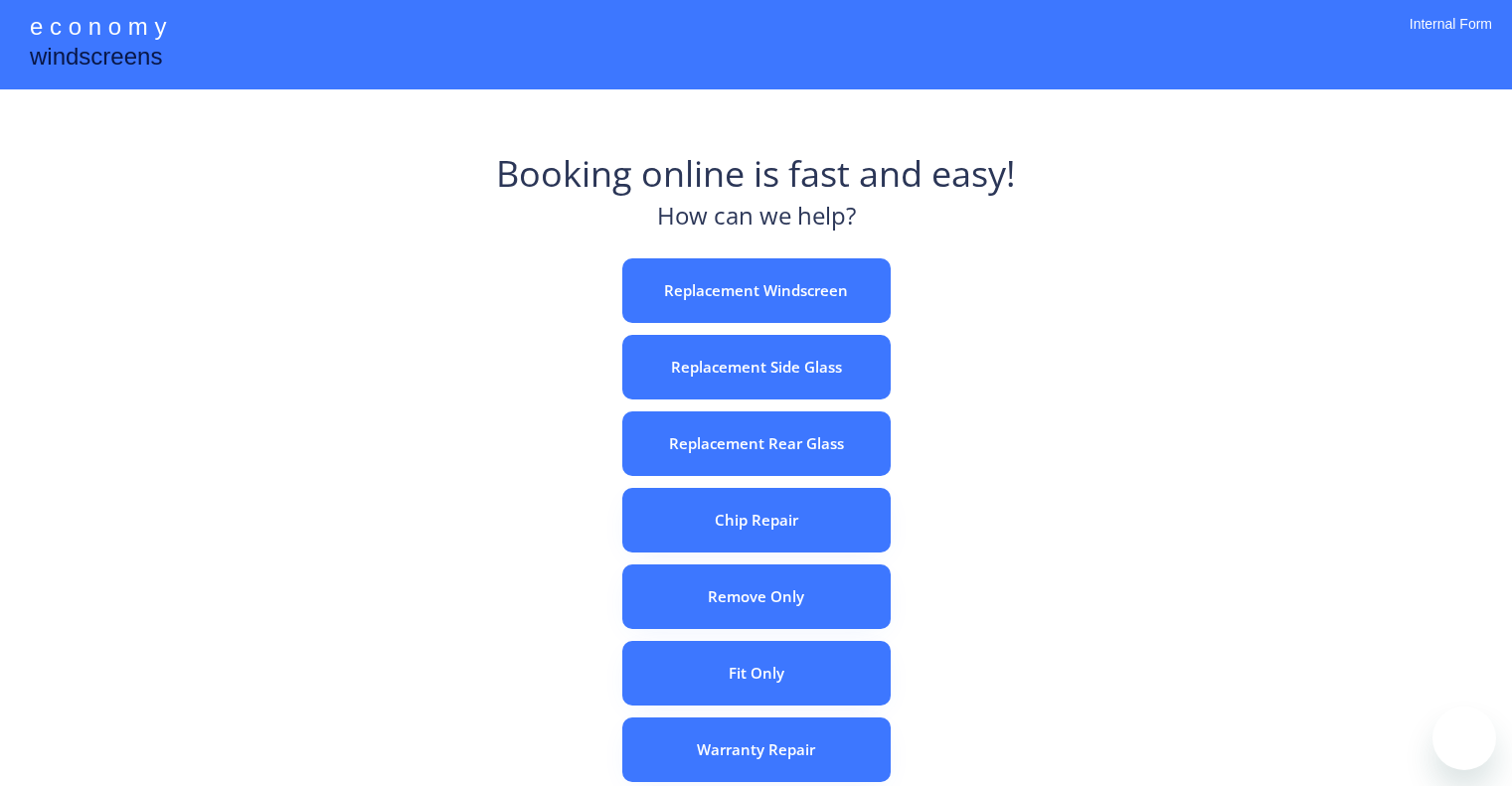 scroll, scrollTop: 0, scrollLeft: 0, axis: both 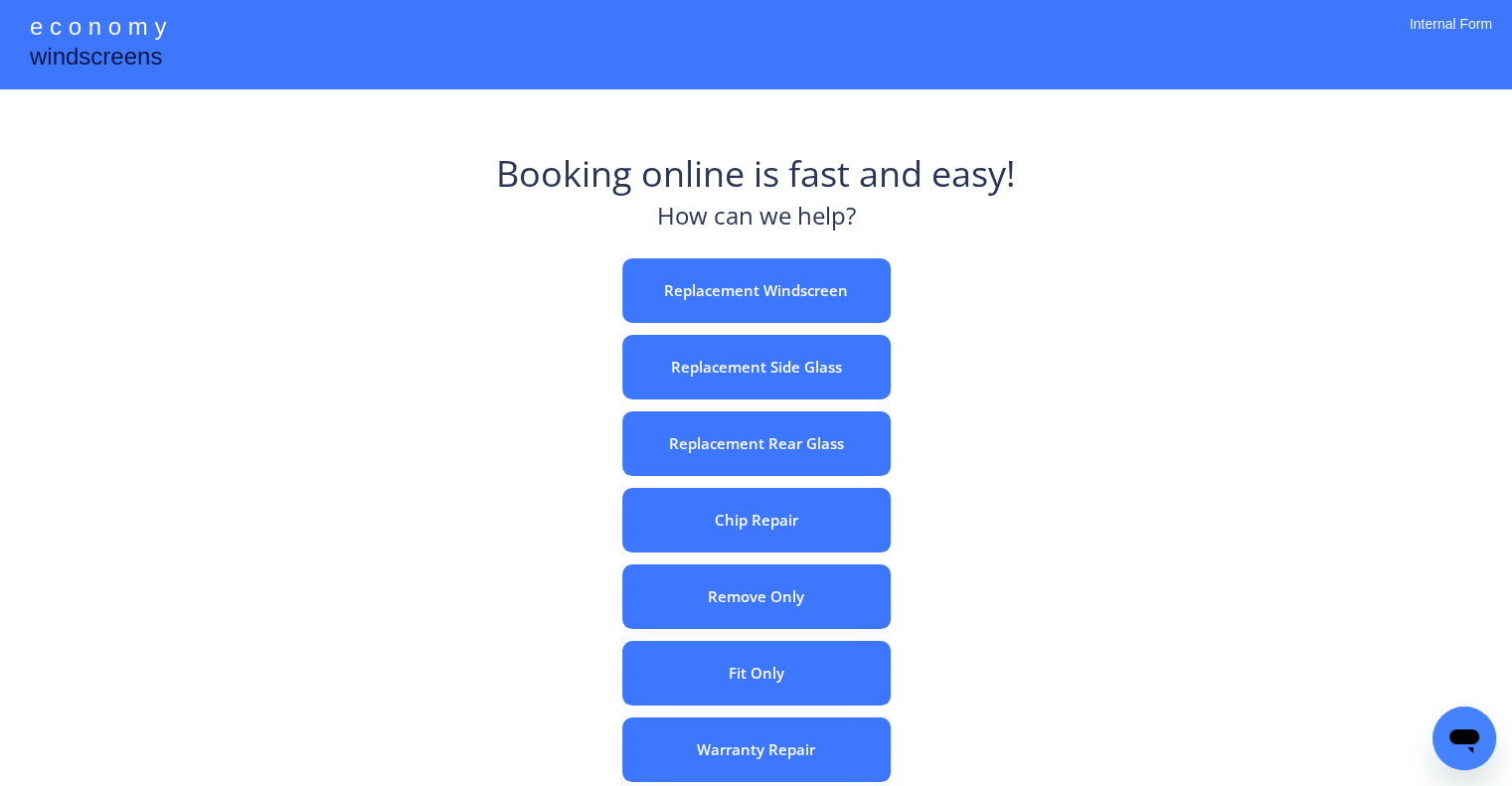 click on "Replacement Windscreen" at bounding box center (756, 290) 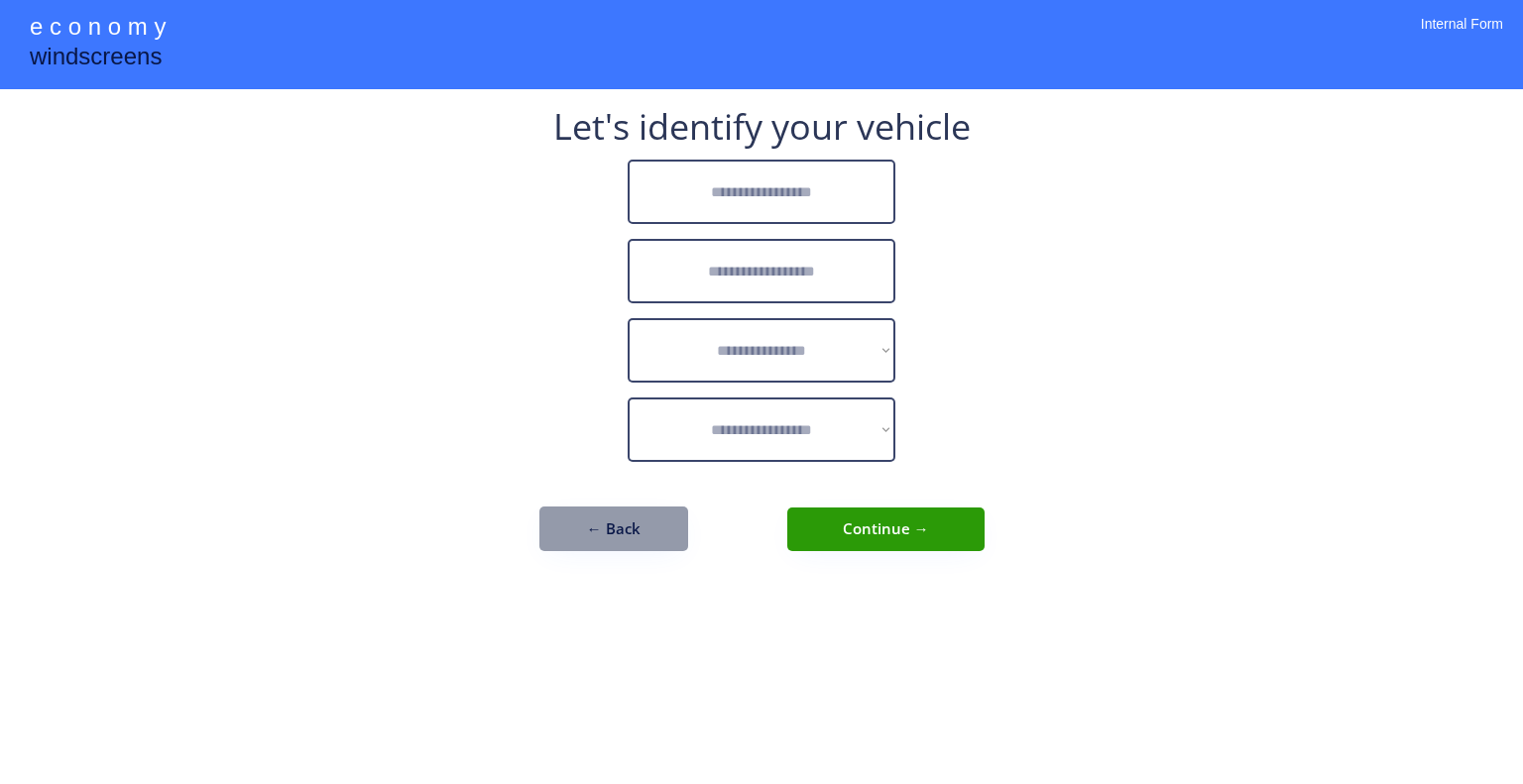 scroll, scrollTop: 0, scrollLeft: 0, axis: both 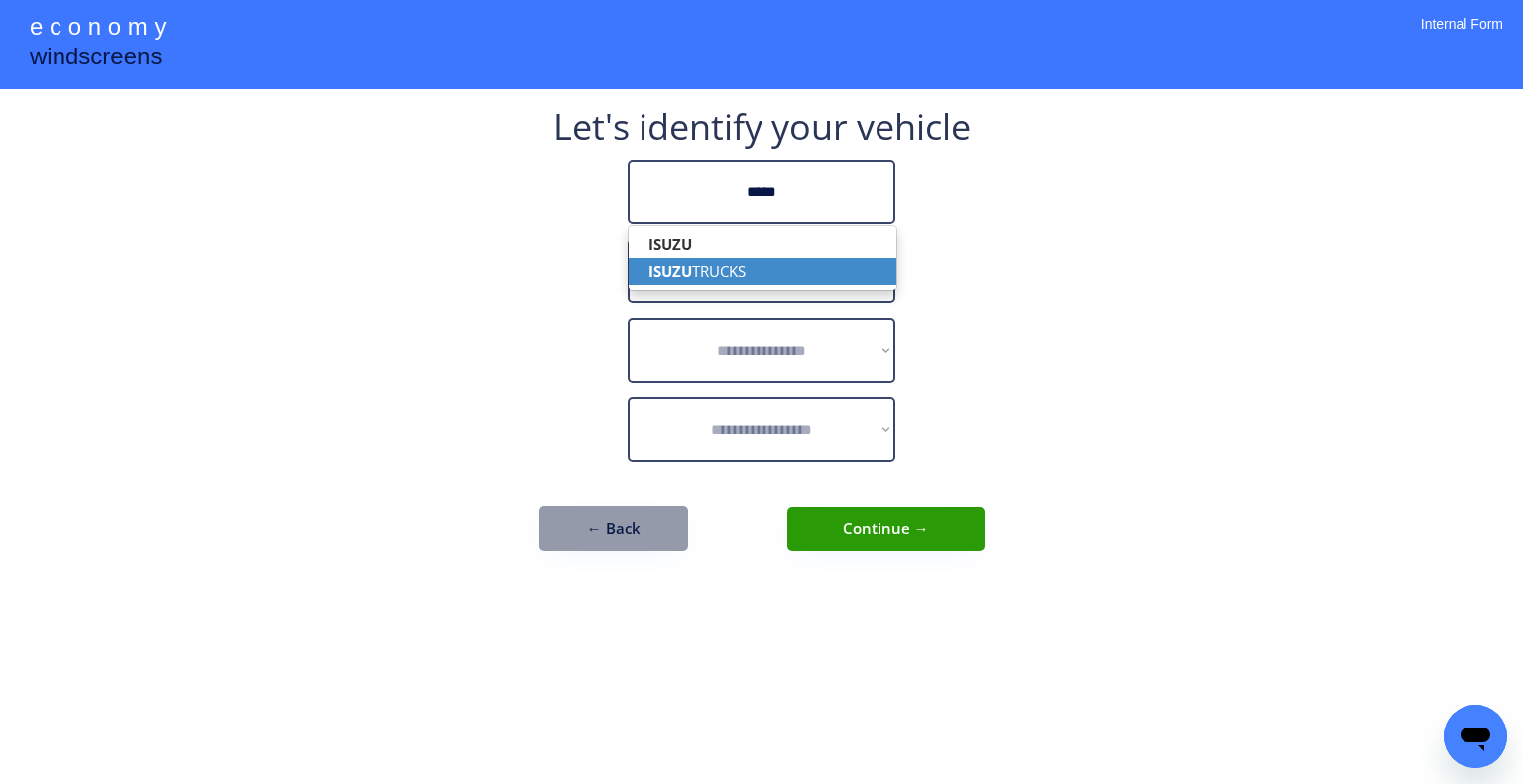 drag, startPoint x: 754, startPoint y: 280, endPoint x: 785, endPoint y: 269, distance: 32.89377 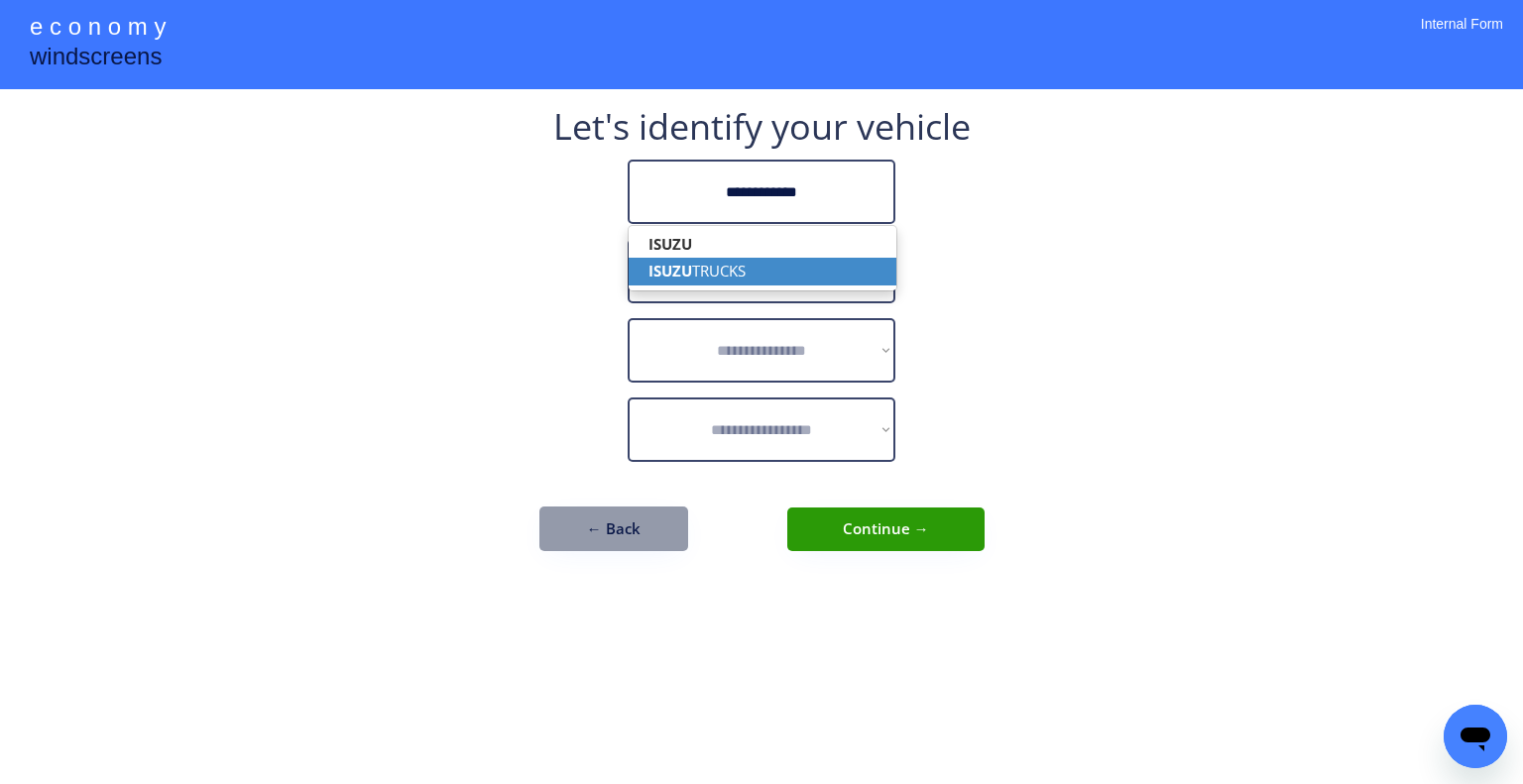 type on "**********" 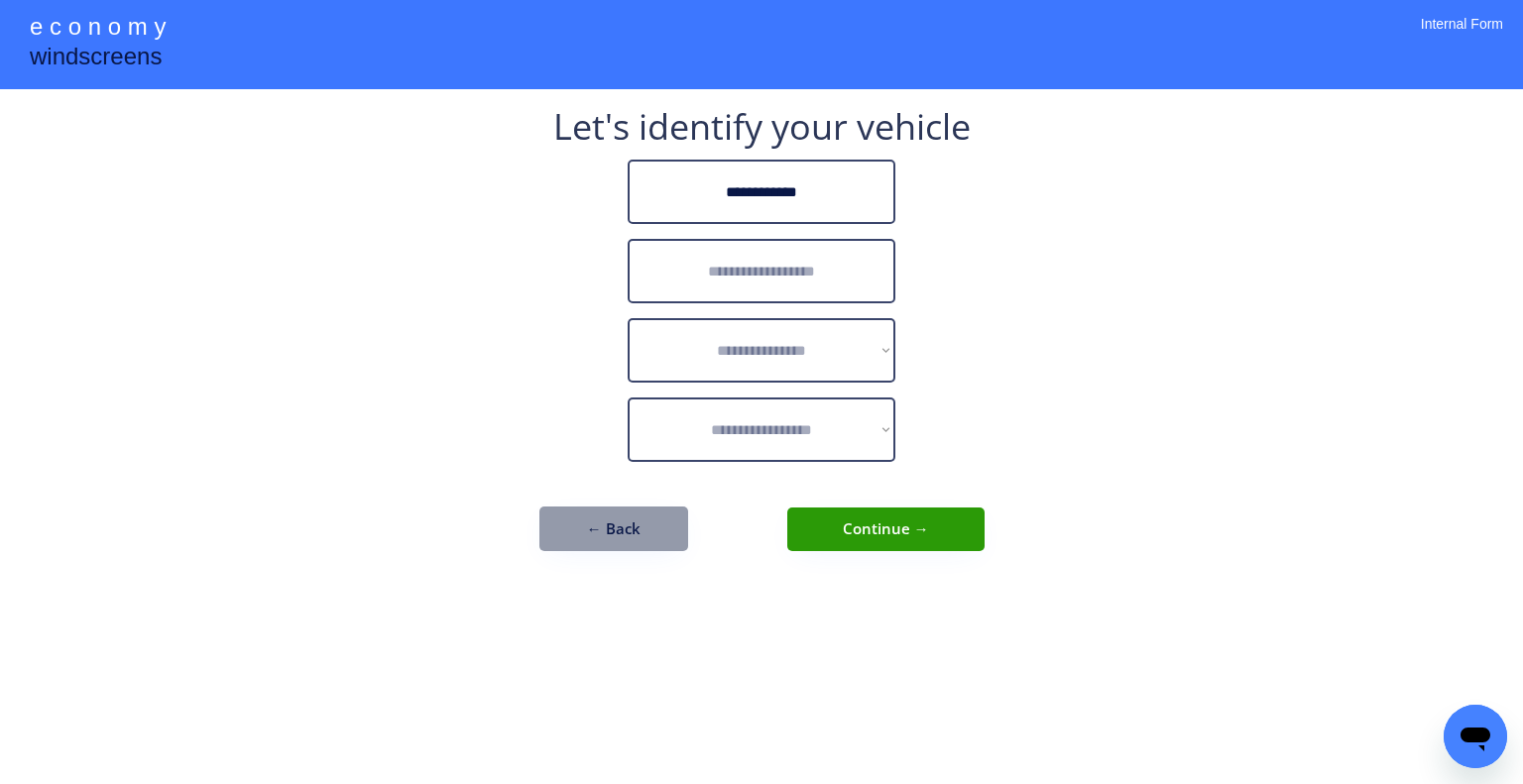 click at bounding box center (762, 271) 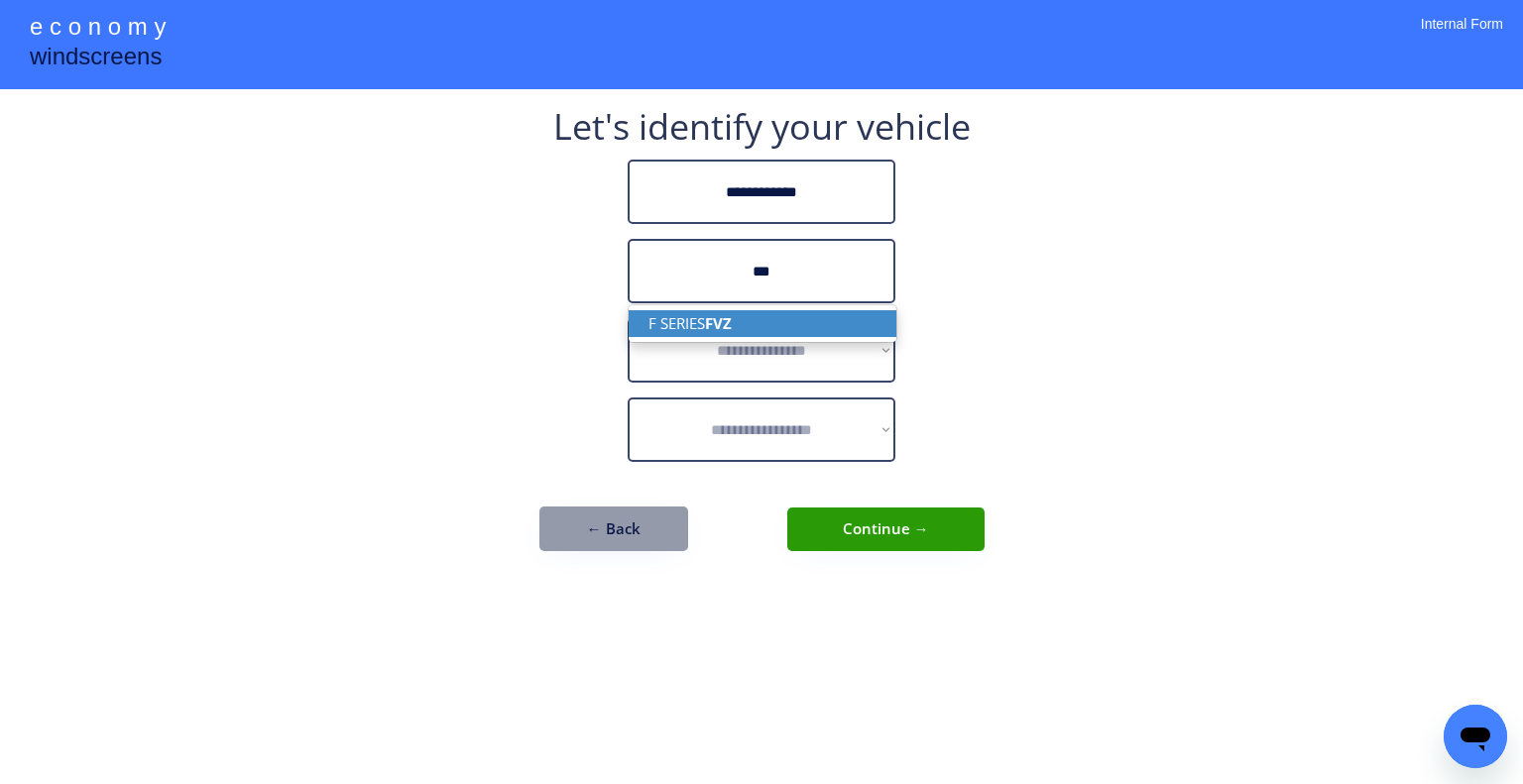 click on "F SERIES  FVZ" at bounding box center (762, 323) 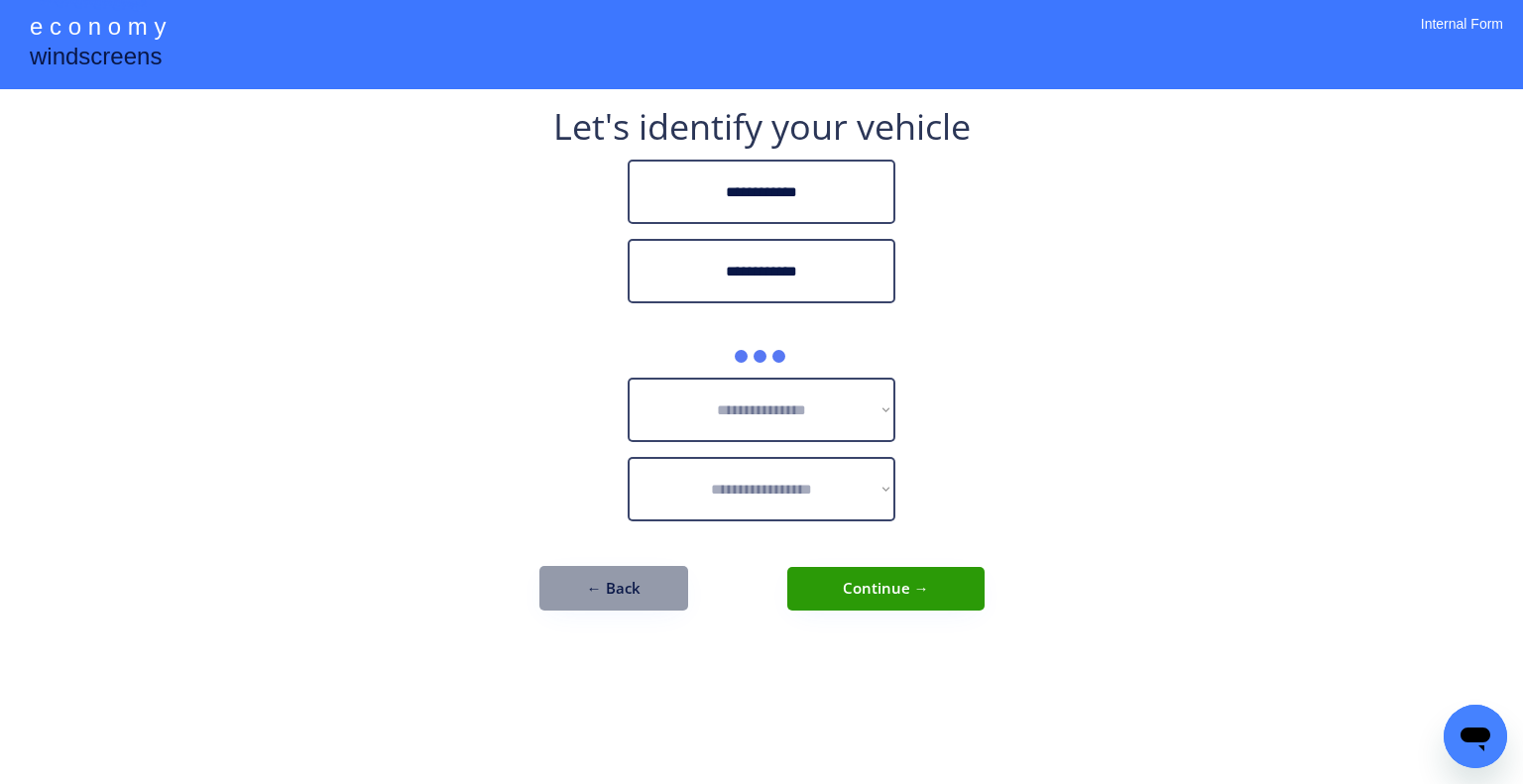 type on "**********" 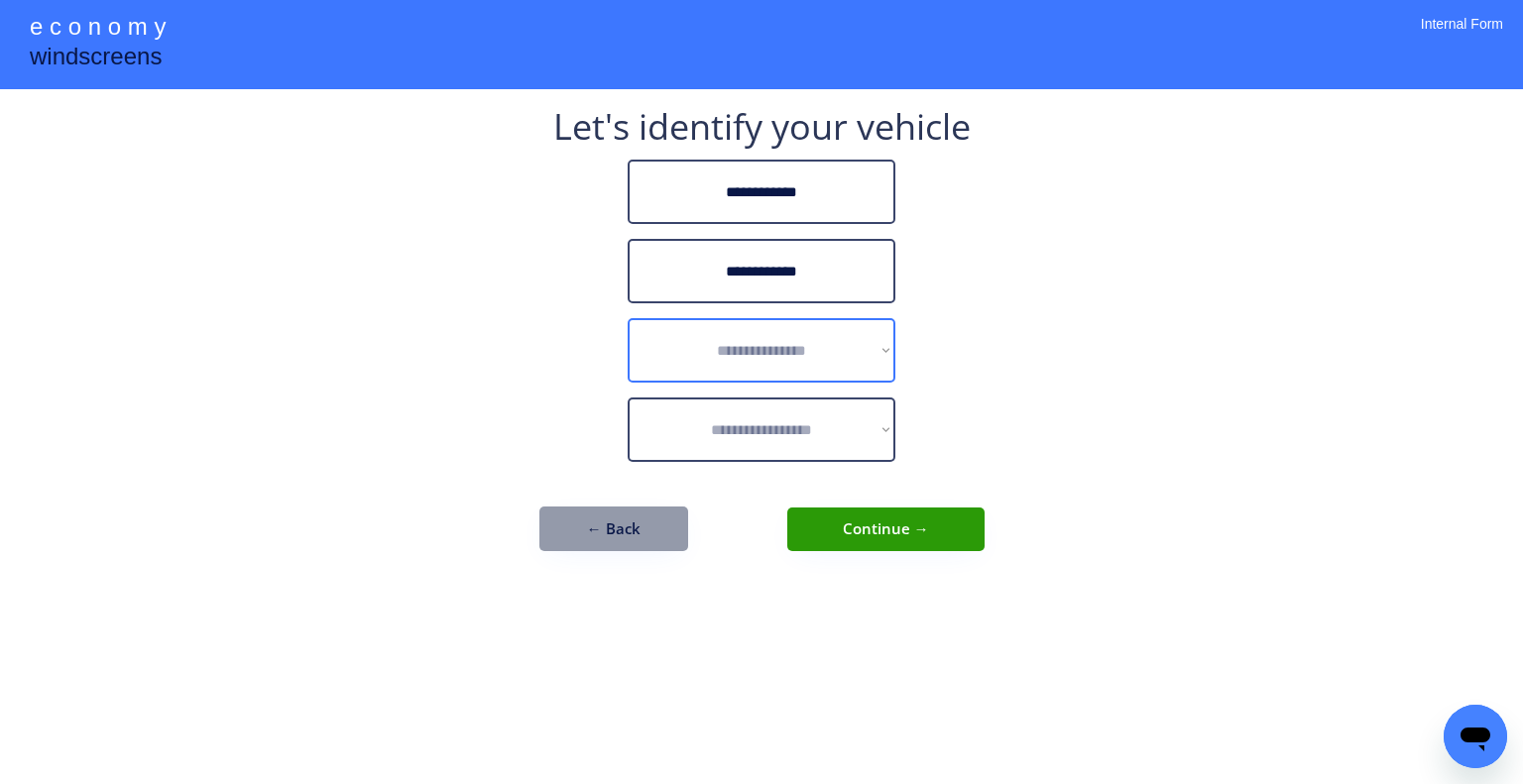 drag, startPoint x: 810, startPoint y: 344, endPoint x: 822, endPoint y: 341, distance: 12.369317 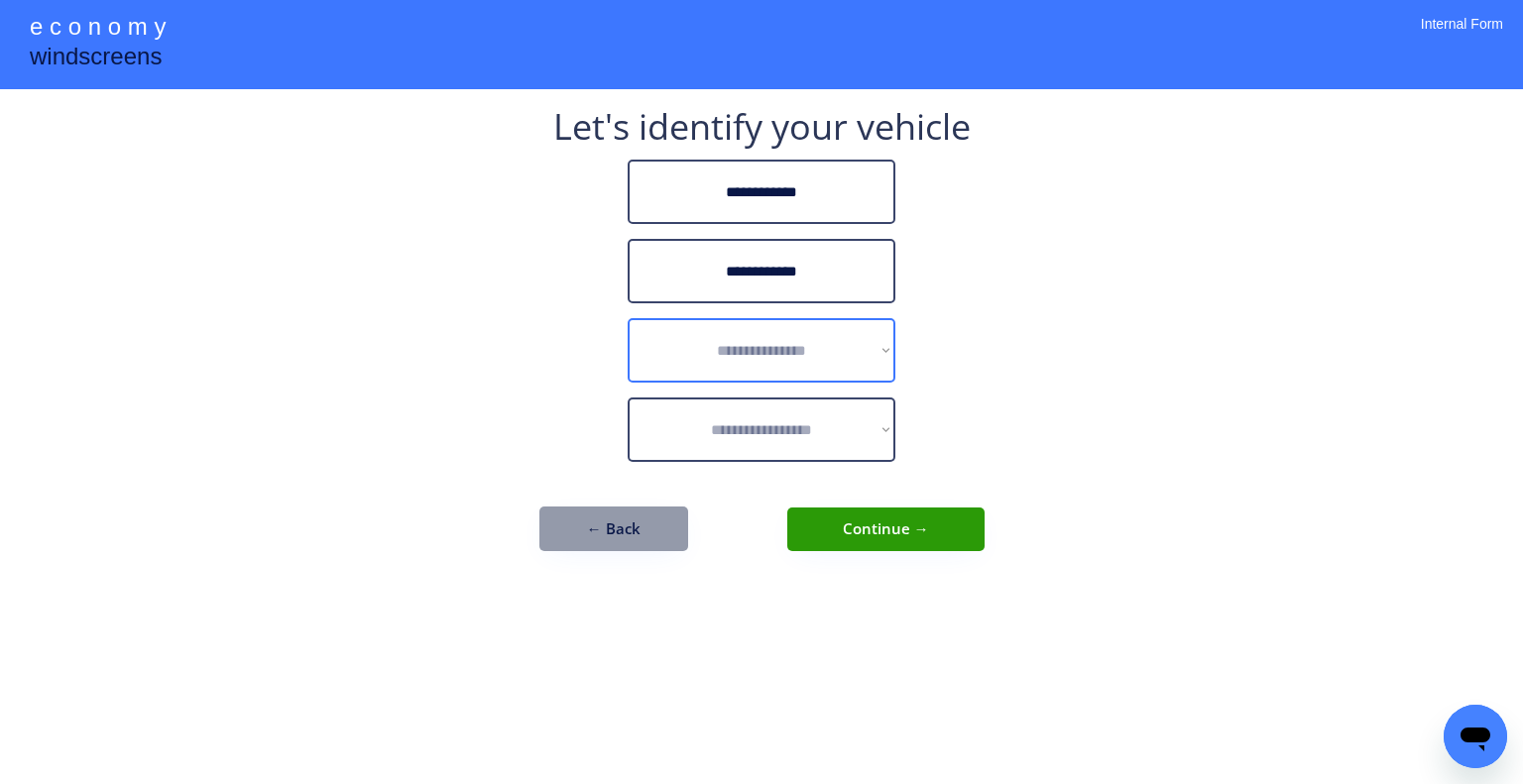 select on "******" 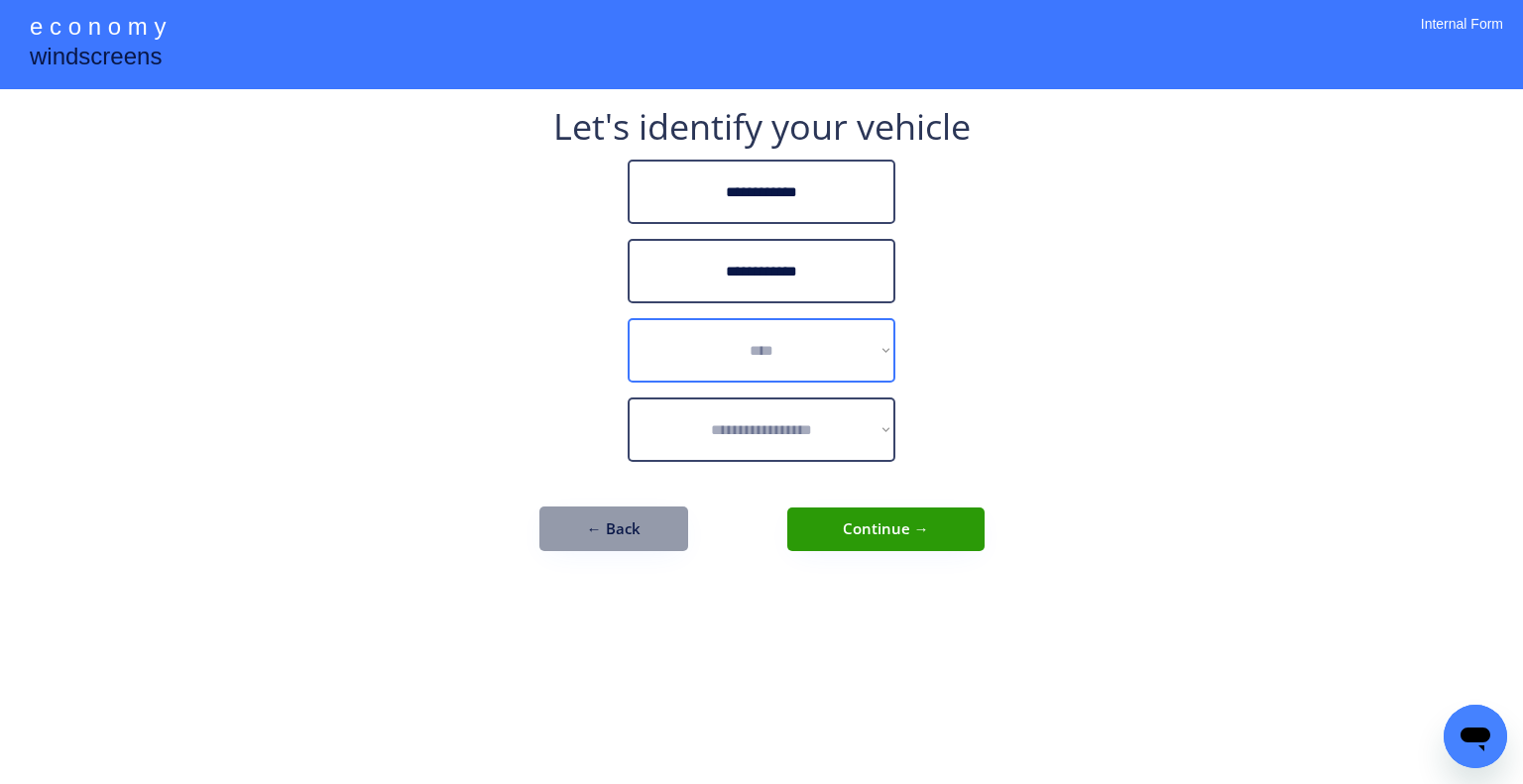 click on "**********" at bounding box center [762, 350] 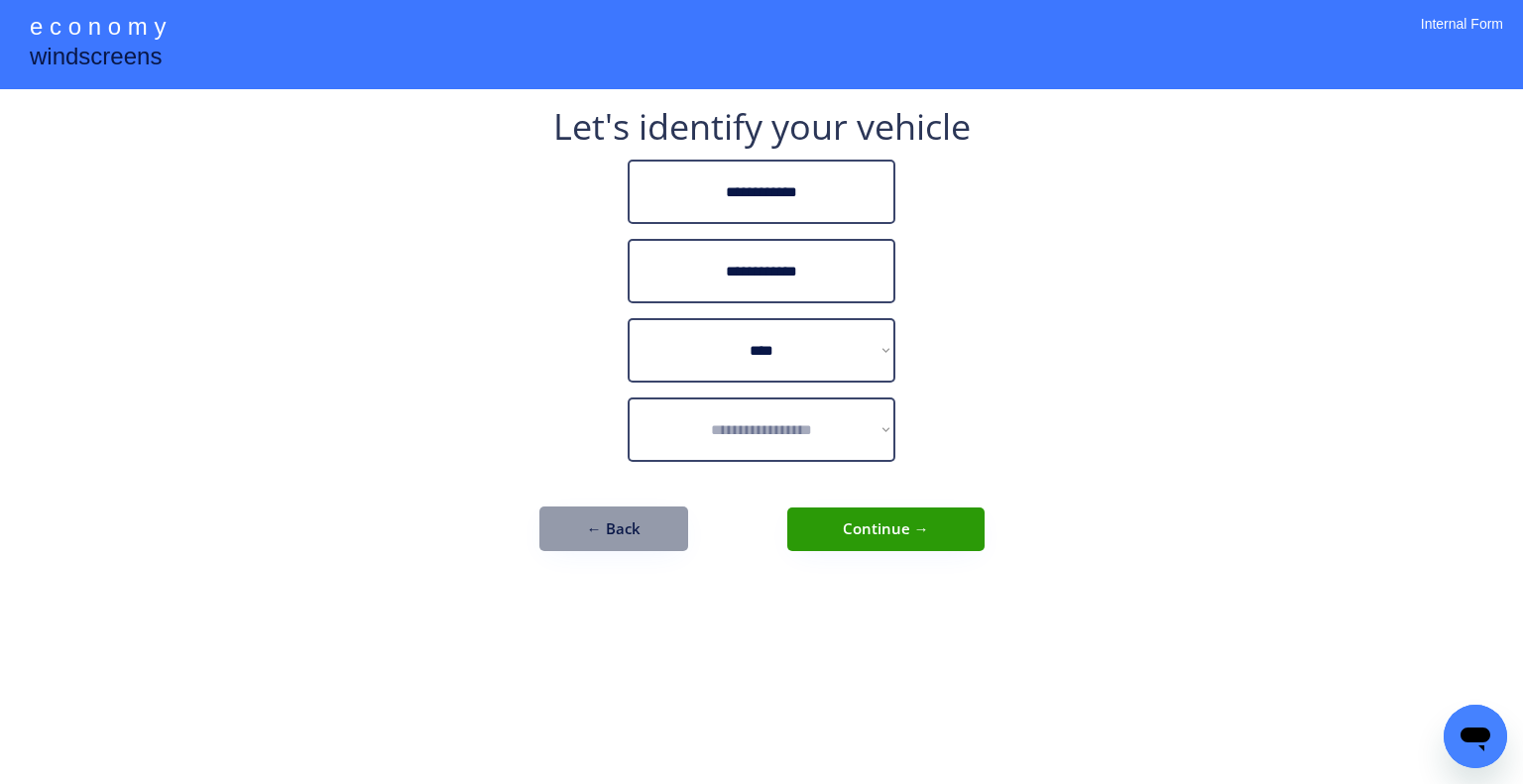 drag, startPoint x: 1191, startPoint y: 380, endPoint x: 824, endPoint y: 475, distance: 379.09629 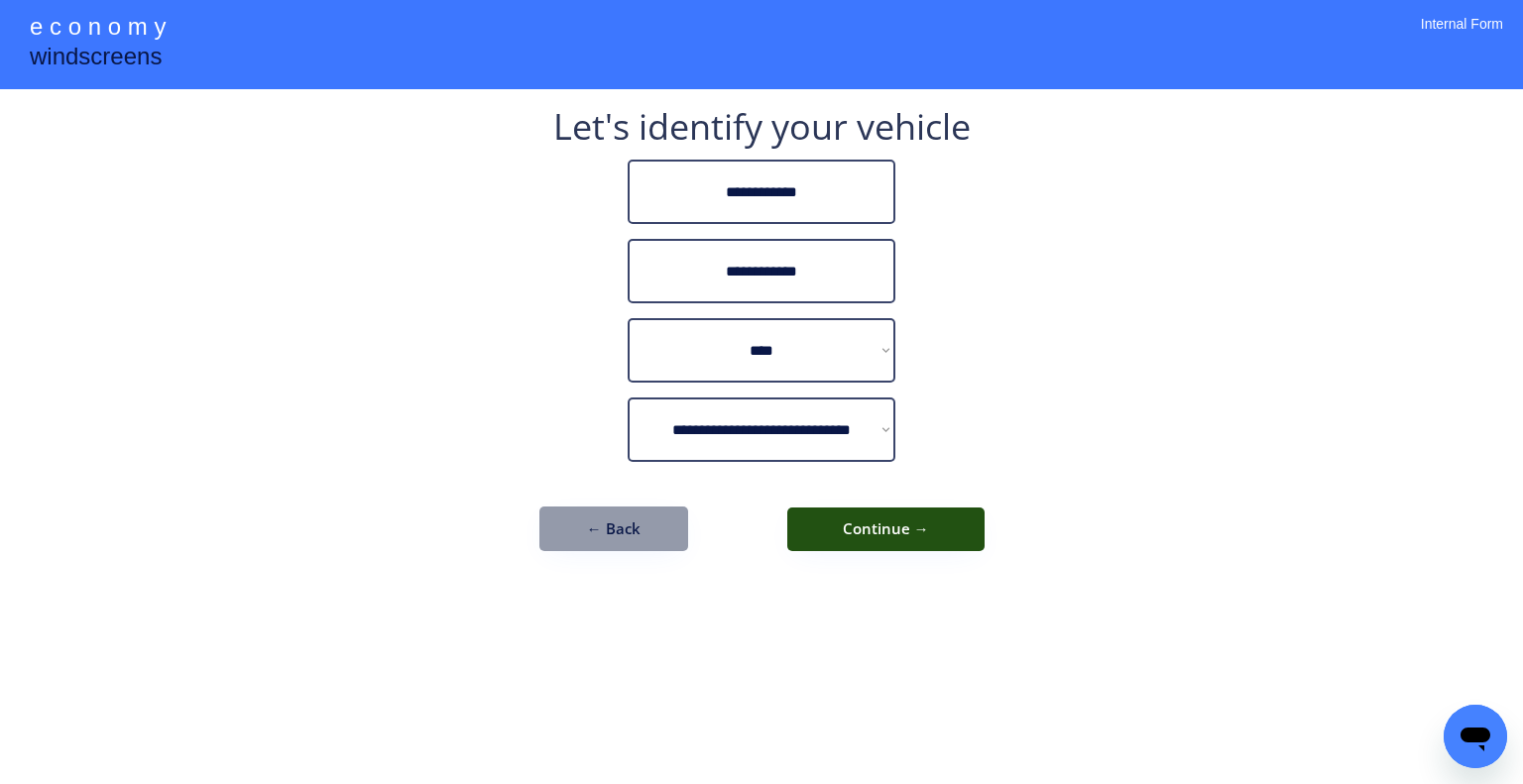 click on "Continue    →" at bounding box center (885, 529) 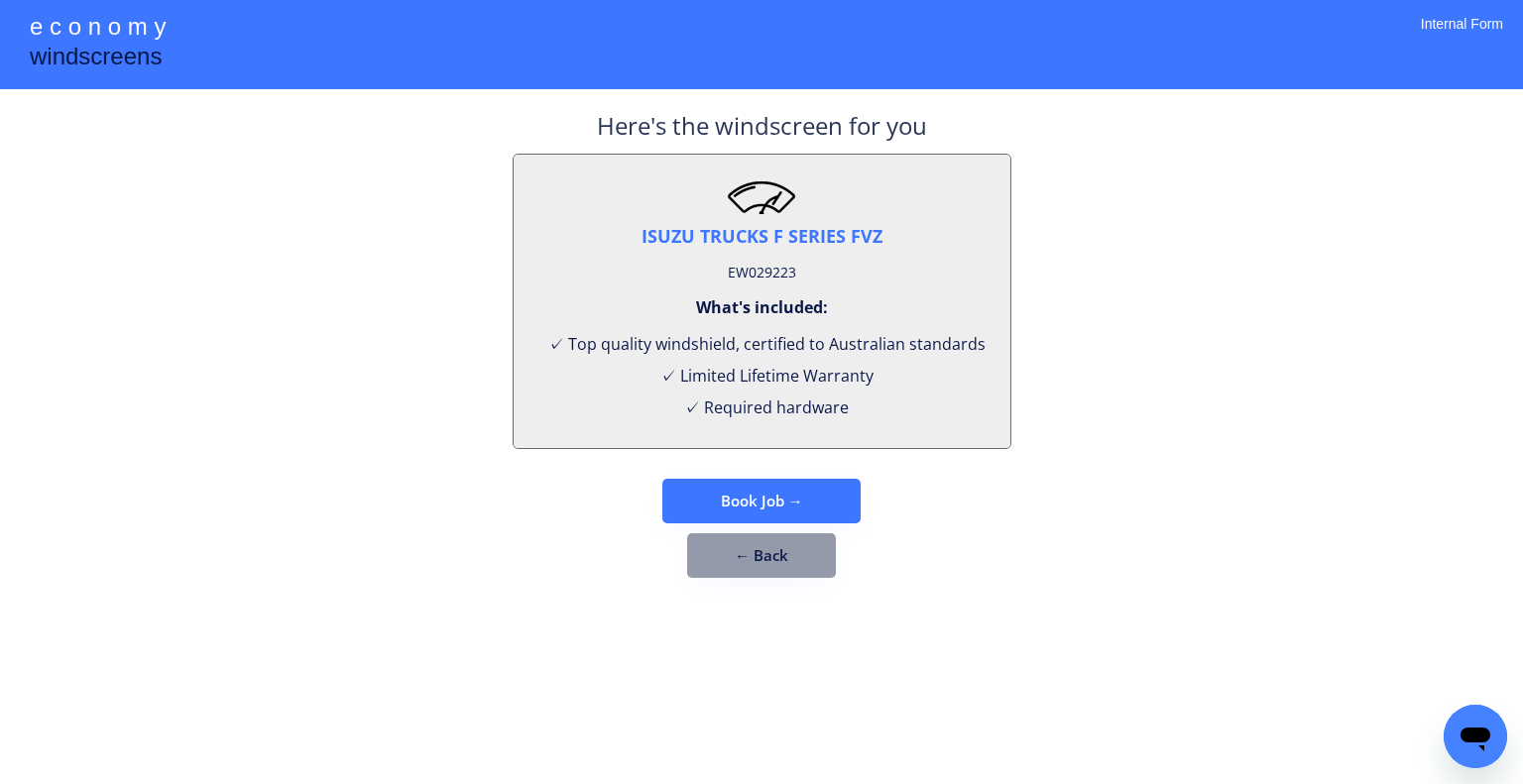 click on "EW029223" at bounding box center [762, 273] 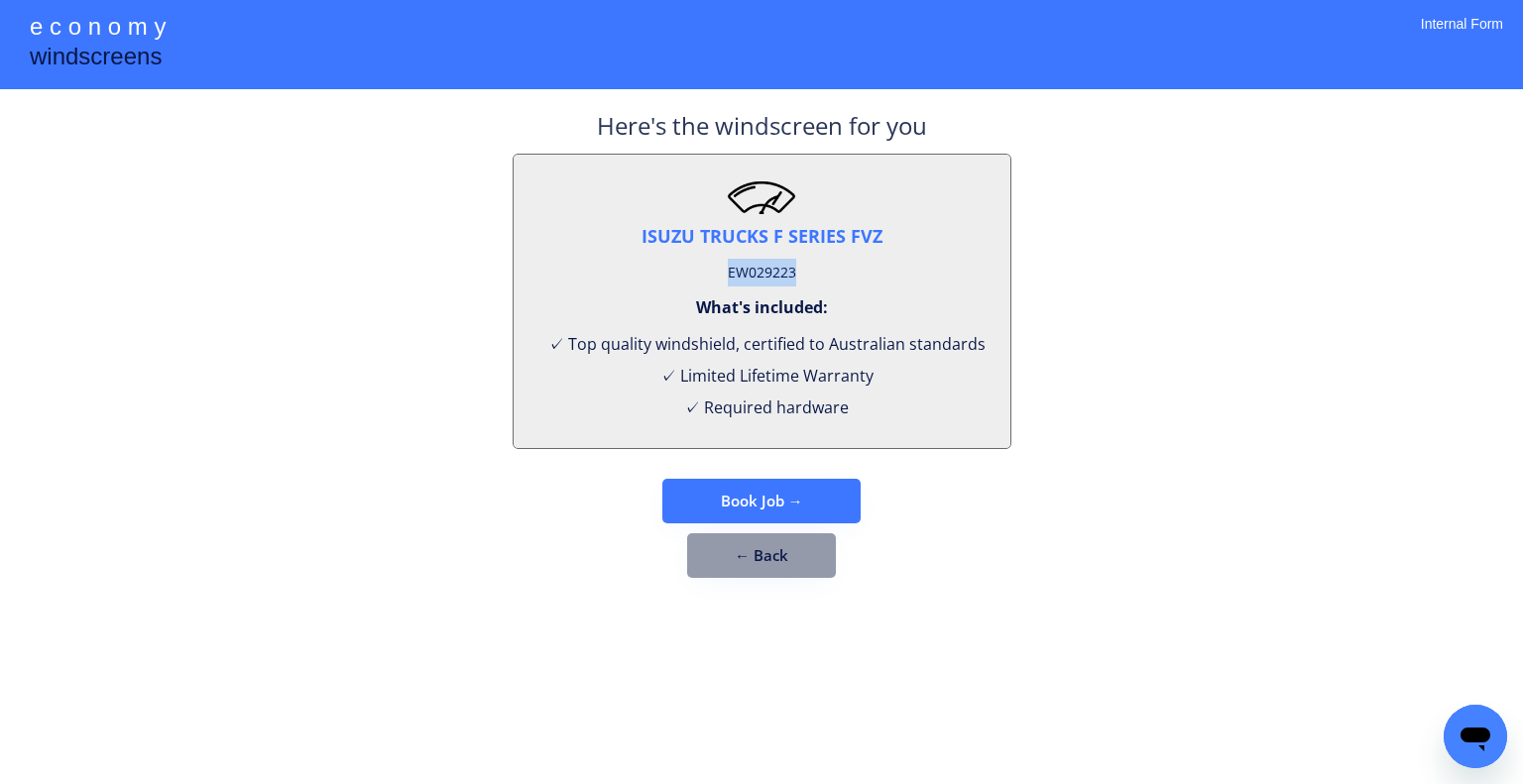 click on "EW029223" at bounding box center (762, 273) 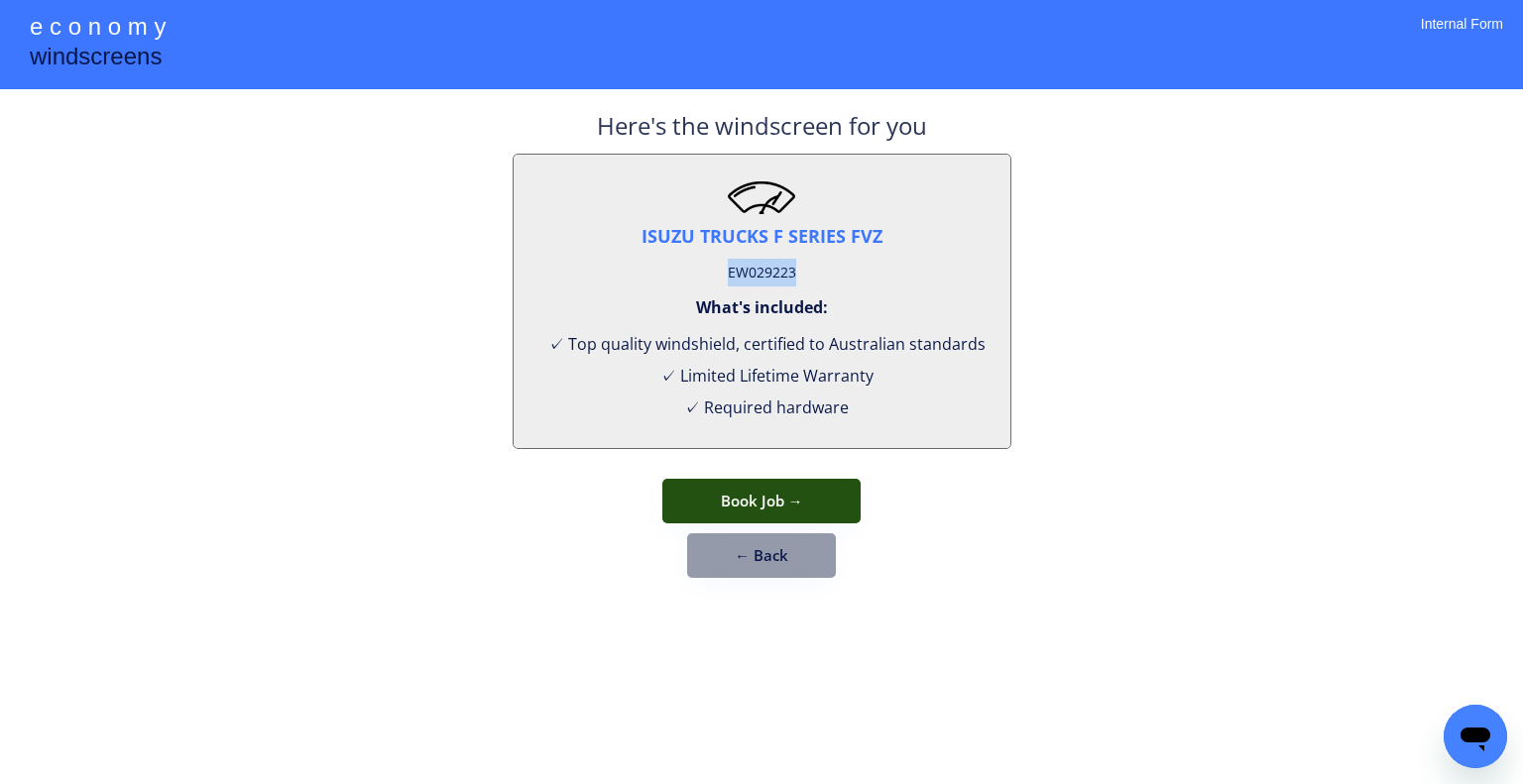 copy on "EW029223" 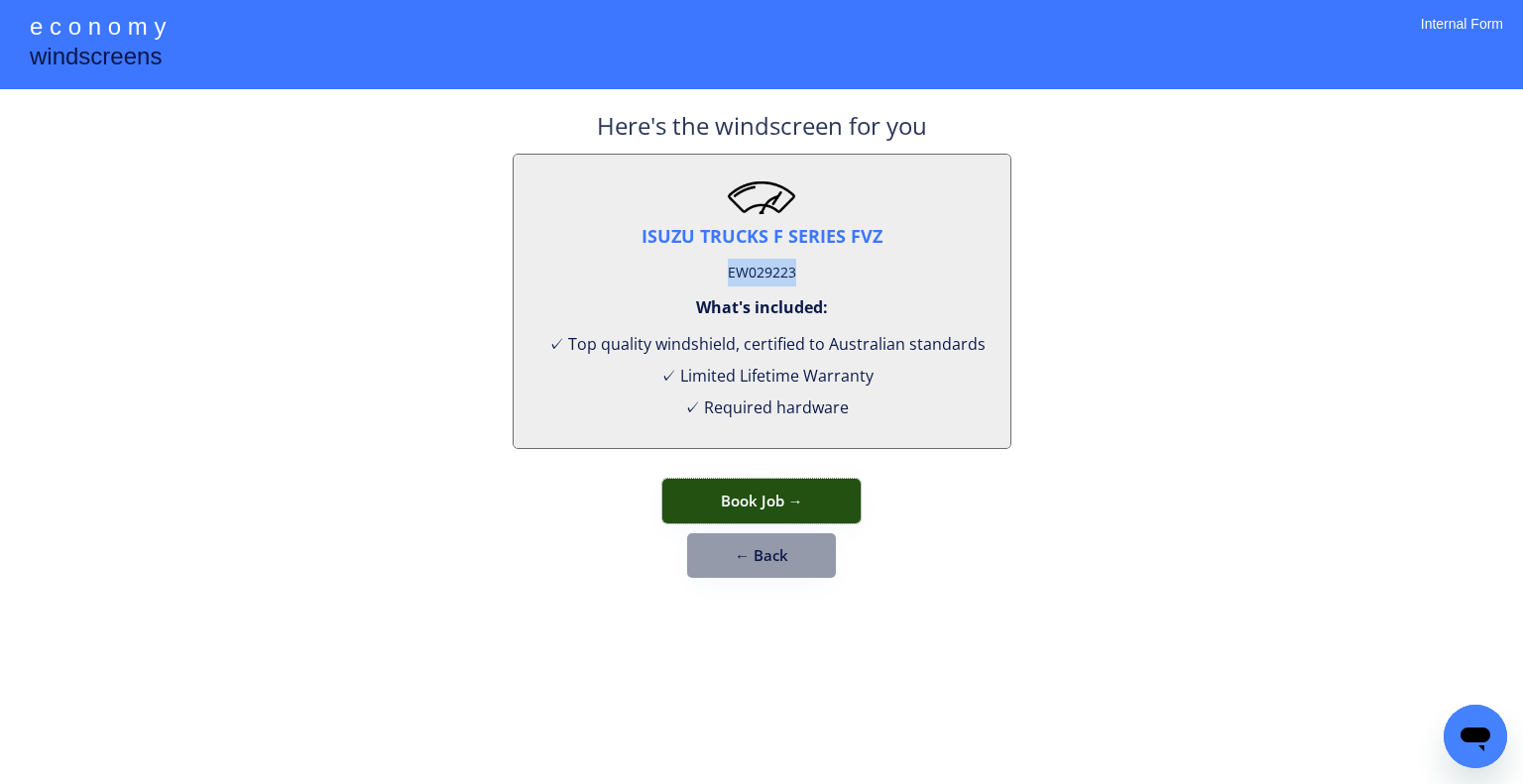 click on "Book Job    →" at bounding box center [762, 501] 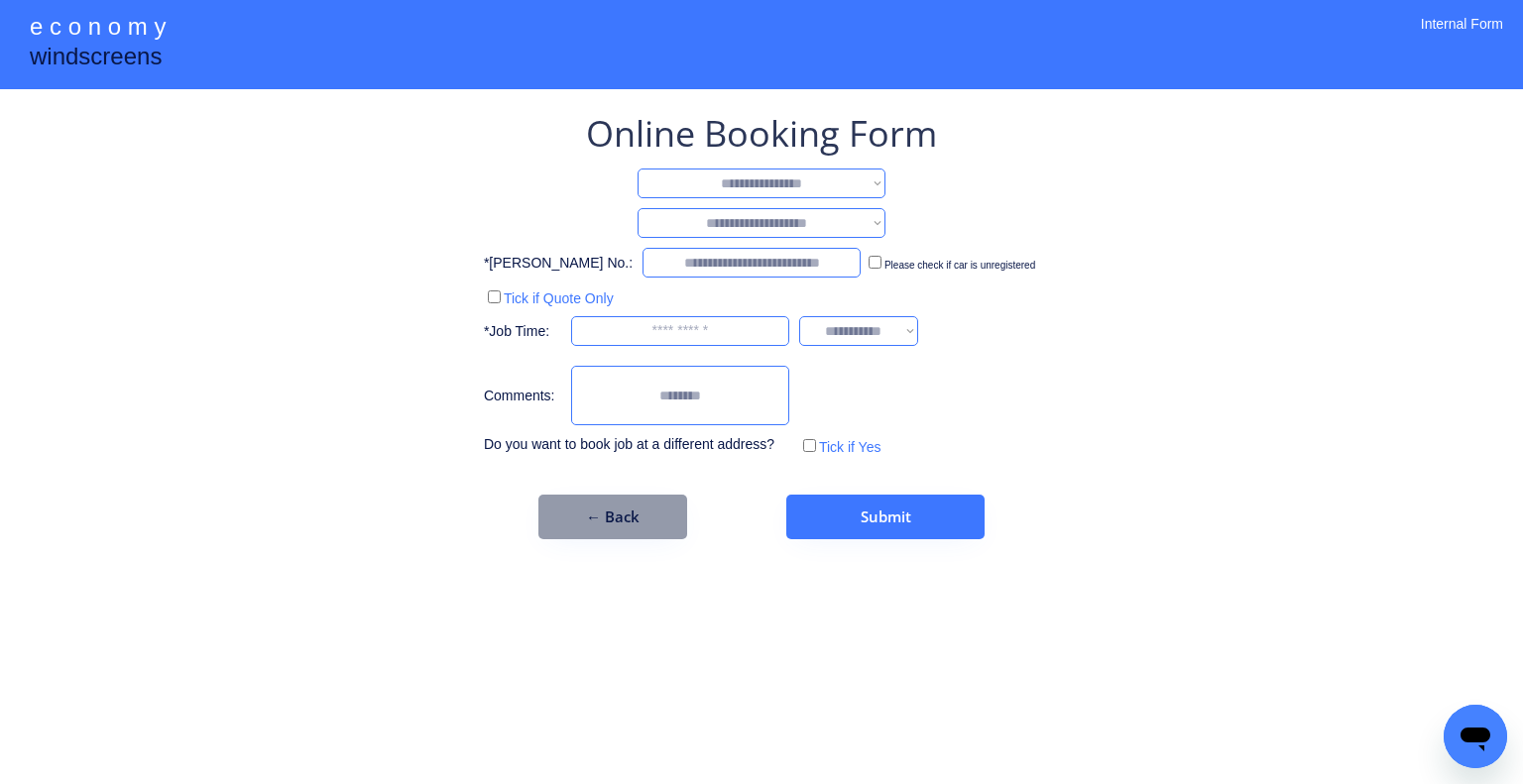click on "**********" at bounding box center [762, 183] 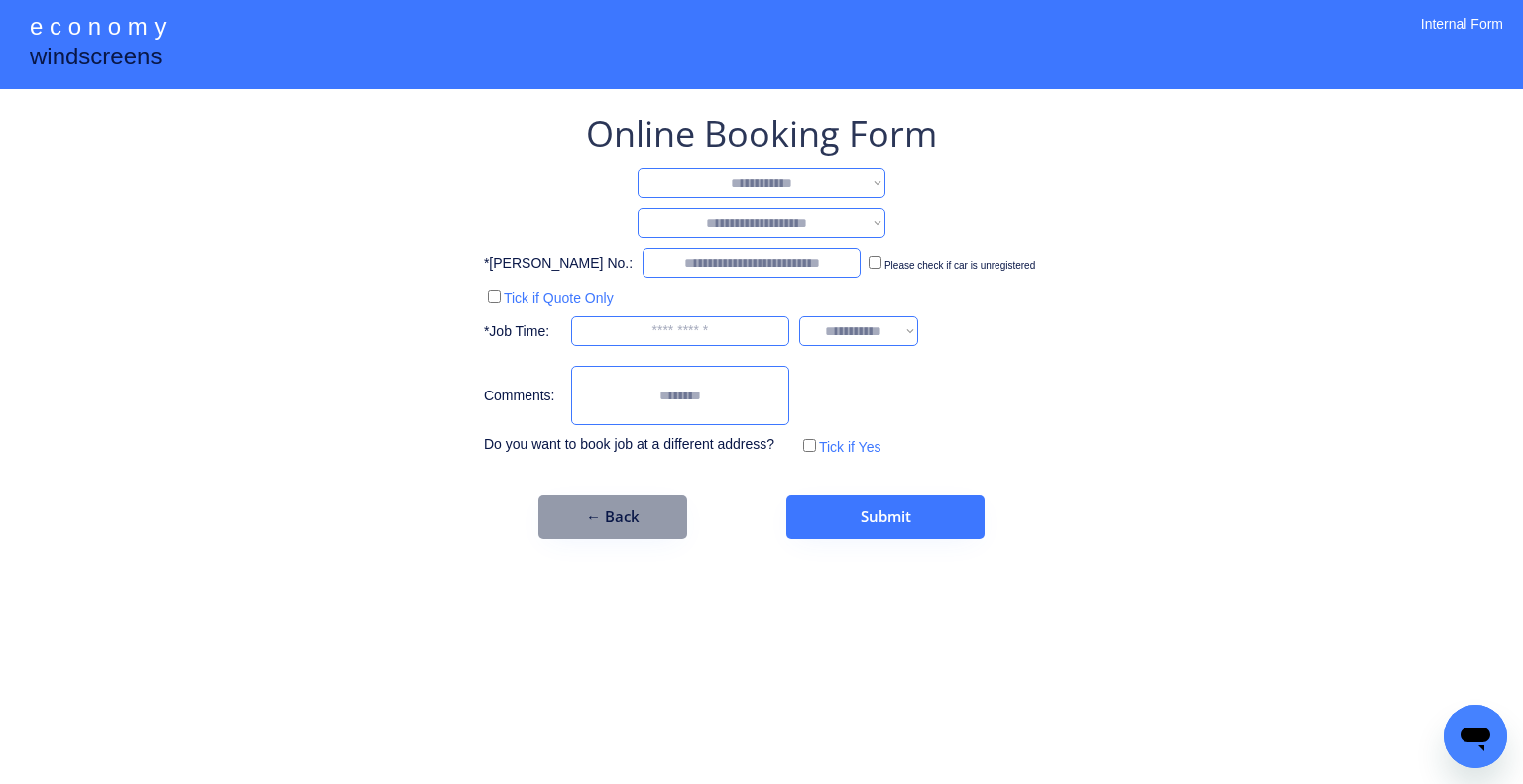 click on "**********" at bounding box center (762, 183) 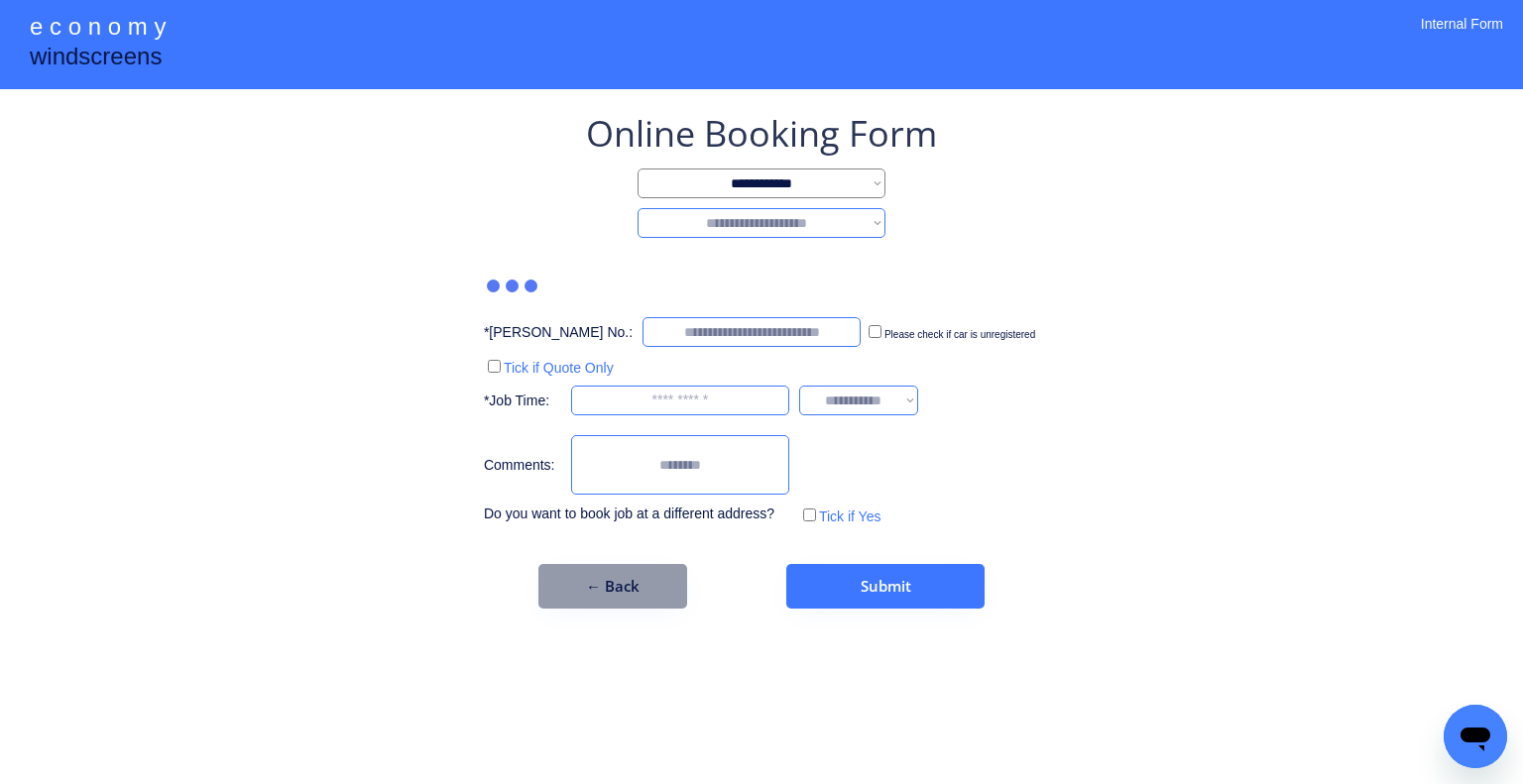 click on "**********" at bounding box center [762, 223] 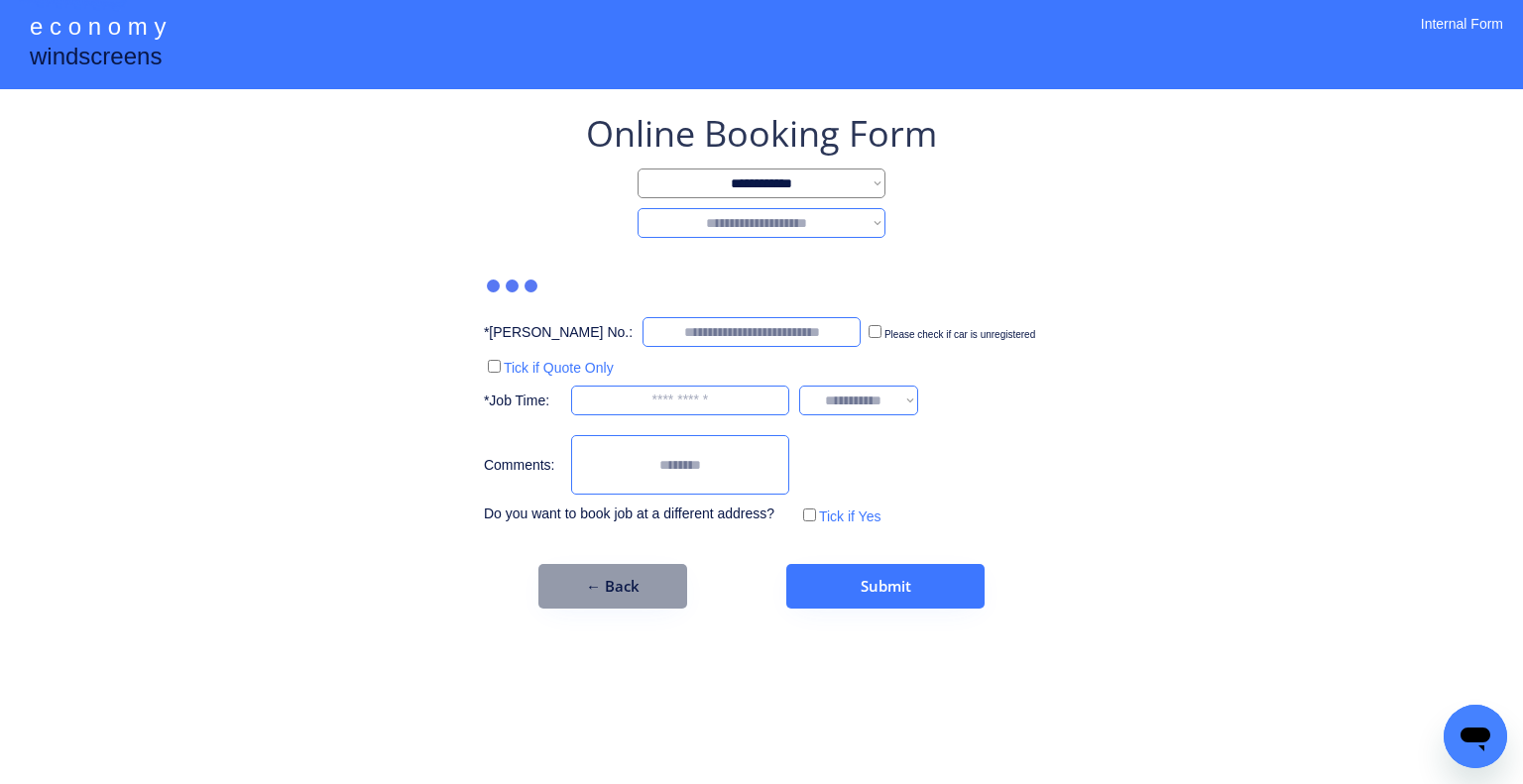 select on "*******" 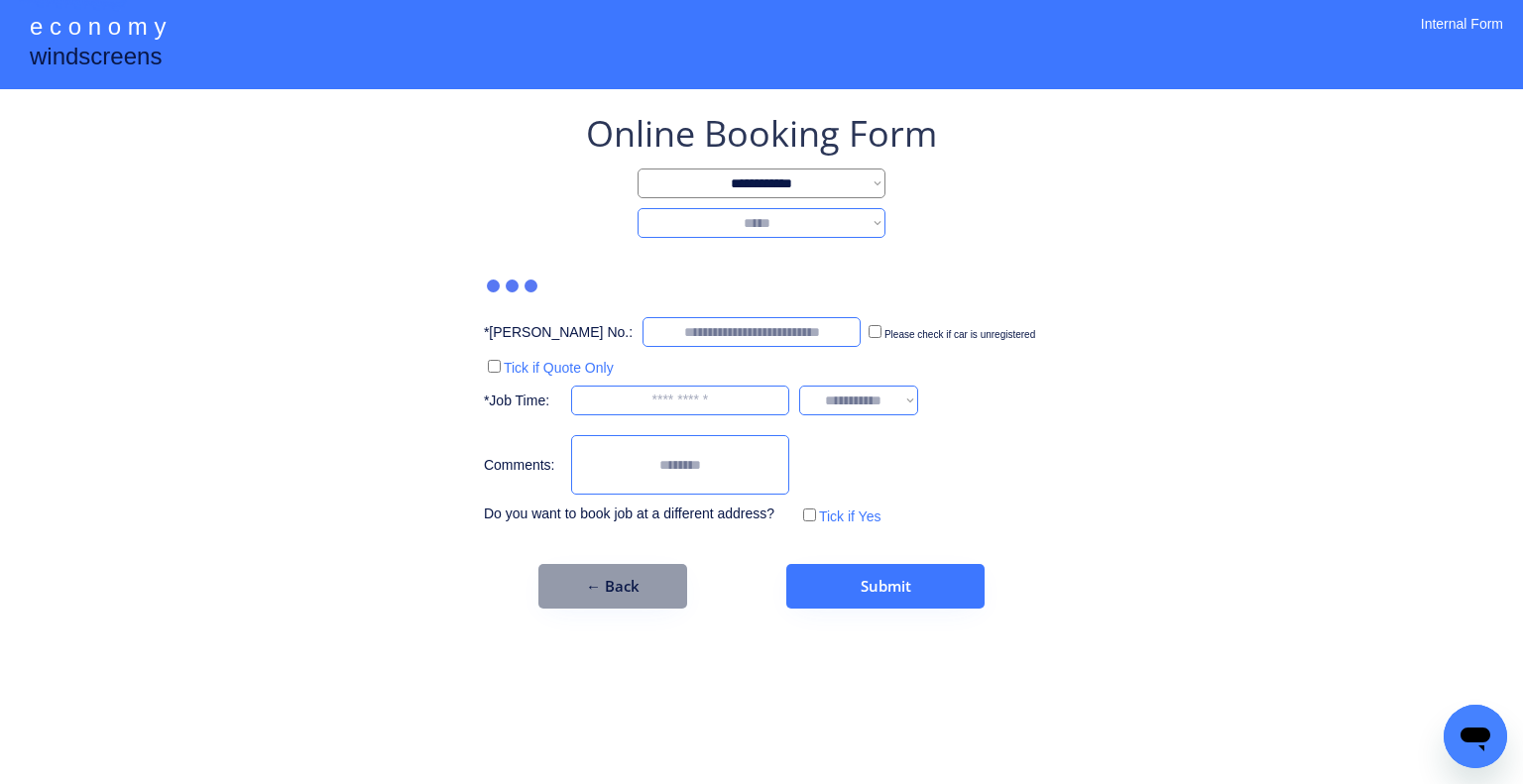 click on "**********" at bounding box center (762, 223) 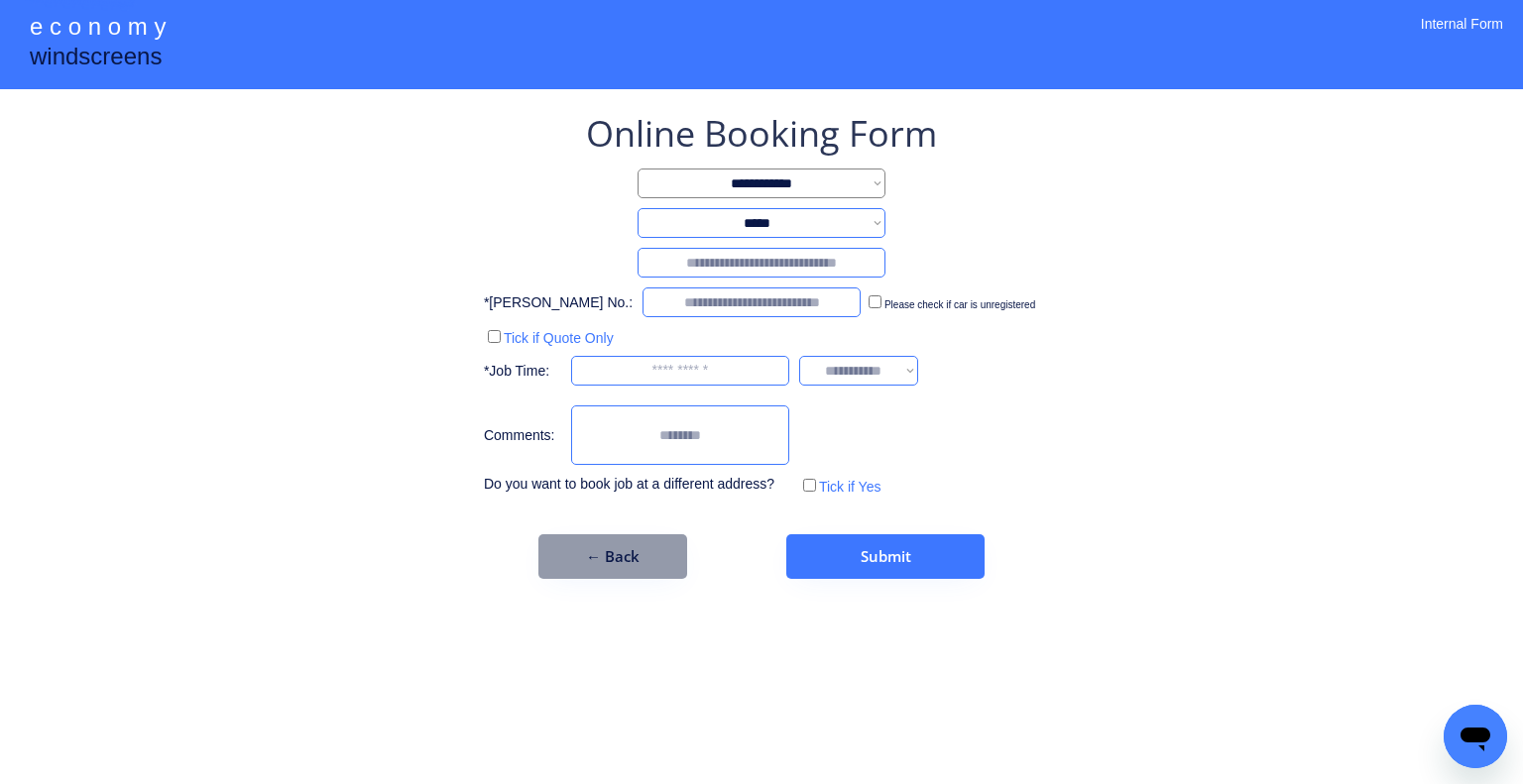 click at bounding box center [762, 263] 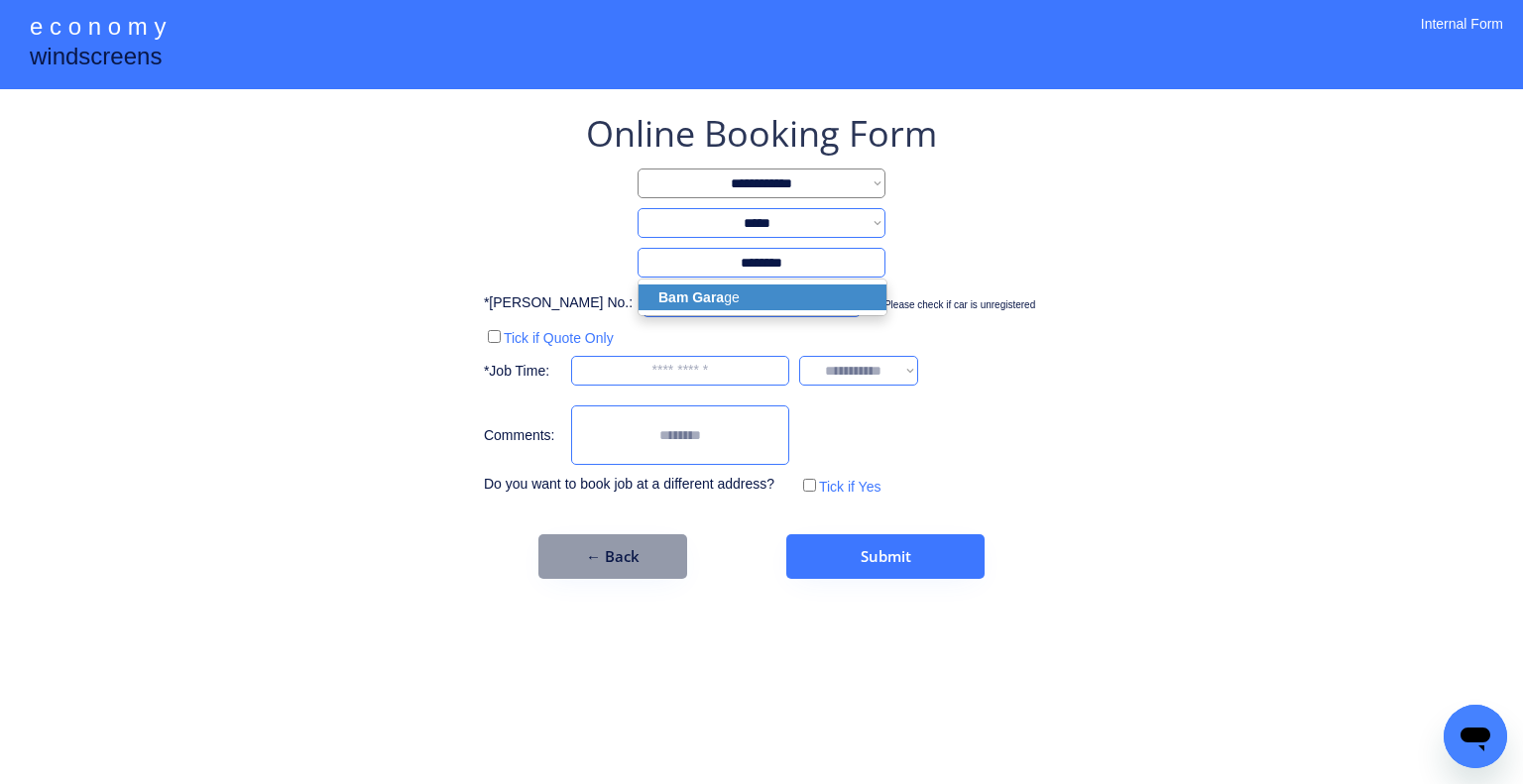 drag, startPoint x: 813, startPoint y: 291, endPoint x: 1017, endPoint y: 261, distance: 206.19408 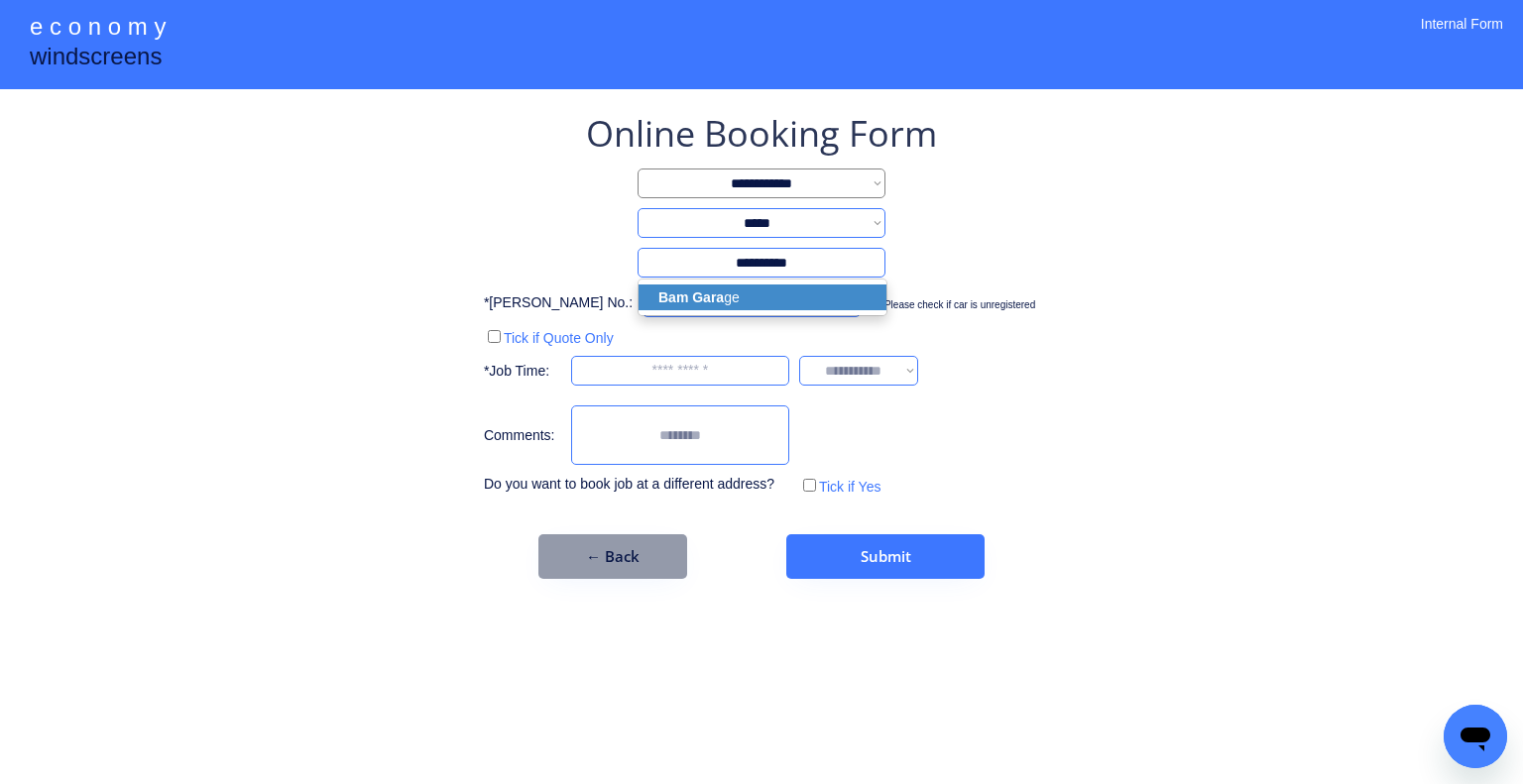 select on "*********" 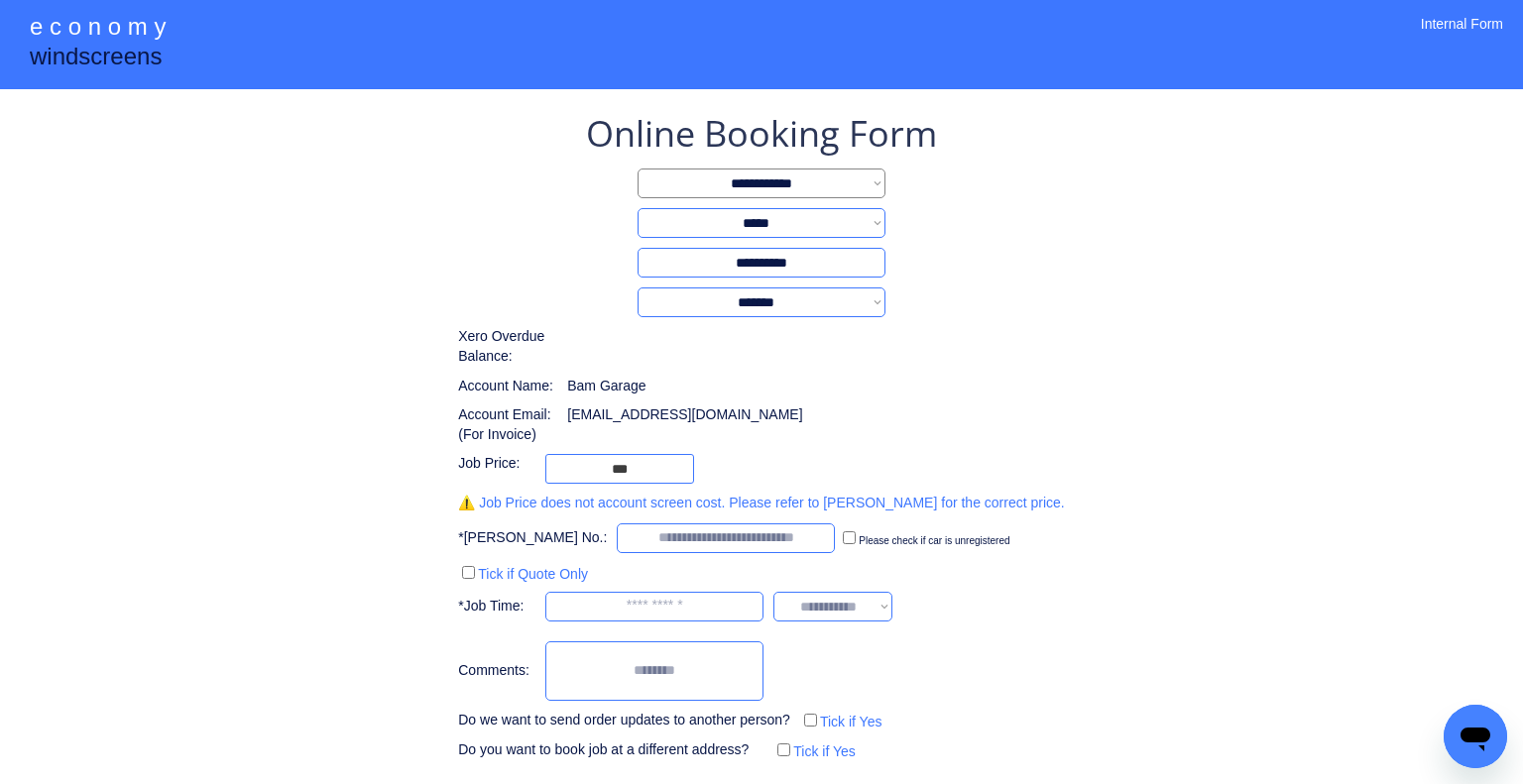click on "**********" at bounding box center (761, 476) 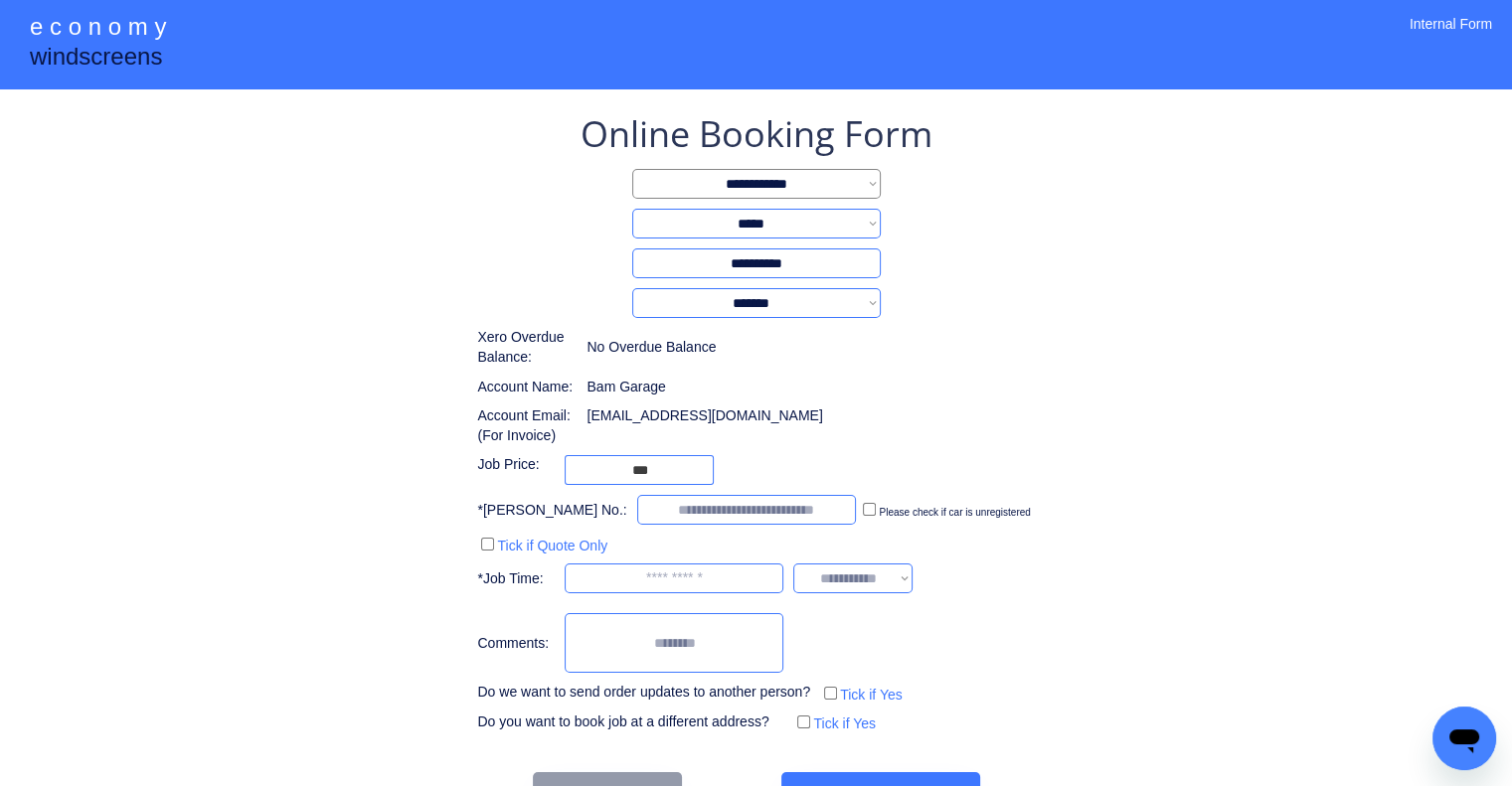 scroll, scrollTop: 60, scrollLeft: 0, axis: vertical 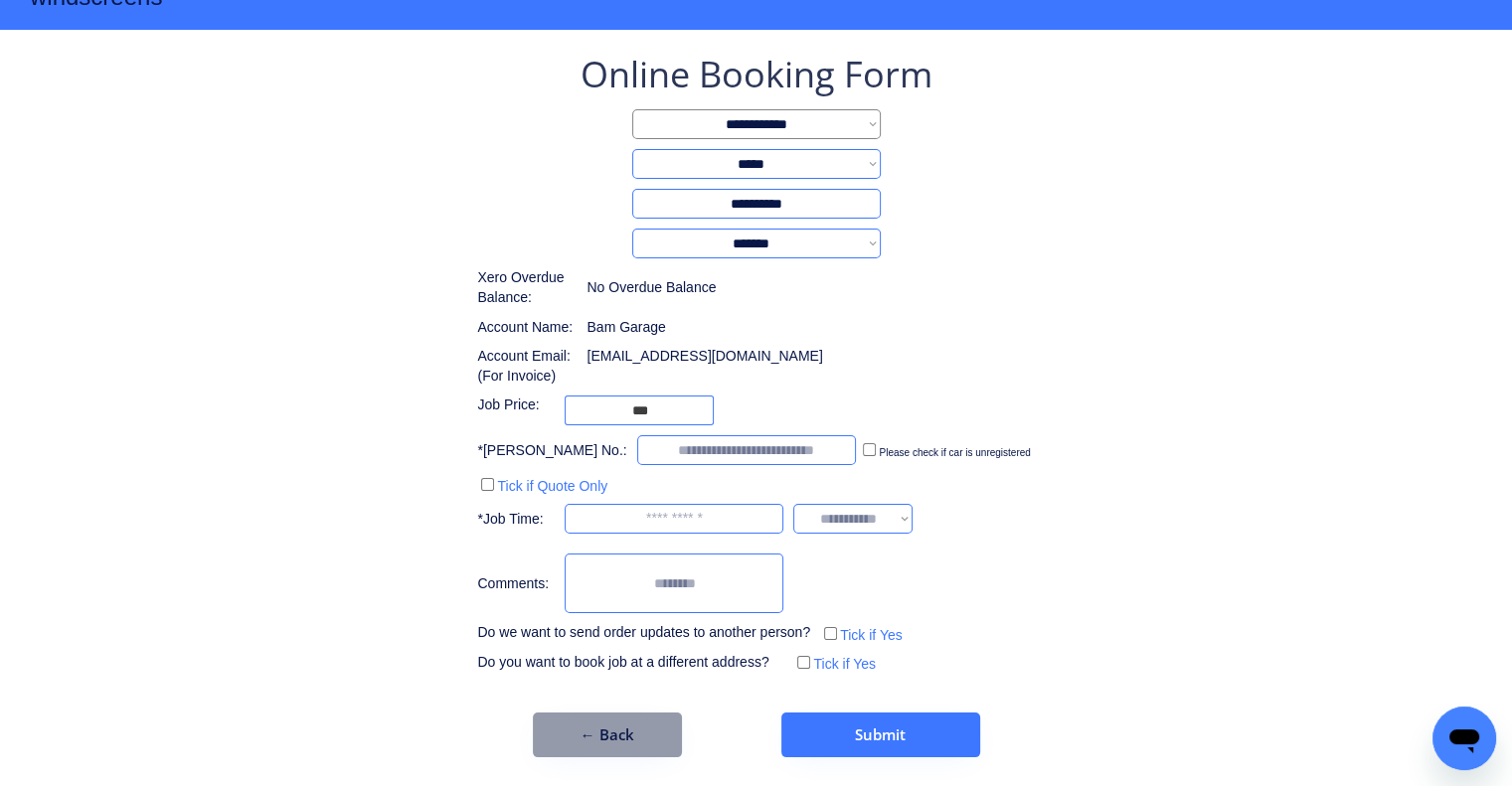 click at bounding box center (747, 450) 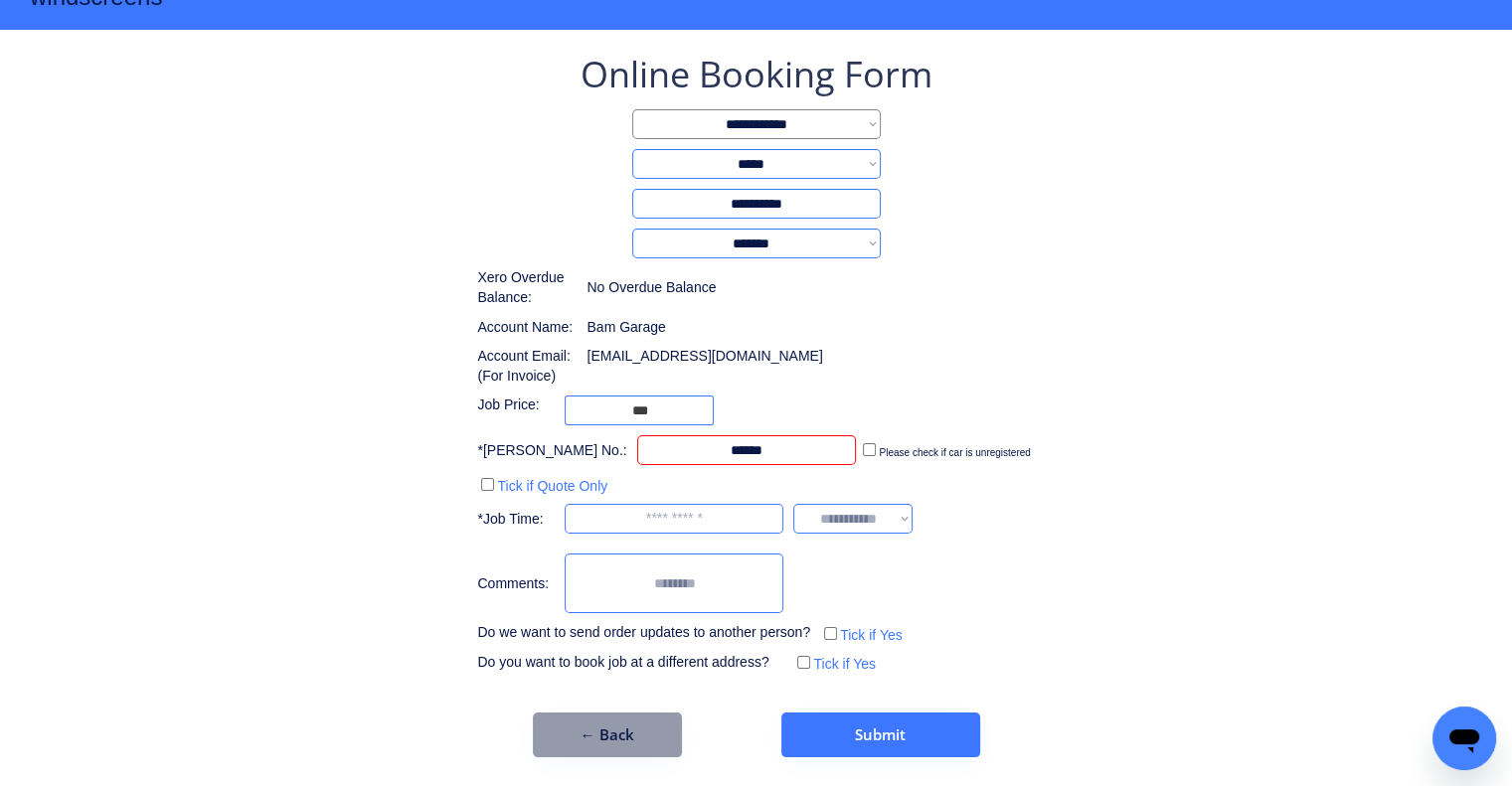 type on "******" 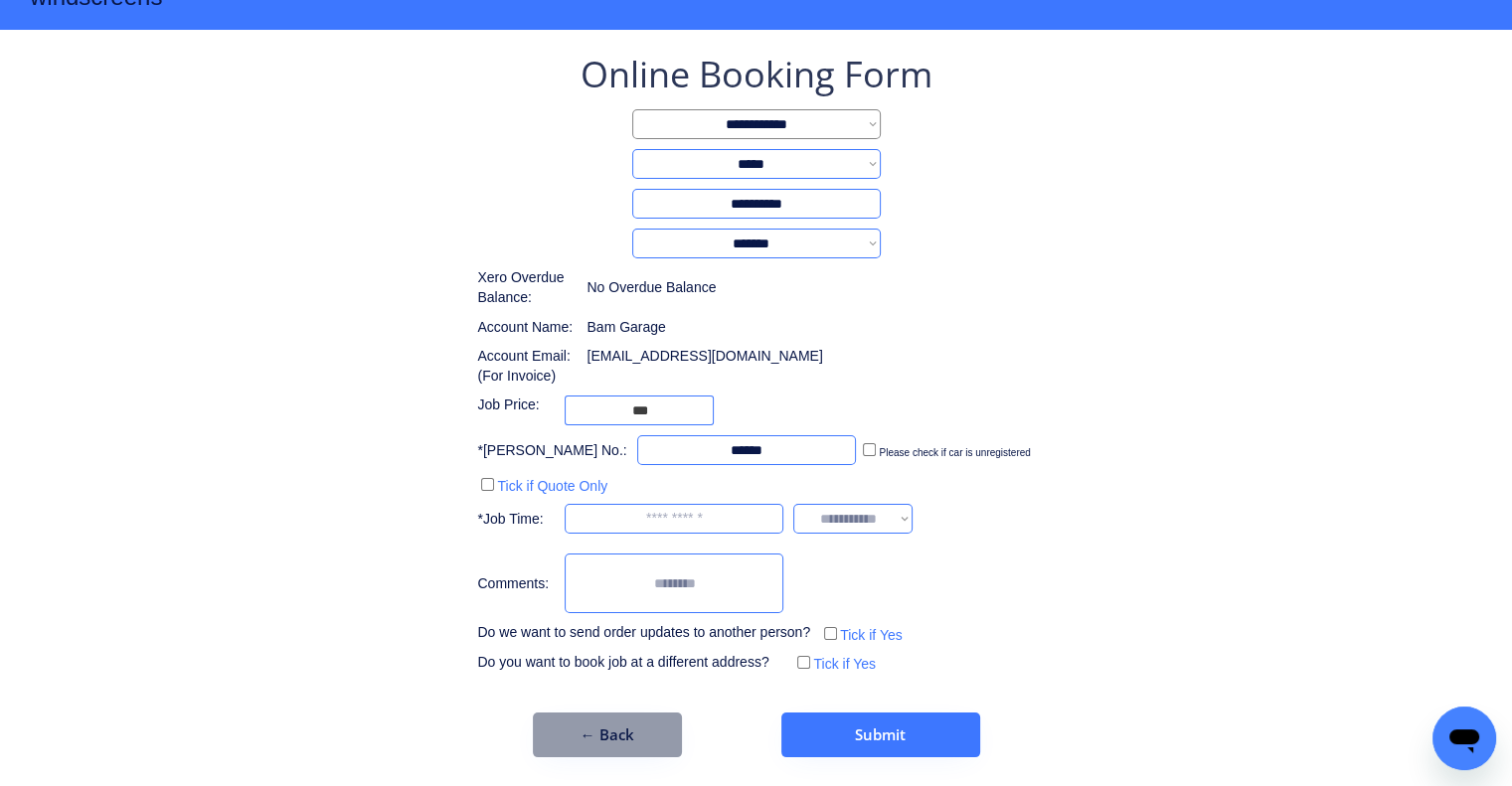 click on "**********" at bounding box center (756, 403) 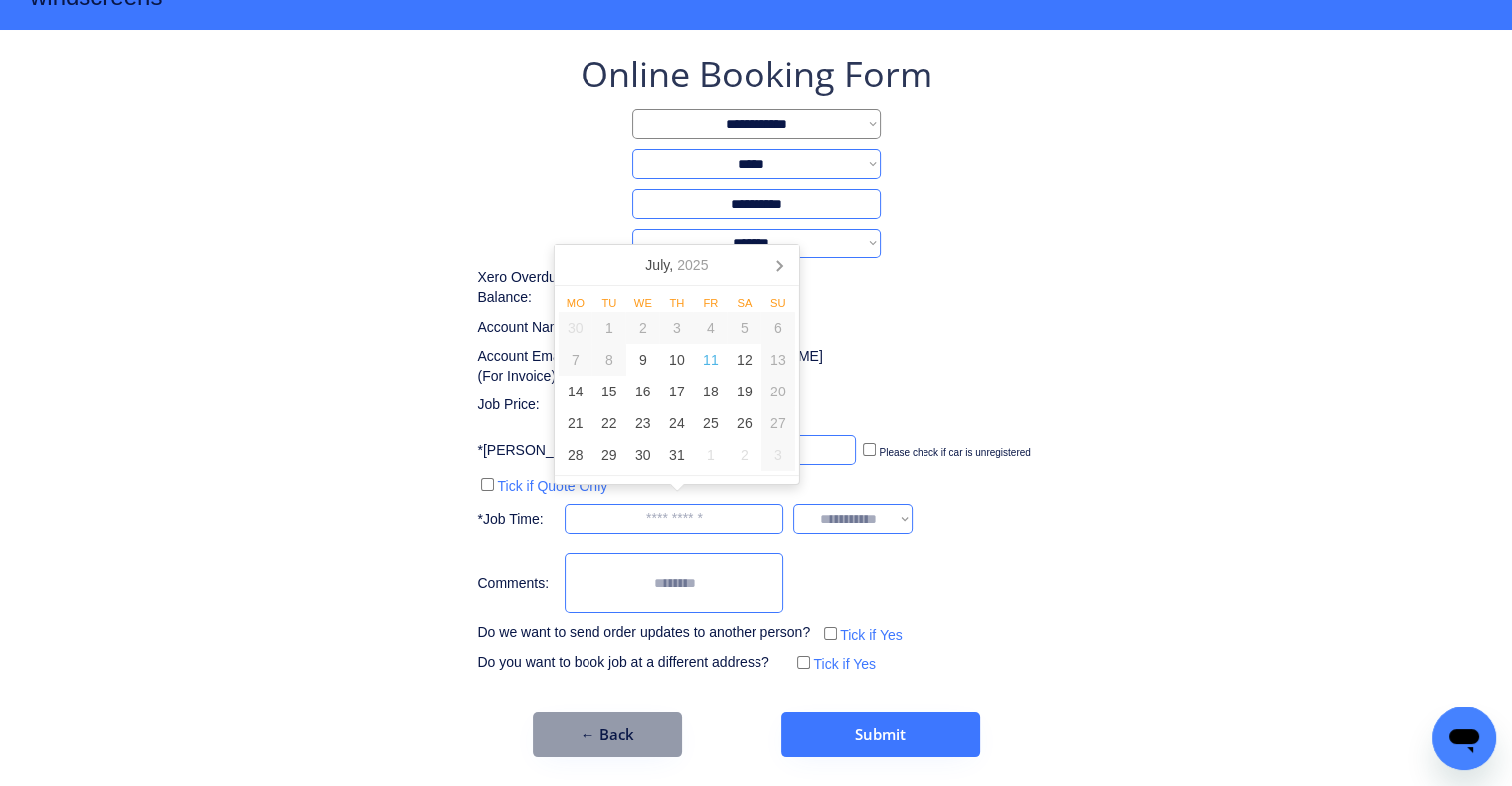 click at bounding box center (674, 519) 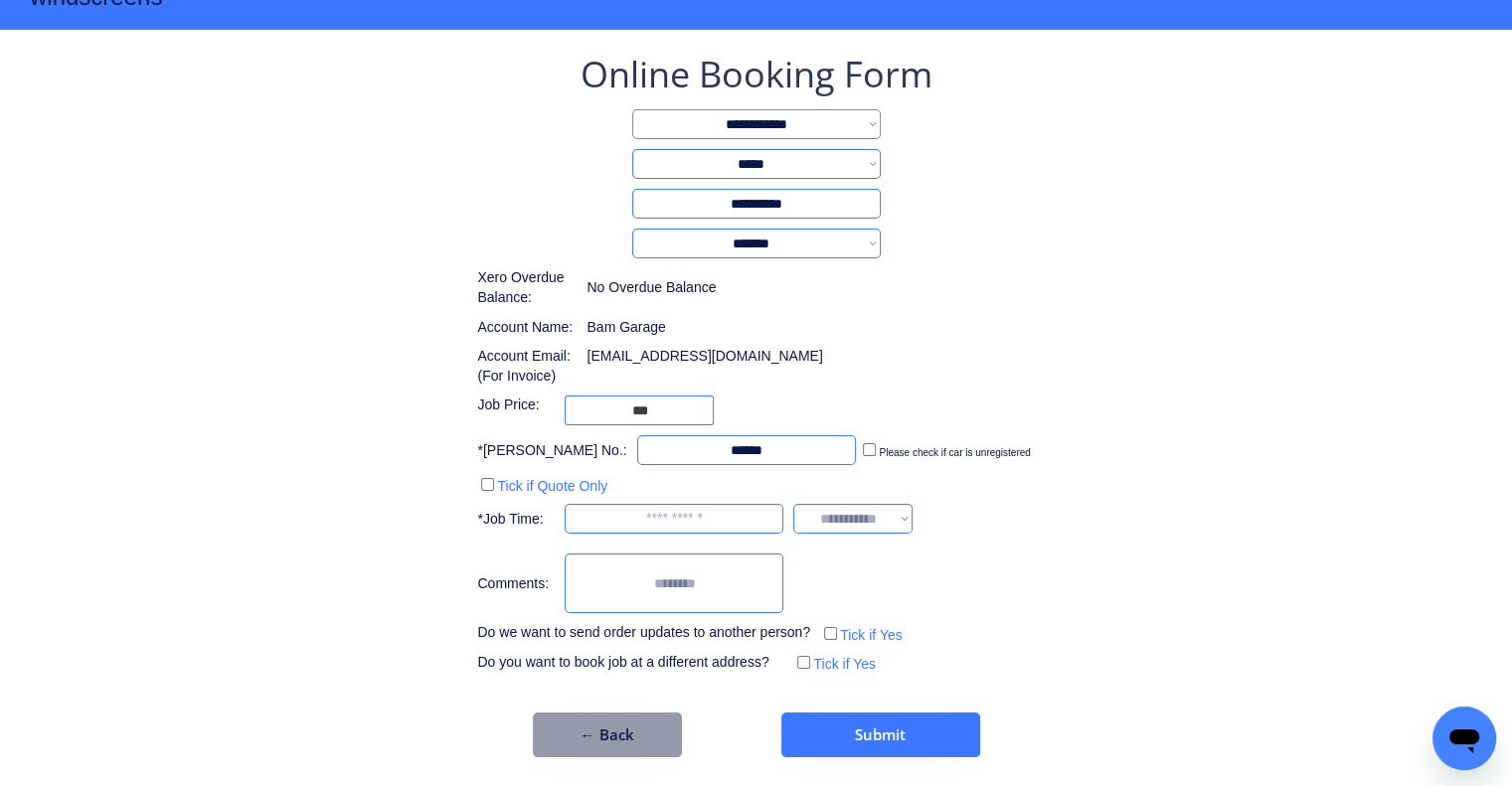 click on "**********" at bounding box center (756, 364) 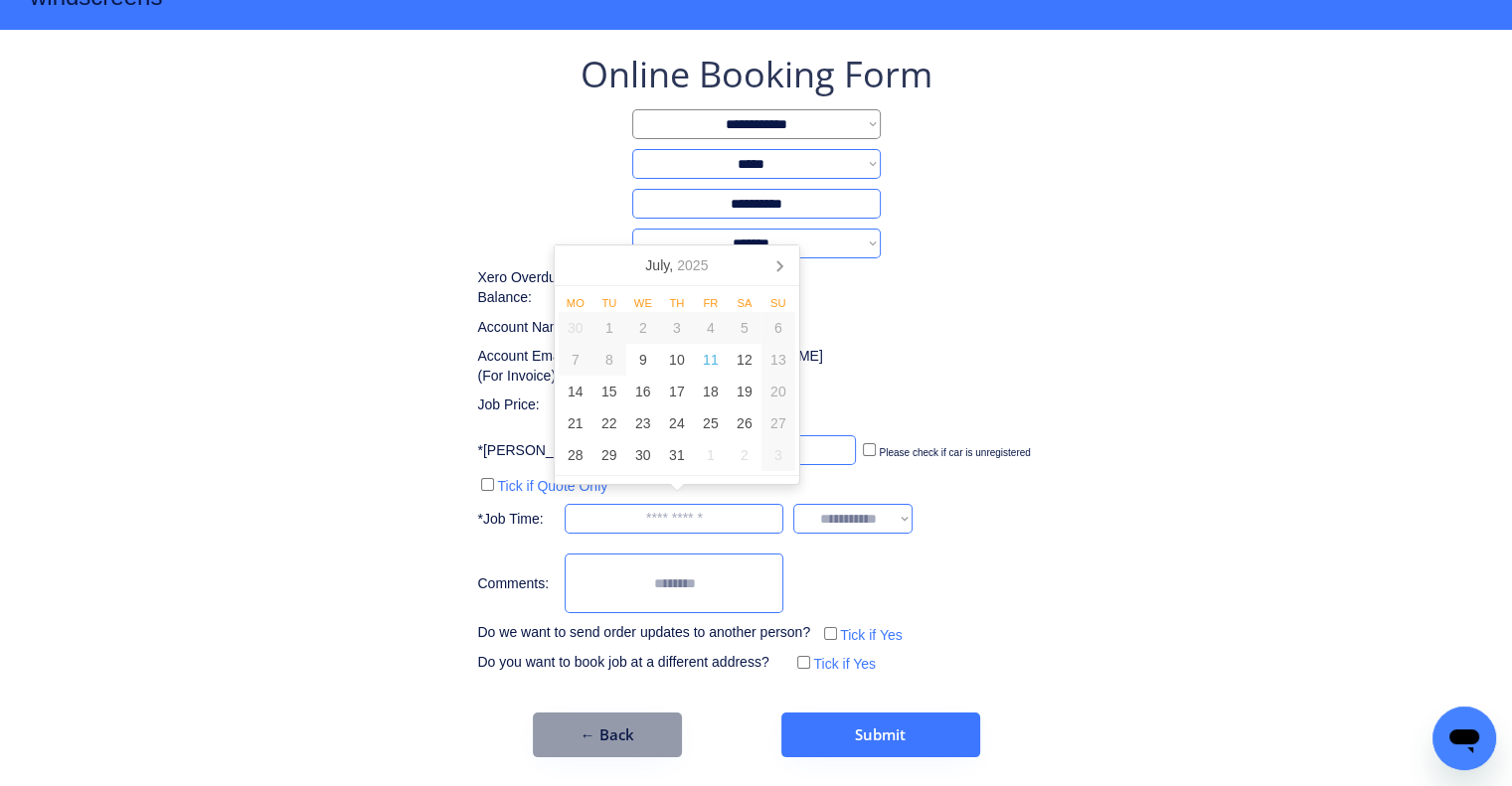 click at bounding box center [674, 519] 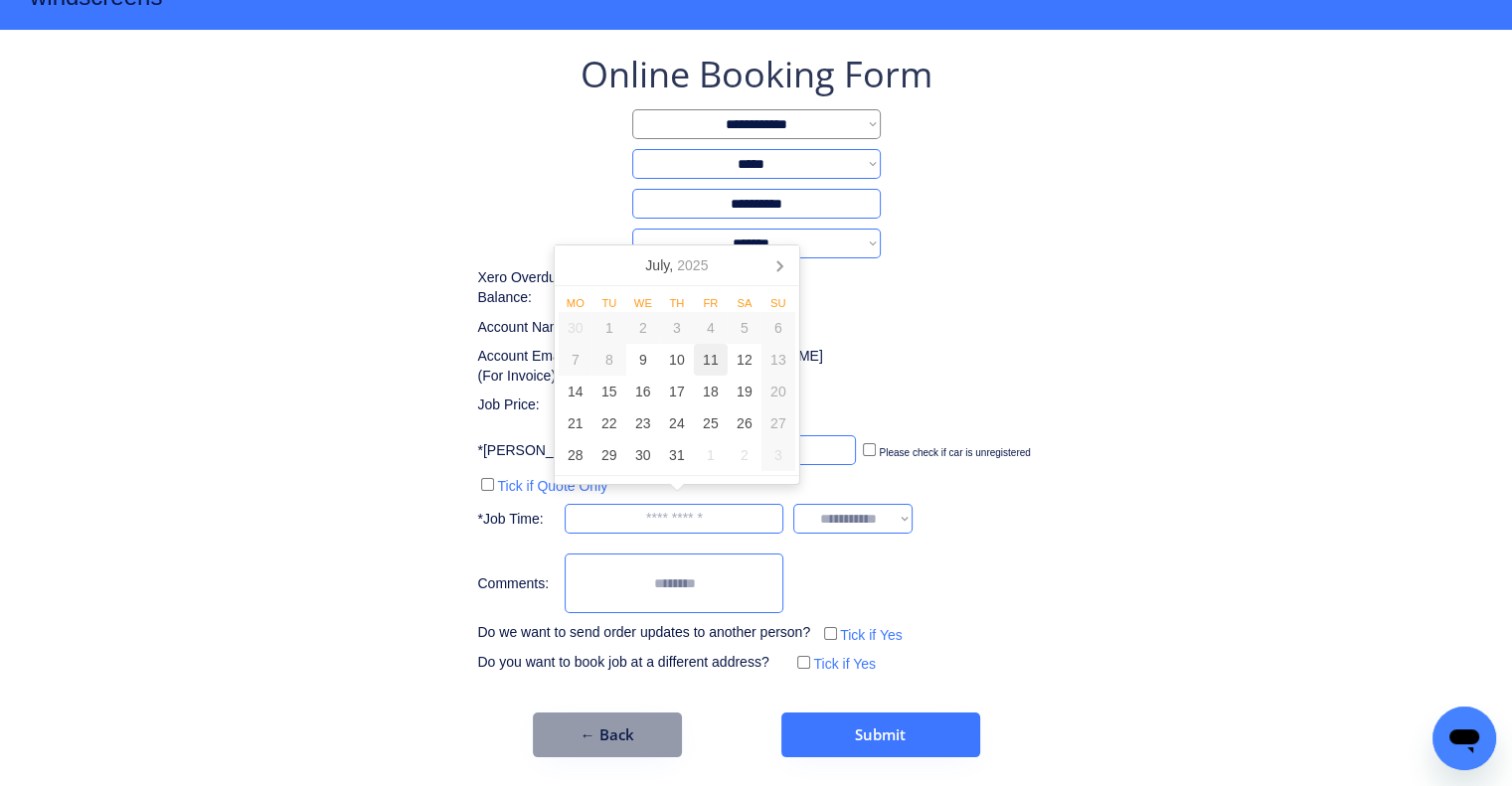 click on "11" at bounding box center [711, 360] 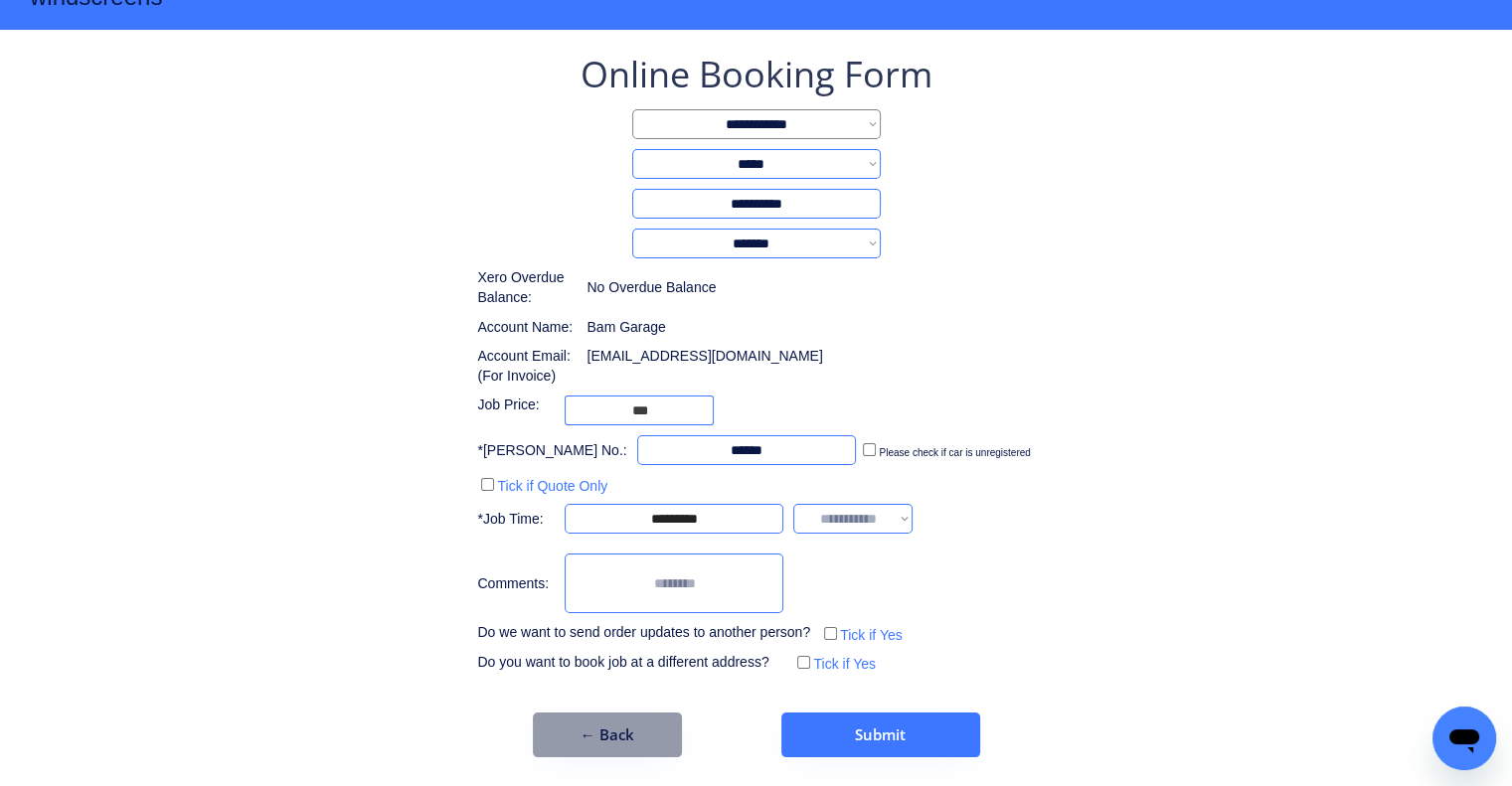 click on "**********" at bounding box center (756, 364) 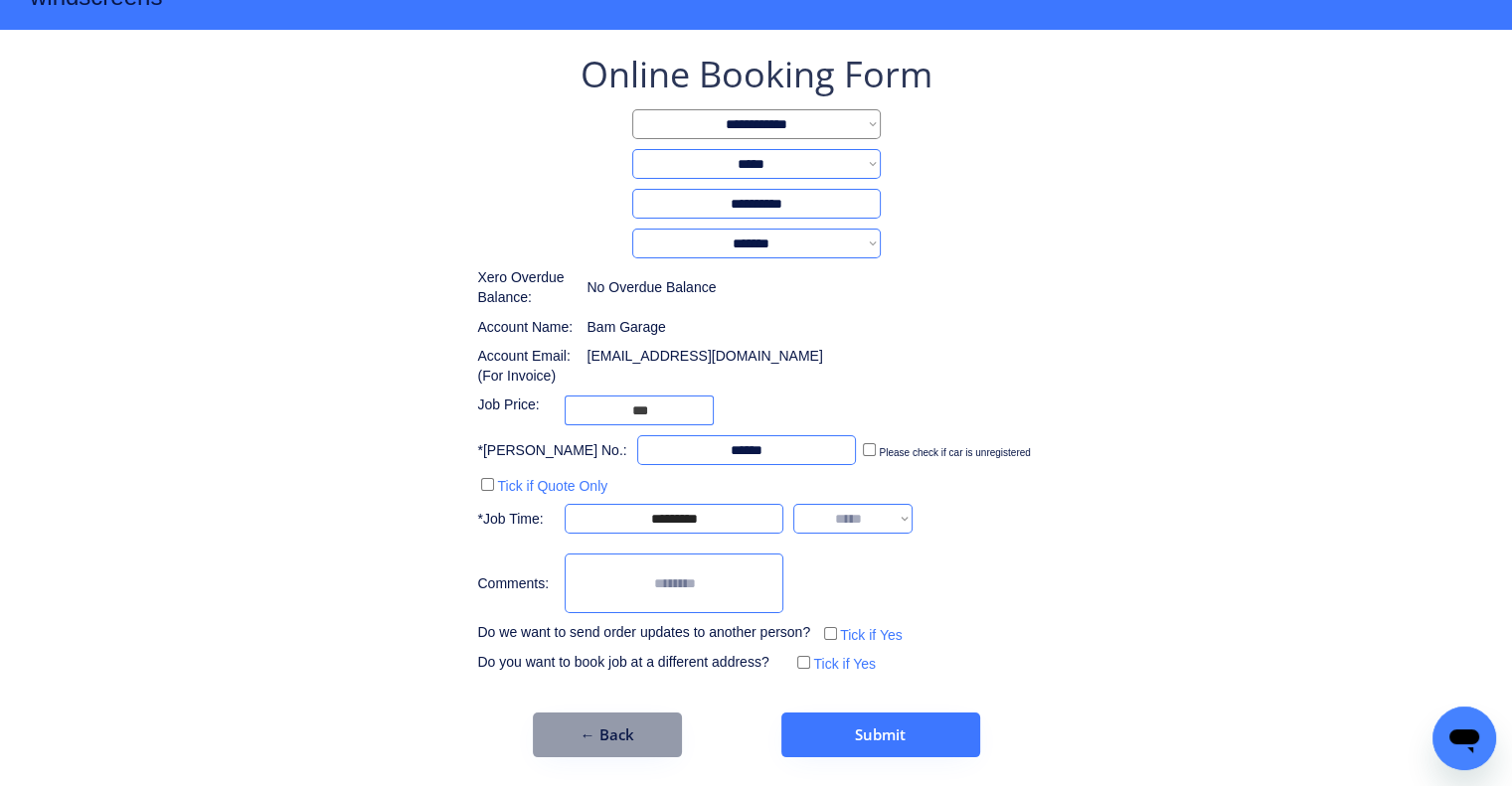 click on "**********" at bounding box center (853, 519) 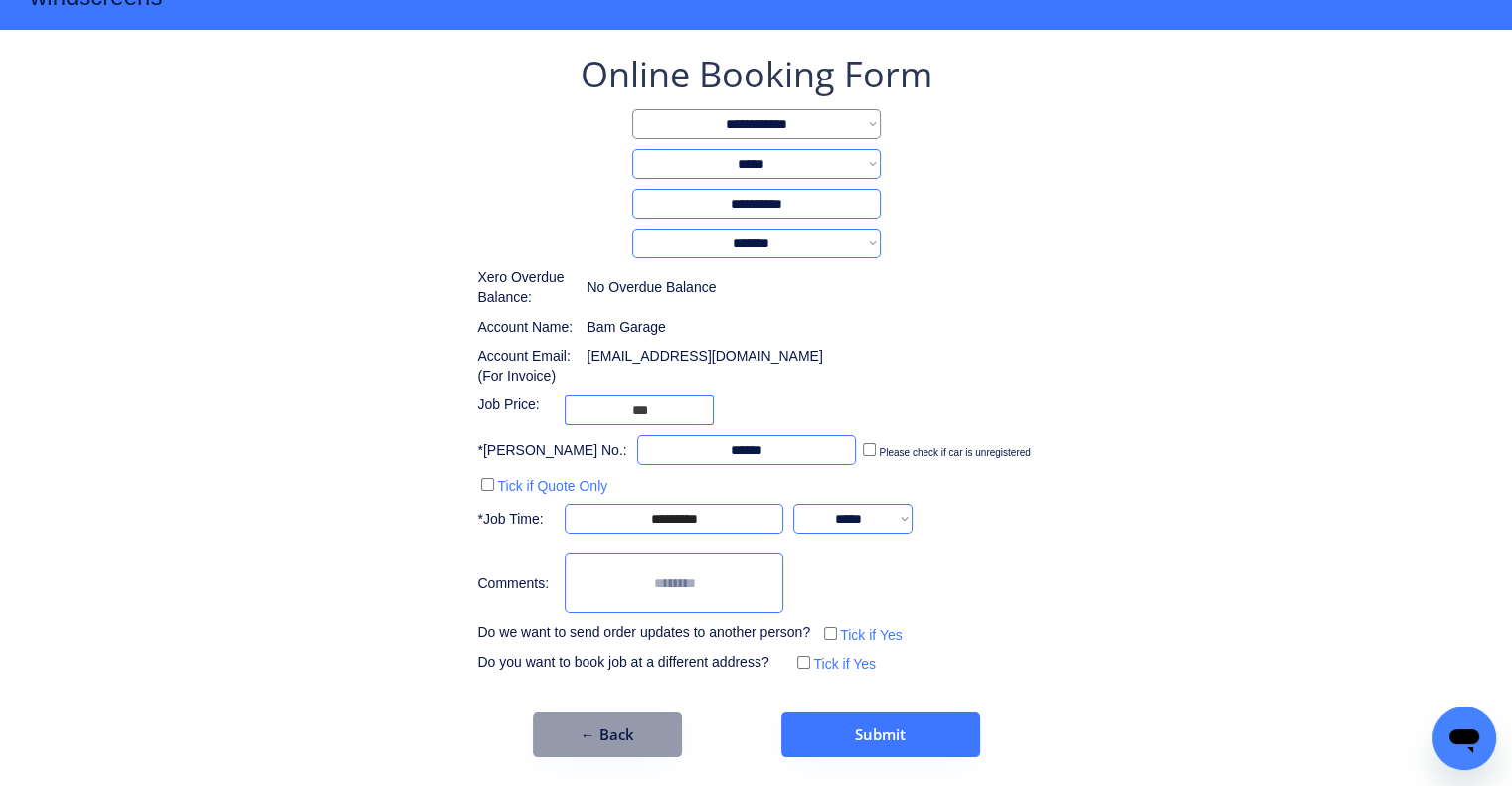 click on "**********" at bounding box center (756, 364) 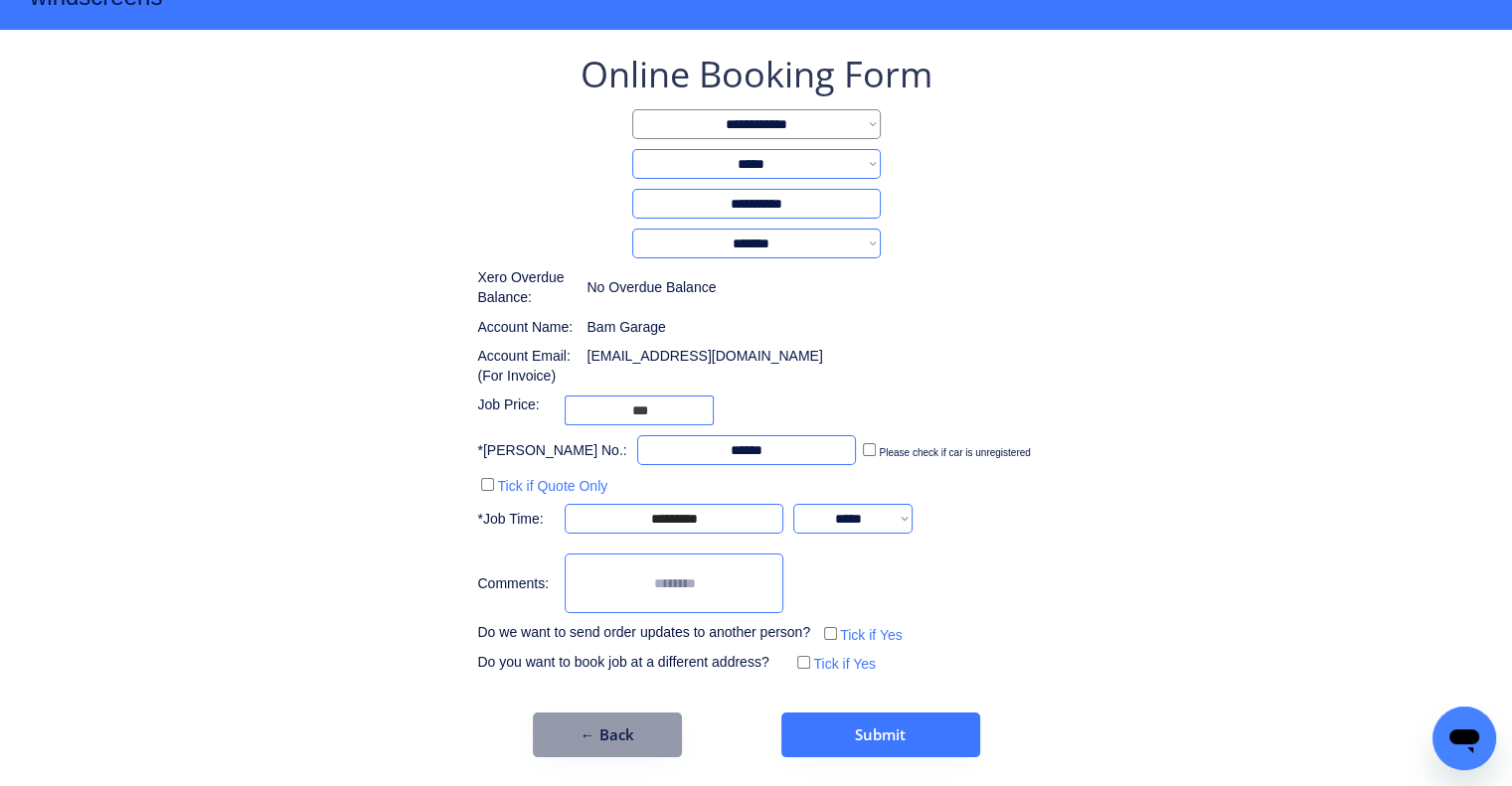 click on "**********" at bounding box center (756, 364) 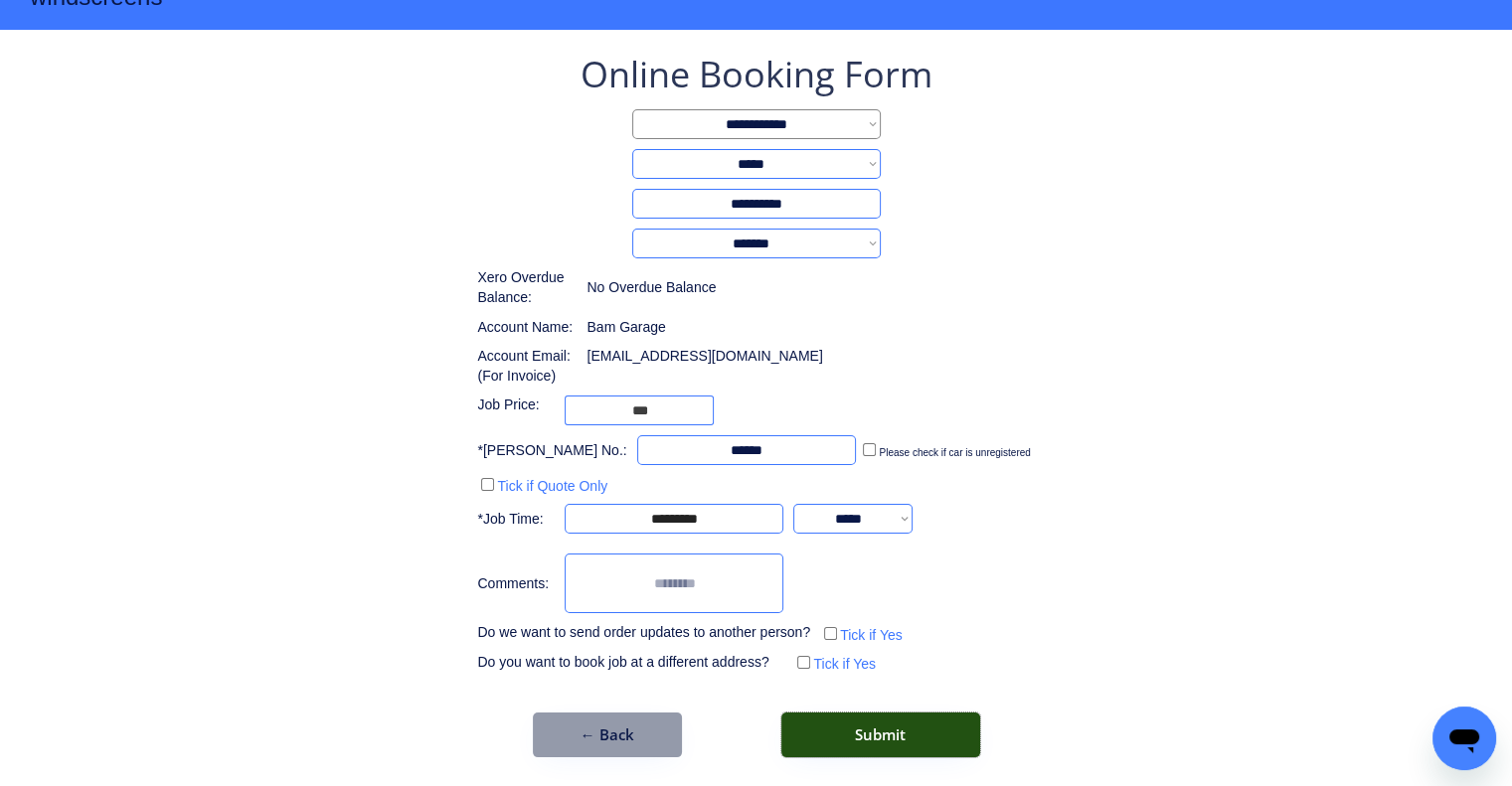 click on "Submit" at bounding box center (881, 734) 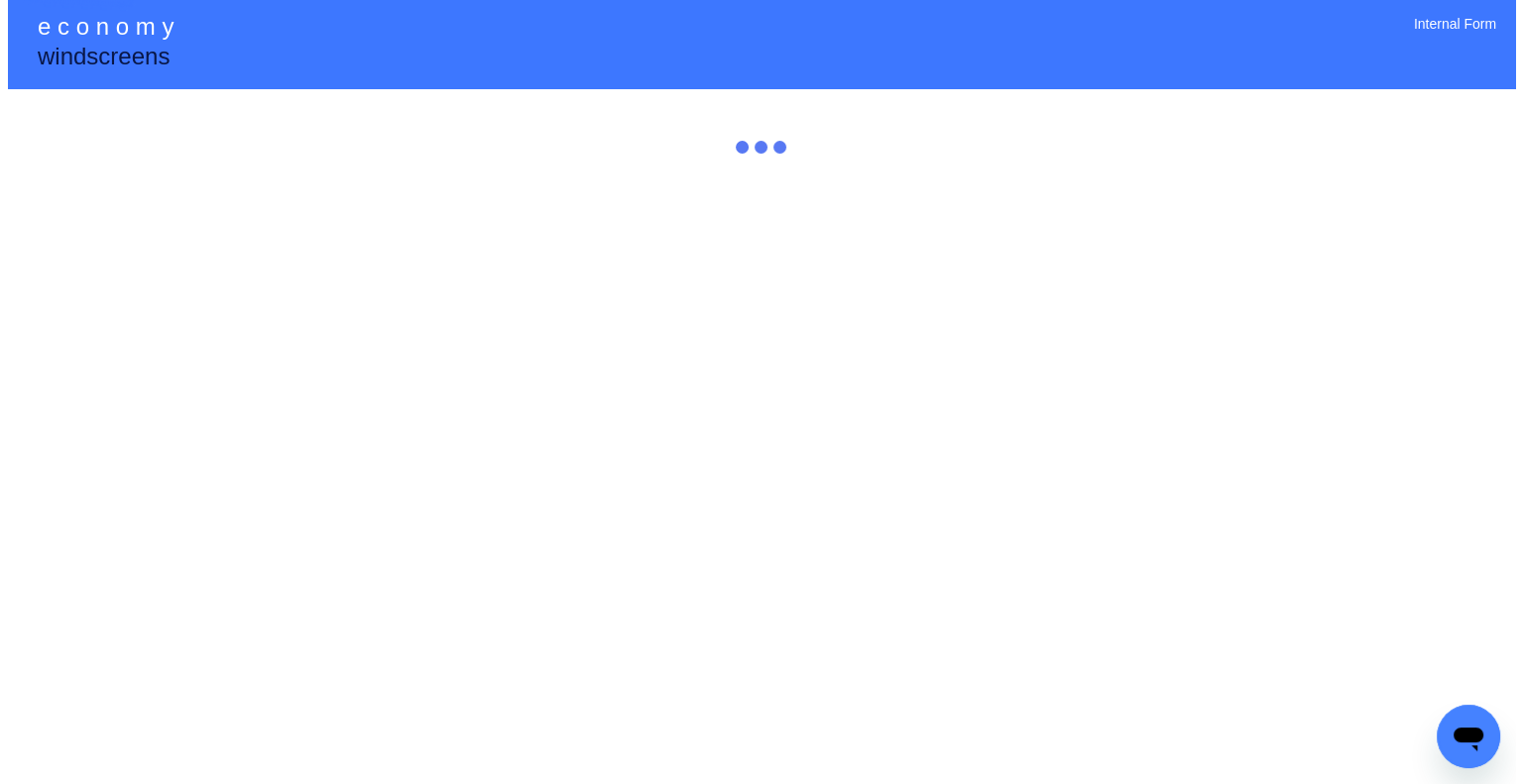 scroll, scrollTop: 0, scrollLeft: 0, axis: both 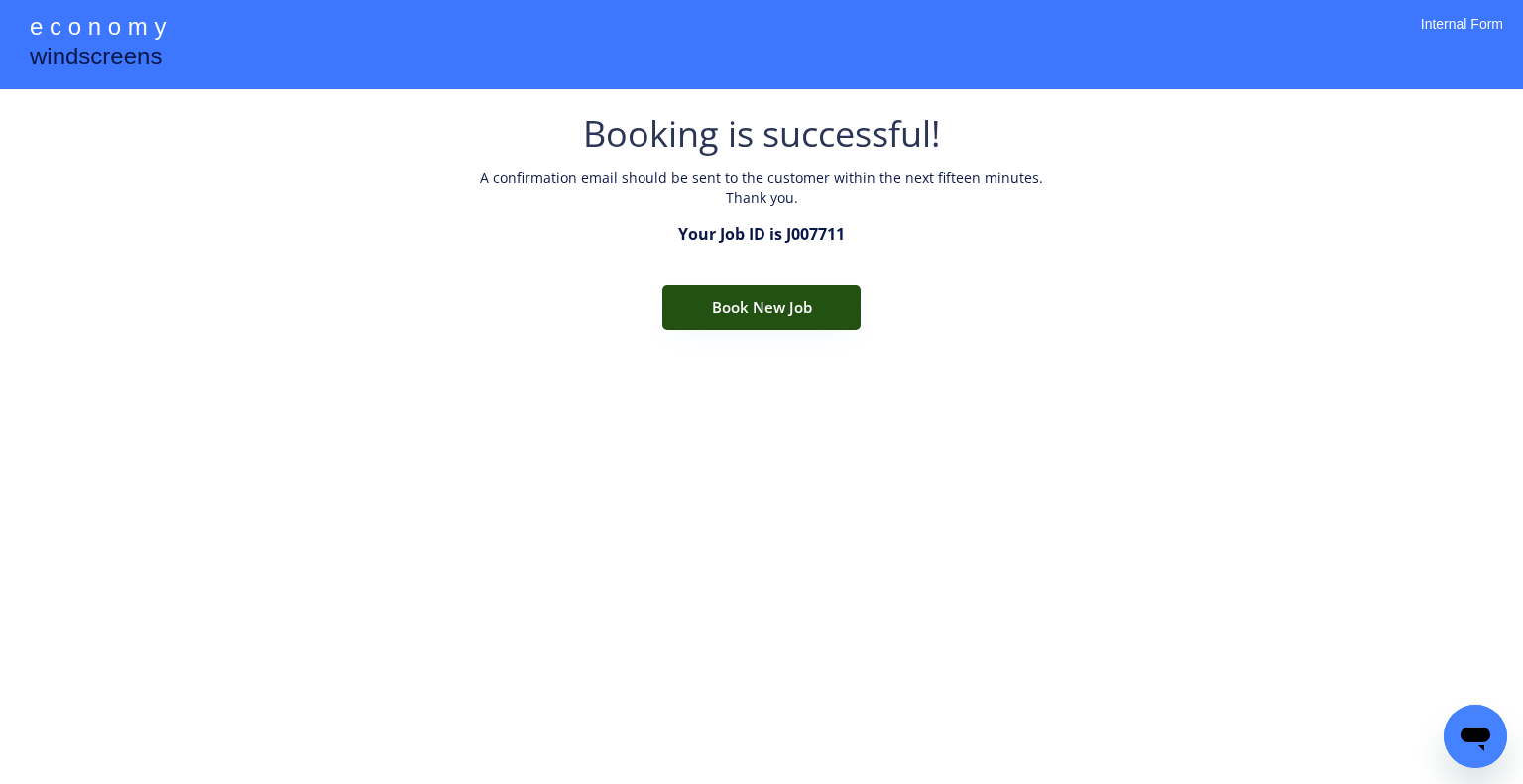 click on "Book New Job" at bounding box center [762, 307] 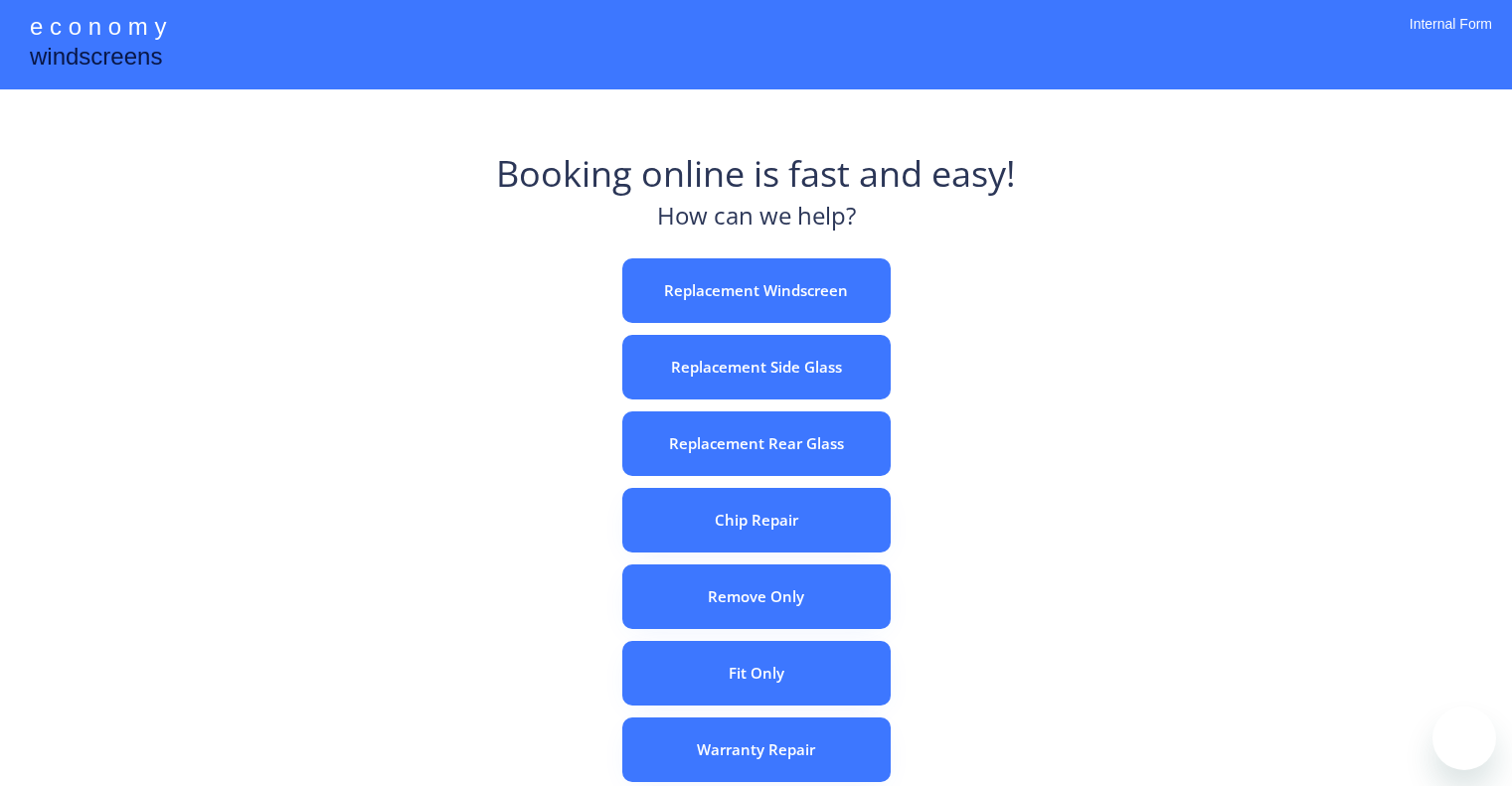 scroll, scrollTop: 0, scrollLeft: 0, axis: both 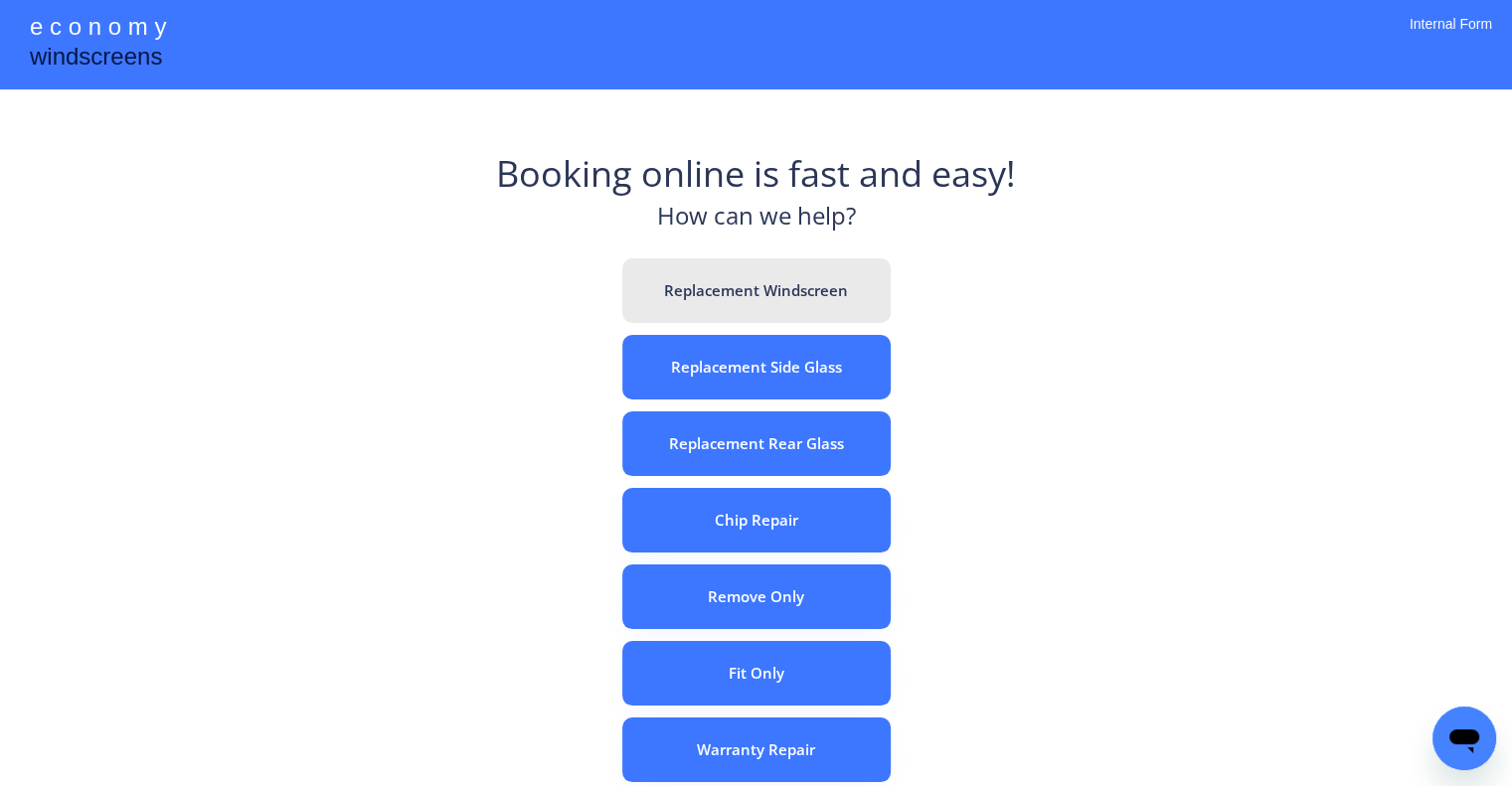 click on "Replacement Windscreen" at bounding box center (756, 290) 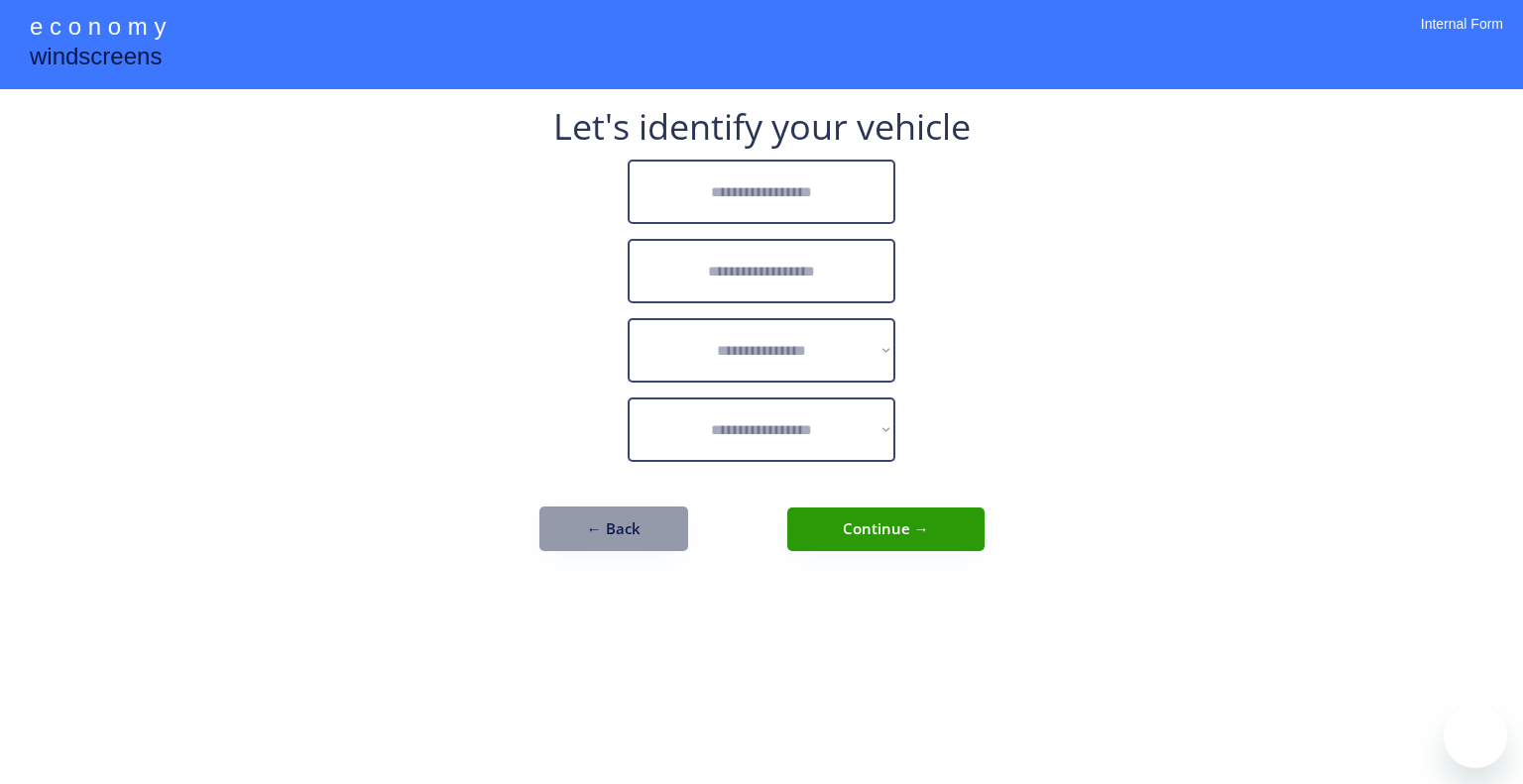 scroll, scrollTop: 0, scrollLeft: 0, axis: both 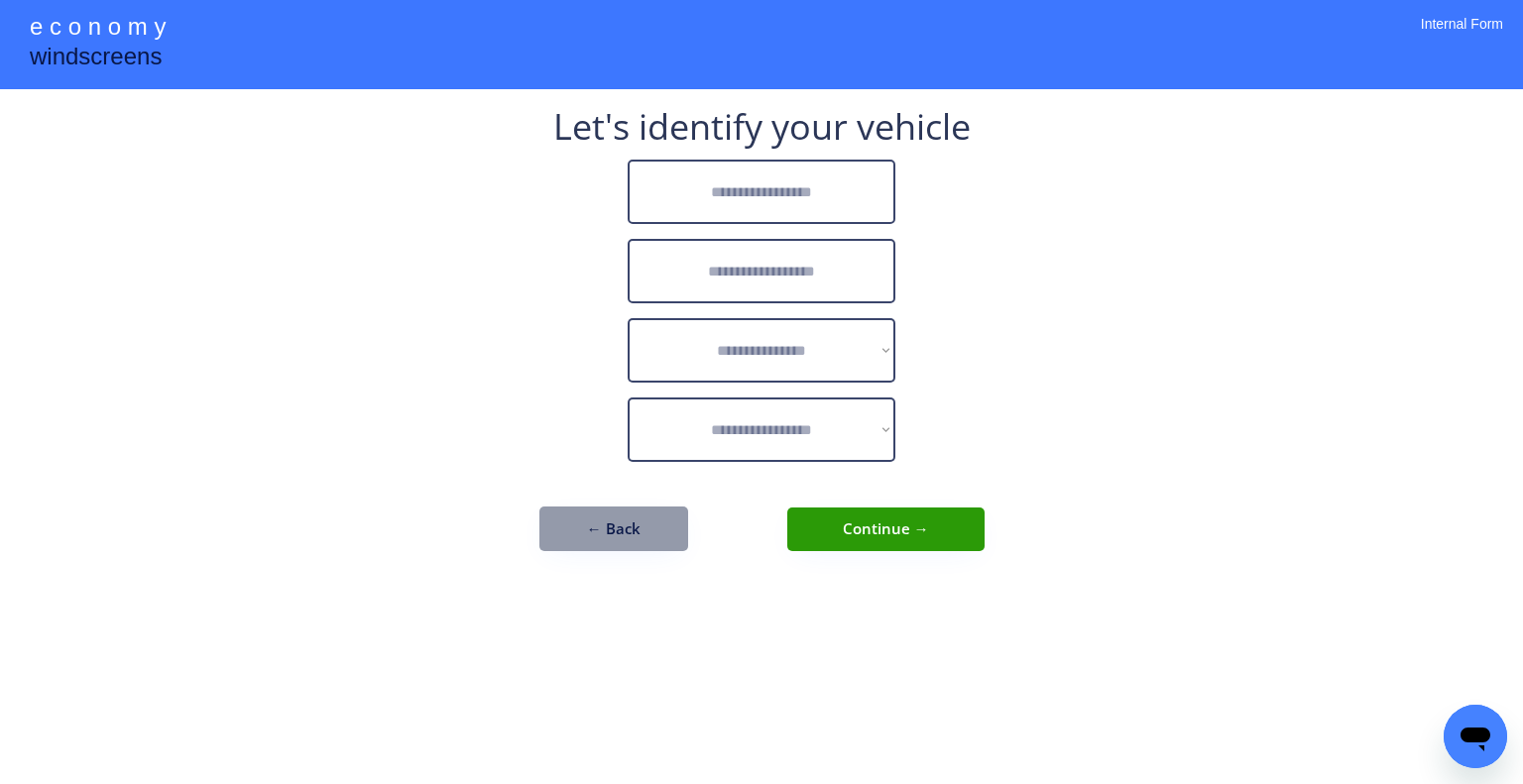 click at bounding box center [762, 191] 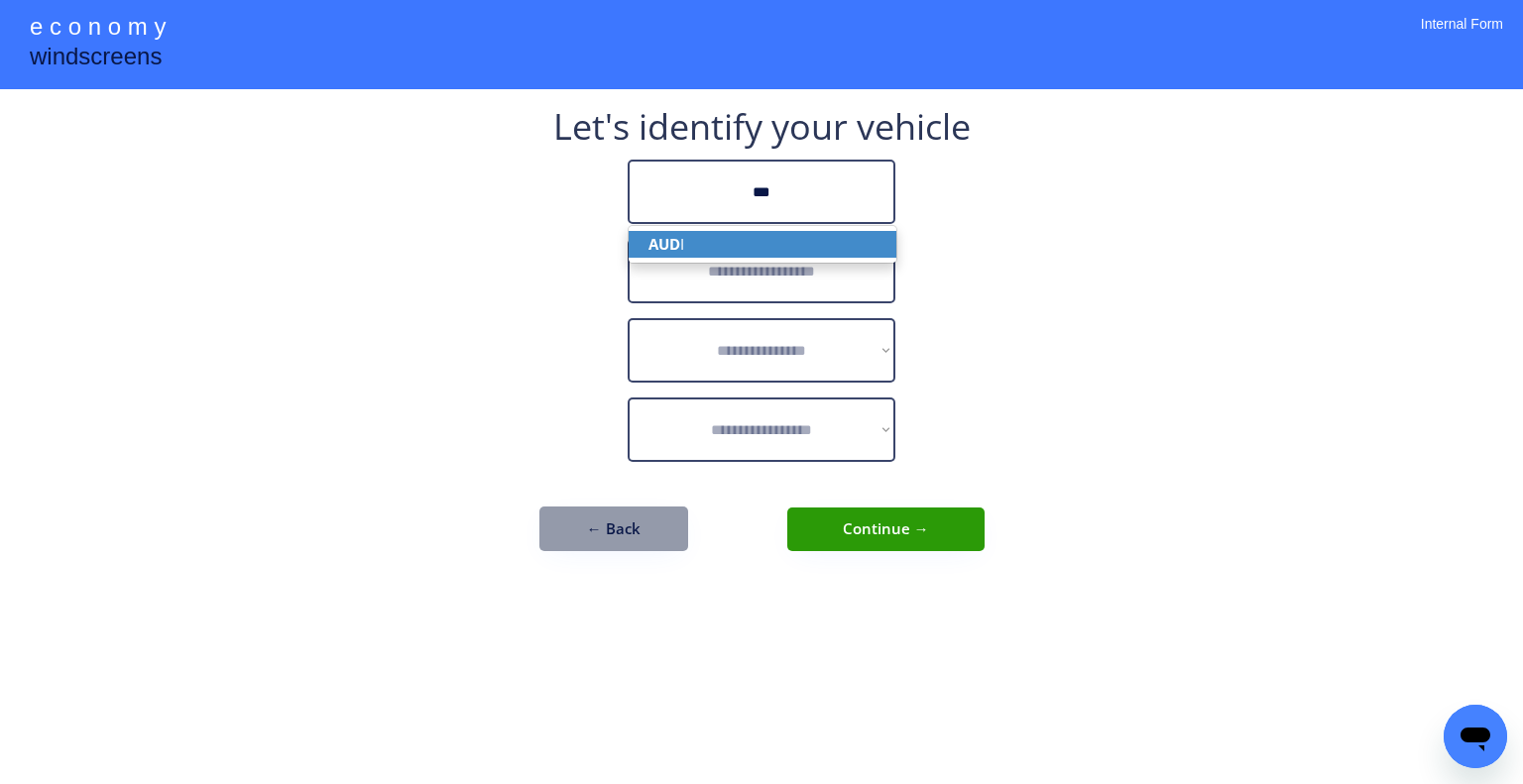 click on "AUD I" at bounding box center [762, 244] 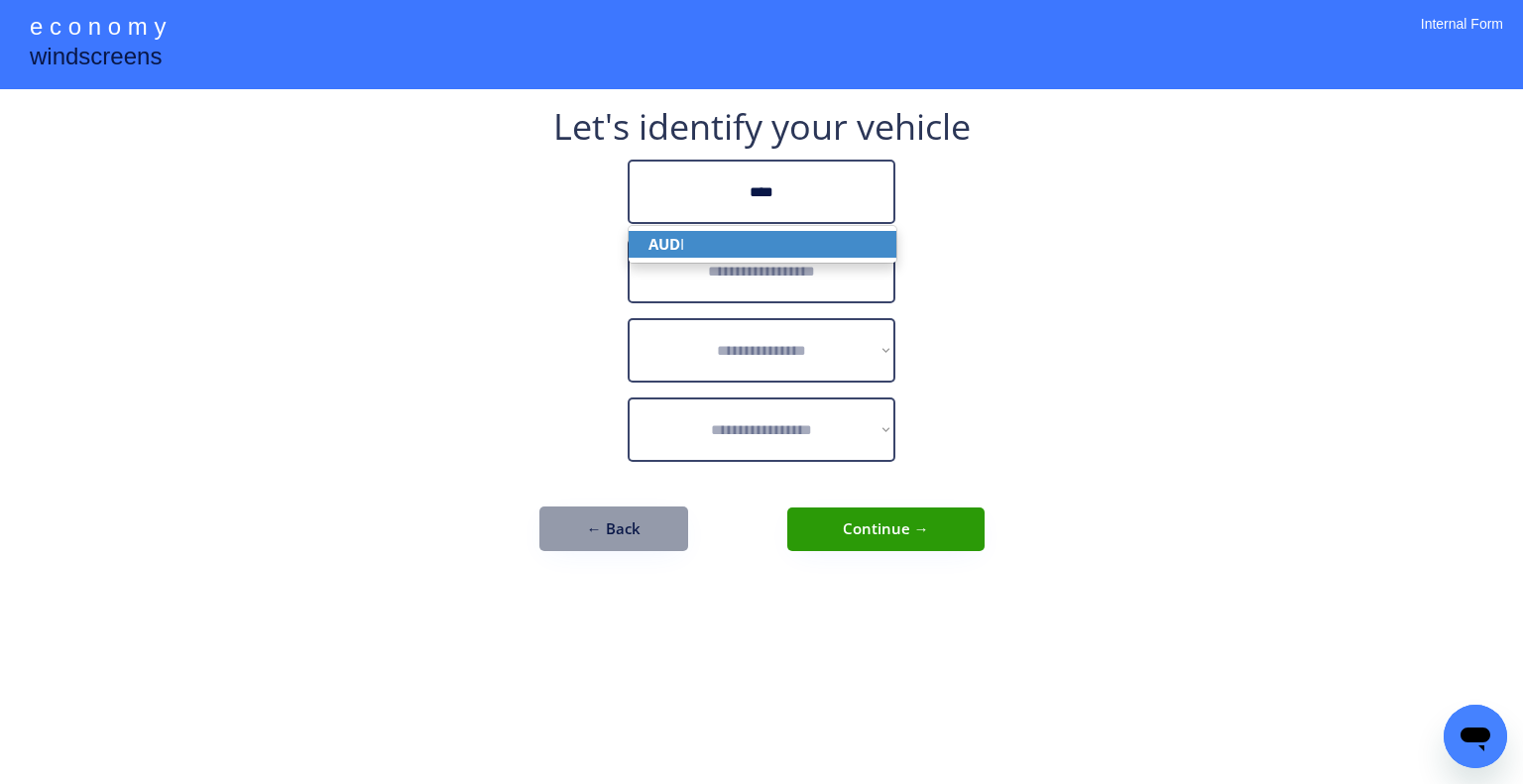 type on "****" 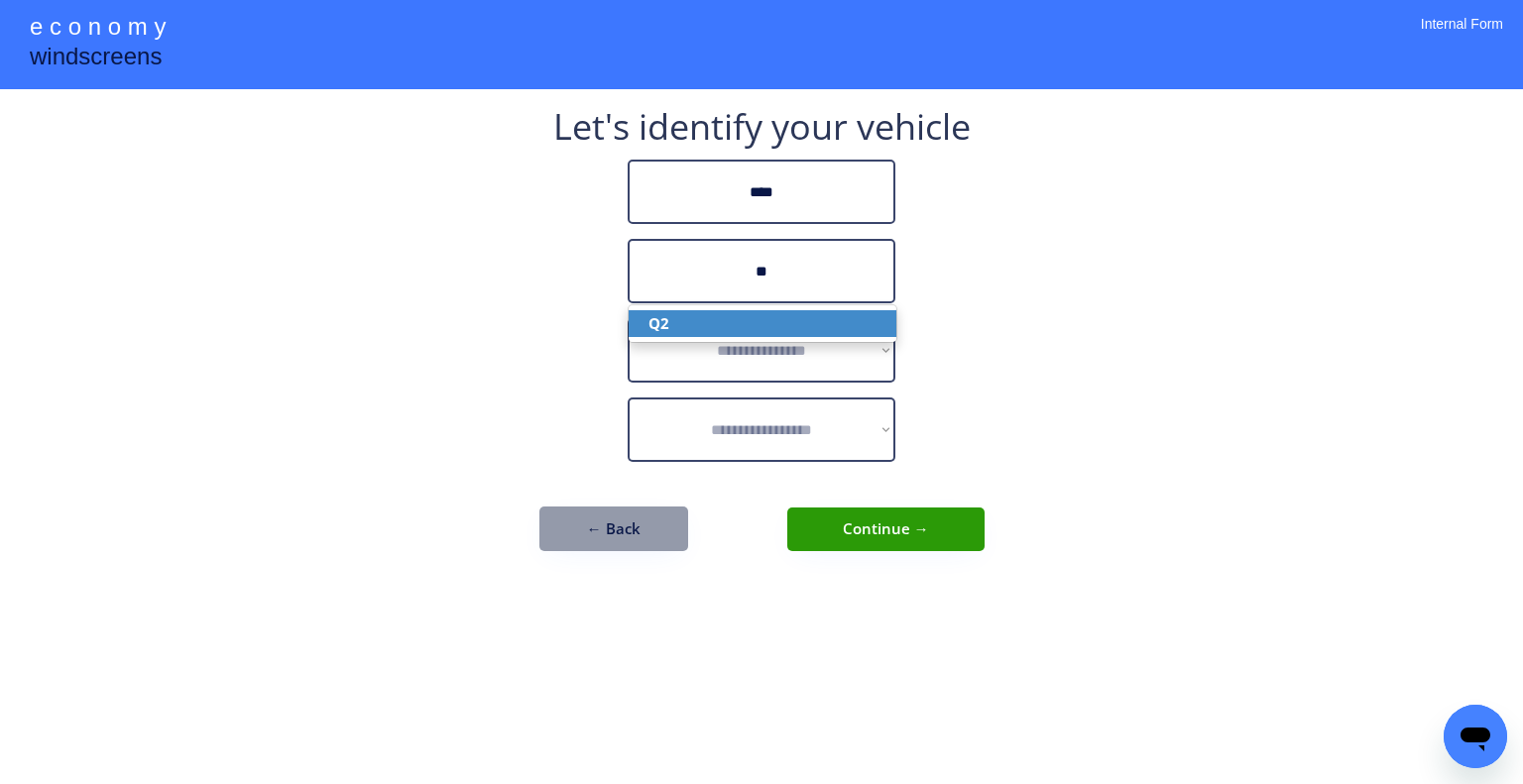 click on "Q2" at bounding box center [762, 323] 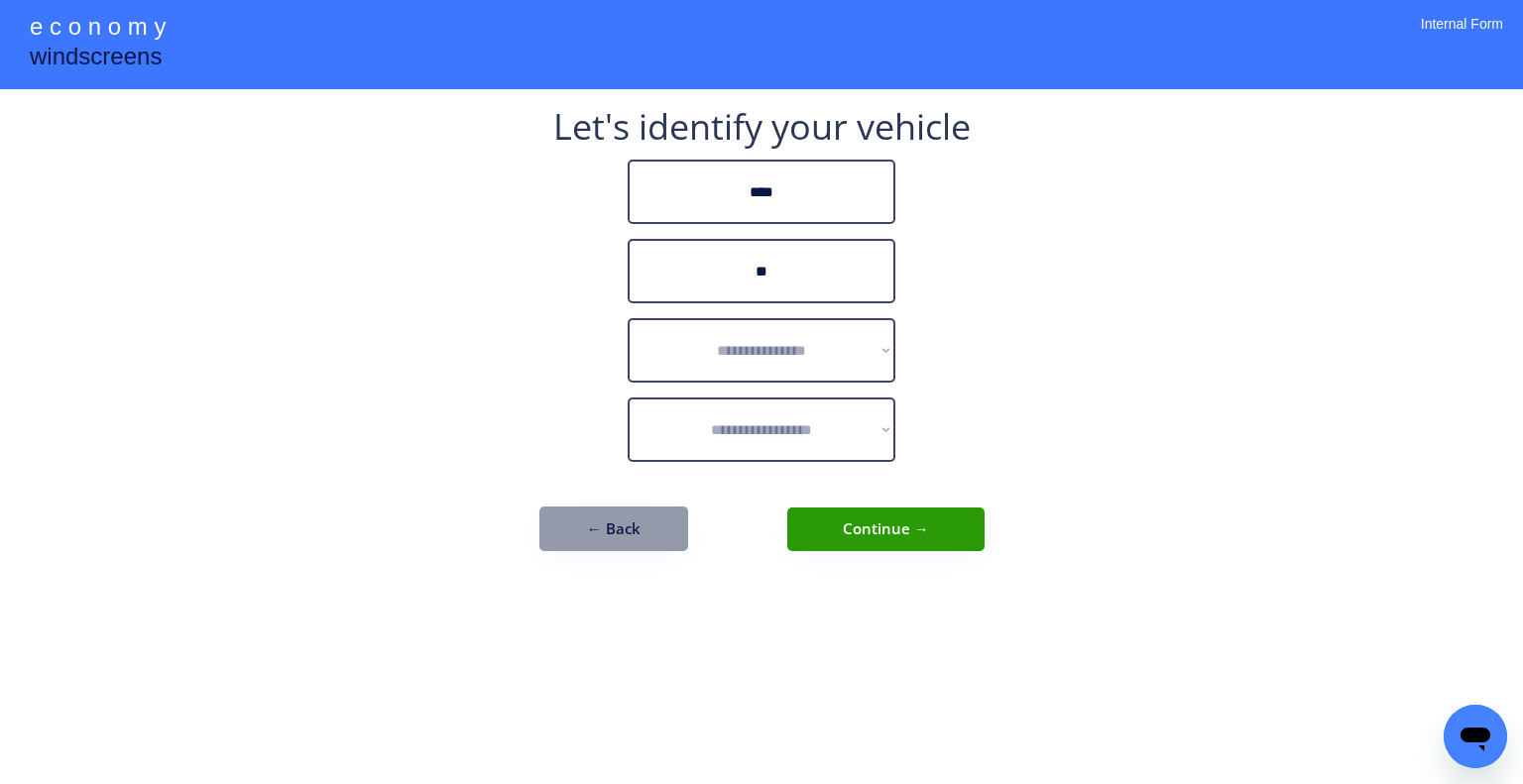 click on "**********" at bounding box center [762, 340] 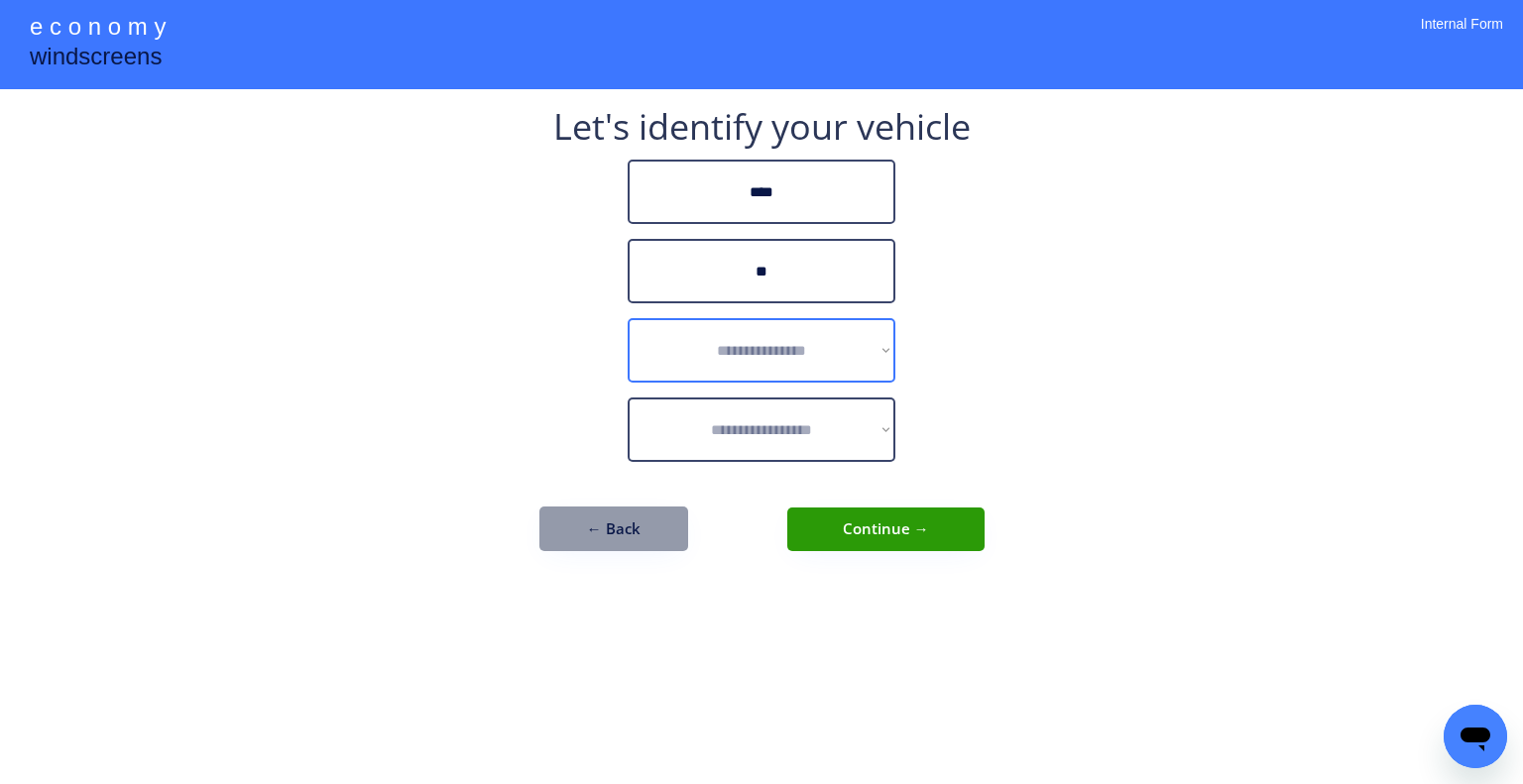 drag, startPoint x: 762, startPoint y: 331, endPoint x: 829, endPoint y: 362, distance: 73.82412 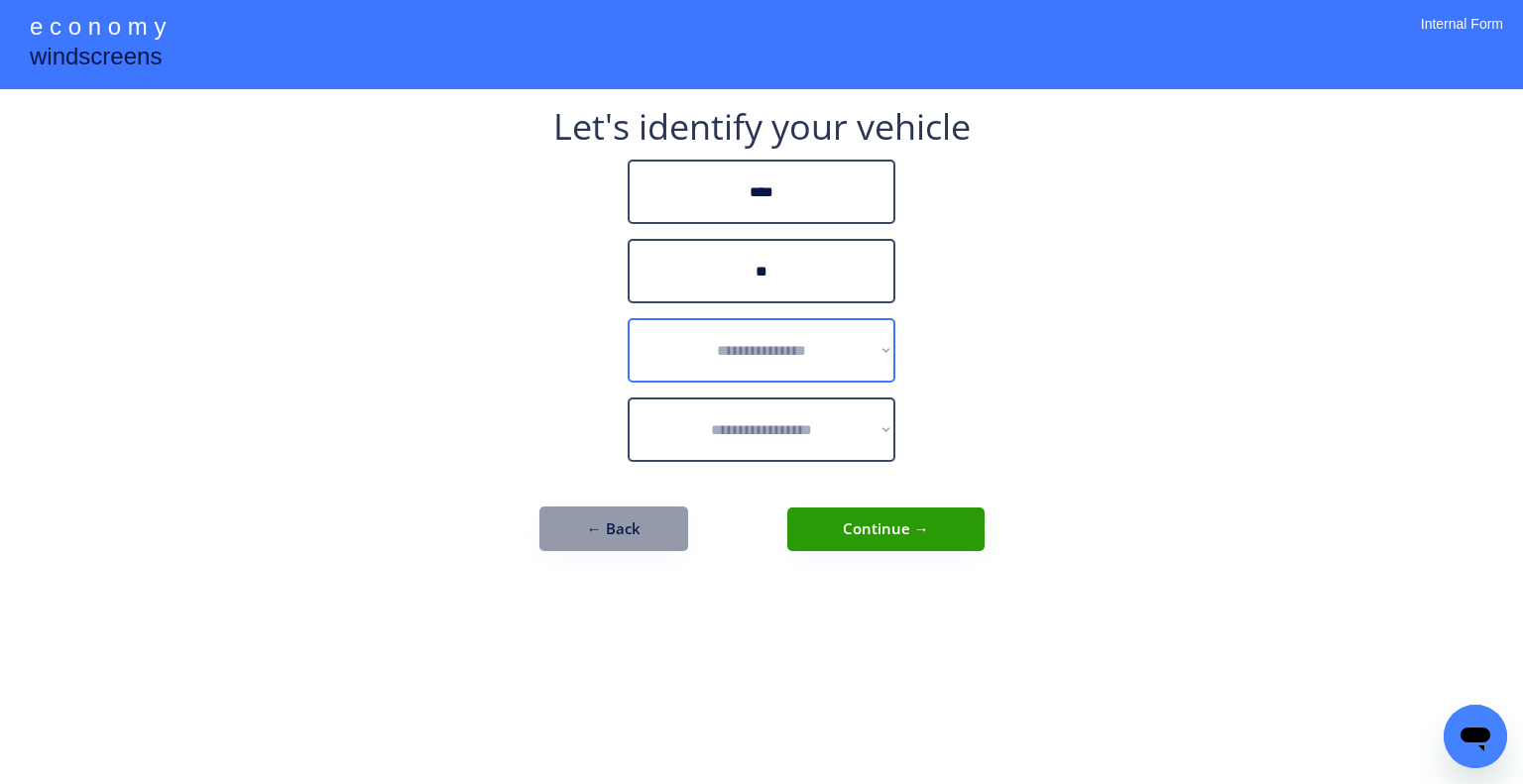 select on "******" 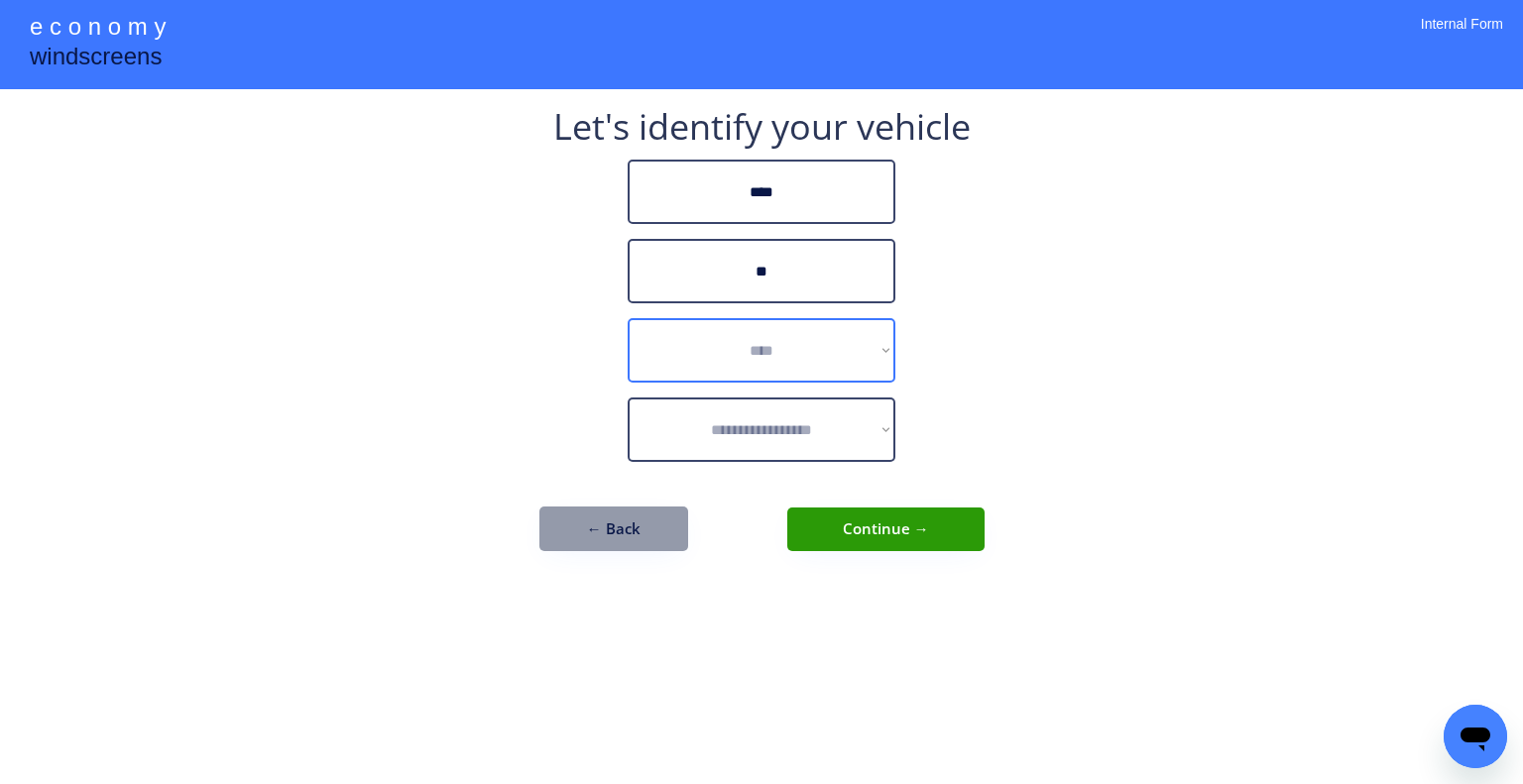 click on "**********" at bounding box center (762, 350) 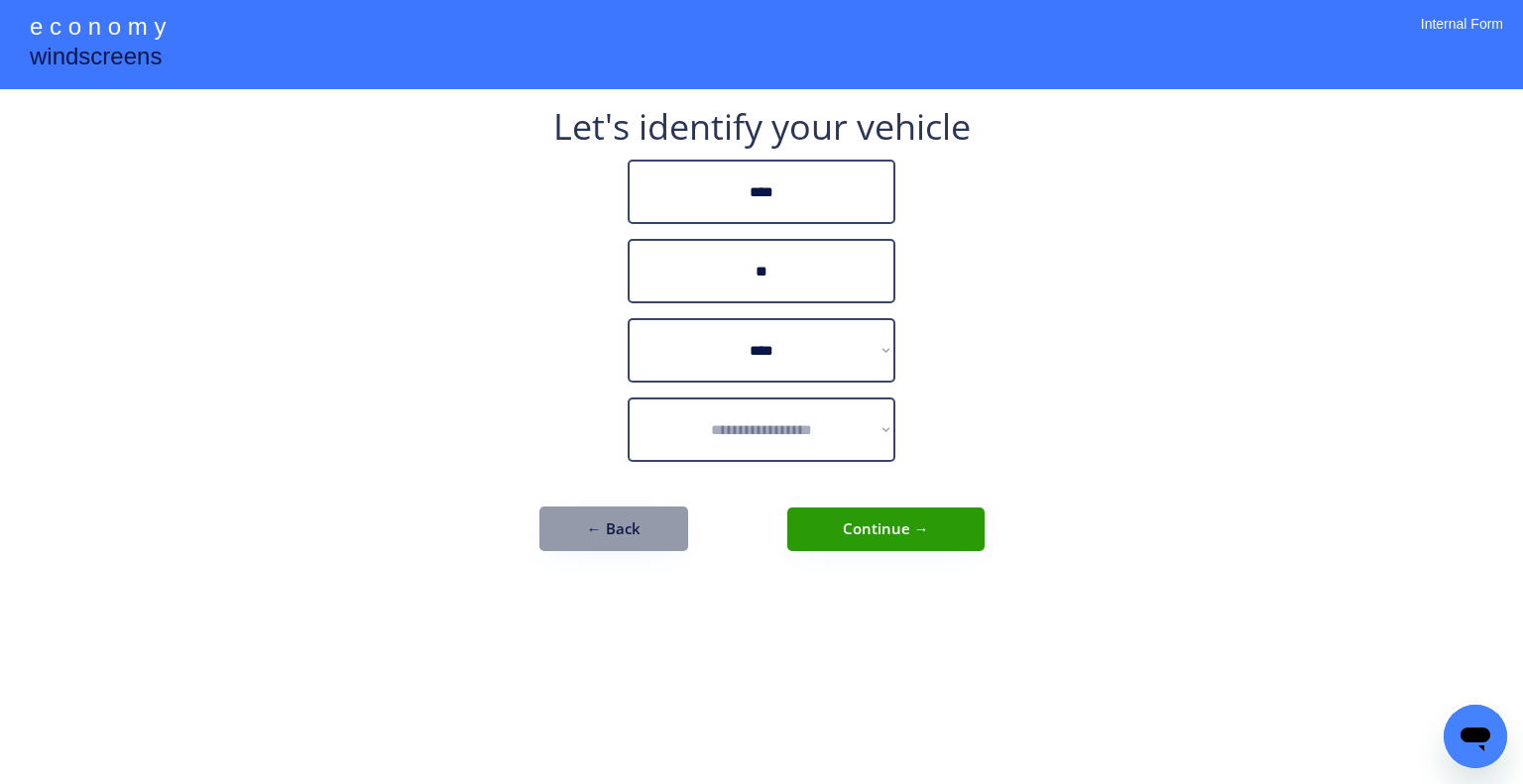 click on "**********" at bounding box center (762, 392) 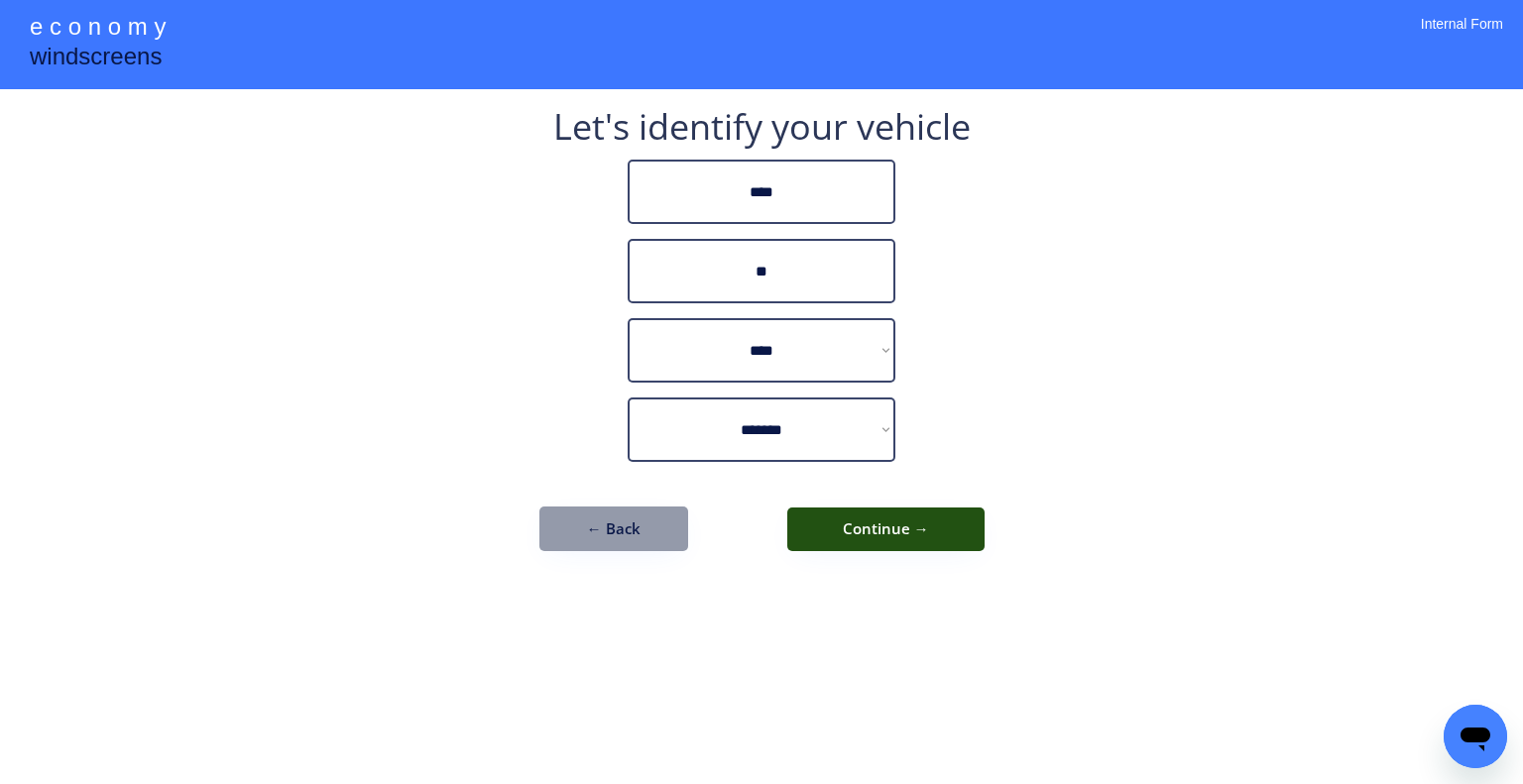 click on "Continue    →" at bounding box center (885, 529) 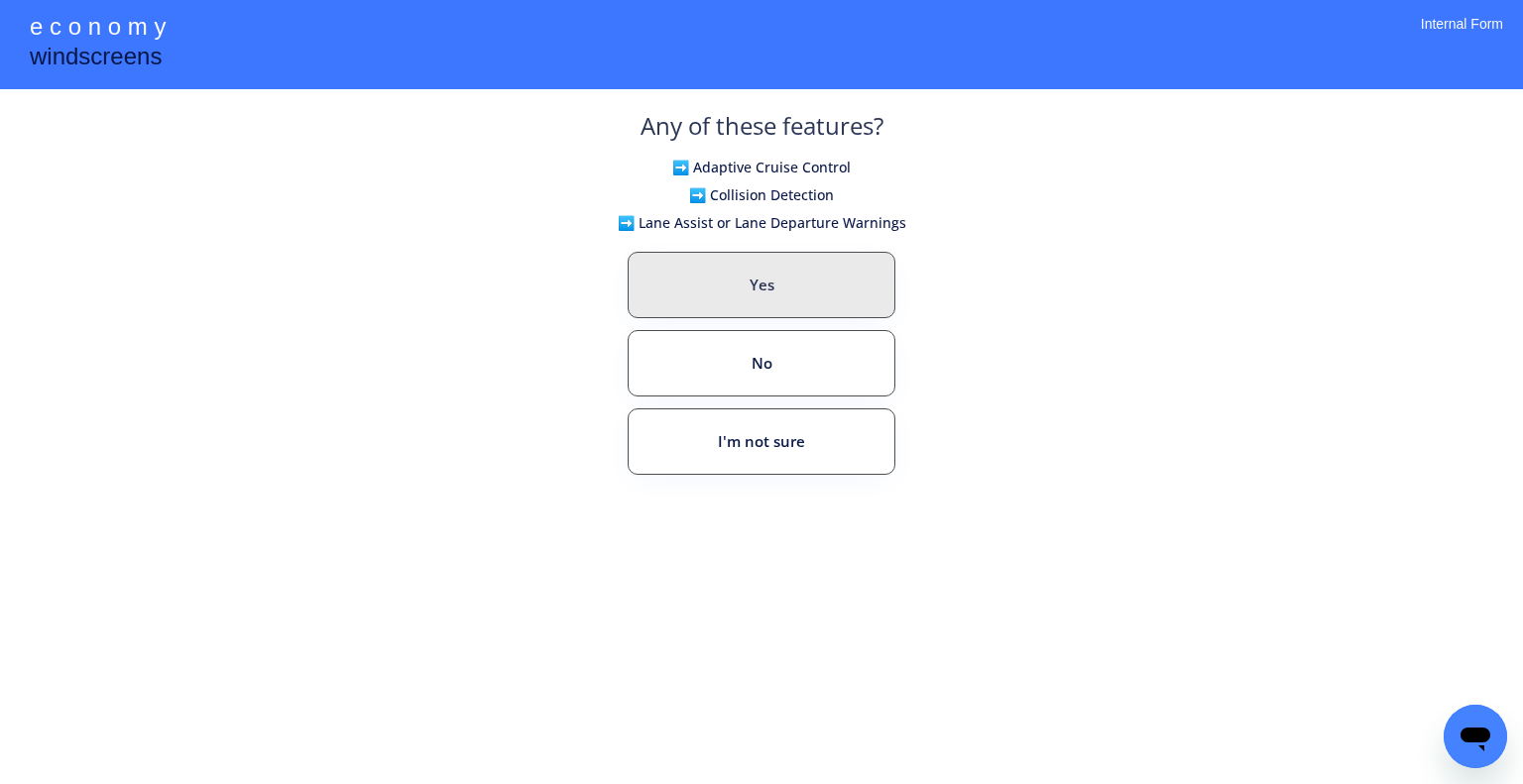 drag, startPoint x: 801, startPoint y: 272, endPoint x: 1146, endPoint y: 262, distance: 345.1449 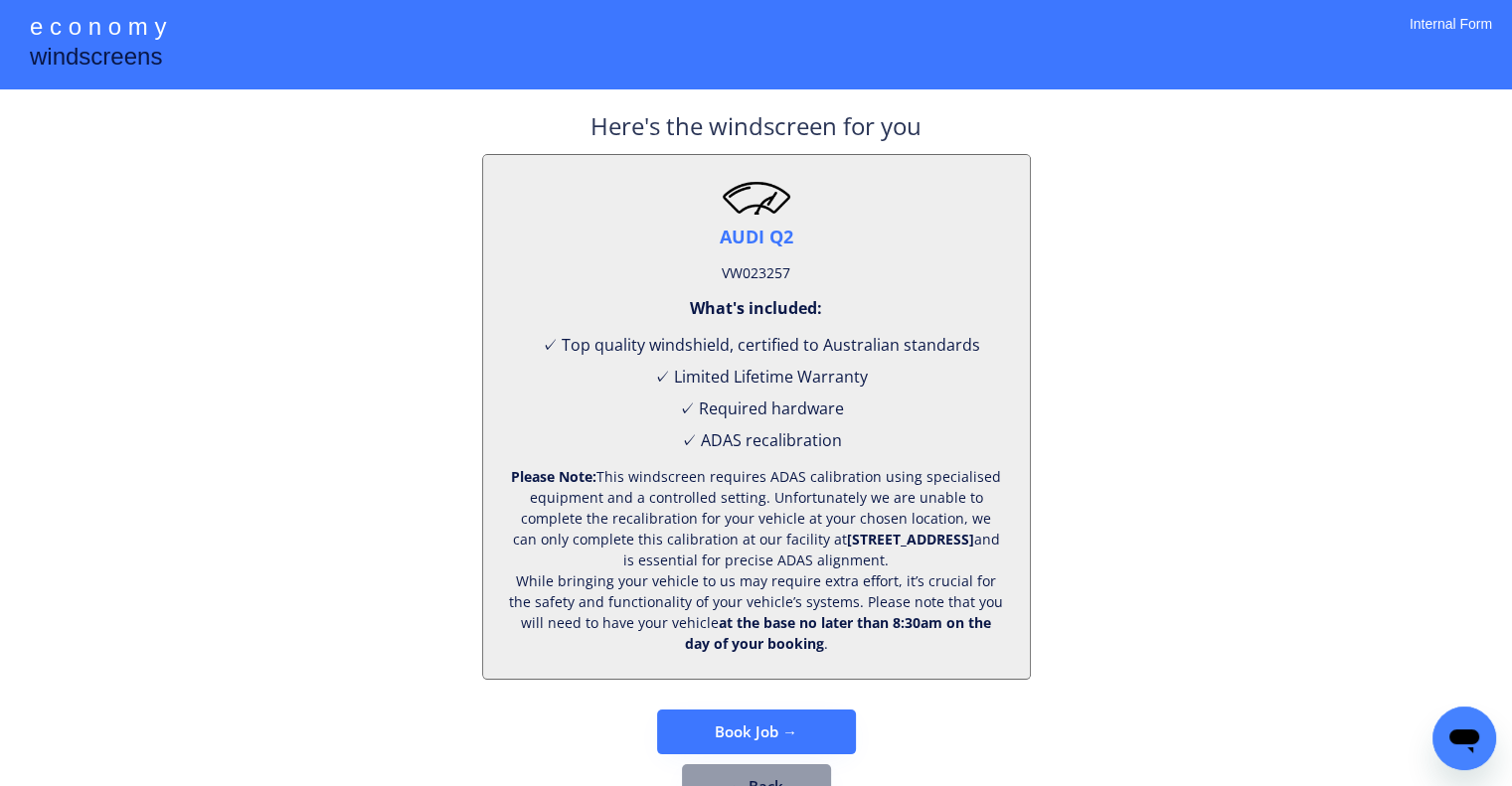 scroll, scrollTop: 82, scrollLeft: 0, axis: vertical 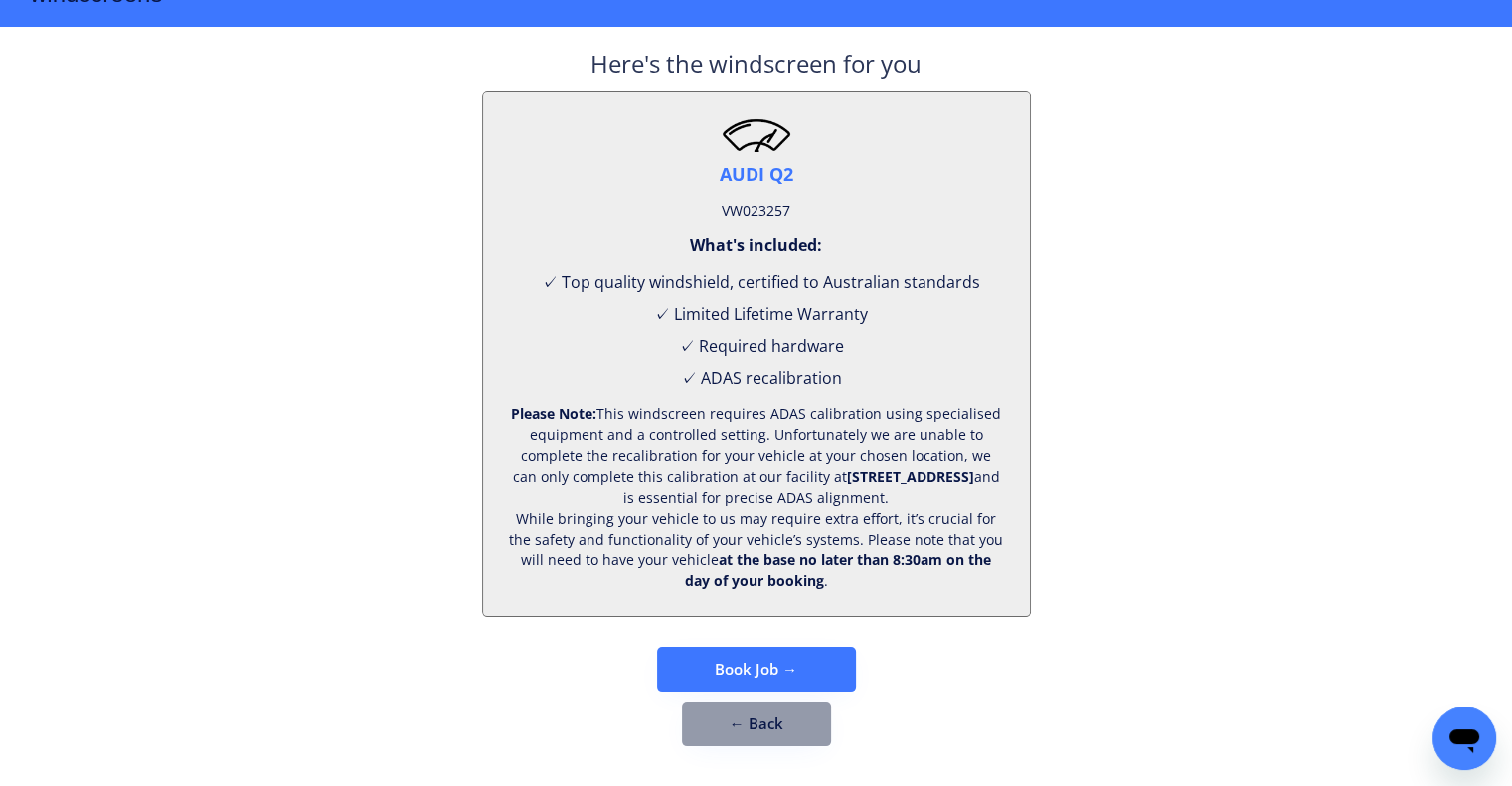 click on "VW023257" at bounding box center (756, 211) 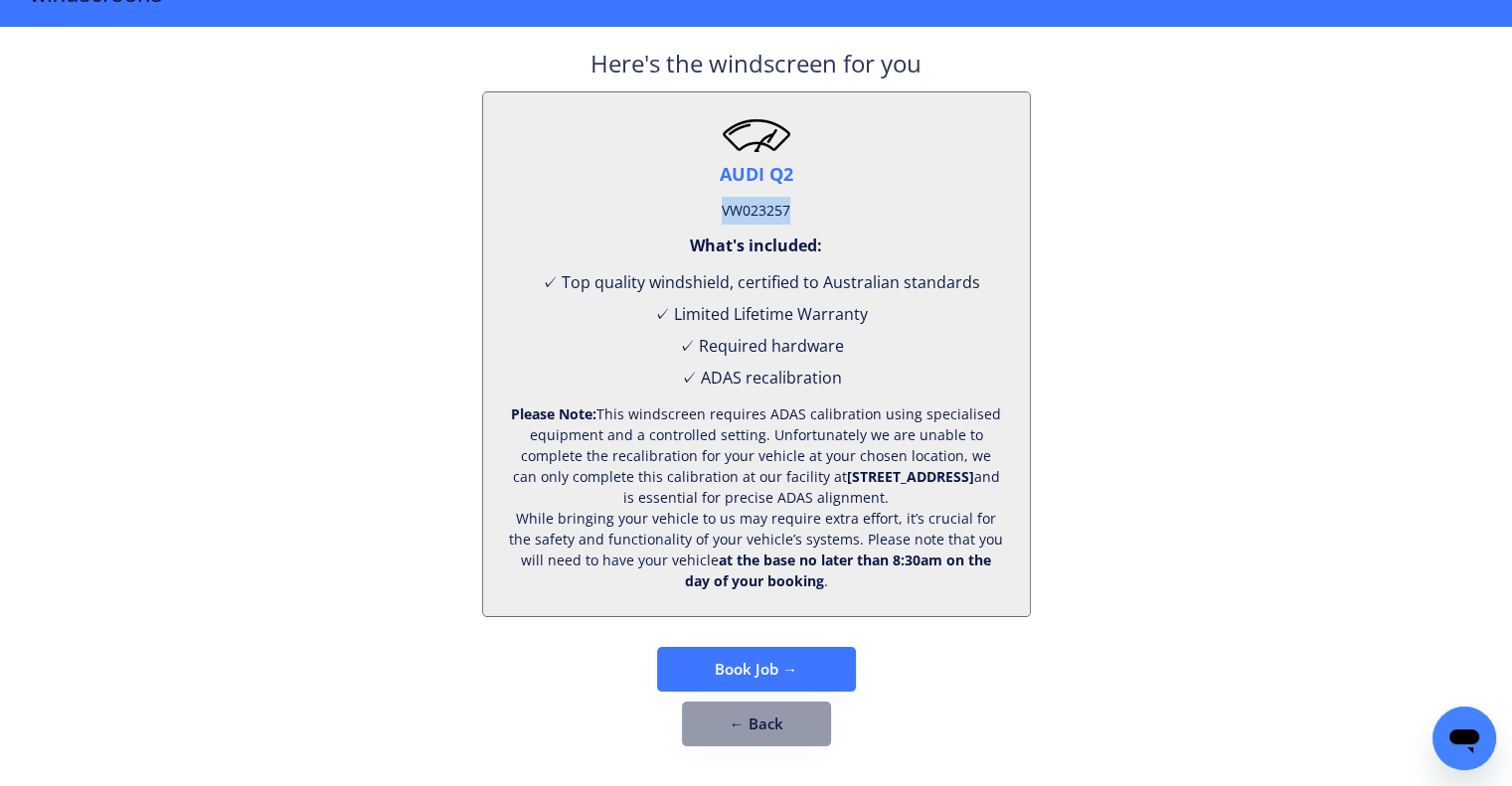 click on "VW023257" at bounding box center [756, 211] 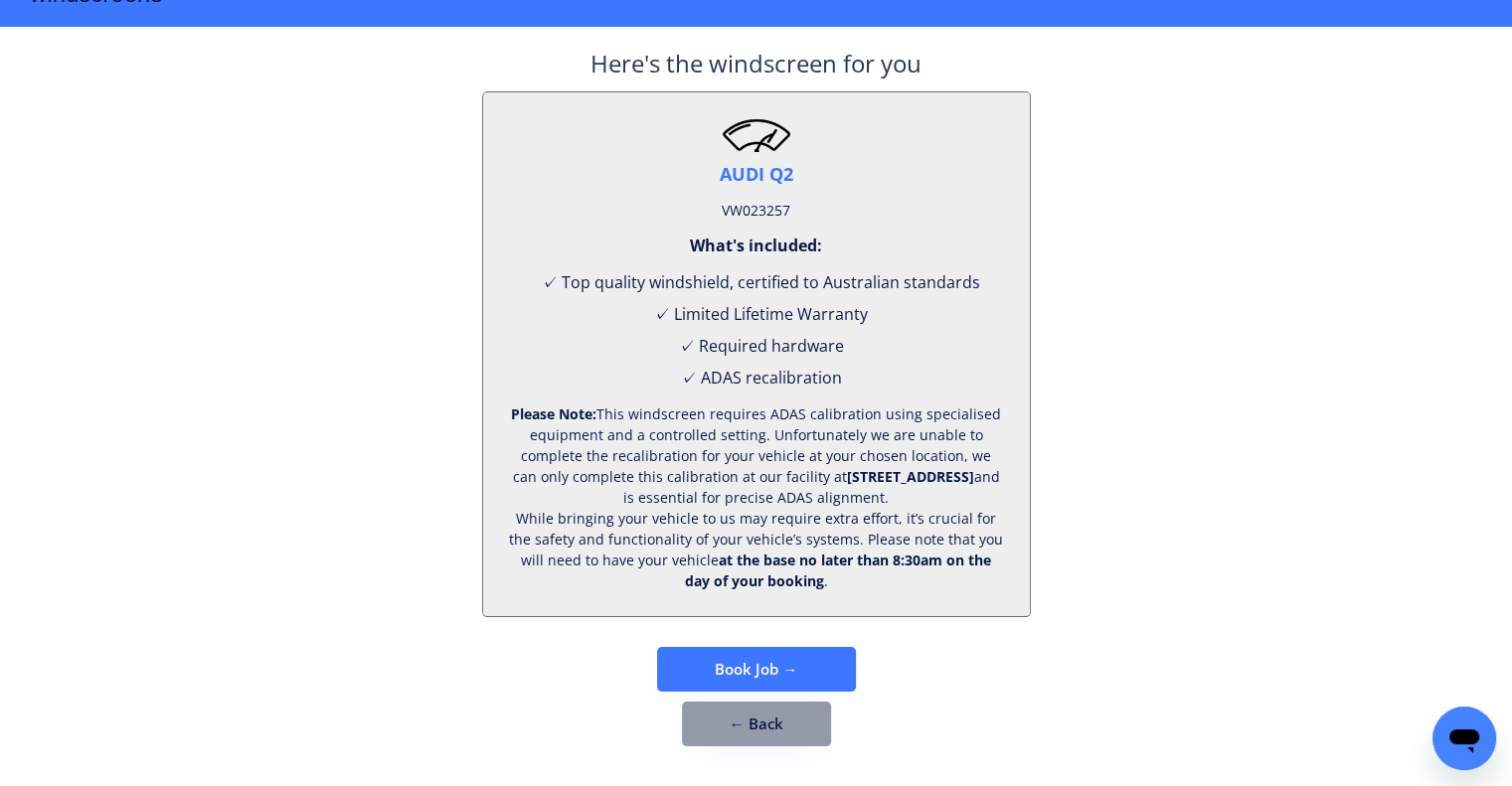 click on "**********" at bounding box center (756, 362) 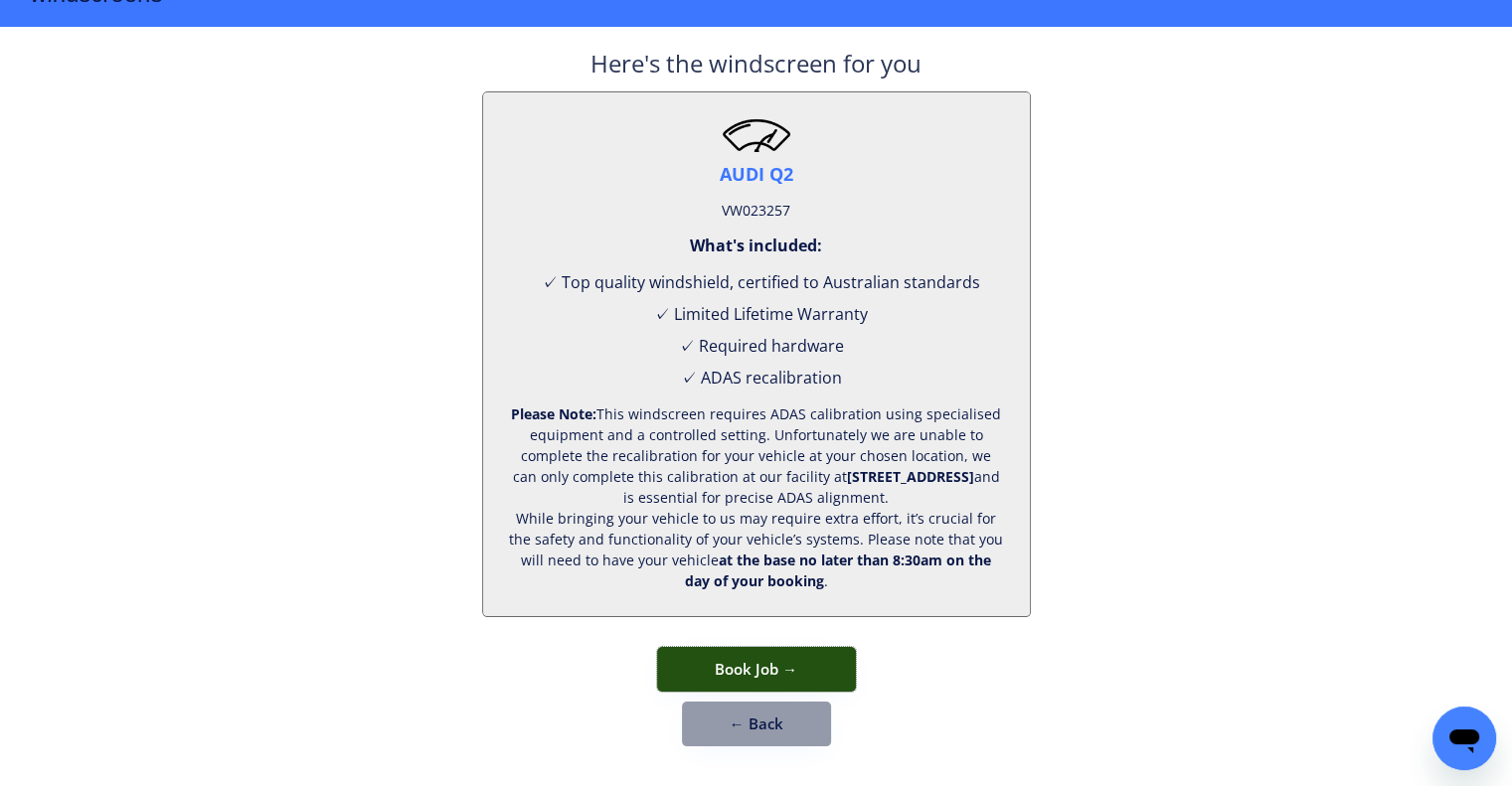 click on "Book Job    →" at bounding box center (756, 669) 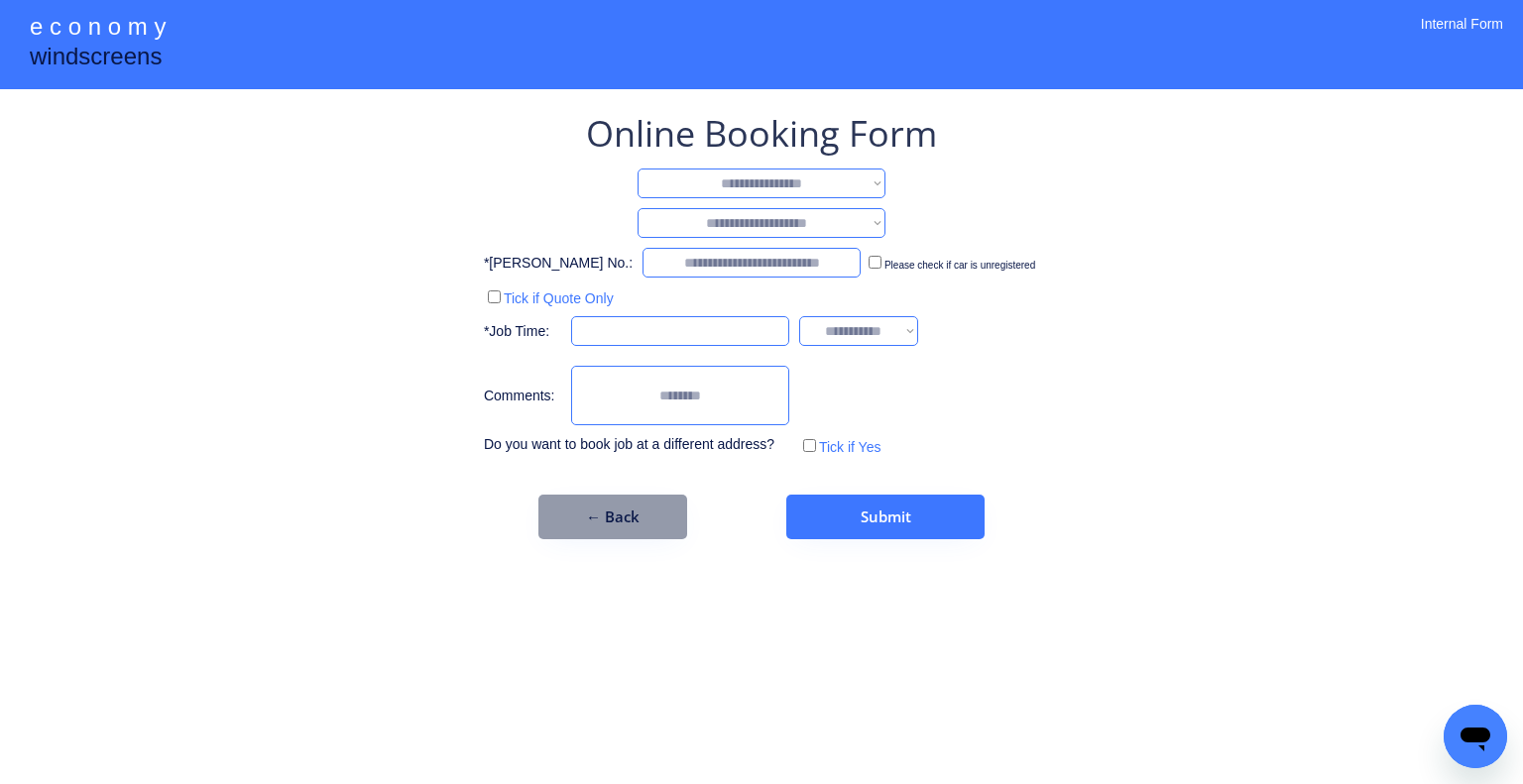 click on "**********" at bounding box center [762, 183] 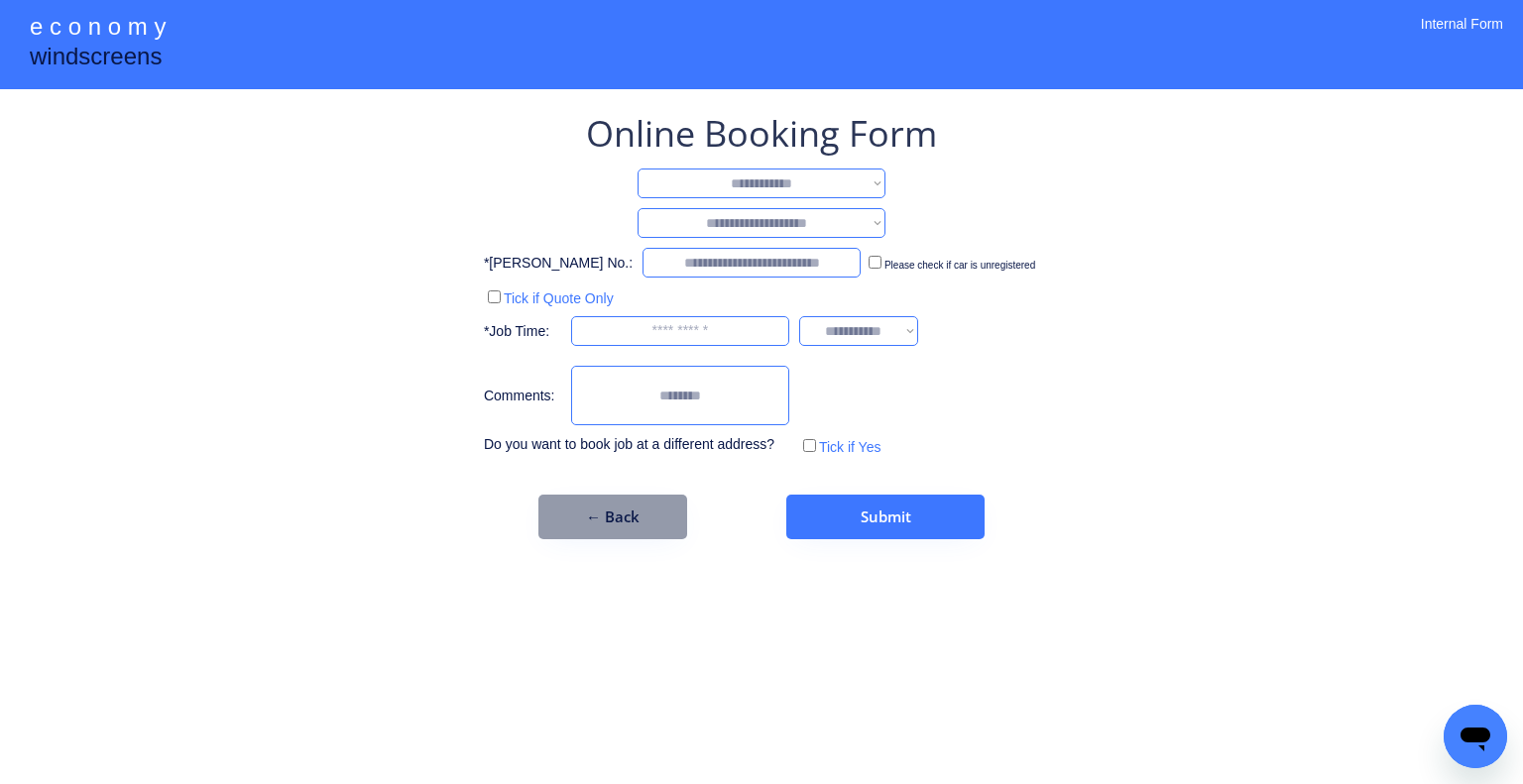 click on "**********" at bounding box center [762, 183] 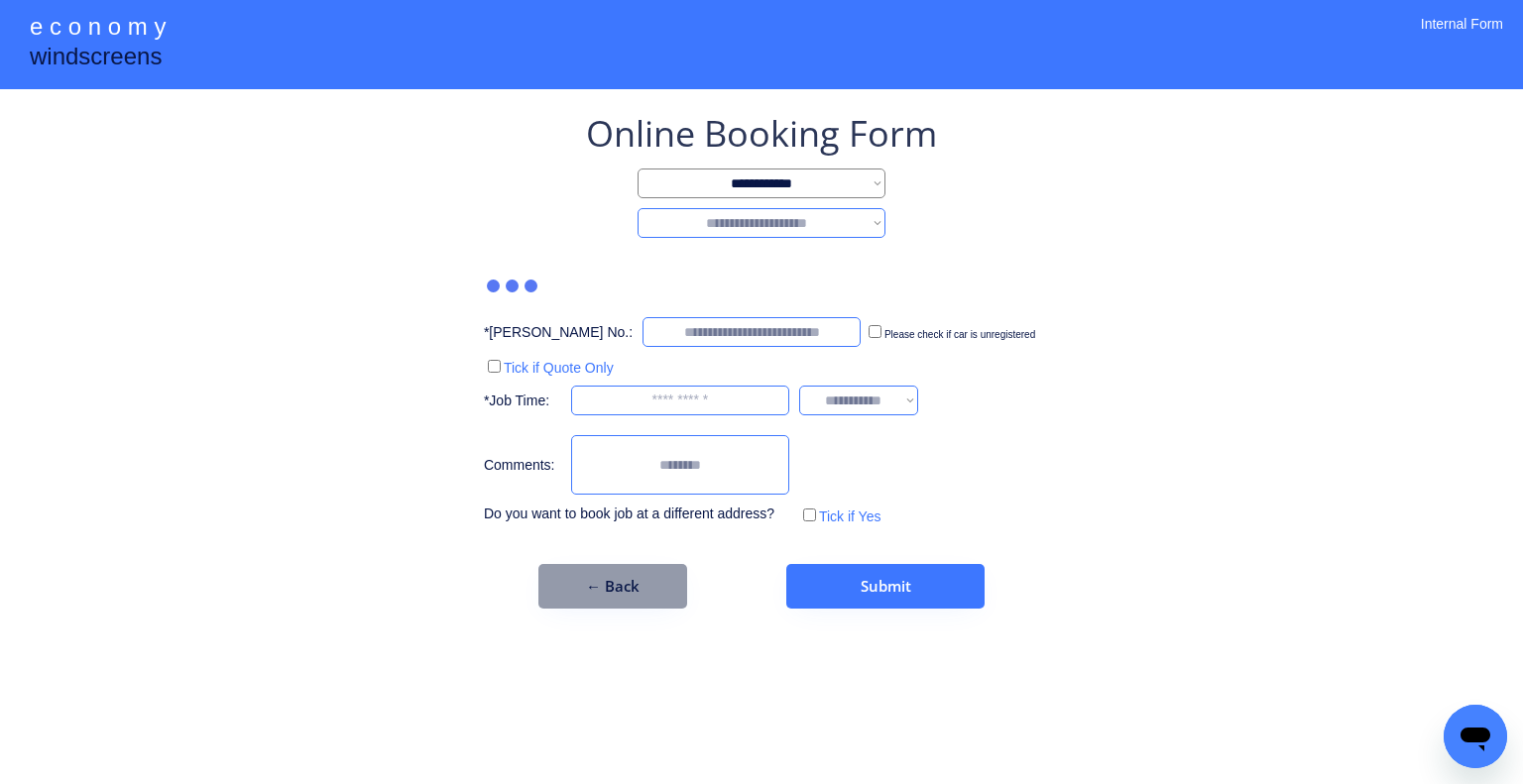 click on "**********" at bounding box center (762, 223) 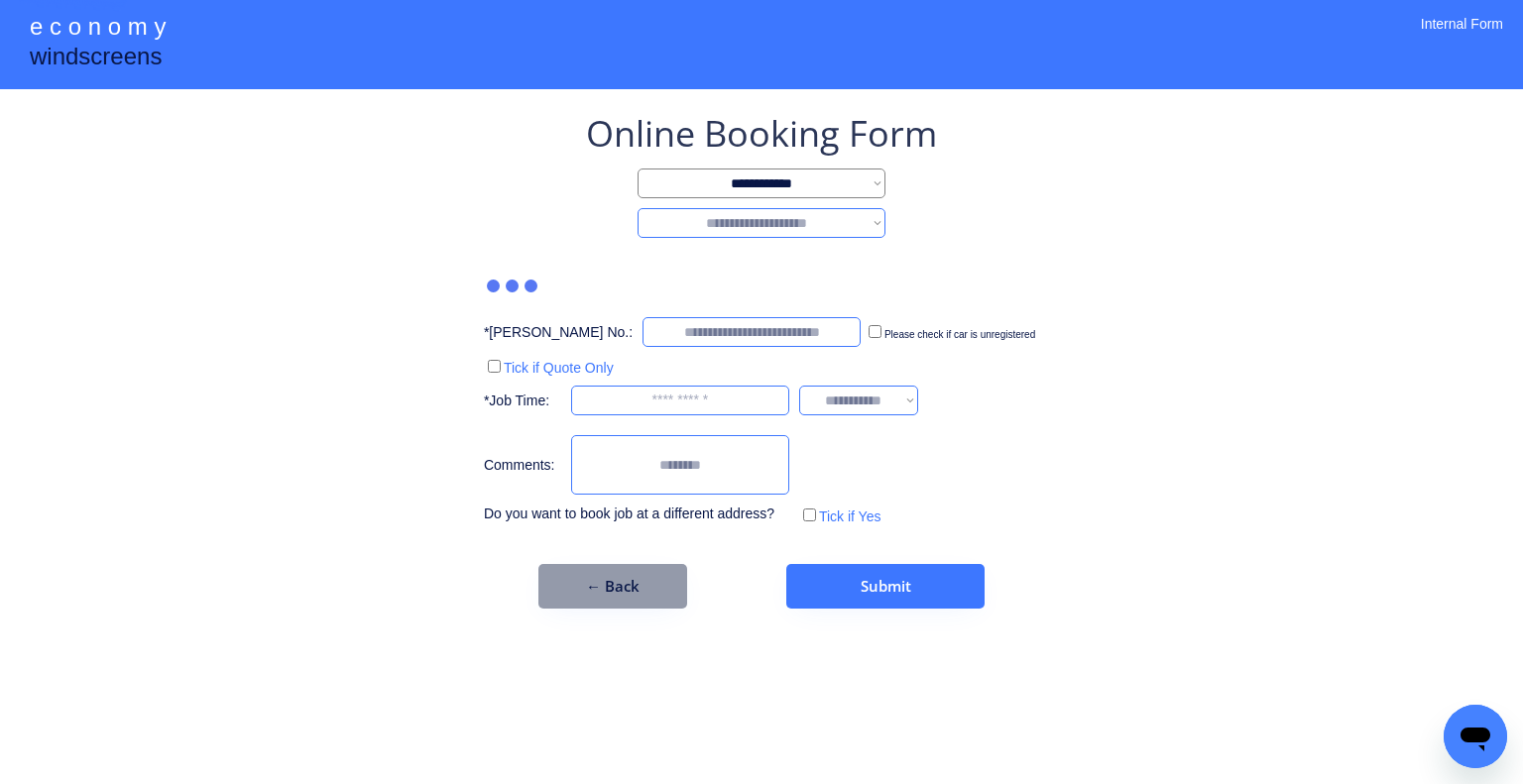 drag, startPoint x: 781, startPoint y: 176, endPoint x: 777, endPoint y: 195, distance: 19.416488 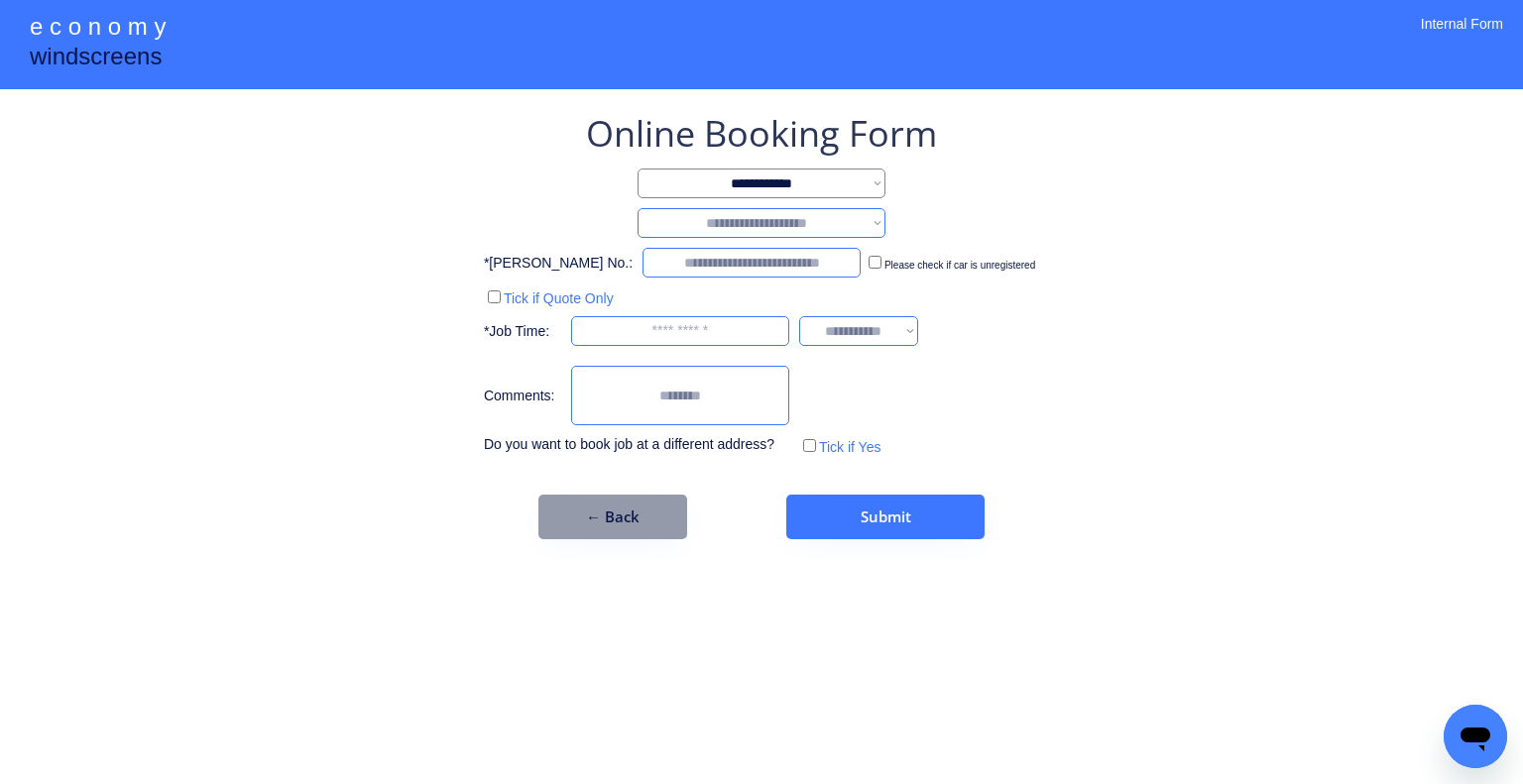 select on "**********" 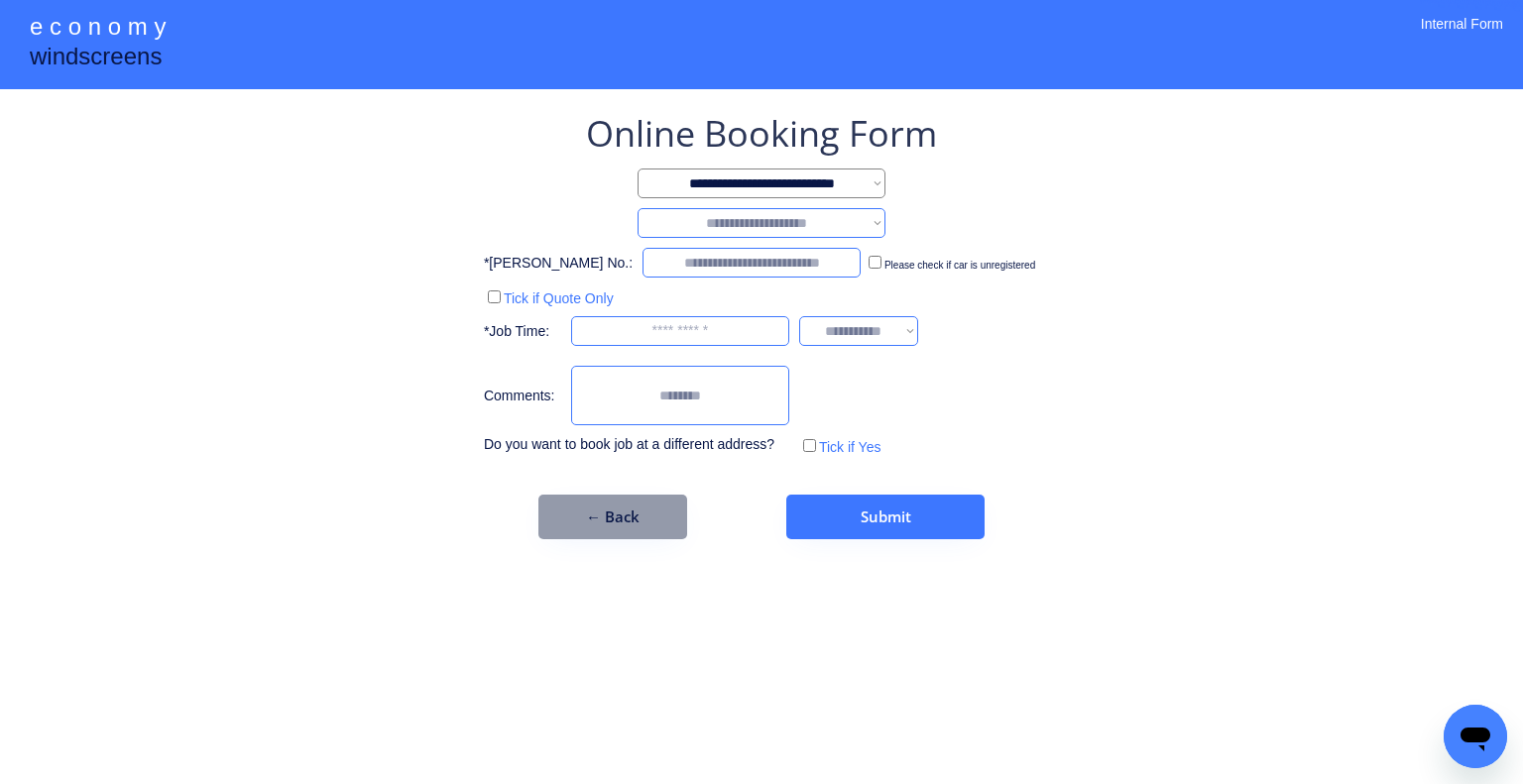 click on "**********" at bounding box center [762, 183] 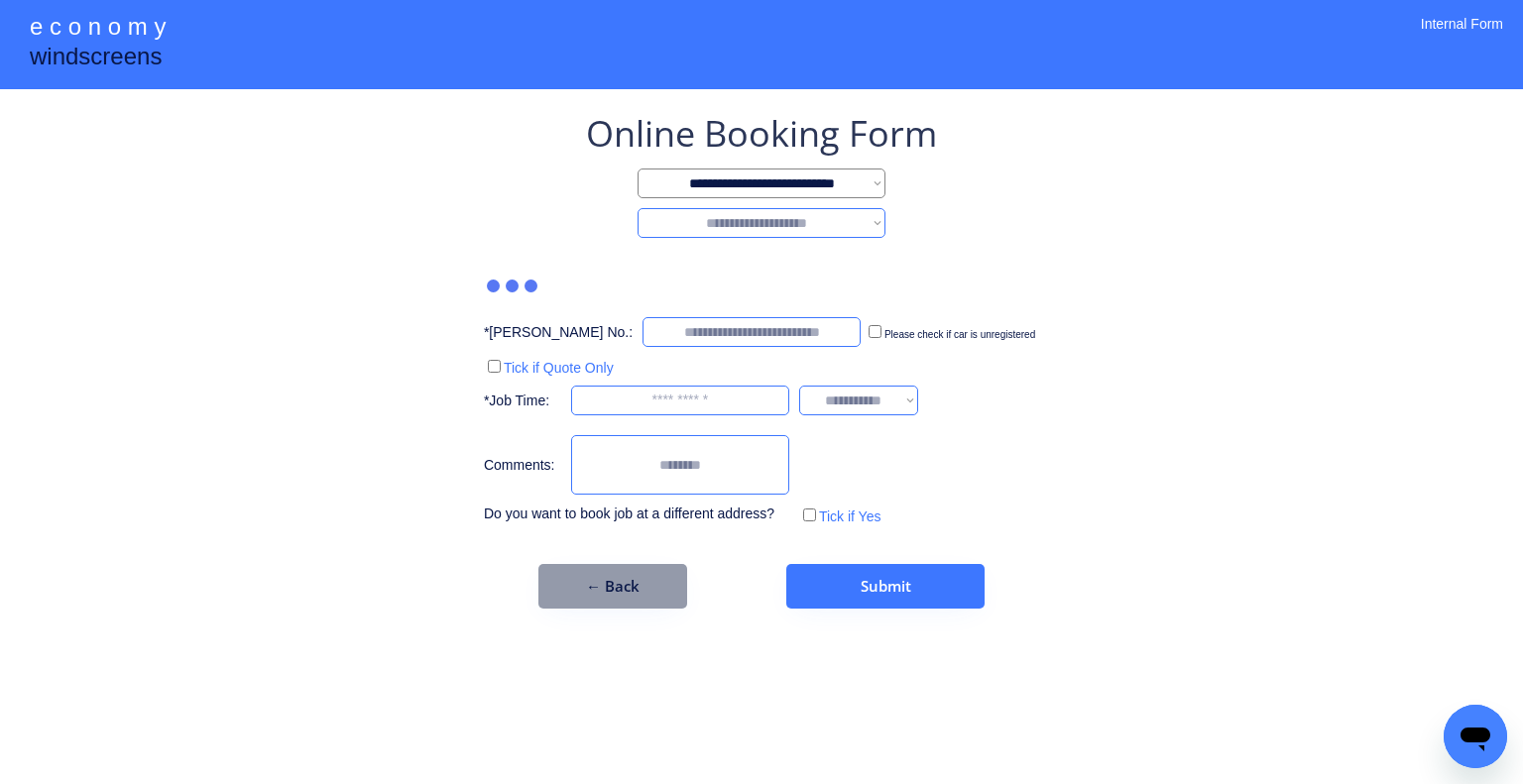 drag, startPoint x: 807, startPoint y: 221, endPoint x: 805, endPoint y: 237, distance: 16.124515 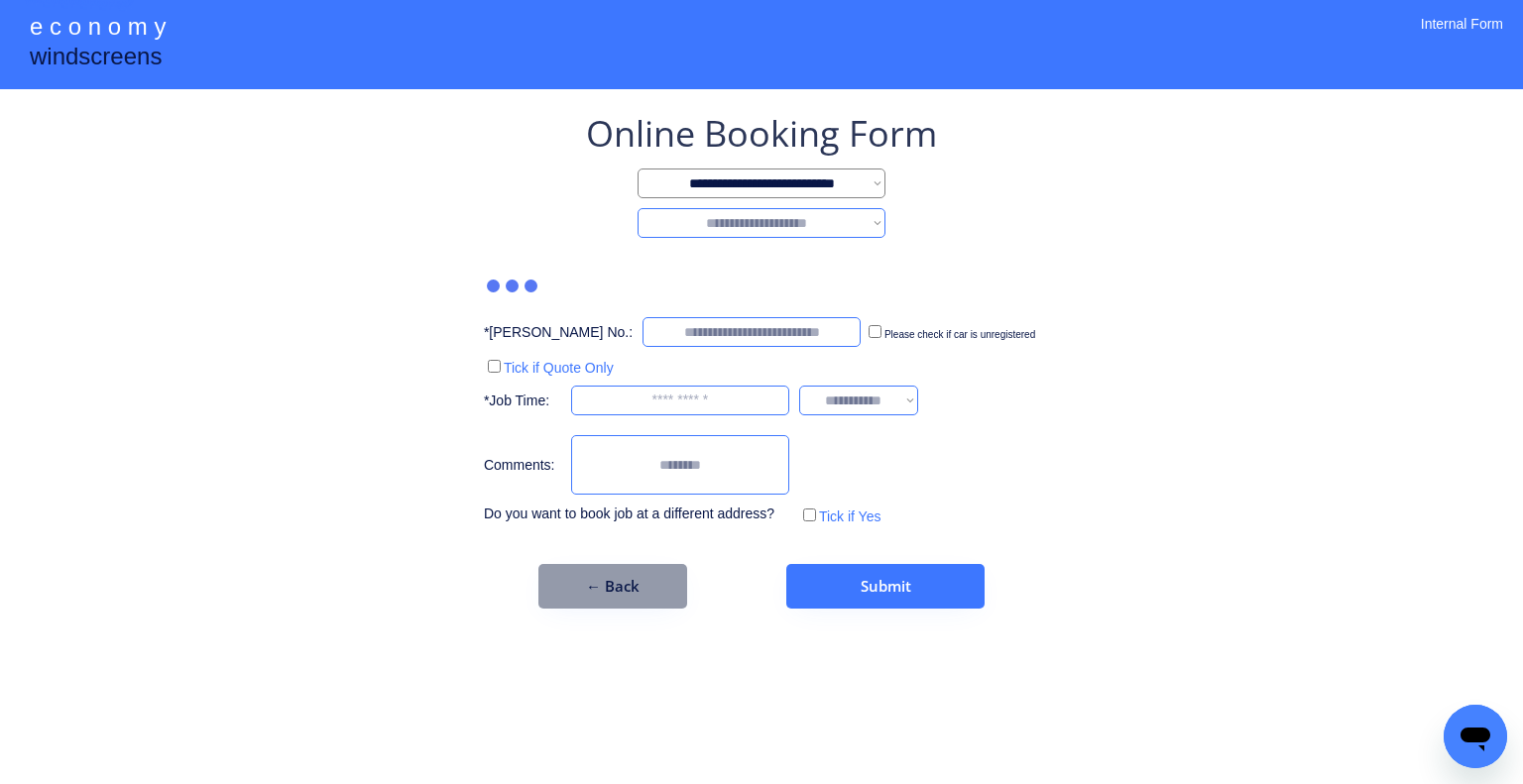 select on "********" 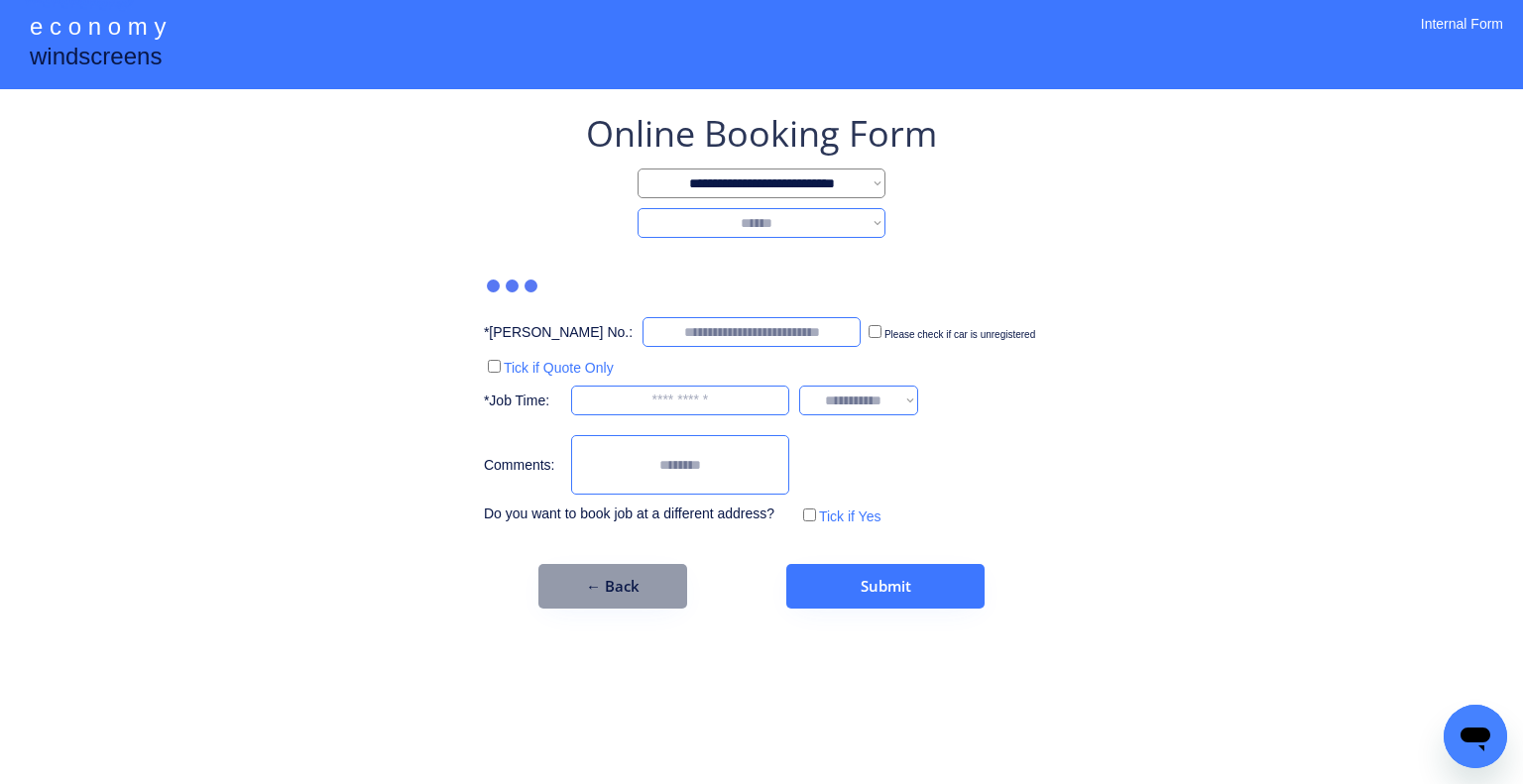 click on "**********" at bounding box center (762, 223) 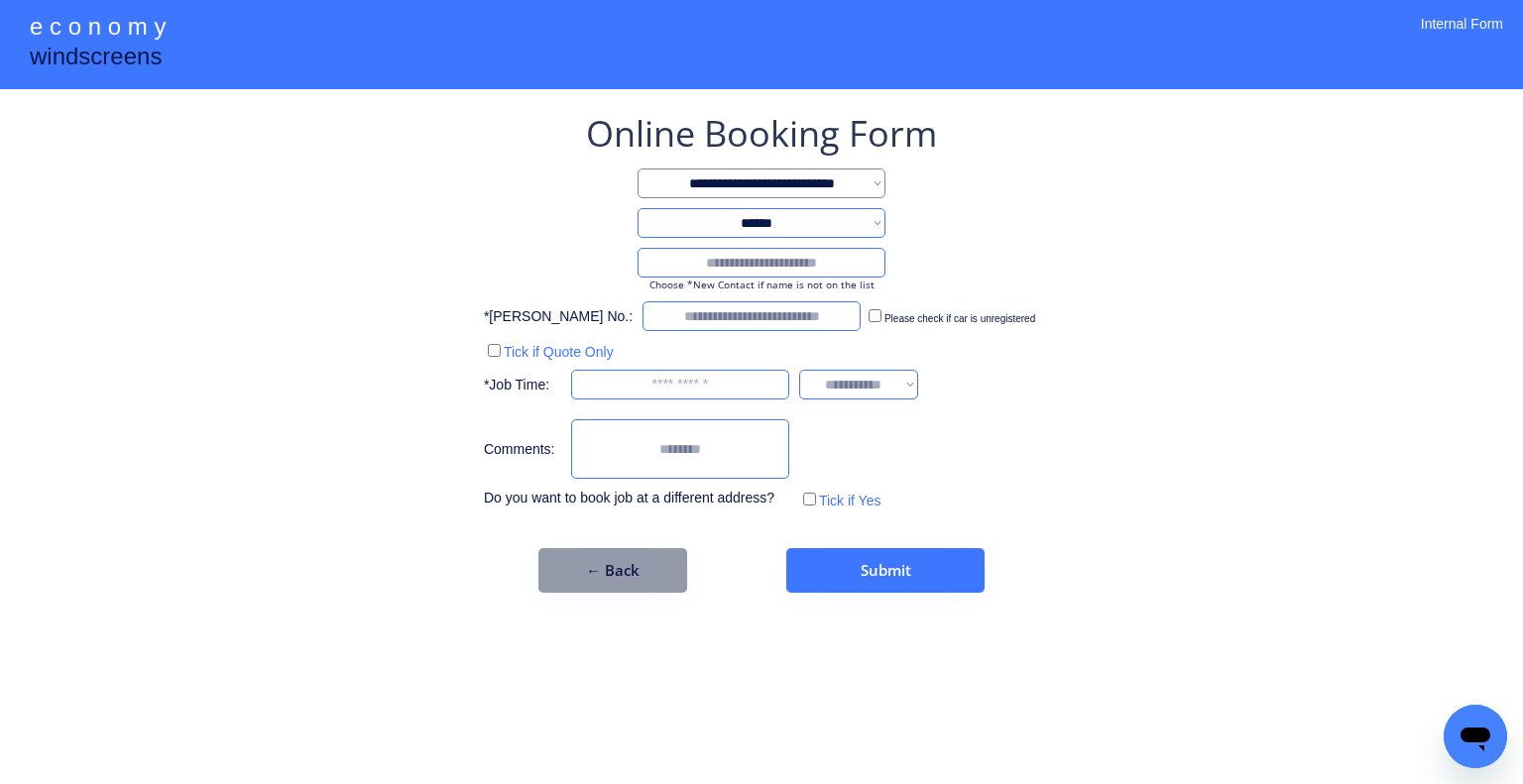 click at bounding box center (762, 263) 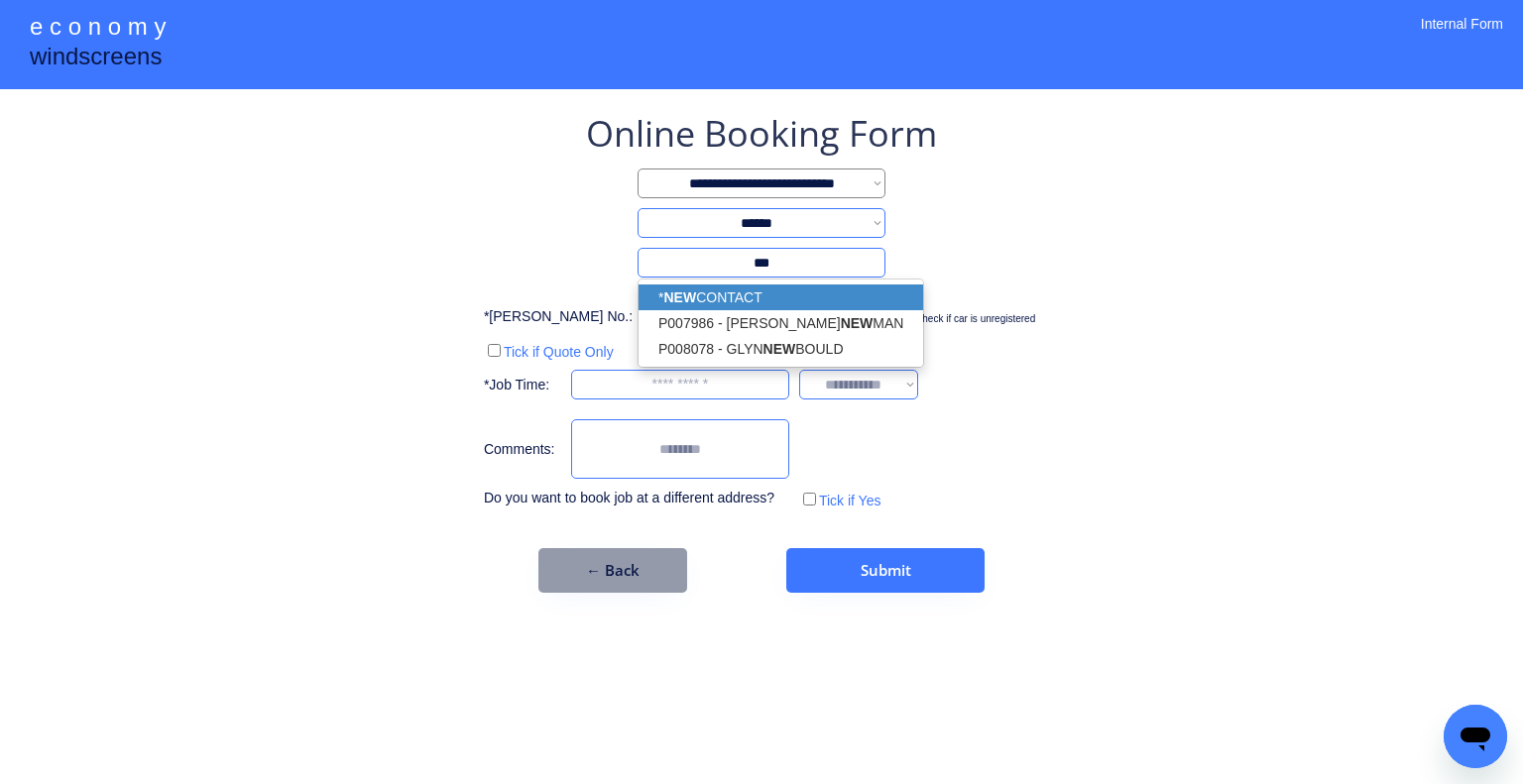 click on "* NEW  CONTACT" at bounding box center [780, 297] 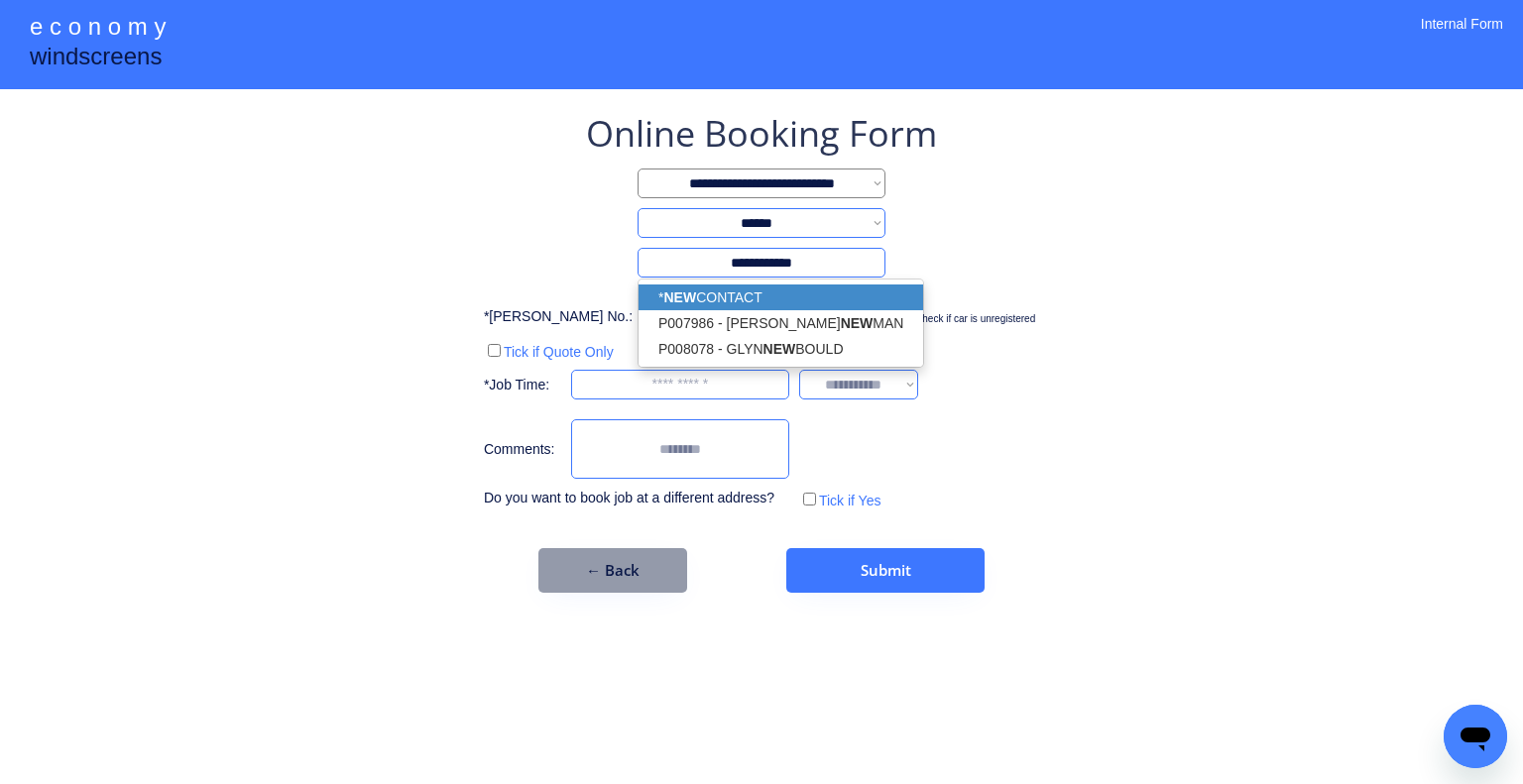 type on "**********" 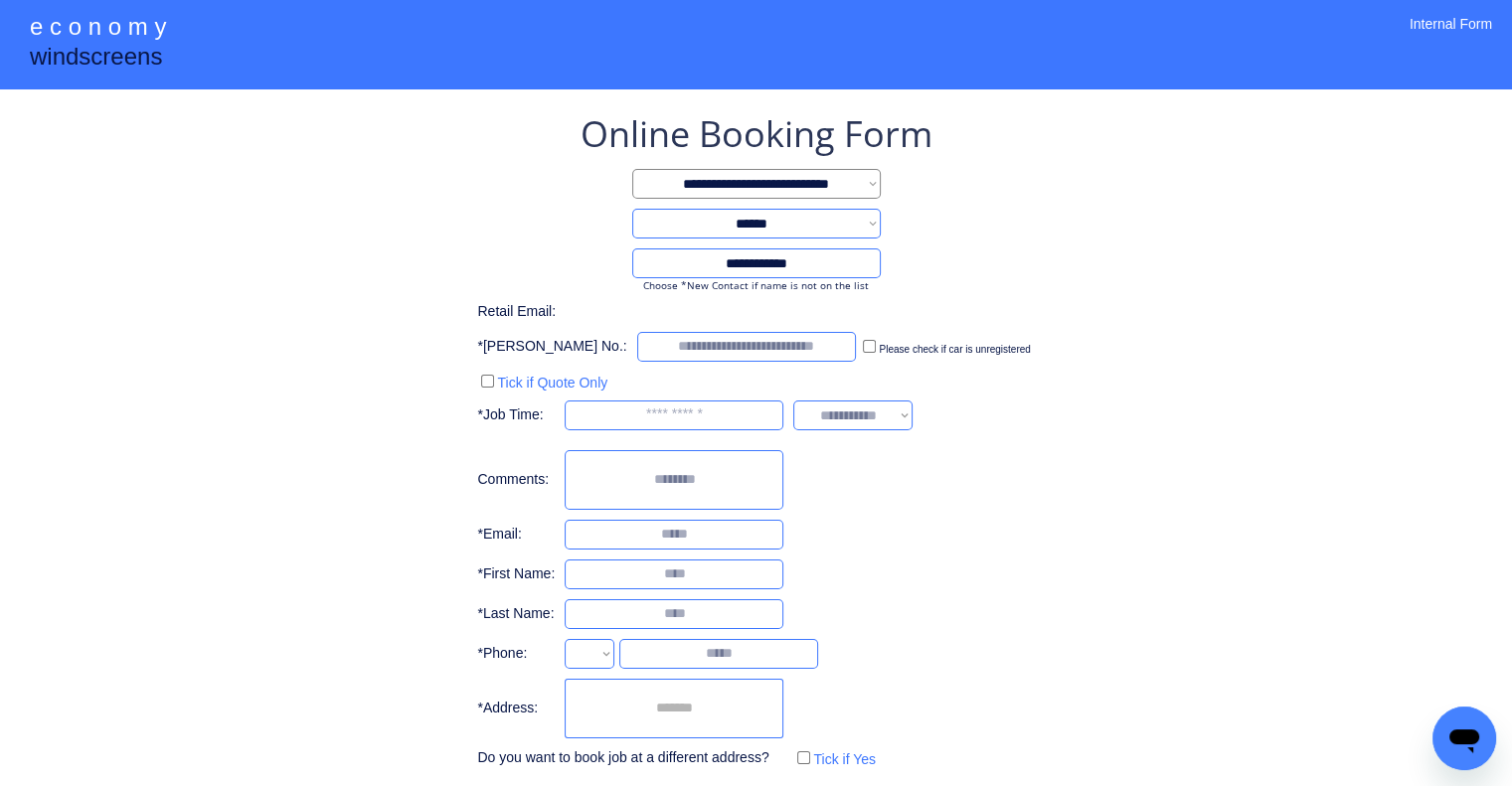 click on "**********" at bounding box center [756, 441] 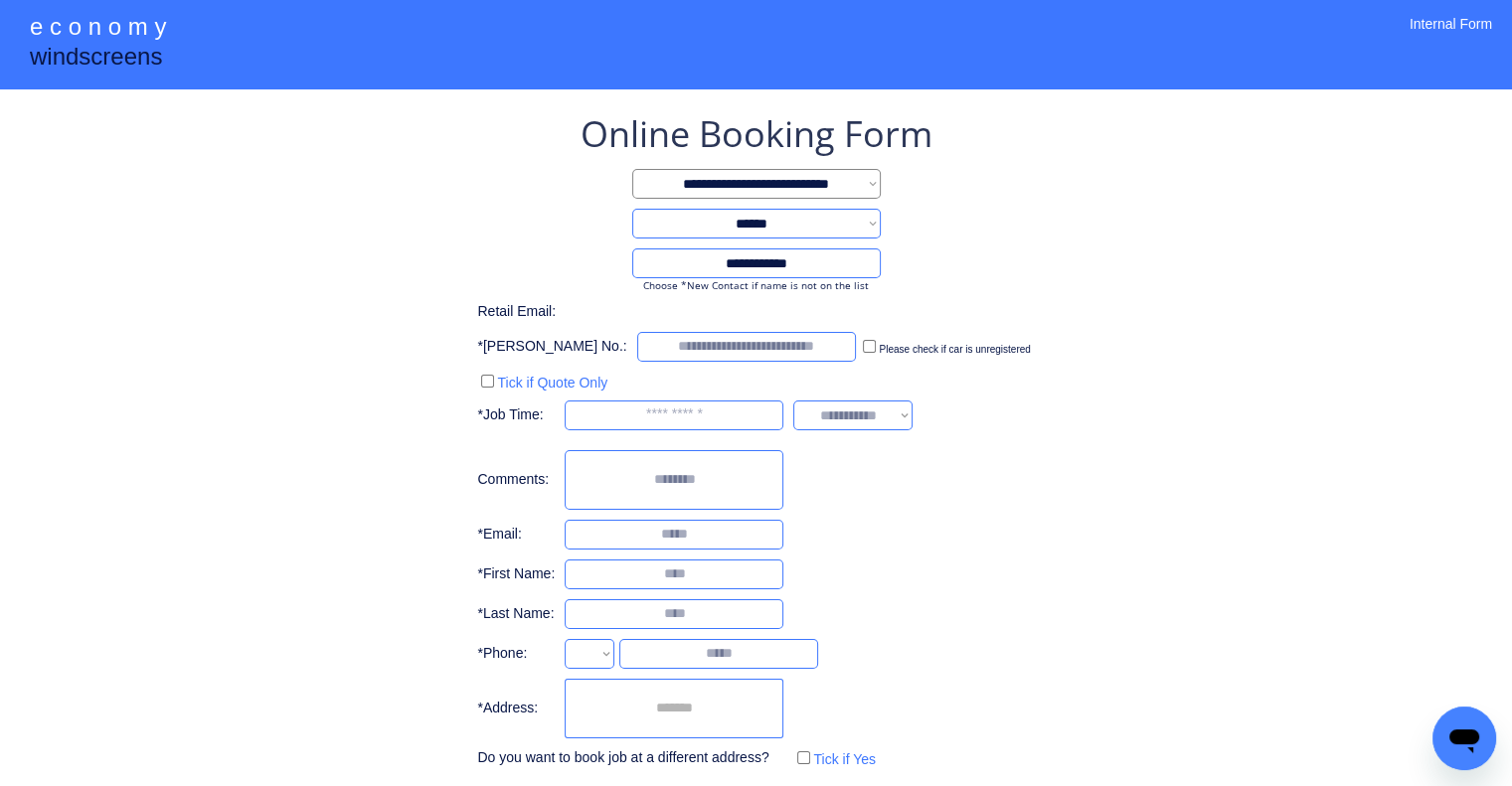 select on "**********" 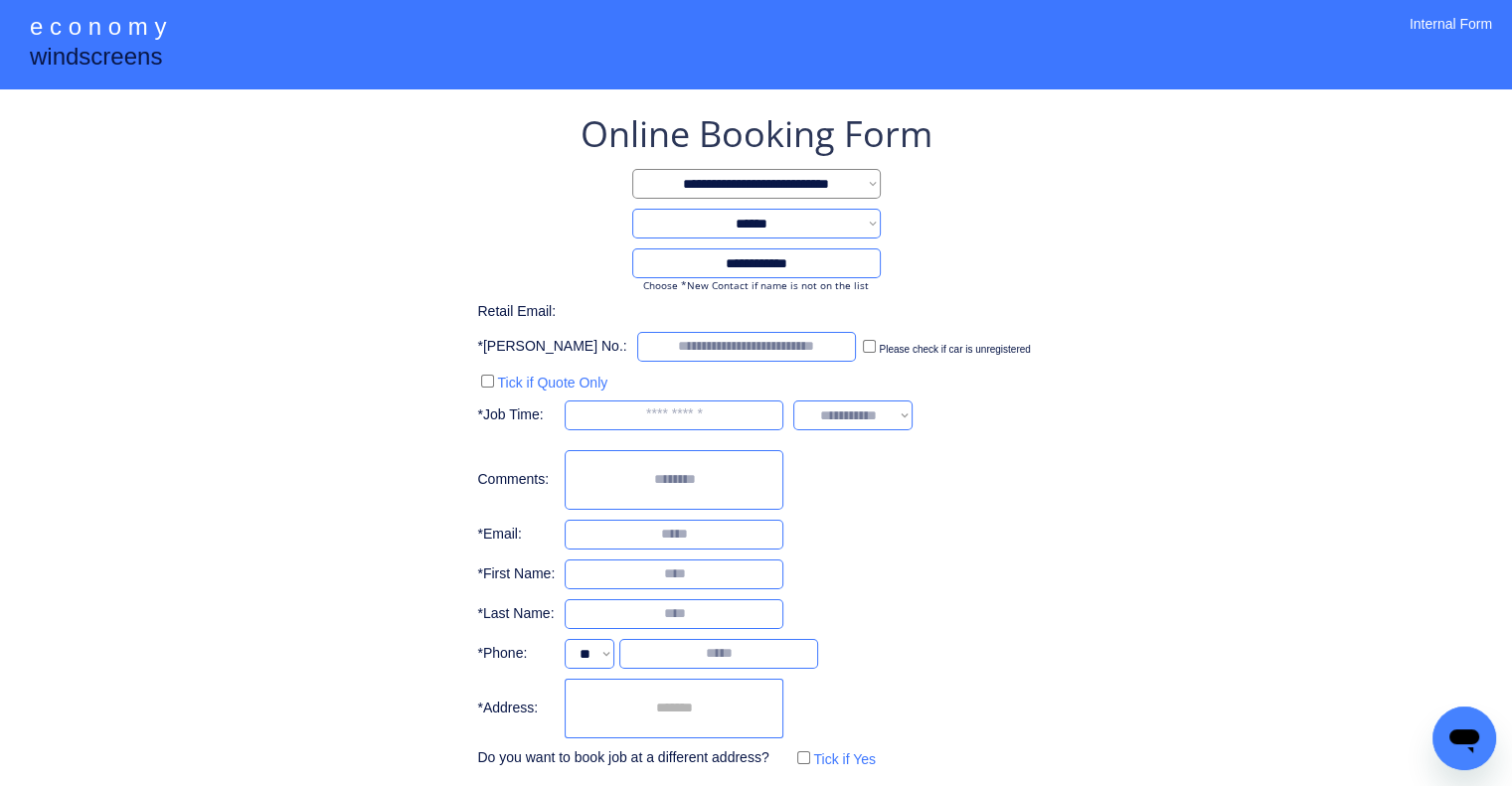 click on "Do you want to book job at a different address?" at bounding box center [630, 758] 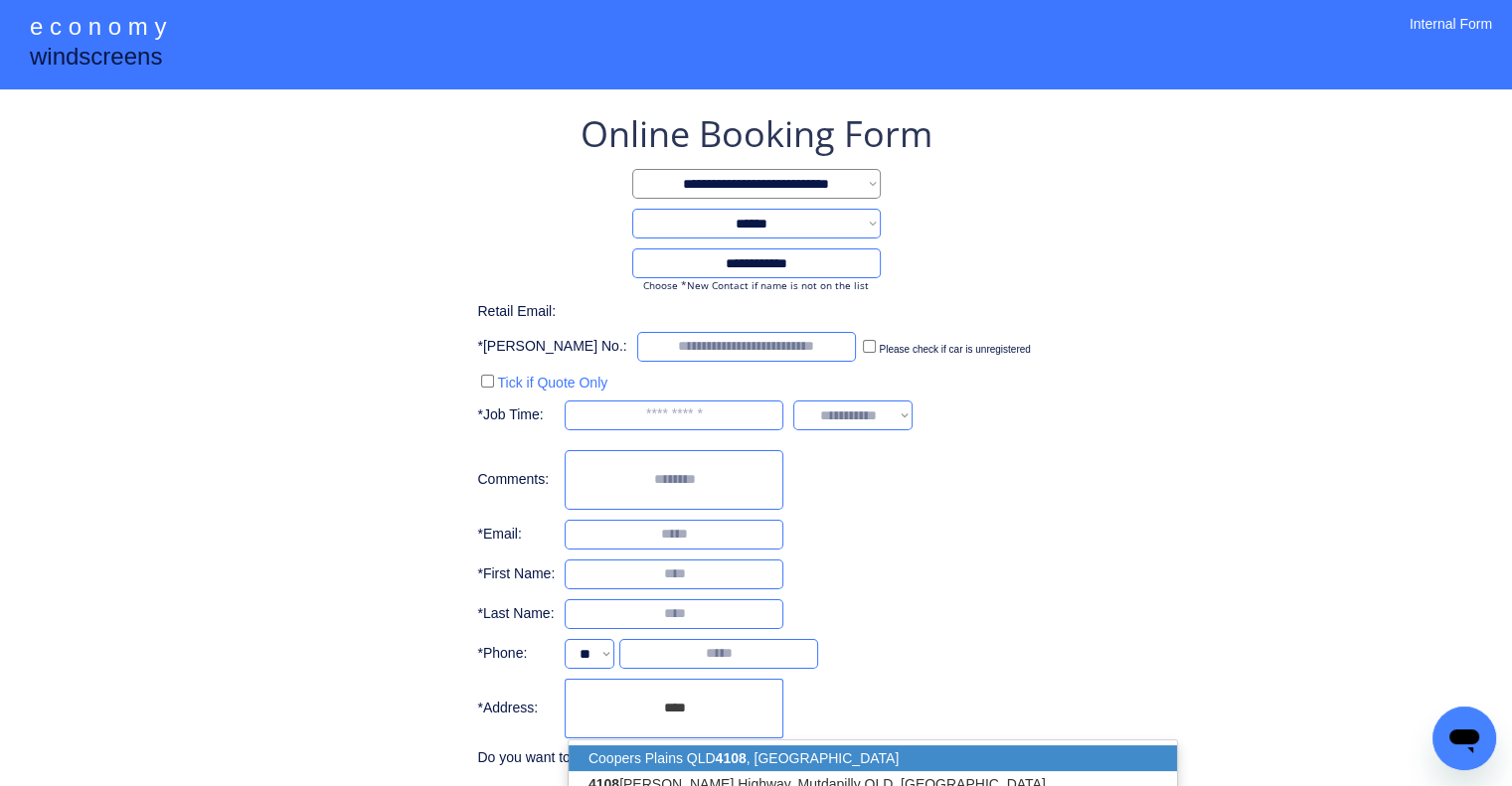 click on "Coopers Plains QLD  4108 , Australia" at bounding box center (873, 758) 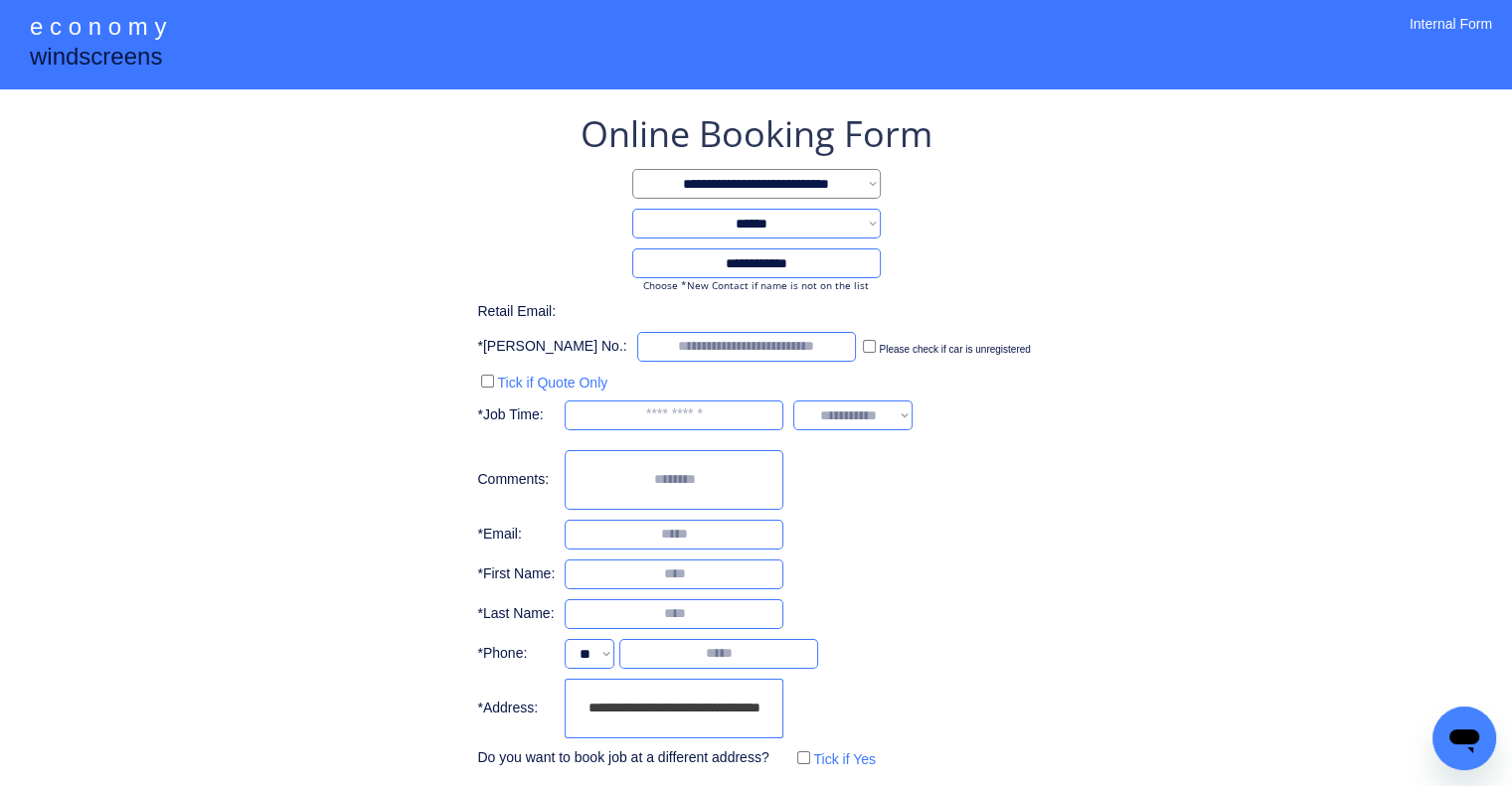 type on "**********" 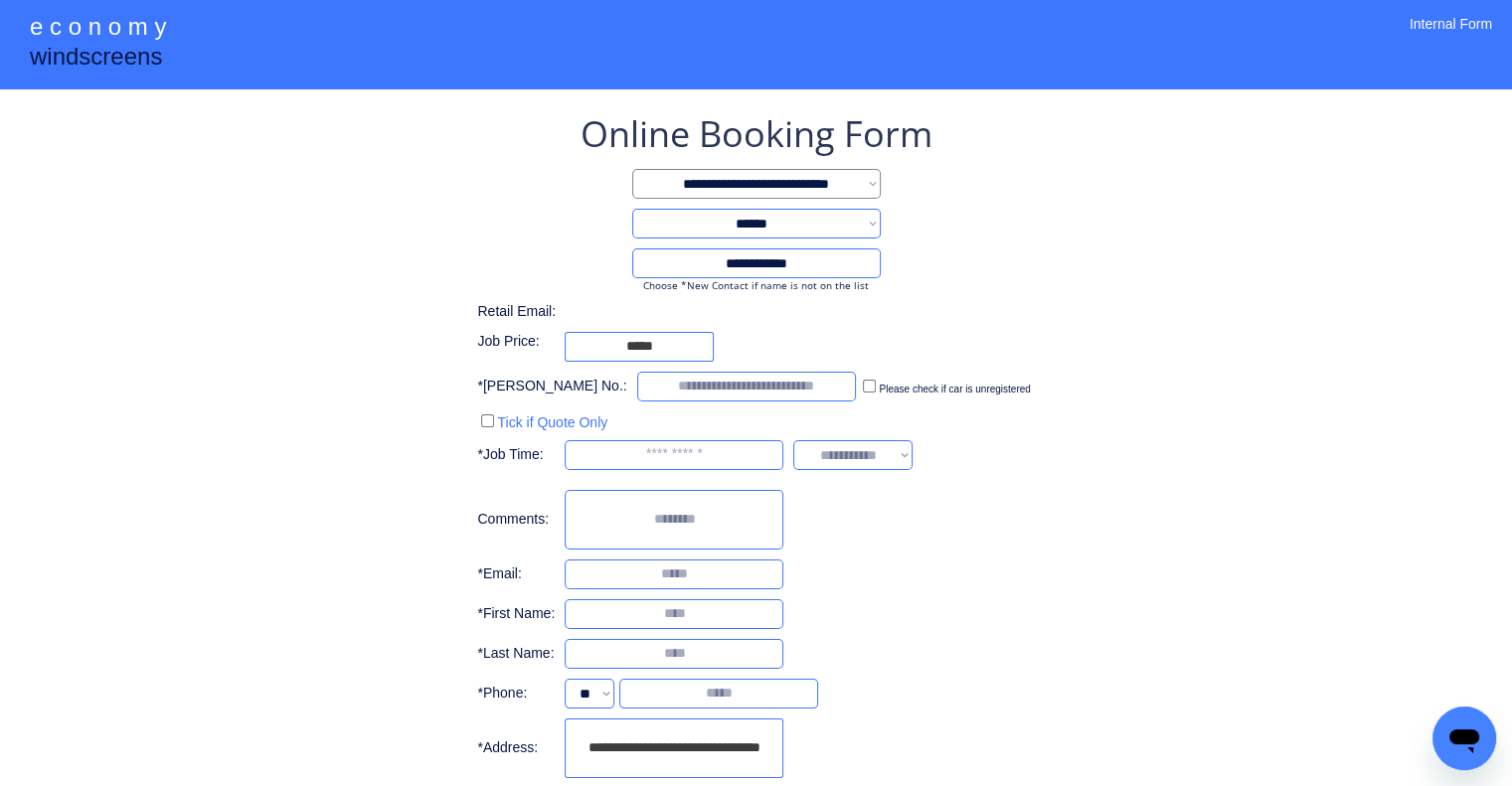 click on "**********" at bounding box center (756, 461) 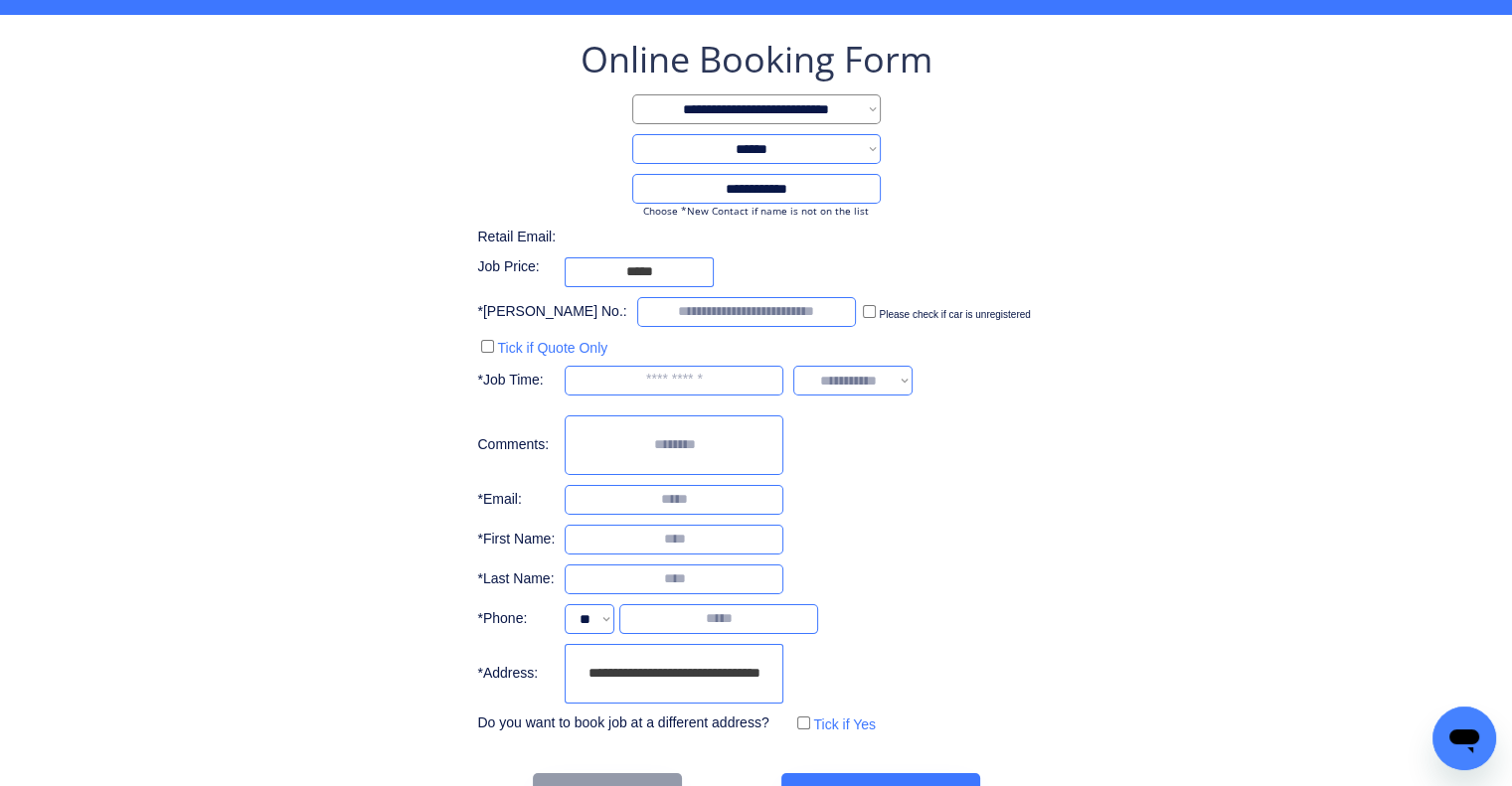scroll, scrollTop: 135, scrollLeft: 0, axis: vertical 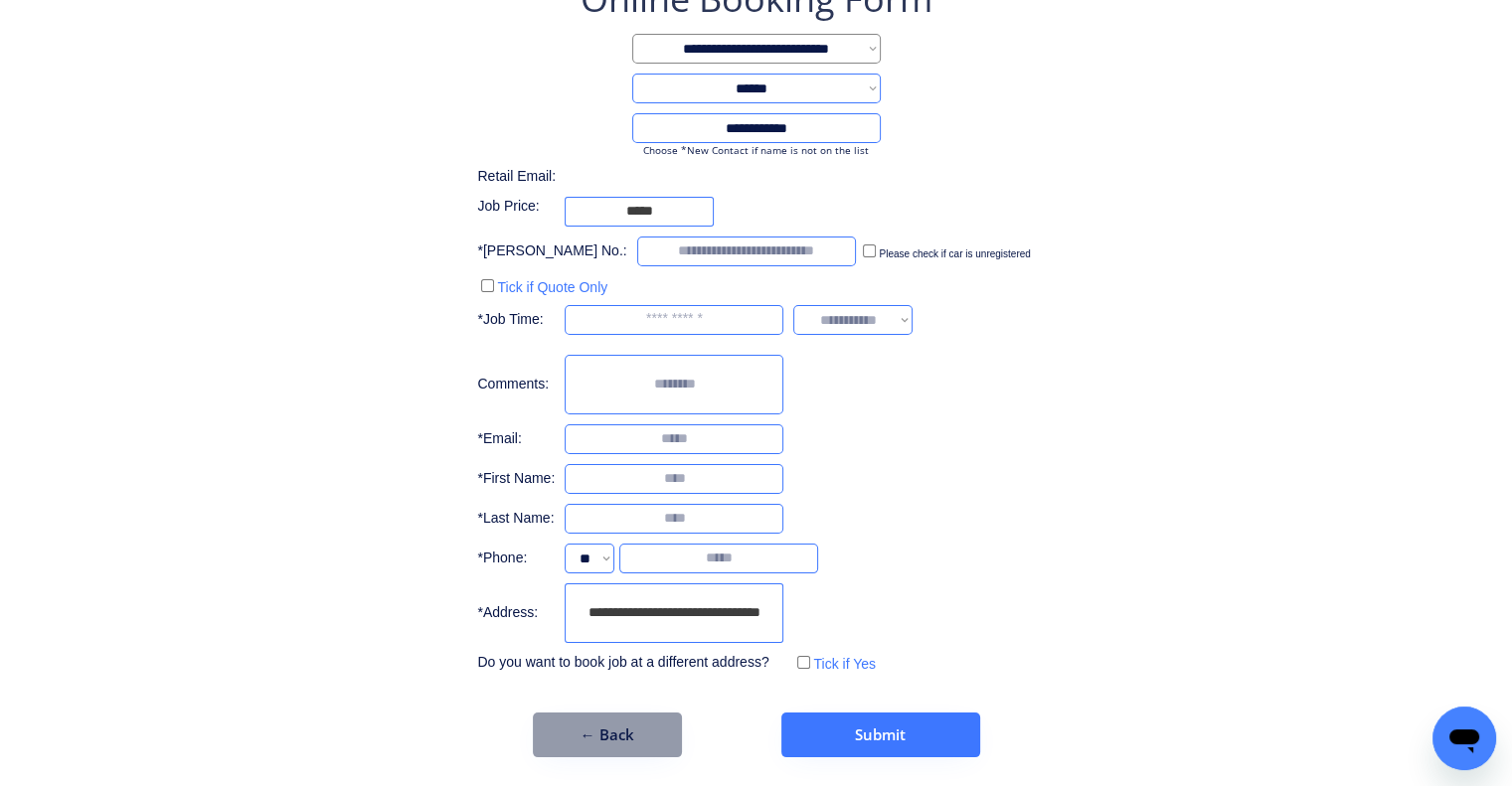 click on "**********" at bounding box center [756, 326] 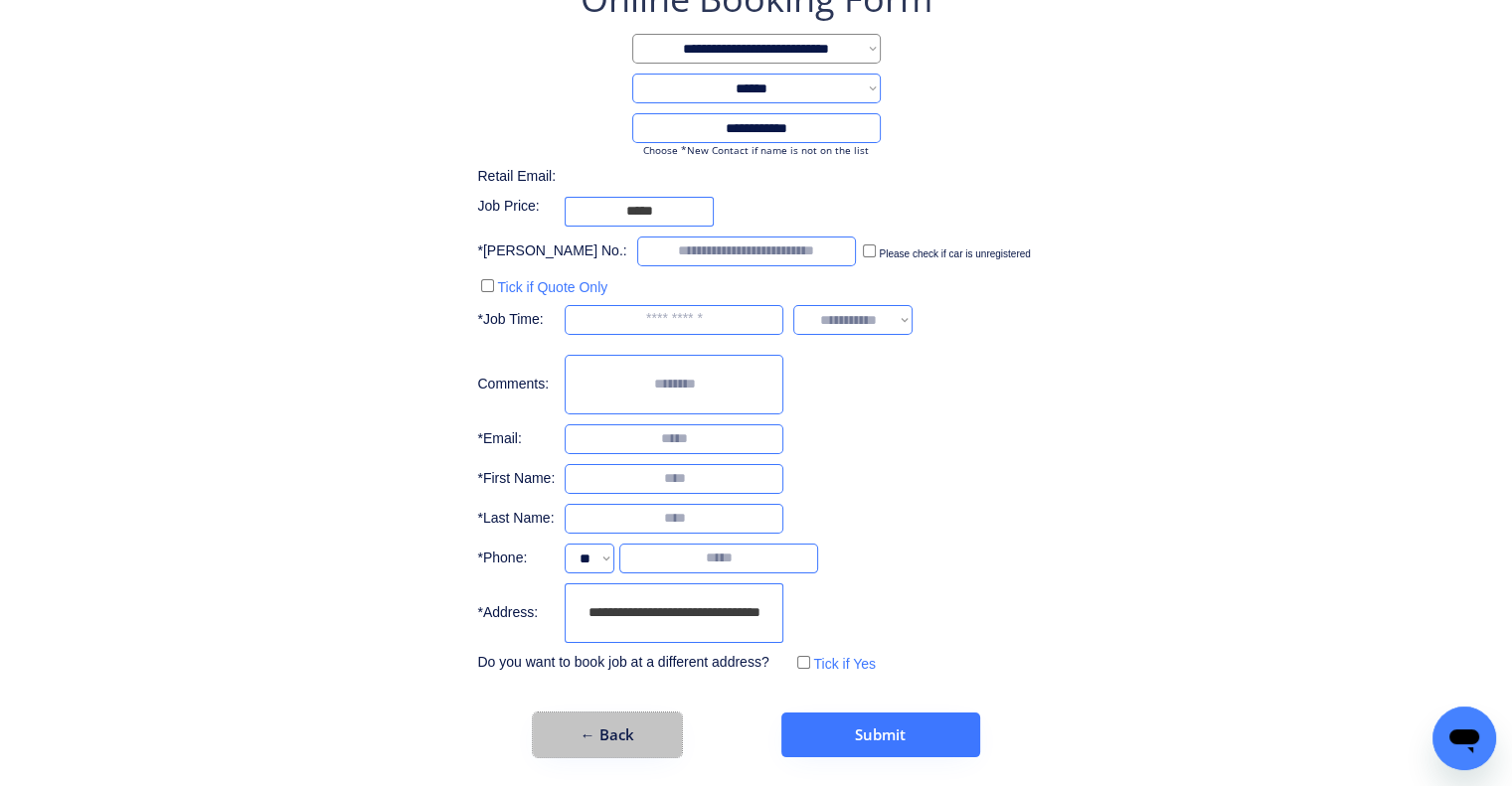 click on "←   Back" at bounding box center [607, 734] 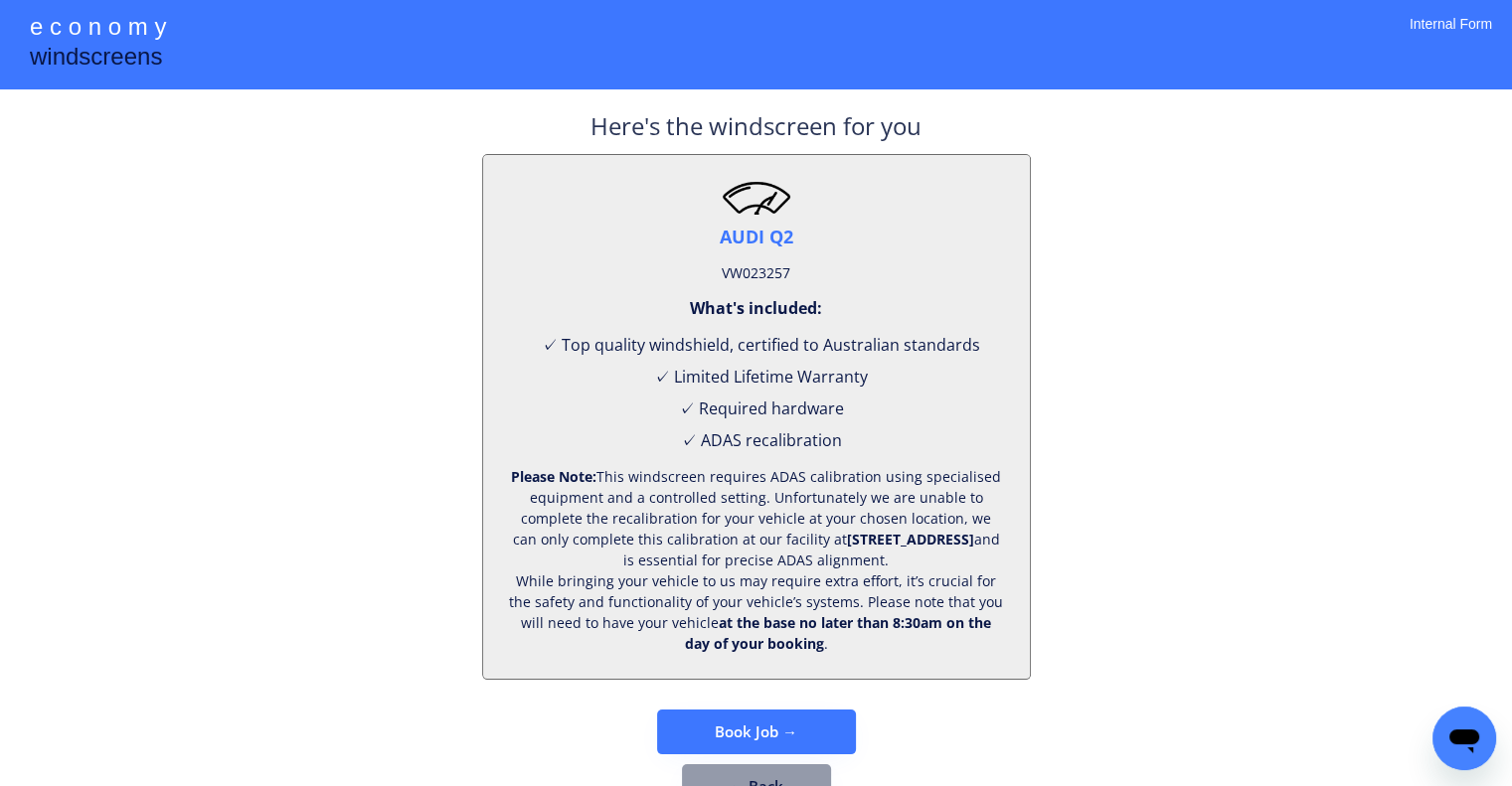 scroll, scrollTop: 82, scrollLeft: 0, axis: vertical 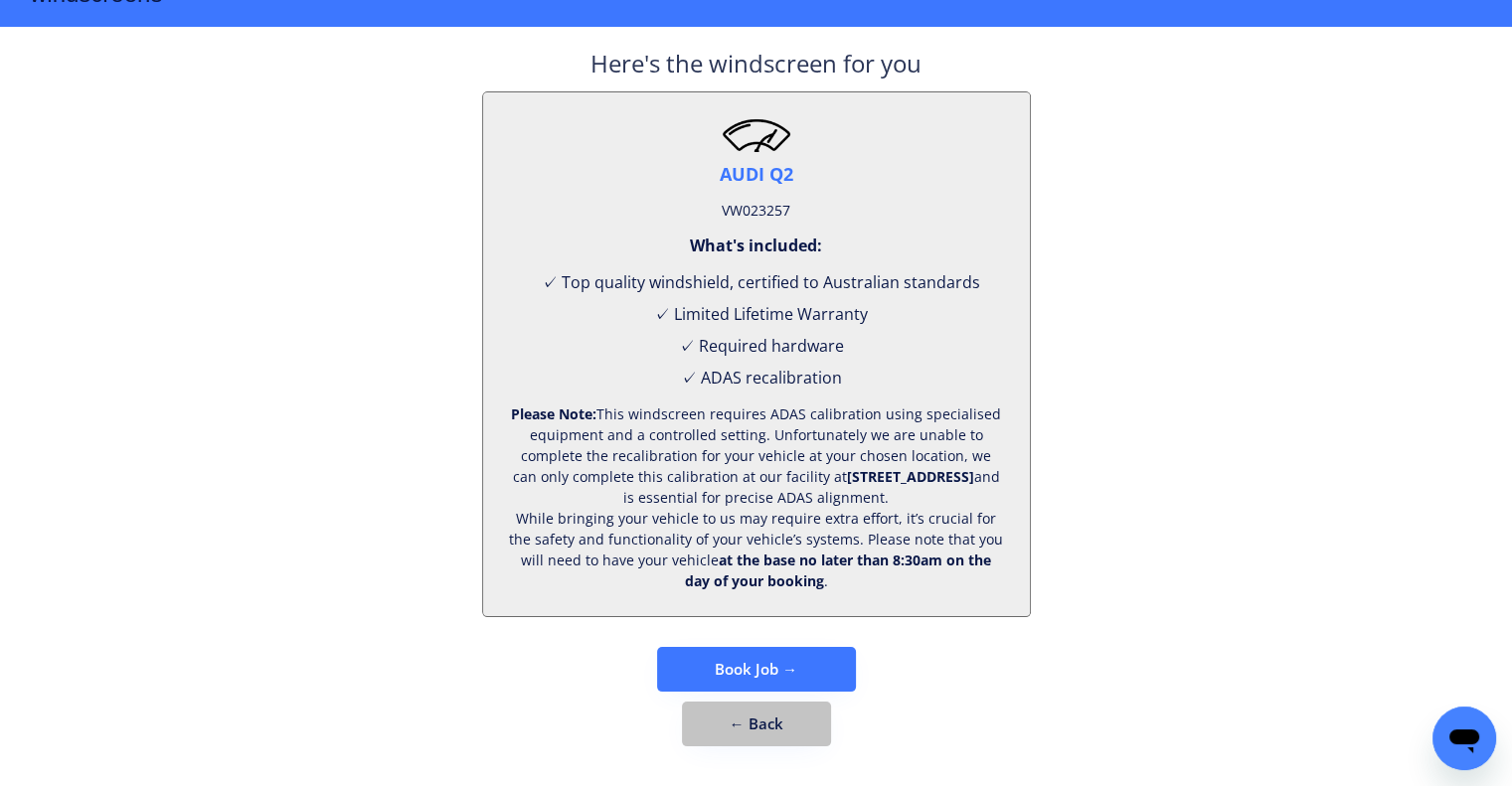 click on "←   Back" at bounding box center (756, 723) 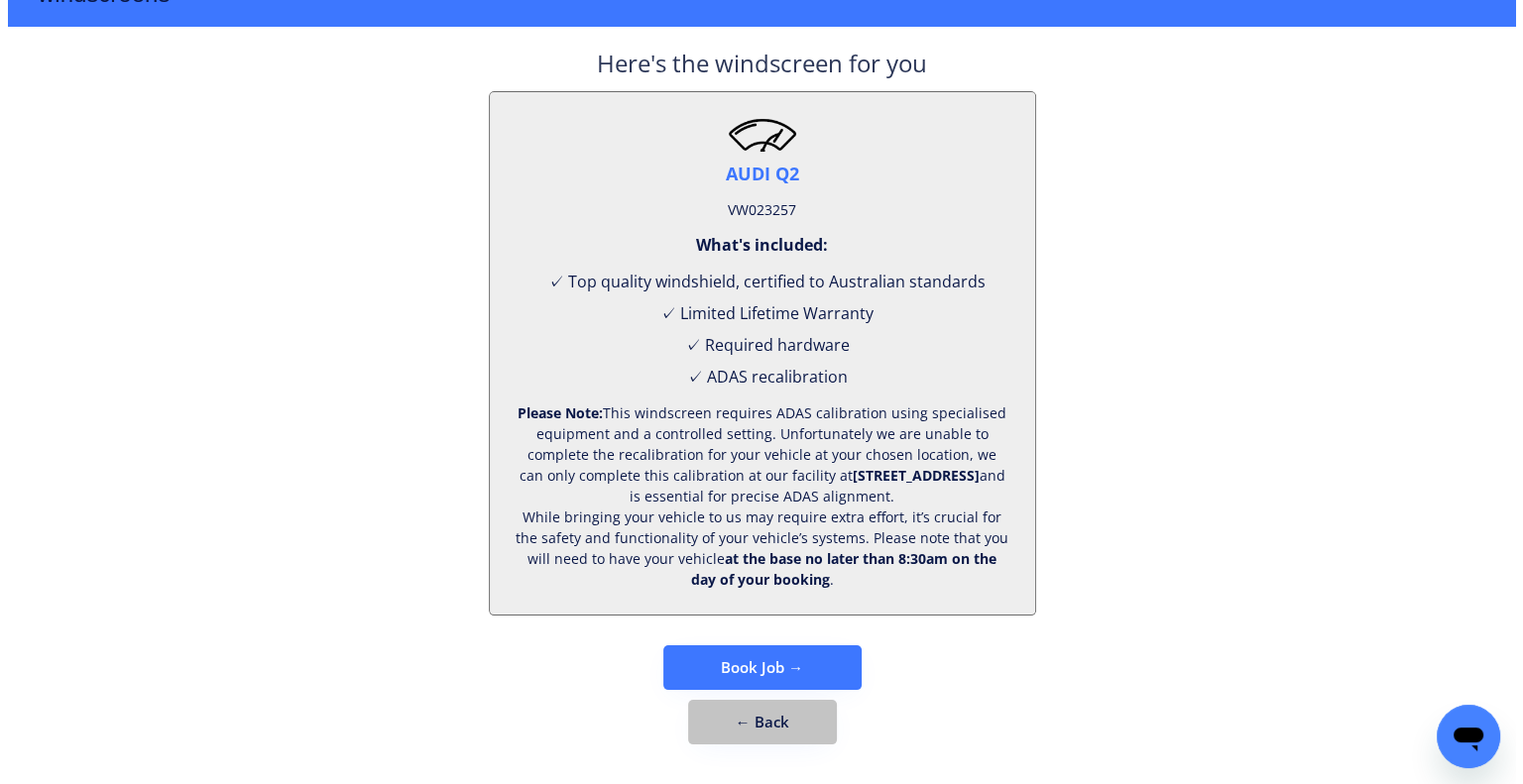 scroll, scrollTop: 0, scrollLeft: 0, axis: both 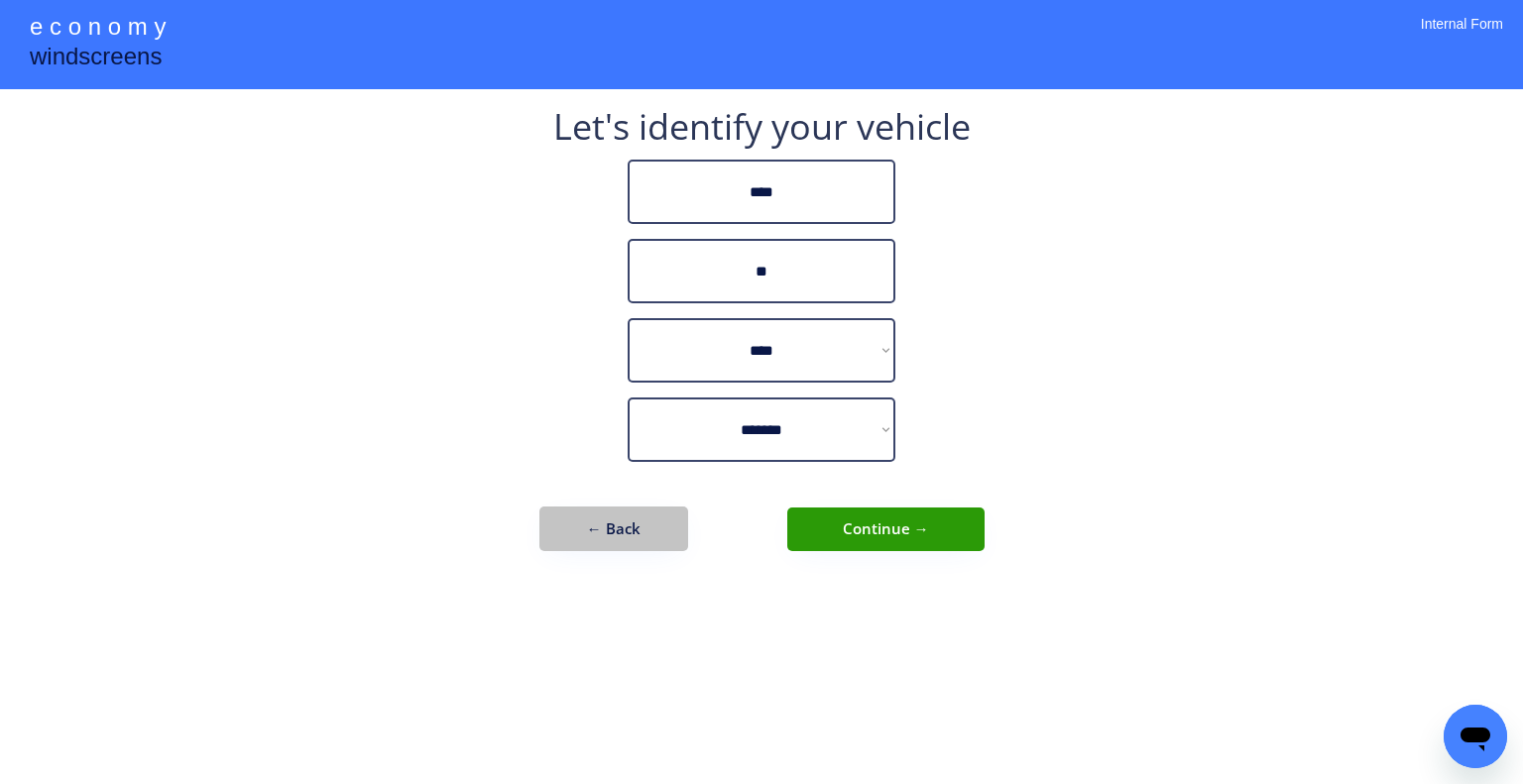 click on "←   Back" at bounding box center (614, 528) 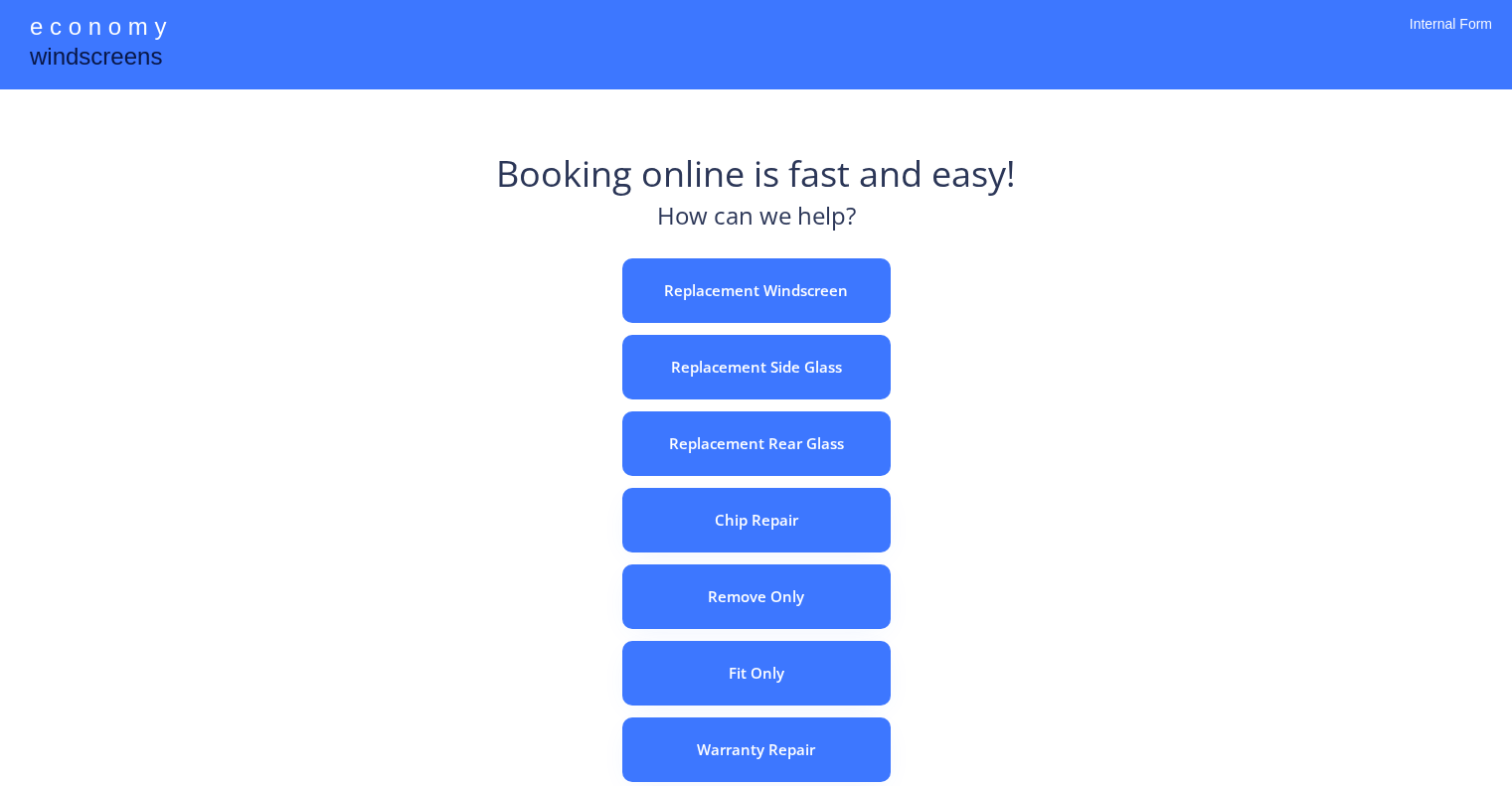 scroll, scrollTop: 0, scrollLeft: 0, axis: both 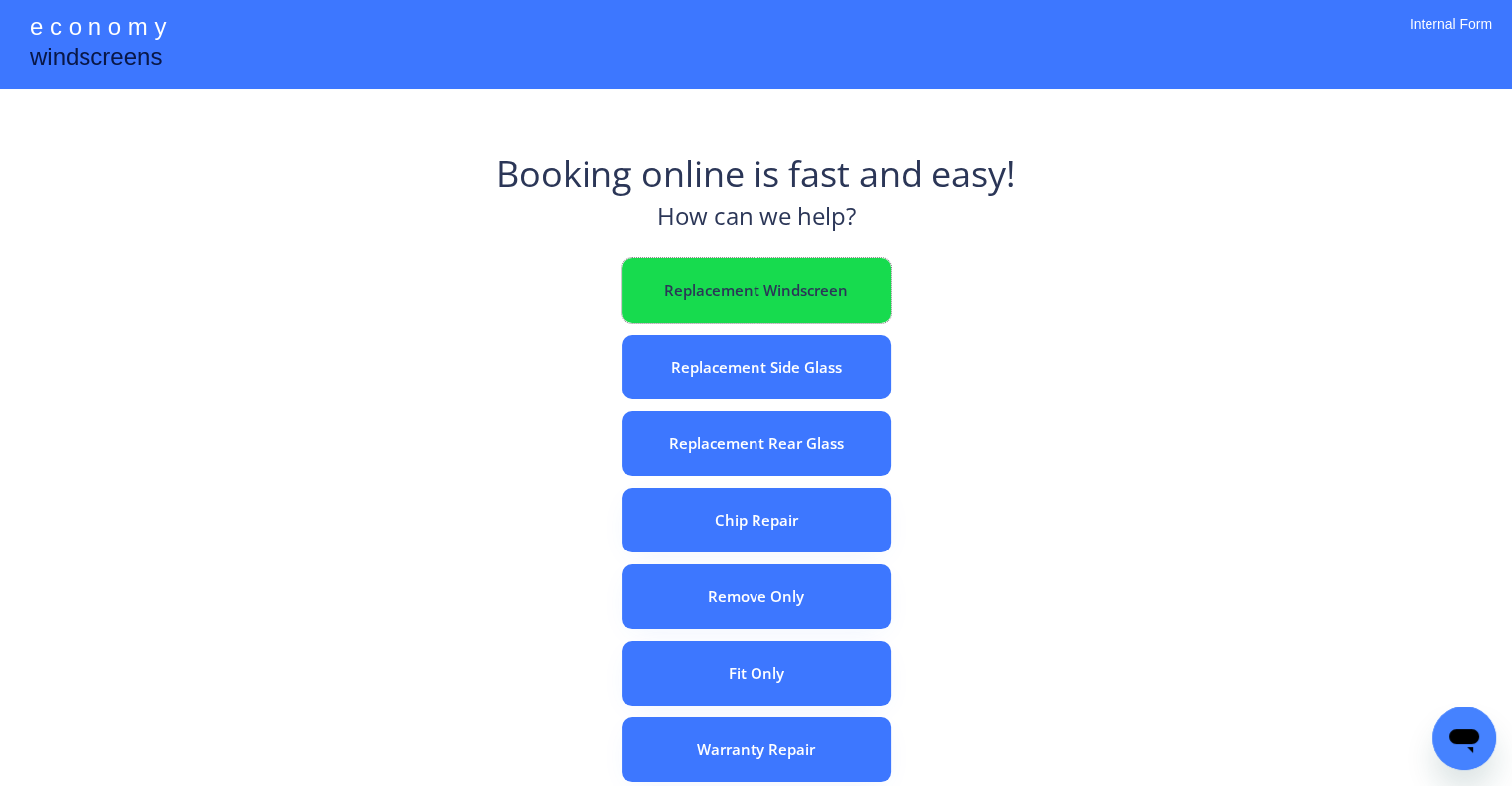 click on "Replacement Windscreen" at bounding box center (756, 290) 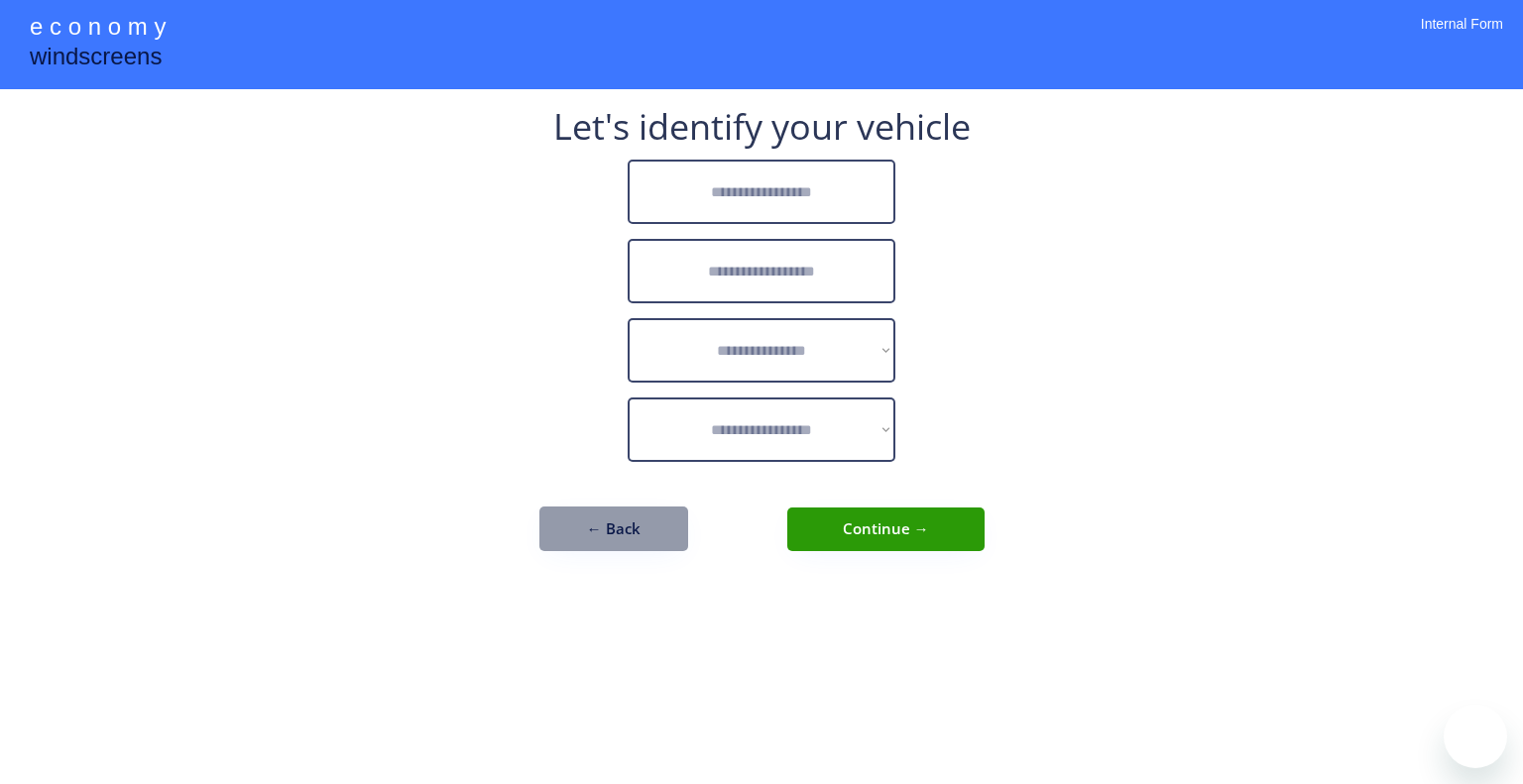 scroll, scrollTop: 0, scrollLeft: 0, axis: both 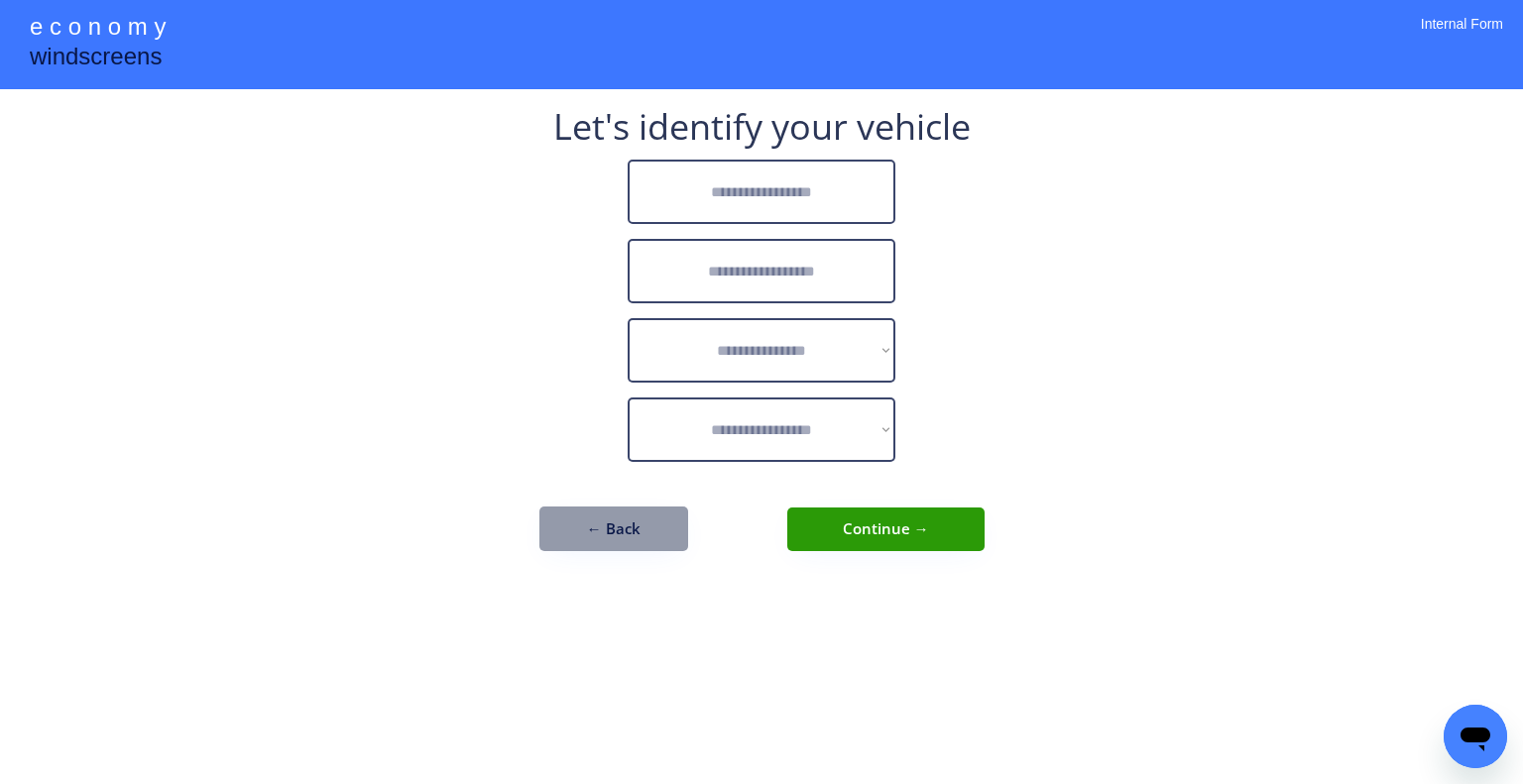 click at bounding box center (762, 191) 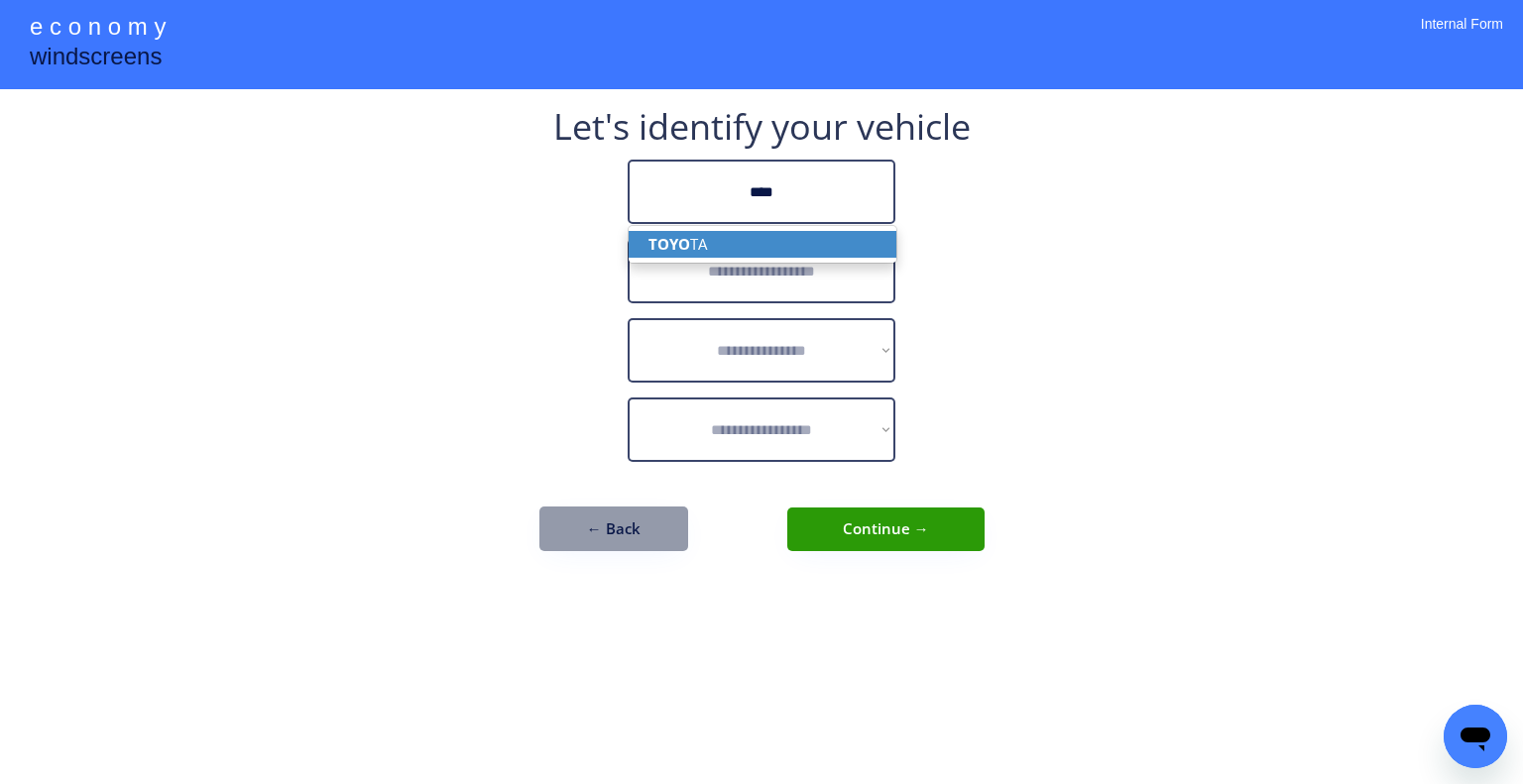 click on "TOYO TA" at bounding box center (762, 244) 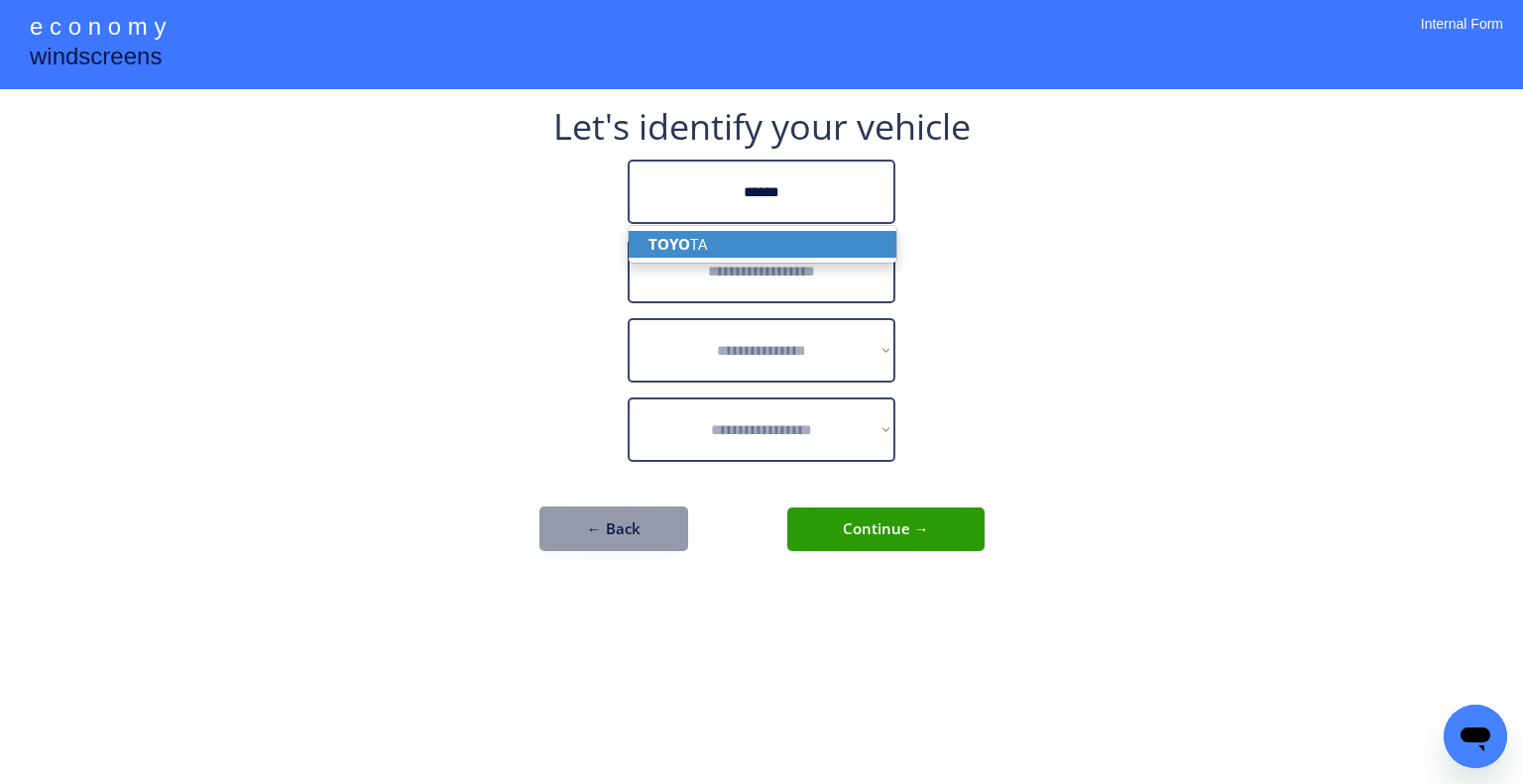 type on "******" 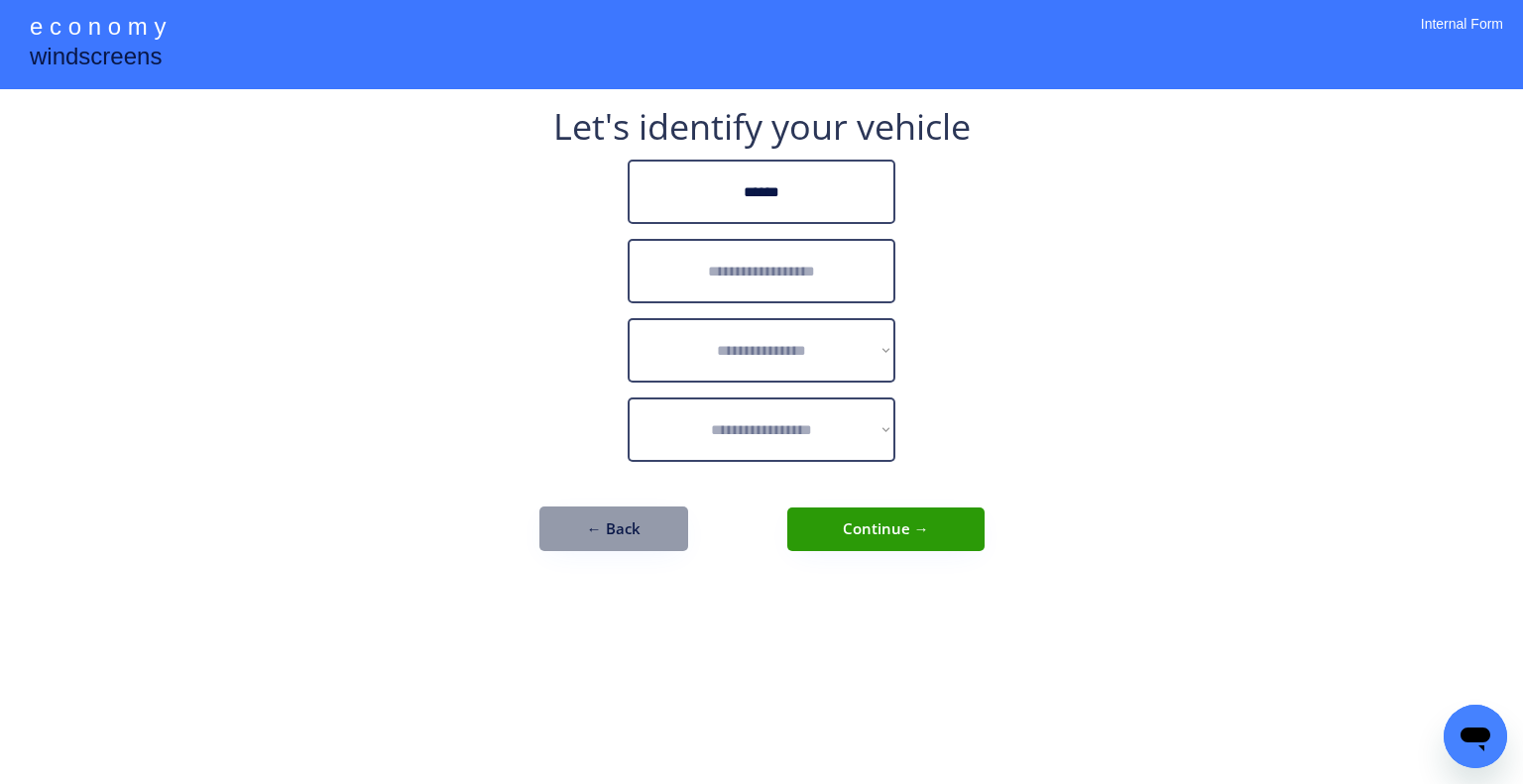 click at bounding box center [762, 271] 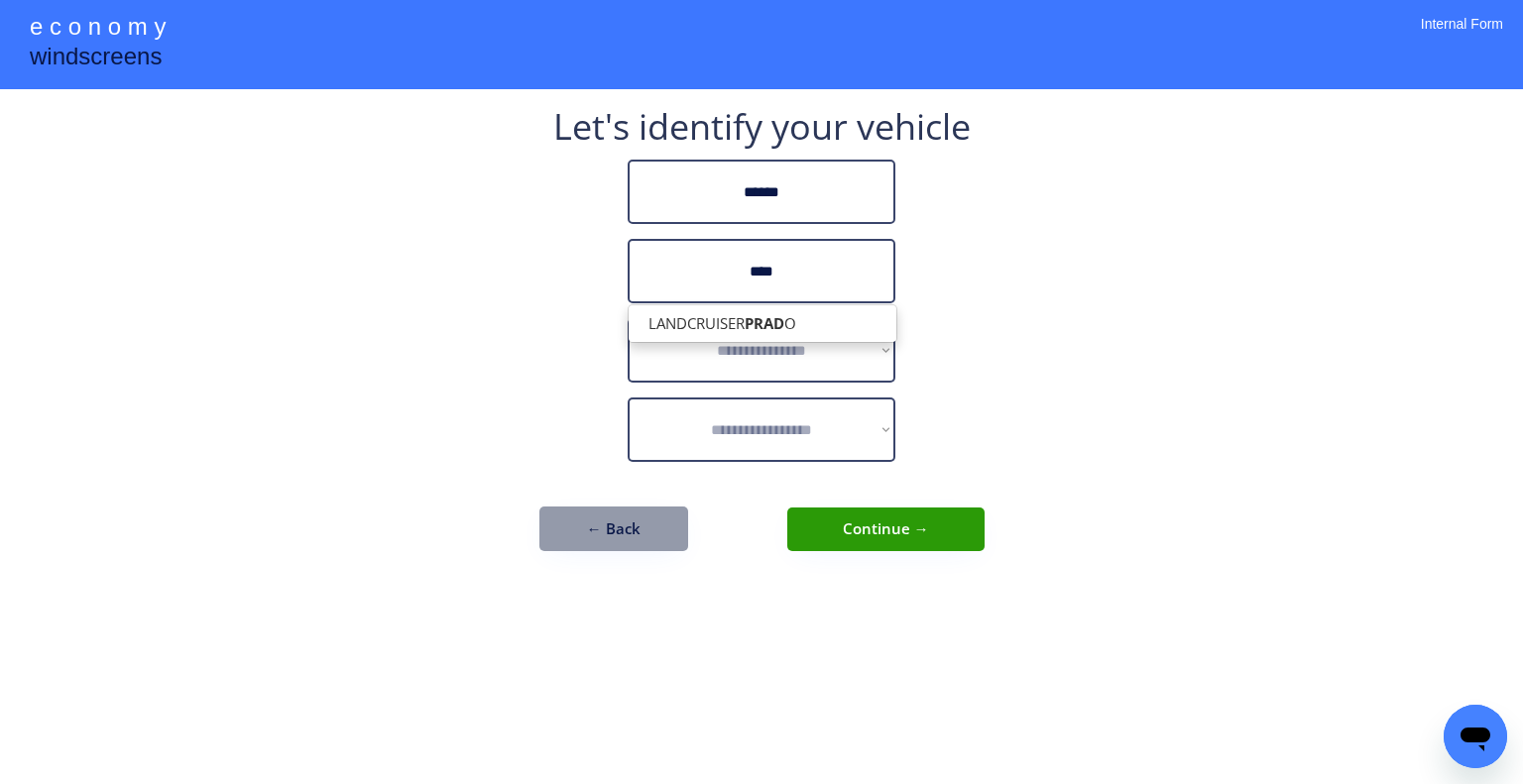 click on "LANDCRUISER  PRAD O" at bounding box center (762, 323) 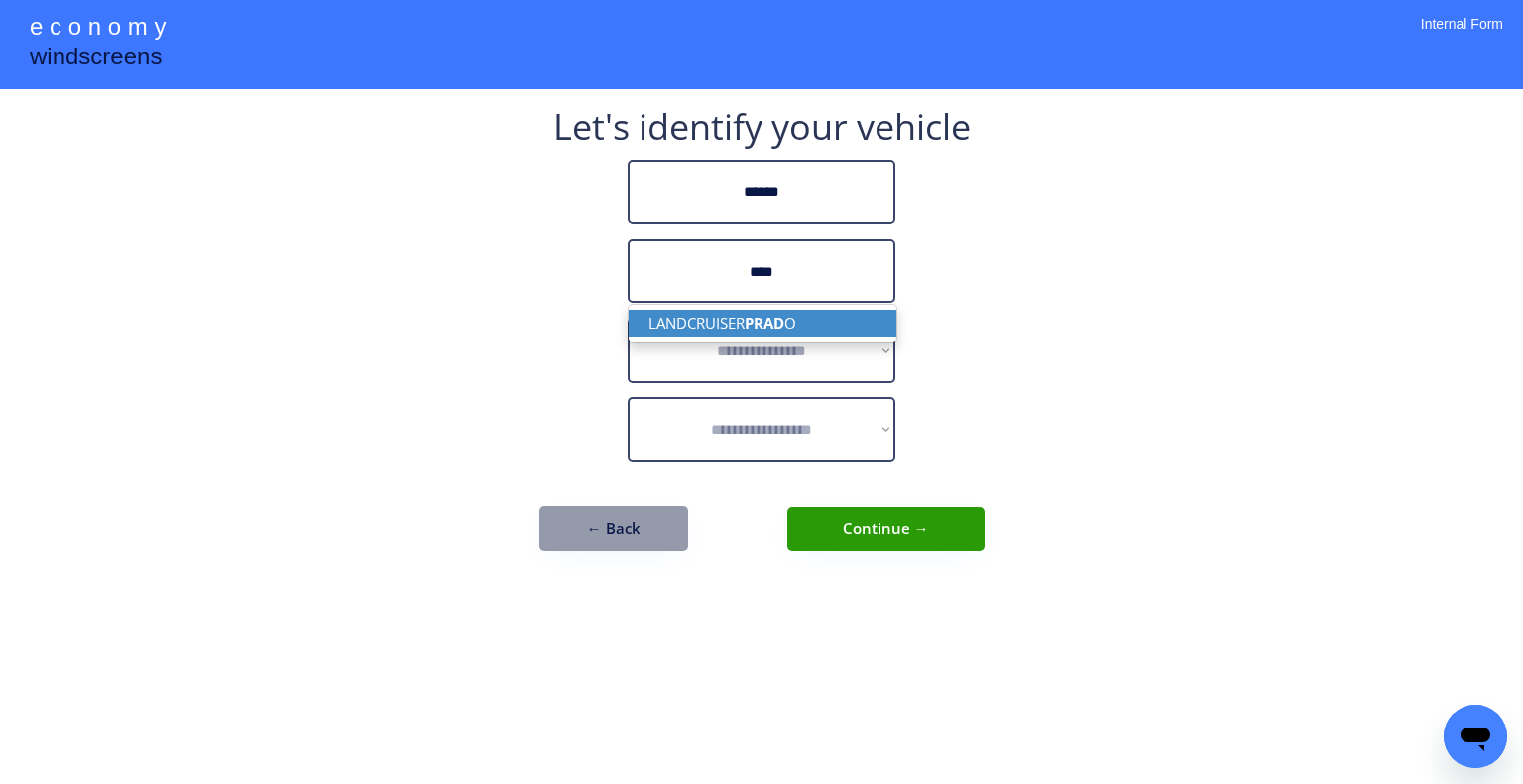 click on "PRAD" at bounding box center (764, 323) 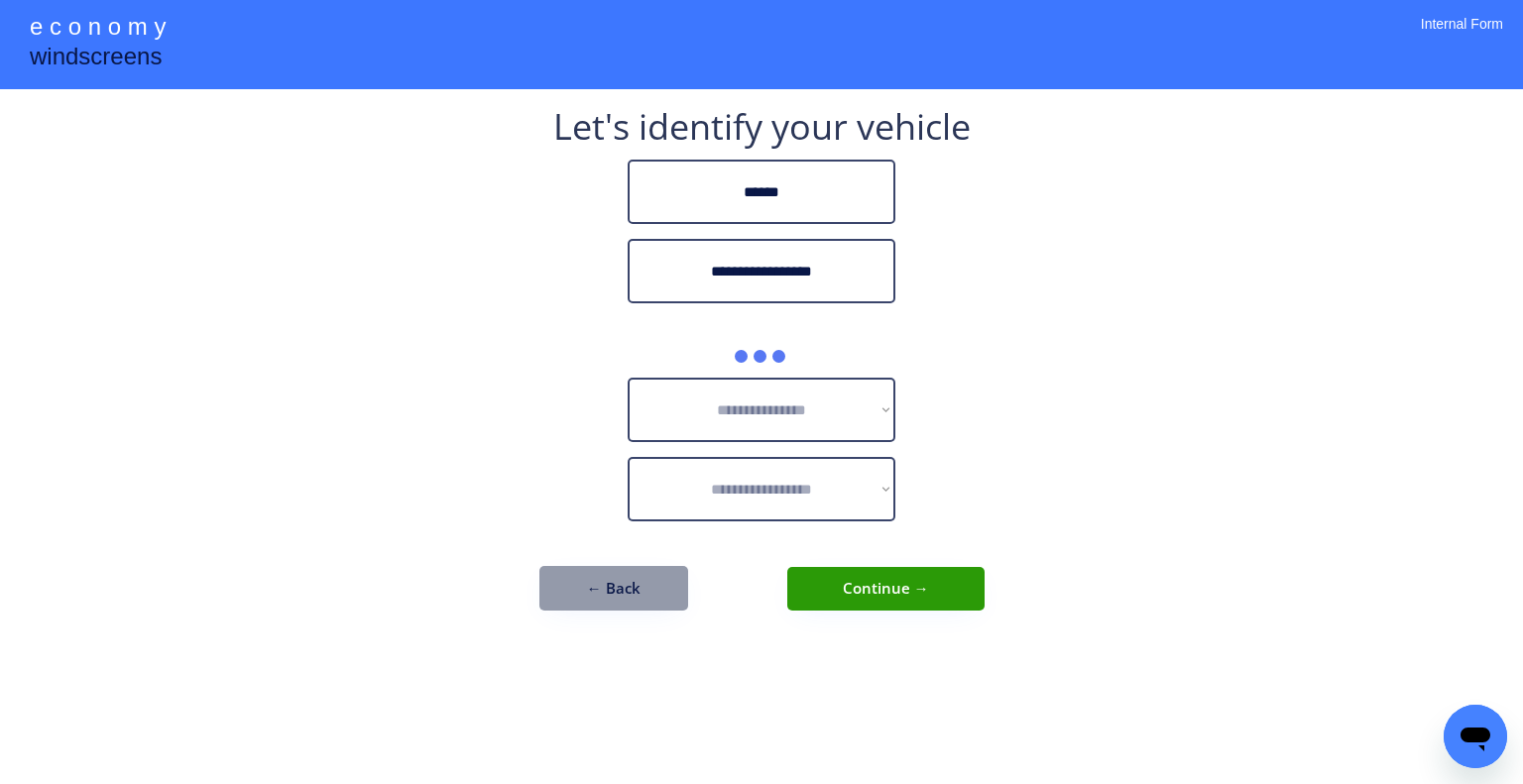 type on "**********" 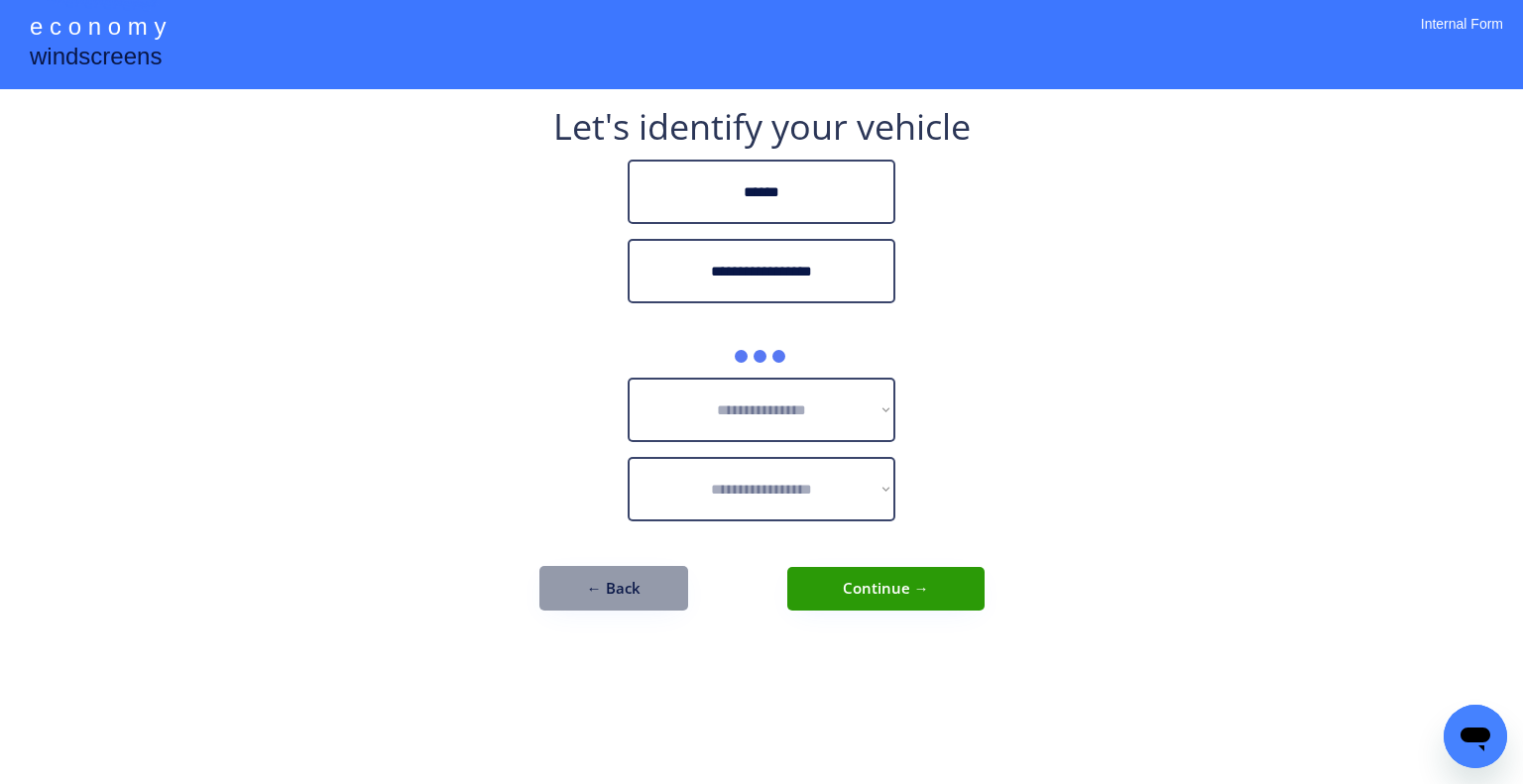 click on "**********" at bounding box center (762, 392) 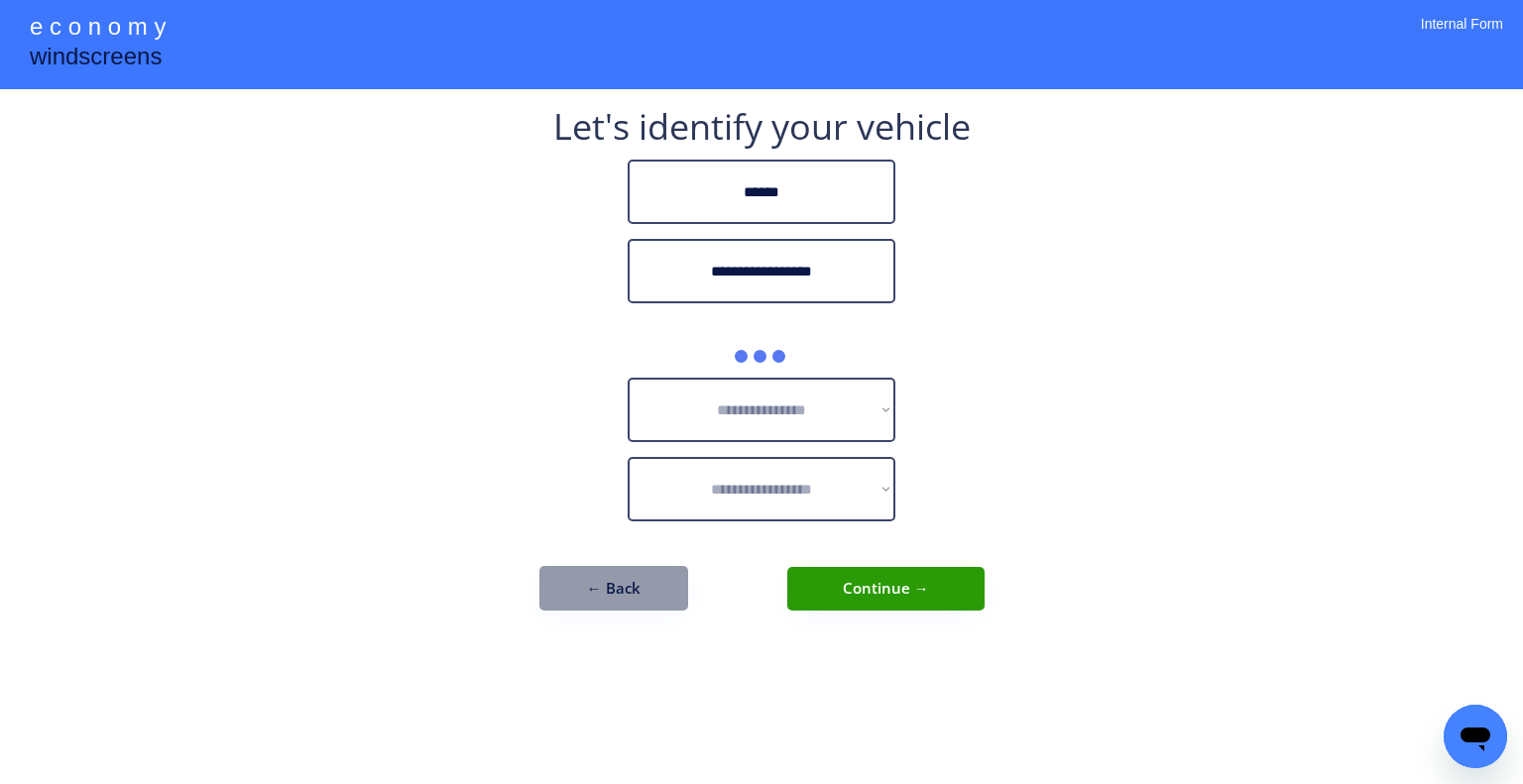 click on "**********" at bounding box center [762, 392] 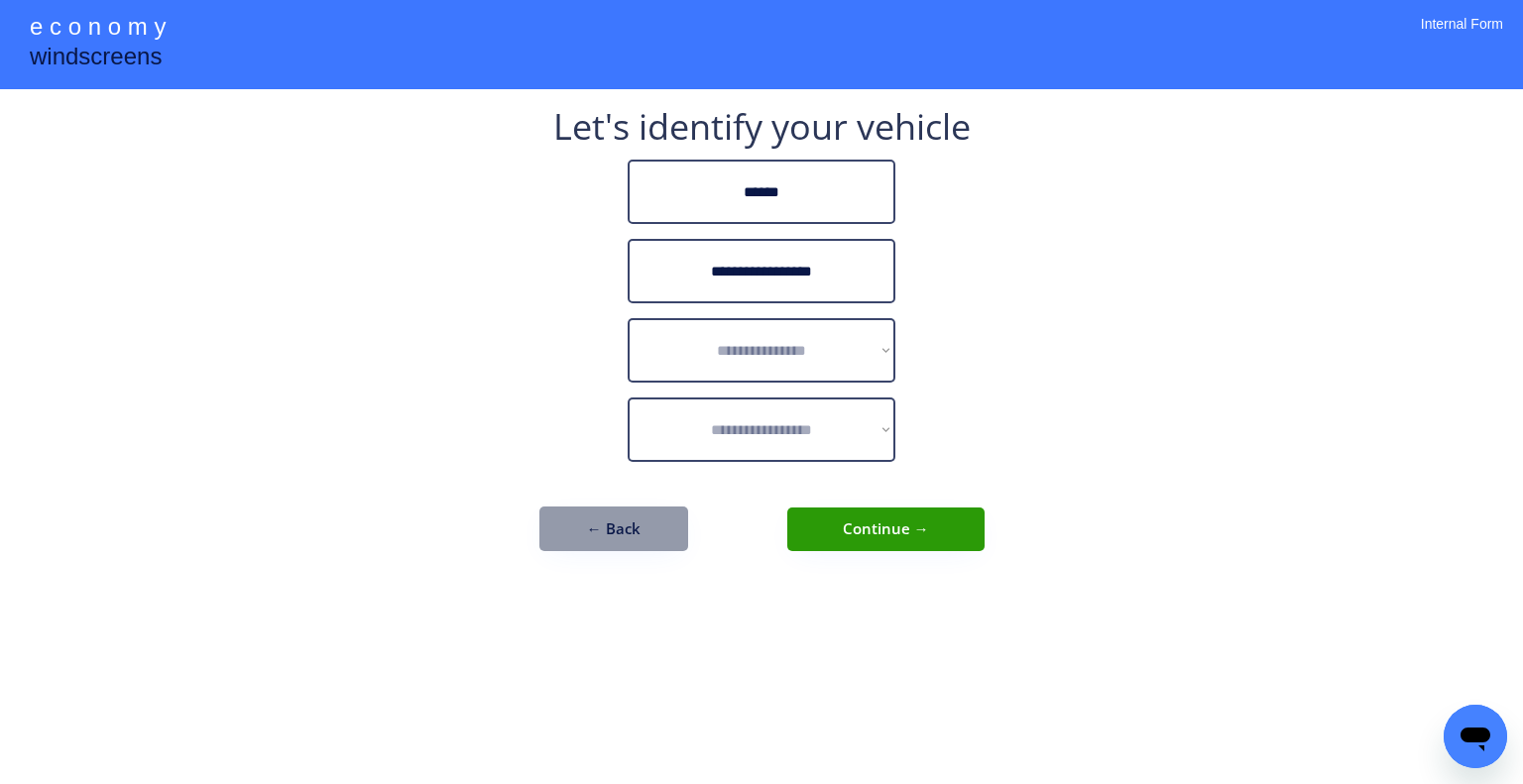 click on "**********" at bounding box center [762, 340] 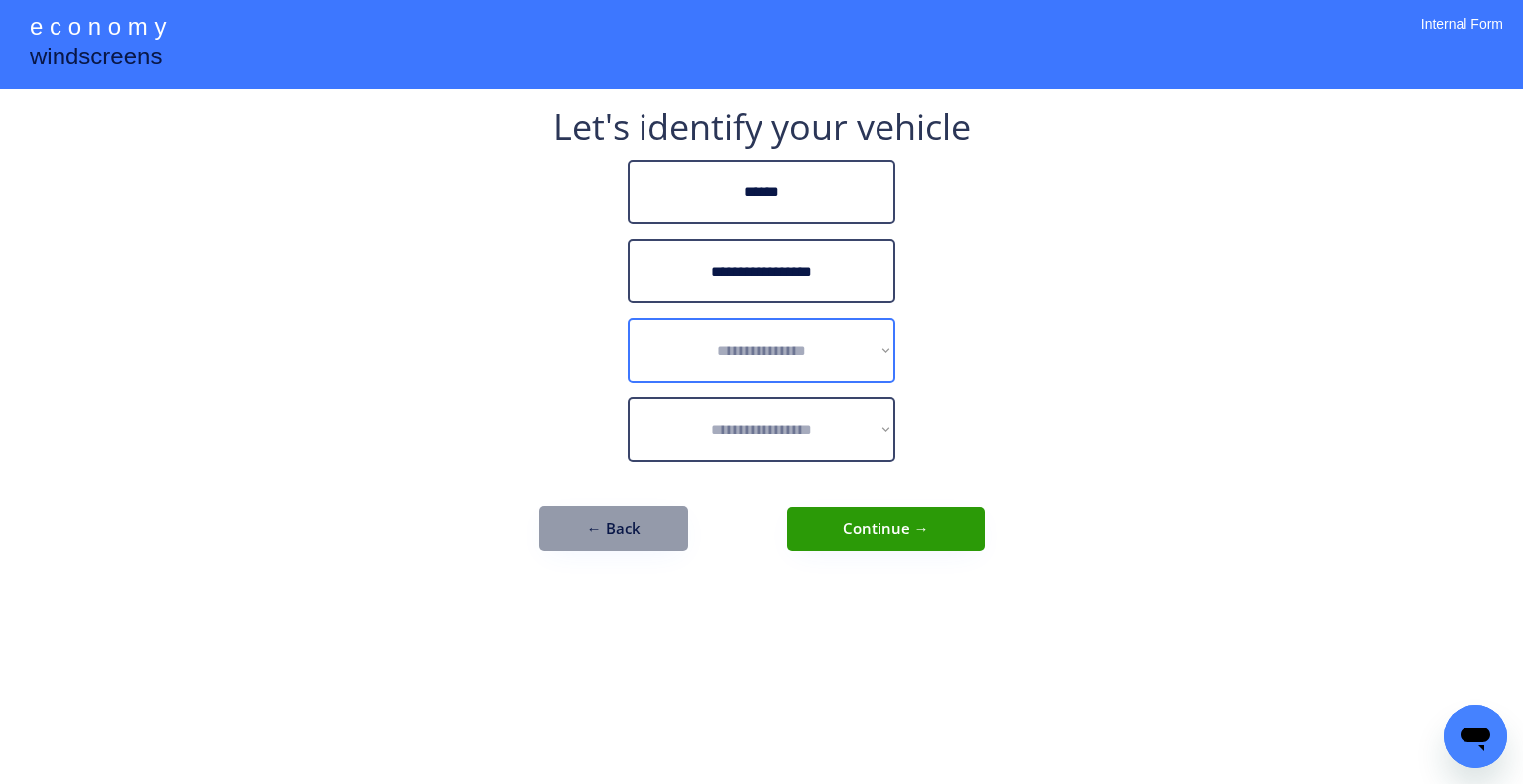 click on "**********" at bounding box center (762, 350) 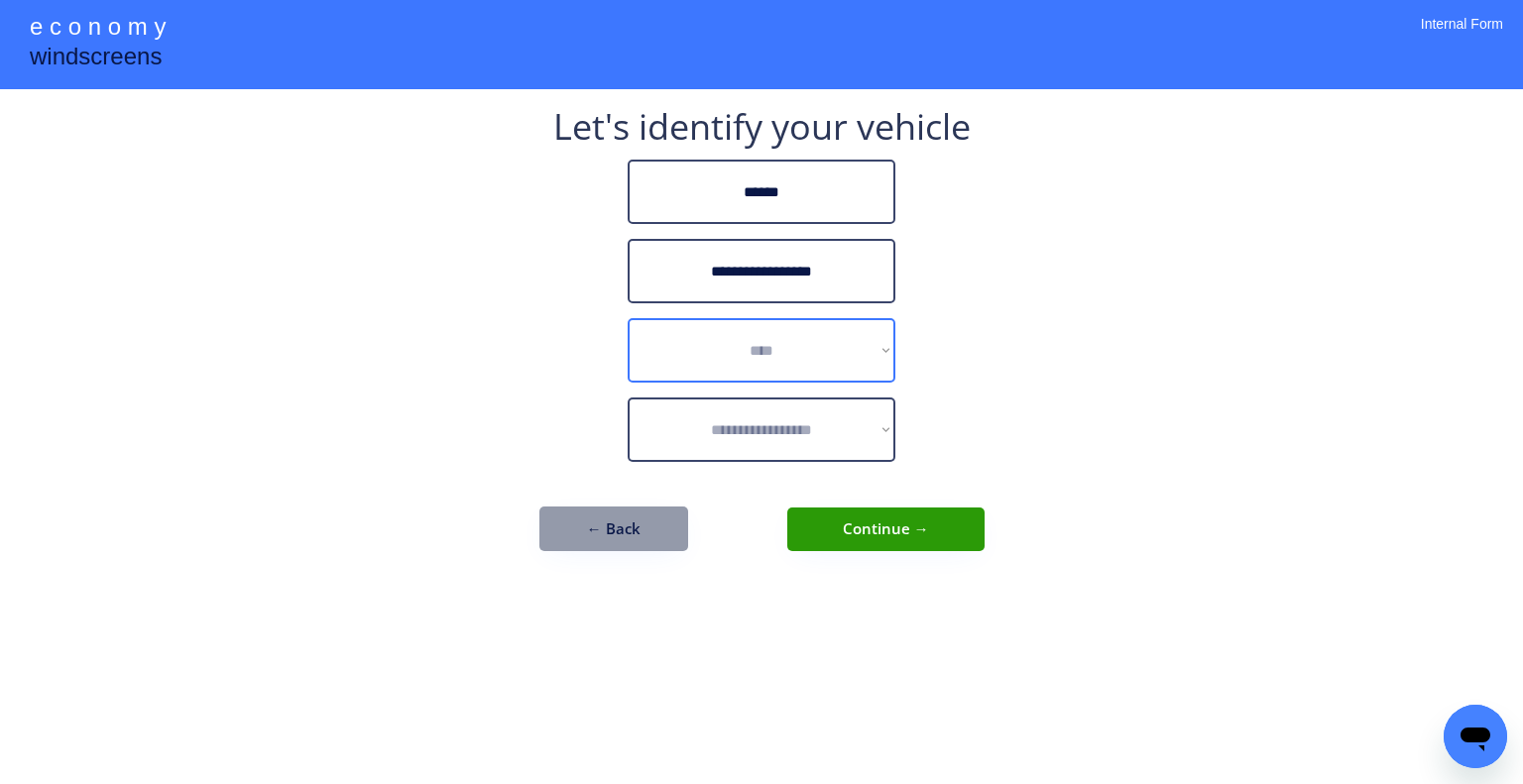 click on "**********" at bounding box center [762, 350] 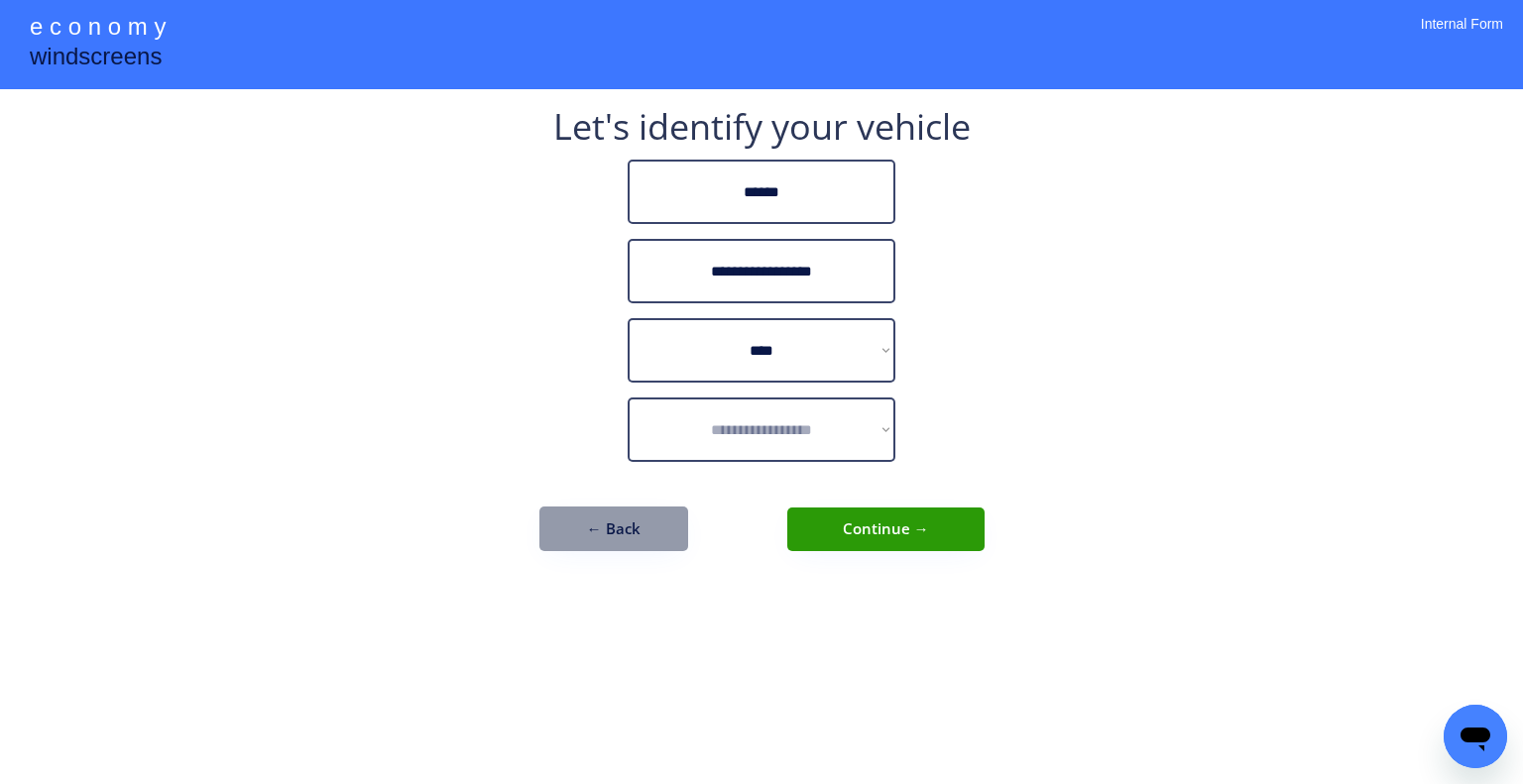 click on "**********" at bounding box center [762, 392] 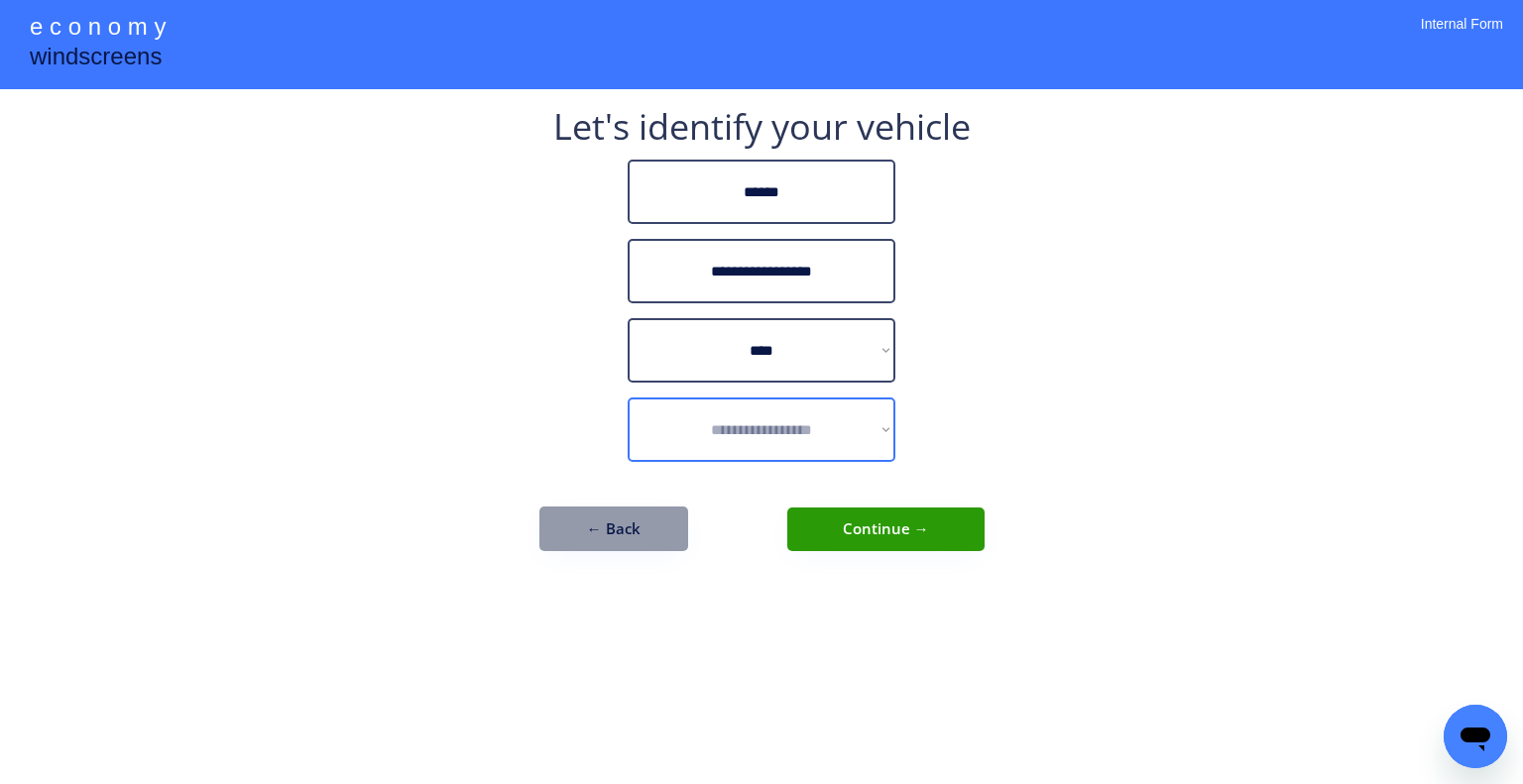 click on "**********" at bounding box center (762, 429) 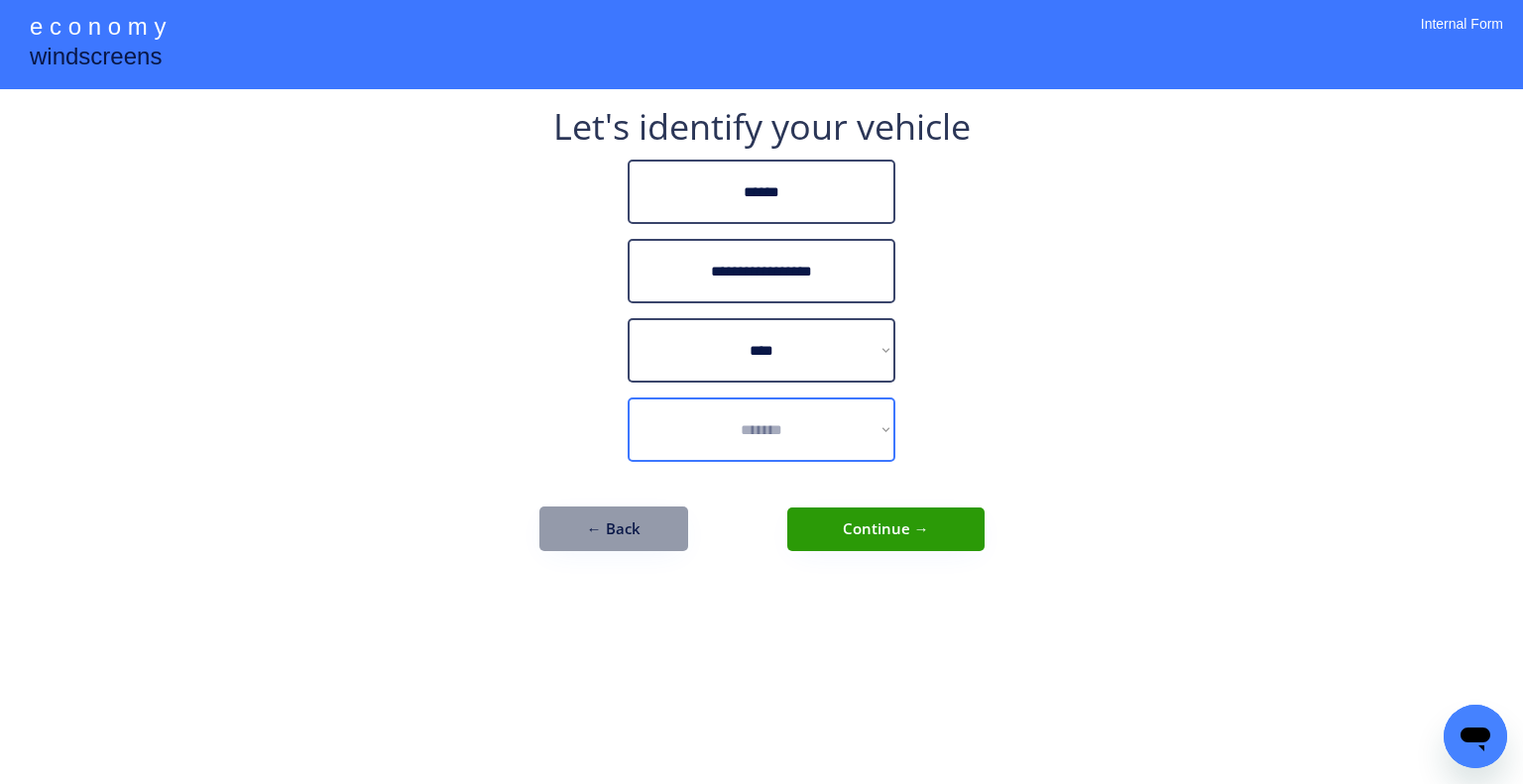 click on "**********" at bounding box center [762, 429] 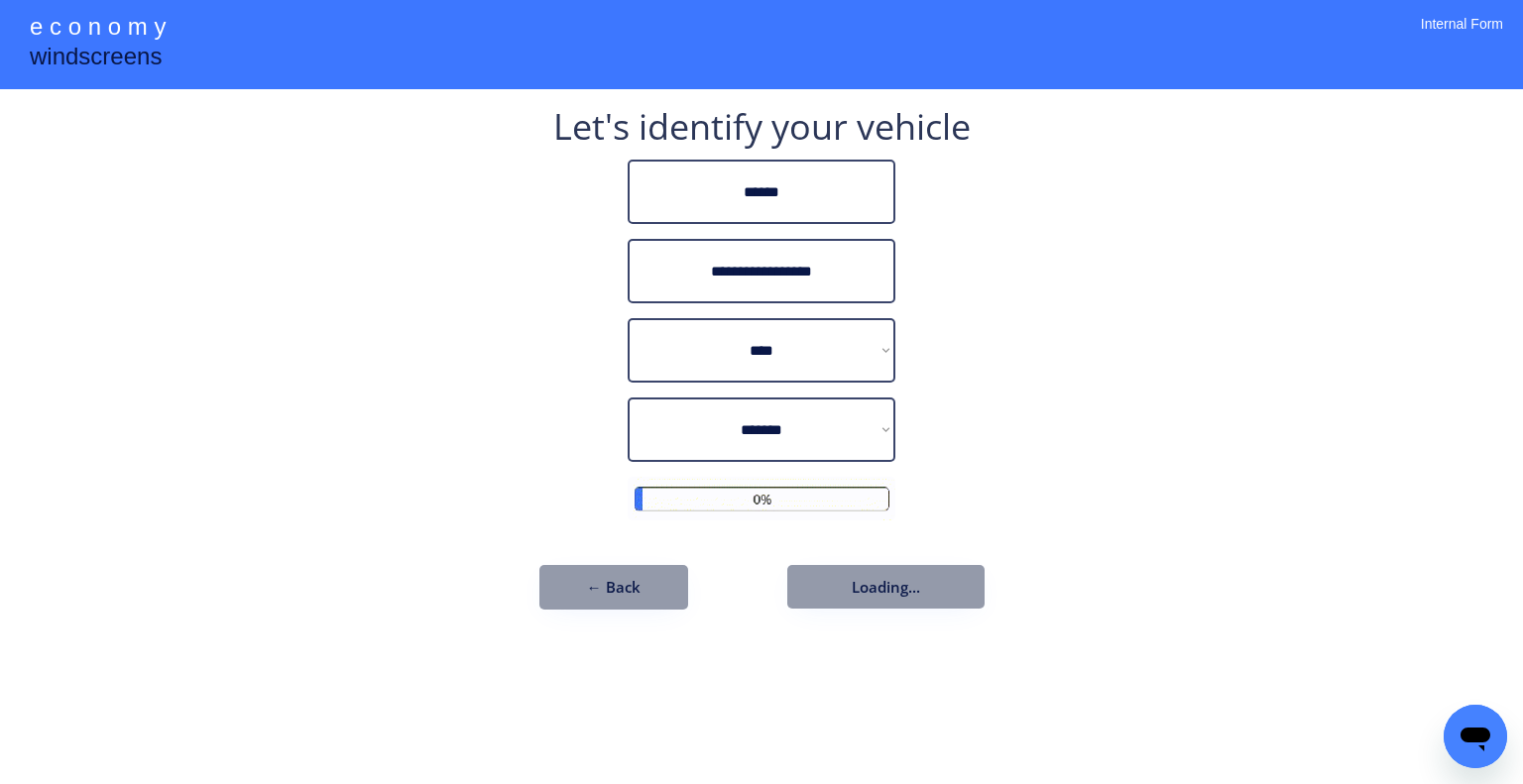 click on "**********" at bounding box center (762, 392) 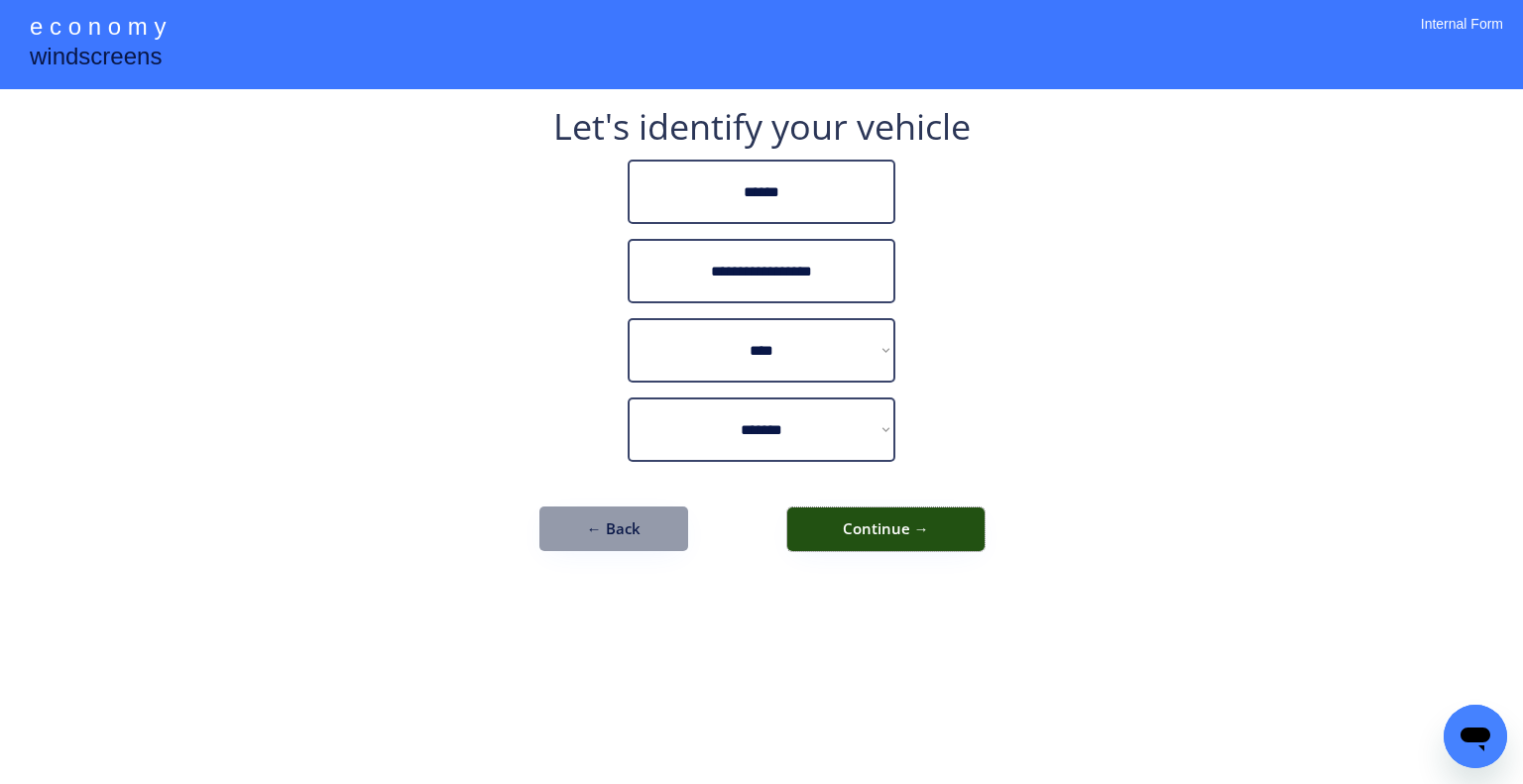 click on "Continue    →" at bounding box center (885, 529) 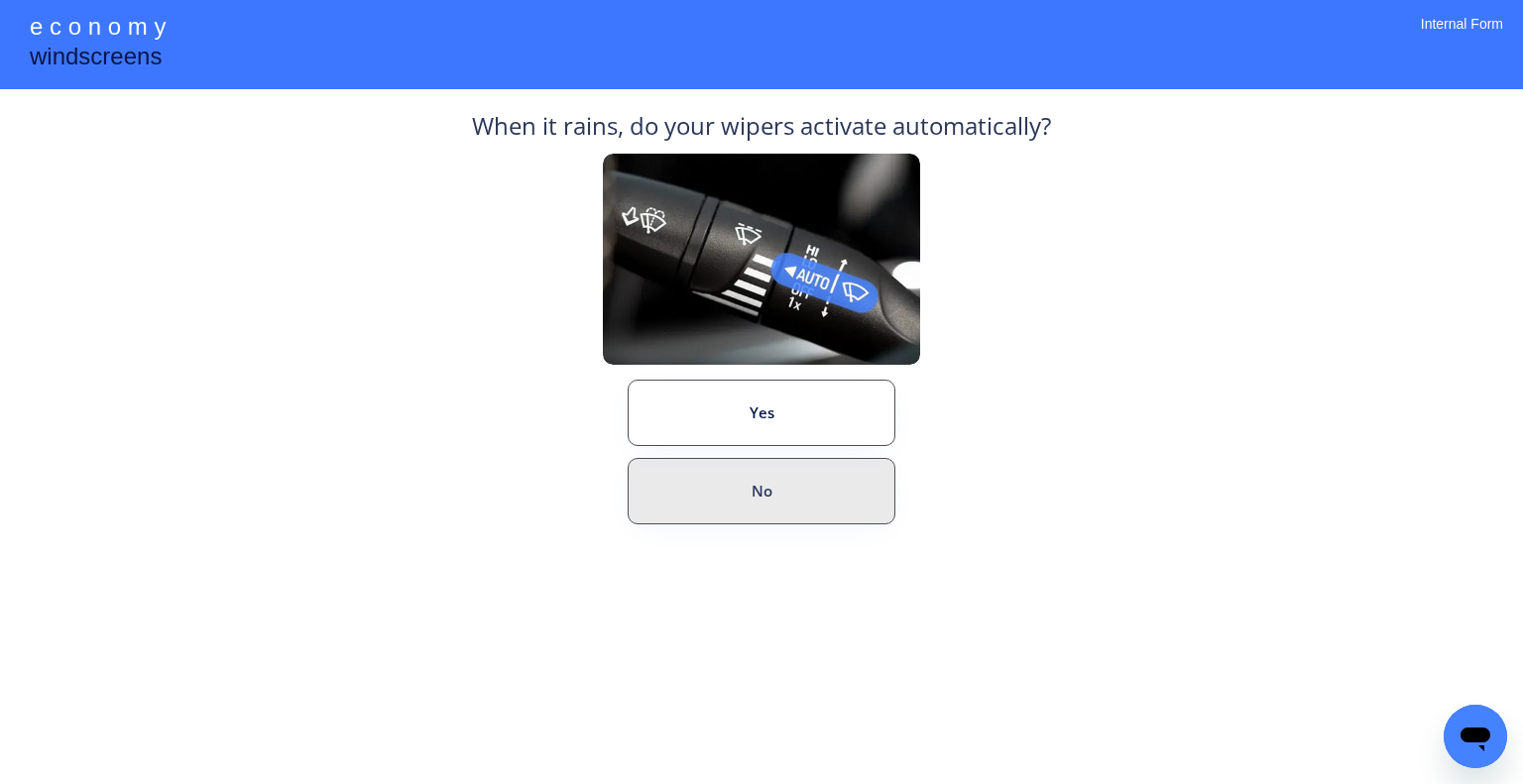 click on "No" at bounding box center (762, 491) 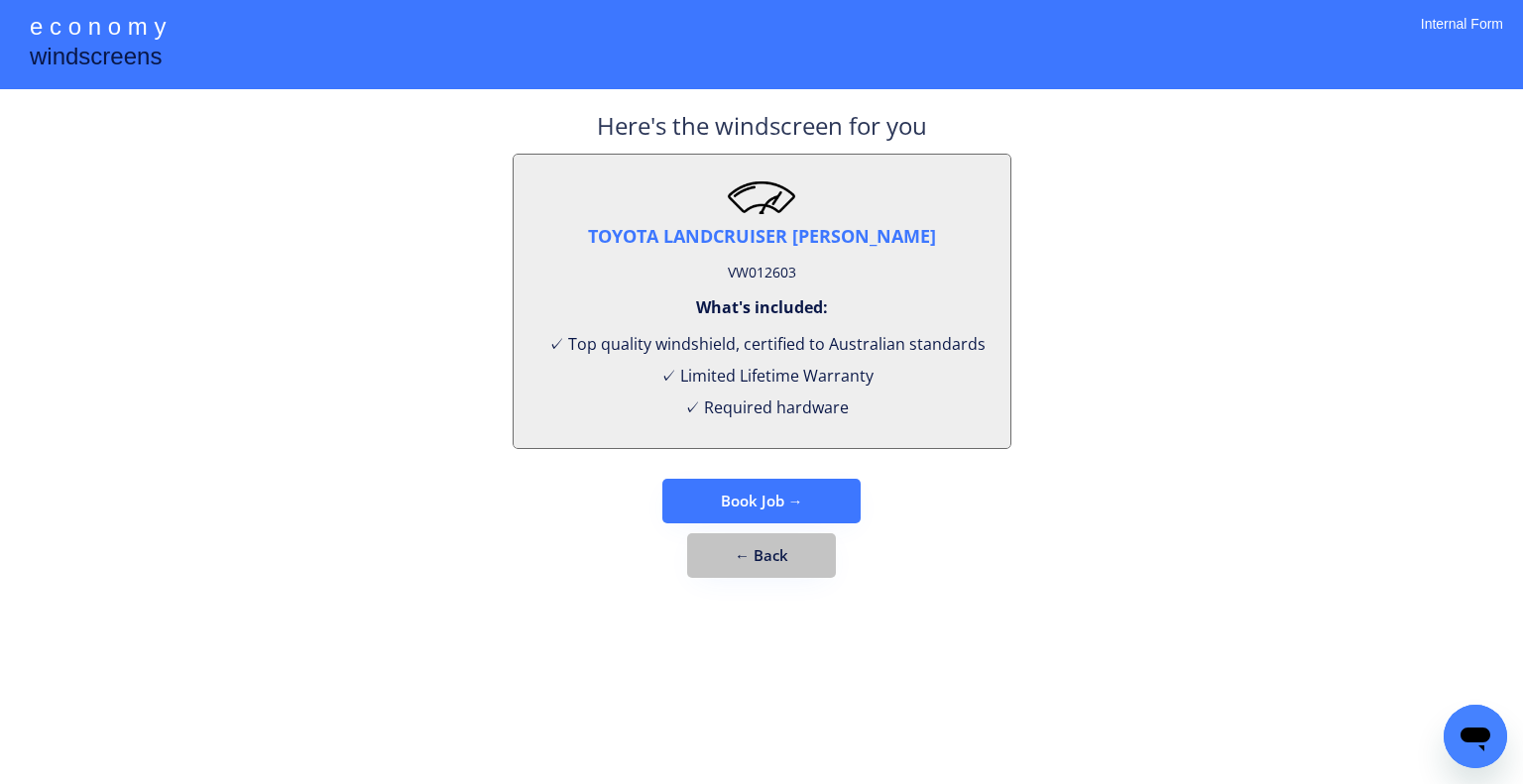 click on "←   Back" at bounding box center [762, 555] 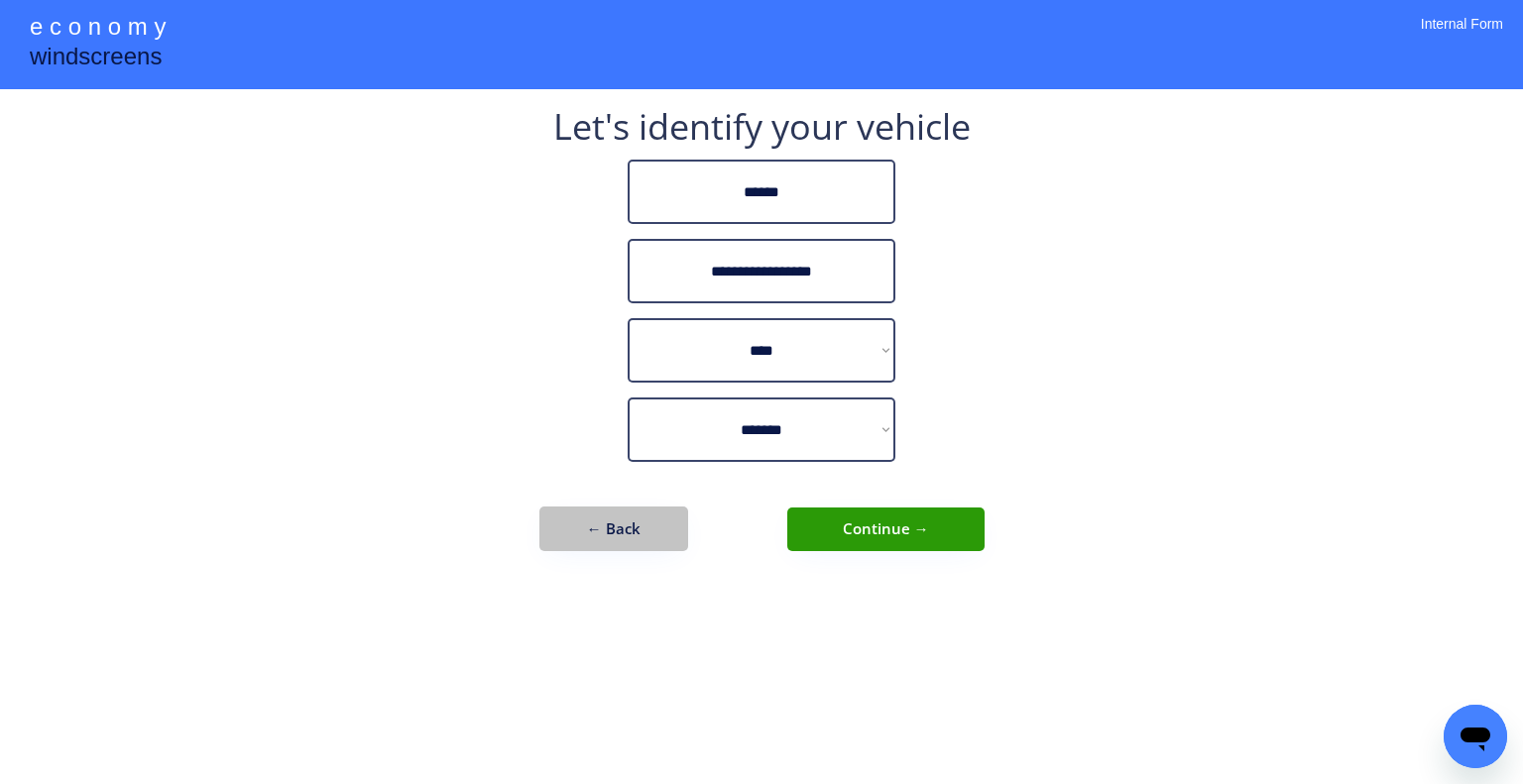 click on "←   Back" at bounding box center (614, 528) 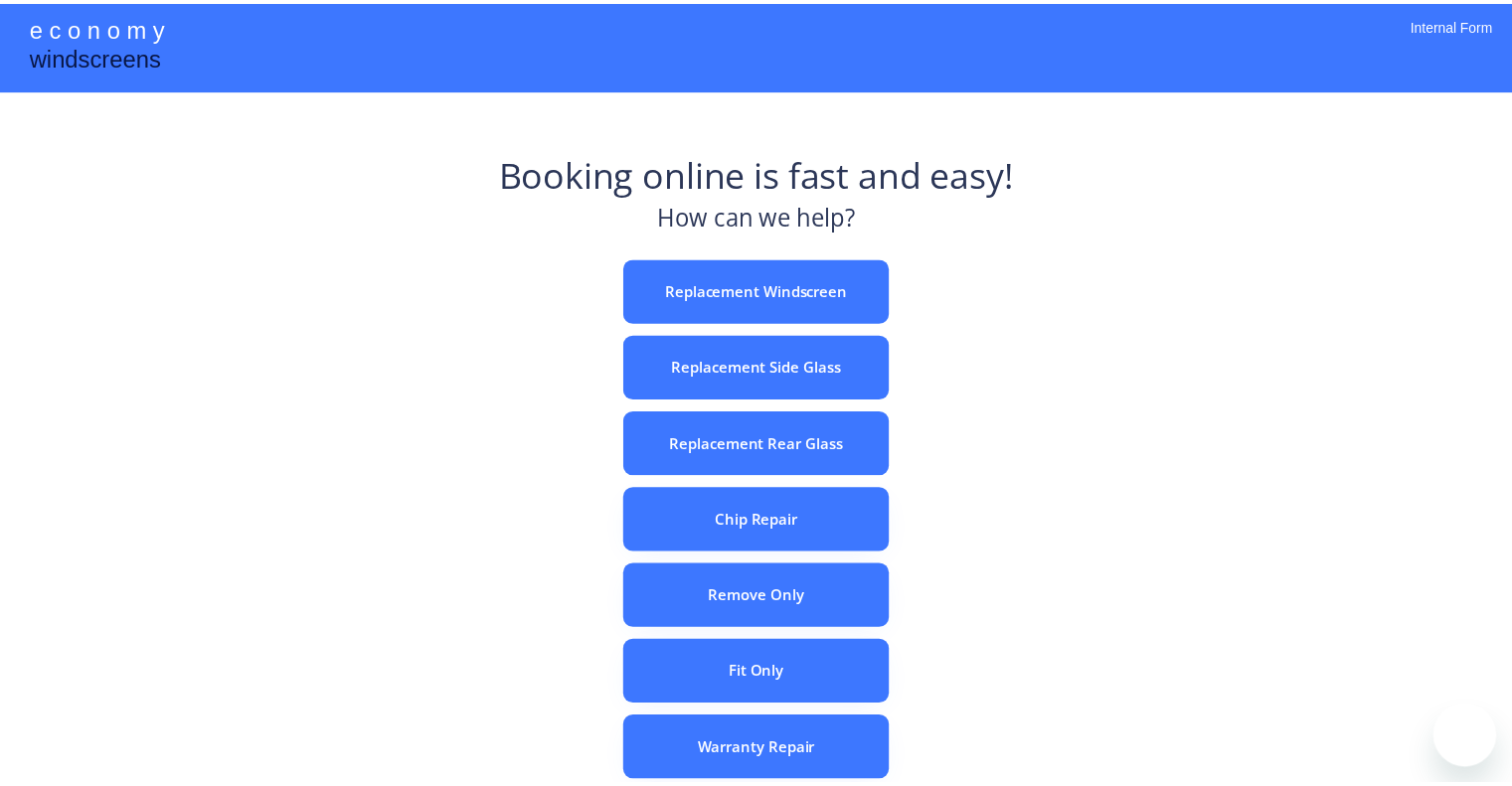 scroll, scrollTop: 0, scrollLeft: 0, axis: both 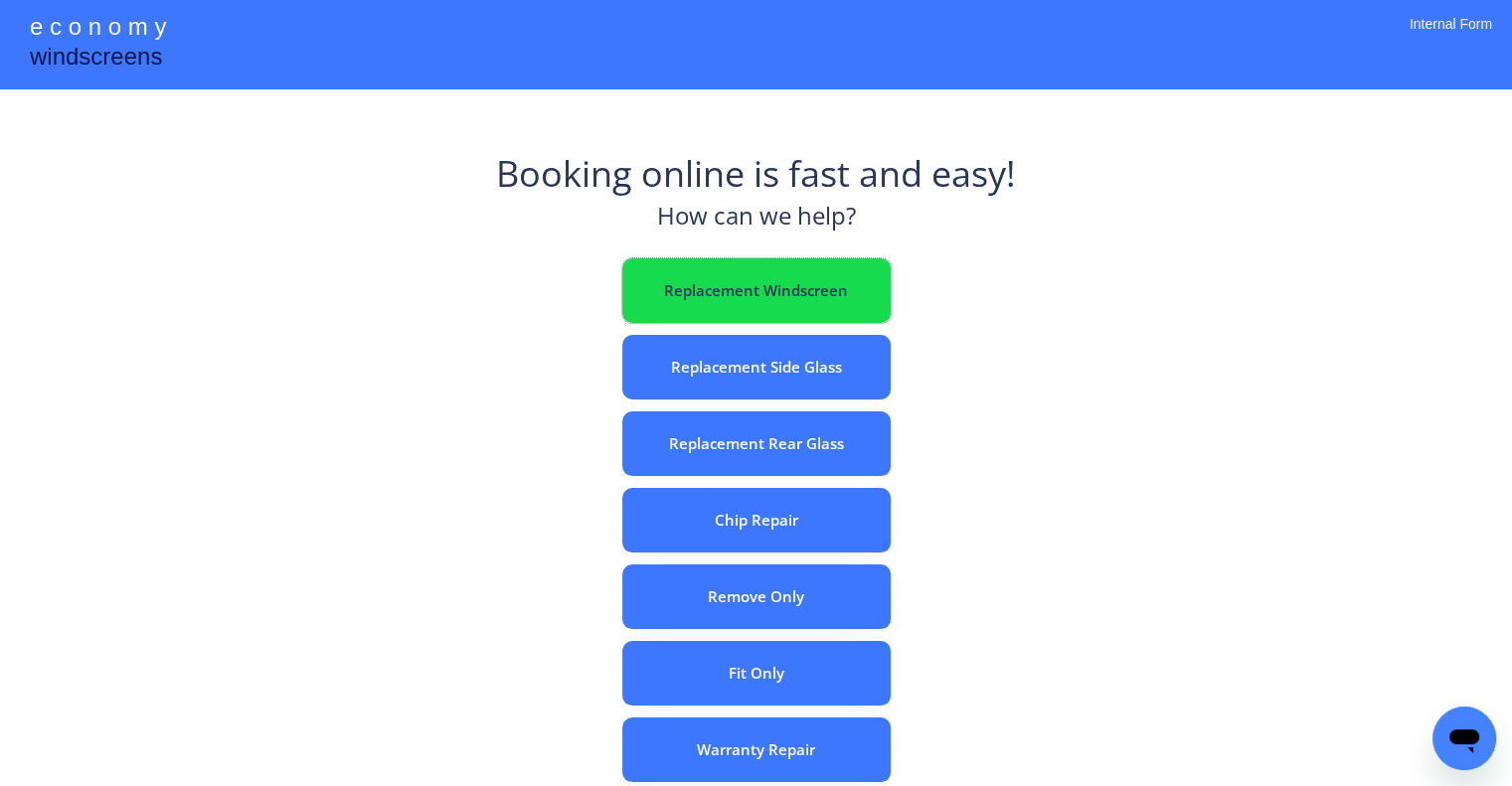 click on "Replacement Windscreen" at bounding box center [756, 290] 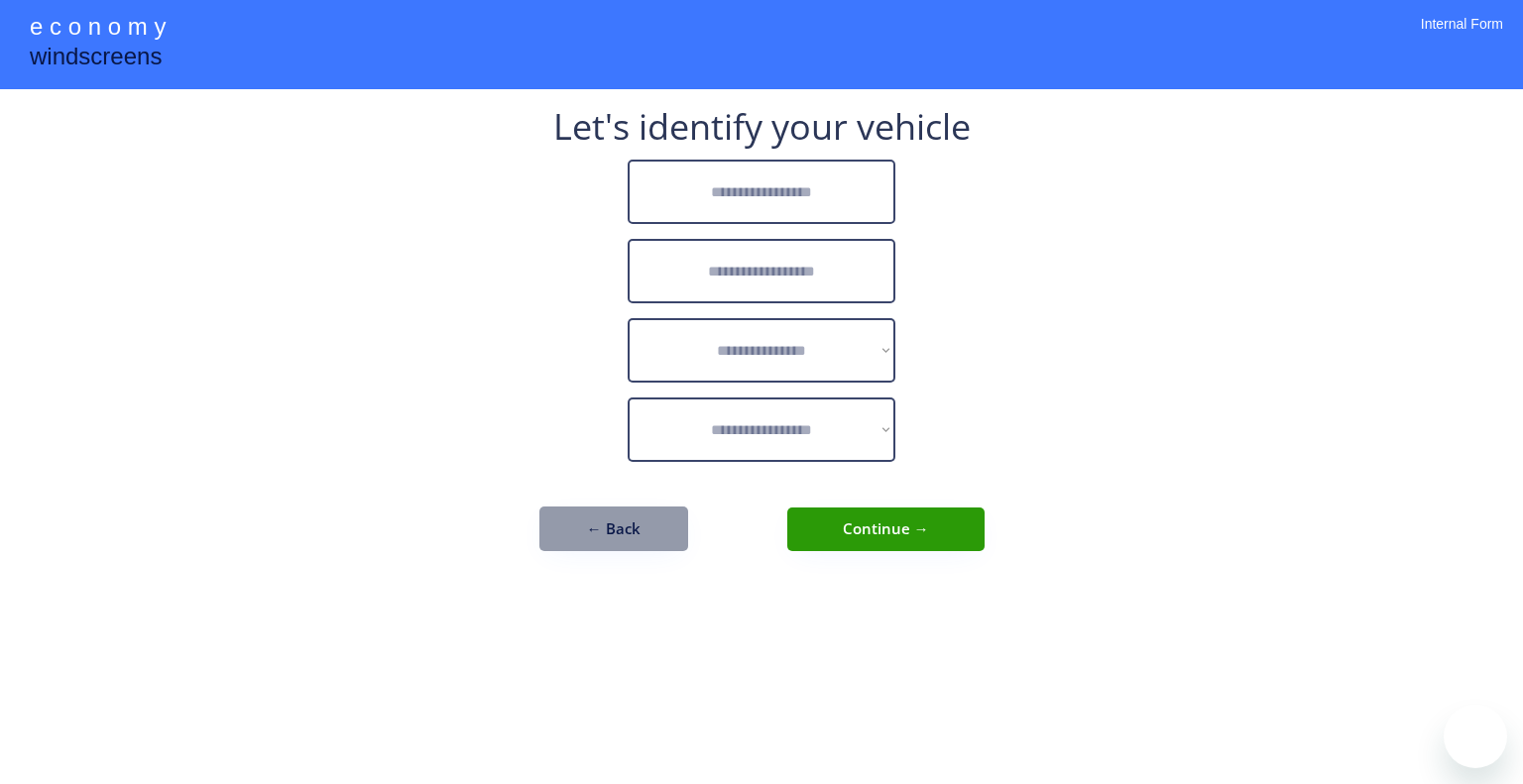scroll, scrollTop: 0, scrollLeft: 0, axis: both 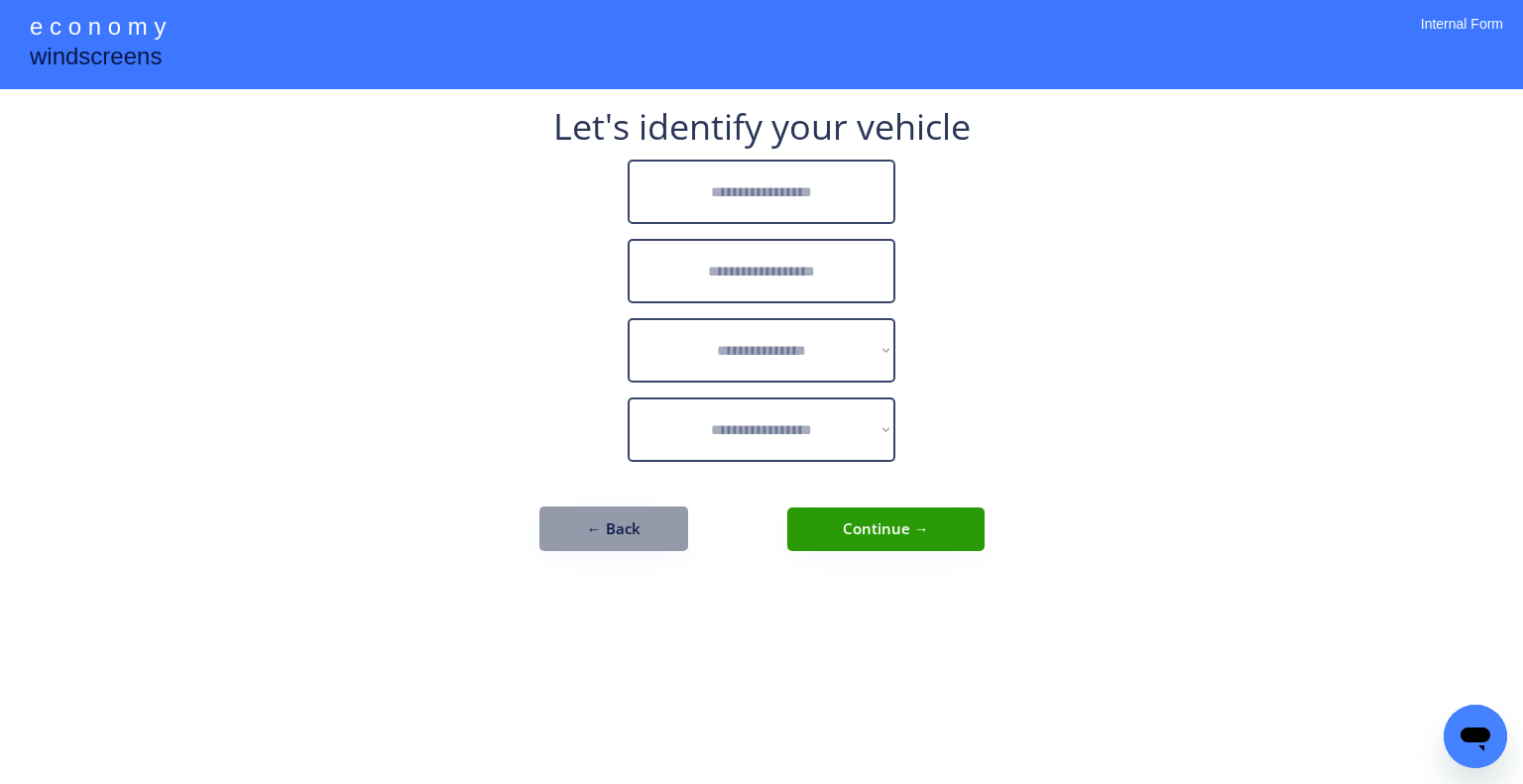click at bounding box center [762, 191] 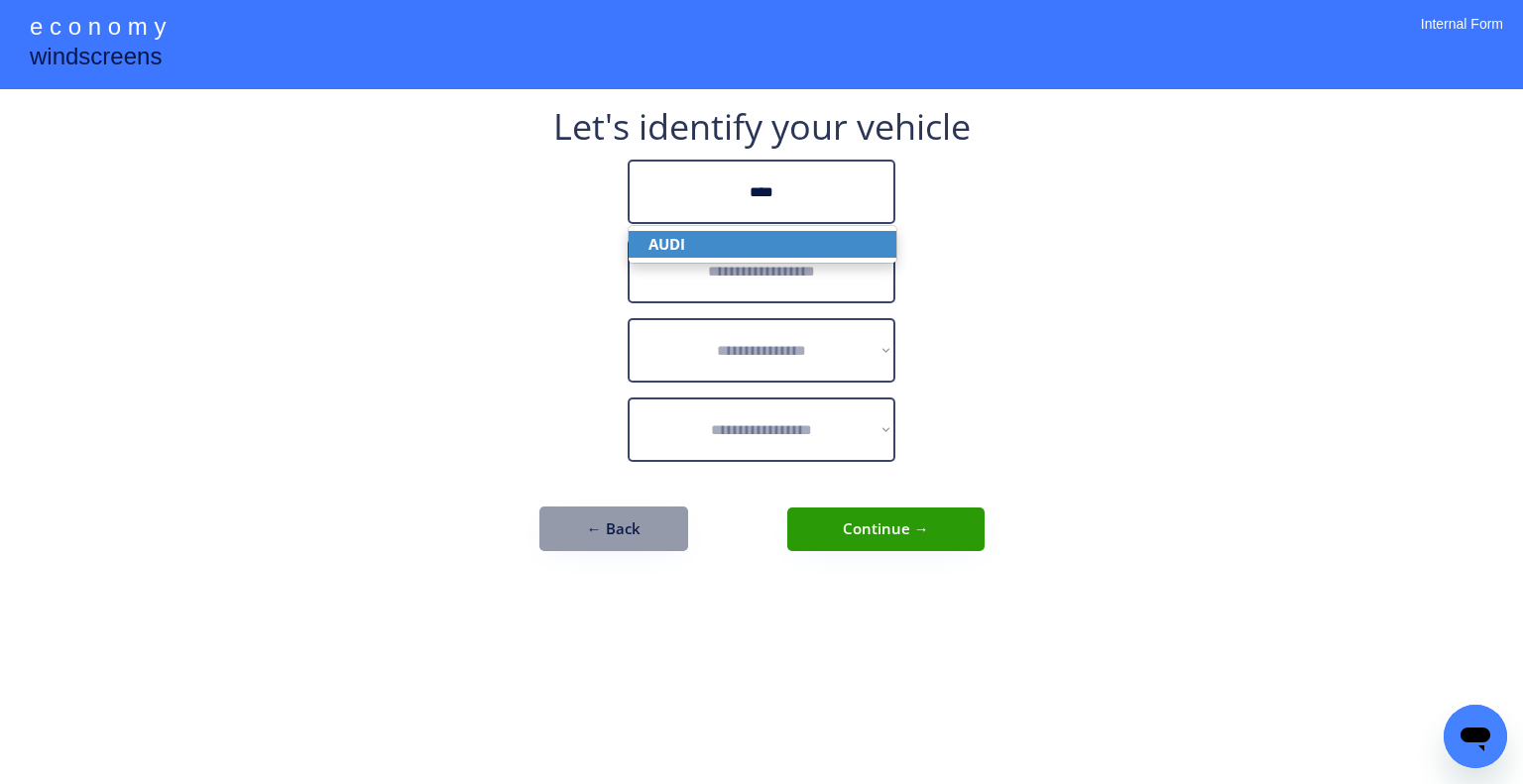 click on "AUDI" at bounding box center [762, 244] 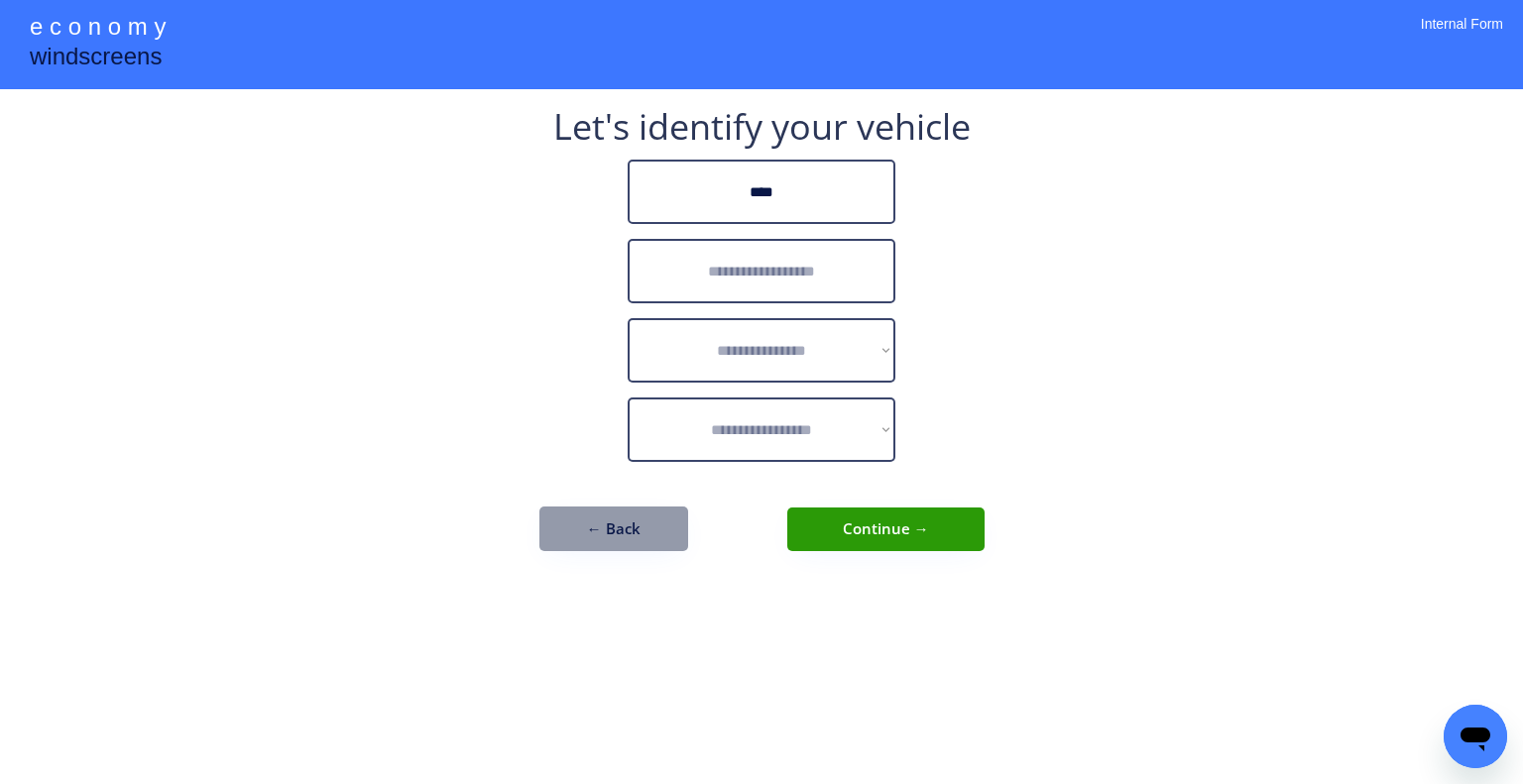 click at bounding box center (762, 271) 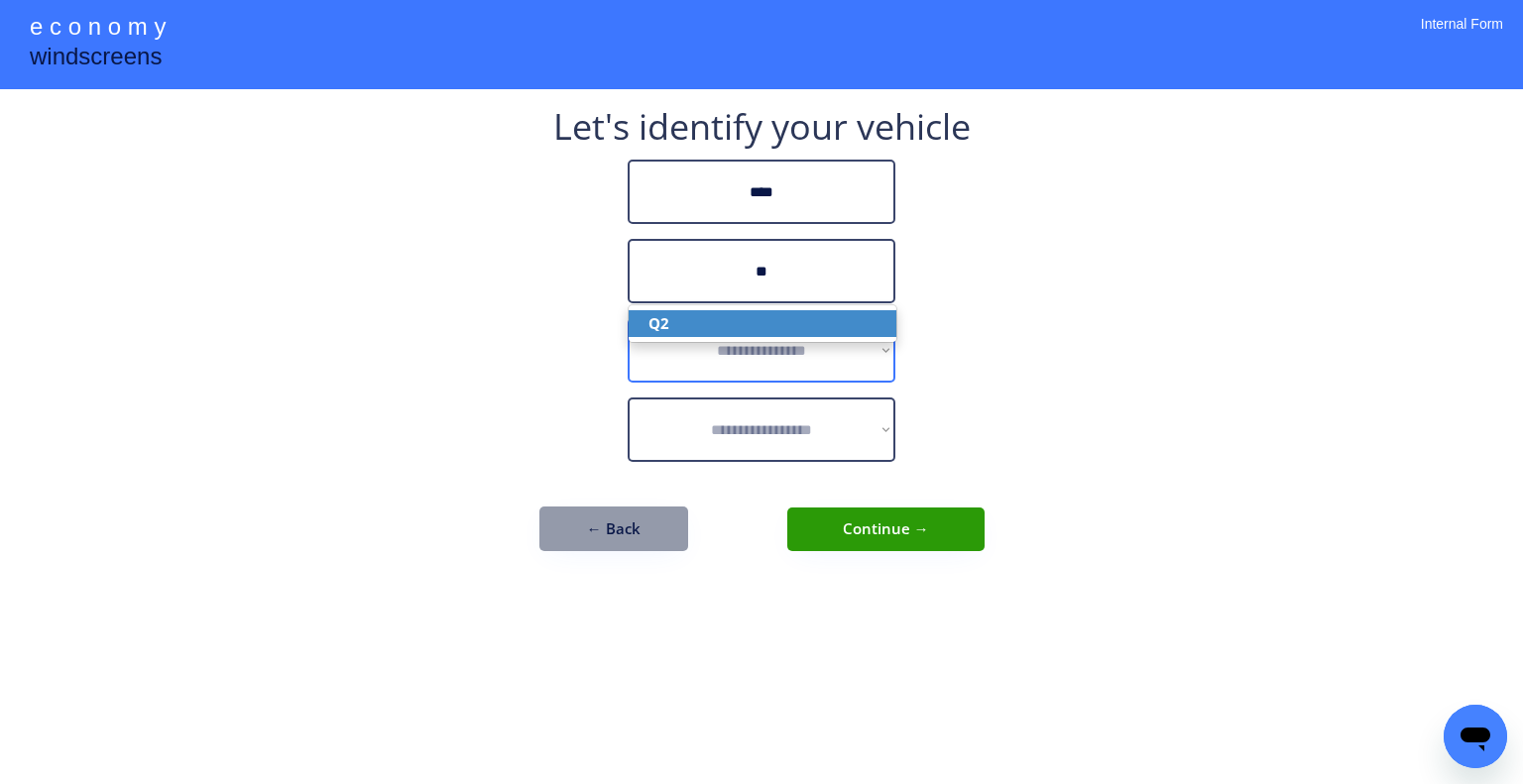 click on "Q2" at bounding box center (762, 323) 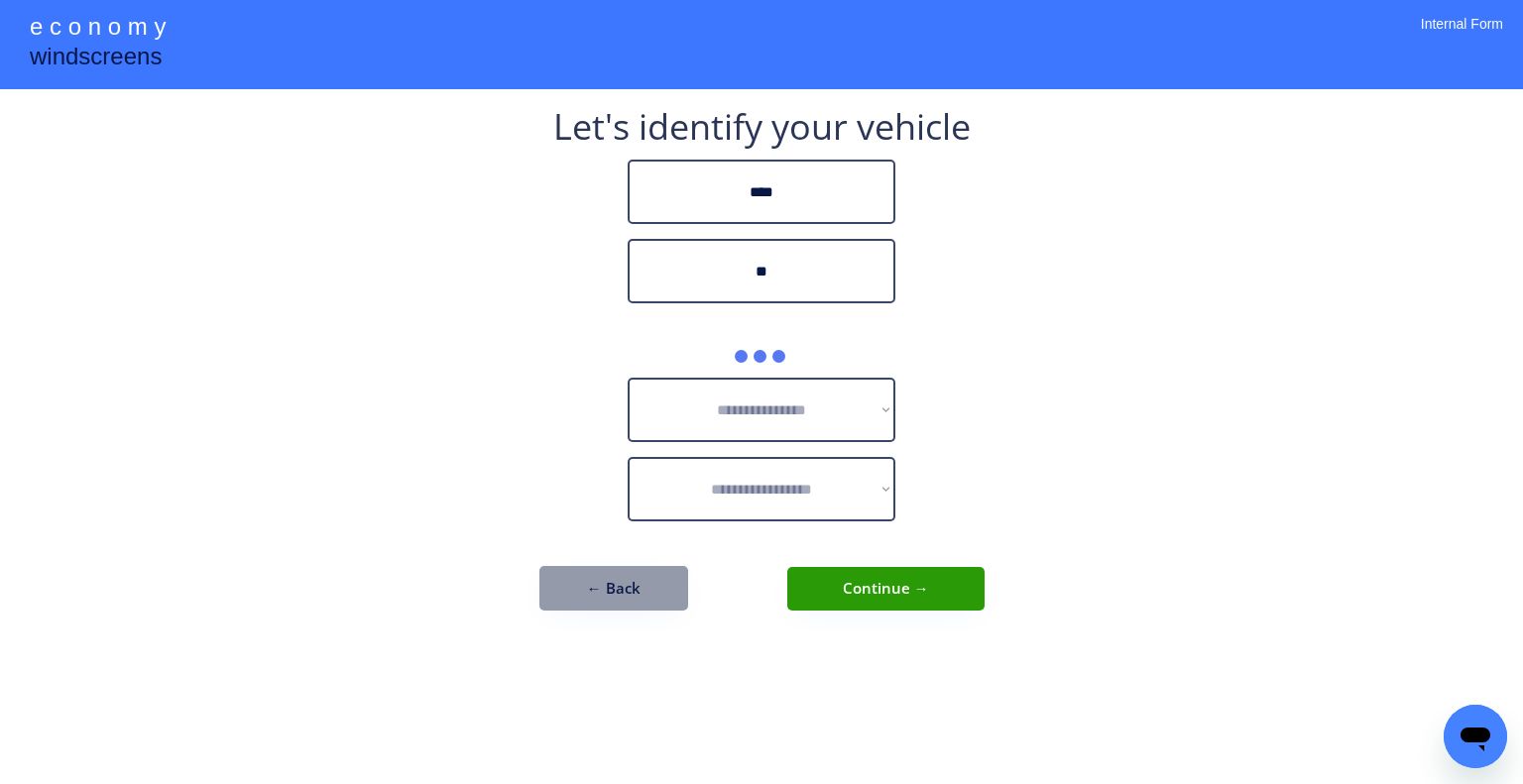 type on "**" 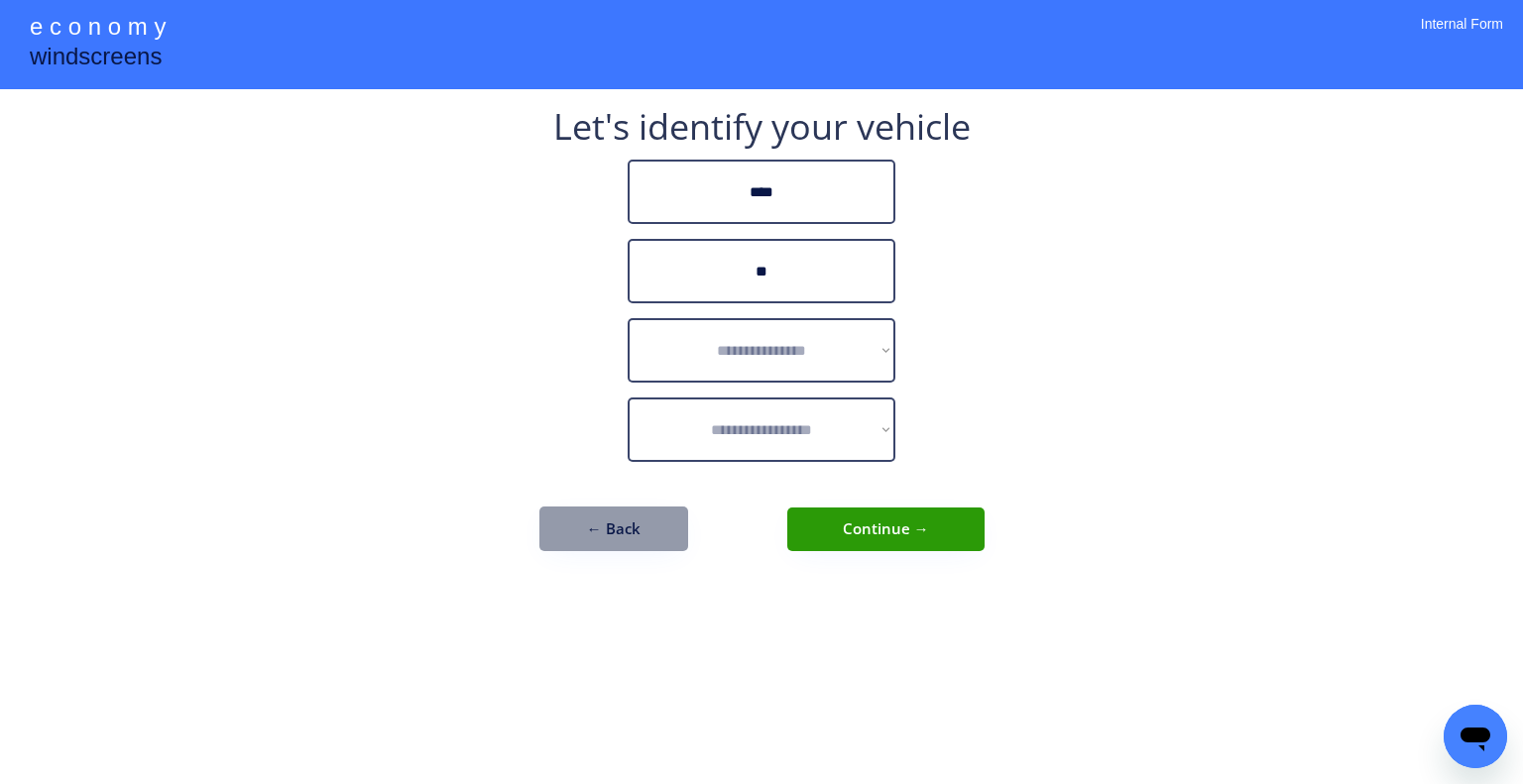 drag, startPoint x: 1135, startPoint y: 411, endPoint x: 789, endPoint y: 456, distance: 348.914 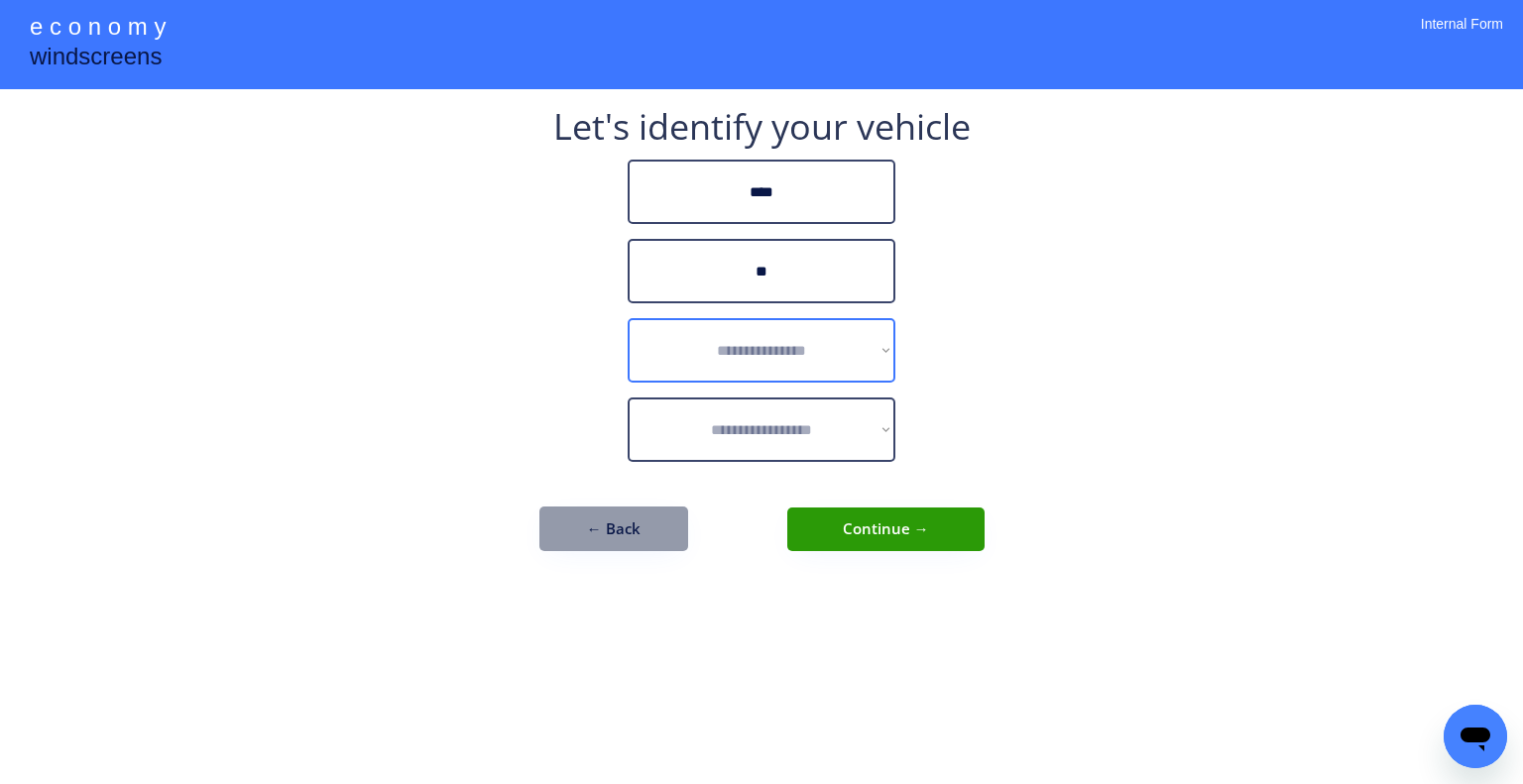 drag, startPoint x: 729, startPoint y: 380, endPoint x: 753, endPoint y: 380, distance: 24 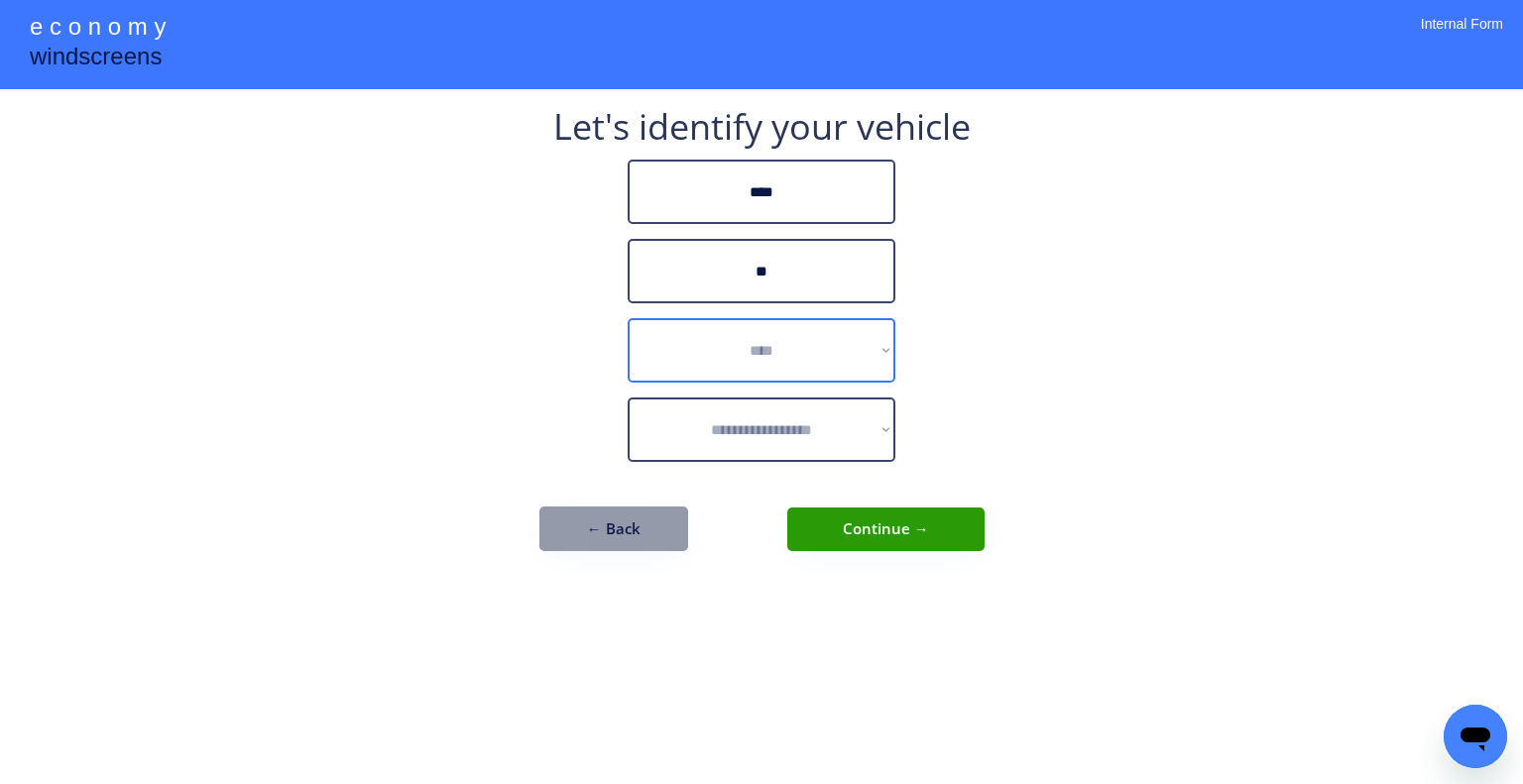 click on "**********" at bounding box center (762, 350) 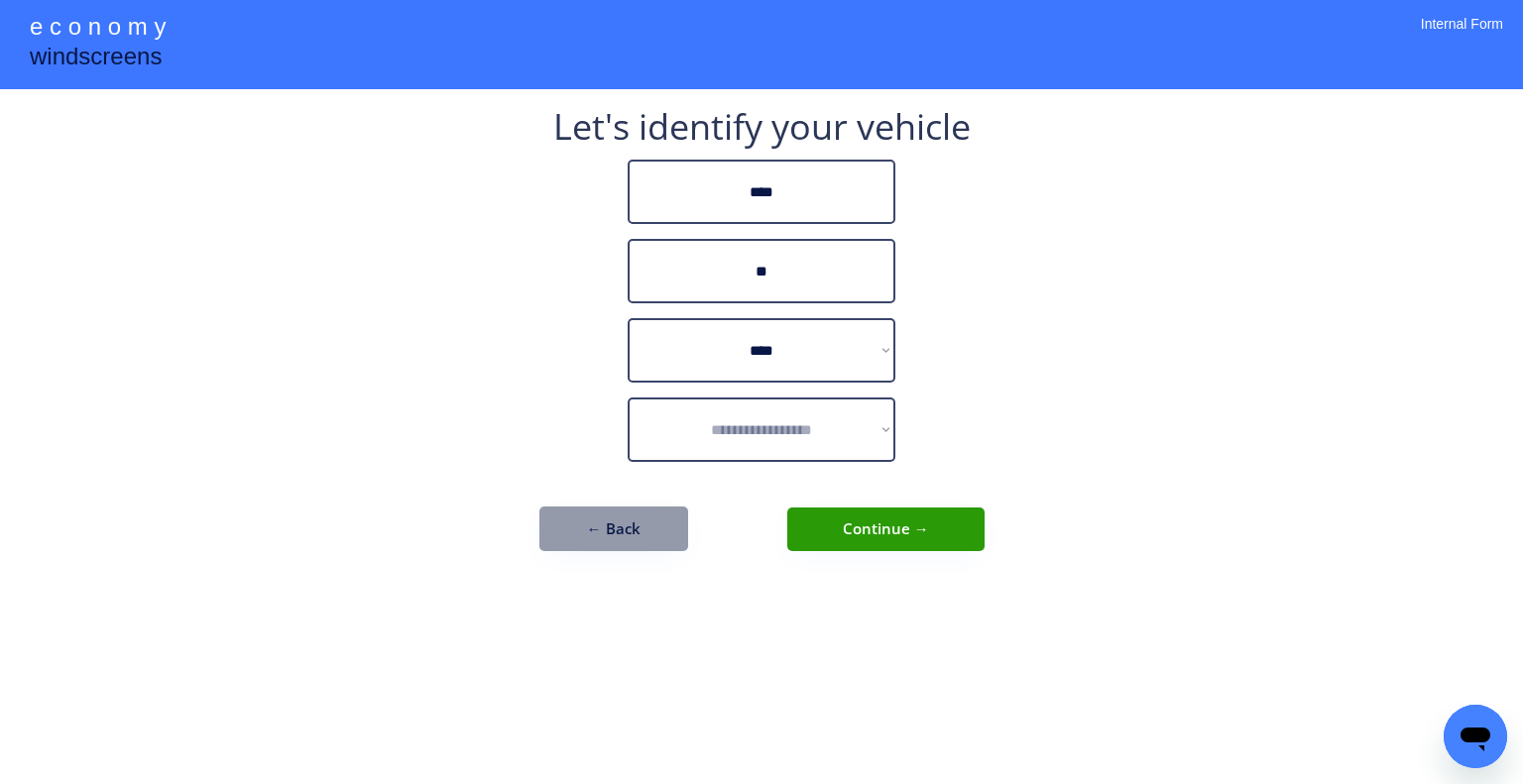 select on "*********" 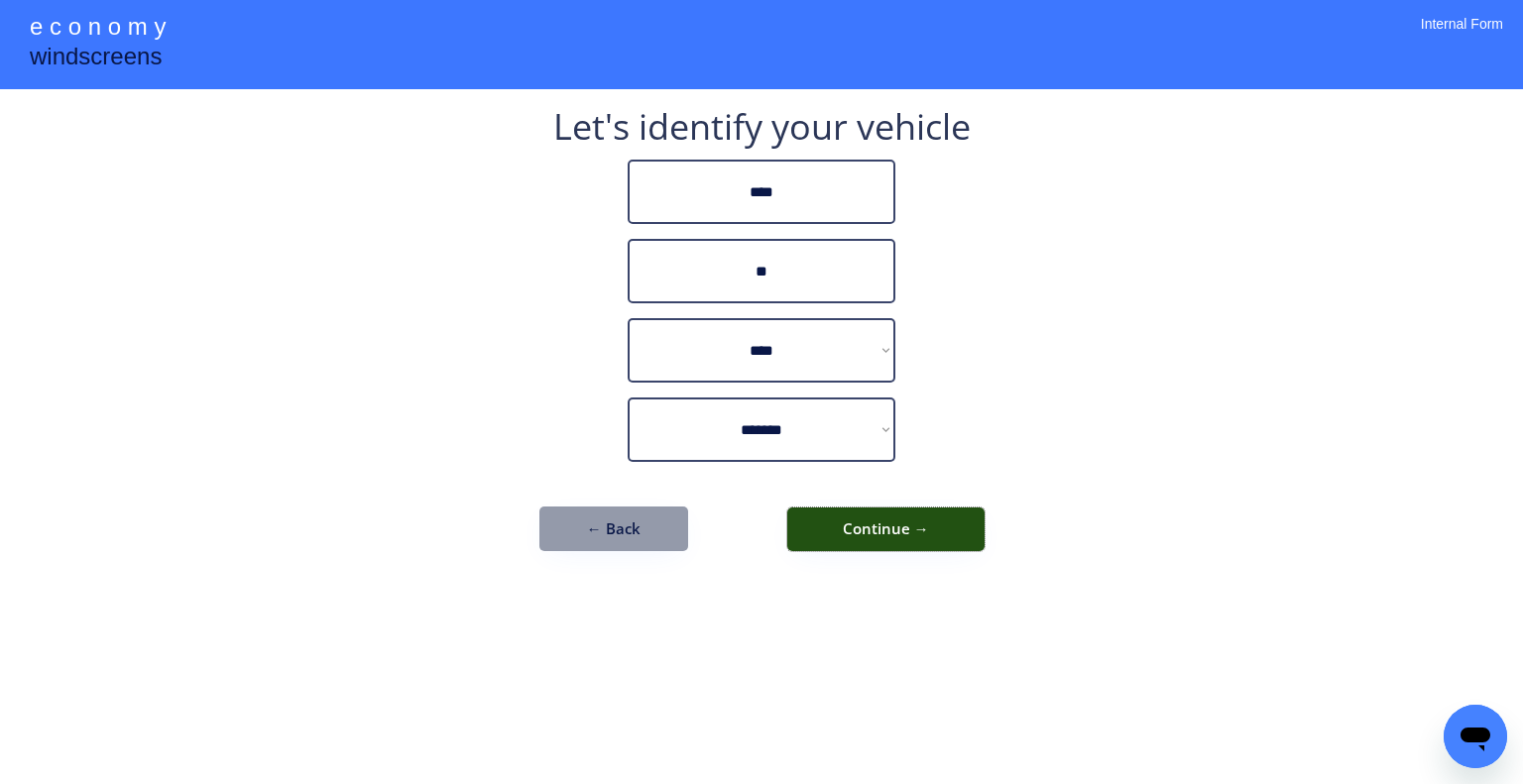 click on "Continue    →" at bounding box center [885, 529] 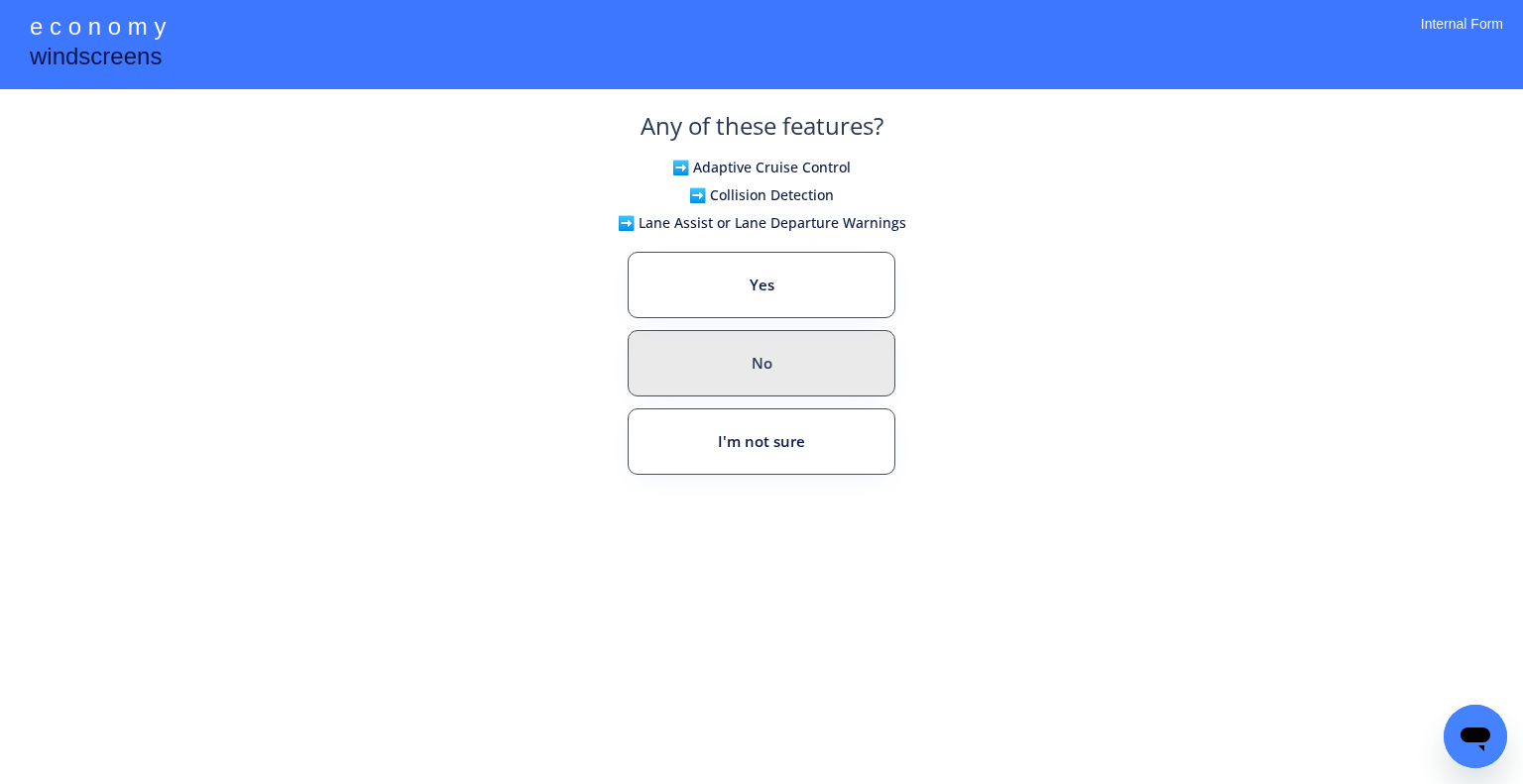 click on "Any of these features? ➡️ Adaptive Cruise Control
➡️ Collision Detection ➡️ Lane Assist or Lane Departure Warnings Yes No I'm not sure" at bounding box center [762, 335] 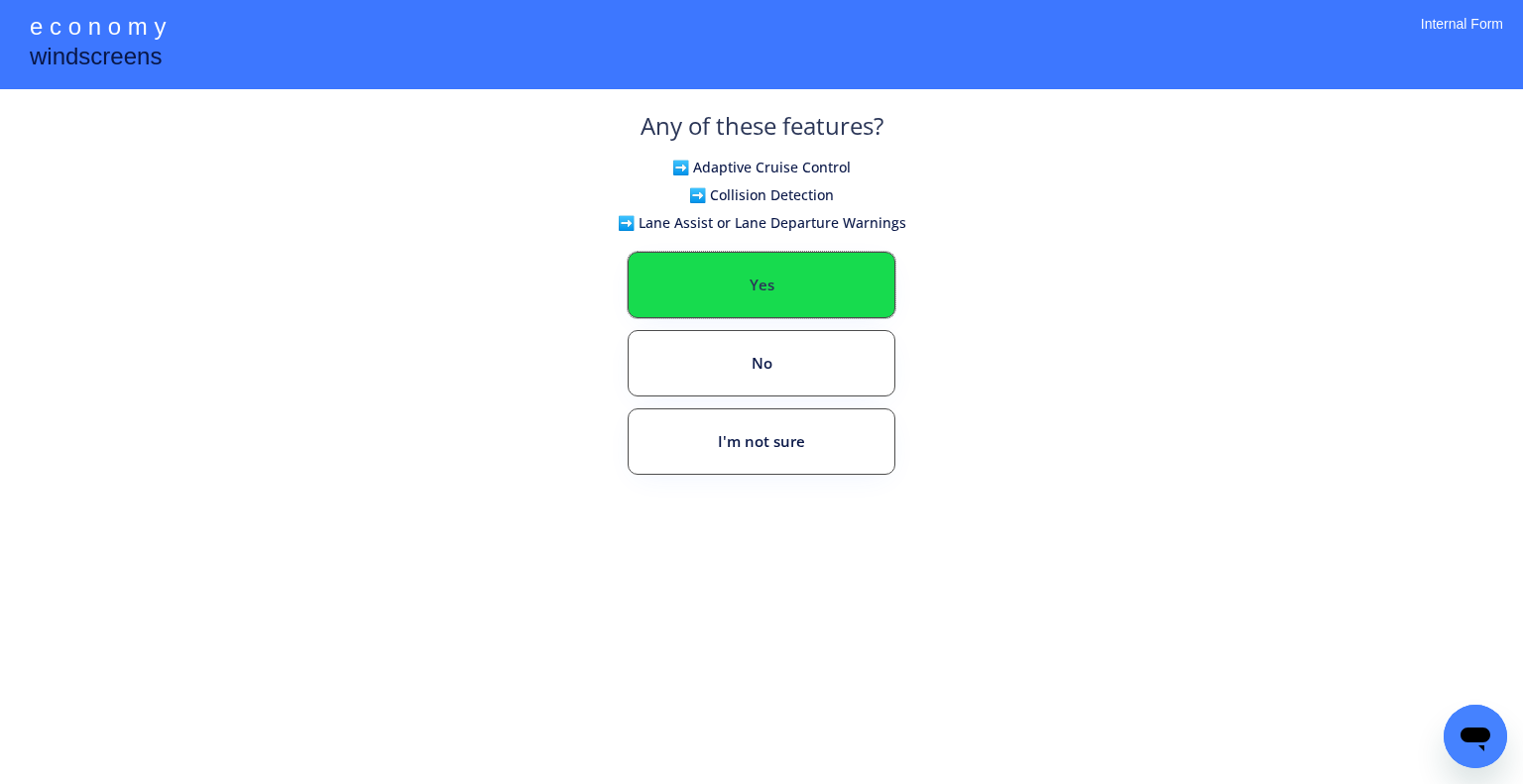 click on "Yes" at bounding box center (762, 284) 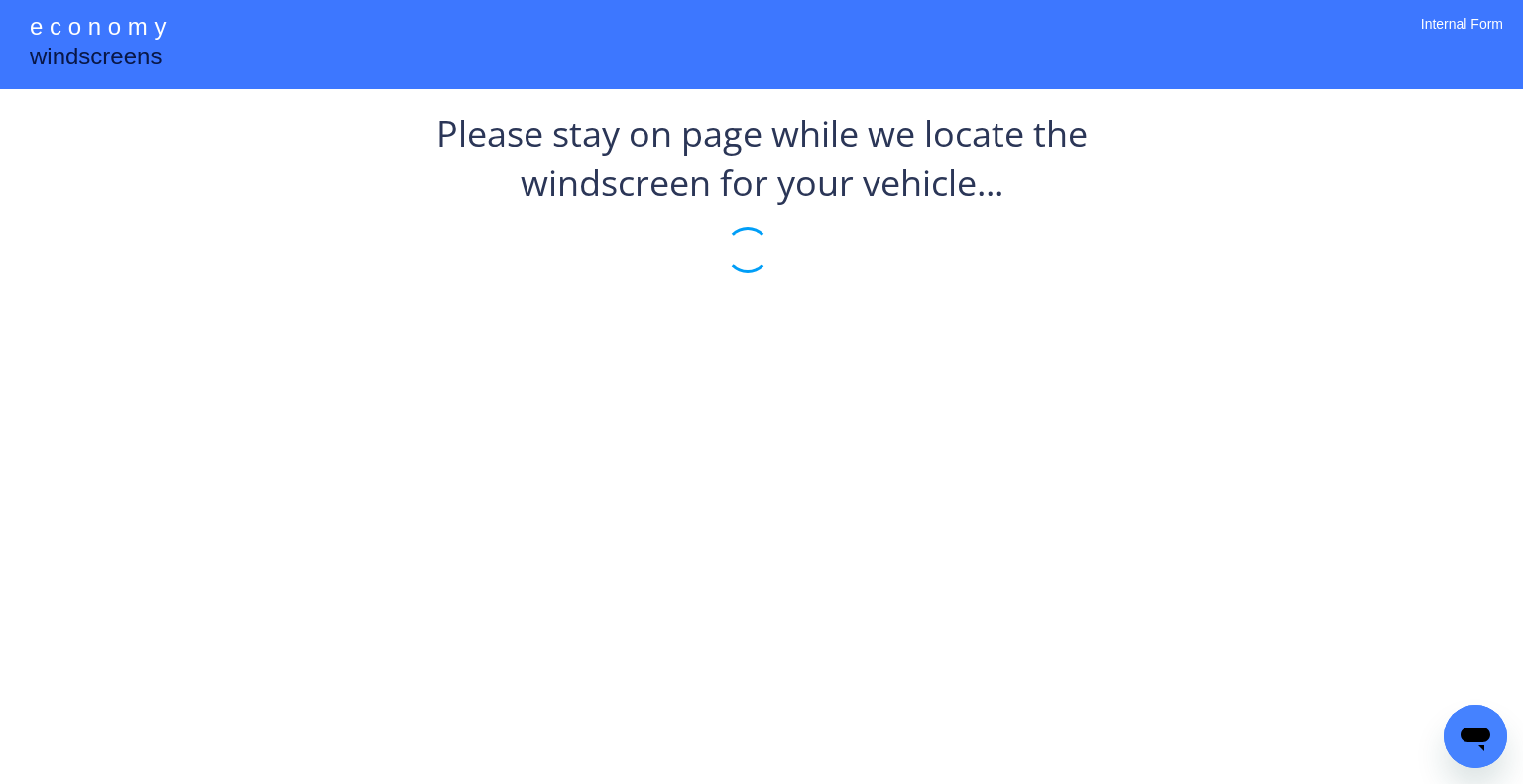 click on "Please stay on page while we locate the windscreen for your vehicle..." at bounding box center (762, 208) 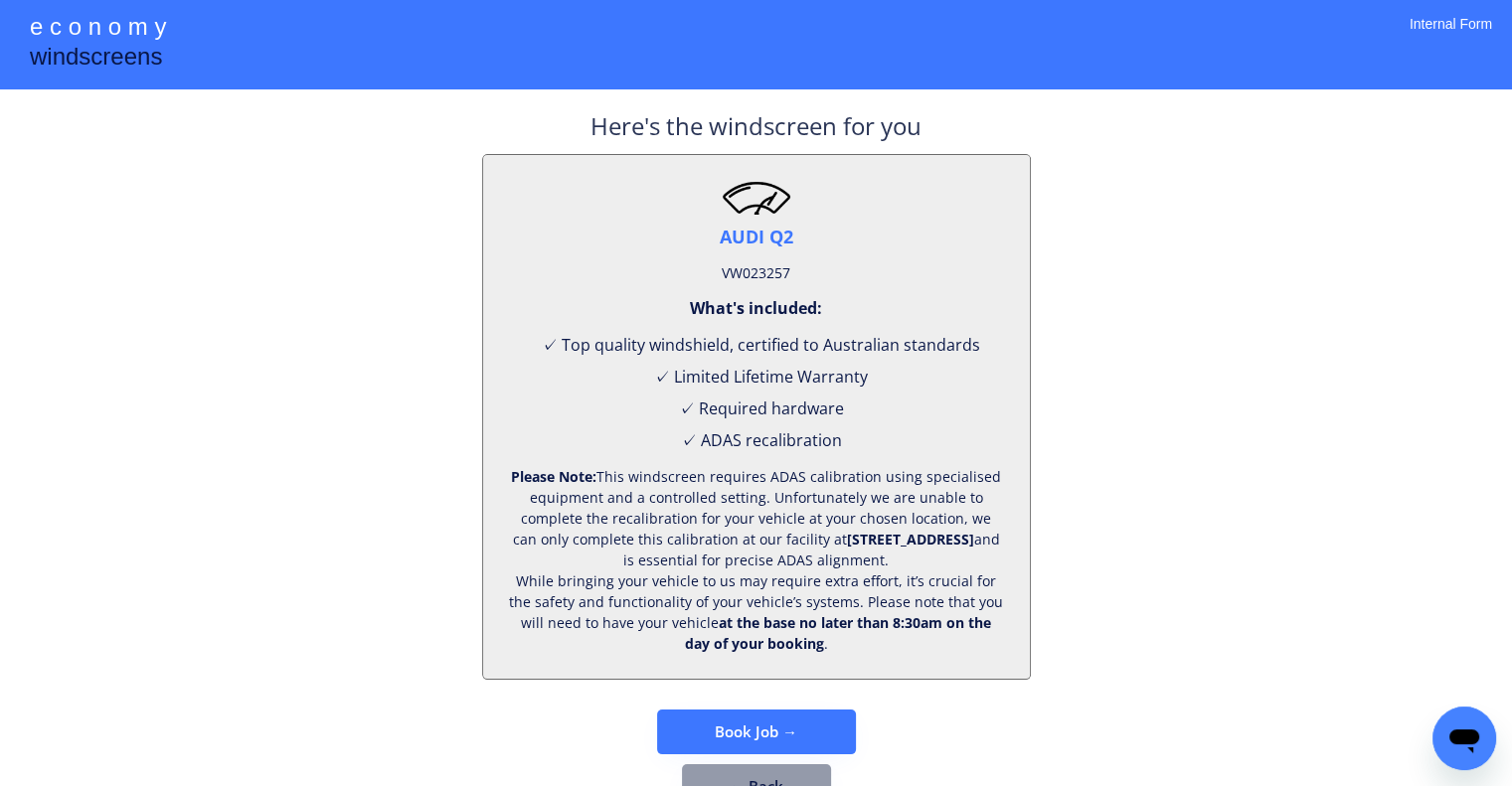 click on "VW023257" at bounding box center (756, 273) 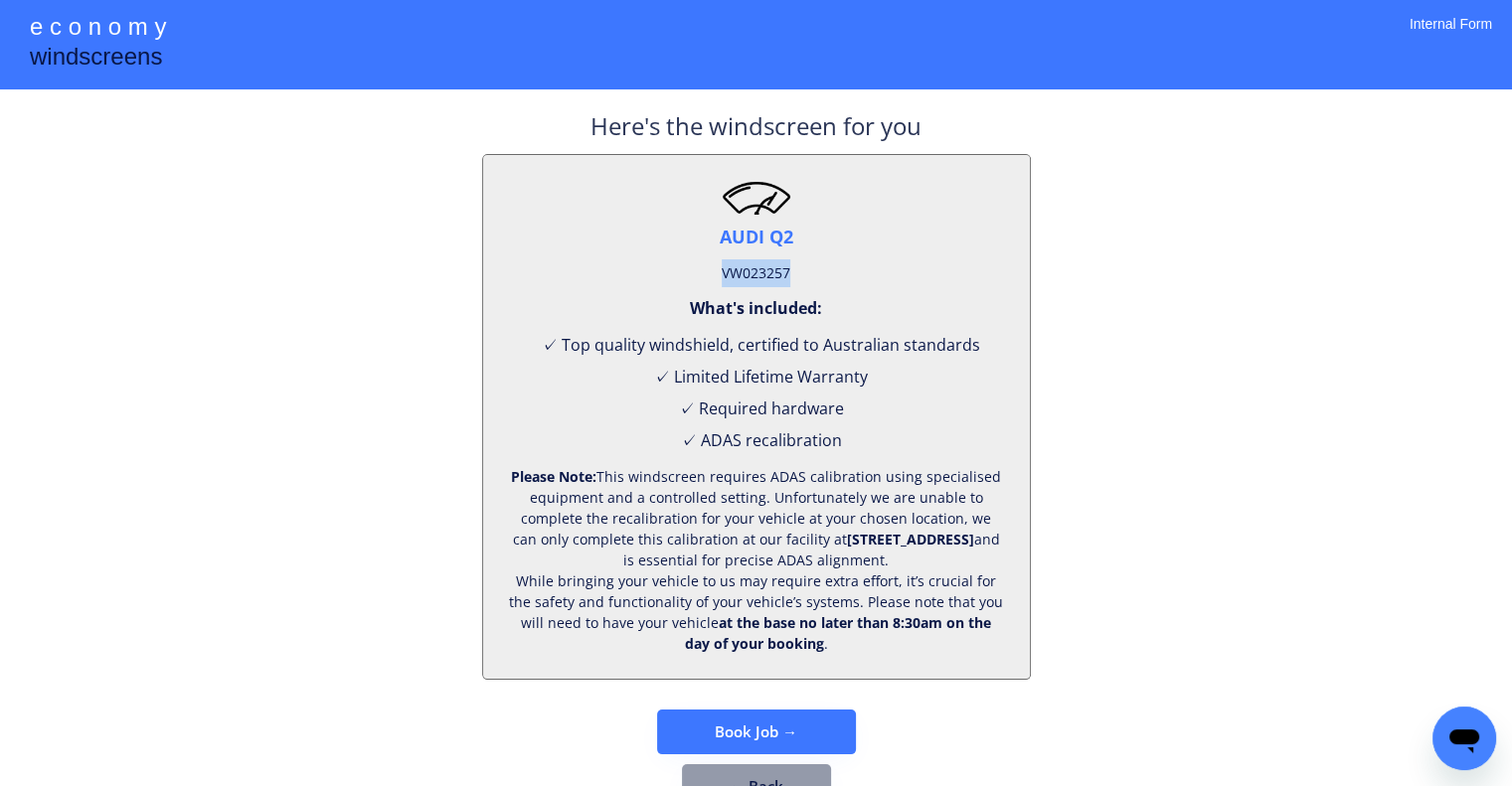 click on "VW023257" at bounding box center (756, 273) 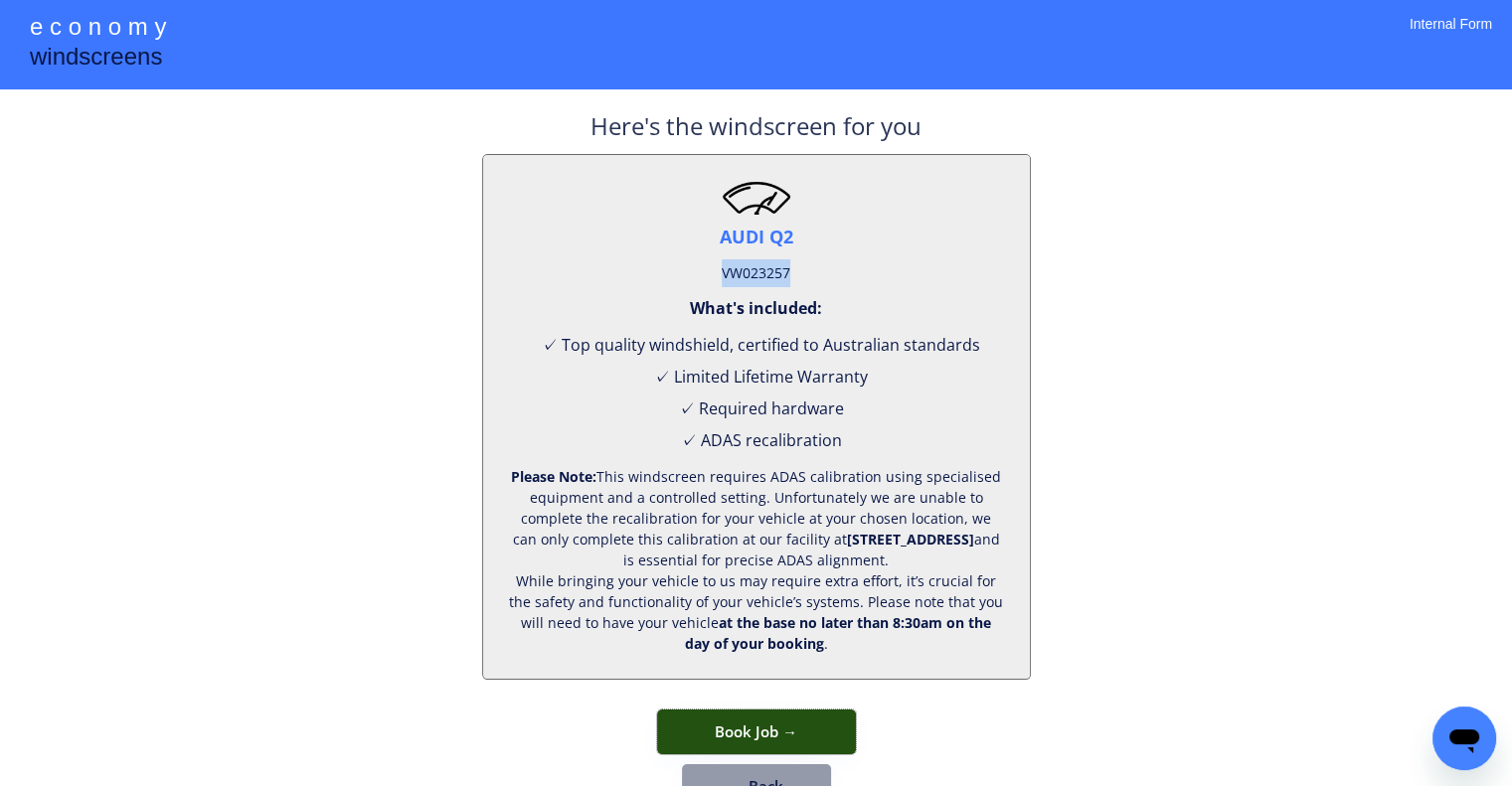 click on "Book Job    →" at bounding box center (756, 731) 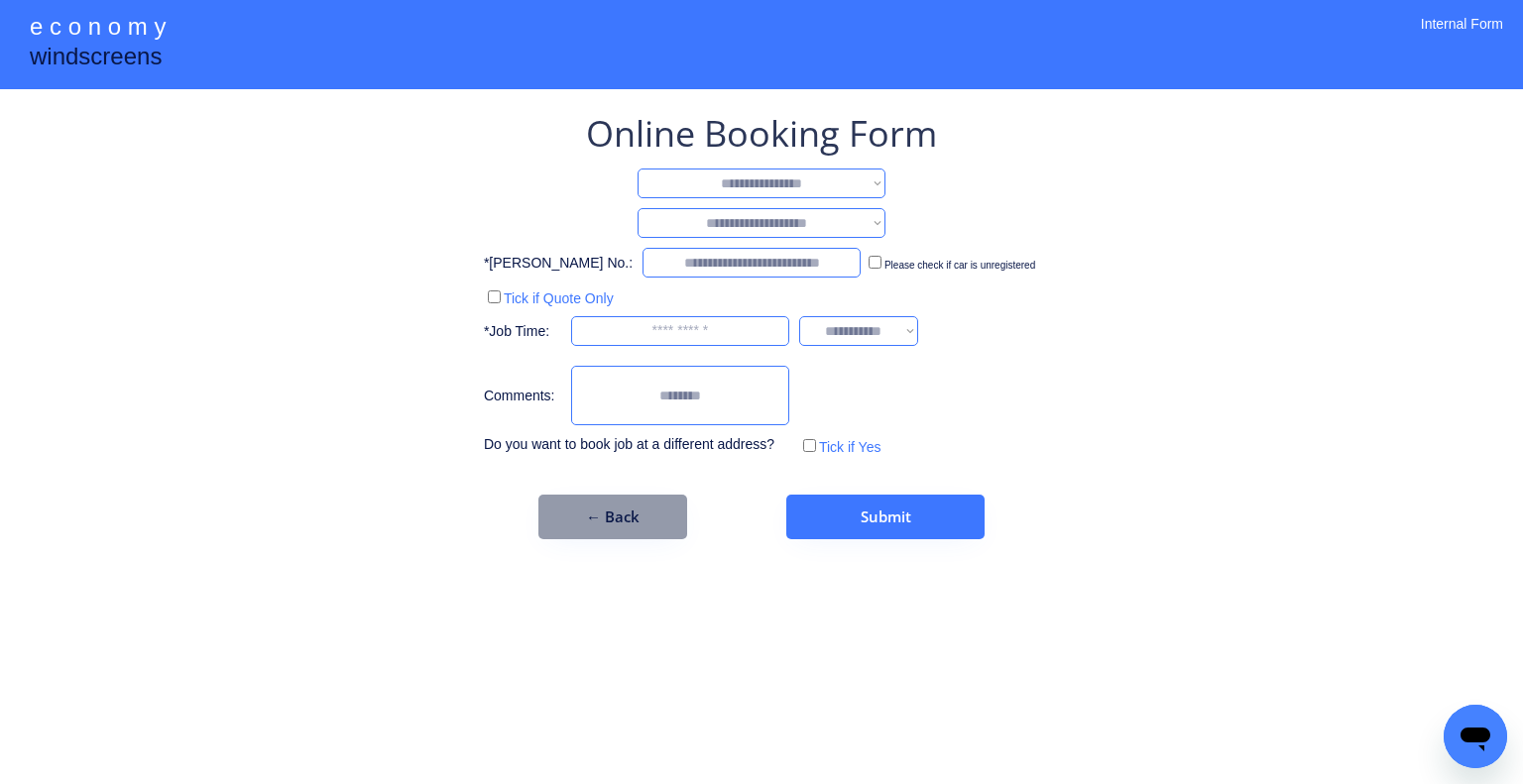 click on "**********" at bounding box center [762, 183] 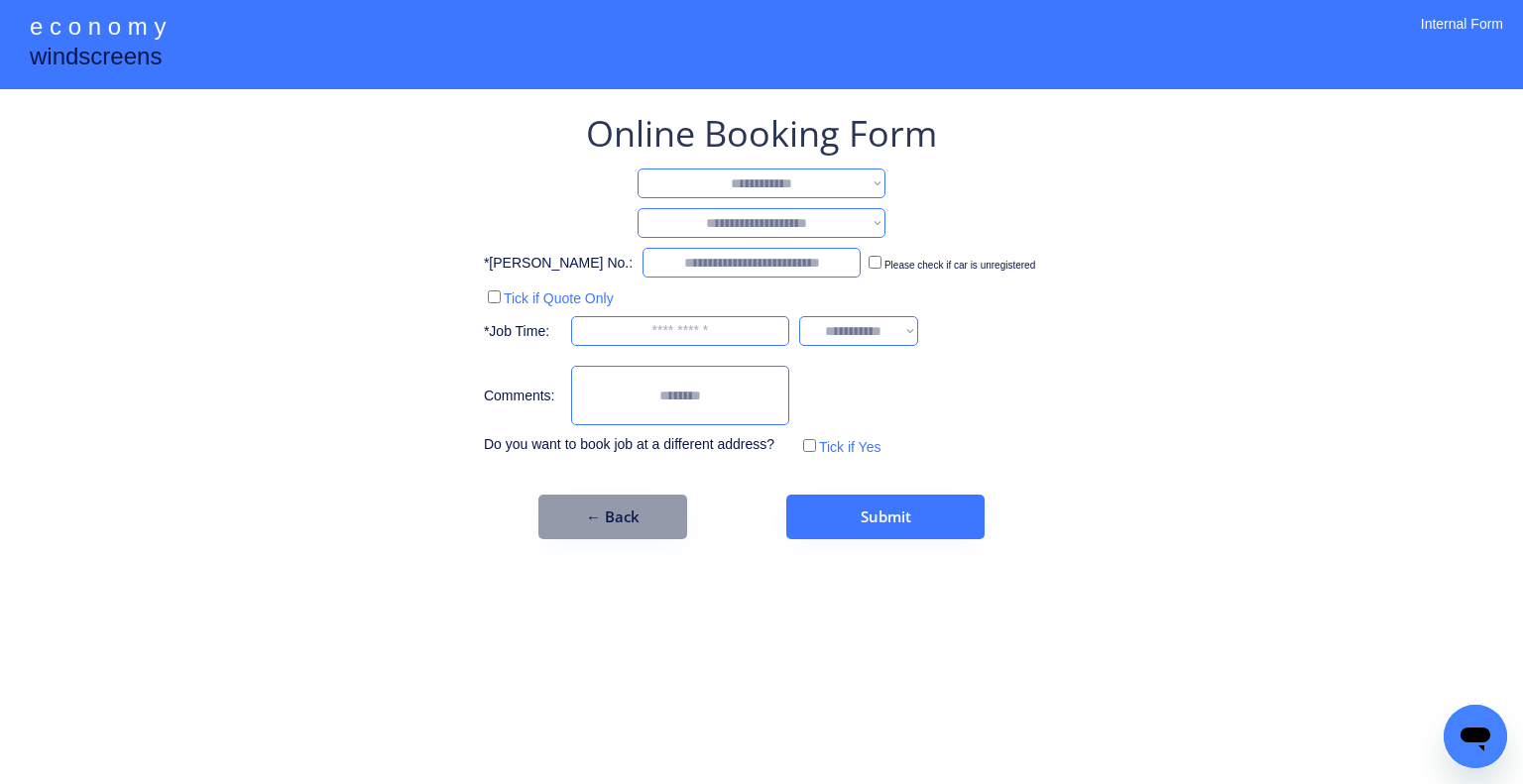 click on "**********" at bounding box center [762, 183] 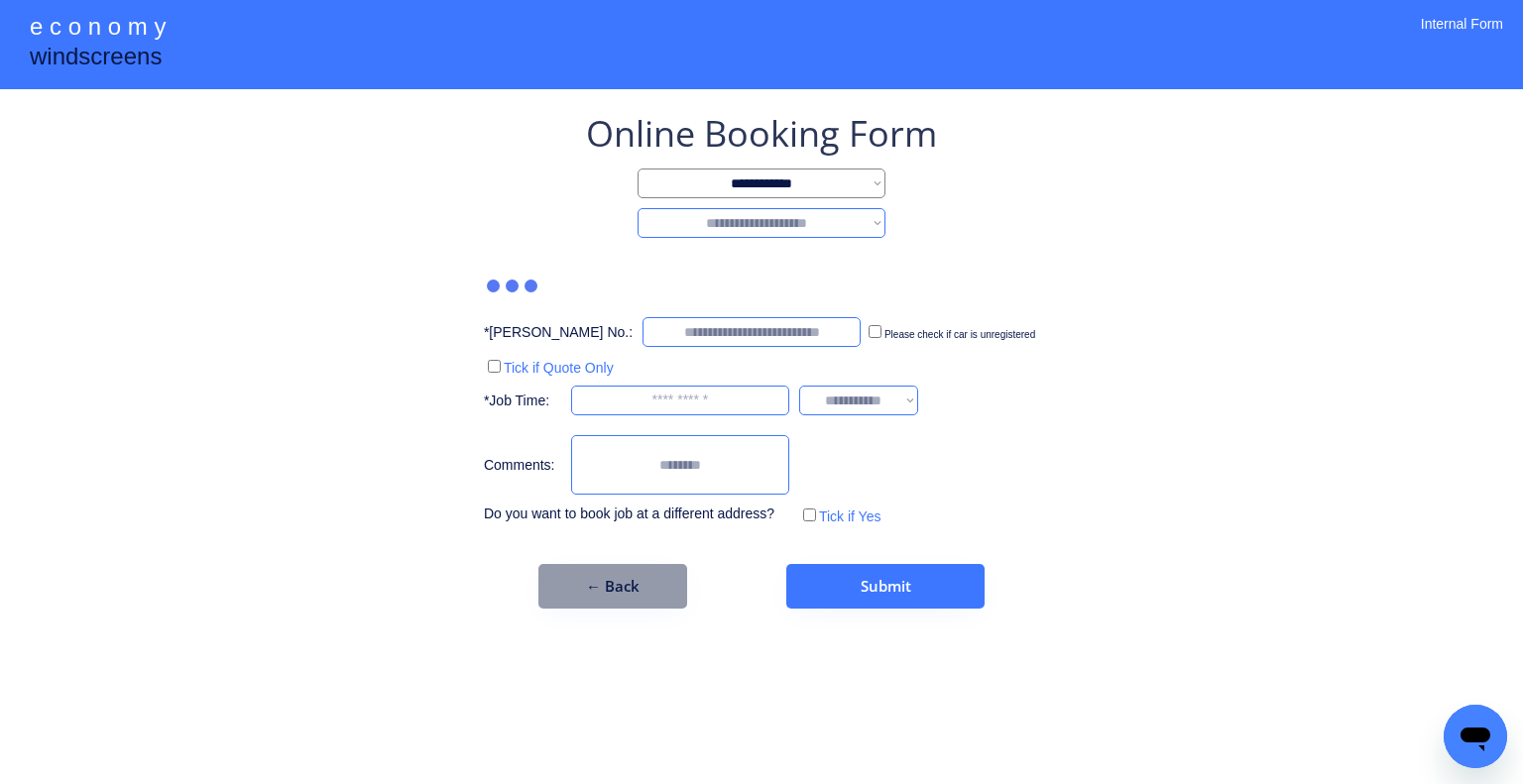 click on "**********" at bounding box center [762, 223] 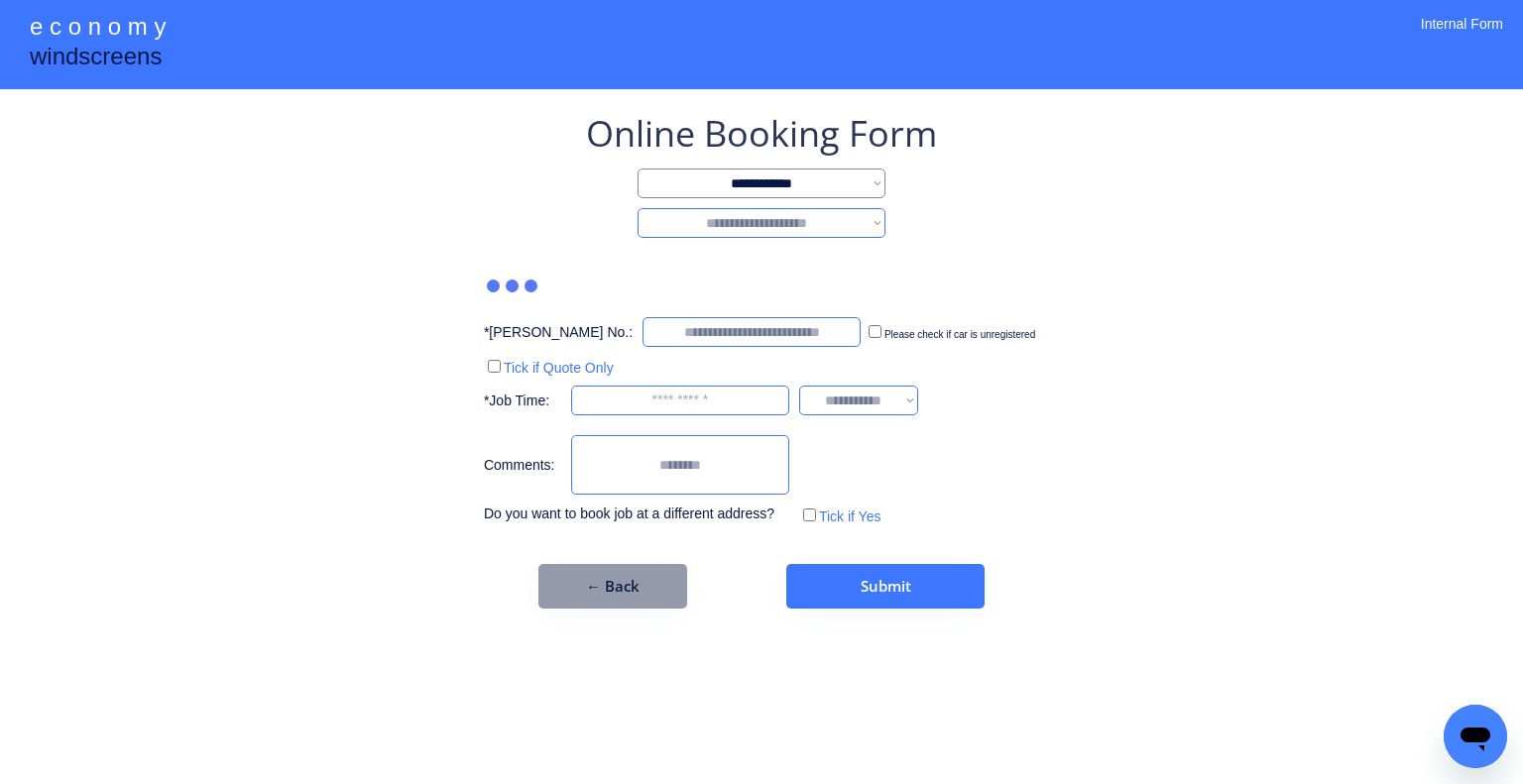 select on "********" 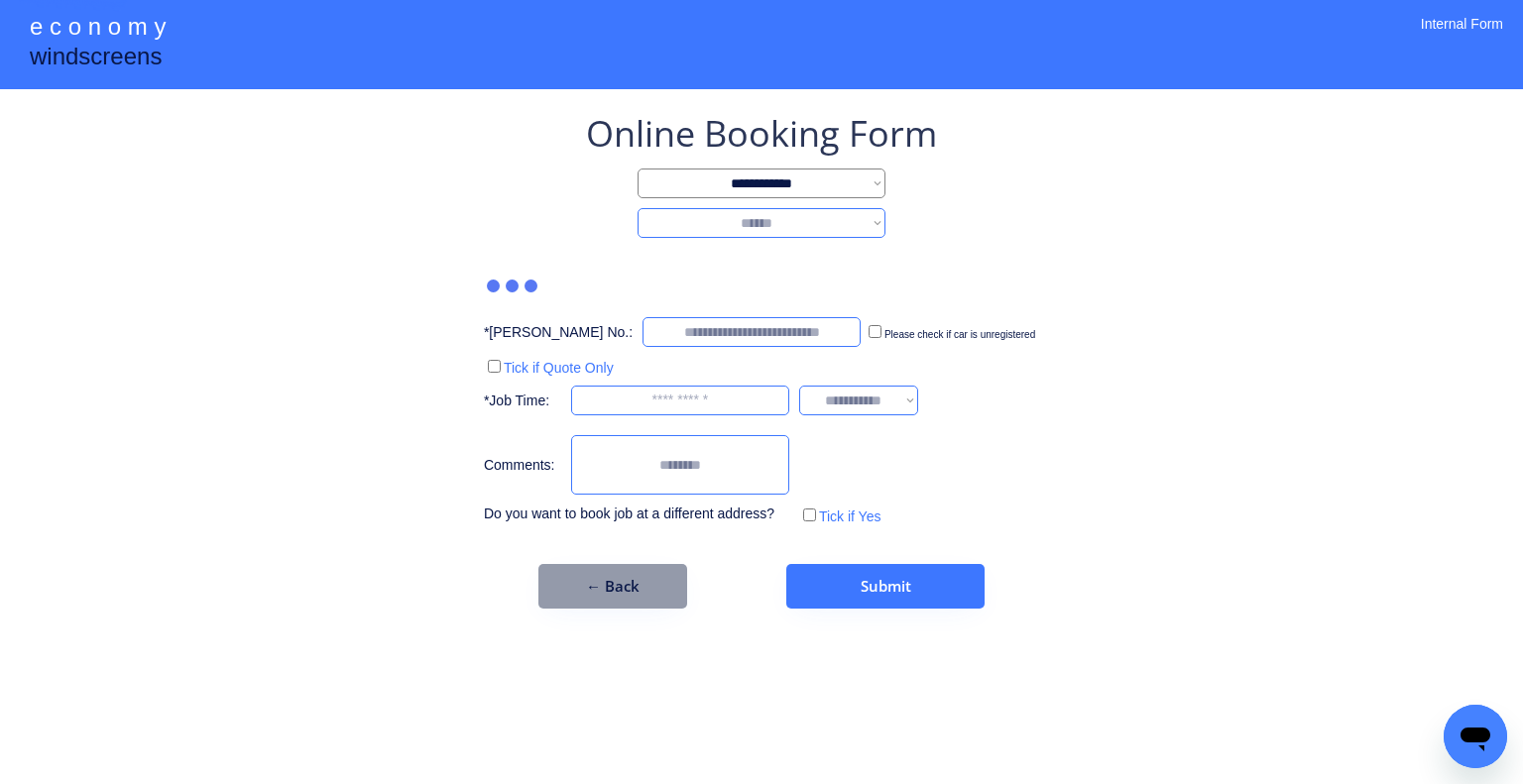 click on "**********" at bounding box center (762, 223) 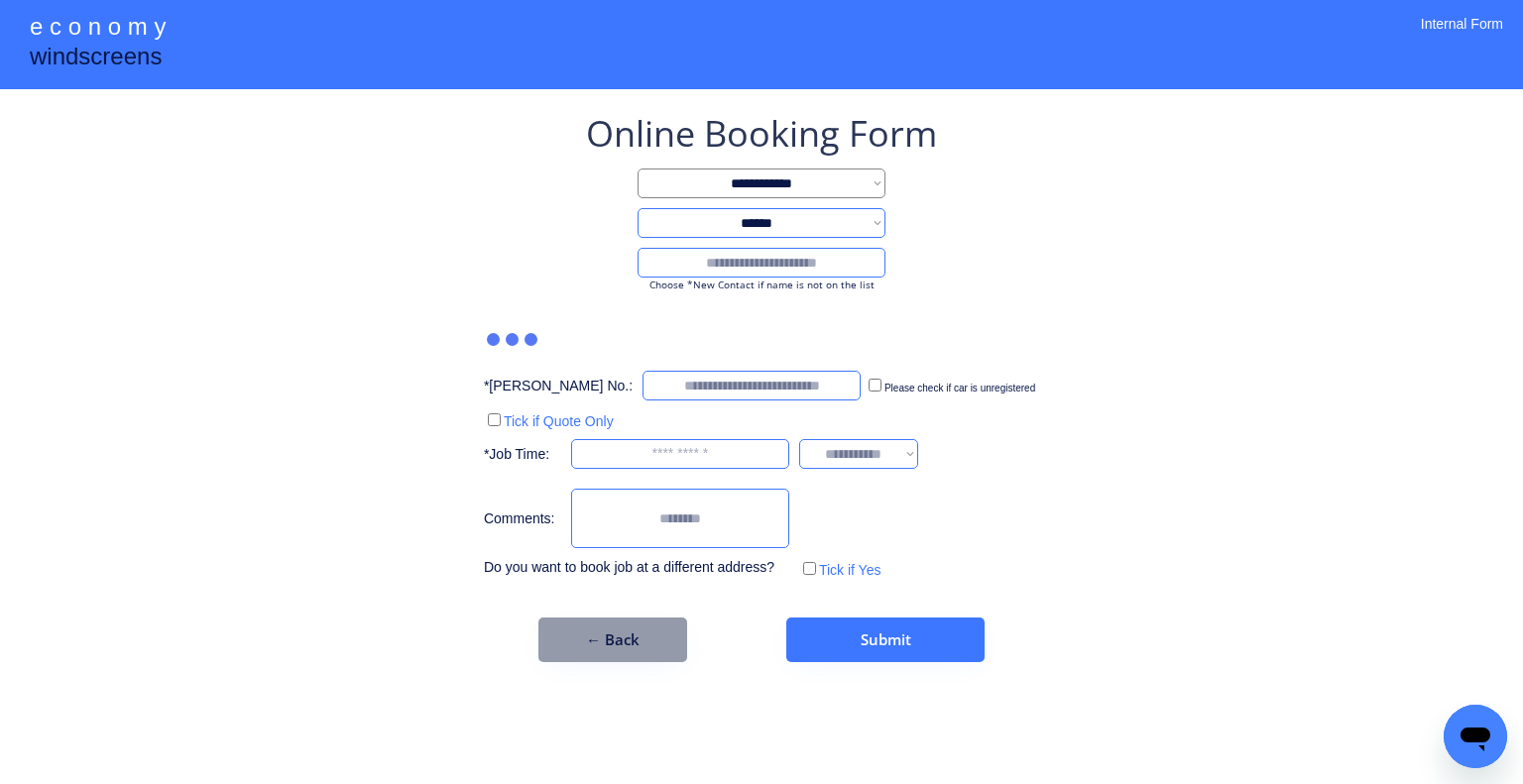 click at bounding box center [762, 263] 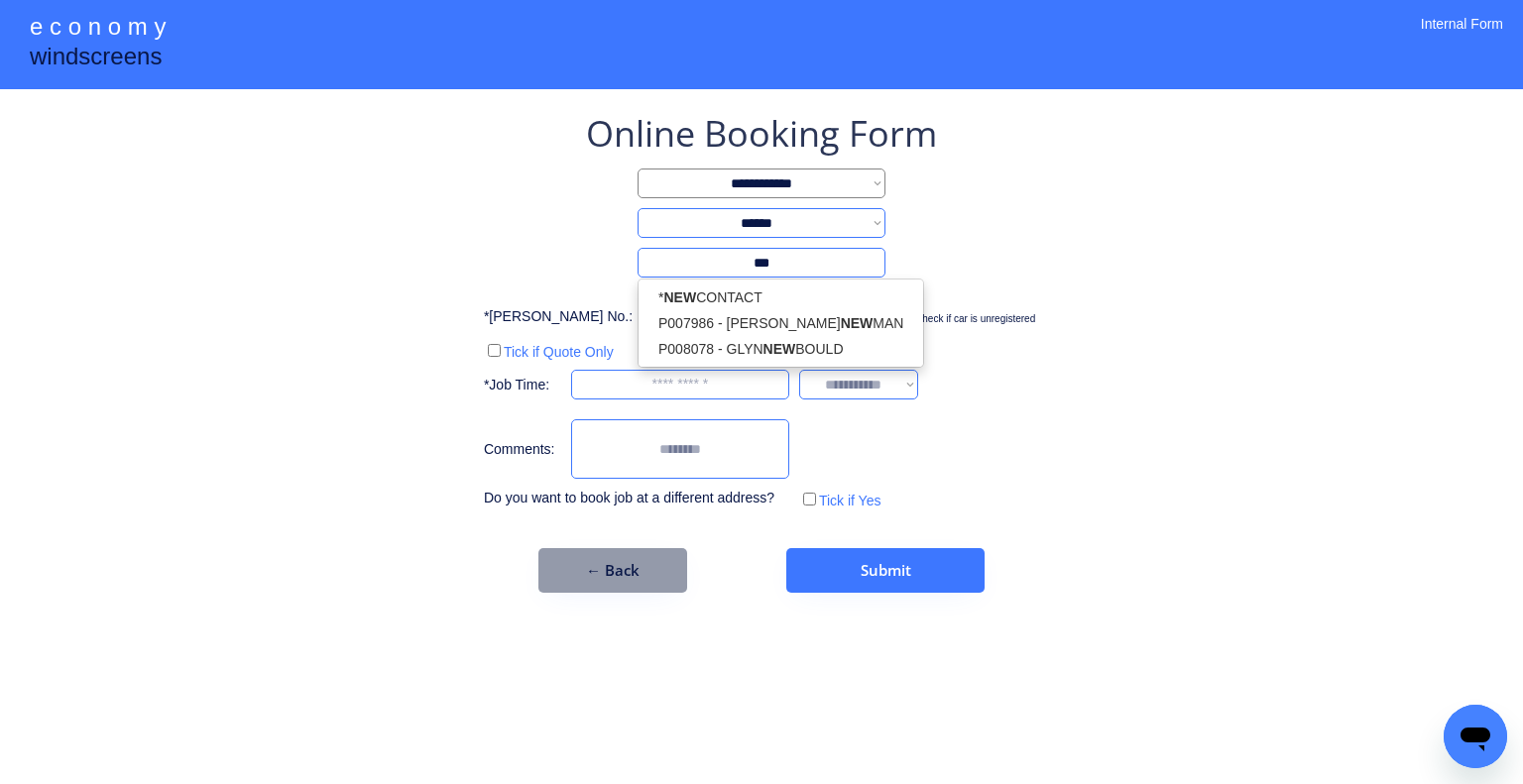 click on "* NEW  CONTACT P007986 - PAUL  NEW MAN P008078 - GLYN  NEW BOULD" at bounding box center (780, 323) 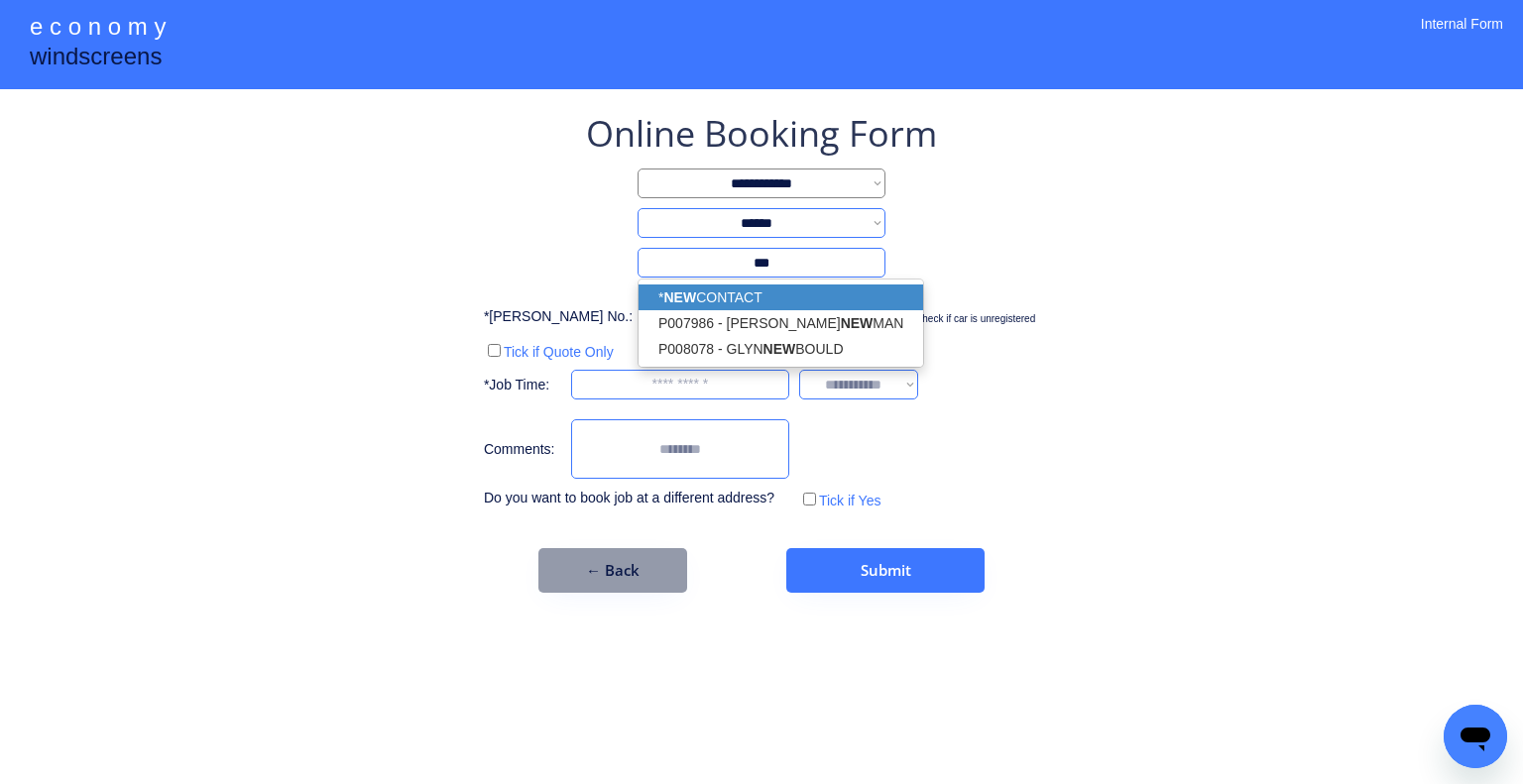 click on "* NEW  CONTACT" at bounding box center [780, 297] 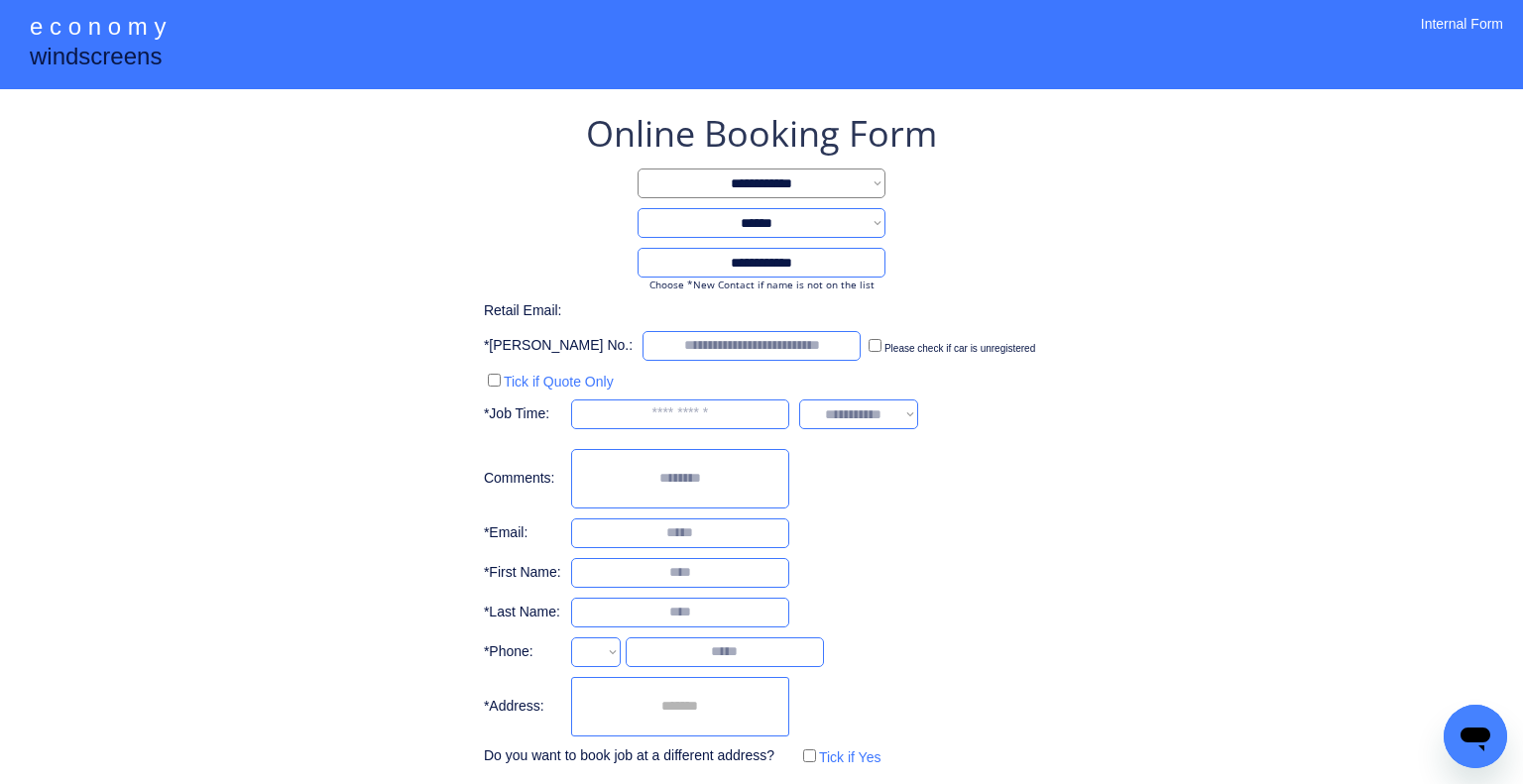 type on "**********" 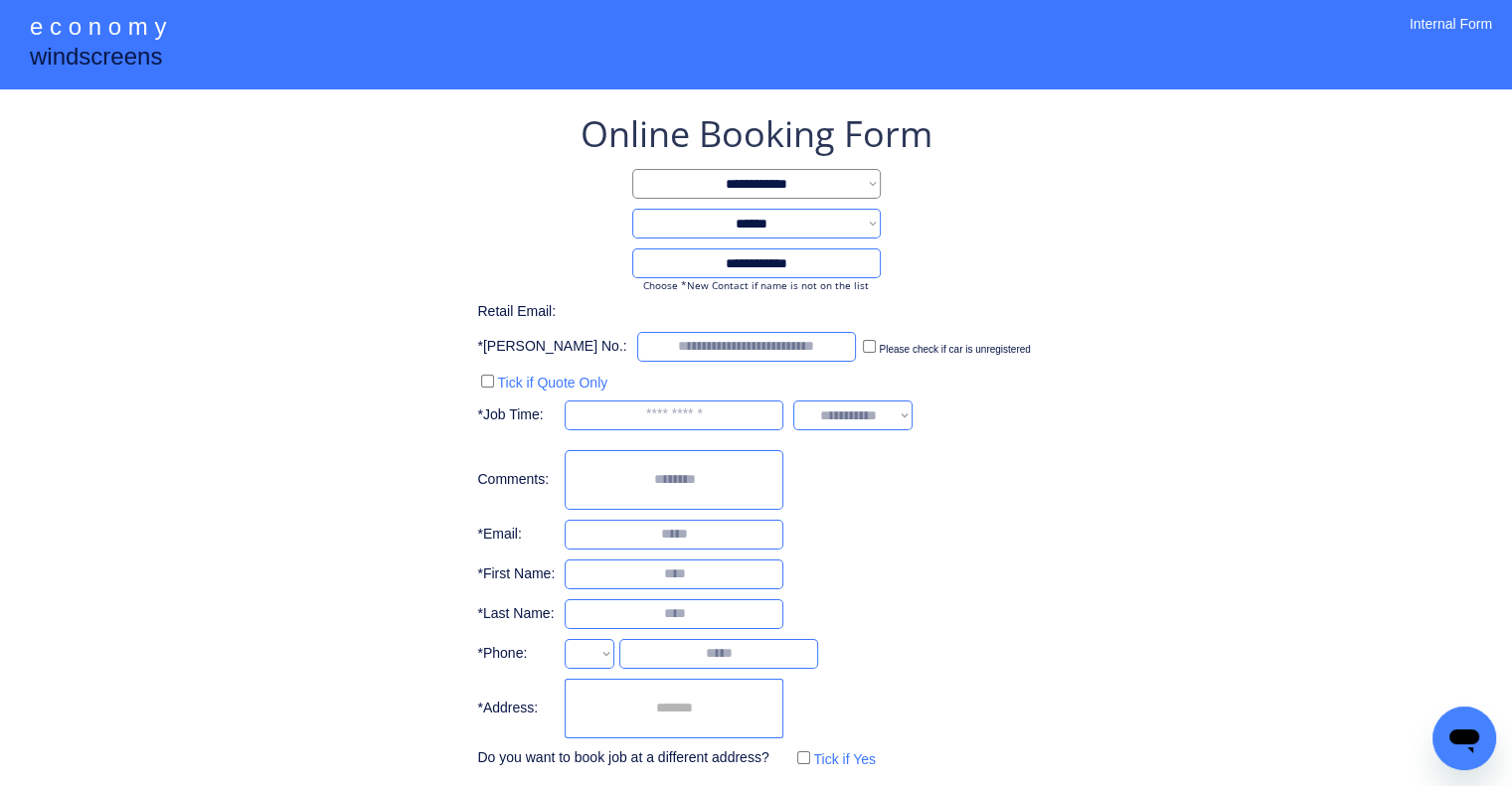 drag, startPoint x: 1042, startPoint y: 262, endPoint x: 1059, endPoint y: 277, distance: 22.671568 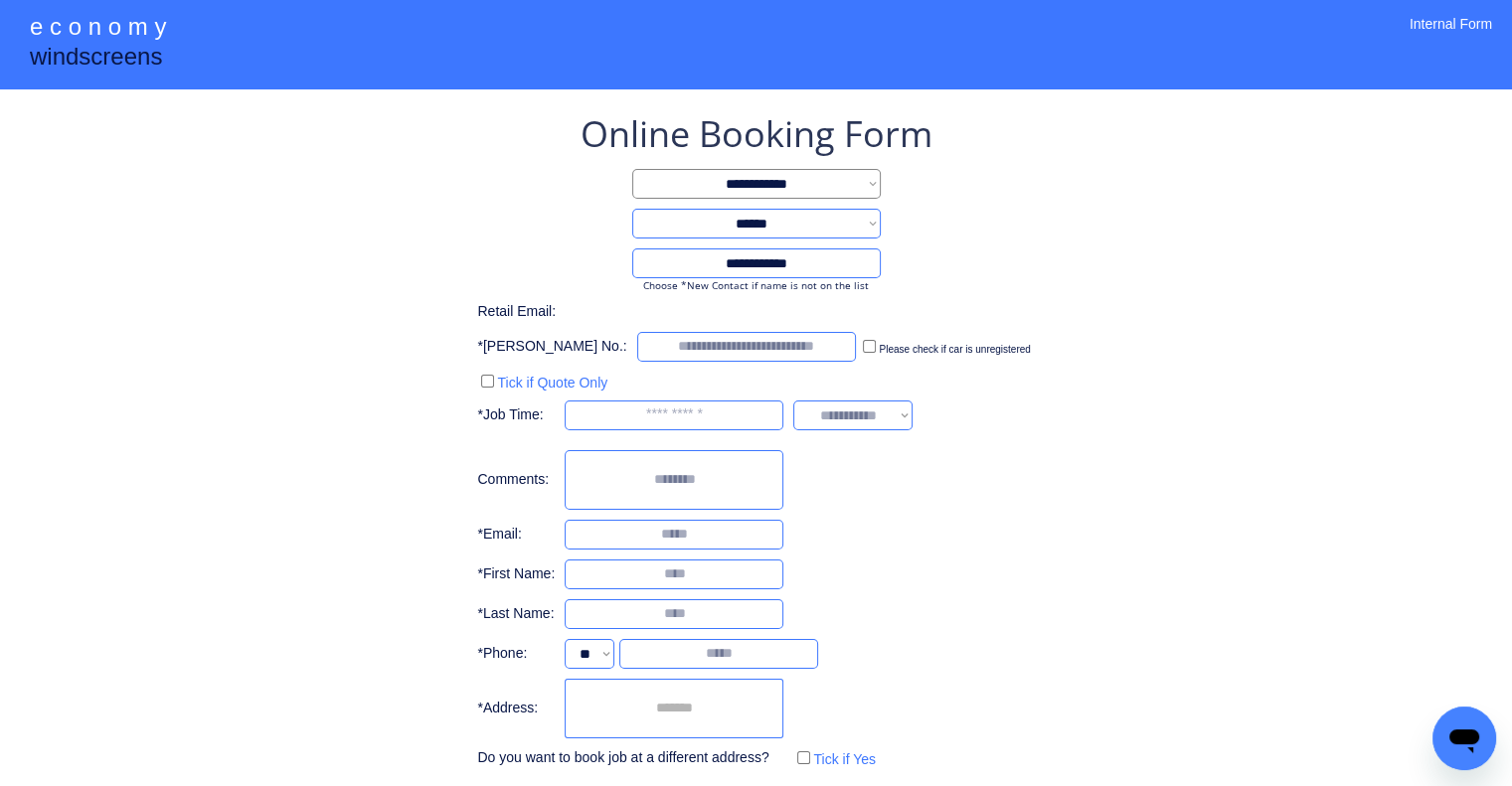 click on "**********" at bounding box center [756, 184] 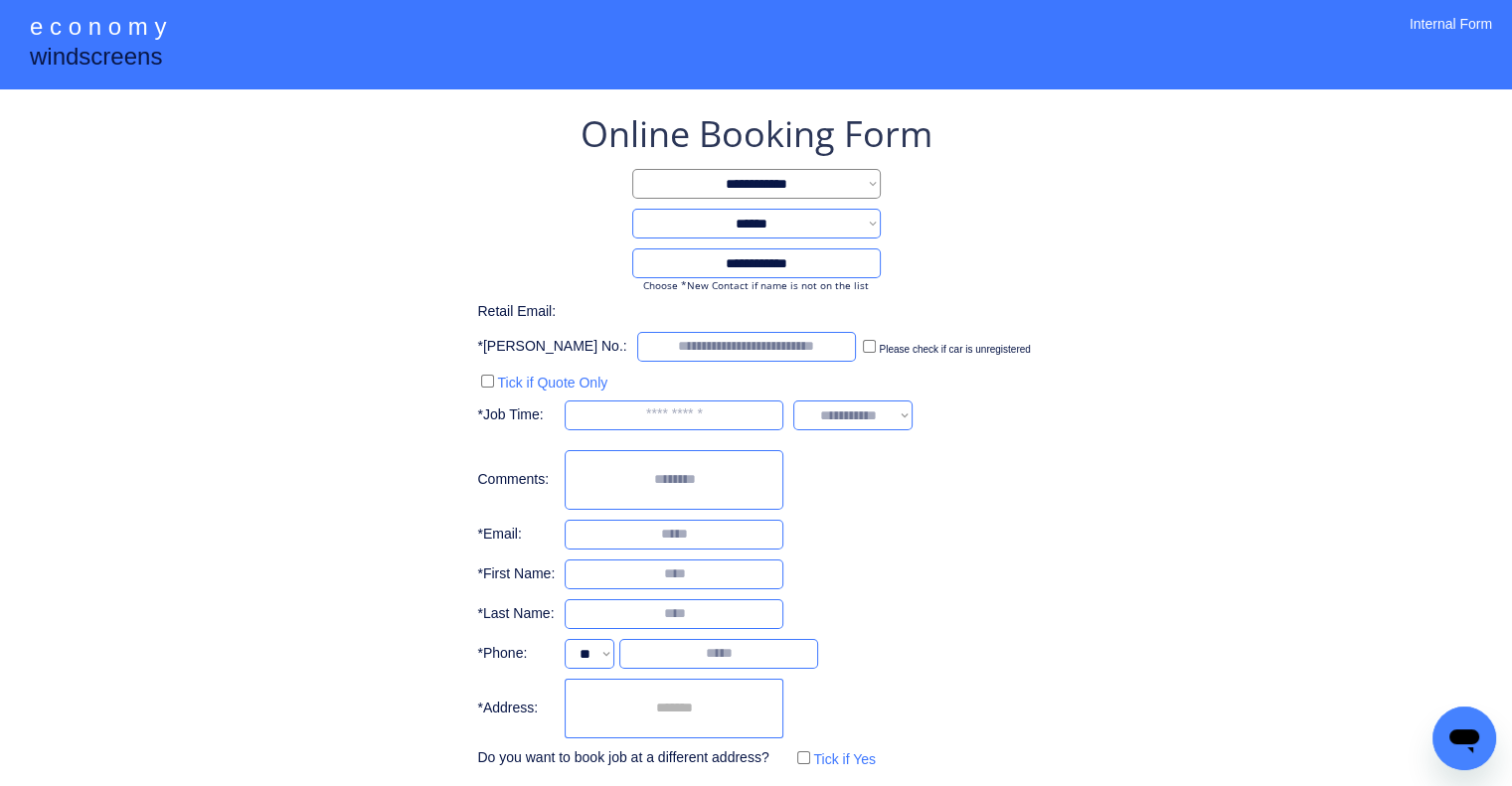 click on "**********" at bounding box center (756, 481) 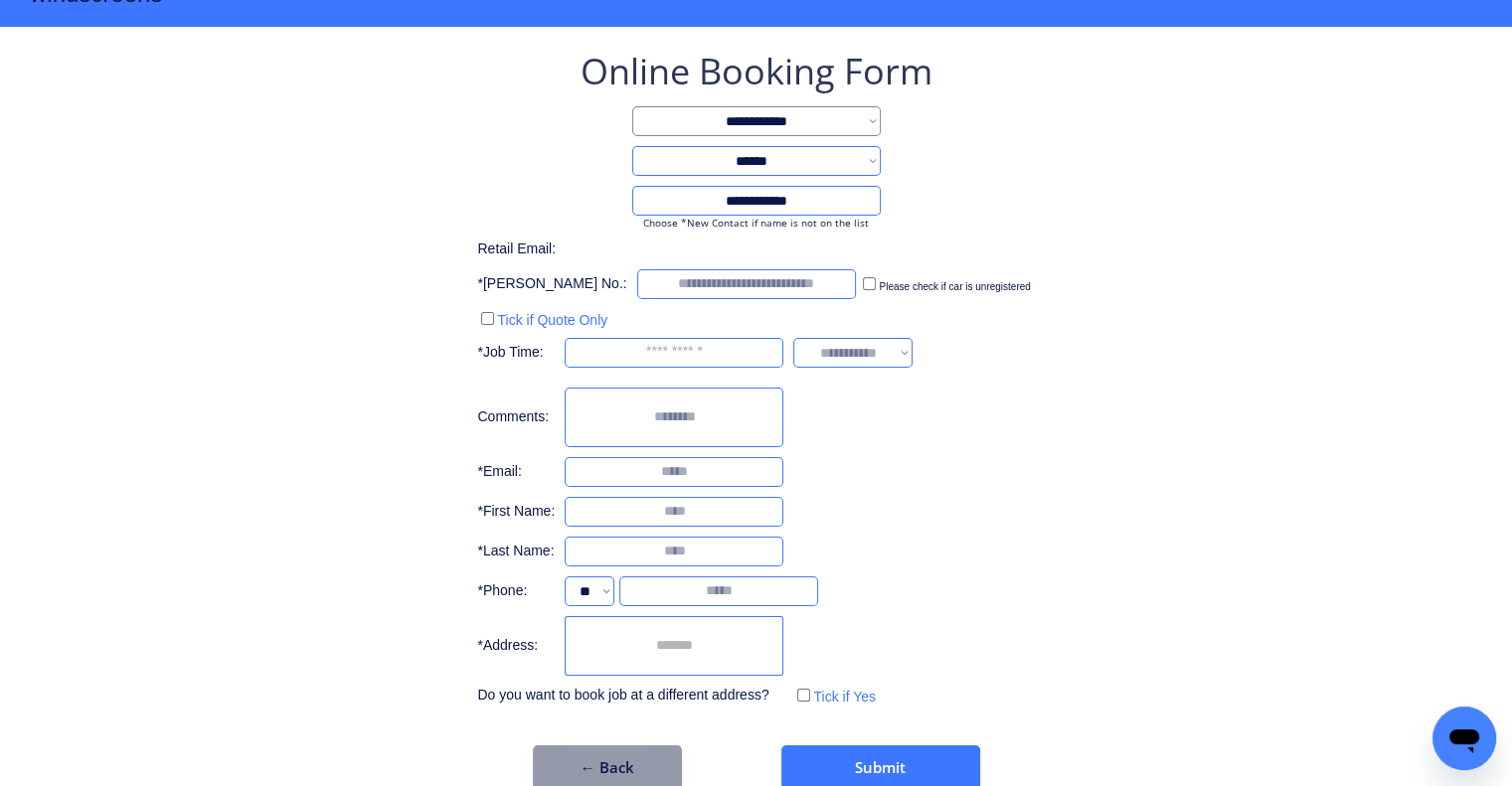 scroll, scrollTop: 95, scrollLeft: 0, axis: vertical 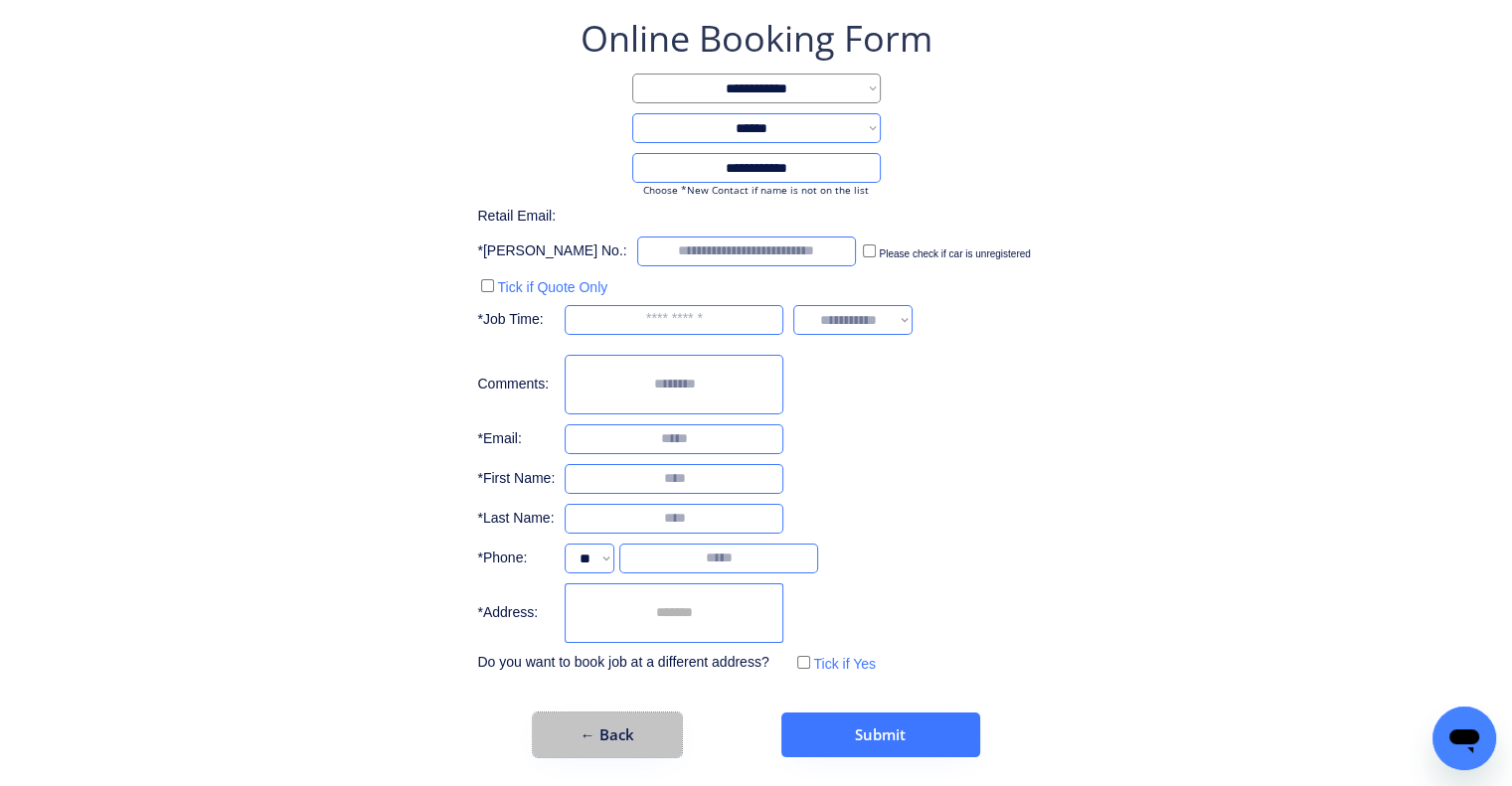 click on "←   Back" at bounding box center (607, 734) 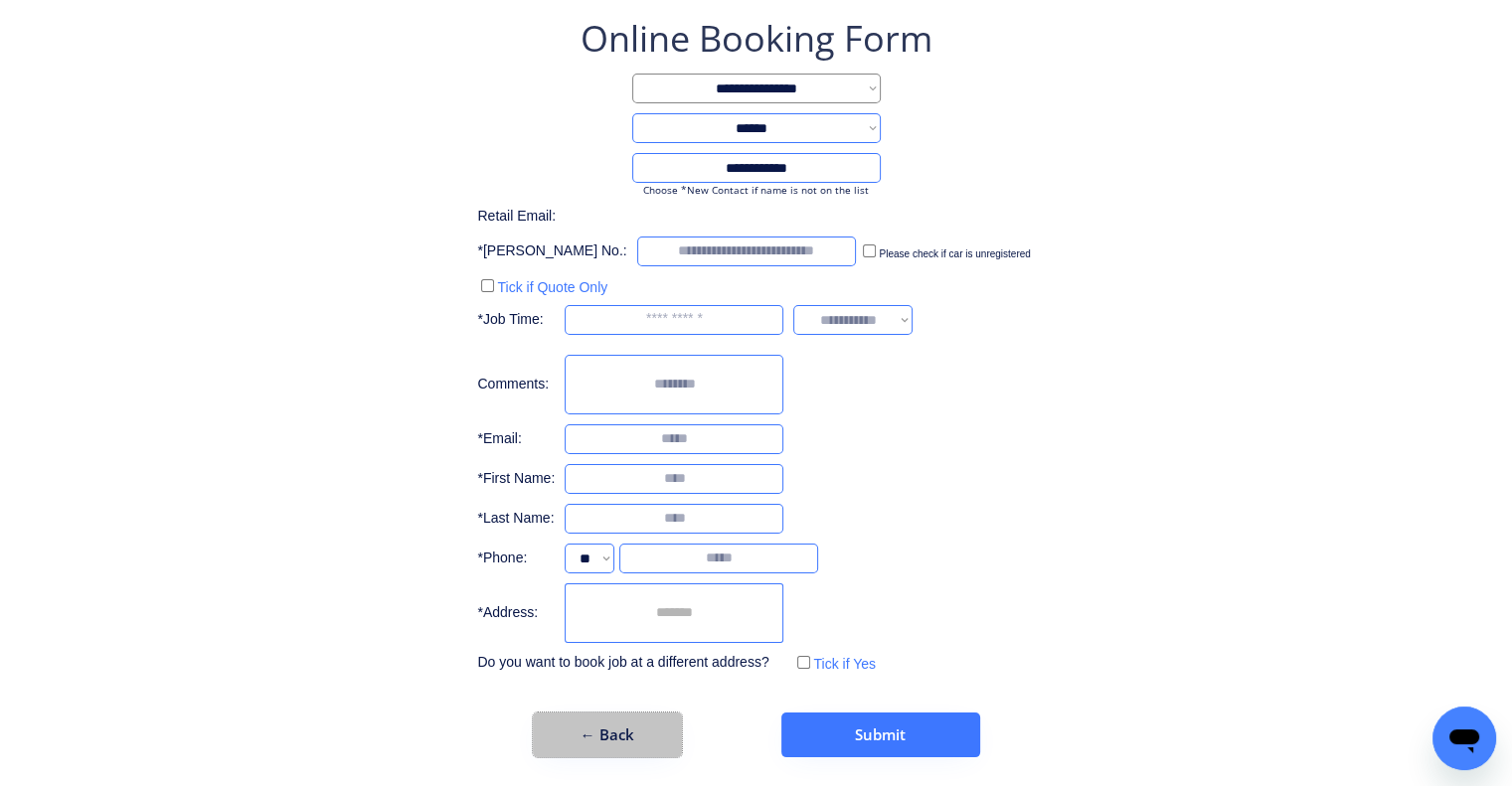 scroll, scrollTop: 0, scrollLeft: 0, axis: both 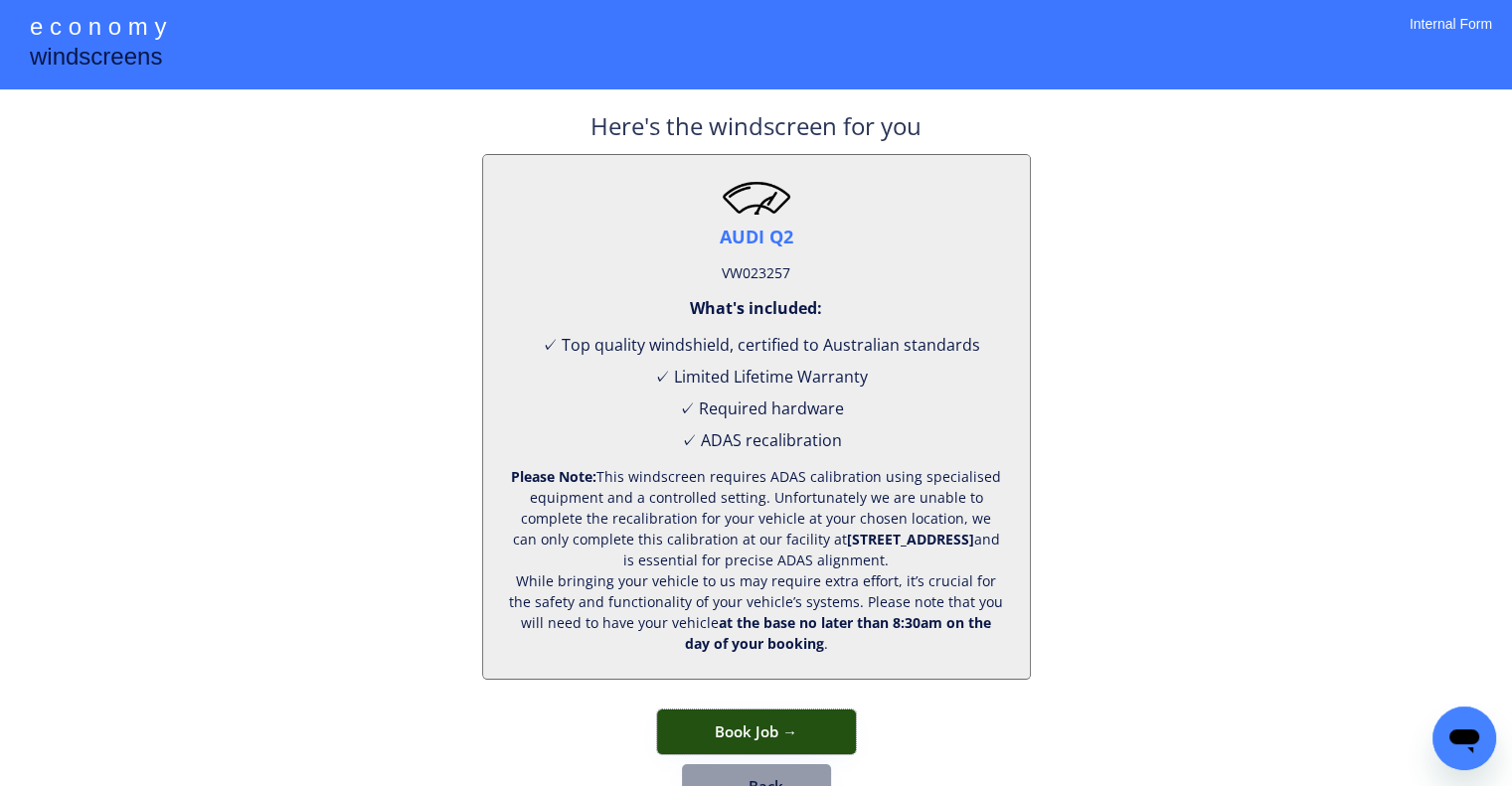 click on "Book Job    →" at bounding box center (756, 731) 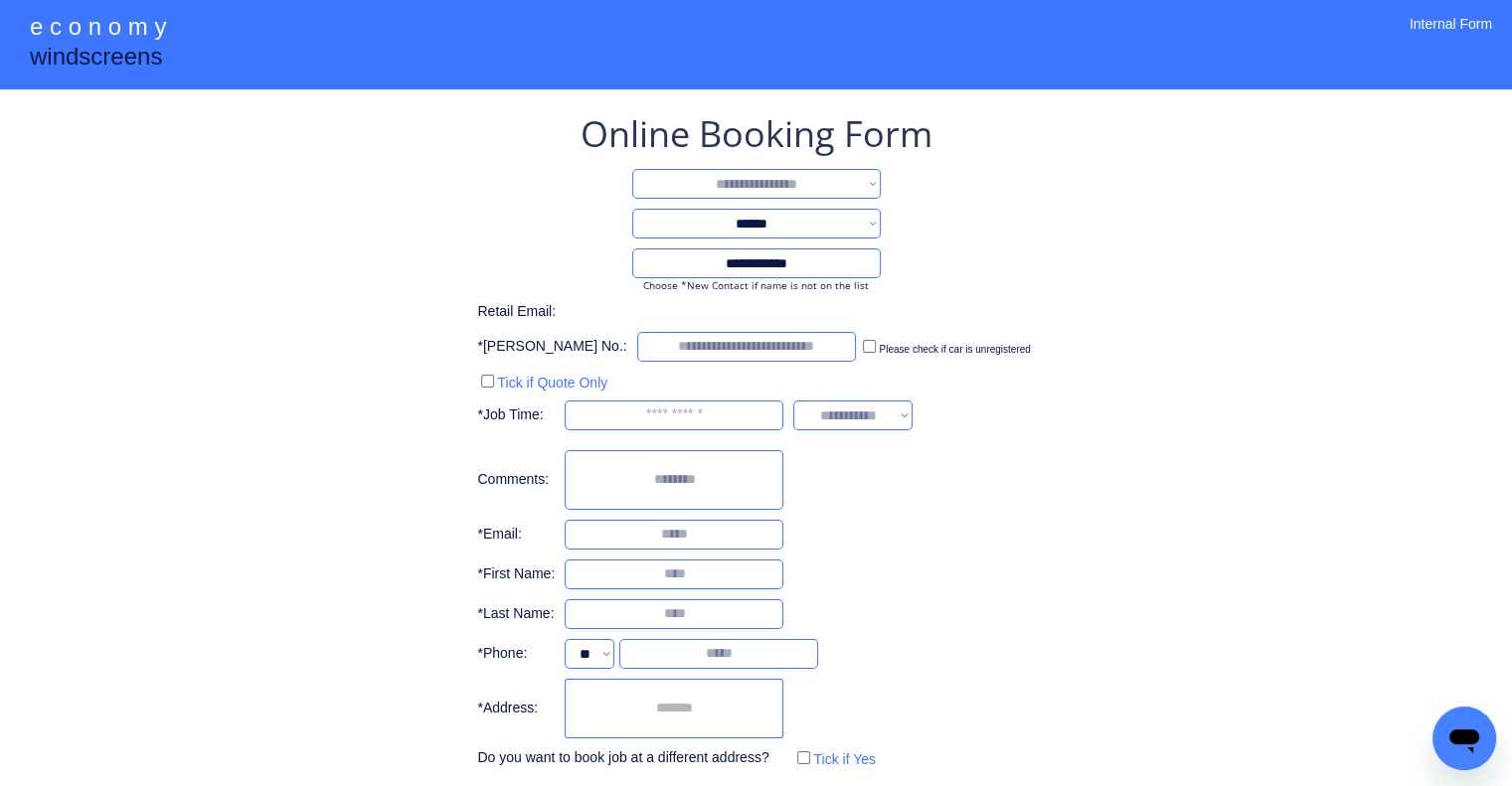 drag, startPoint x: 825, startPoint y: 182, endPoint x: 825, endPoint y: 196, distance: 14 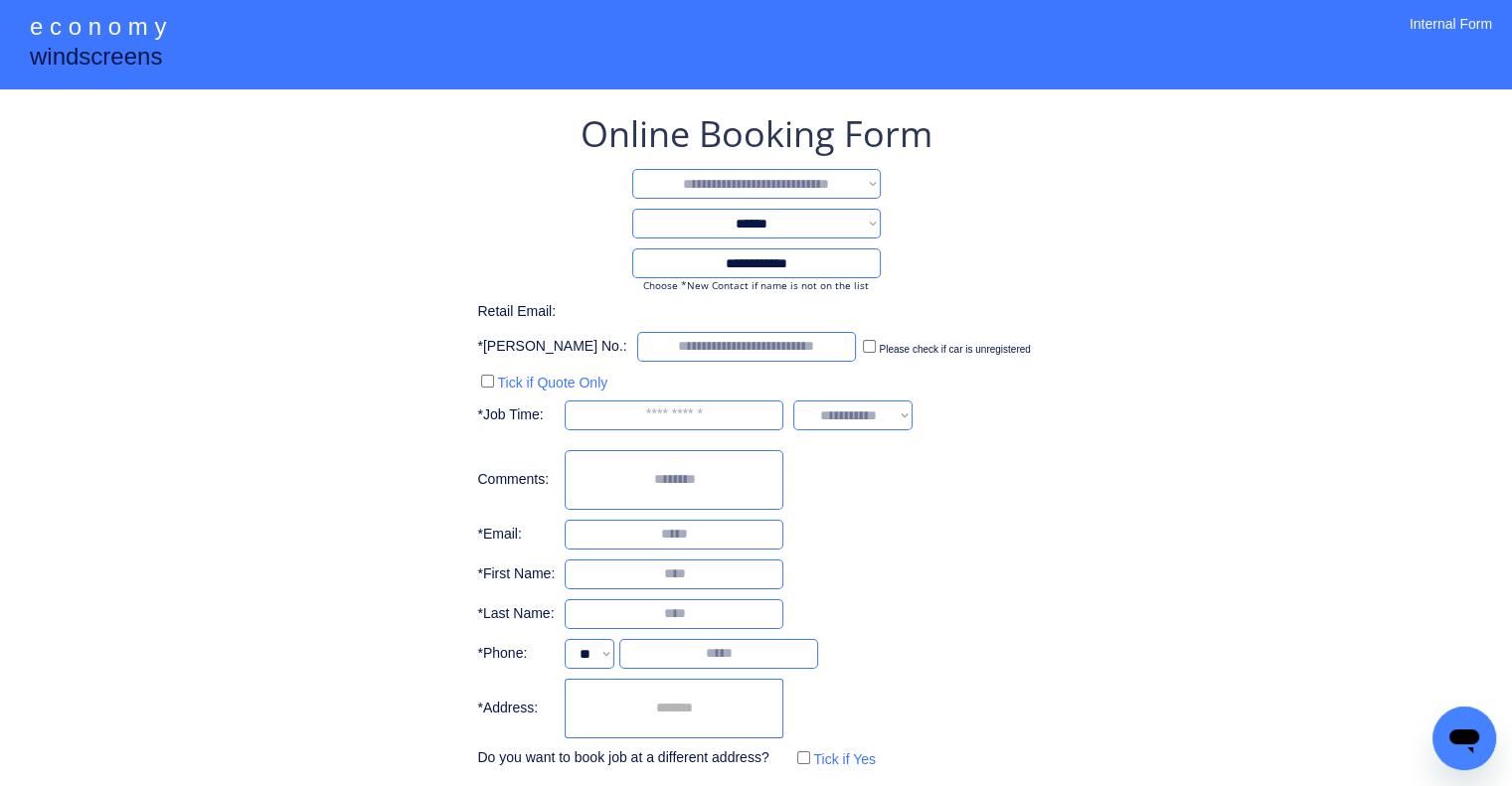 click on "**********" at bounding box center [756, 184] 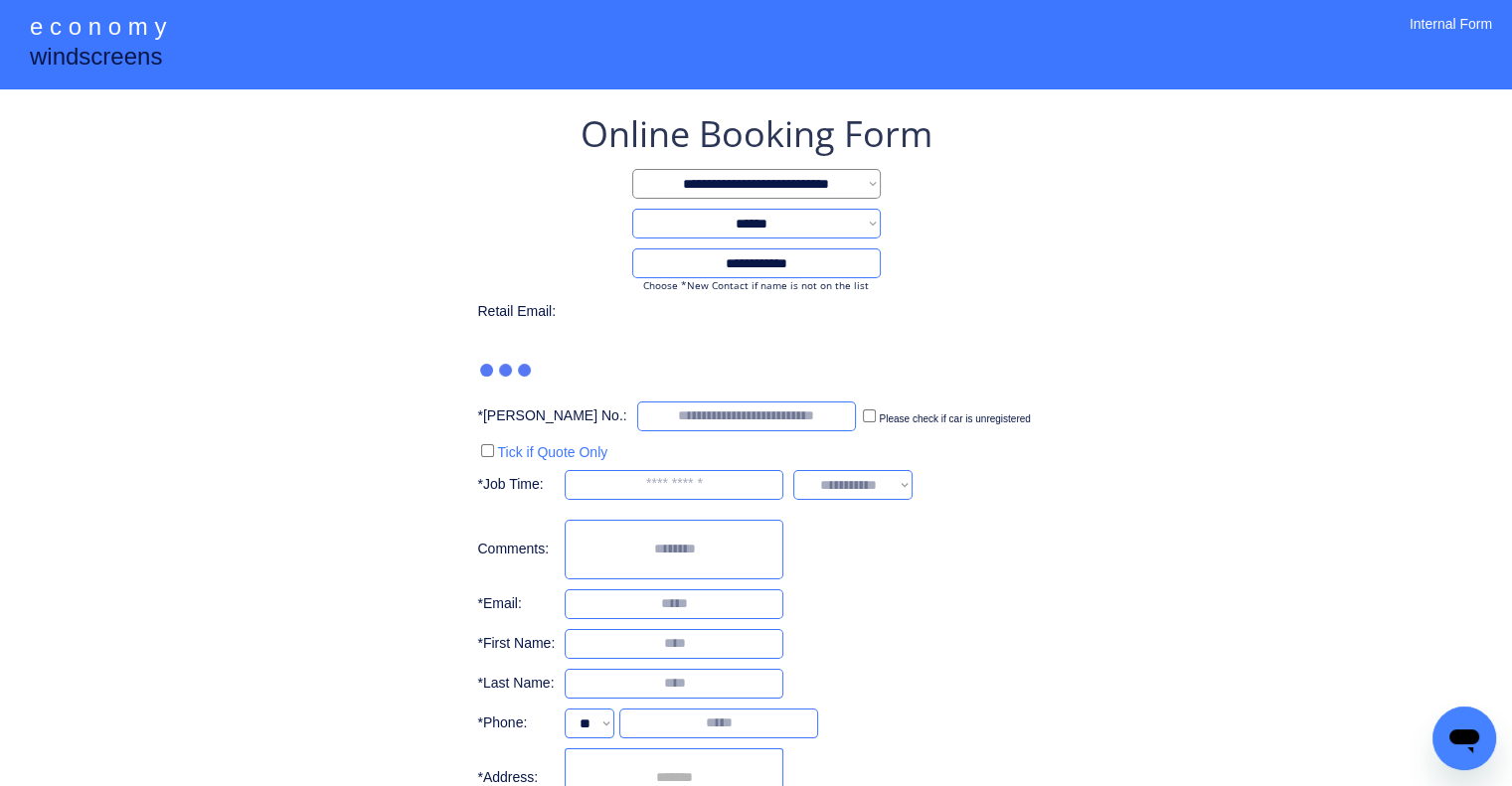 click on "**********" at bounding box center (756, 516) 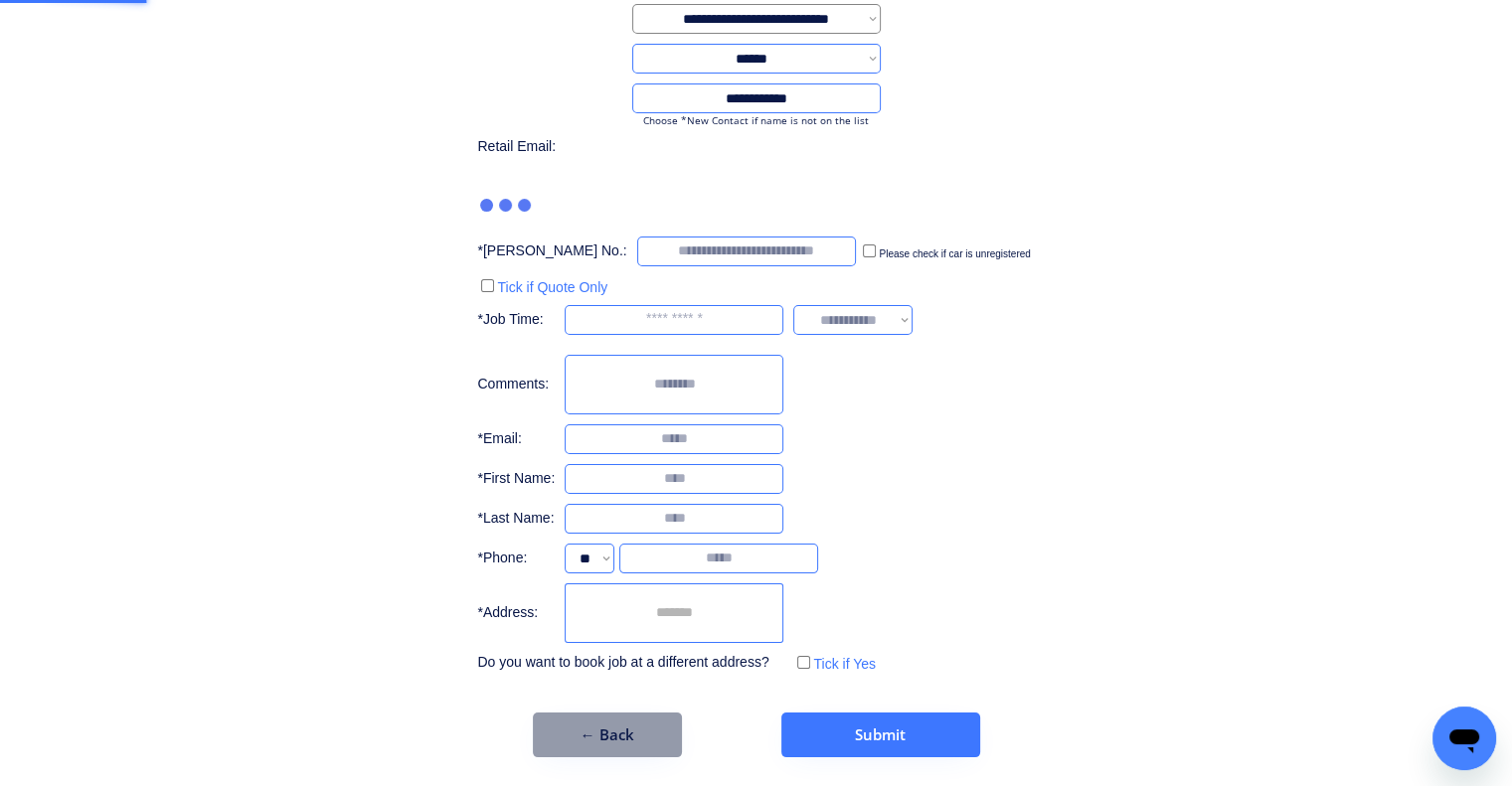 scroll, scrollTop: 95, scrollLeft: 0, axis: vertical 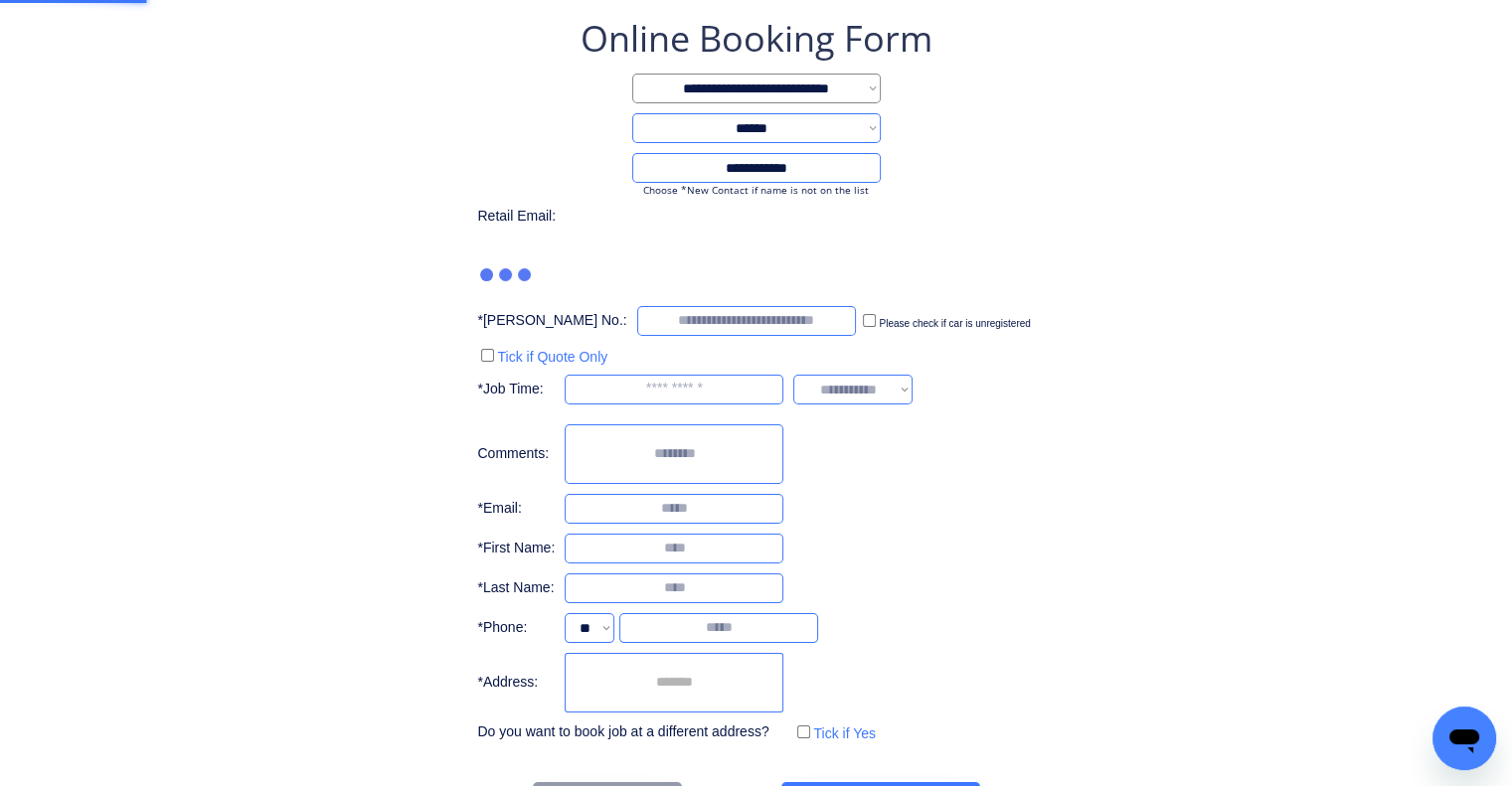click at bounding box center [674, 683] 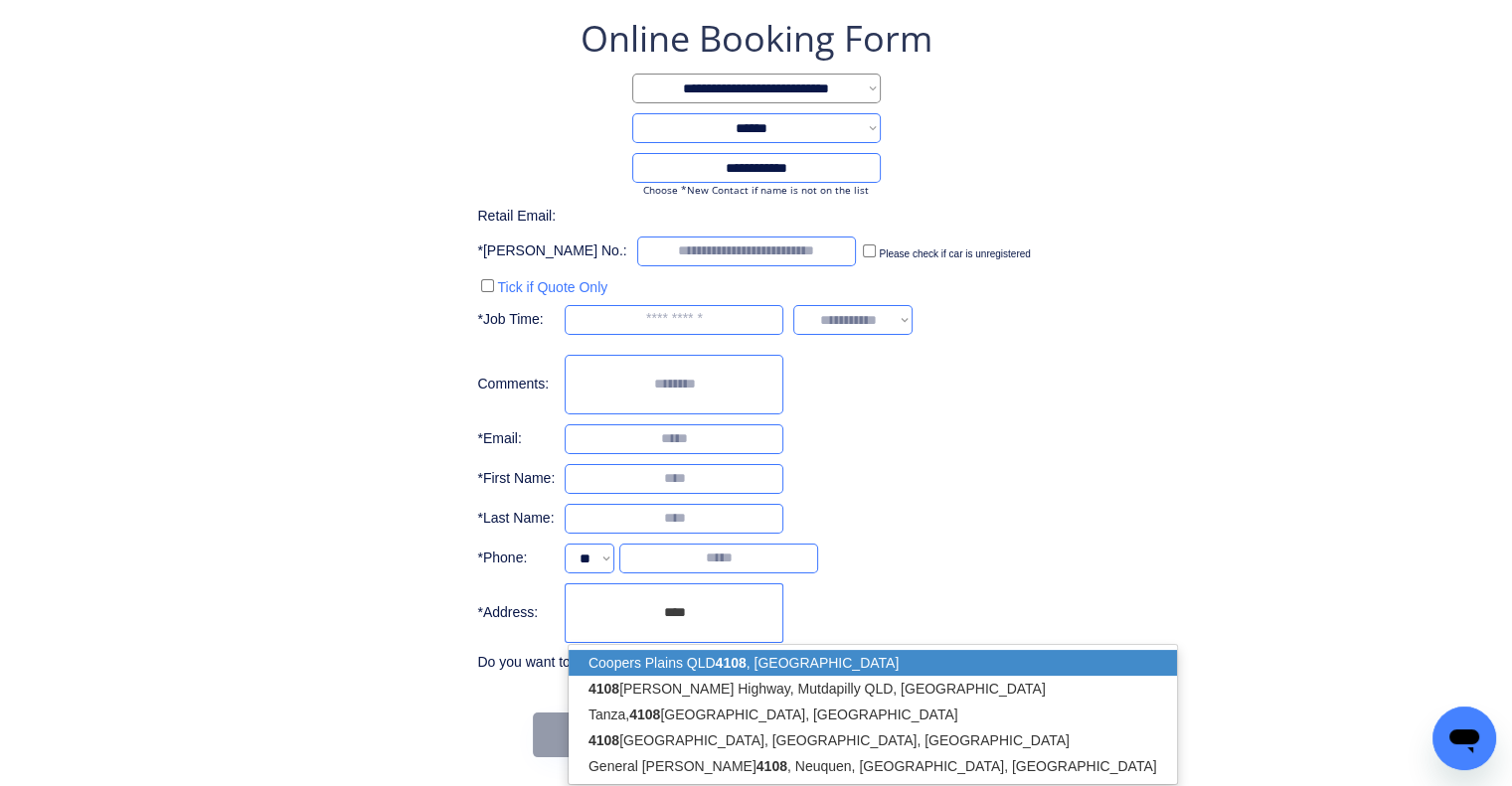 click on "4108" at bounding box center [731, 663] 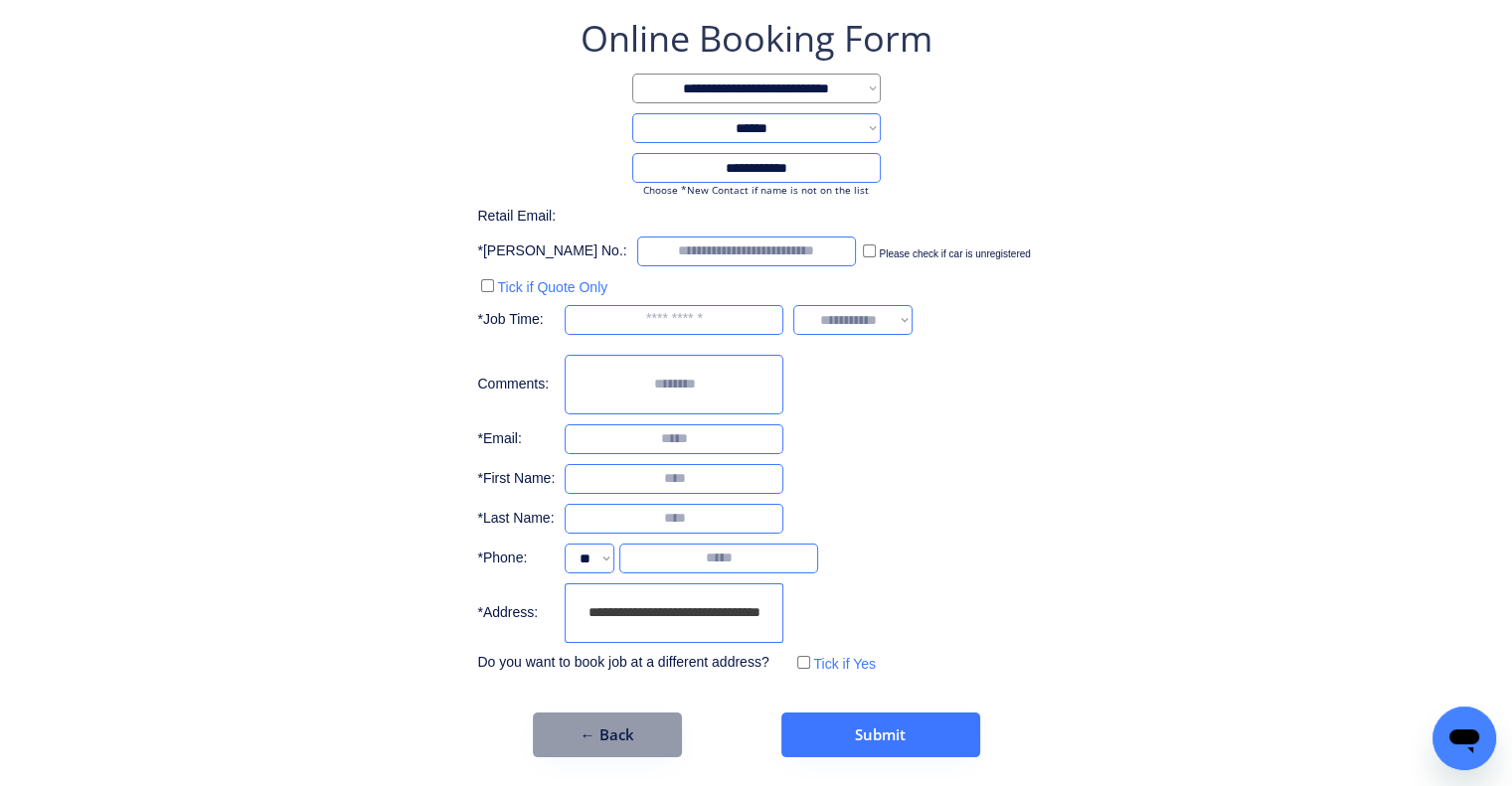 type on "**********" 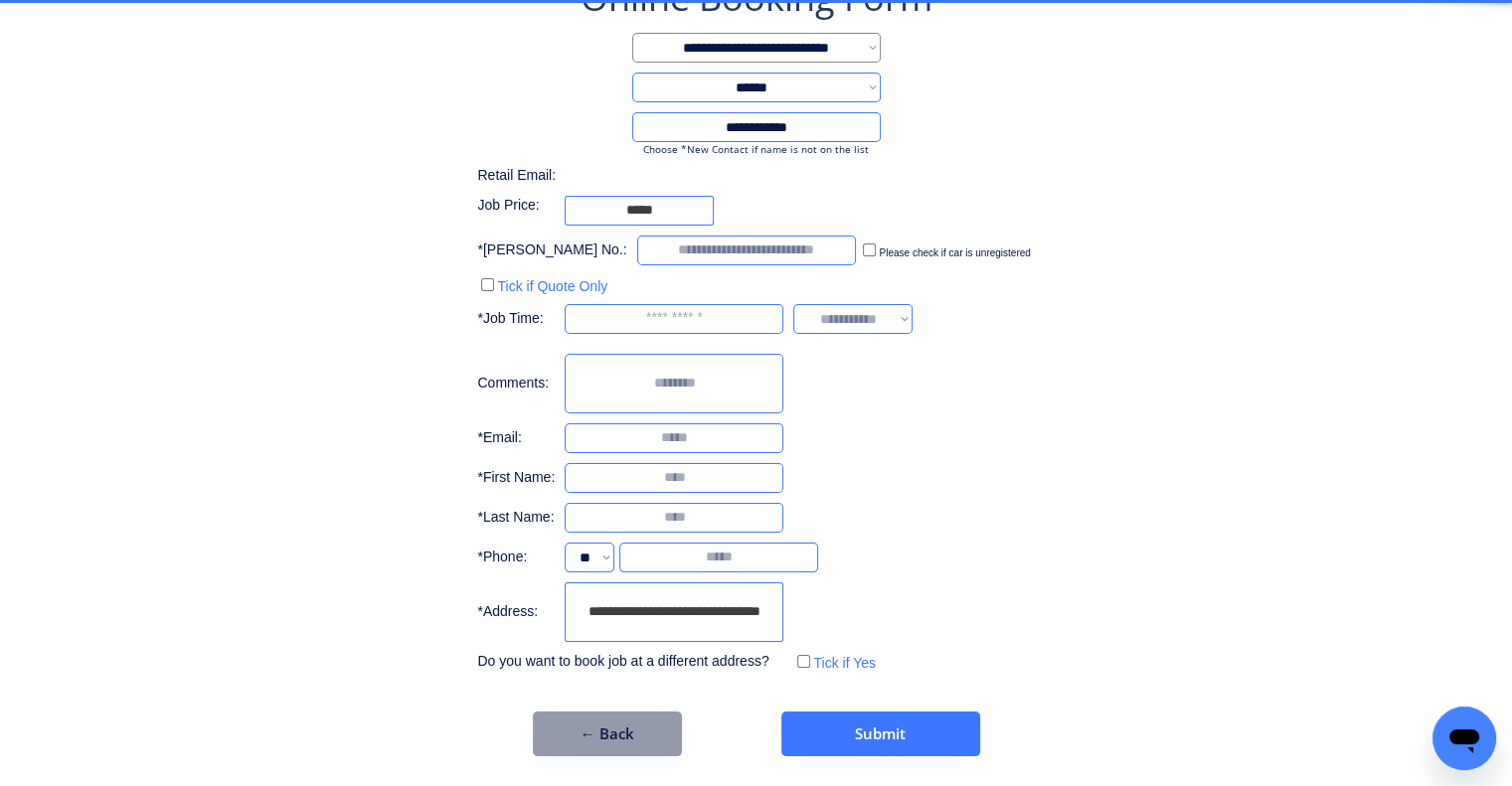 scroll, scrollTop: 135, scrollLeft: 0, axis: vertical 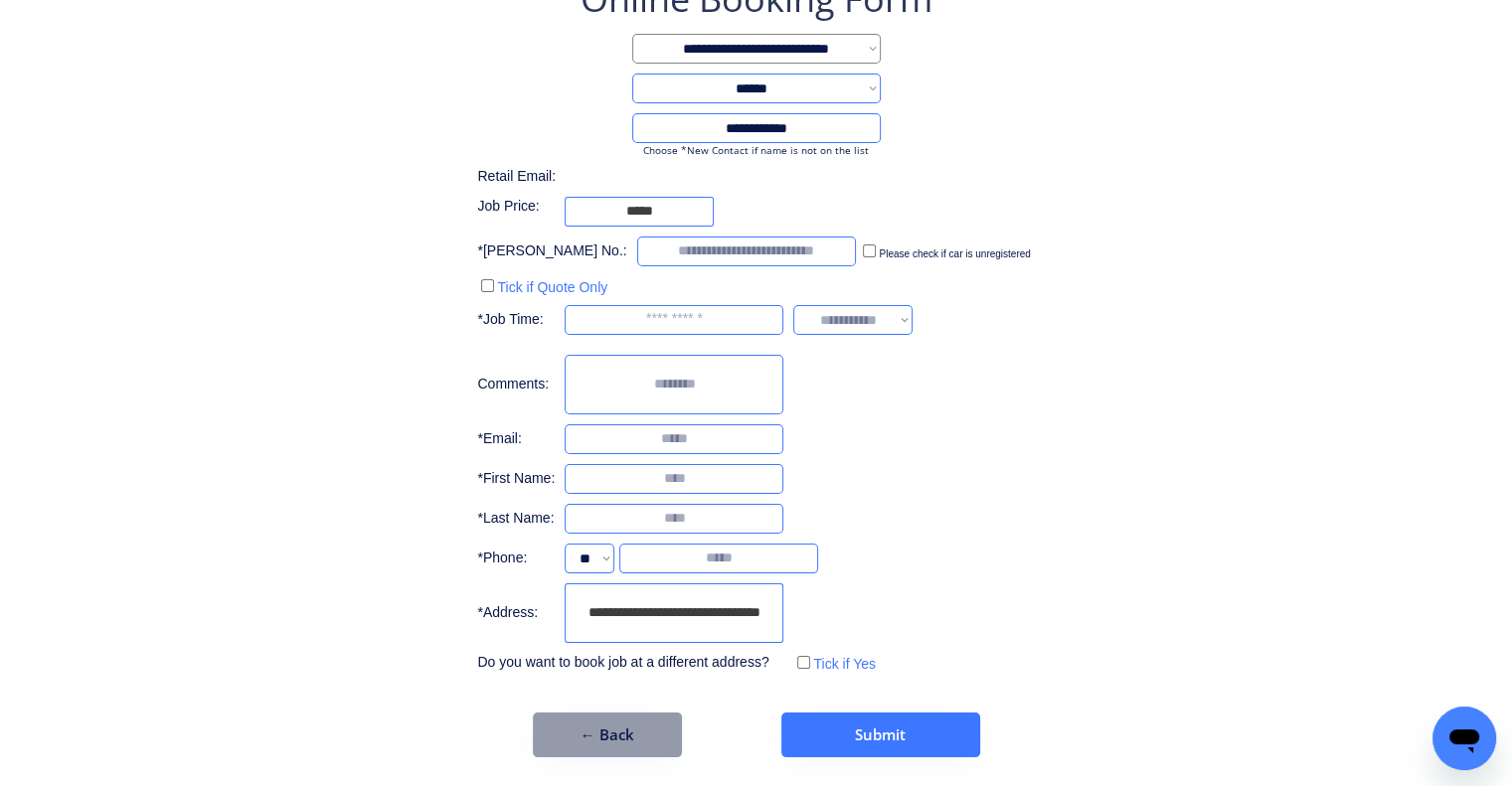 click on "**********" at bounding box center (756, 366) 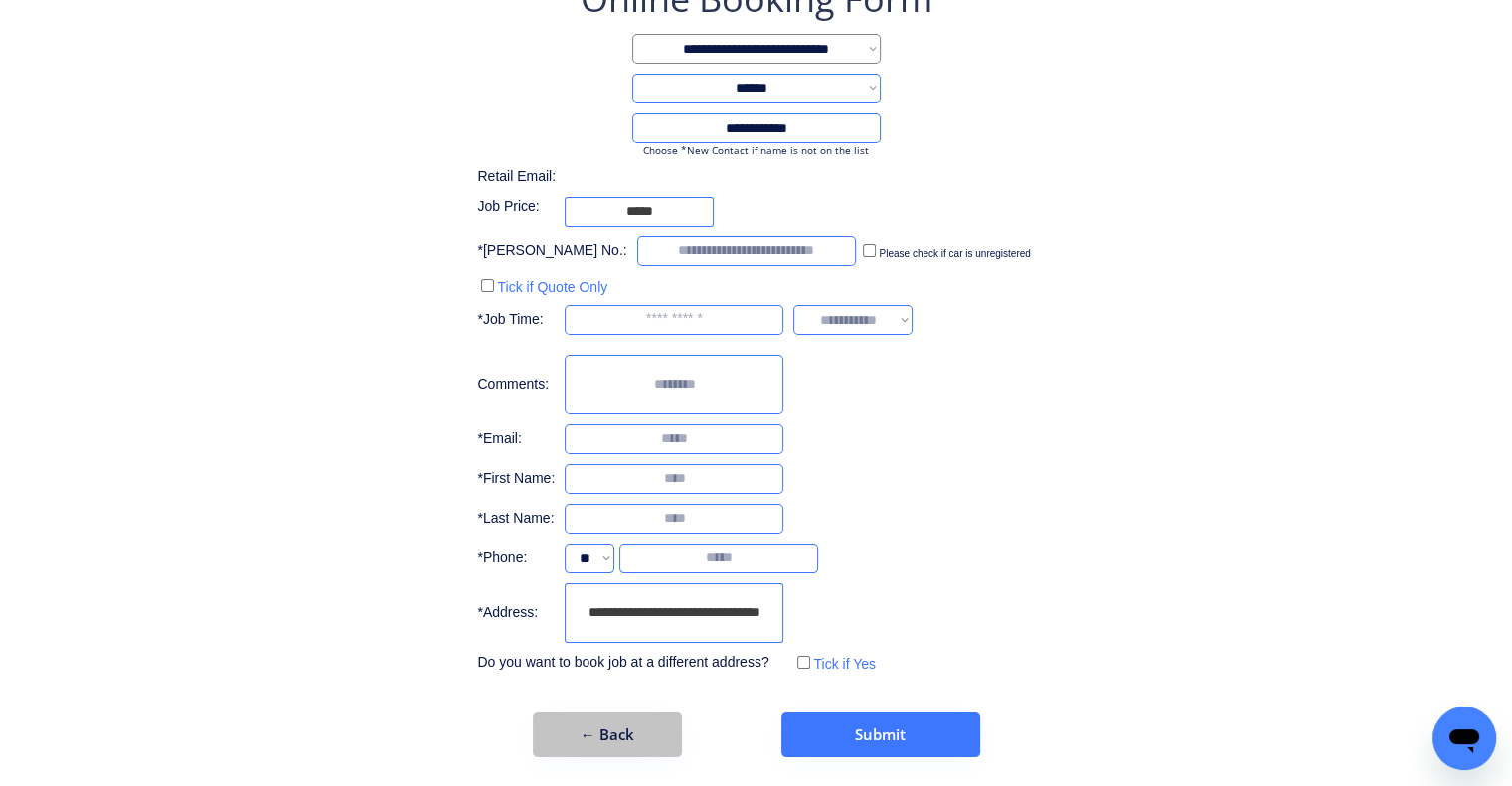 click on "←   Back" at bounding box center [607, 734] 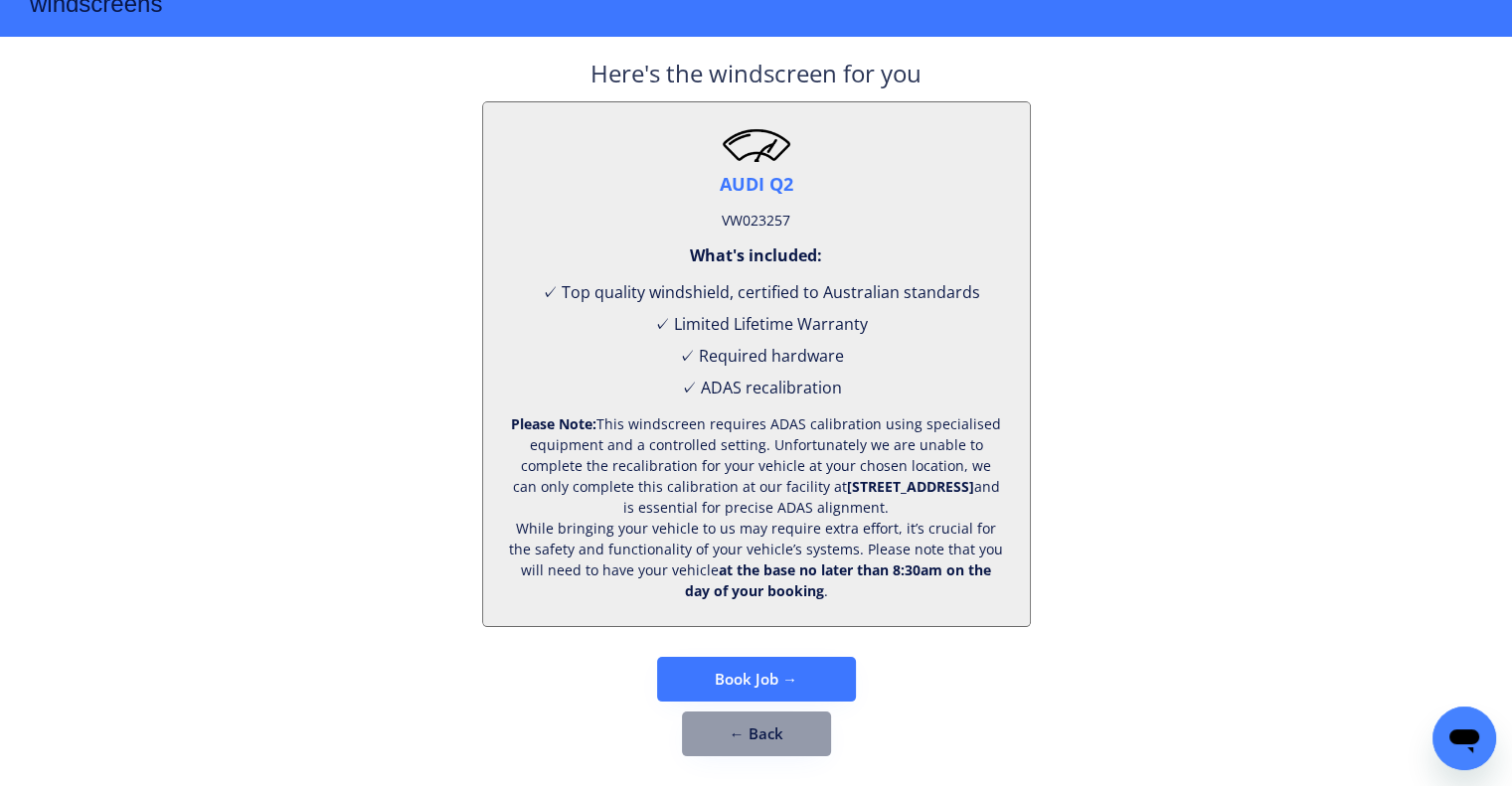 scroll, scrollTop: 82, scrollLeft: 0, axis: vertical 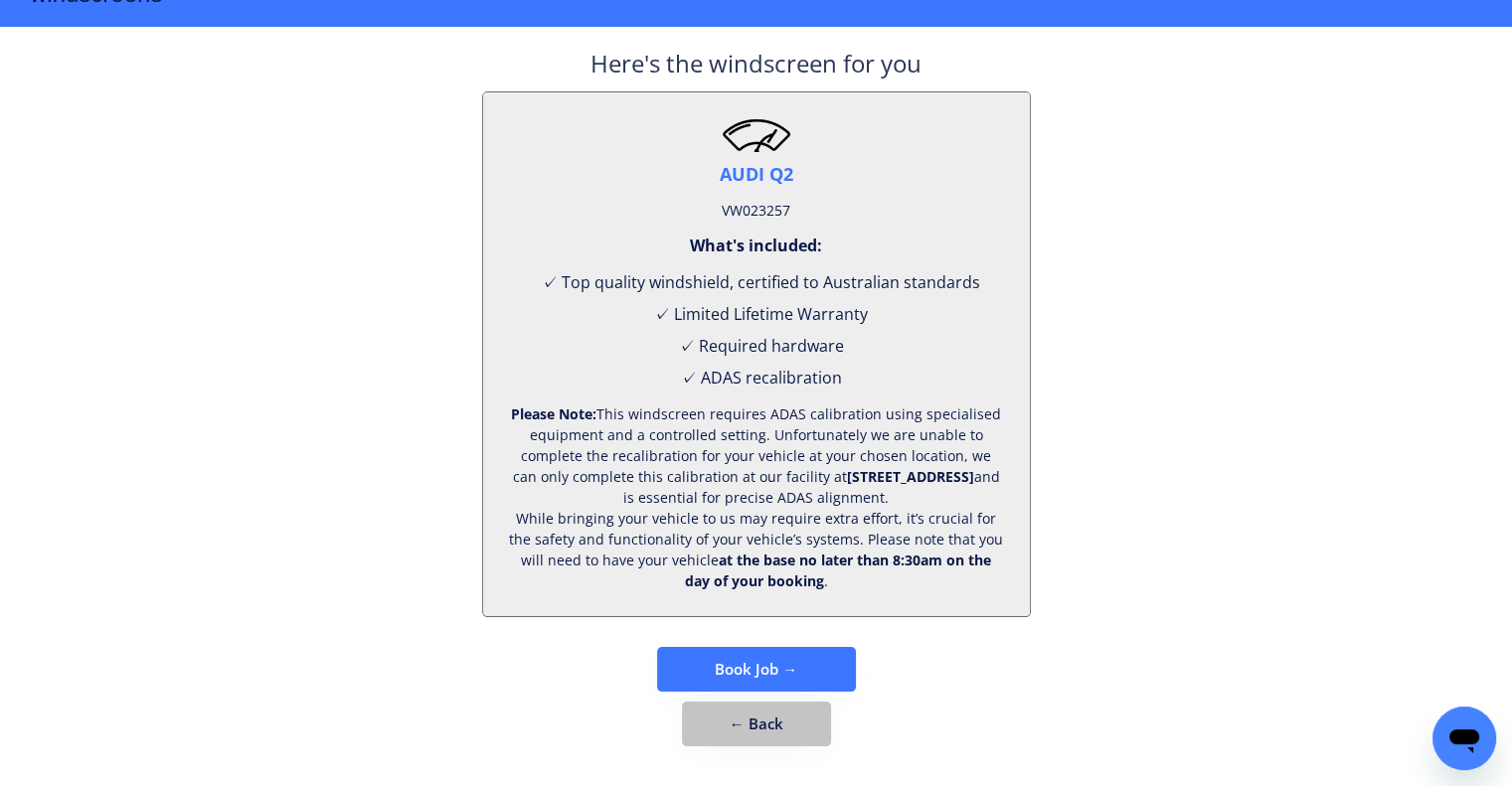 click on "←   Back" at bounding box center [756, 723] 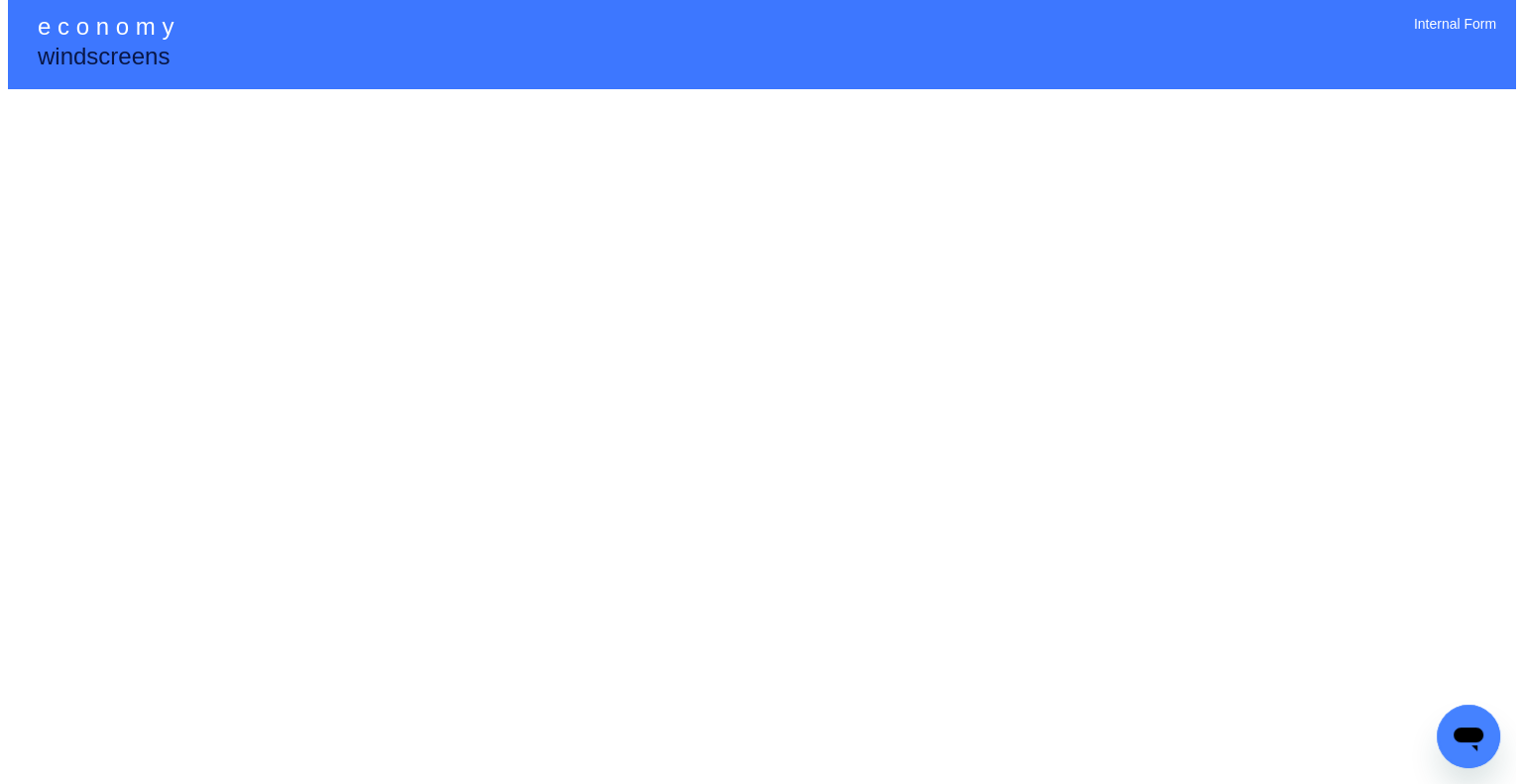 scroll, scrollTop: 0, scrollLeft: 0, axis: both 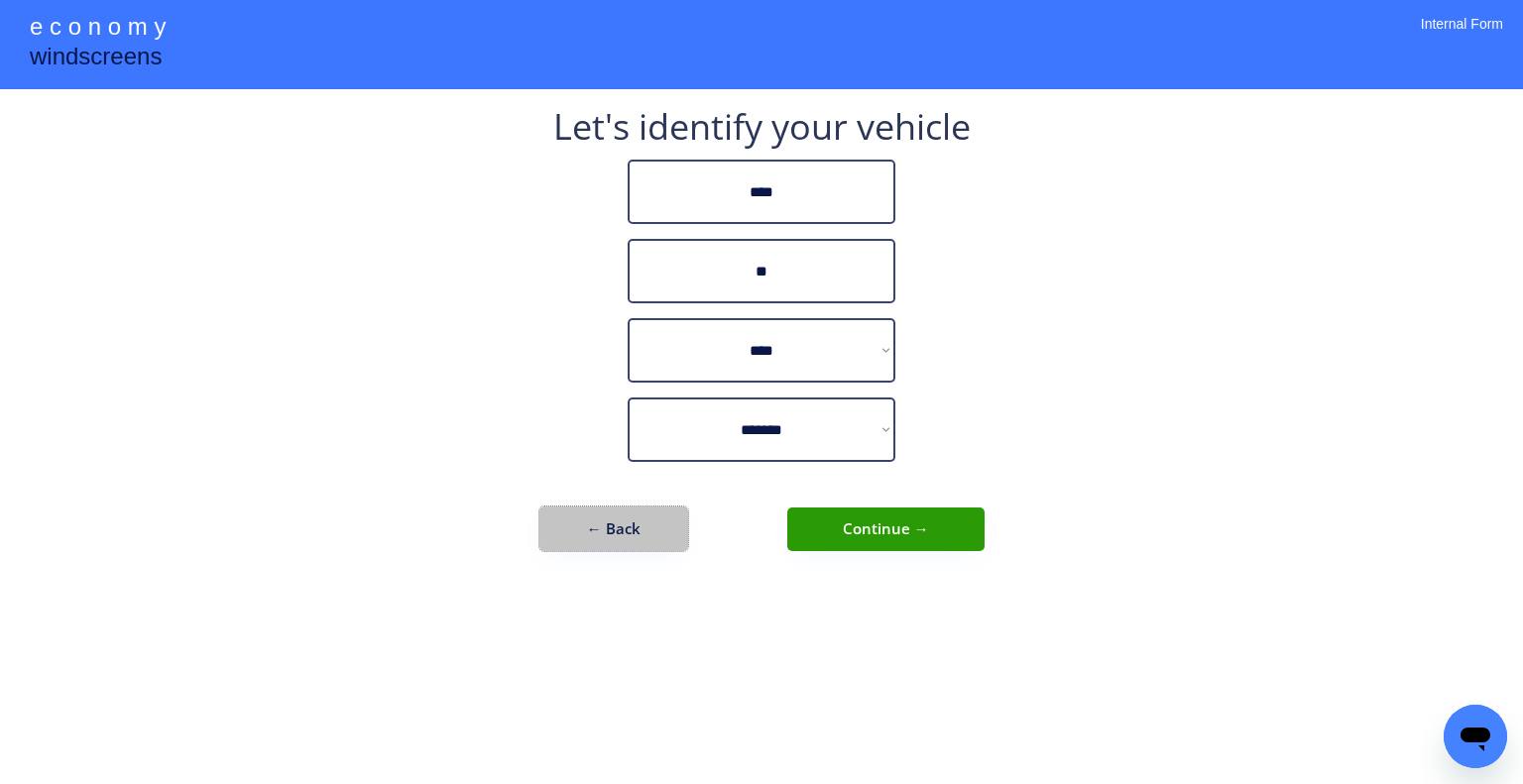 drag, startPoint x: 632, startPoint y: 521, endPoint x: 880, endPoint y: 96, distance: 492.0661 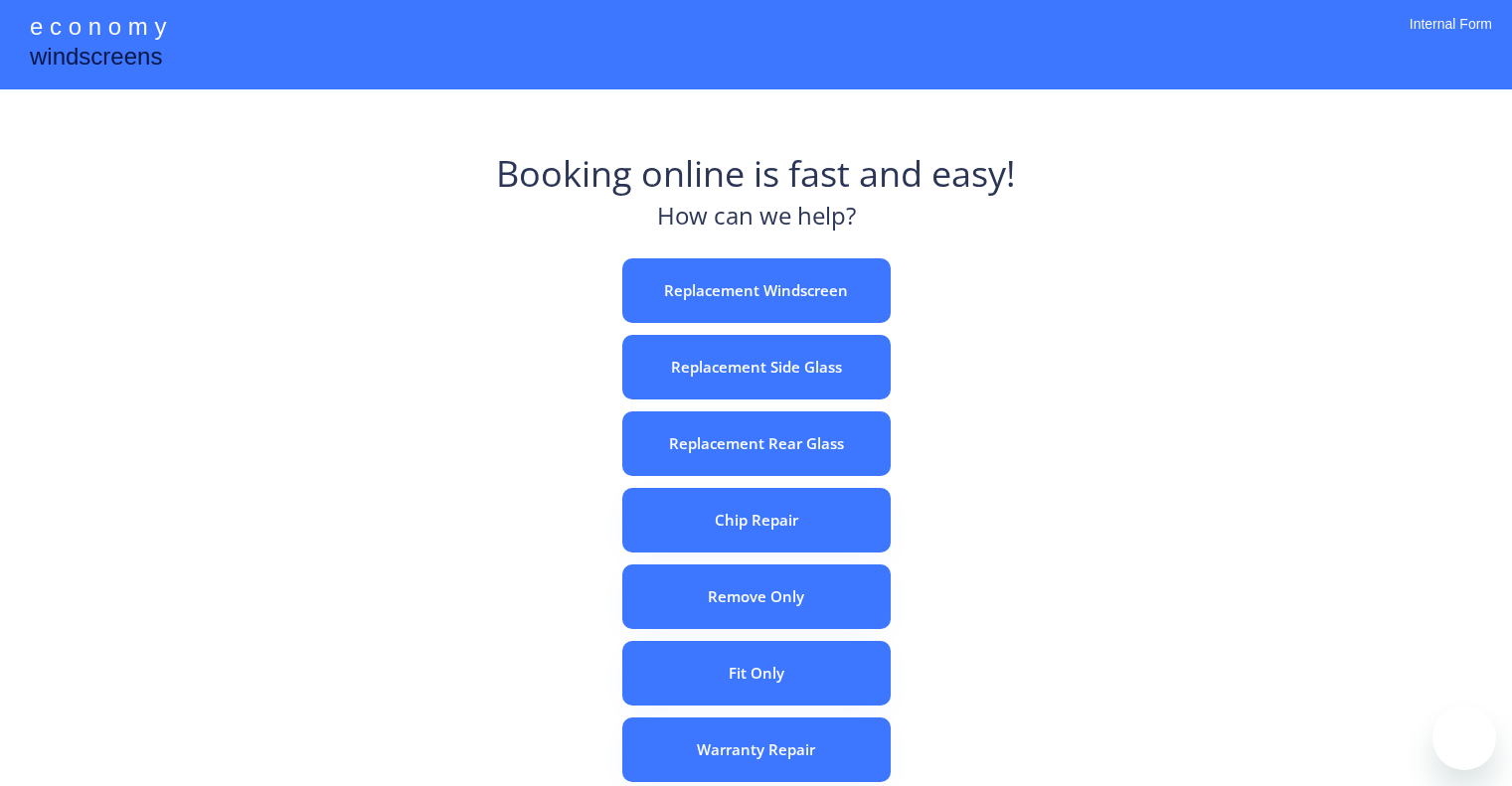 scroll, scrollTop: 0, scrollLeft: 0, axis: both 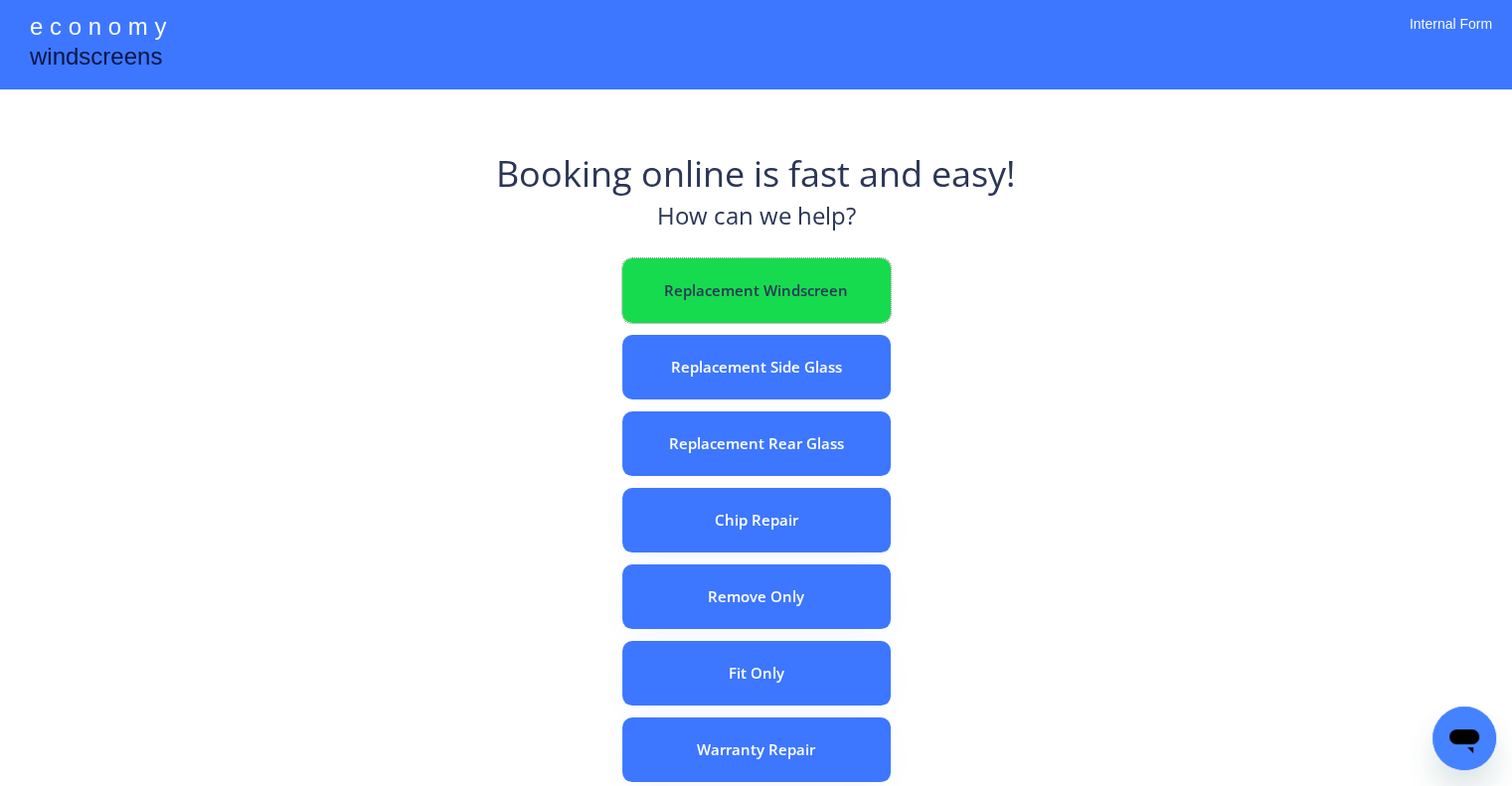 click on "Replacement Windscreen" at bounding box center (756, 290) 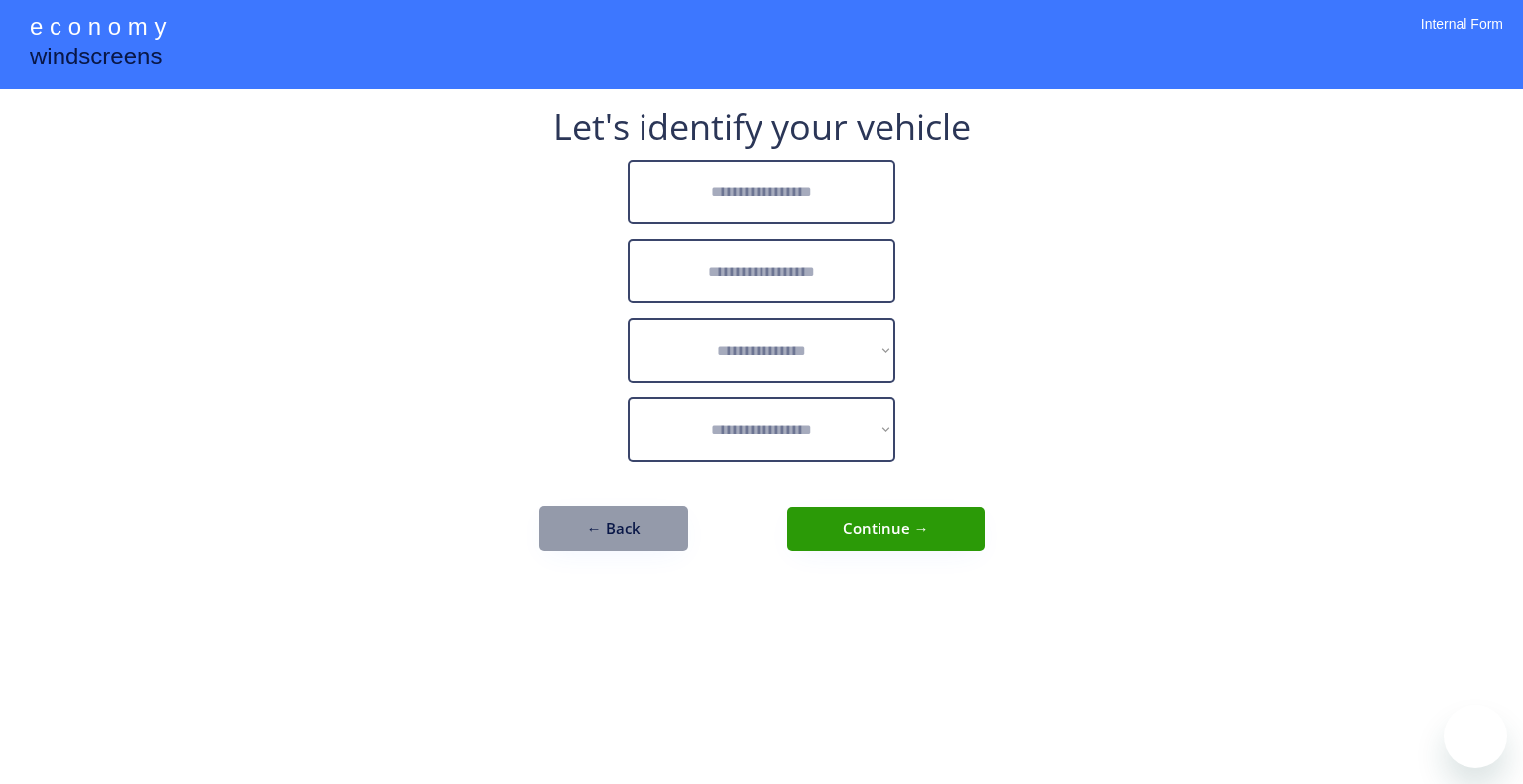 scroll, scrollTop: 0, scrollLeft: 0, axis: both 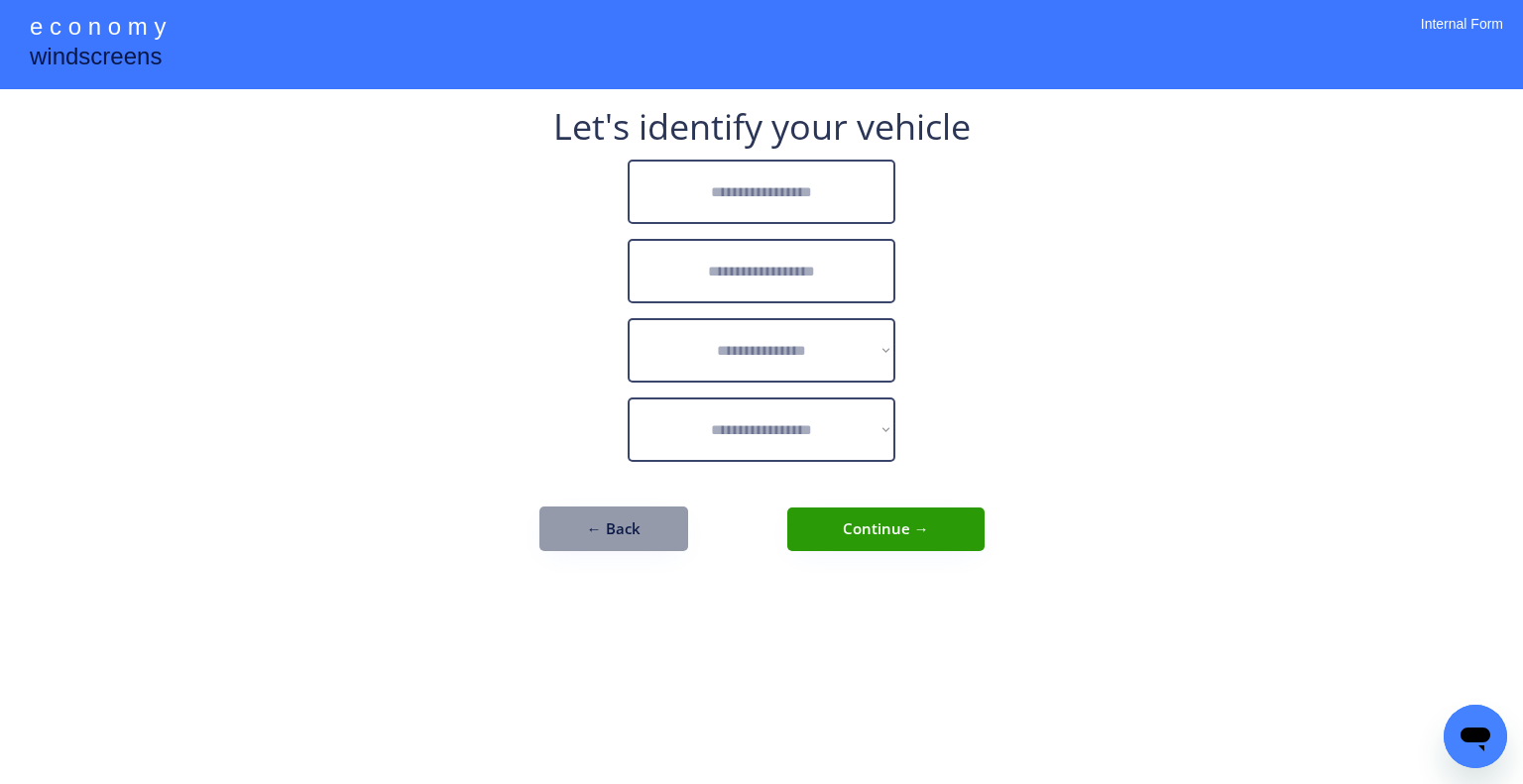 click at bounding box center (762, 191) 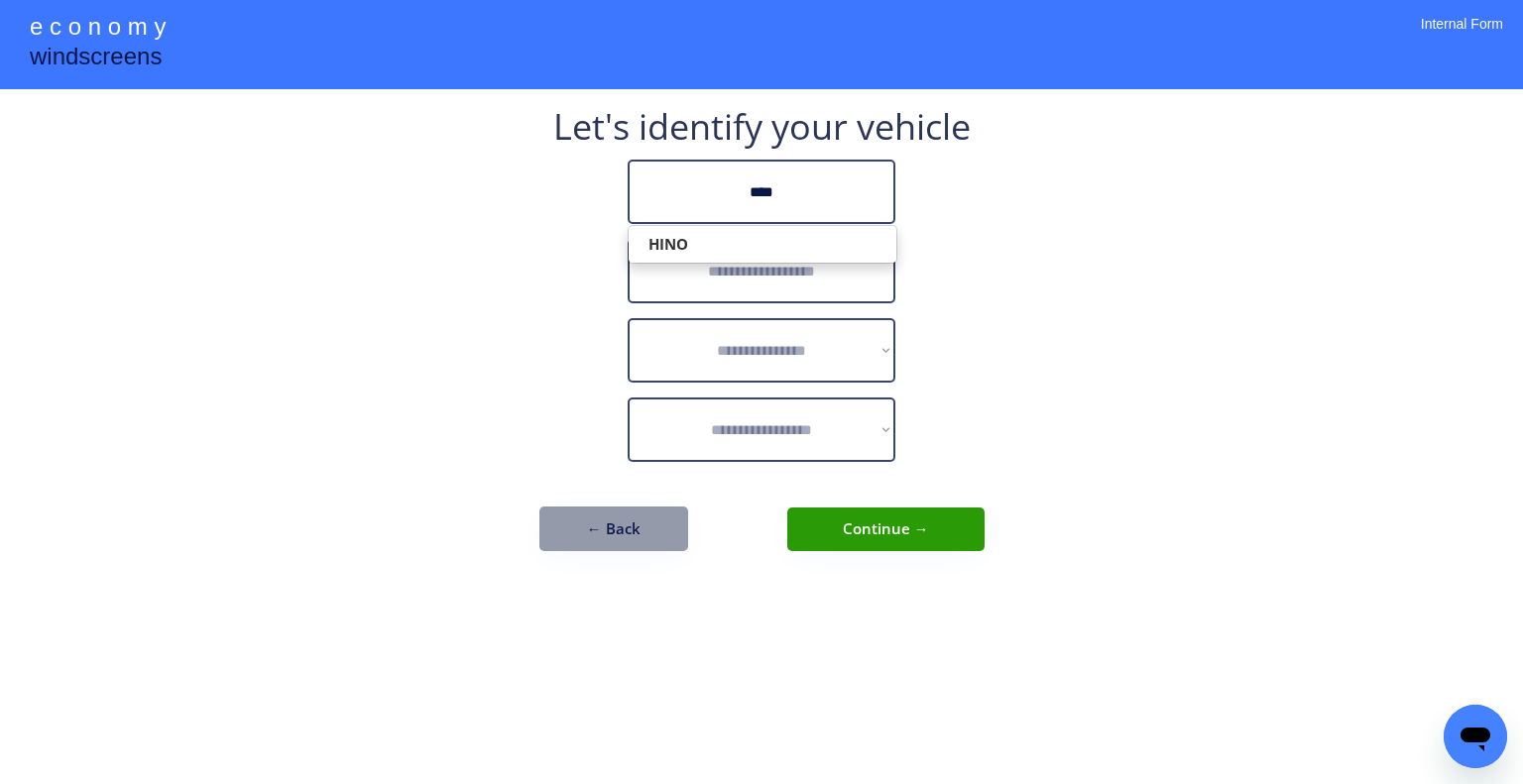 click on "HINO" at bounding box center (762, 244) 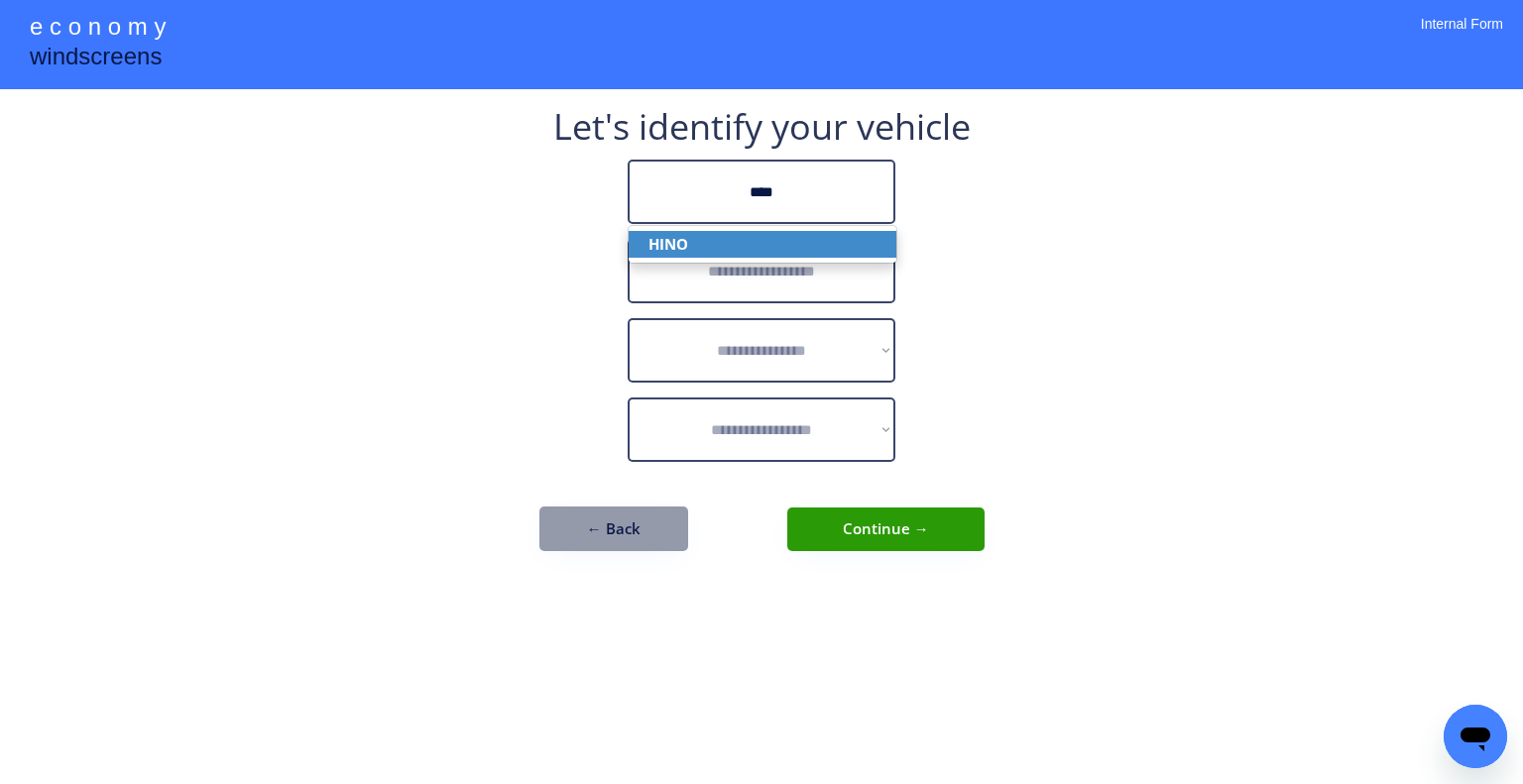 click on "HINO" at bounding box center (762, 244) 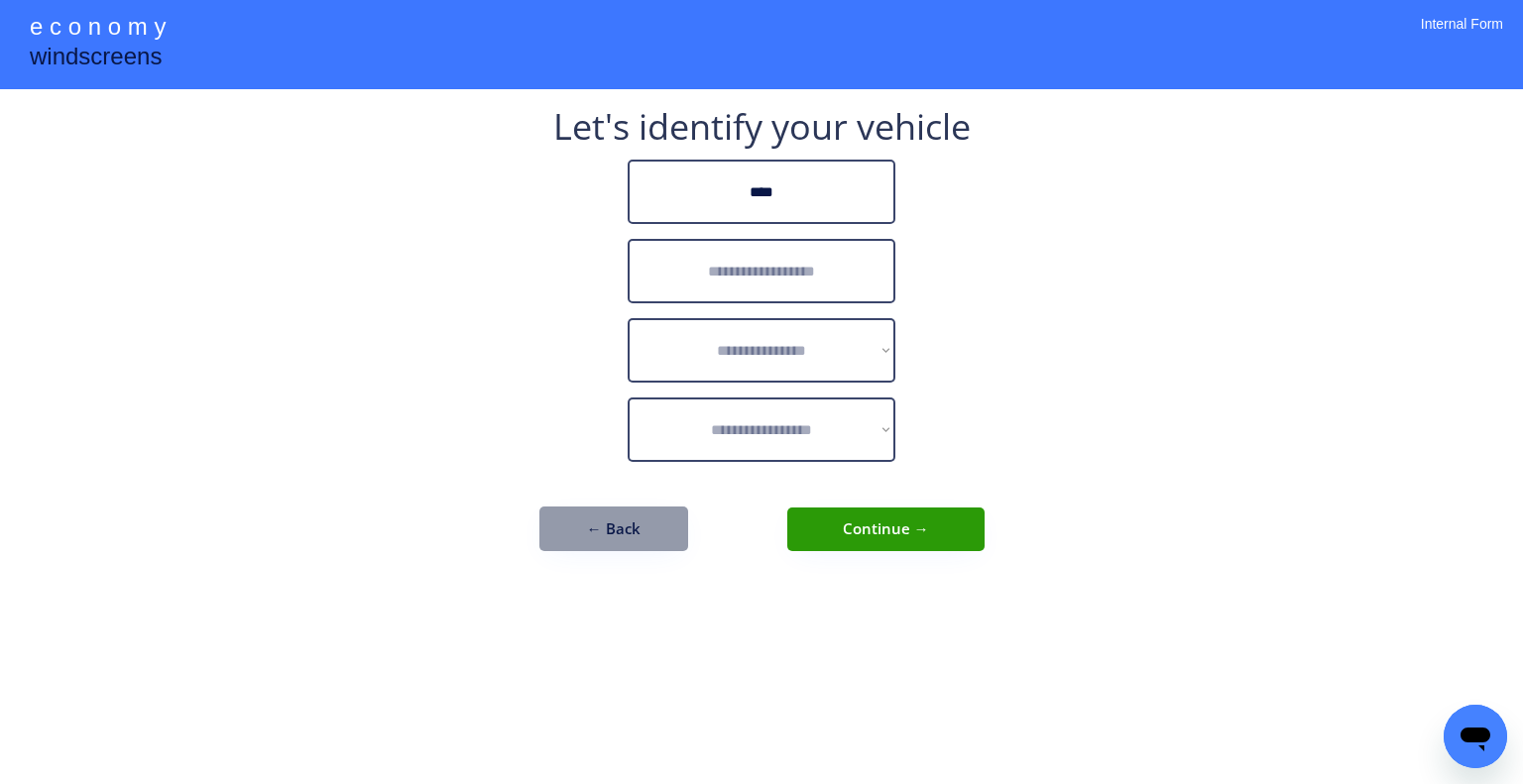 click at bounding box center (762, 271) 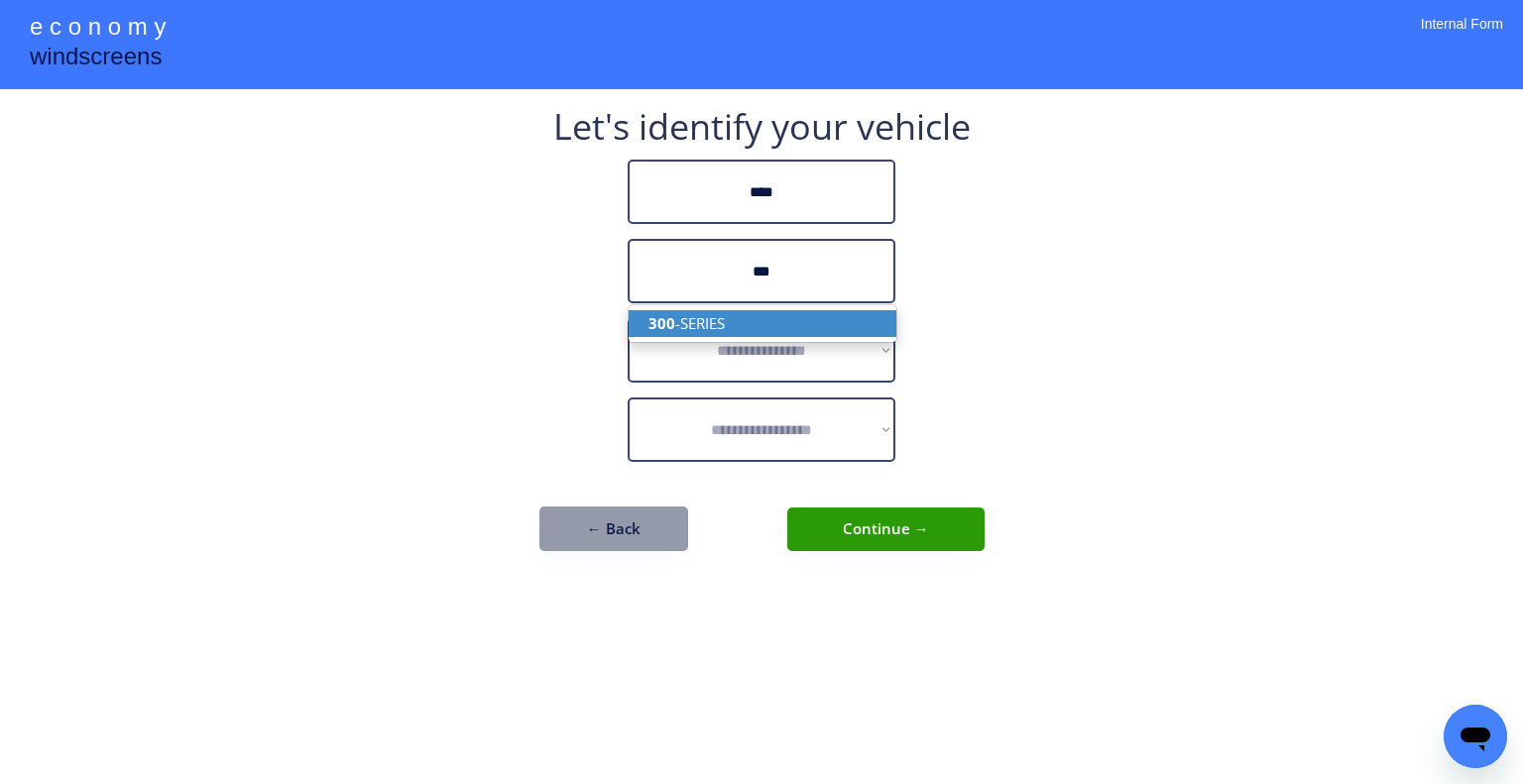 click on "300 -SERIES" at bounding box center (762, 323) 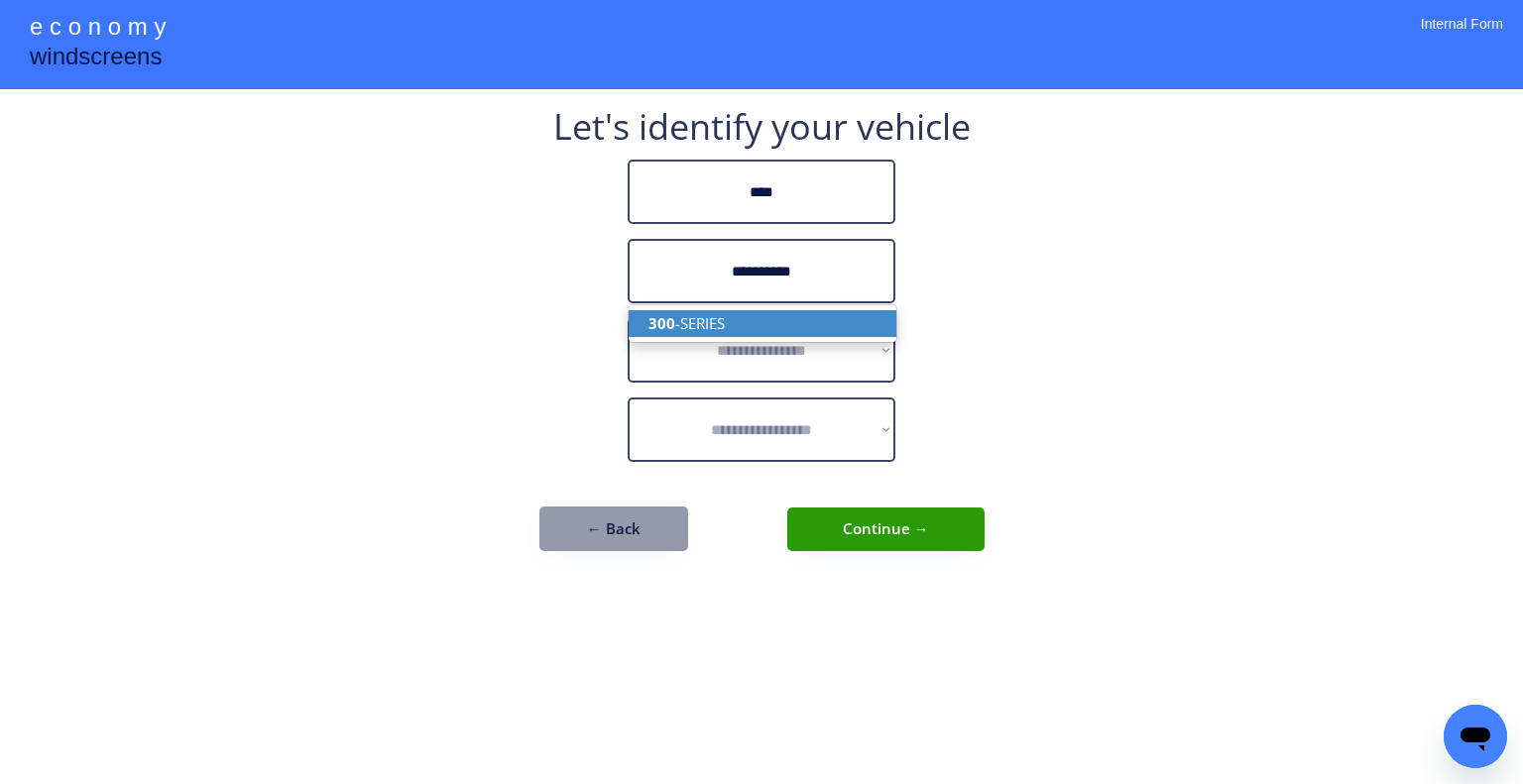 type on "**********" 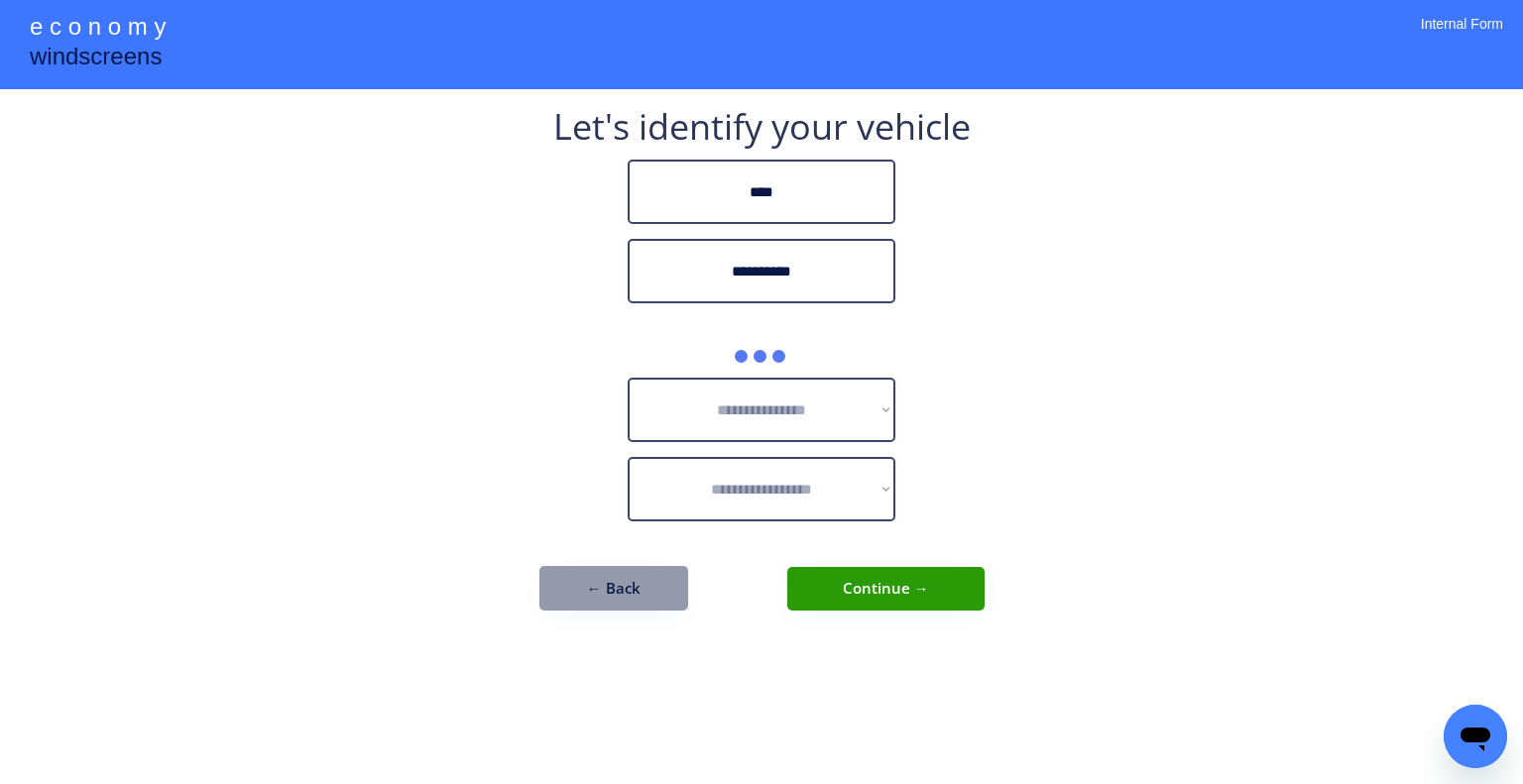 click on "**********" at bounding box center [762, 392] 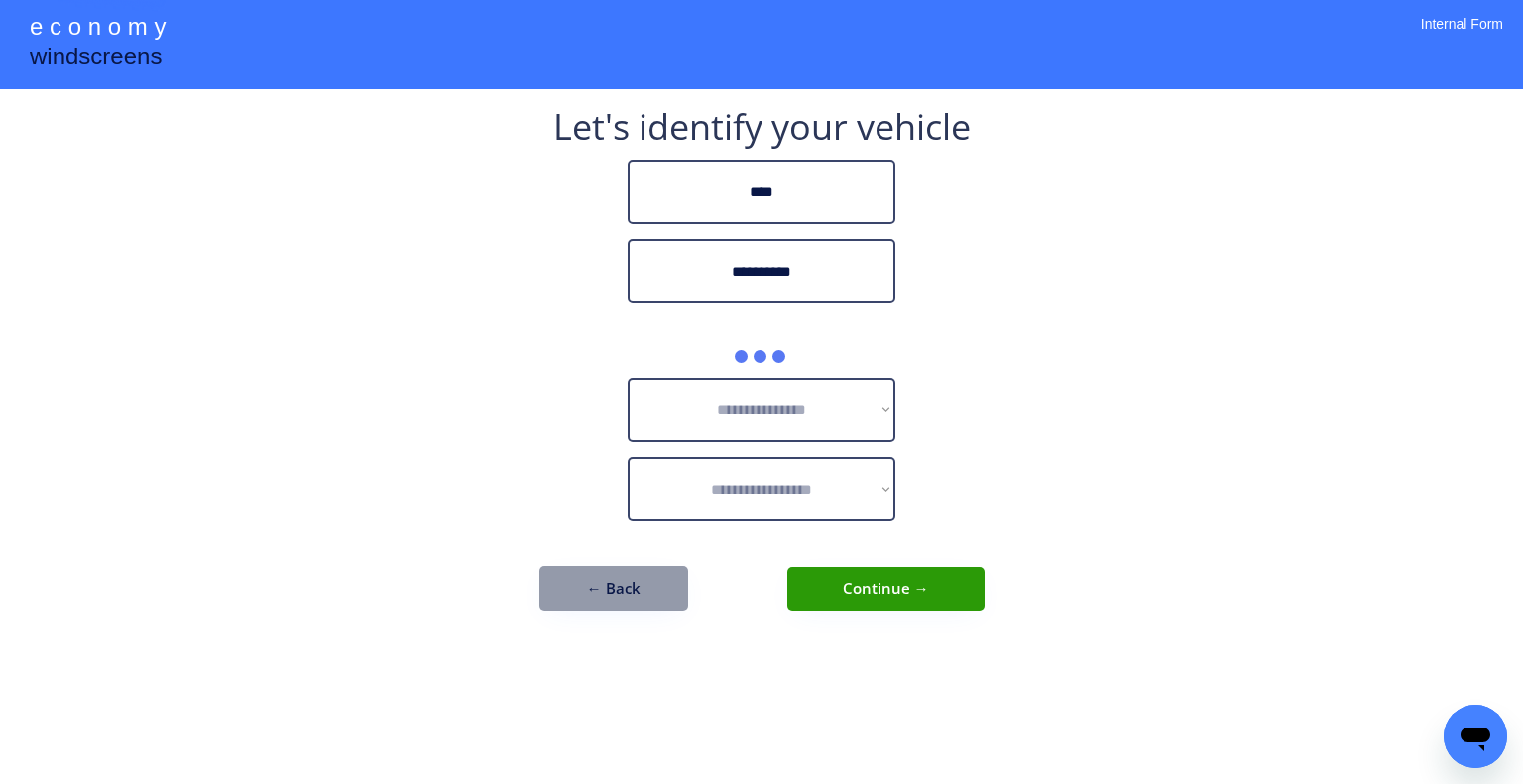 click on "**********" at bounding box center [762, 392] 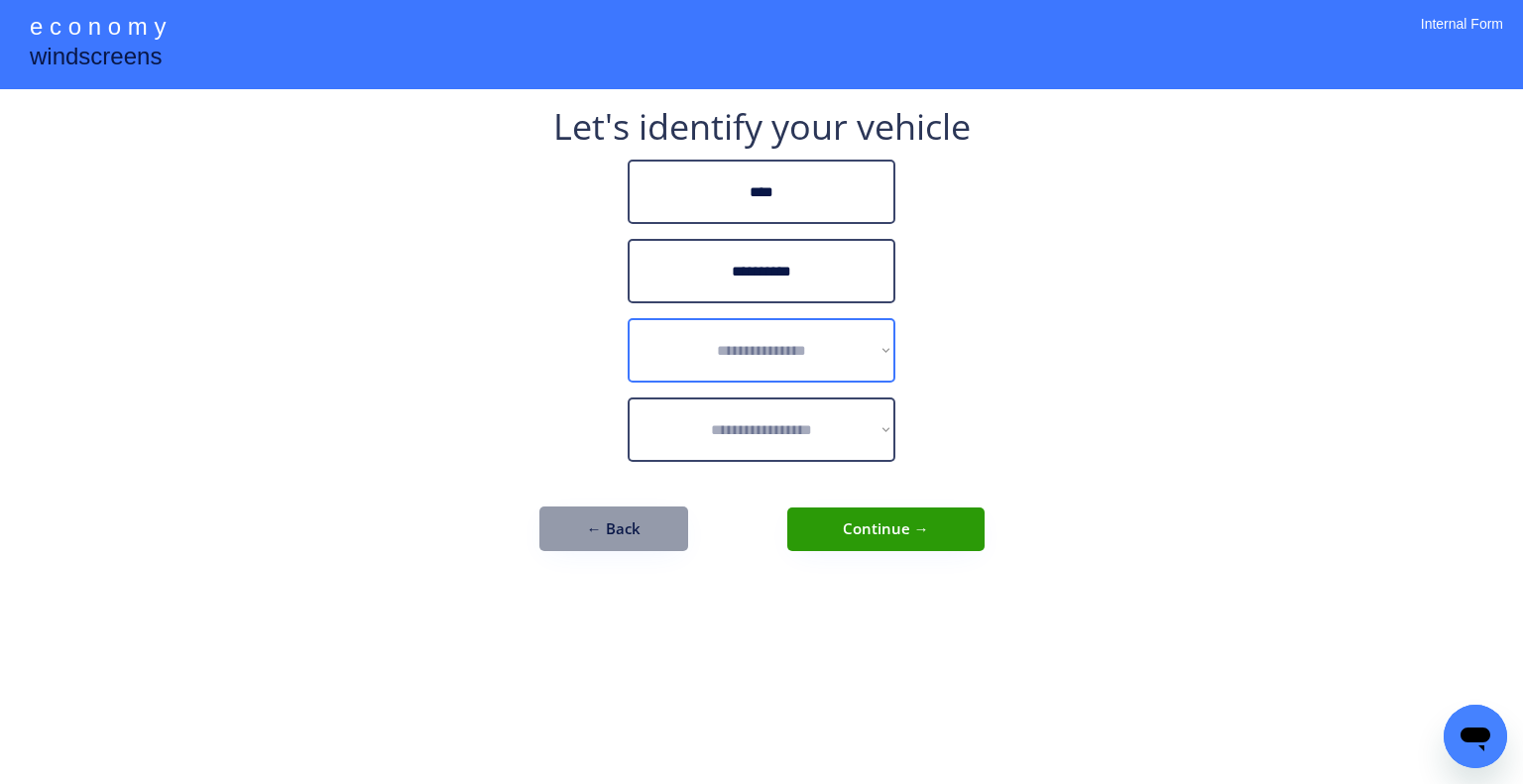 drag, startPoint x: 847, startPoint y: 352, endPoint x: 892, endPoint y: 335, distance: 48.1041 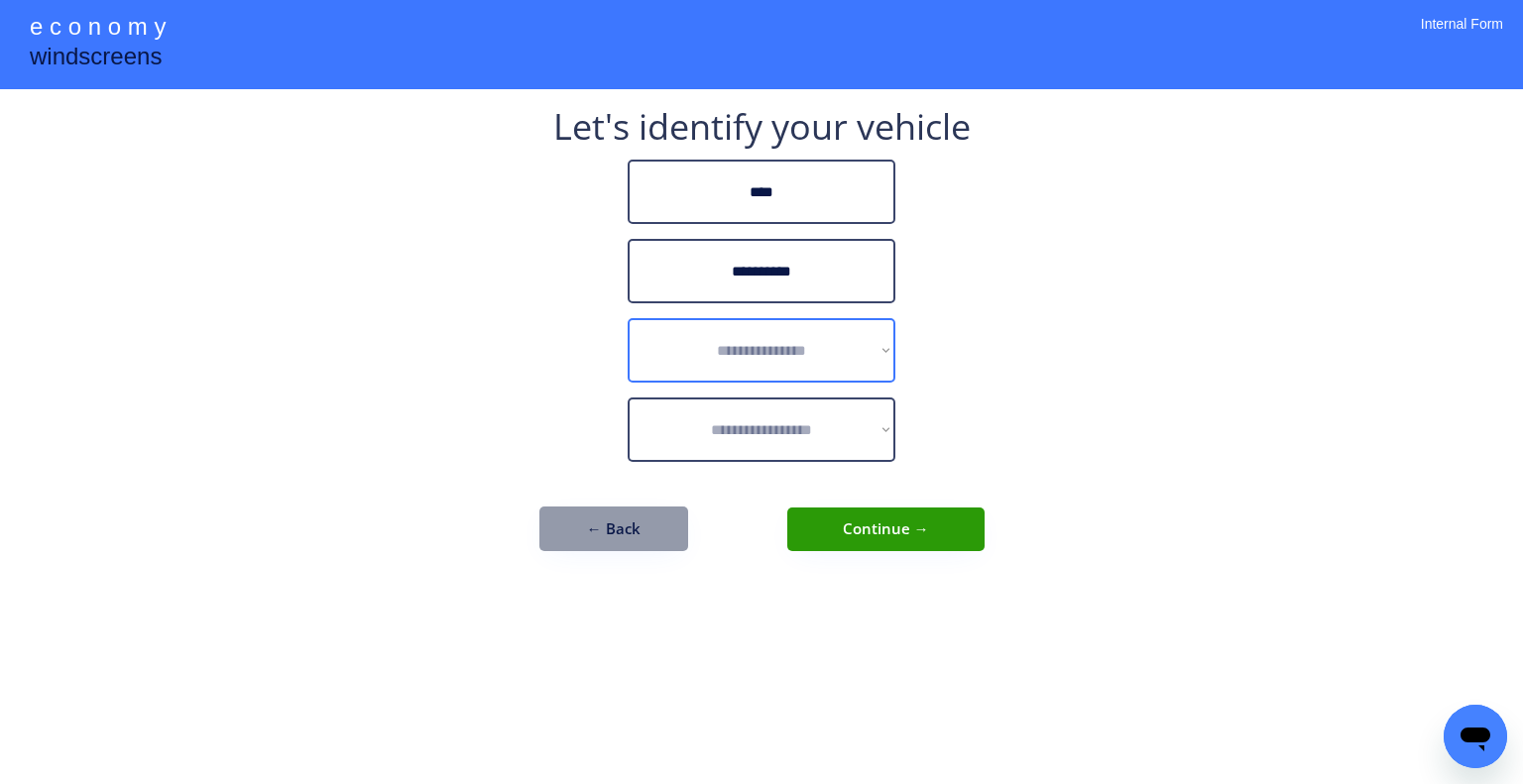 select on "******" 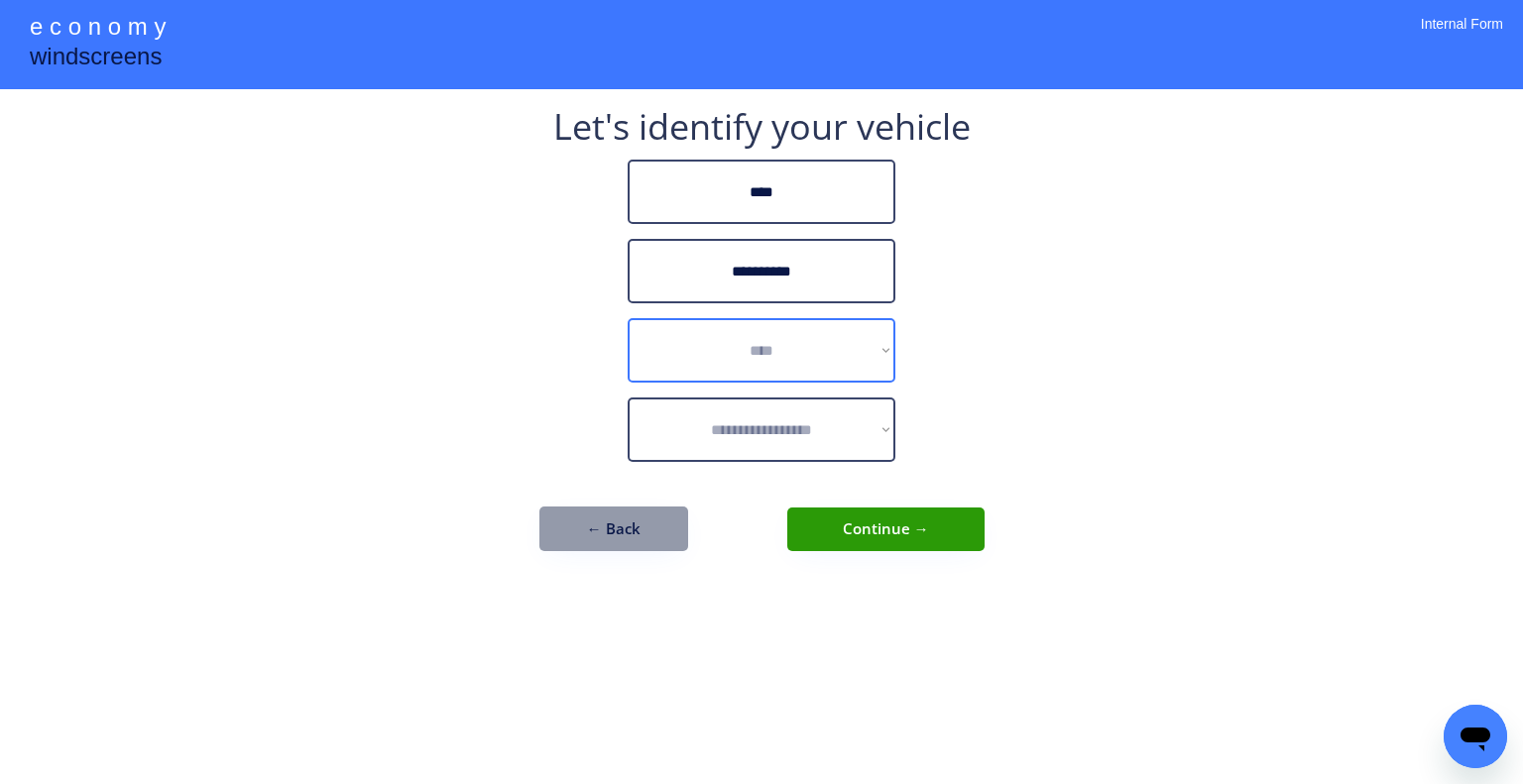 click on "**********" at bounding box center (762, 350) 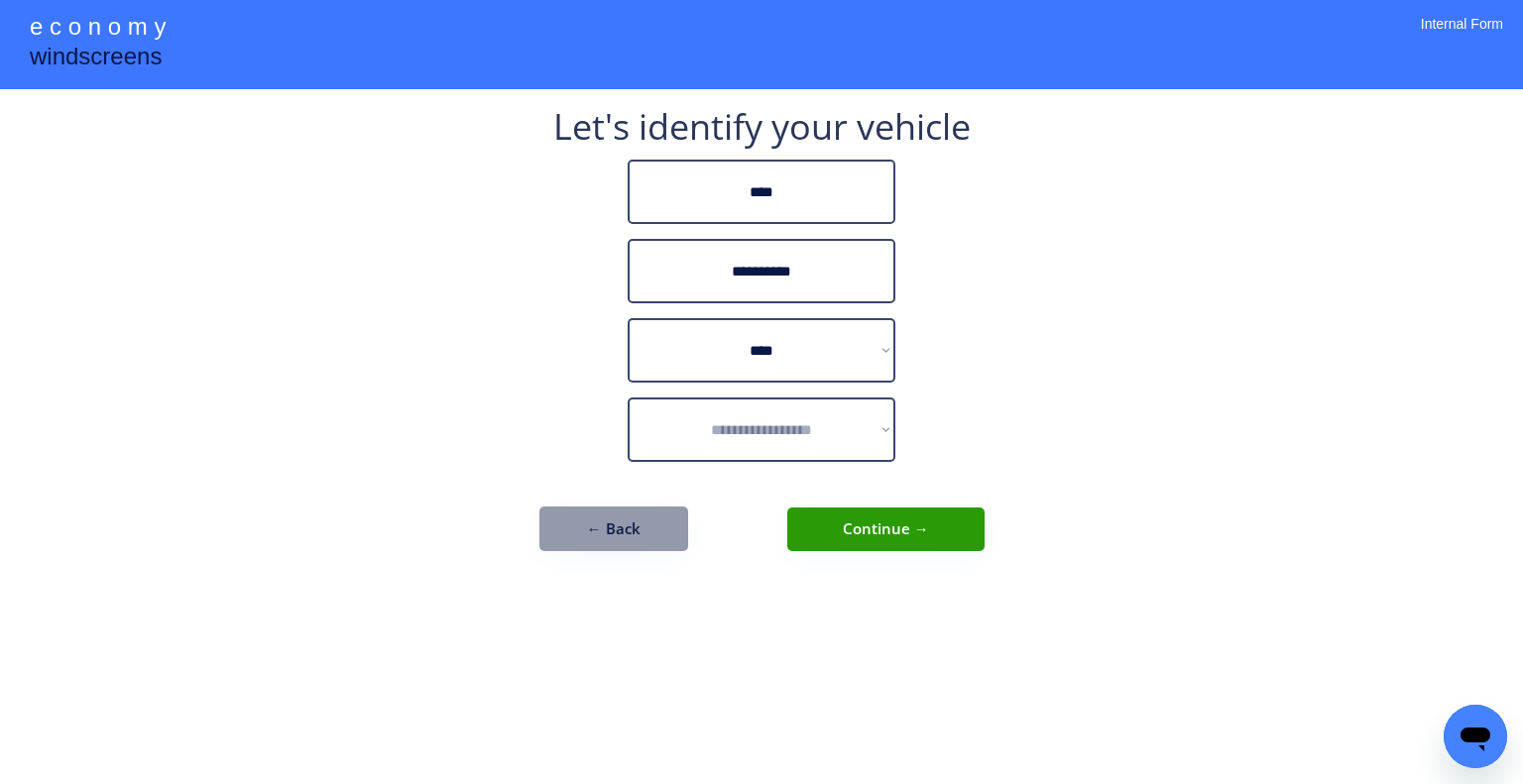 click on "**********" at bounding box center [762, 392] 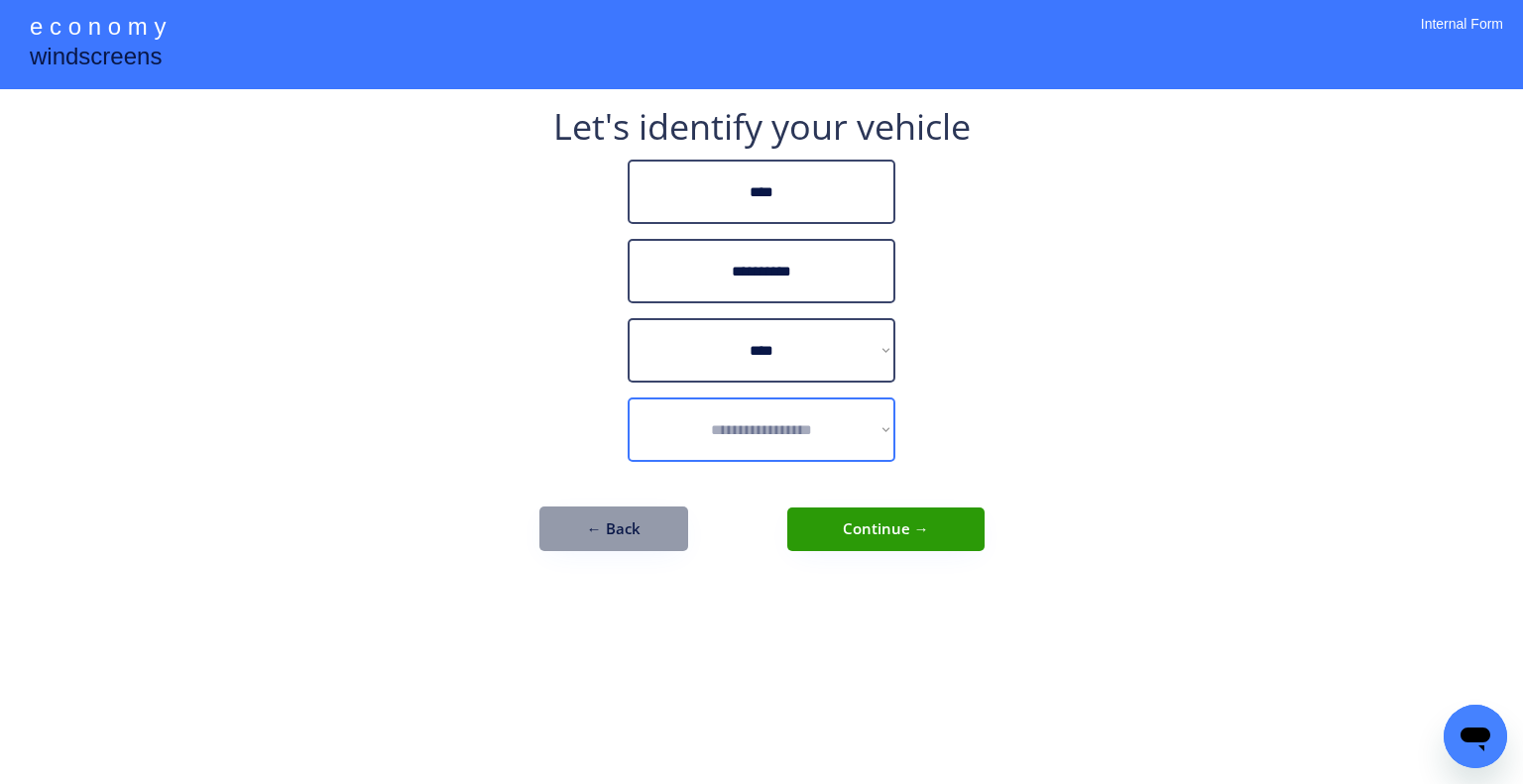 click on "**********" at bounding box center [762, 392] 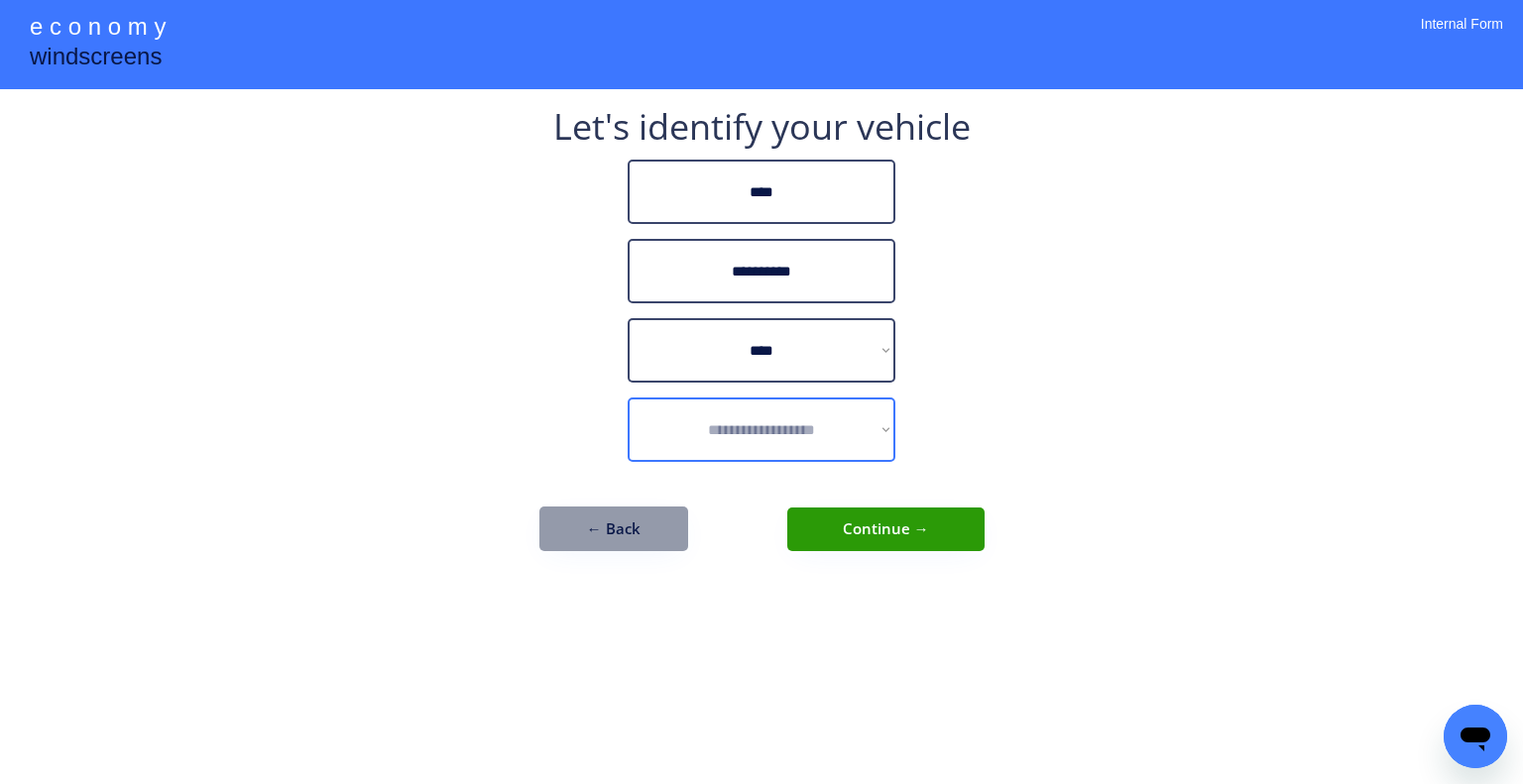 click on "**********" at bounding box center (762, 429) 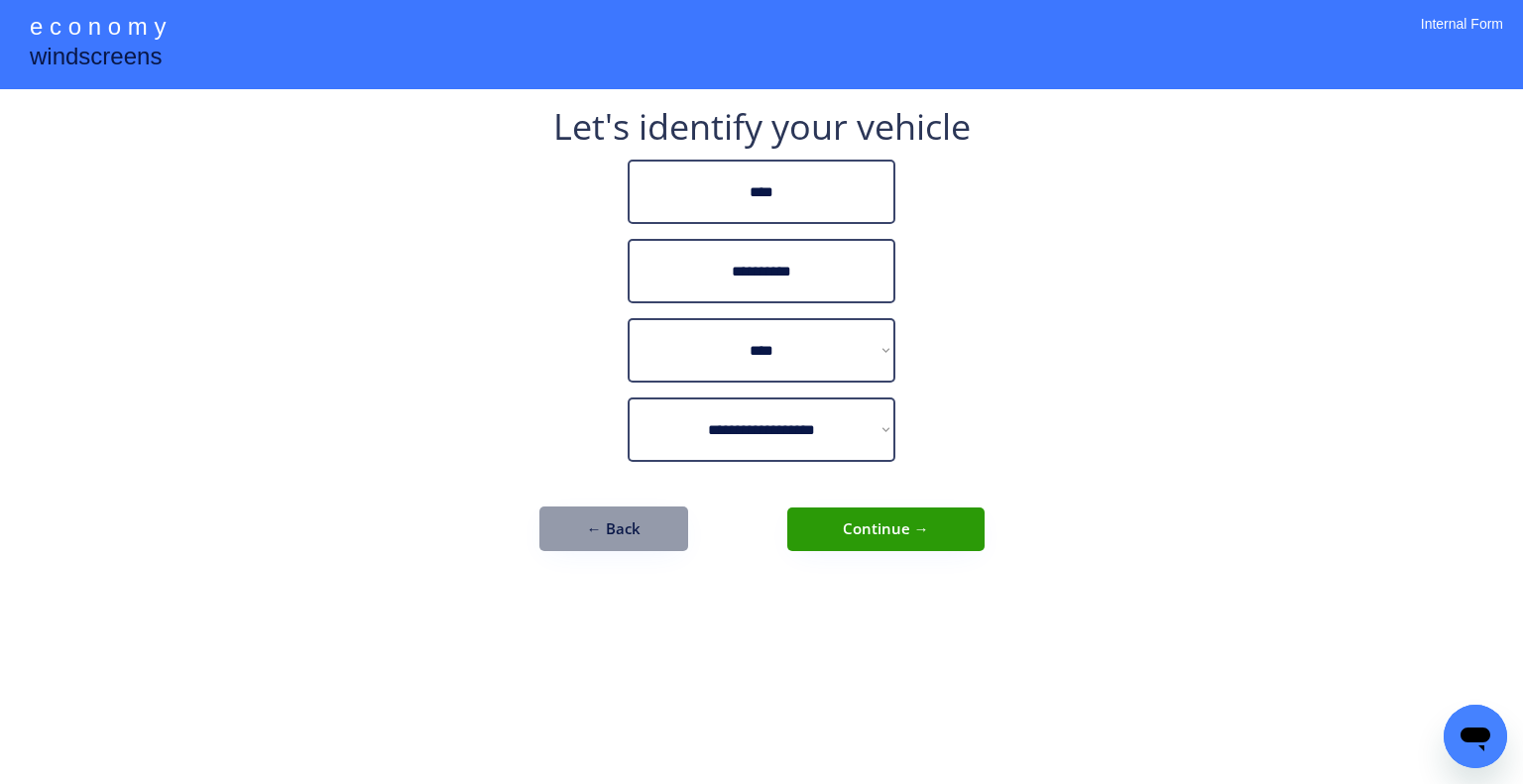 drag, startPoint x: 810, startPoint y: 270, endPoint x: 659, endPoint y: 257, distance: 151.5586 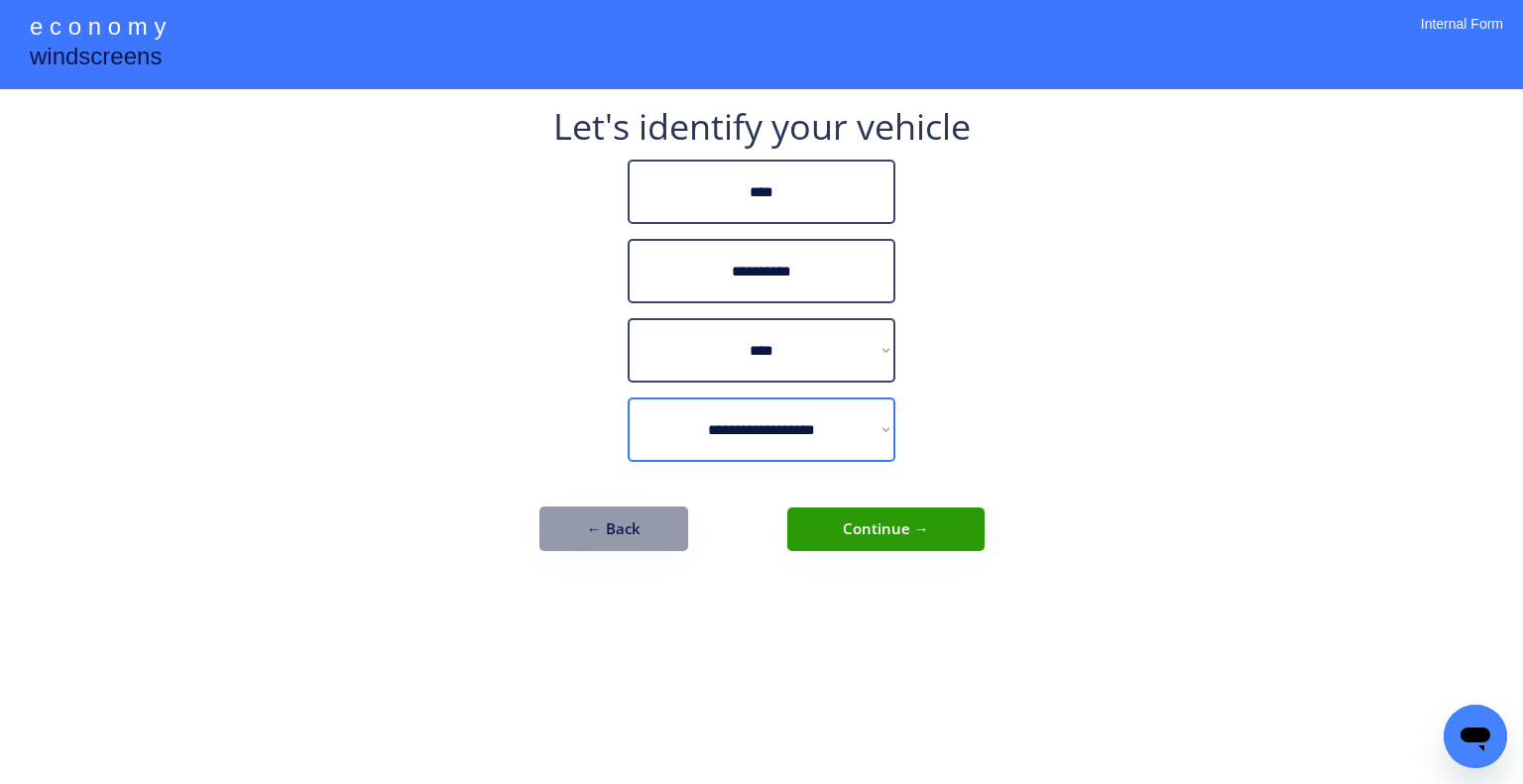 click on "**********" at bounding box center (762, 429) 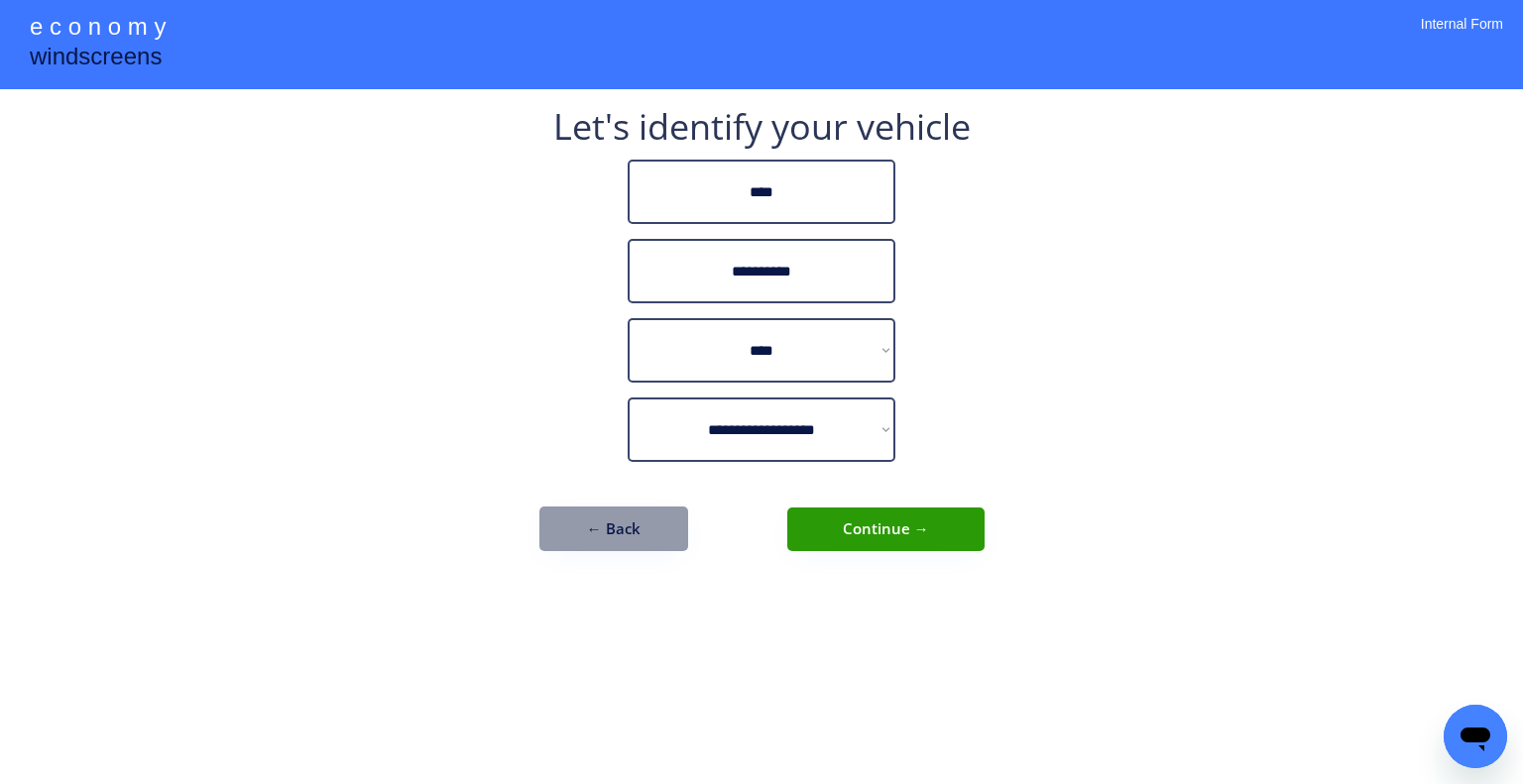 click on "**********" at bounding box center [762, 340] 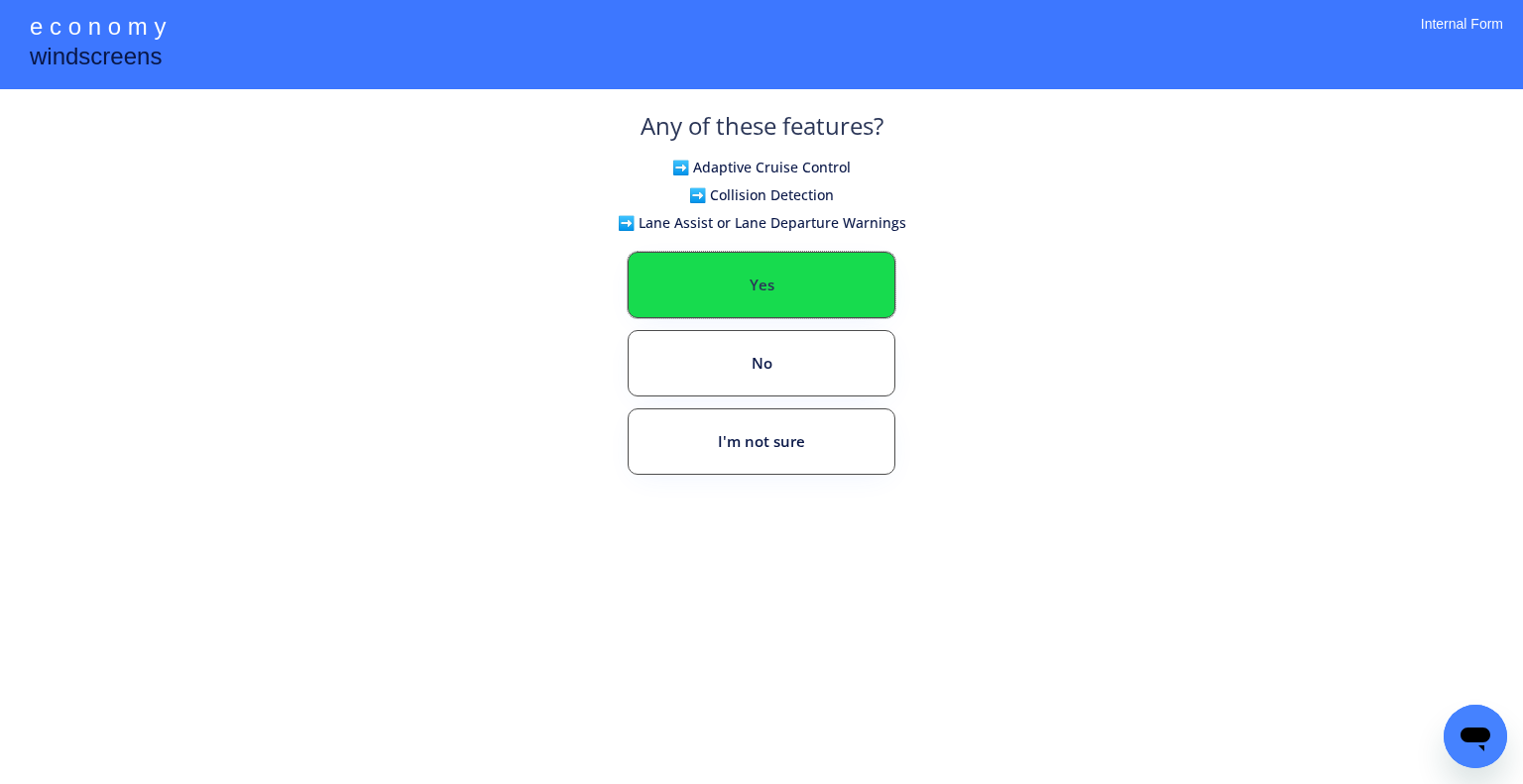 click on "Yes" at bounding box center (762, 284) 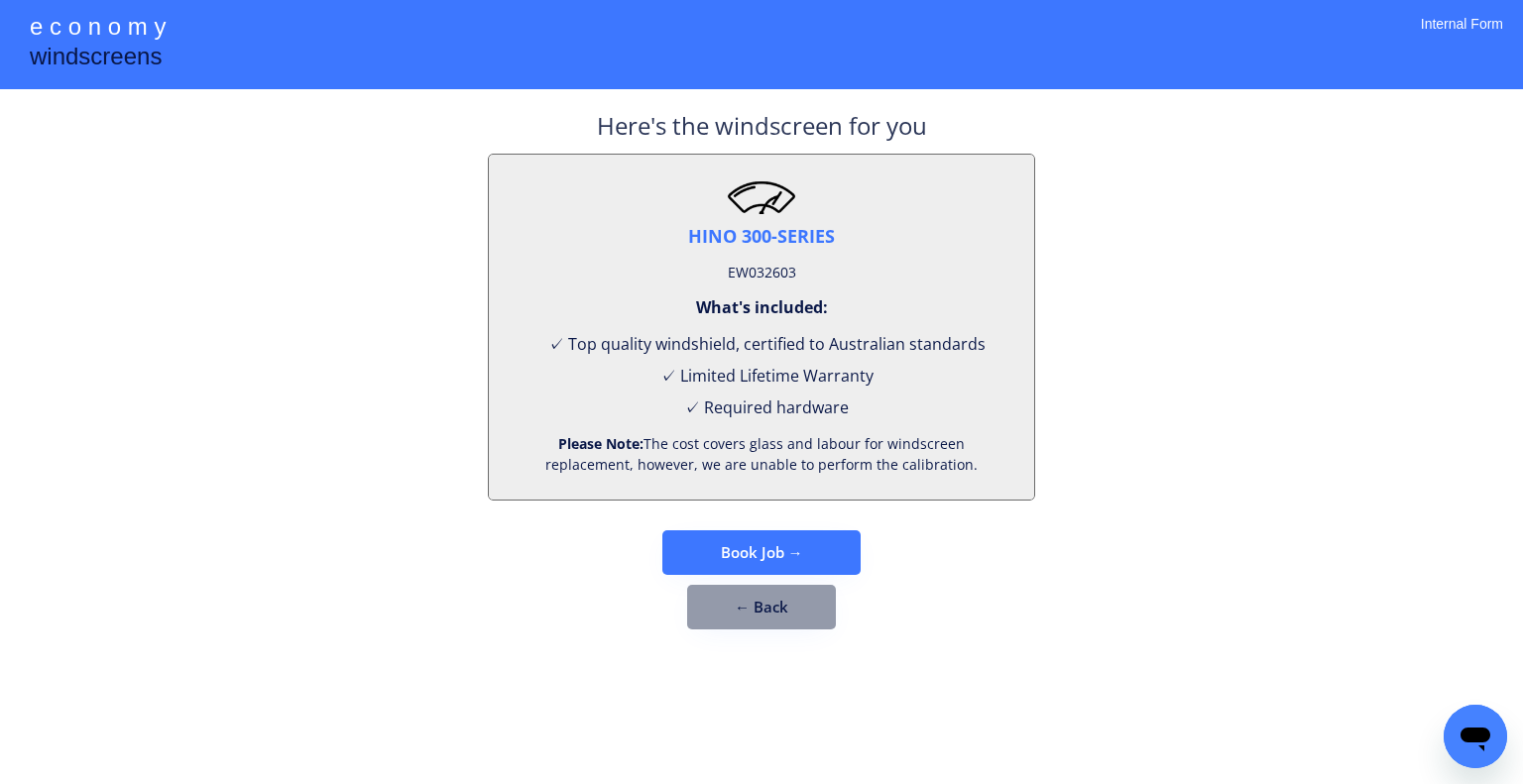 click on "EW032603" at bounding box center (762, 273) 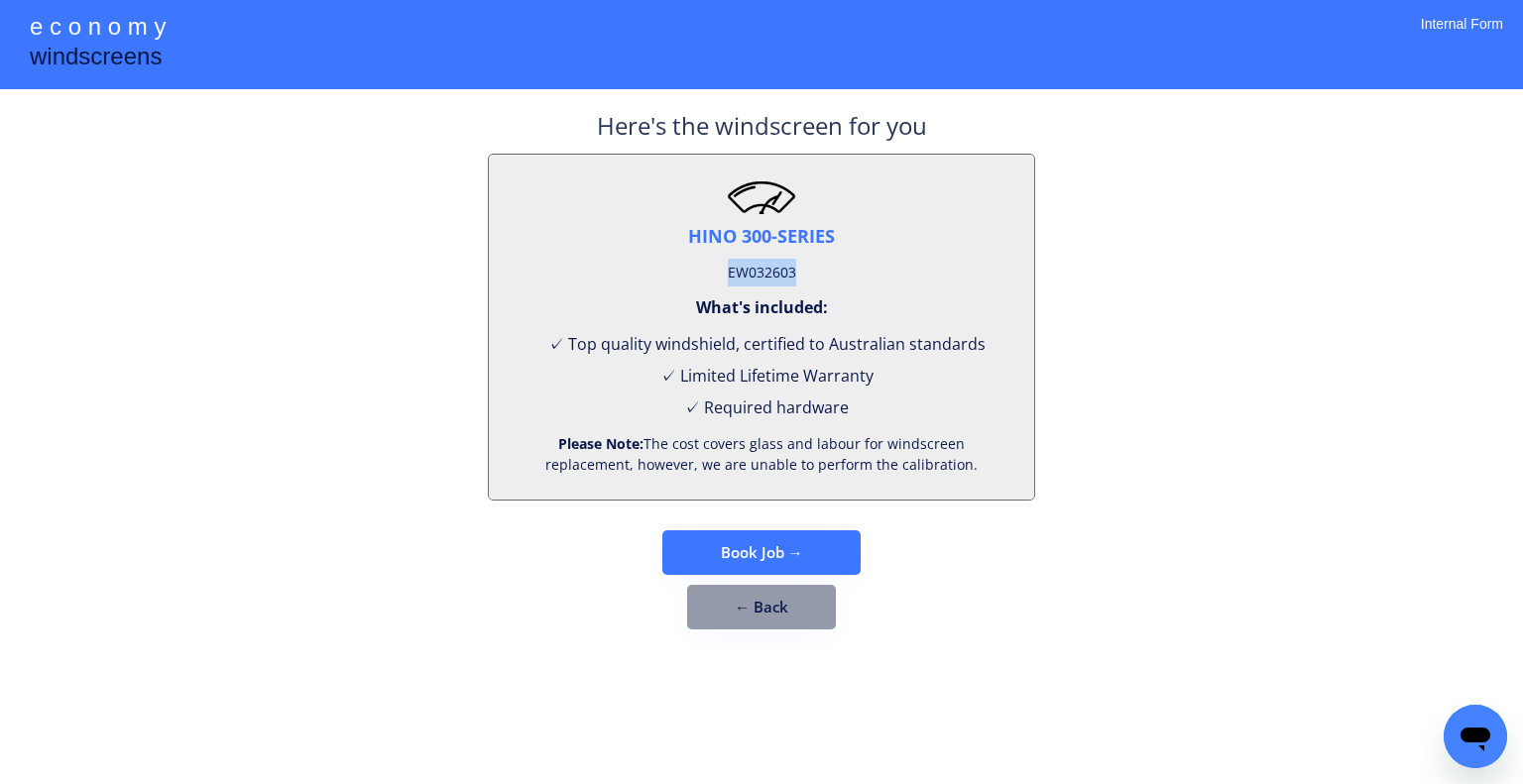 click on "EW032603" at bounding box center (762, 273) 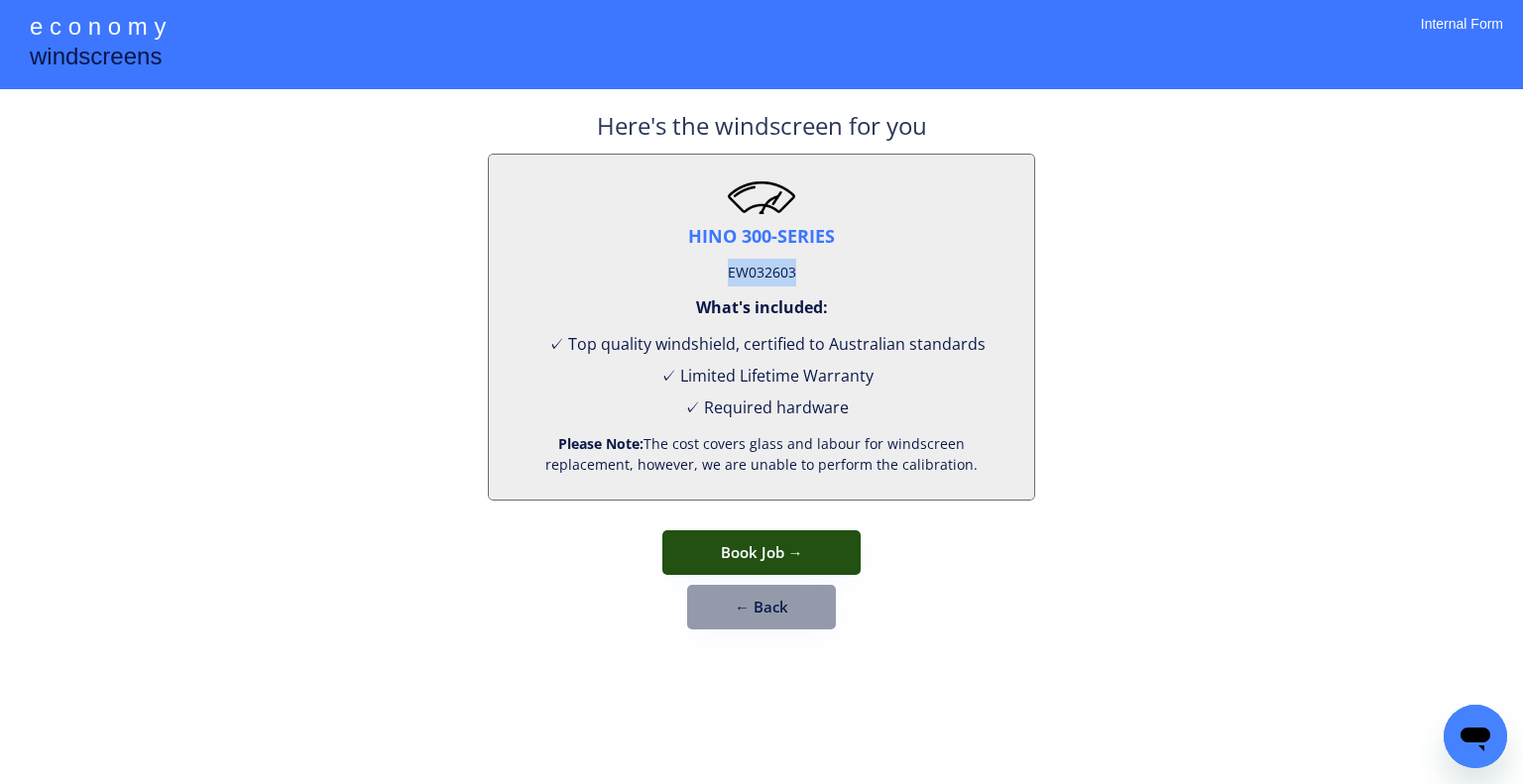 drag, startPoint x: 782, startPoint y: 553, endPoint x: 796, endPoint y: 546, distance: 15.652476 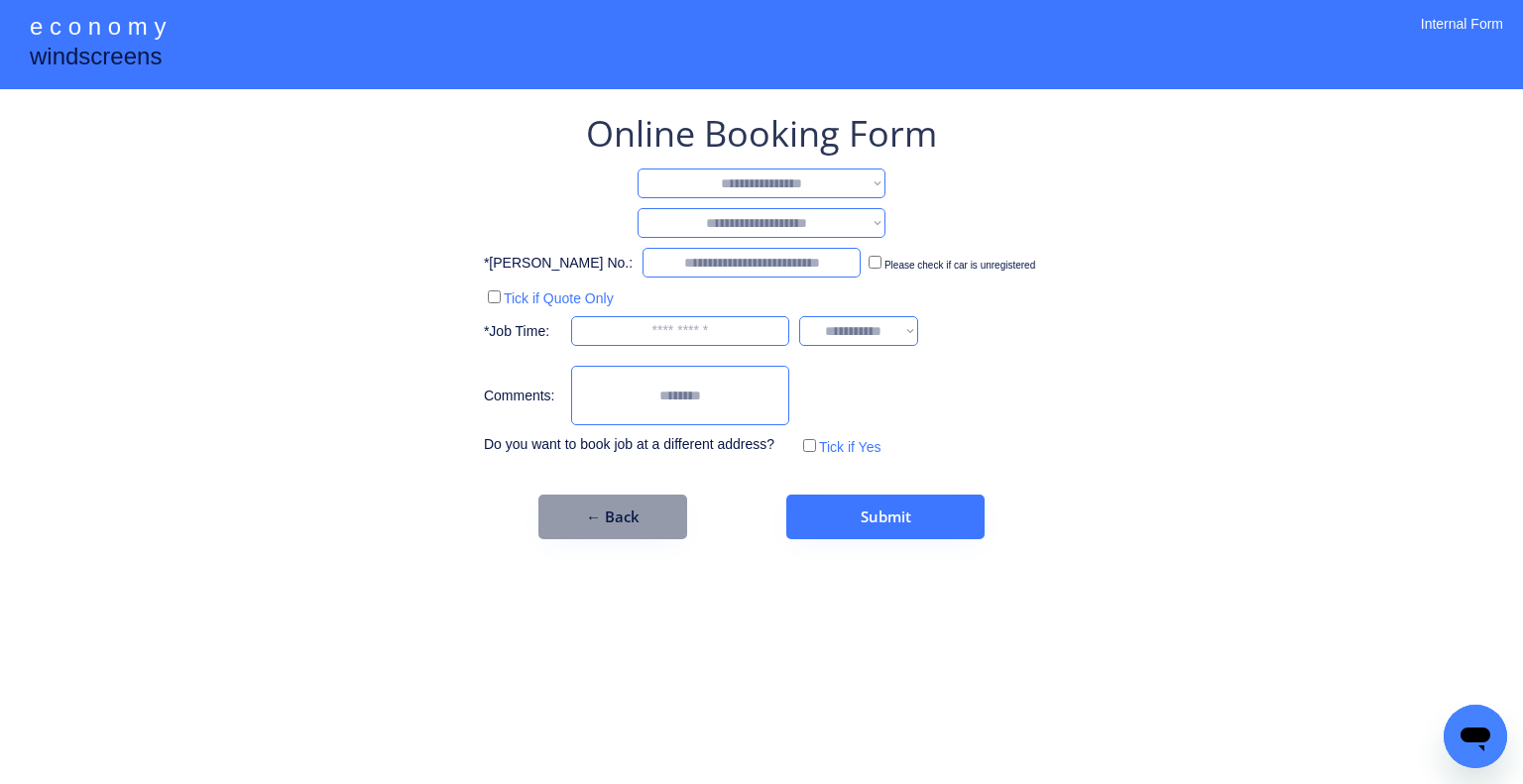 drag, startPoint x: 830, startPoint y: 180, endPoint x: 830, endPoint y: 196, distance: 16 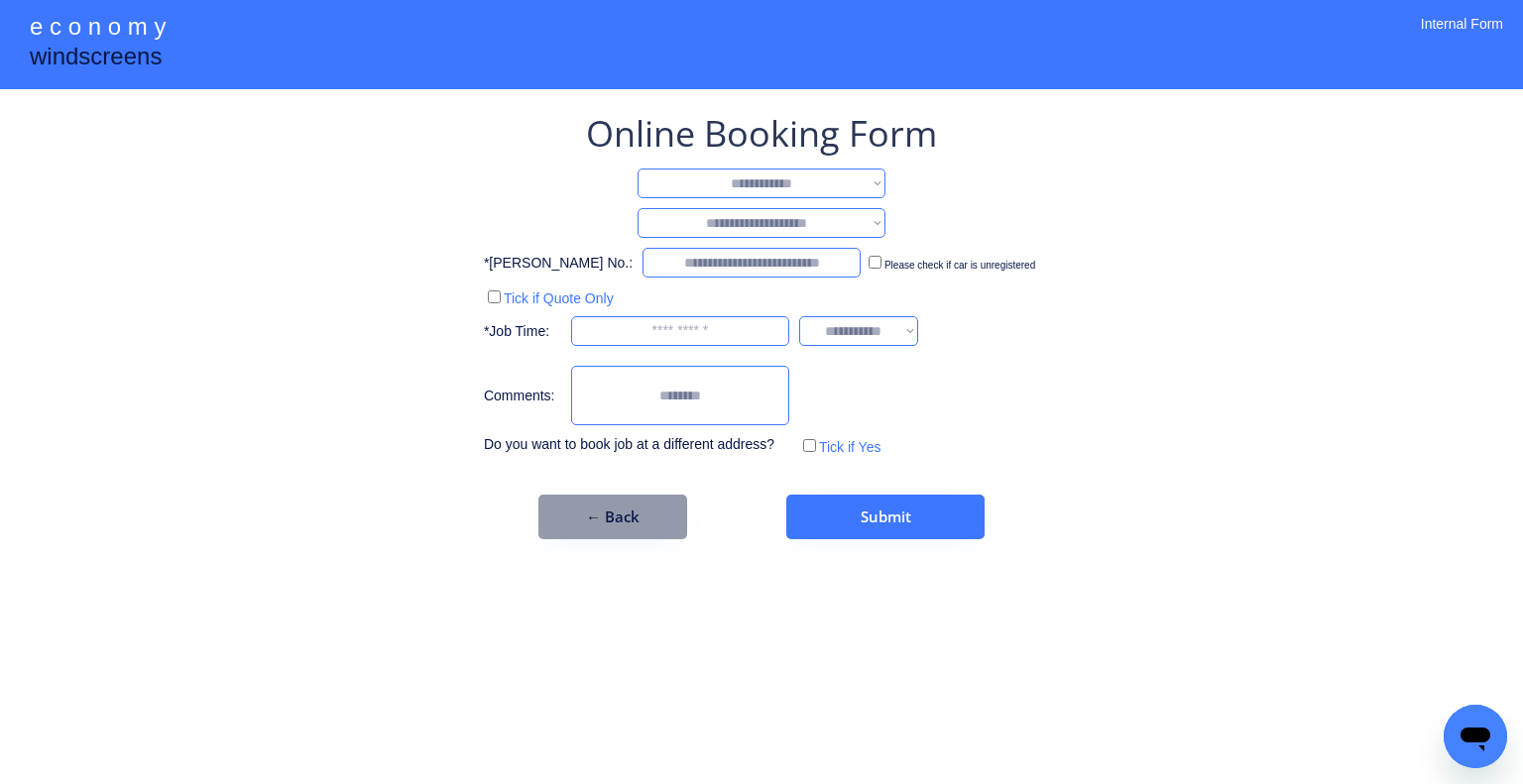 click on "**********" at bounding box center (762, 183) 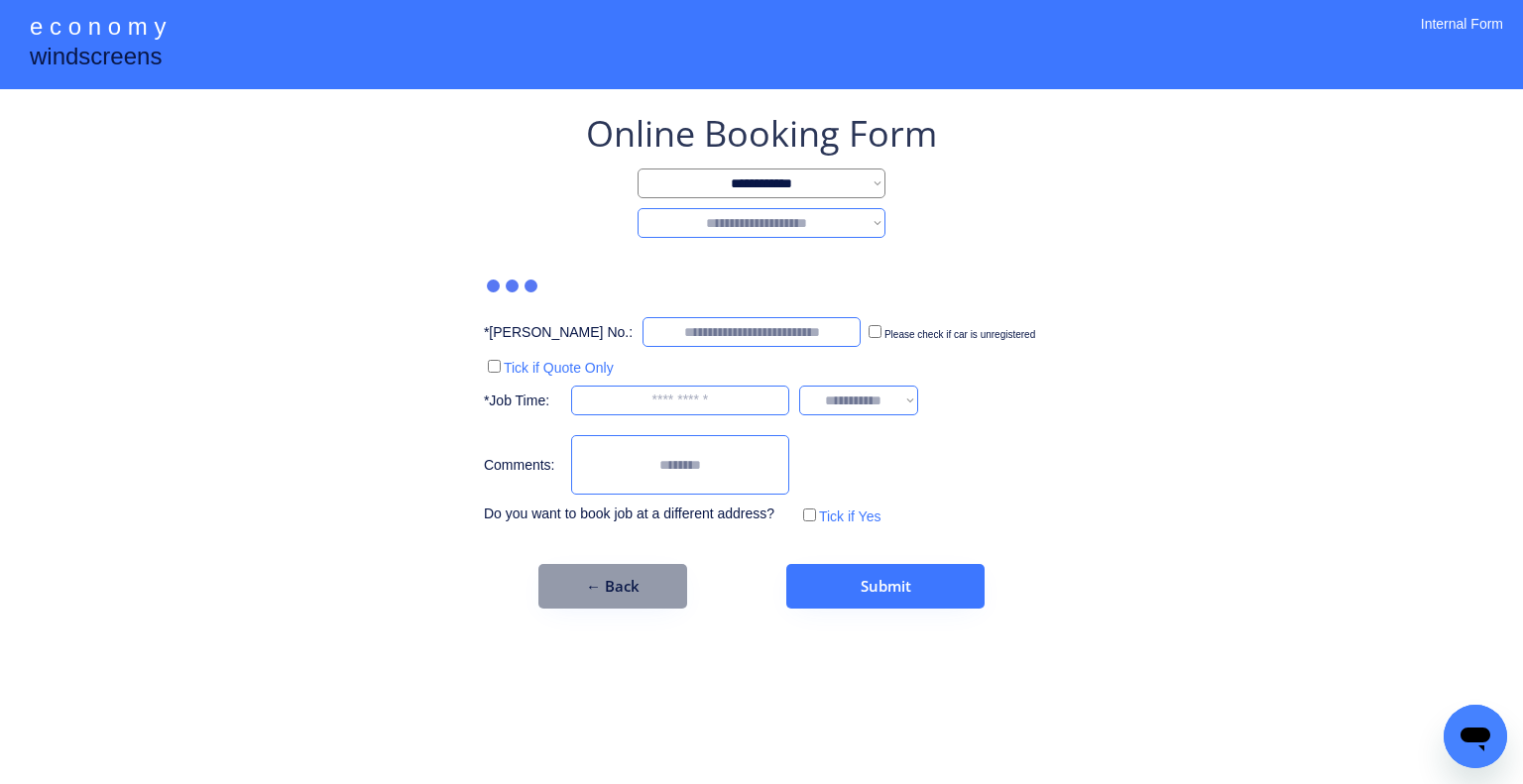 click on "**********" at bounding box center [762, 223] 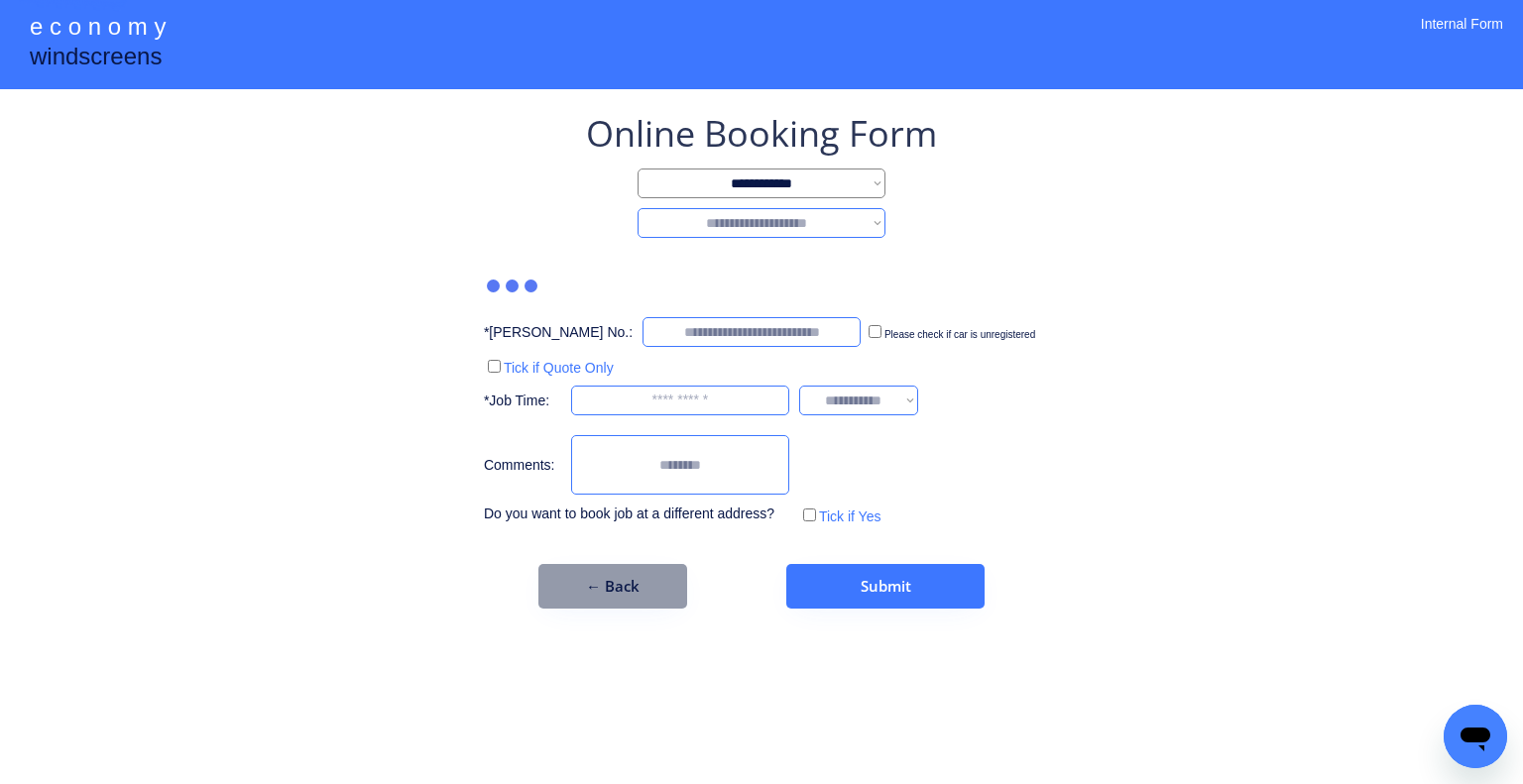 select on "********" 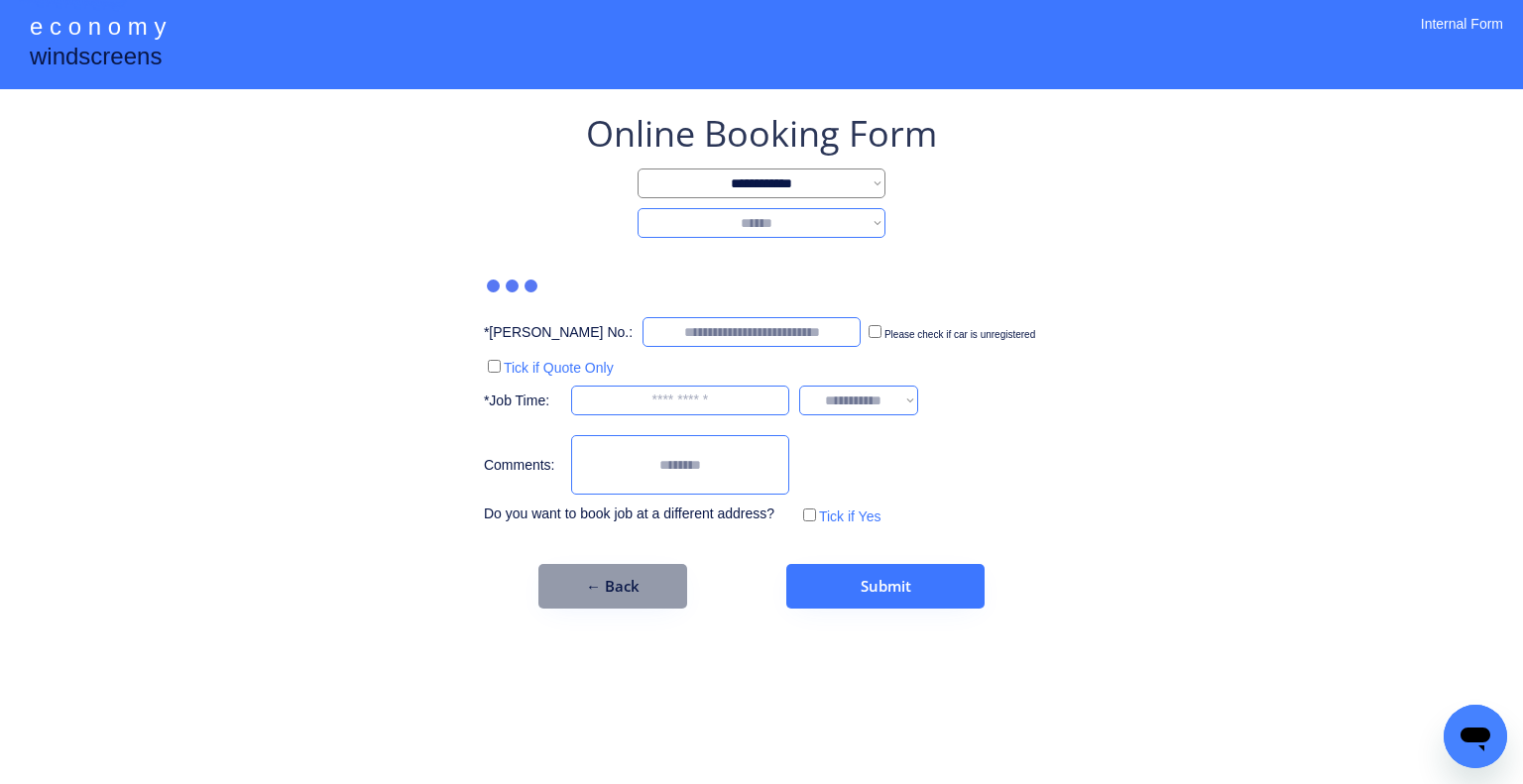 click on "**********" at bounding box center [762, 223] 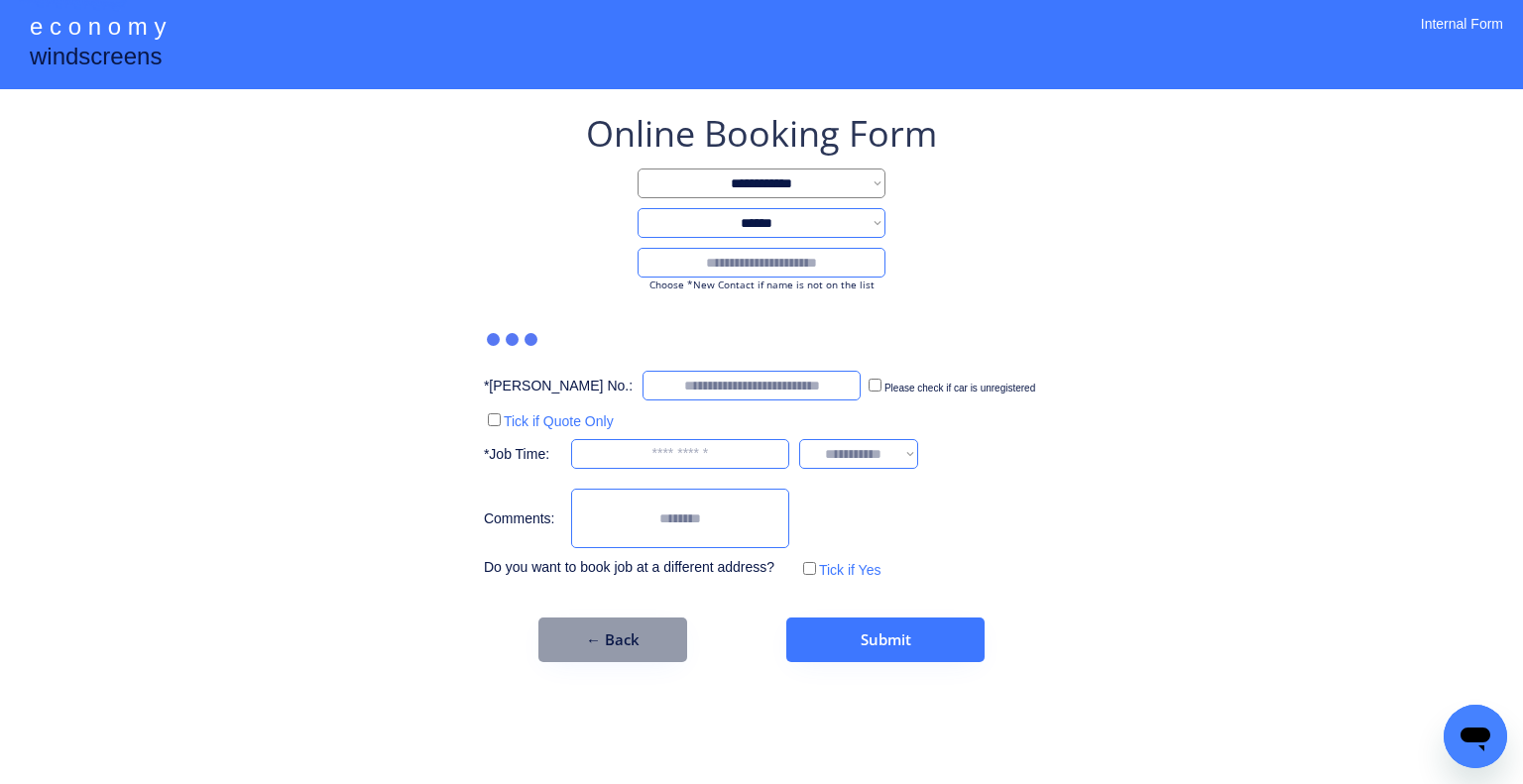 click at bounding box center (762, 263) 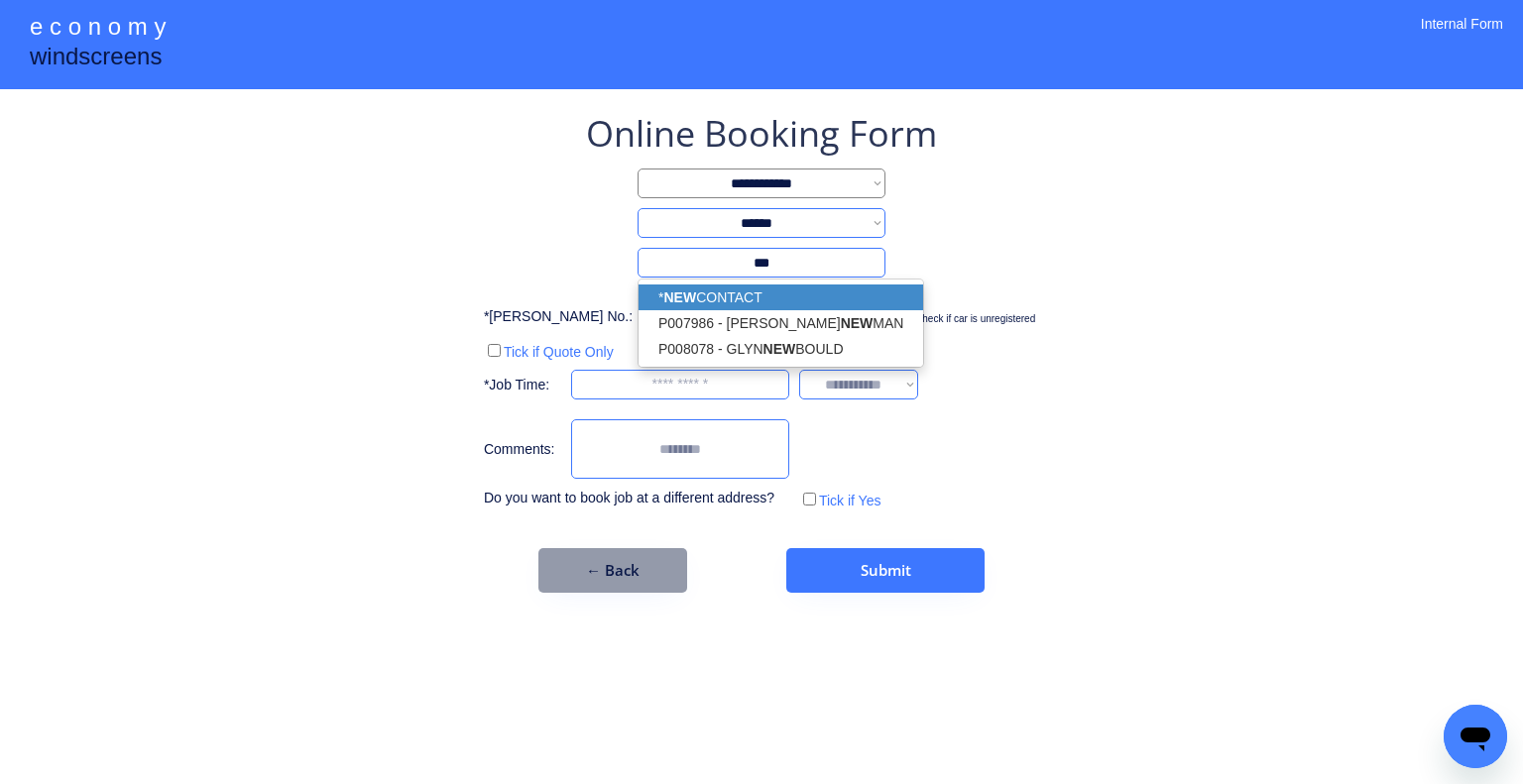 click on "* NEW  CONTACT" at bounding box center [780, 297] 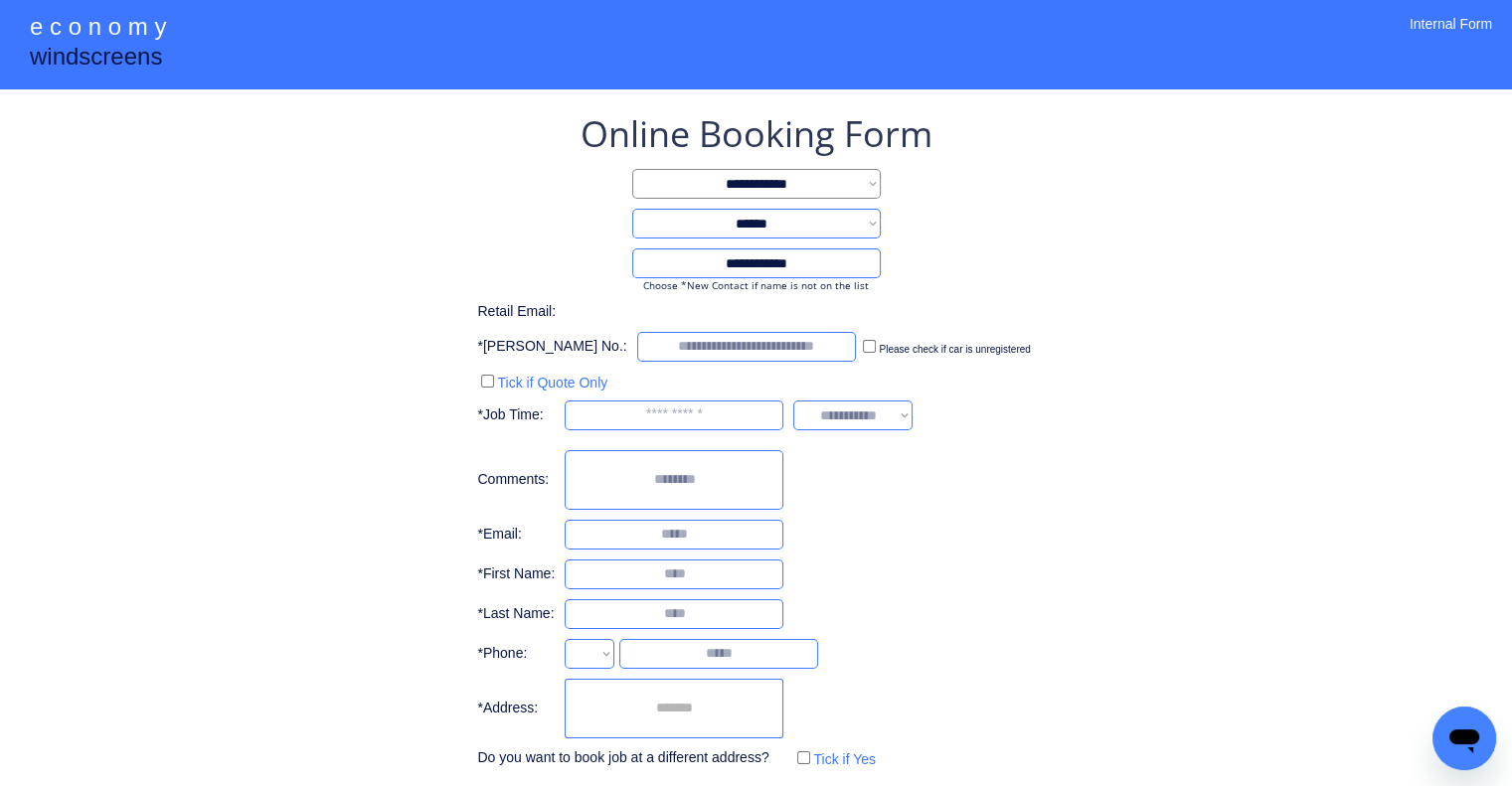 type on "**********" 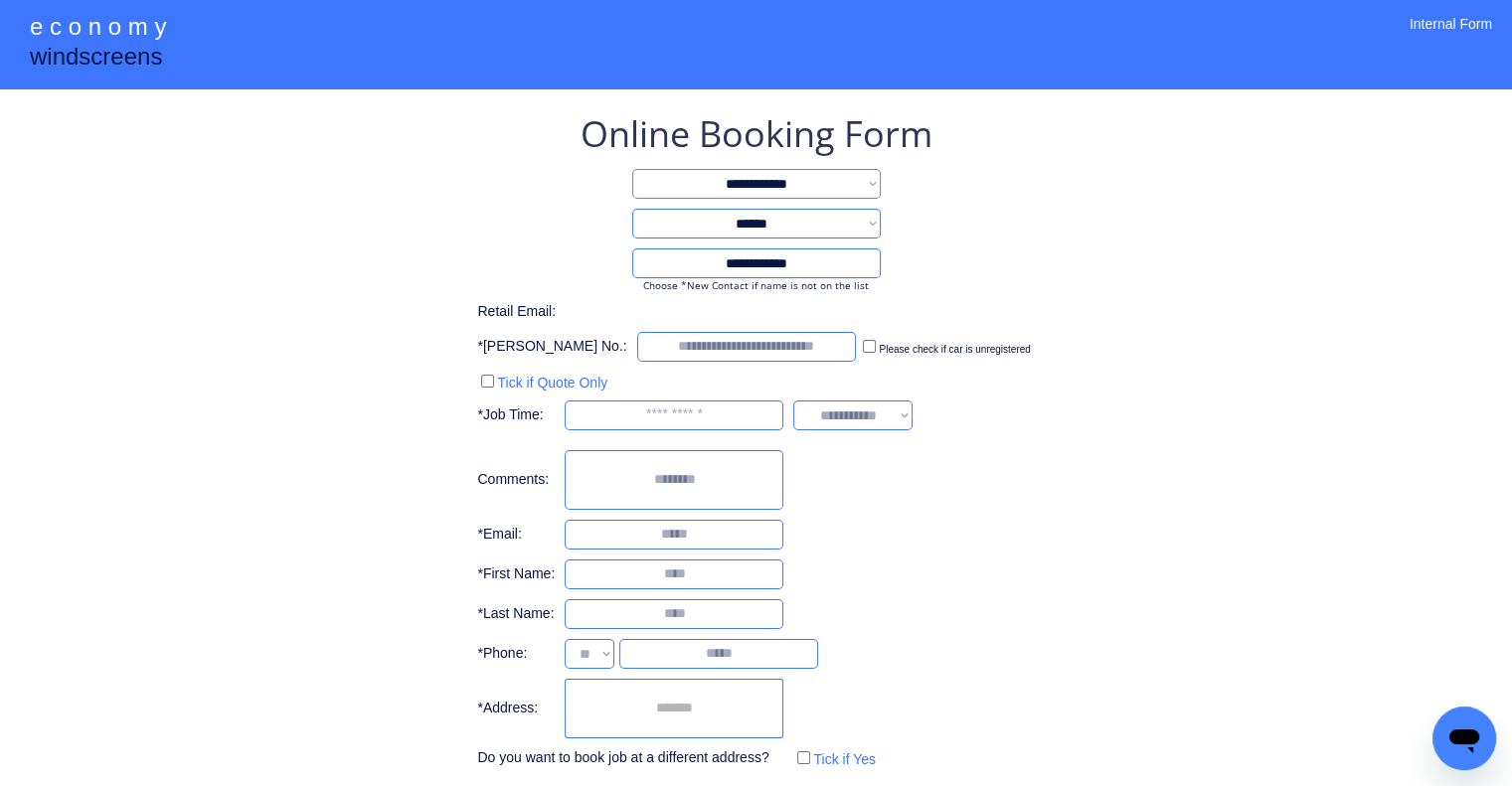 select on "**********" 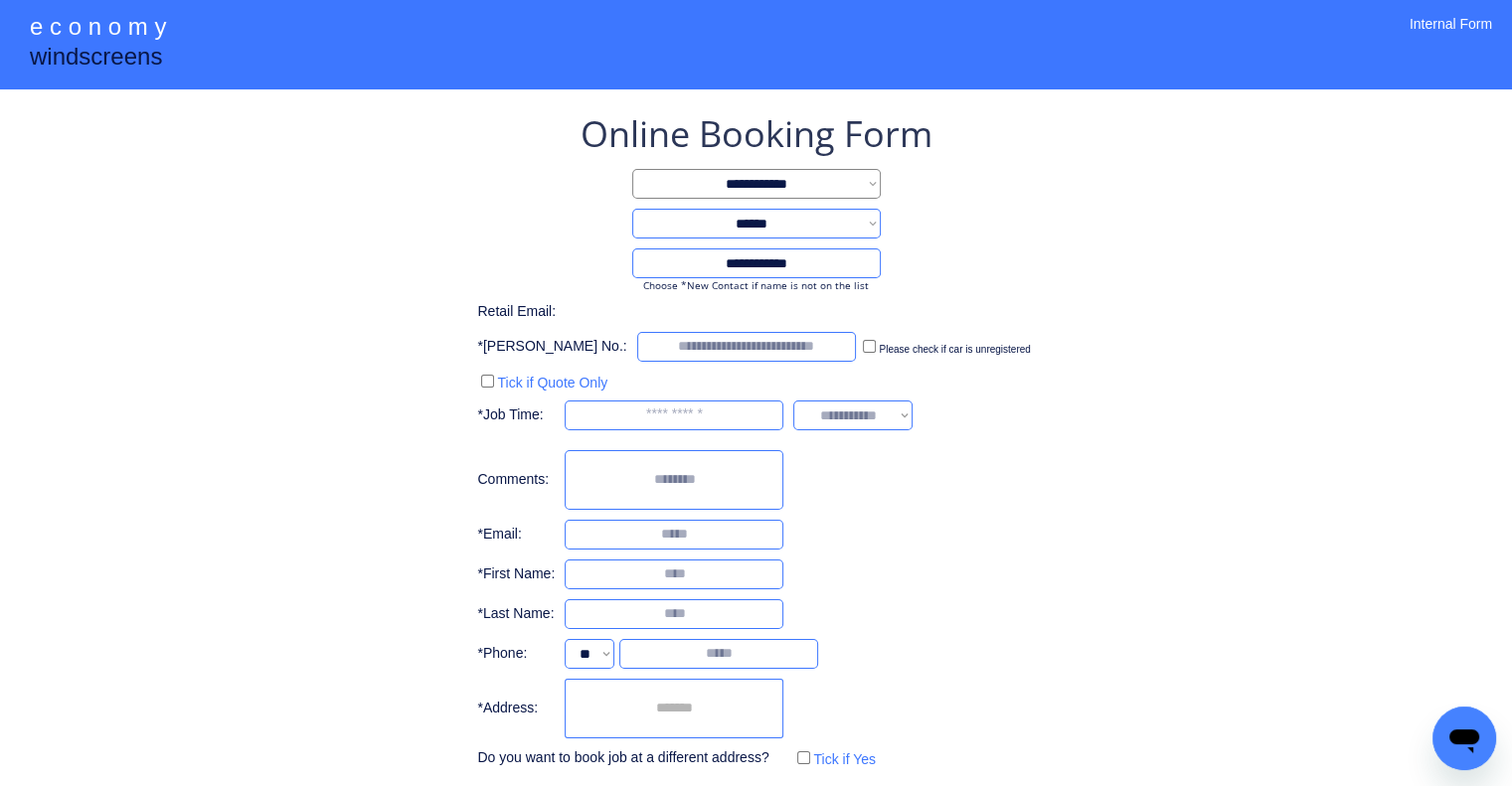 click at bounding box center (674, 708) 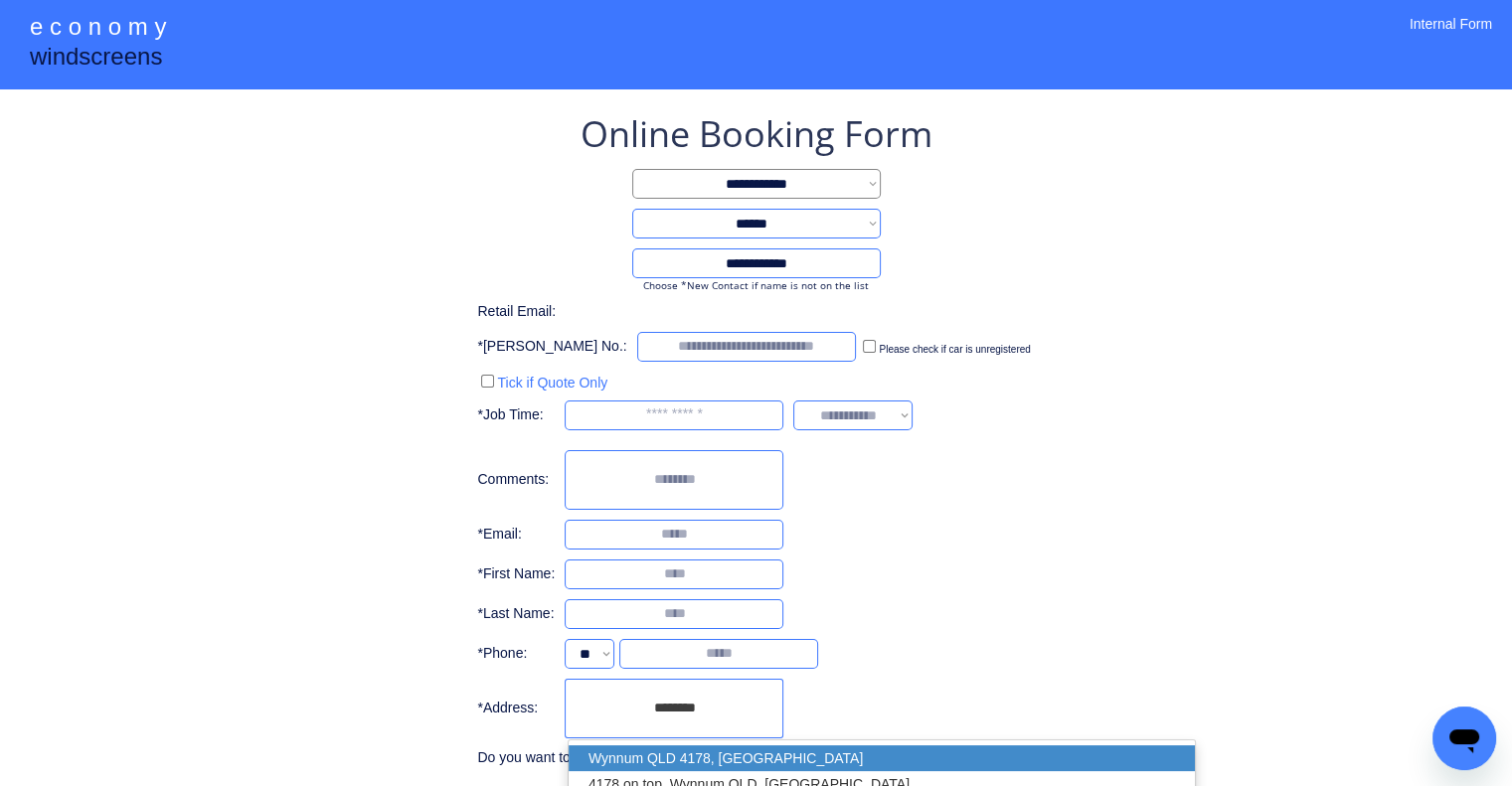 drag, startPoint x: 715, startPoint y: 750, endPoint x: 1126, endPoint y: 477, distance: 493.4065 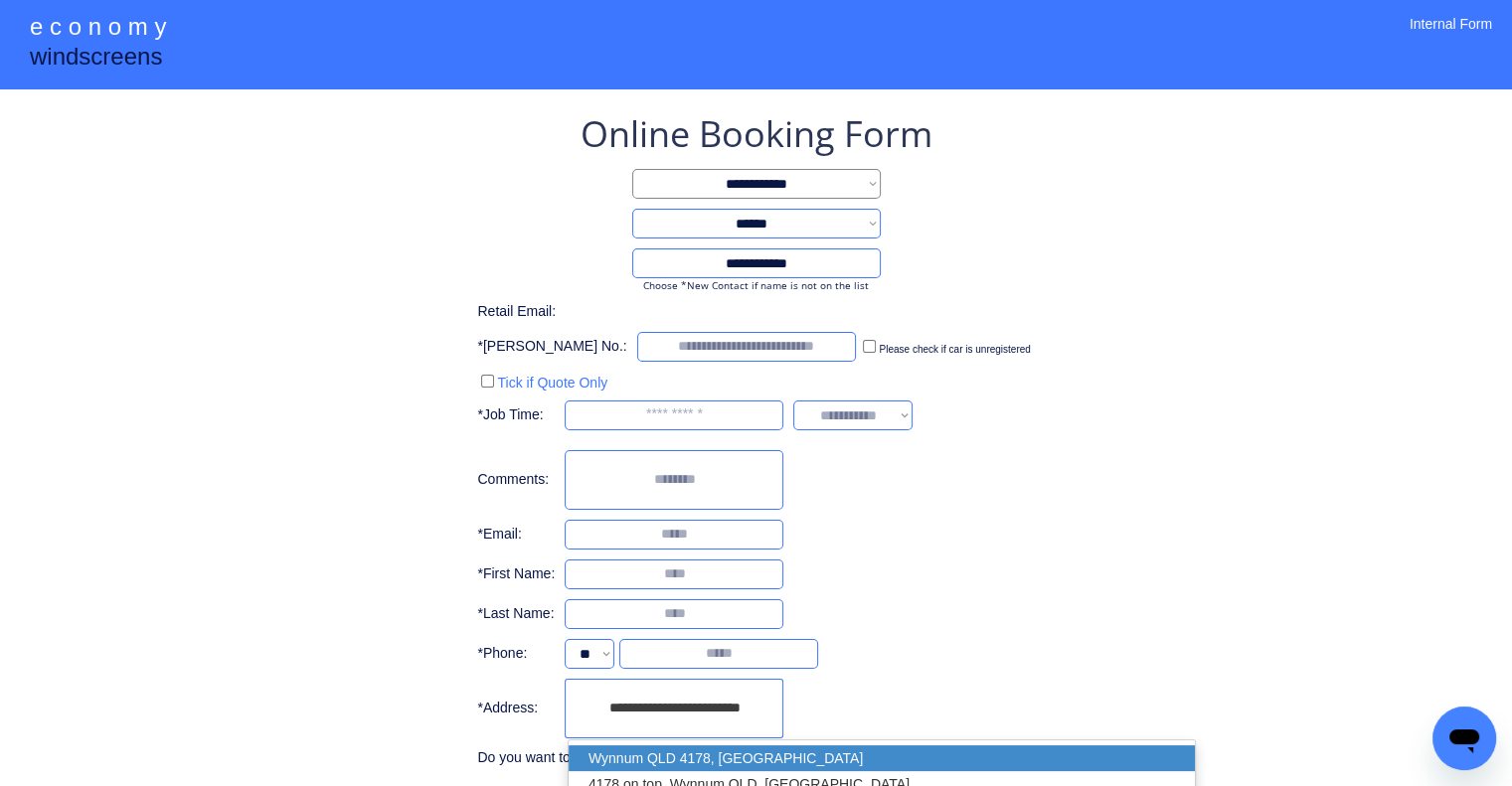 type on "**********" 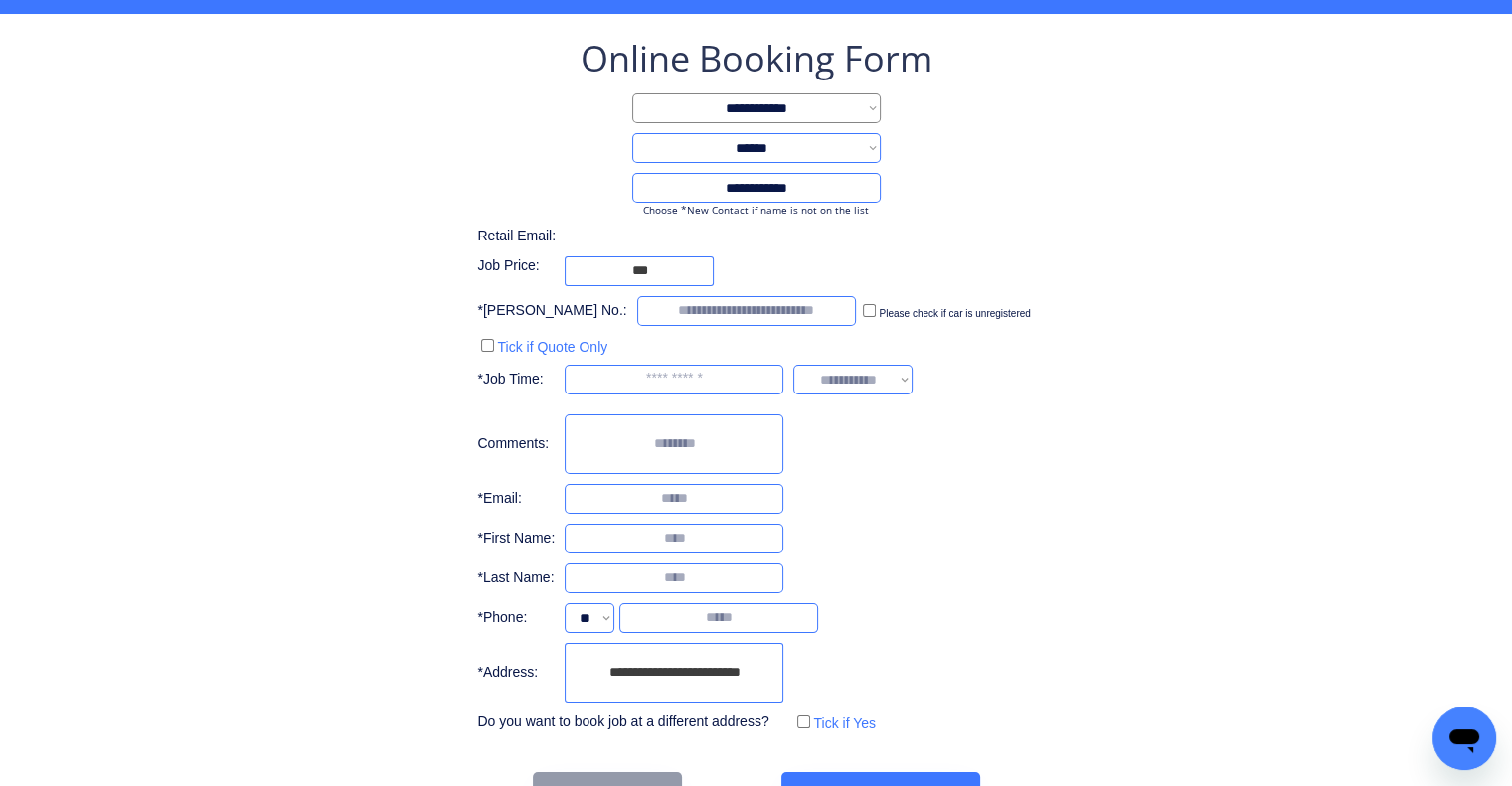scroll, scrollTop: 135, scrollLeft: 0, axis: vertical 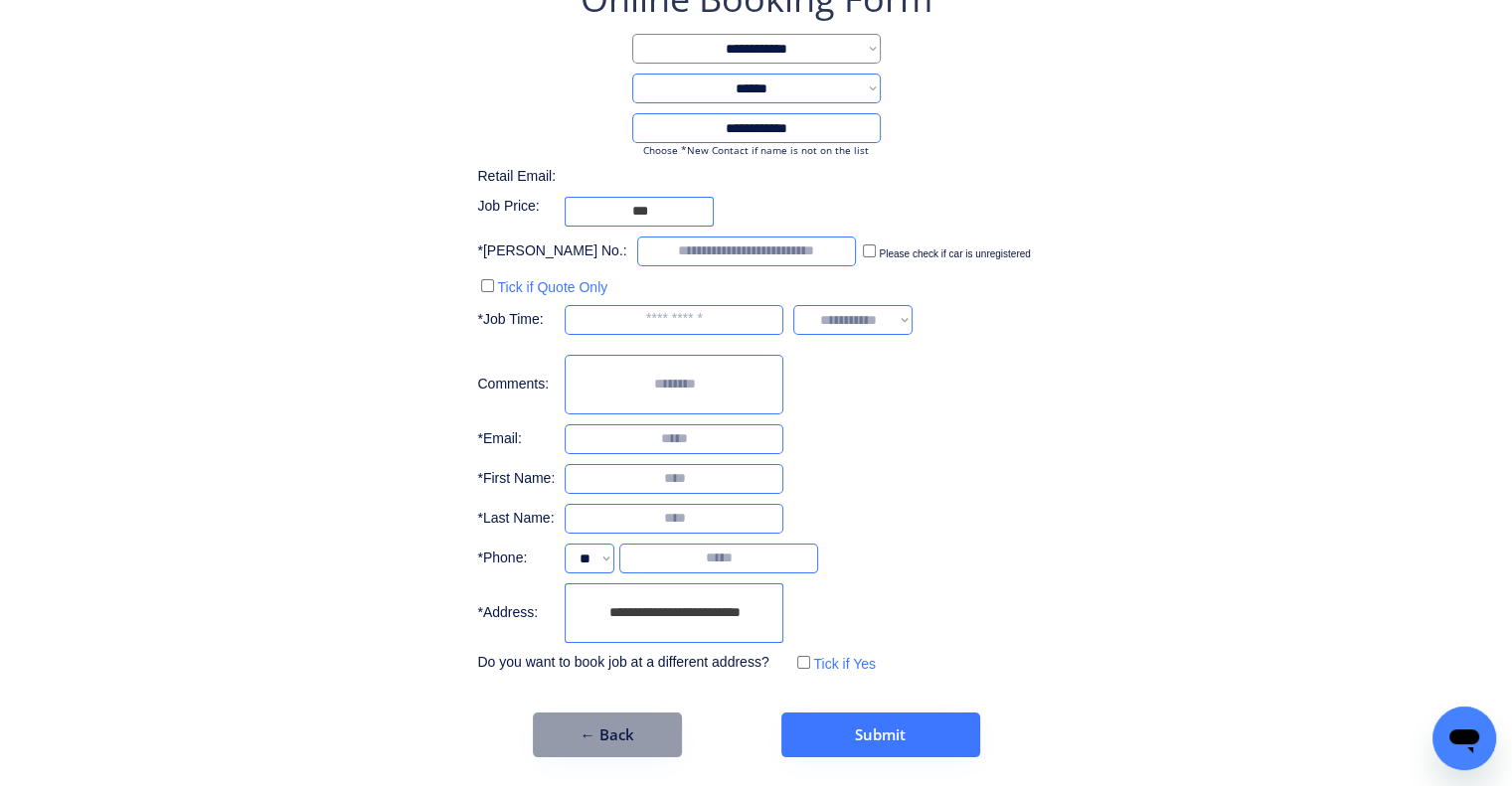 click on "**********" at bounding box center [756, 326] 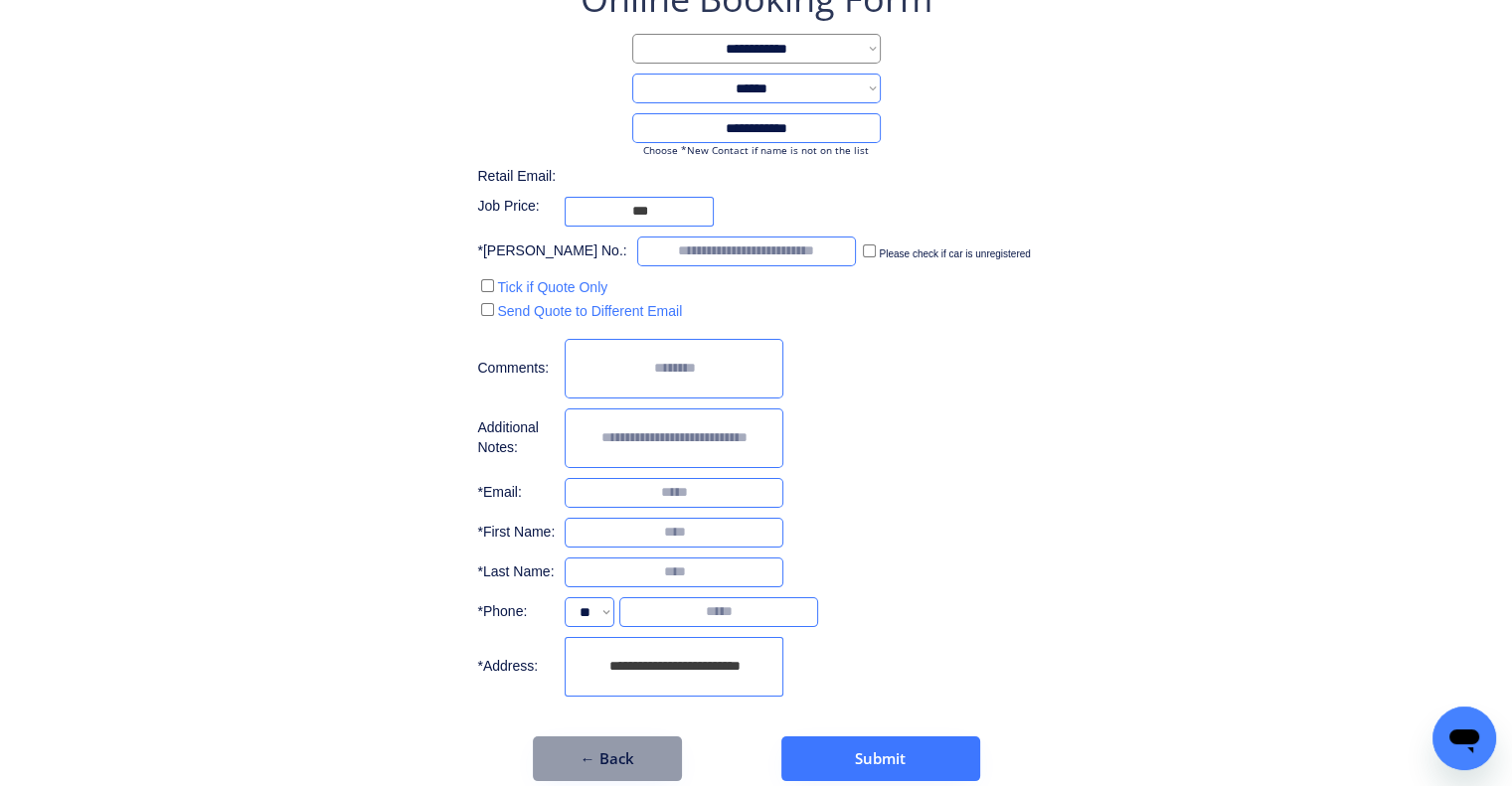 click at bounding box center (747, 251) 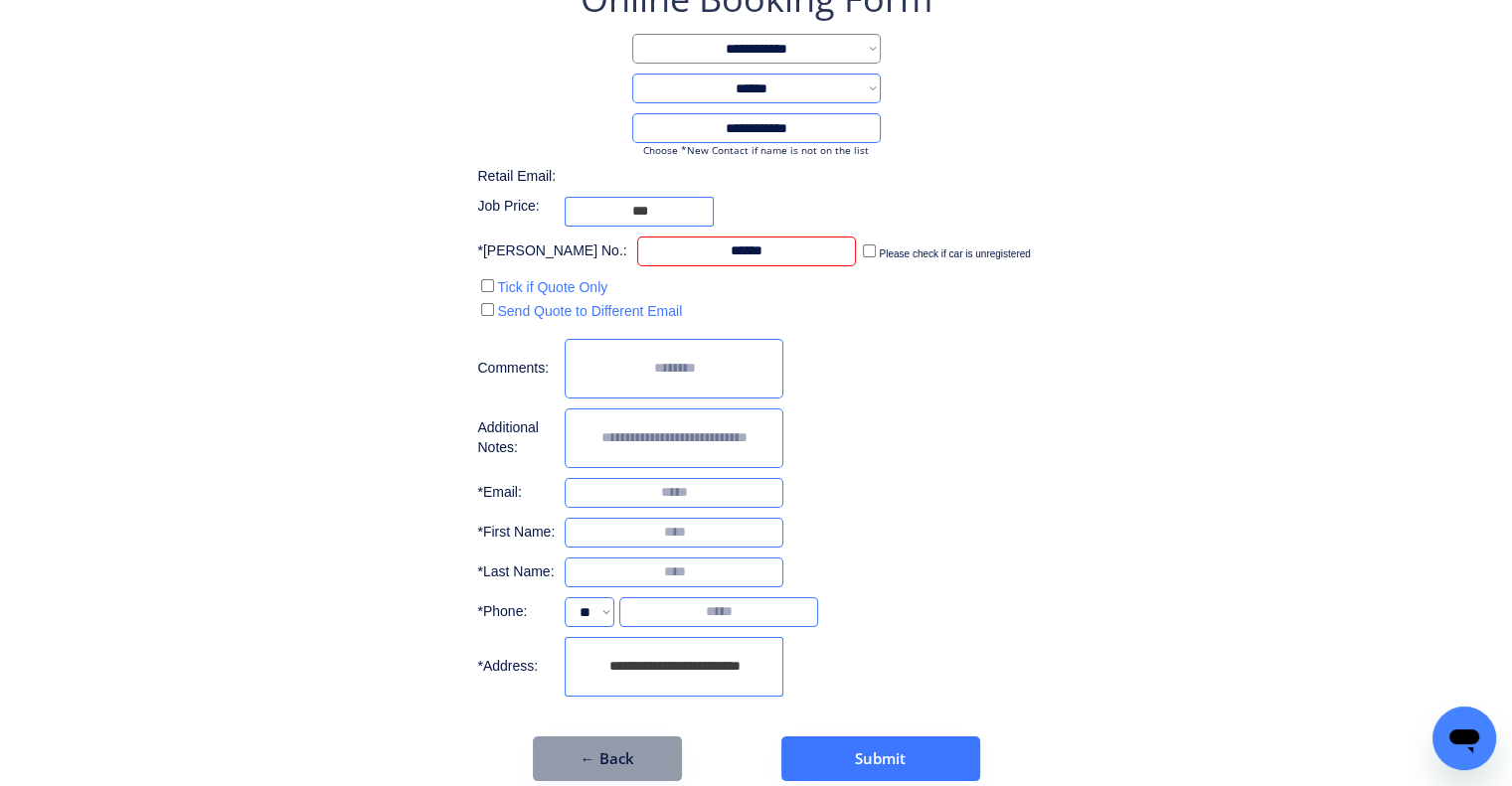type on "******" 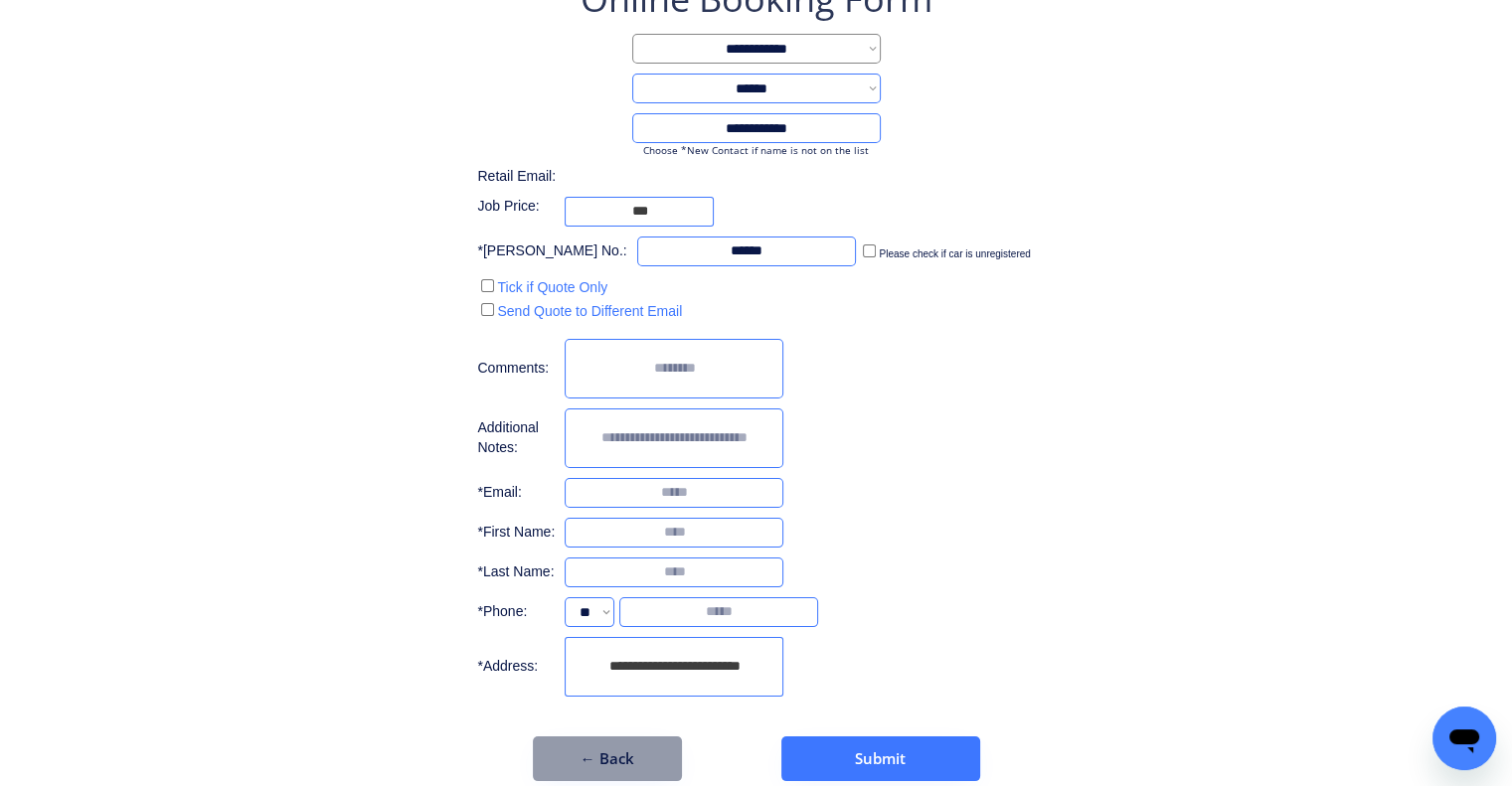 click on "**********" at bounding box center (756, 378) 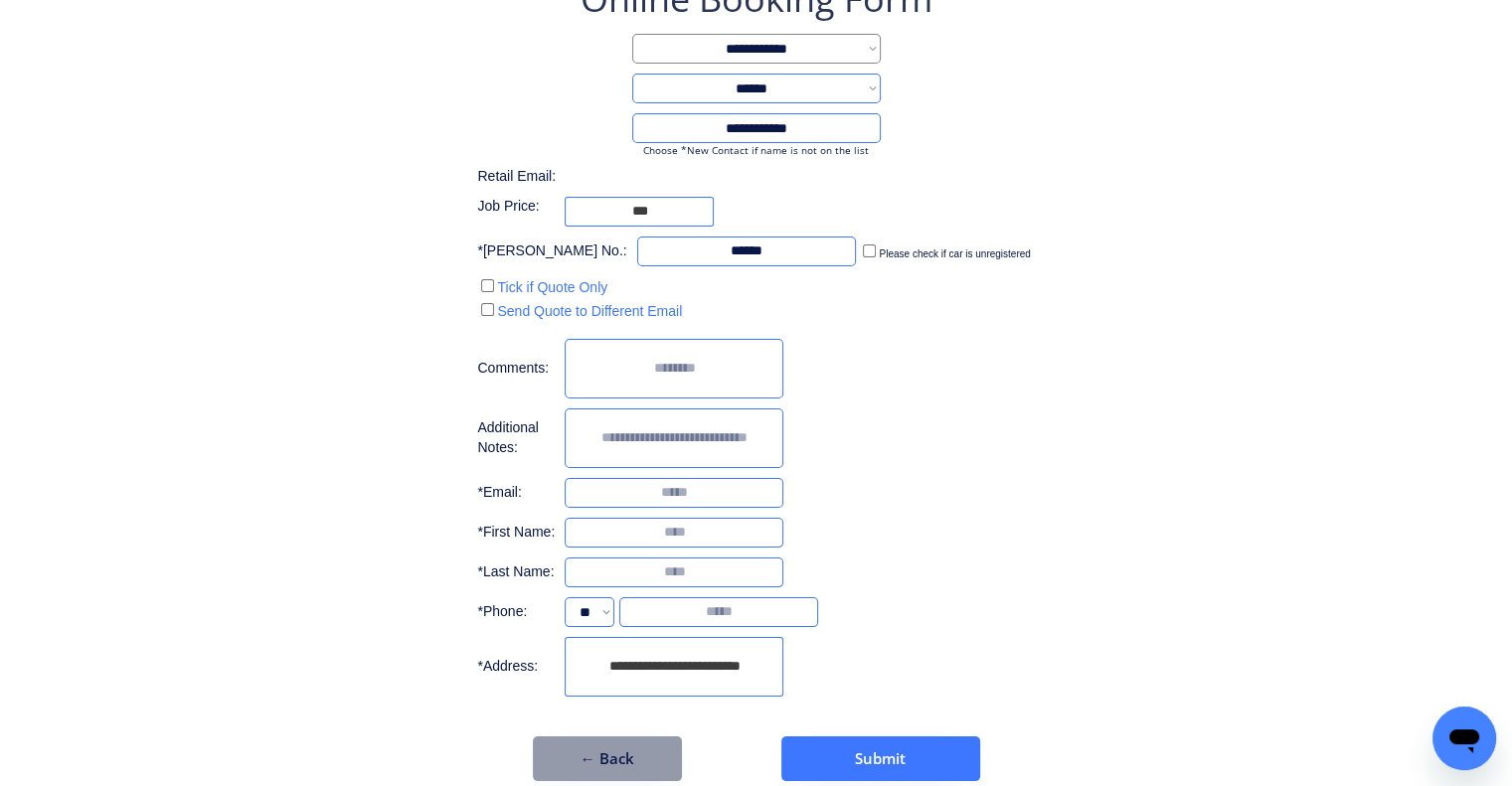click at bounding box center [674, 533] 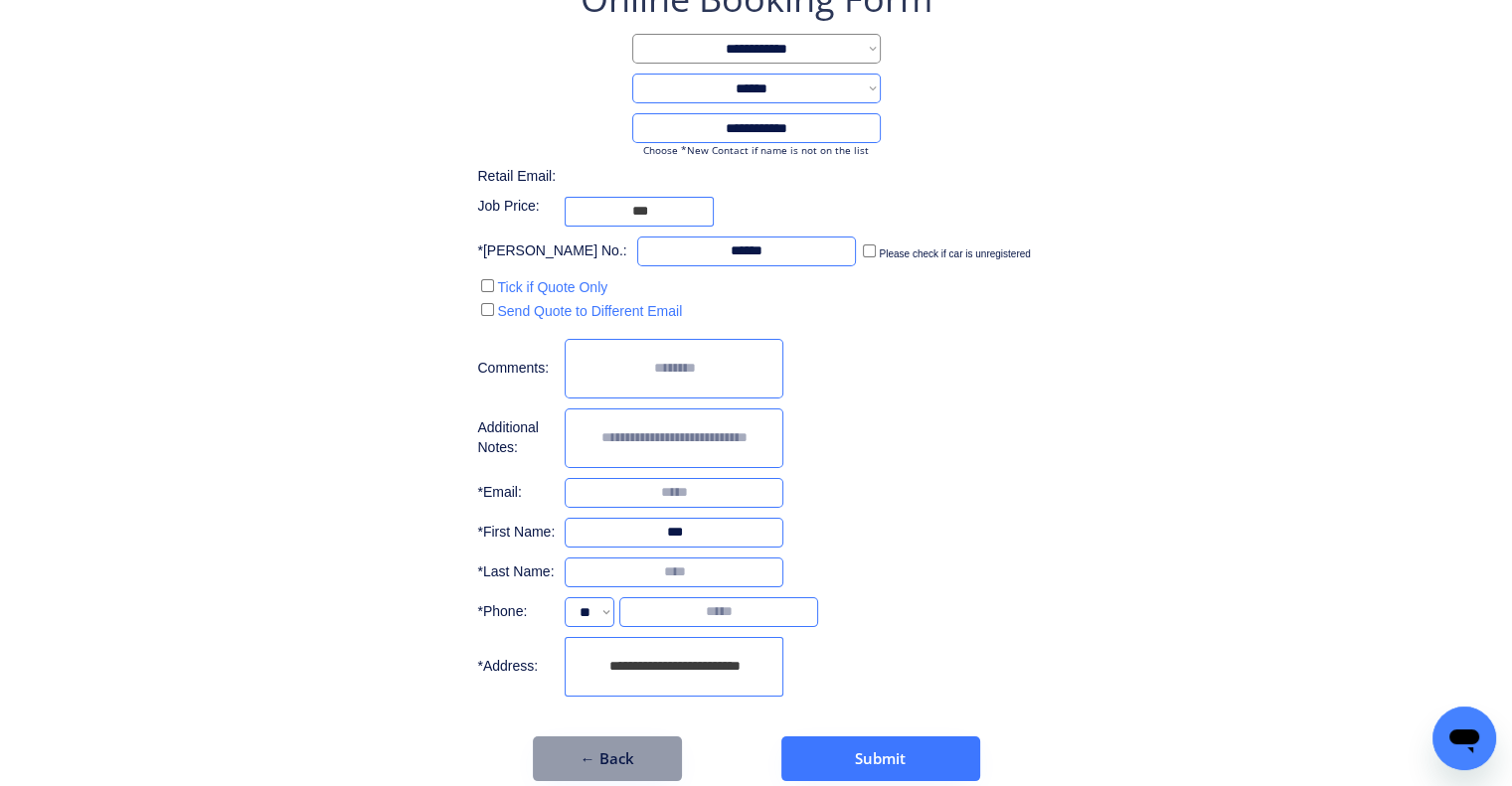 type on "***" 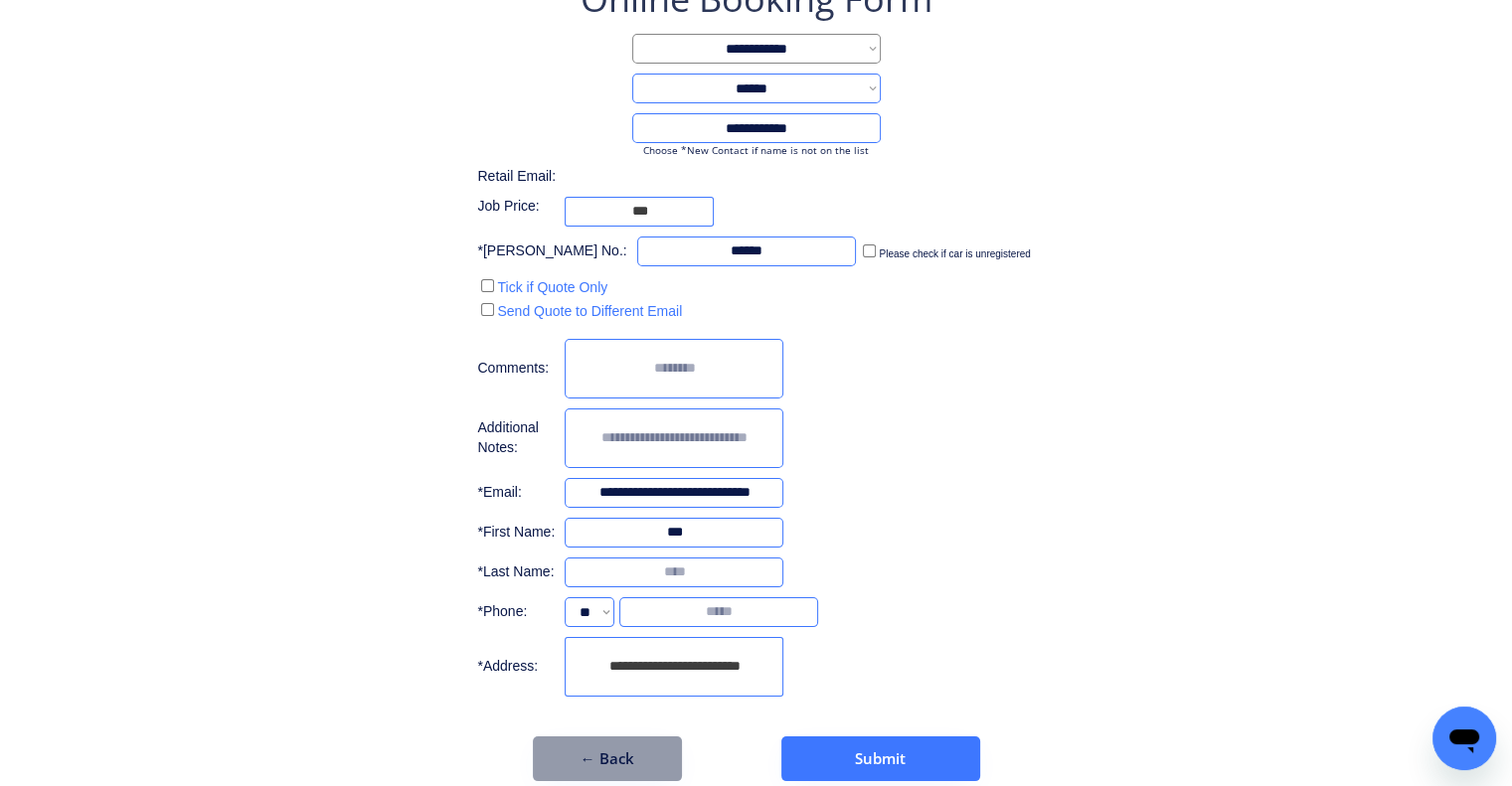 drag, startPoint x: 651, startPoint y: 489, endPoint x: 725, endPoint y: 493, distance: 74.10803 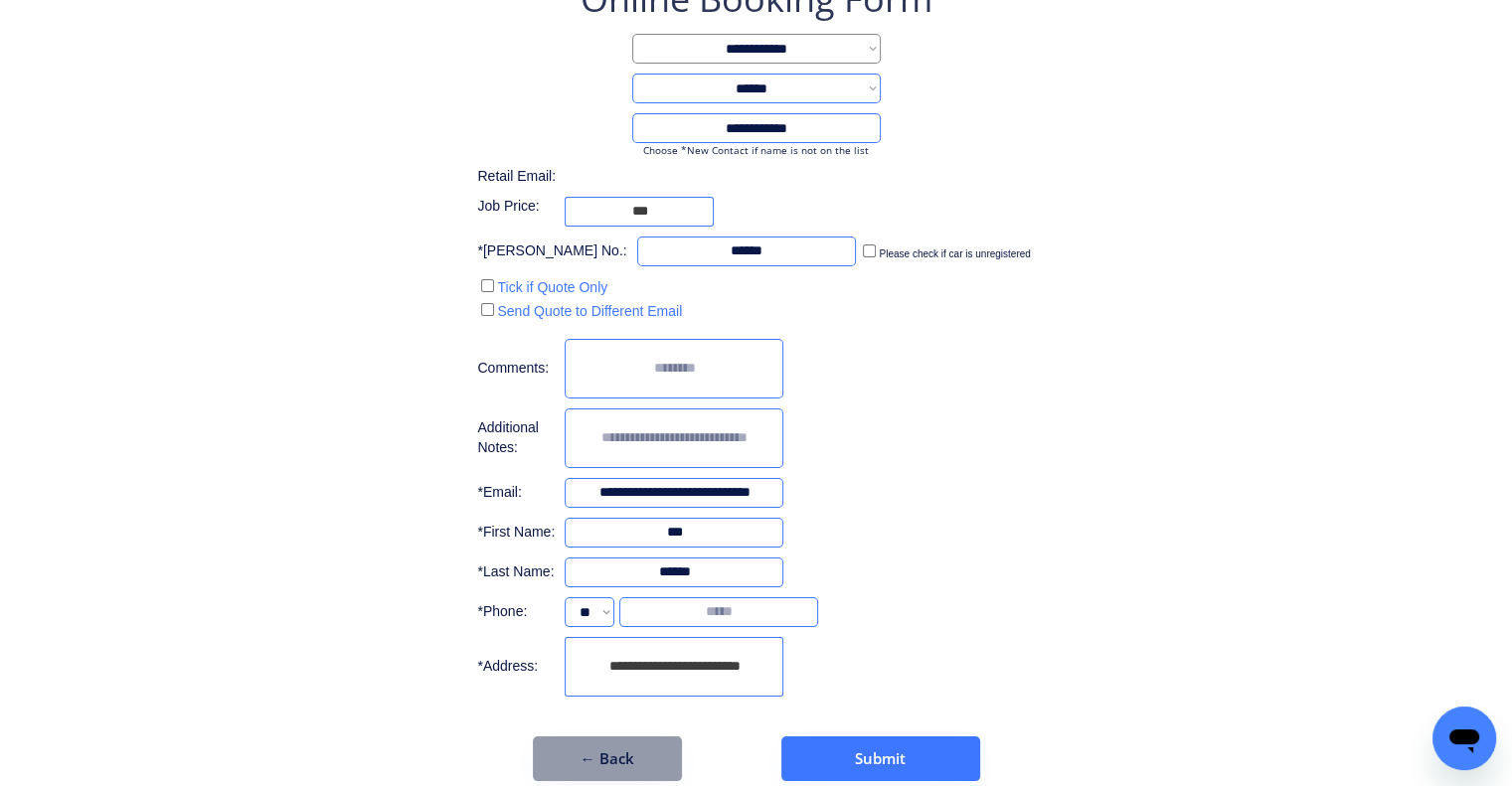click on "**********" at bounding box center [756, 338] 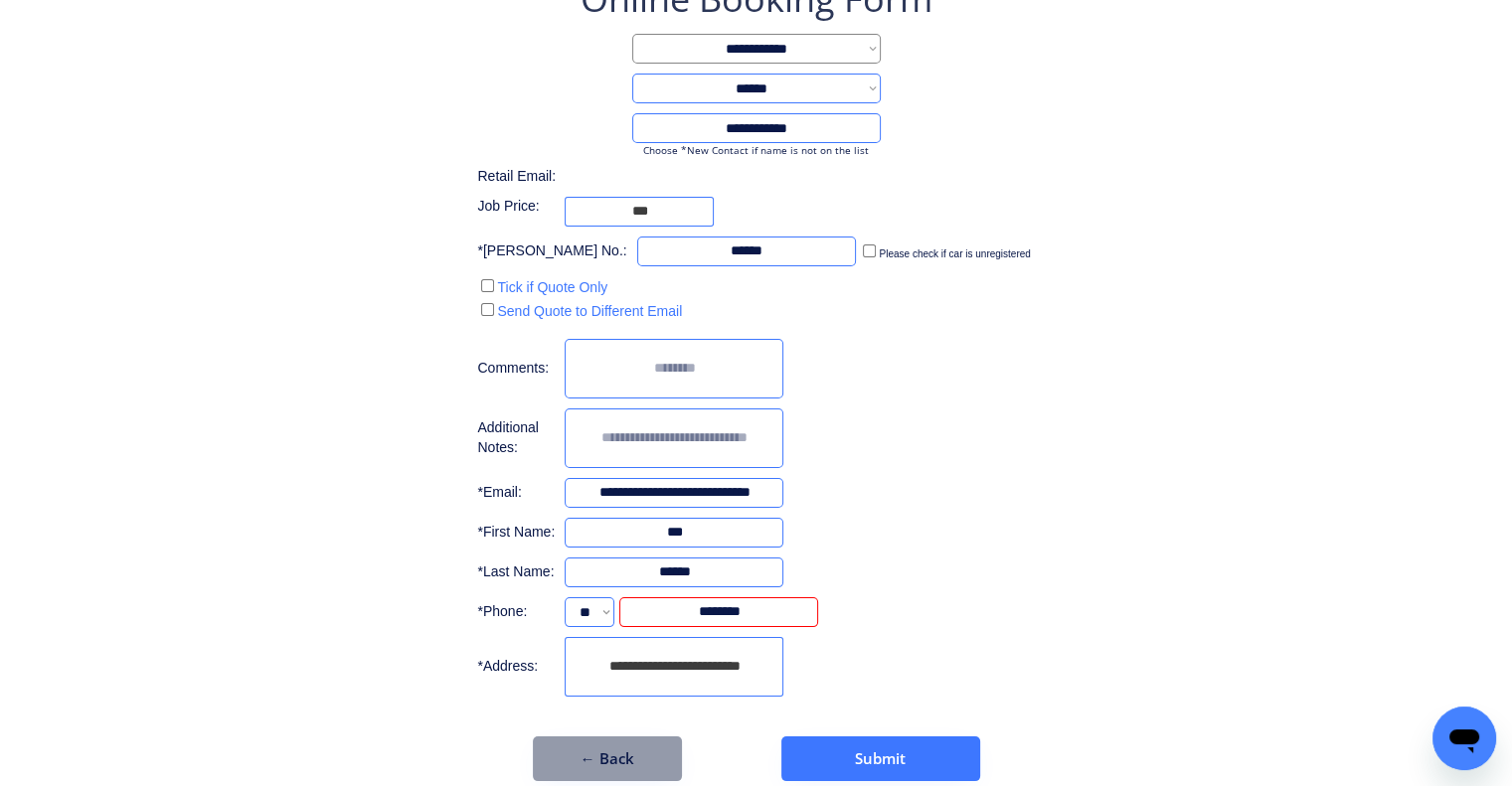 click on "**********" at bounding box center (756, 378) 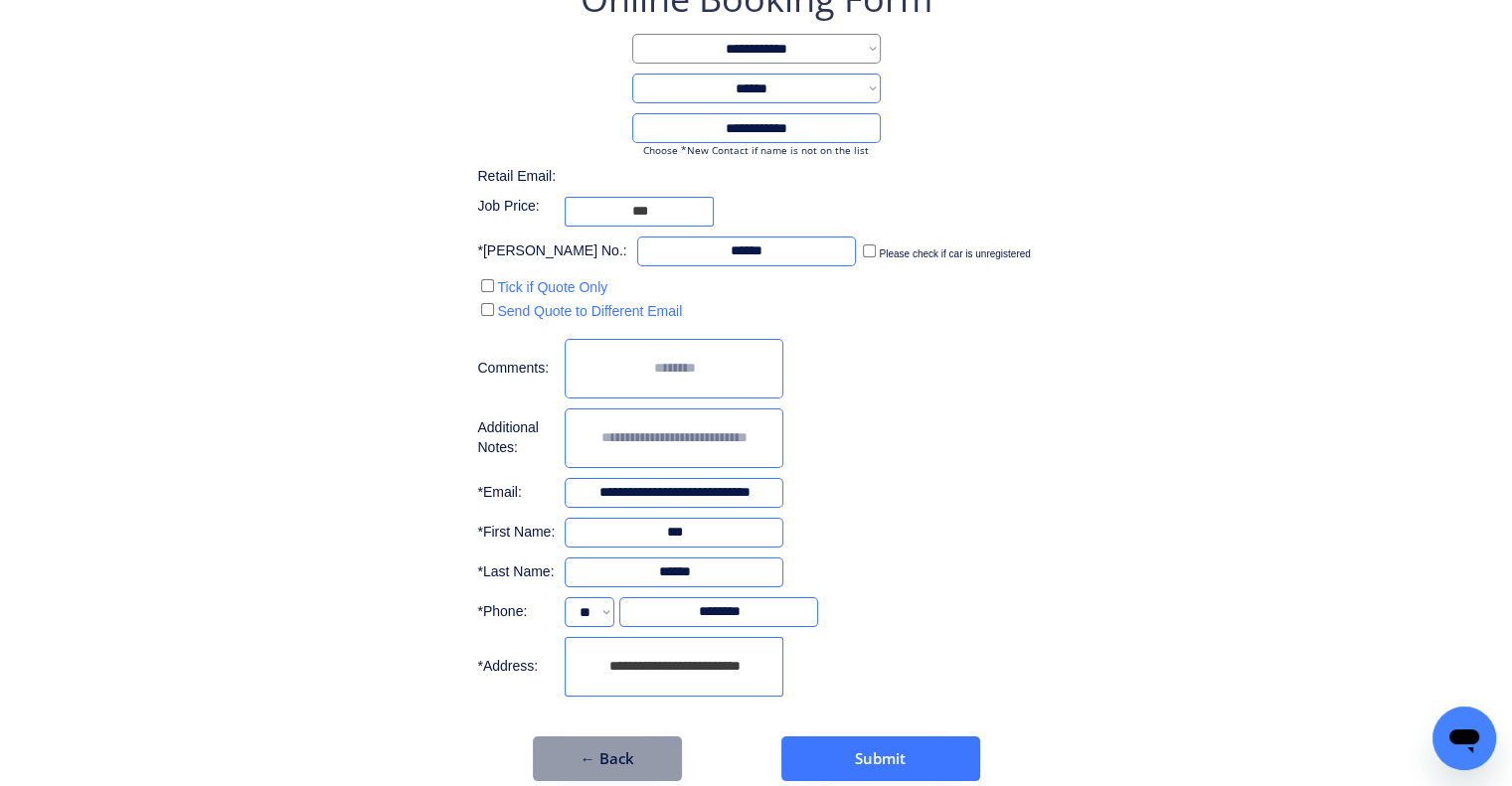 click on "**********" at bounding box center [756, 338] 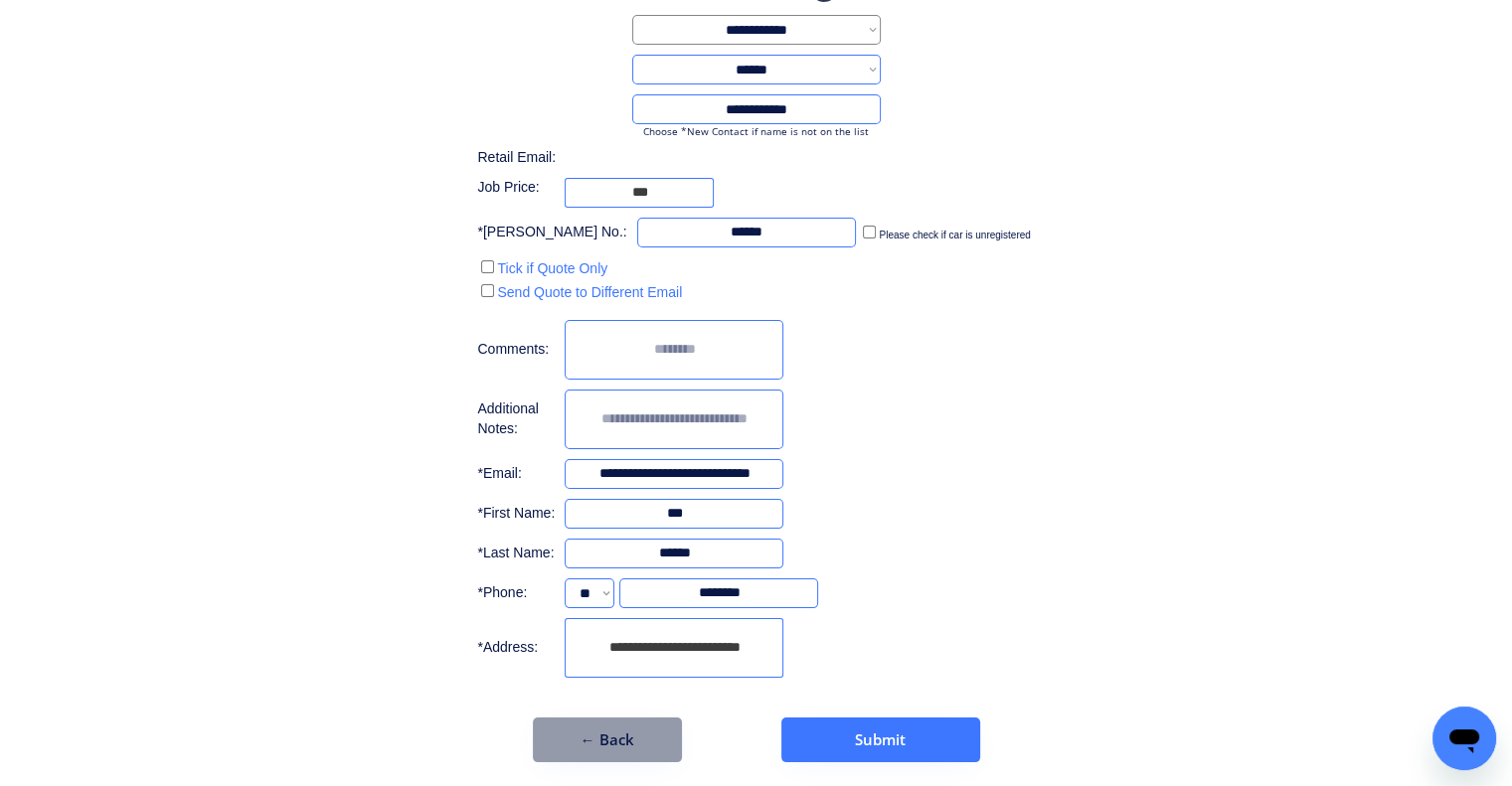 scroll, scrollTop: 159, scrollLeft: 0, axis: vertical 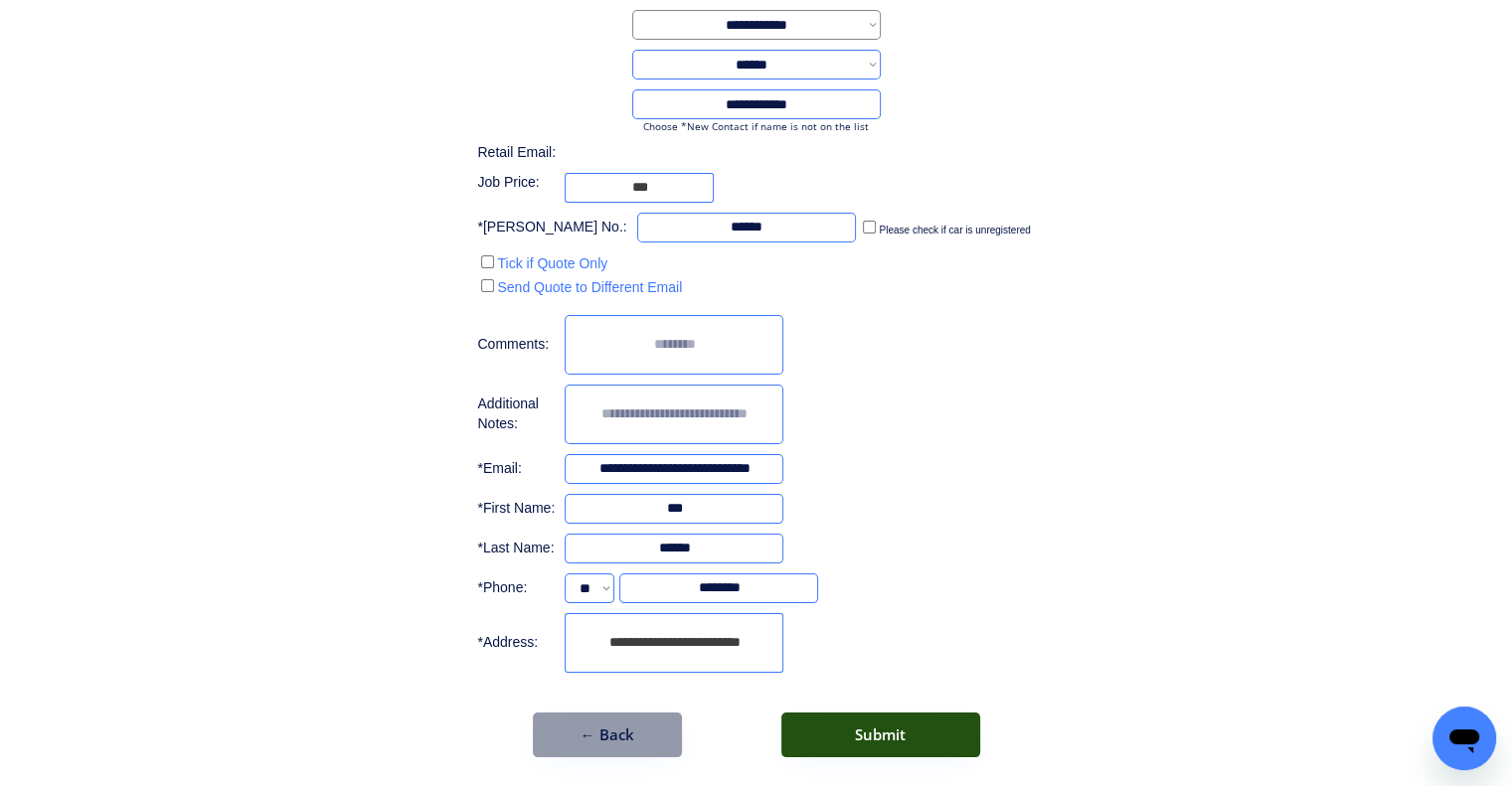 click on "Submit" at bounding box center (881, 734) 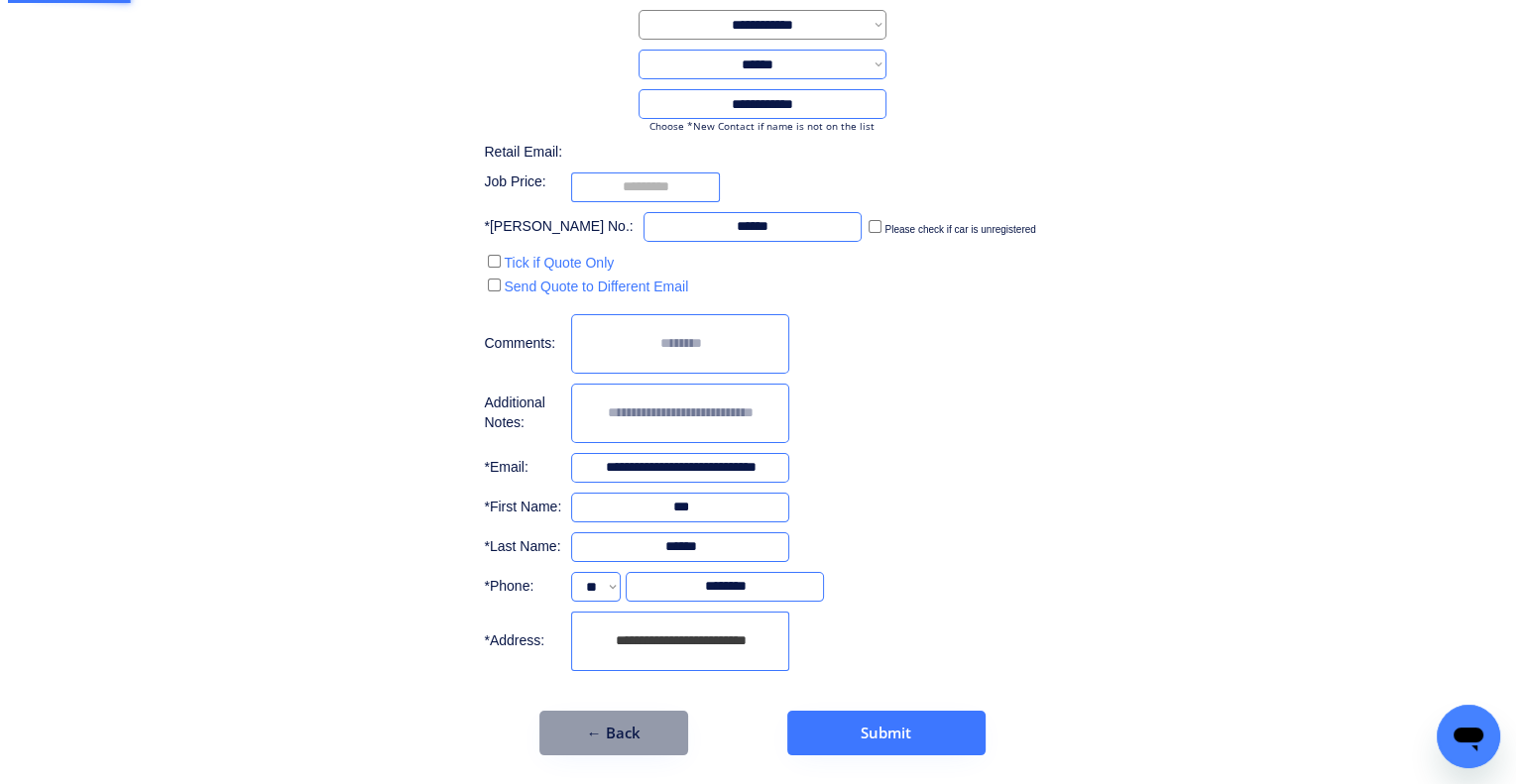 scroll, scrollTop: 0, scrollLeft: 0, axis: both 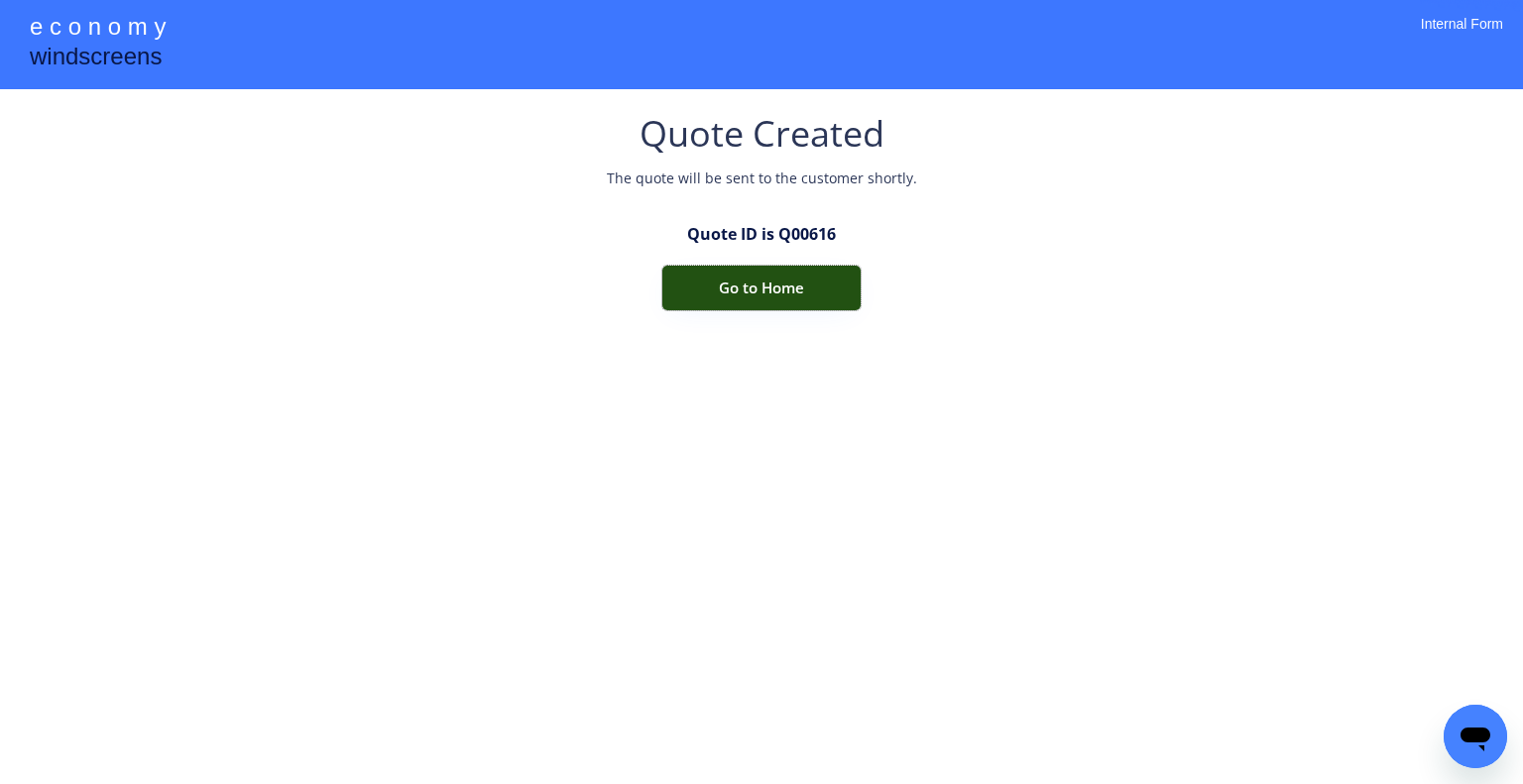 click on "Go to Home" at bounding box center [762, 287] 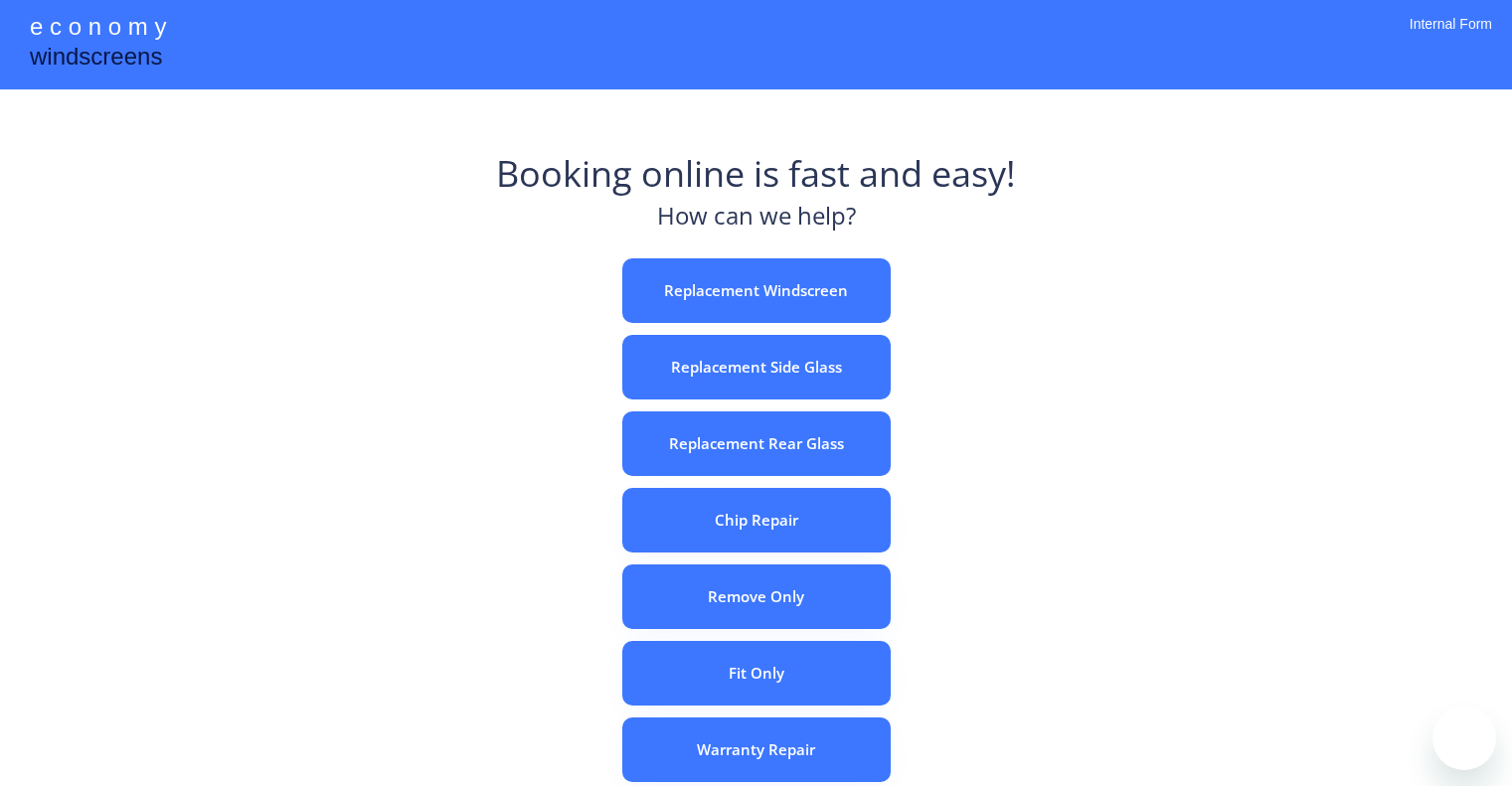 scroll, scrollTop: 0, scrollLeft: 0, axis: both 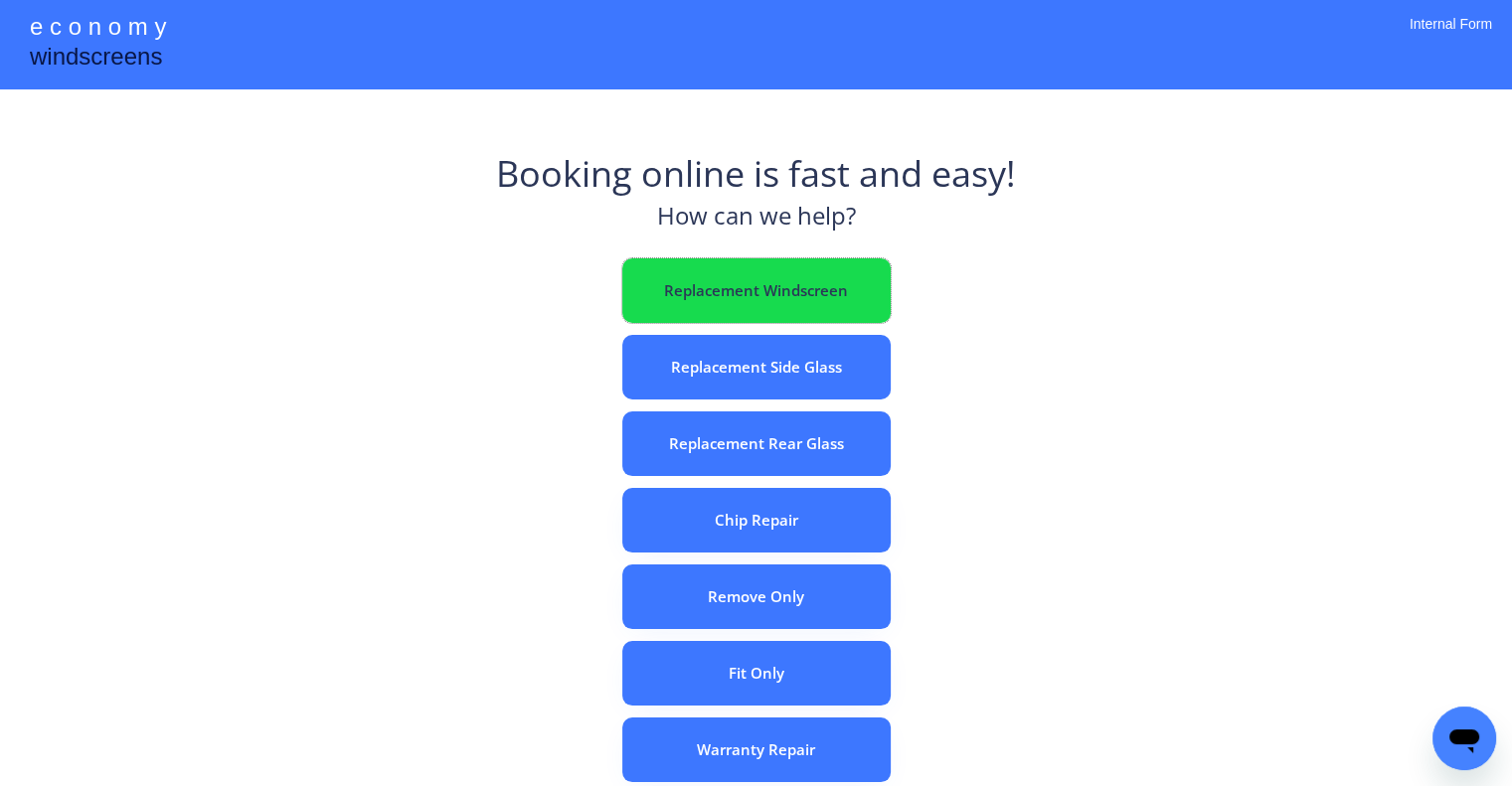 click on "Replacement Windscreen" at bounding box center (756, 290) 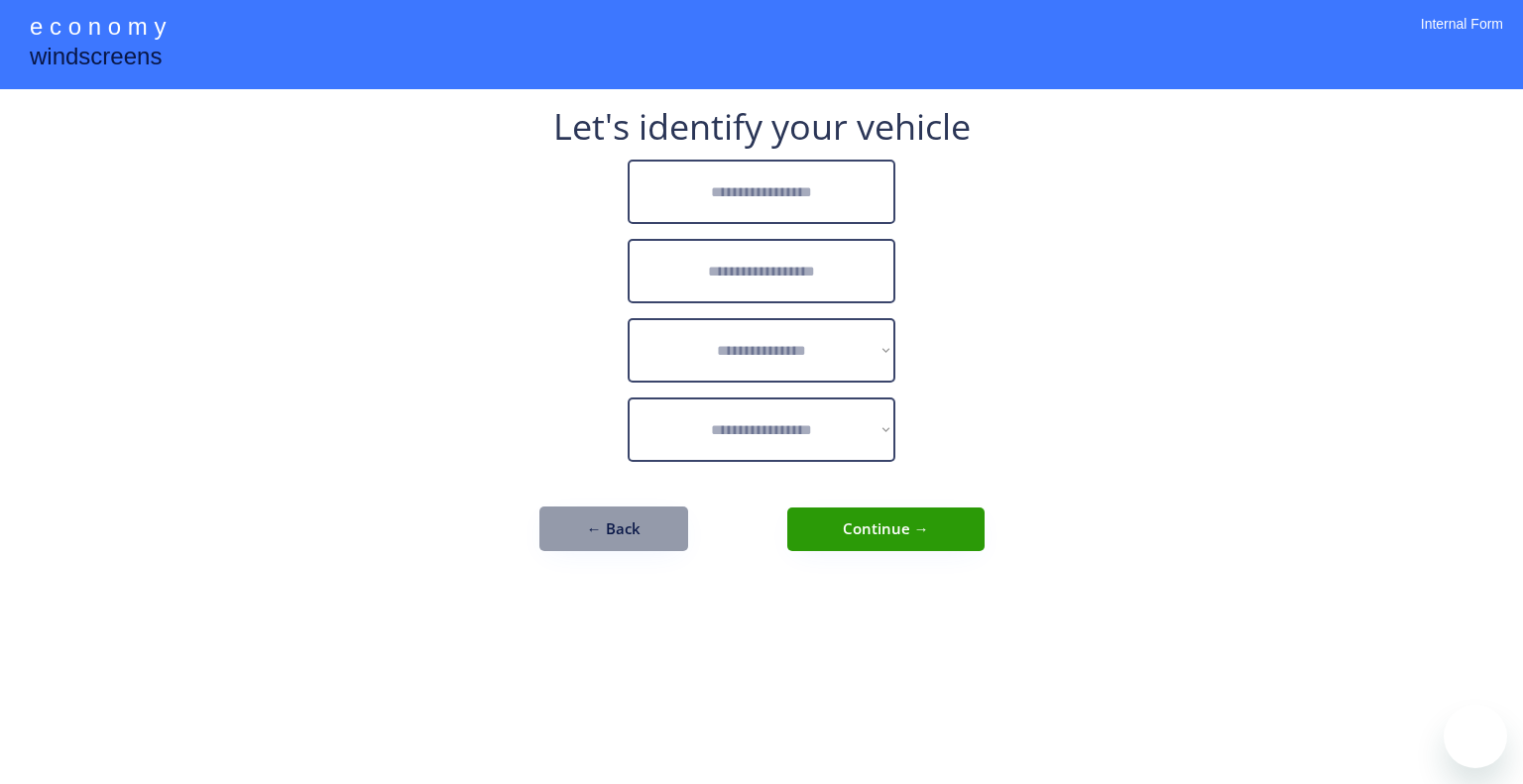 scroll, scrollTop: 0, scrollLeft: 0, axis: both 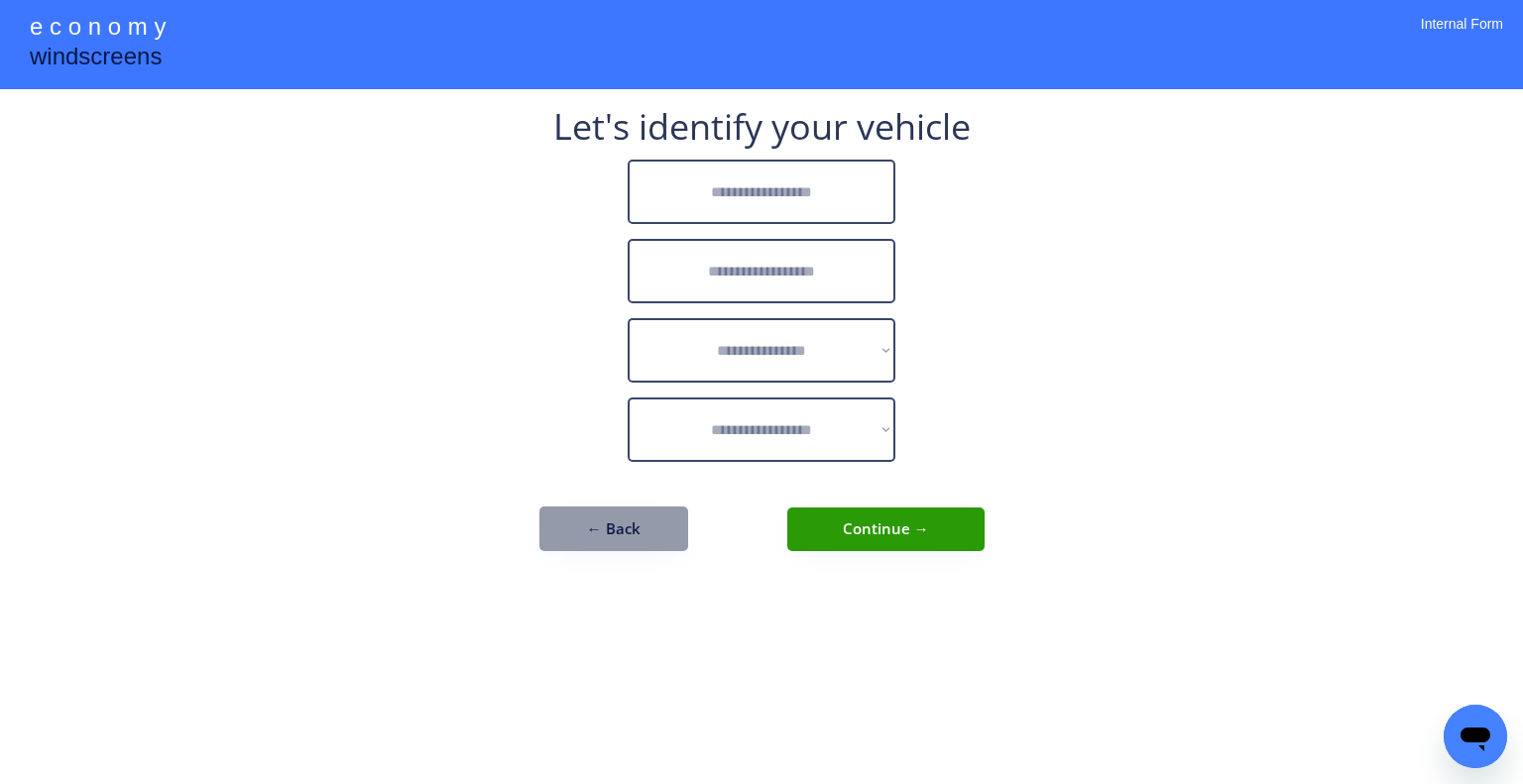 click at bounding box center [762, 191] 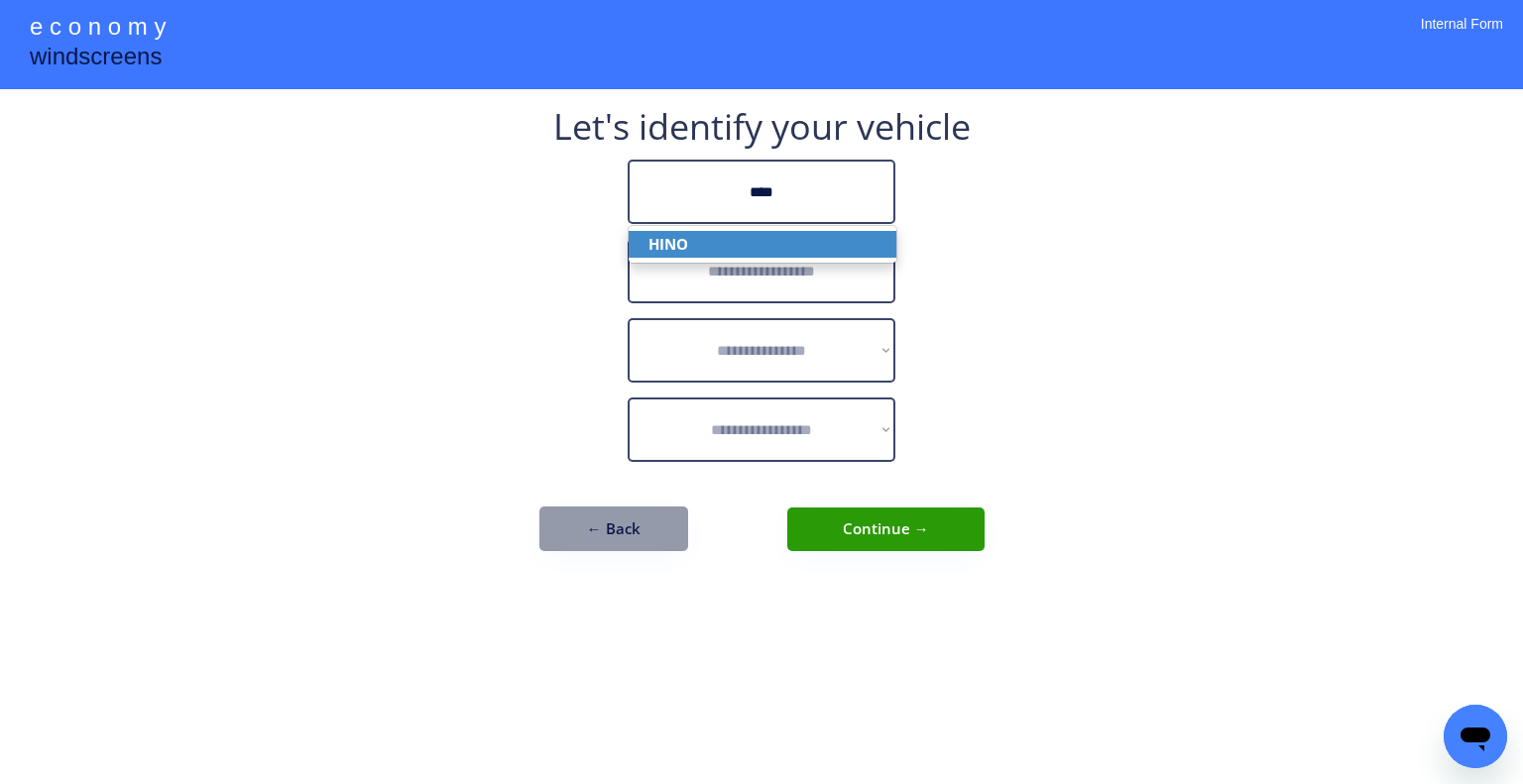 click on "HINO" at bounding box center (762, 244) 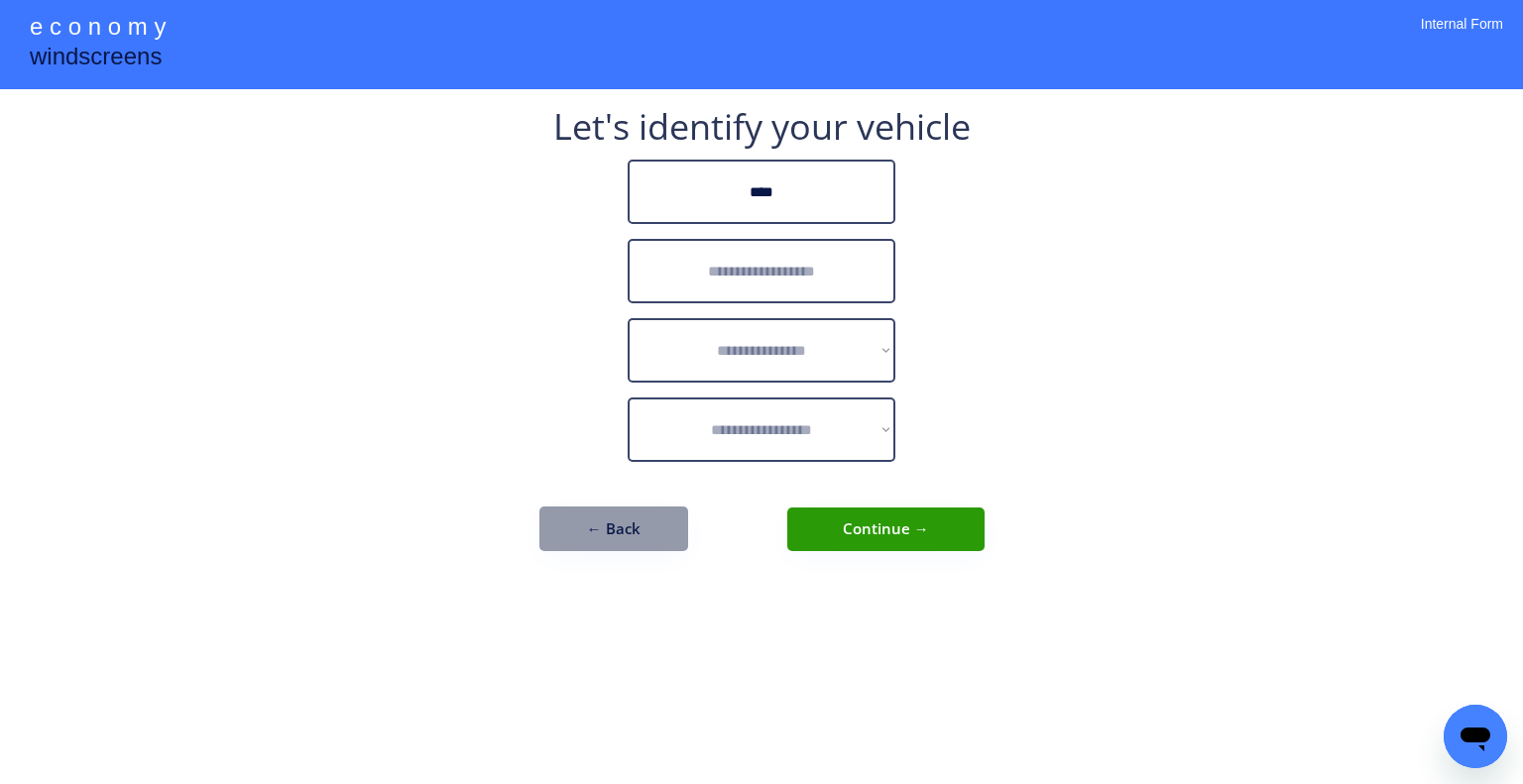 click at bounding box center [762, 271] 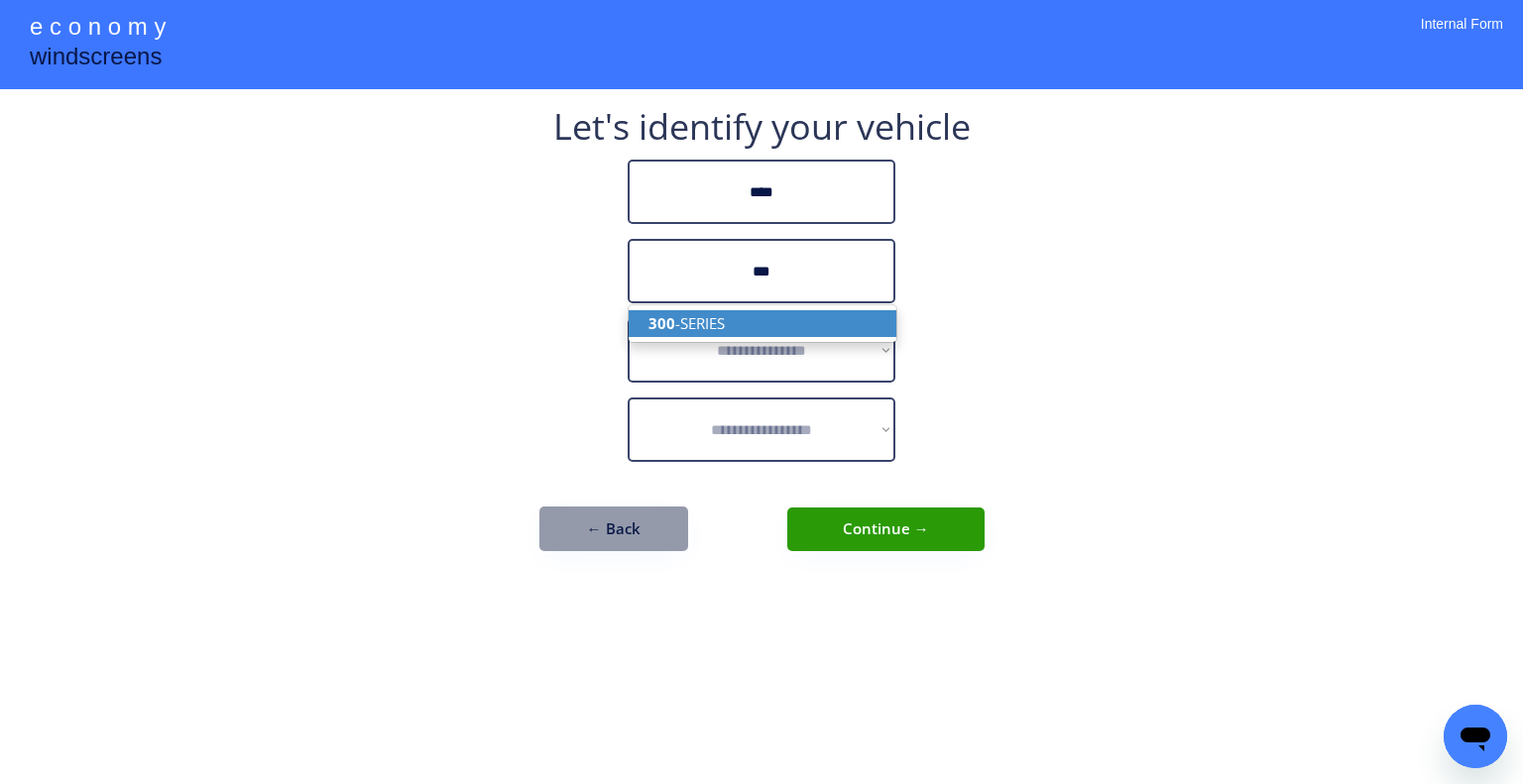 click on "300 -SERIES" at bounding box center [762, 323] 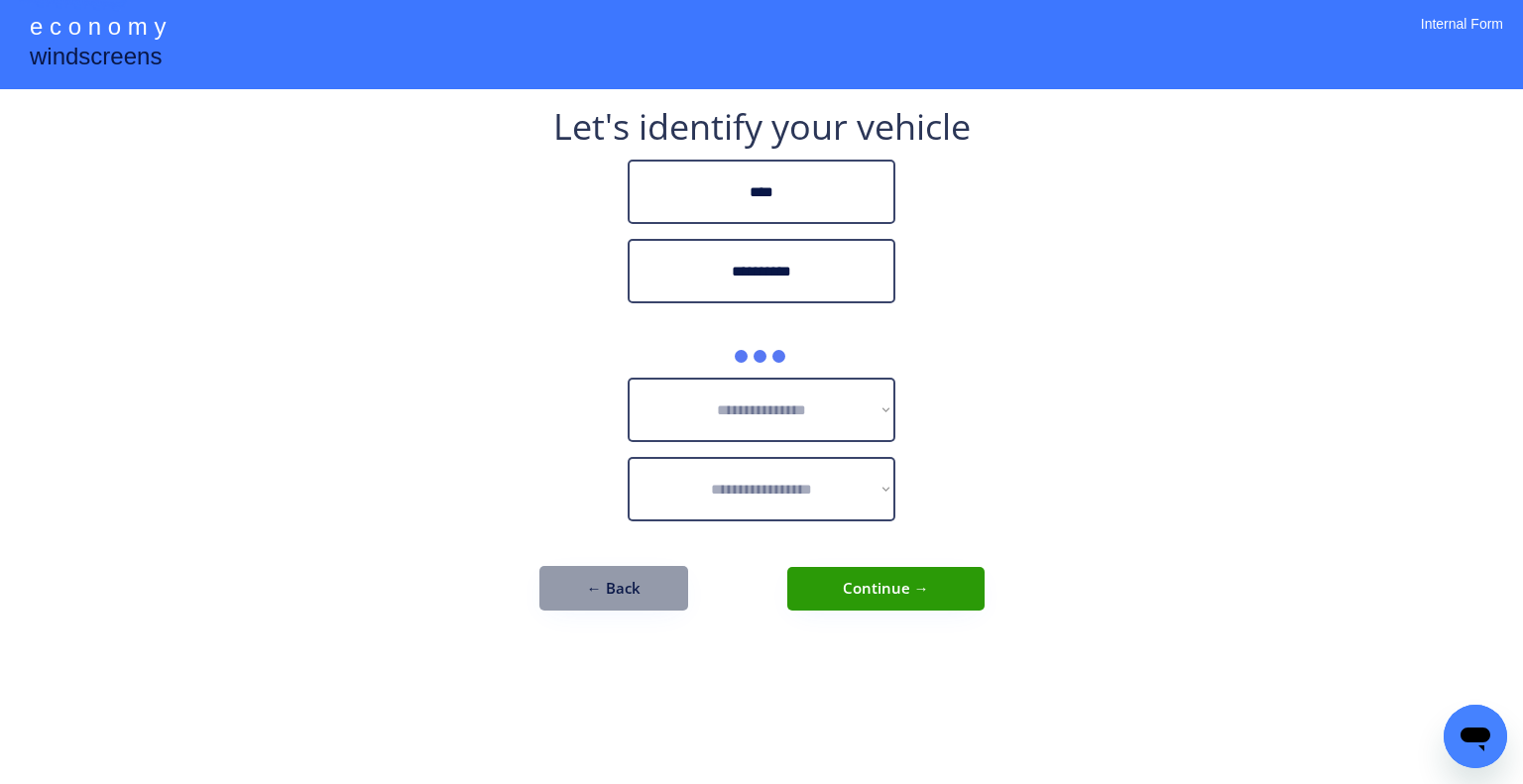 type on "**********" 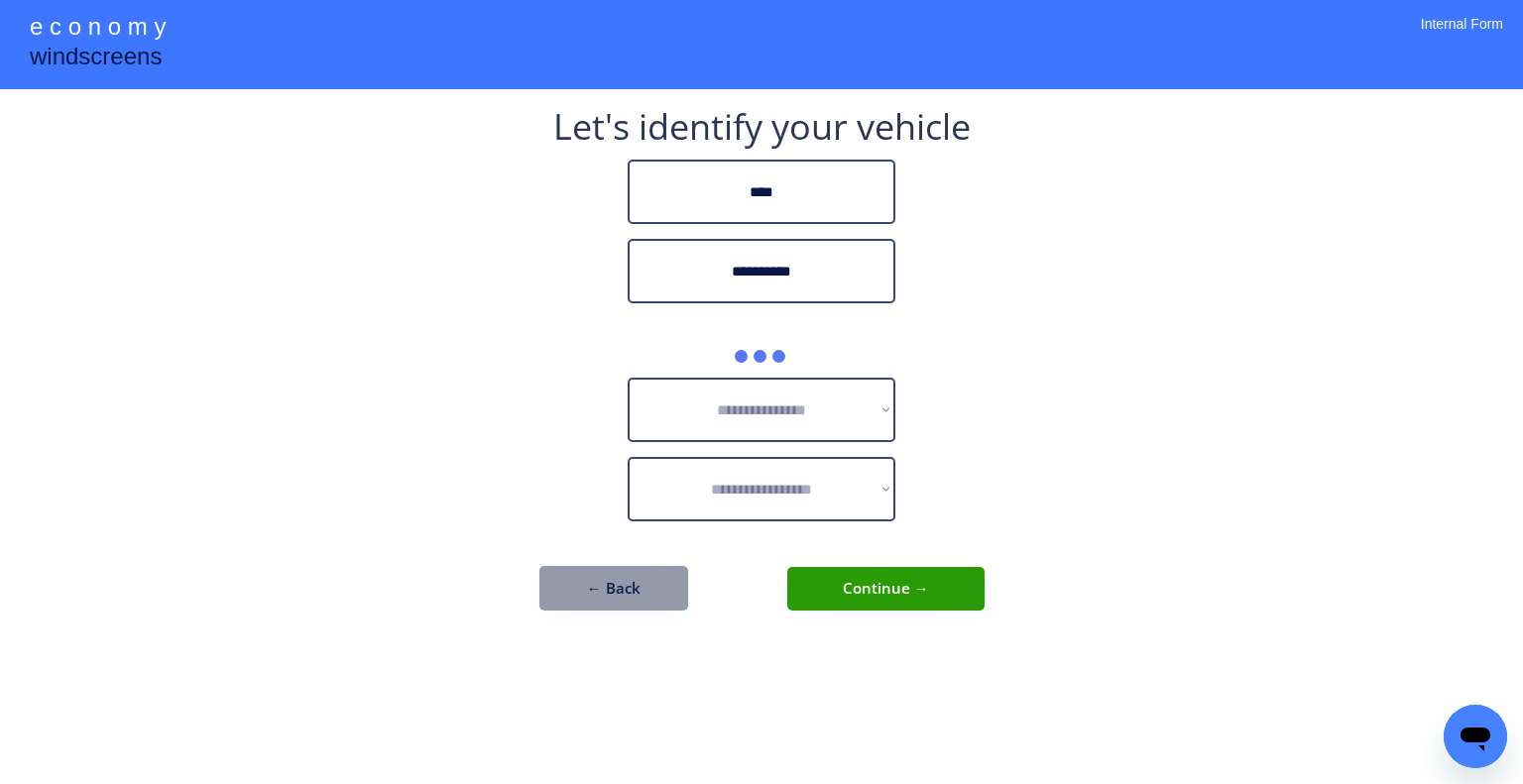 click on "**********" at bounding box center (762, 392) 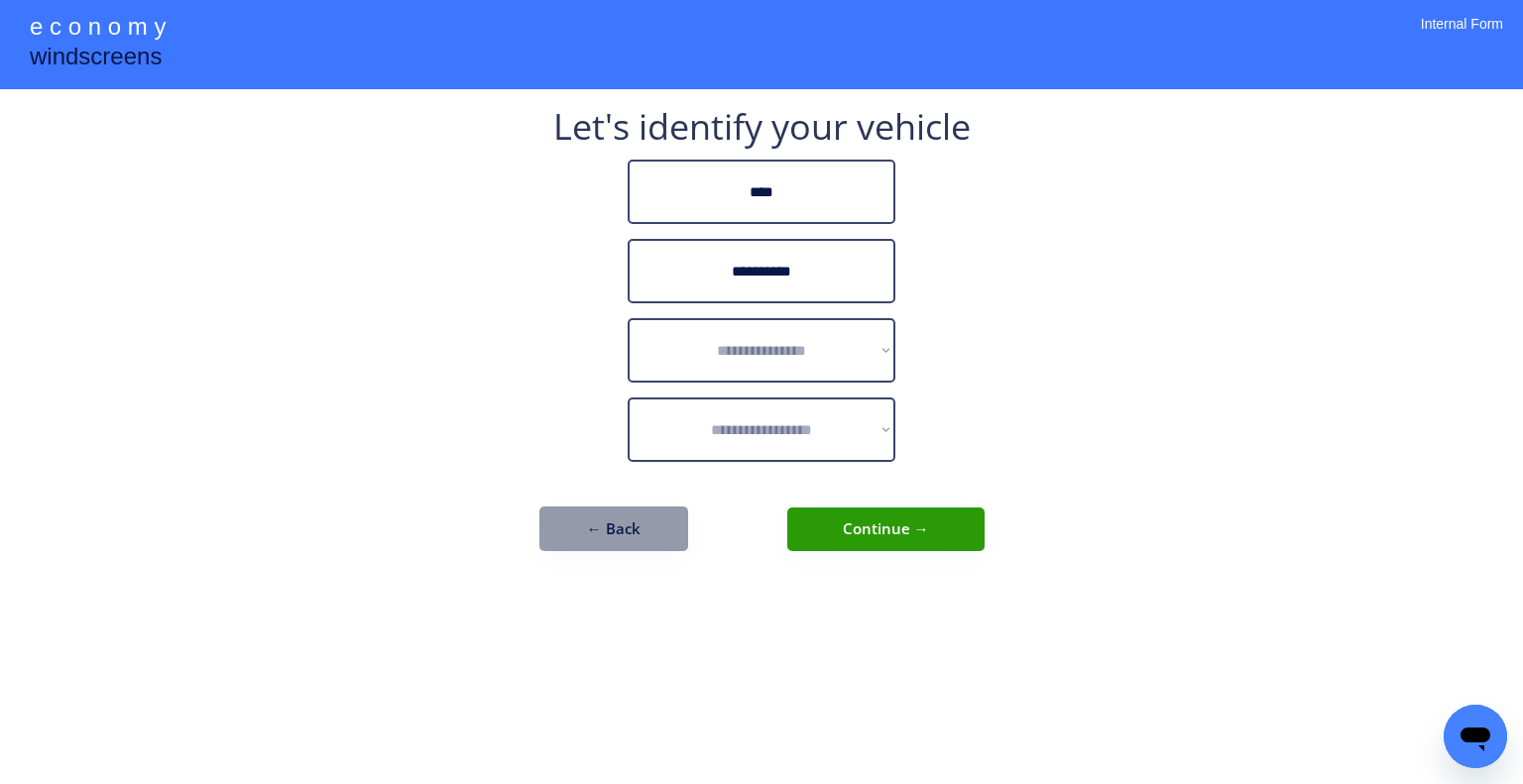 click on "**********" at bounding box center (762, 392) 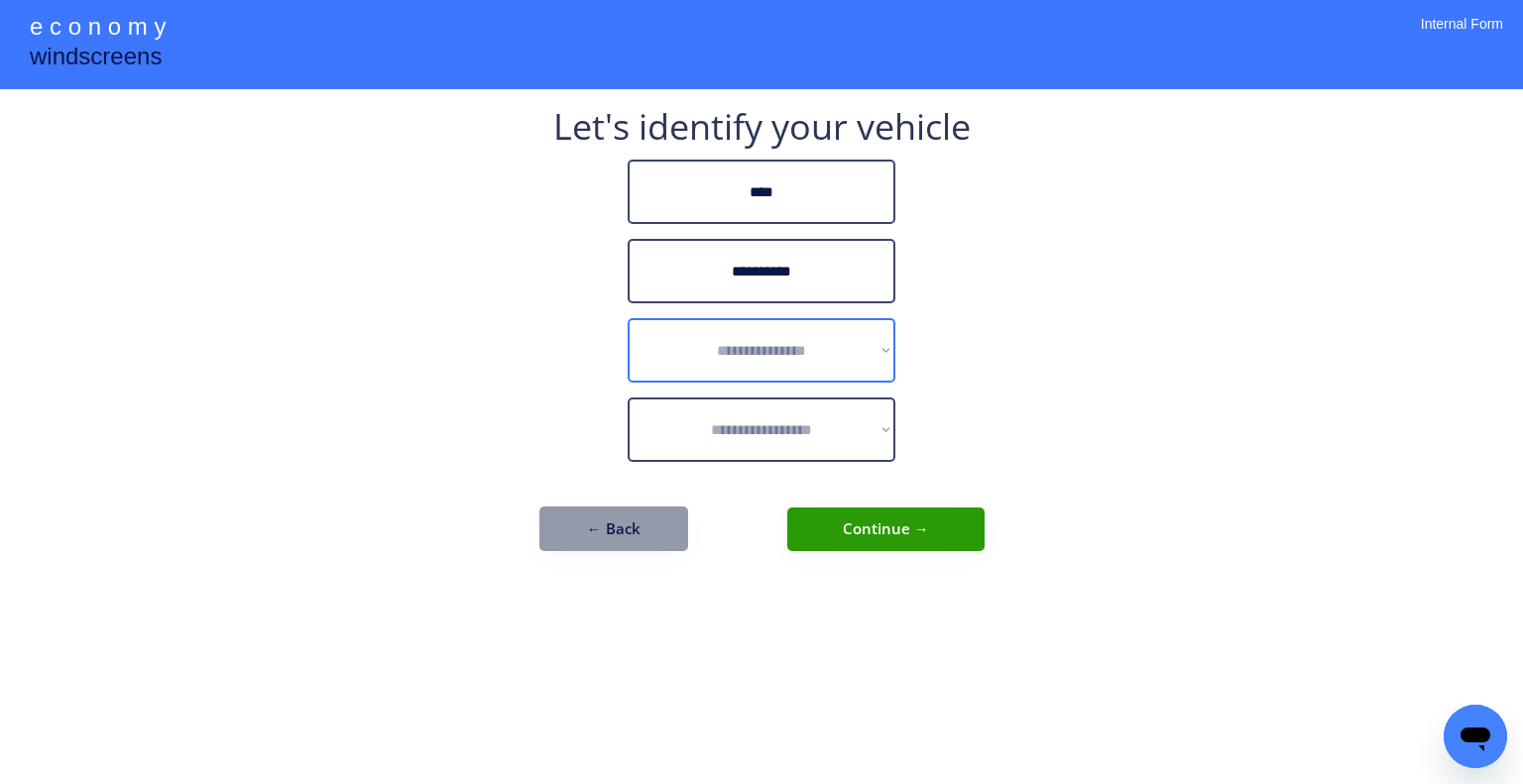 drag, startPoint x: 709, startPoint y: 337, endPoint x: 746, endPoint y: 352, distance: 39.92493 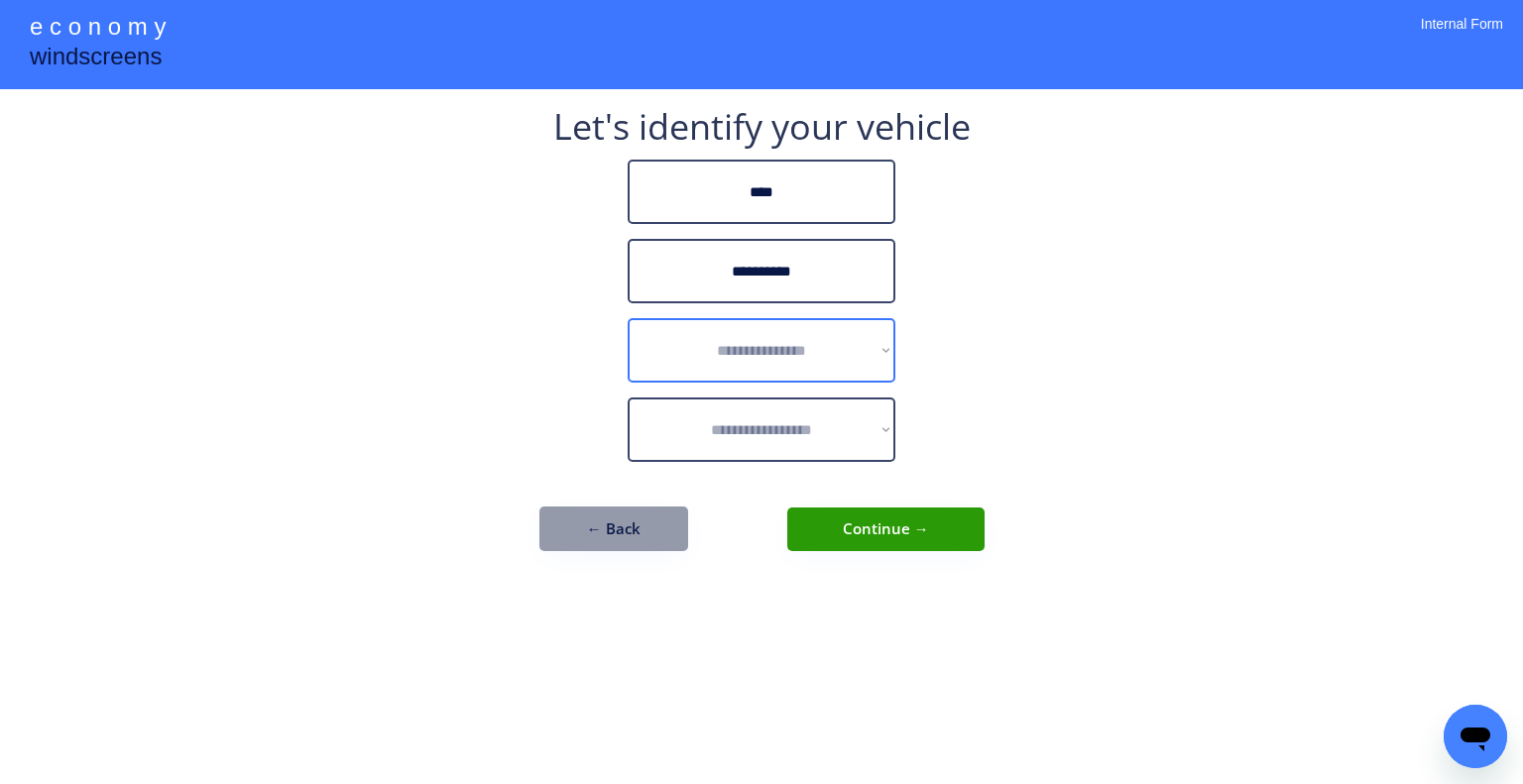 select on "******" 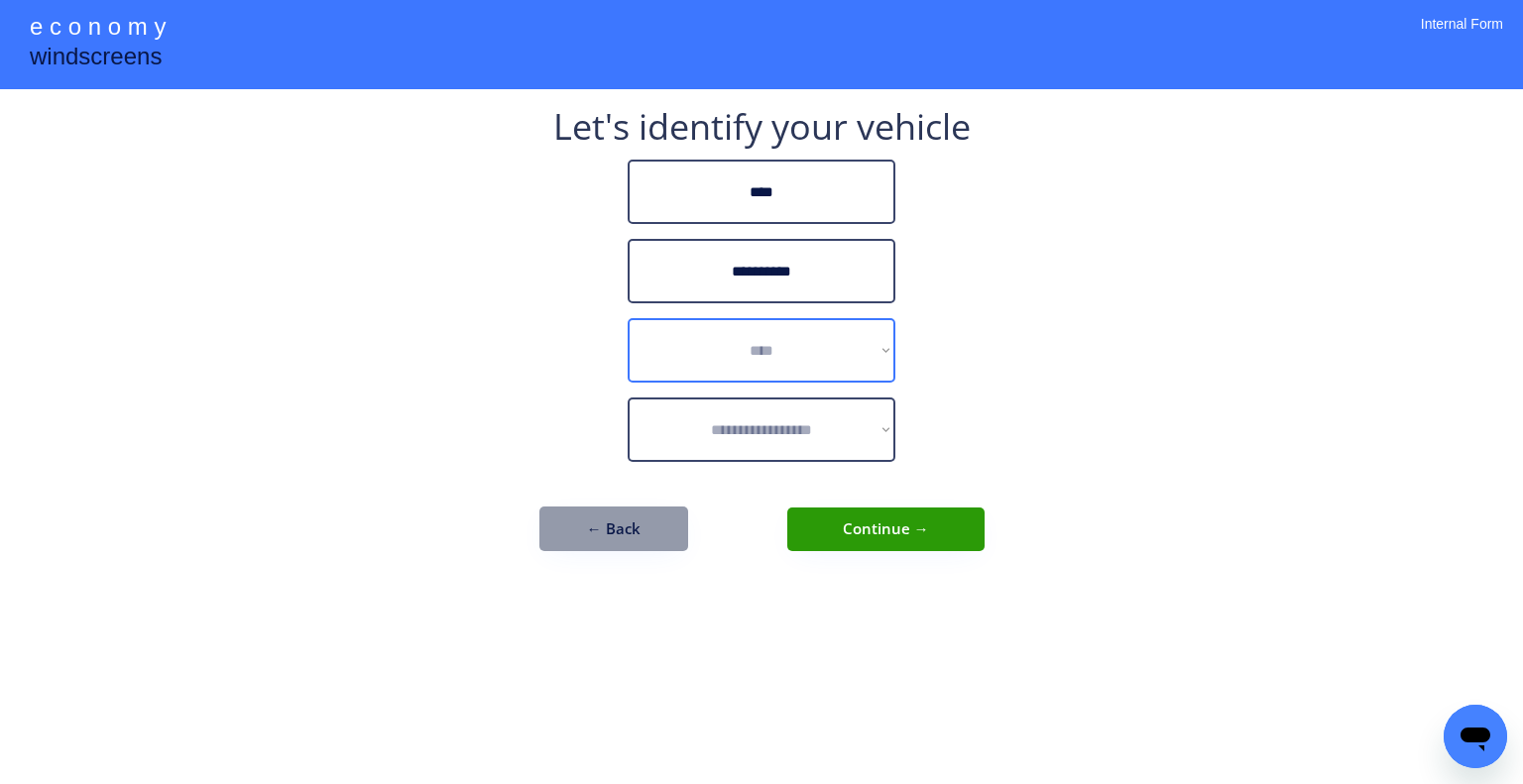 click on "**********" at bounding box center [762, 350] 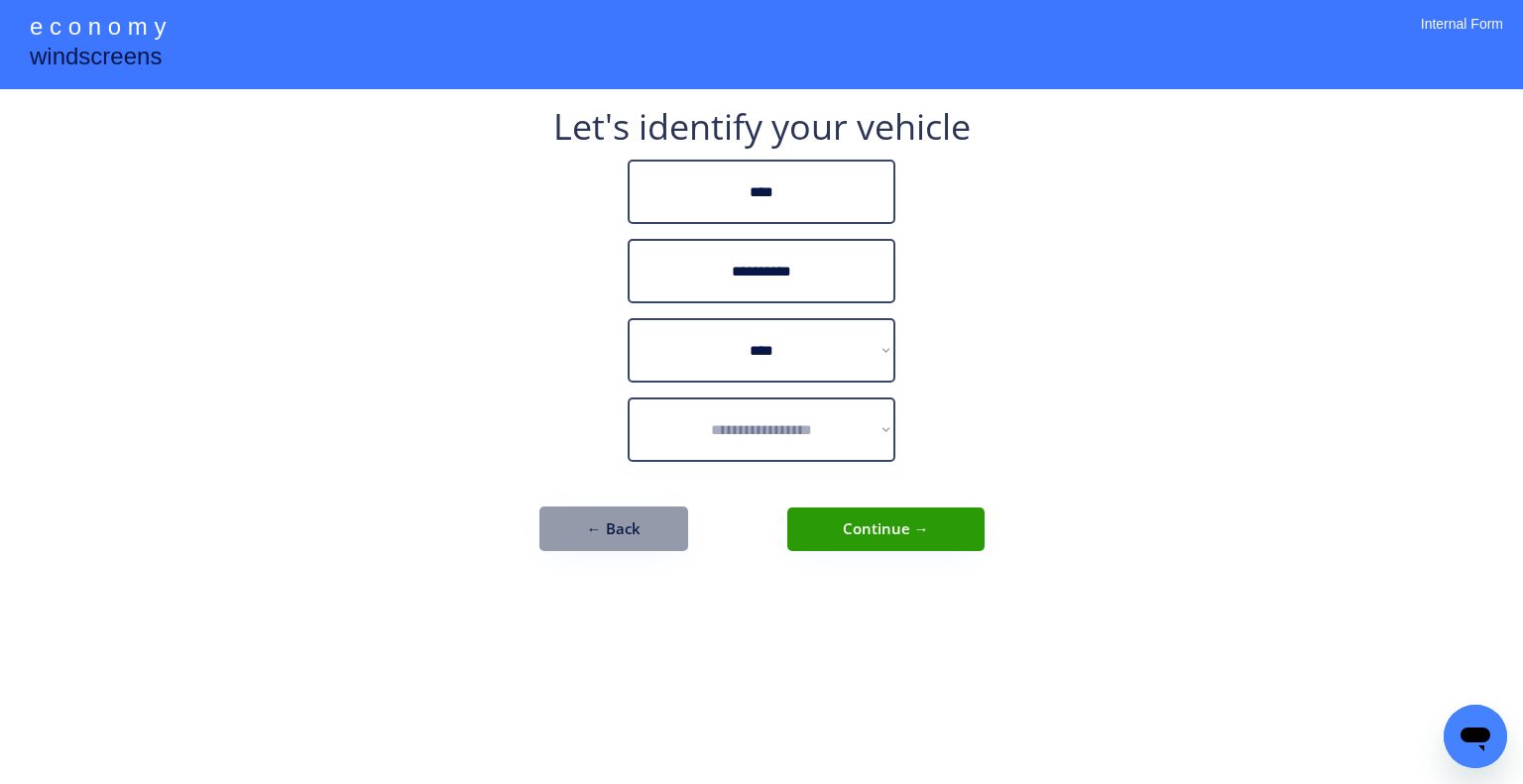 click on "**********" at bounding box center [762, 392] 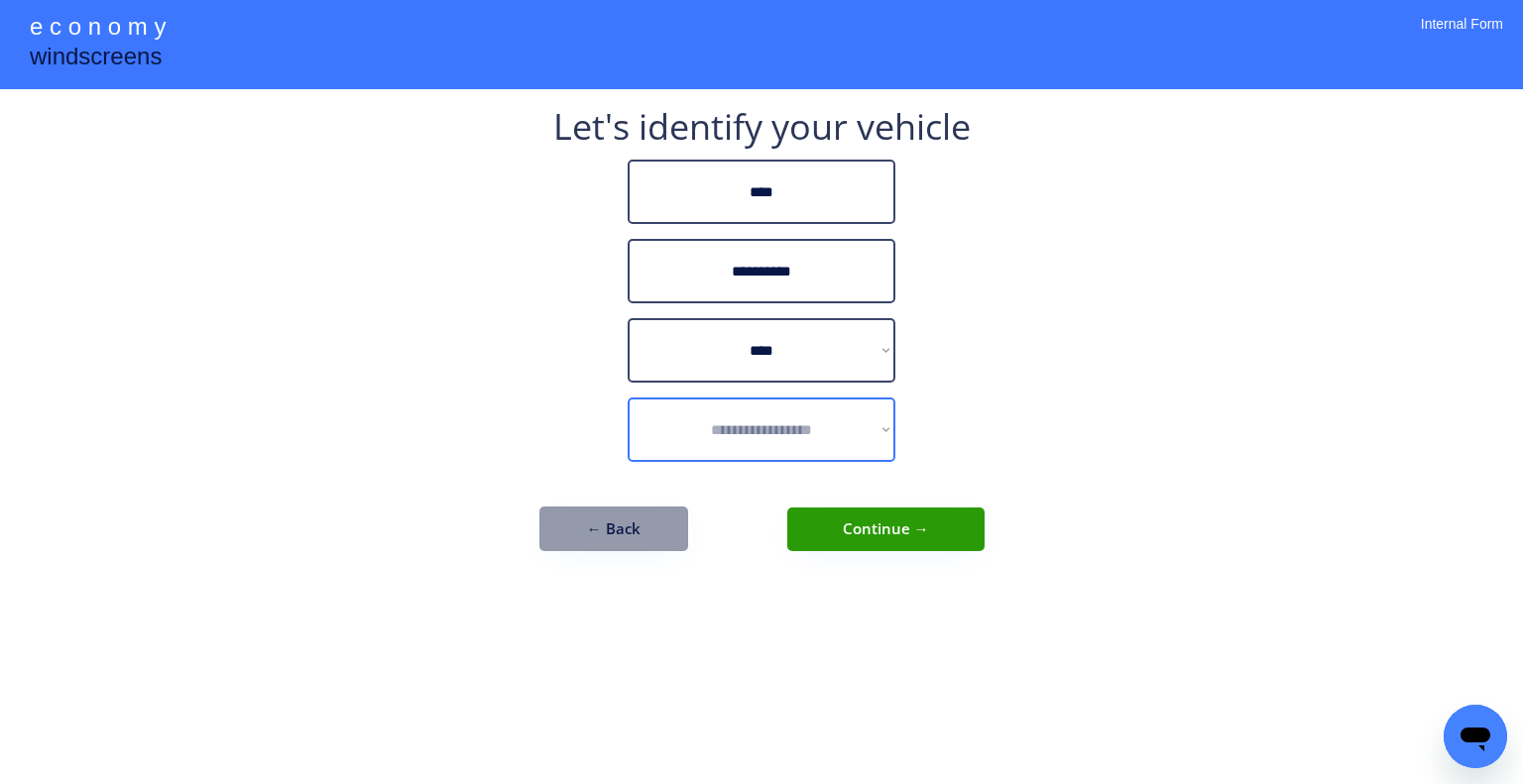 click on "**********" at bounding box center (762, 429) 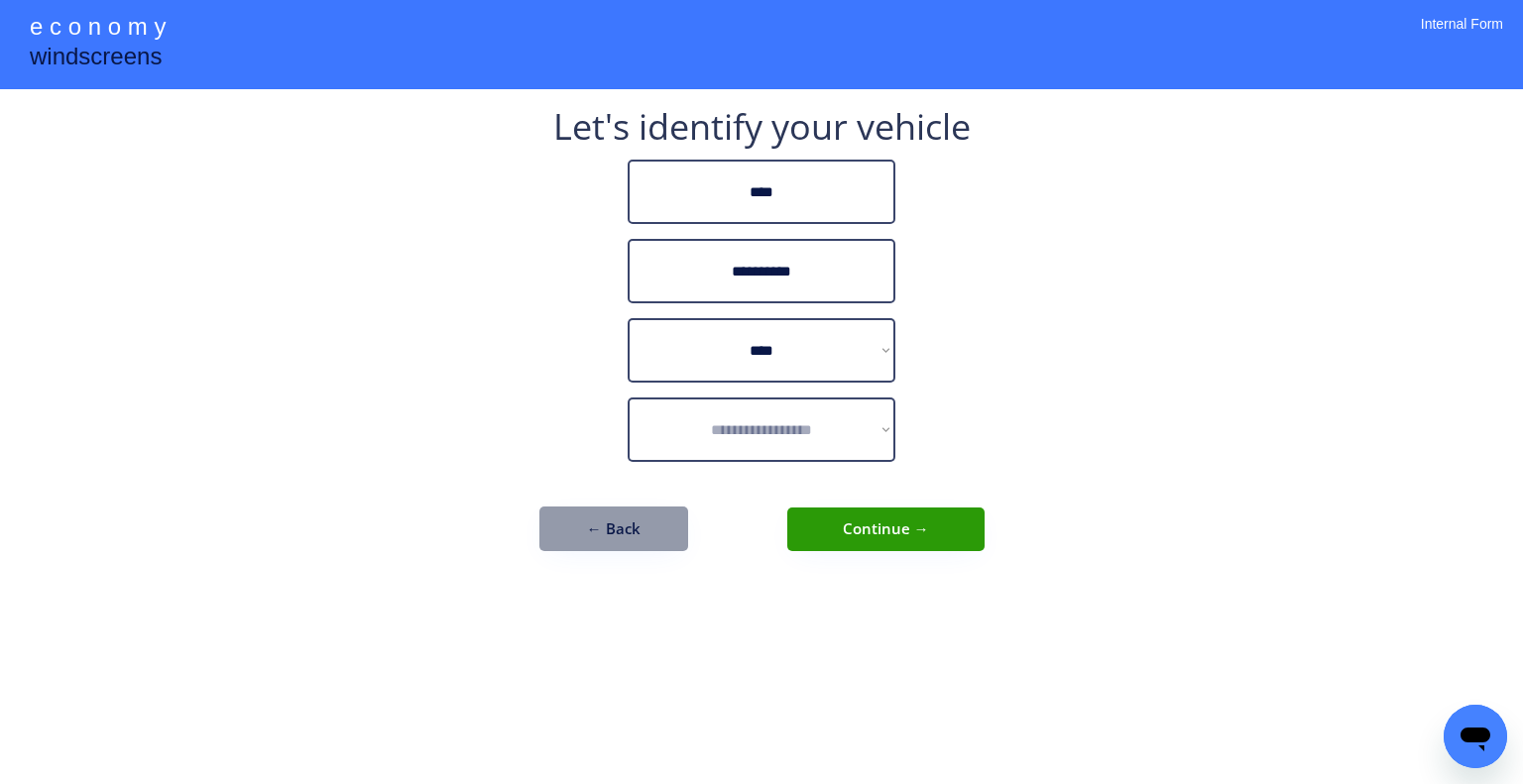 click on "**********" at bounding box center (762, 392) 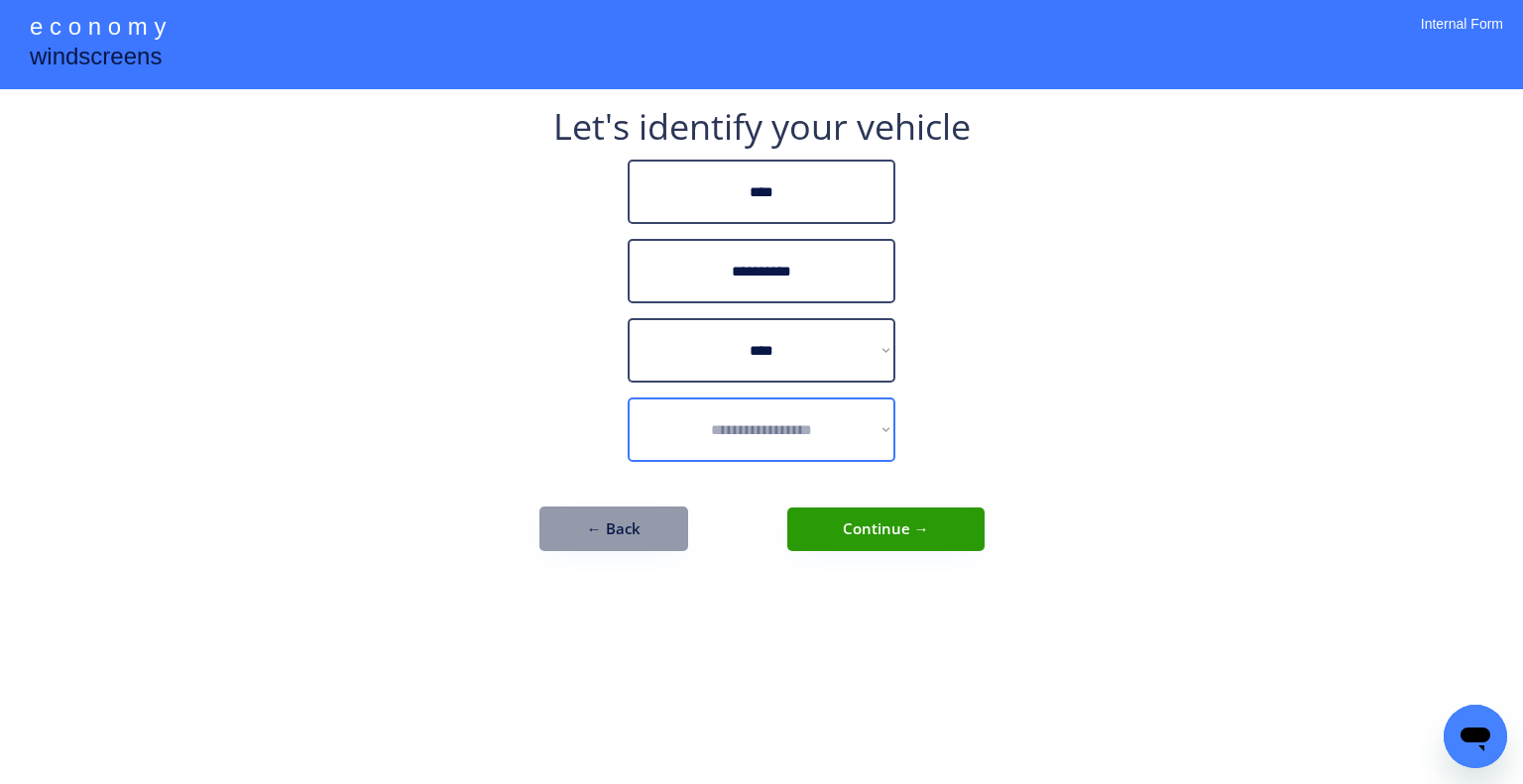 click on "**********" at bounding box center [762, 429] 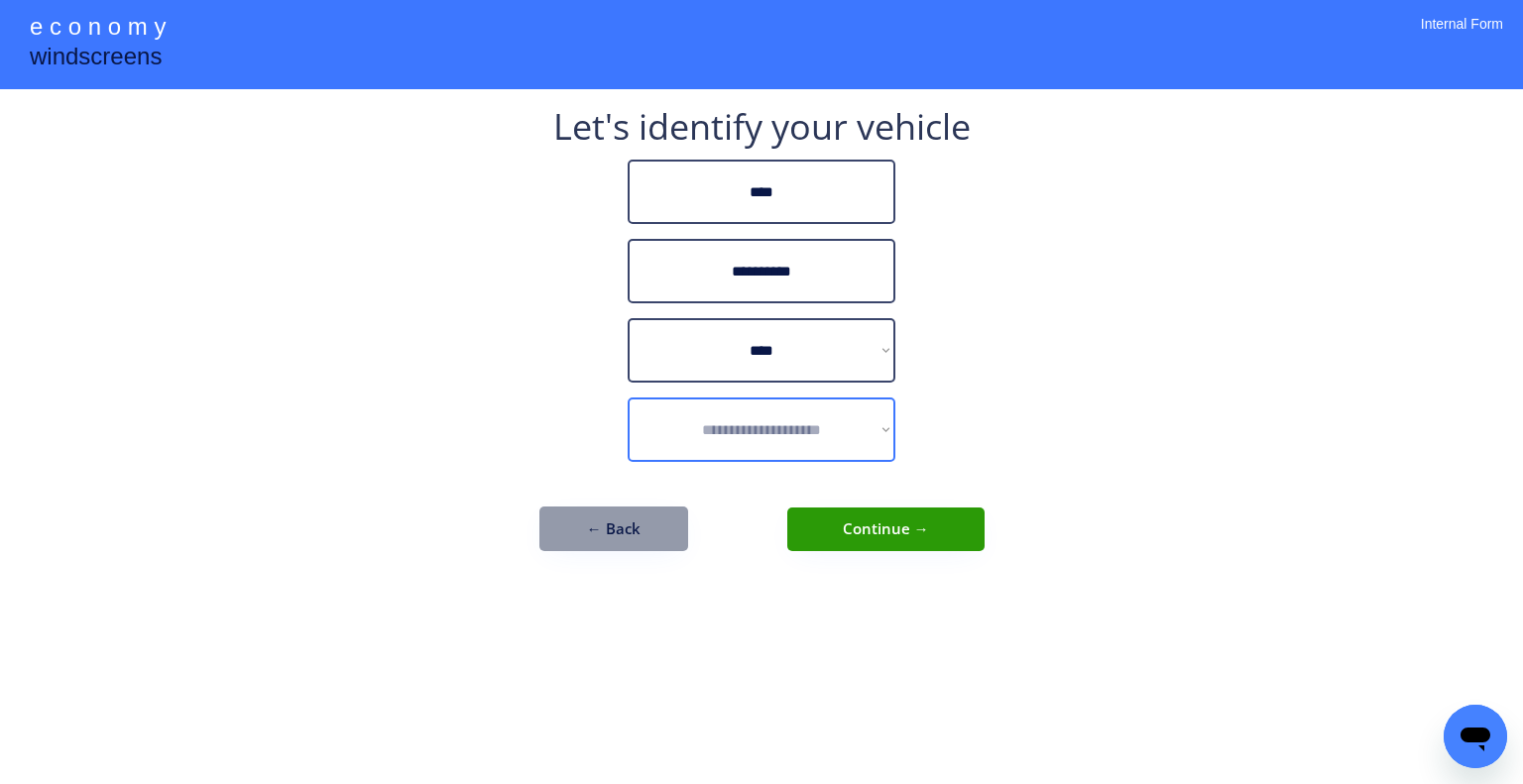click on "**********" at bounding box center (762, 429) 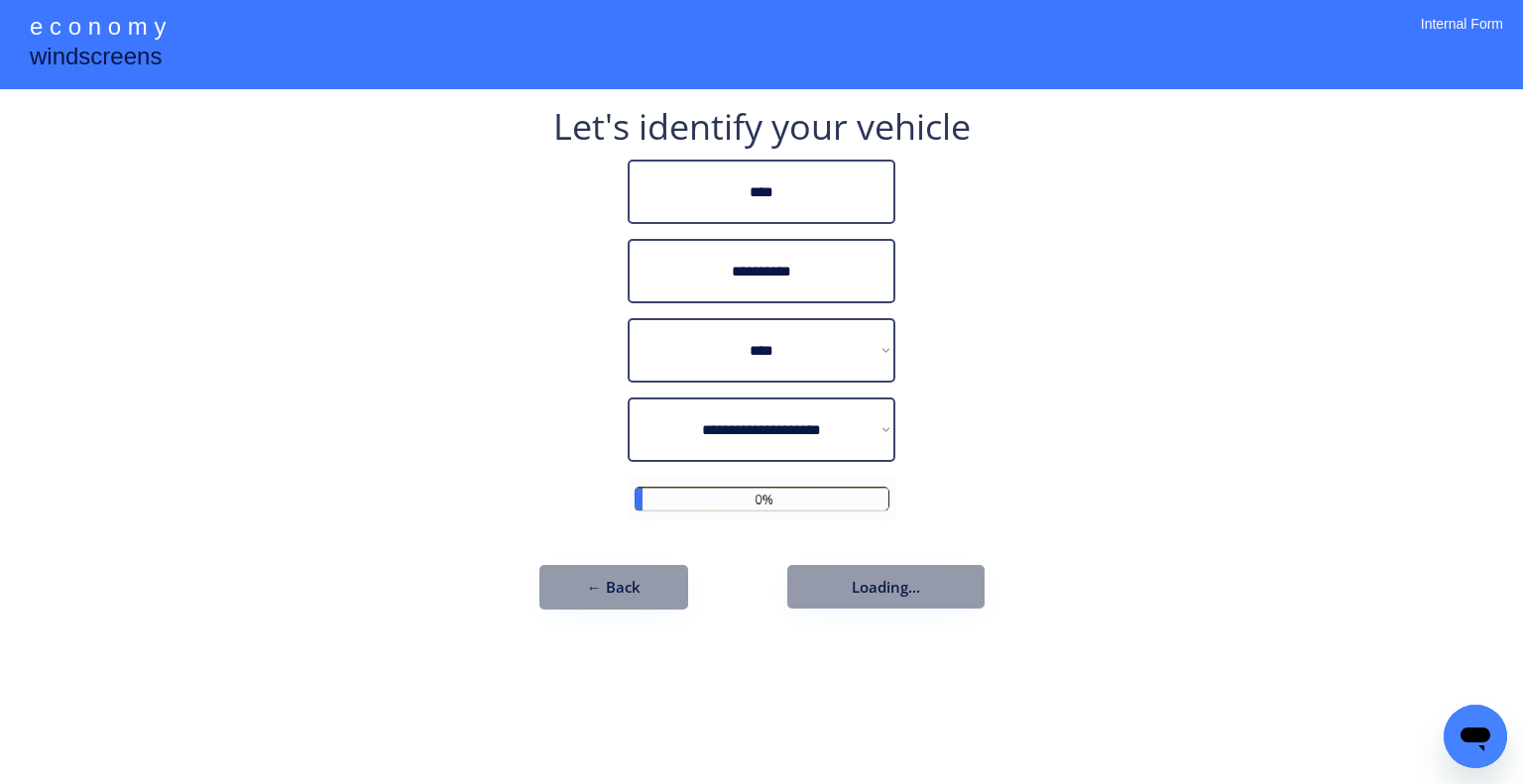 click on "**********" at bounding box center (762, 392) 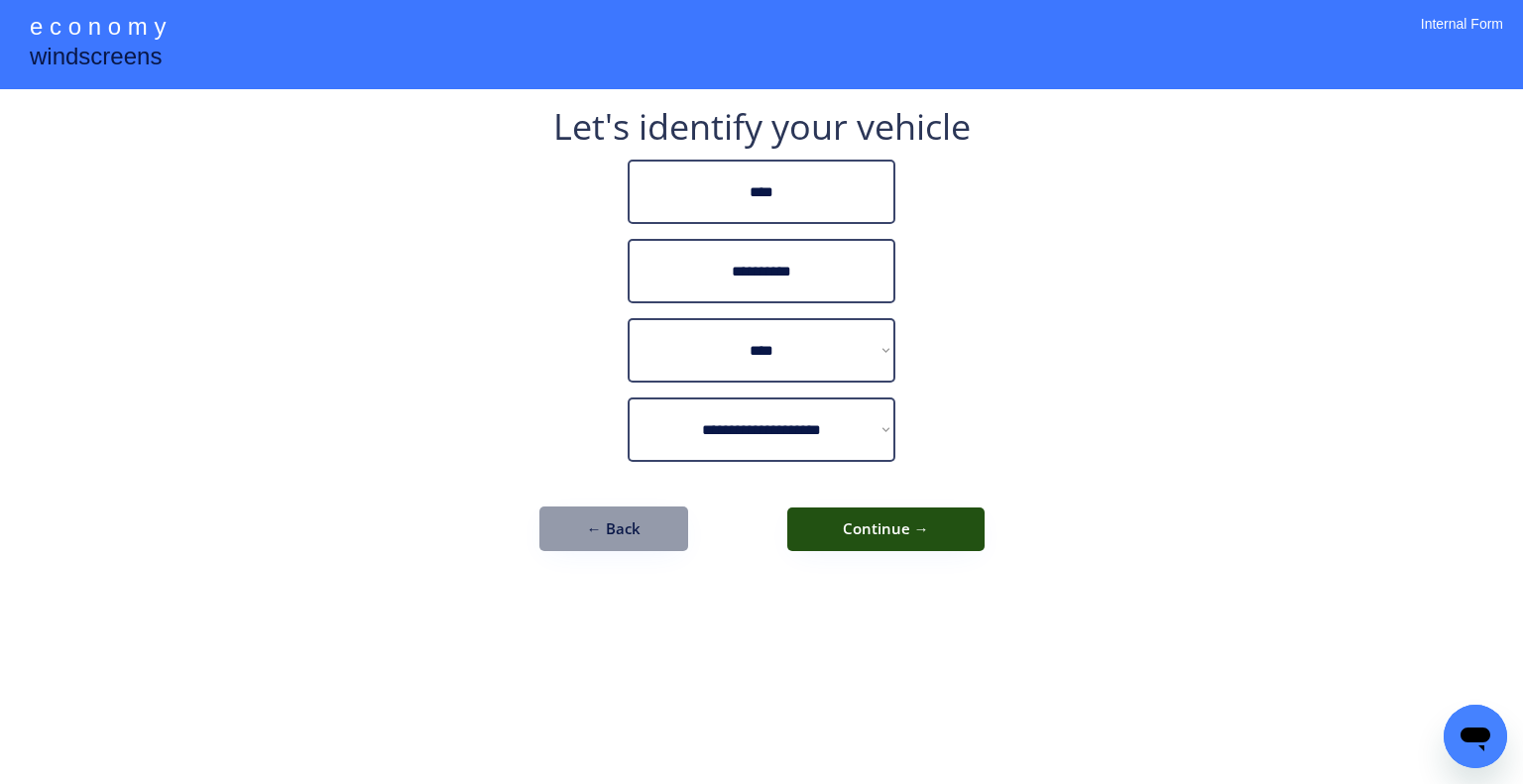 click on "Continue    →" at bounding box center (885, 529) 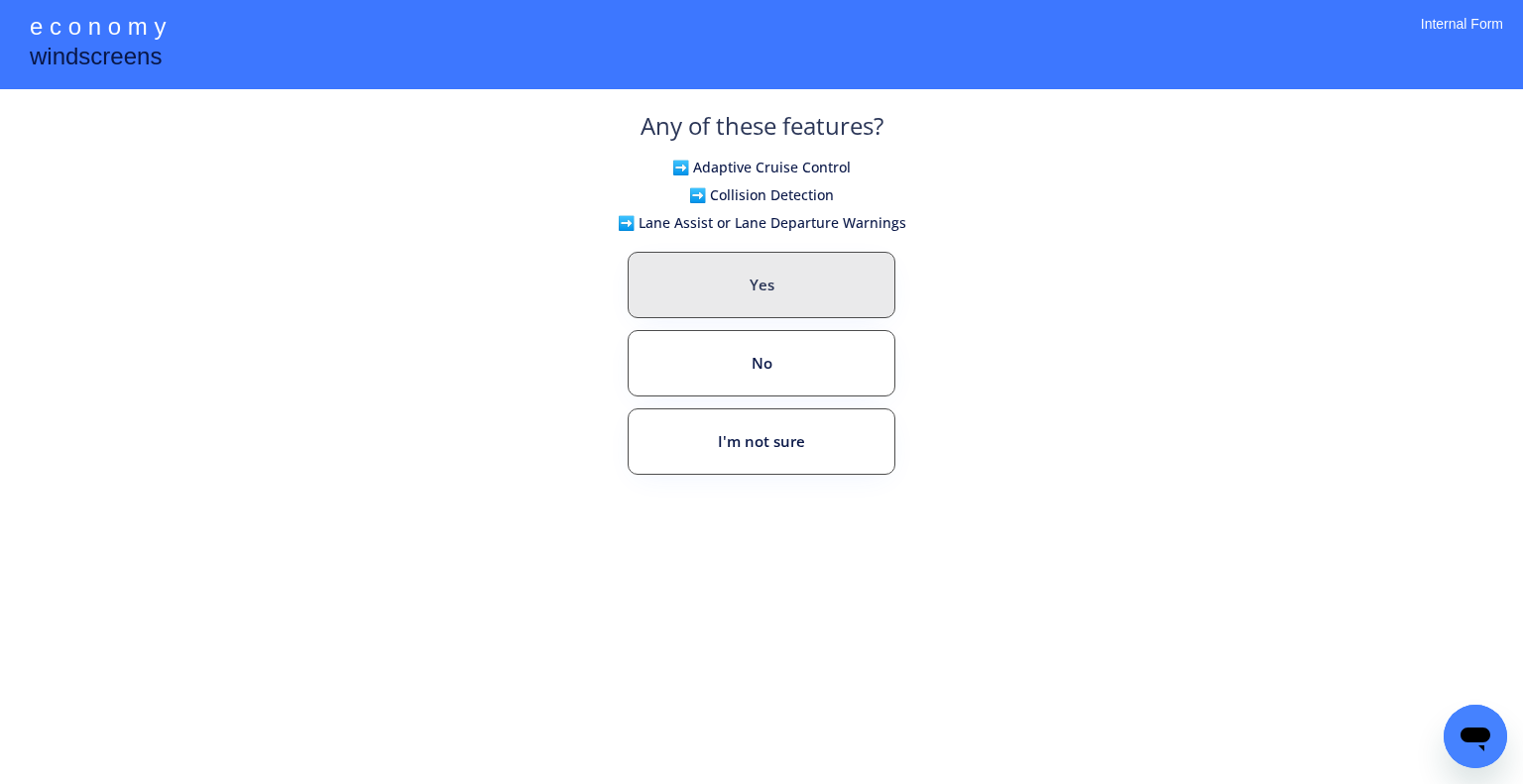 click on "Yes" at bounding box center [762, 284] 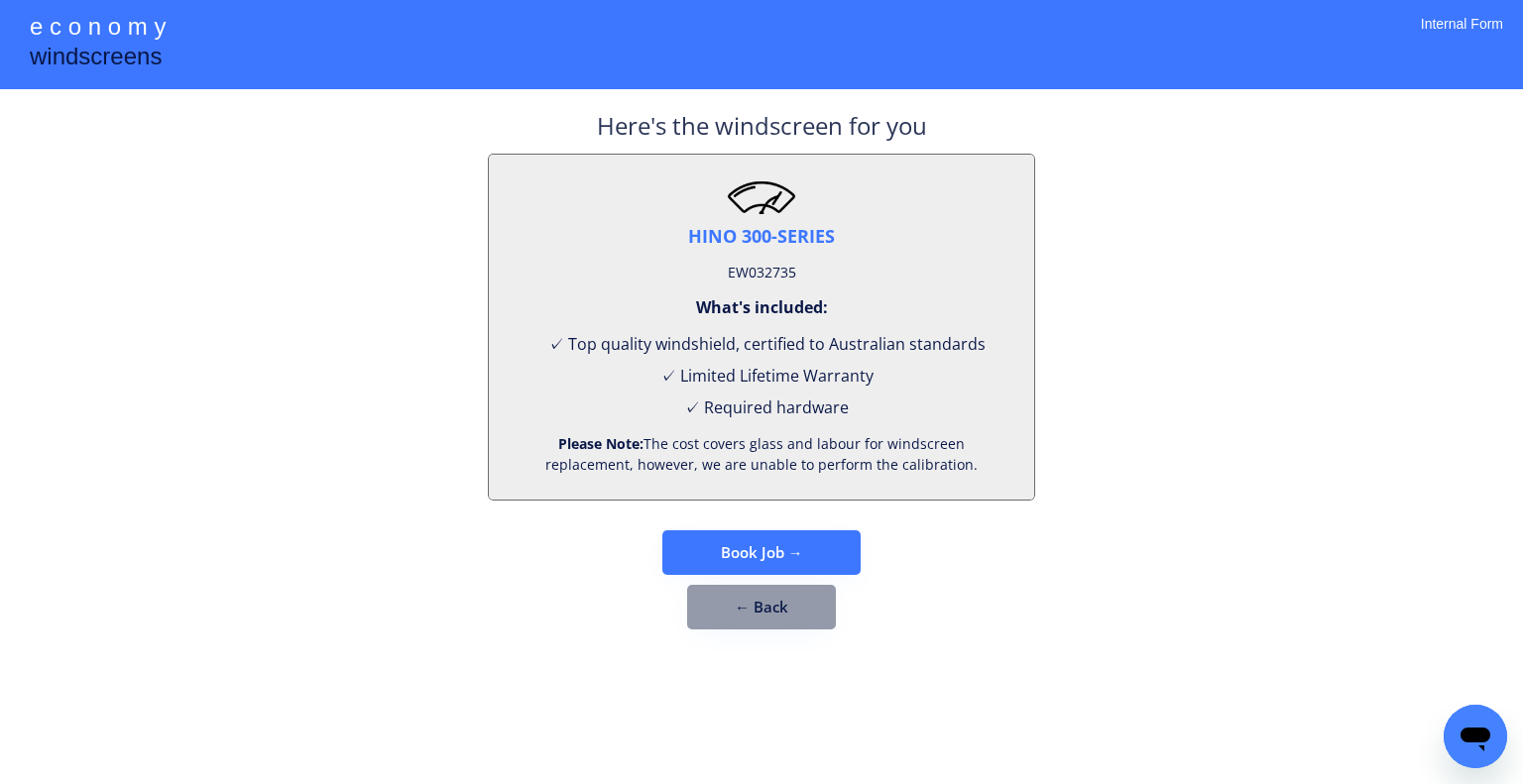 click on "EW032735" at bounding box center [762, 273] 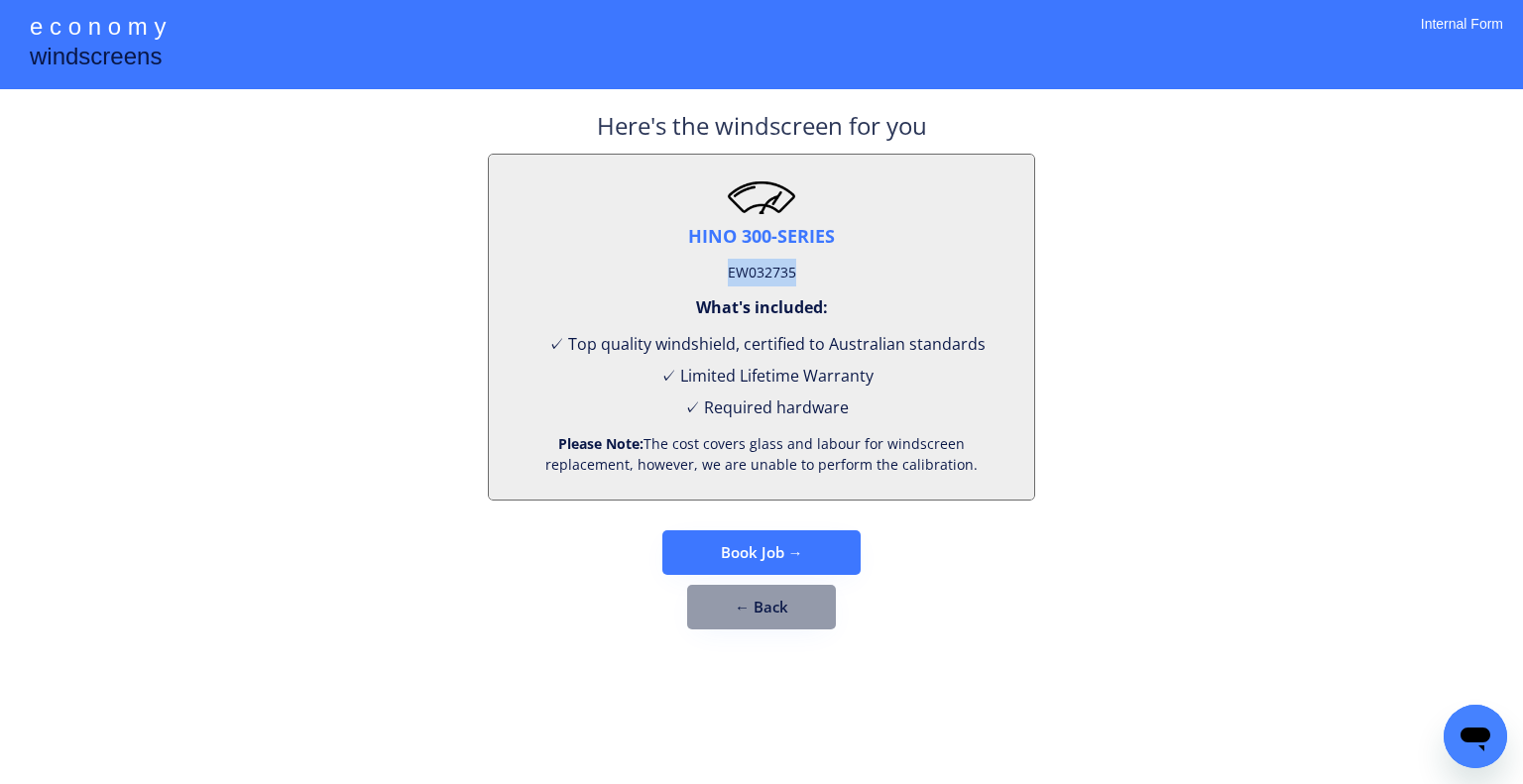 click on "EW032735" at bounding box center [762, 273] 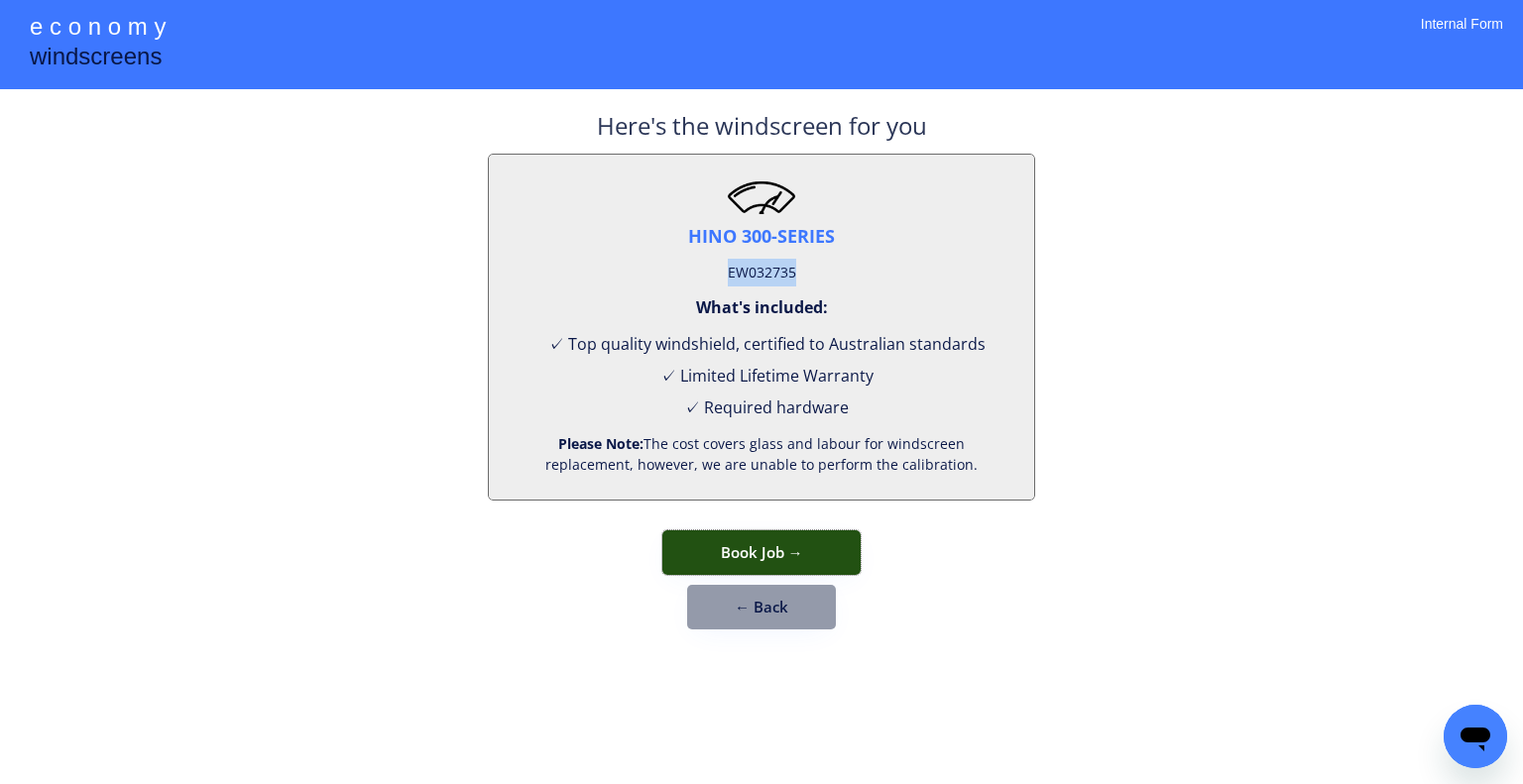 click on "Book Job    →" at bounding box center (762, 552) 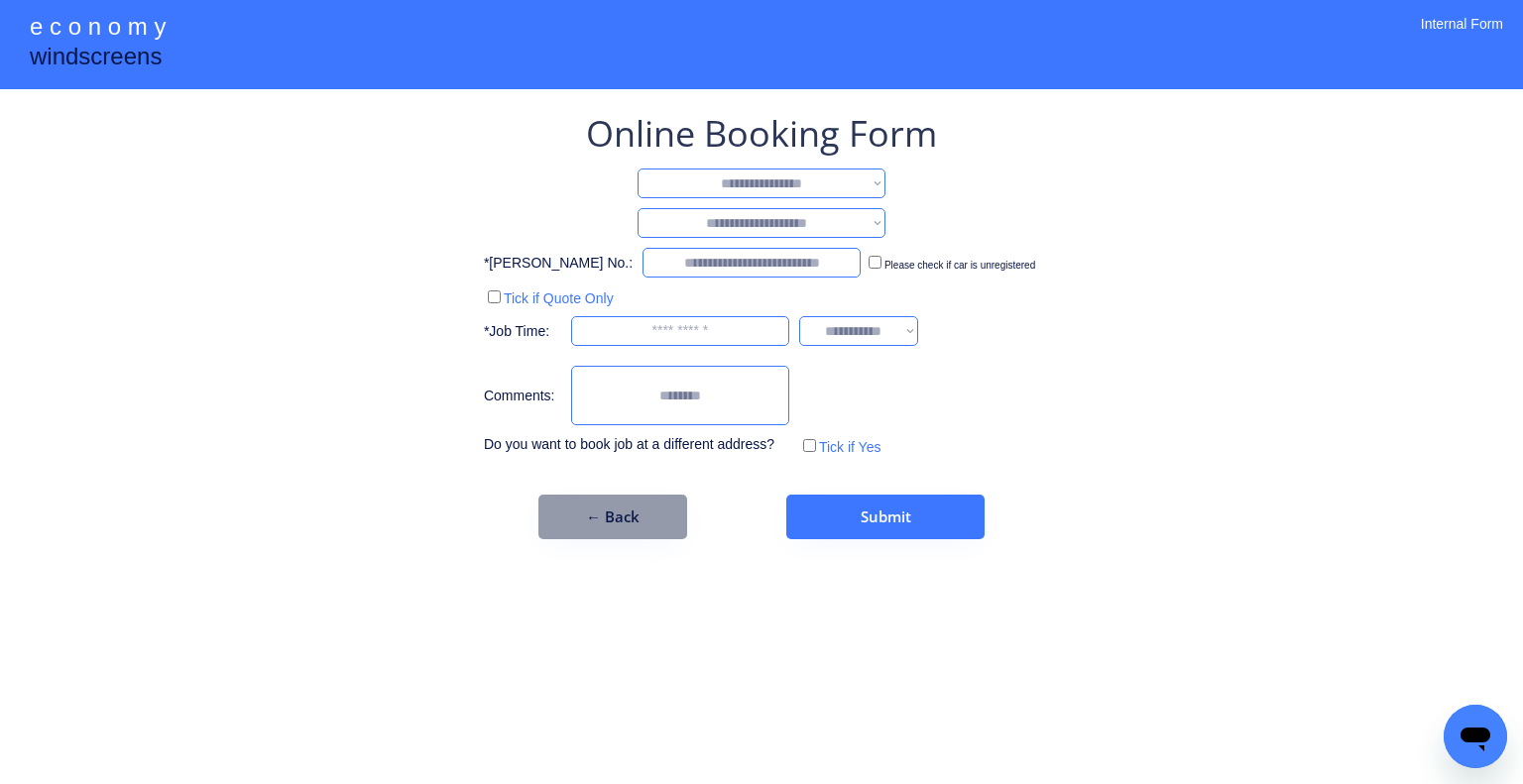 click on "**********" at bounding box center [762, 183] 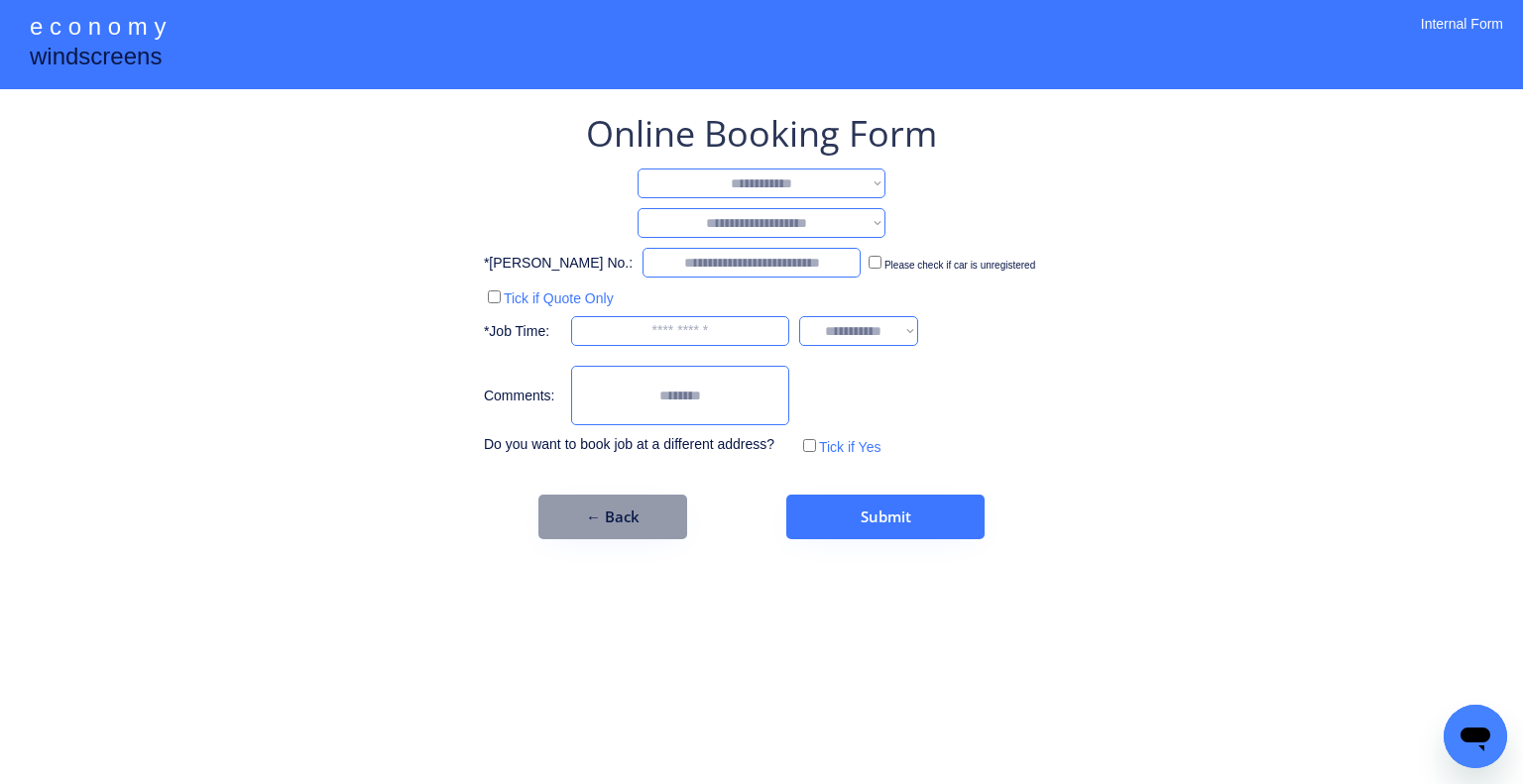 click on "**********" at bounding box center [762, 183] 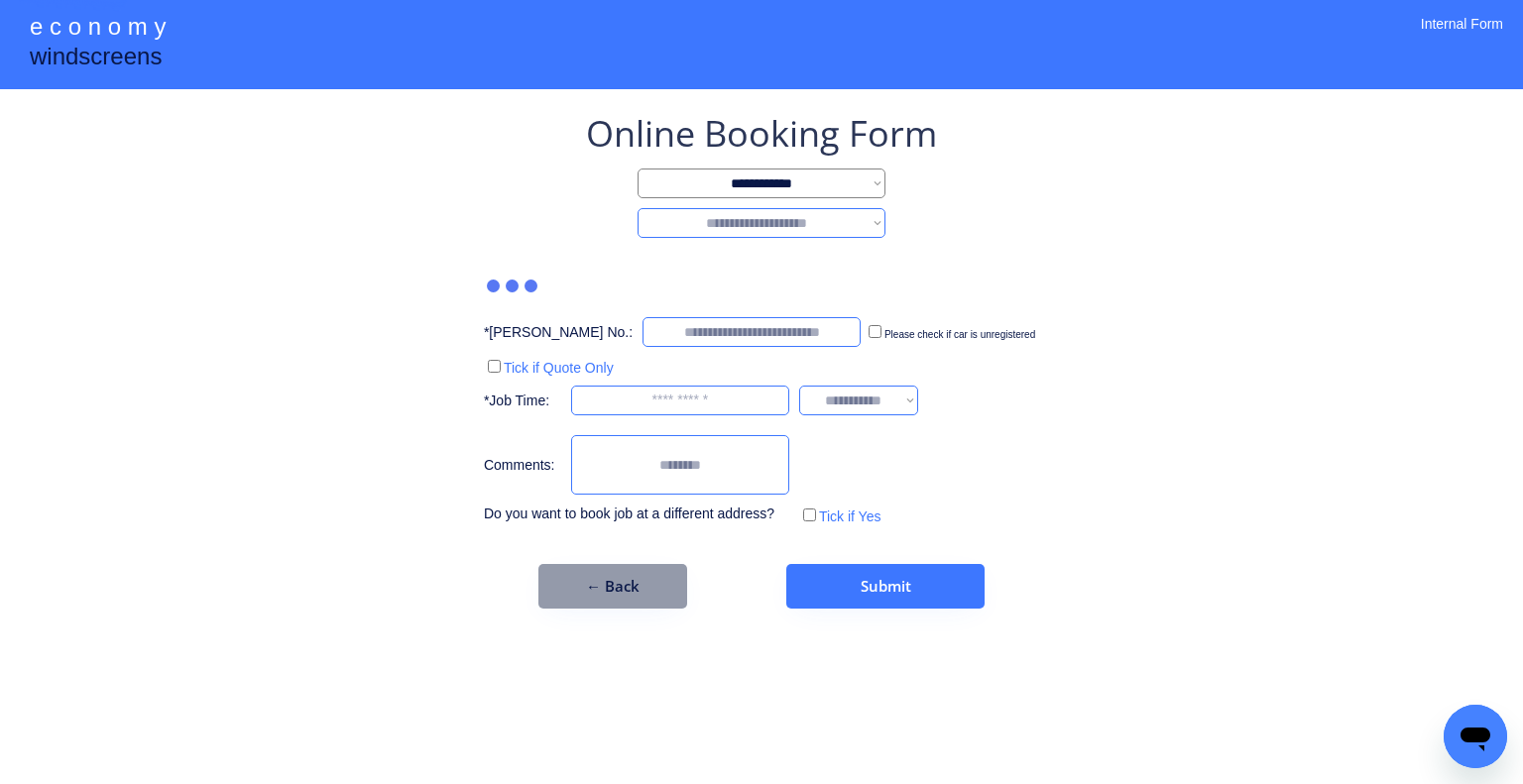 click on "**********" at bounding box center (762, 223) 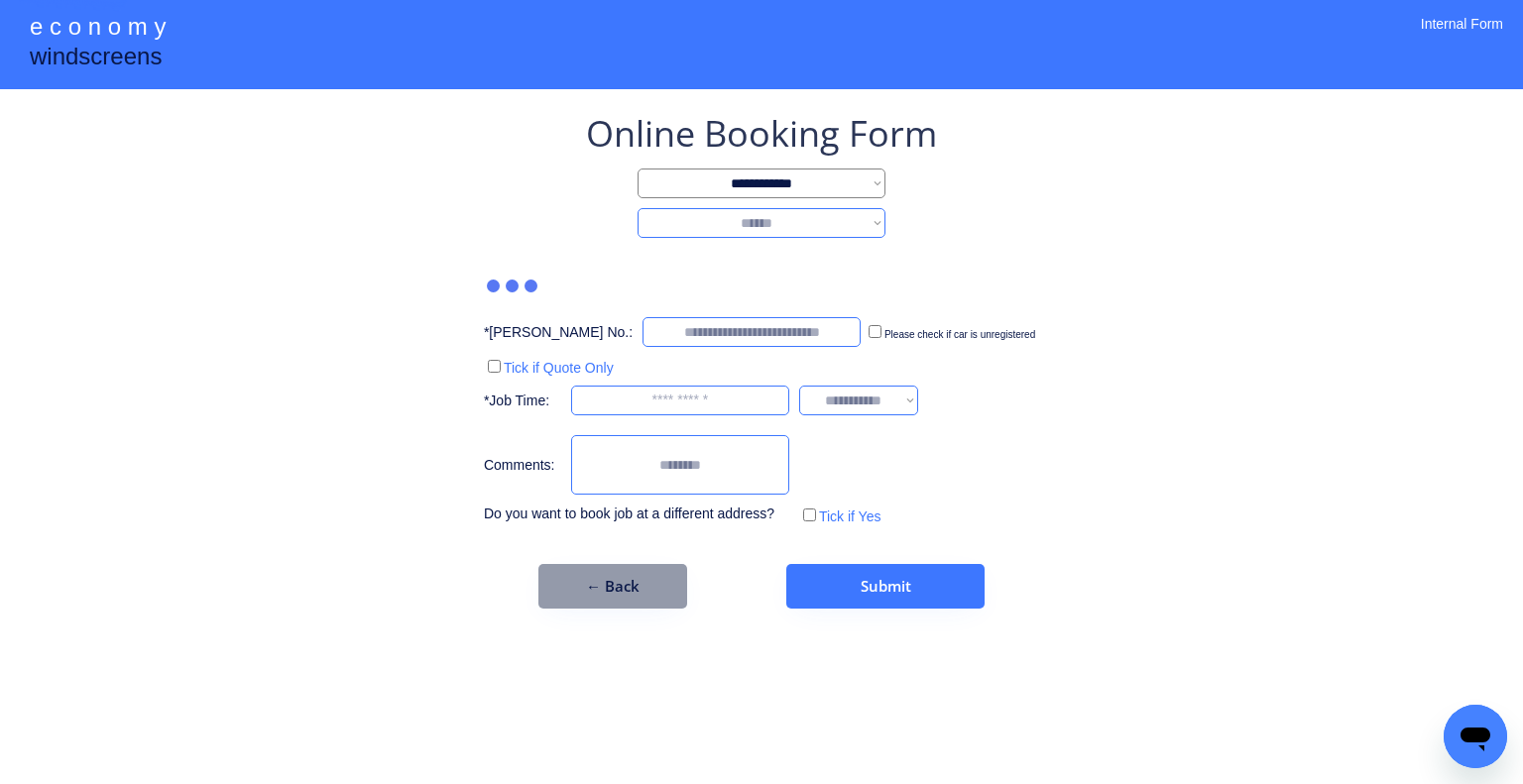 click on "**********" at bounding box center (762, 223) 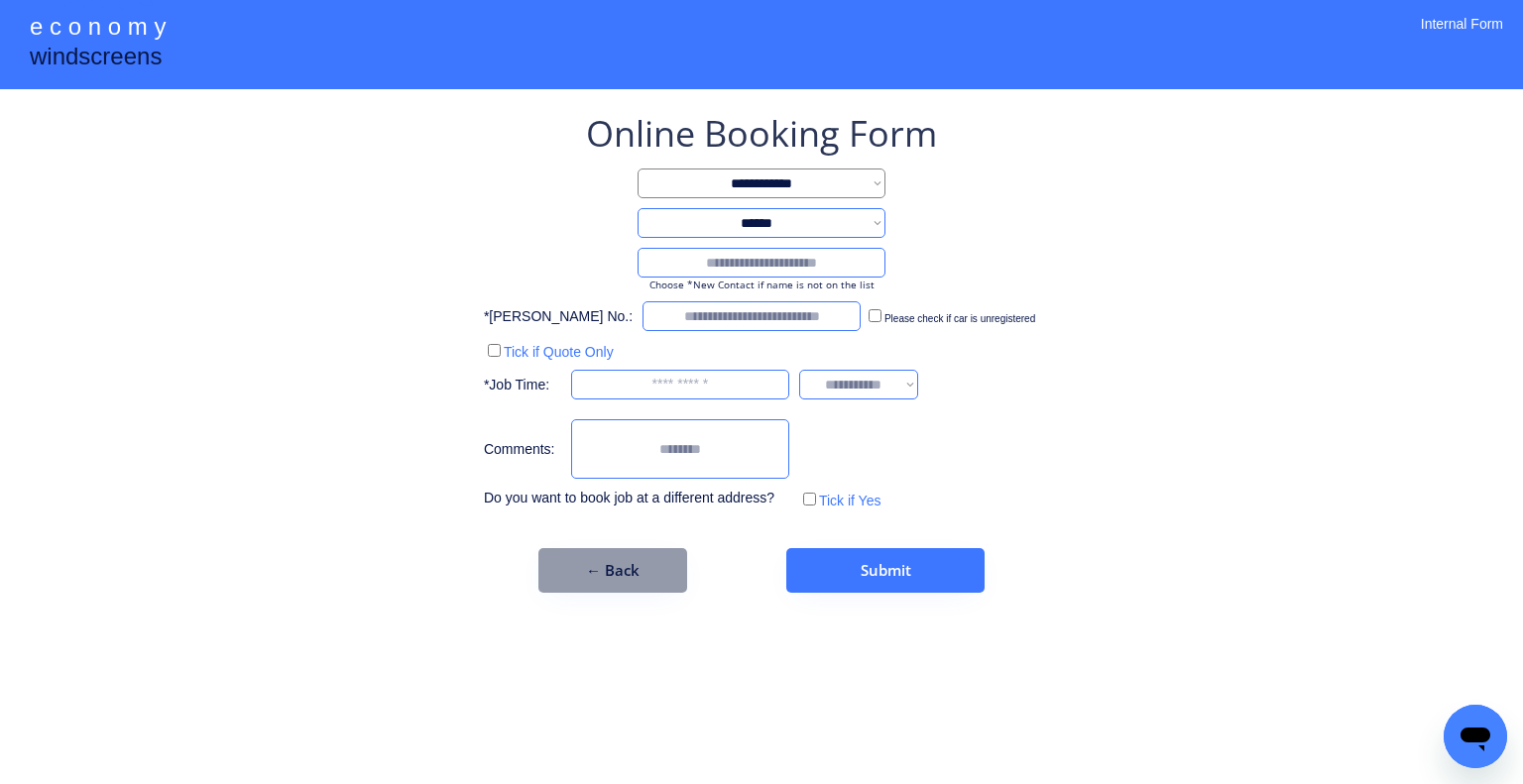 click at bounding box center [762, 263] 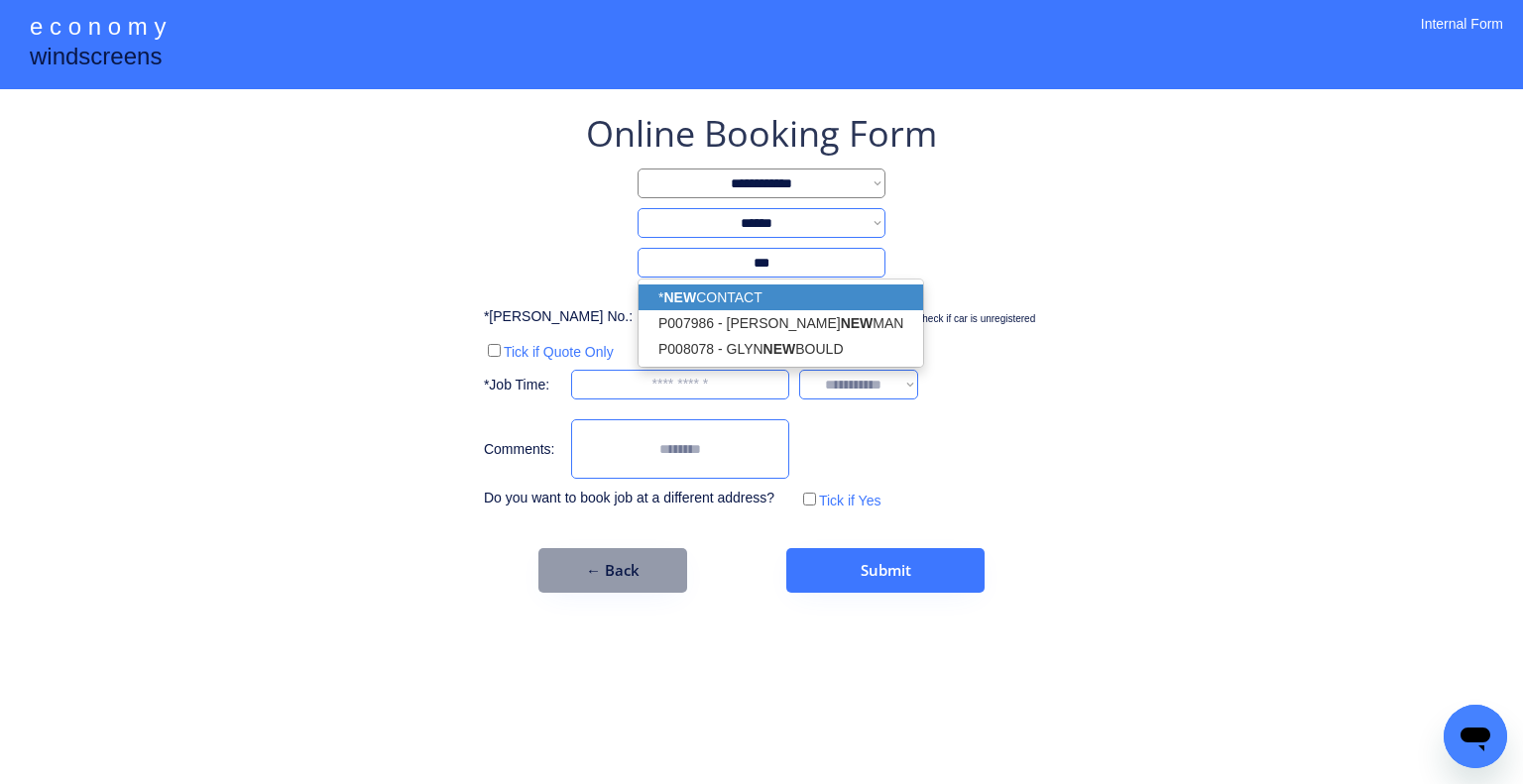 click on "* NEW  CONTACT" at bounding box center (780, 297) 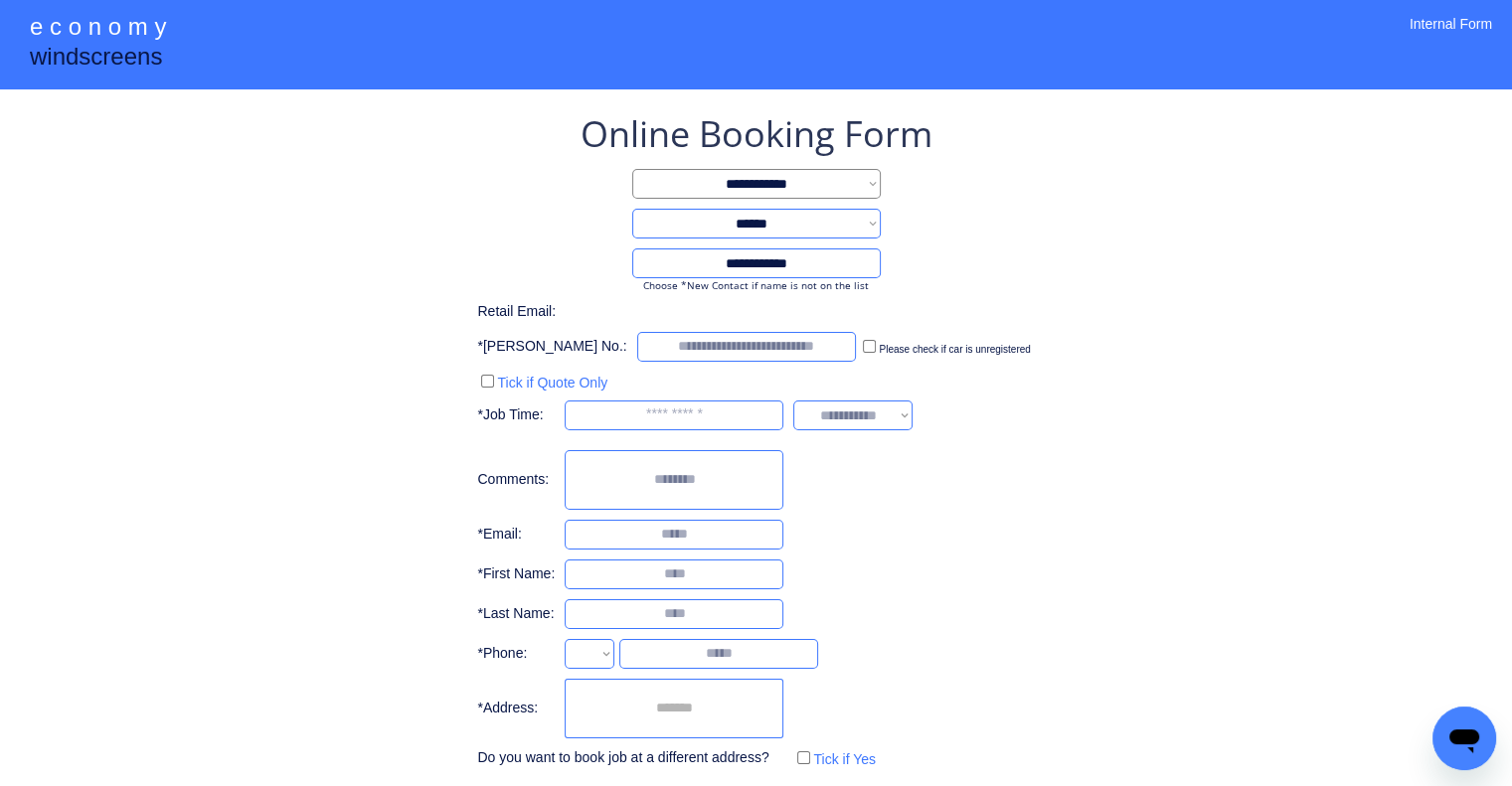 type on "**********" 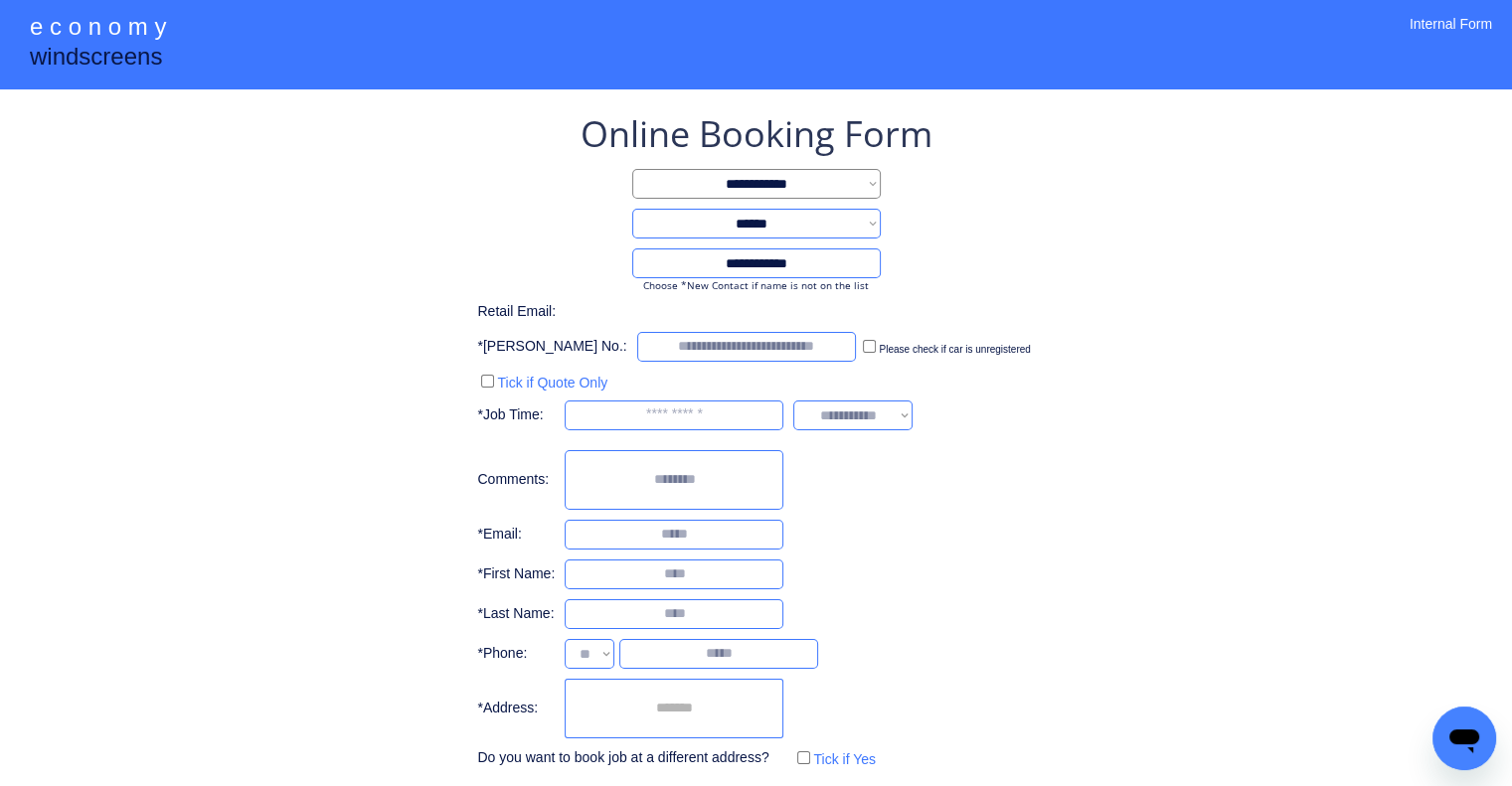 select on "**********" 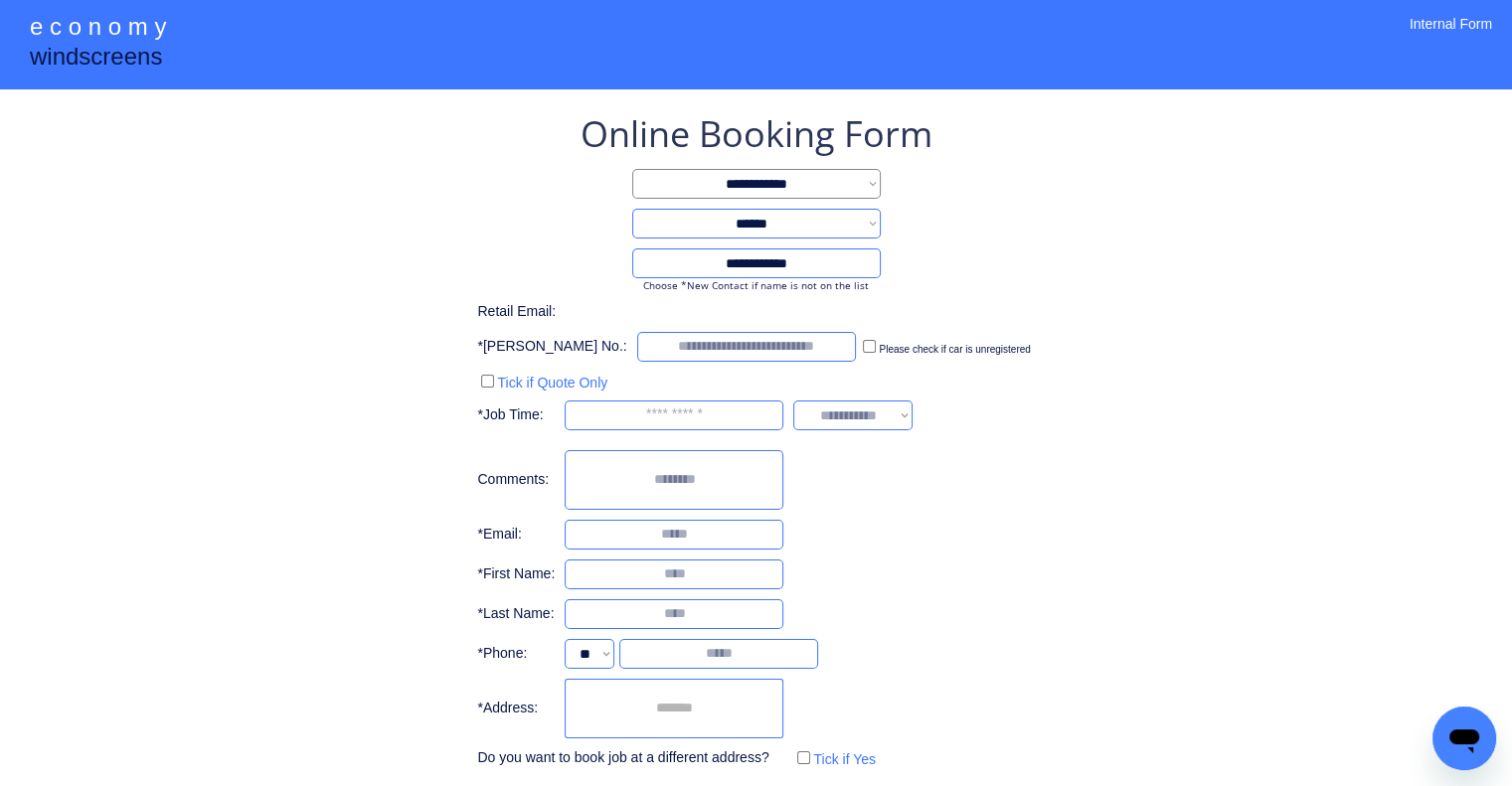 click at bounding box center [674, 708] 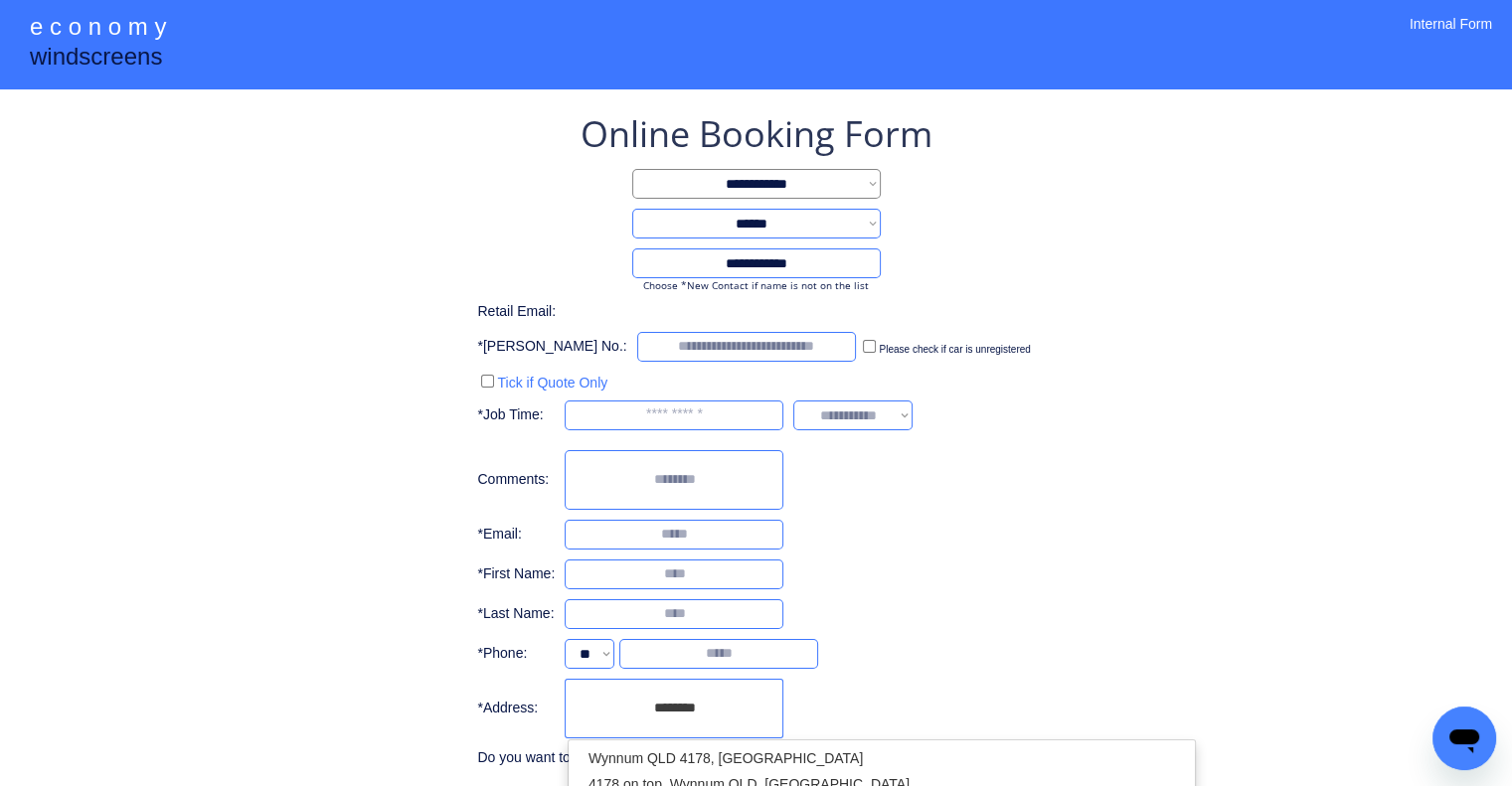 click on "Wynnum QLD 4178, Australia 4178 on top, Wynnum QLD, Australia 4Z - Industrial Laser Scanning, Industry Place, Wynnum QLD, Australia 4Cyte Pathology Lighthouse General Practice, Pine Street, Wynnum QLD, Australia 4 Wynnum Road, East Brisbane QLD, Australia" at bounding box center (882, 810) 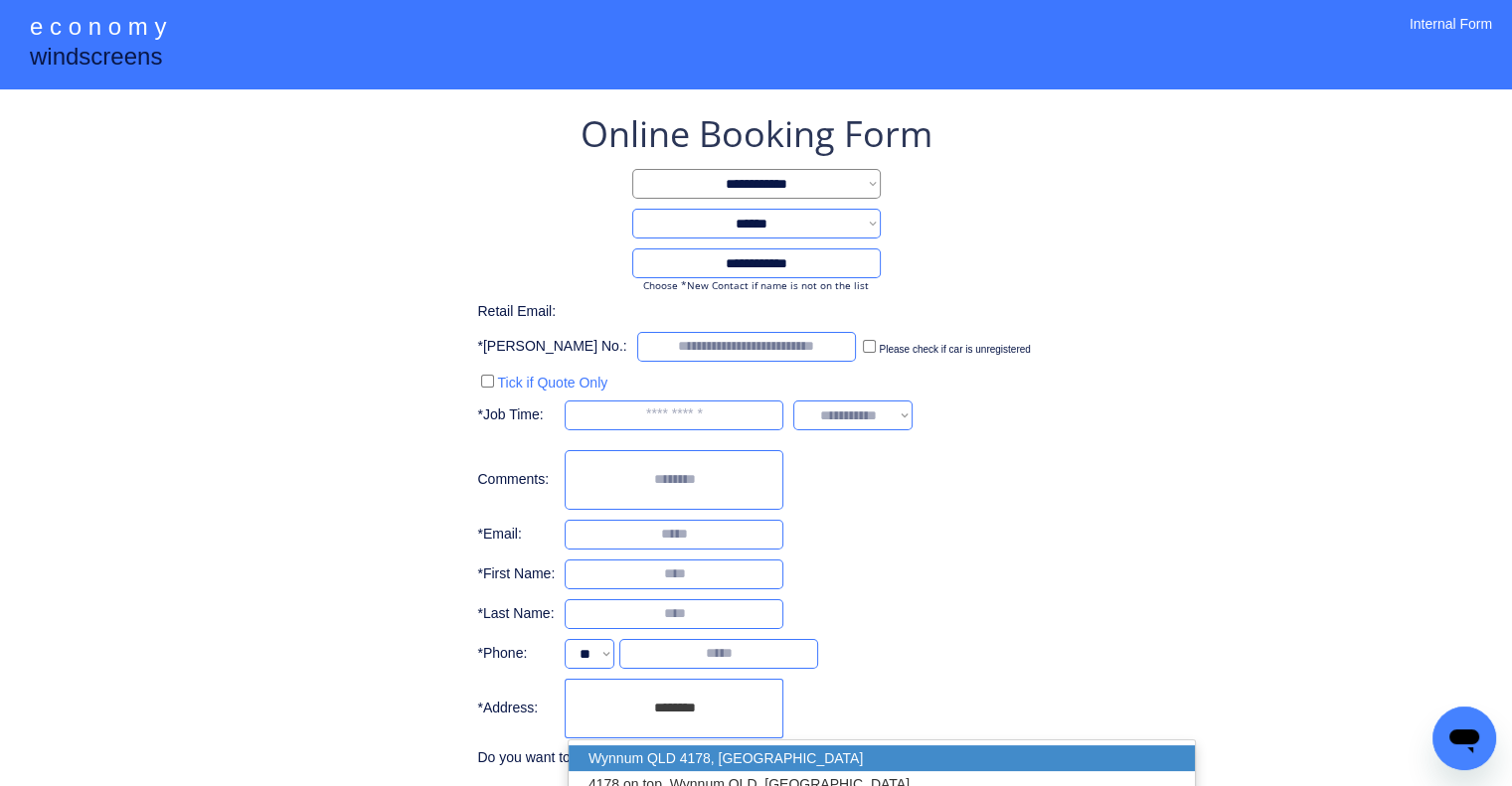 drag, startPoint x: 731, startPoint y: 753, endPoint x: 803, endPoint y: 692, distance: 94.36631 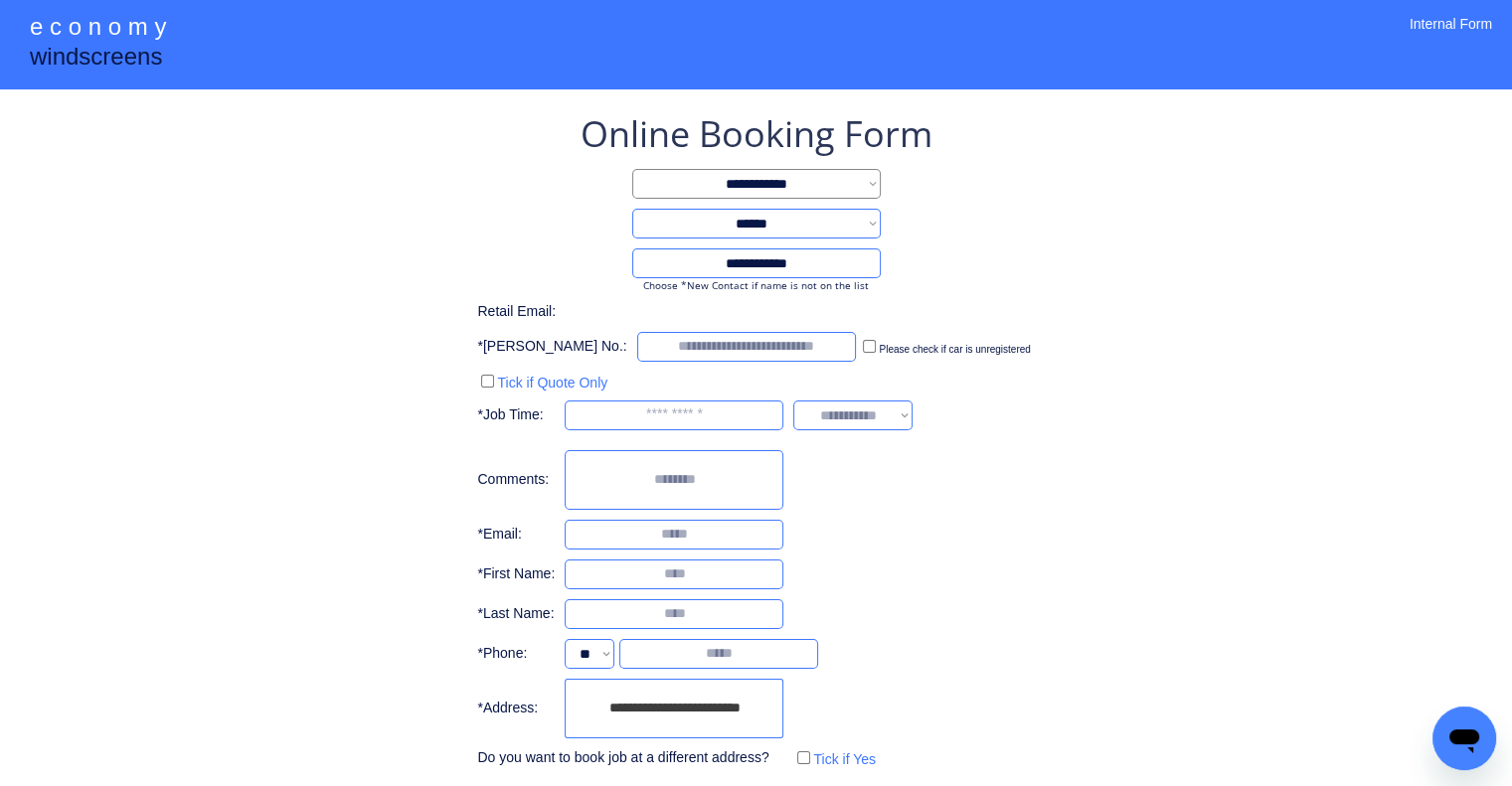 type on "**********" 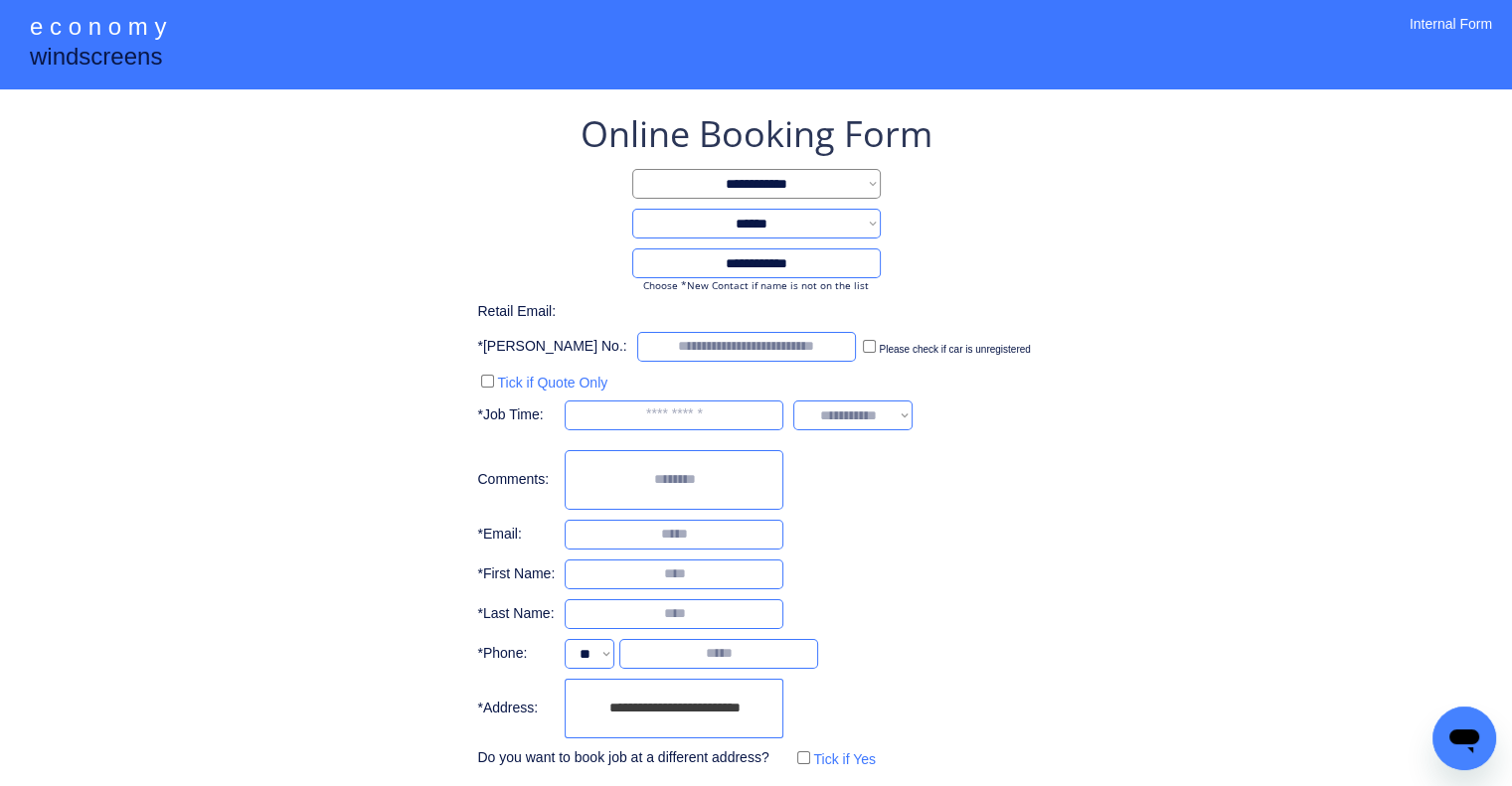 click on "**********" at bounding box center [756, 441] 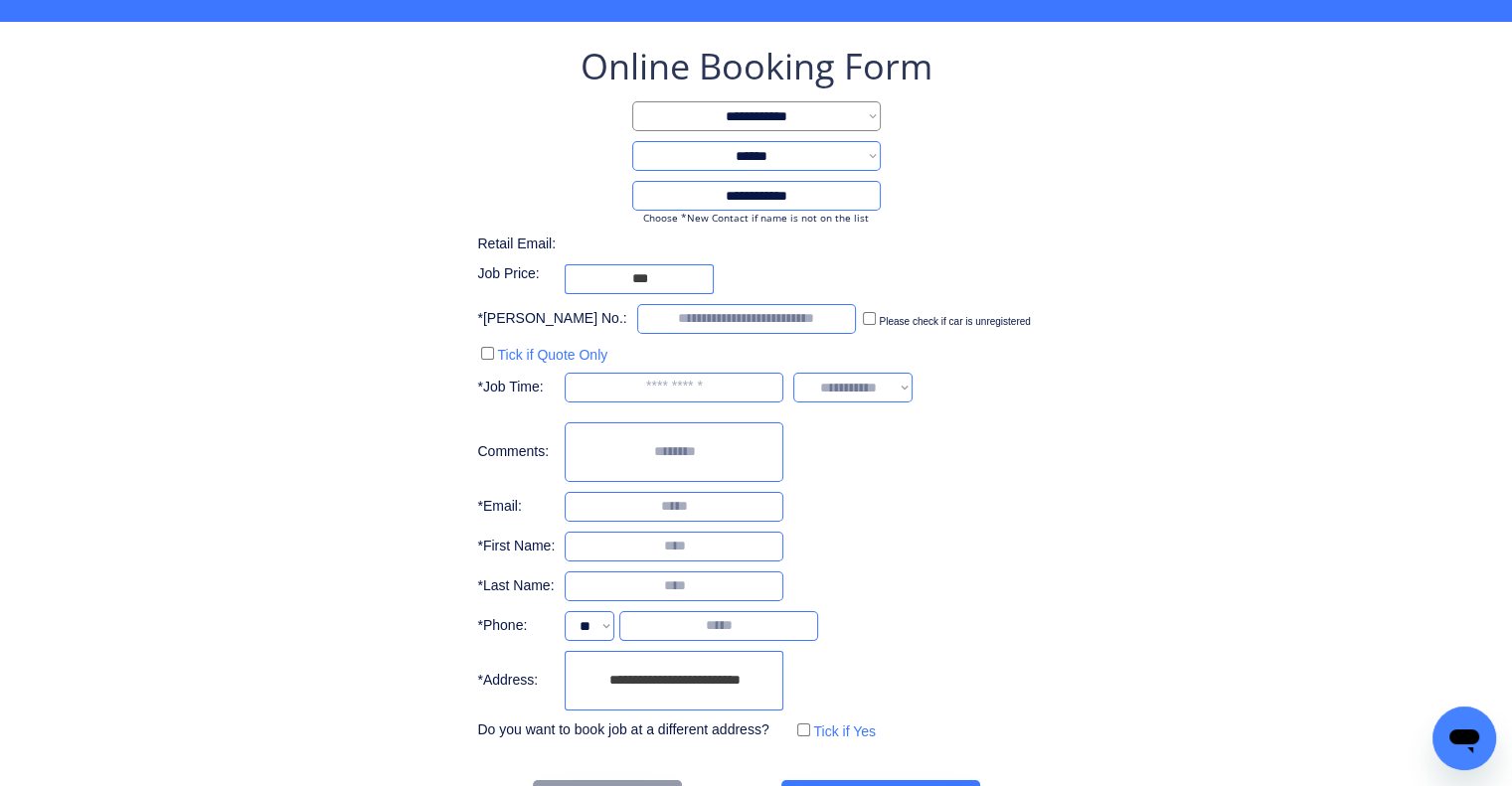 scroll, scrollTop: 135, scrollLeft: 0, axis: vertical 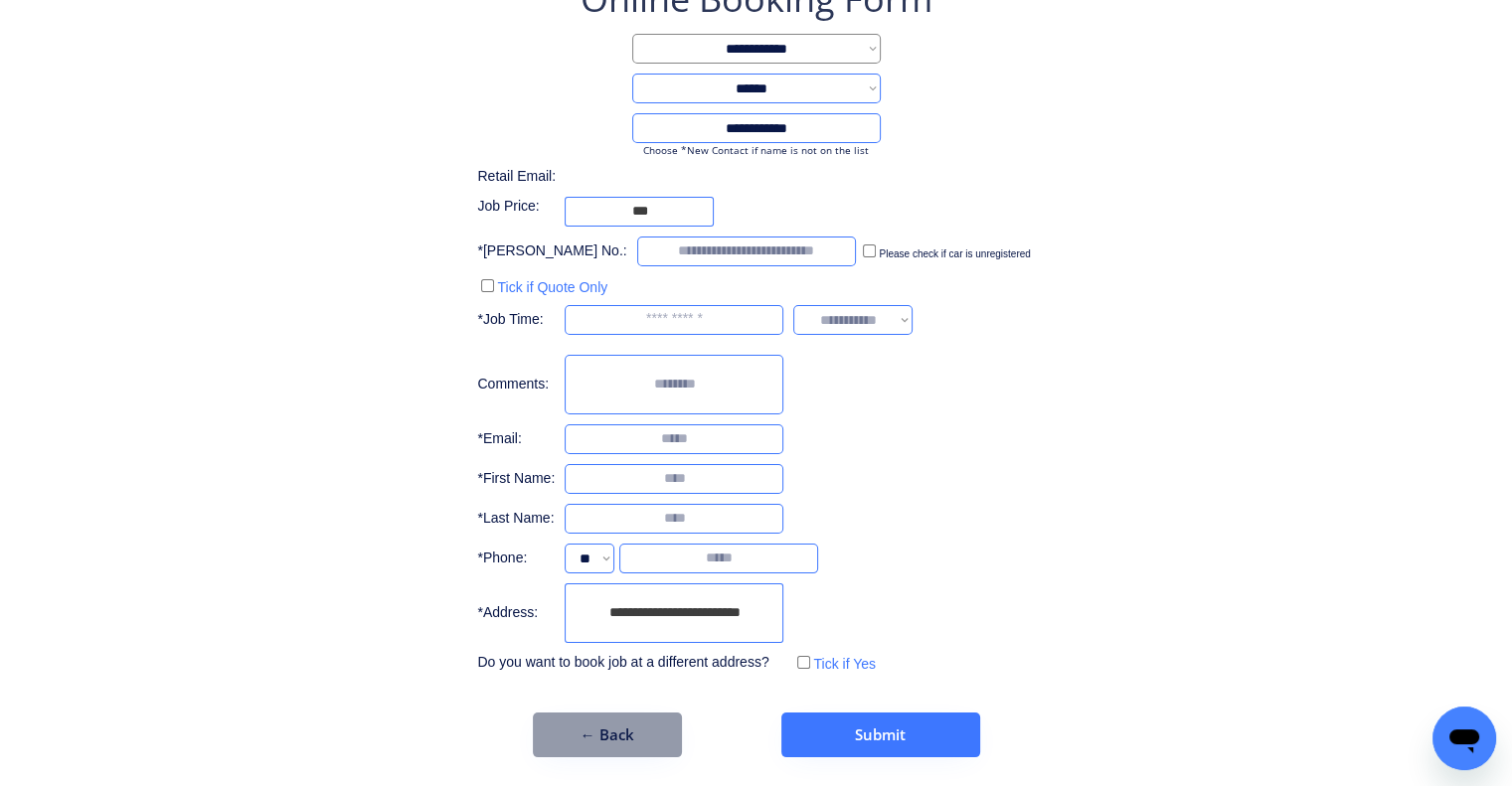 click on "**********" at bounding box center [756, 326] 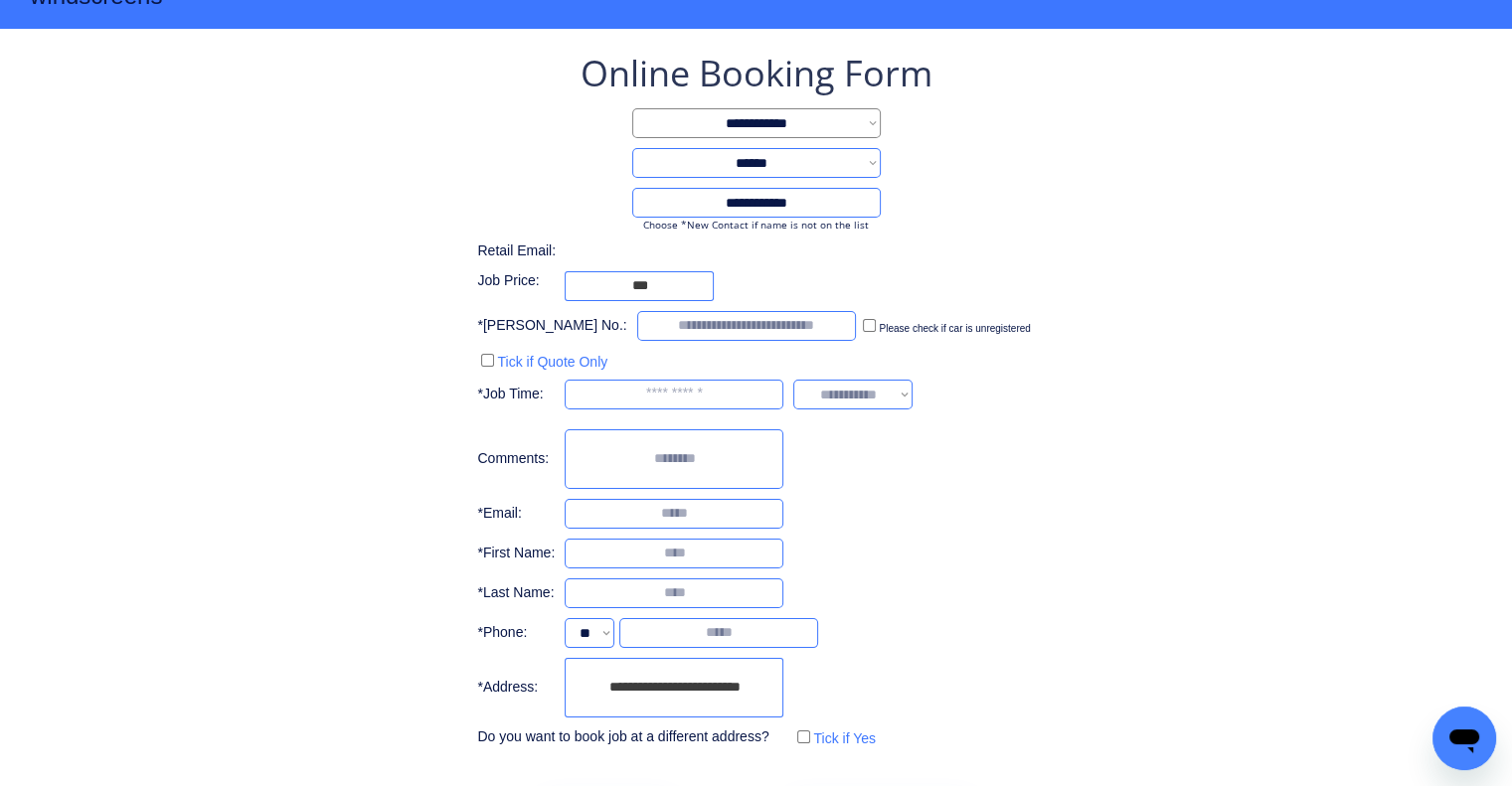 scroll, scrollTop: 0, scrollLeft: 0, axis: both 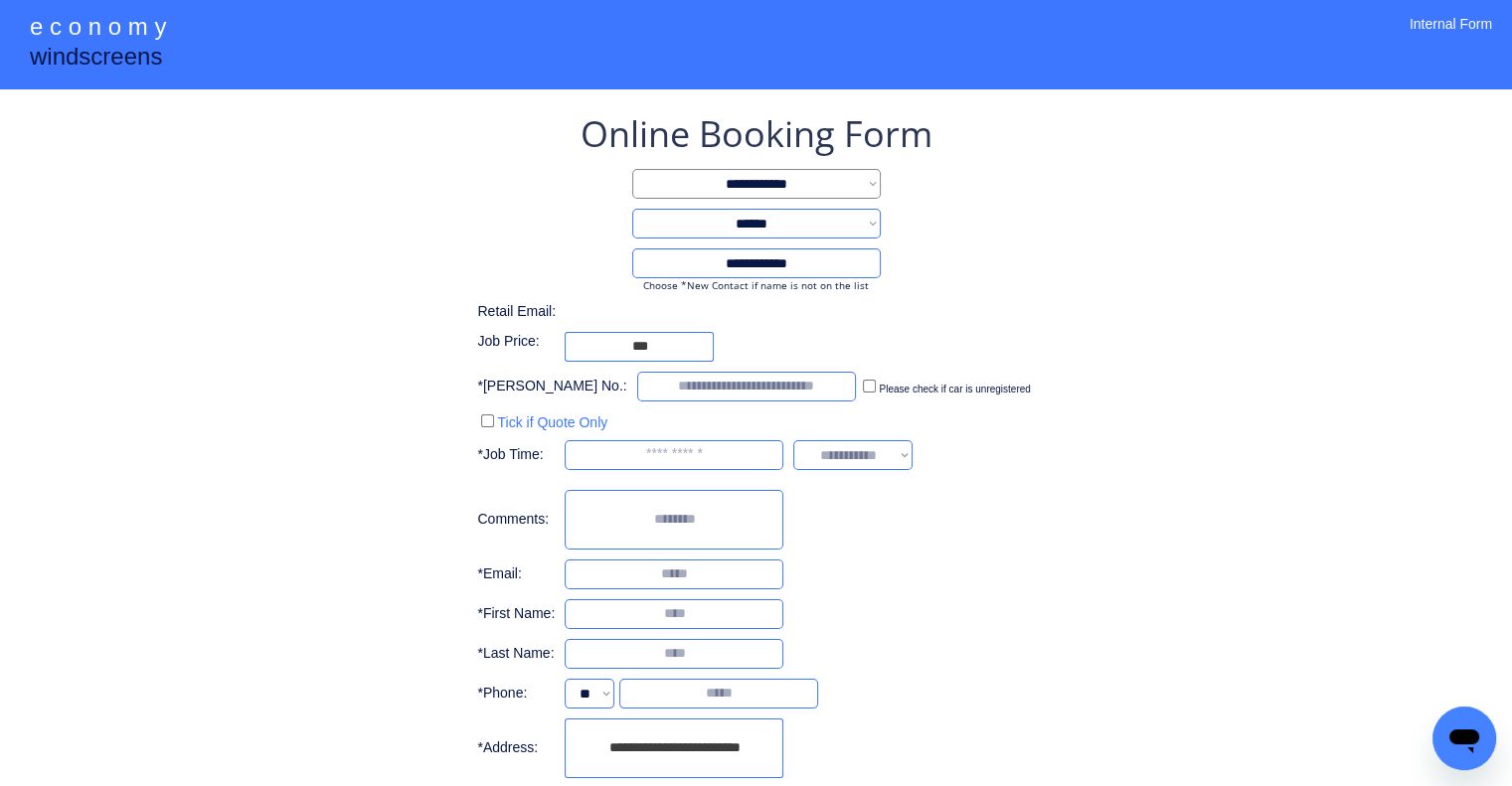 click on "**********" at bounding box center [756, 461] 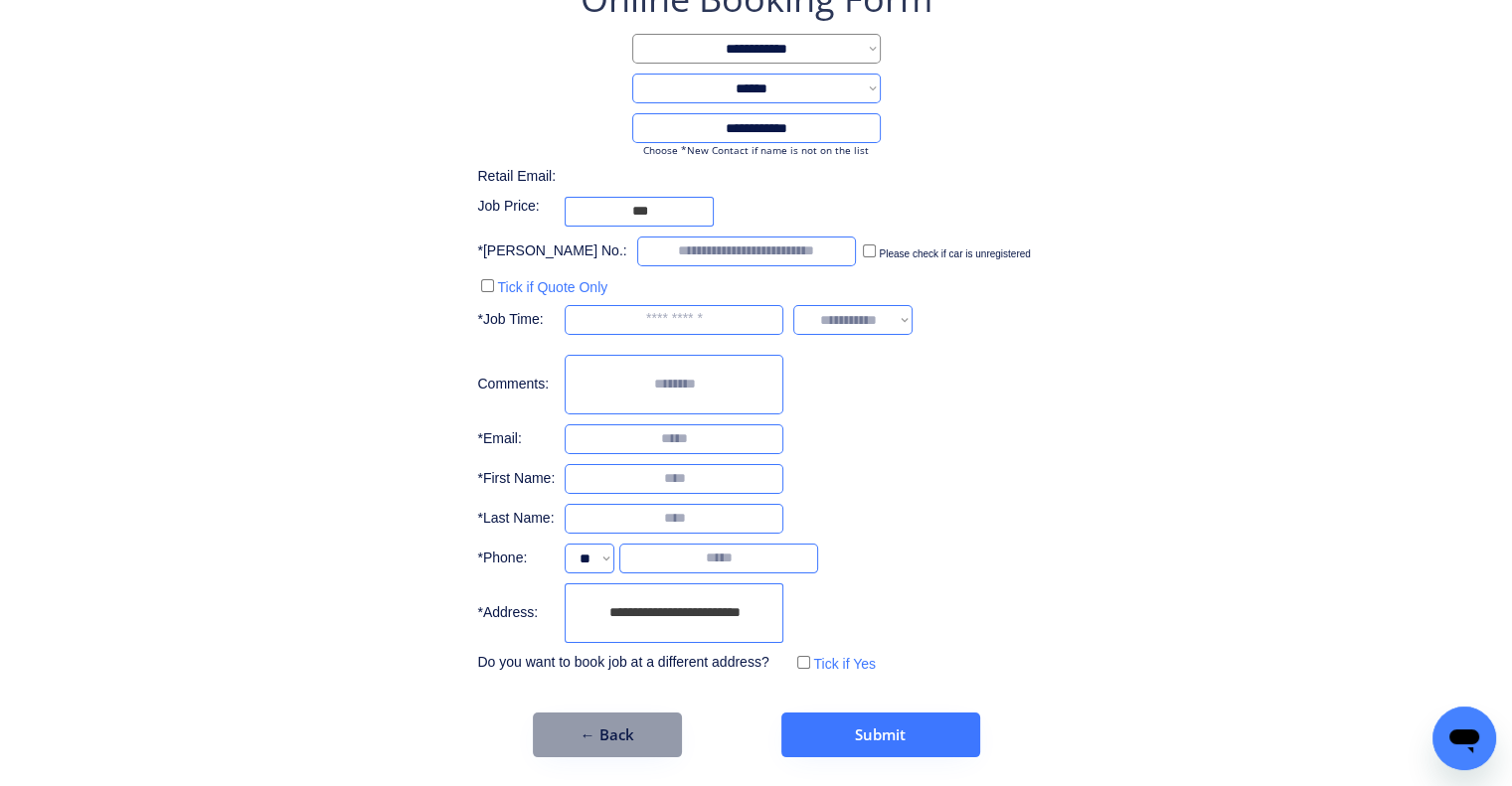 drag, startPoint x: 958, startPoint y: 599, endPoint x: 819, endPoint y: 609, distance: 139.35925 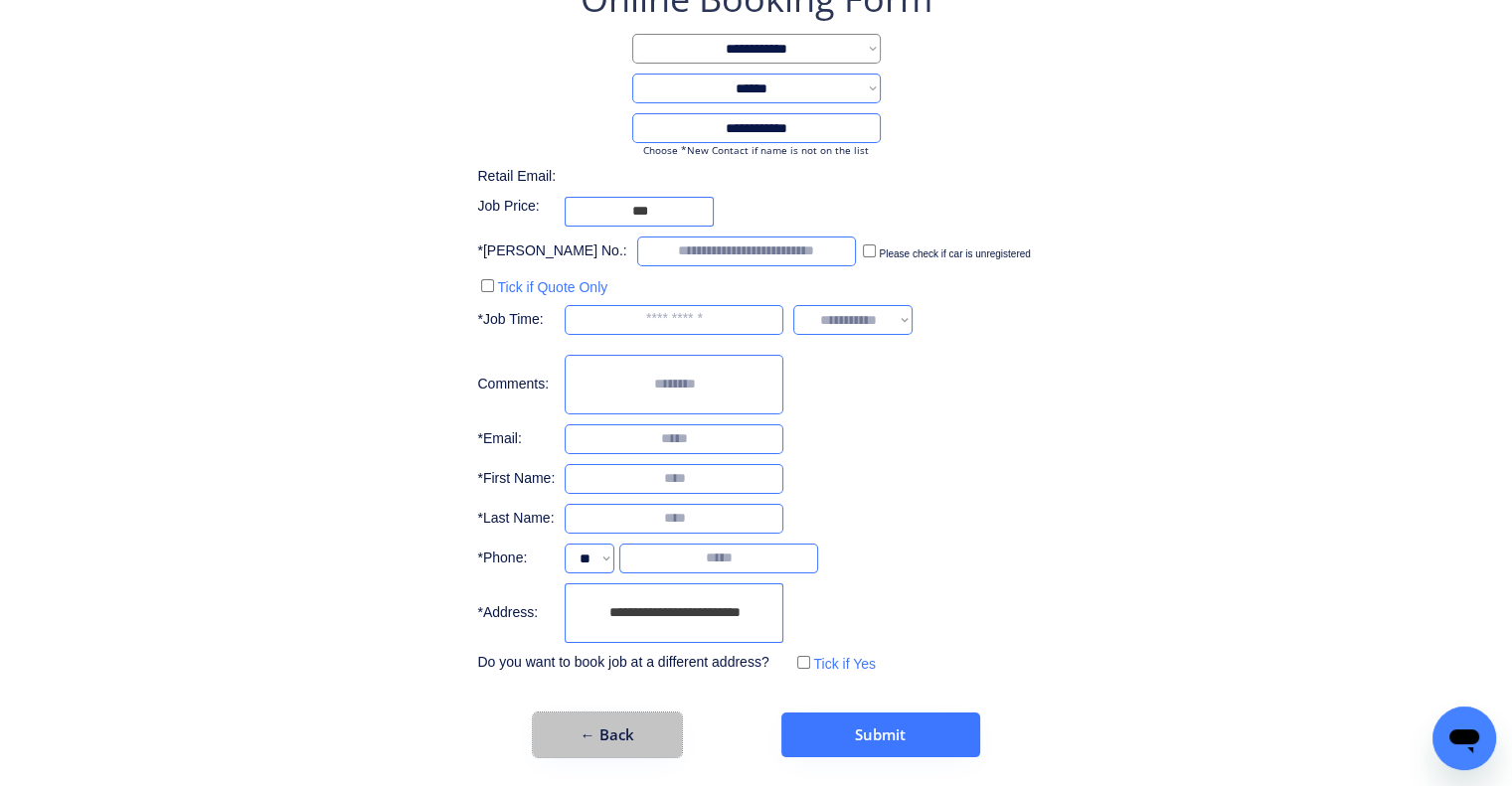 drag, startPoint x: 599, startPoint y: 721, endPoint x: 870, endPoint y: 626, distance: 287.1689 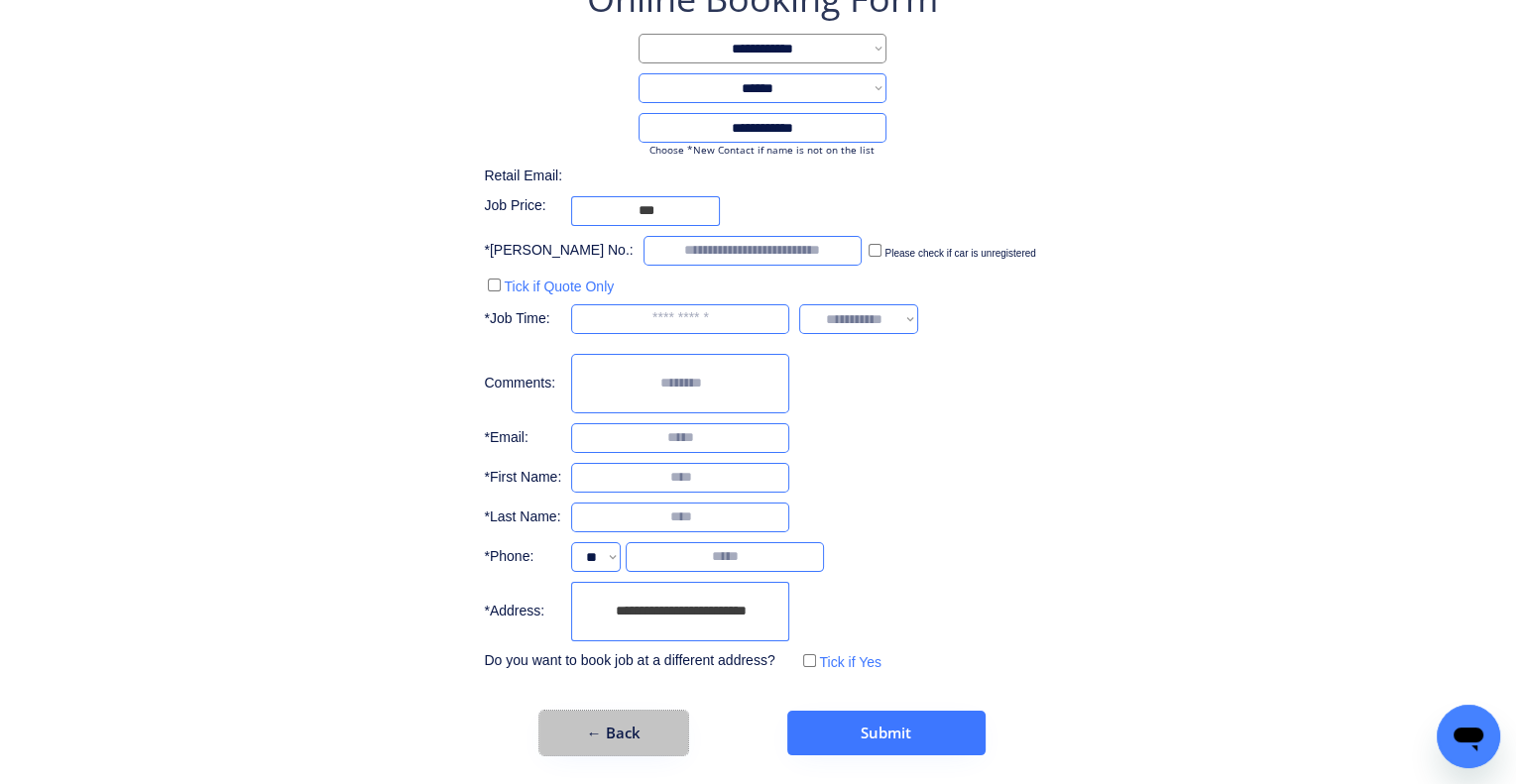 scroll, scrollTop: 0, scrollLeft: 0, axis: both 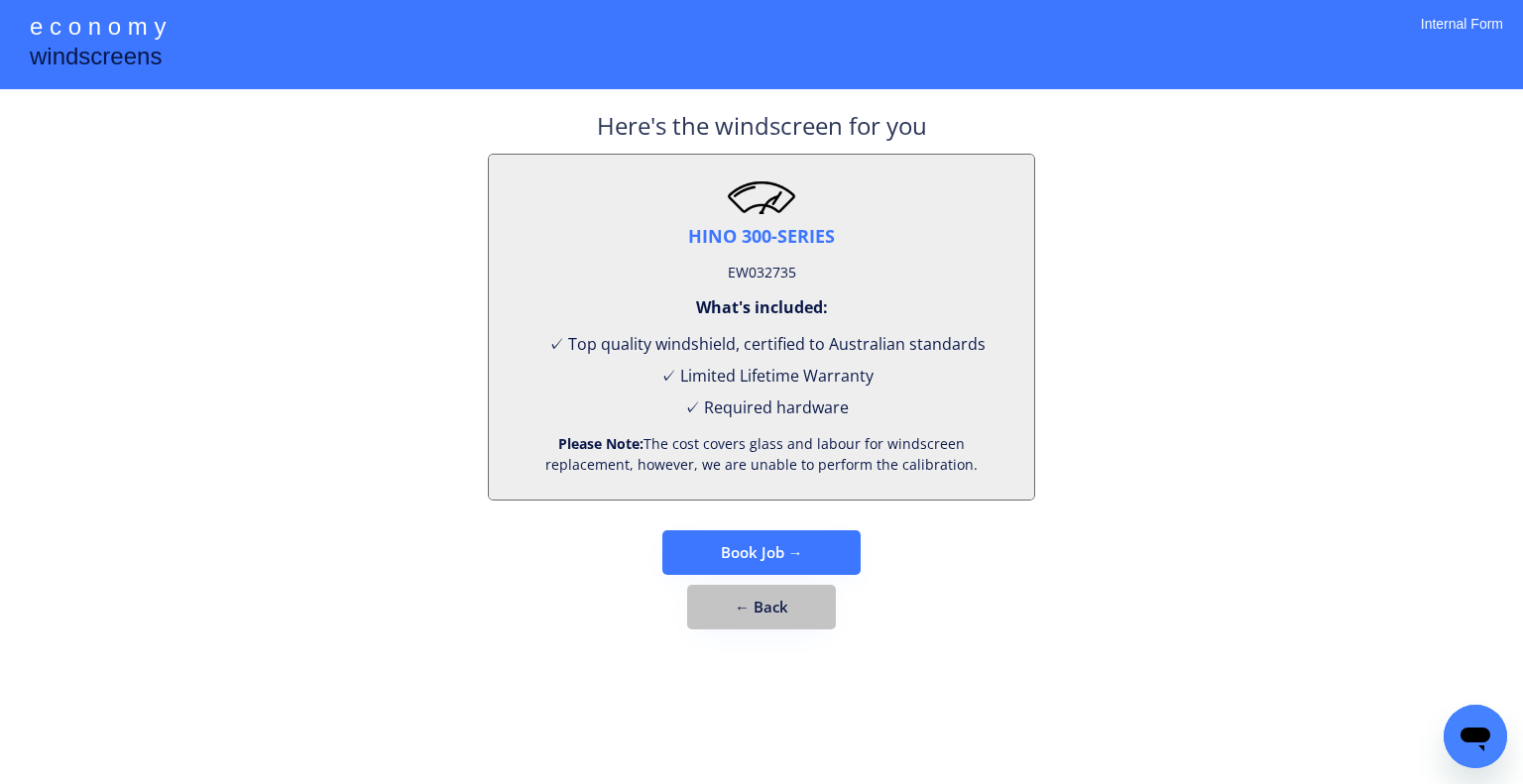 click on "←   Back" at bounding box center [762, 607] 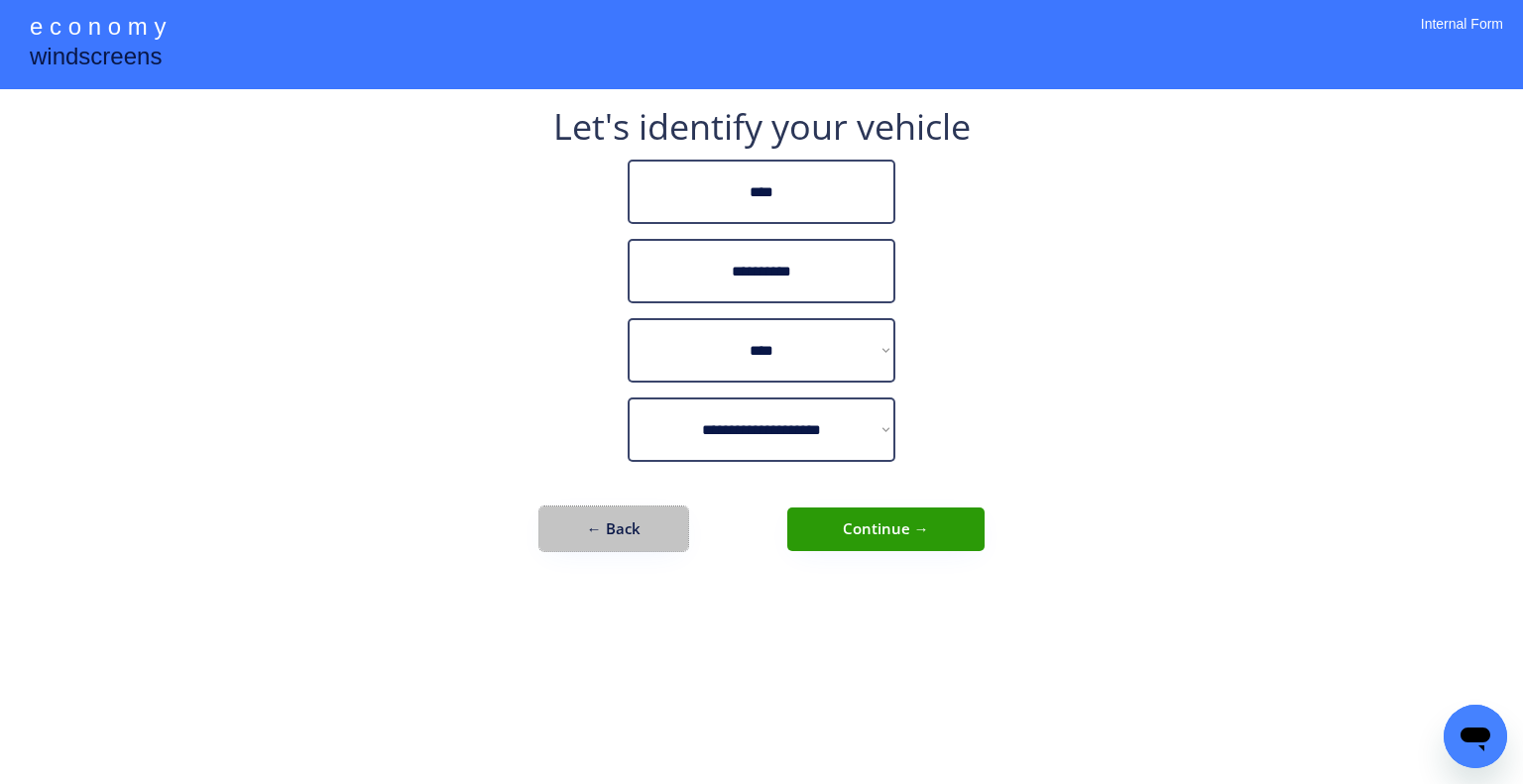 click on "←   Back" at bounding box center [614, 528] 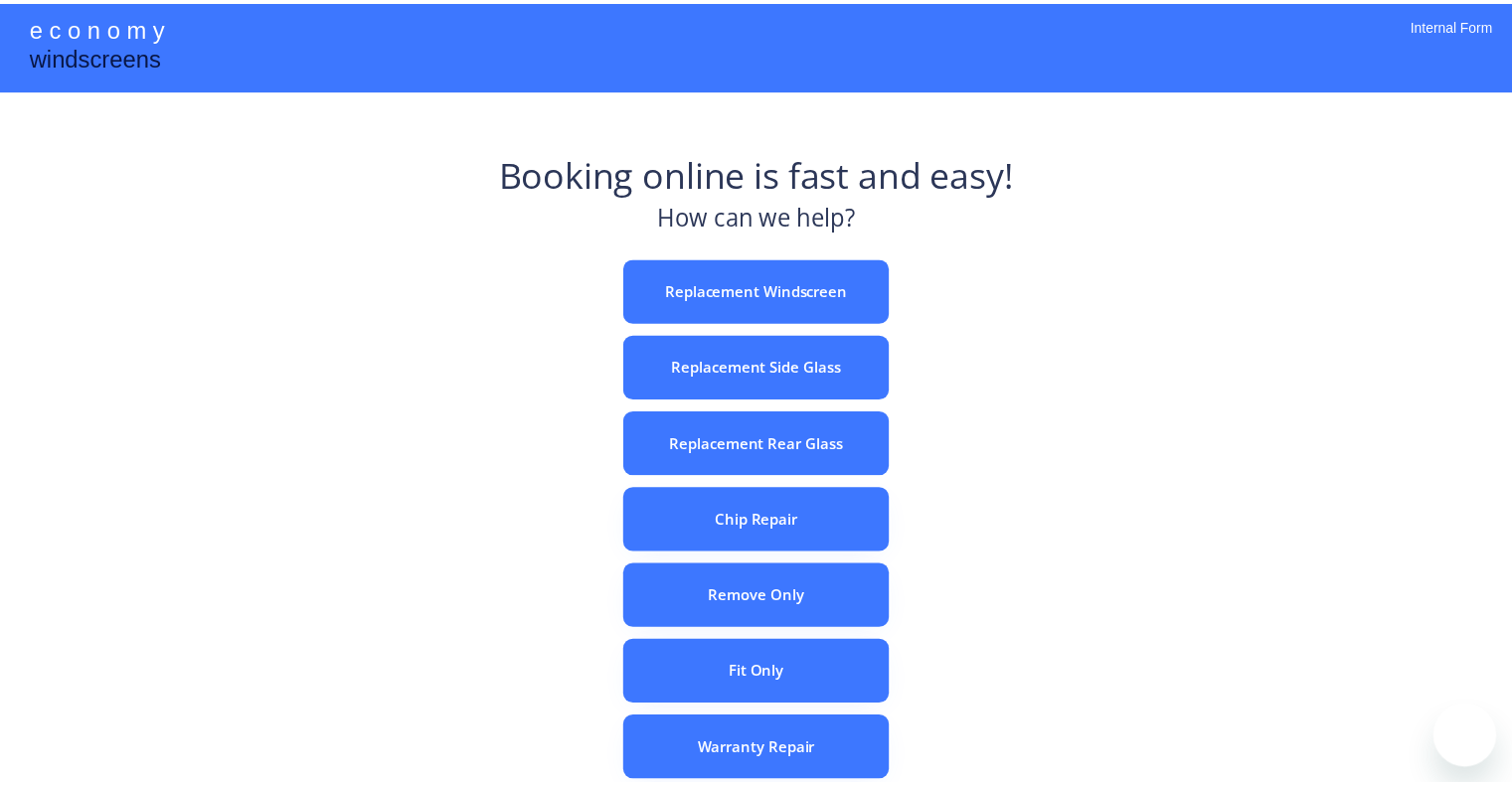 scroll, scrollTop: 0, scrollLeft: 0, axis: both 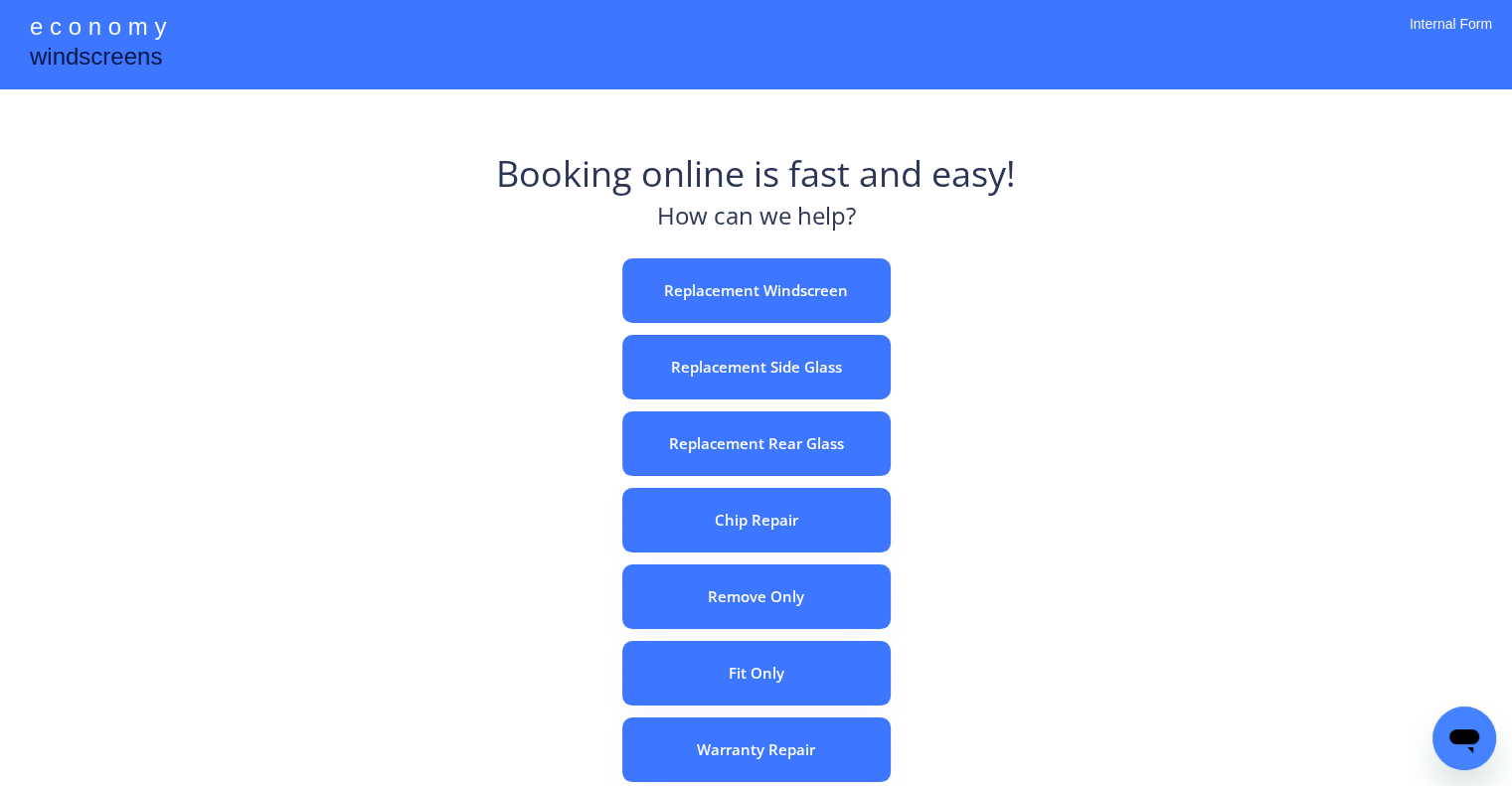 drag, startPoint x: 983, startPoint y: 297, endPoint x: 957, endPoint y: 159, distance: 140.42792 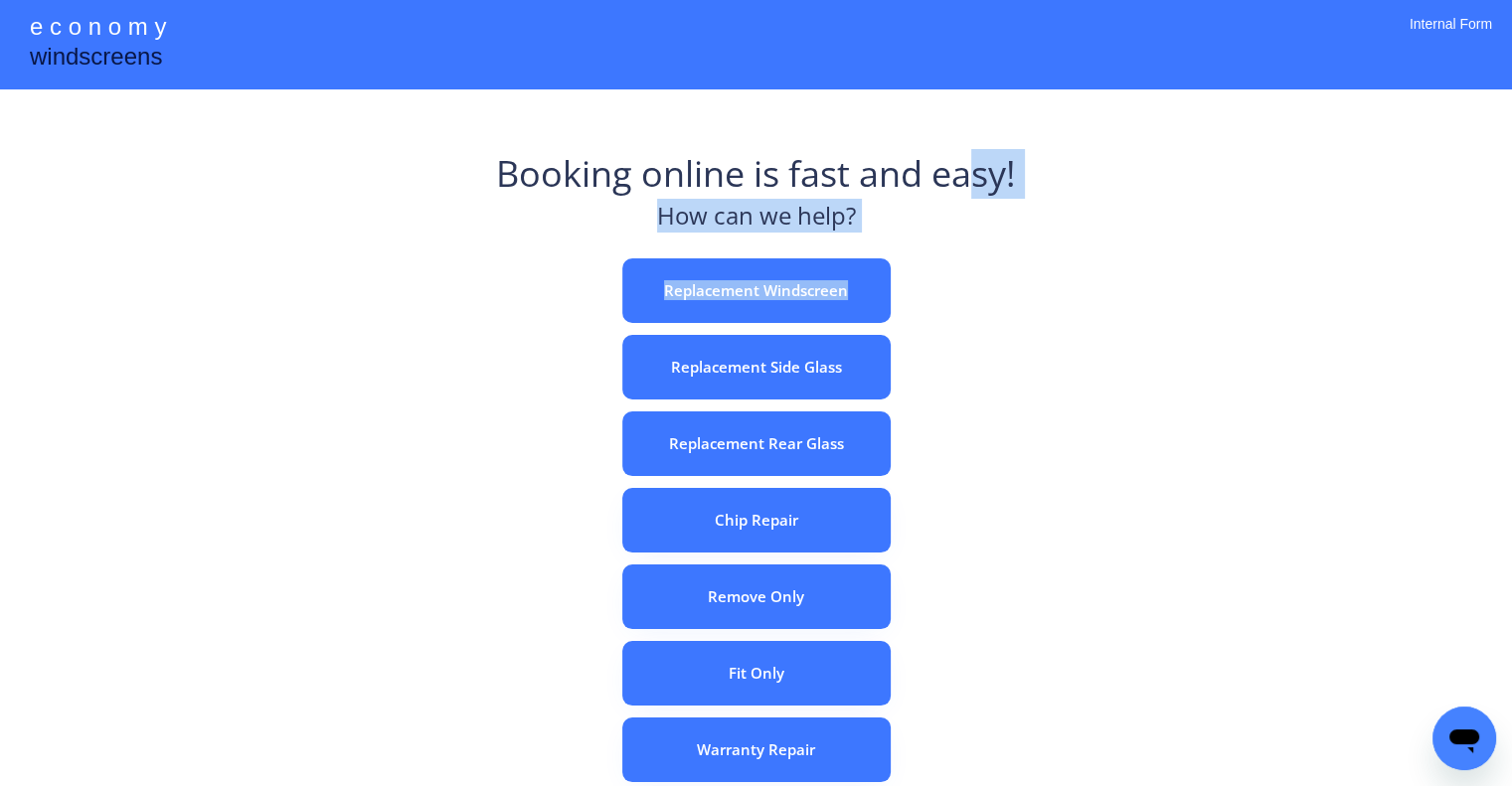click on "e c o n o m y windscreens Booking online is fast and easy! How can we help? Replacement Windscreen Replacement Side Glass Replacement Rear Glass Chip Repair Remove Only Fit Only Warranty Repair ADAS Recalibration Only Rebook a Job Confirm Quotes Manual Booking Internal Form" at bounding box center [756, 553] 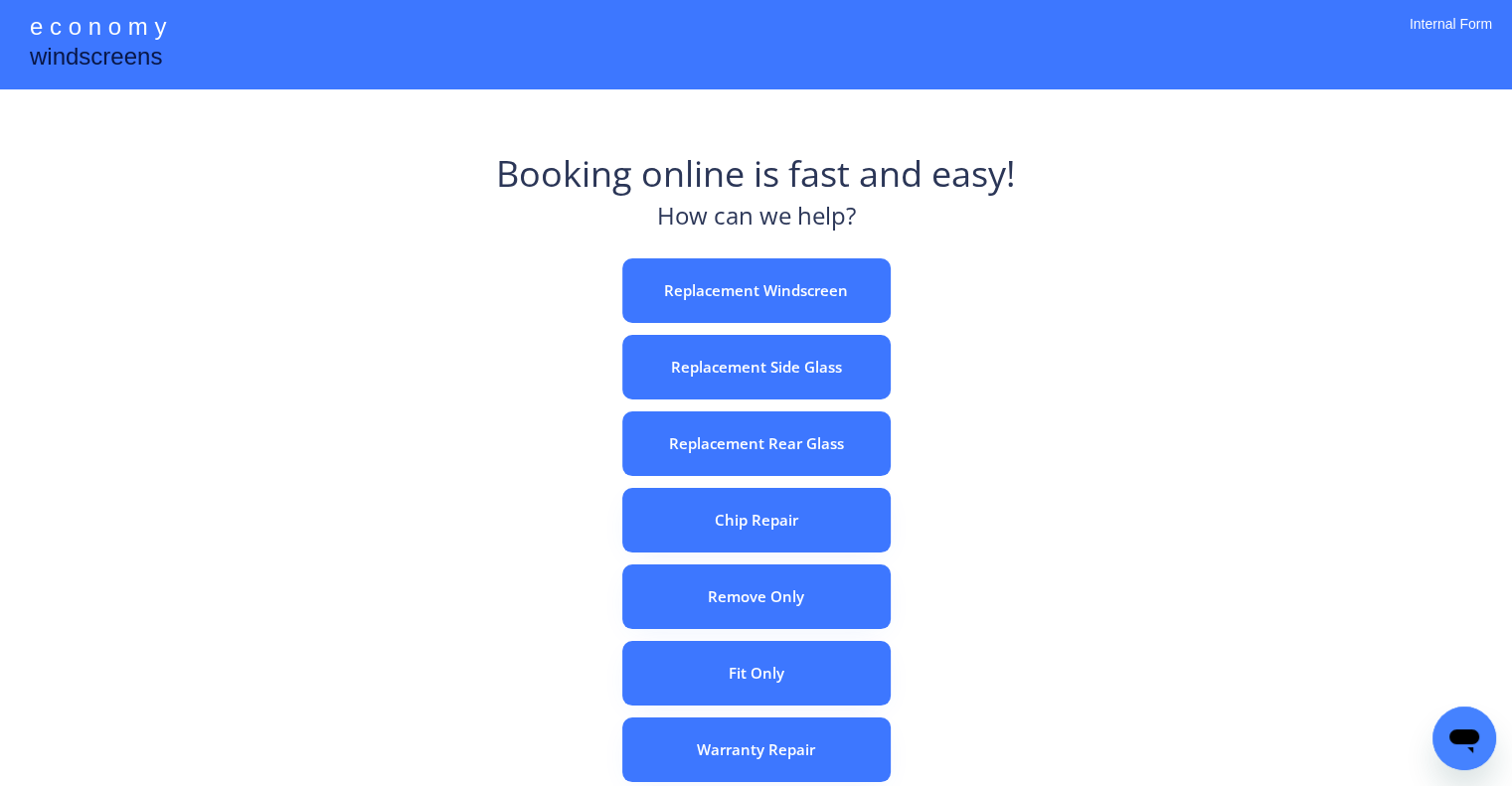 click on "e c o n o m y windscreens Booking online is fast and easy! How can we help? Replacement Windscreen Replacement Side Glass Replacement Rear Glass Chip Repair Remove Only Fit Only Warranty Repair ADAS Recalibration Only Rebook a Job Confirm Quotes Manual Booking Internal Form" at bounding box center [756, 553] 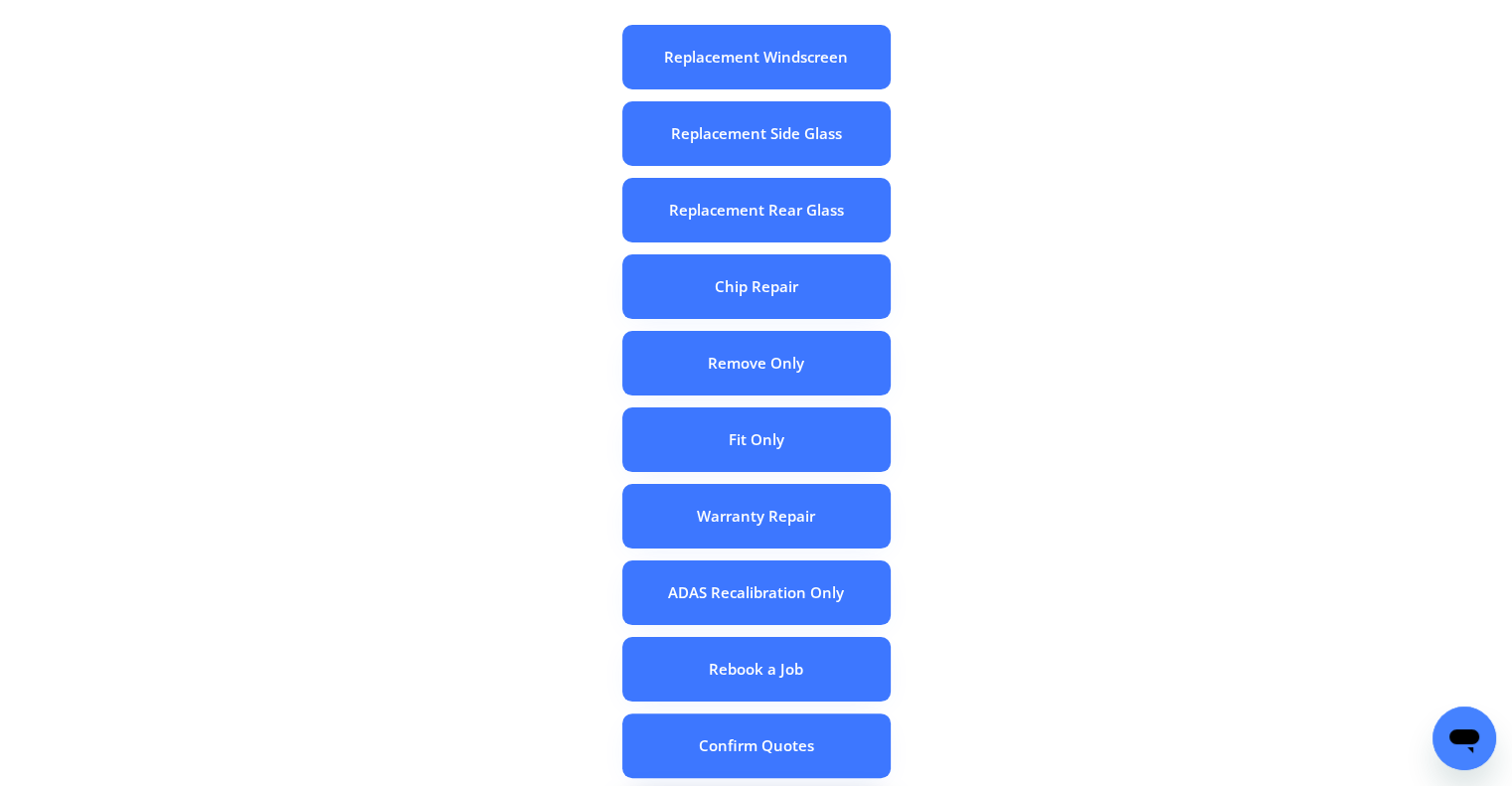scroll, scrollTop: 322, scrollLeft: 0, axis: vertical 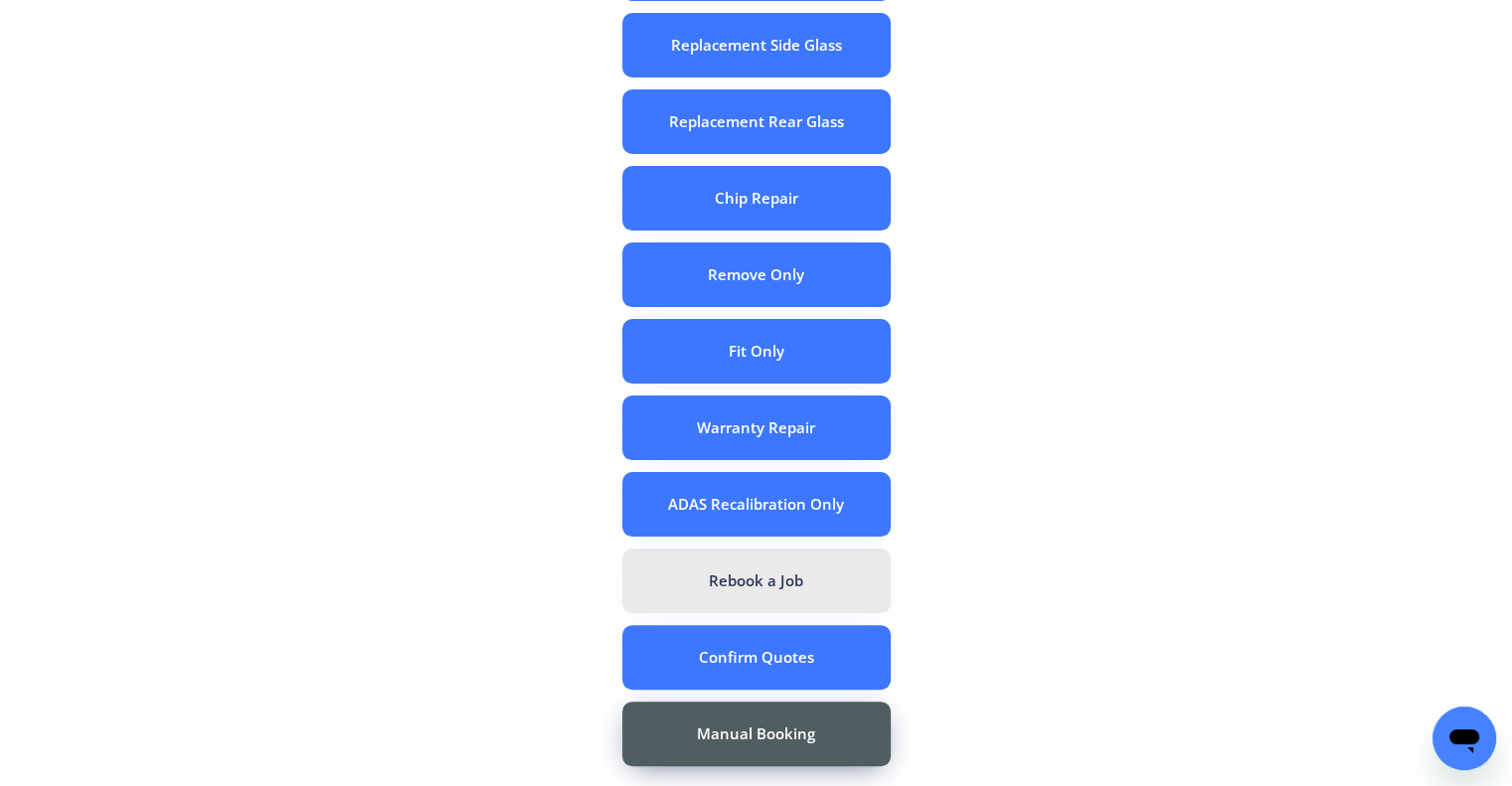 click on "Rebook a Job" at bounding box center [756, 580] 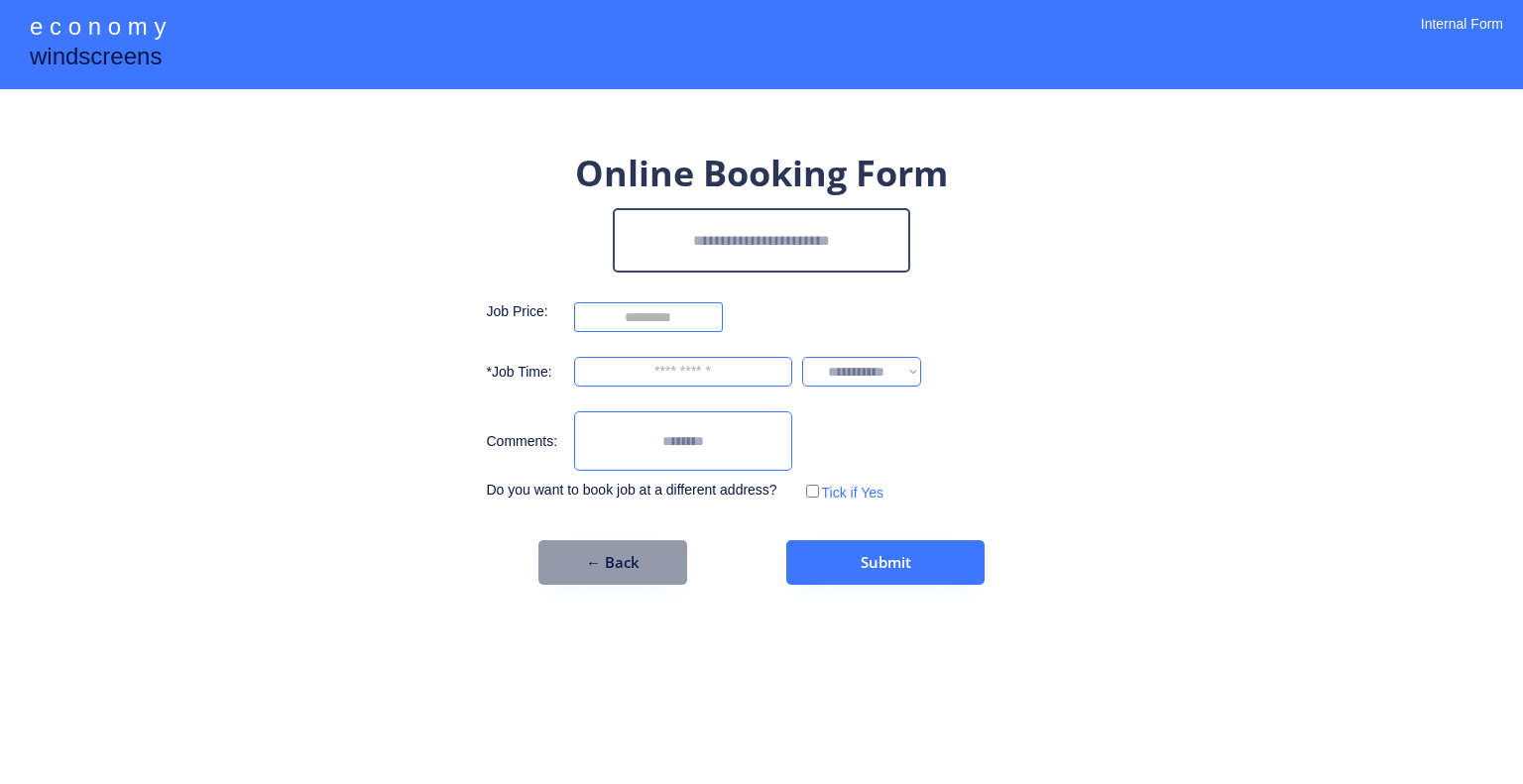 click at bounding box center [762, 240] 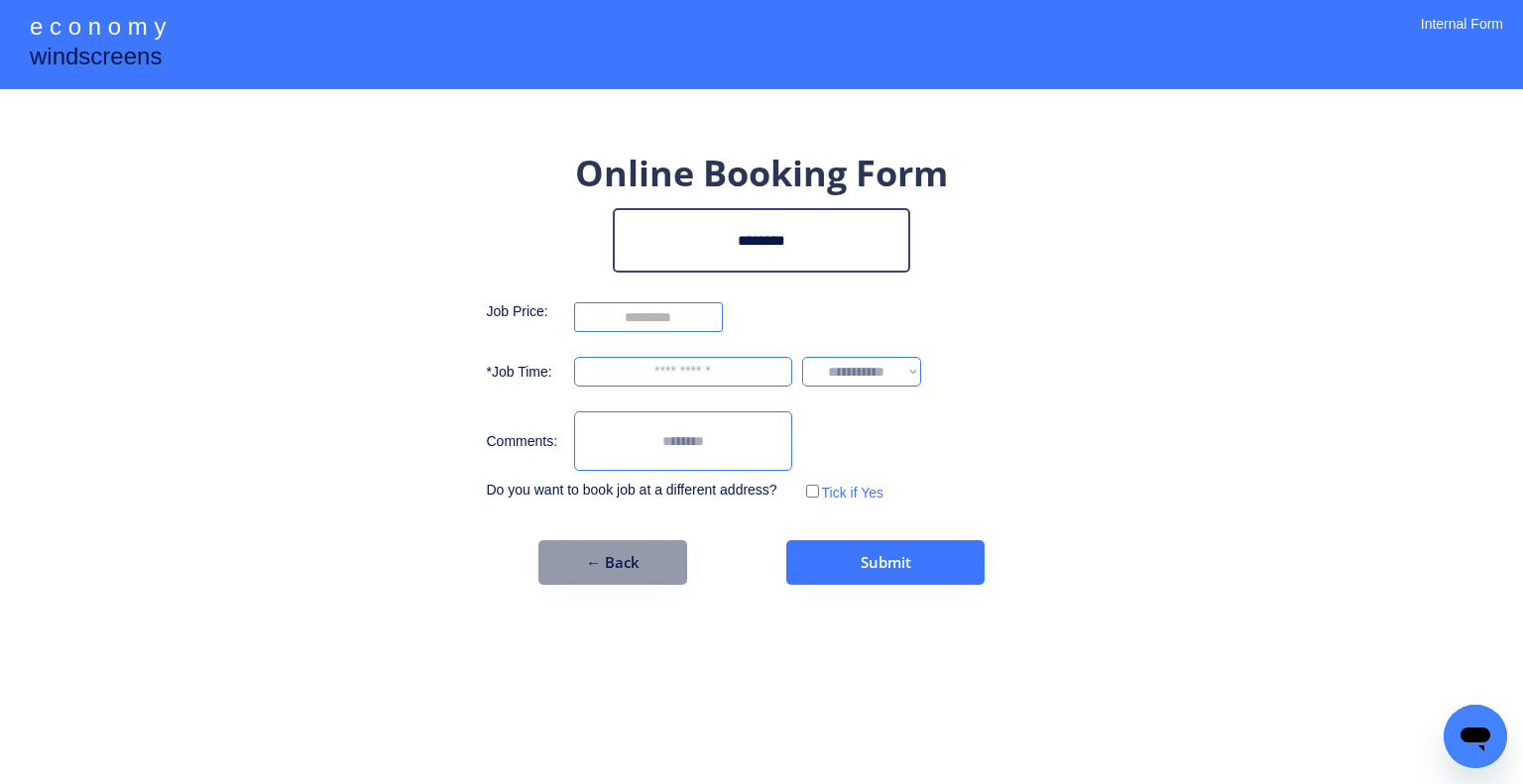 scroll, scrollTop: 0, scrollLeft: 0, axis: both 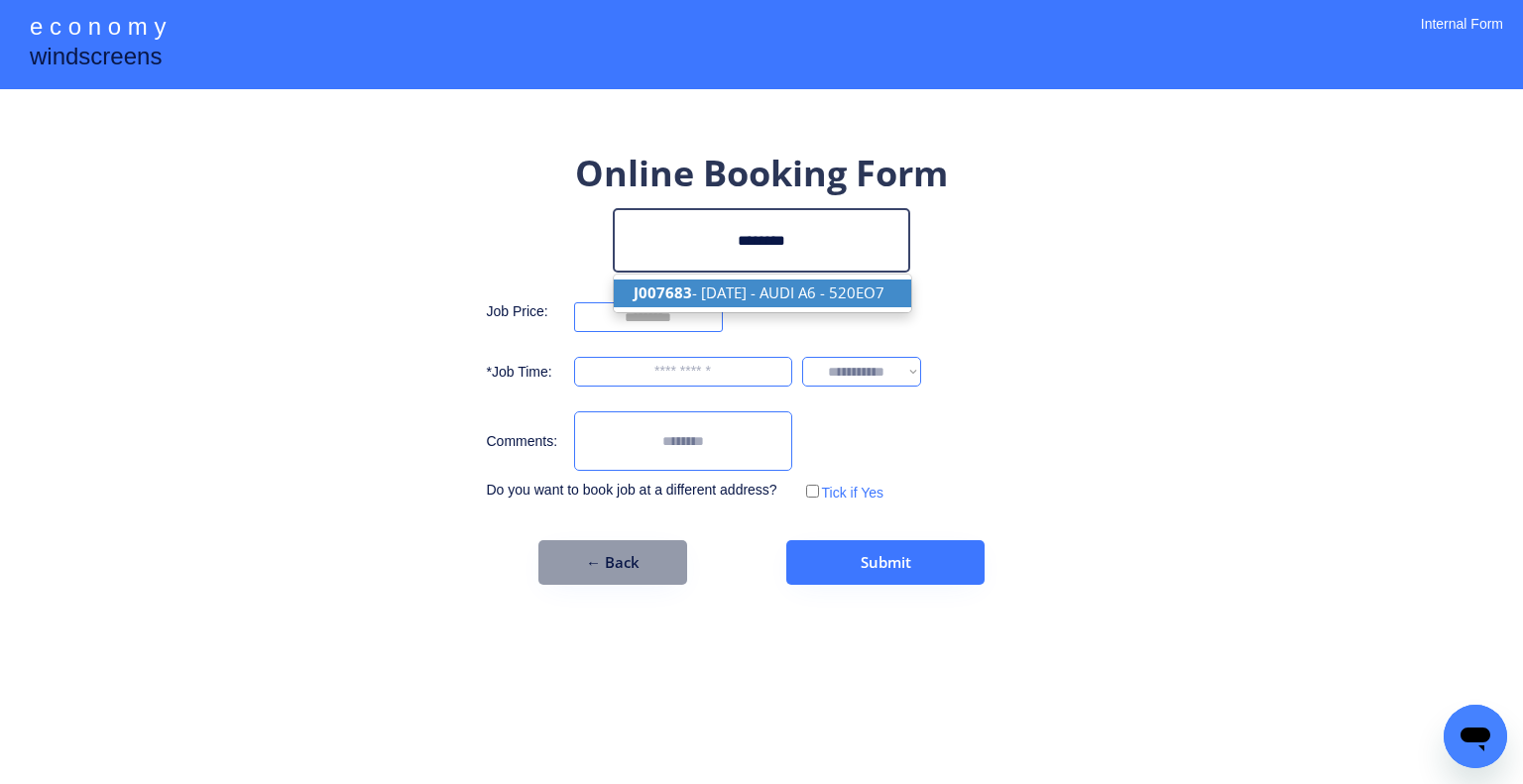 click on "J007683  - 15/07/2025 - AUDI A6 - 520EO7" at bounding box center (762, 292) 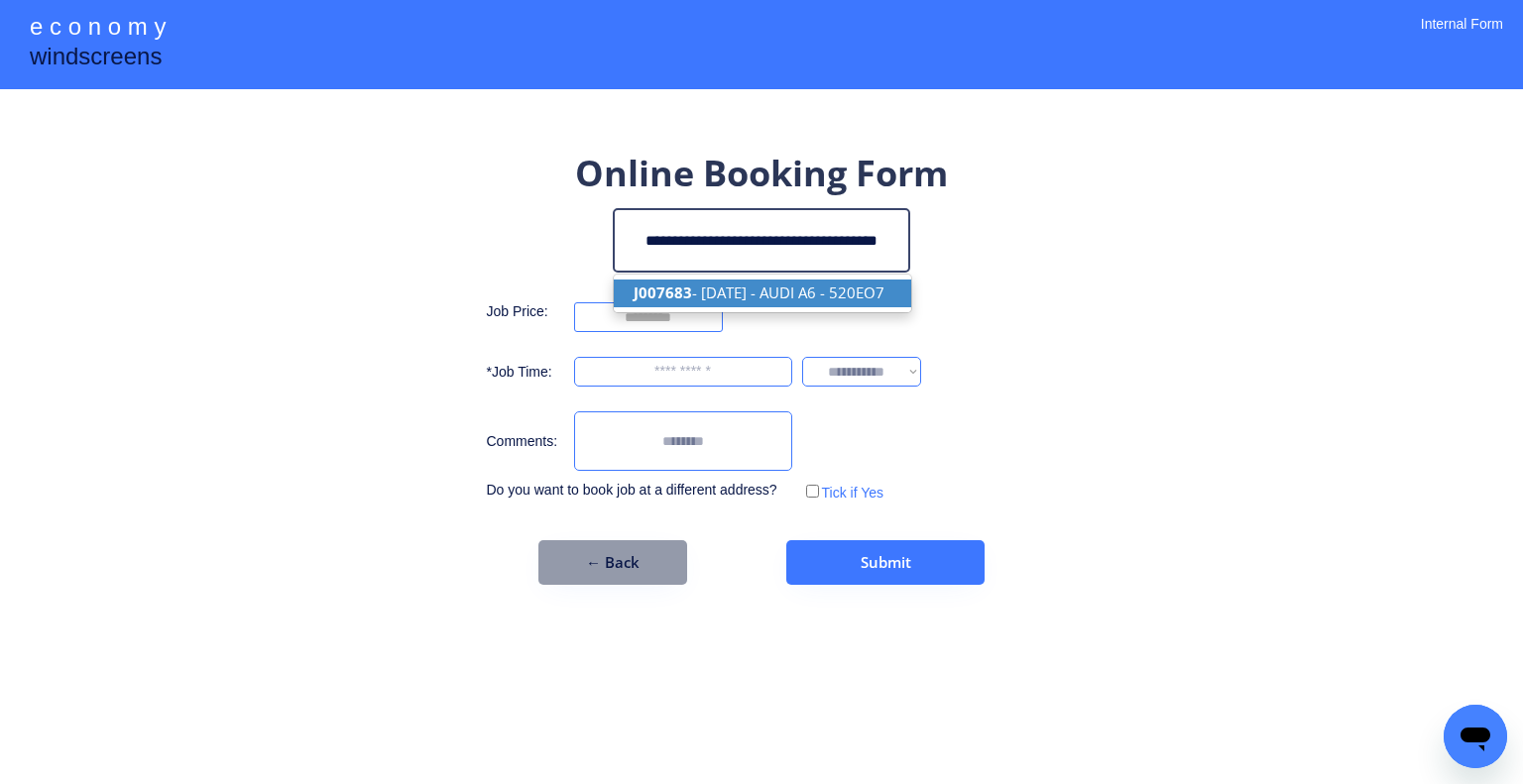 type on "**********" 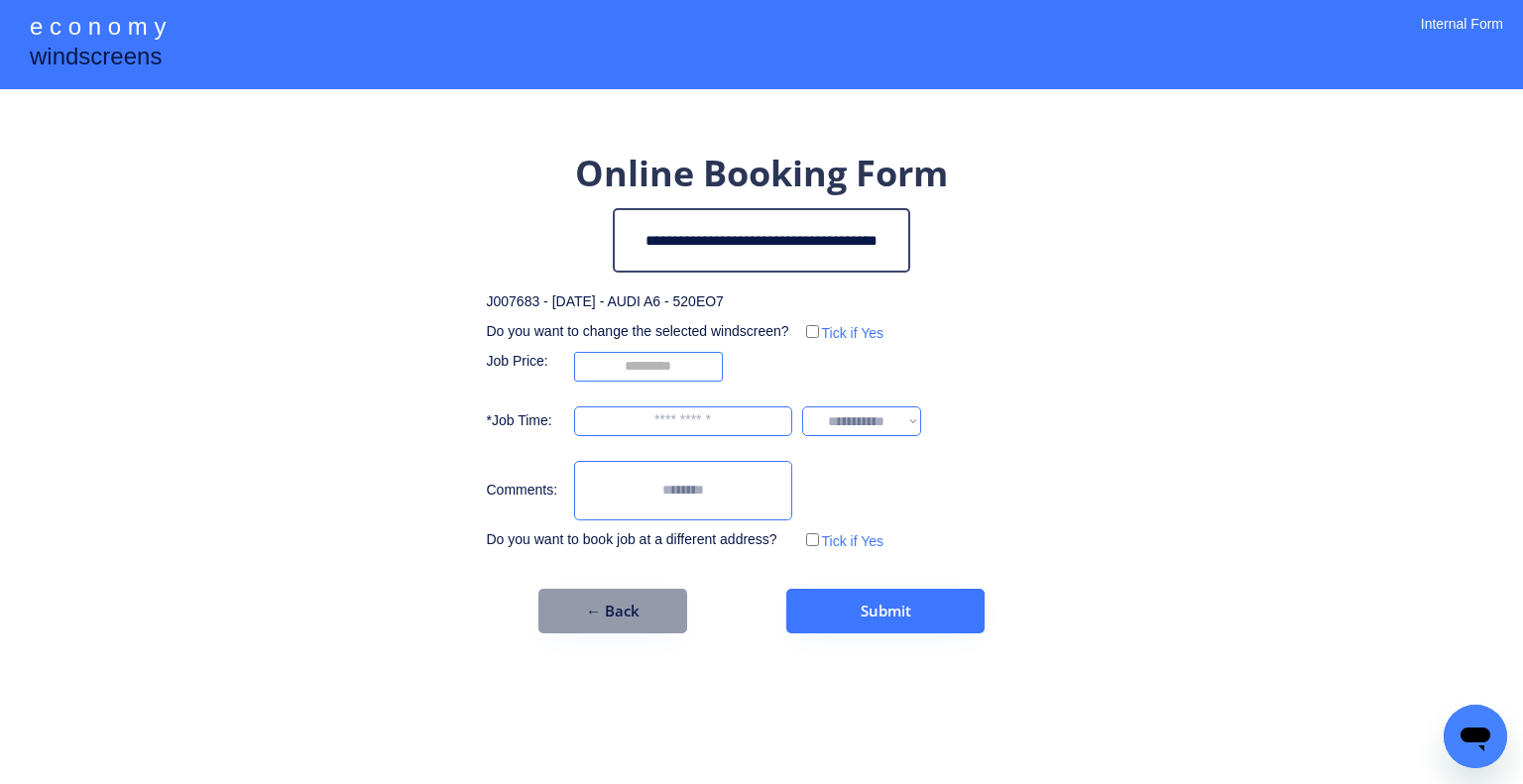 click on "**********" at bounding box center (762, 392) 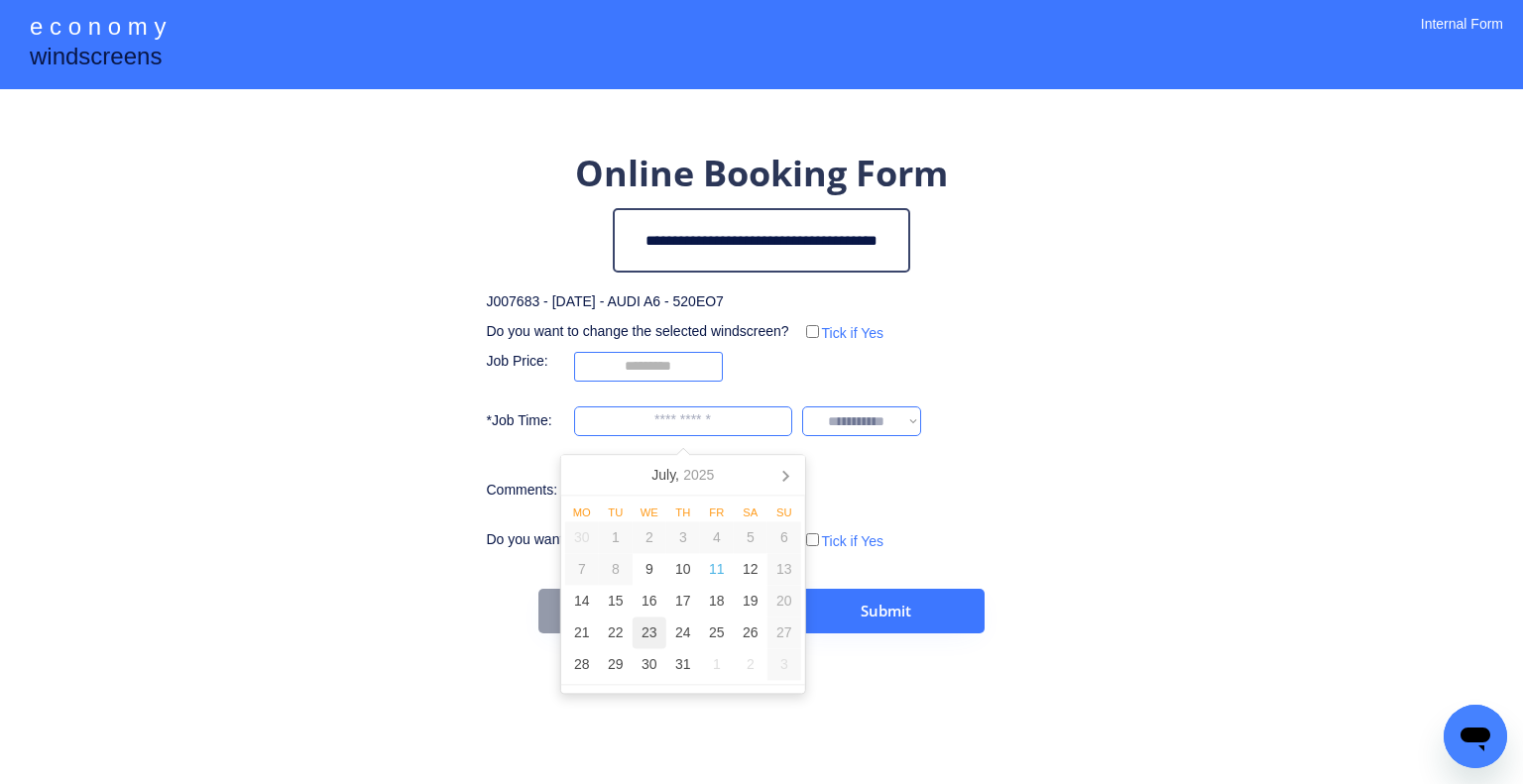 click on "22" at bounding box center [616, 633] 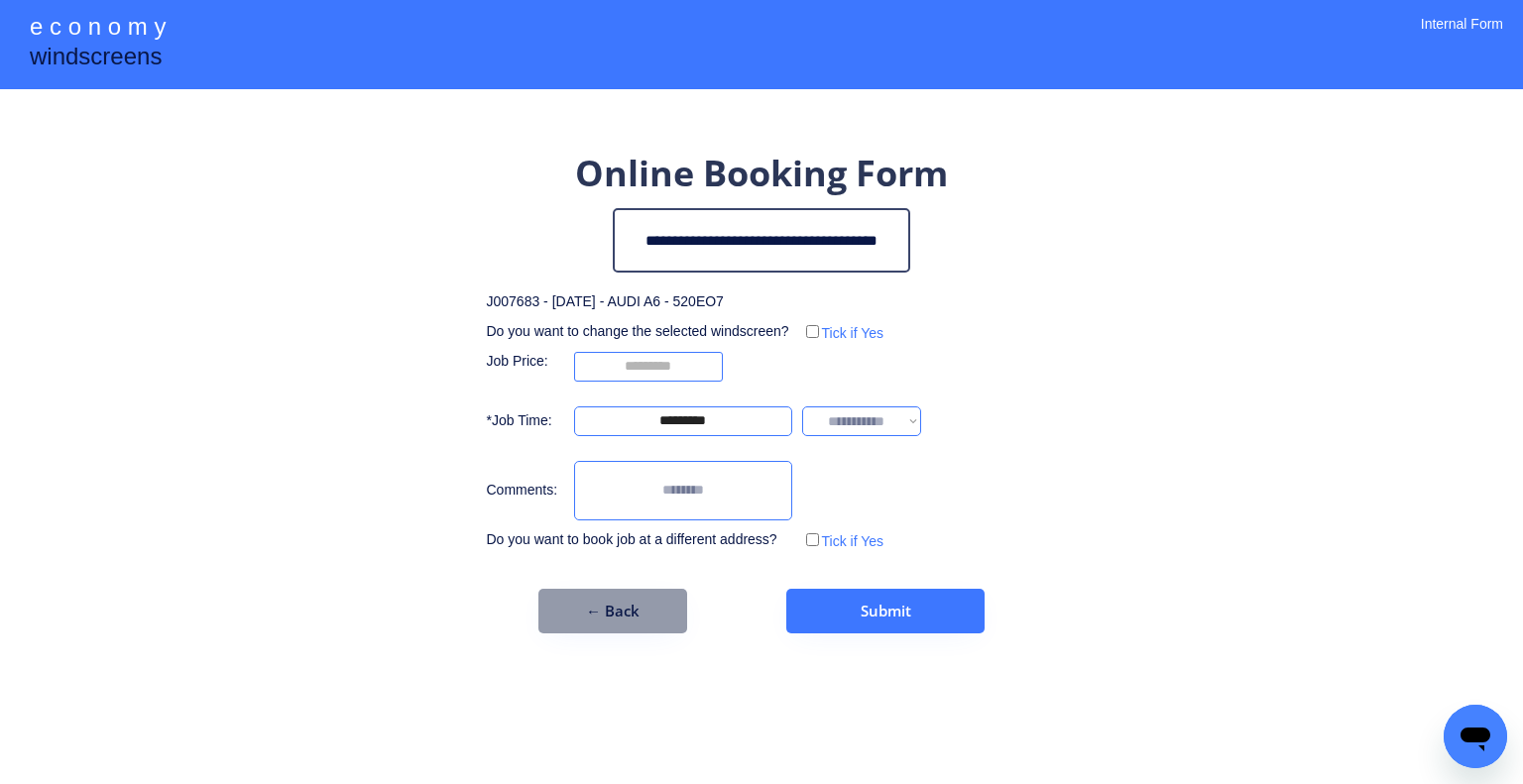 drag, startPoint x: 1237, startPoint y: 411, endPoint x: 1204, endPoint y: 407, distance: 33.24154 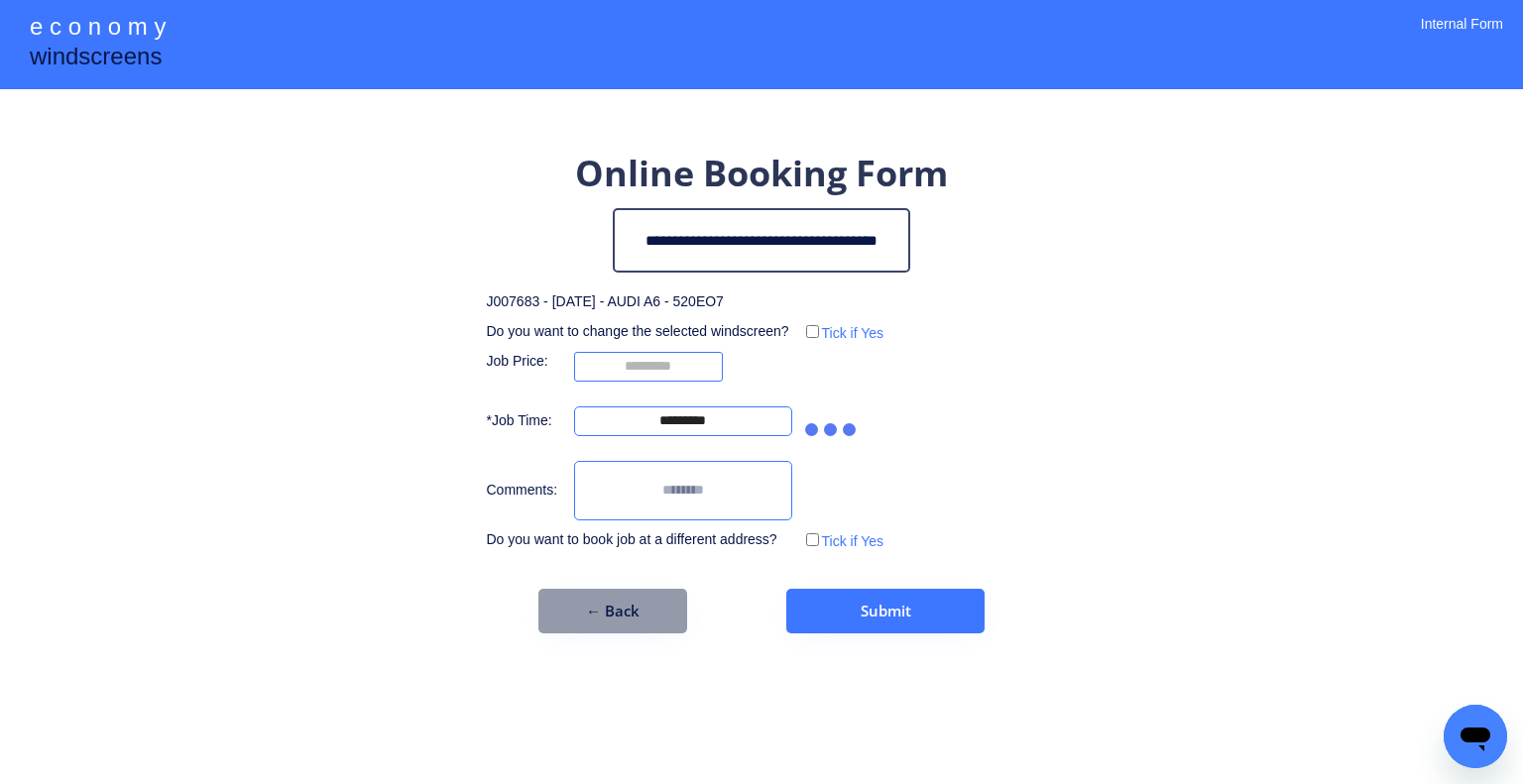 click on "**********" at bounding box center (762, 391) 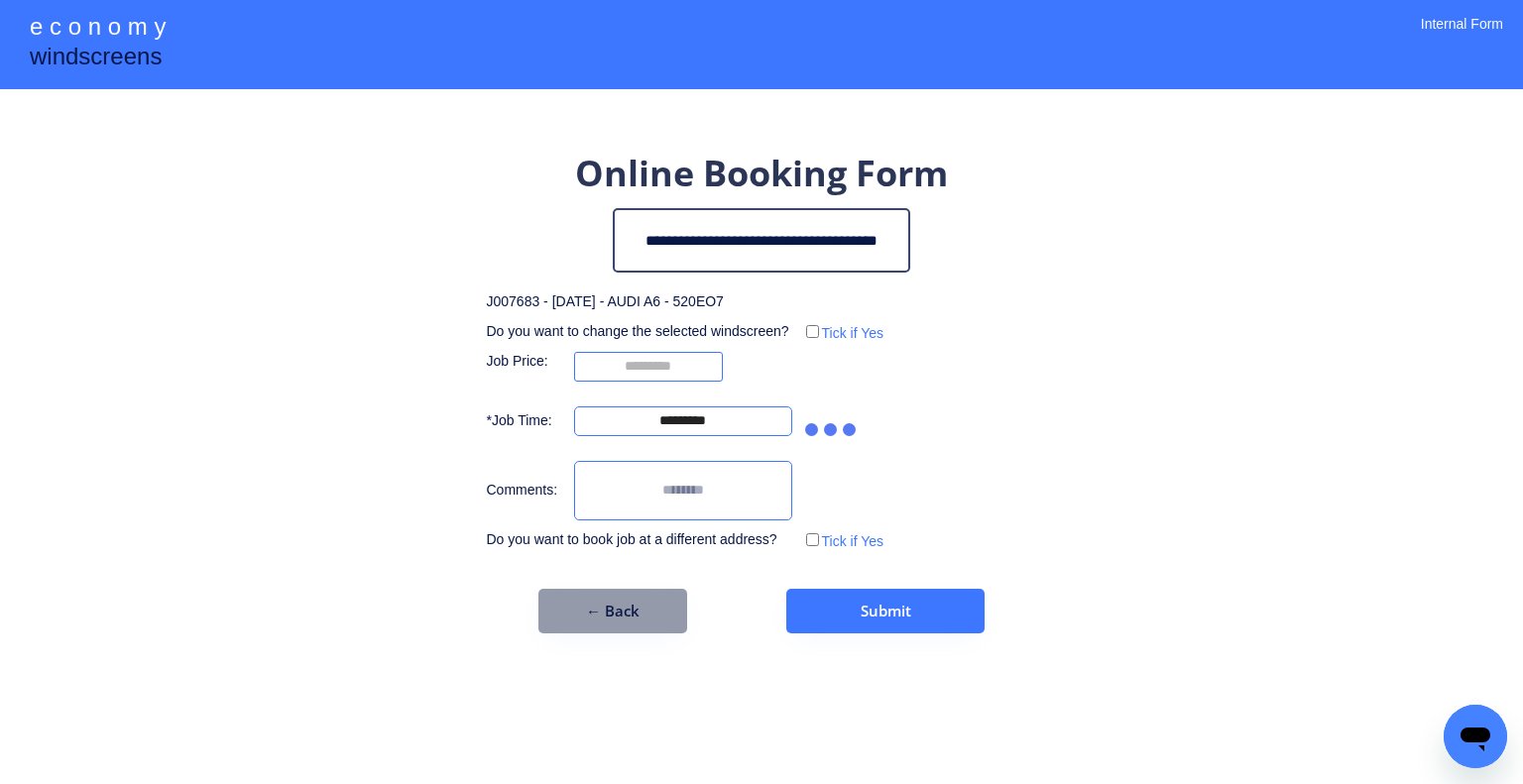 click on "**********" at bounding box center [739, 421] 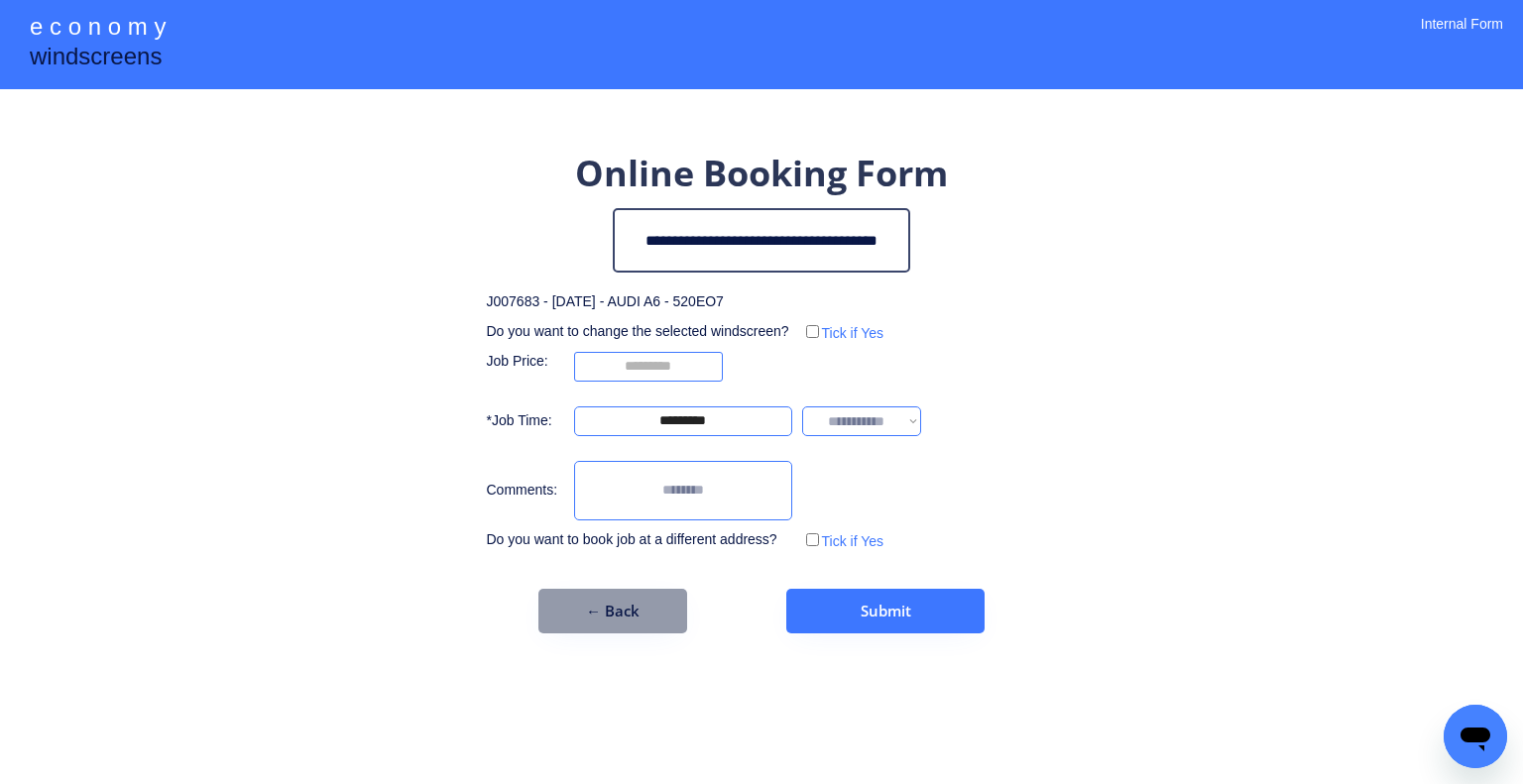 click on "**********" at bounding box center (862, 421) 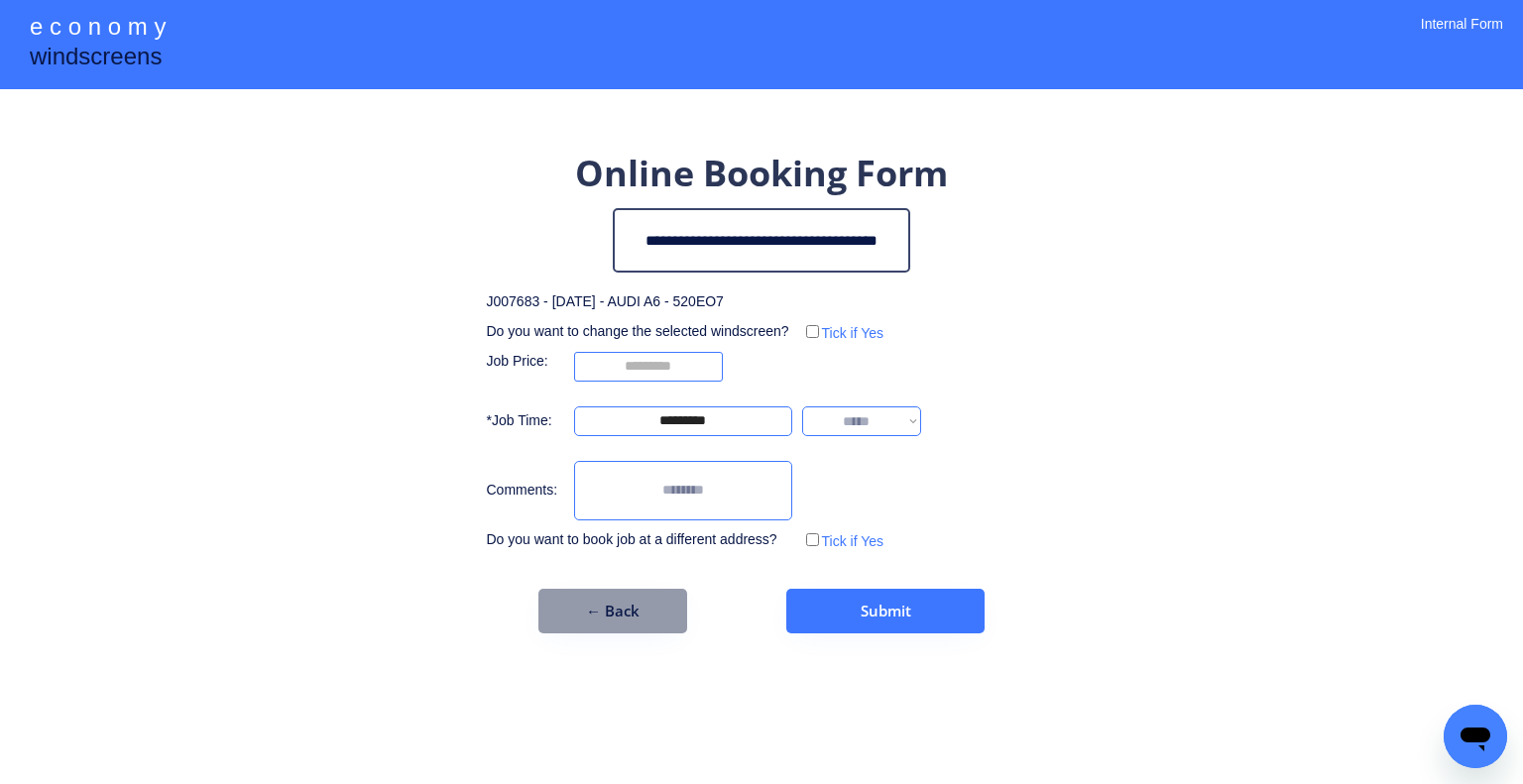 click on "**********" at bounding box center (862, 421) 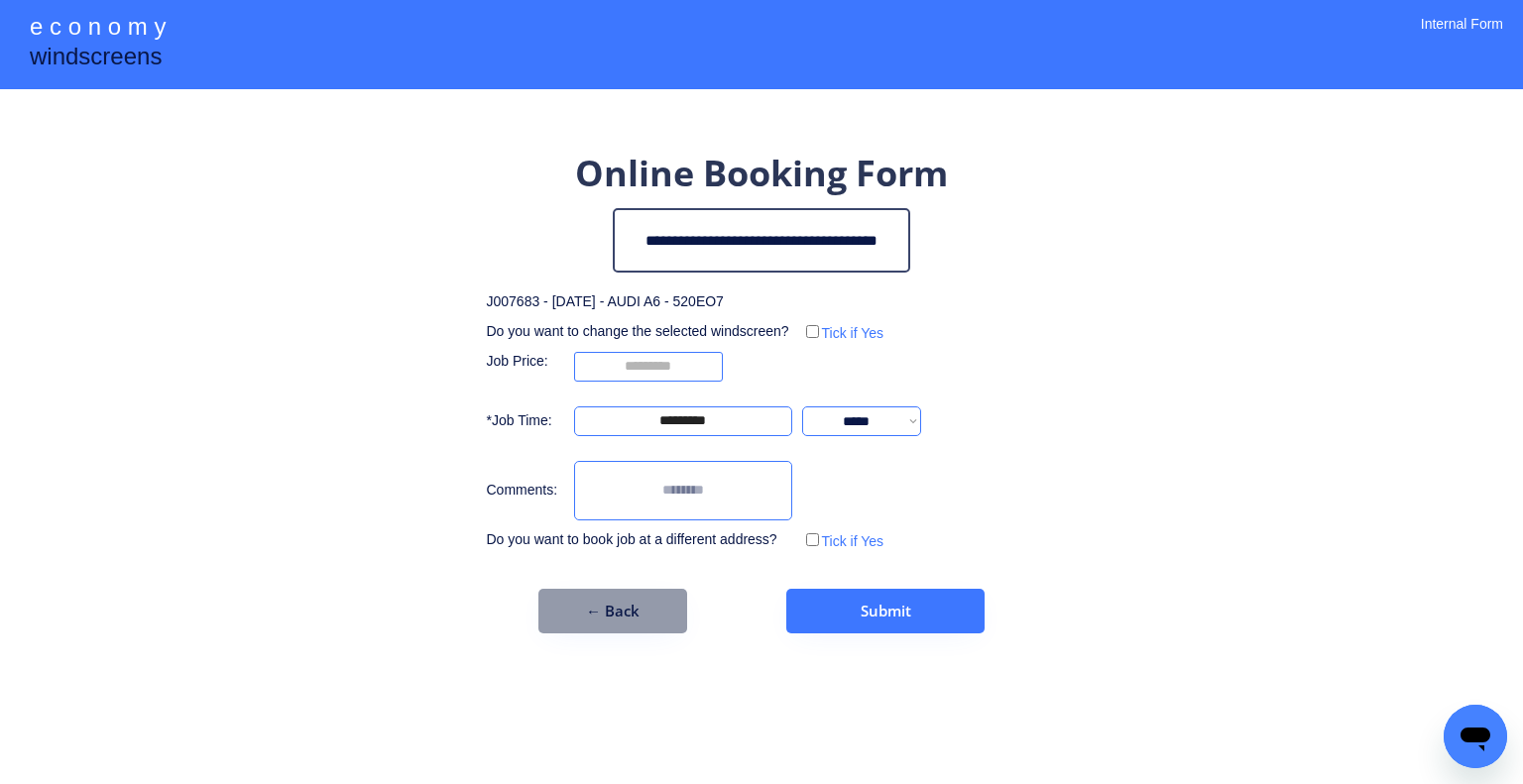 click on "**********" at bounding box center [762, 392] 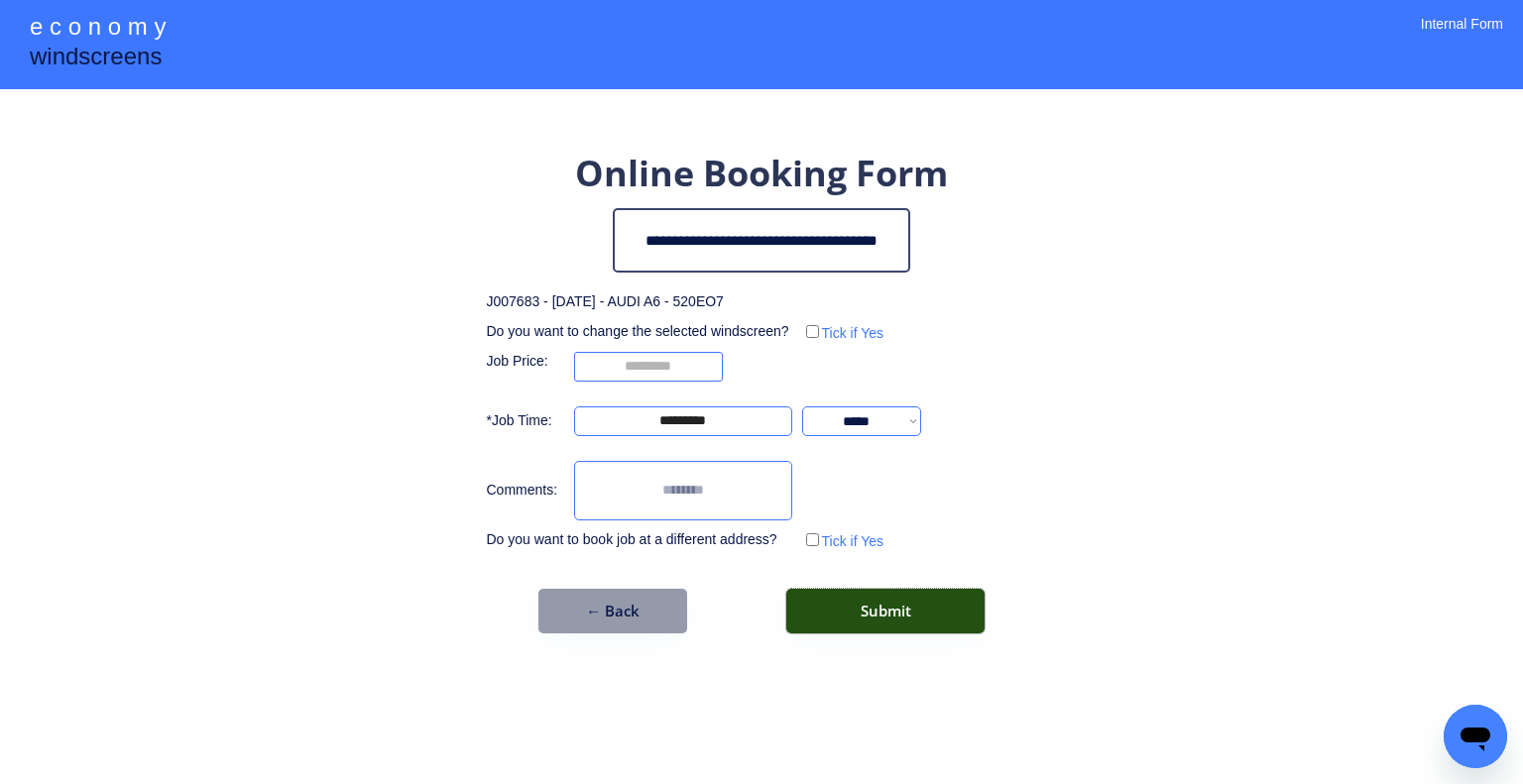 click on "Submit" at bounding box center (885, 611) 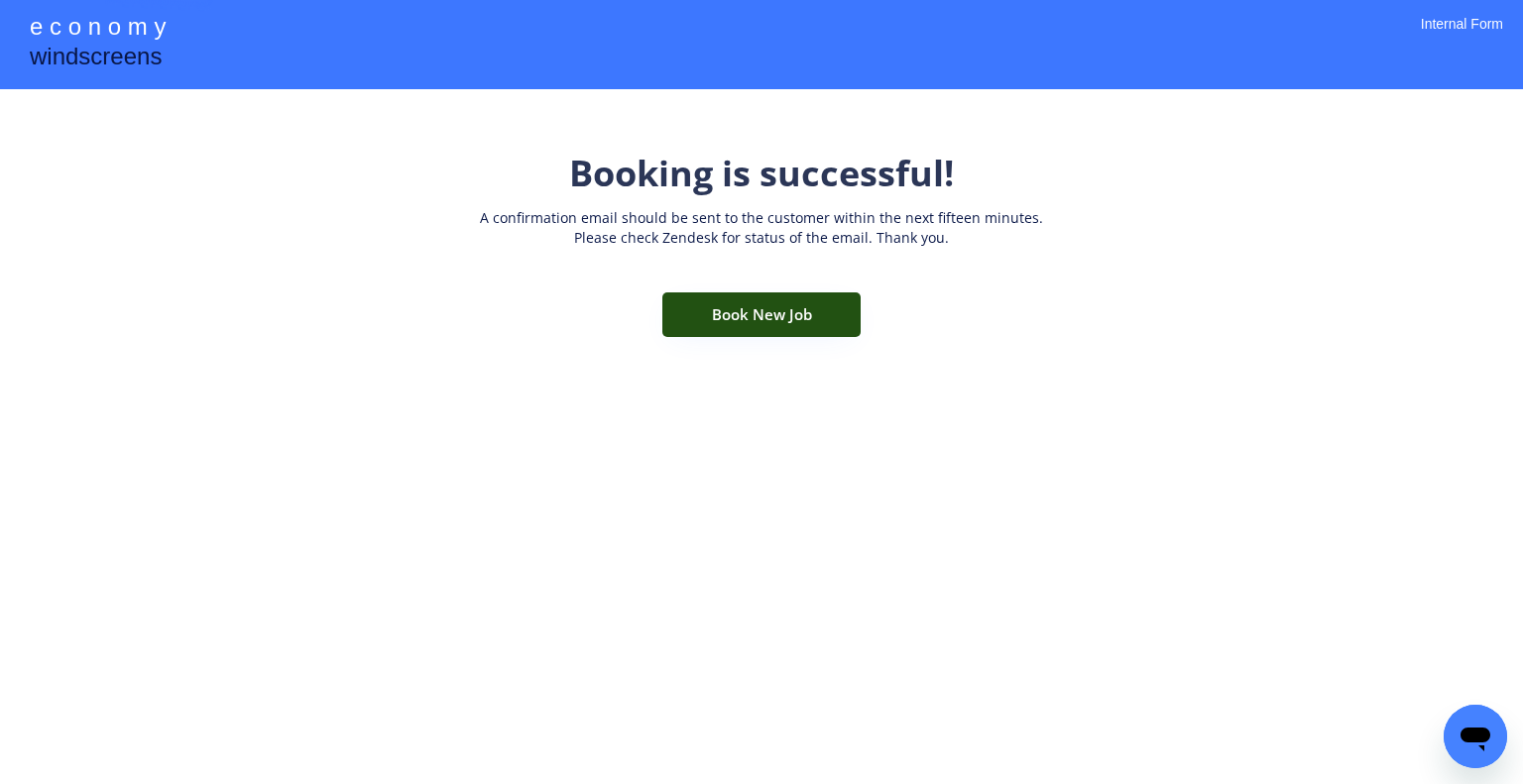 click on "Book New Job" at bounding box center [762, 314] 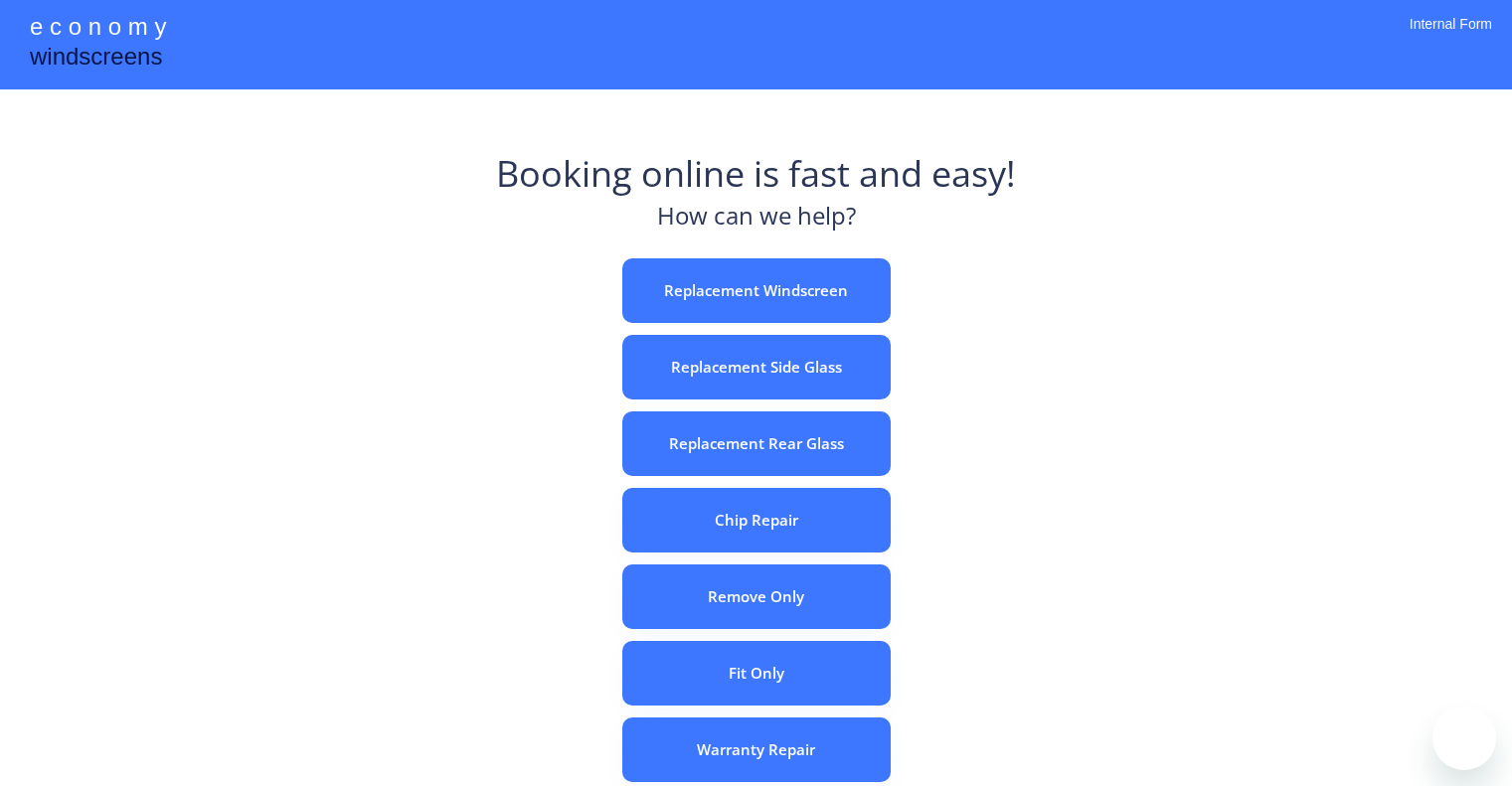 scroll, scrollTop: 0, scrollLeft: 0, axis: both 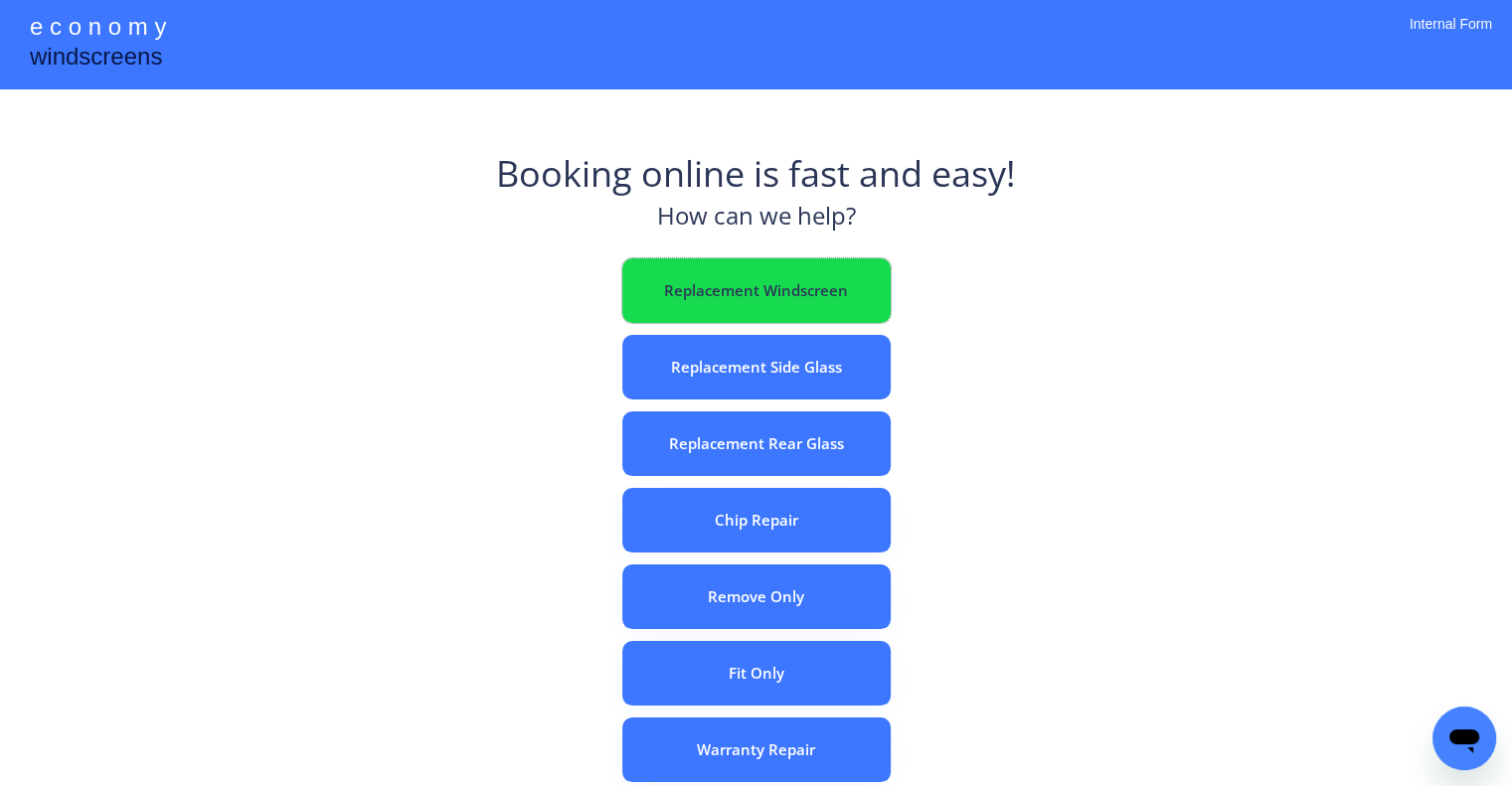 click on "Replacement Windscreen" at bounding box center (756, 290) 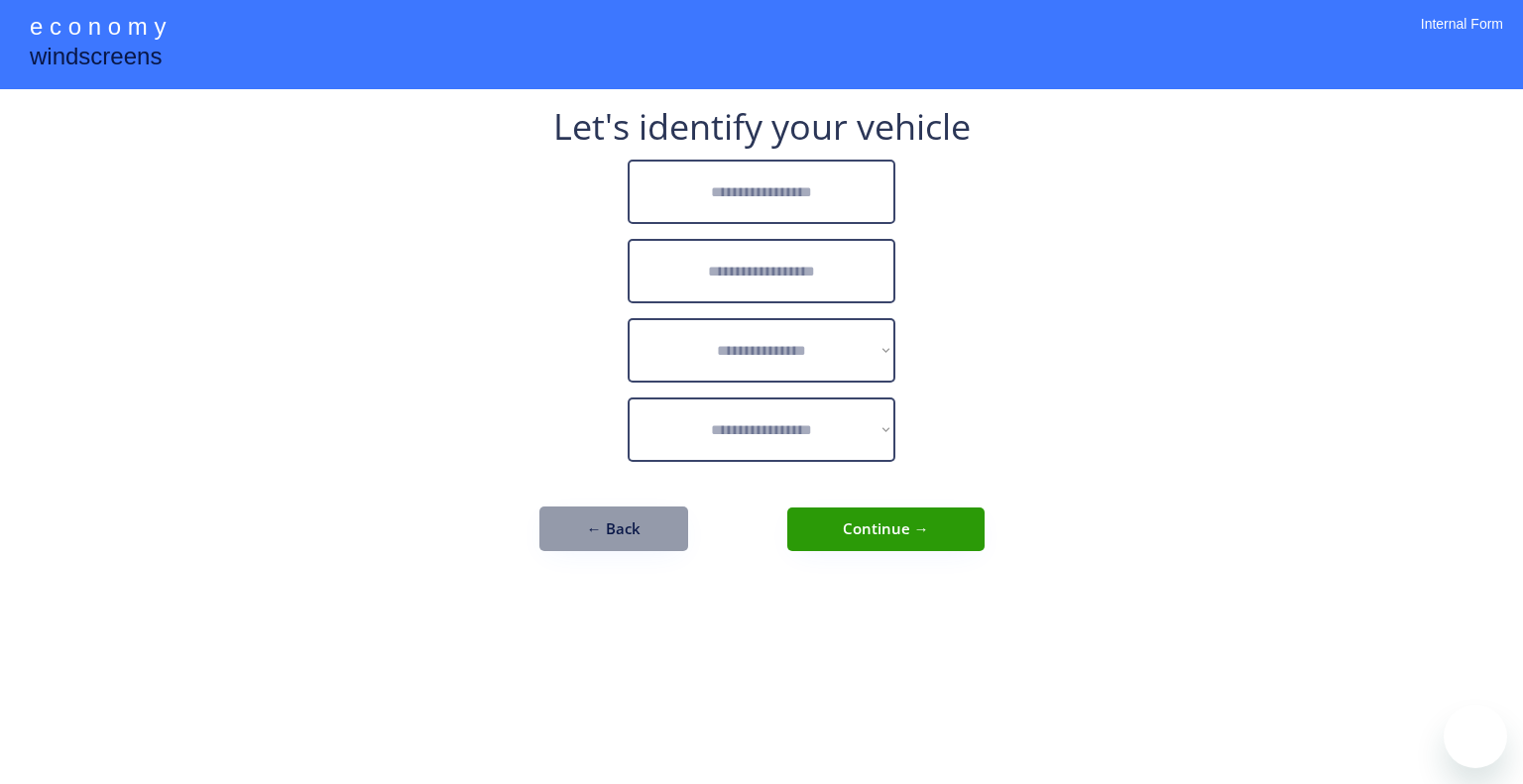scroll, scrollTop: 0, scrollLeft: 0, axis: both 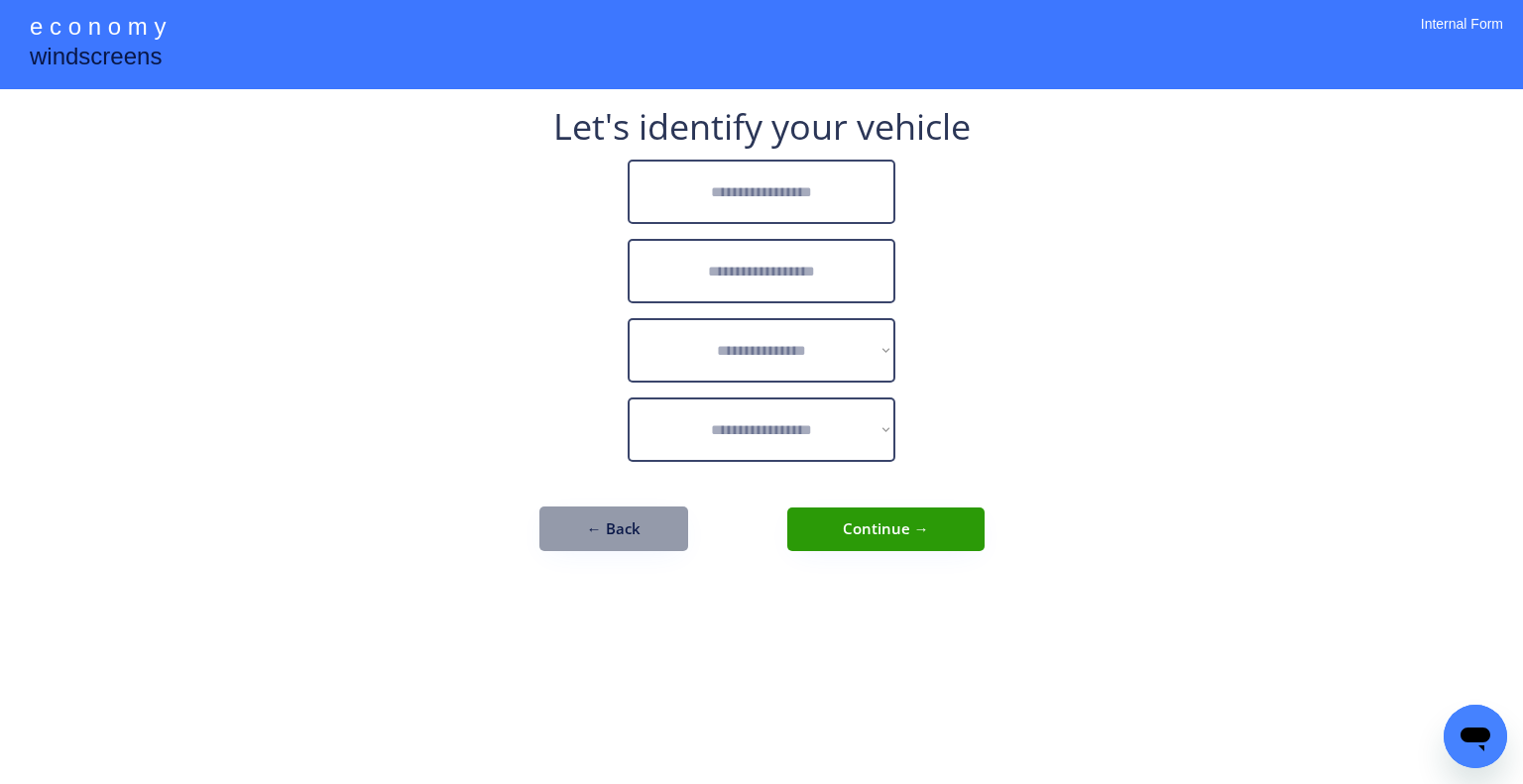 click at bounding box center (762, 191) 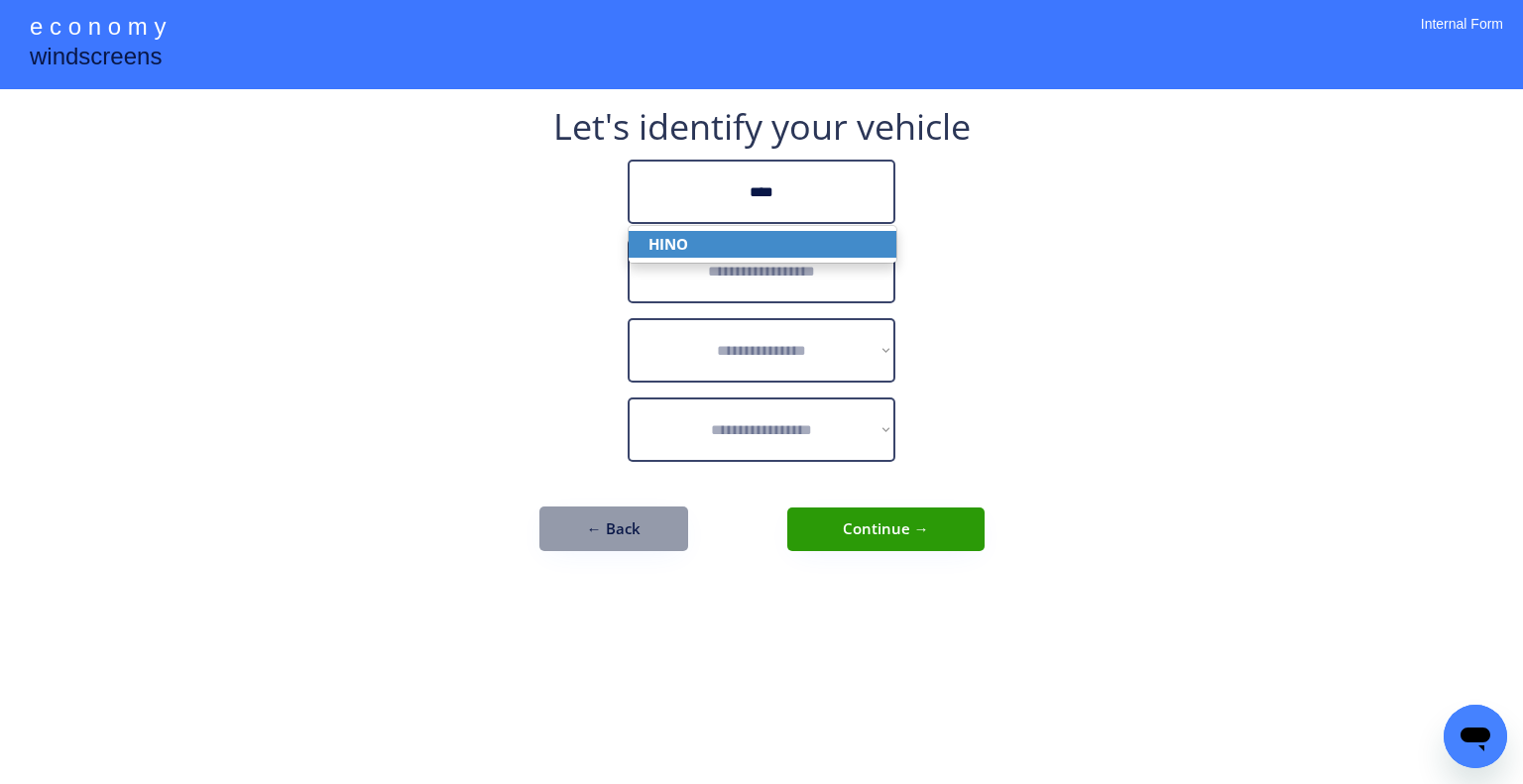 click on "HINO" at bounding box center (762, 244) 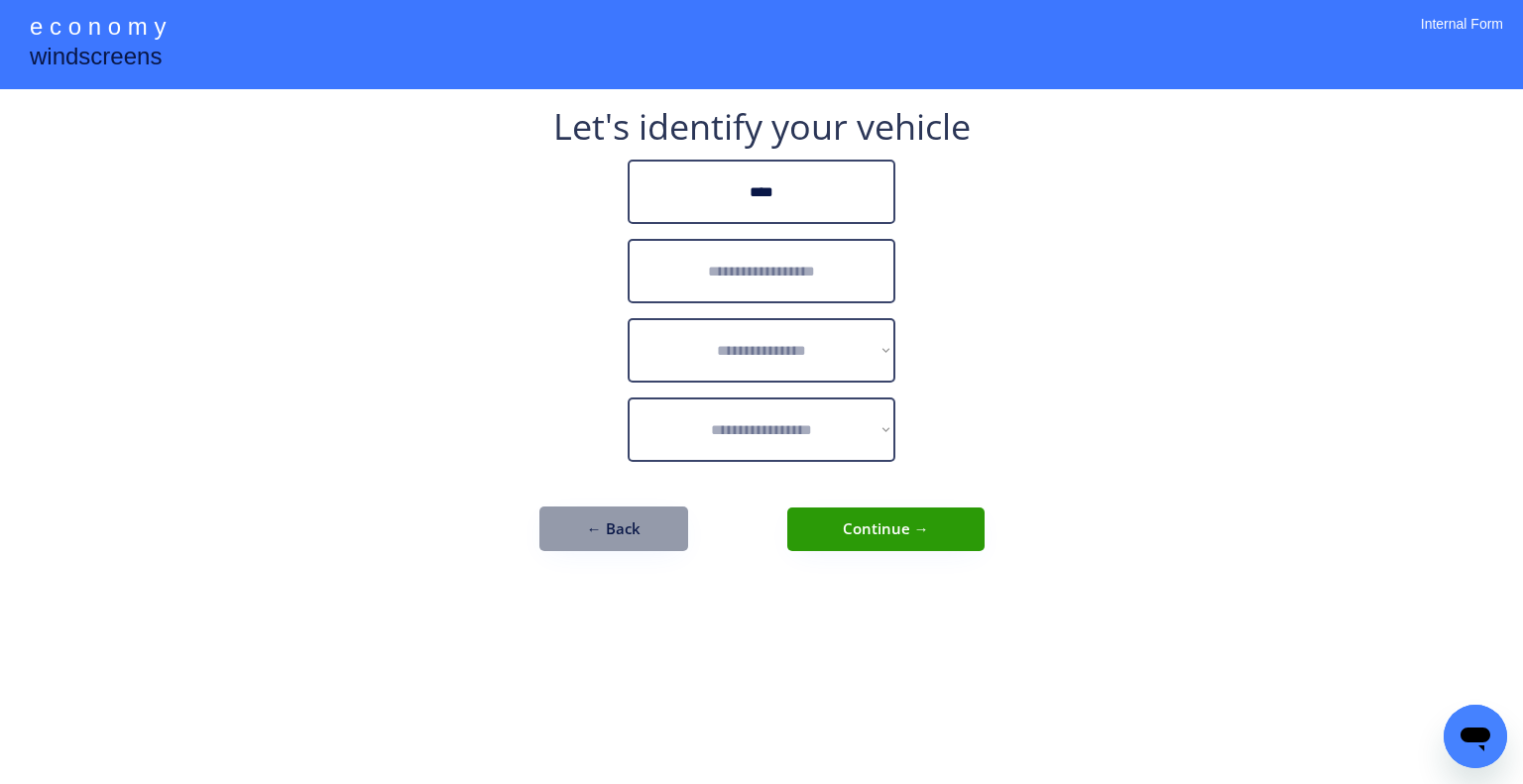 click at bounding box center [762, 271] 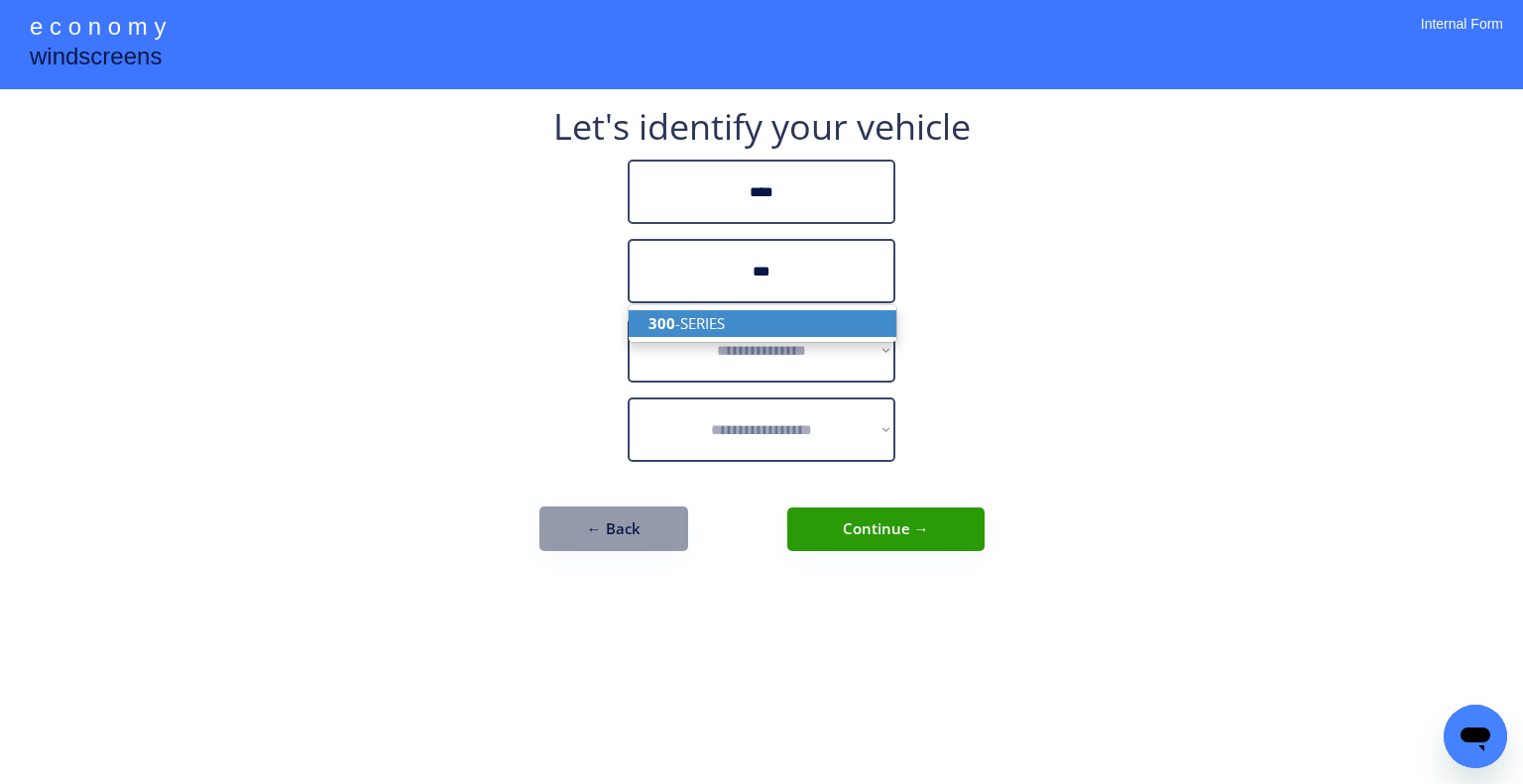 click on "300 -SERIES" at bounding box center (762, 323) 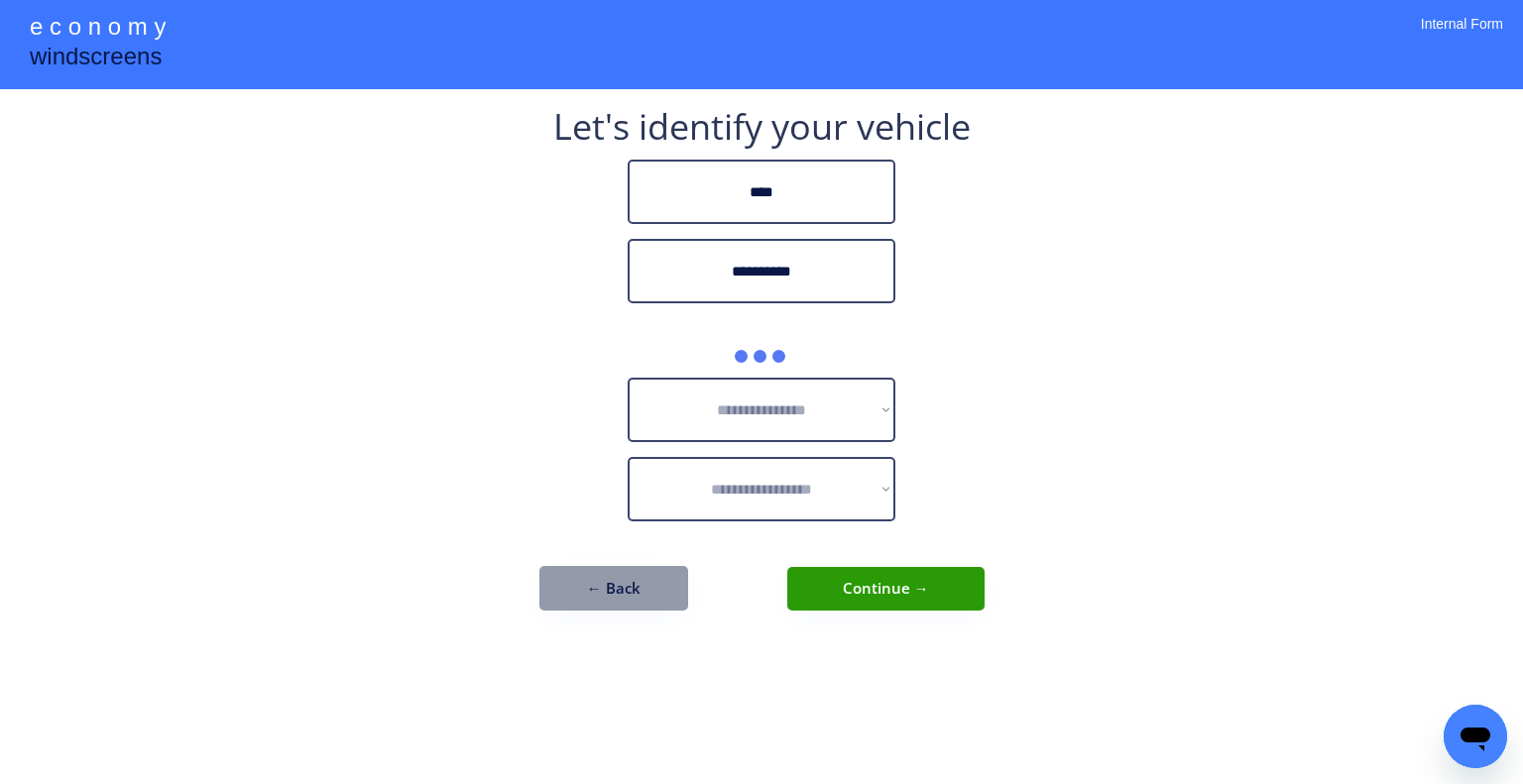 type on "**********" 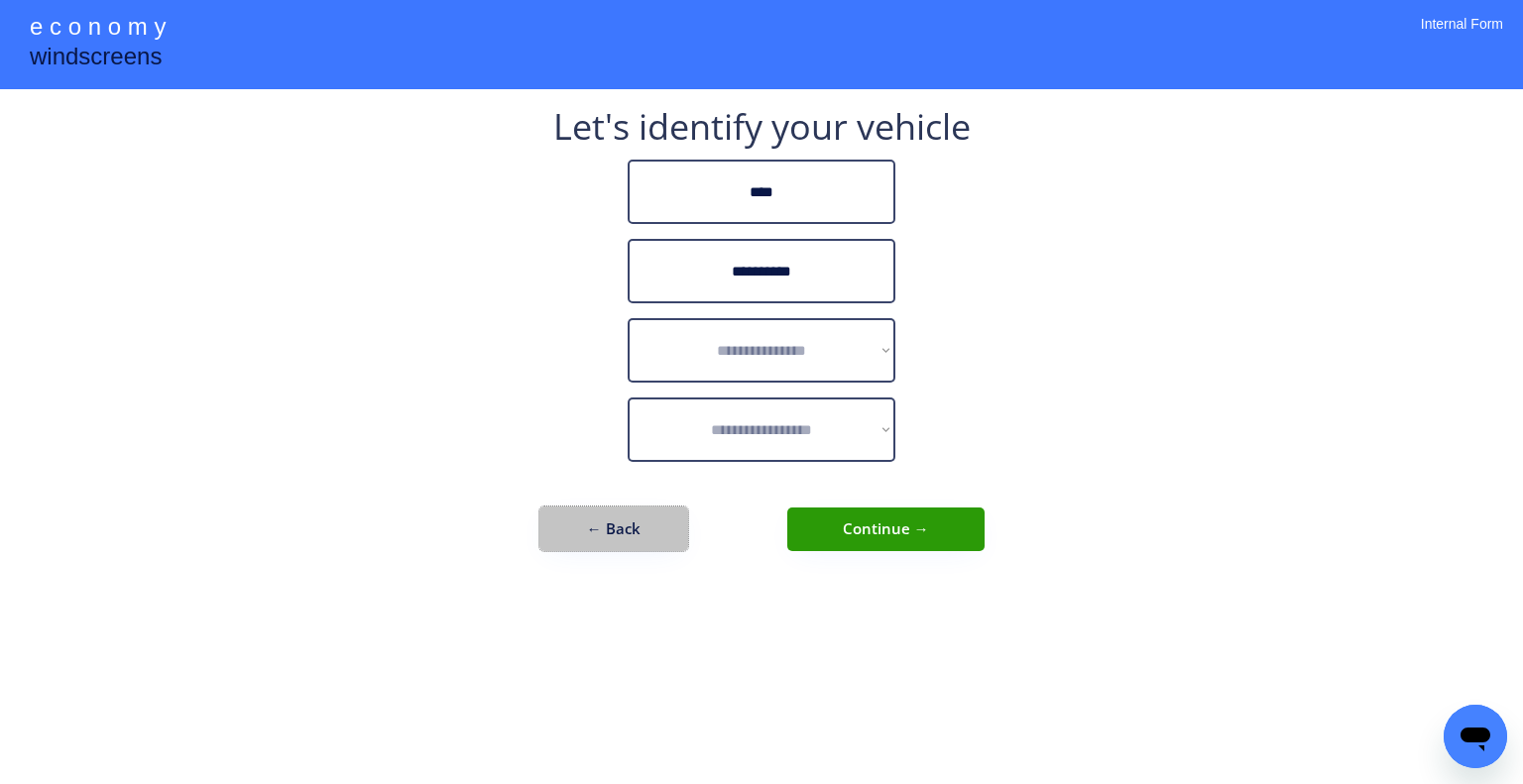 click on "←   Back" at bounding box center [614, 528] 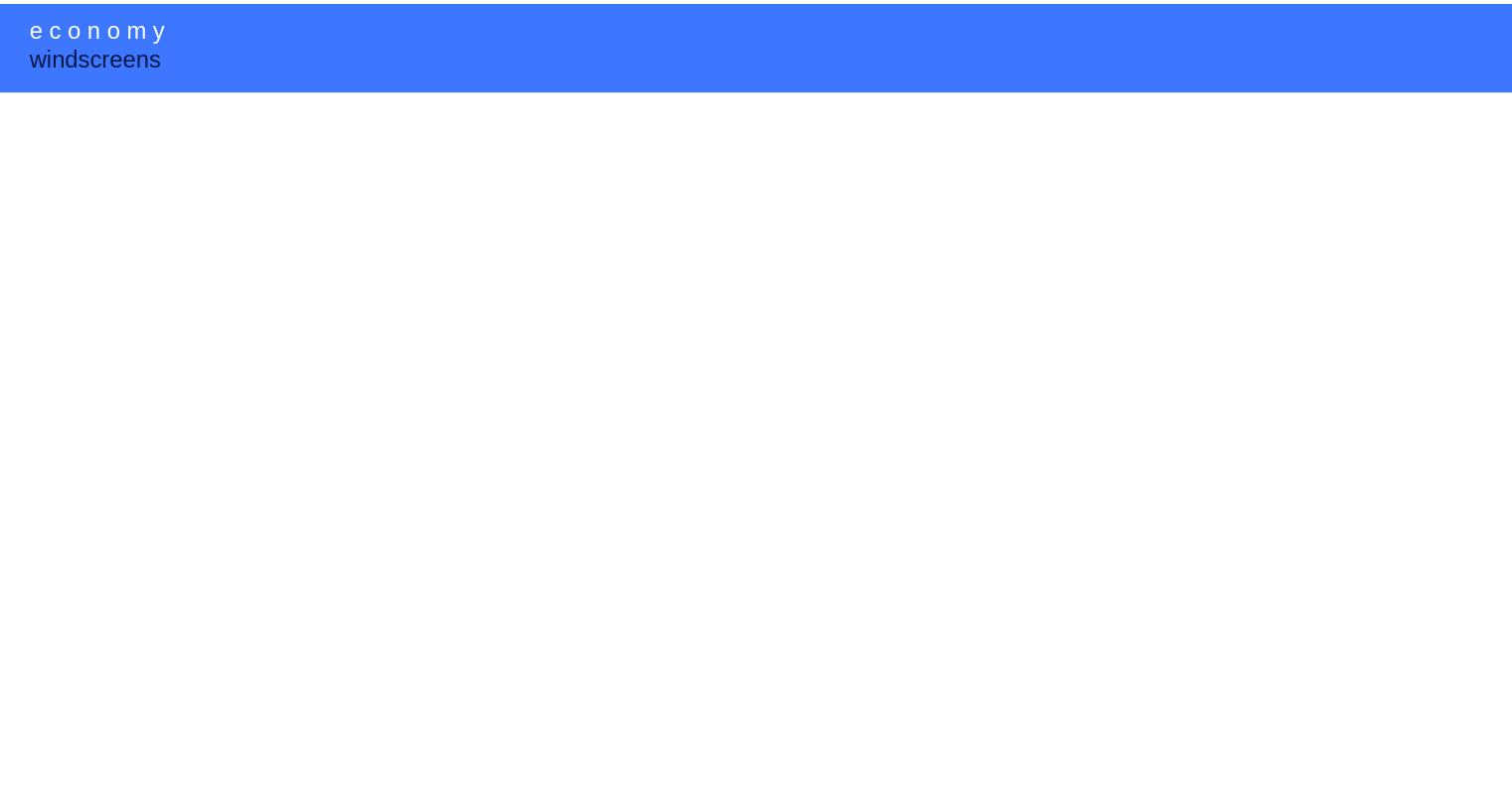 scroll, scrollTop: 0, scrollLeft: 0, axis: both 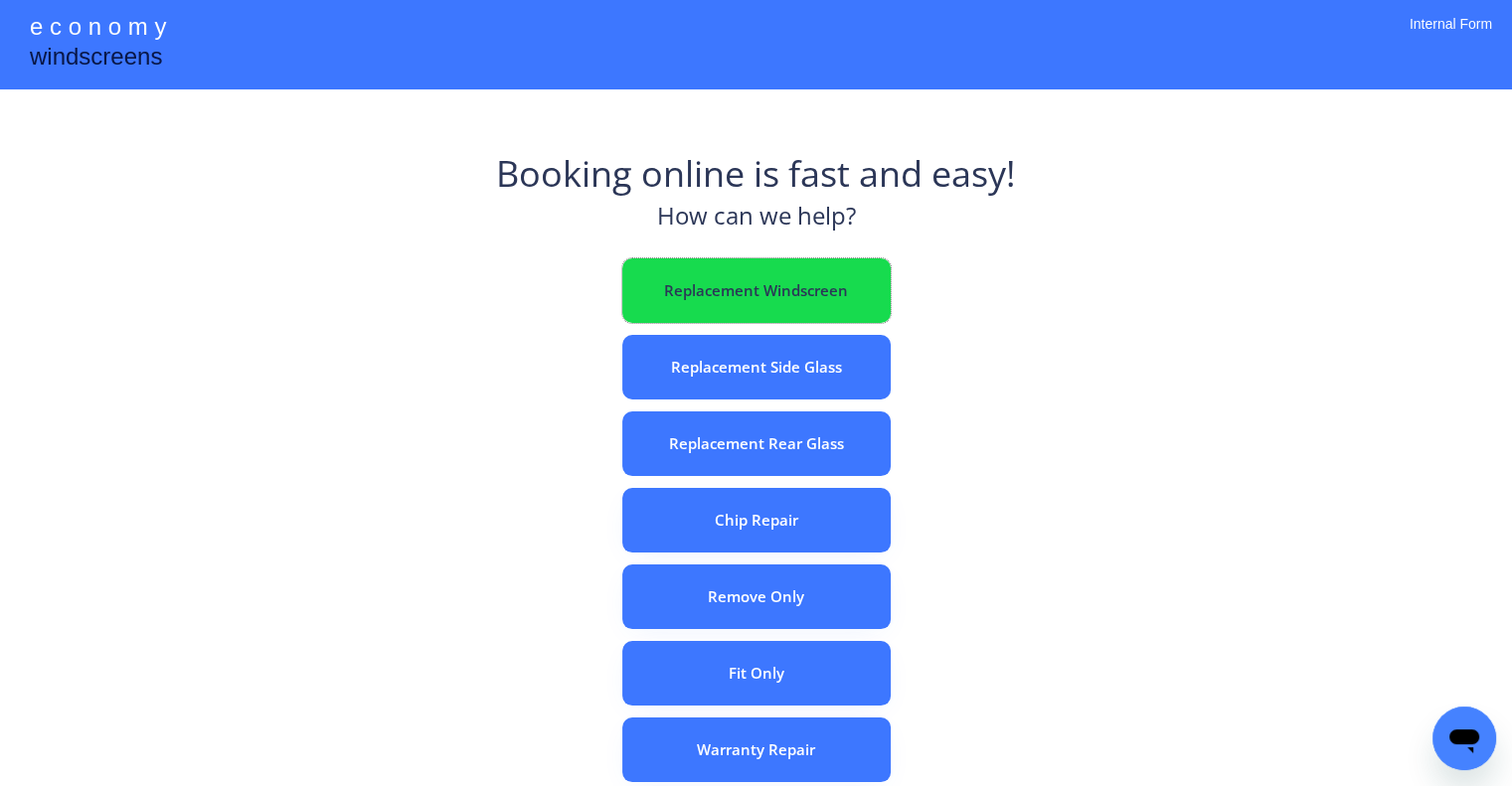 drag, startPoint x: 793, startPoint y: 280, endPoint x: 813, endPoint y: 305, distance: 32.01562 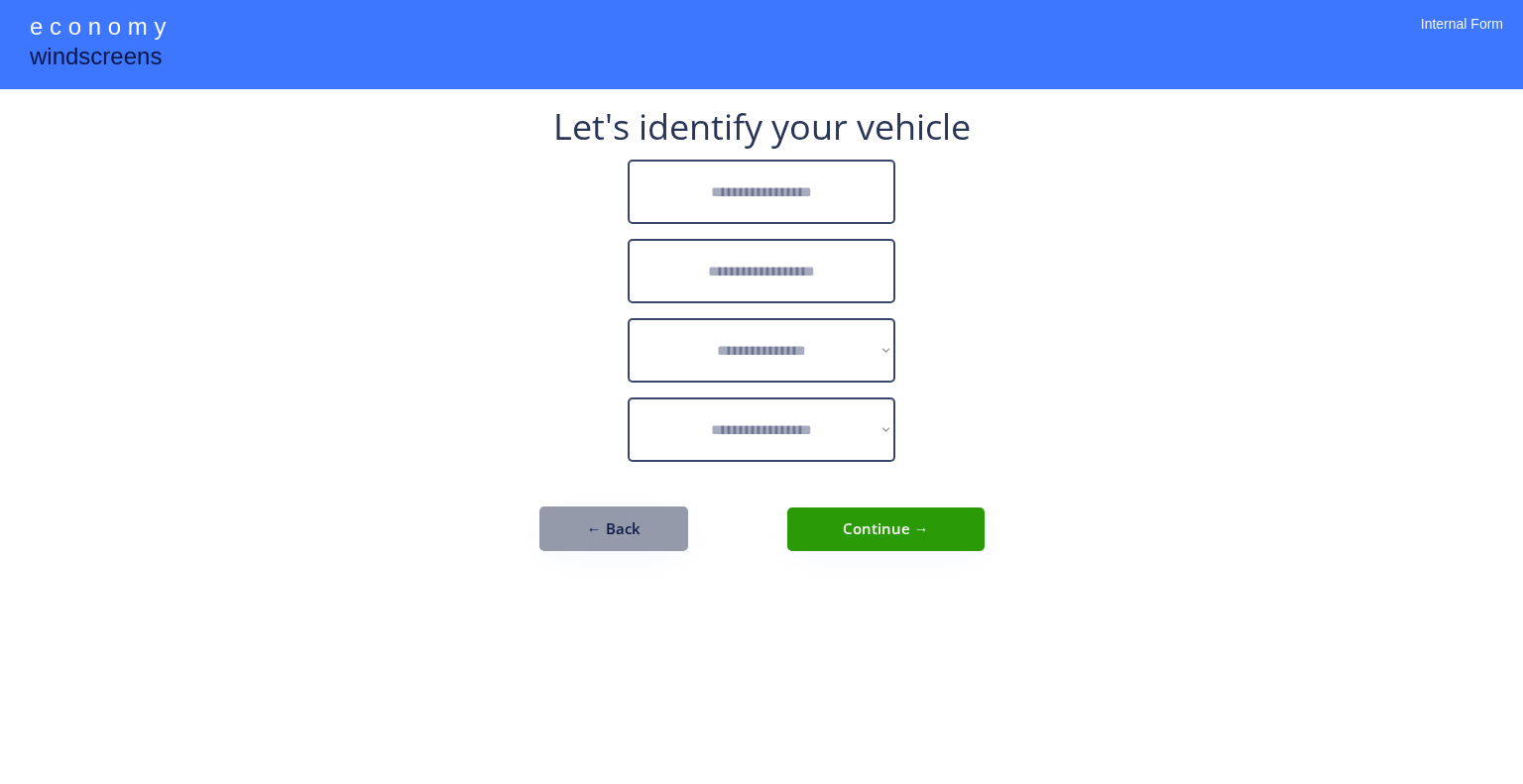 scroll, scrollTop: 0, scrollLeft: 0, axis: both 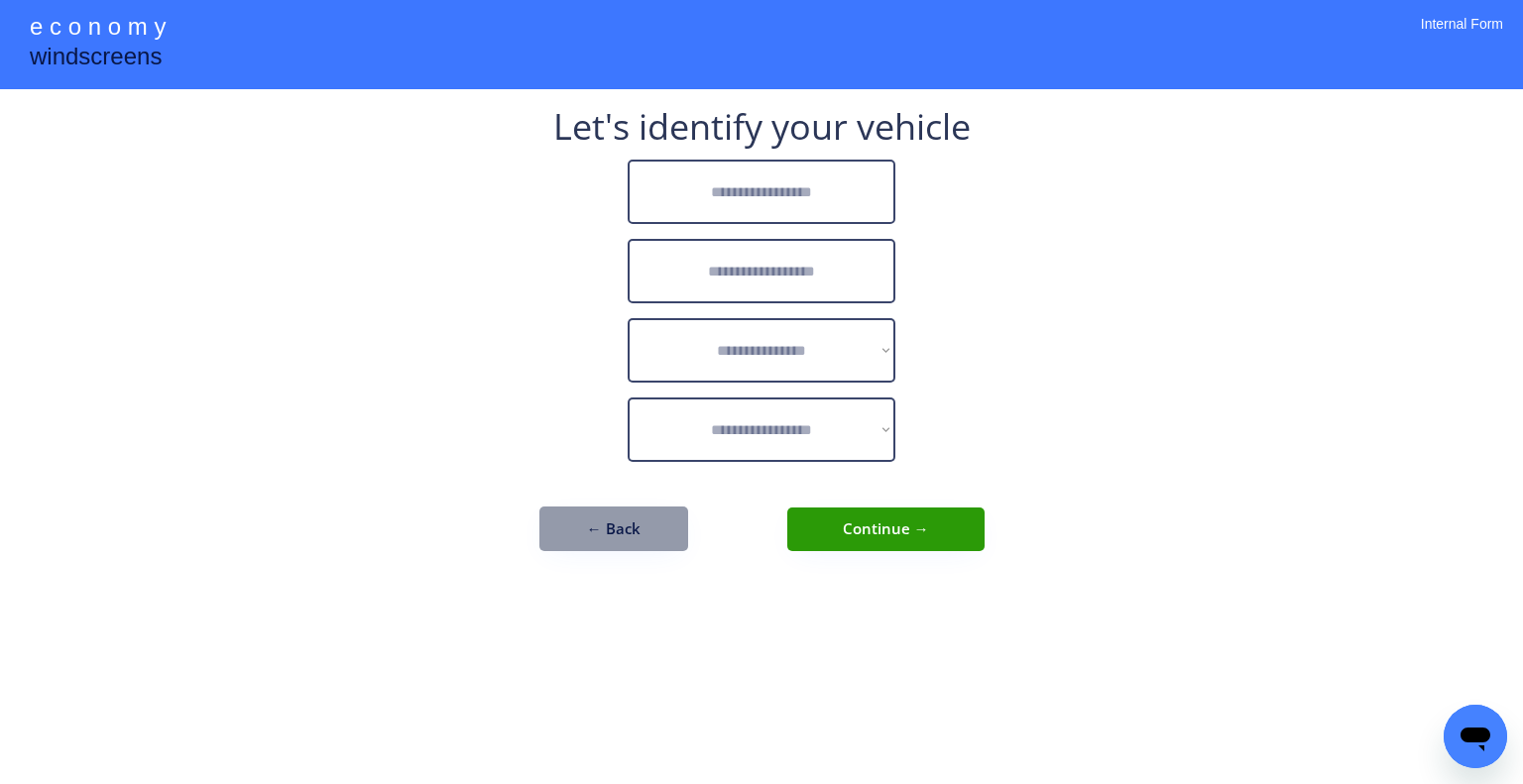click at bounding box center (762, 191) 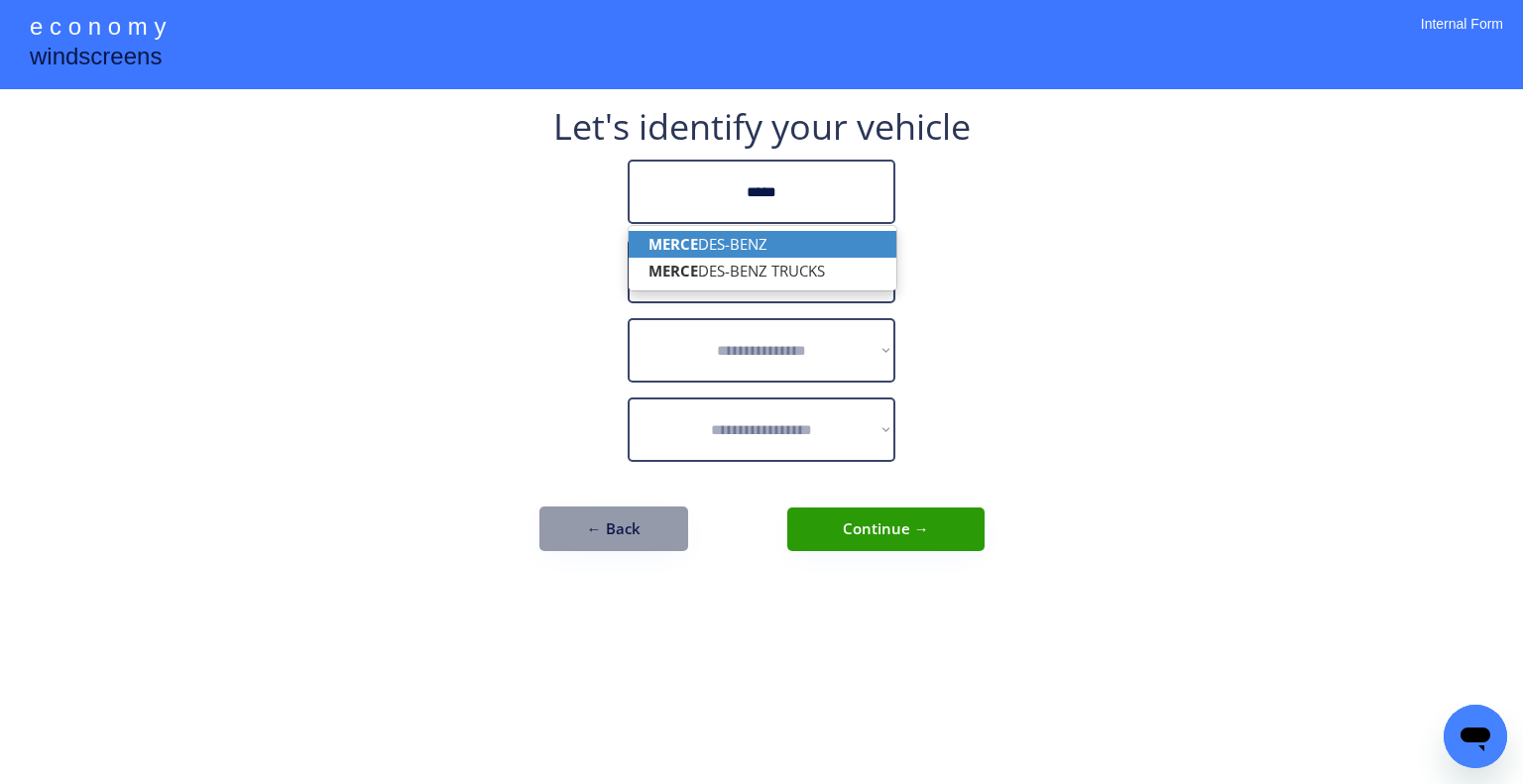 click on "MERCE DES-BENZ" at bounding box center [762, 244] 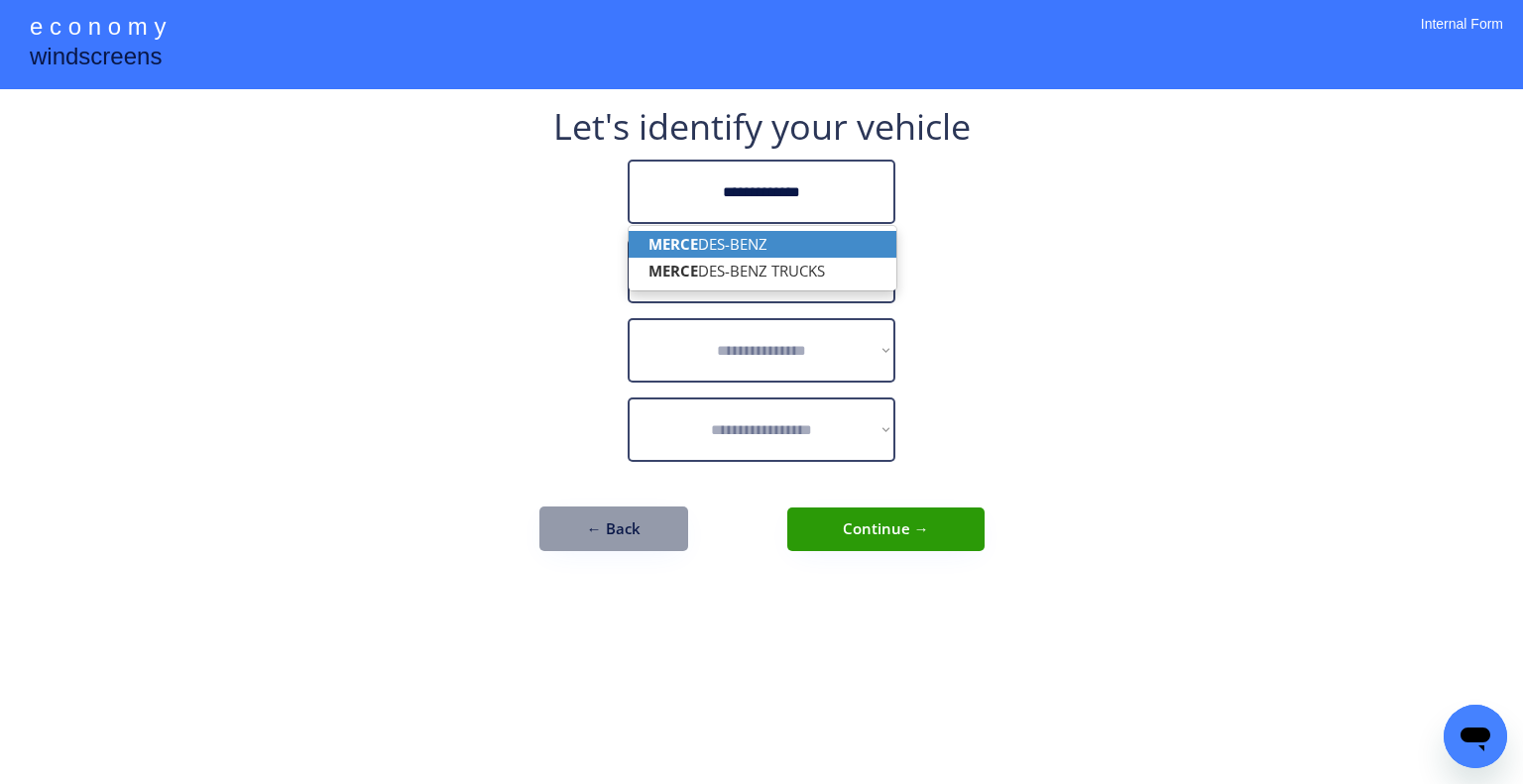 type on "**********" 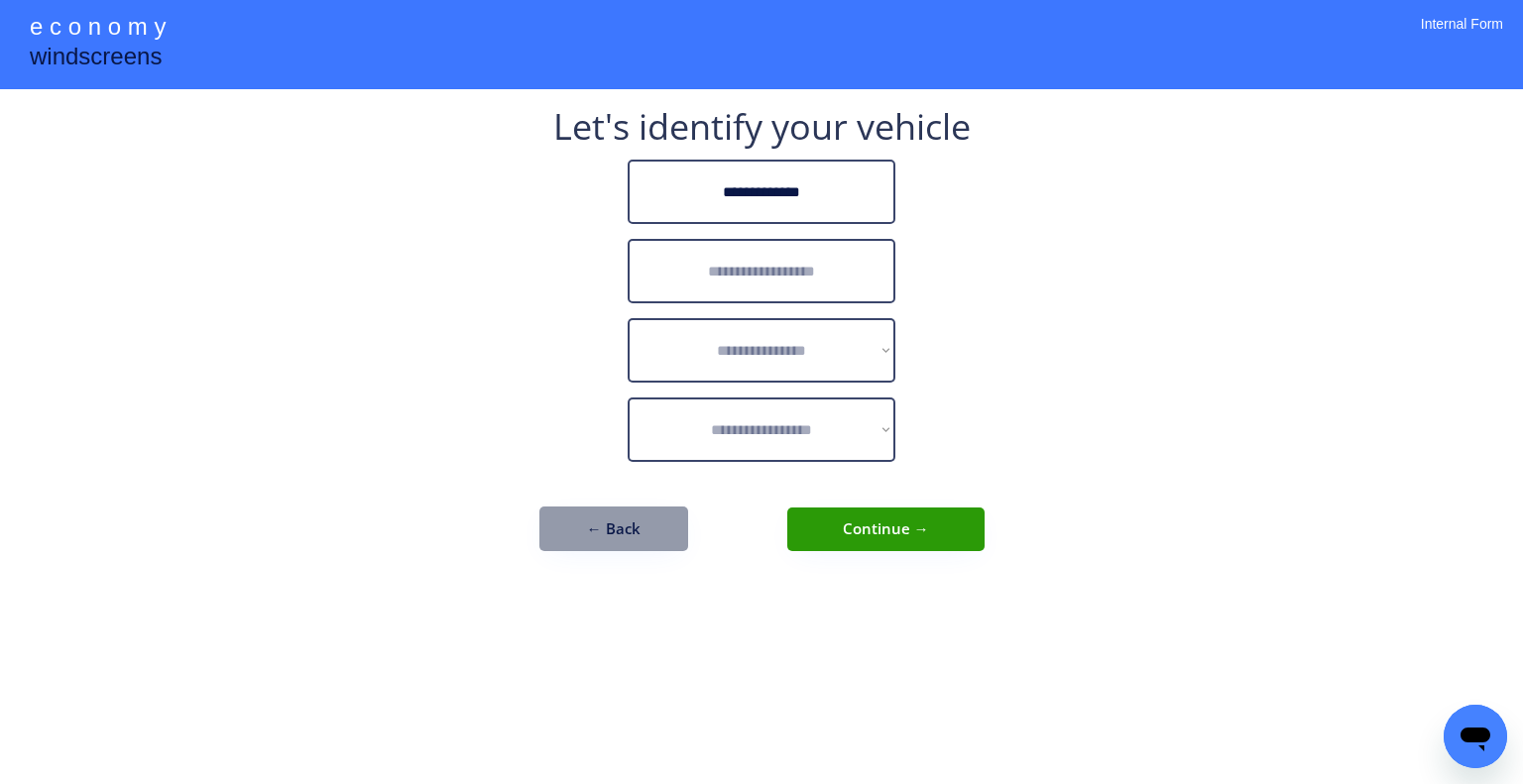 click at bounding box center [762, 271] 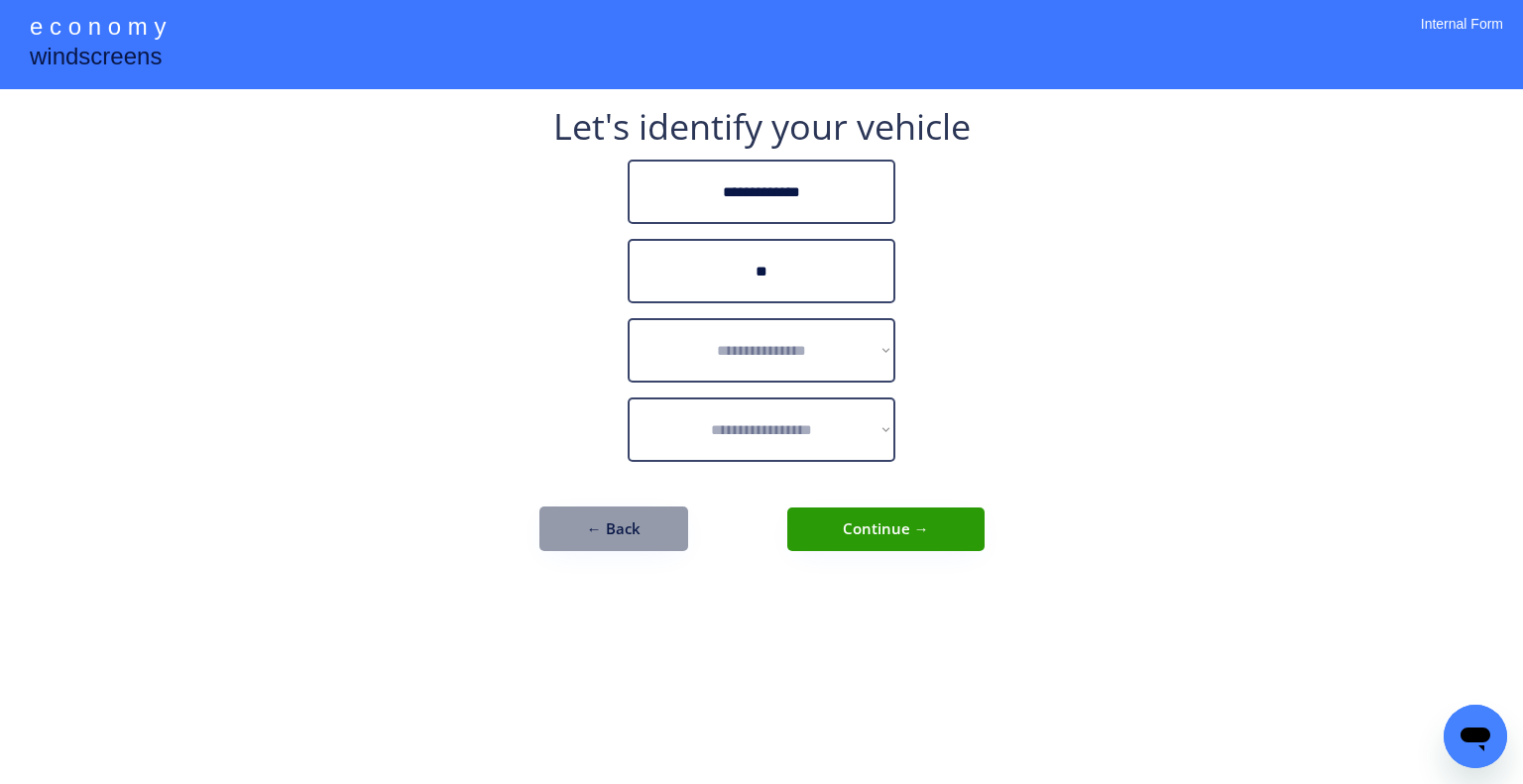 type on "*" 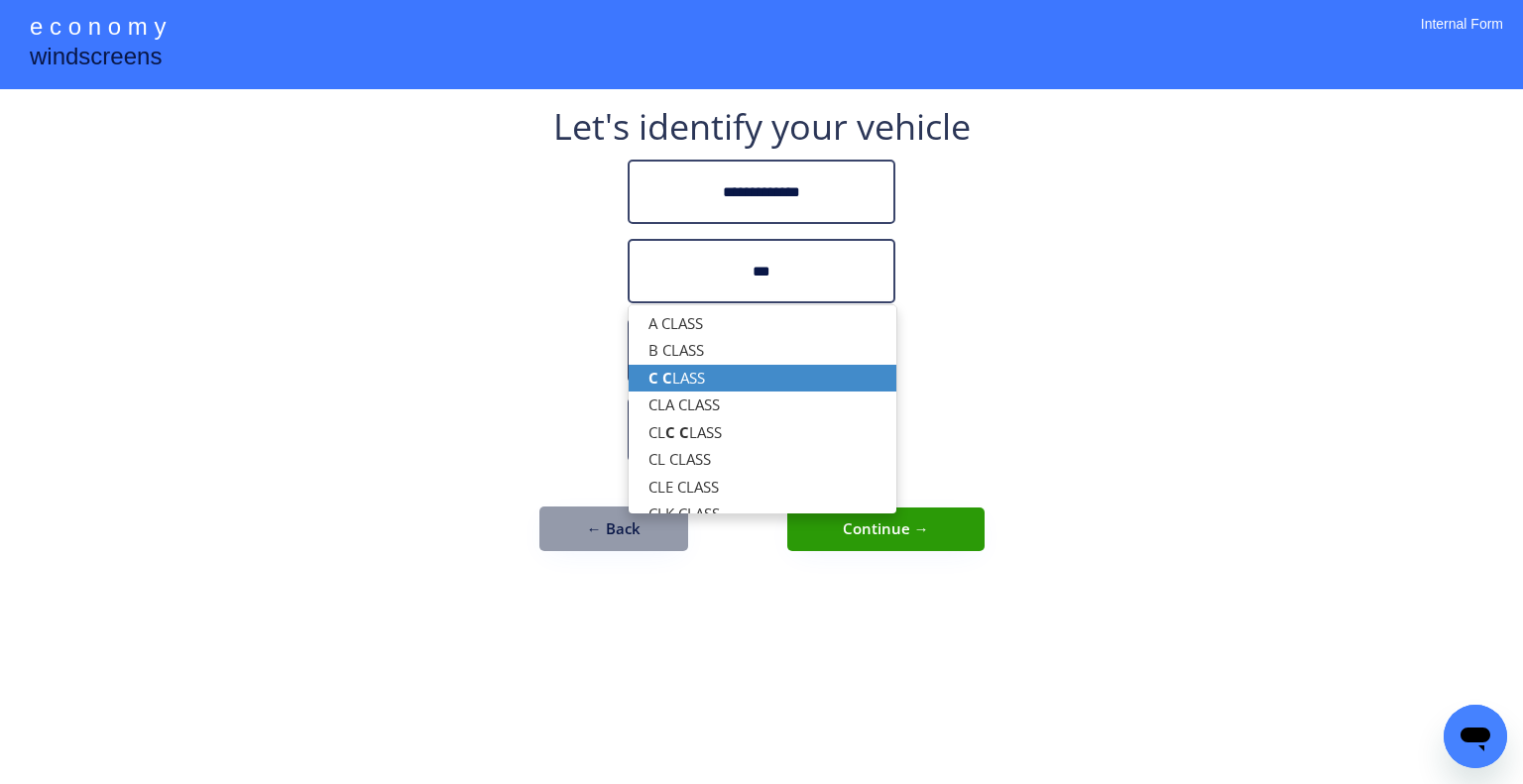 drag, startPoint x: 738, startPoint y: 376, endPoint x: 894, endPoint y: 334, distance: 161.555 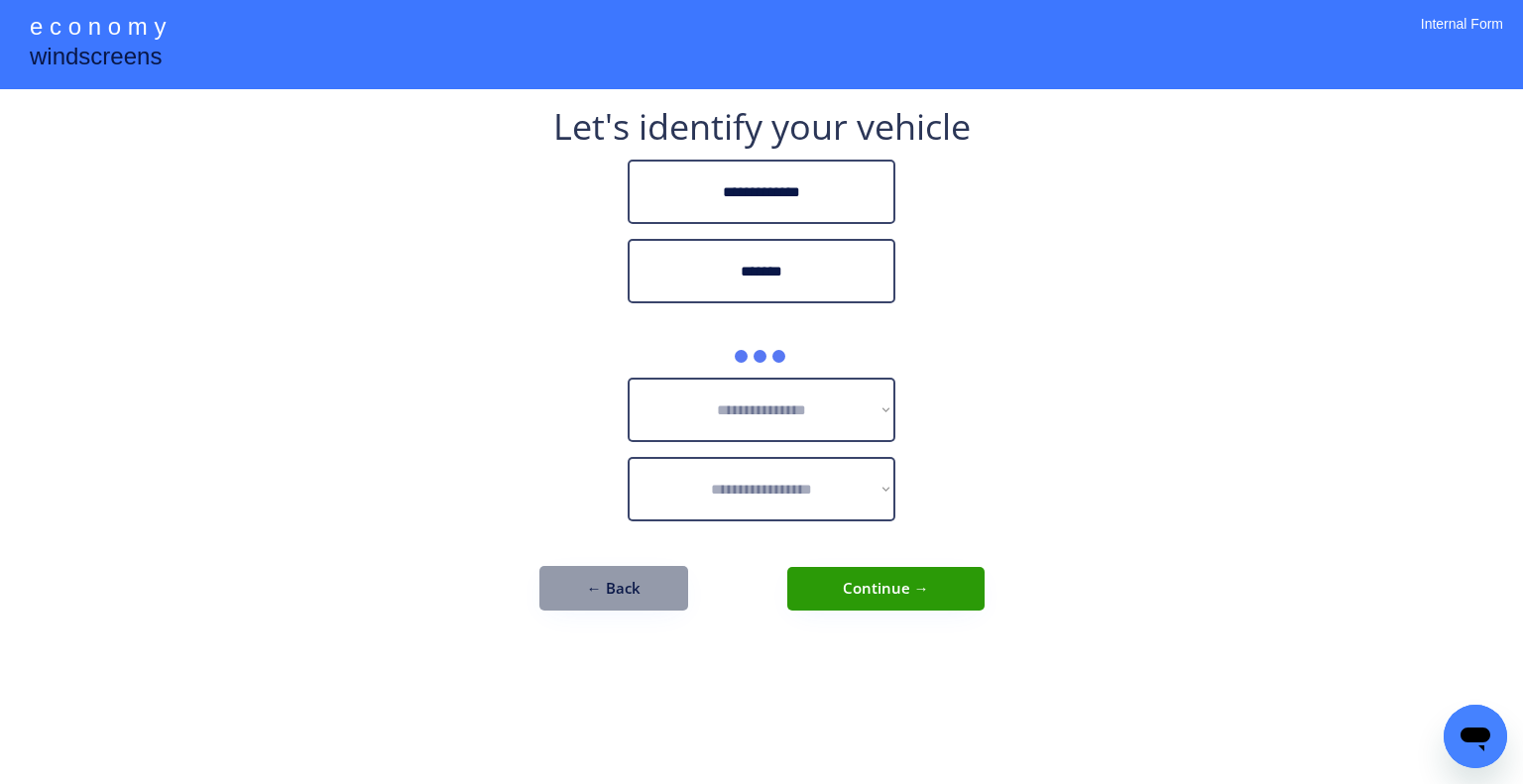 type on "*******" 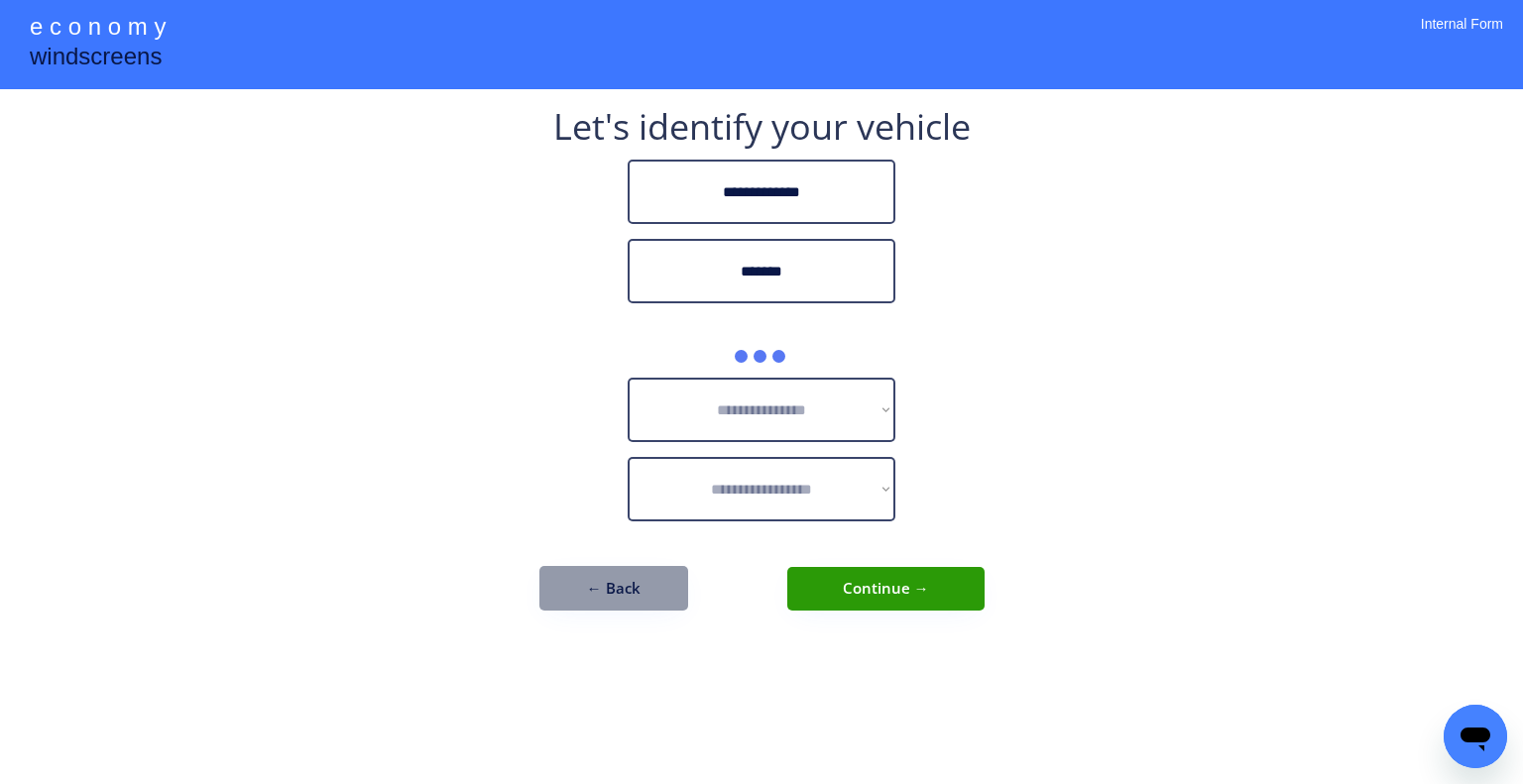 click on "**********" at bounding box center (762, 392) 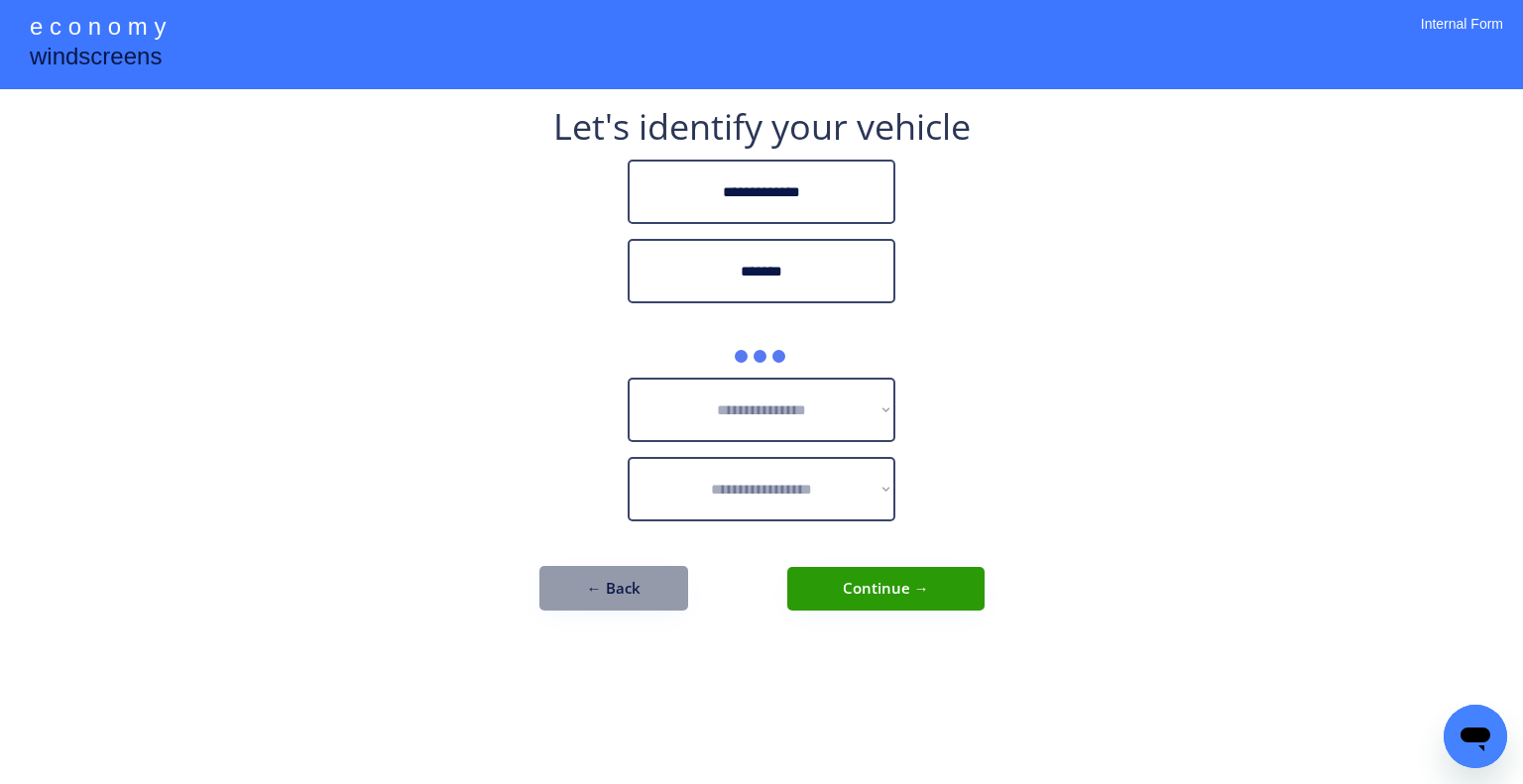 click on "**********" at bounding box center [762, 392] 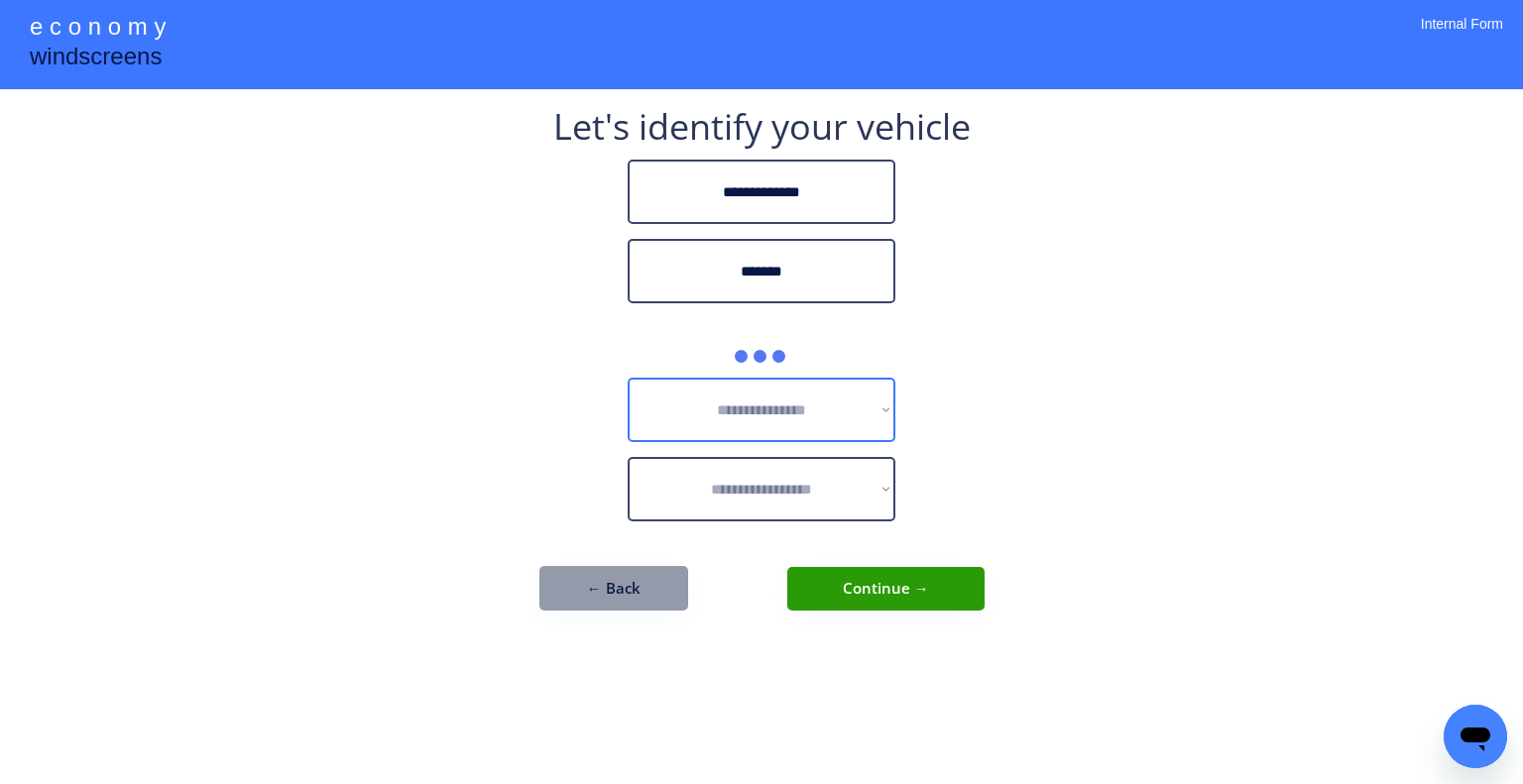 click on "**********" at bounding box center [762, 409] 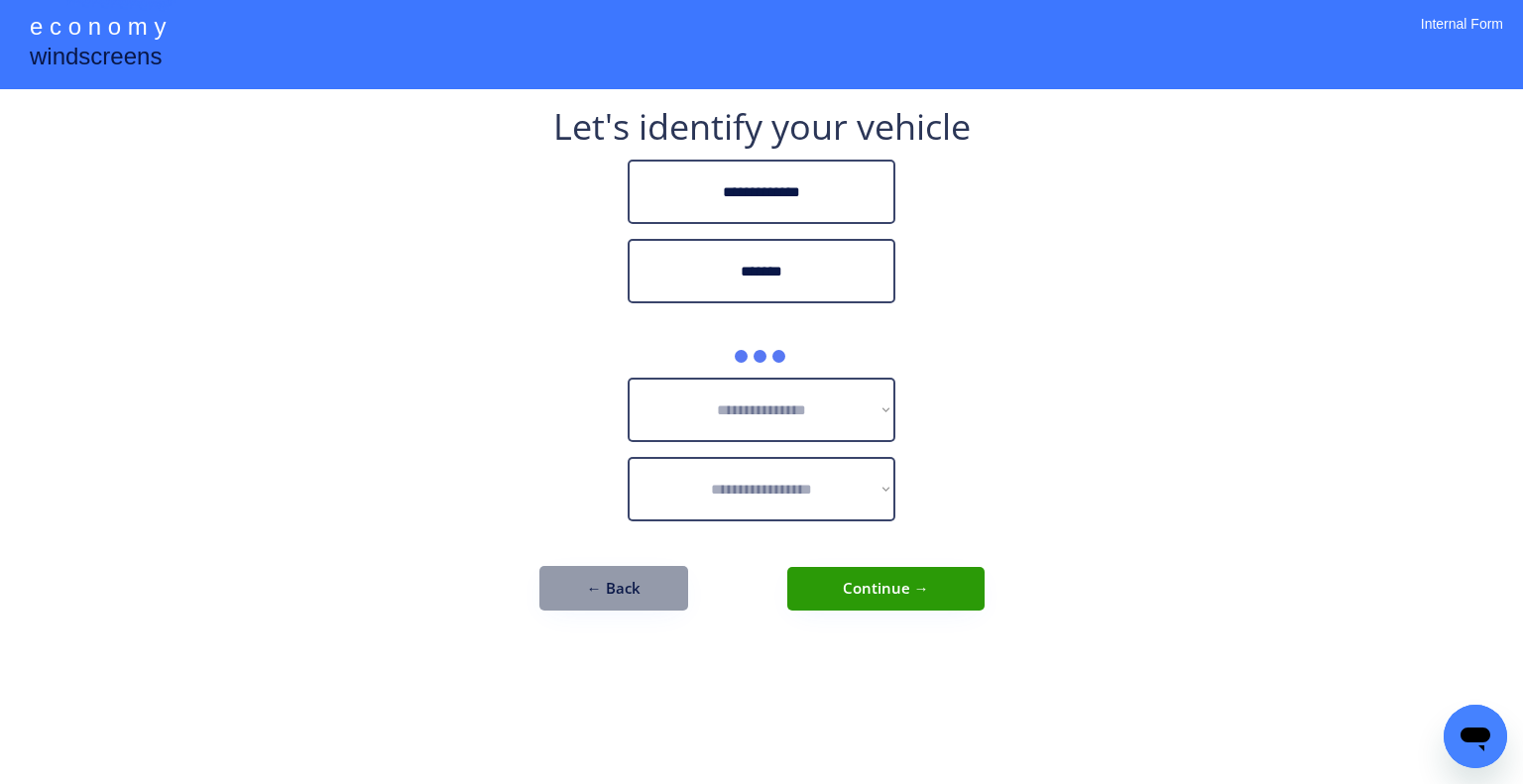 click on "**********" at bounding box center [762, 392] 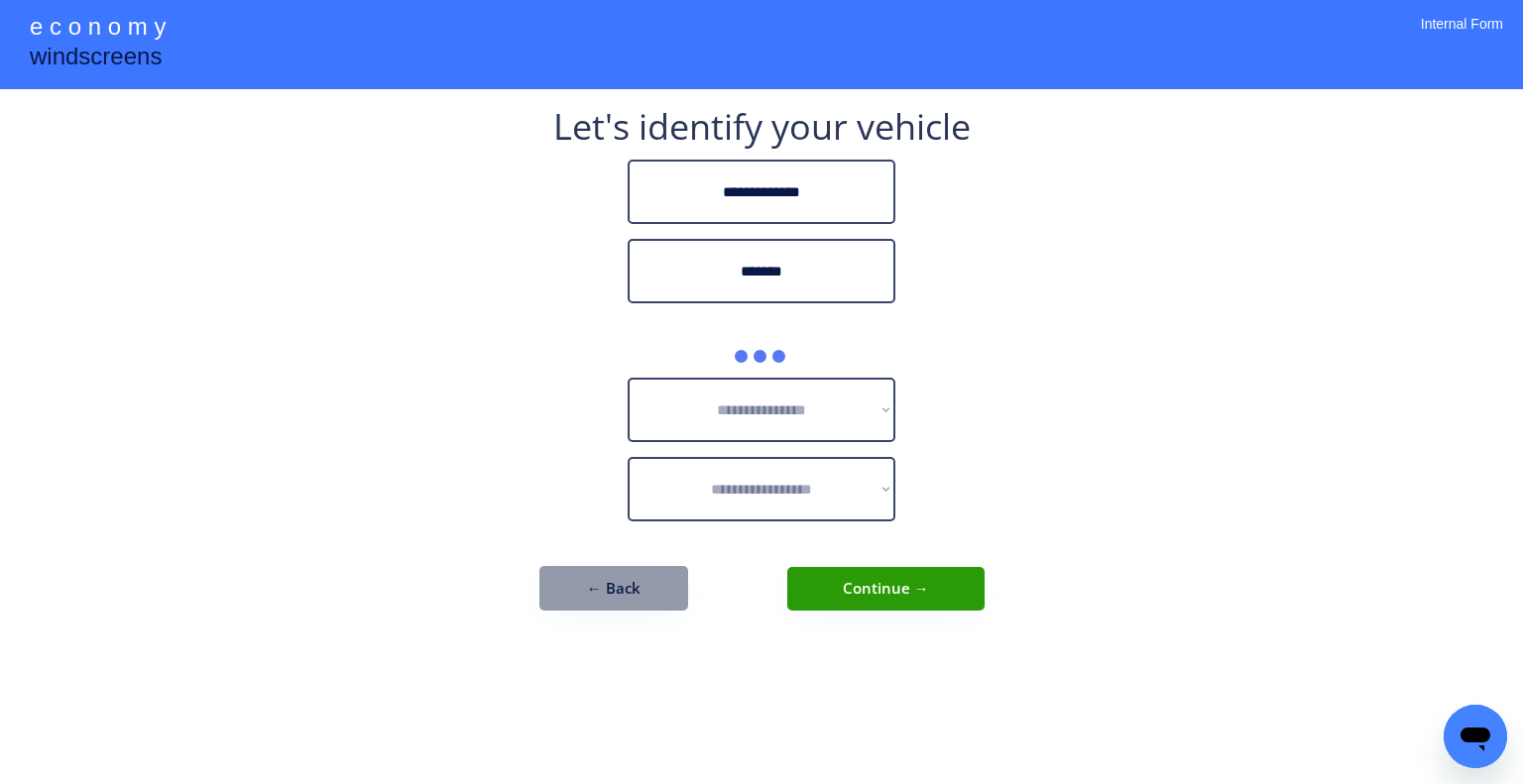 click on "**********" at bounding box center [762, 392] 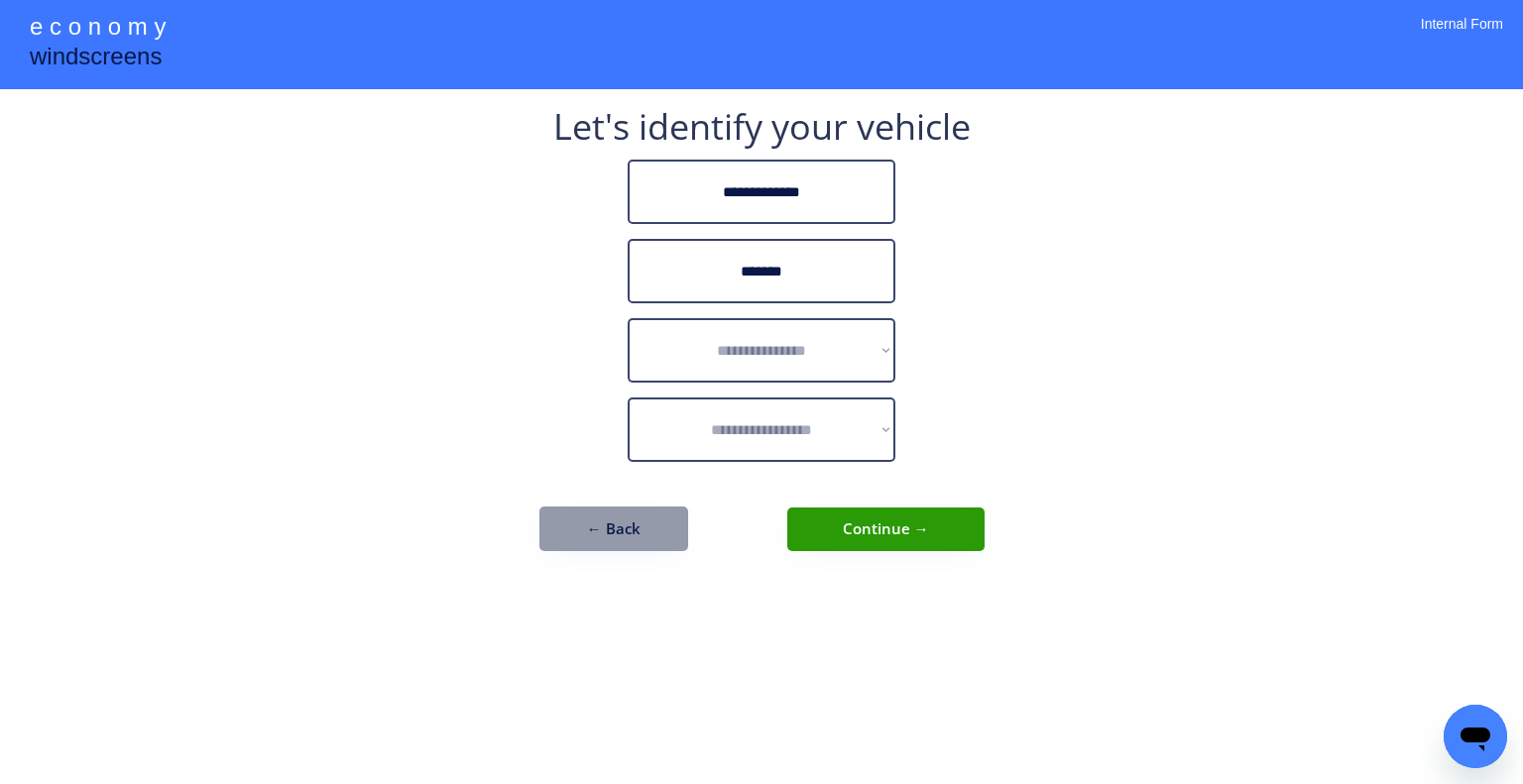 click on "**********" at bounding box center [762, 392] 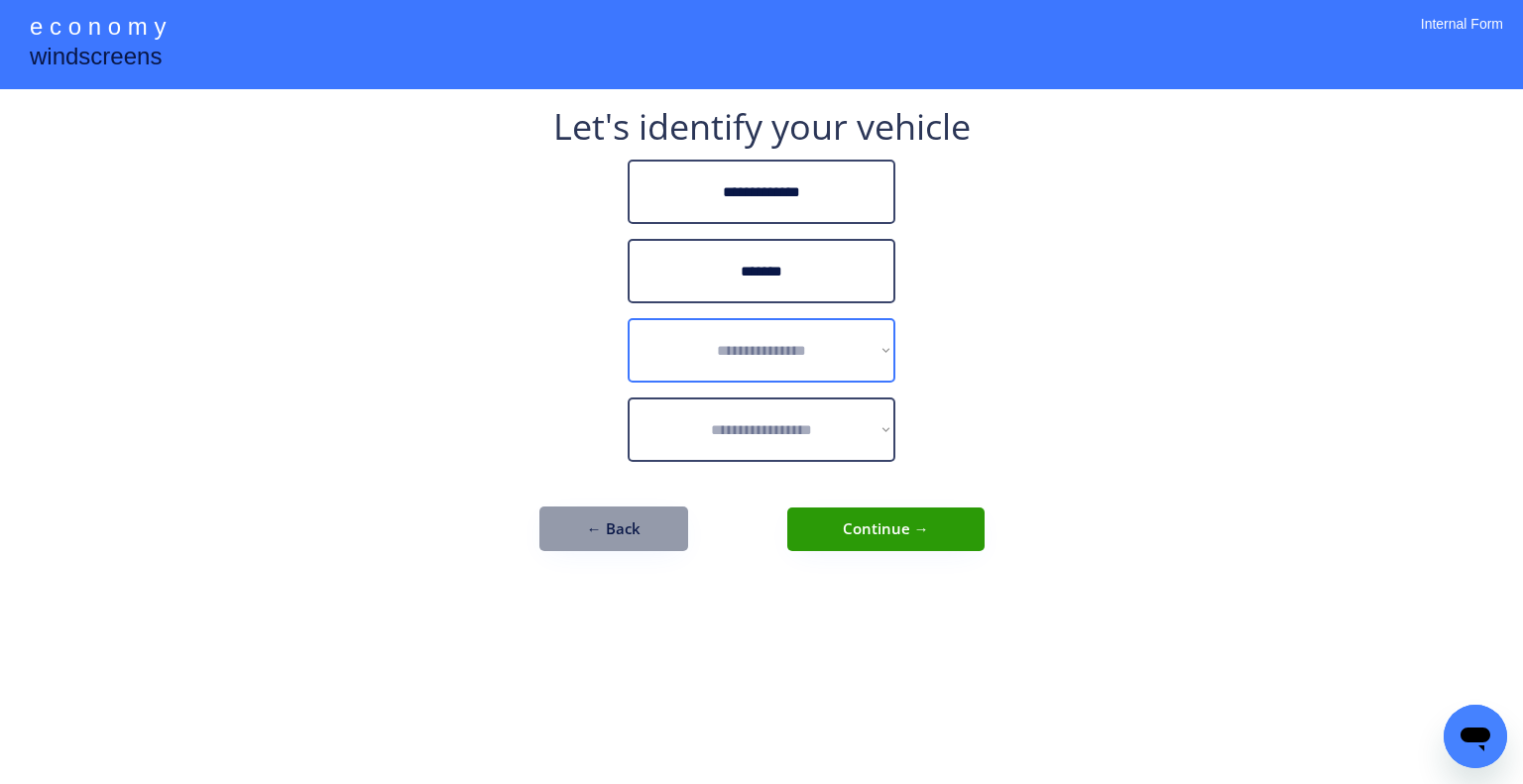 drag, startPoint x: 835, startPoint y: 340, endPoint x: 1000, endPoint y: 451, distance: 198.86176 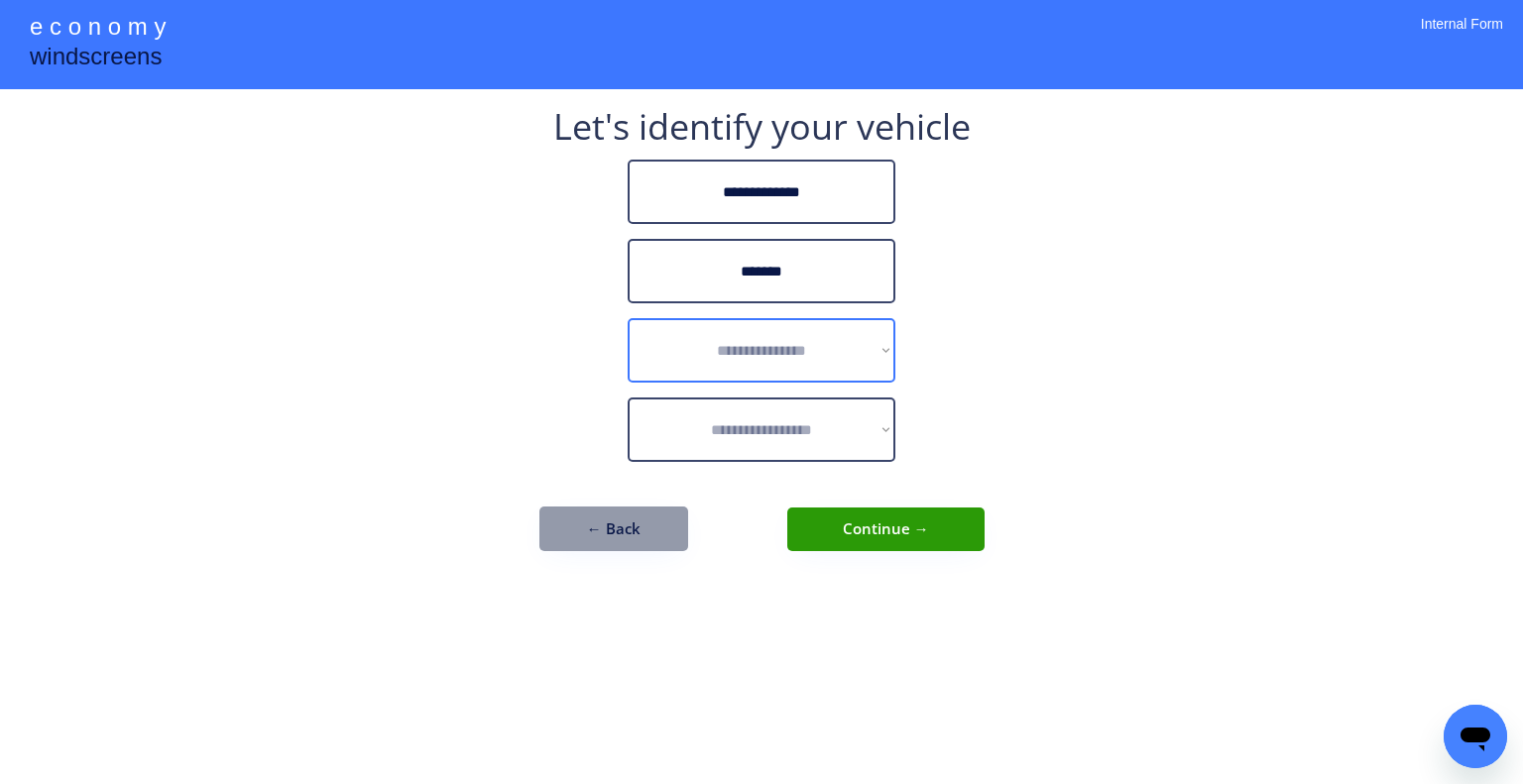 select on "******" 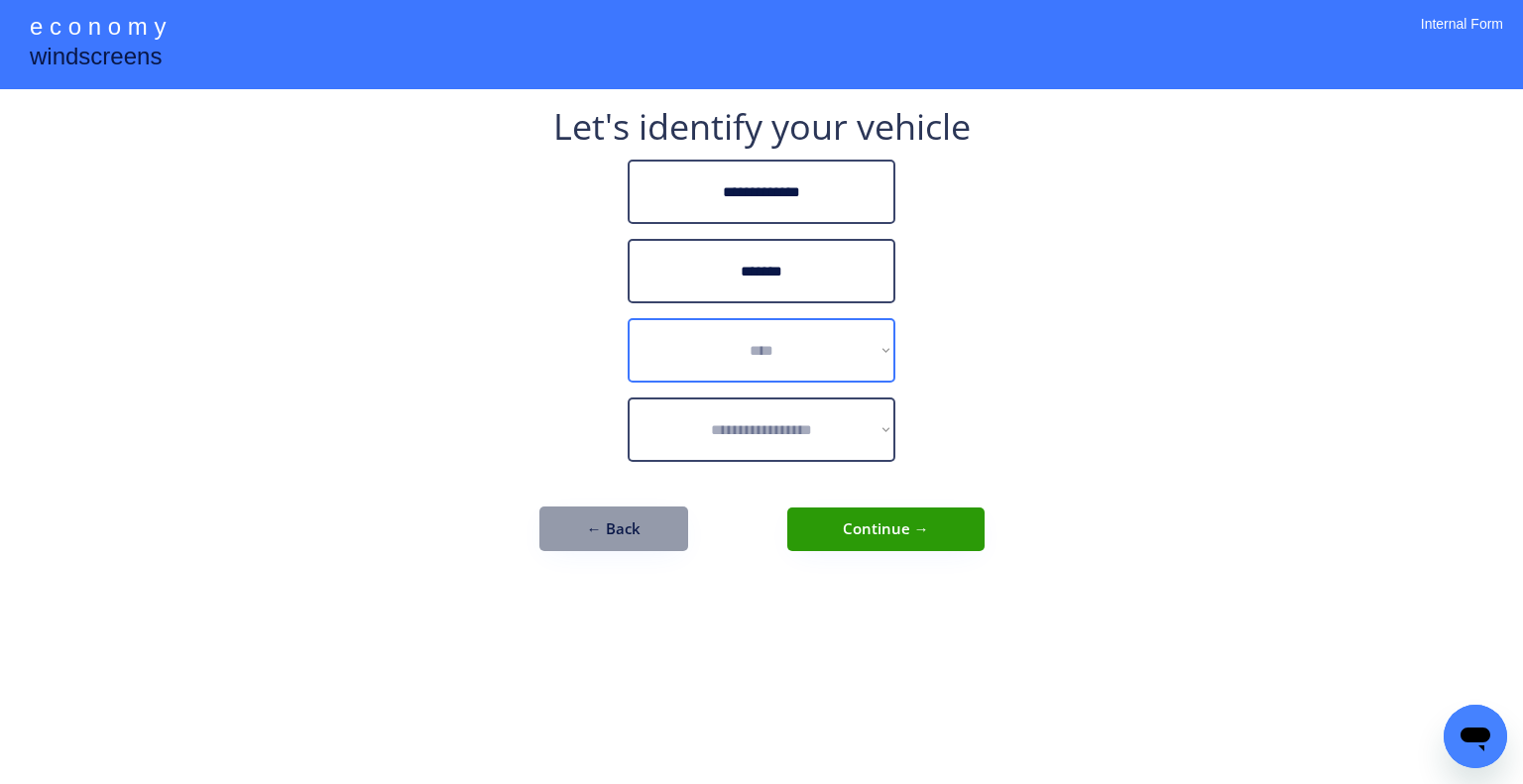 click on "**********" at bounding box center (762, 350) 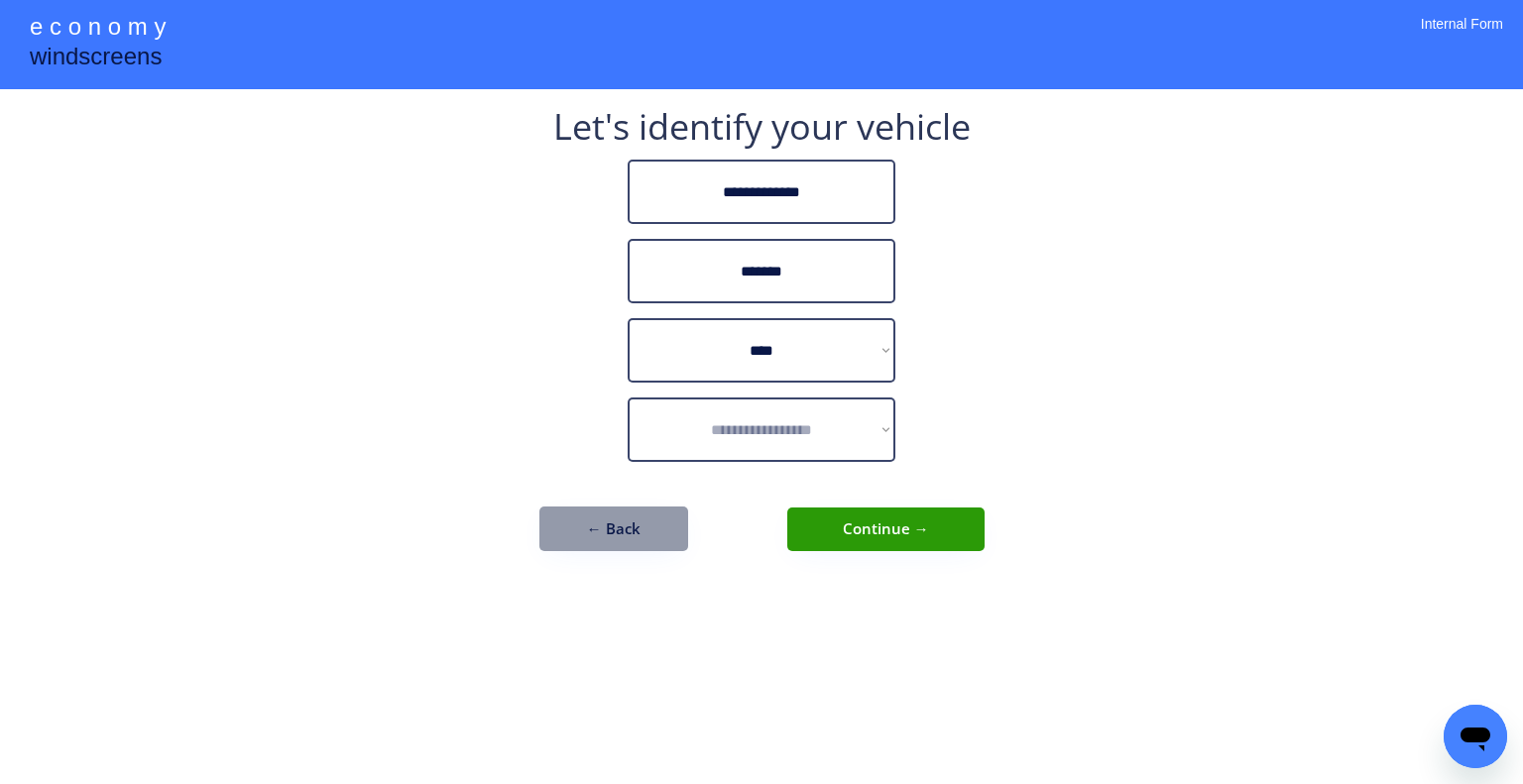 click on "**********" at bounding box center (762, 340) 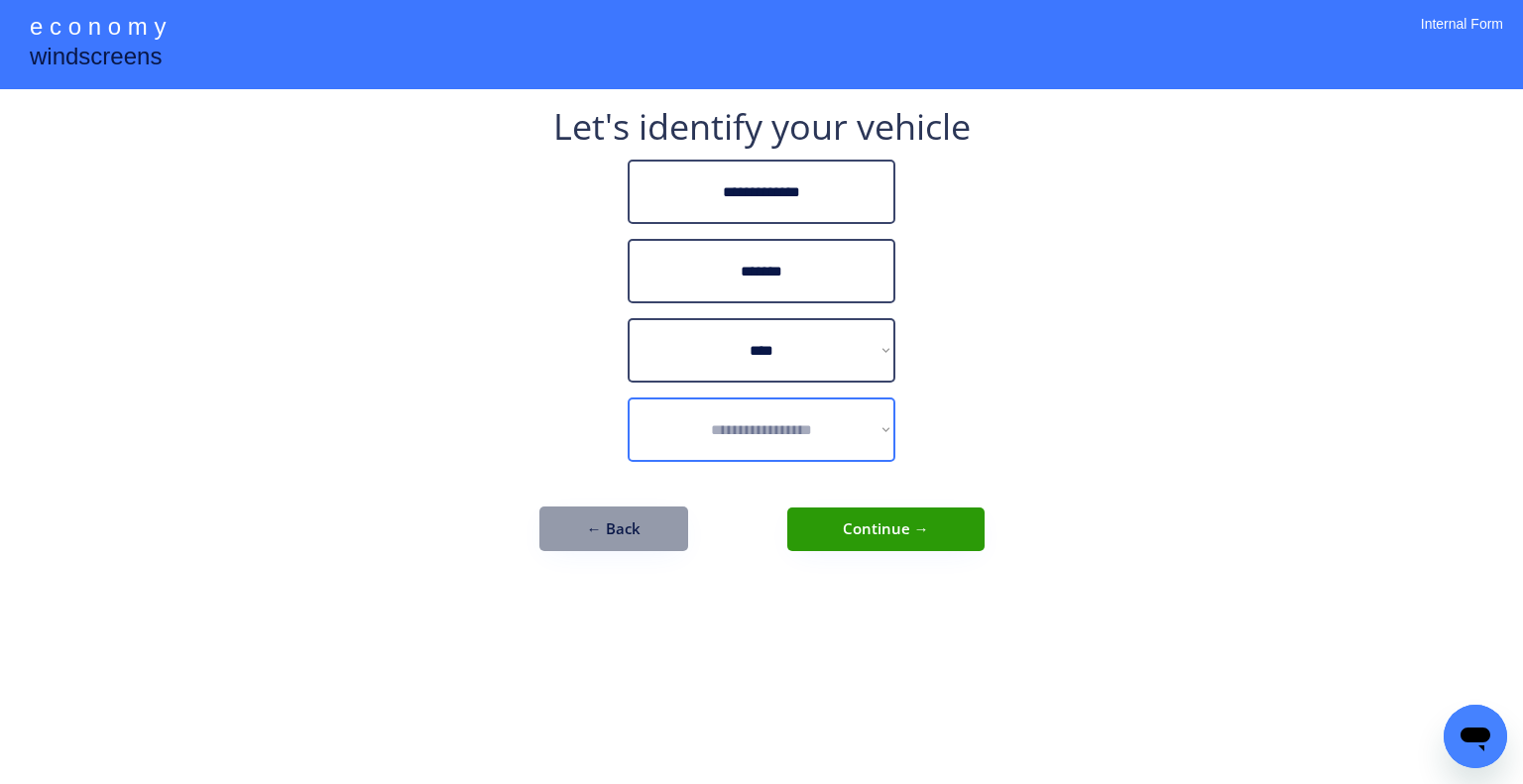 click on "**********" at bounding box center (762, 392) 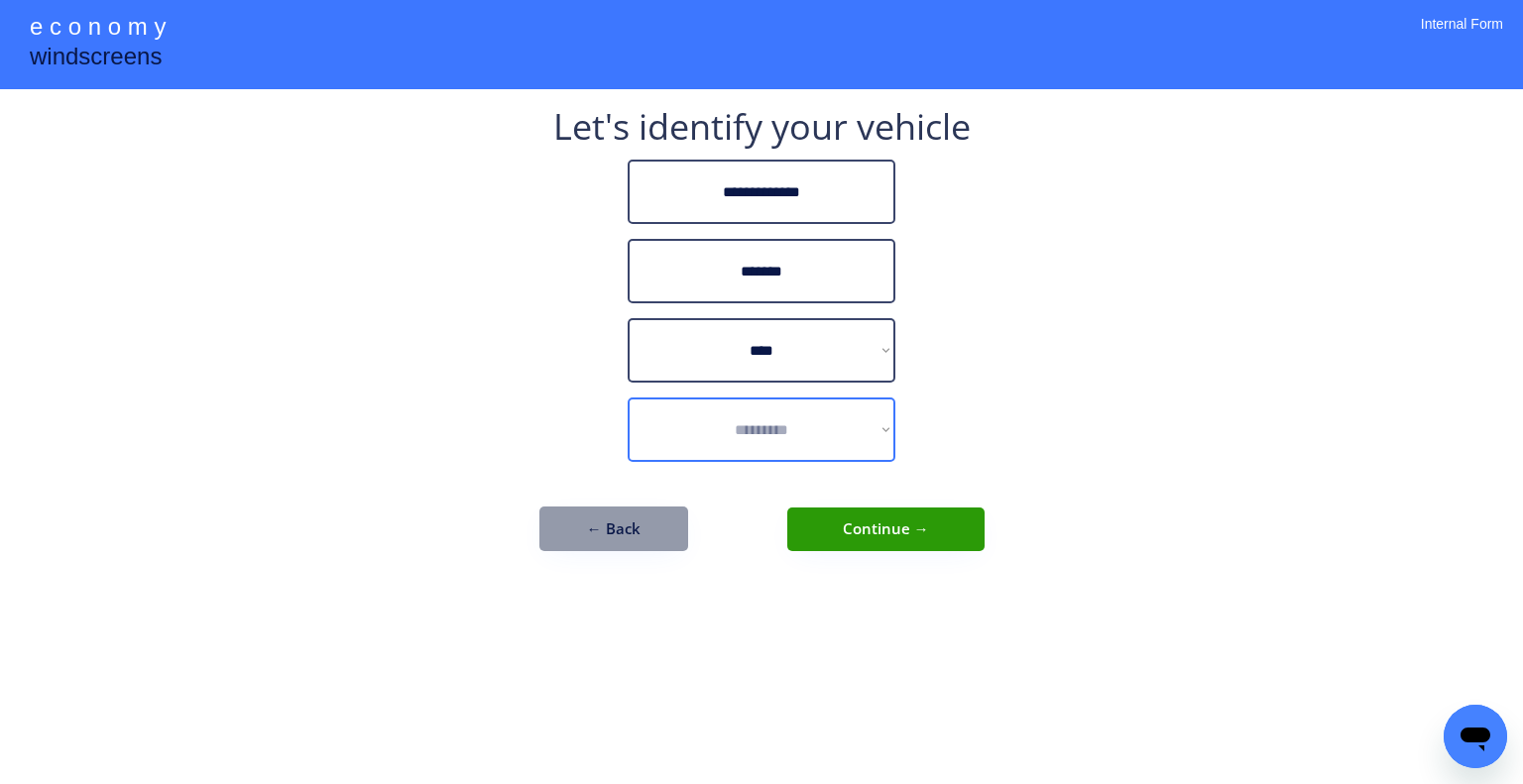 click on "**********" at bounding box center [762, 429] 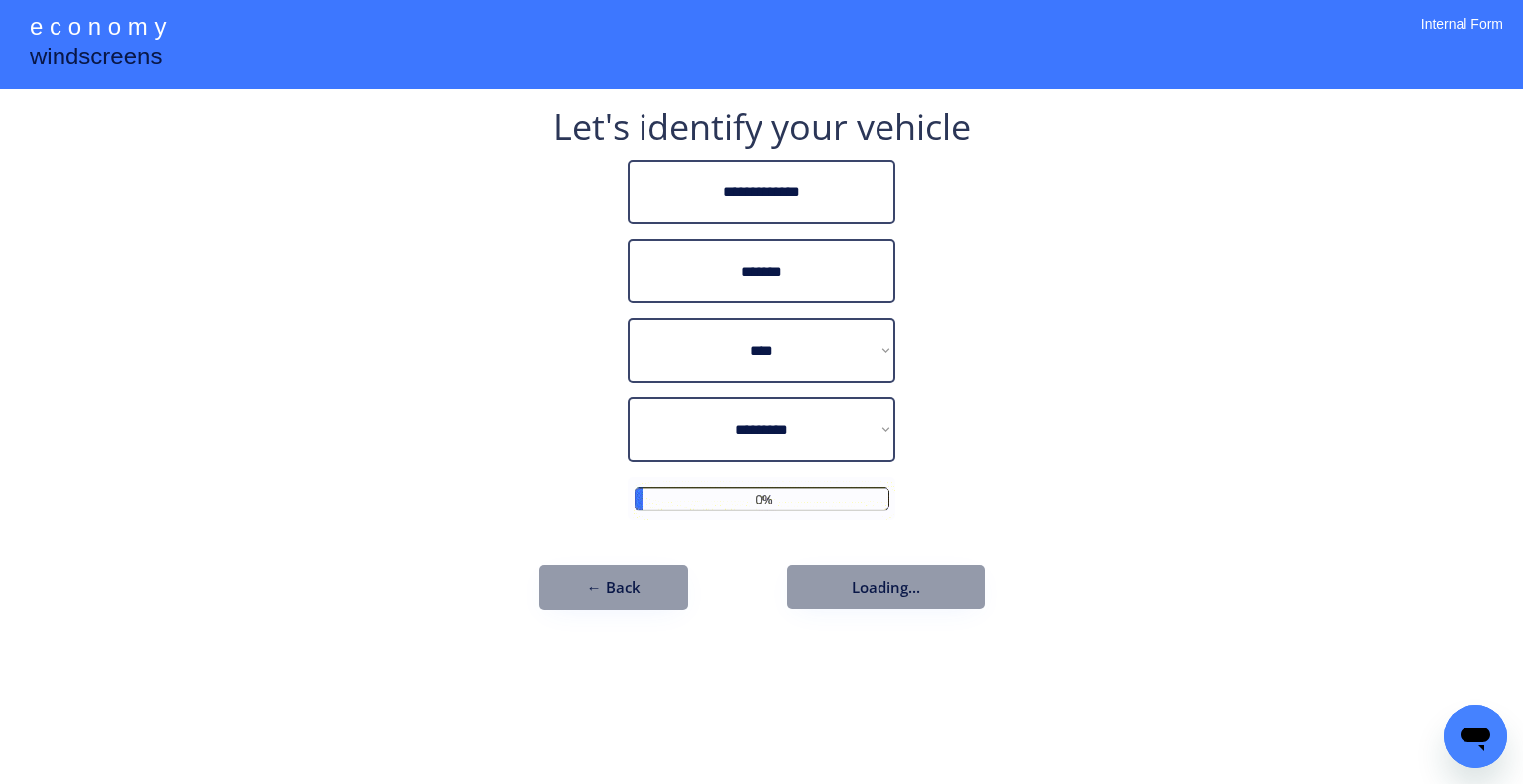 click on "**********" at bounding box center [762, 392] 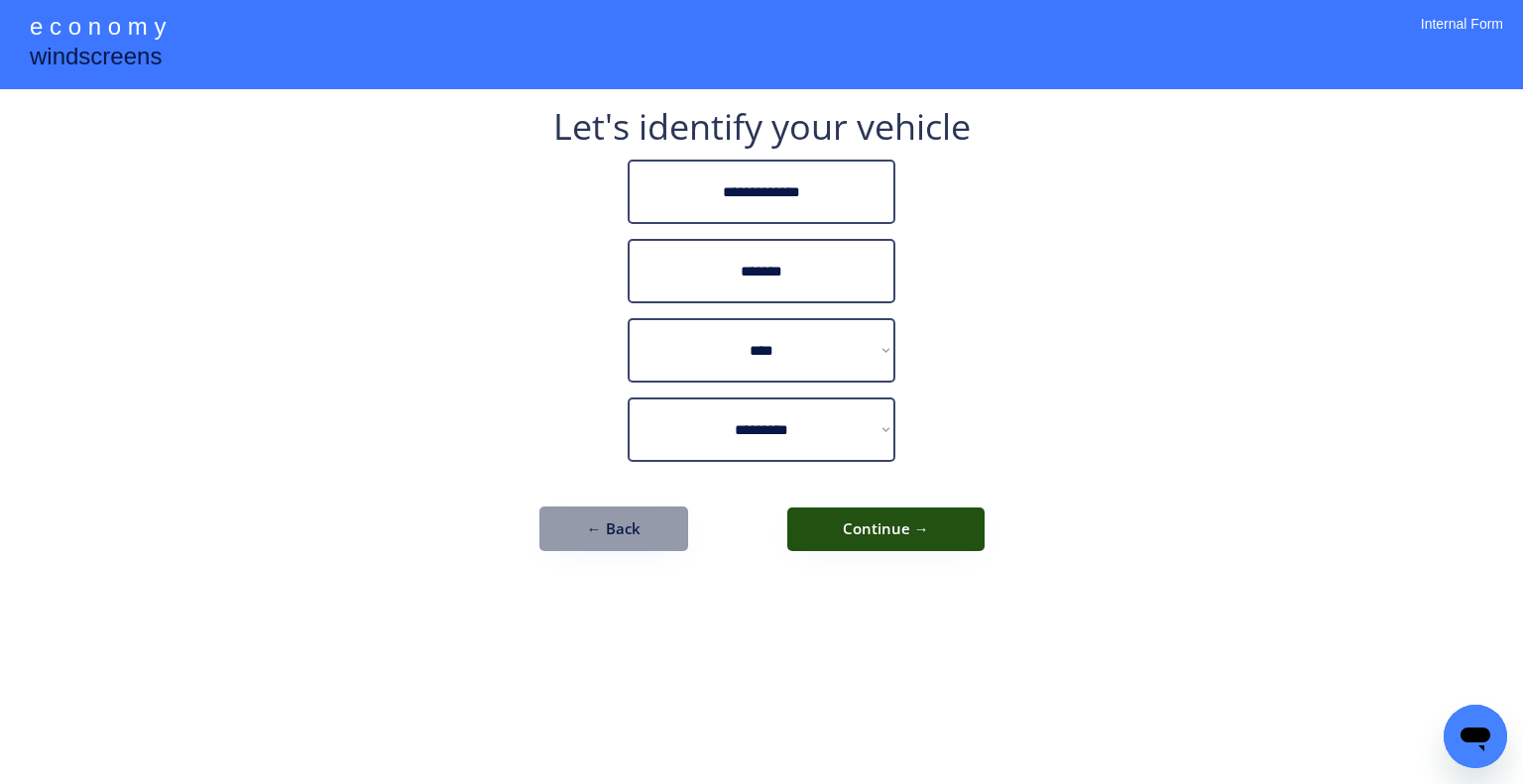click on "Continue    →" at bounding box center [885, 529] 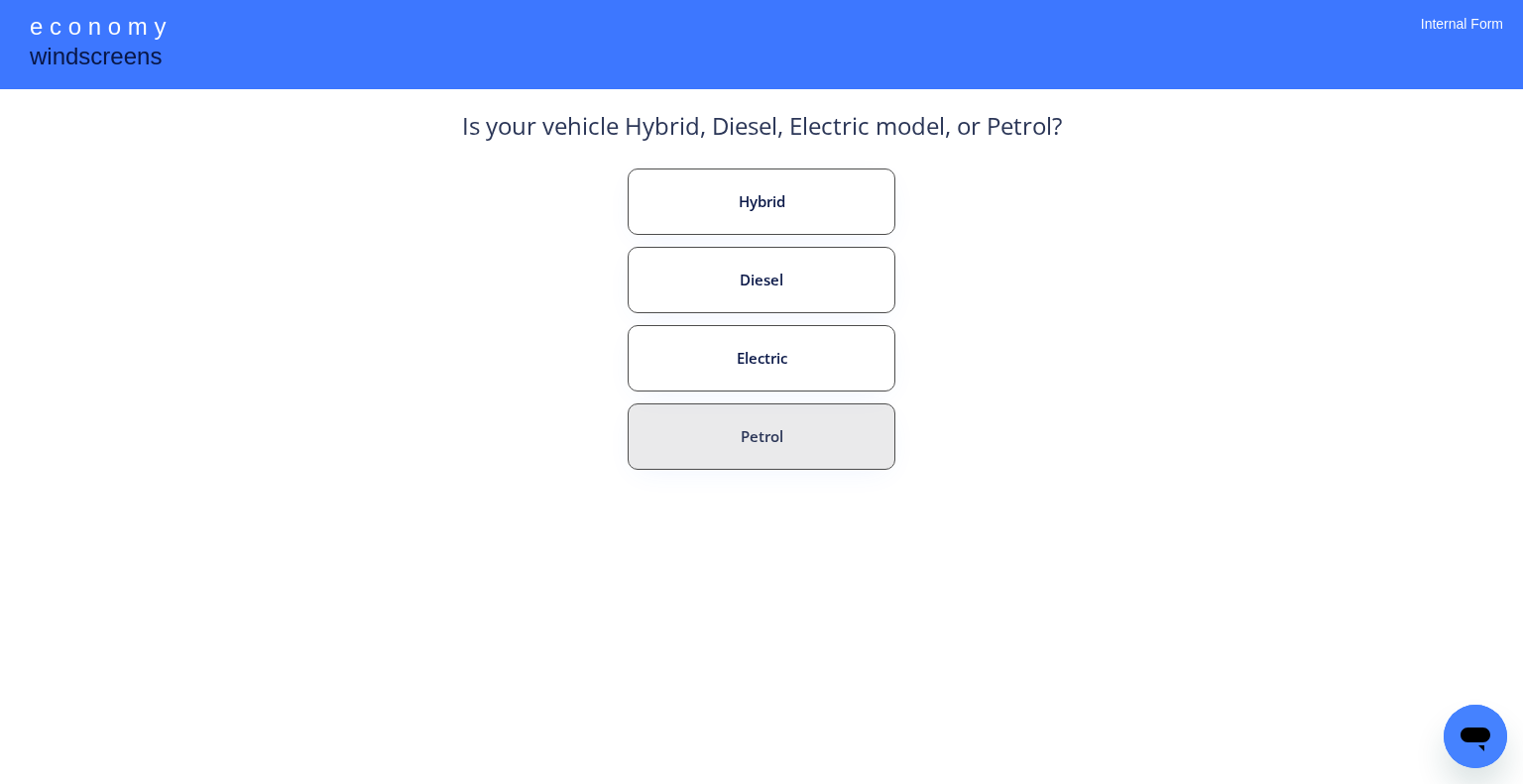 drag, startPoint x: 823, startPoint y: 426, endPoint x: 884, endPoint y: 459, distance: 69.35416 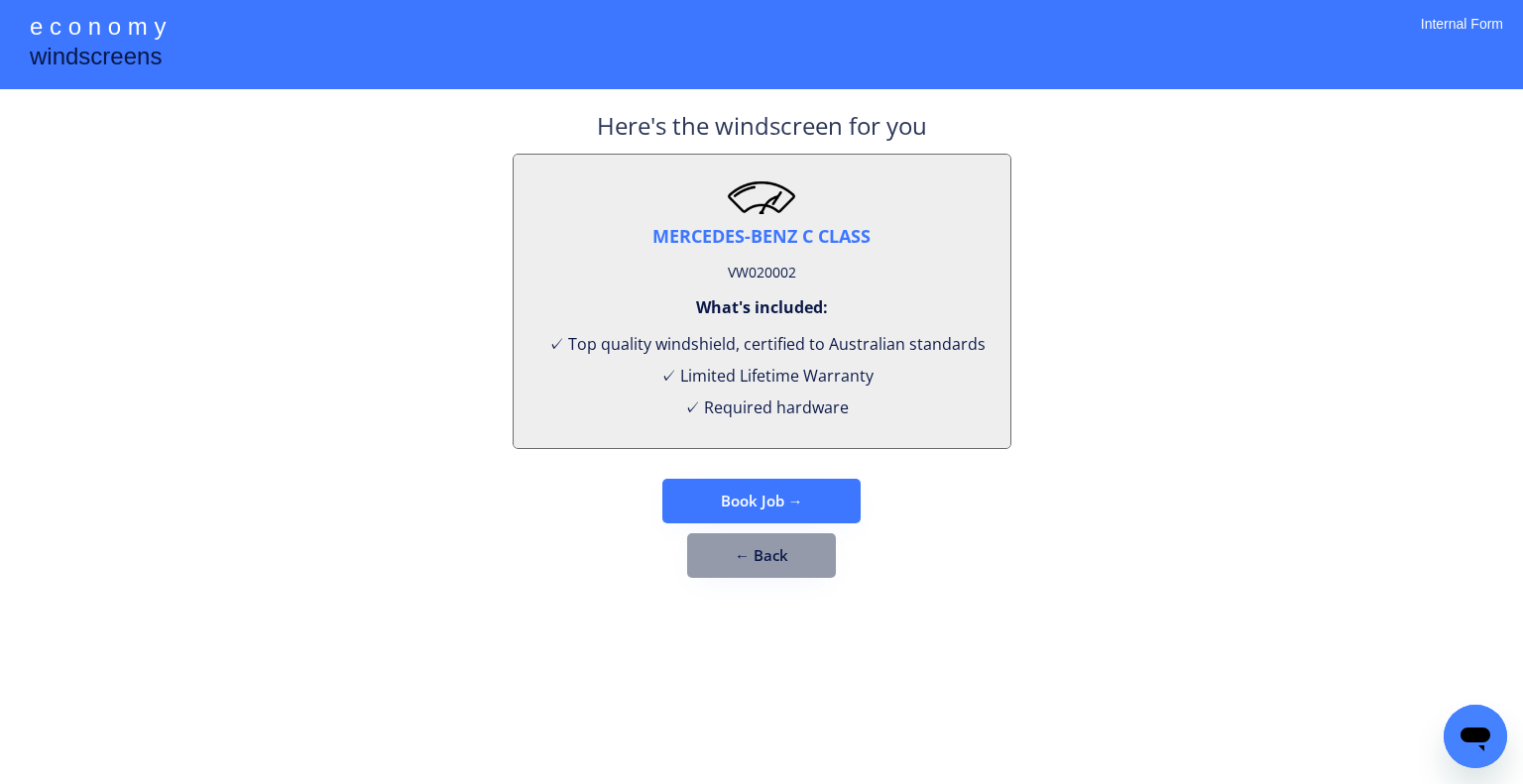 click on "VW020002" at bounding box center [762, 273] 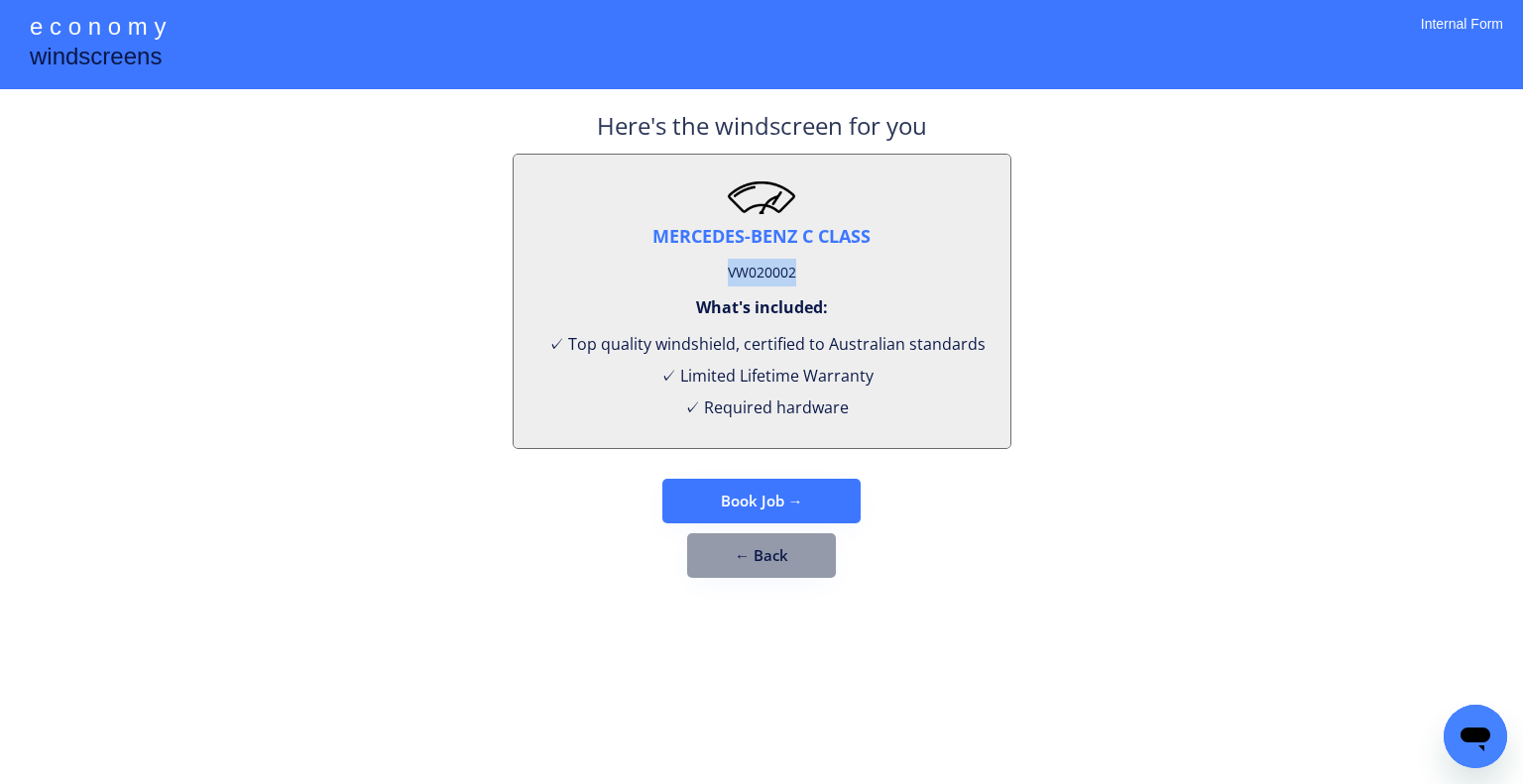 click on "VW020002" at bounding box center (762, 273) 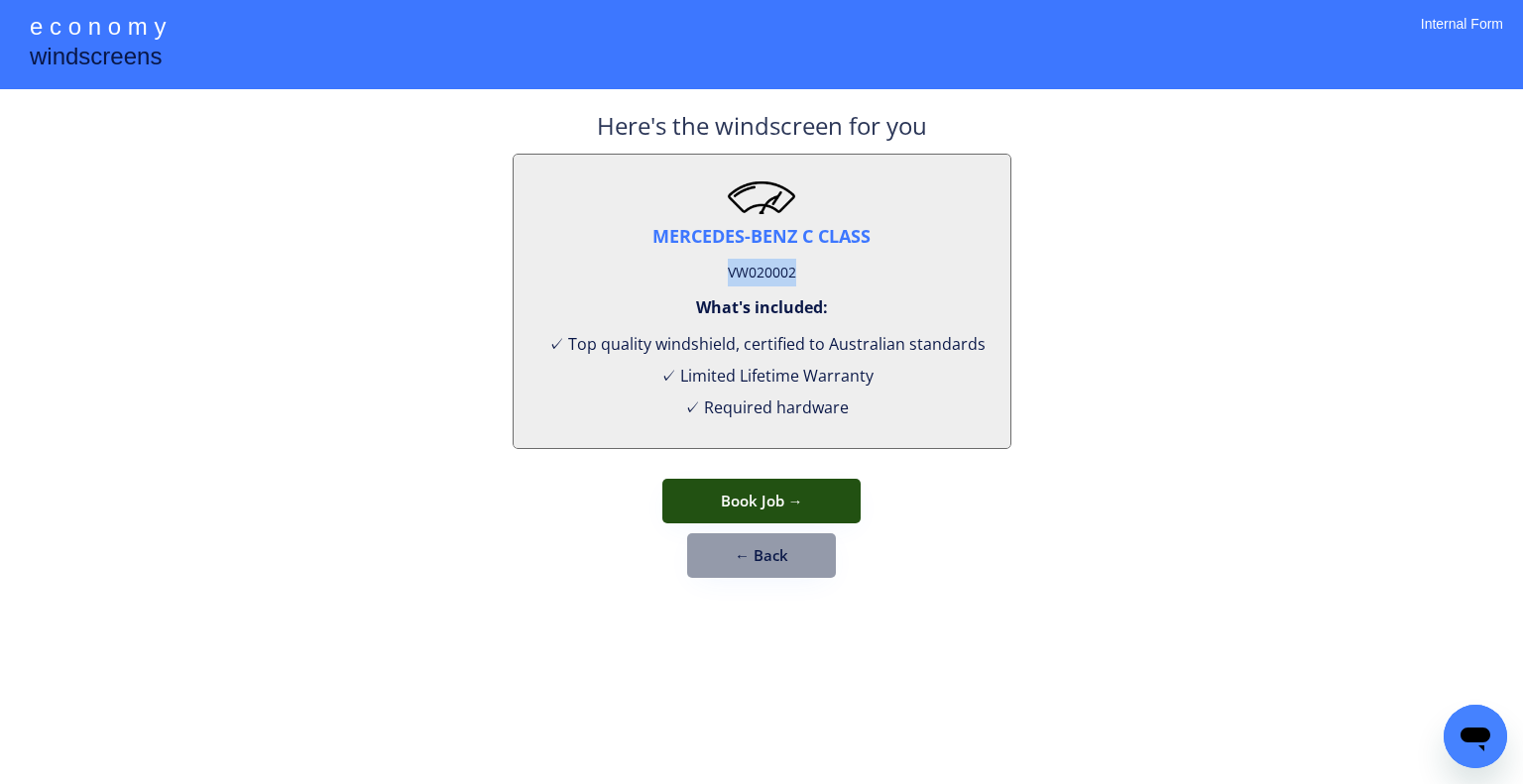 click on "Book Job    →" at bounding box center [762, 501] 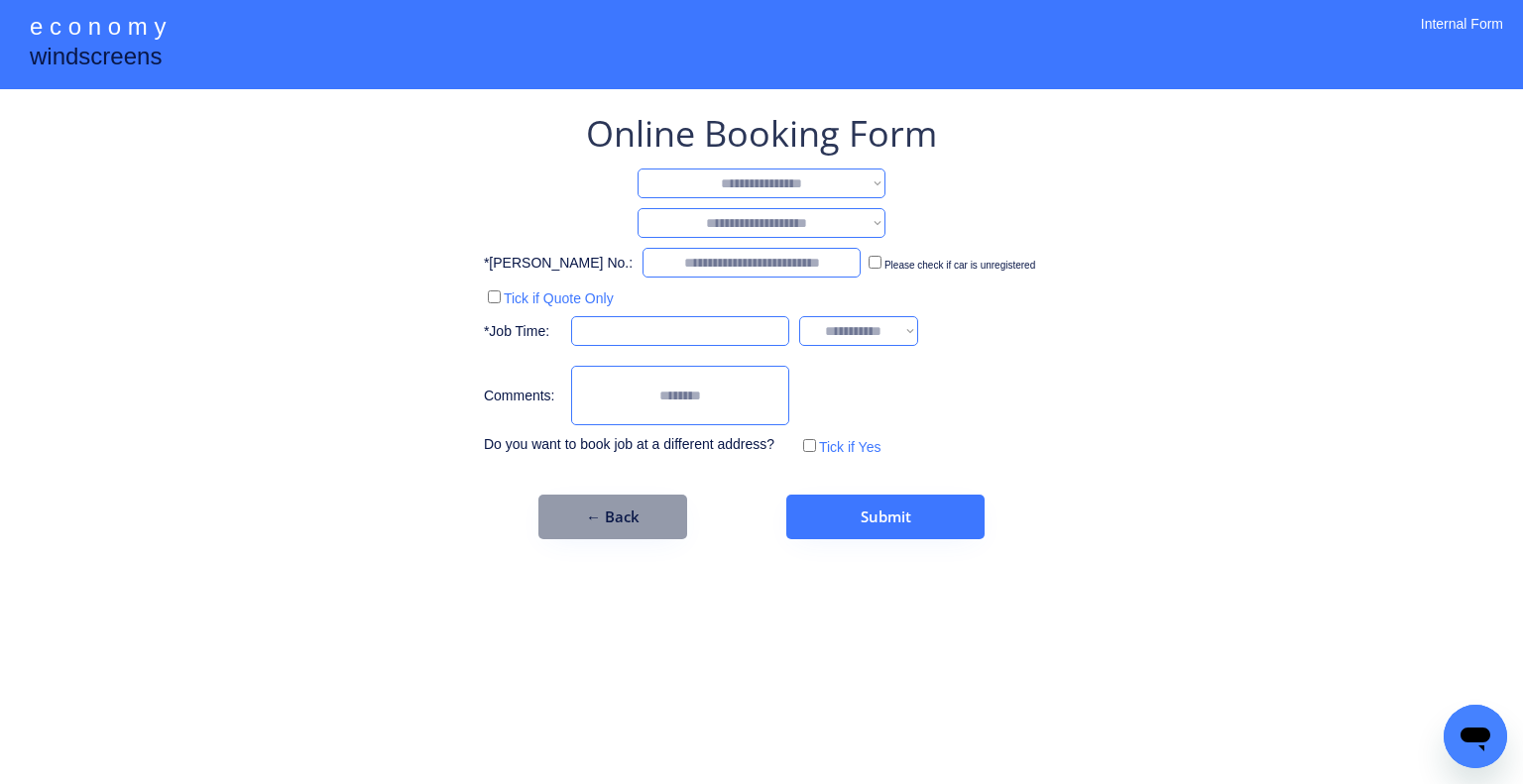 click on "**********" at bounding box center (762, 324) 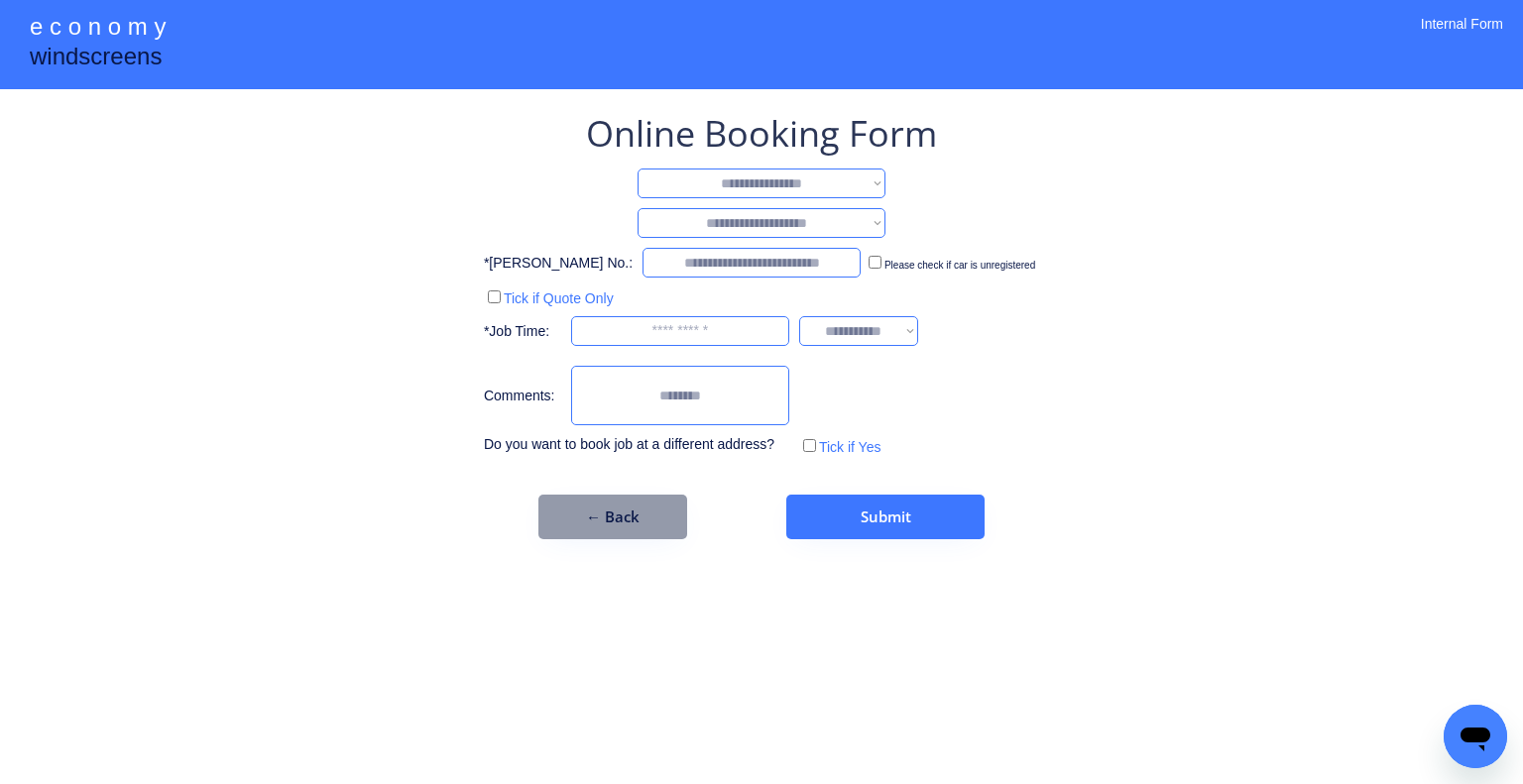 click on "**********" at bounding box center [762, 183] 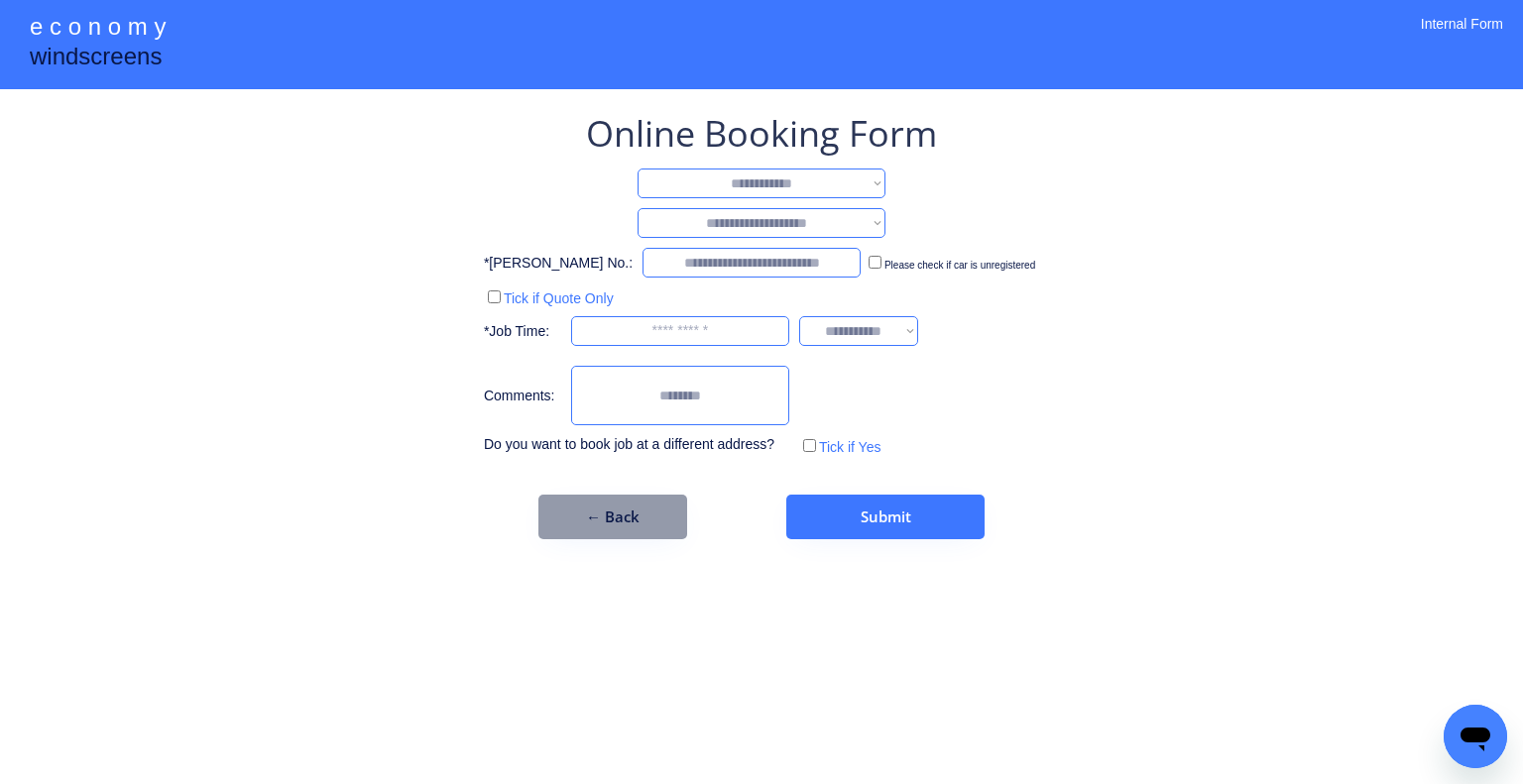 click on "**********" at bounding box center [762, 183] 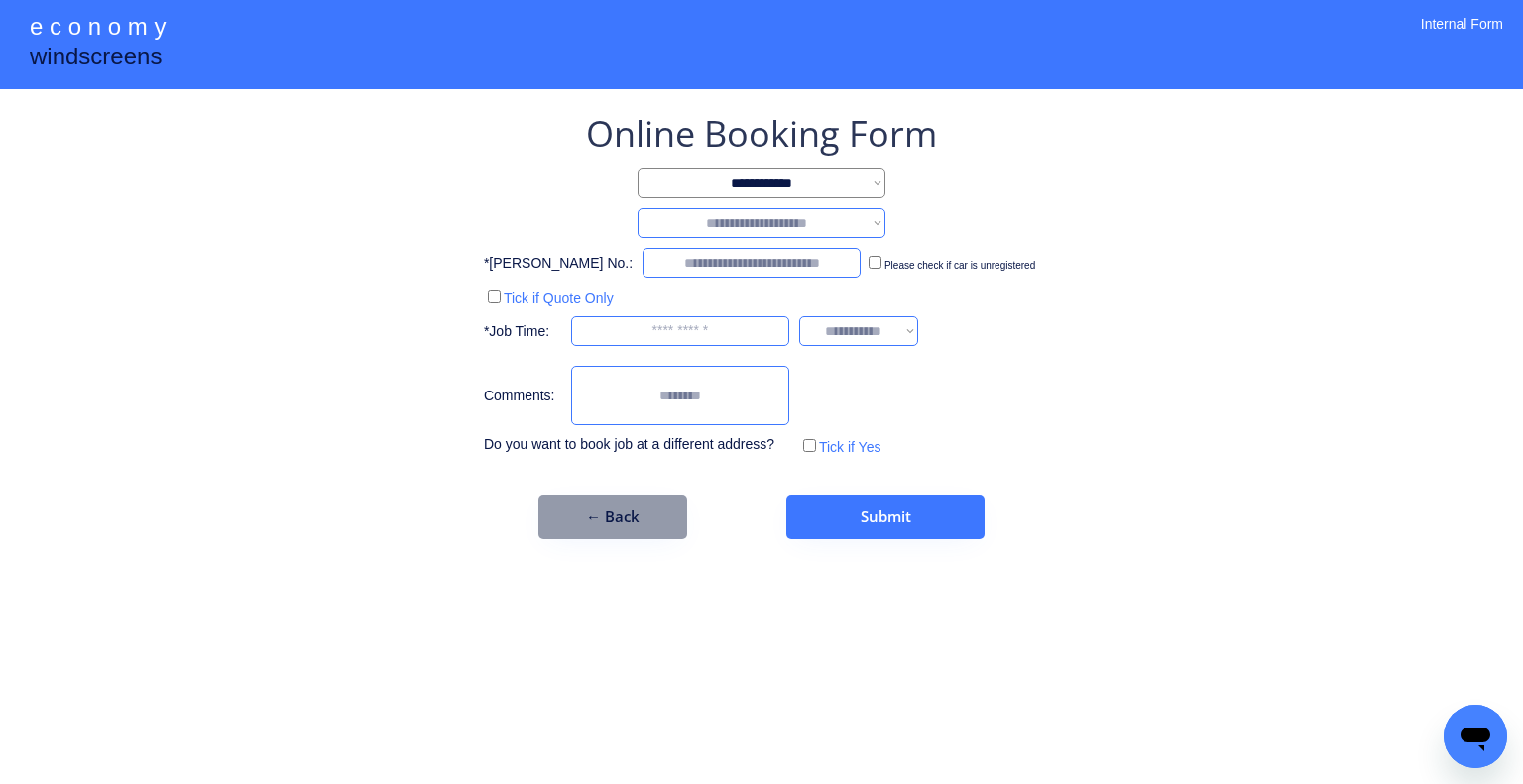 click on "**********" at bounding box center (762, 223) 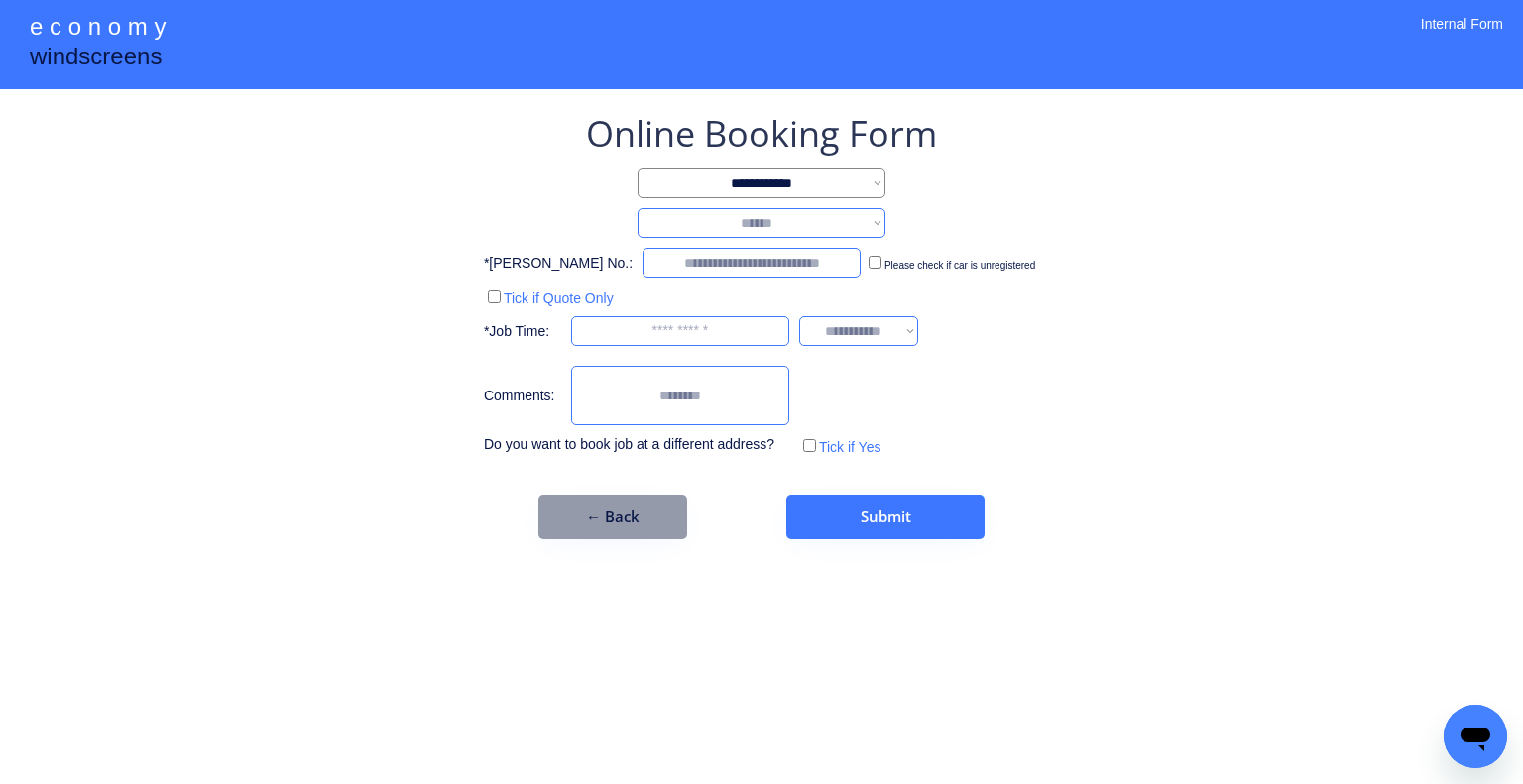click on "**********" at bounding box center [762, 223] 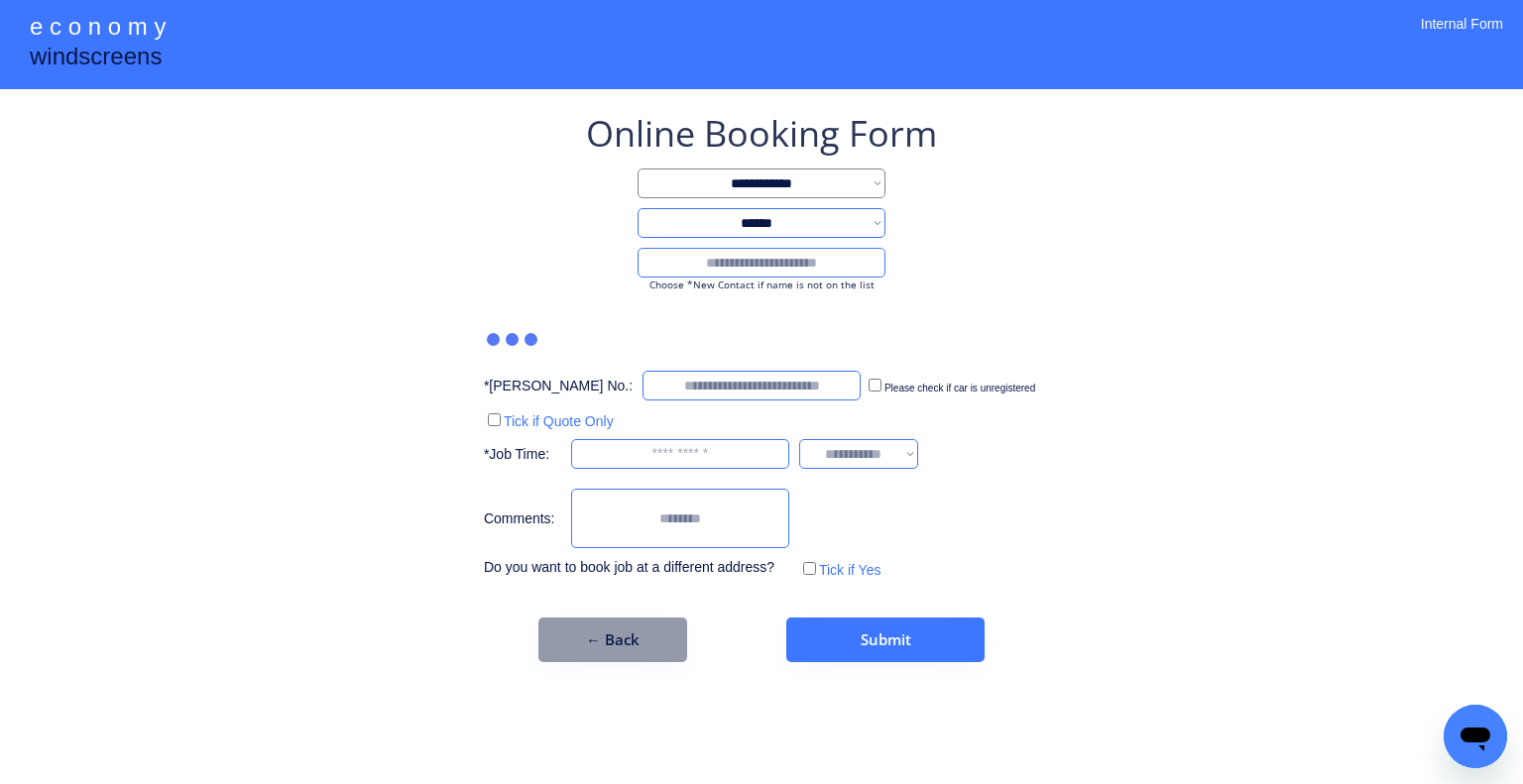 click at bounding box center [762, 263] 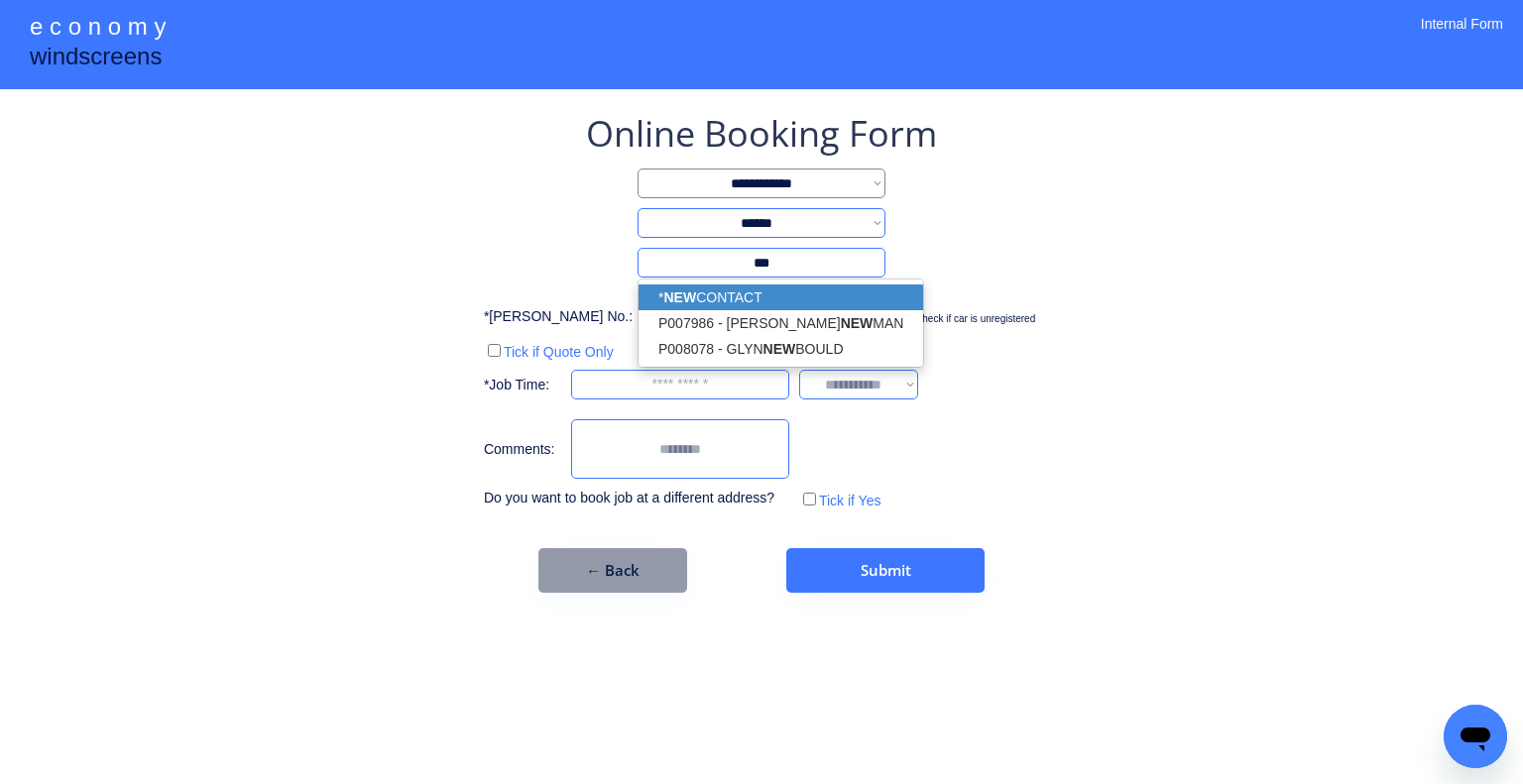 click on "* NEW  CONTACT" at bounding box center (780, 297) 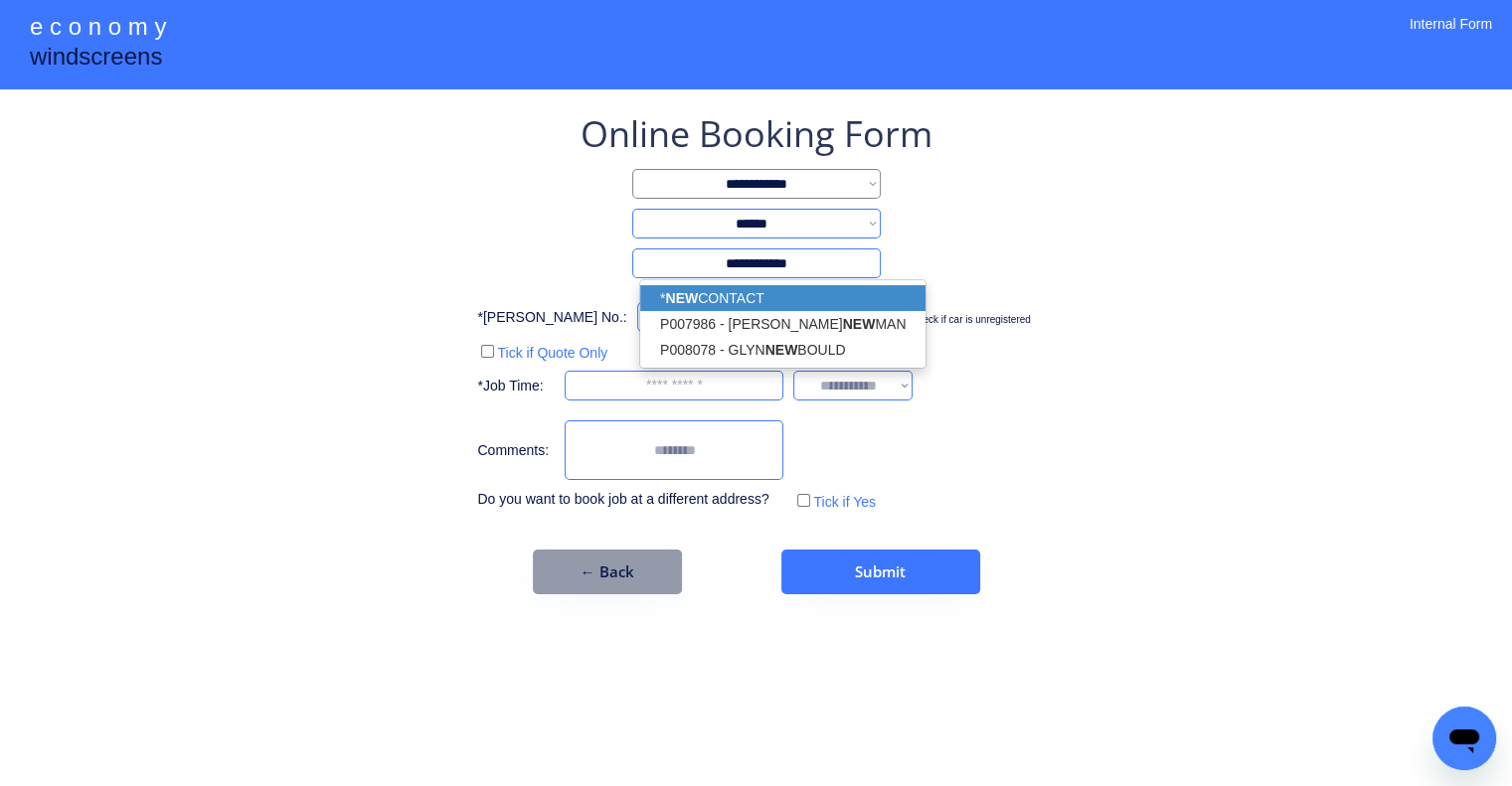 type on "**********" 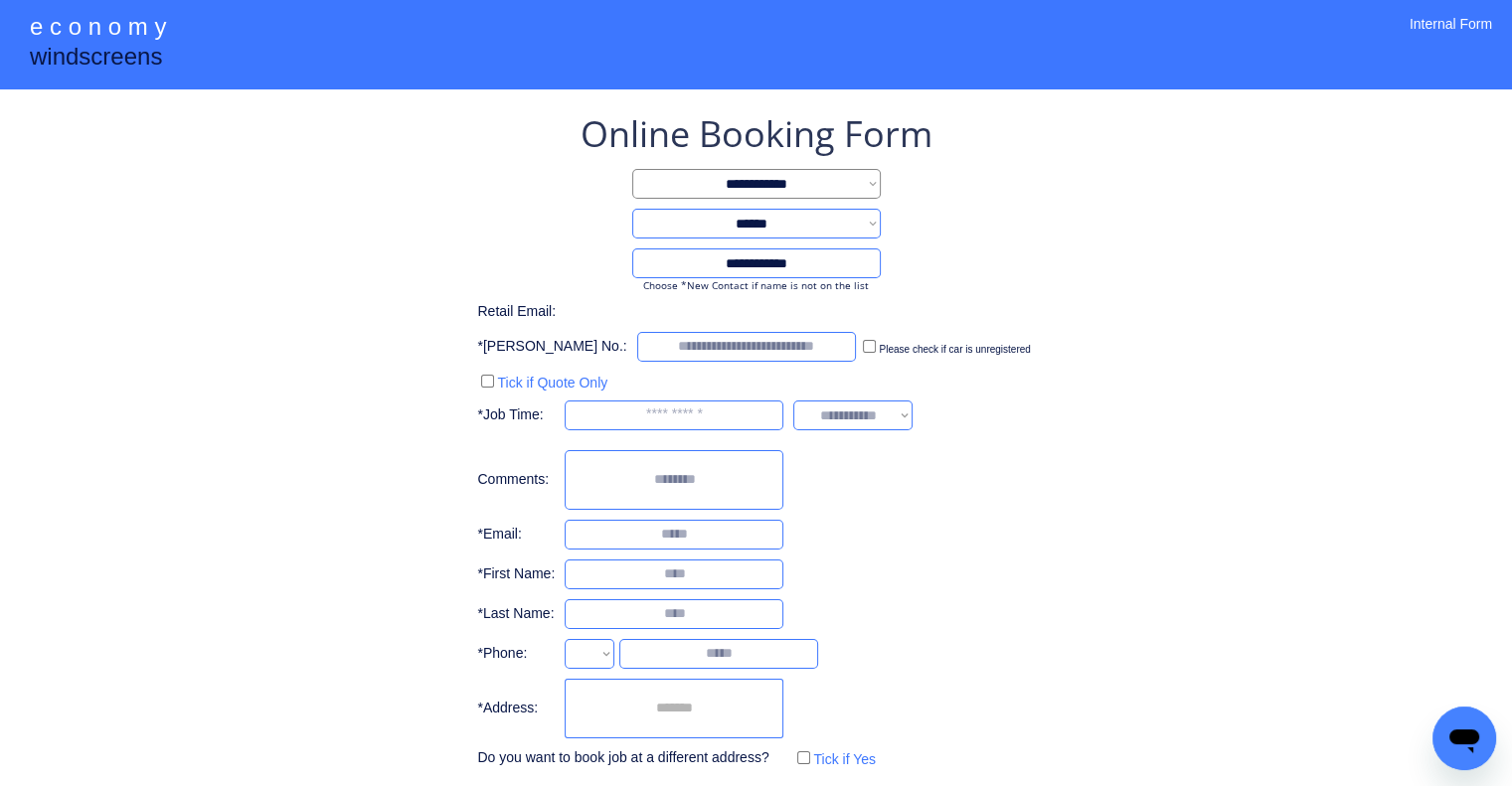 select on "**********" 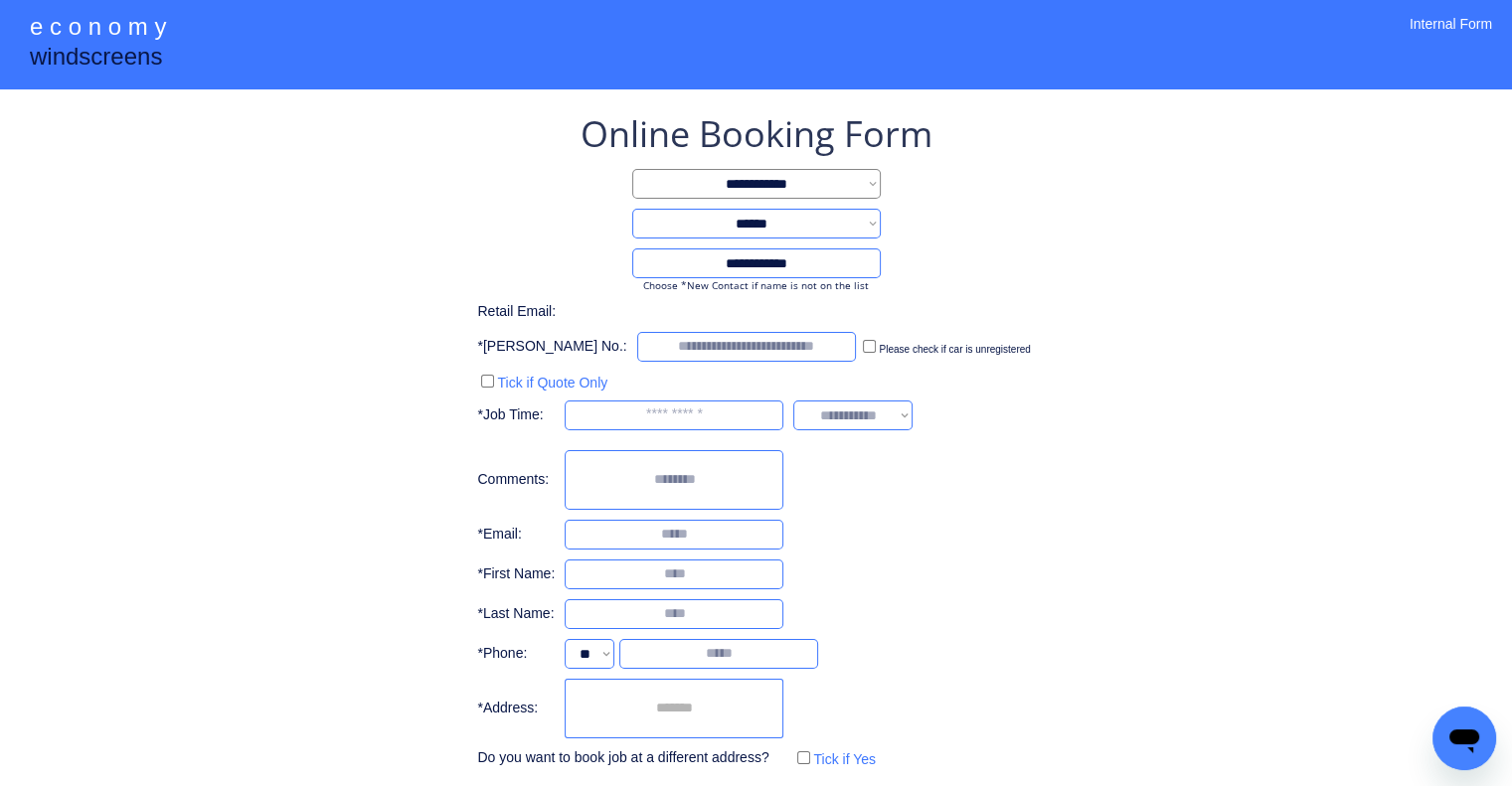 click at bounding box center [674, 708] 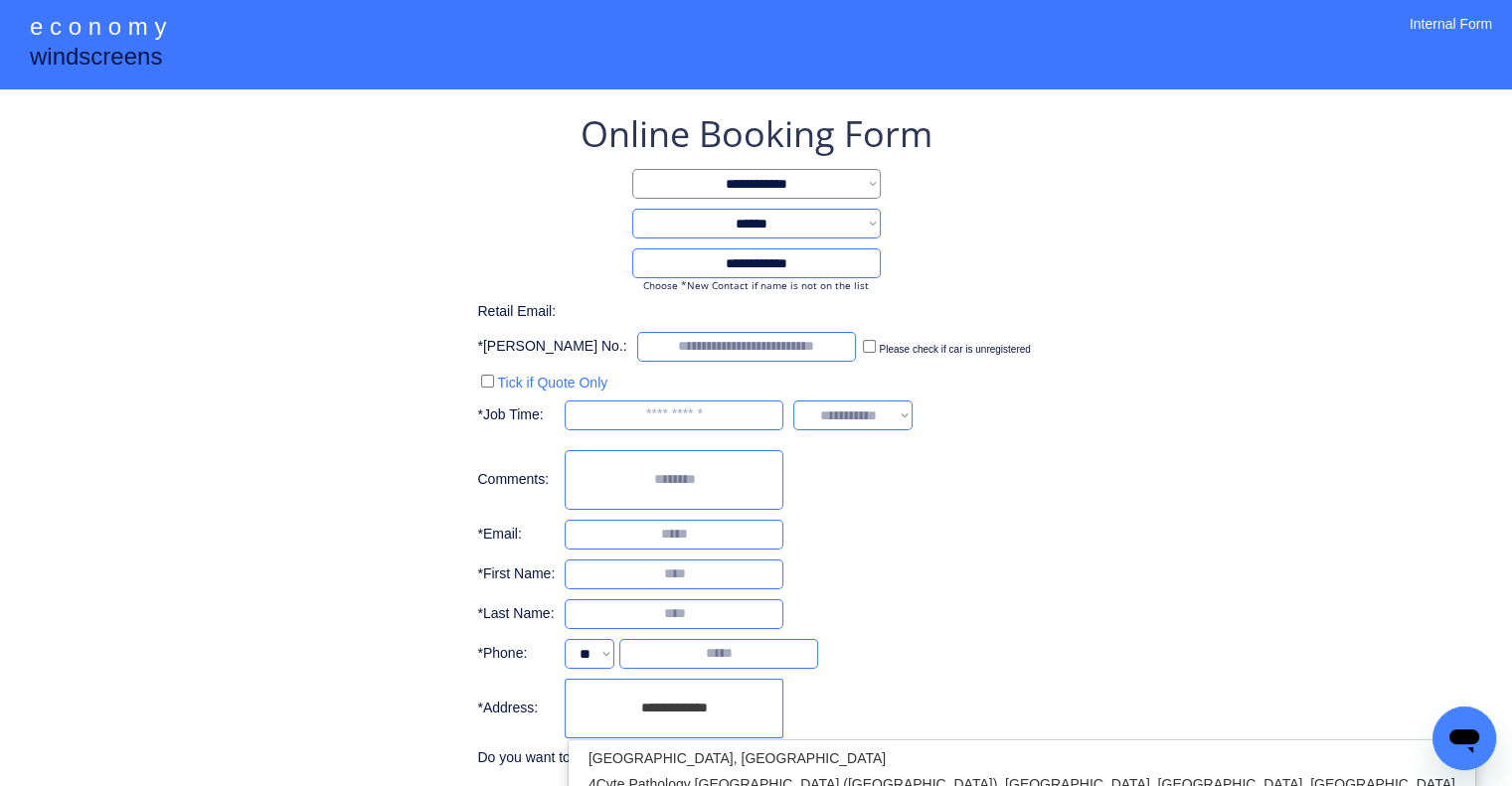 scroll, scrollTop: 95, scrollLeft: 0, axis: vertical 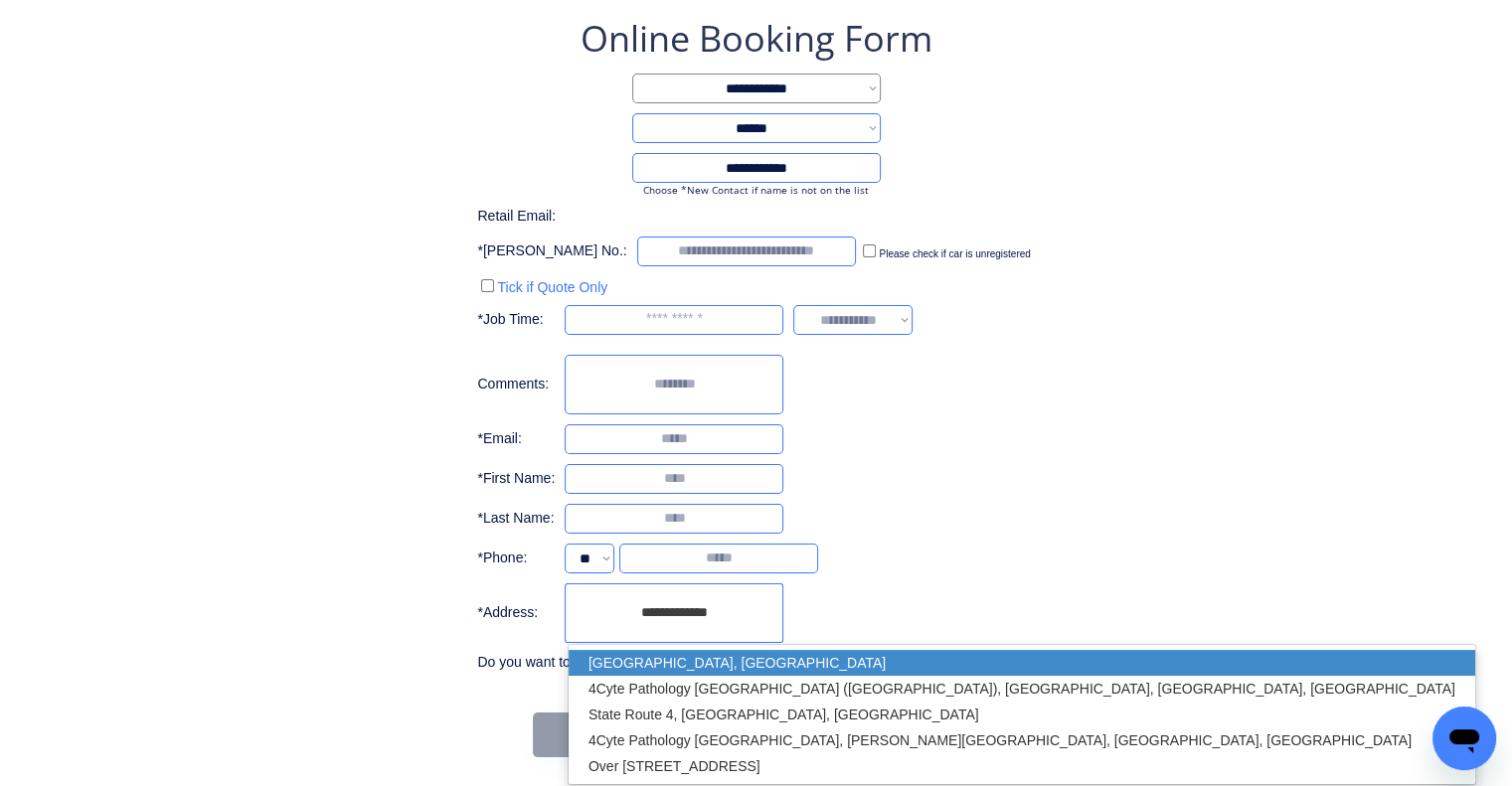 drag, startPoint x: 756, startPoint y: 665, endPoint x: 1316, endPoint y: 403, distance: 618.3 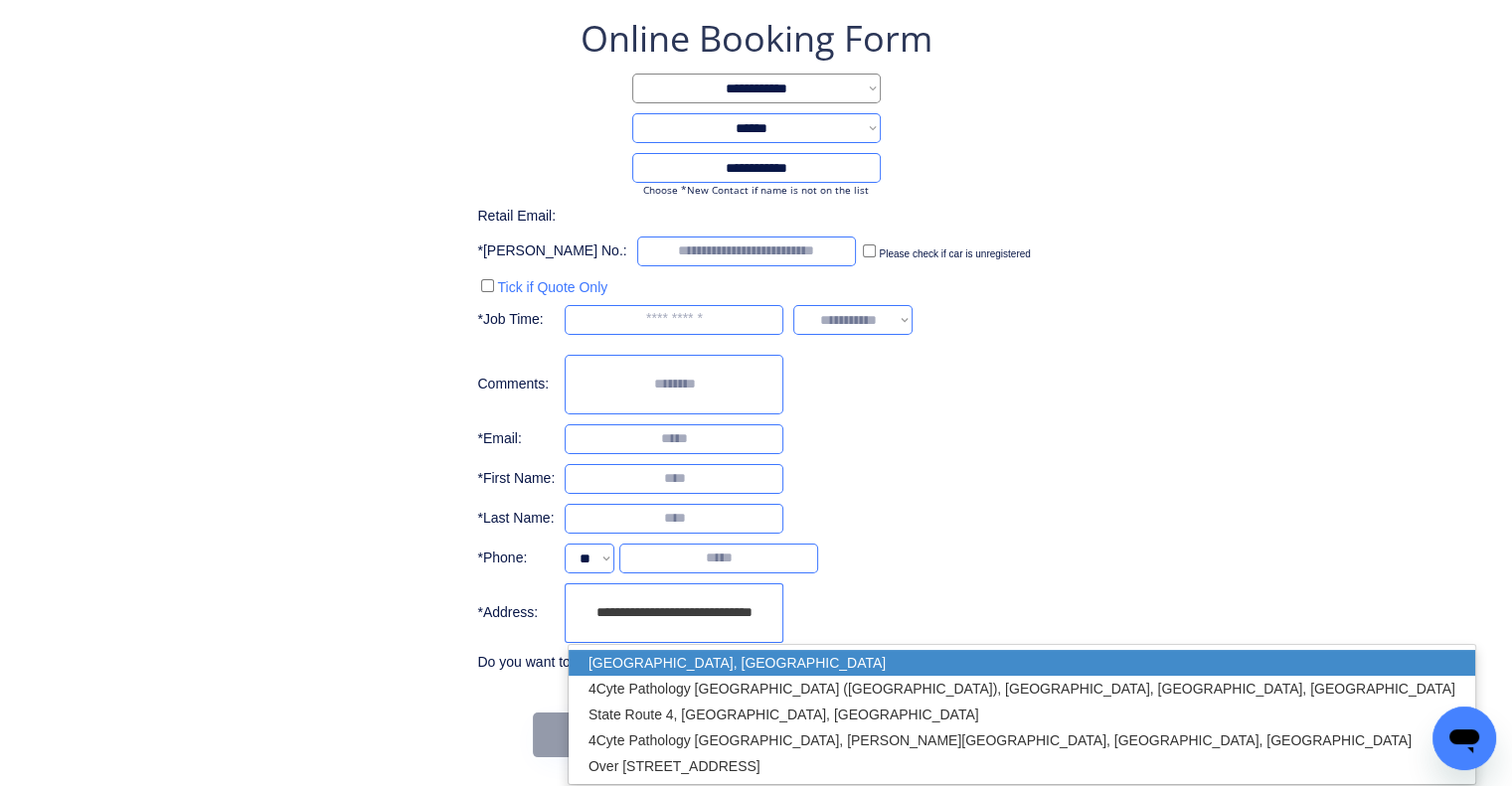 type on "**********" 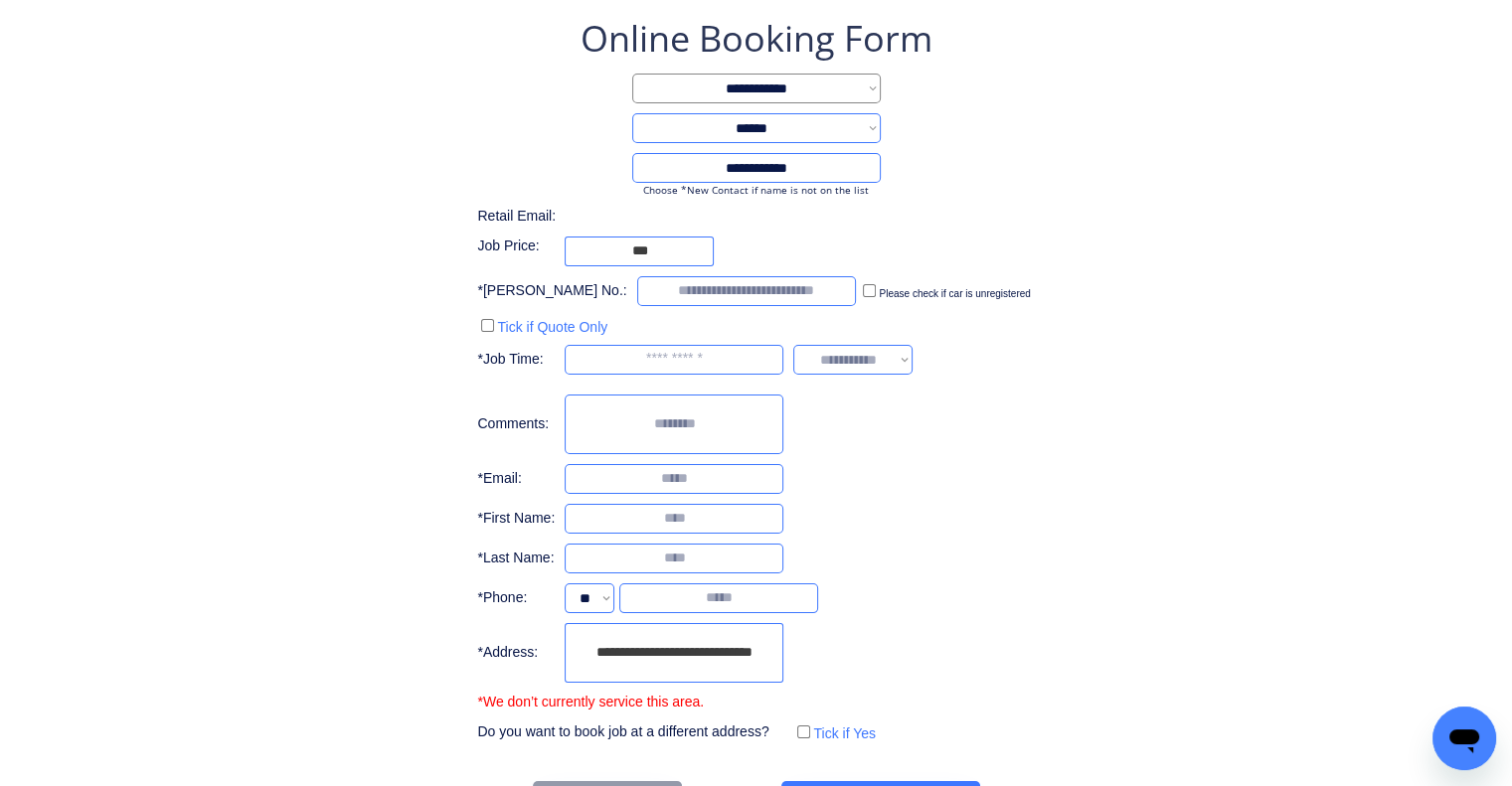 click on "**********" at bounding box center (756, 380) 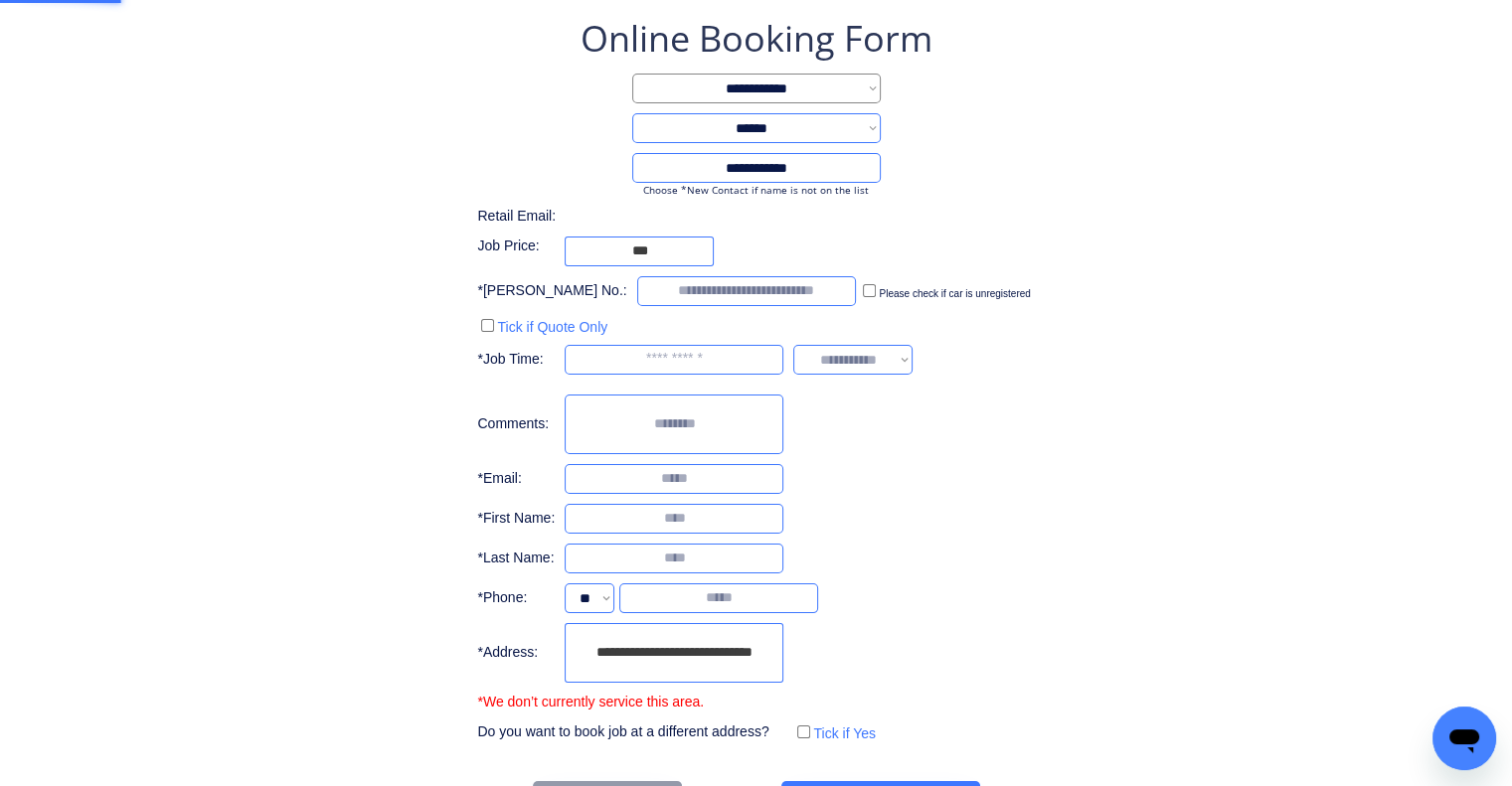 click on "**********" at bounding box center (756, 380) 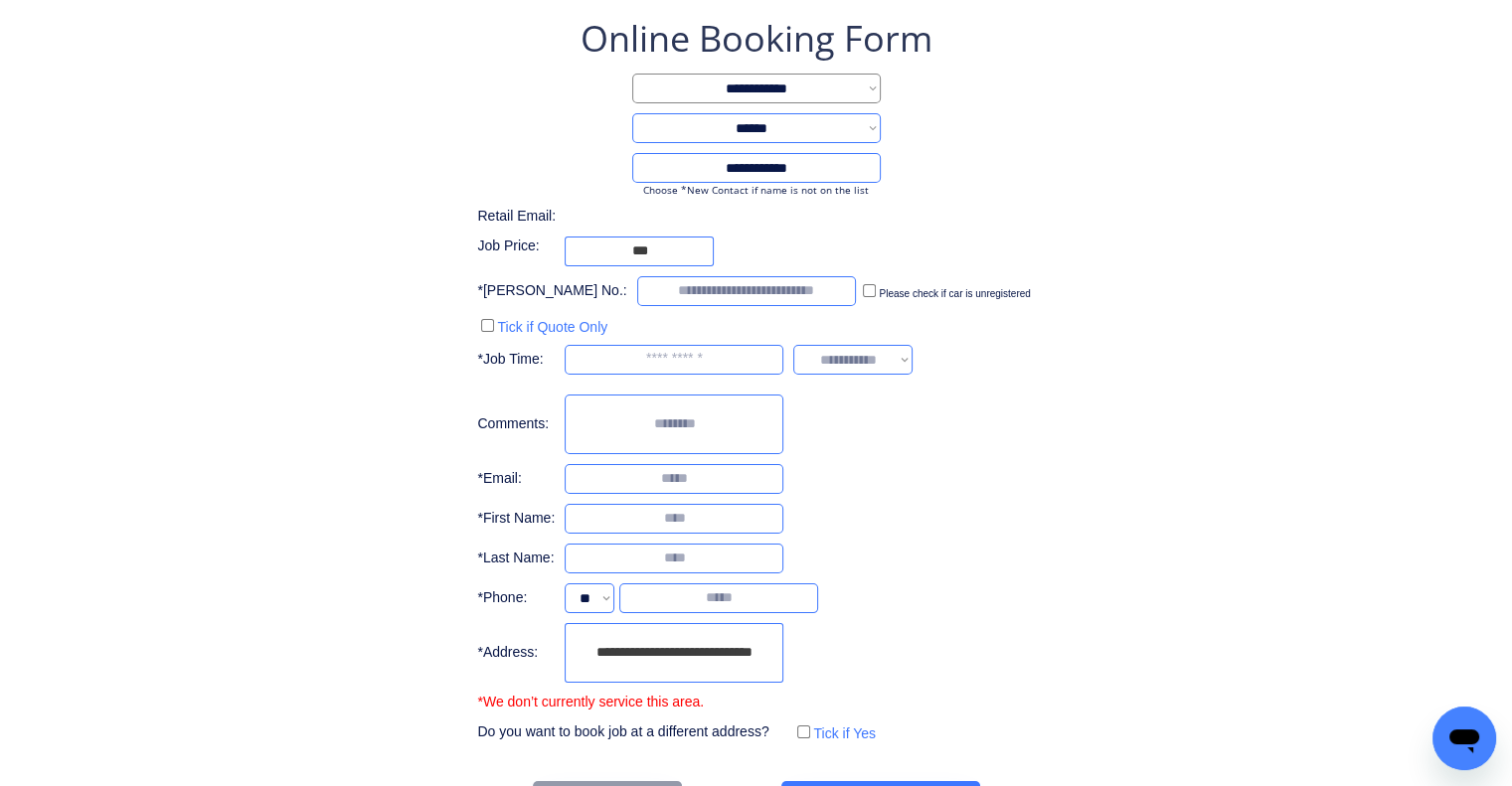 click on "**********" at bounding box center [756, 380] 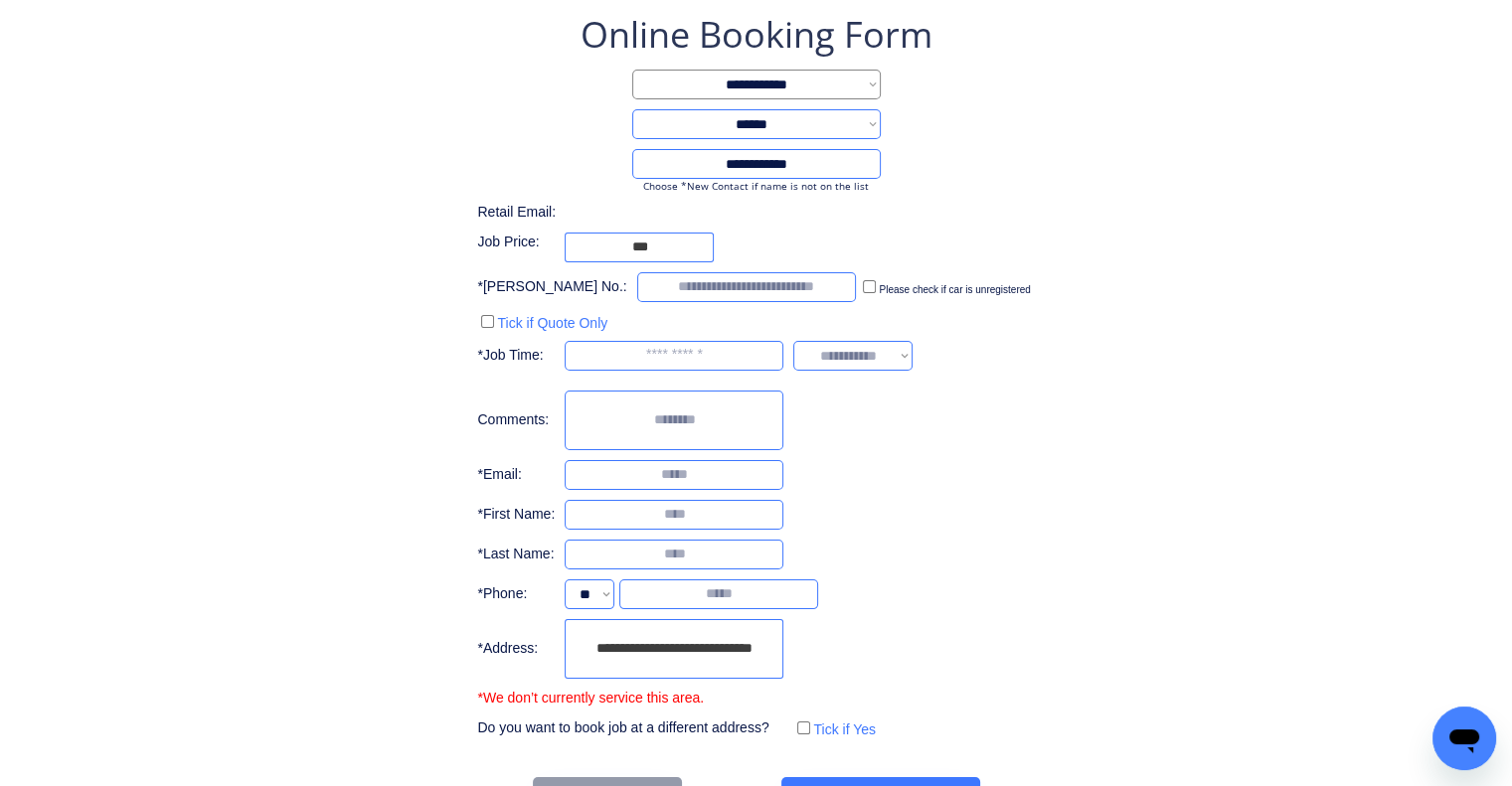 scroll, scrollTop: 165, scrollLeft: 0, axis: vertical 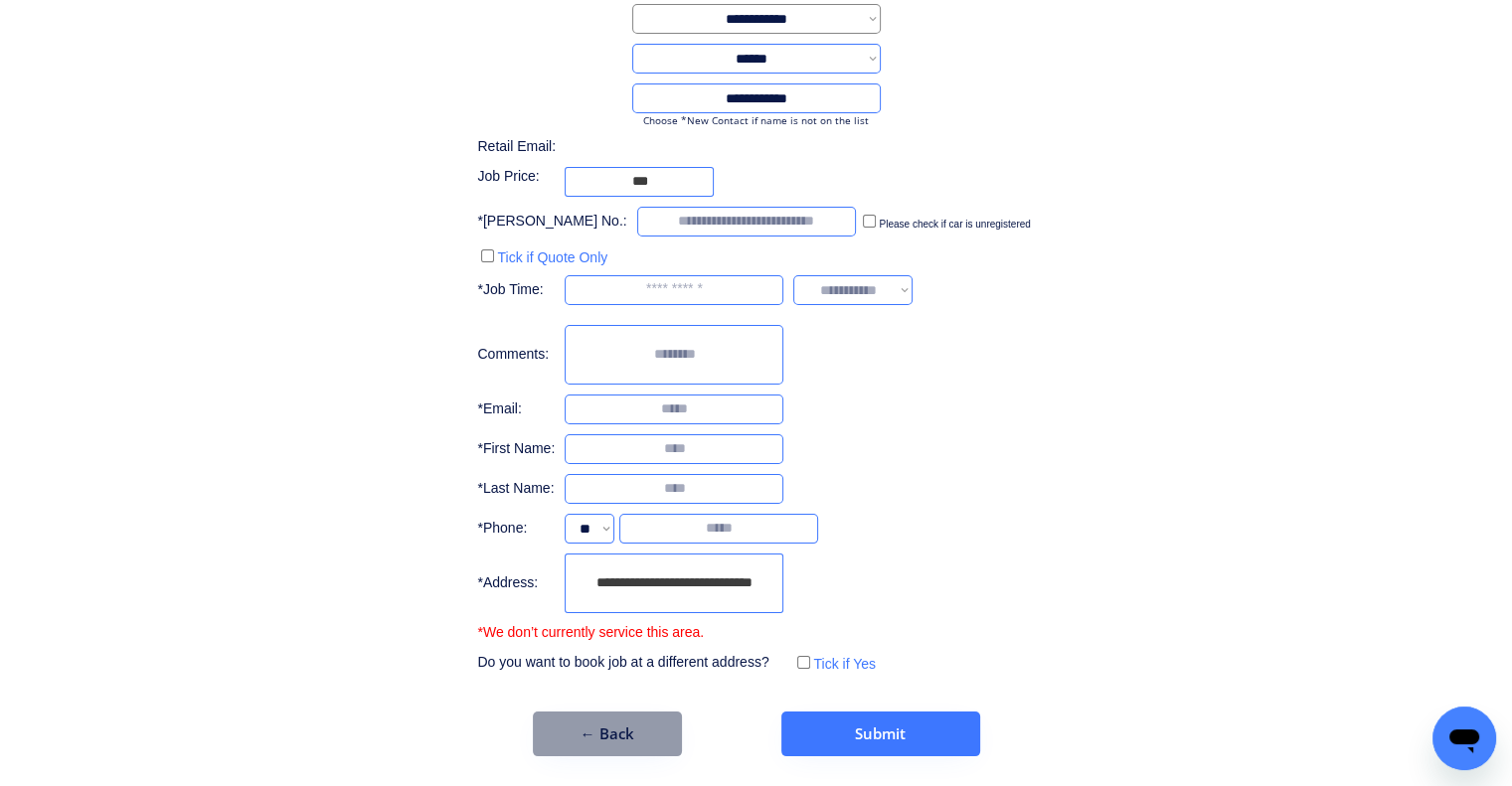 click on "**********" at bounding box center [756, 310] 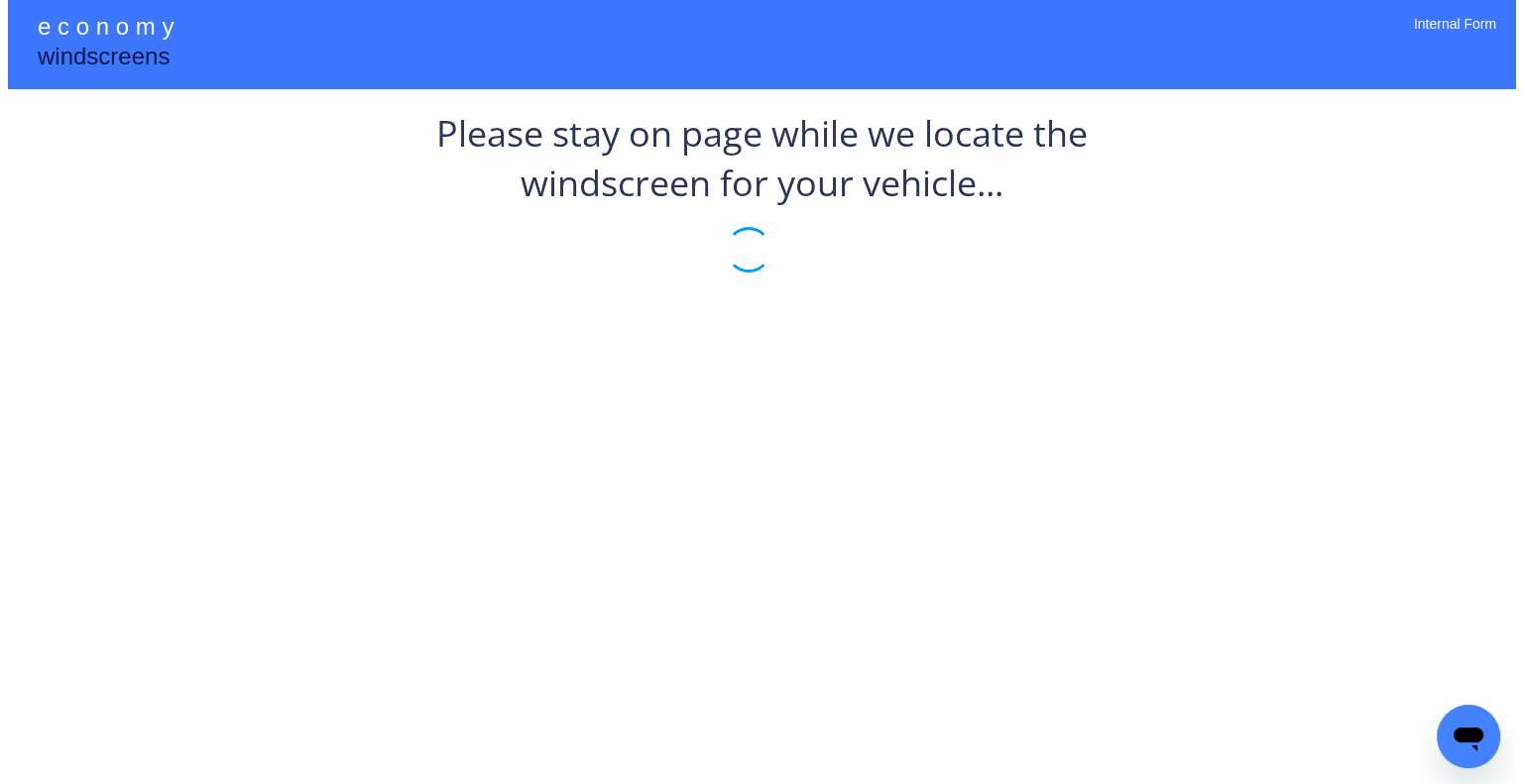 scroll, scrollTop: 0, scrollLeft: 0, axis: both 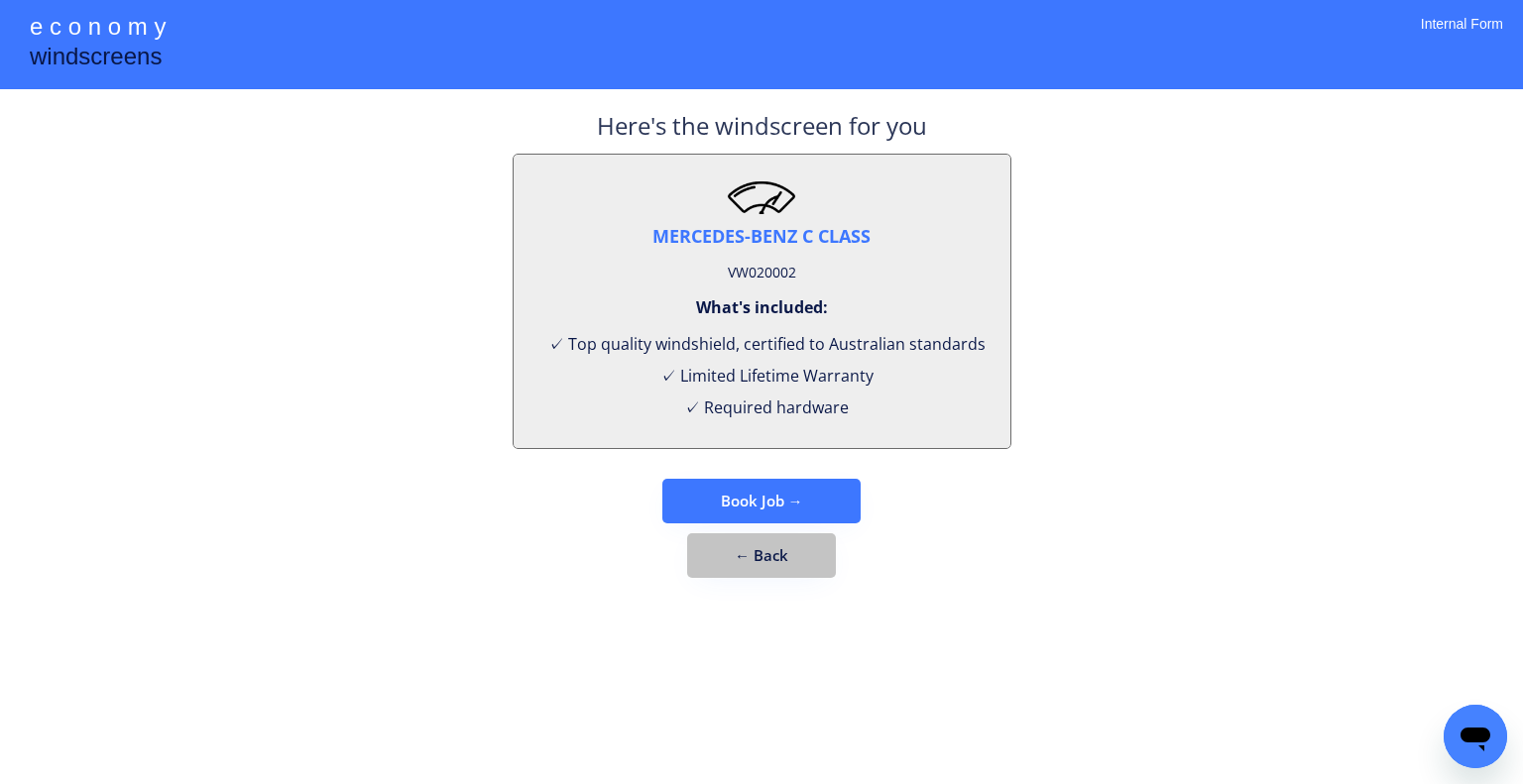 click on "Here's the windscreen for you MERCEDES-BENZ C CLASS VW020002 What's included: ✓ Top quality windshield, certified to Australian standards
✓ Limited Lifetime Warranty ✓ Required hardware Book Job    →   ←   Back" at bounding box center [762, 353] 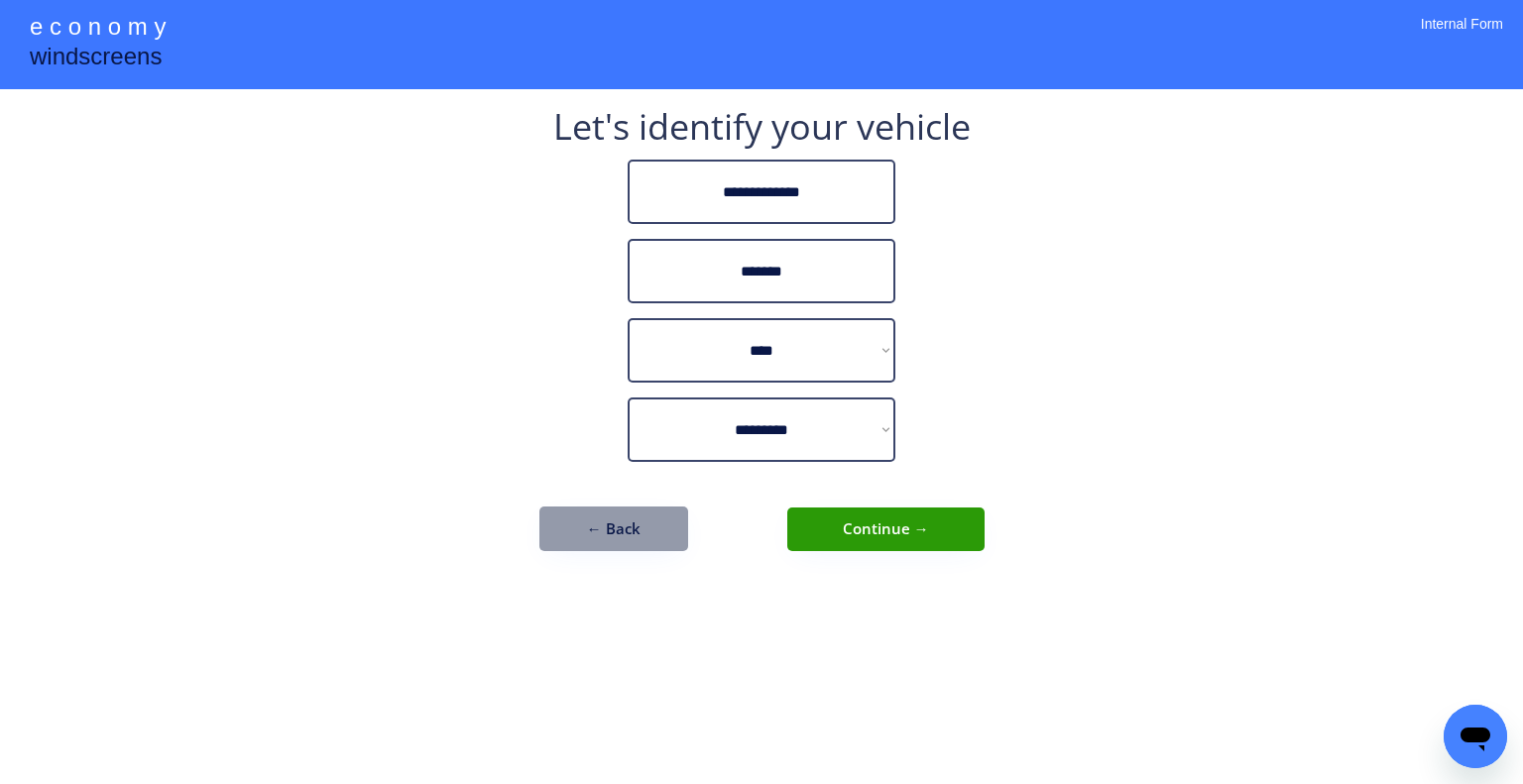 click on "←   Back" at bounding box center [614, 528] 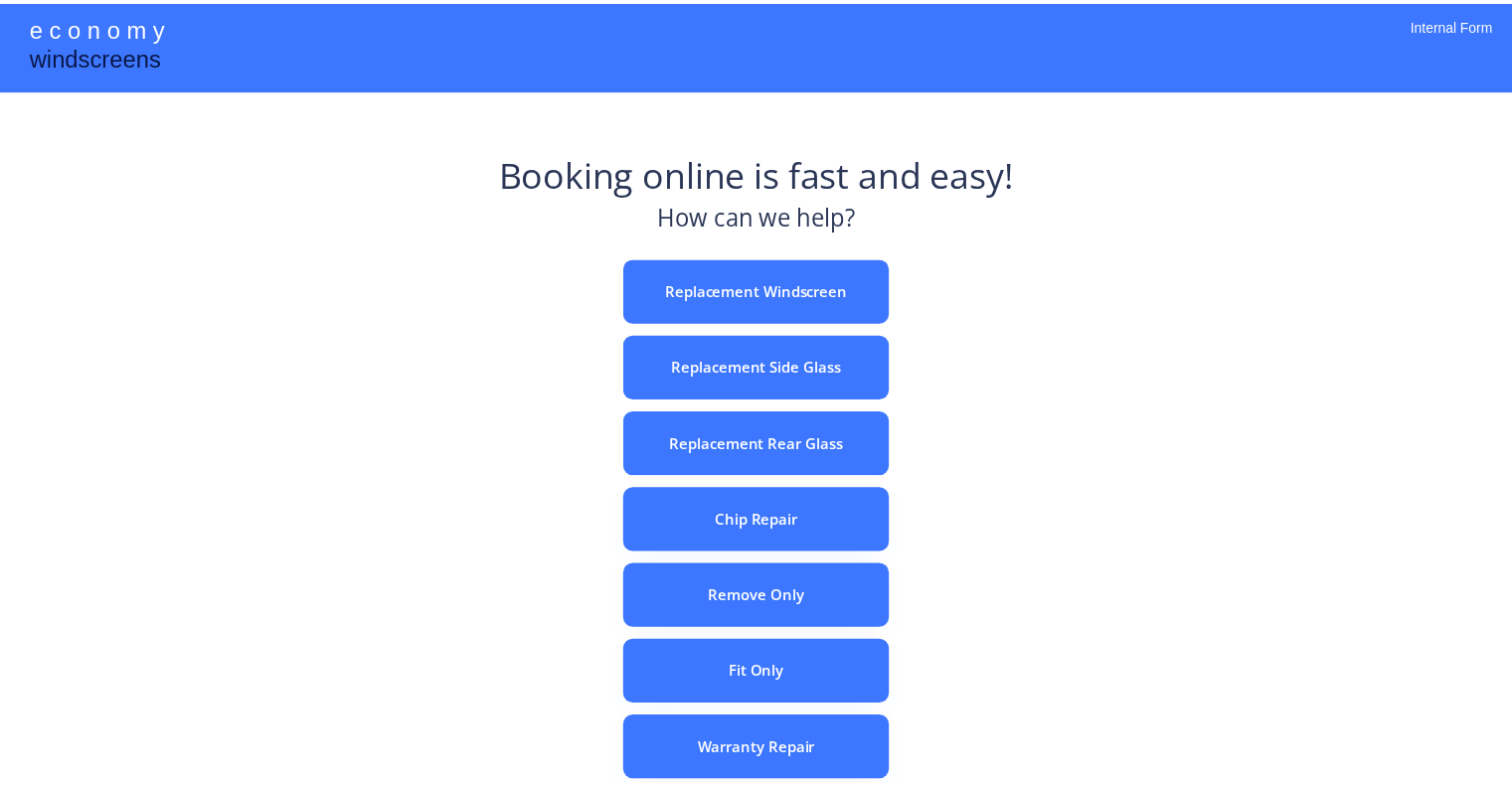 scroll, scrollTop: 0, scrollLeft: 0, axis: both 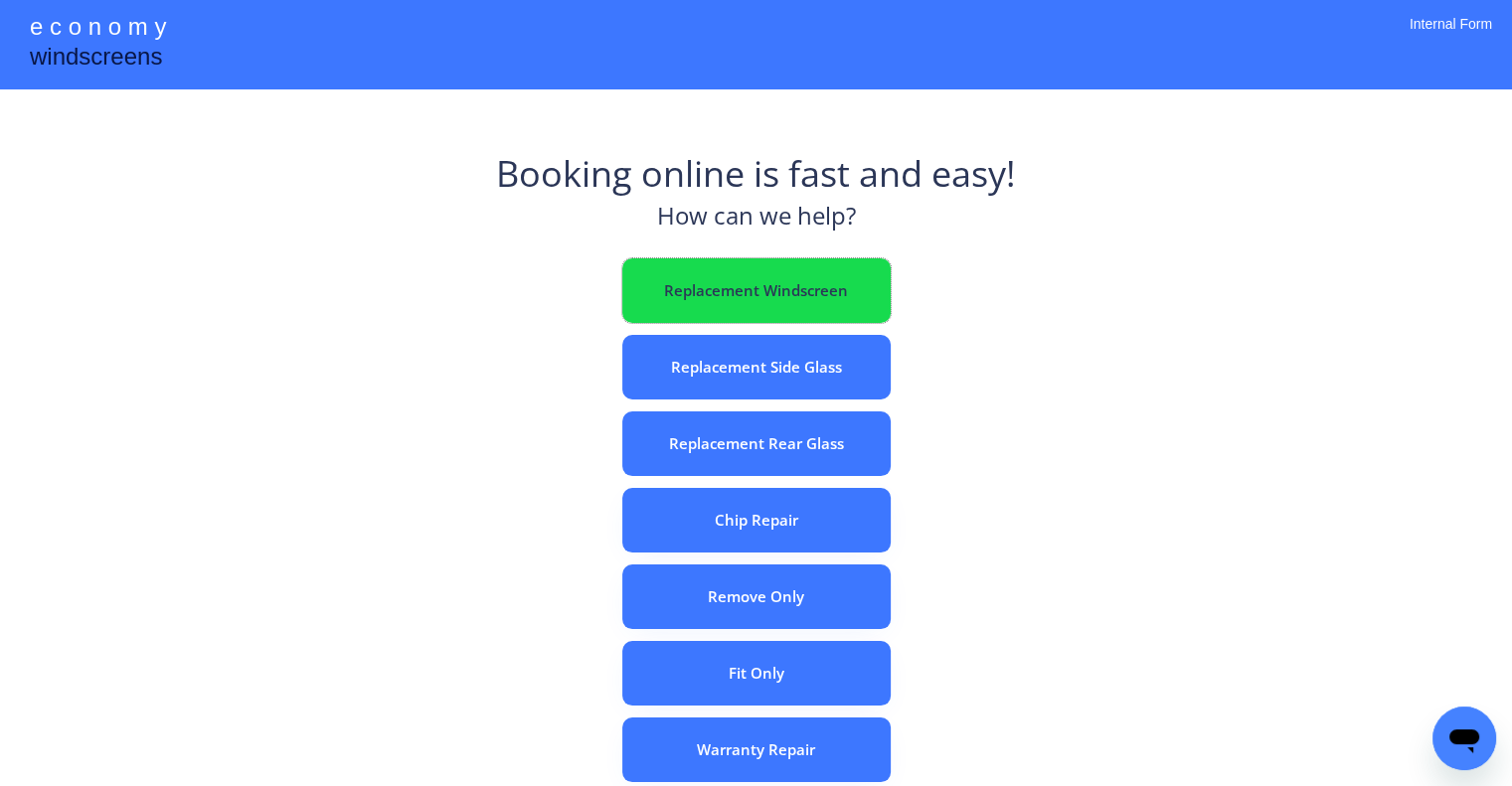 click on "Replacement Windscreen" at bounding box center (756, 290) 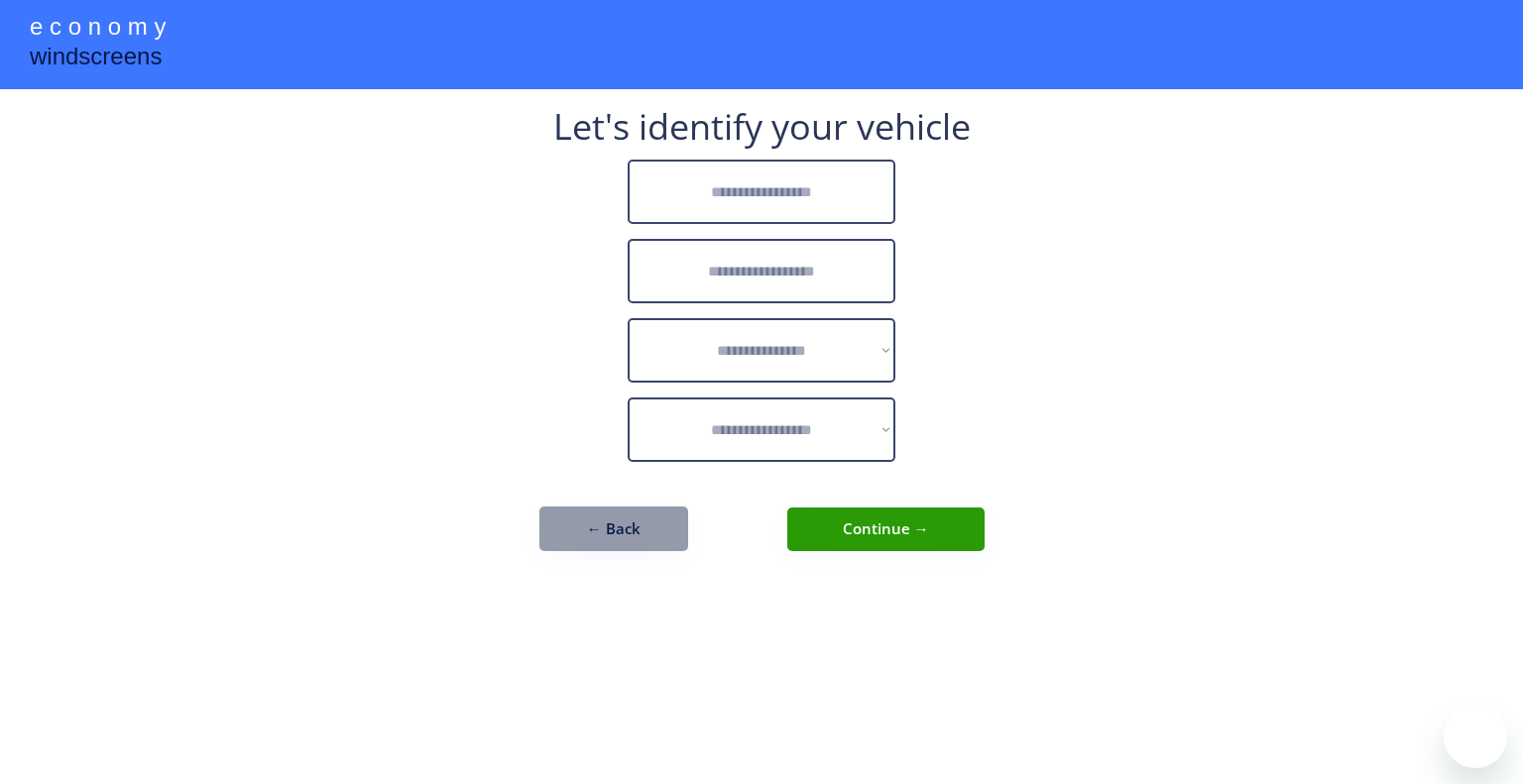 scroll, scrollTop: 0, scrollLeft: 0, axis: both 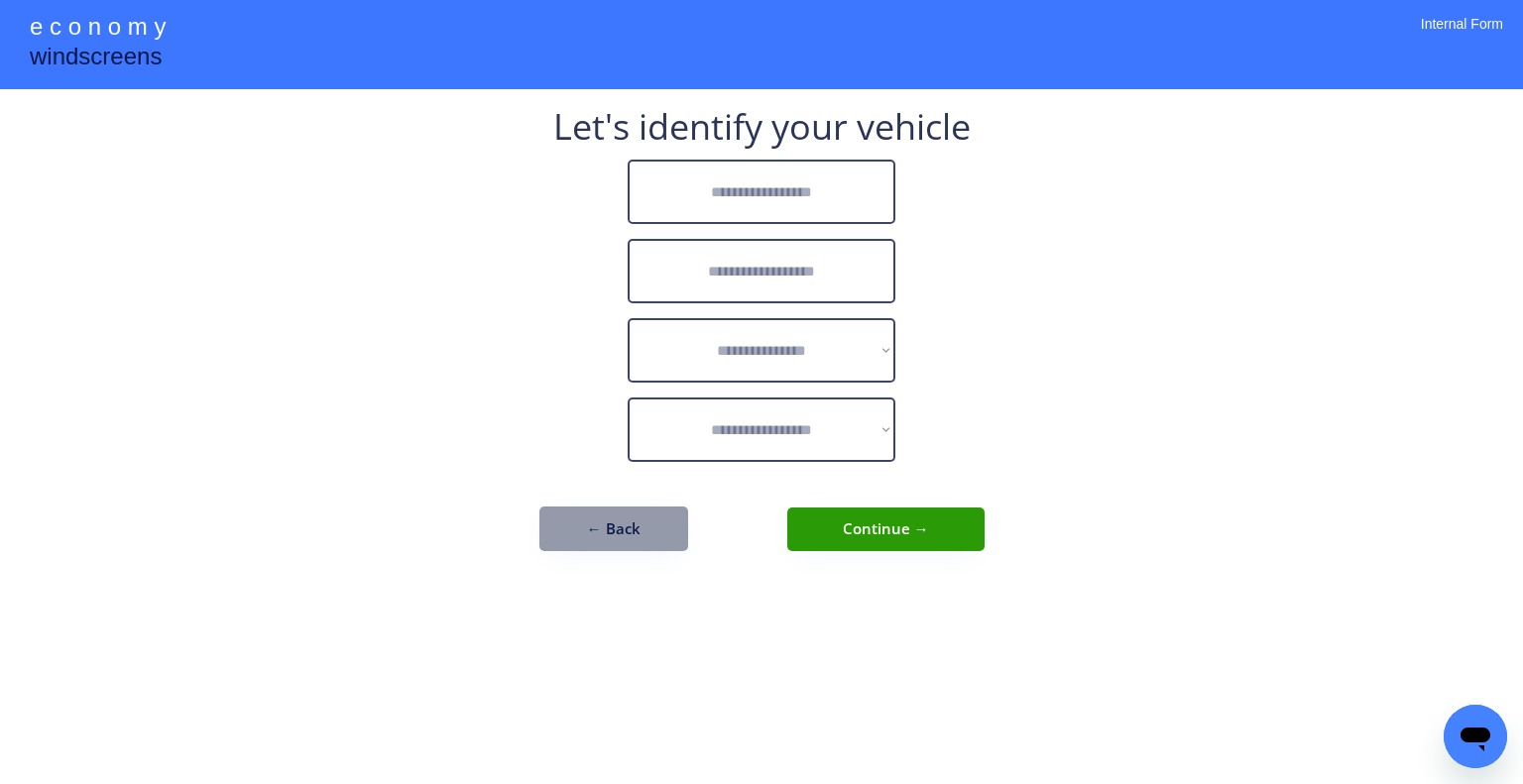 click at bounding box center (762, 191) 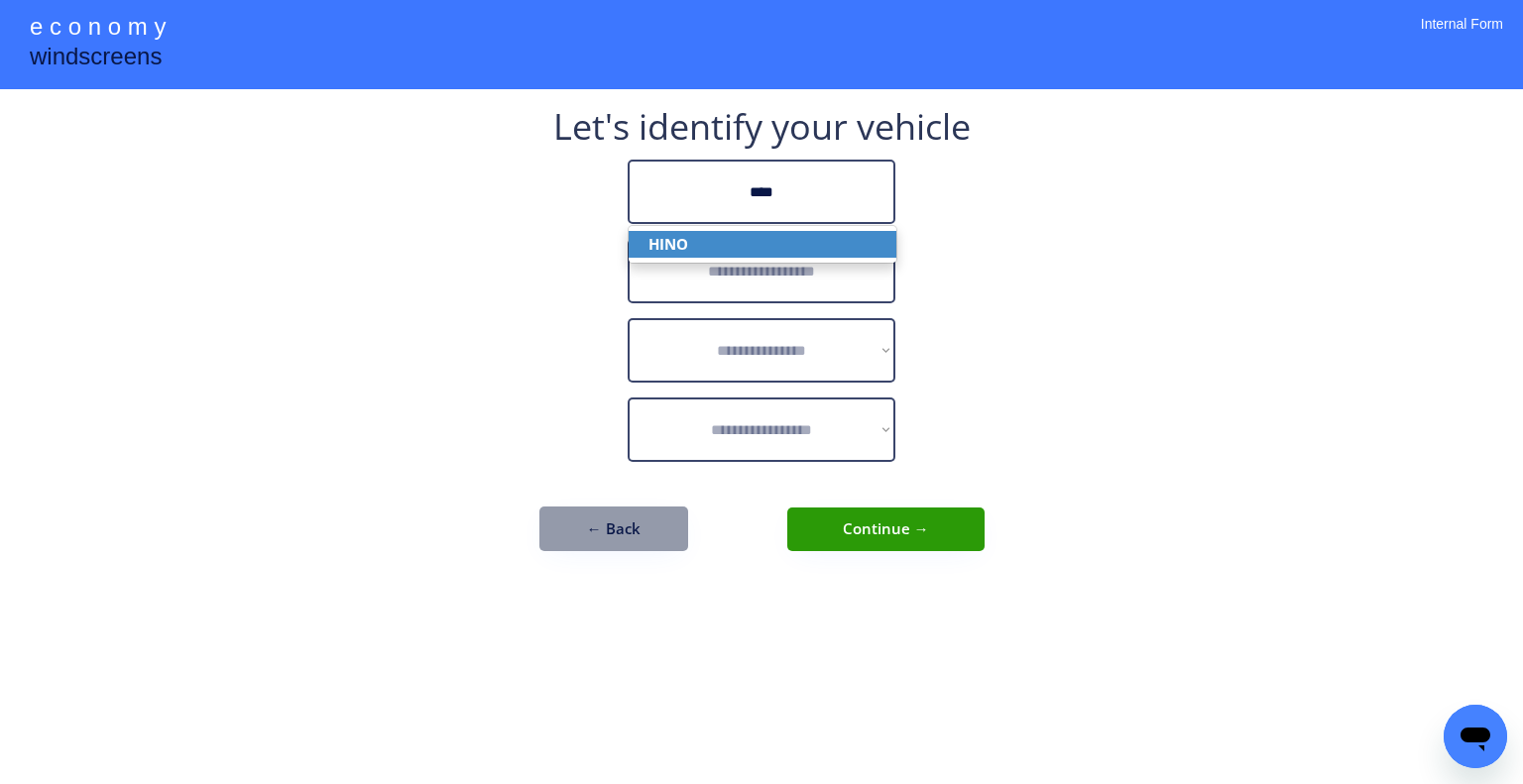 click on "HINO" at bounding box center [762, 244] 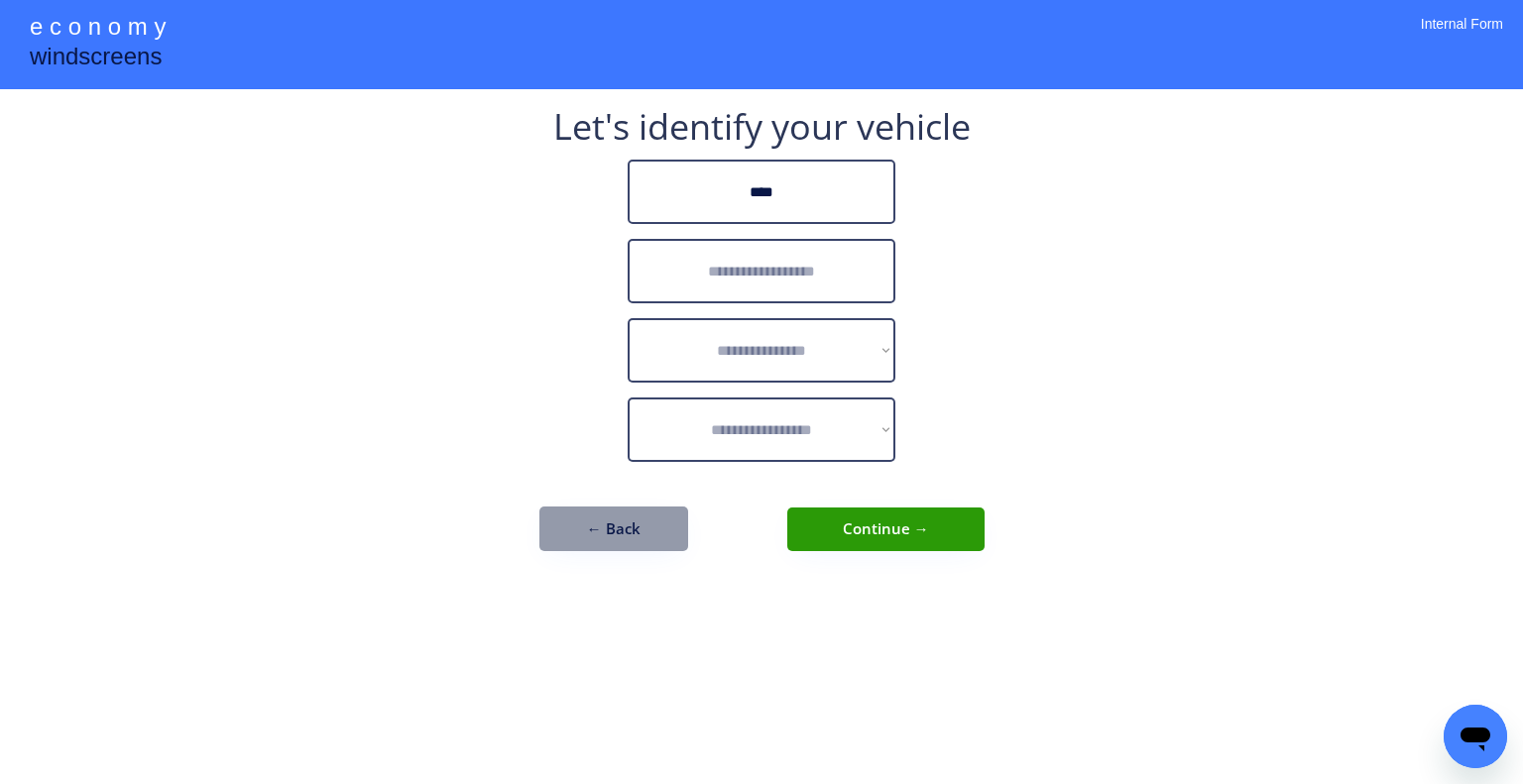 click at bounding box center (762, 271) 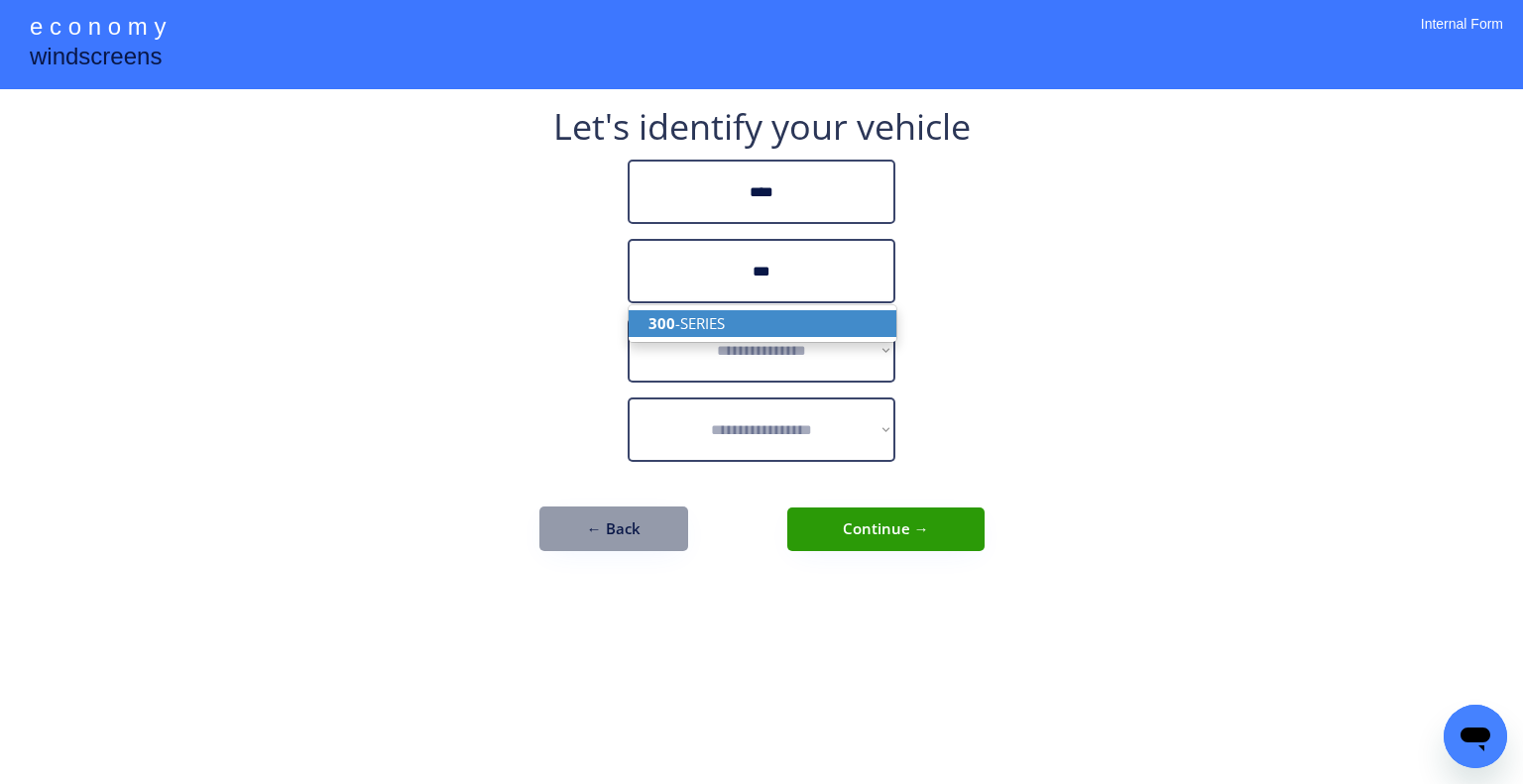 click on "300 -SERIES" at bounding box center [762, 323] 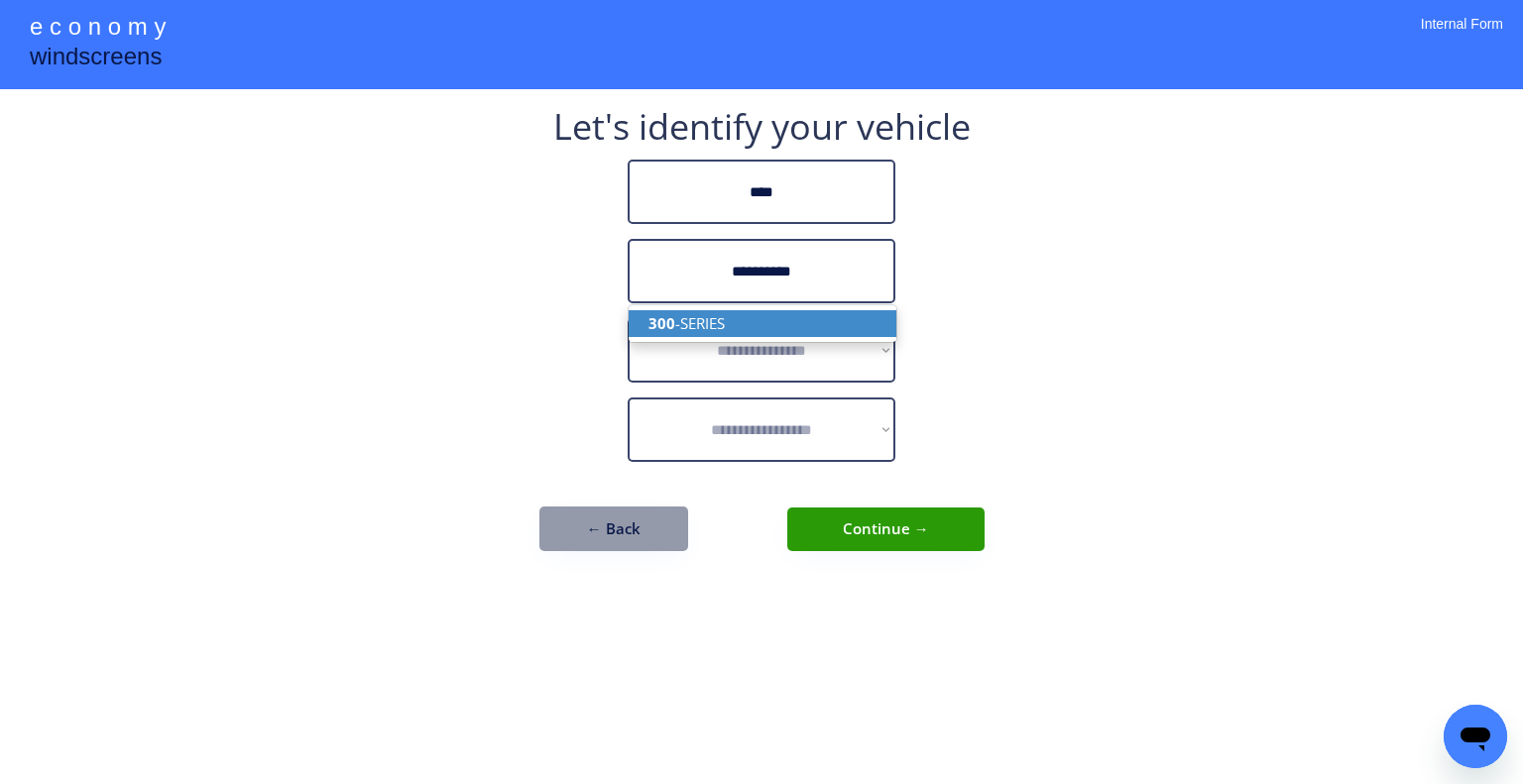 type on "**********" 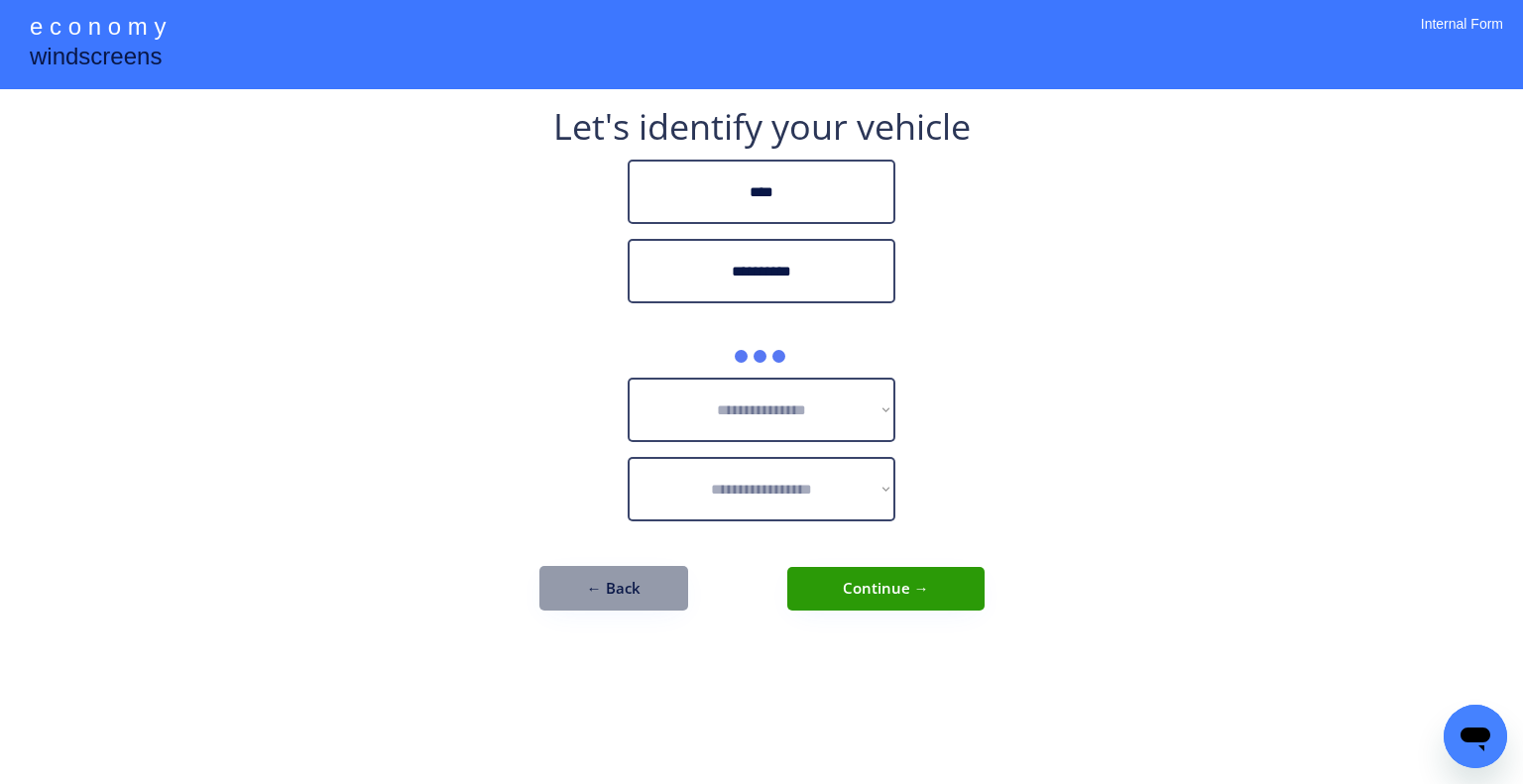 drag, startPoint x: 1082, startPoint y: 320, endPoint x: 757, endPoint y: 11, distance: 448.44844 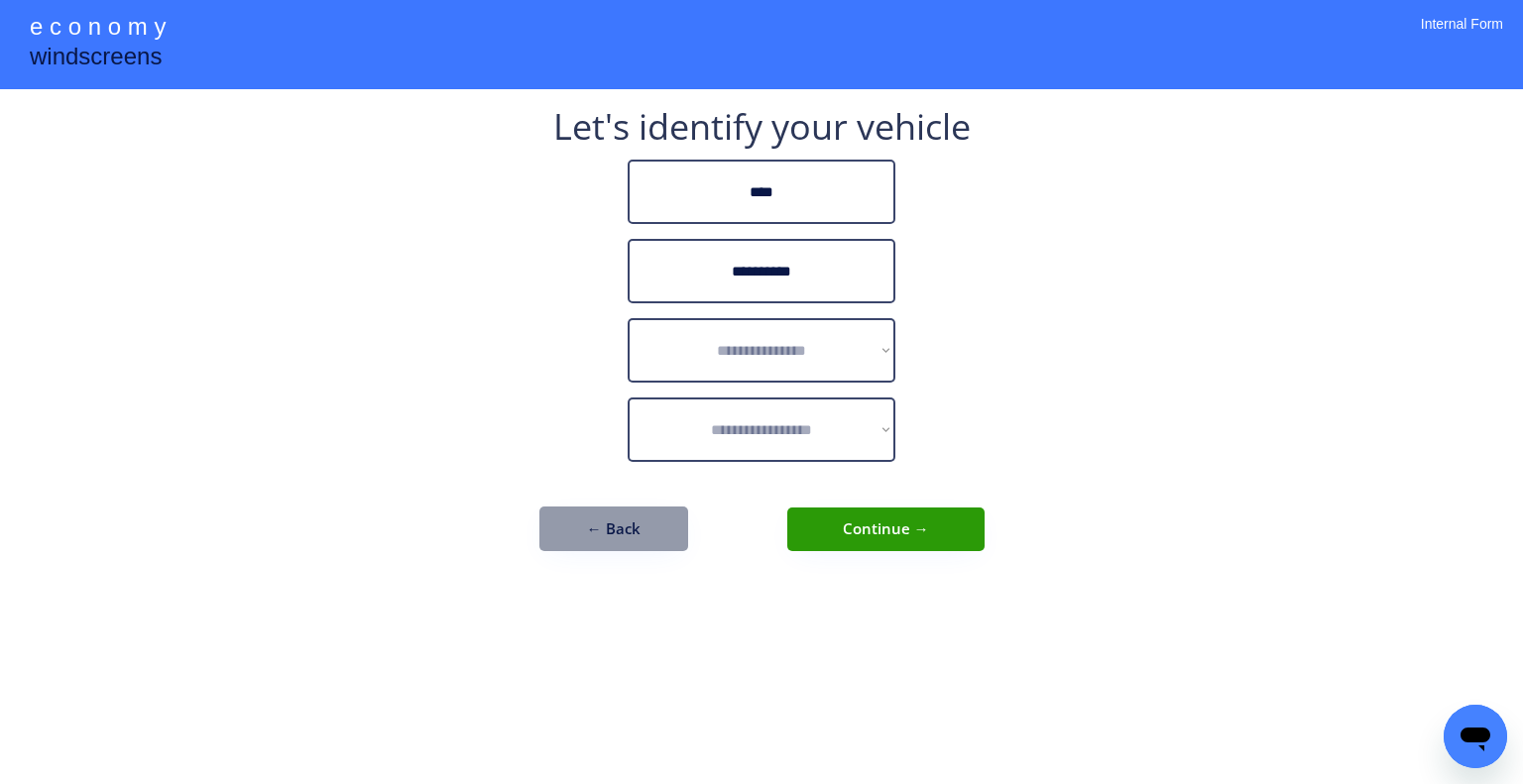 click on "**********" at bounding box center [762, 340] 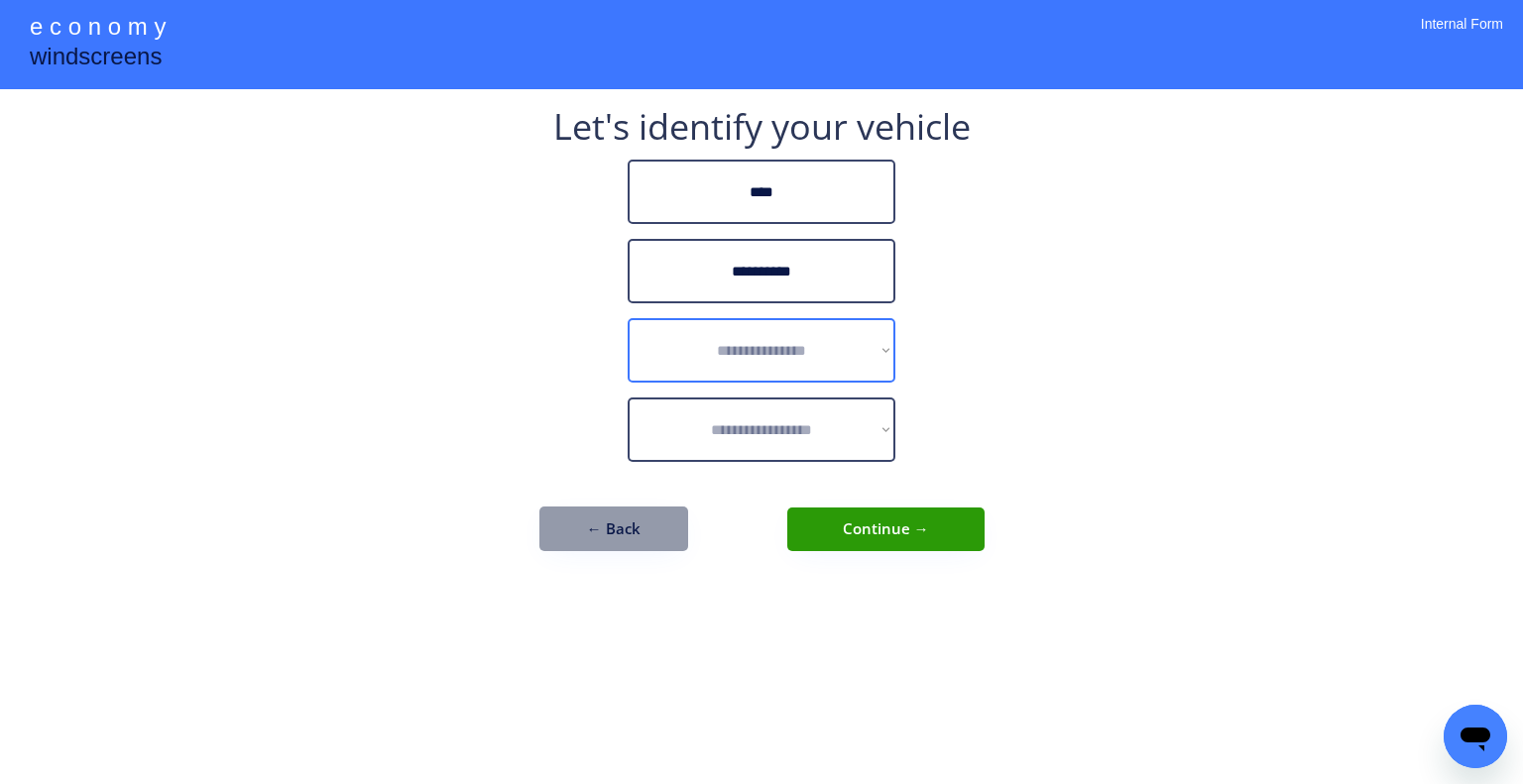 click on "**********" at bounding box center (762, 350) 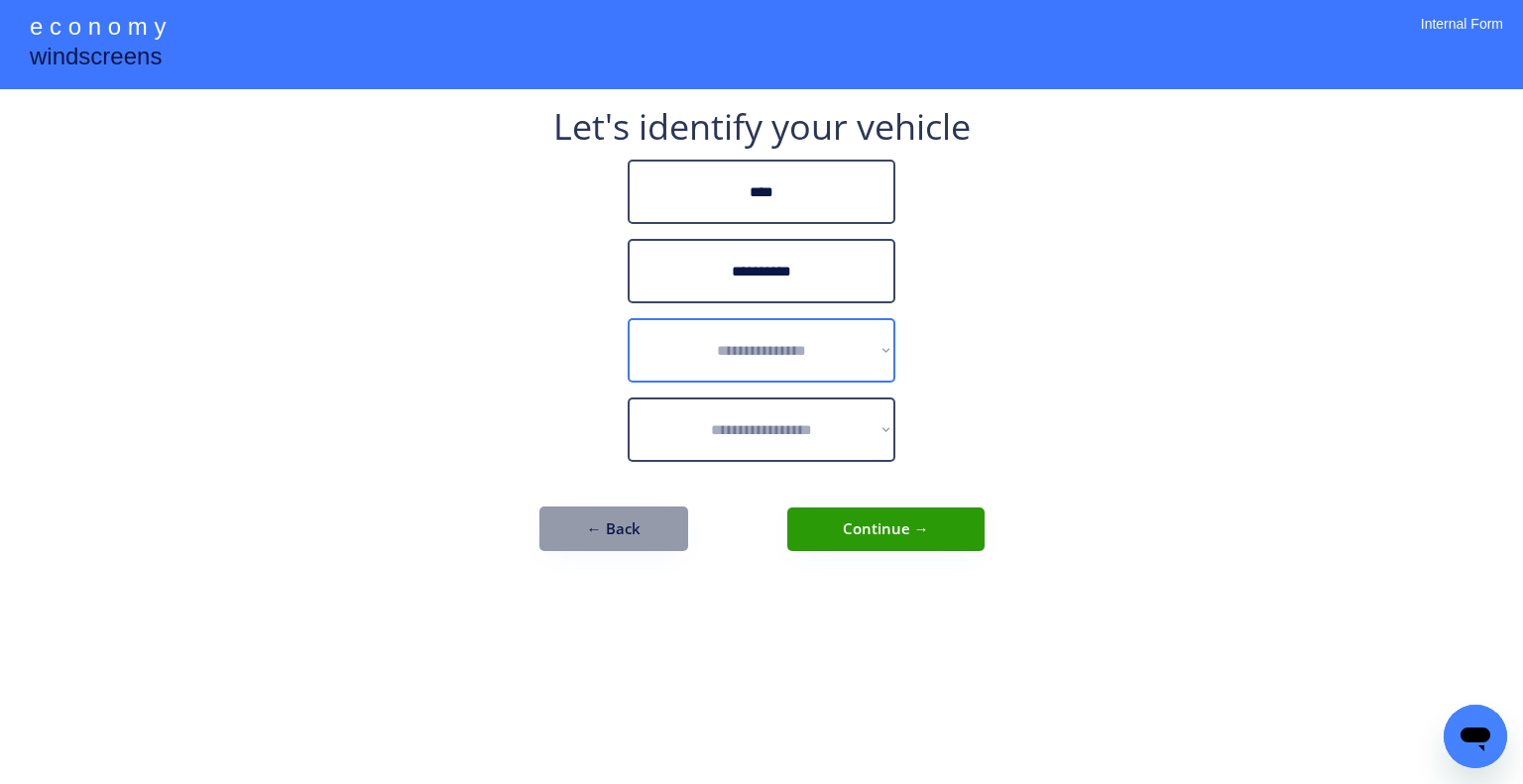 select on "******" 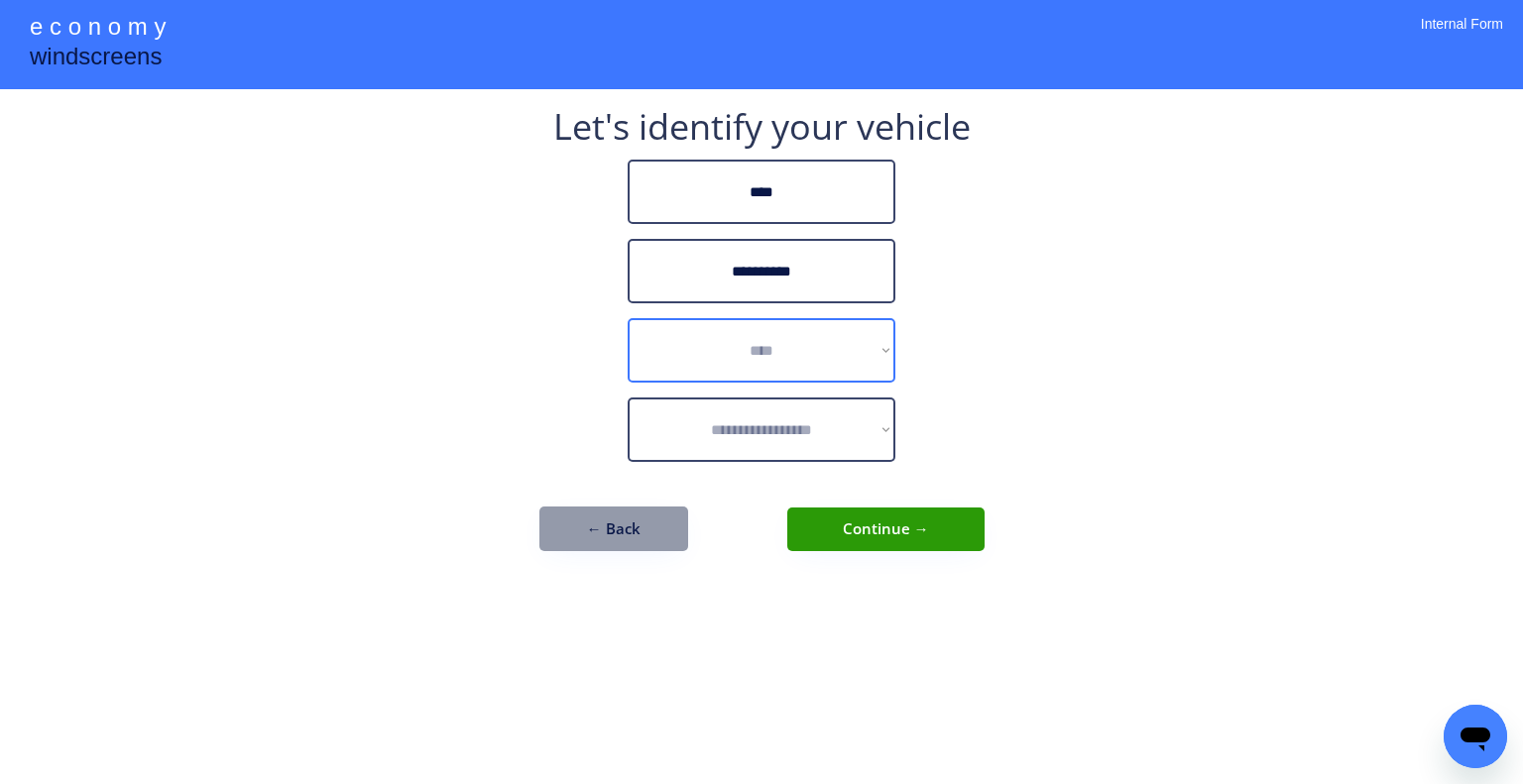 click on "**********" at bounding box center [762, 350] 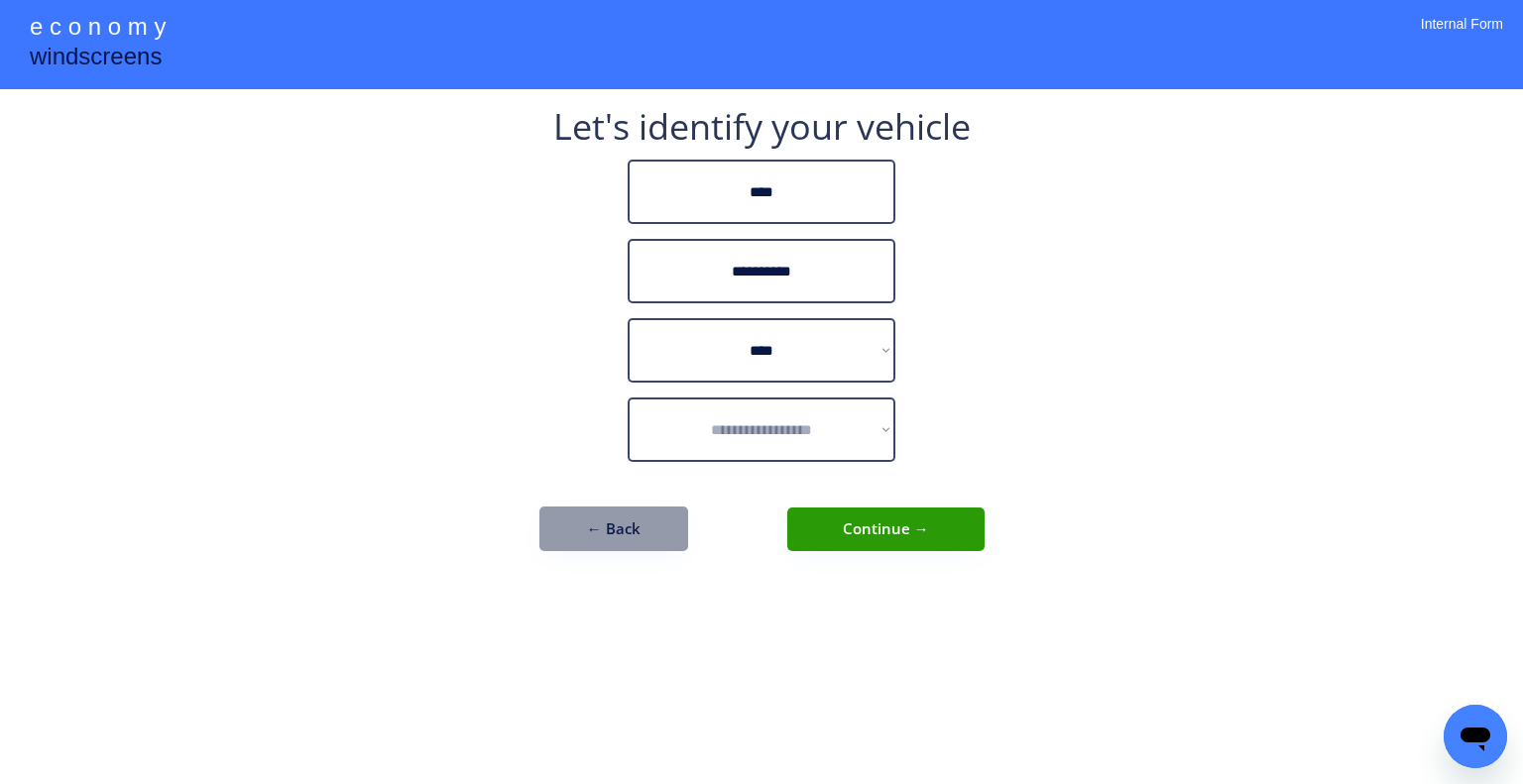 click on "**********" at bounding box center [762, 392] 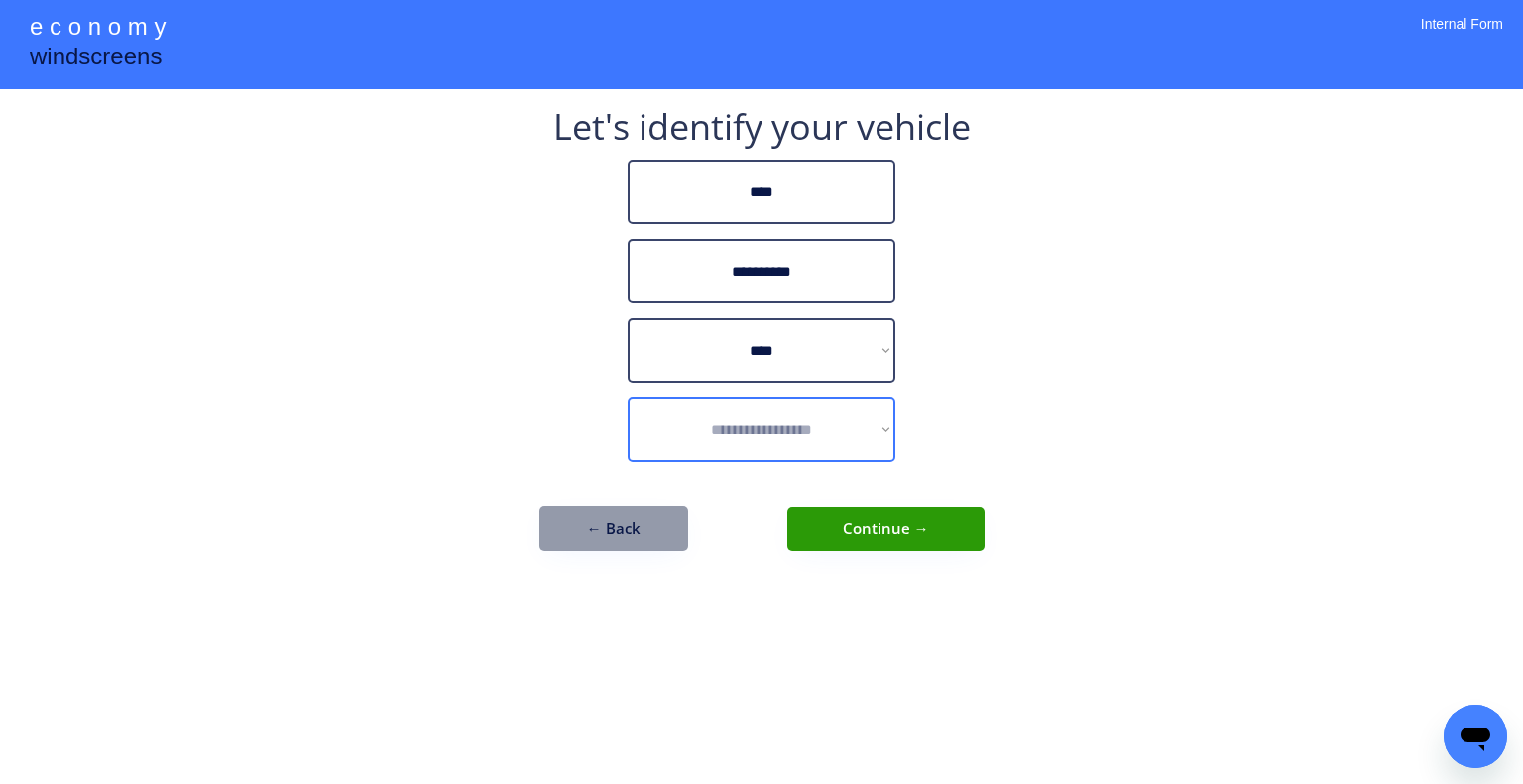 click on "**********" at bounding box center (762, 429) 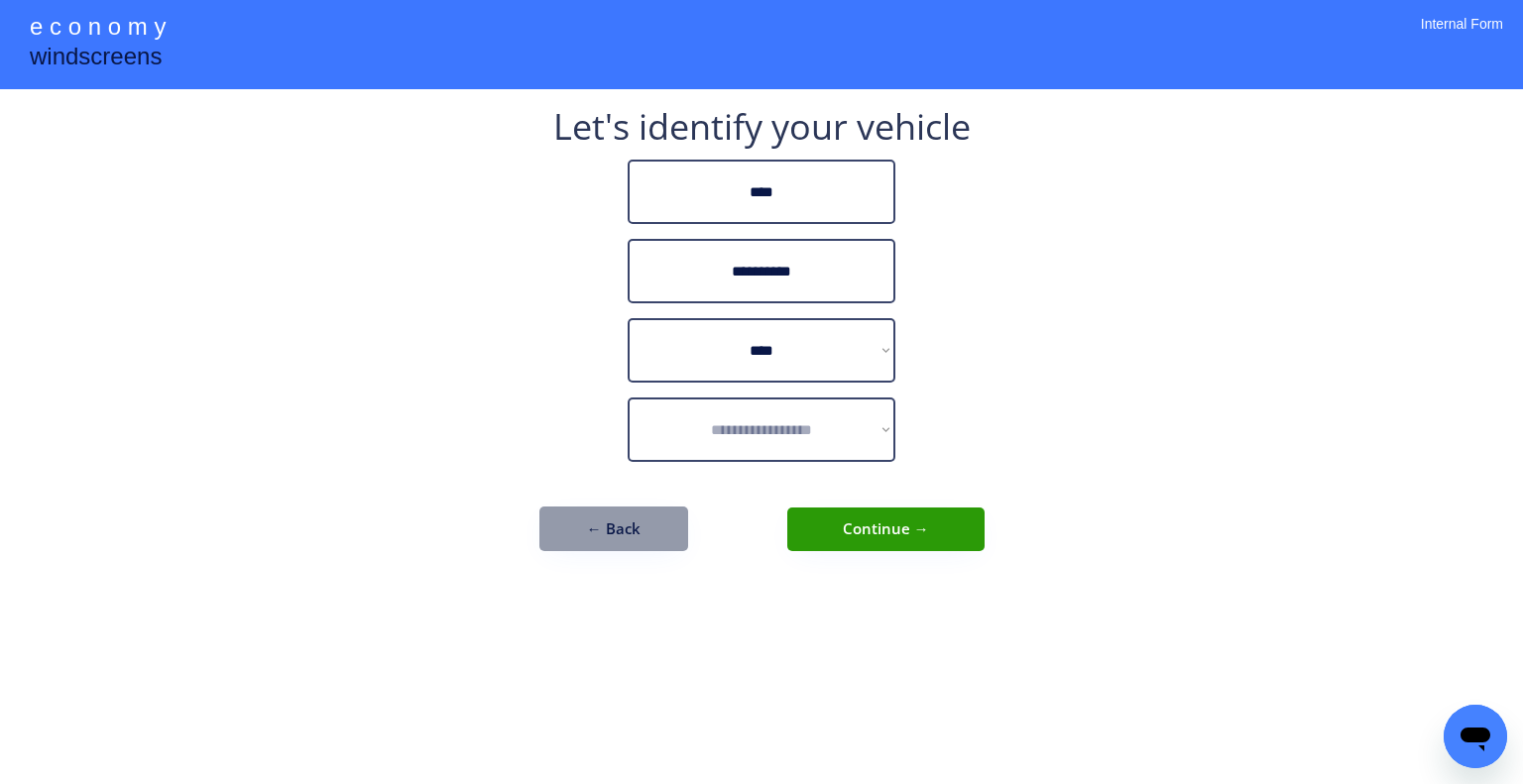 click on "**********" at bounding box center [762, 429] 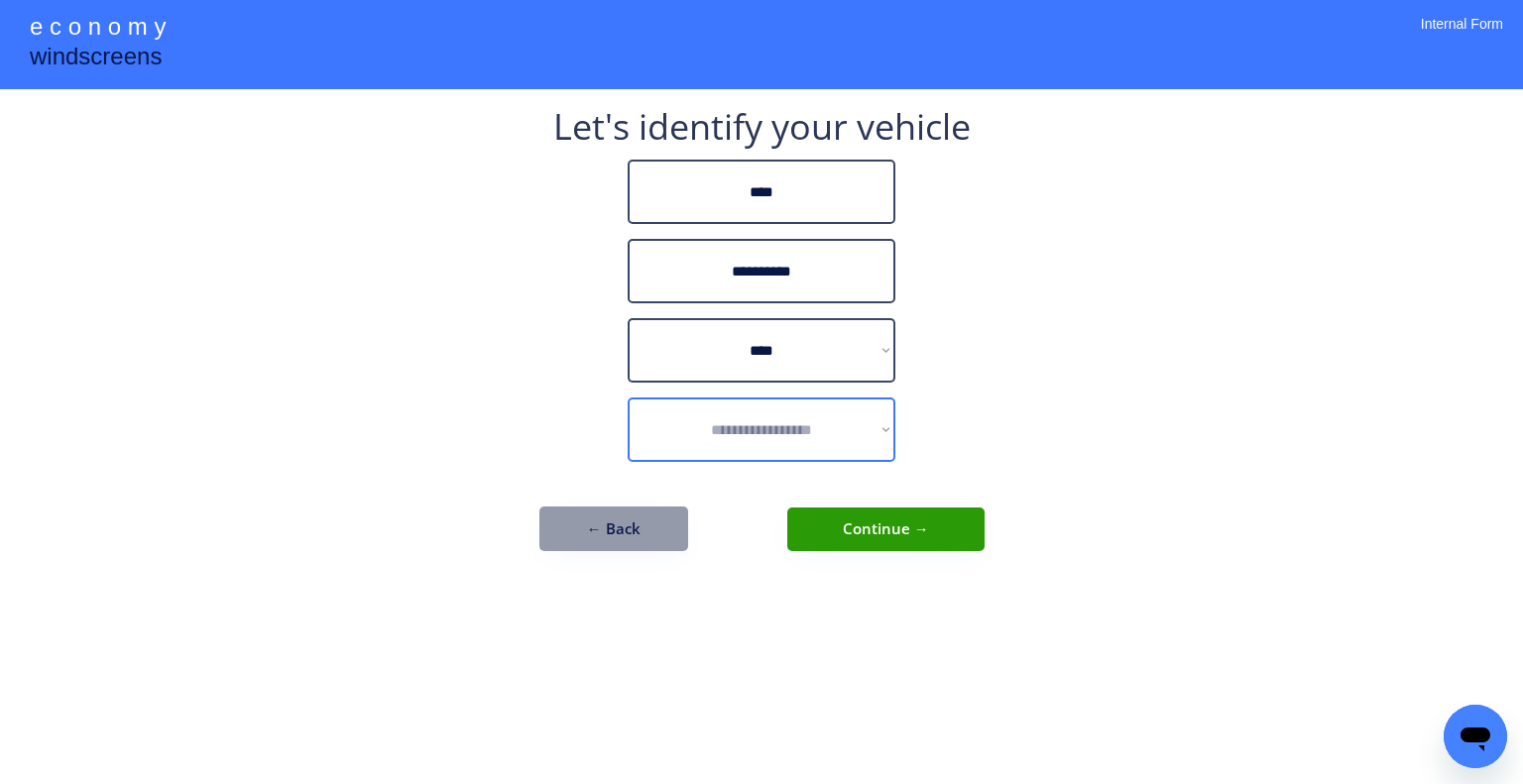 click on "**********" at bounding box center (762, 392) 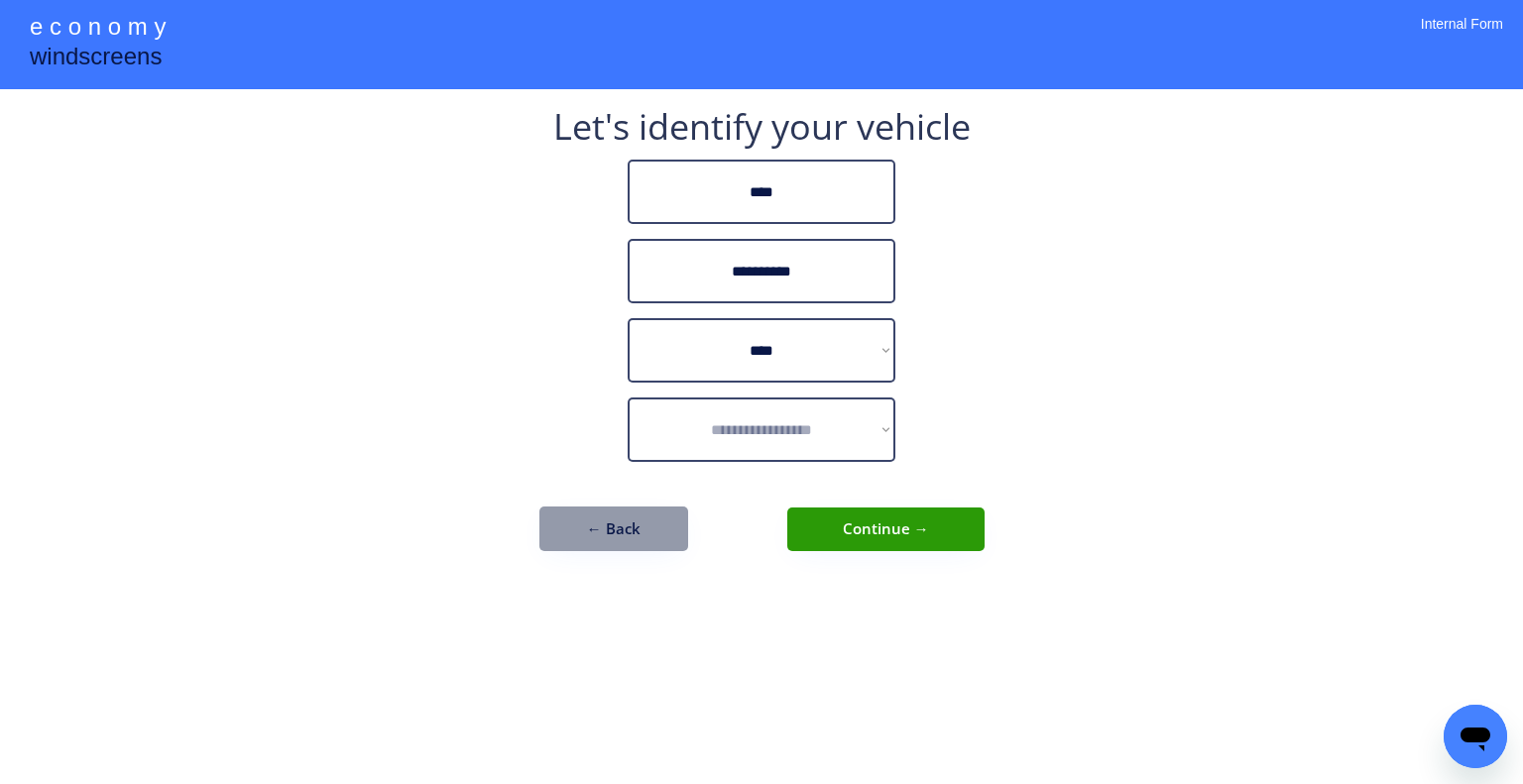 click on "**********" at bounding box center [762, 392] 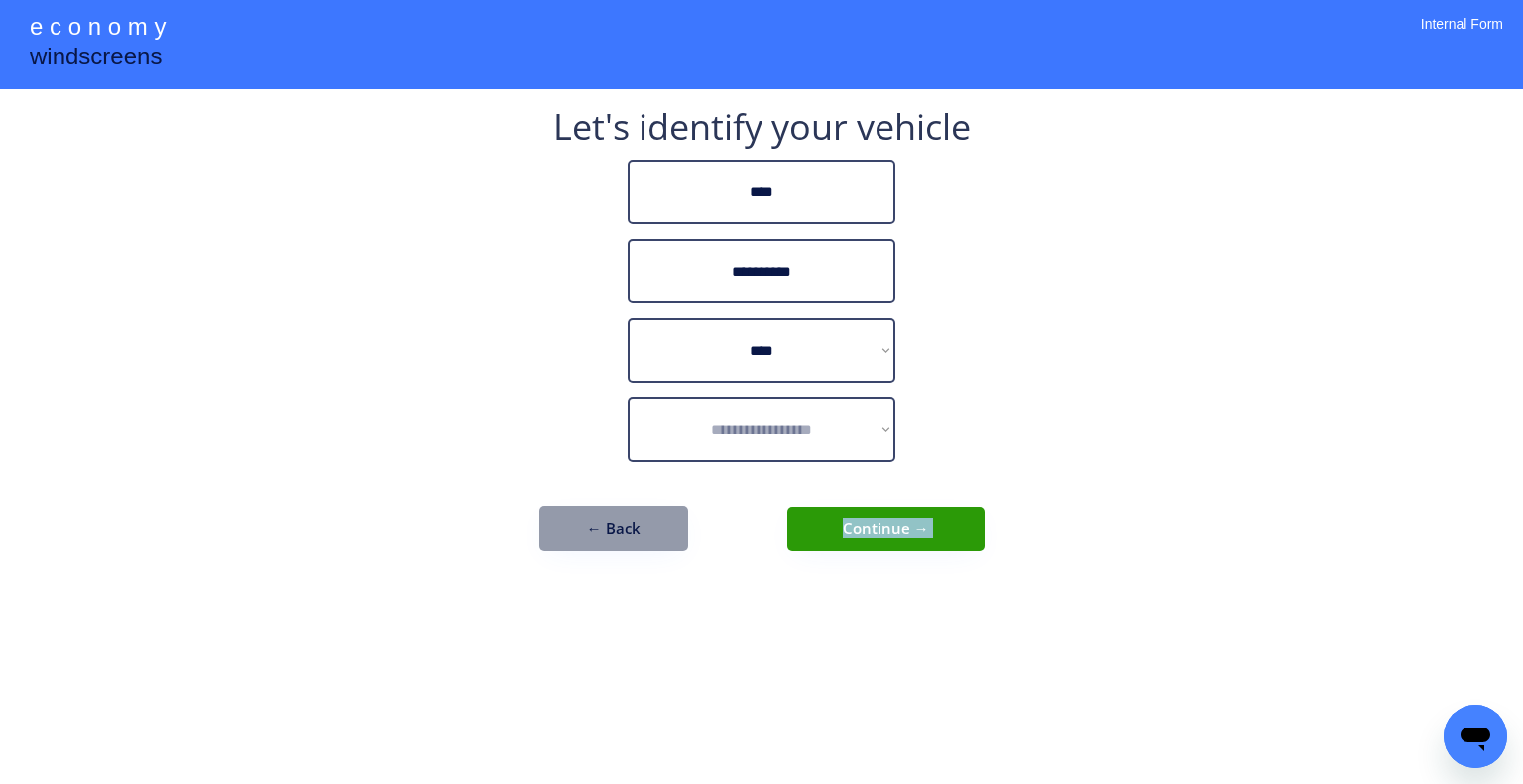 click on "**********" at bounding box center (762, 392) 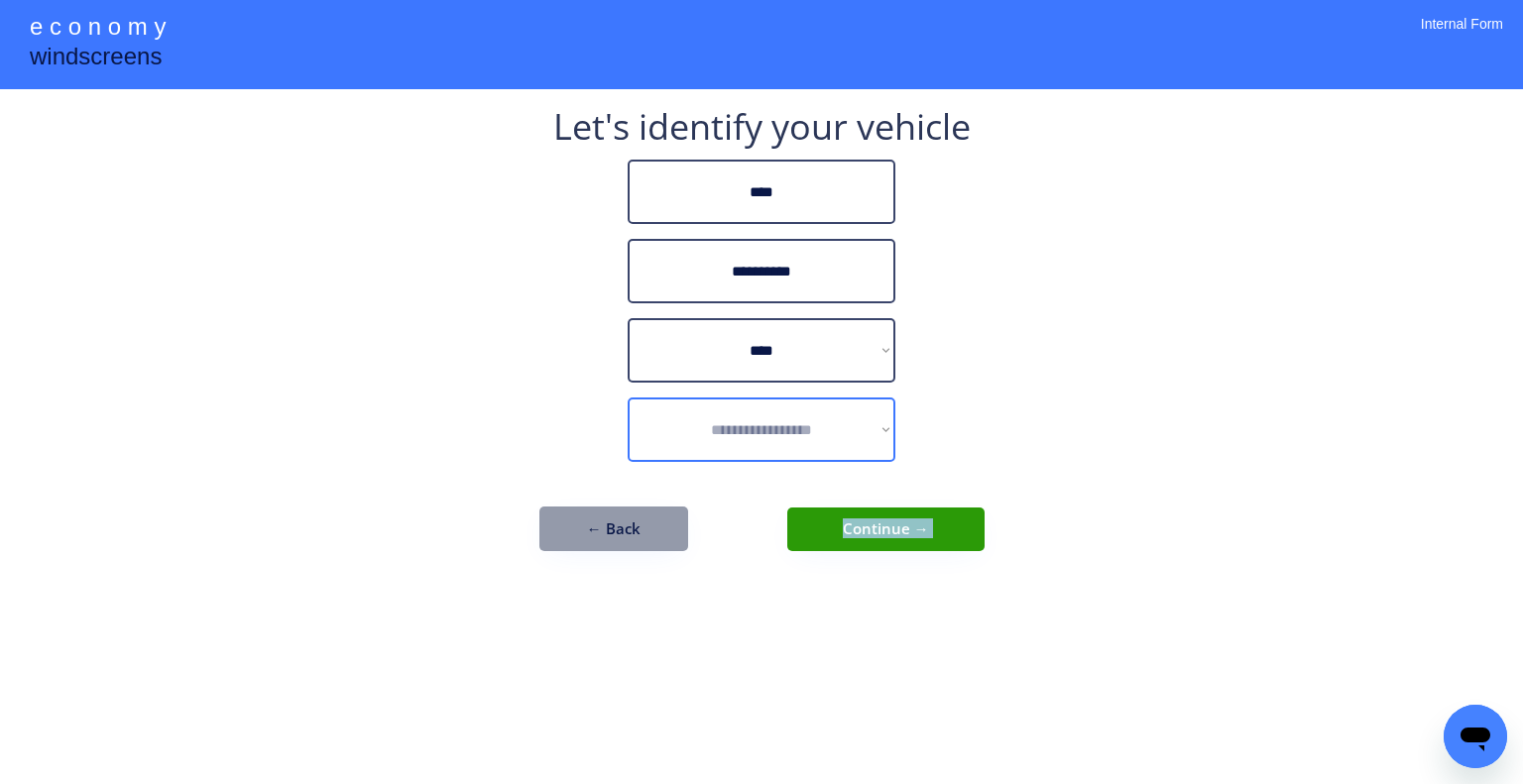 click on "**********" at bounding box center [762, 429] 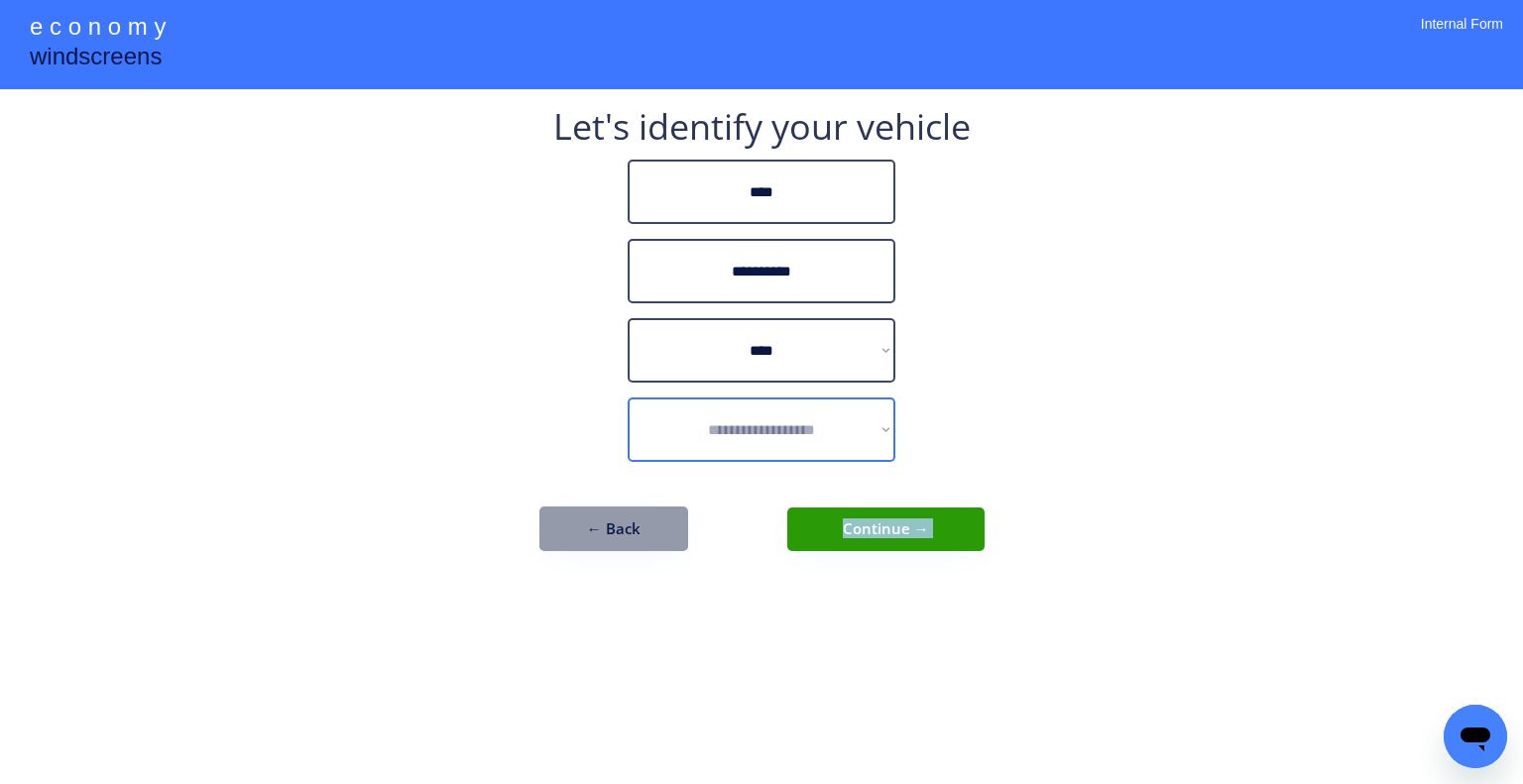 click on "**********" at bounding box center (762, 429) 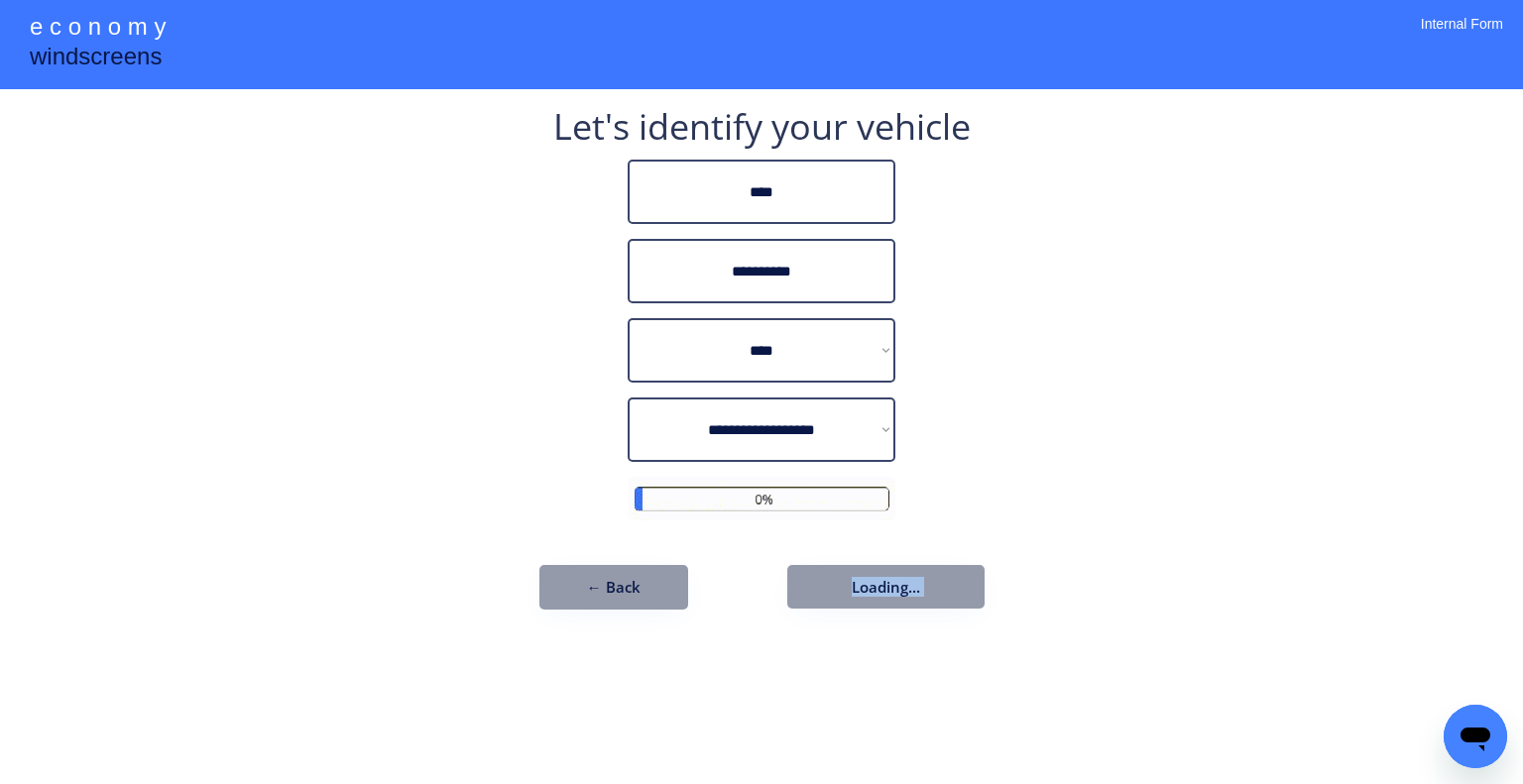 click on "**********" at bounding box center (762, 392) 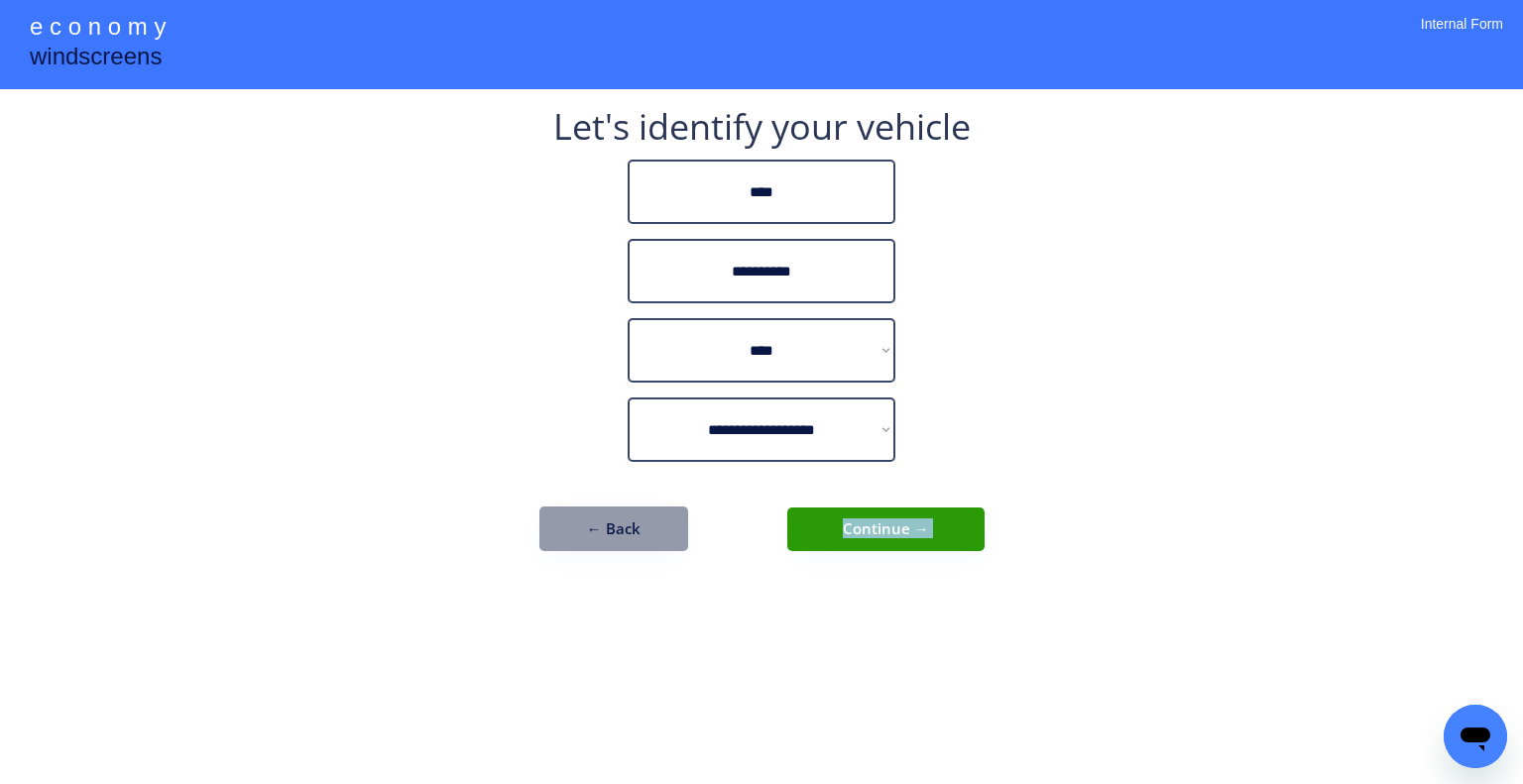 click on "Continue    →" at bounding box center [885, 529] 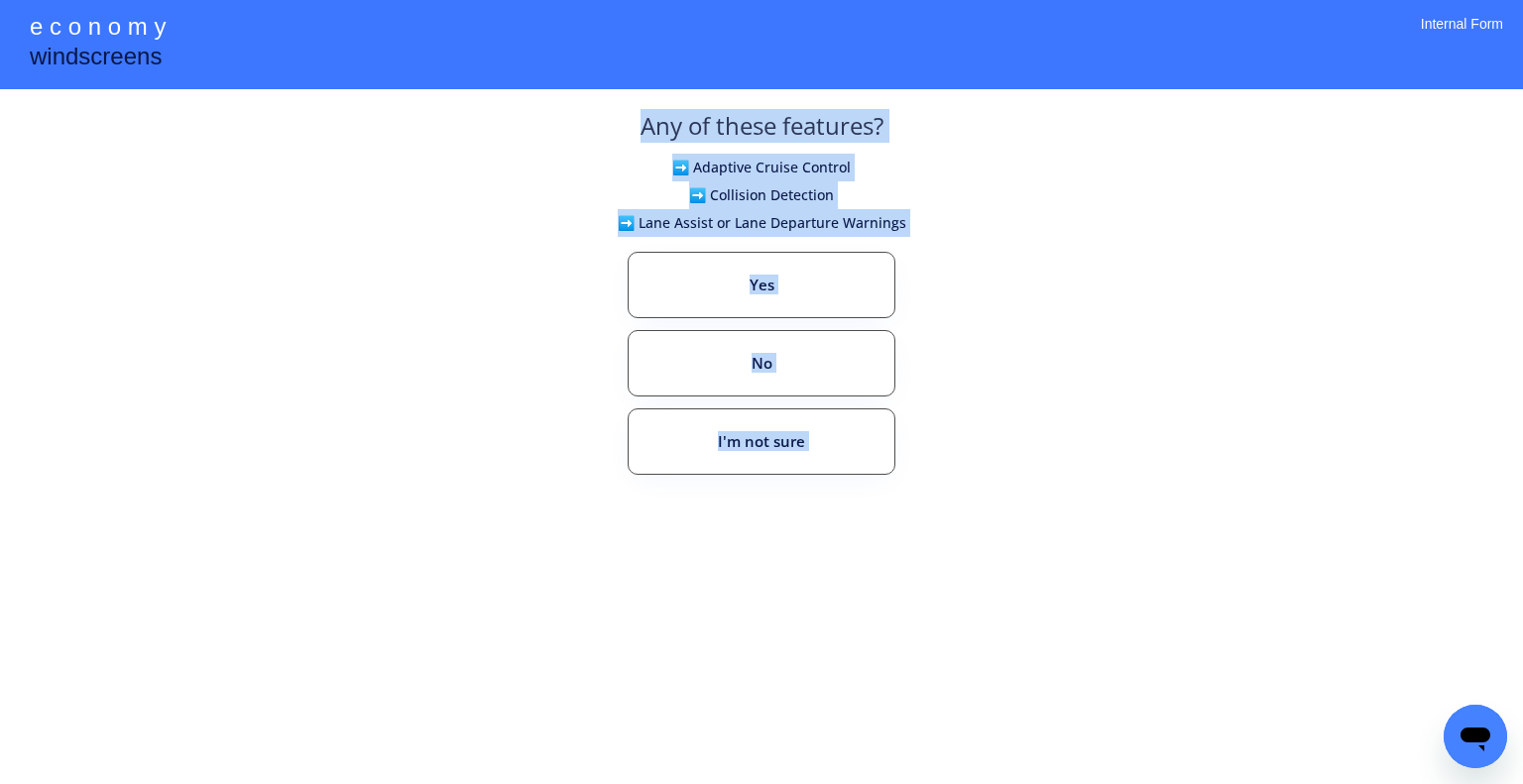 click on "**********" at bounding box center (762, 392) 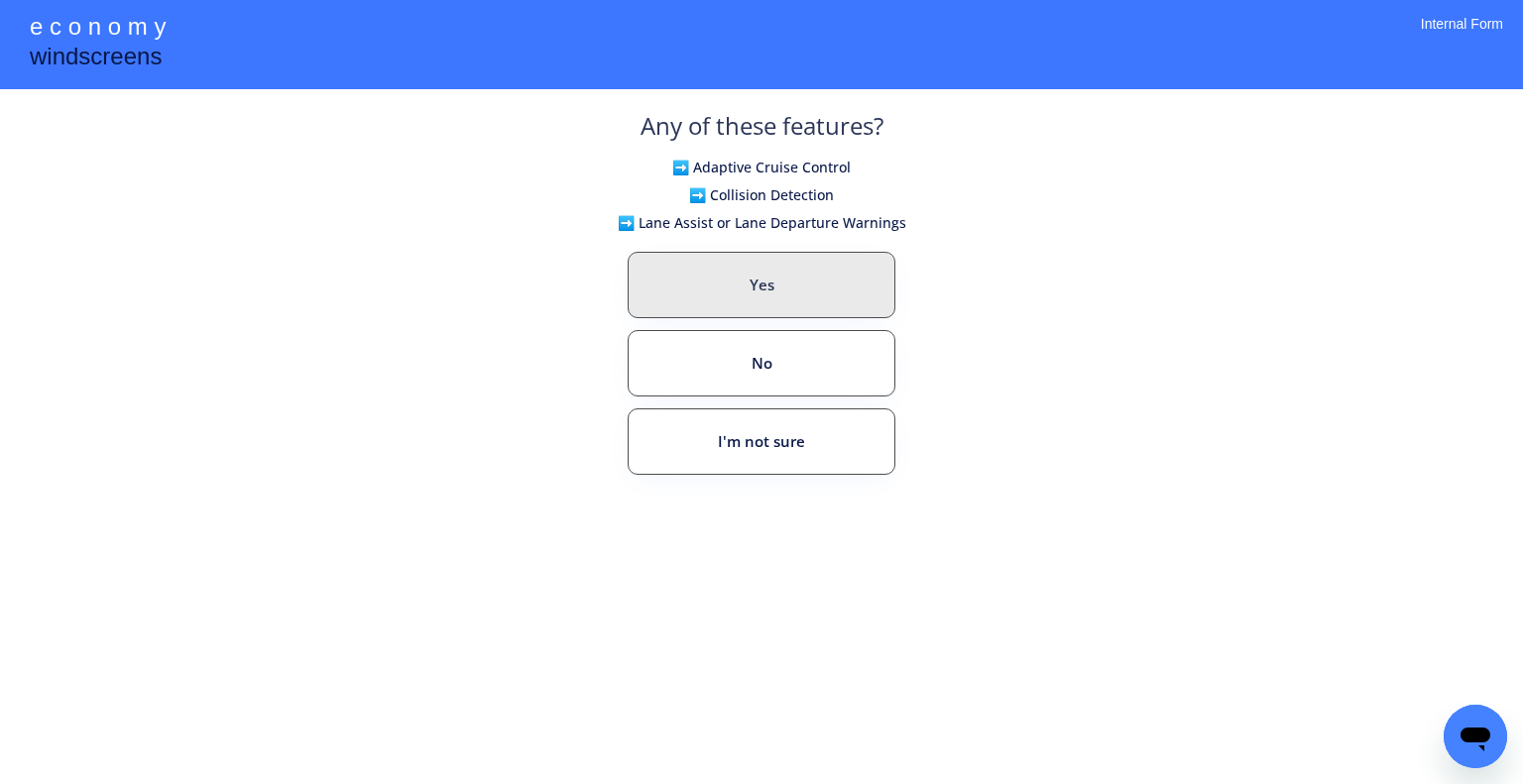 click on "Yes" at bounding box center [762, 284] 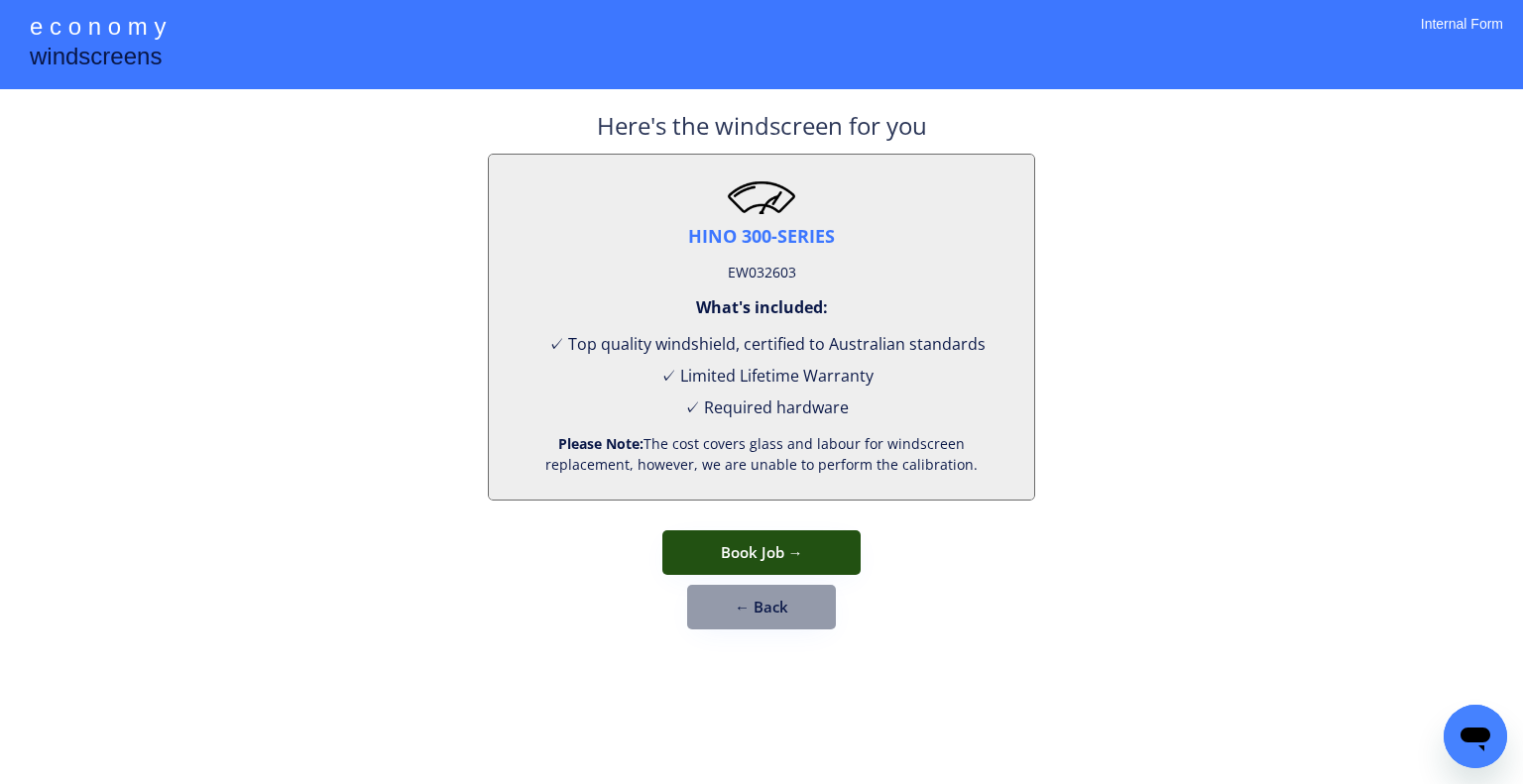 click on "Book Job    →" at bounding box center (762, 552) 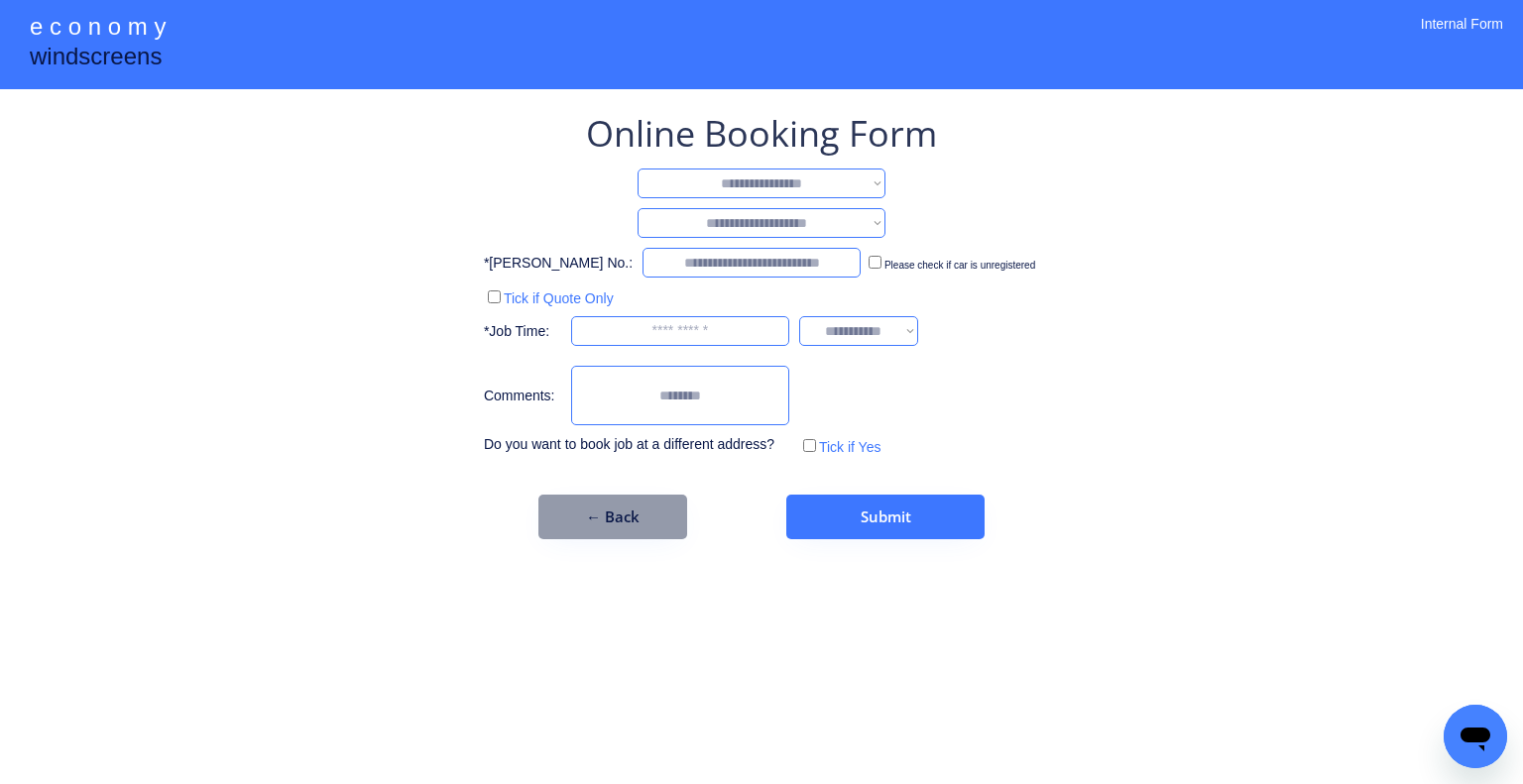 drag, startPoint x: 824, startPoint y: 177, endPoint x: 824, endPoint y: 195, distance: 18 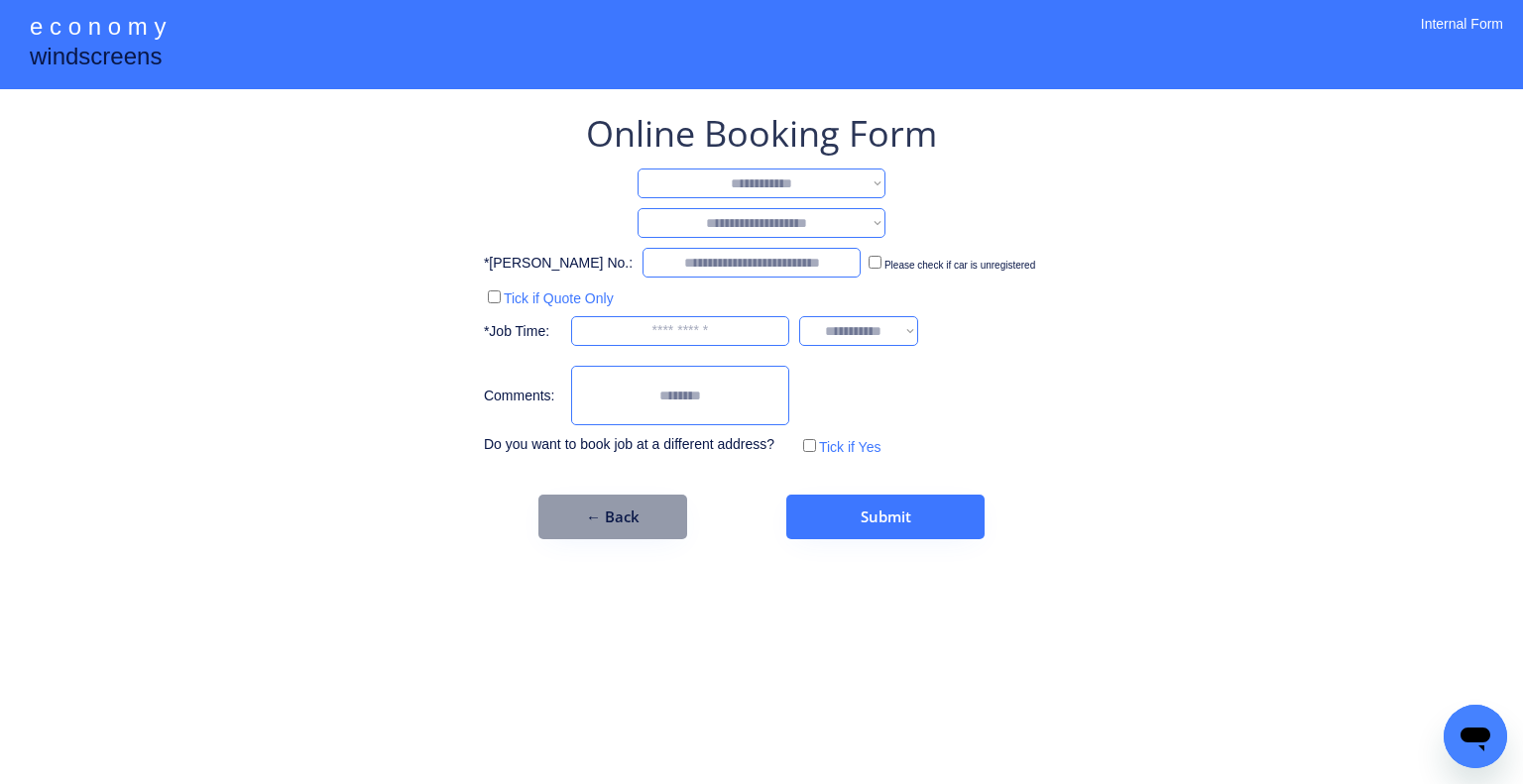click on "**********" at bounding box center [762, 183] 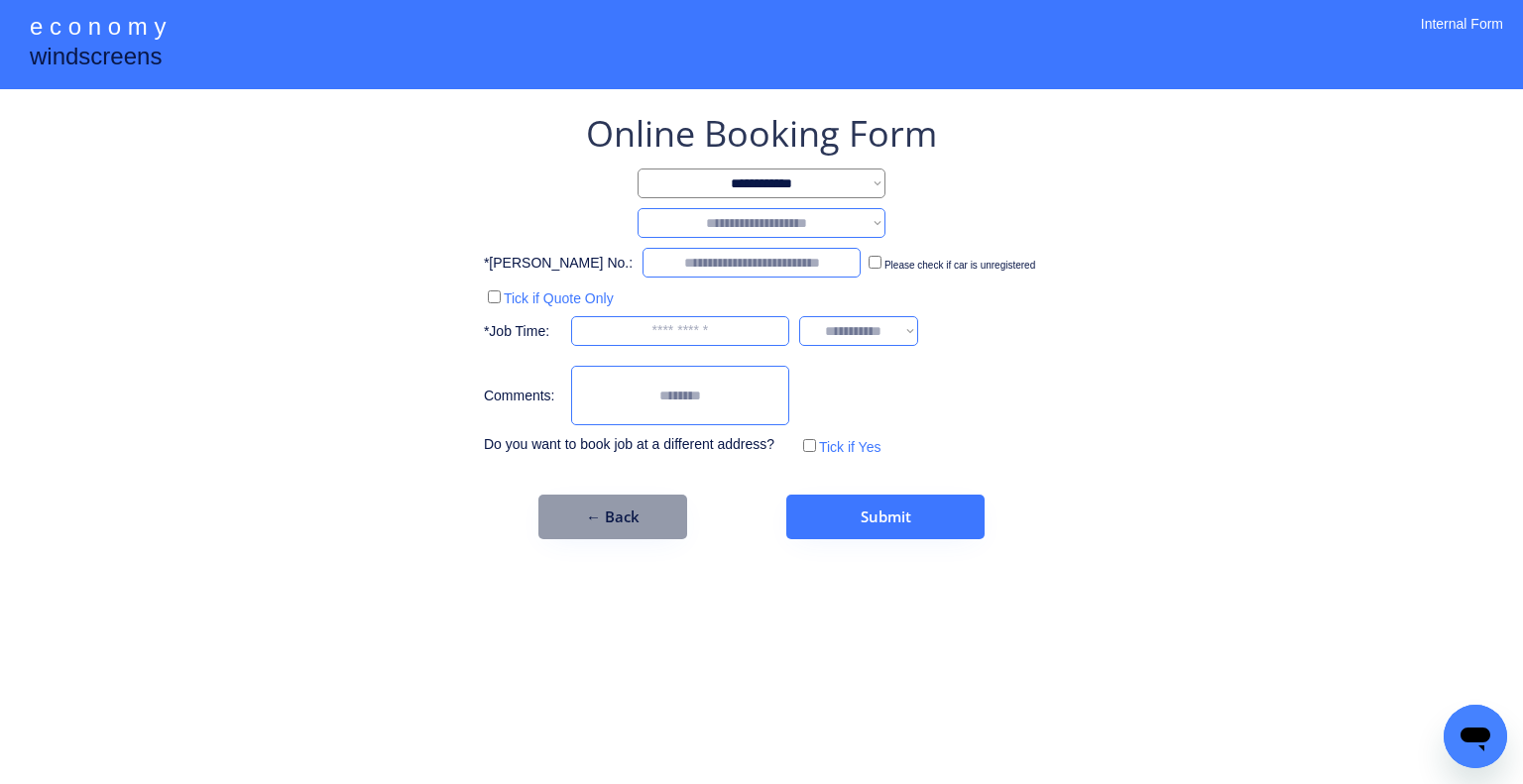 click on "**********" at bounding box center [762, 223] 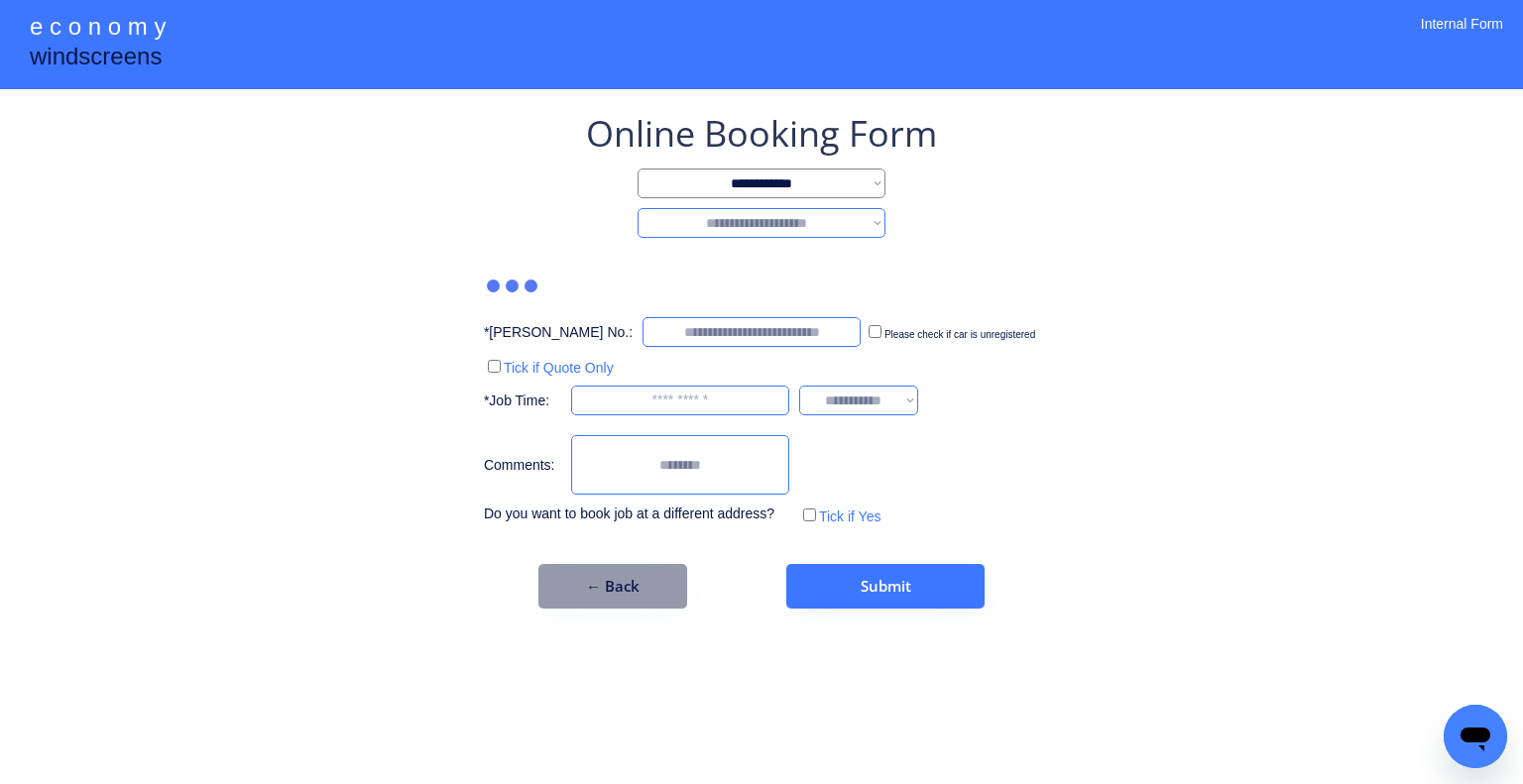 select on "********" 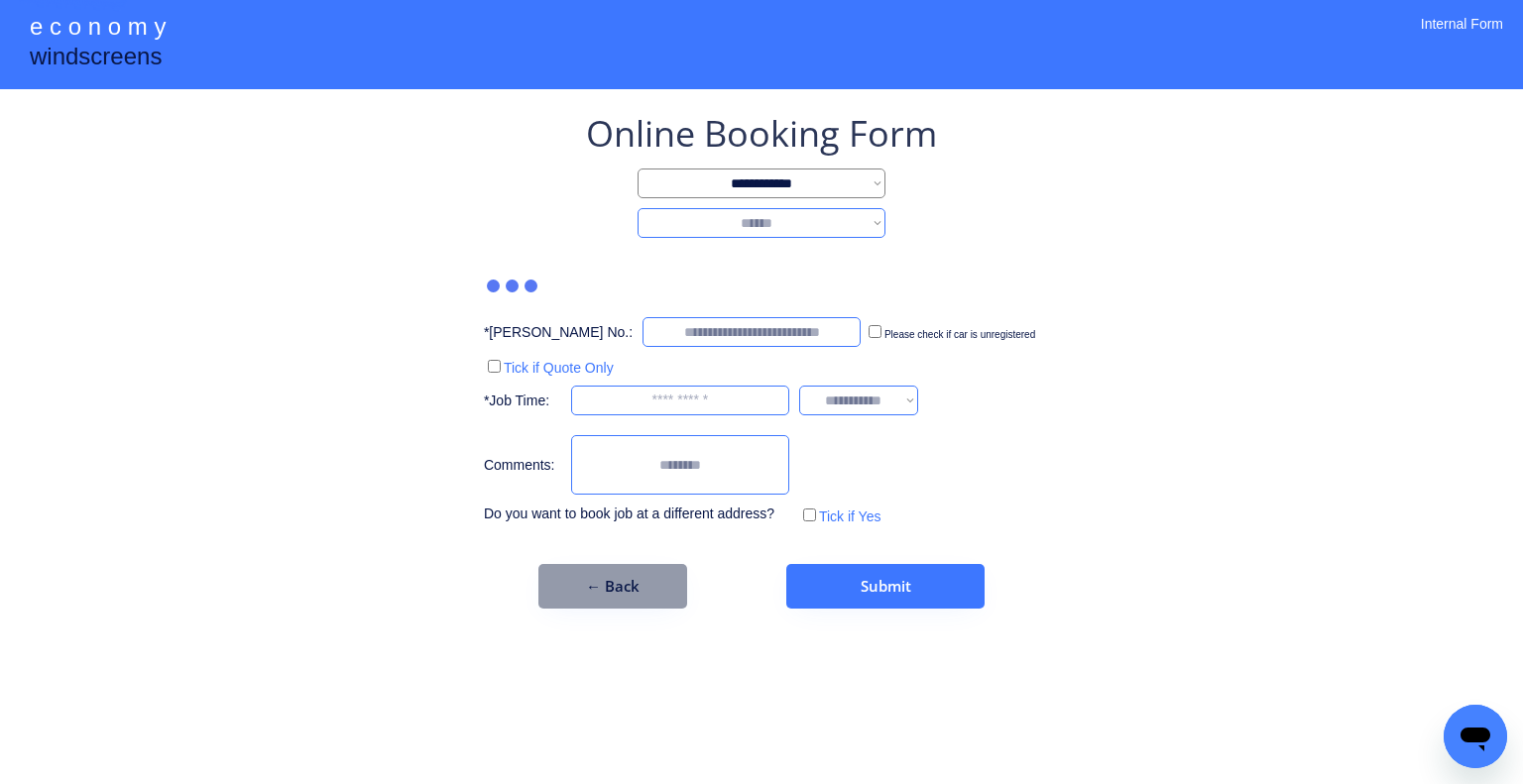 click on "**********" at bounding box center [762, 223] 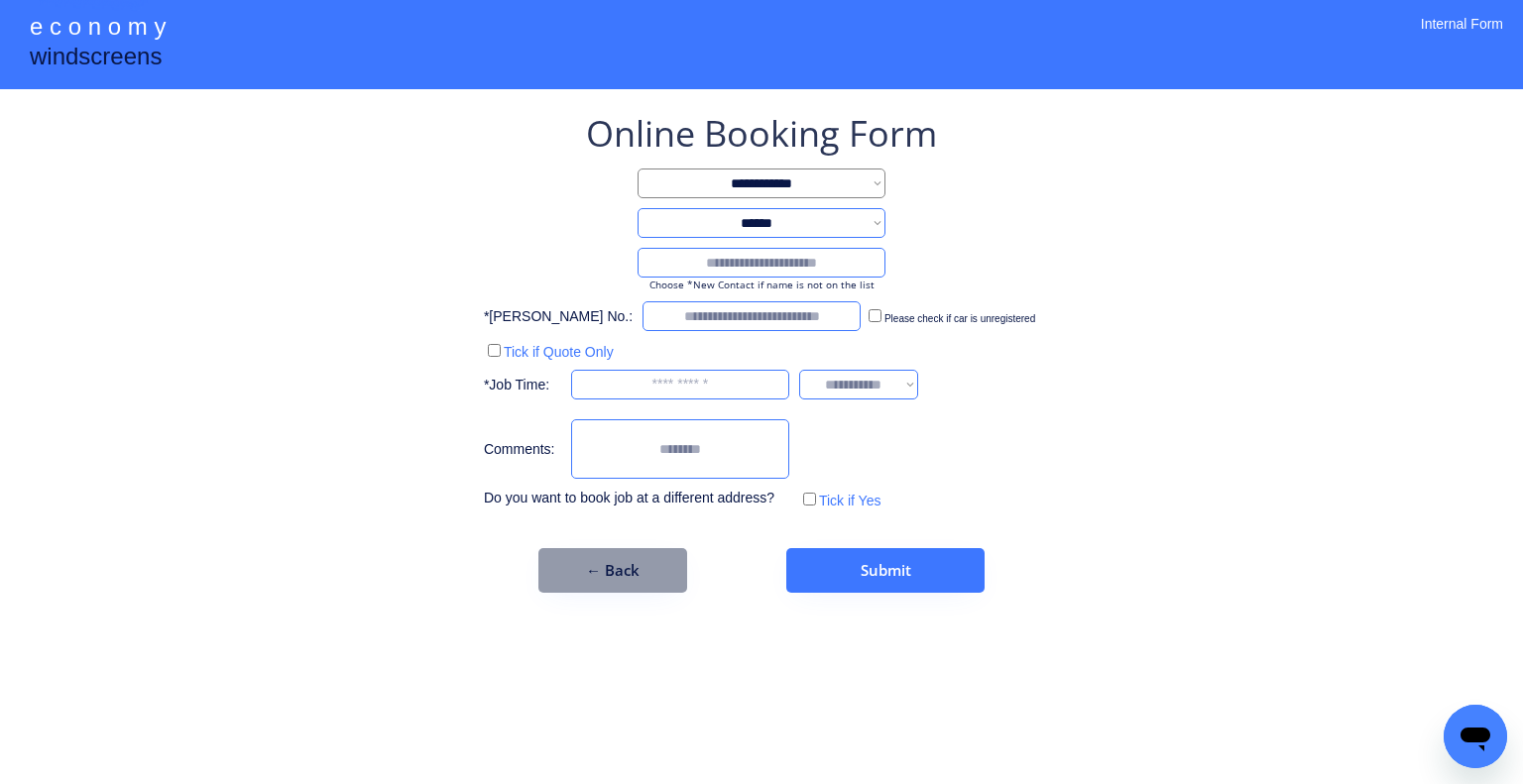 click at bounding box center [762, 263] 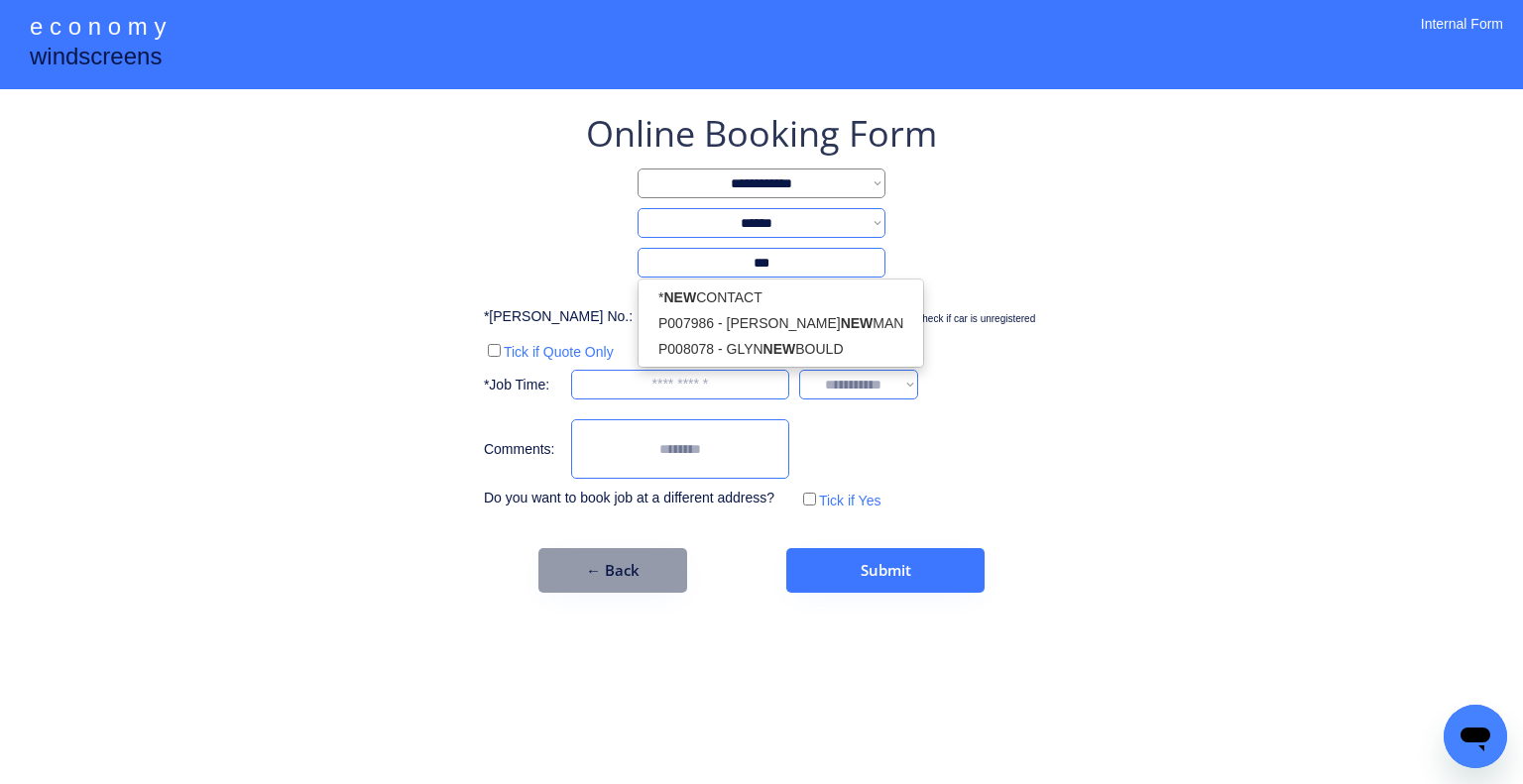 click on "* NEW  CONTACT P007986 - PAUL  NEW MAN P008078 - GLYN  NEW BOULD" at bounding box center (780, 323) 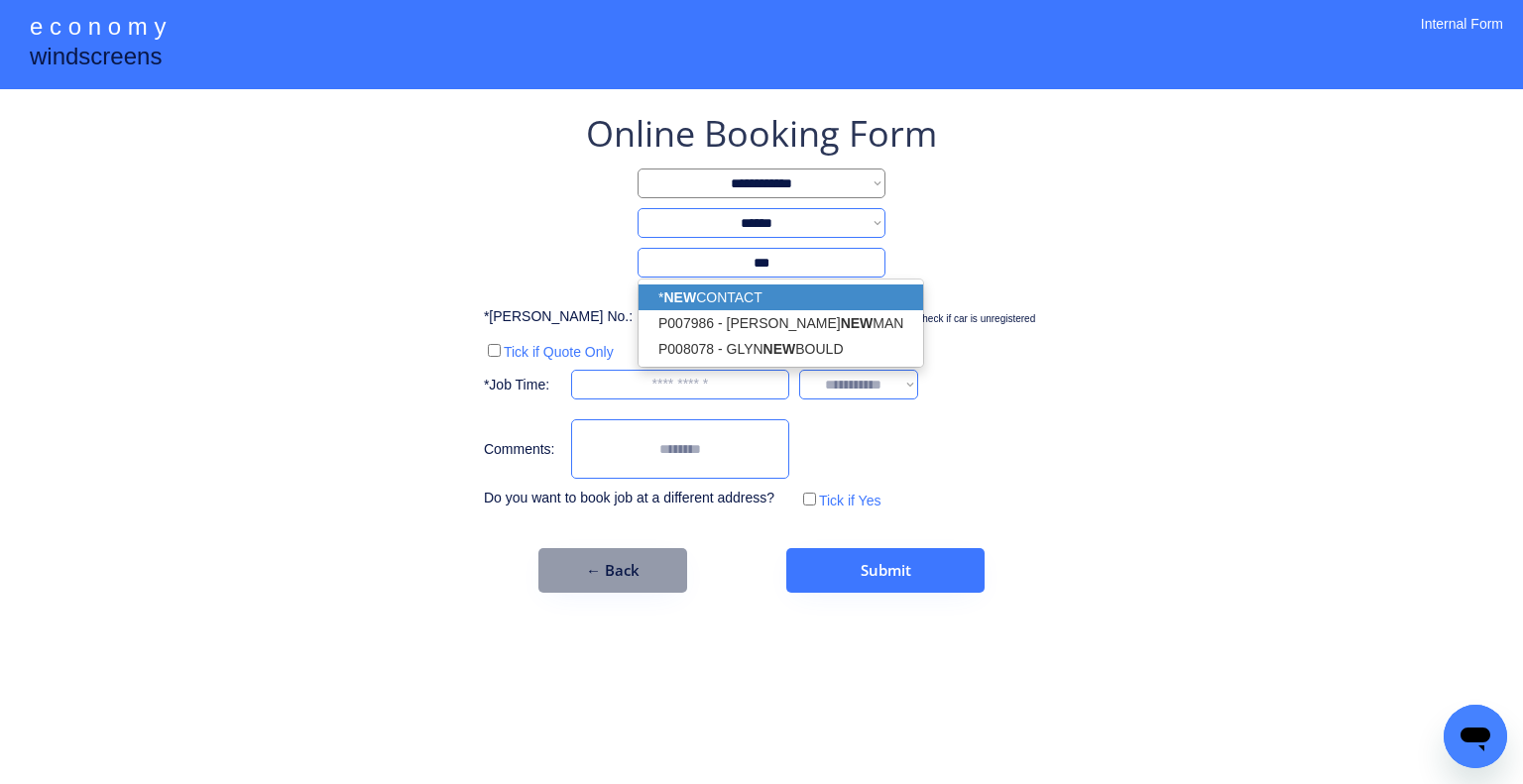 click on "* NEW  CONTACT" at bounding box center [780, 297] 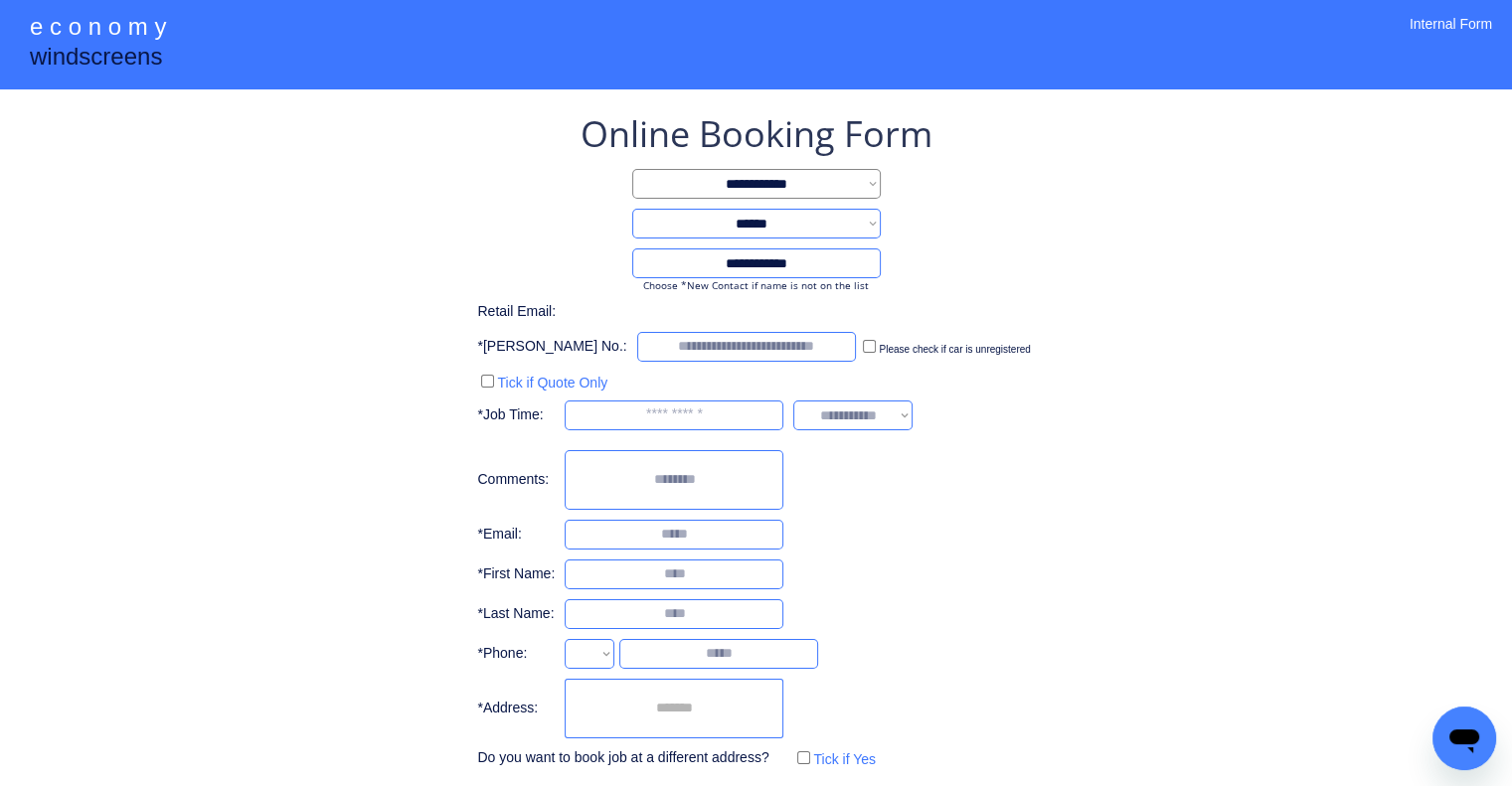type on "**********" 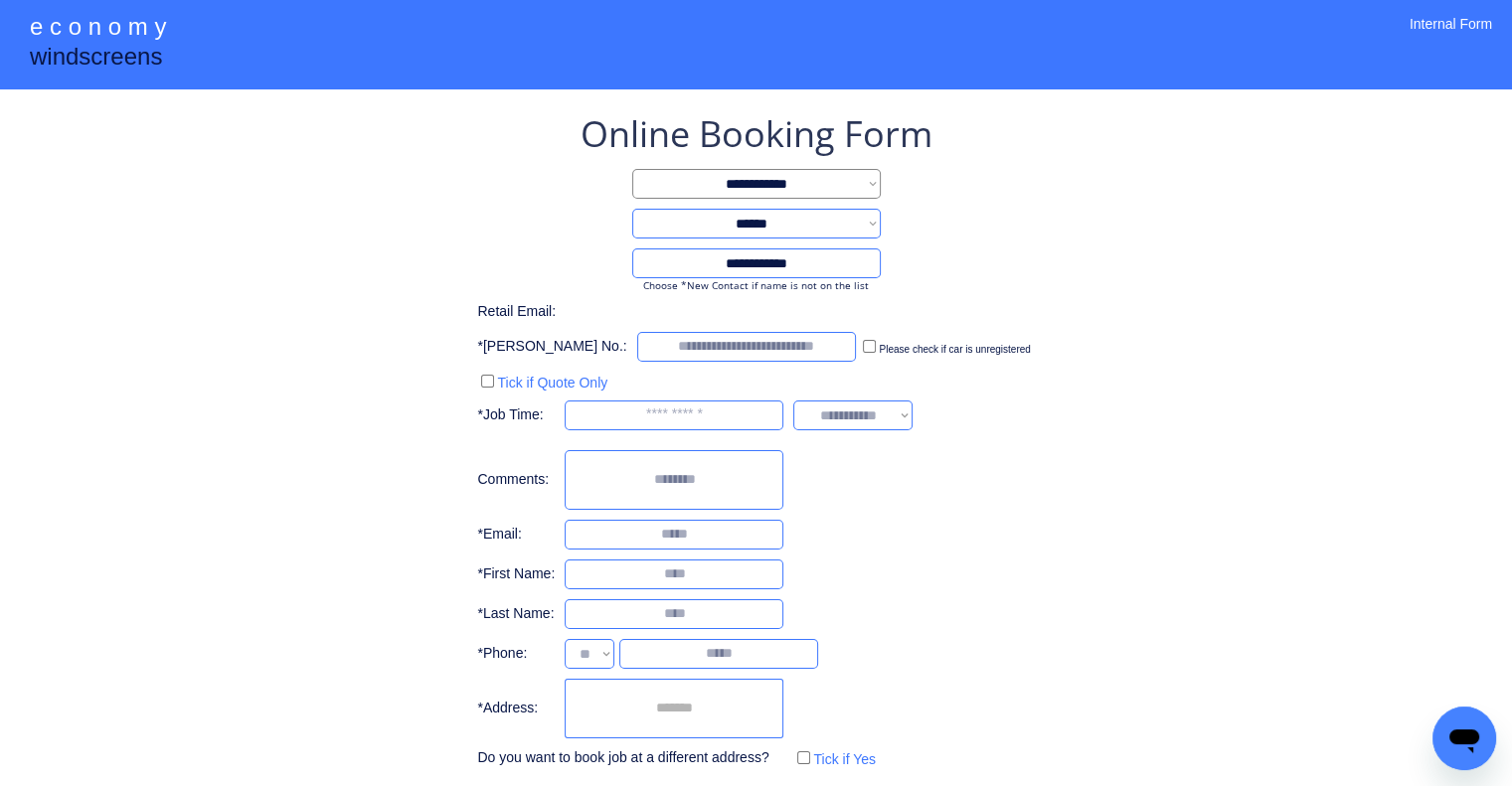 select on "**********" 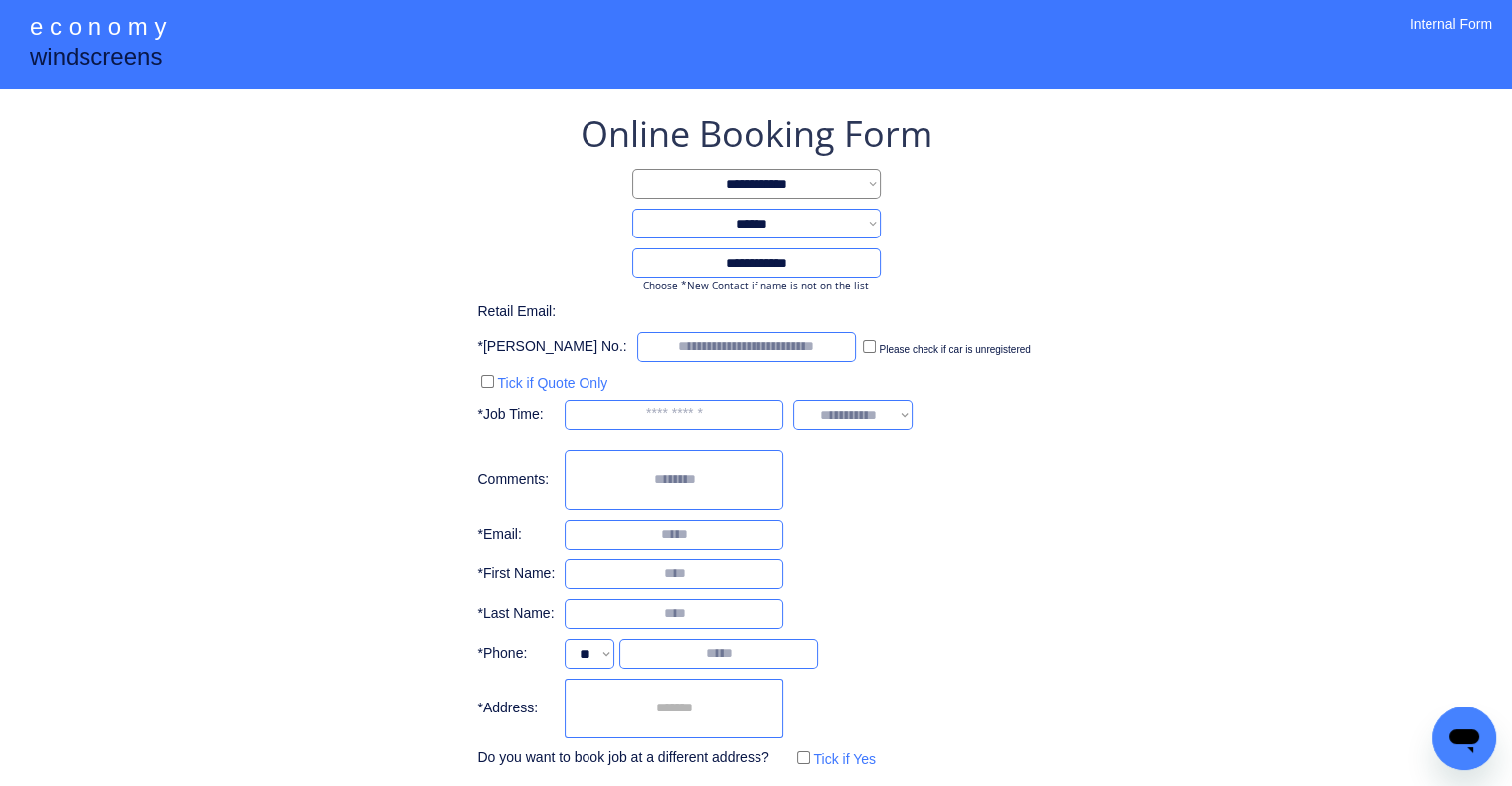 click at bounding box center (674, 415) 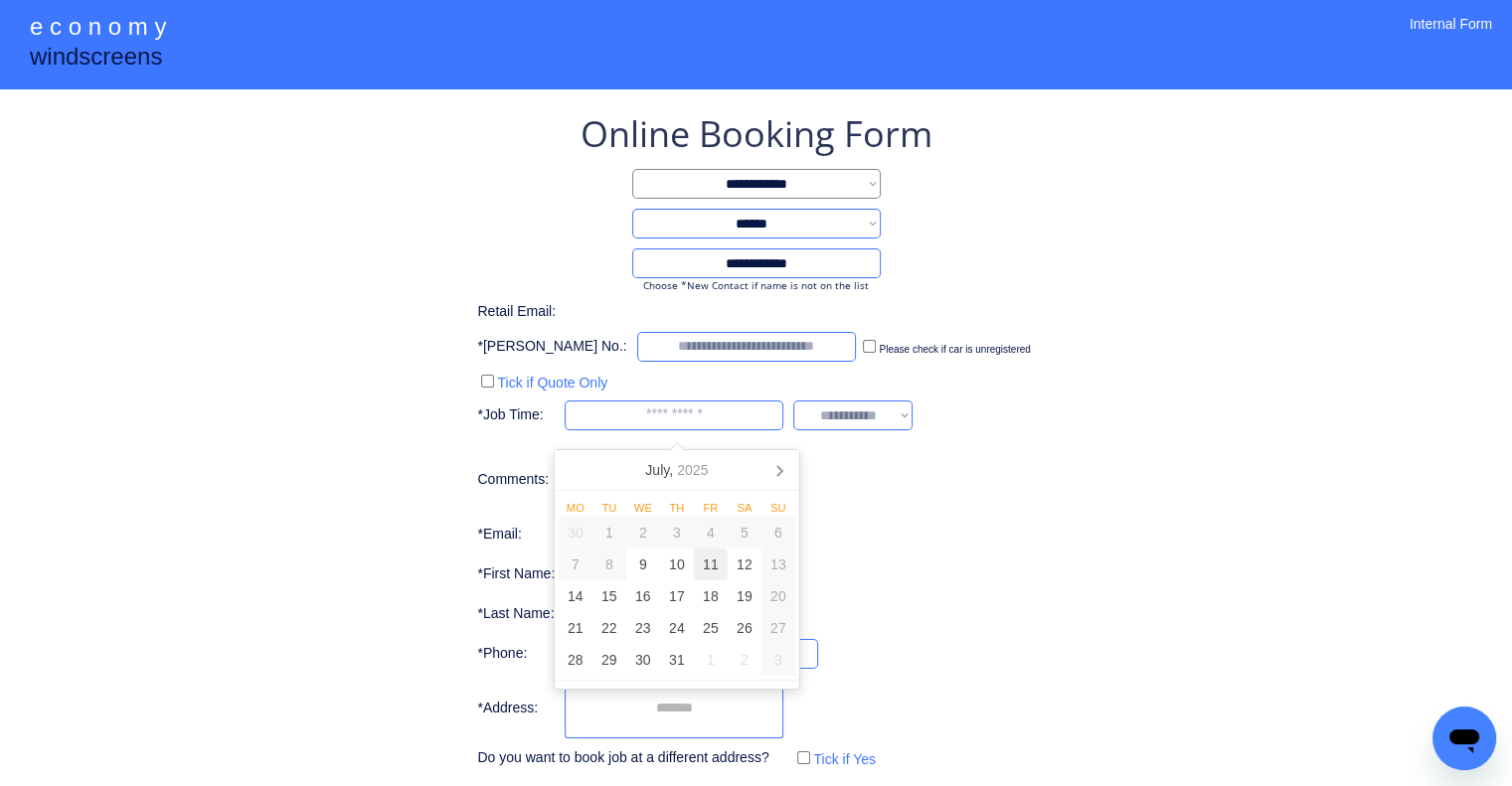 click on "11" at bounding box center (711, 564) 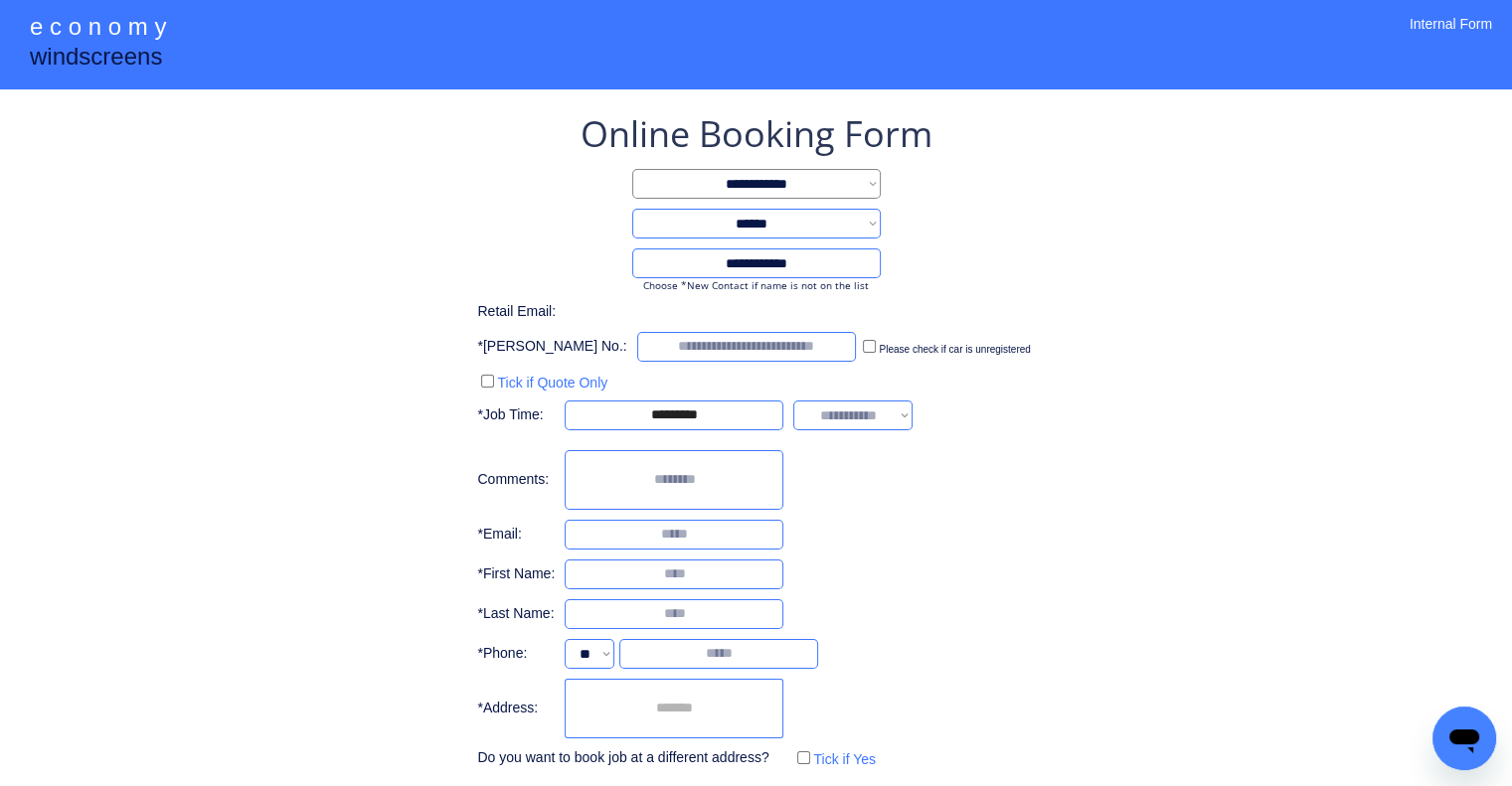 click on "**********" at bounding box center [756, 481] 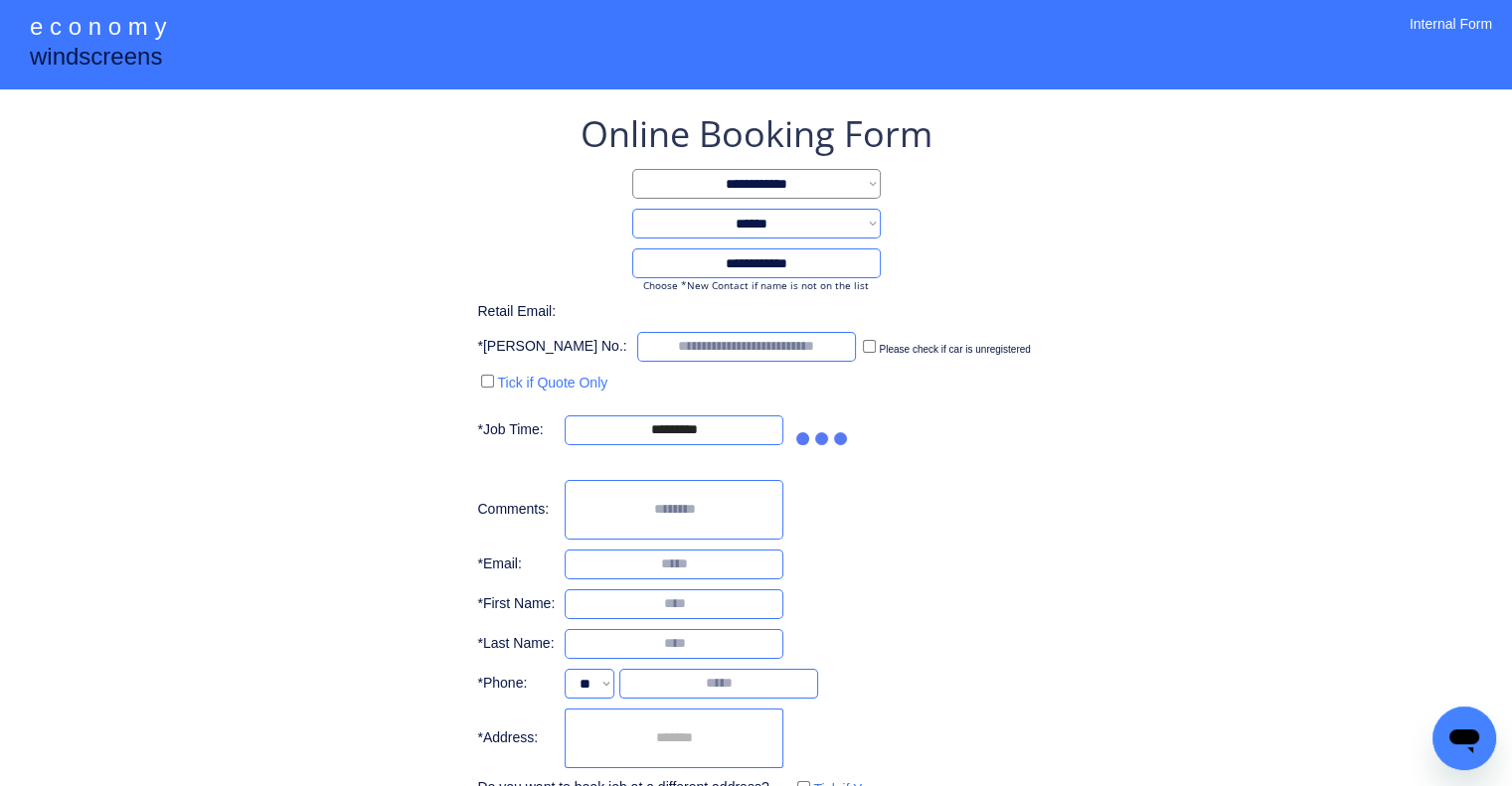 click on "**********" at bounding box center (756, 456) 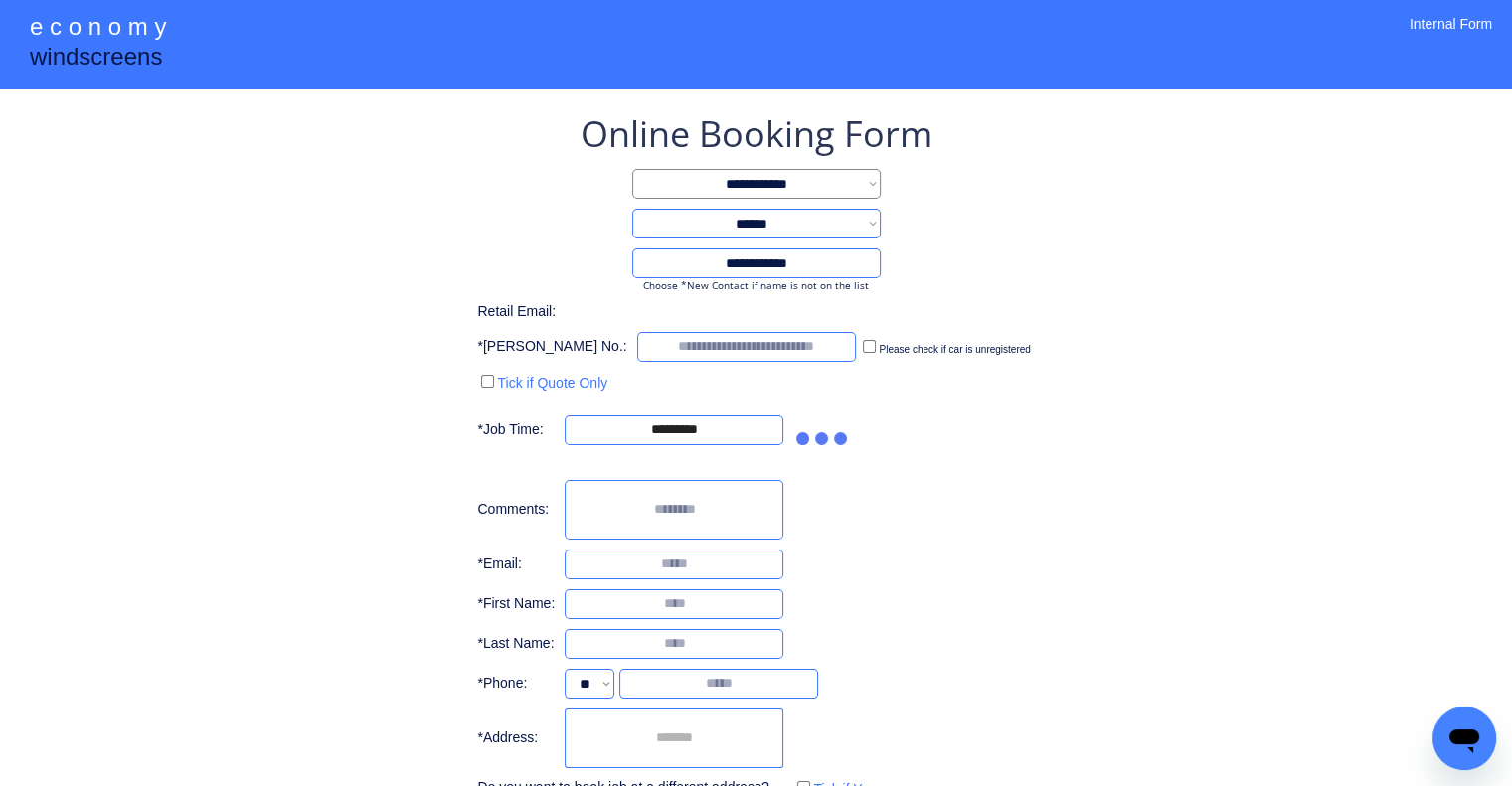 click on "**********" at bounding box center (756, 496) 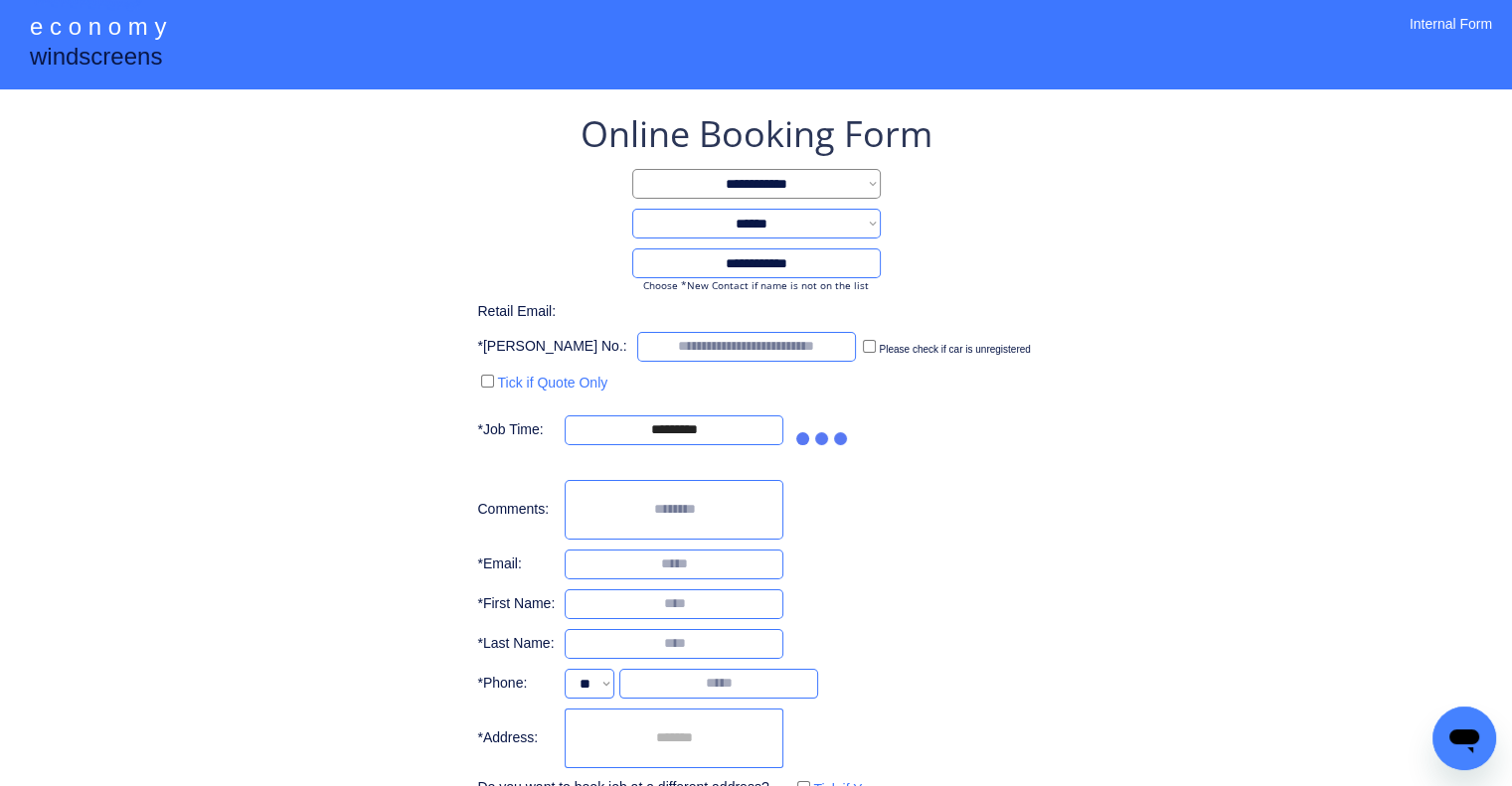click on "**********" at bounding box center (756, 496) 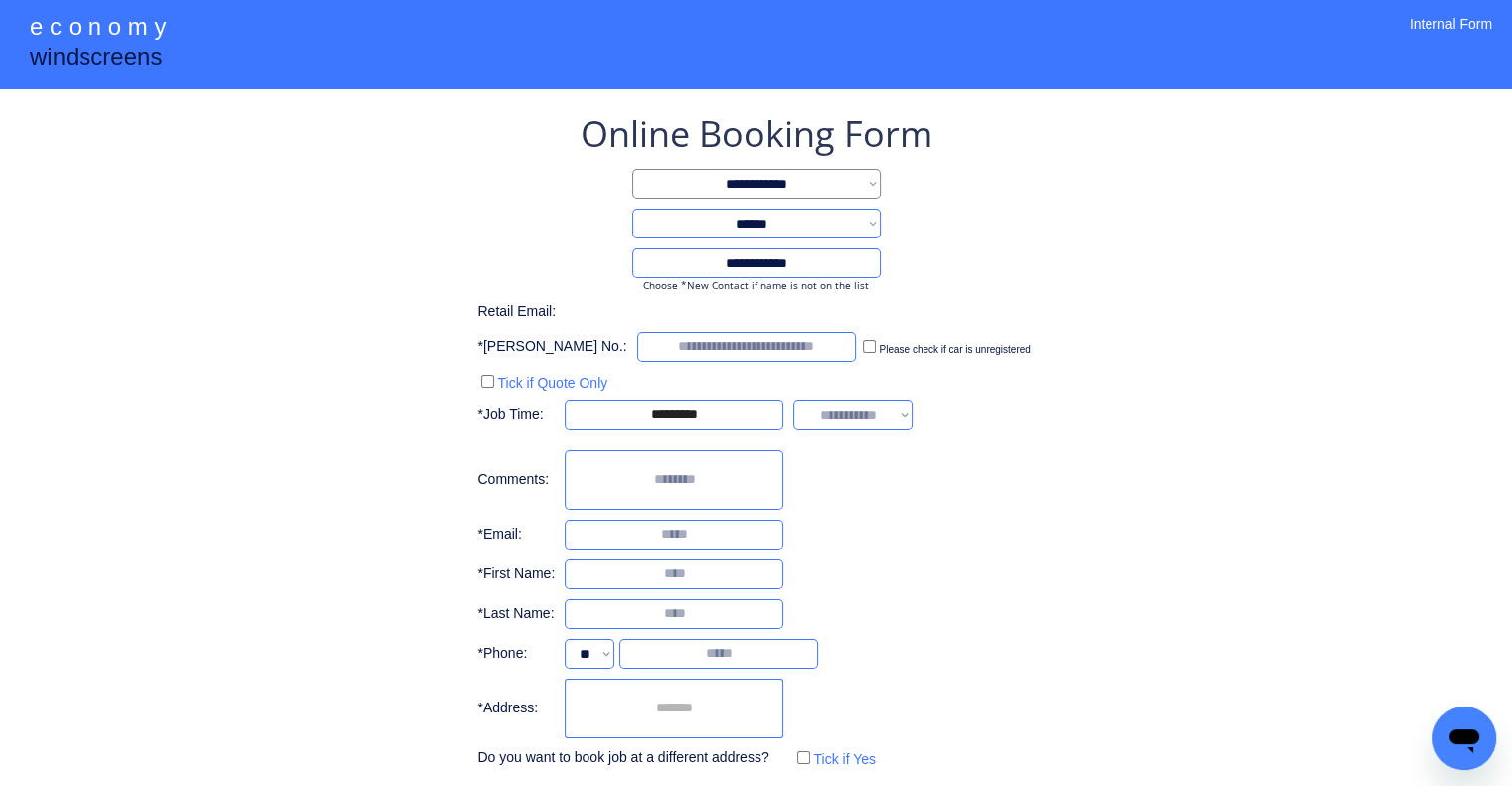 click on "**********" at bounding box center [853, 415] 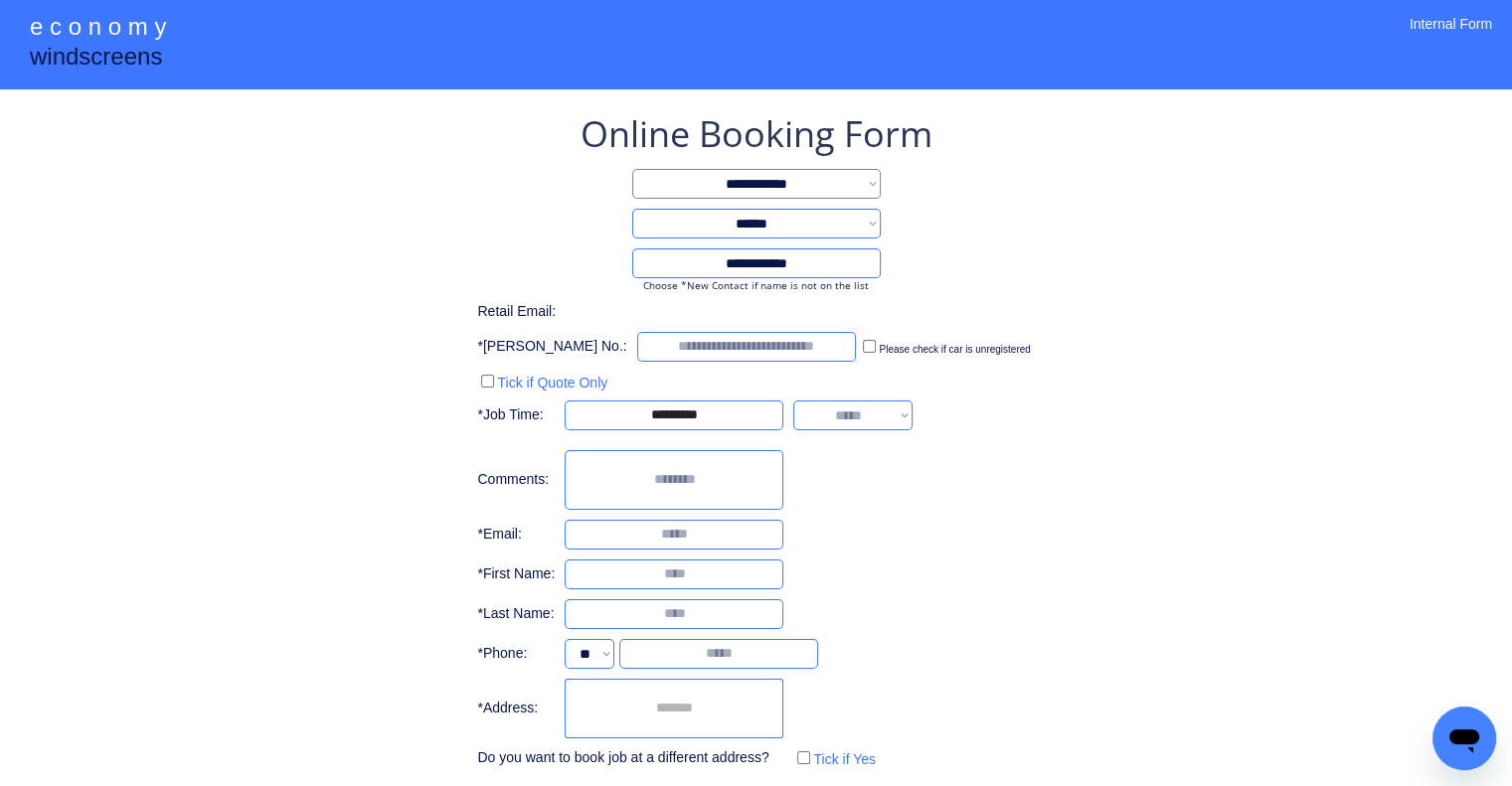 click on "**********" at bounding box center [853, 415] 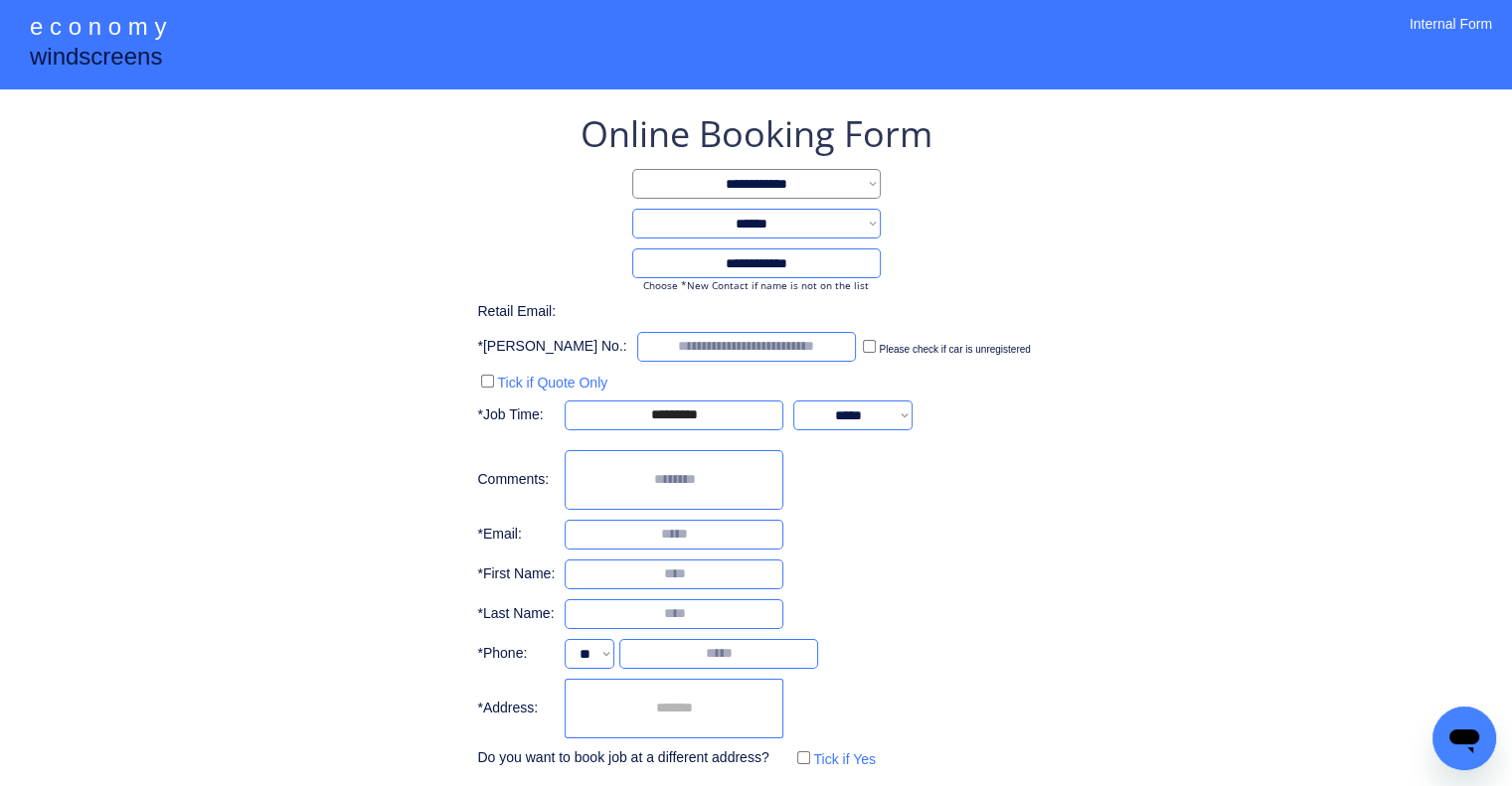 click on "**********" at bounding box center (756, 441) 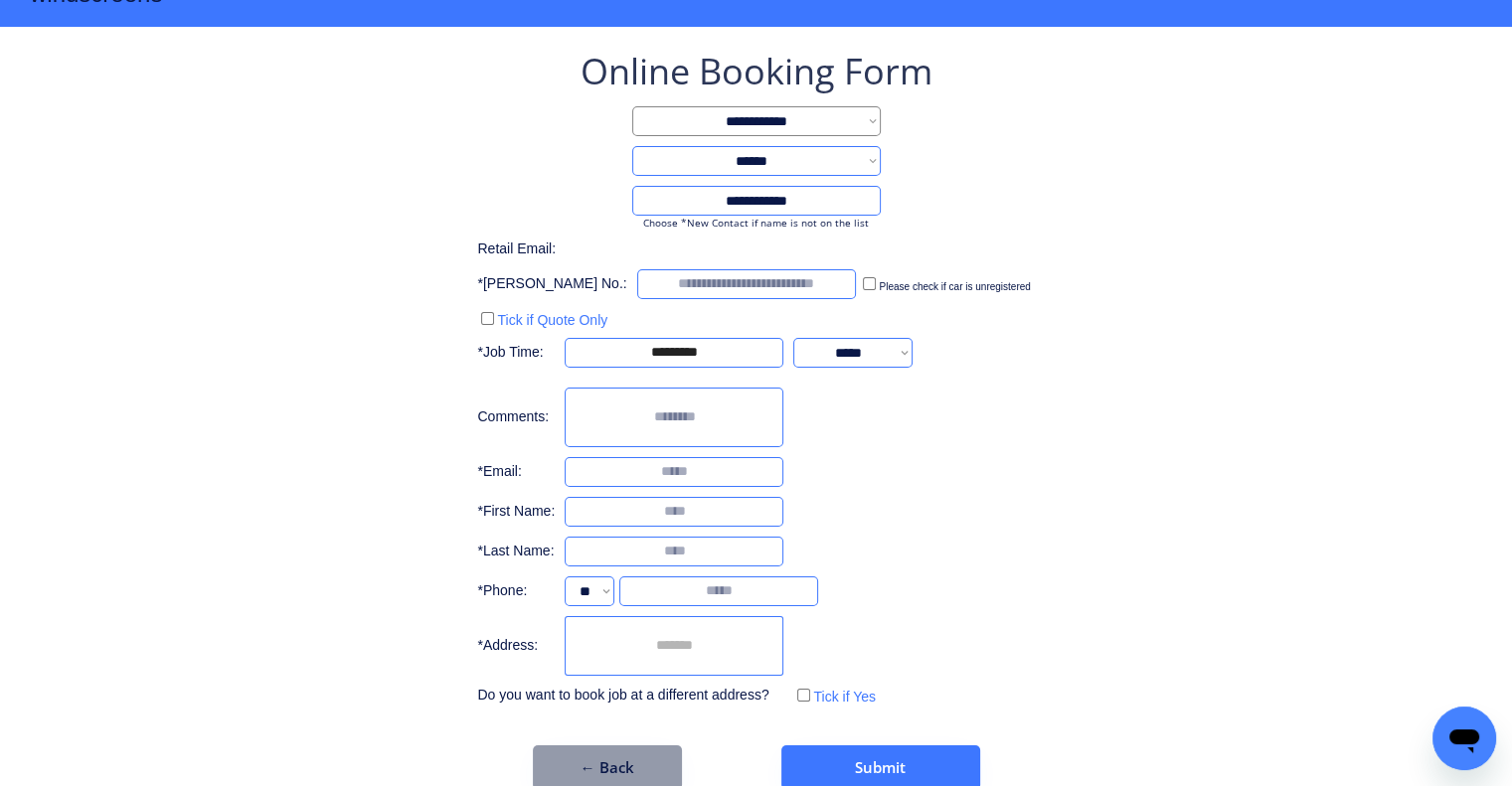 scroll, scrollTop: 95, scrollLeft: 0, axis: vertical 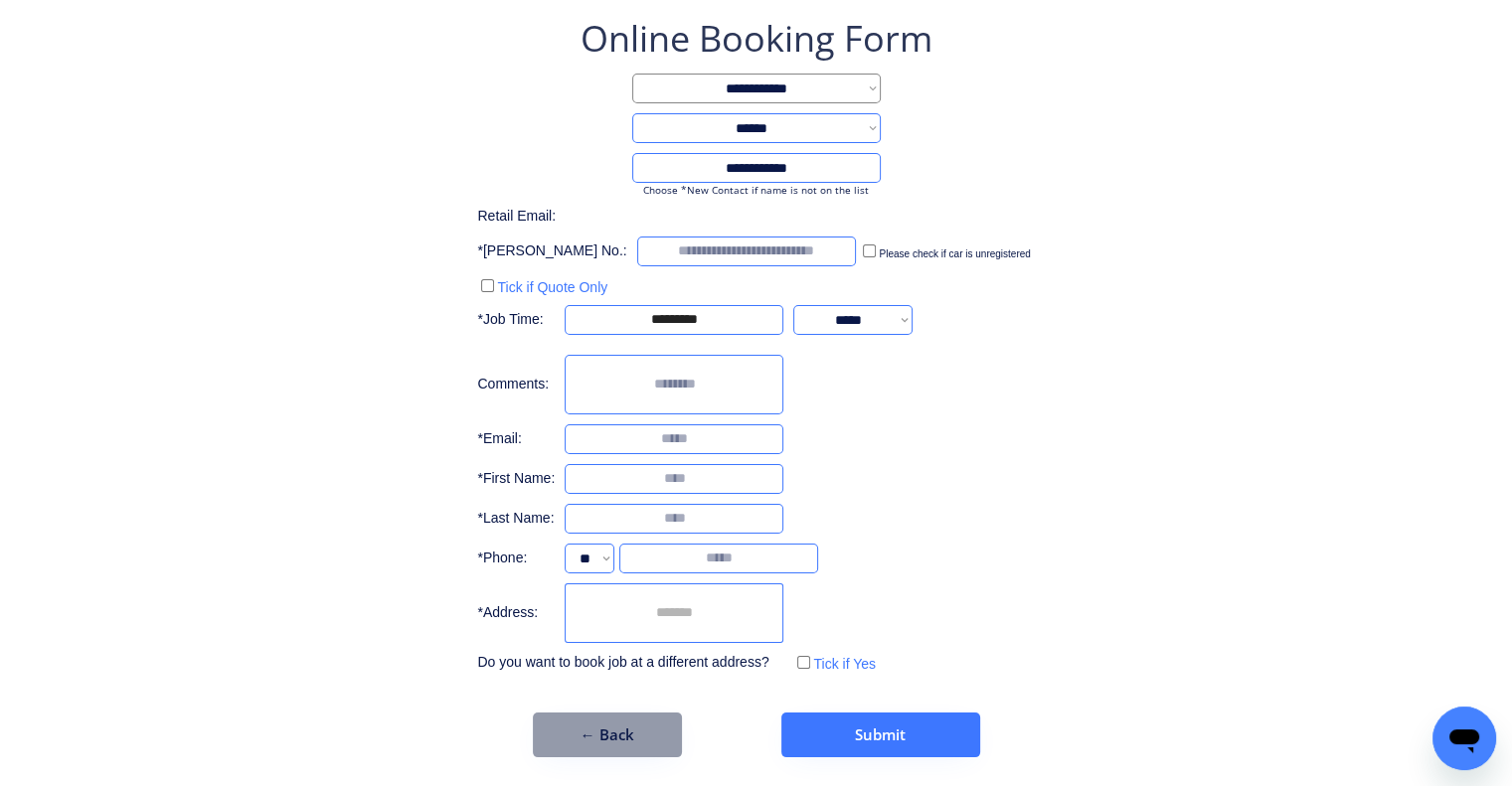 click at bounding box center [747, 251] 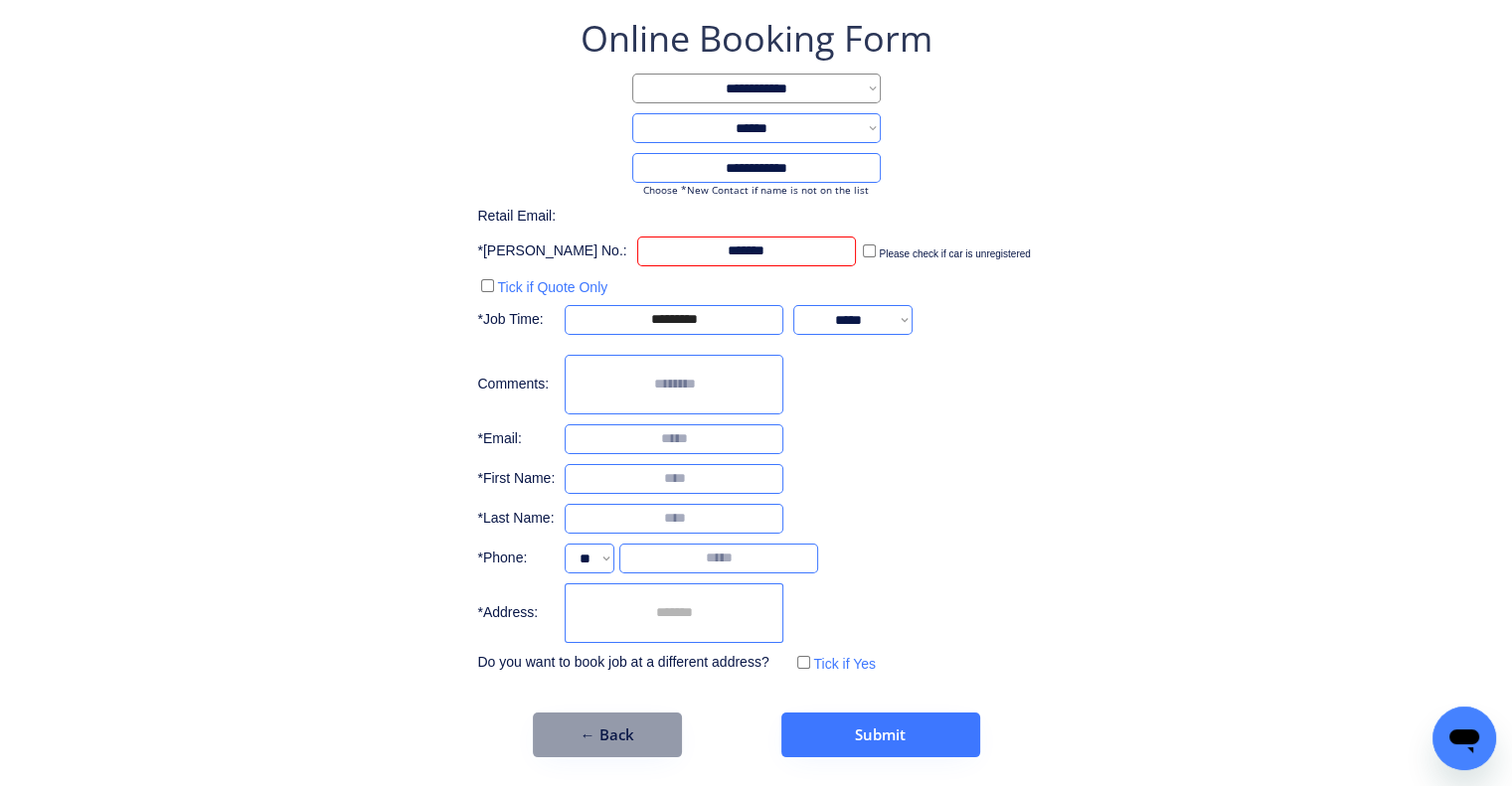 click on "**********" at bounding box center (756, 346) 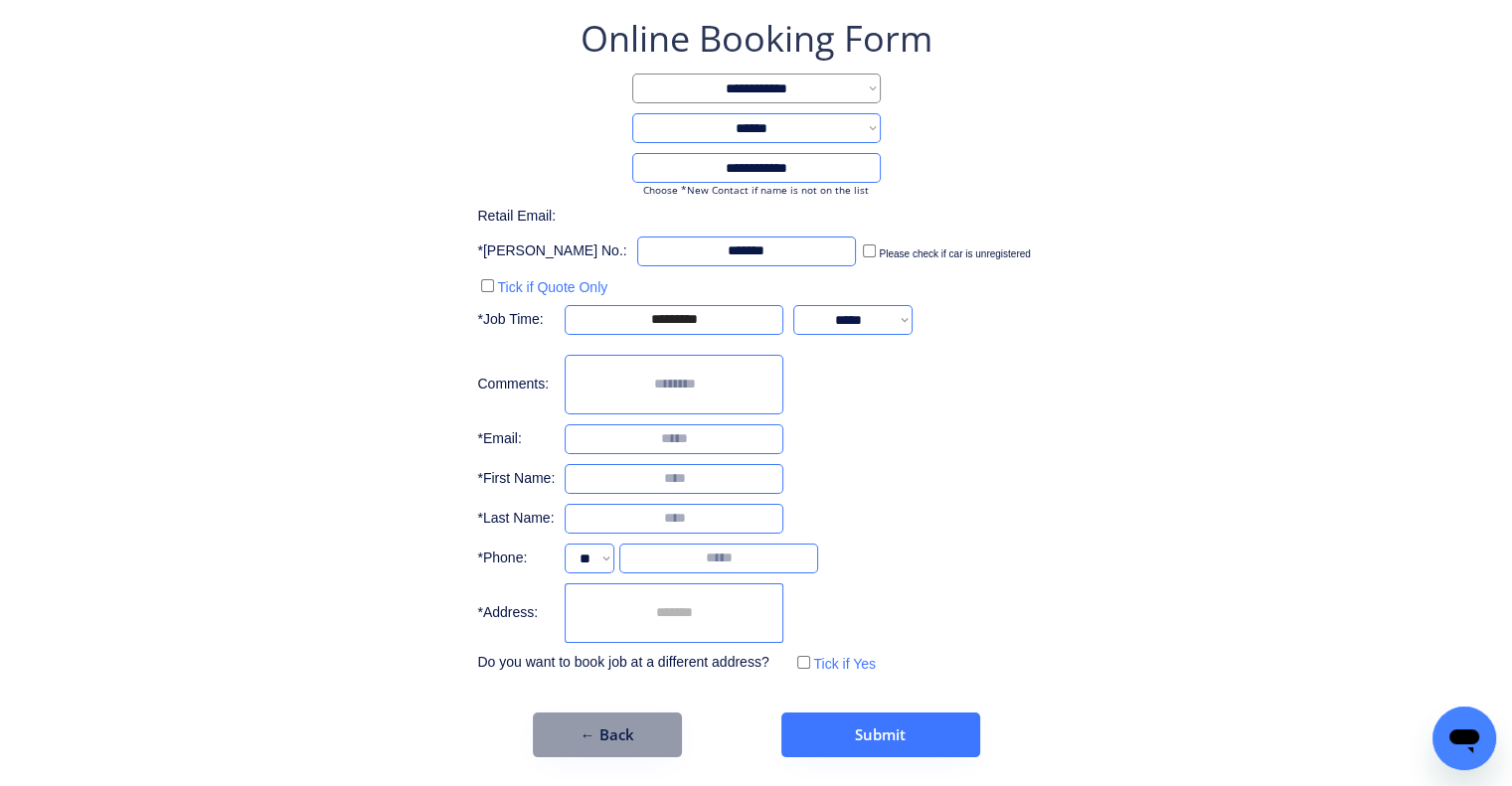 click on "Please check if car is unregistered" at bounding box center [945, 251] 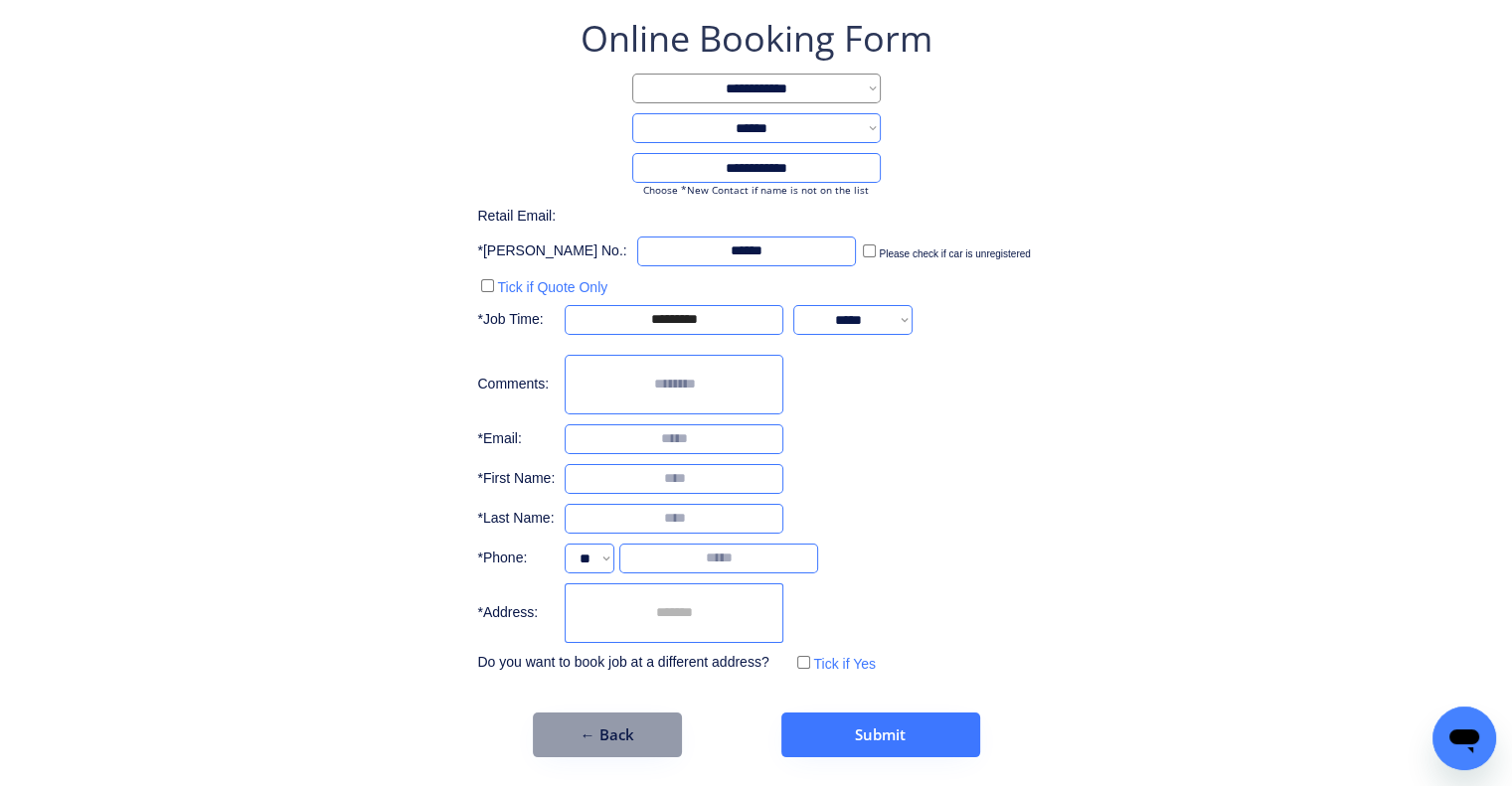 type on "******" 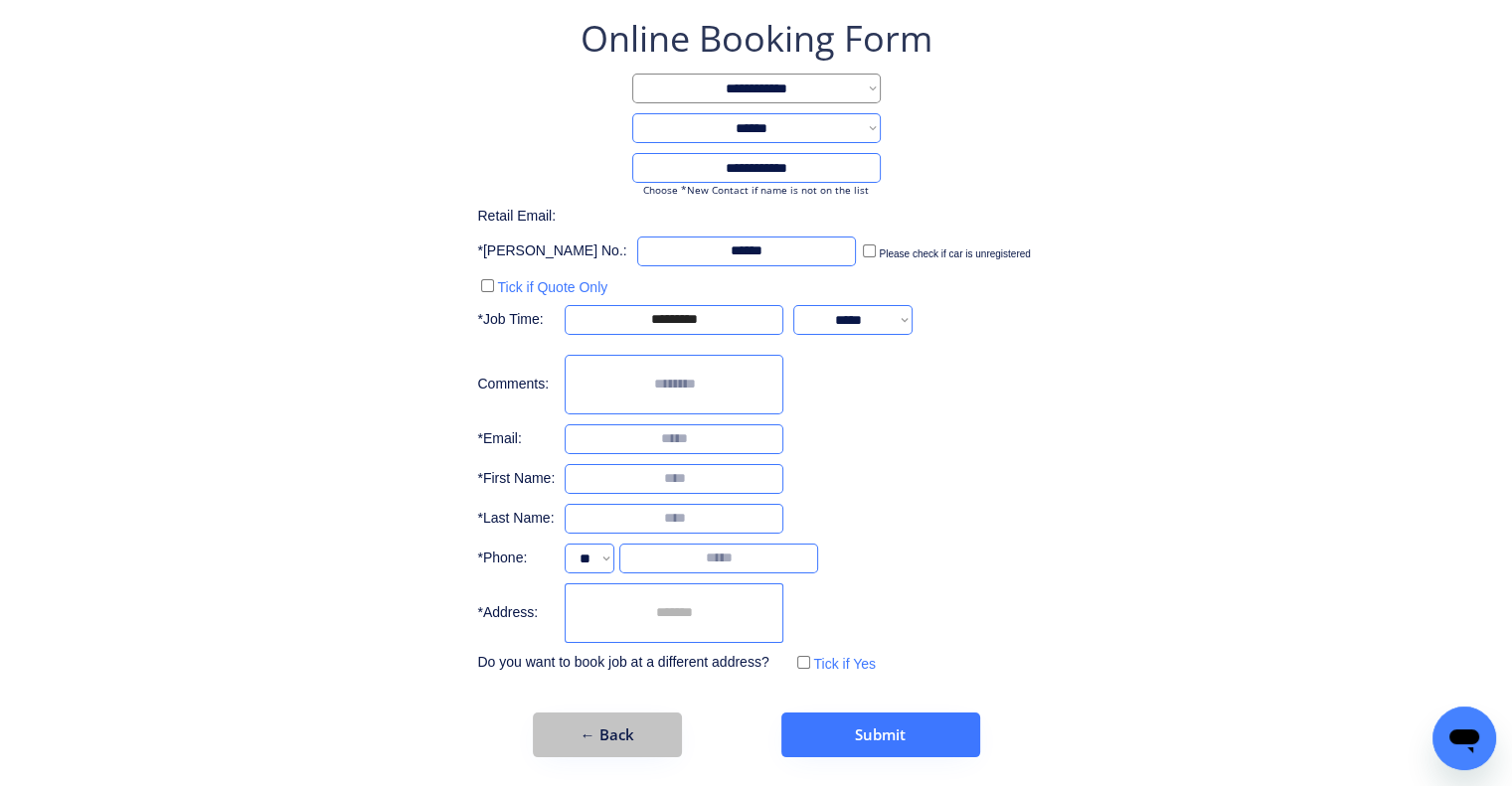 click on "←   Back" at bounding box center (607, 734) 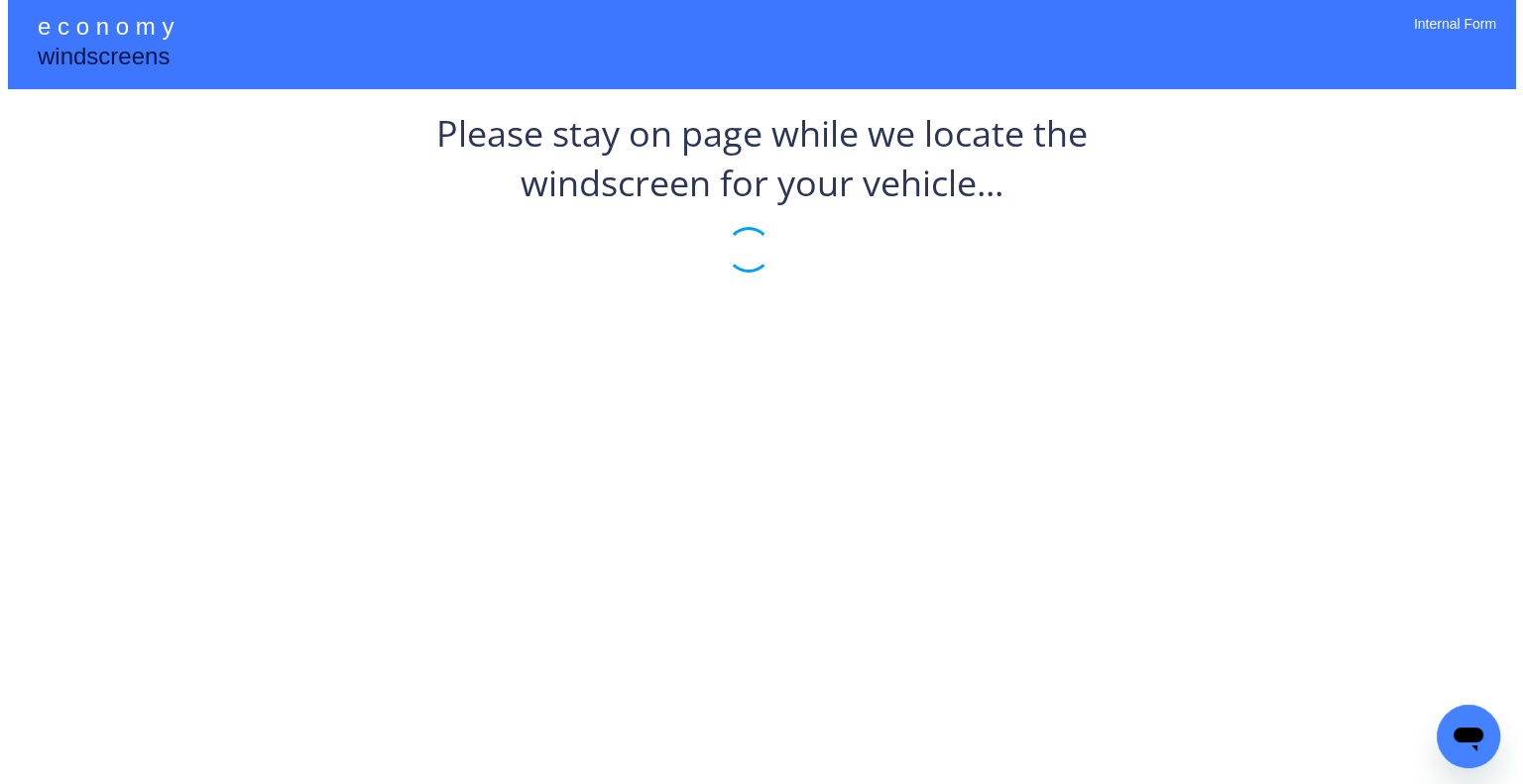 scroll, scrollTop: 0, scrollLeft: 0, axis: both 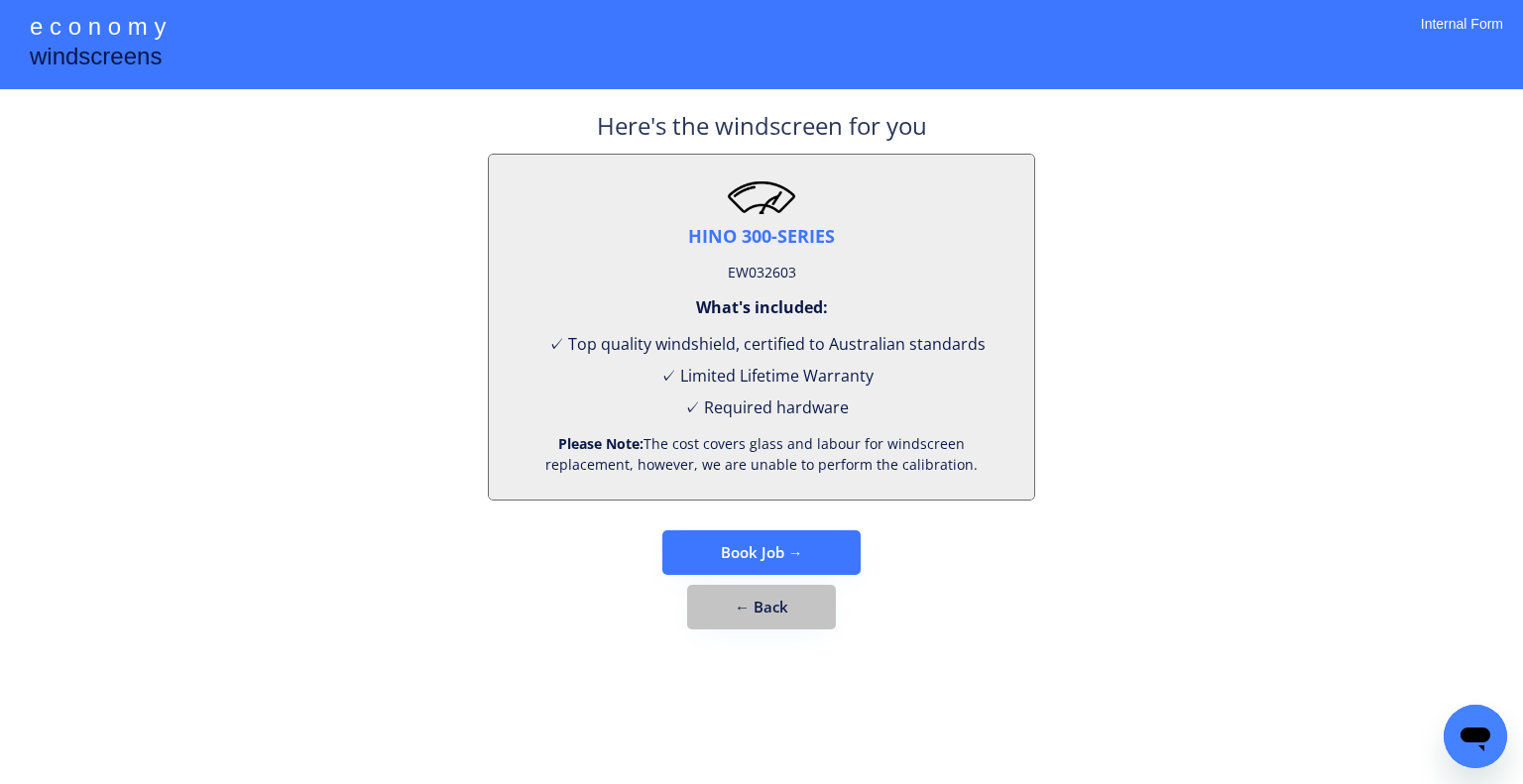 click on "←   Back" at bounding box center [762, 607] 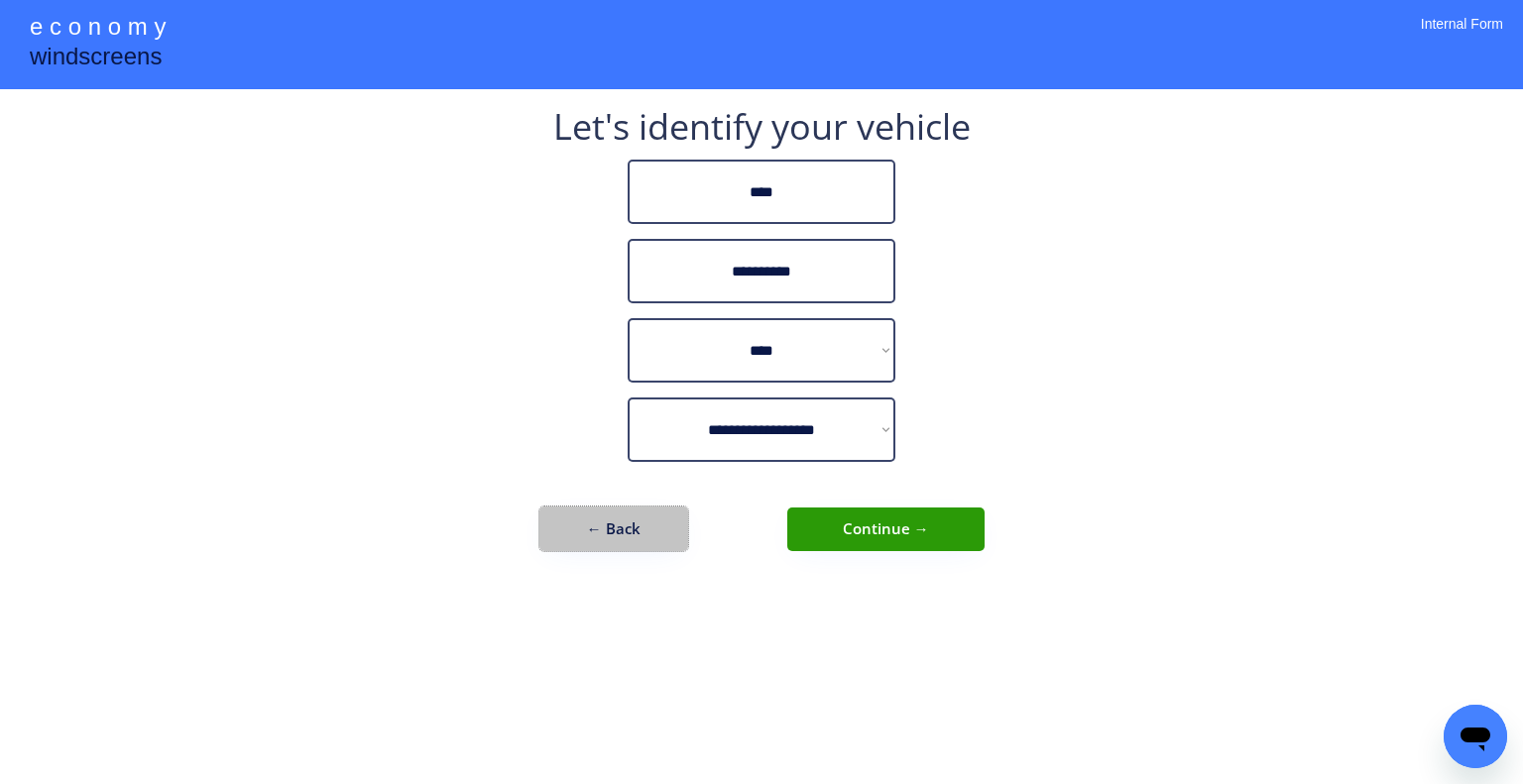 click on "←   Back" at bounding box center [614, 528] 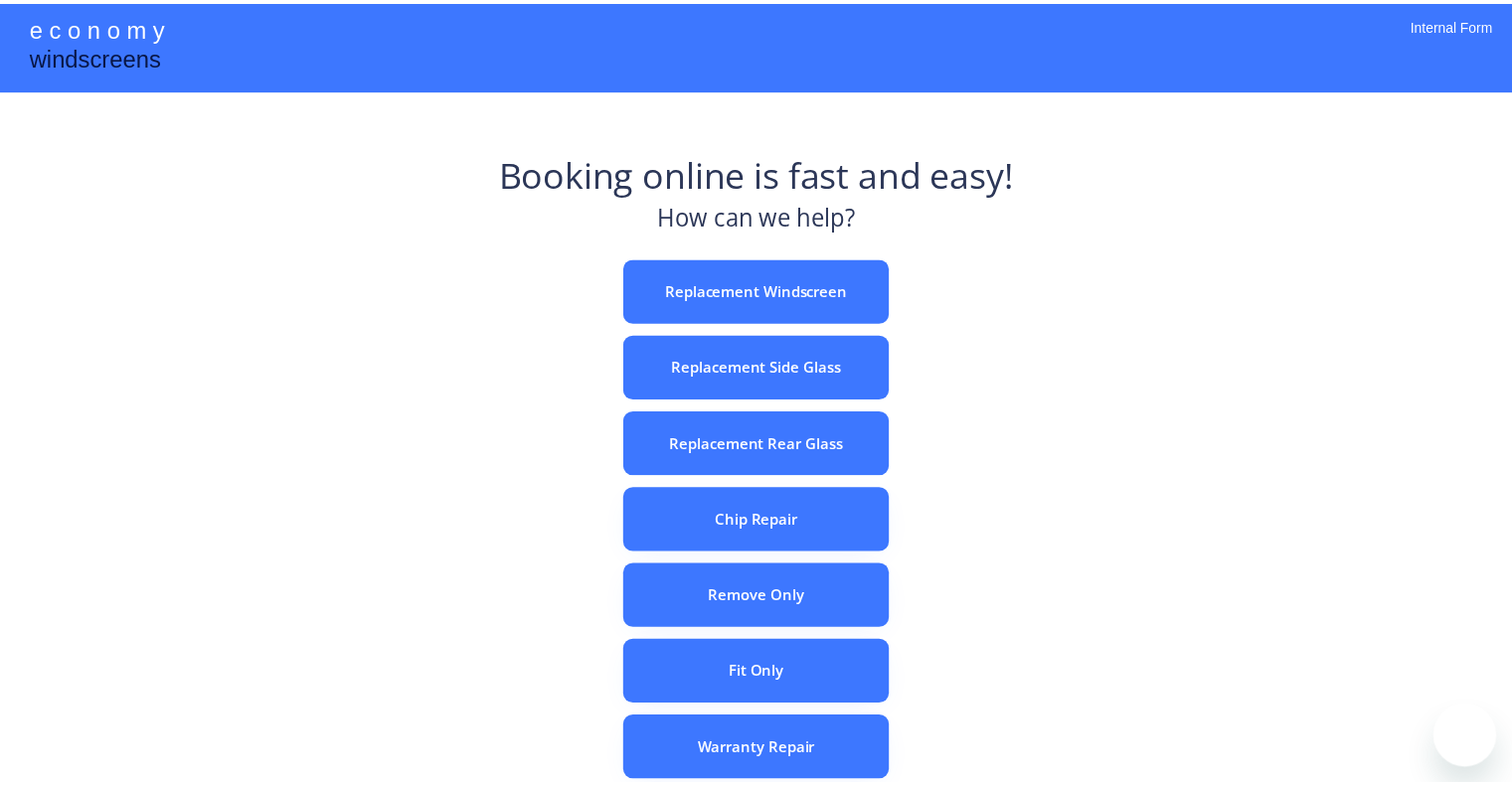 scroll, scrollTop: 0, scrollLeft: 0, axis: both 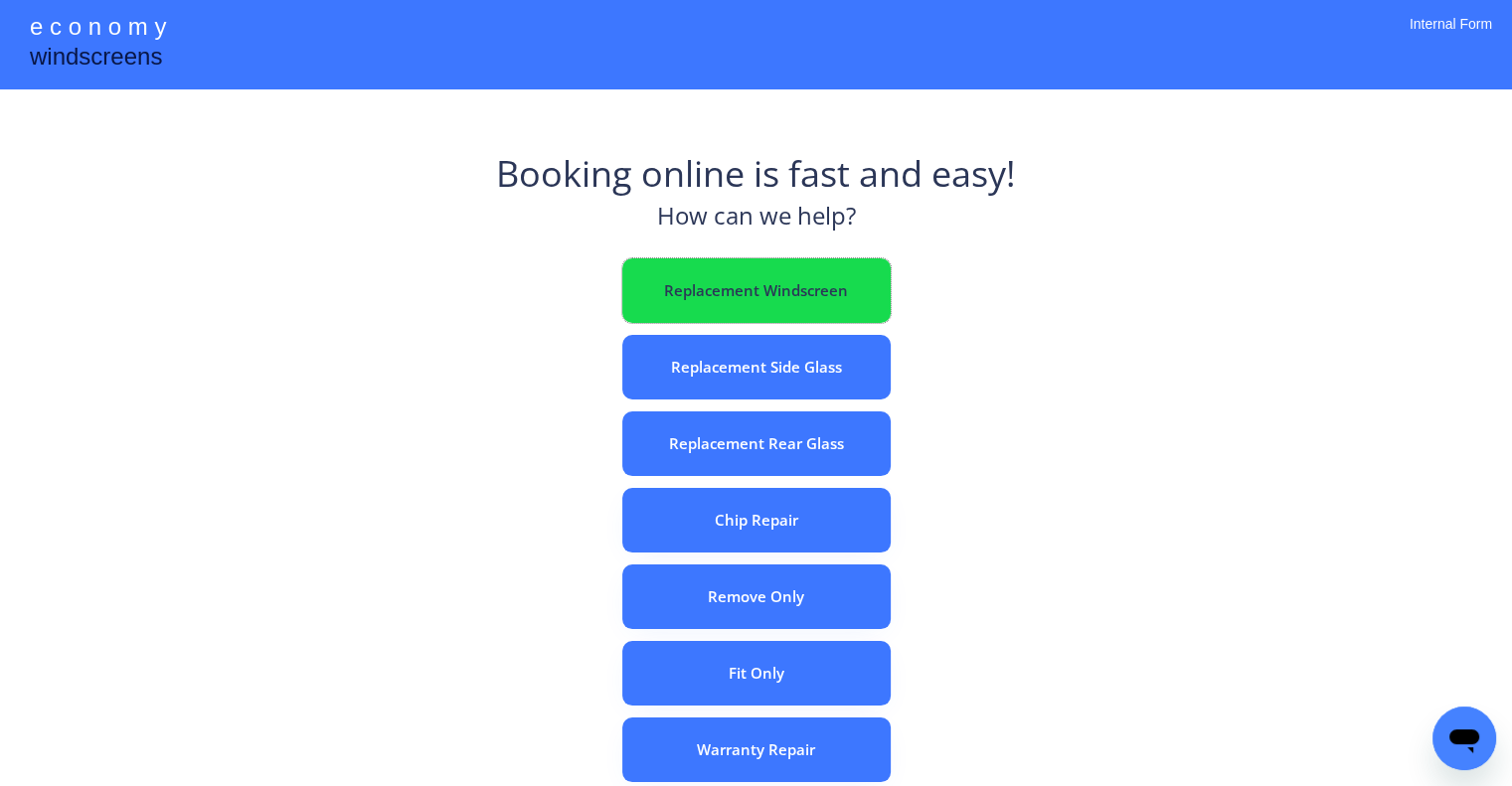 click on "Replacement Windscreen" at bounding box center (756, 290) 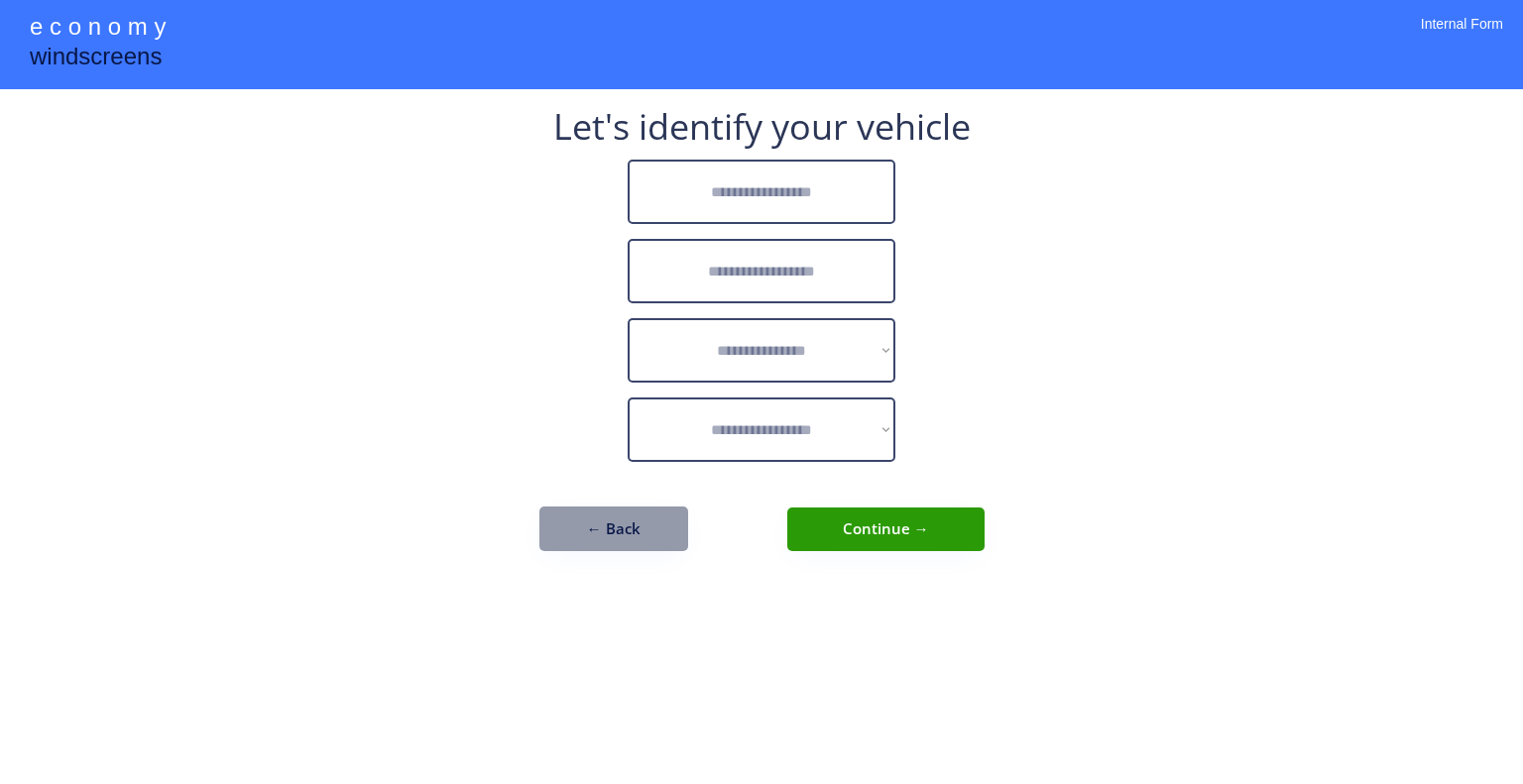 scroll, scrollTop: 0, scrollLeft: 0, axis: both 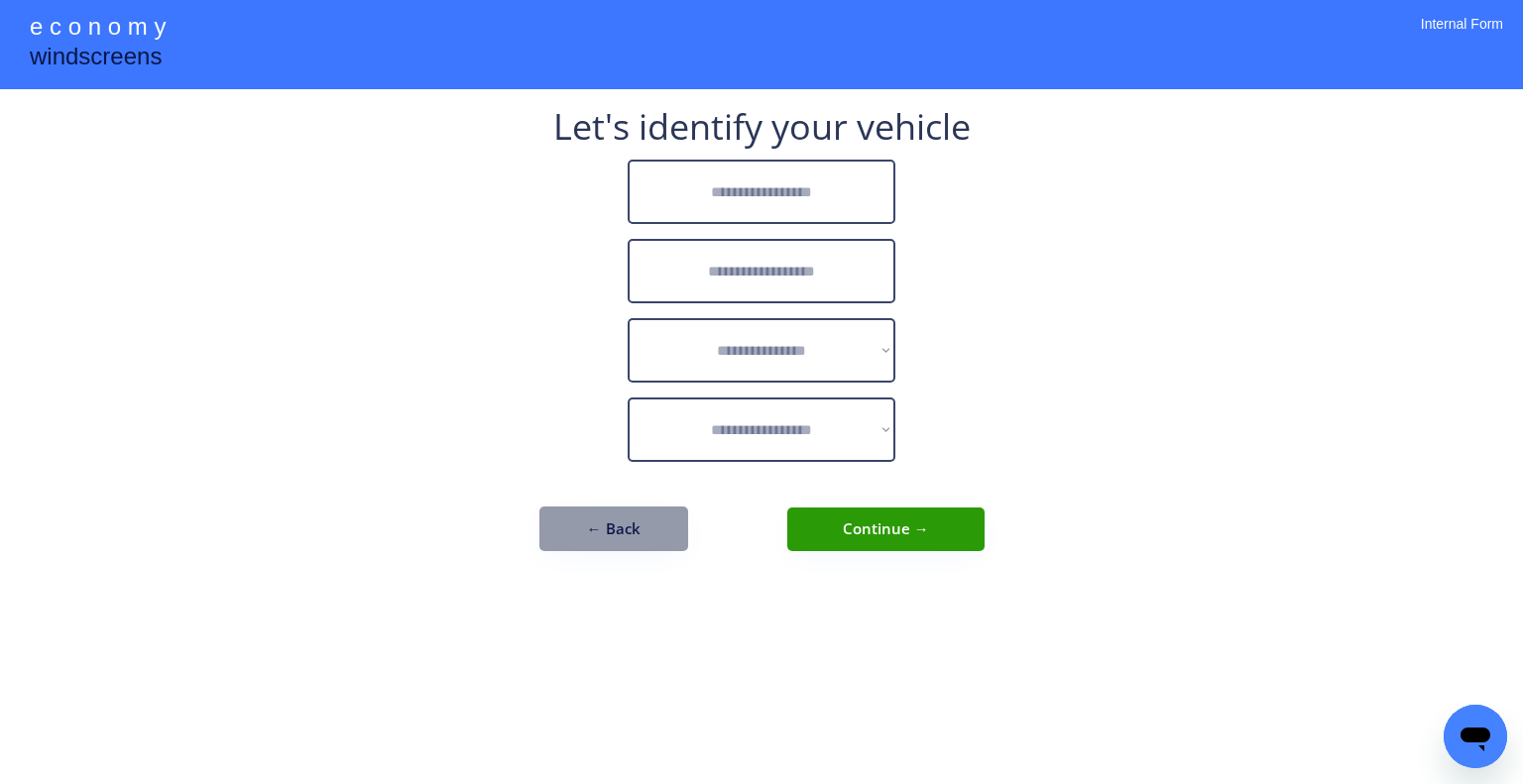 click at bounding box center [762, 191] 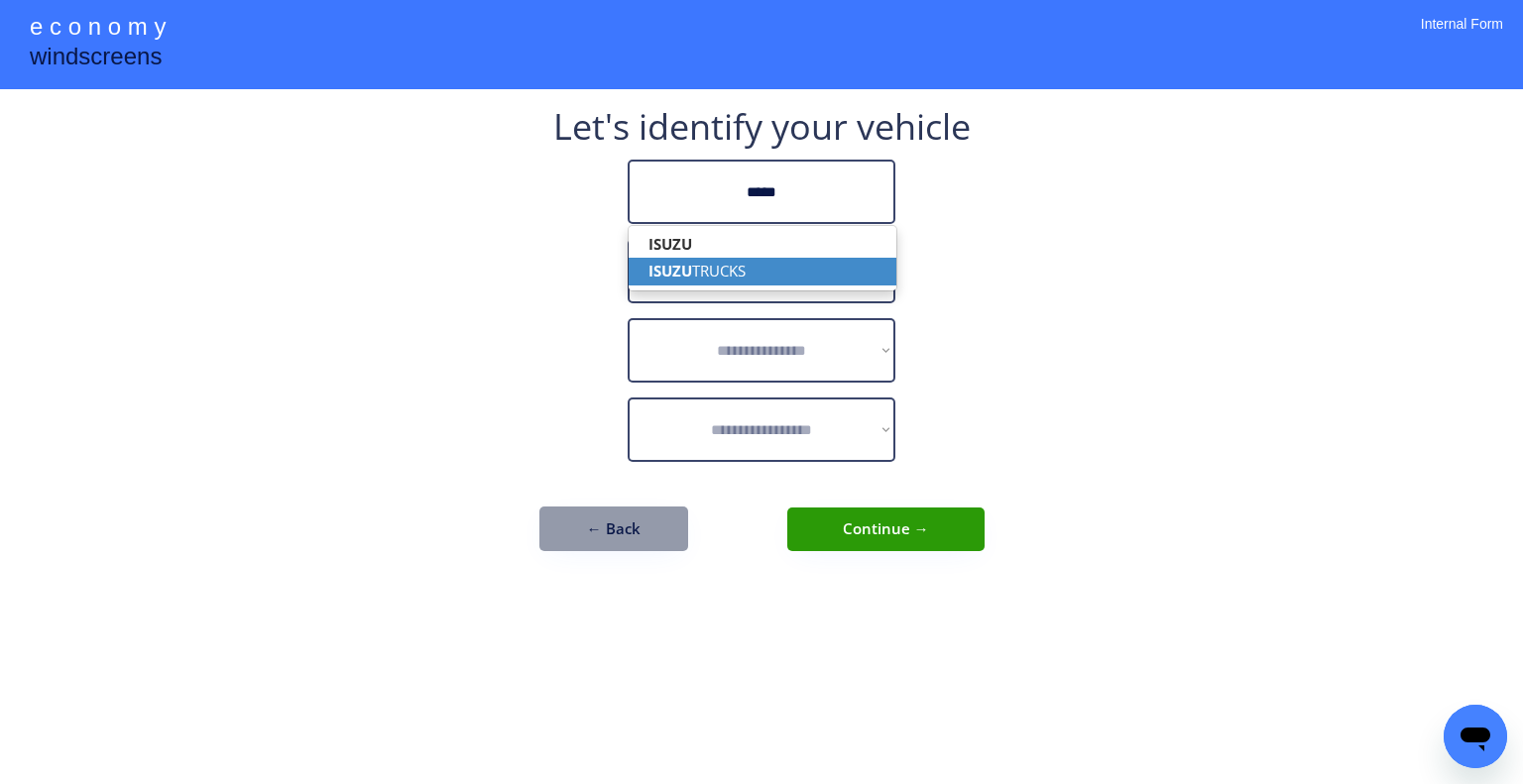click on "ISUZU  TRUCKS" at bounding box center (762, 271) 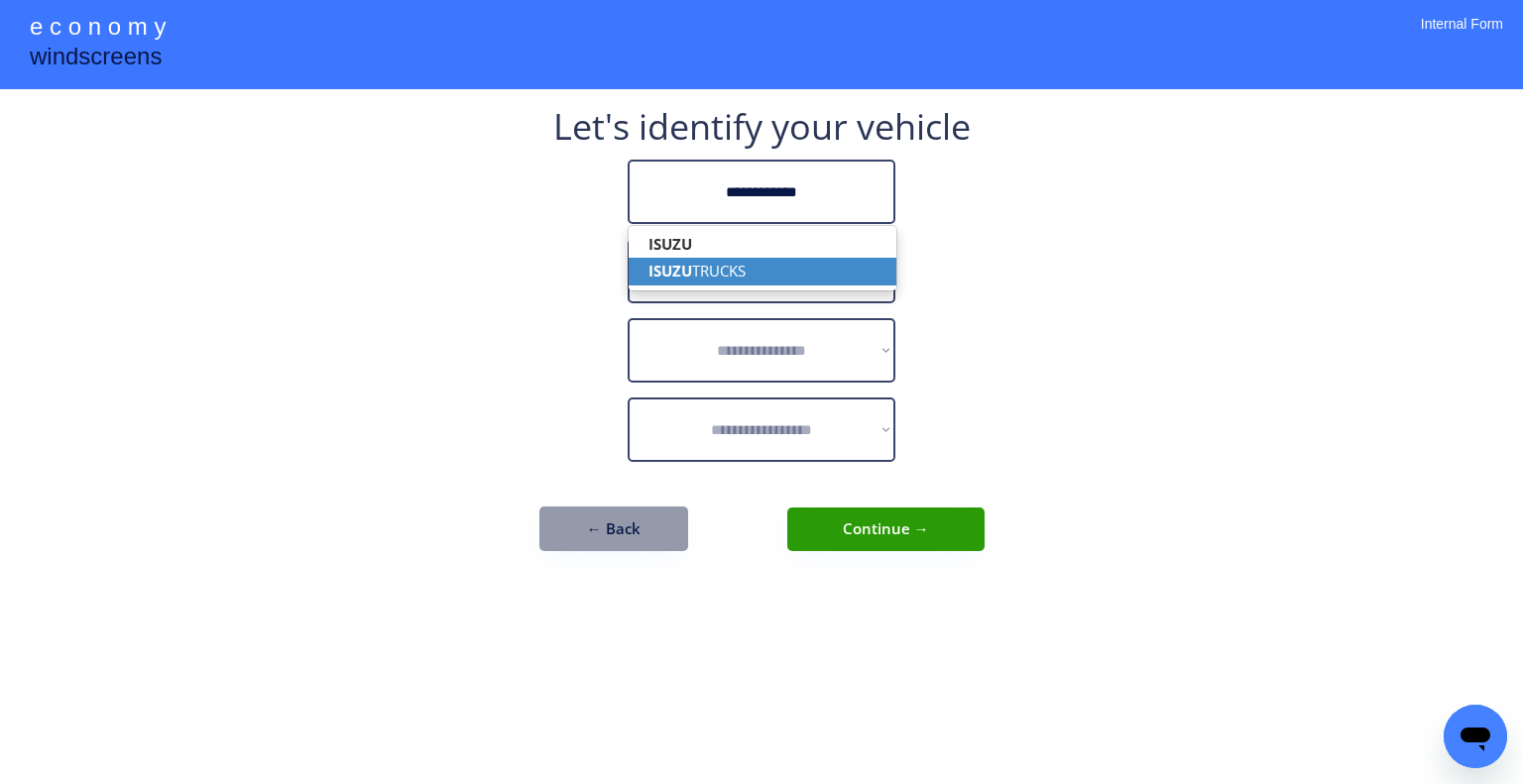 type on "**********" 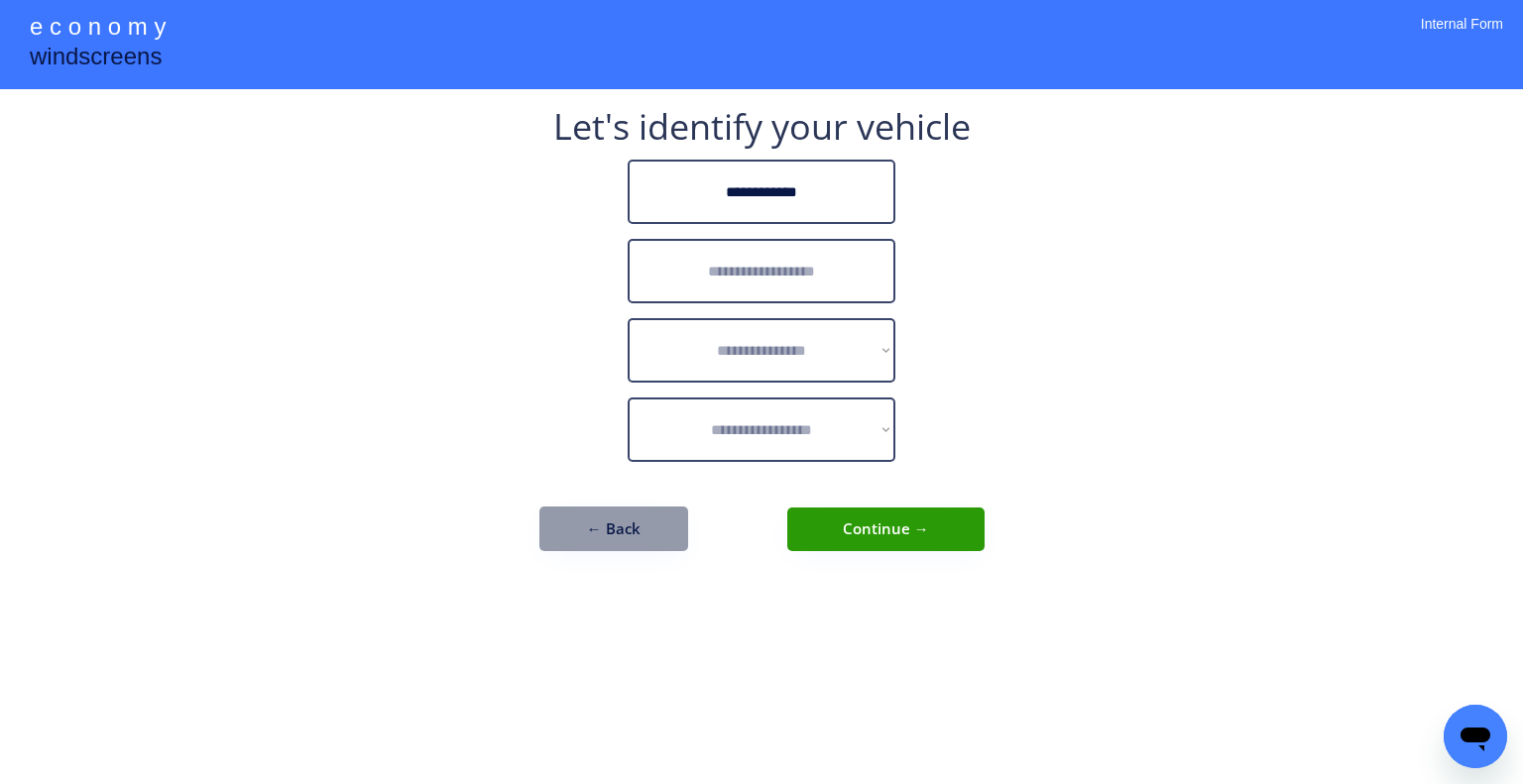 click at bounding box center [762, 271] 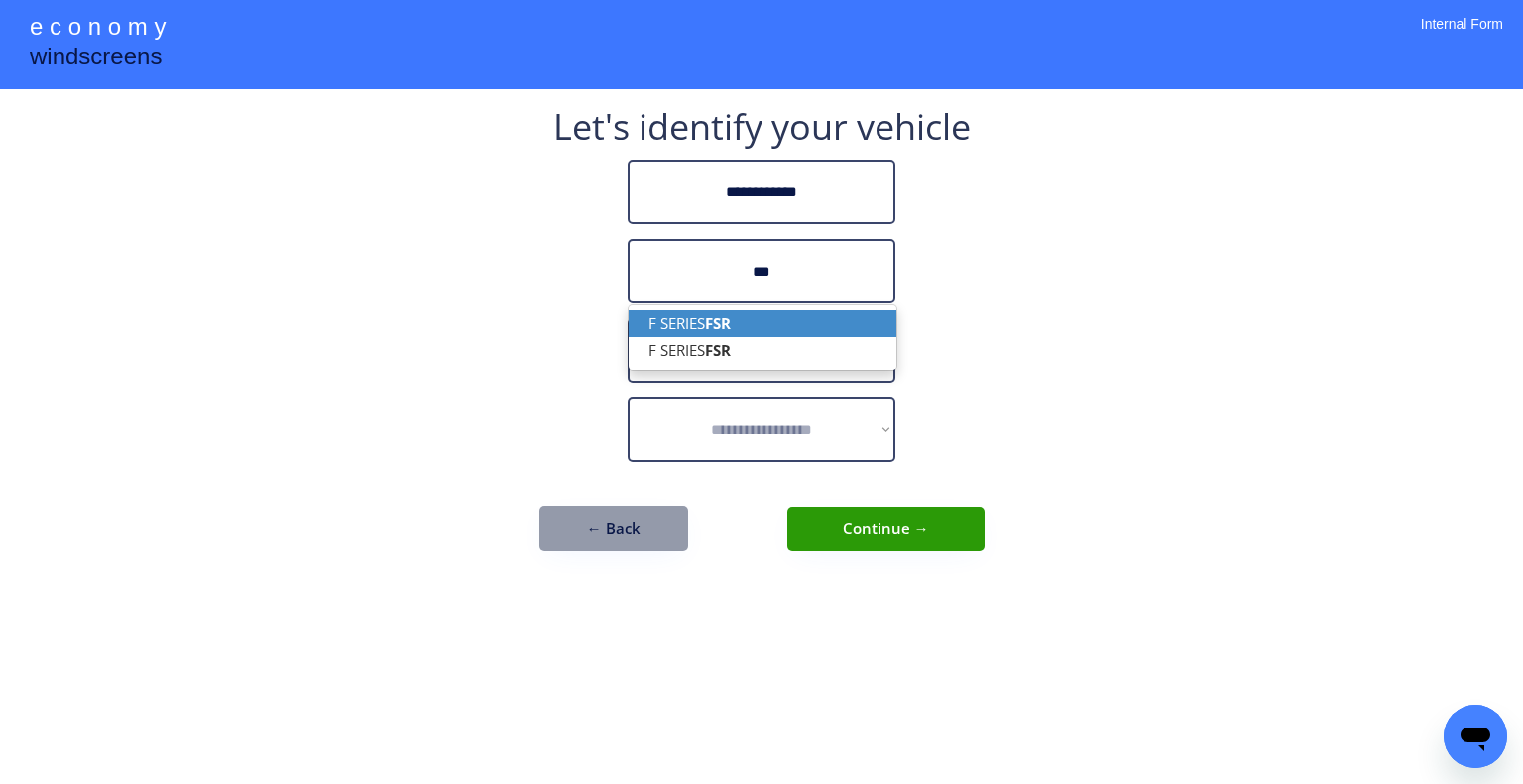 drag, startPoint x: 801, startPoint y: 333, endPoint x: 972, endPoint y: 324, distance: 171.2367 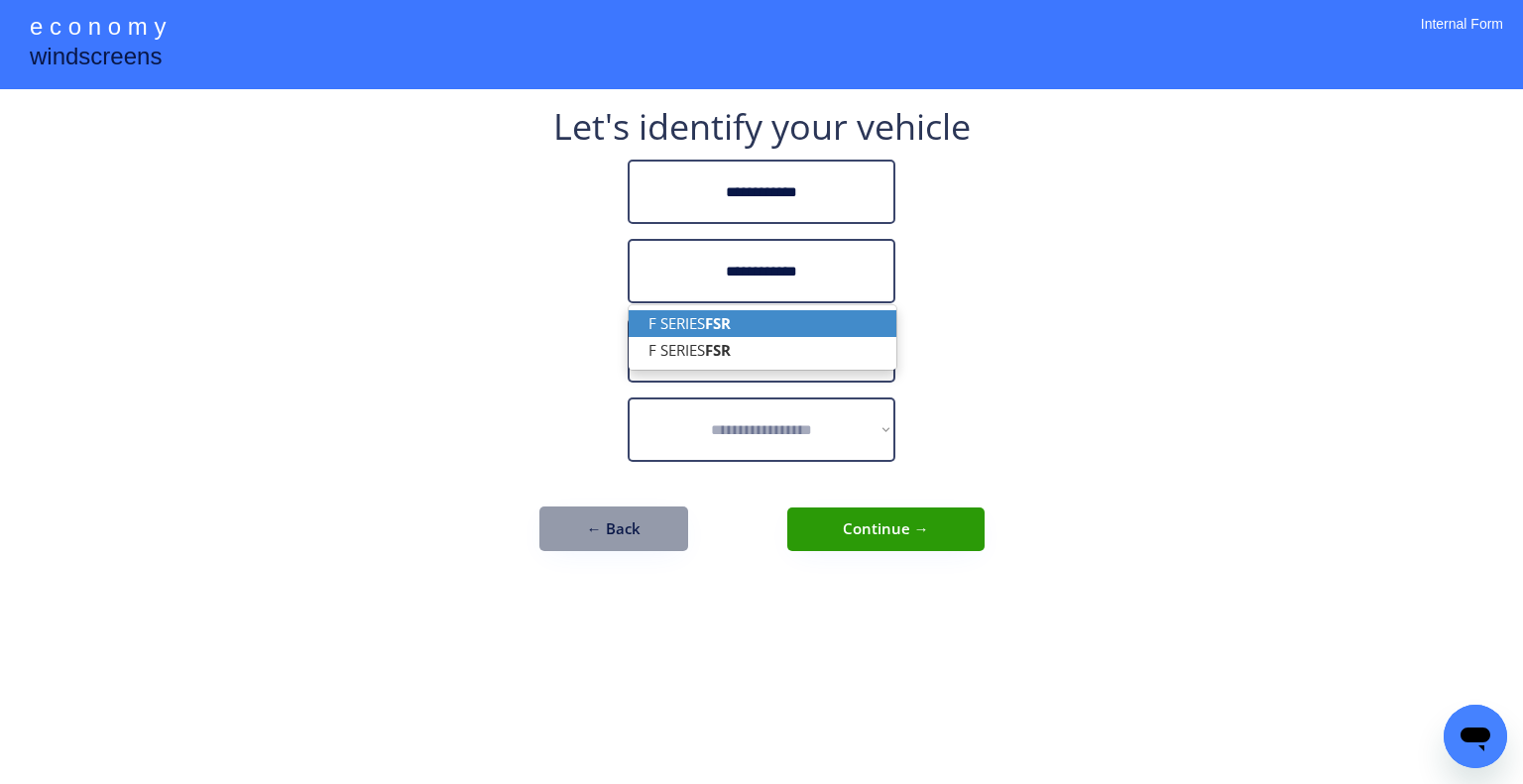 type on "**********" 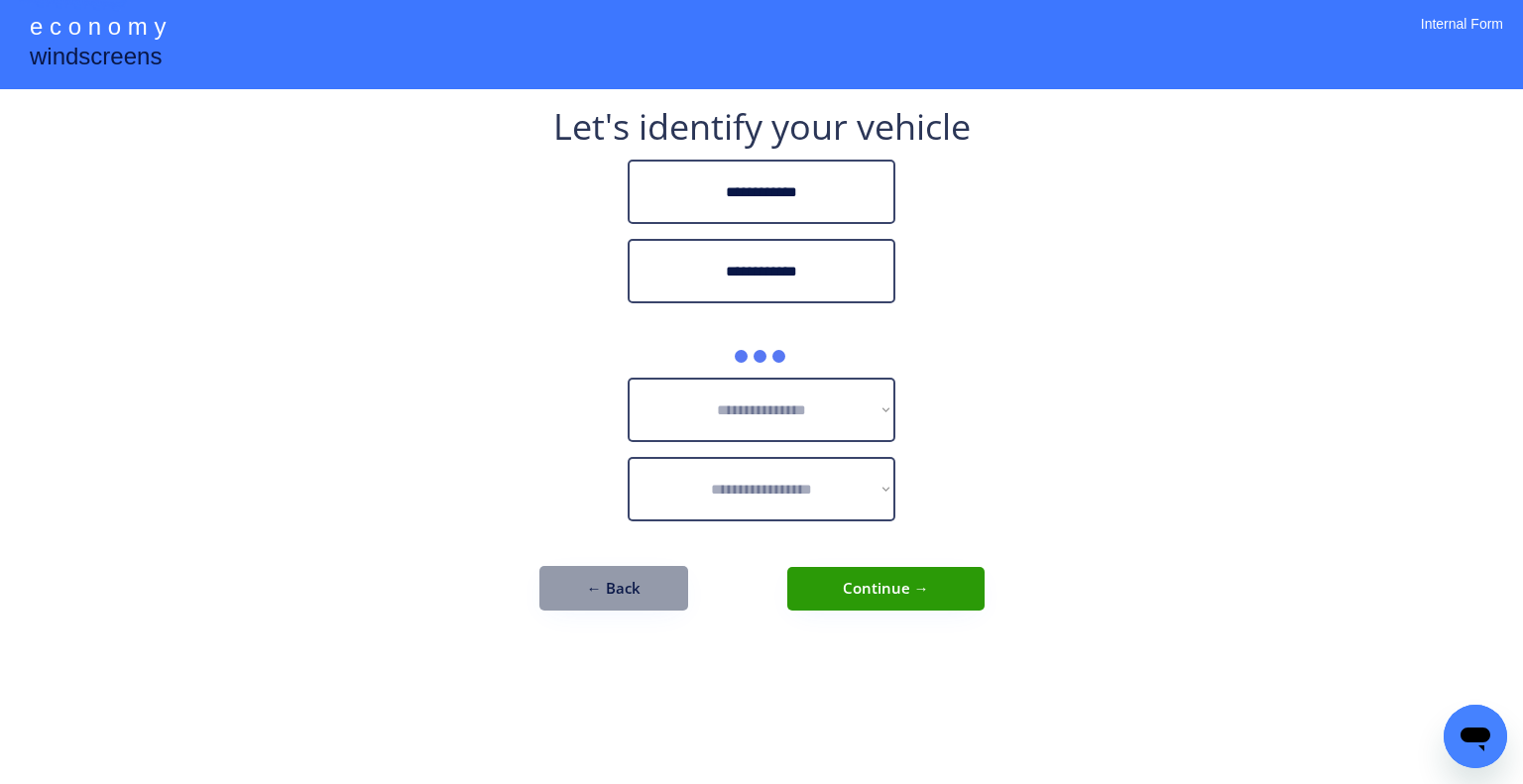 click on "**********" at bounding box center (762, 370) 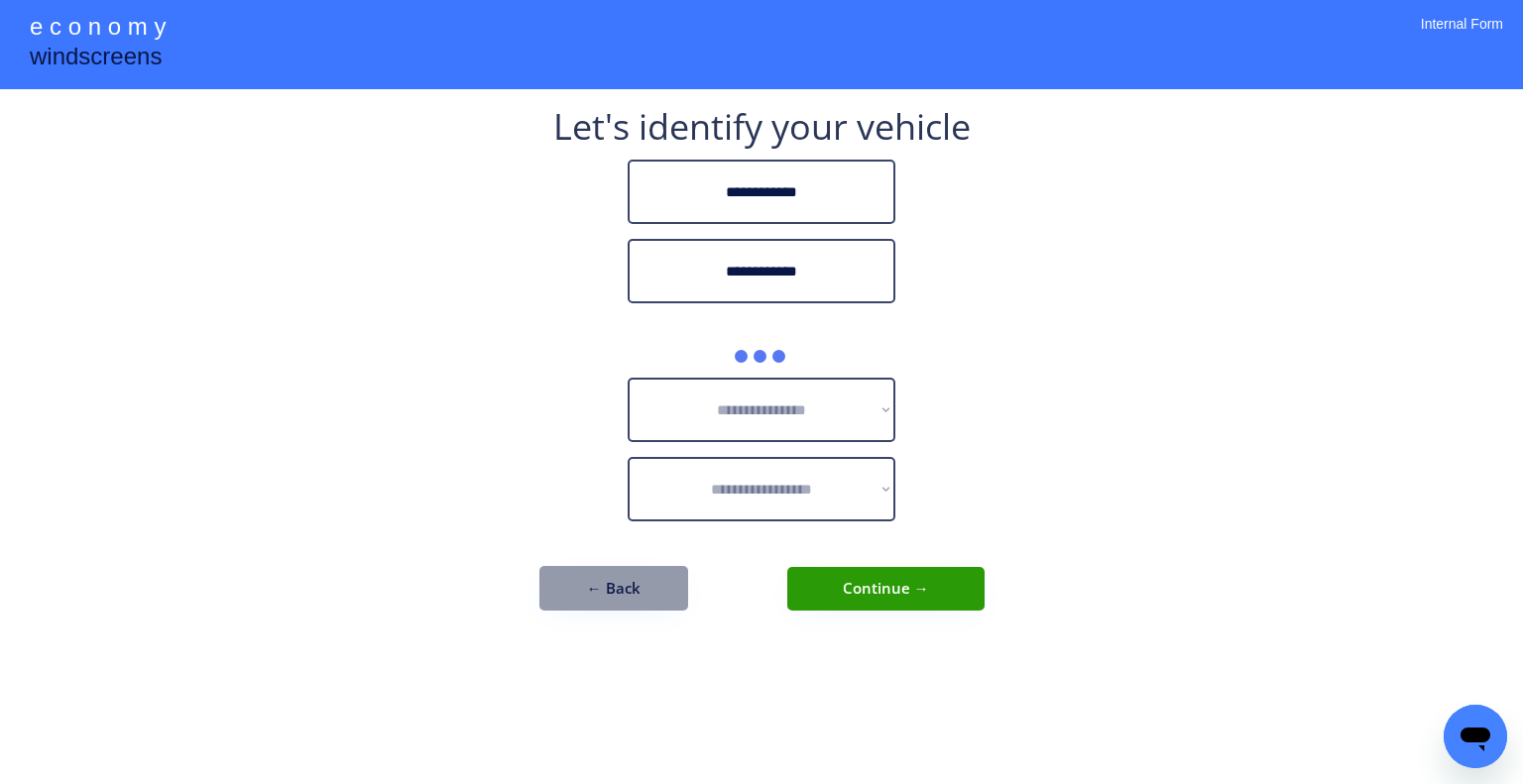click on "**********" at bounding box center (762, 370) 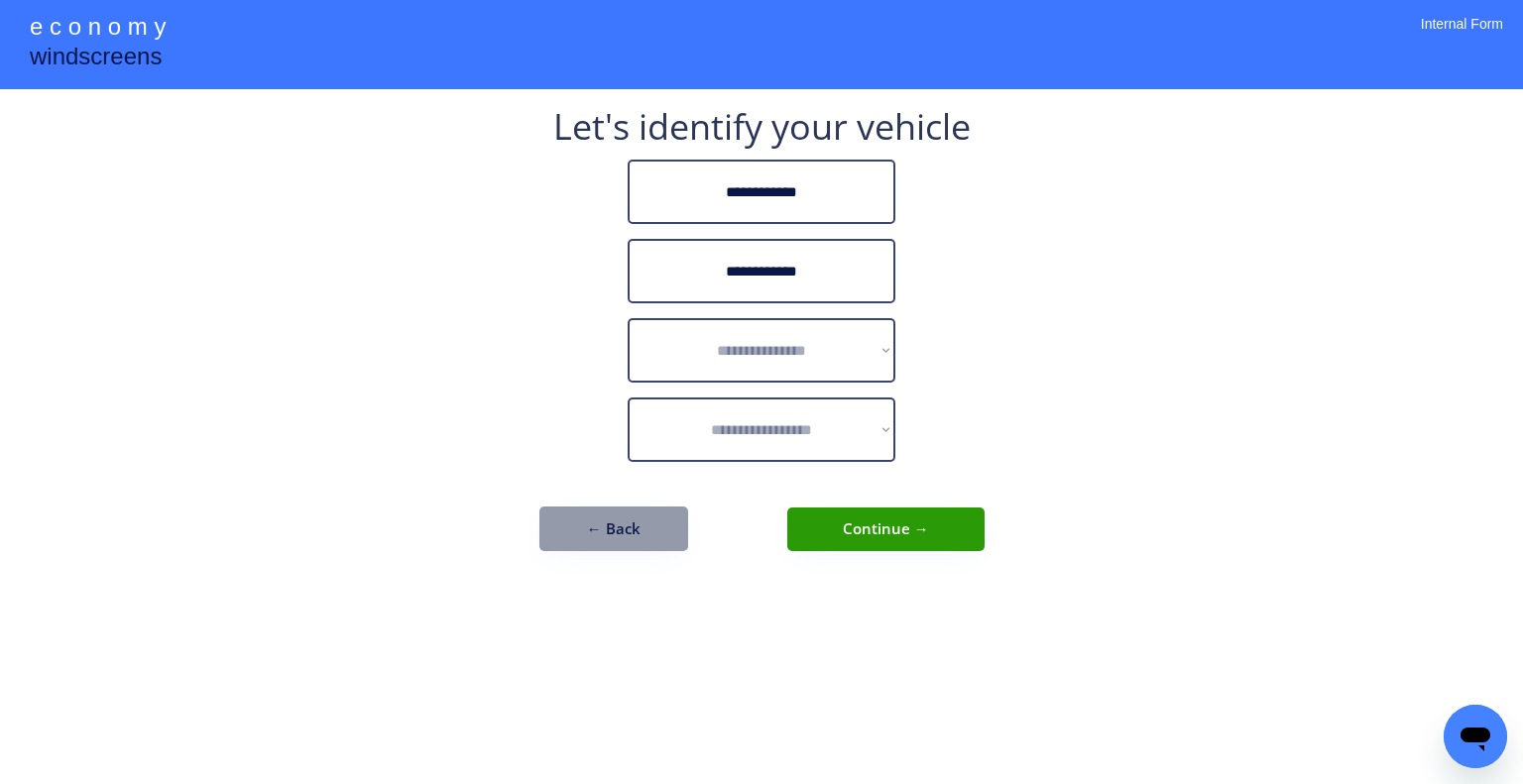 click on "**********" at bounding box center (762, 392) 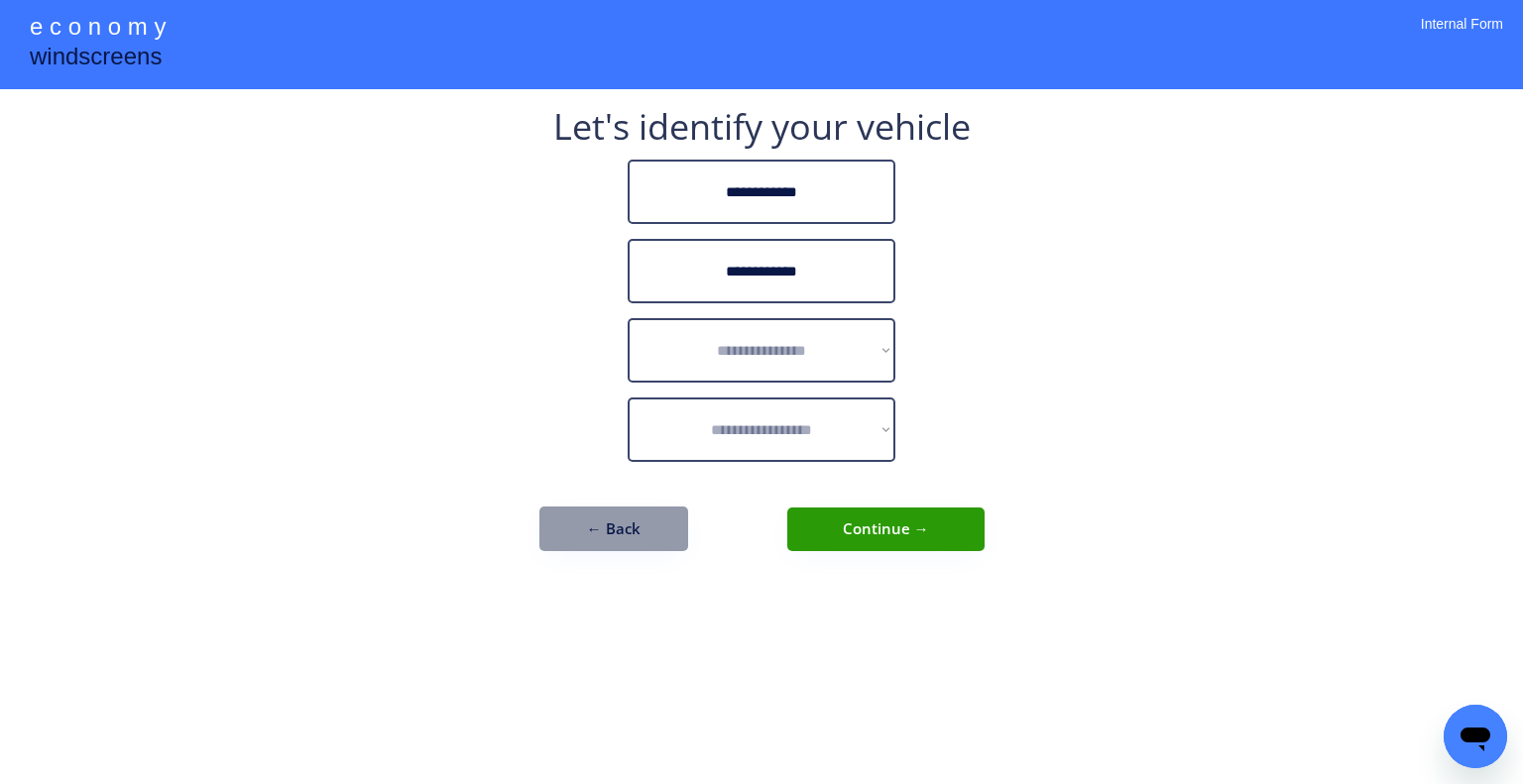 click on "**********" at bounding box center (762, 392) 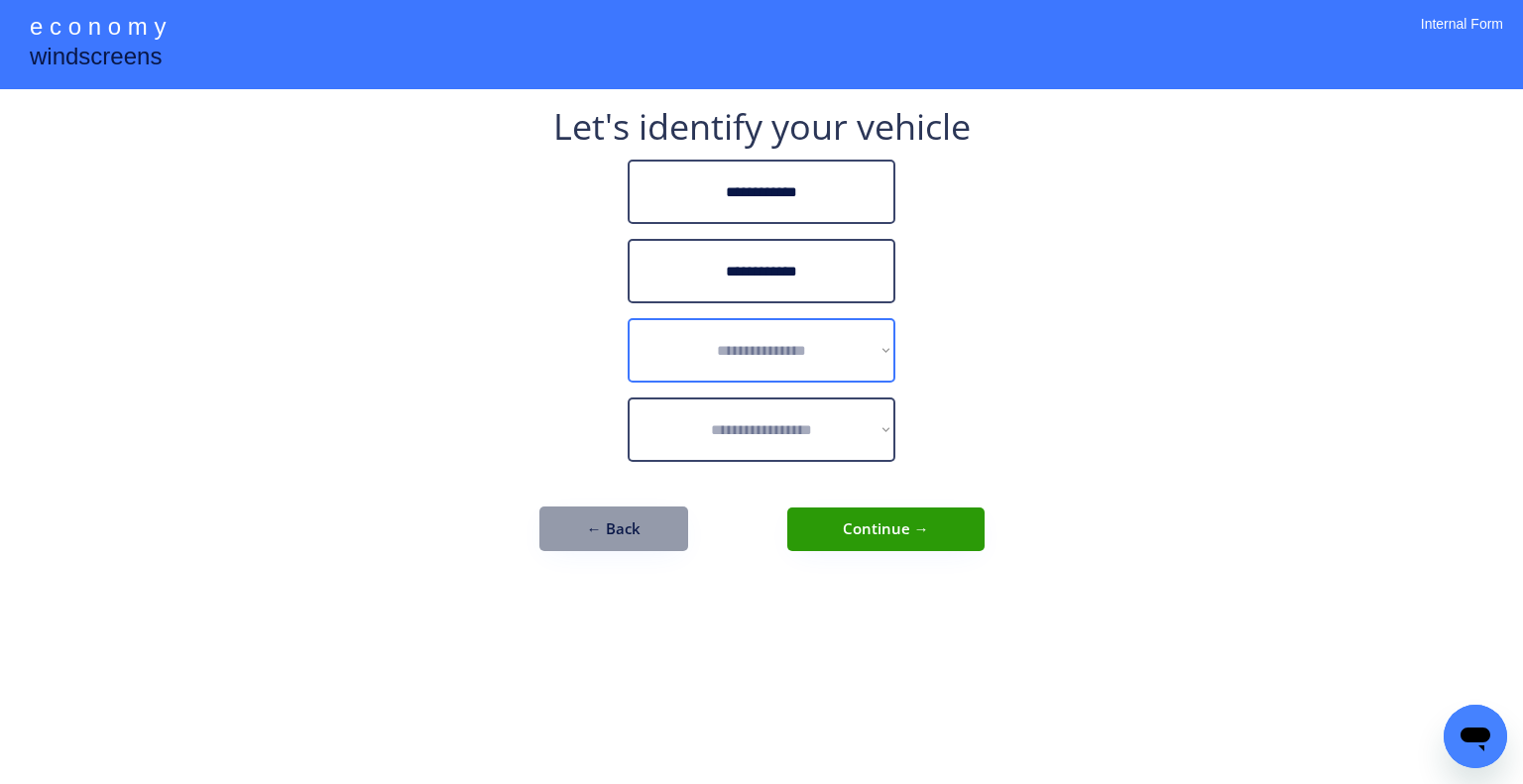 click on "**********" at bounding box center (762, 350) 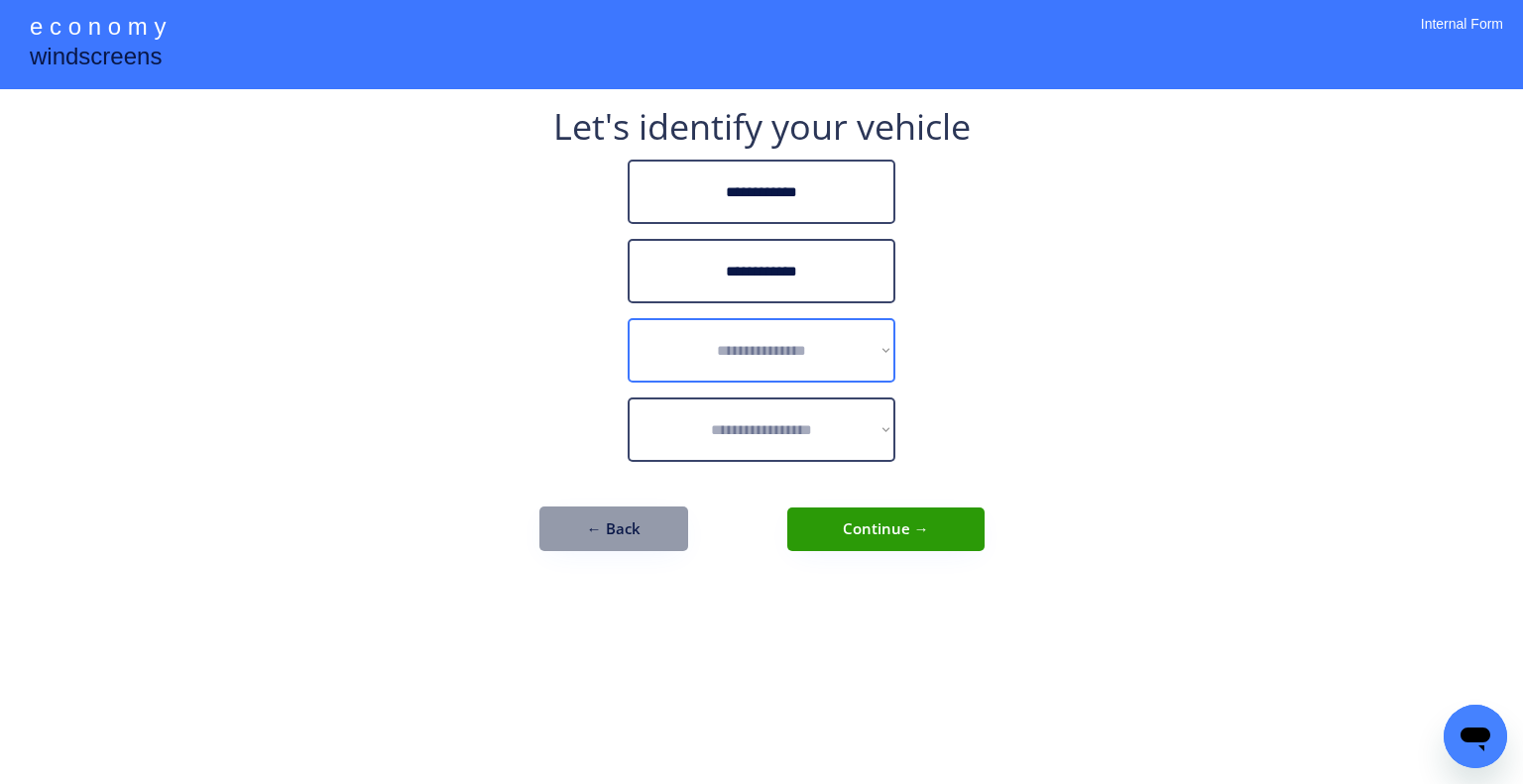 select on "******" 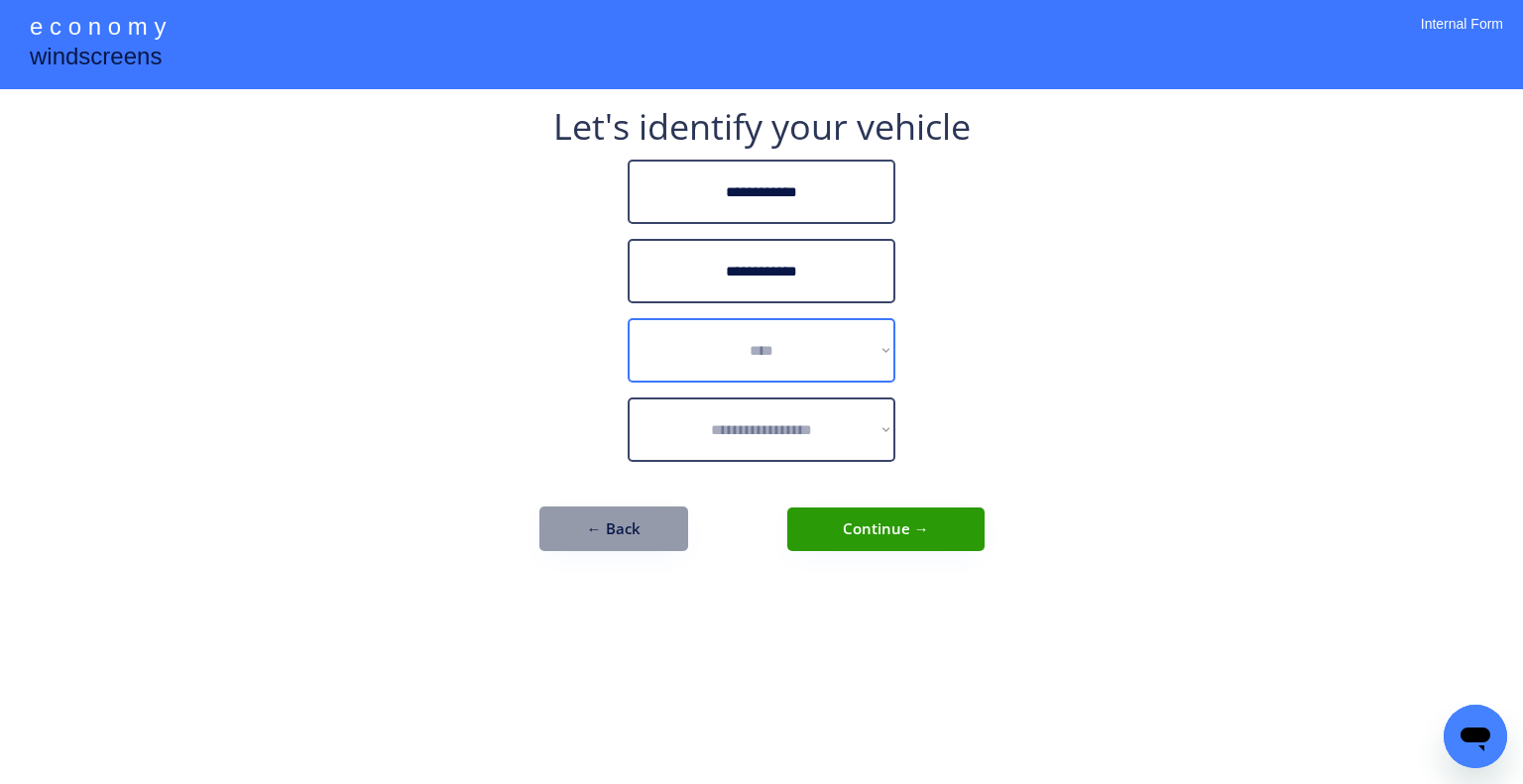 click on "**********" at bounding box center (762, 350) 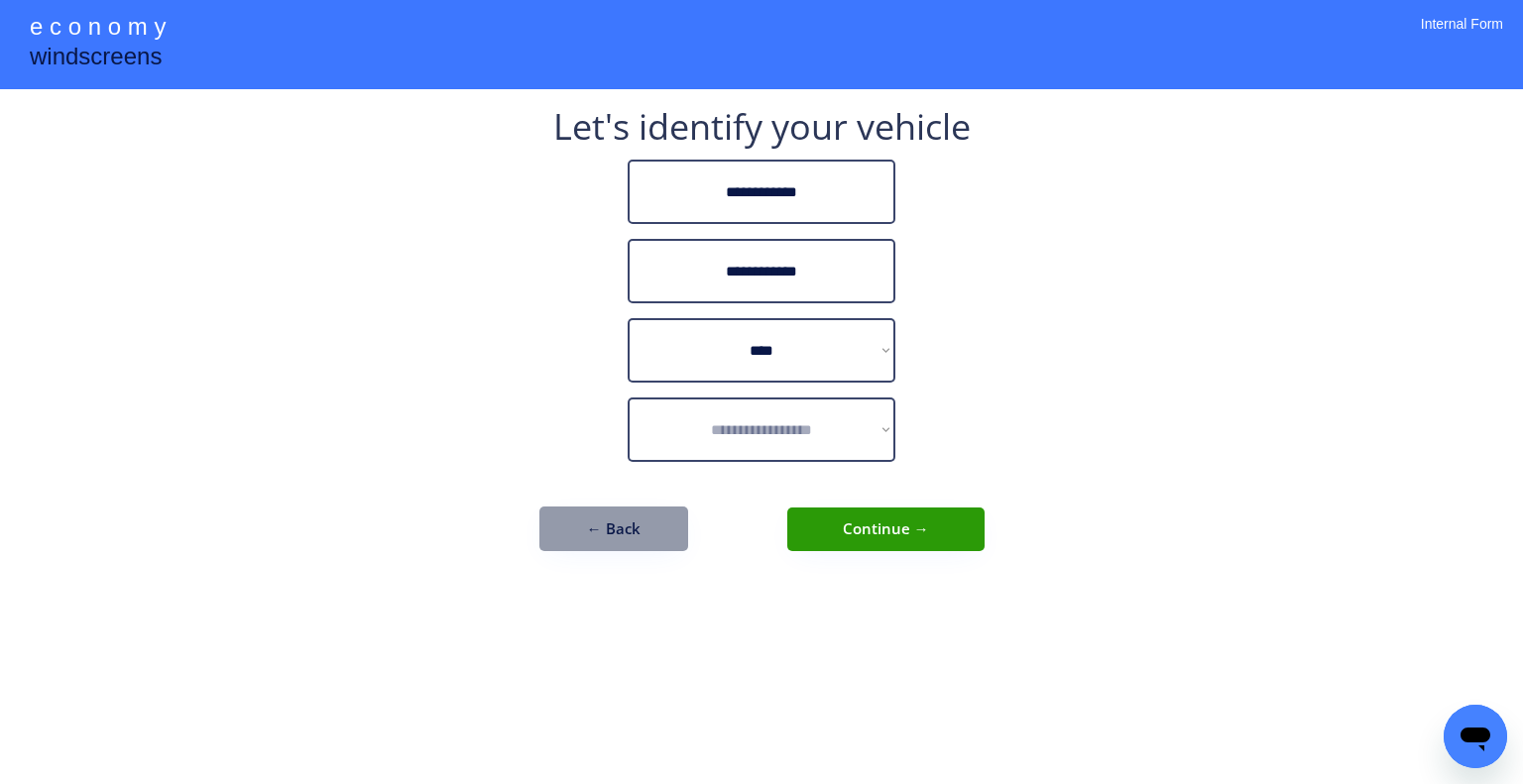 click on "**********" at bounding box center (762, 392) 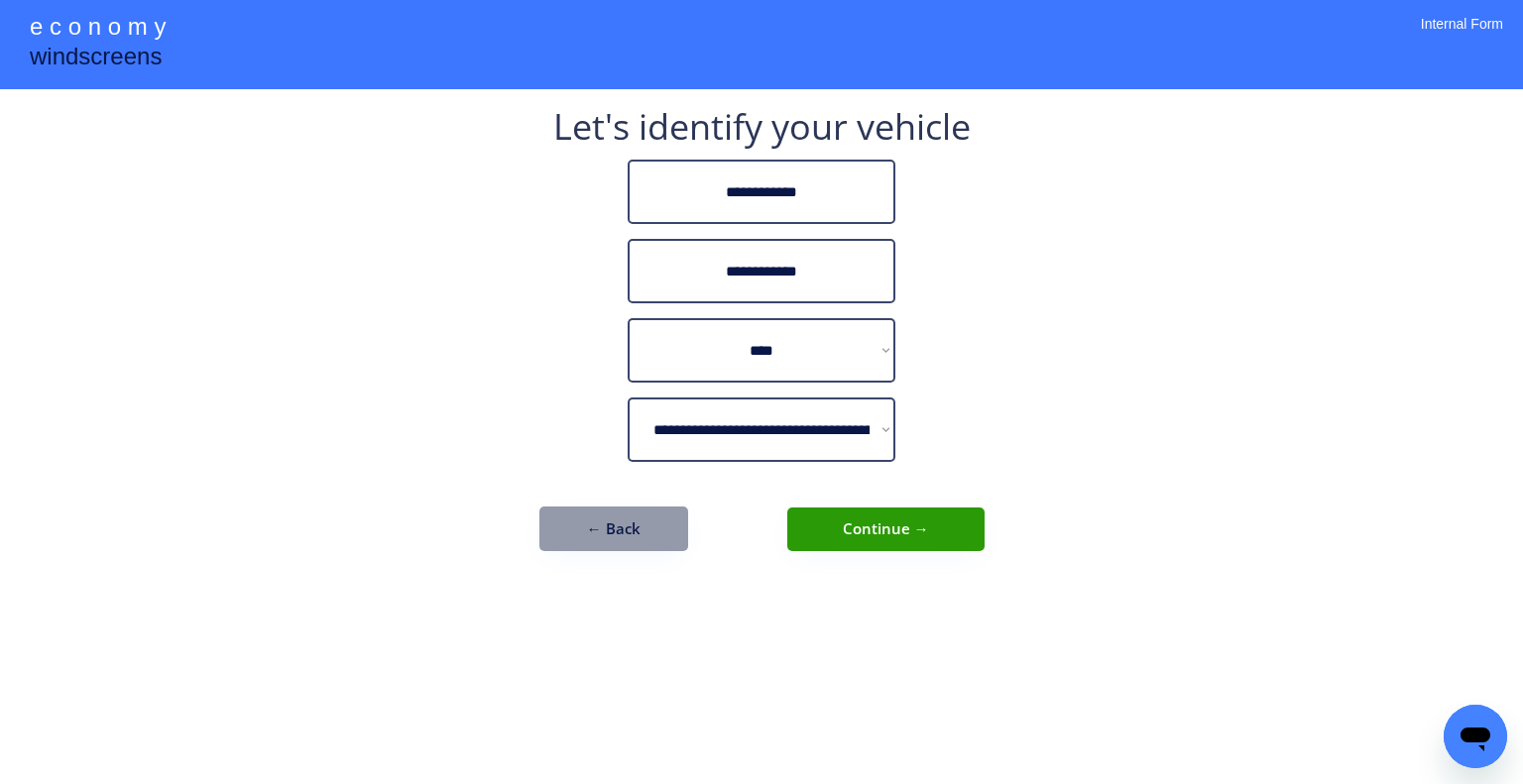 click on "**********" at bounding box center [762, 392] 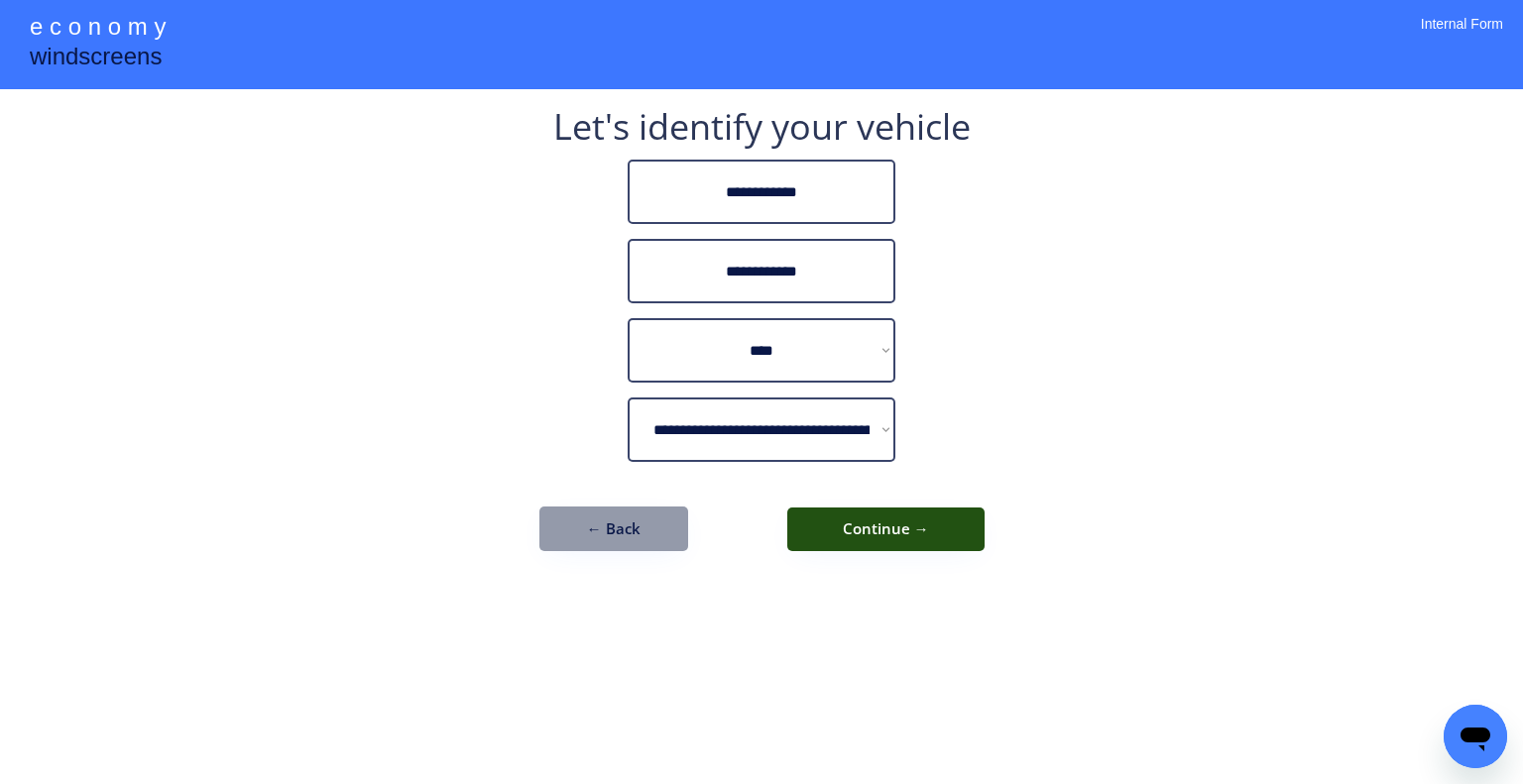 click on "Continue    →" at bounding box center (885, 529) 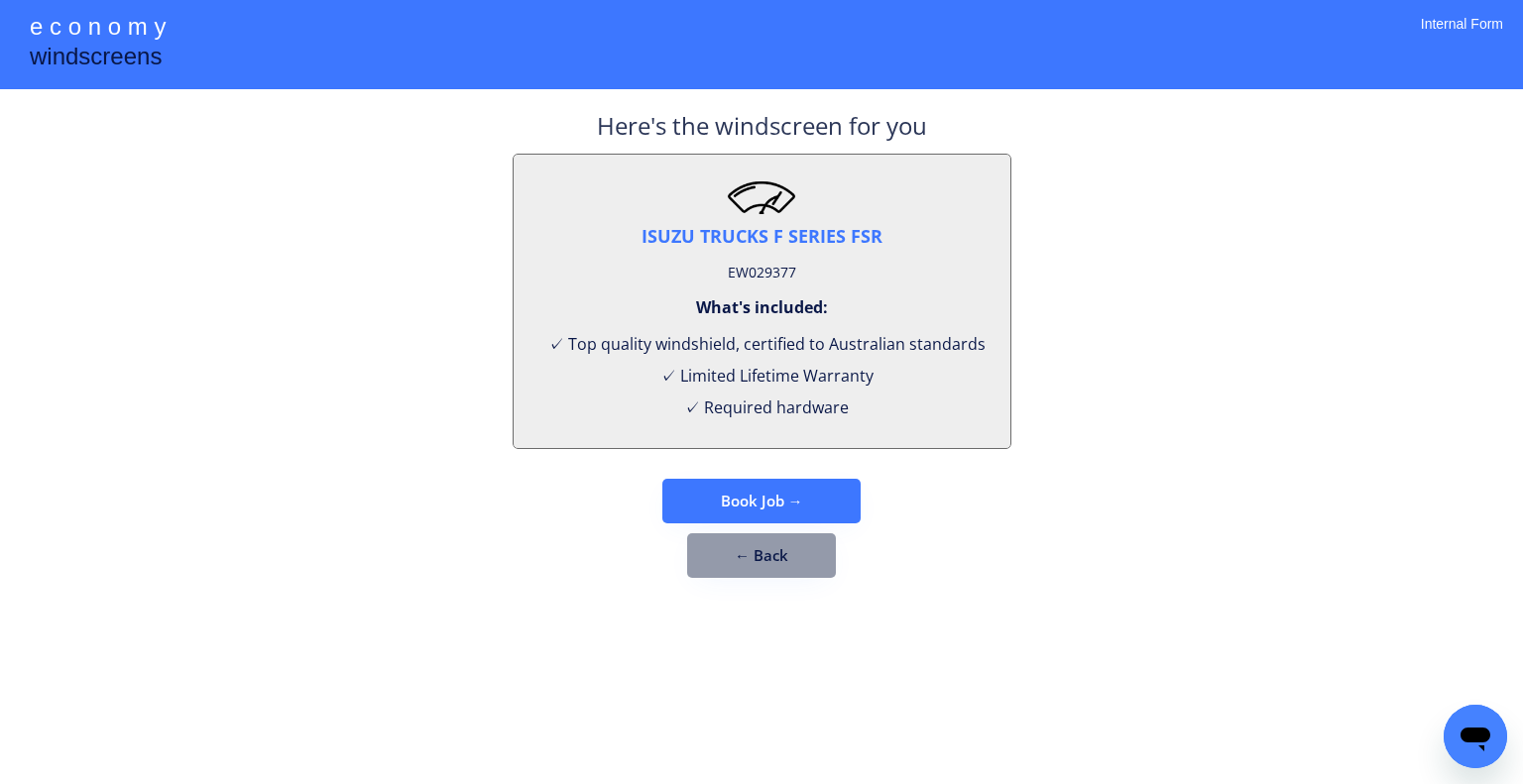 click on "EW029377" at bounding box center (762, 273) 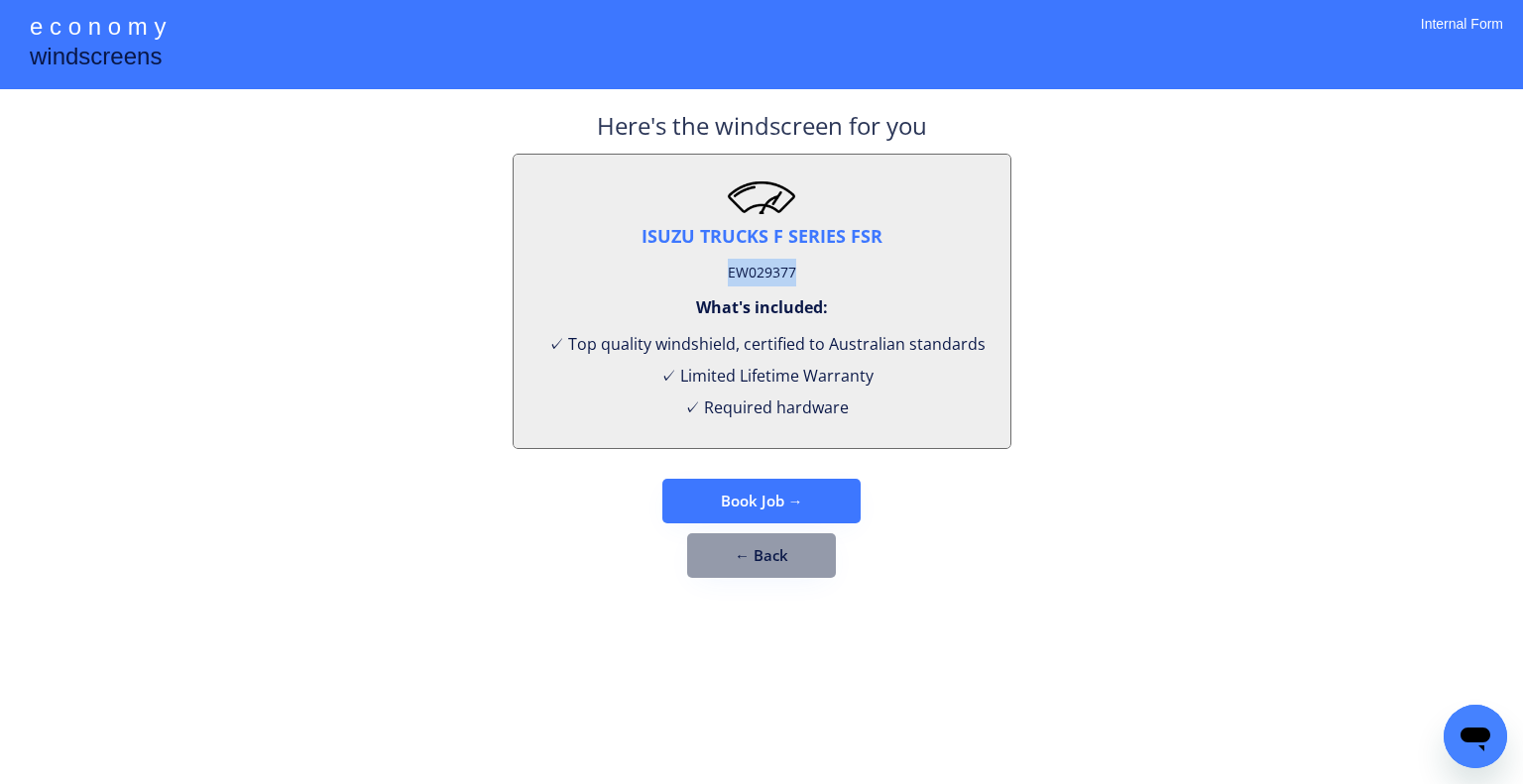 click on "EW029377" at bounding box center (762, 273) 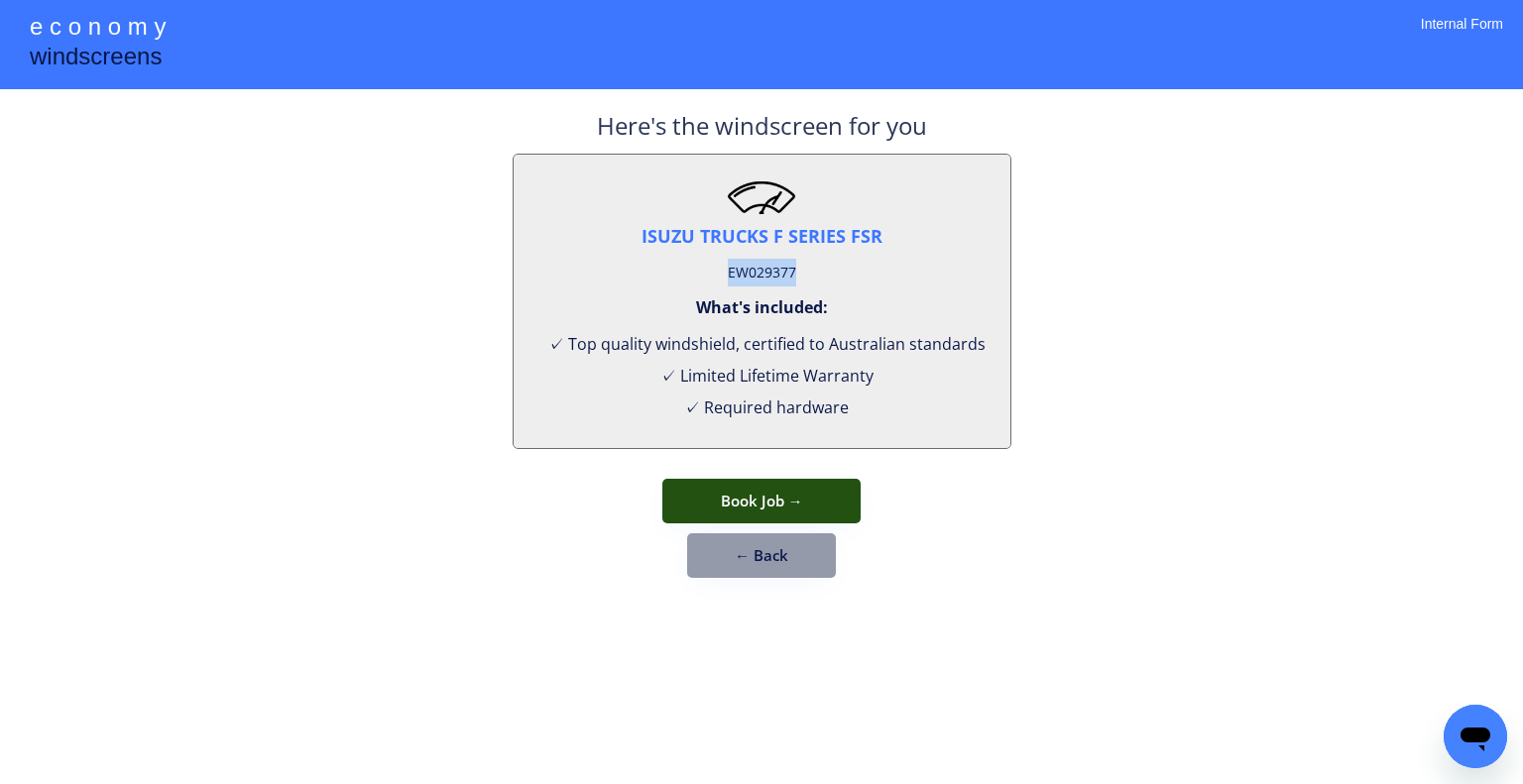 click on "Book Job    →" at bounding box center [762, 501] 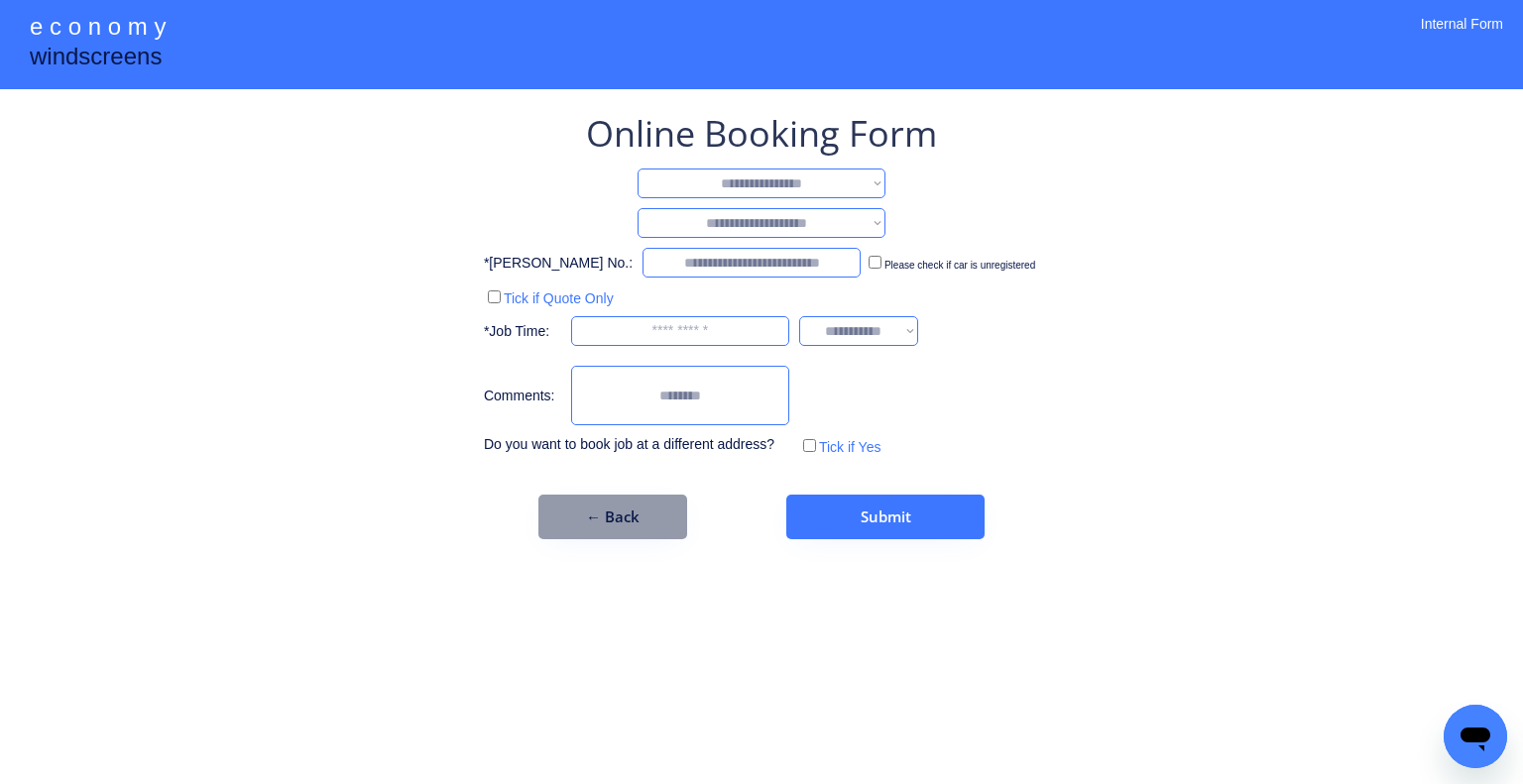 click on "**********" at bounding box center [762, 183] 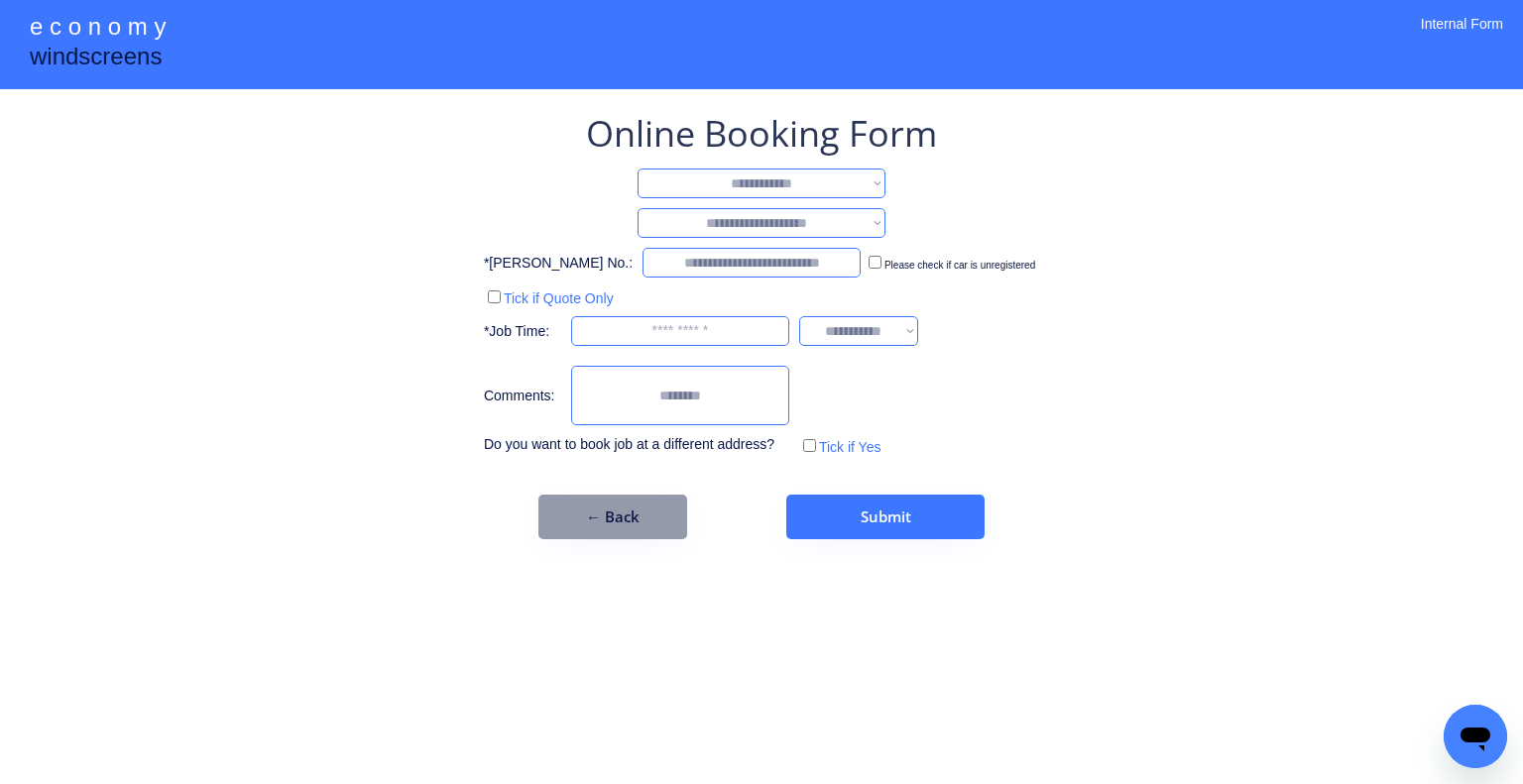 click on "**********" at bounding box center (762, 183) 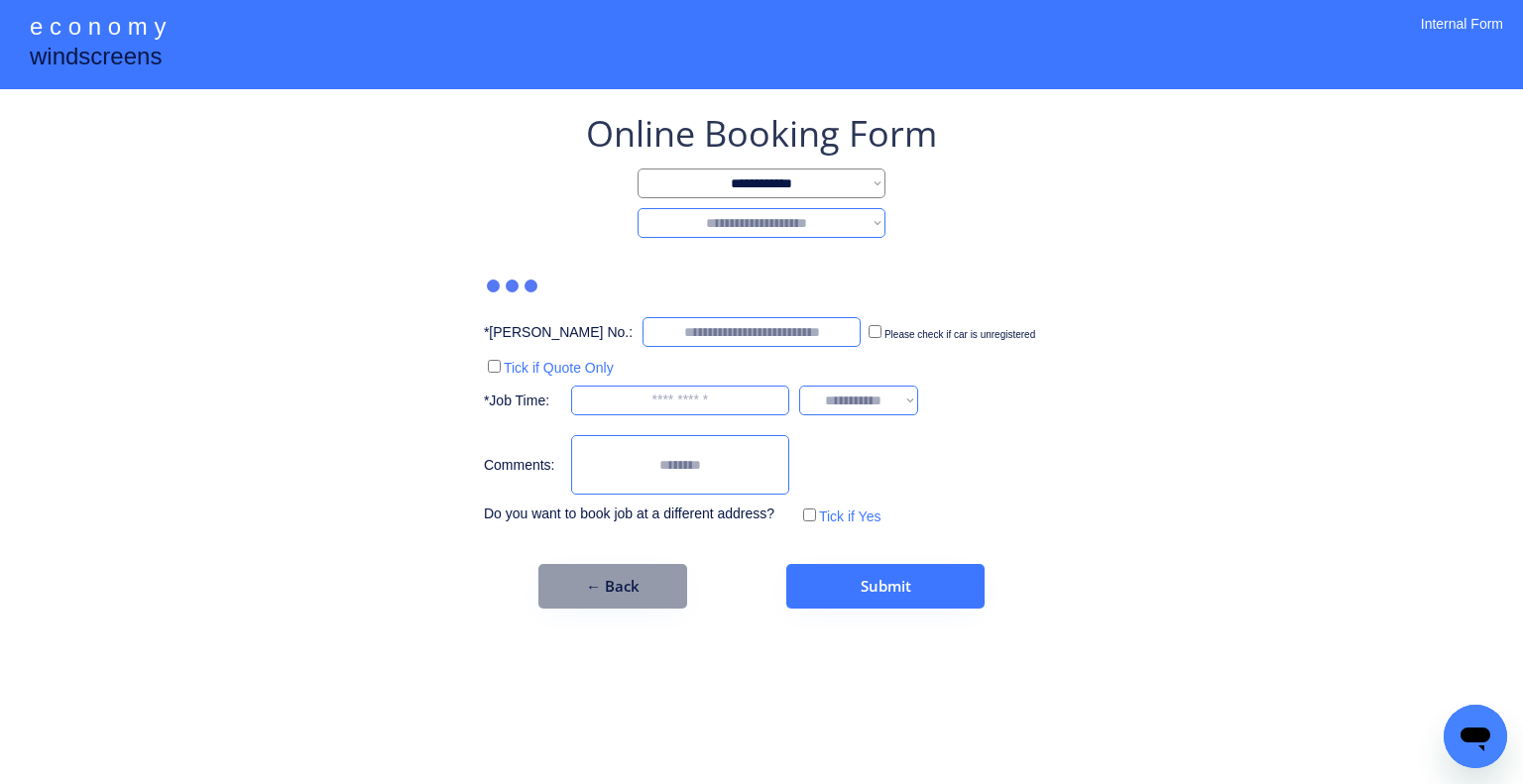 click on "**********" at bounding box center [762, 223] 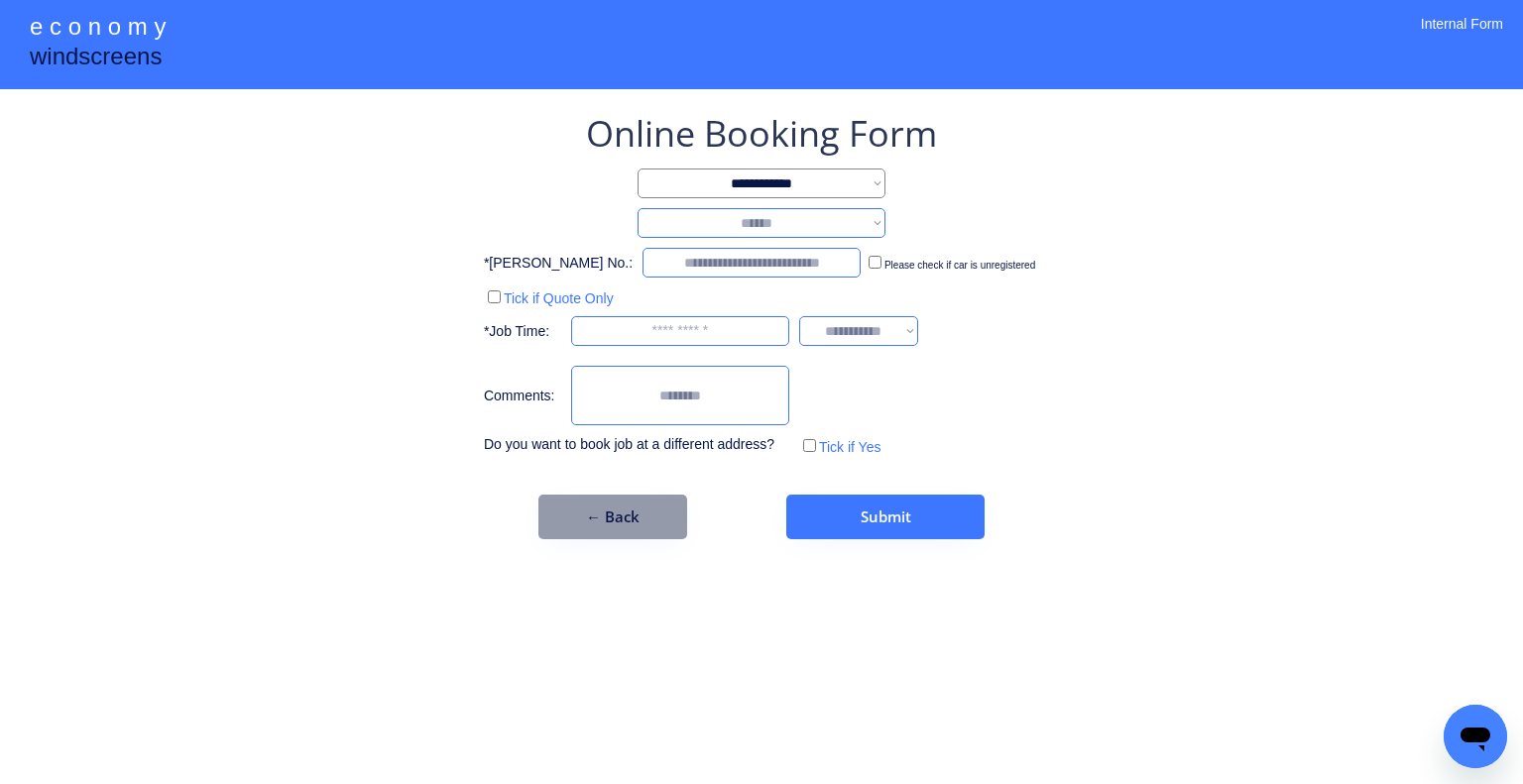 click on "**********" at bounding box center [762, 223] 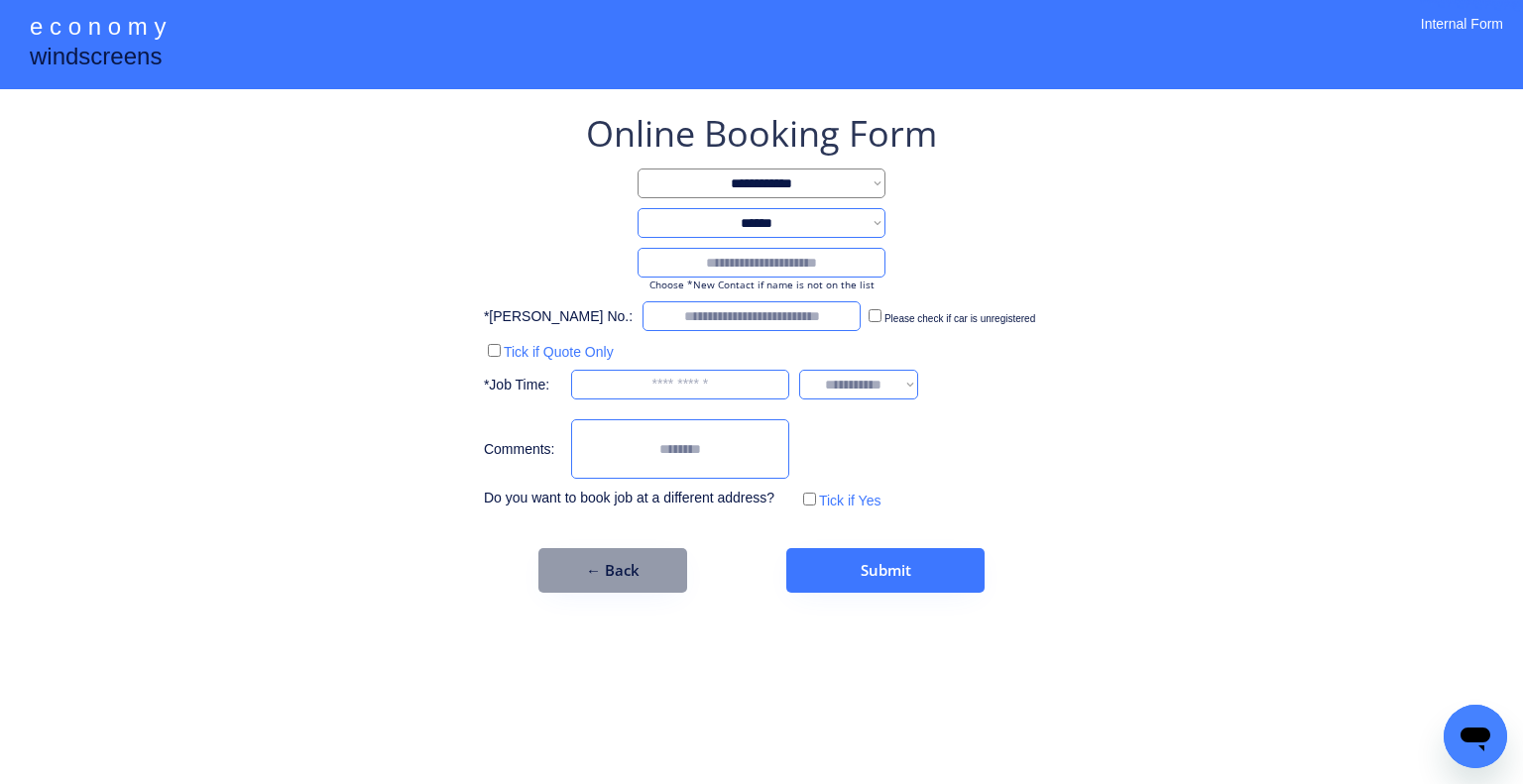 click on "**********" at bounding box center [762, 223] 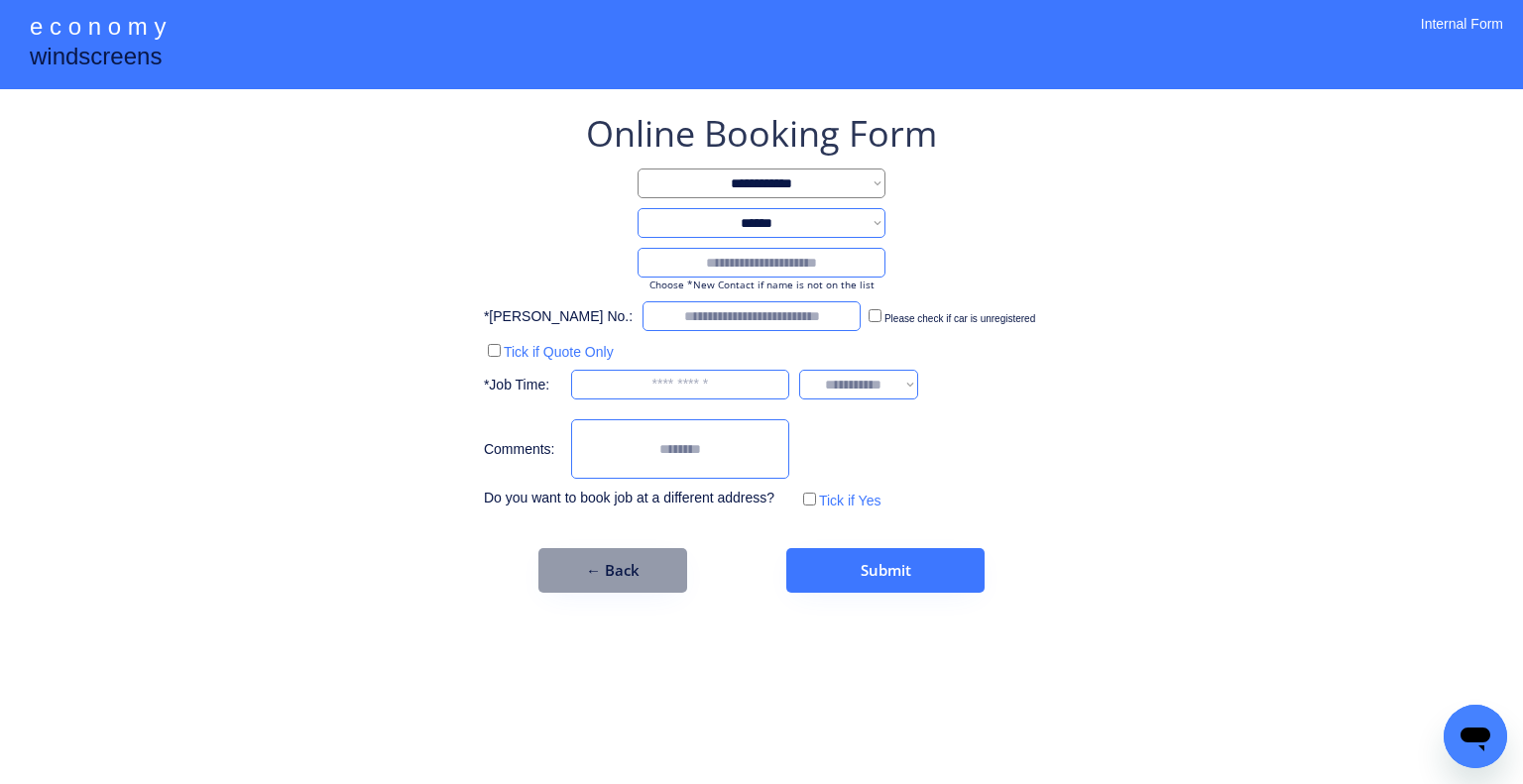 select on "*******" 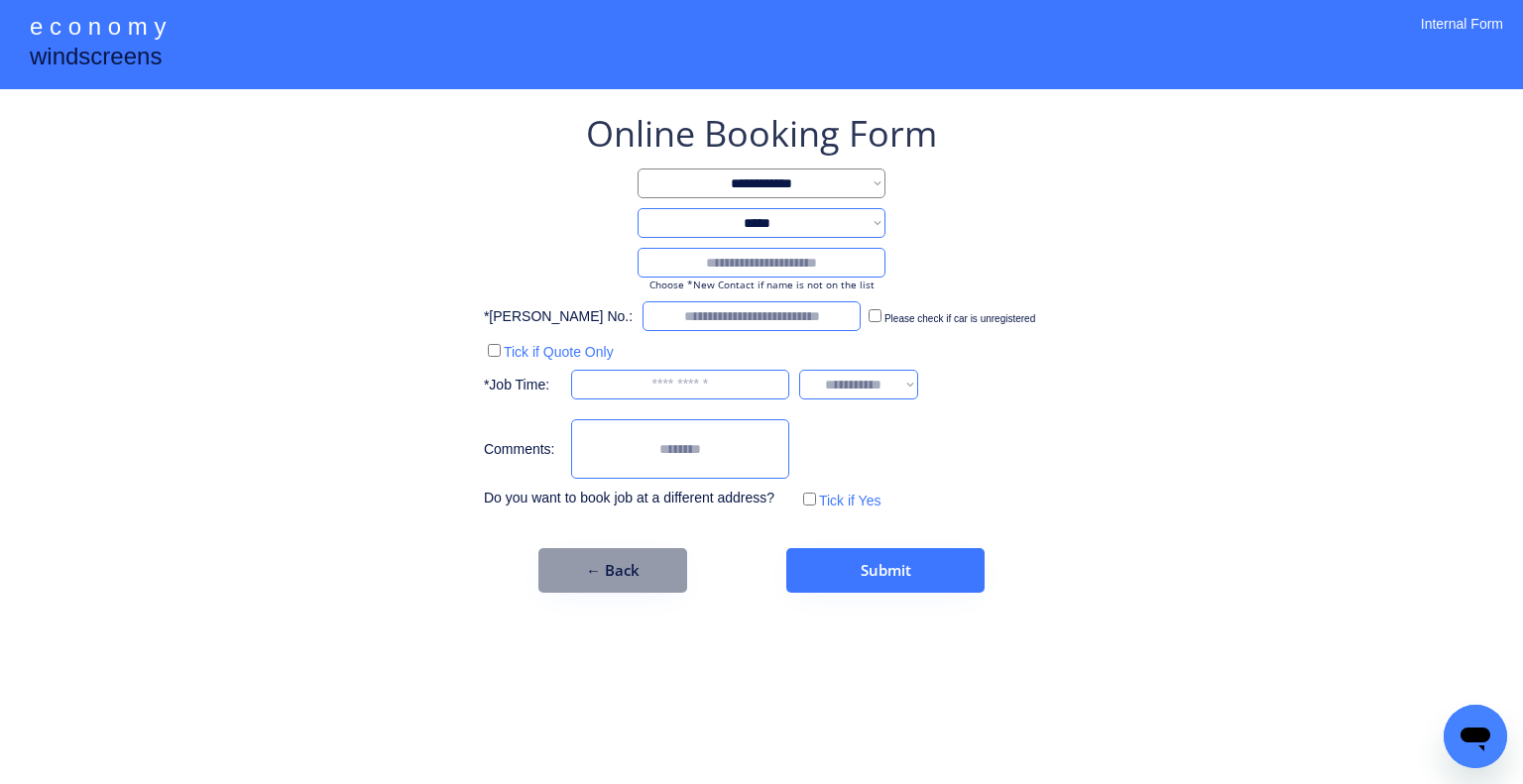 click on "**********" at bounding box center [762, 223] 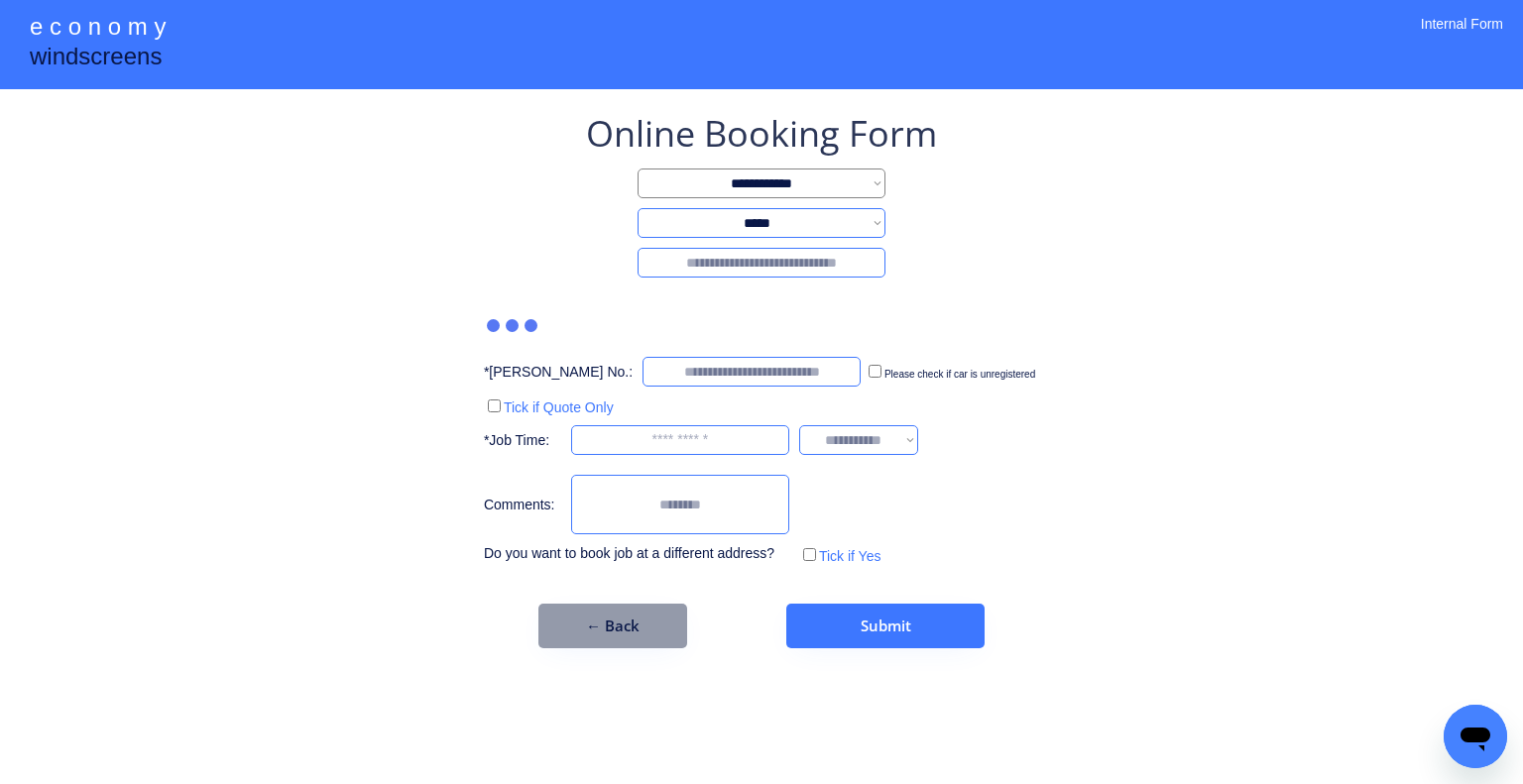 click at bounding box center (762, 263) 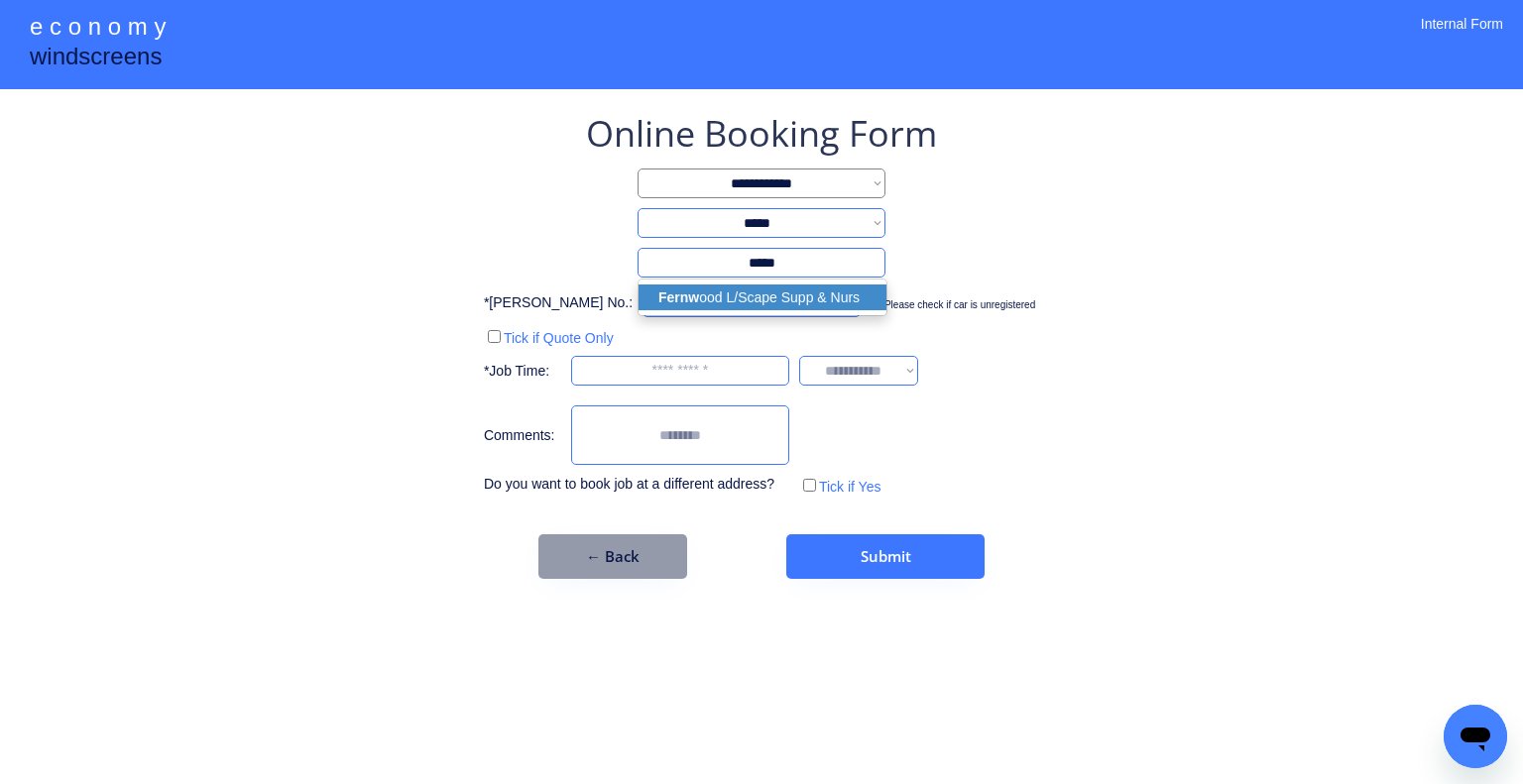 click on "Fernw ood L/Scape Supp & Nurs" at bounding box center [762, 297] 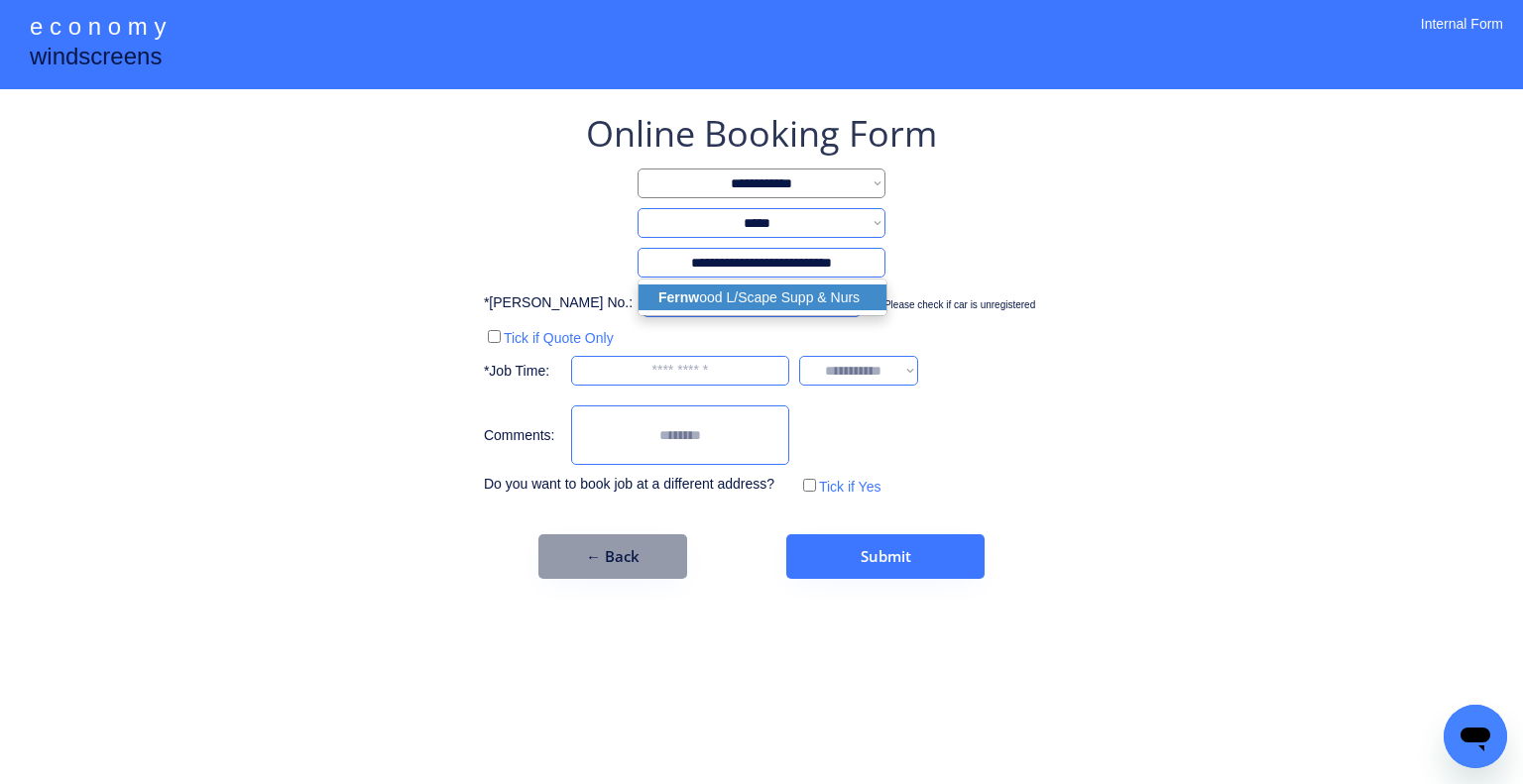 type on "**********" 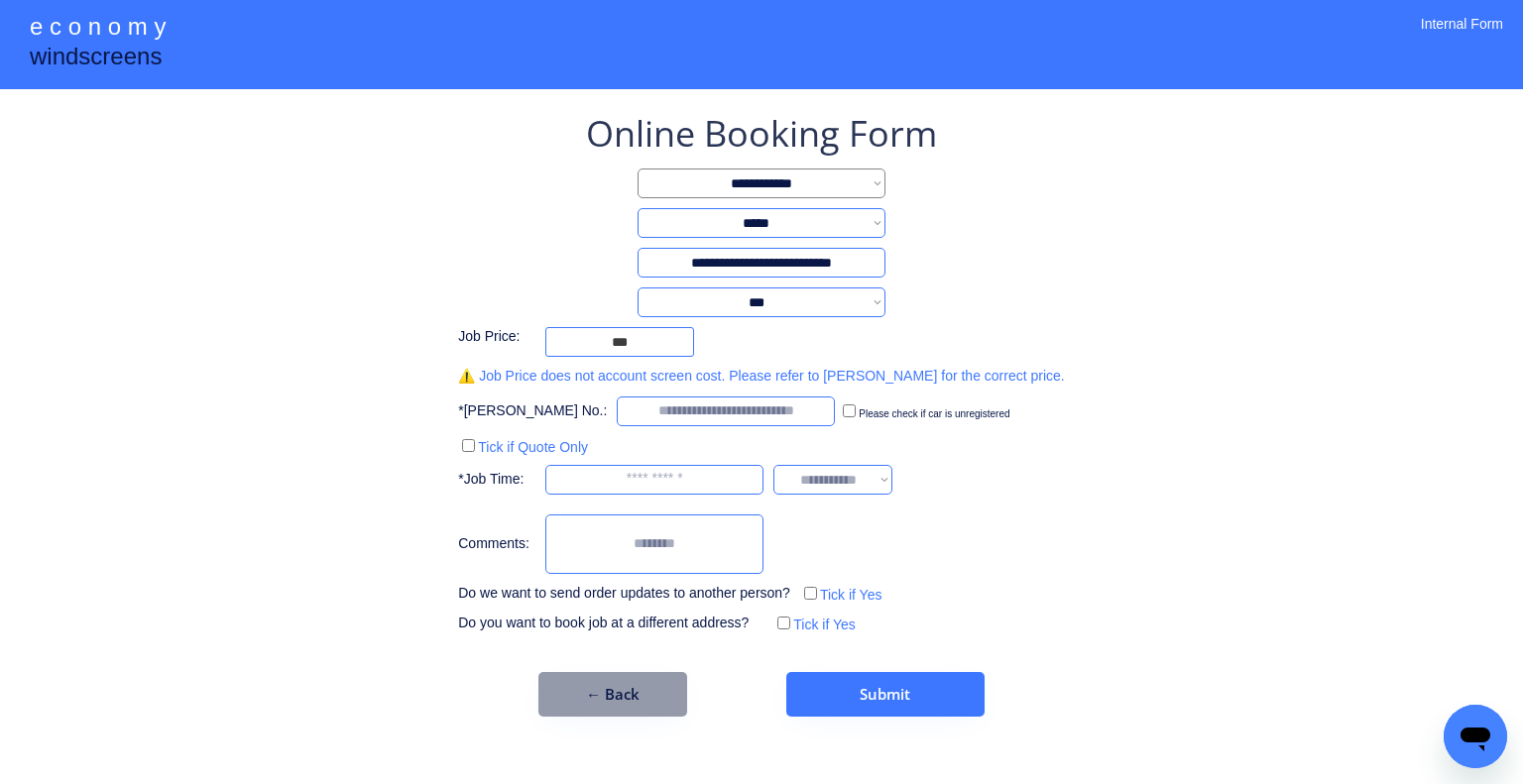 click on "**********" at bounding box center (762, 392) 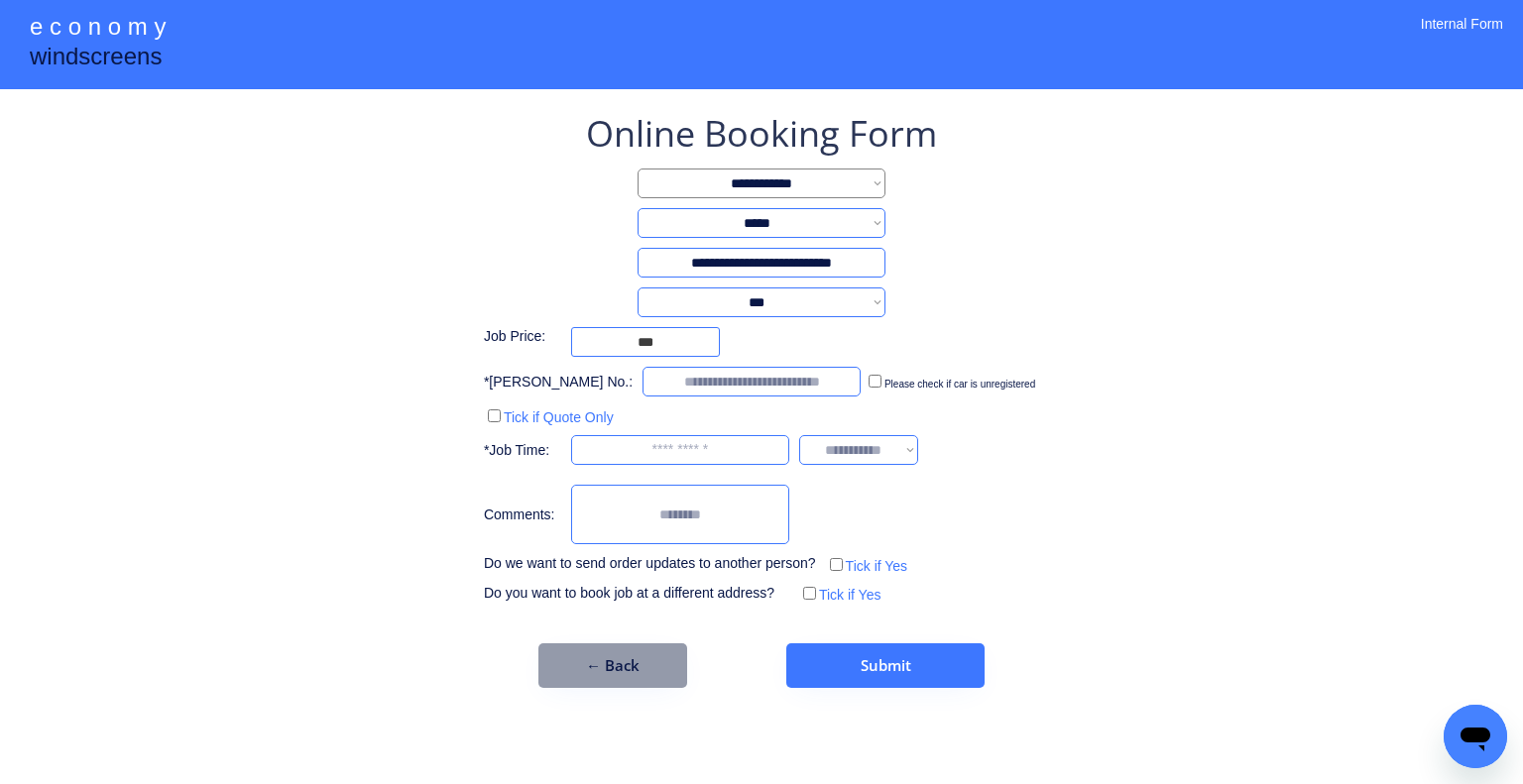 click on "**********" at bounding box center (762, 302) 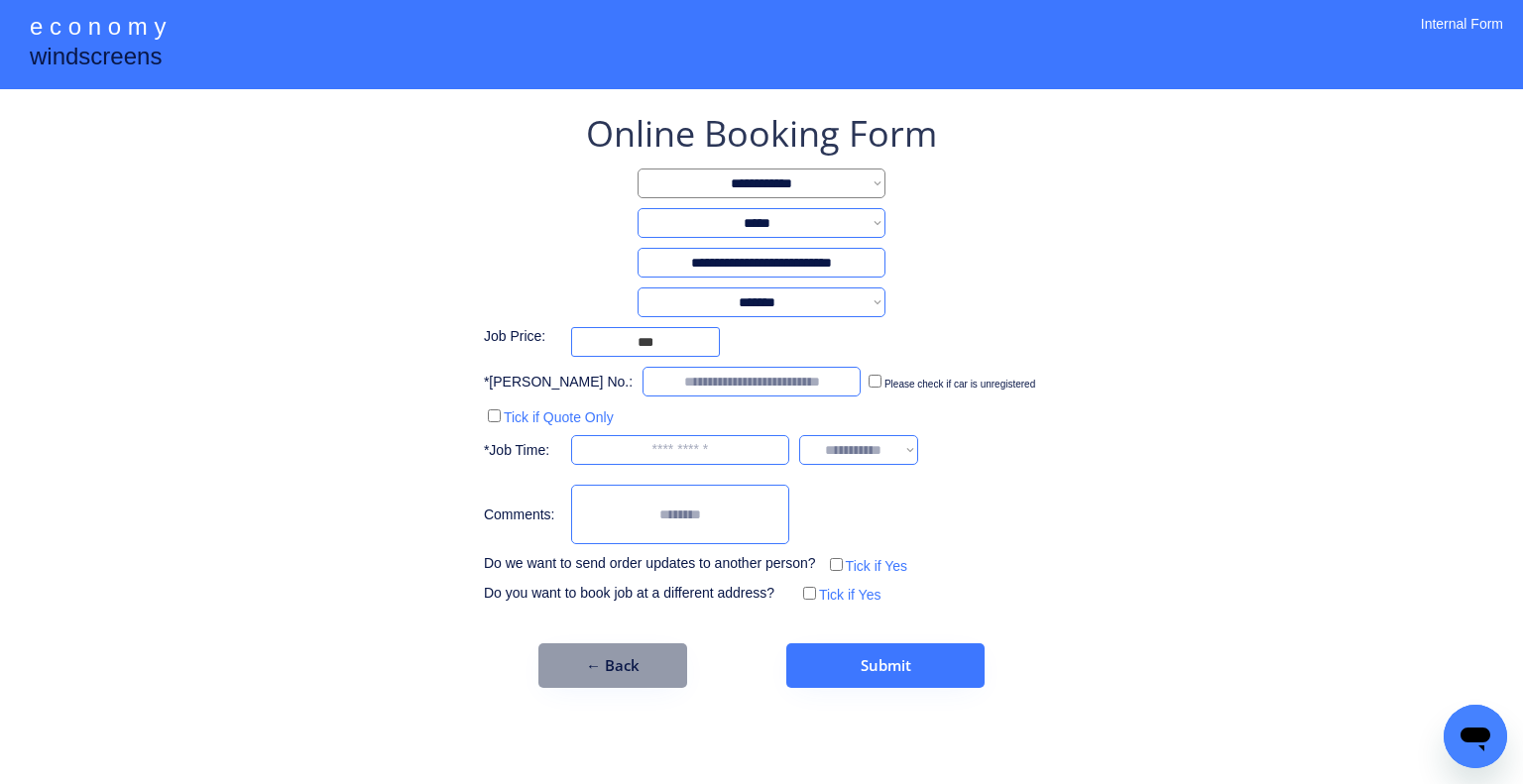 click on "**********" at bounding box center [762, 302] 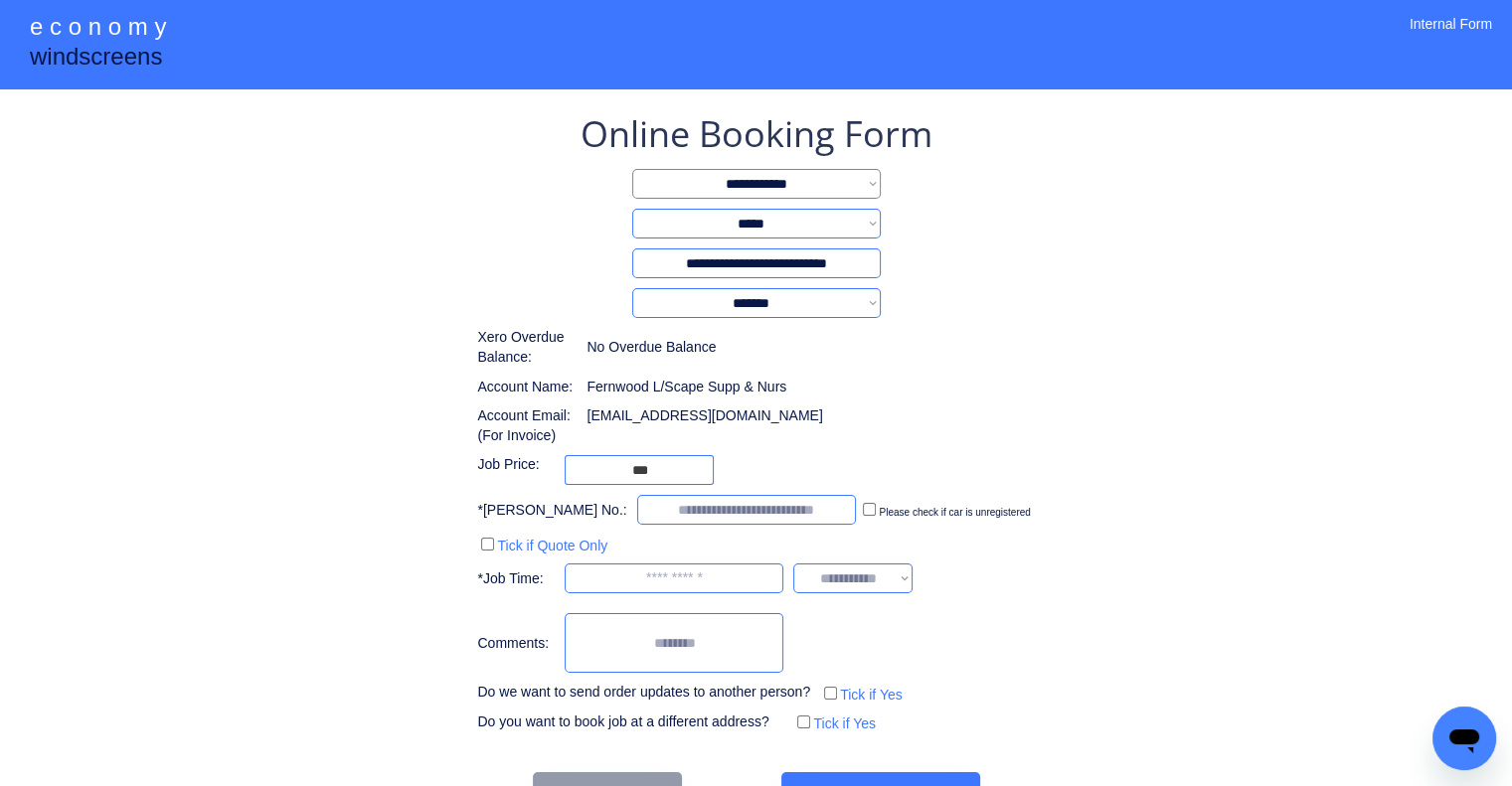 click on "**********" at bounding box center (756, 423) 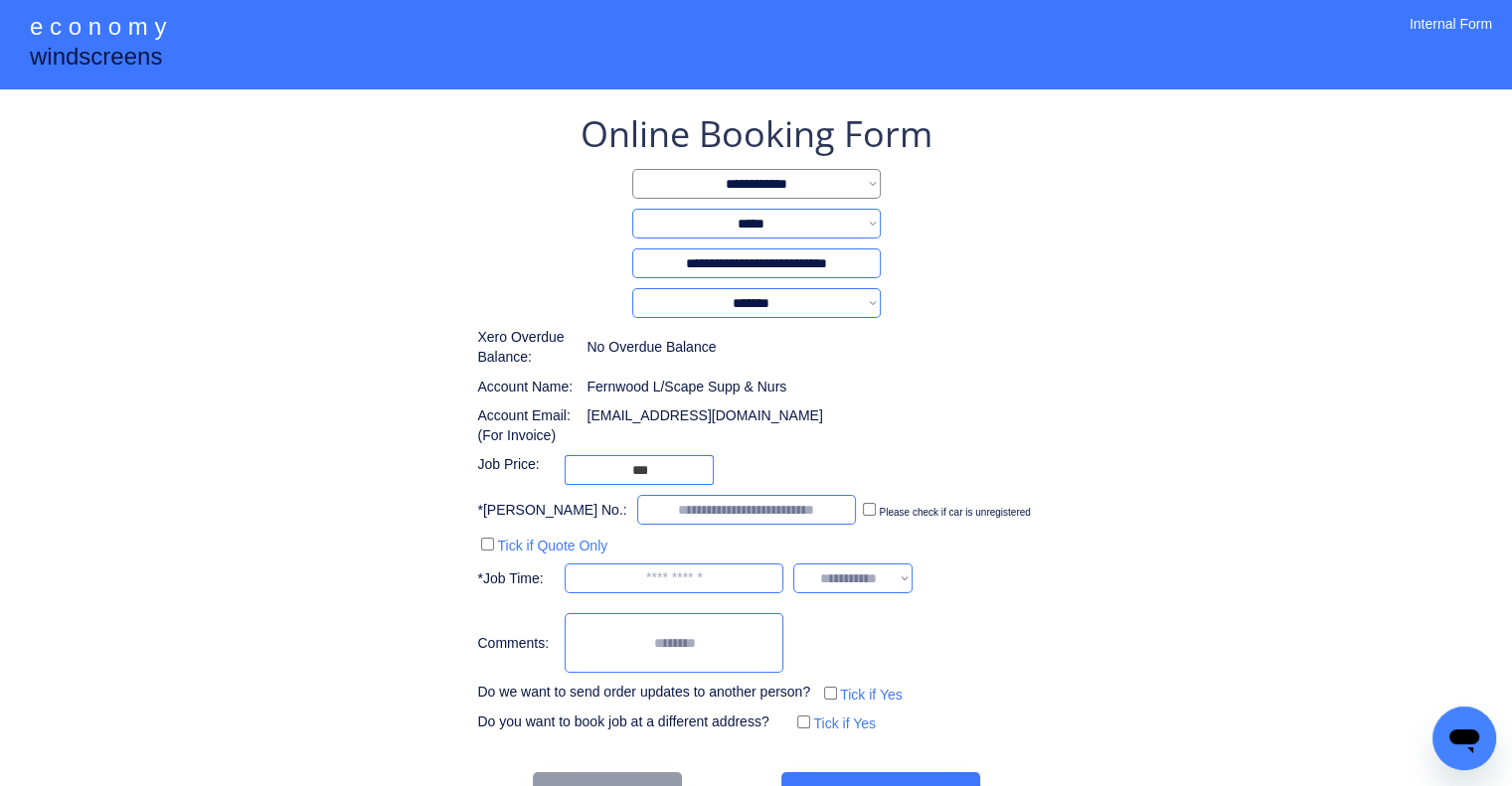 scroll, scrollTop: 60, scrollLeft: 0, axis: vertical 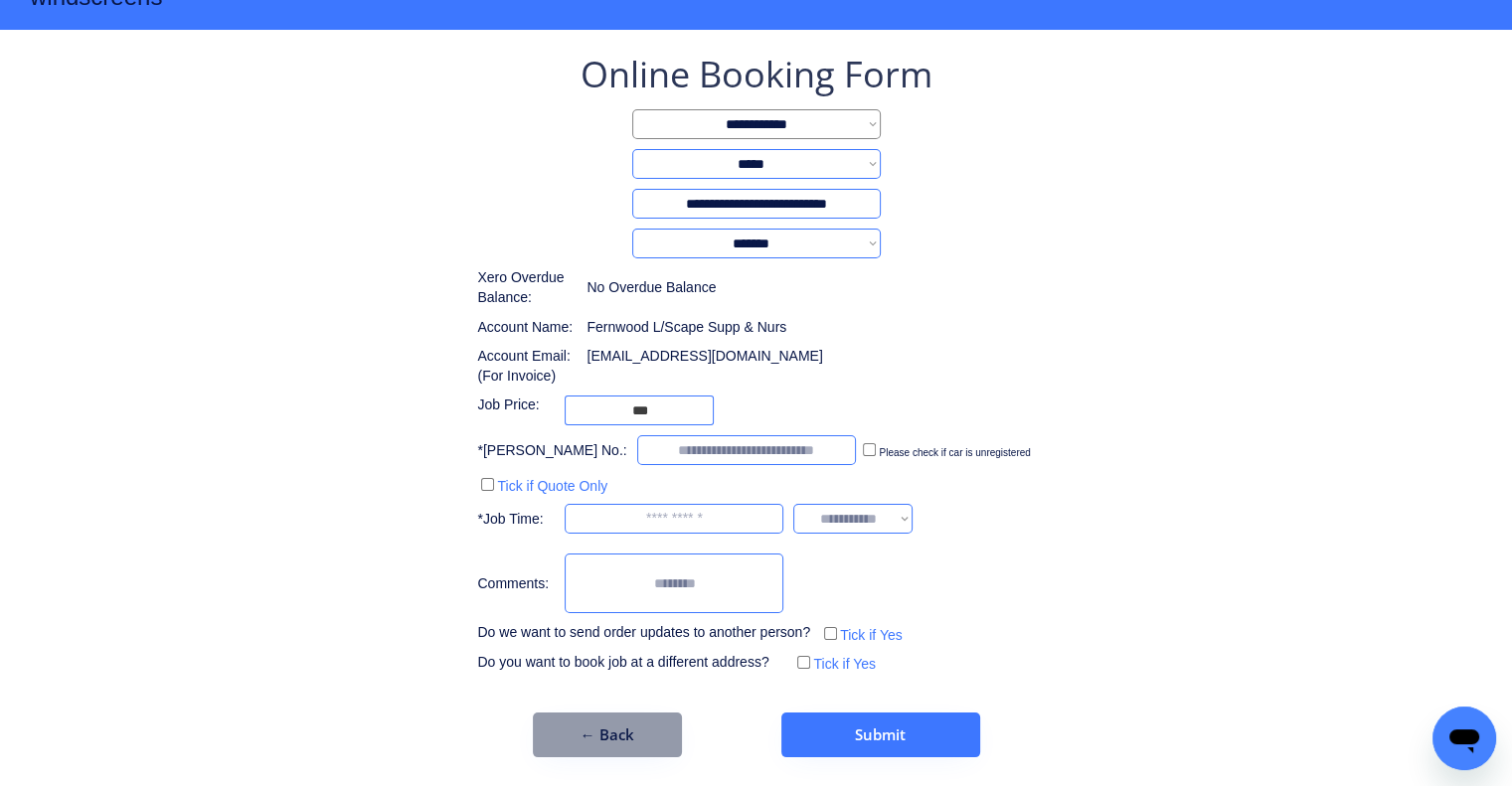 click at bounding box center (639, 410) 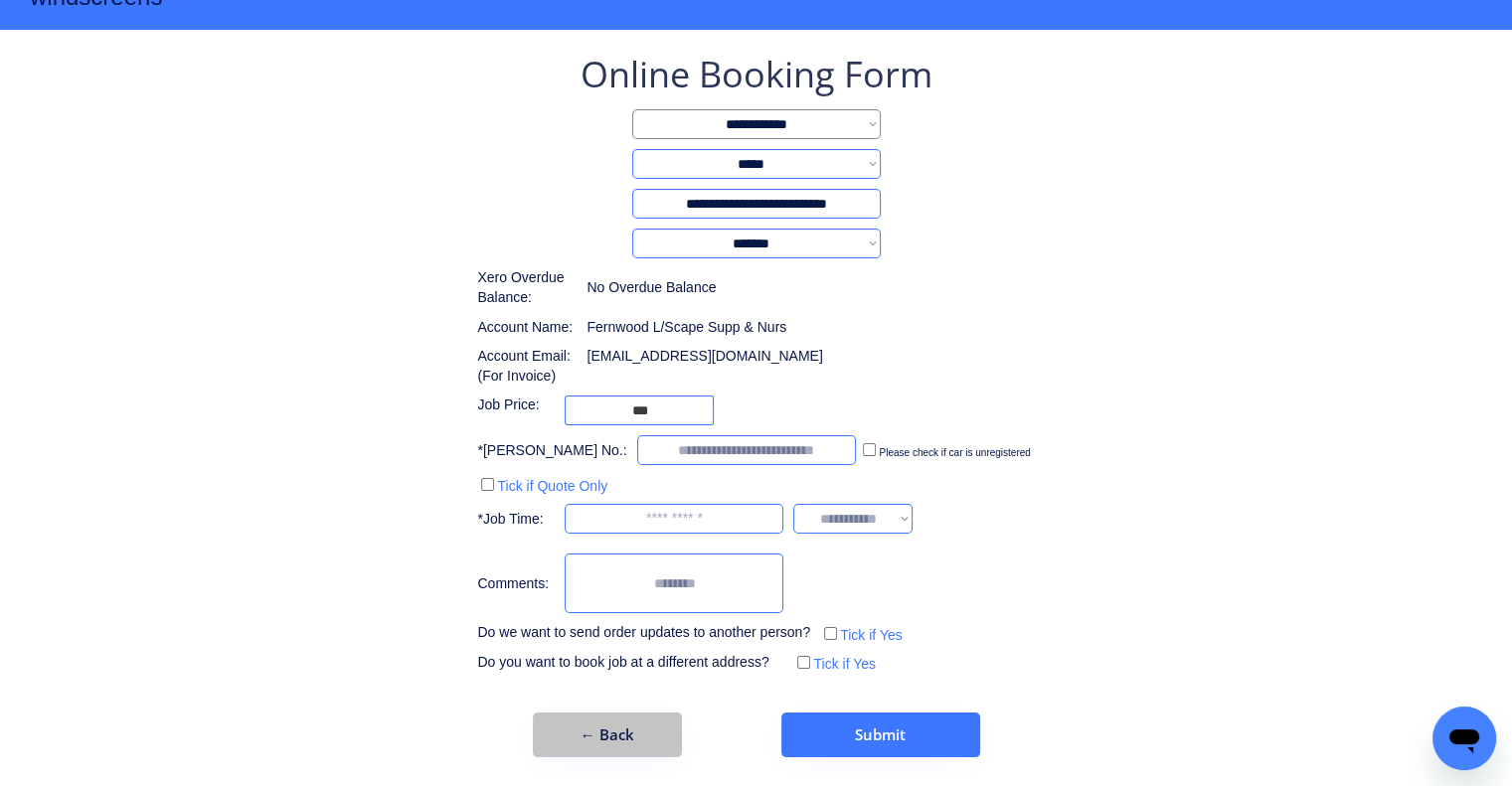 click on "←   Back" at bounding box center [607, 734] 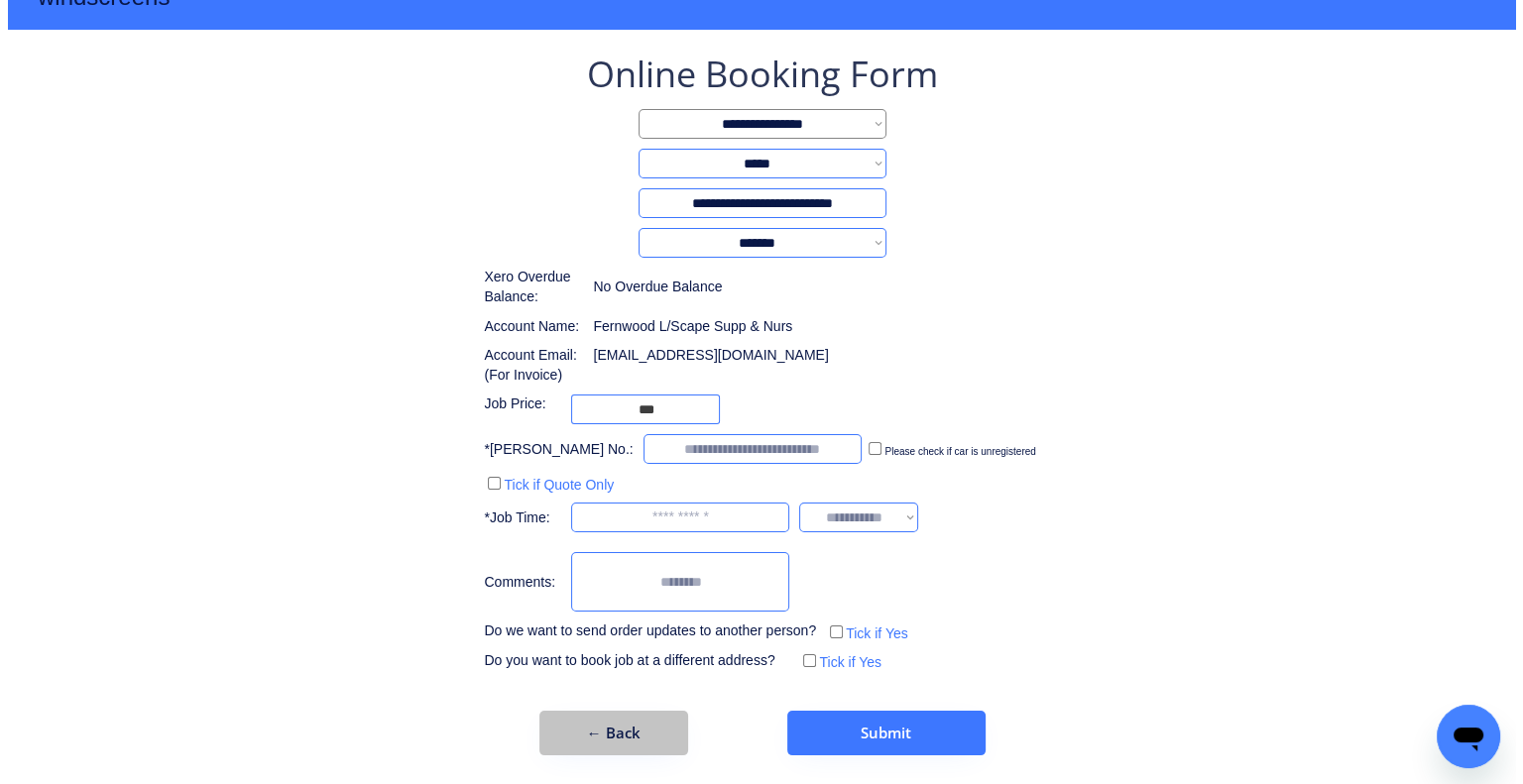scroll, scrollTop: 0, scrollLeft: 0, axis: both 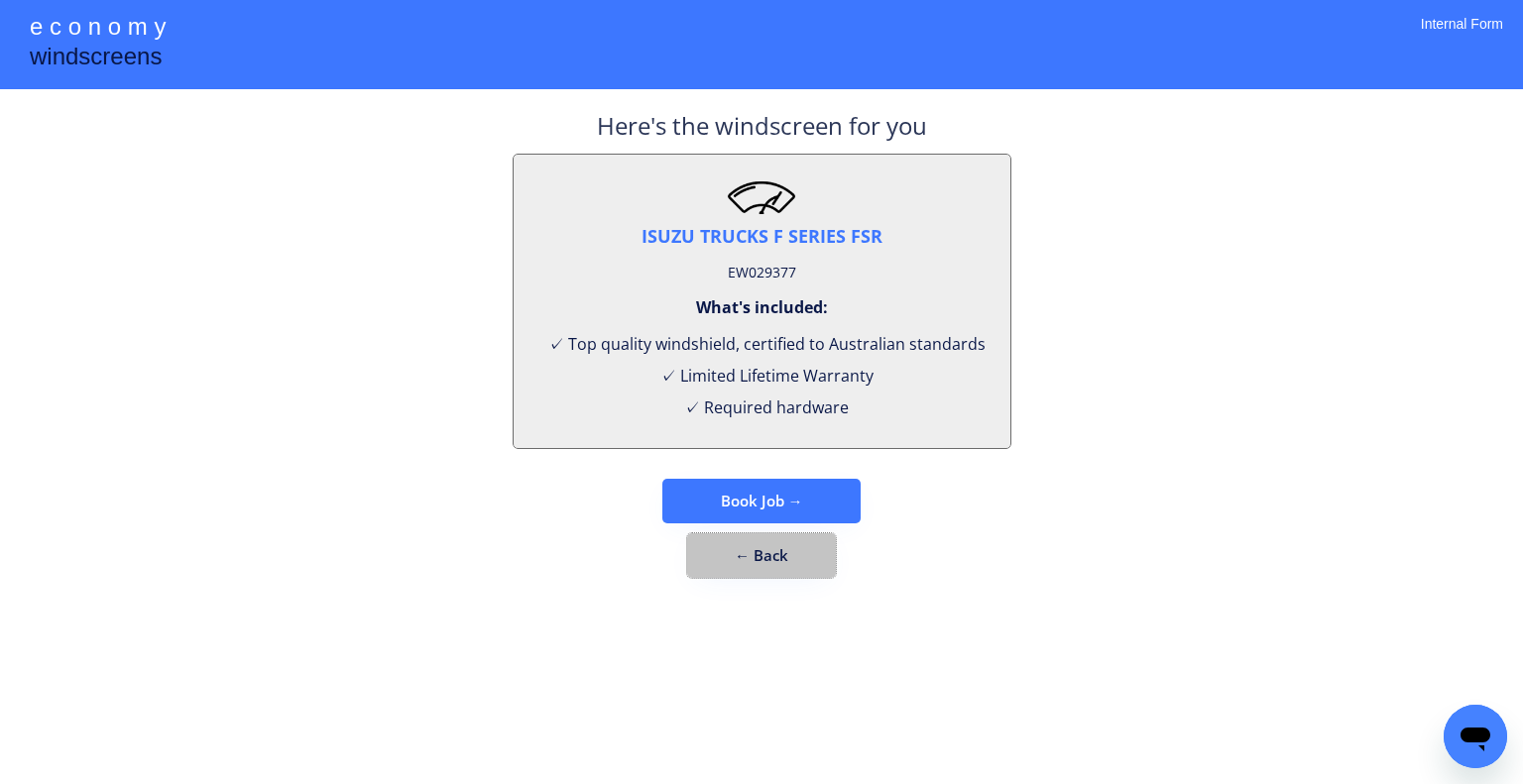 click on "←   Back" at bounding box center (762, 555) 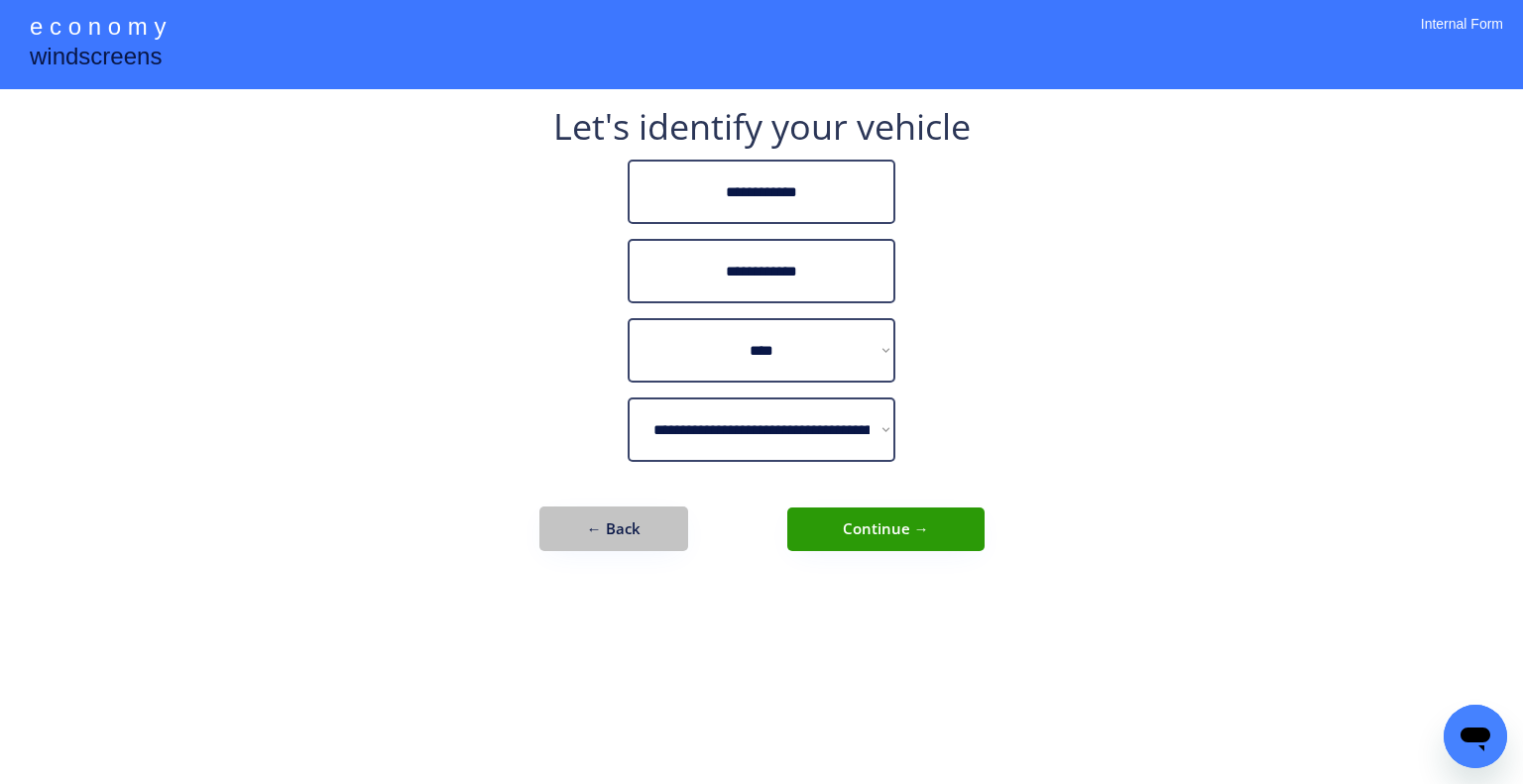 click on "←   Back" at bounding box center (614, 528) 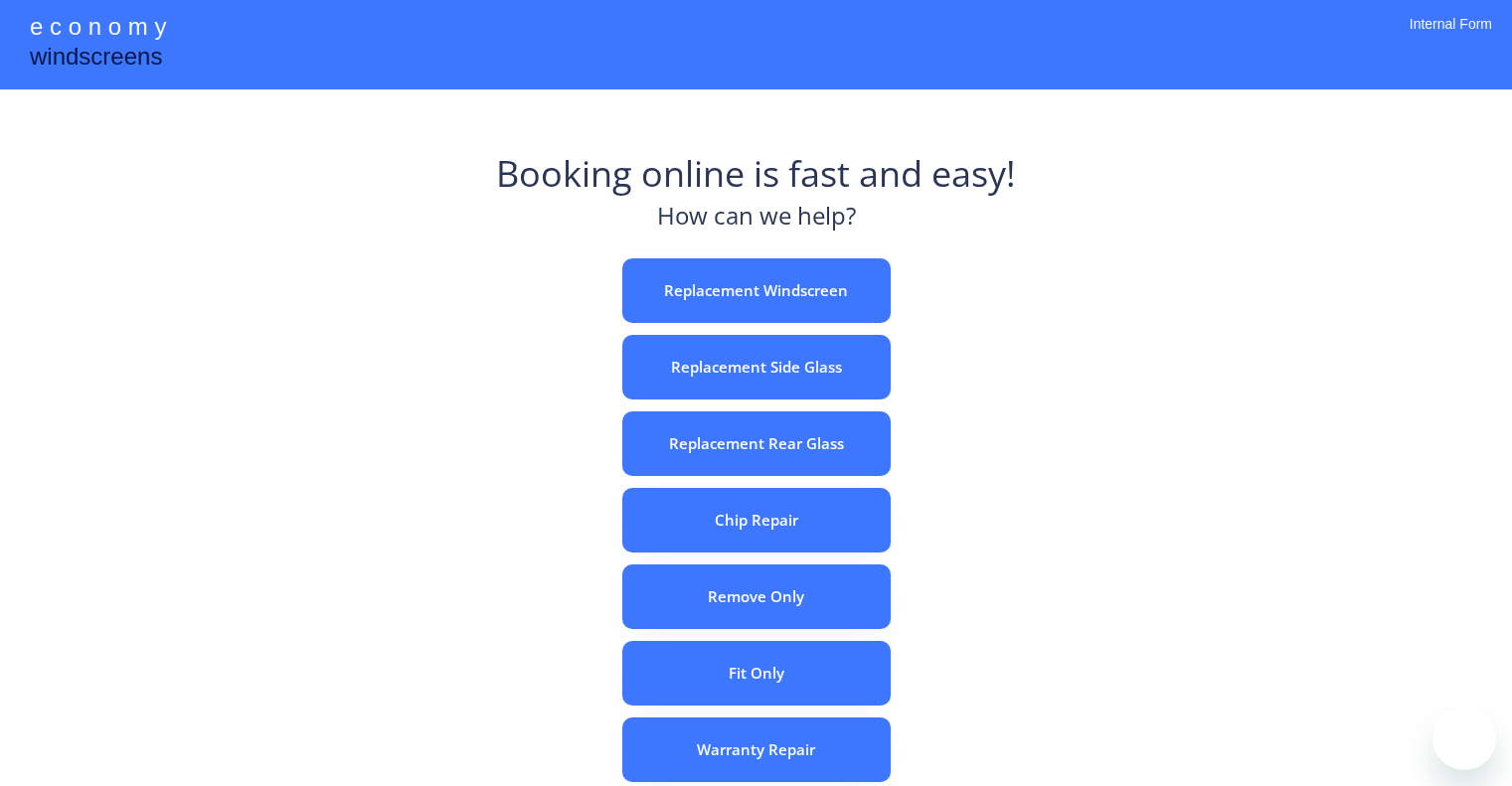 scroll, scrollTop: 0, scrollLeft: 0, axis: both 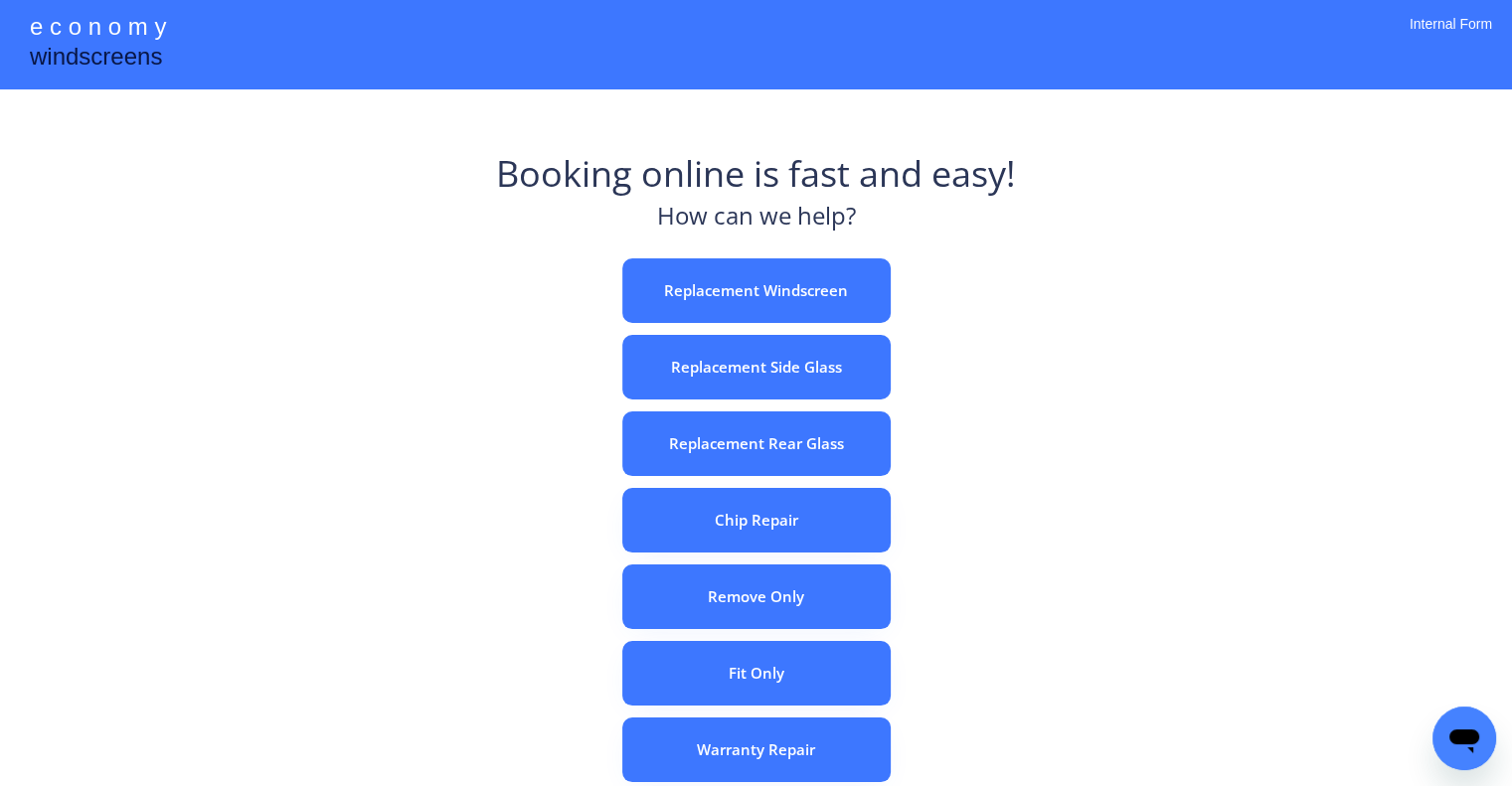 drag, startPoint x: 962, startPoint y: 418, endPoint x: 771, endPoint y: 236, distance: 263.8276 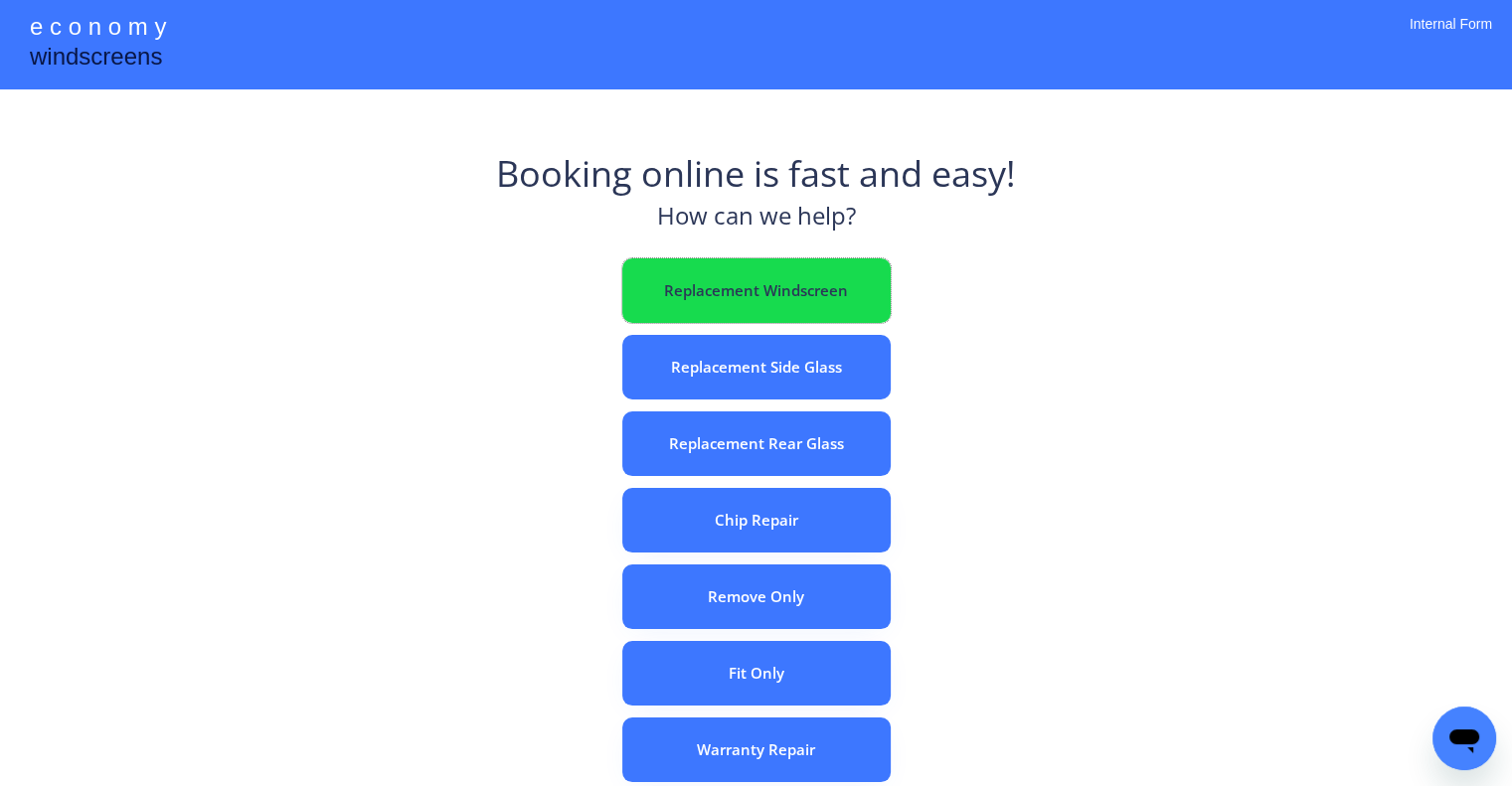 click on "Replacement Windscreen" at bounding box center [756, 290] 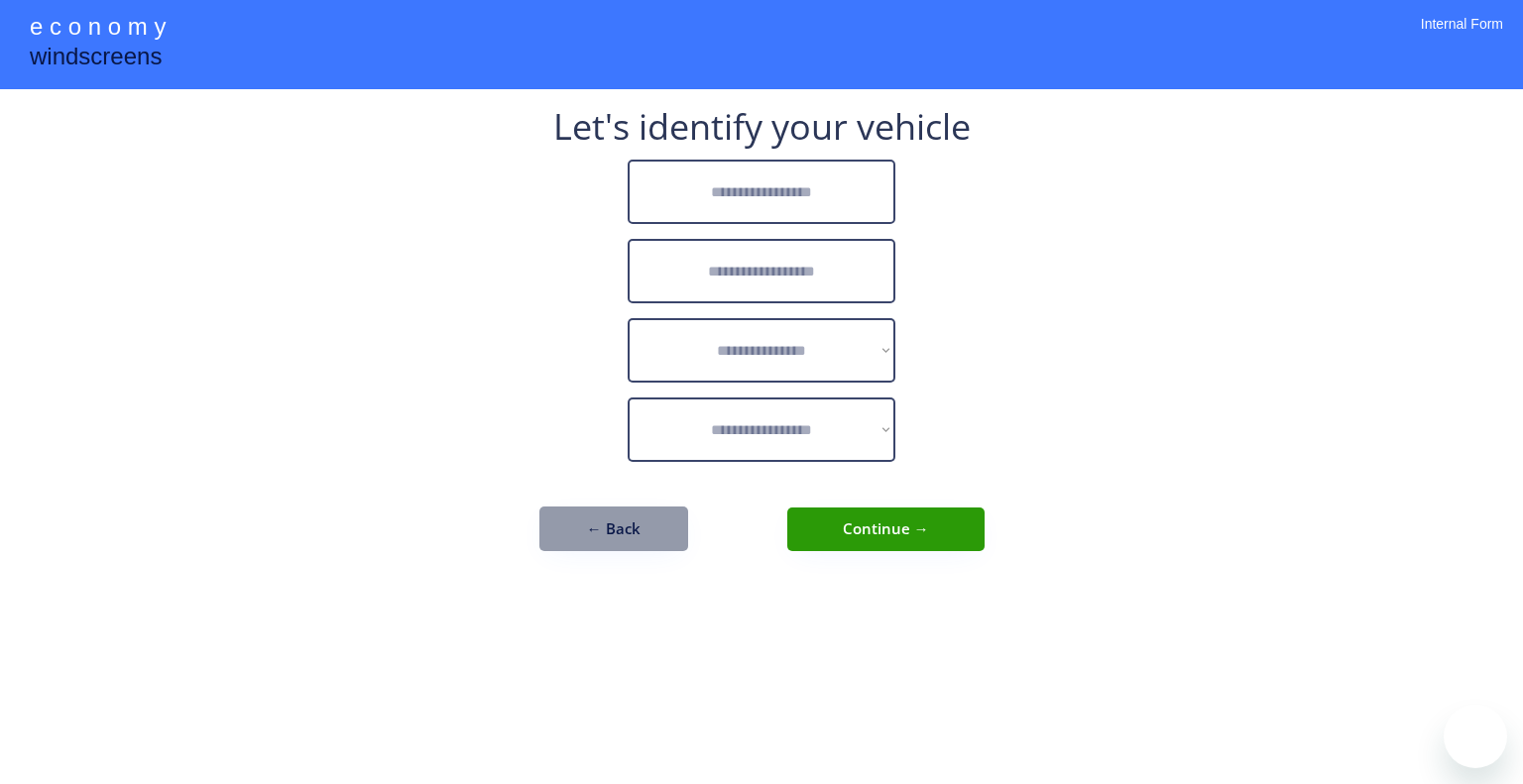 scroll, scrollTop: 0, scrollLeft: 0, axis: both 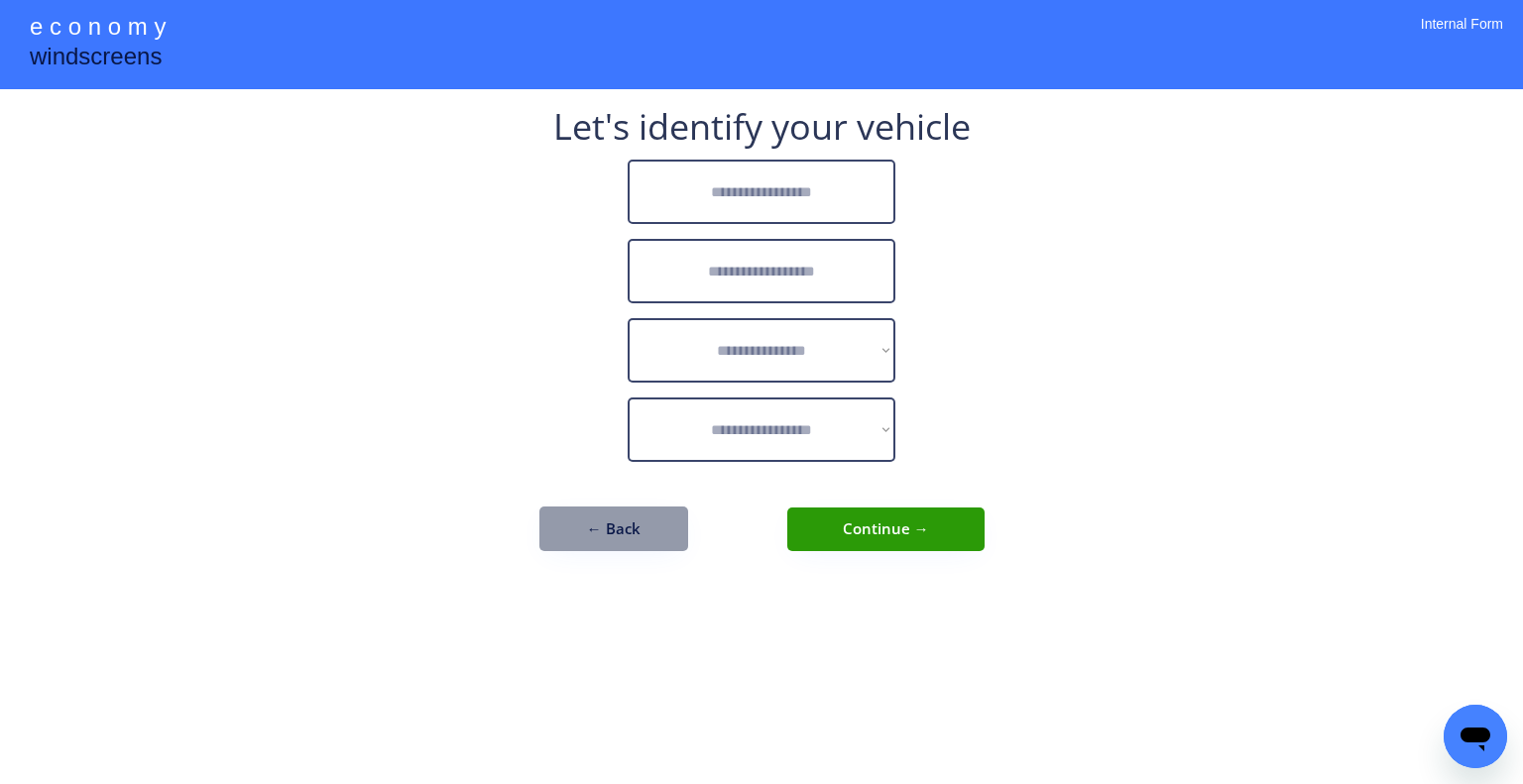 click at bounding box center (762, 191) 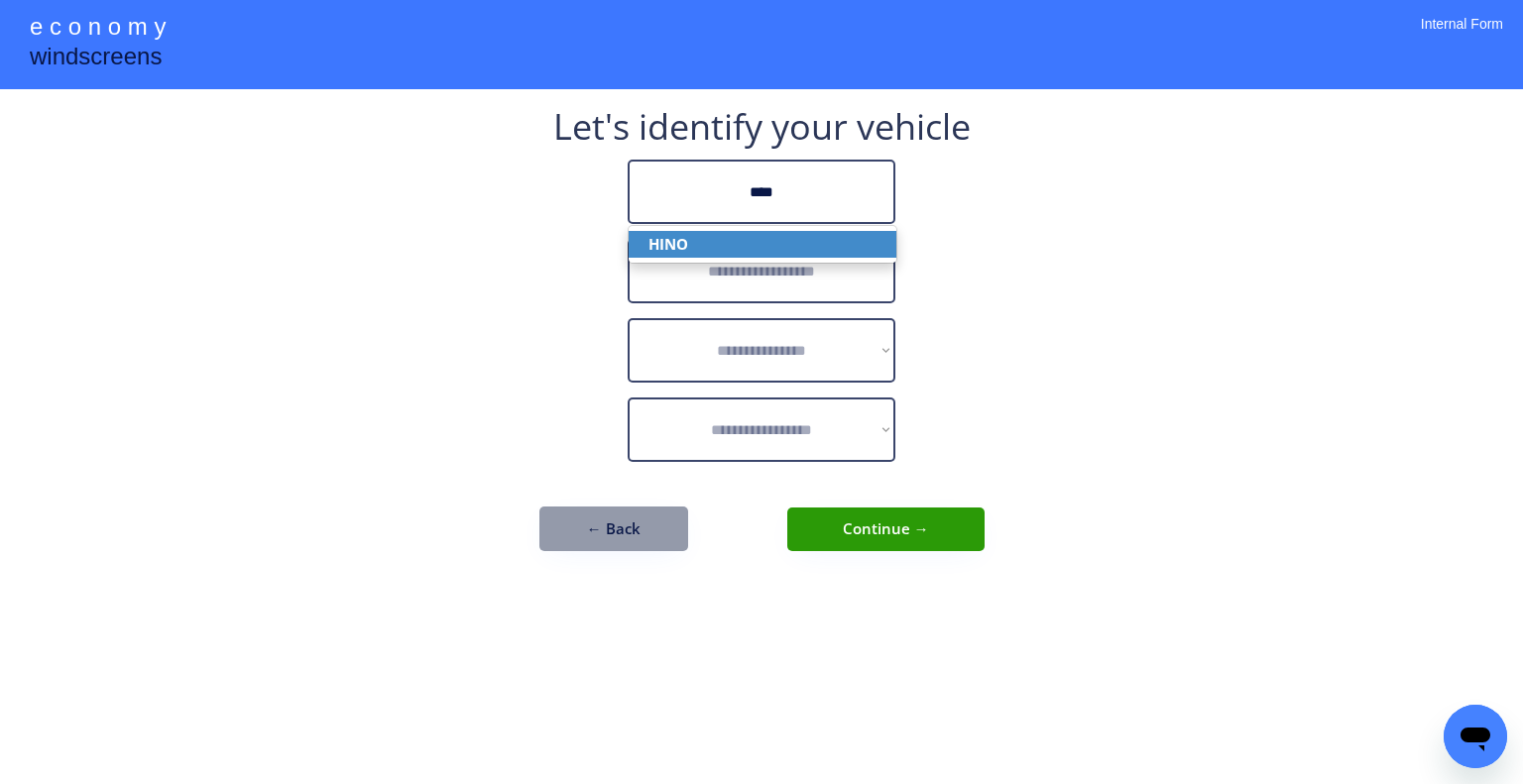 click on "HINO" at bounding box center (762, 244) 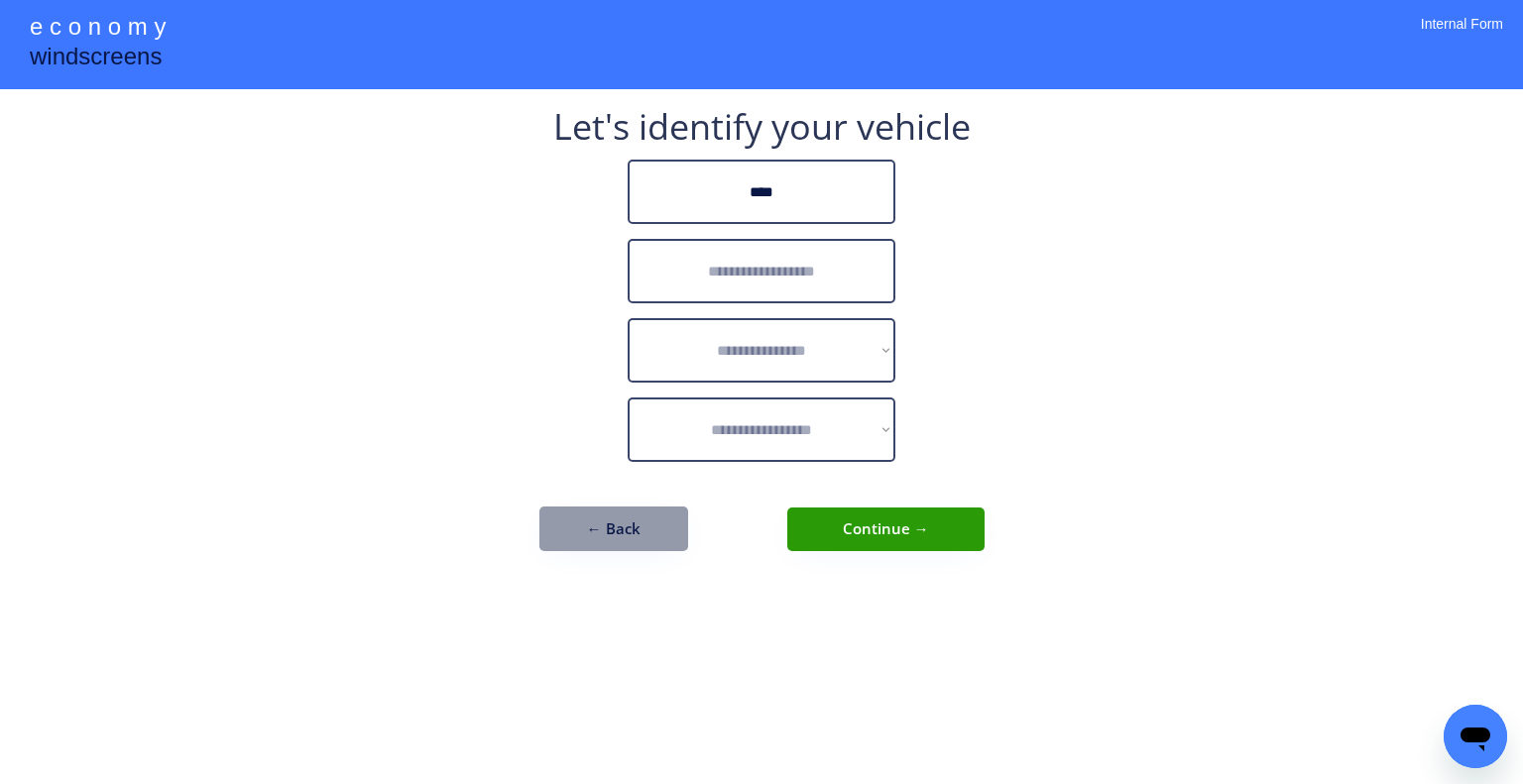 click at bounding box center (762, 271) 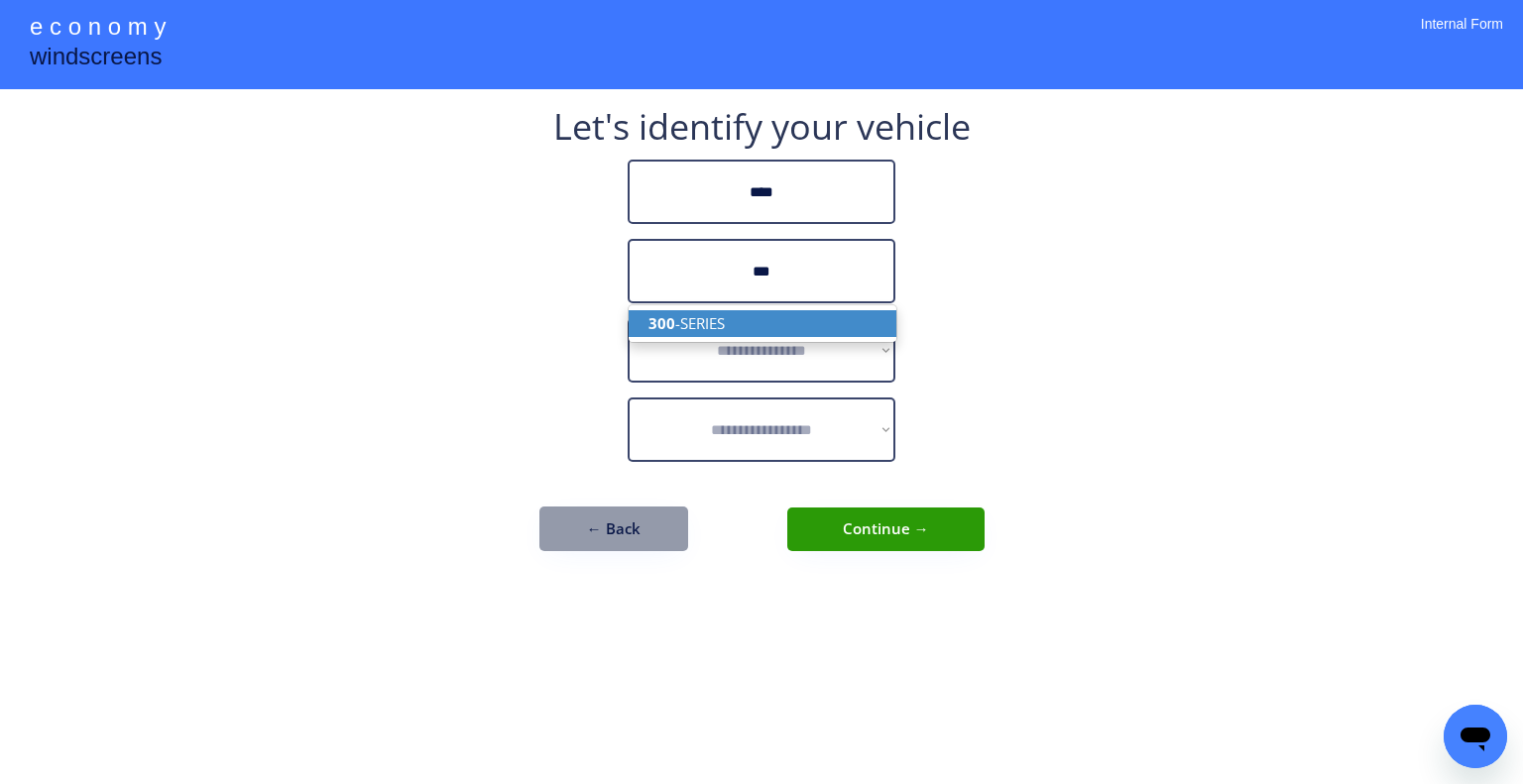 click on "300 -SERIES" at bounding box center (762, 323) 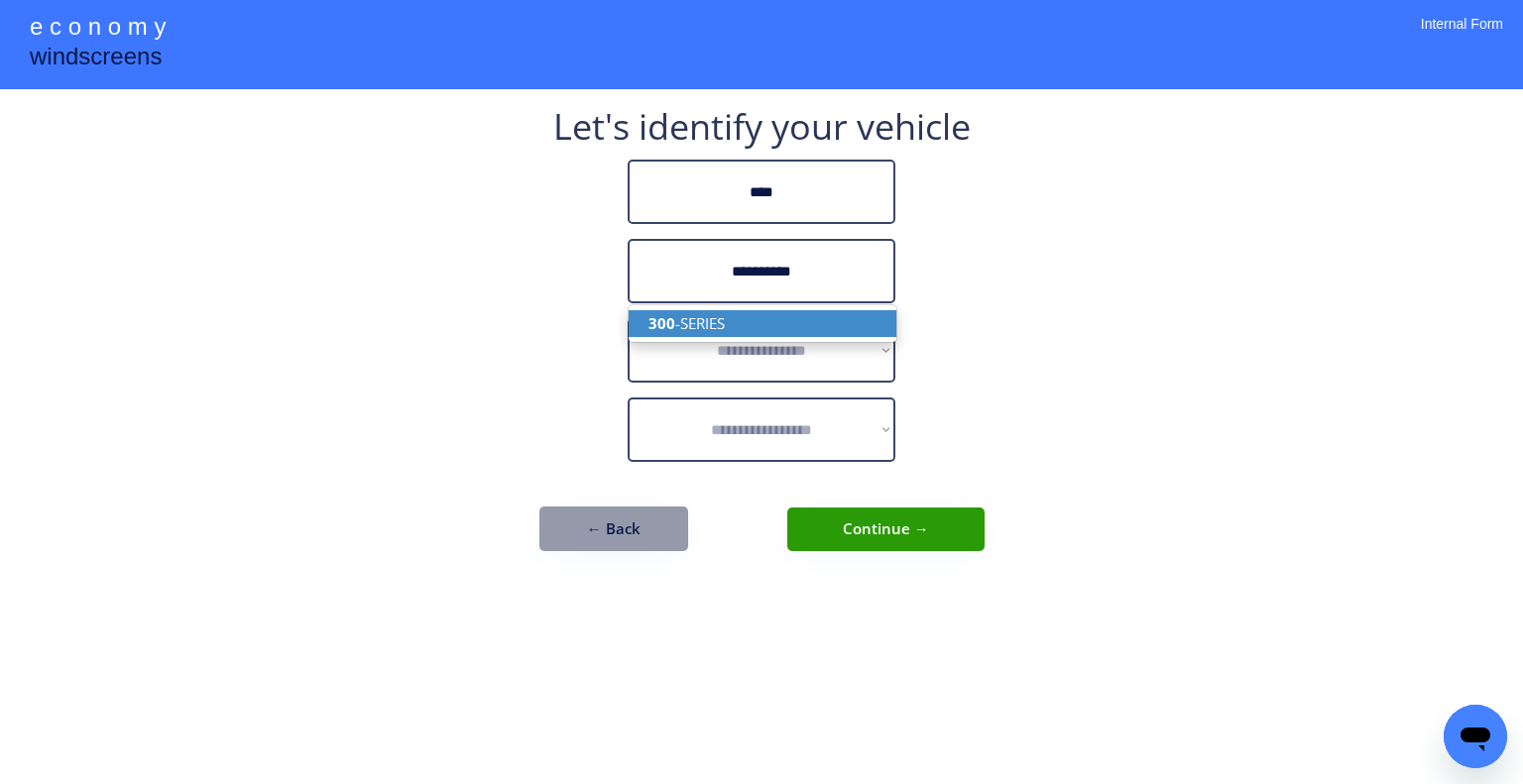 type on "**********" 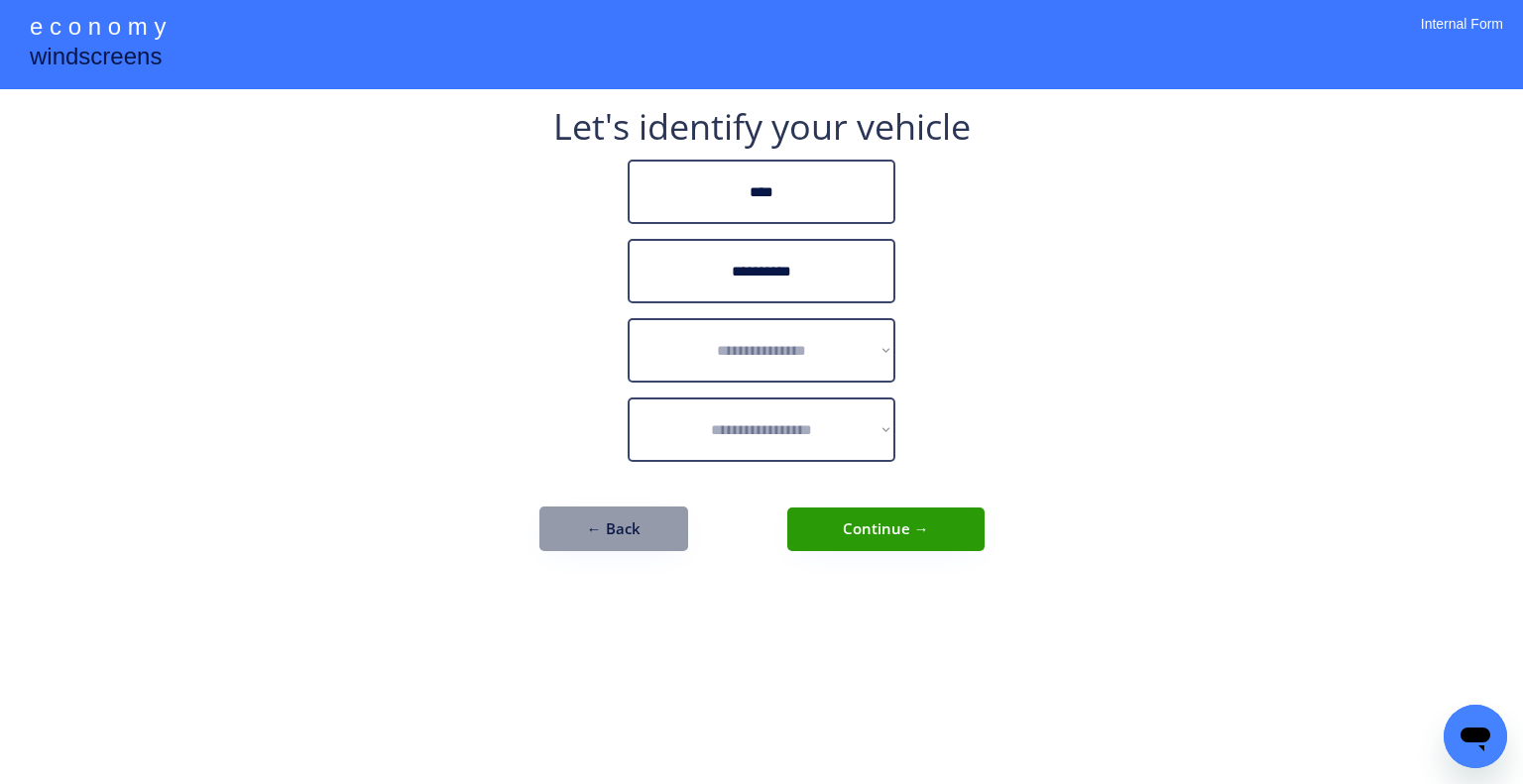 click on "**********" at bounding box center (762, 392) 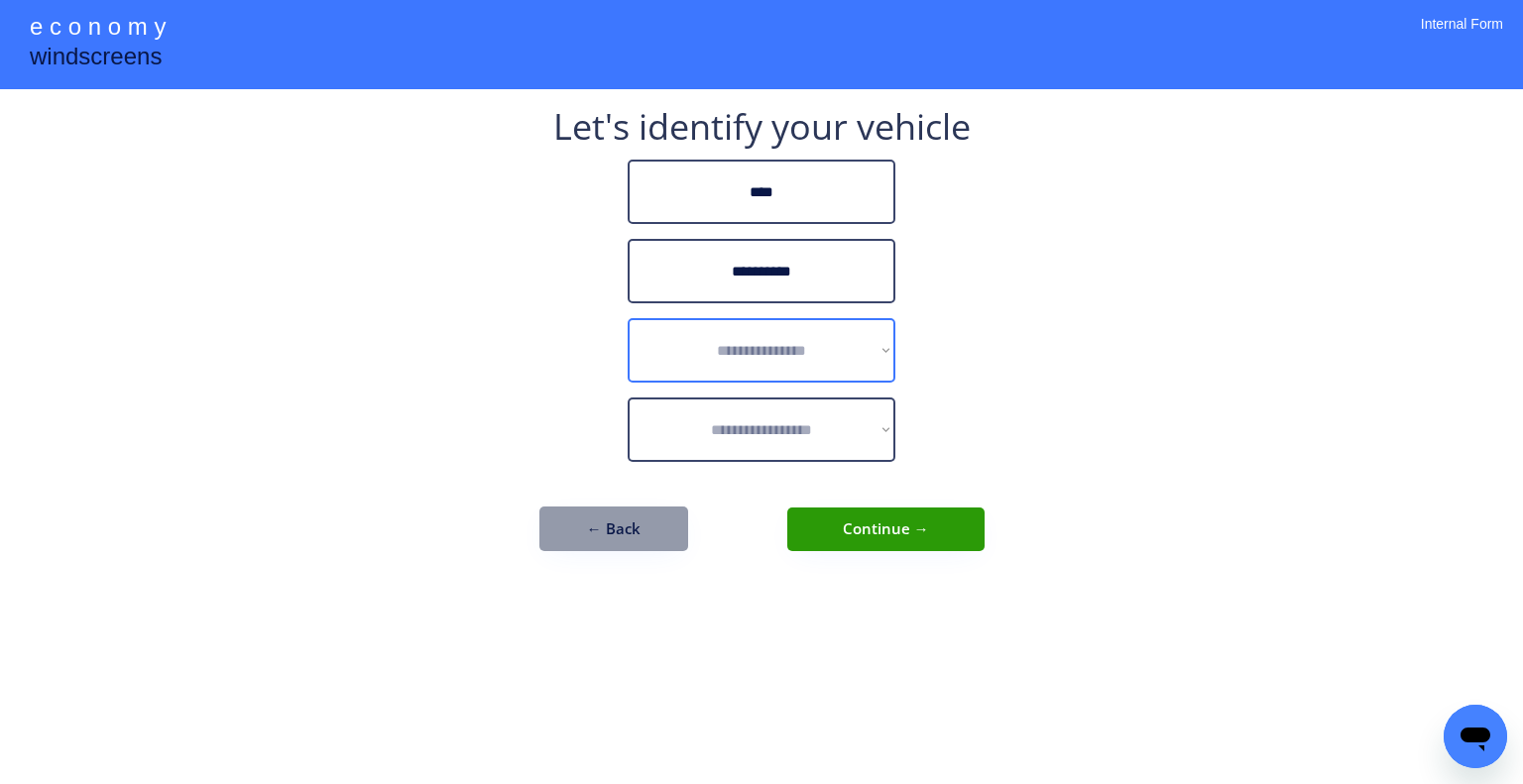 drag, startPoint x: 816, startPoint y: 360, endPoint x: 861, endPoint y: 366, distance: 45.39824 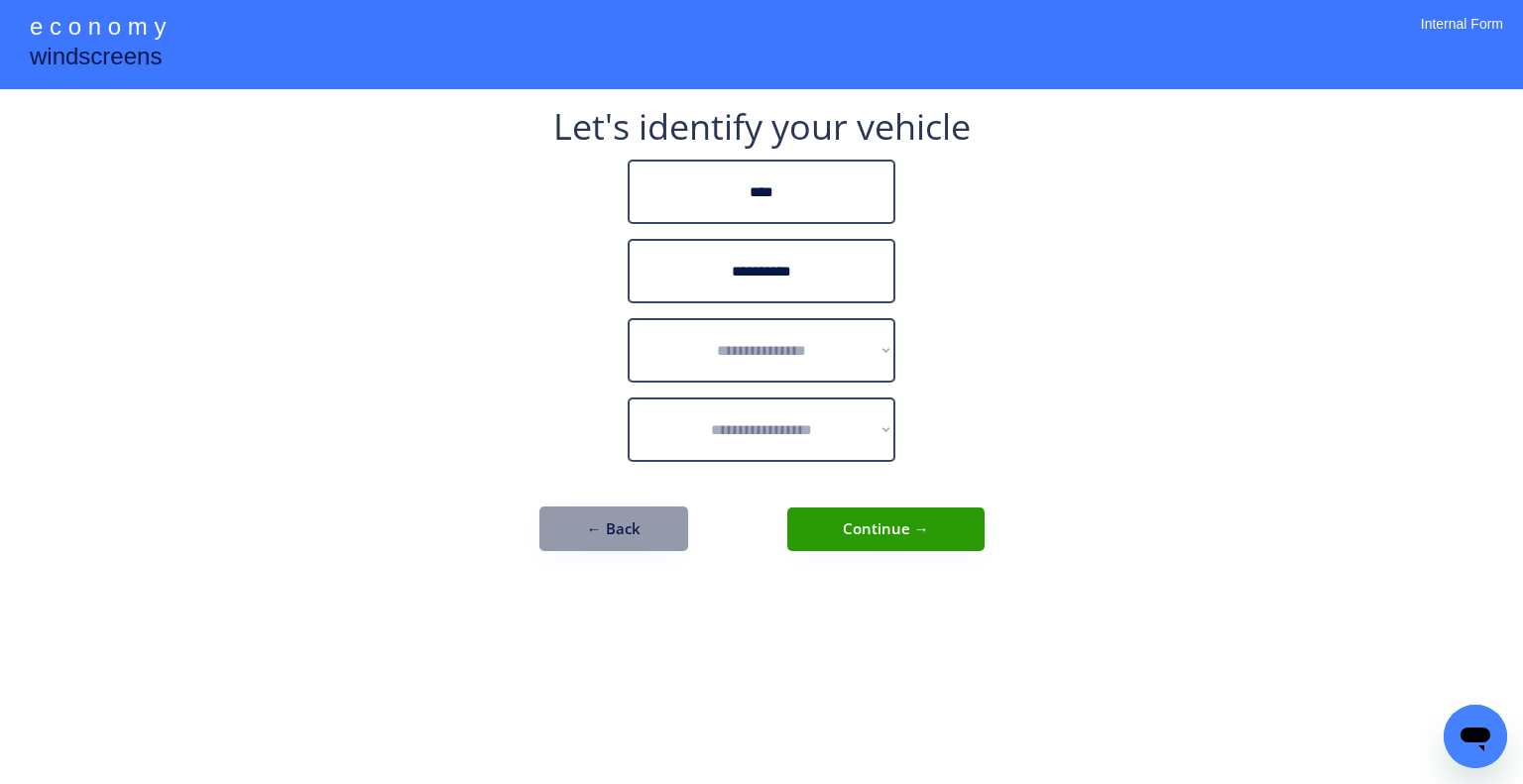 click on "**********" at bounding box center (762, 350) 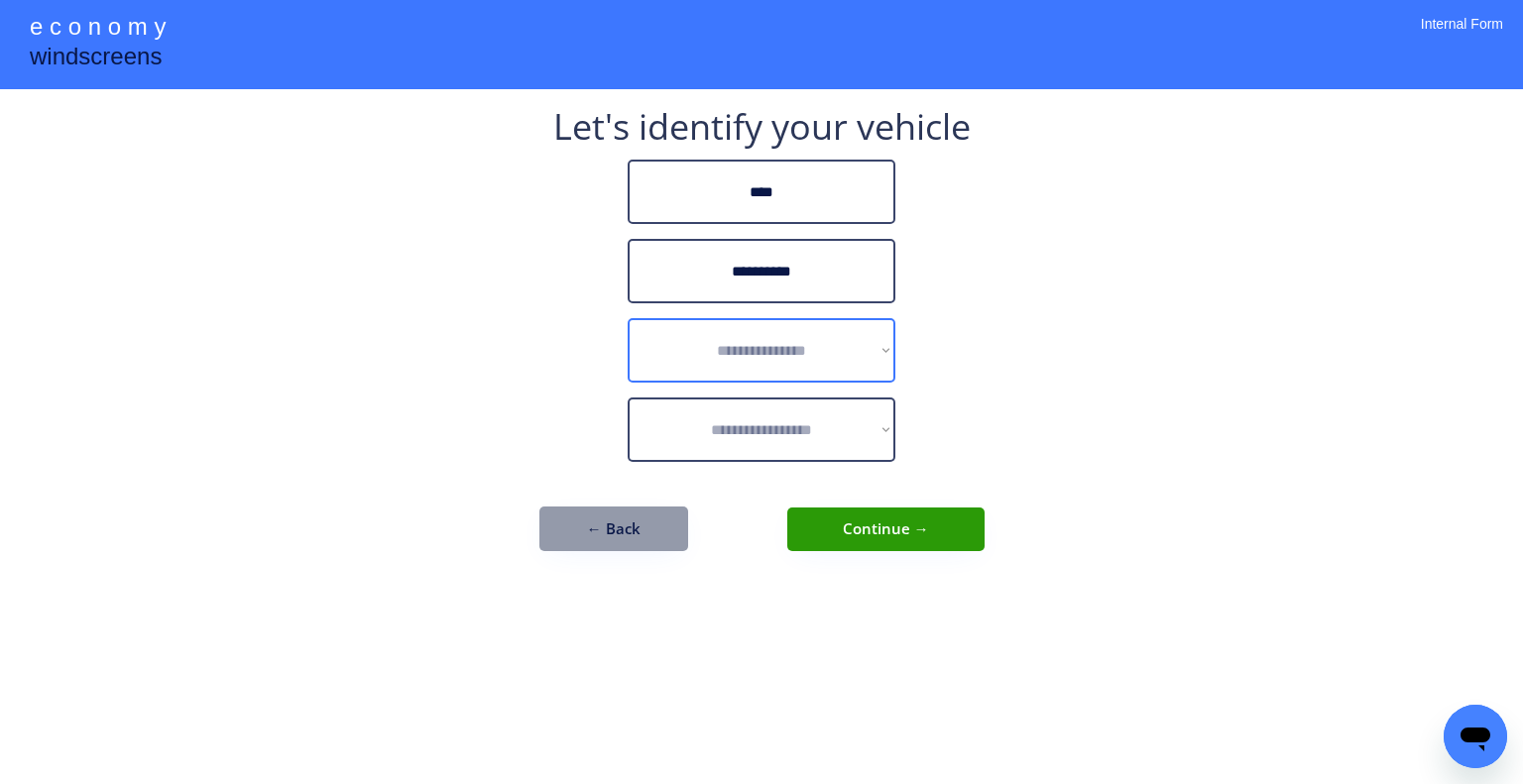 click at bounding box center [762, 45] 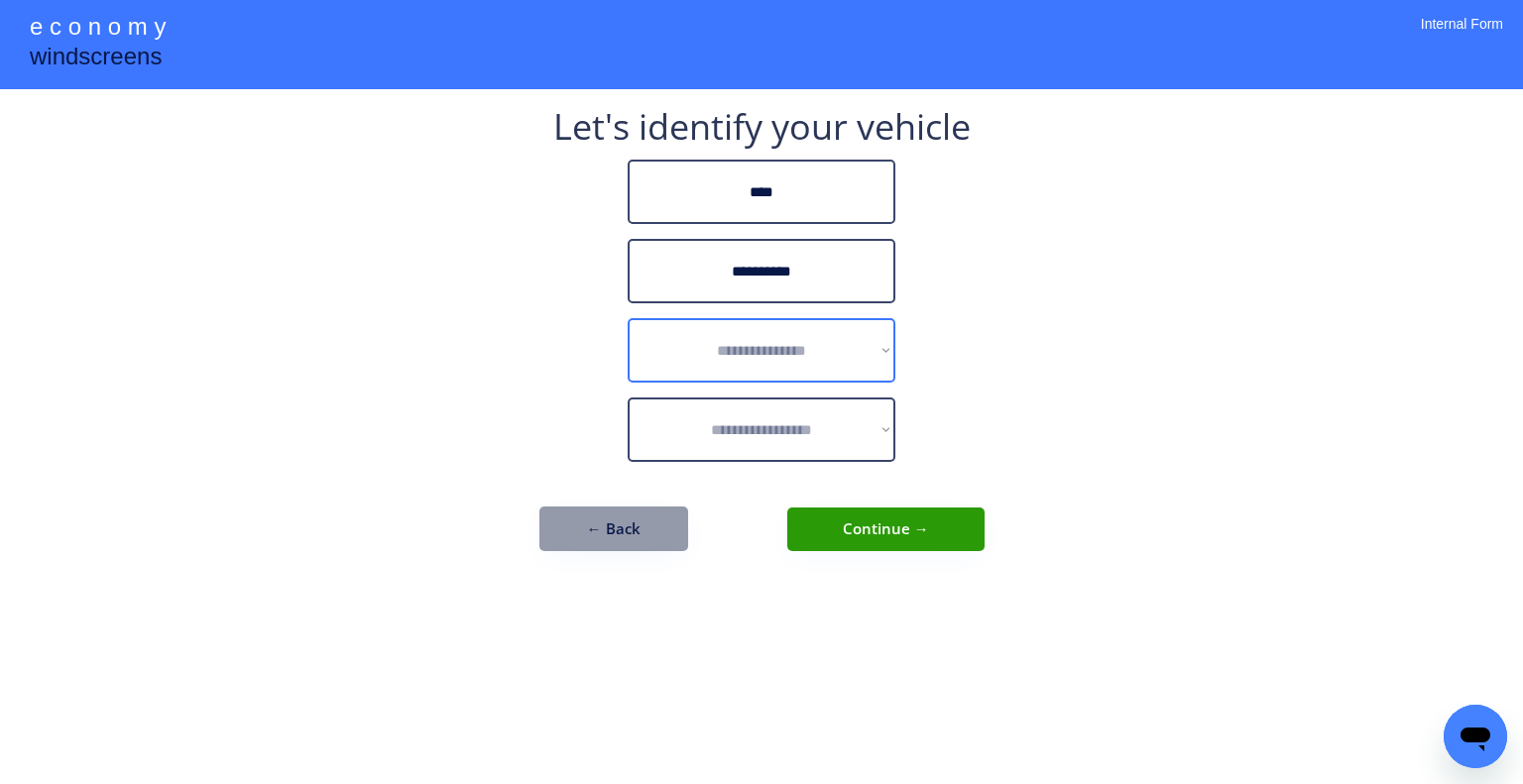 select on "******" 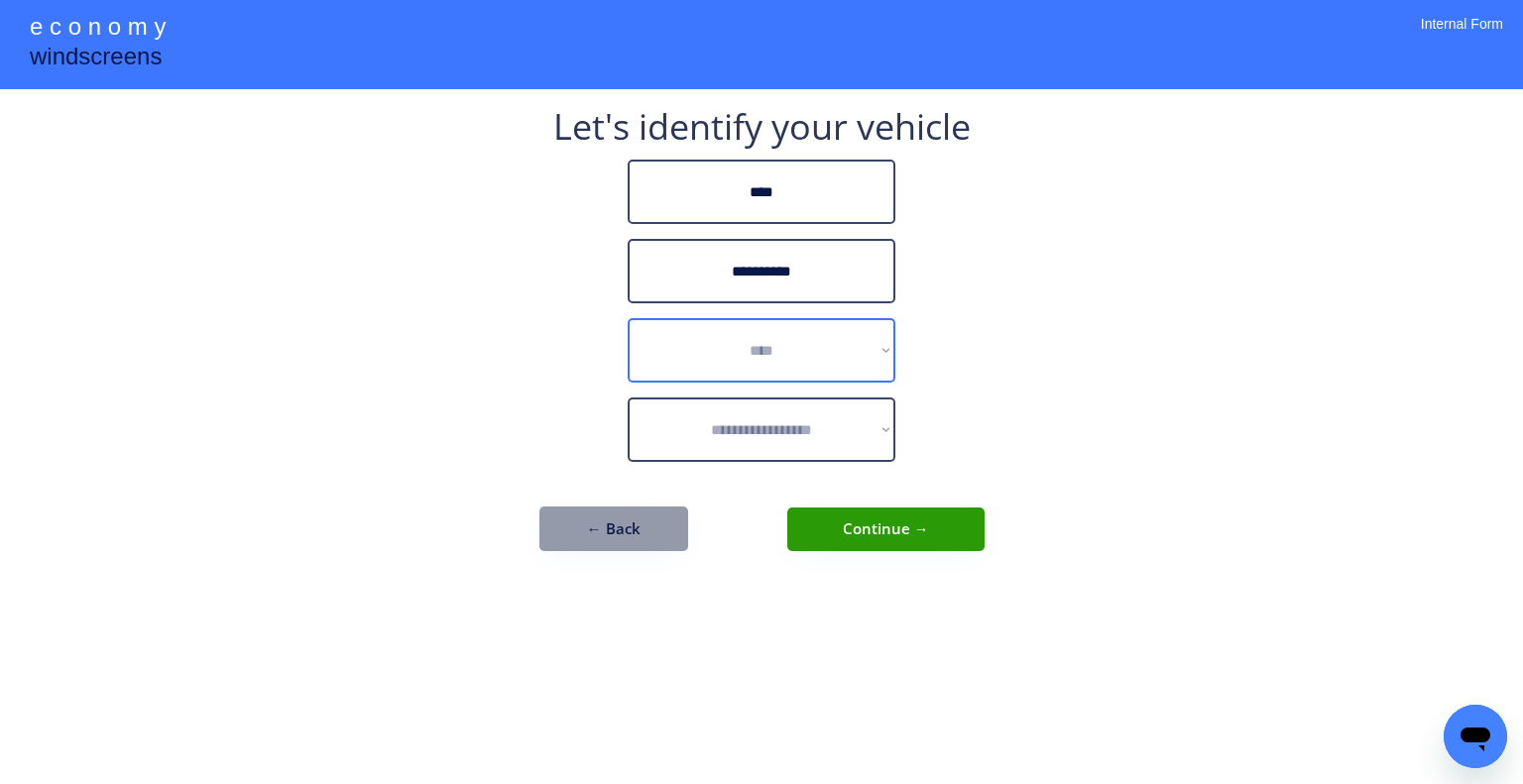 click on "**********" at bounding box center (762, 350) 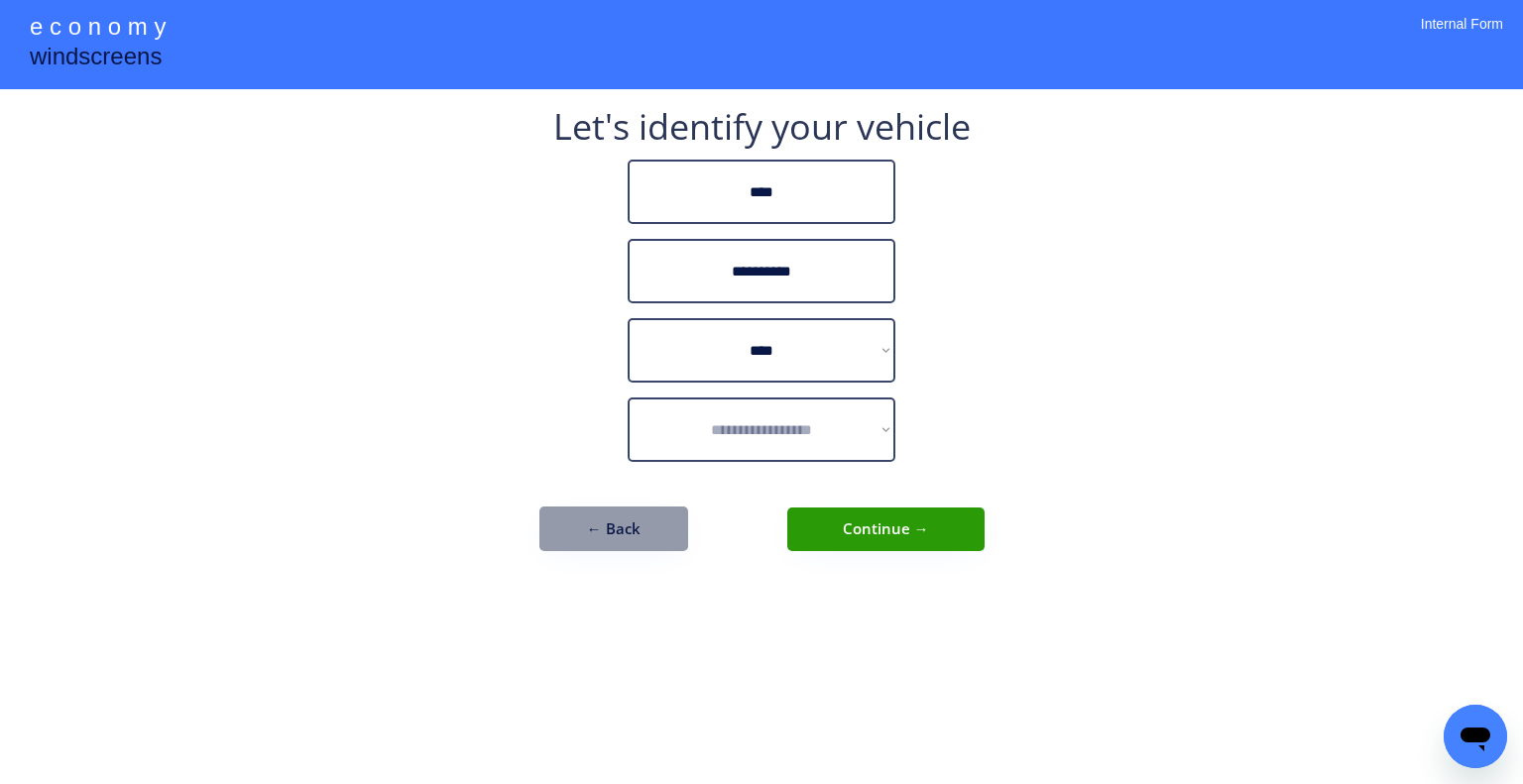 click on "**********" at bounding box center [762, 392] 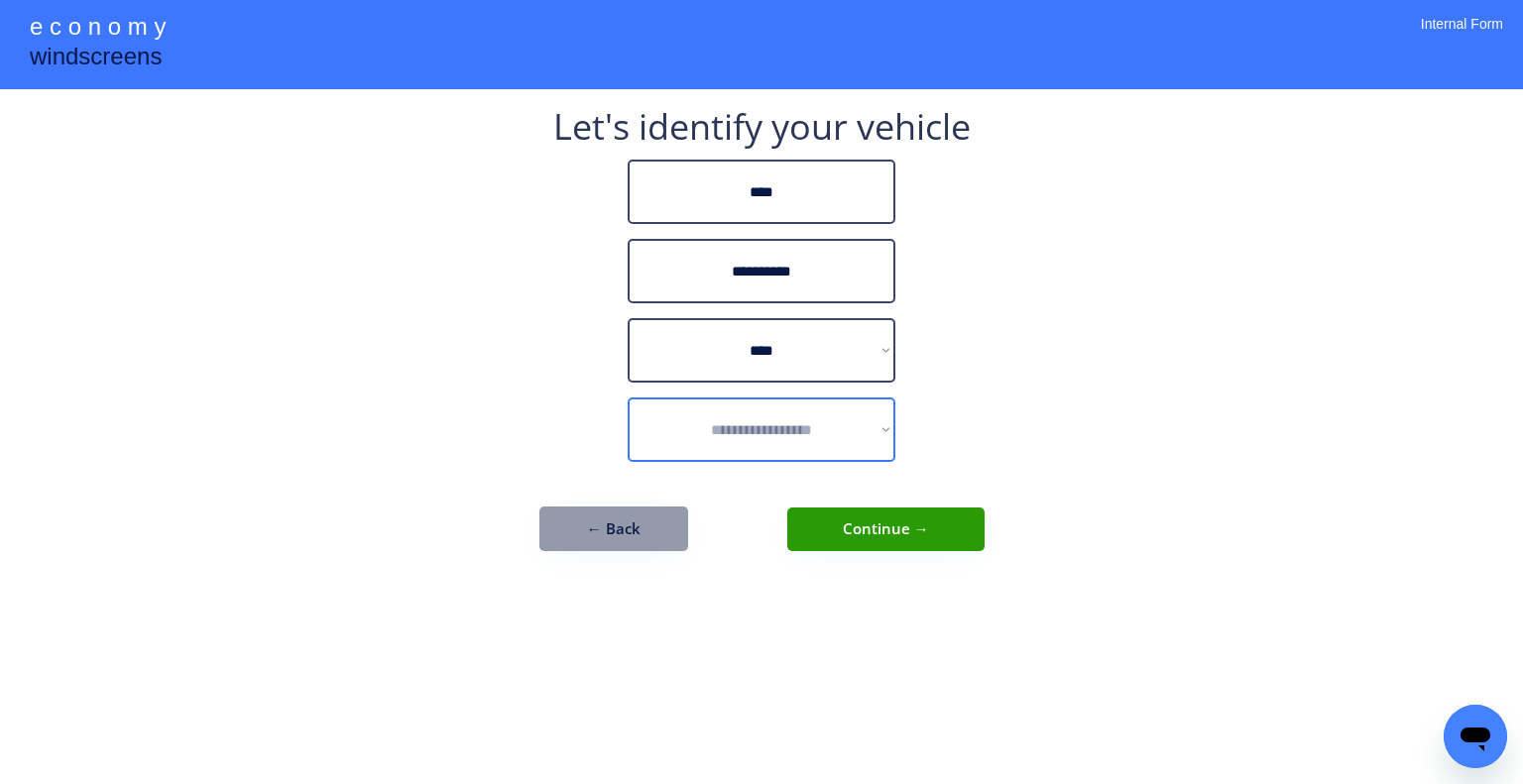 click on "**********" at bounding box center [762, 429] 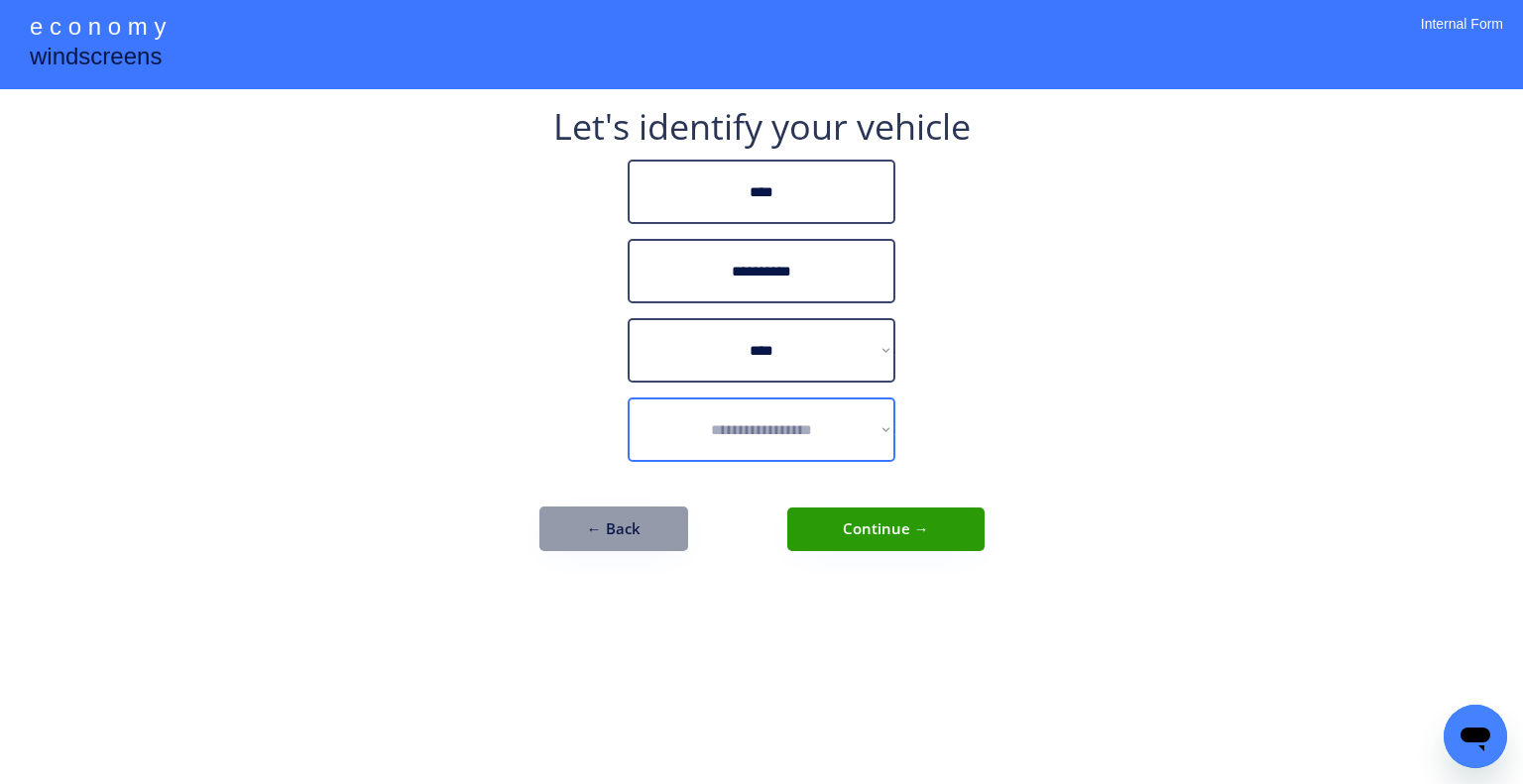select on "**********" 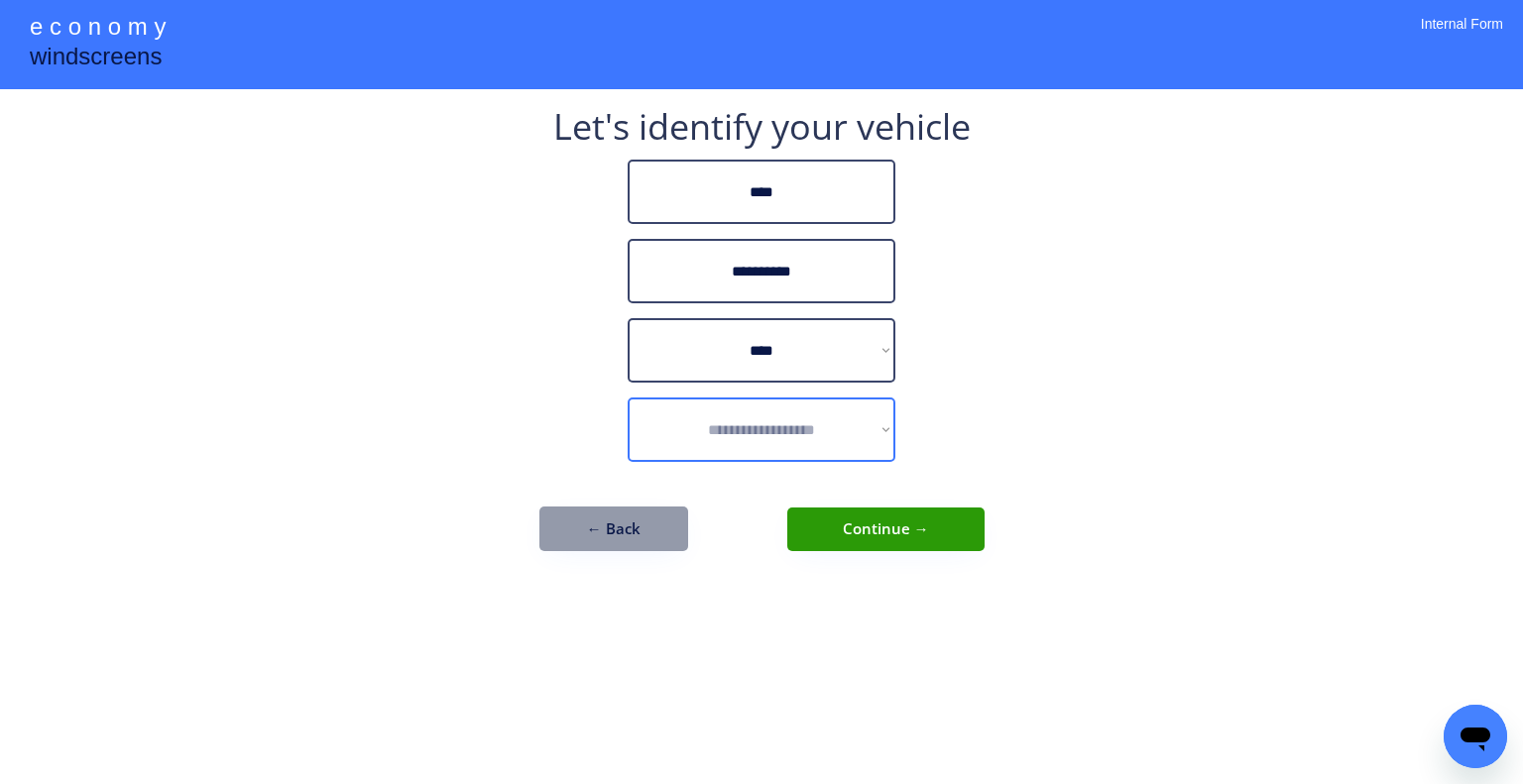 click on "**********" at bounding box center [762, 429] 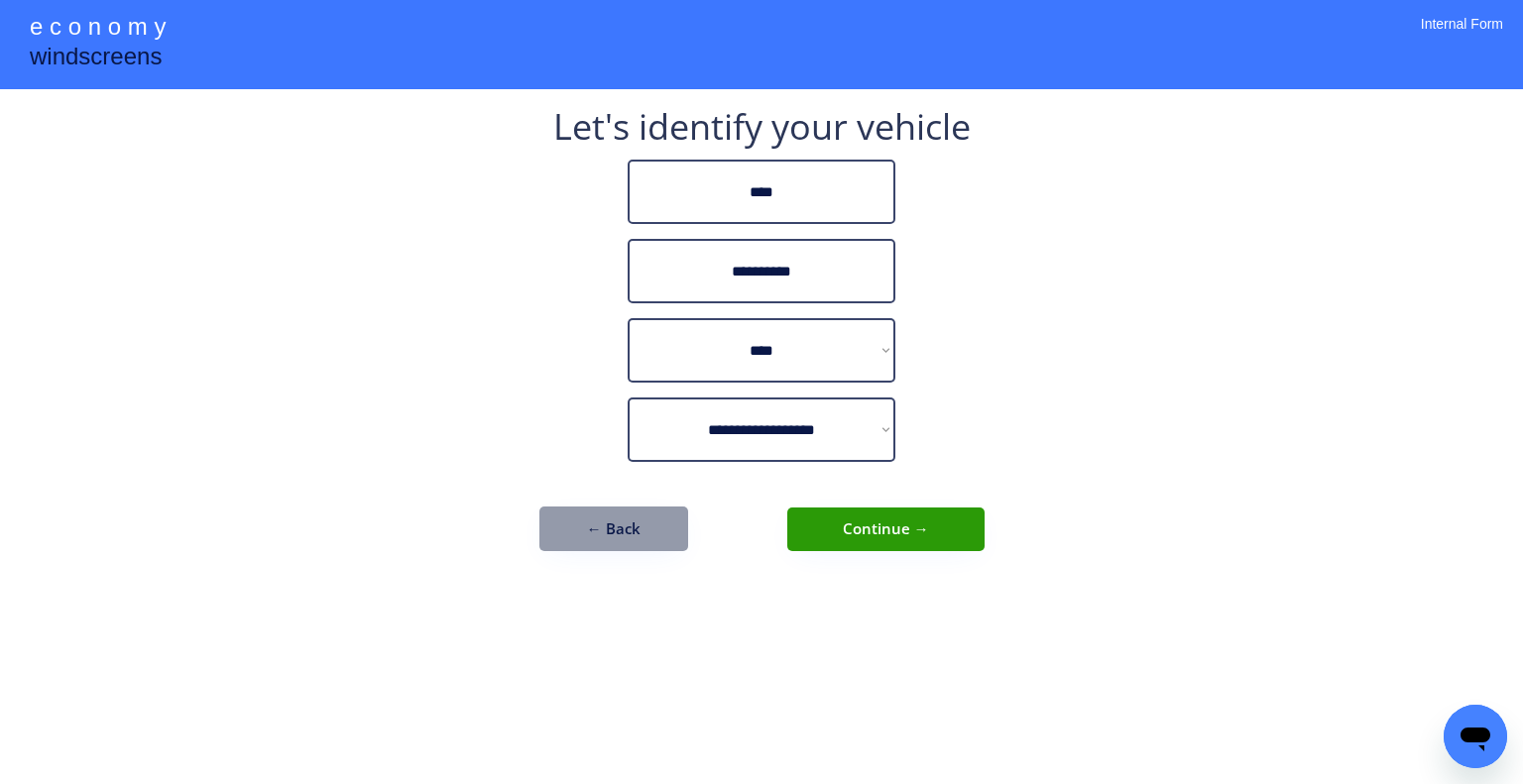 click on "**********" at bounding box center (762, 392) 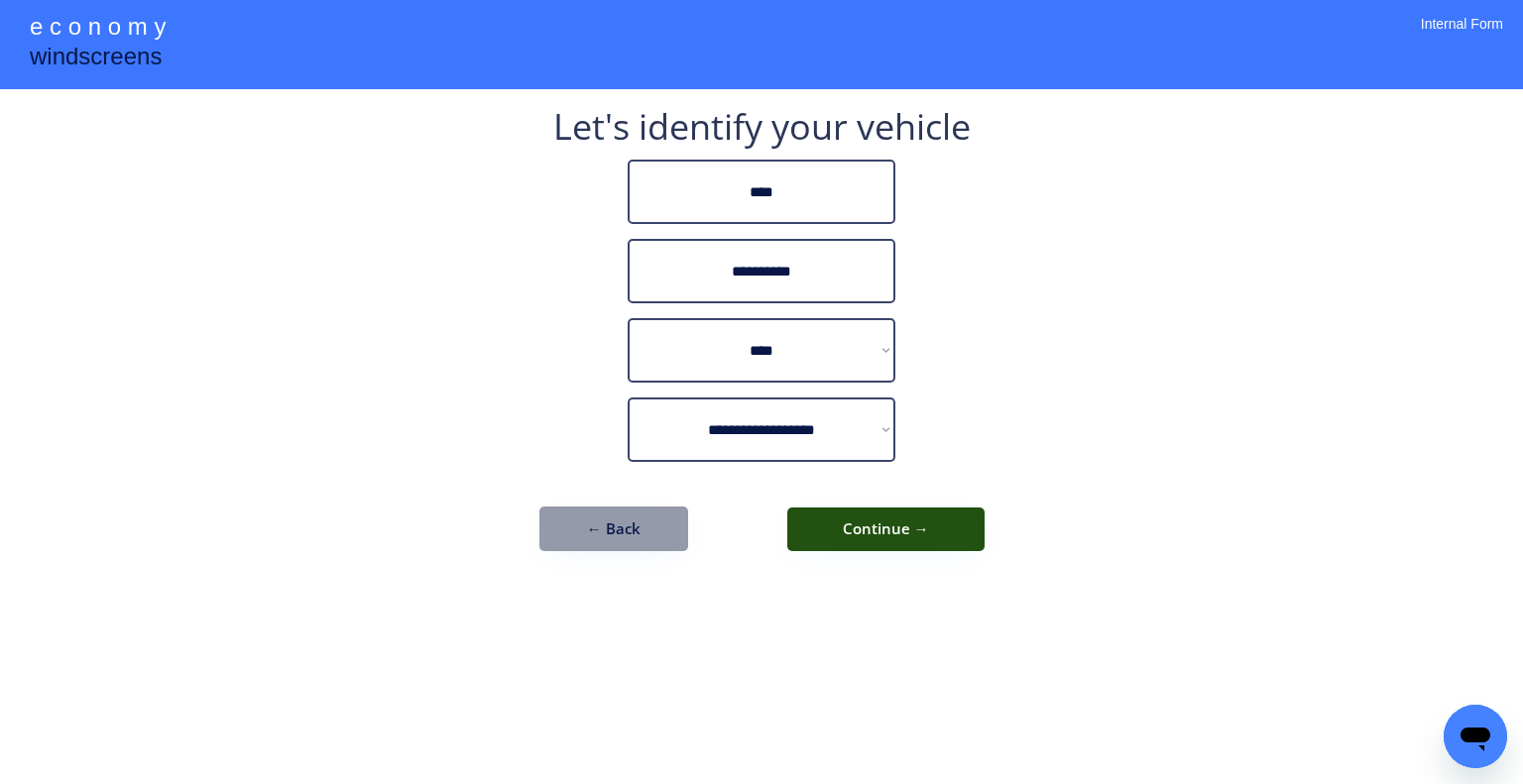 click on "Continue    →" at bounding box center (885, 529) 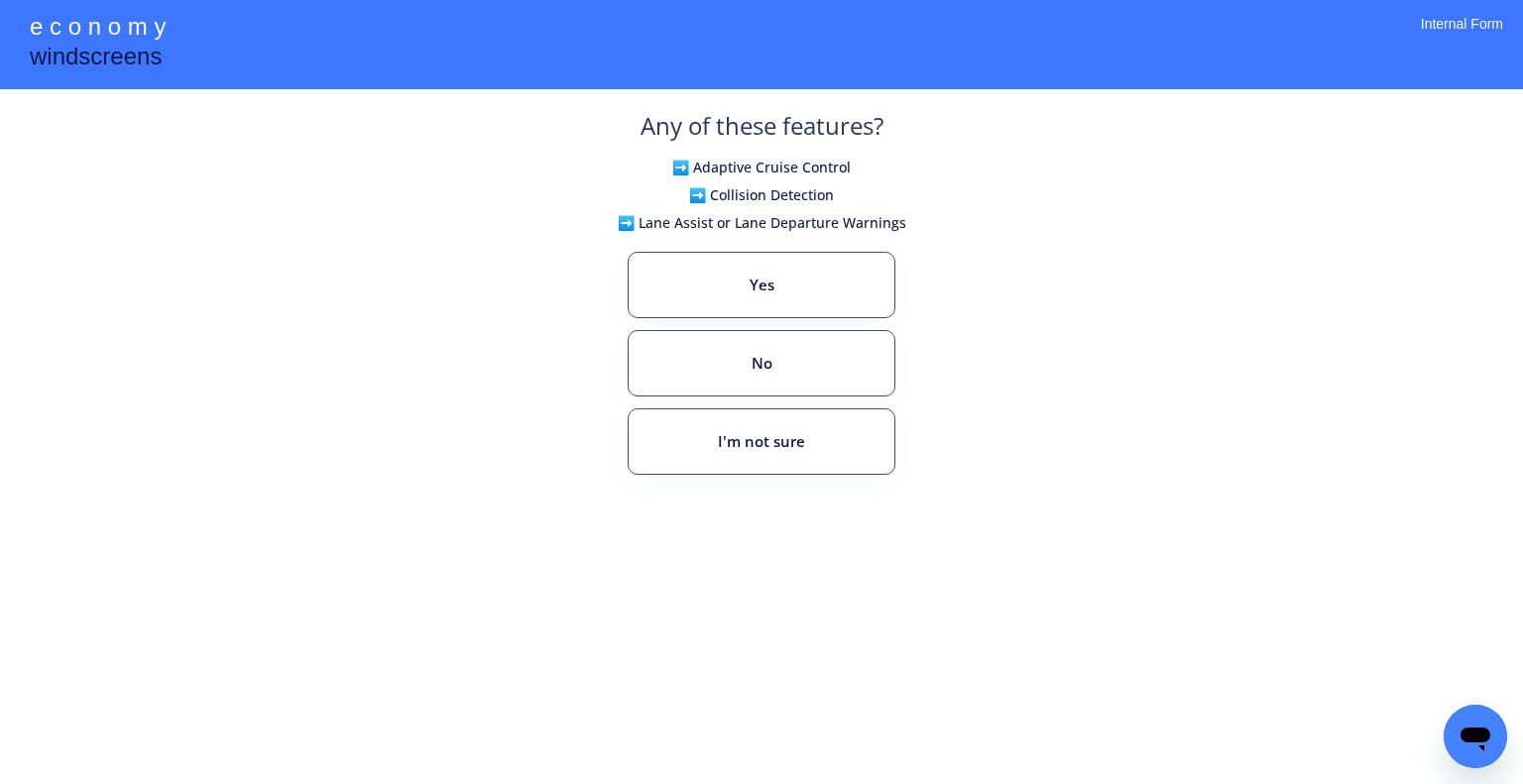 click on "Yes" at bounding box center (762, 284) 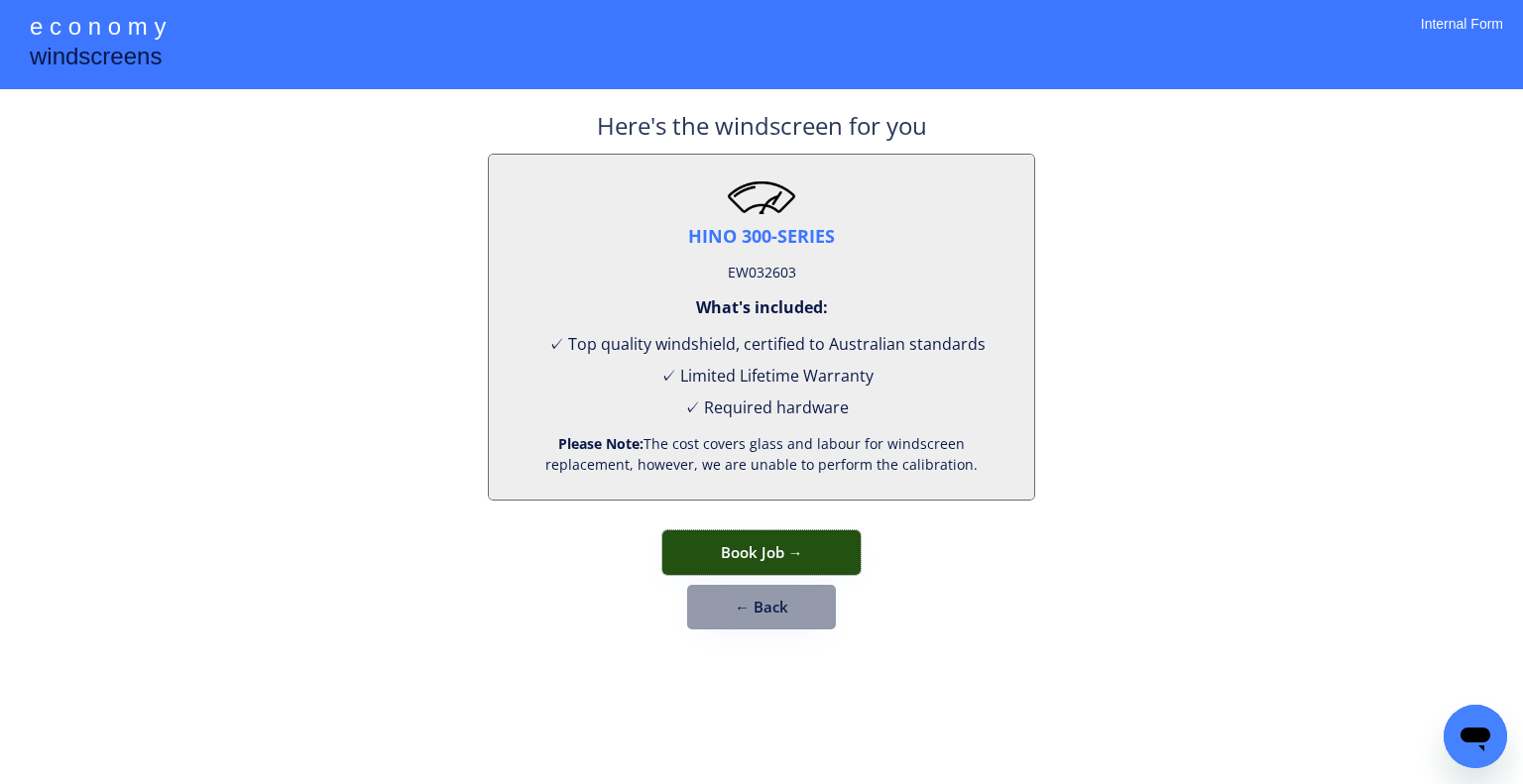 click on "Book Job    →" at bounding box center [762, 552] 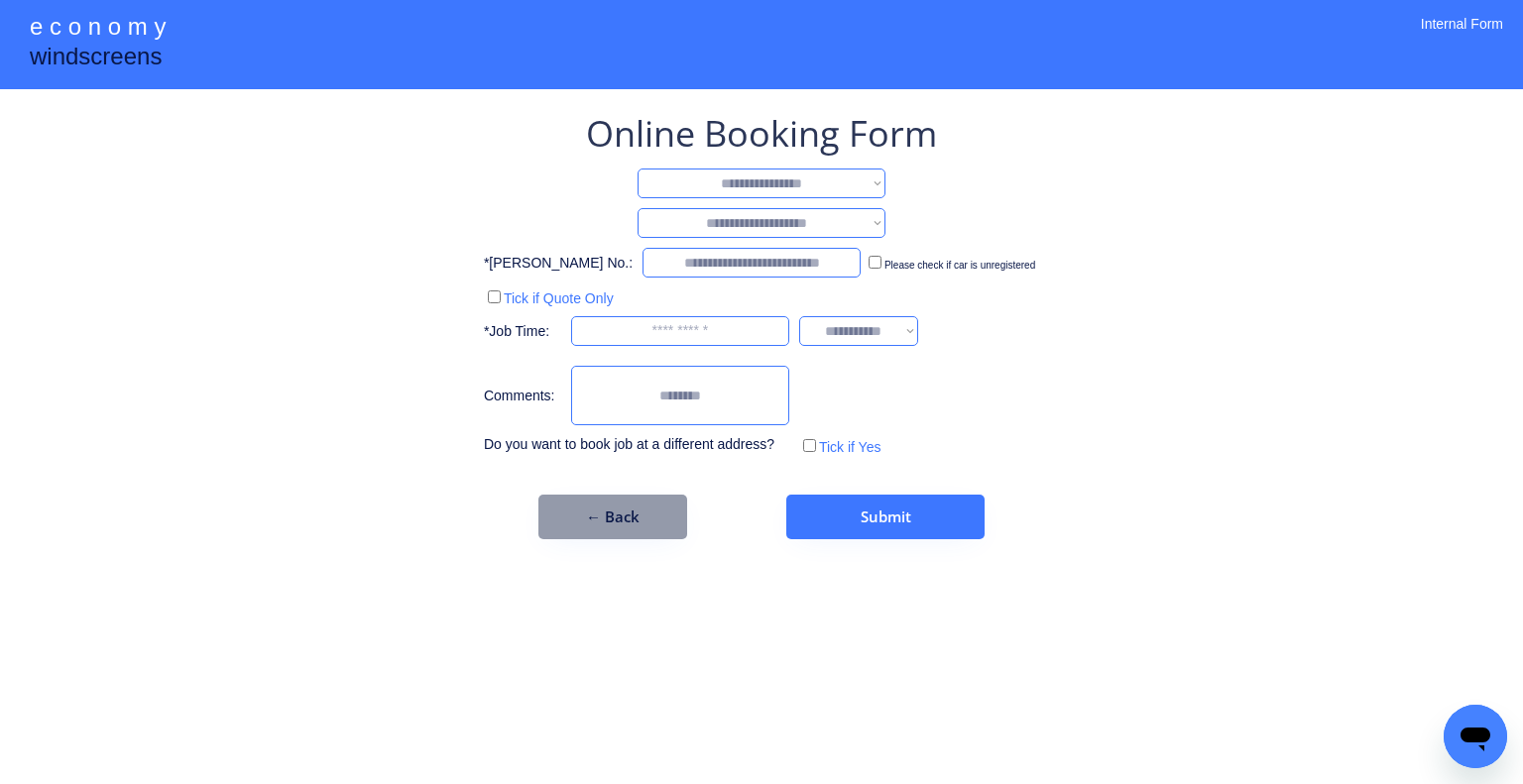 click on "**********" at bounding box center [762, 183] 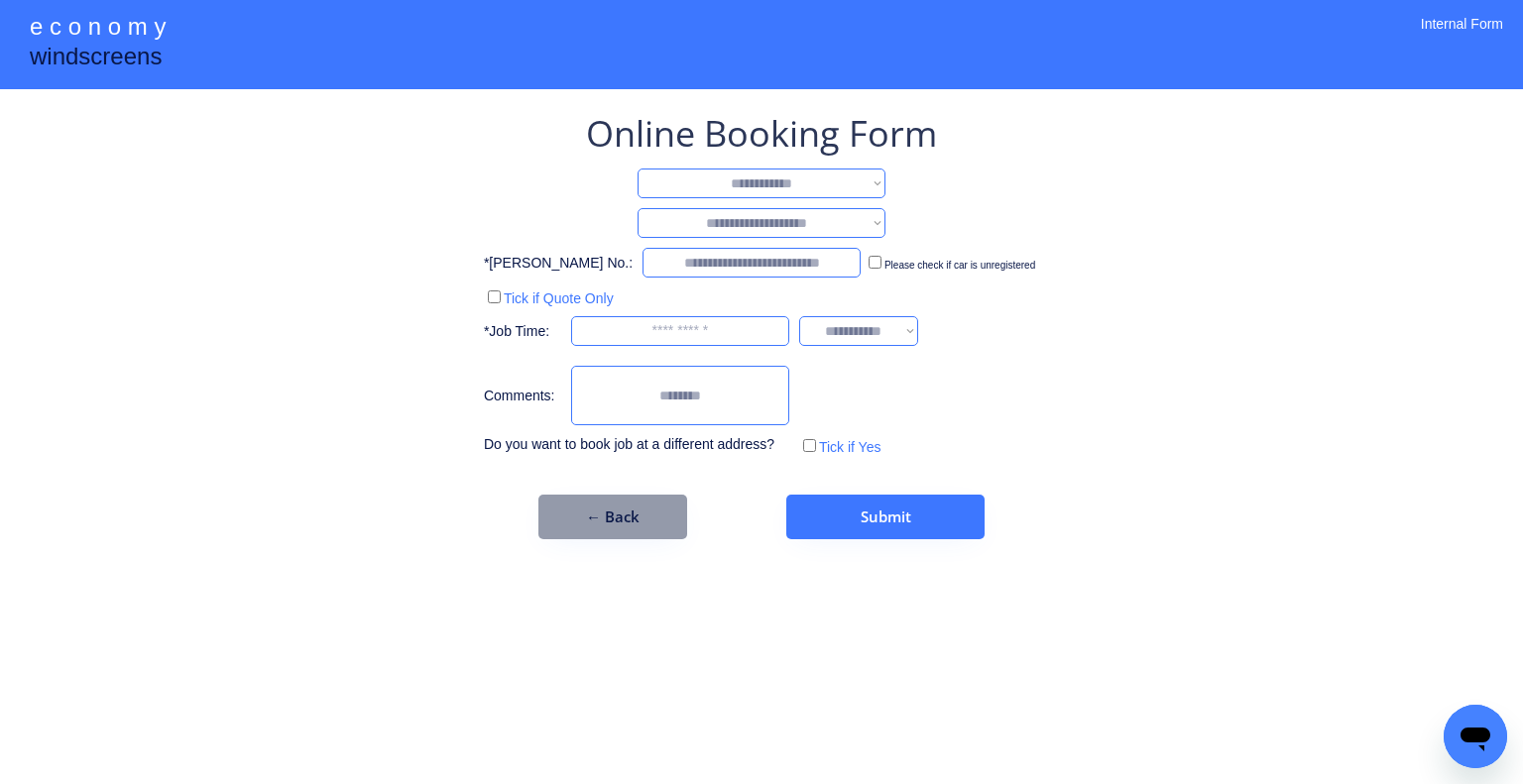 click on "**********" at bounding box center [762, 183] 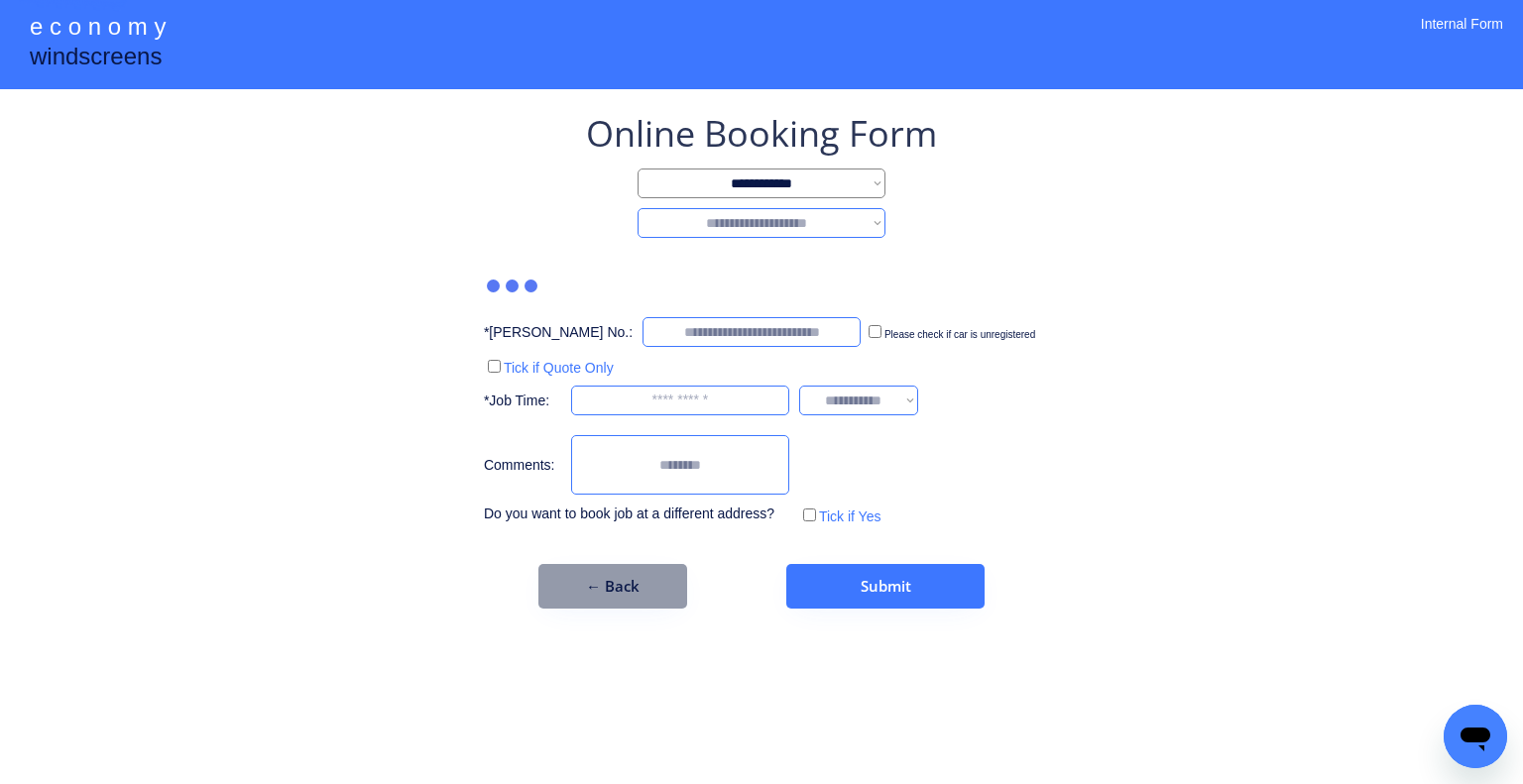 click on "**********" at bounding box center [762, 223] 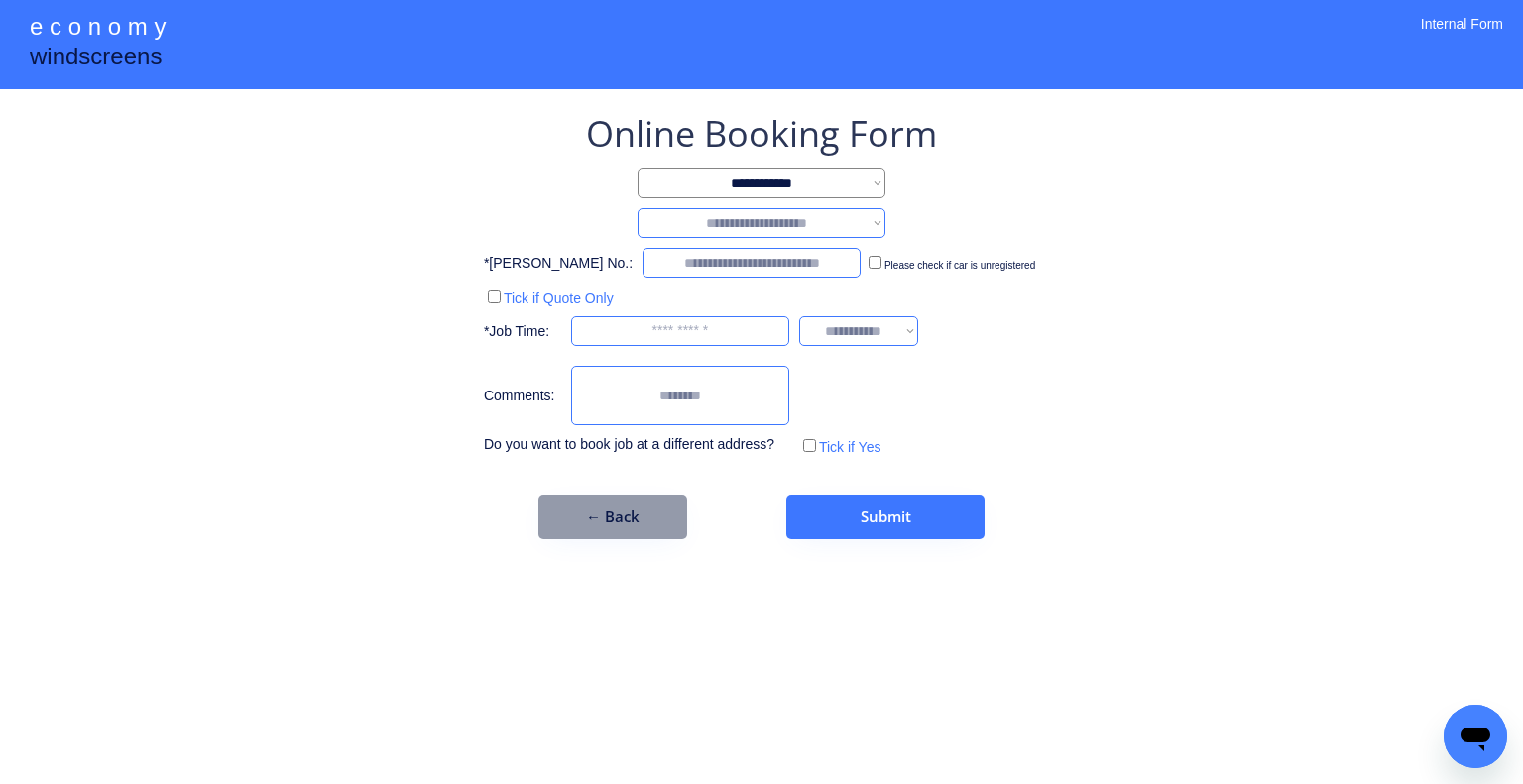 select on "********" 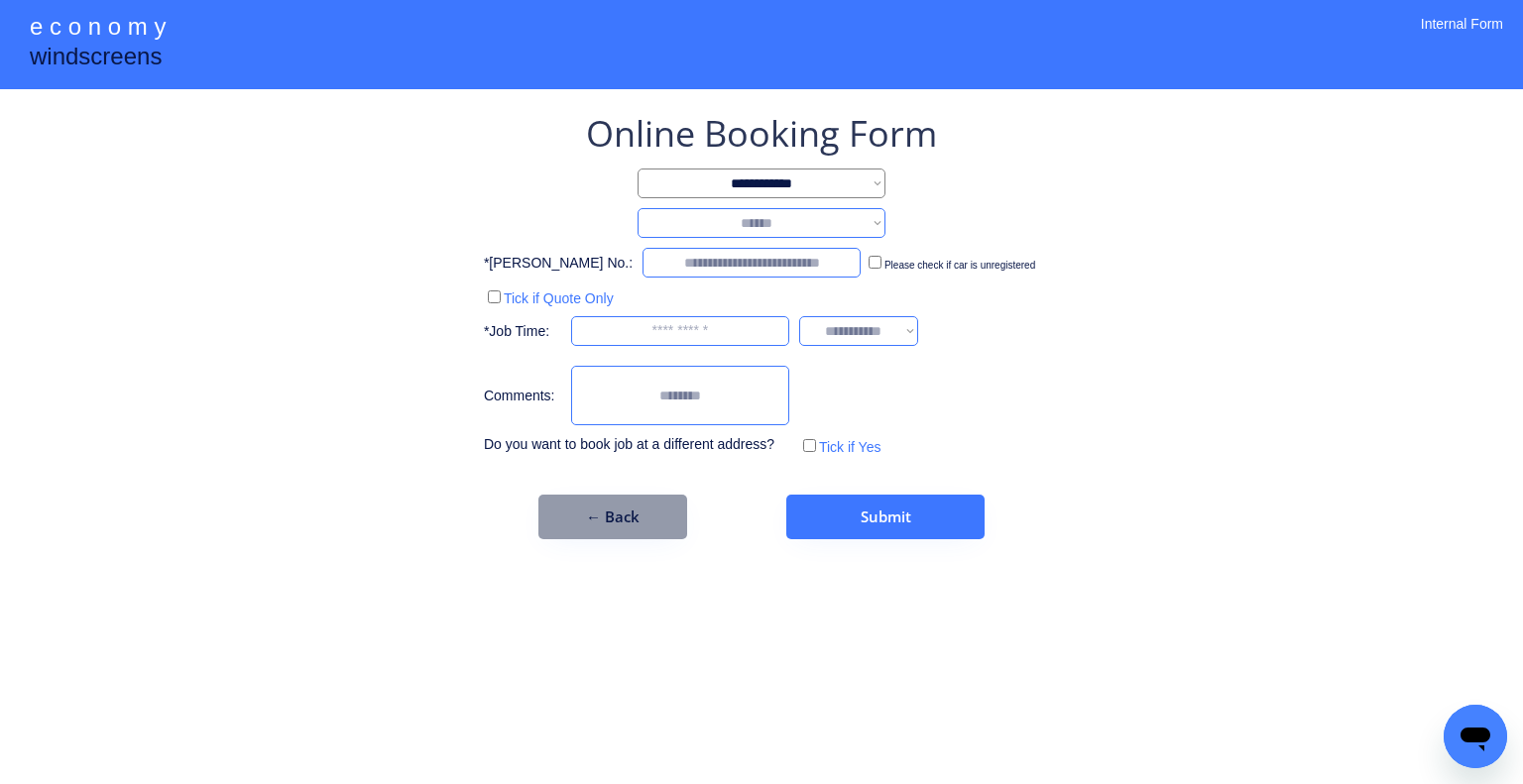 click on "**********" at bounding box center [762, 223] 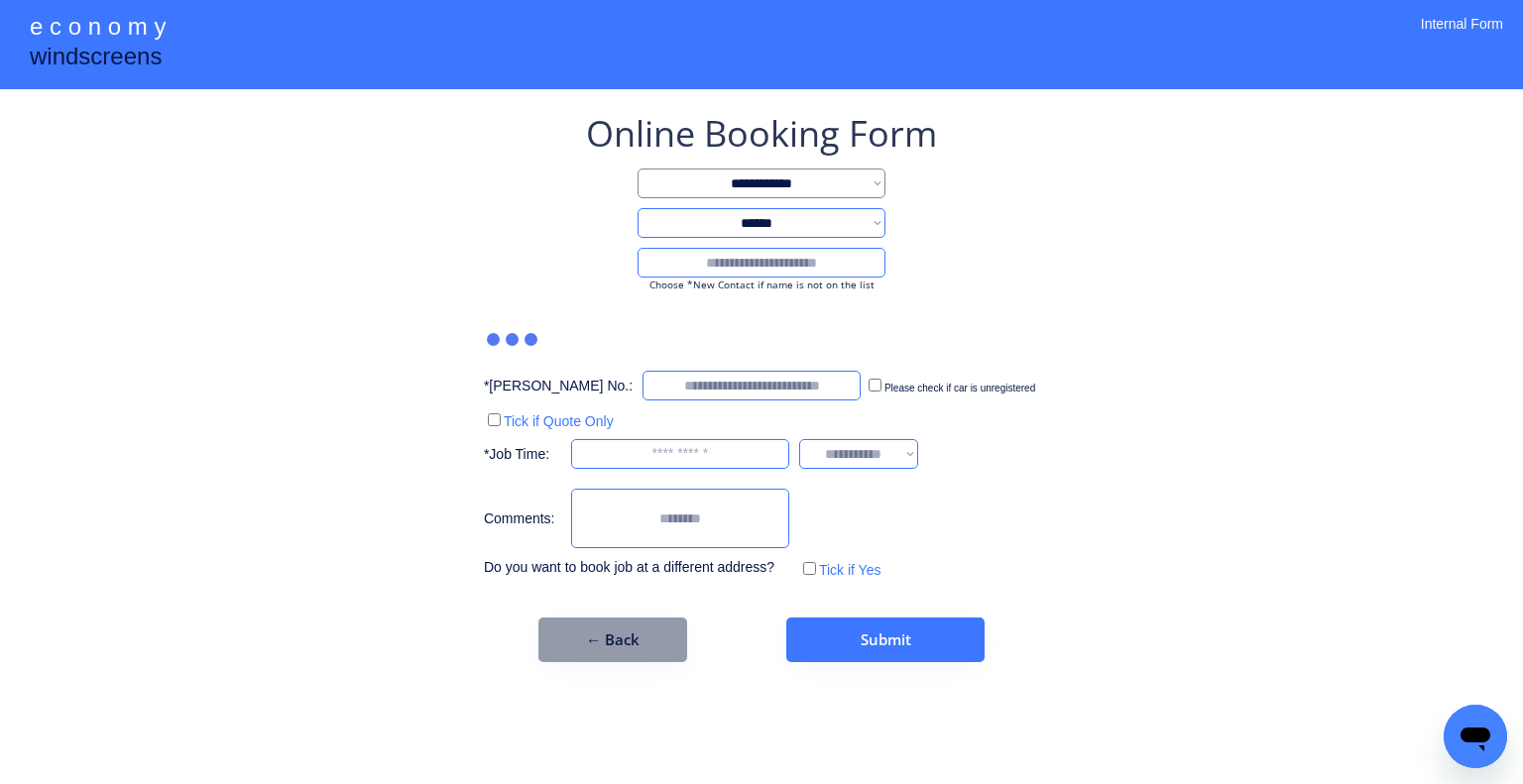 click at bounding box center (762, 263) 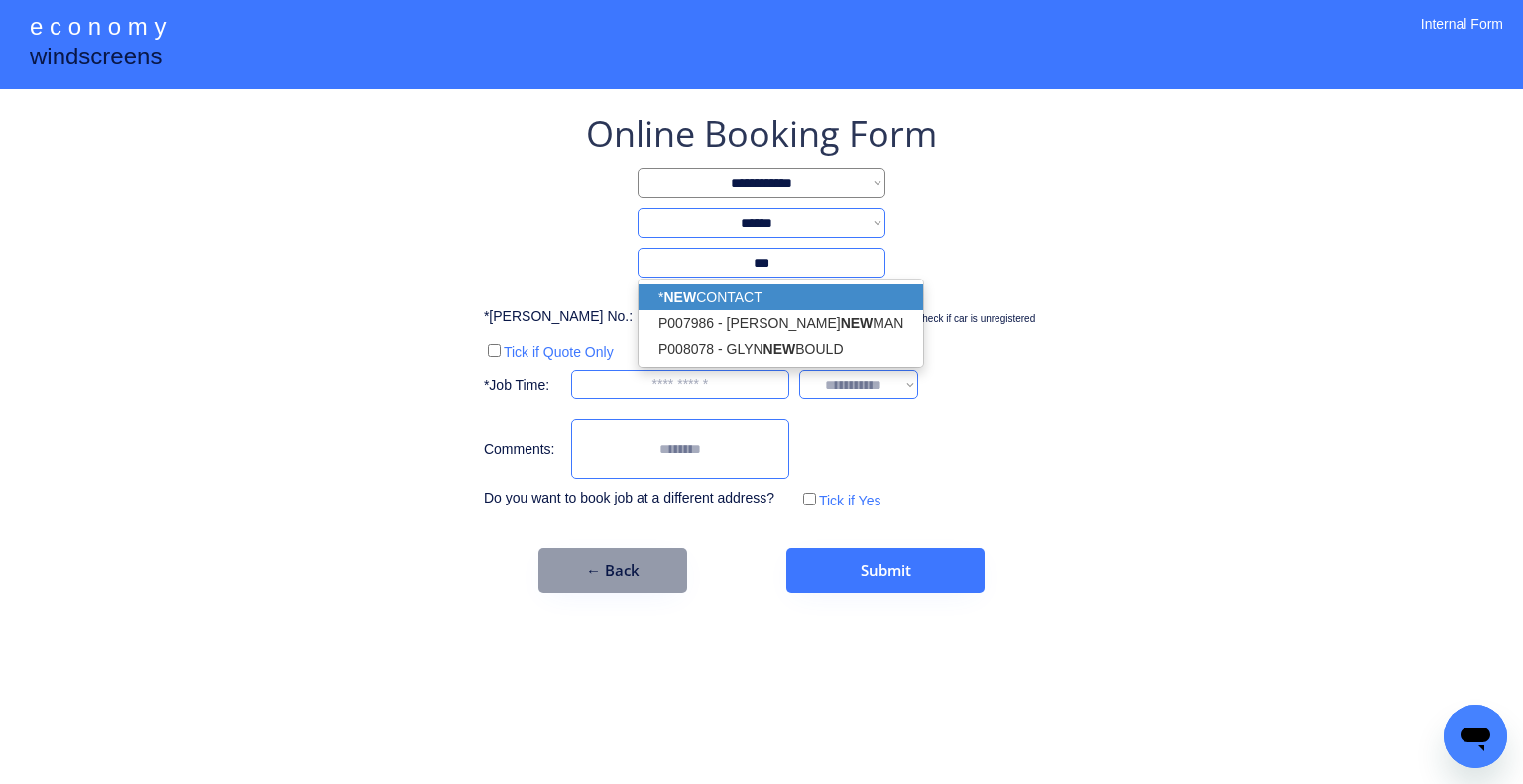 drag, startPoint x: 799, startPoint y: 287, endPoint x: 1097, endPoint y: 279, distance: 298.10736 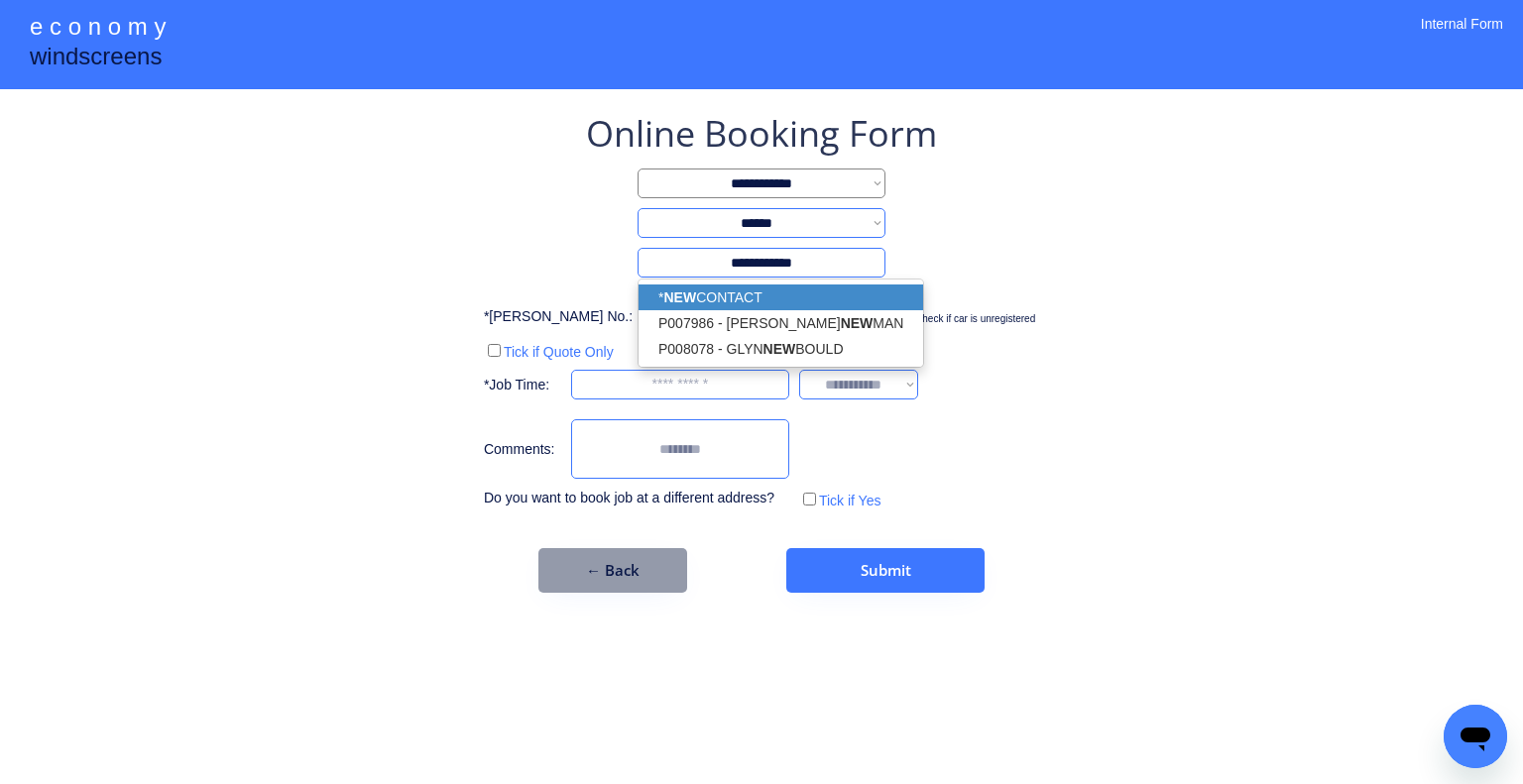 type on "**********" 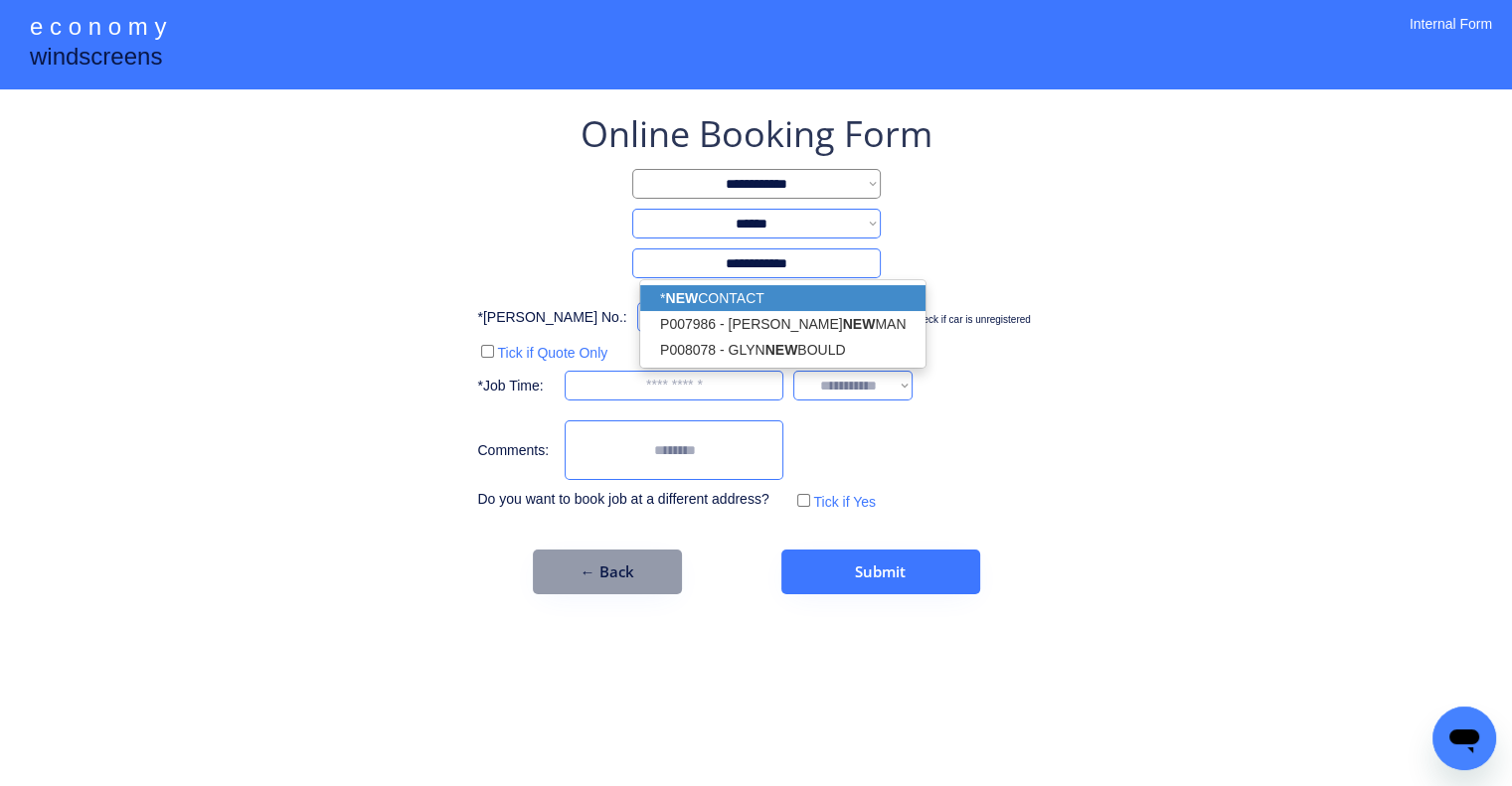 click on "**********" at bounding box center [756, 393] 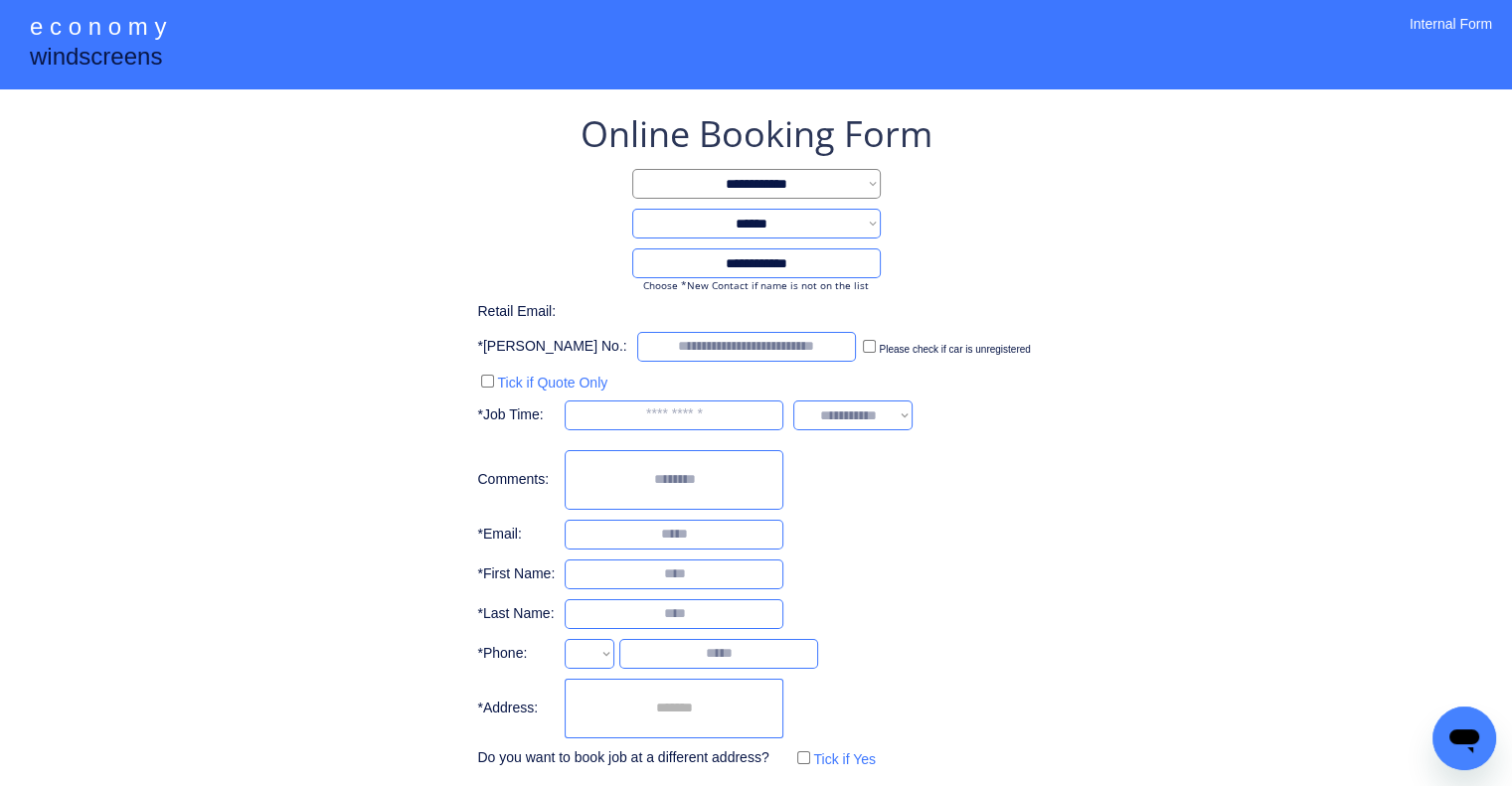 click on "**********" at bounding box center [756, 441] 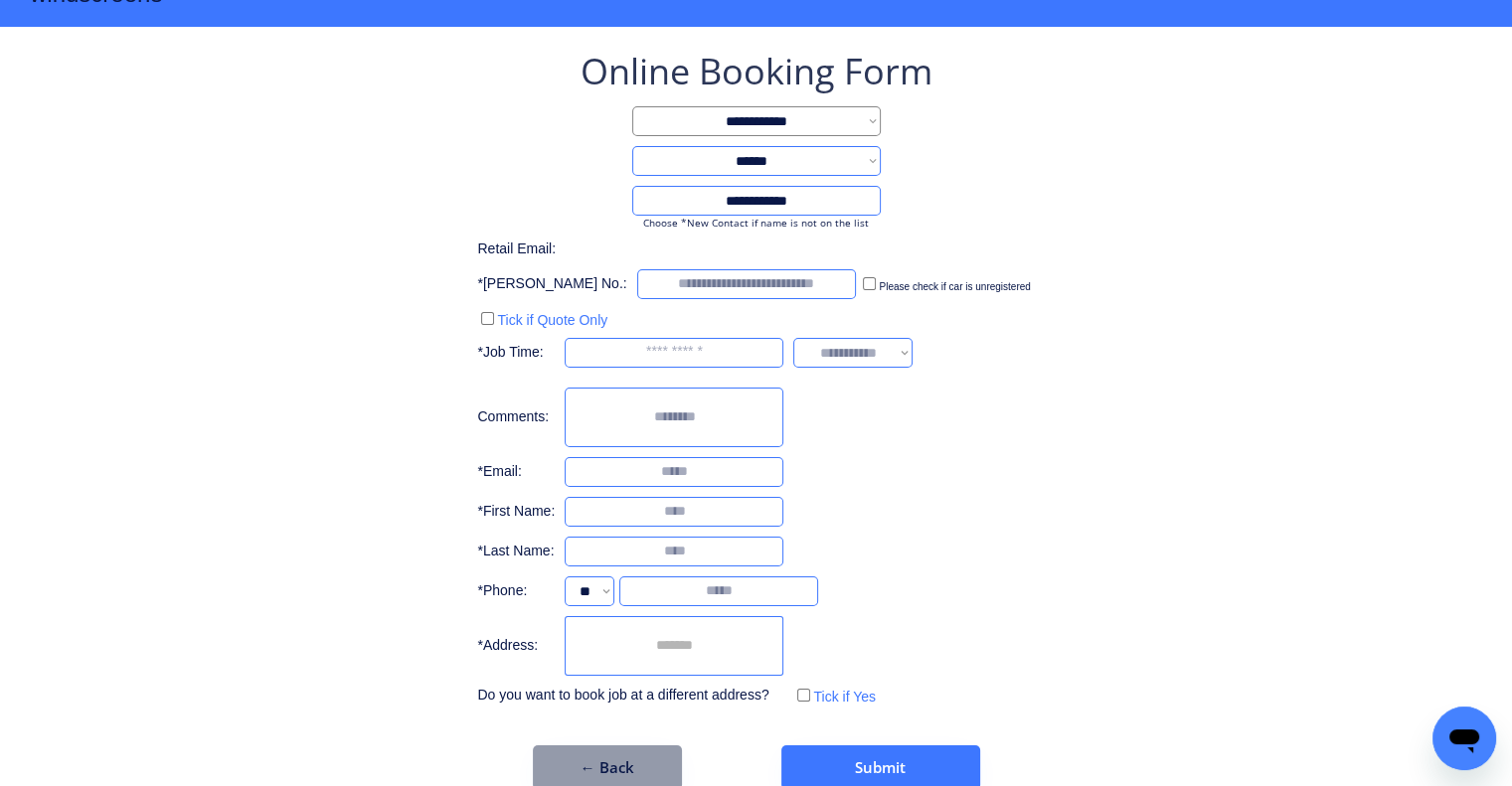 scroll, scrollTop: 95, scrollLeft: 0, axis: vertical 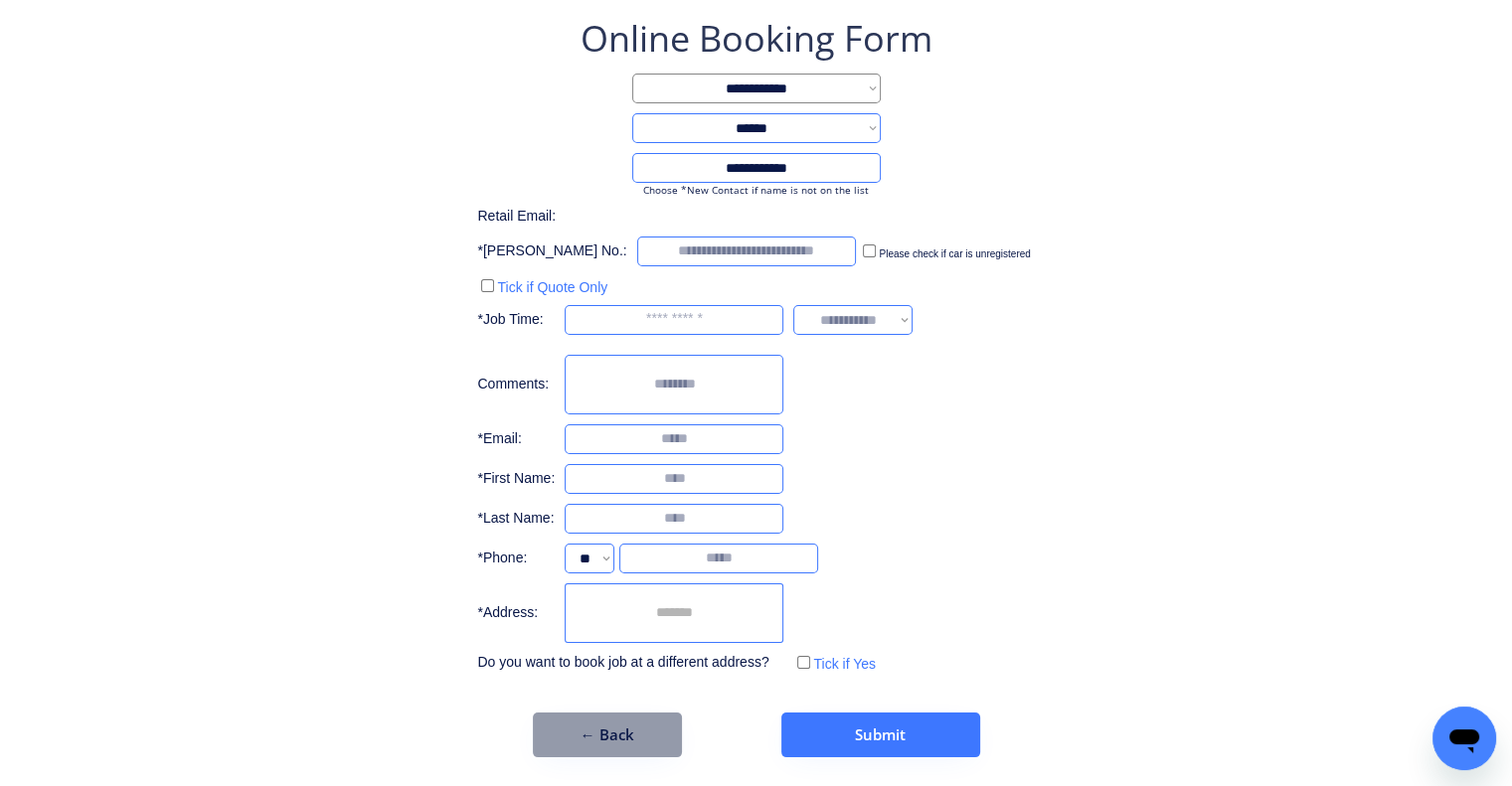 click at bounding box center (674, 439) 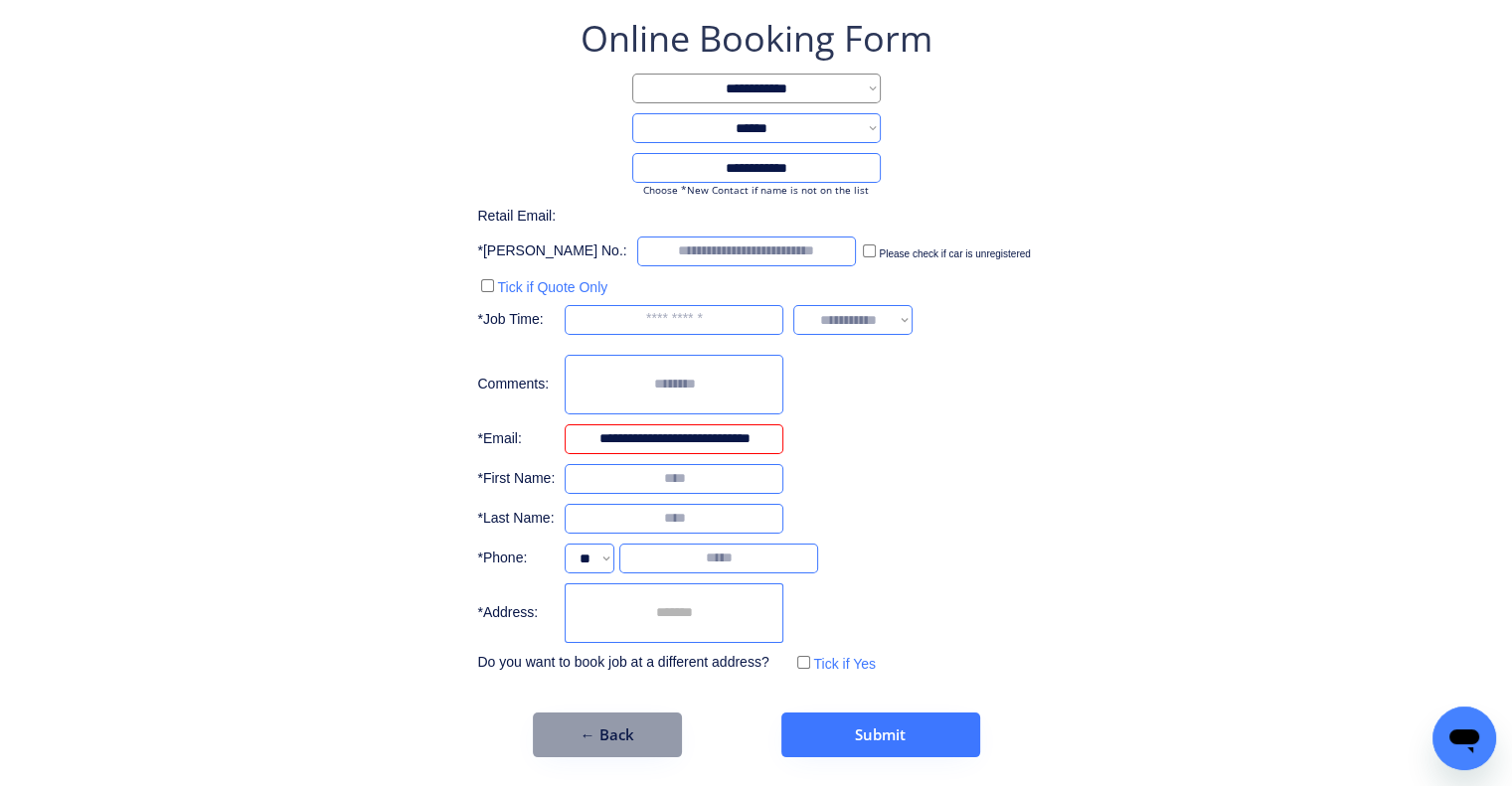 type on "**********" 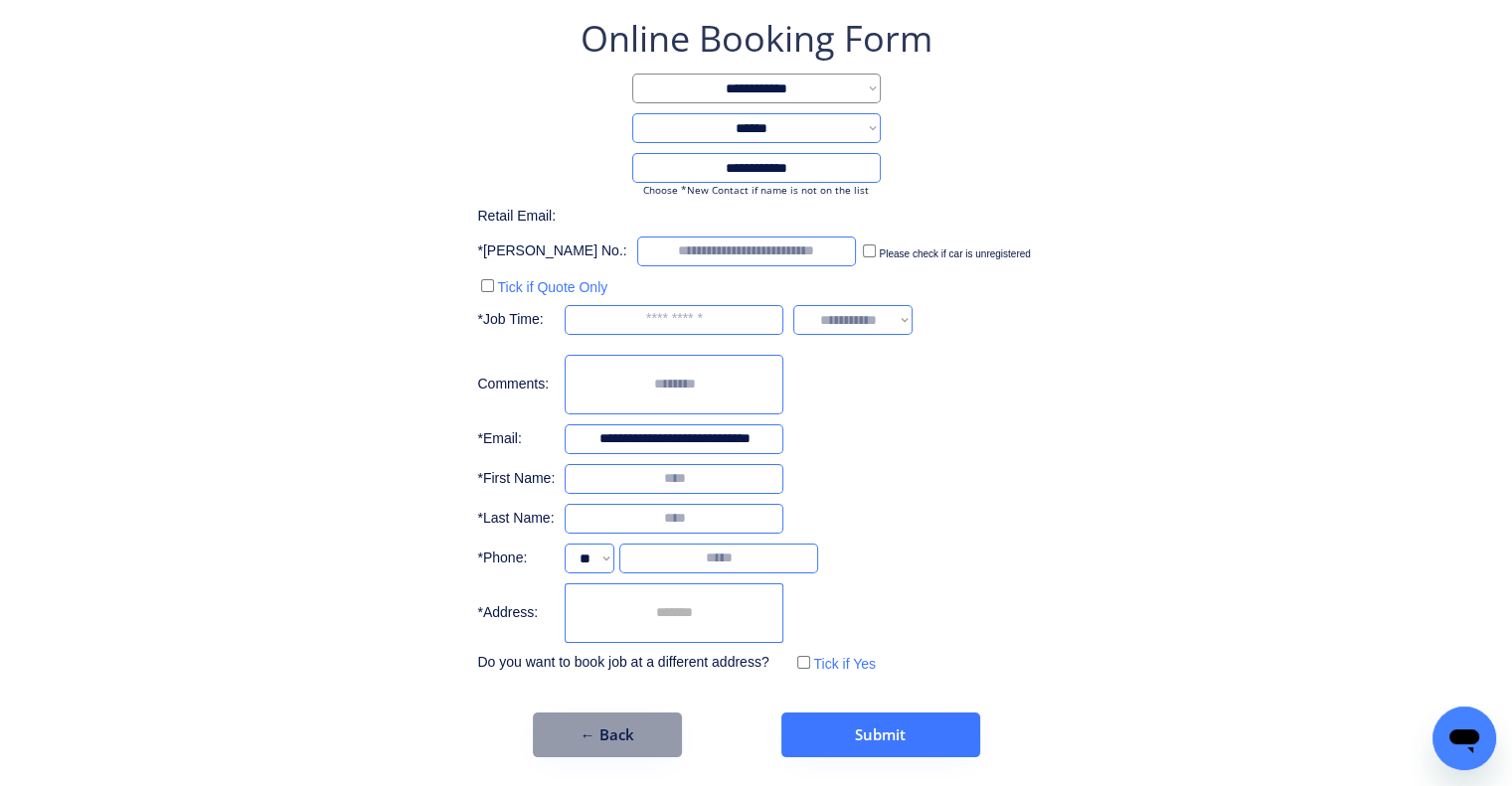 click at bounding box center [674, 479] 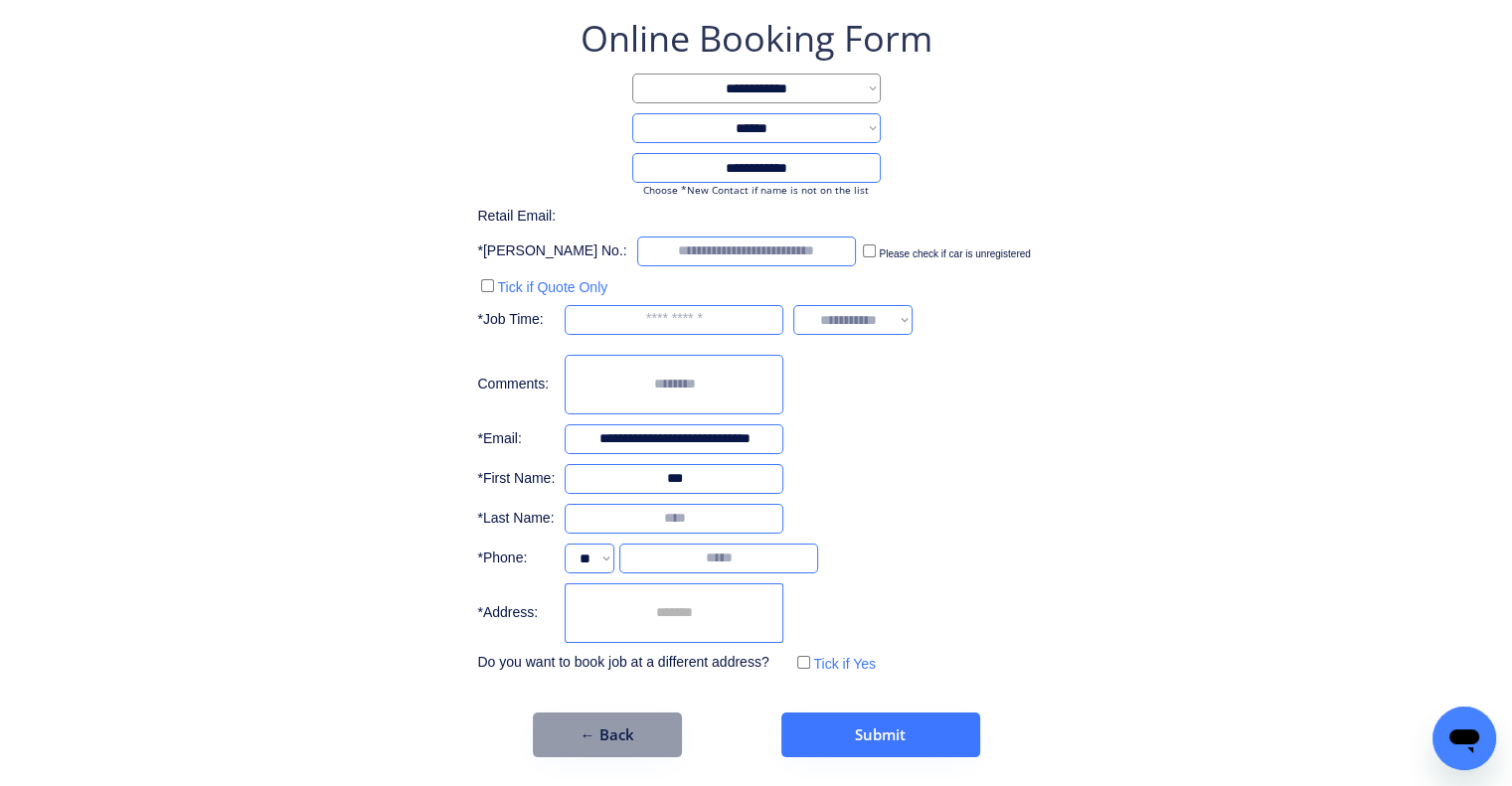 type on "***" 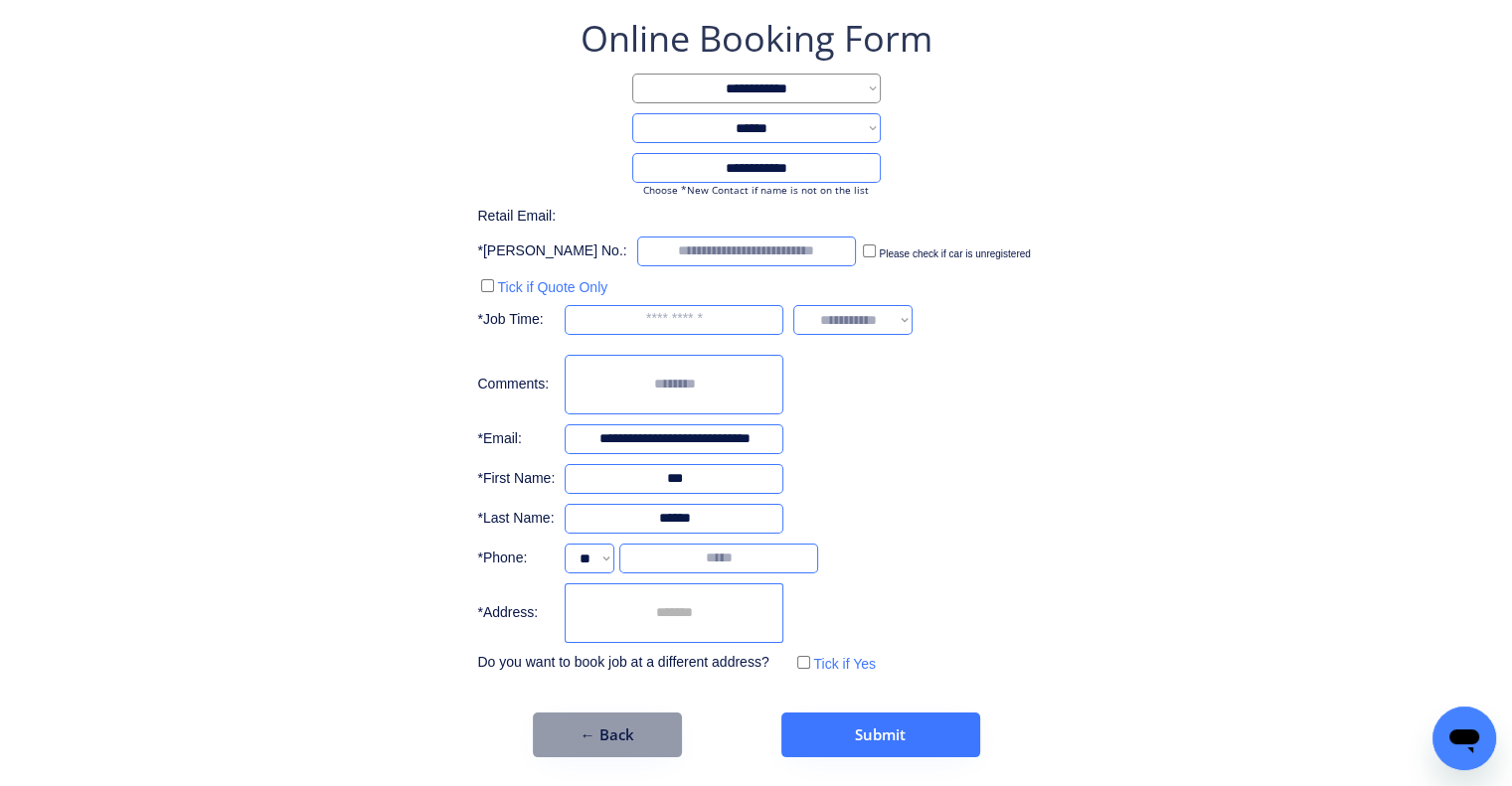 type on "******" 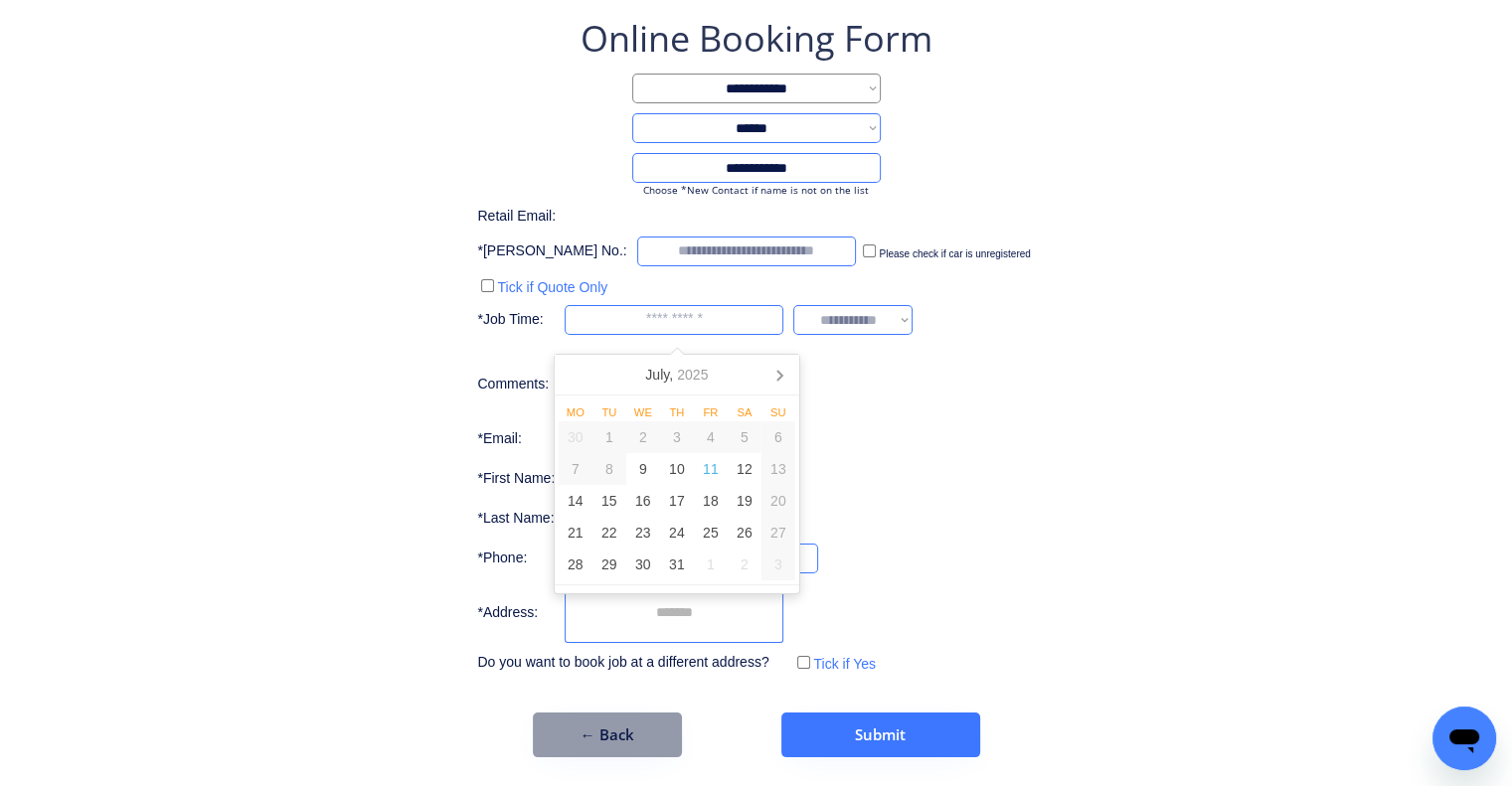 click at bounding box center [674, 320] 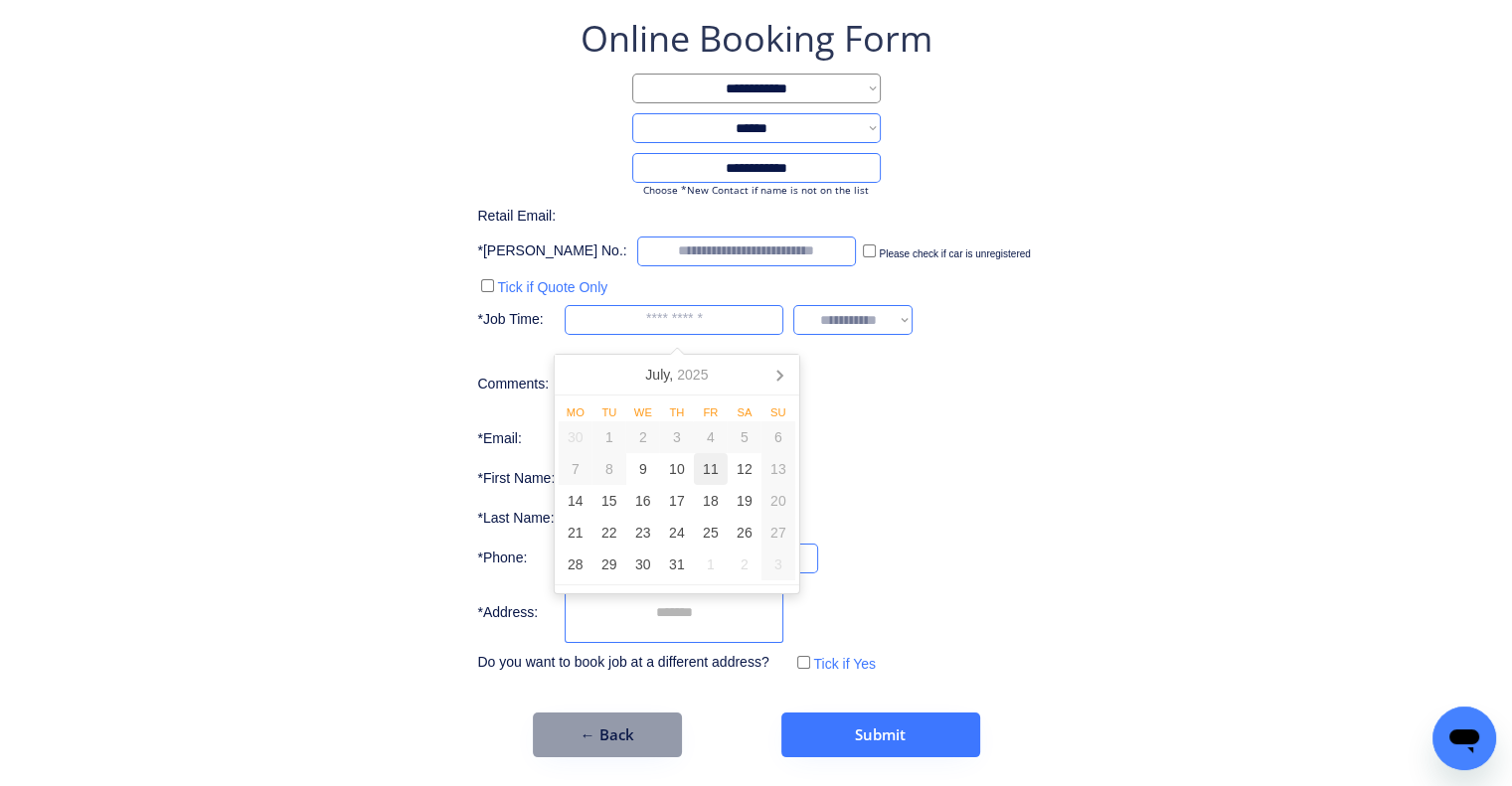click on "11" at bounding box center (711, 469) 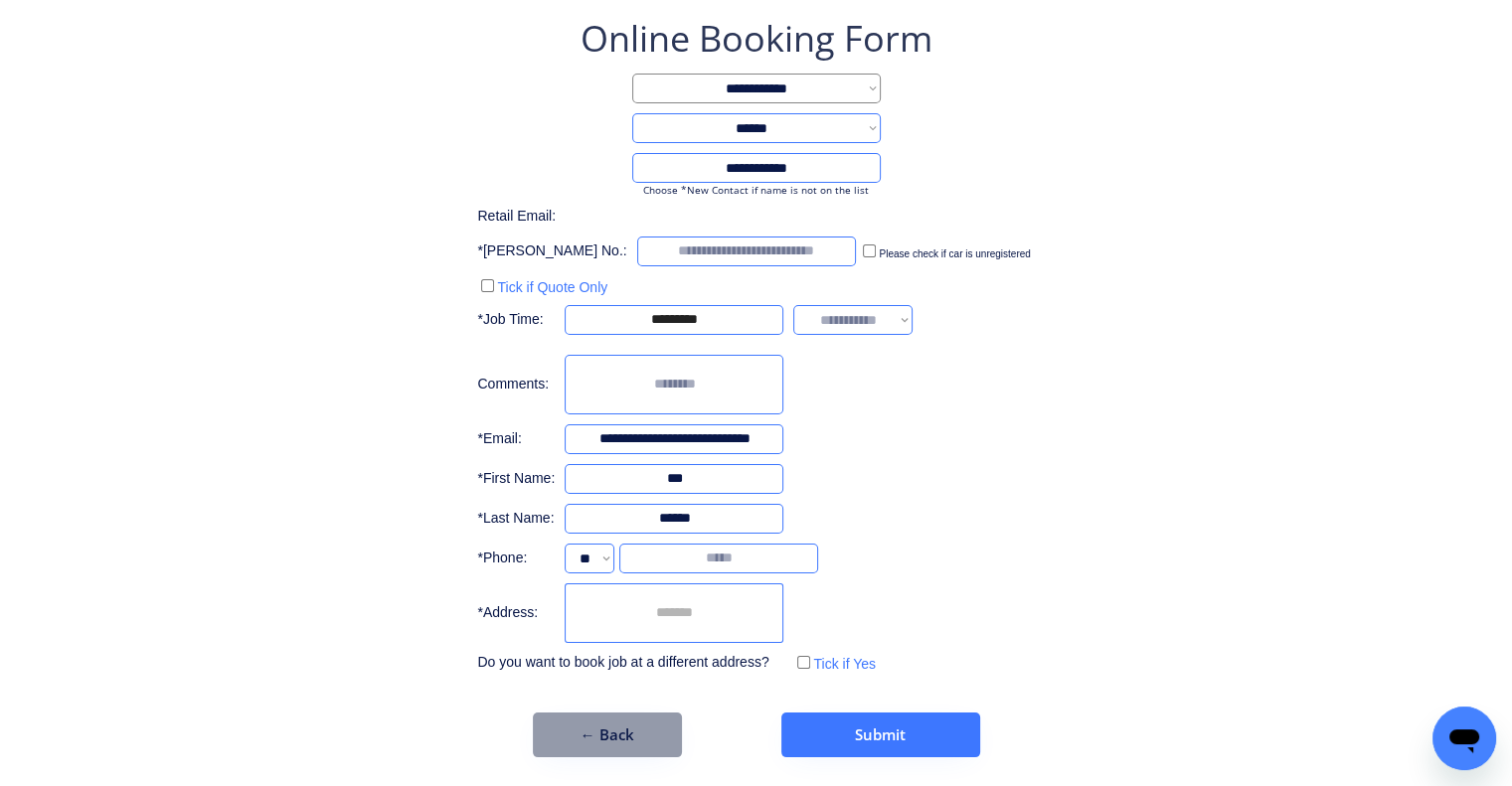 click on "**********" at bounding box center [756, 346] 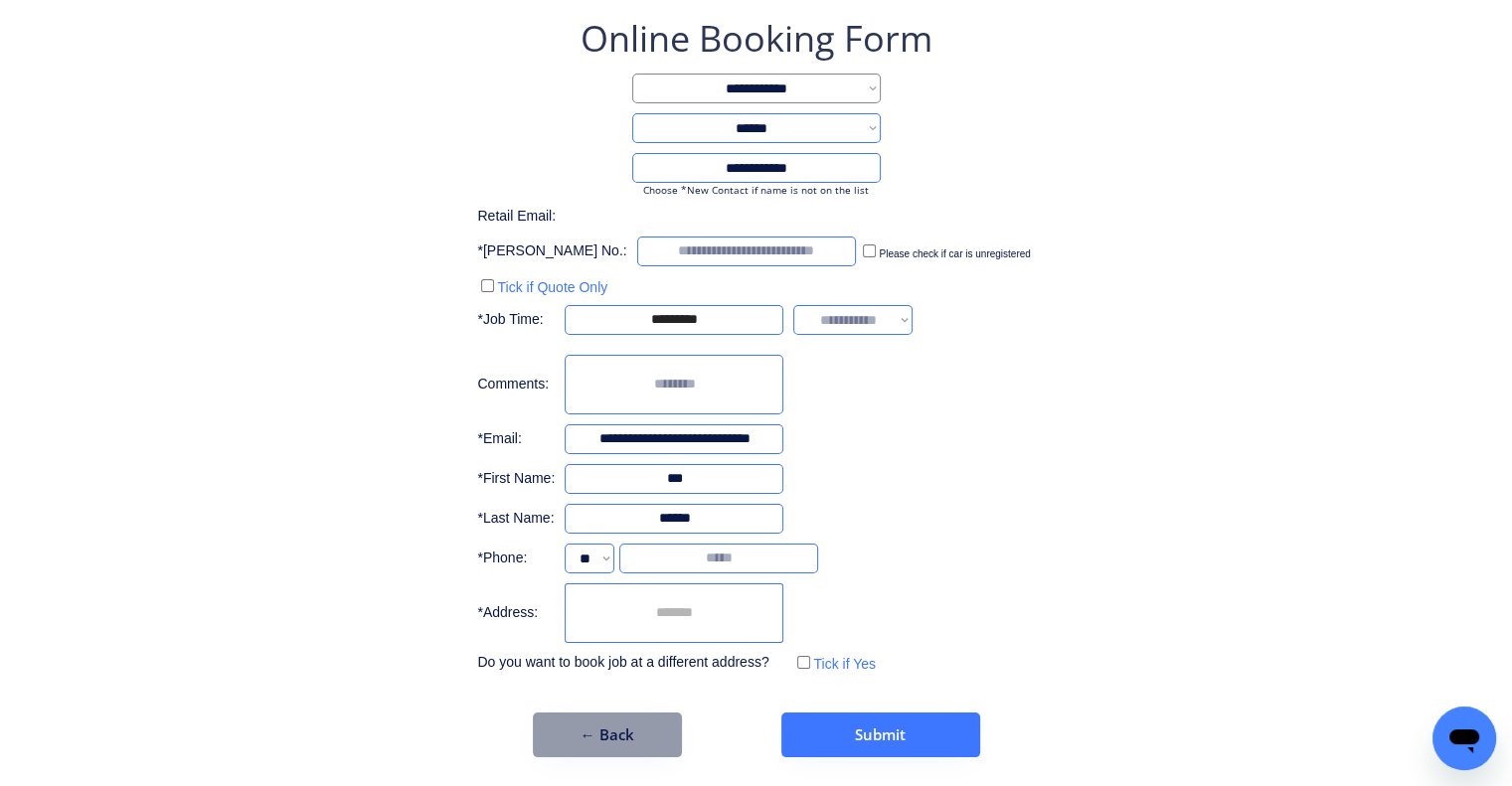 click on "**********" at bounding box center [853, 320] 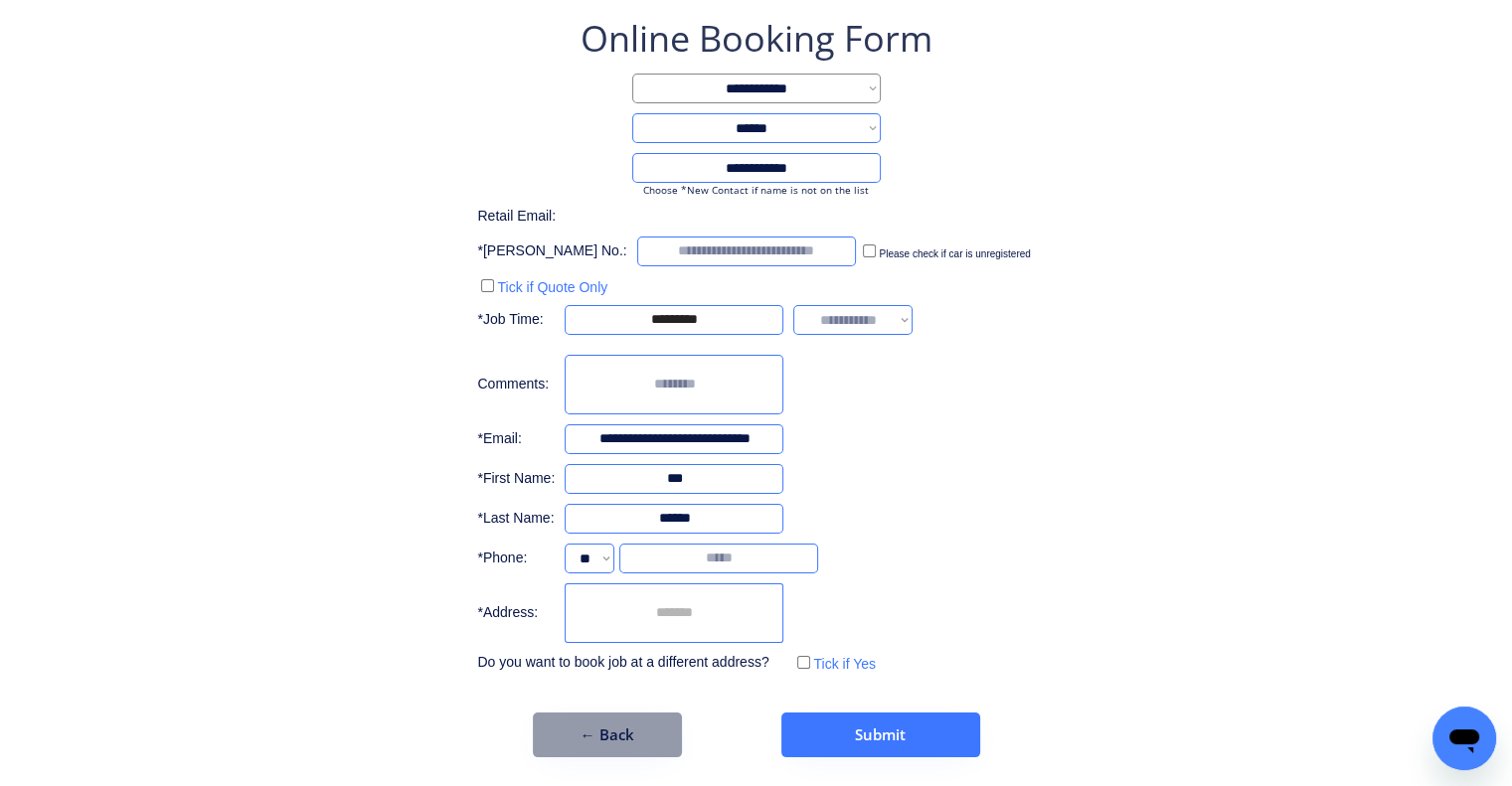 select on "*******" 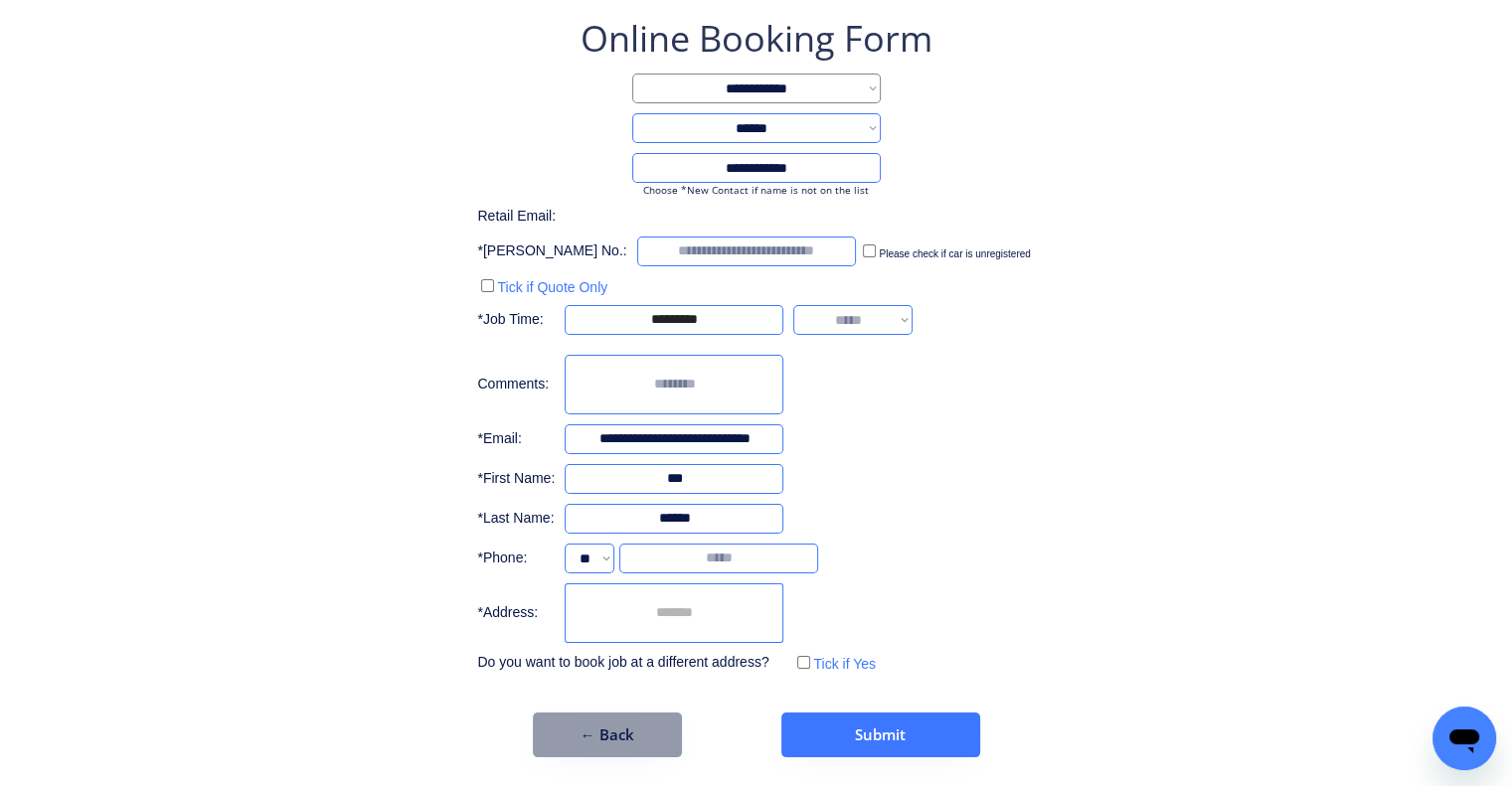 click on "**********" at bounding box center (853, 320) 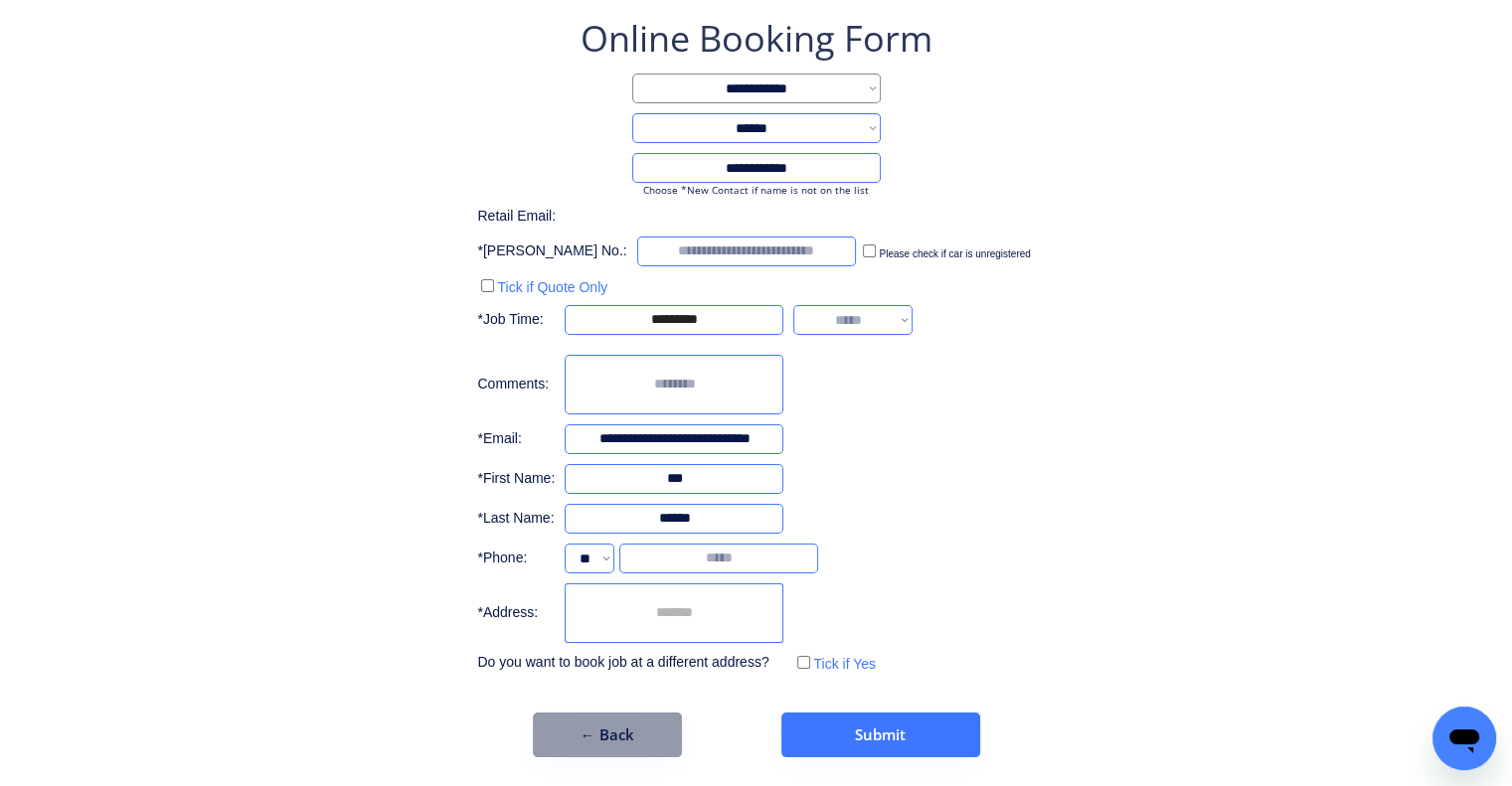click on "**********" at bounding box center (756, 386) 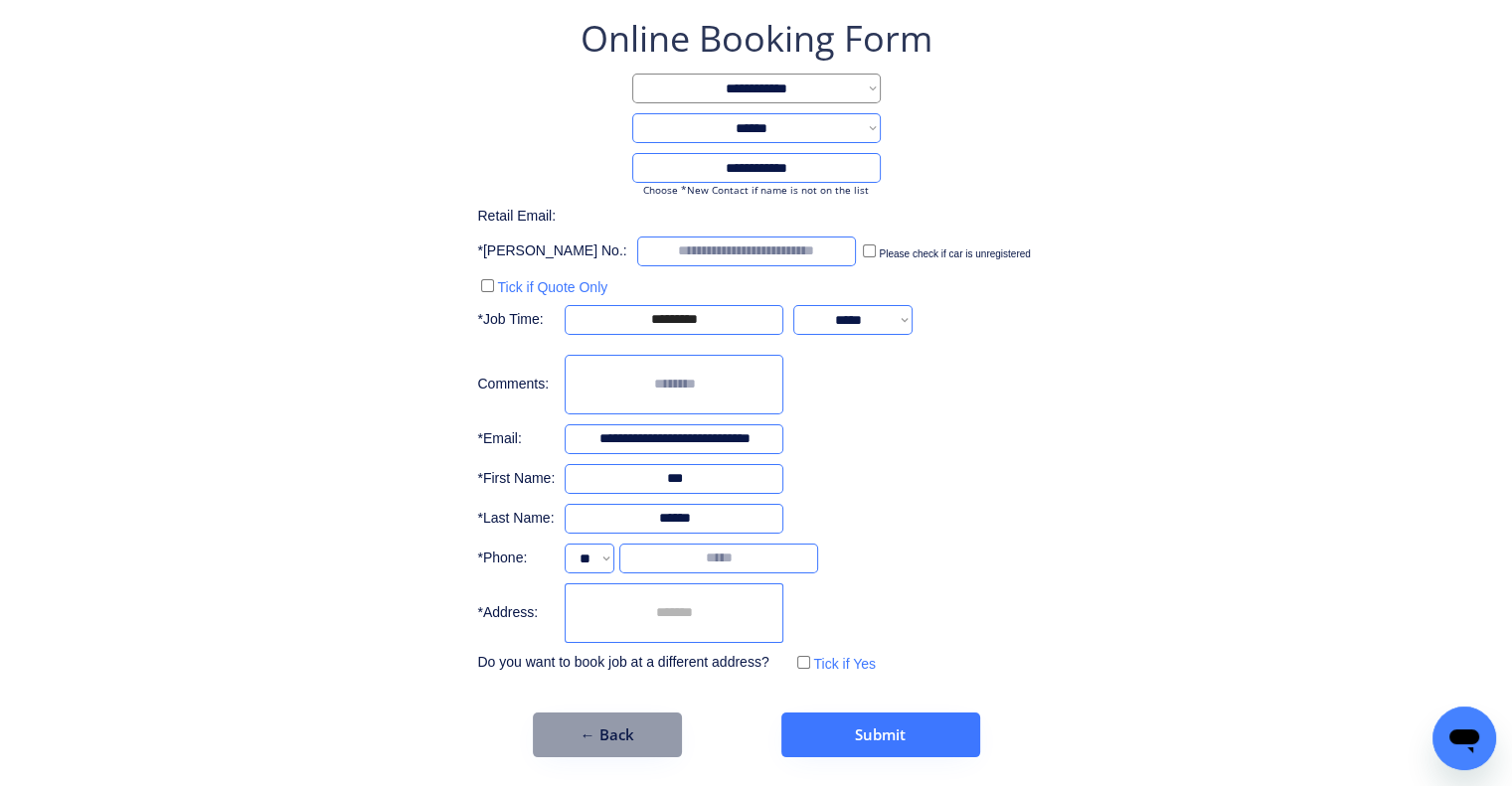 click at bounding box center [747, 251] 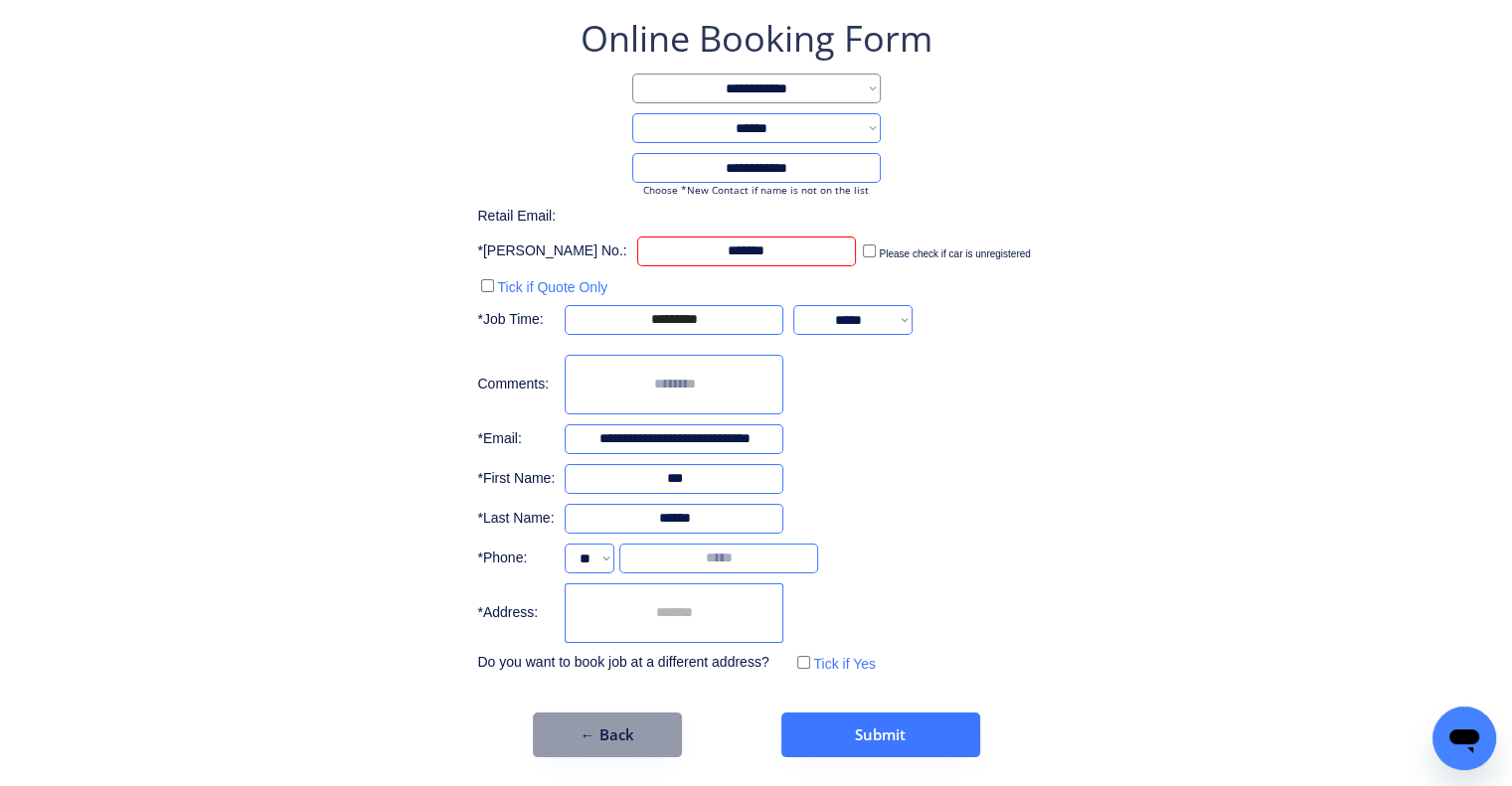 click on "**********" at bounding box center [756, 346] 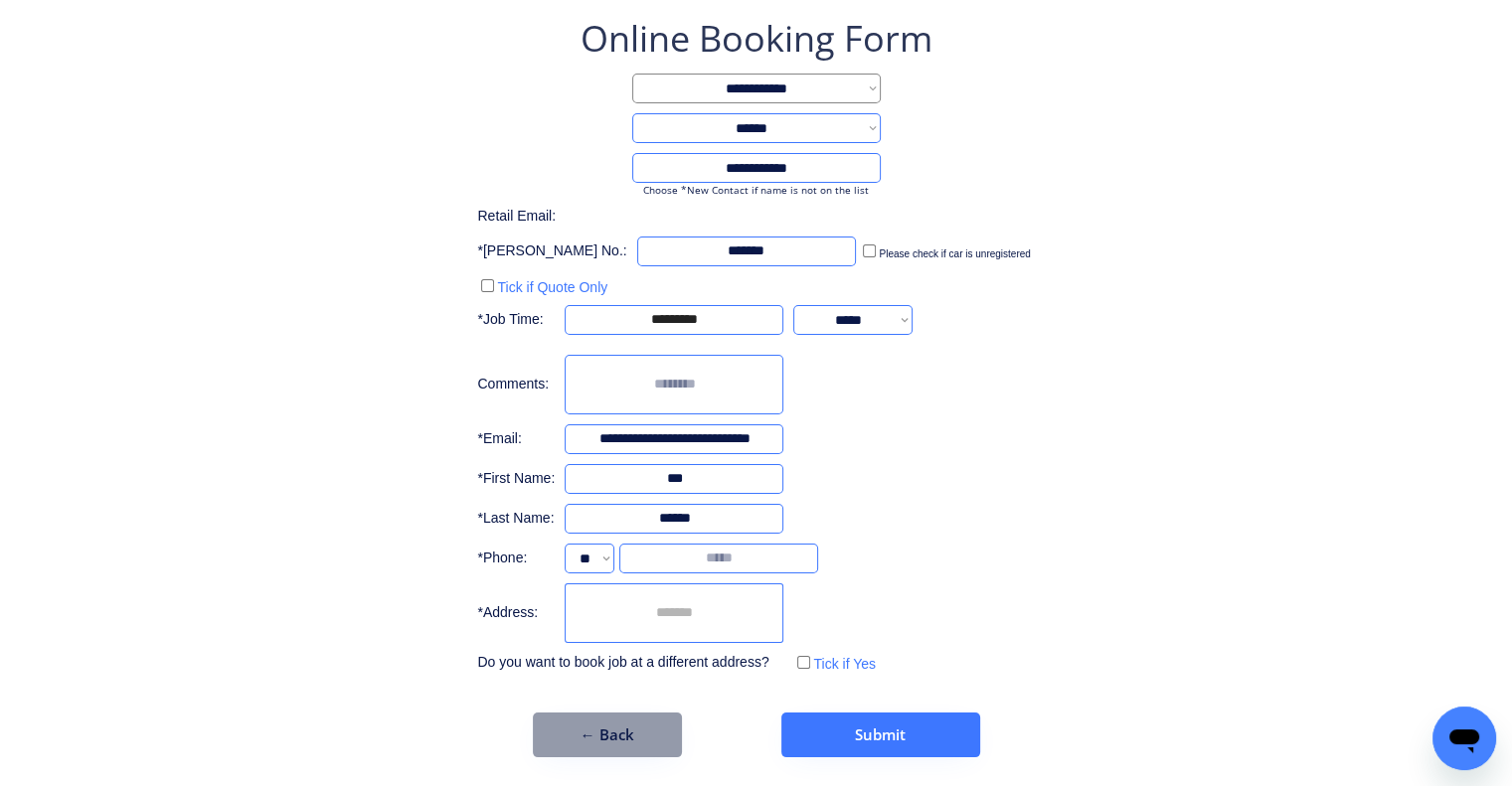 click at bounding box center (747, 251) 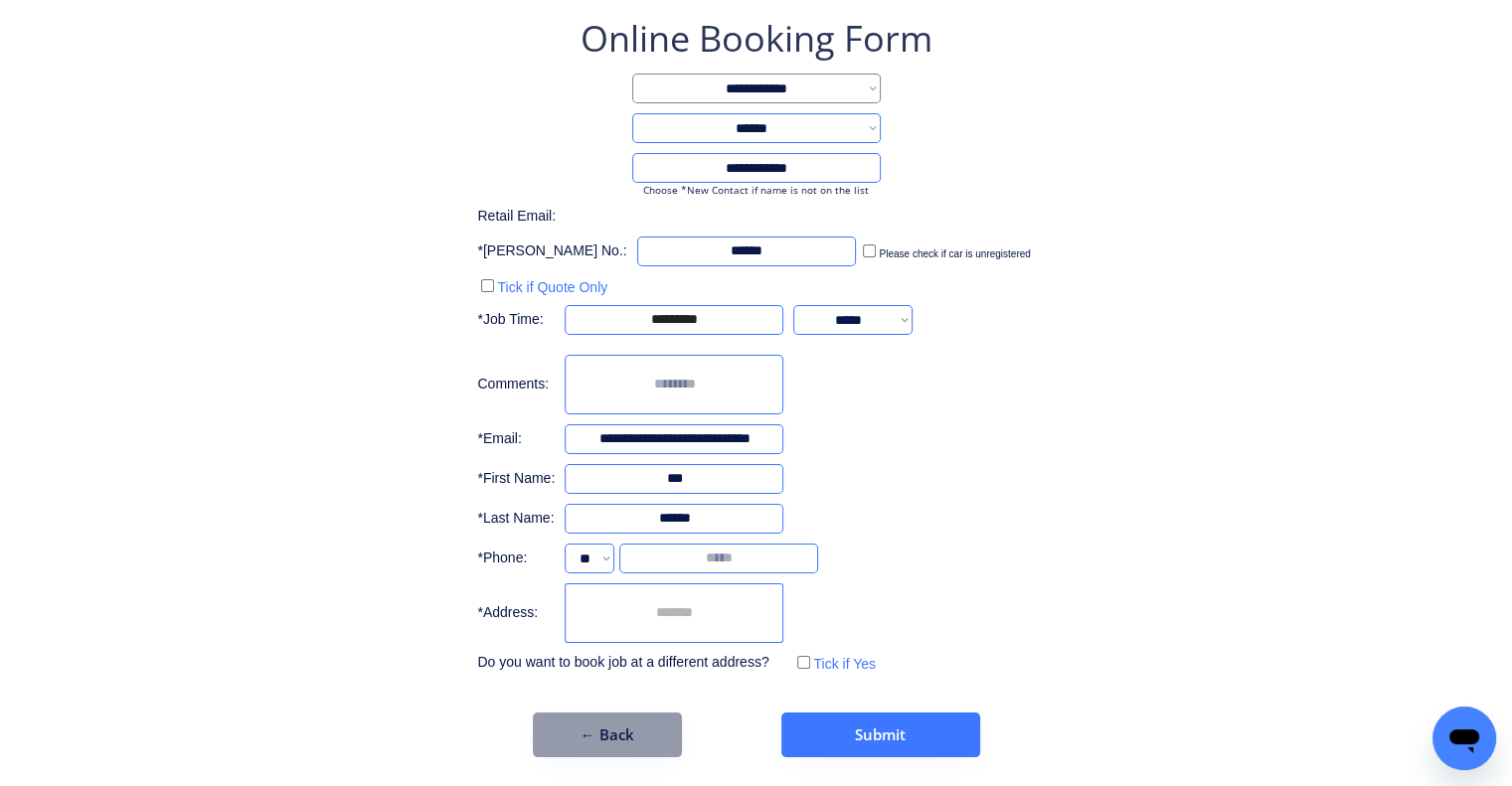type on "******" 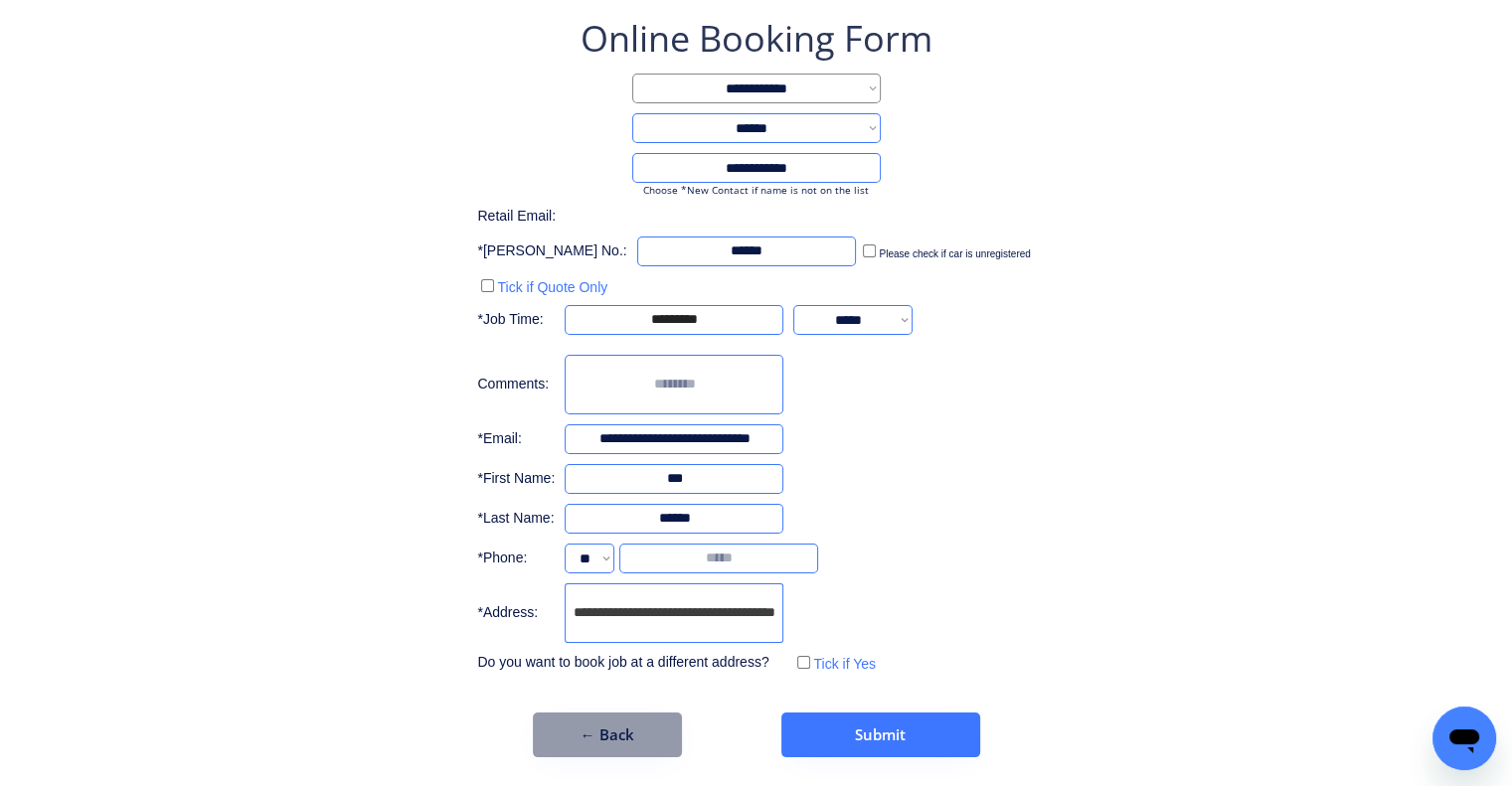 scroll, scrollTop: 0, scrollLeft: 68, axis: horizontal 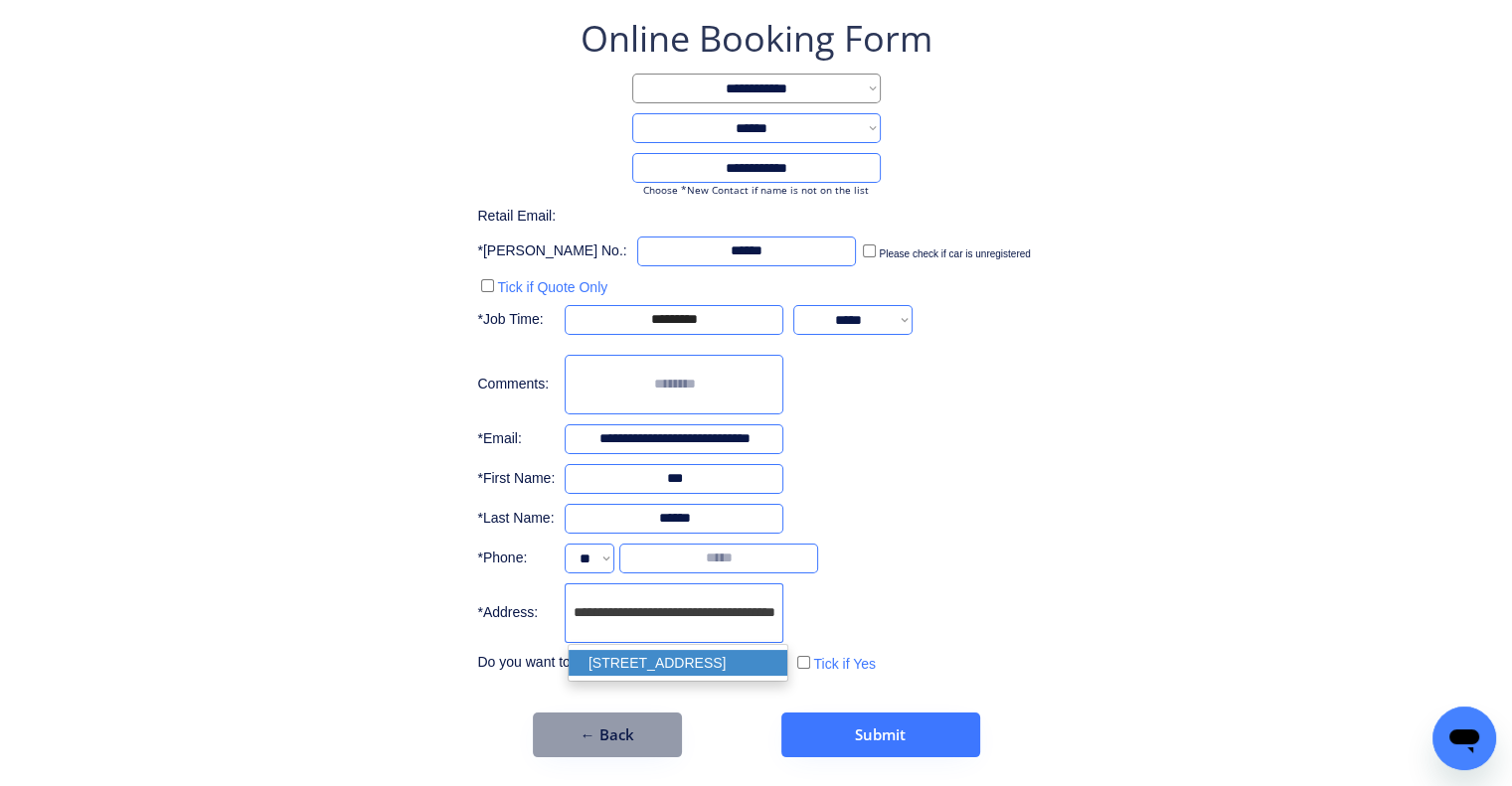 click on "46 Moreton Ave, Wynnum QLD 4178, Australia" at bounding box center (678, 663) 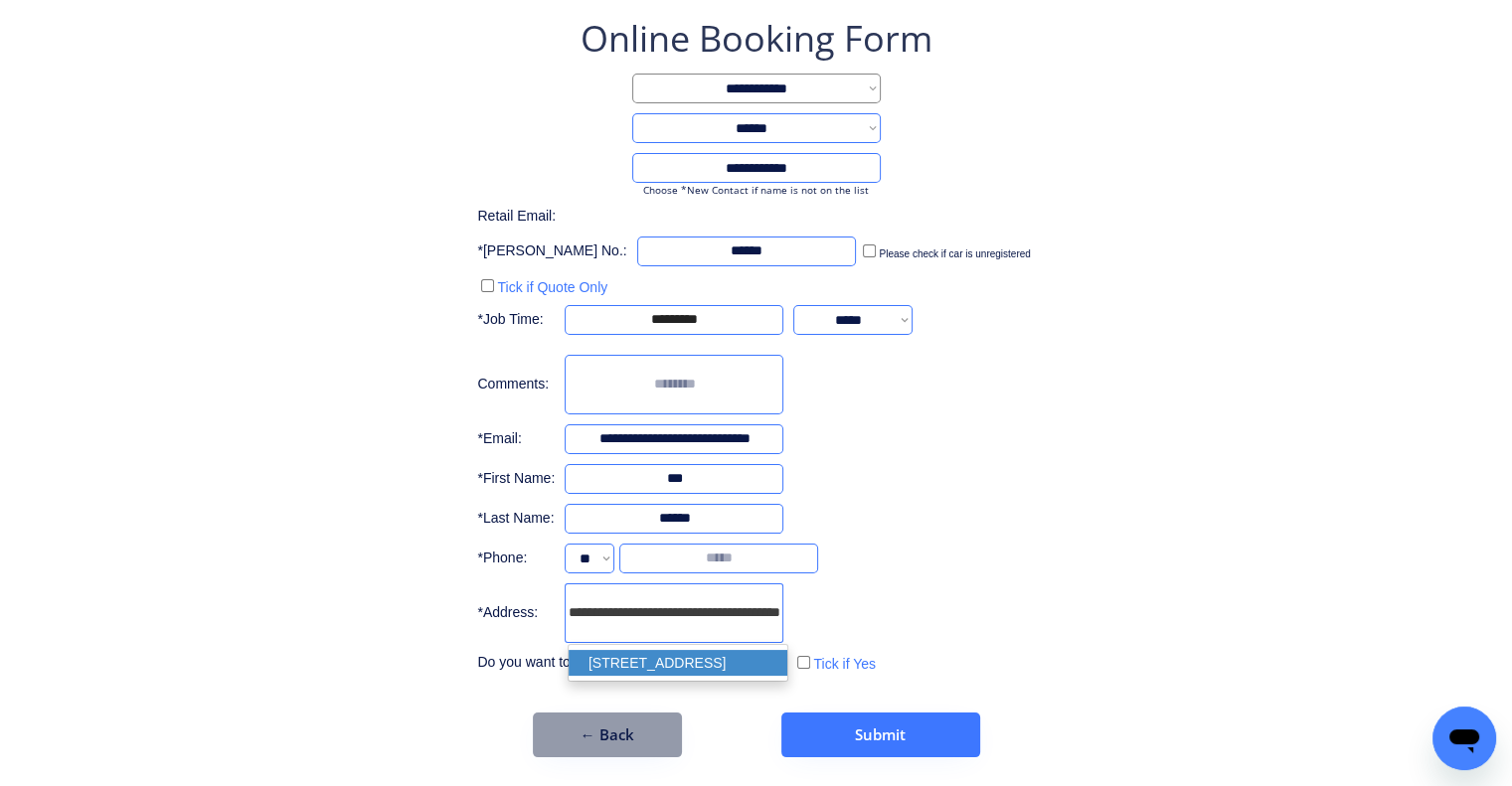 type on "**********" 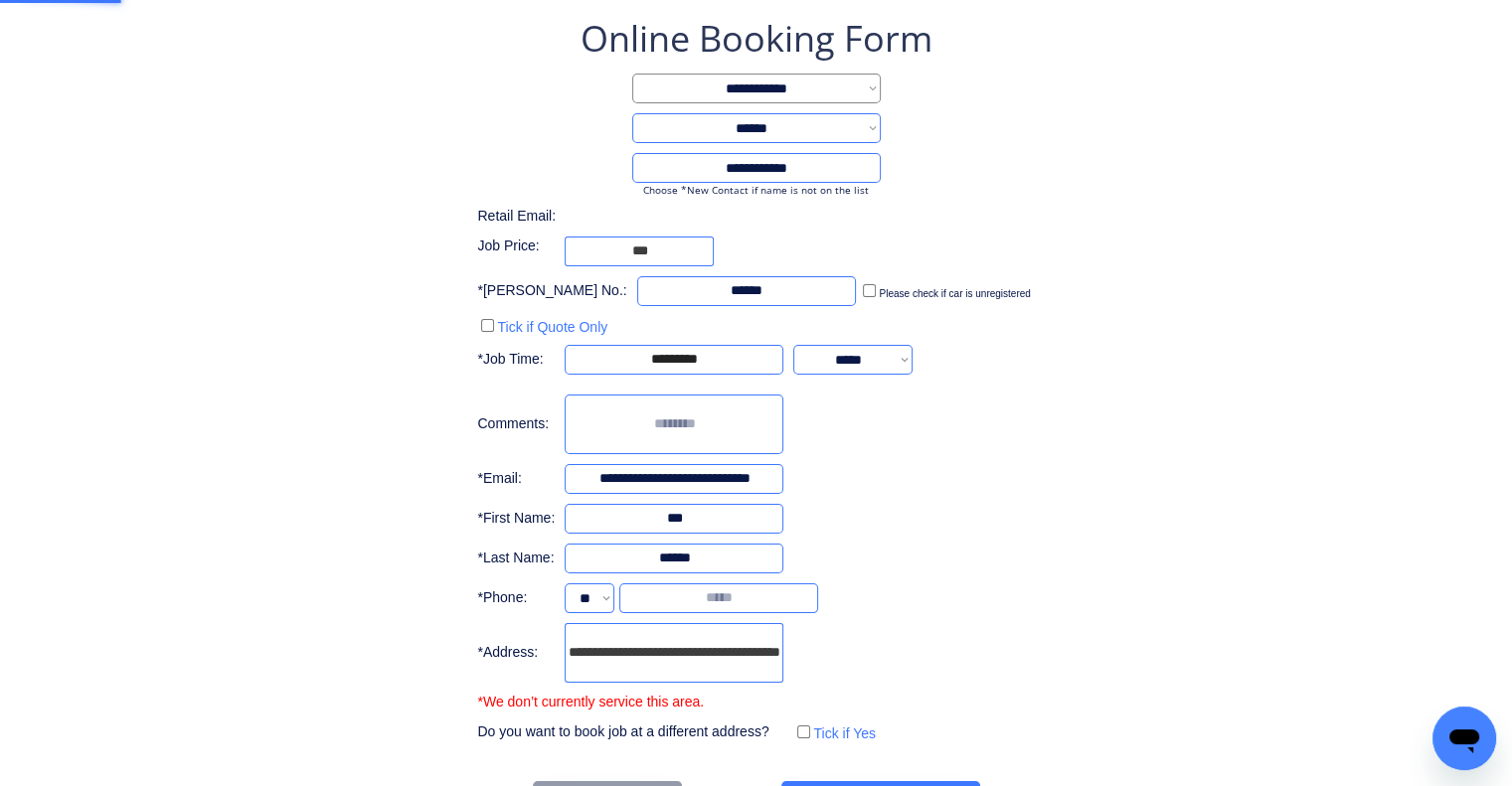 scroll, scrollTop: 0, scrollLeft: 0, axis: both 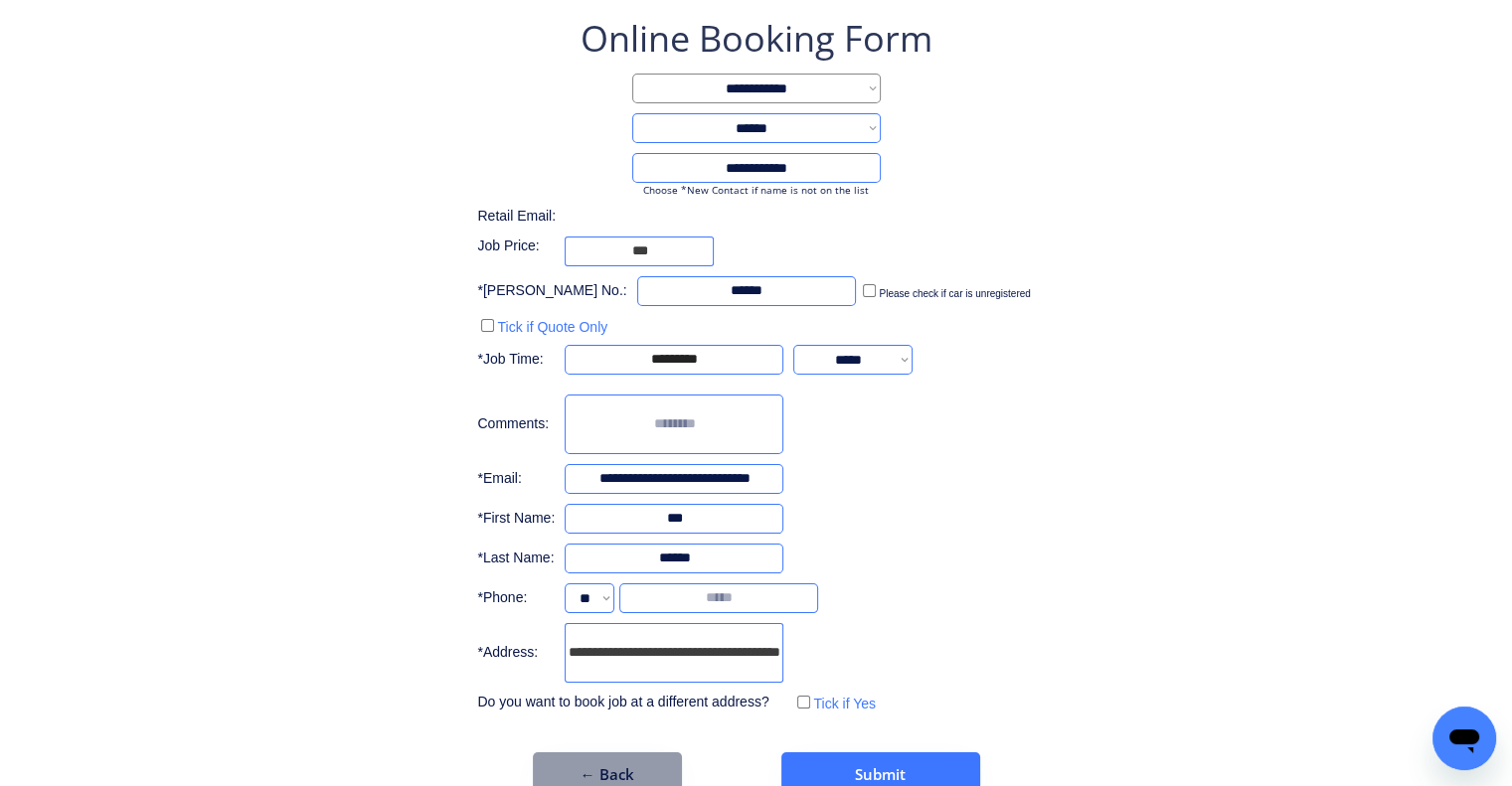 click at bounding box center [719, 598] 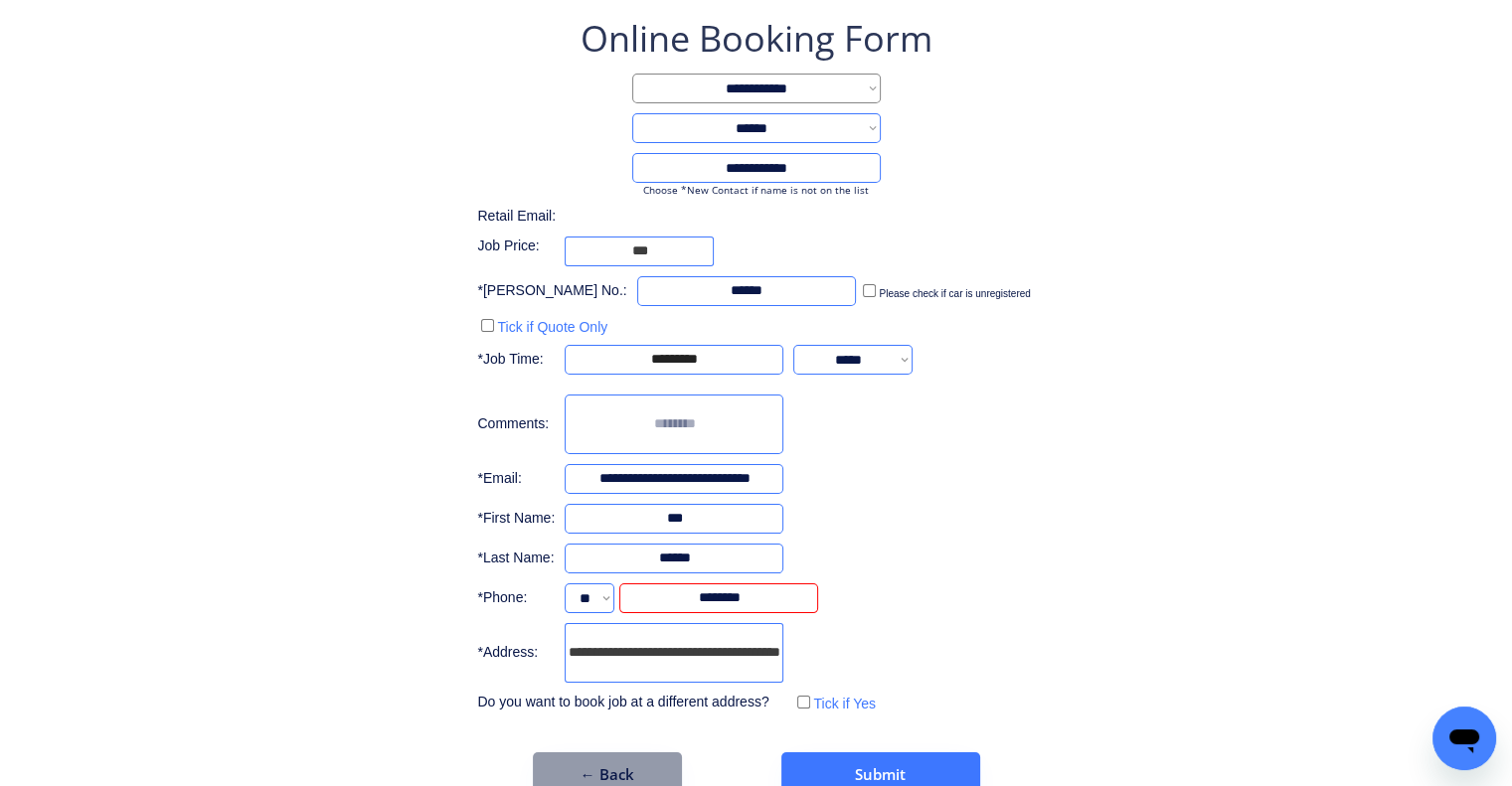 click on "**********" at bounding box center (756, 405) 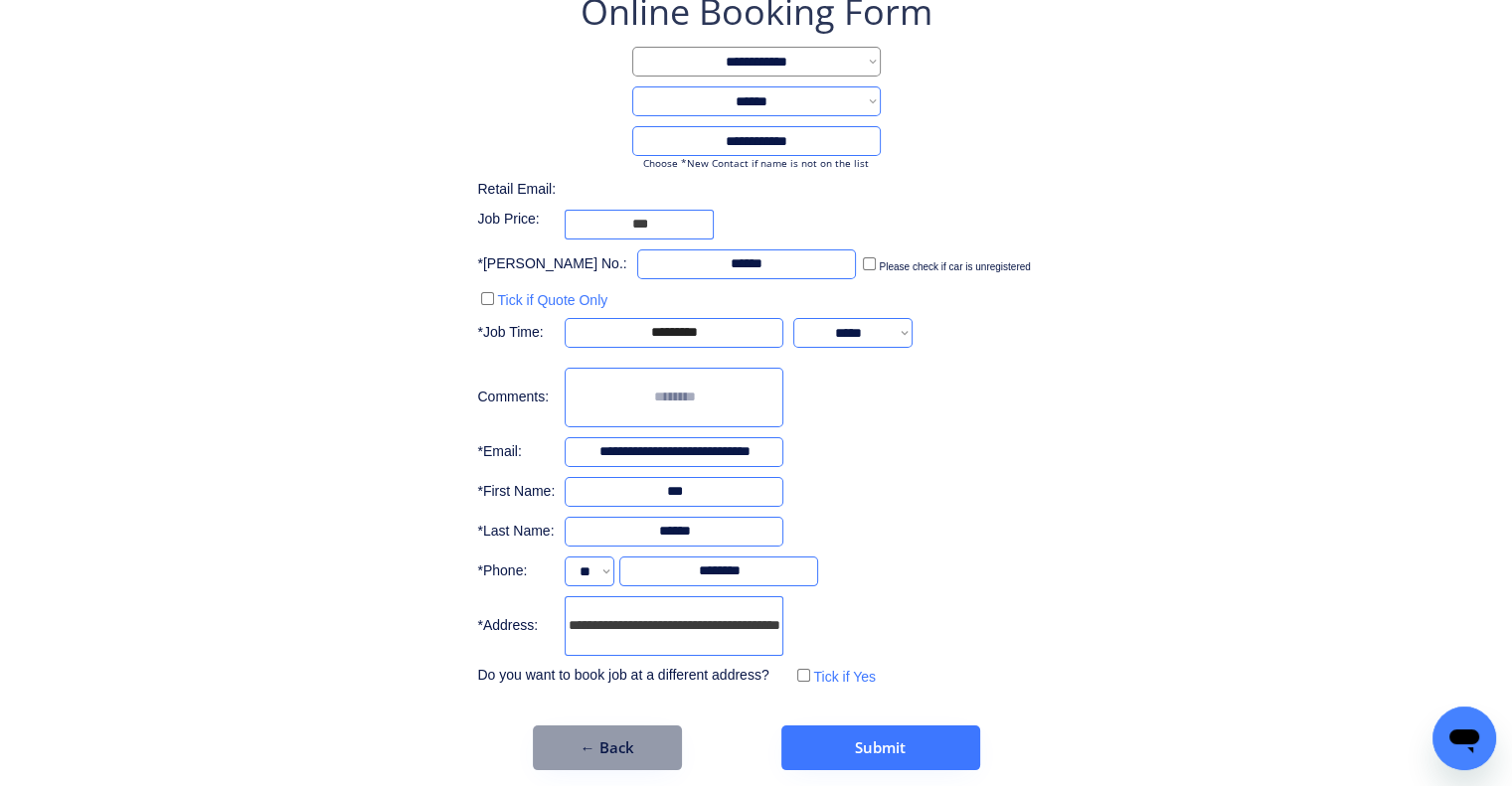 scroll, scrollTop: 135, scrollLeft: 0, axis: vertical 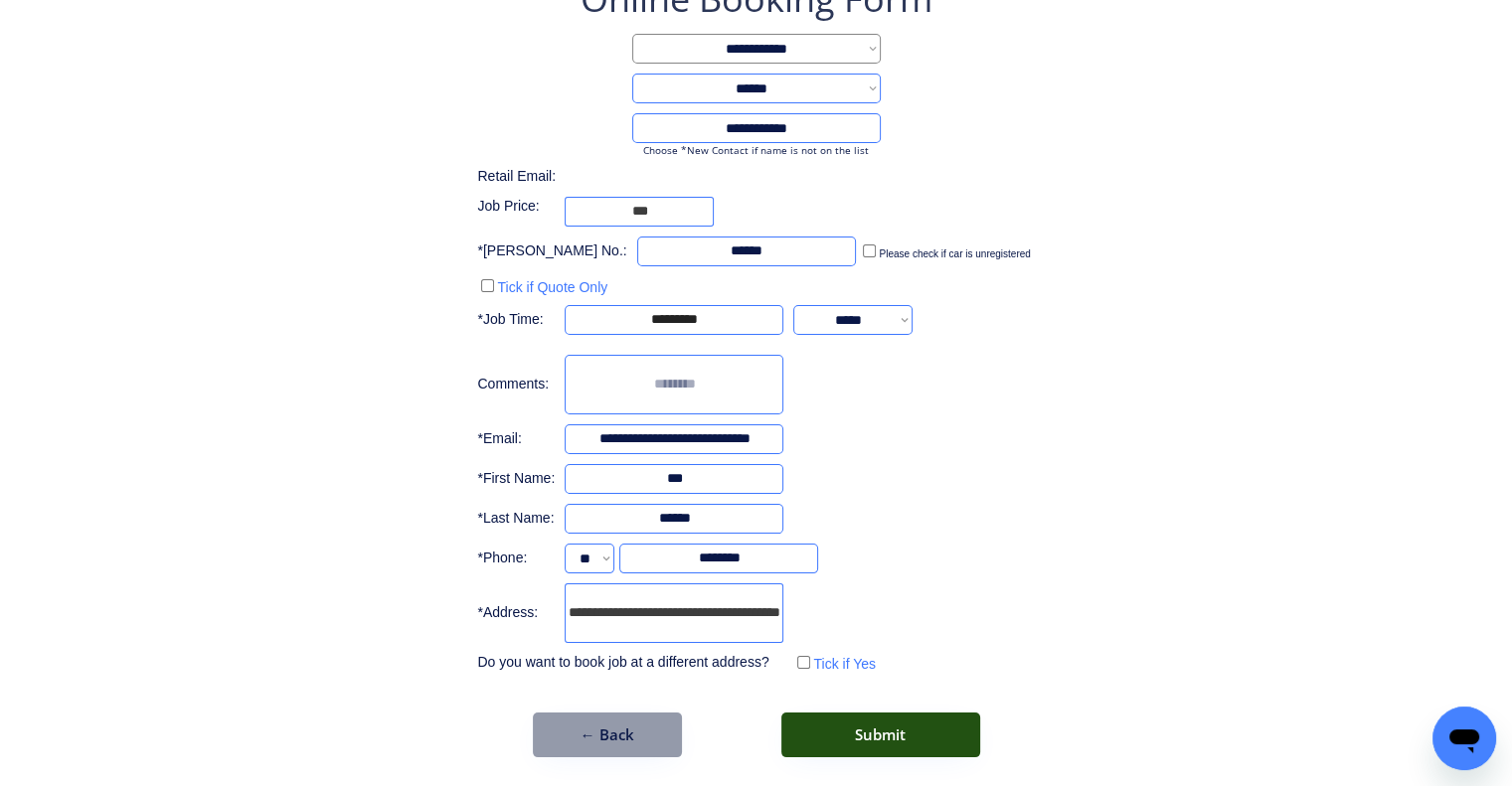 drag, startPoint x: 919, startPoint y: 721, endPoint x: 951, endPoint y: 746, distance: 40.607881 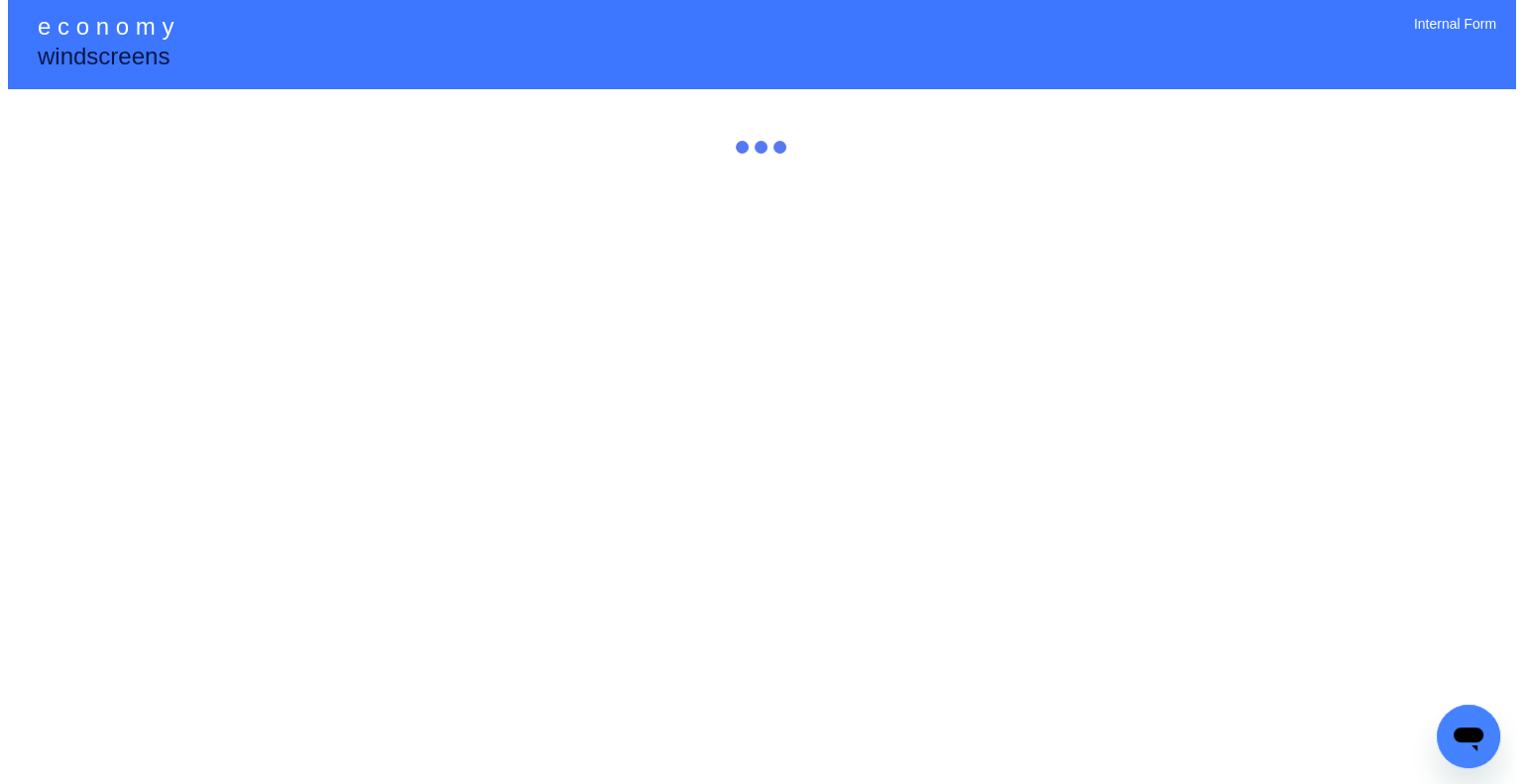 scroll, scrollTop: 0, scrollLeft: 0, axis: both 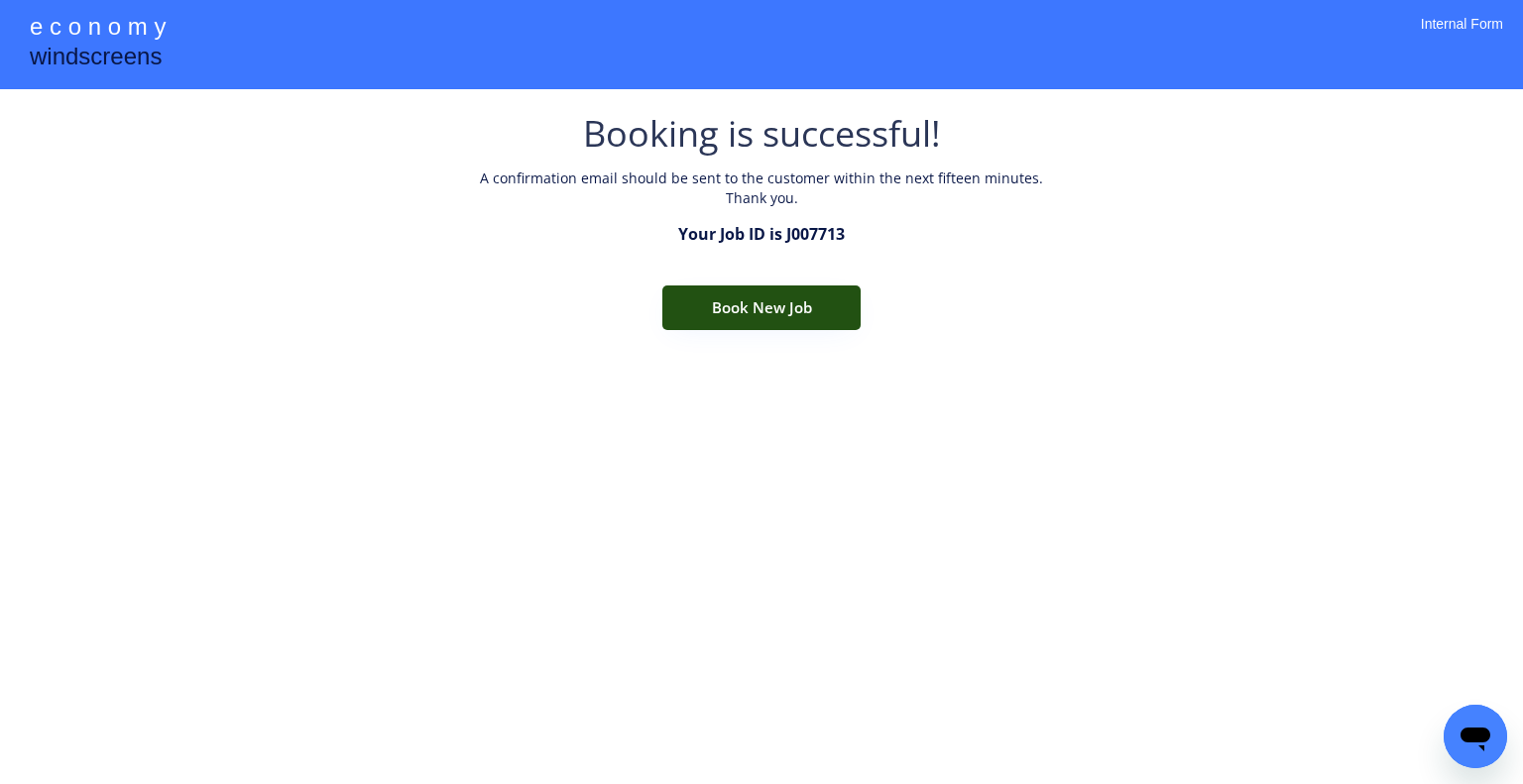 click on "Book New Job" at bounding box center [762, 292] 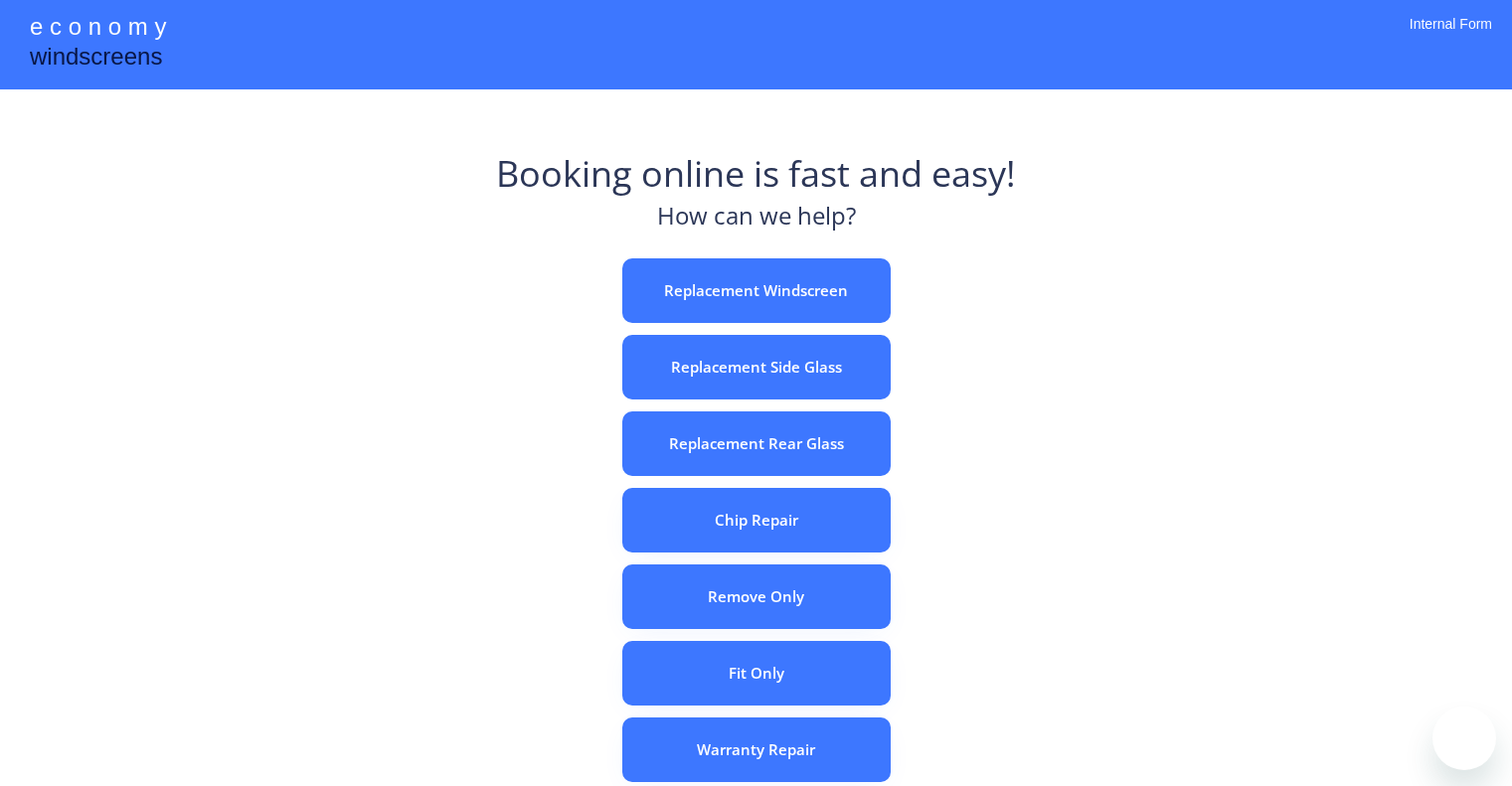 scroll, scrollTop: 0, scrollLeft: 0, axis: both 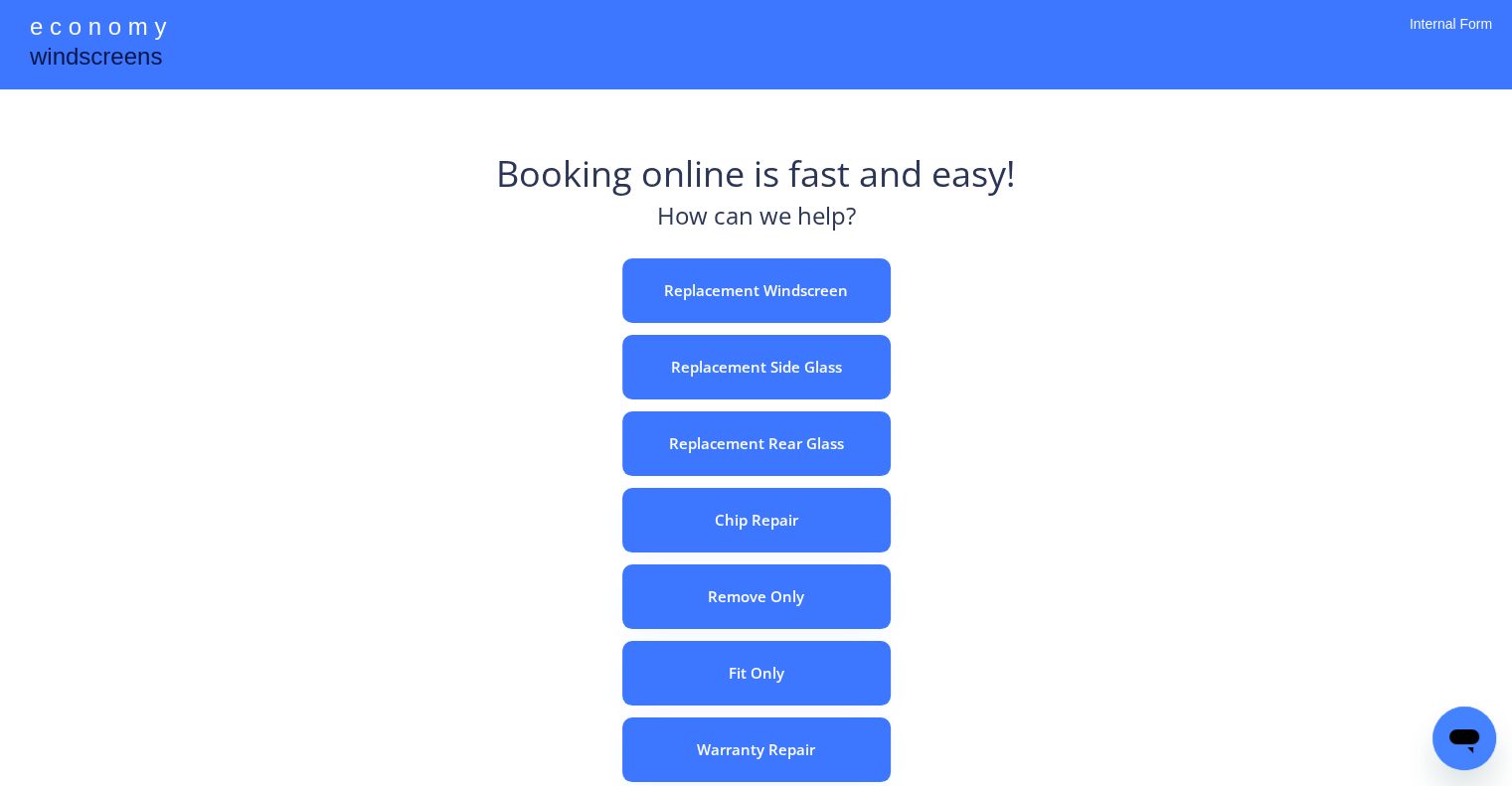 drag, startPoint x: 1010, startPoint y: 369, endPoint x: 1002, endPoint y: 361, distance: 11.313708 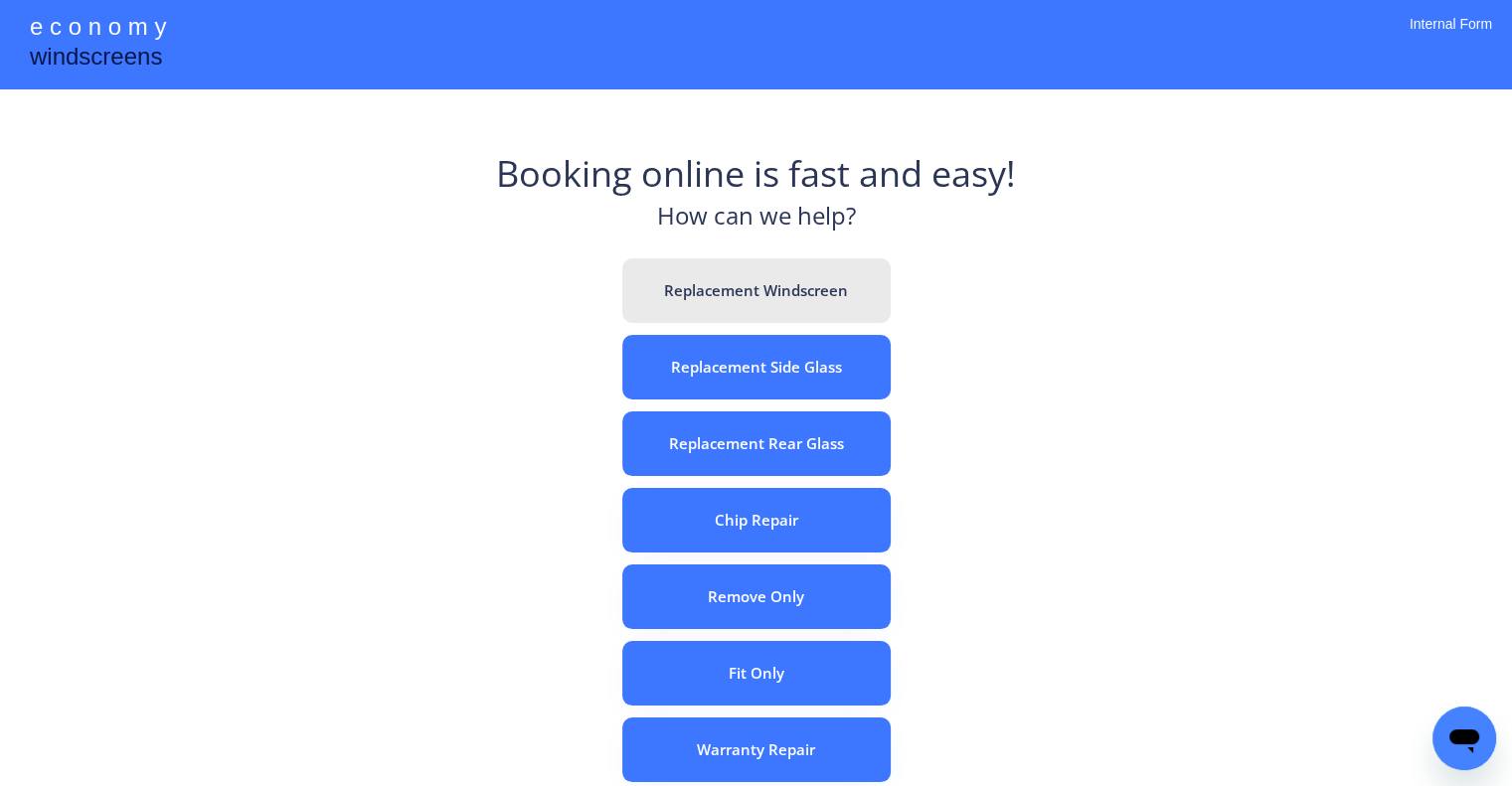 drag, startPoint x: 837, startPoint y: 296, endPoint x: 873, endPoint y: 338, distance: 55.31727 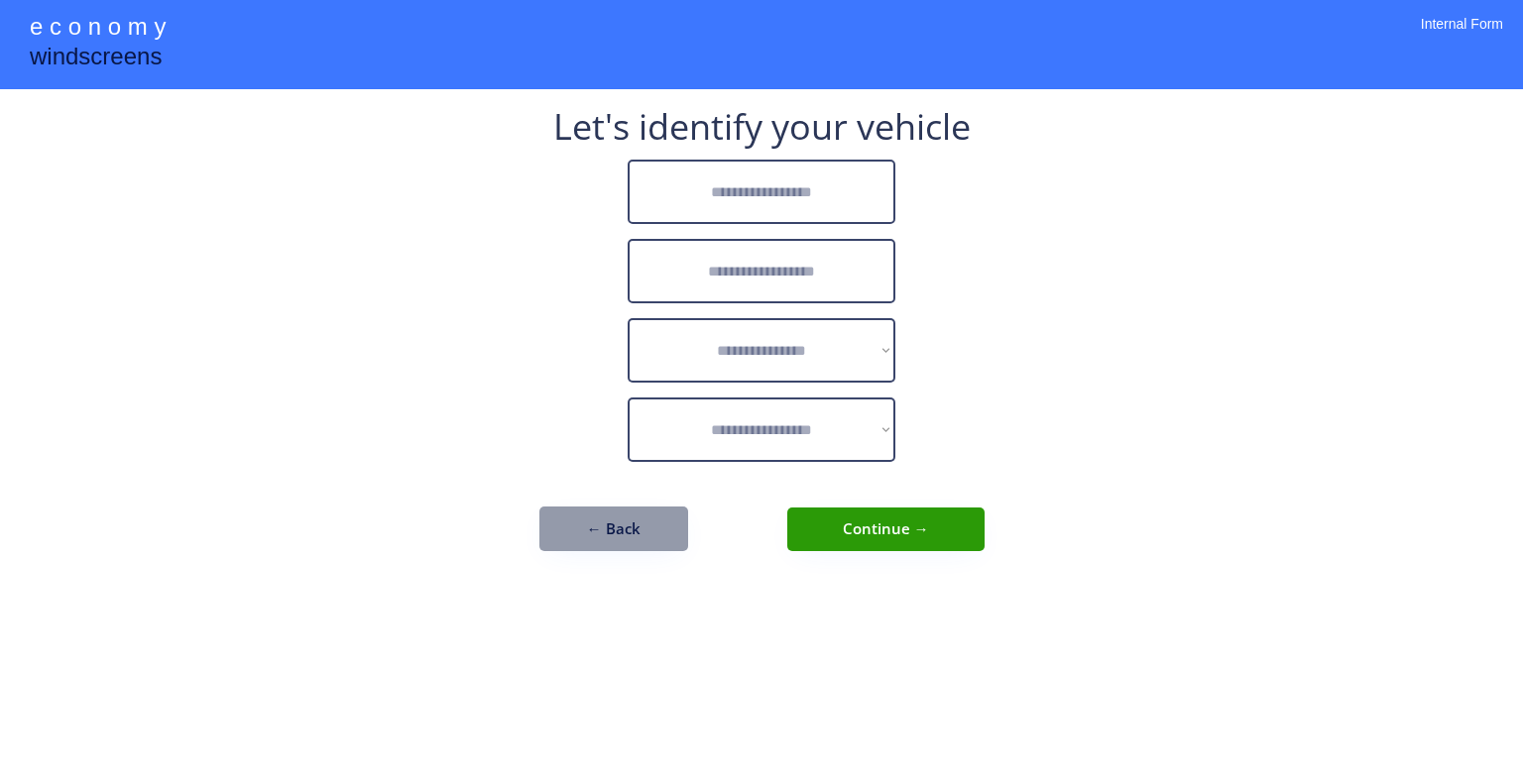 scroll, scrollTop: 0, scrollLeft: 0, axis: both 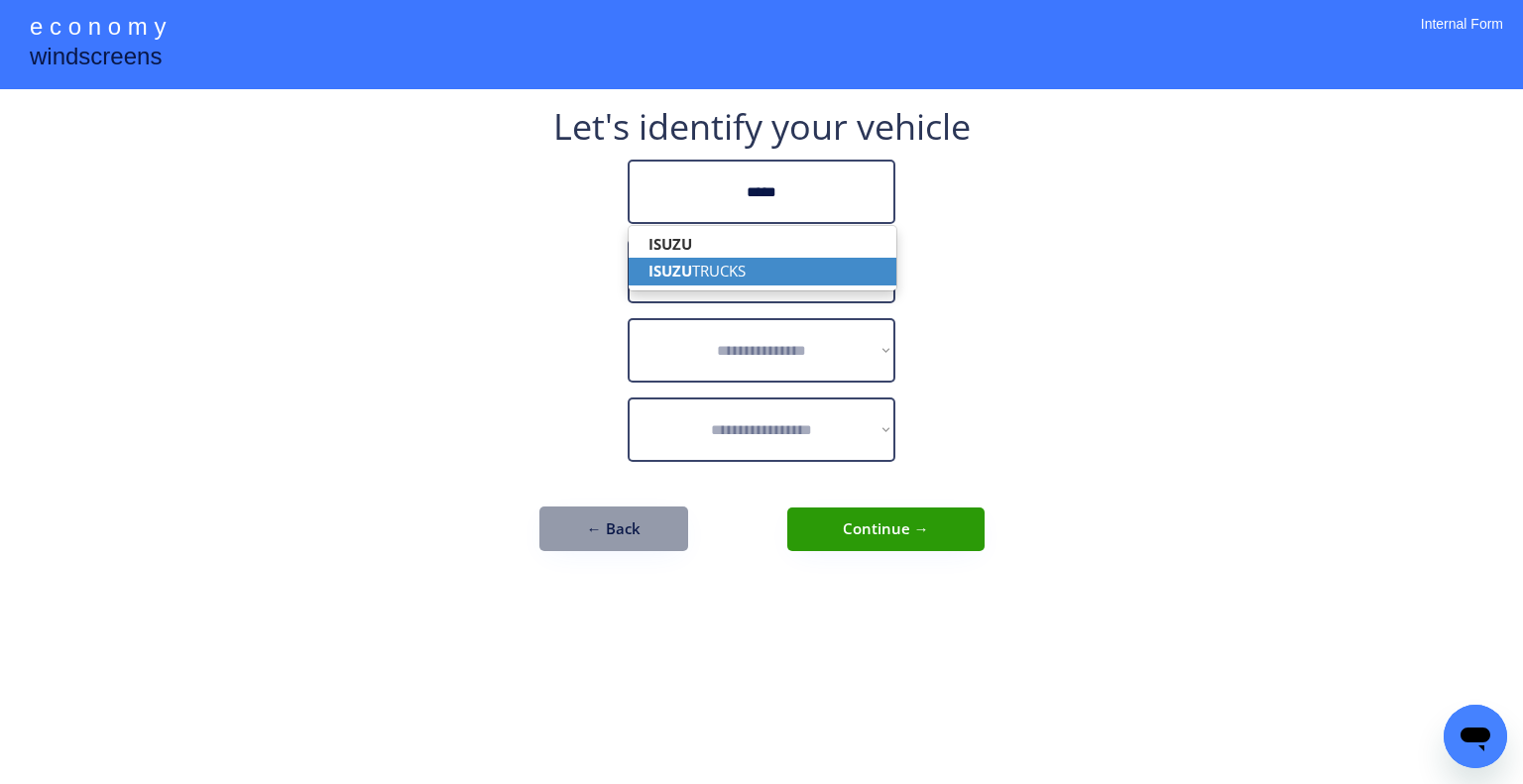 click on "ISUZU  TRUCKS" at bounding box center (762, 271) 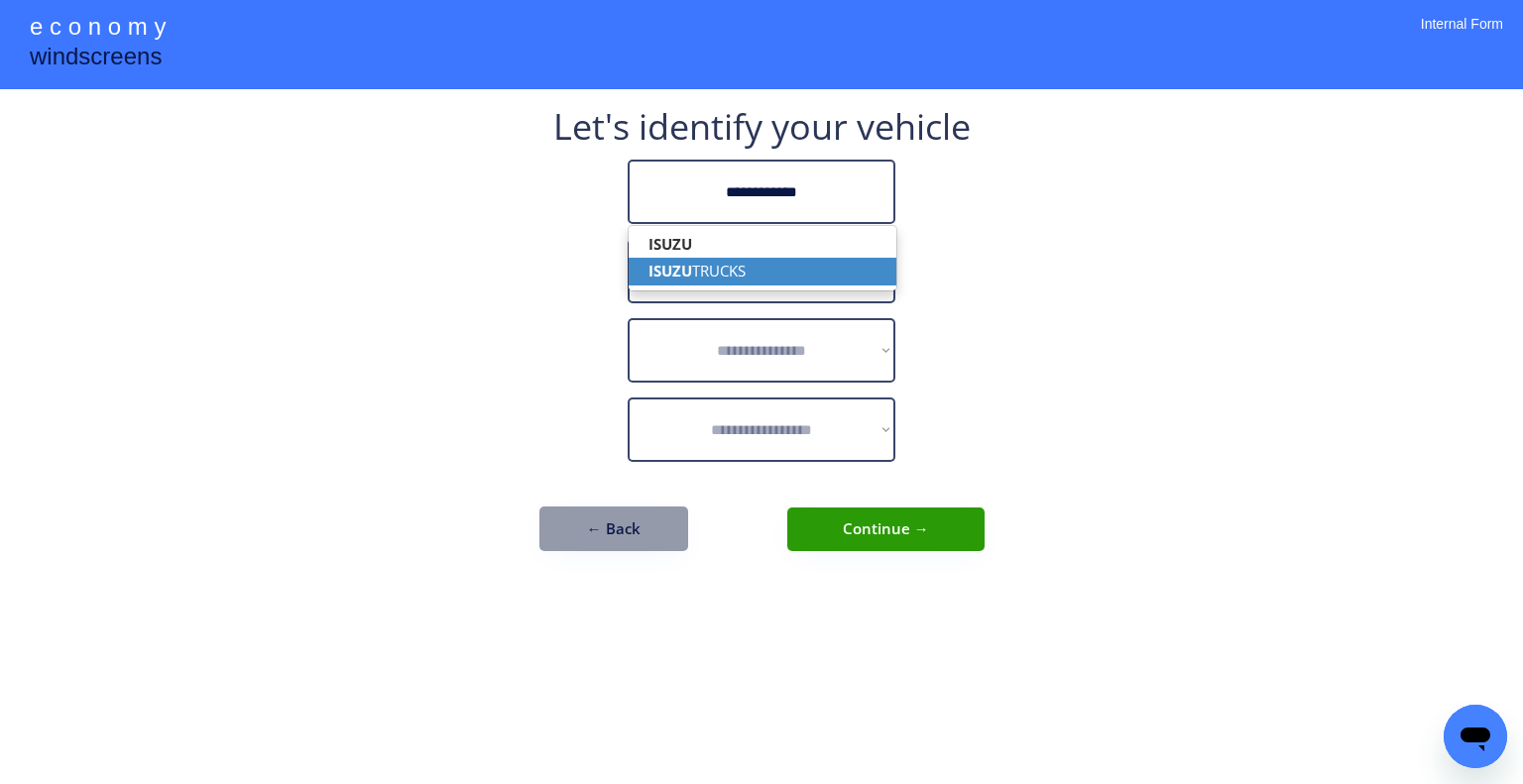 type on "**********" 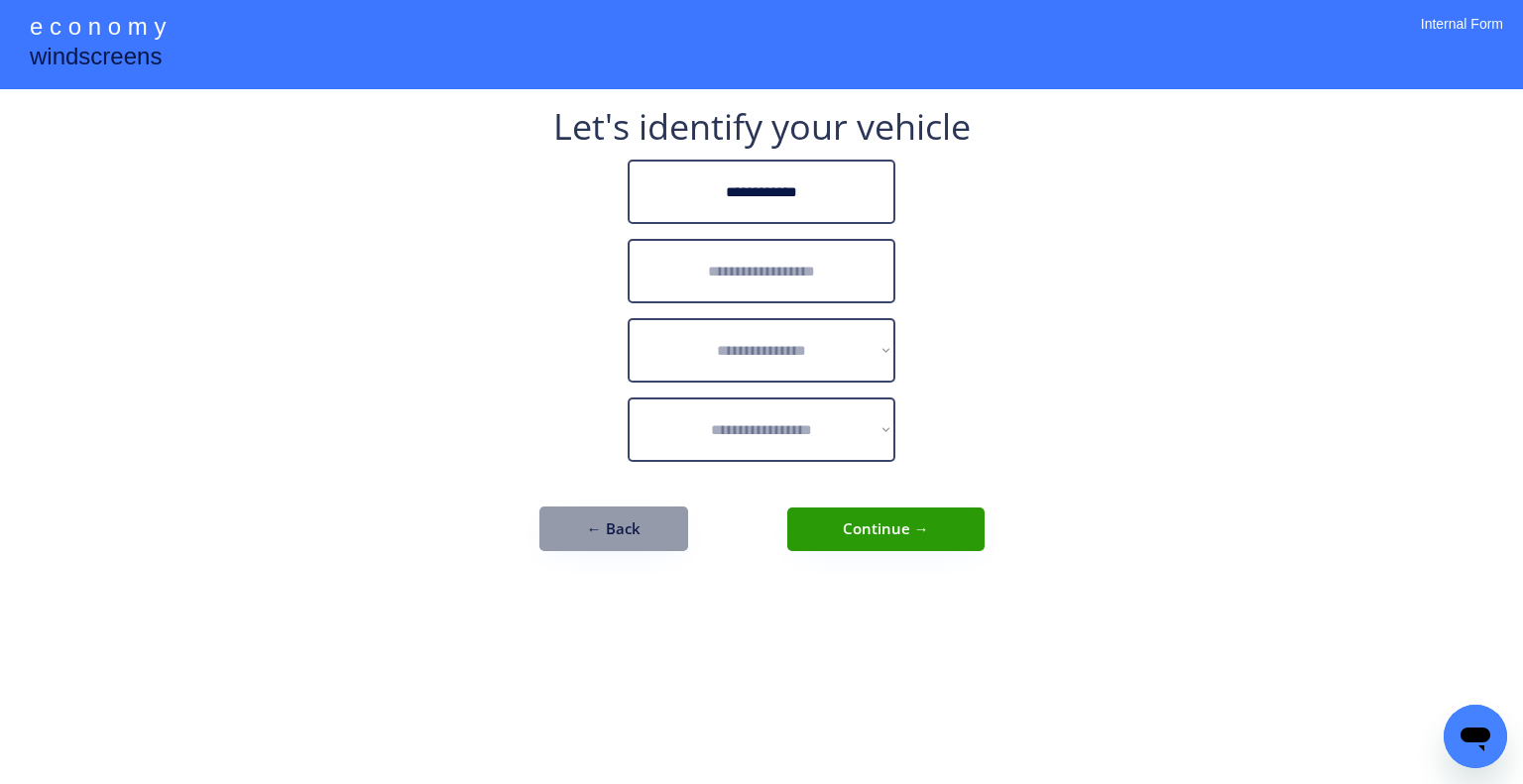 click at bounding box center (762, 271) 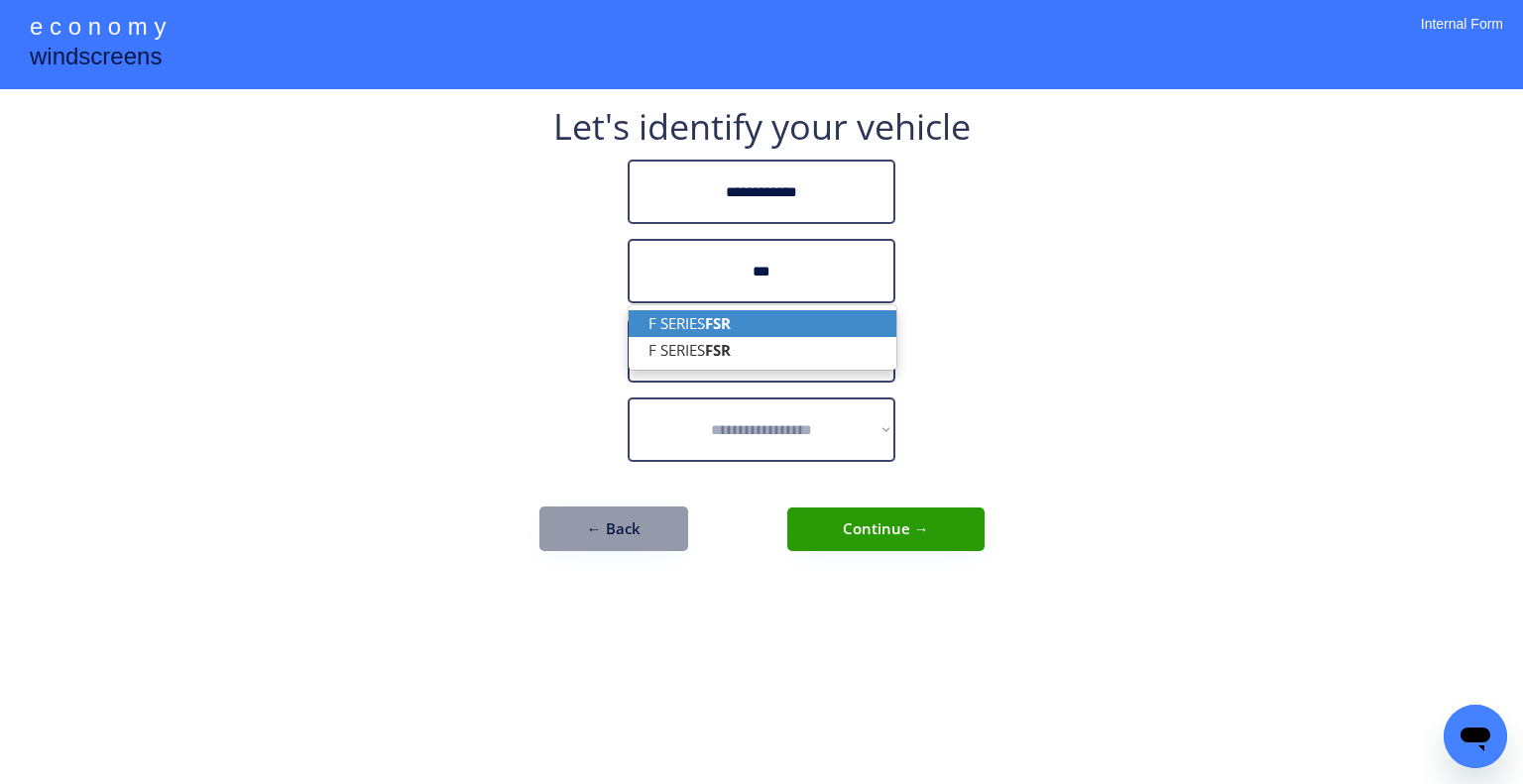 click on "F SERIES  FSR" at bounding box center (762, 323) 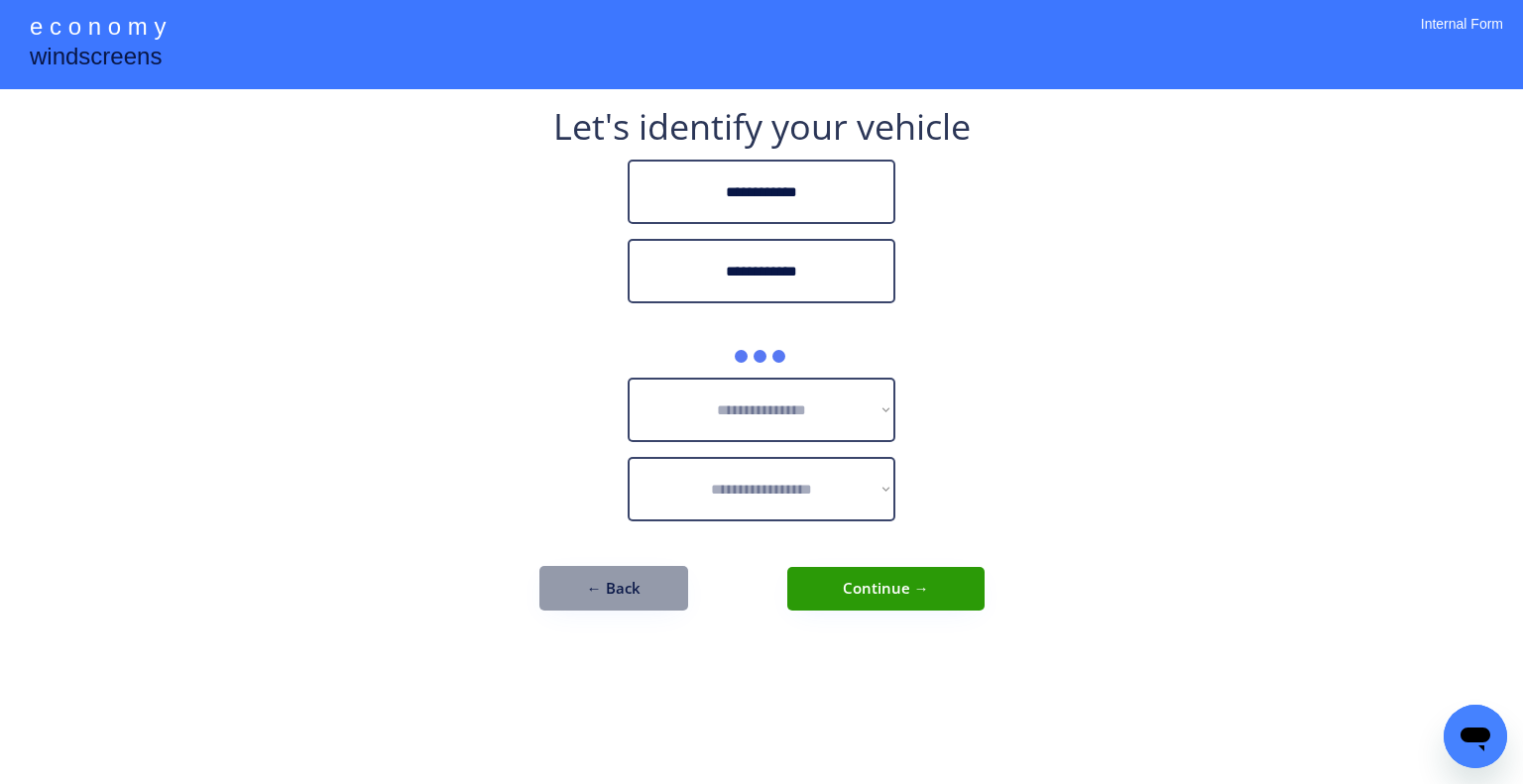 drag, startPoint x: 1128, startPoint y: 282, endPoint x: 992, endPoint y: 159, distance: 183.37121 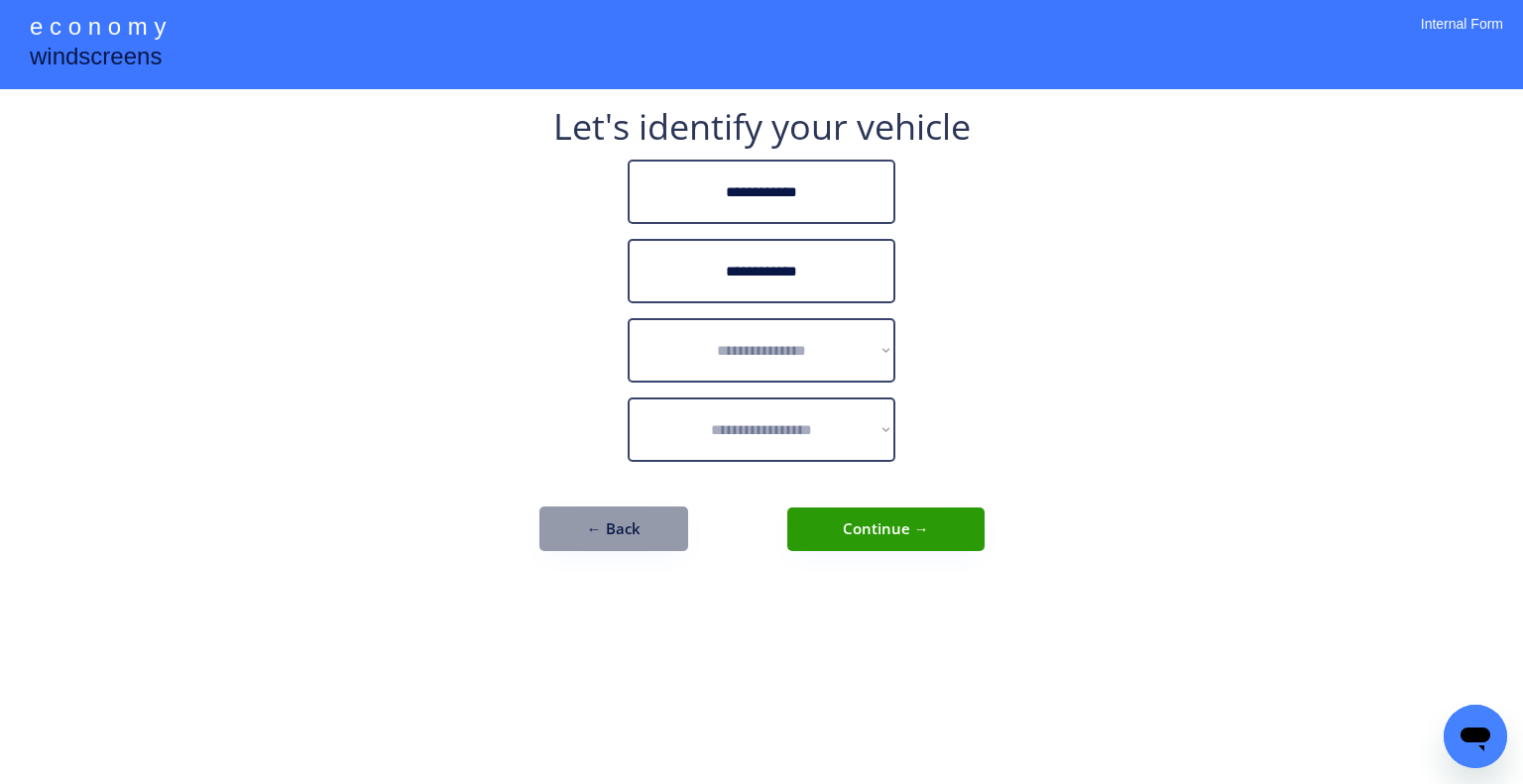drag, startPoint x: 865, startPoint y: 280, endPoint x: 702, endPoint y: 268, distance: 163.44112 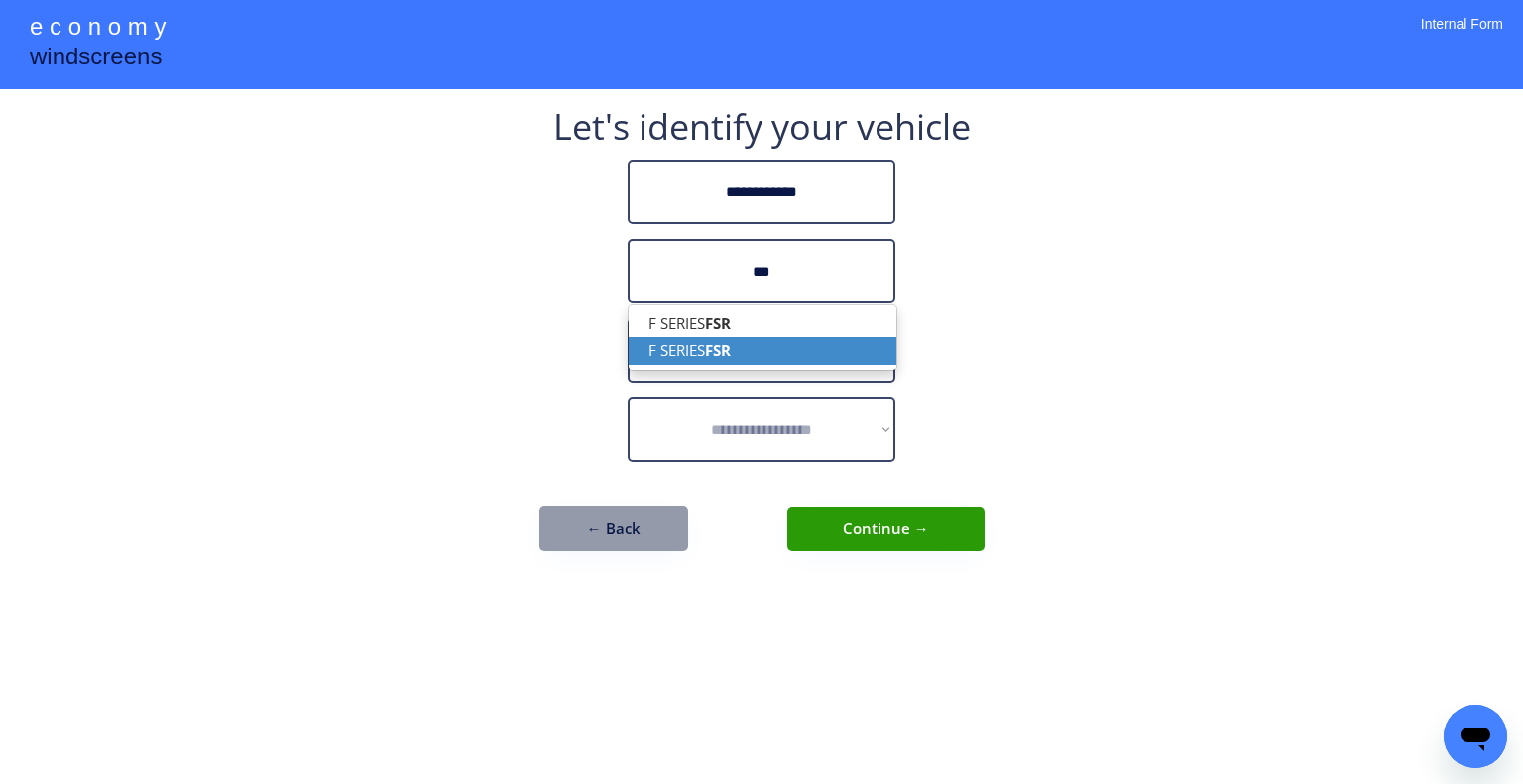 drag, startPoint x: 803, startPoint y: 343, endPoint x: 1019, endPoint y: 273, distance: 227.05946 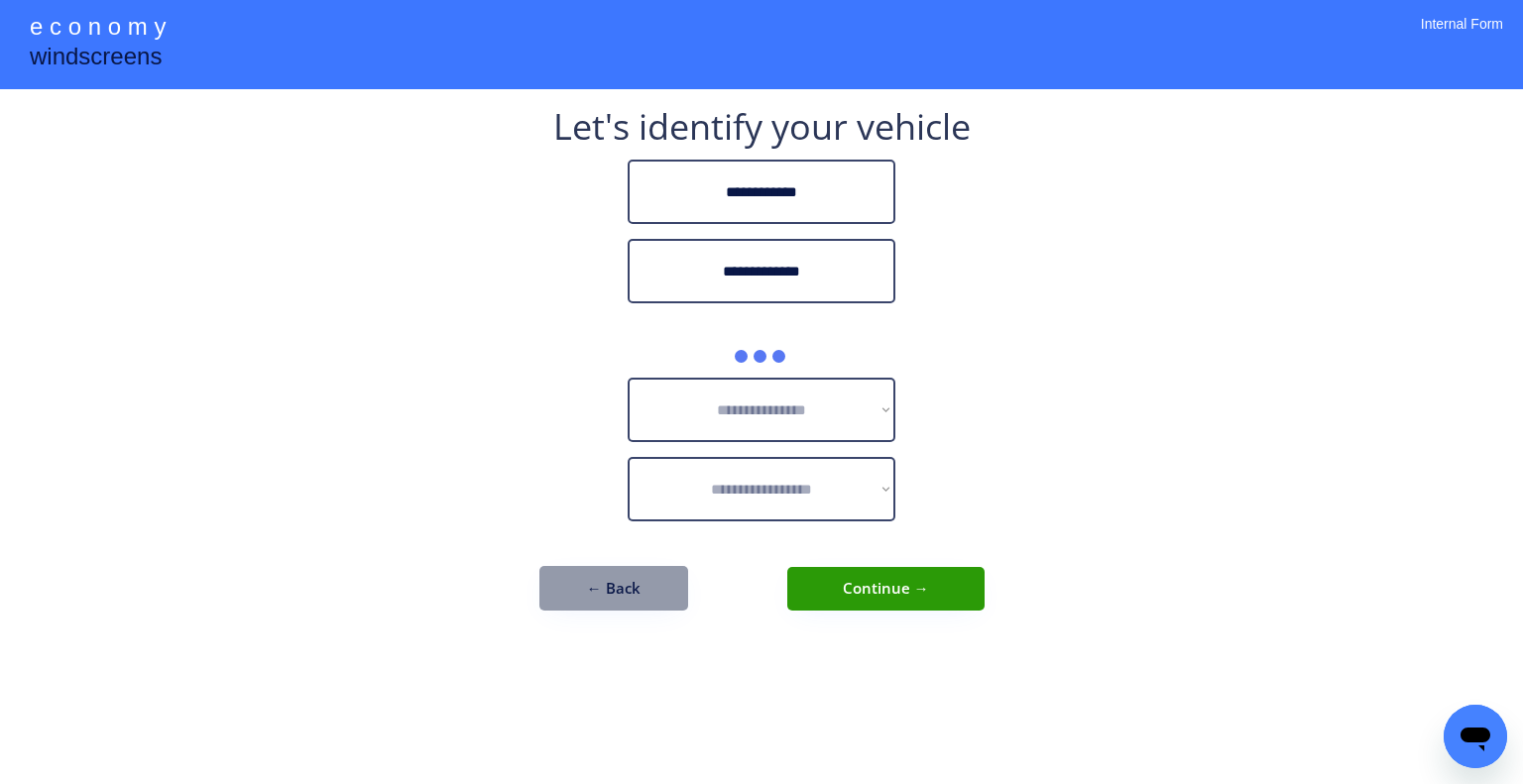 drag, startPoint x: 1317, startPoint y: 277, endPoint x: 936, endPoint y: 8, distance: 466.3925 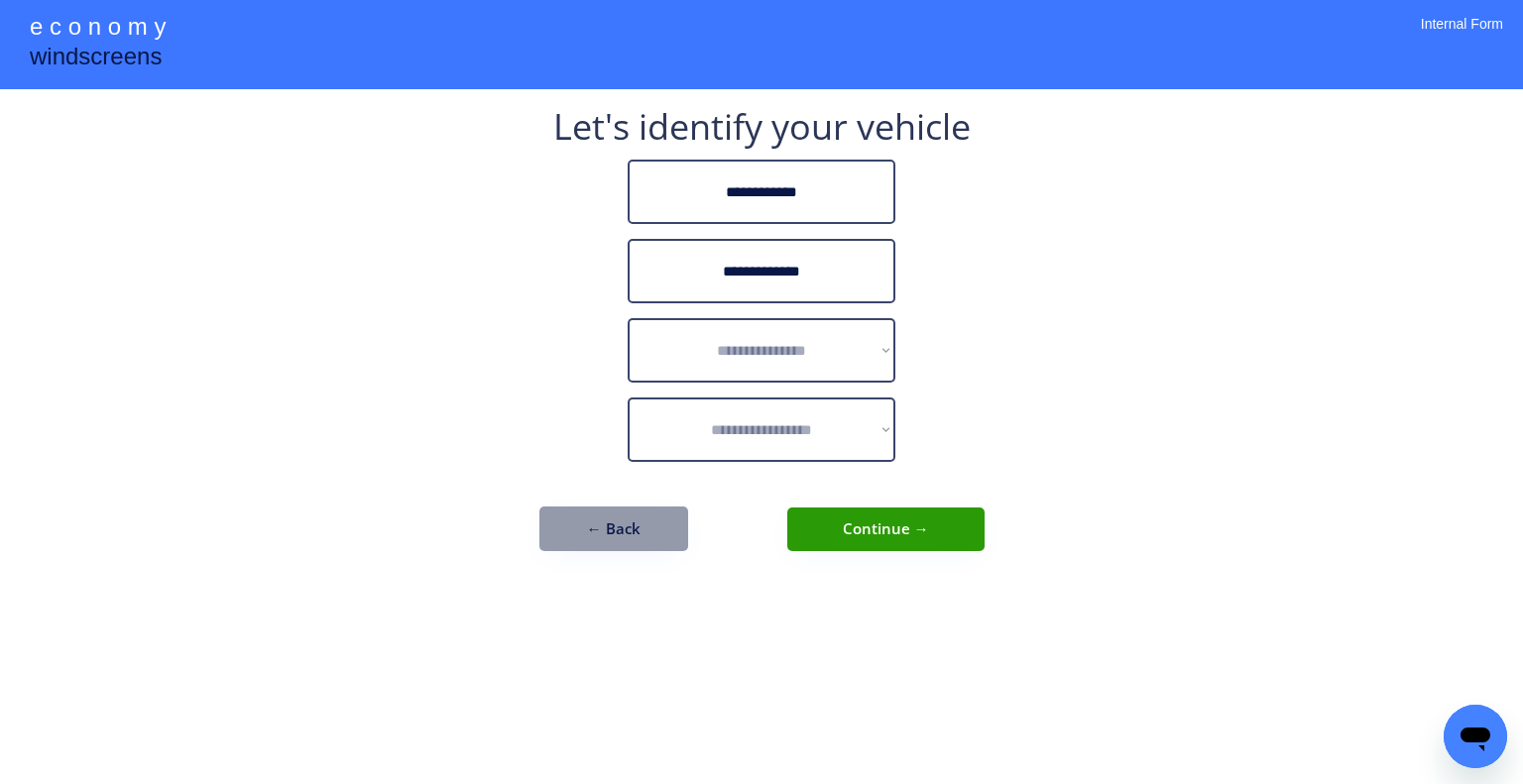 click on "**********" at bounding box center (762, 392) 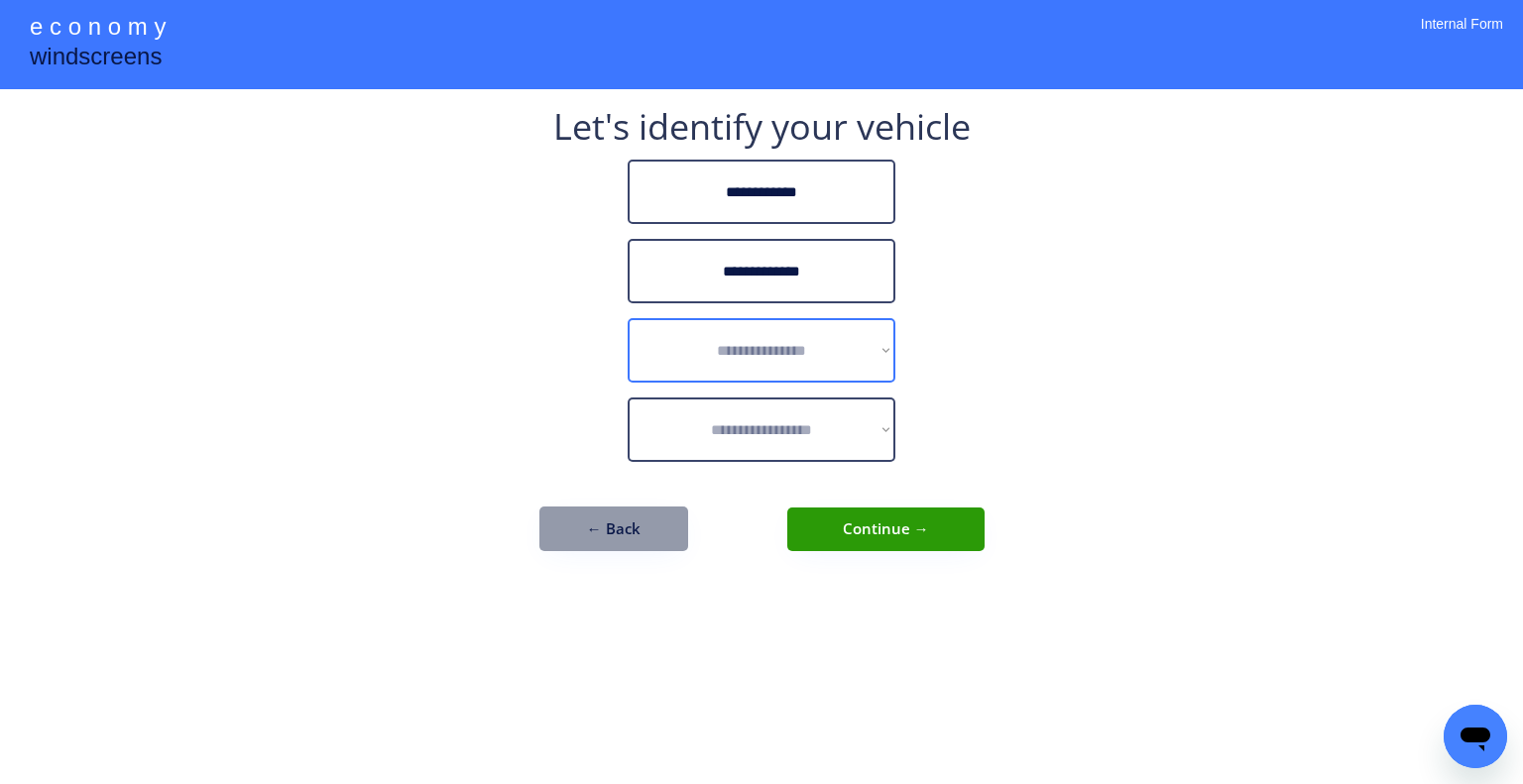 click on "**********" at bounding box center [762, 350] 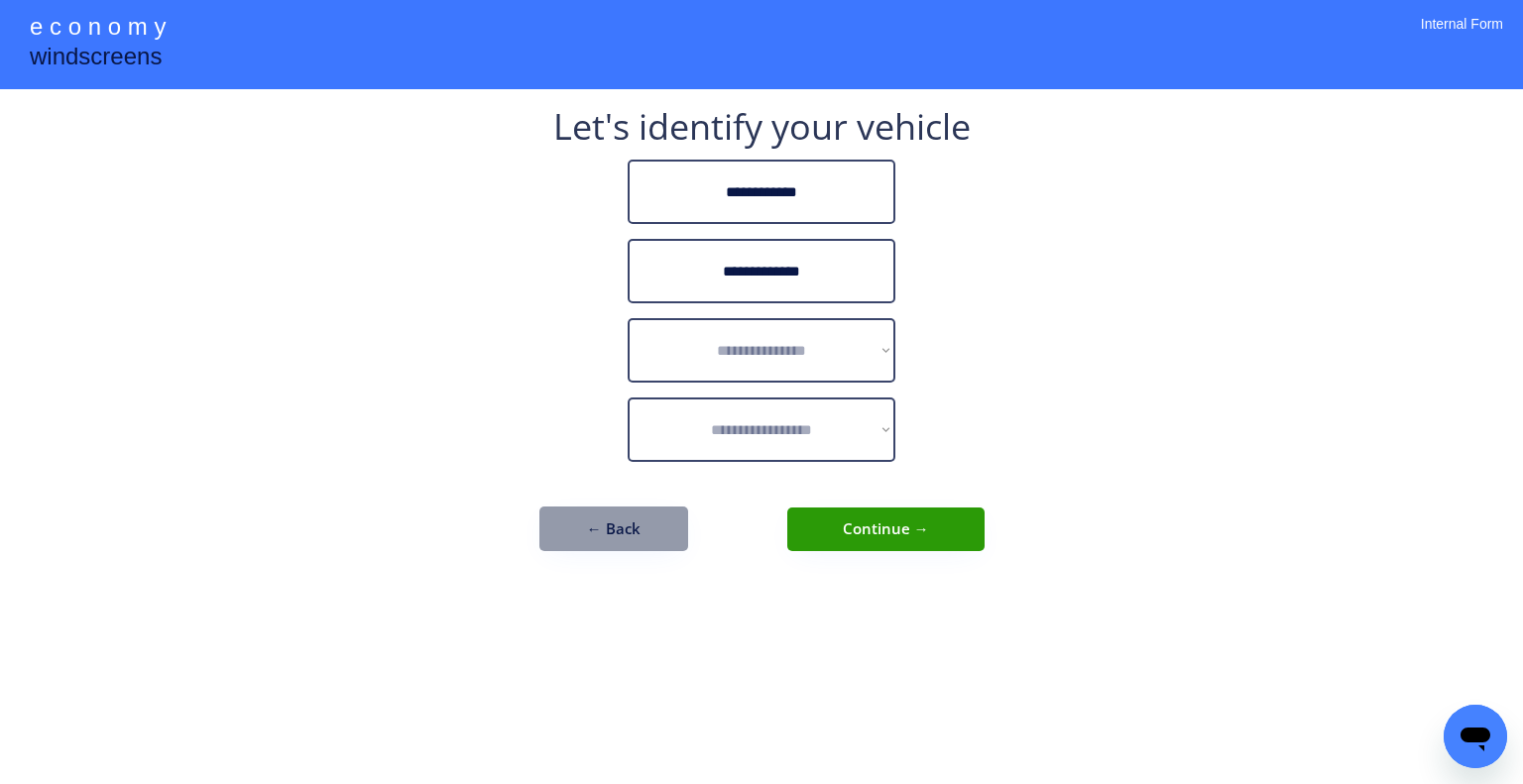 drag, startPoint x: 825, startPoint y: 273, endPoint x: 592, endPoint y: 257, distance: 233.54871 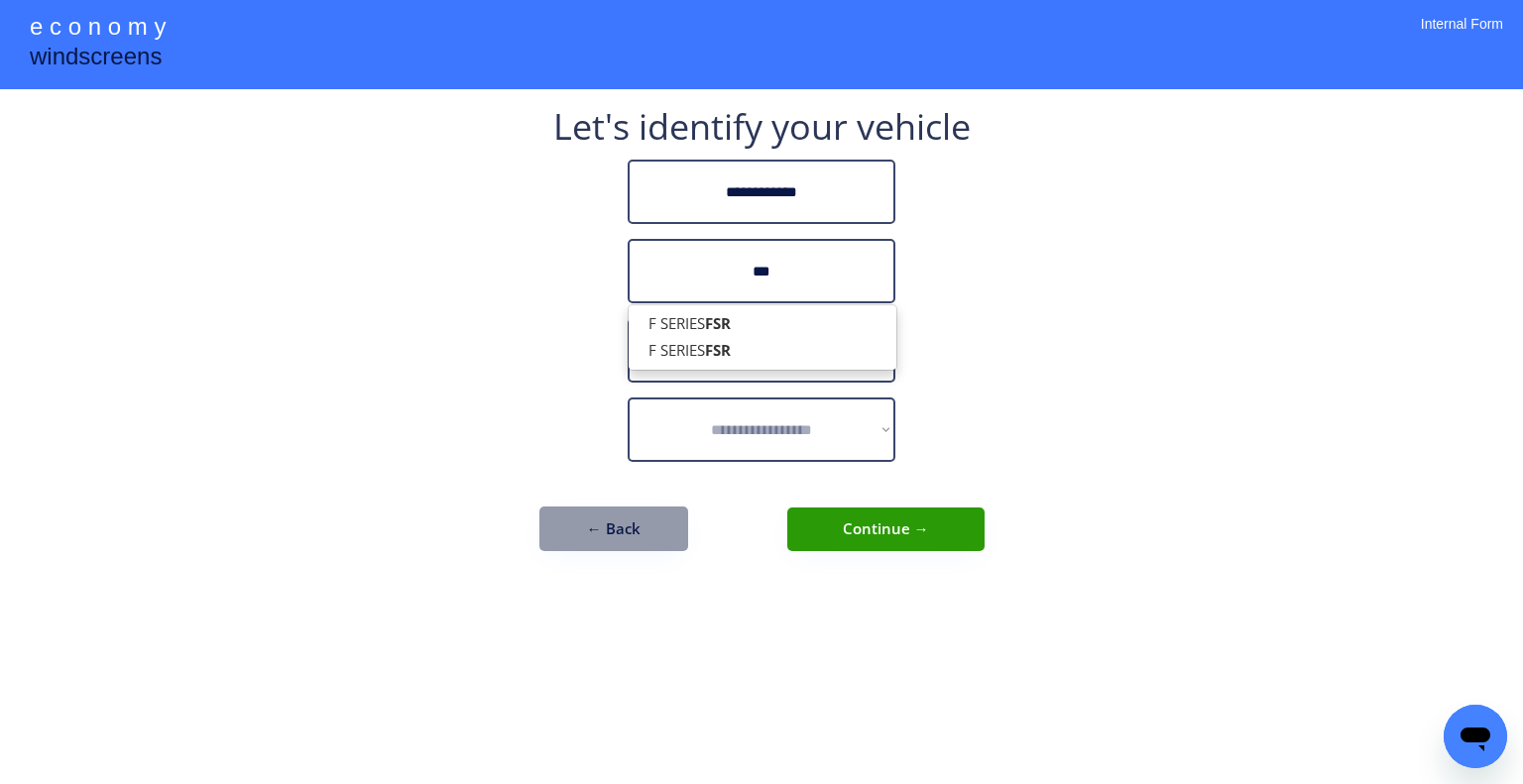 click on "F SERIES  FSR F SERIES   FSR" at bounding box center [762, 337] 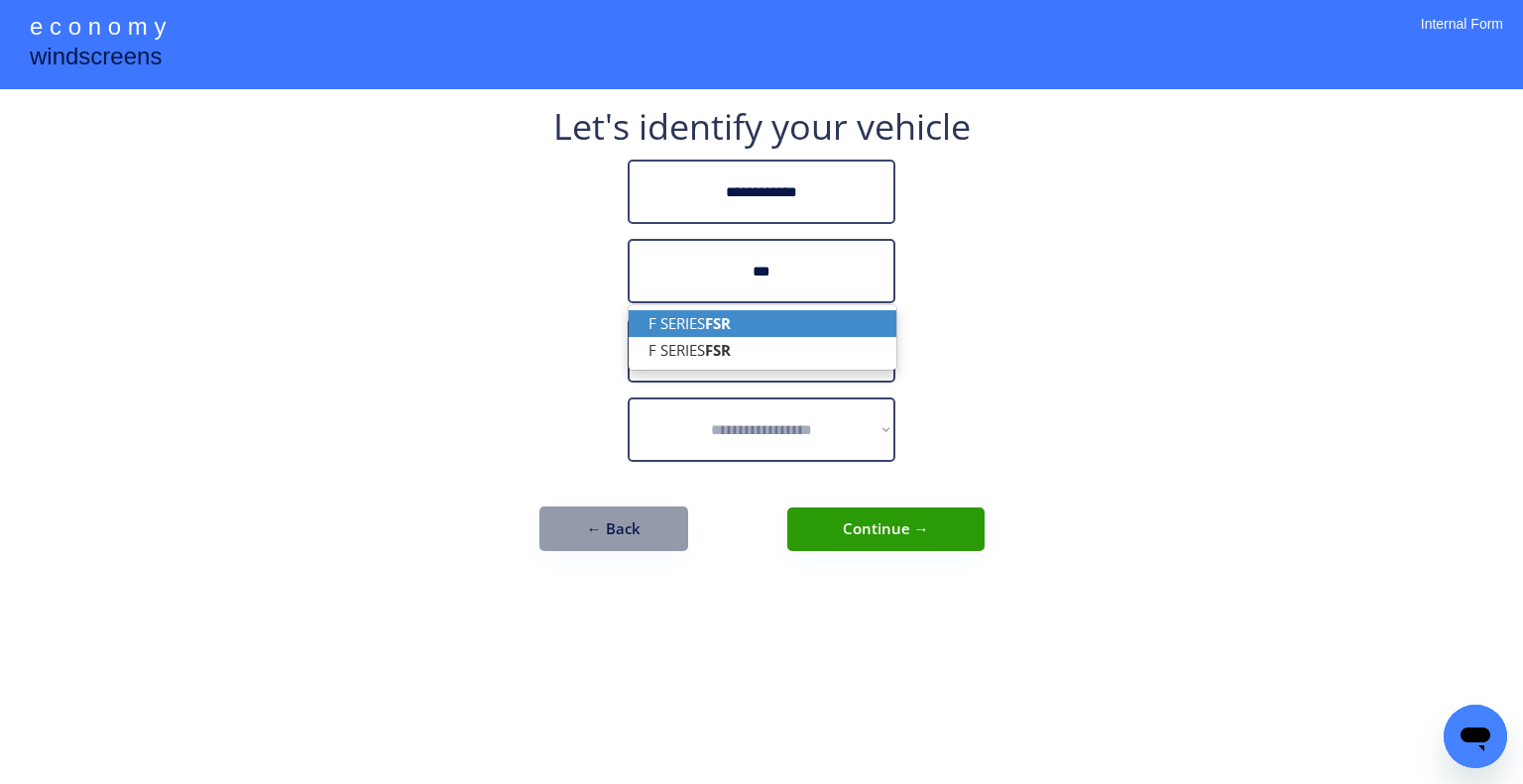 click on "F SERIES  FSR" at bounding box center (762, 323) 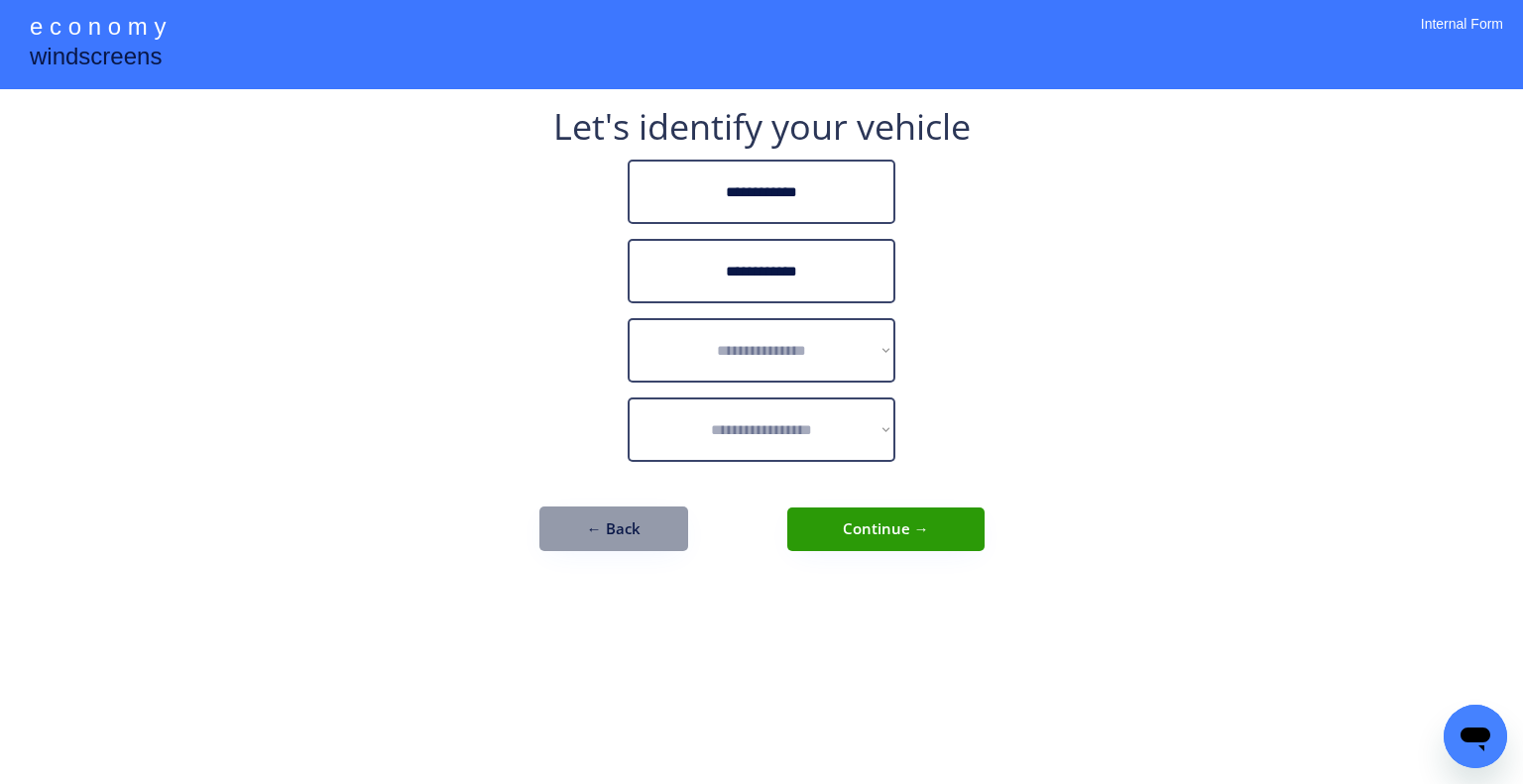 type on "**********" 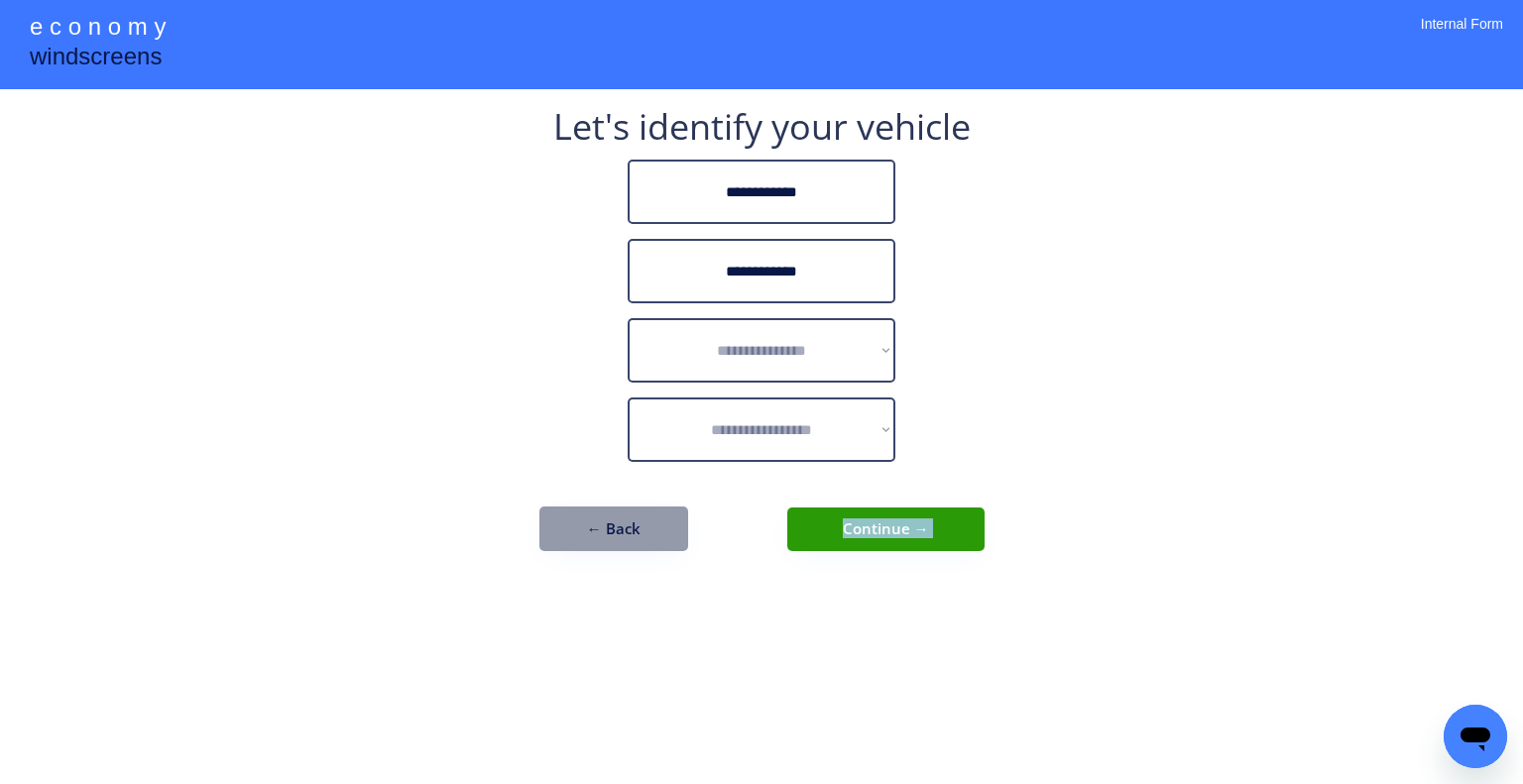 click on "**********" at bounding box center [762, 392] 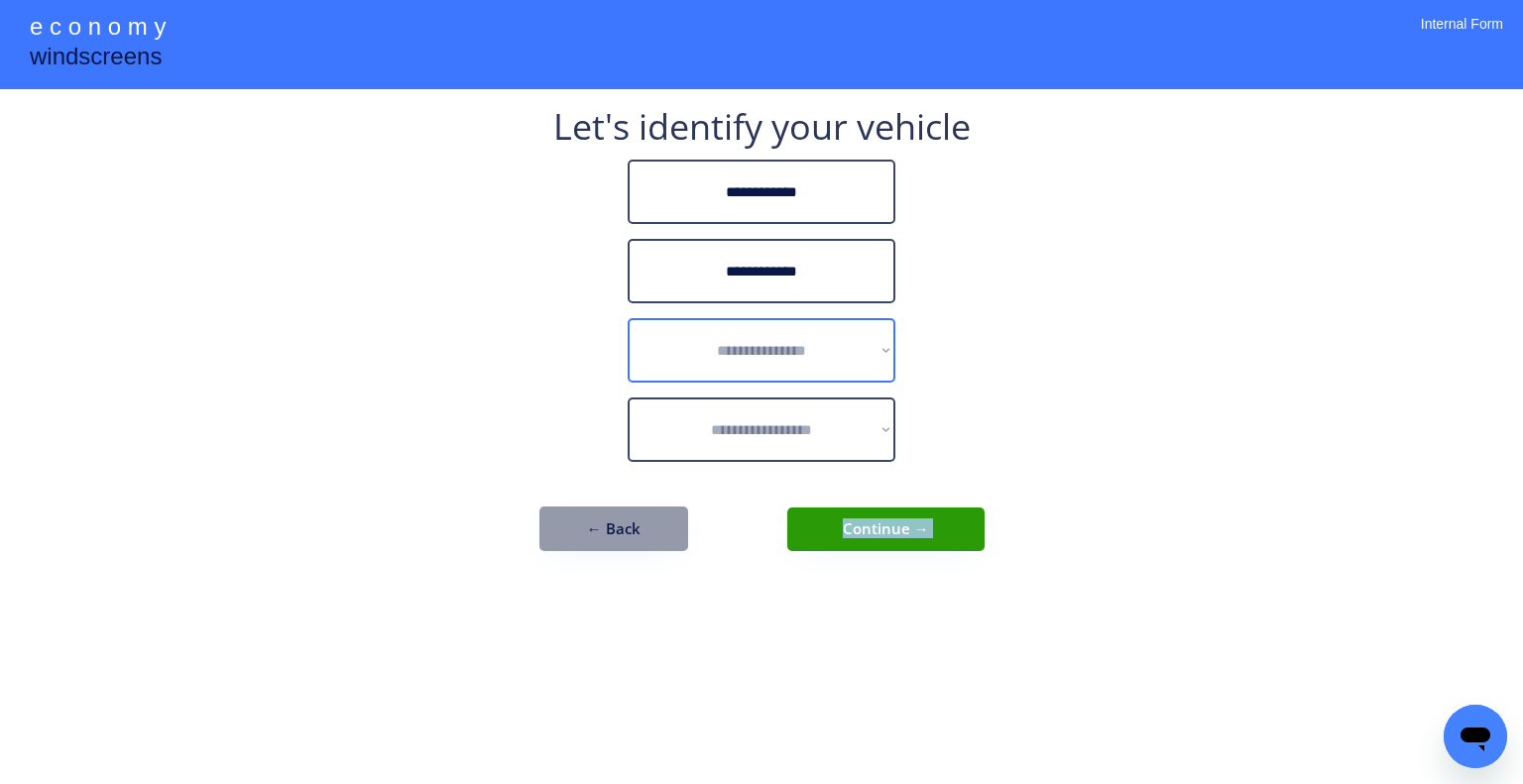 drag, startPoint x: 800, startPoint y: 361, endPoint x: 864, endPoint y: 359, distance: 64.03124 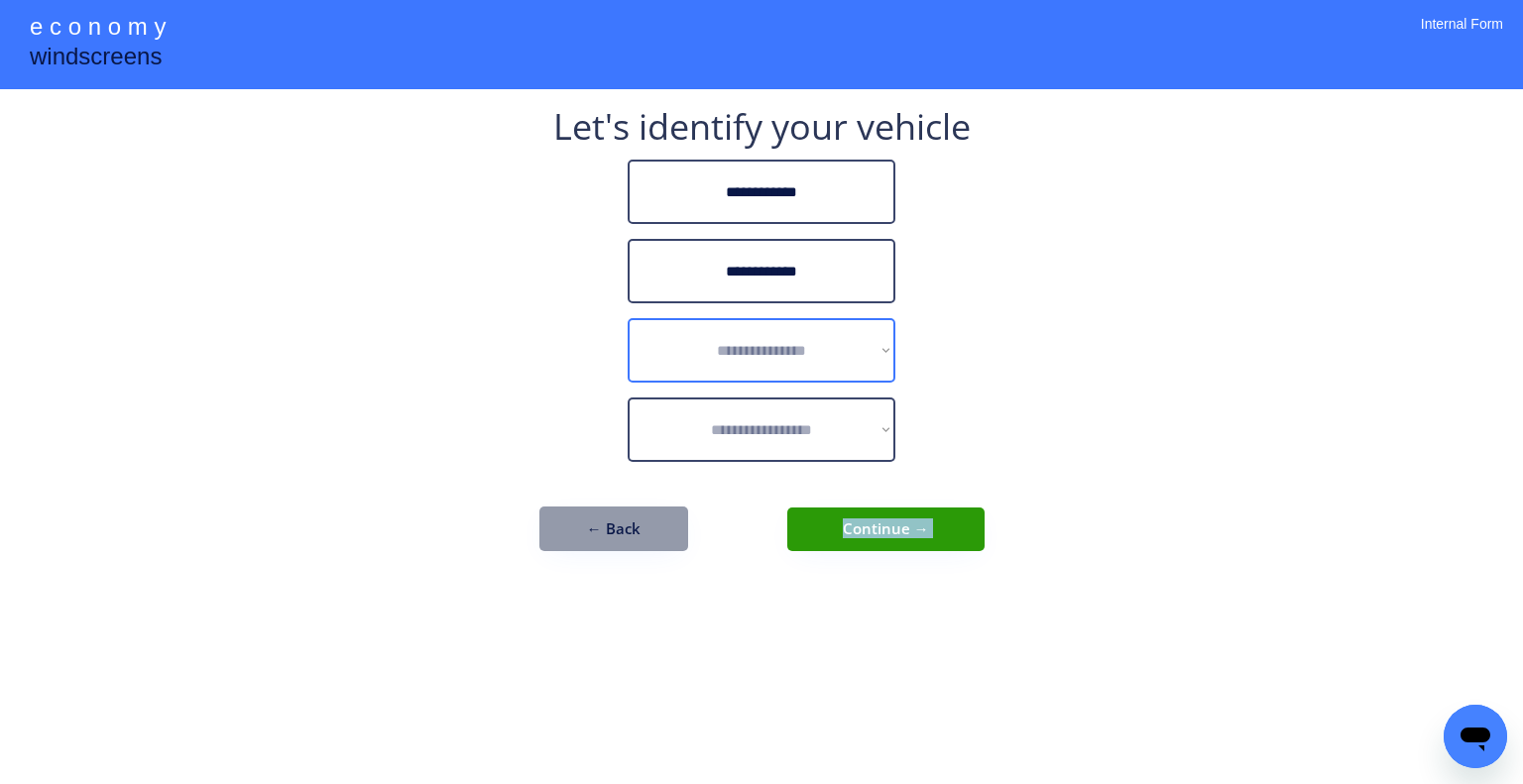 select on "******" 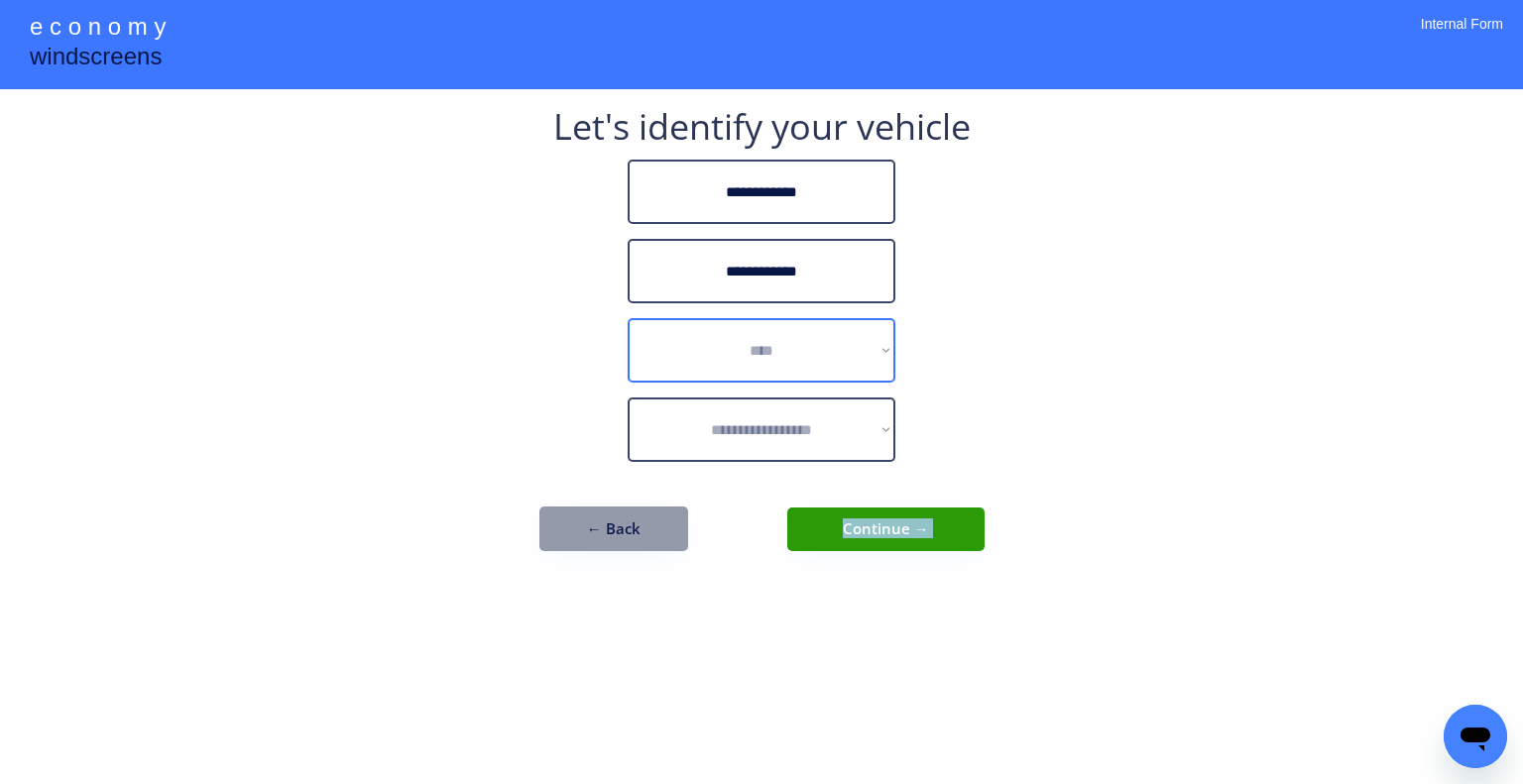 click on "**********" at bounding box center (762, 350) 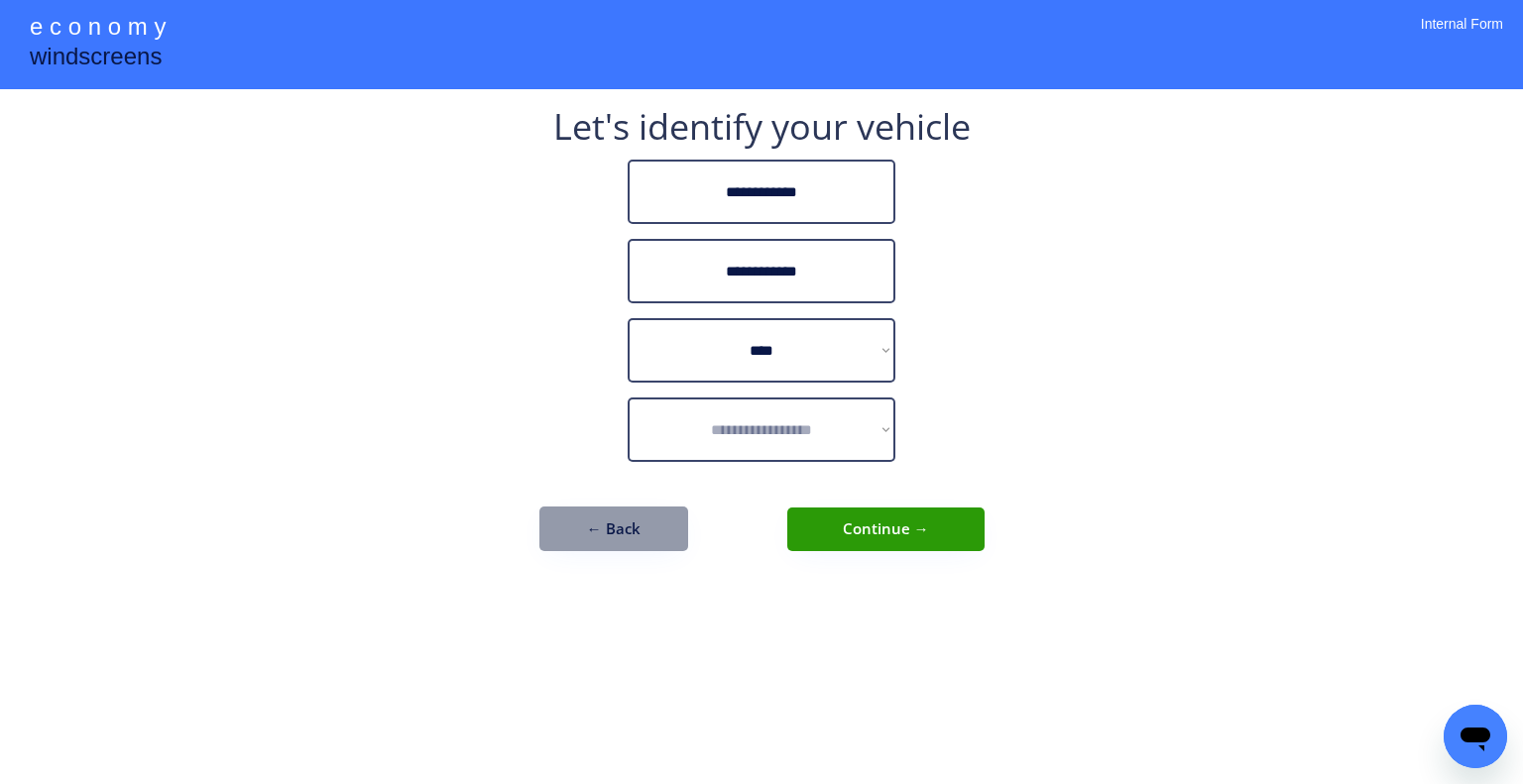 click on "**********" at bounding box center (762, 392) 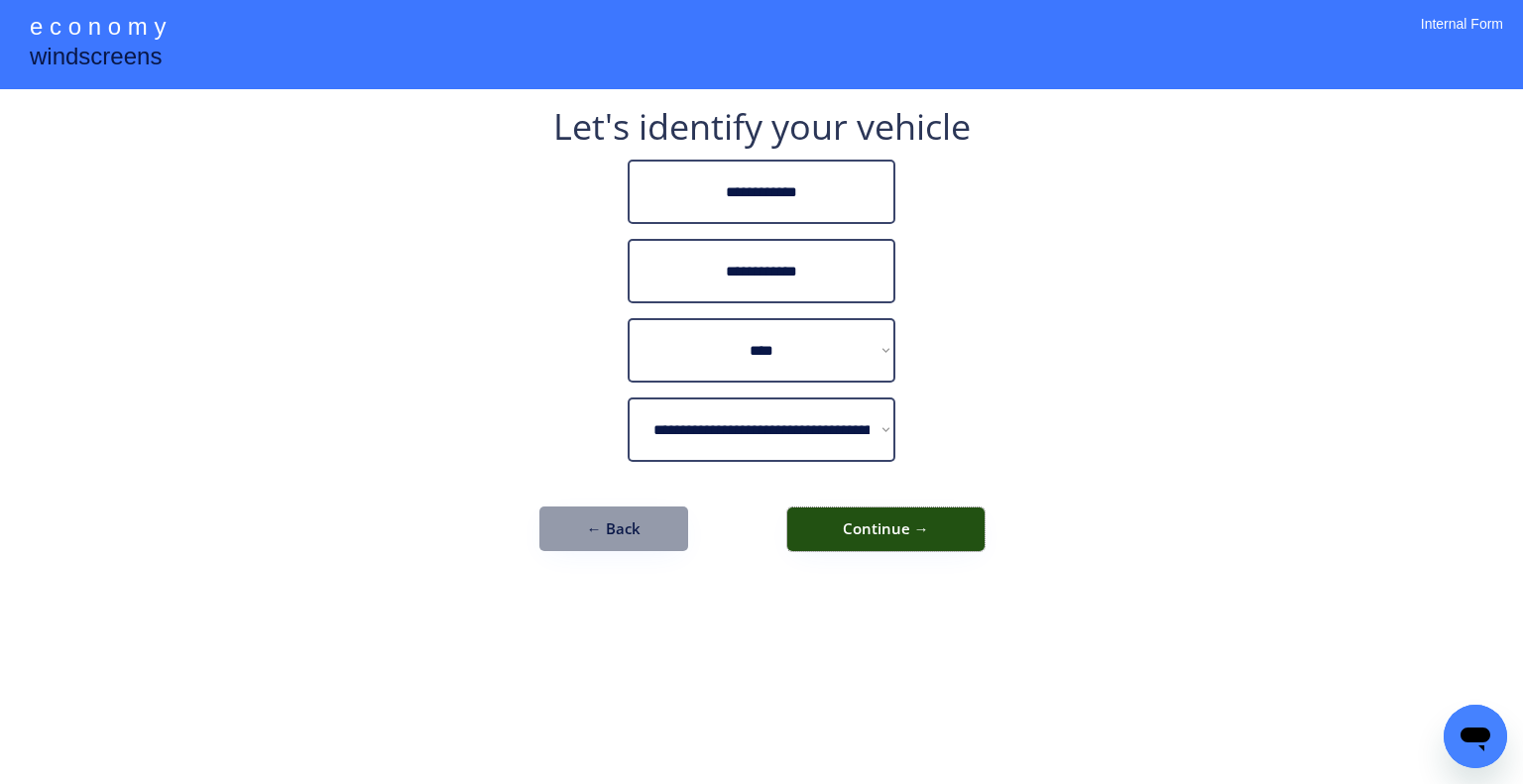 click on "Continue    →" at bounding box center [885, 529] 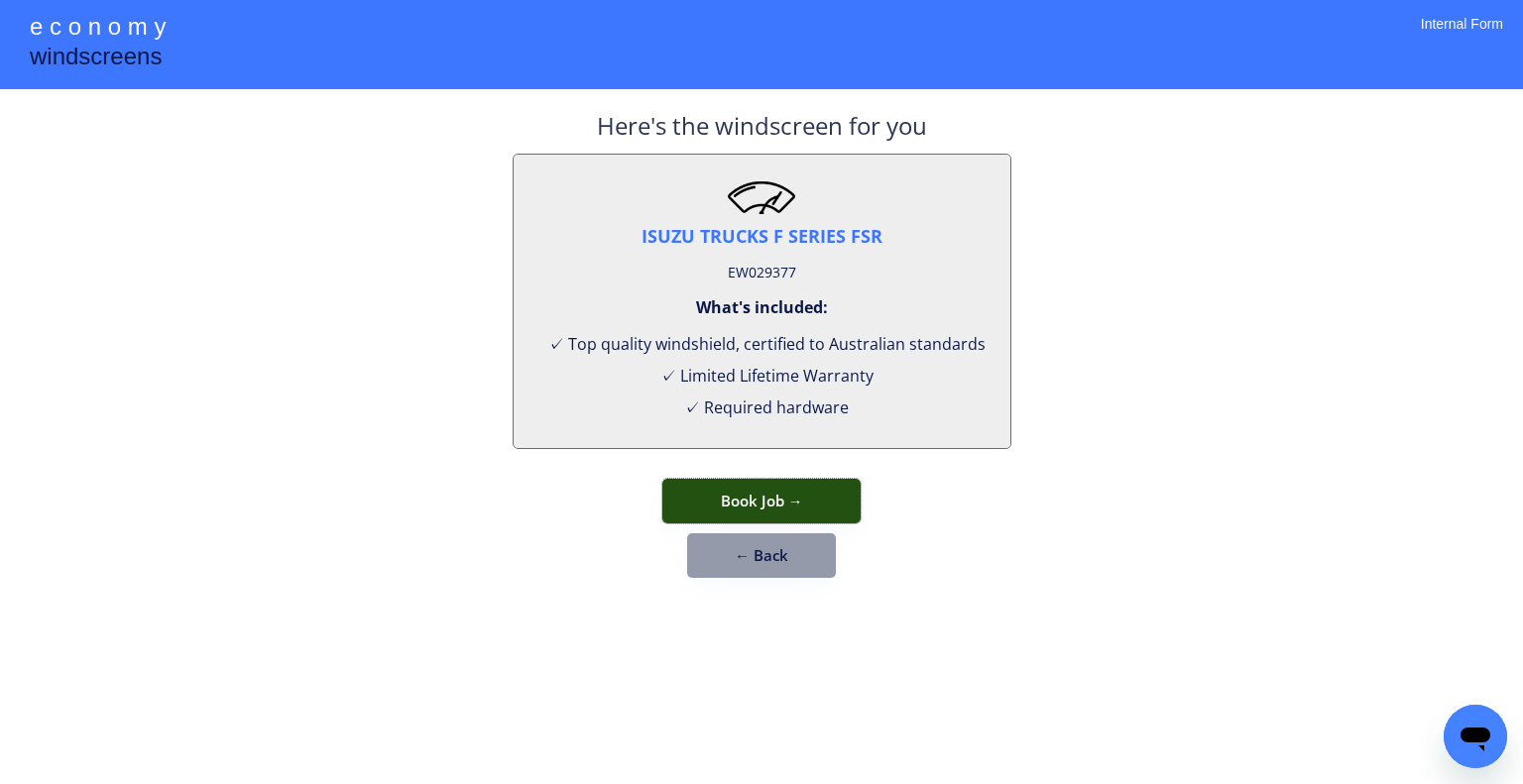 drag, startPoint x: 815, startPoint y: 491, endPoint x: 821, endPoint y: 399, distance: 92.19544 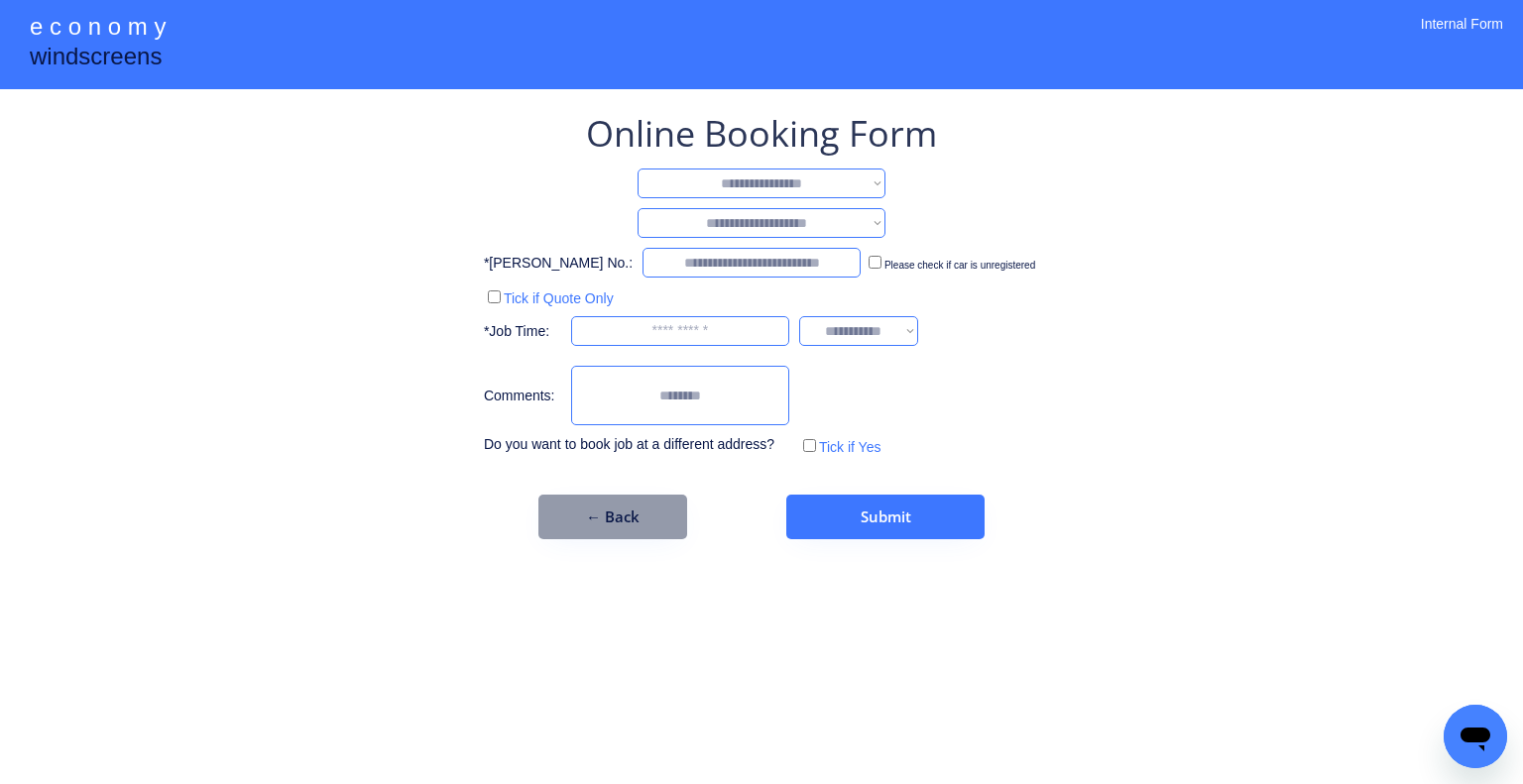 click on "**********" at bounding box center (762, 183) 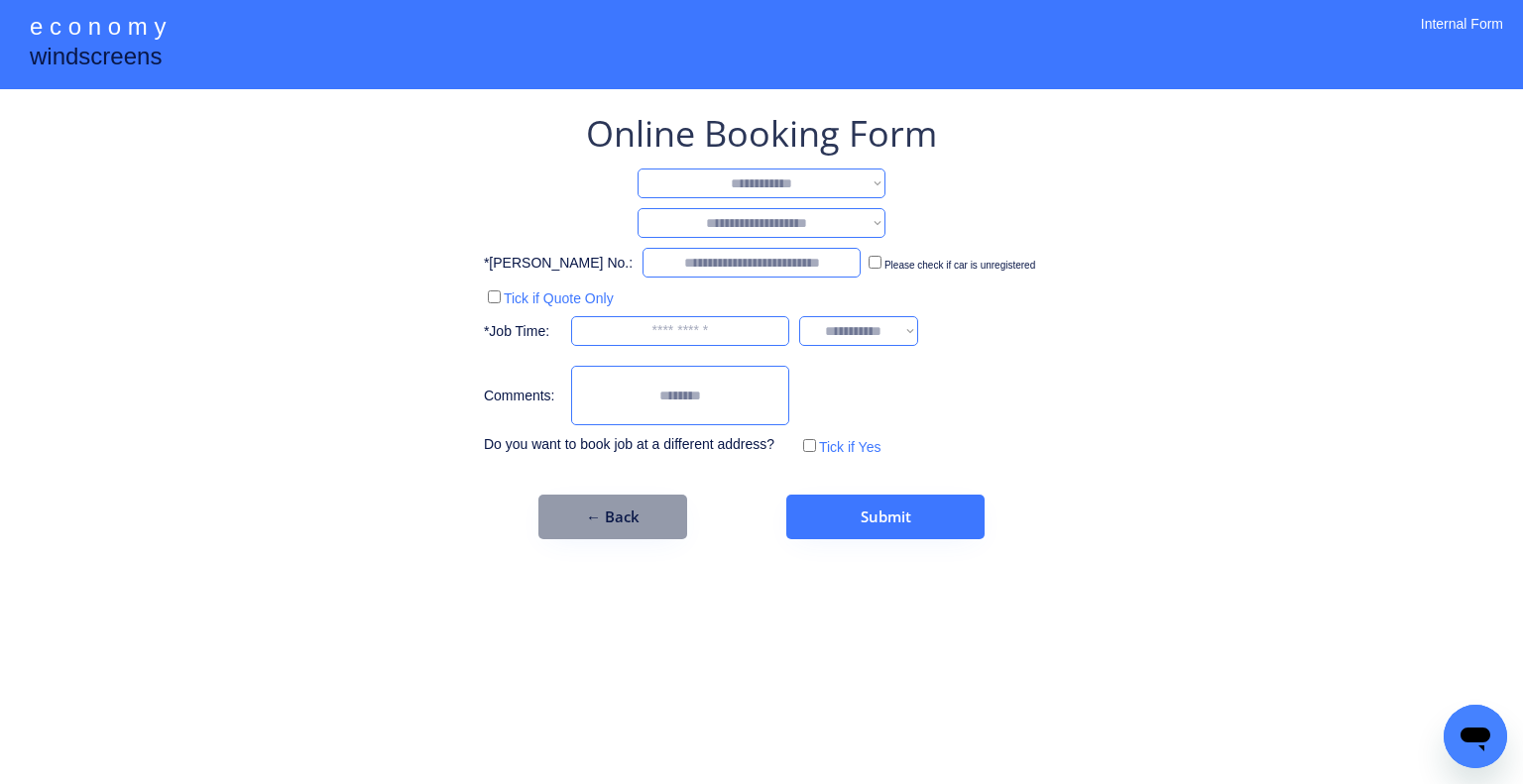 click on "**********" at bounding box center (762, 183) 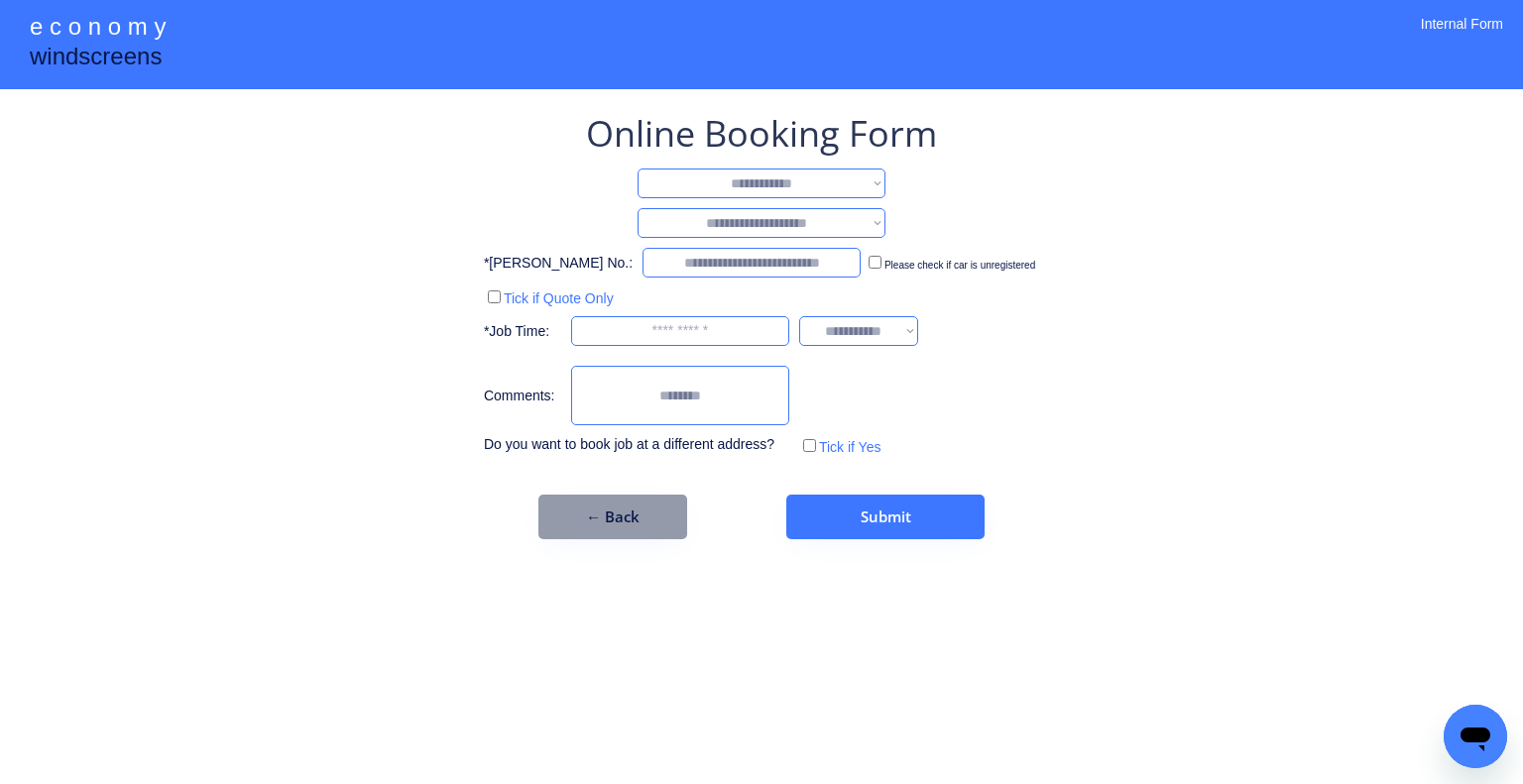 click on "**********" at bounding box center [762, 223] 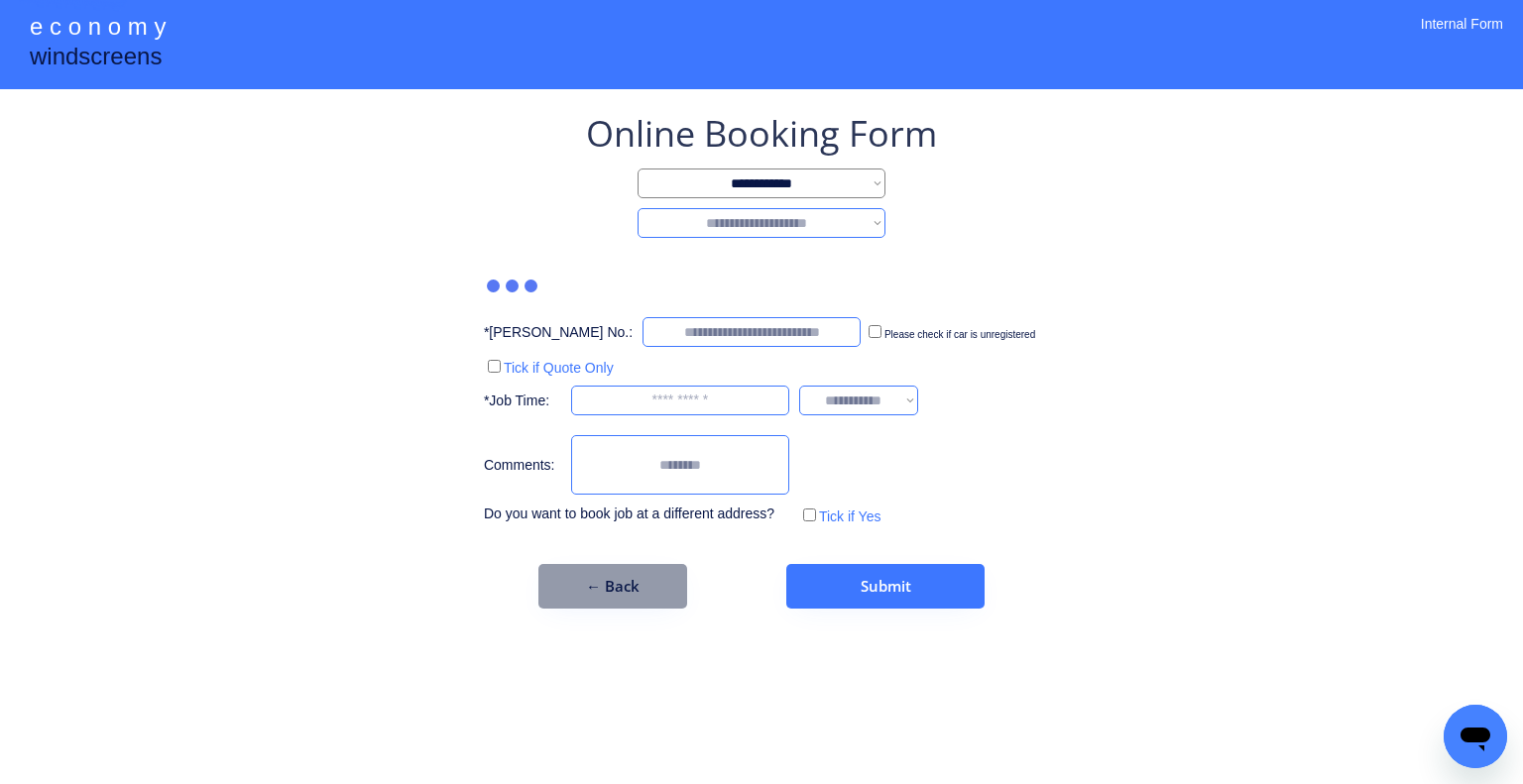 select on "*******" 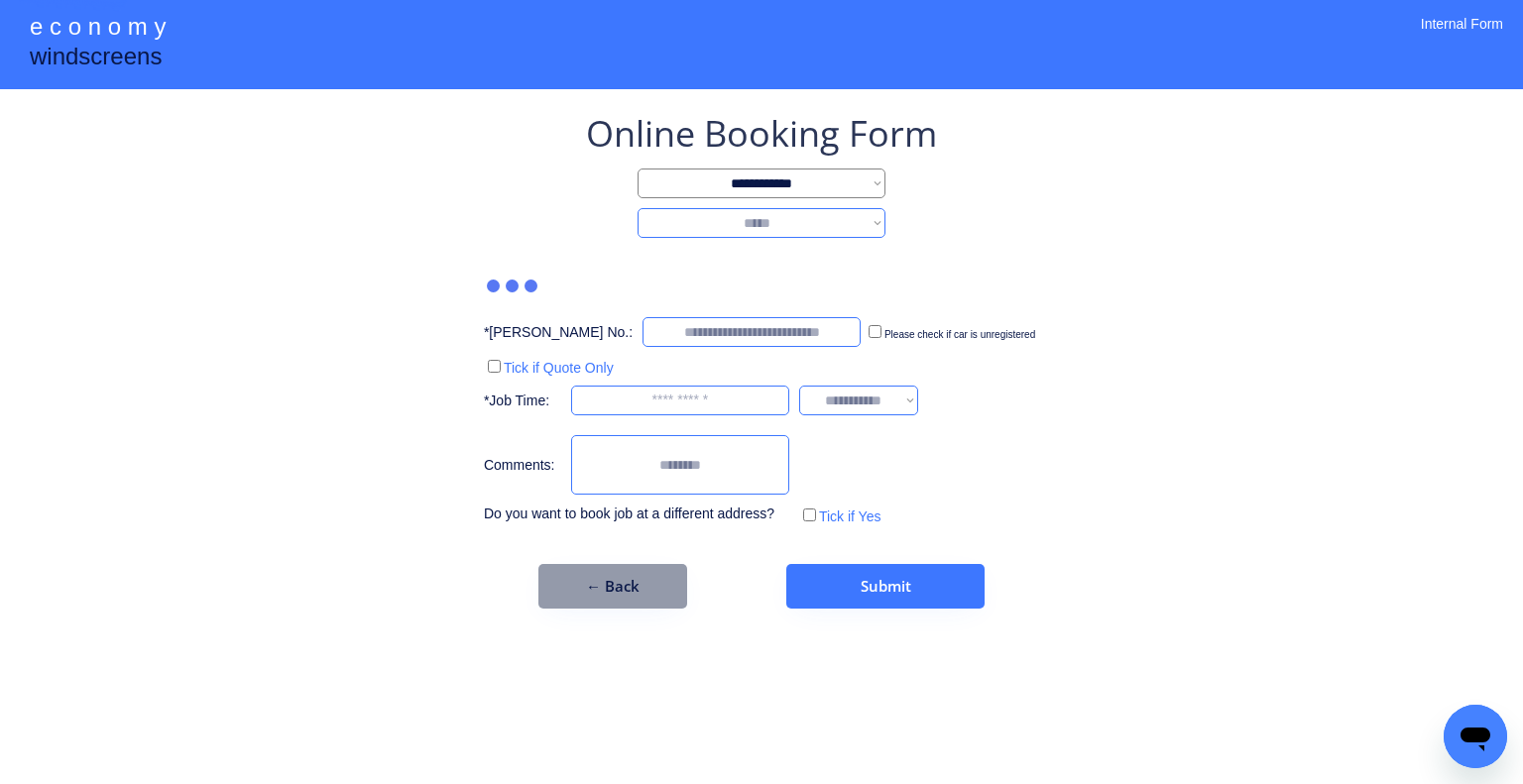 click on "**********" at bounding box center [762, 223] 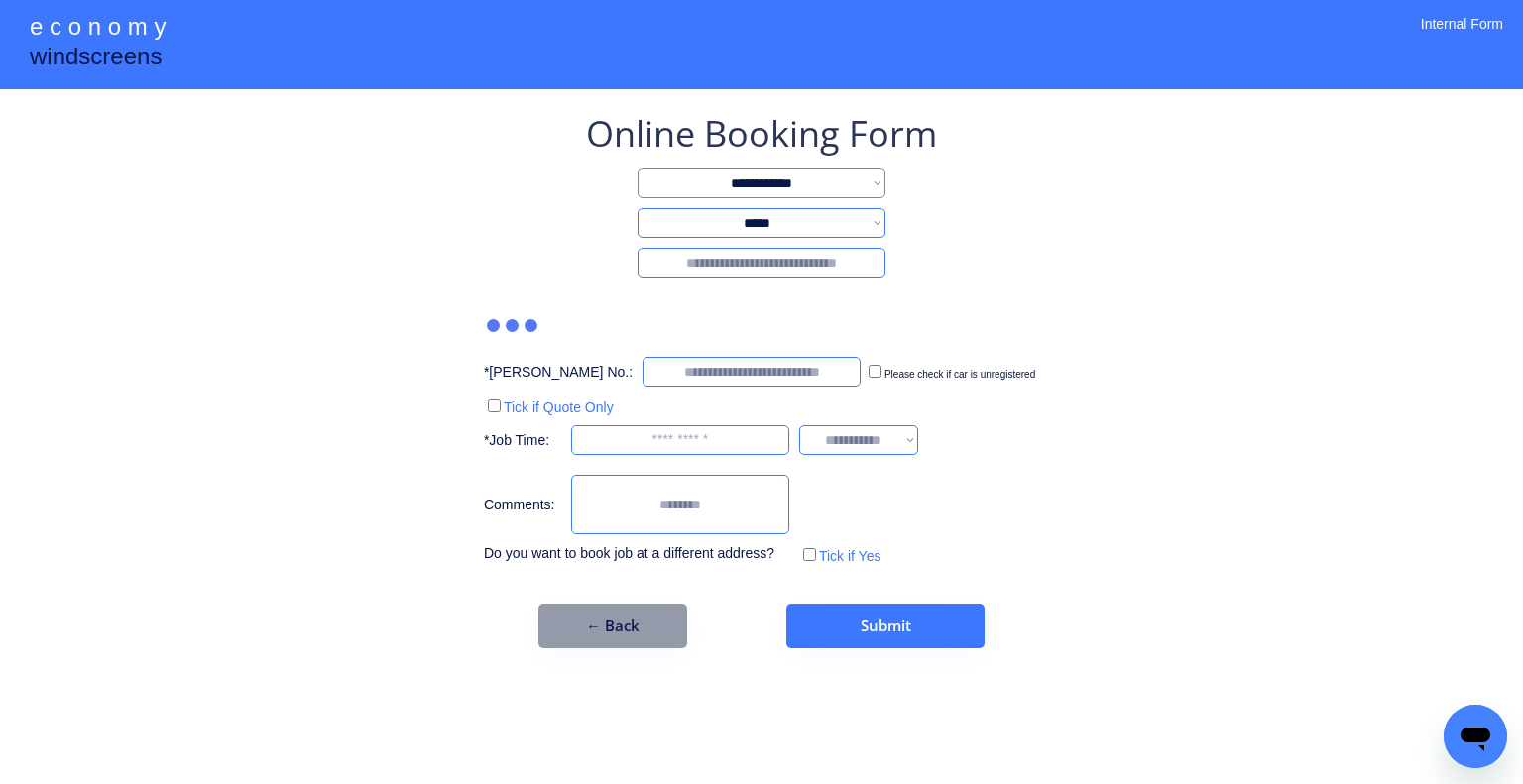 click on "**********" at bounding box center (762, 379) 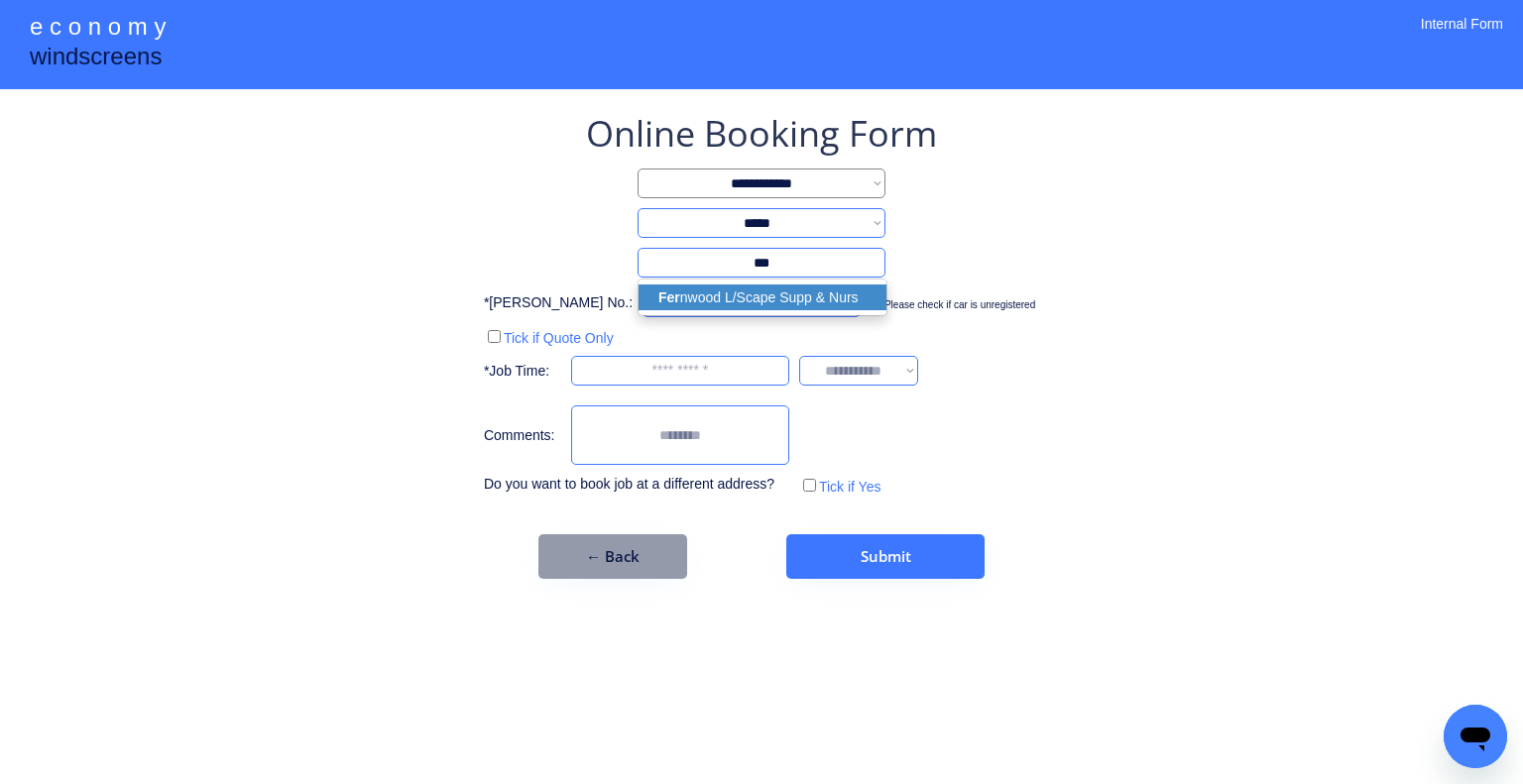 drag, startPoint x: 836, startPoint y: 289, endPoint x: 1261, endPoint y: 264, distance: 425.73466 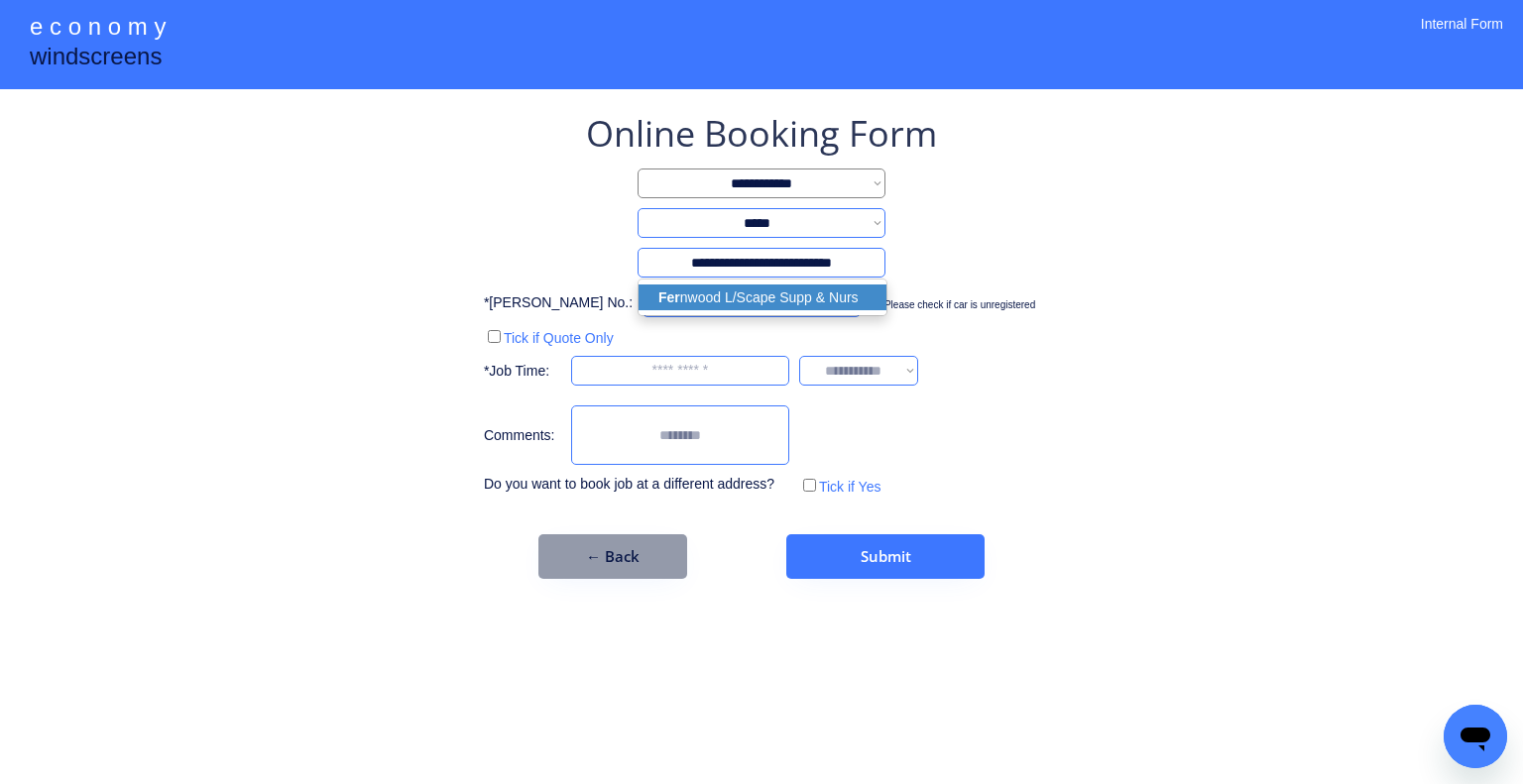 type on "**********" 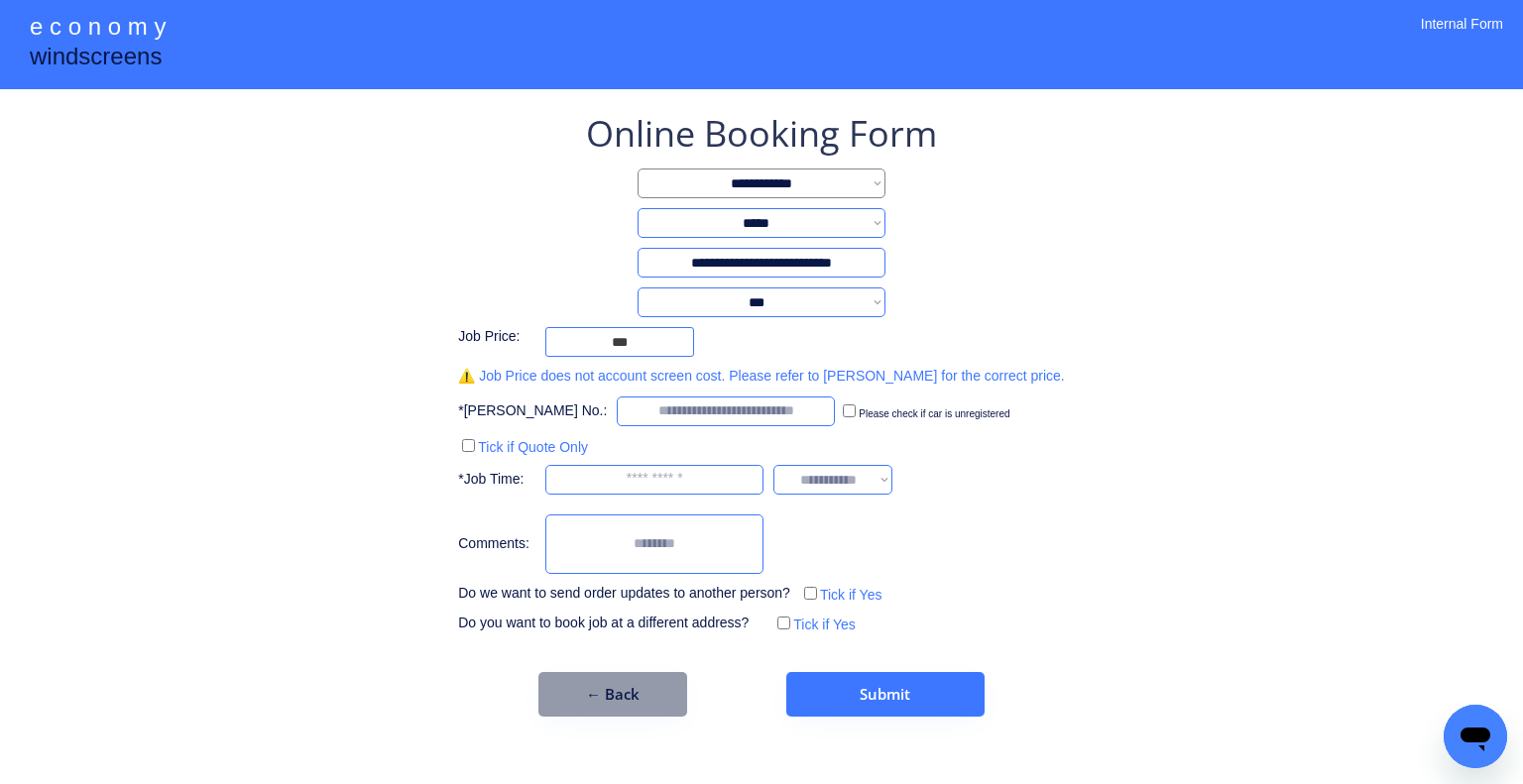 click on "**********" at bounding box center (762, 392) 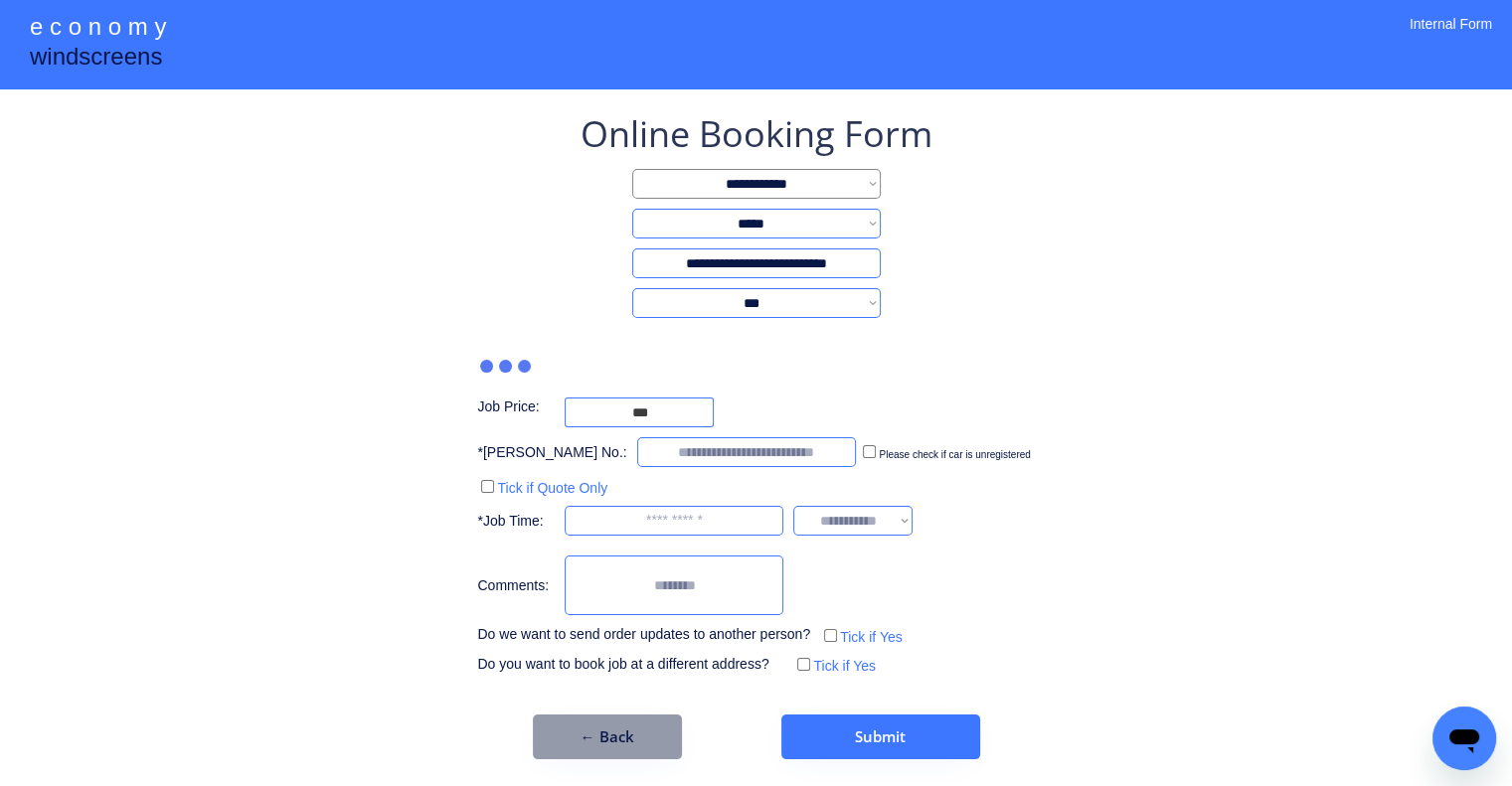 click on "**********" at bounding box center (756, 303) 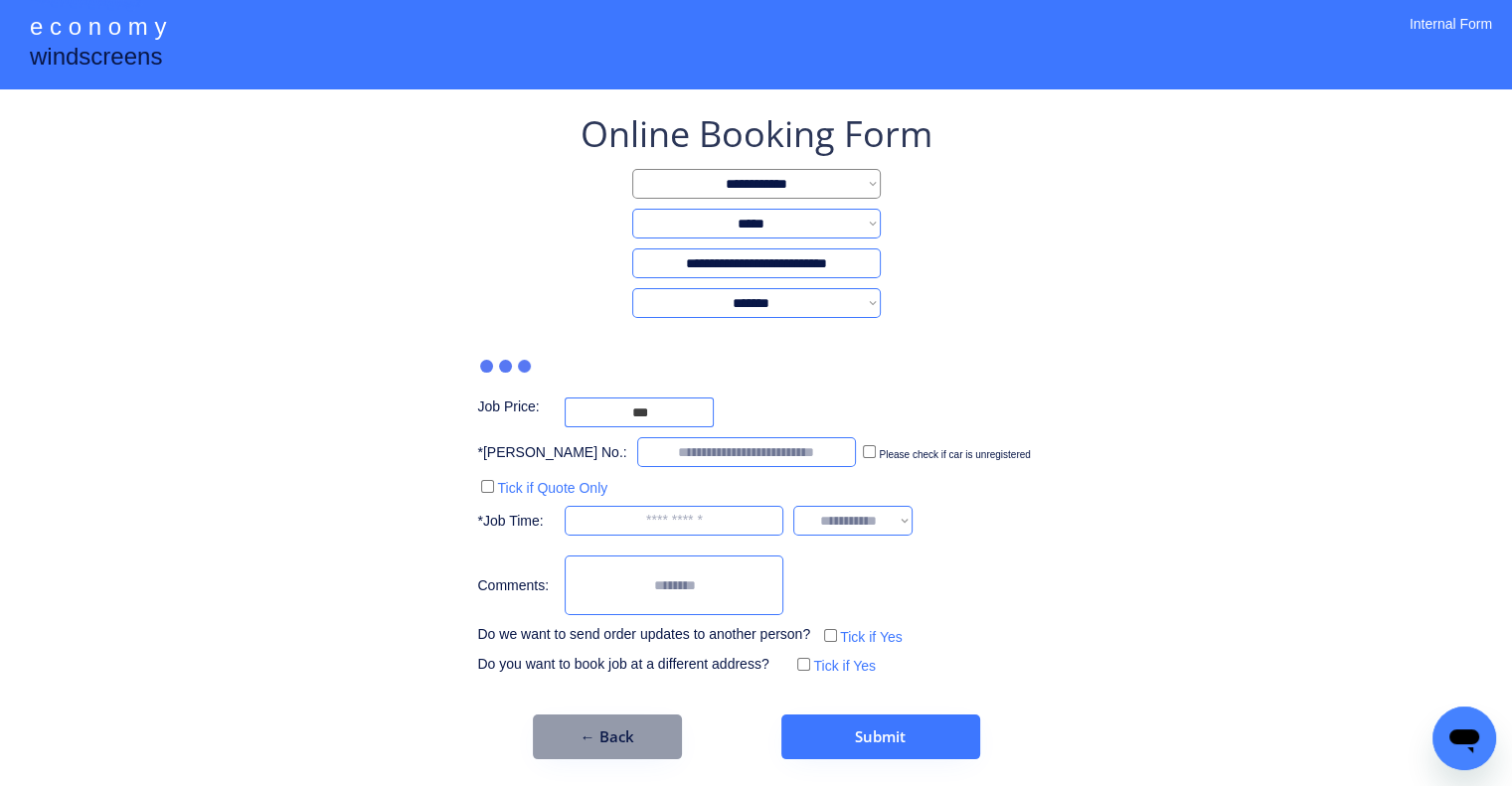 click on "**********" at bounding box center [756, 303] 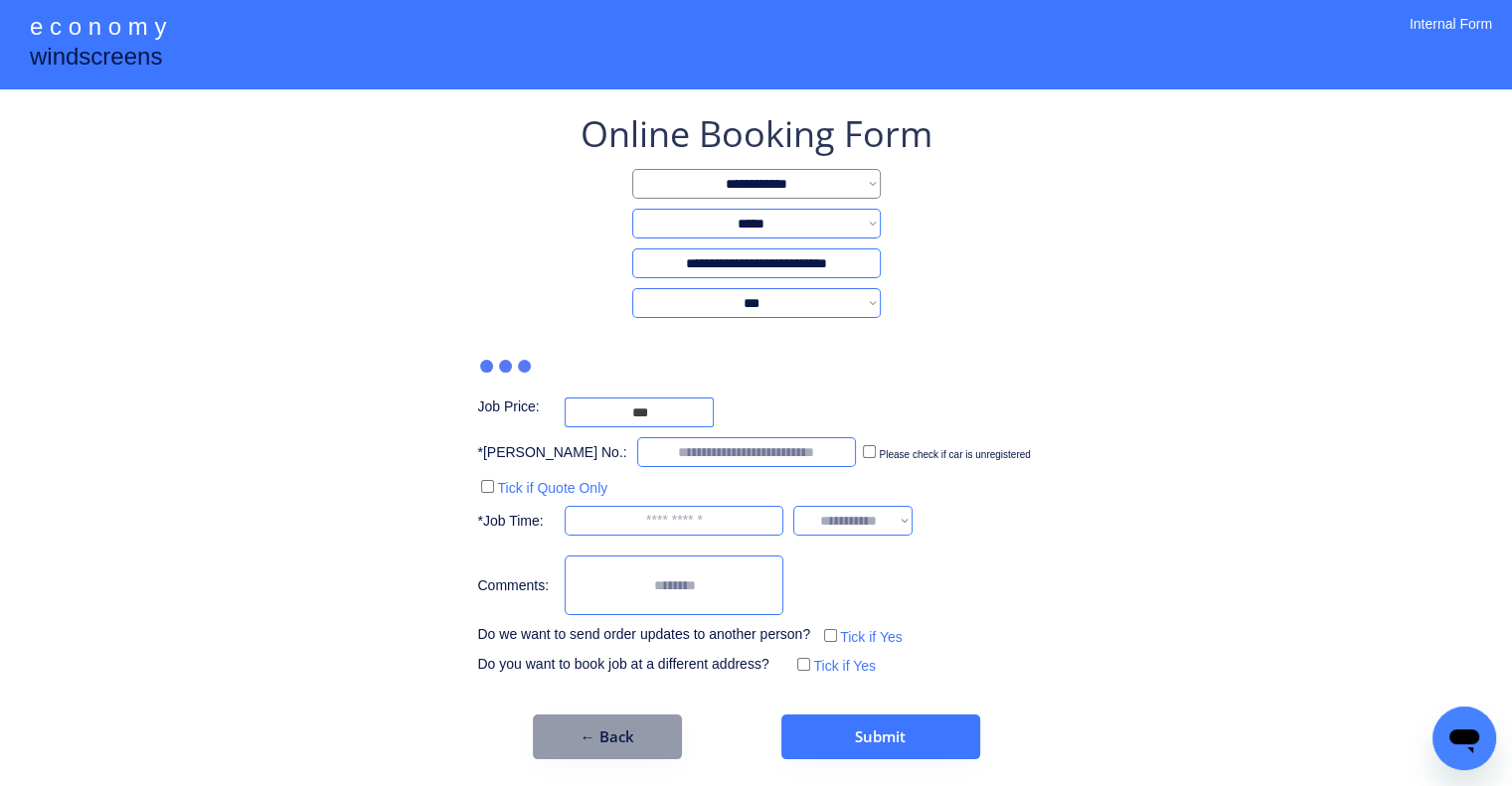 click on "**********" at bounding box center (756, 394) 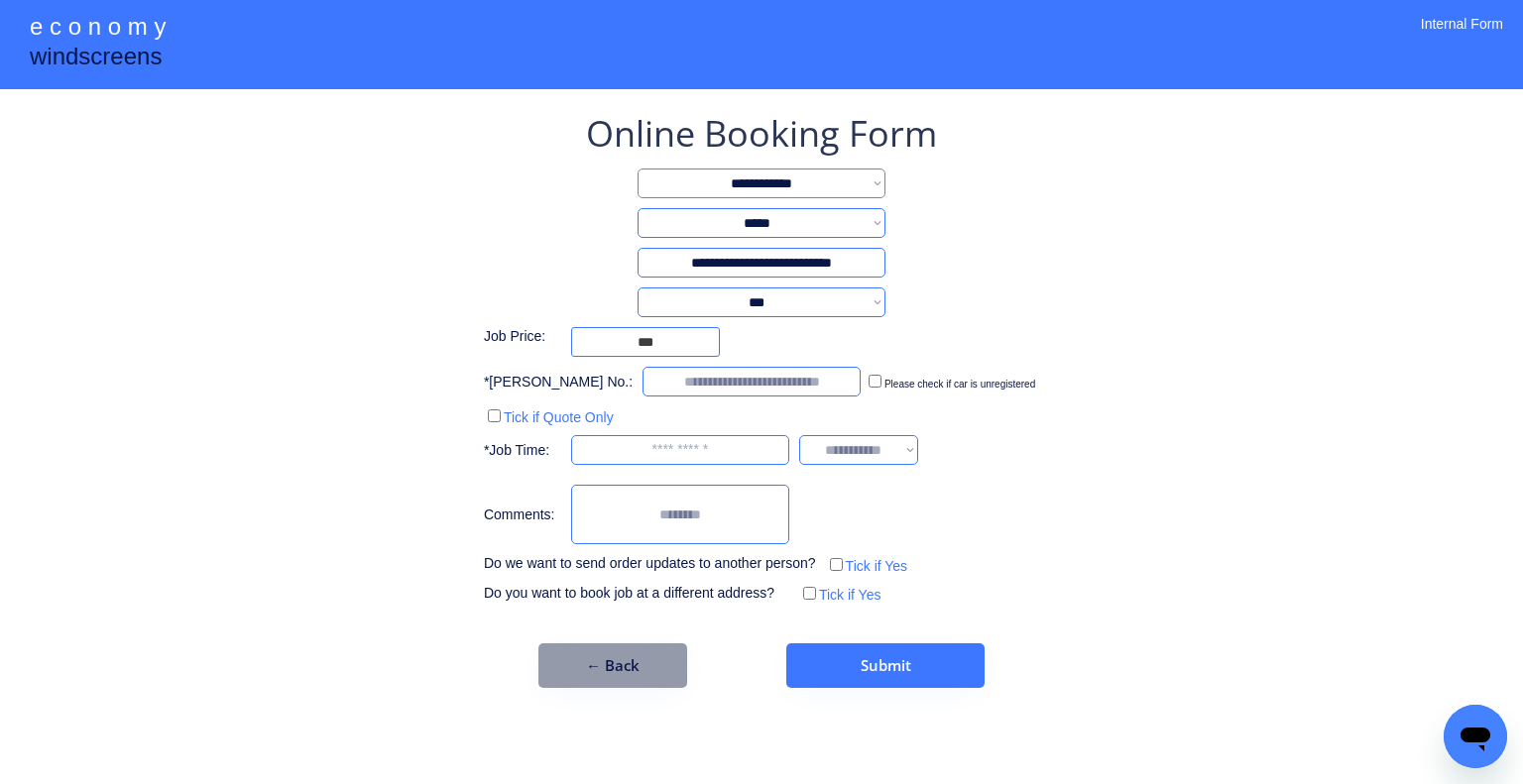 click on "**********" at bounding box center [762, 302] 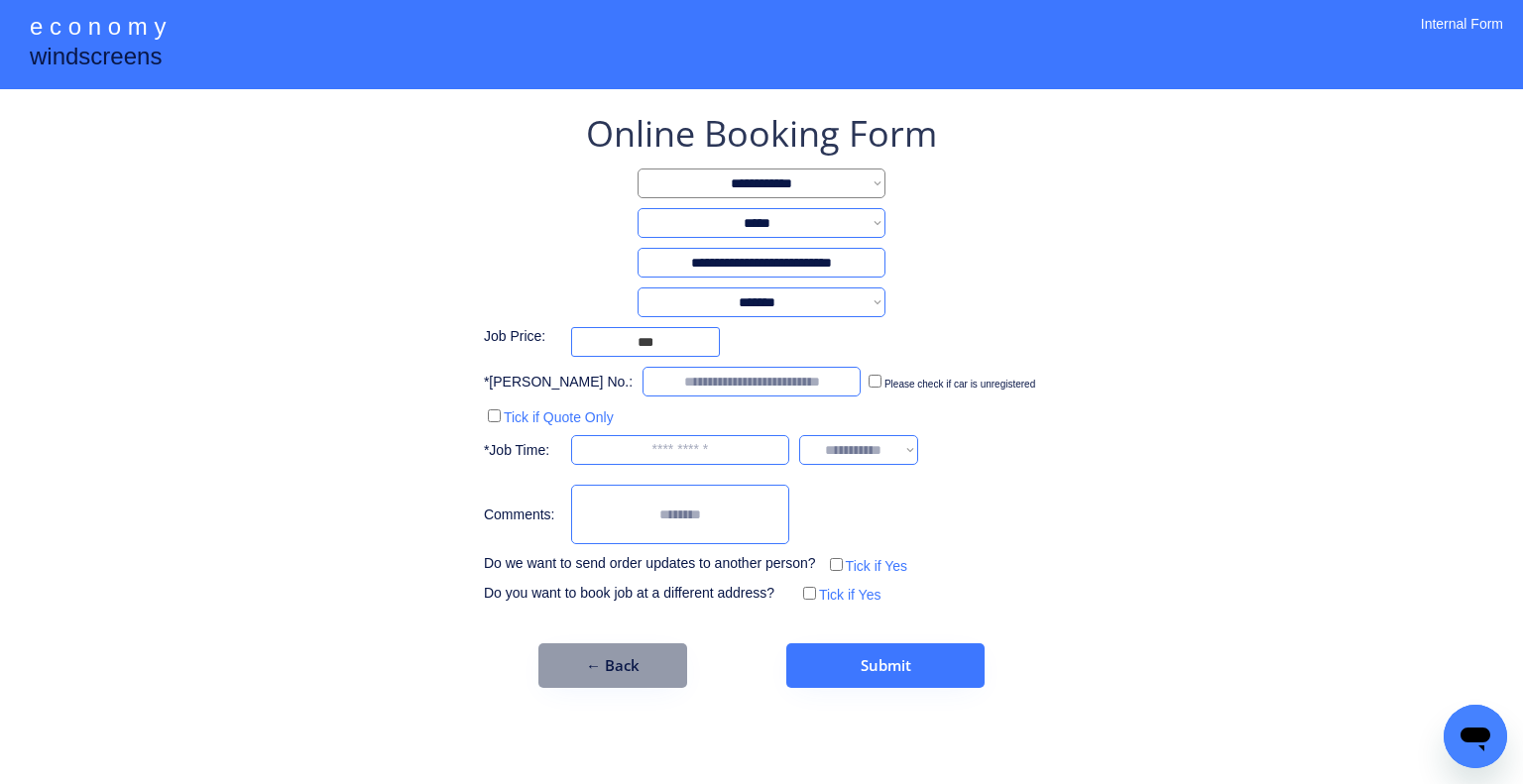 click on "**********" at bounding box center [762, 302] 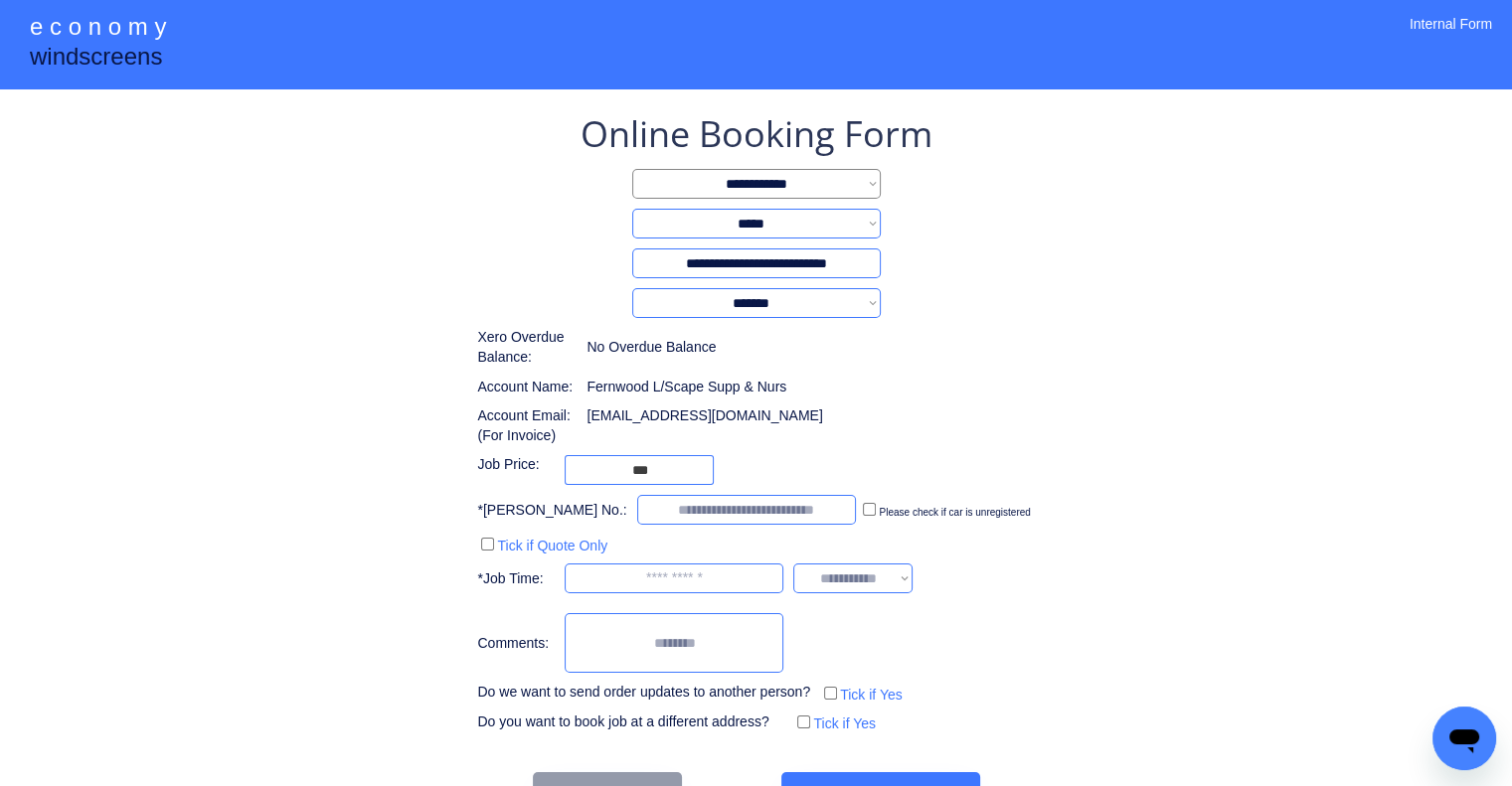 click on "**********" at bounding box center (756, 423) 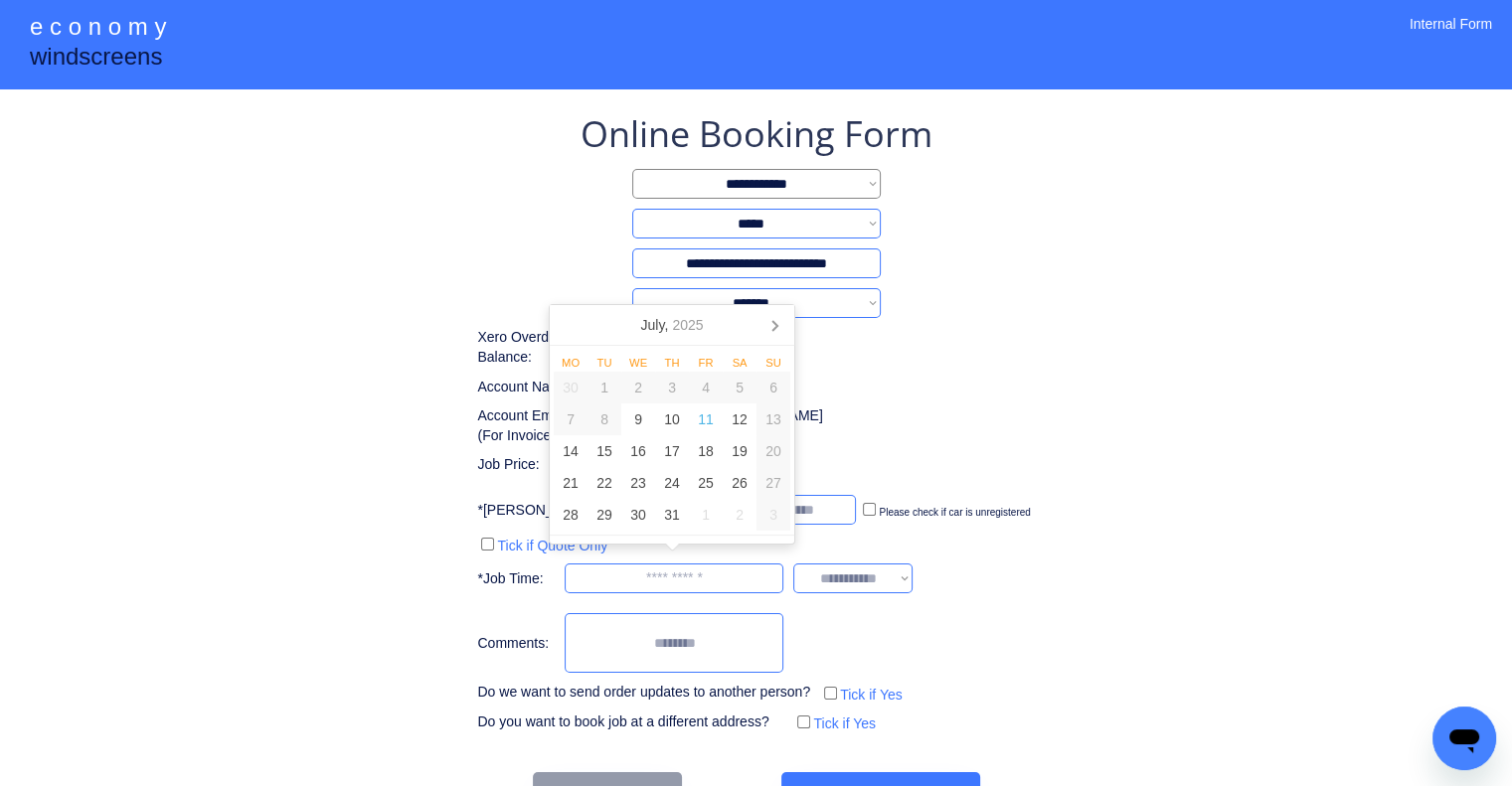 click at bounding box center (674, 578) 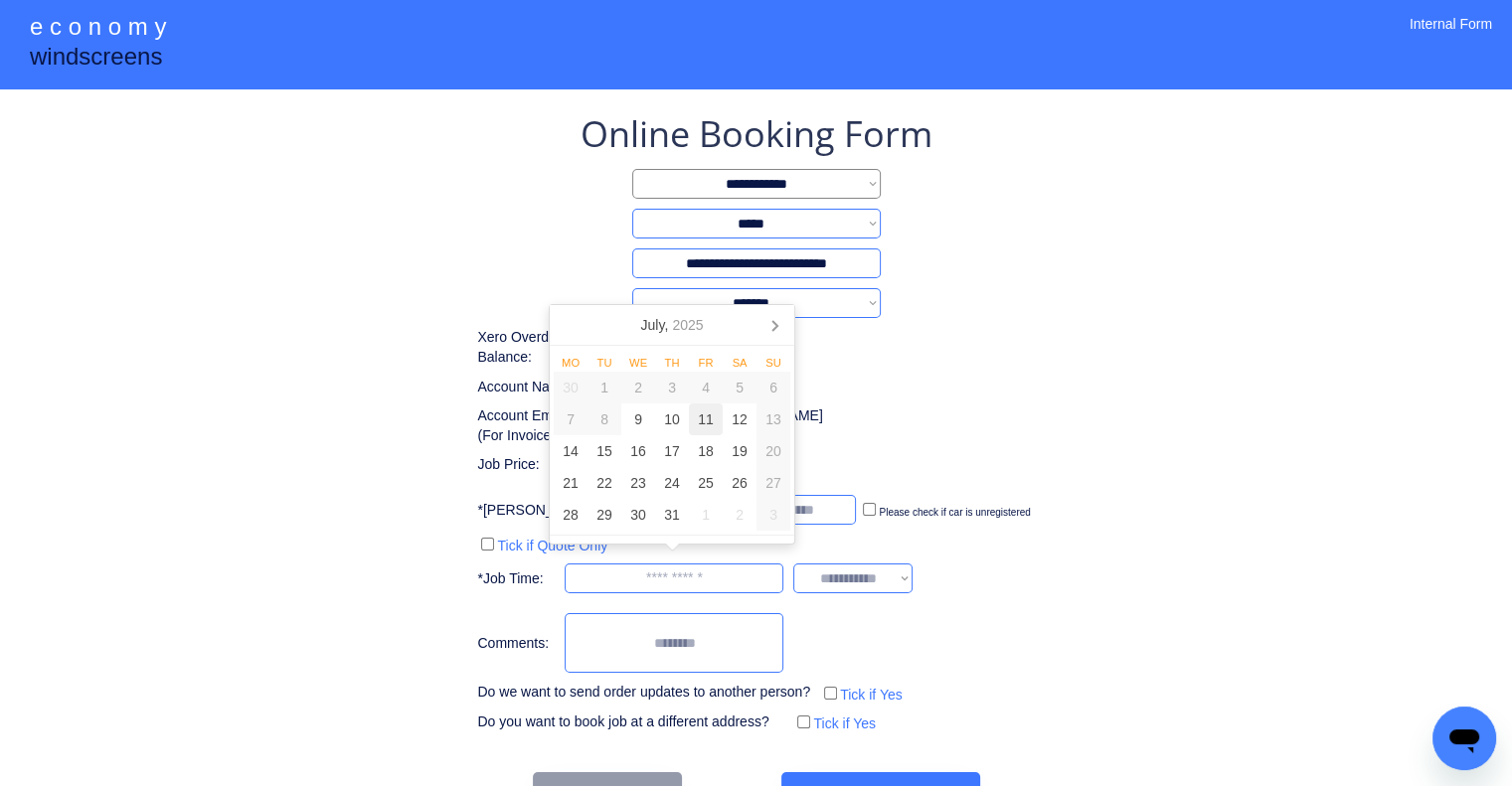 click on "11" at bounding box center (706, 419) 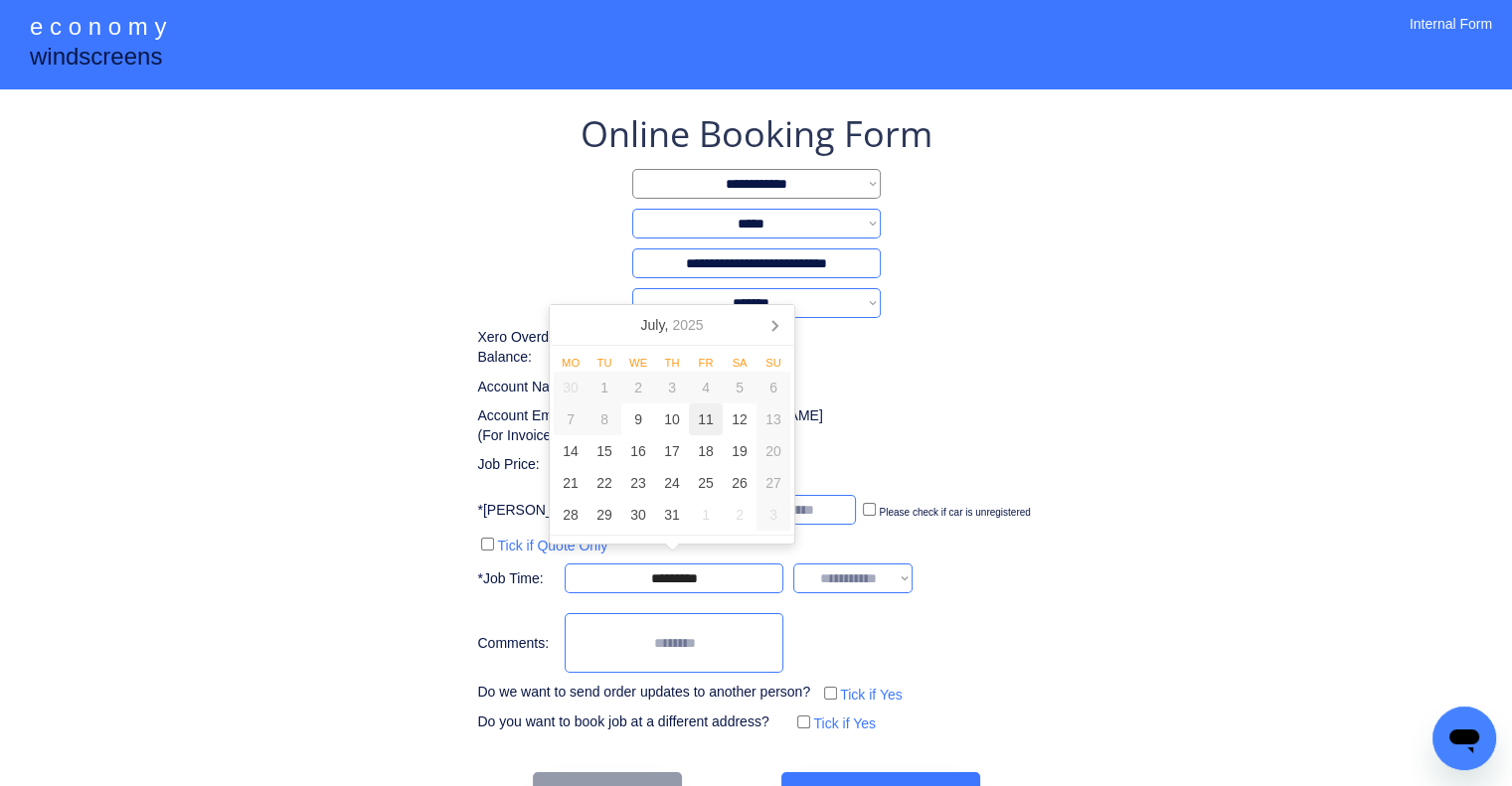 click on "**********" at bounding box center (756, 423) 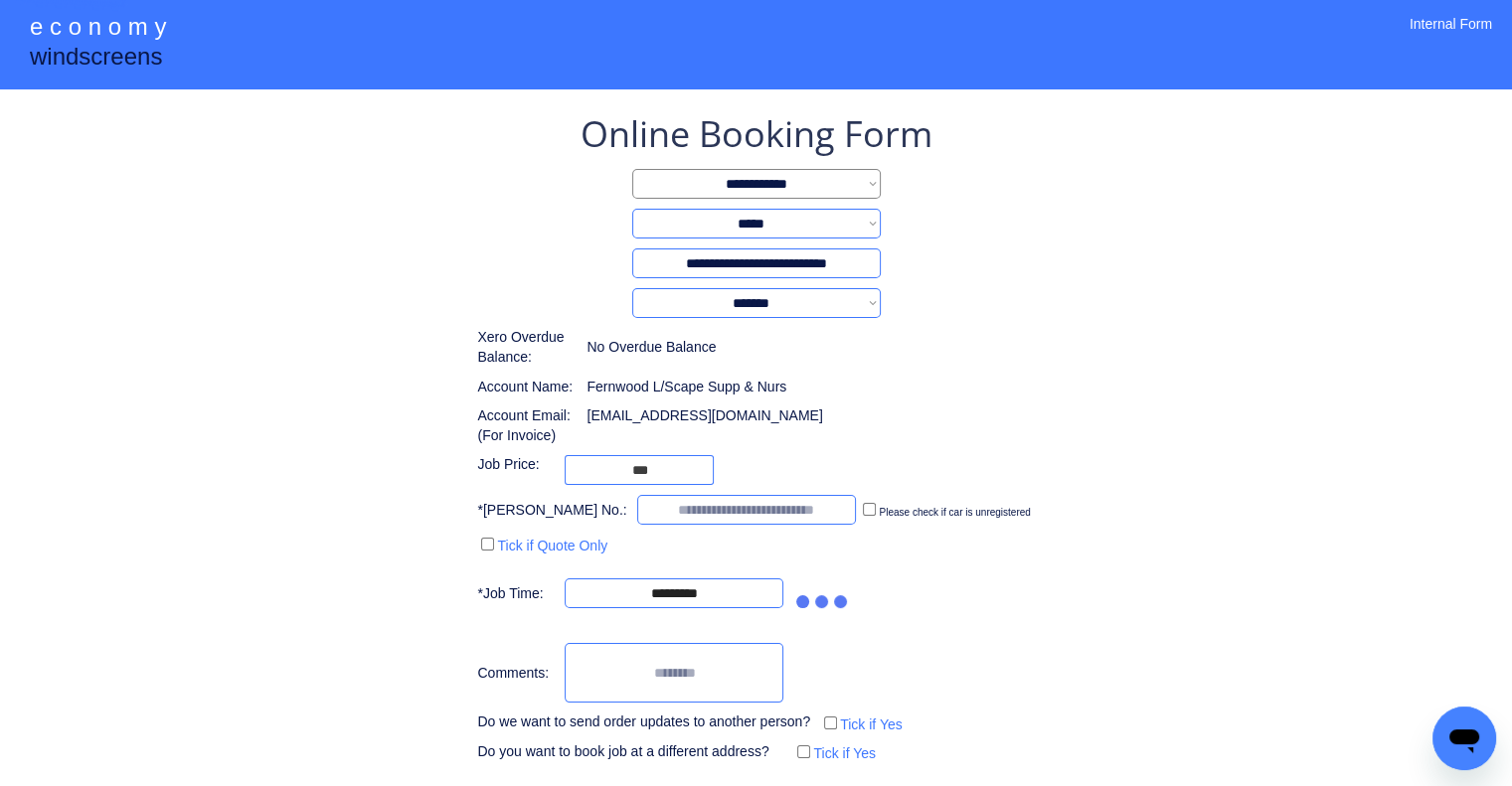 click on "**********" at bounding box center (756, 438) 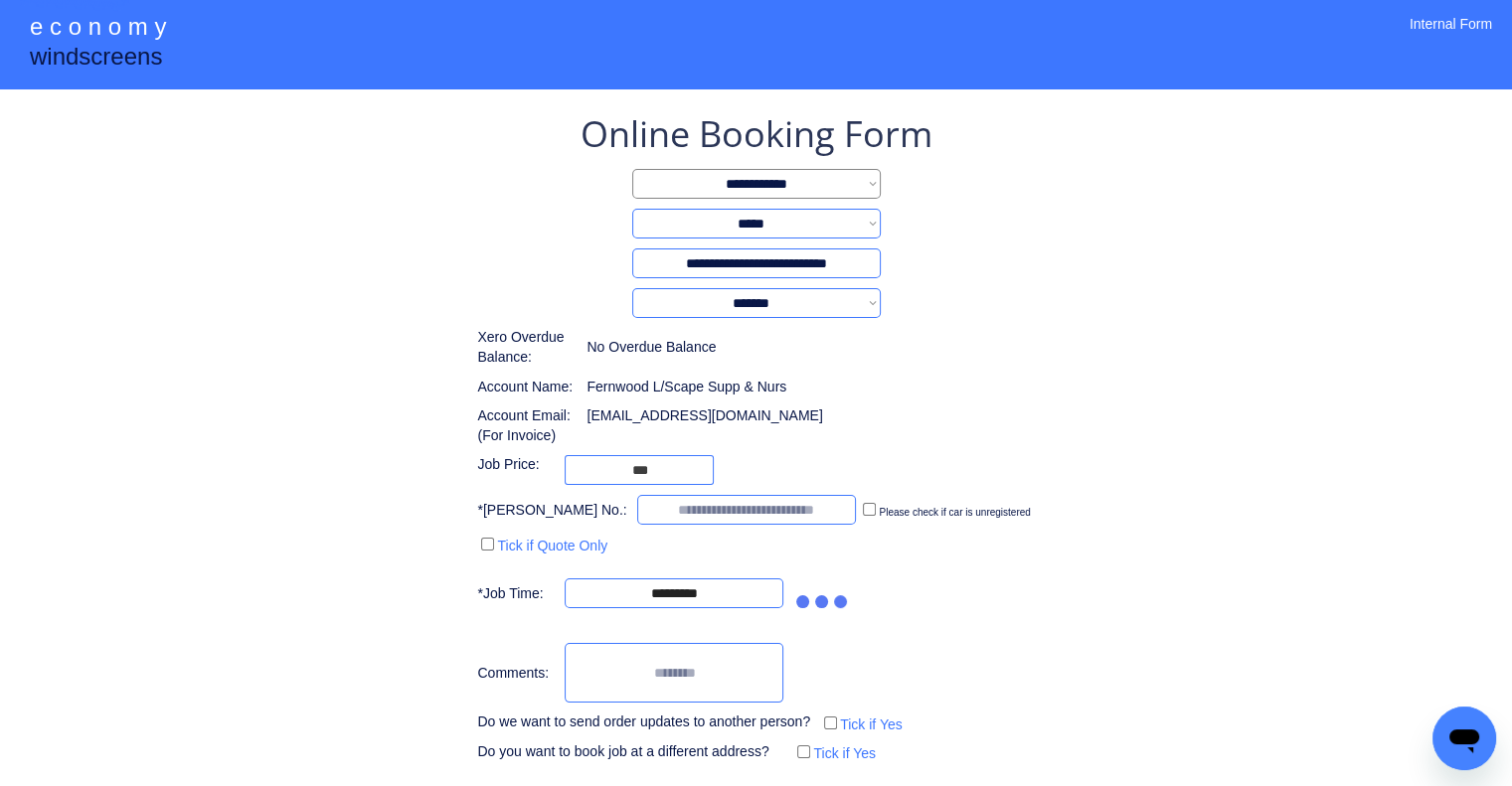 click on "**********" at bounding box center [0, 0] 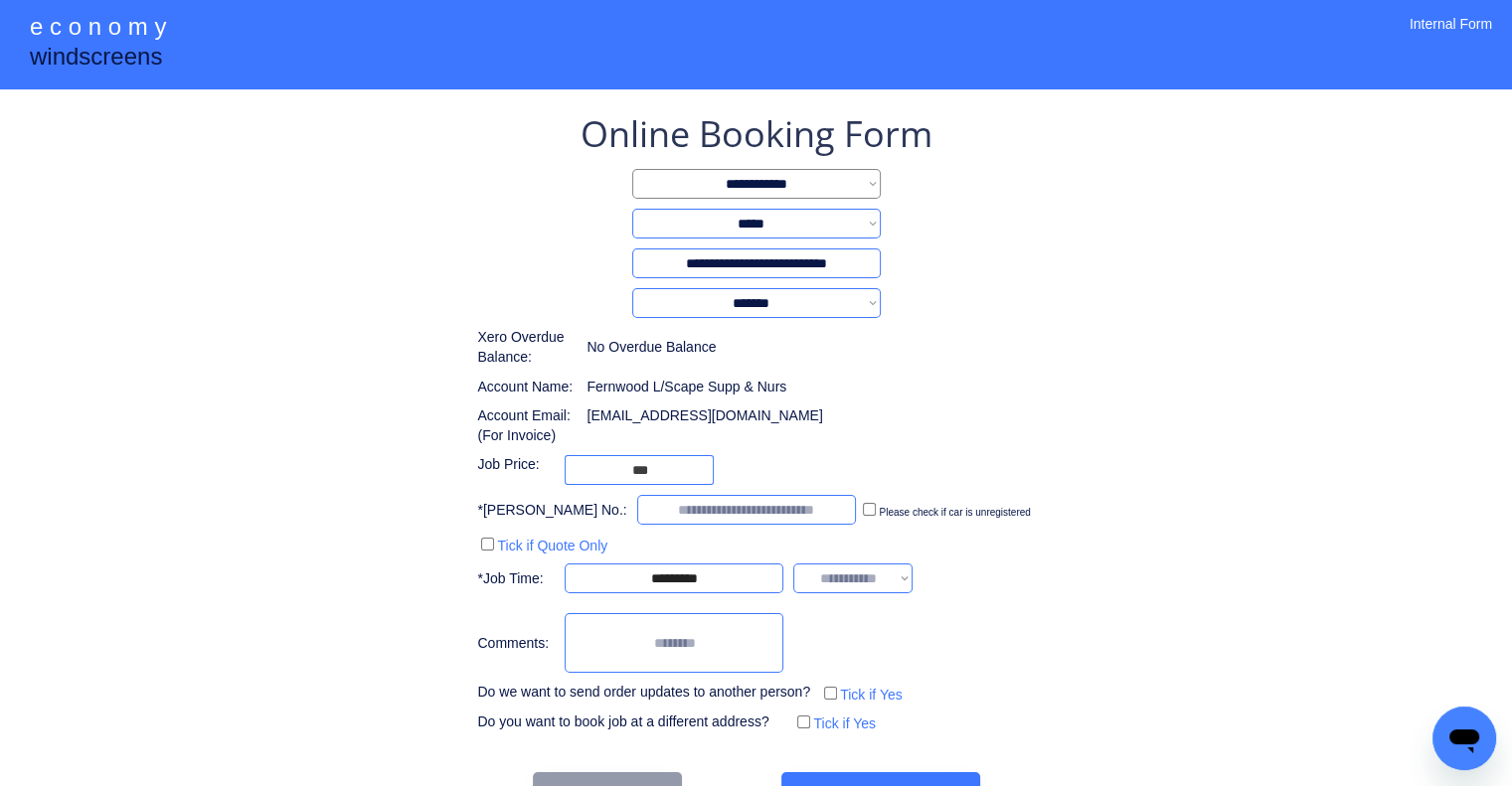 select on "*******" 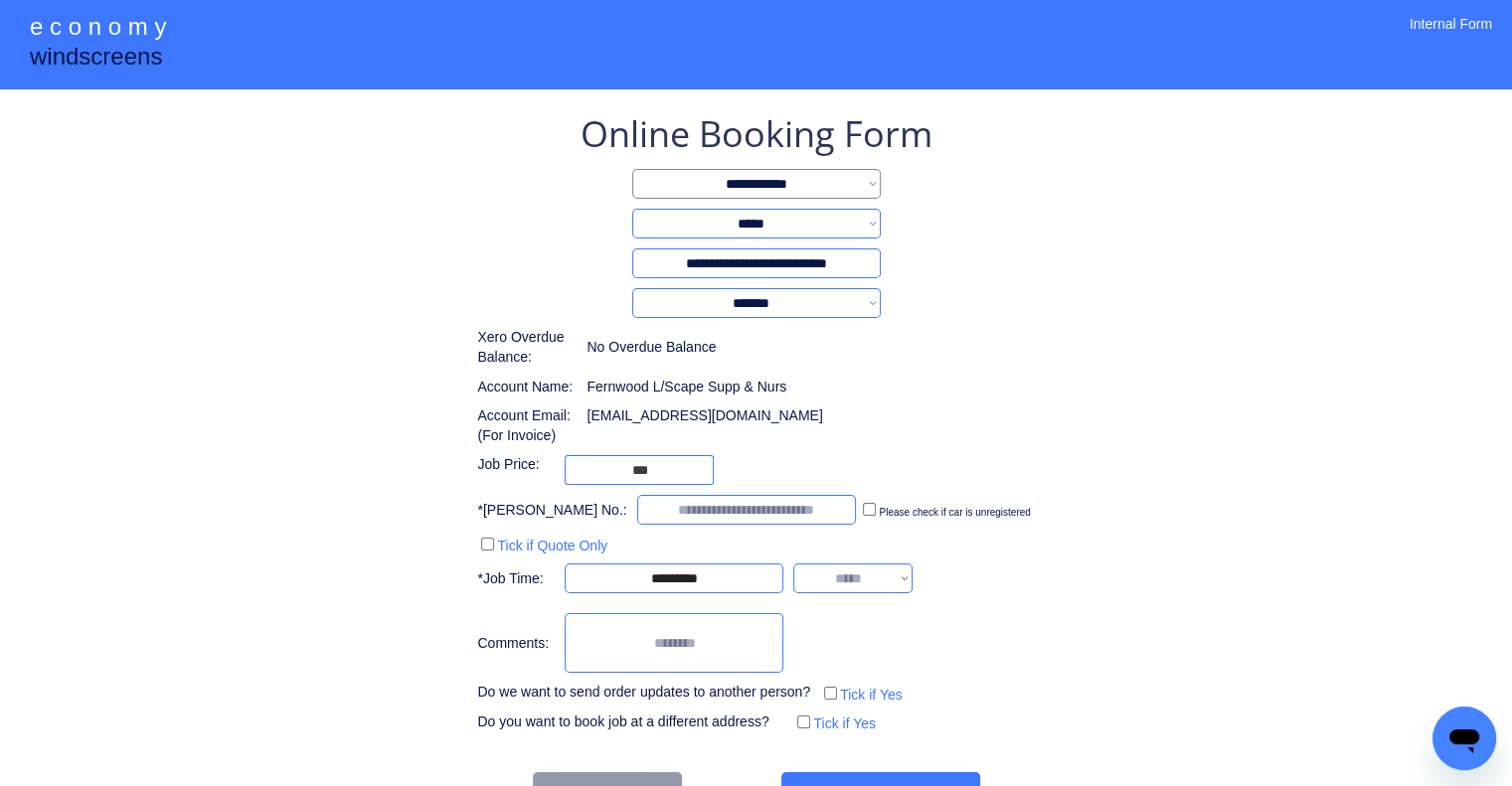 click on "**********" at bounding box center [853, 578] 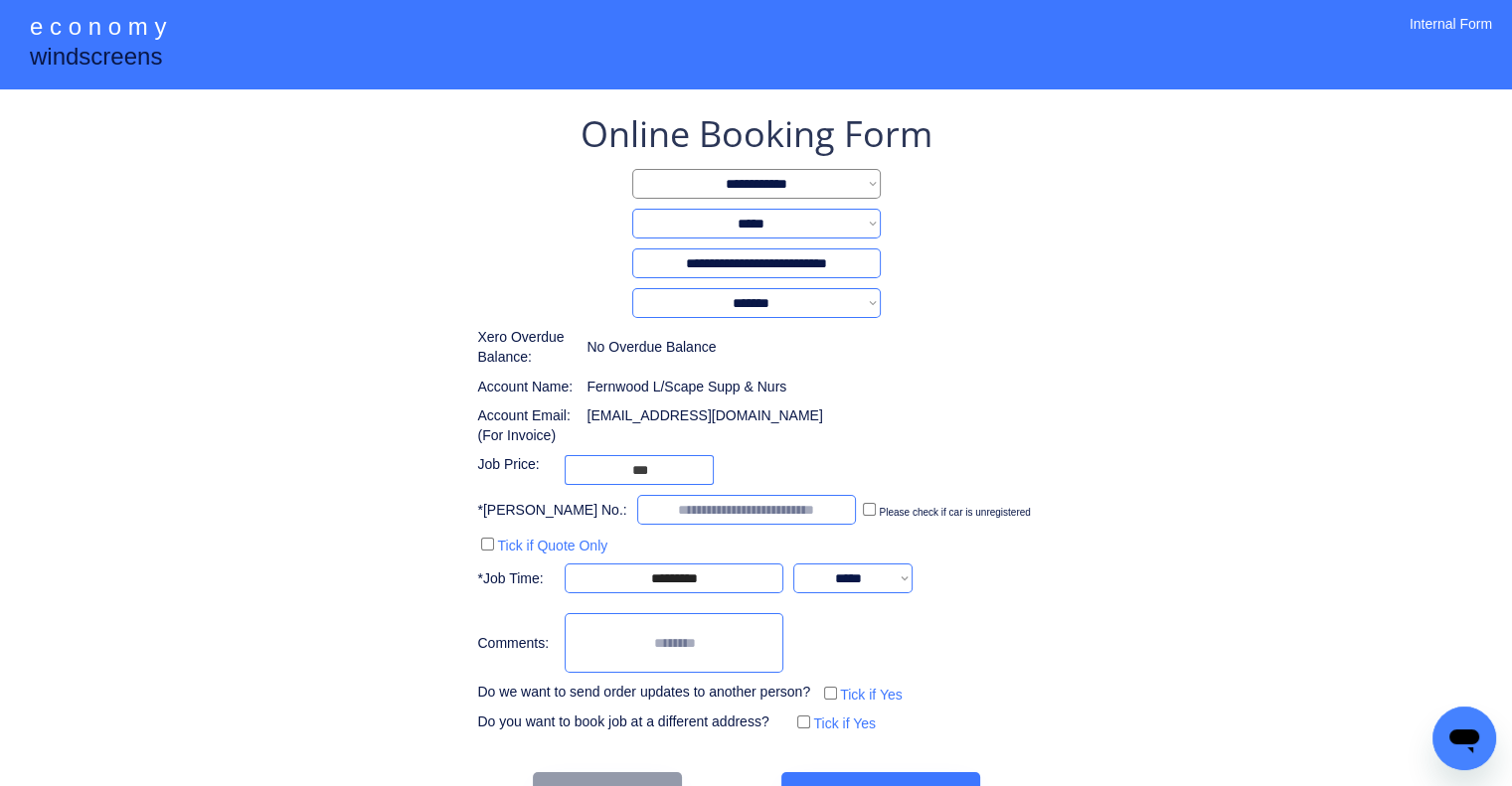 drag, startPoint x: 1120, startPoint y: 576, endPoint x: 816, endPoint y: 7, distance: 645.1178 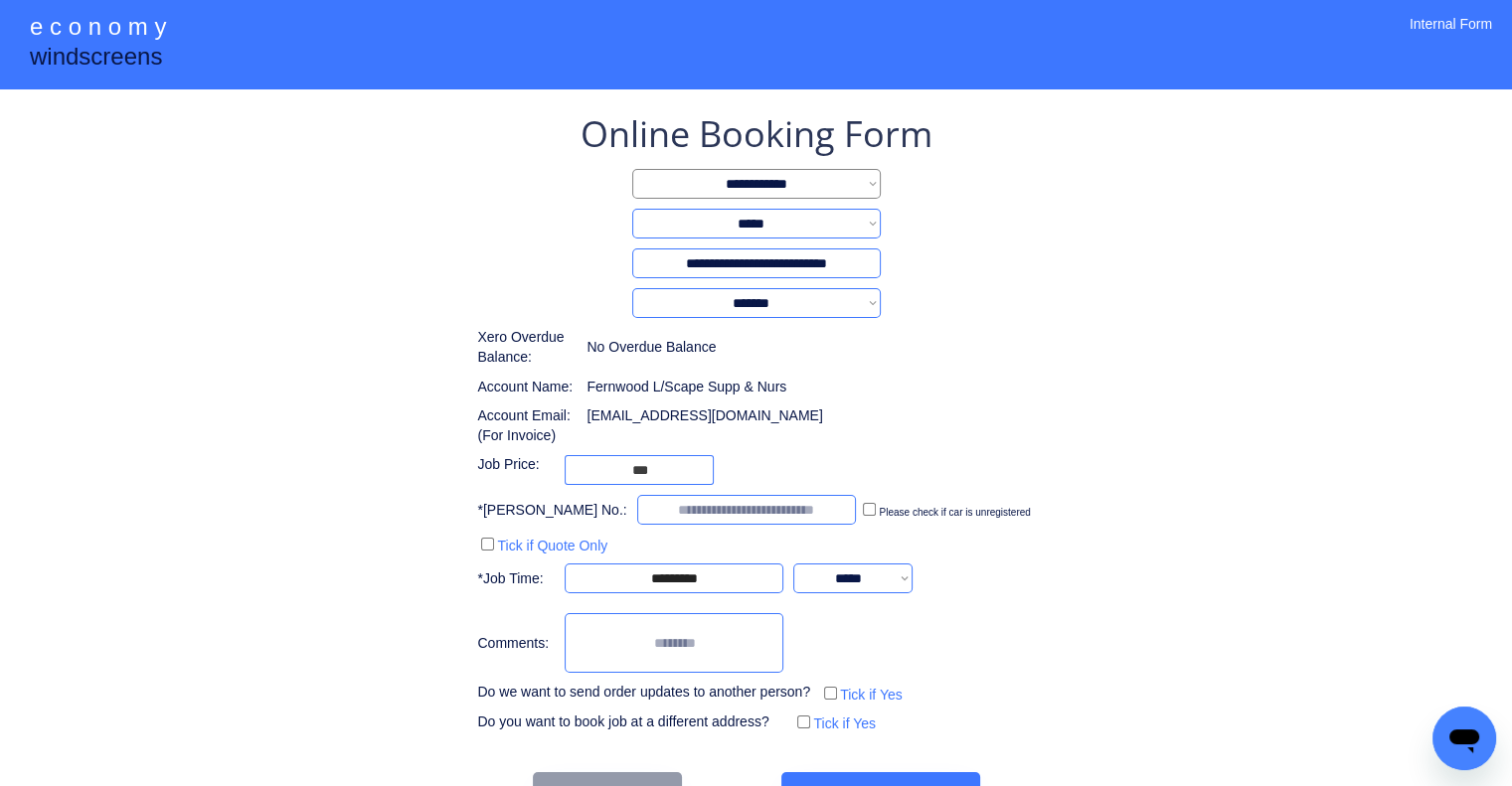 type on "*" 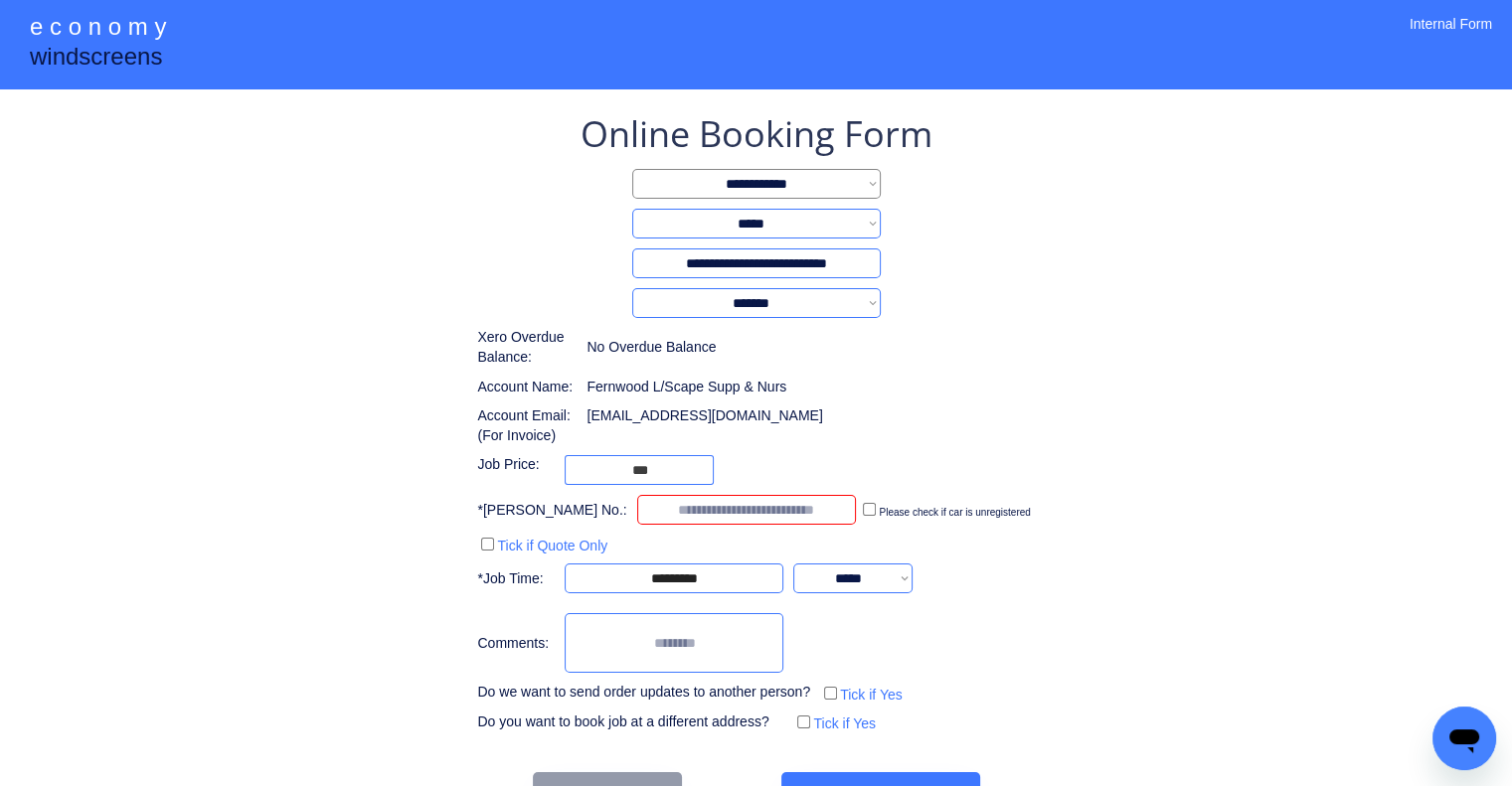 click on "**********" at bounding box center [756, 423] 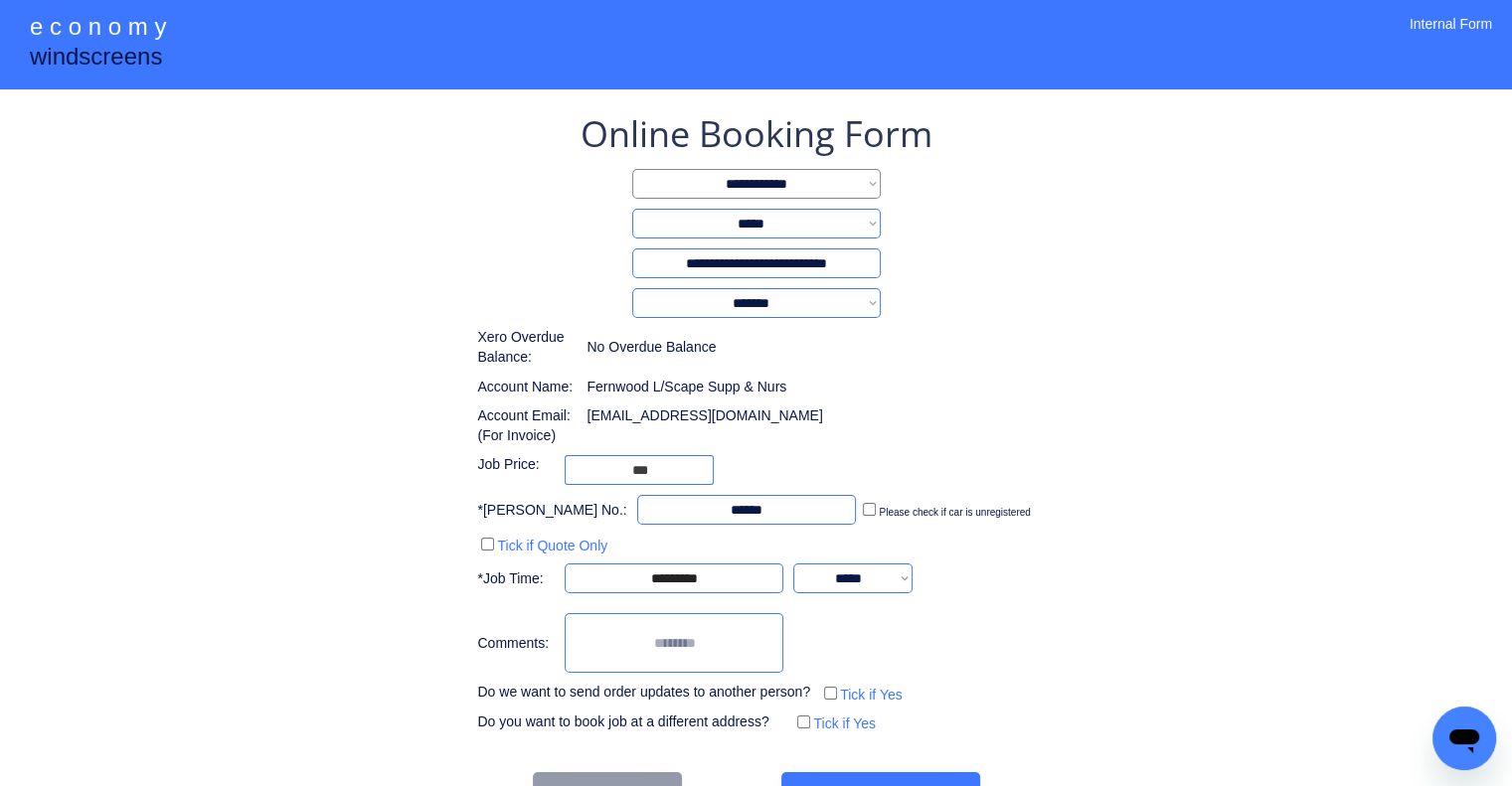 type on "******" 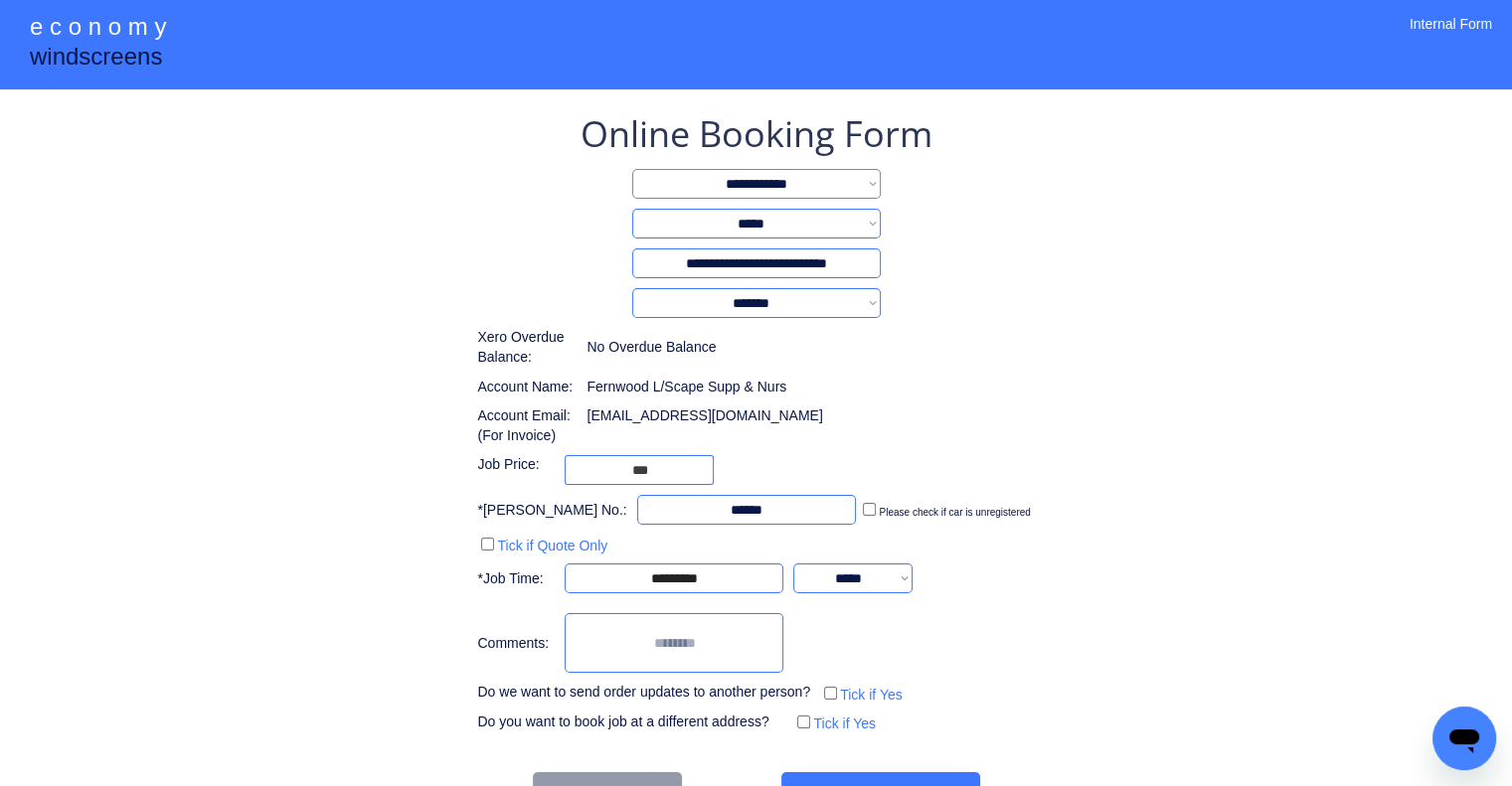 click on "**********" at bounding box center (756, 463) 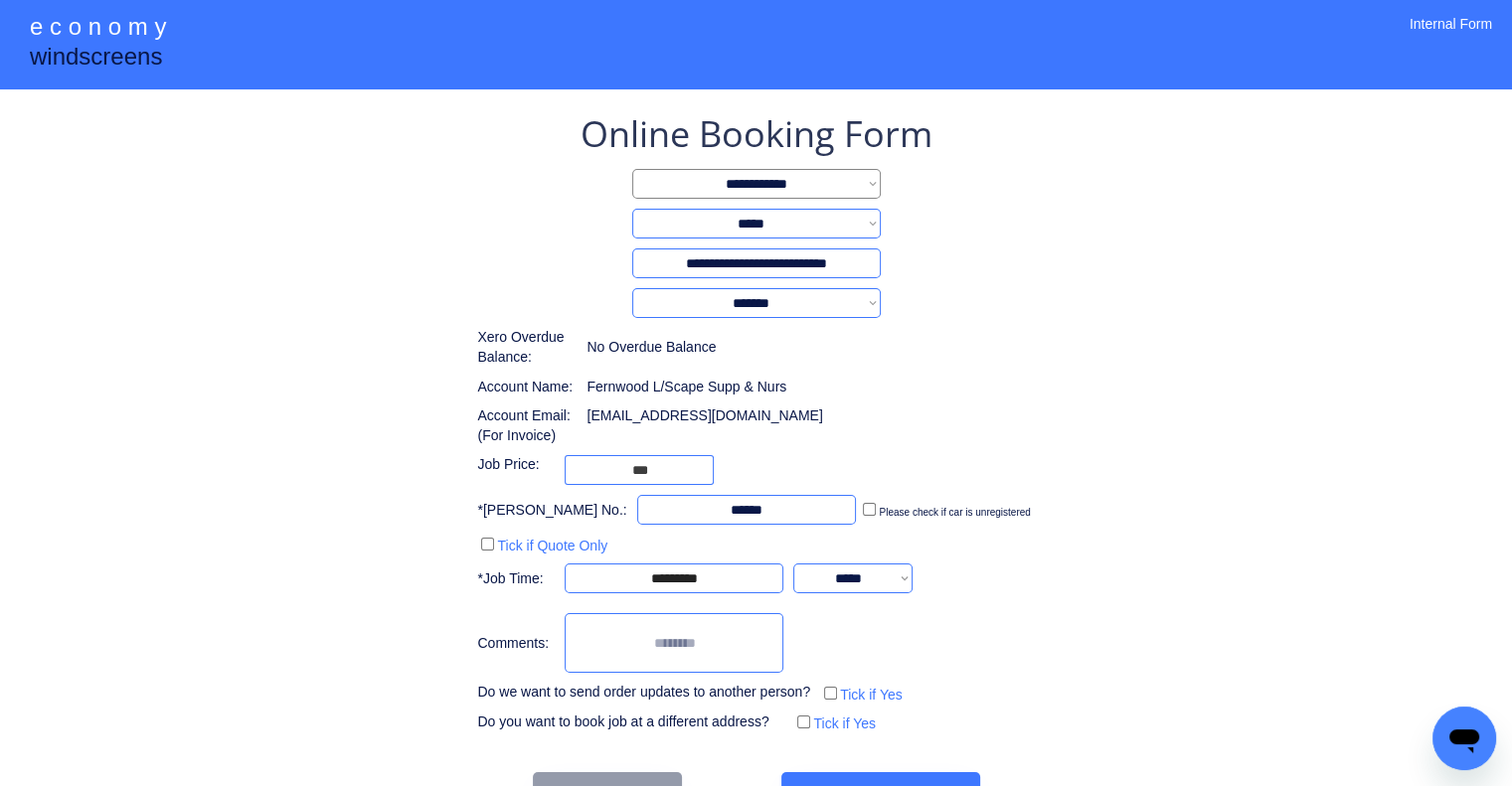 click on "**********" at bounding box center (756, 463) 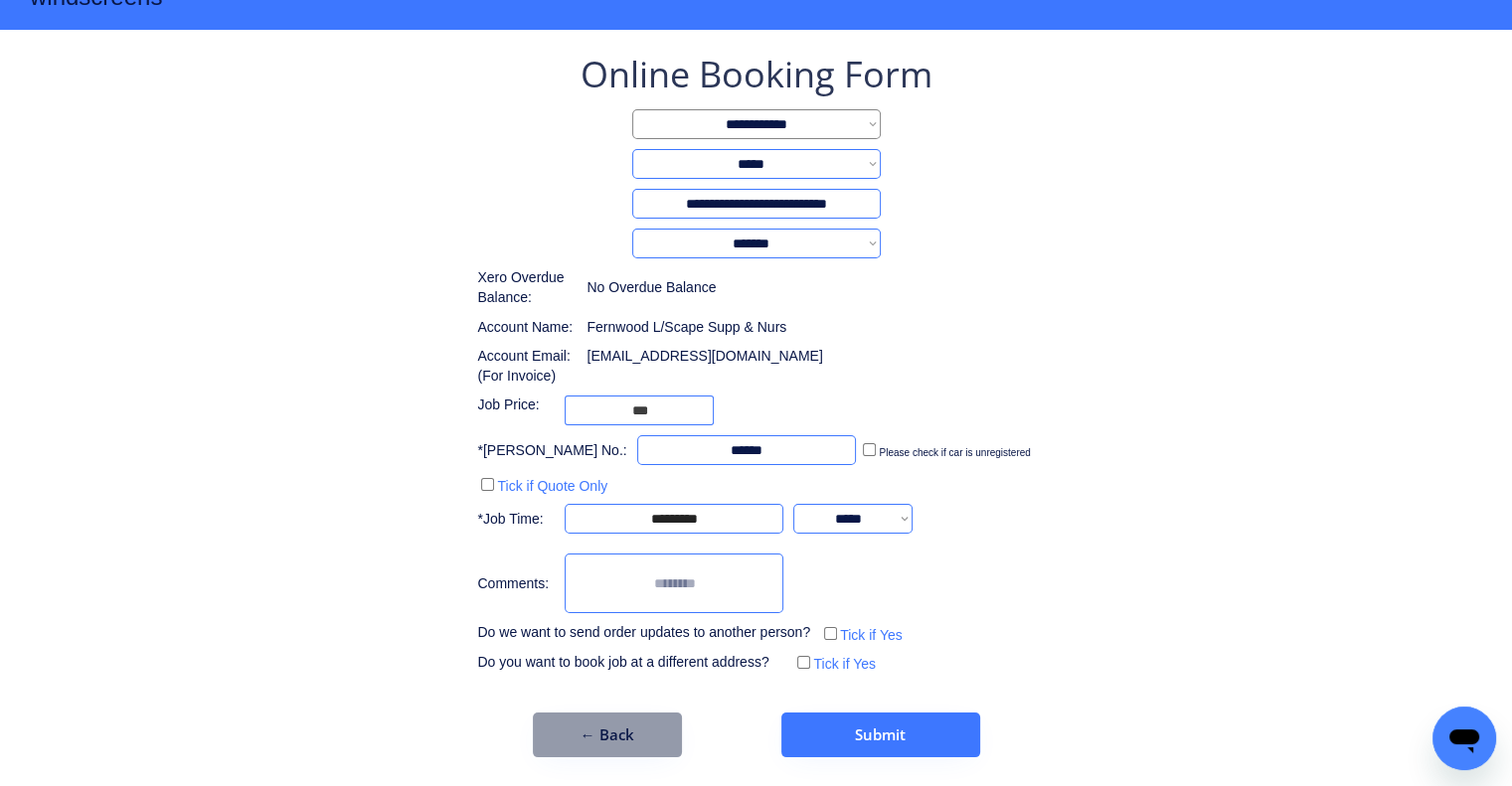 scroll, scrollTop: 60, scrollLeft: 0, axis: vertical 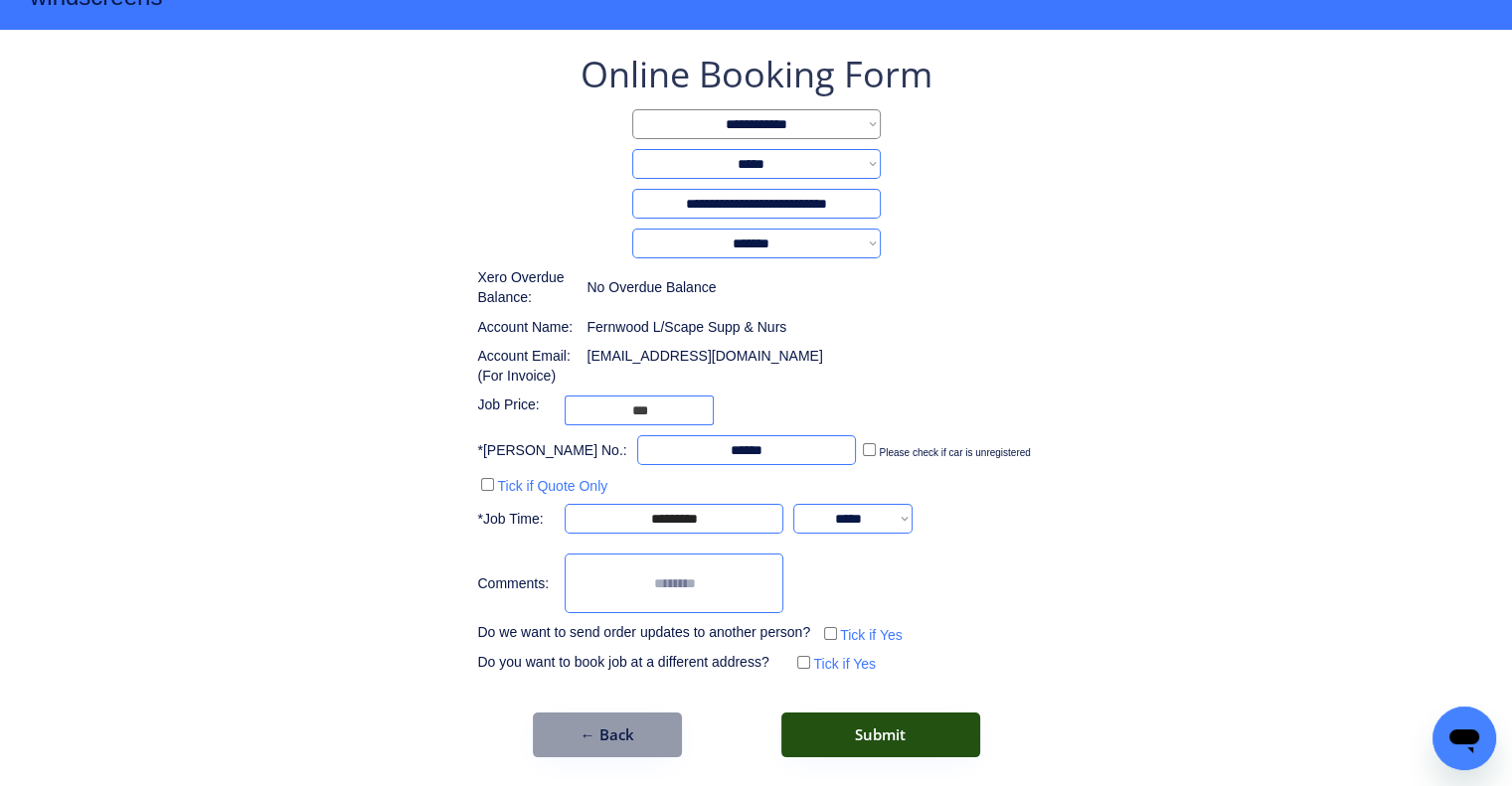 click on "Submit" at bounding box center (881, 734) 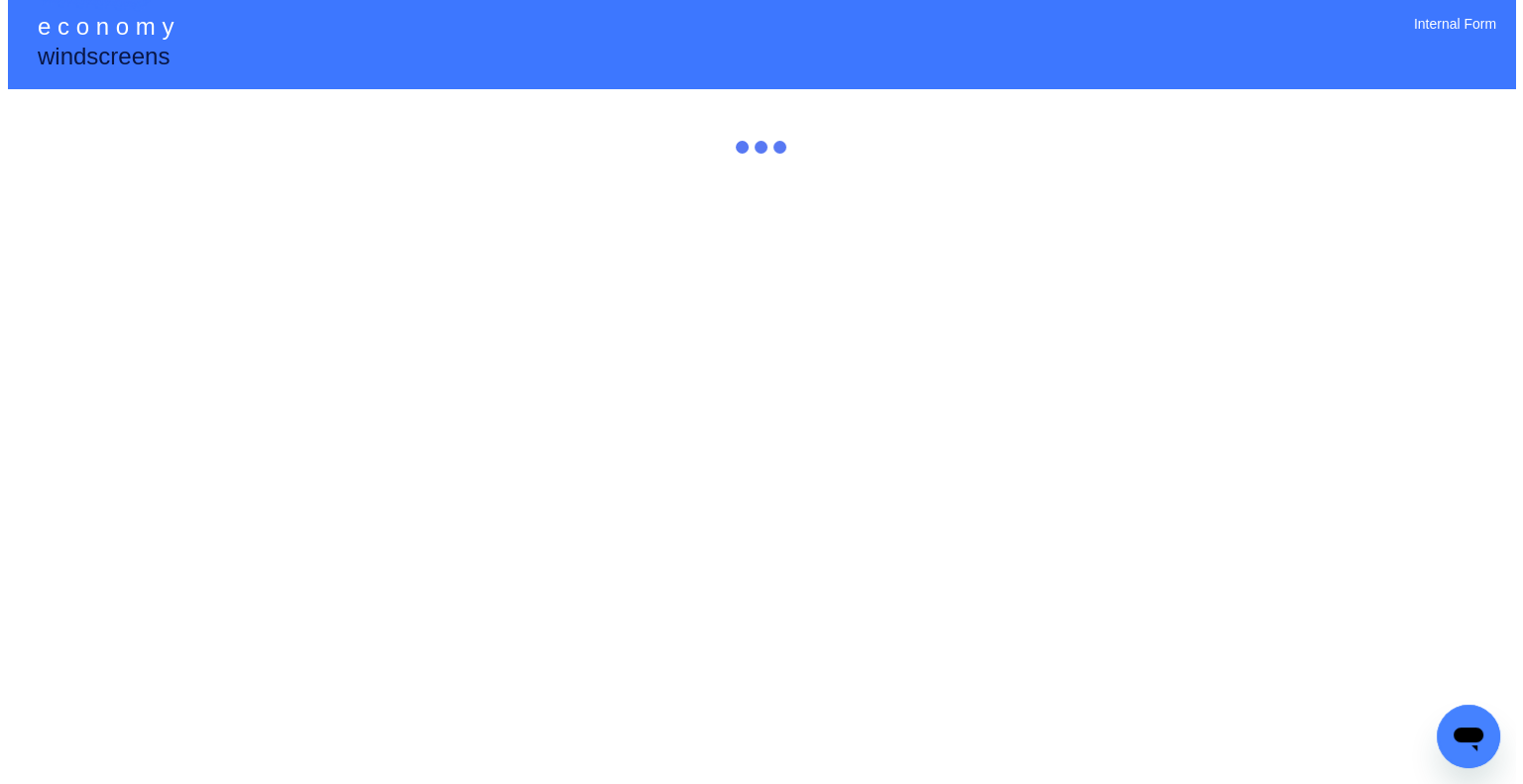 scroll, scrollTop: 0, scrollLeft: 0, axis: both 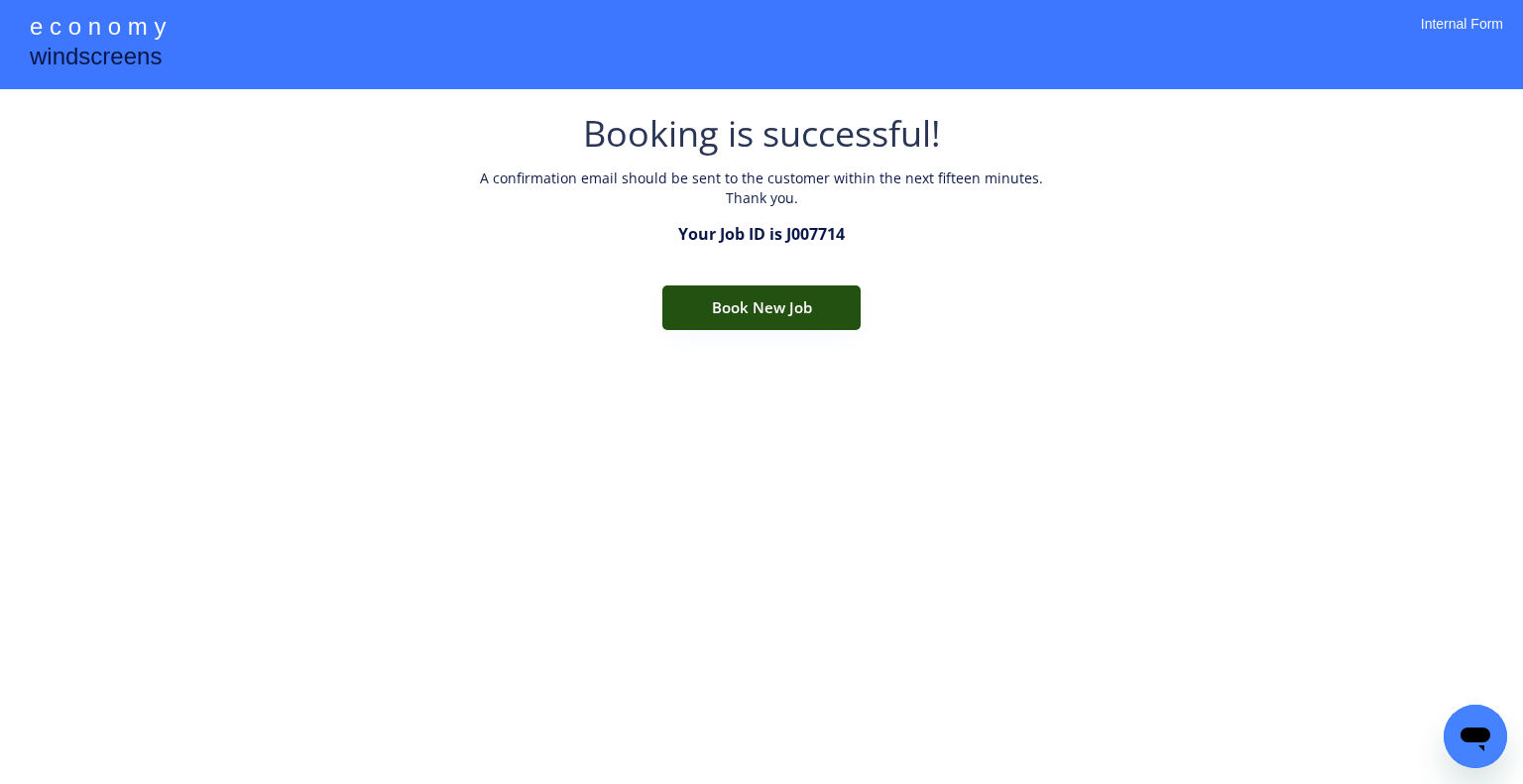 click on "Book New Job" at bounding box center (762, 307) 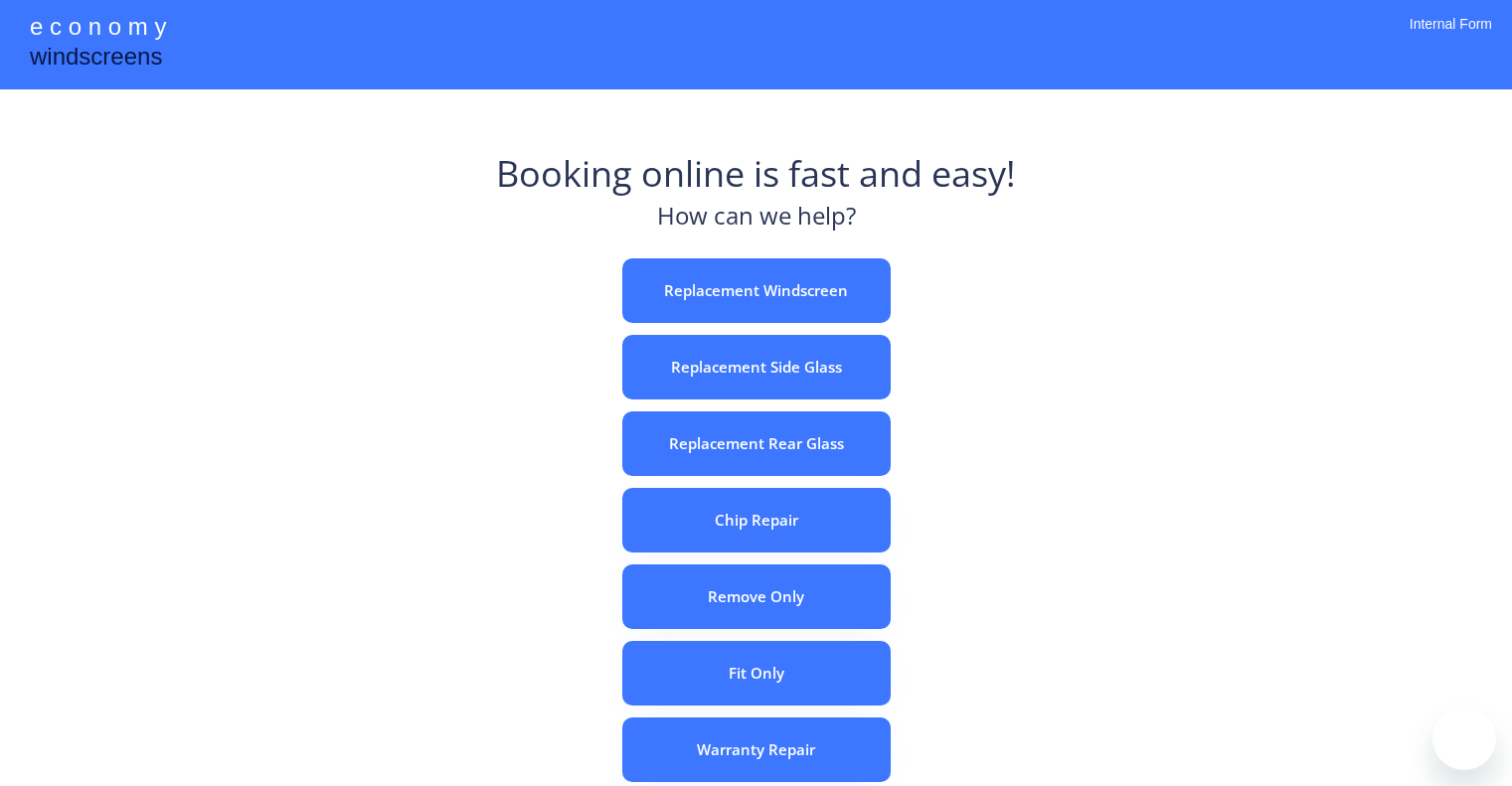 scroll, scrollTop: 0, scrollLeft: 0, axis: both 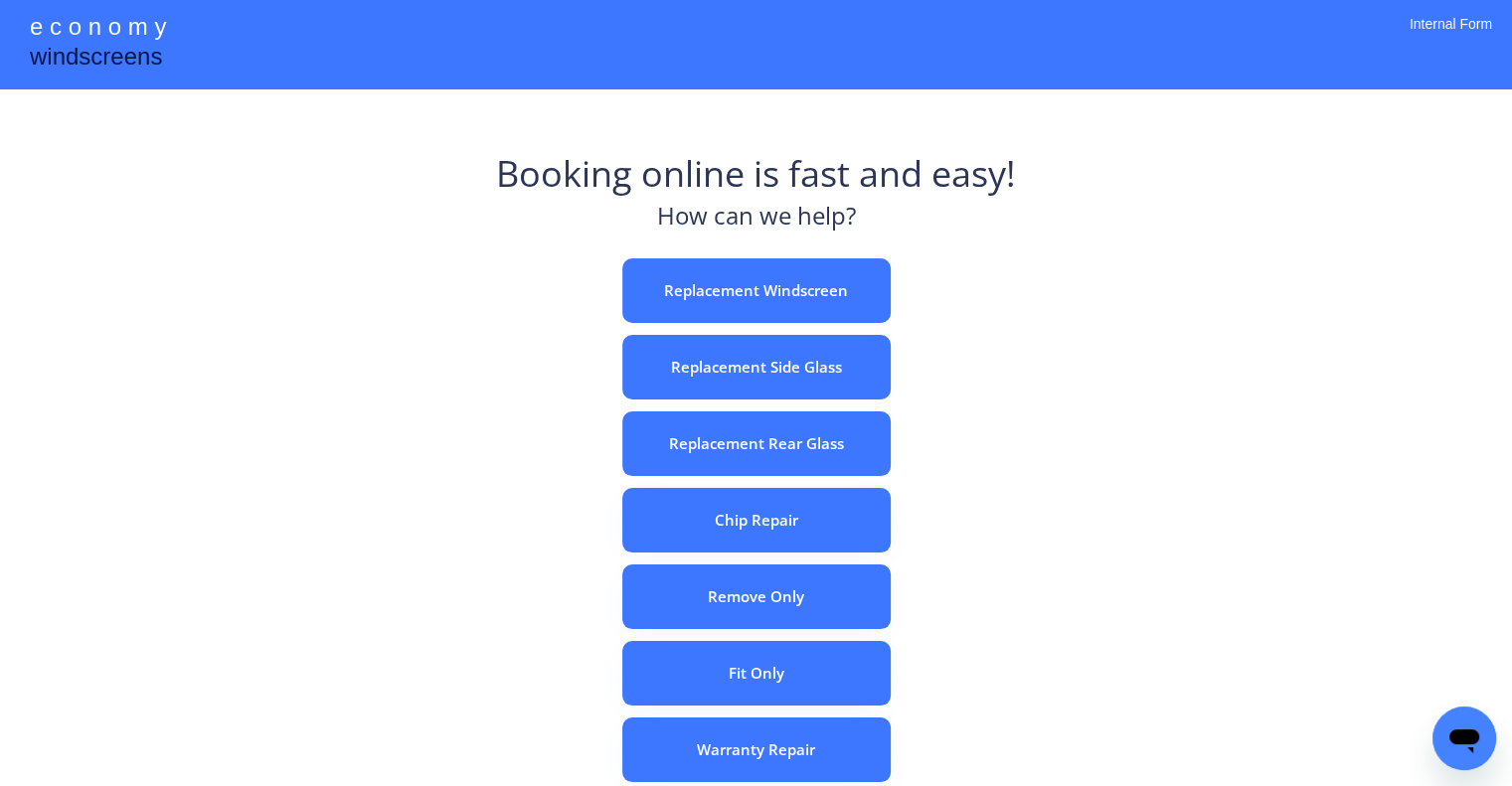 click on "Booking online is fast and easy!" at bounding box center [756, 174] 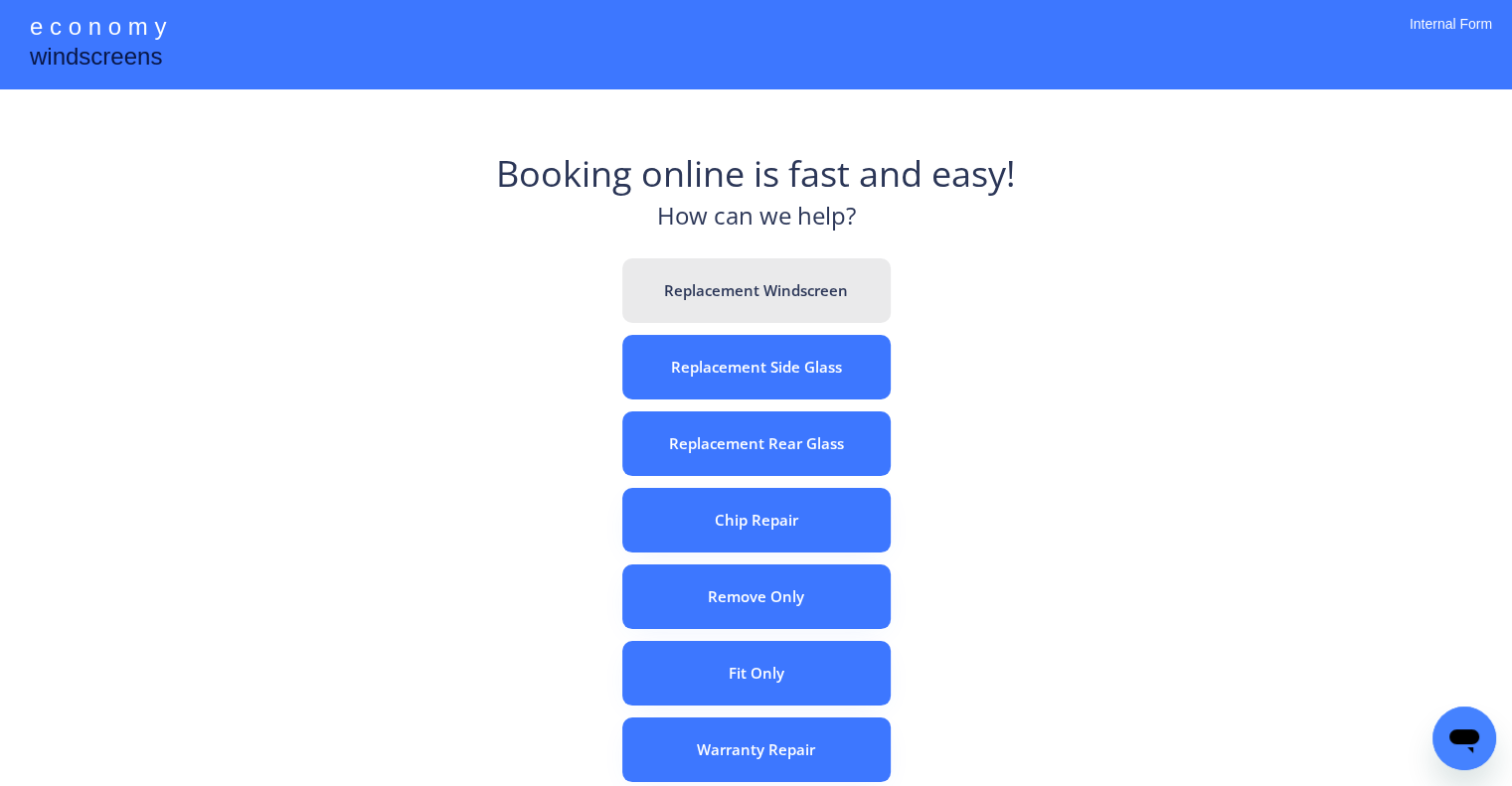 click on "Replacement Windscreen" at bounding box center [756, 290] 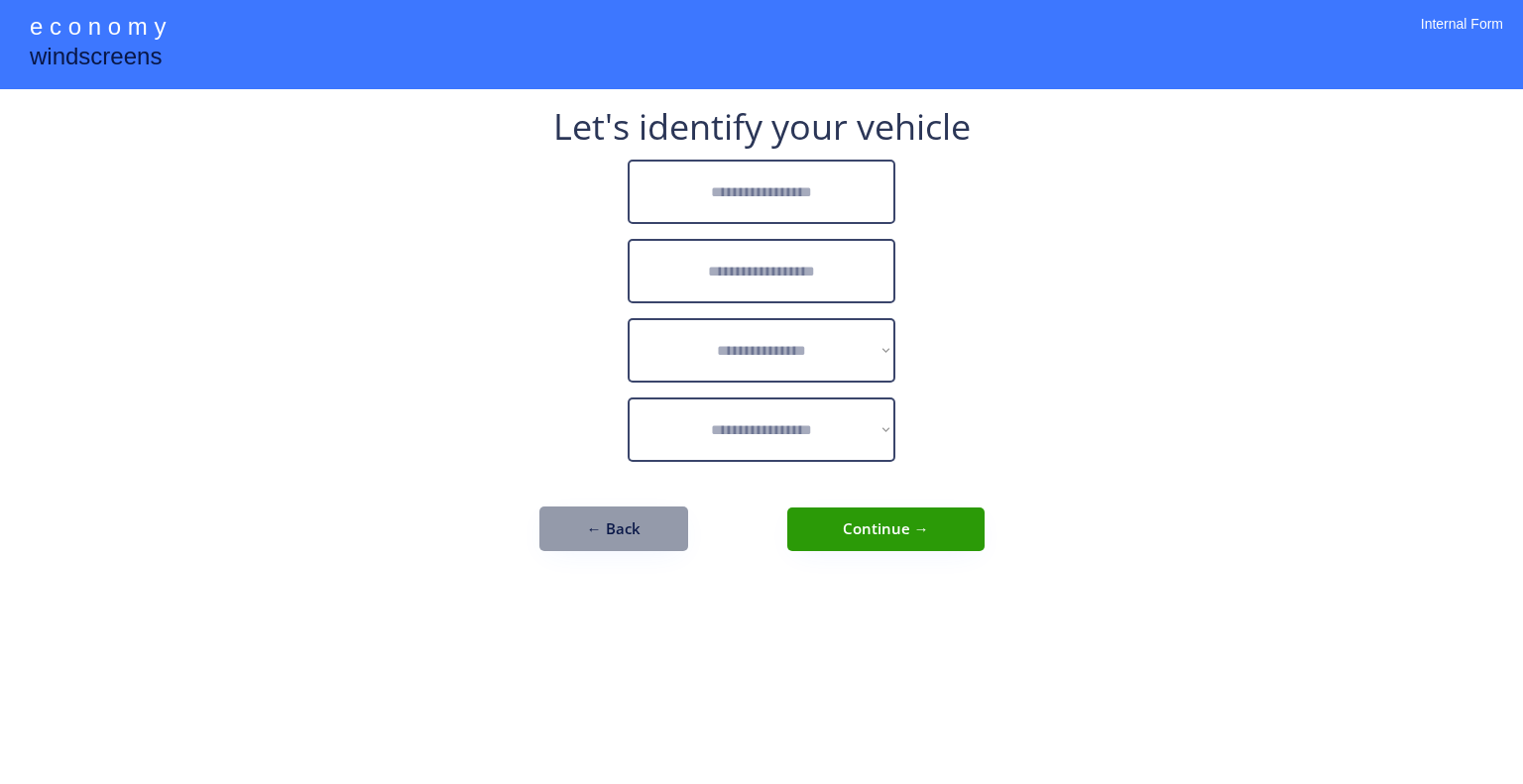 scroll, scrollTop: 0, scrollLeft: 0, axis: both 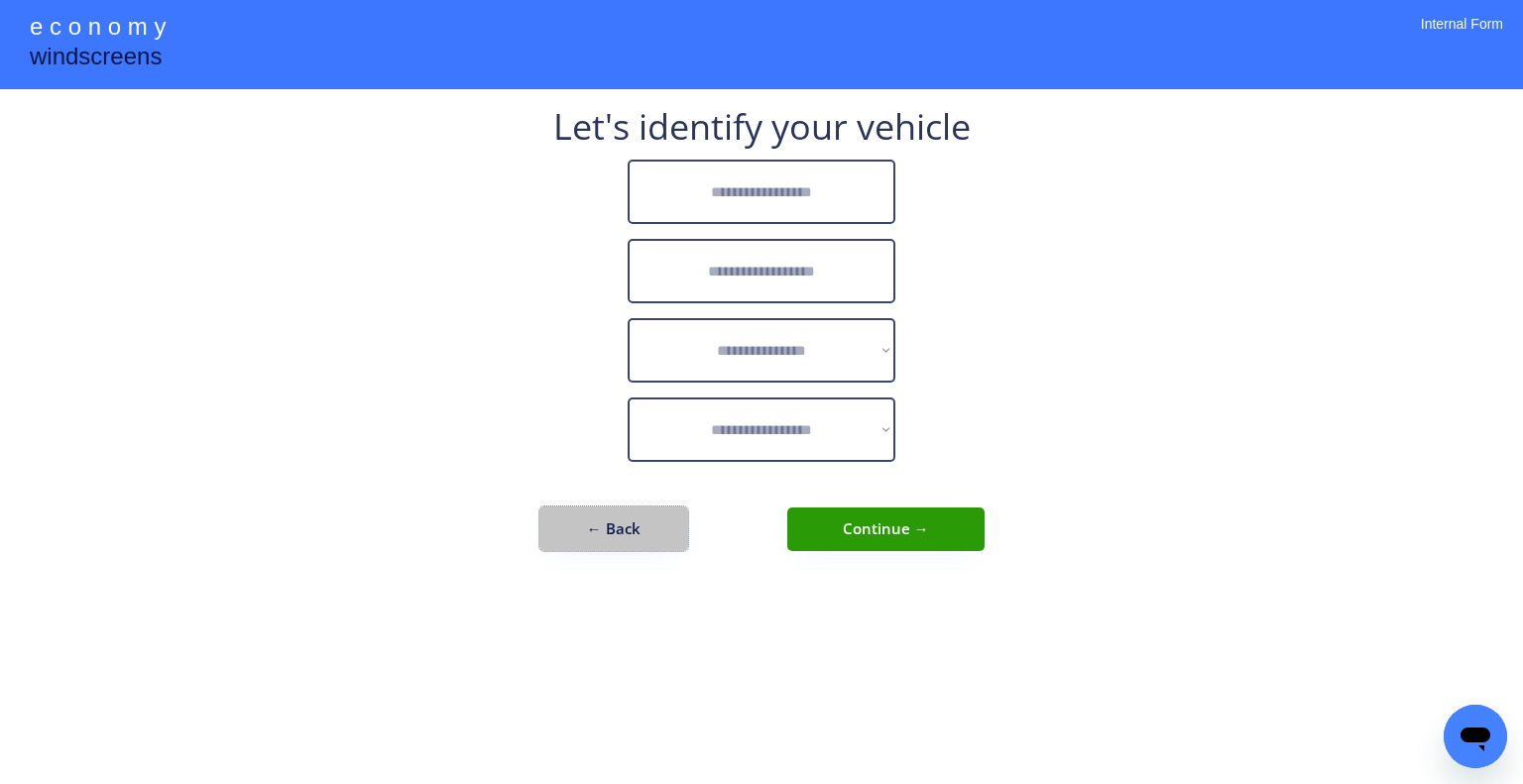 click on "←   Back" at bounding box center (614, 528) 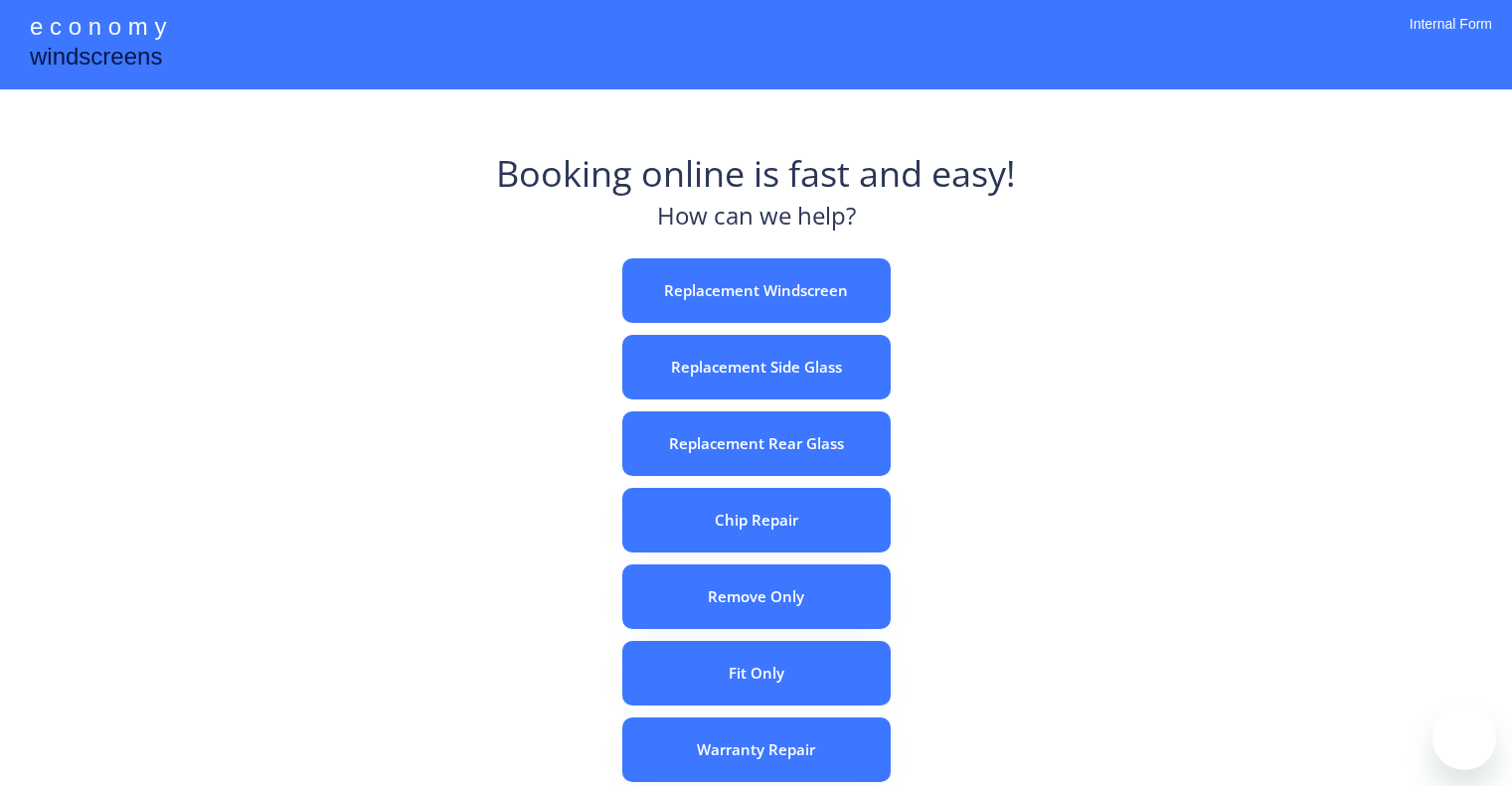 scroll, scrollTop: 0, scrollLeft: 0, axis: both 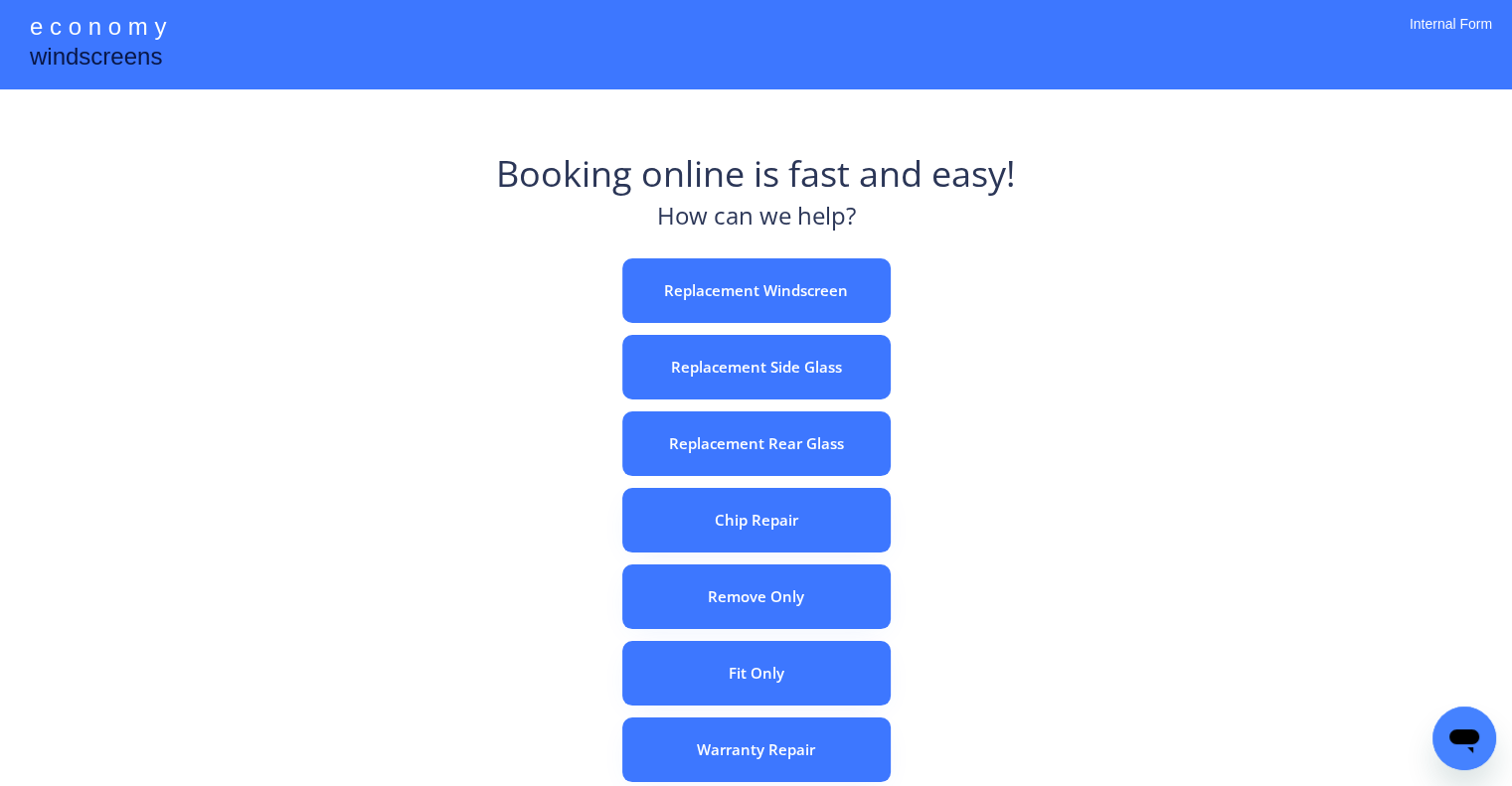 click on "e c o n o m y windscreens Booking online is fast and easy! How can we help? Replacement Windscreen Replacement Side Glass Replacement Rear Glass Chip Repair Remove Only Fit Only Warranty Repair ADAS Recalibration Only Rebook a Job Confirm Quotes Manual Booking Internal Form" at bounding box center (756, 553) 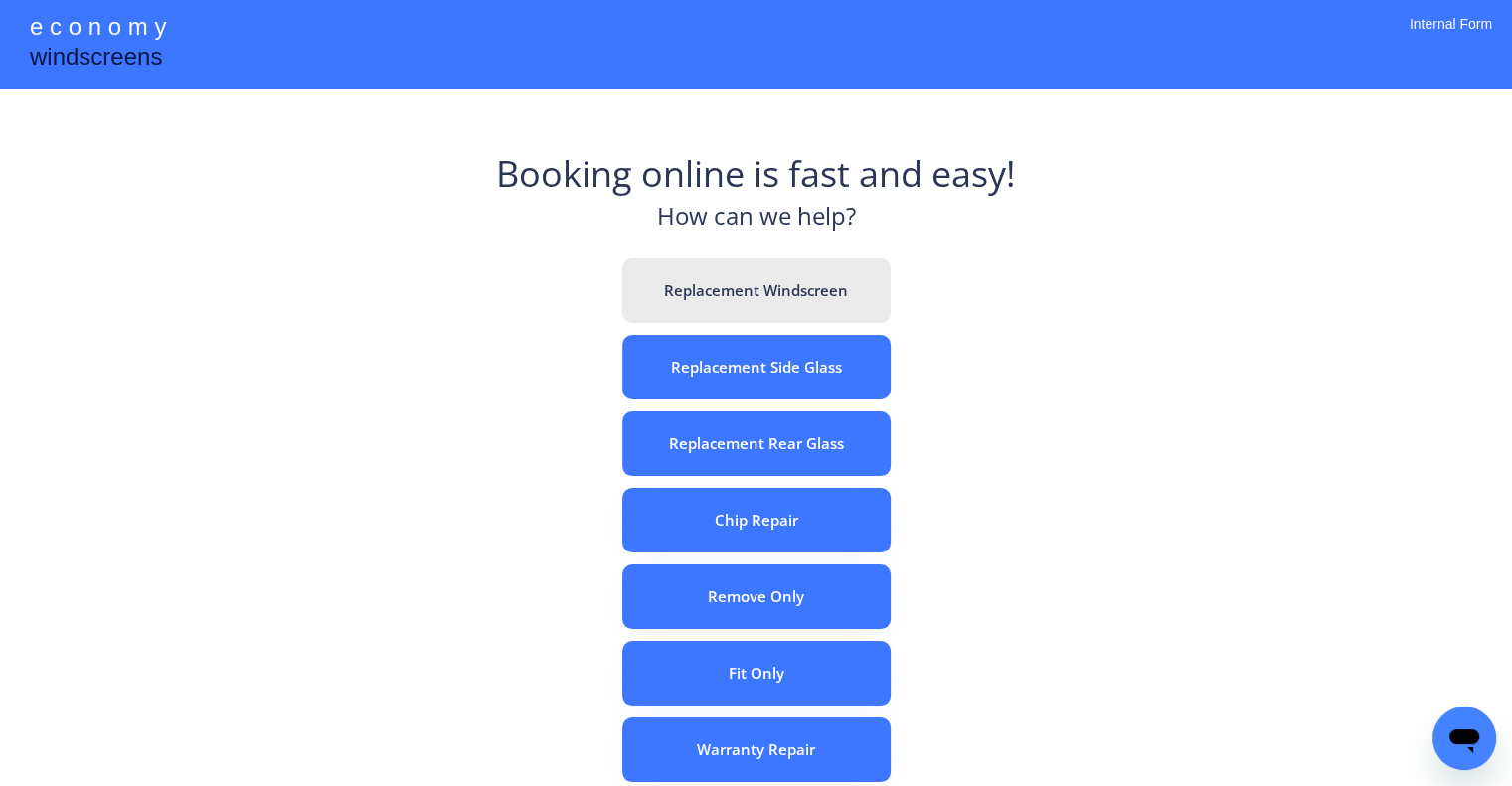 drag, startPoint x: 840, startPoint y: 314, endPoint x: 858, endPoint y: 348, distance: 38.470768 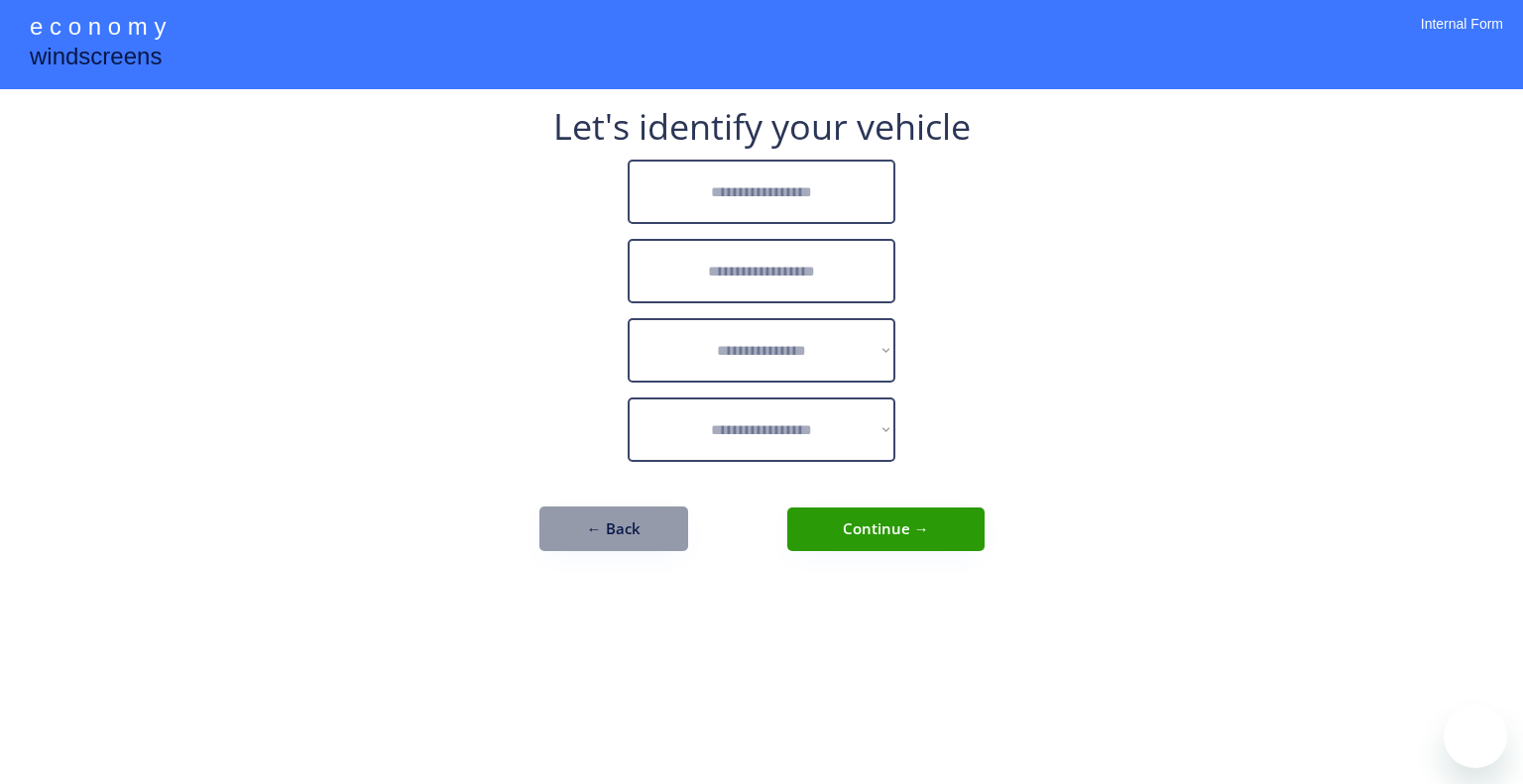 scroll, scrollTop: 0, scrollLeft: 0, axis: both 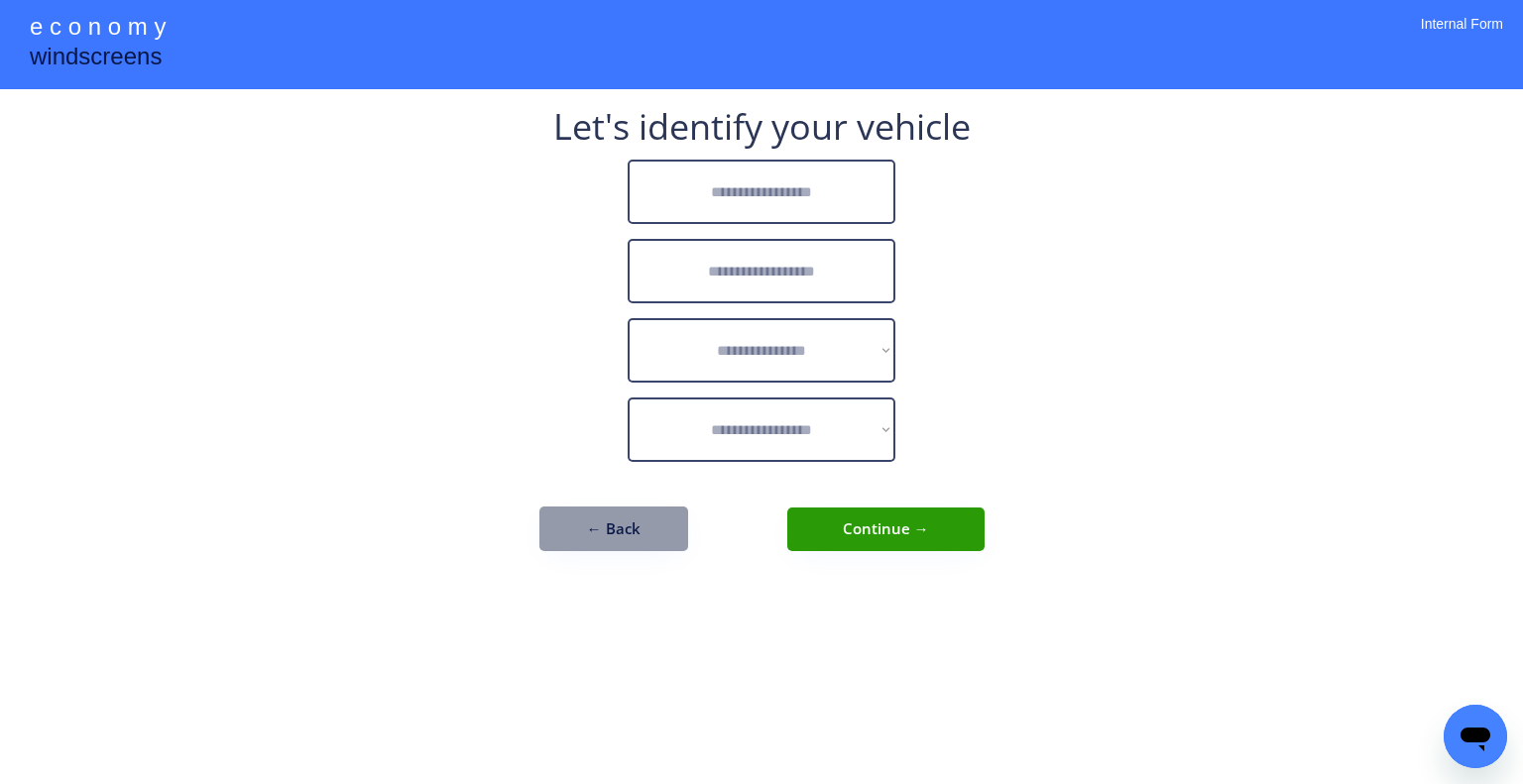 click at bounding box center [762, 191] 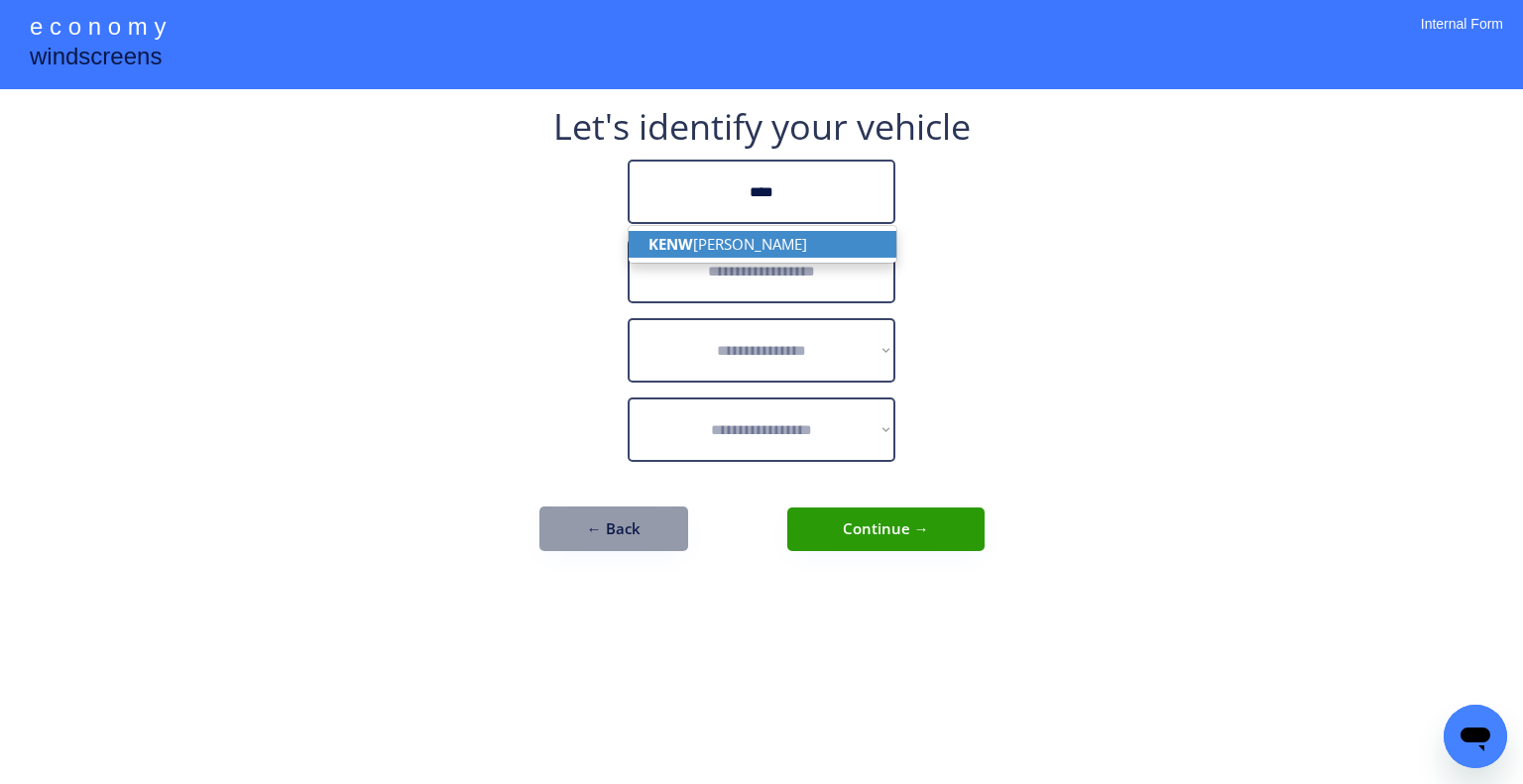 click on "KENW [PERSON_NAME]" at bounding box center [762, 244] 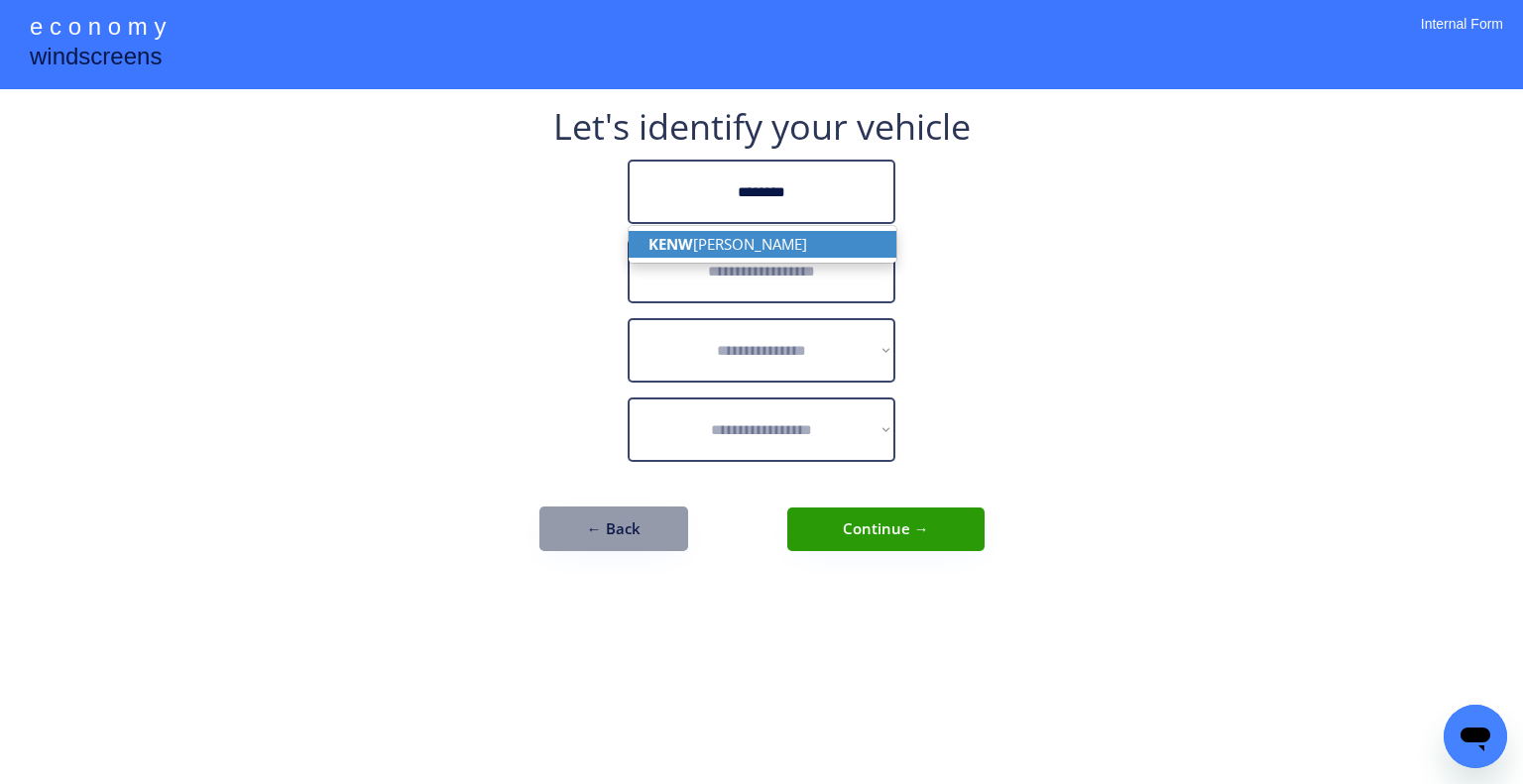 type on "********" 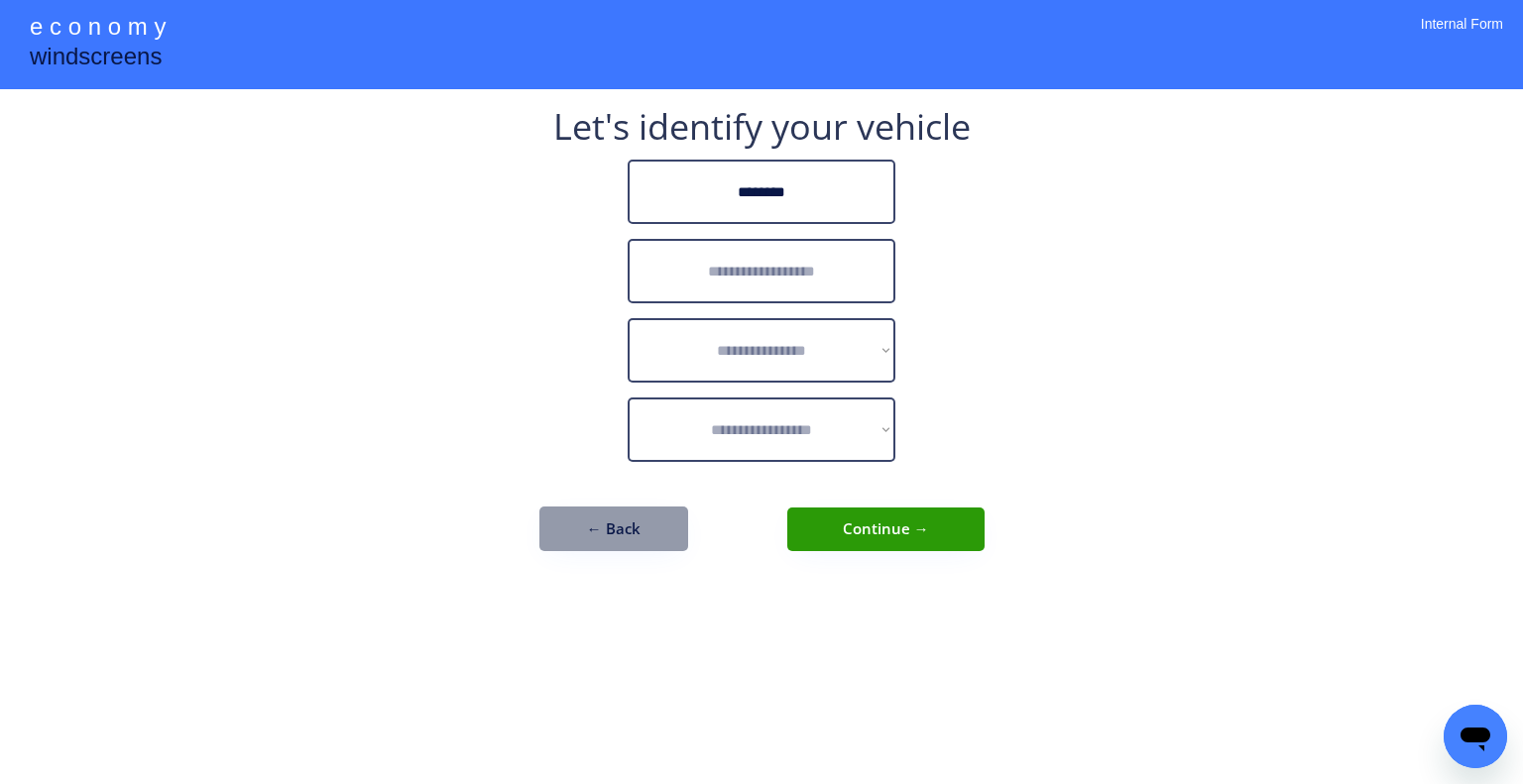 click at bounding box center [762, 271] 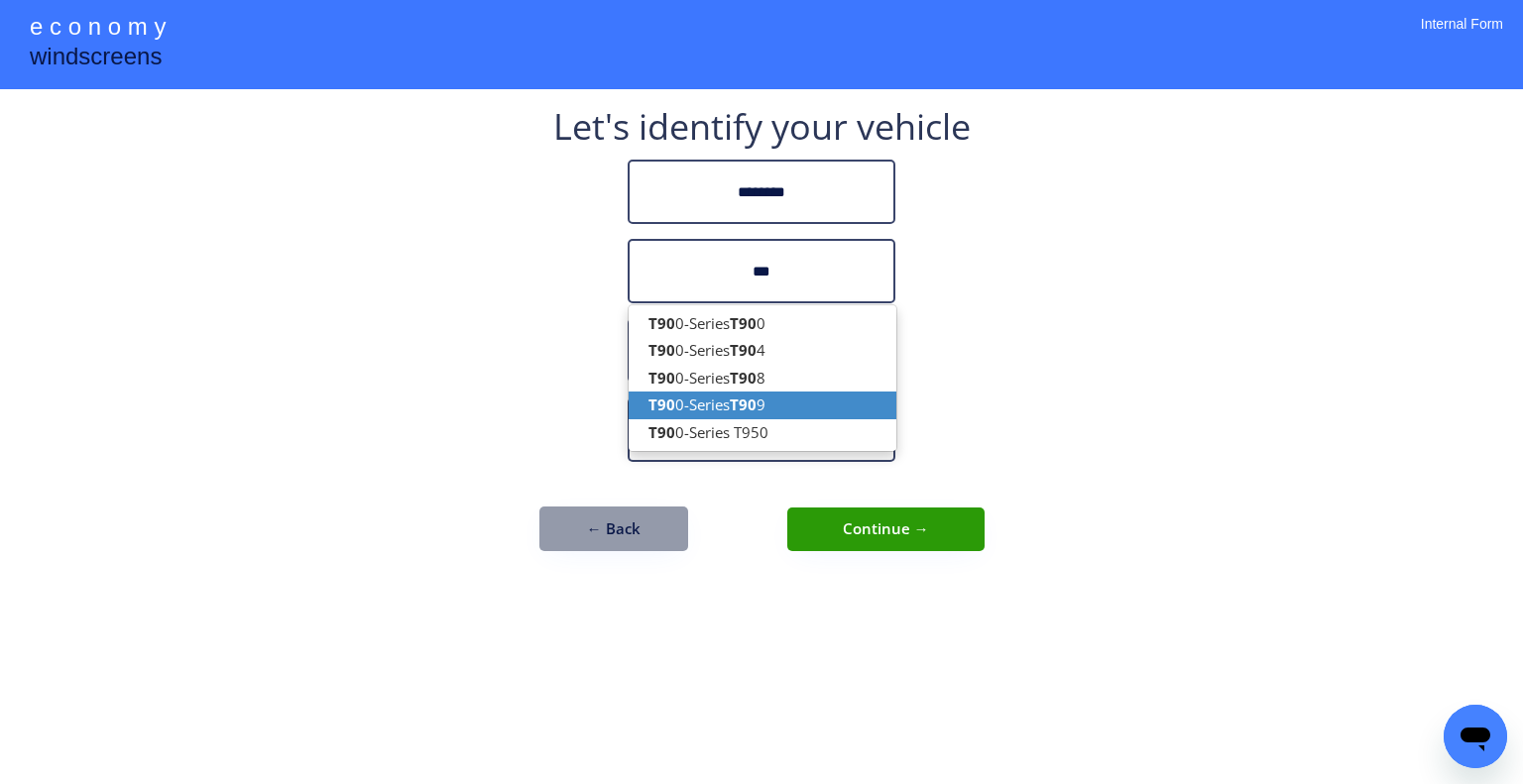 drag, startPoint x: 780, startPoint y: 395, endPoint x: 870, endPoint y: 344, distance: 103.44564 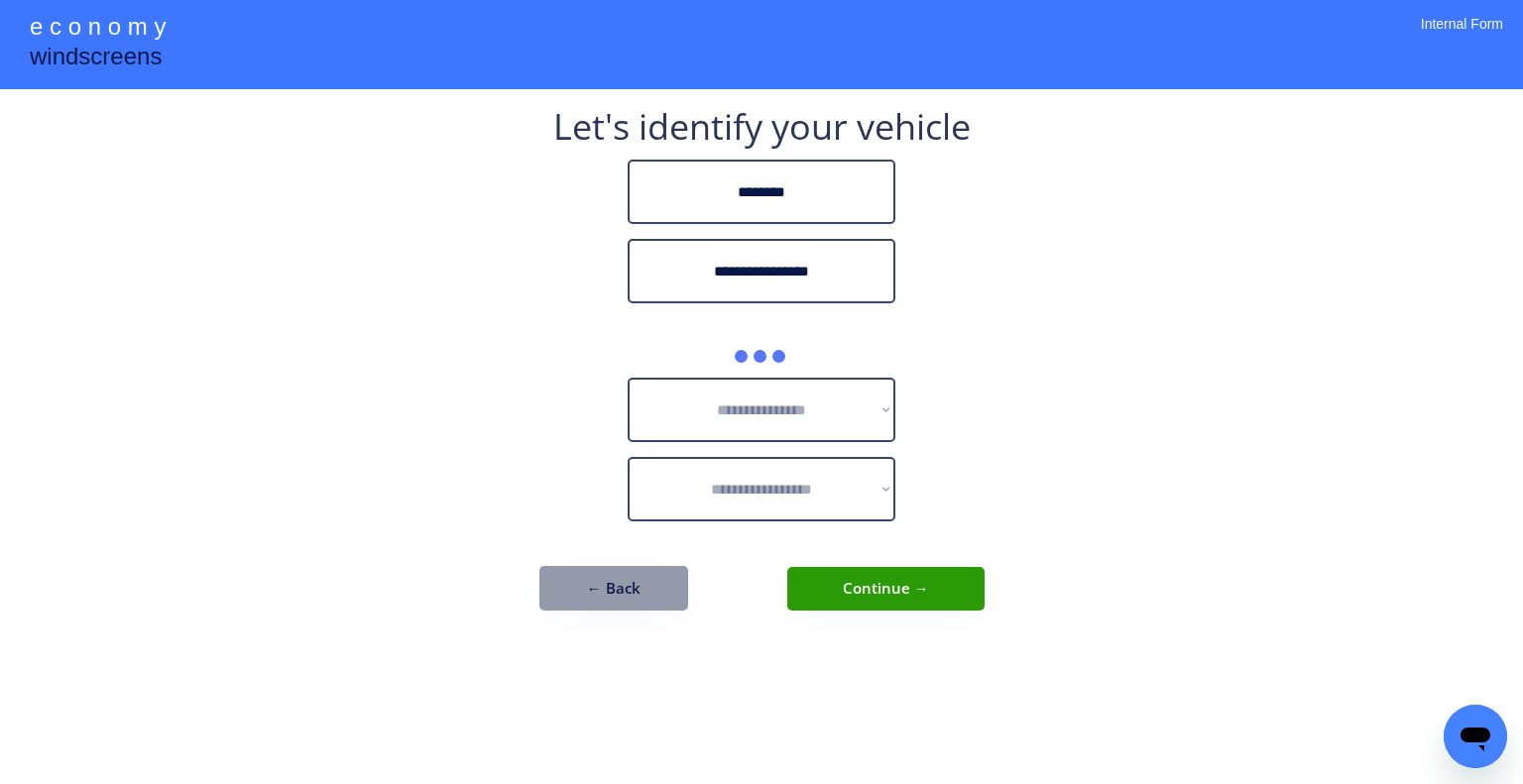 type on "**********" 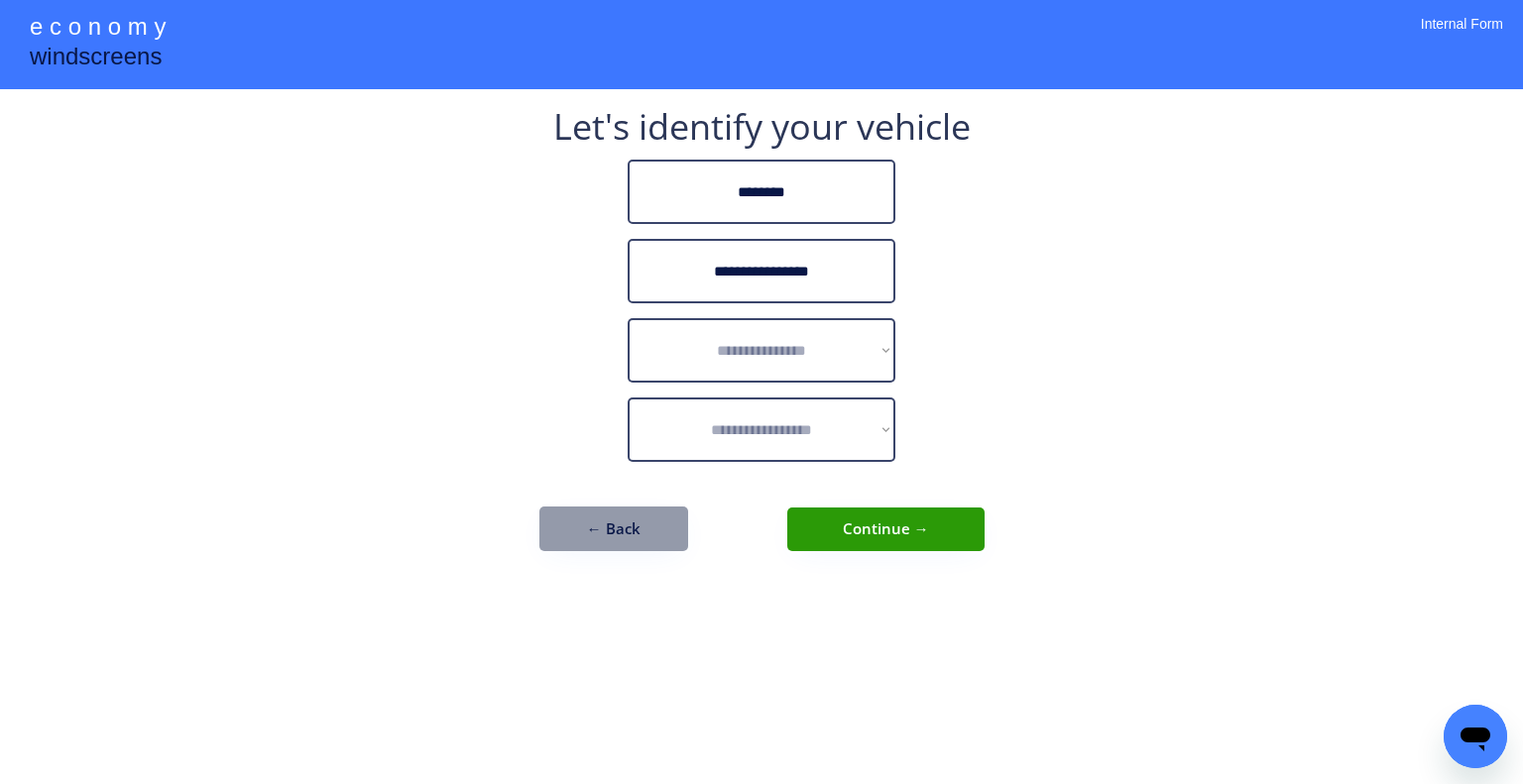 click on "**********" at bounding box center (762, 392) 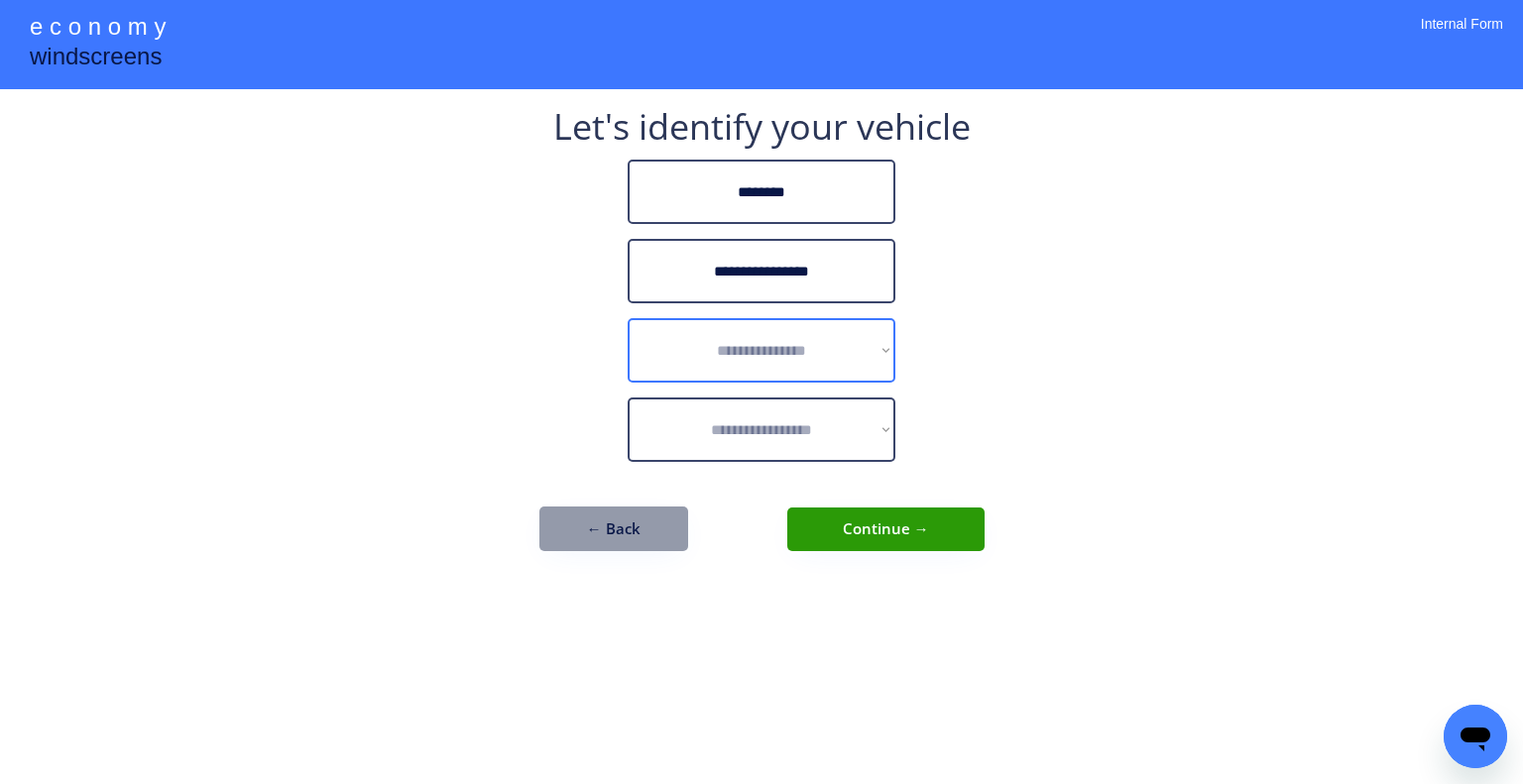 select on "******" 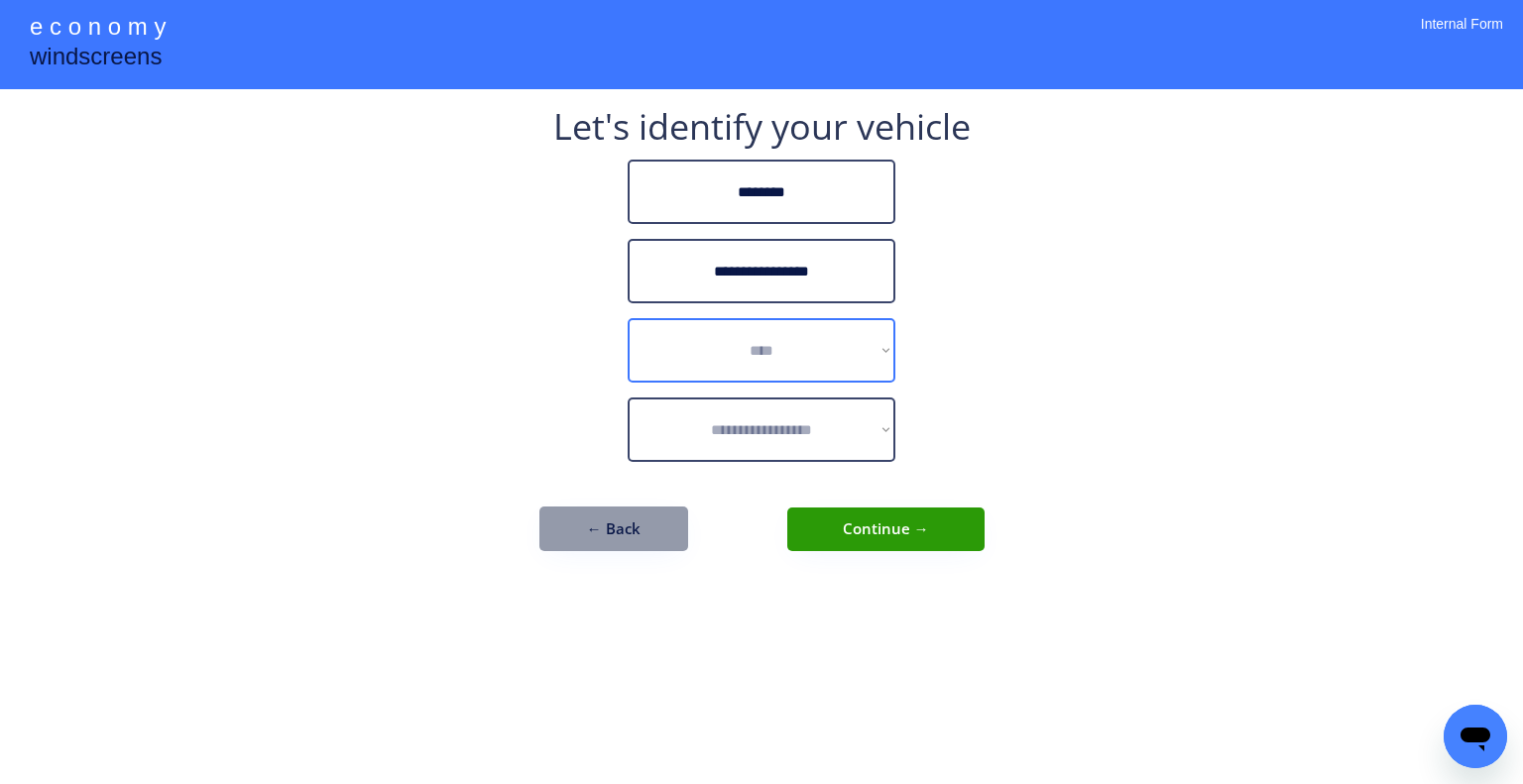click on "**********" at bounding box center [762, 350] 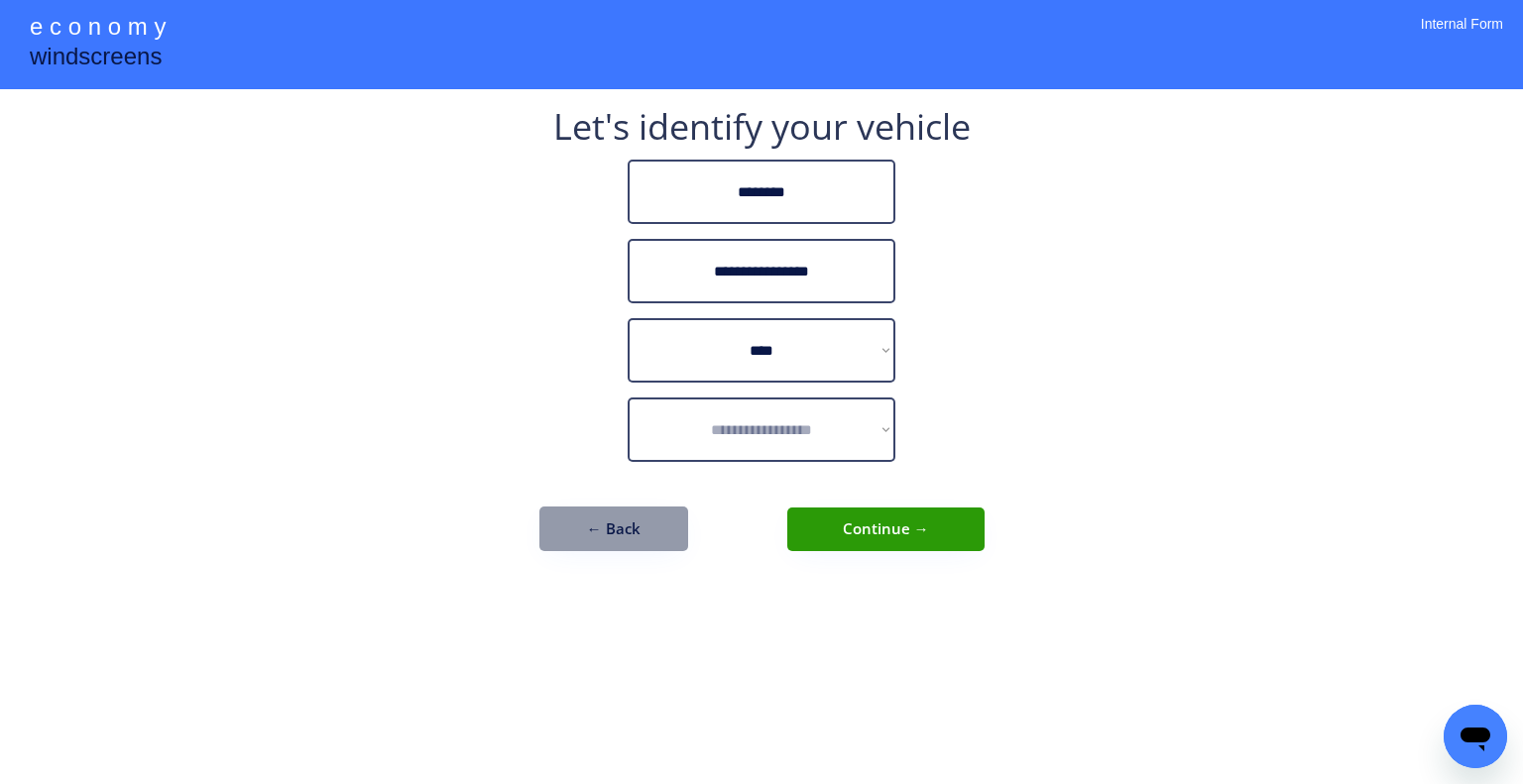 click on "**********" at bounding box center [762, 392] 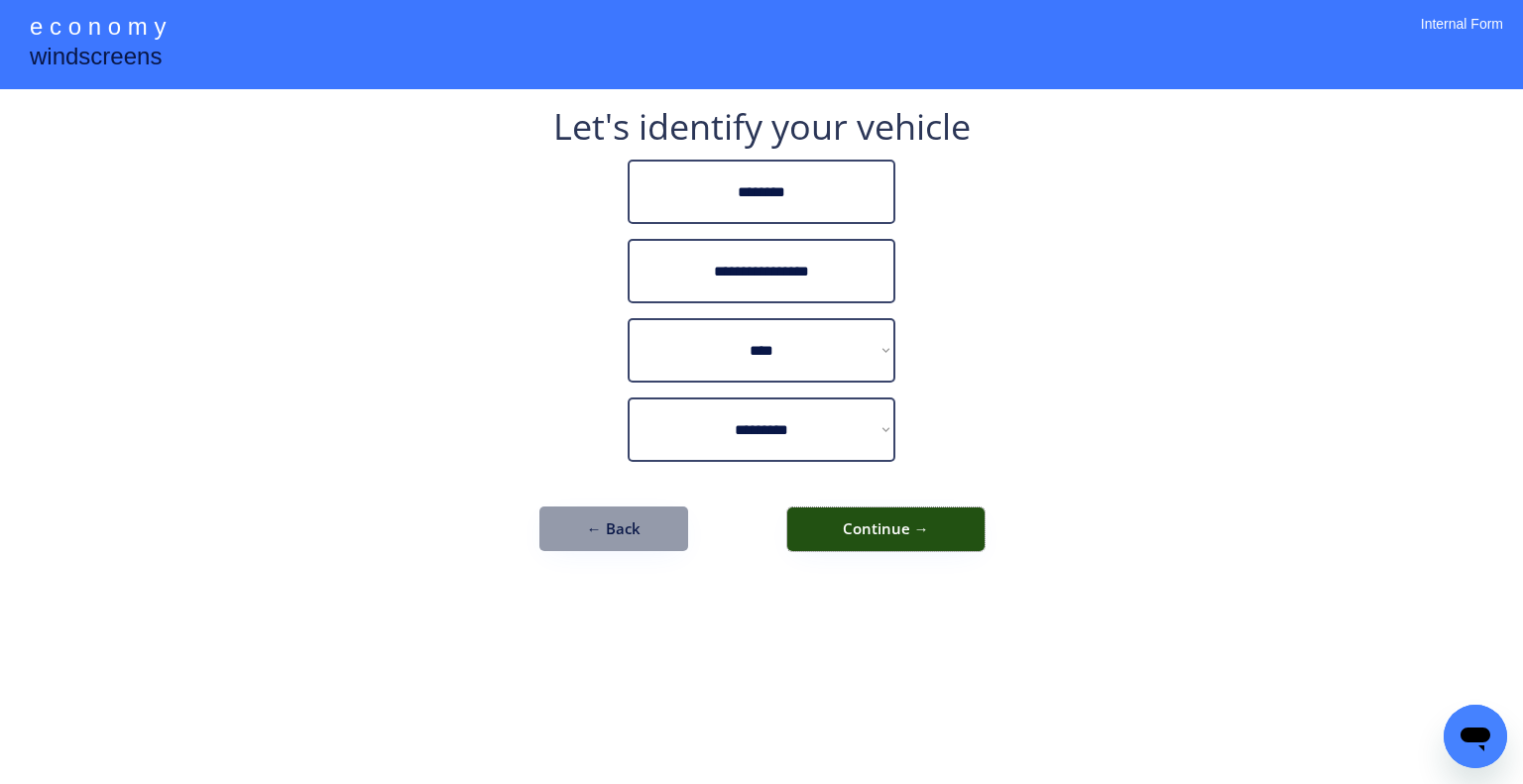 drag, startPoint x: 885, startPoint y: 537, endPoint x: 997, endPoint y: 576, distance: 118.59595 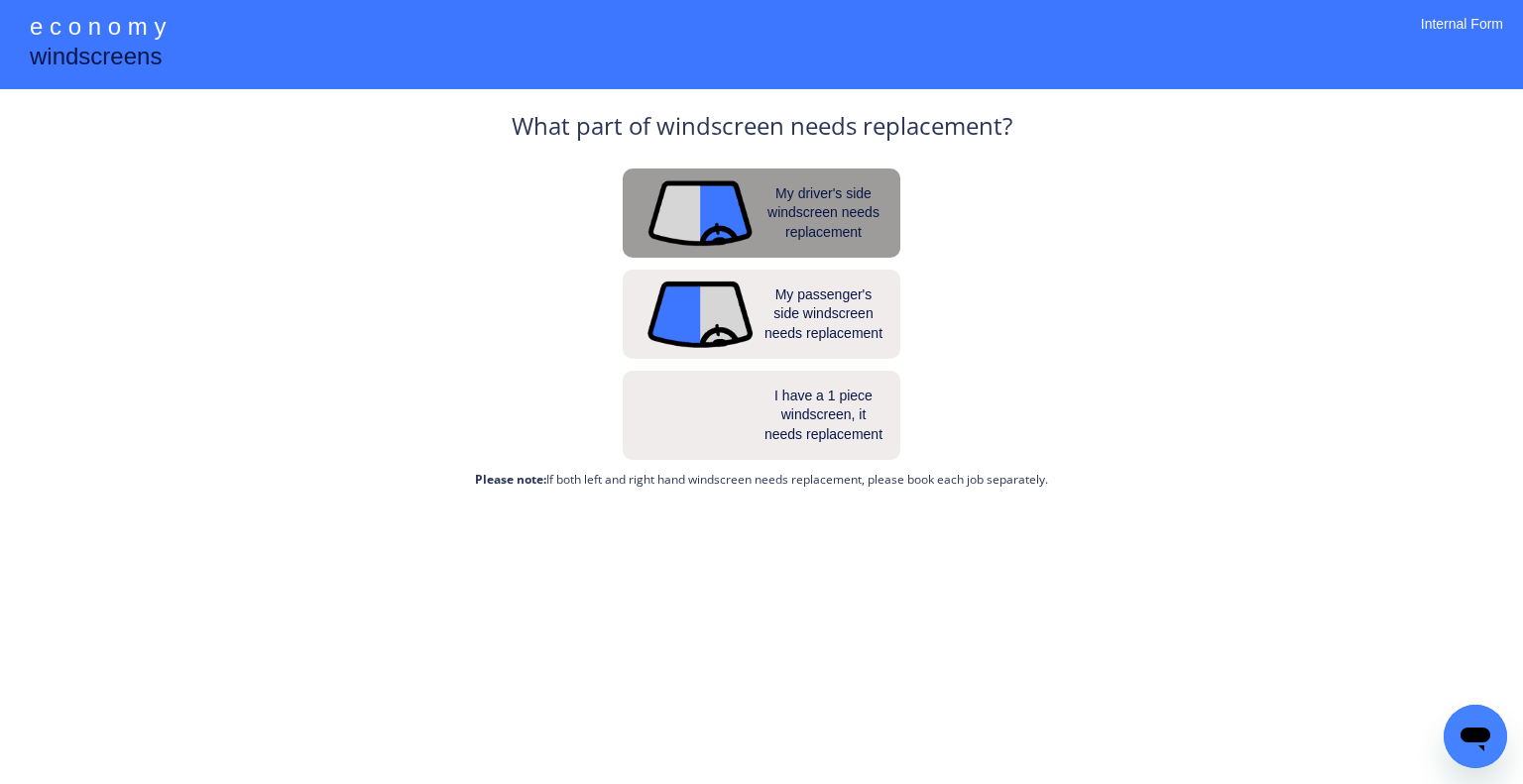 click on "My driver's side windscreen needs replacement" at bounding box center [824, 213] 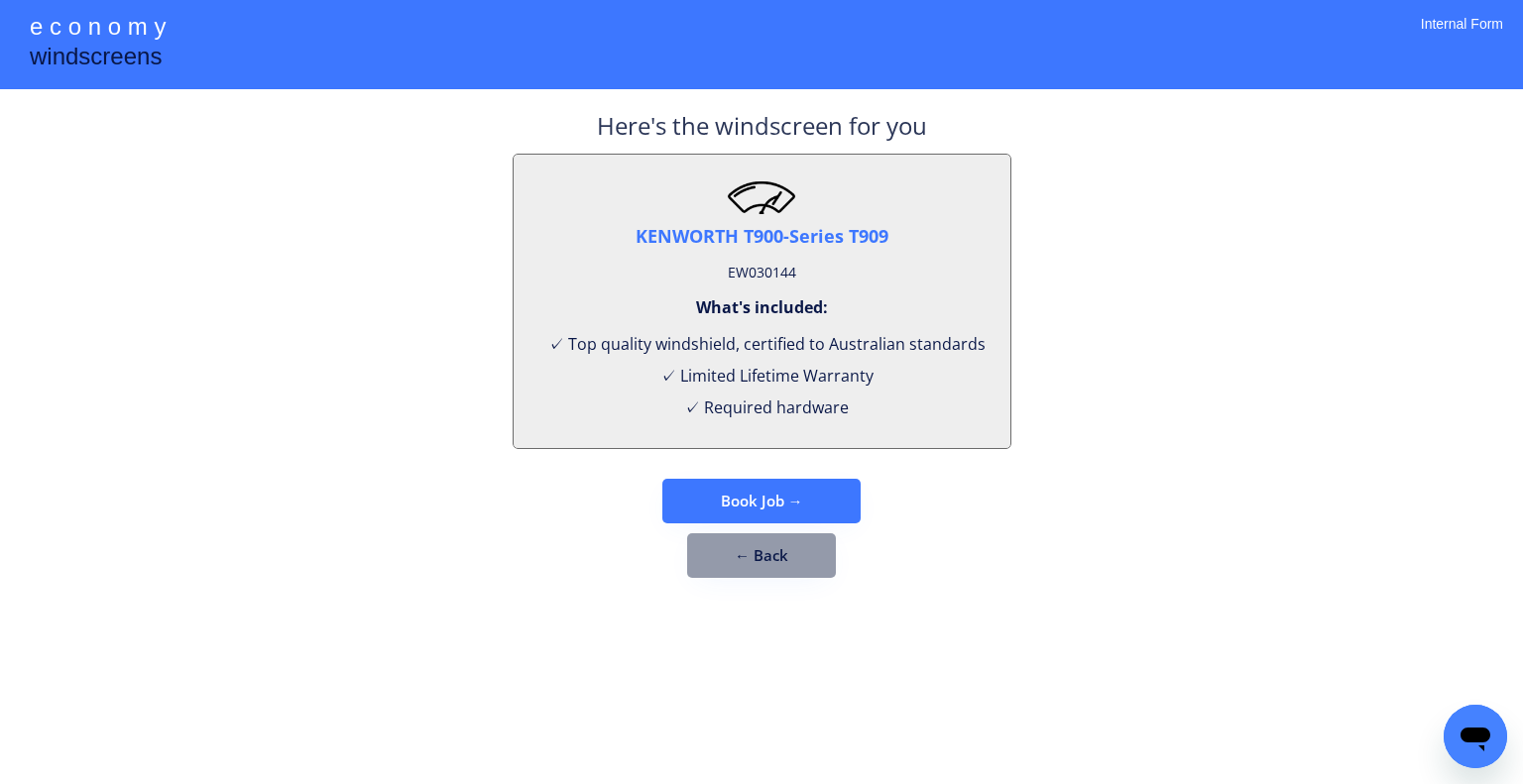 click on "EW030144" at bounding box center [762, 273] 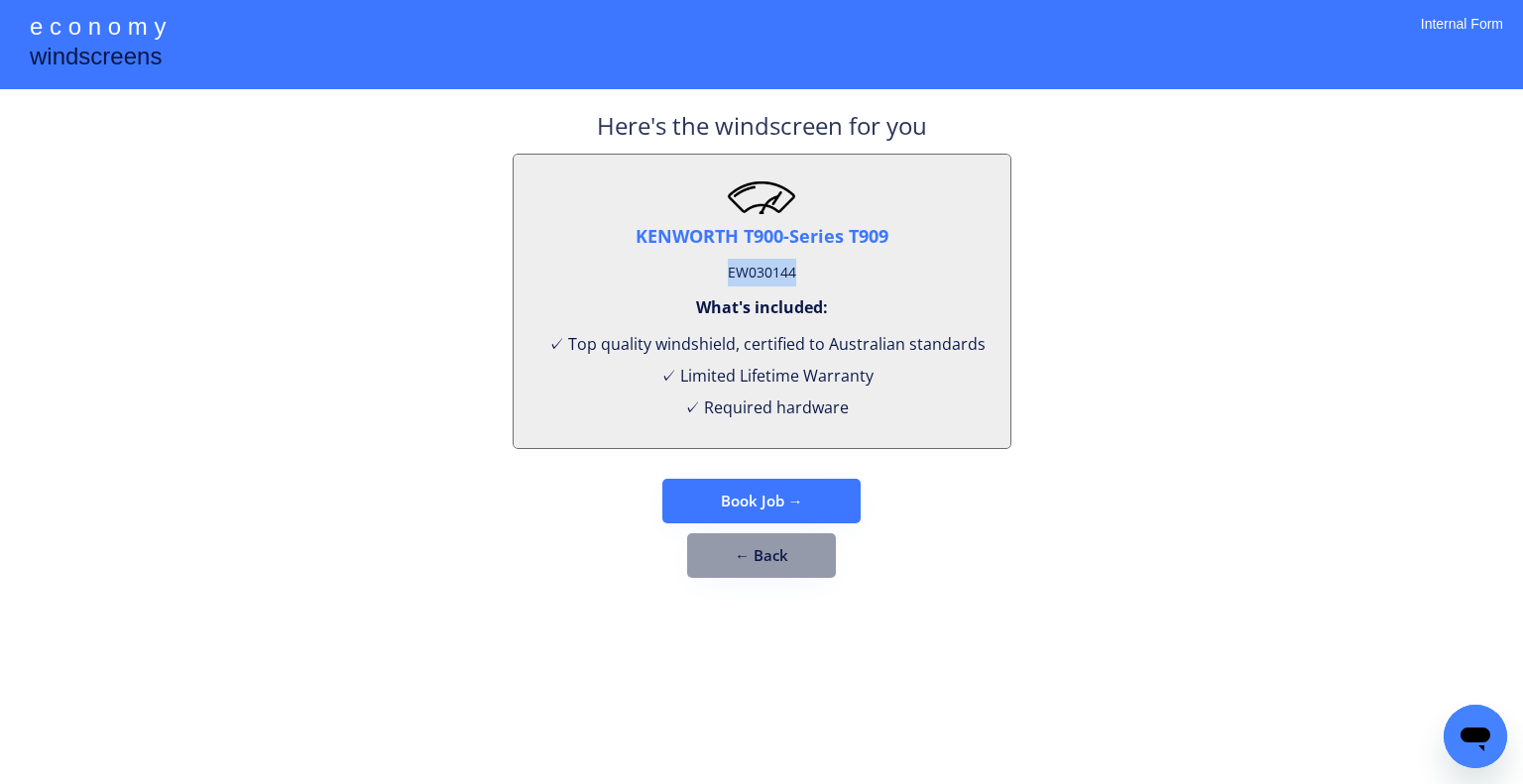 click on "EW030144" at bounding box center [762, 273] 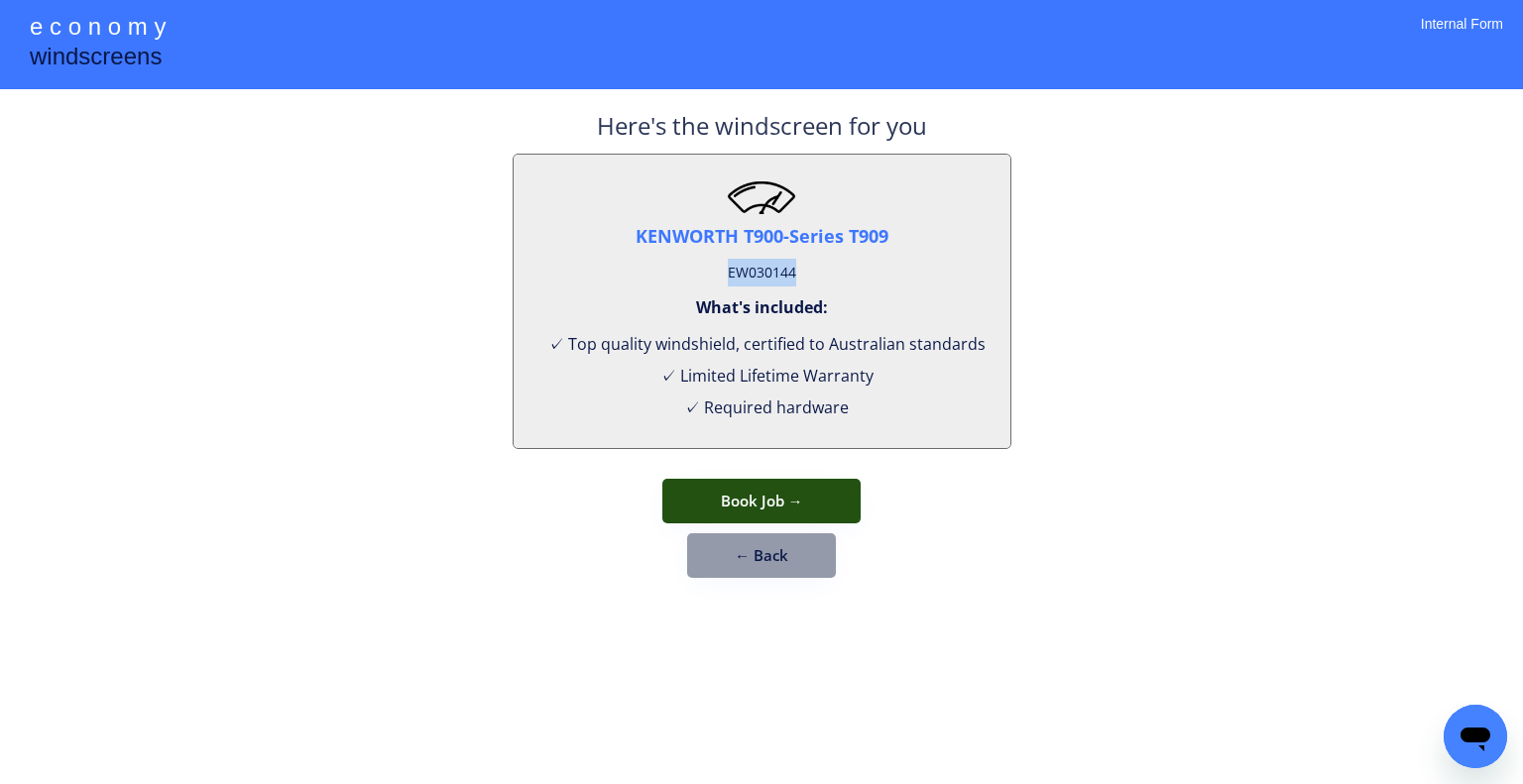 click on "Book Job    →" at bounding box center [762, 501] 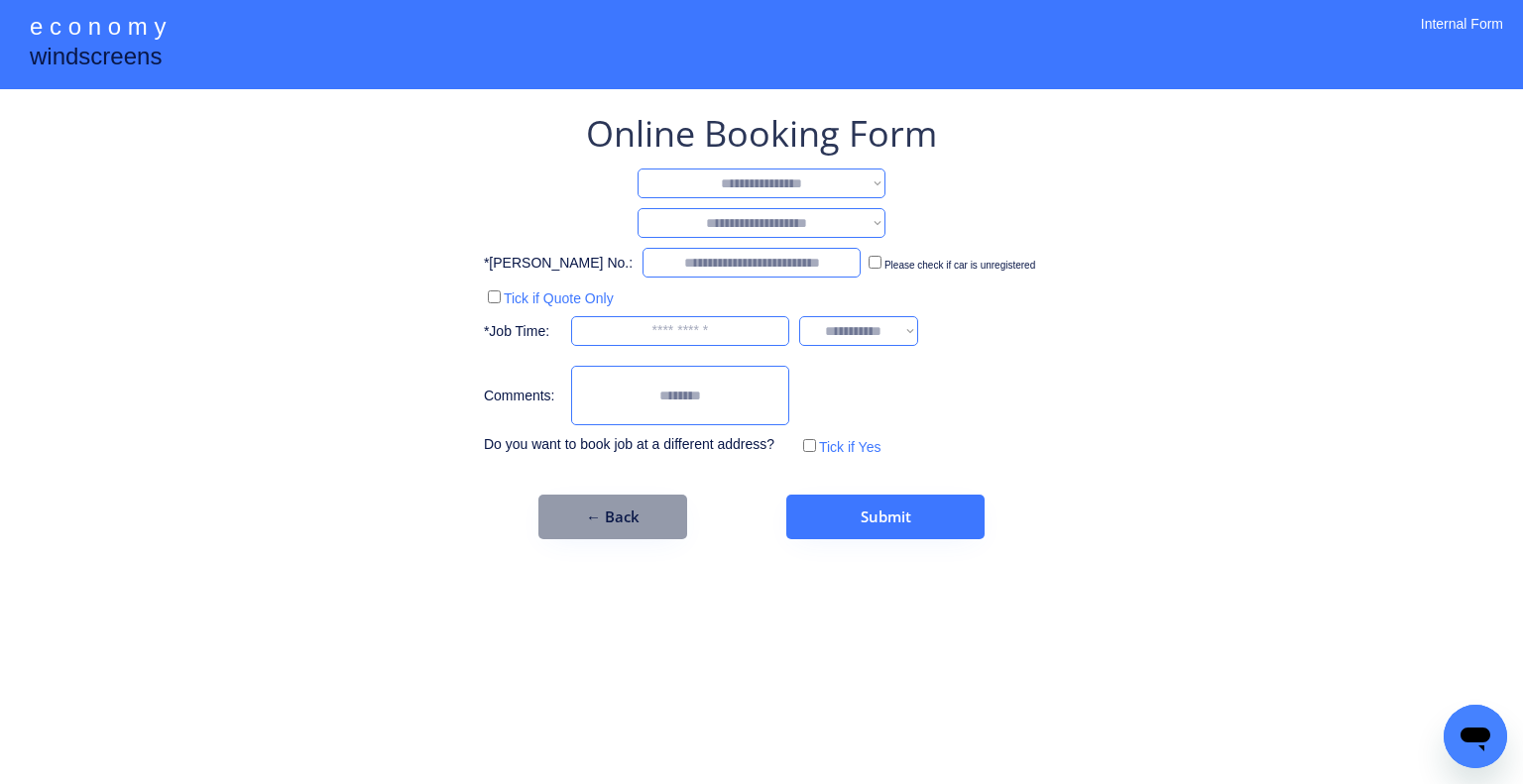 click on "**********" at bounding box center [762, 183] 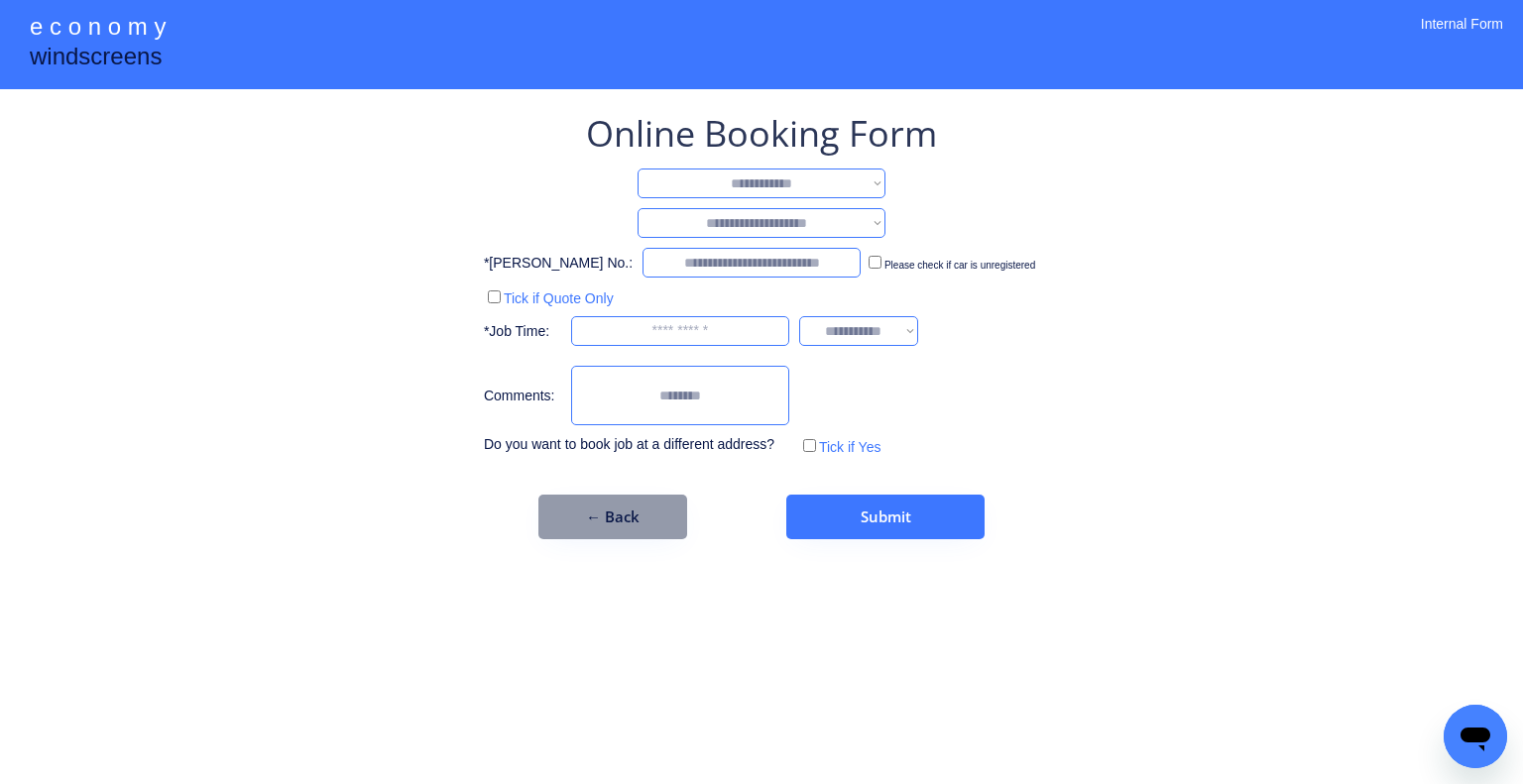 click on "**********" at bounding box center [762, 183] 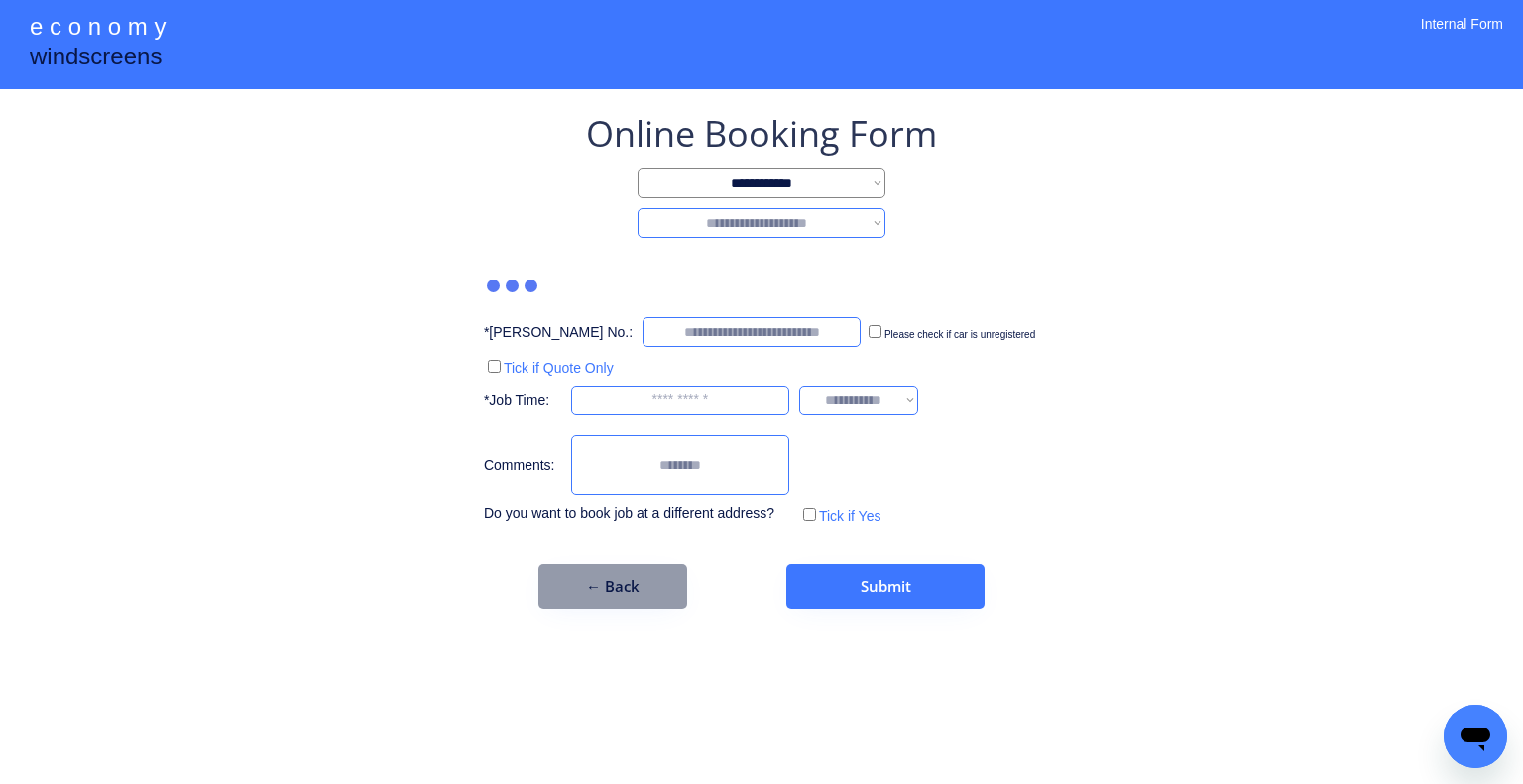 click on "**********" at bounding box center [762, 223] 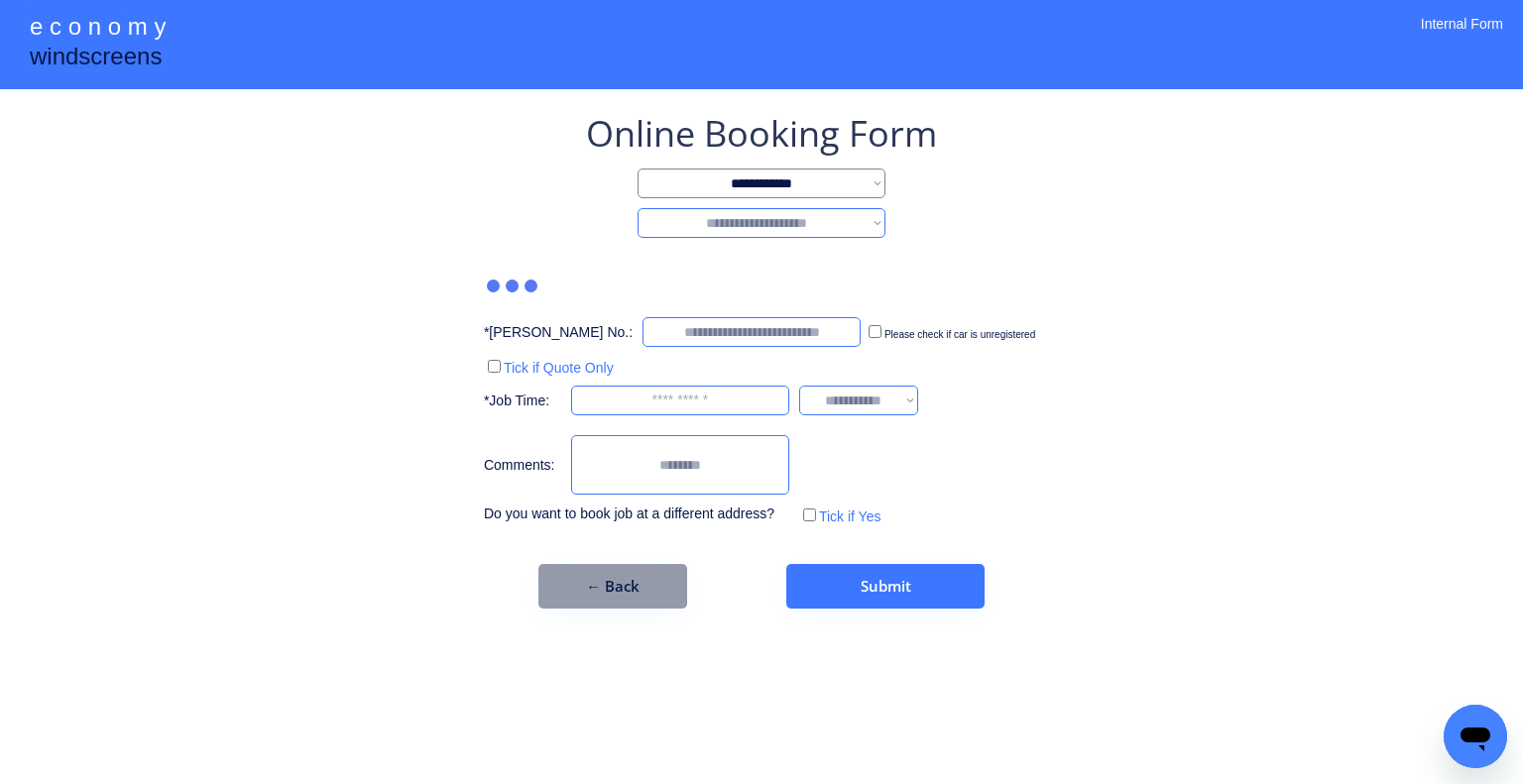 select on "*******" 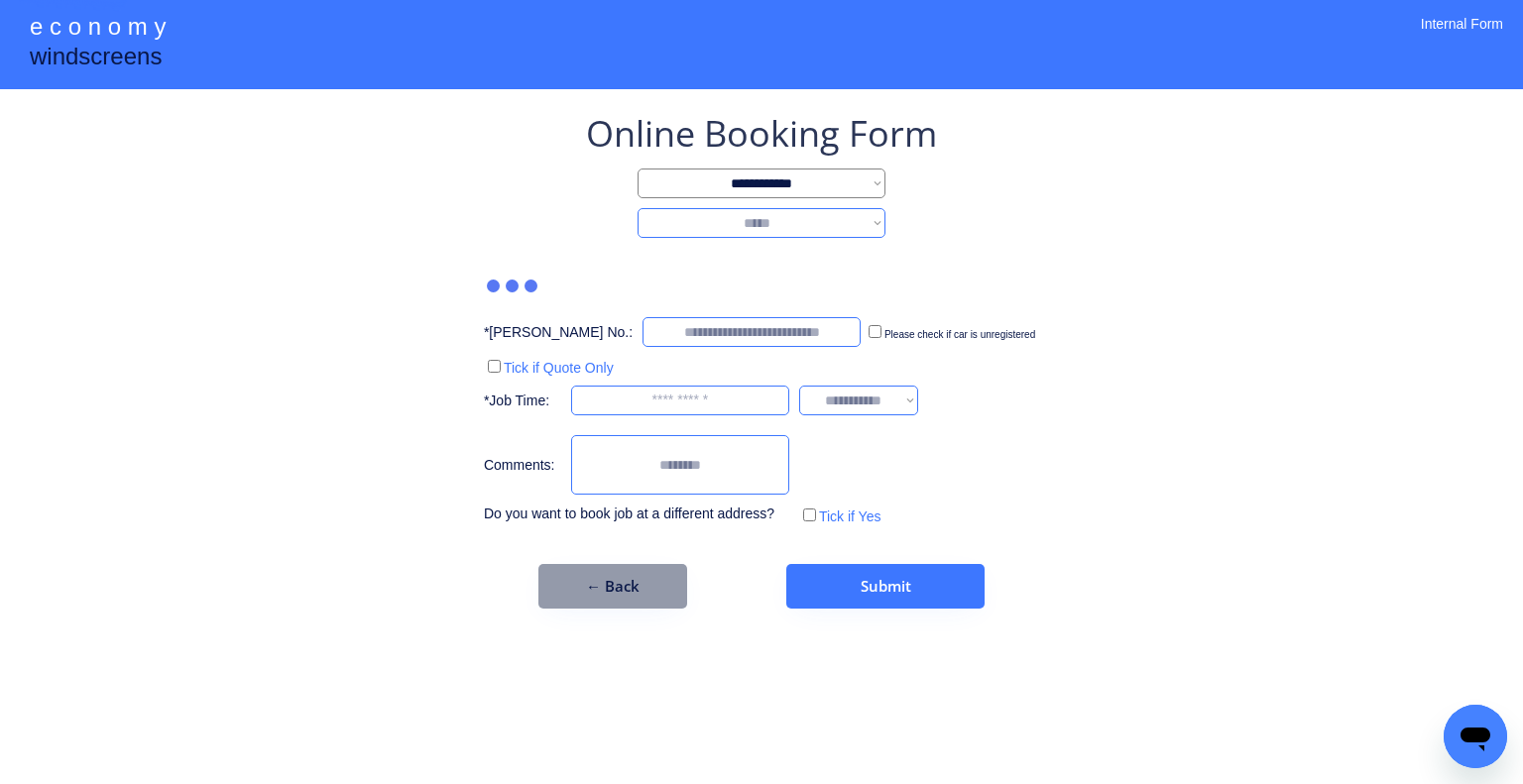 click on "**********" at bounding box center [762, 223] 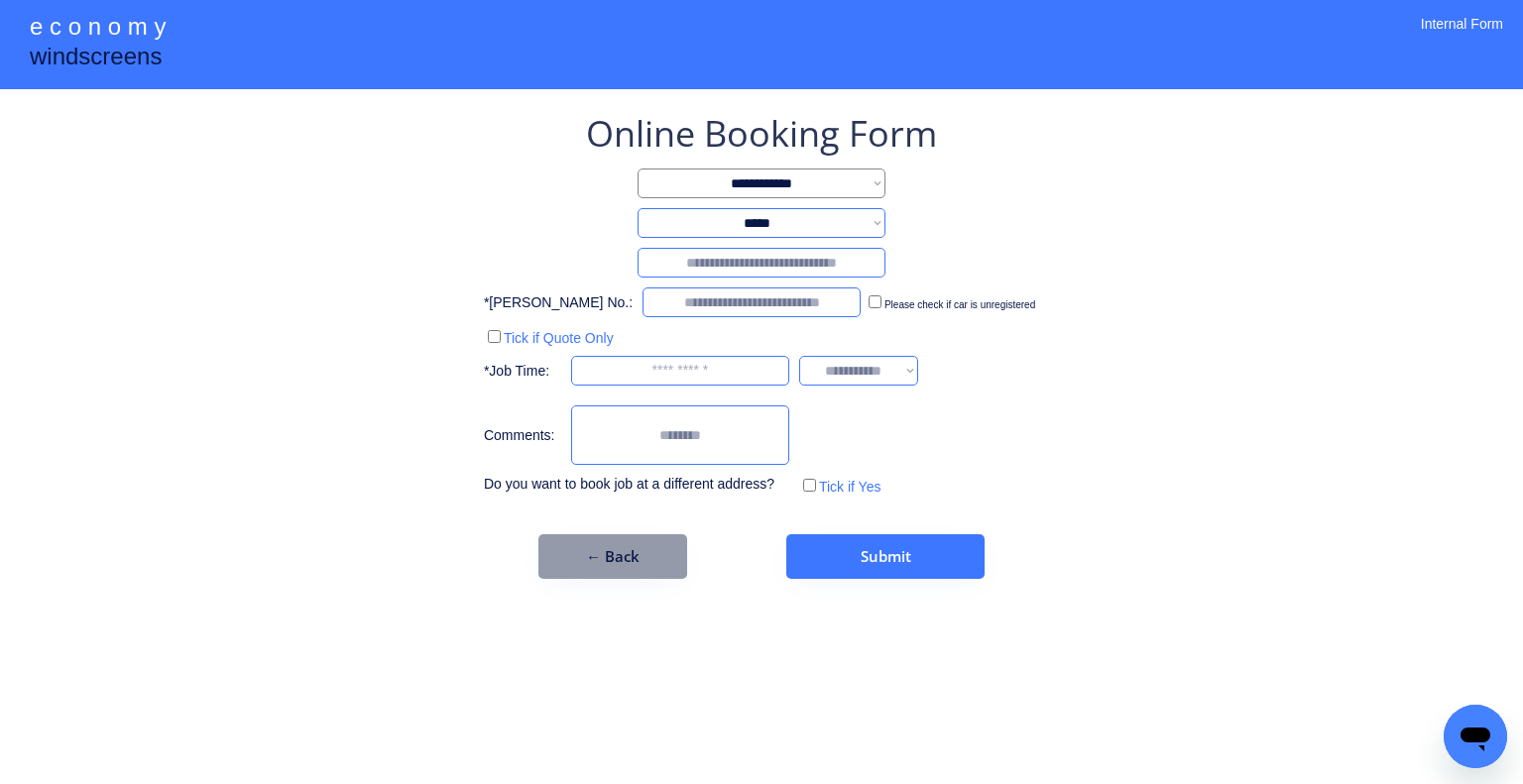 click at bounding box center [762, 263] 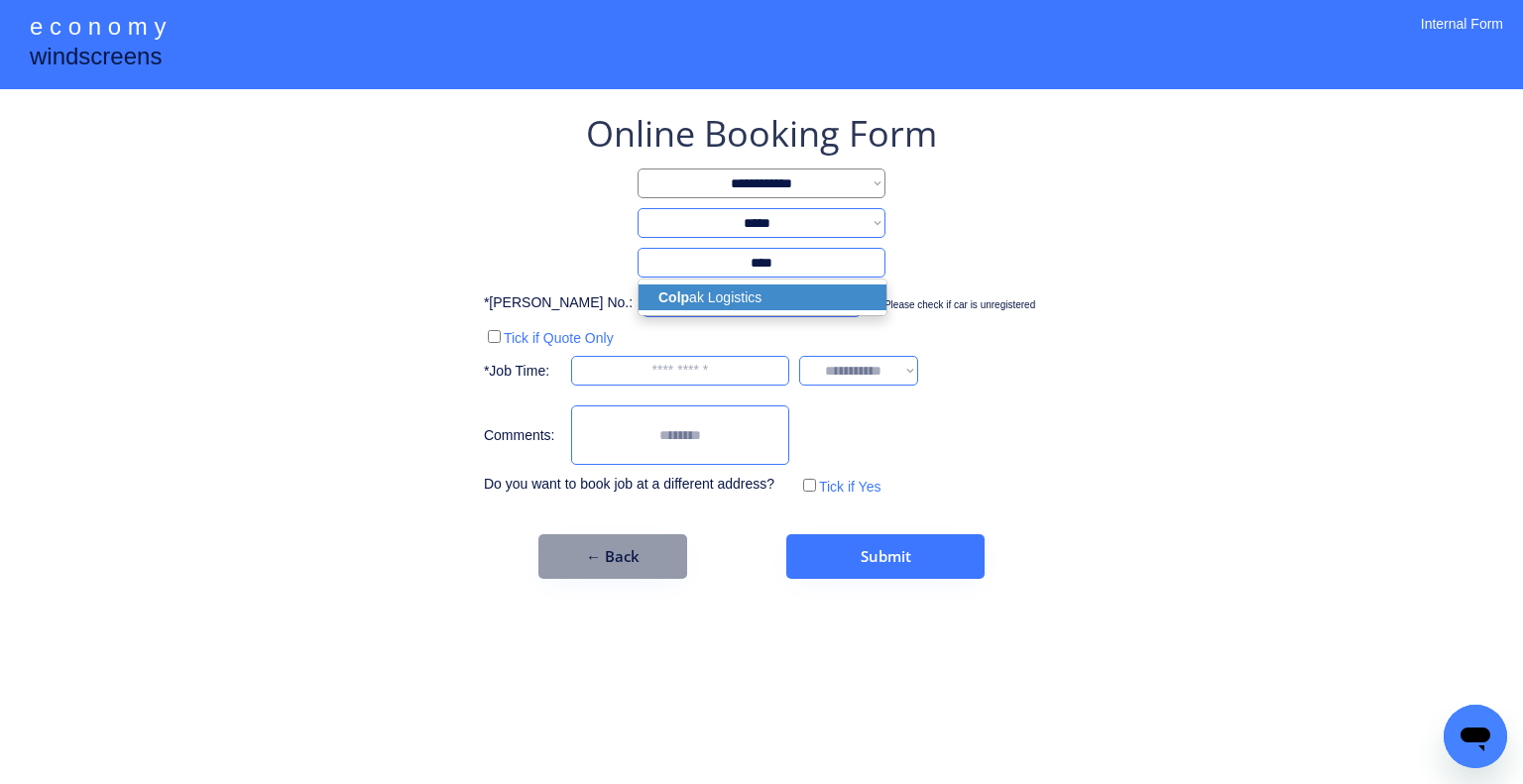 drag, startPoint x: 838, startPoint y: 296, endPoint x: 1158, endPoint y: 280, distance: 320.39975 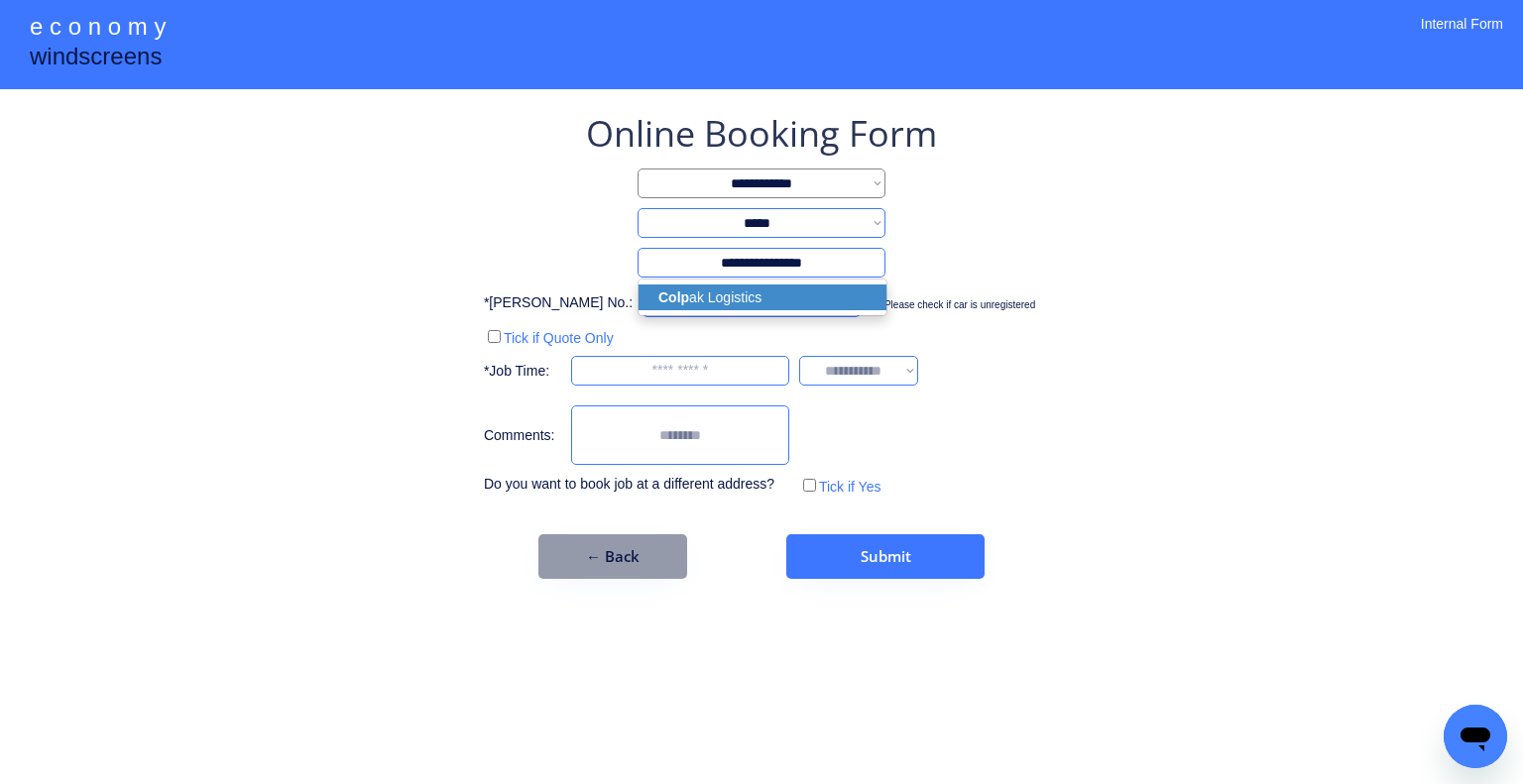 click on "**********" at bounding box center [762, 392] 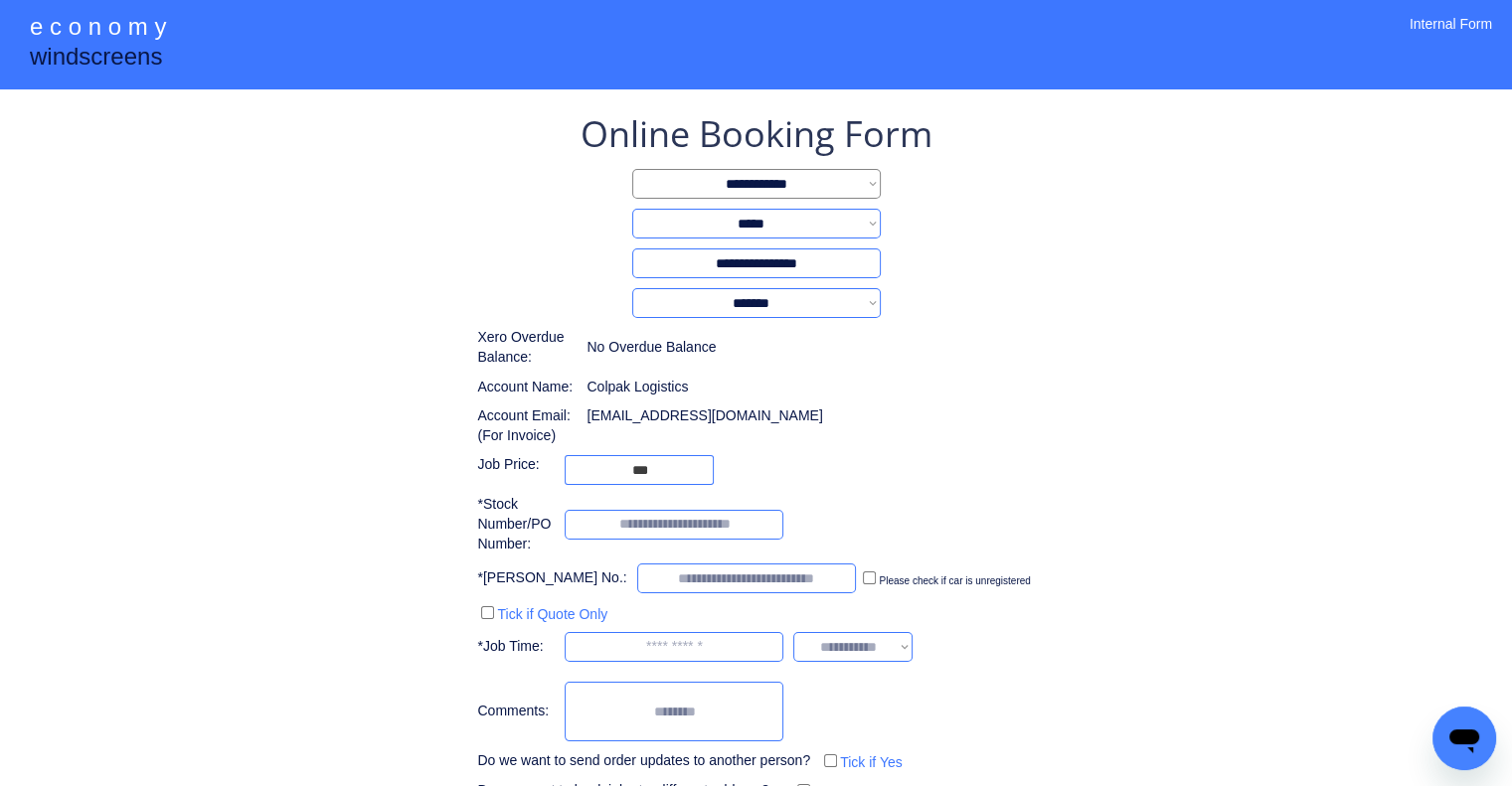click on "**********" at bounding box center [756, 457] 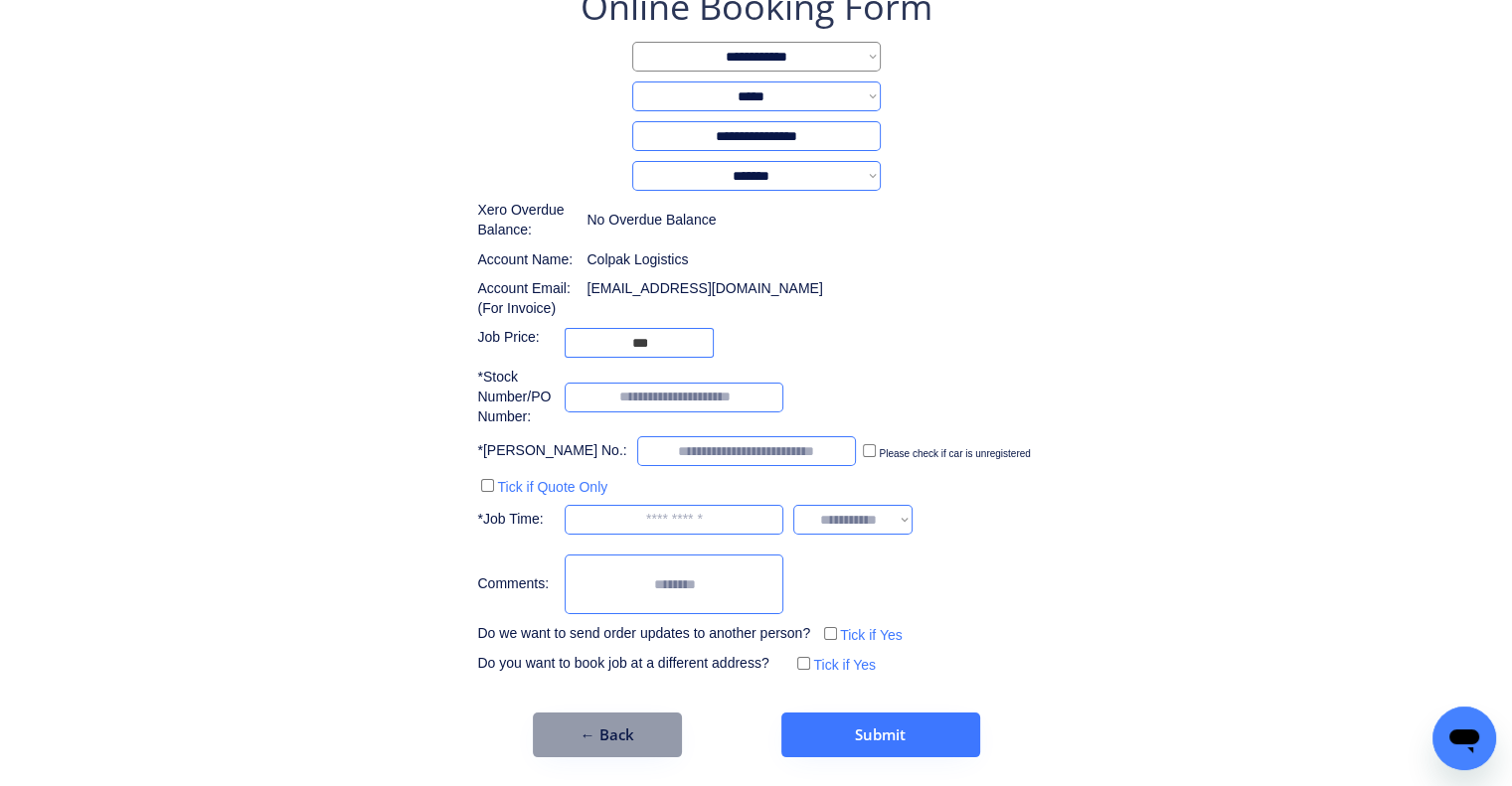 scroll, scrollTop: 128, scrollLeft: 0, axis: vertical 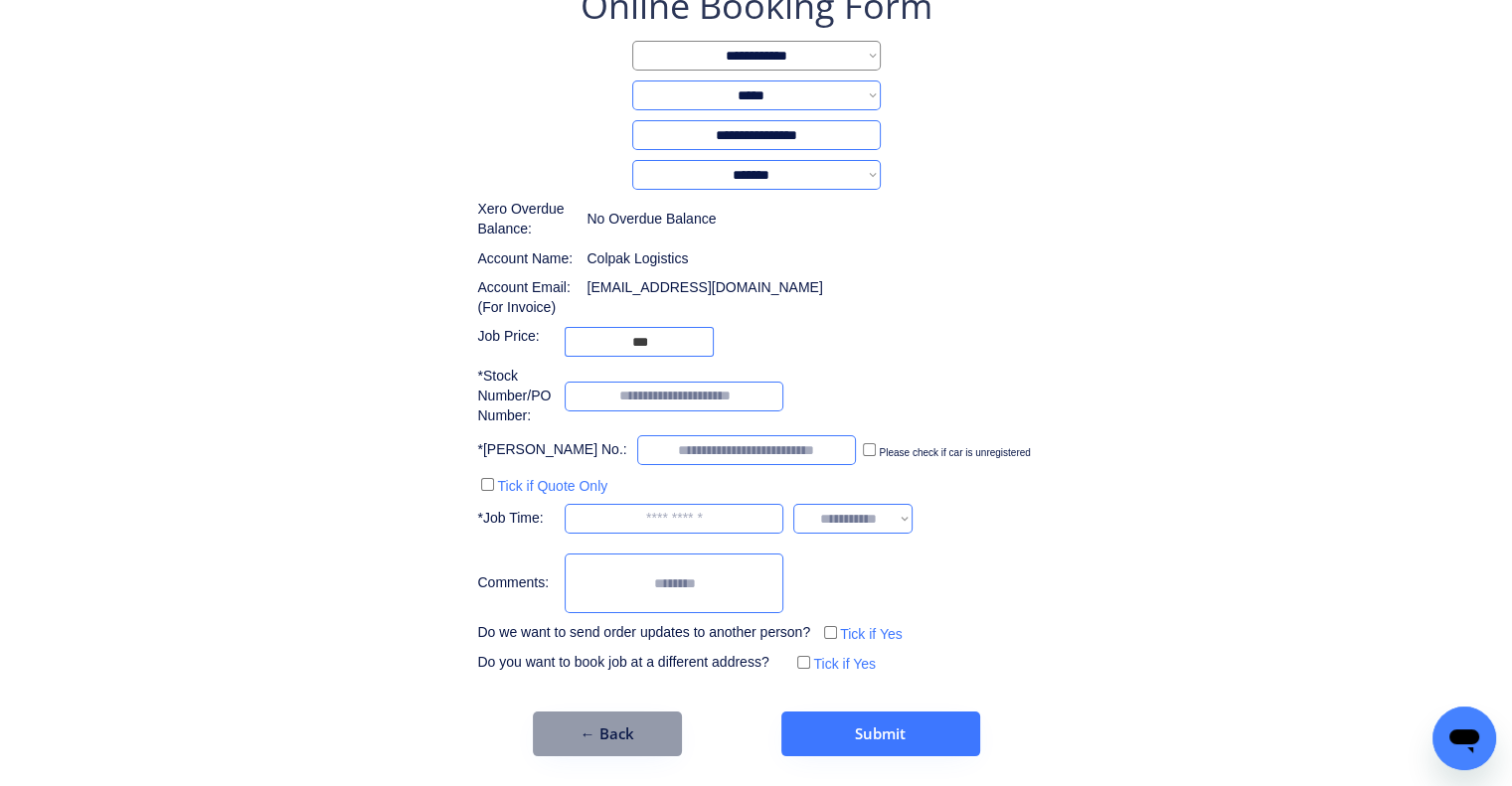 click at bounding box center (674, 396) 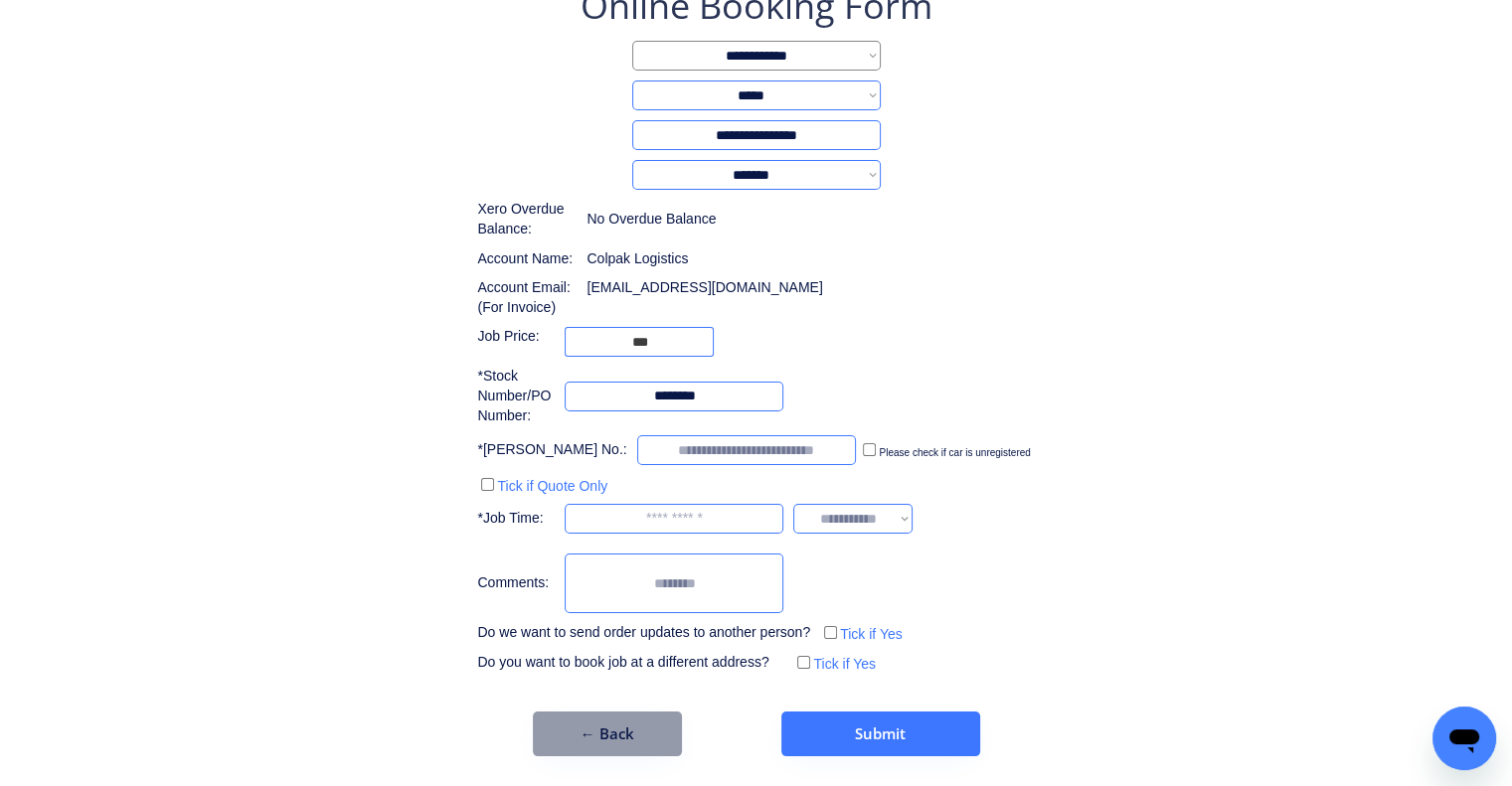 type on "********" 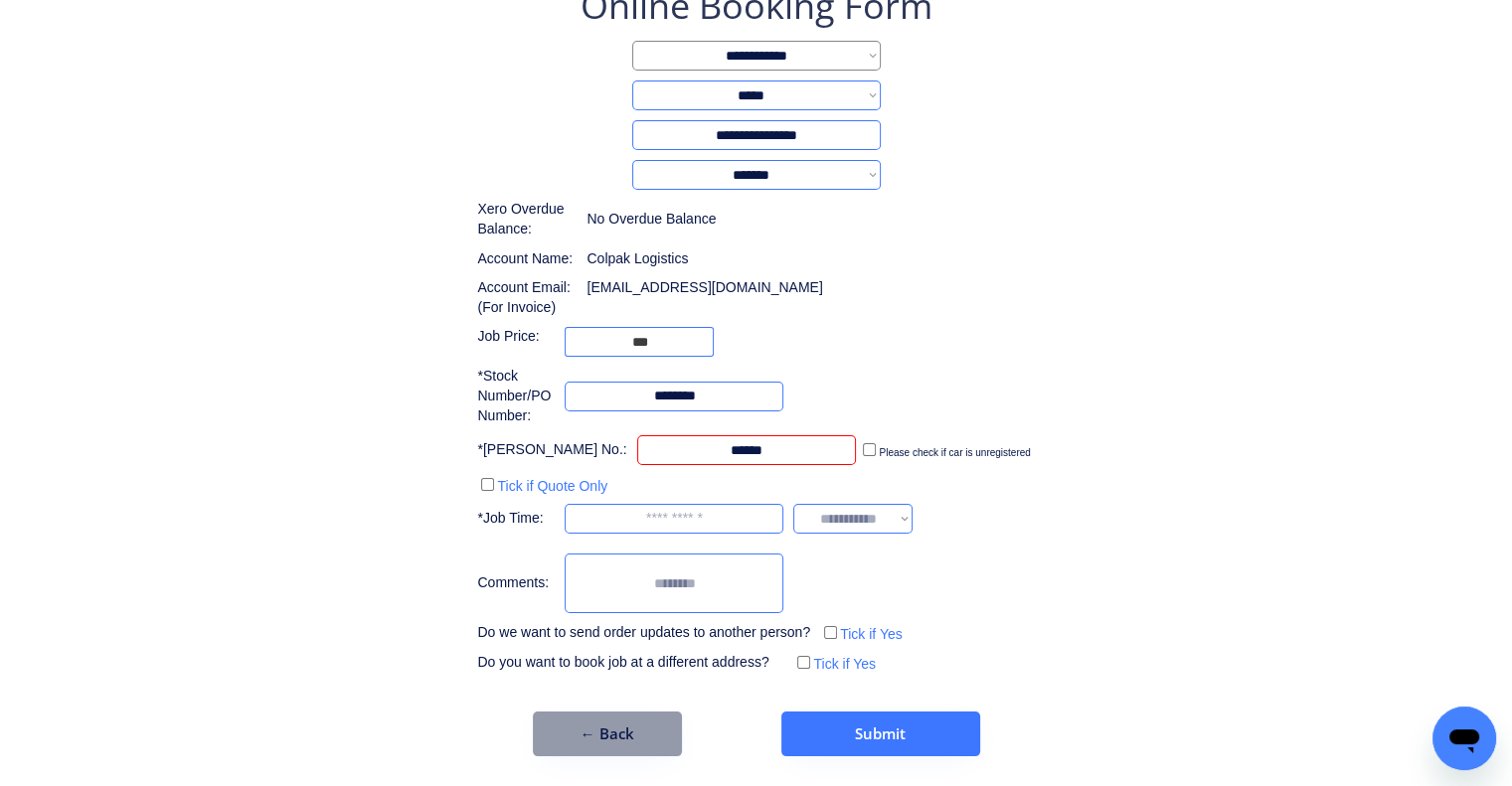 type on "******" 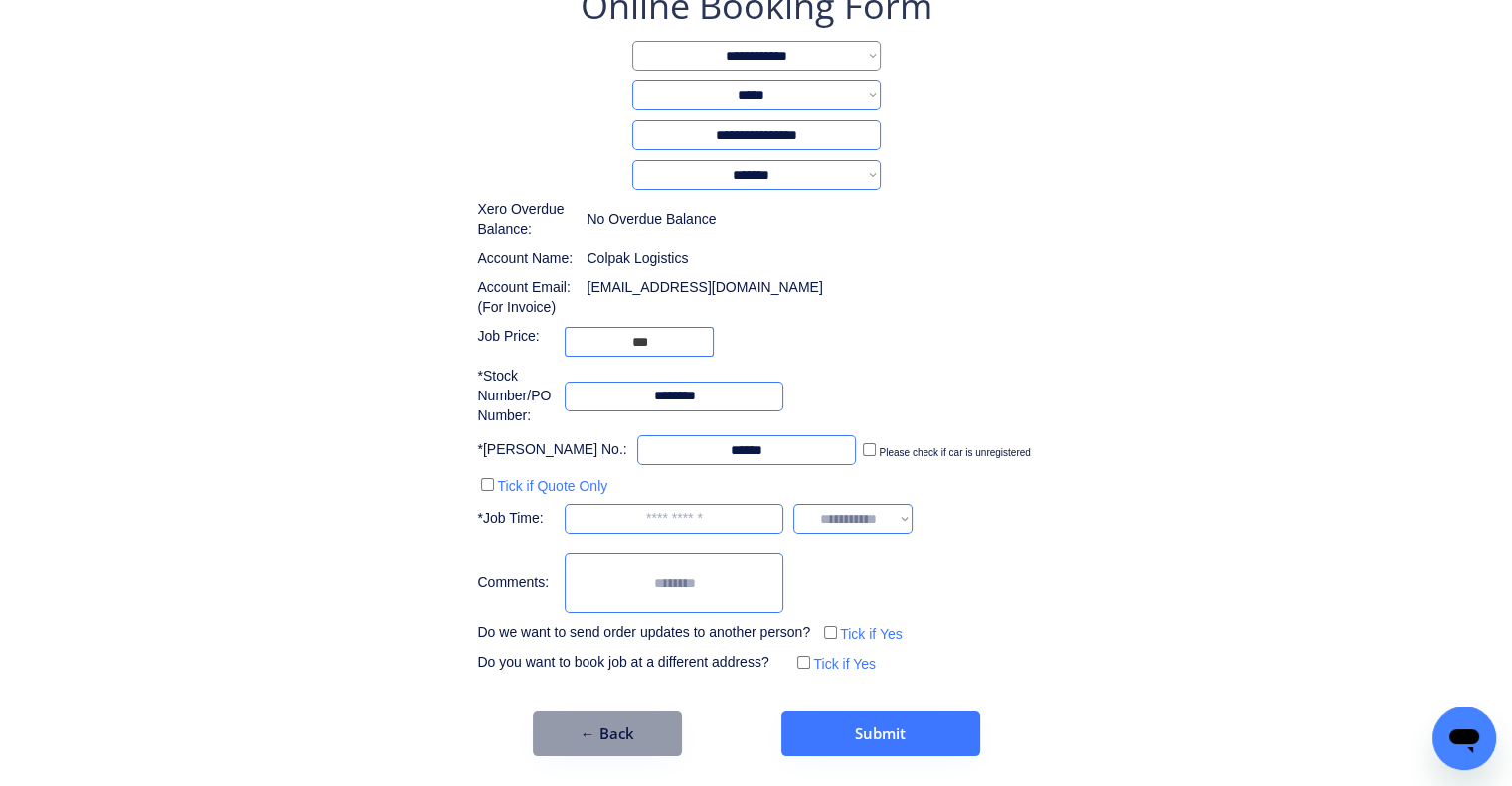 click on "**********" at bounding box center (756, 369) 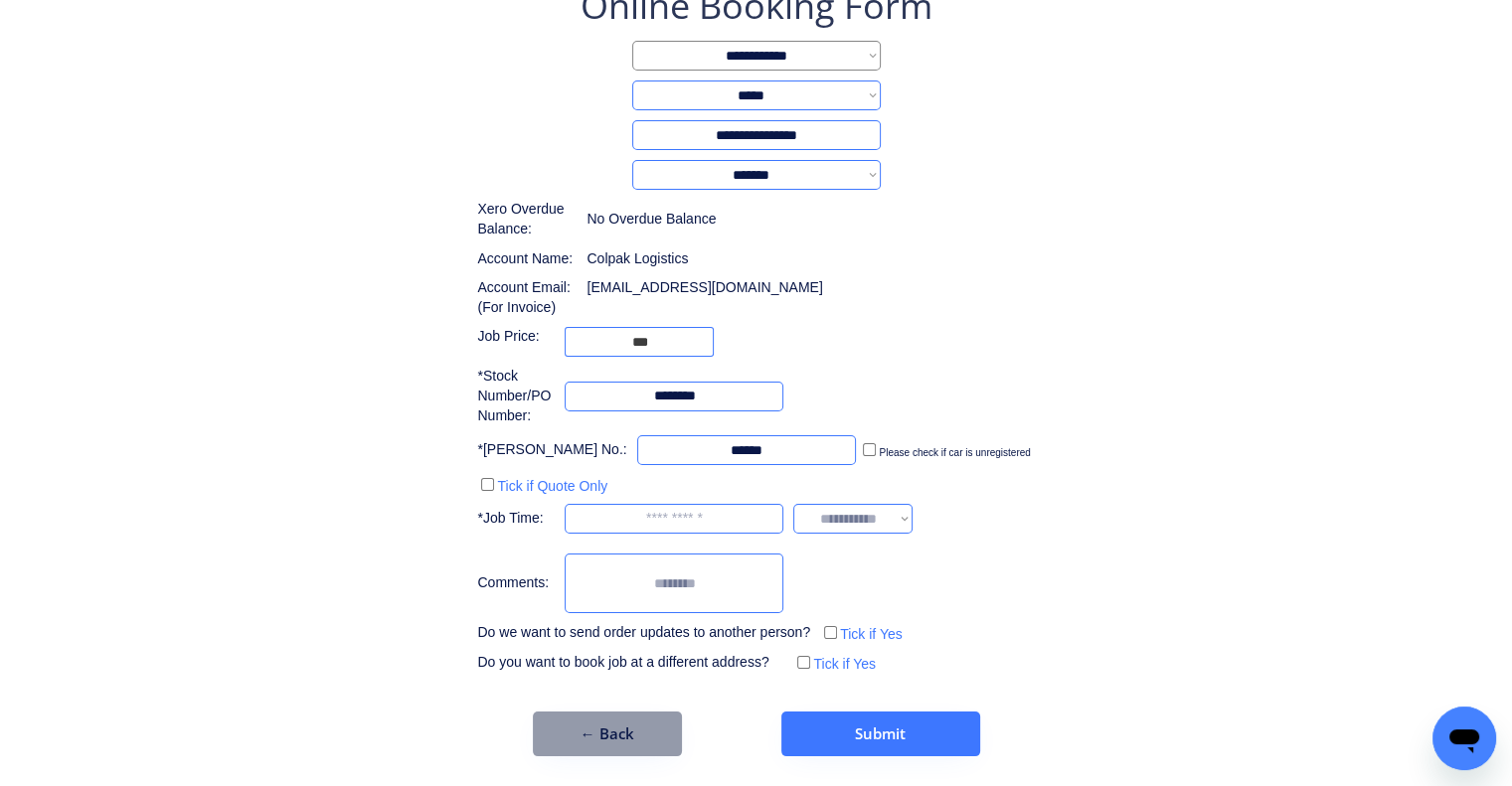 click on "**********" at bounding box center (756, 369) 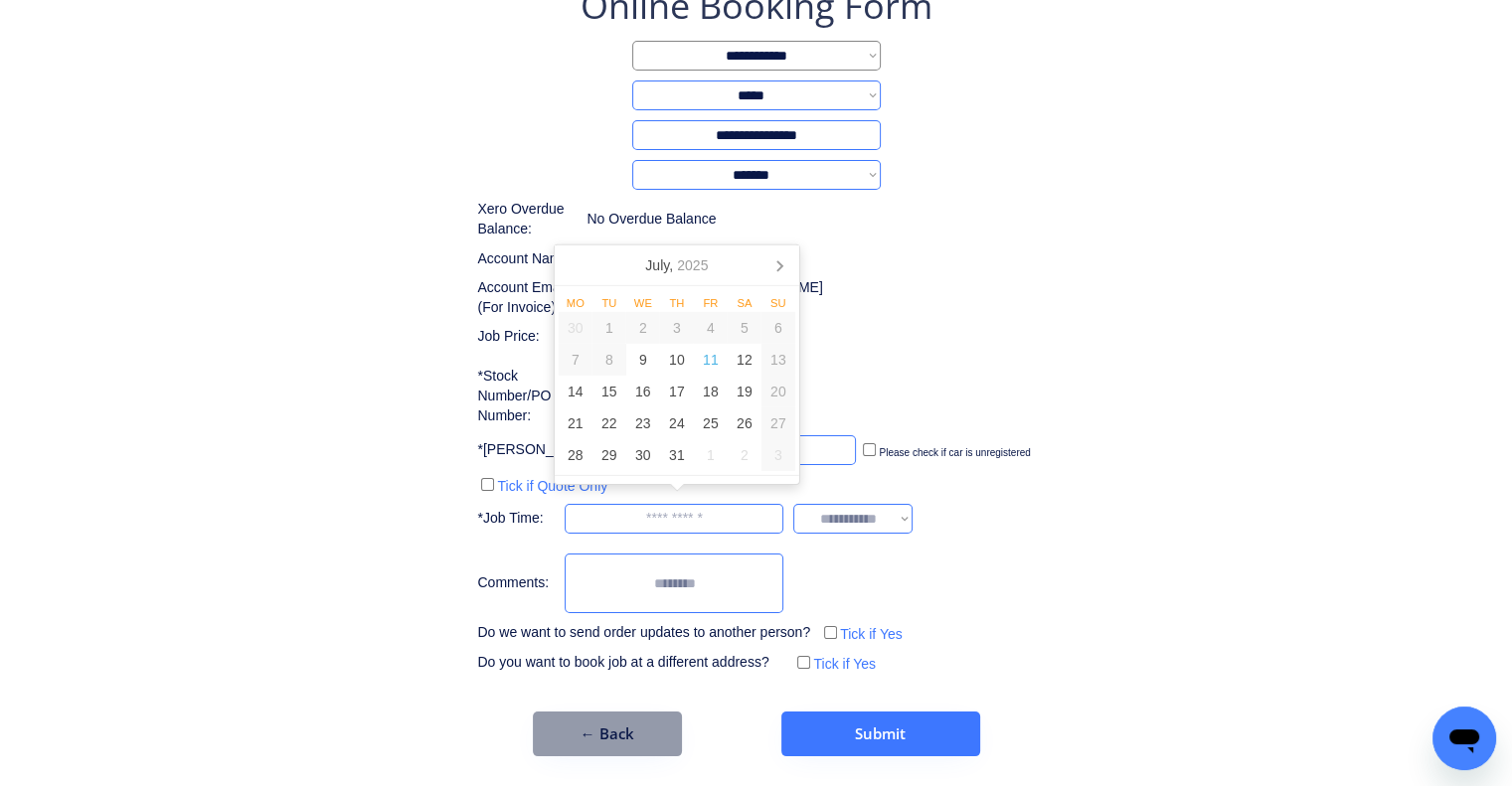 click at bounding box center [674, 519] 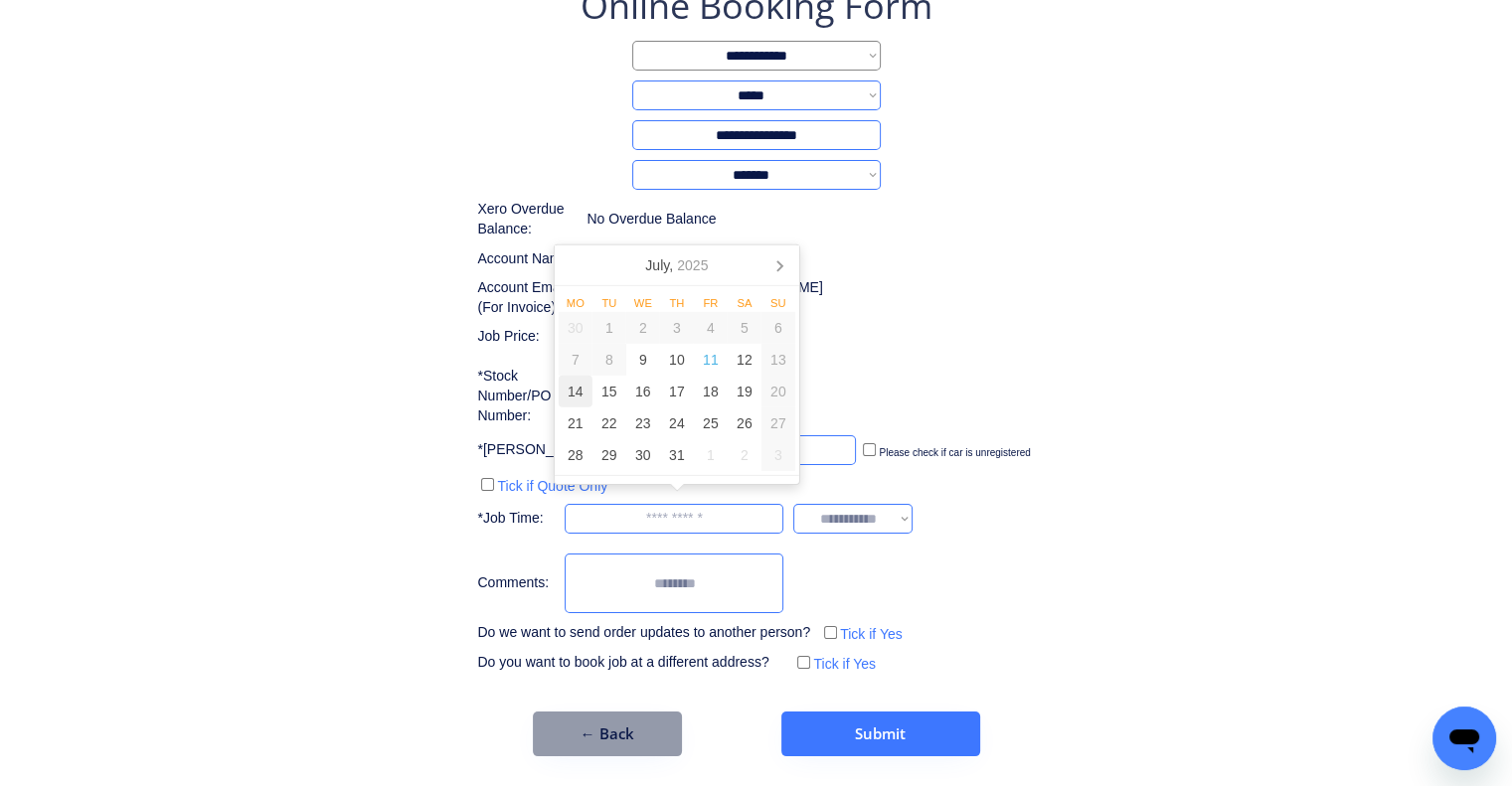 click on "14" at bounding box center [576, 392] 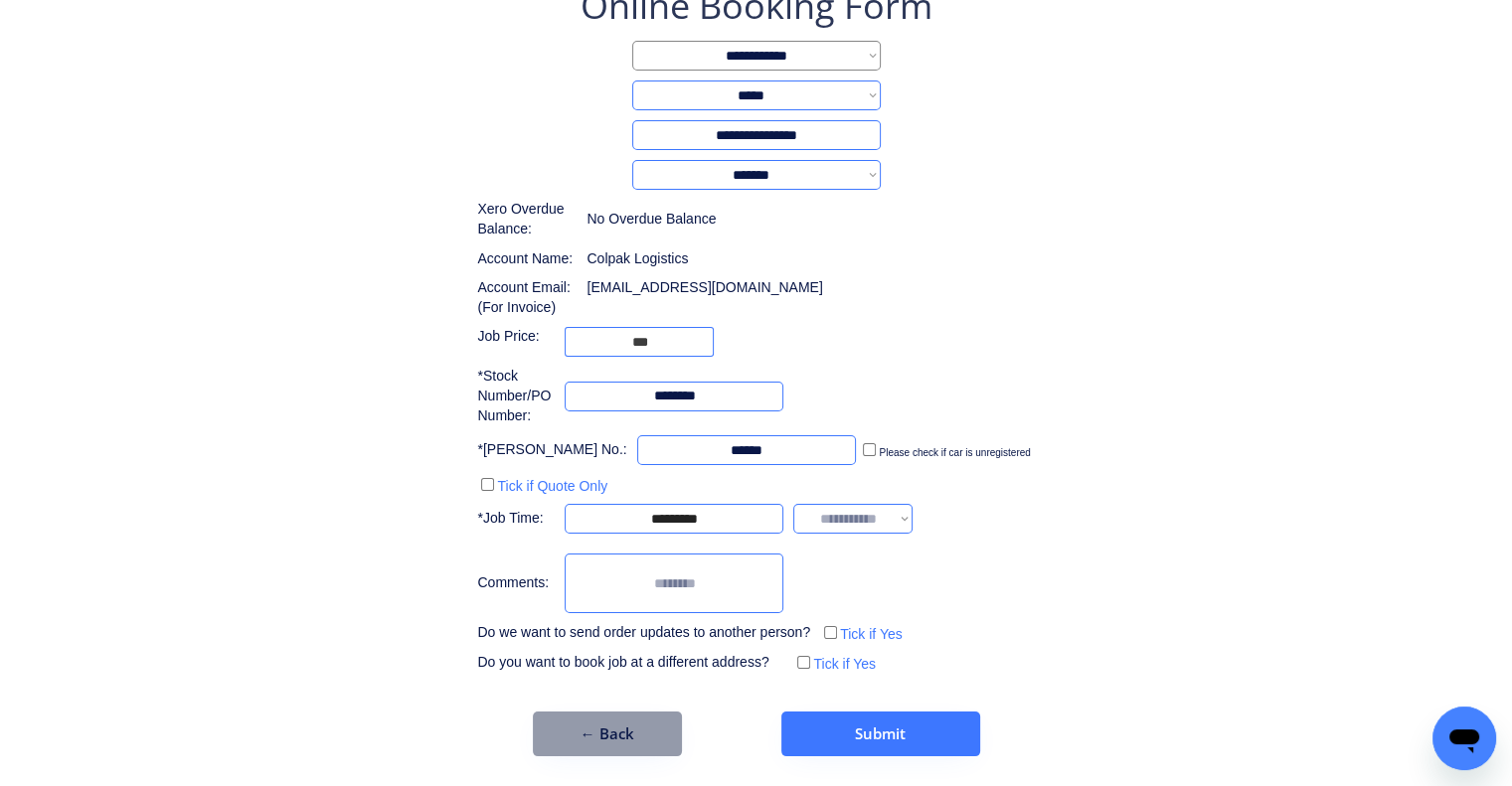 click on "**********" at bounding box center (756, 369) 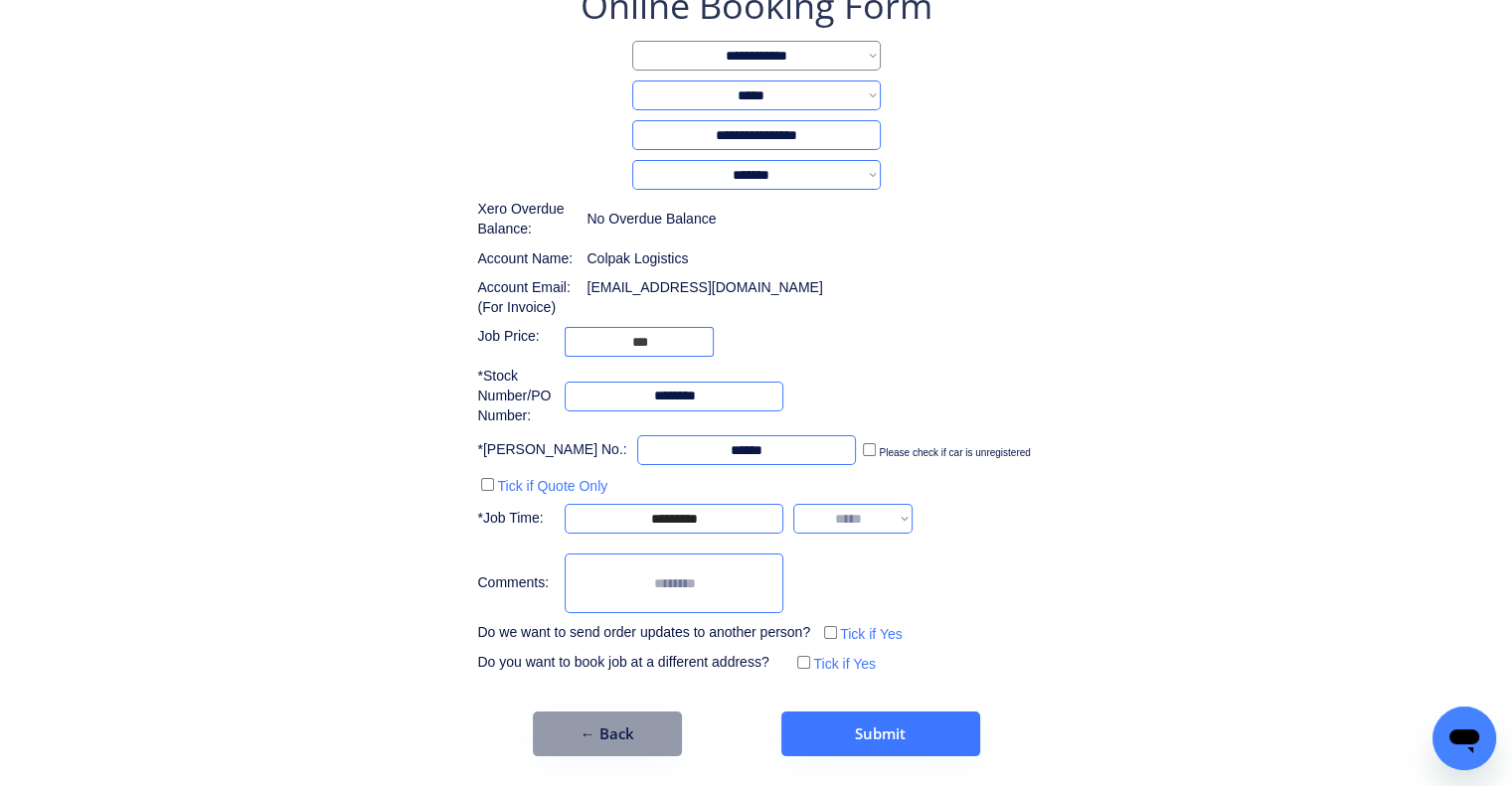 click on "**********" at bounding box center (853, 519) 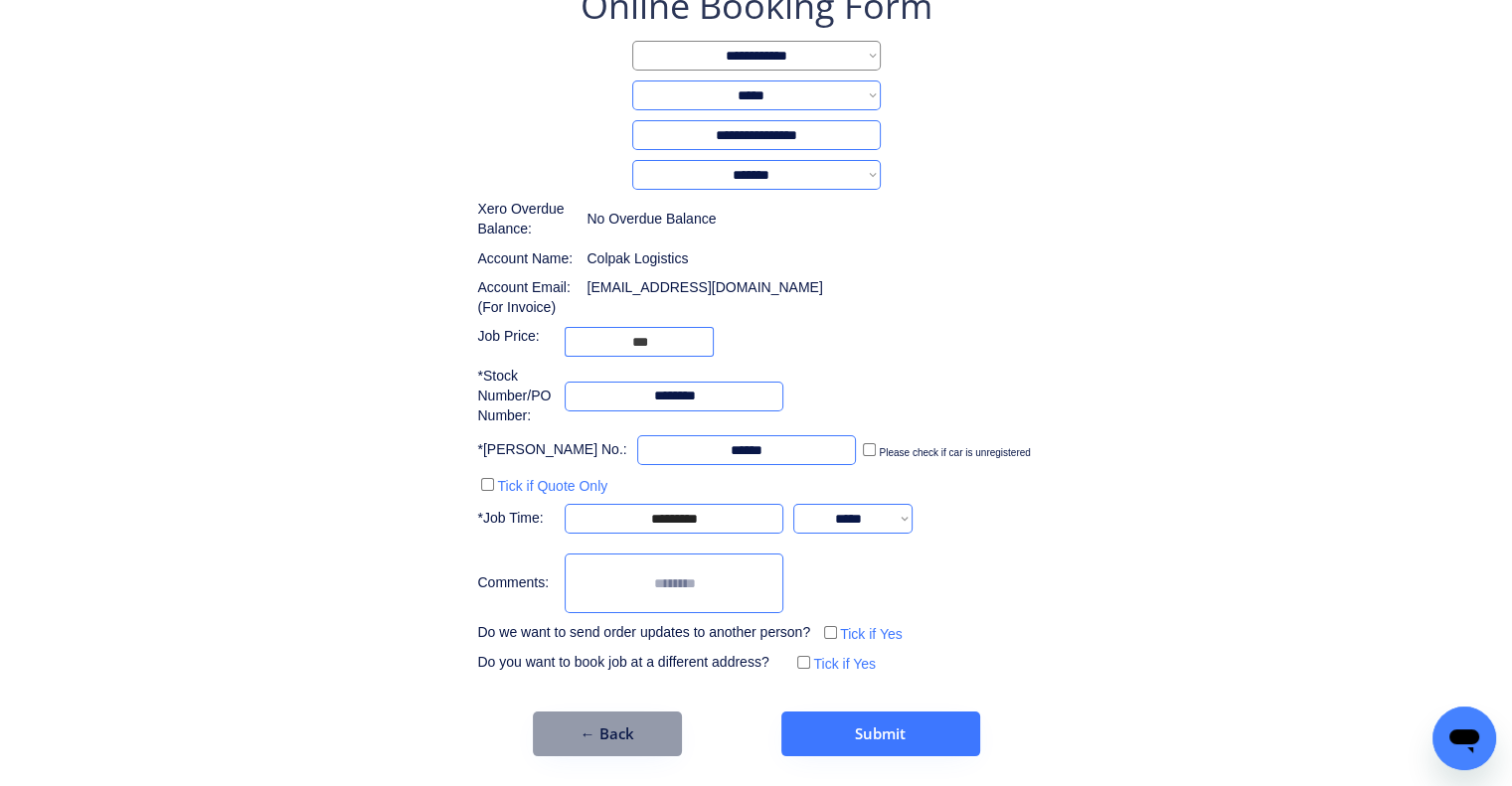 click on "**********" at bounding box center [756, 329] 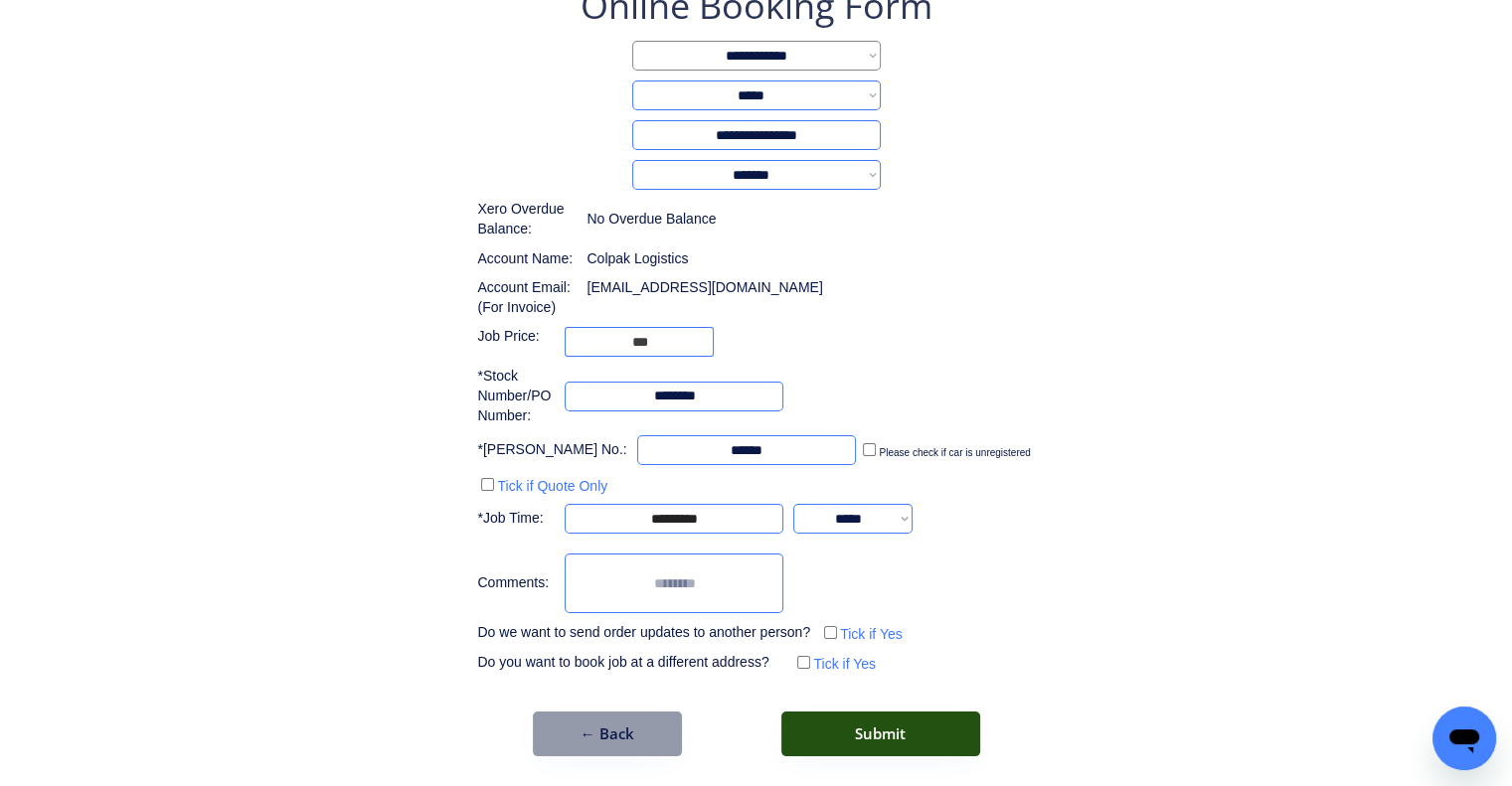 click on "Submit" at bounding box center (881, 733) 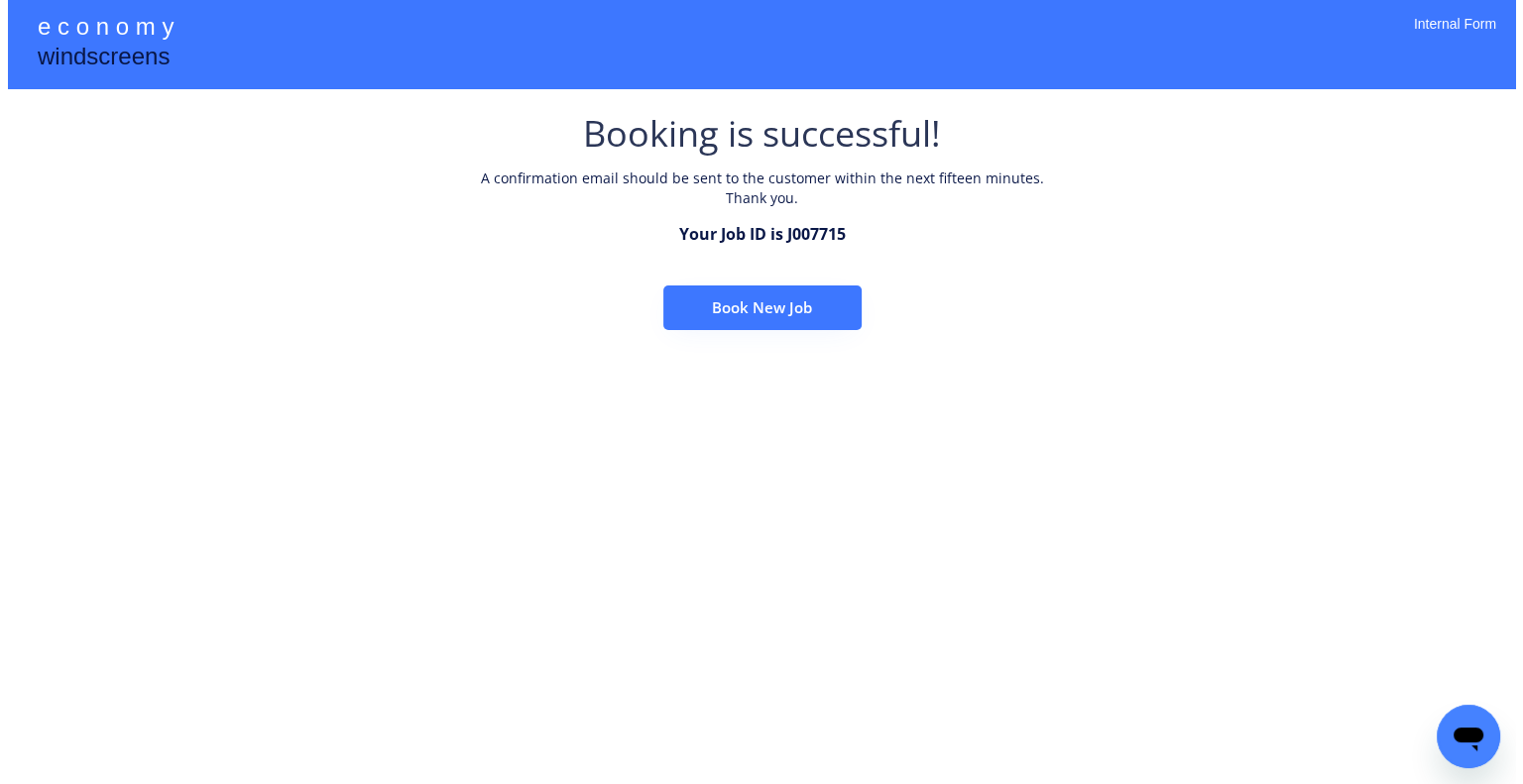 scroll, scrollTop: 0, scrollLeft: 0, axis: both 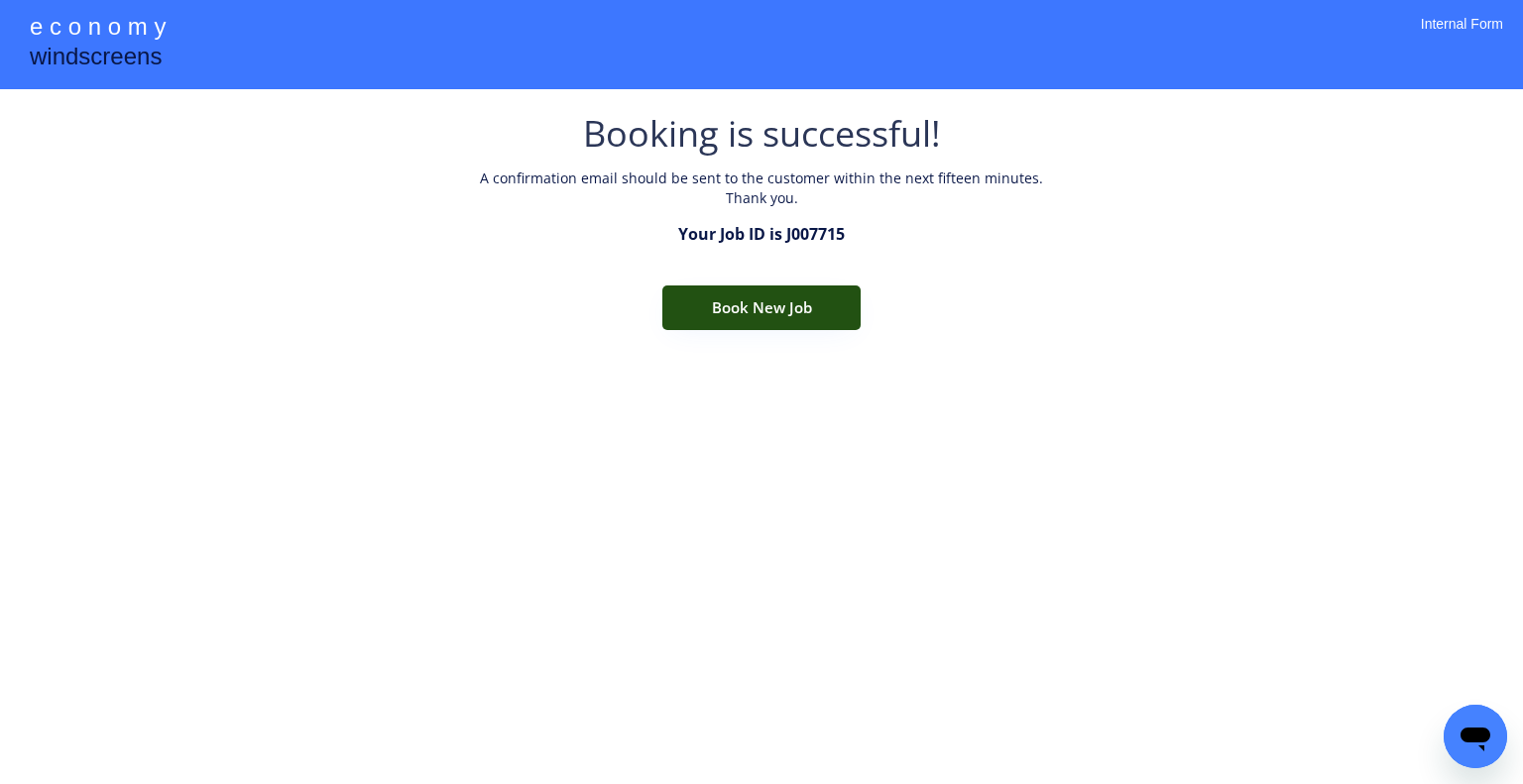 click on "Book New Job" at bounding box center [762, 307] 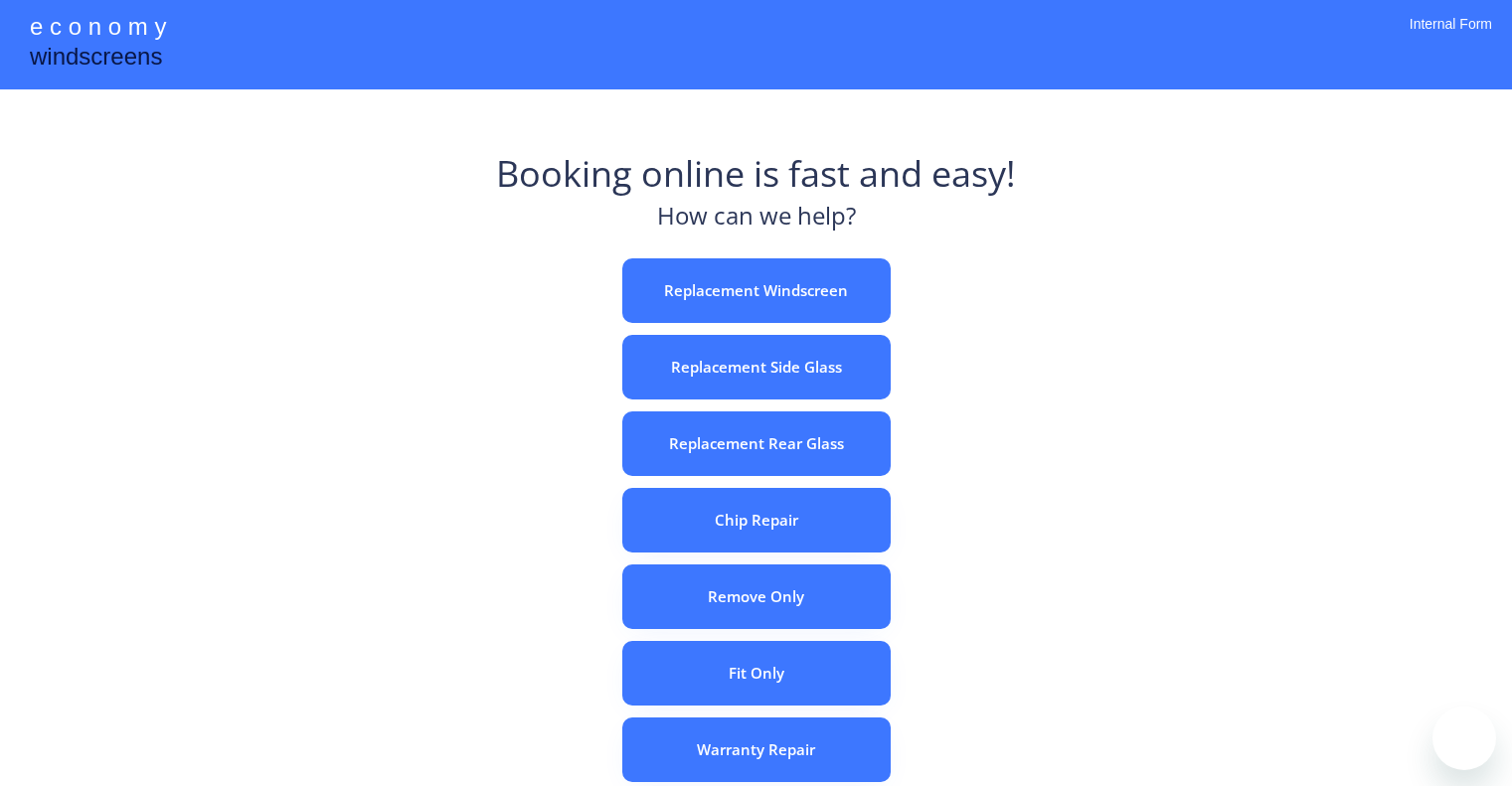 scroll, scrollTop: 0, scrollLeft: 0, axis: both 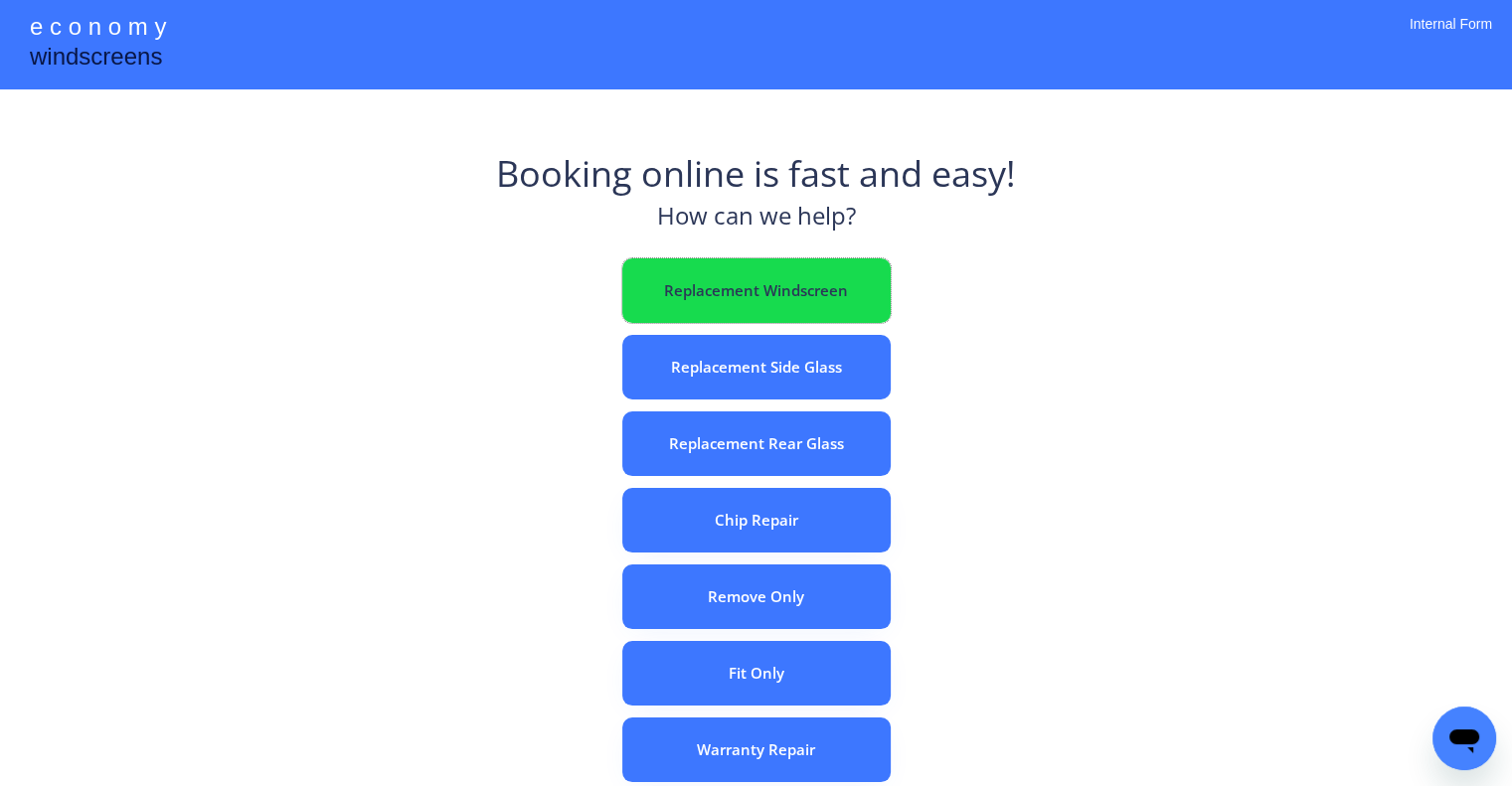 drag, startPoint x: 817, startPoint y: 305, endPoint x: 879, endPoint y: 368, distance: 88.391176 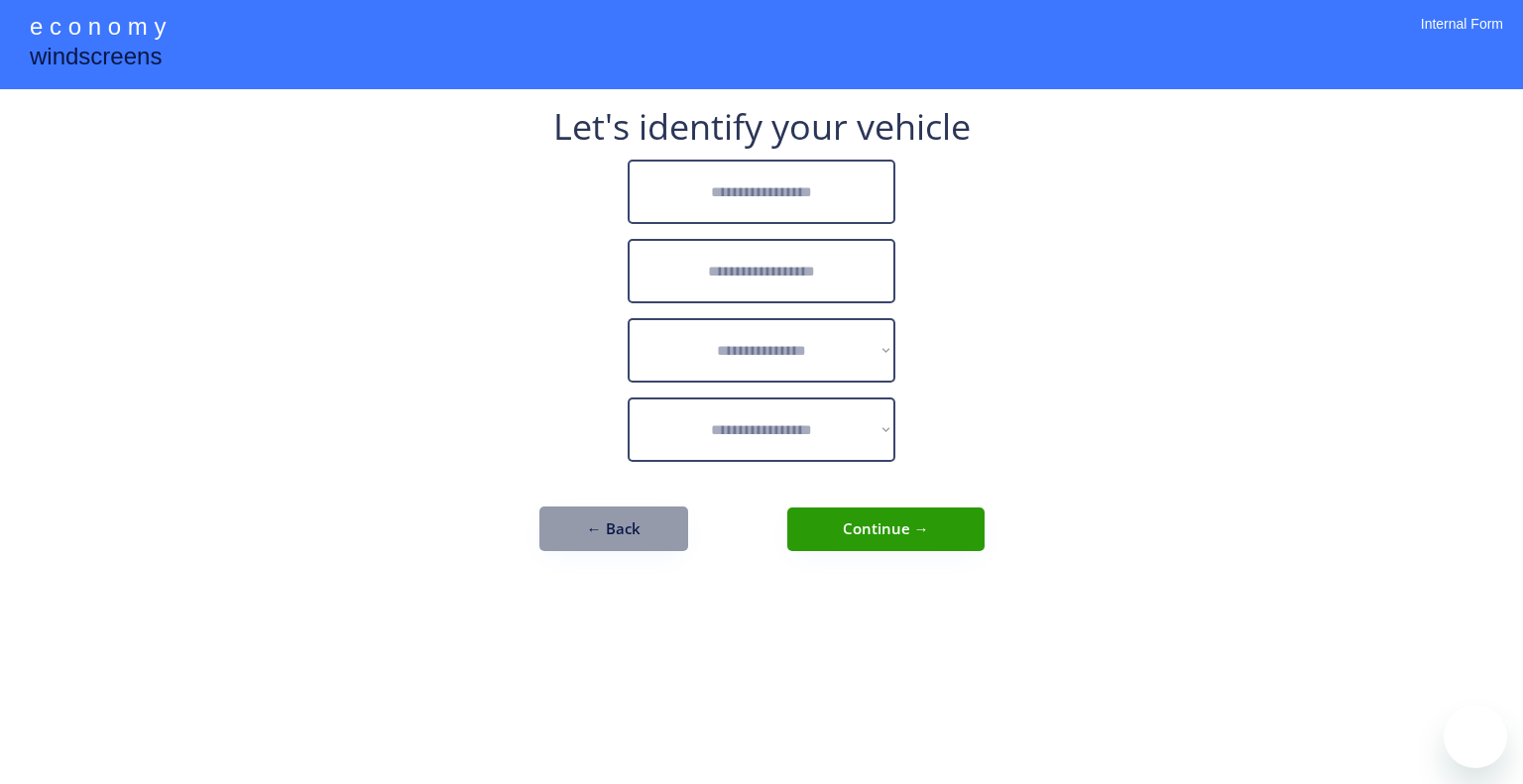 scroll, scrollTop: 0, scrollLeft: 0, axis: both 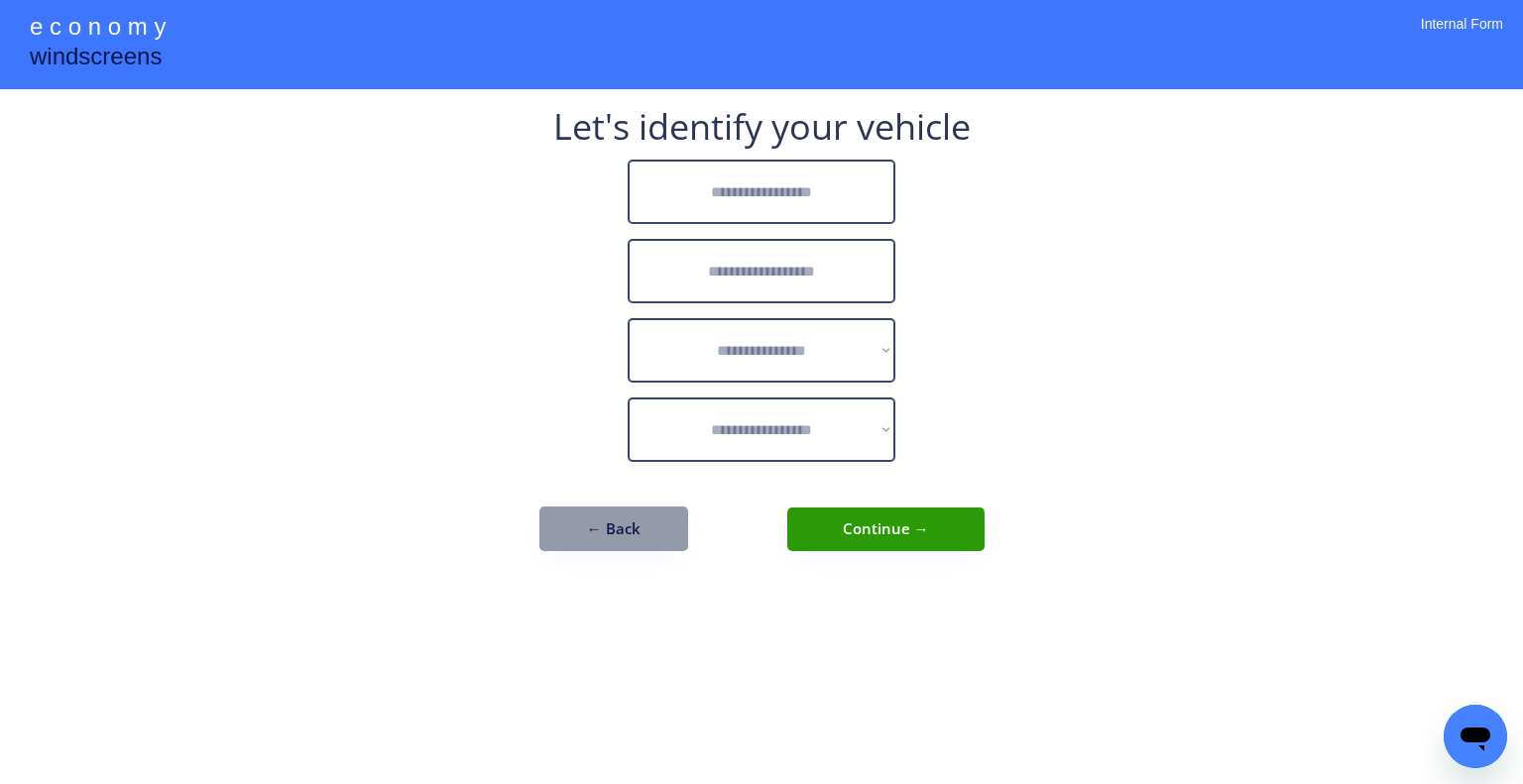 click at bounding box center [762, 191] 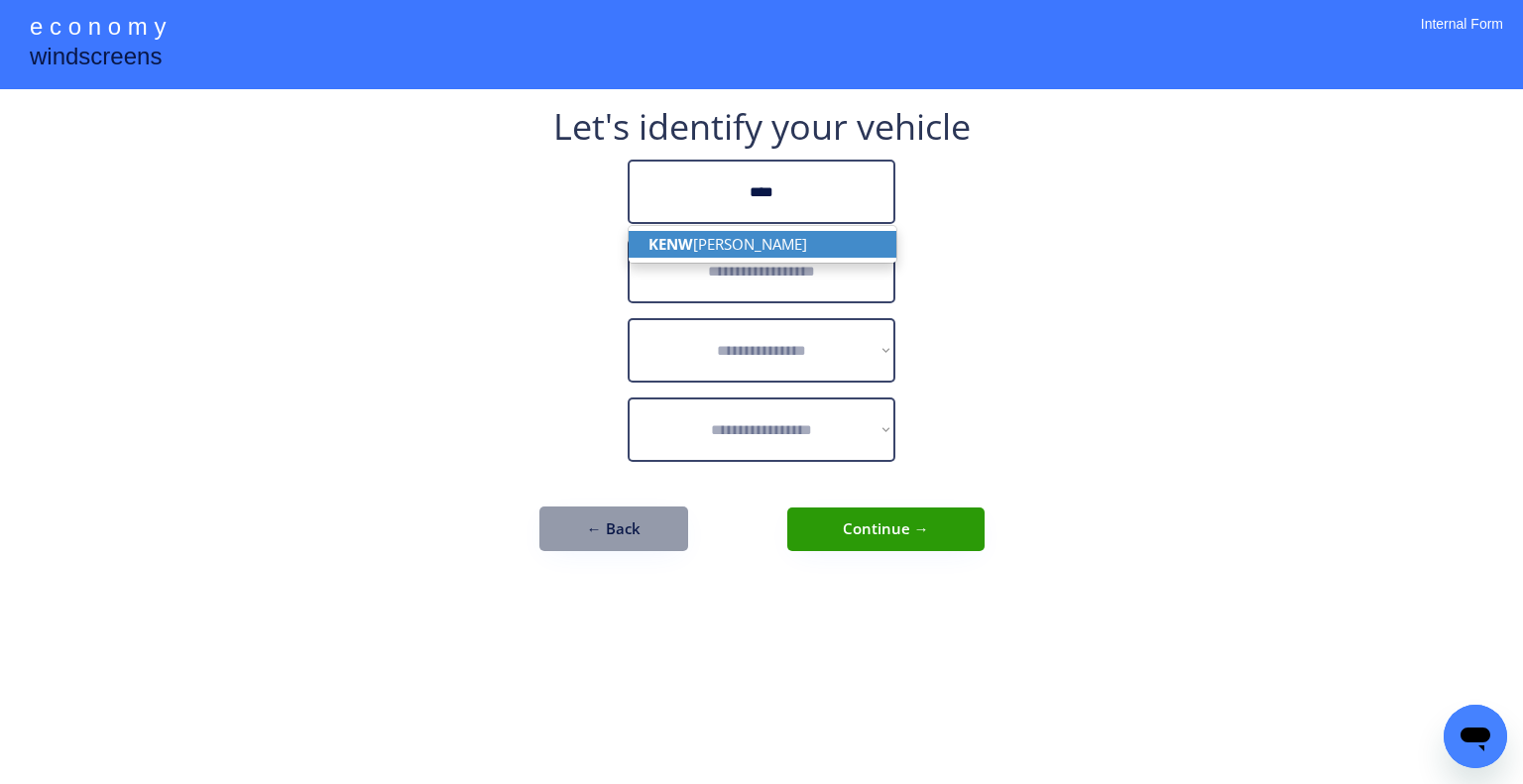 click on "KENW [PERSON_NAME]" at bounding box center (762, 244) 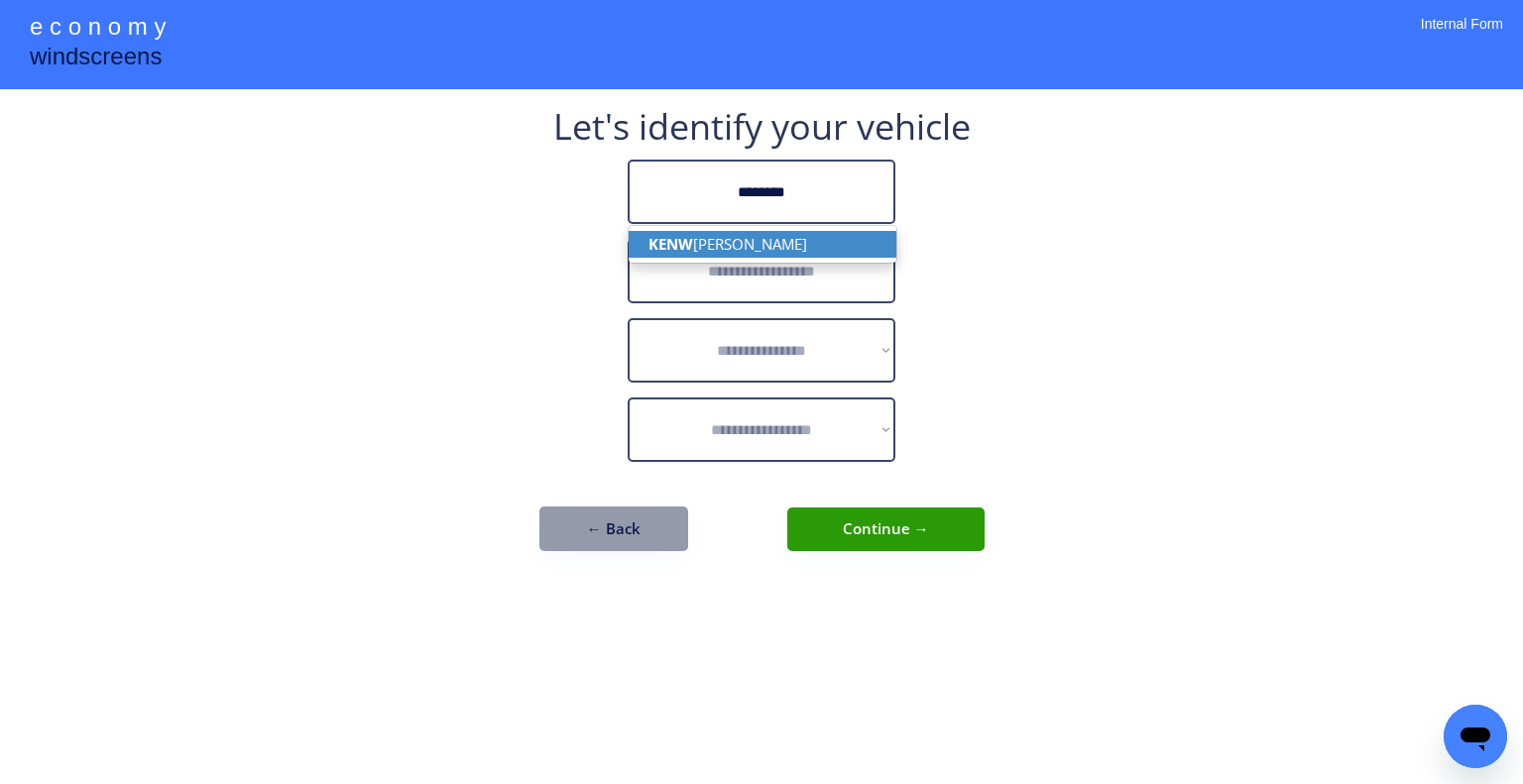 type on "********" 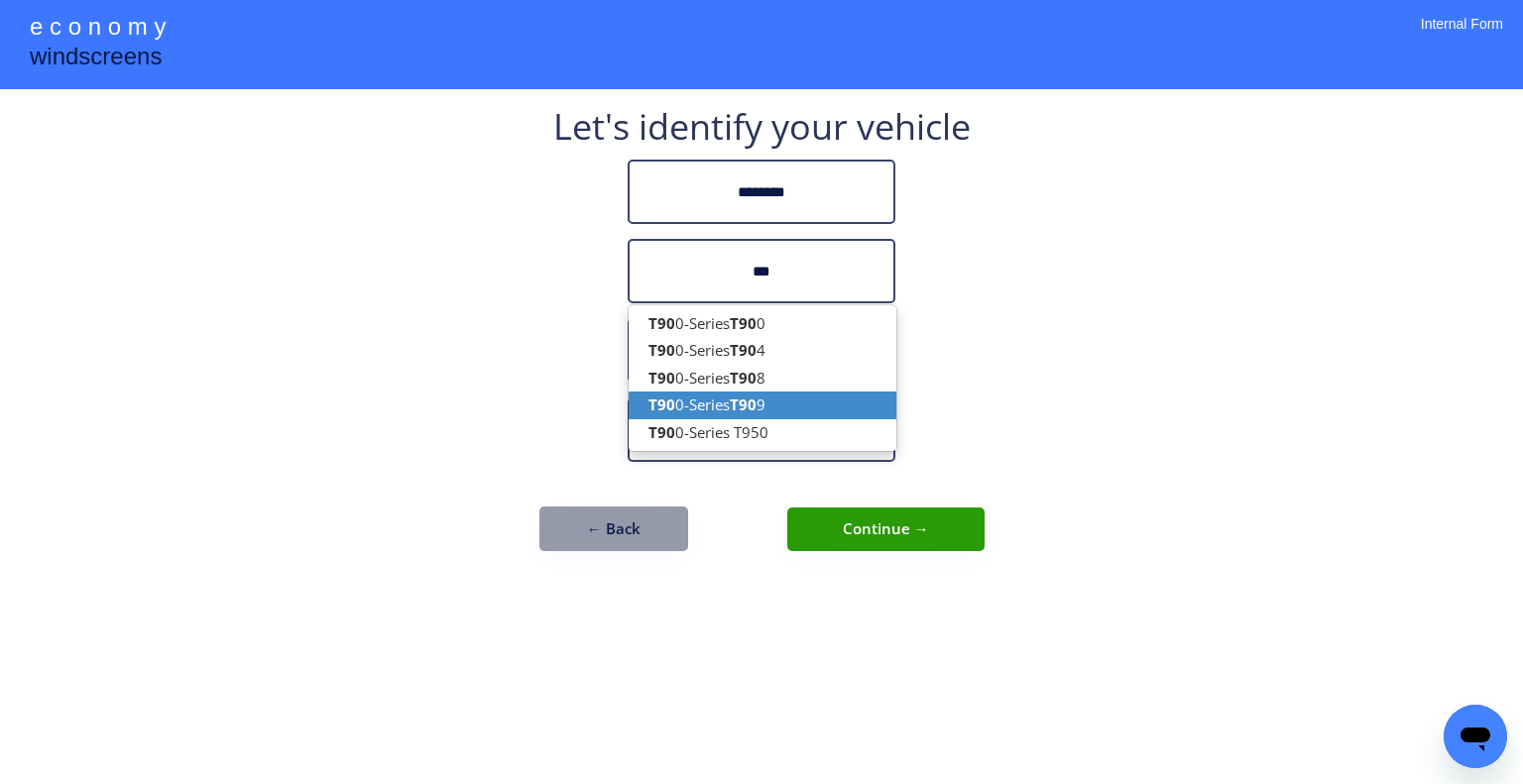 drag, startPoint x: 805, startPoint y: 398, endPoint x: 1121, endPoint y: 277, distance: 338.37405 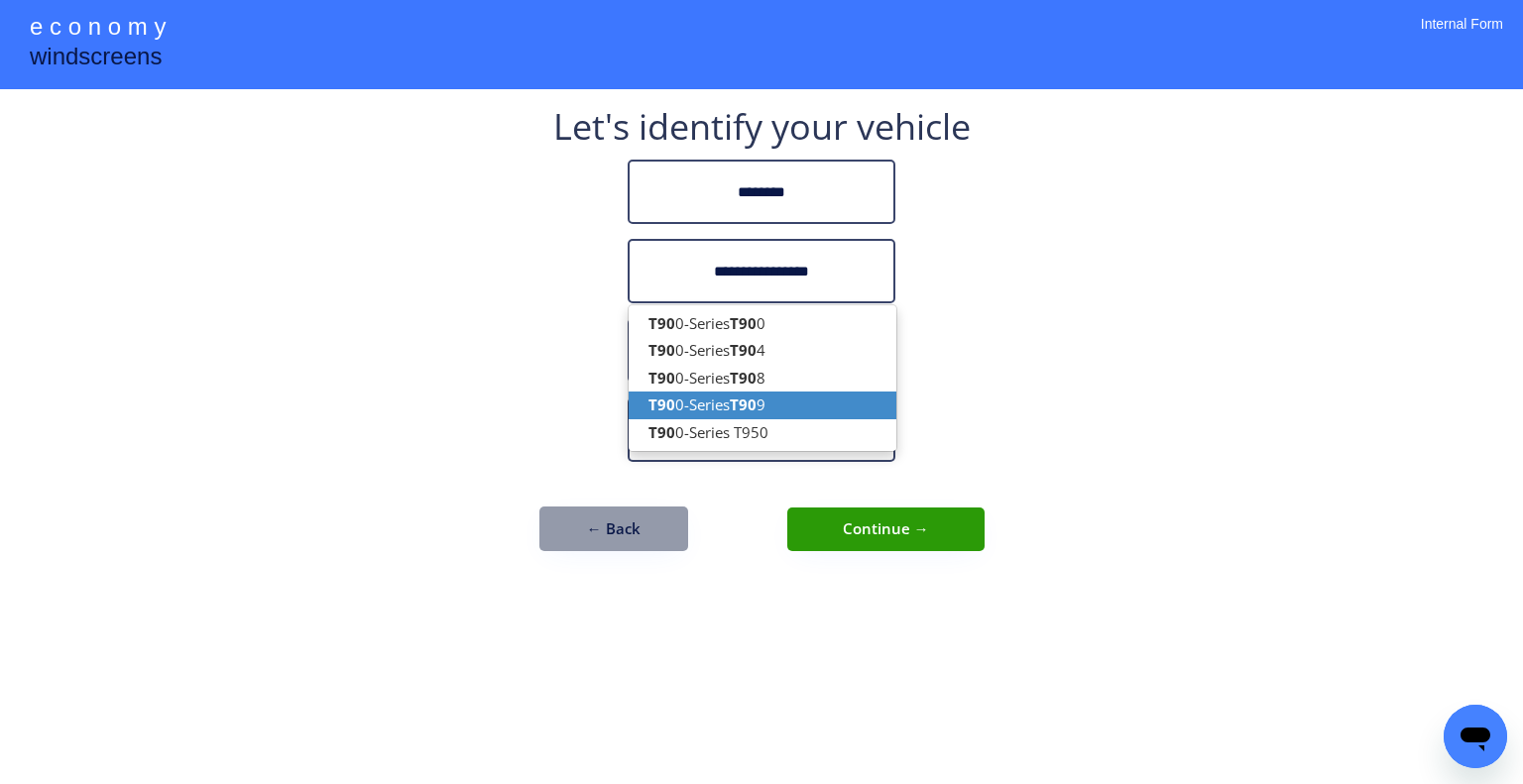 type on "**********" 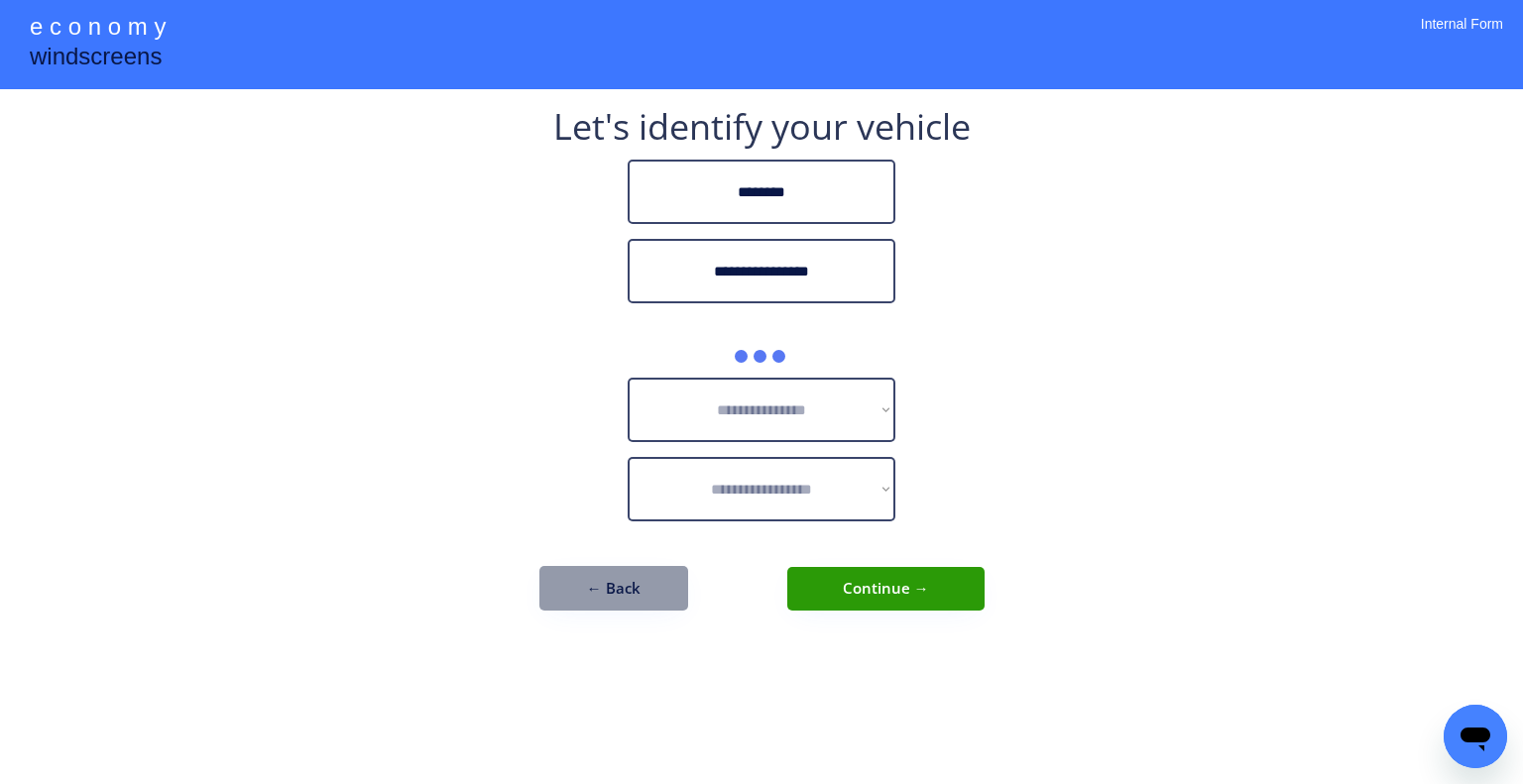 click on "**********" at bounding box center [762, 392] 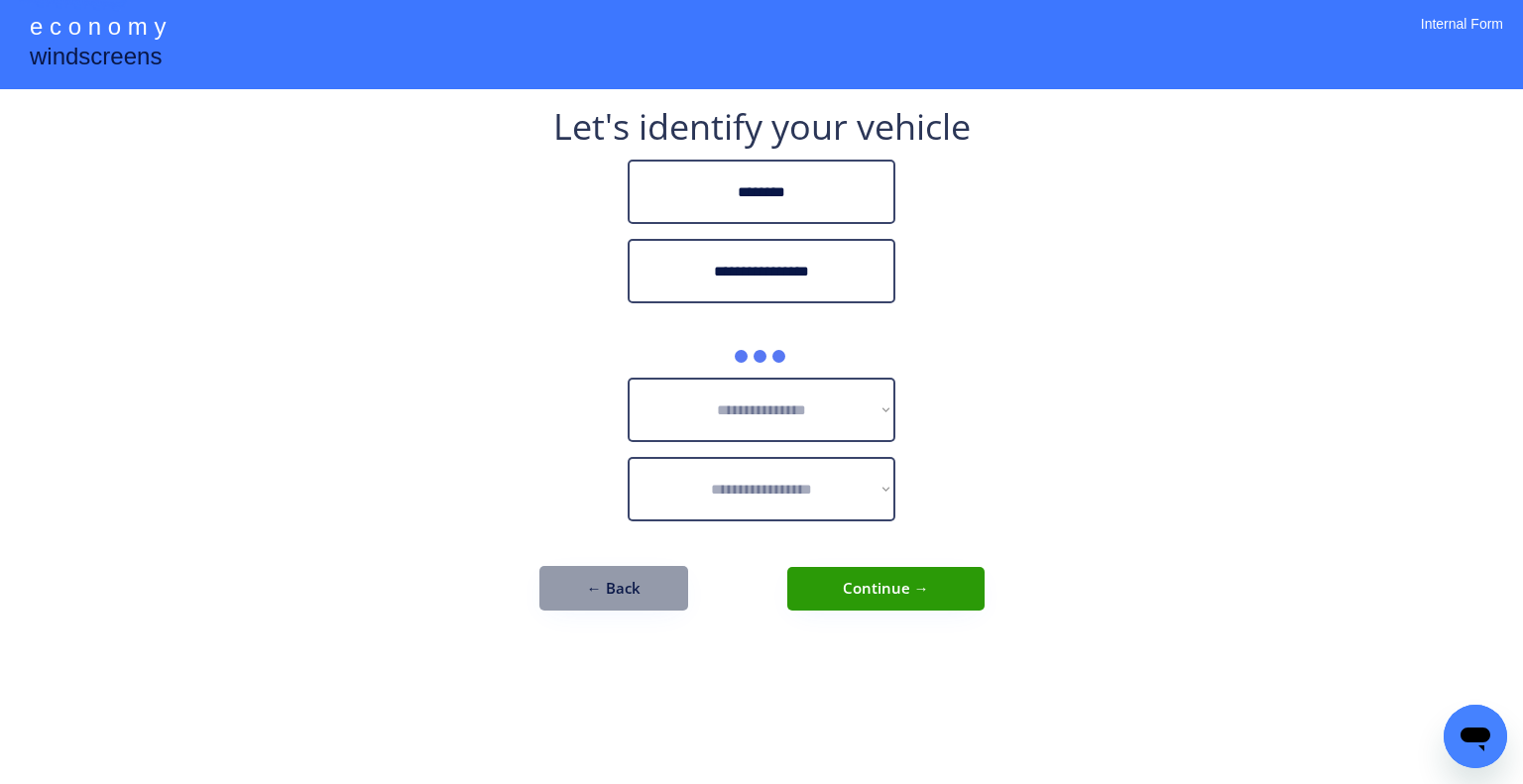 click on "**********" at bounding box center [762, 392] 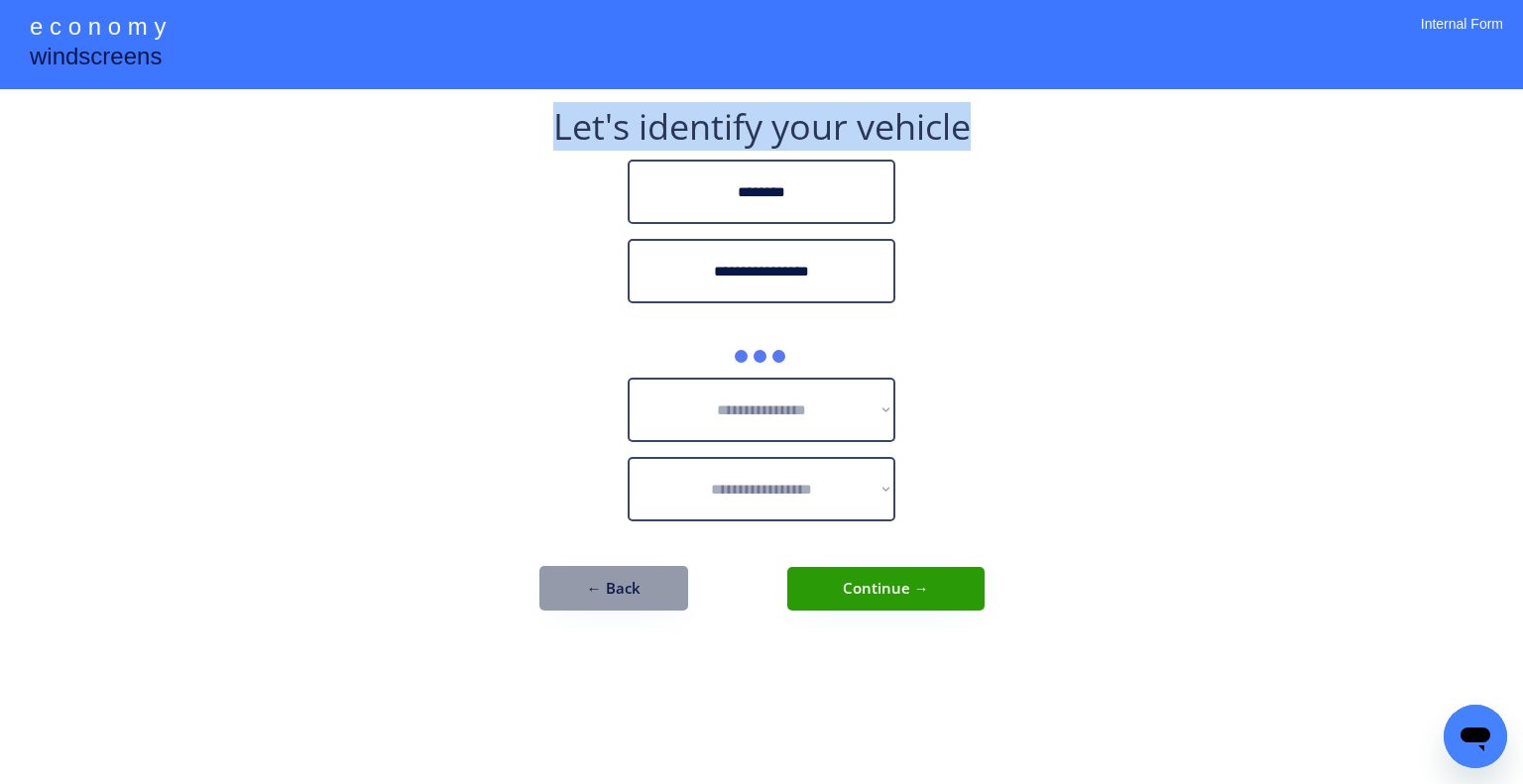 click on "**********" at bounding box center [762, 392] 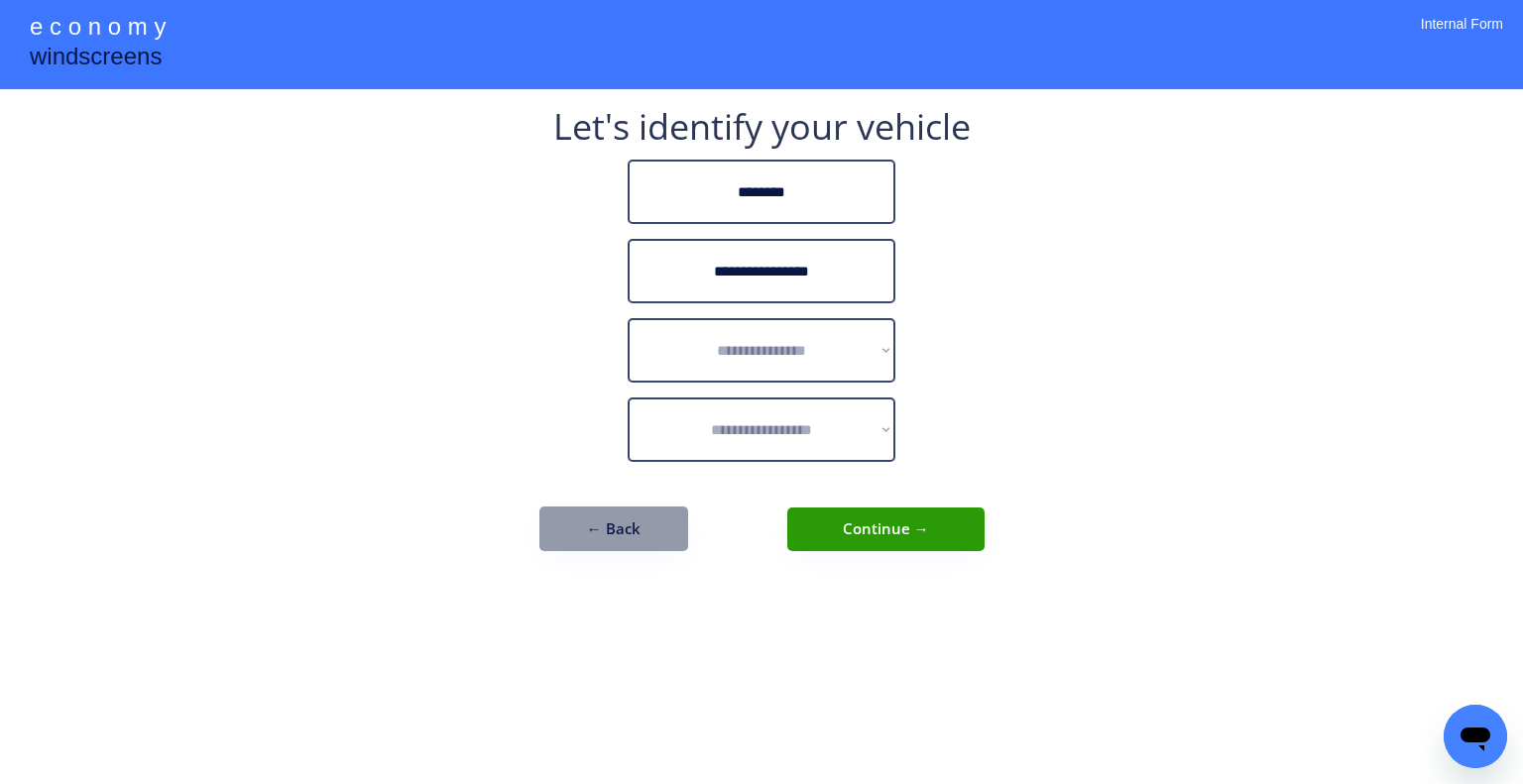 click on "**********" at bounding box center (762, 340) 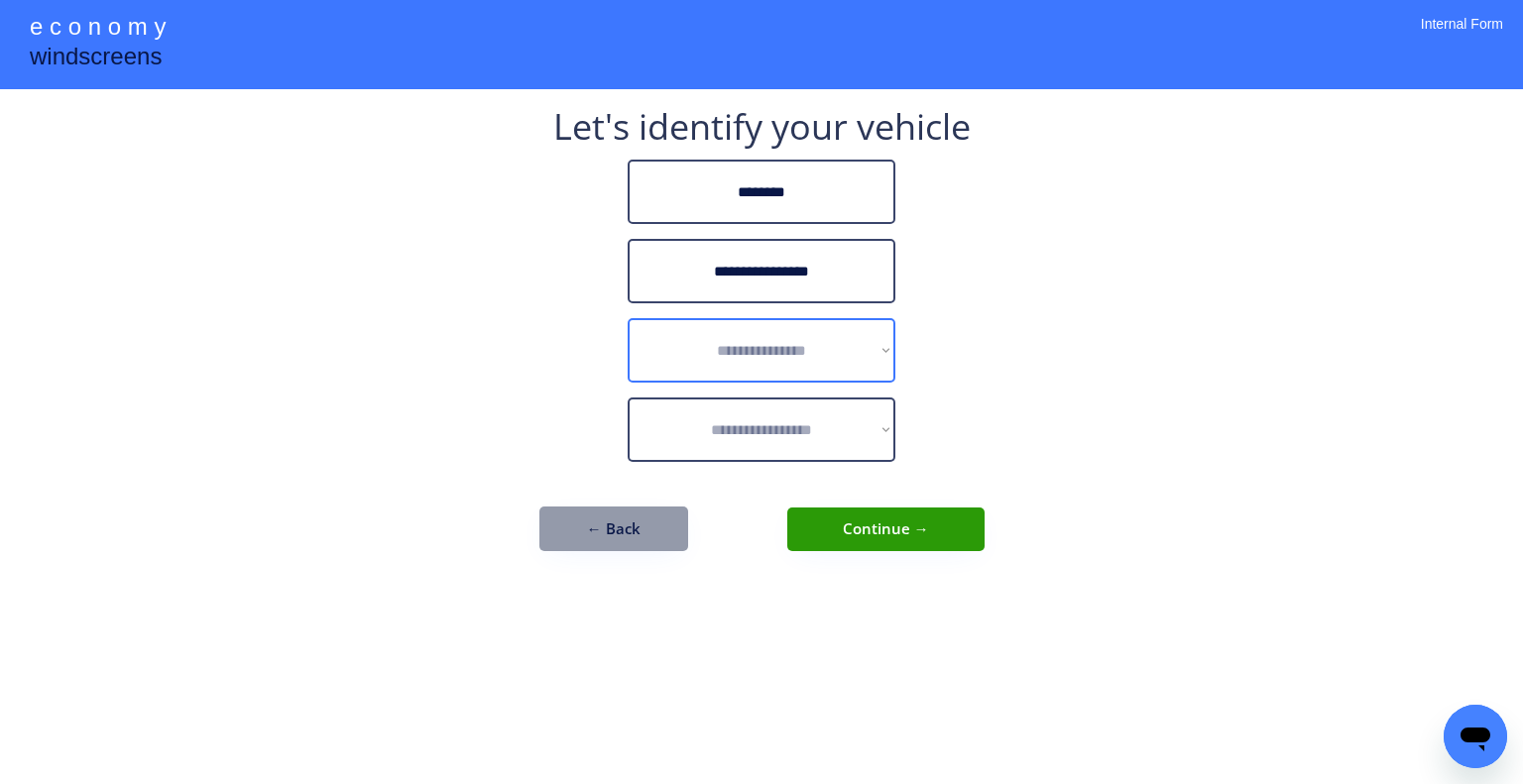 click on "**********" at bounding box center (762, 350) 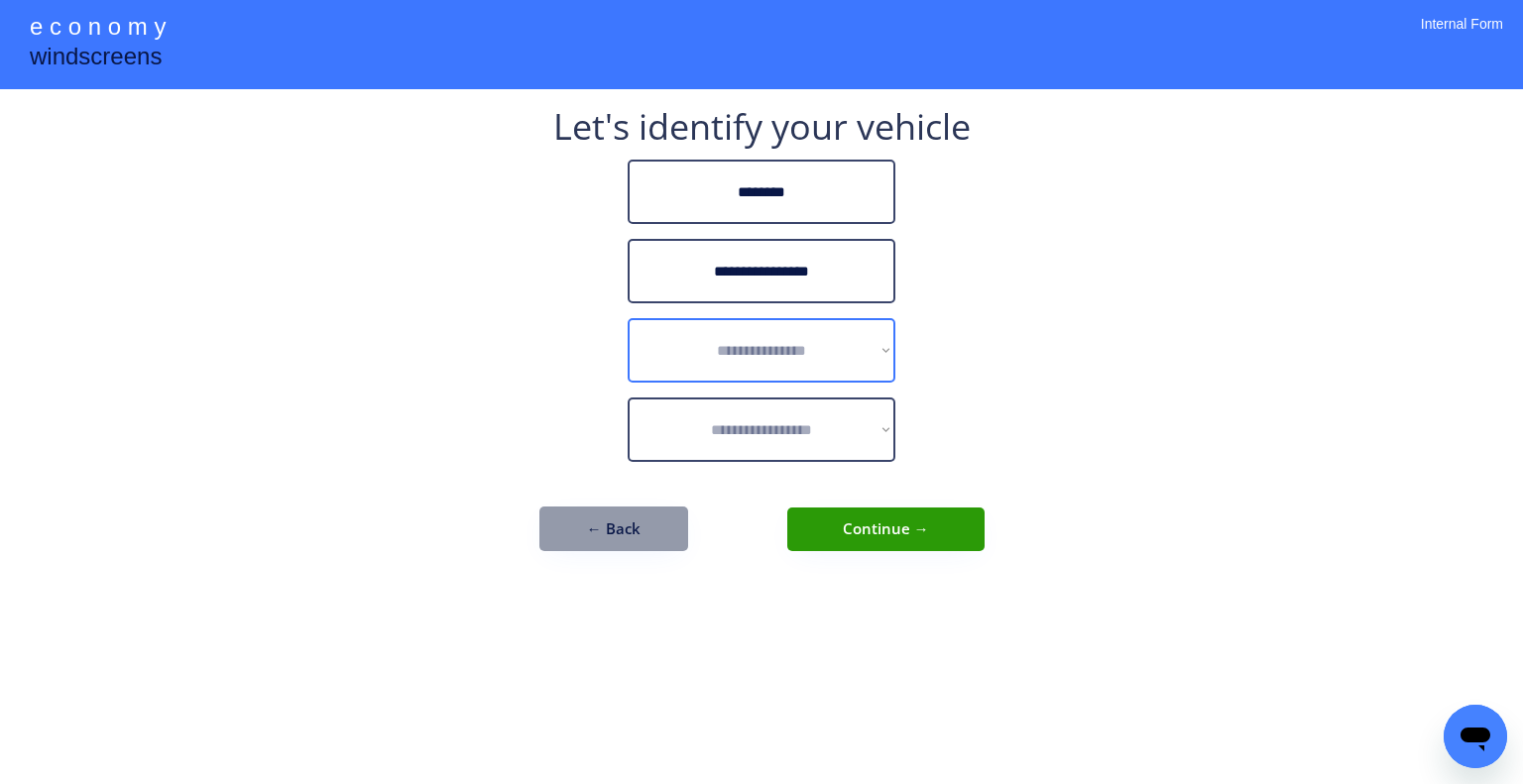 select on "******" 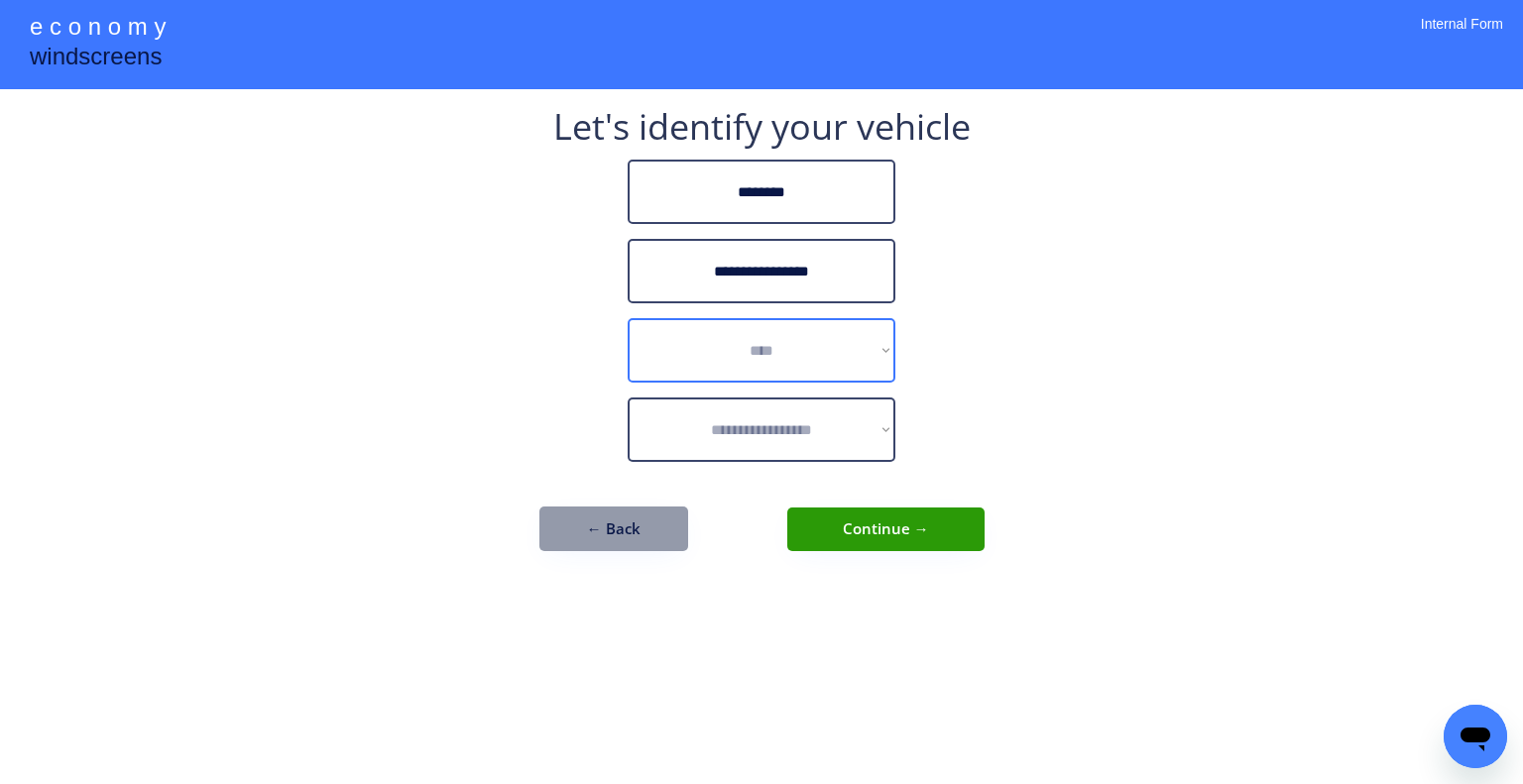 click on "**********" at bounding box center (762, 350) 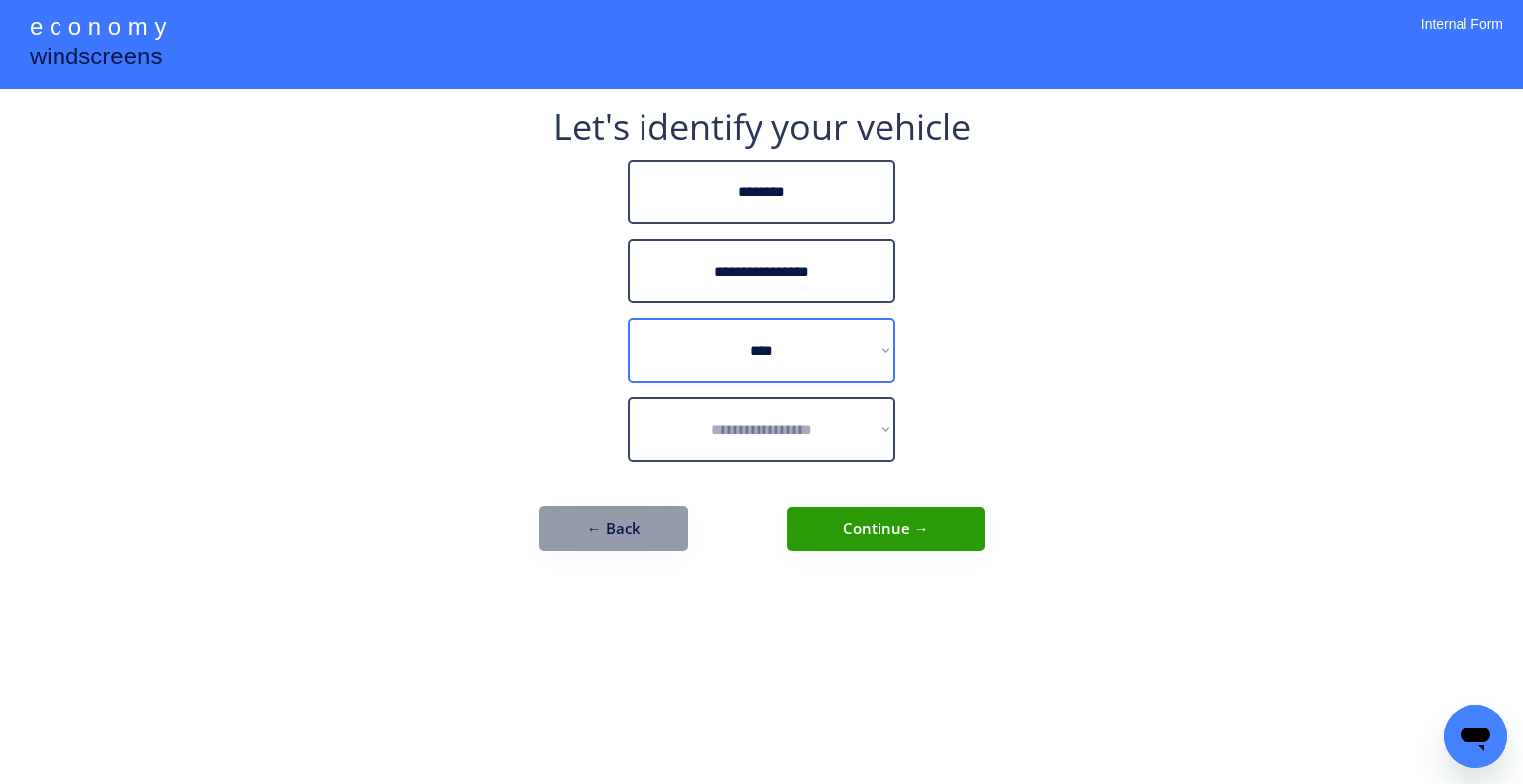 click on "**********" at bounding box center (762, 392) 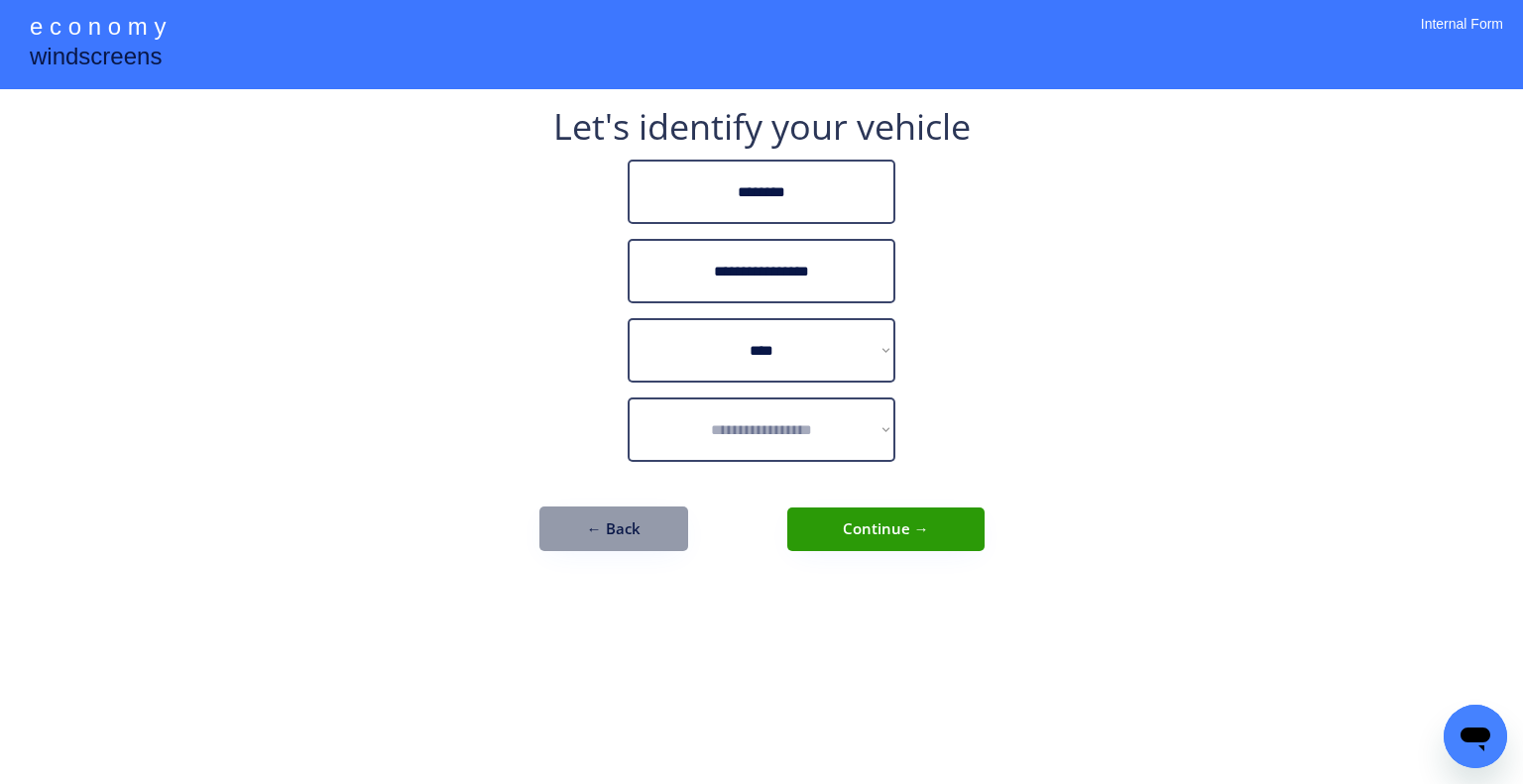 select on "**********" 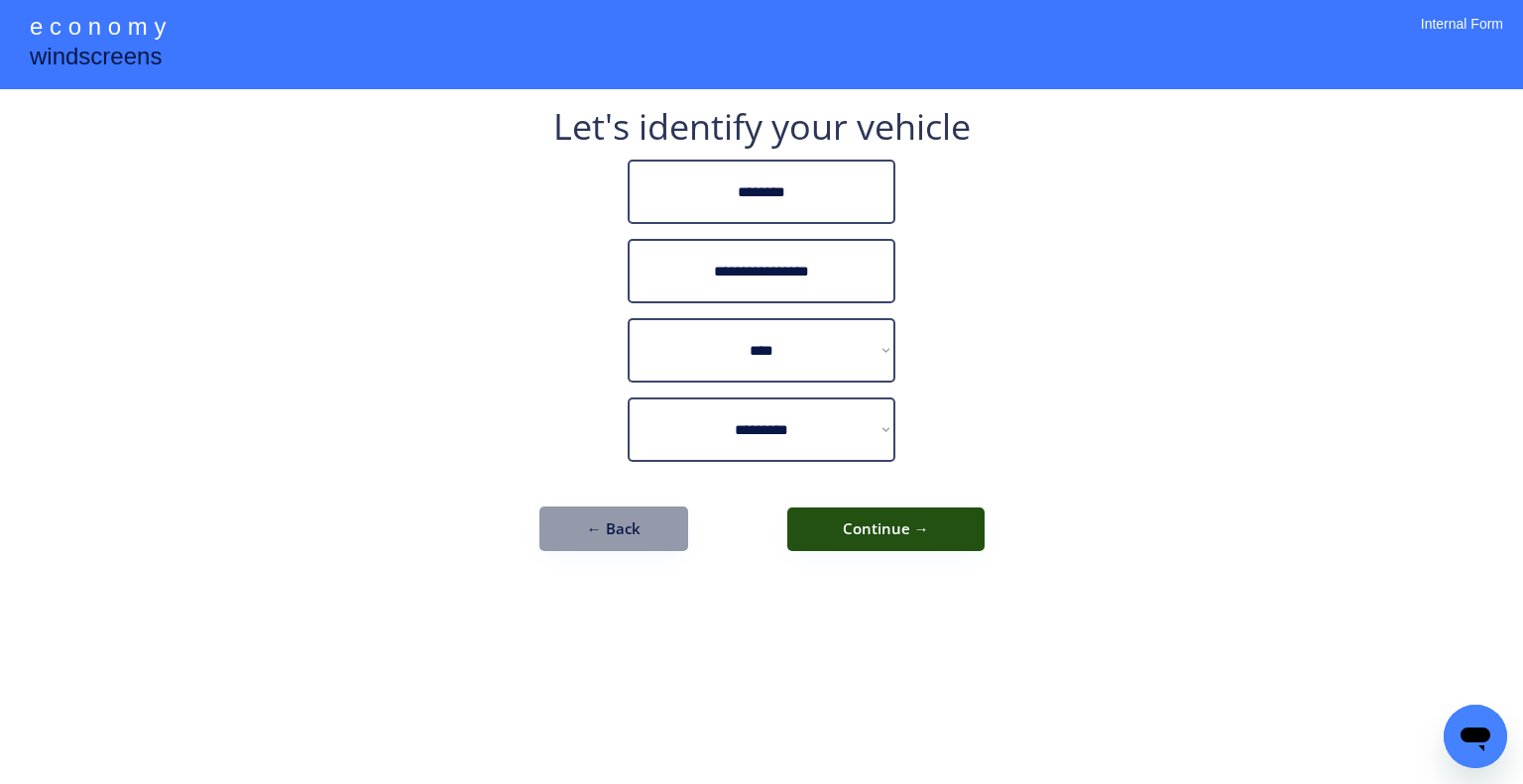 click on "Continue    →" at bounding box center [885, 529] 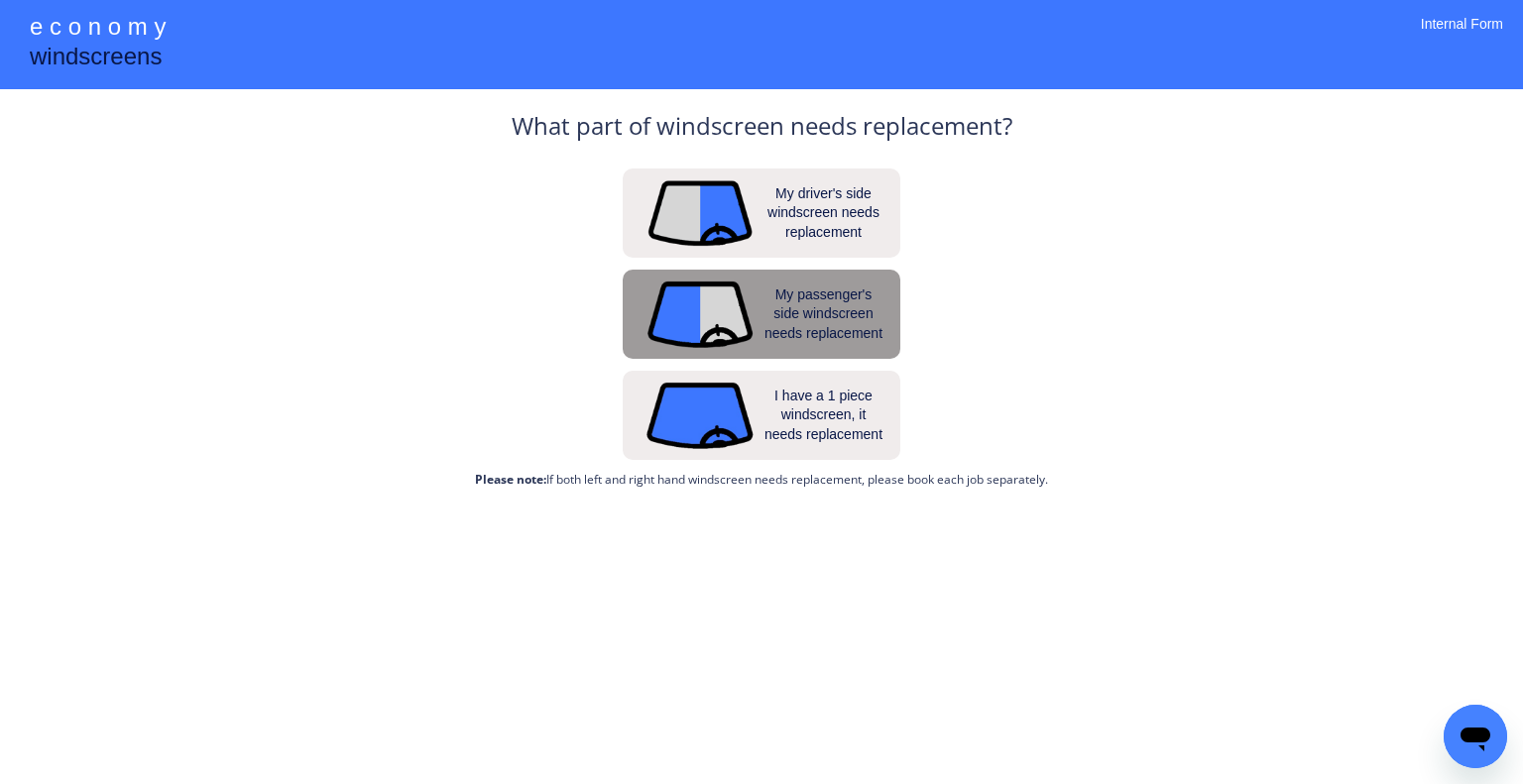 click on "My passenger's side windscreen needs replacement" at bounding box center [824, 314] 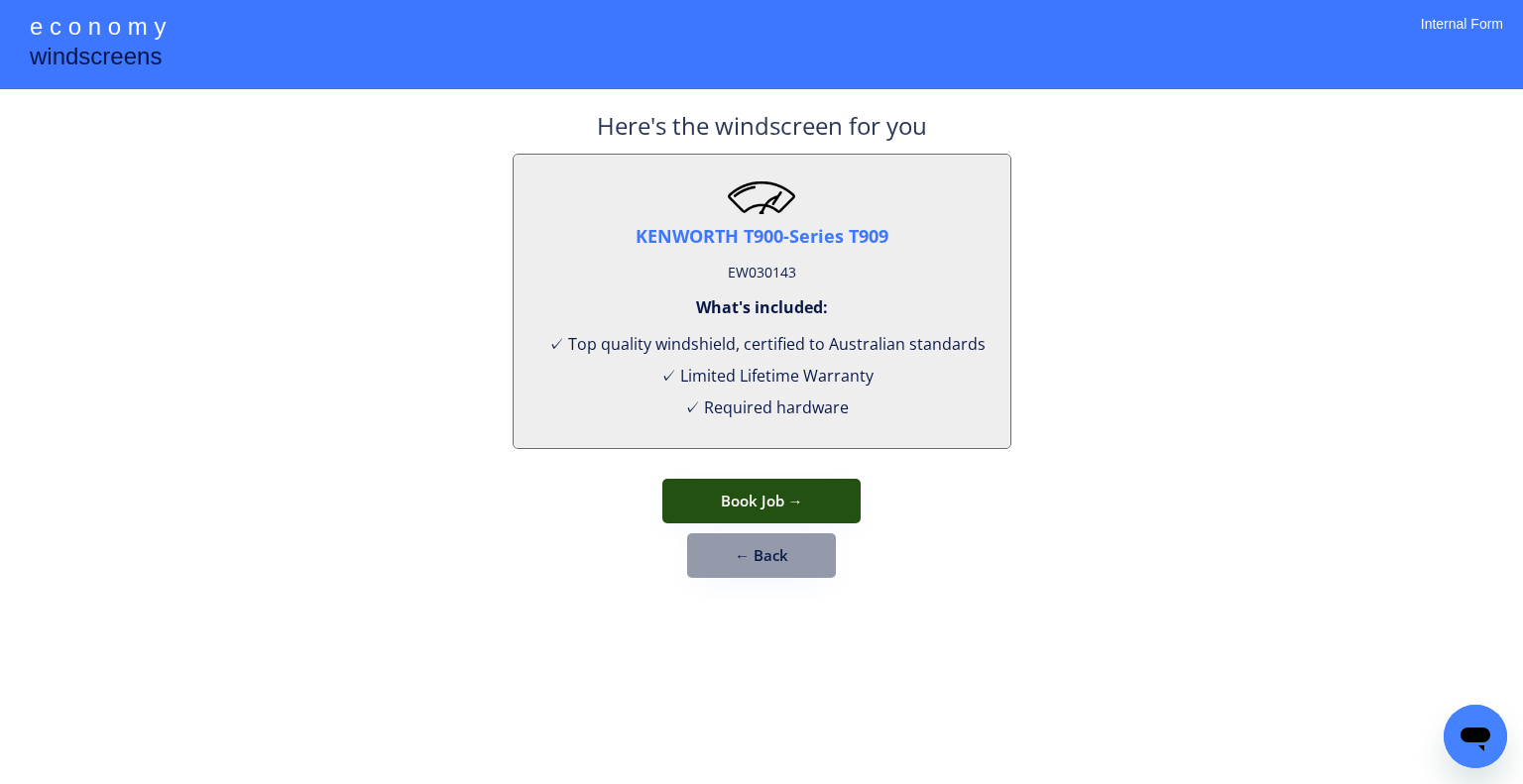 click on "Book Job    →" at bounding box center (762, 501) 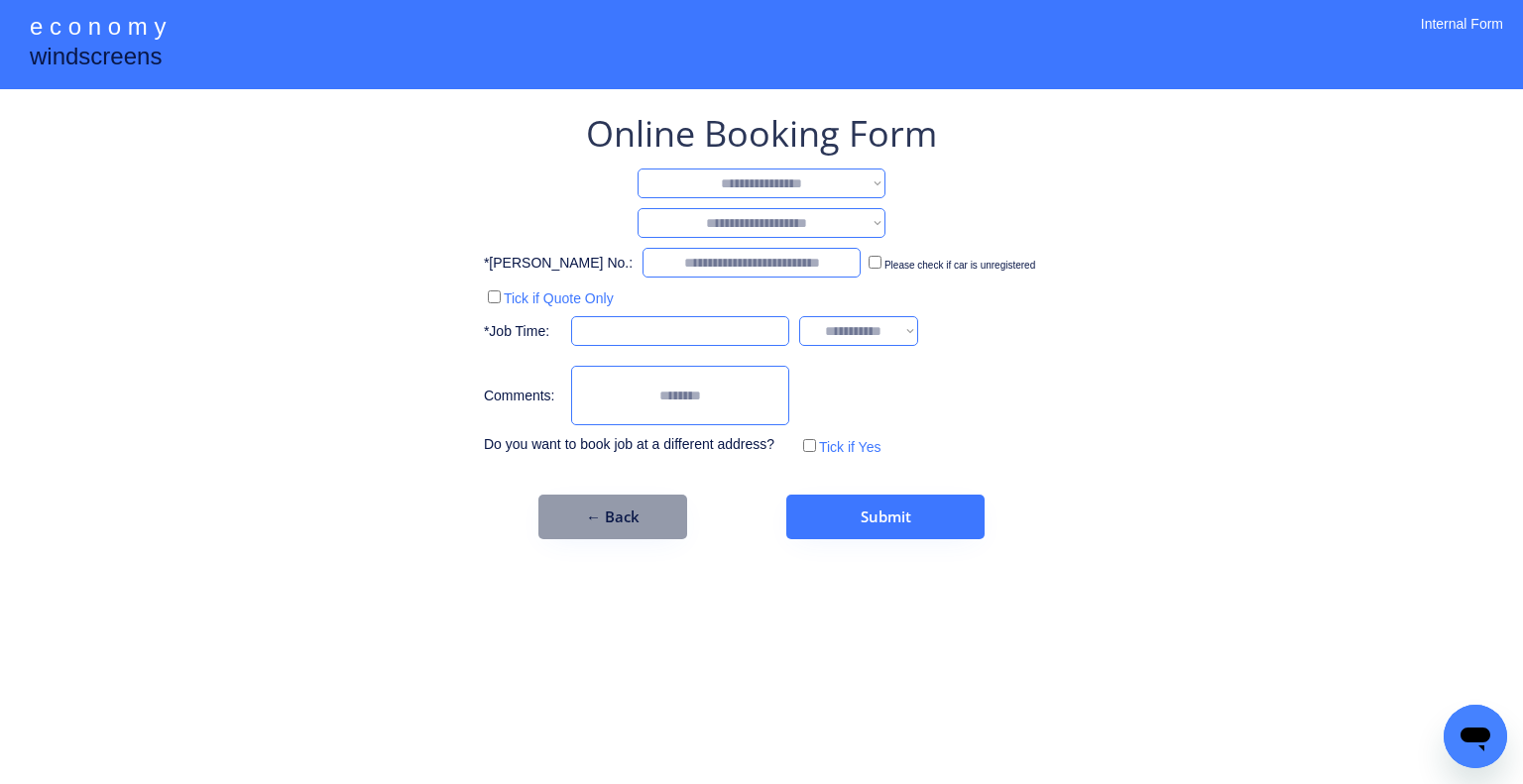 click on "**********" at bounding box center [762, 183] 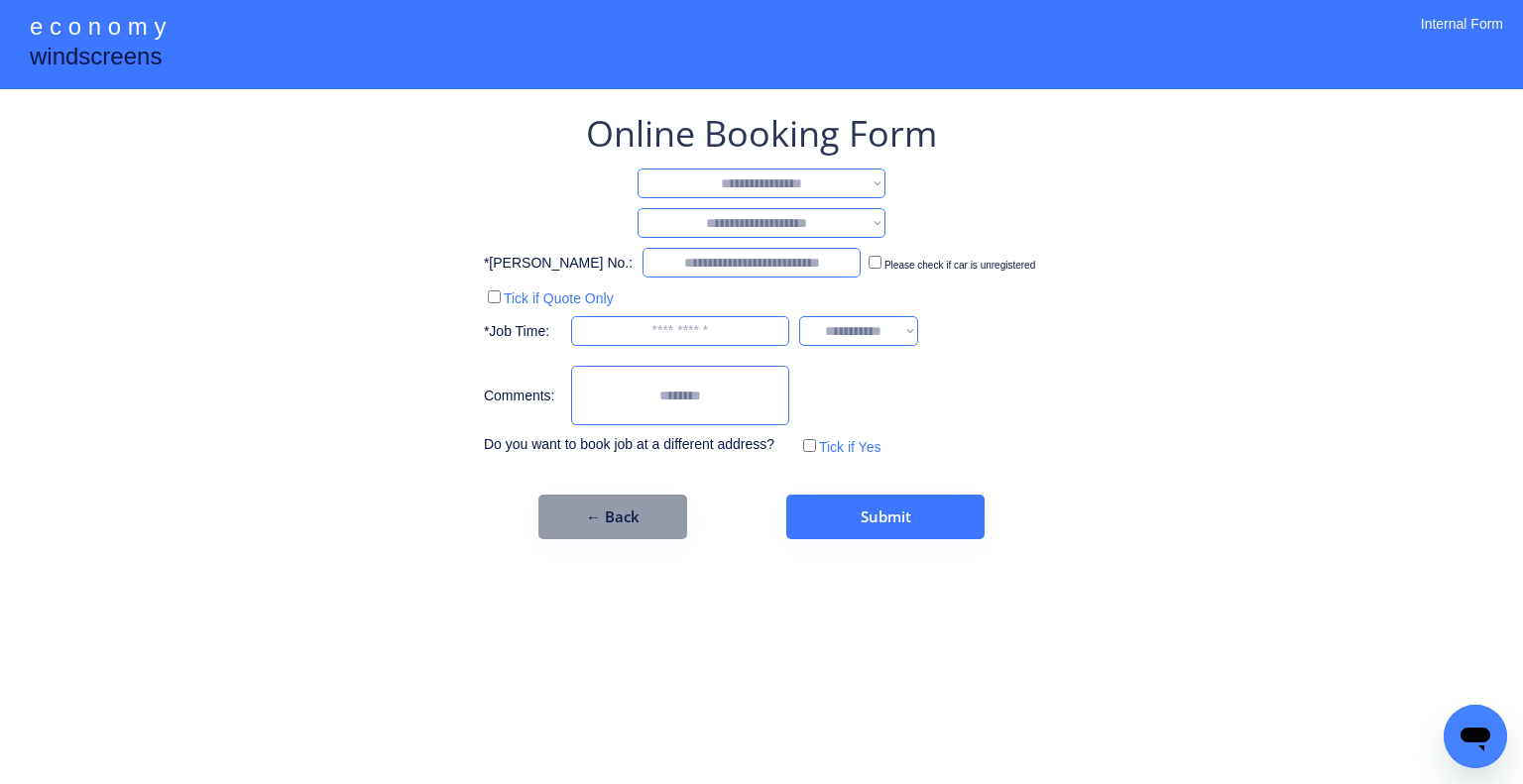 select on "**********" 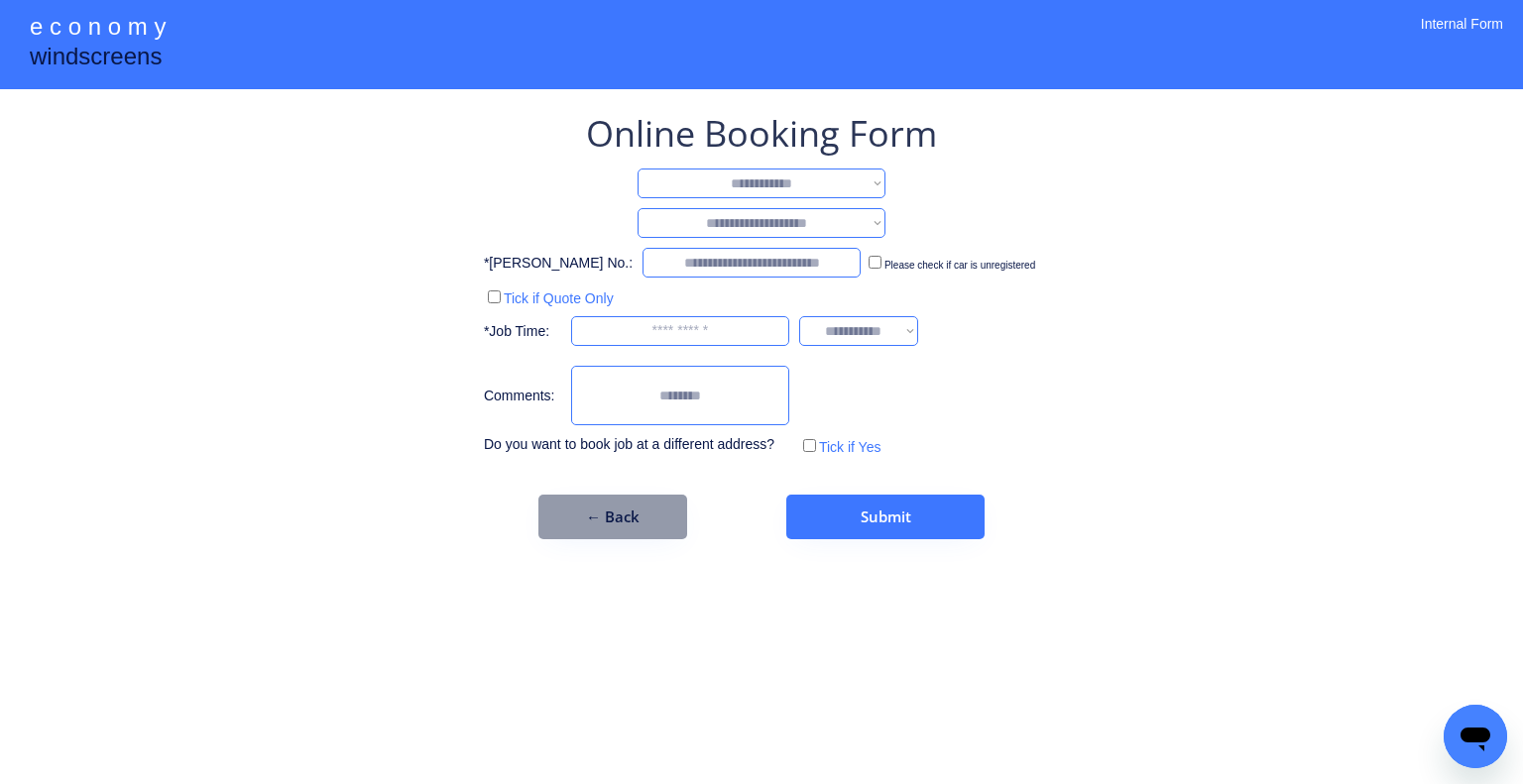 click on "**********" at bounding box center (762, 183) 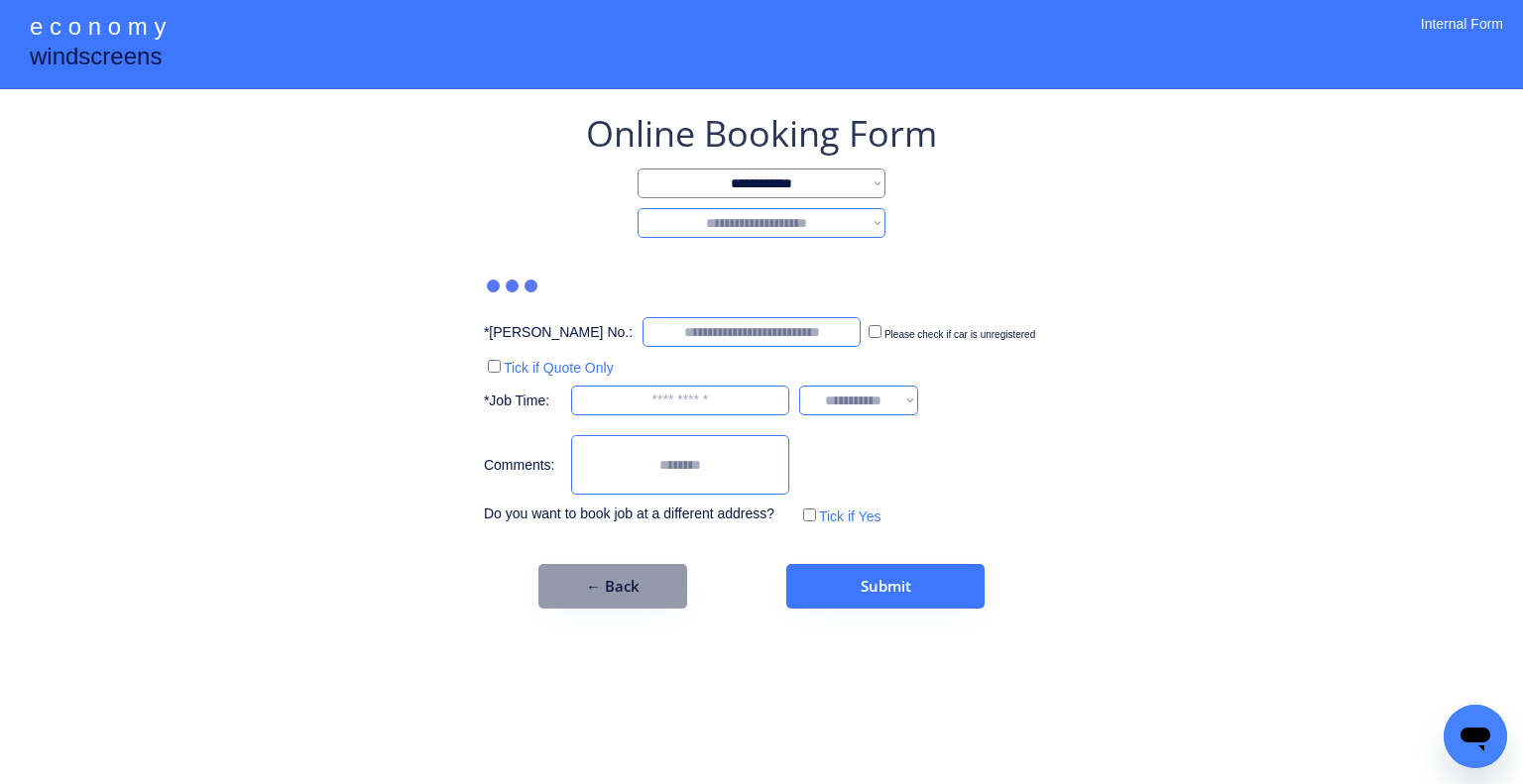 click on "**********" at bounding box center (762, 223) 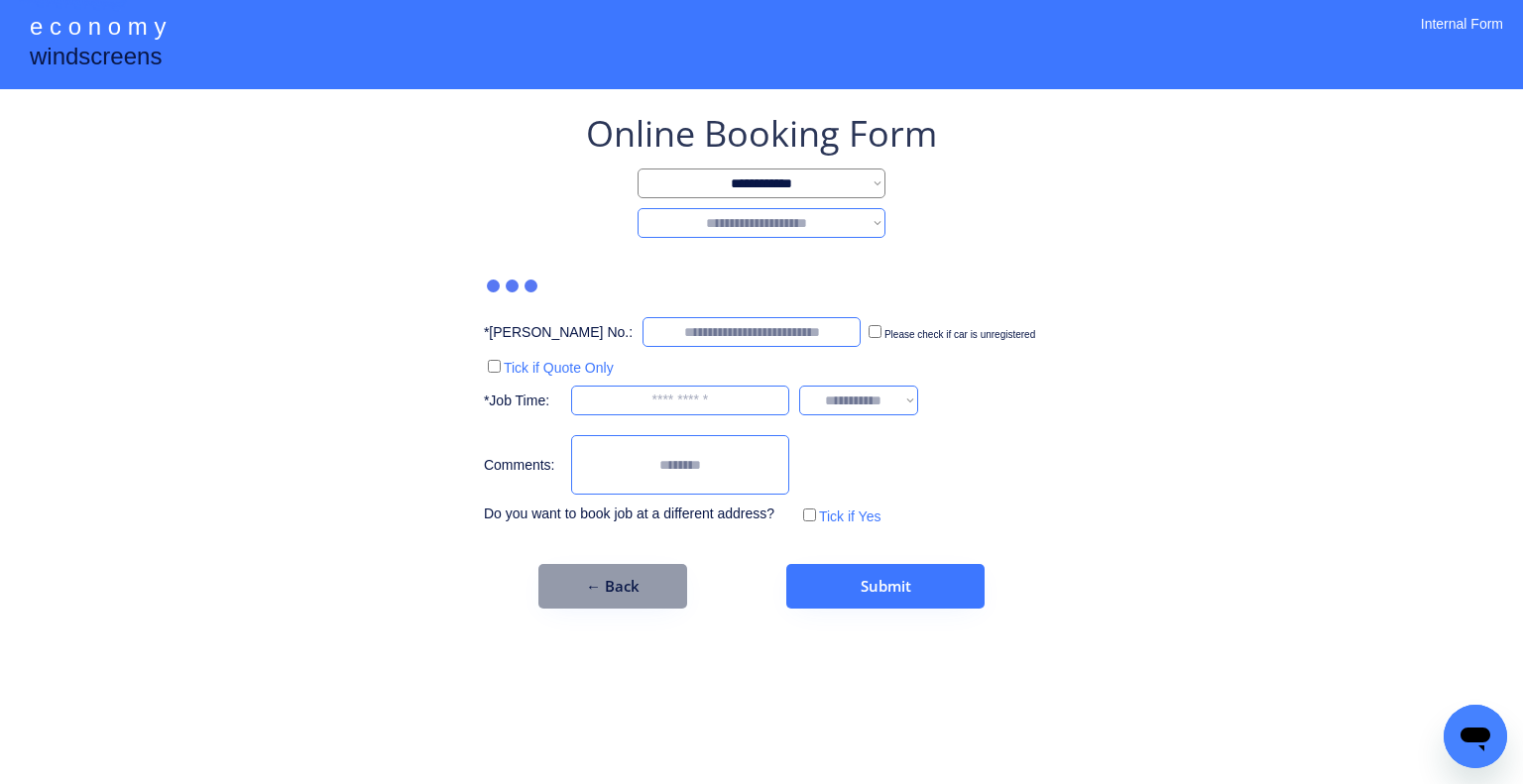 select on "*******" 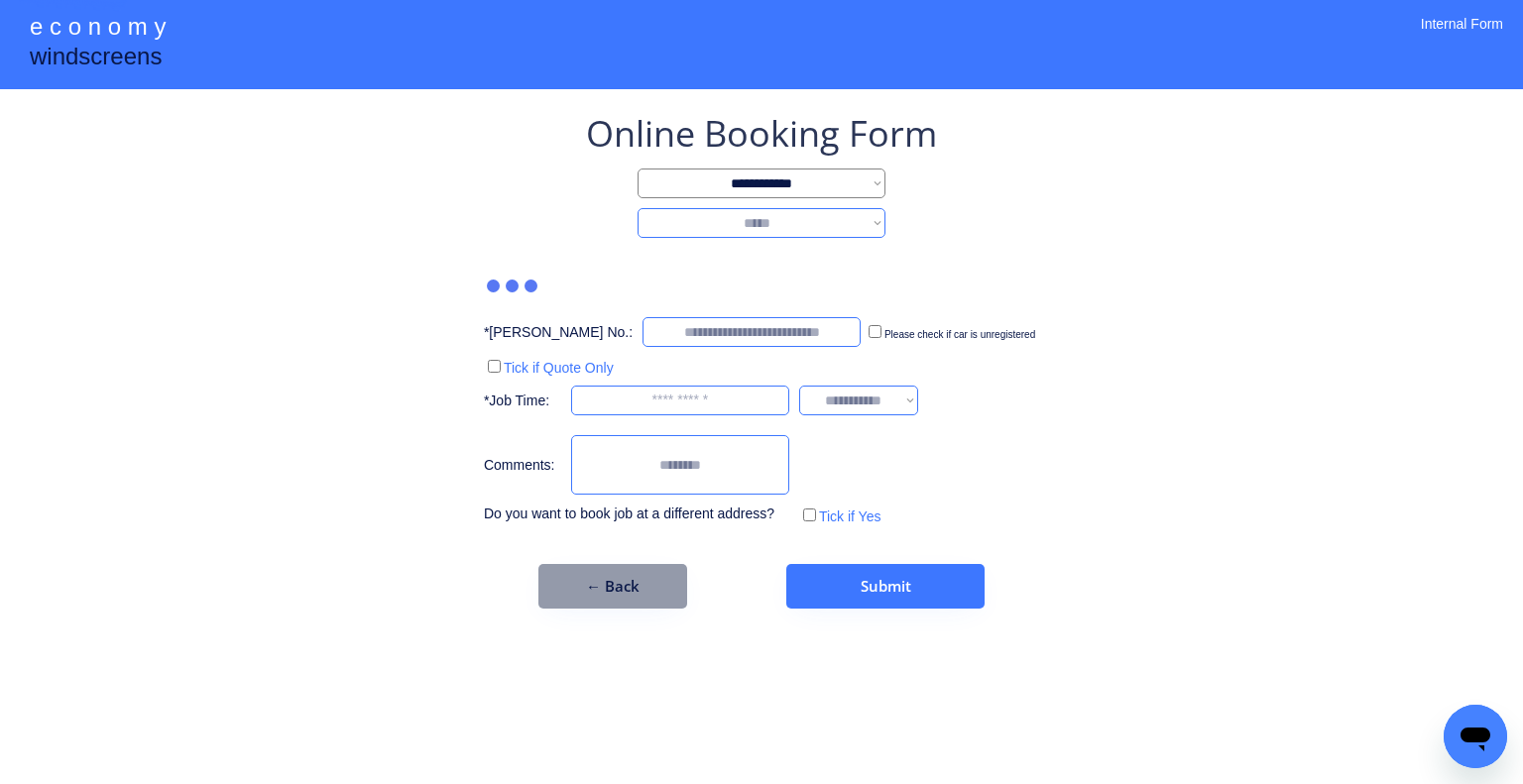 click on "**********" at bounding box center (762, 223) 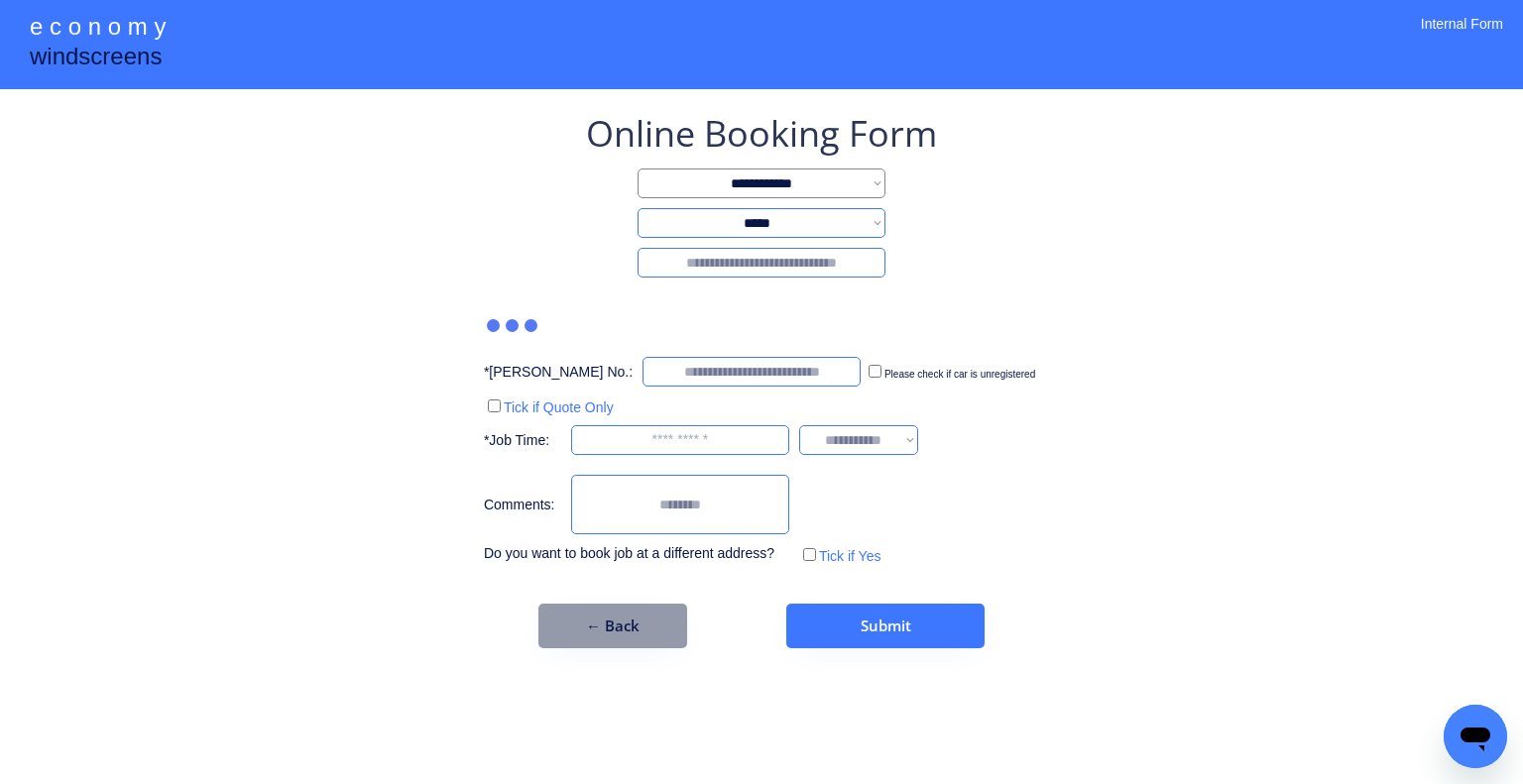 click at bounding box center (762, 263) 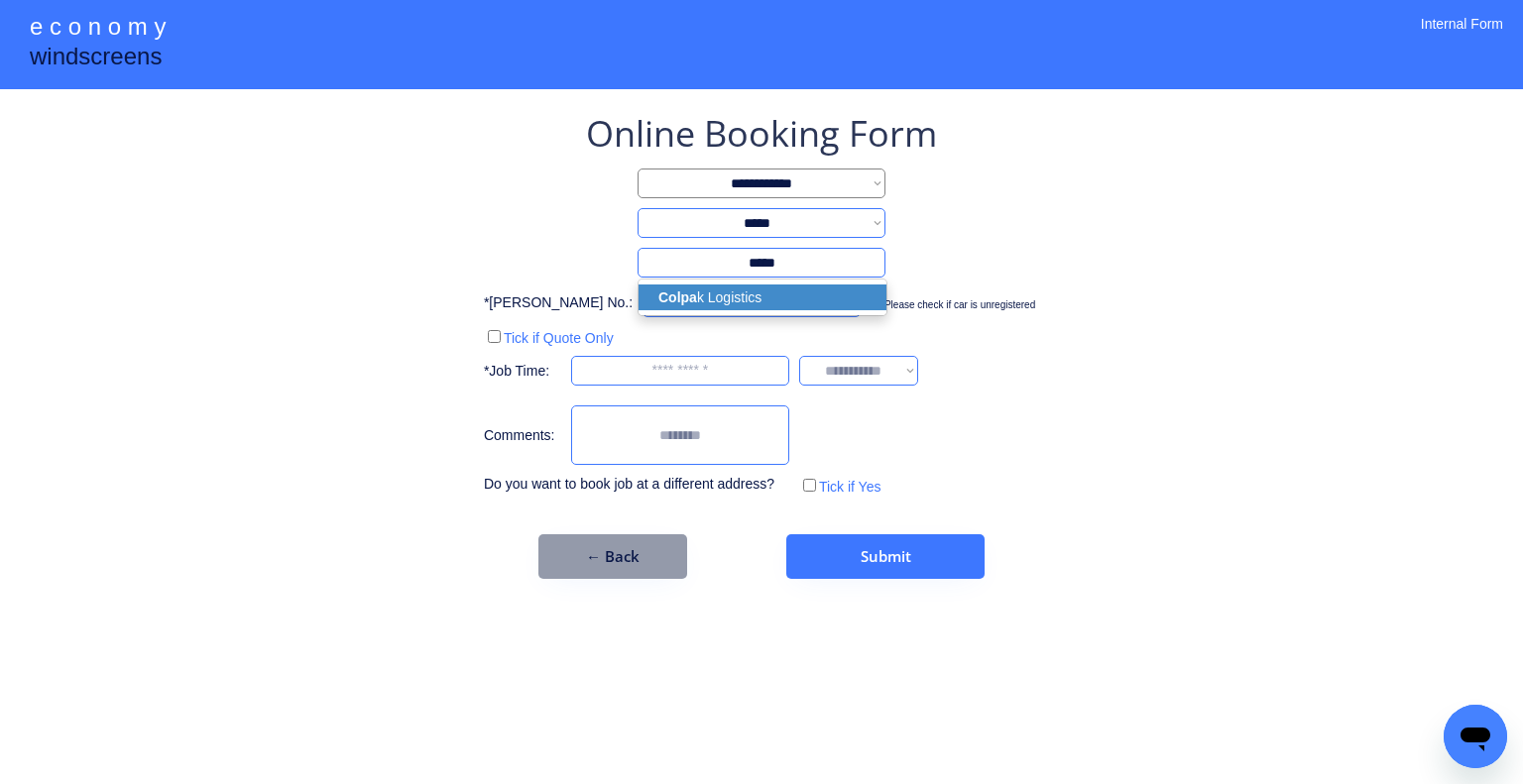 drag, startPoint x: 777, startPoint y: 304, endPoint x: 1055, endPoint y: 276, distance: 279.40651 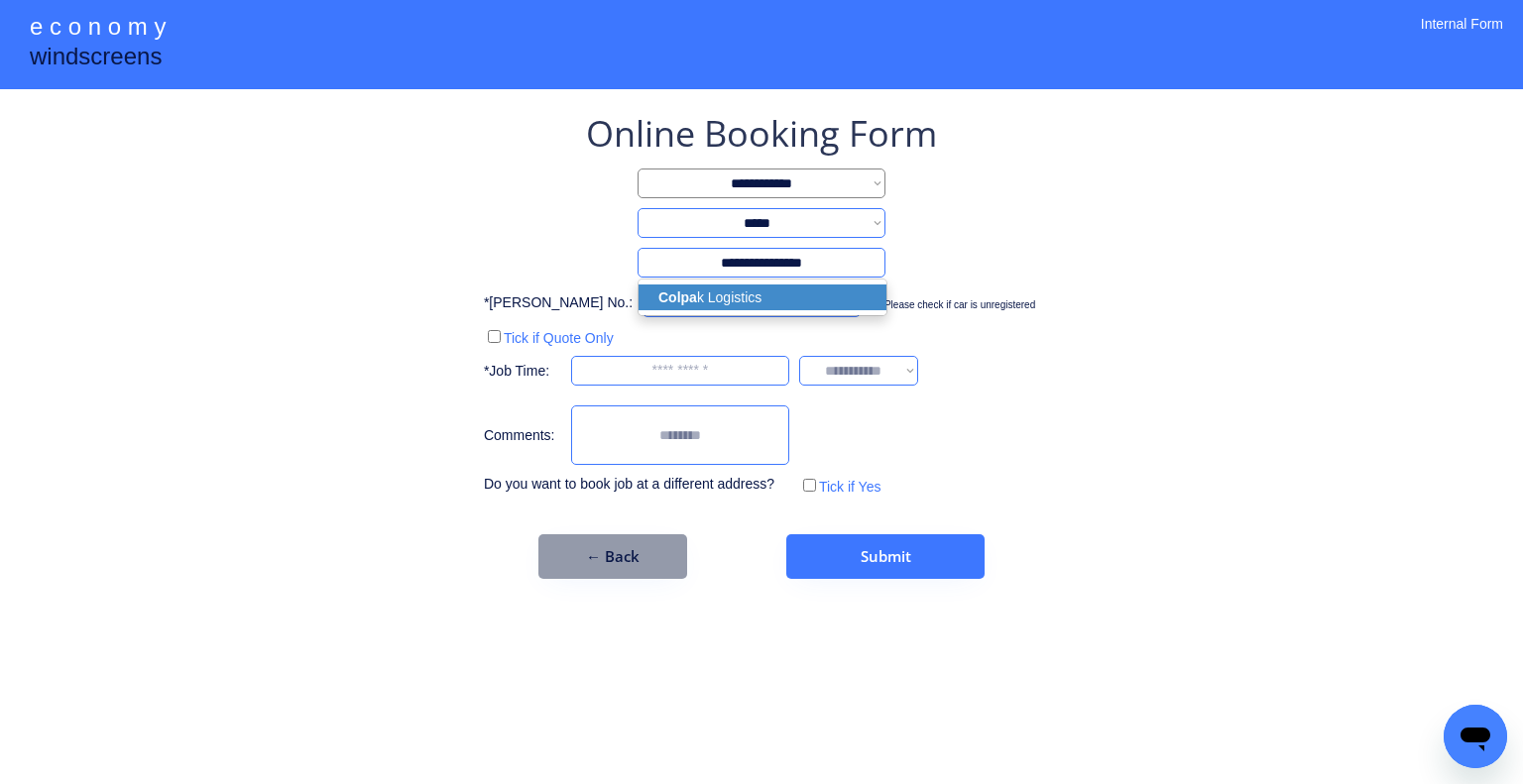 type on "**********" 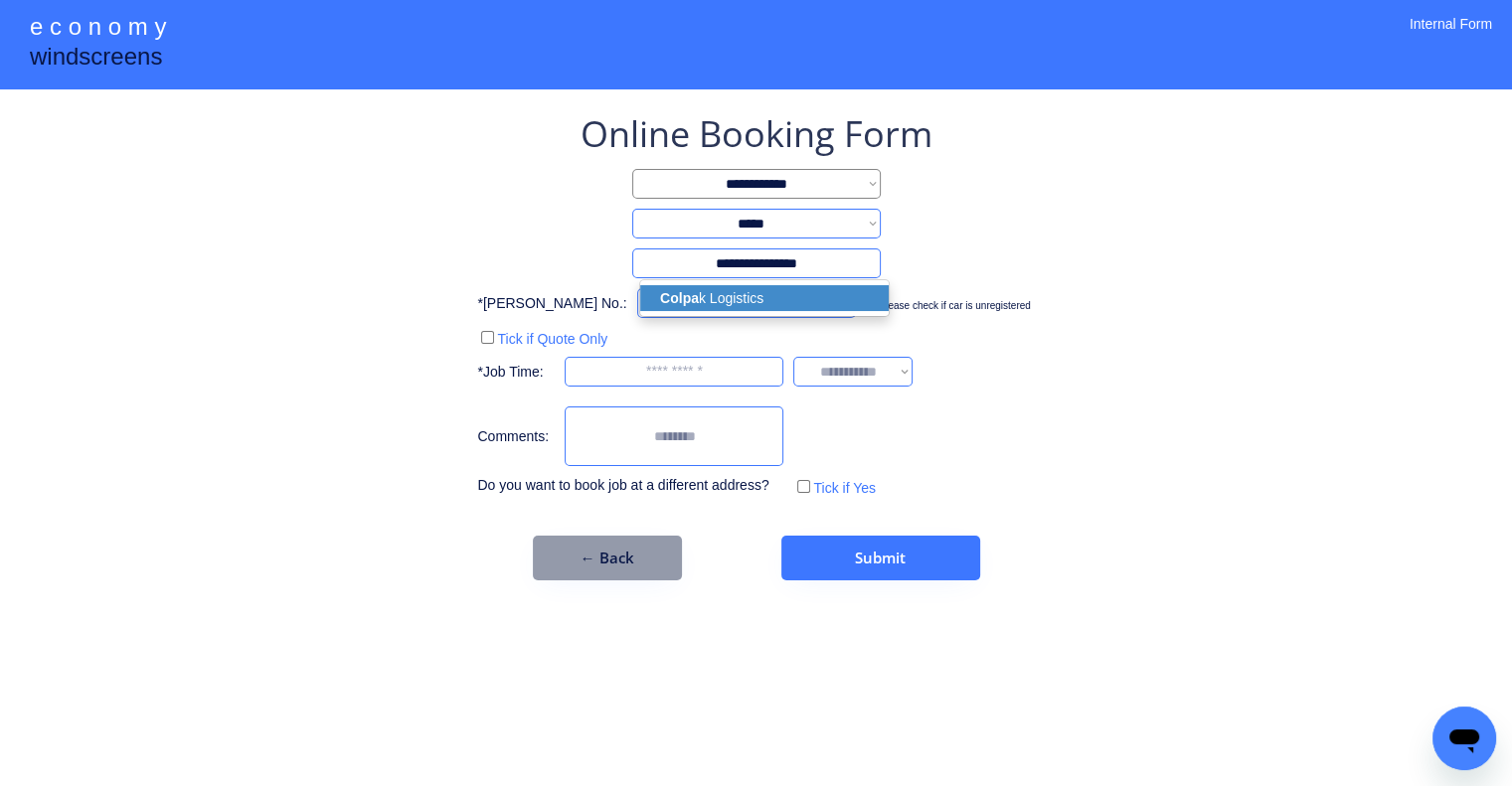 select on "*********" 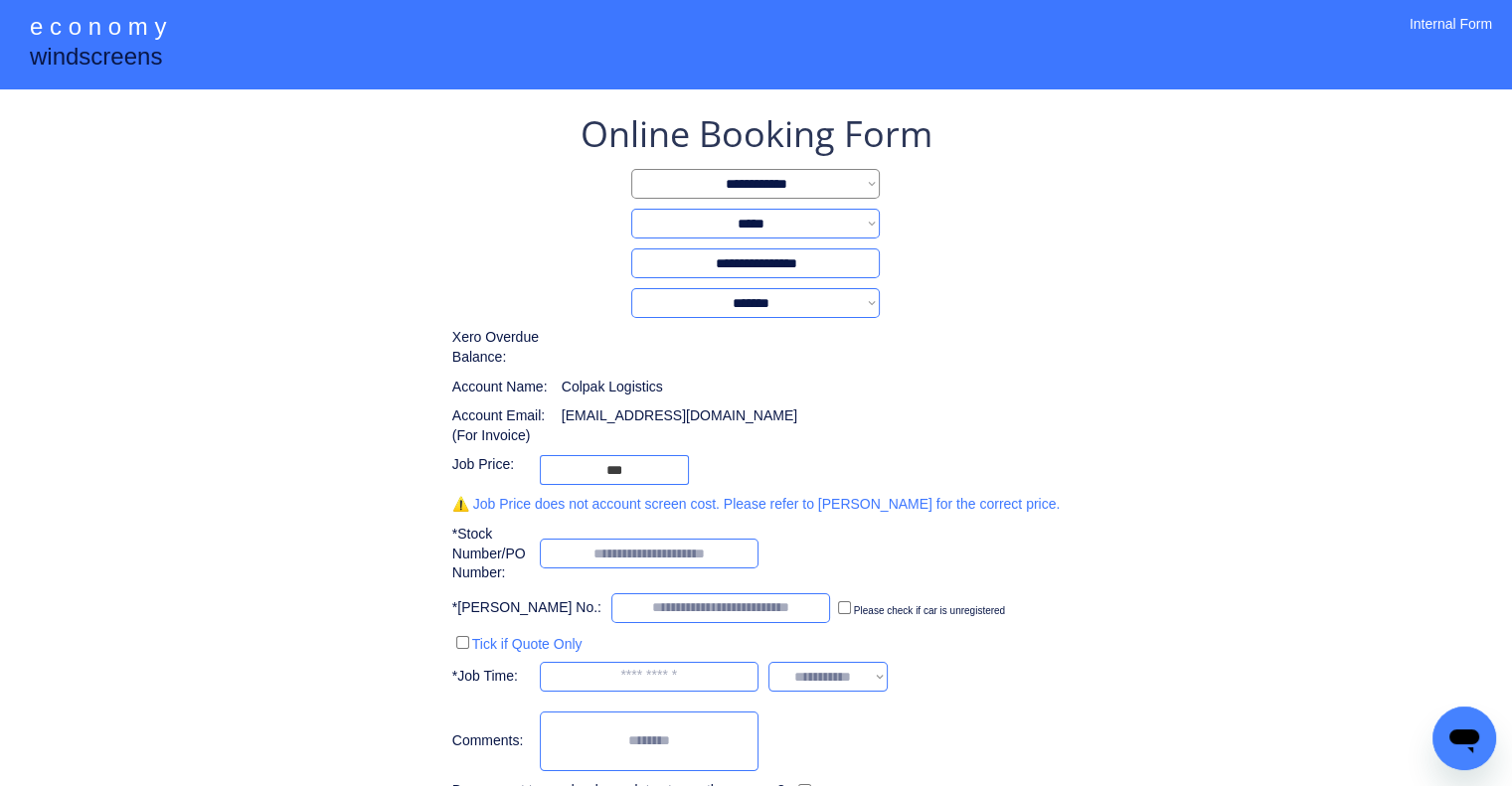 click on "**********" at bounding box center (756, 472) 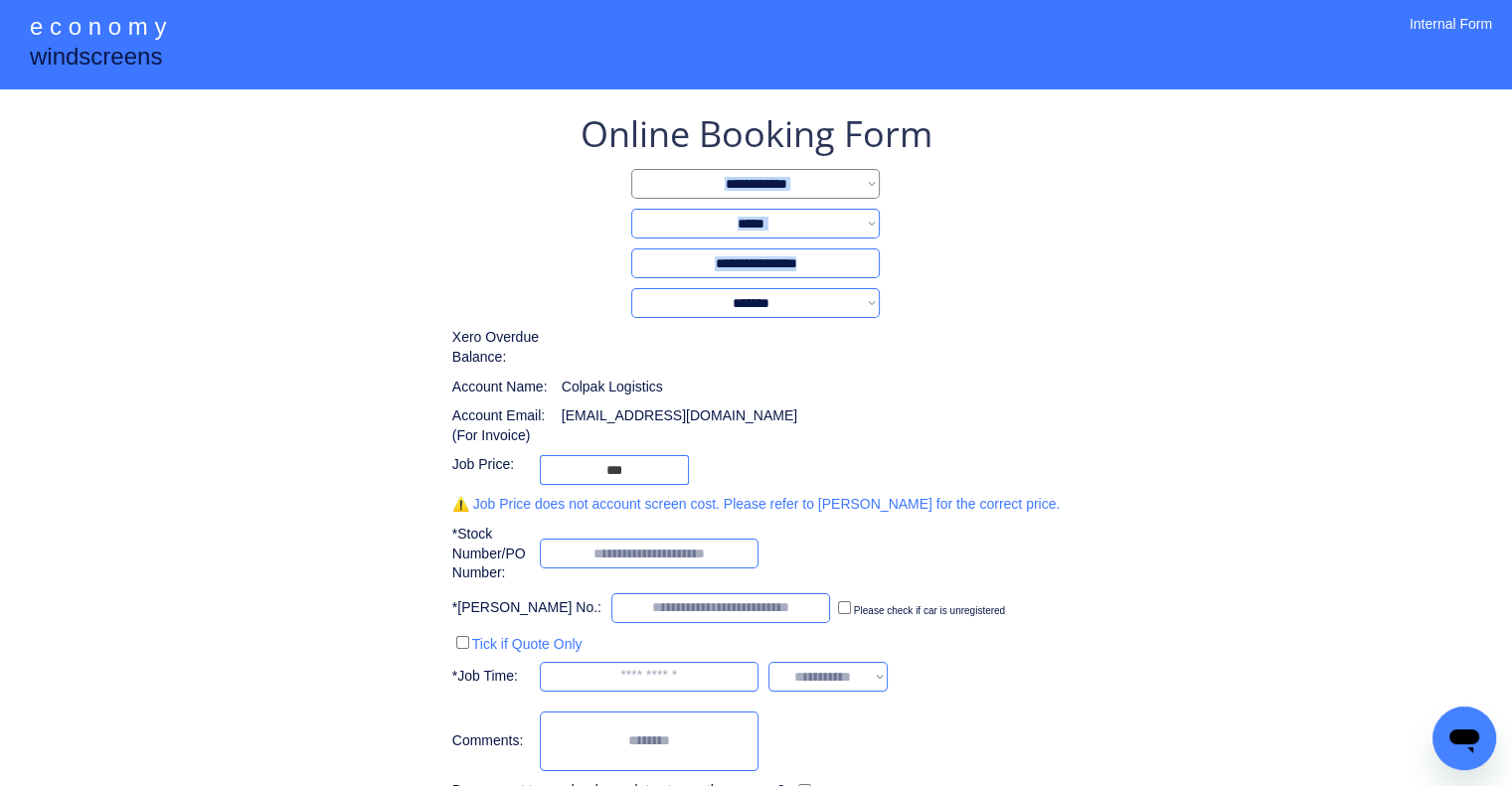 click on "**********" at bounding box center (756, 472) 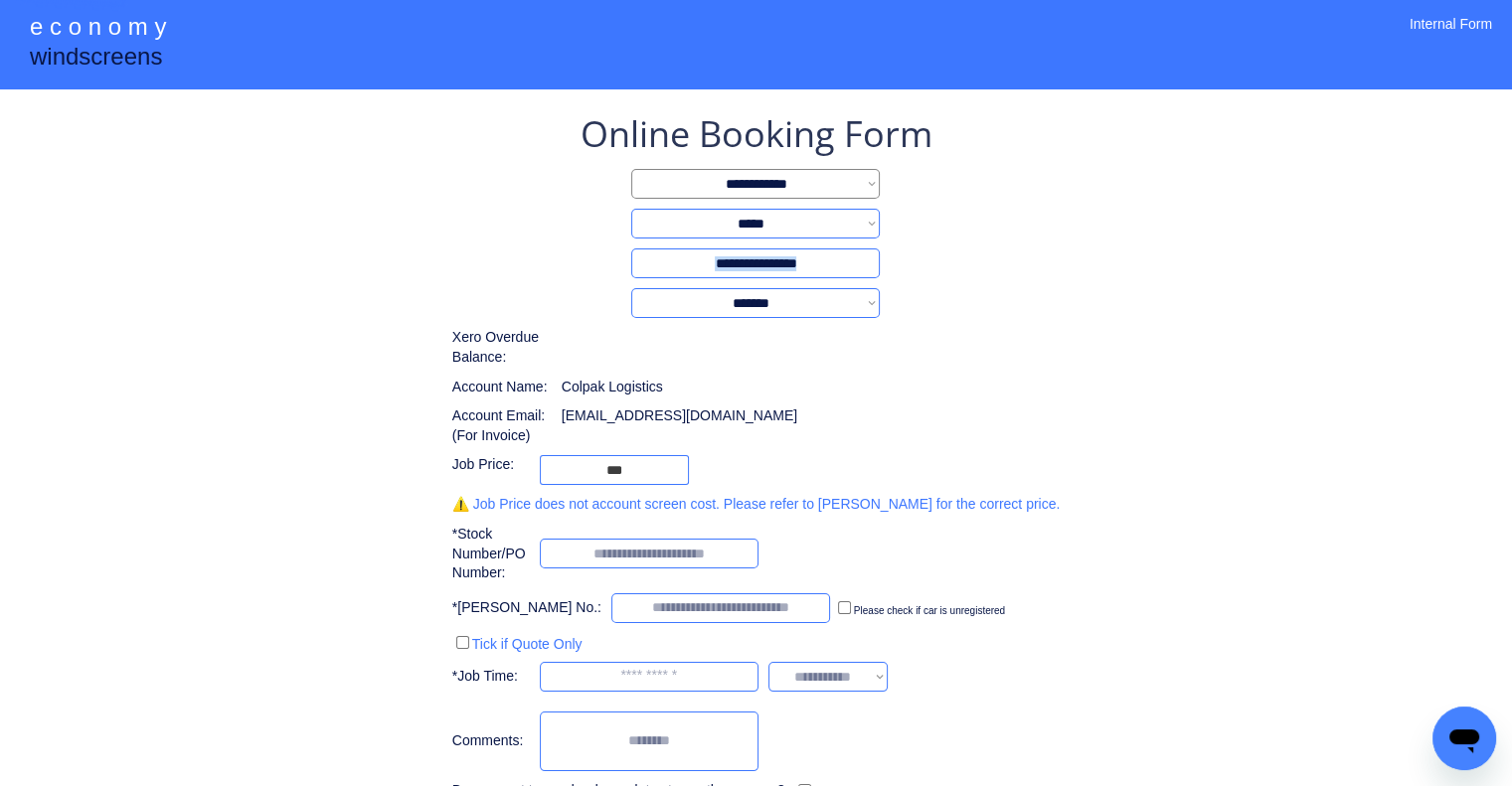 click on "**********" at bounding box center [756, 472] 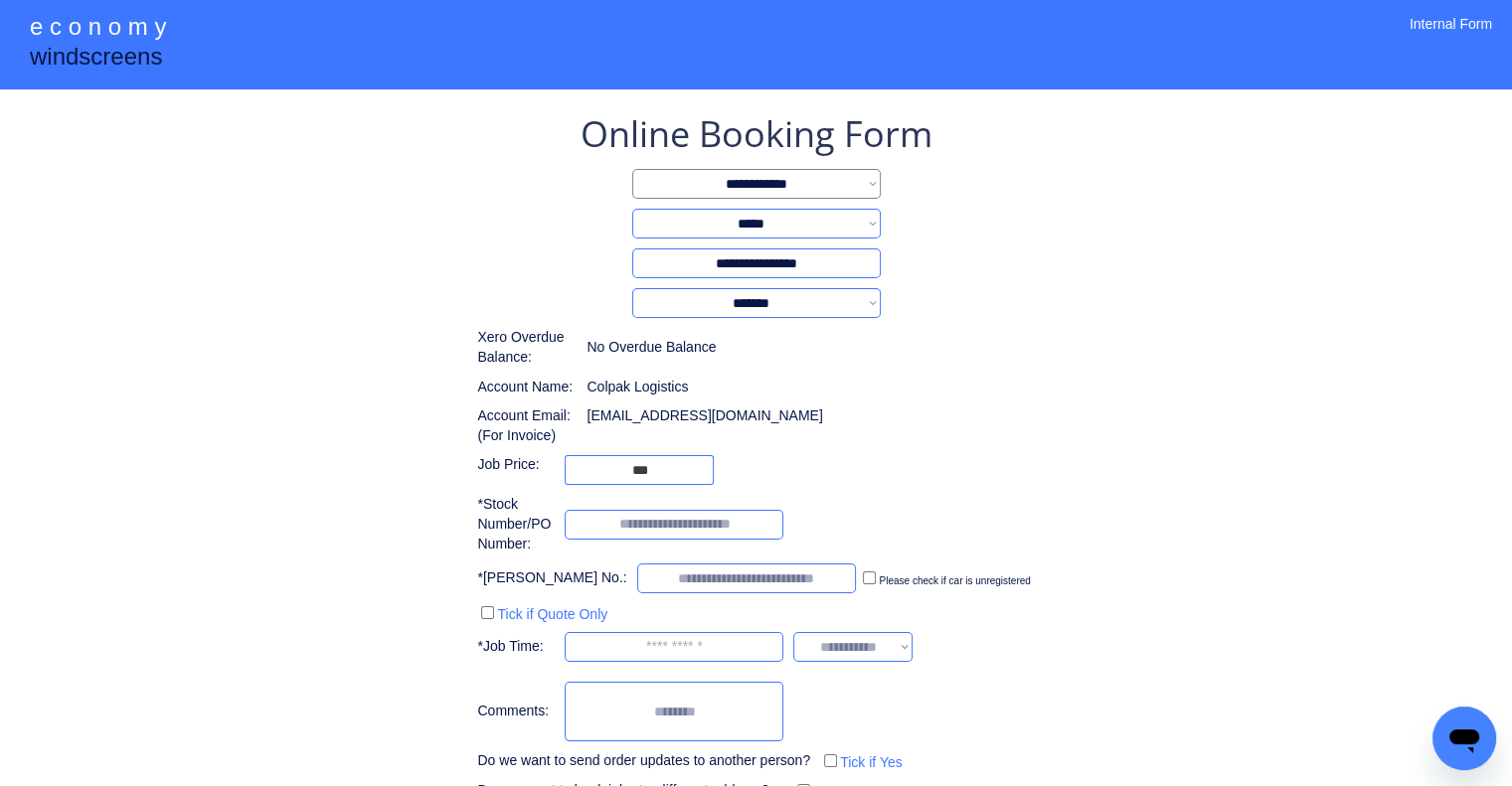 click on "**********" at bounding box center (756, 497) 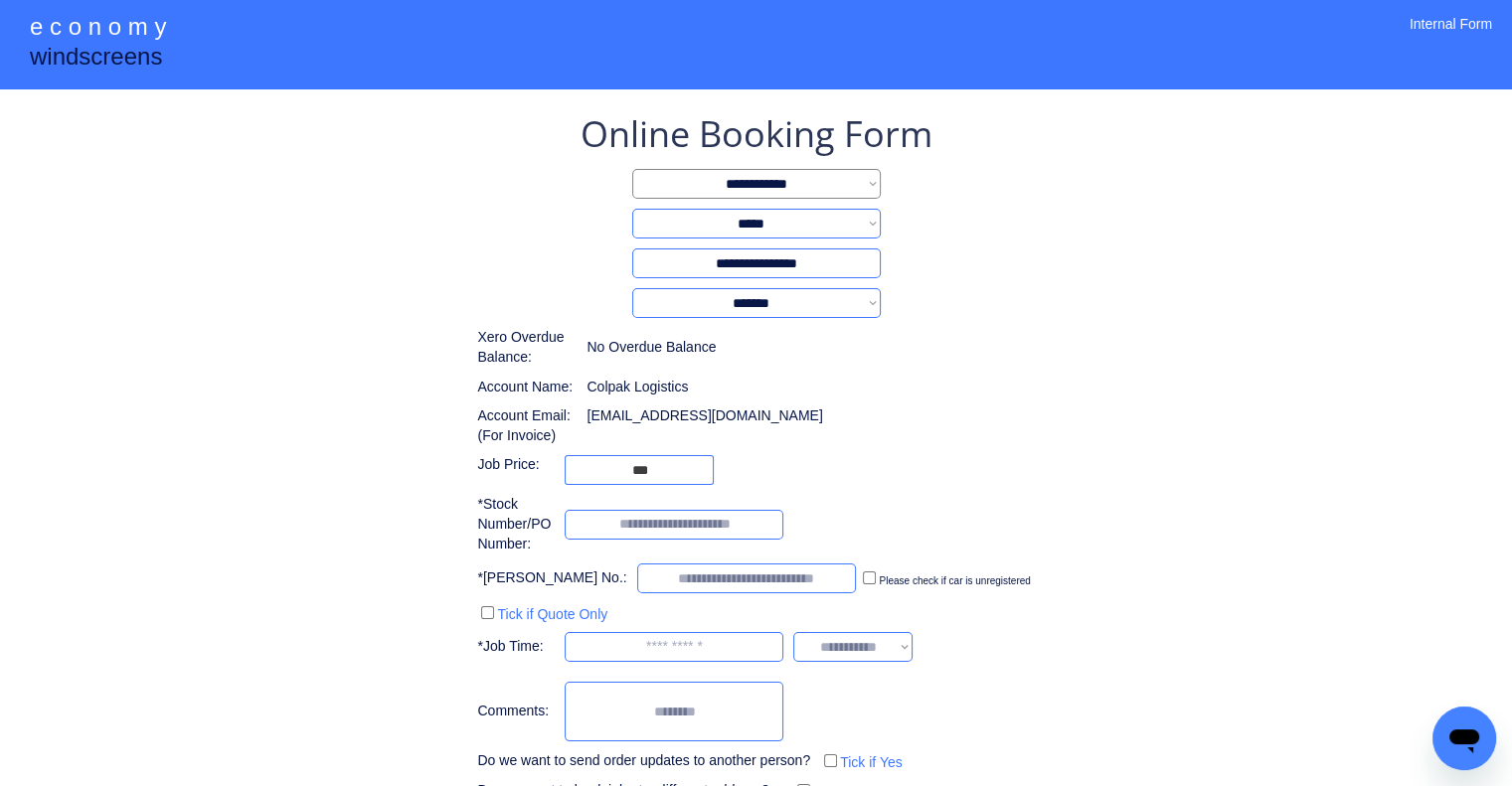 click at bounding box center (674, 525) 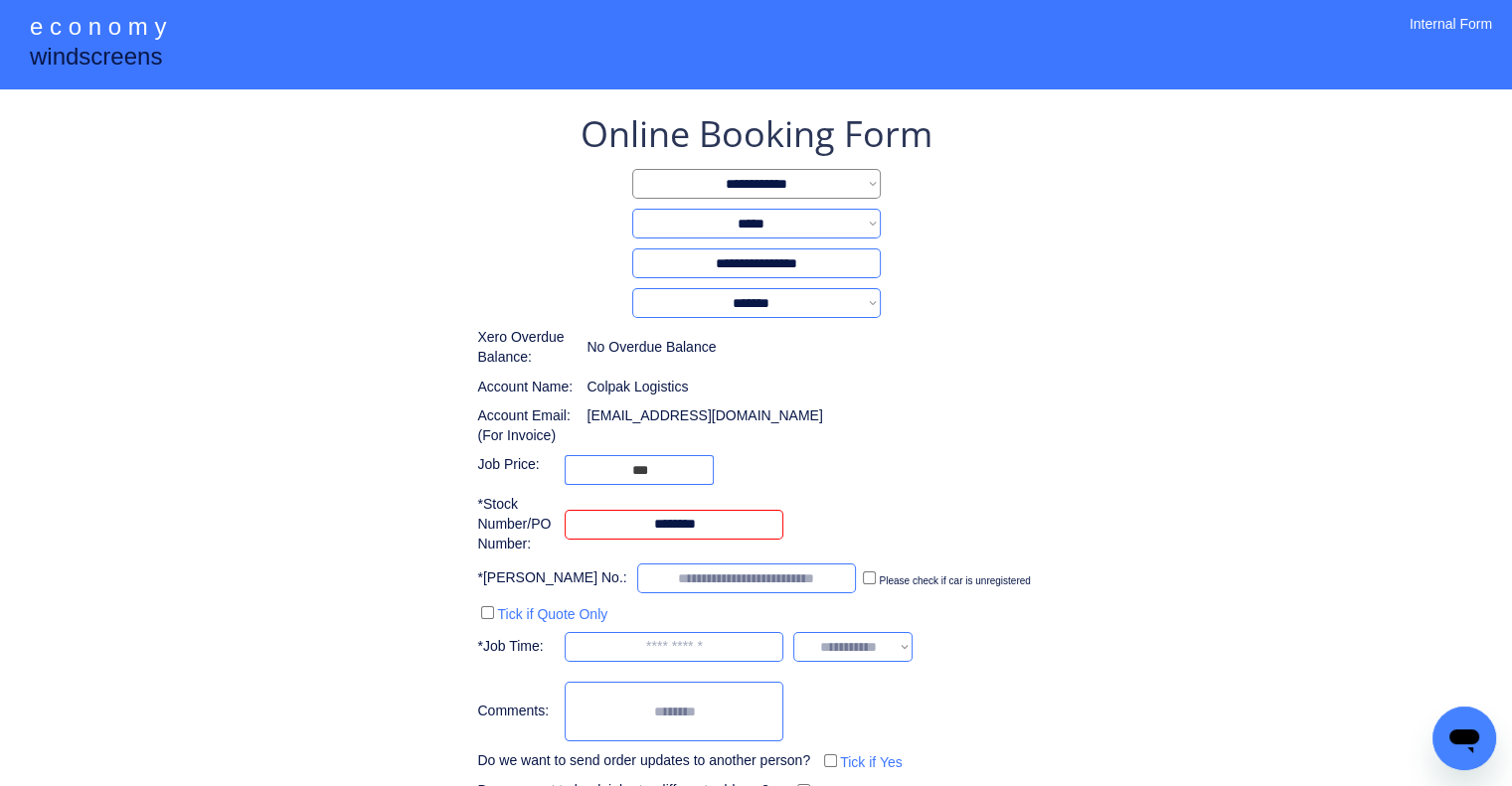 type on "********" 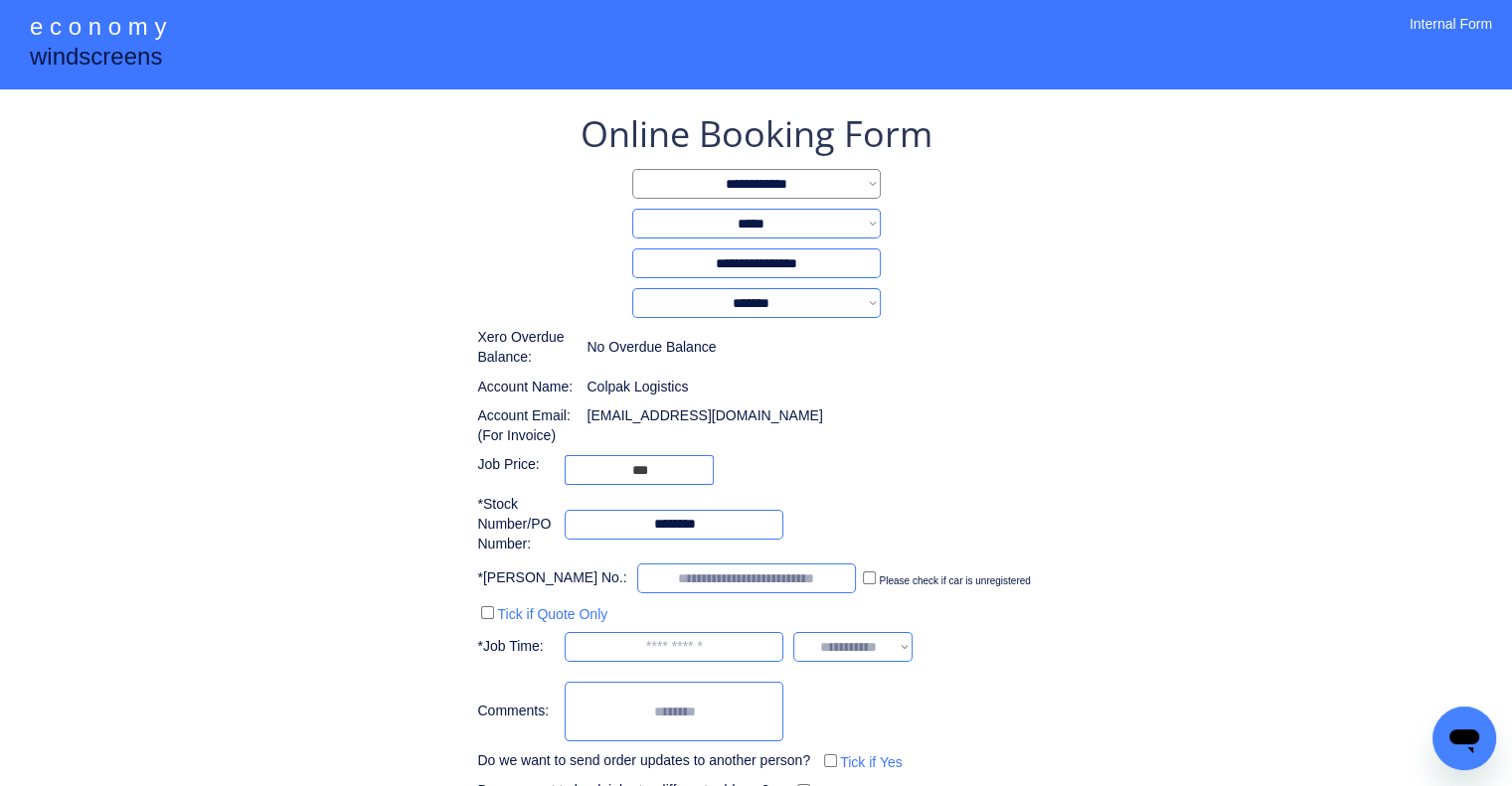 click at bounding box center (747, 578) 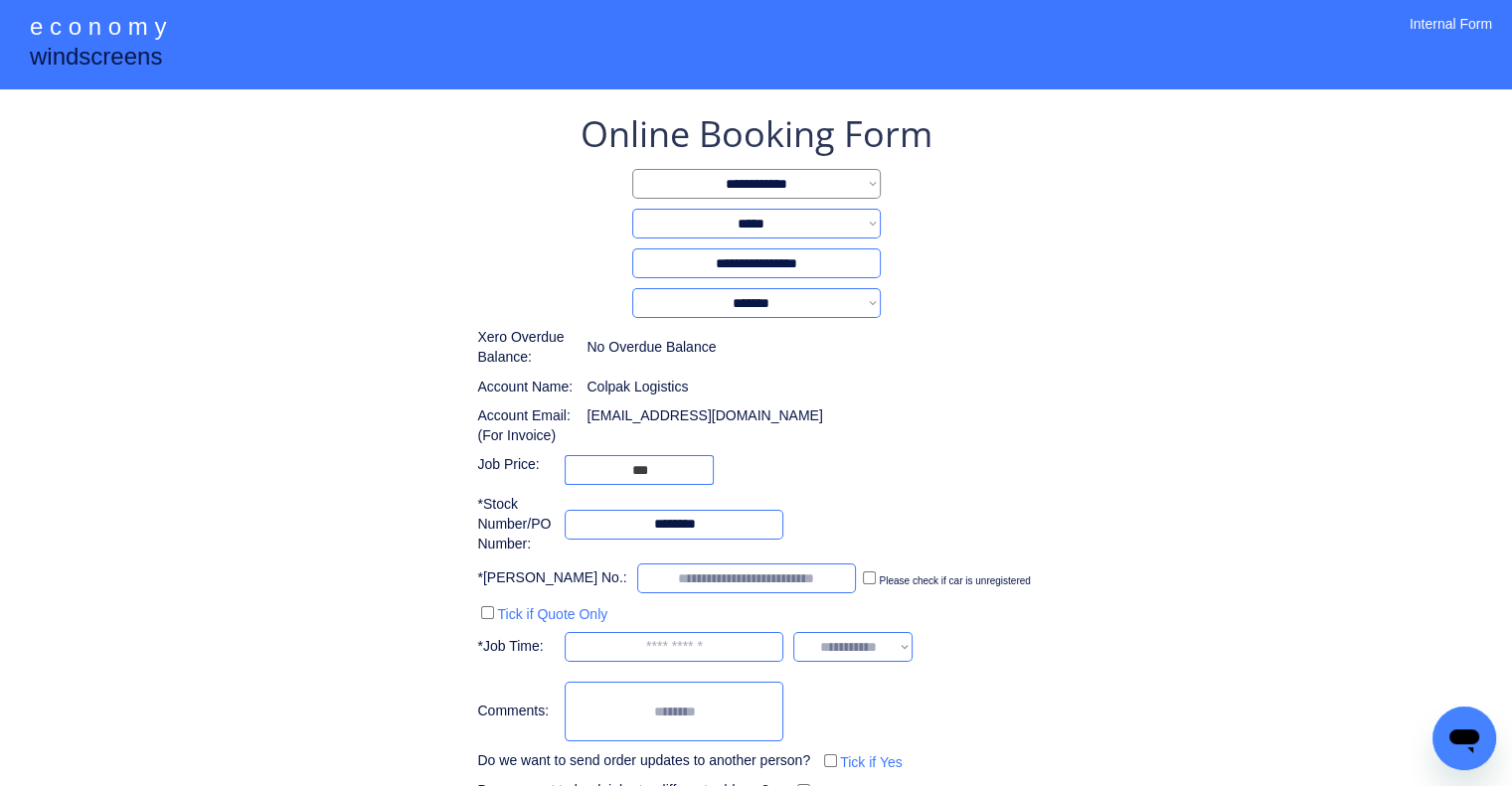 paste on "******" 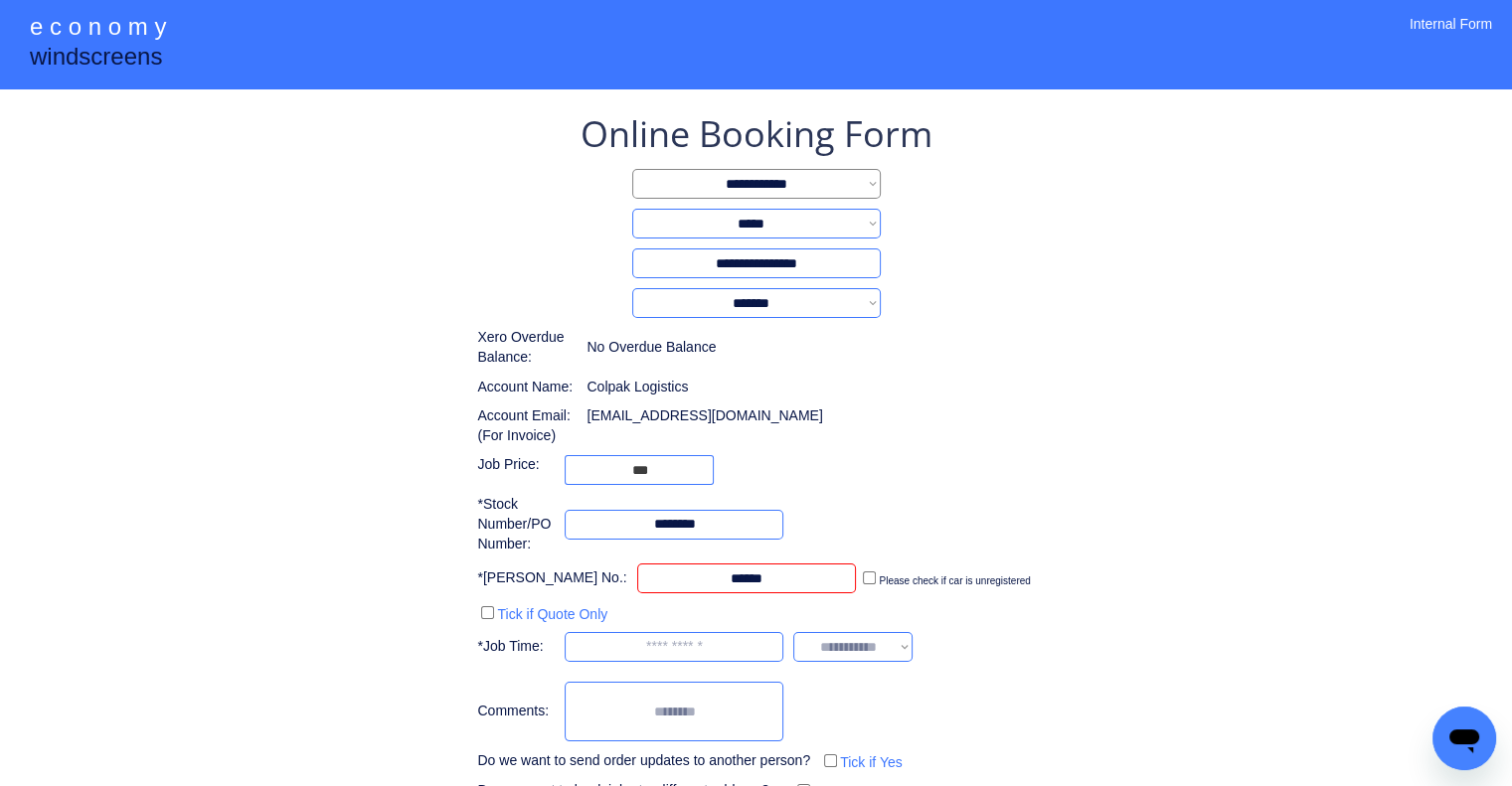 scroll, scrollTop: 128, scrollLeft: 0, axis: vertical 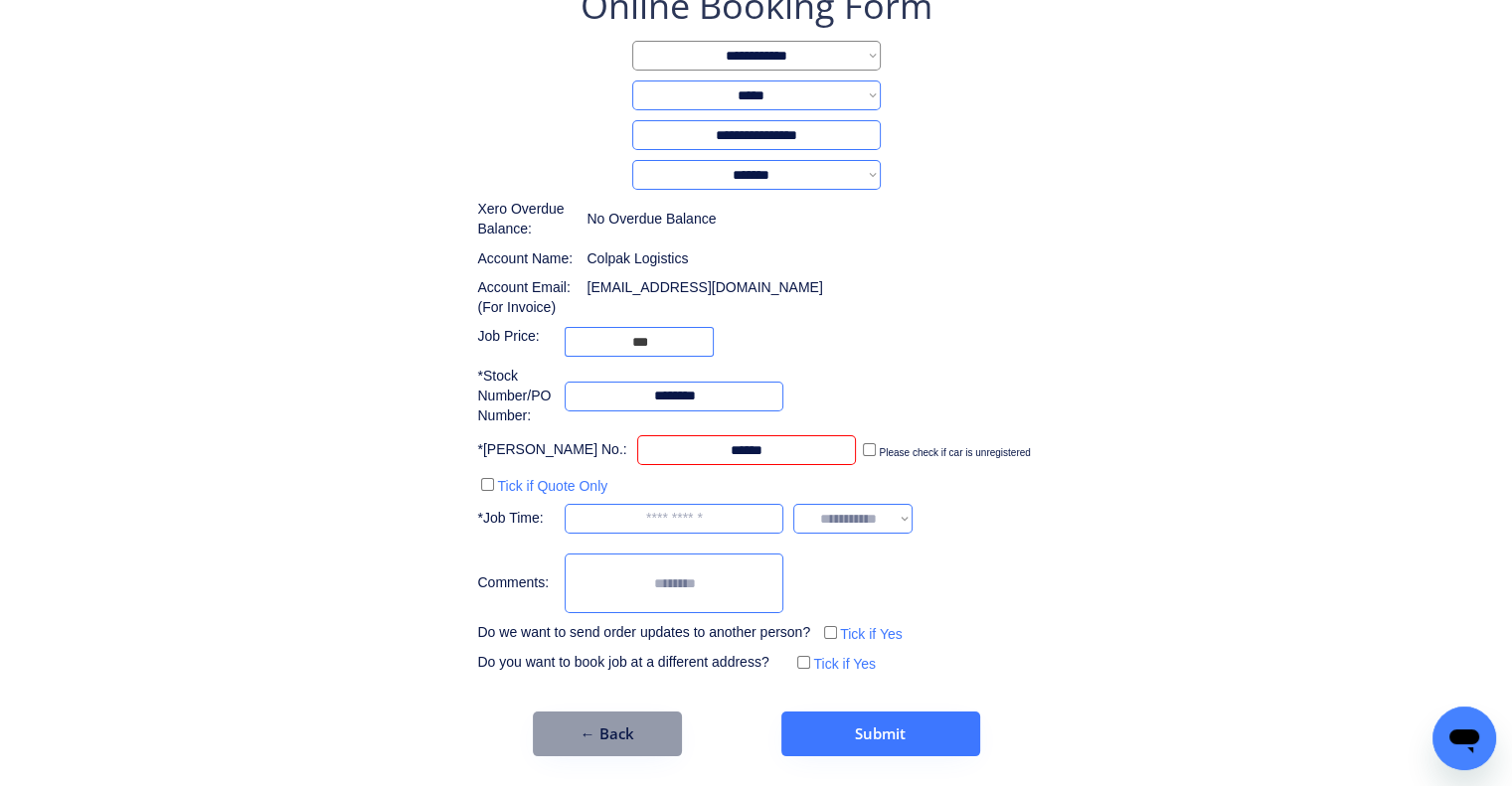 type on "******" 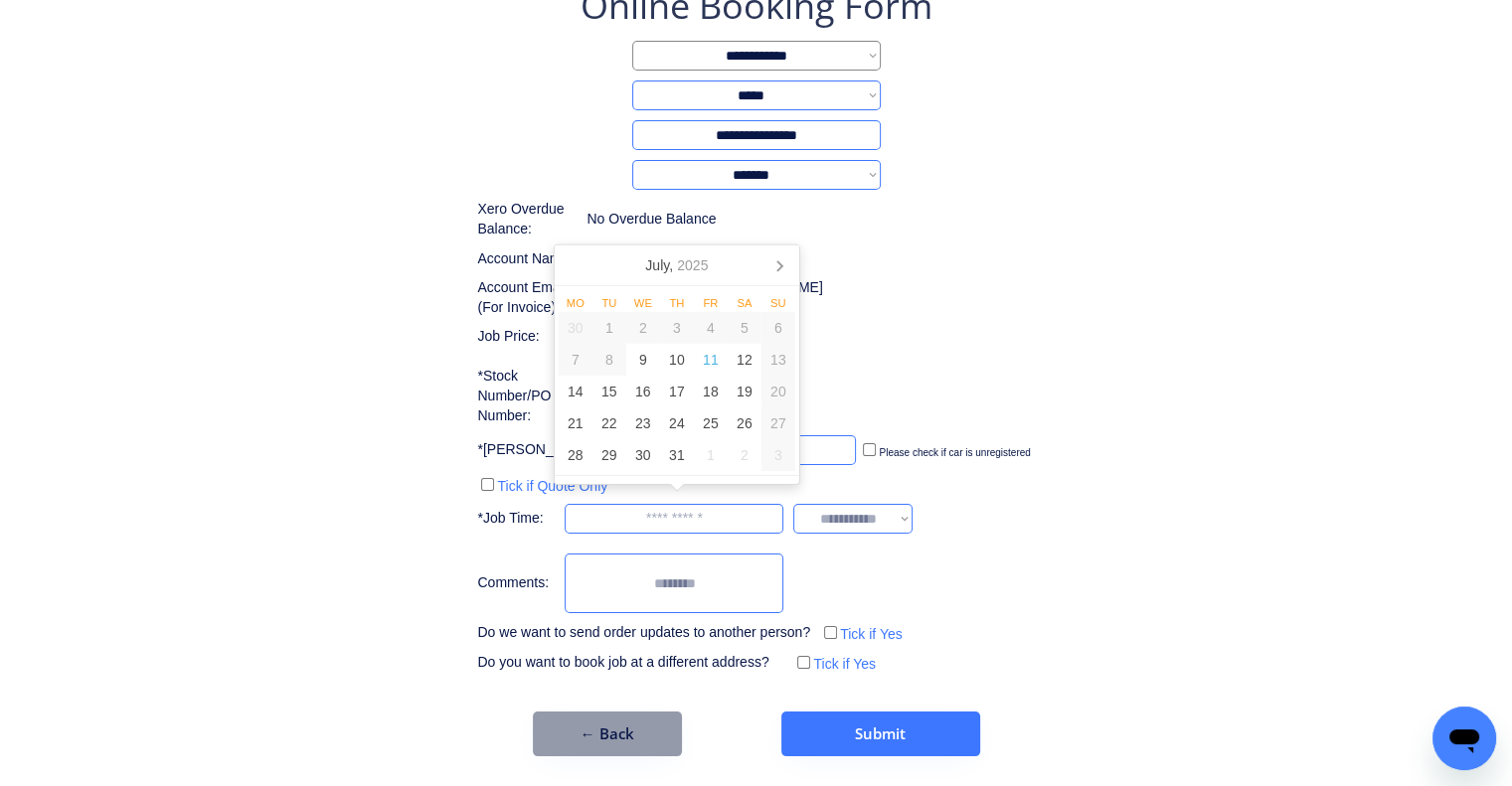 click at bounding box center (674, 519) 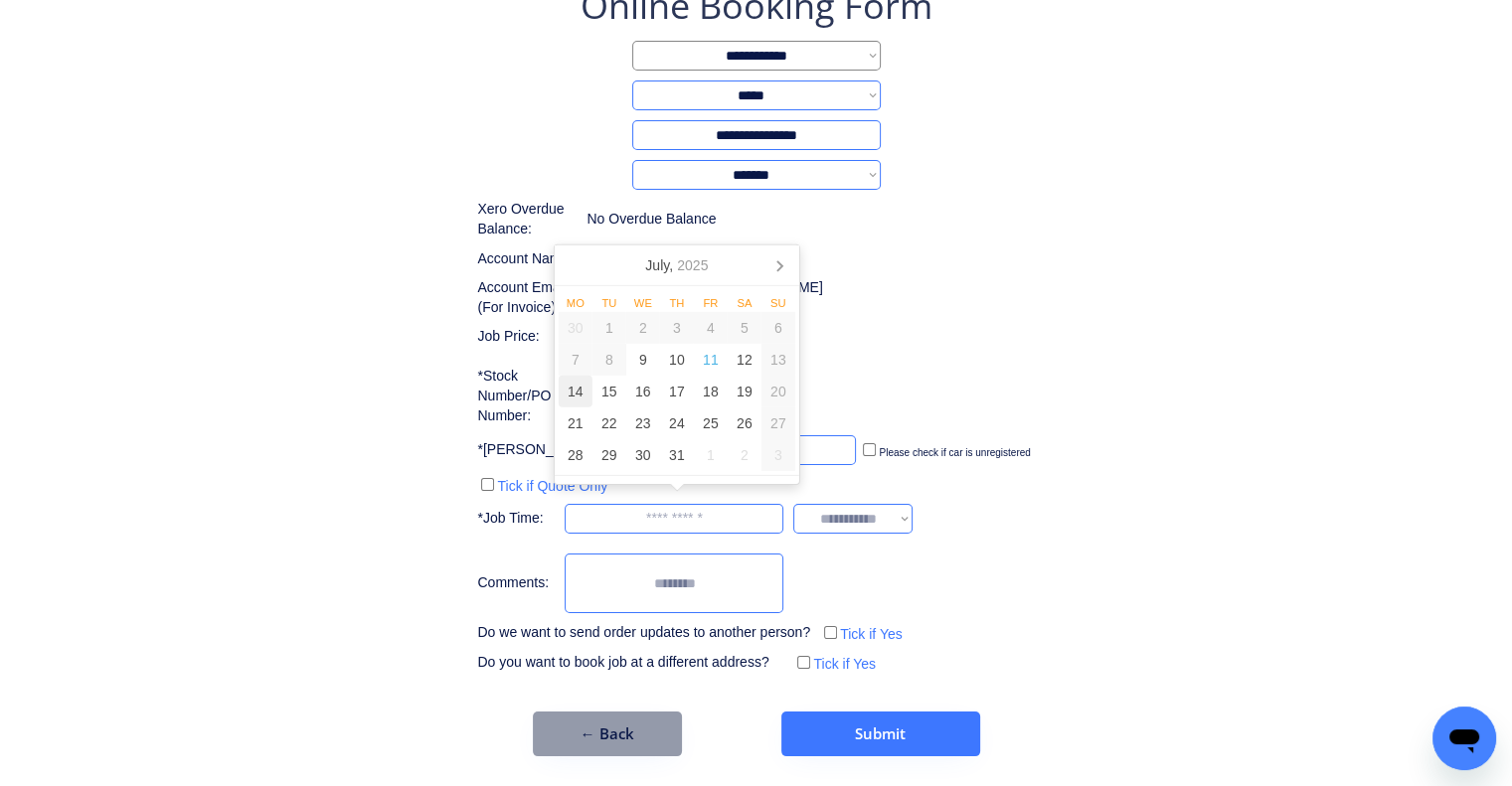 click on "14" at bounding box center (576, 392) 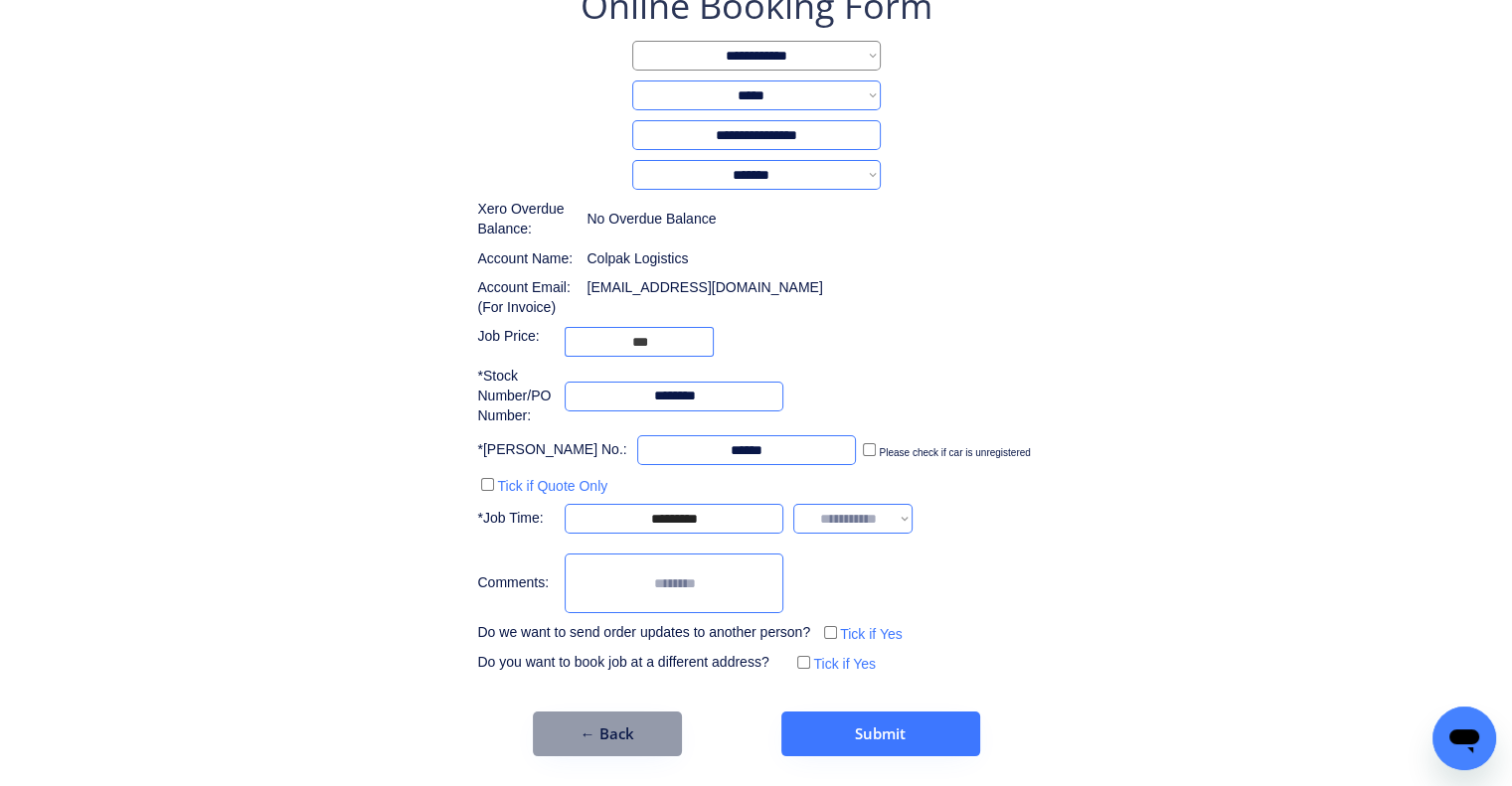 click on "**********" at bounding box center [756, 369] 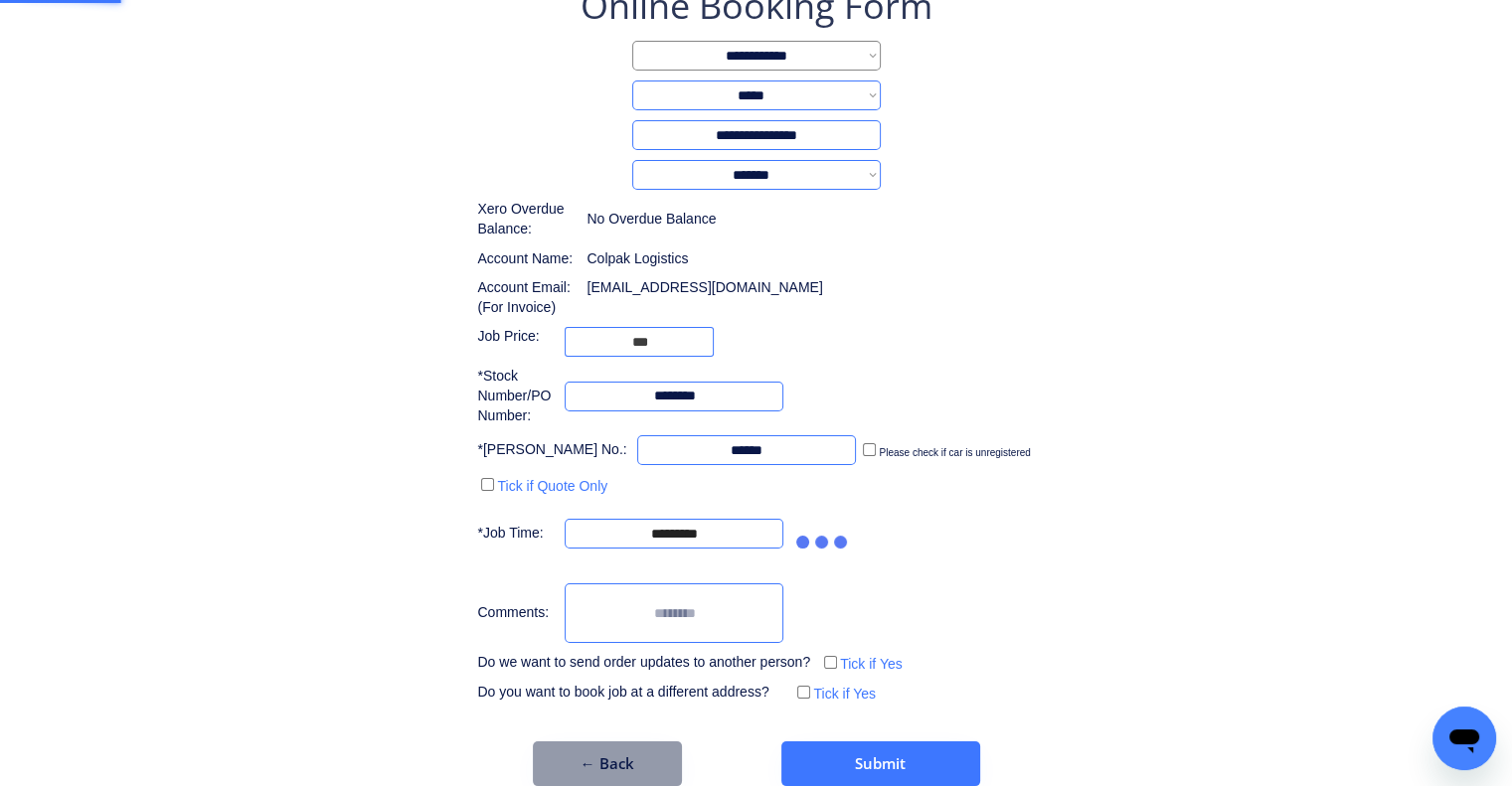 click on "**********" at bounding box center [756, 344] 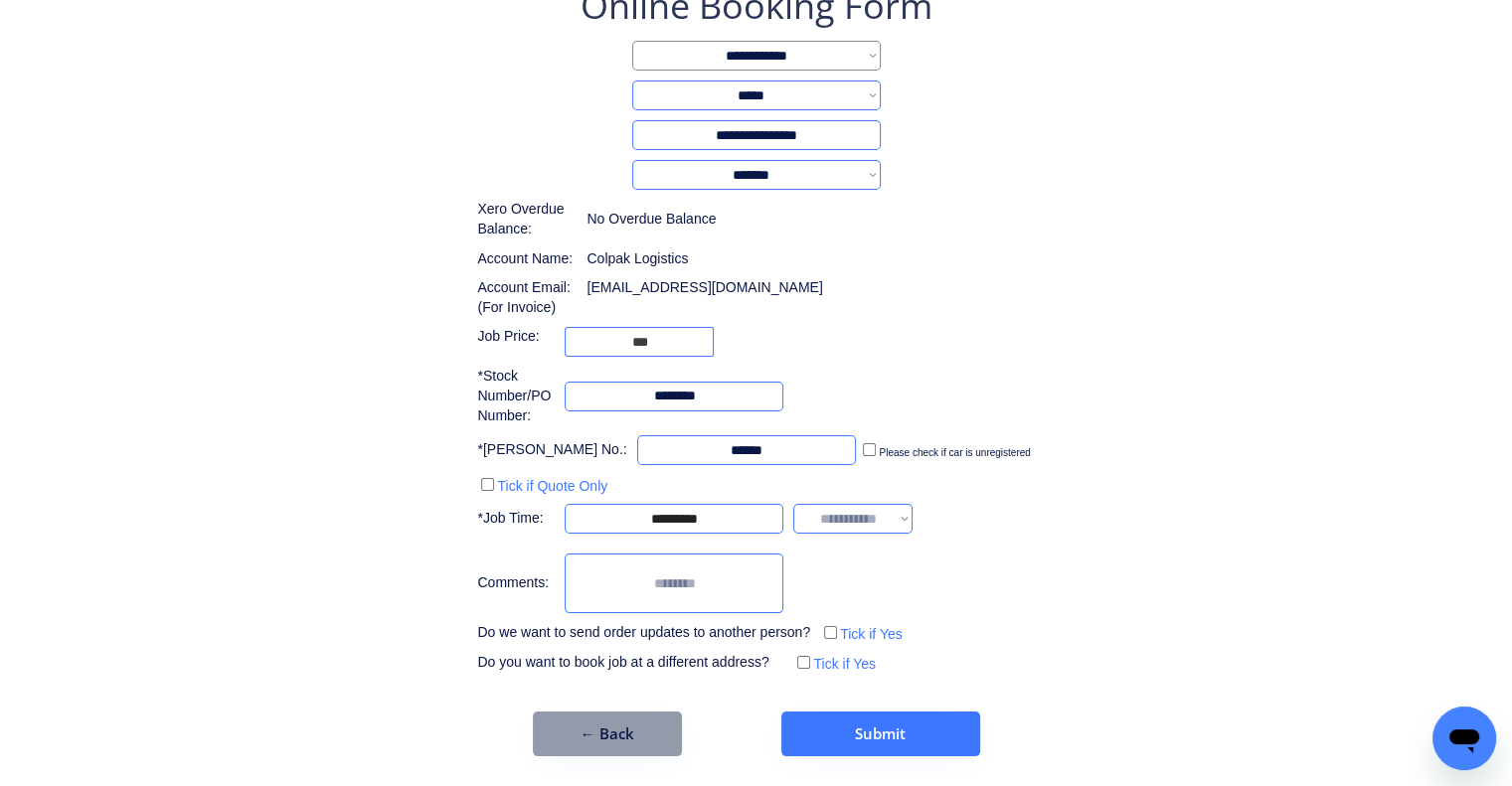 click on "**********" at bounding box center [756, 369] 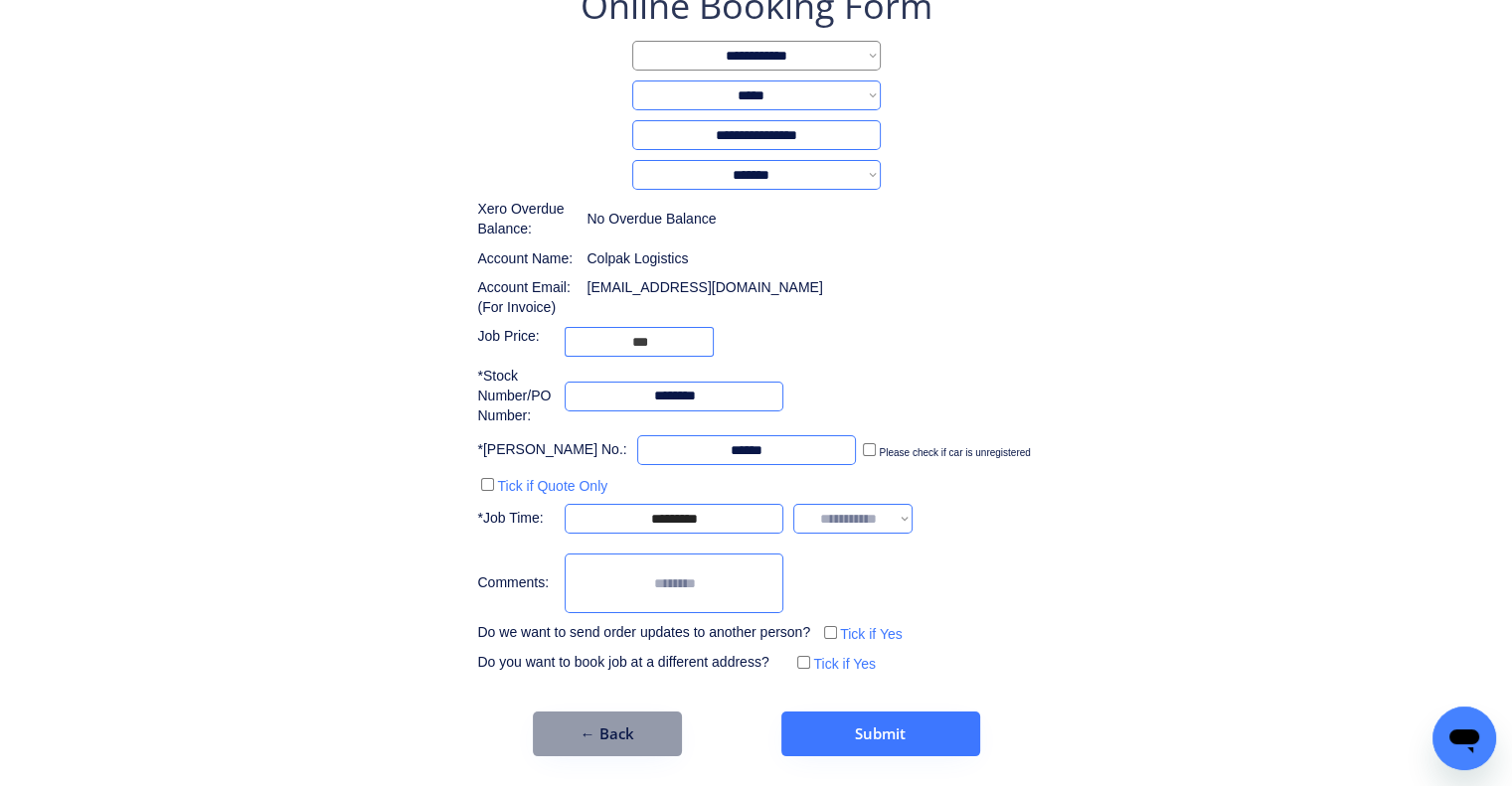 click on "**********" at bounding box center (853, 519) 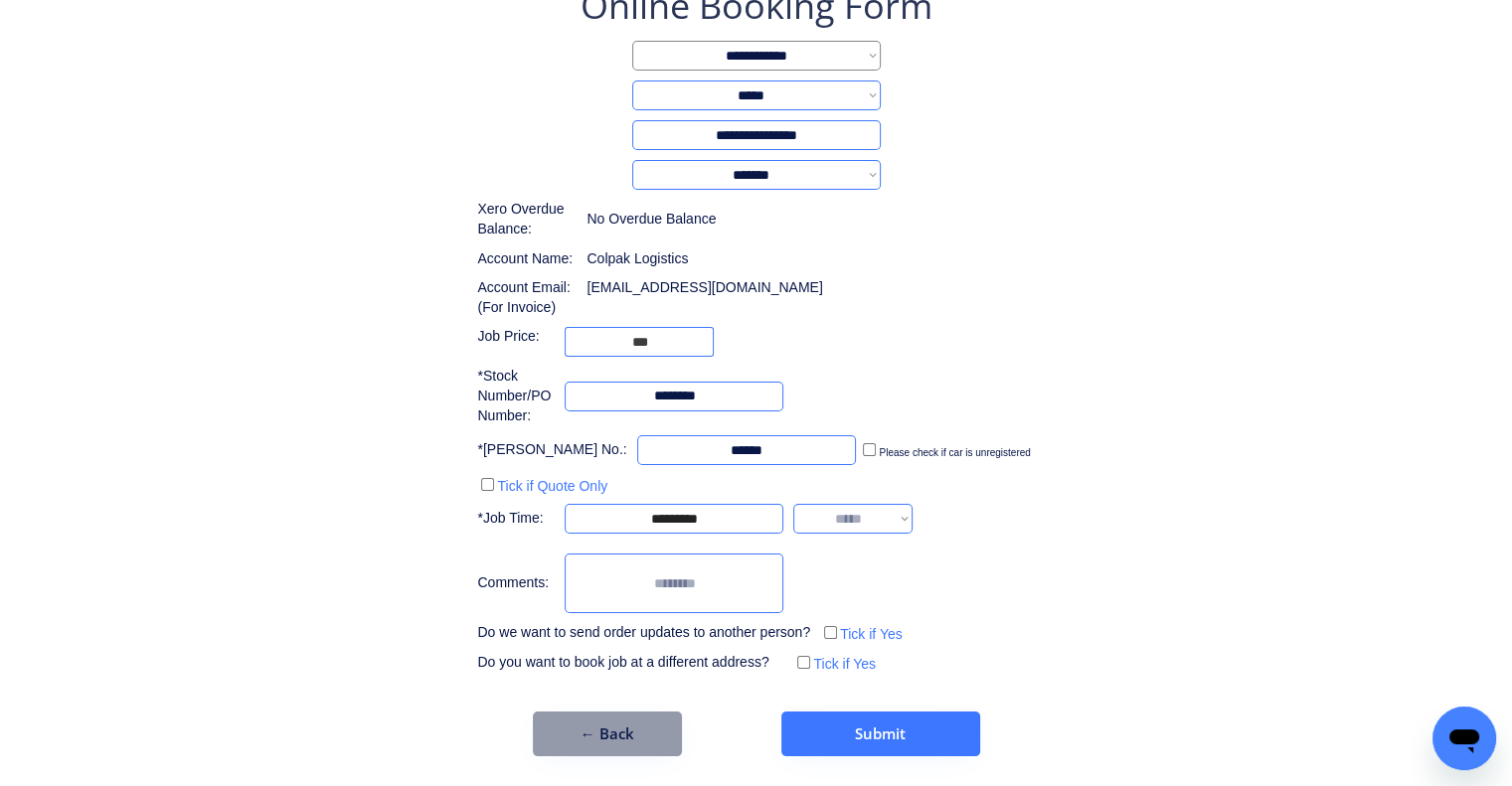 click on "**********" at bounding box center [853, 519] 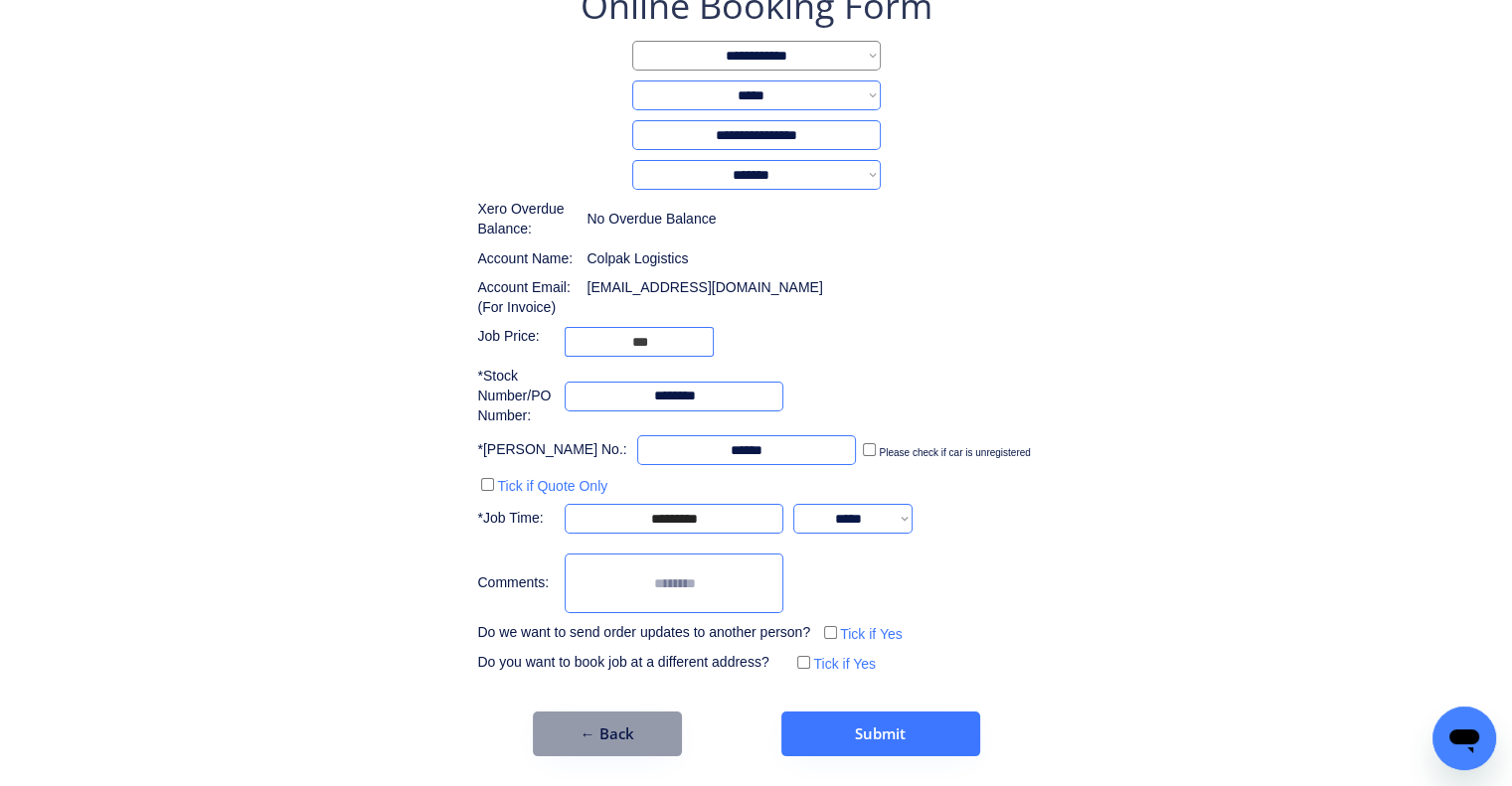 click on "**********" at bounding box center [756, 329] 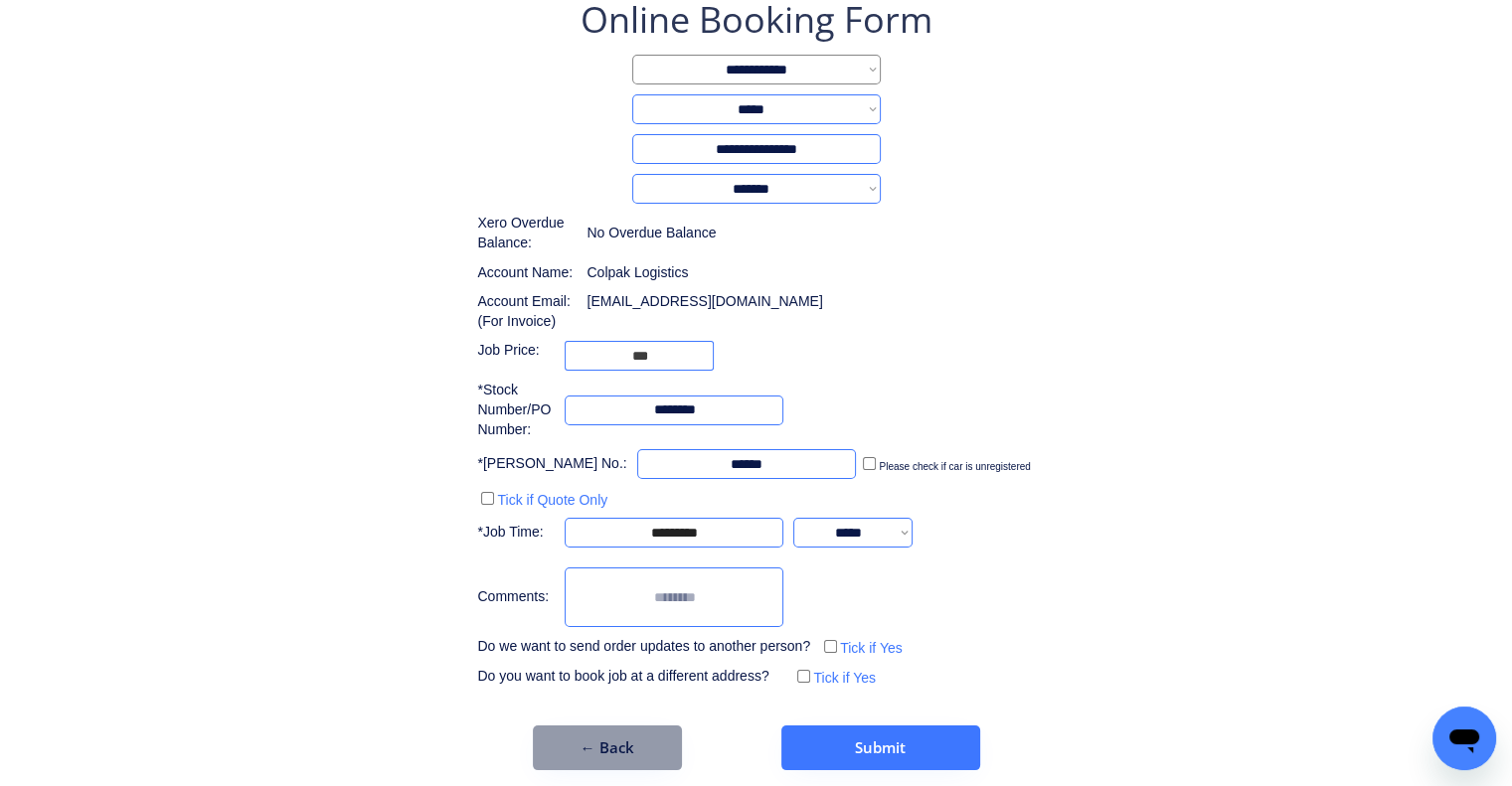 scroll, scrollTop: 128, scrollLeft: 0, axis: vertical 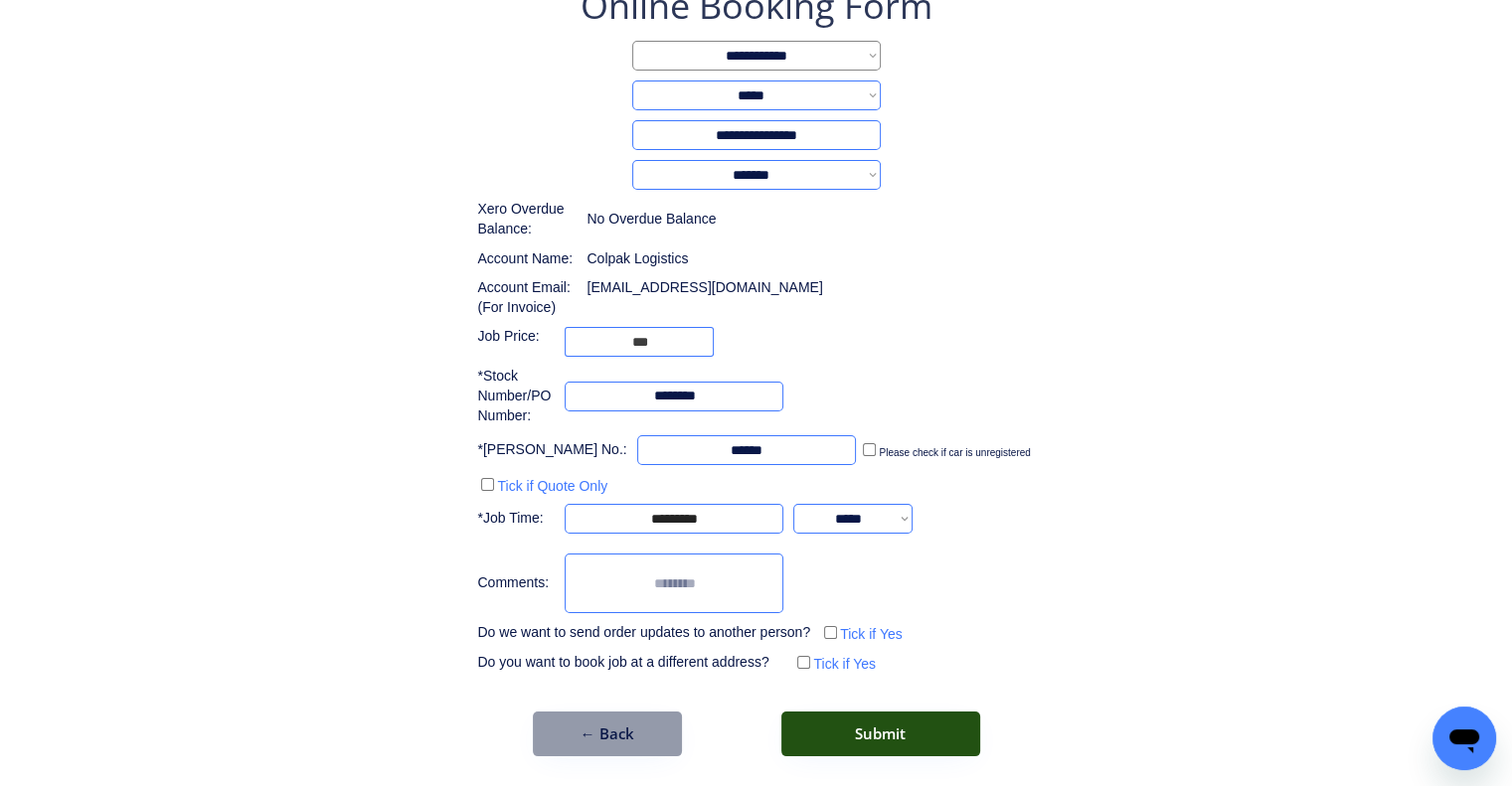 drag, startPoint x: 919, startPoint y: 738, endPoint x: 937, endPoint y: 744, distance: 18.973666 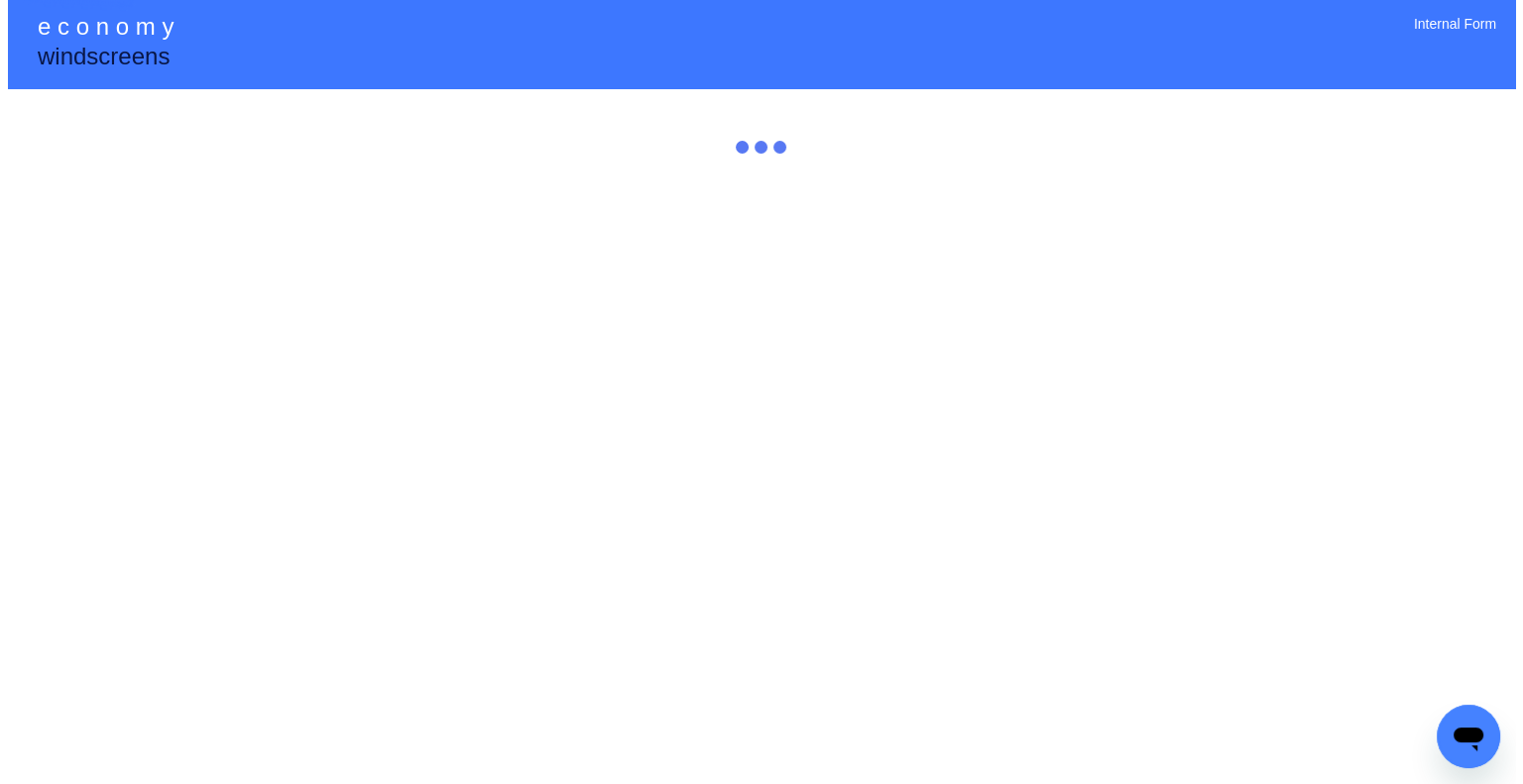 scroll, scrollTop: 0, scrollLeft: 0, axis: both 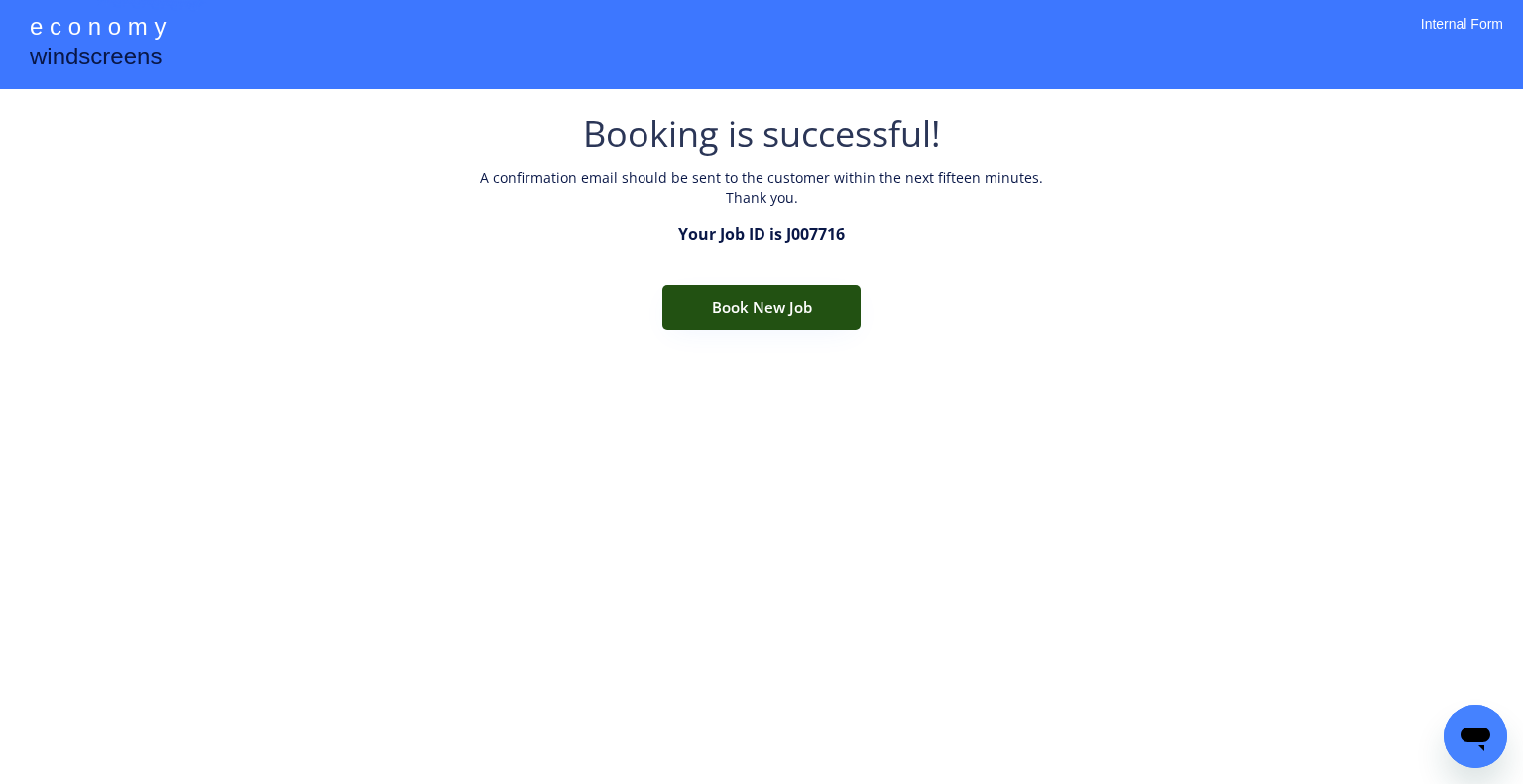 click on "Book New Job" at bounding box center (762, 307) 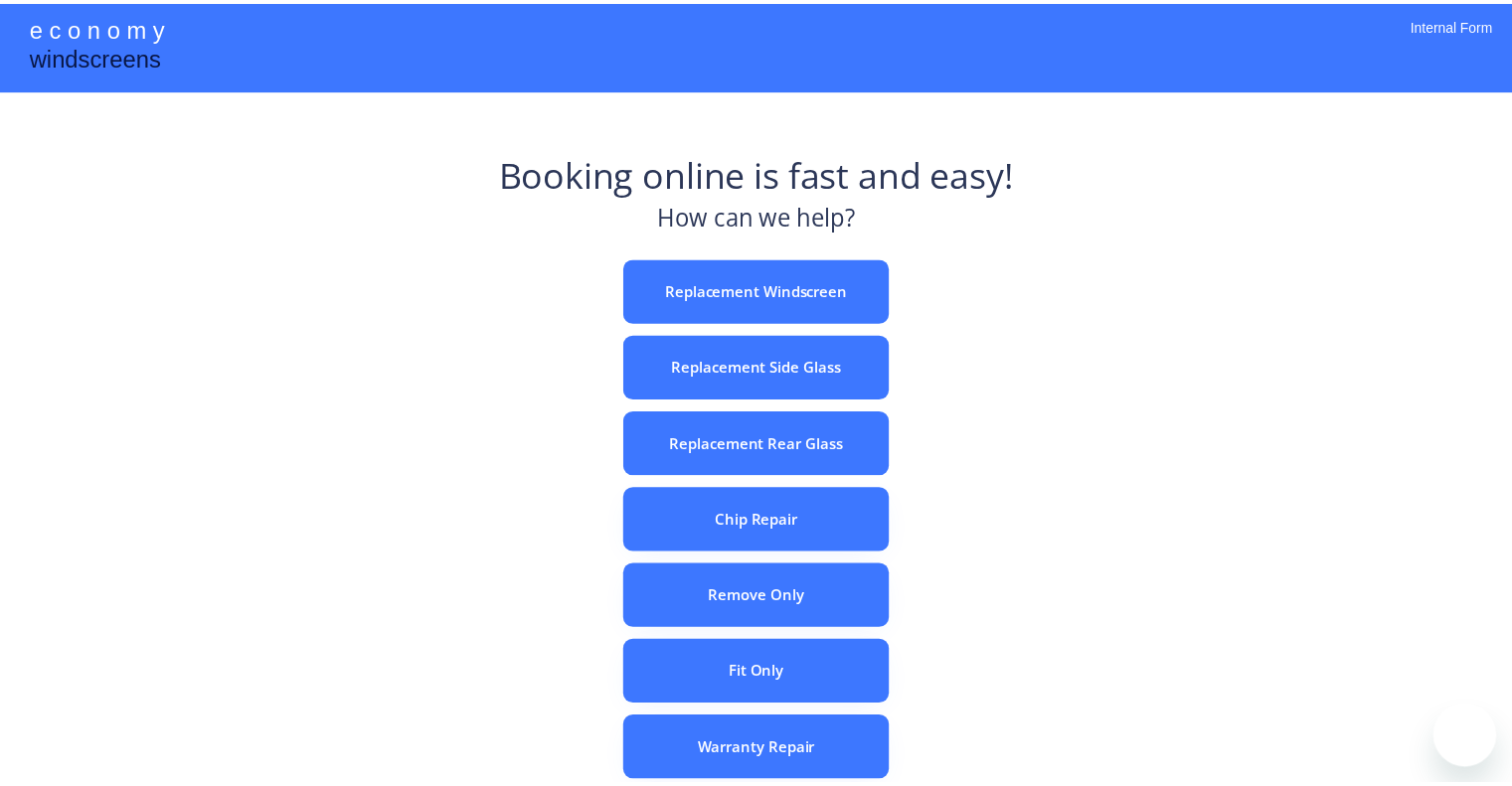 scroll, scrollTop: 0, scrollLeft: 0, axis: both 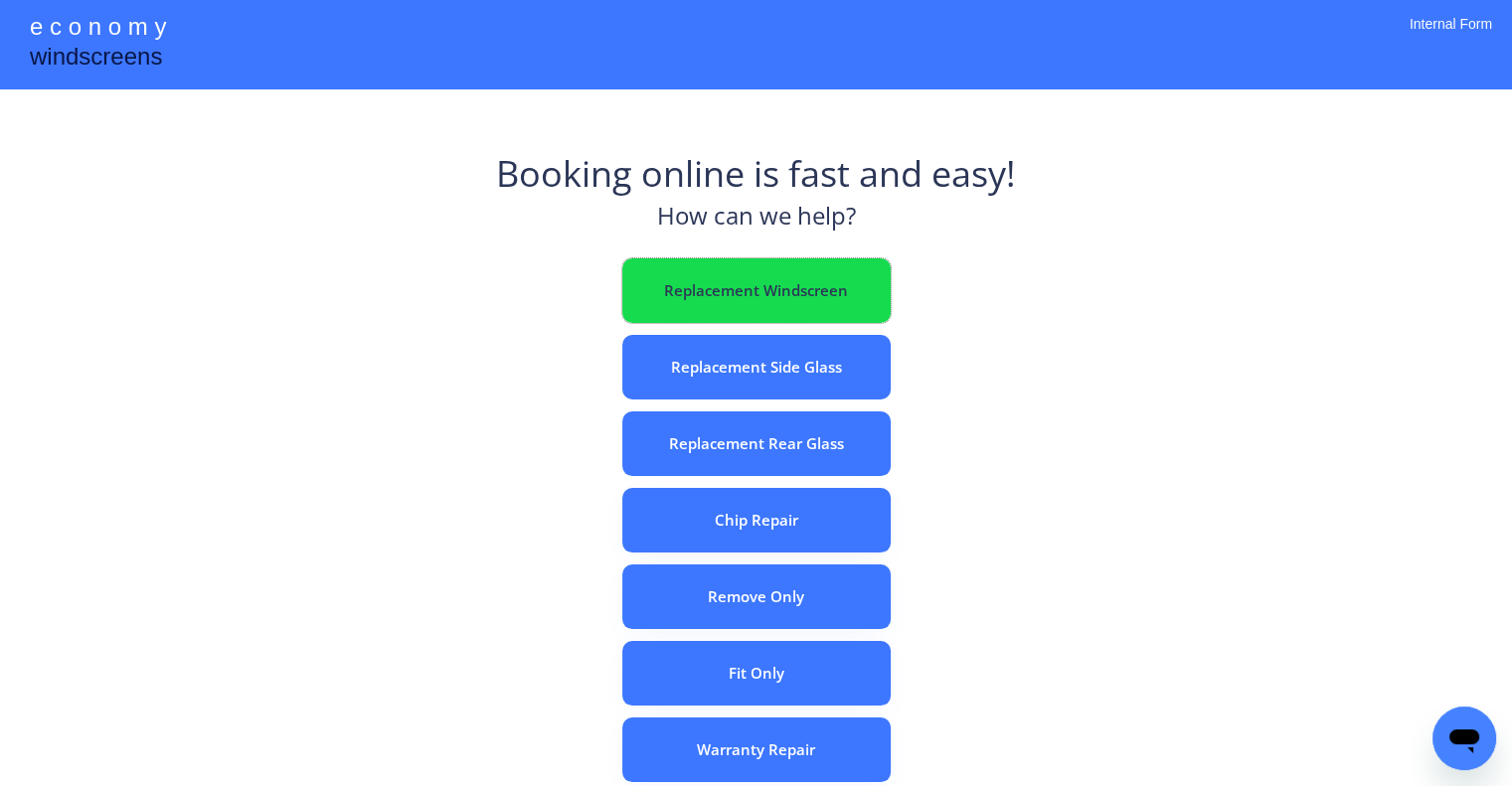 click on "Replacement Windscreen" at bounding box center [756, 290] 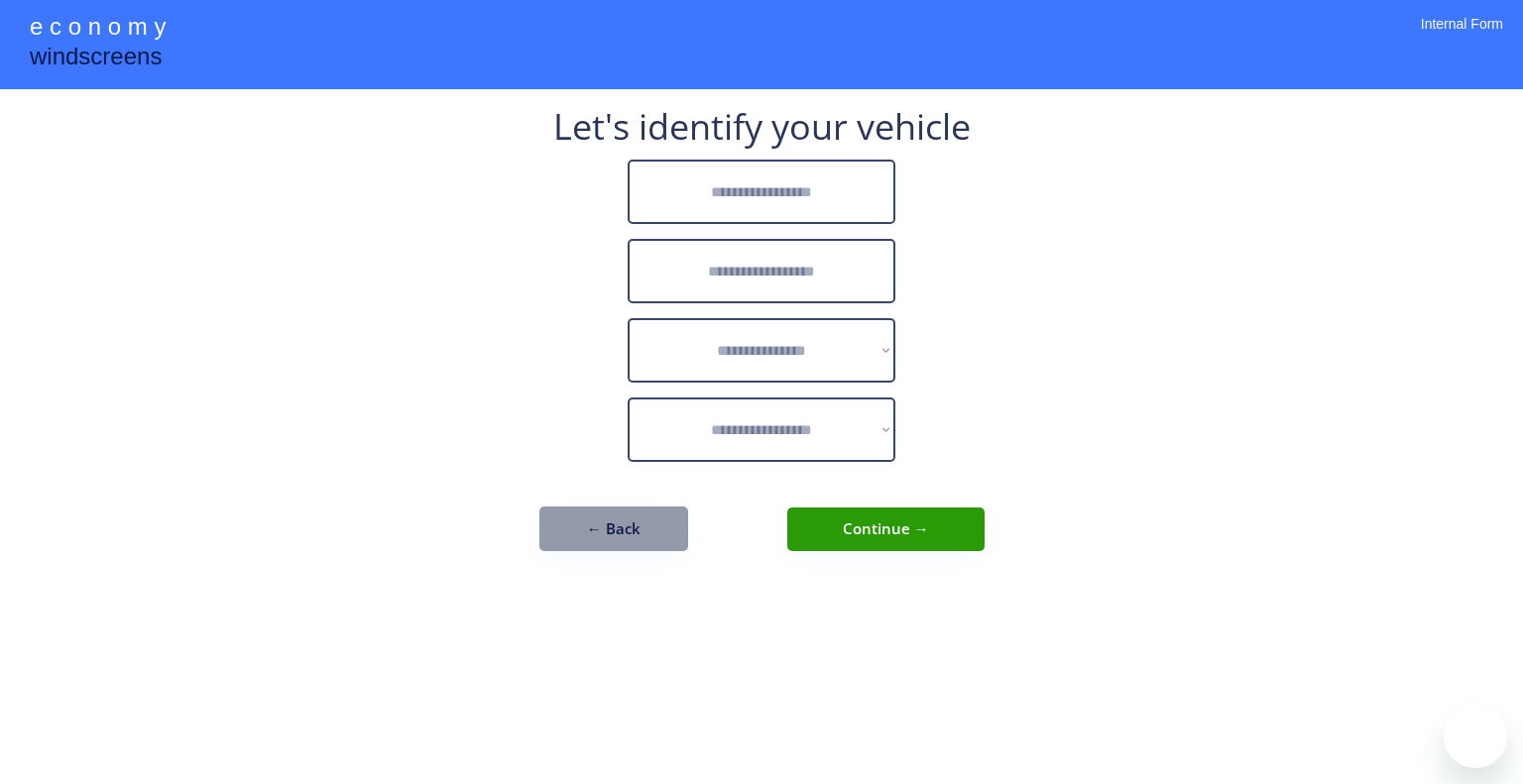 scroll, scrollTop: 0, scrollLeft: 0, axis: both 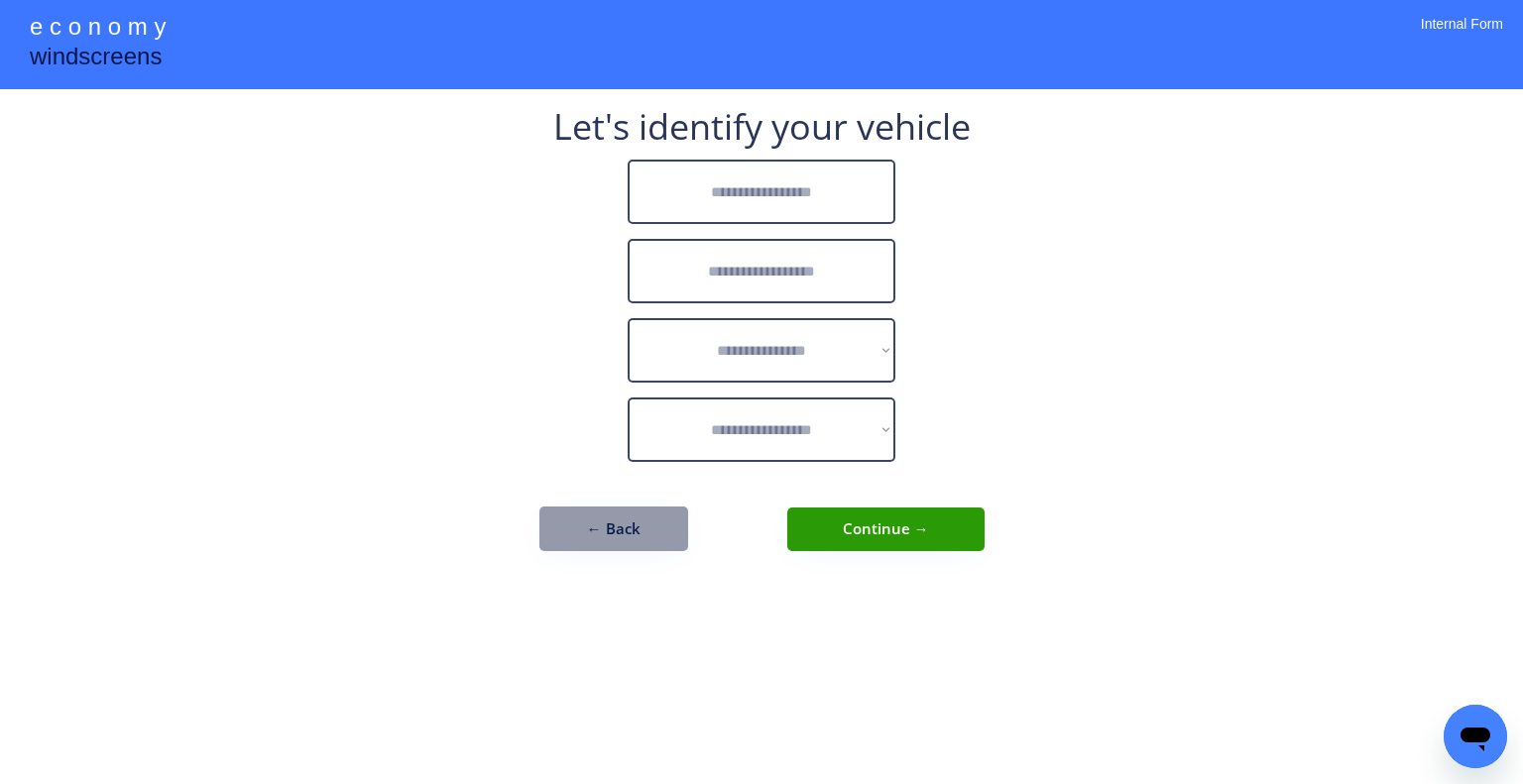 click on "**********" at bounding box center [762, 392] 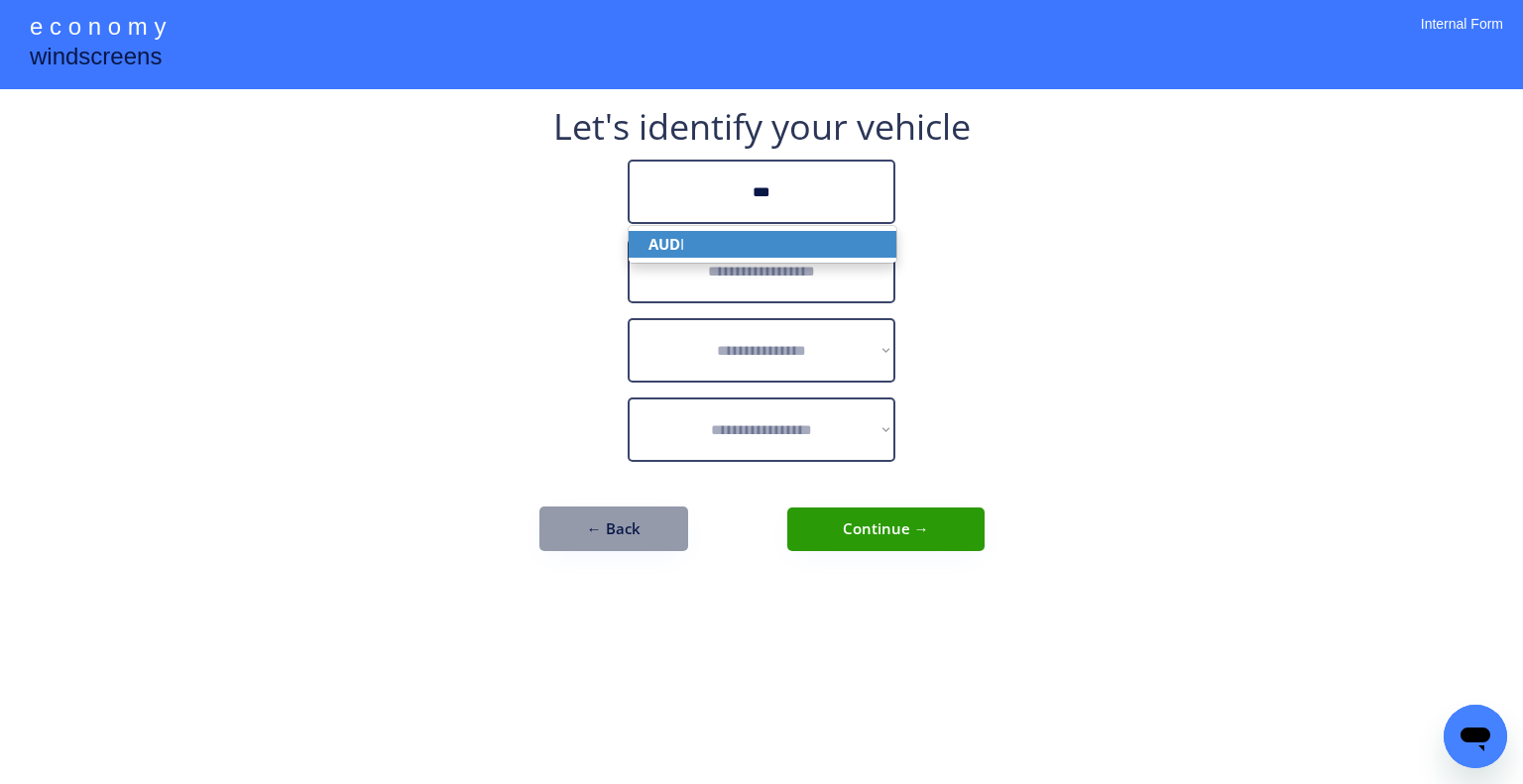 click on "AUD I" at bounding box center [762, 244] 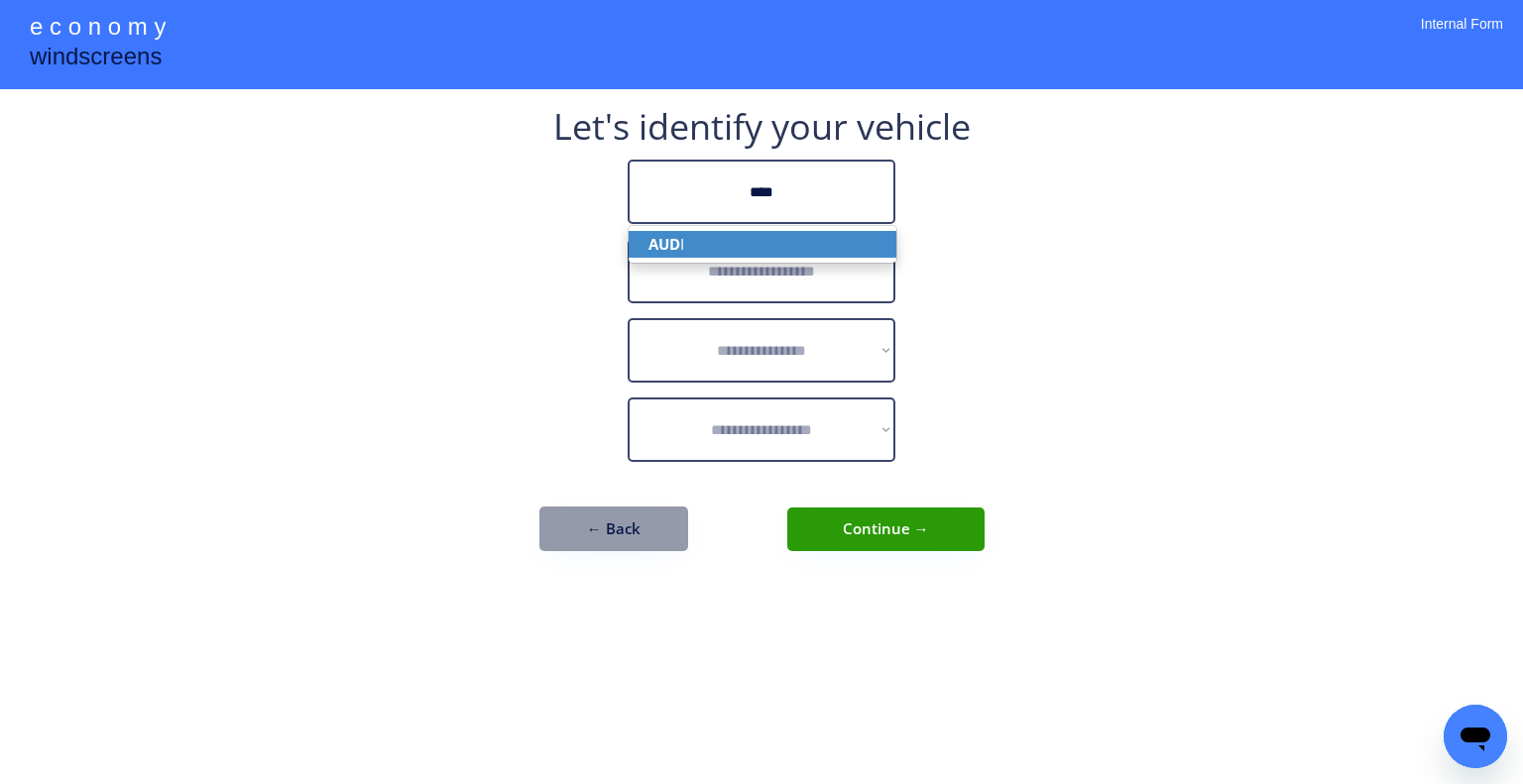 type on "****" 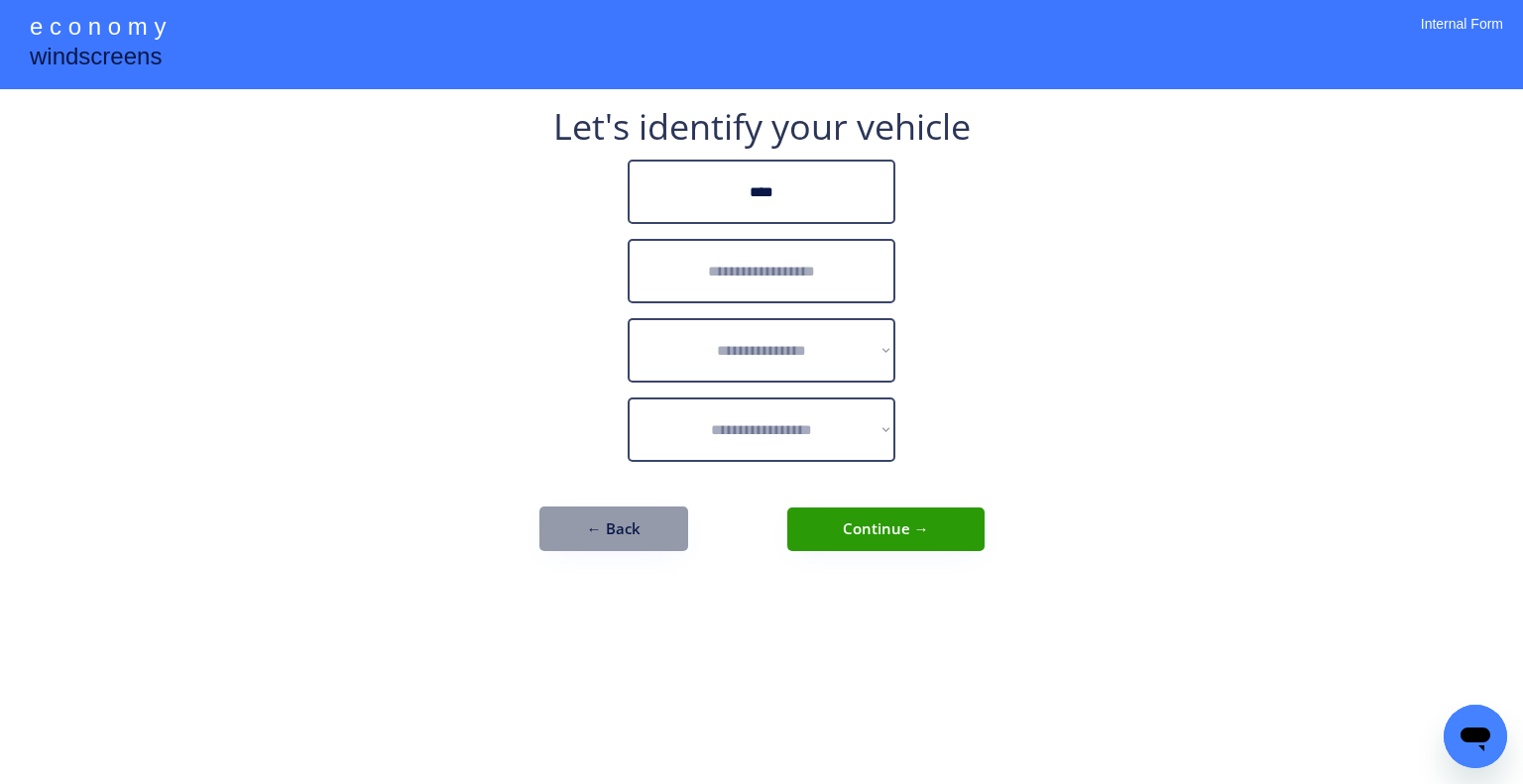 click at bounding box center [762, 271] 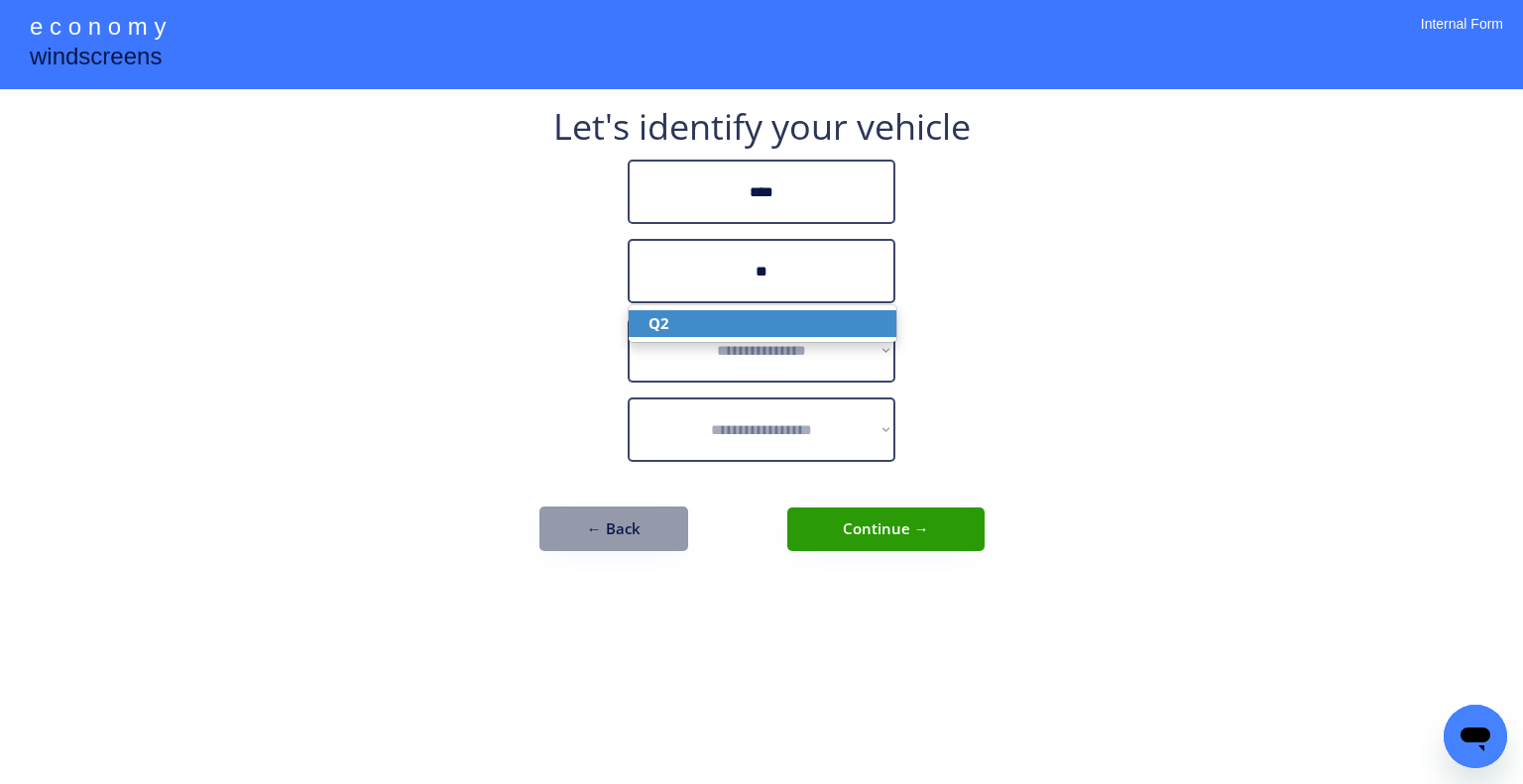 click on "Q2" at bounding box center [762, 323] 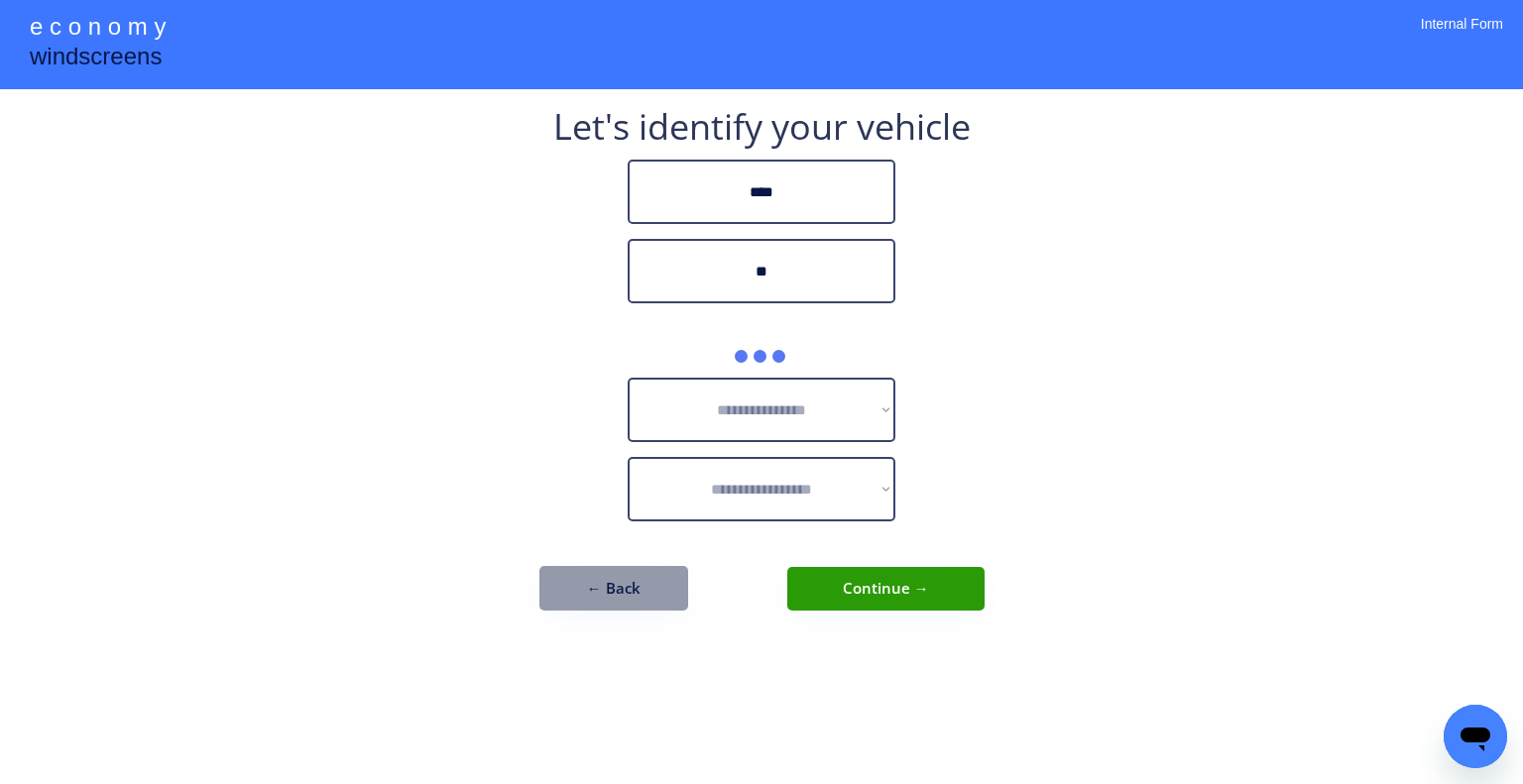 type on "**" 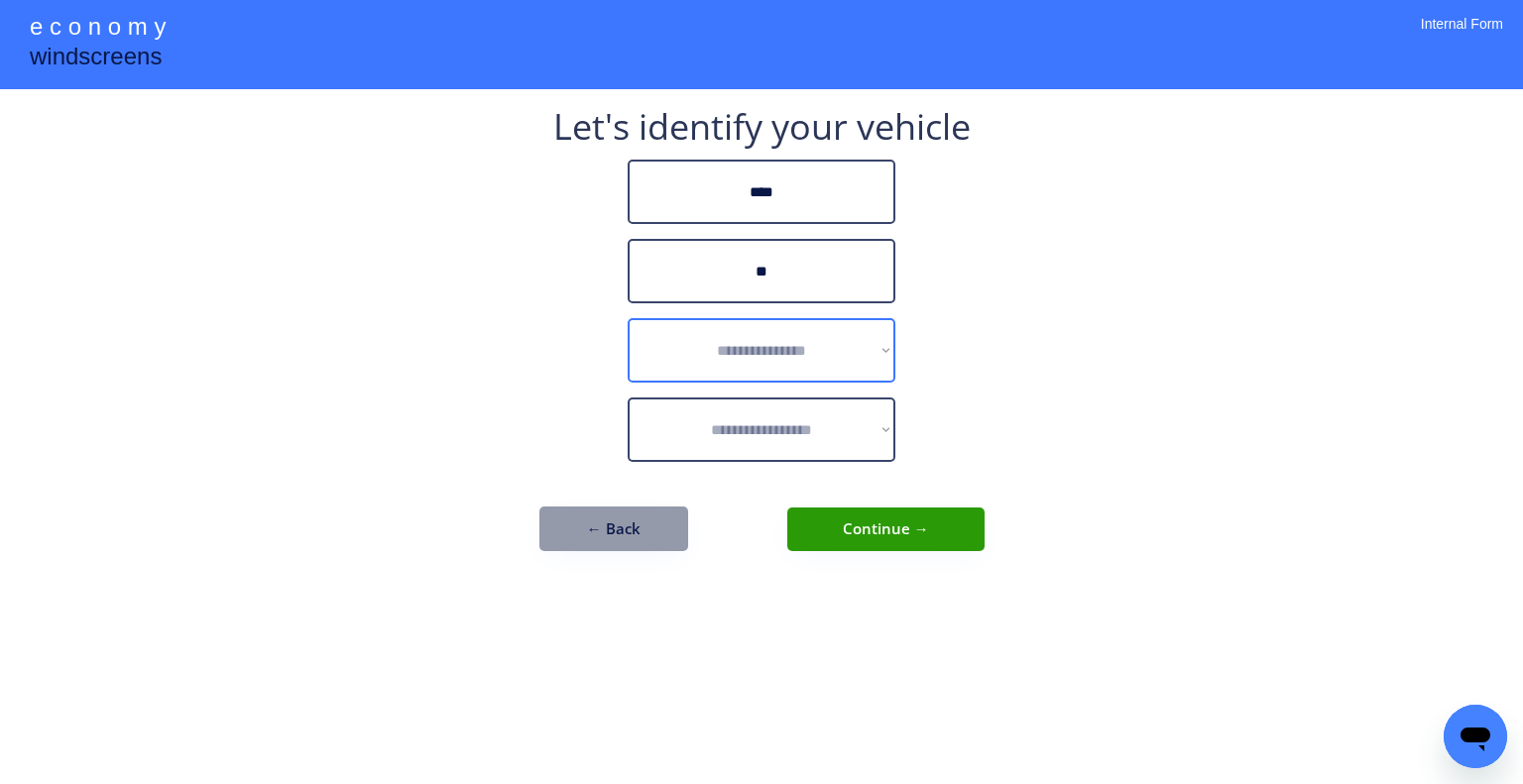 drag, startPoint x: 764, startPoint y: 361, endPoint x: 908, endPoint y: 357, distance: 144.05554 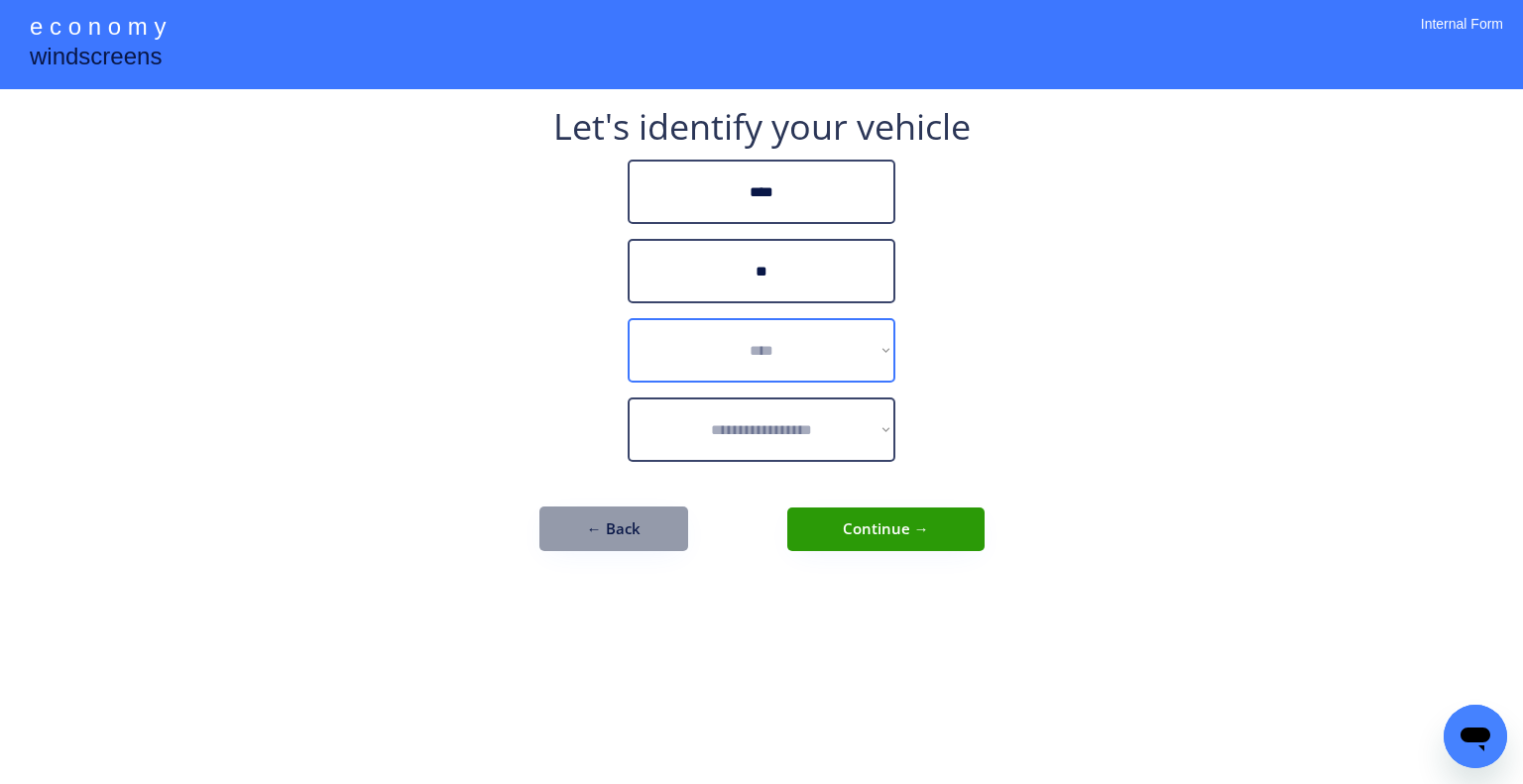 click on "**********" at bounding box center (762, 350) 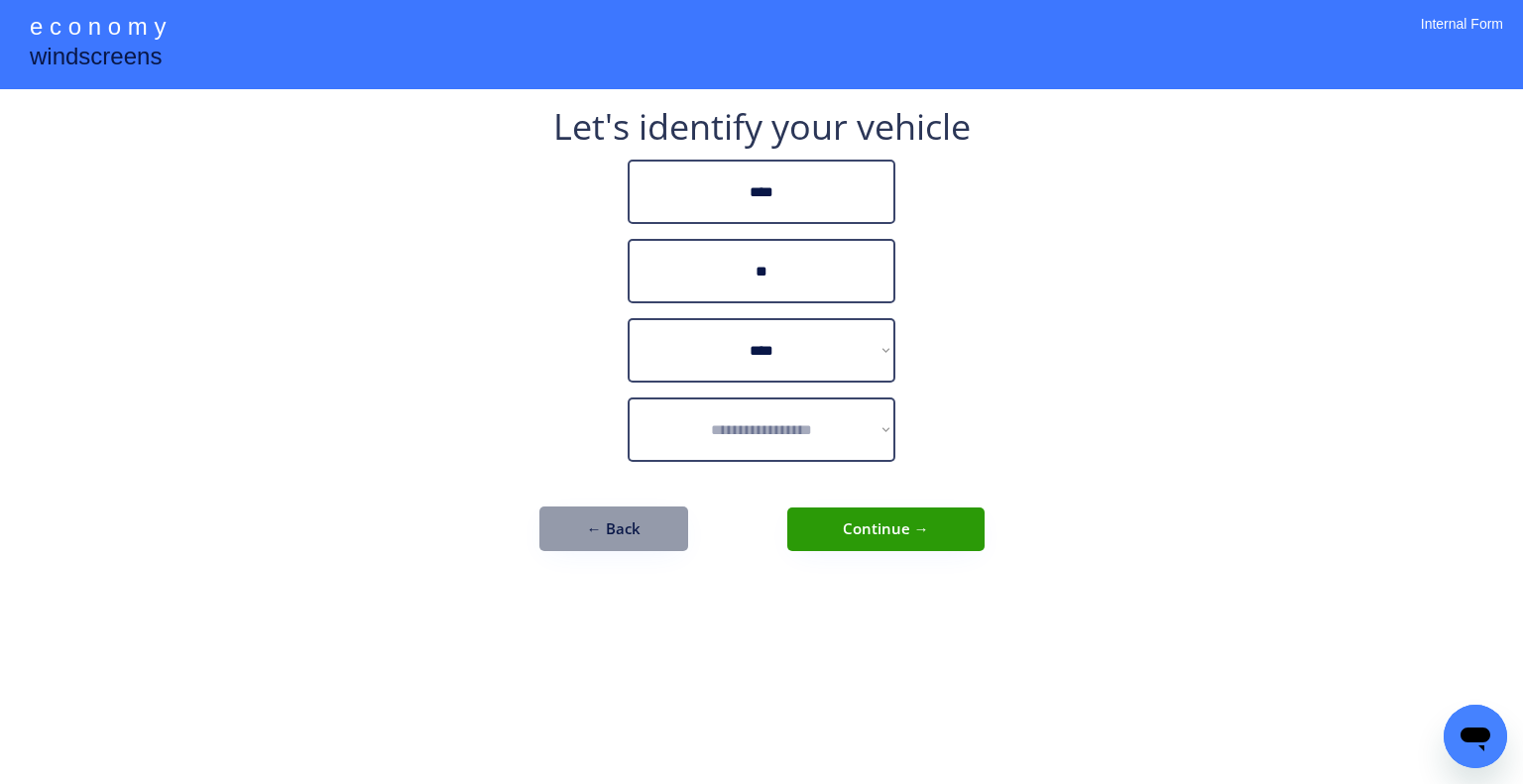 drag, startPoint x: 1215, startPoint y: 312, endPoint x: 1059, endPoint y: 353, distance: 161.29786 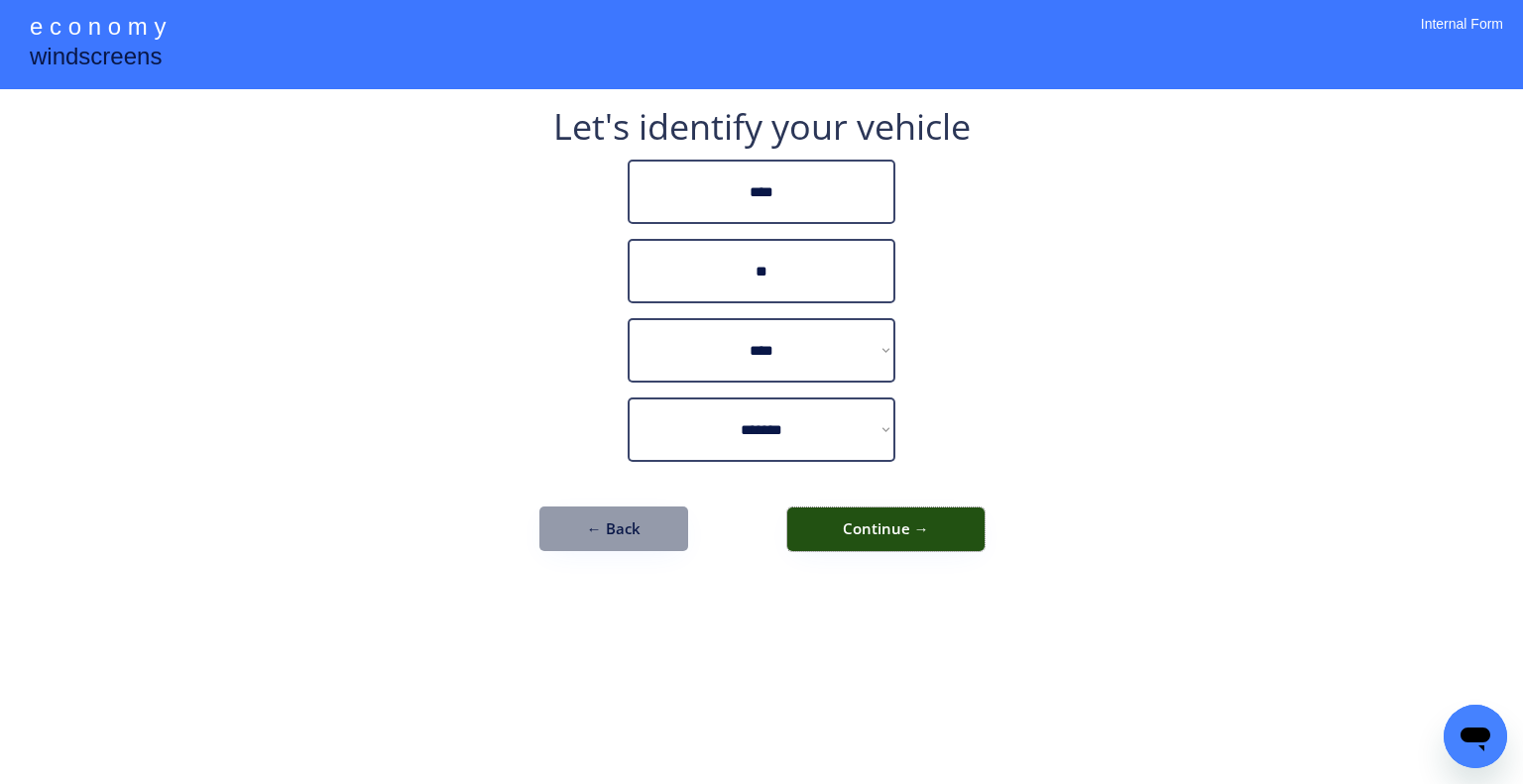 click on "Continue    →" at bounding box center (885, 529) 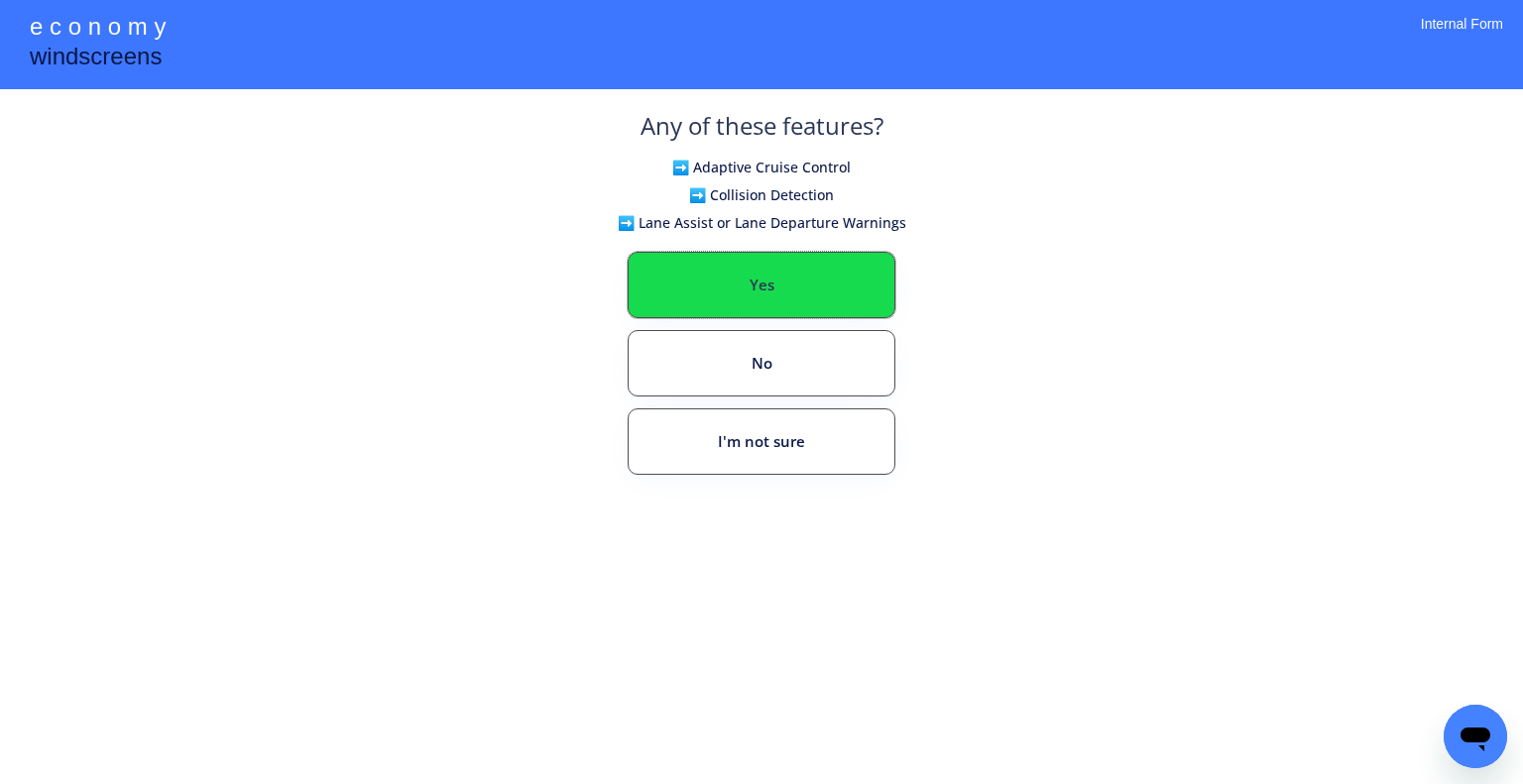 click on "Yes" at bounding box center [762, 284] 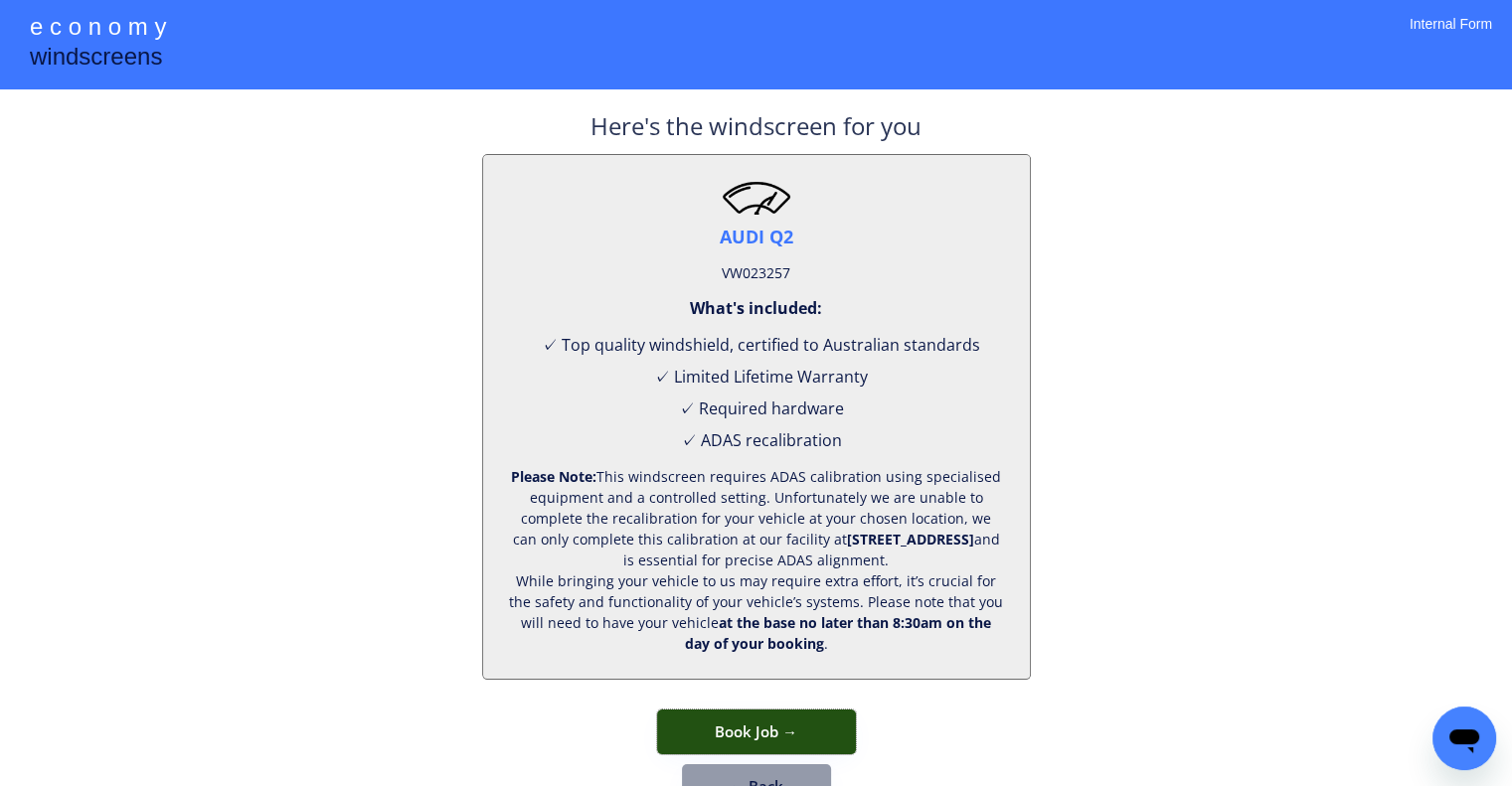 click on "Book Job    →" at bounding box center [756, 731] 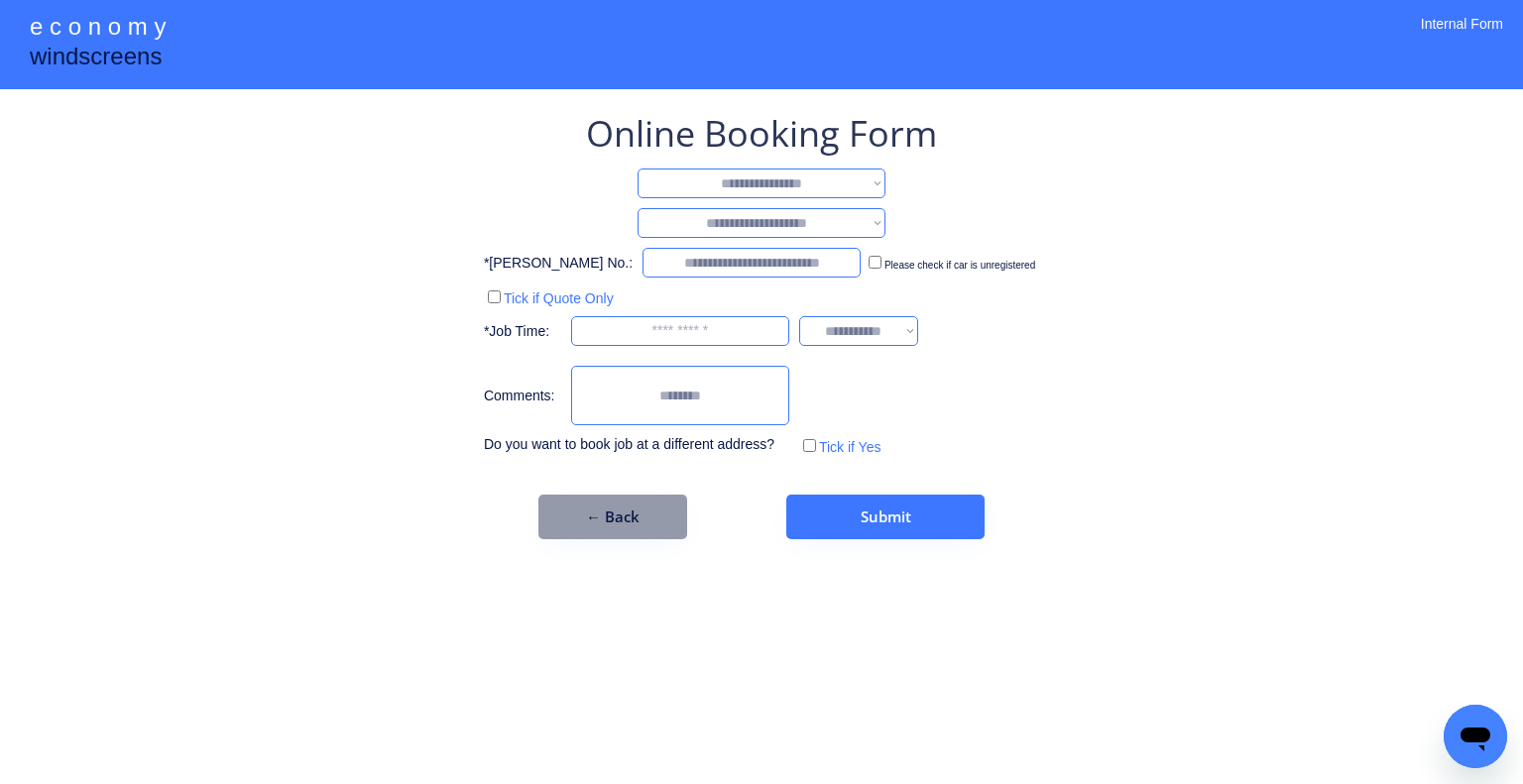 click on "**********" at bounding box center (762, 183) 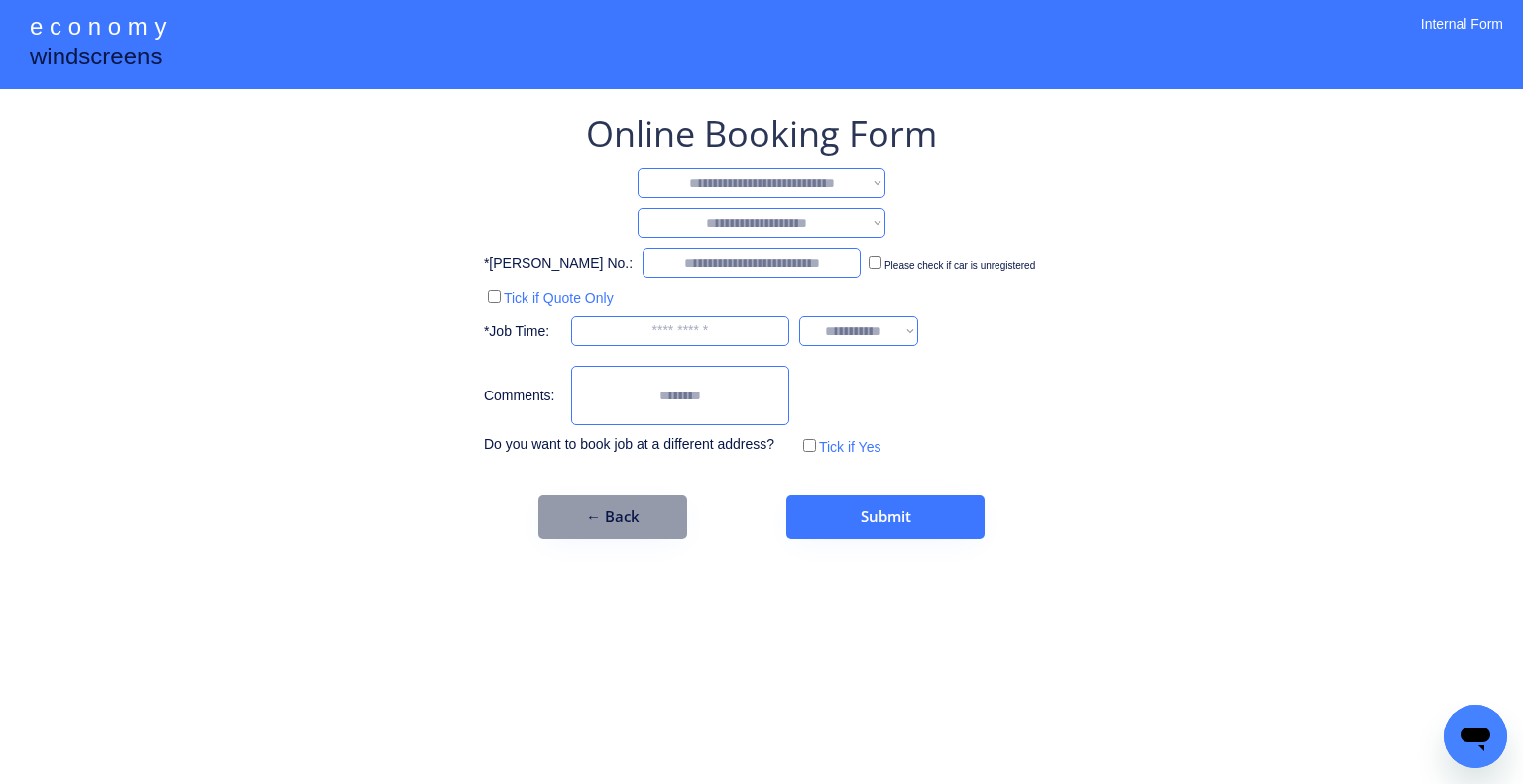 click on "**********" at bounding box center (762, 183) 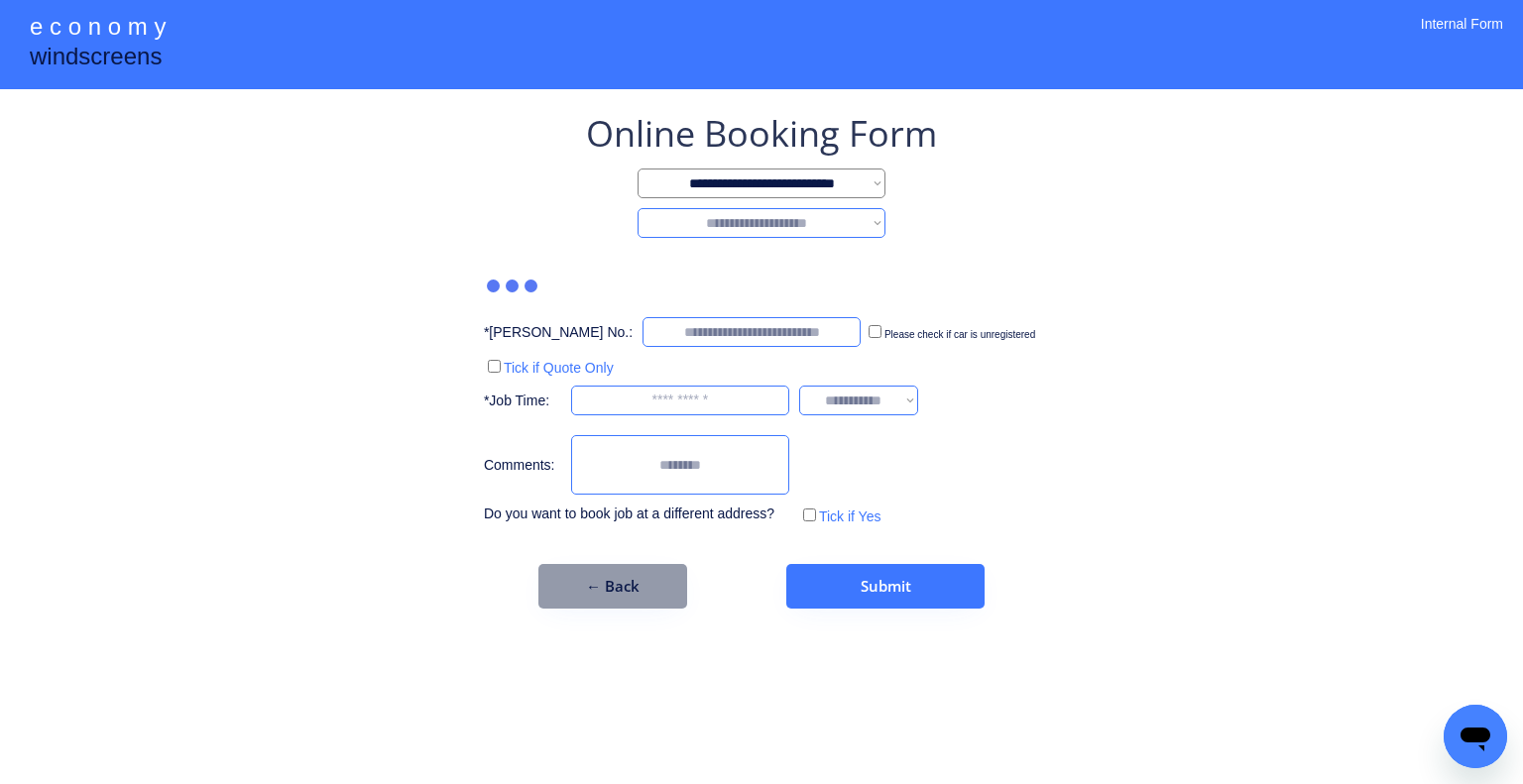 click on "**********" at bounding box center [762, 359] 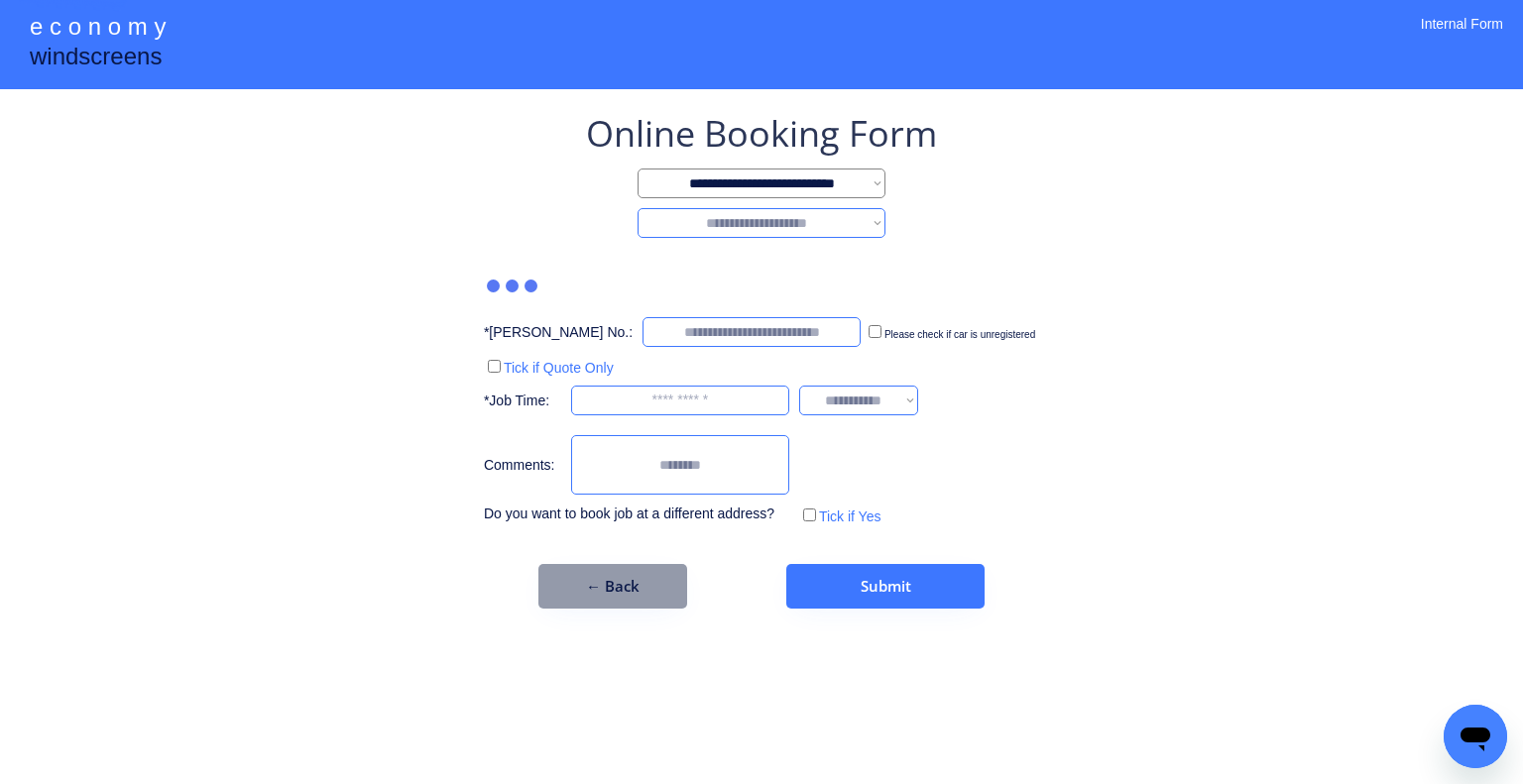 click on "**********" at bounding box center [762, 223] 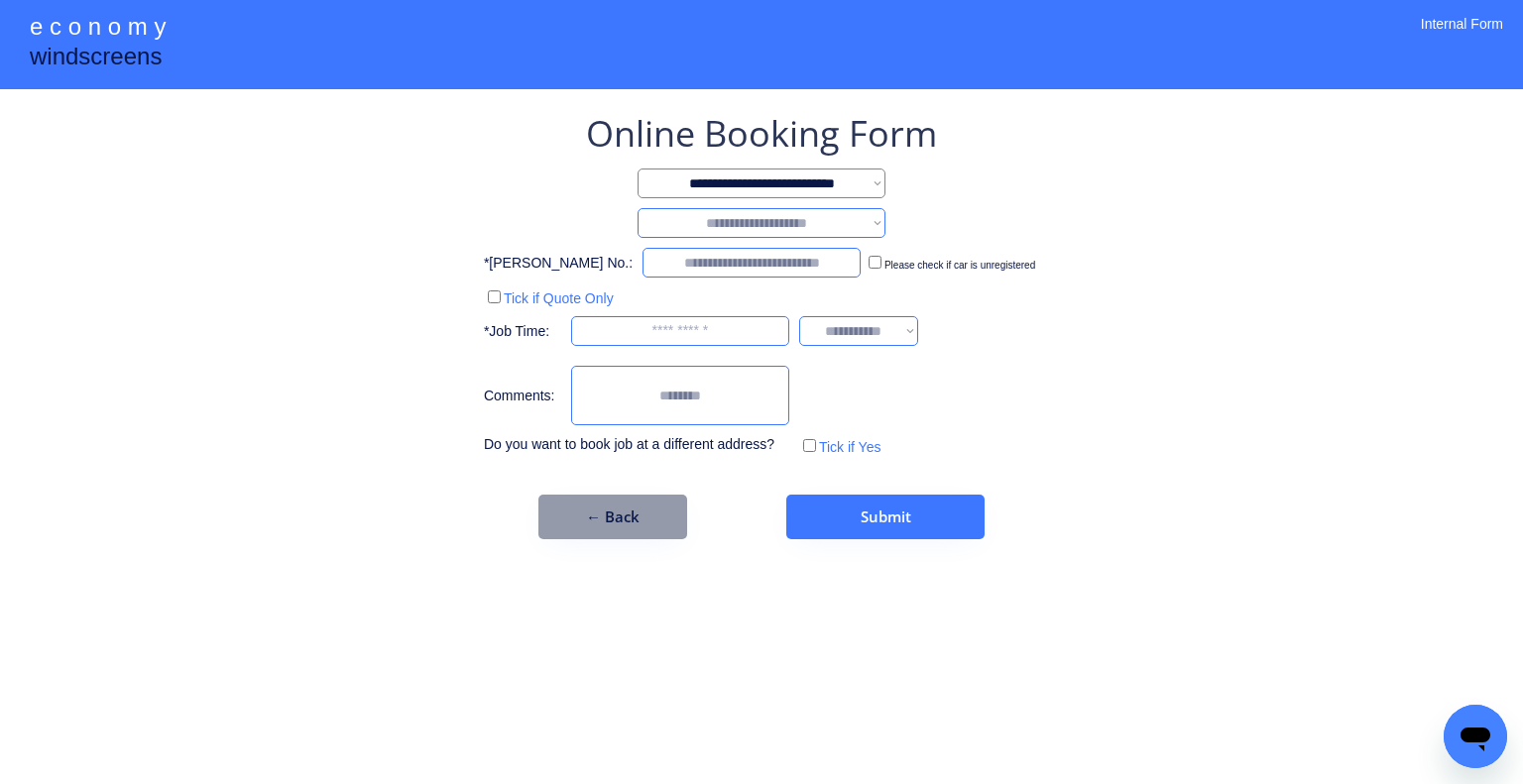 select on "********" 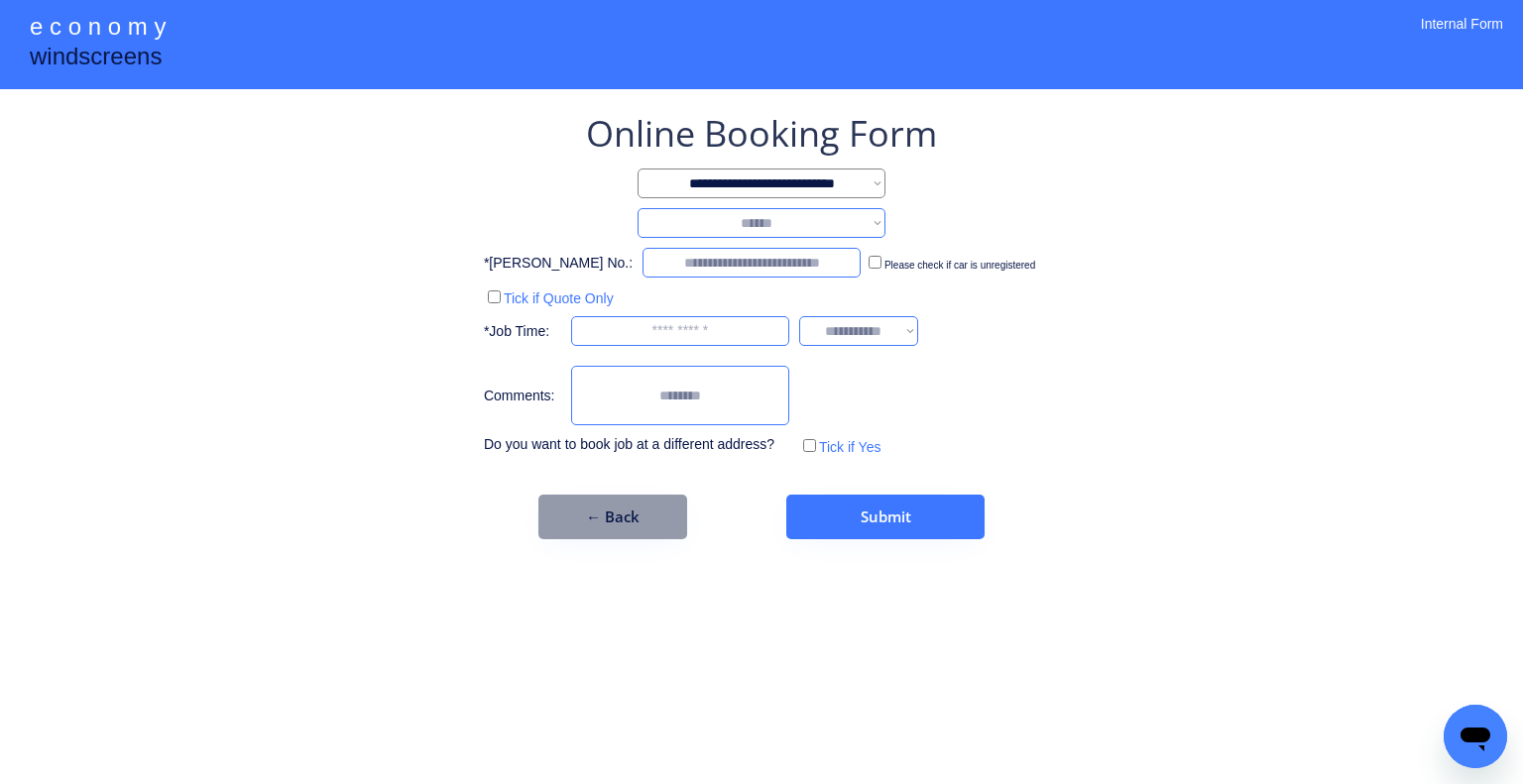 click on "**********" at bounding box center [762, 223] 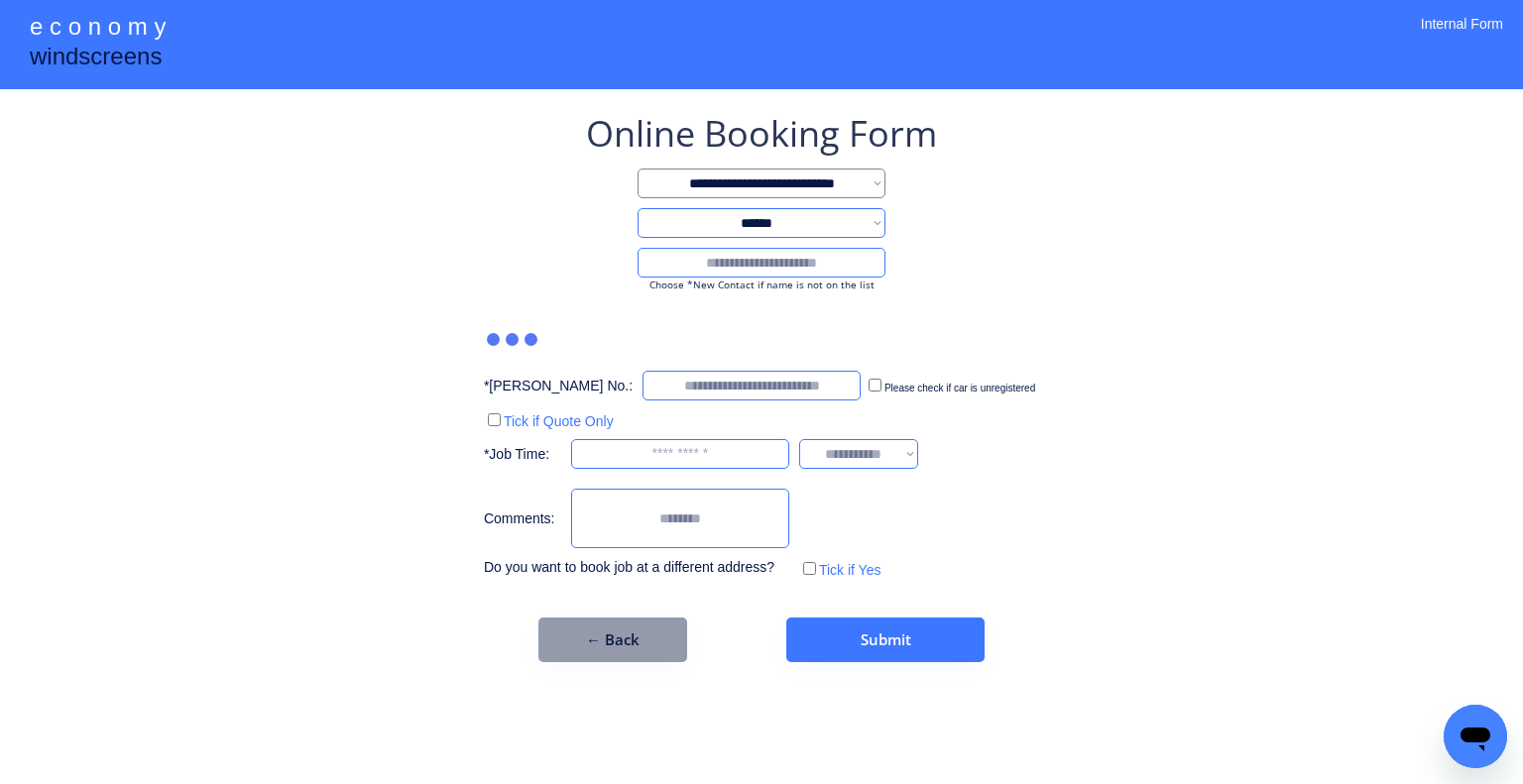 click at bounding box center [762, 263] 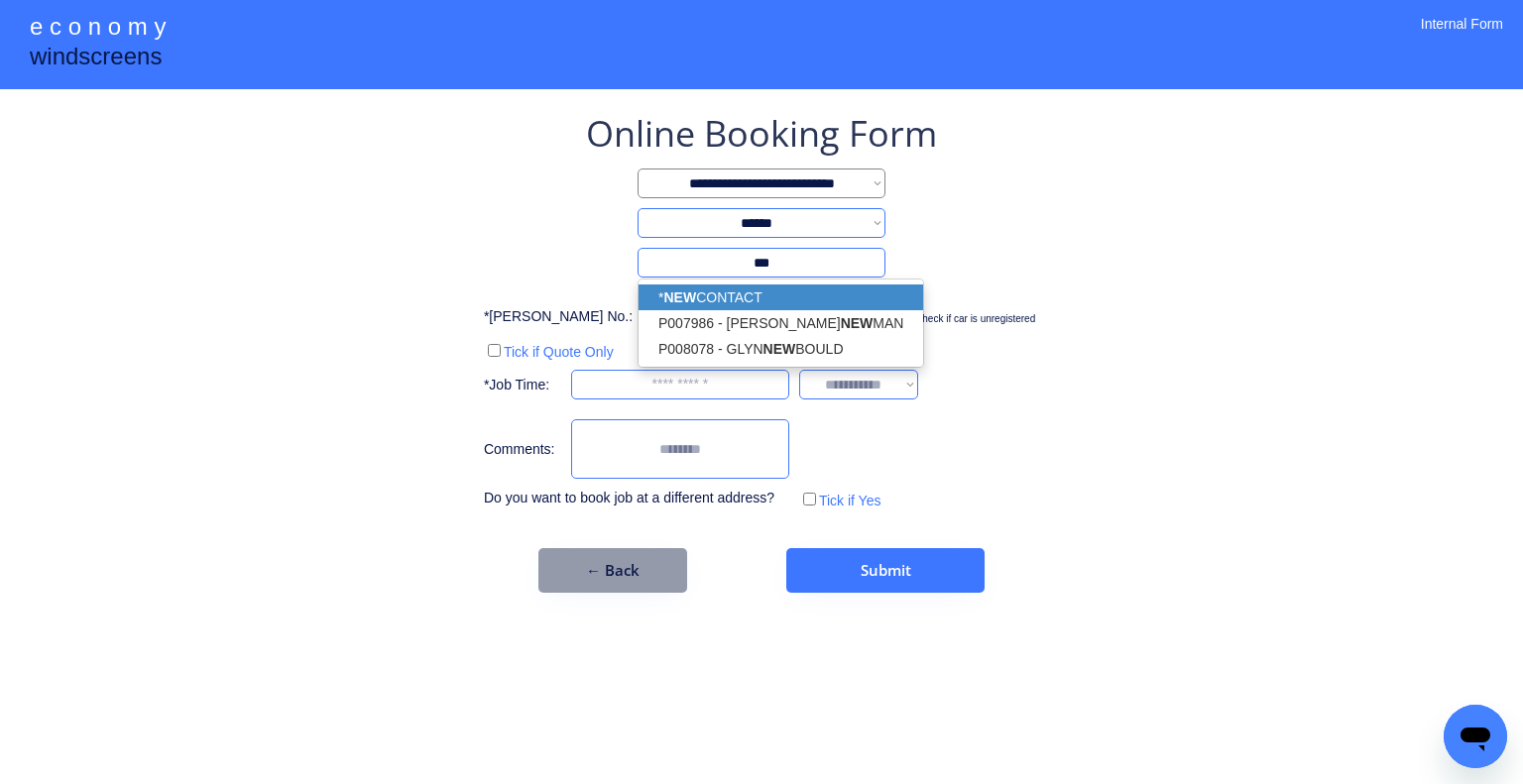 click on "* NEW  CONTACT" at bounding box center (780, 297) 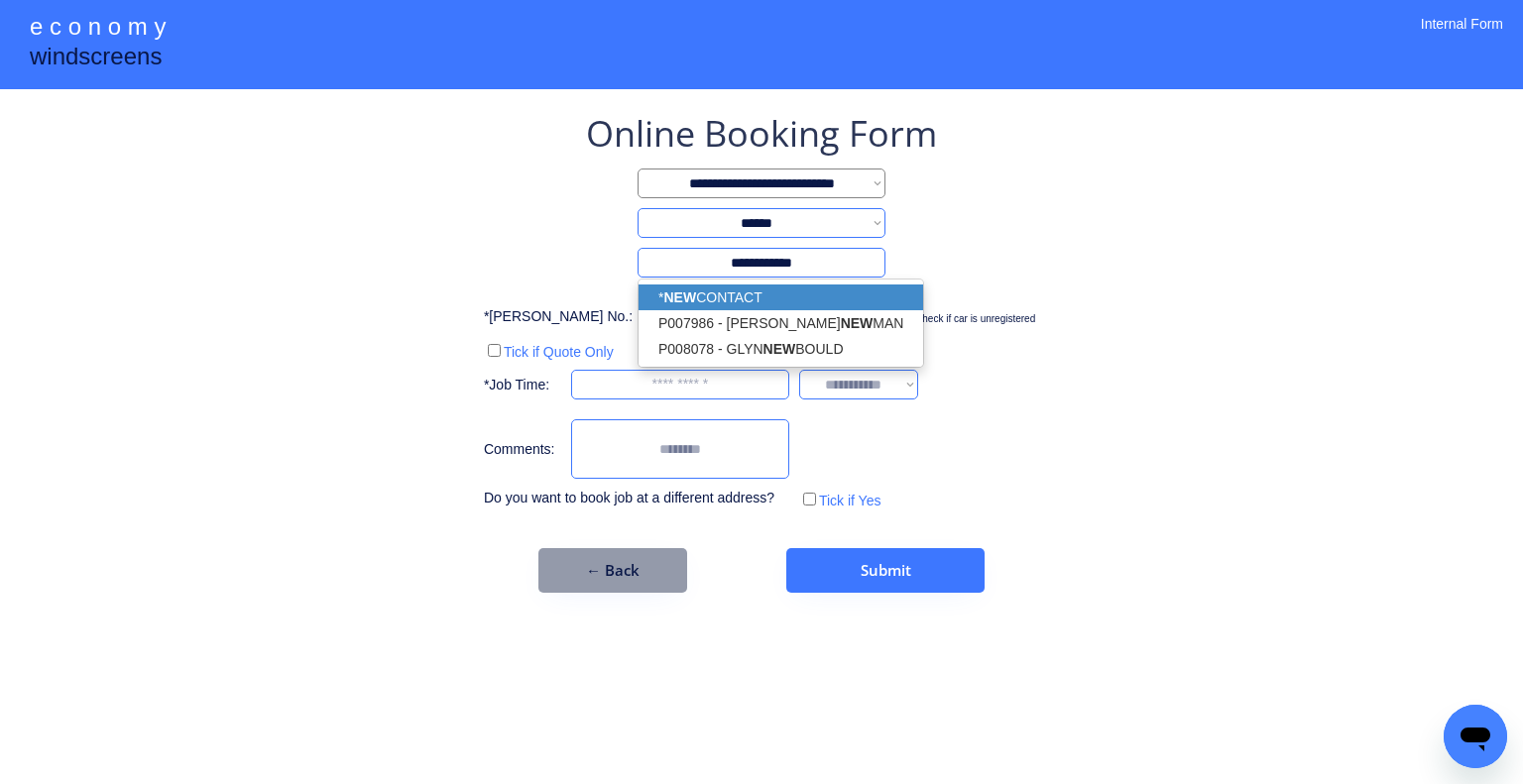 type on "**********" 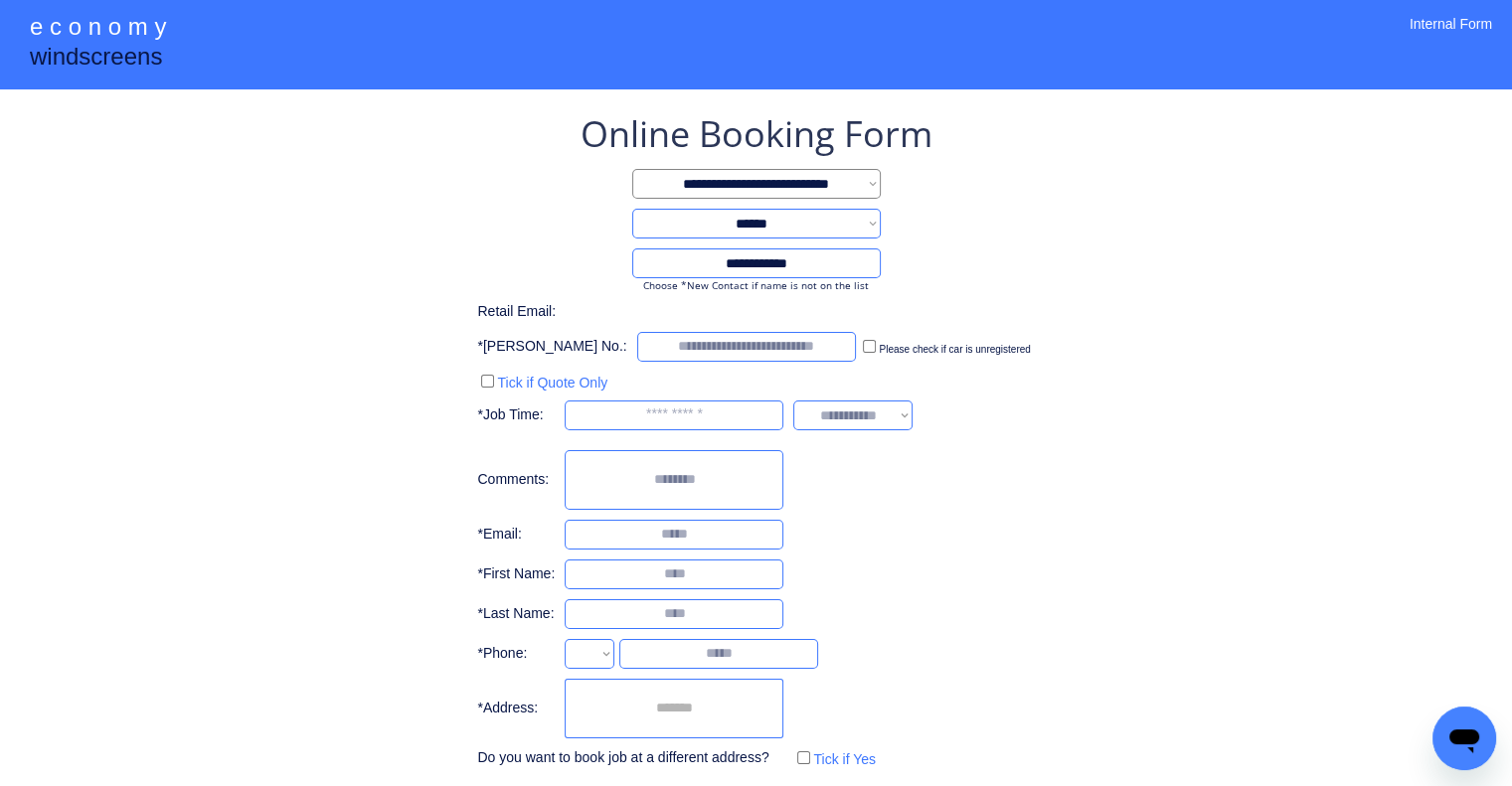 click on "**********" at bounding box center [756, 441] 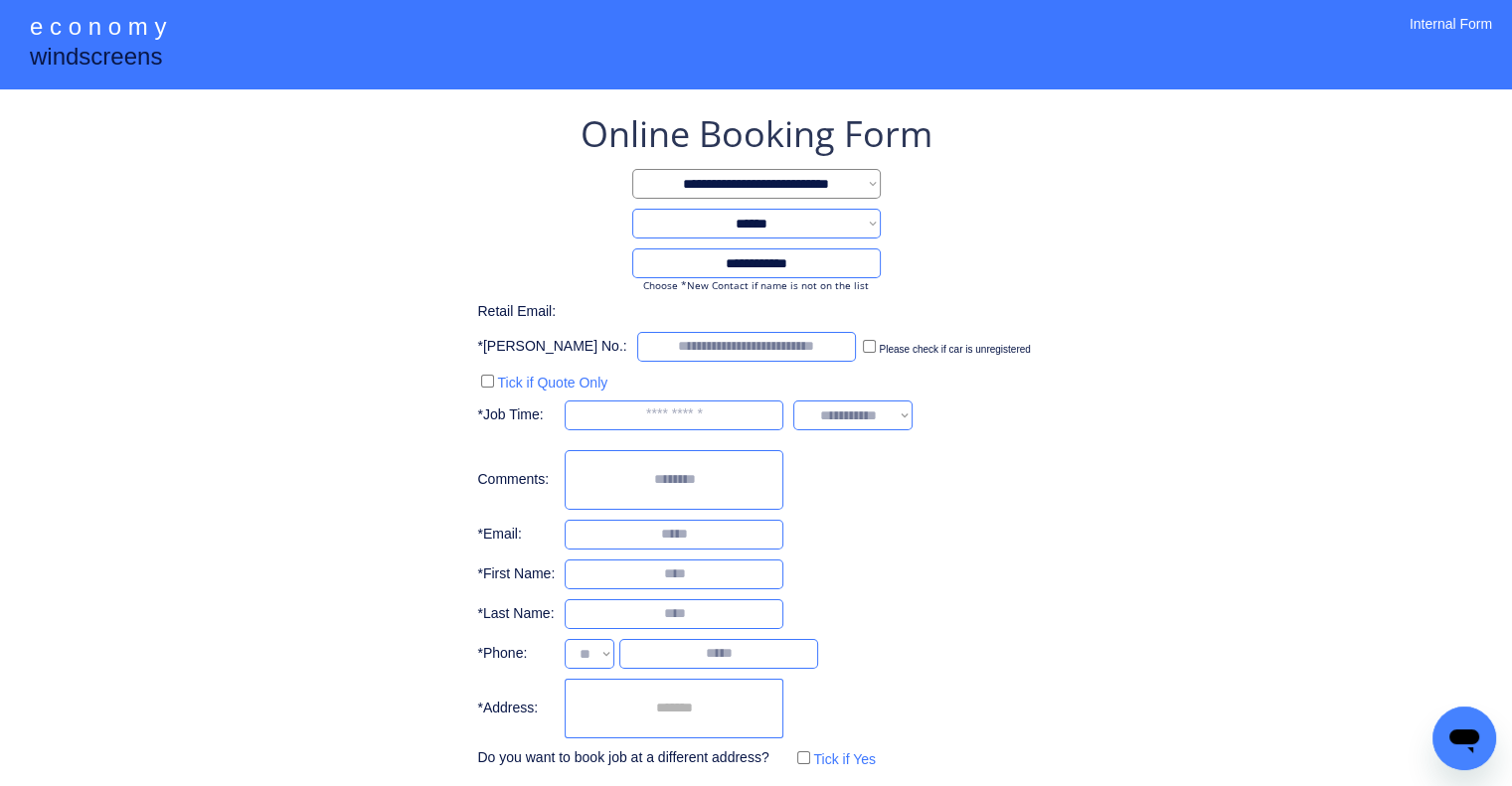 select on "**********" 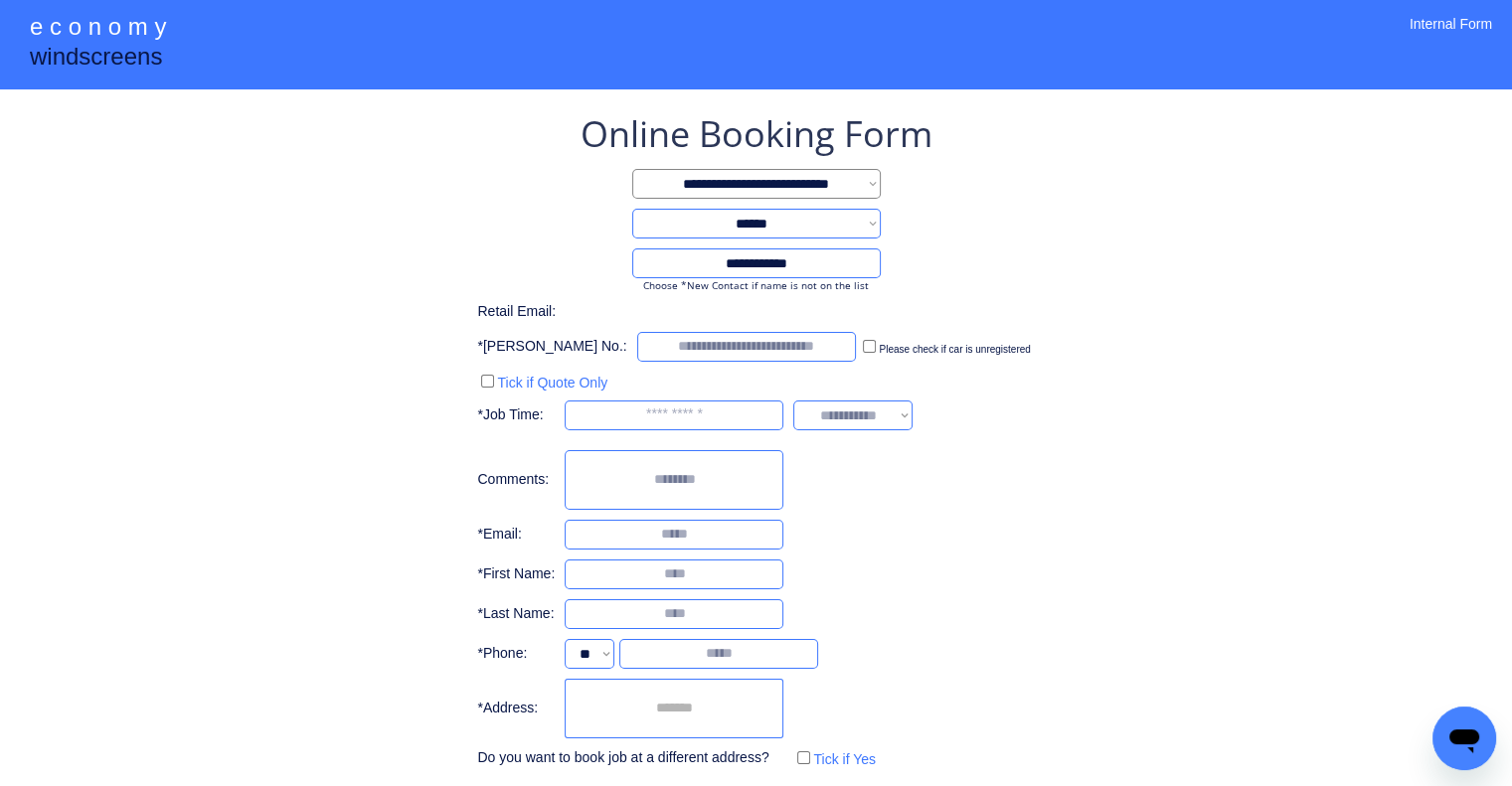 click at bounding box center [674, 574] 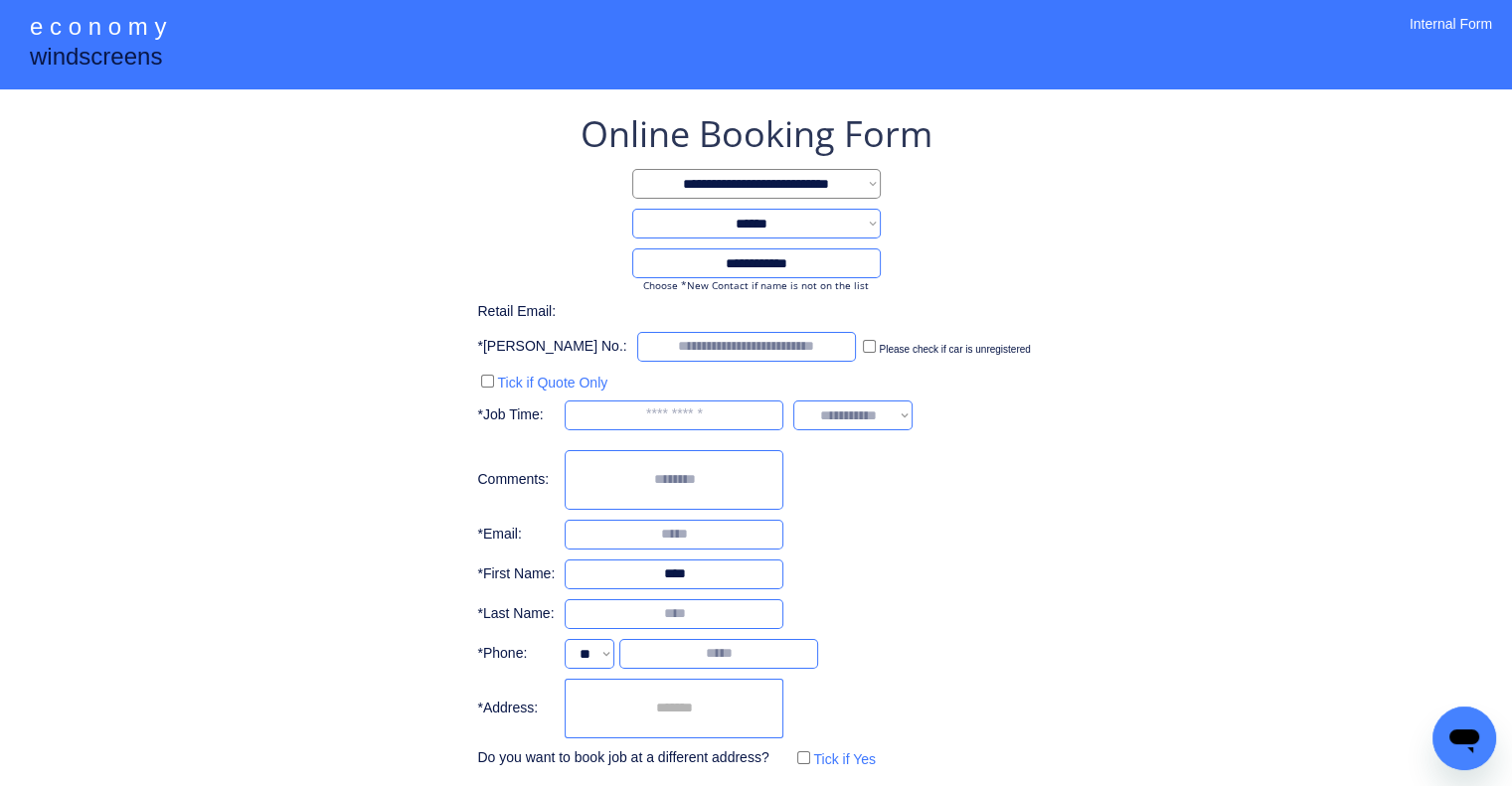 type on "****" 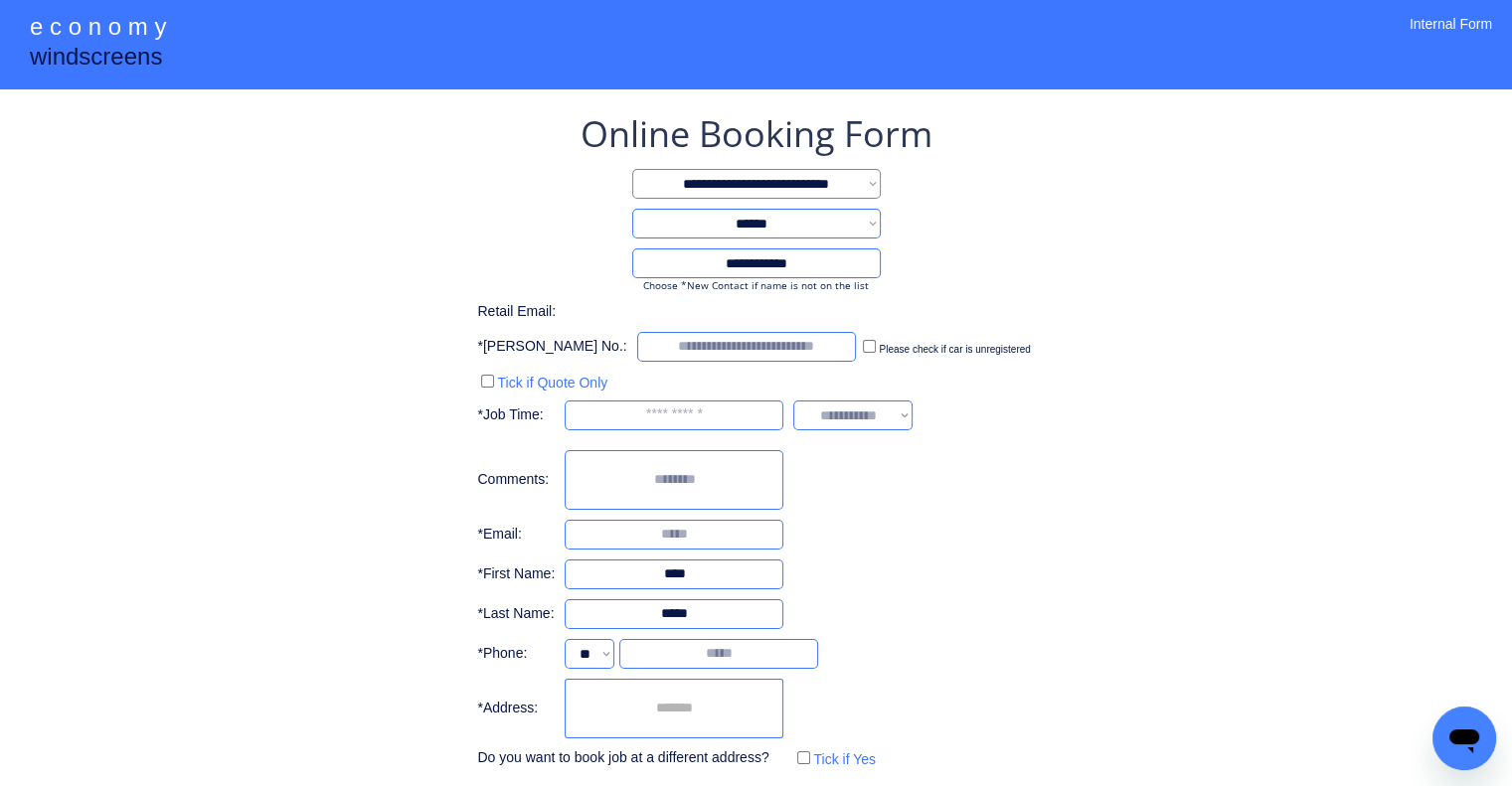 type on "*****" 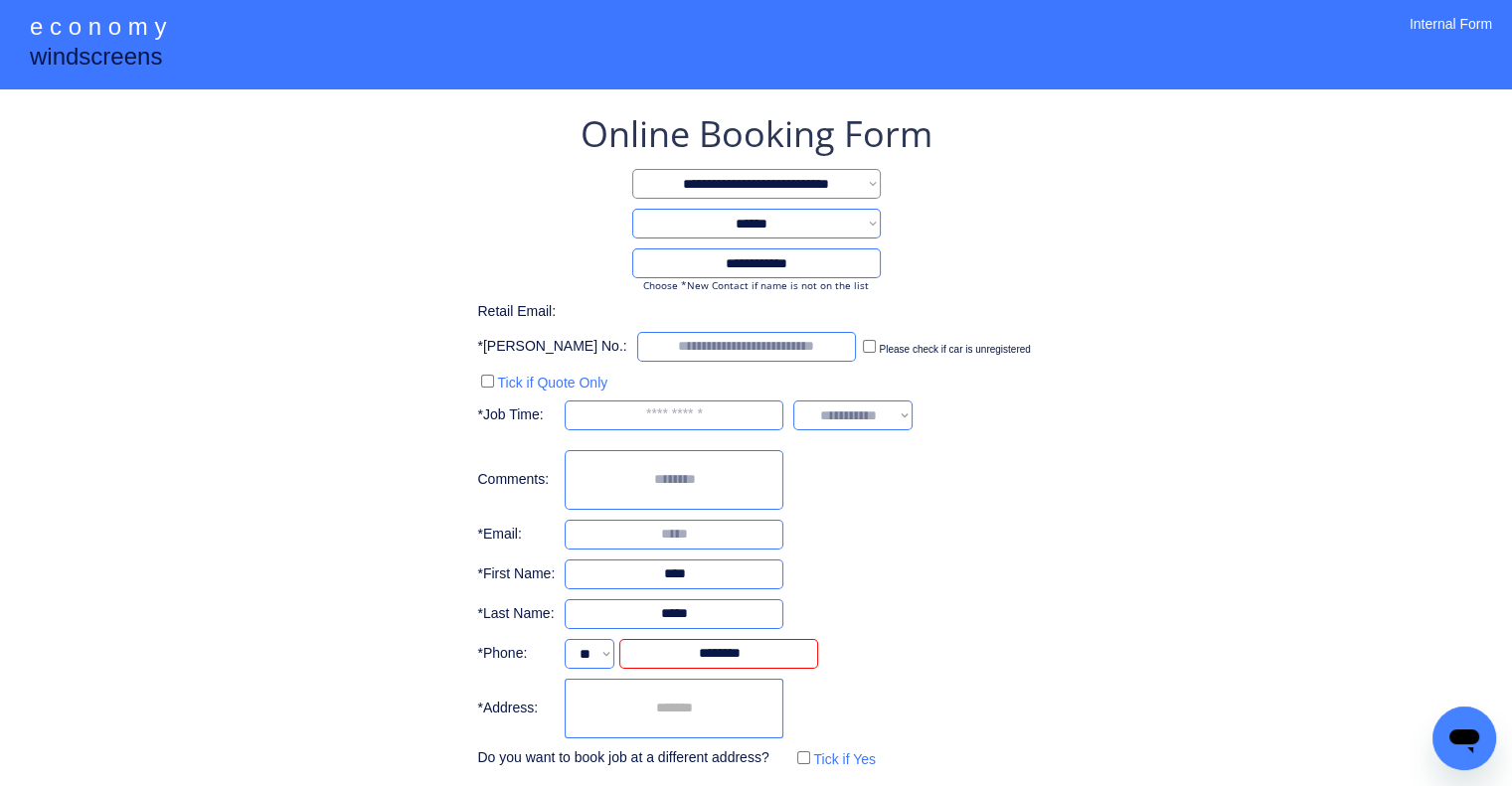 click on "**********" at bounding box center (756, 481) 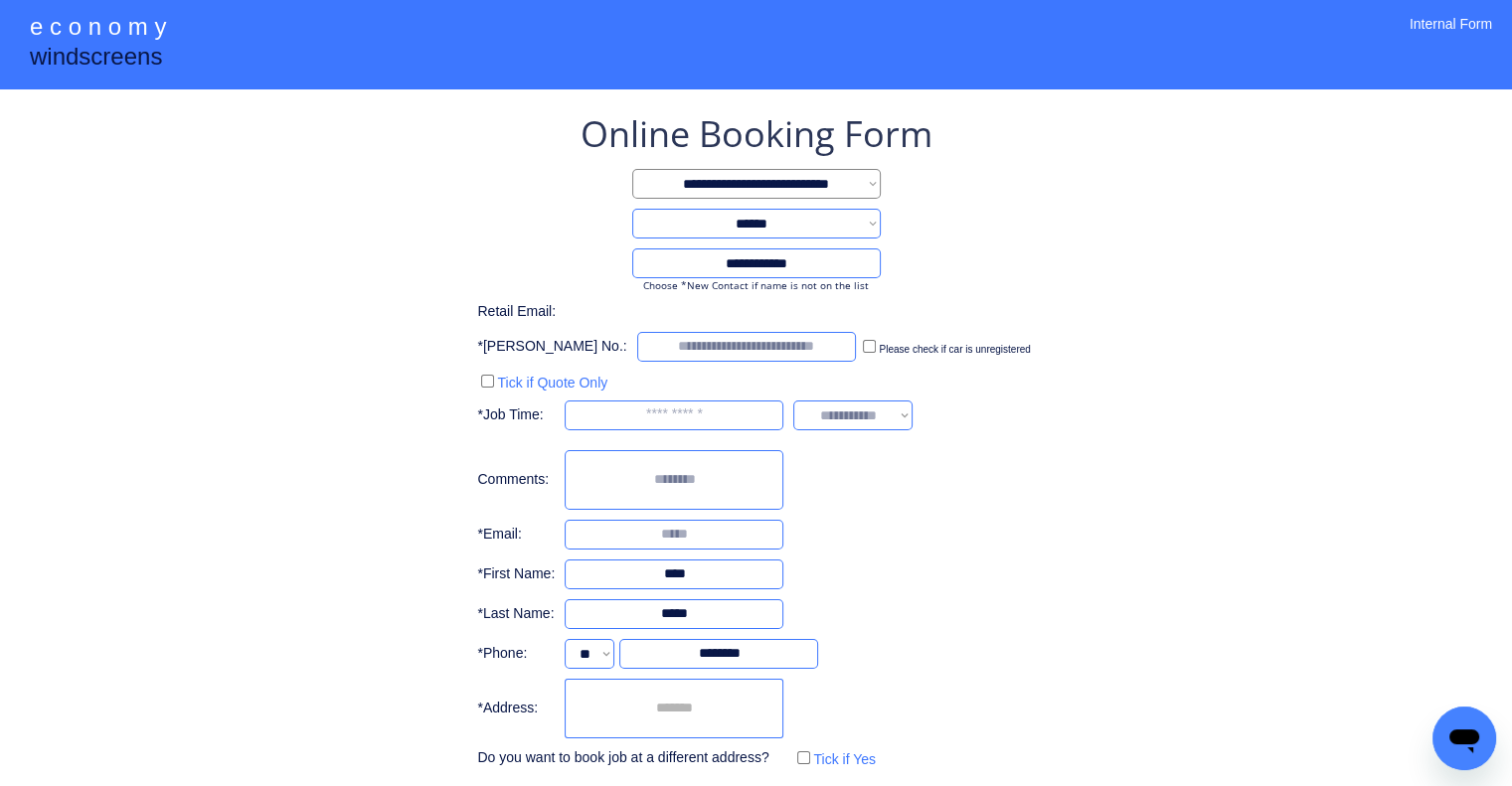 click at bounding box center (674, 415) 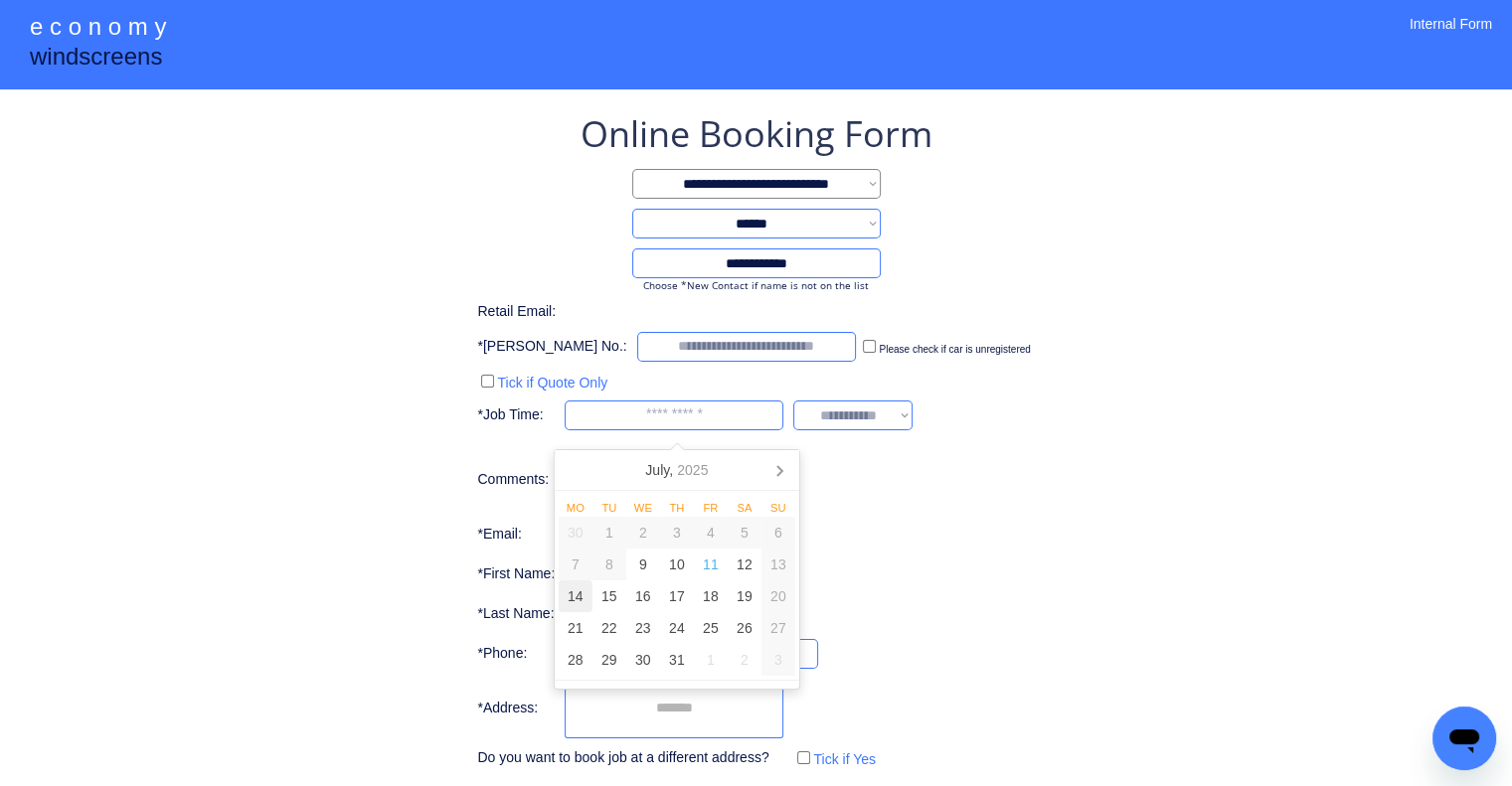 click on "14" at bounding box center (576, 596) 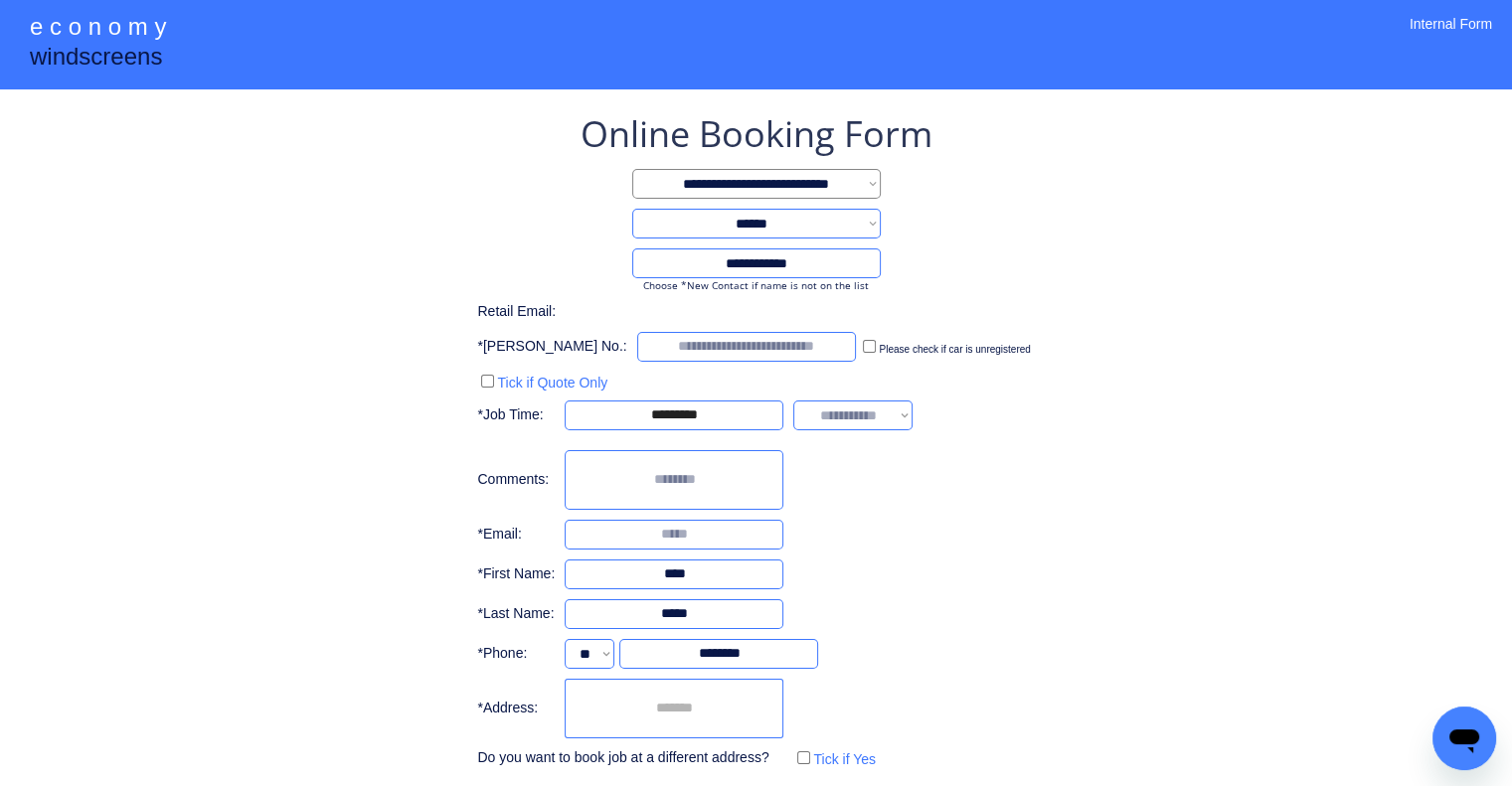 click on "**********" at bounding box center [756, 481] 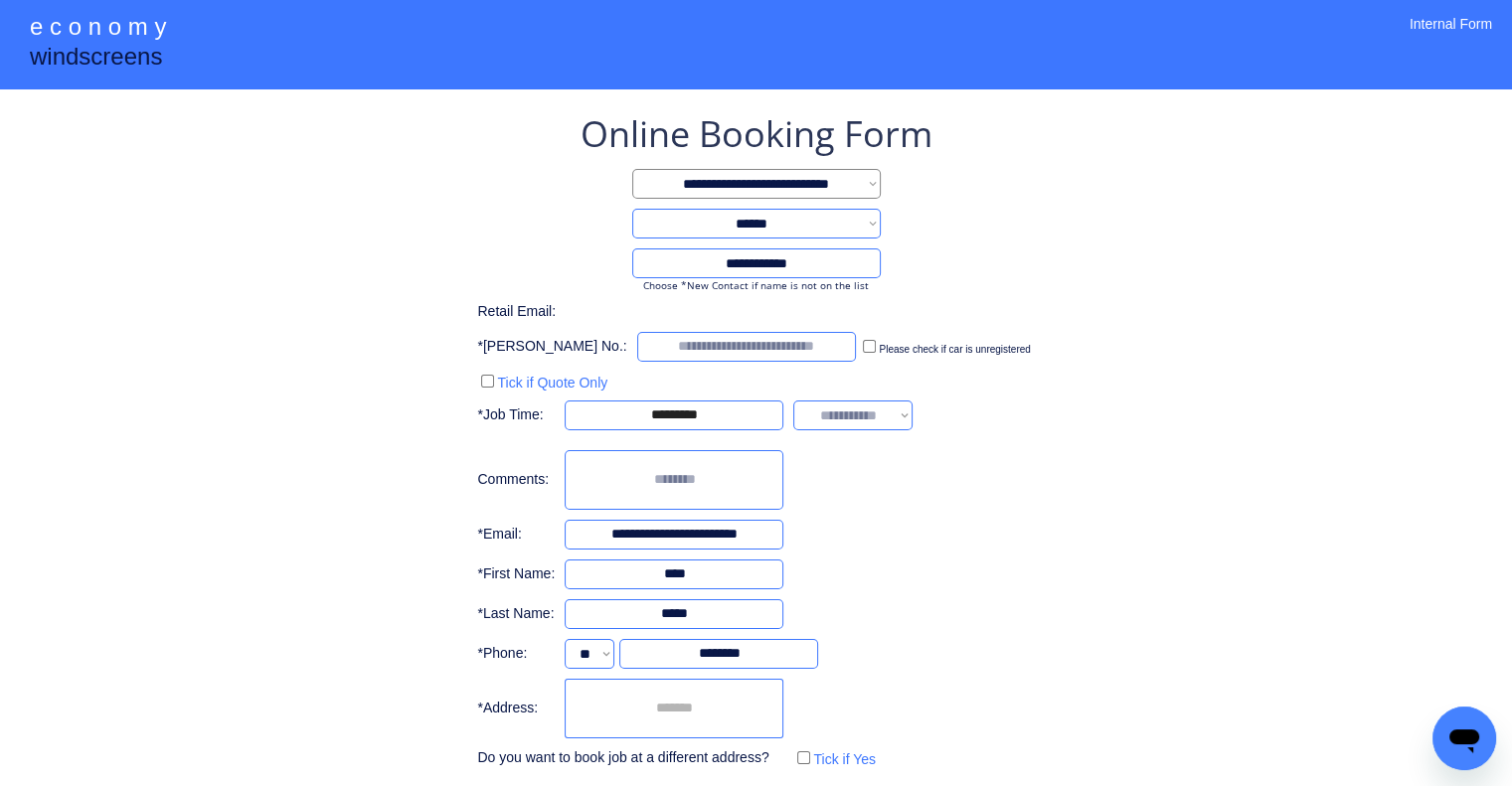 click on "**********" at bounding box center [674, 535] 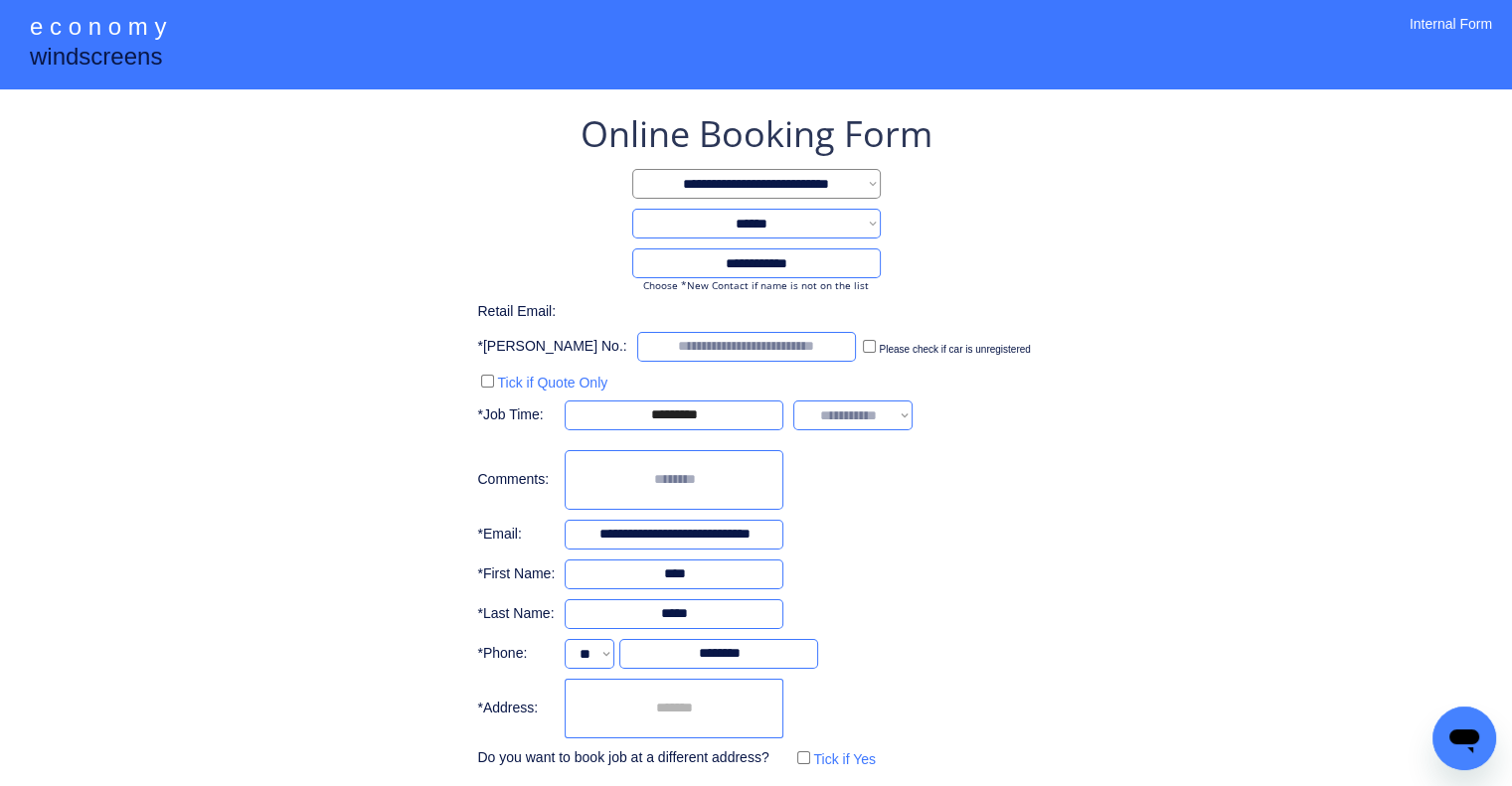 scroll, scrollTop: 0, scrollLeft: 16, axis: horizontal 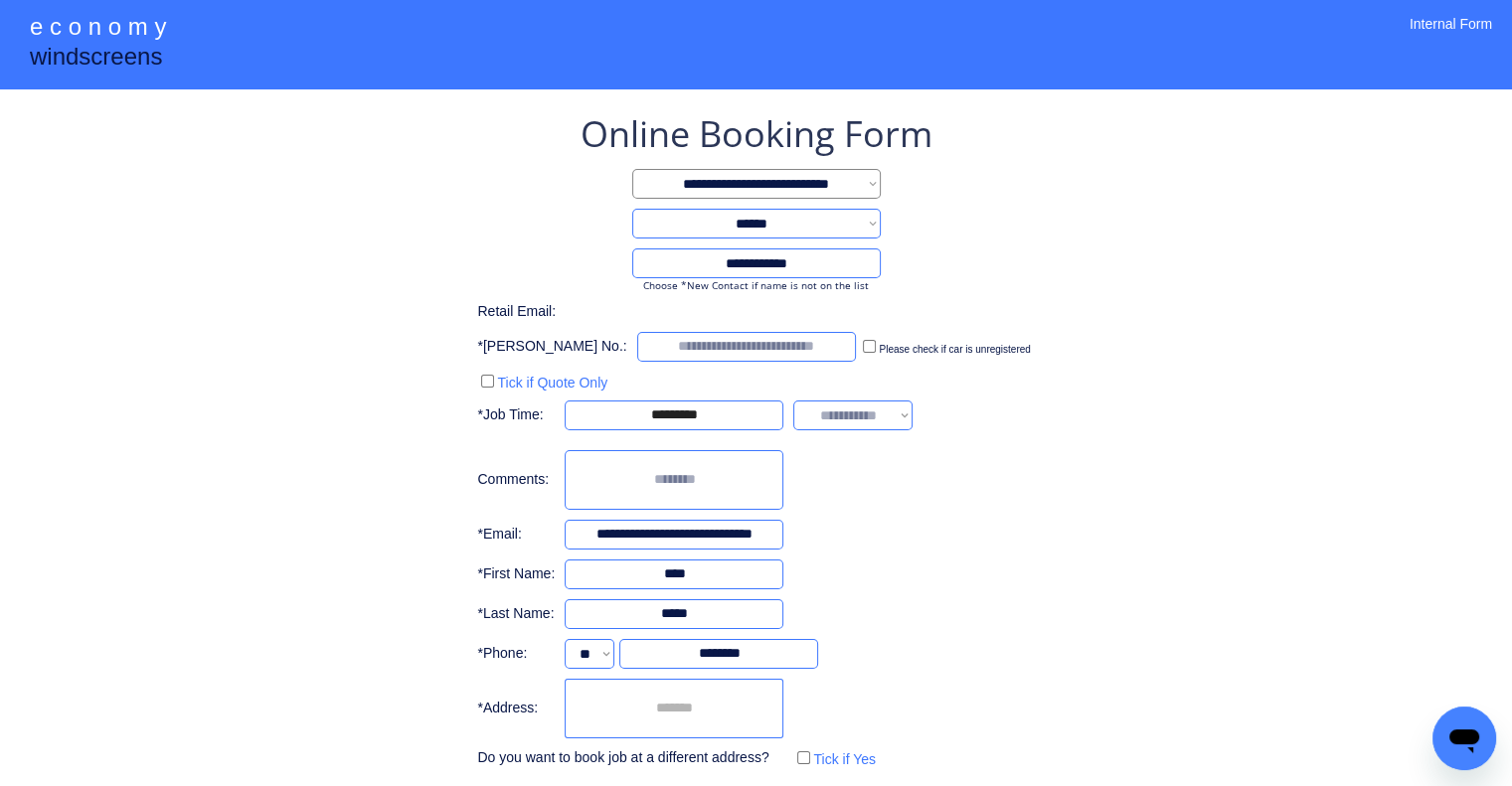 type on "**********" 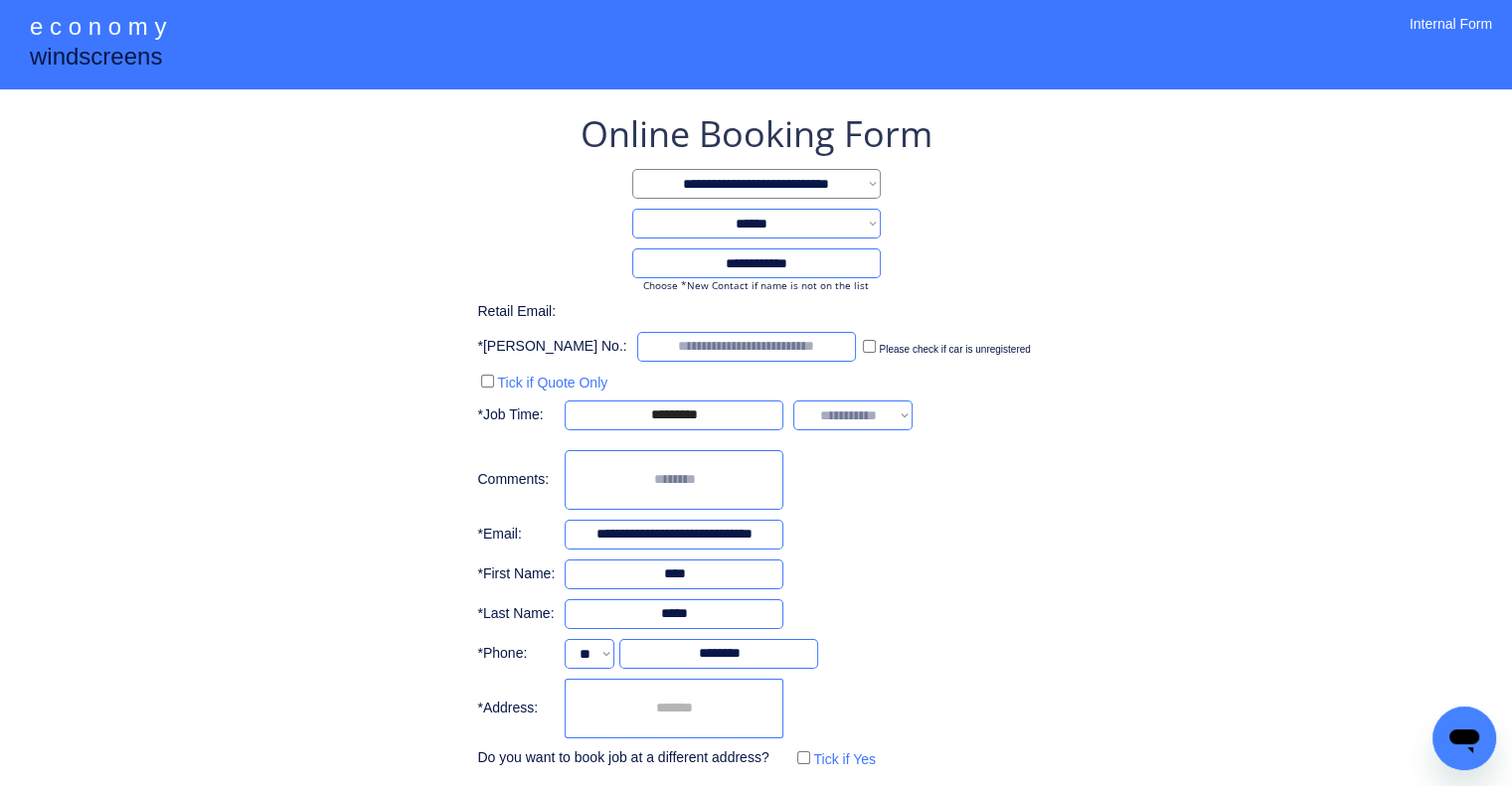 click on "**********" at bounding box center (853, 415) 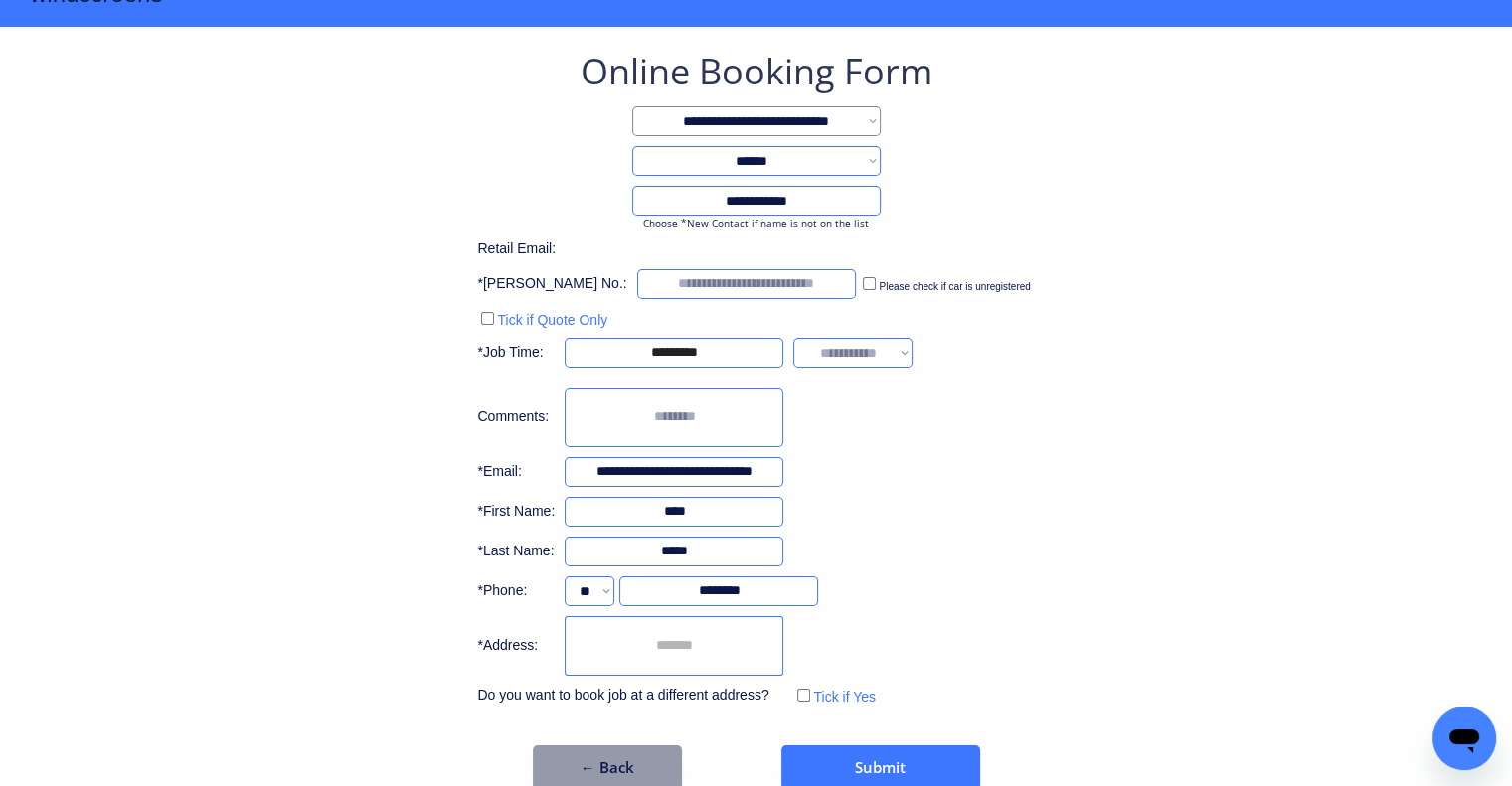 scroll, scrollTop: 95, scrollLeft: 0, axis: vertical 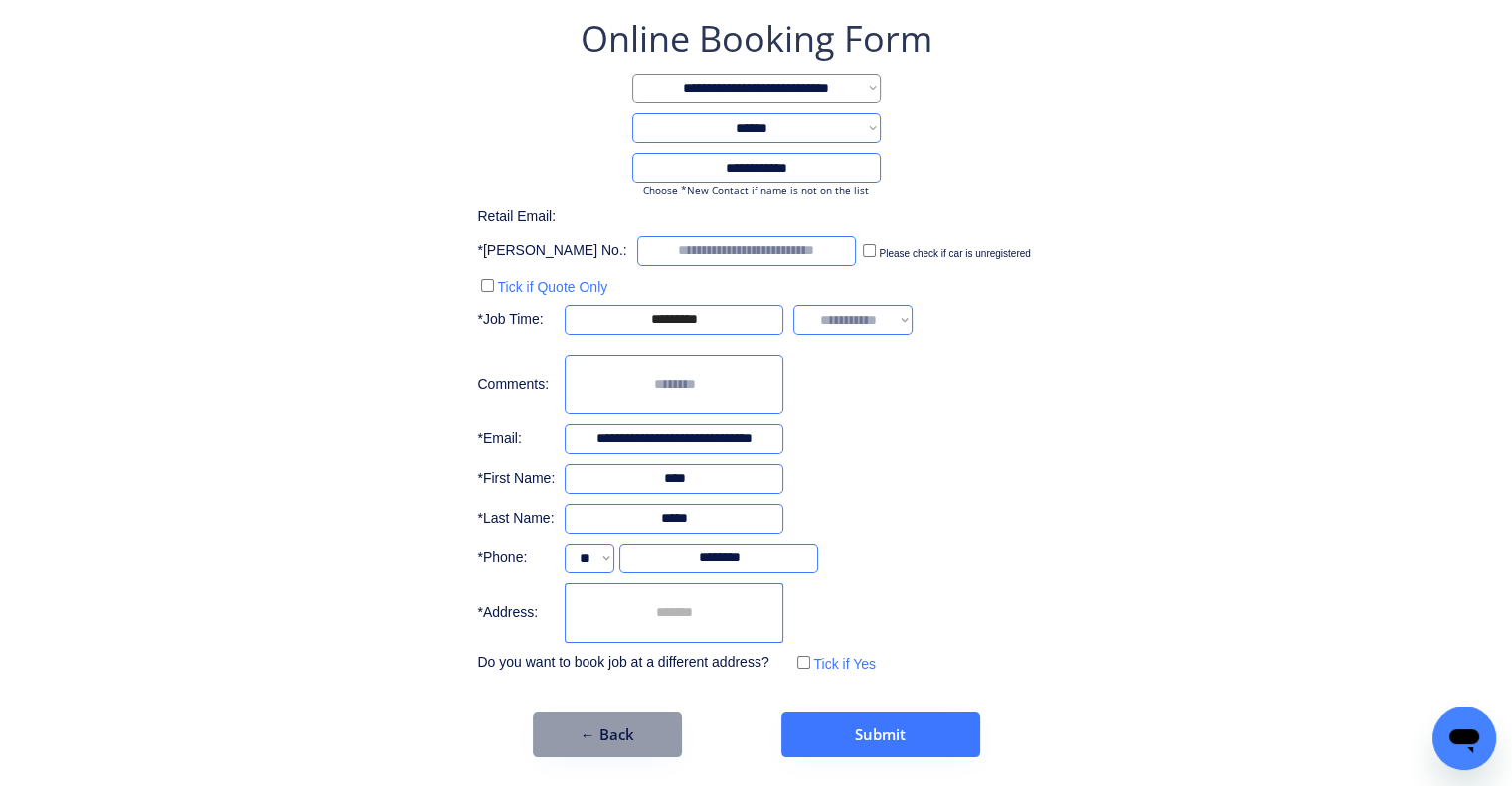 click on "**********" at bounding box center [853, 320] 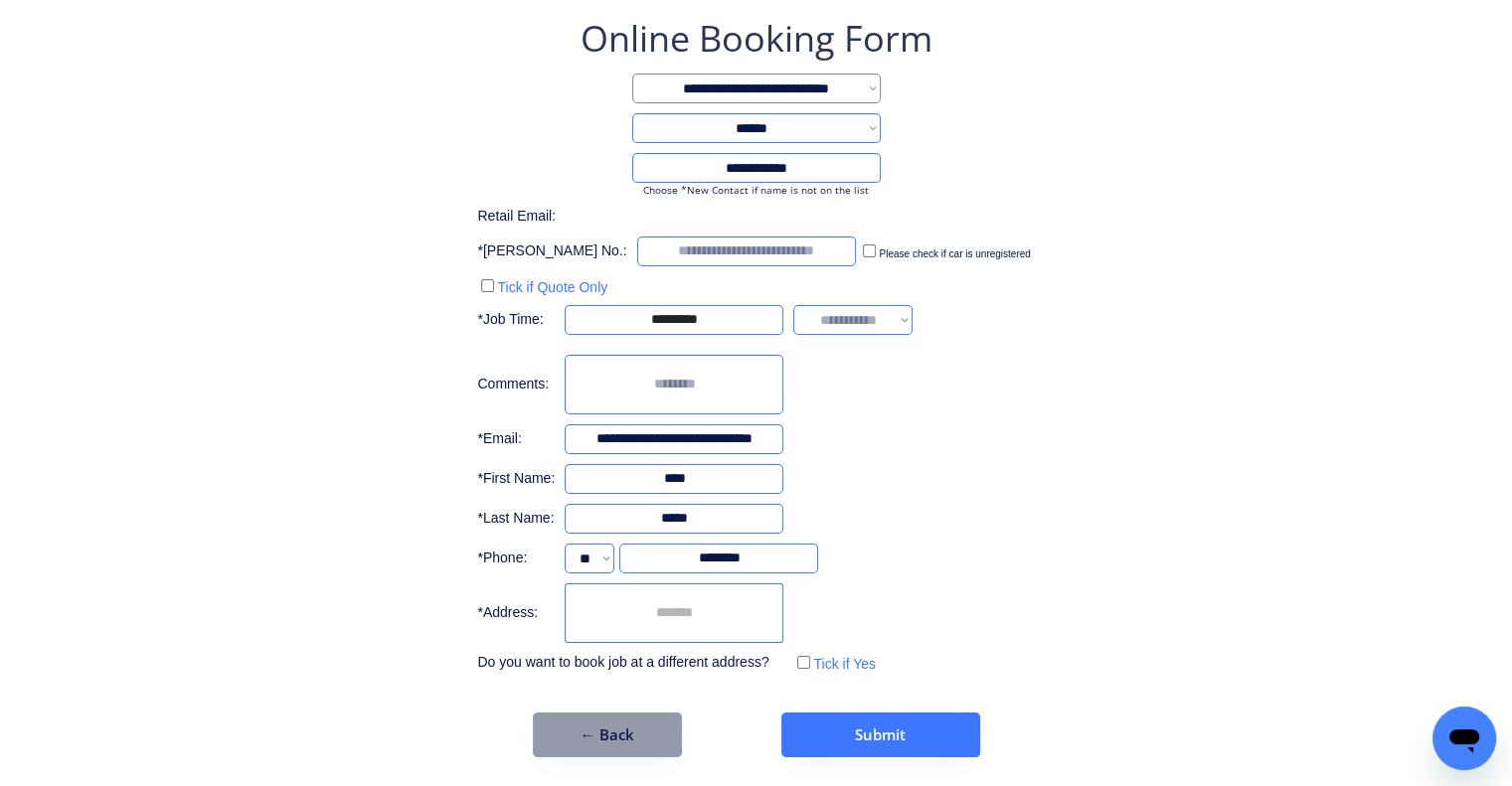 click on "**********" at bounding box center (756, 346) 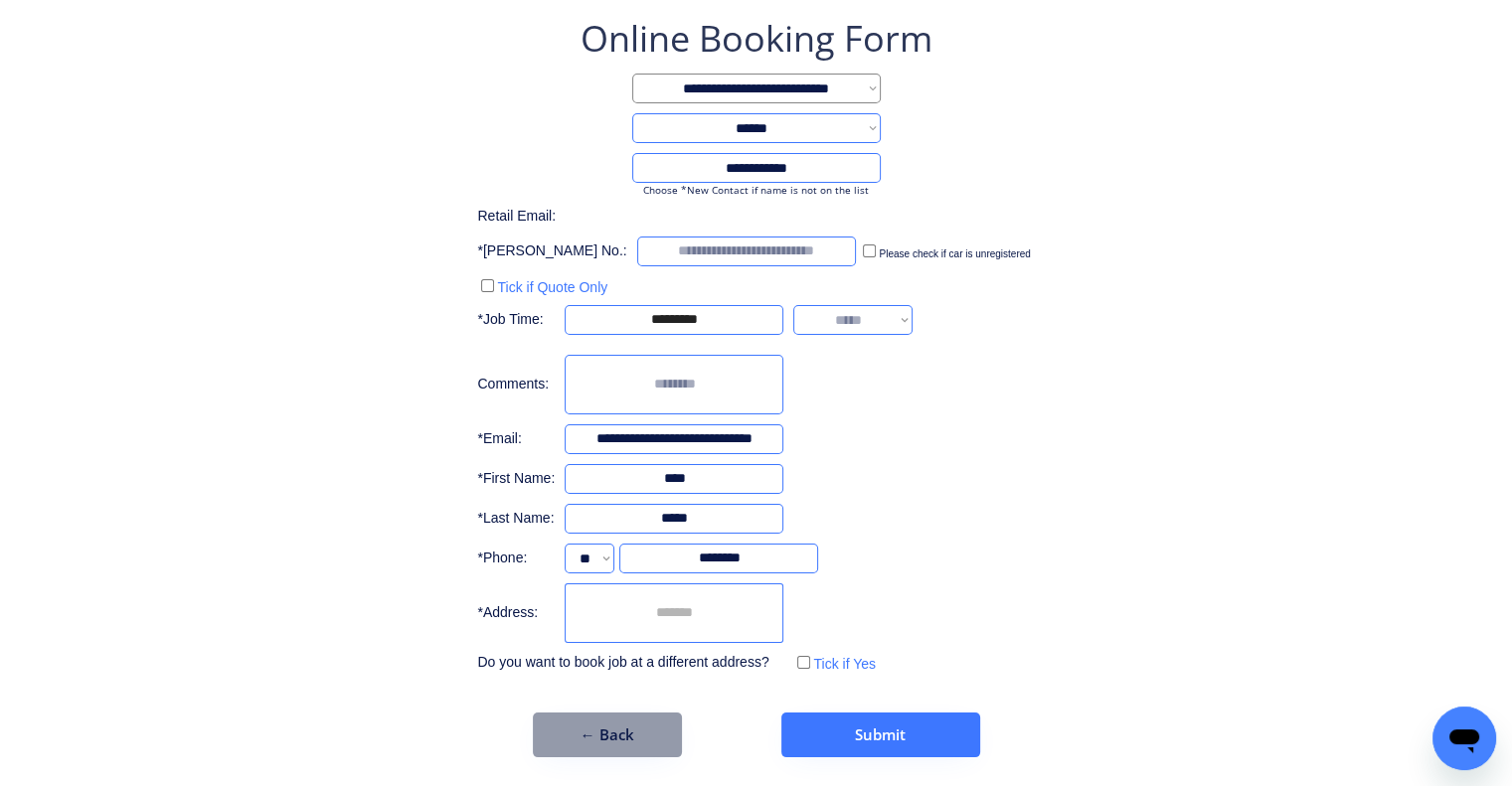 click on "**********" at bounding box center (853, 320) 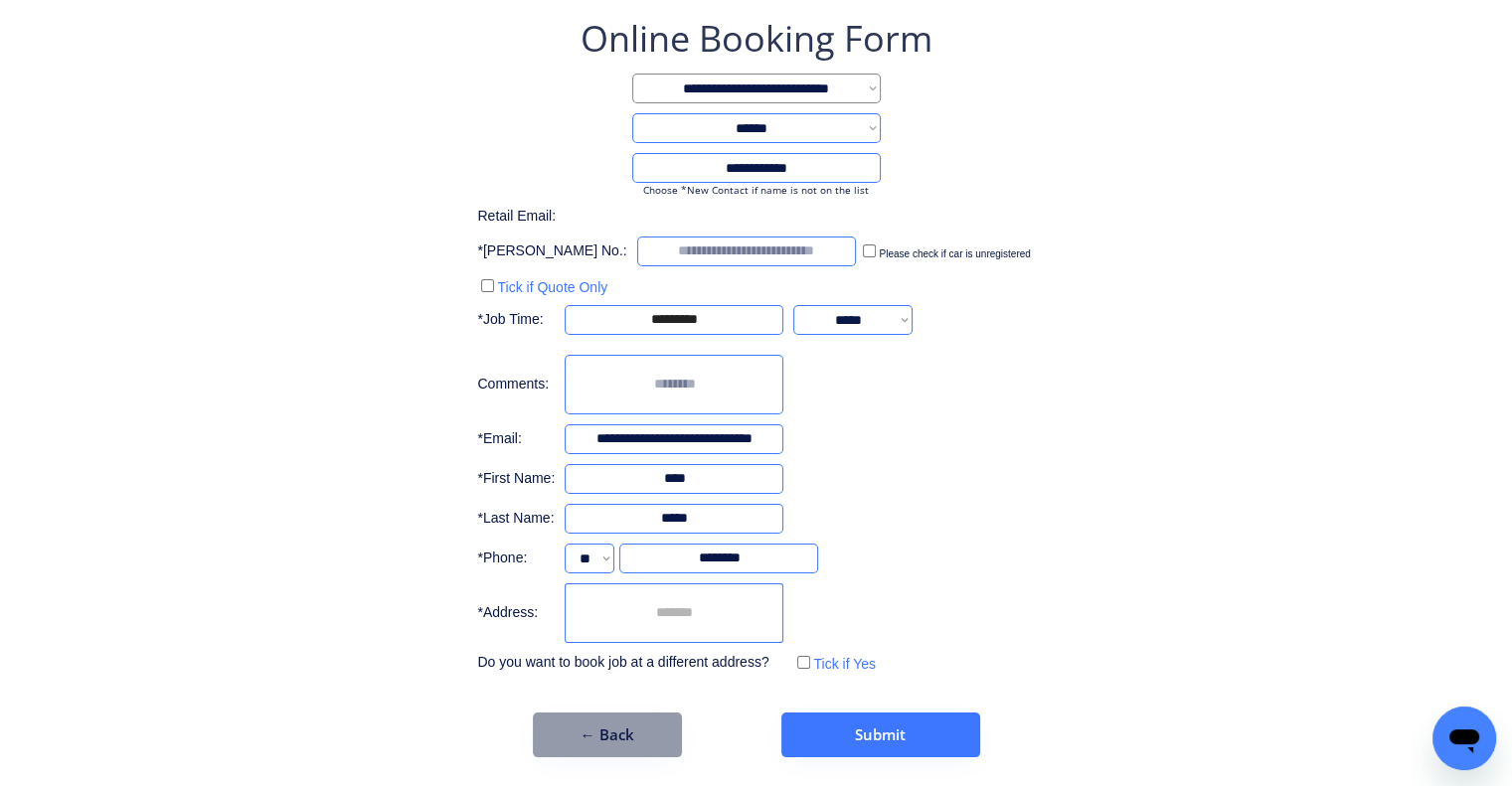 drag, startPoint x: 1090, startPoint y: 498, endPoint x: 1003, endPoint y: 464, distance: 93.40771 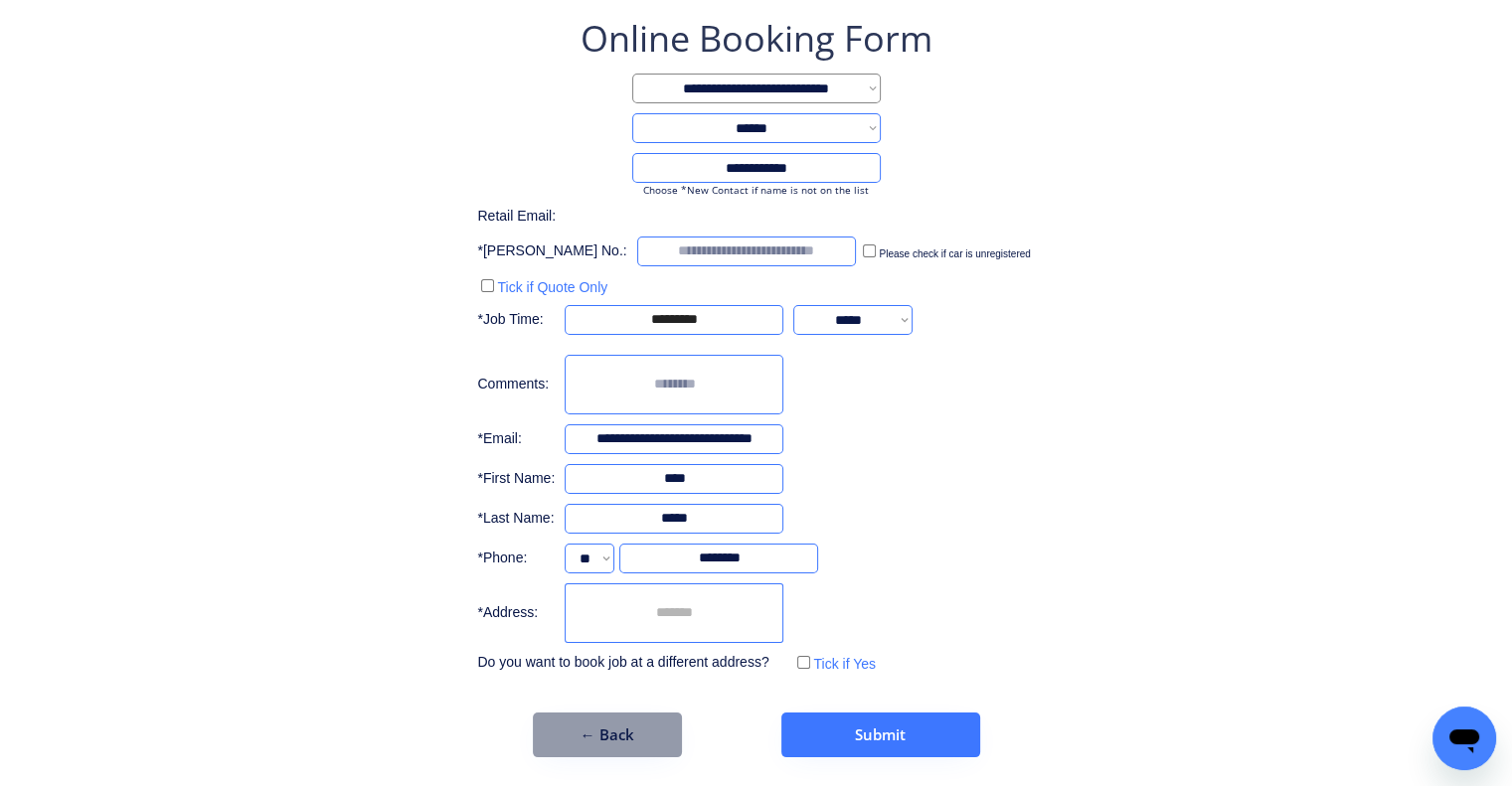 click on "**********" at bounding box center [756, 346] 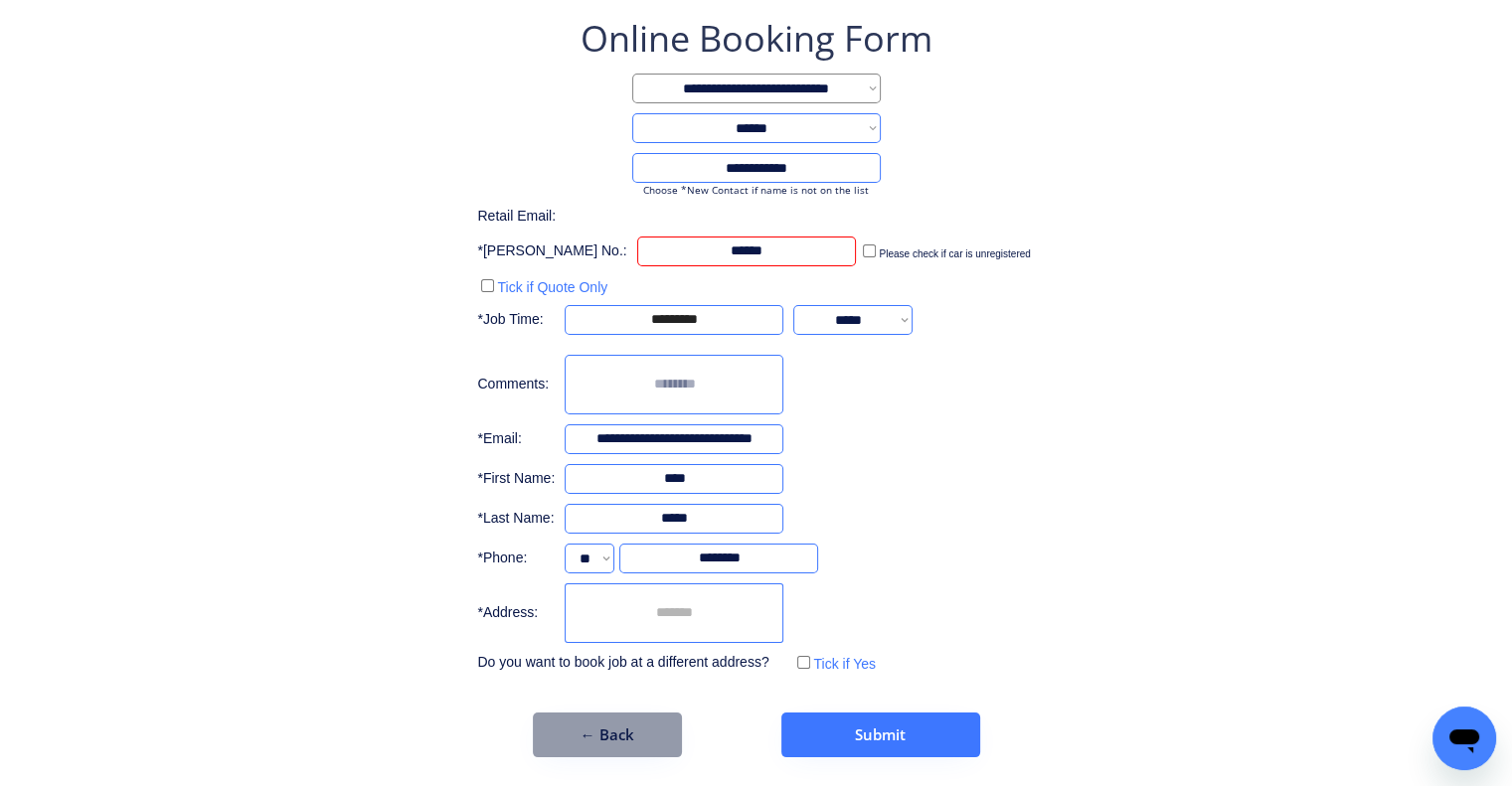 type on "******" 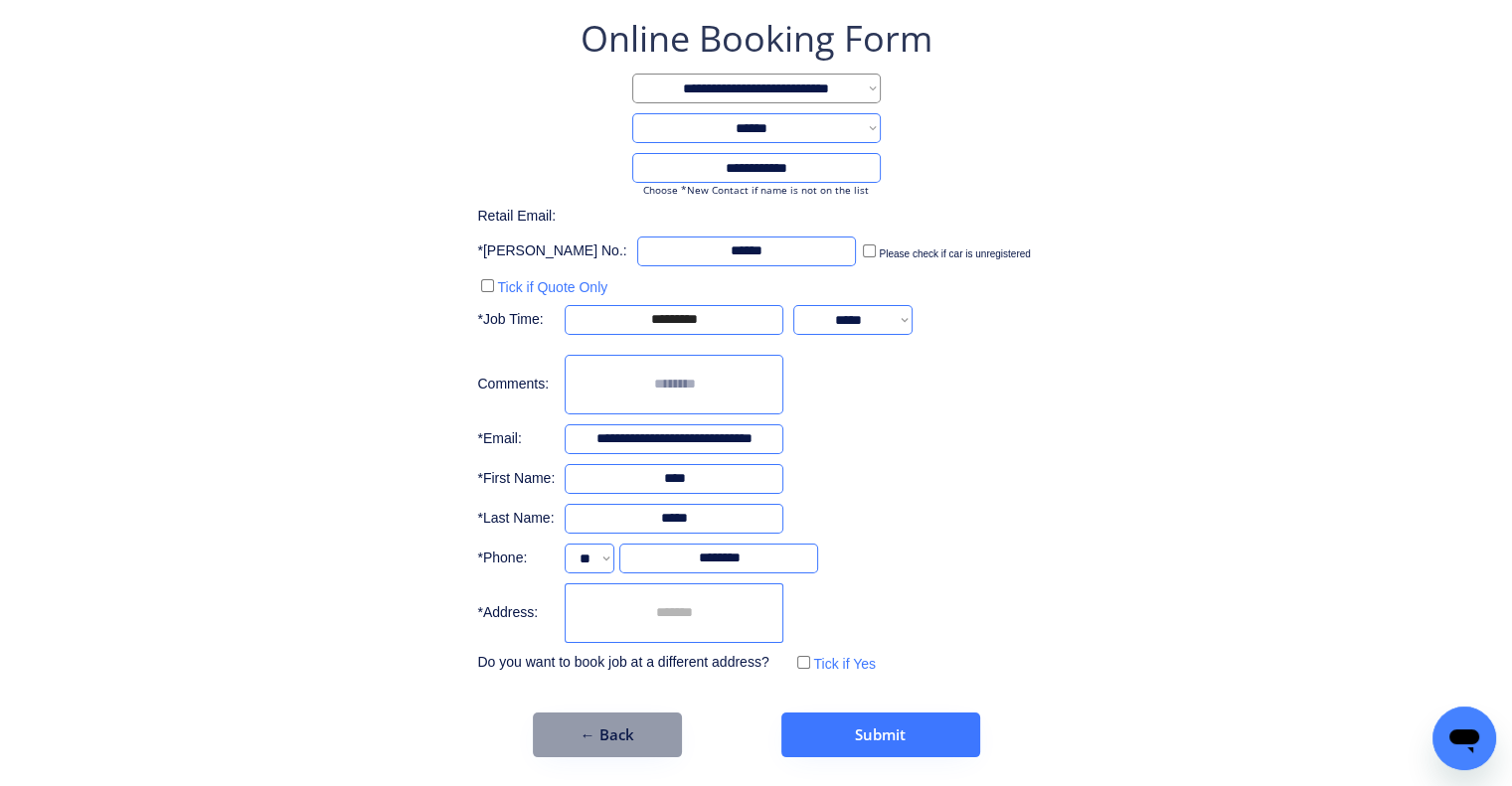 click on "**********" at bounding box center [756, 386] 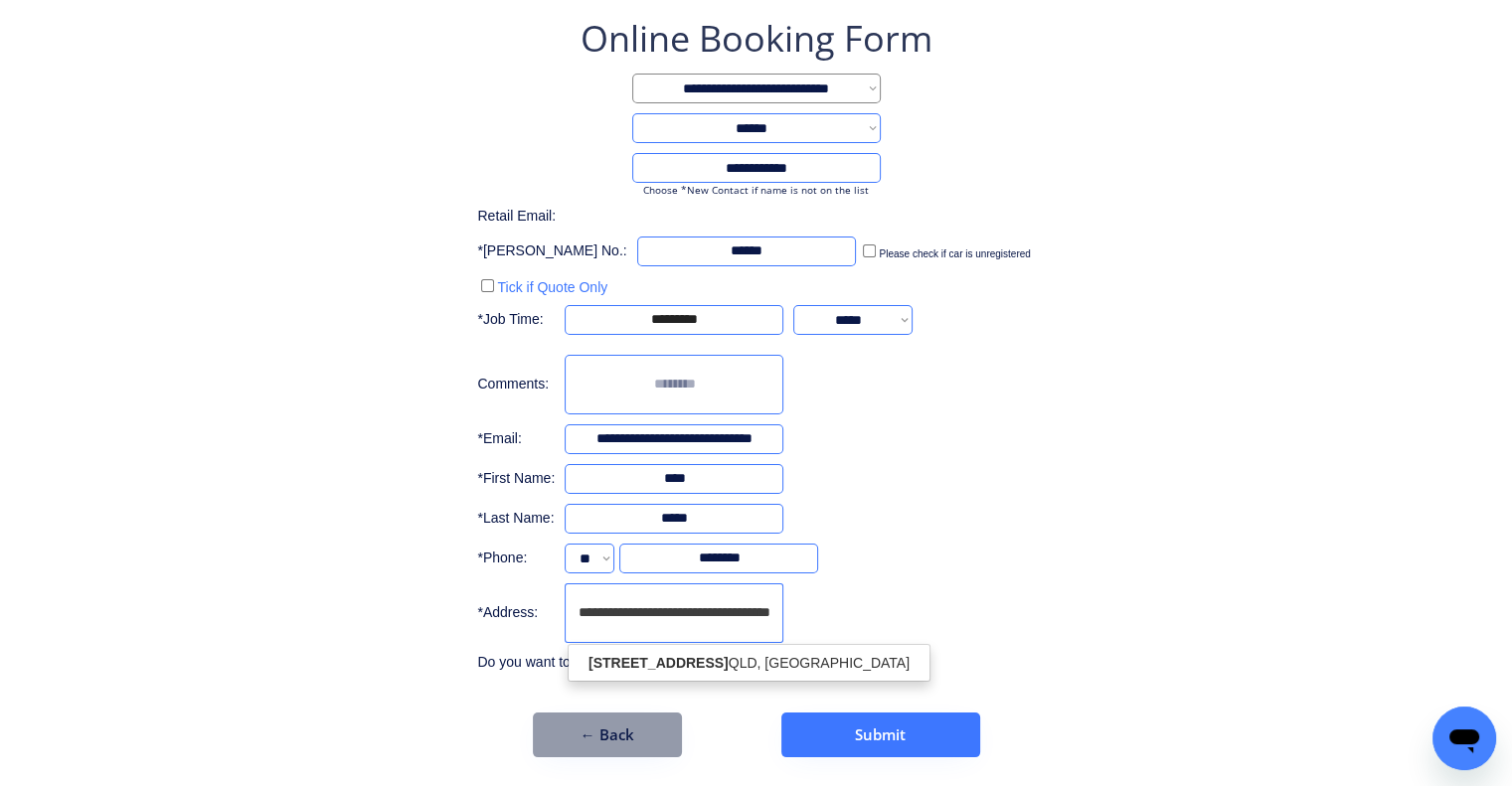 scroll, scrollTop: 0, scrollLeft: 17, axis: horizontal 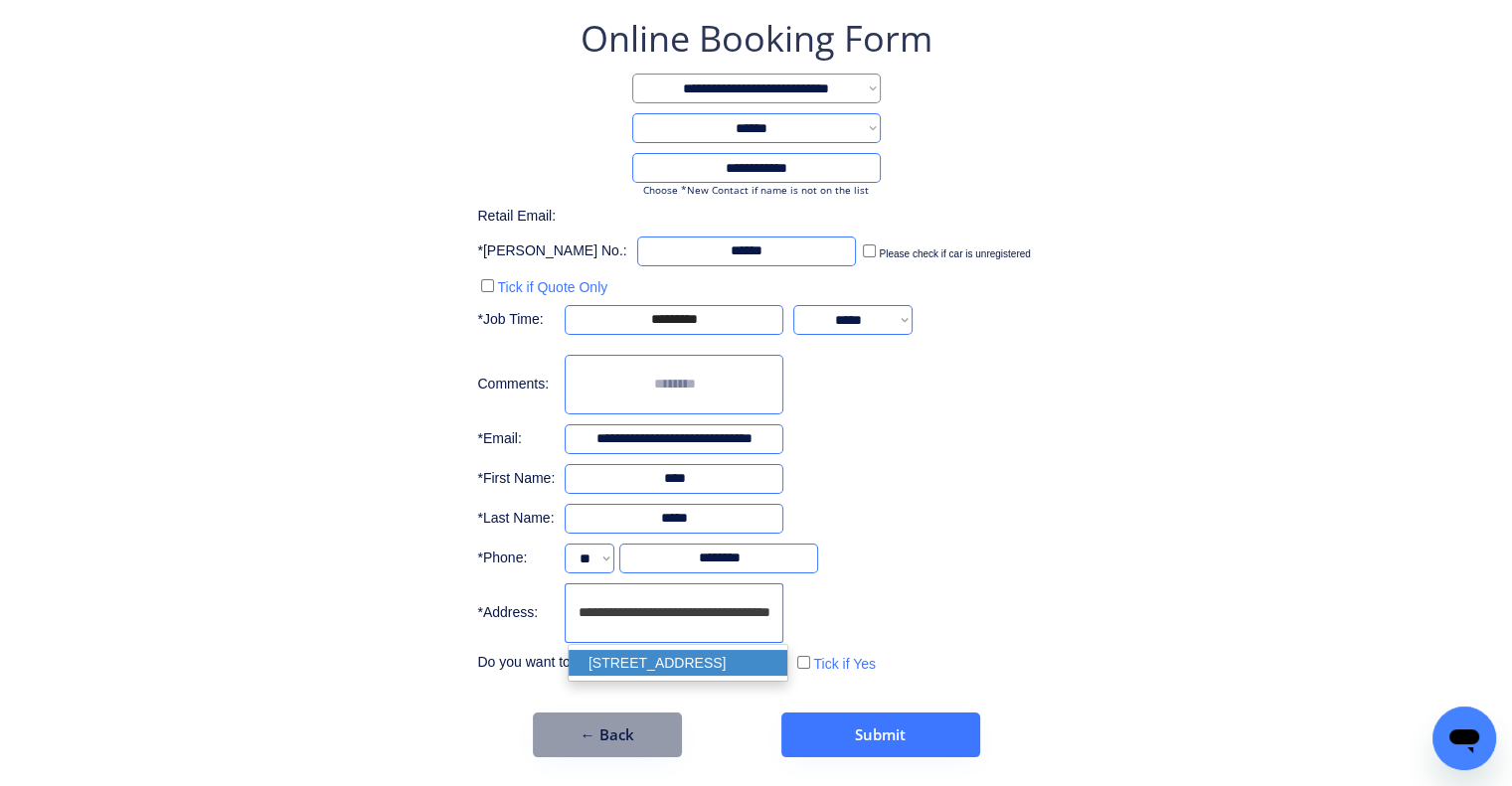click on "unit 2/37 Ada Street, Coopers Plains QLD 4108, Australia" at bounding box center [678, 663] 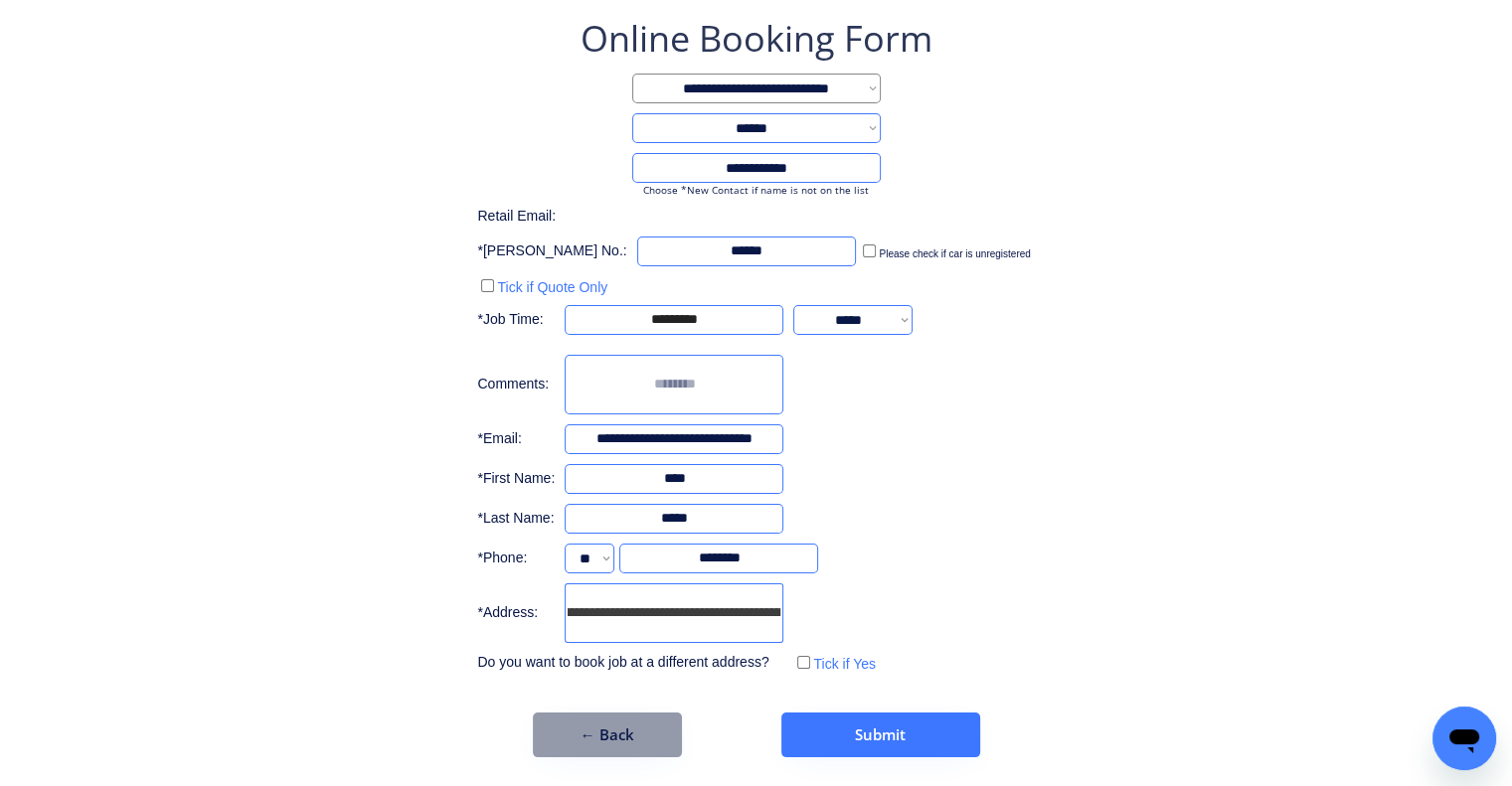 type on "**********" 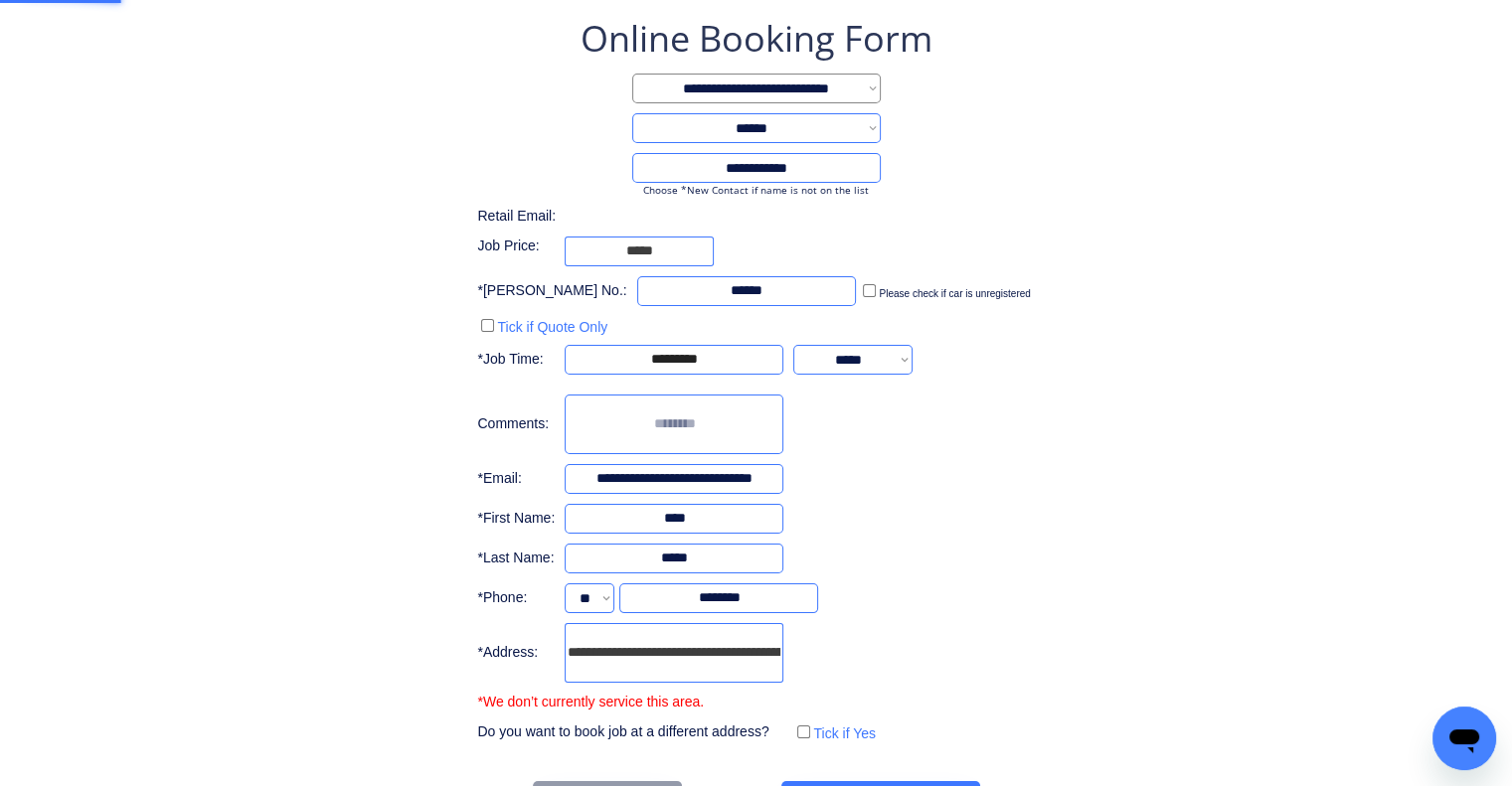 click on "**********" at bounding box center [756, 419] 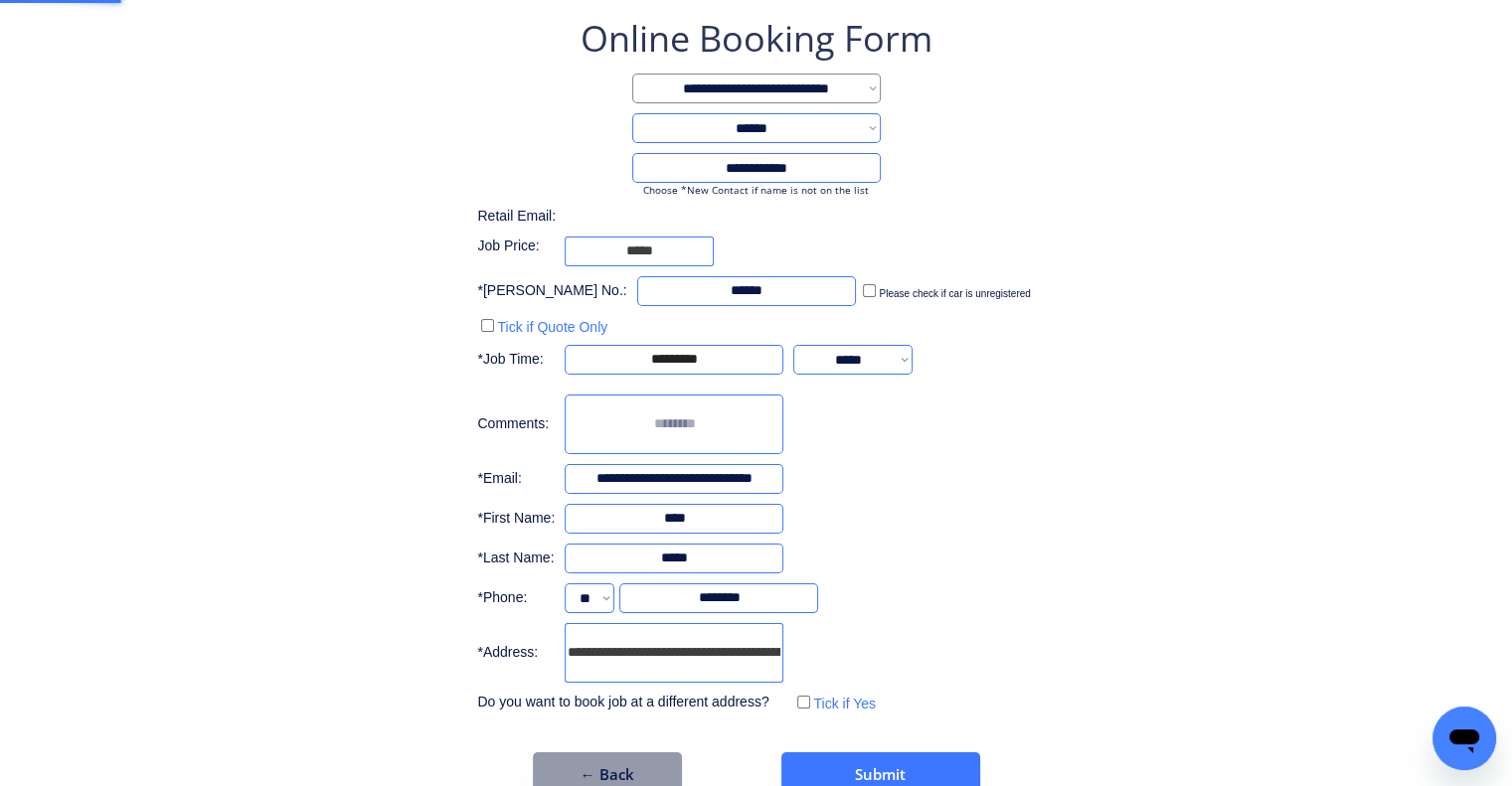 click on "**********" at bounding box center [756, 405] 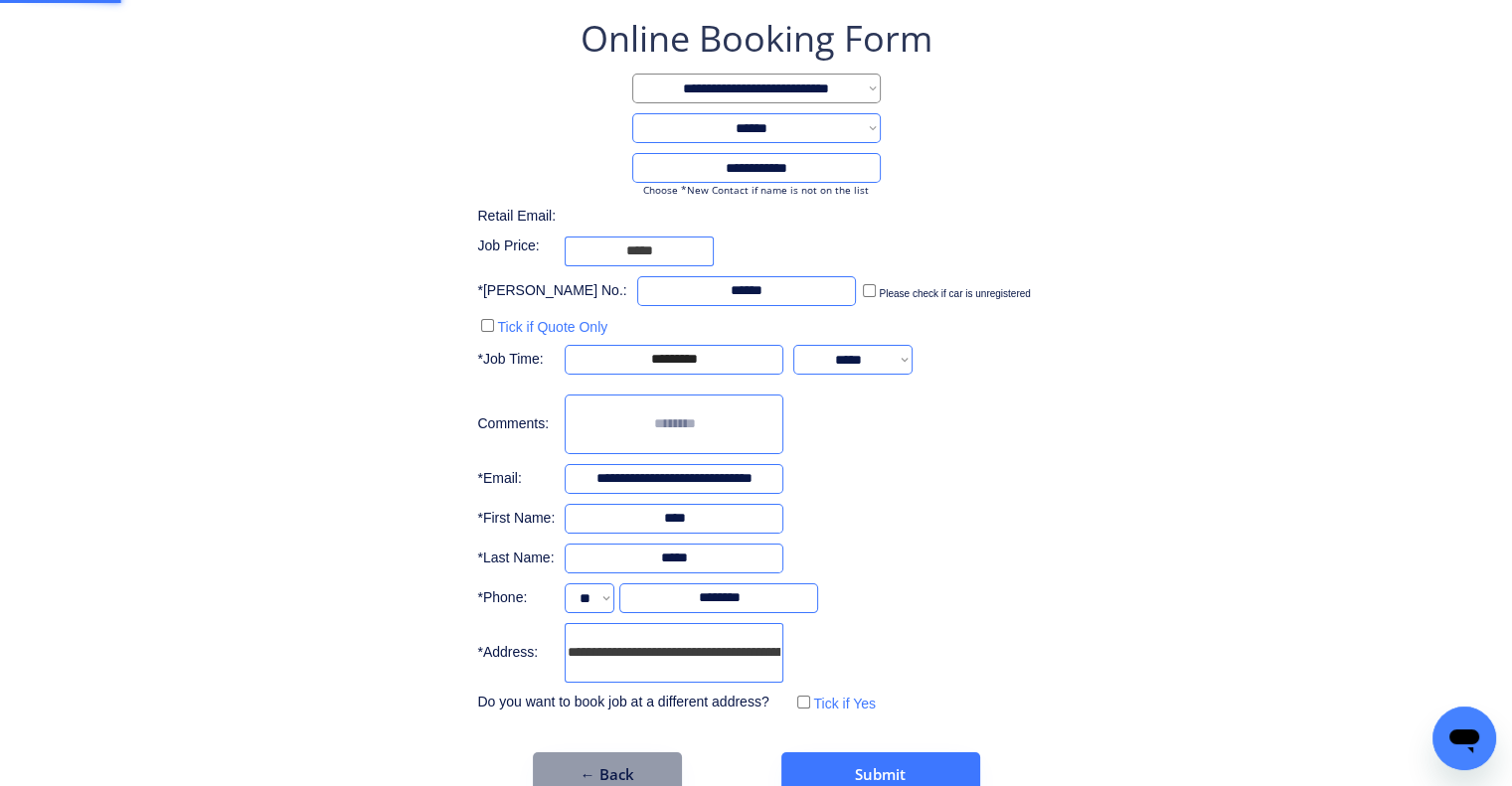 click on "**********" at bounding box center (756, 405) 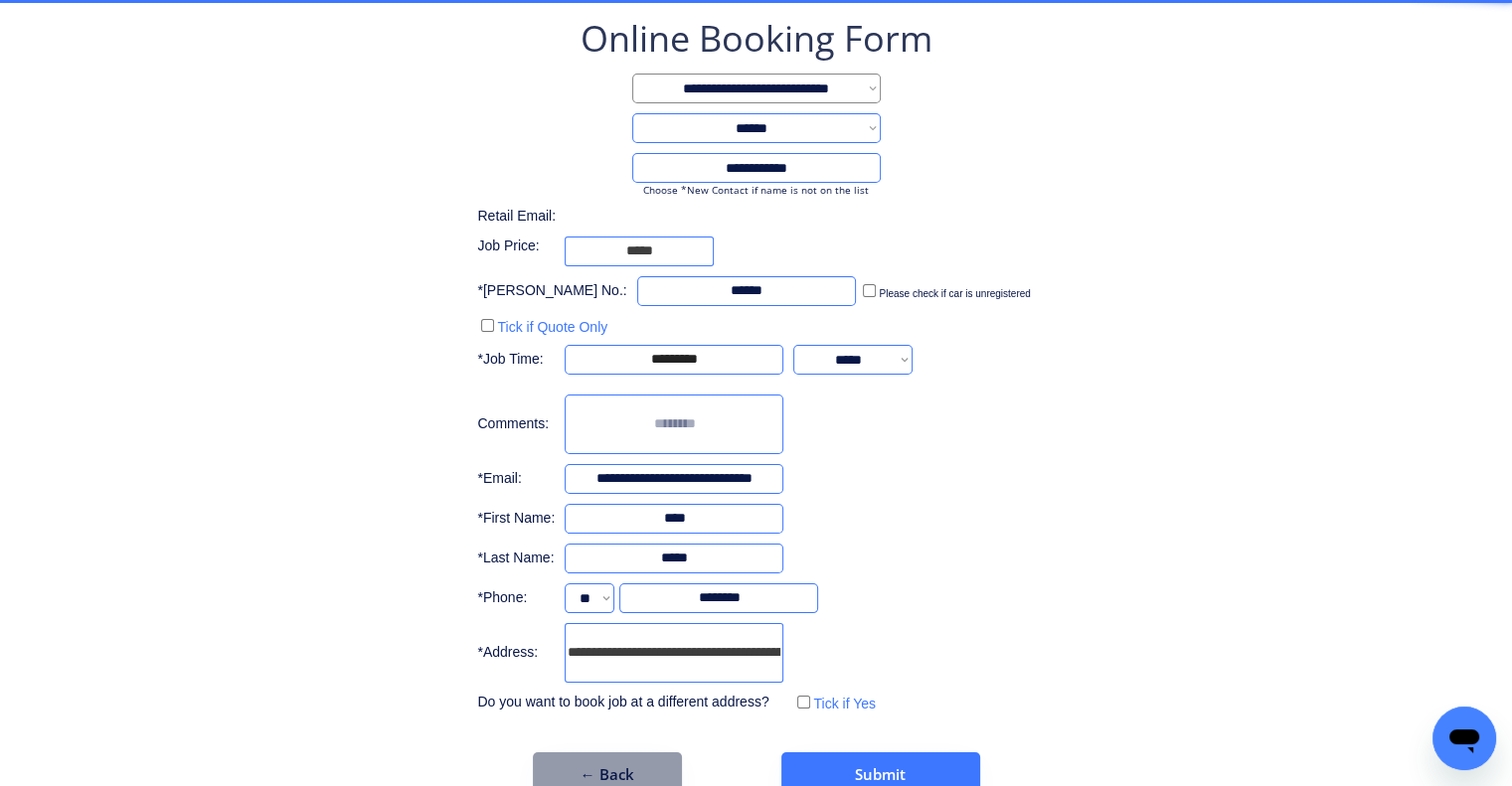 click on "**********" at bounding box center (756, 405) 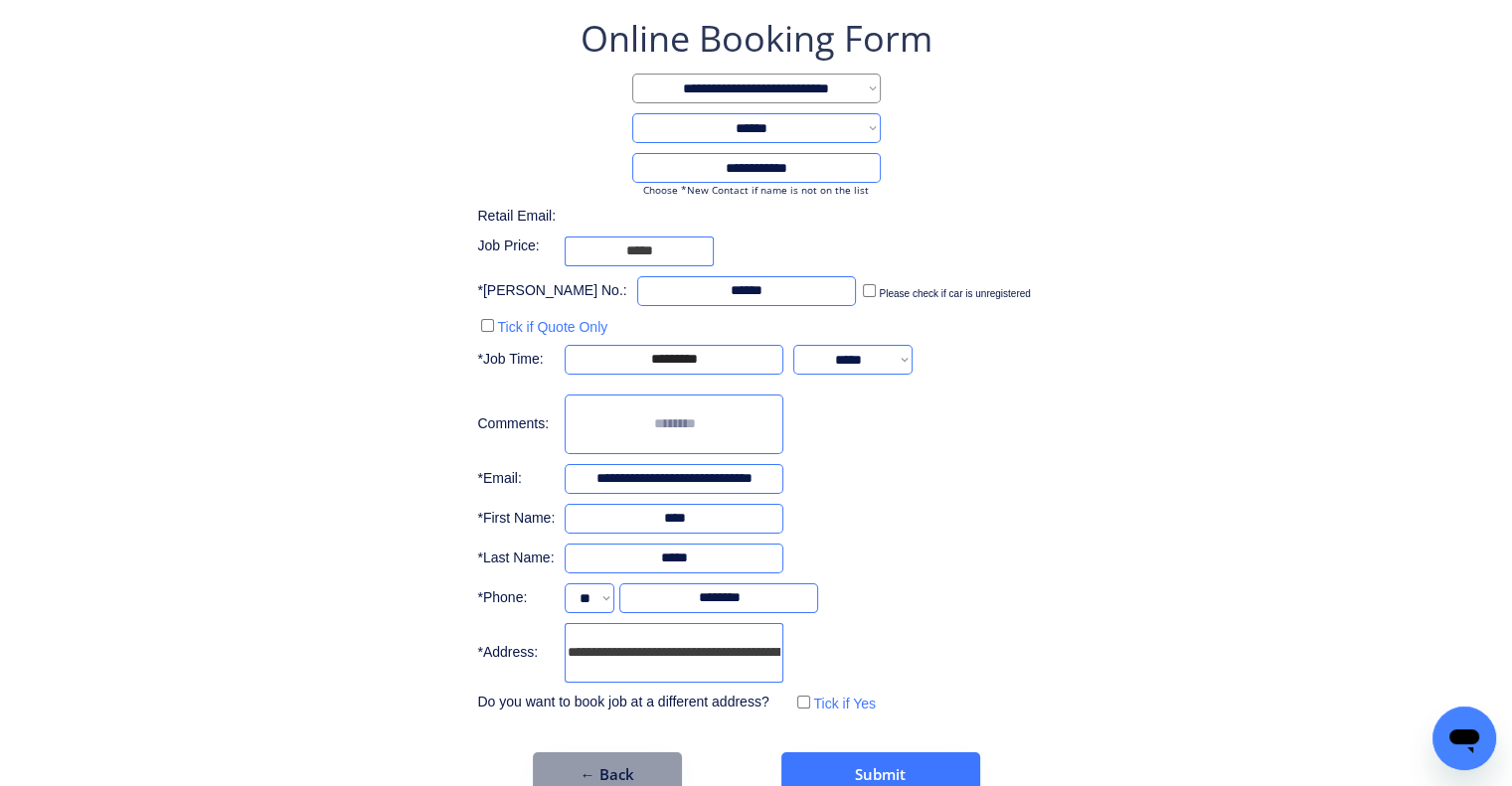 click on "**********" at bounding box center [756, 405] 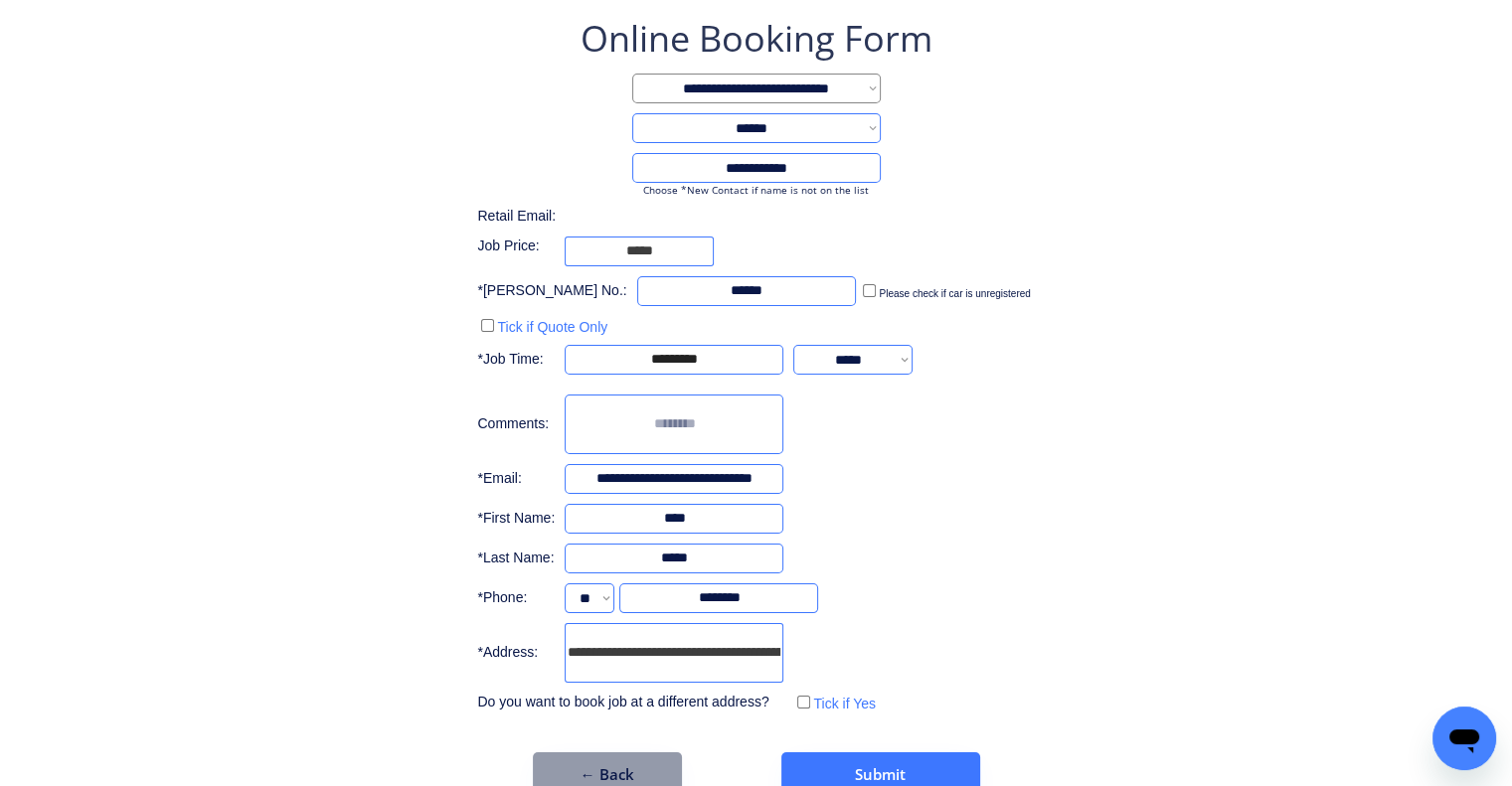 click on "**********" at bounding box center [853, 360] 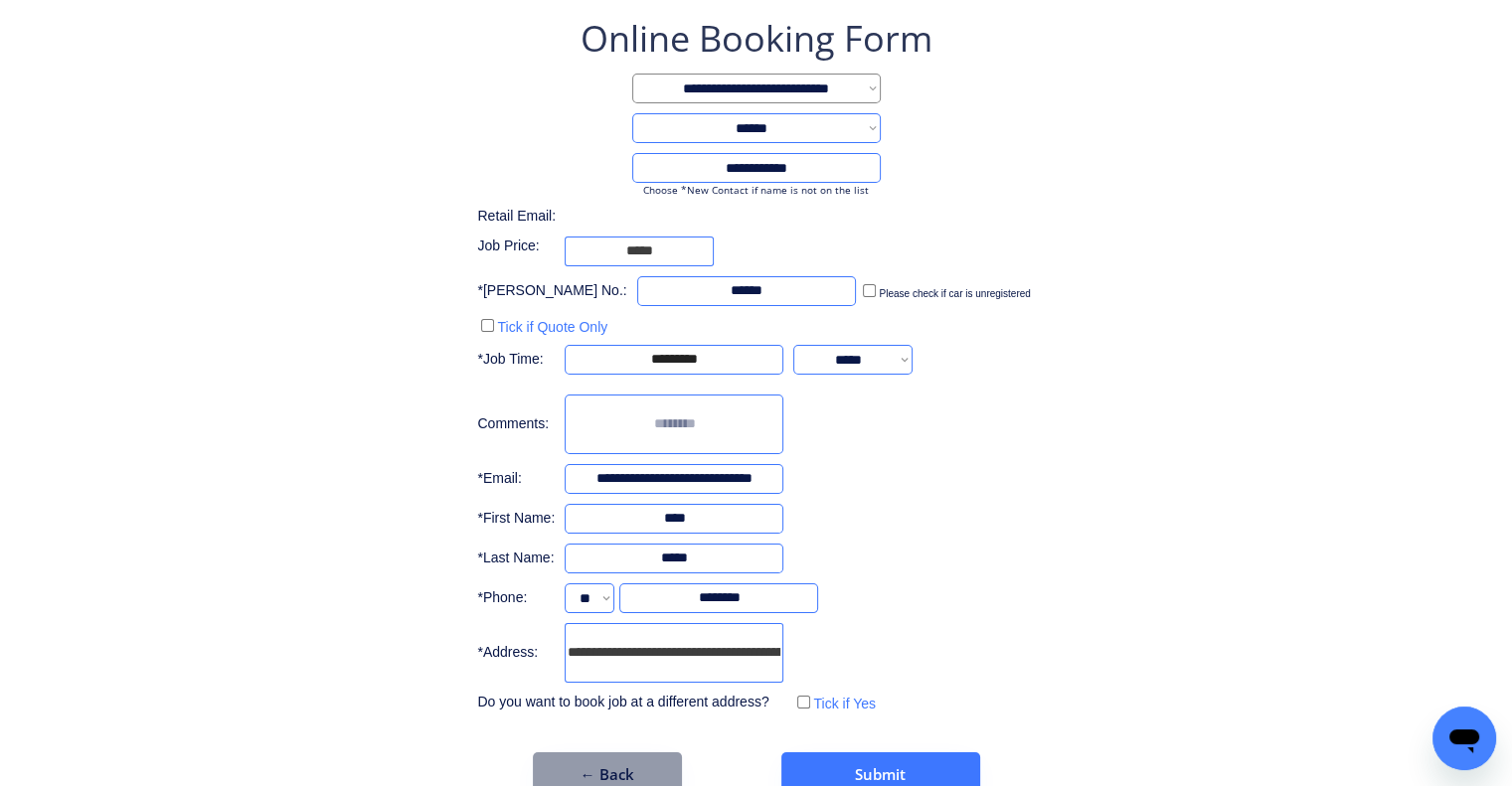 click on "**********" at bounding box center (853, 360) 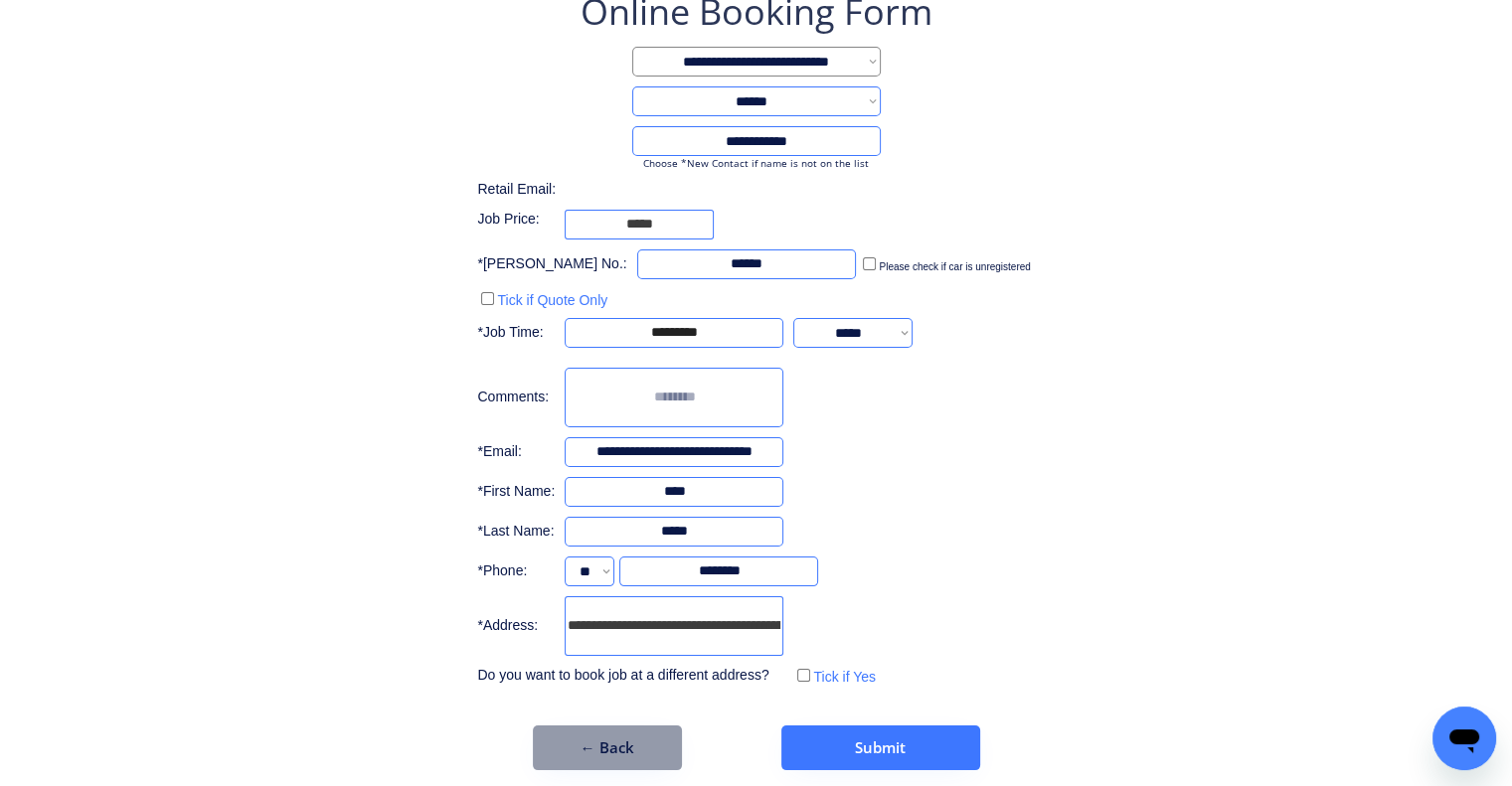 scroll, scrollTop: 135, scrollLeft: 0, axis: vertical 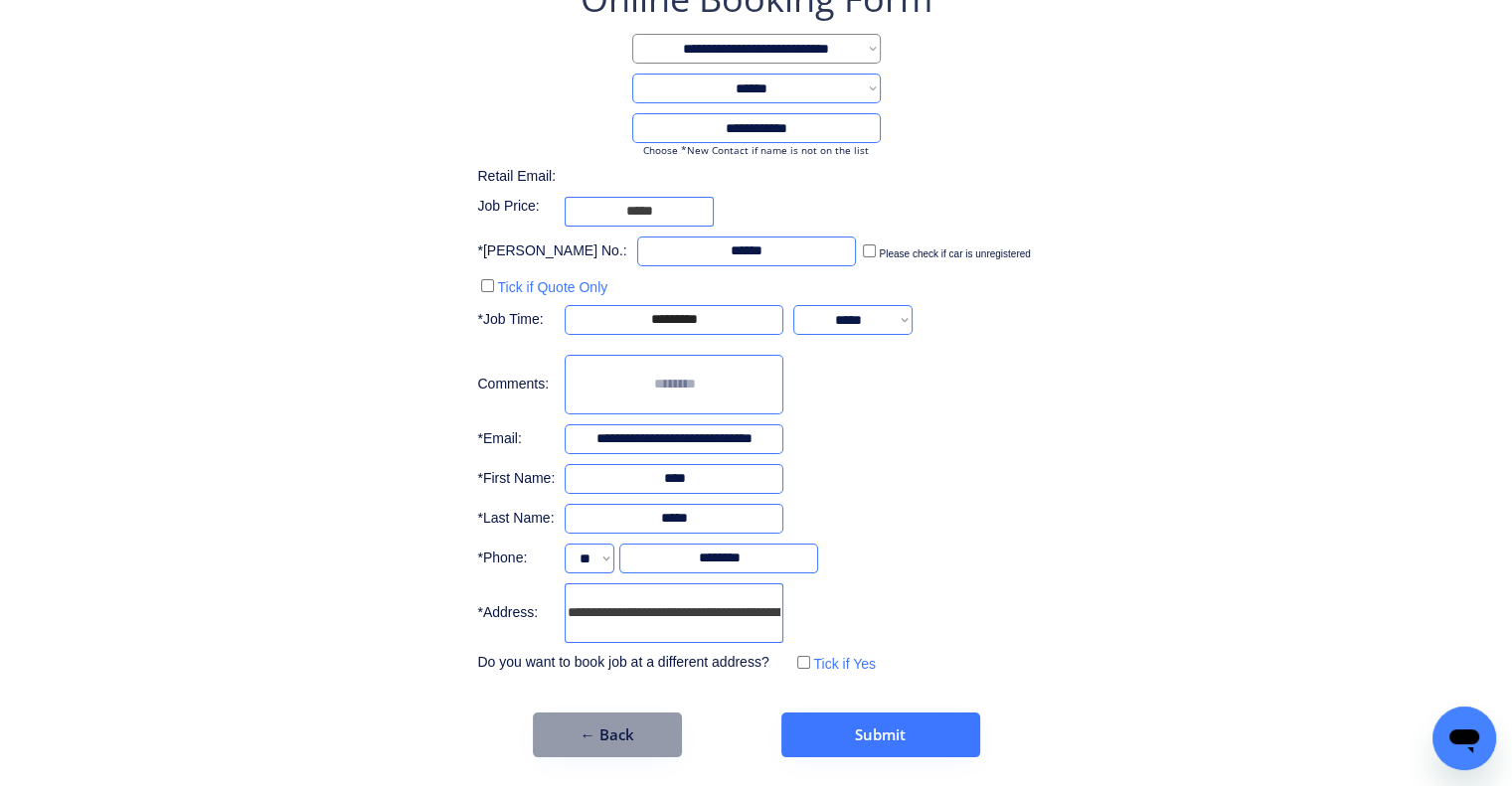 click on "**********" at bounding box center [756, 381] 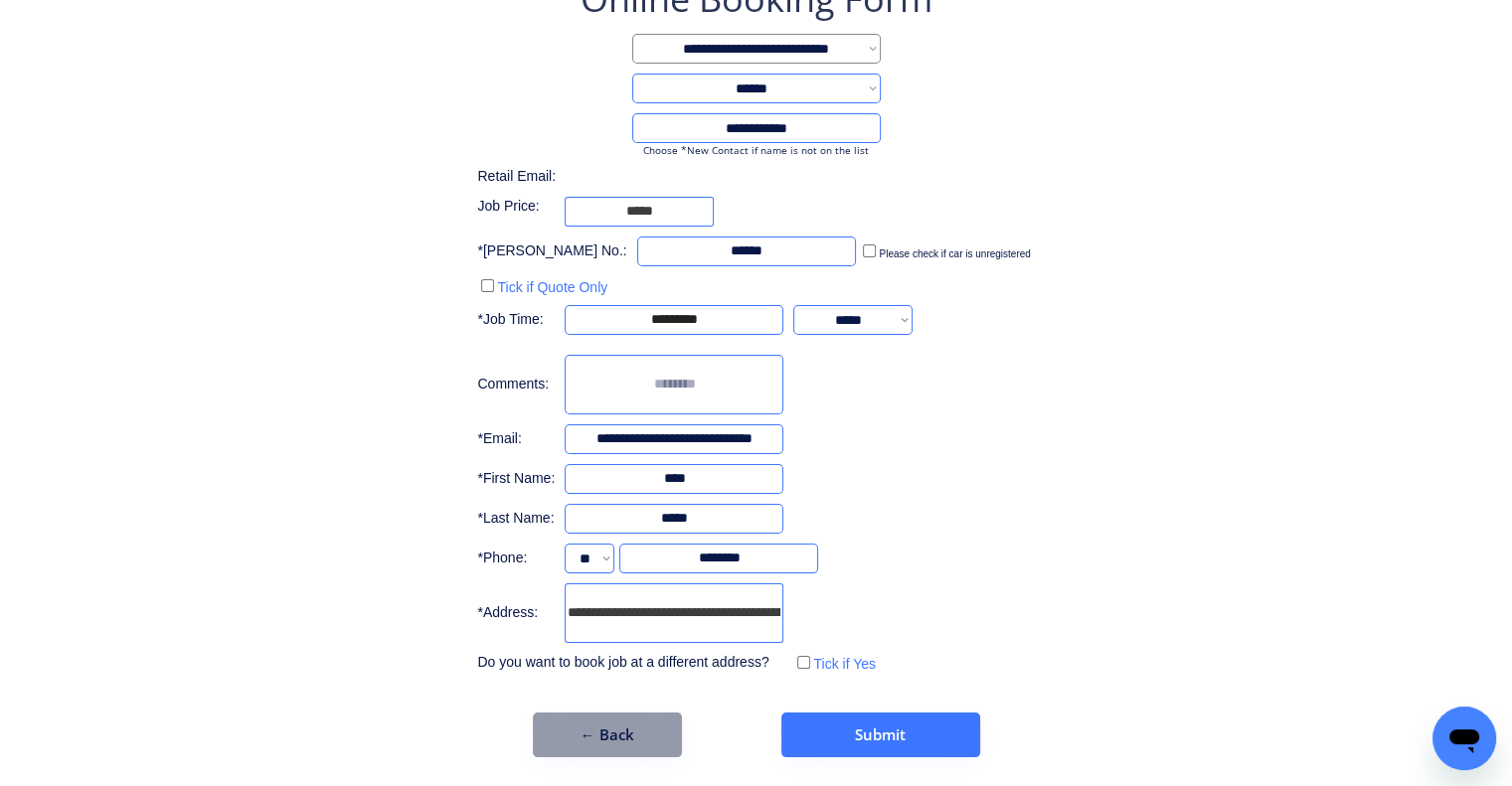 click on "Submit" at bounding box center (881, 734) 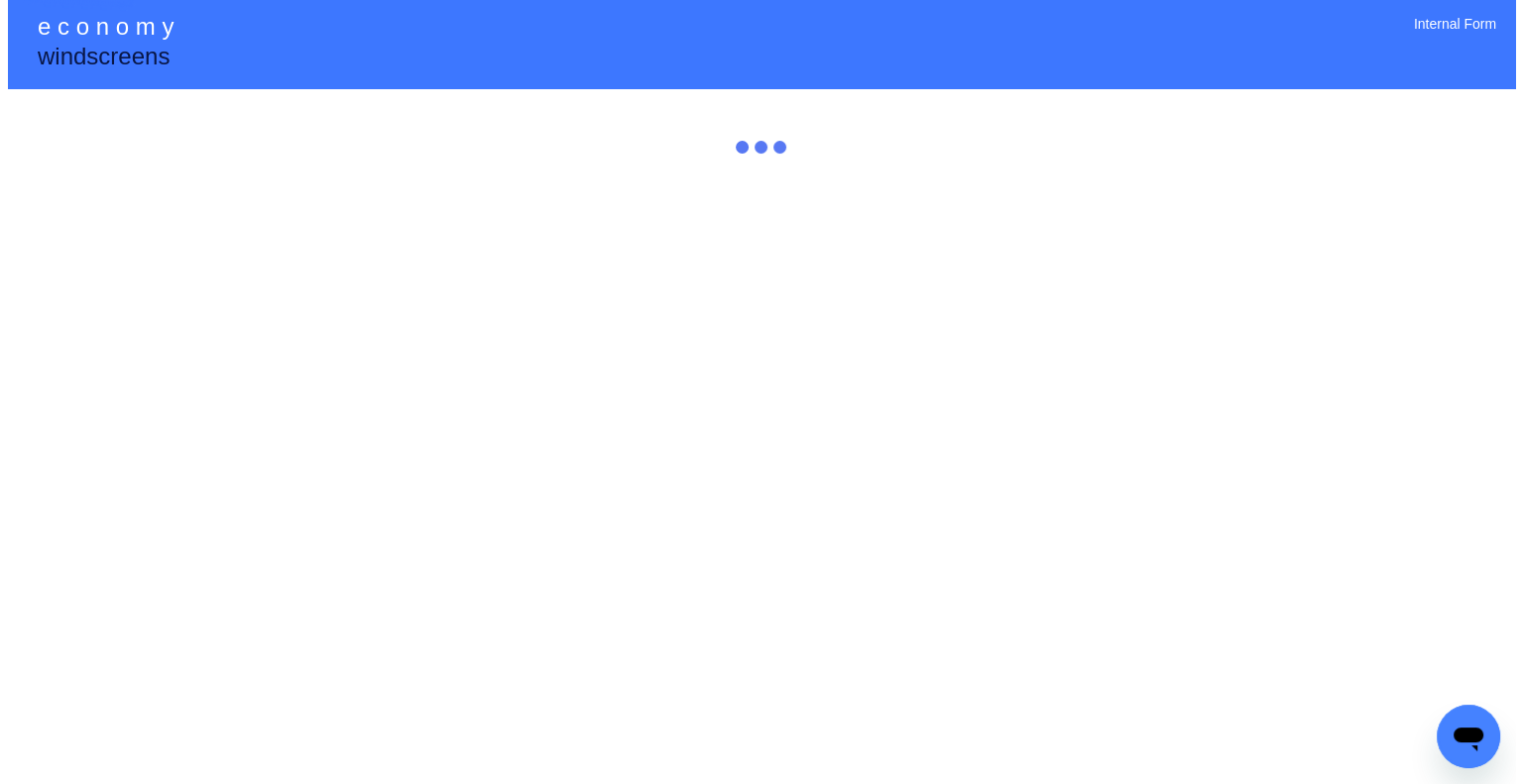 scroll, scrollTop: 0, scrollLeft: 0, axis: both 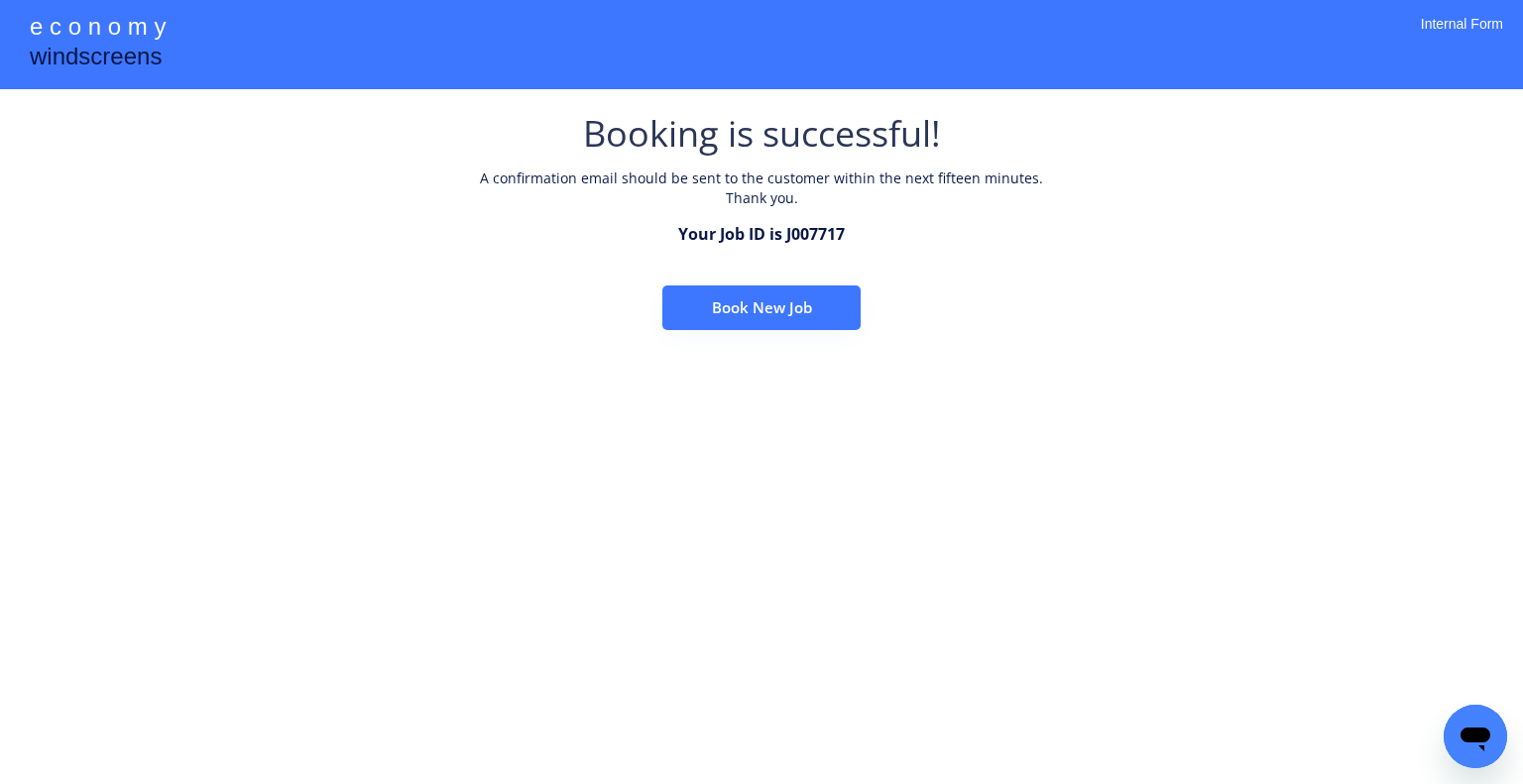click on "Book New Job" at bounding box center (762, 307) 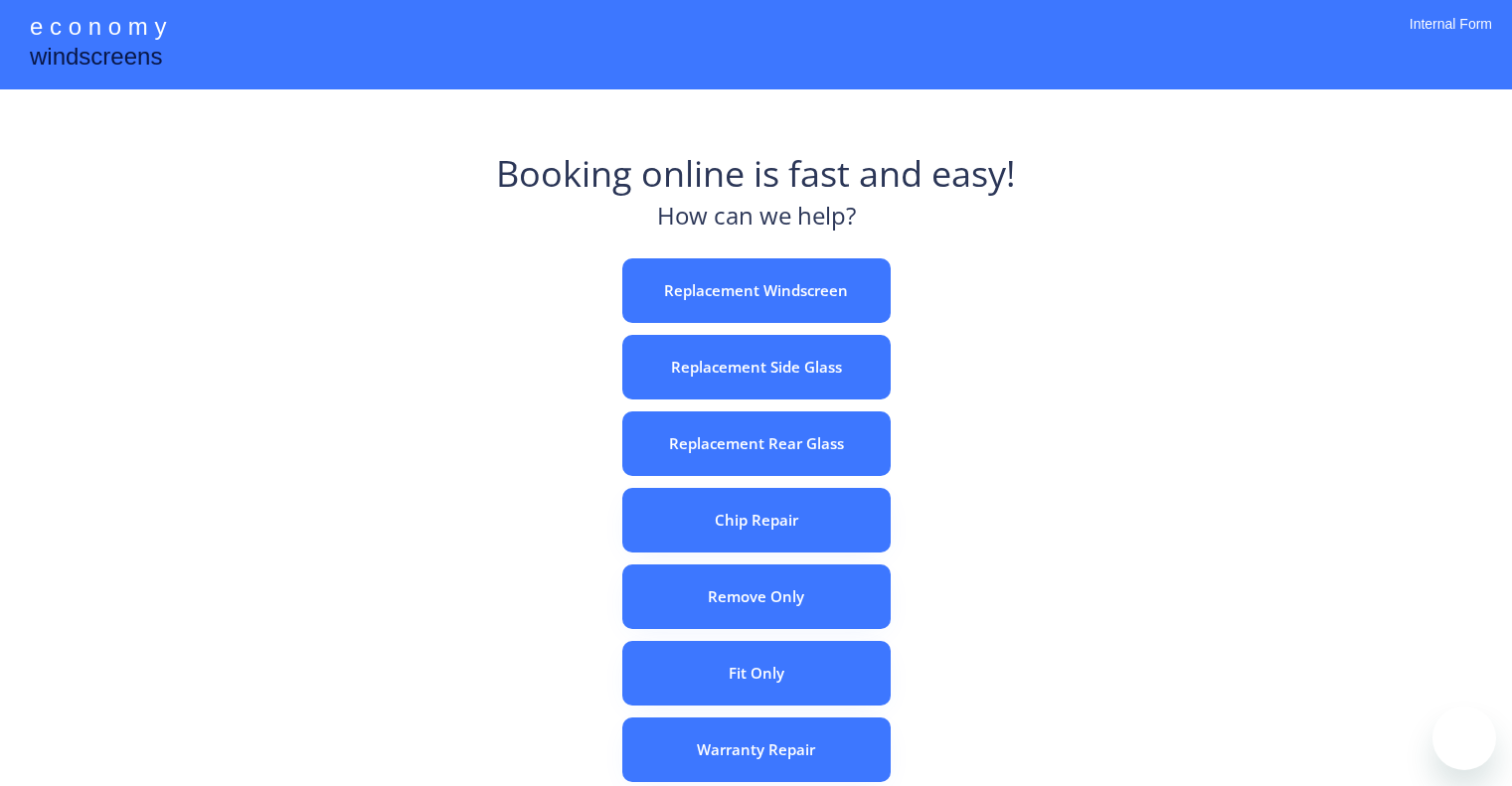 scroll, scrollTop: 0, scrollLeft: 0, axis: both 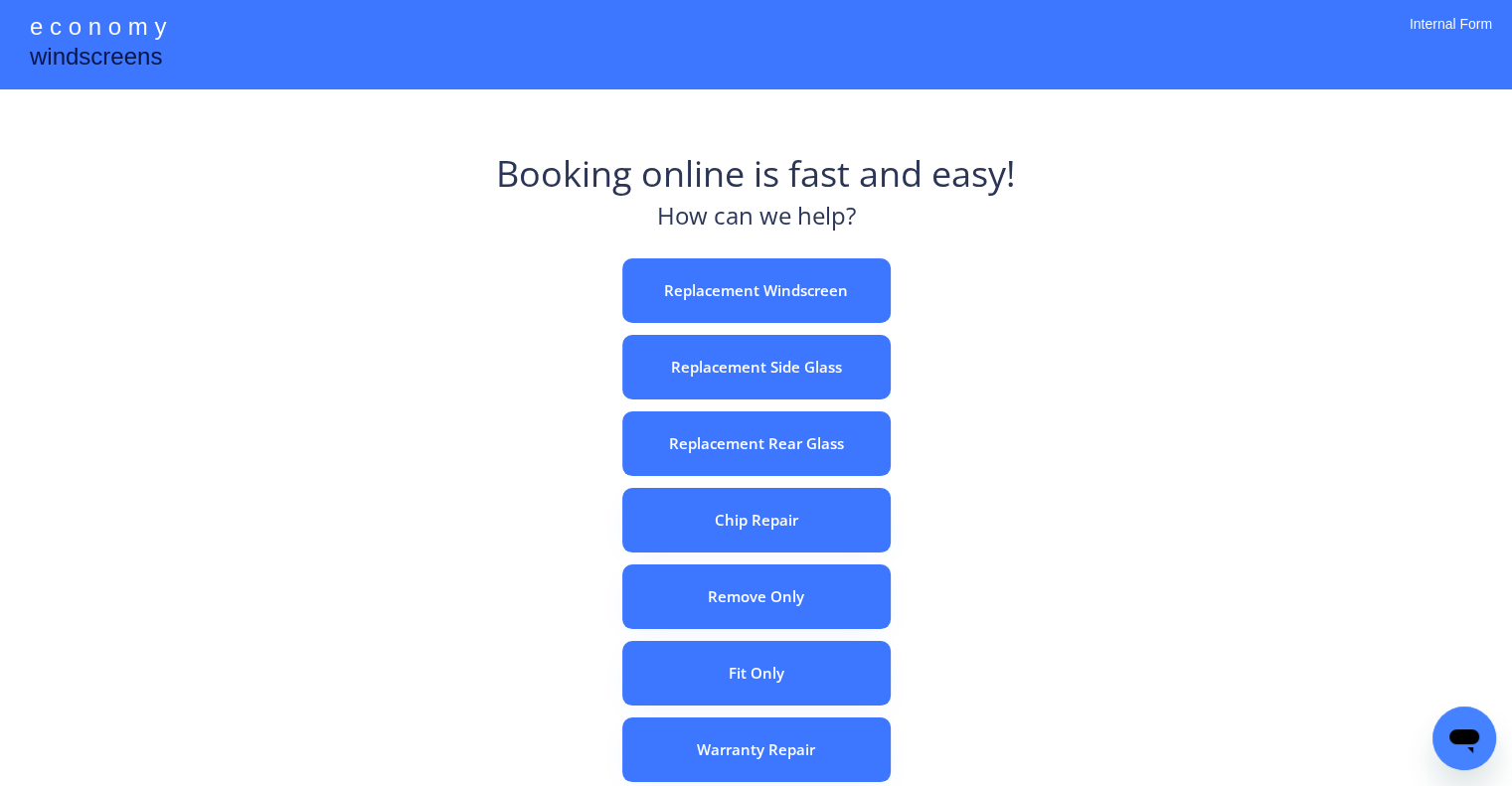click on "Booking online is fast and easy! How can we help? Replacement Windscreen Replacement Side Glass Replacement Rear Glass Chip Repair Remove Only Fit Only Warranty Repair ADAS Recalibration Only Rebook a Job Confirm Quotes Manual Booking" at bounding box center [756, 618] 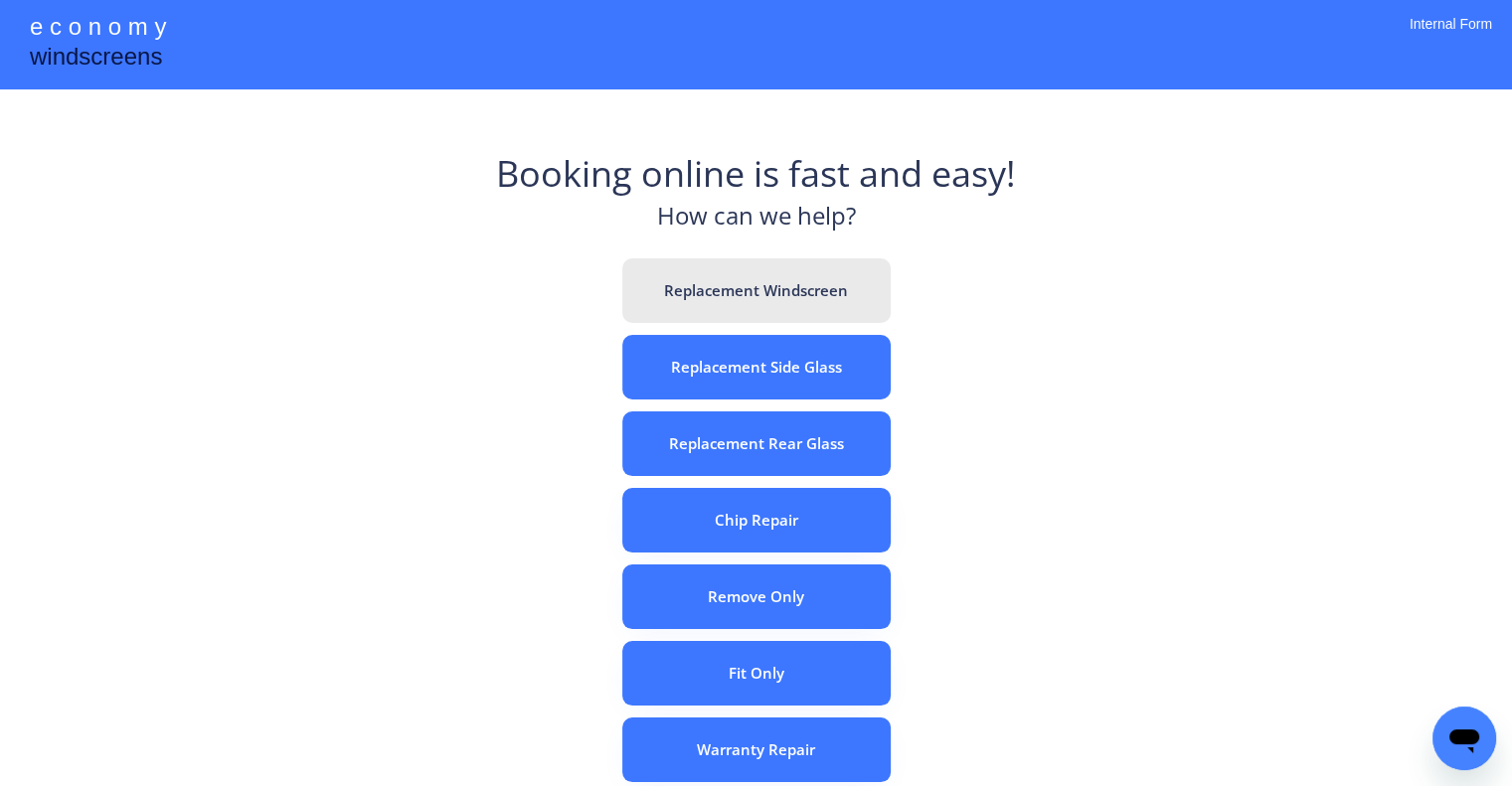 click on "Replacement Windscreen" at bounding box center [756, 290] 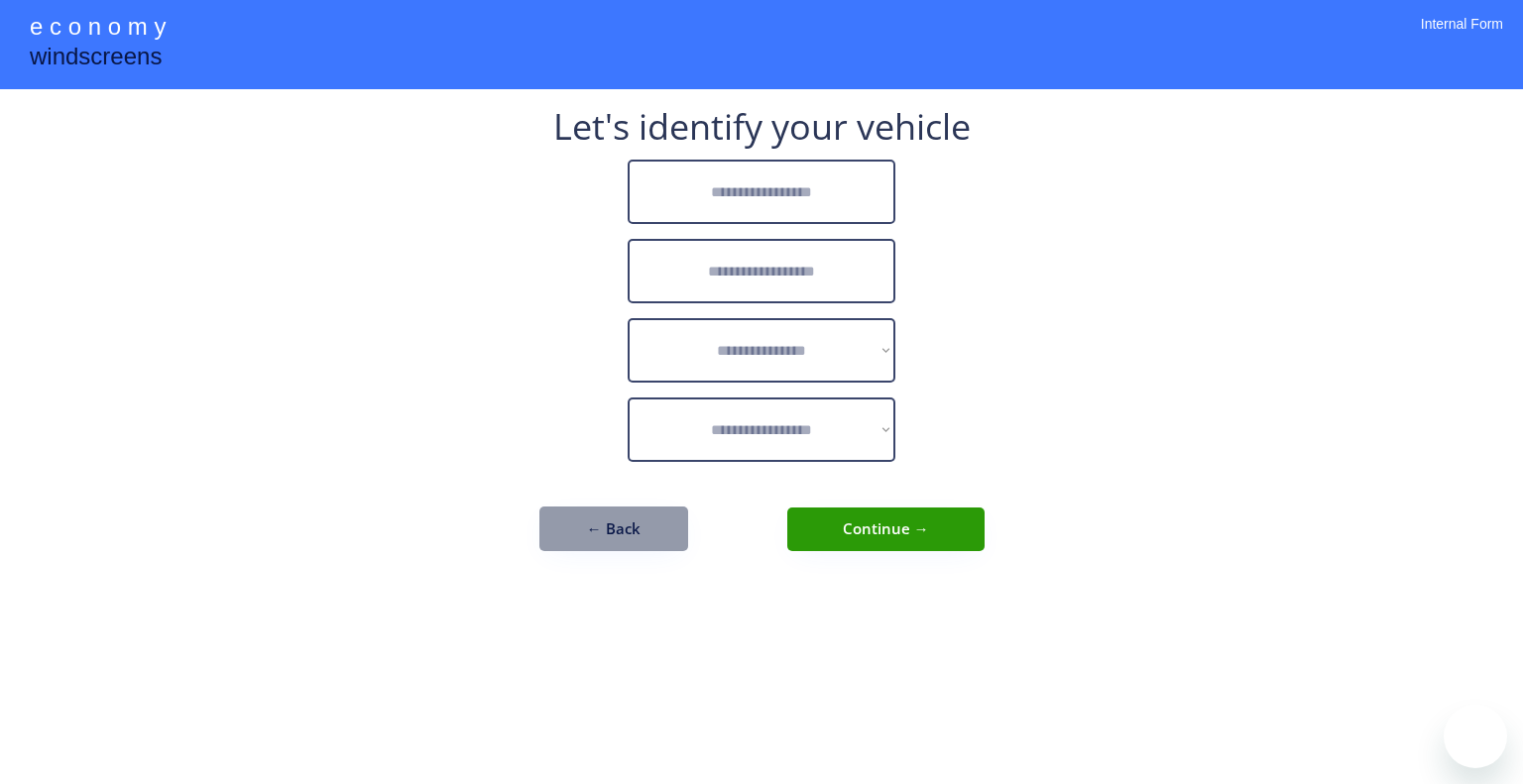 scroll, scrollTop: 0, scrollLeft: 0, axis: both 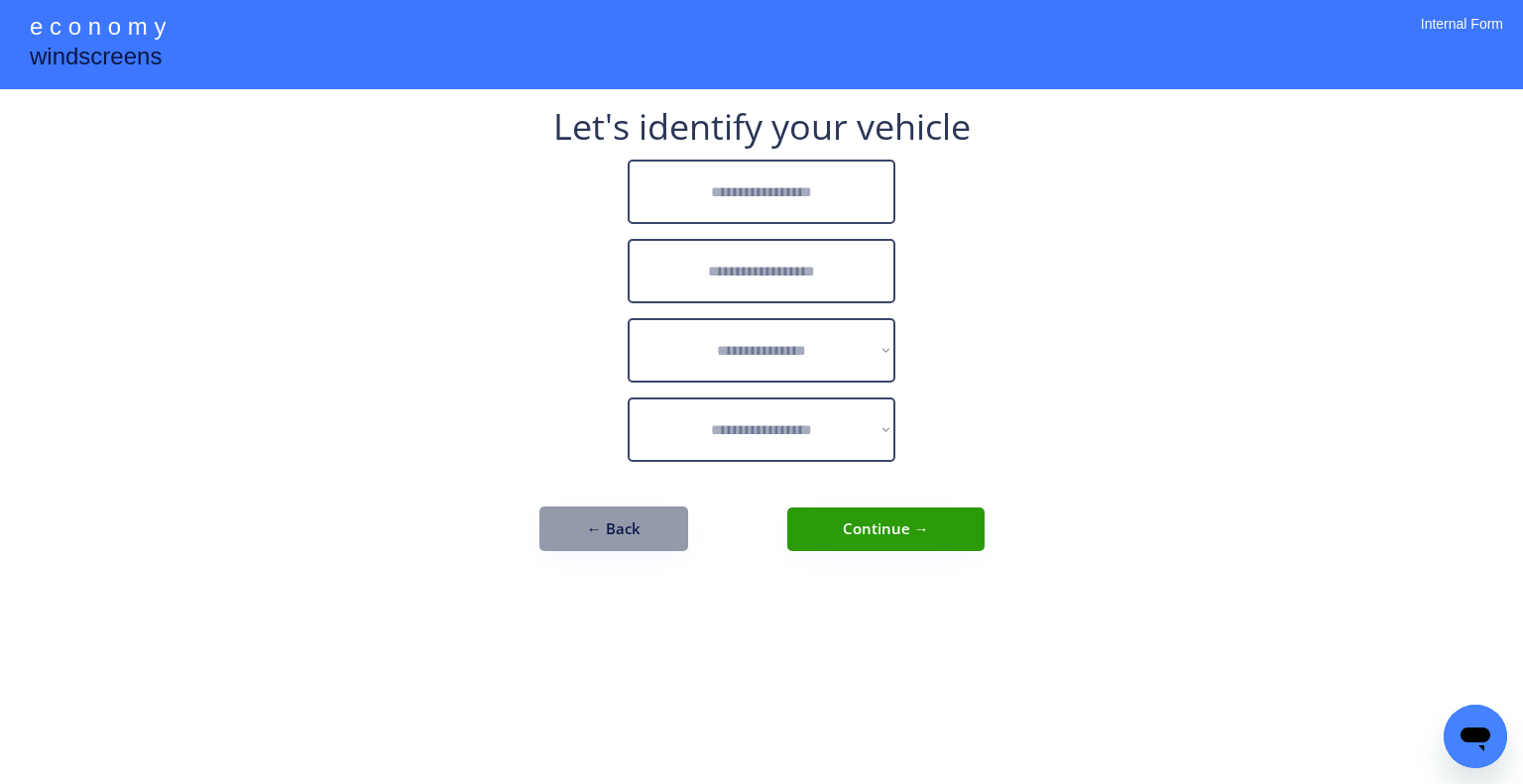 click at bounding box center (762, 191) 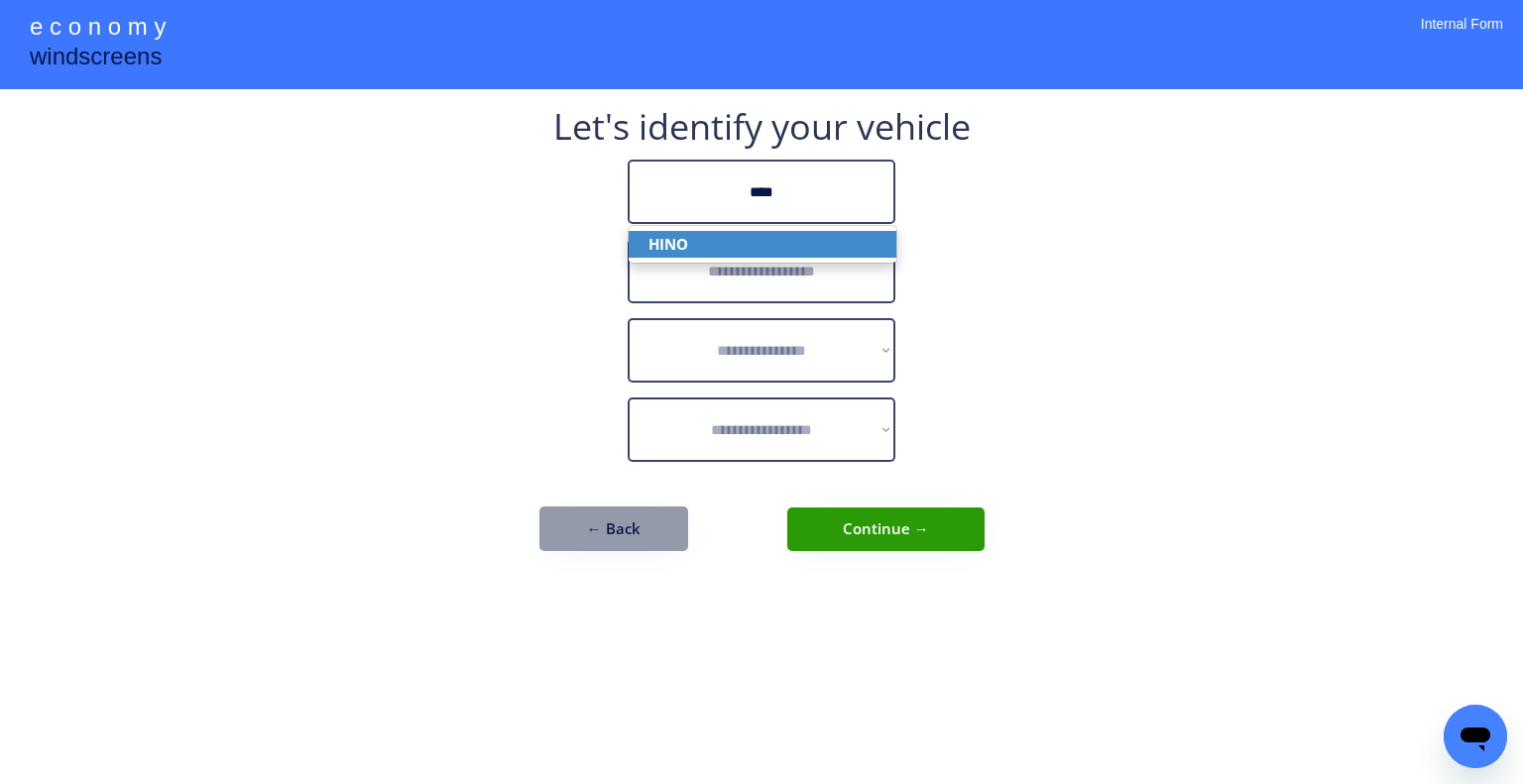 click on "HINO" at bounding box center [762, 244] 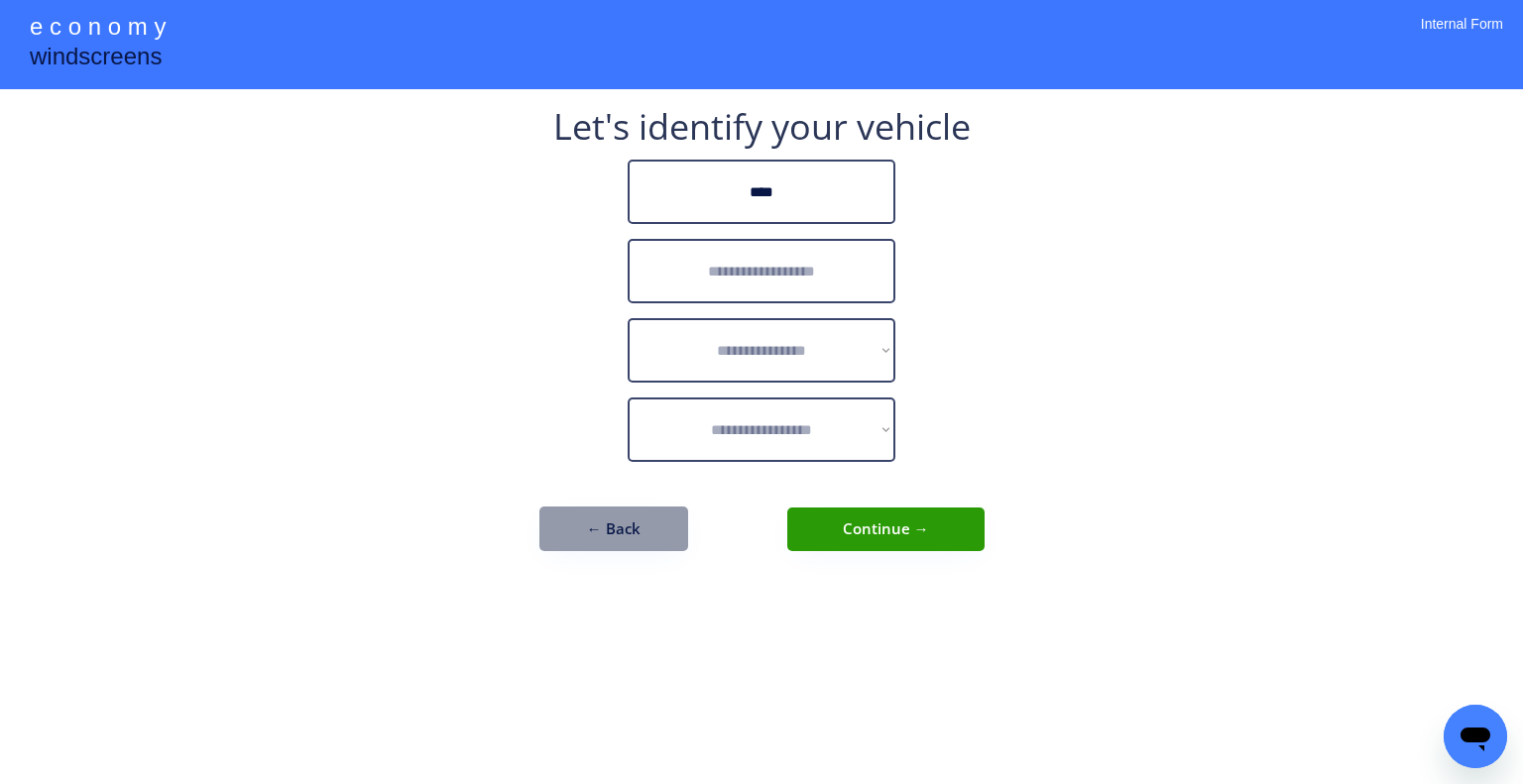 click at bounding box center (762, 271) 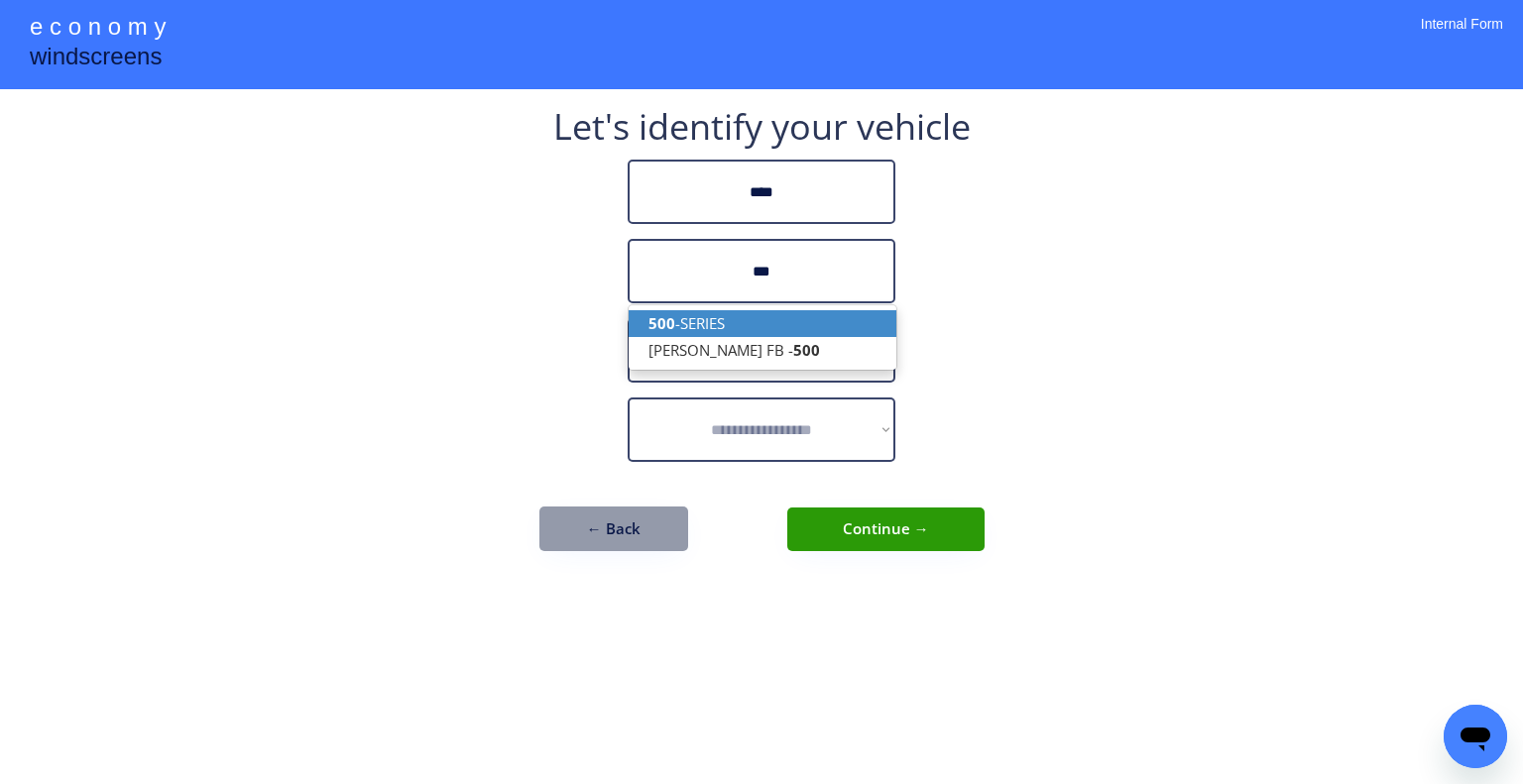 drag, startPoint x: 791, startPoint y: 325, endPoint x: 903, endPoint y: 285, distance: 118.92855 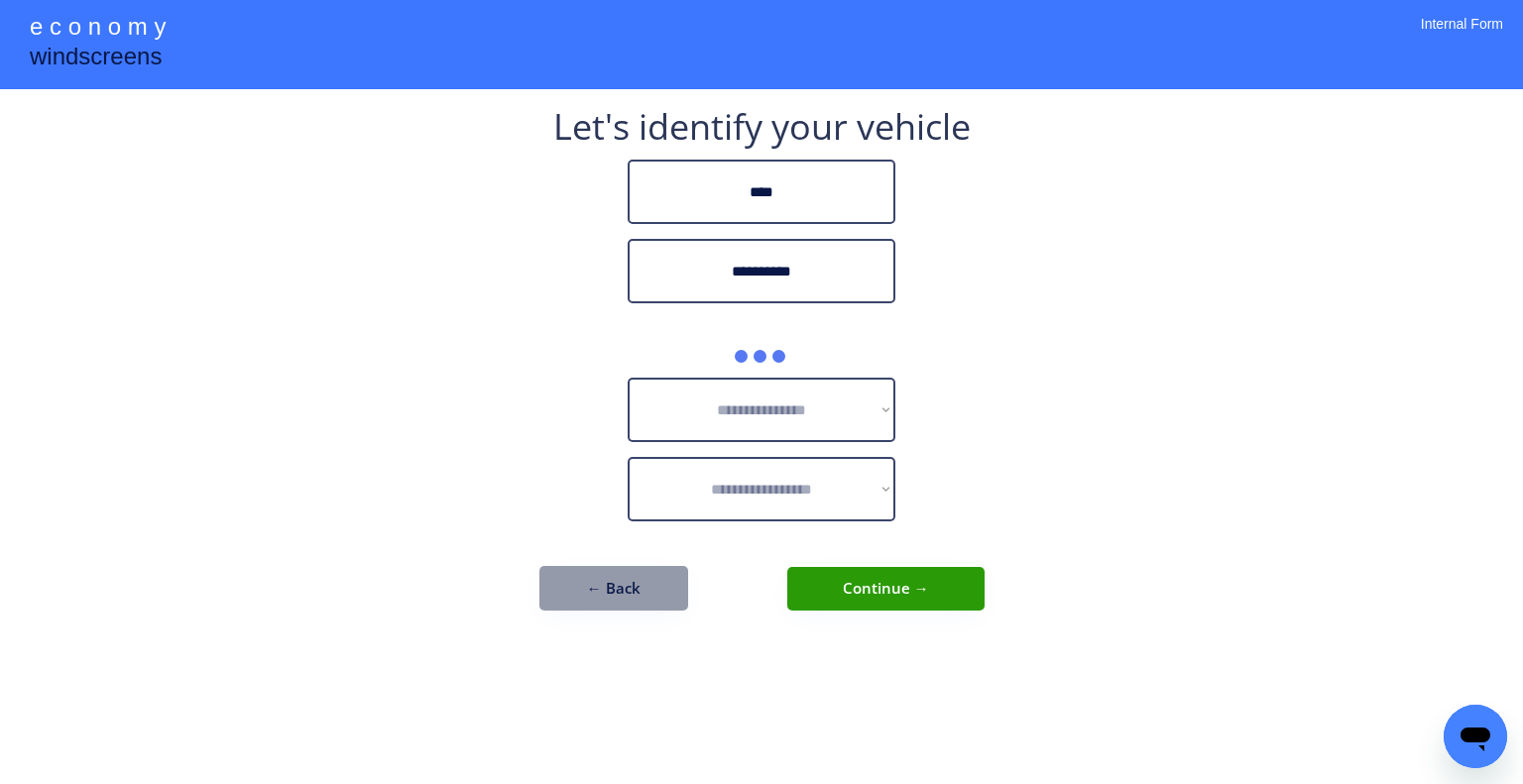 type on "**********" 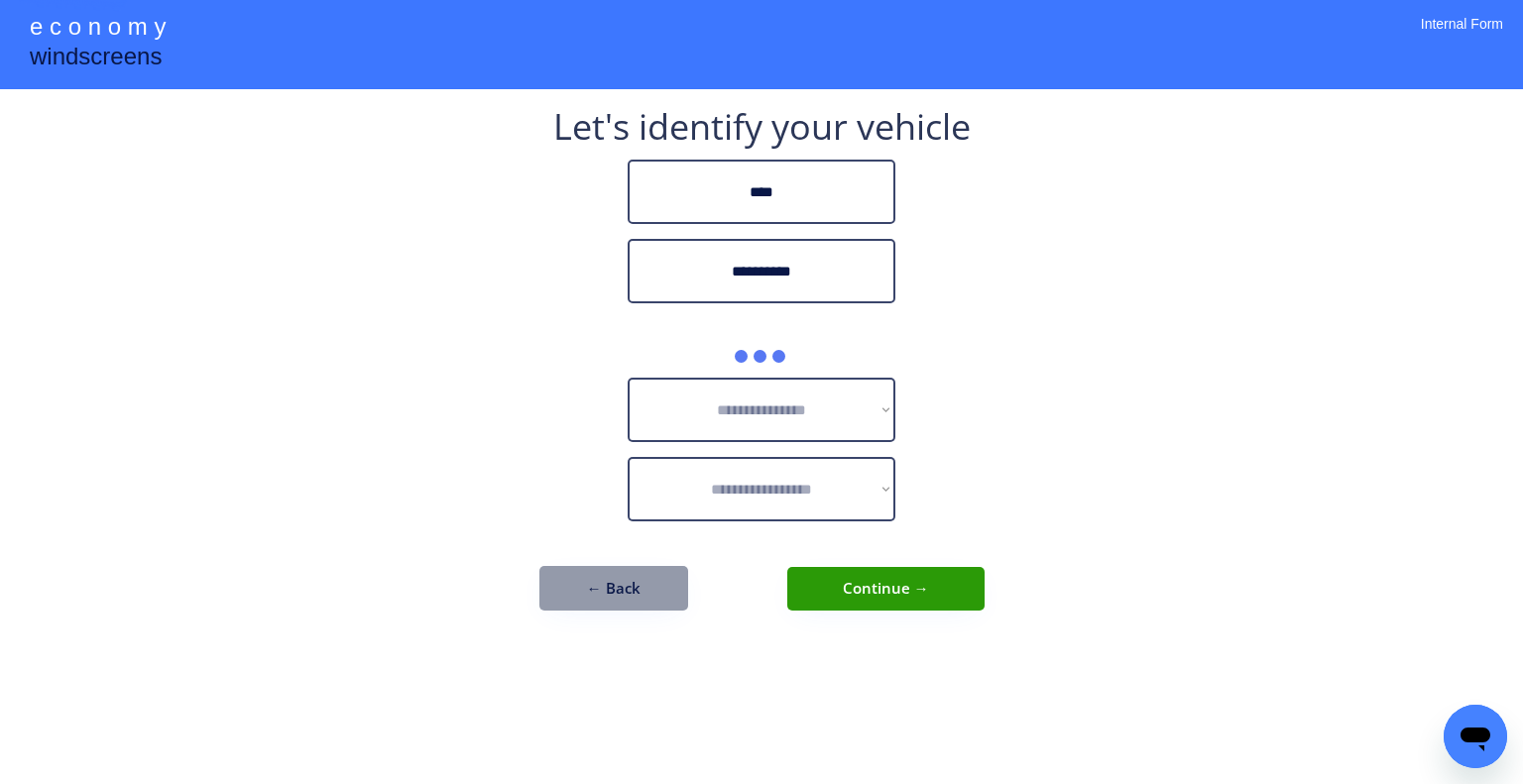 click on "**********" at bounding box center [762, 392] 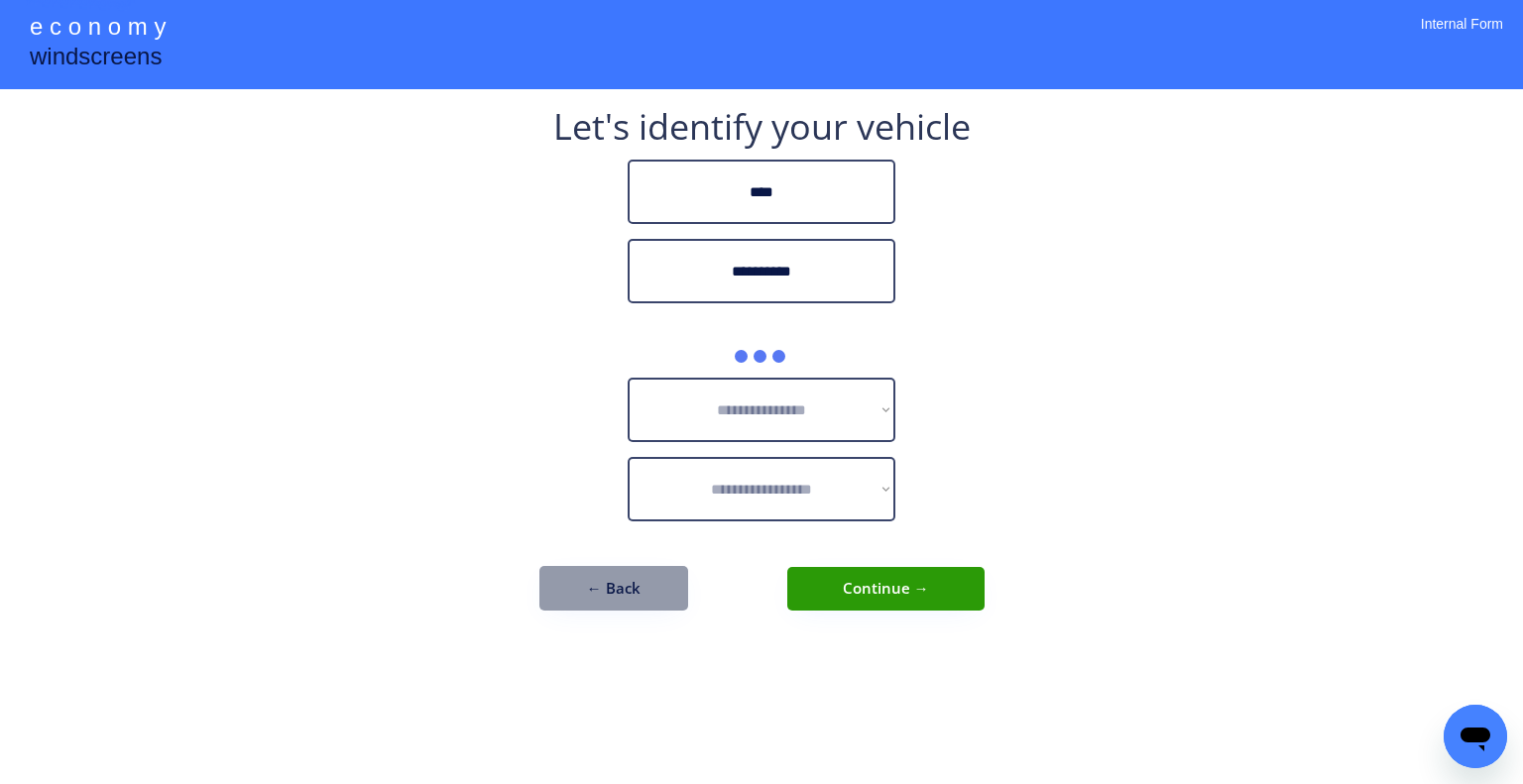 click on "**********" at bounding box center (762, 380) 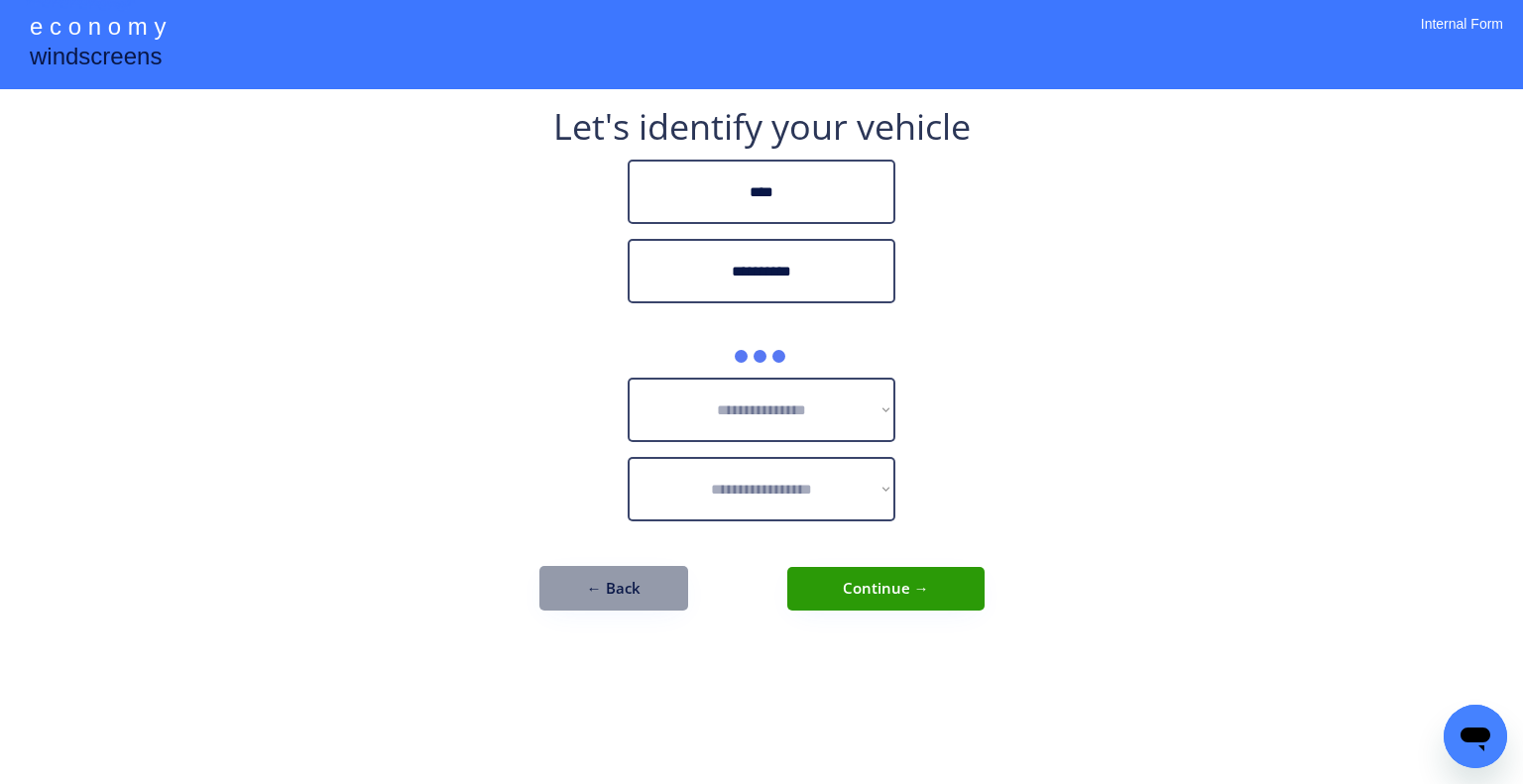 click on "**********" at bounding box center (762, 370) 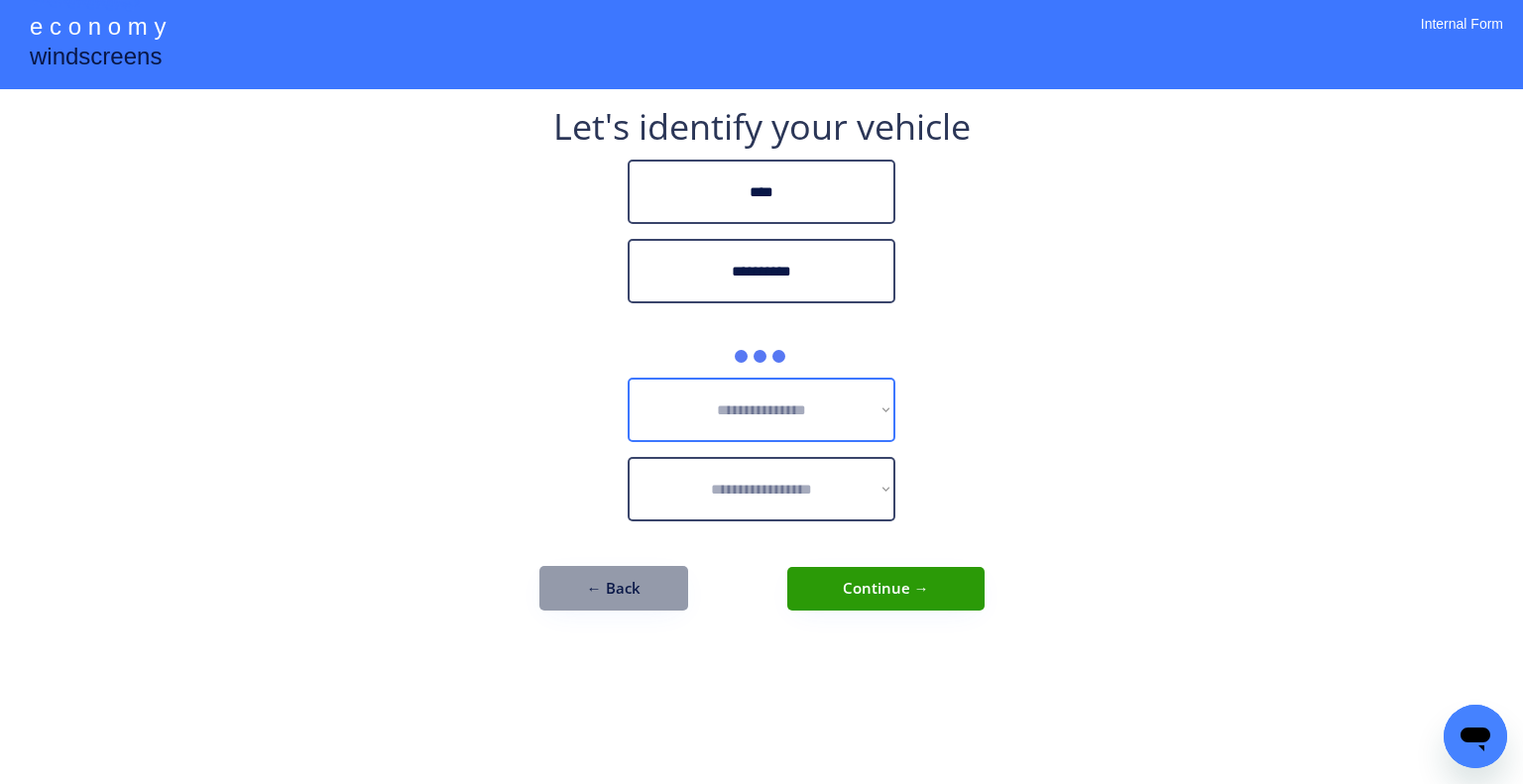 click on "**********" at bounding box center (762, 409) 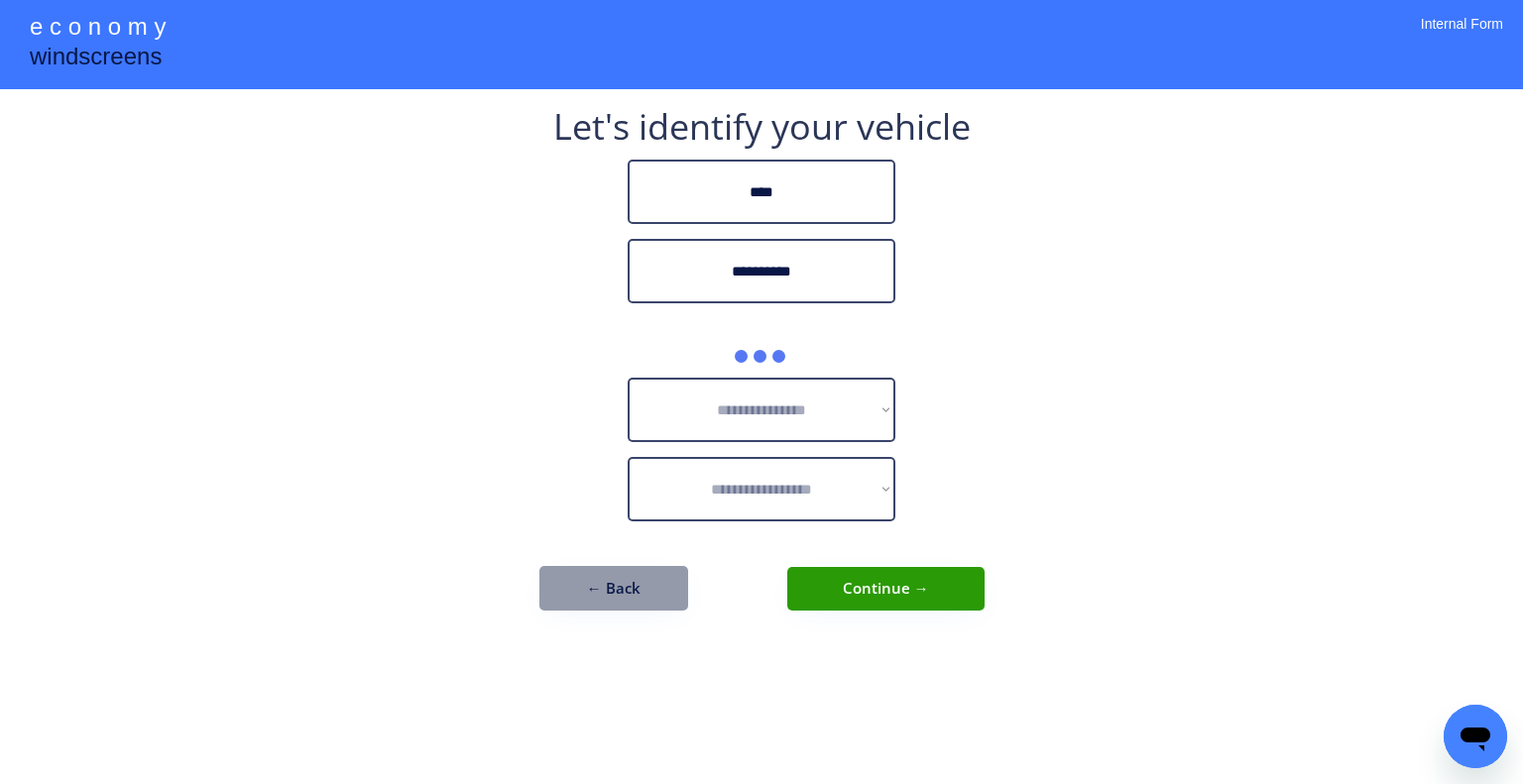 click on "**********" at bounding box center (762, 370) 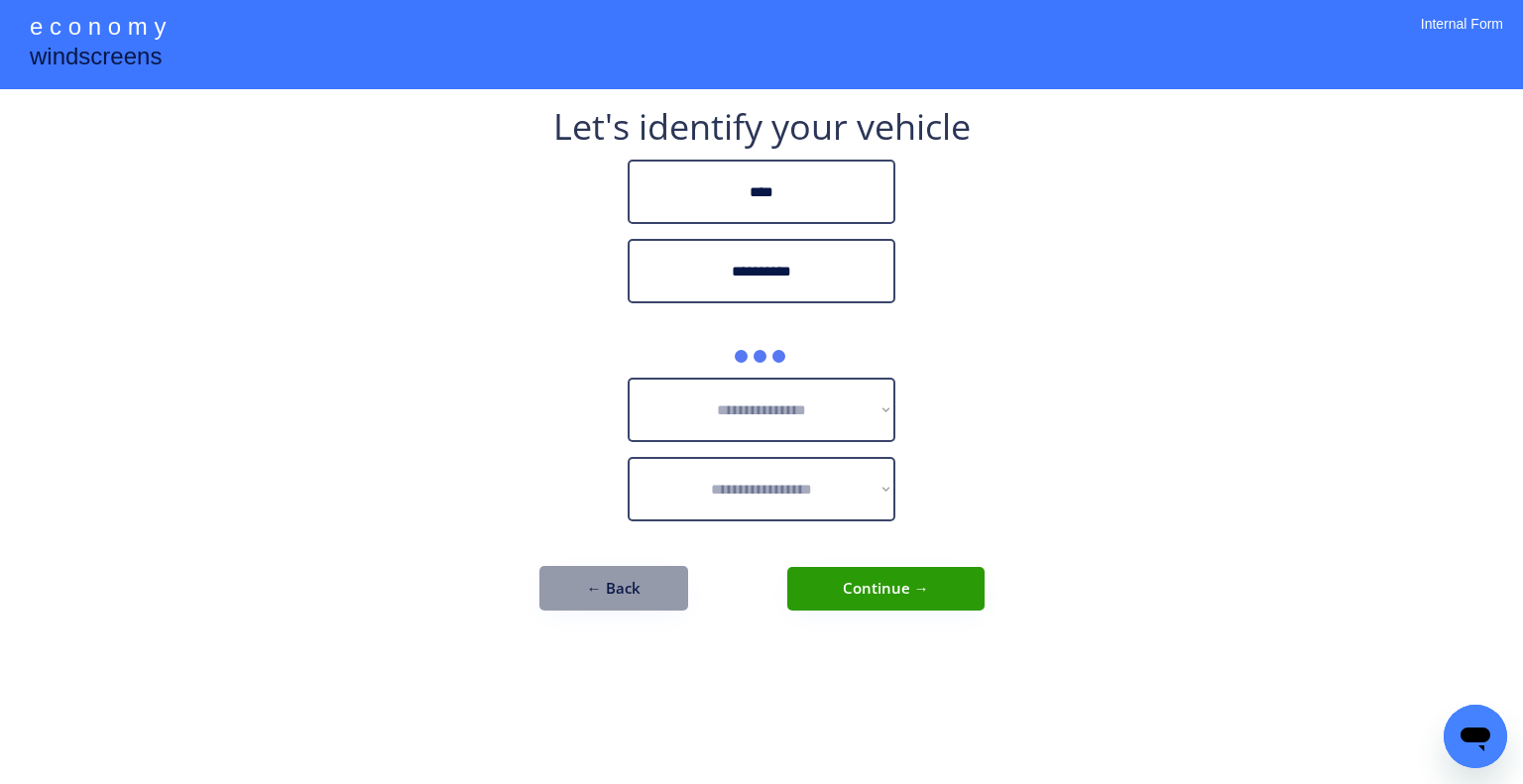 click on "**********" at bounding box center [762, 370] 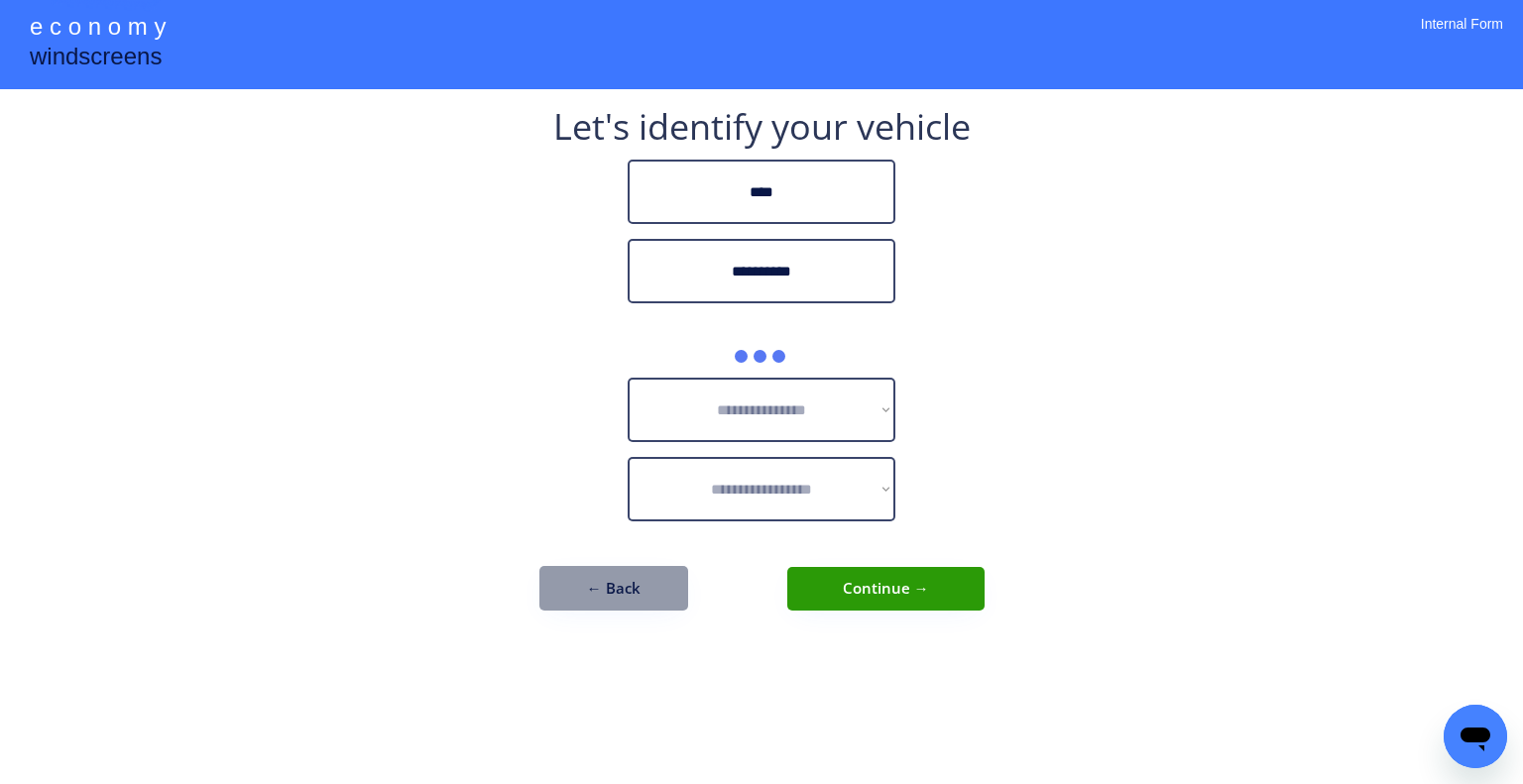 click on "**********" at bounding box center (762, 370) 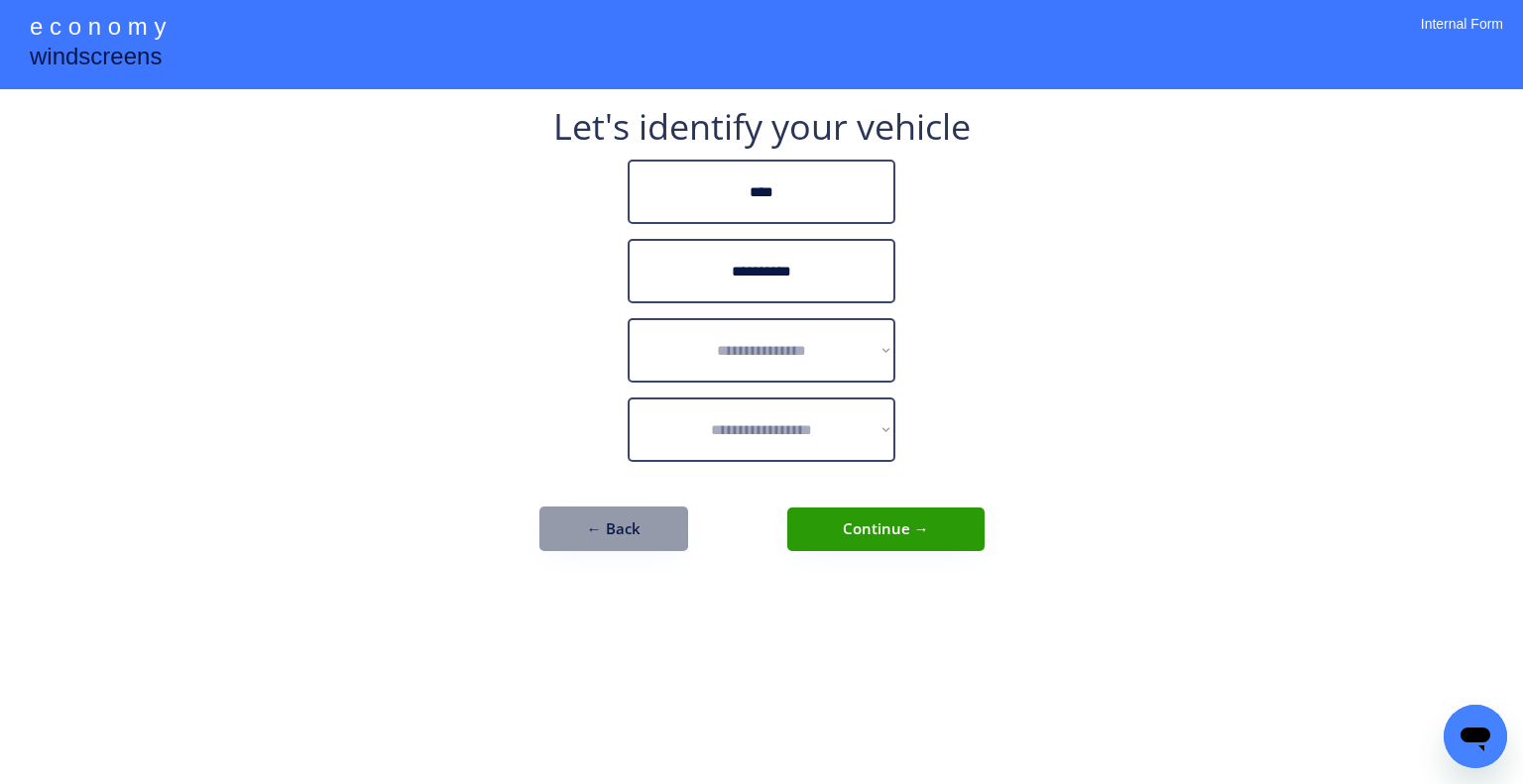 click on "**********" at bounding box center [762, 350] 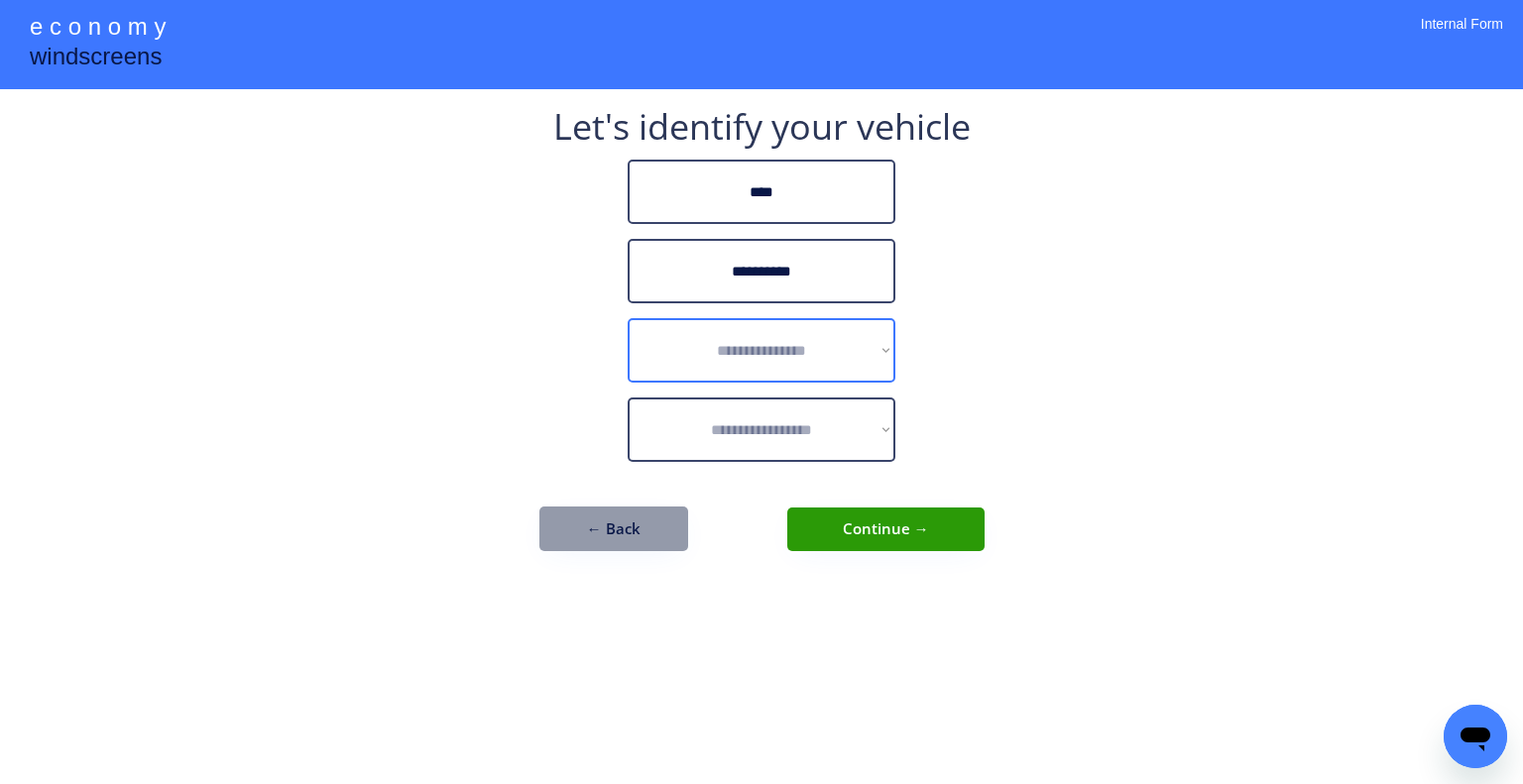 select on "******" 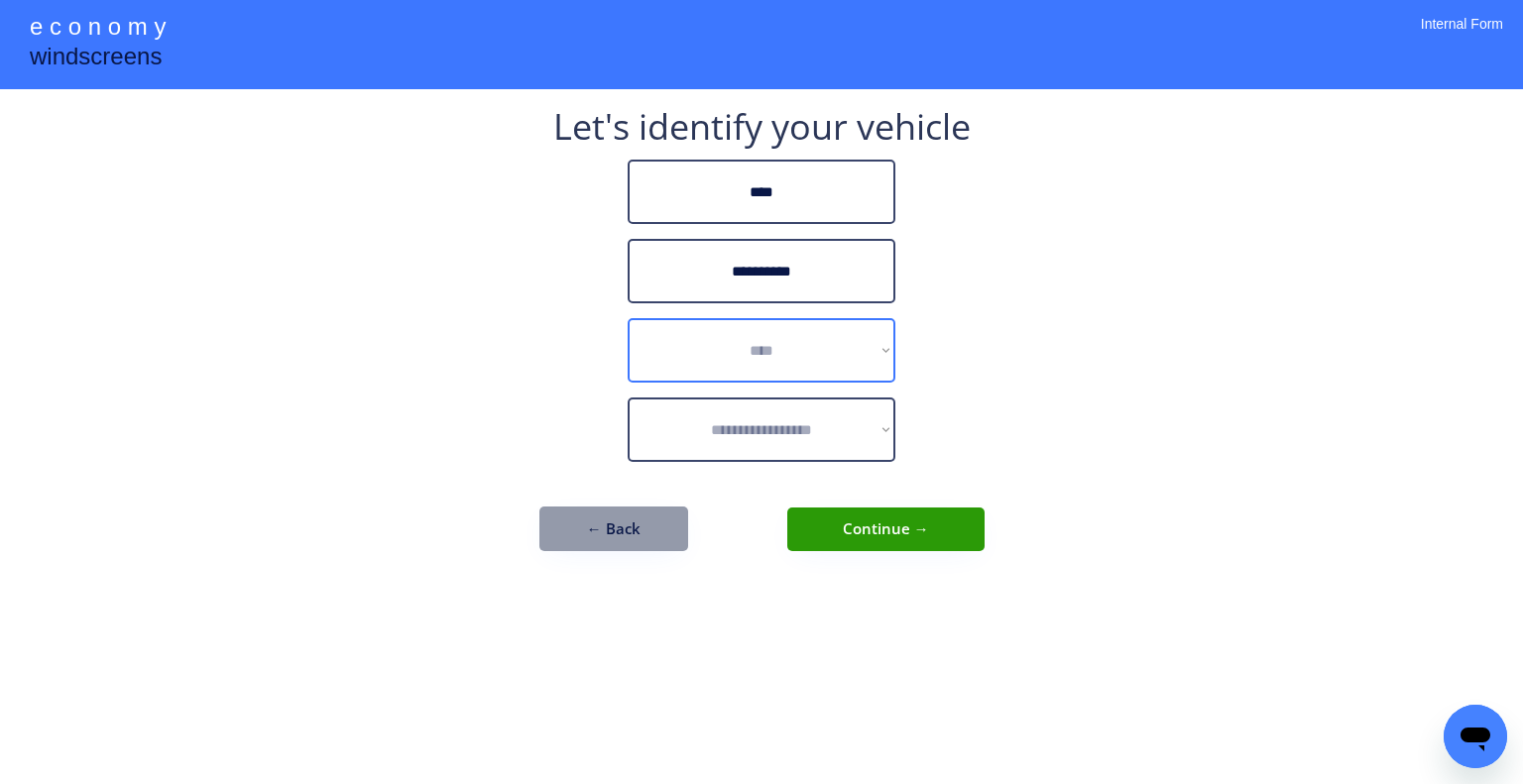 click on "**********" at bounding box center (762, 350) 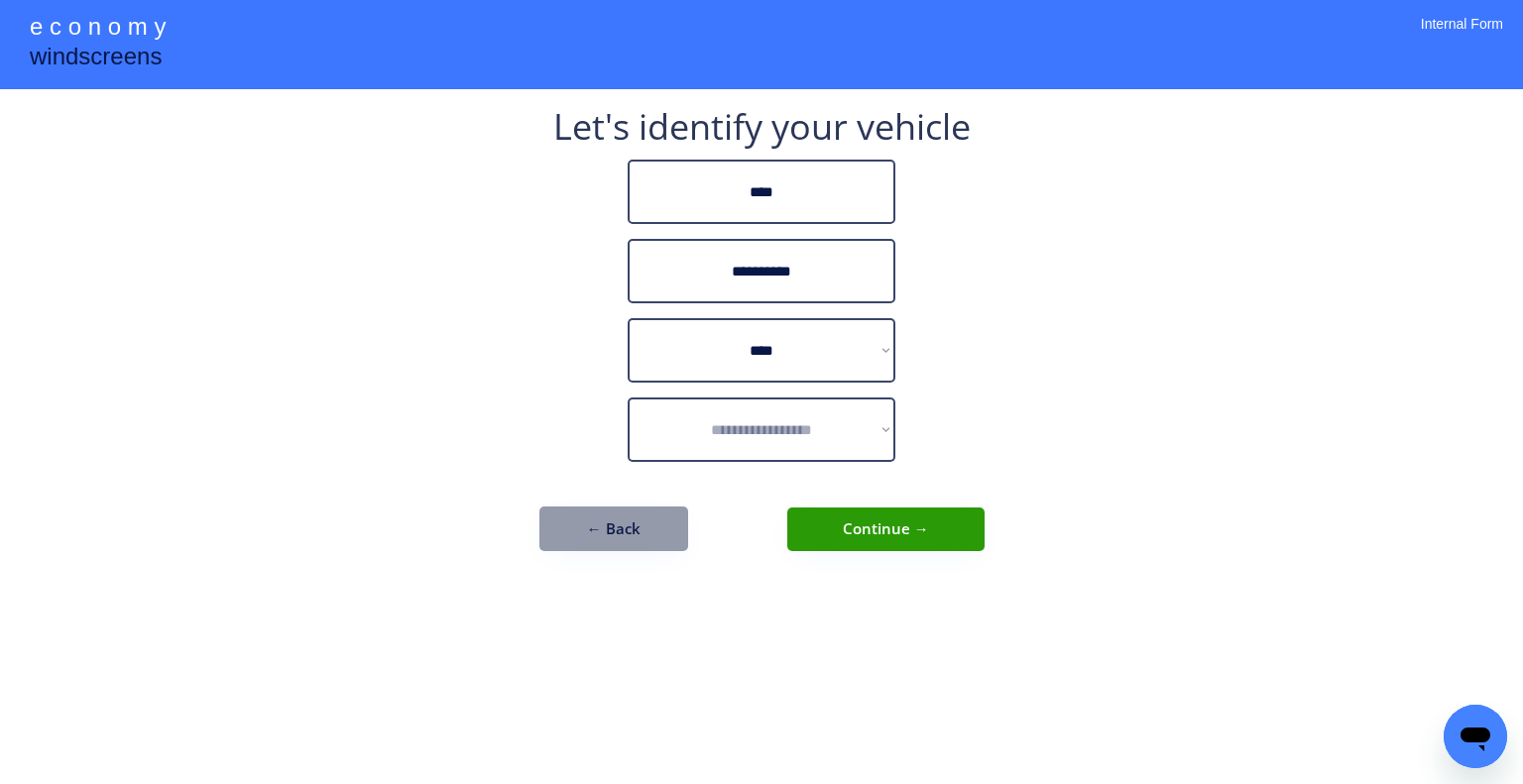 click on "**********" at bounding box center (762, 392) 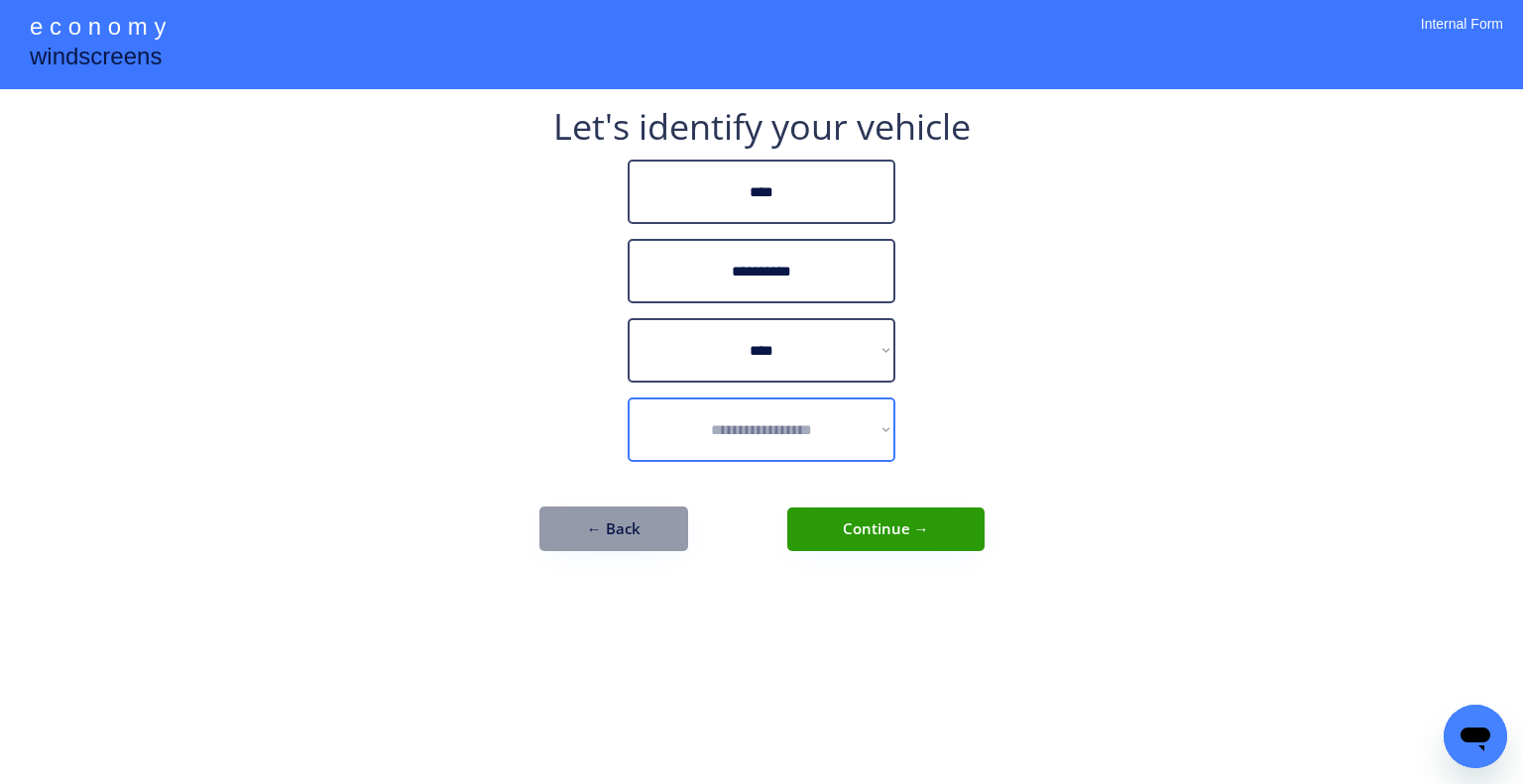 click on "**********" at bounding box center (762, 429) 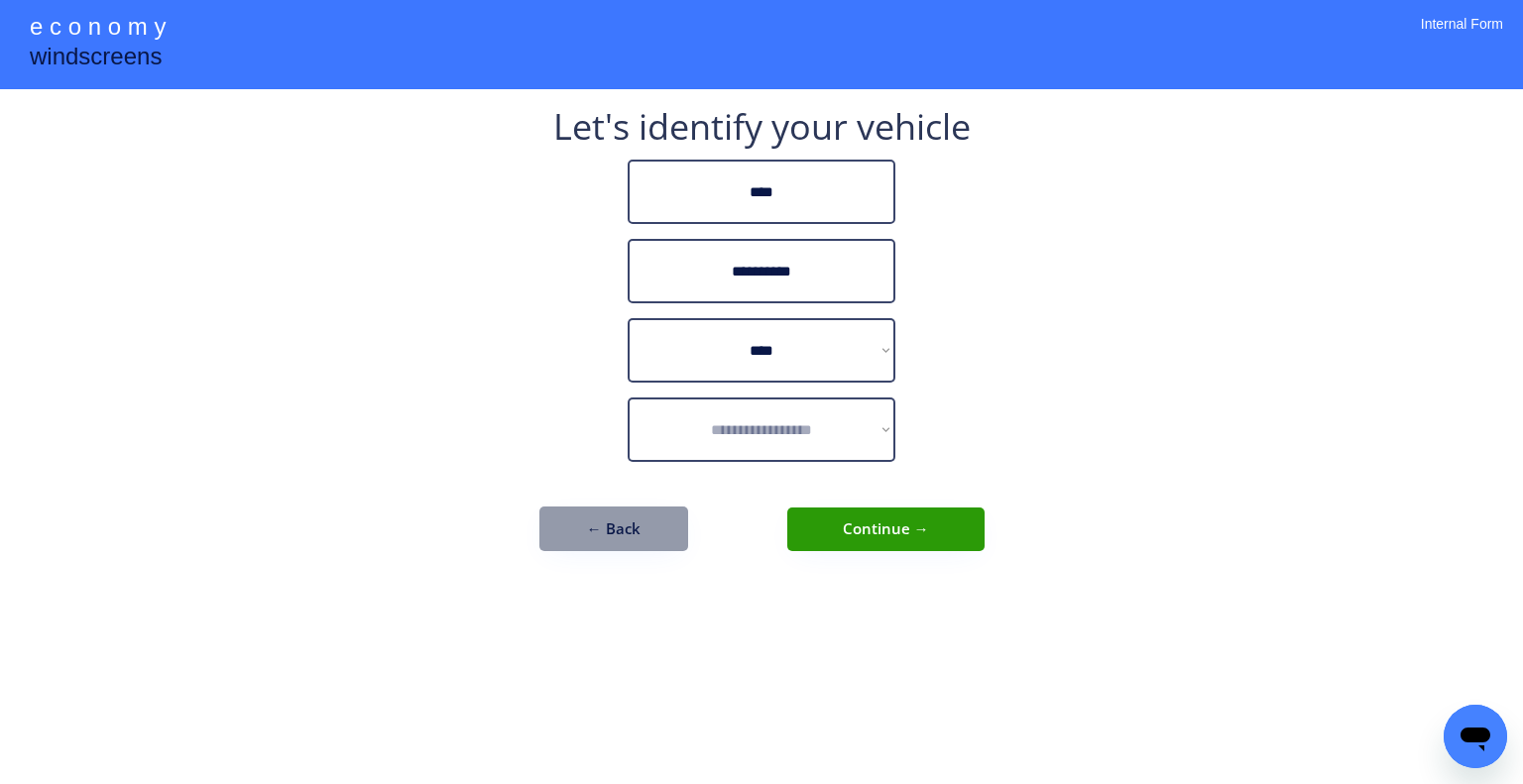 click on "**********" at bounding box center [762, 340] 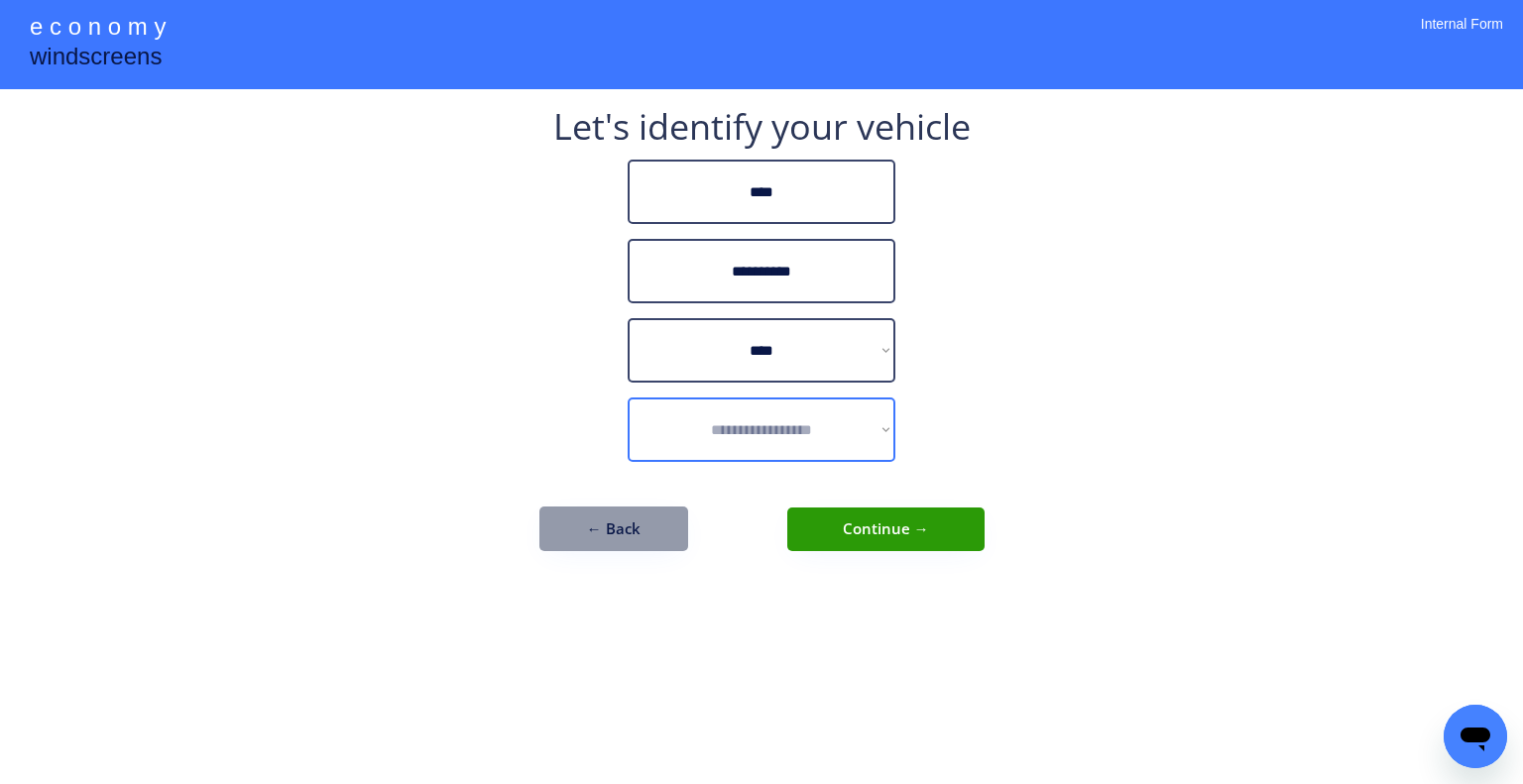 click on "**********" at bounding box center (762, 429) 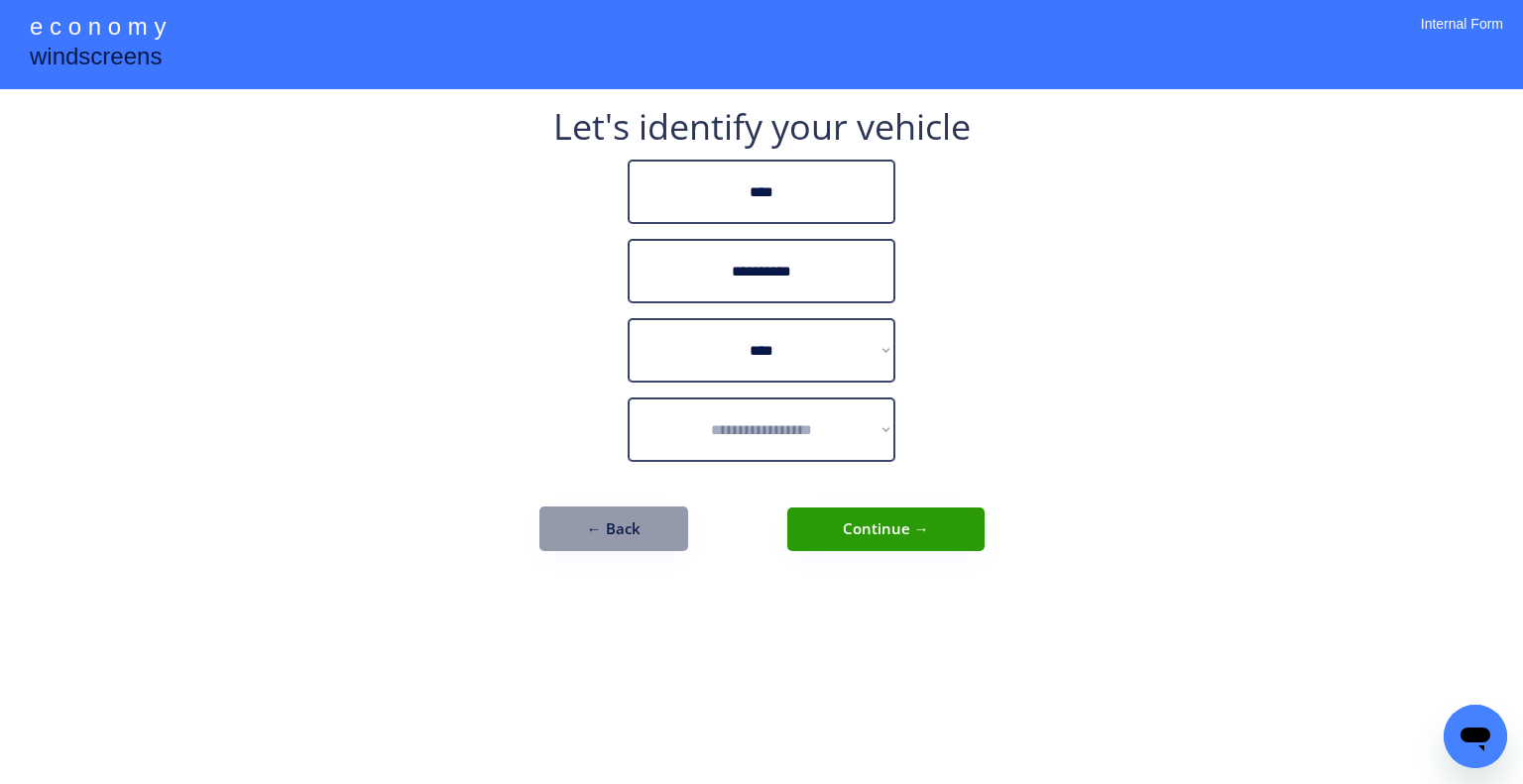 click on "**********" at bounding box center (762, 340) 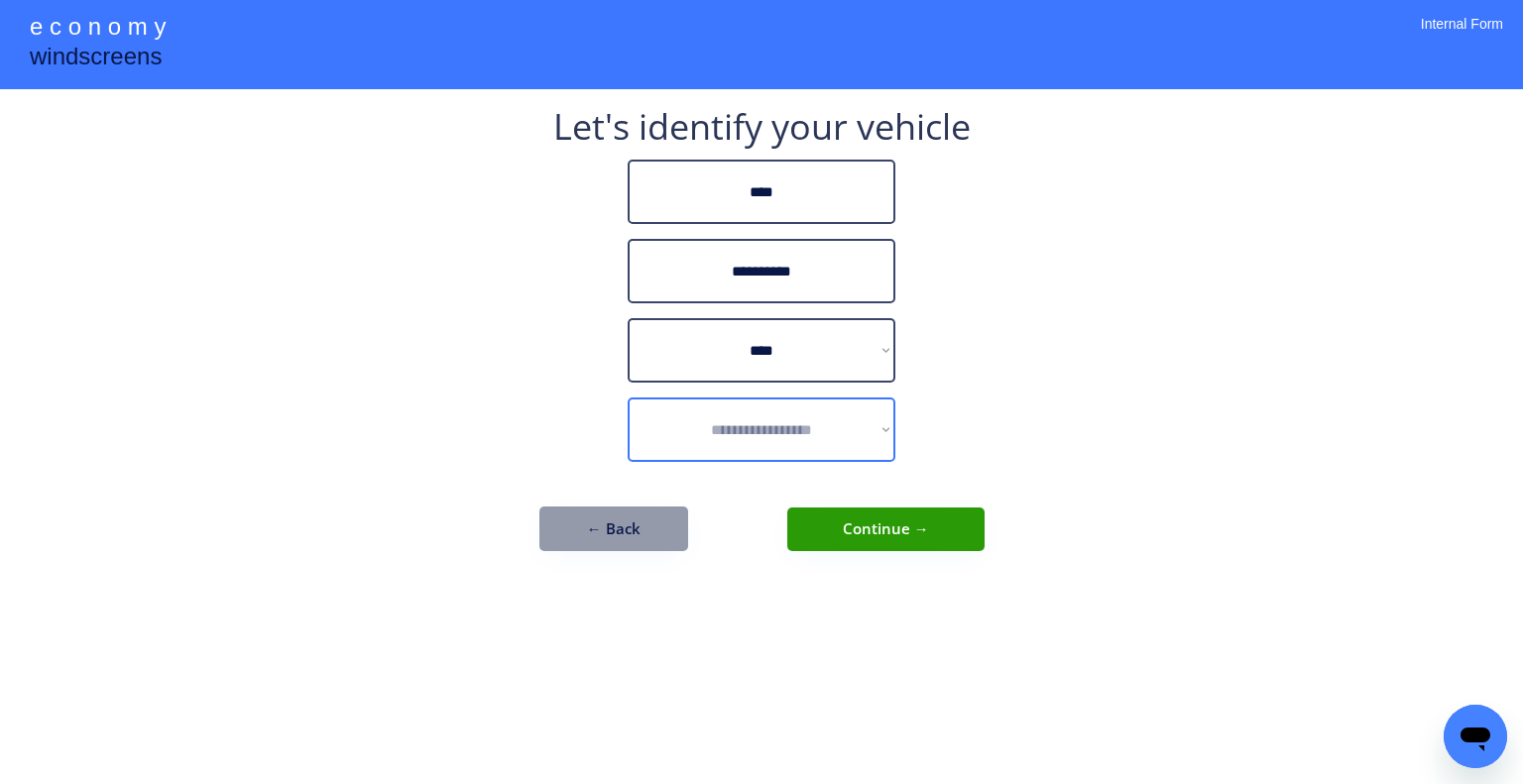 drag, startPoint x: 888, startPoint y: 427, endPoint x: 944, endPoint y: 430, distance: 56.0803 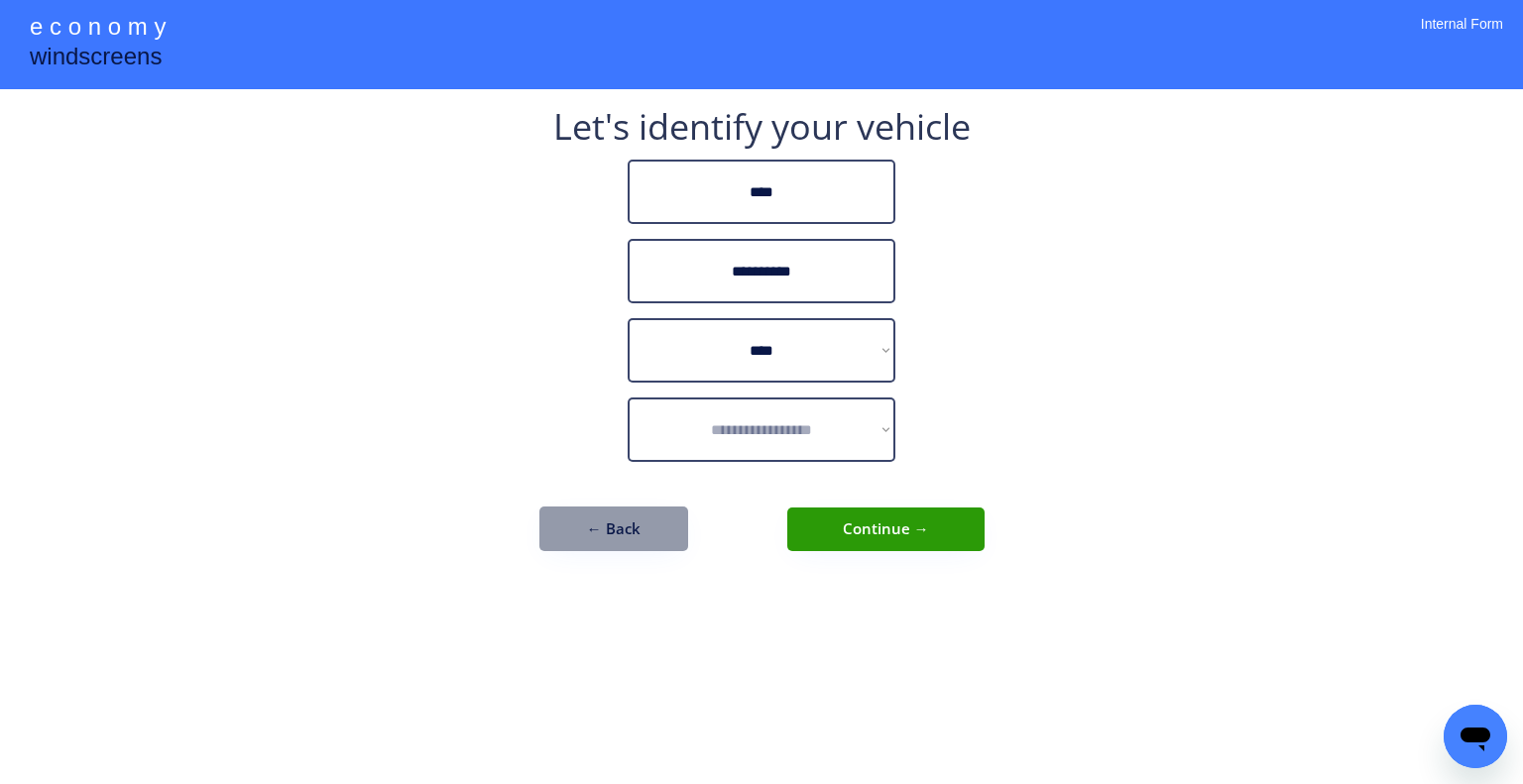 click on "**********" at bounding box center [762, 340] 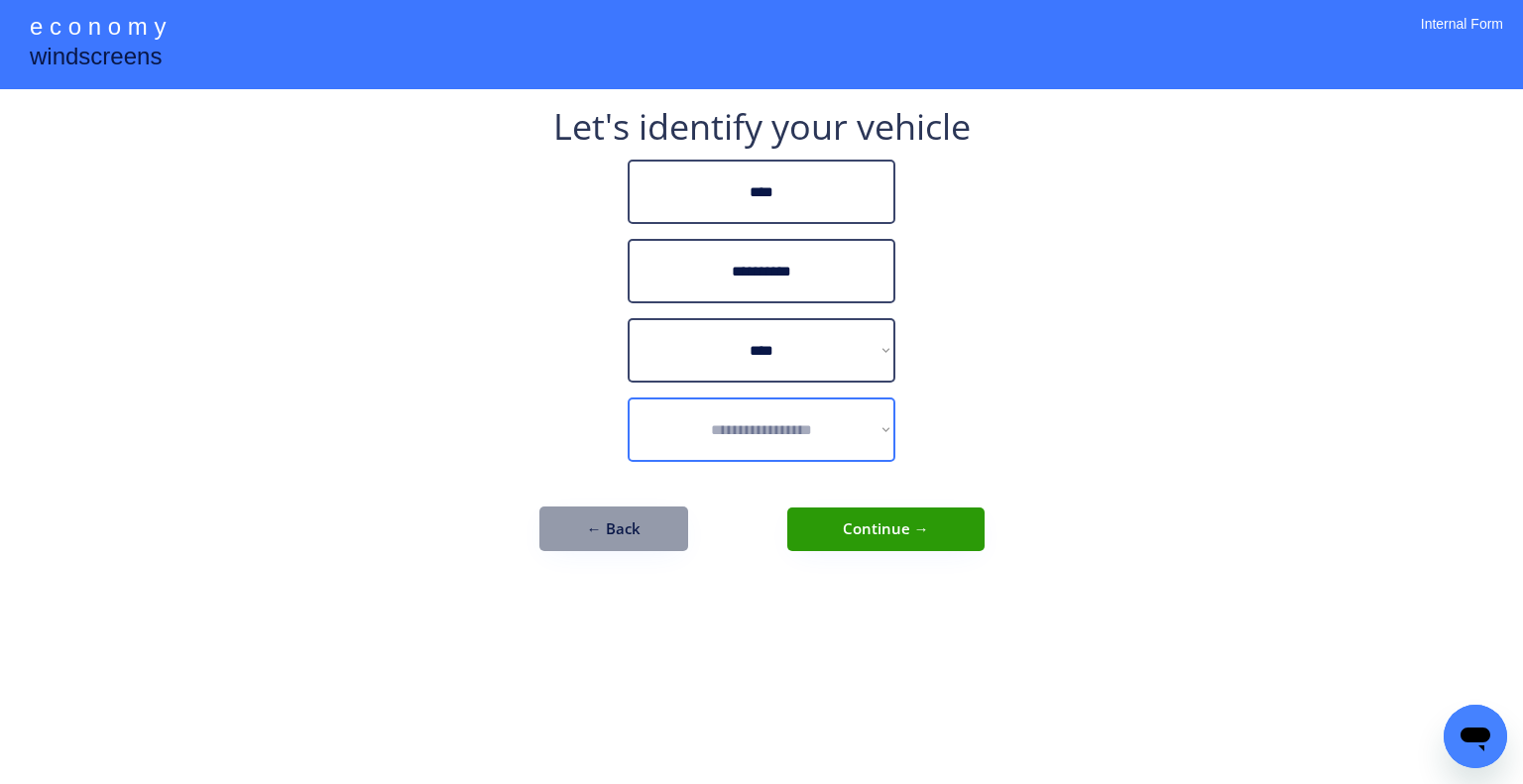 click on "**********" at bounding box center (762, 429) 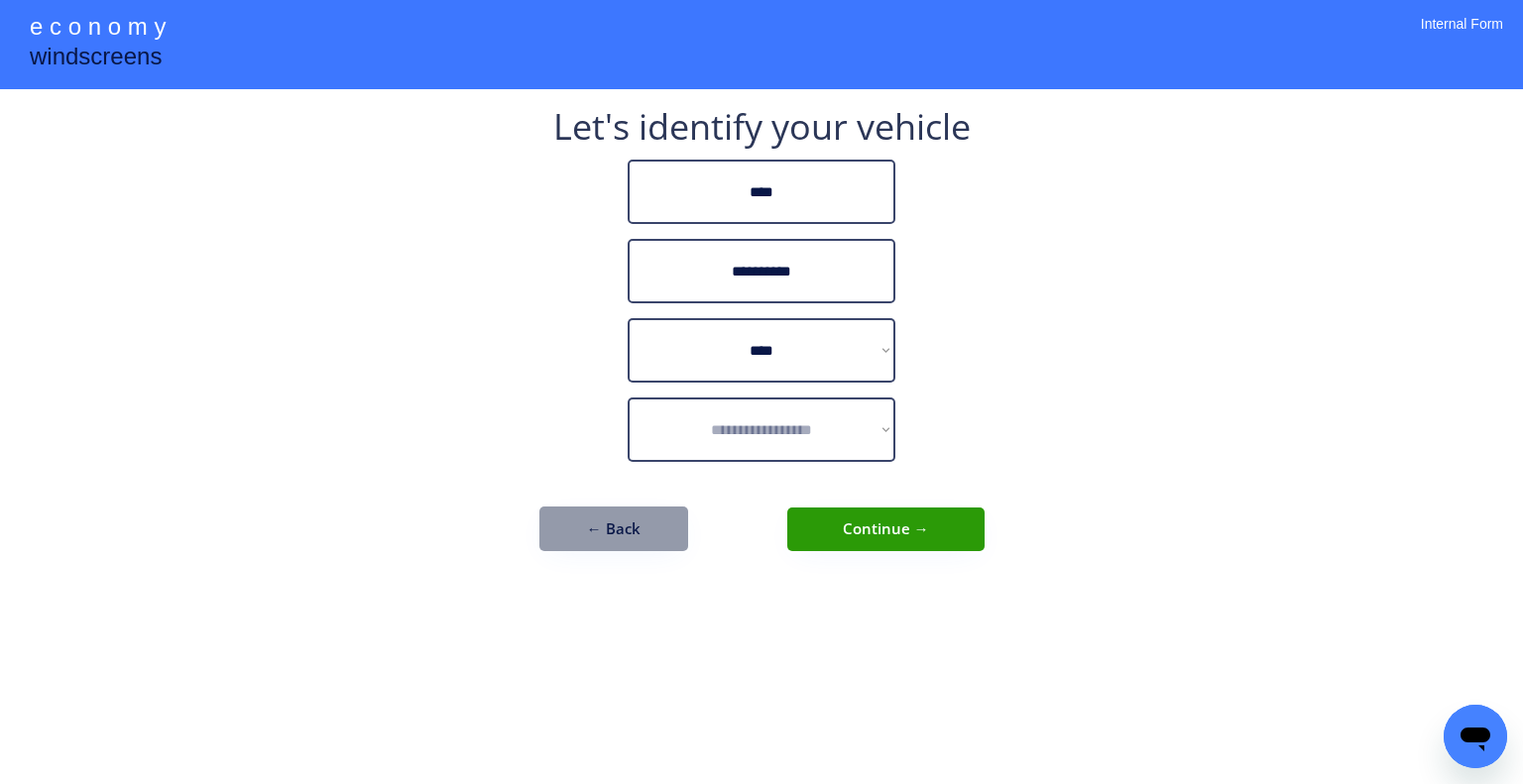 click on "**********" at bounding box center (762, 392) 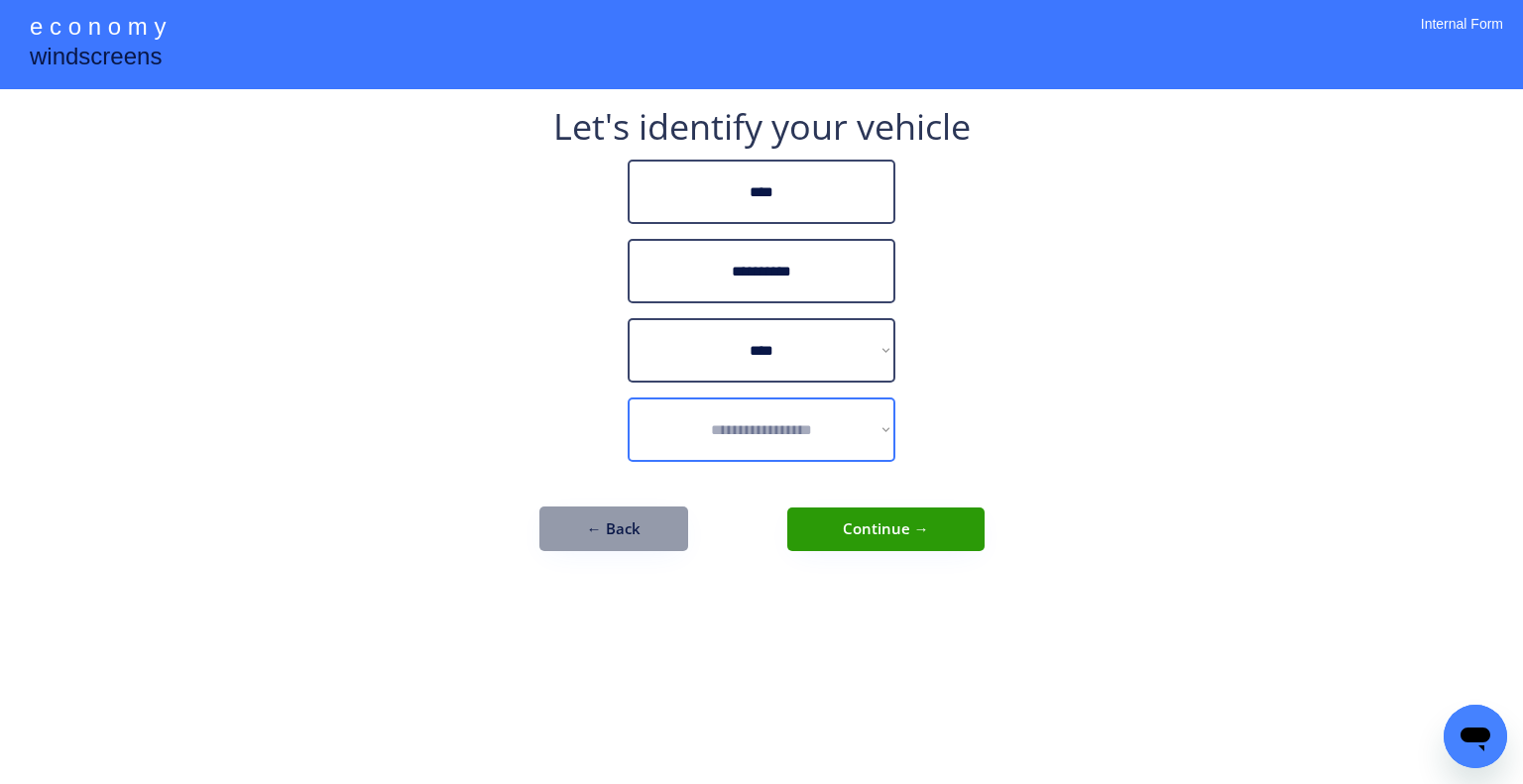 click on "**********" at bounding box center [762, 429] 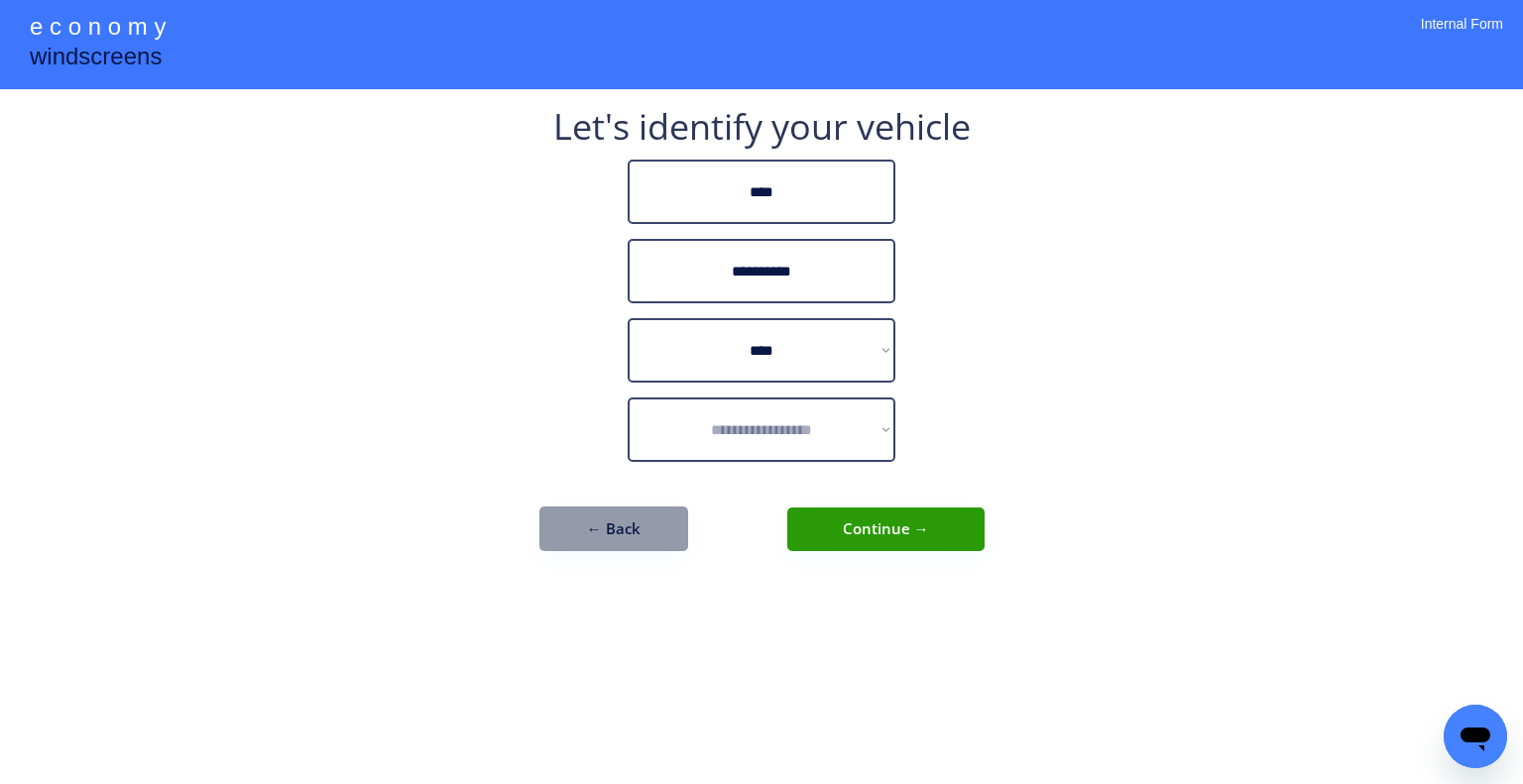 drag, startPoint x: 1140, startPoint y: 362, endPoint x: 1118, endPoint y: 362, distance: 22 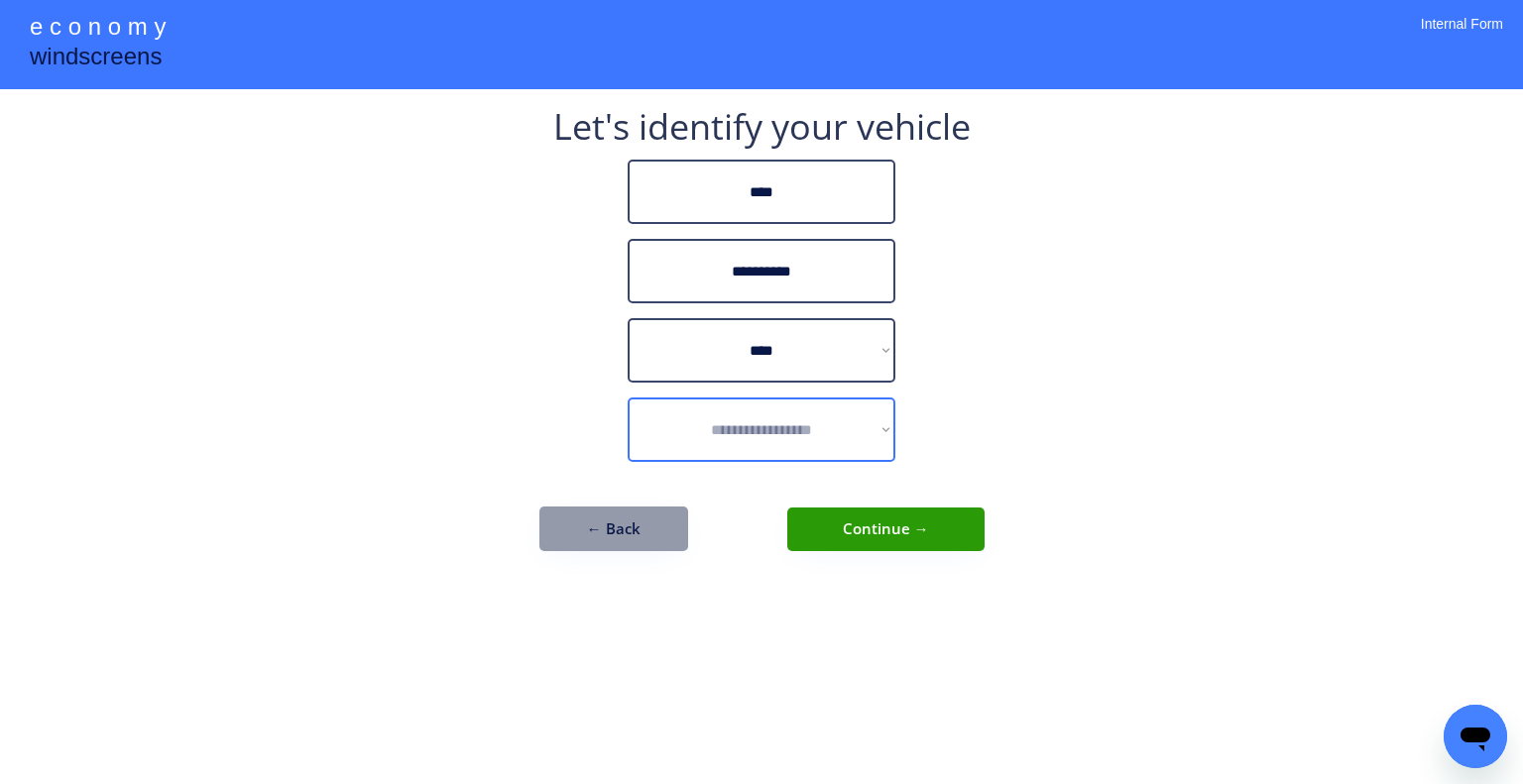 drag, startPoint x: 770, startPoint y: 428, endPoint x: 799, endPoint y: 417, distance: 31.016125 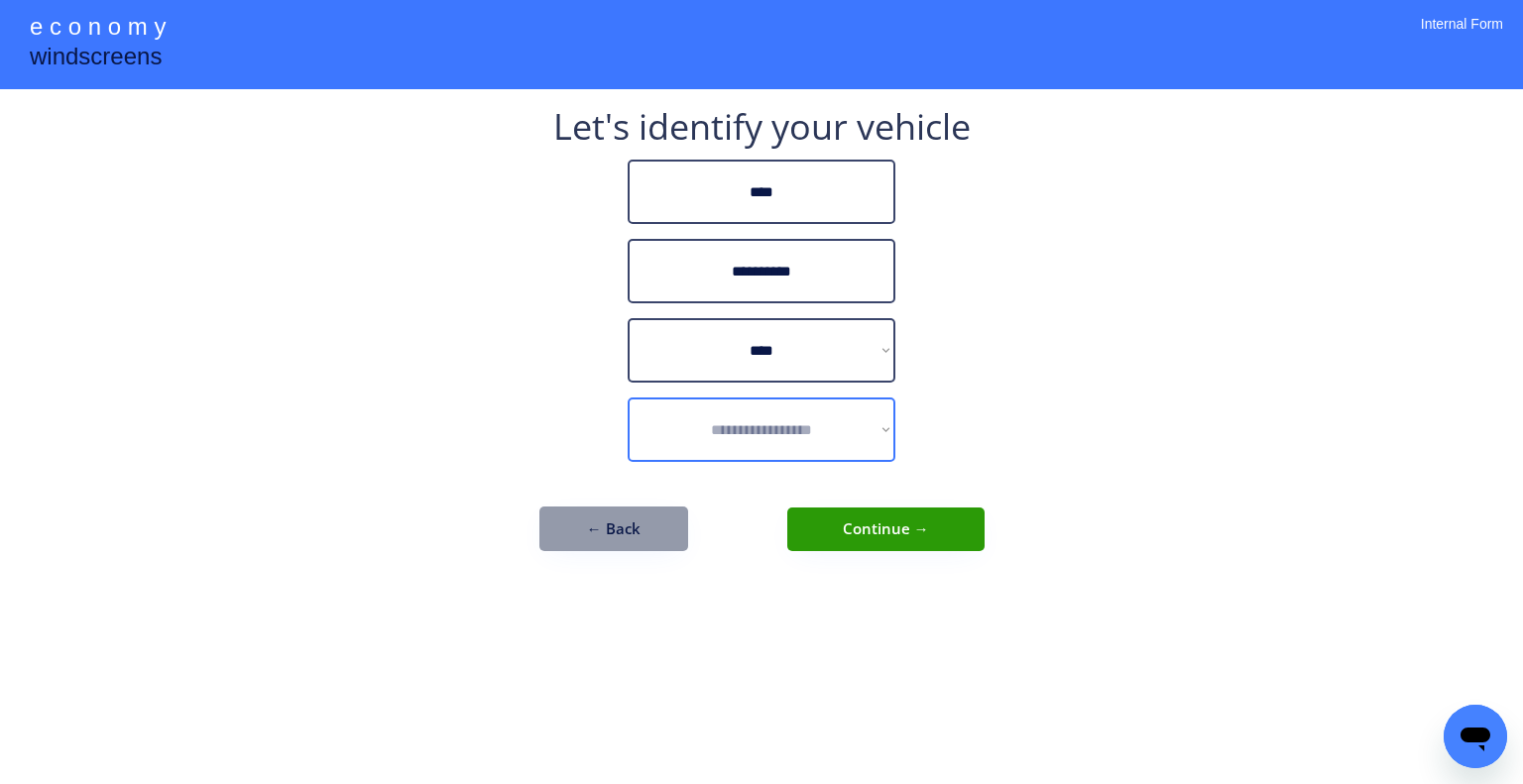 select on "**********" 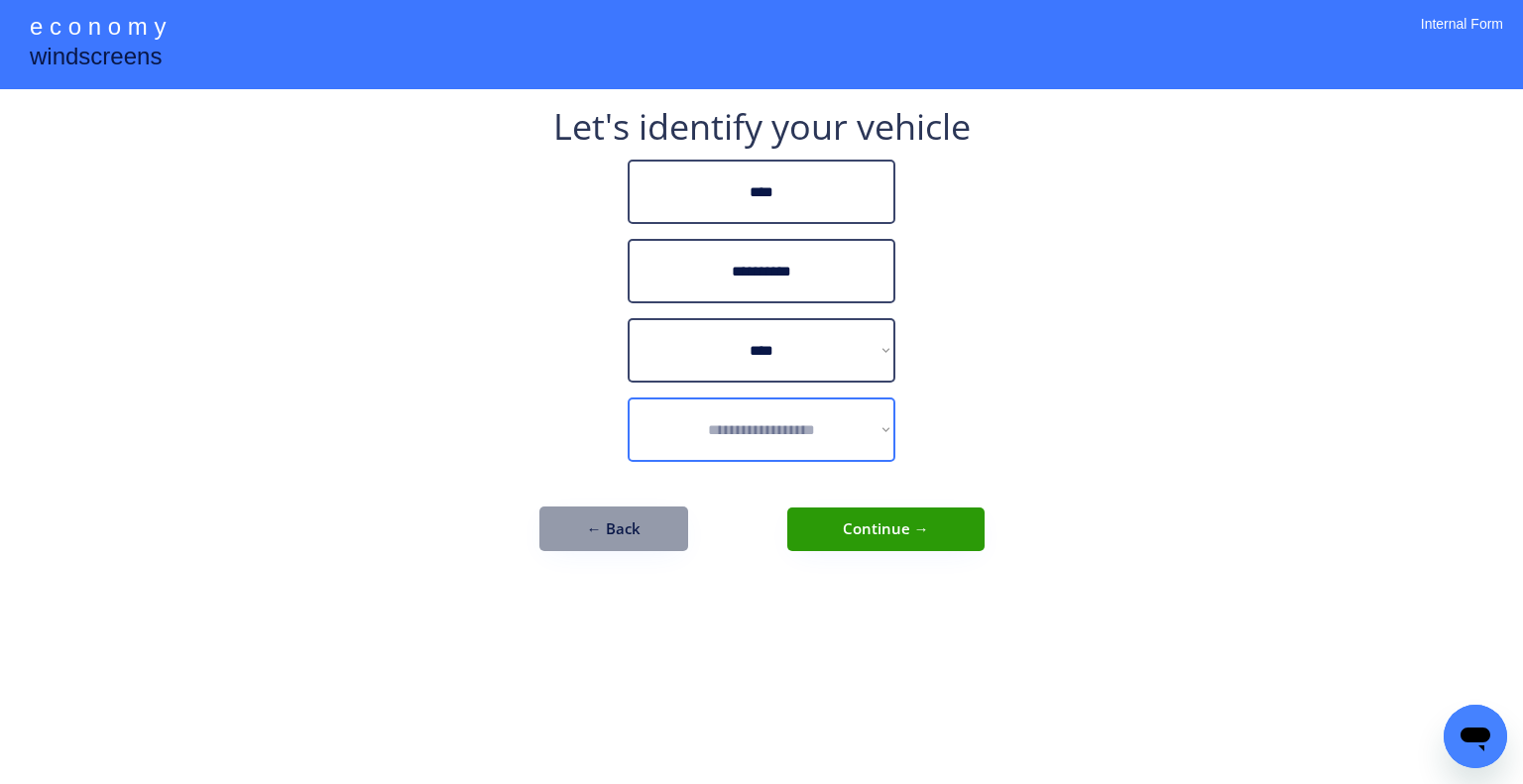 click on "**********" at bounding box center [762, 429] 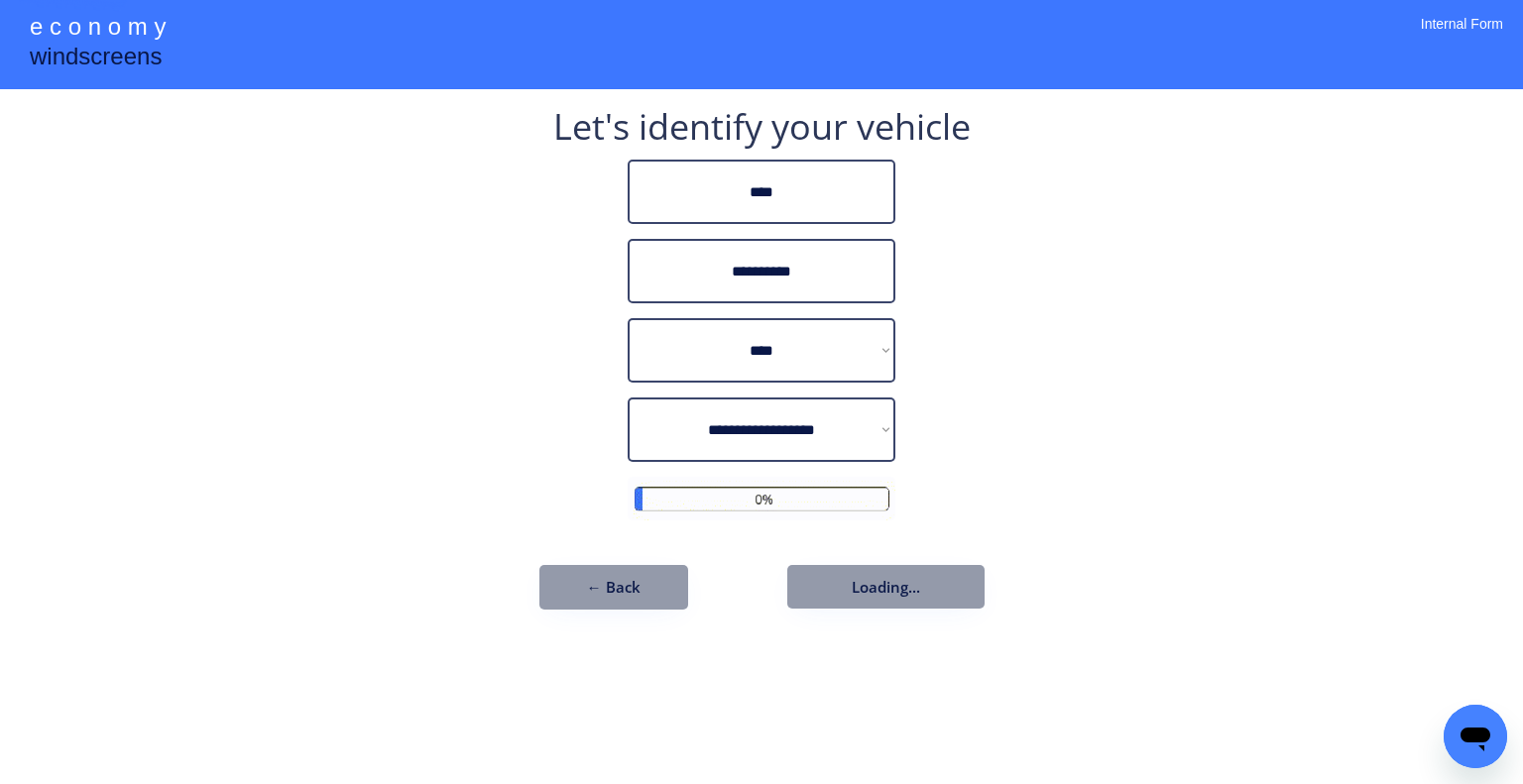 drag, startPoint x: 1087, startPoint y: 413, endPoint x: 1070, endPoint y: 455, distance: 45.310043 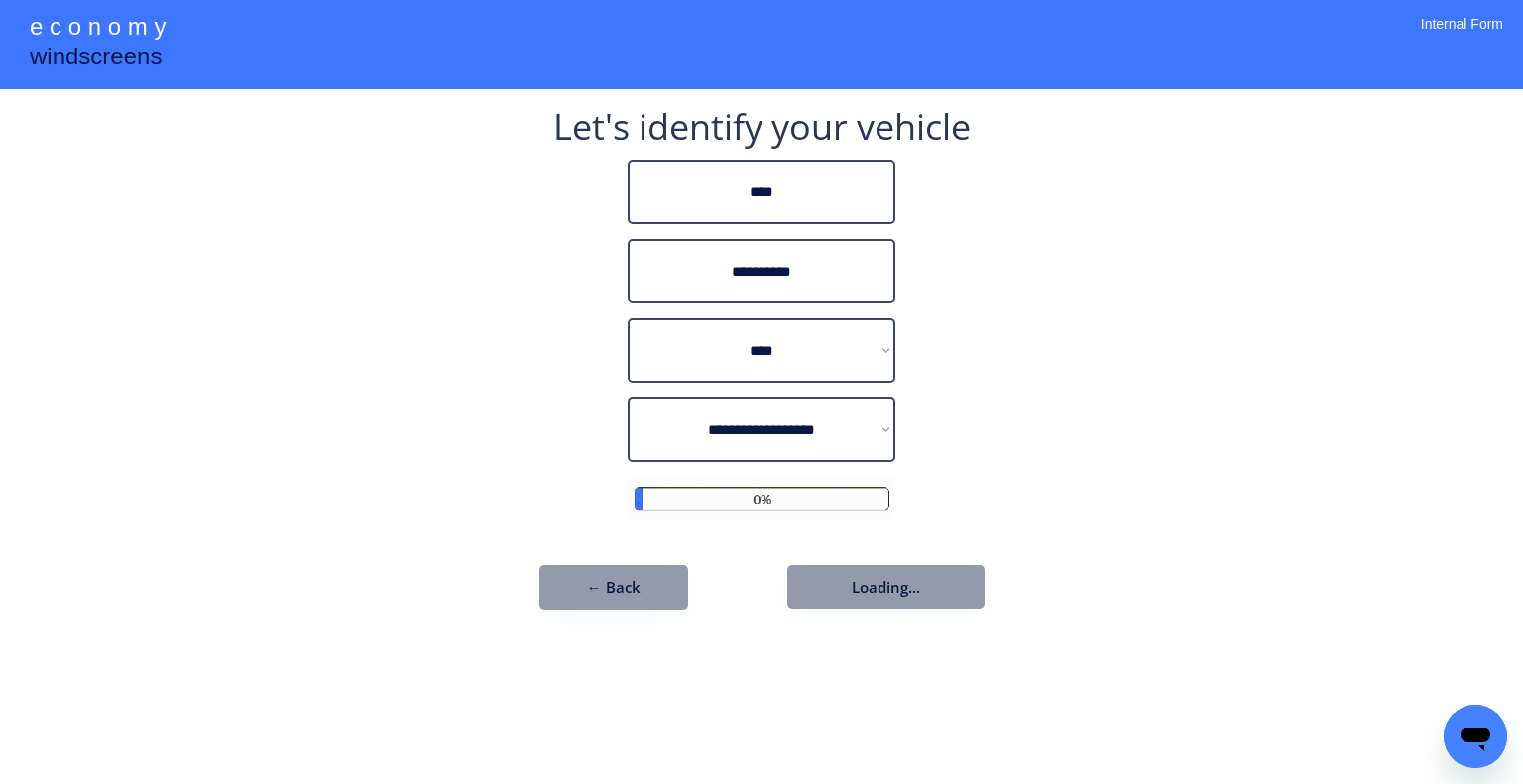 click on "**********" at bounding box center (762, 392) 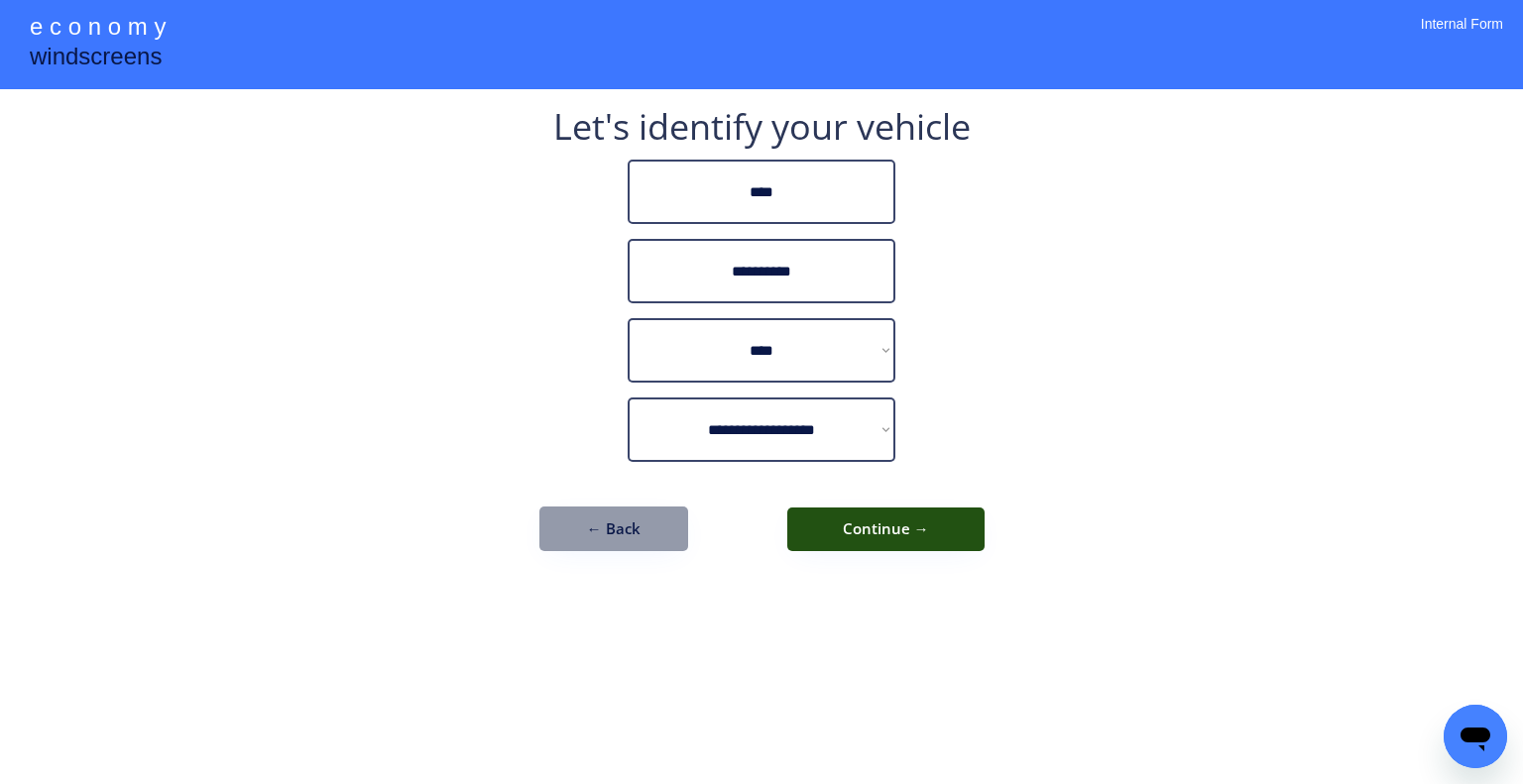 click on "Continue    →" at bounding box center (885, 529) 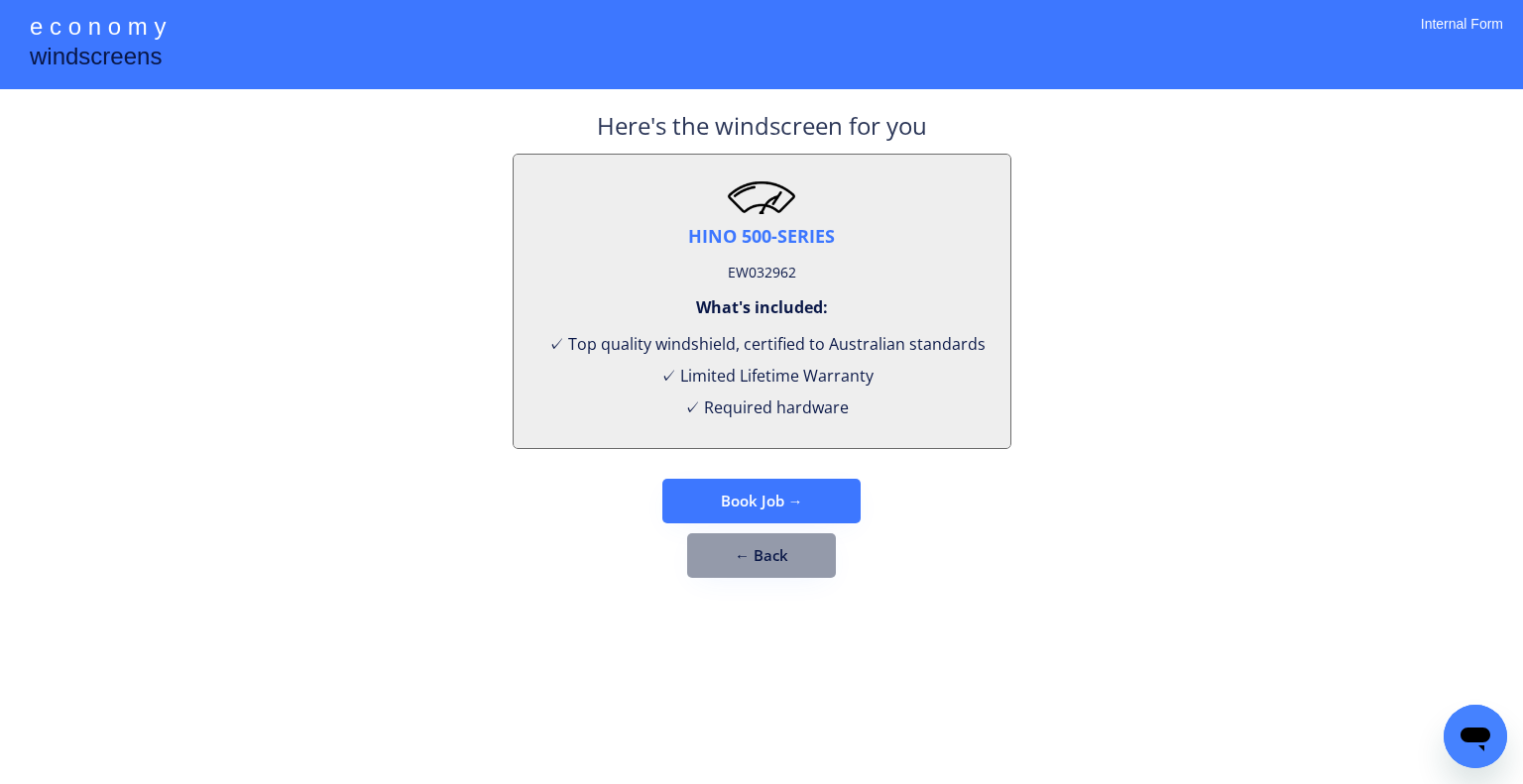 click on "EW032962" at bounding box center (762, 273) 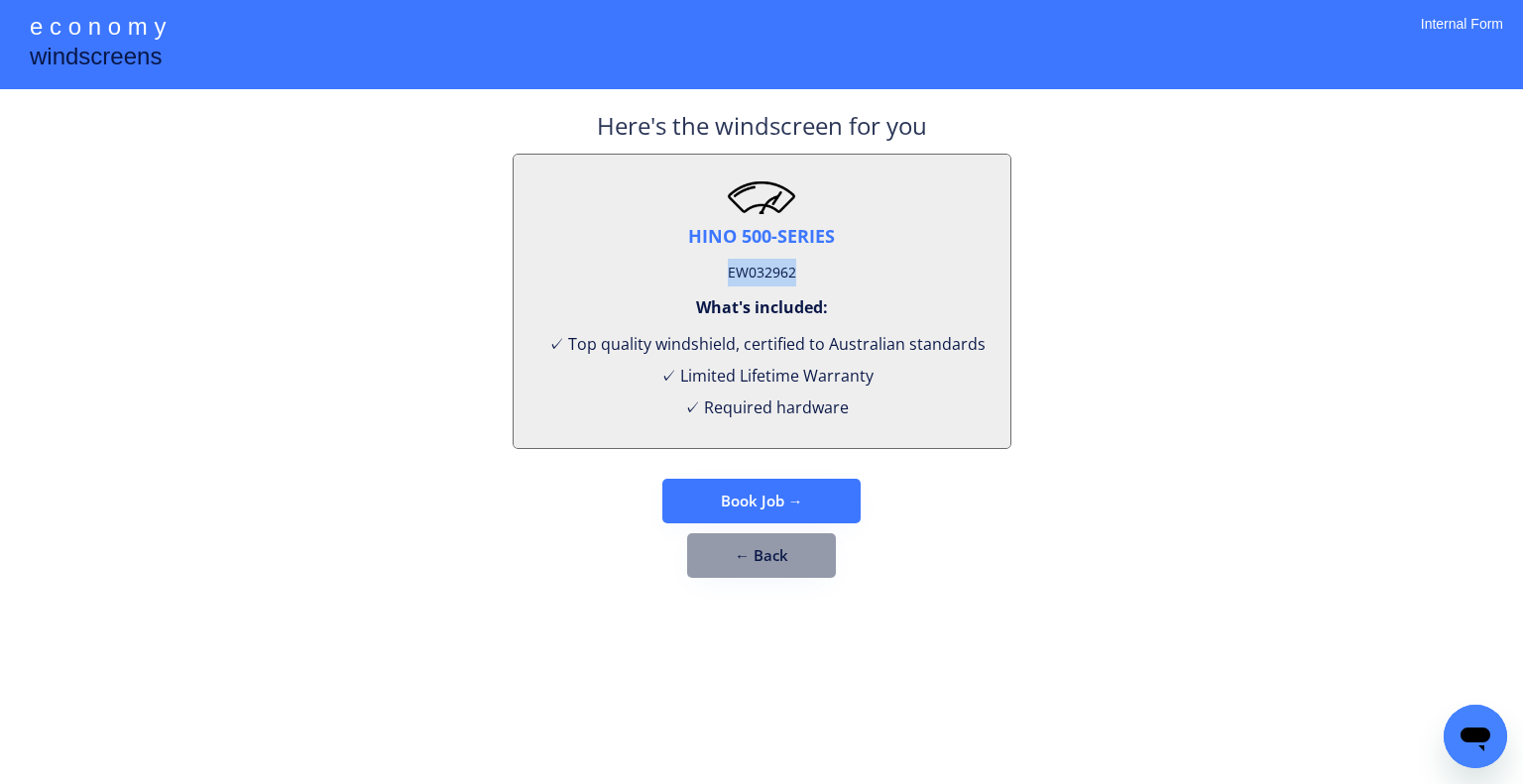 click on "EW032962" at bounding box center [762, 273] 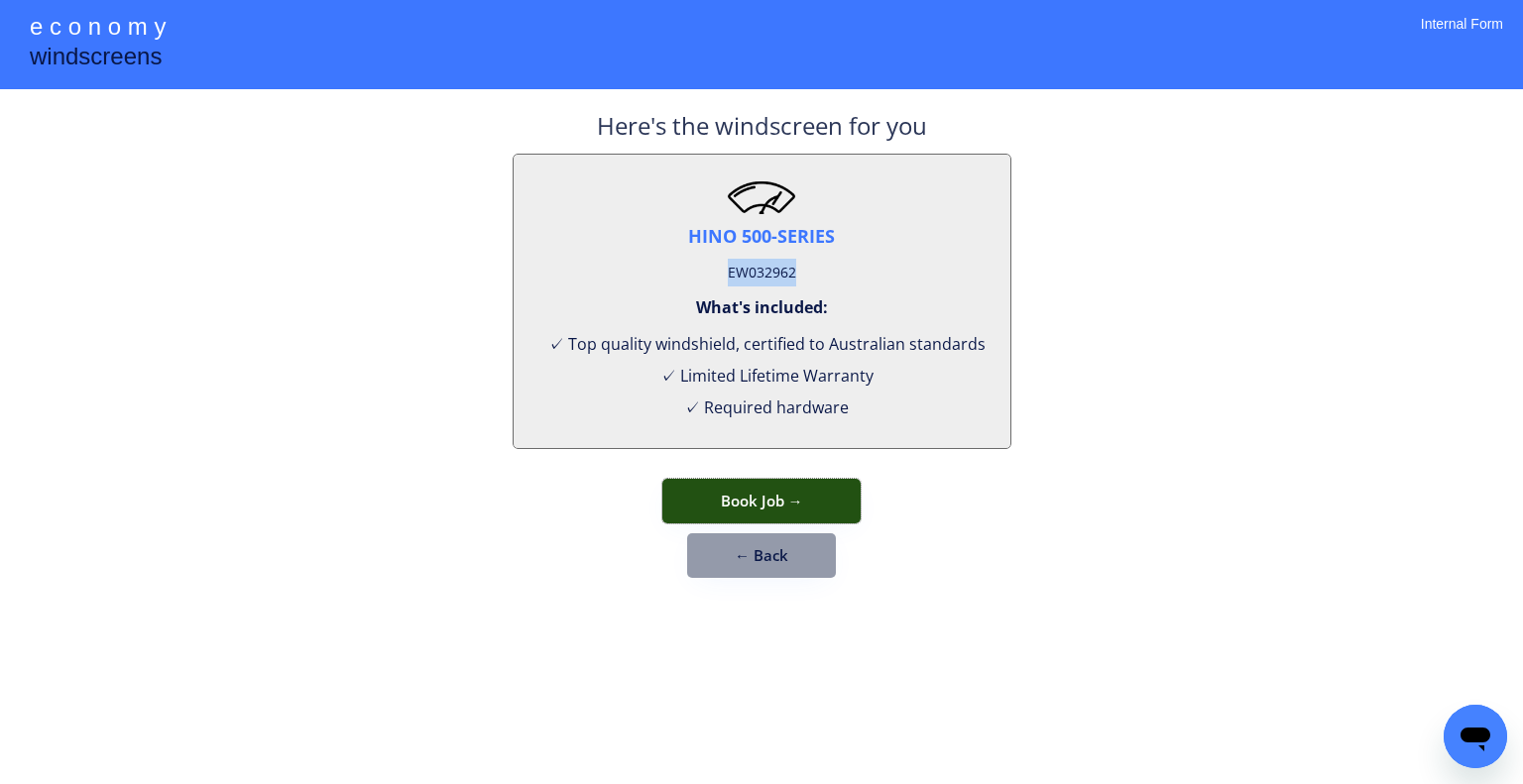 click on "Book Job    →" at bounding box center (762, 501) 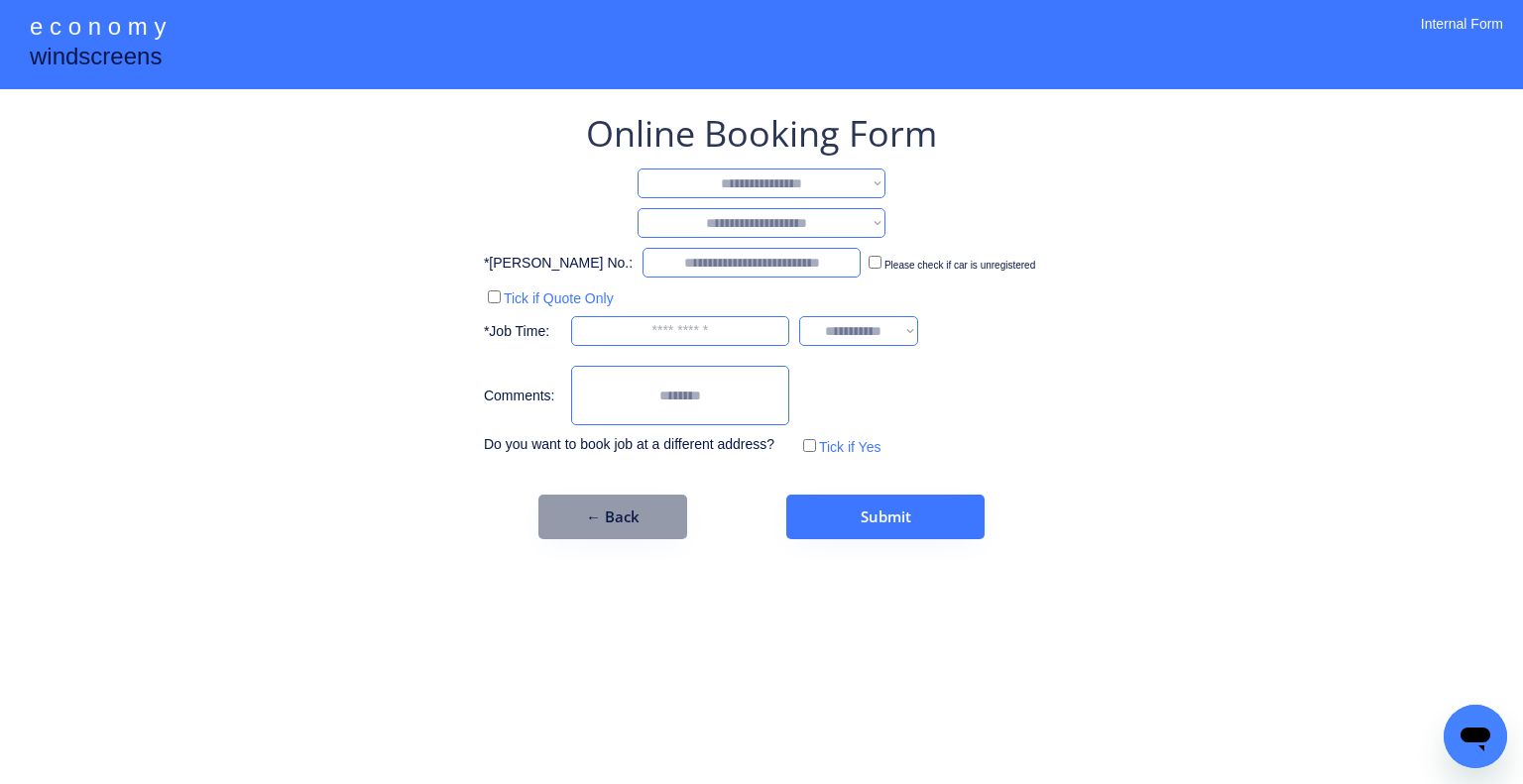 drag, startPoint x: 848, startPoint y: 173, endPoint x: 841, endPoint y: 181, distance: 10.630146 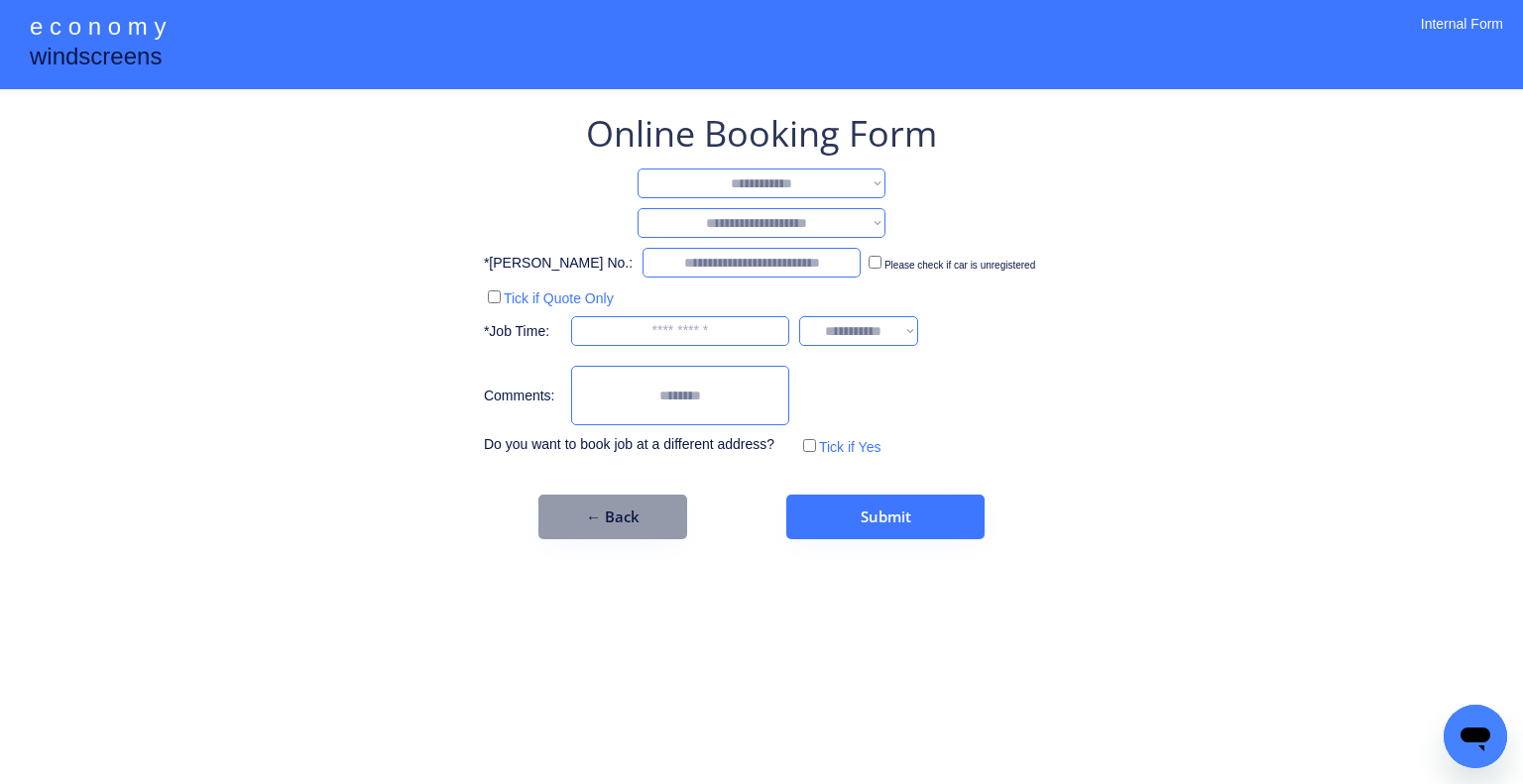 click on "**********" at bounding box center (762, 183) 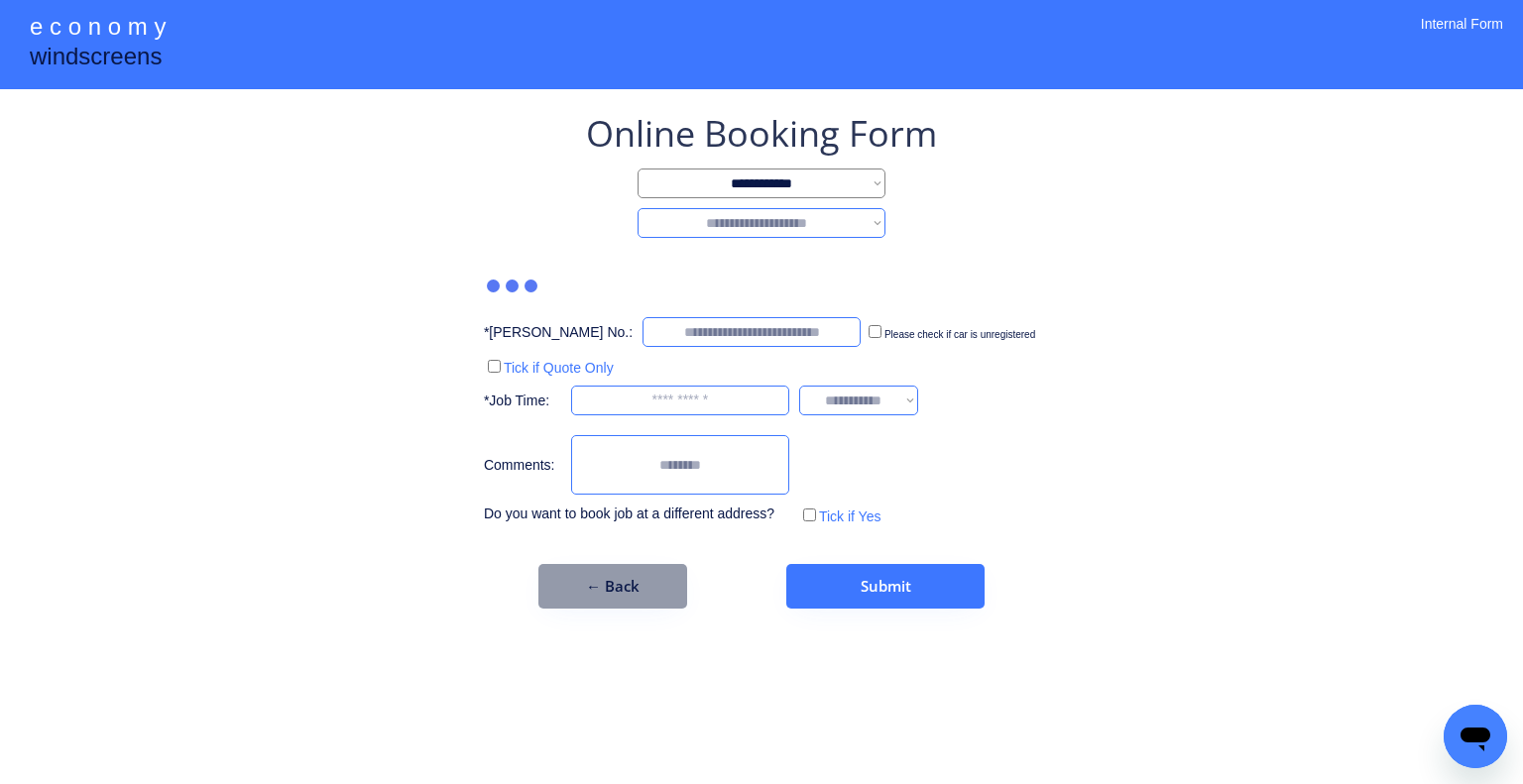 click on "**********" at bounding box center [762, 223] 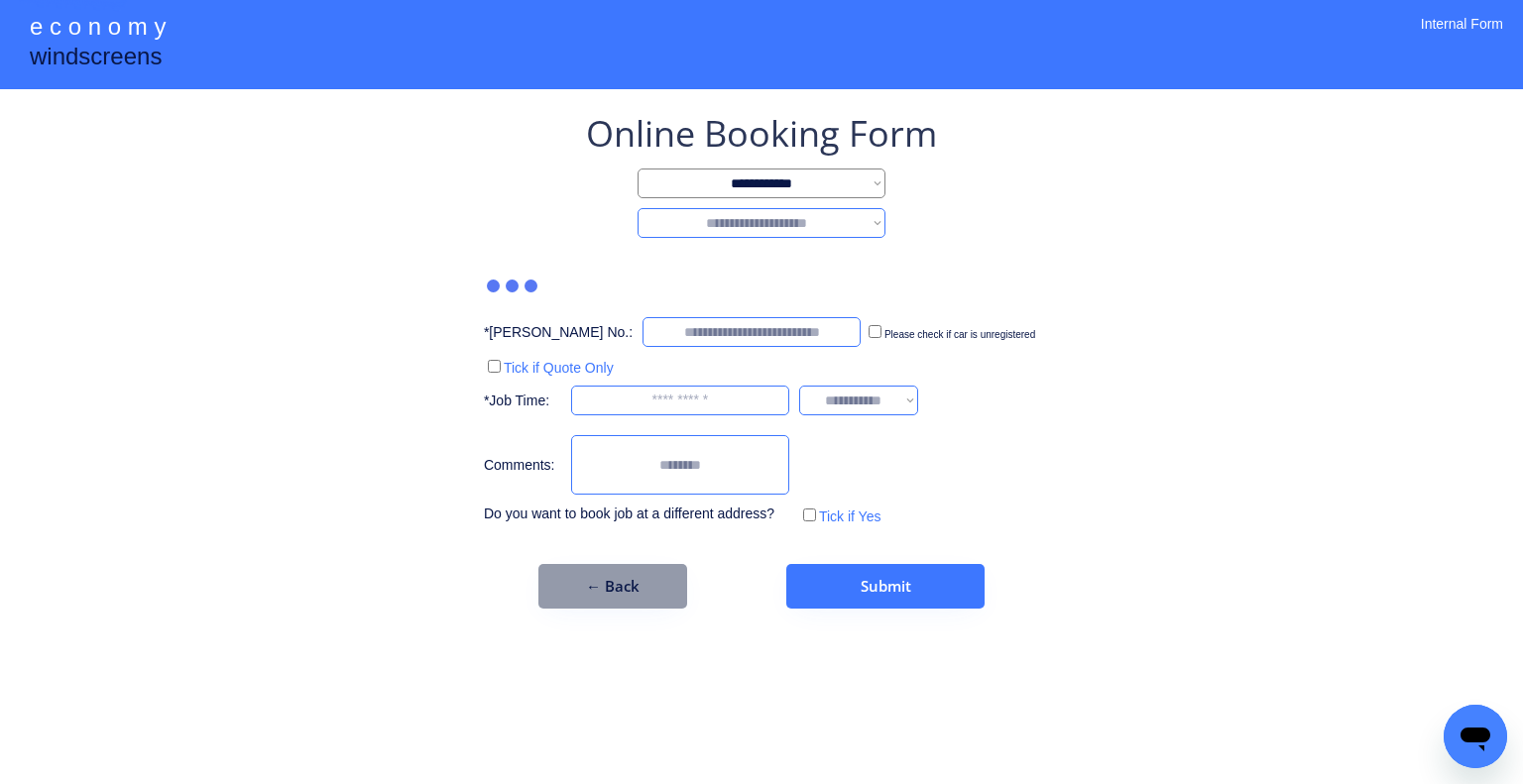 select on "********" 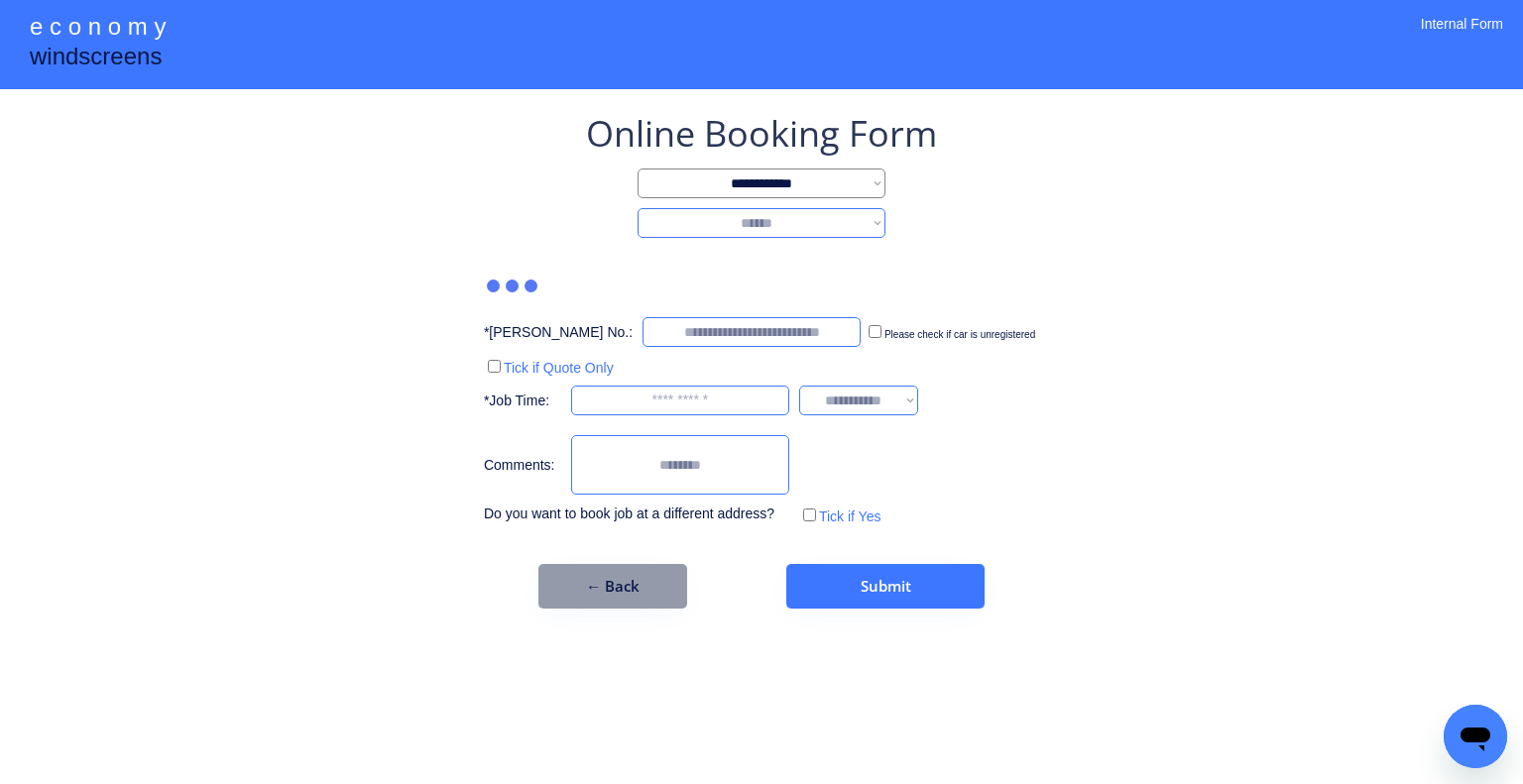 click on "**********" at bounding box center (762, 223) 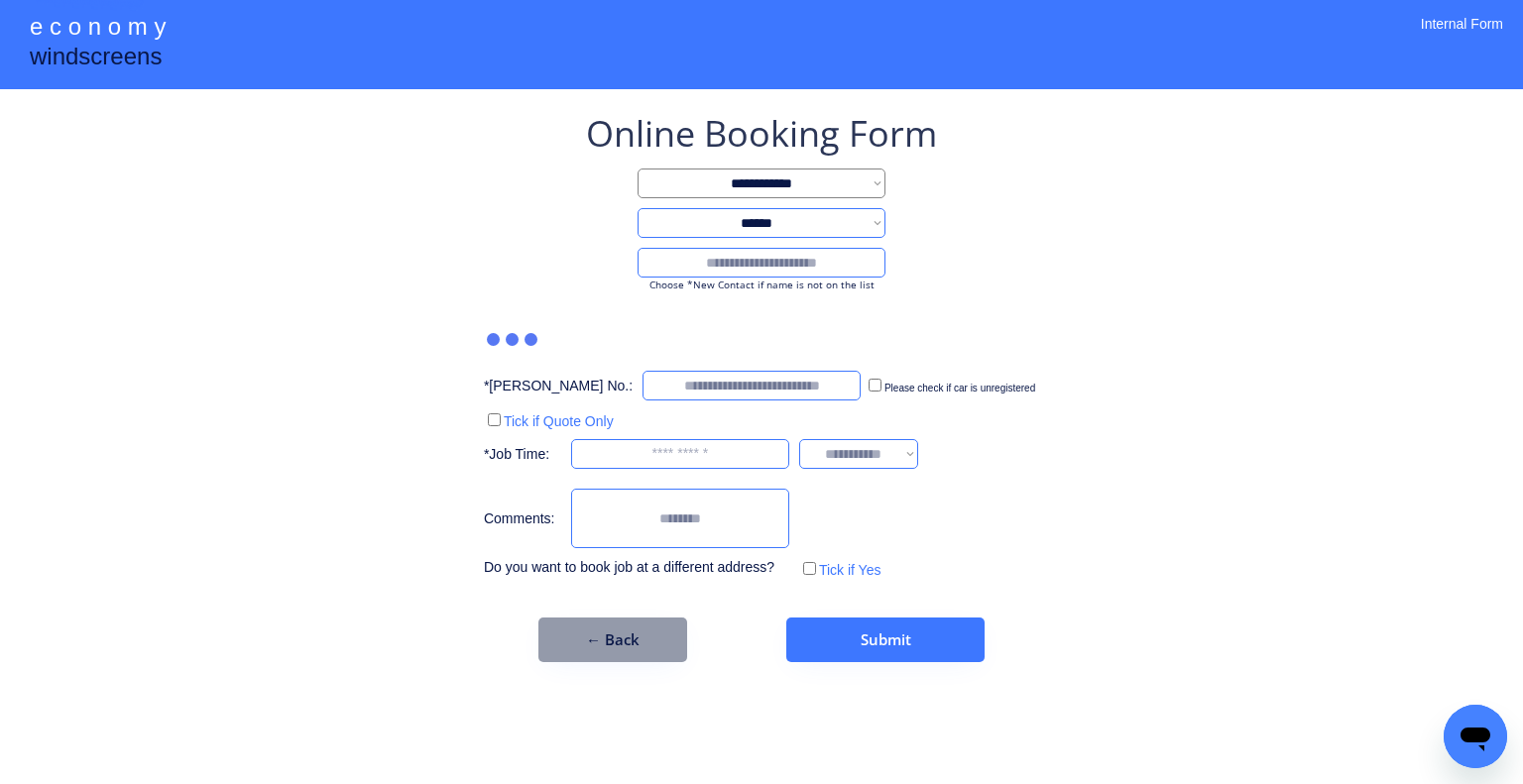 click at bounding box center (762, 263) 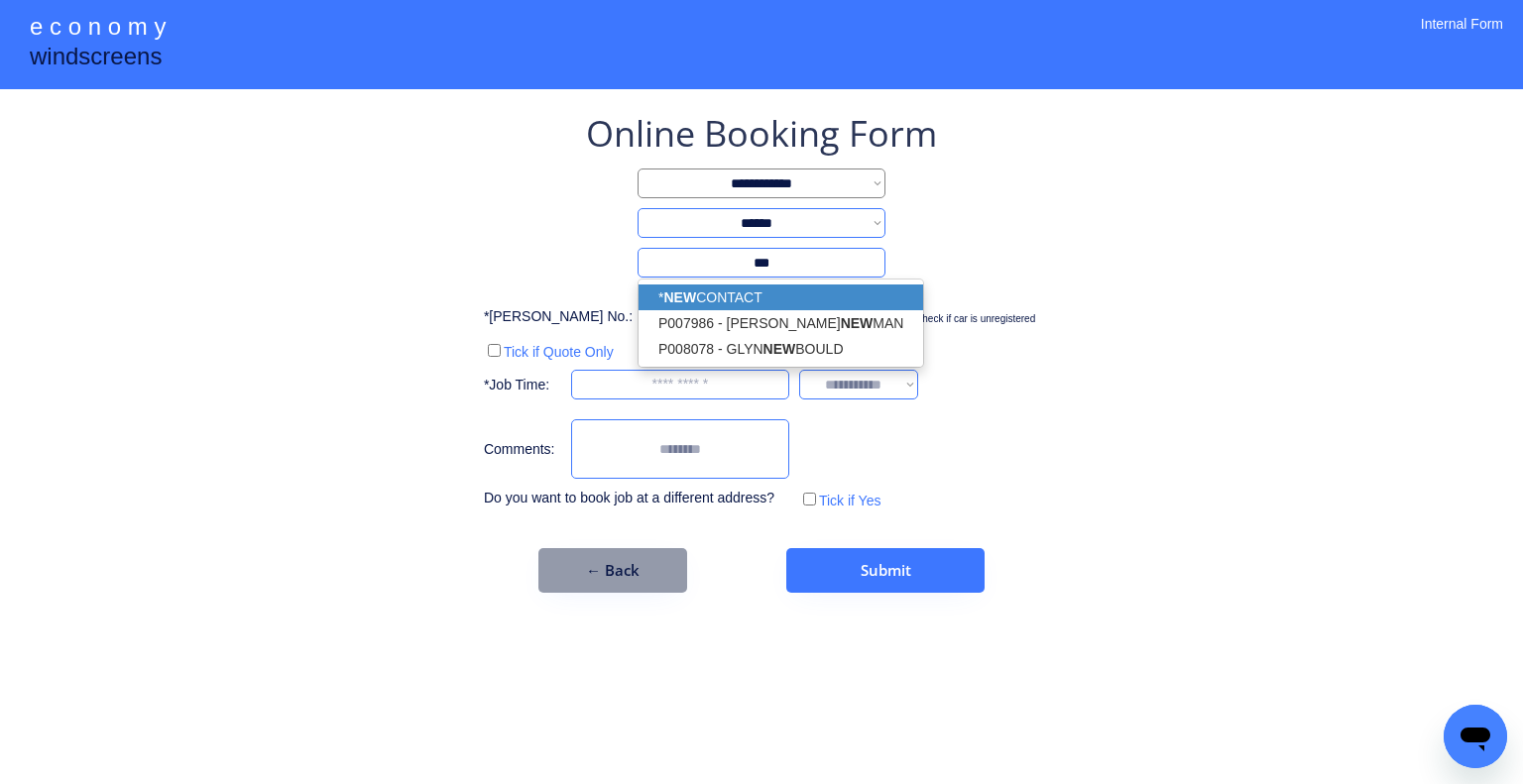 drag, startPoint x: 837, startPoint y: 316, endPoint x: 843, endPoint y: 289, distance: 27.658633 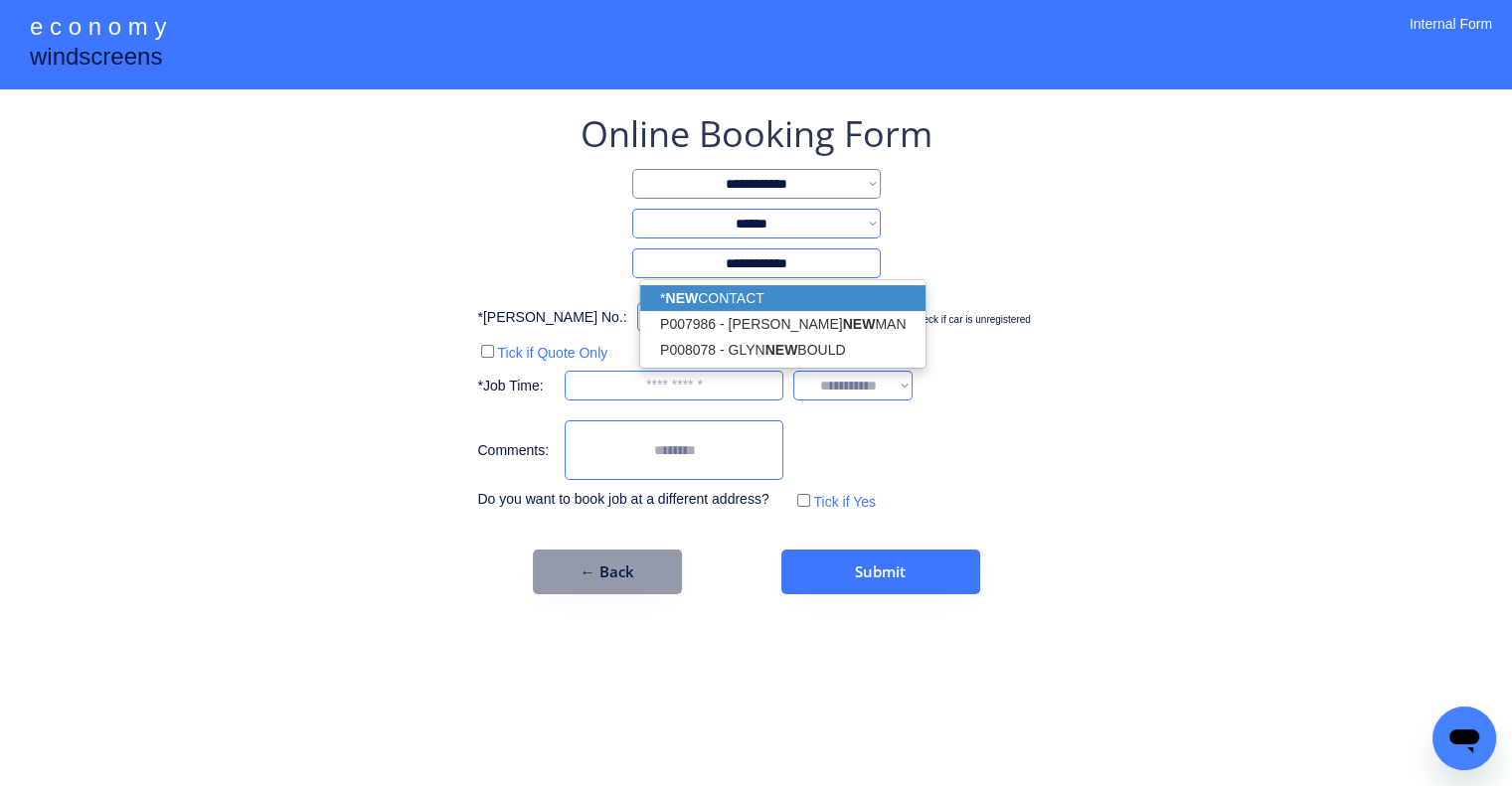 type on "**********" 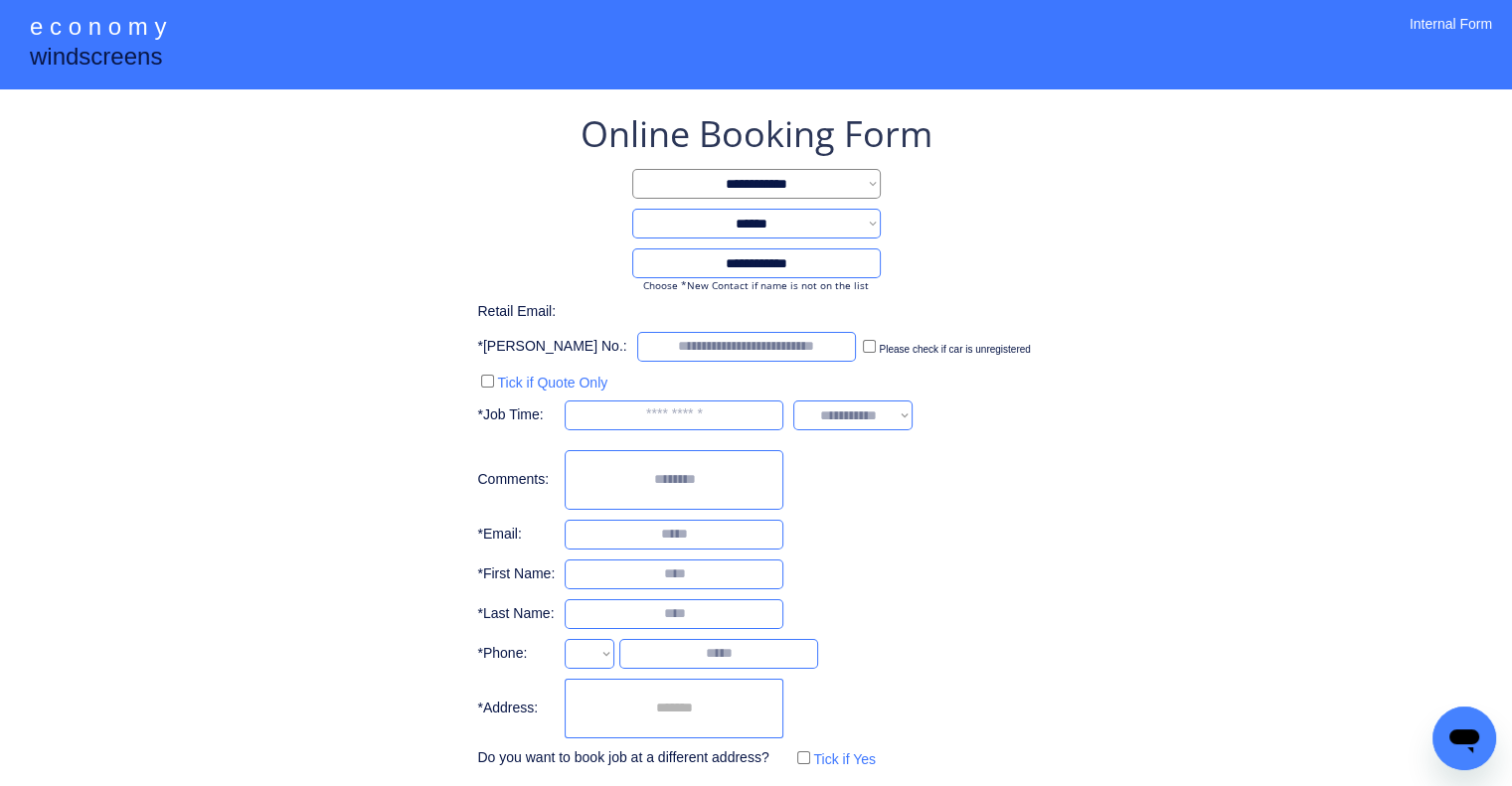 click on "**********" at bounding box center (756, 441) 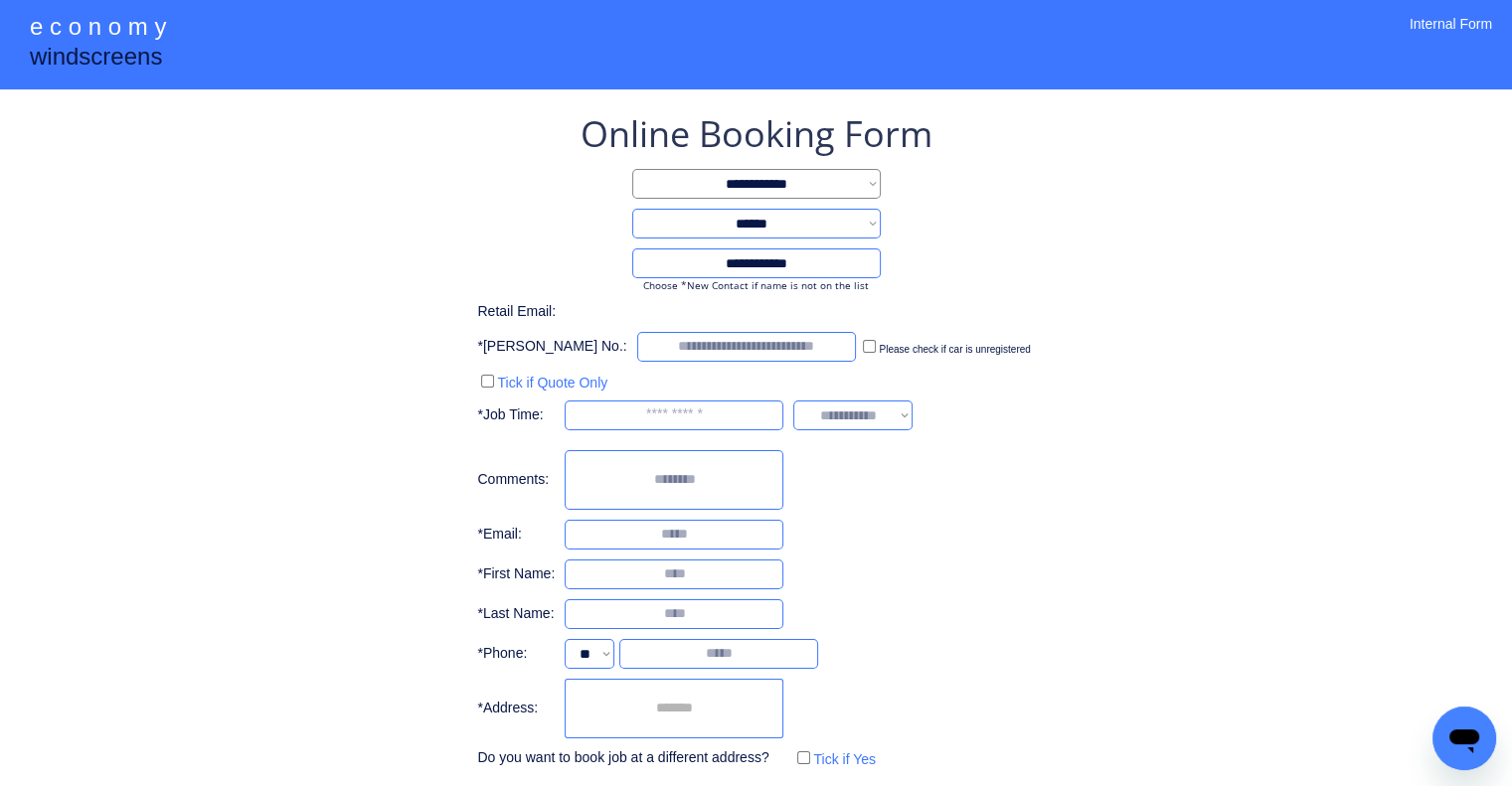 click at bounding box center [674, 708] 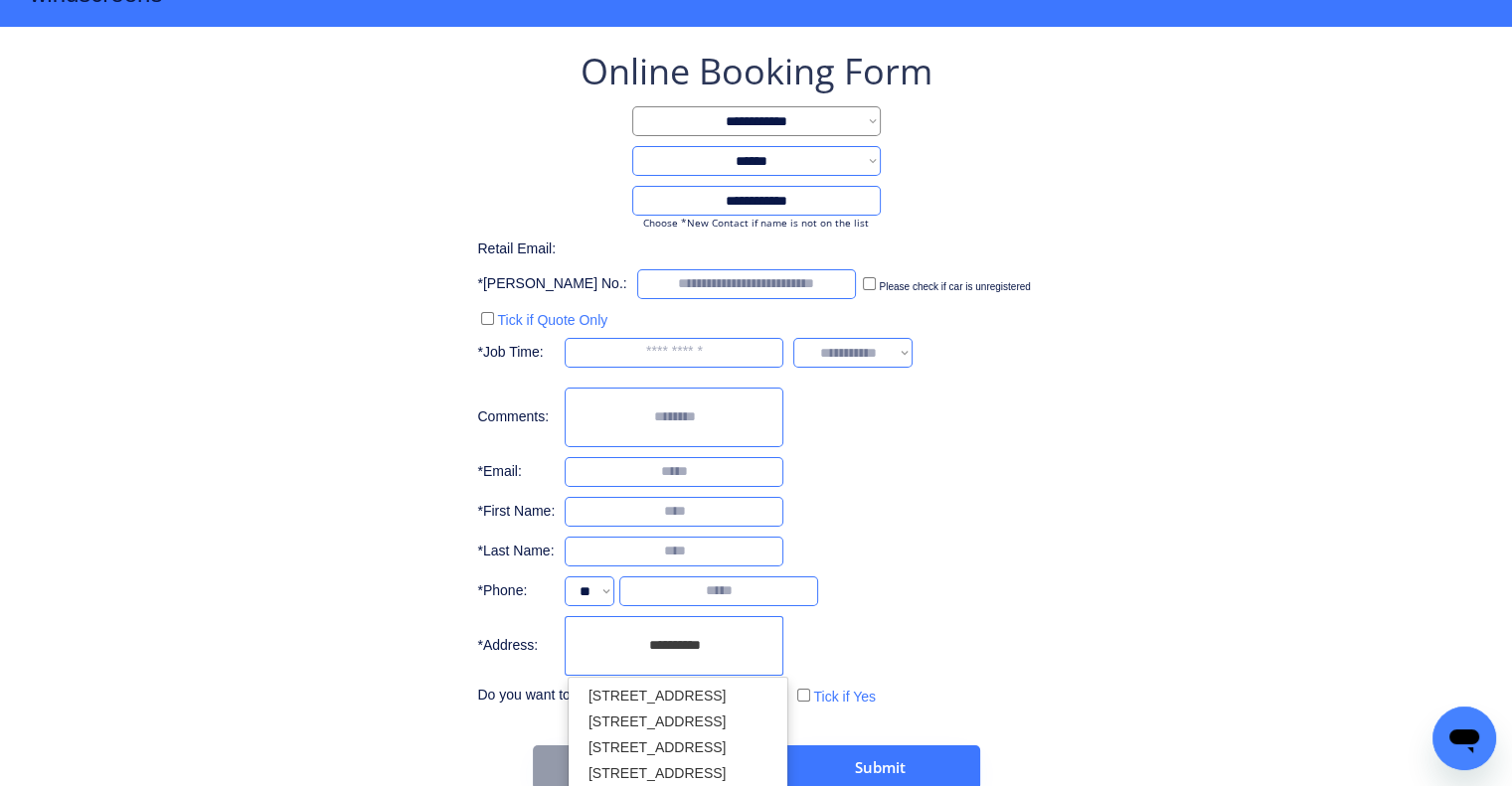 scroll, scrollTop: 95, scrollLeft: 0, axis: vertical 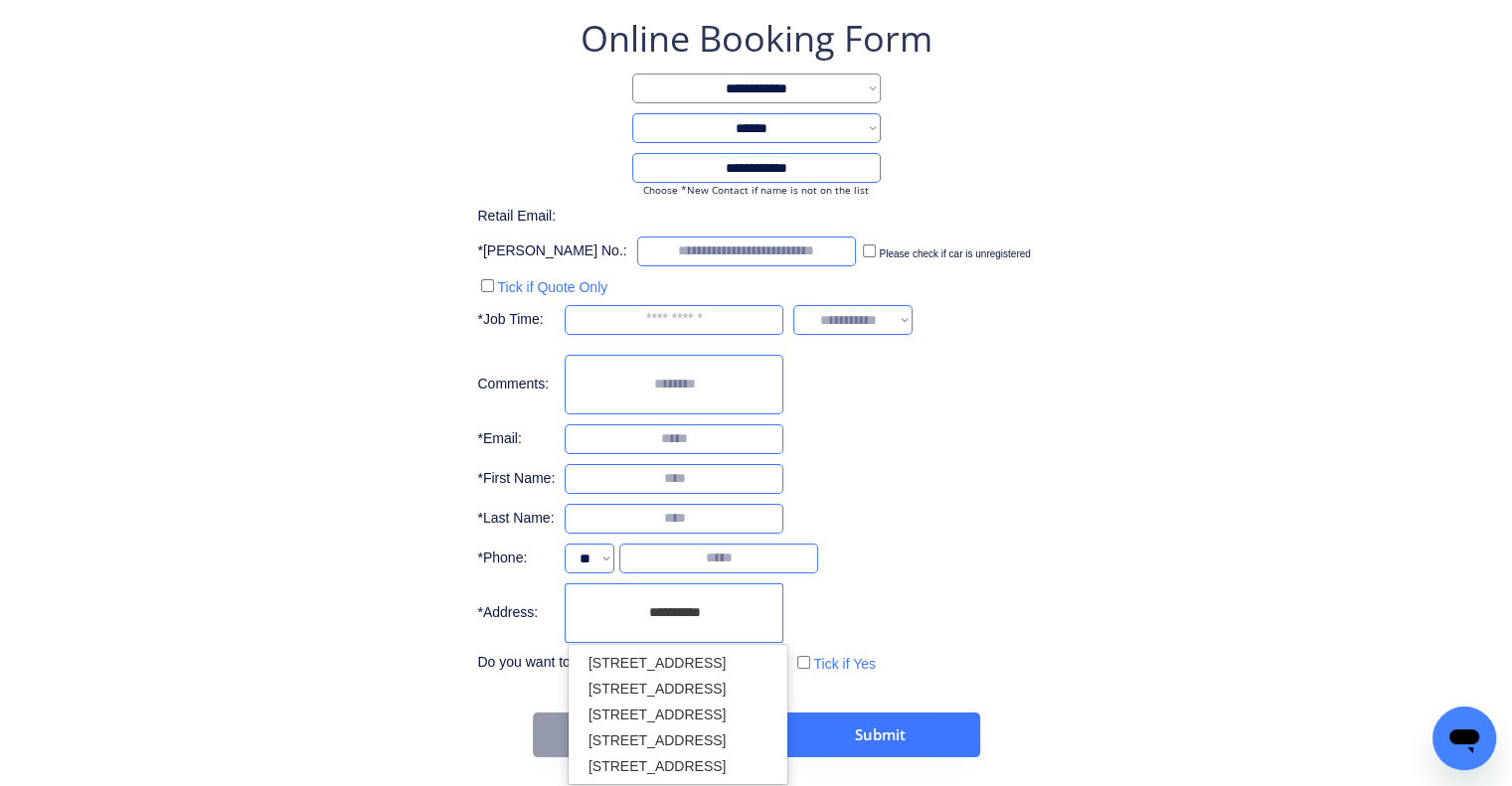 drag, startPoint x: 728, startPoint y: 610, endPoint x: 557, endPoint y: 619, distance: 171.2367 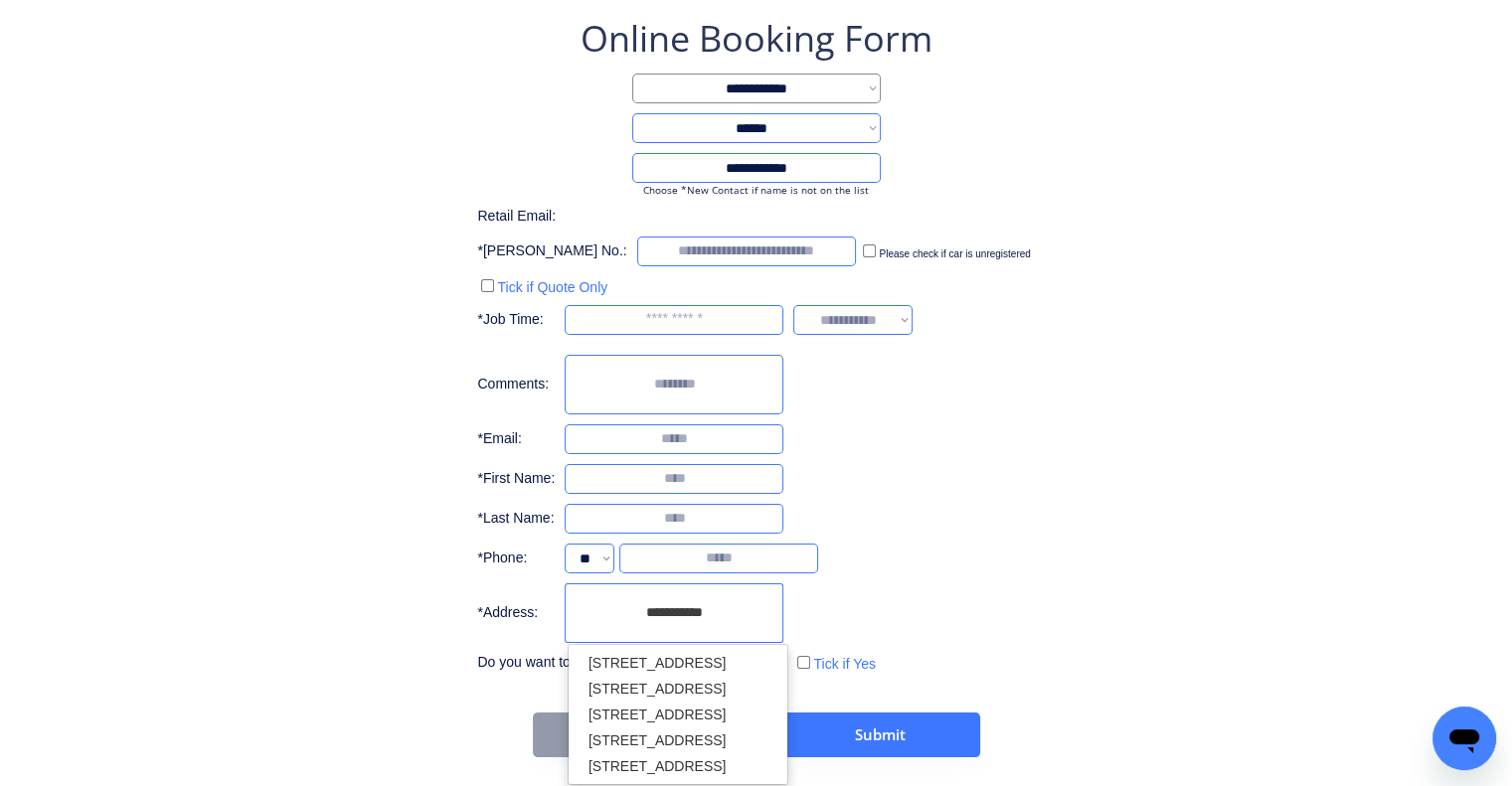 click on "**********" at bounding box center (674, 613) 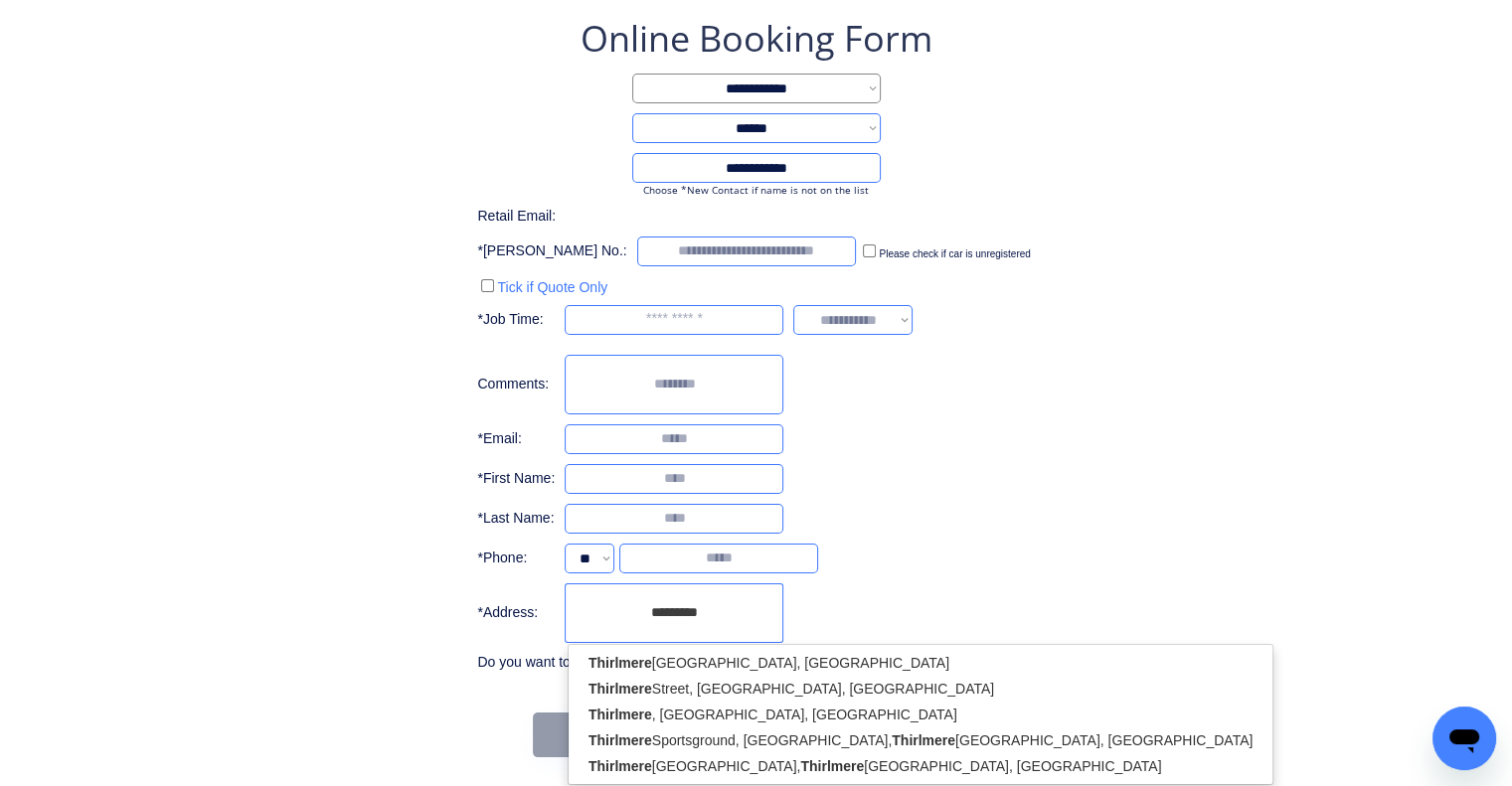 drag, startPoint x: 687, startPoint y: 606, endPoint x: 491, endPoint y: 609, distance: 196.02296 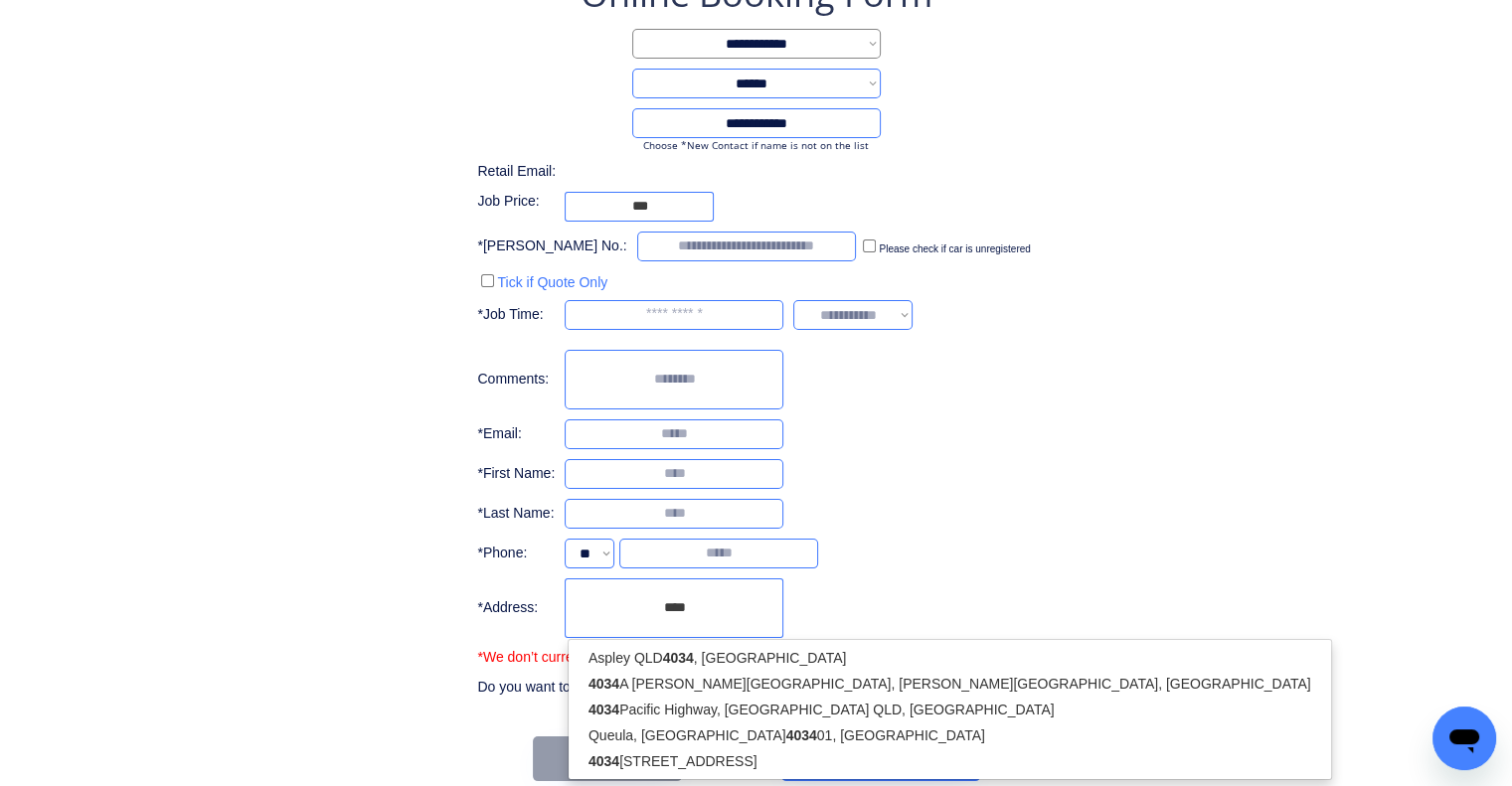 scroll, scrollTop: 165, scrollLeft: 0, axis: vertical 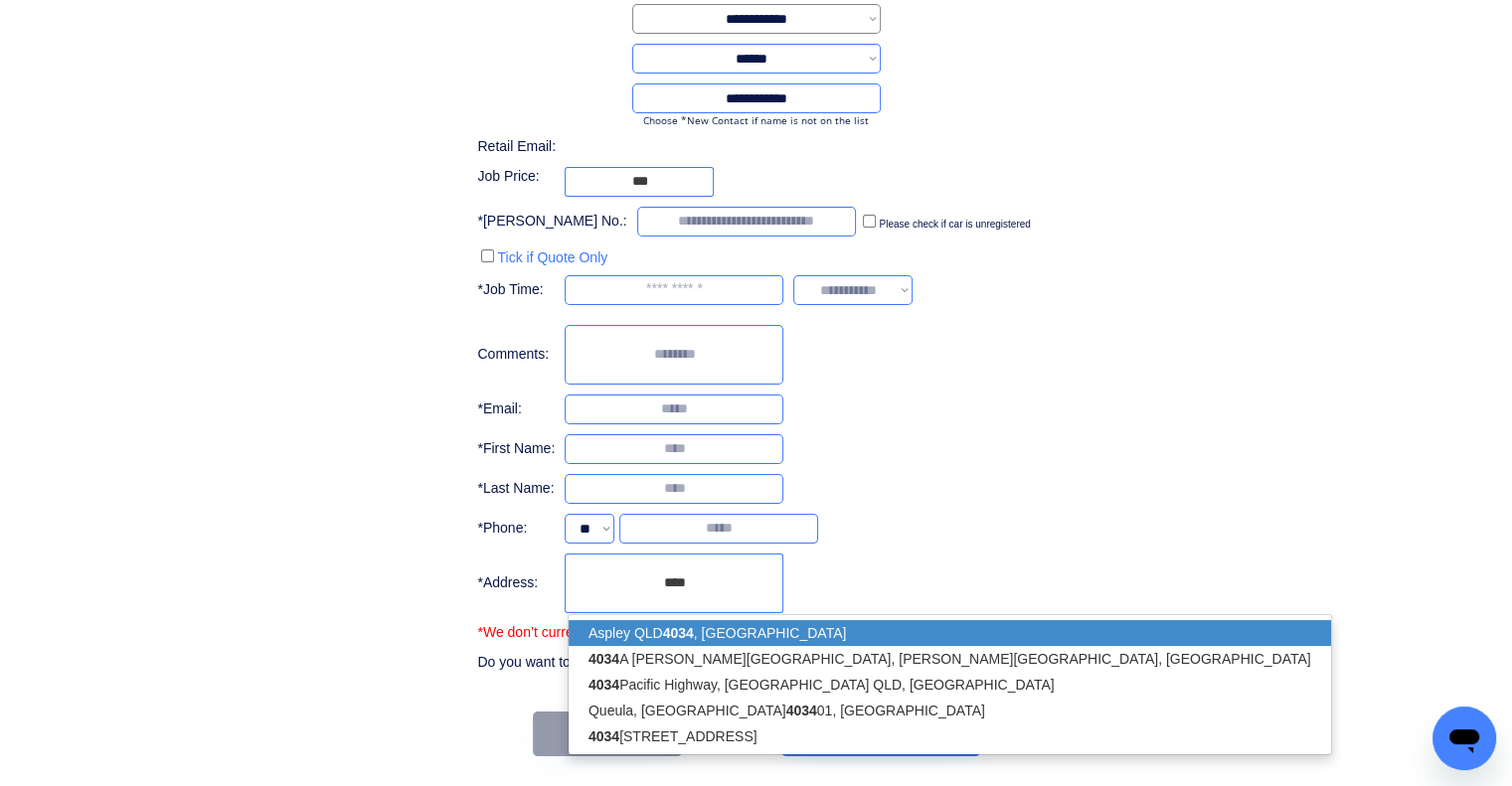 click on "Aspley QLD  4034 , Australia" at bounding box center [949, 633] 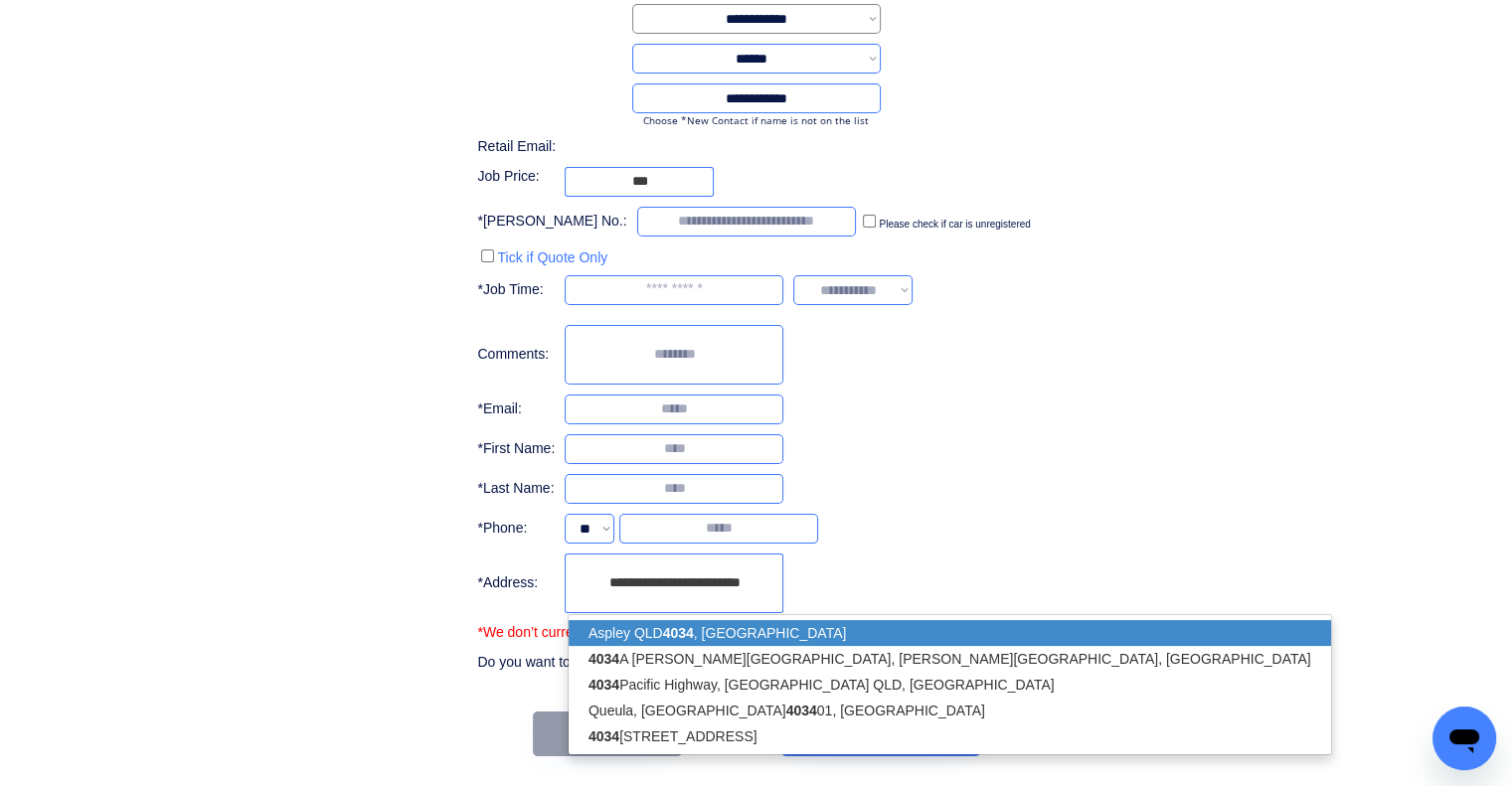 type on "**********" 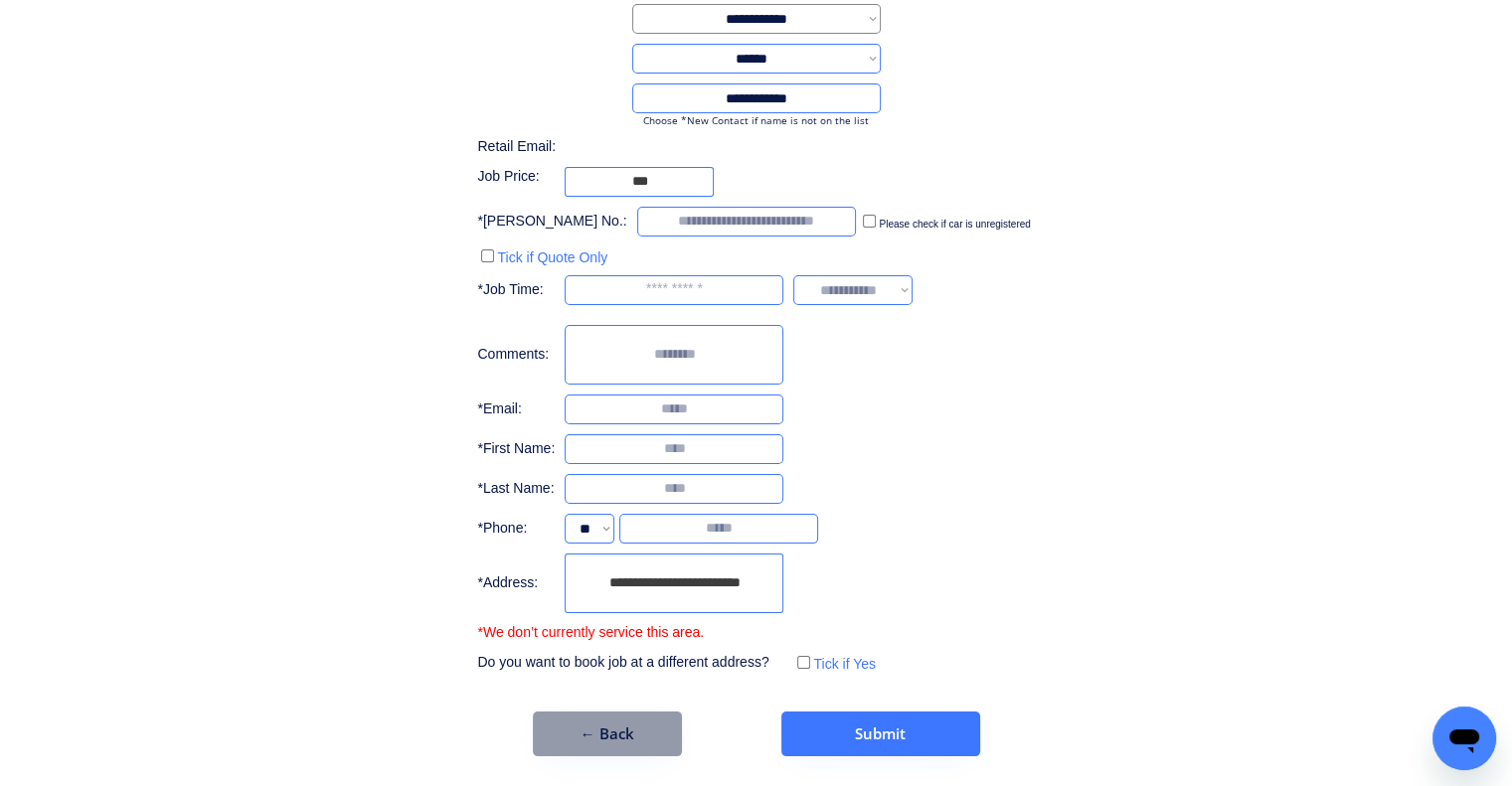 click on "**********" at bounding box center (756, 310) 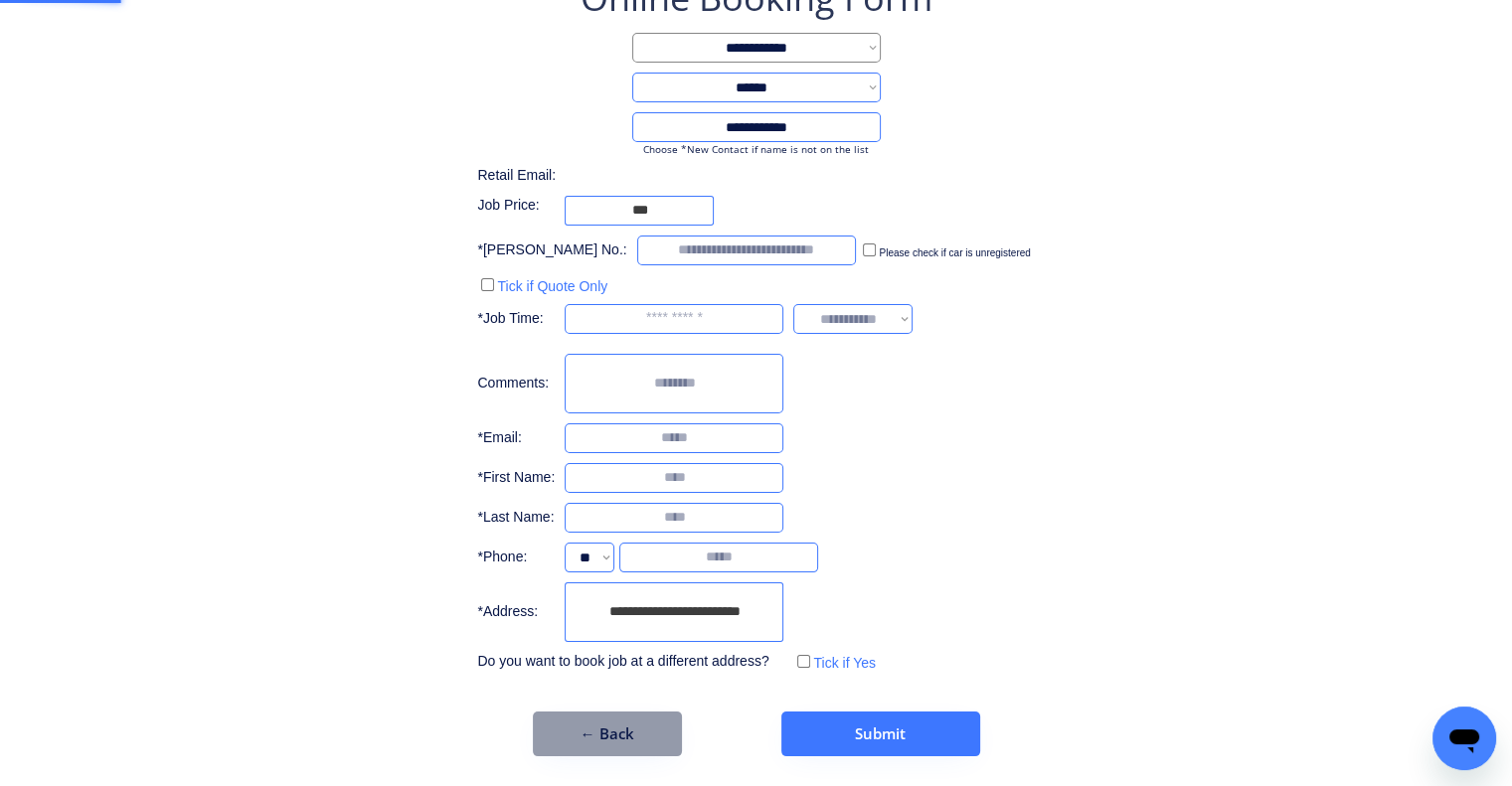 click on "**********" at bounding box center [756, 325] 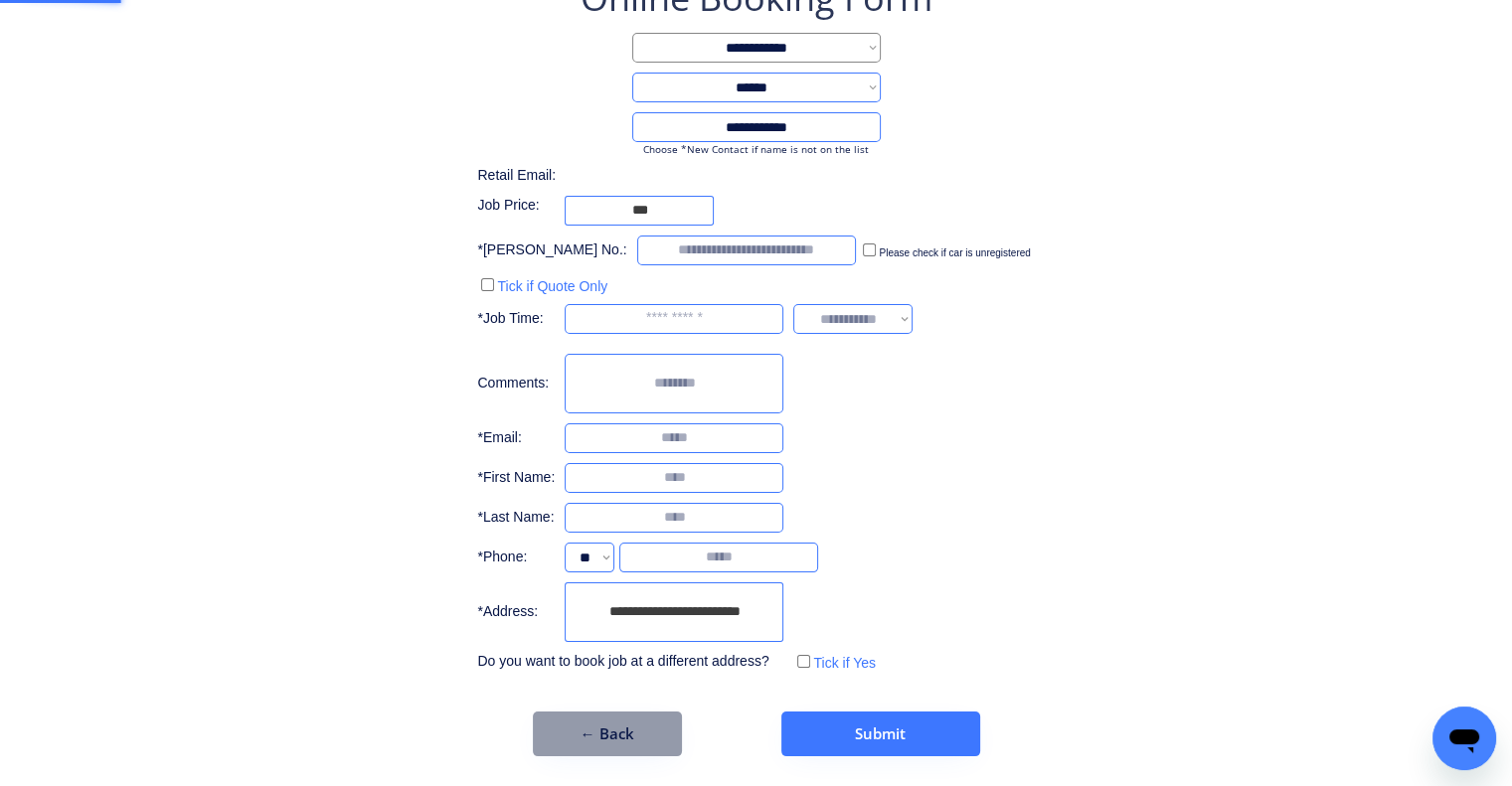 scroll, scrollTop: 135, scrollLeft: 0, axis: vertical 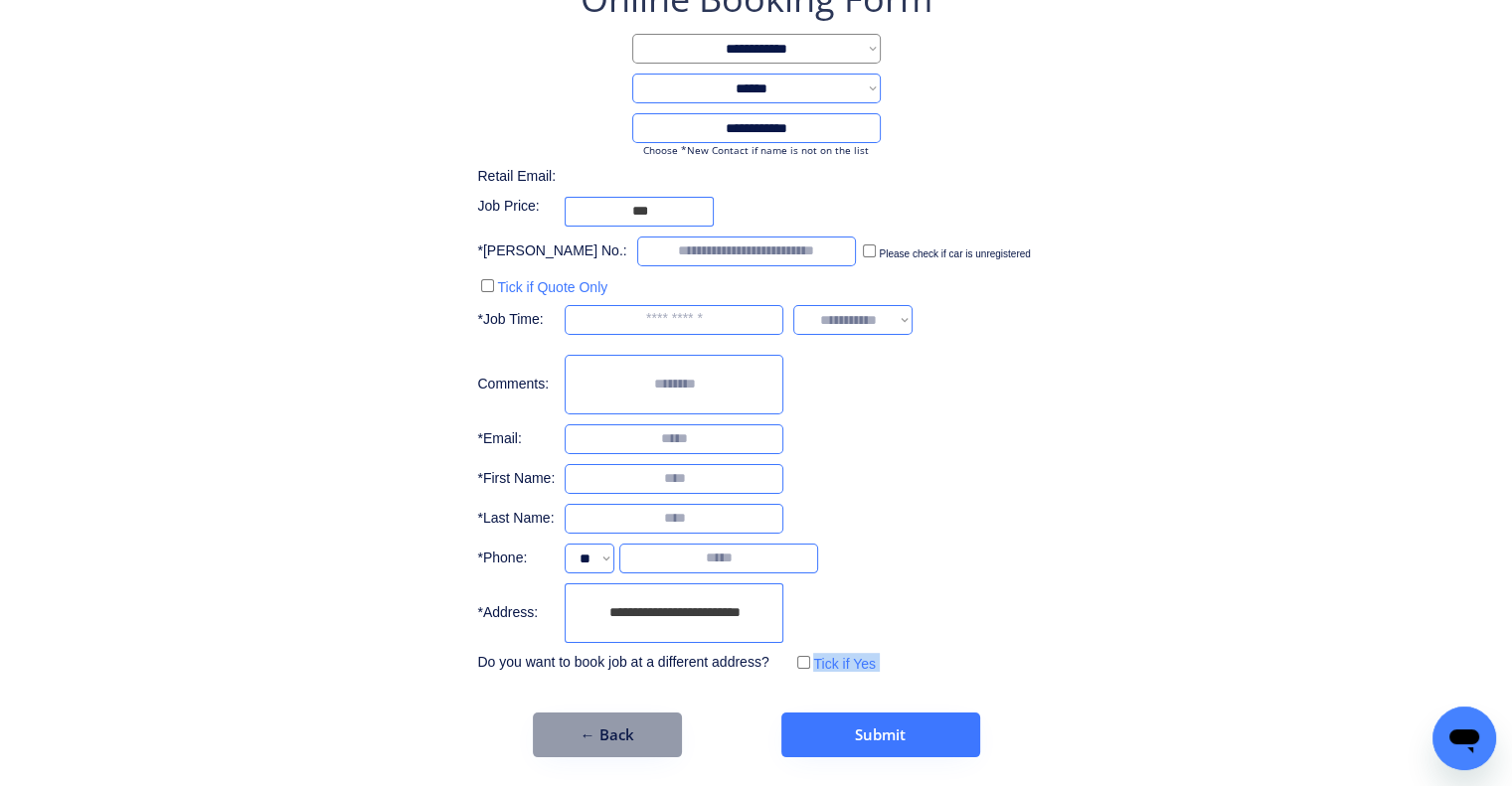 click on "**********" at bounding box center [756, 326] 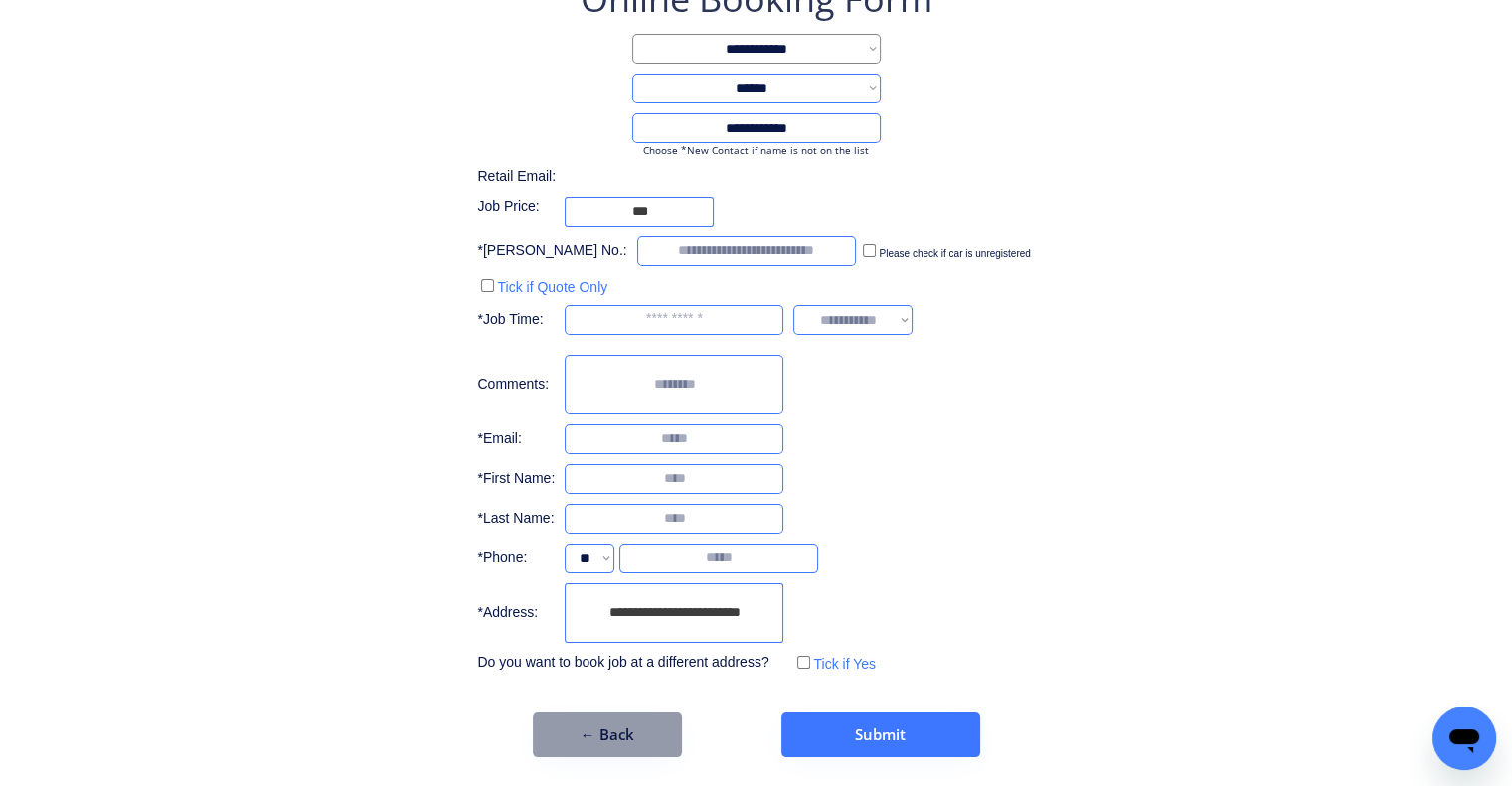 click on "**********" at bounding box center [756, 326] 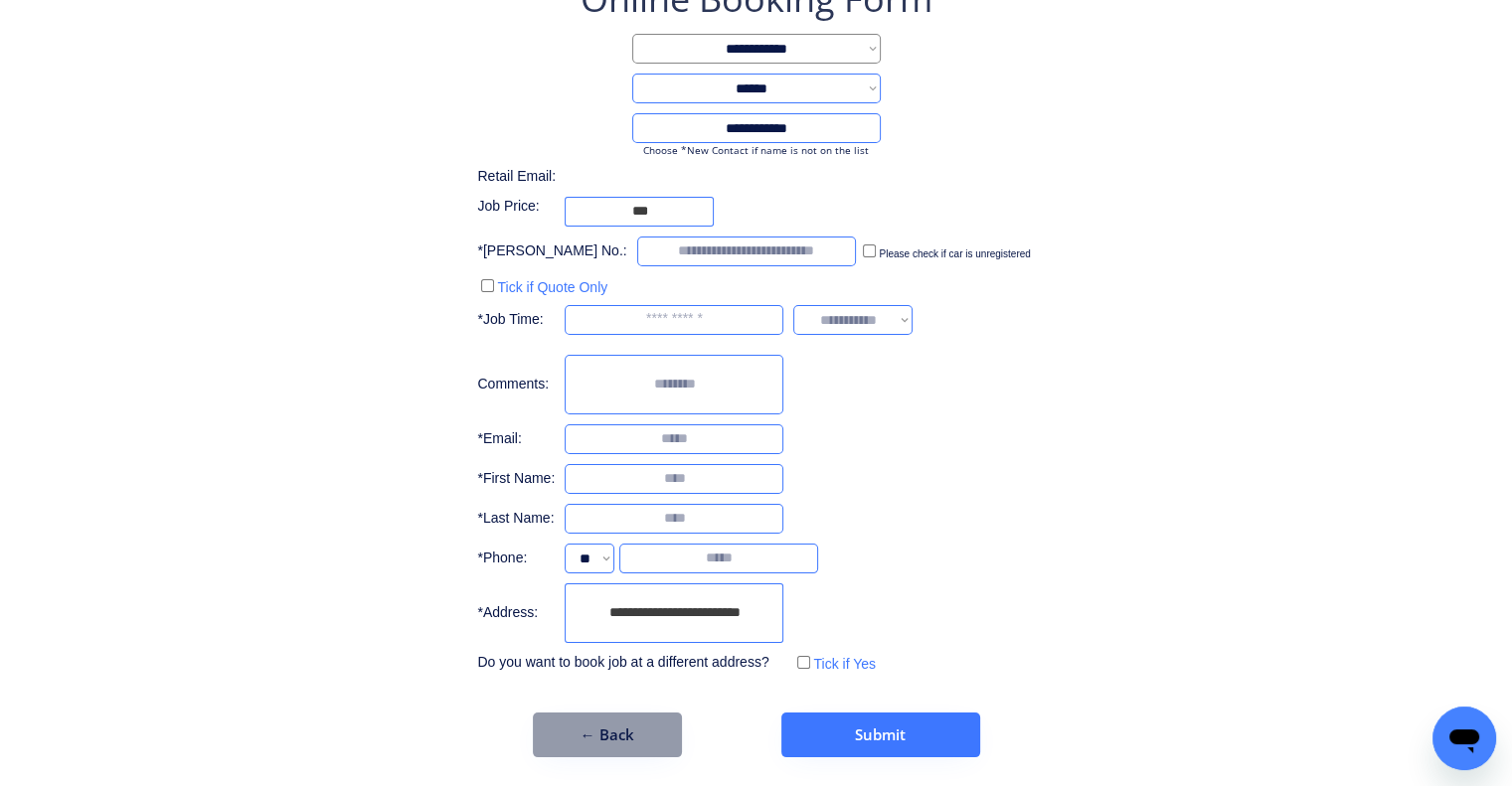 click on "**********" at bounding box center (674, 613) 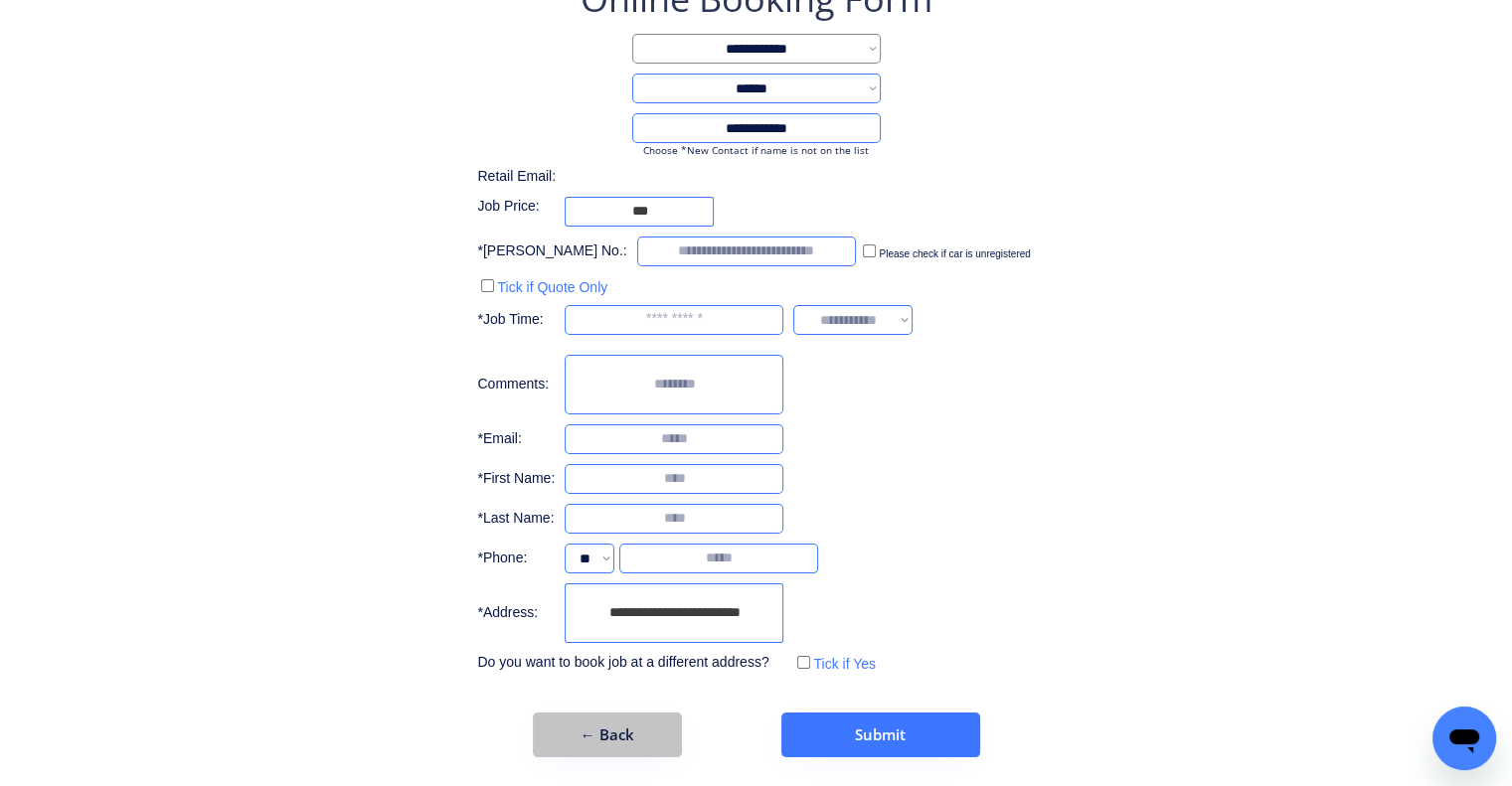 click on "←   Back" at bounding box center (607, 734) 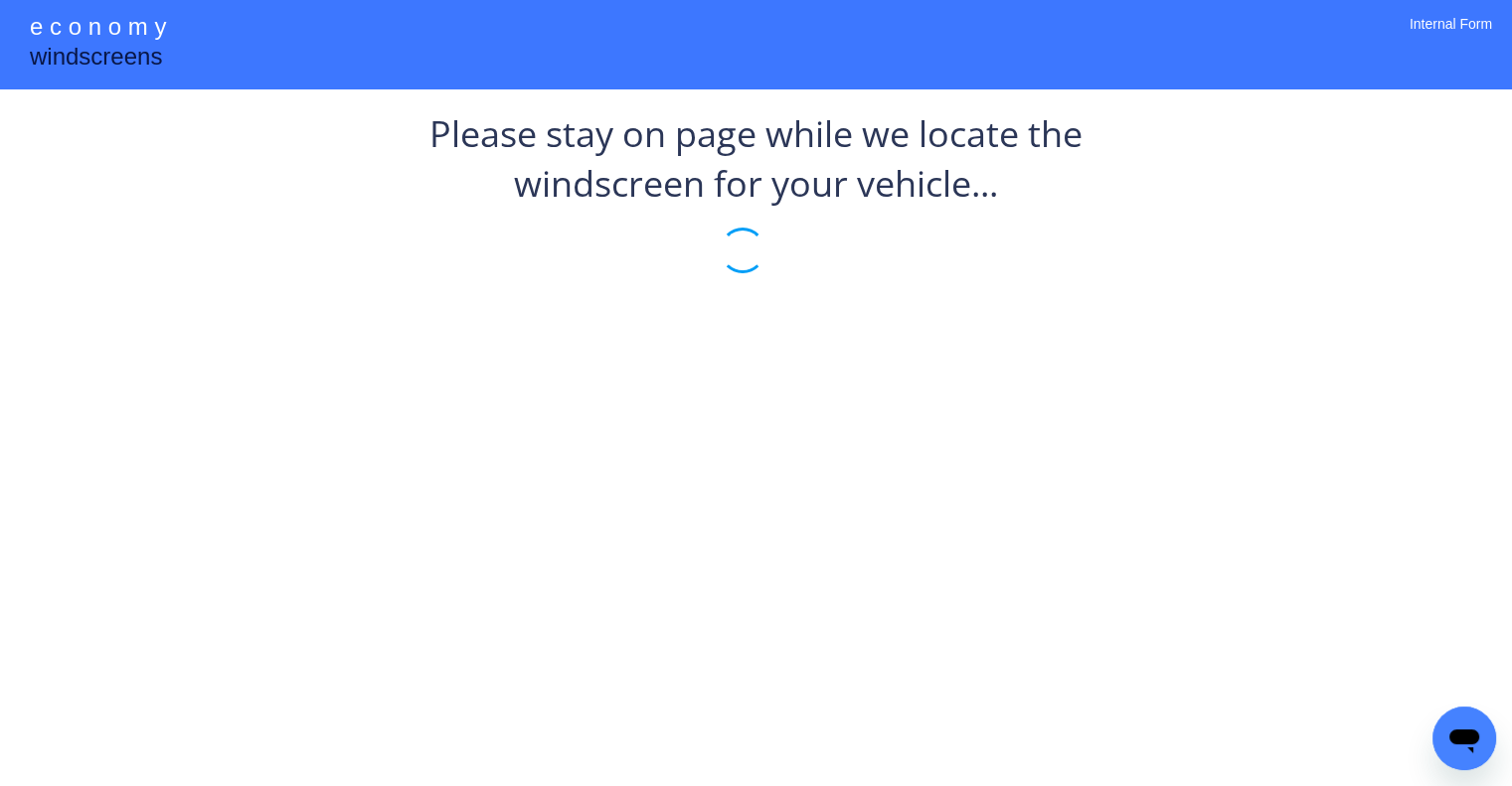 scroll, scrollTop: 0, scrollLeft: 0, axis: both 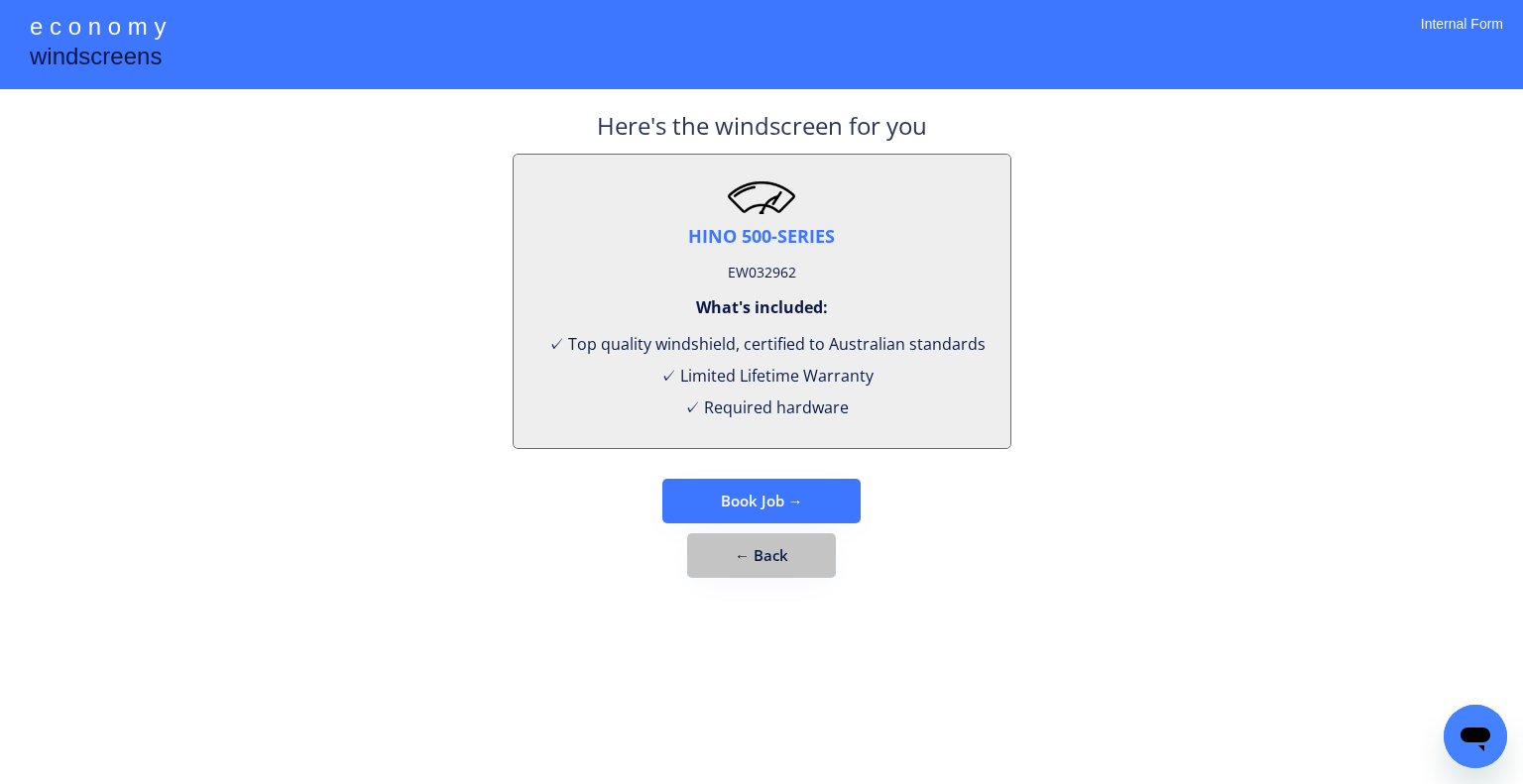 click on "←   Back" at bounding box center [762, 555] 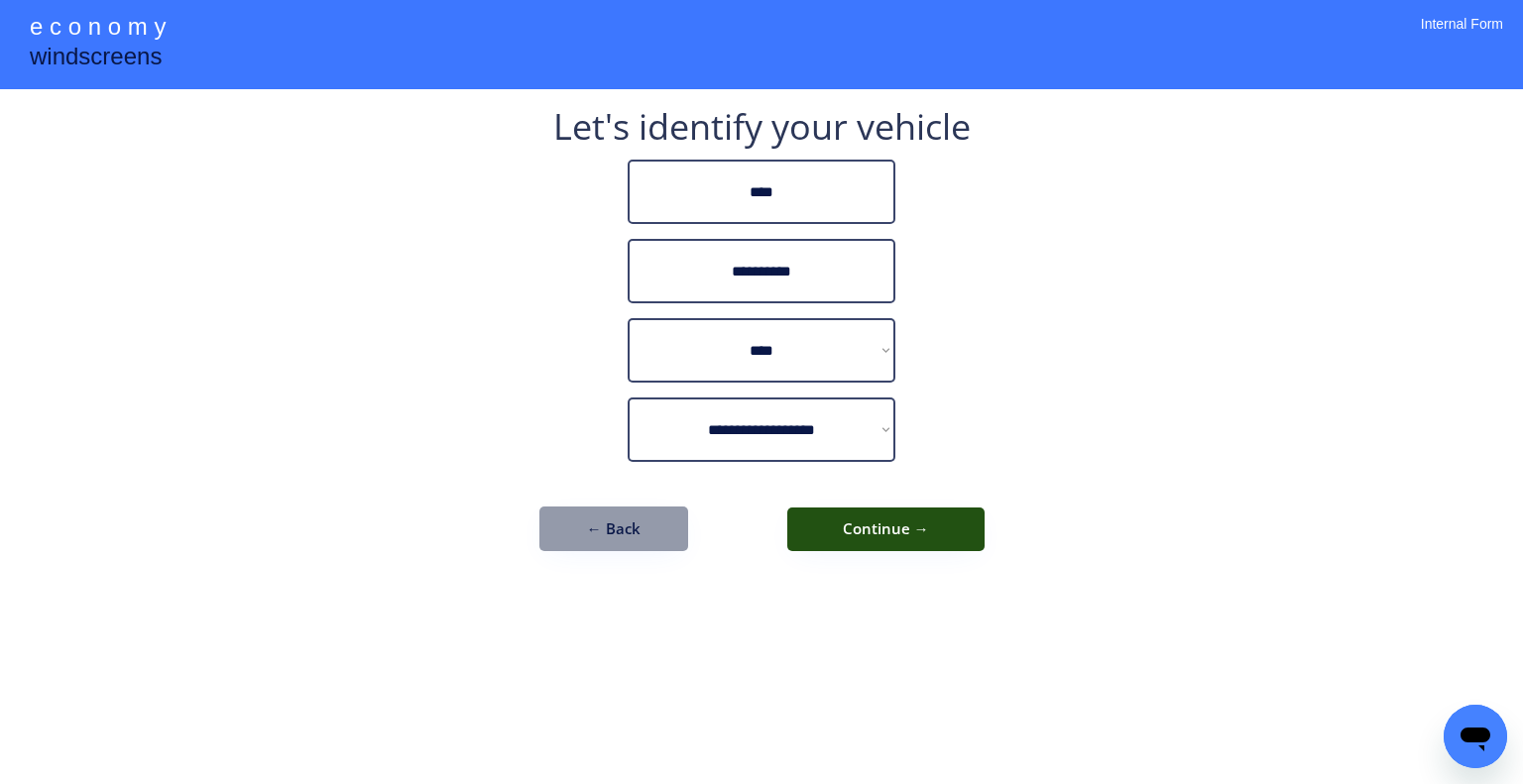 click on "Continue    →" at bounding box center [885, 529] 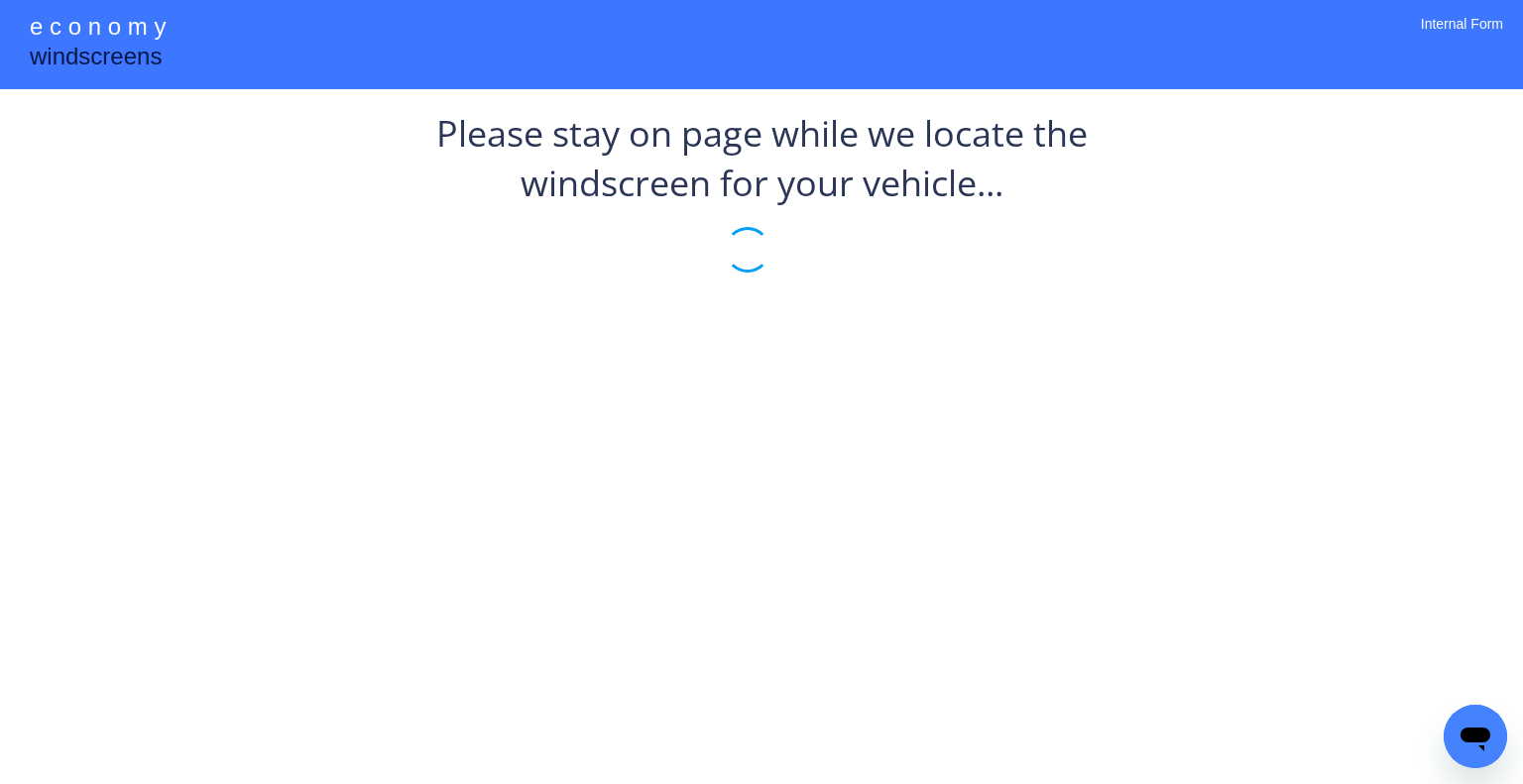 click on "**********" at bounding box center [762, 223] 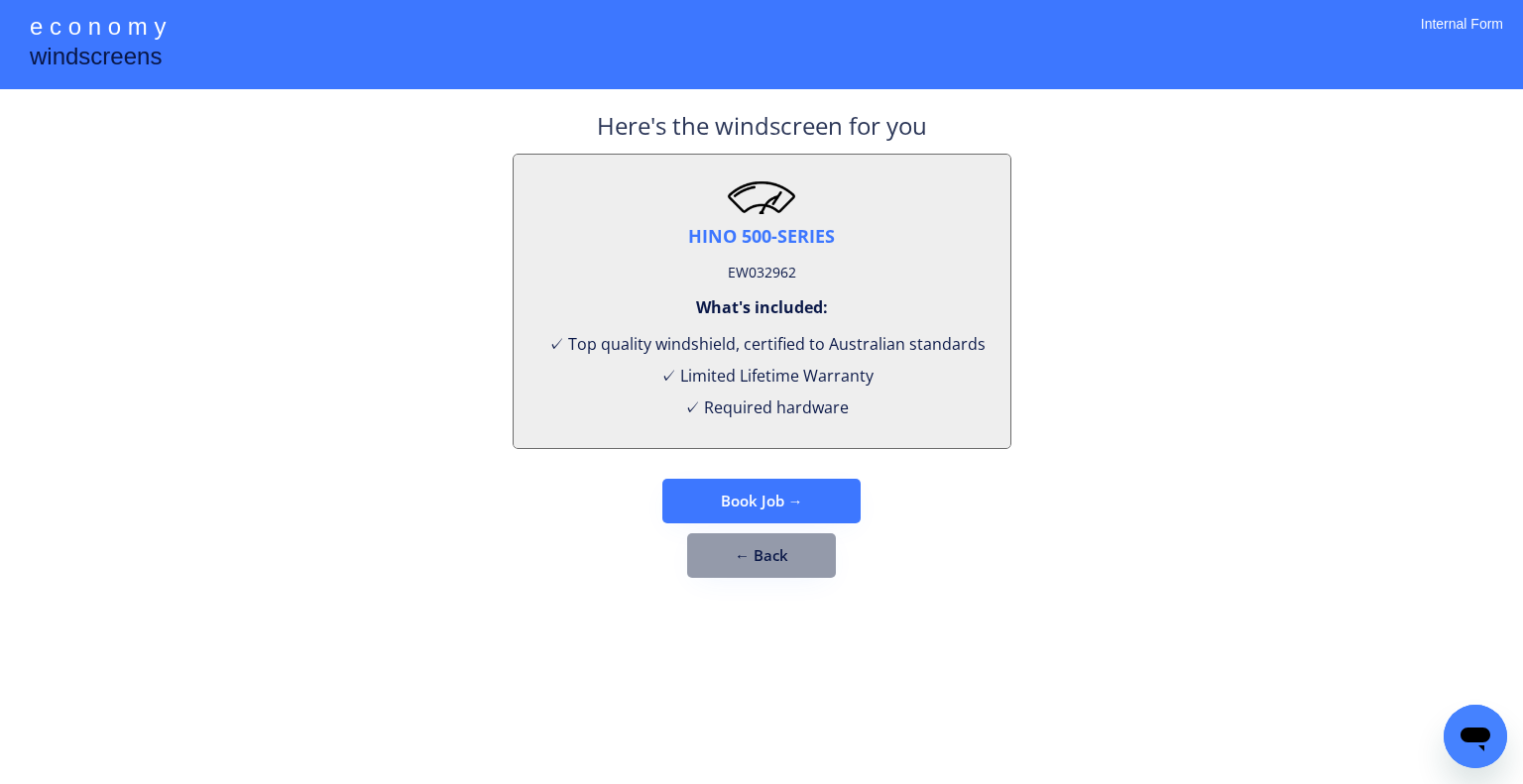 click on "EW032962" at bounding box center [762, 273] 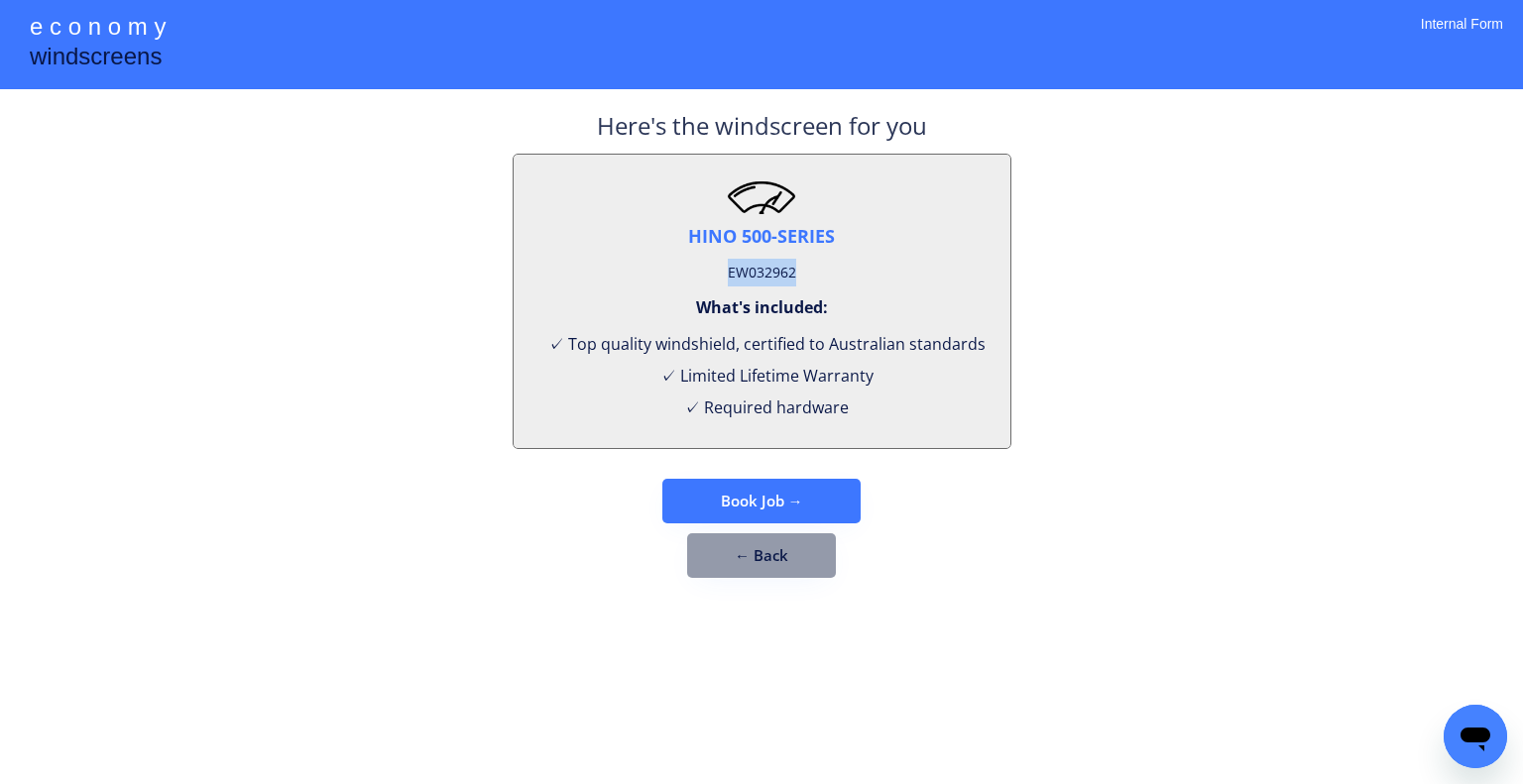 click on "EW032962" at bounding box center (762, 273) 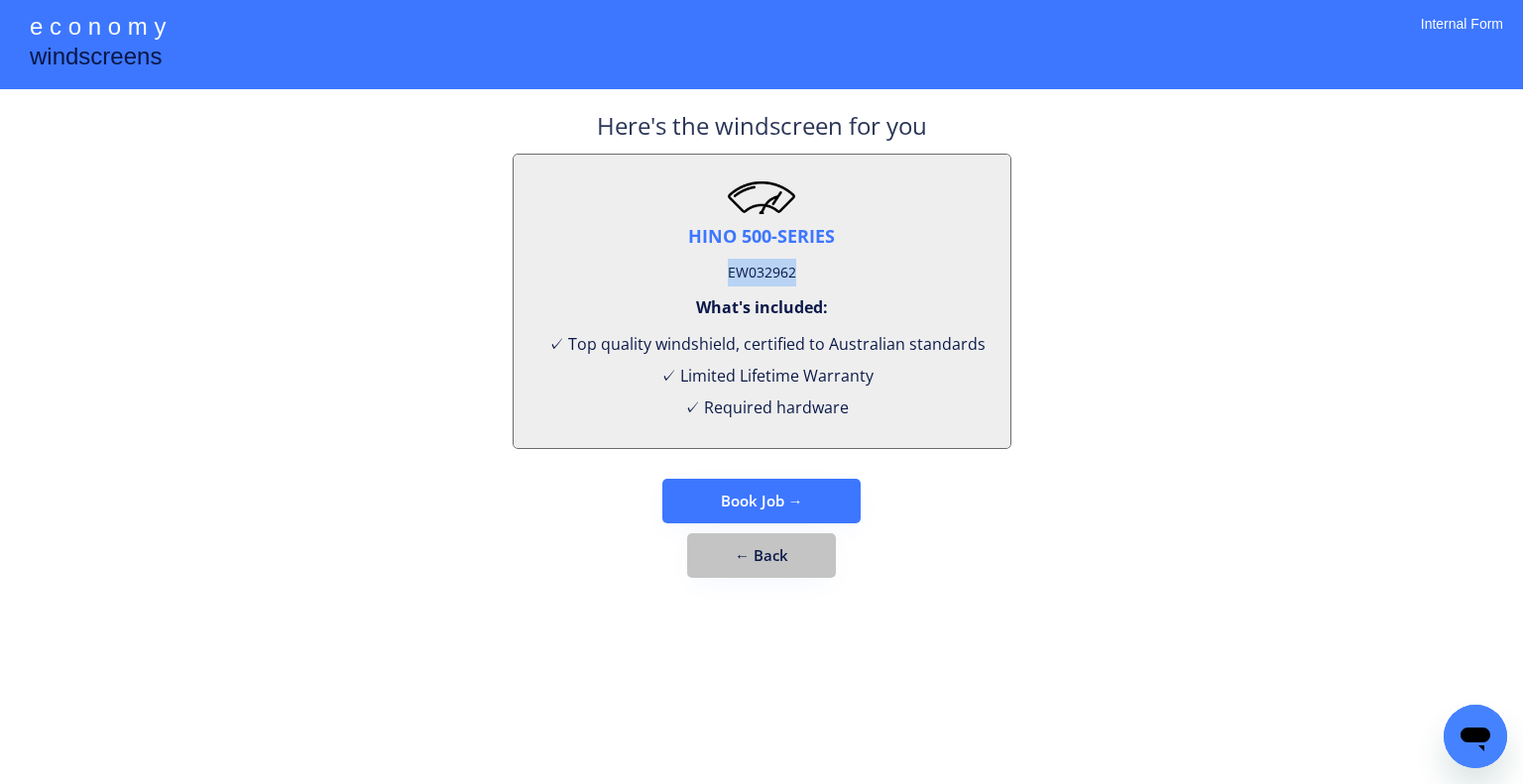 click on "←   Back" at bounding box center (762, 555) 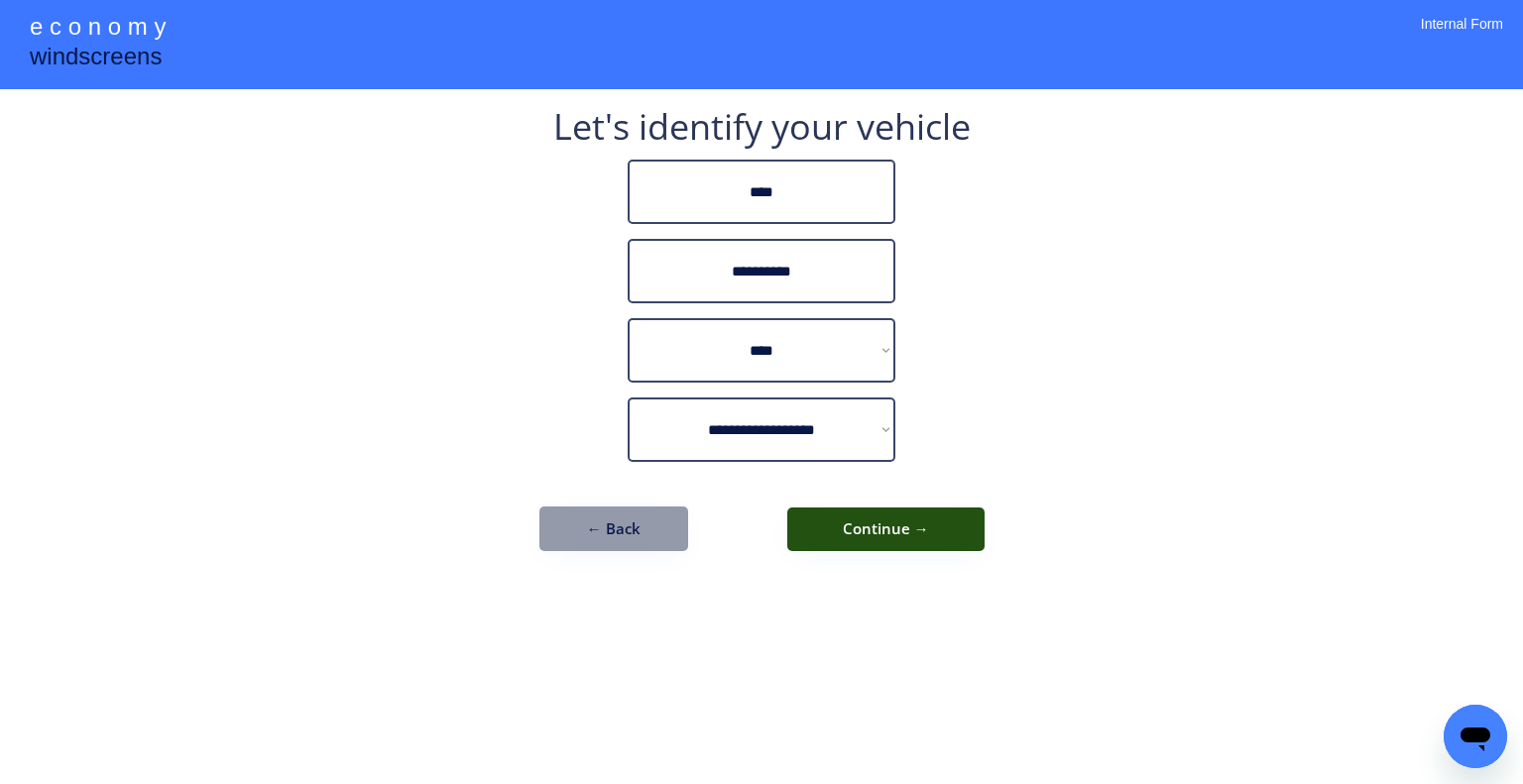 click on "**********" at bounding box center (762, 429) 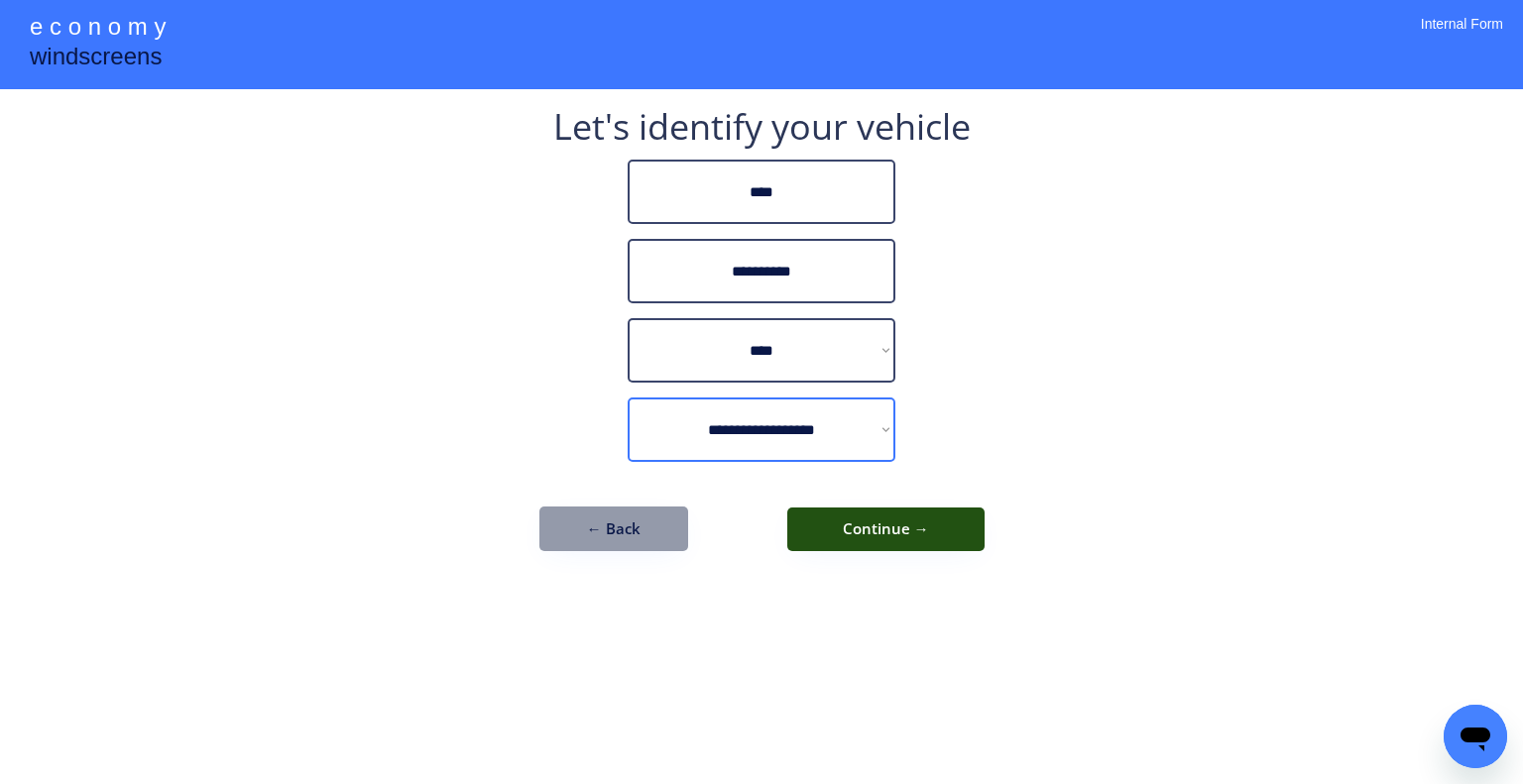 select on "**********" 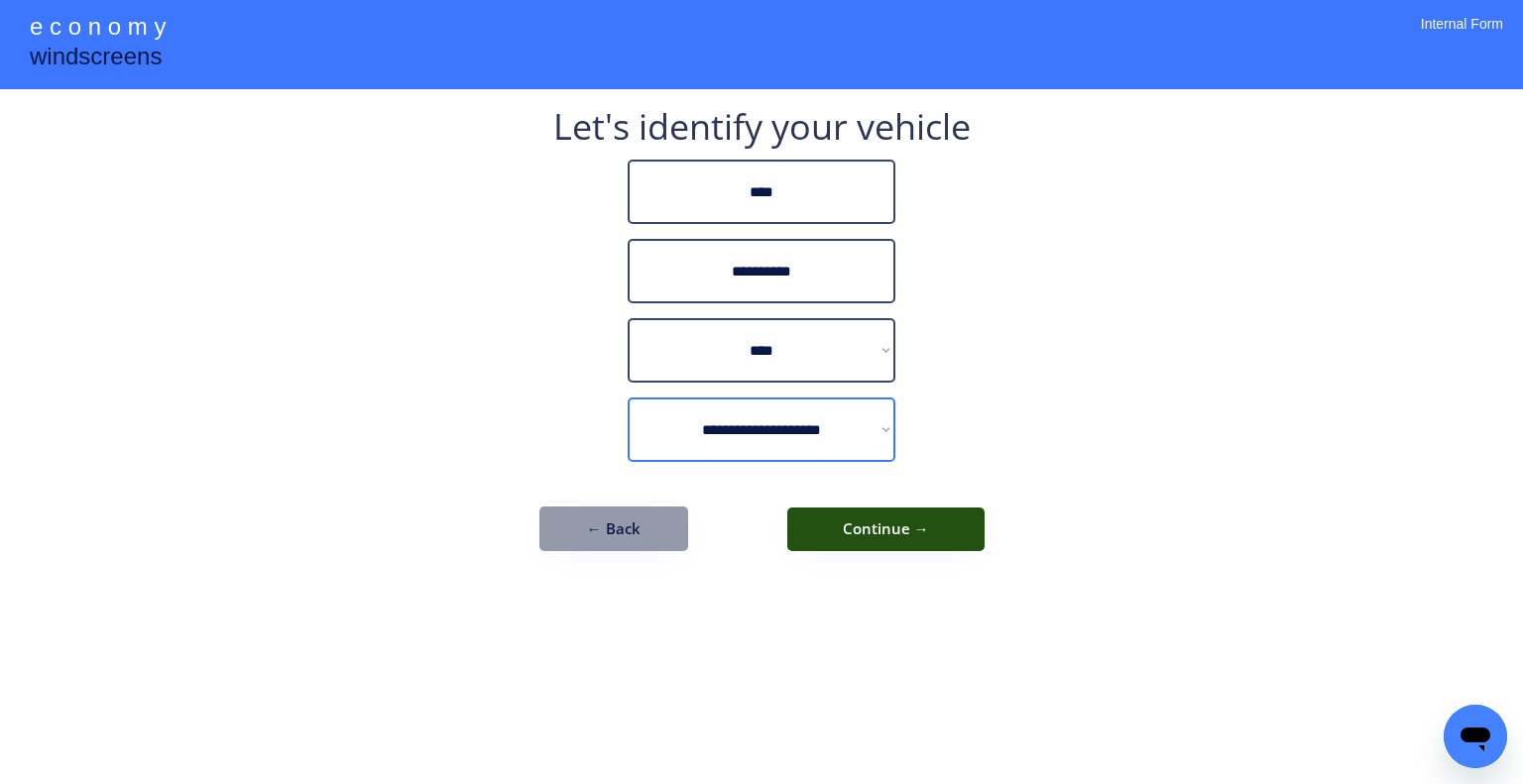 click on "**********" at bounding box center [762, 429] 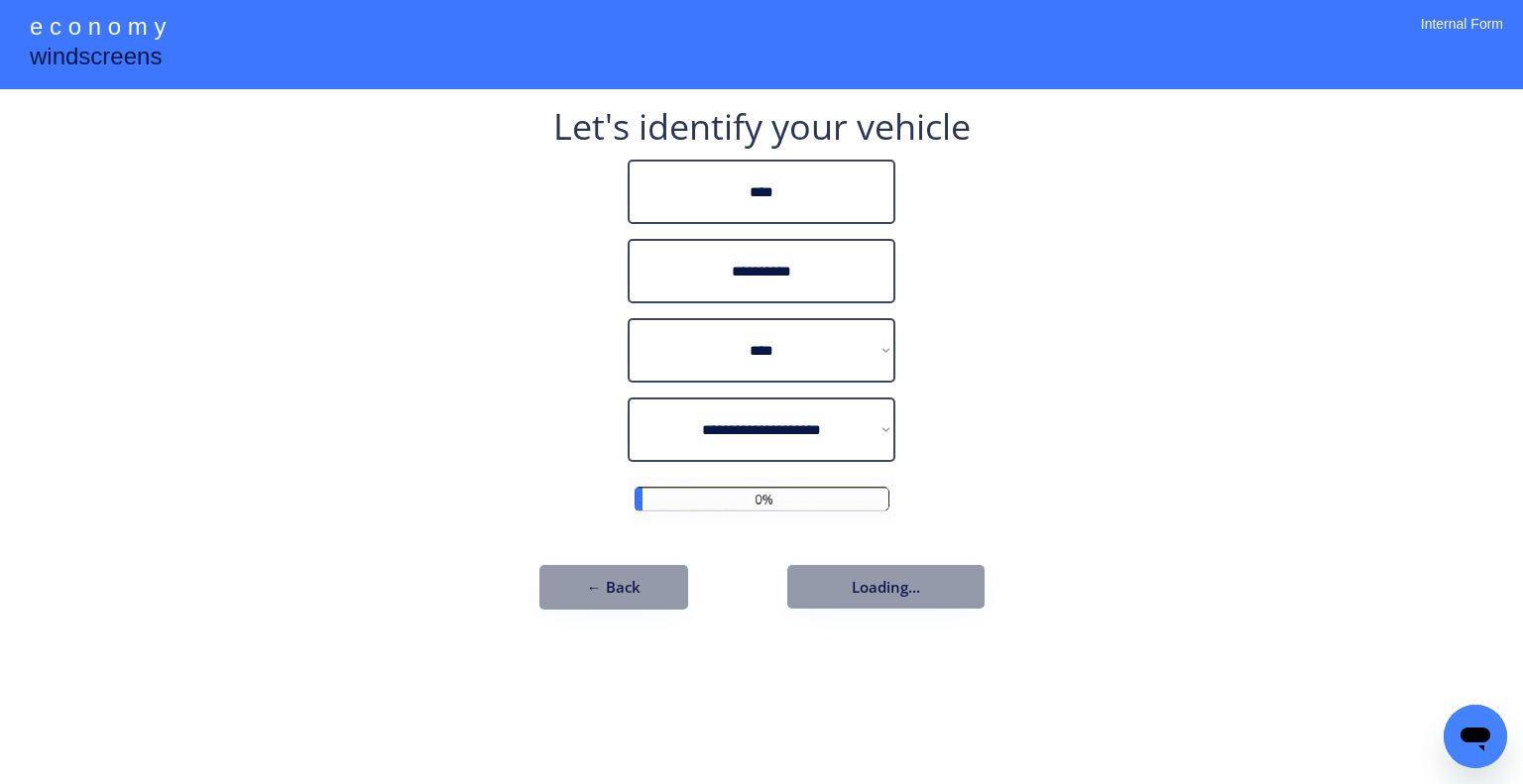 click on "**********" at bounding box center [762, 392] 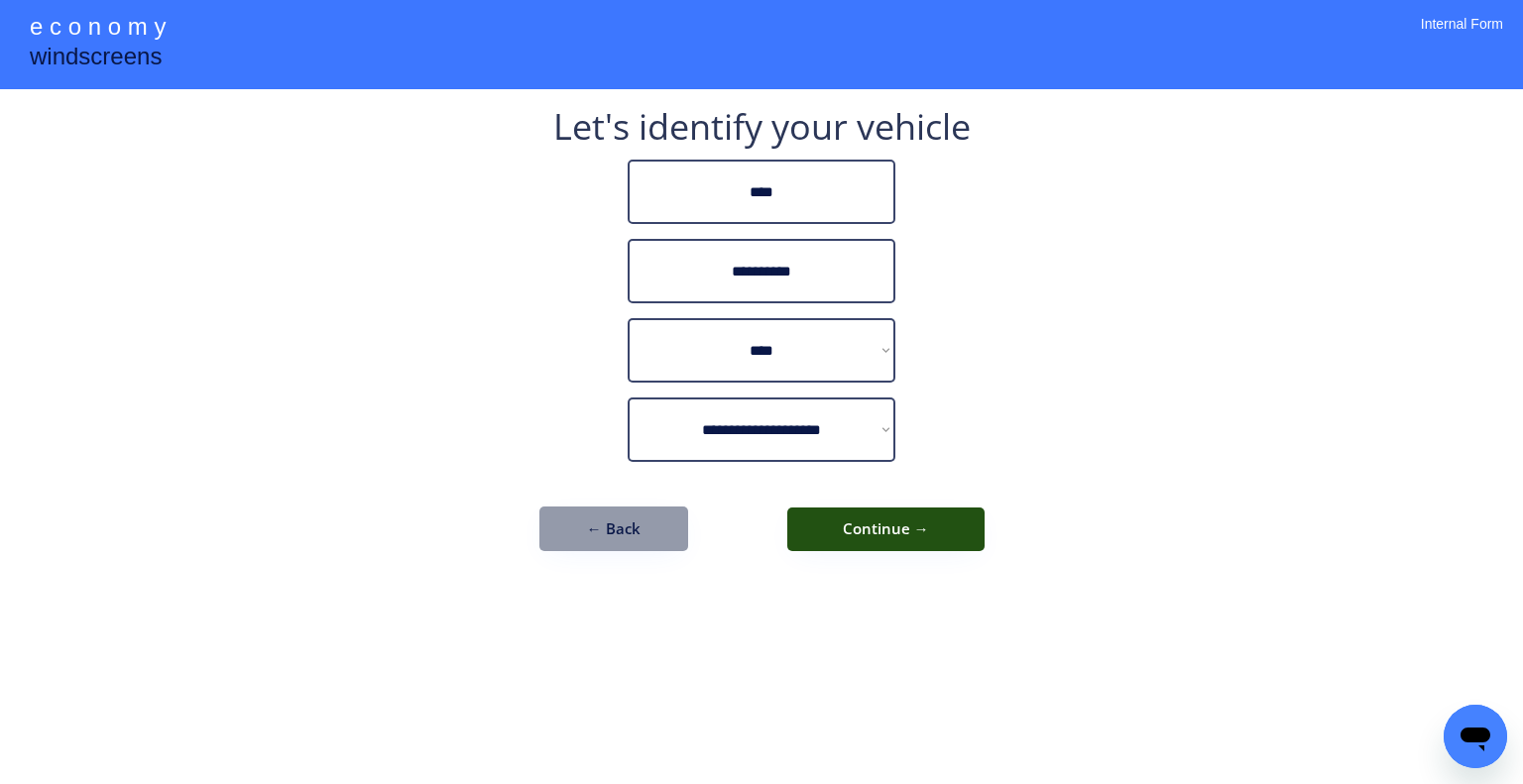 drag, startPoint x: 912, startPoint y: 526, endPoint x: 1084, endPoint y: 566, distance: 176.58992 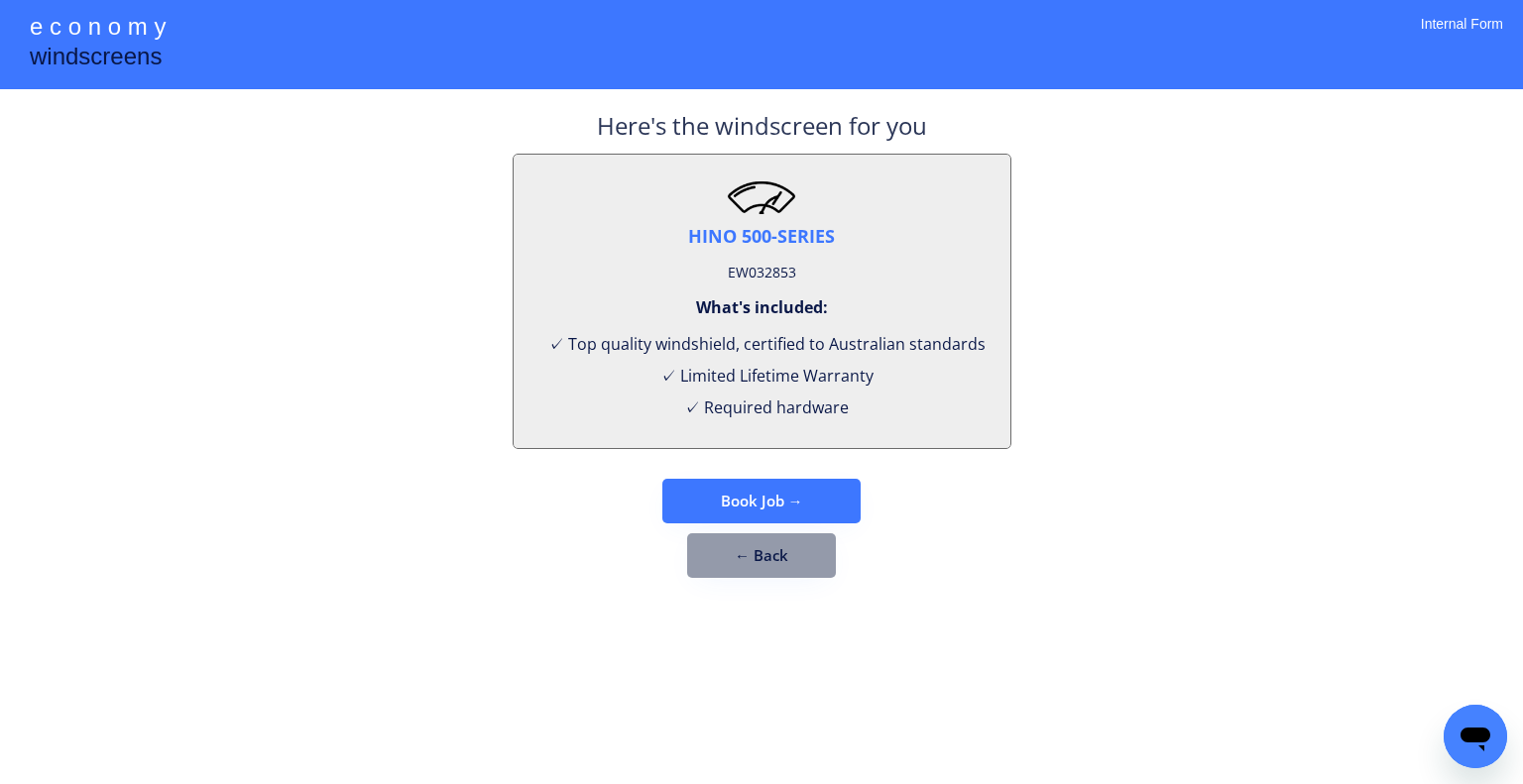 click on "EW032853" at bounding box center [762, 273] 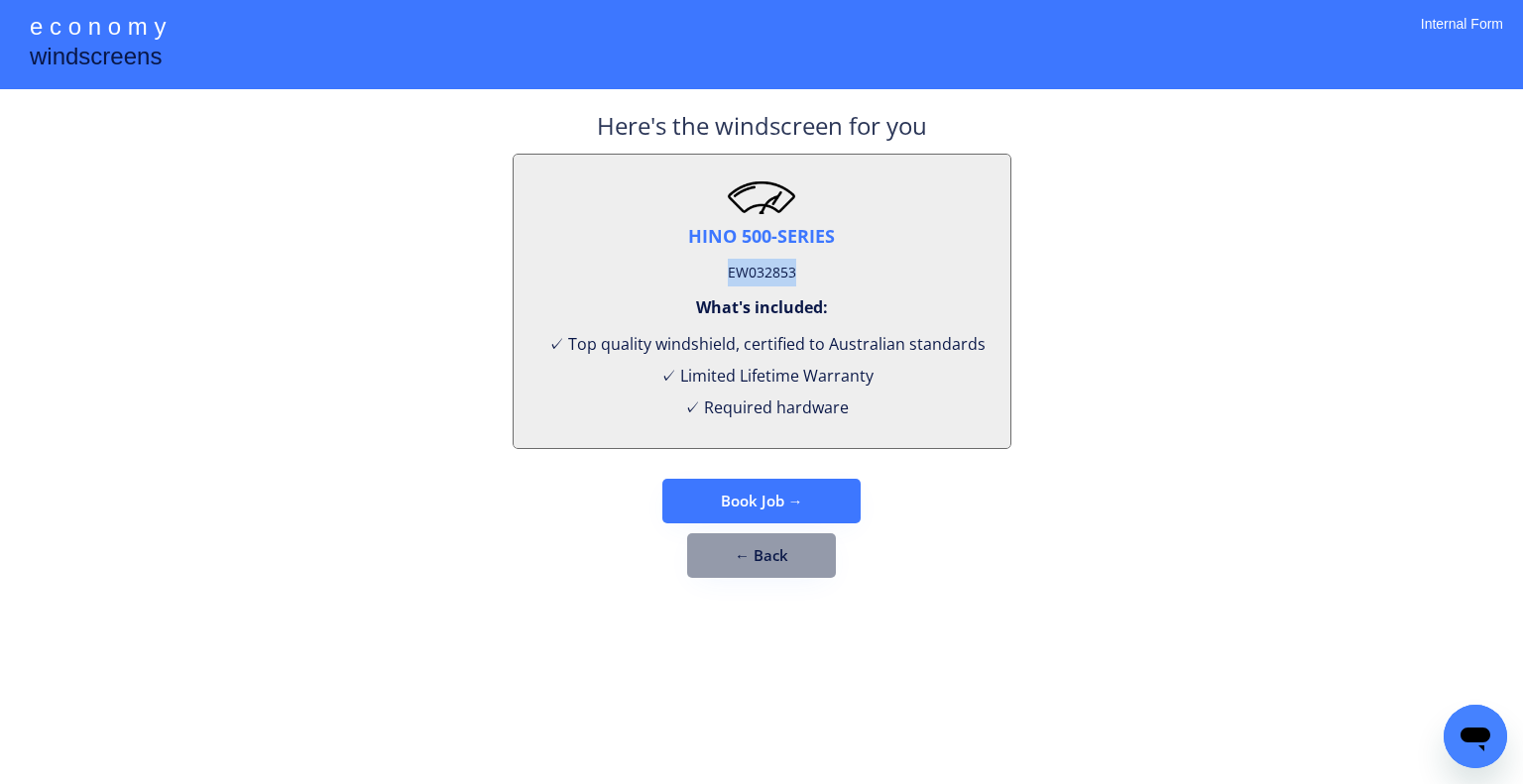 click on "EW032853" at bounding box center (762, 273) 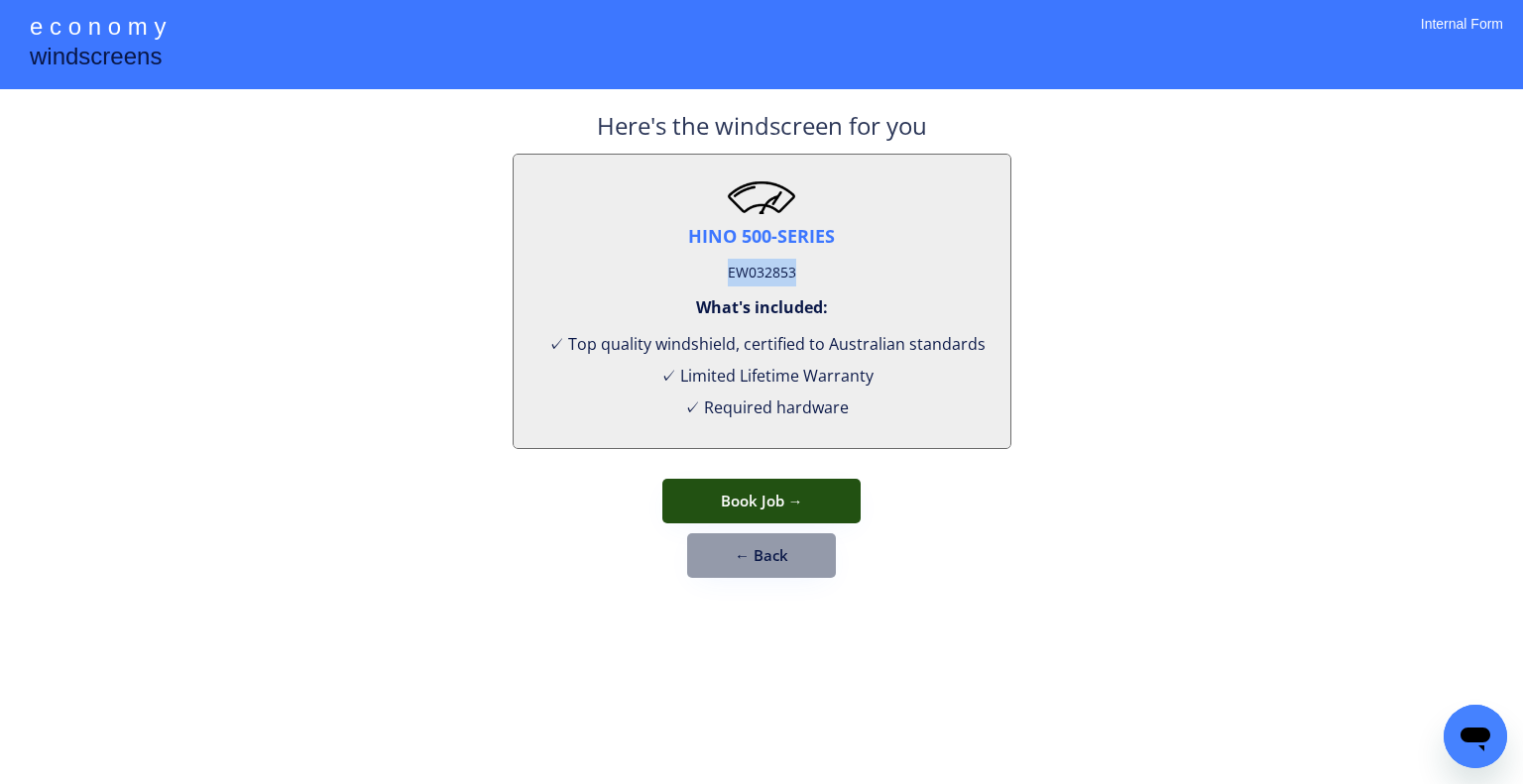 click on "Book Job    →" at bounding box center [762, 501] 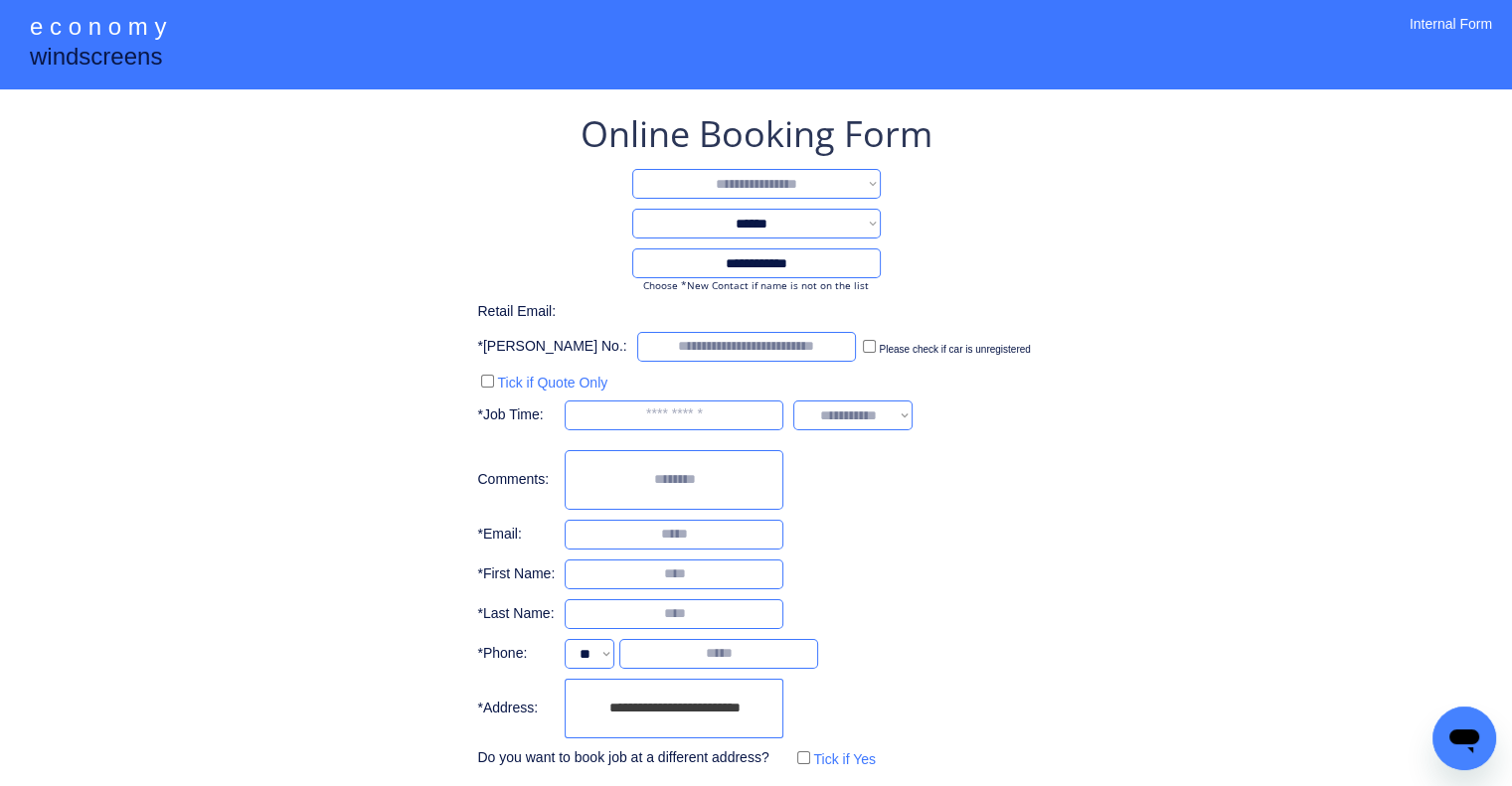 click on "**********" at bounding box center (756, 184) 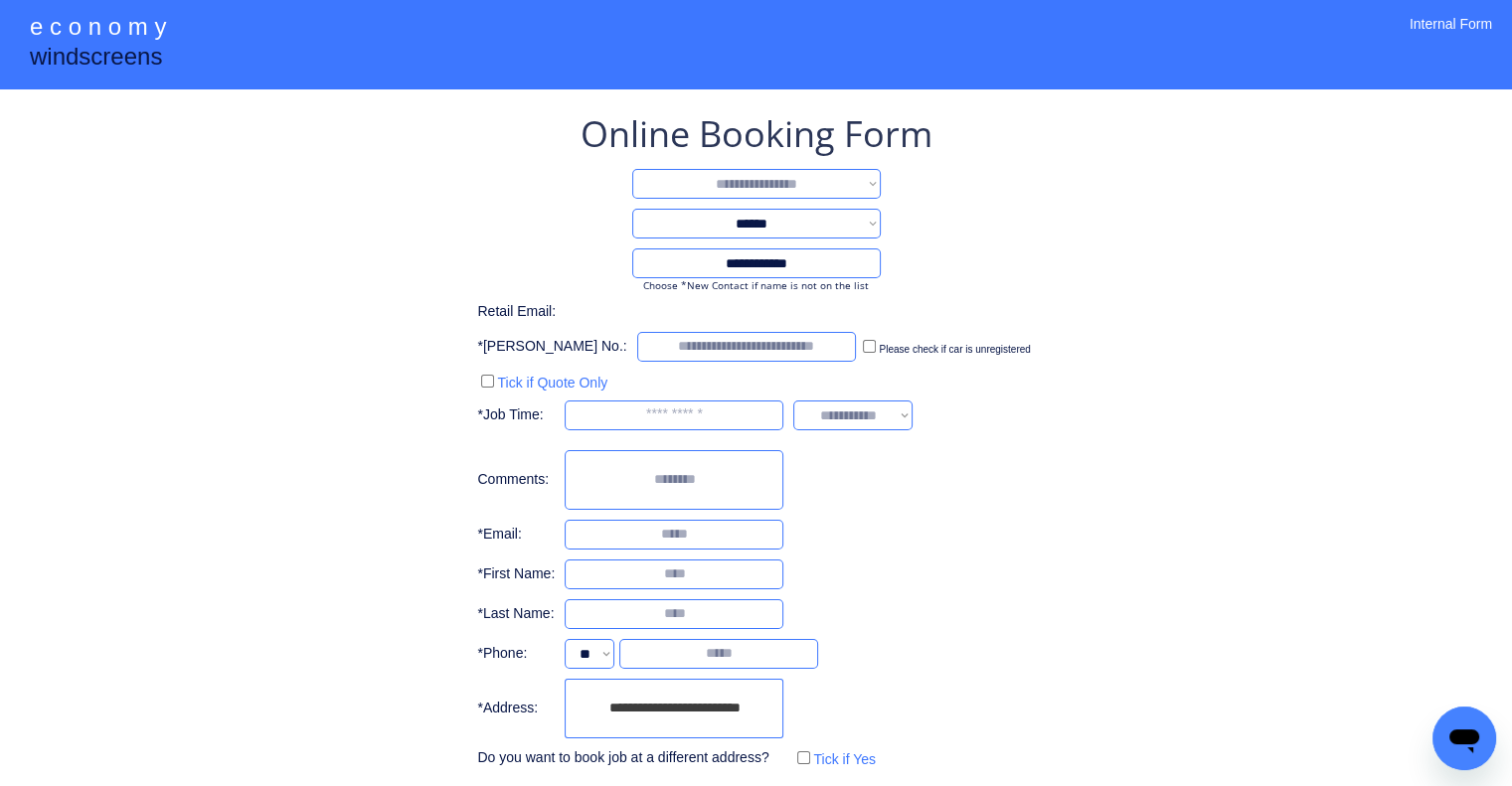 select on "**********" 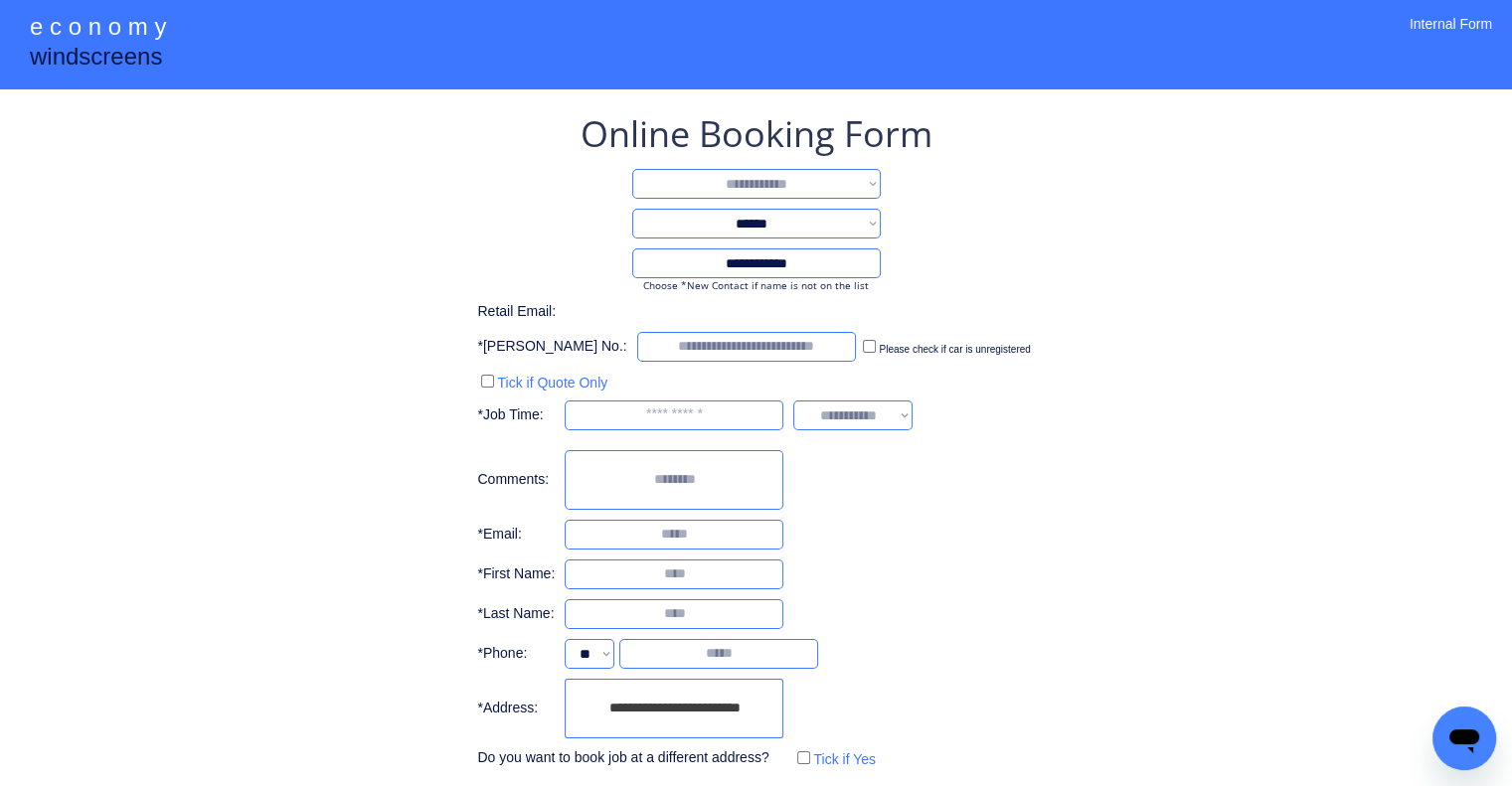 click on "**********" at bounding box center (756, 184) 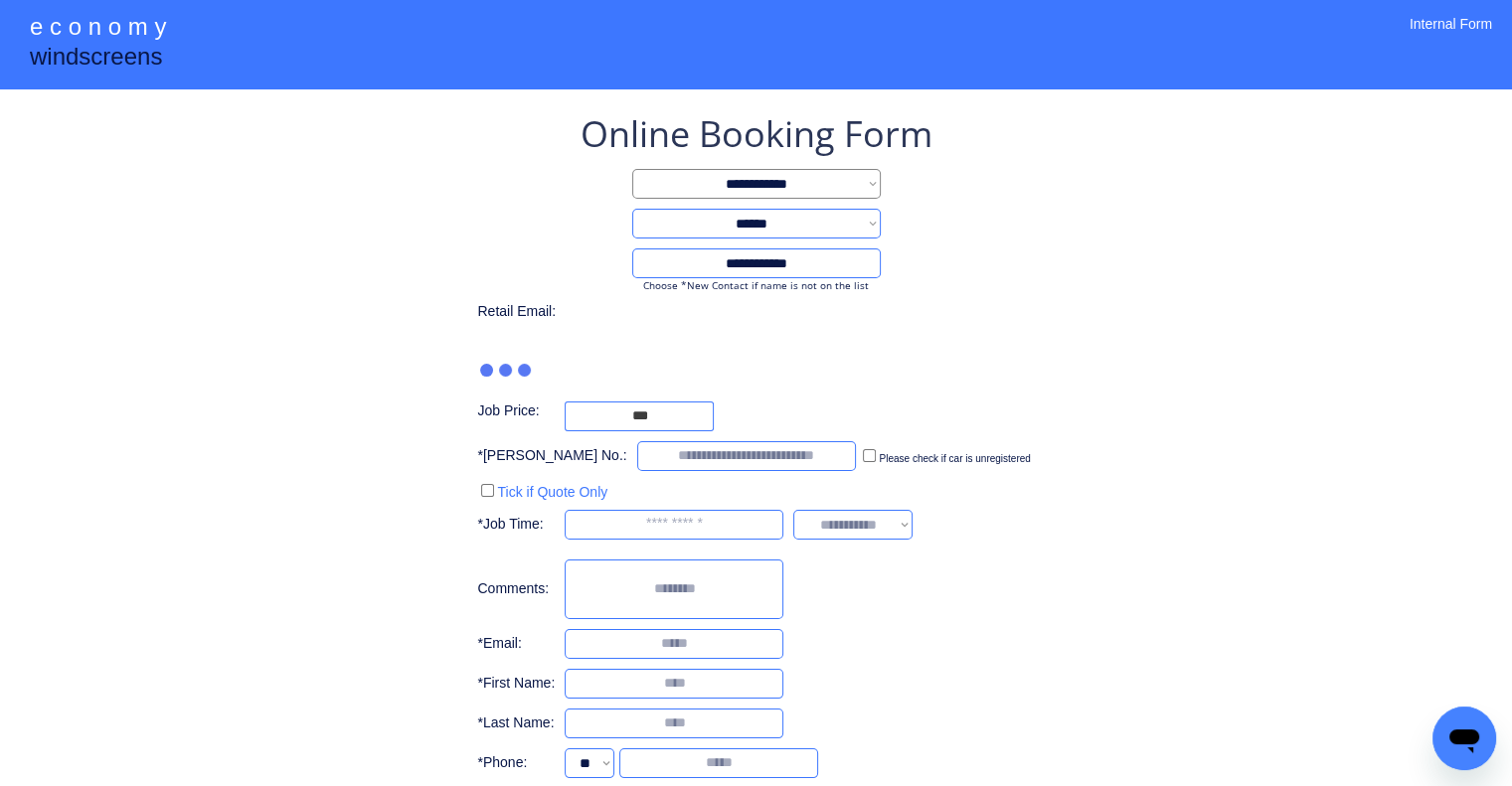 click on "**********" at bounding box center [756, 496] 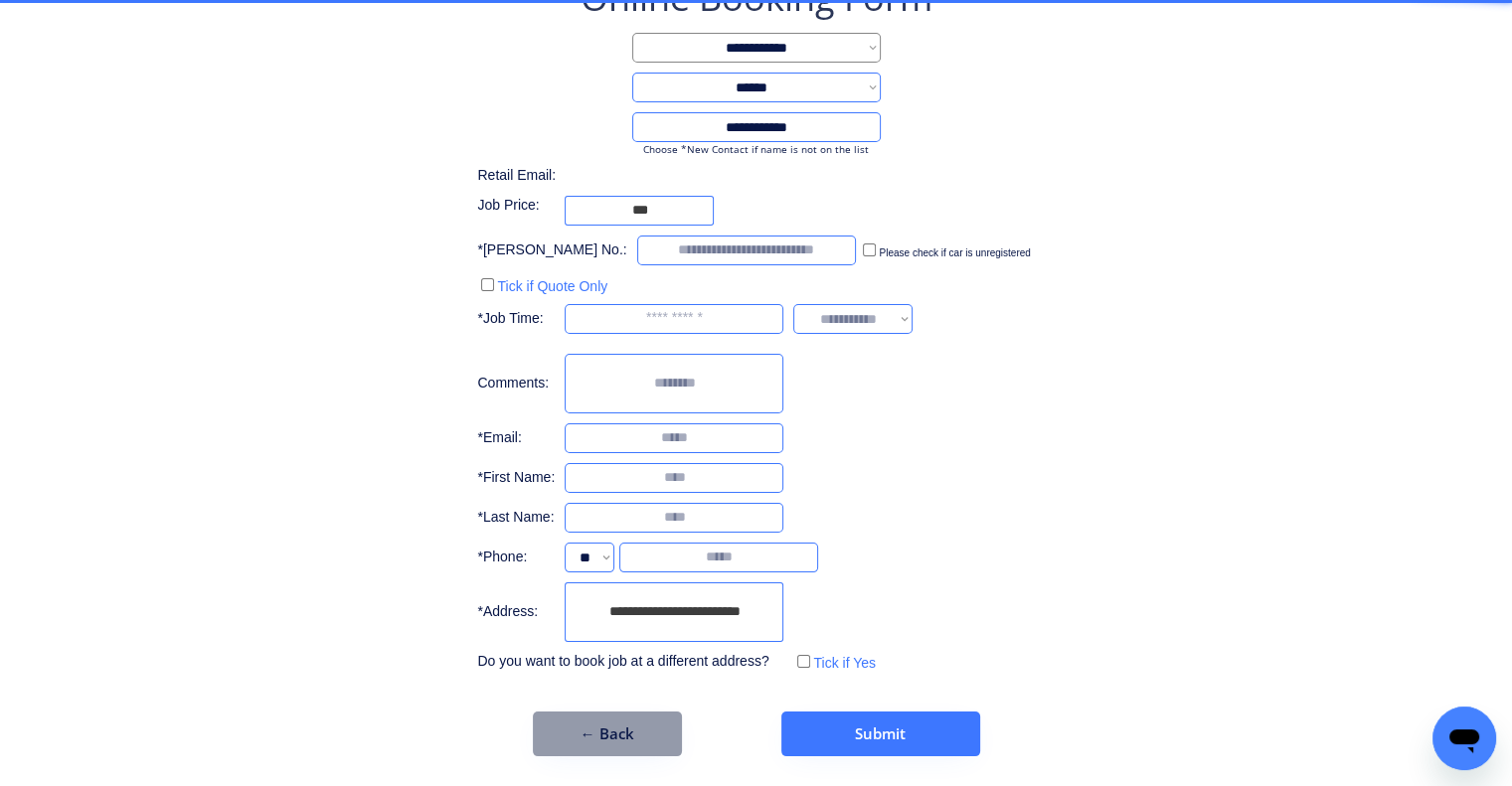 scroll, scrollTop: 135, scrollLeft: 0, axis: vertical 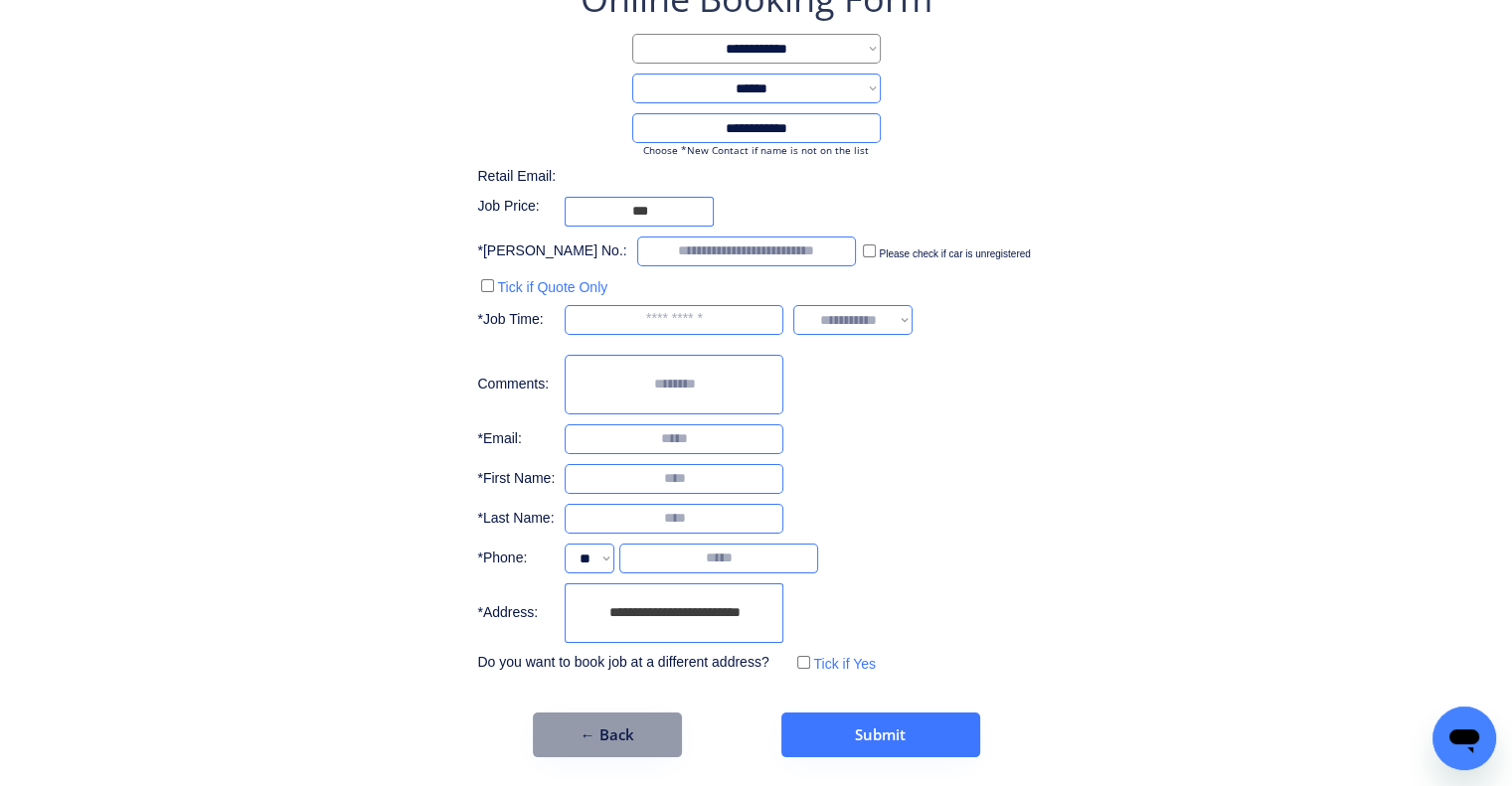 click on "**********" at bounding box center (674, 613) 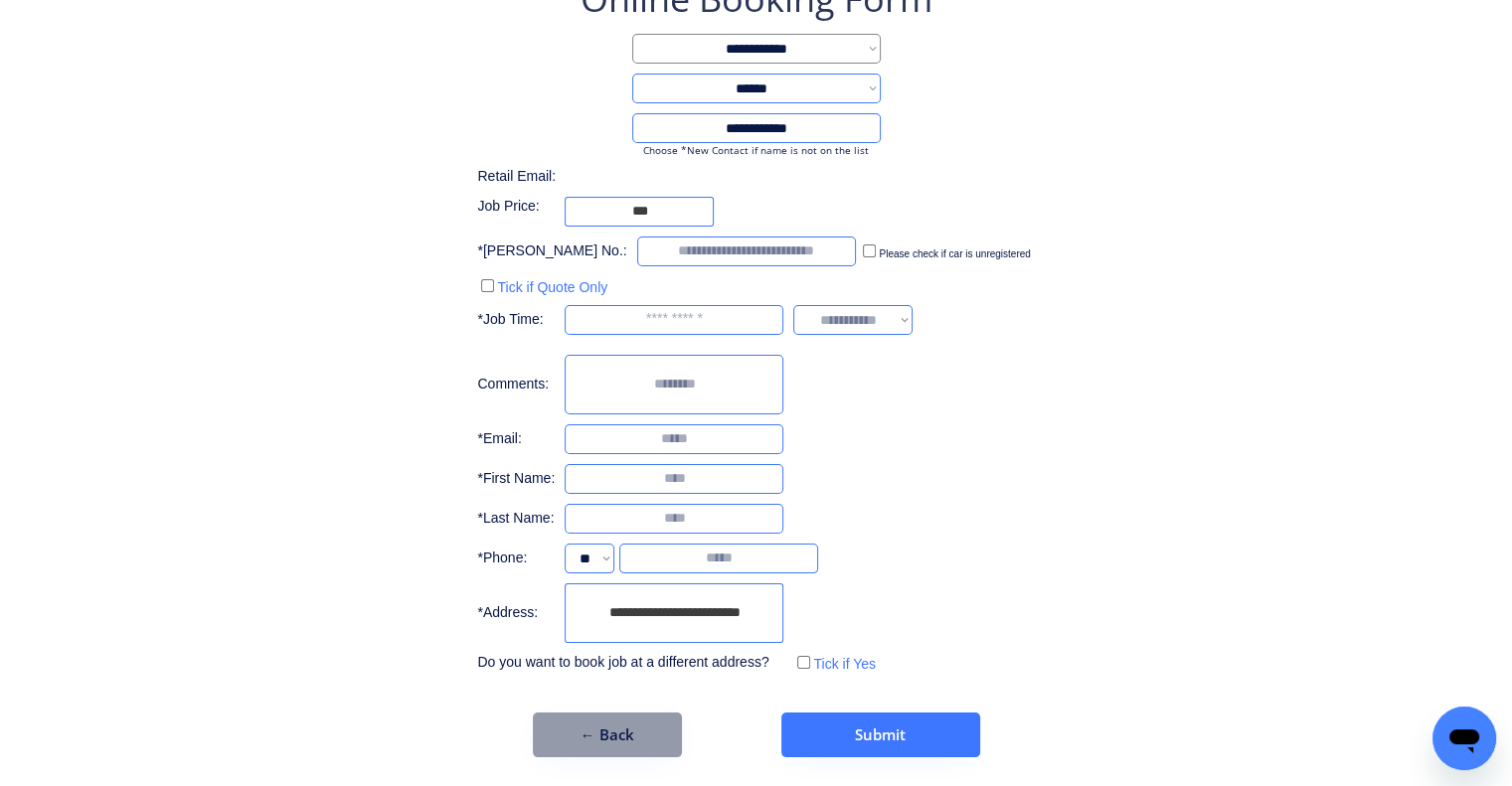 click on "**********" at bounding box center [756, 326] 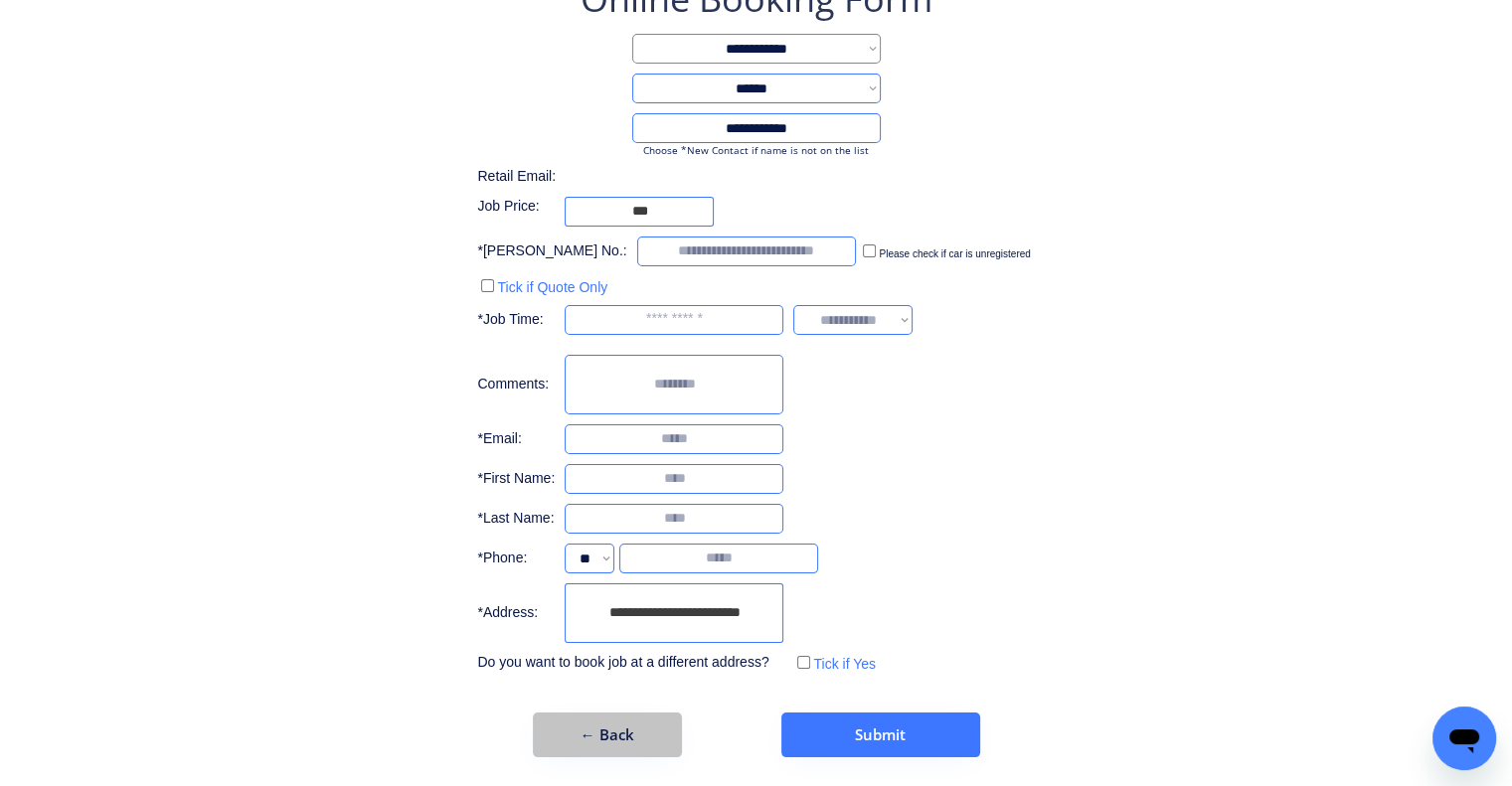 click on "←   Back" at bounding box center [607, 734] 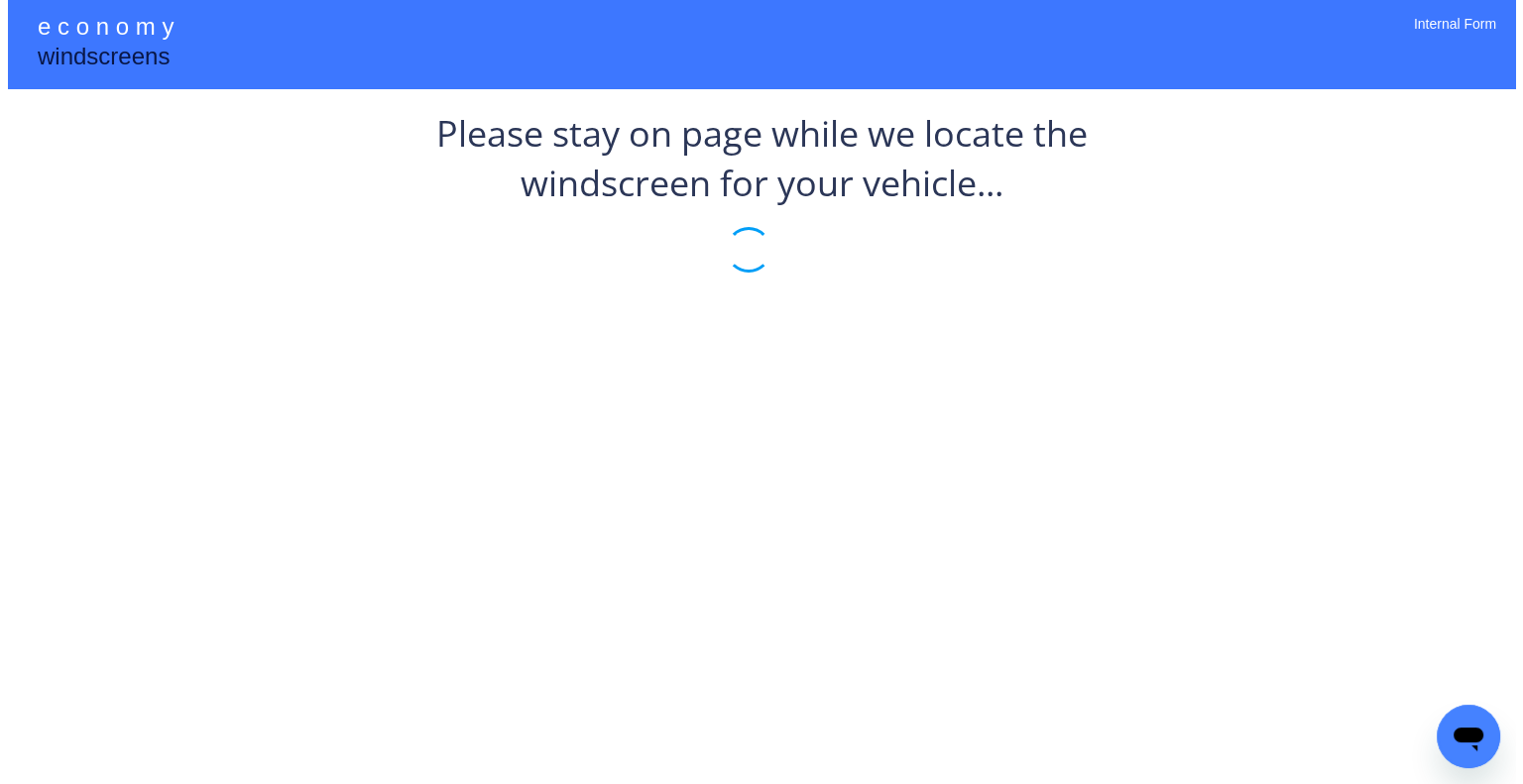 scroll, scrollTop: 0, scrollLeft: 0, axis: both 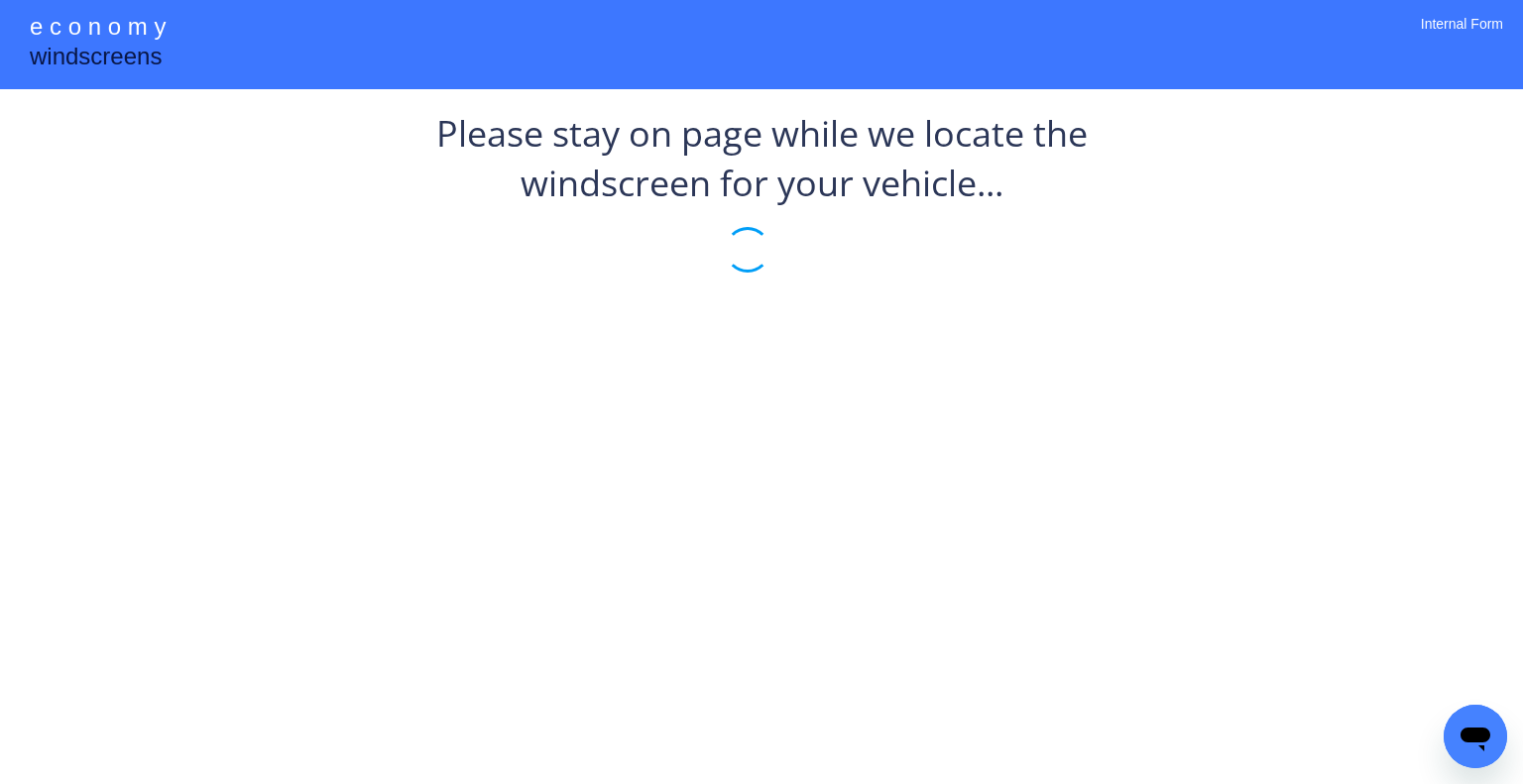 click at bounding box center [762, 264] 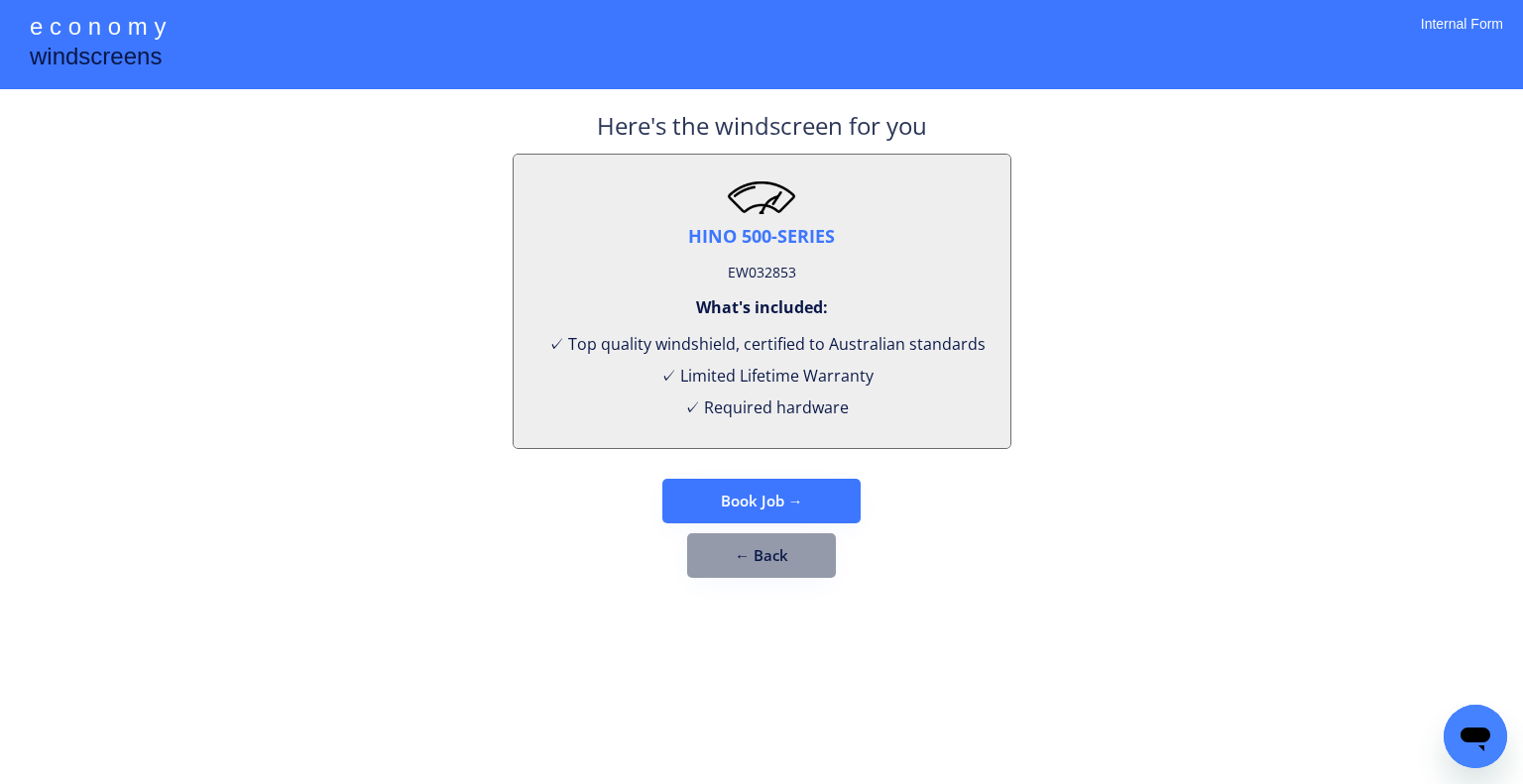 click on "EW032853" at bounding box center [762, 273] 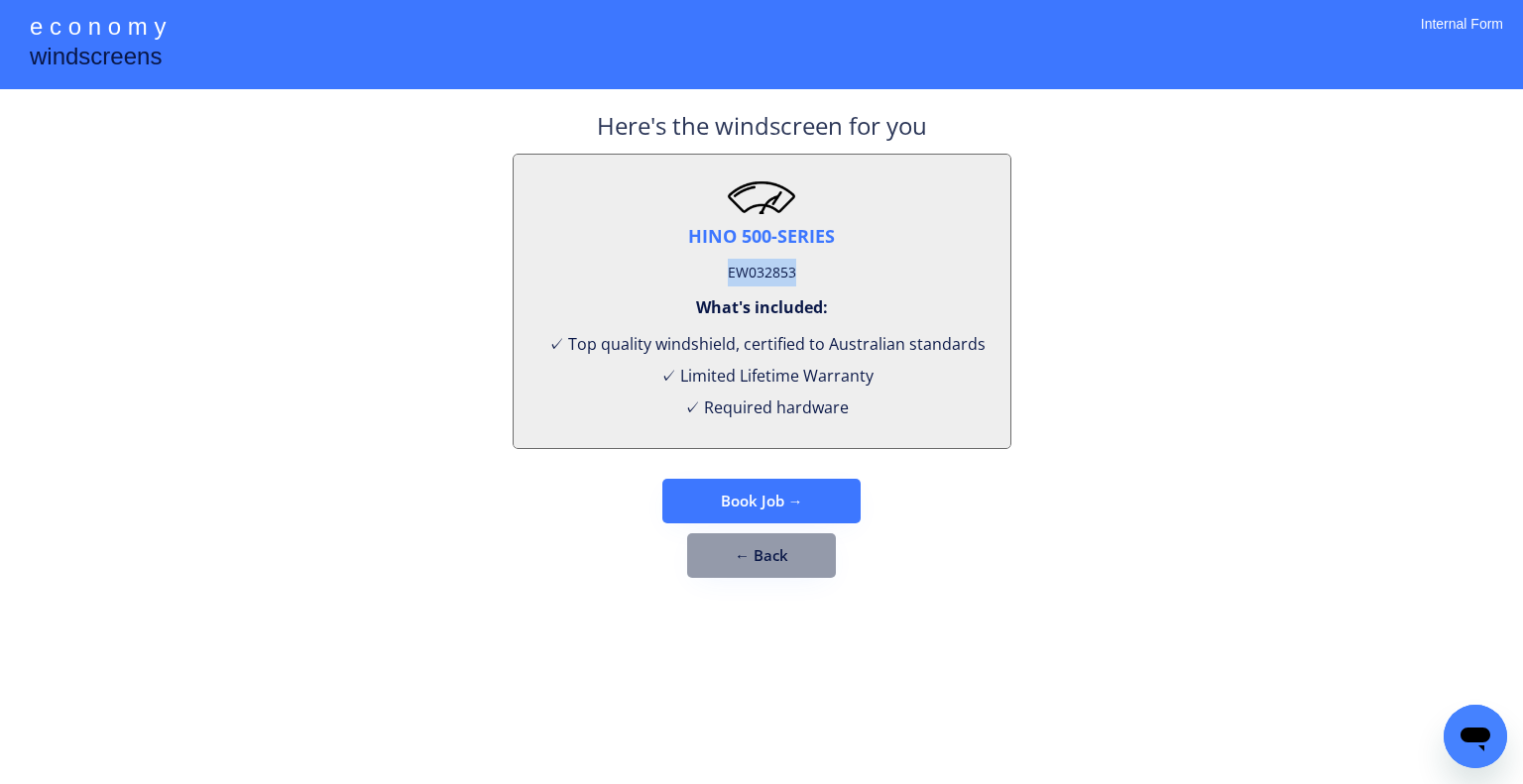 drag, startPoint x: 761, startPoint y: 270, endPoint x: 543, endPoint y: 4, distance: 343.9186 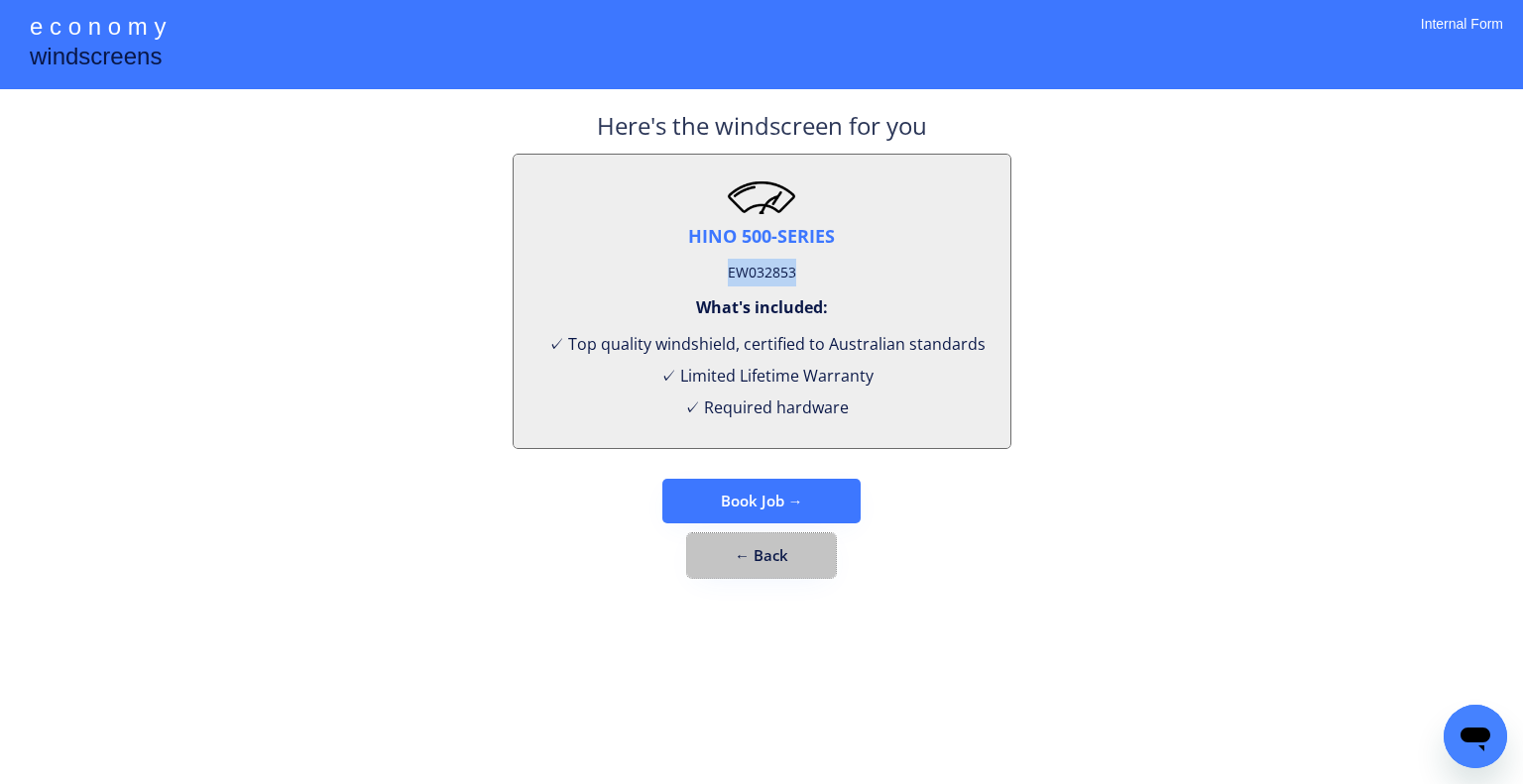 click on "←   Back" at bounding box center [762, 555] 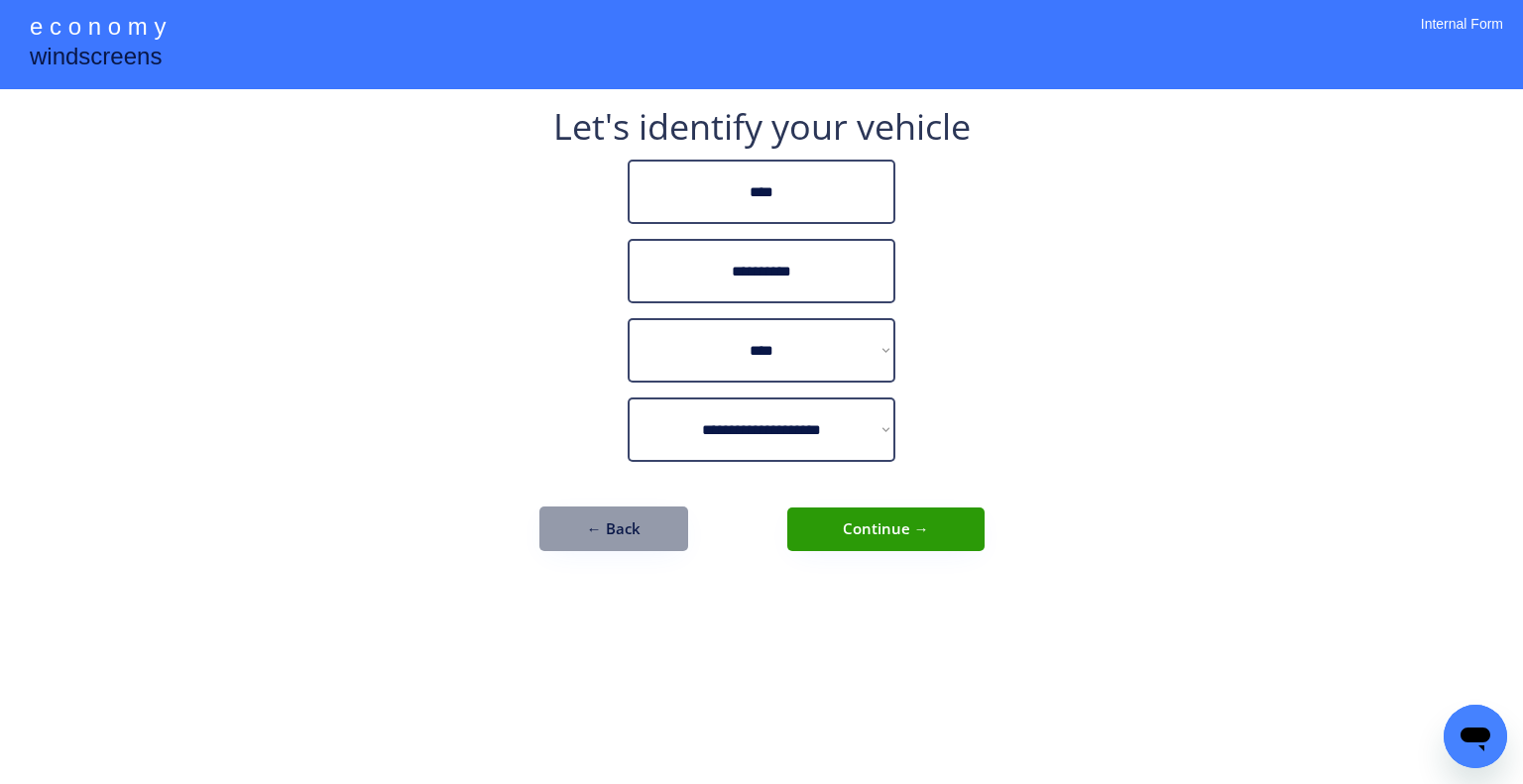 click on "**********" at bounding box center [762, 340] 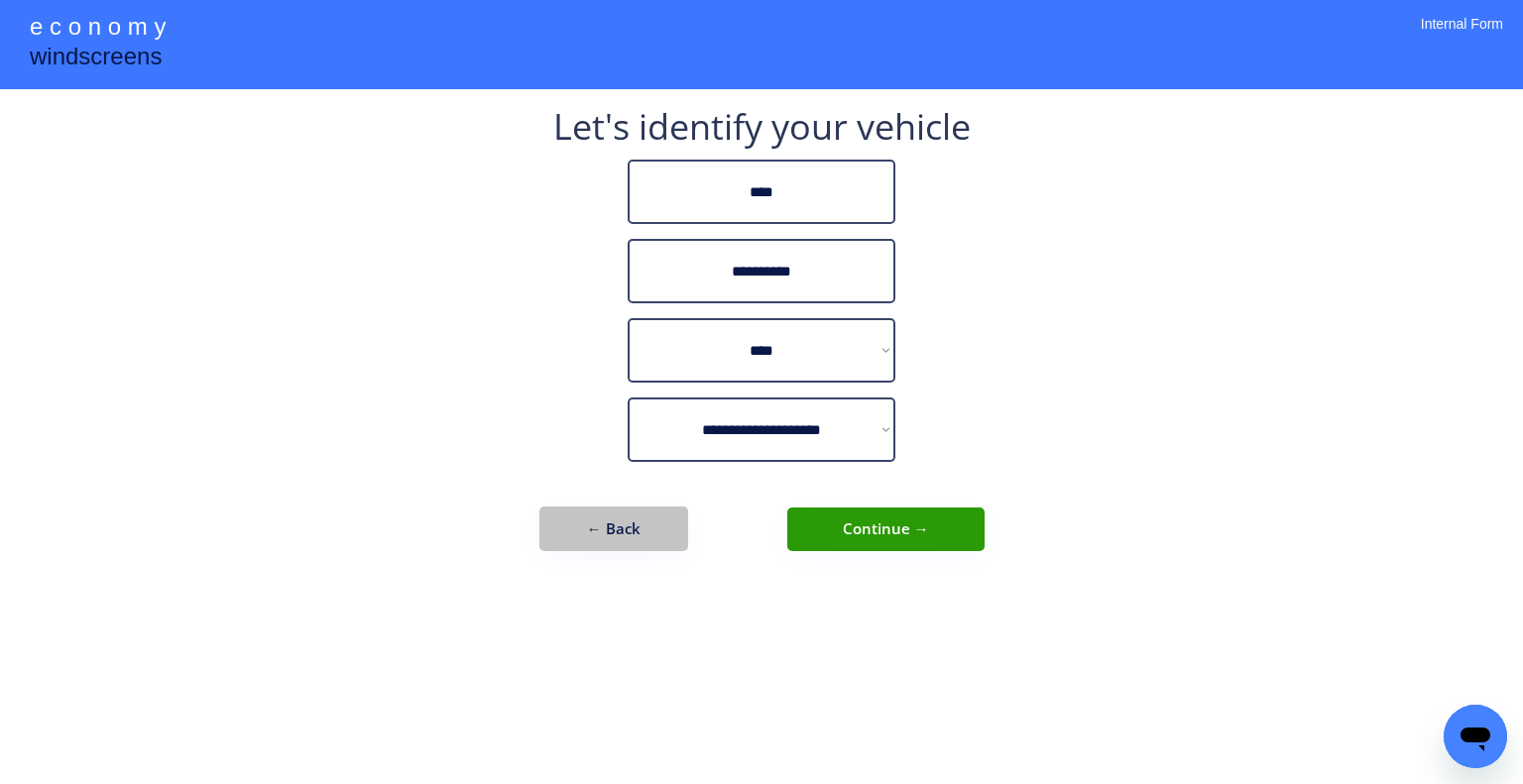 click on "←   Back" at bounding box center (614, 528) 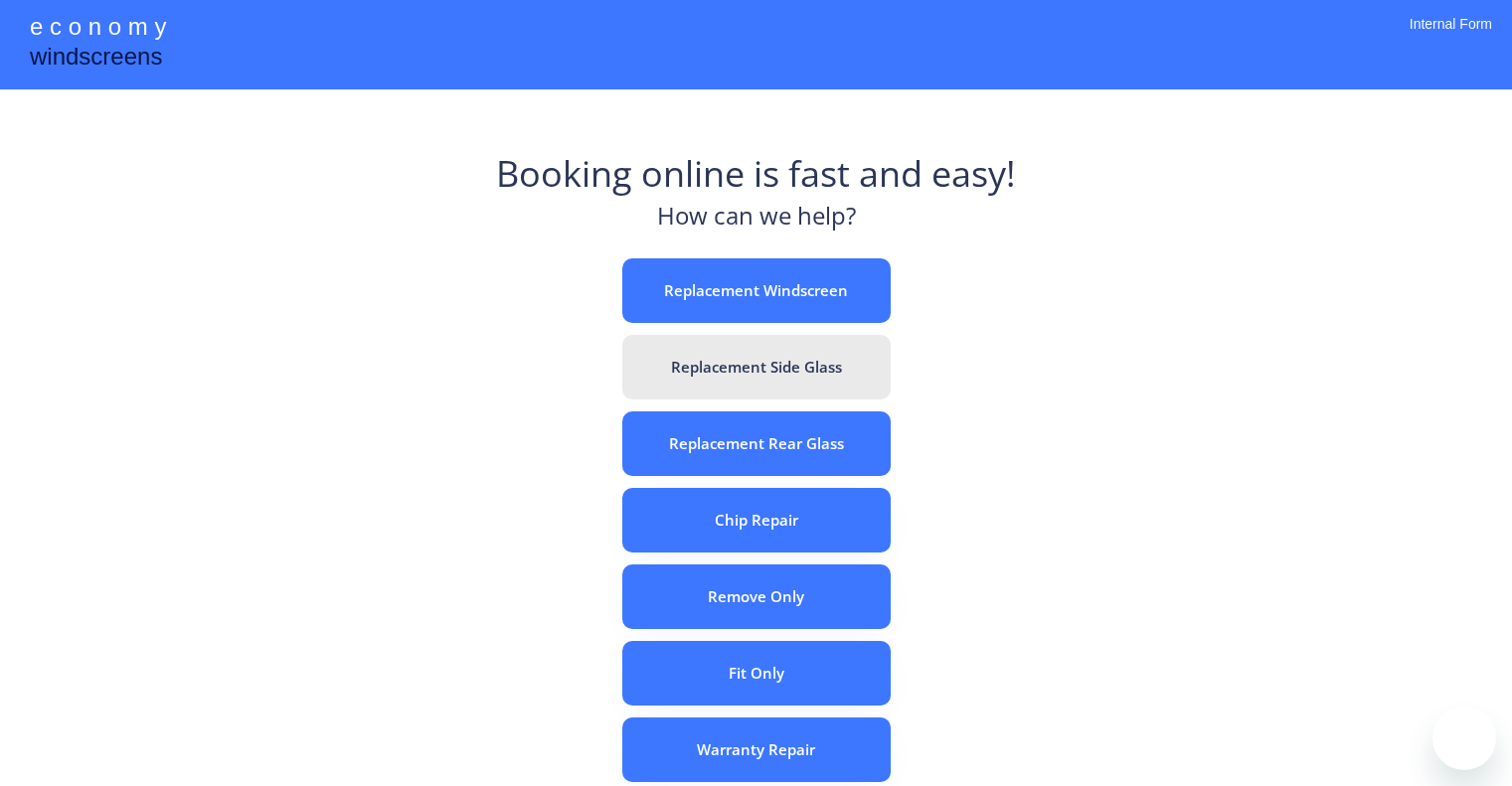scroll, scrollTop: 0, scrollLeft: 0, axis: both 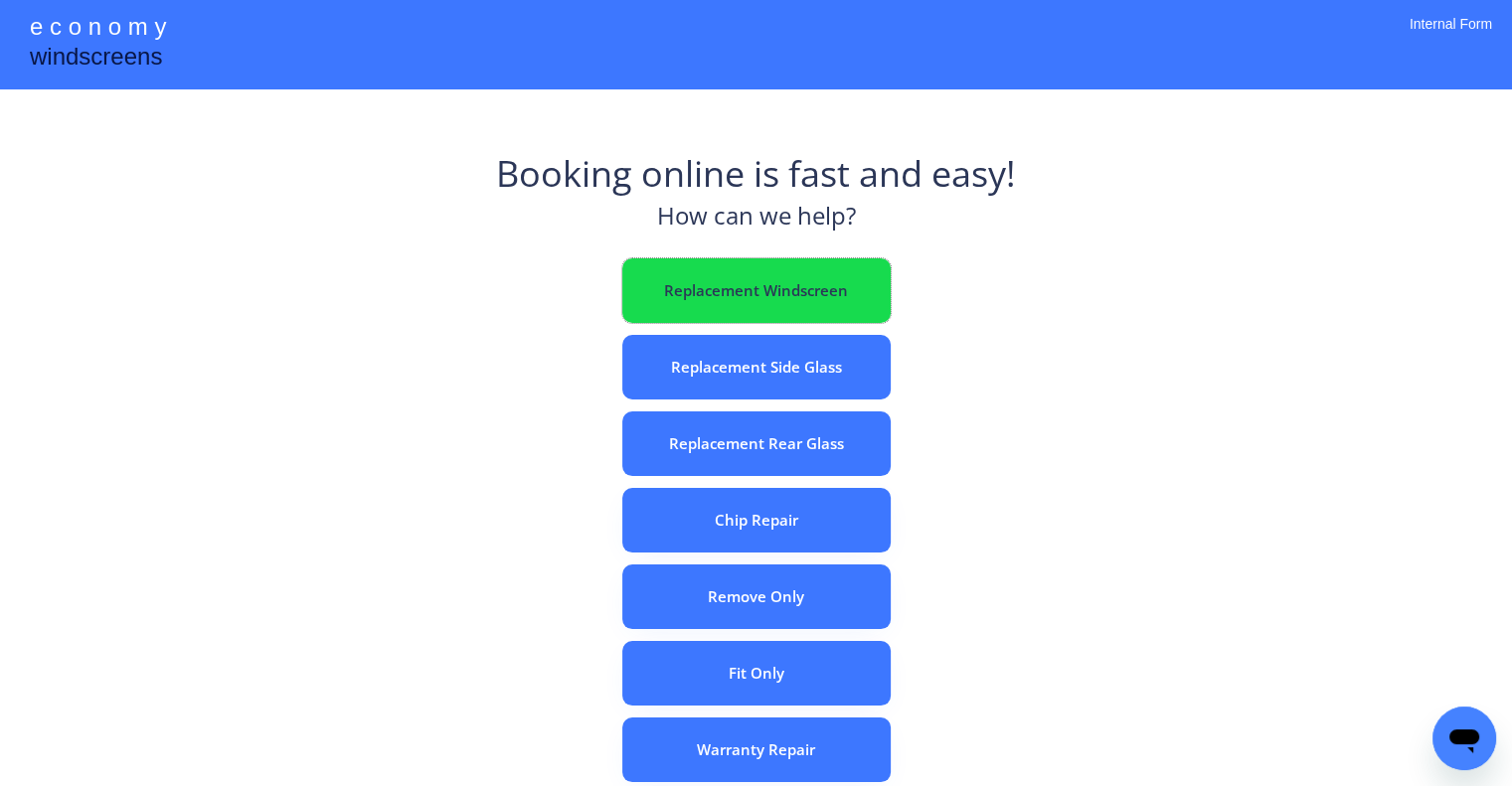 click on "Replacement Windscreen" at bounding box center [756, 290] 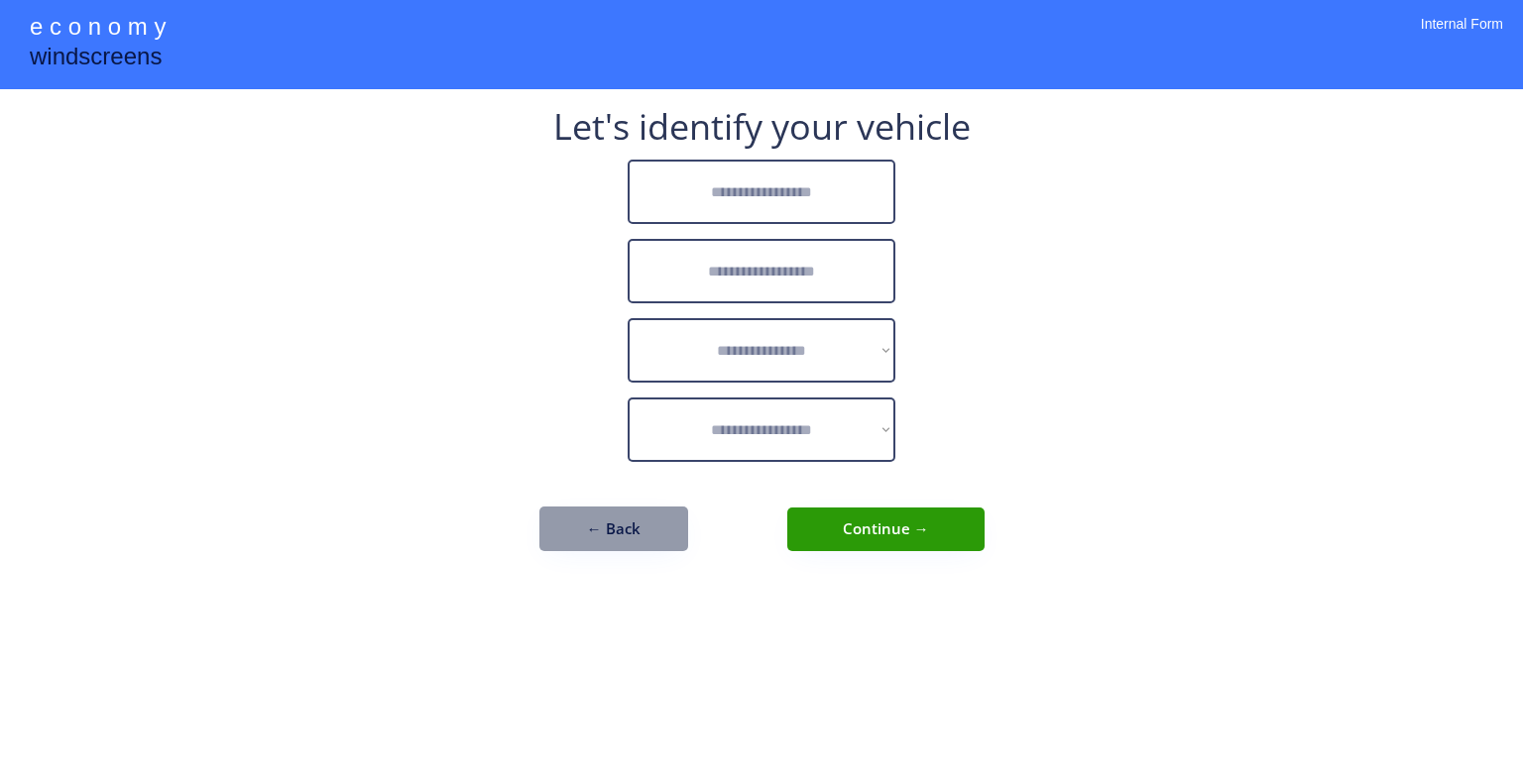 scroll, scrollTop: 0, scrollLeft: 0, axis: both 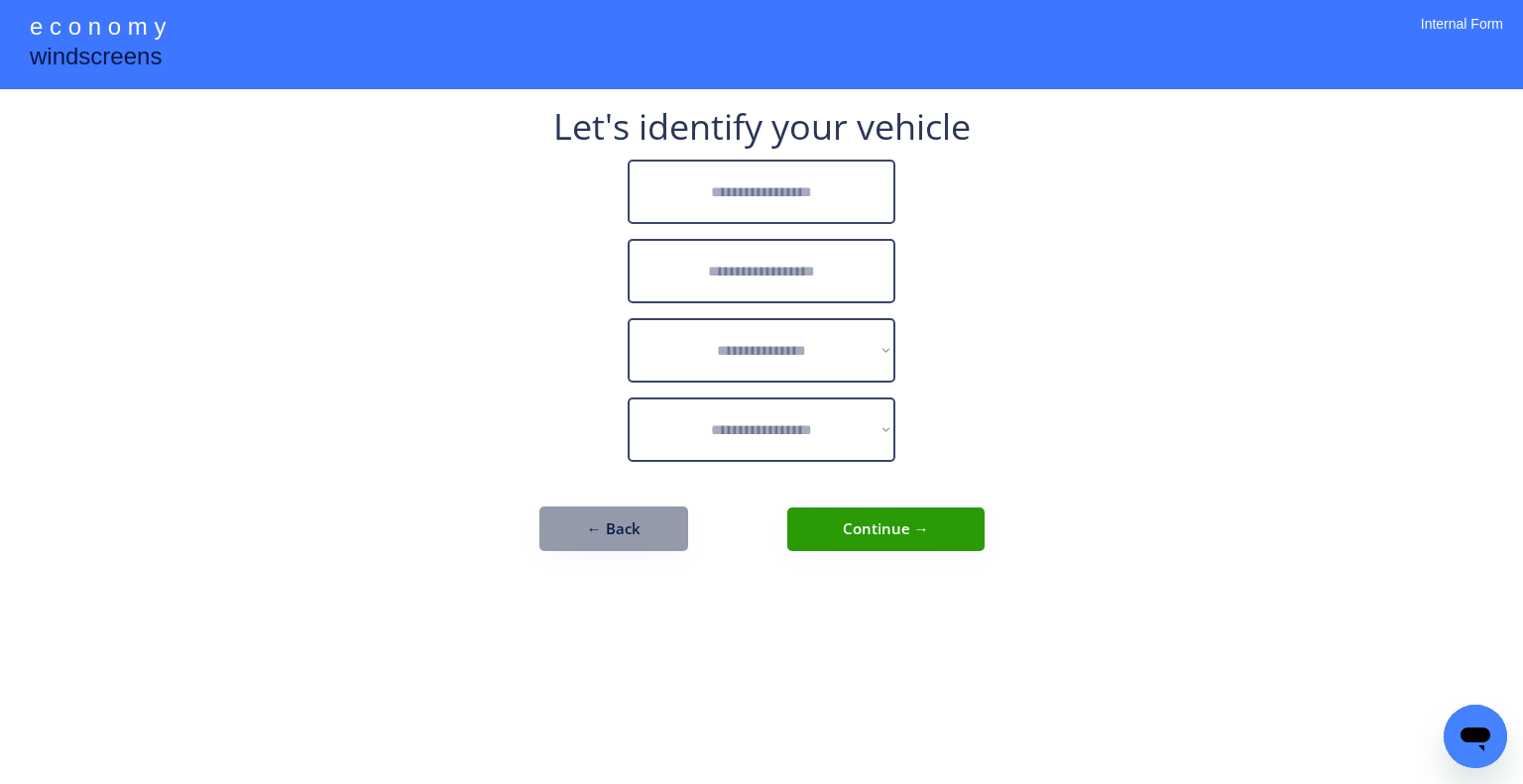 click at bounding box center (762, 191) 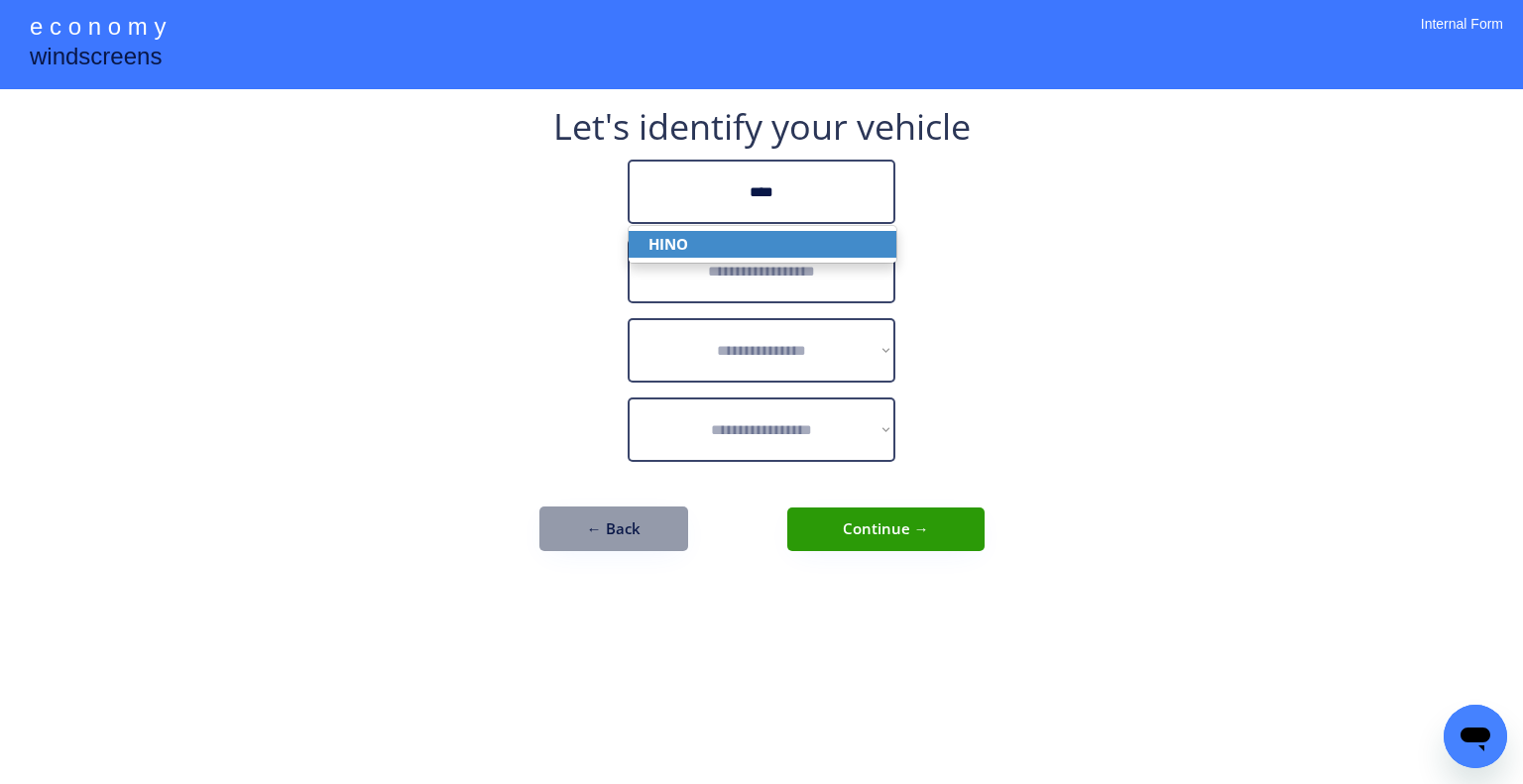 click on "HINO" at bounding box center (762, 244) 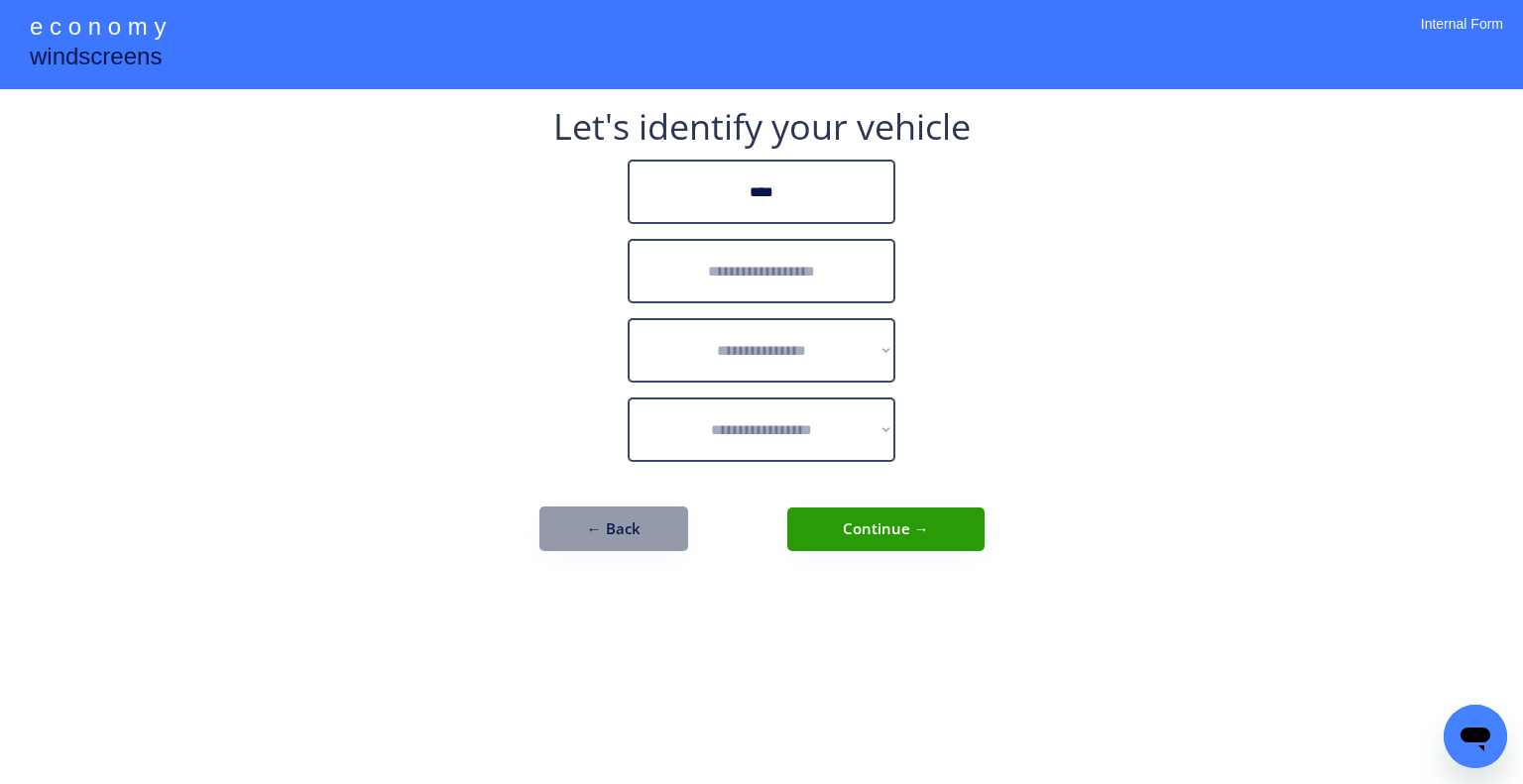 click at bounding box center (762, 271) 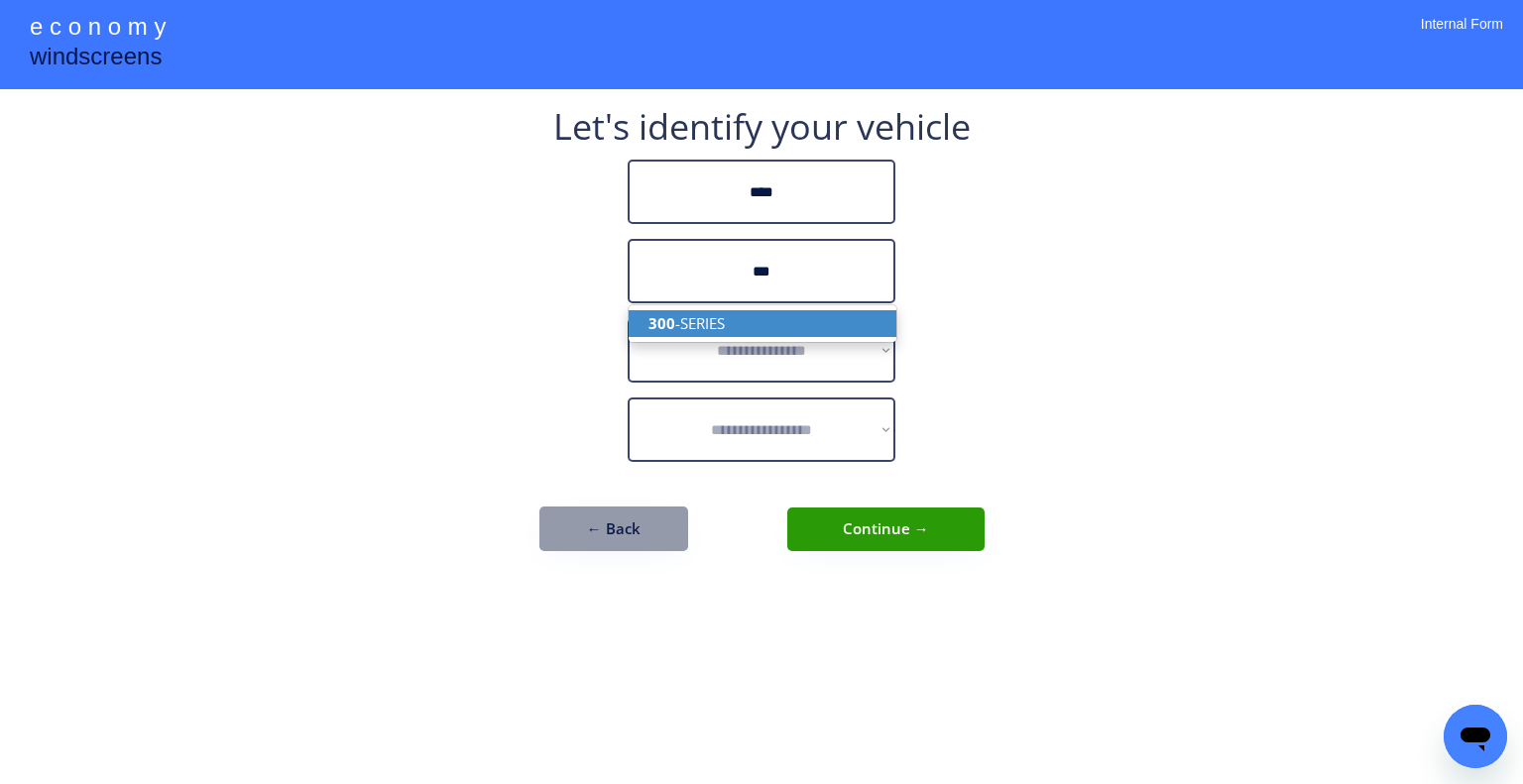 click on "300 -SERIES" at bounding box center [762, 323] 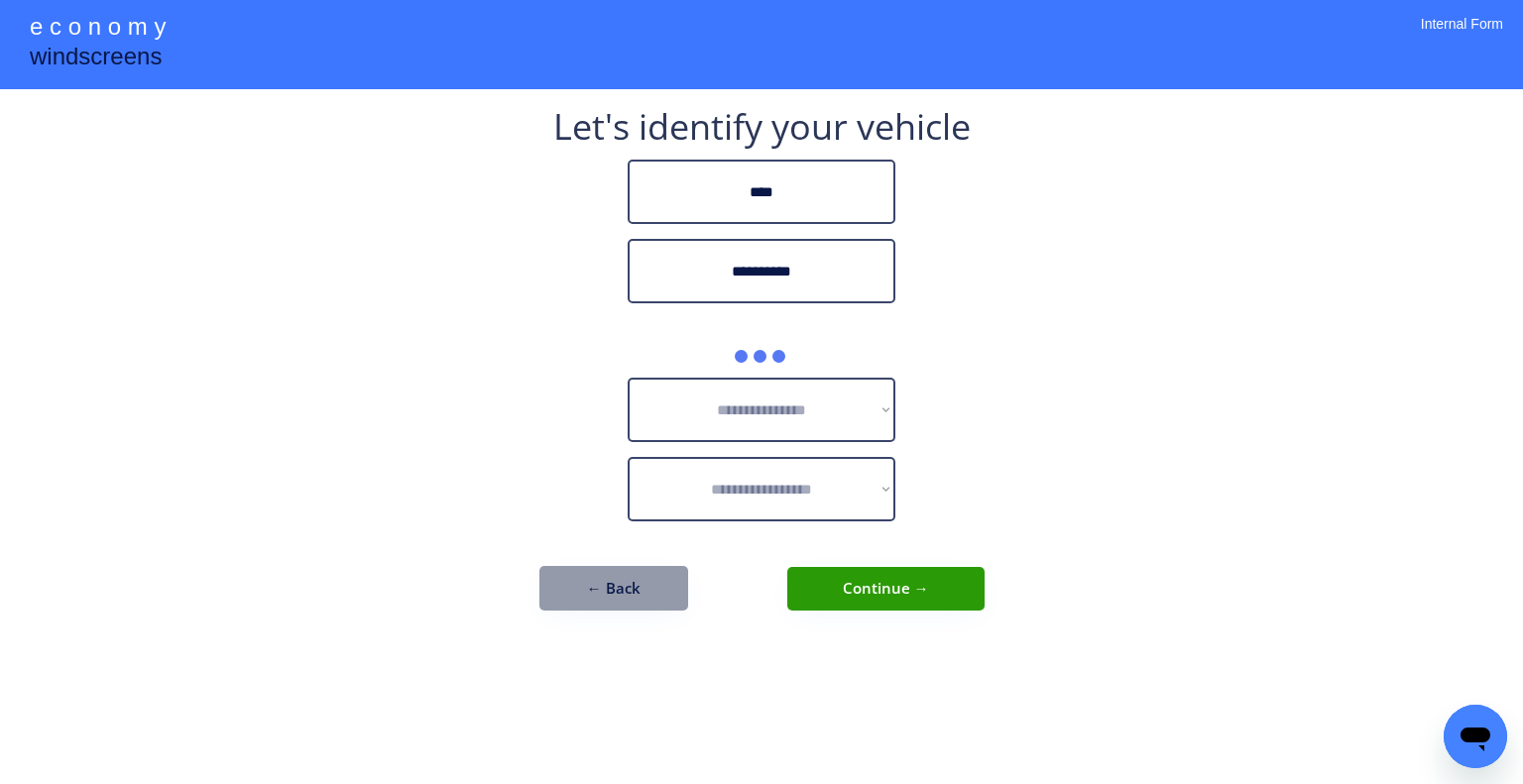 type on "**********" 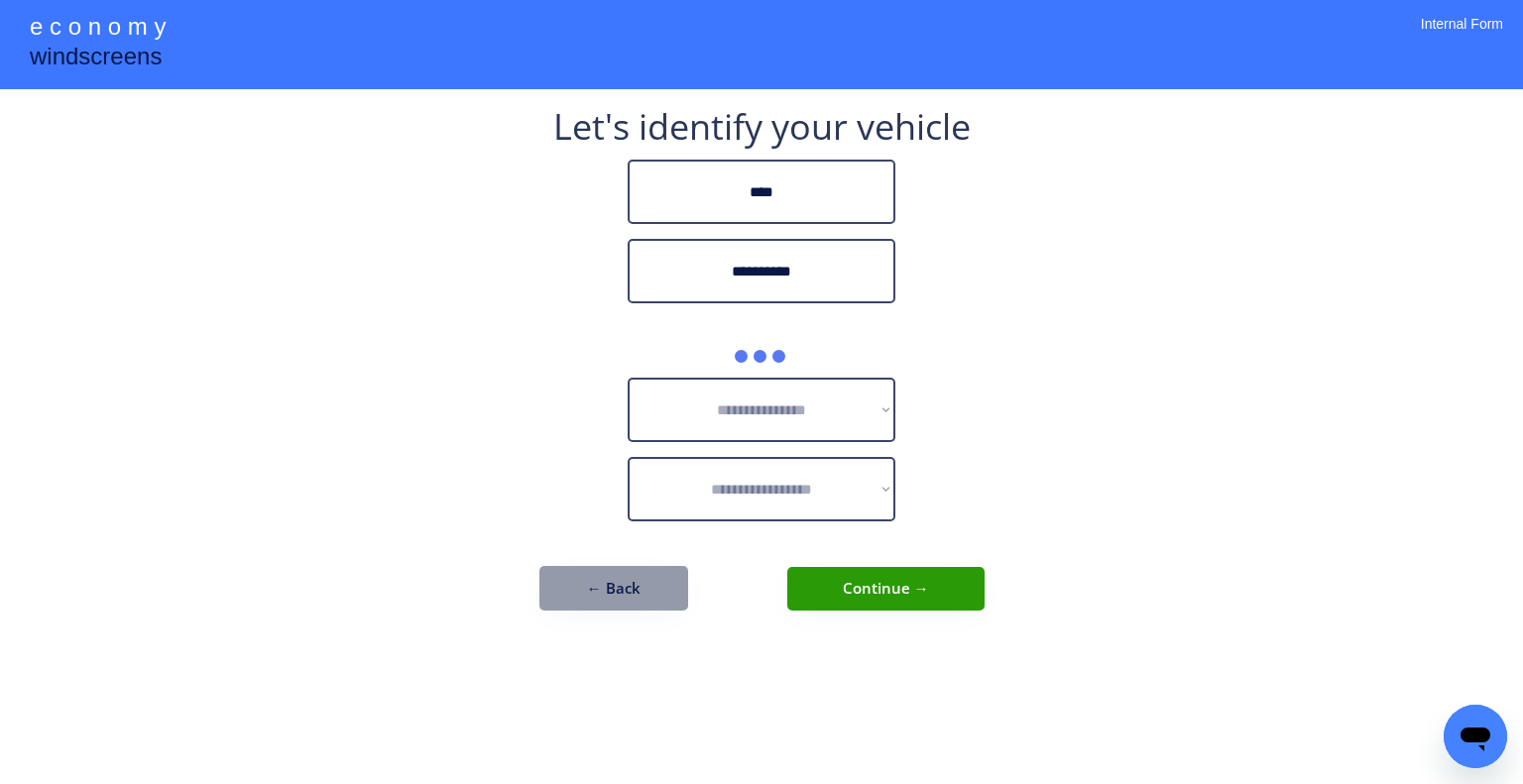 click on "**********" at bounding box center [762, 392] 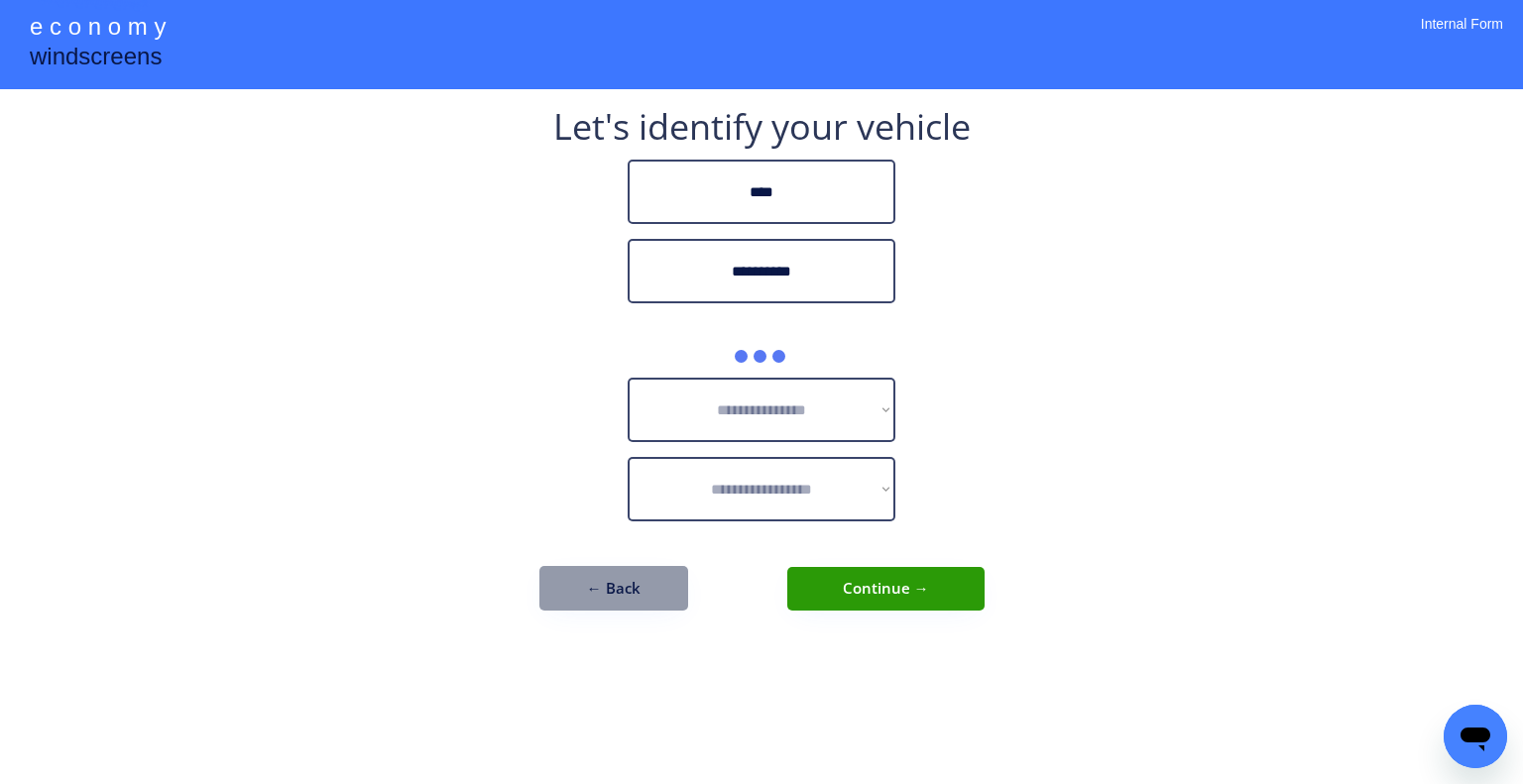 click on "**********" at bounding box center [762, 392] 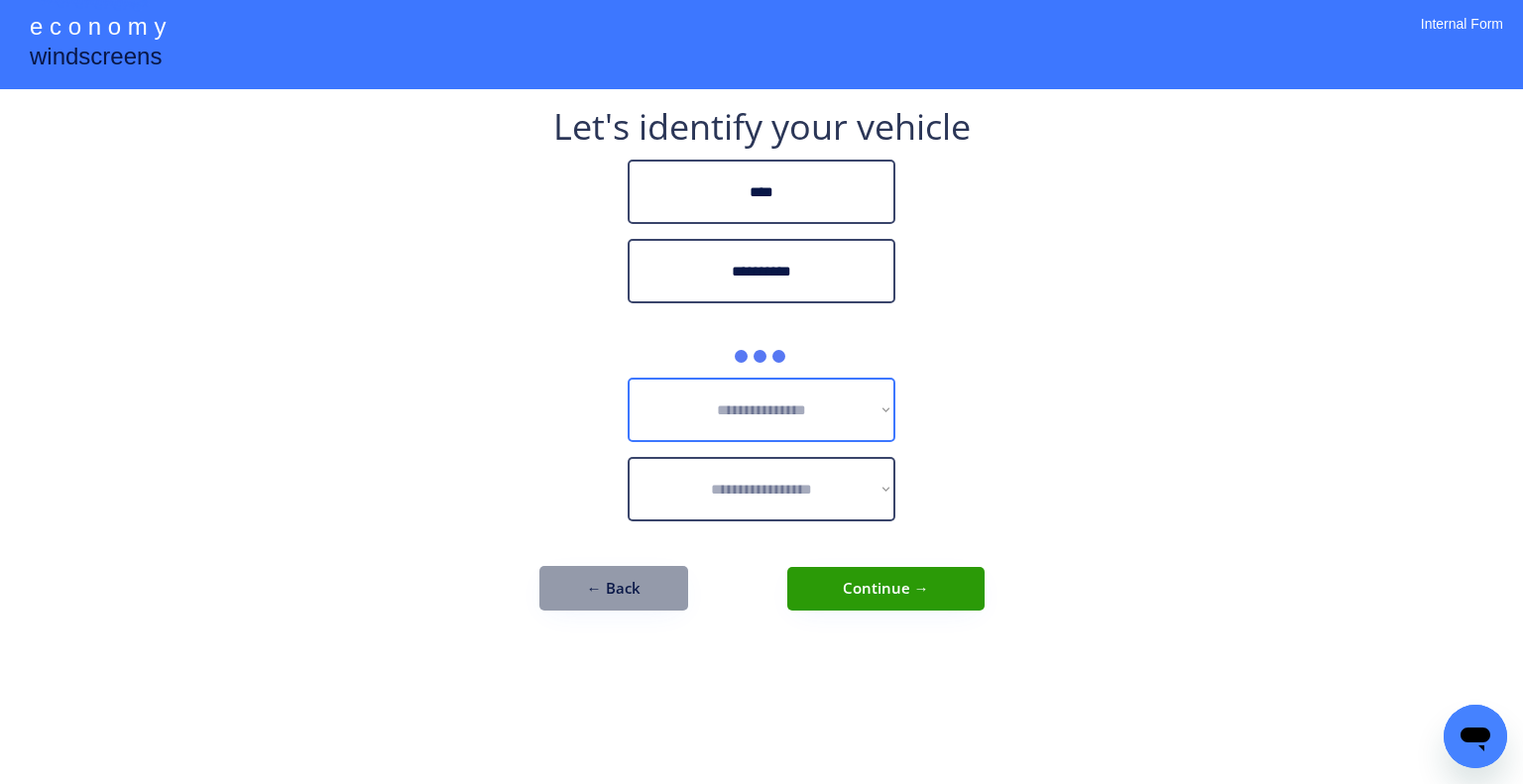 click on "**********" at bounding box center [762, 370] 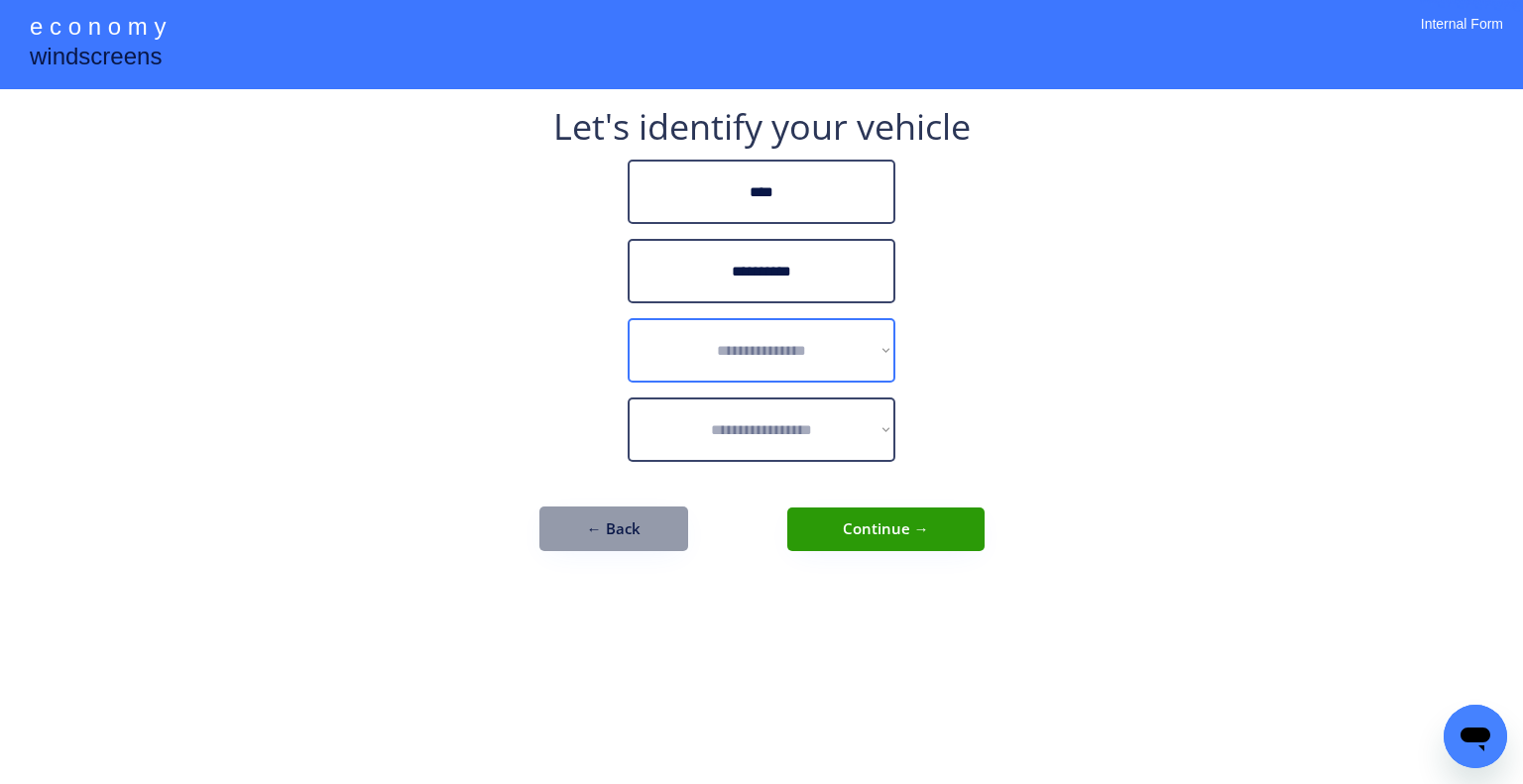 click on "**********" at bounding box center (762, 392) 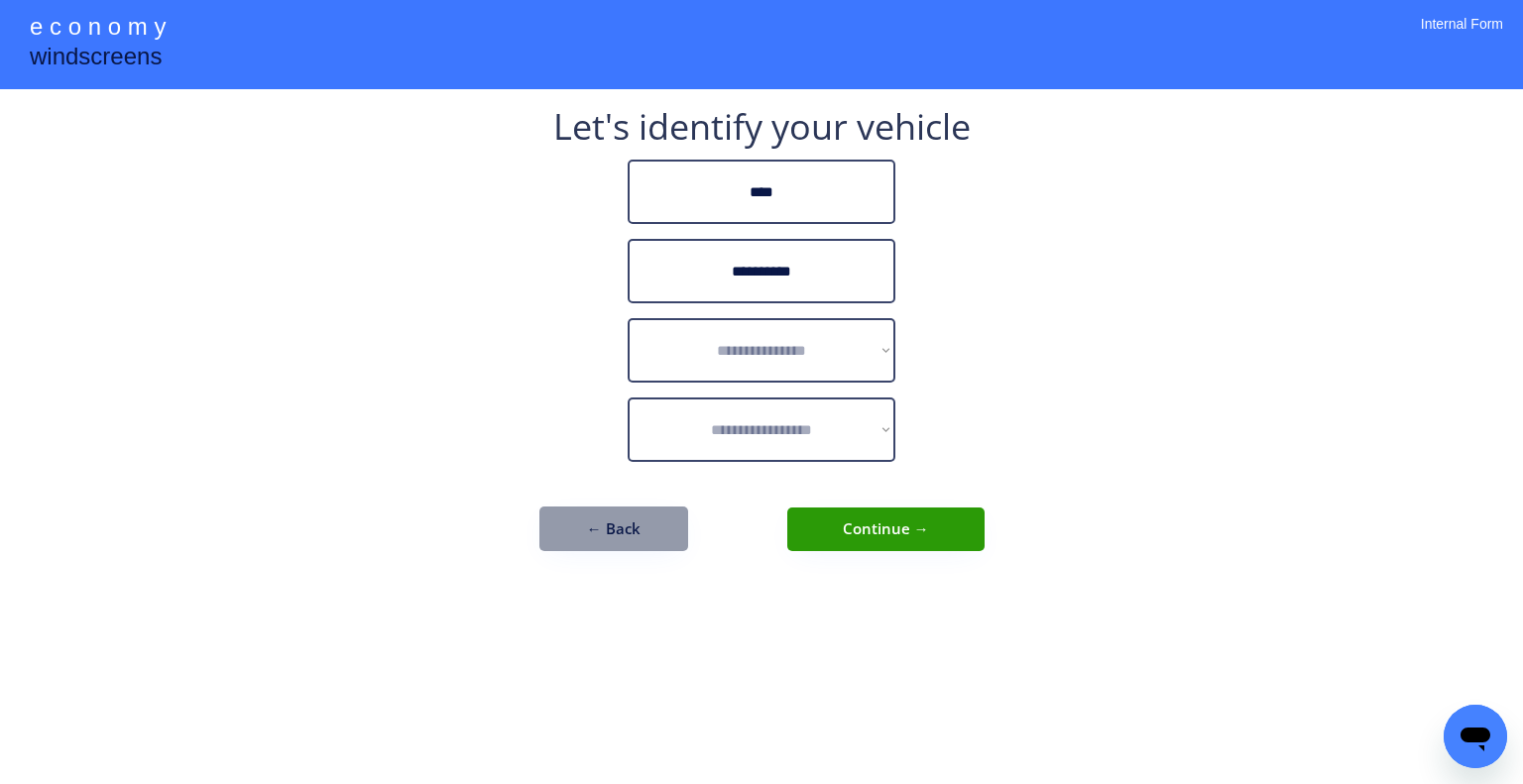 click on "**********" at bounding box center (762, 350) 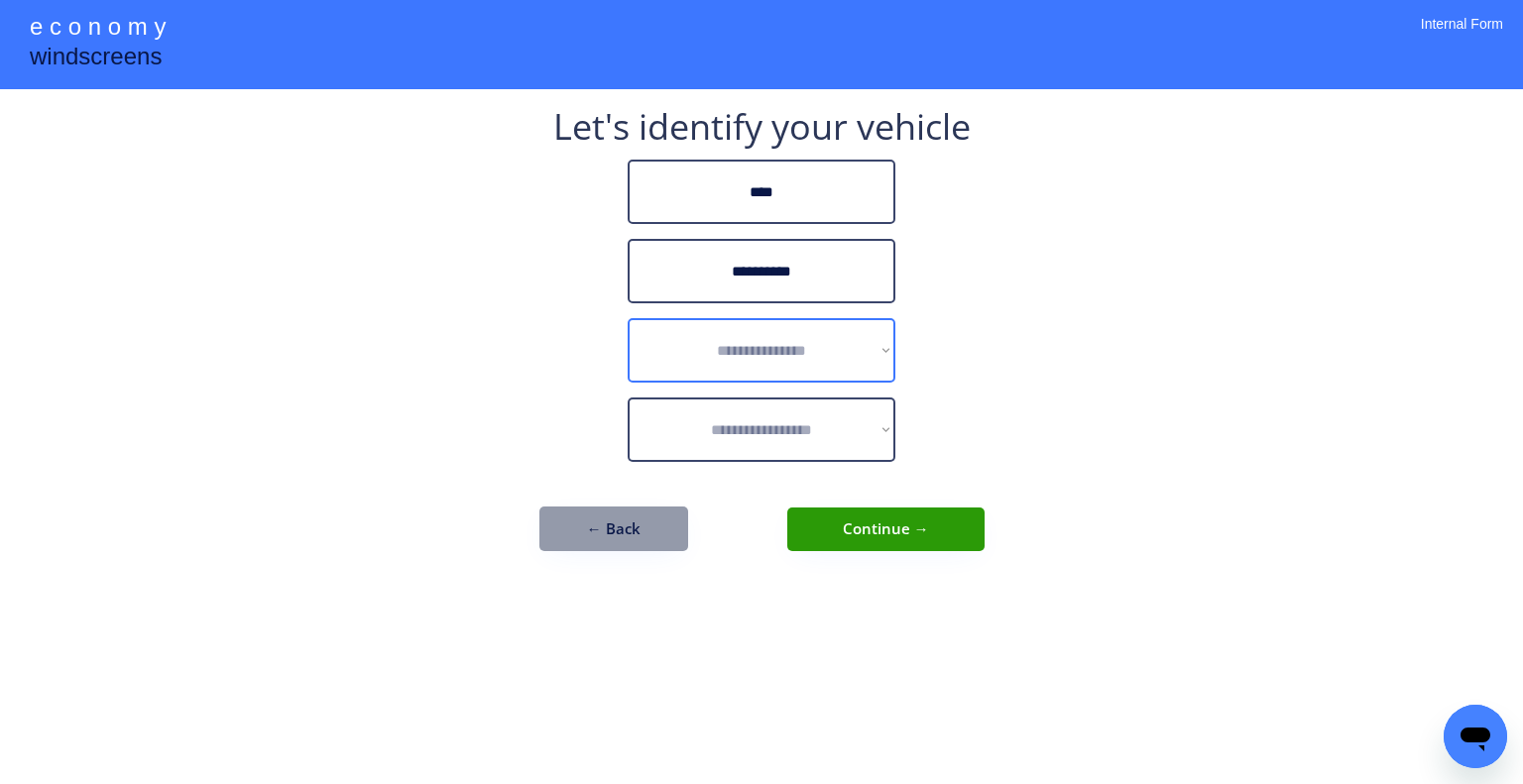 select on "******" 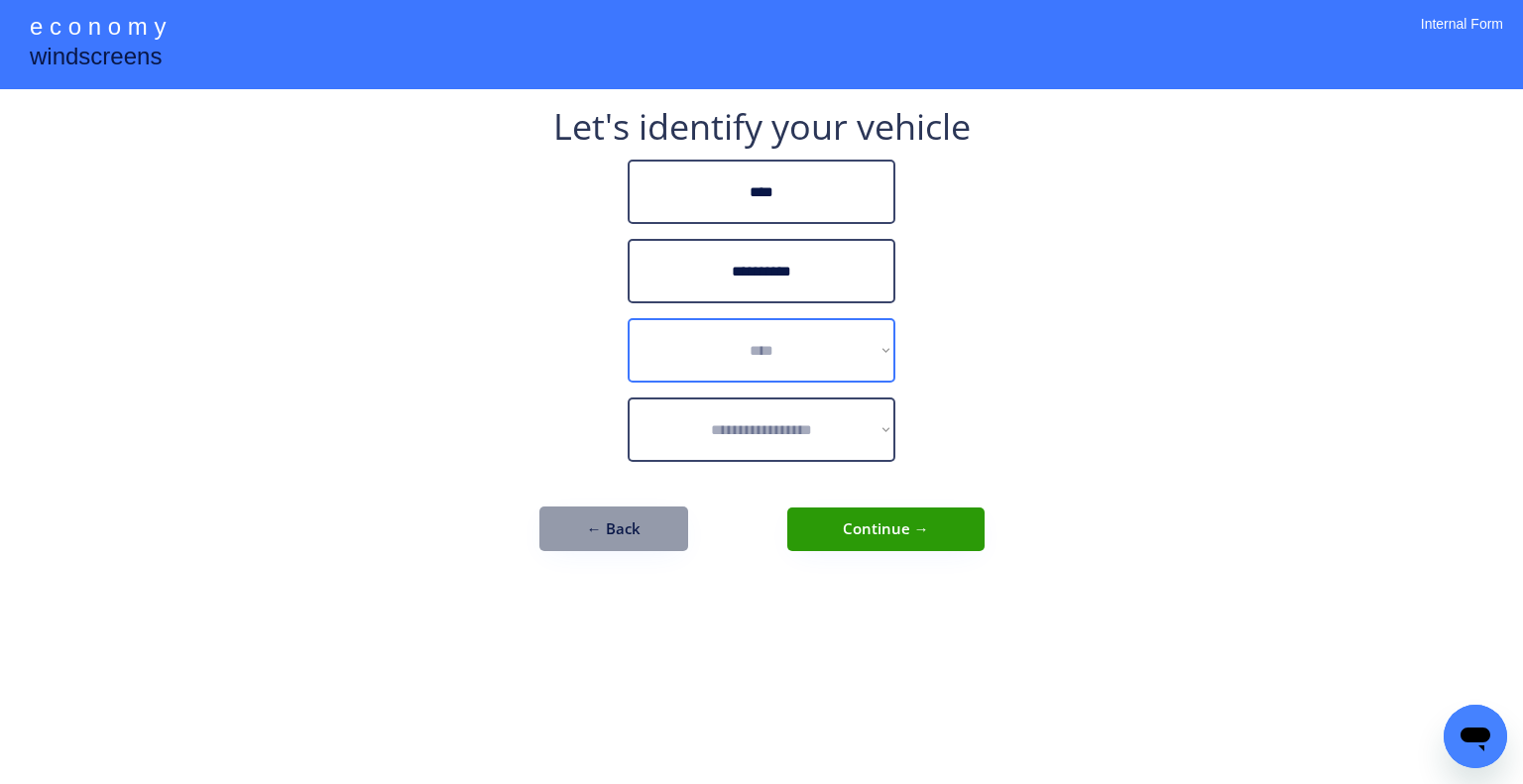 click on "**********" at bounding box center (762, 350) 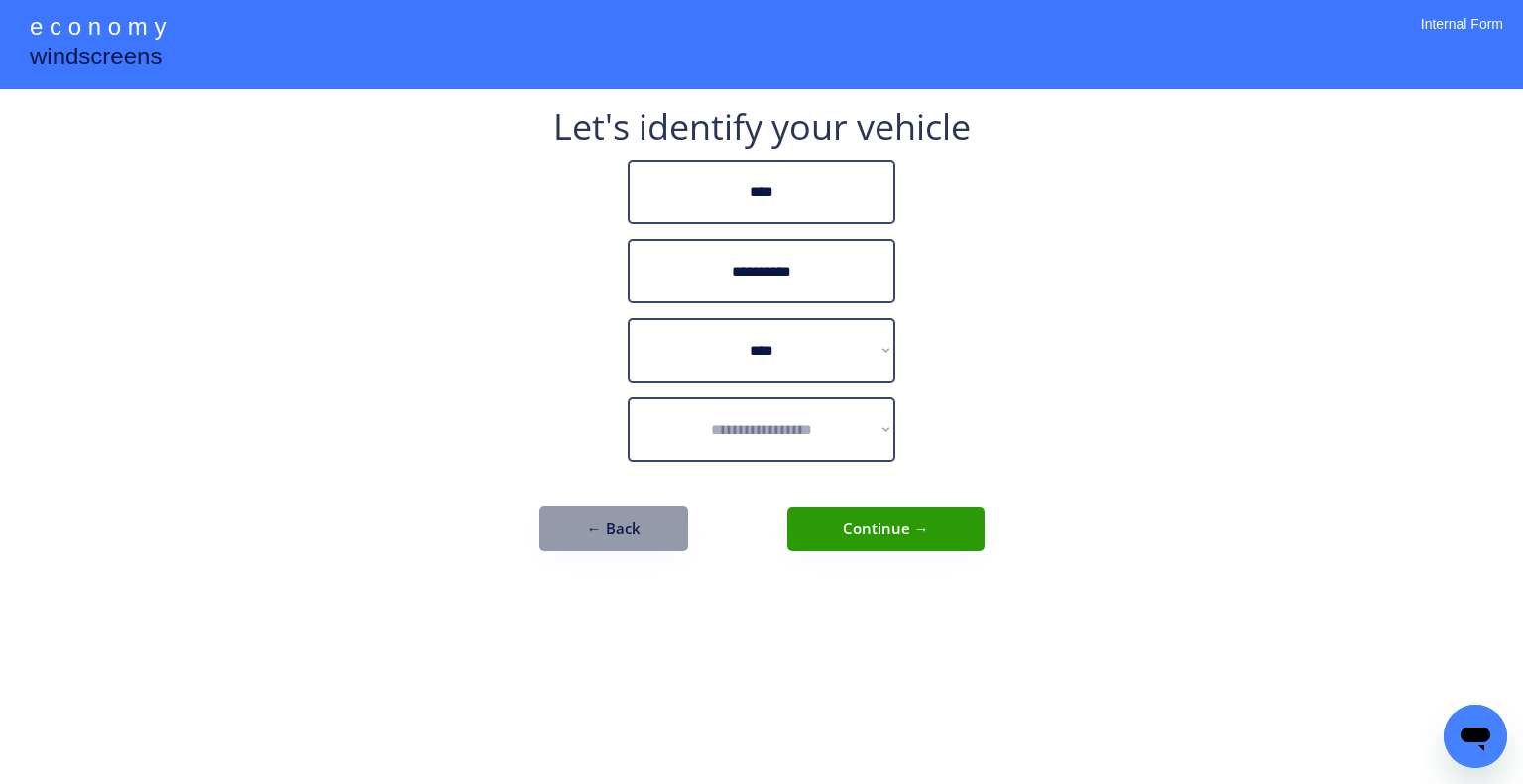 click on "**********" at bounding box center (762, 392) 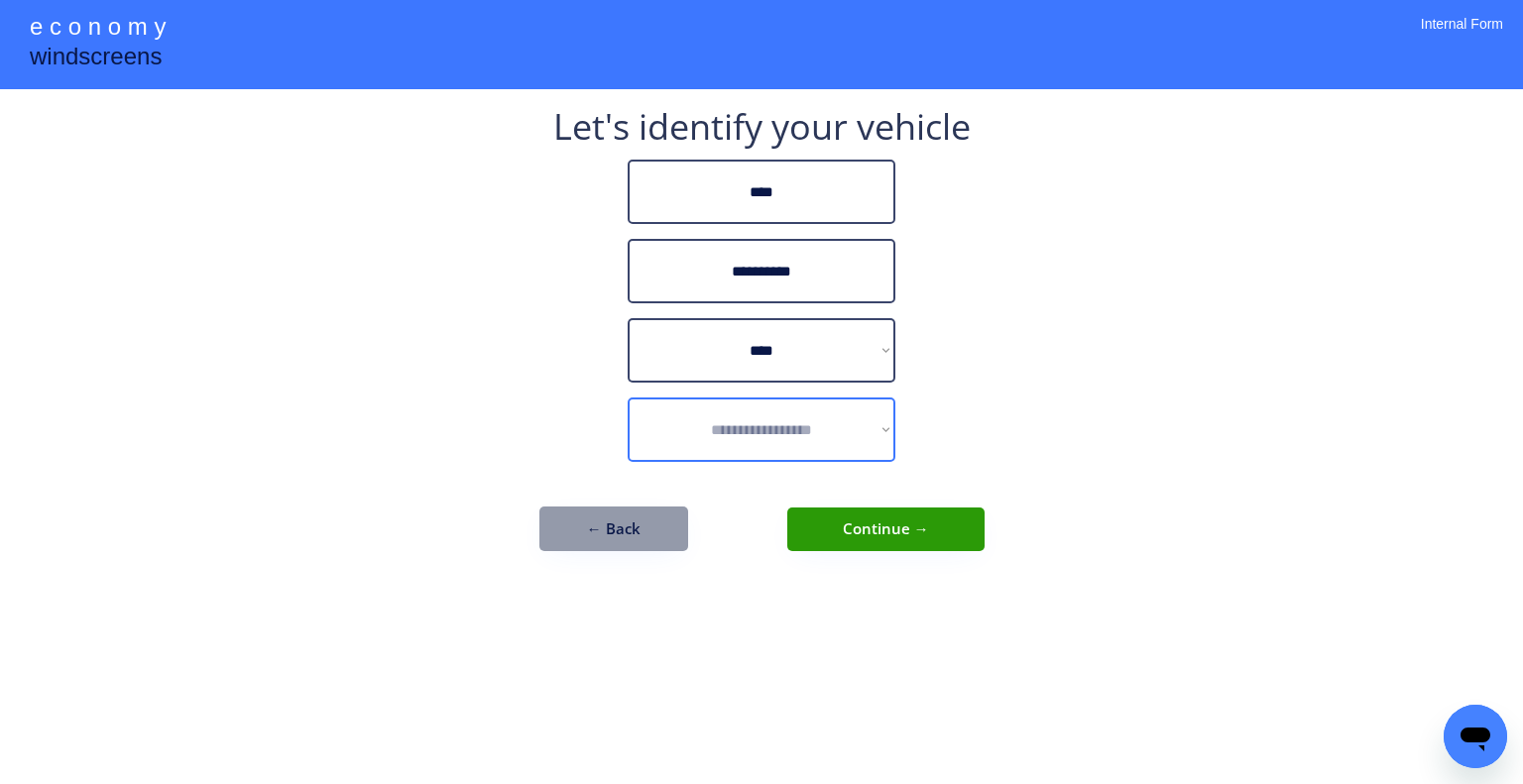 click on "**********" at bounding box center (762, 429) 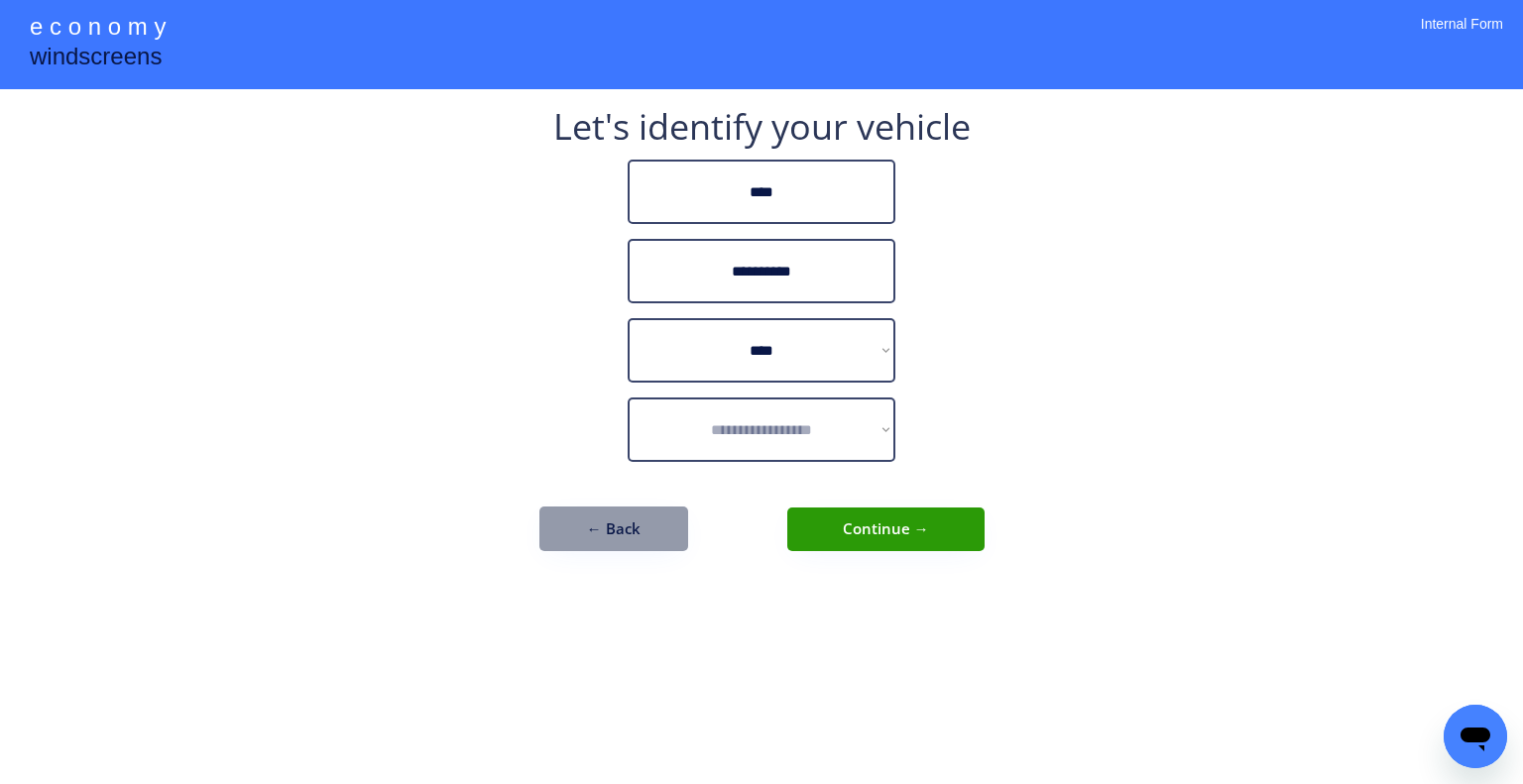 click on "**********" at bounding box center [762, 429] 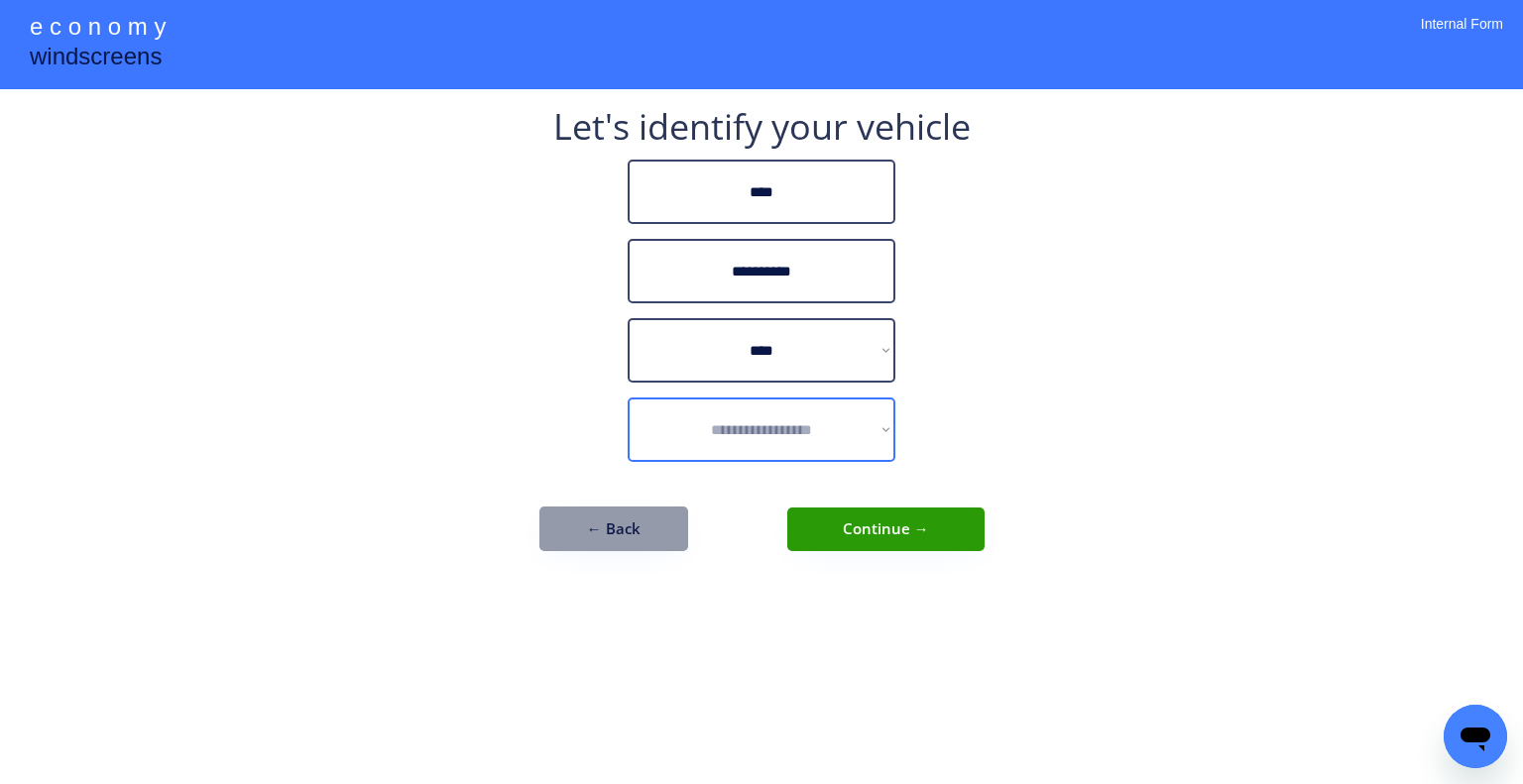 click on "**********" at bounding box center (762, 392) 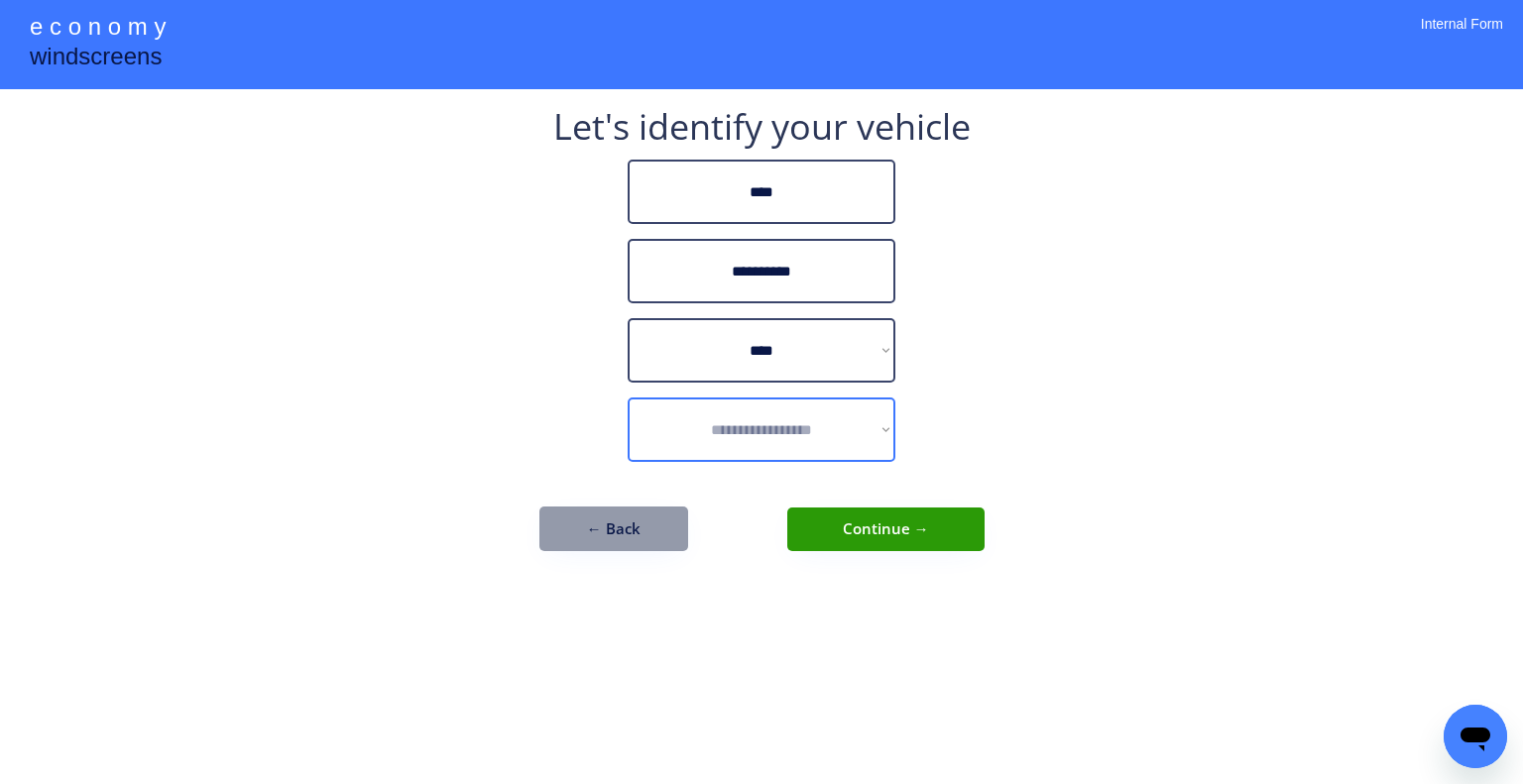 click on "**********" at bounding box center (762, 429) 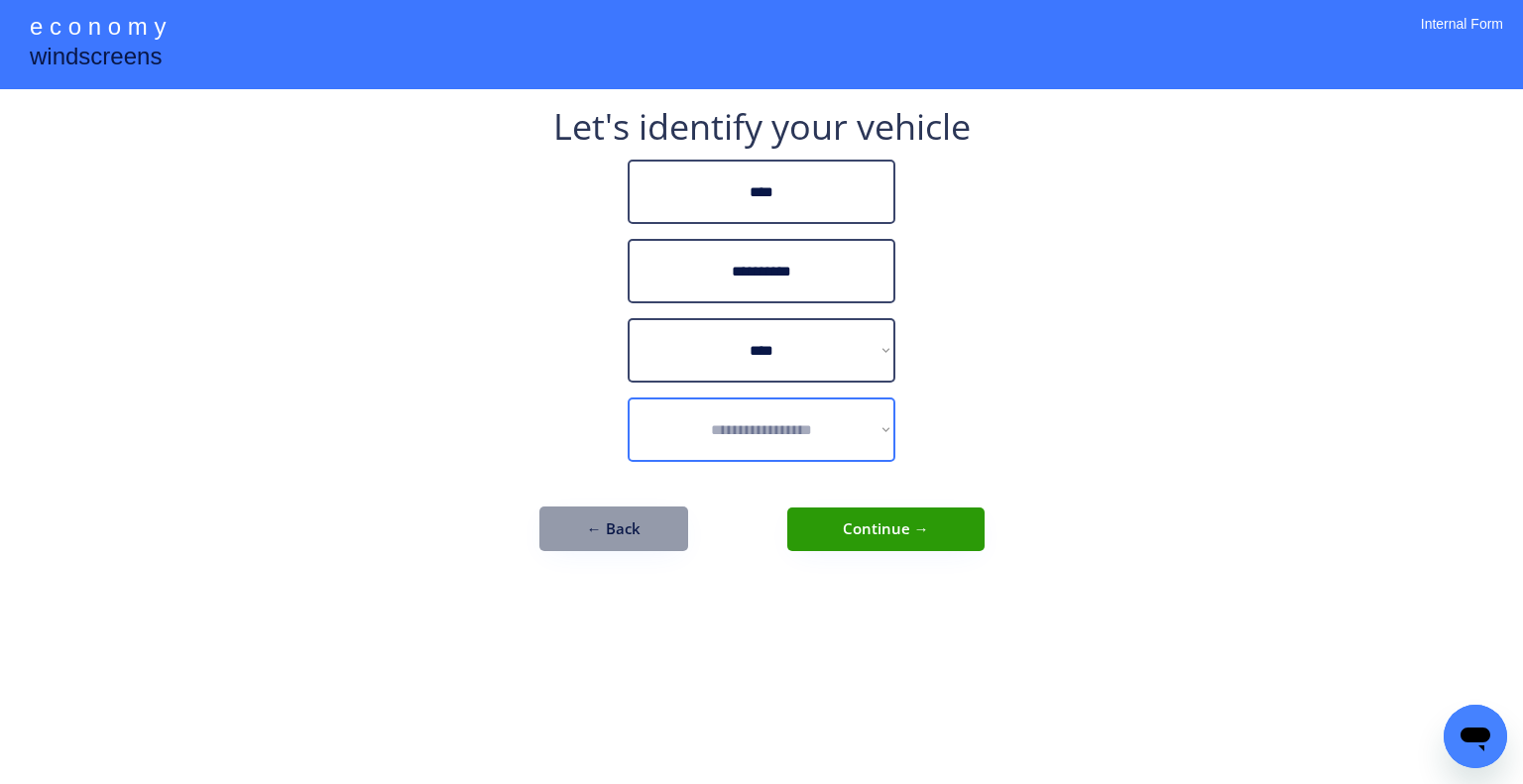 select on "**********" 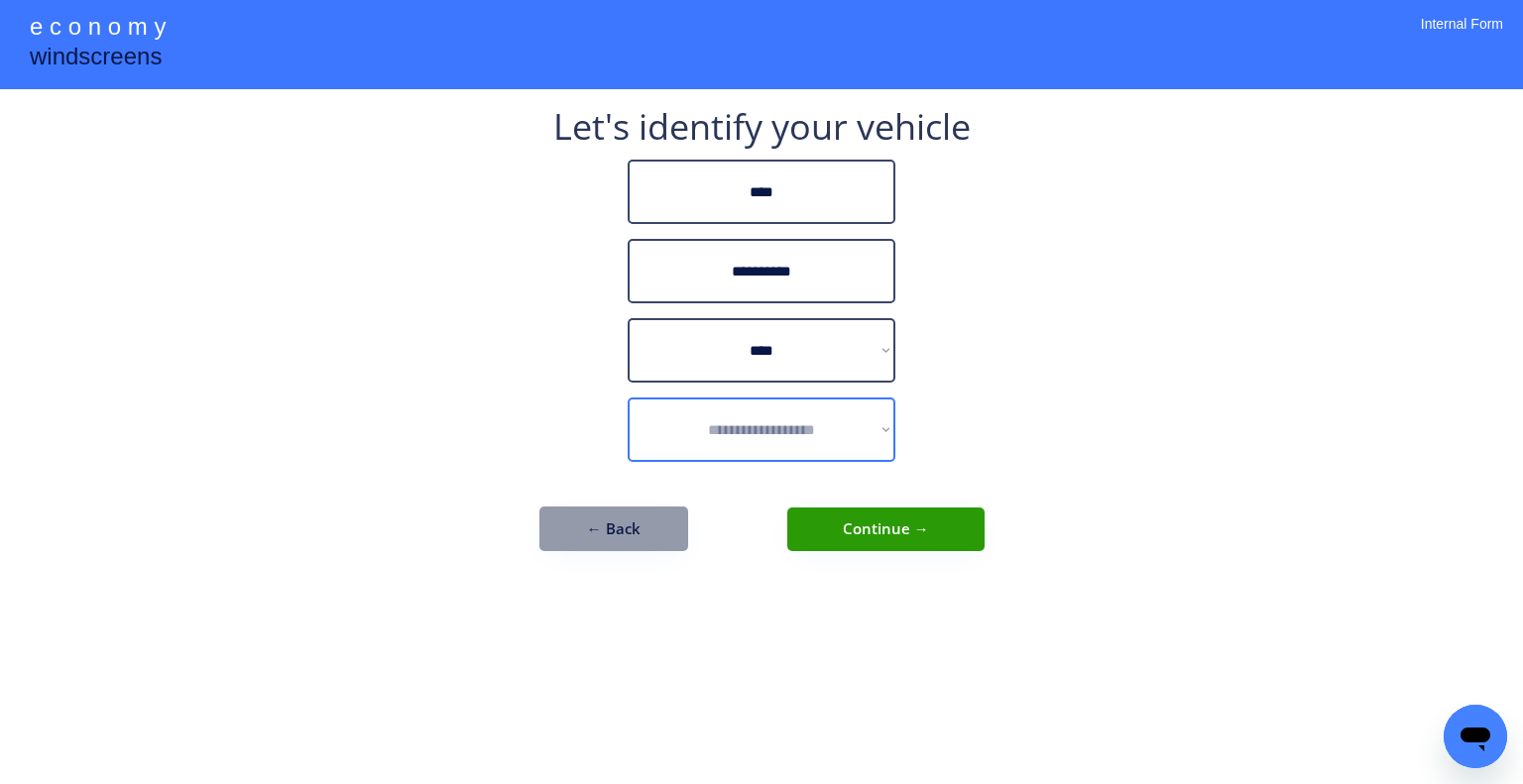 click on "**********" at bounding box center (762, 429) 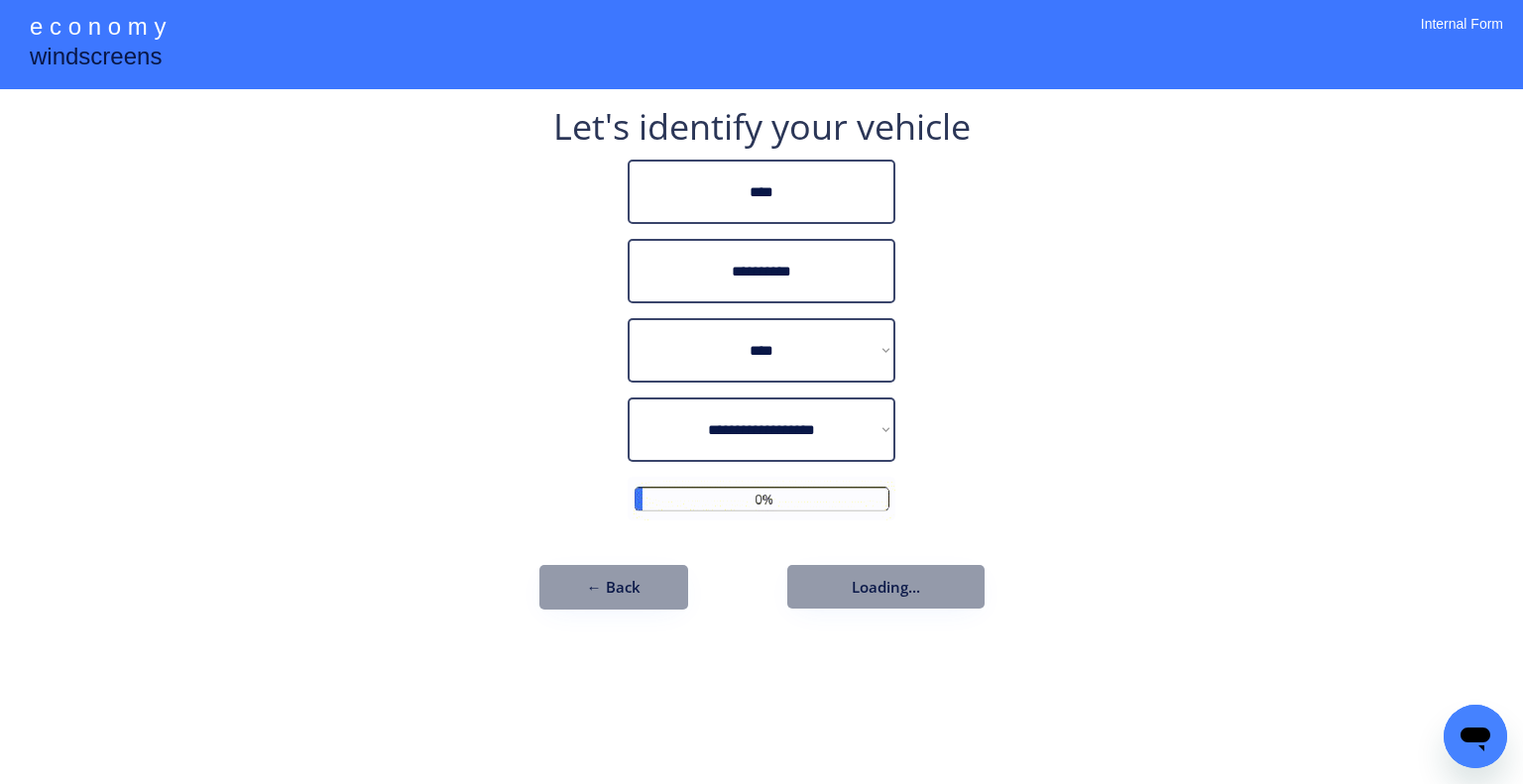 click on "**********" at bounding box center [762, 392] 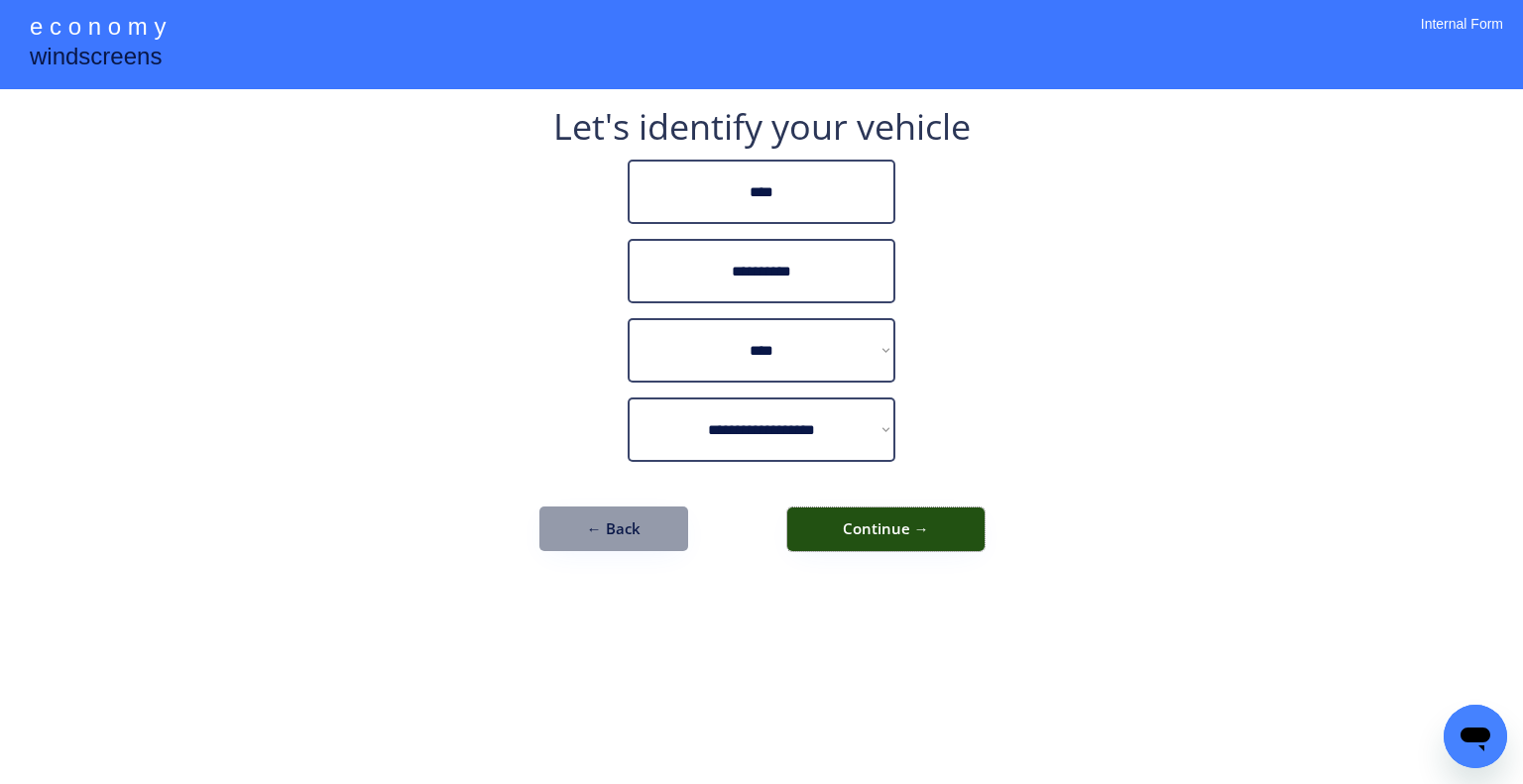 click on "Continue    →" at bounding box center [885, 529] 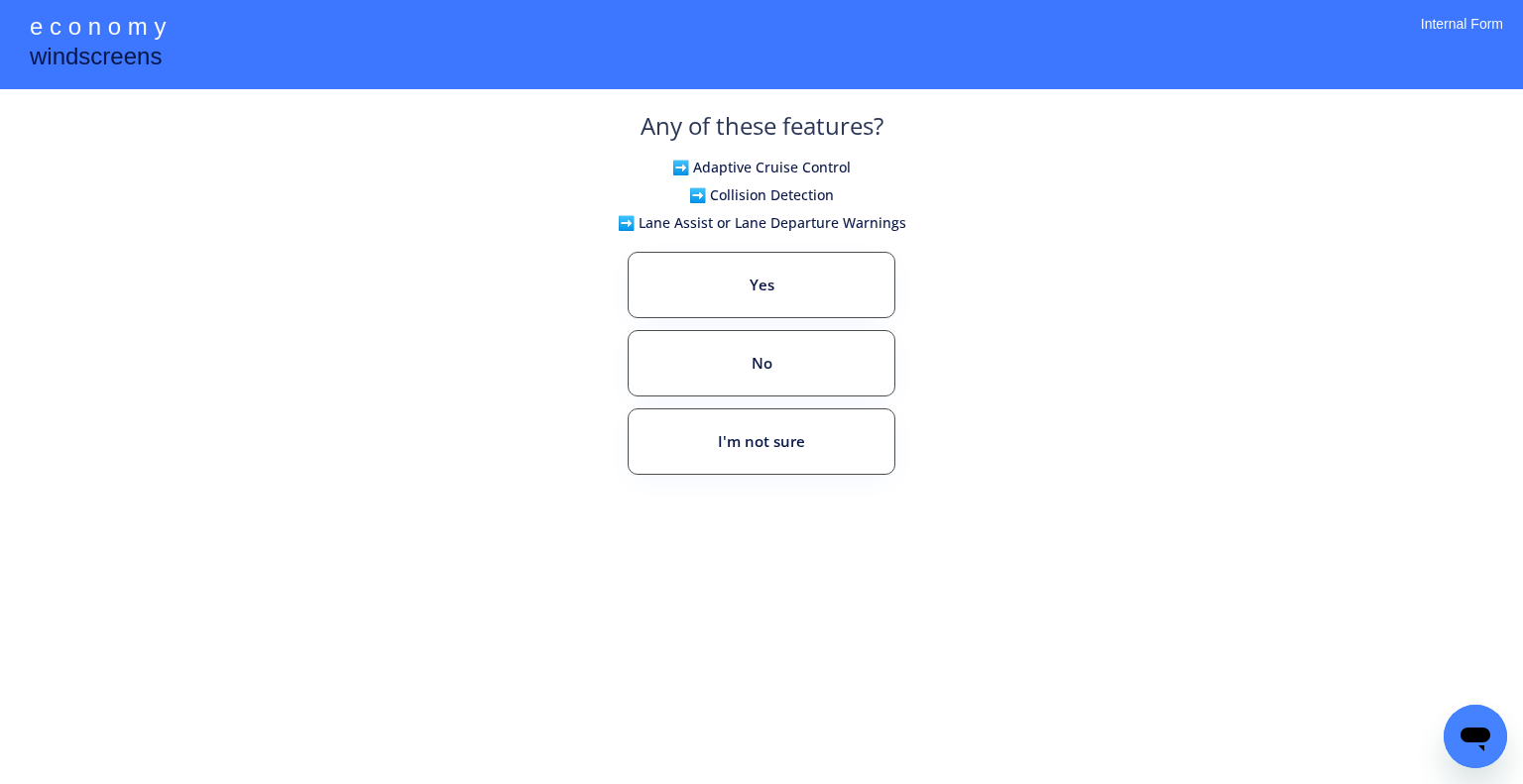 click on "**********" at bounding box center [762, 392] 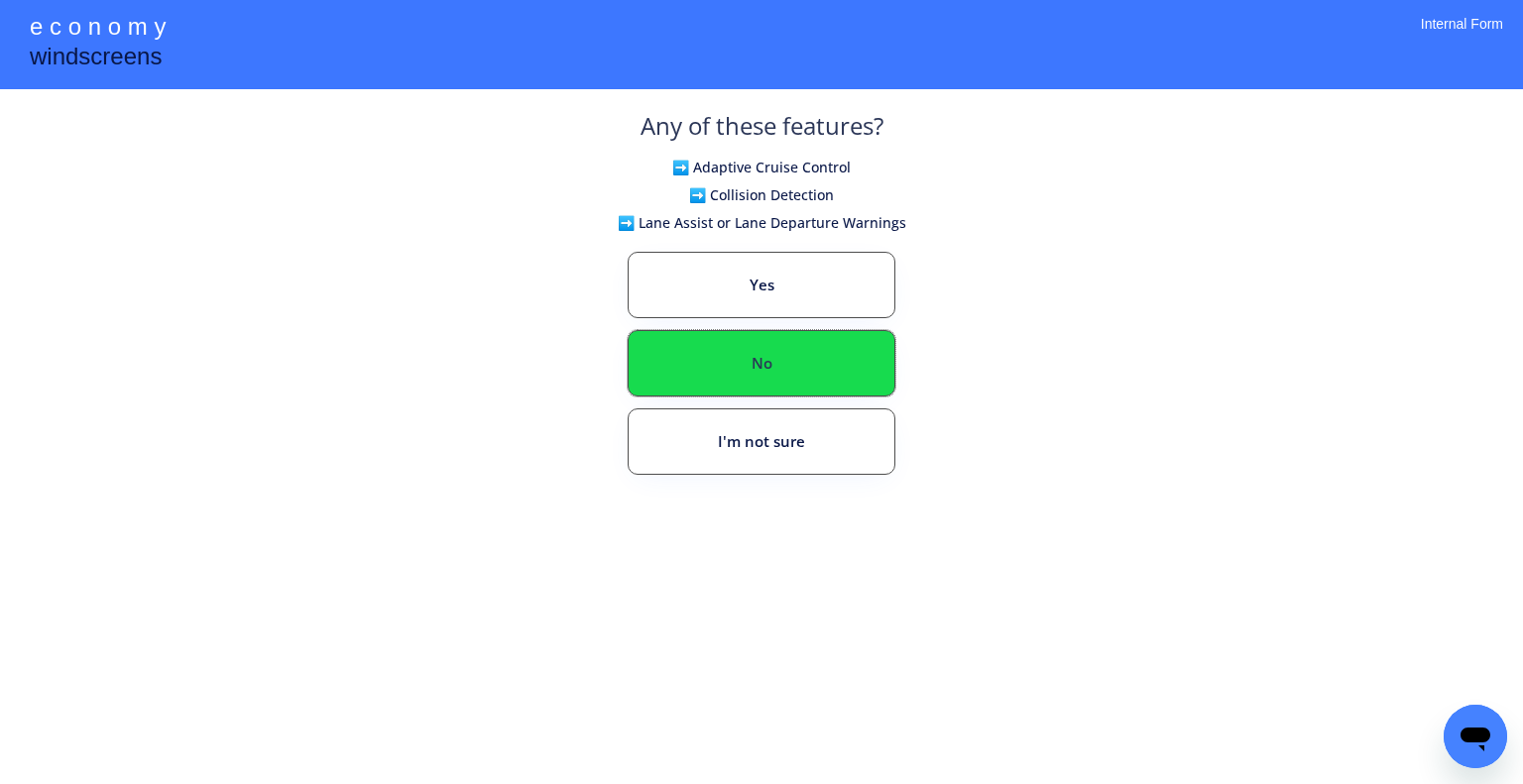 click on "No" at bounding box center [762, 363] 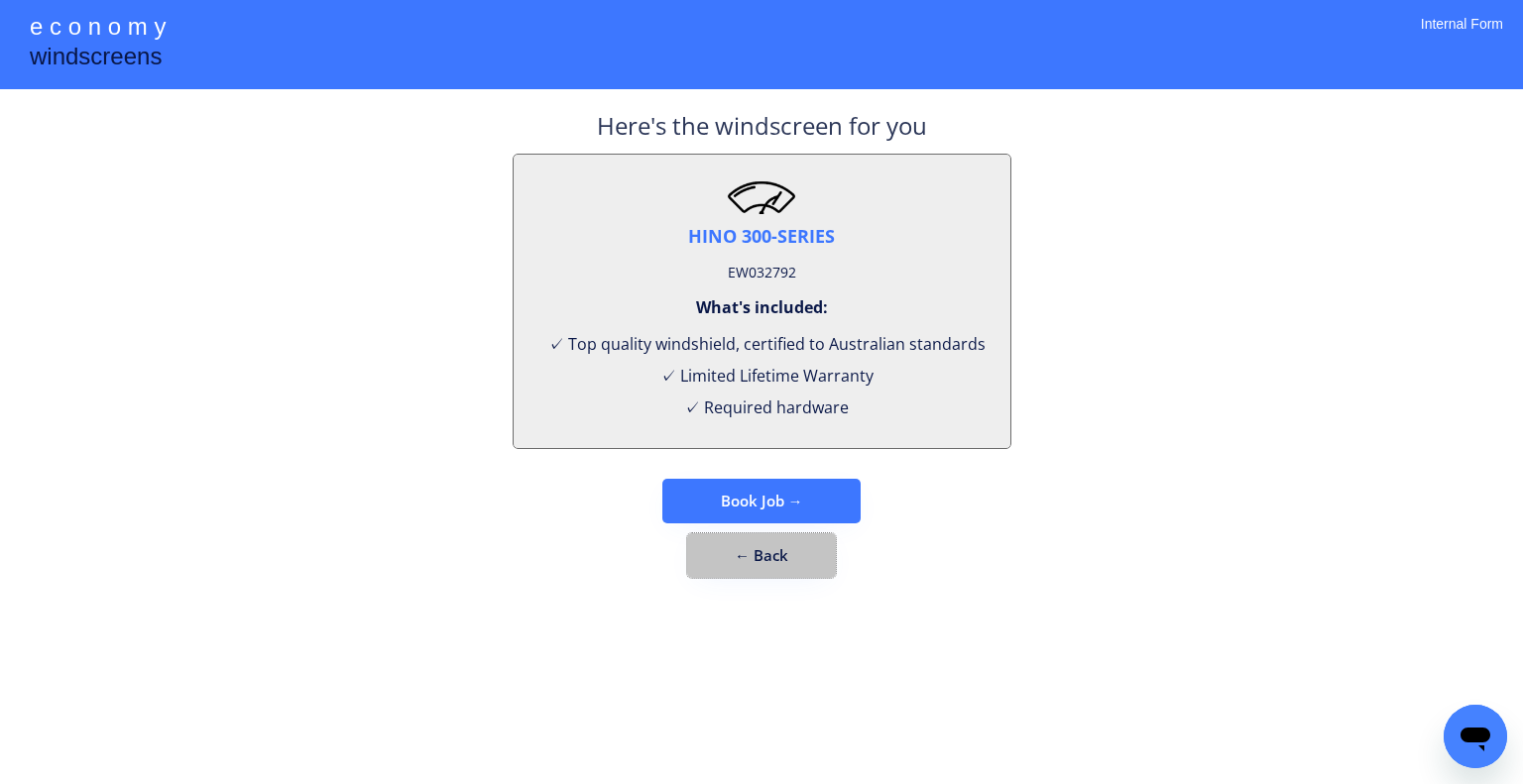 click on "←   Back" at bounding box center (762, 555) 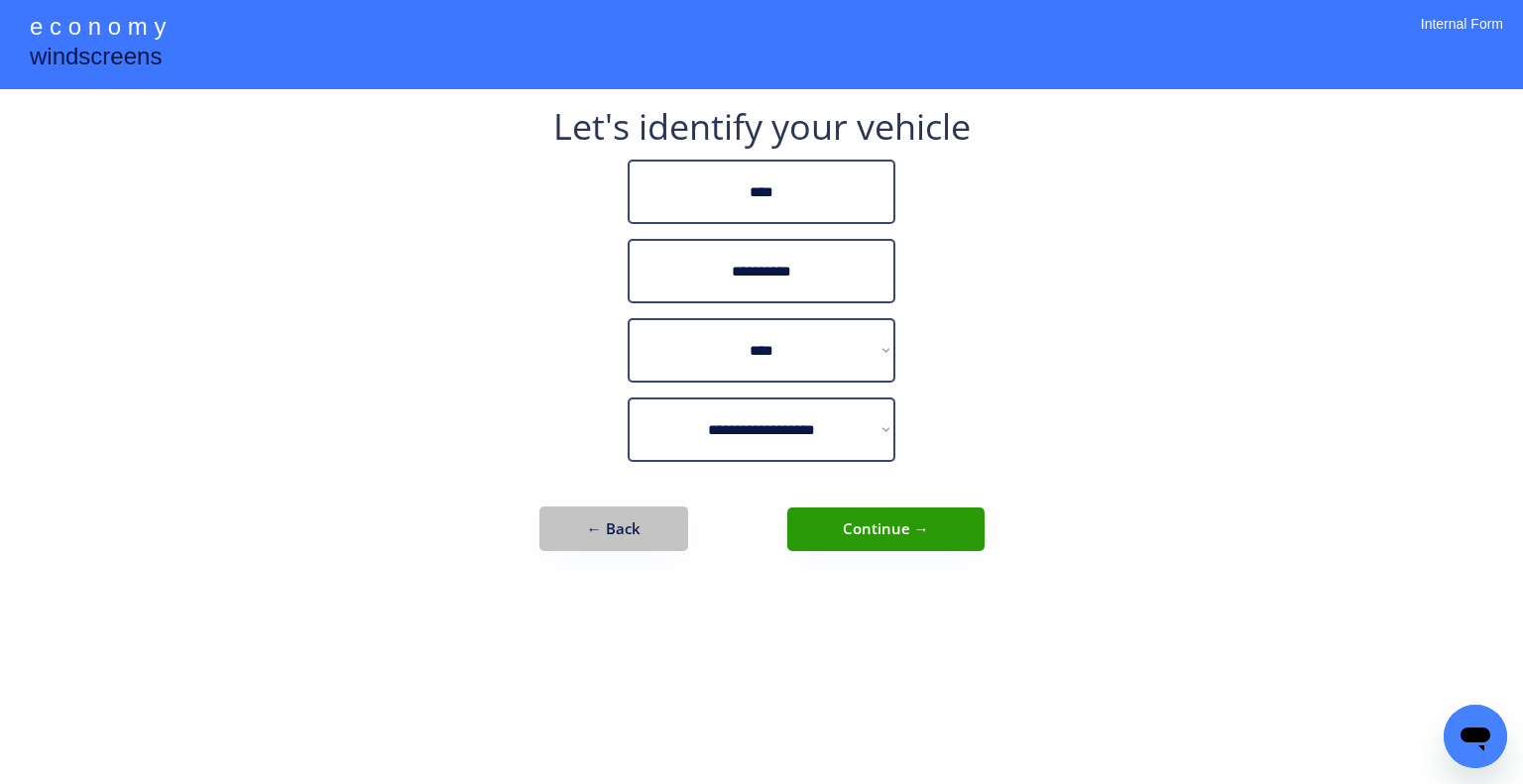 click on "←   Back" at bounding box center [614, 528] 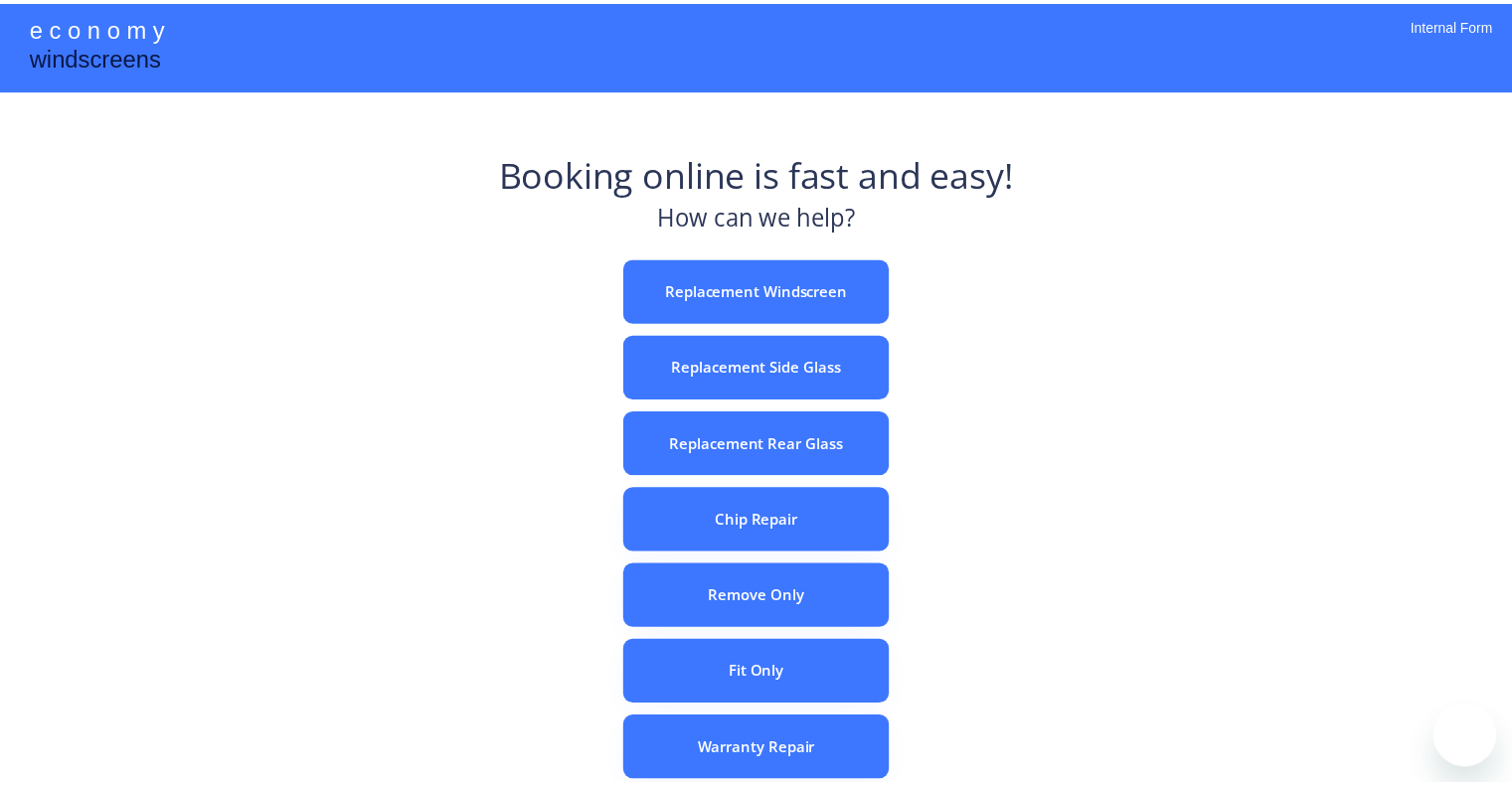scroll, scrollTop: 0, scrollLeft: 0, axis: both 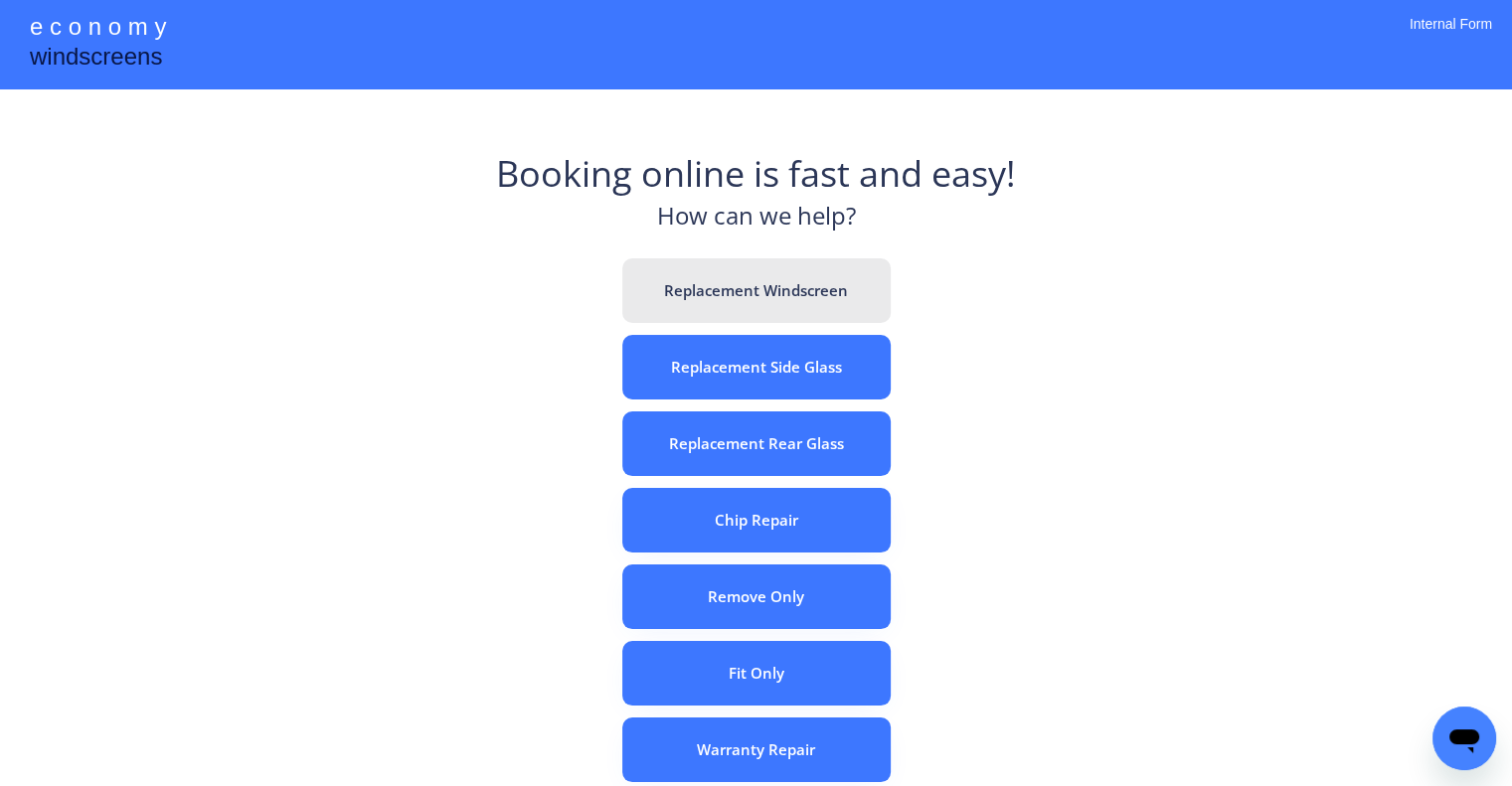 click on "Replacement Windscreen" at bounding box center [756, 290] 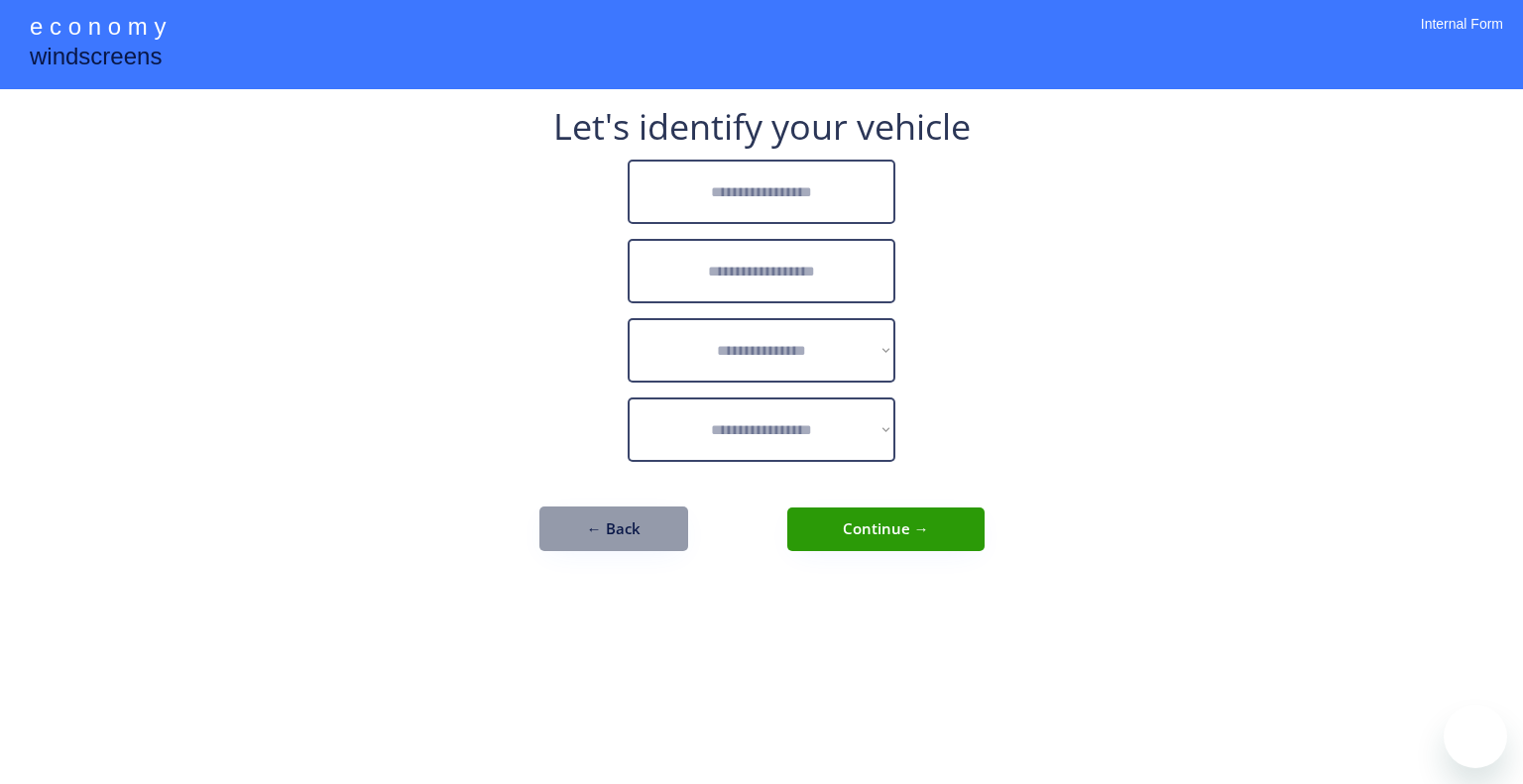 scroll, scrollTop: 0, scrollLeft: 0, axis: both 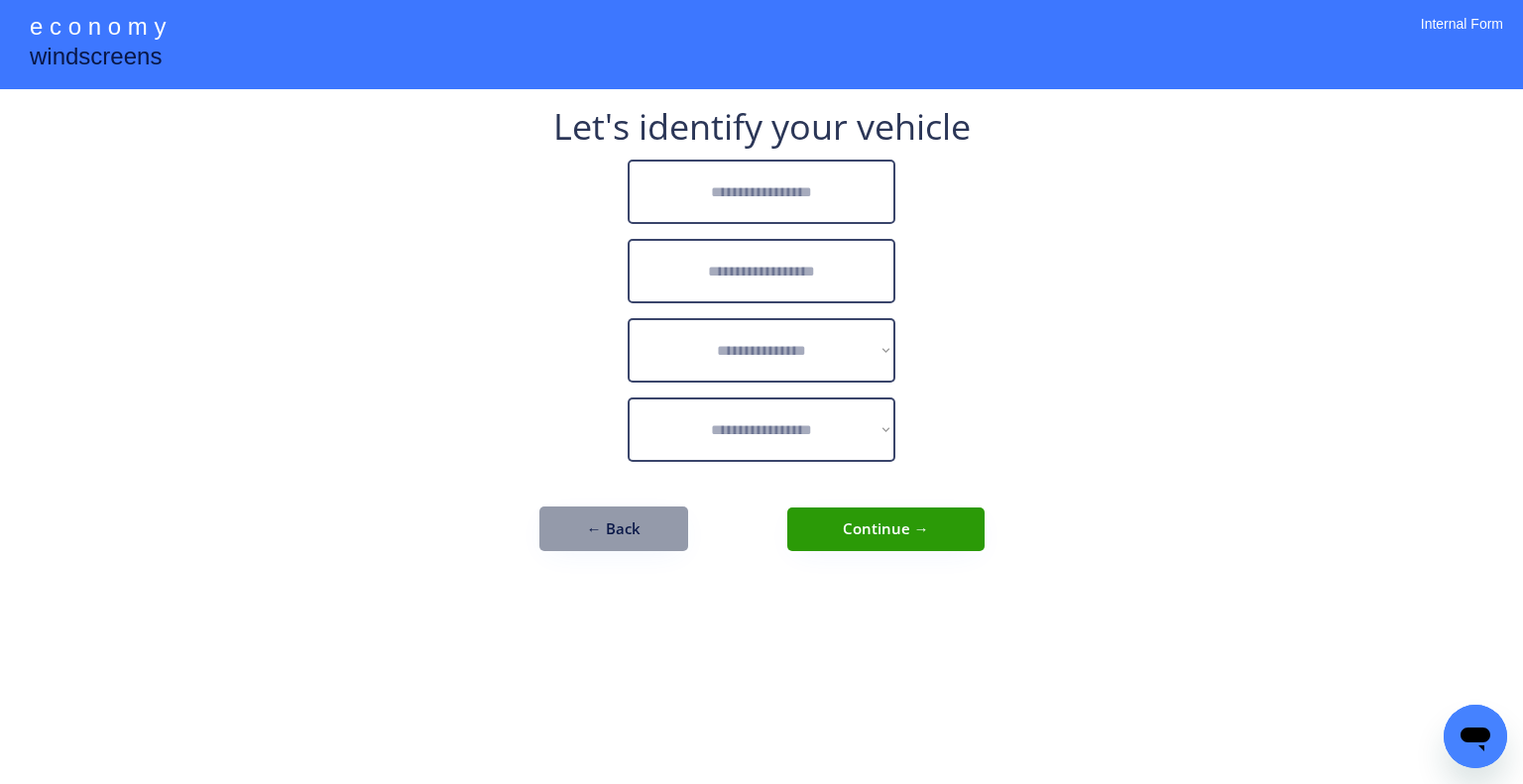 click at bounding box center [762, 191] 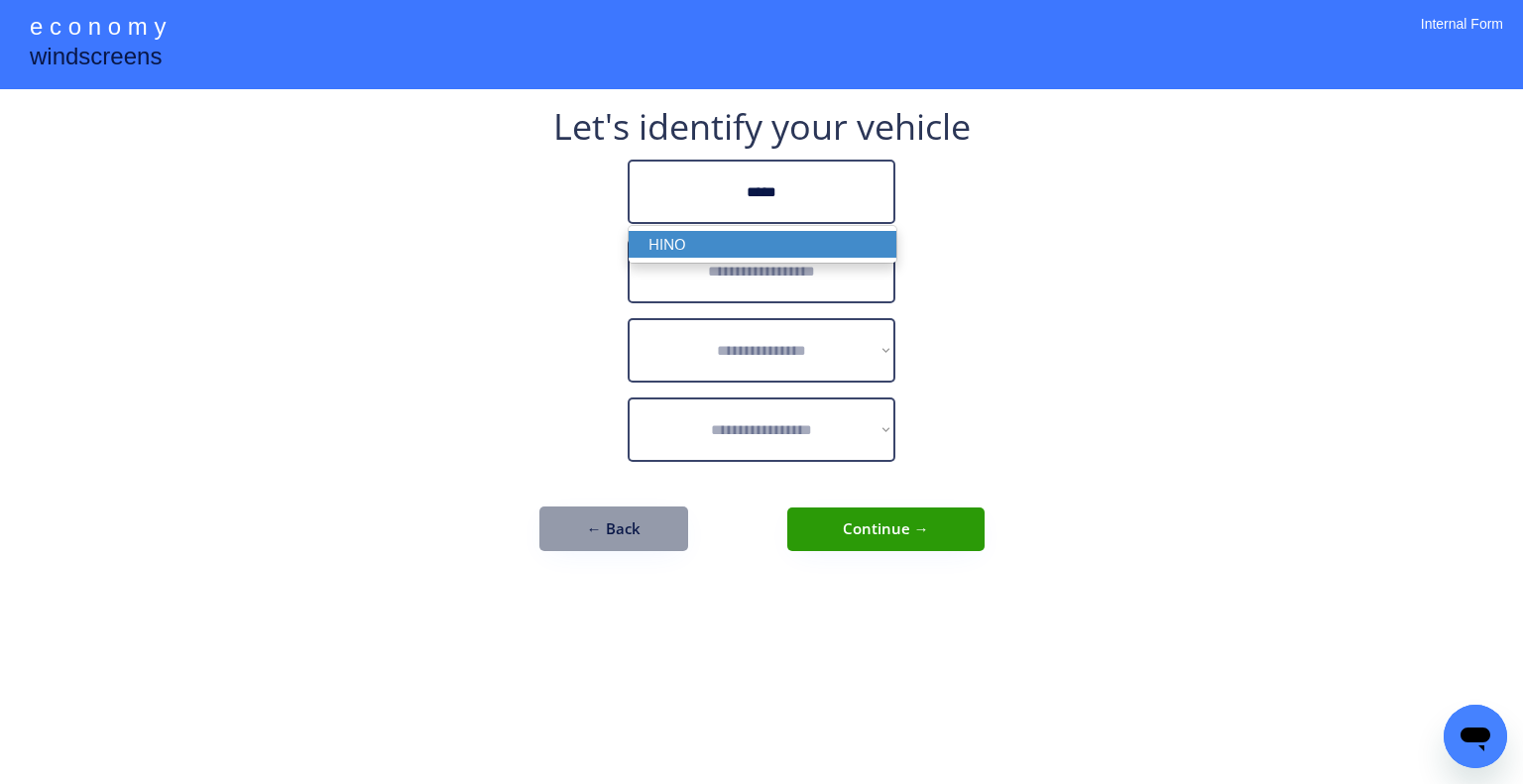 click on "HINO" at bounding box center [762, 244] 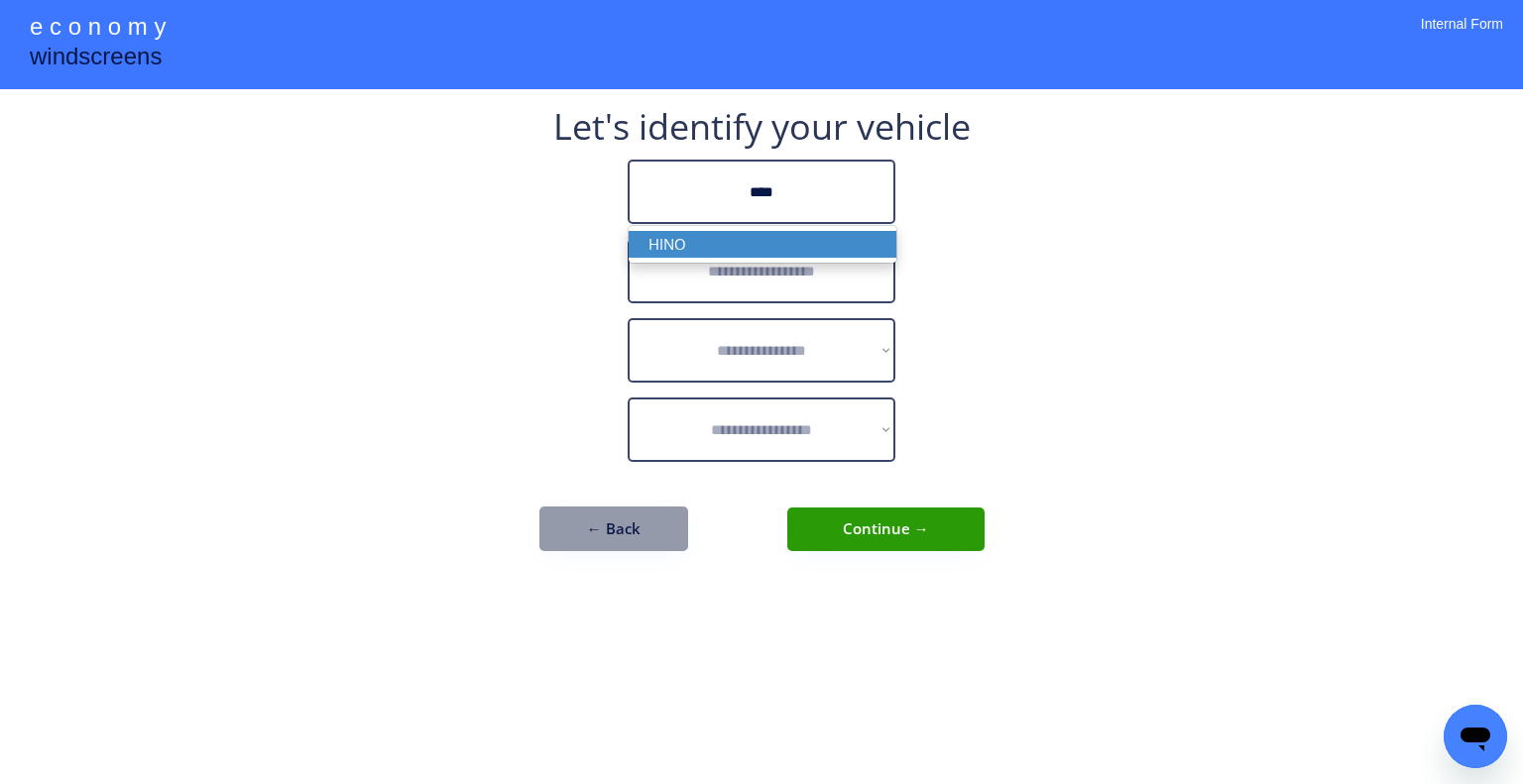 type on "****" 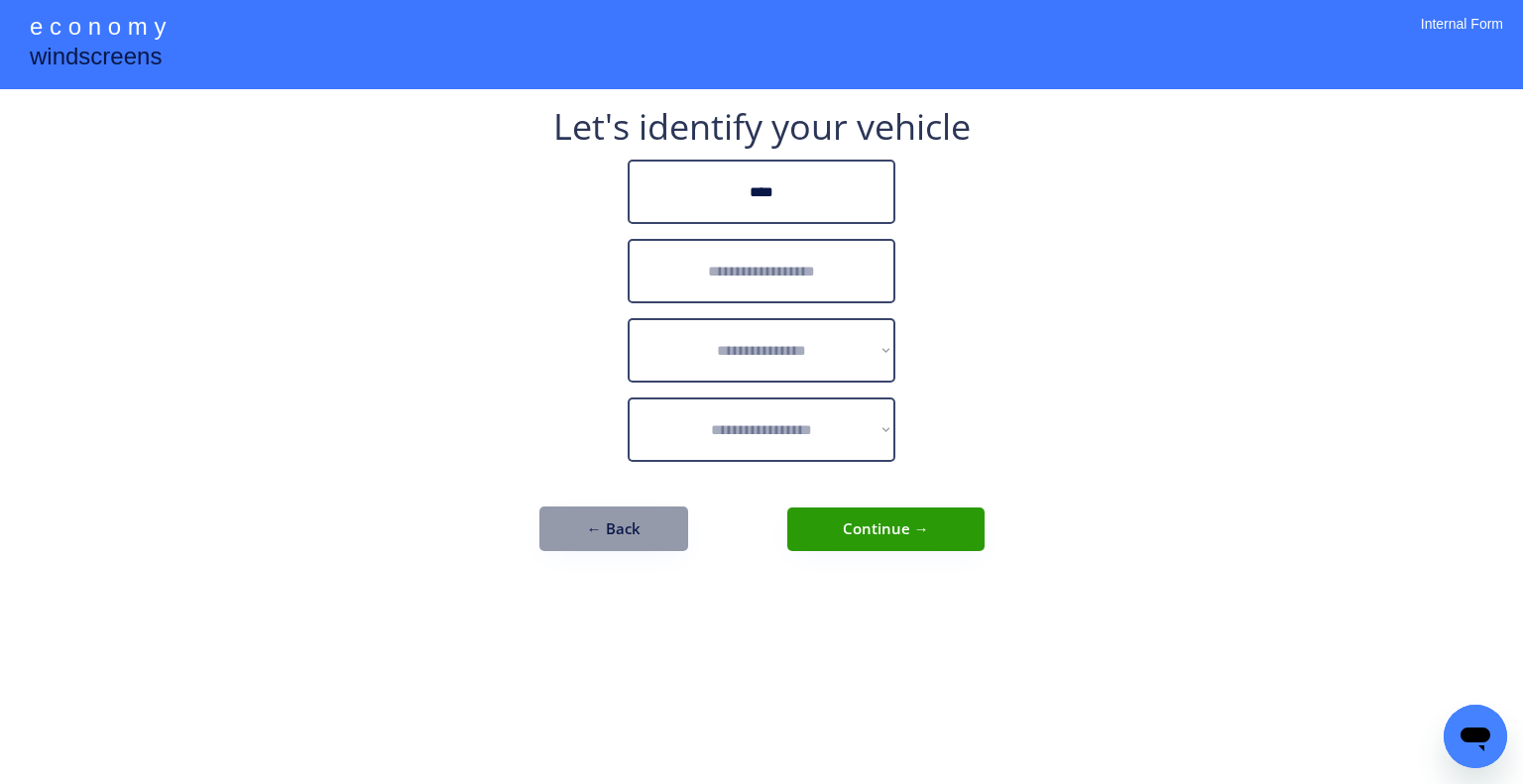 click at bounding box center (762, 271) 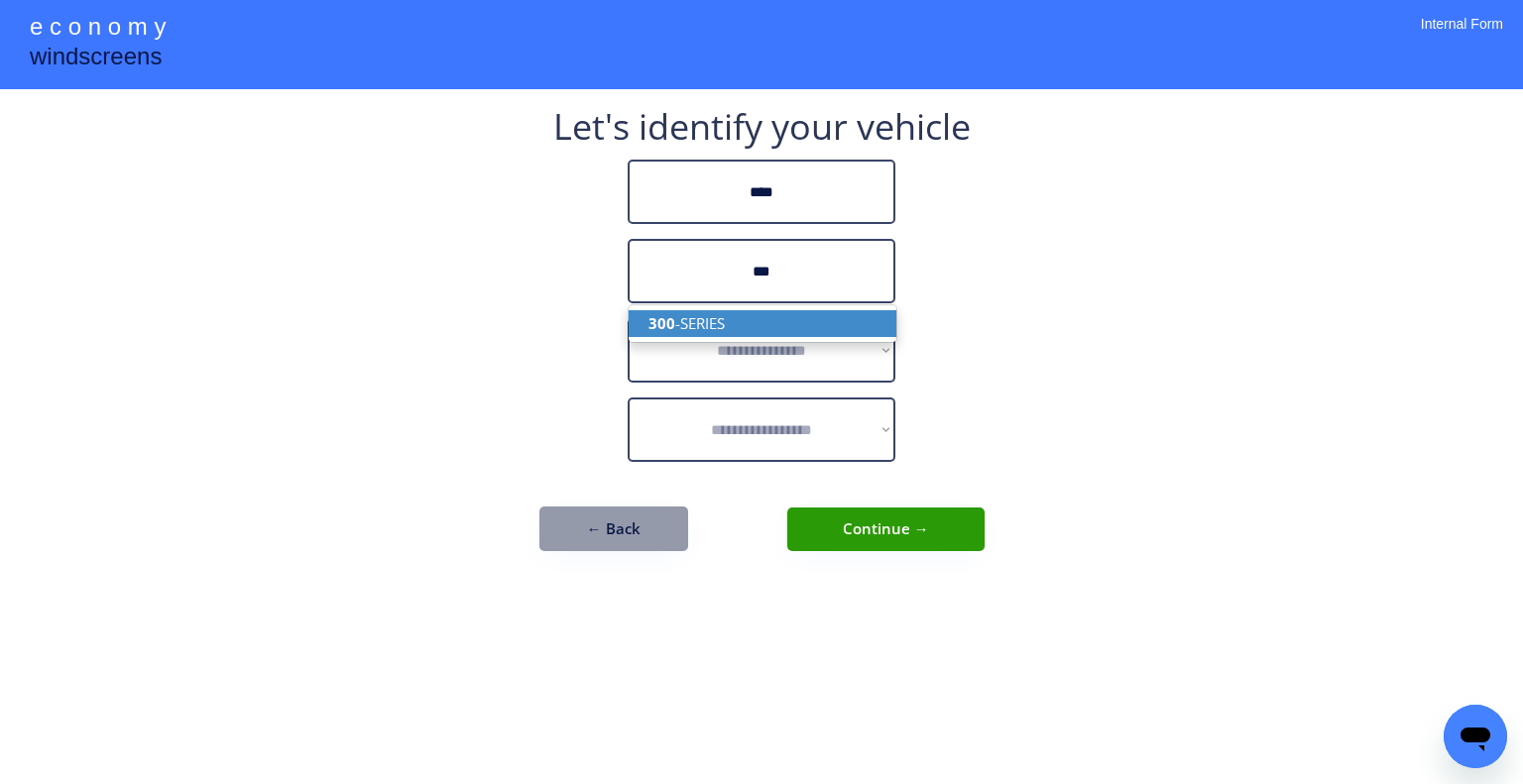 drag, startPoint x: 802, startPoint y: 316, endPoint x: 1237, endPoint y: 311, distance: 435.02873 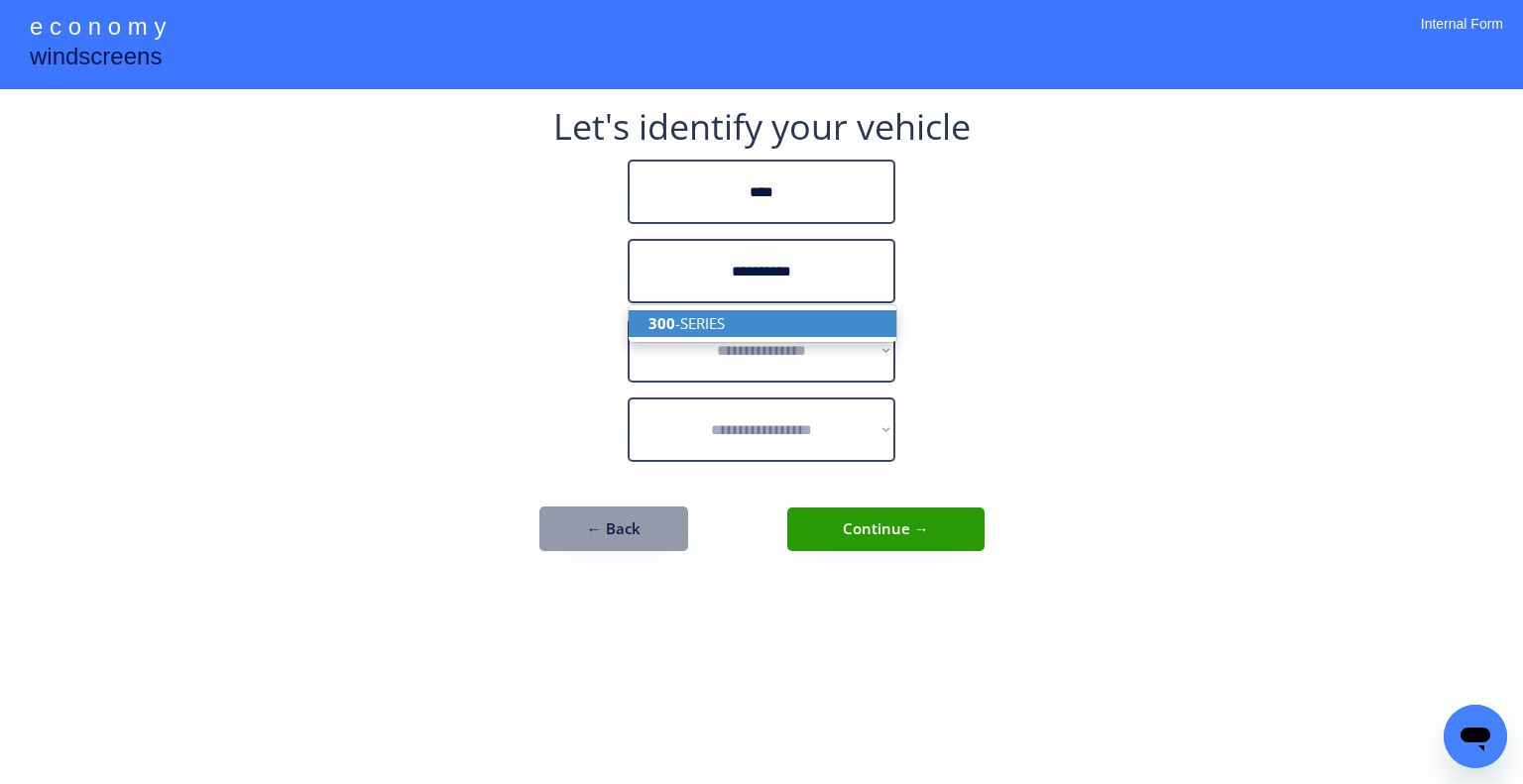type on "**********" 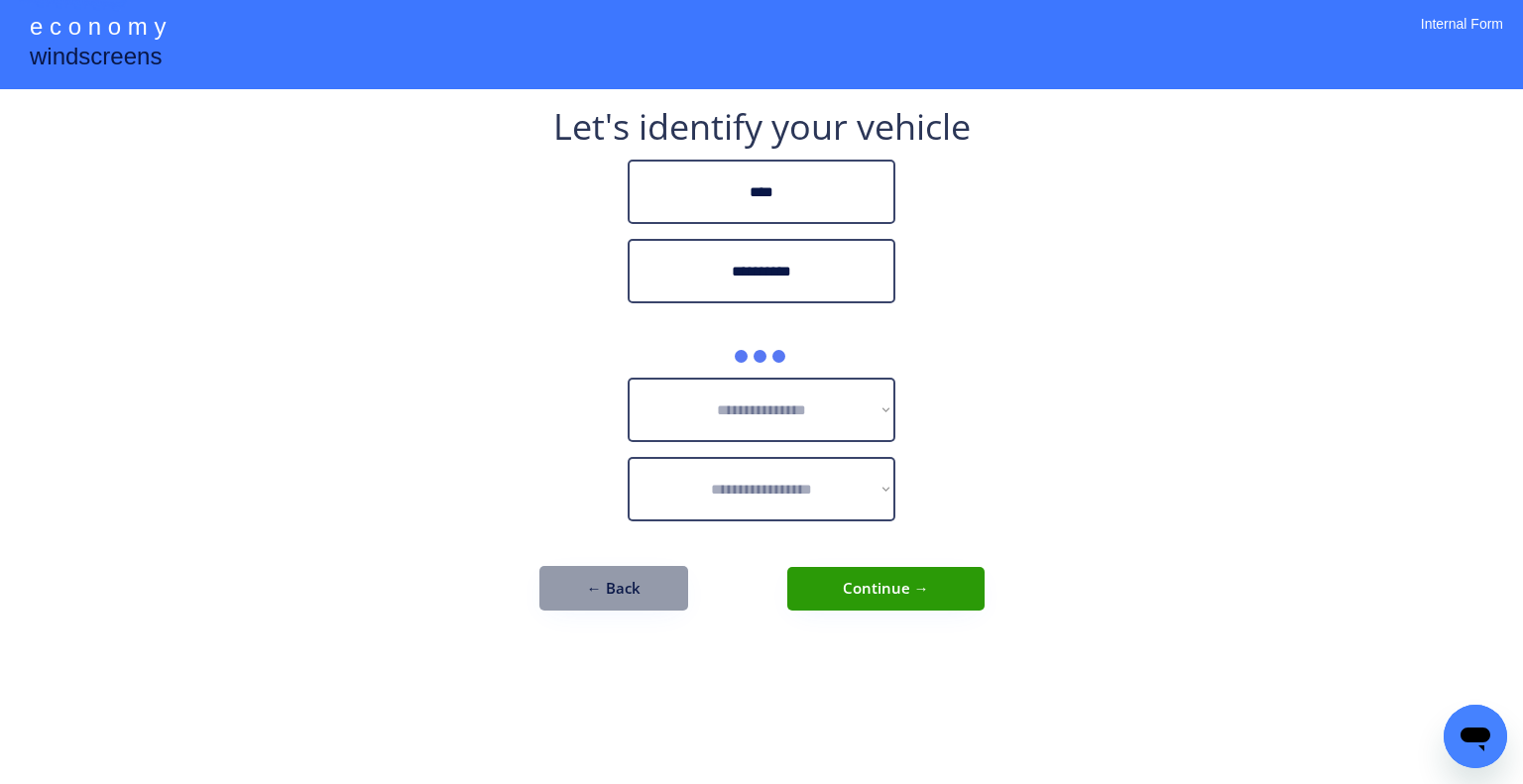 click on "**********" at bounding box center (762, 392) 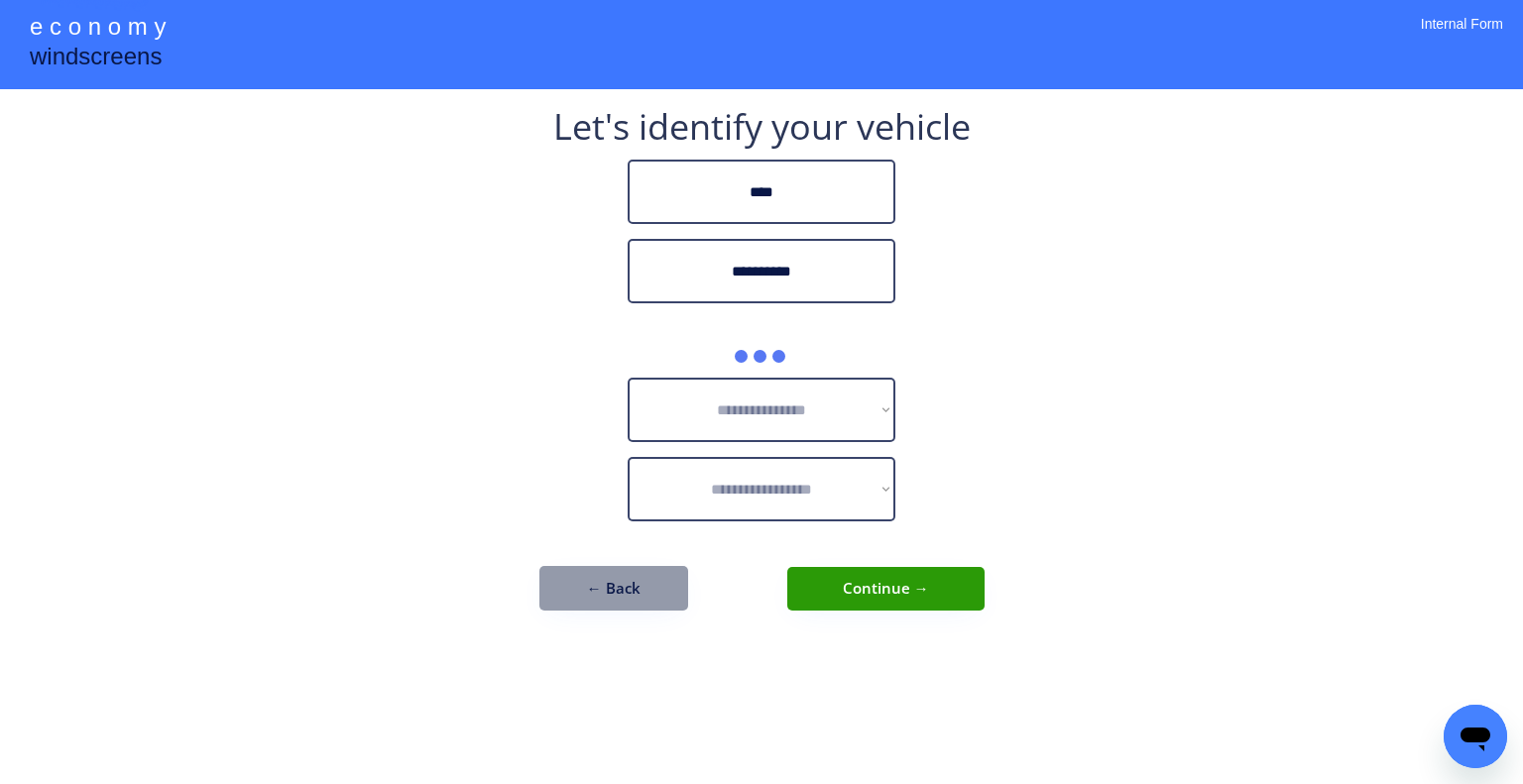 click on "**********" at bounding box center [762, 370] 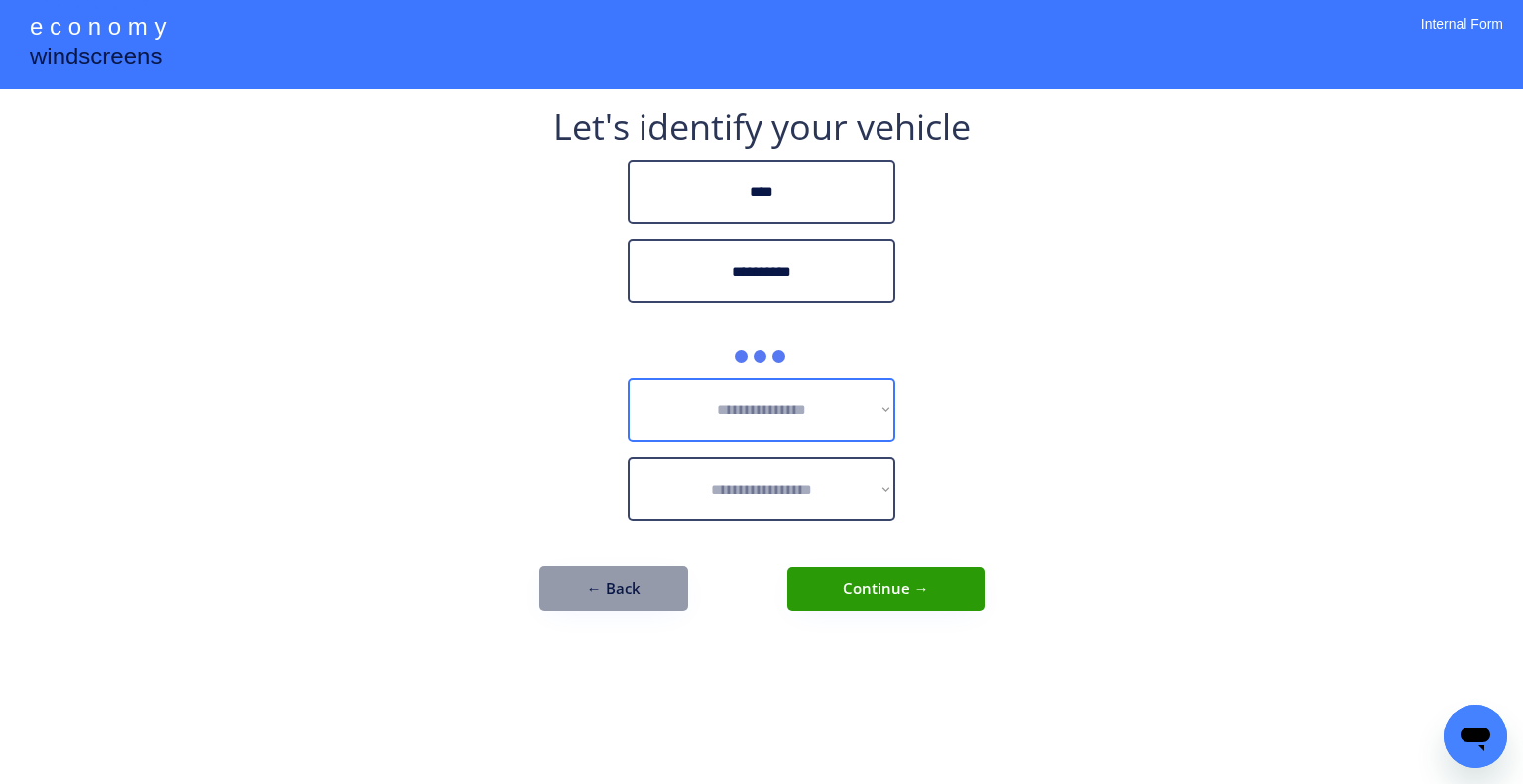 click on "**********" at bounding box center (762, 392) 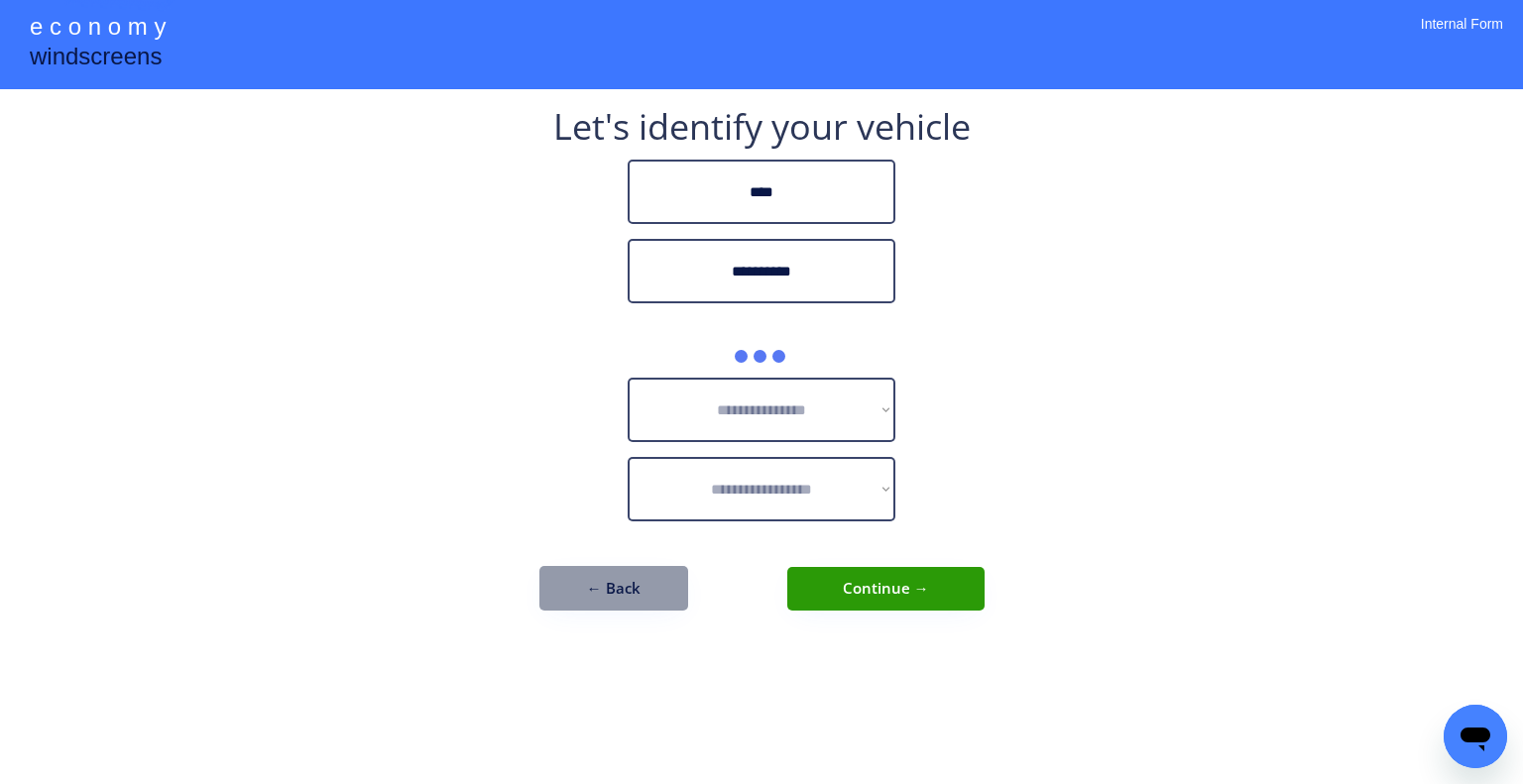 click on "**********" at bounding box center [762, 392] 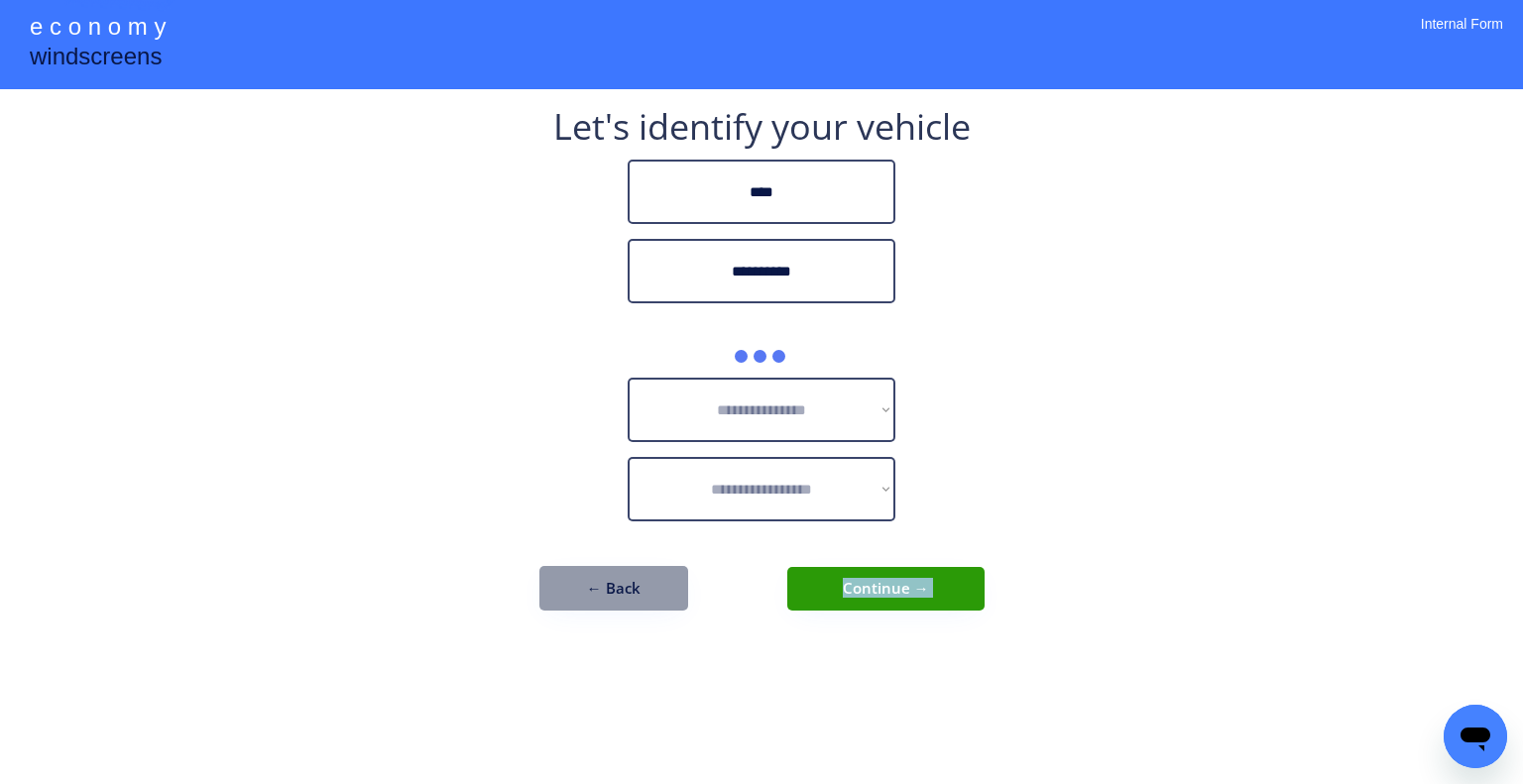 click on "**********" at bounding box center (762, 392) 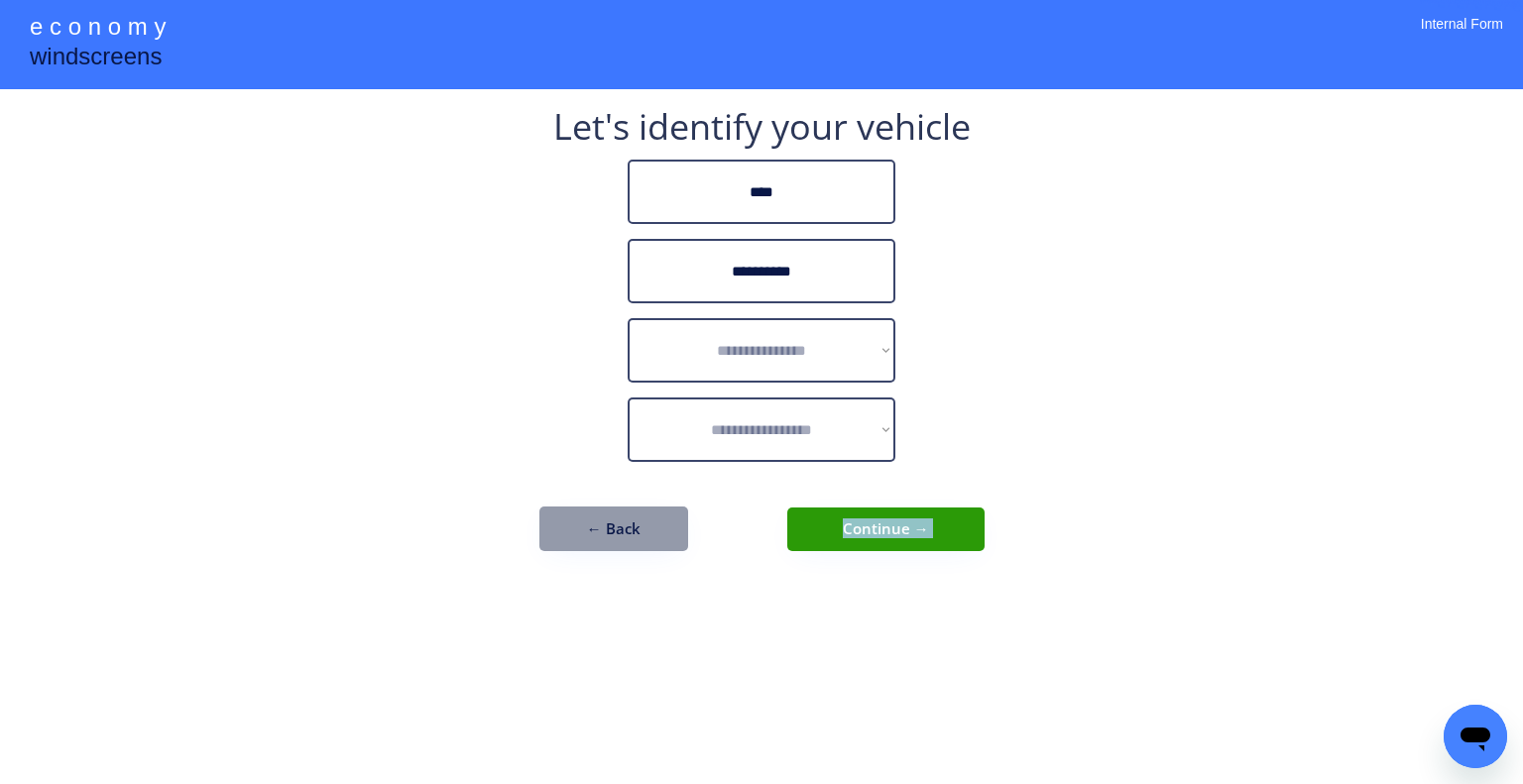 click on "**********" at bounding box center (762, 392) 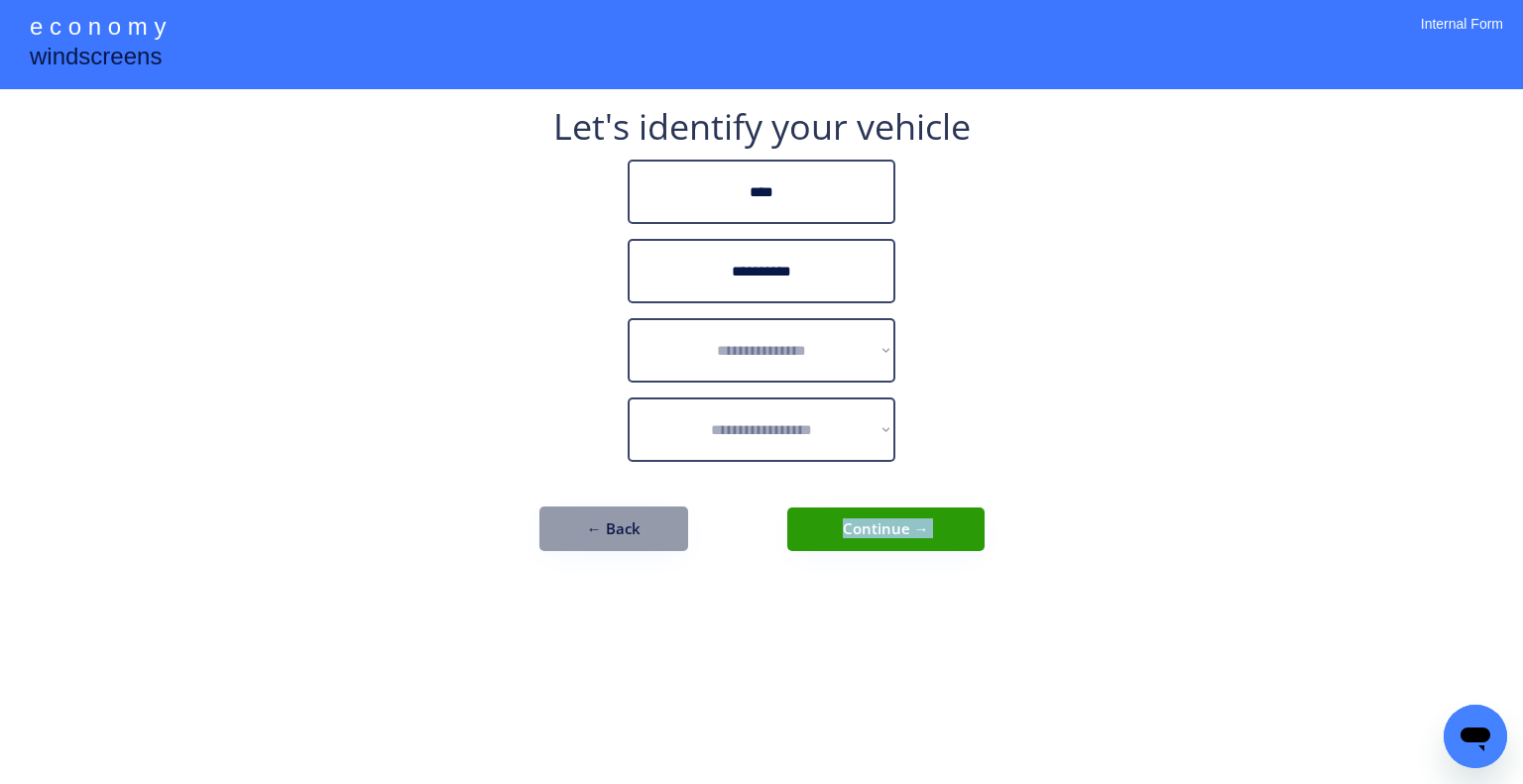 click on "**********" at bounding box center [762, 392] 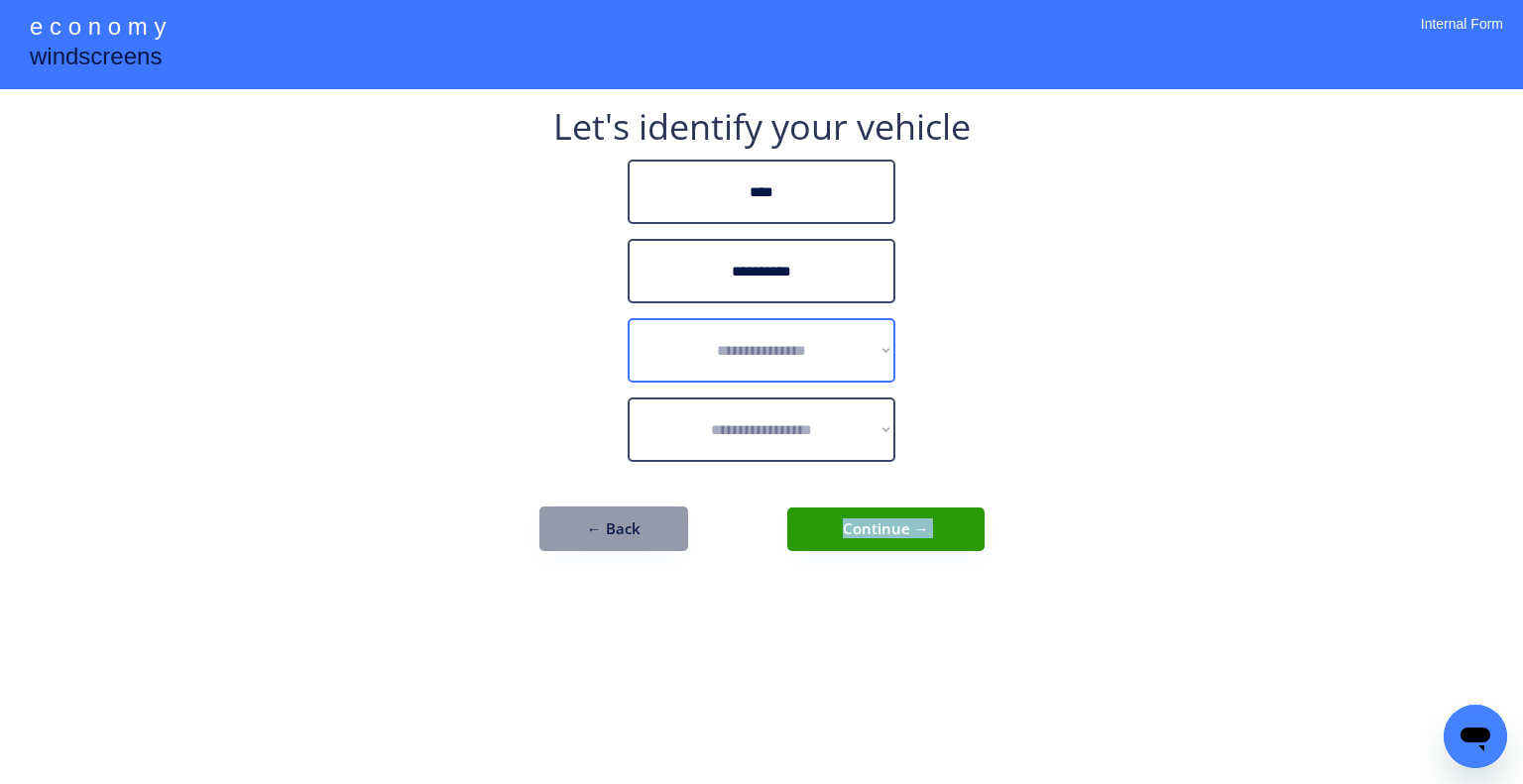 select on "******" 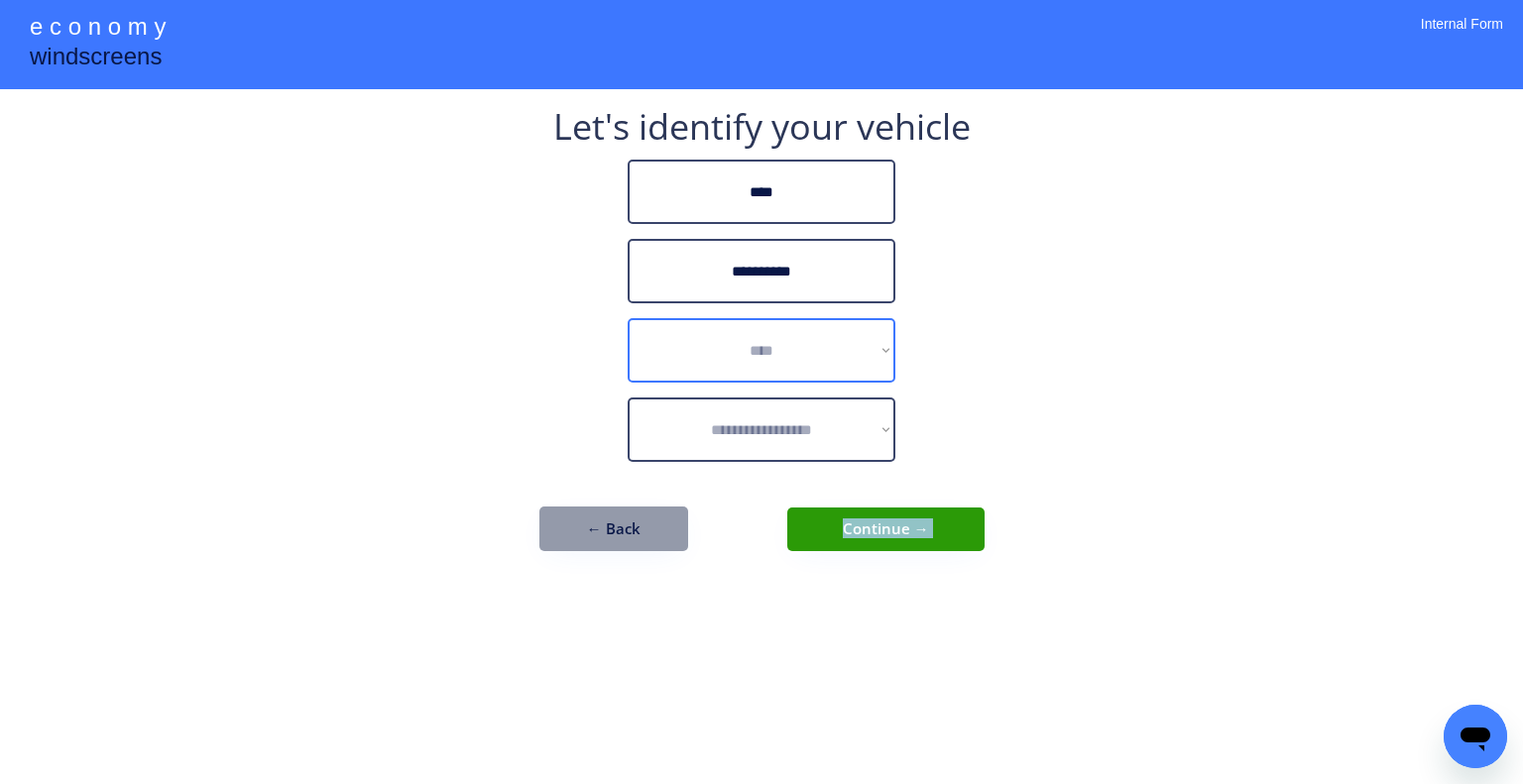 click on "**********" at bounding box center (762, 350) 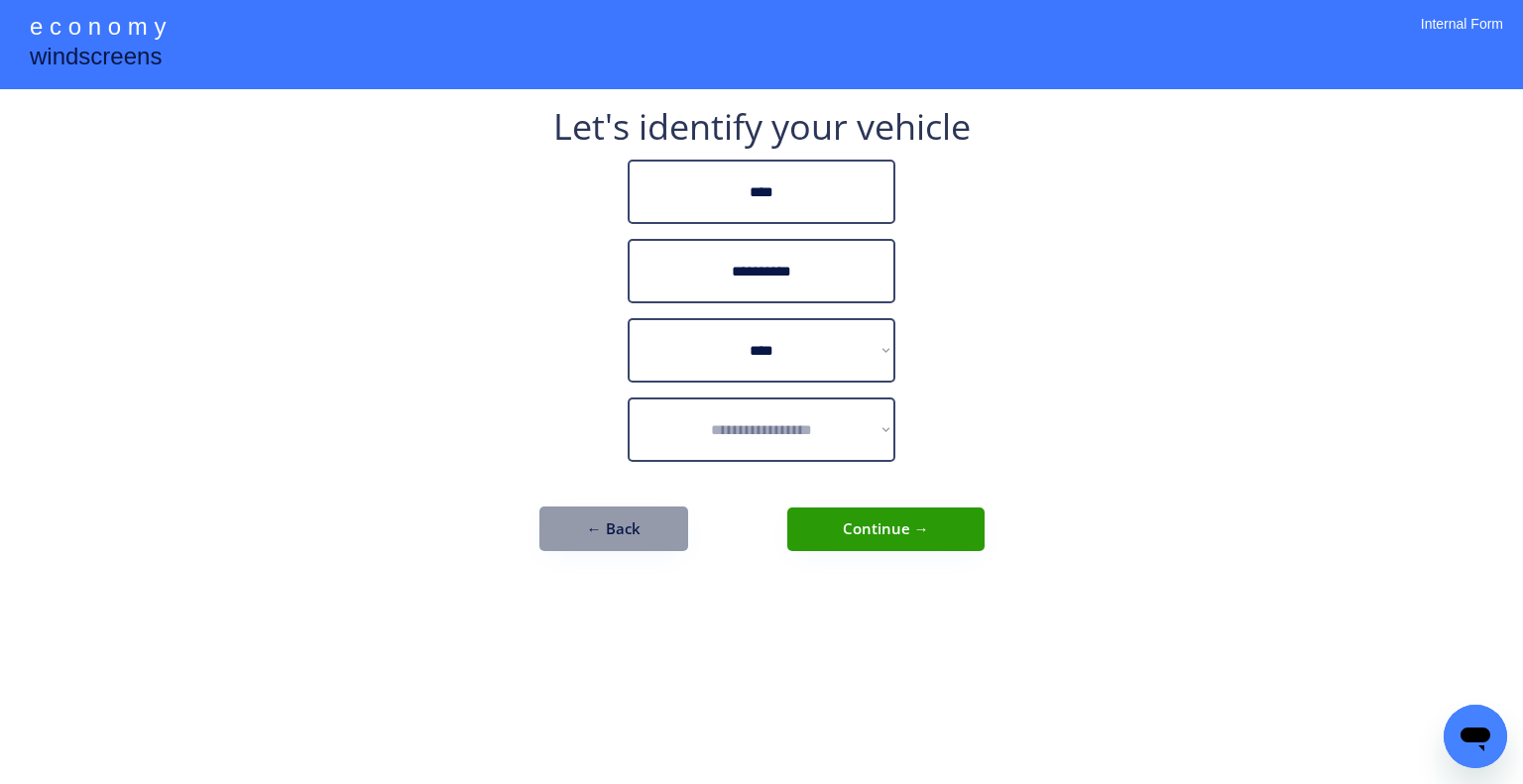 click on "**********" at bounding box center (762, 392) 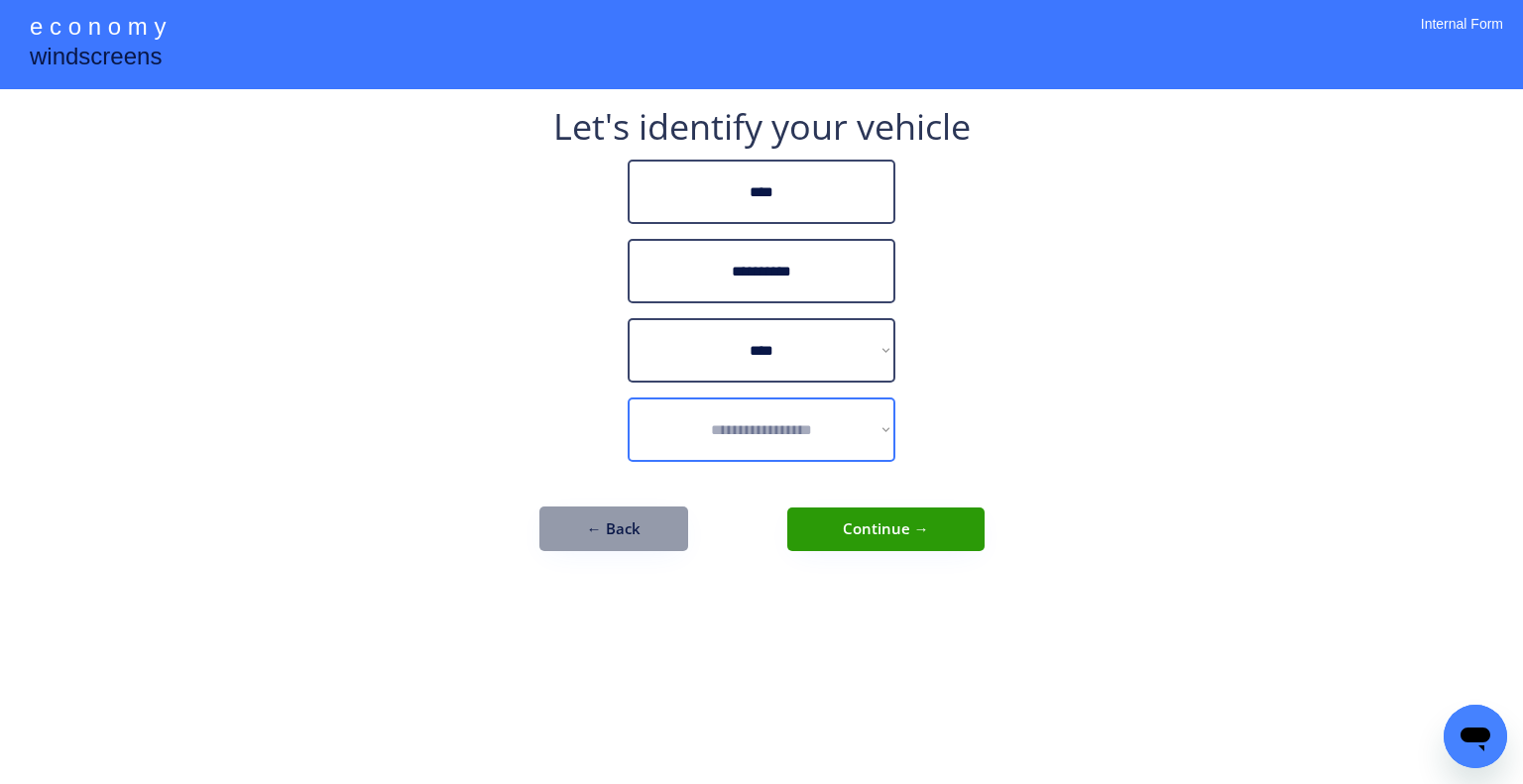 click on "**********" at bounding box center (762, 429) 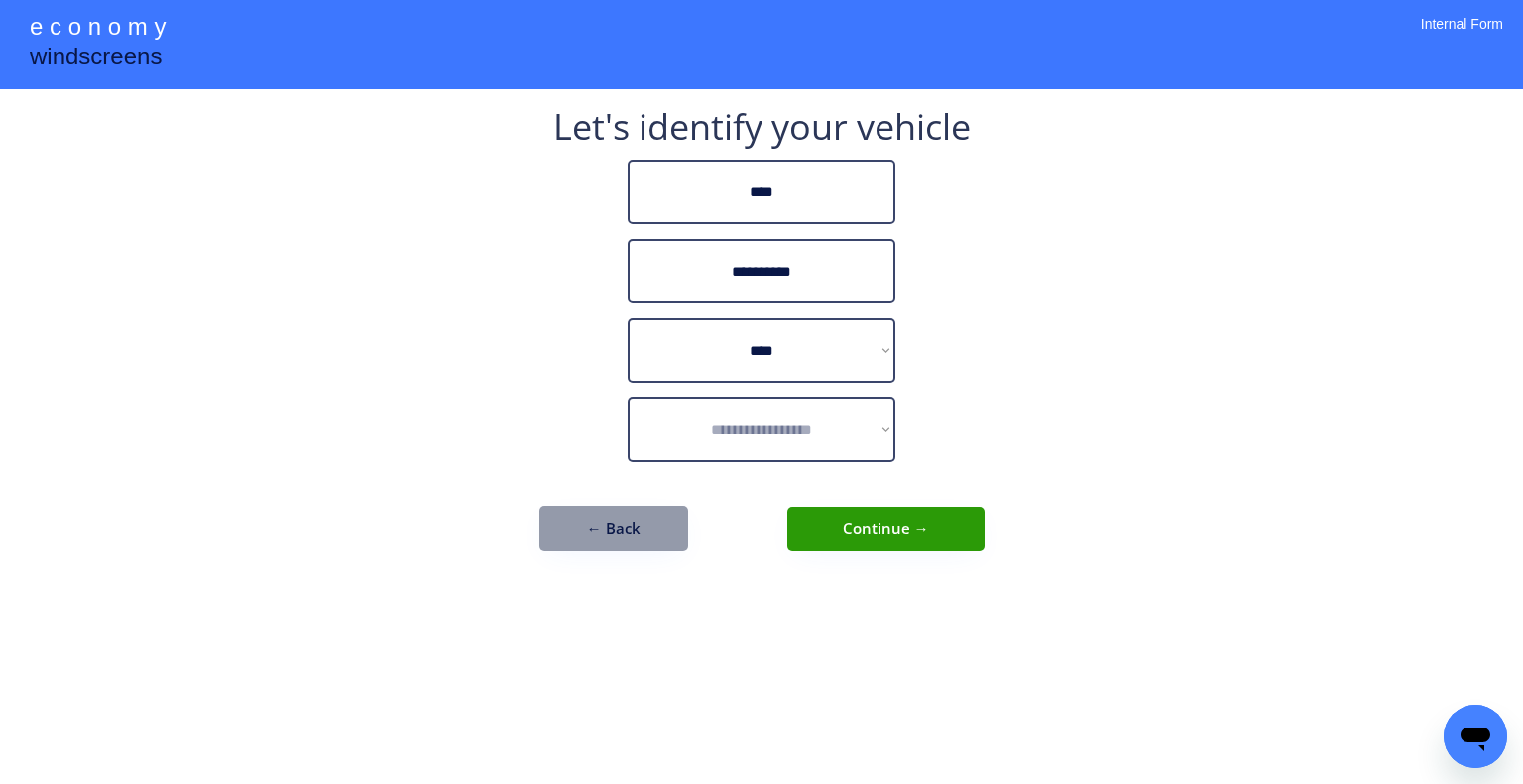 click on "**********" at bounding box center (762, 392) 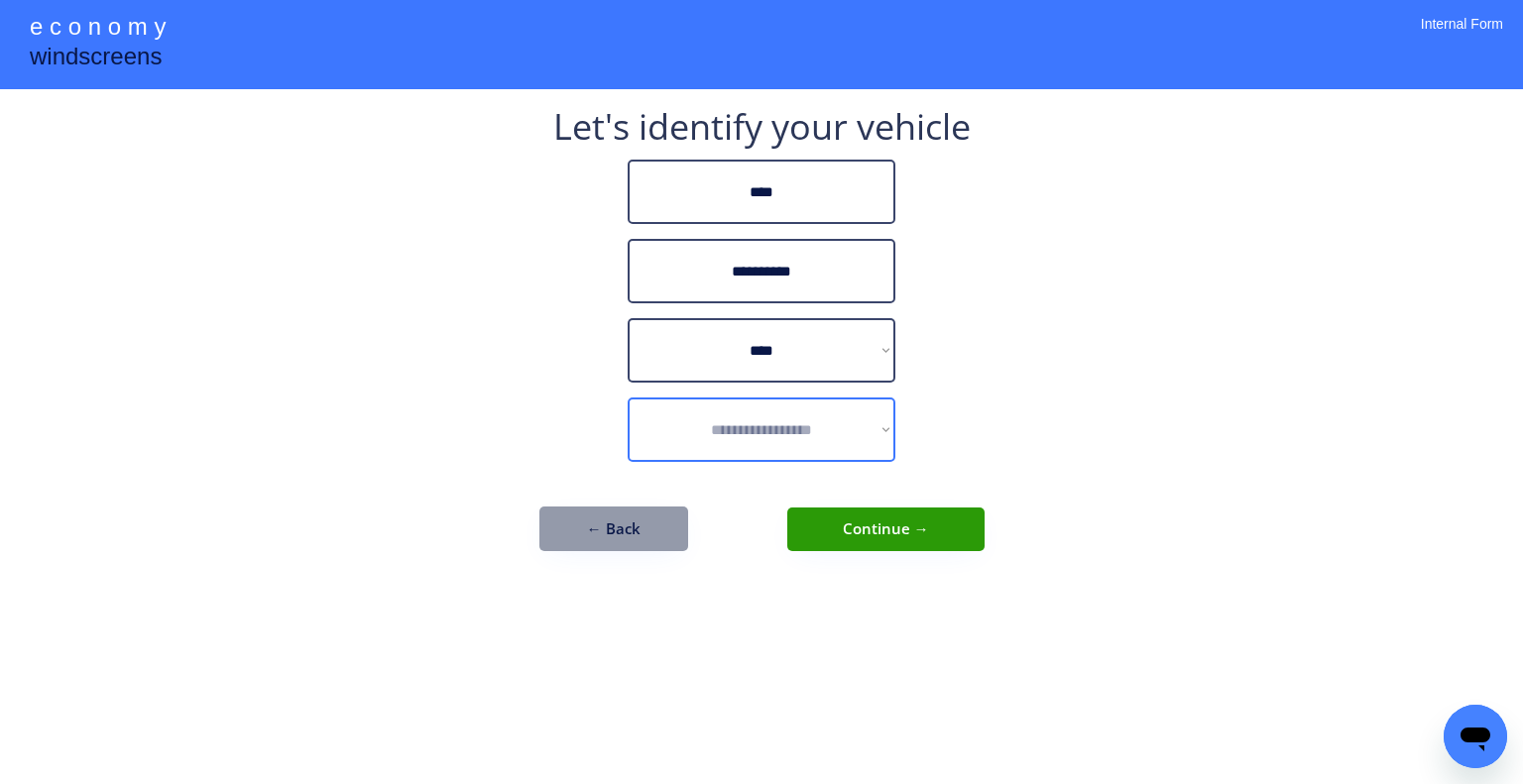 click on "**********" at bounding box center (762, 429) 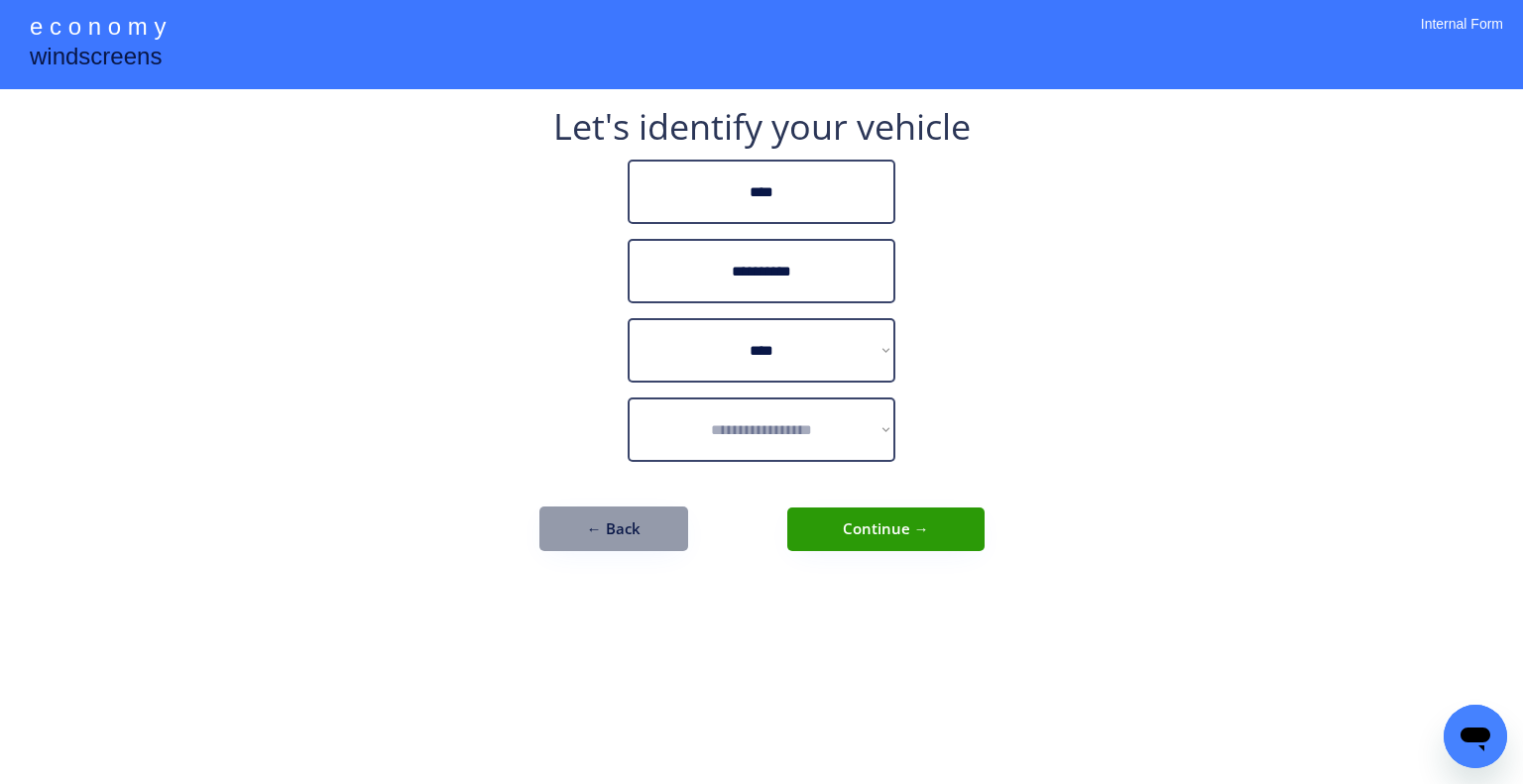 click on "**********" at bounding box center [762, 392] 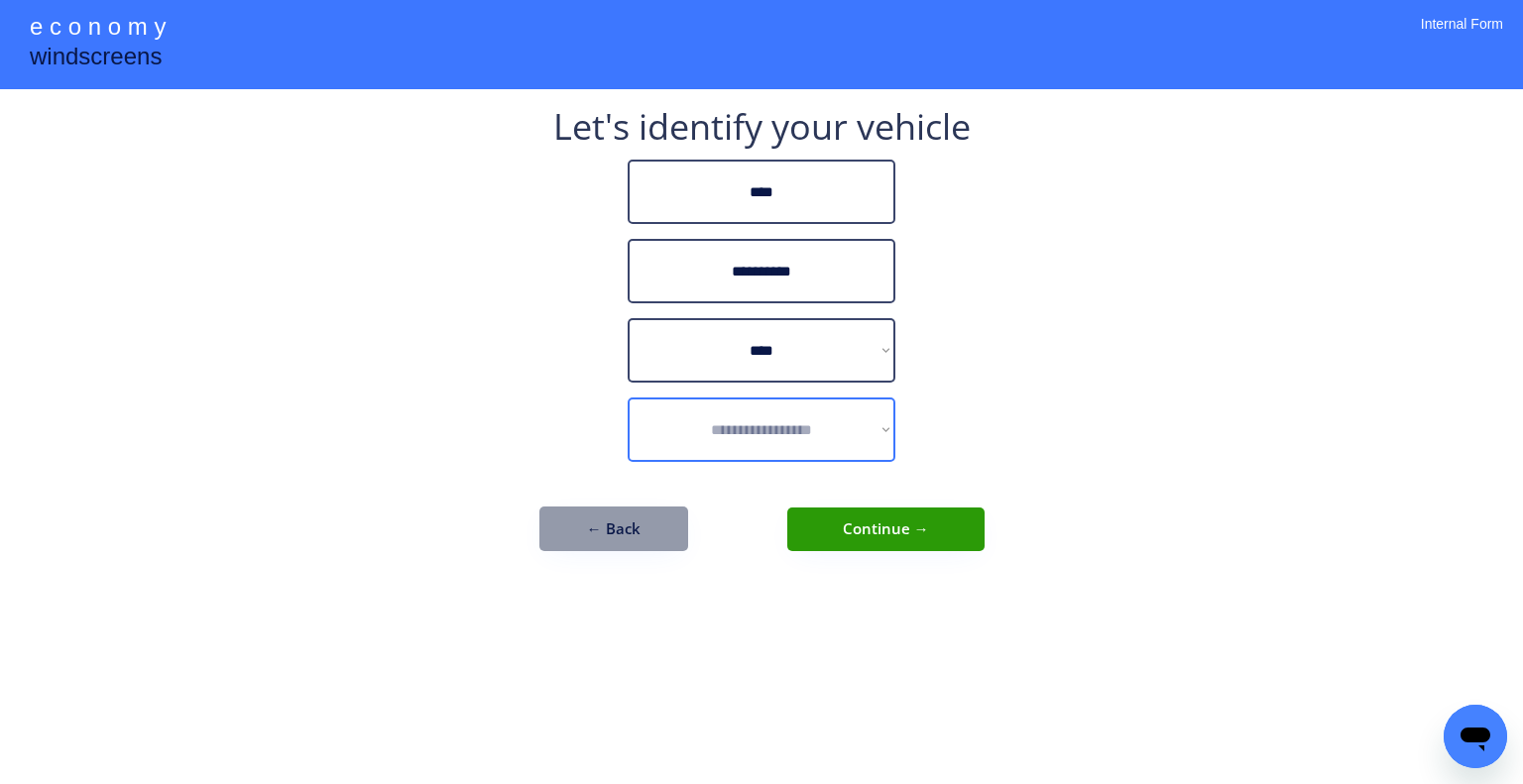 click on "**********" at bounding box center (762, 429) 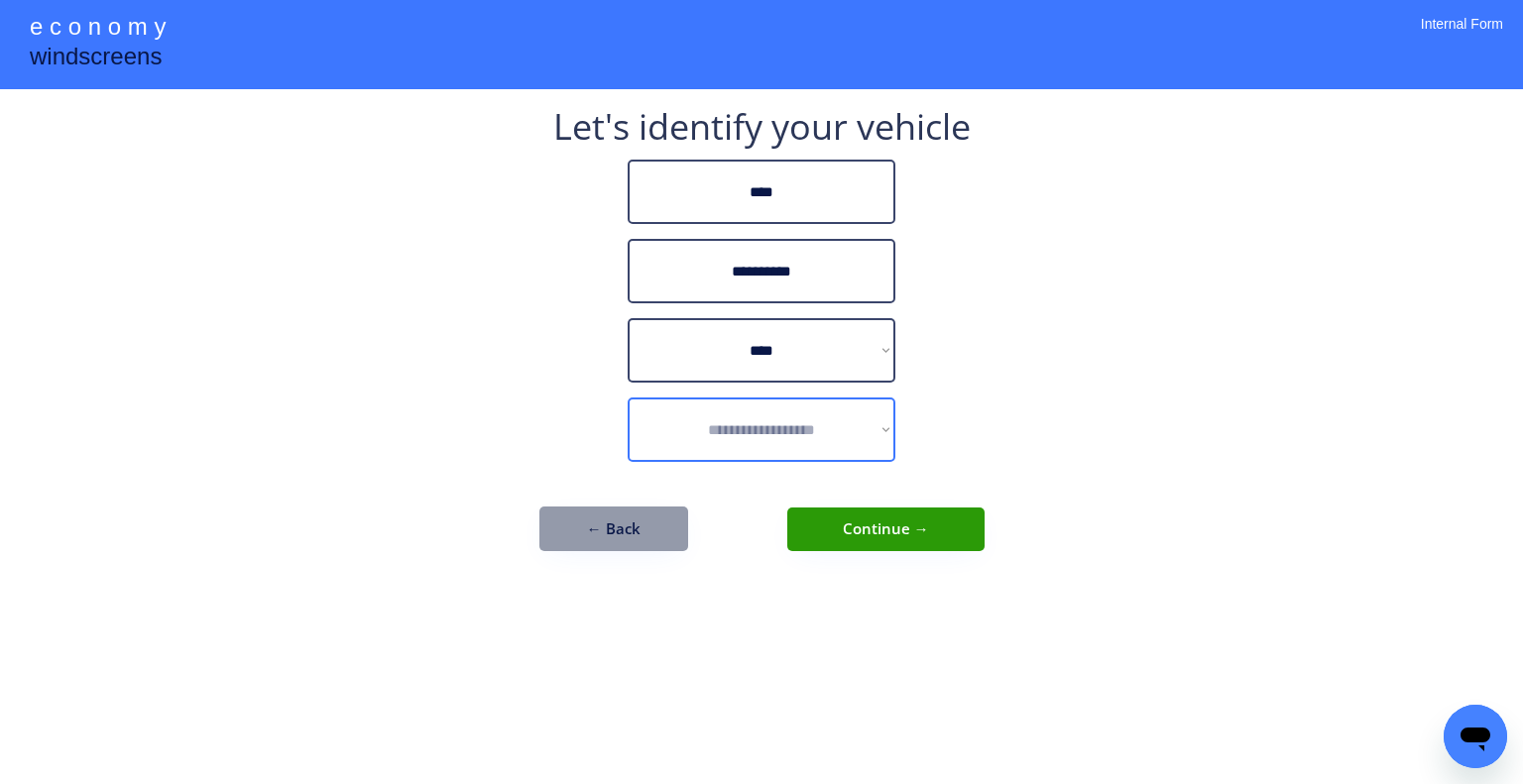 click on "**********" at bounding box center [762, 429] 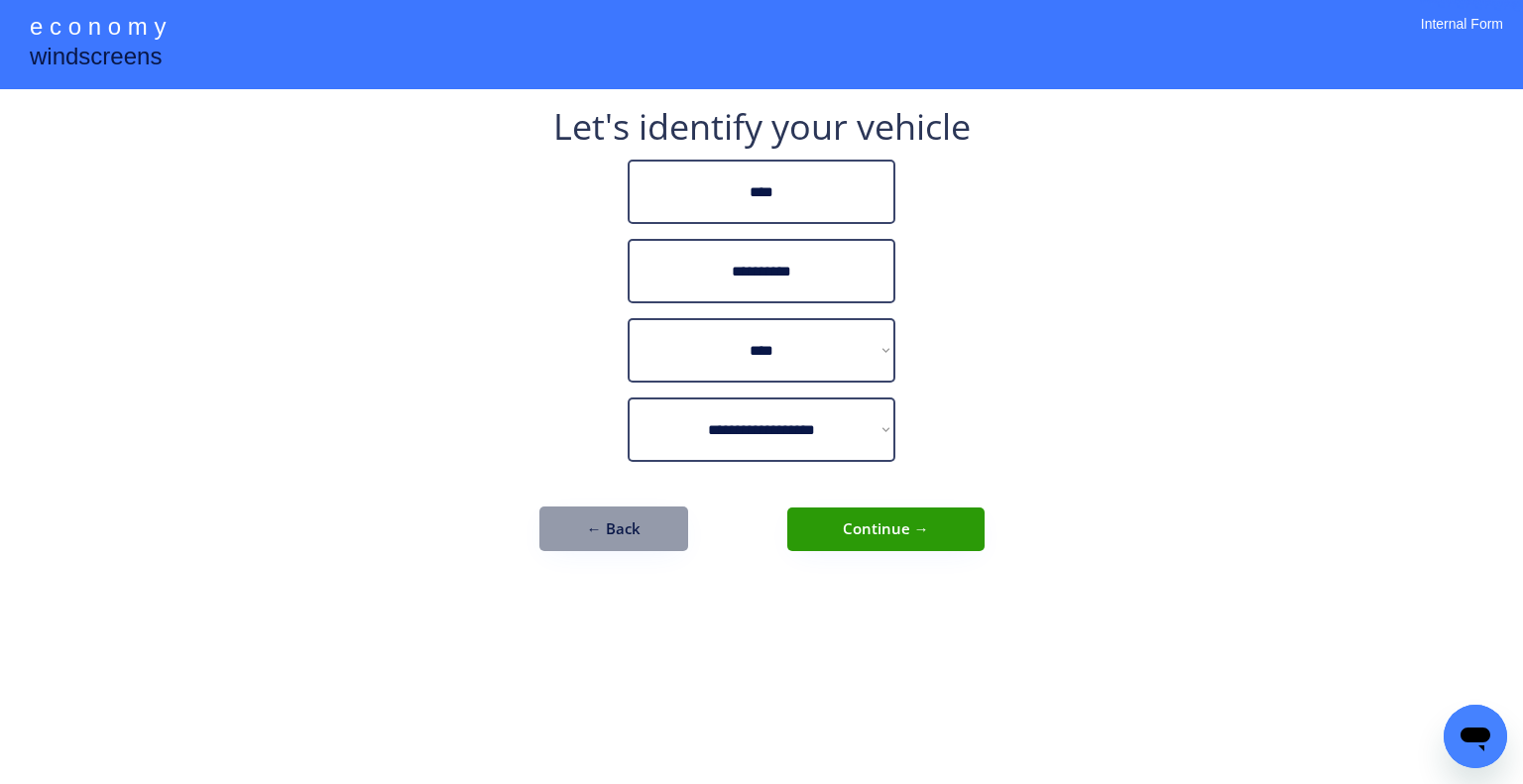 click on "Continue    →" at bounding box center (885, 529) 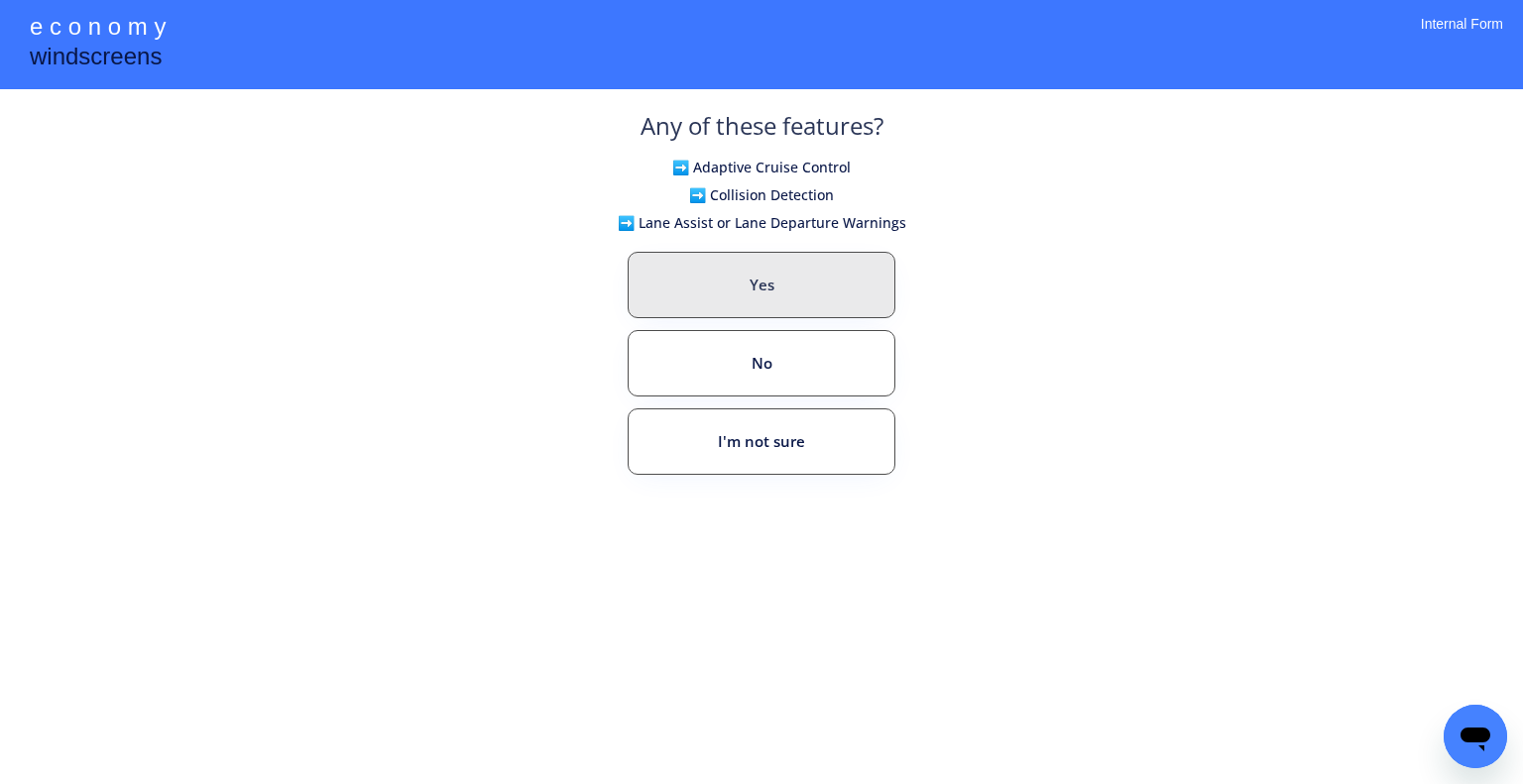 drag, startPoint x: 831, startPoint y: 280, endPoint x: 1233, endPoint y: 395, distance: 418.12558 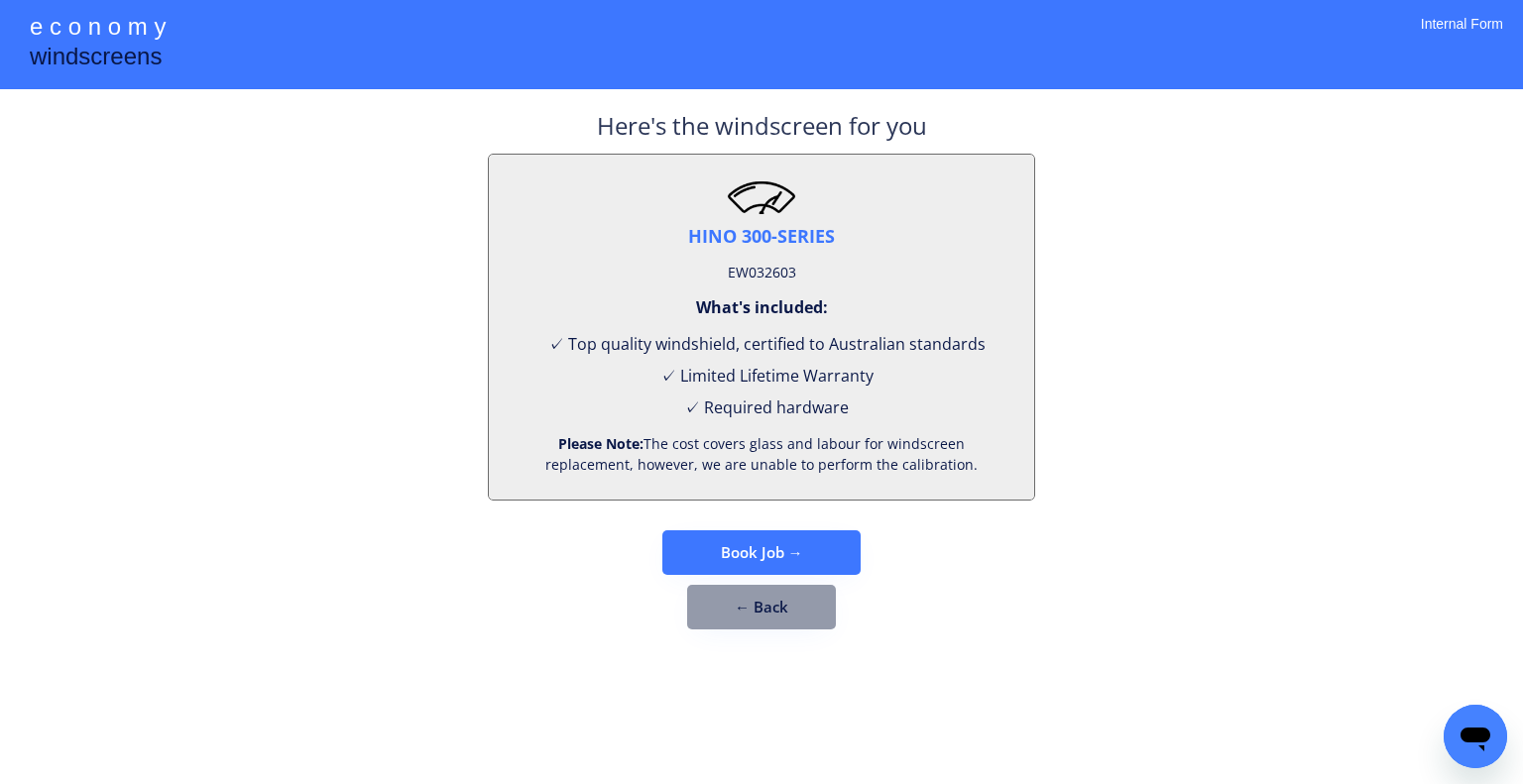 click on "HINO 300-SERIES EW032603 What's included: ✓ Top quality windshield, certified to Australian standards
✓ Limited Lifetime Warranty ✓ Required hardware Please Note:  The cost covers glass and labour for windscreen replacement, however, we are unable to perform the calibration." at bounding box center [762, 327] 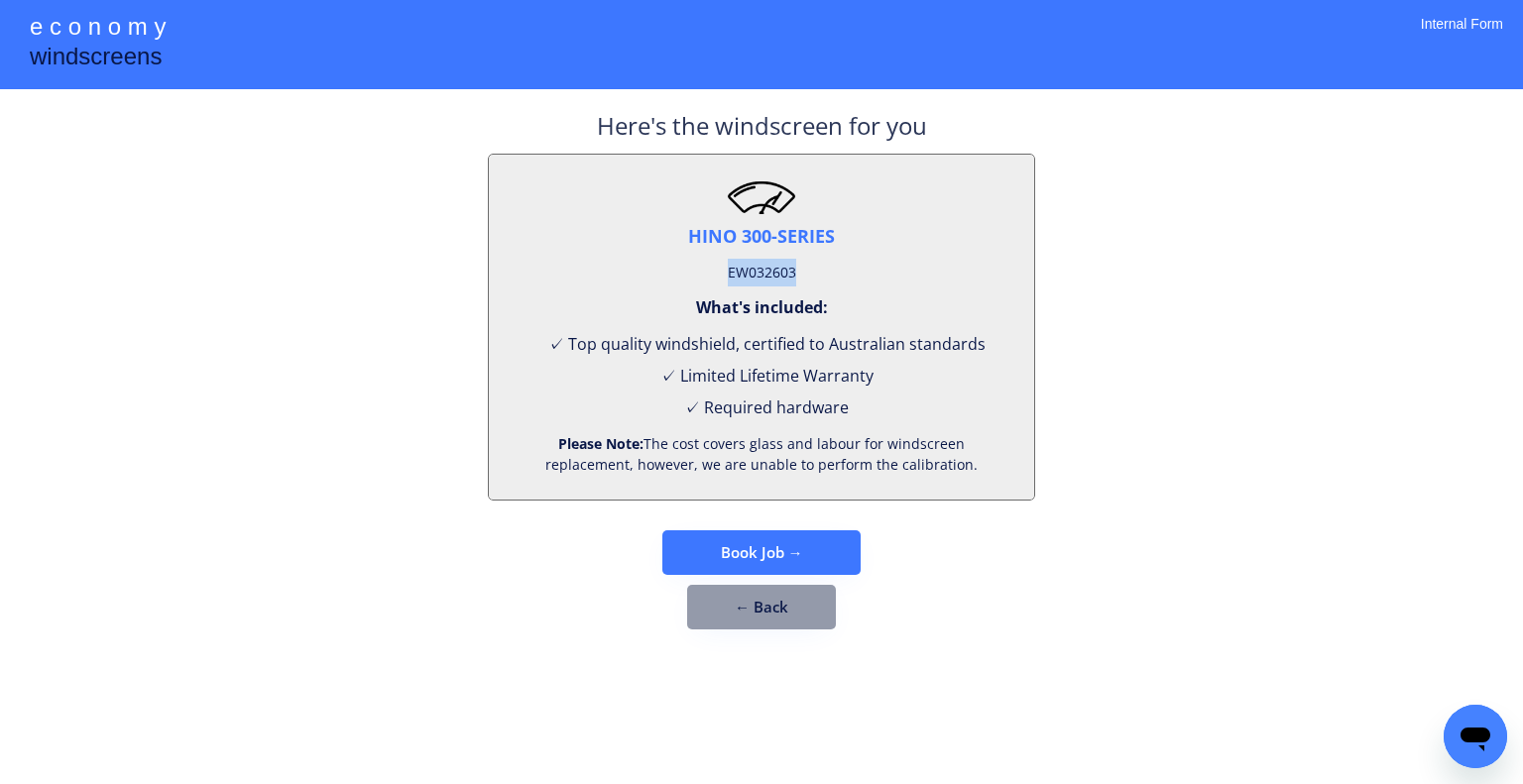 click on "HINO 300-SERIES EW032603 What's included: ✓ Top quality windshield, certified to Australian standards
✓ Limited Lifetime Warranty ✓ Required hardware Please Note:  The cost covers glass and labour for windscreen replacement, however, we are unable to perform the calibration." at bounding box center (762, 327) 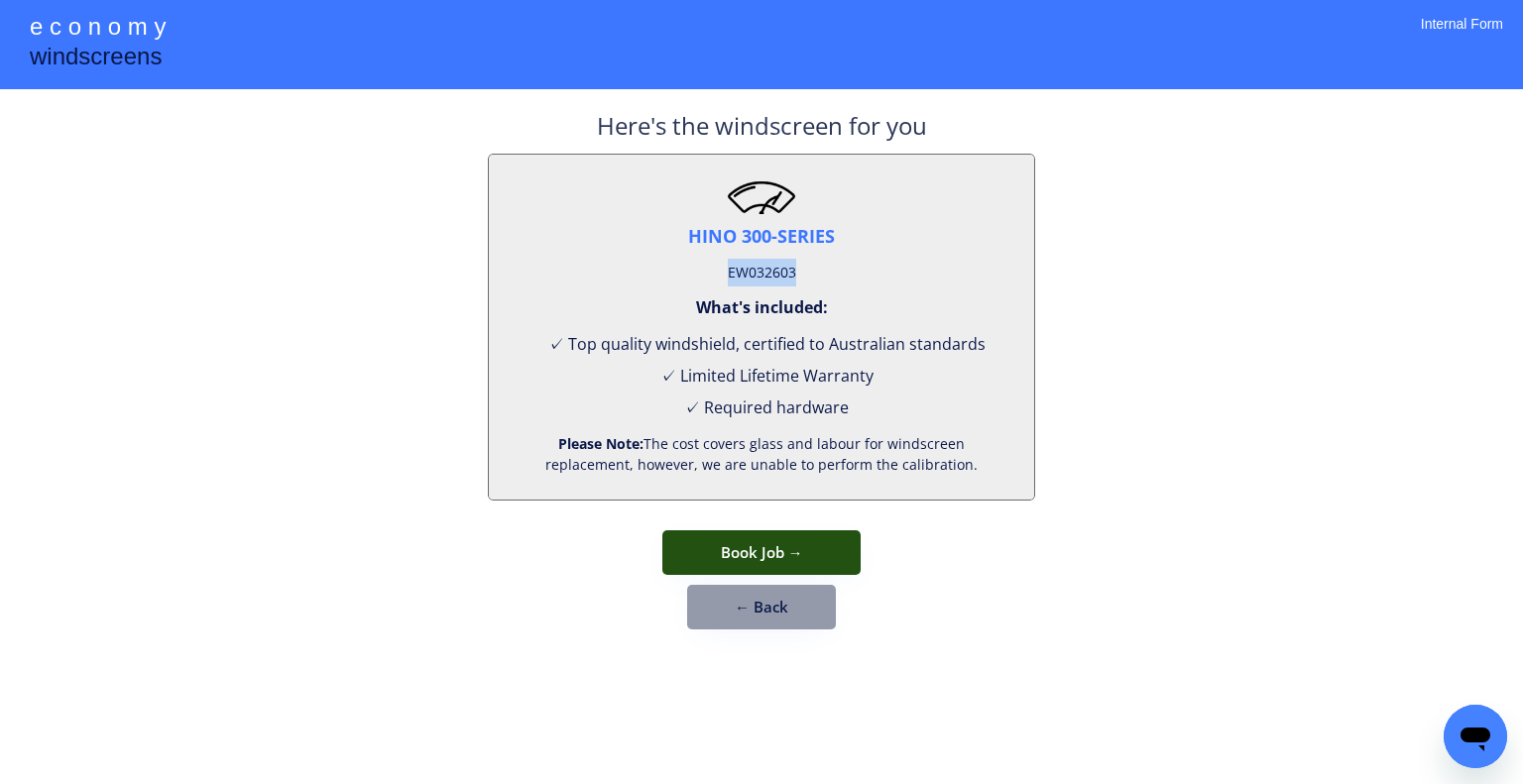 drag, startPoint x: 820, startPoint y: 541, endPoint x: 950, endPoint y: 261, distance: 308.70698 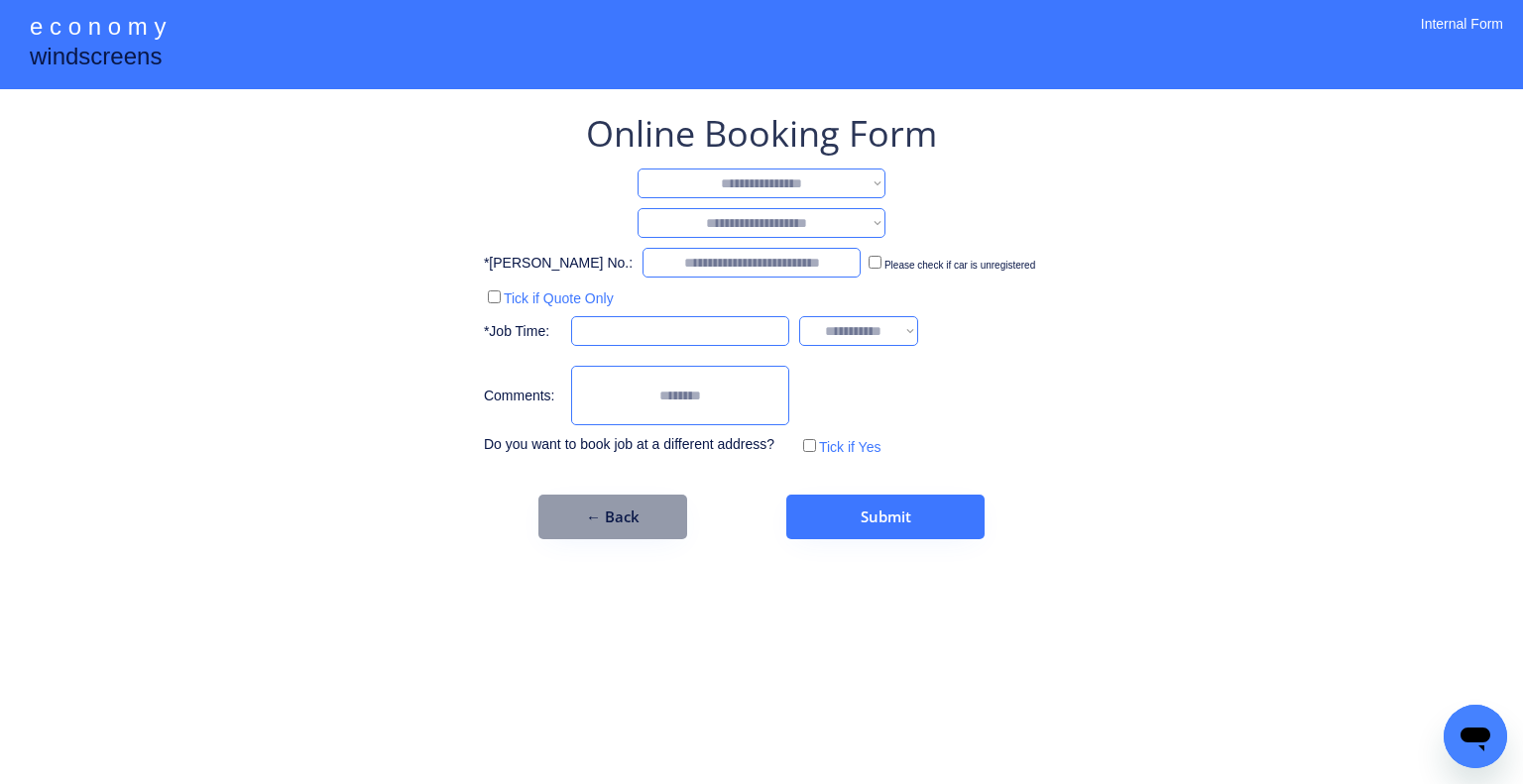 click on "**********" at bounding box center (762, 183) 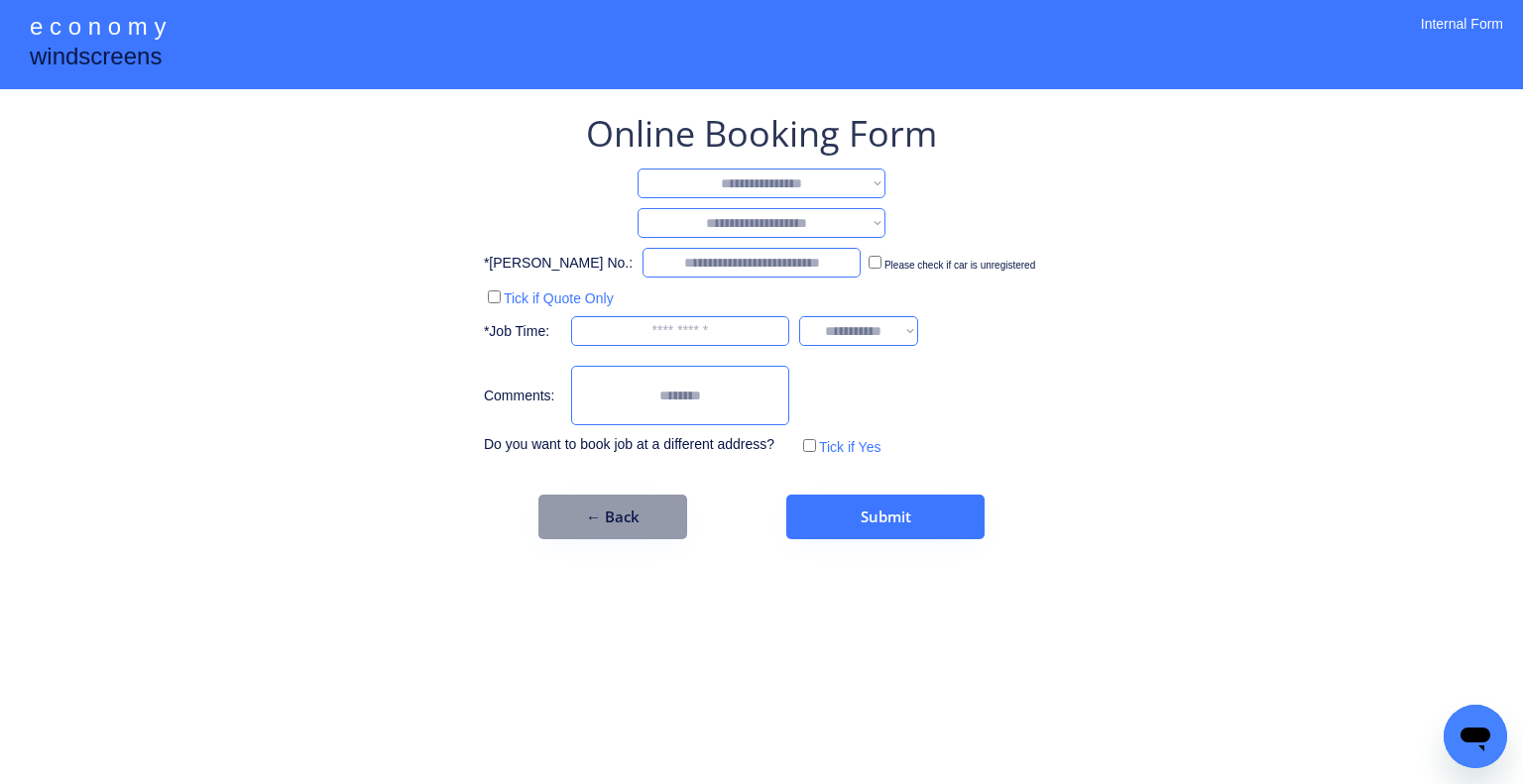 select on "**********" 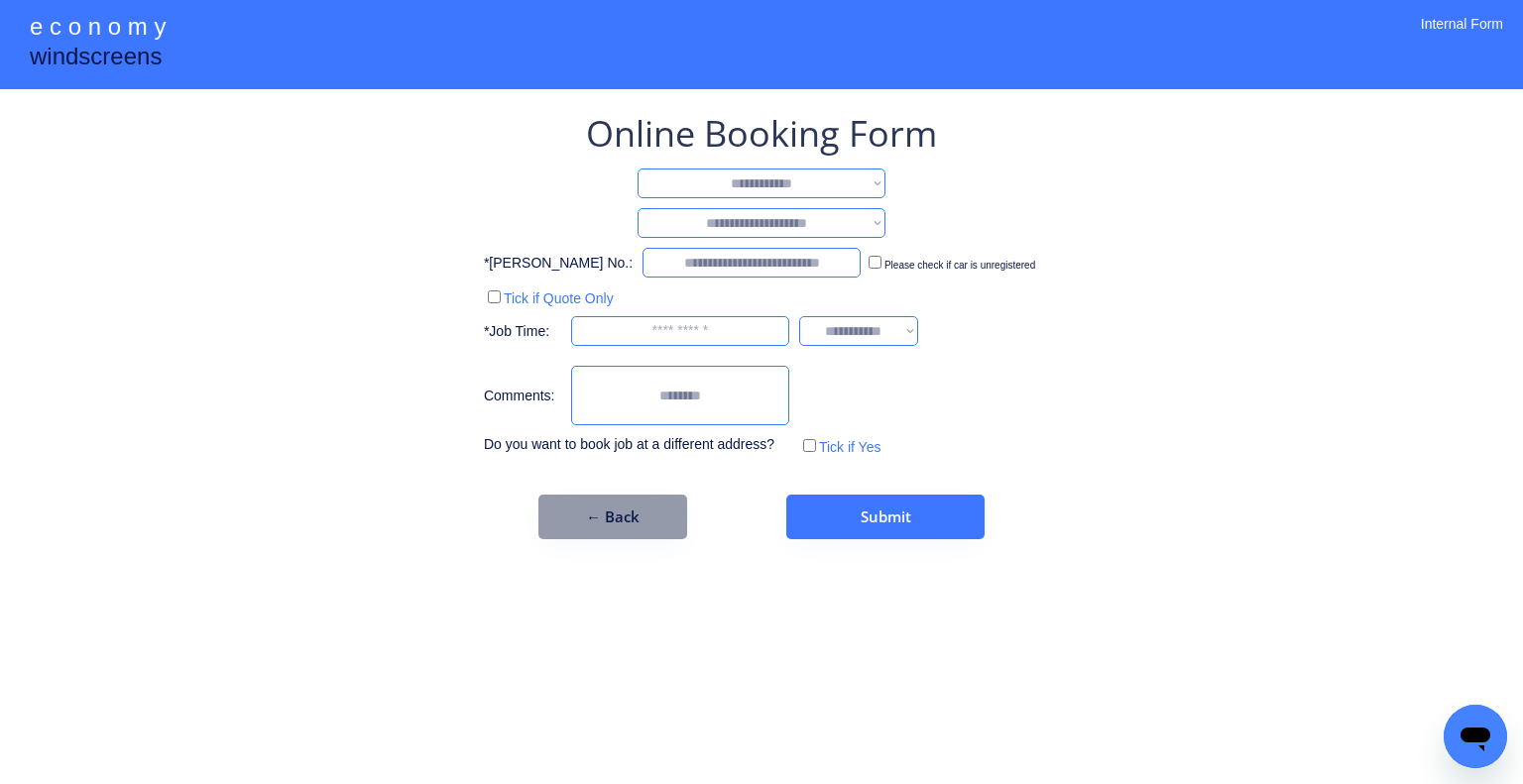 click on "**********" at bounding box center [762, 183] 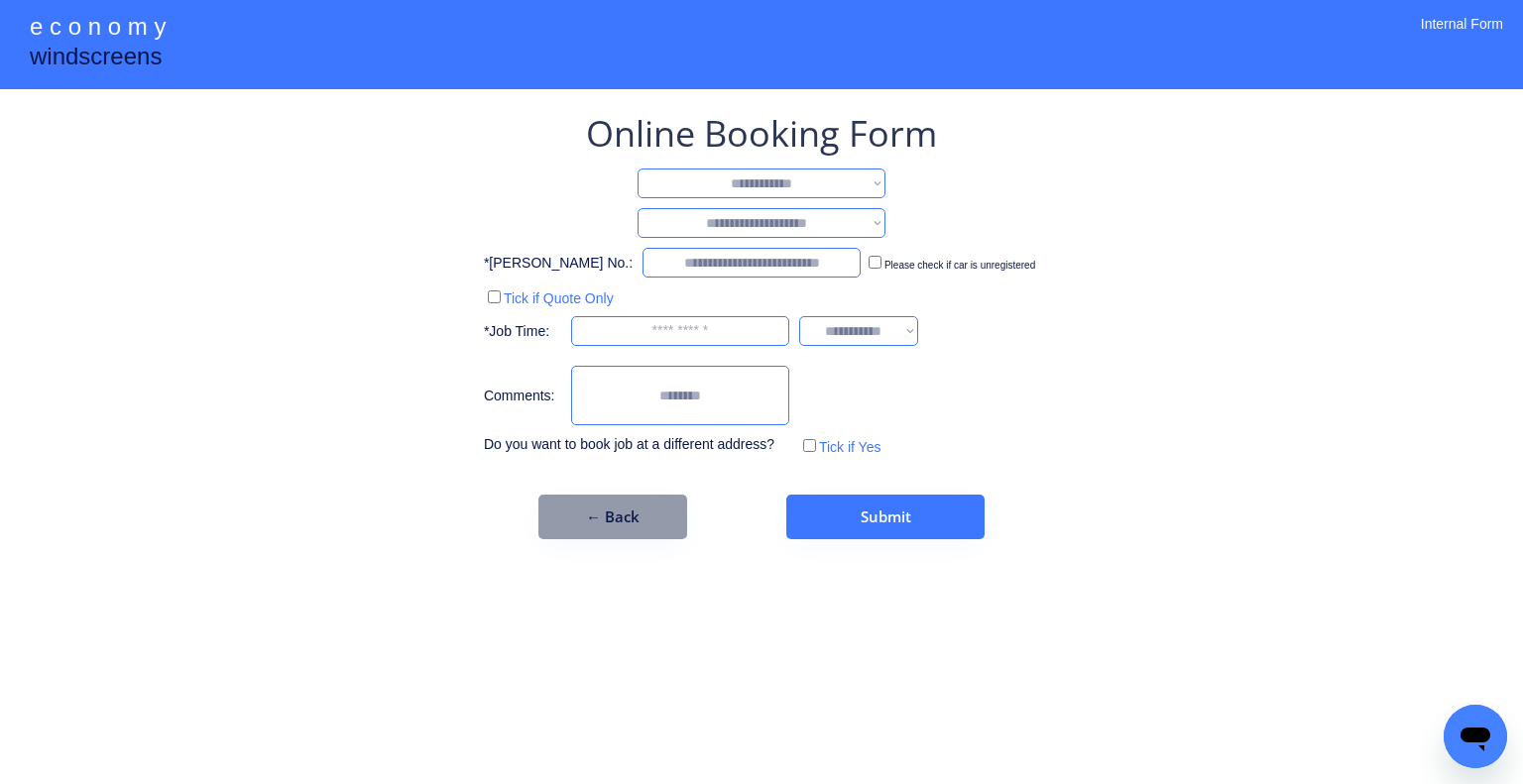 click on "**********" at bounding box center (762, 223) 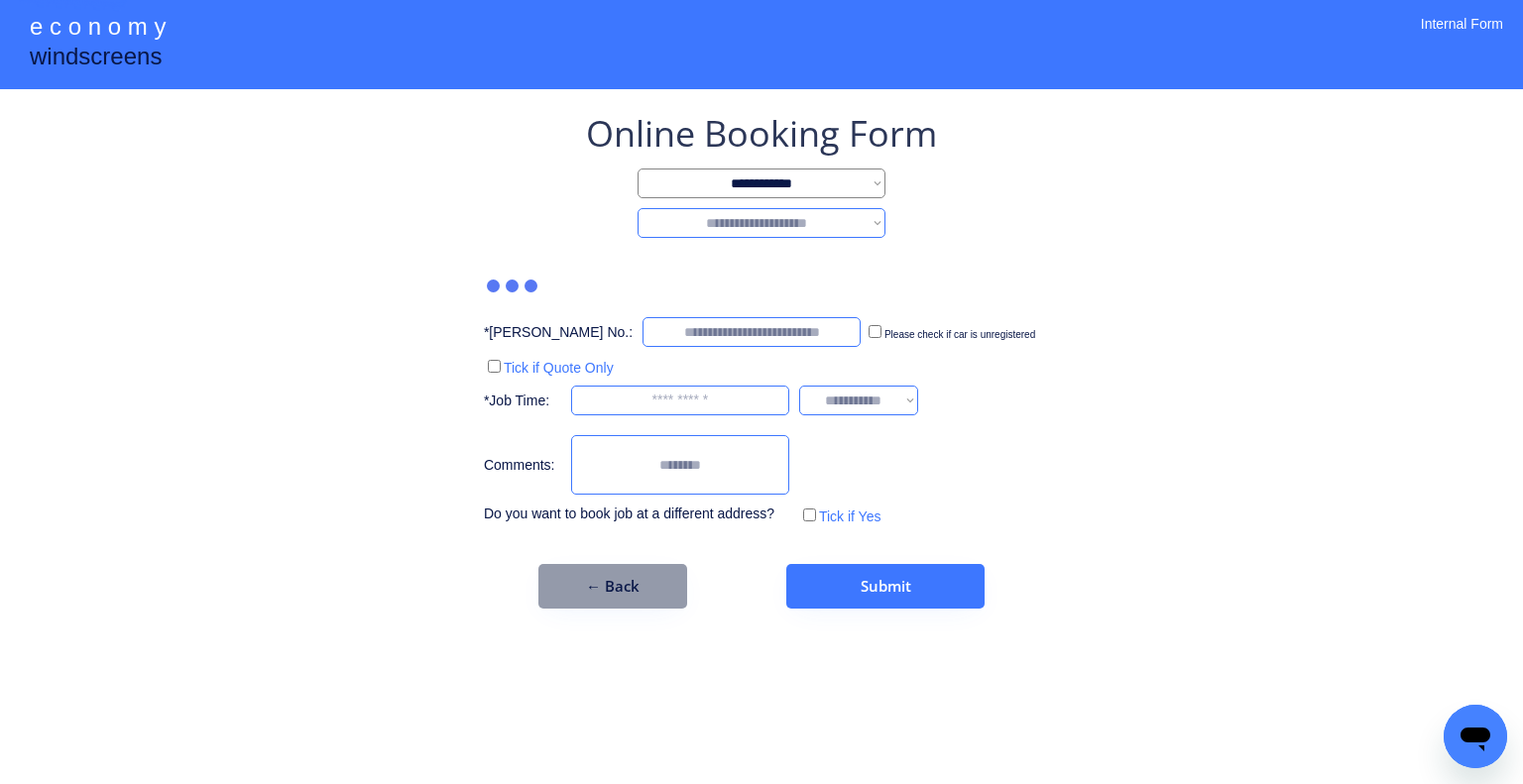 select on "********" 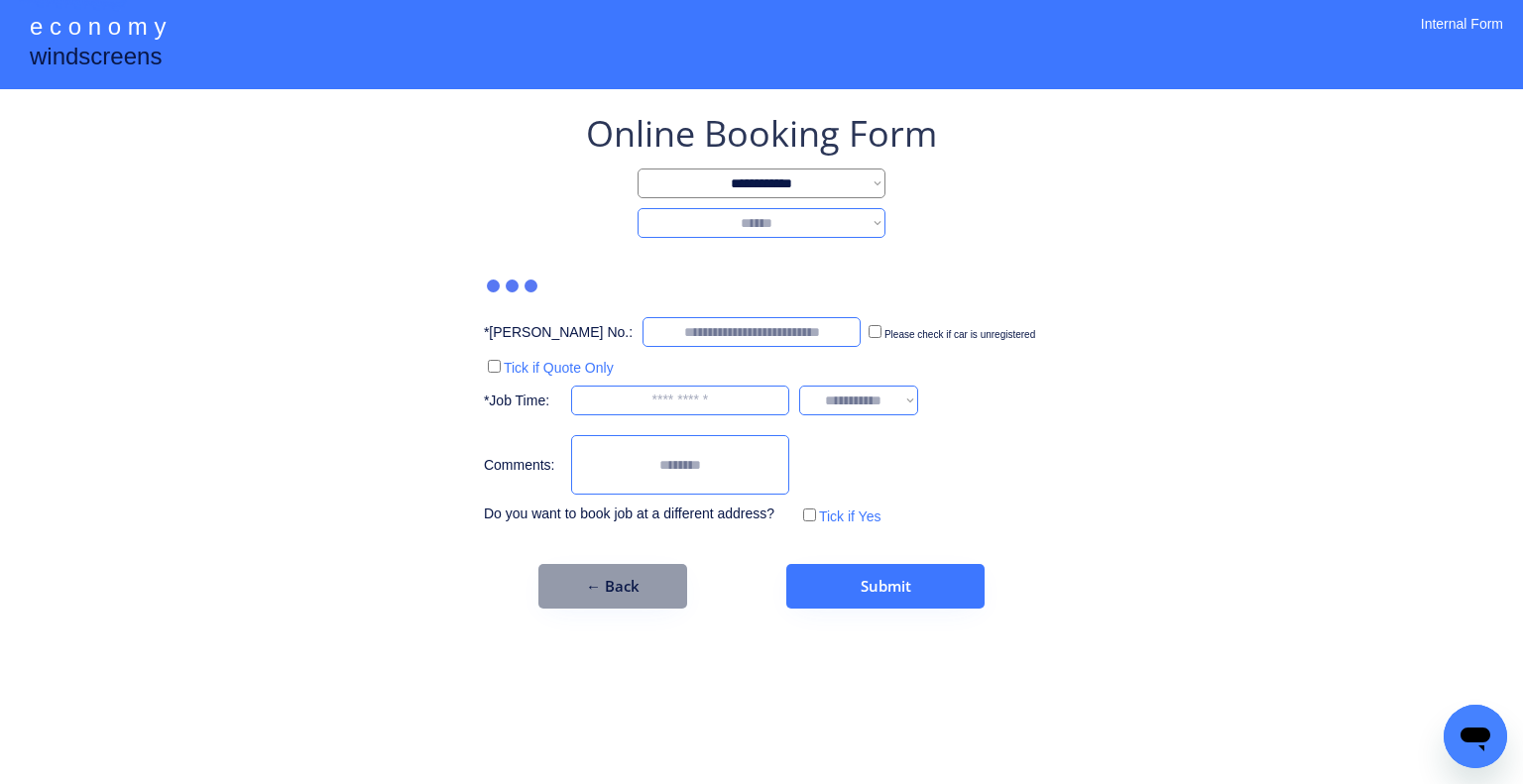 click on "**********" at bounding box center [762, 223] 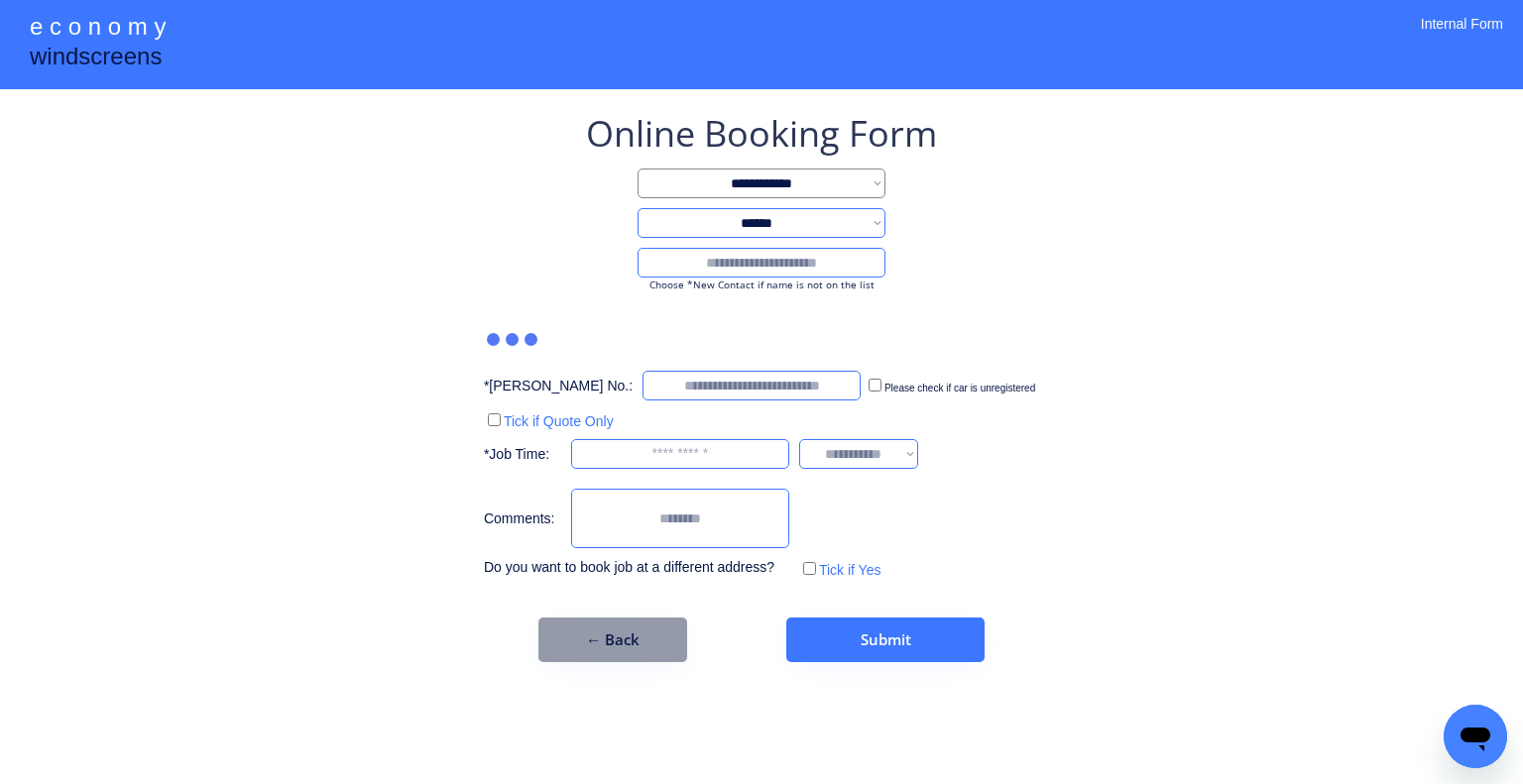 click at bounding box center [762, 263] 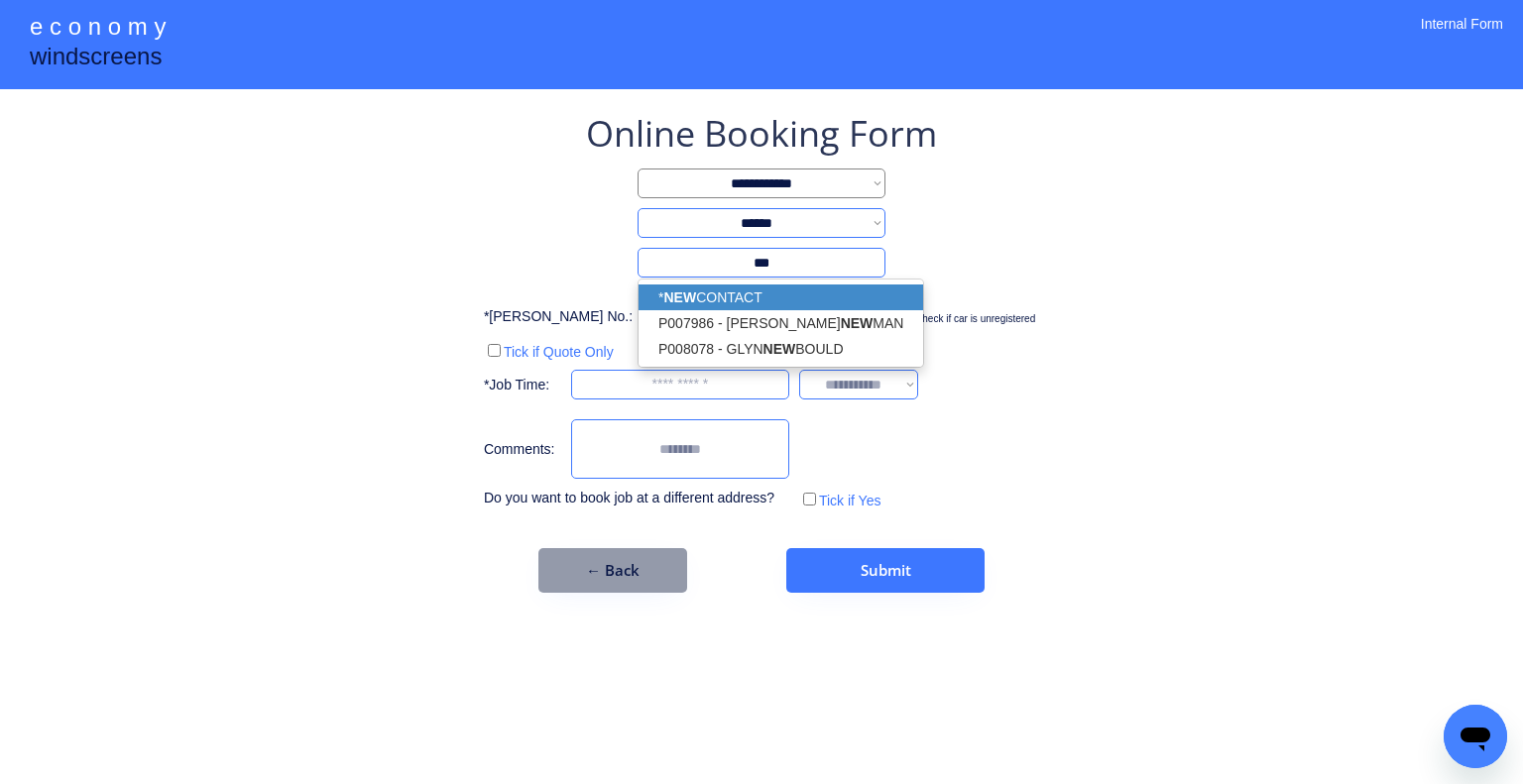 click on "* NEW  CONTACT" at bounding box center (780, 297) 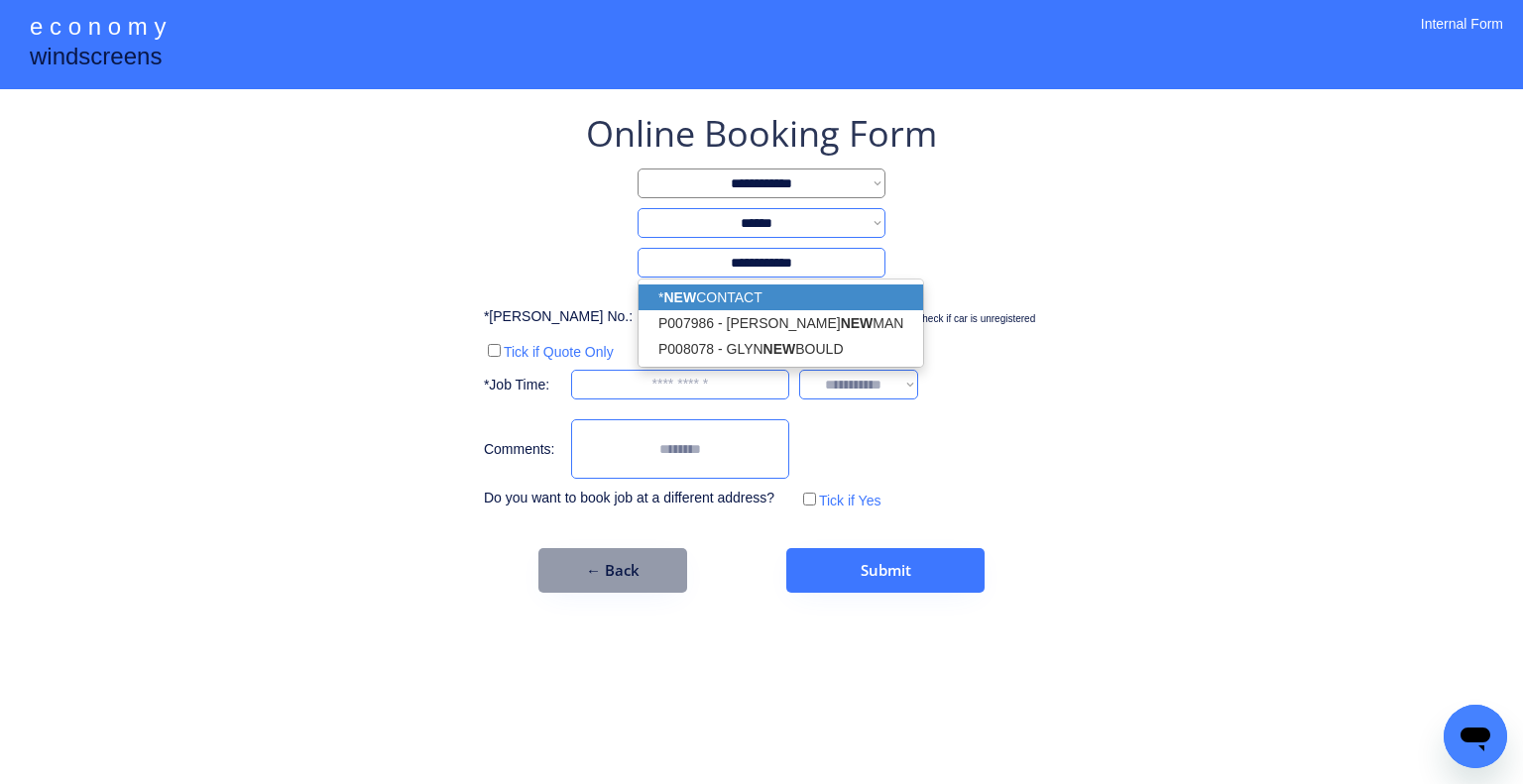 type on "**********" 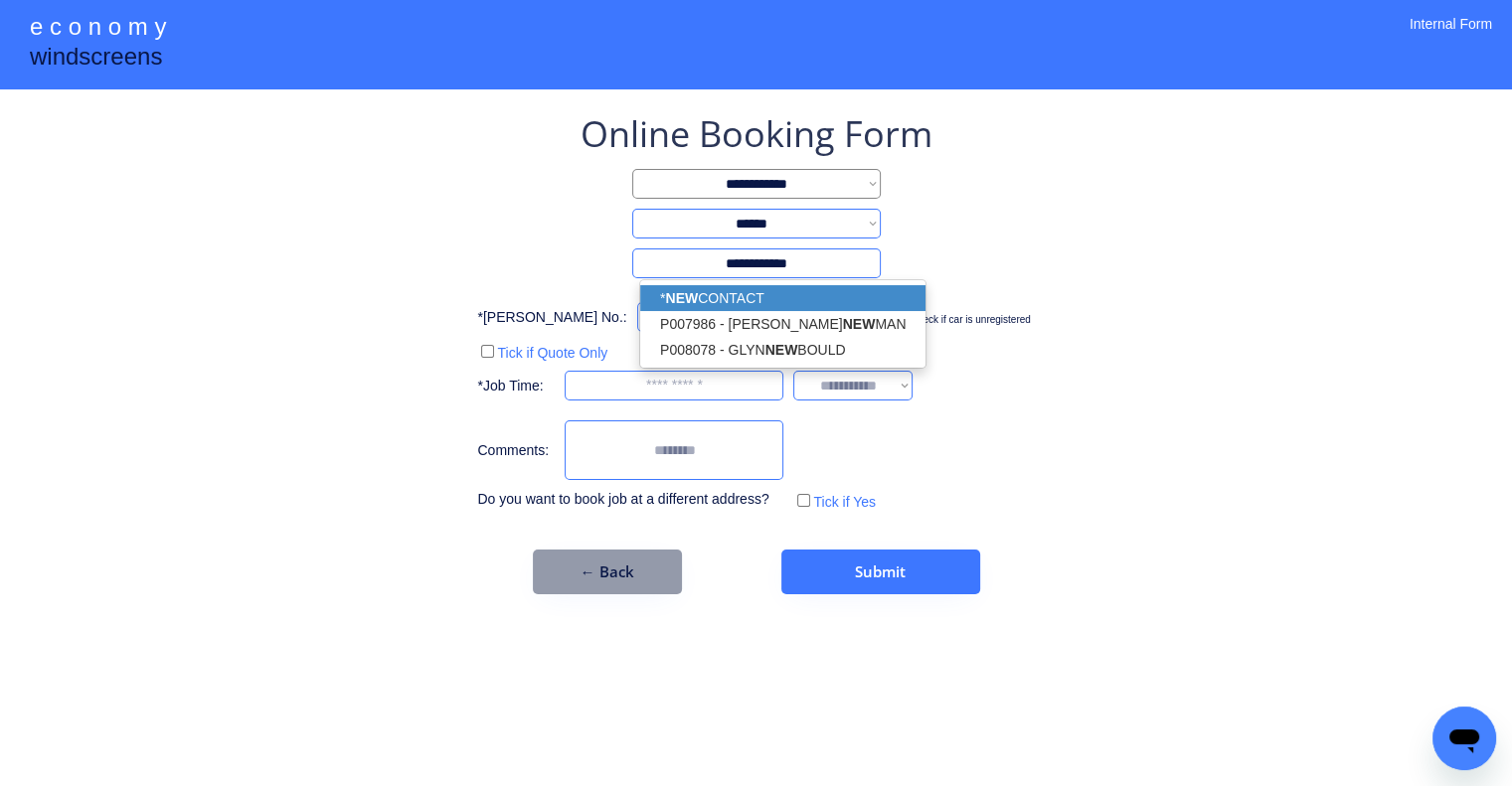 click on "**********" at bounding box center [756, 393] 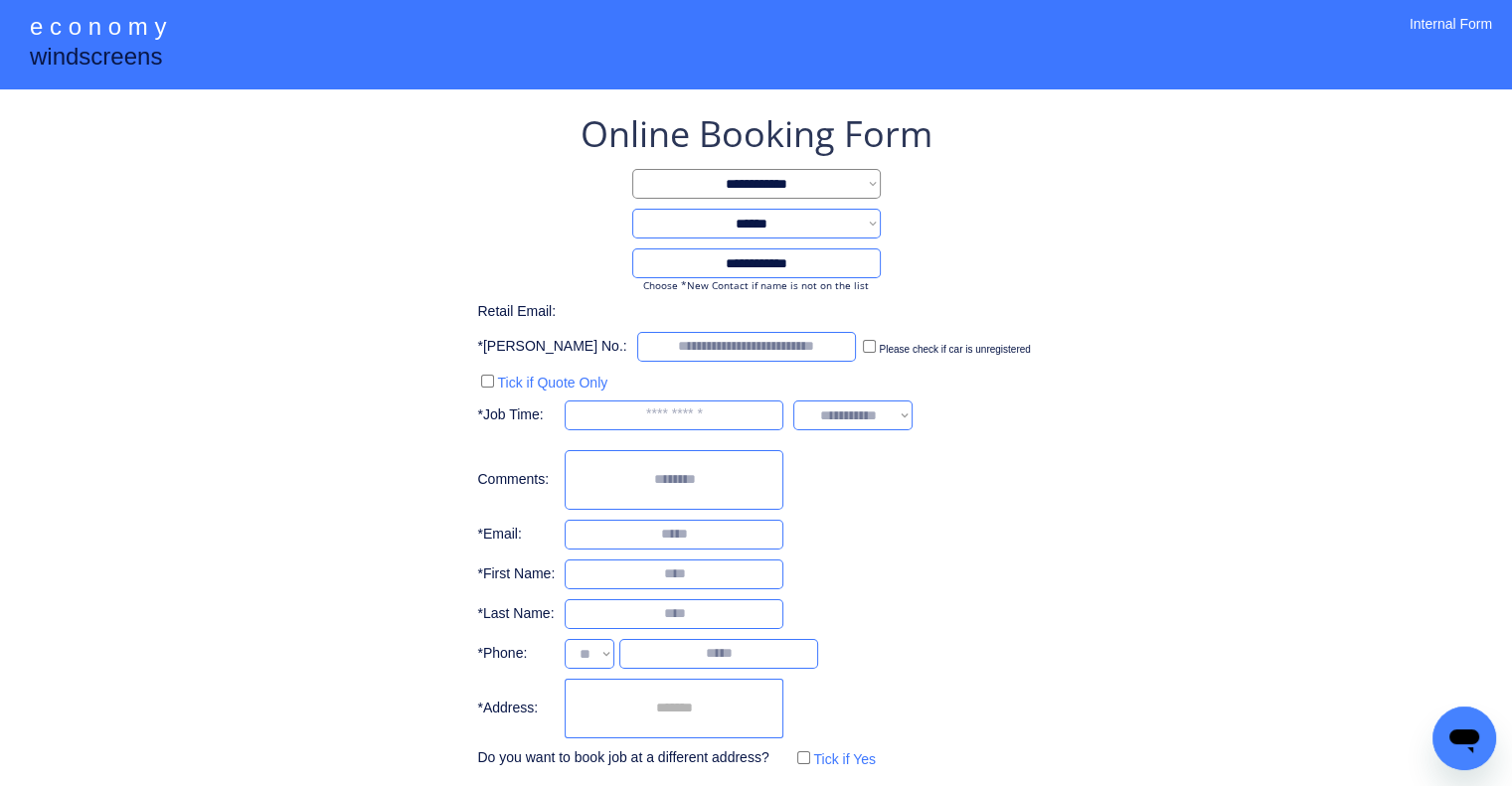 select on "**********" 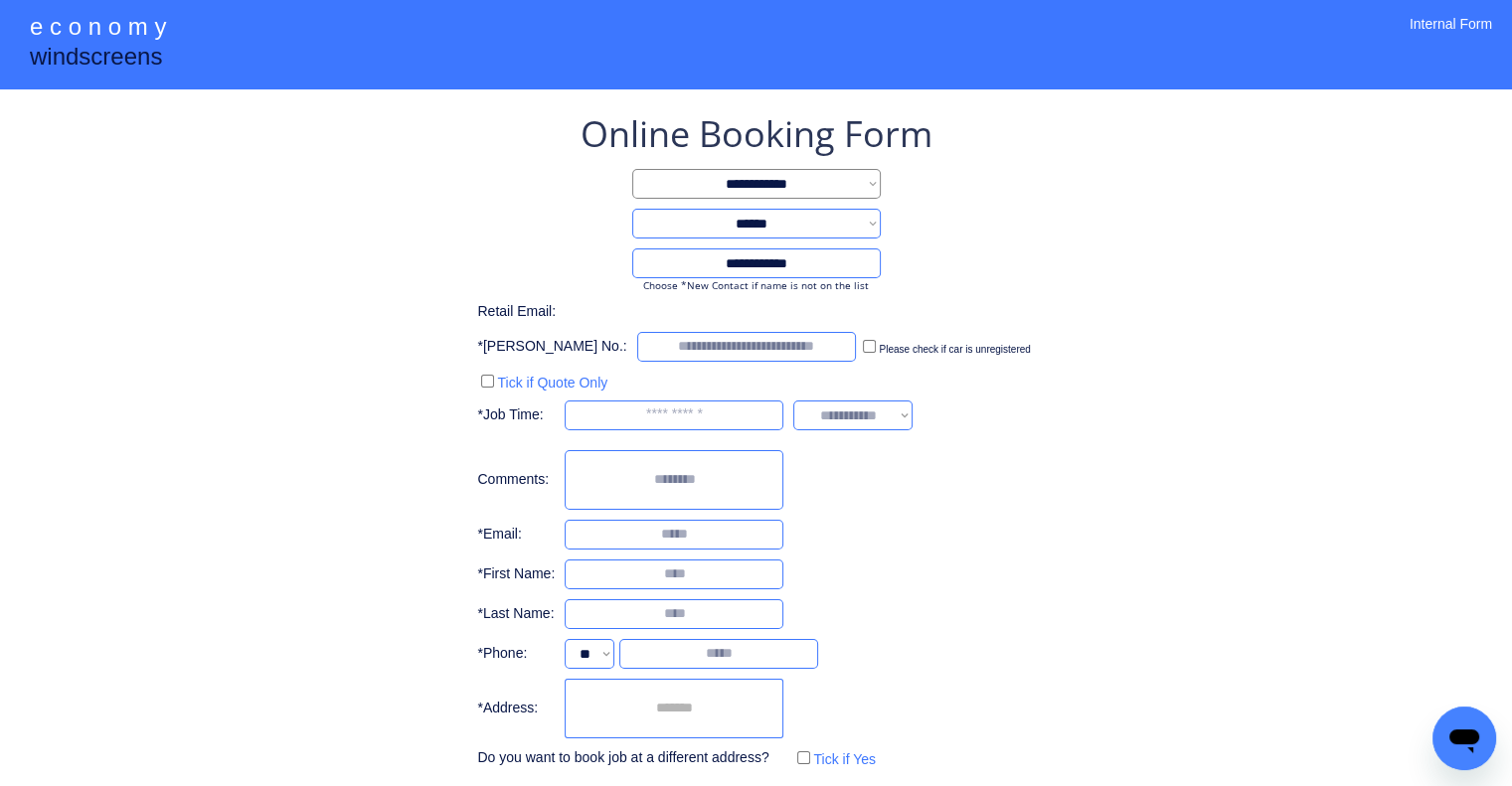 click at bounding box center (674, 708) 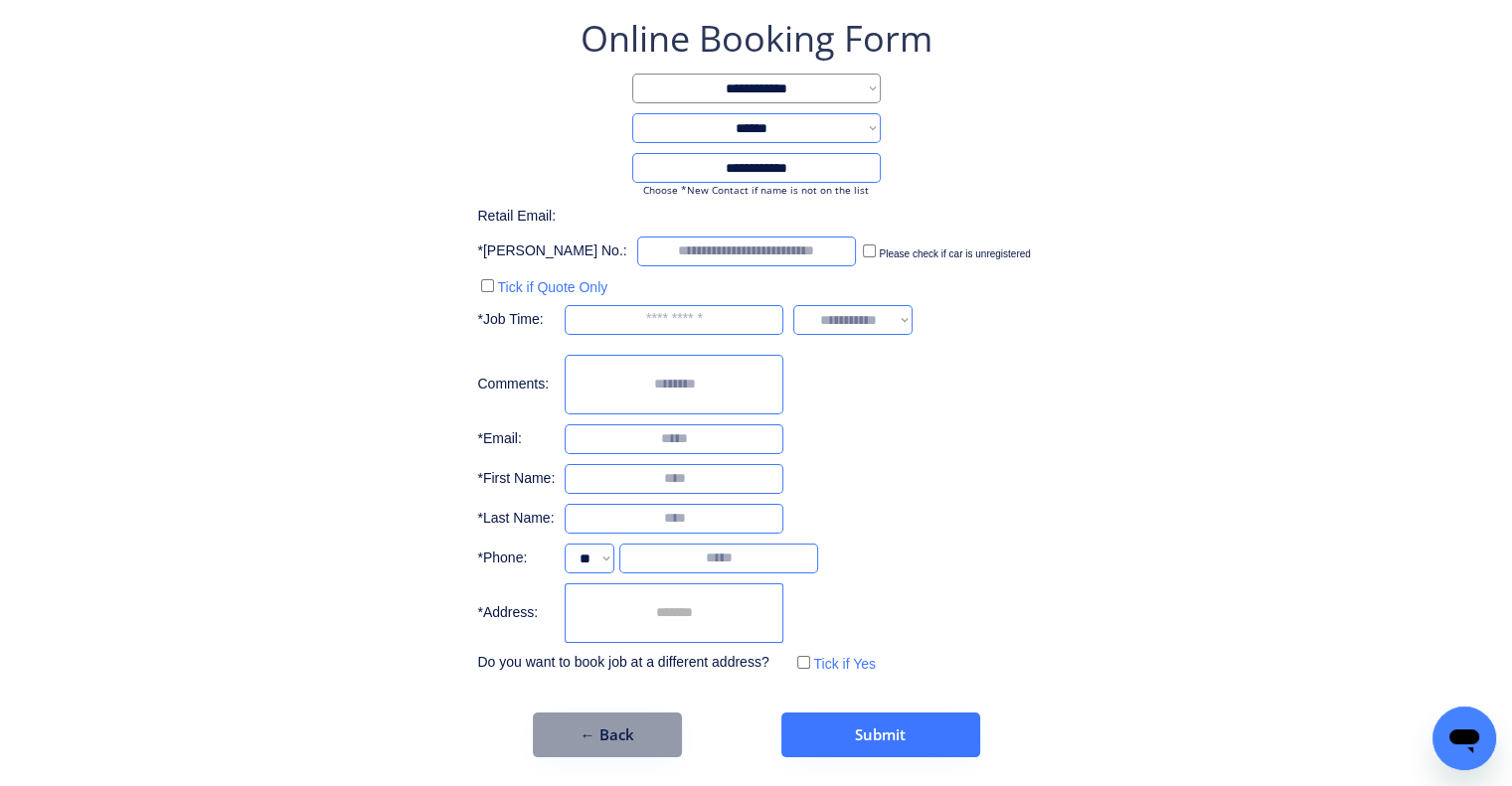 click at bounding box center (674, 613) 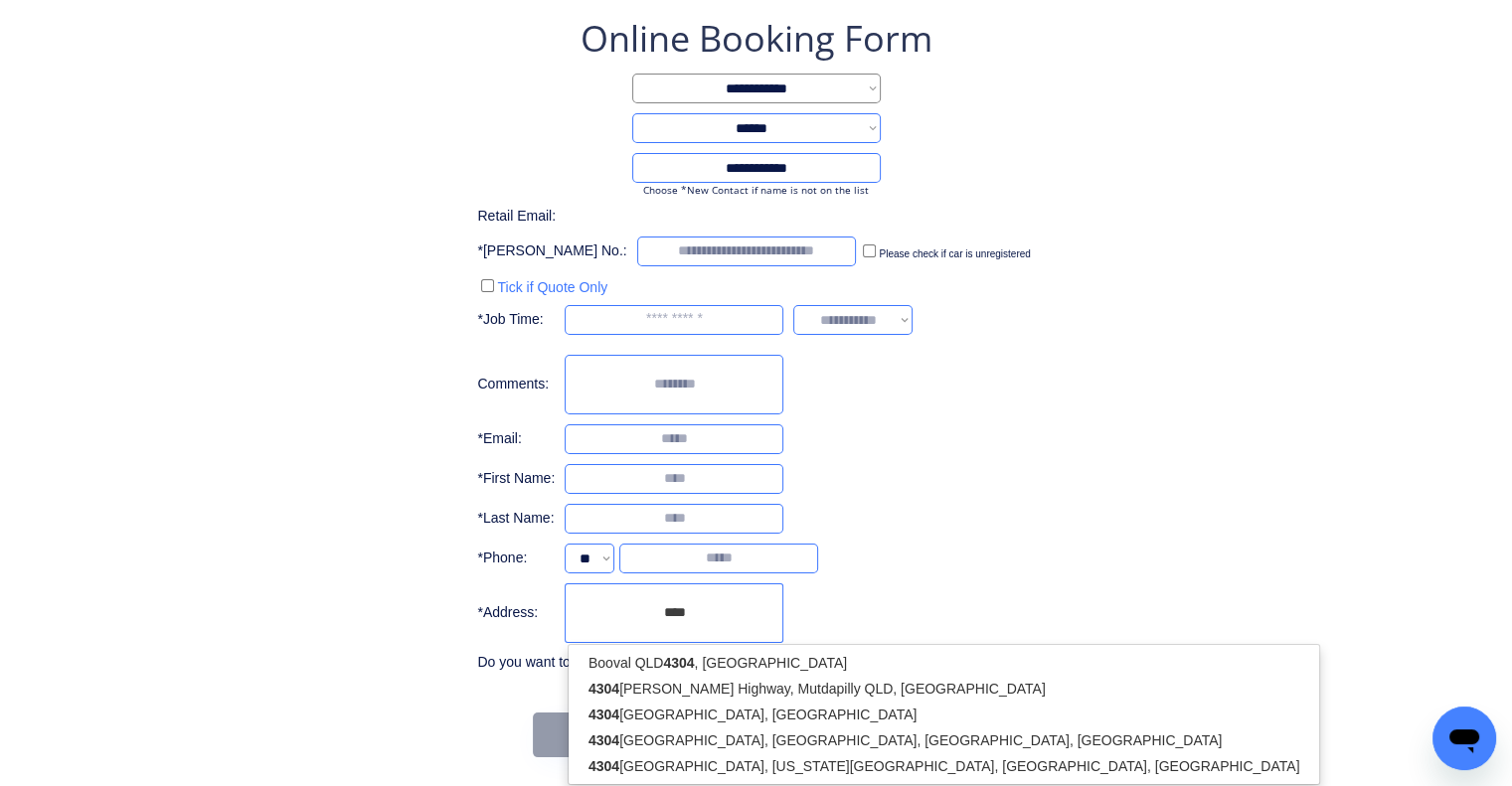 drag, startPoint x: 725, startPoint y: 619, endPoint x: 893, endPoint y: 630, distance: 168.3597 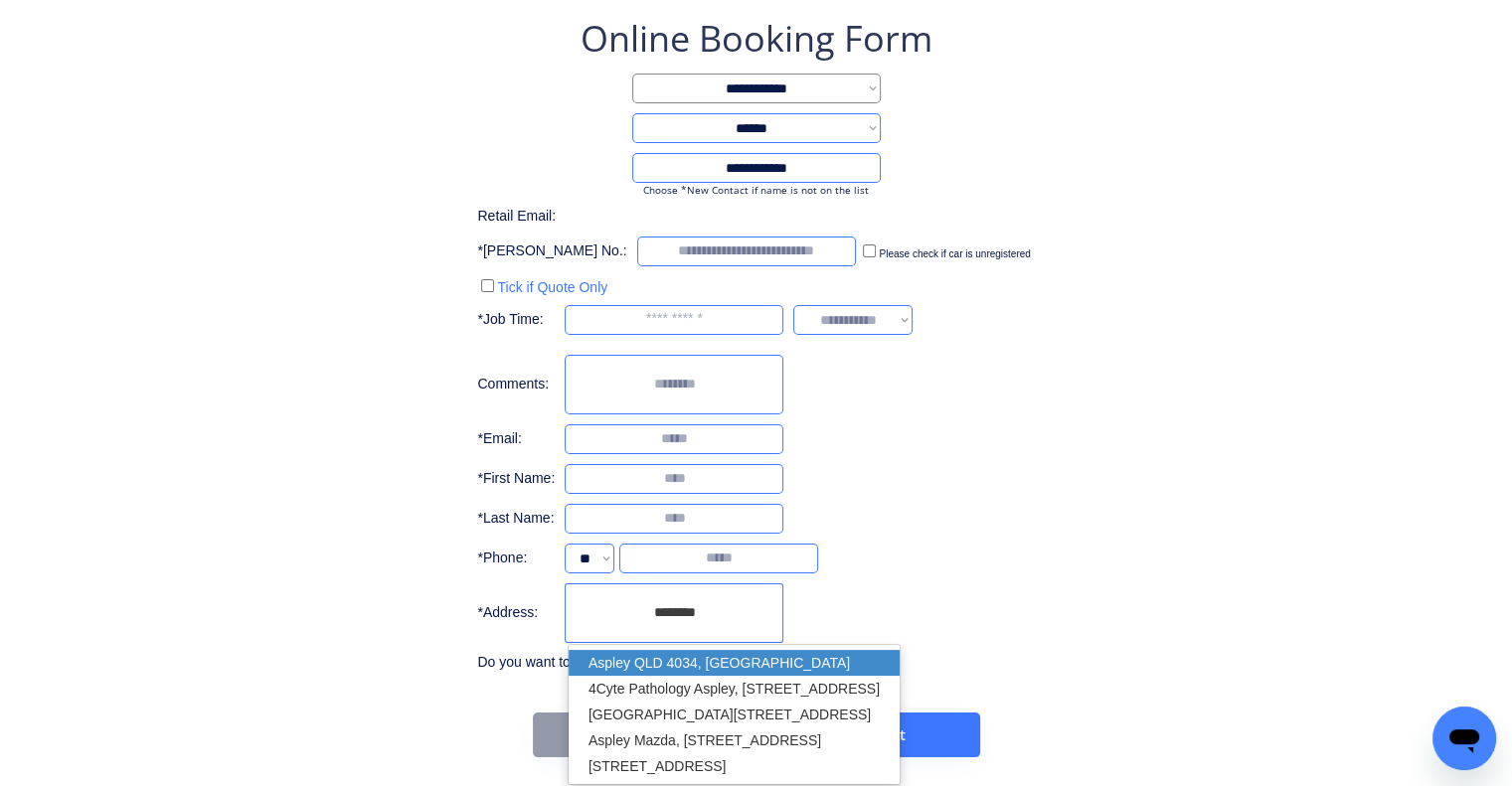 click on "Aspley QLD 4034, Australia" at bounding box center (734, 663) 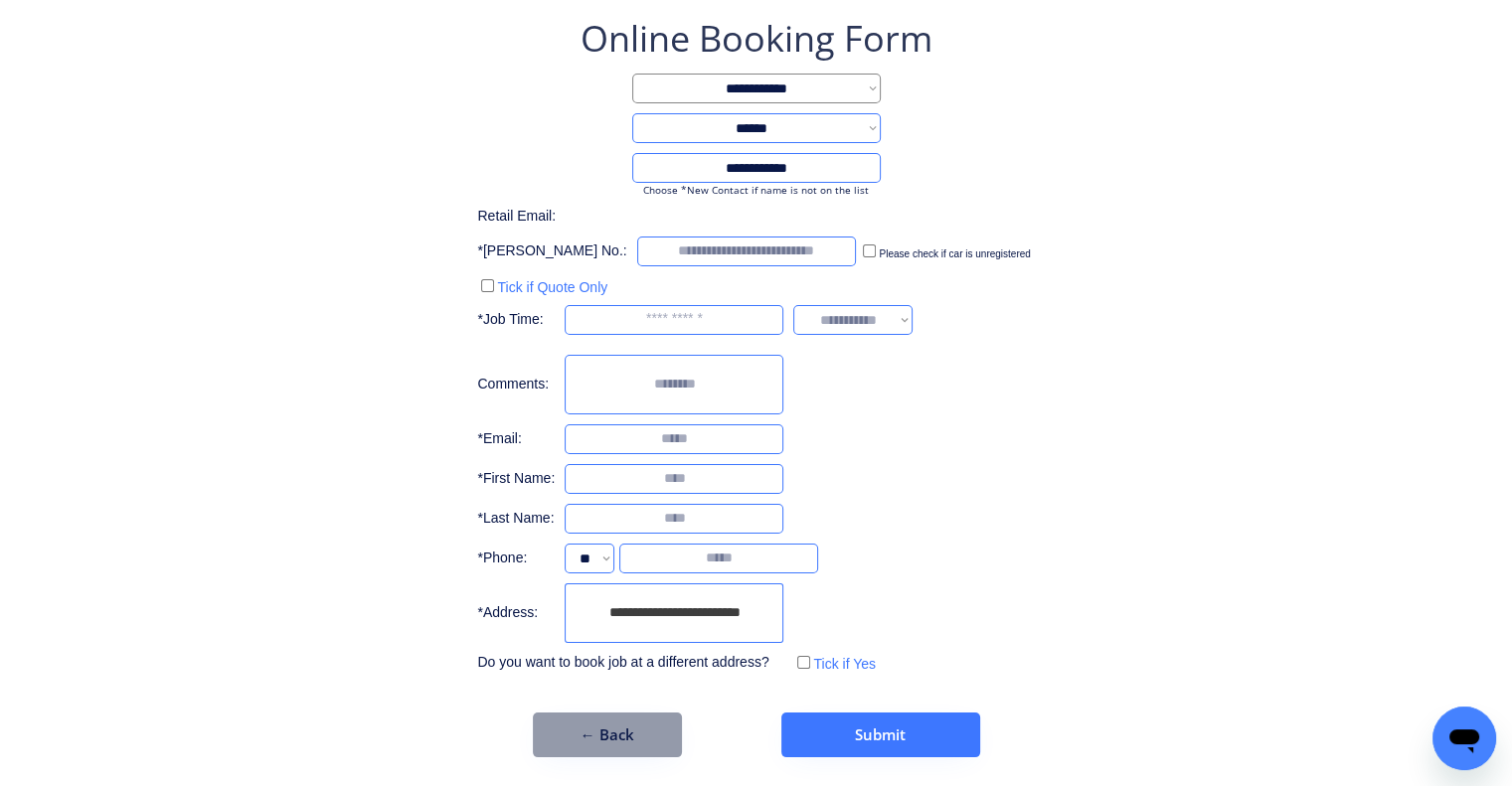 type on "**********" 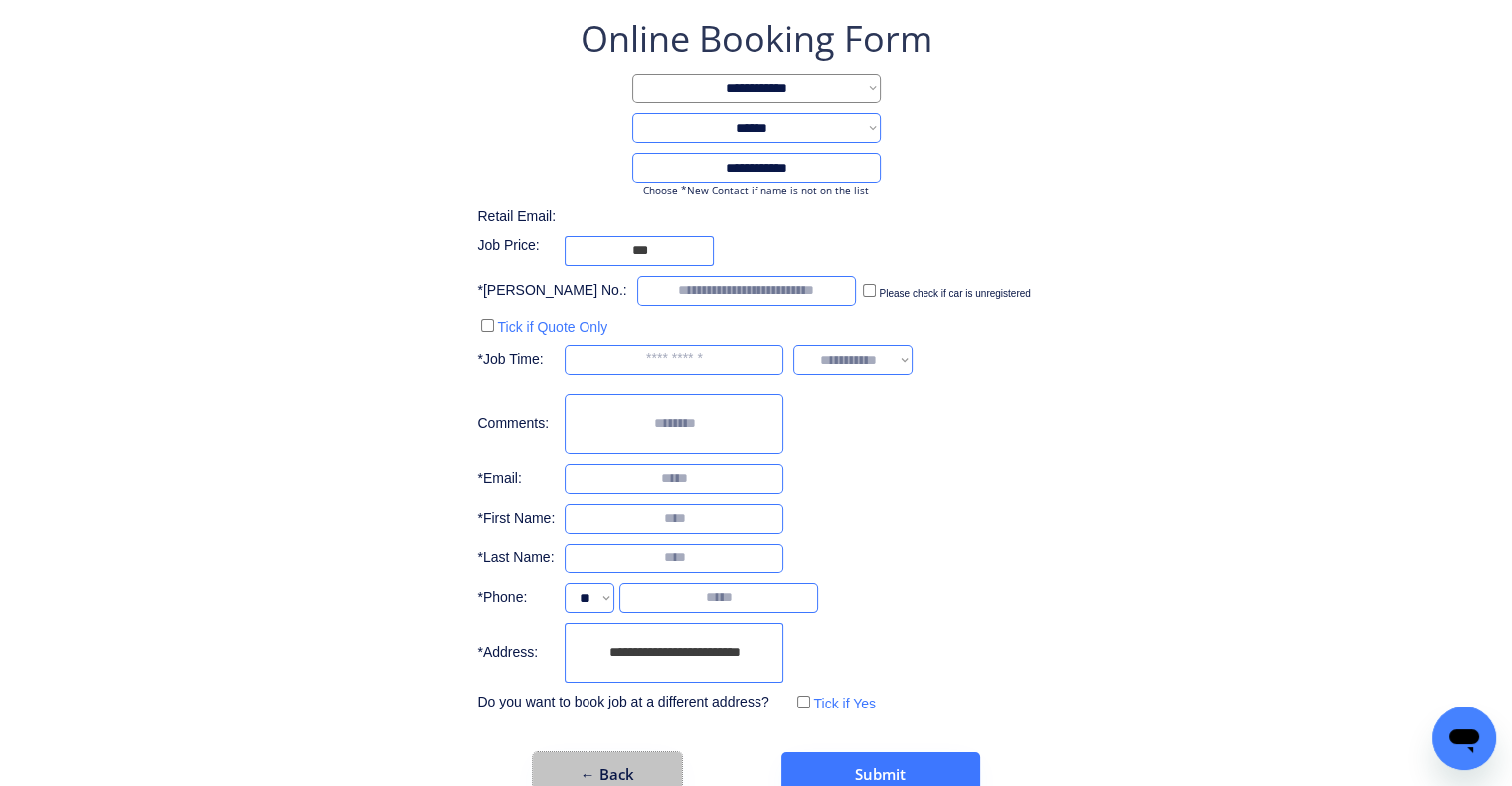 drag, startPoint x: 632, startPoint y: 756, endPoint x: 763, endPoint y: 589, distance: 212.24985 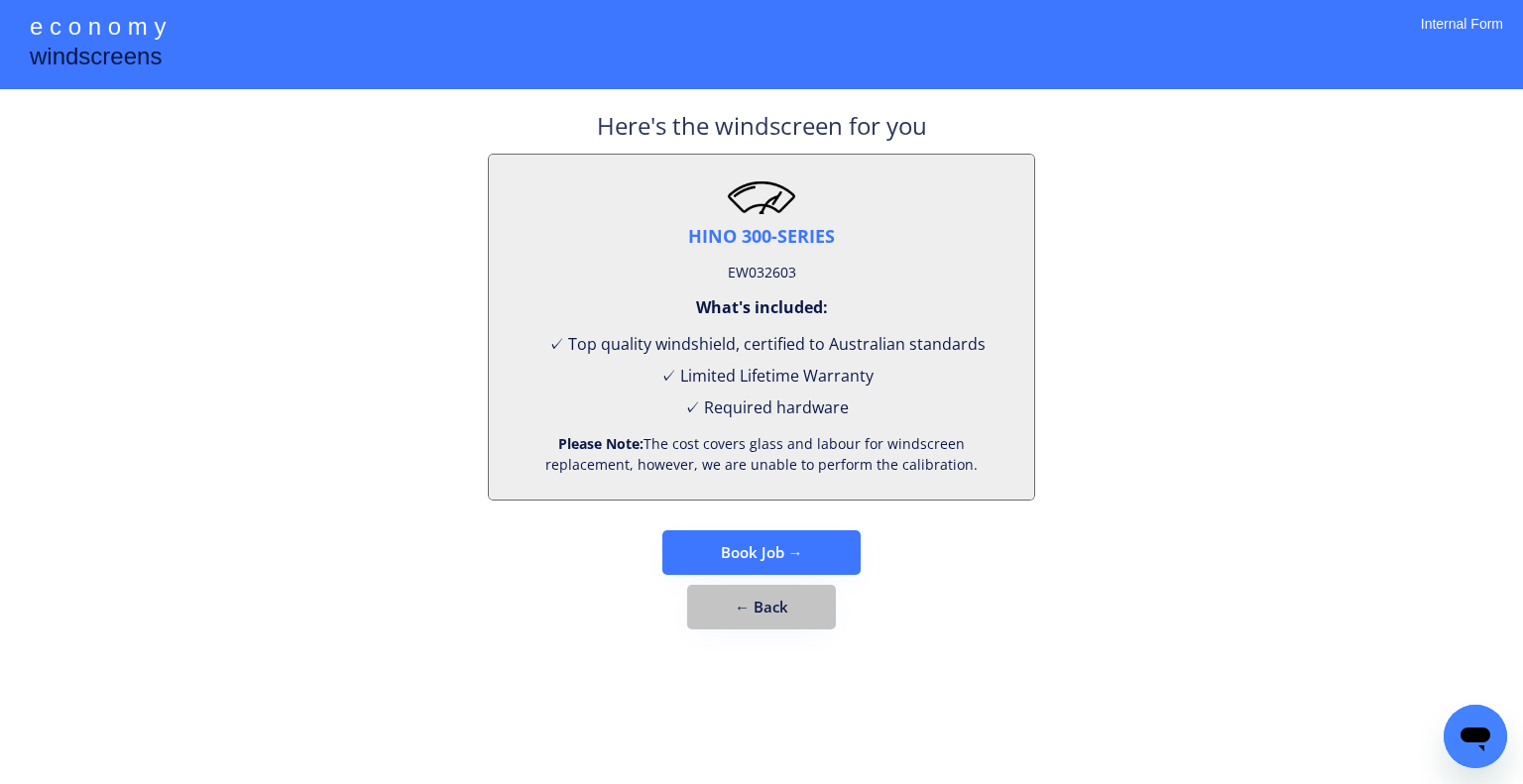 drag, startPoint x: 748, startPoint y: 614, endPoint x: 817, endPoint y: 638, distance: 73.054774 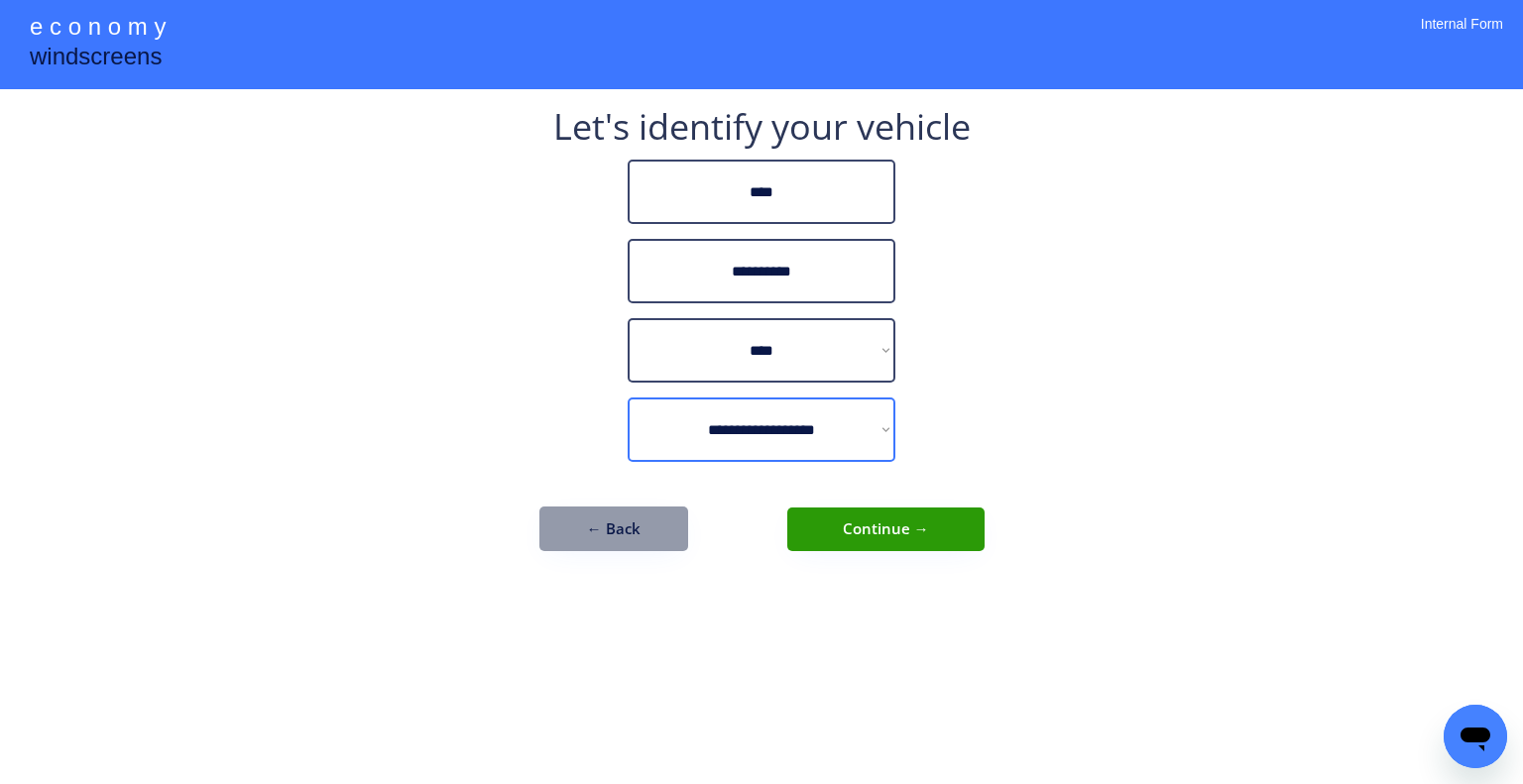click on "**********" at bounding box center [762, 429] 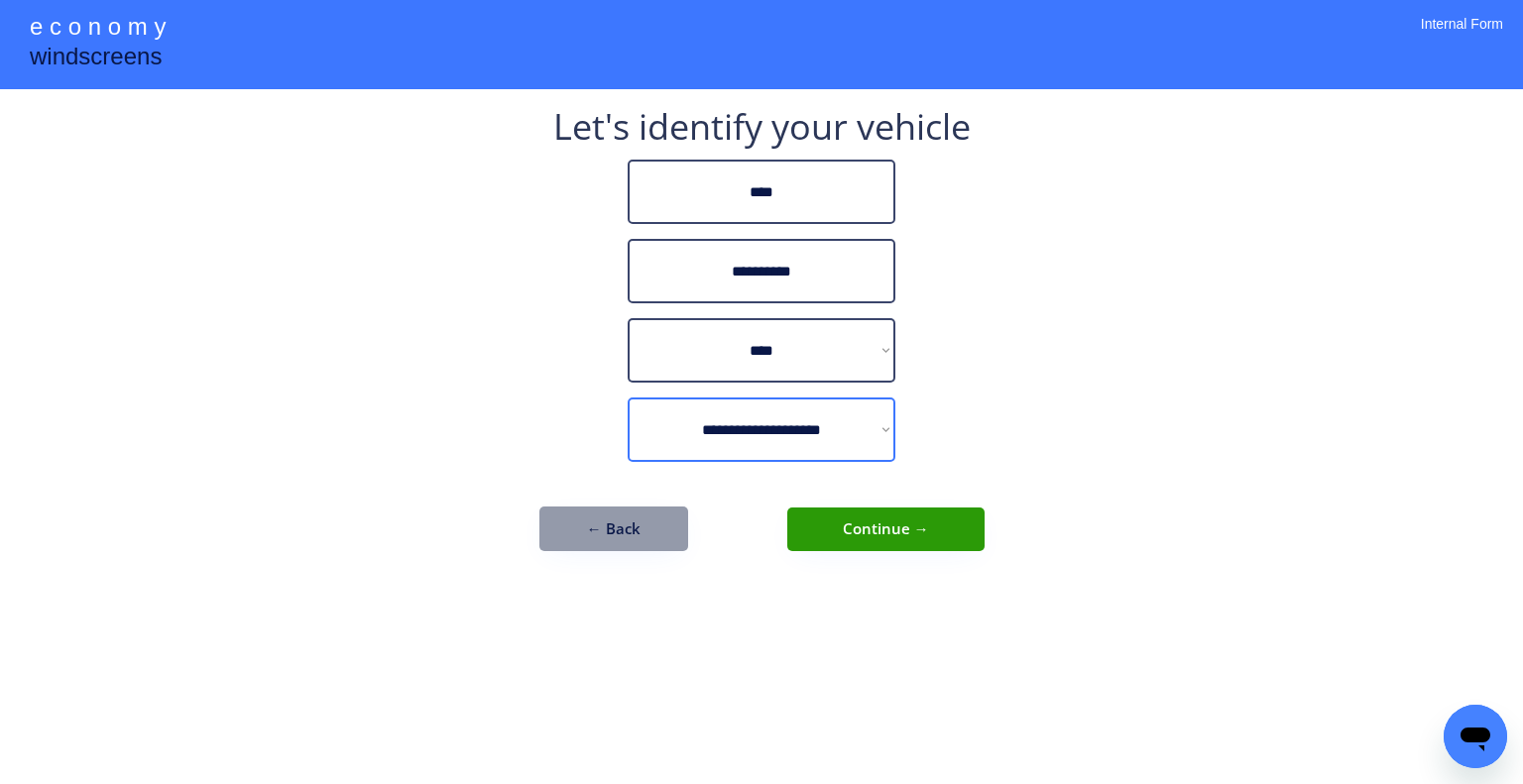 click on "**********" at bounding box center (762, 429) 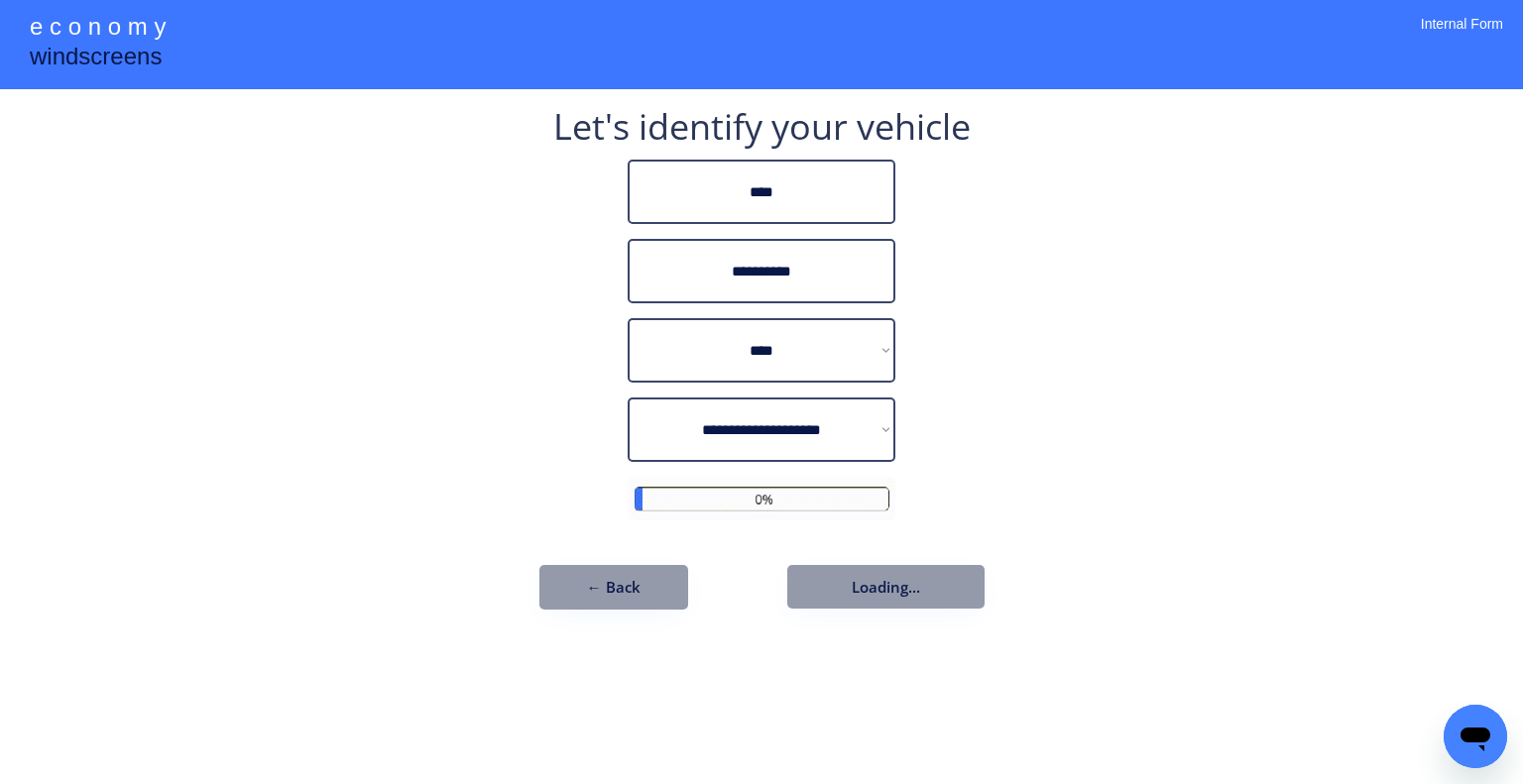 click on "**********" at bounding box center (762, 392) 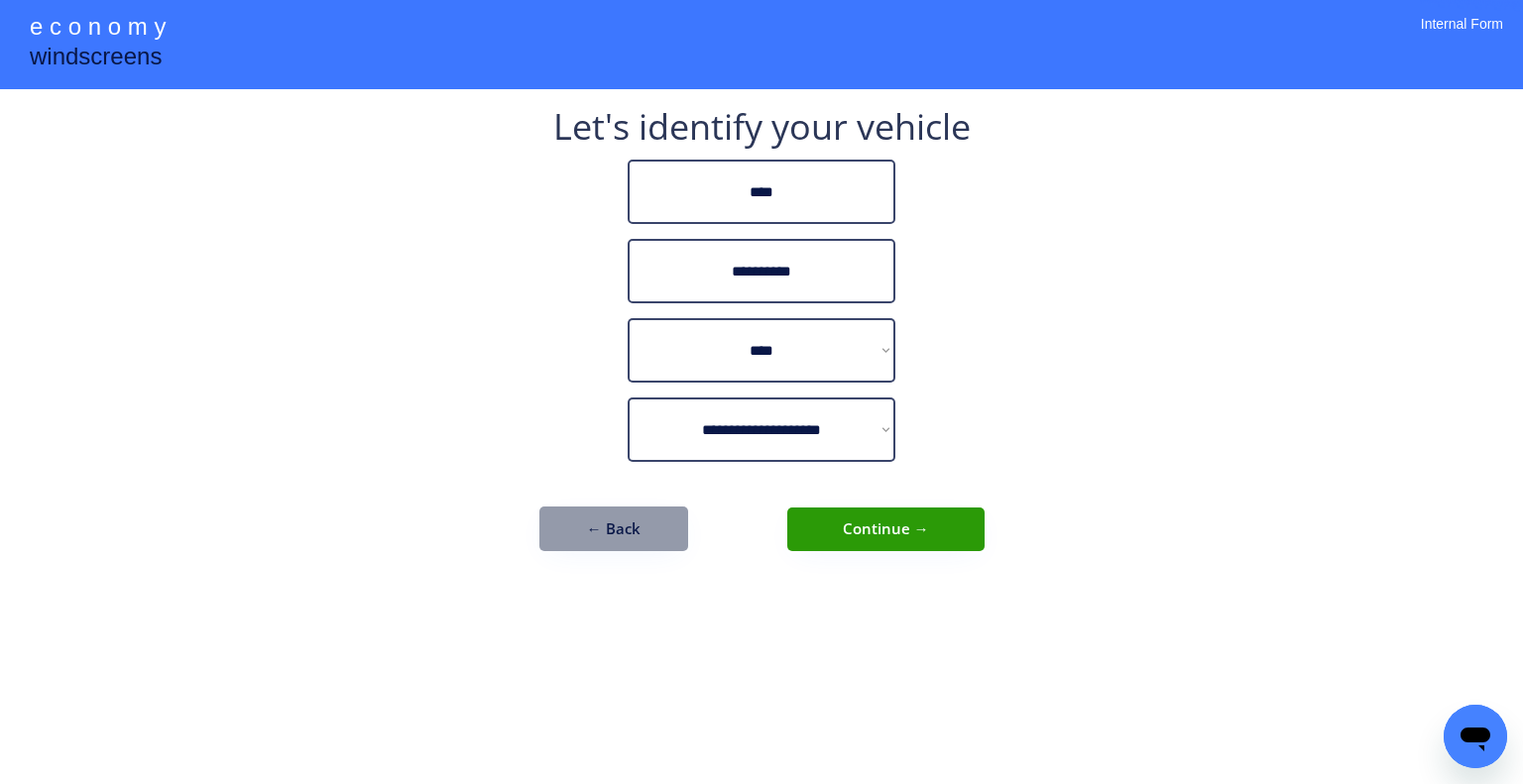 click on "Continue    →" at bounding box center [885, 529] 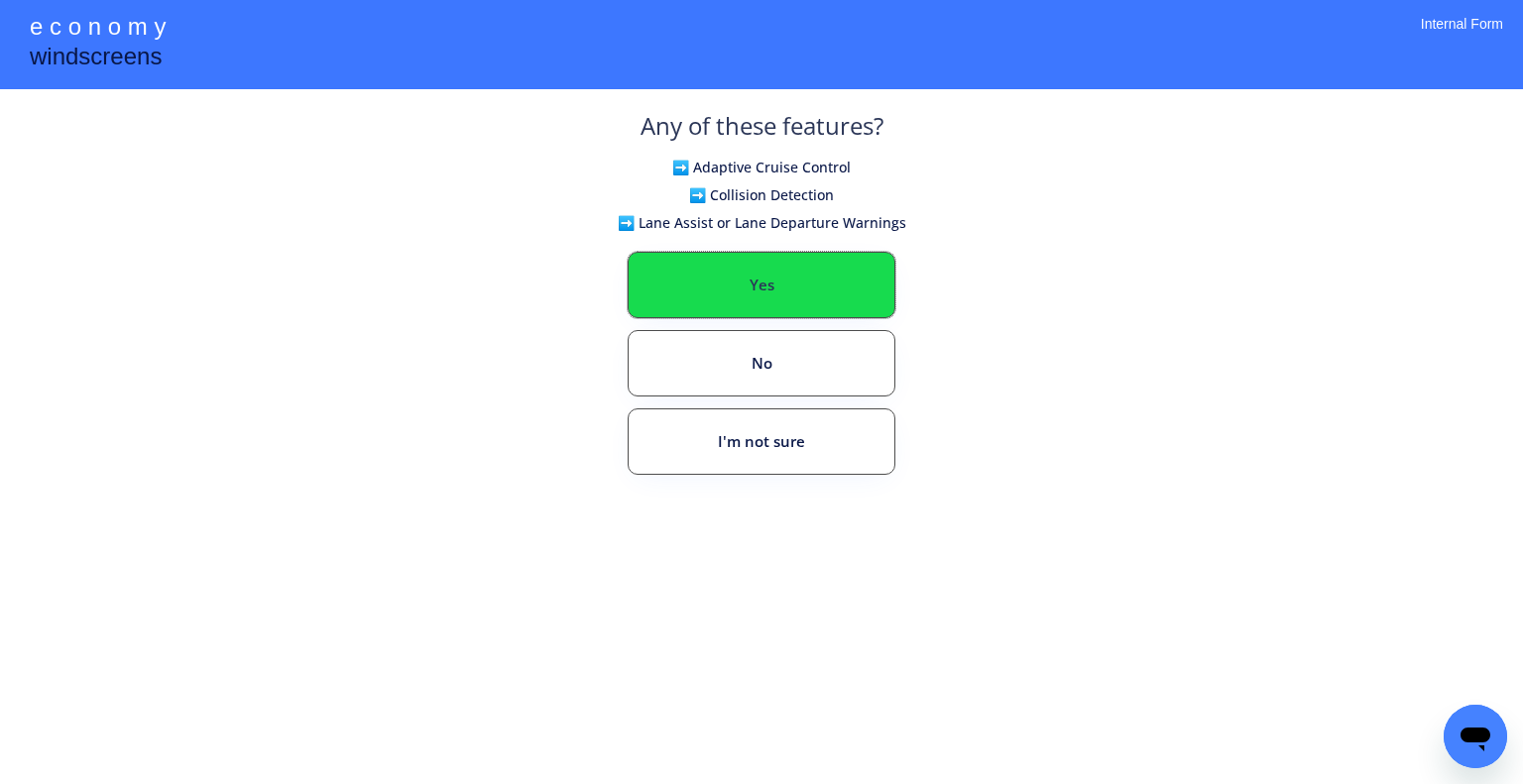 drag, startPoint x: 796, startPoint y: 294, endPoint x: 874, endPoint y: 197, distance: 124.47088 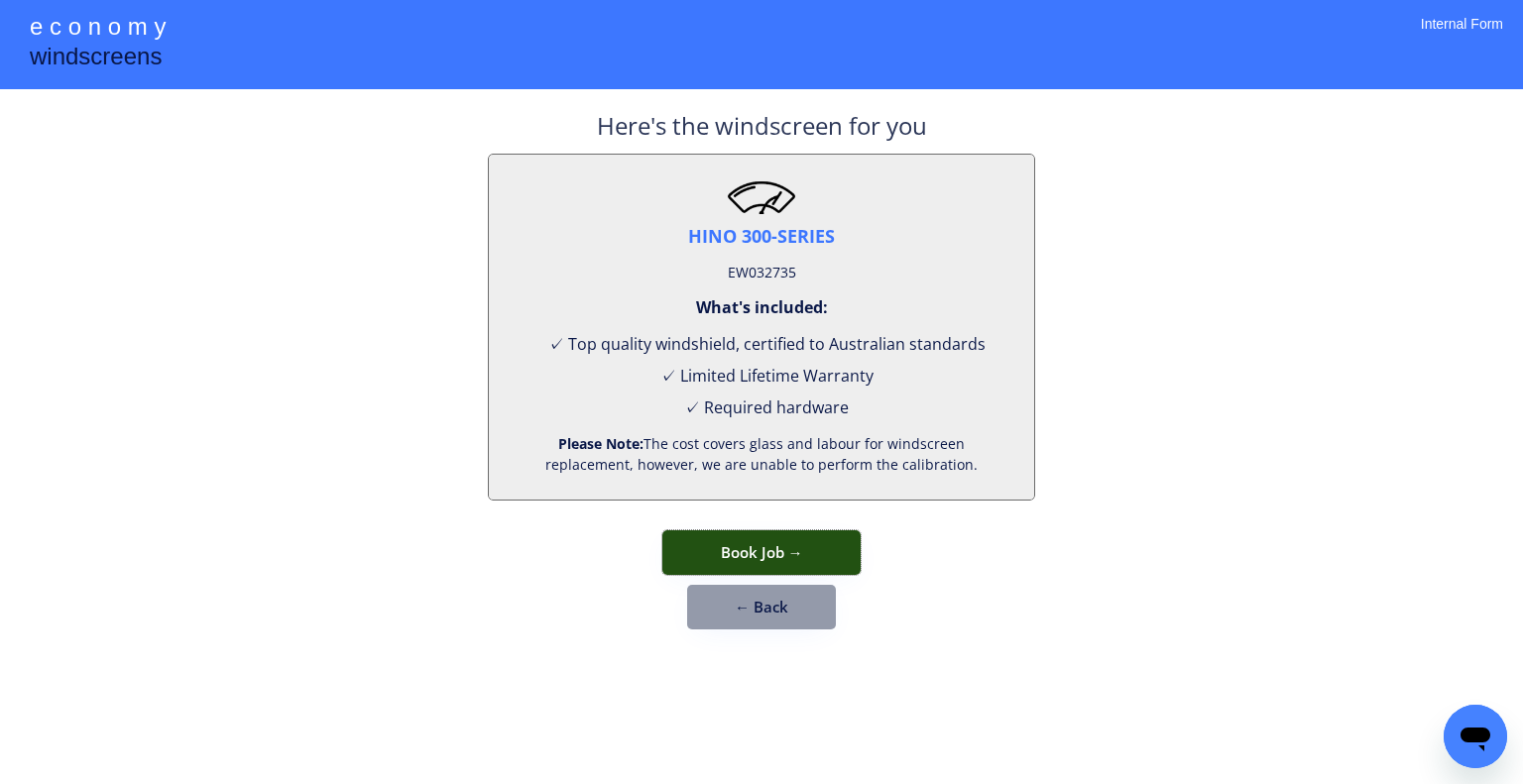 drag, startPoint x: 812, startPoint y: 534, endPoint x: 856, endPoint y: 235, distance: 302.22012 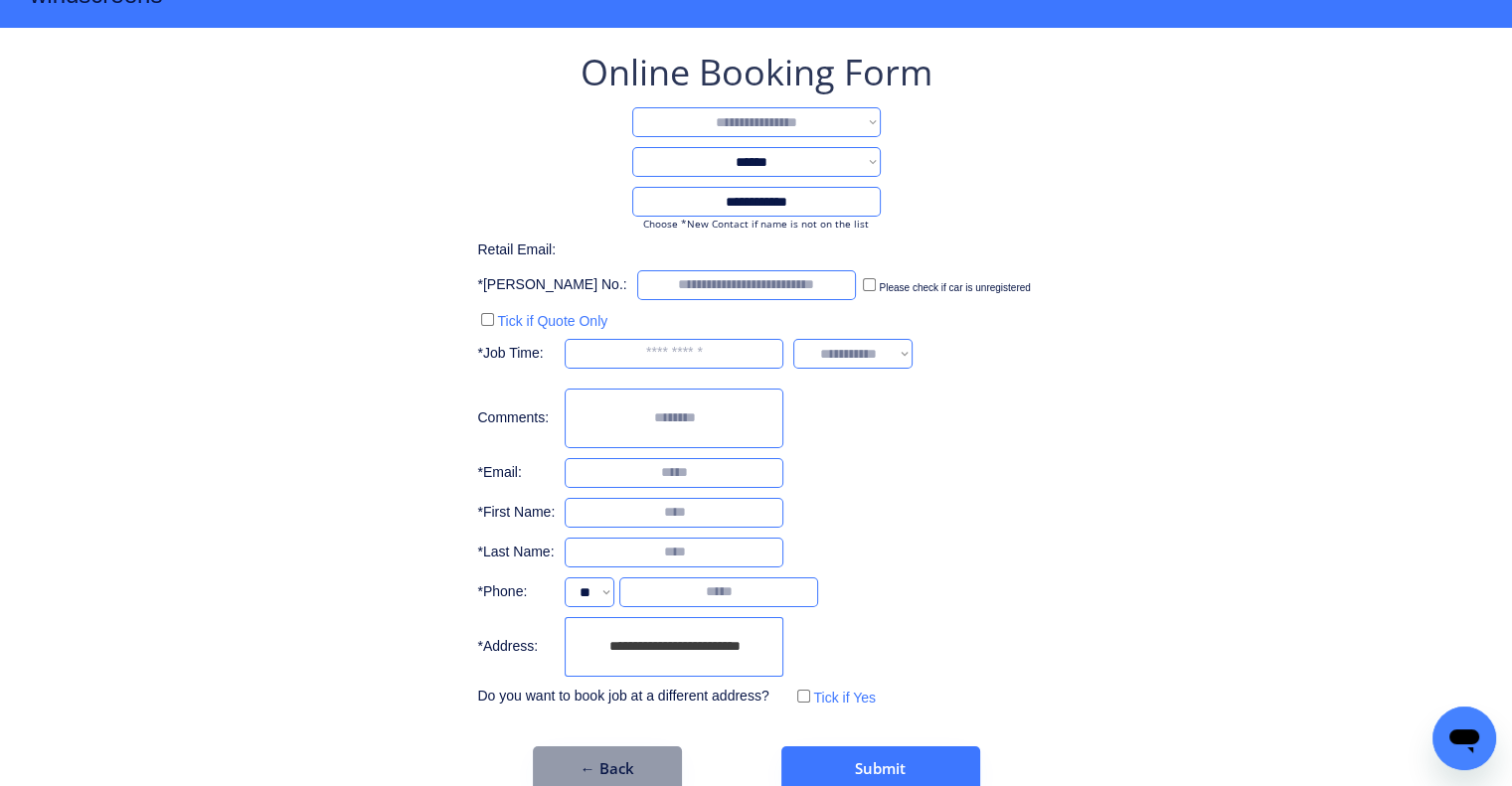scroll, scrollTop: 95, scrollLeft: 0, axis: vertical 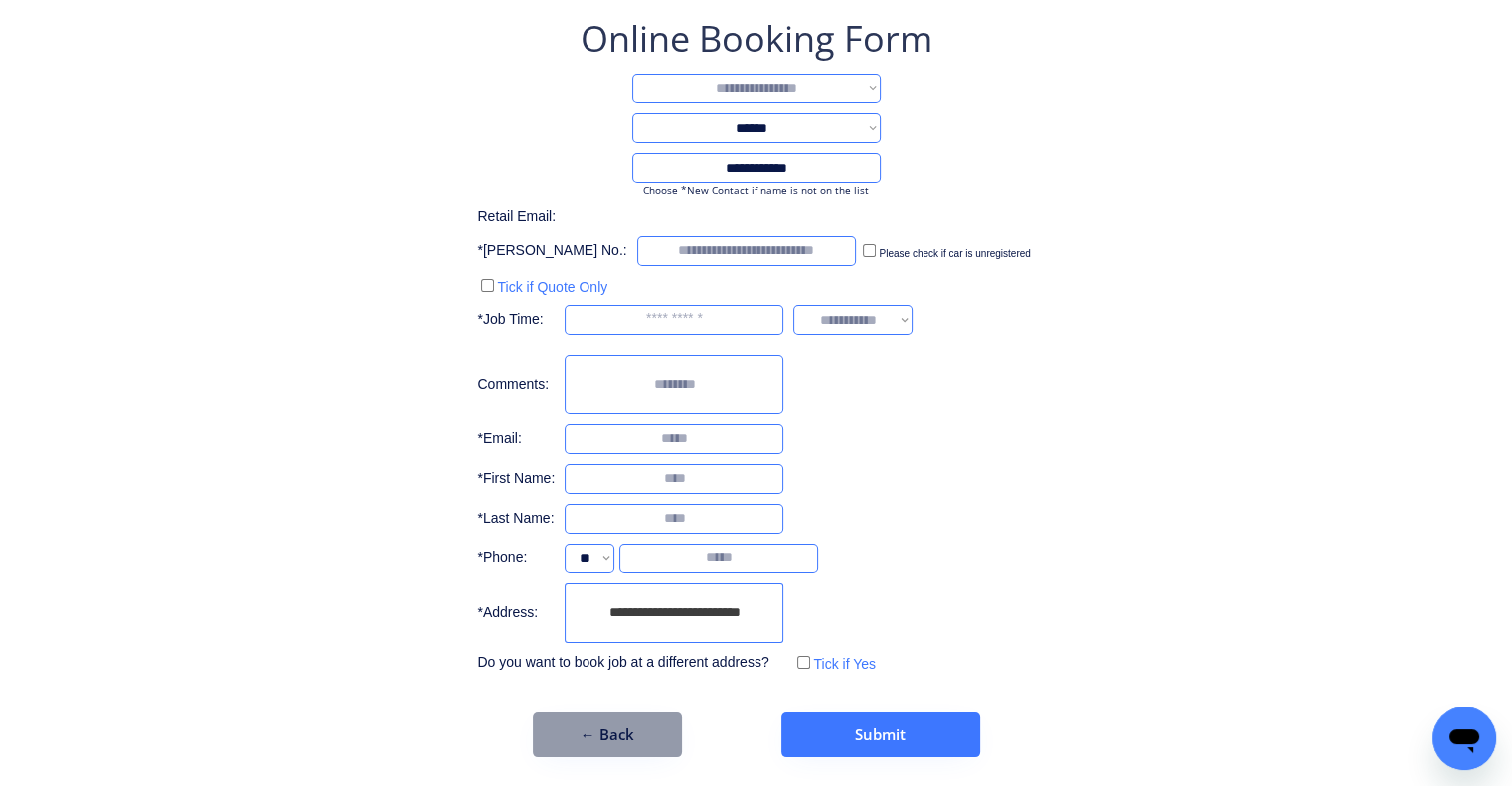 drag, startPoint x: 652, startPoint y: 717, endPoint x: 843, endPoint y: 603, distance: 222.43426 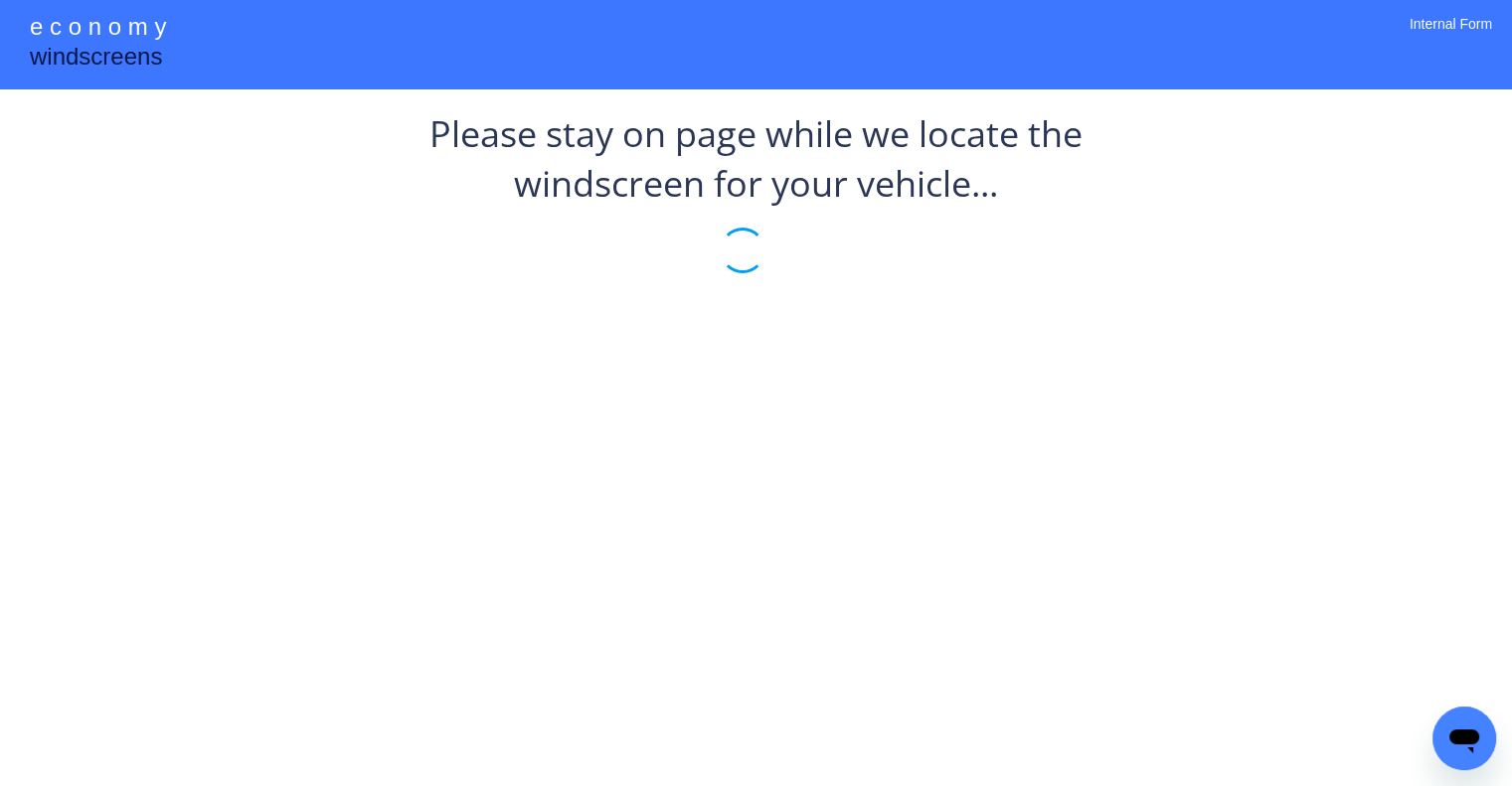 scroll, scrollTop: 0, scrollLeft: 0, axis: both 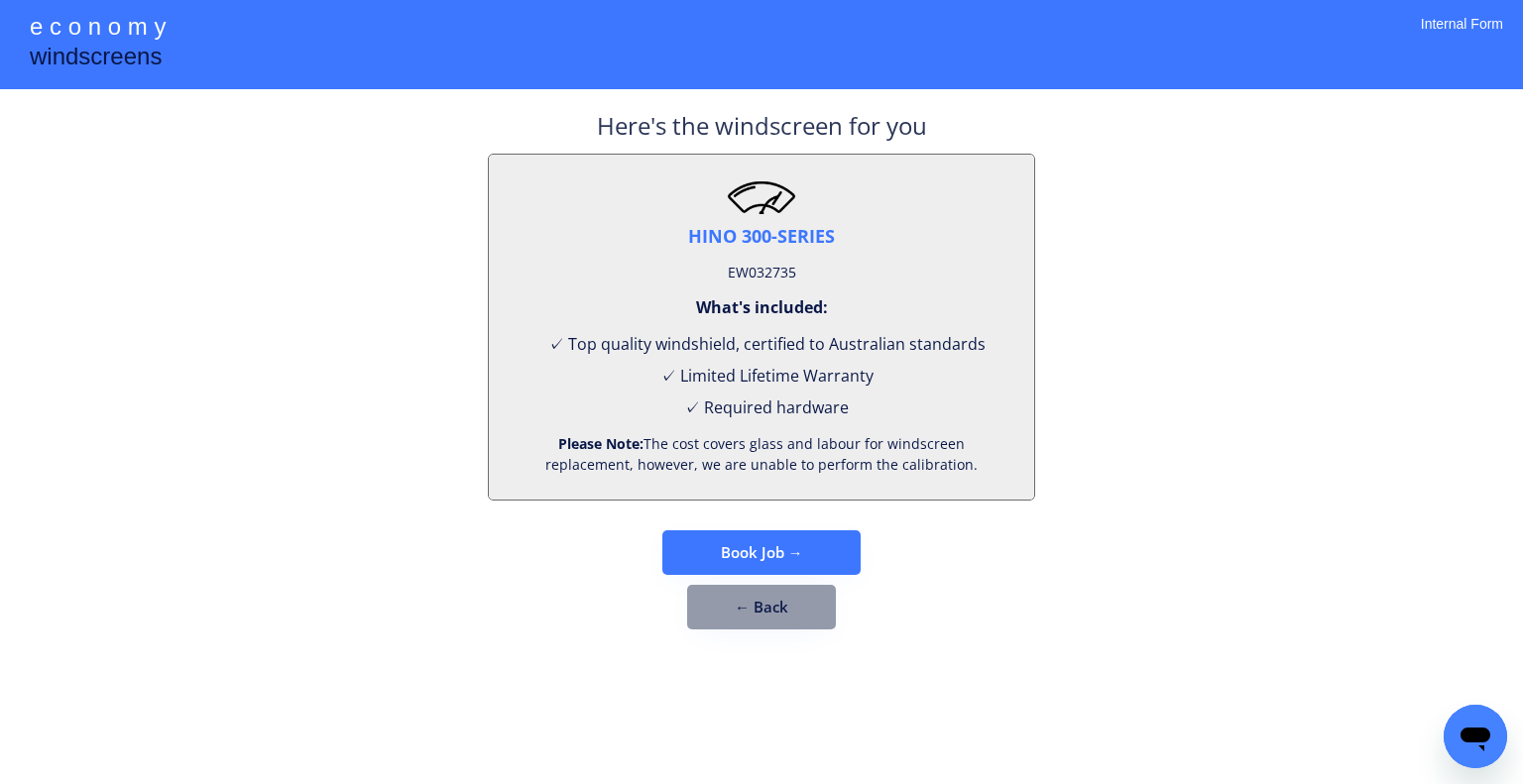 click on "EW032735" at bounding box center [762, 273] 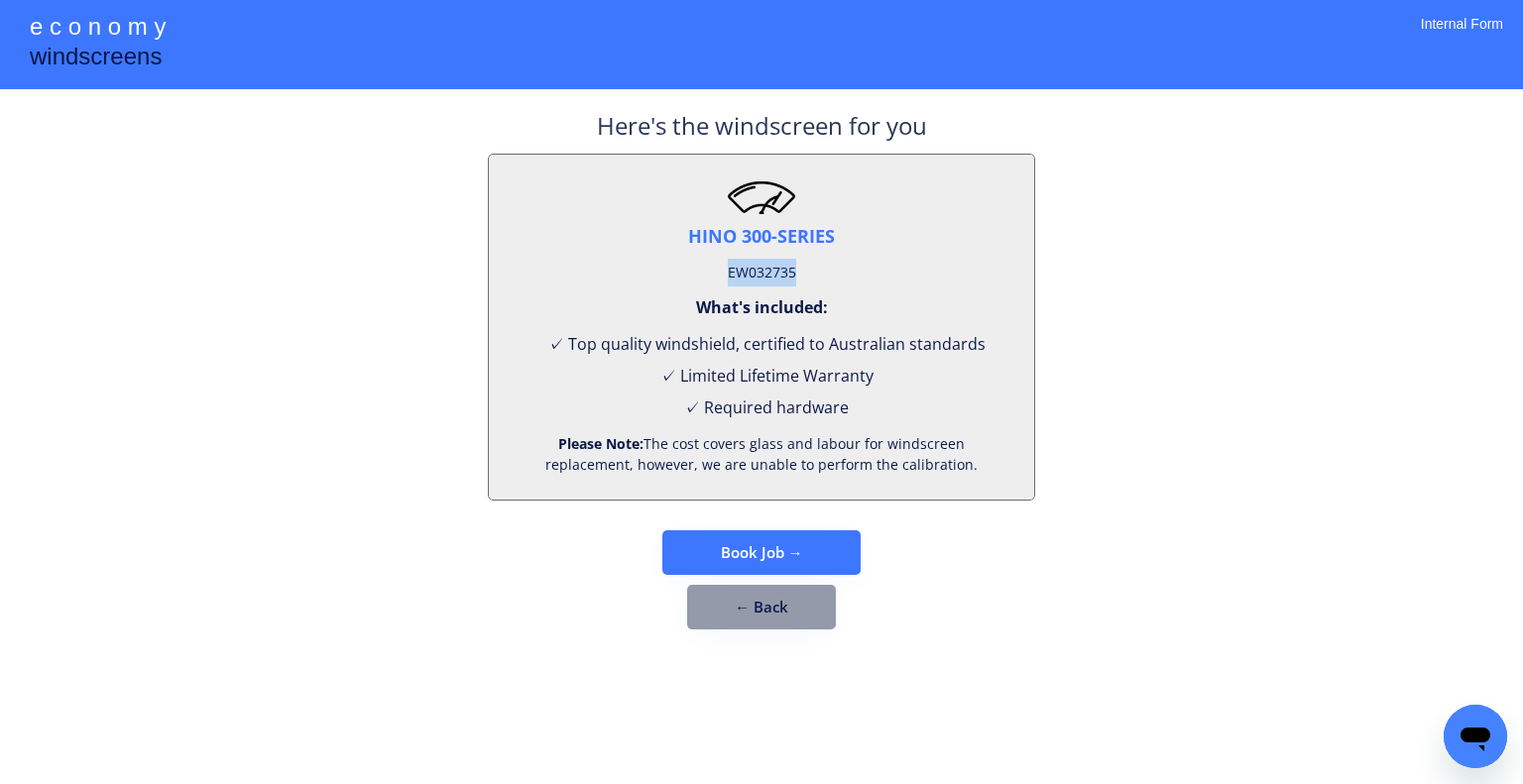 click on "EW032735" at bounding box center (762, 273) 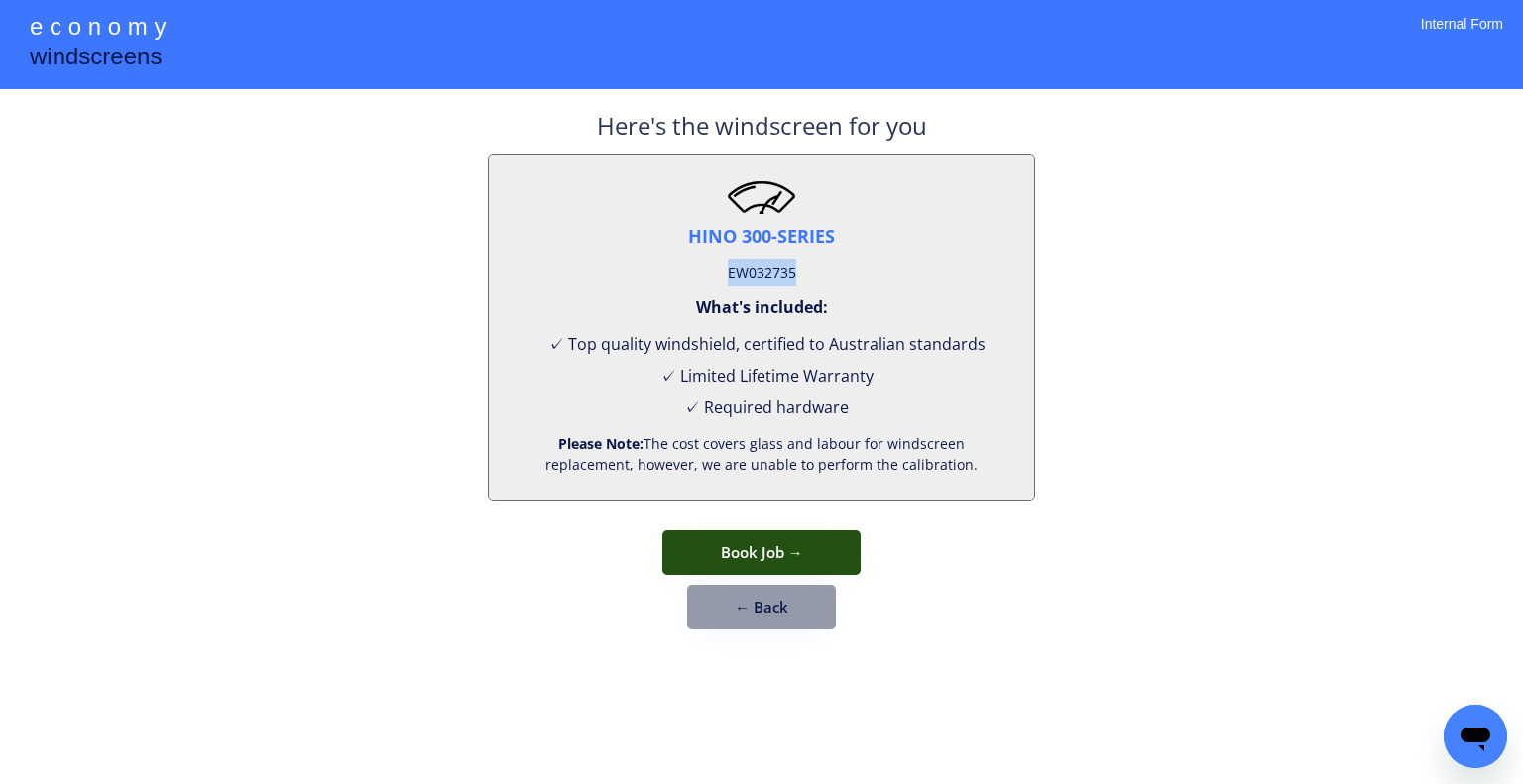 drag, startPoint x: 825, startPoint y: 534, endPoint x: 940, endPoint y: 521, distance: 115.73245 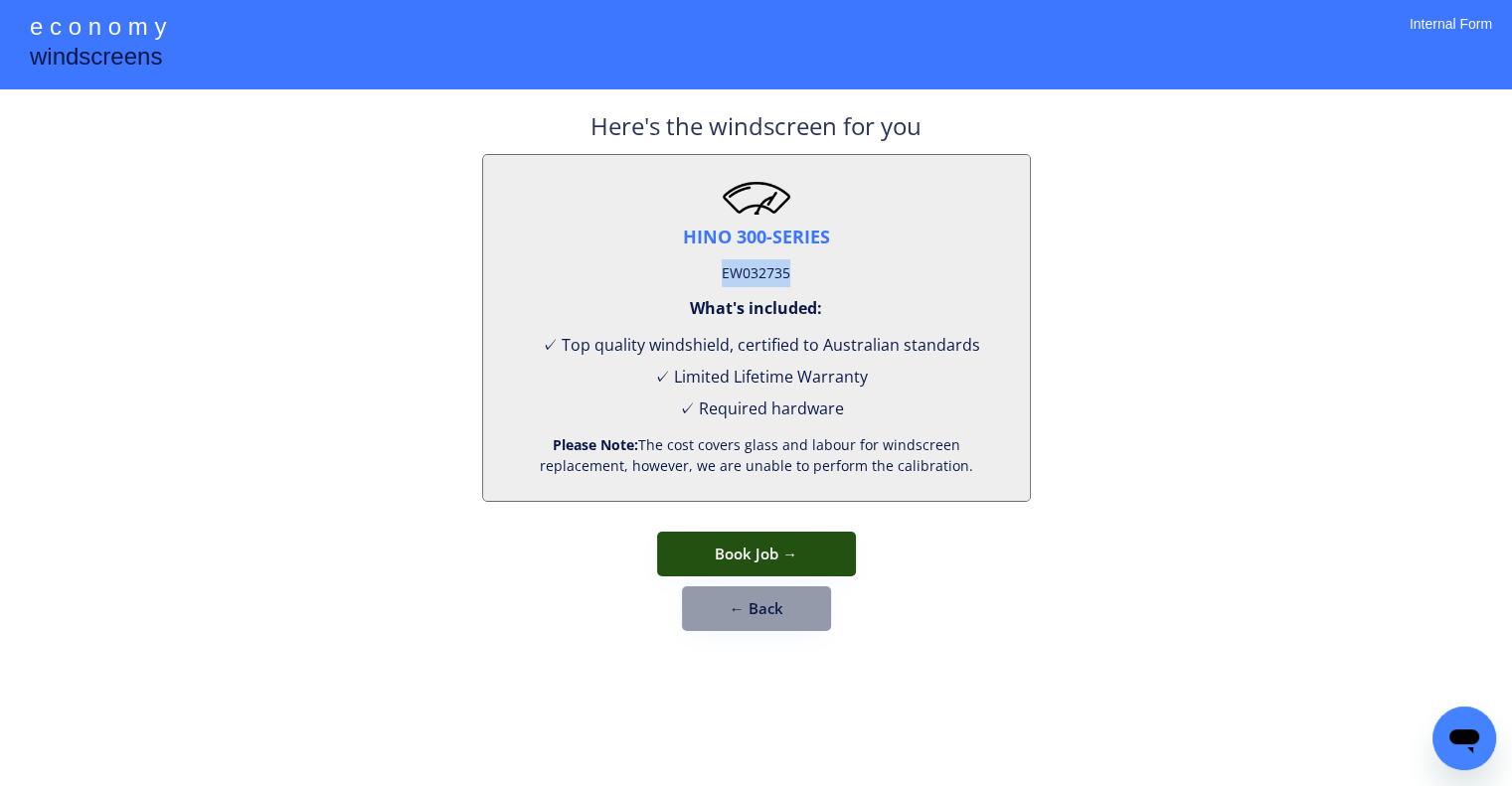 select on "**********" 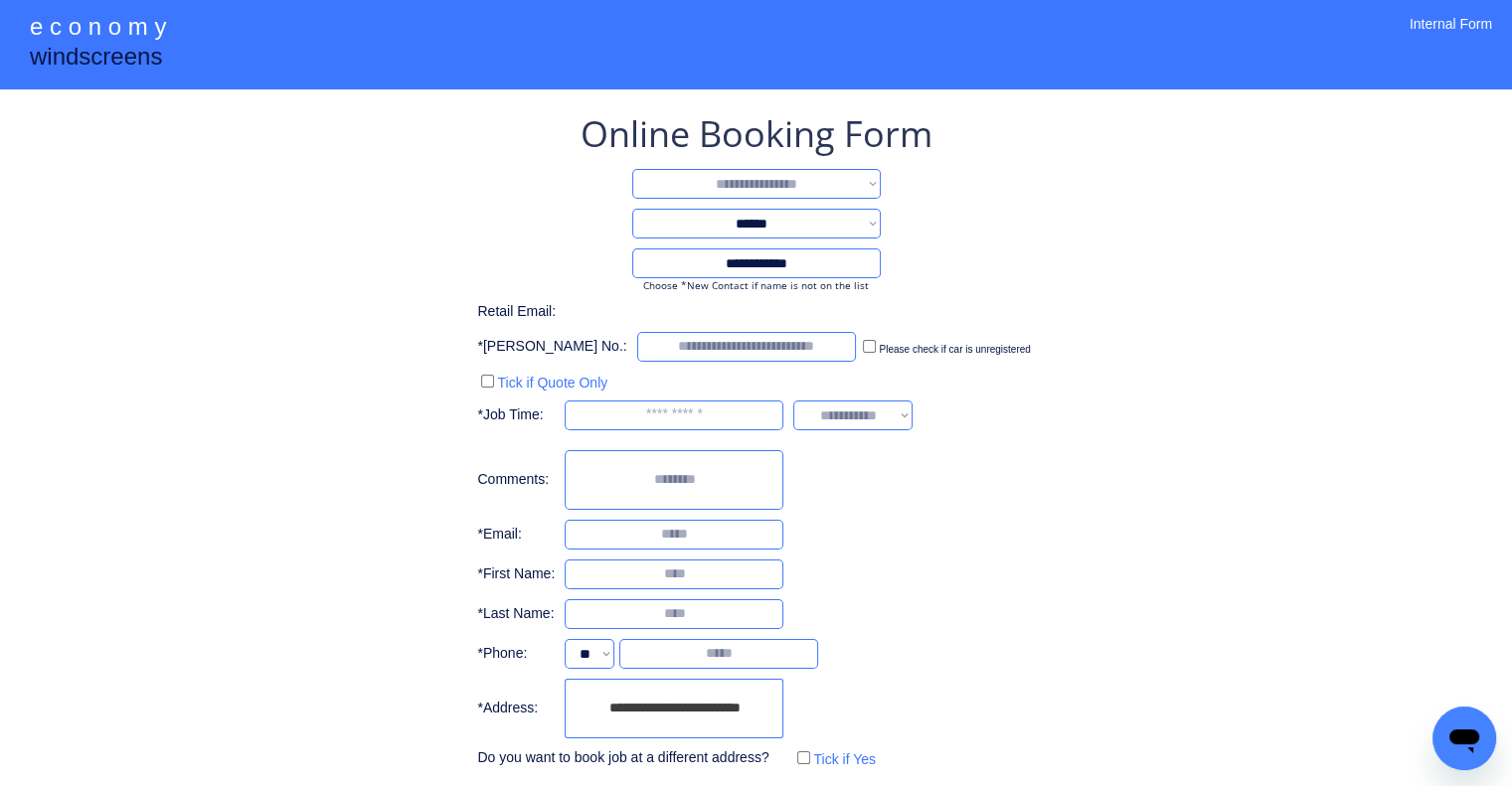drag, startPoint x: 831, startPoint y: 179, endPoint x: 823, endPoint y: 193, distance: 16.124515 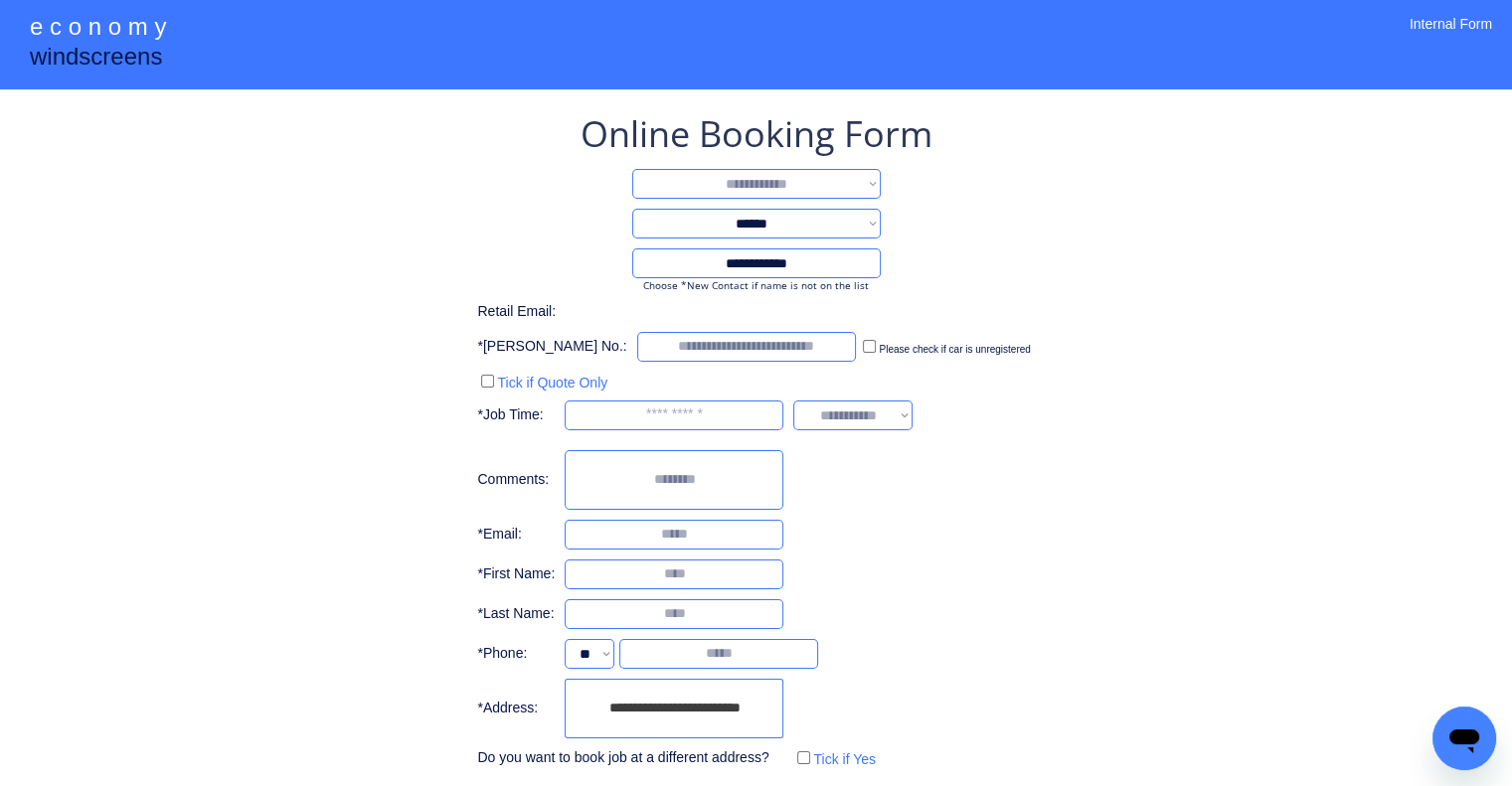 click on "**********" at bounding box center (756, 184) 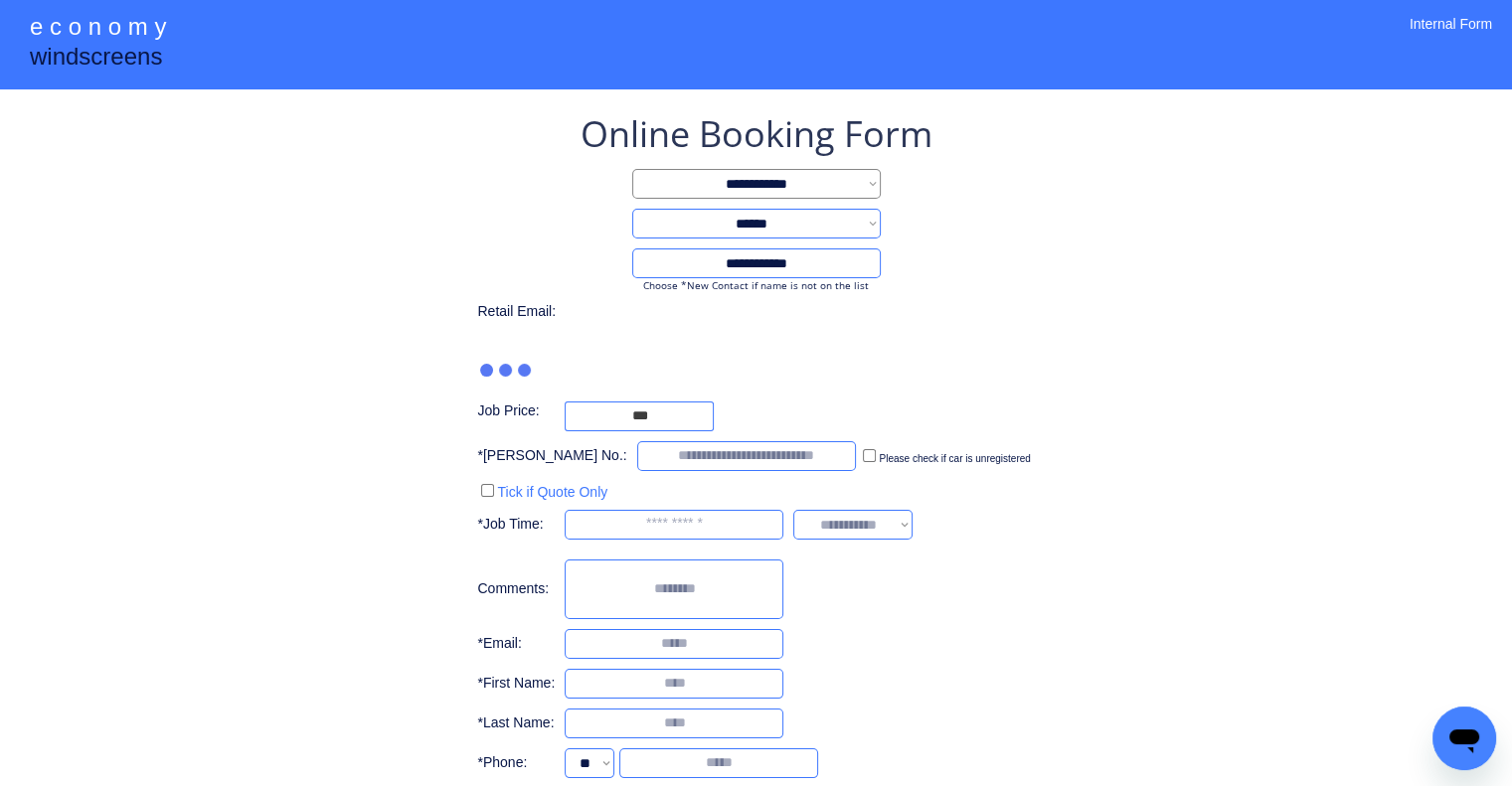 click on "**********" at bounding box center (756, 496) 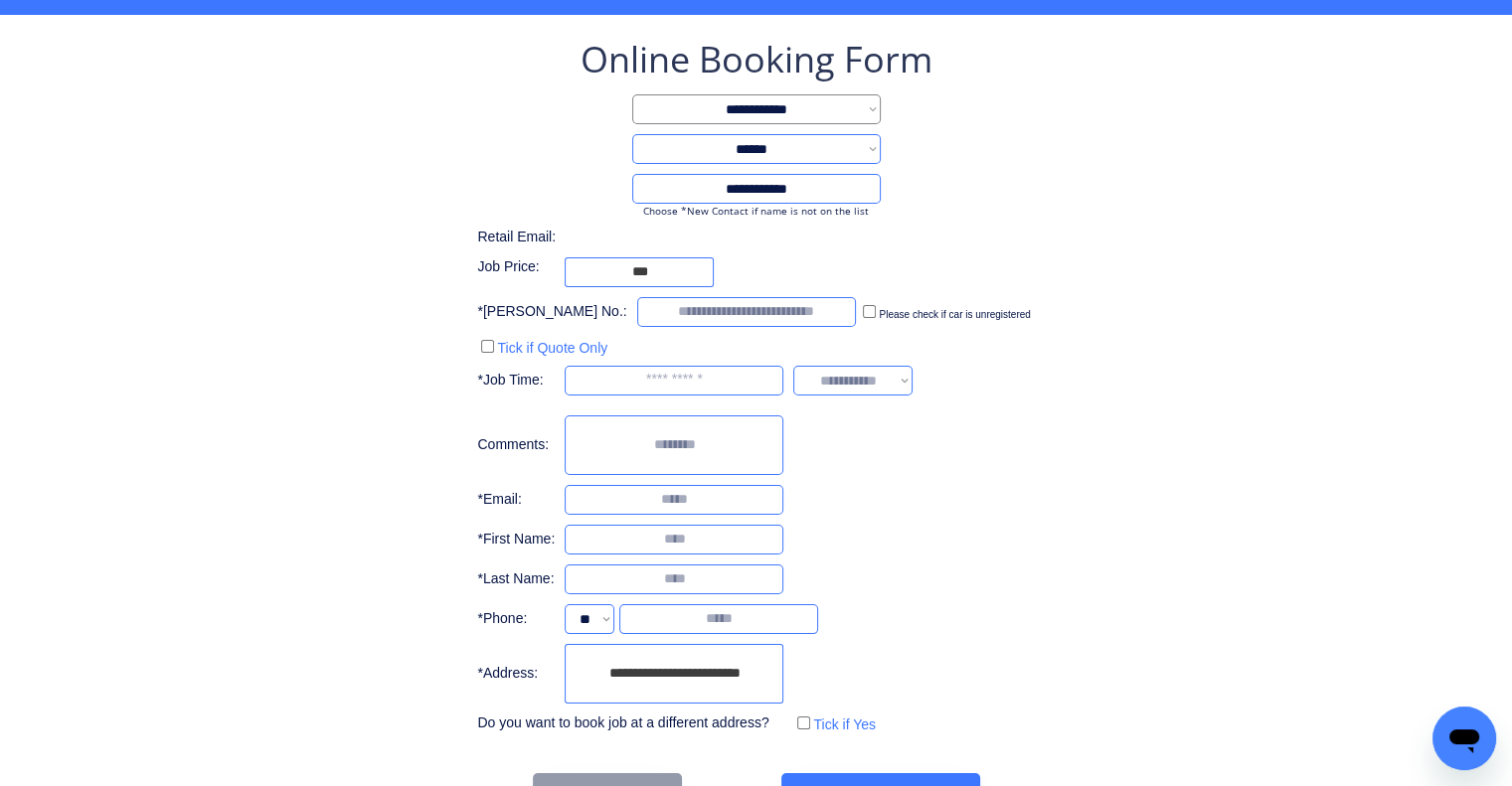 scroll, scrollTop: 135, scrollLeft: 0, axis: vertical 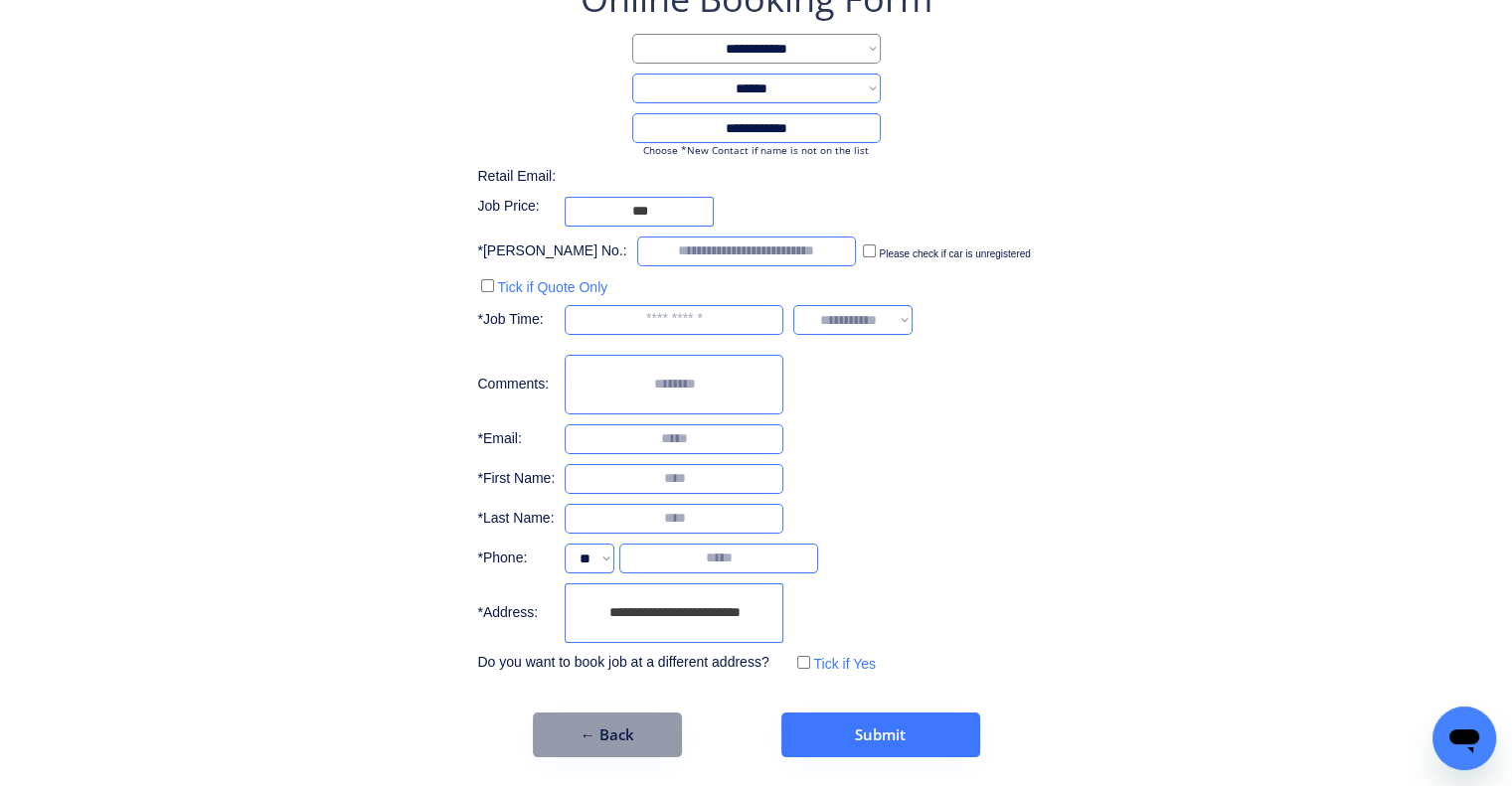 click on "**********" at bounding box center [674, 613] 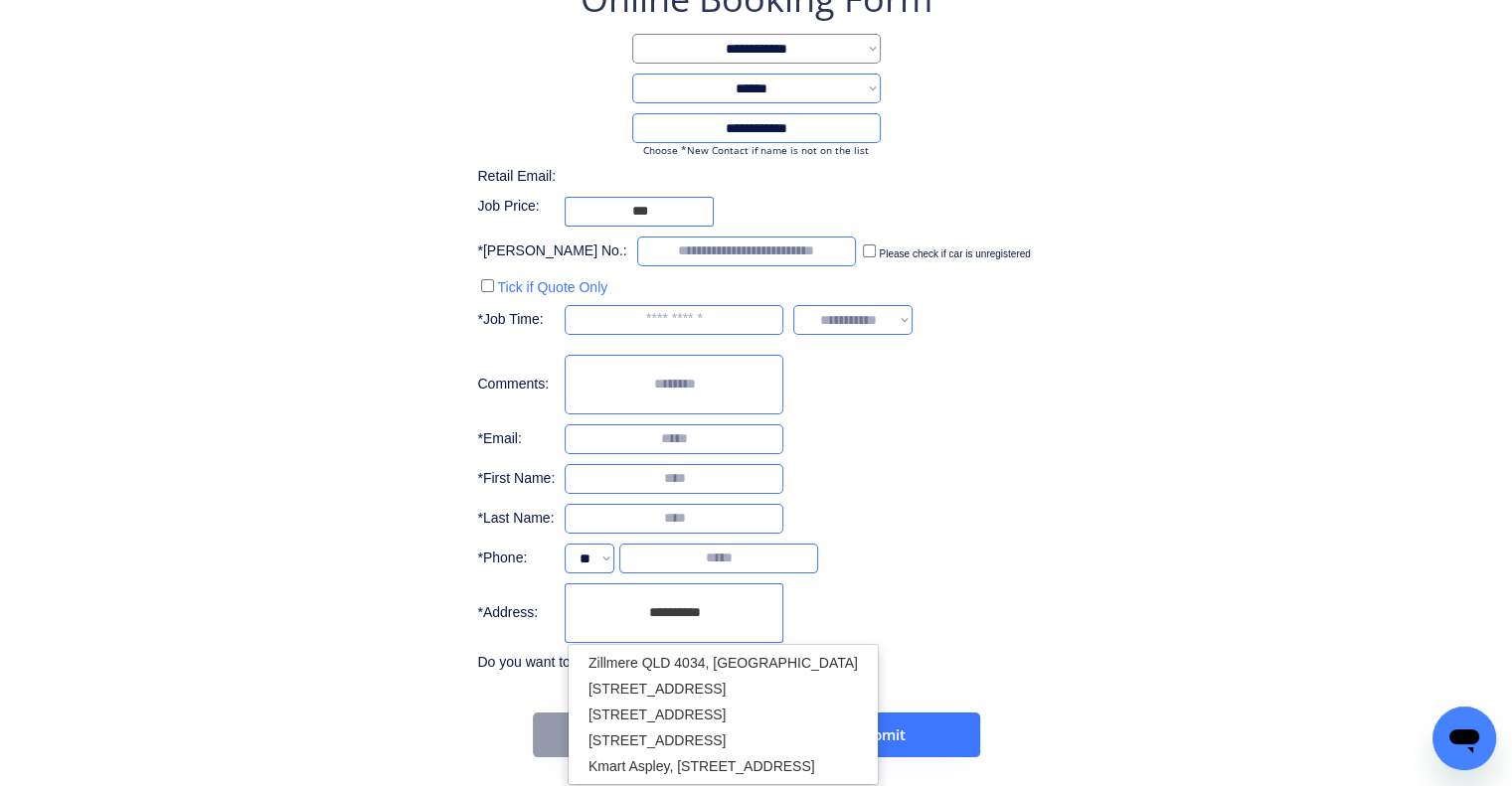 click on "Zillmere QLD 4034, Australia 4 Zillmere Road, Boondall QLD, Australia Zillmere Road, Zillmere QLD 4034, Australia Zillmere Hall, Murphy Road, Zillmere QLD 4034, Australia Kmart Aspley, Albany Creek Road, Aspley QLD 4034, Australia" at bounding box center [723, 714] 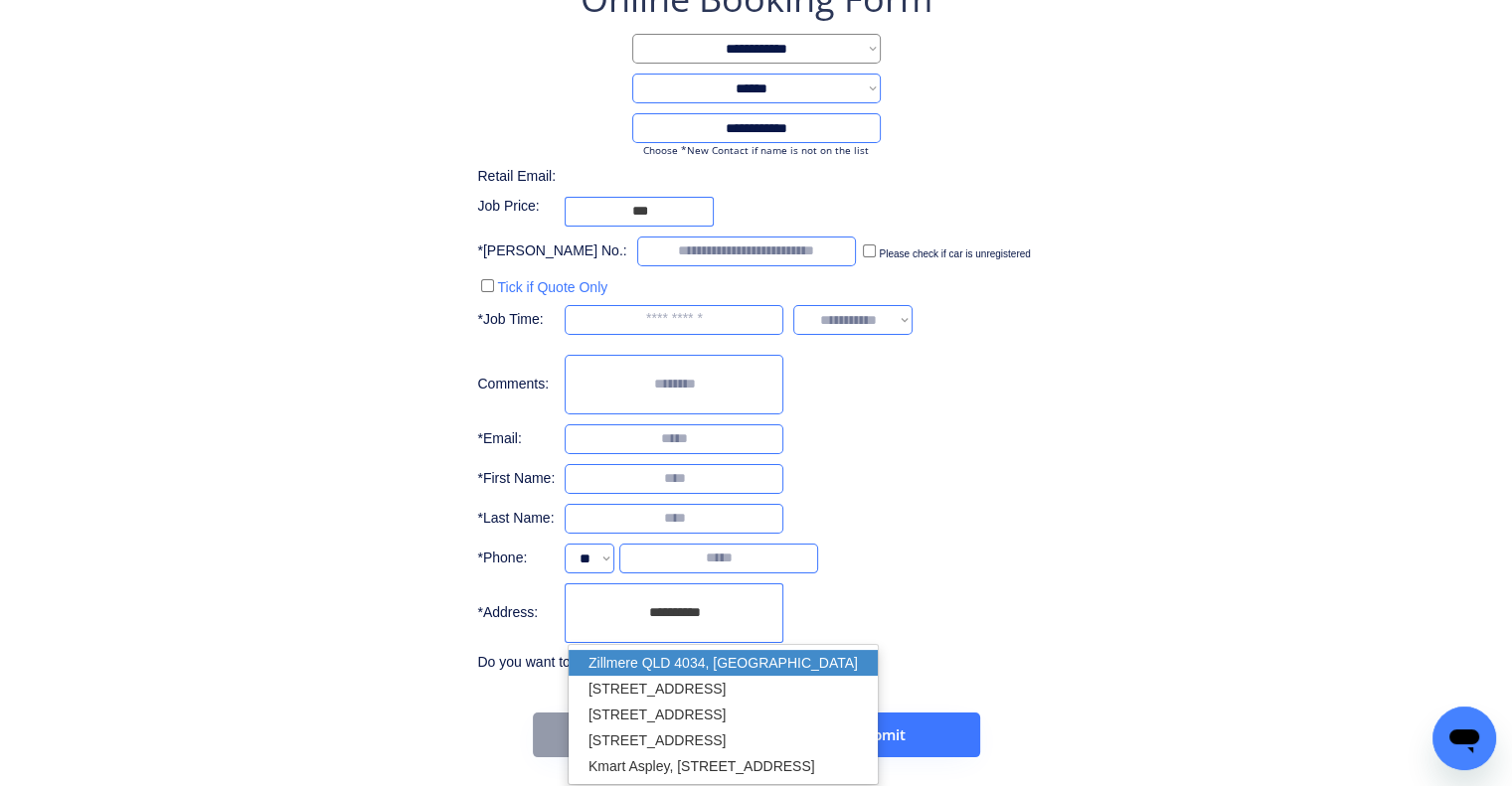 drag, startPoint x: 721, startPoint y: 655, endPoint x: 922, endPoint y: 546, distance: 228.6526 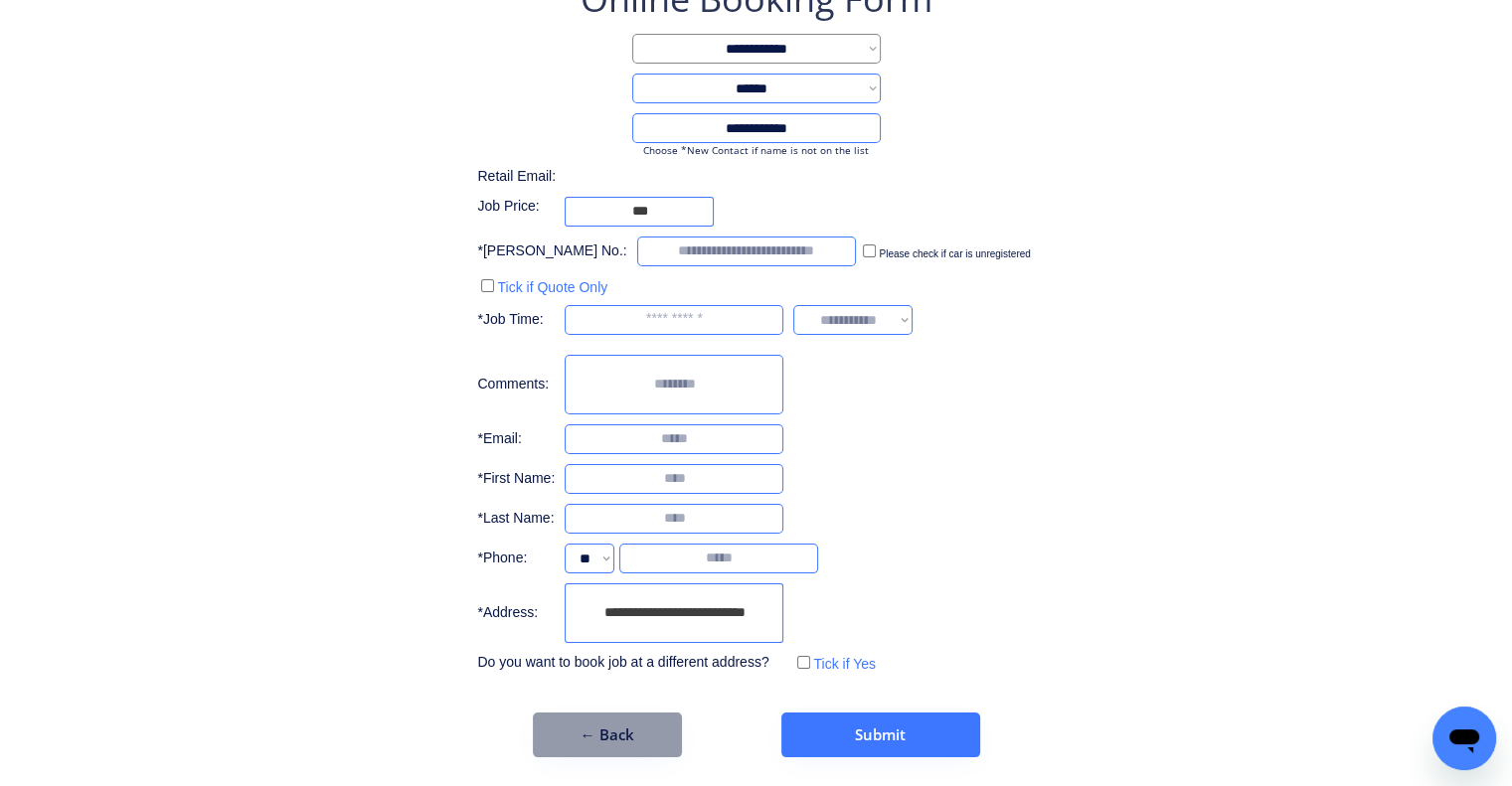 click on "**********" at bounding box center (756, 366) 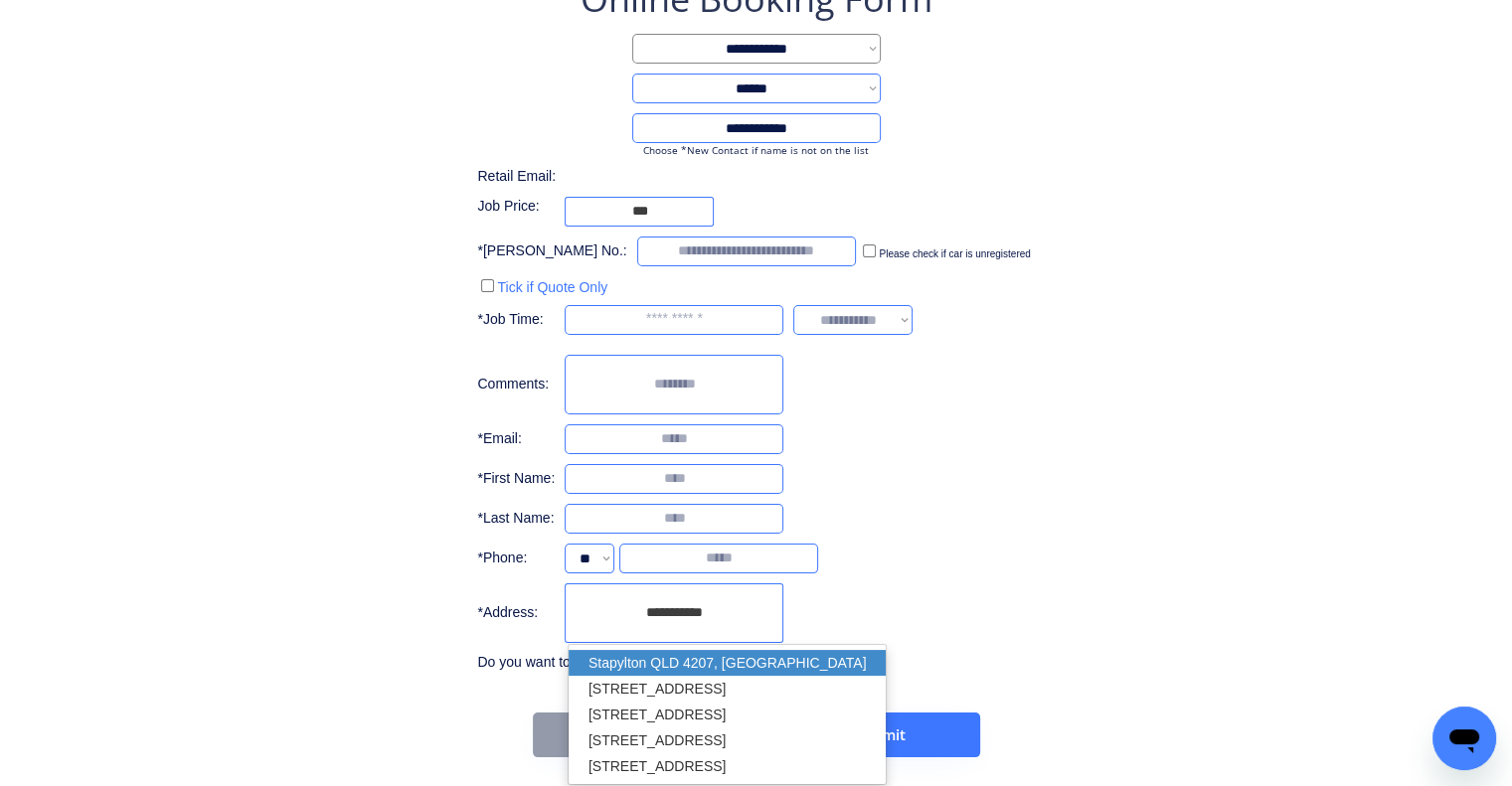 drag, startPoint x: 737, startPoint y: 661, endPoint x: 828, endPoint y: 589, distance: 116.03879 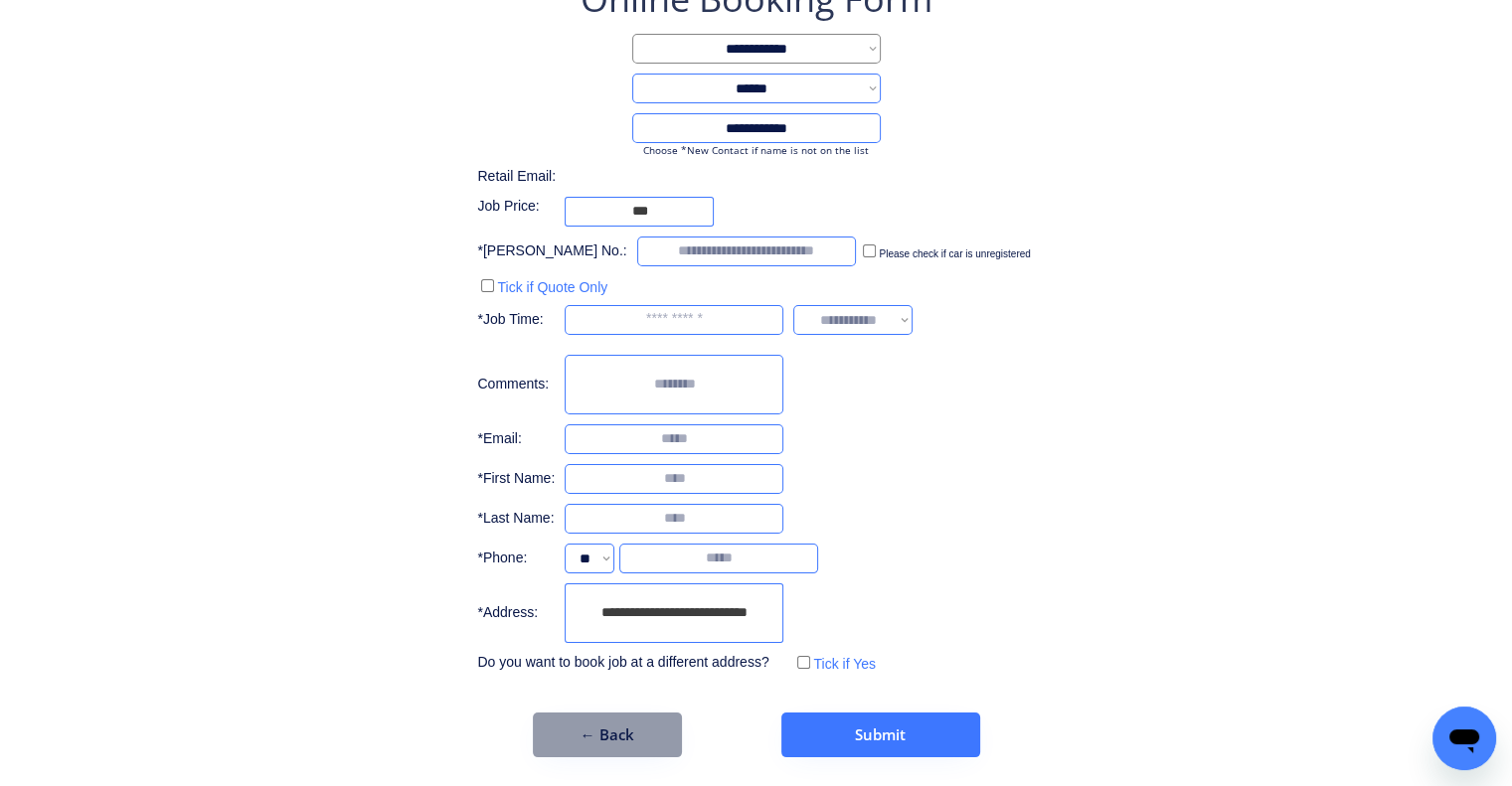 click on "**********" at bounding box center (756, 366) 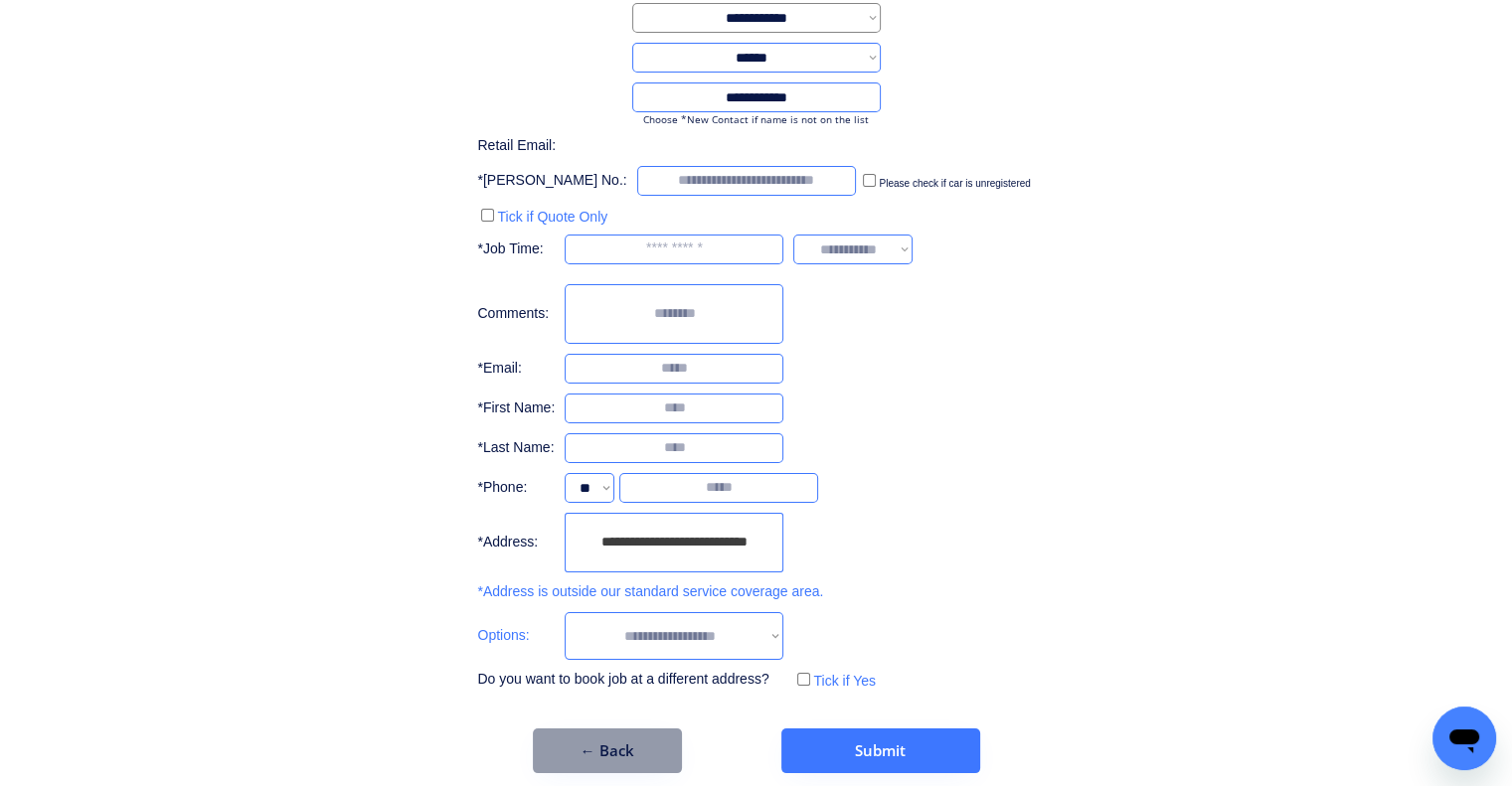 scroll, scrollTop: 183, scrollLeft: 0, axis: vertical 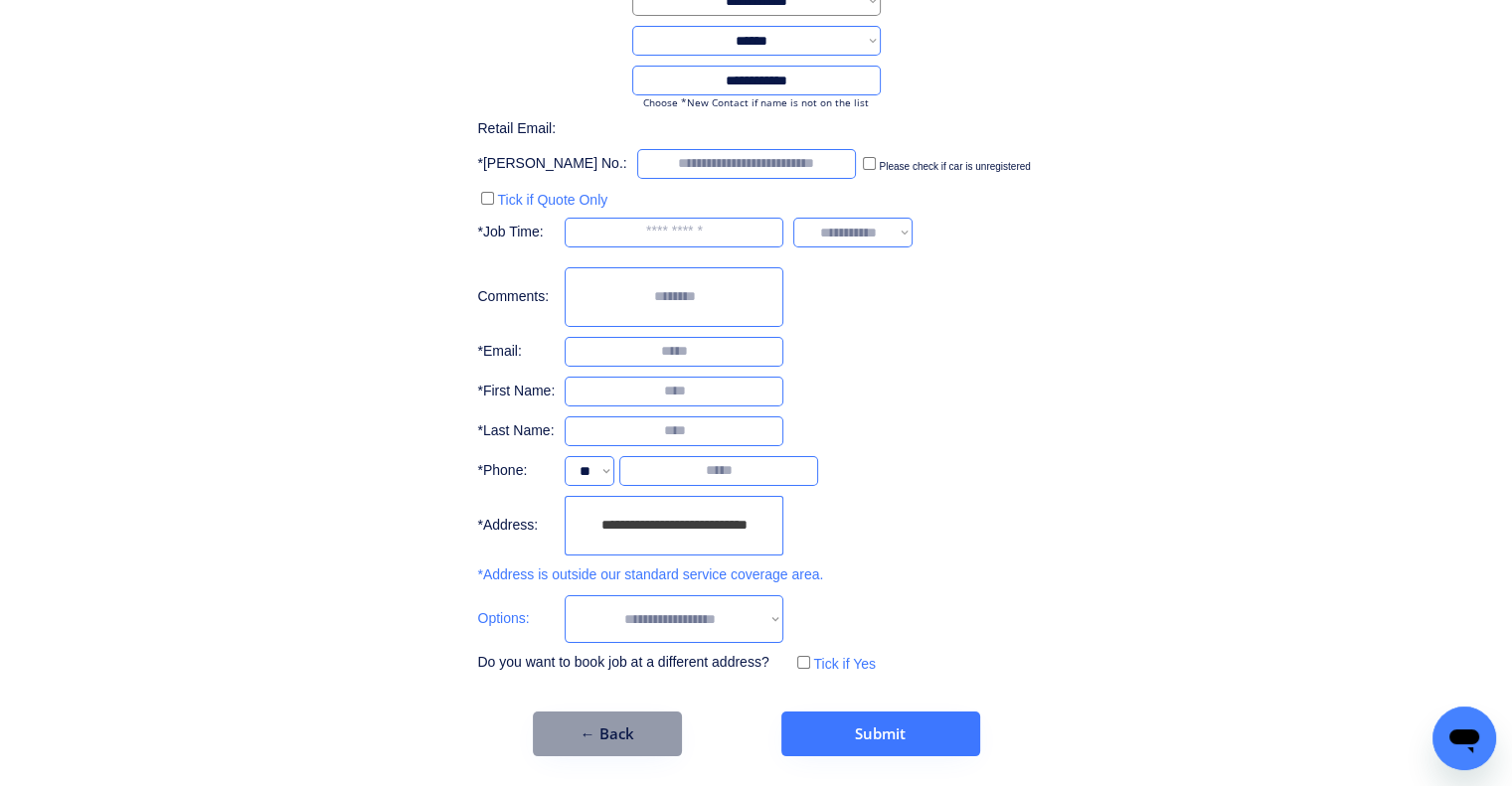 drag, startPoint x: 767, startPoint y: 529, endPoint x: 488, endPoint y: 516, distance: 279.3027 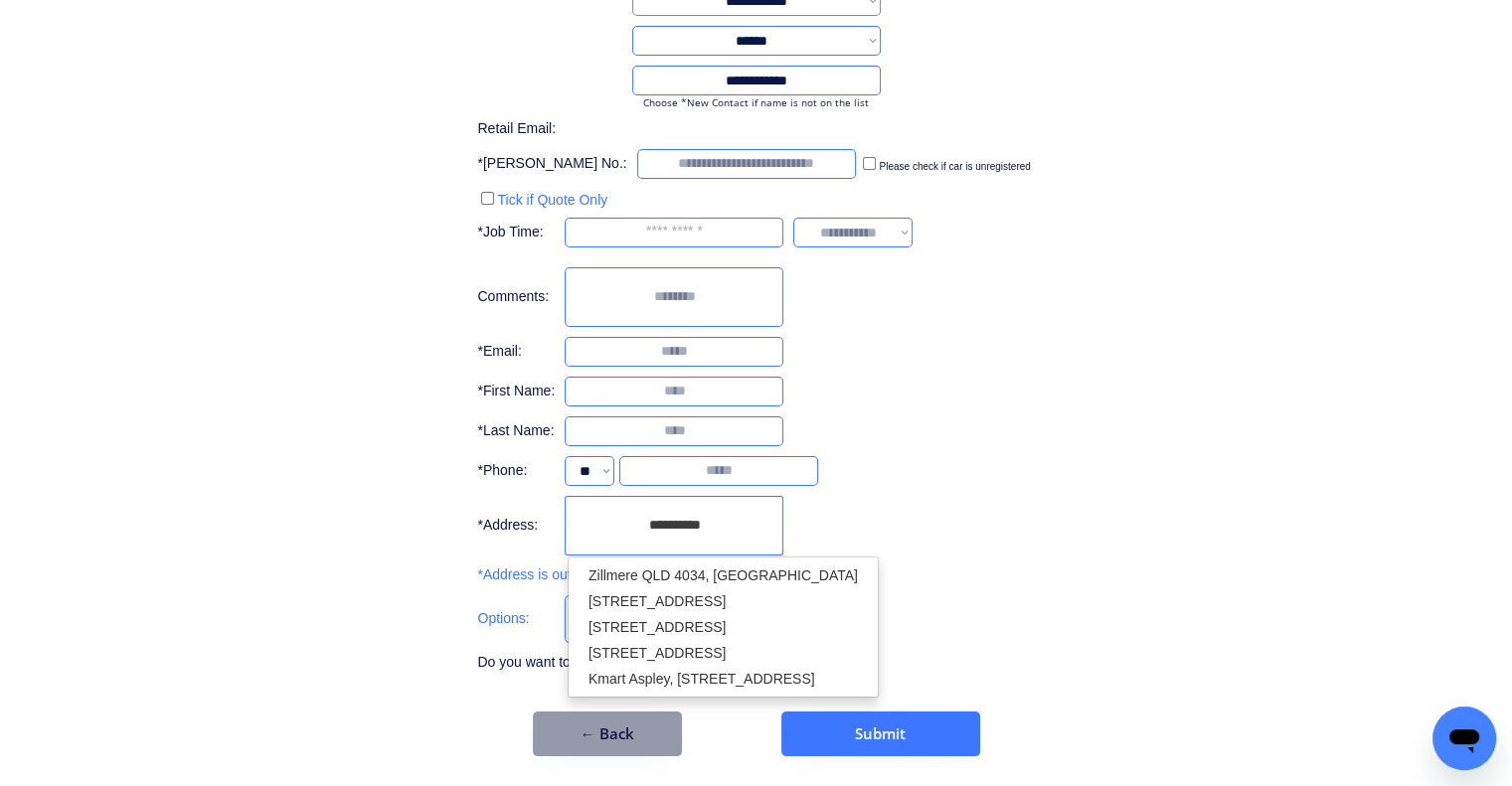 click on "Zillmere QLD 4034, Australia 4 Zillmere Road, Boondall QLD, Australia Zillmere Road, Zillmere QLD 4034, Australia Zillmere Hall, Murphy Road, Zillmere QLD 4034, Australia Kmart Aspley, Albany Creek Road, Aspley QLD 4034, Australia" at bounding box center (723, 627) 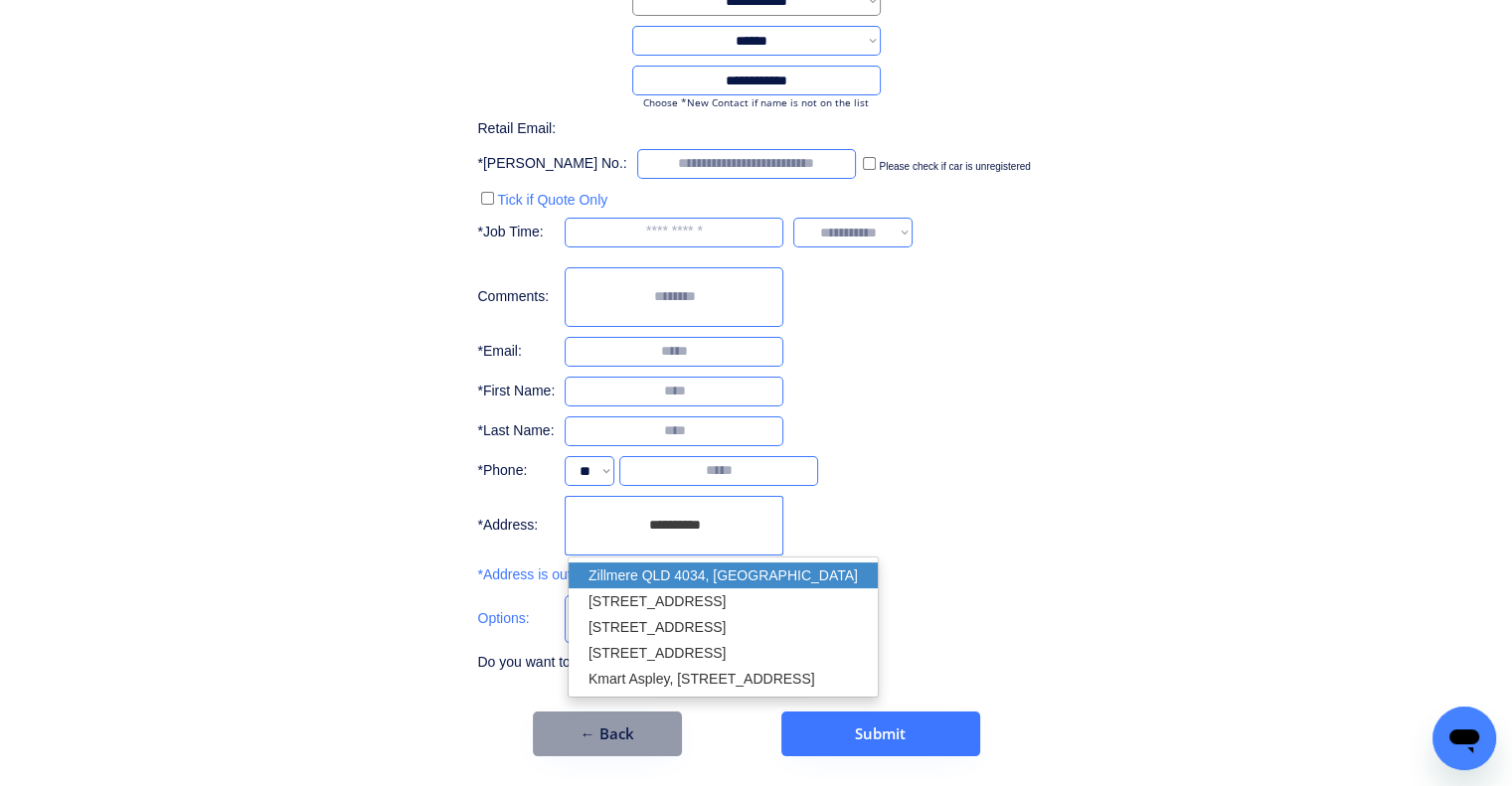 click on "Zillmere QLD 4034, Australia" at bounding box center [723, 575] 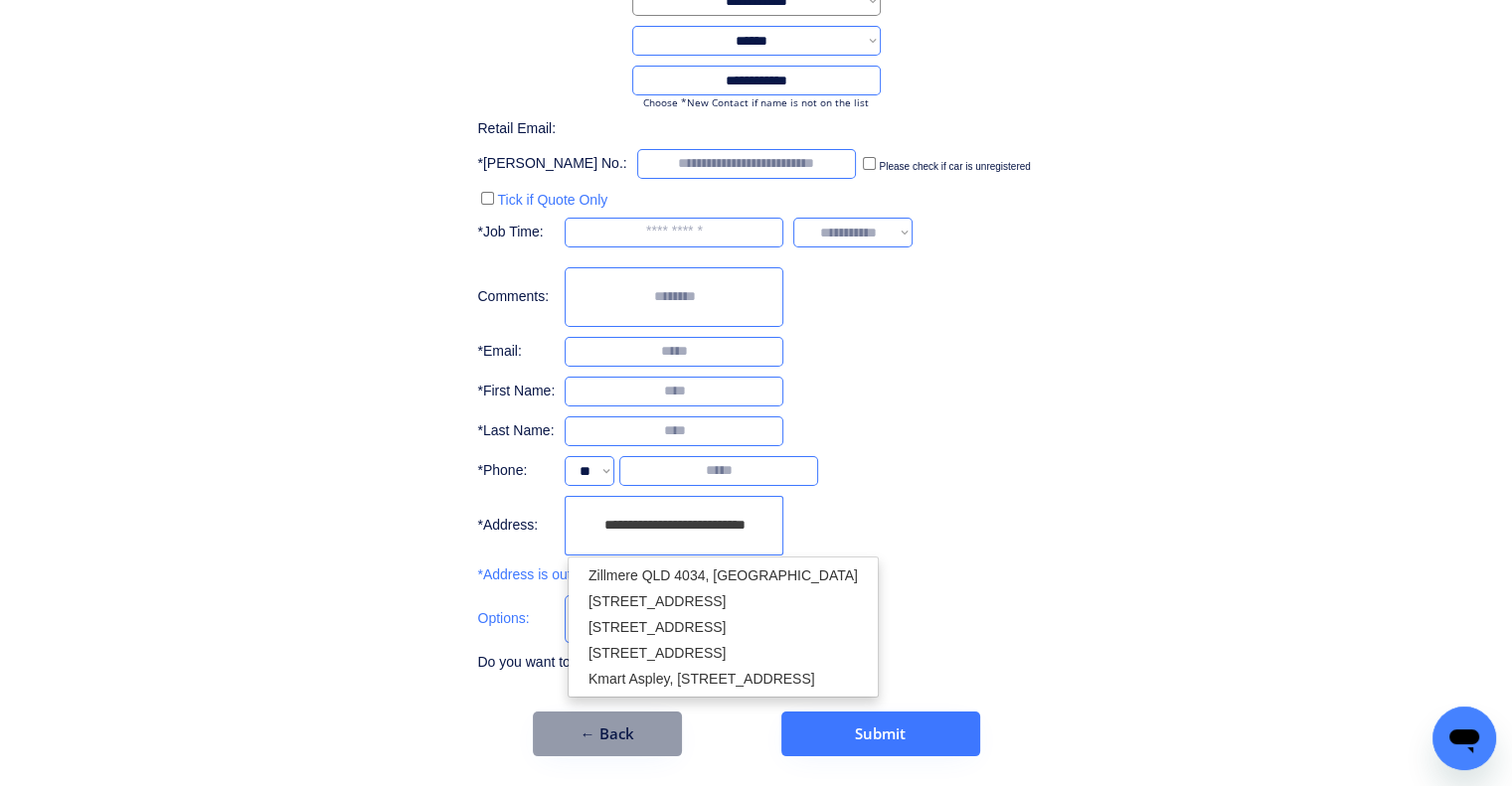 type on "***" 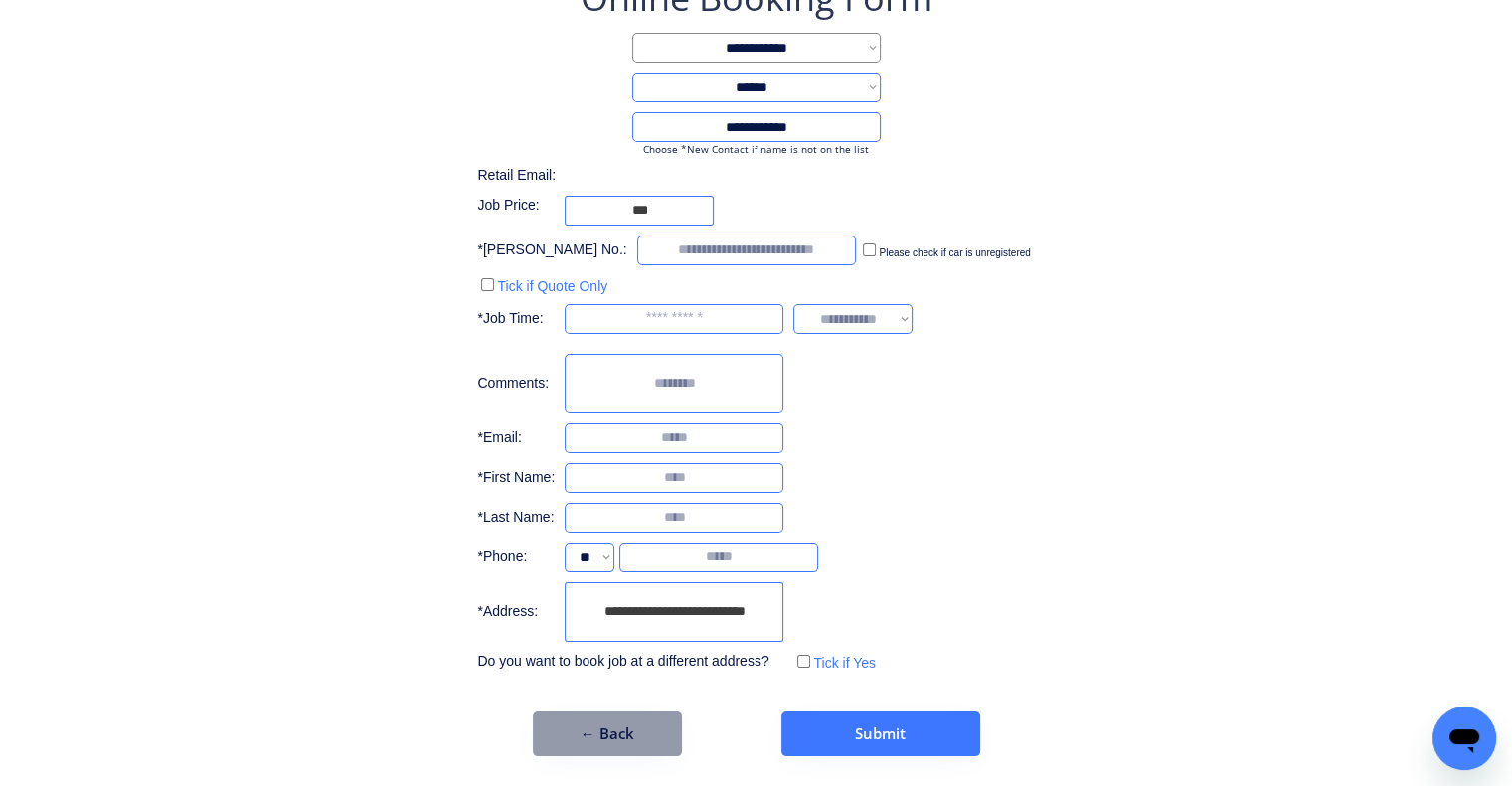 scroll, scrollTop: 135, scrollLeft: 0, axis: vertical 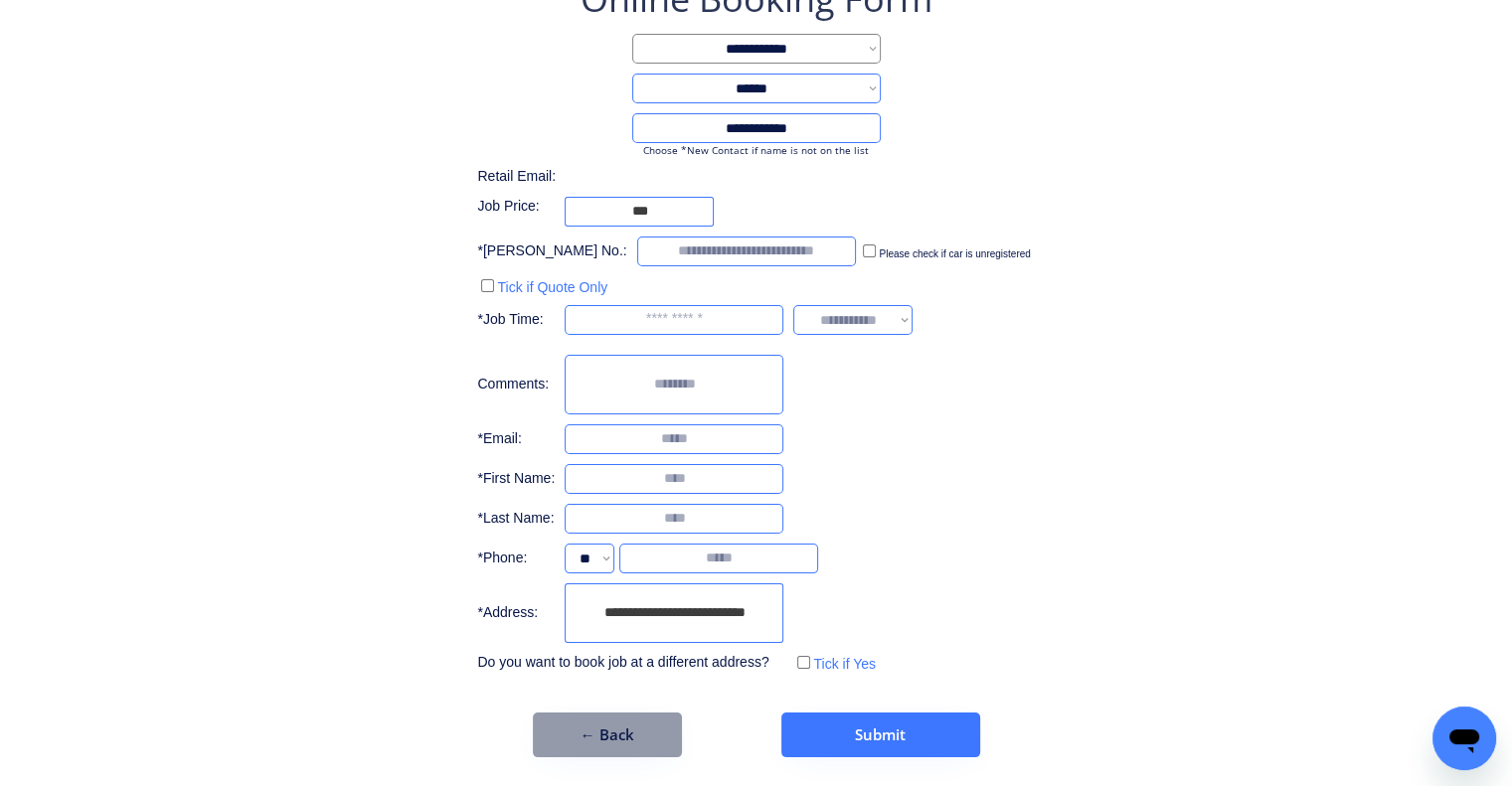 type on "**********" 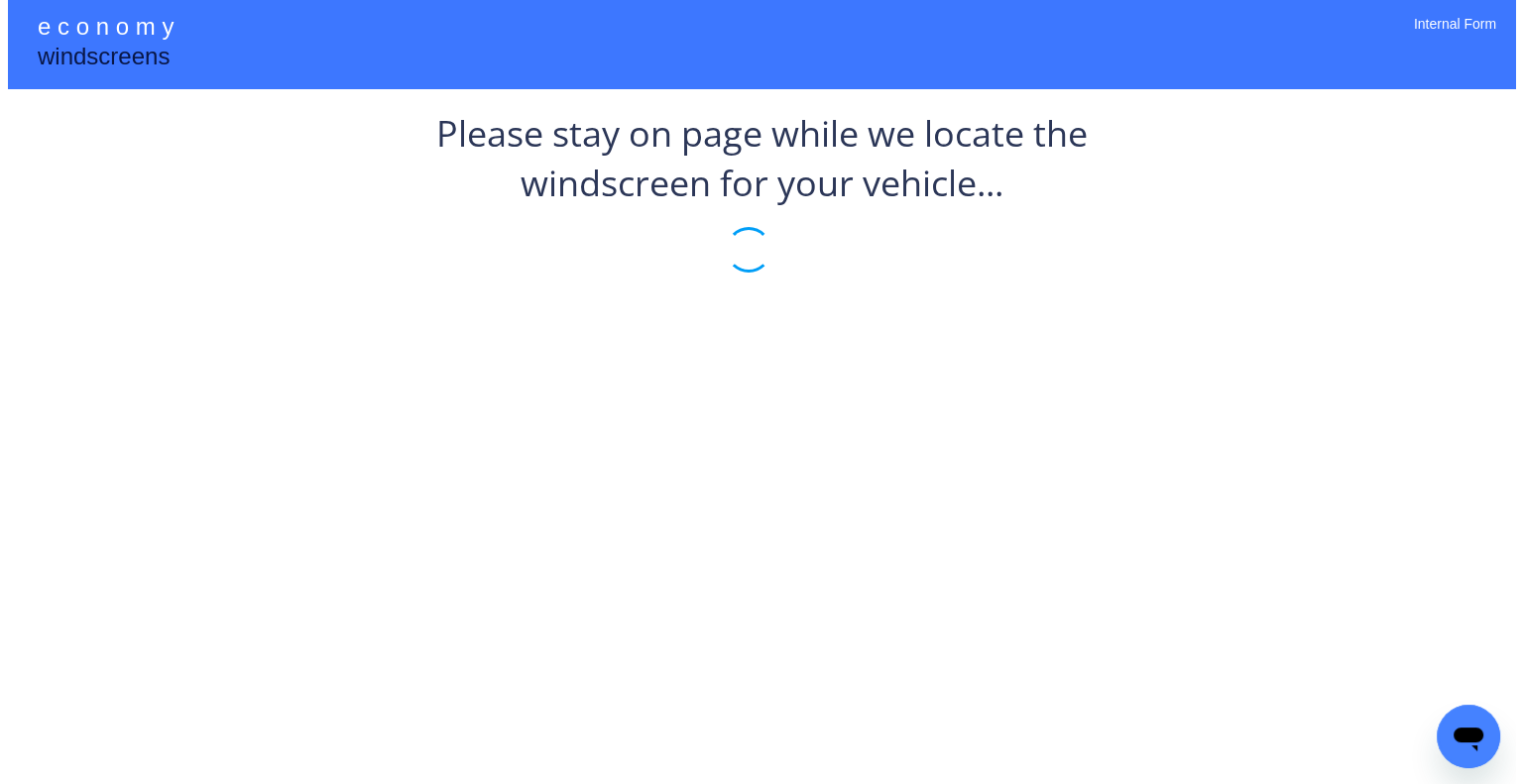 scroll, scrollTop: 0, scrollLeft: 0, axis: both 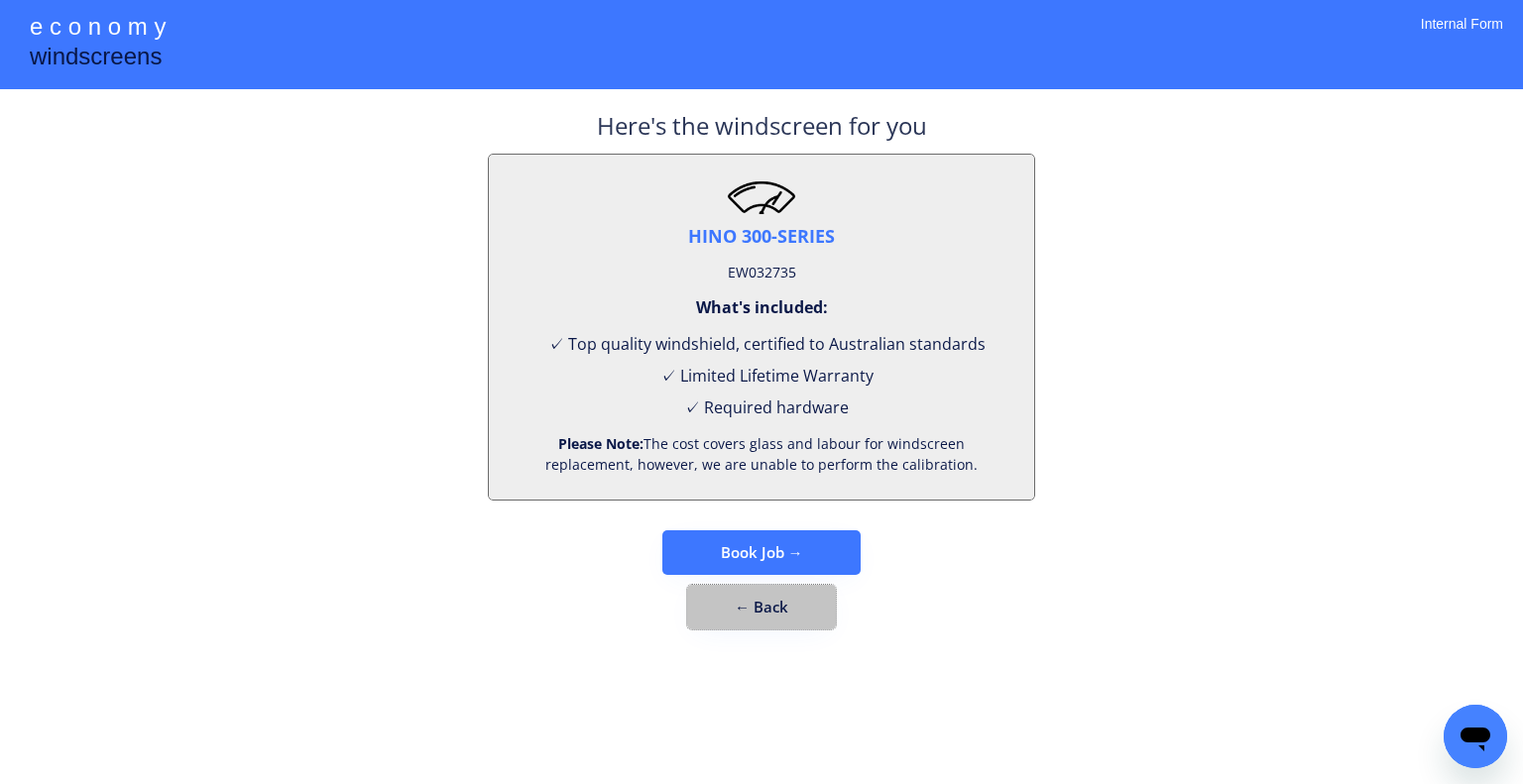 click on "←   Back" at bounding box center [762, 607] 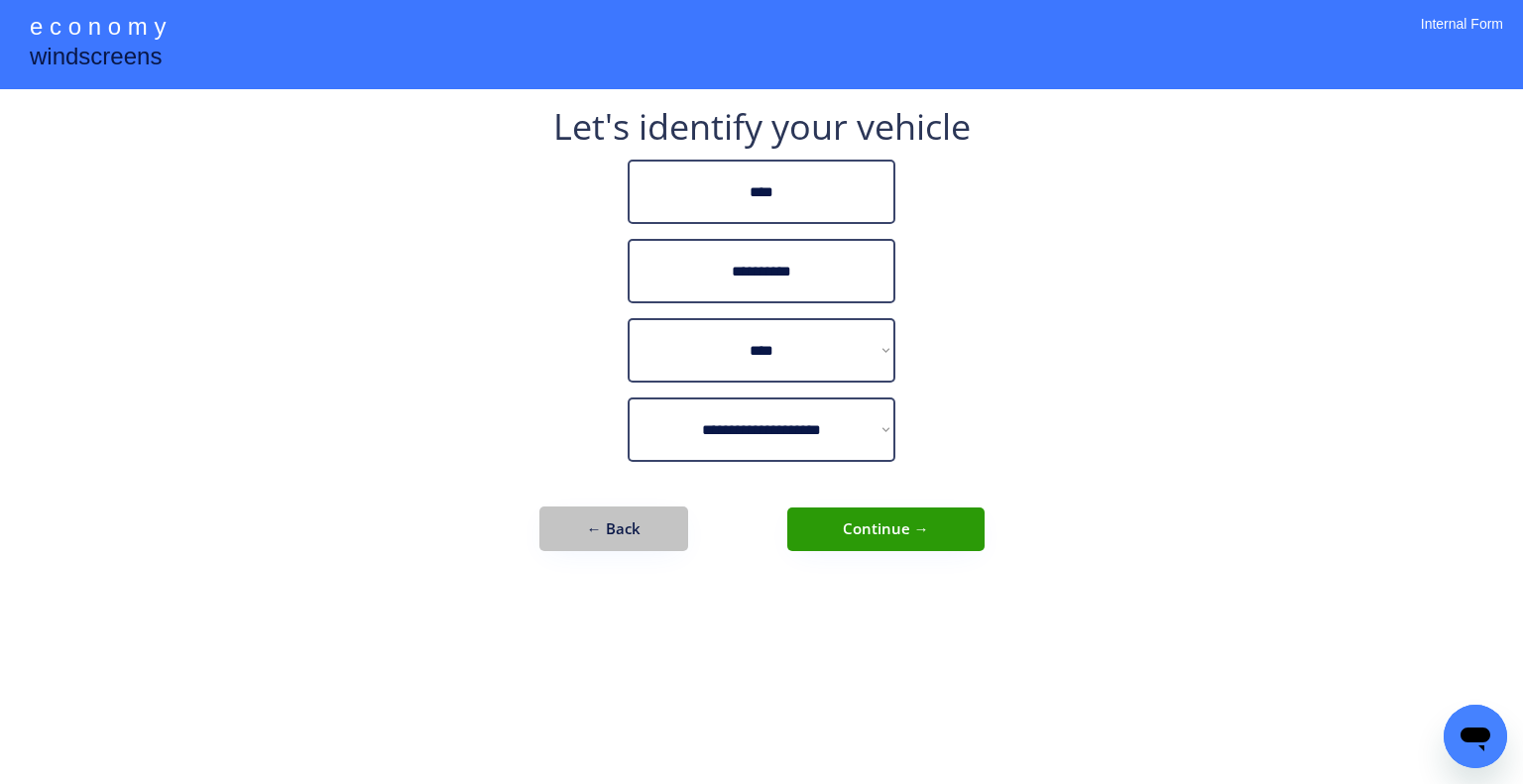 click on "**********" at bounding box center [762, 340] 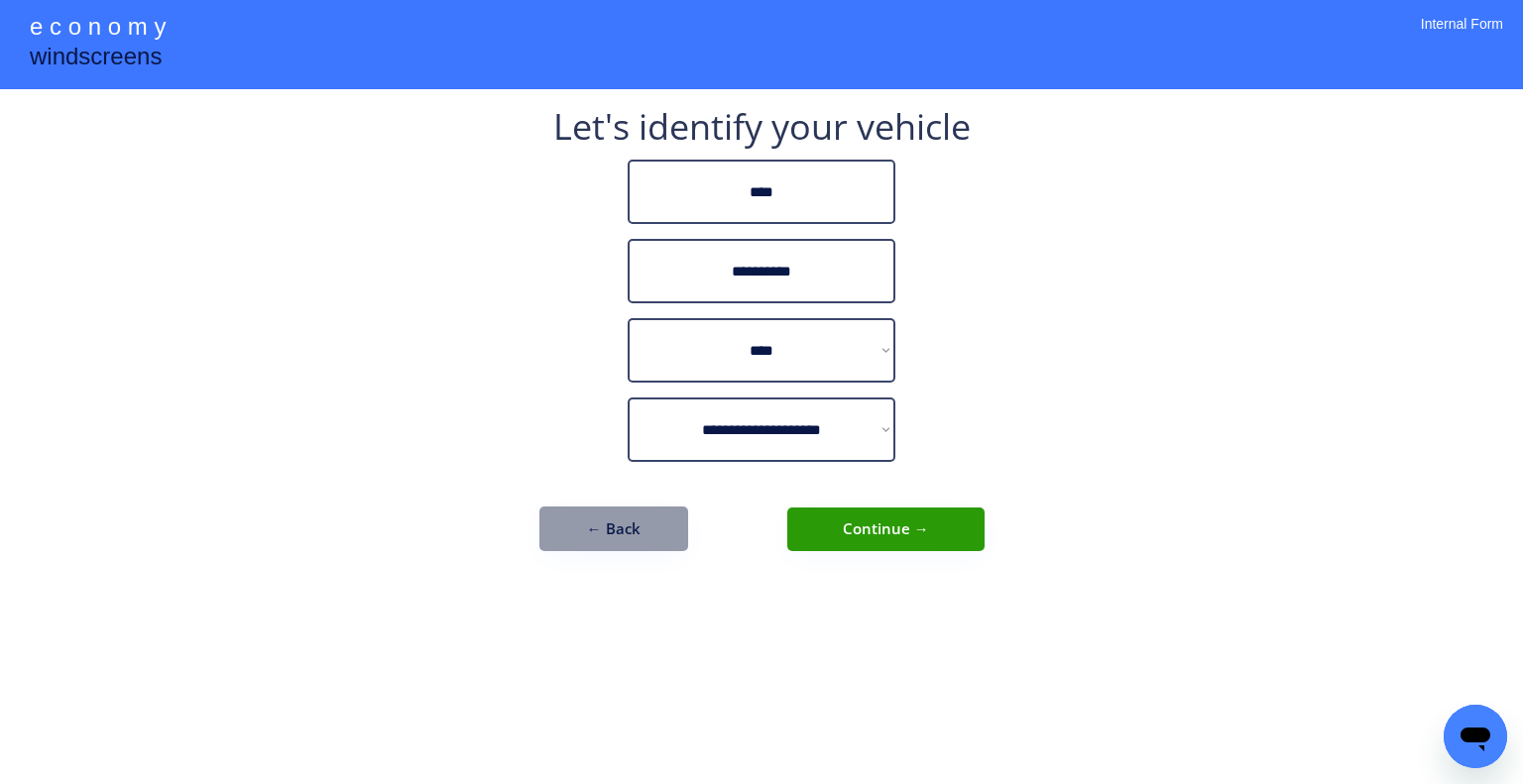 click on "**********" at bounding box center (762, 340) 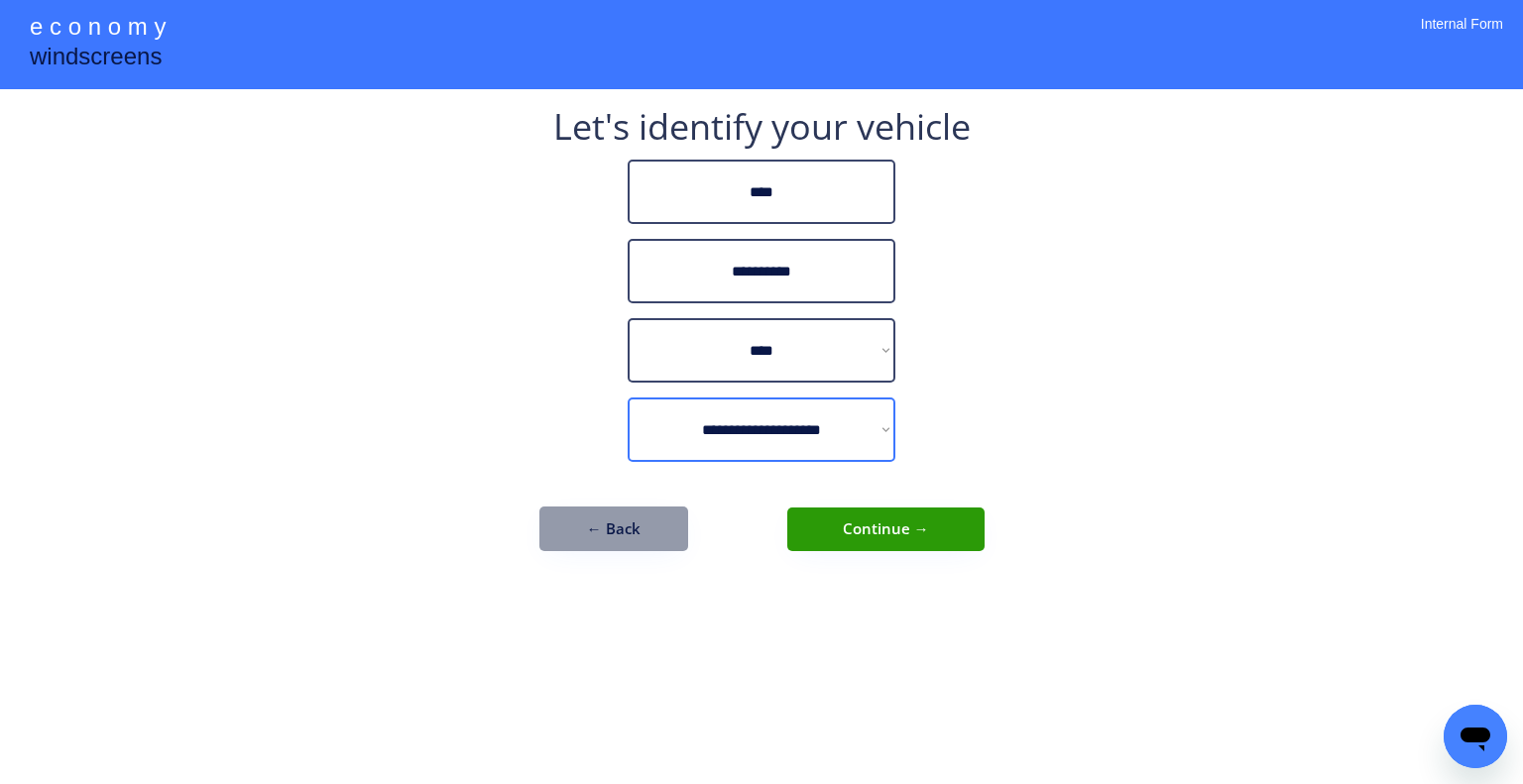select on "**********" 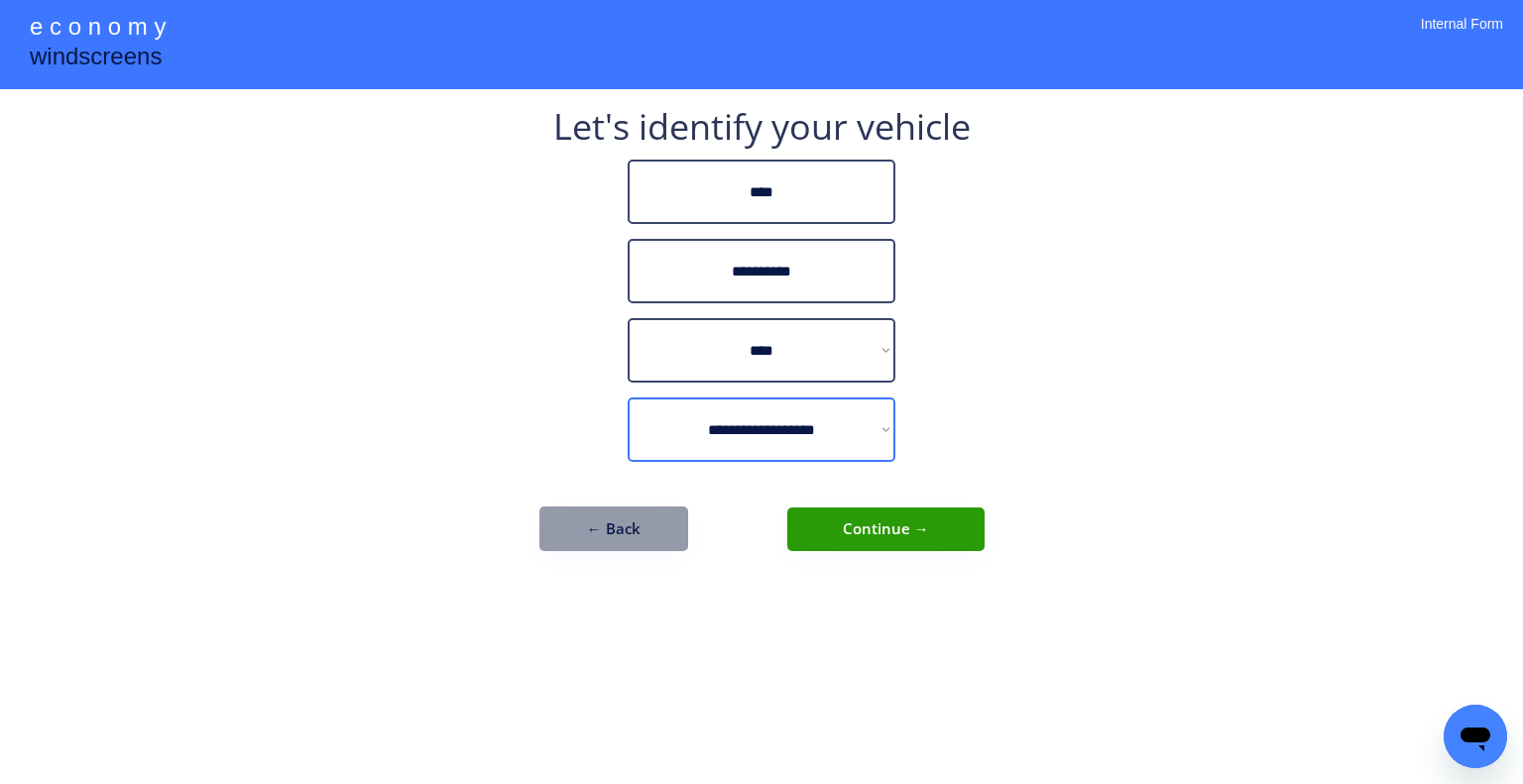 click on "**********" at bounding box center [762, 429] 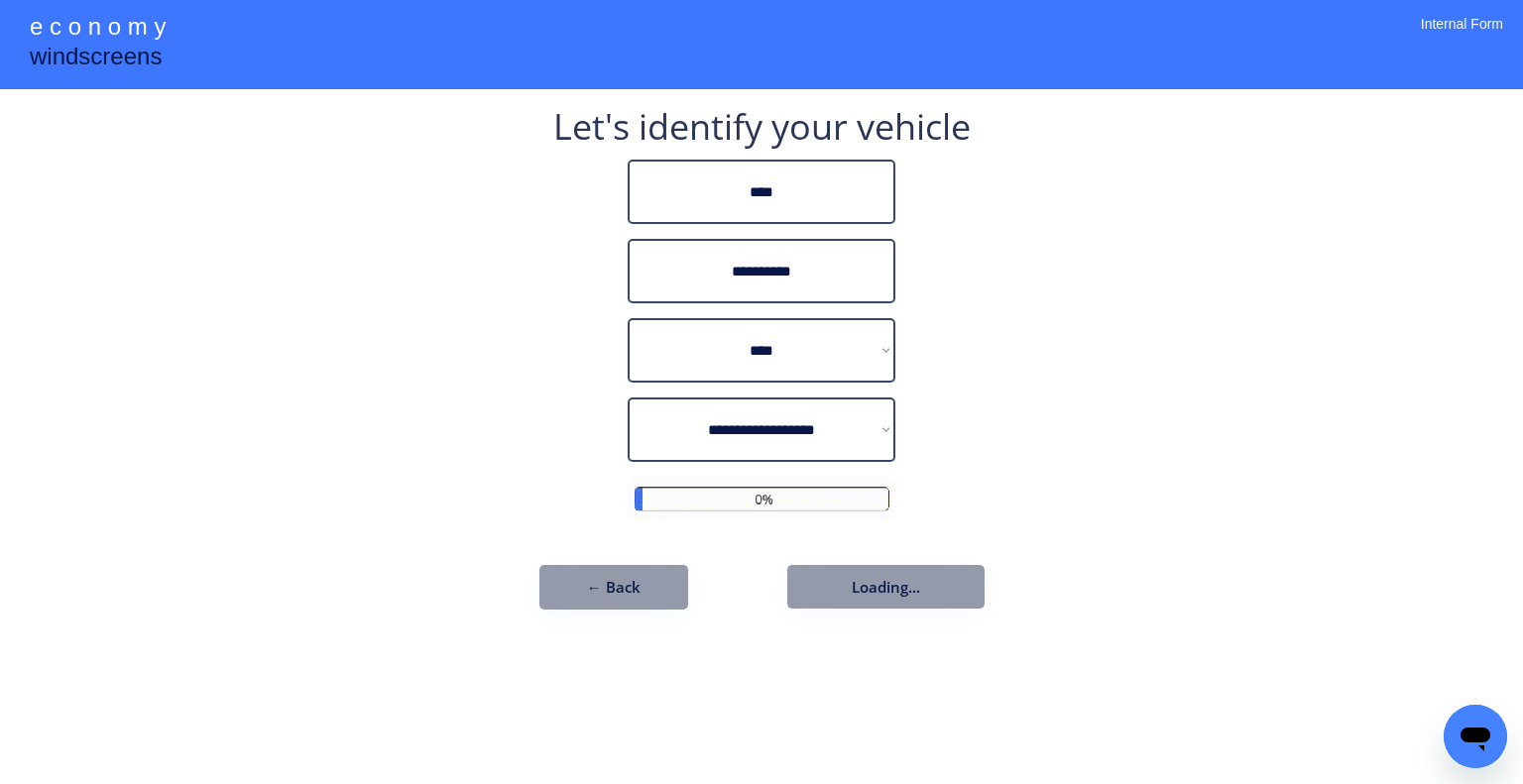 click on "**********" at bounding box center (762, 392) 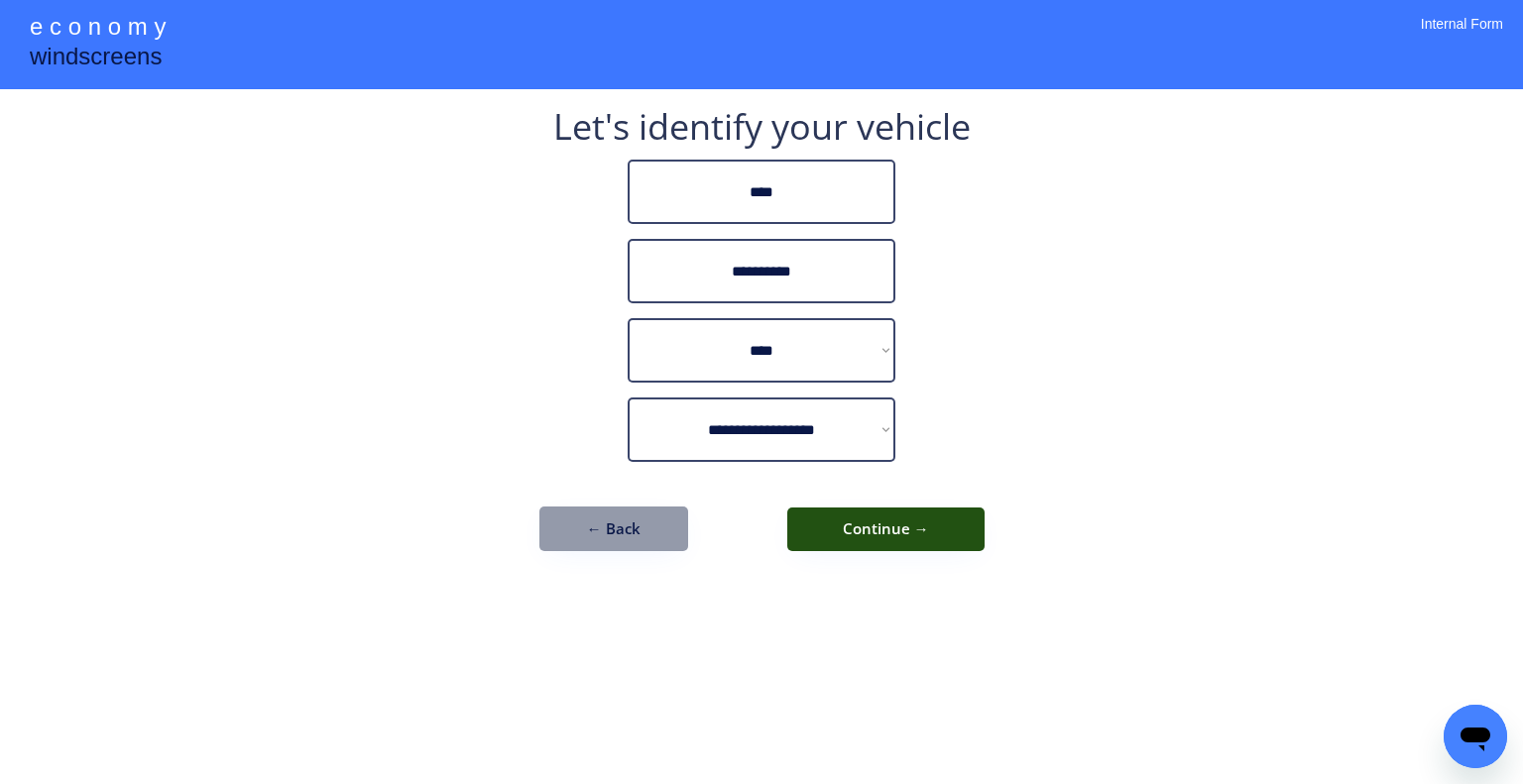 click on "Continue    →" at bounding box center [885, 529] 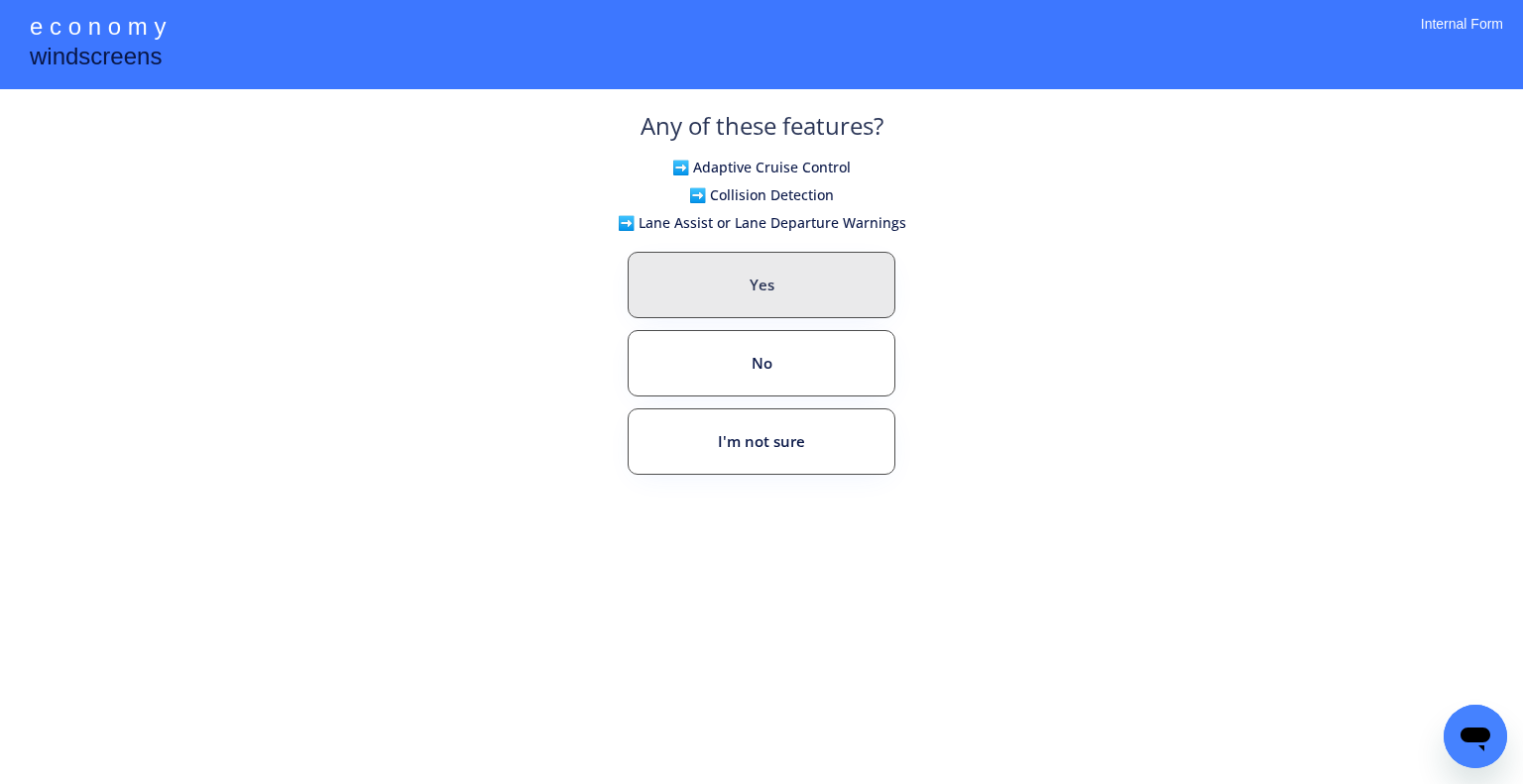 click on "Yes" at bounding box center (762, 284) 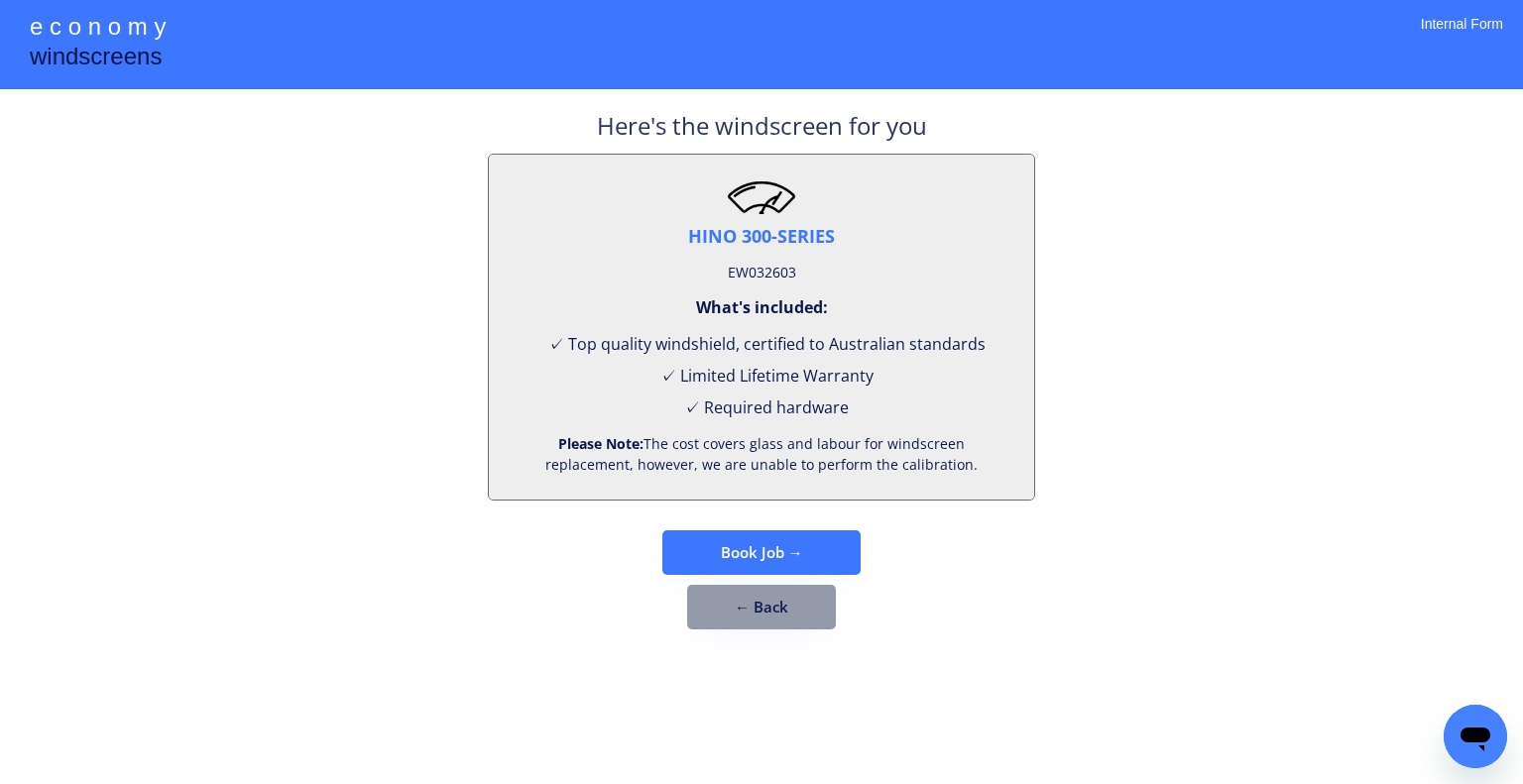 click on "HINO 300-SERIES EW032603 What's included: ✓ Top quality windshield, certified to Australian standards
✓ Limited Lifetime Warranty ✓ Required hardware Please Note:  The cost covers glass and labour for windscreen replacement, however, we are unable to perform the calibration." at bounding box center (762, 327) 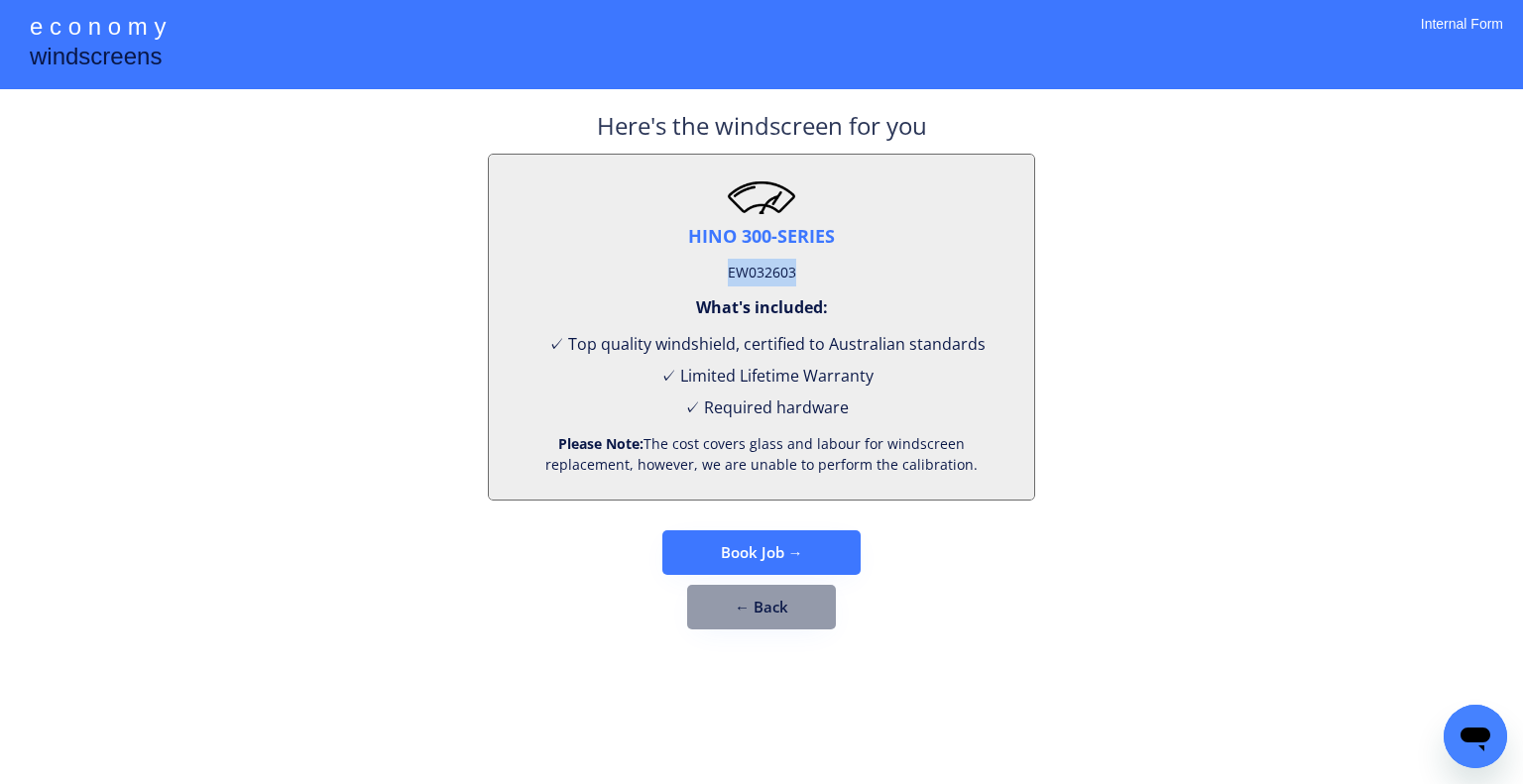 click on "HINO 300-SERIES EW032603 What's included: ✓ Top quality windshield, certified to Australian standards
✓ Limited Lifetime Warranty ✓ Required hardware Please Note:  The cost covers glass and labour for windscreen replacement, however, we are unable to perform the calibration." at bounding box center [762, 327] 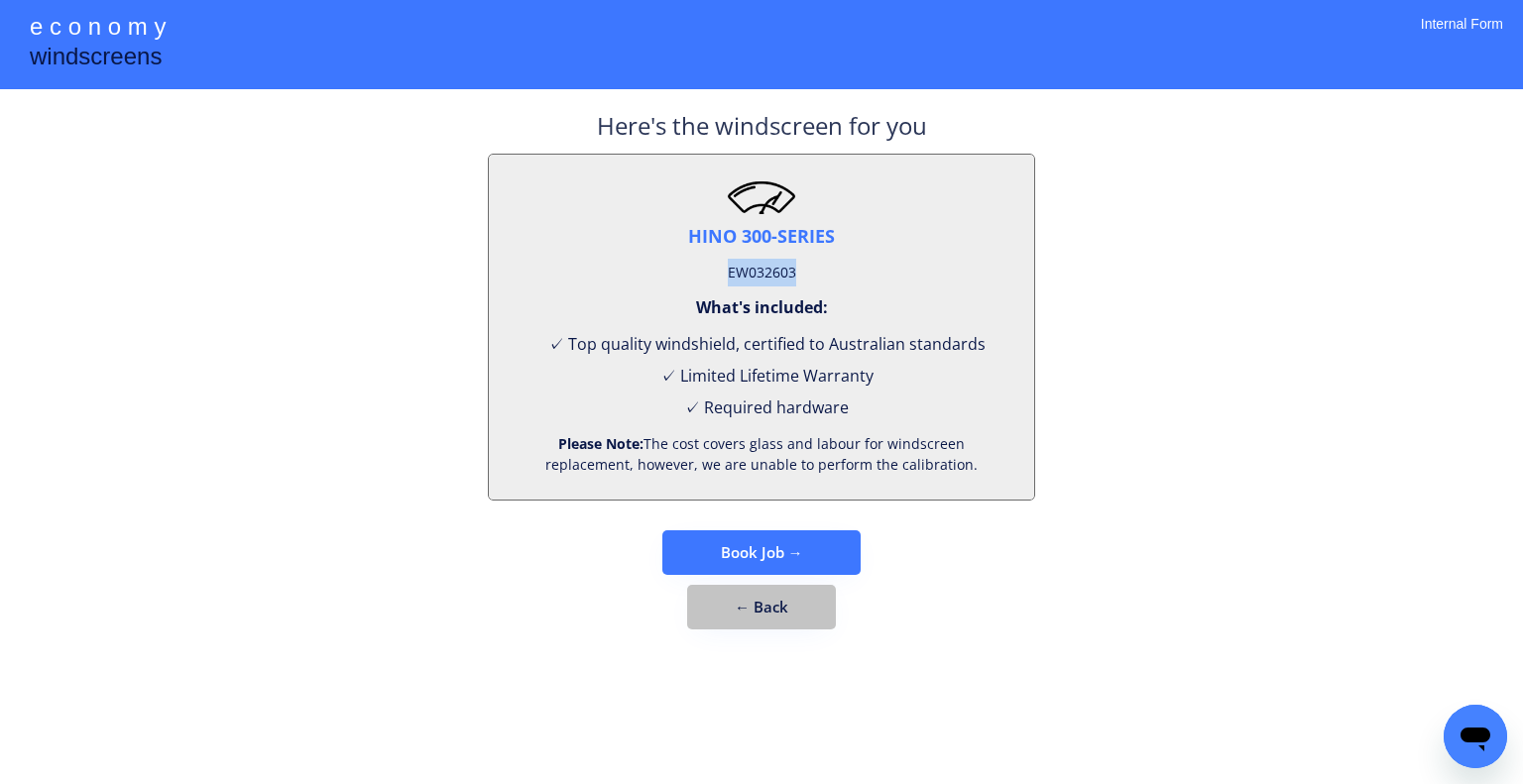 drag, startPoint x: 786, startPoint y: 592, endPoint x: 742, endPoint y: 380, distance: 216.5179 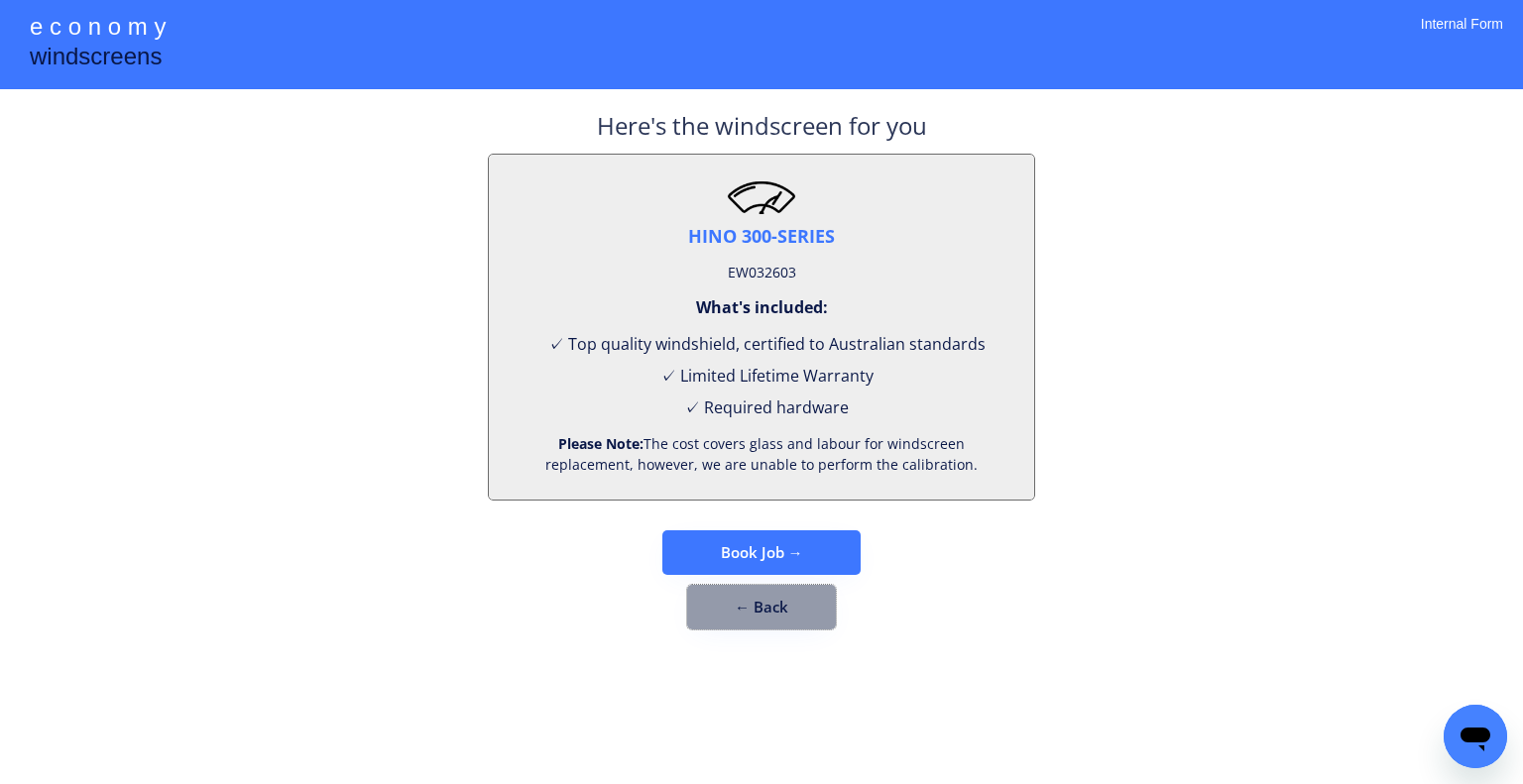 click on "**********" at bounding box center [762, 392] 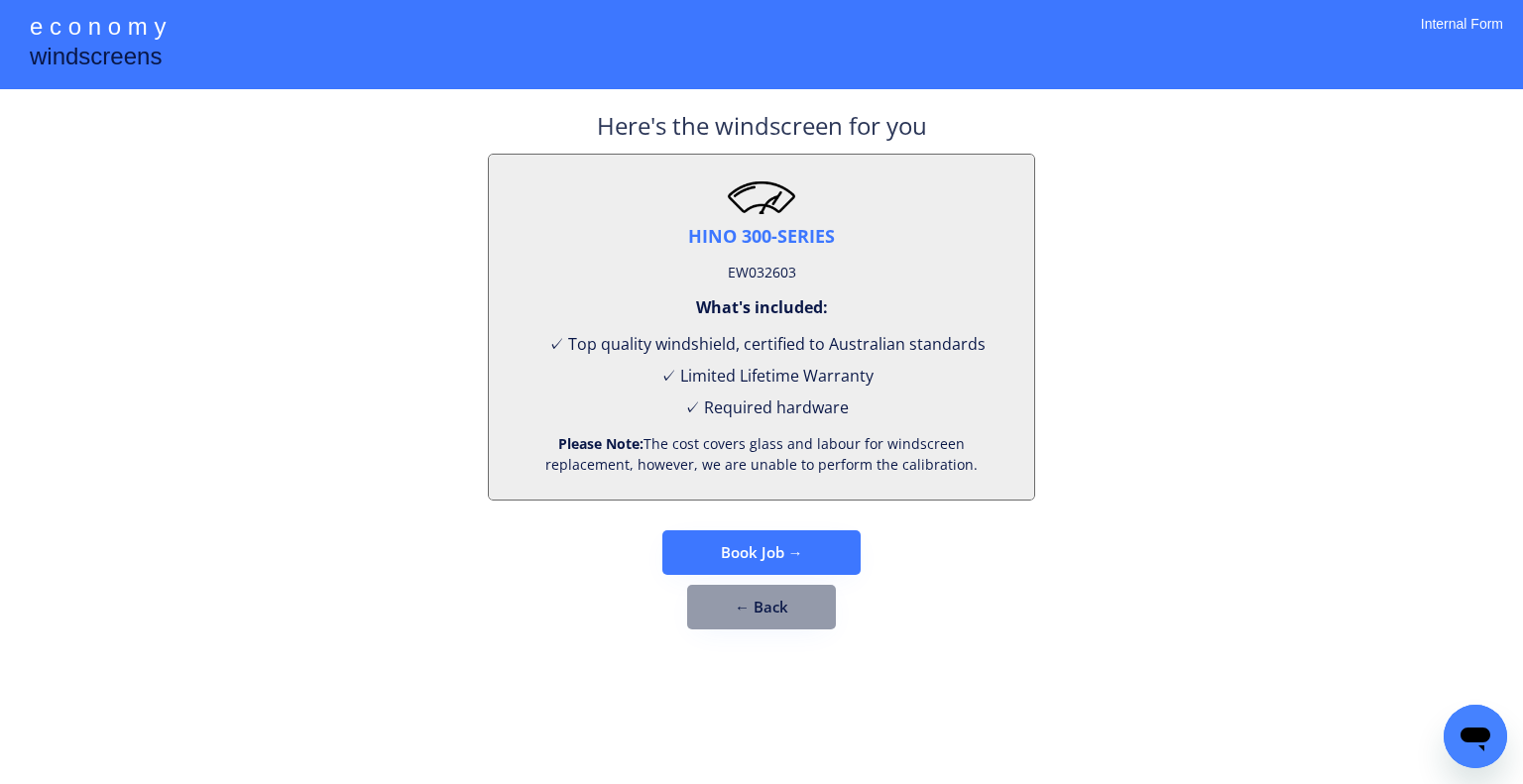 click on "Here's the windscreen for you HINO 300-SERIES EW032603 What's included: ✓ Top quality windshield, certified to Australian standards
✓ Limited Lifetime Warranty ✓ Required hardware Please Note:  The cost covers glass and labour for windscreen replacement, however, we are unable to perform the calibration. Book Job    →   ←   Back" at bounding box center (762, 379) 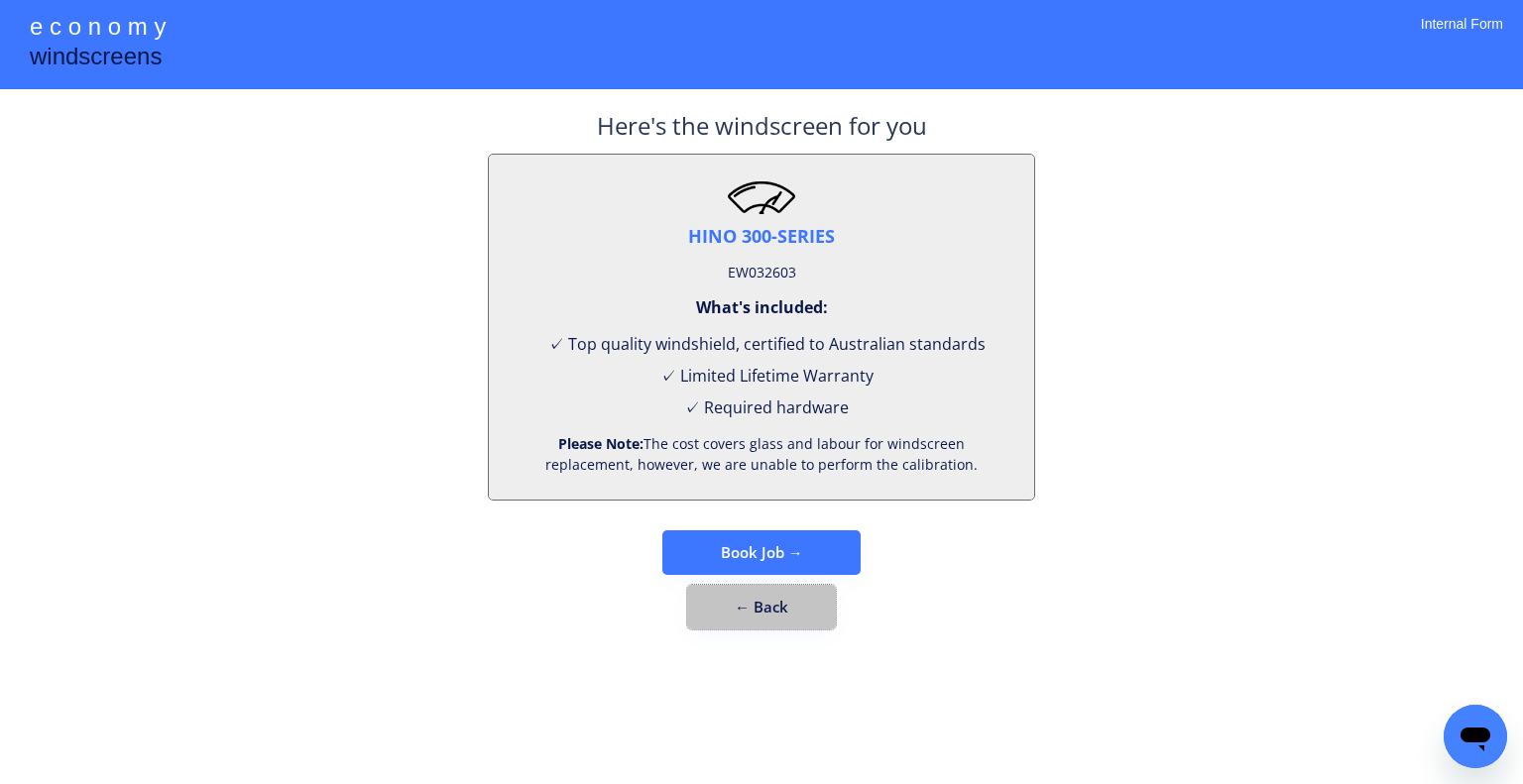 click on "←   Back" at bounding box center [762, 607] 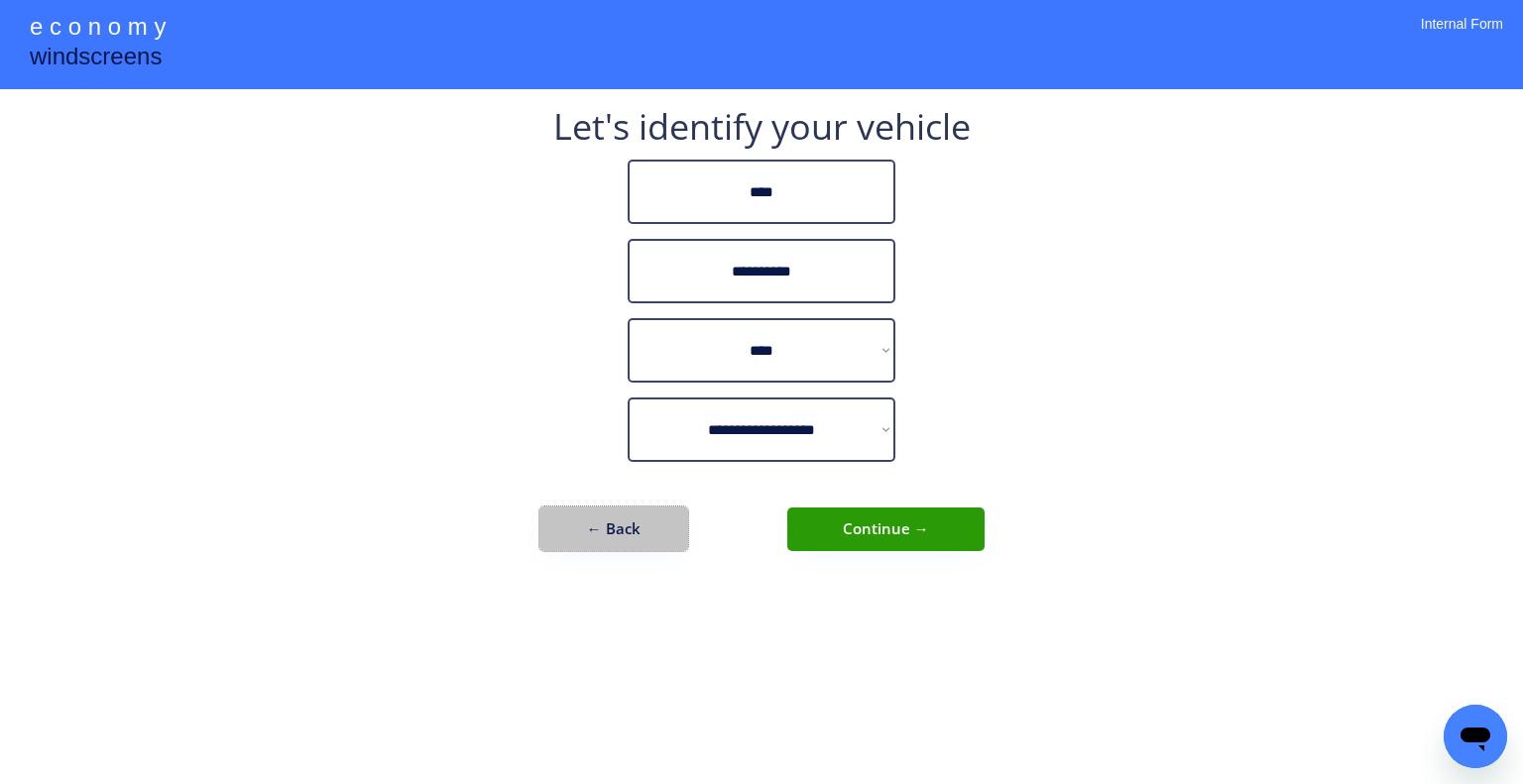 click on "←   Back" at bounding box center (614, 528) 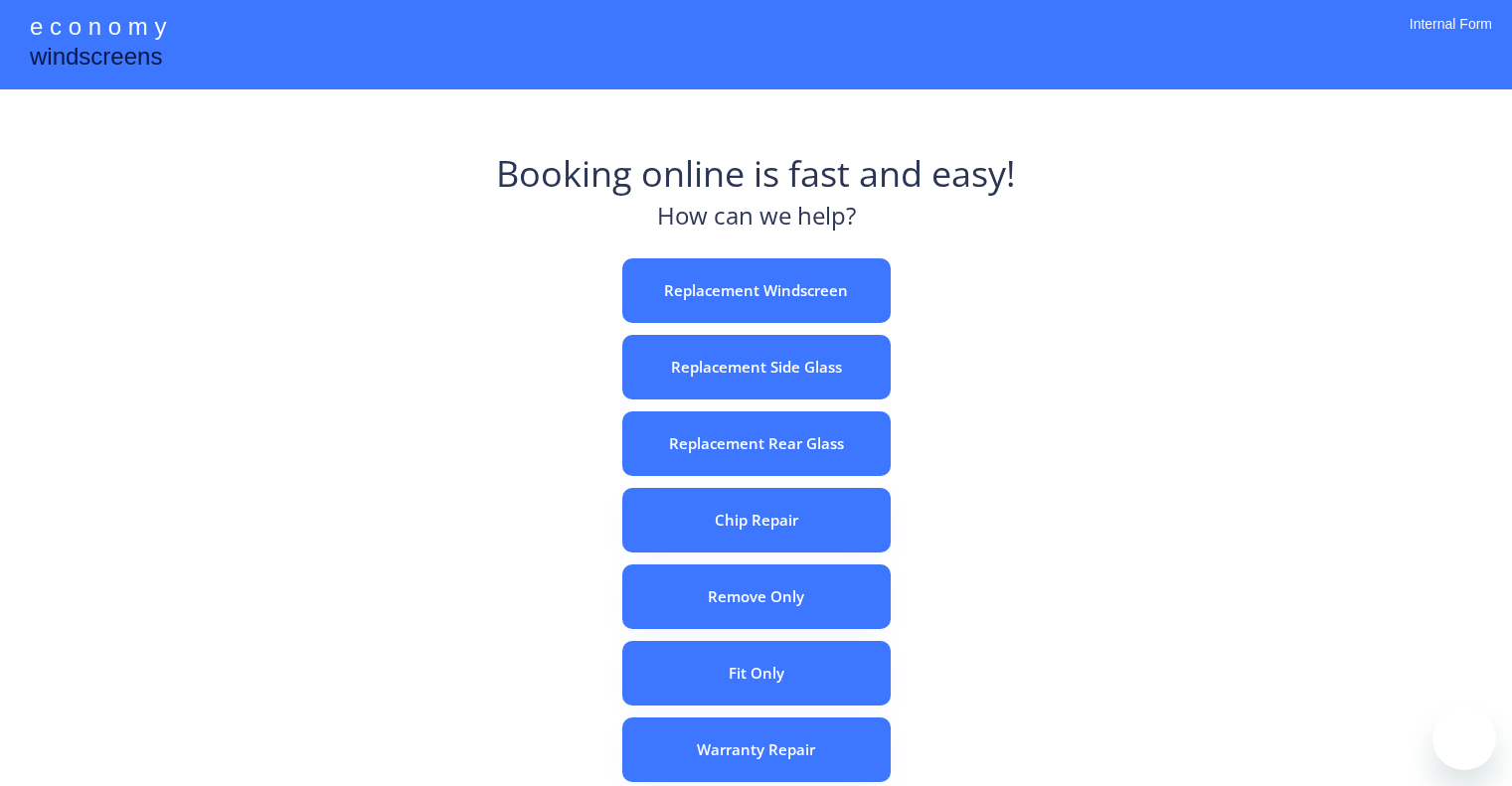 scroll, scrollTop: 0, scrollLeft: 0, axis: both 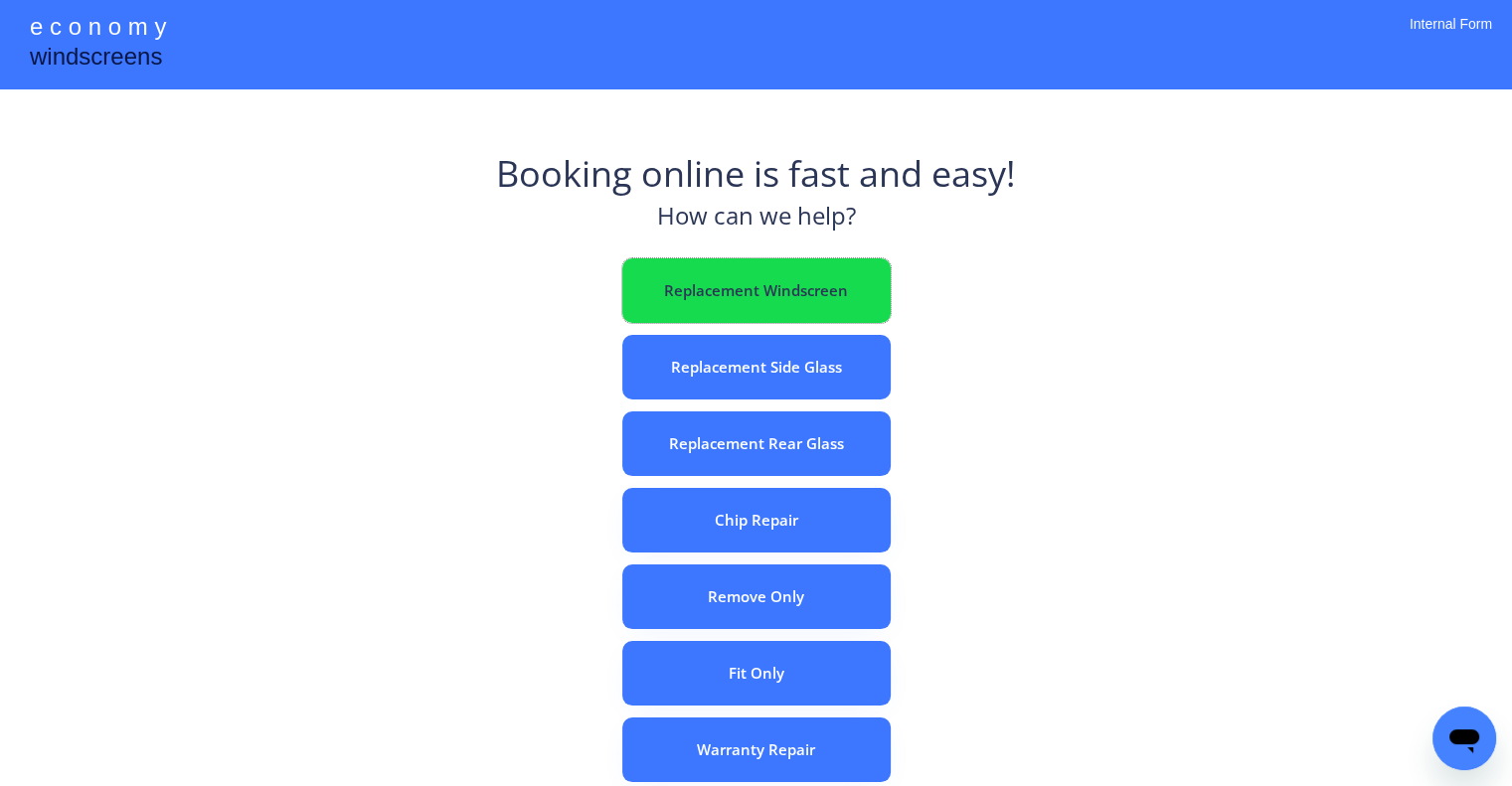 click on "Replacement Windscreen" at bounding box center (756, 290) 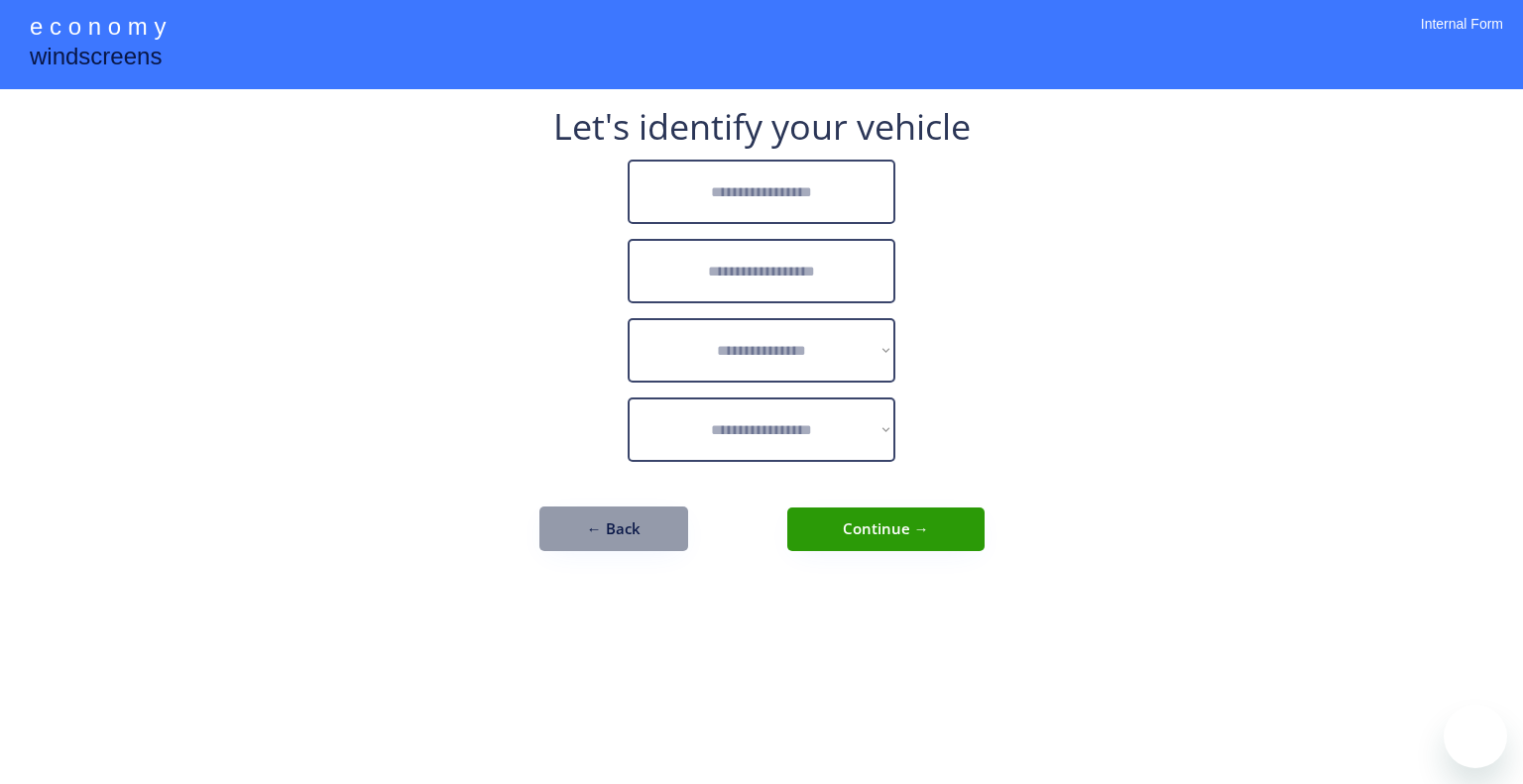 scroll, scrollTop: 0, scrollLeft: 0, axis: both 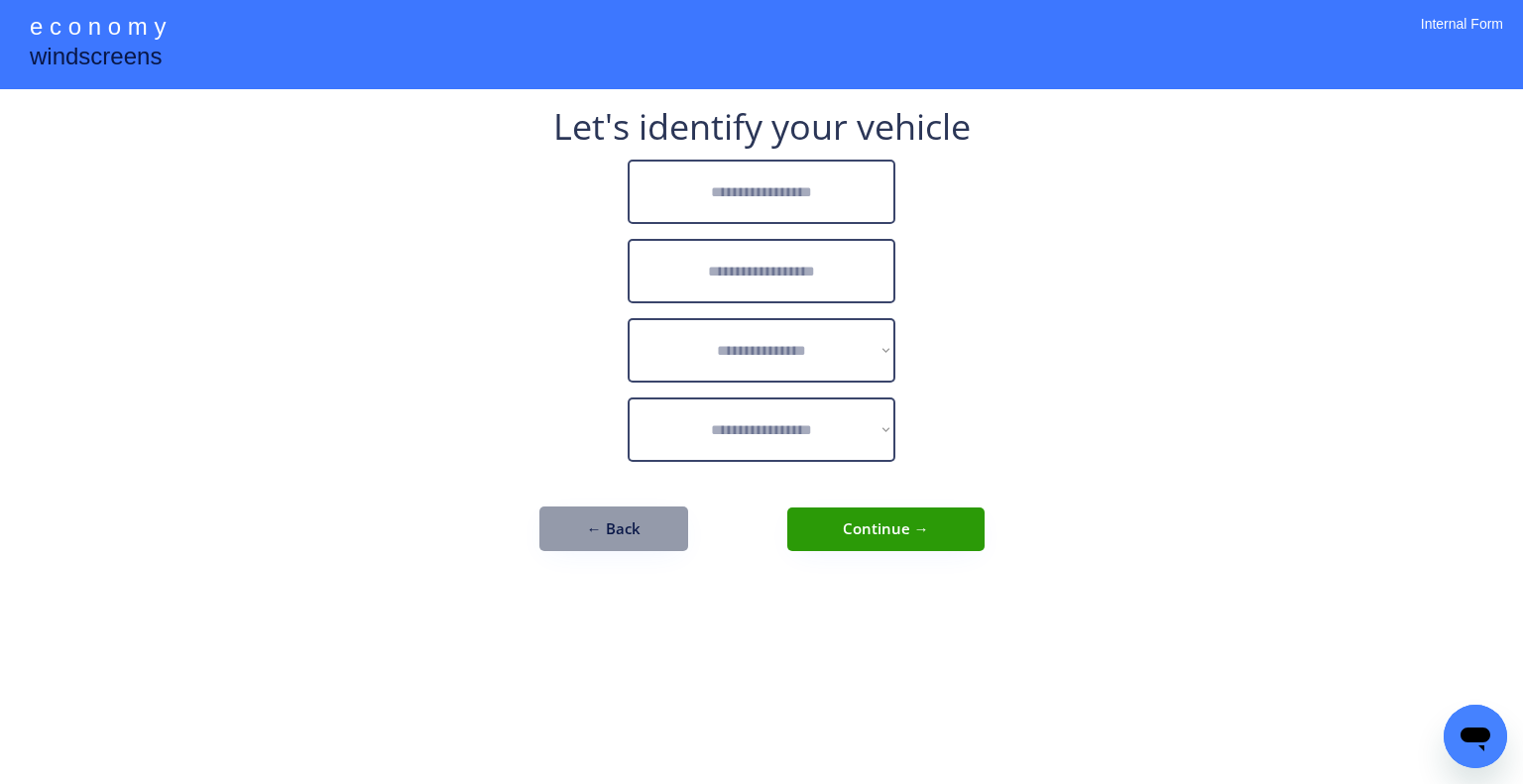 click at bounding box center [762, 191] 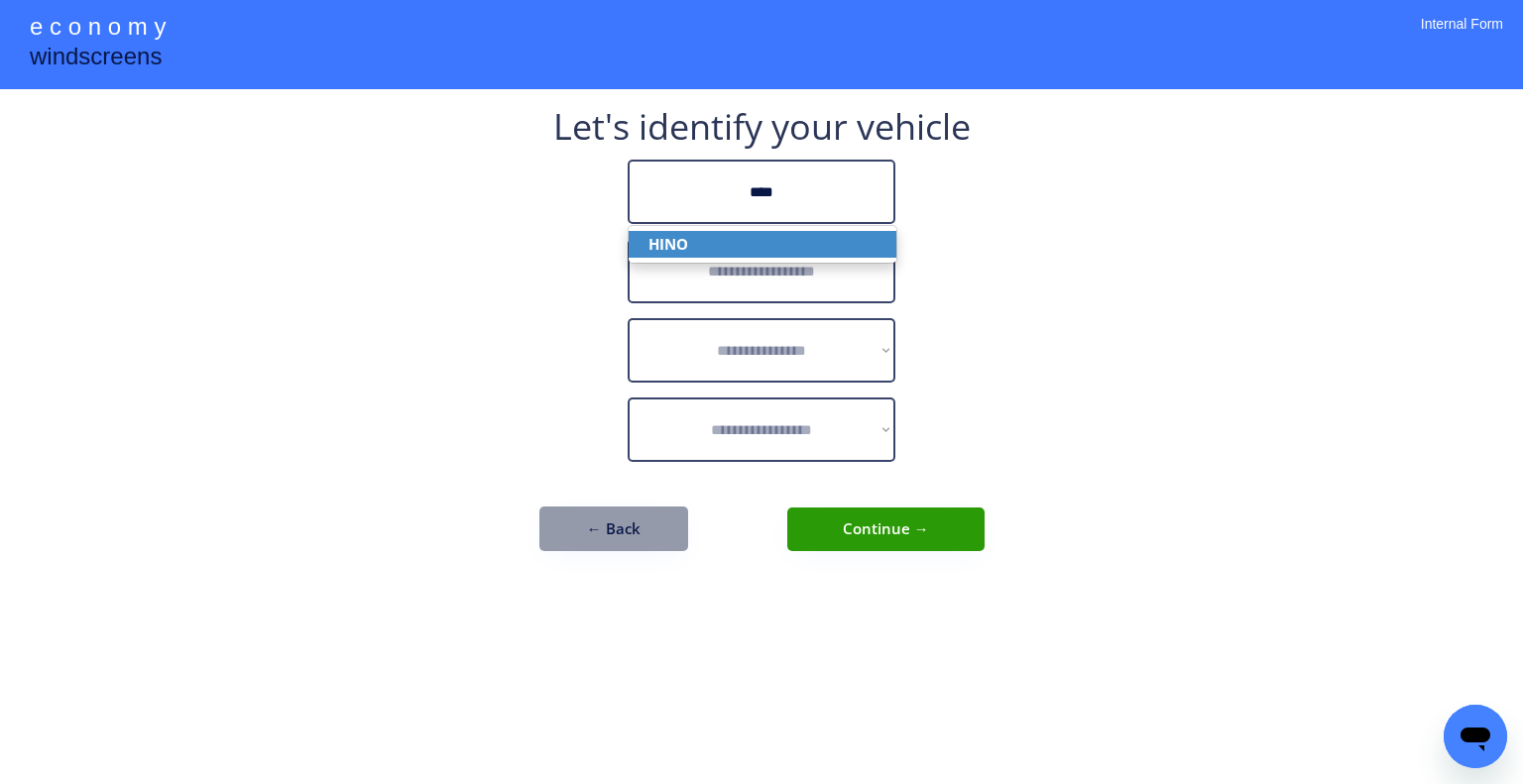 click on "HINO" at bounding box center [762, 244] 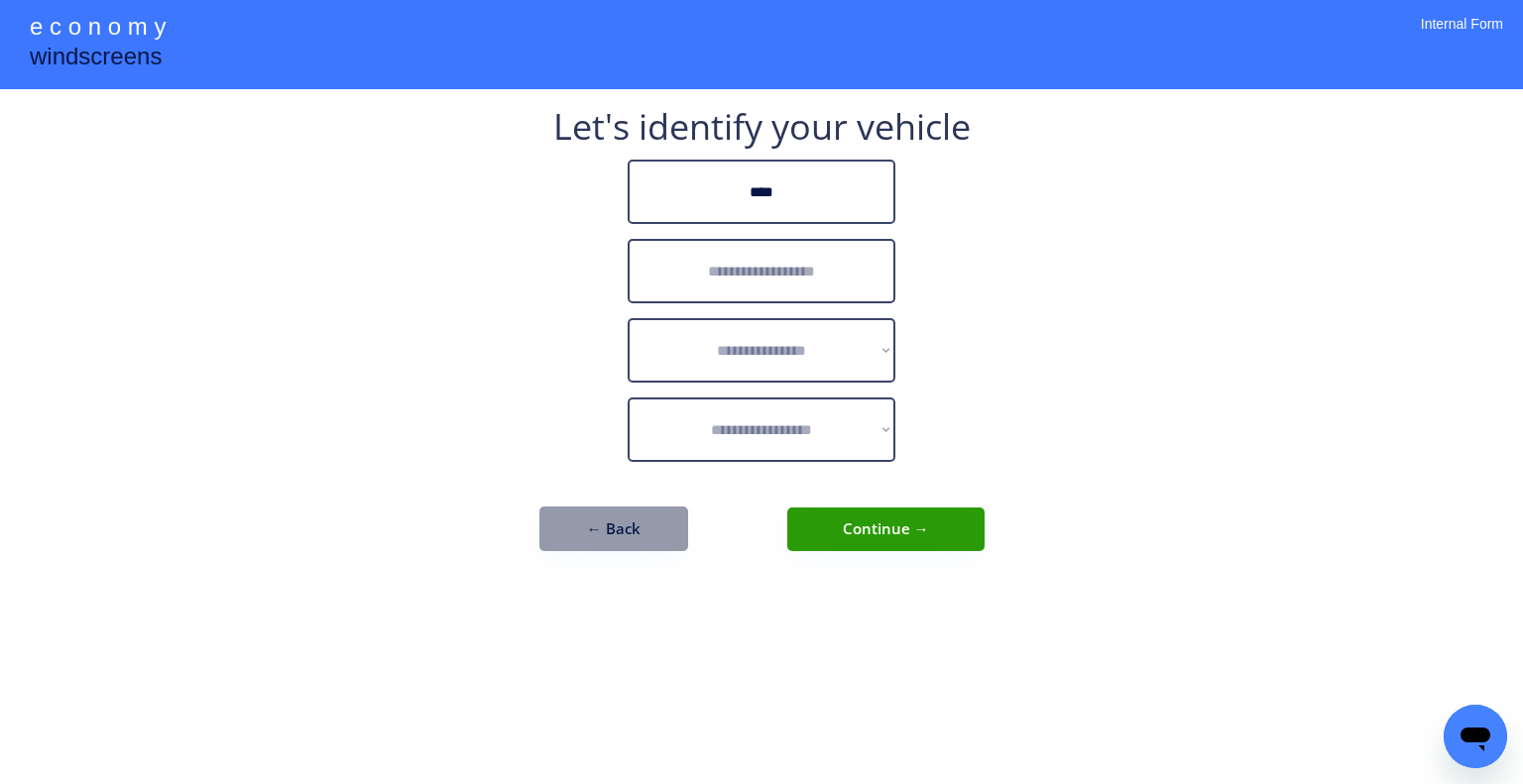 click at bounding box center [762, 271] 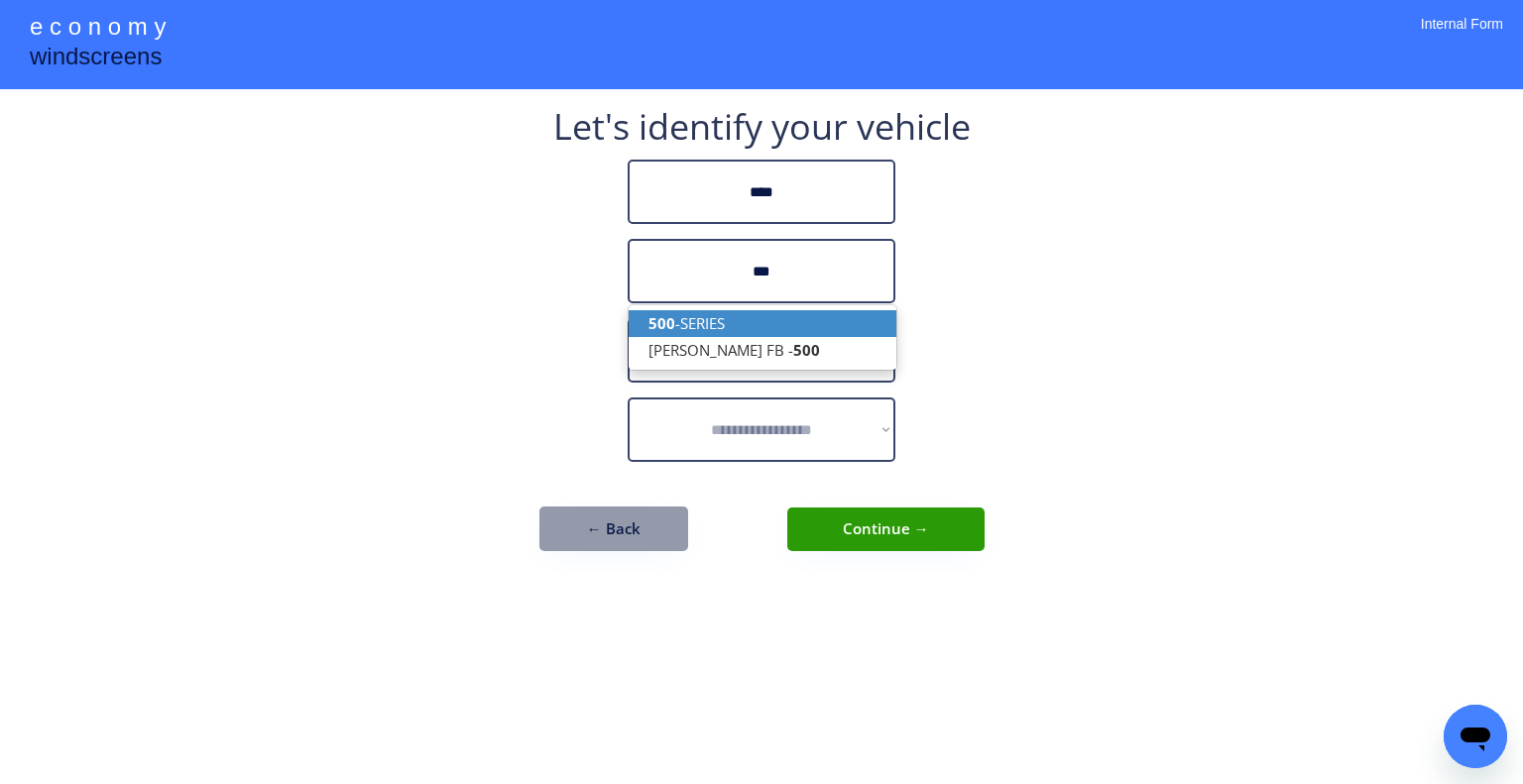 click on "500 -SERIES" at bounding box center (762, 323) 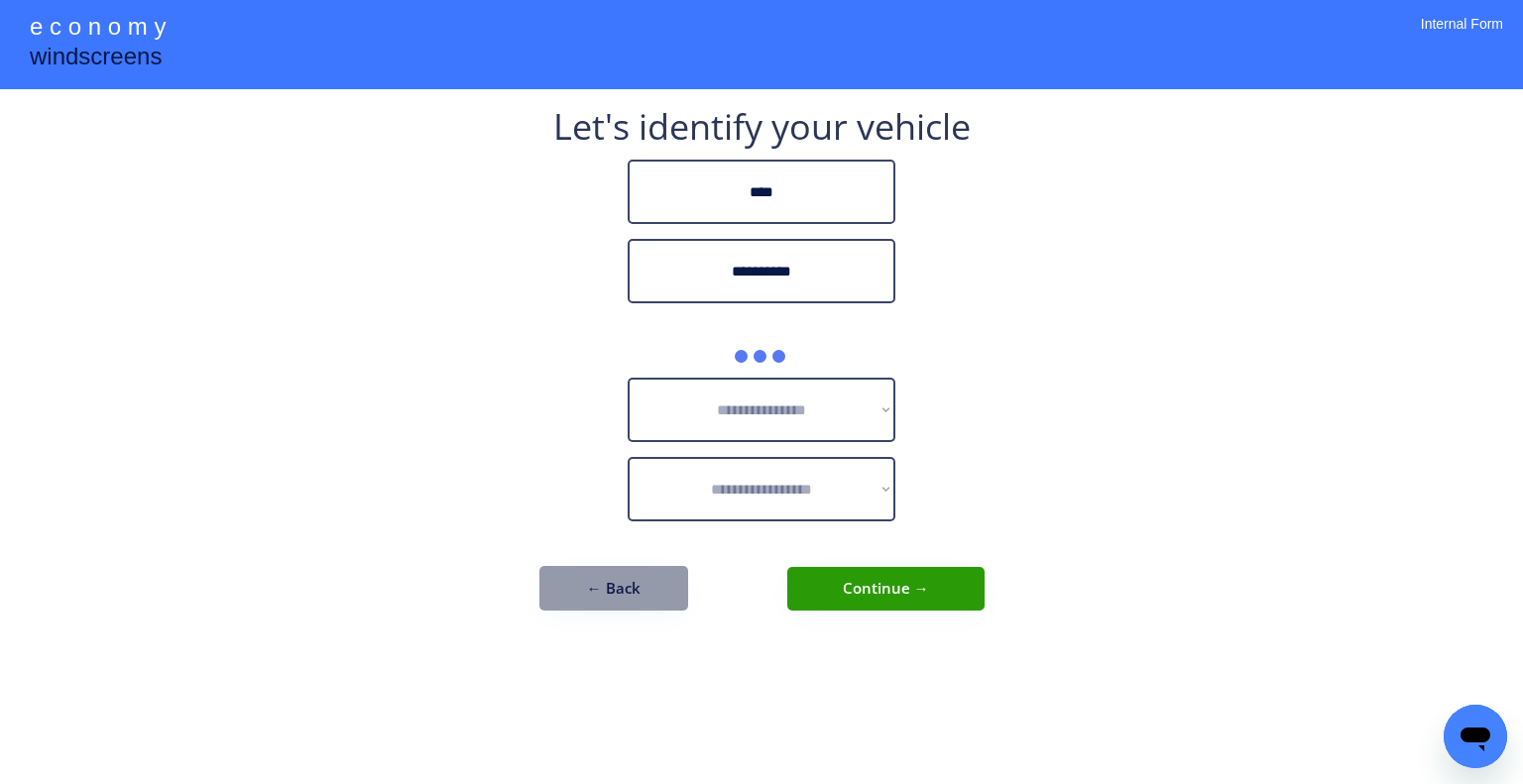 type on "**********" 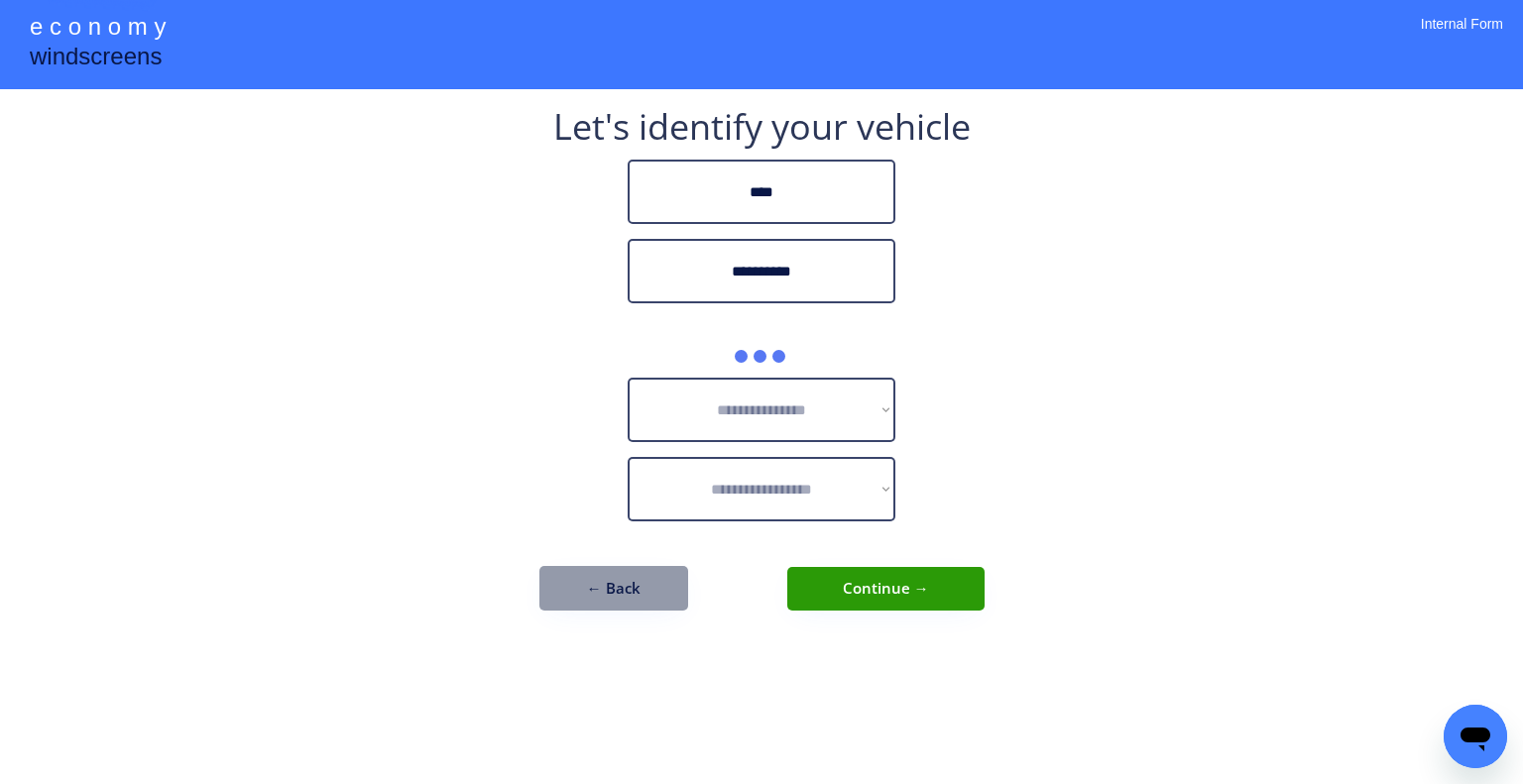 click on "**********" at bounding box center (762, 392) 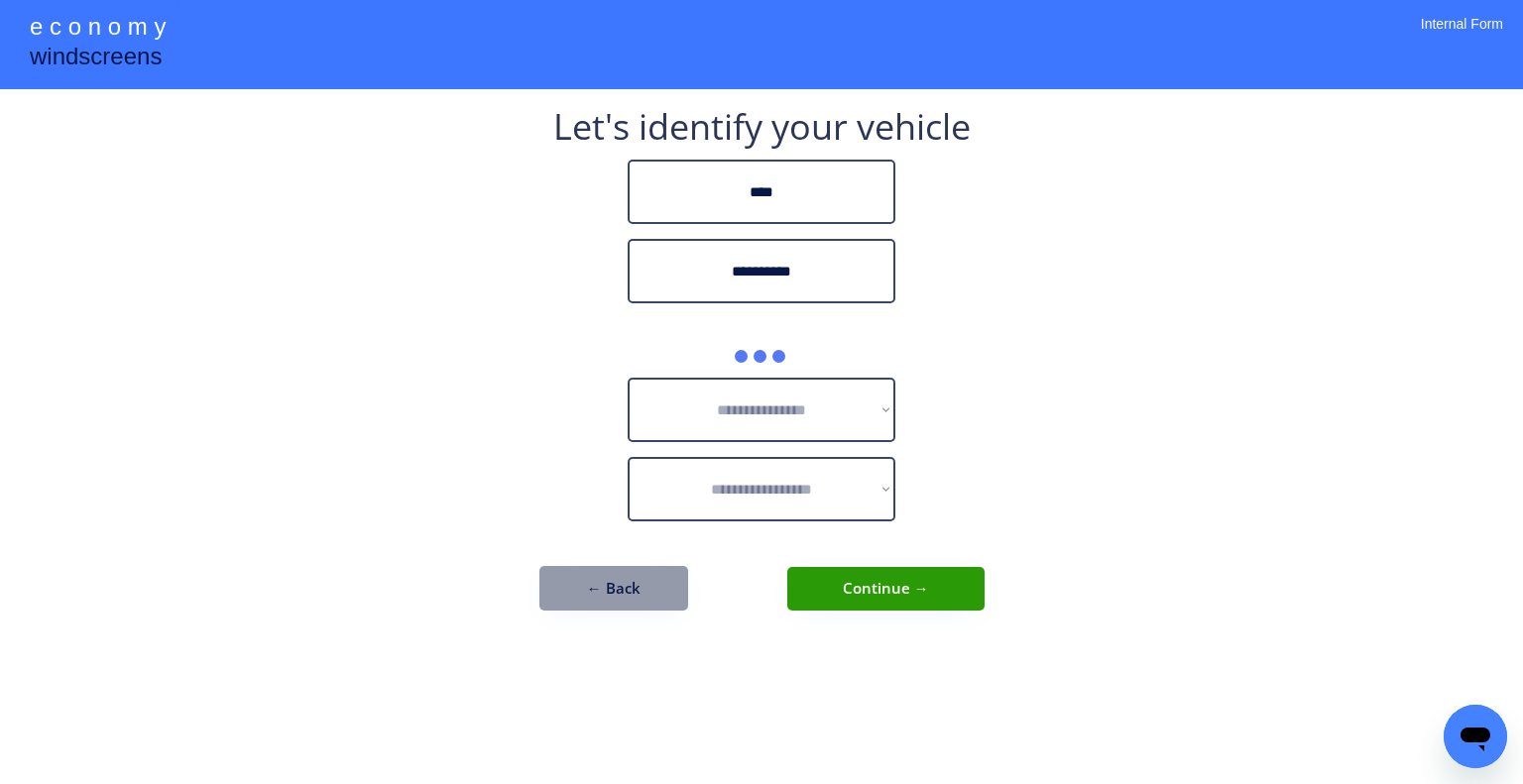 click on "**********" at bounding box center (762, 380) 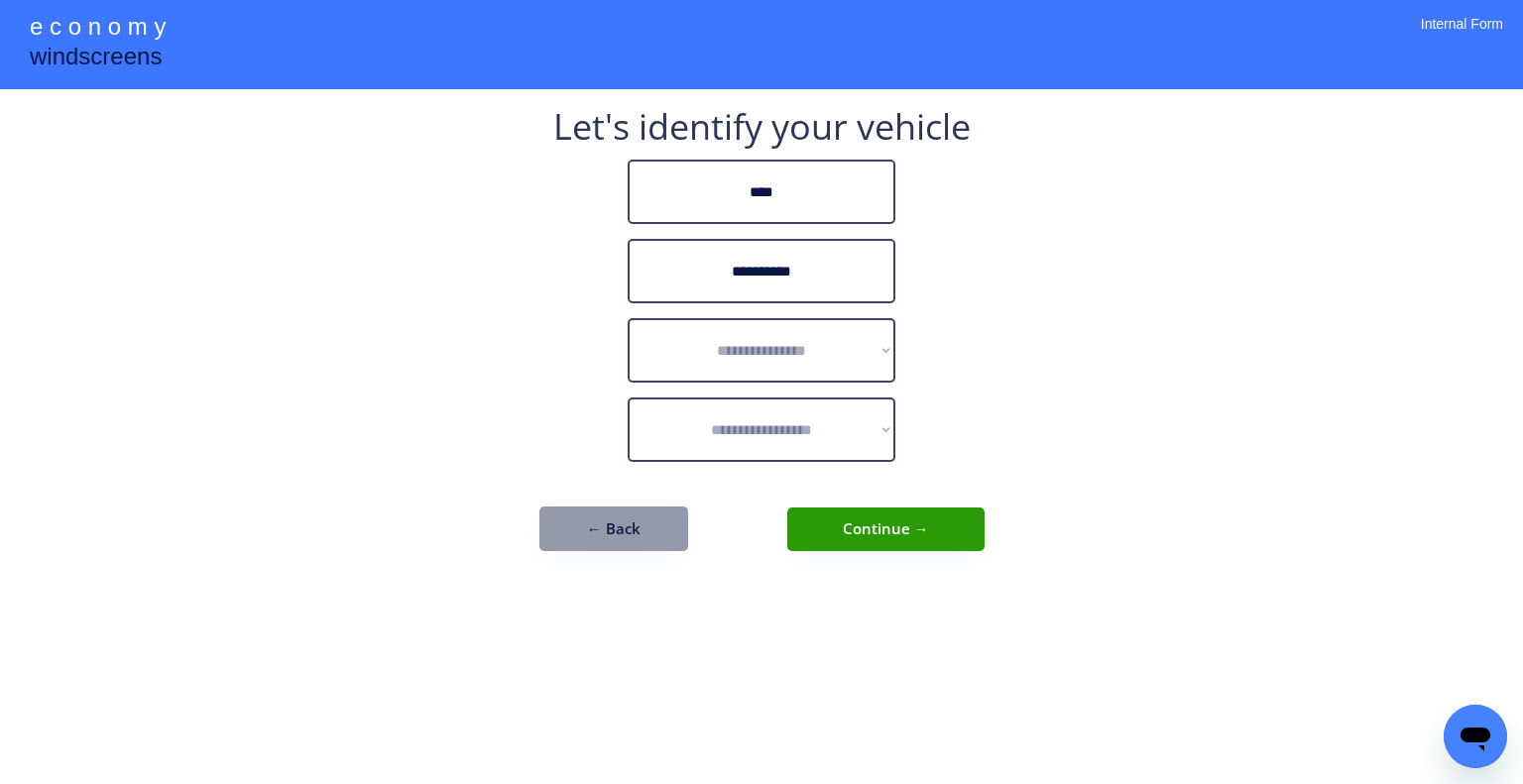 click on "**********" at bounding box center (762, 392) 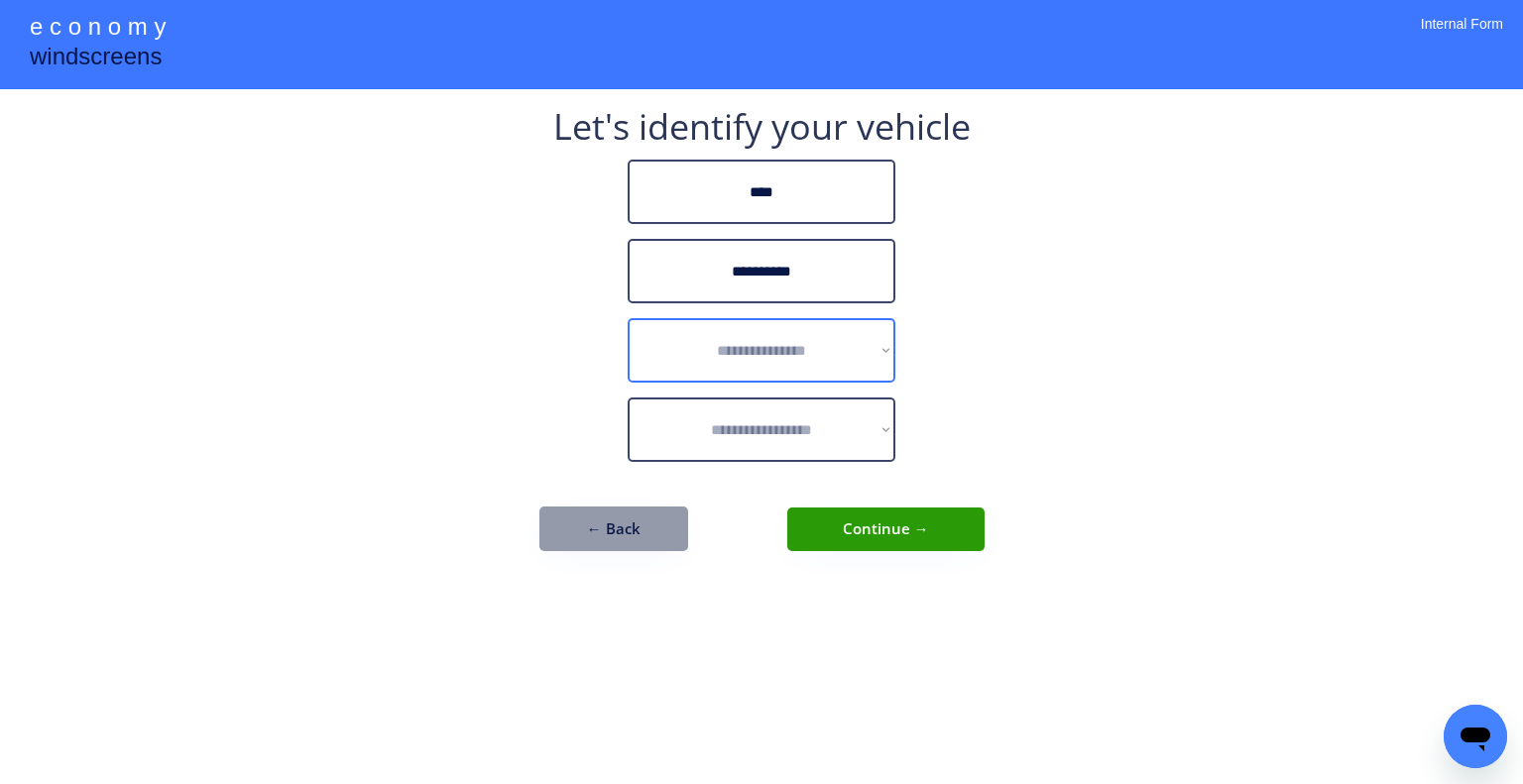 click on "**********" at bounding box center [762, 350] 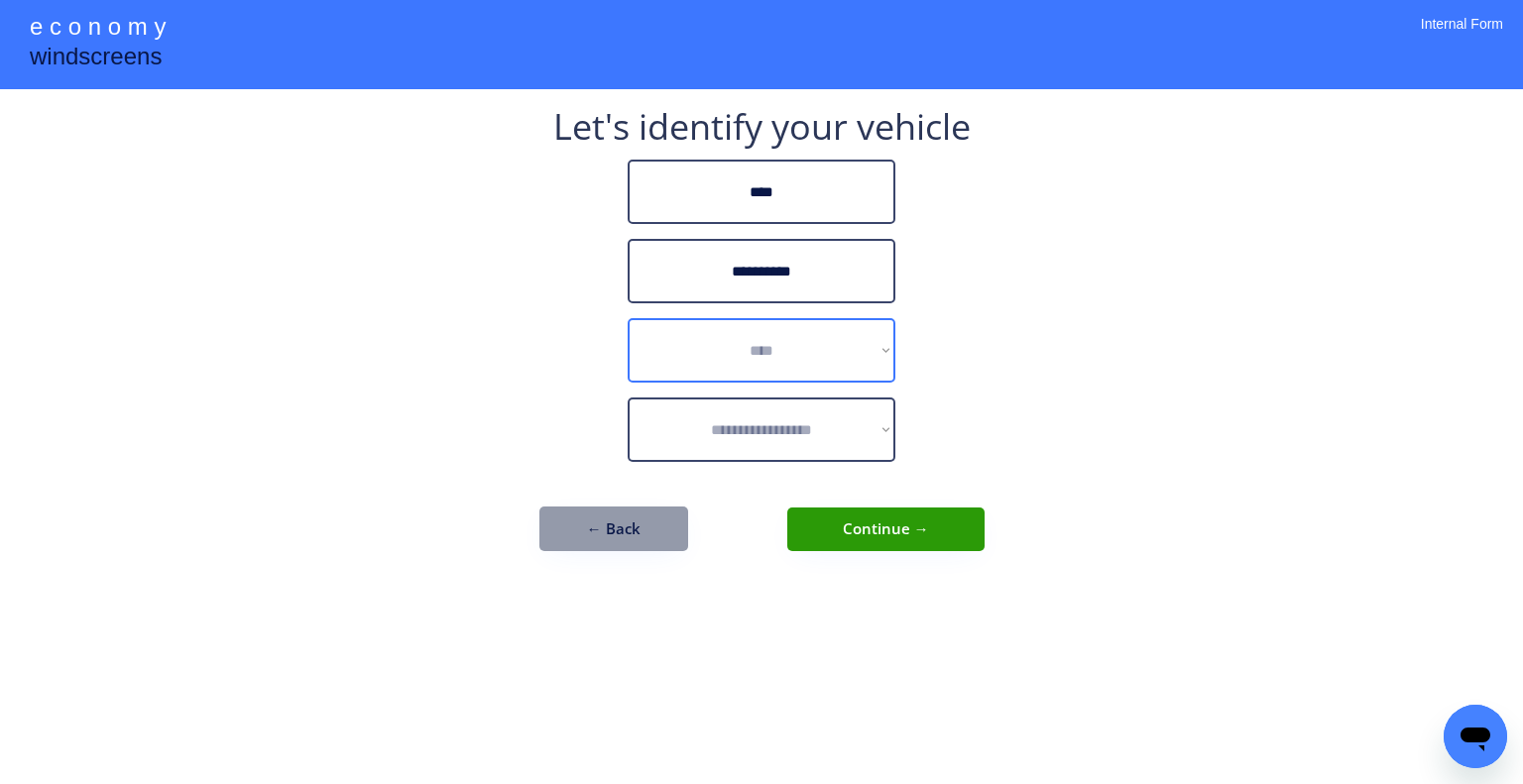 click on "**********" at bounding box center [762, 350] 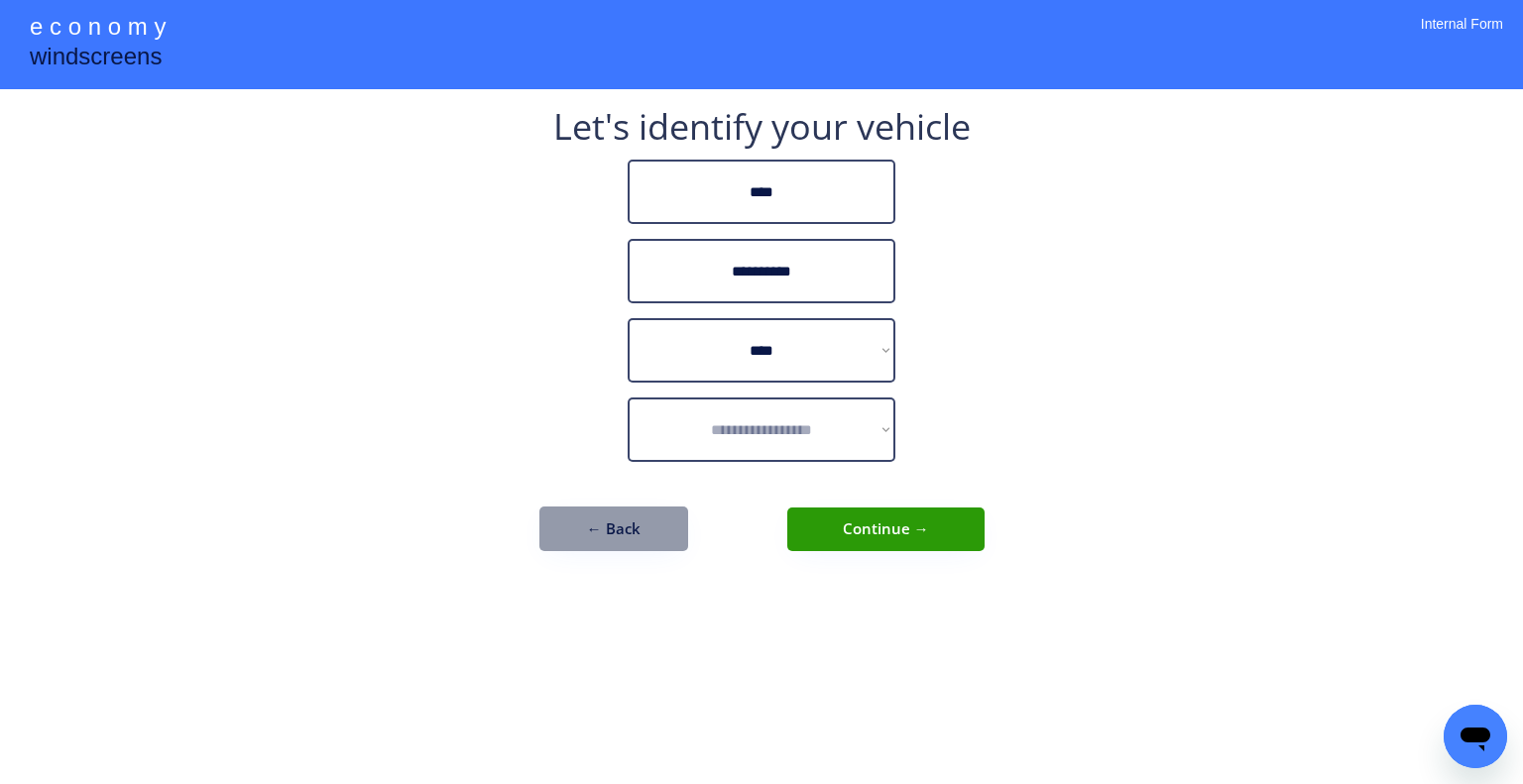 click on "**********" at bounding box center (762, 350) 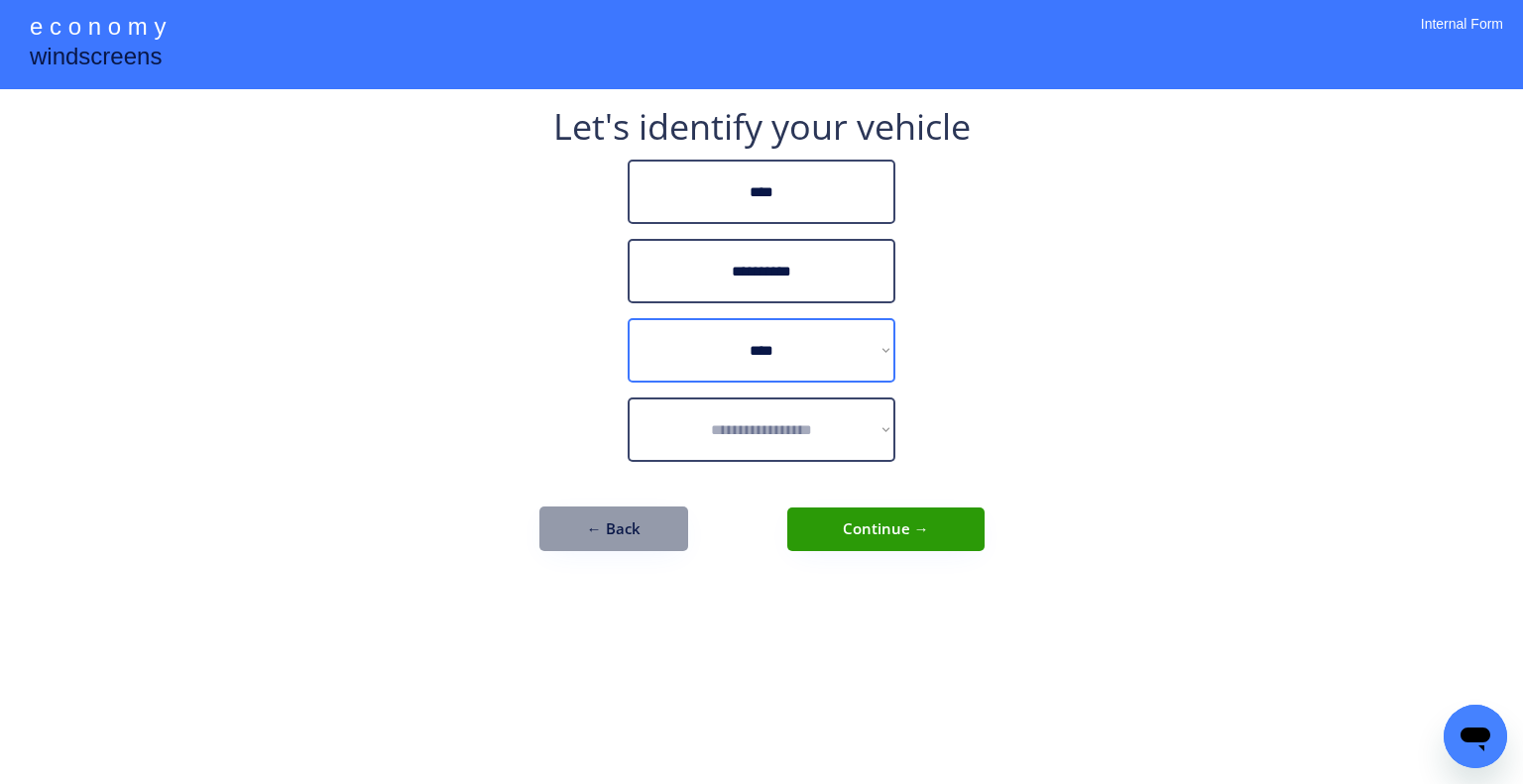 select on "******" 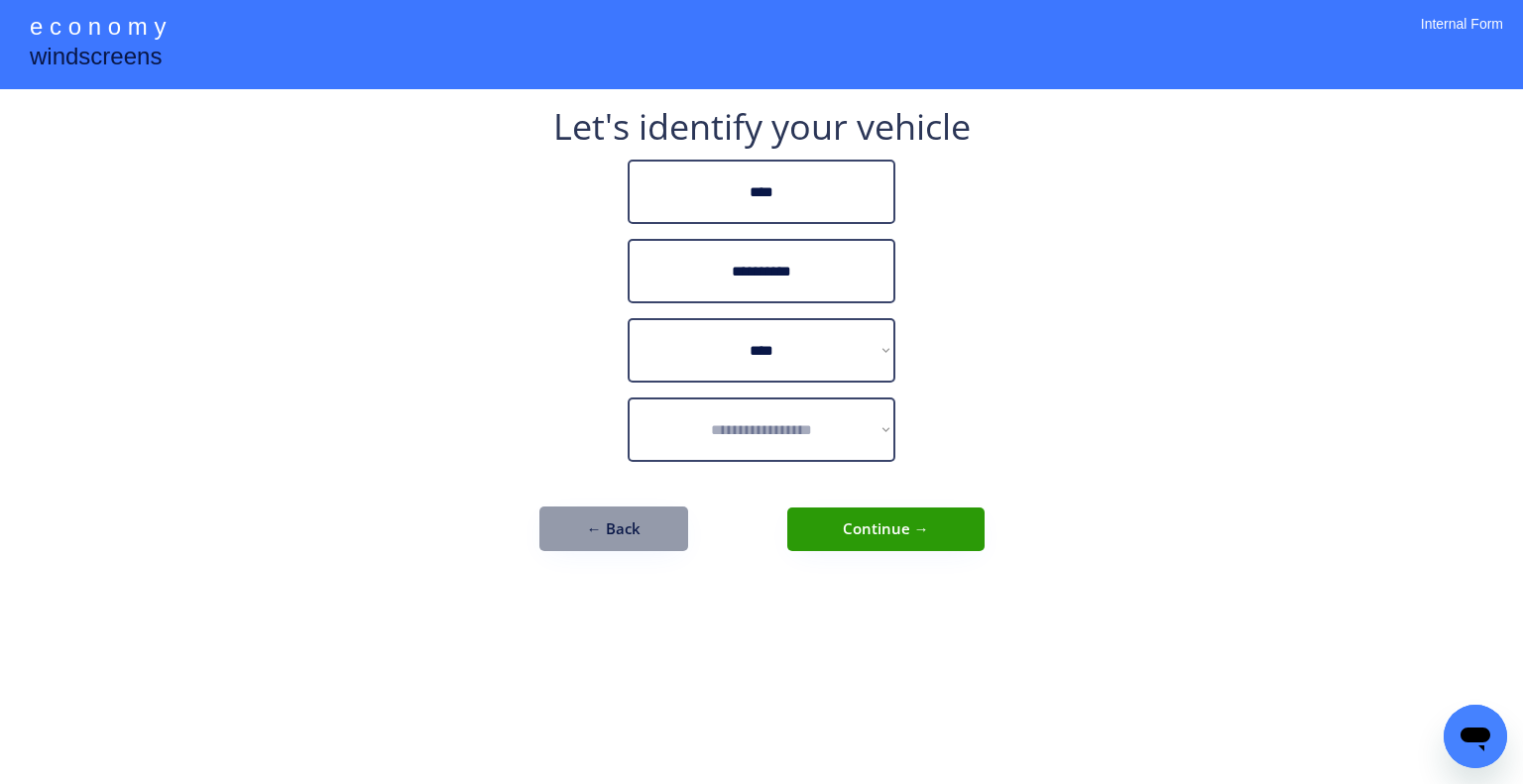 click on "**********" at bounding box center [762, 392] 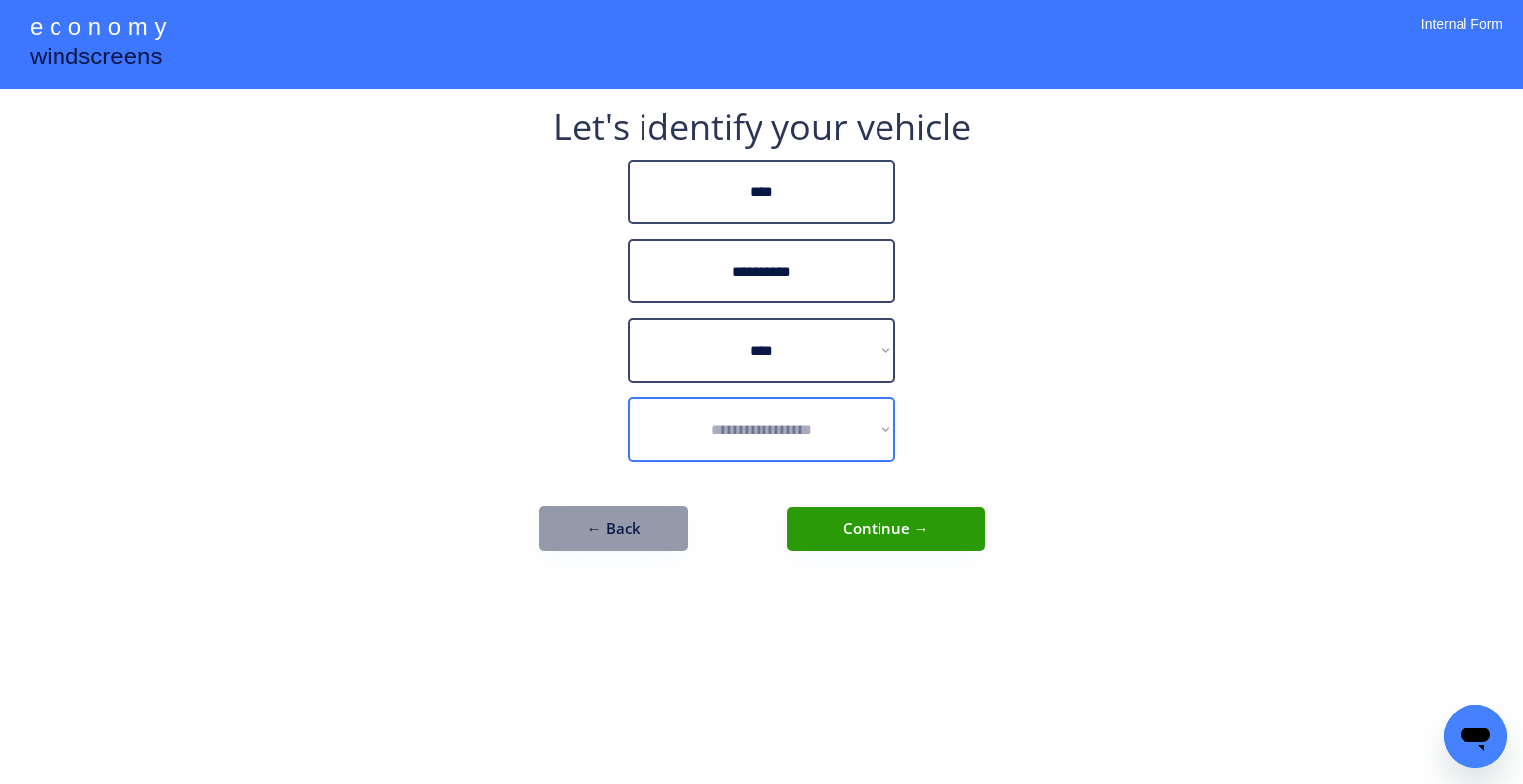 select on "**********" 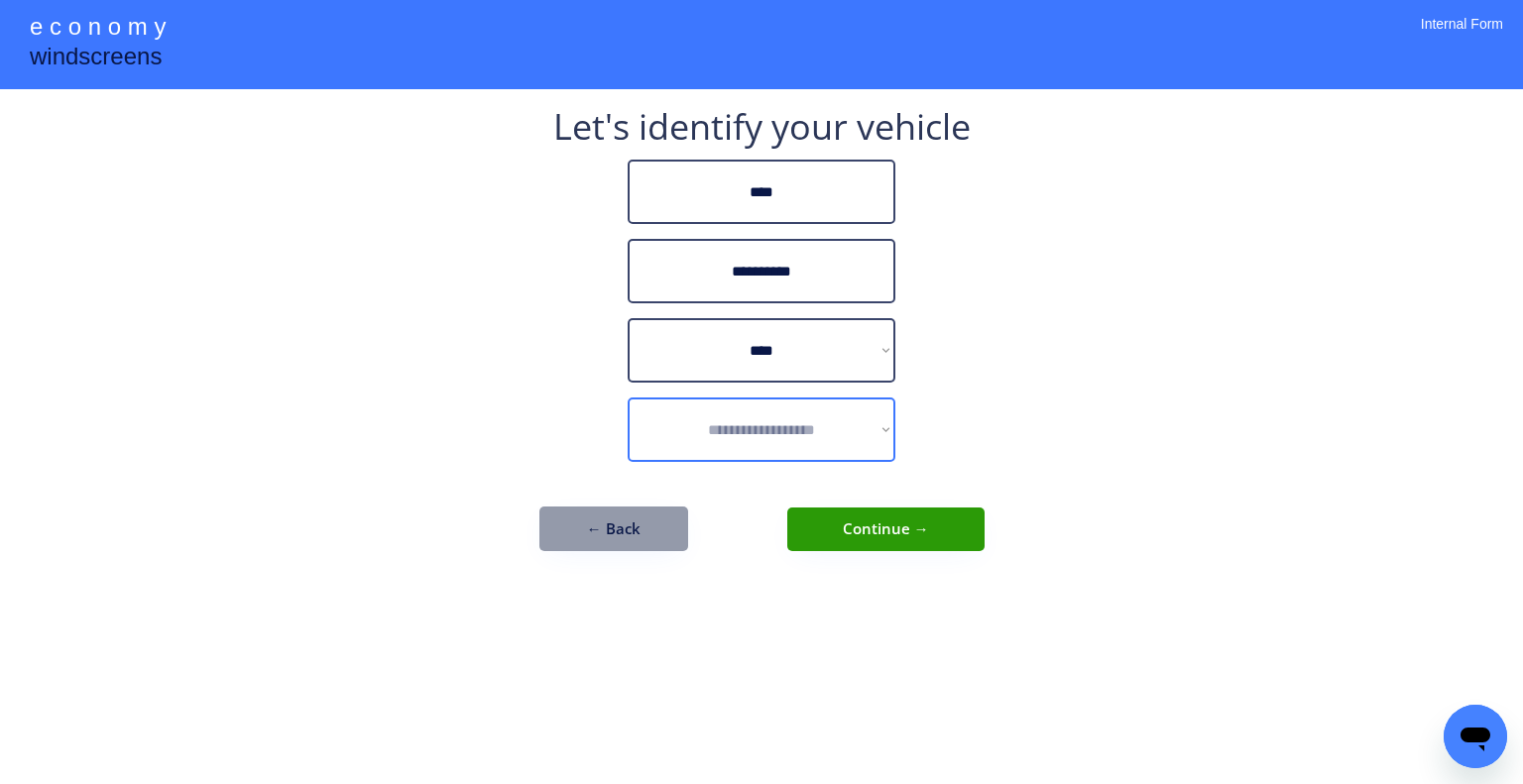 click on "**********" at bounding box center (762, 429) 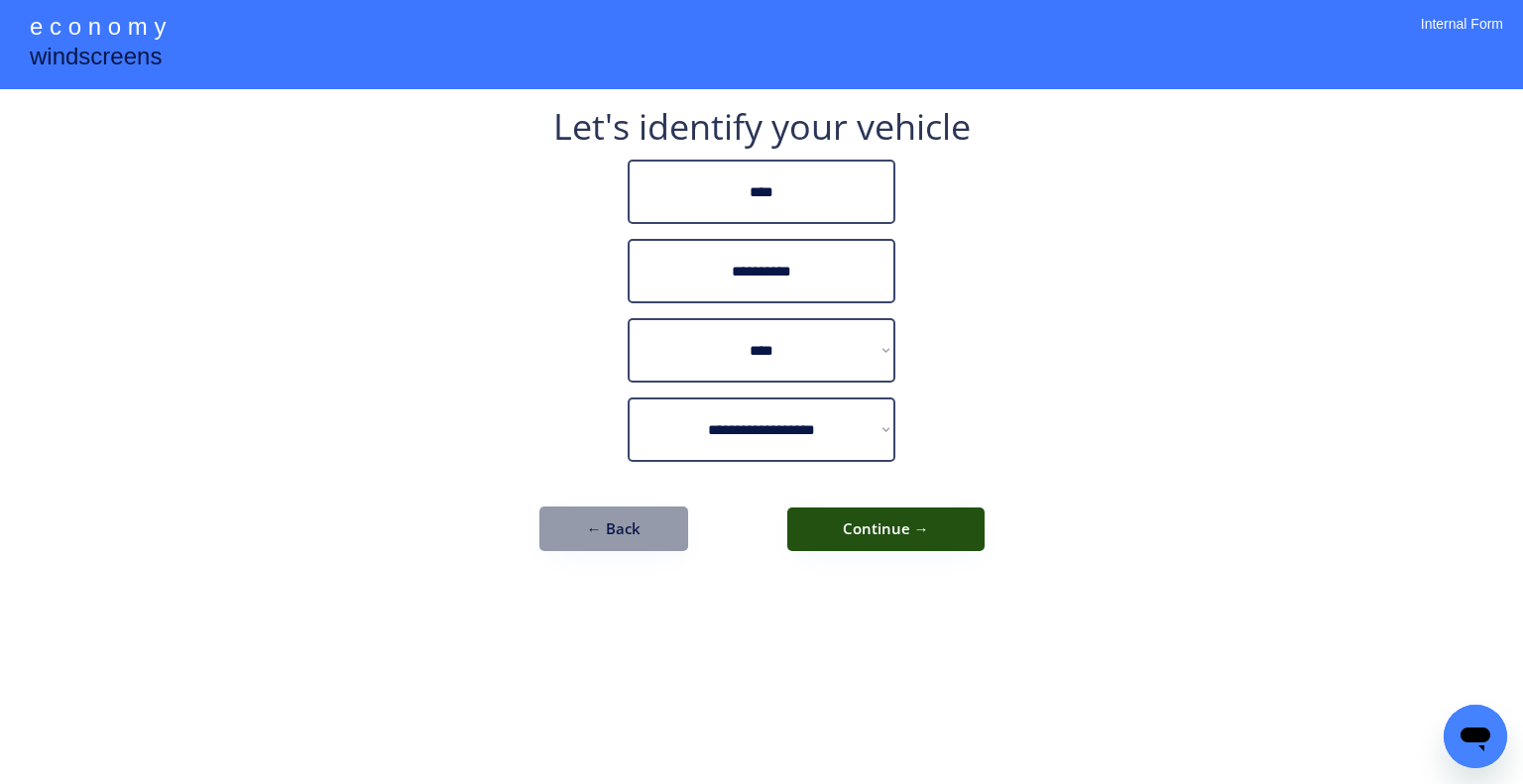 click on "Continue    →" at bounding box center (885, 529) 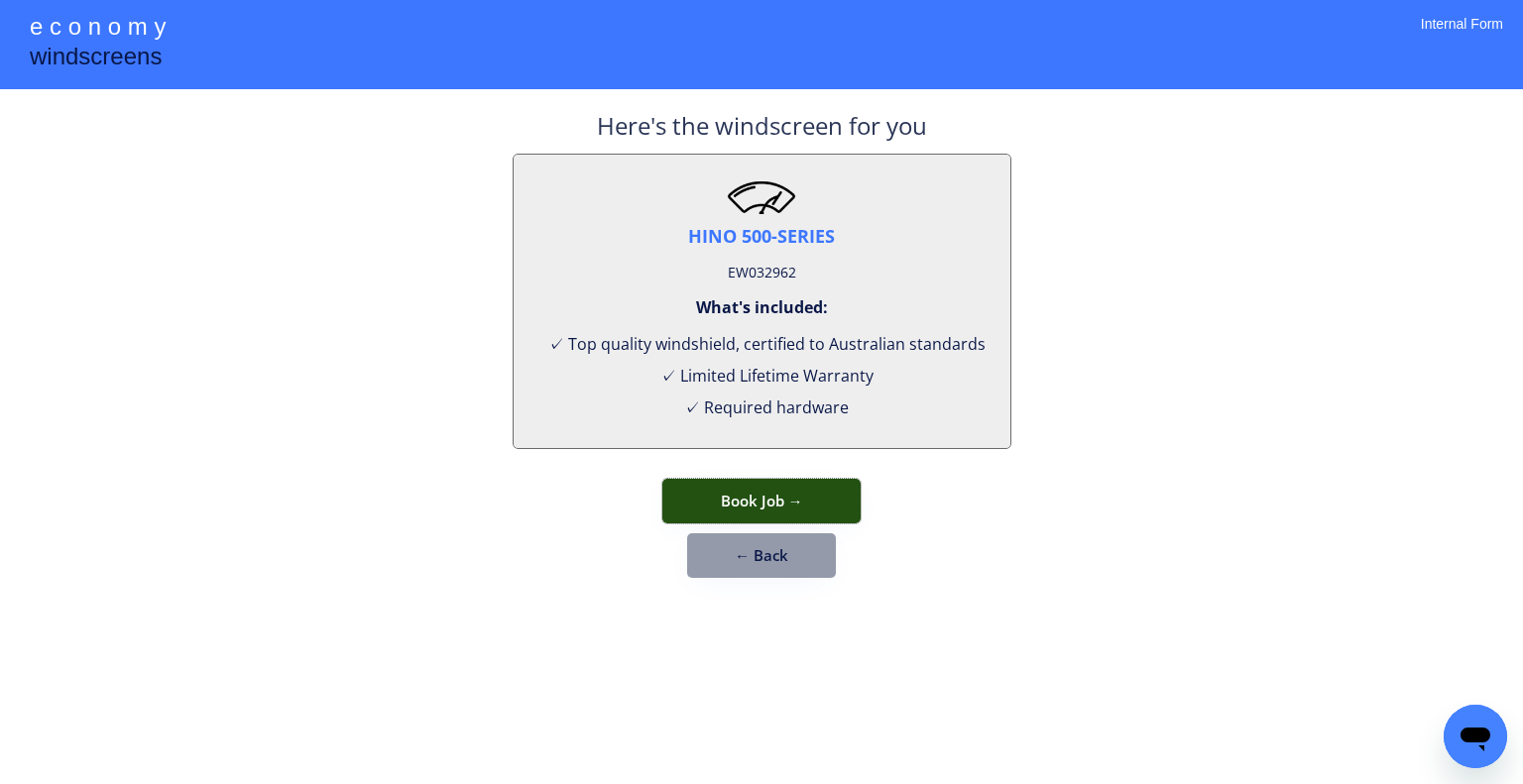 click on "Book Job    →" at bounding box center [762, 501] 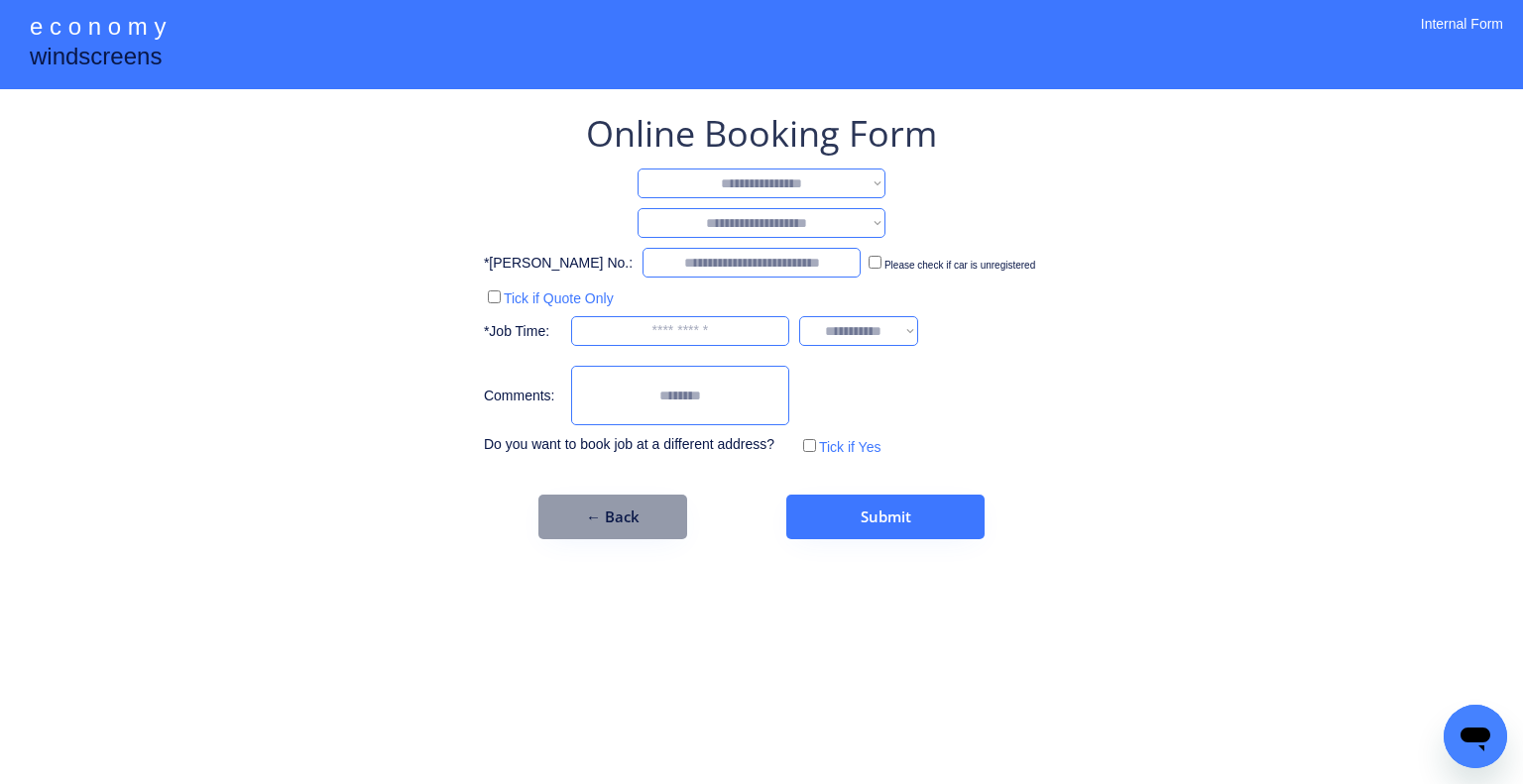 drag, startPoint x: 827, startPoint y: 181, endPoint x: 825, endPoint y: 193, distance: 12.165525 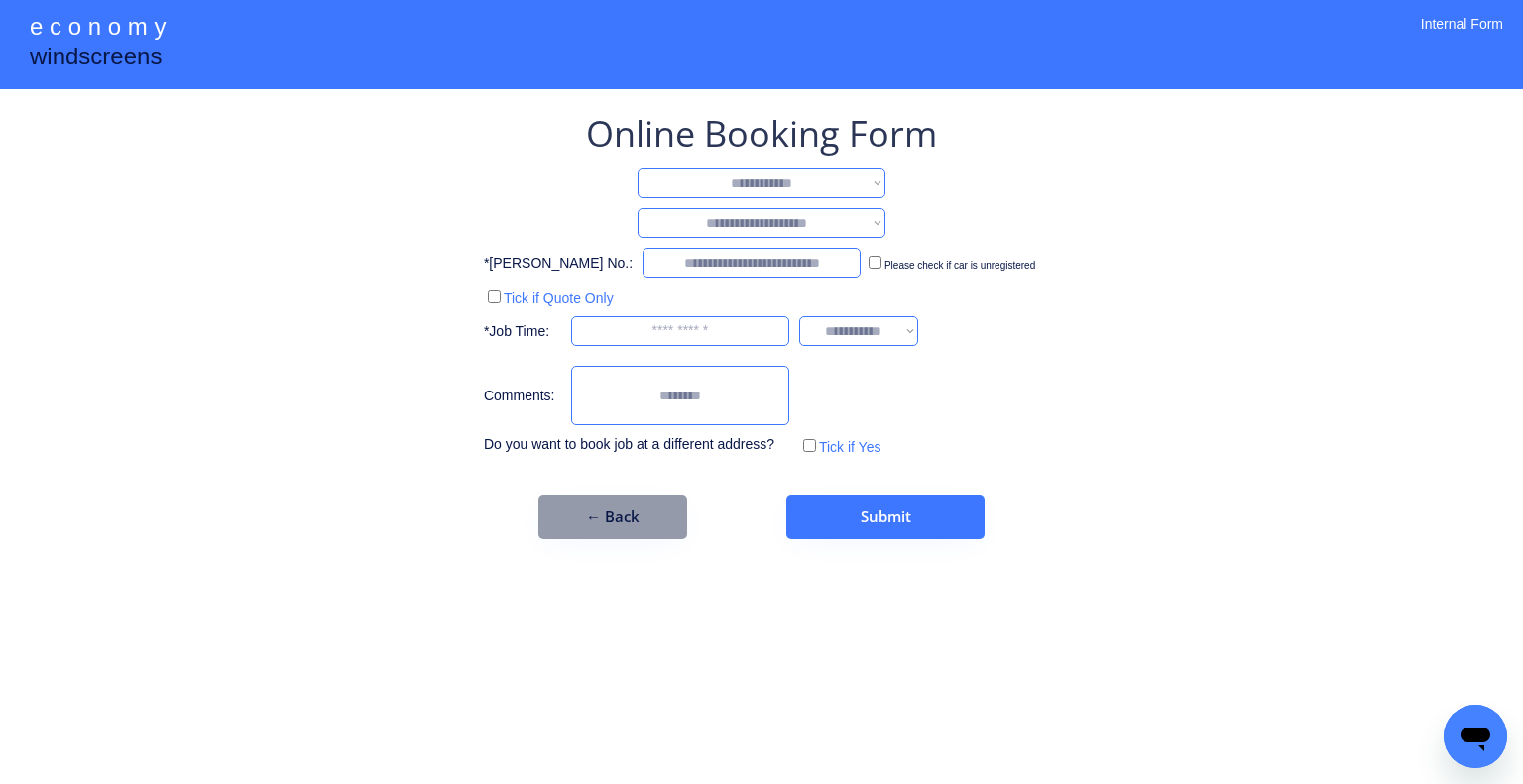 click on "**********" at bounding box center [762, 183] 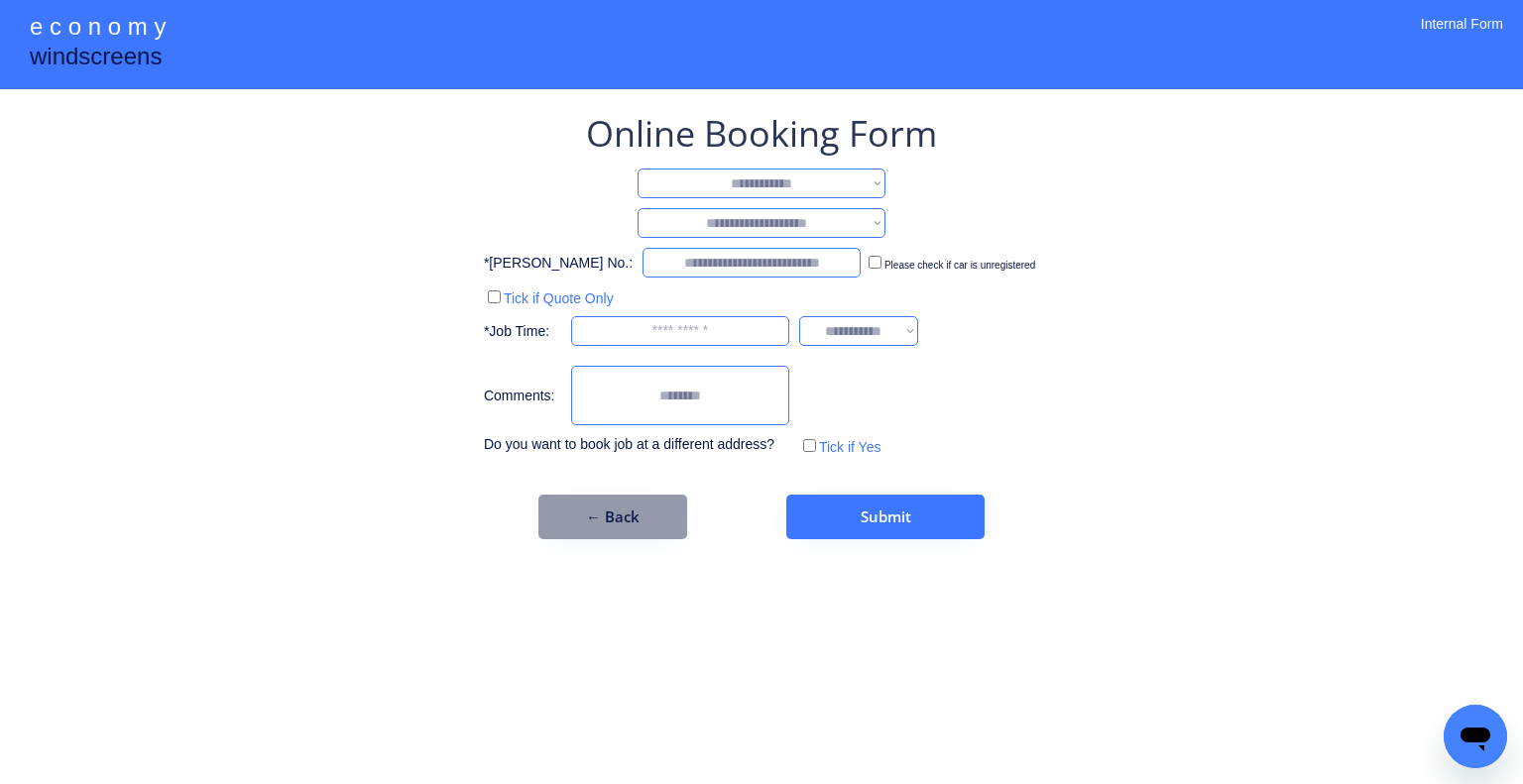 click on "**********" at bounding box center [762, 223] 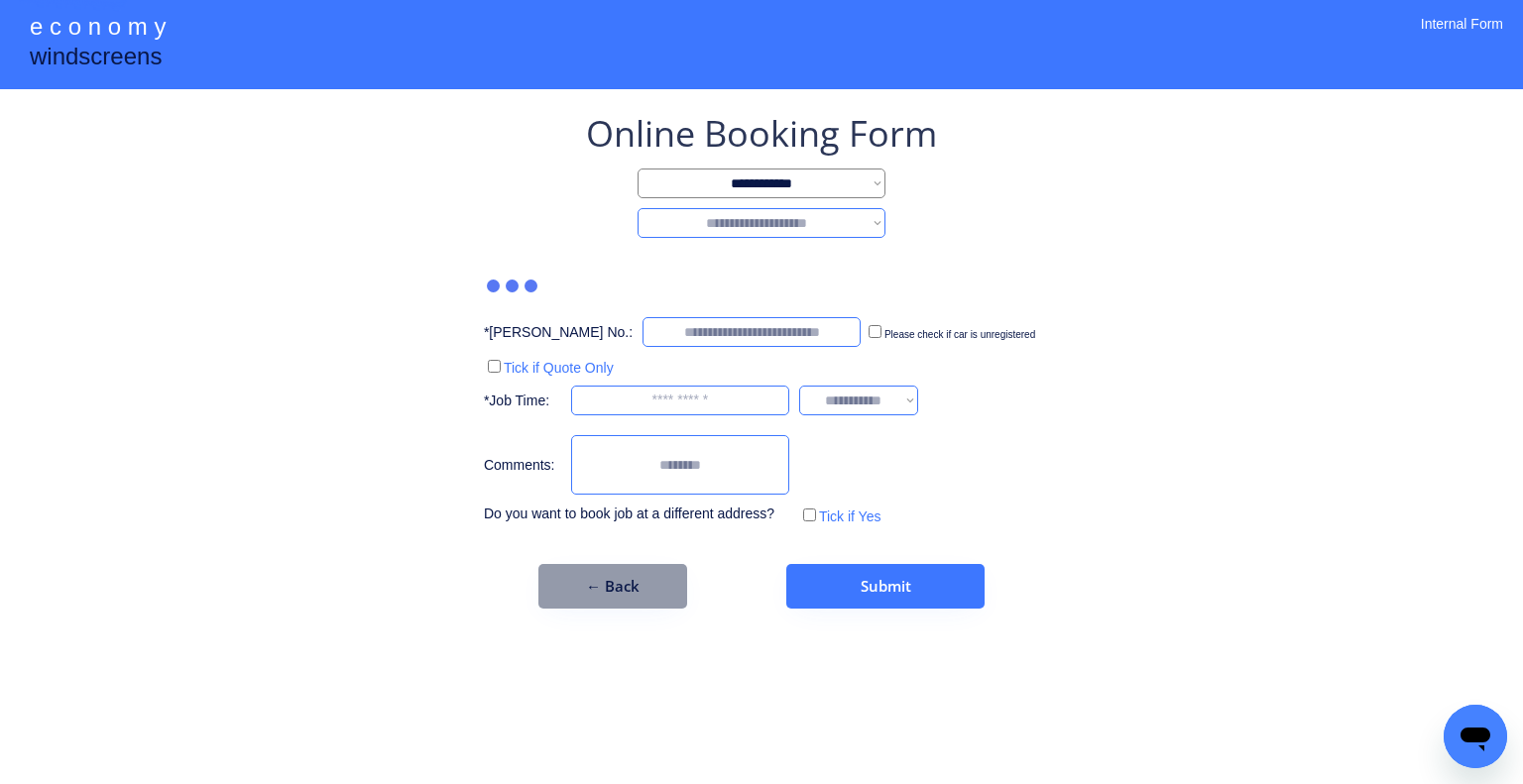 select on "********" 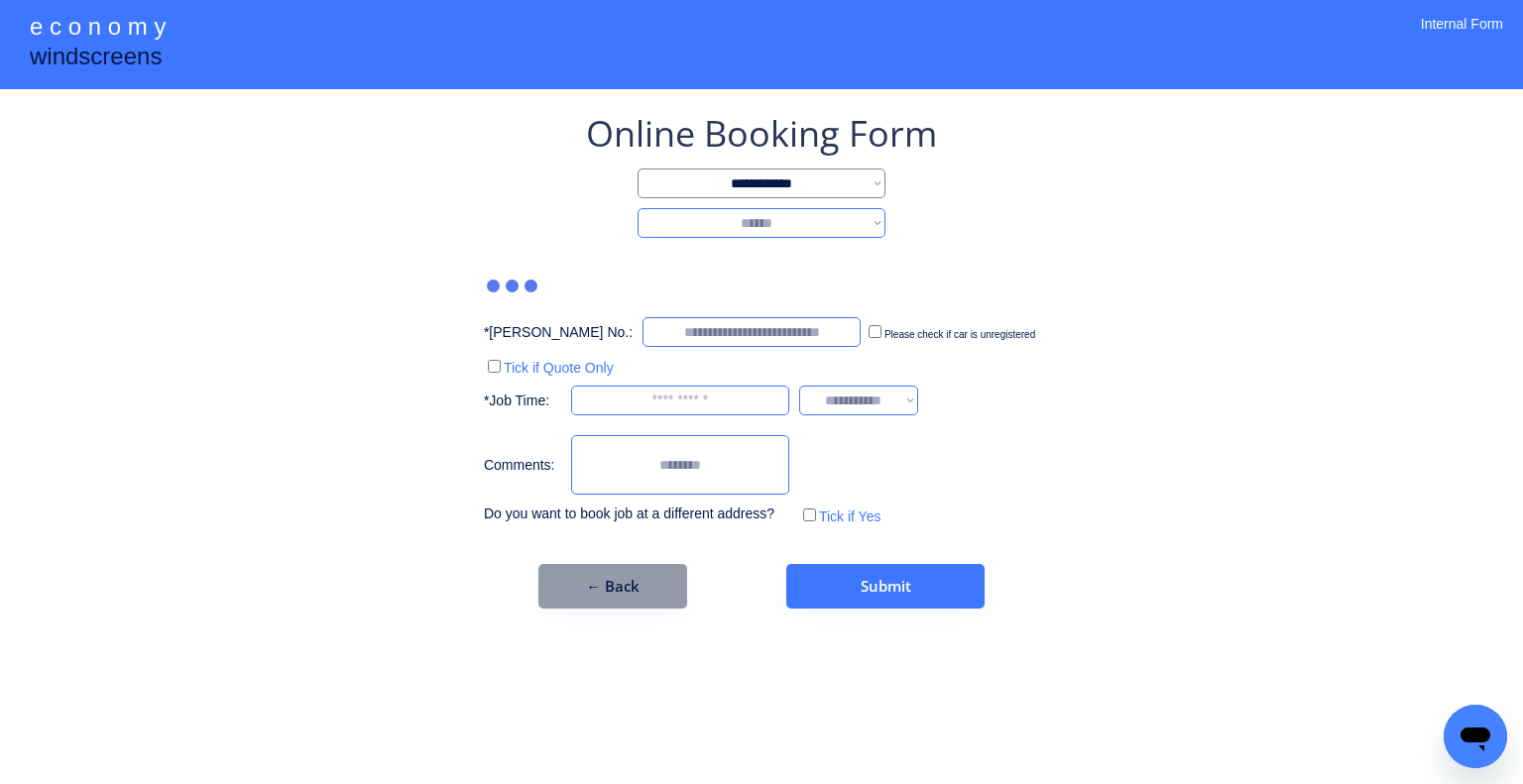 click on "**********" at bounding box center (762, 223) 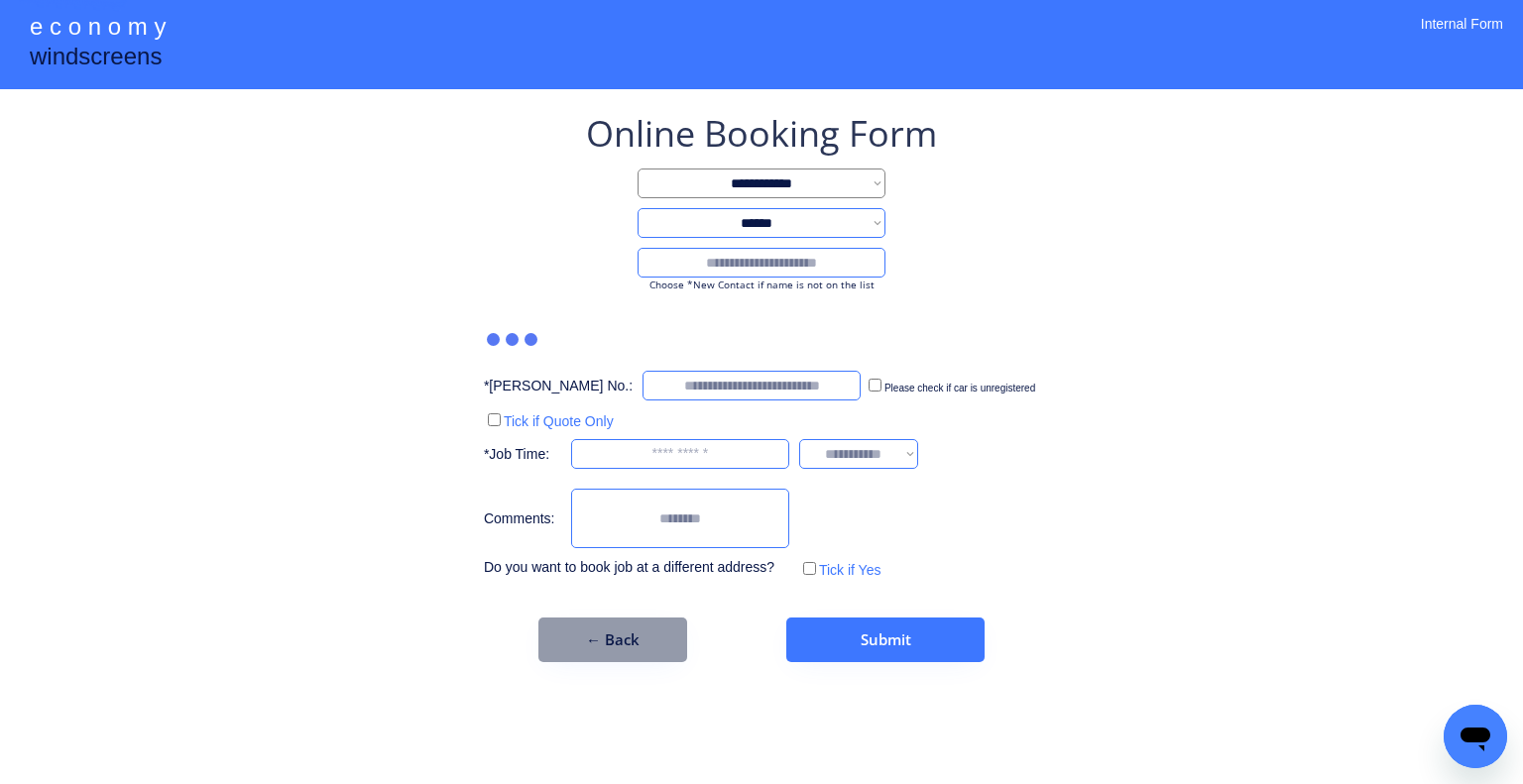 click at bounding box center (762, 263) 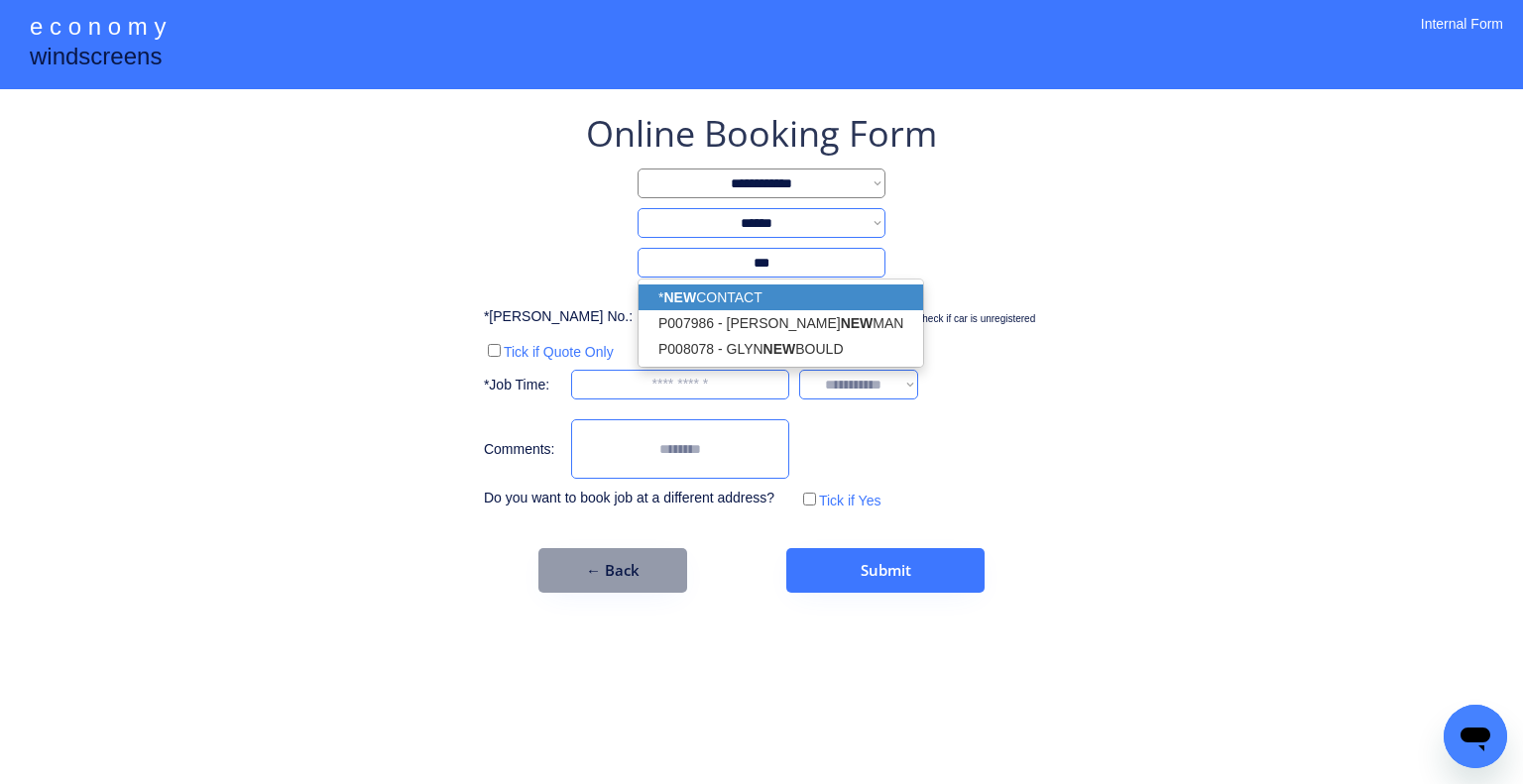 drag, startPoint x: 820, startPoint y: 288, endPoint x: 1132, endPoint y: 320, distance: 313.63673 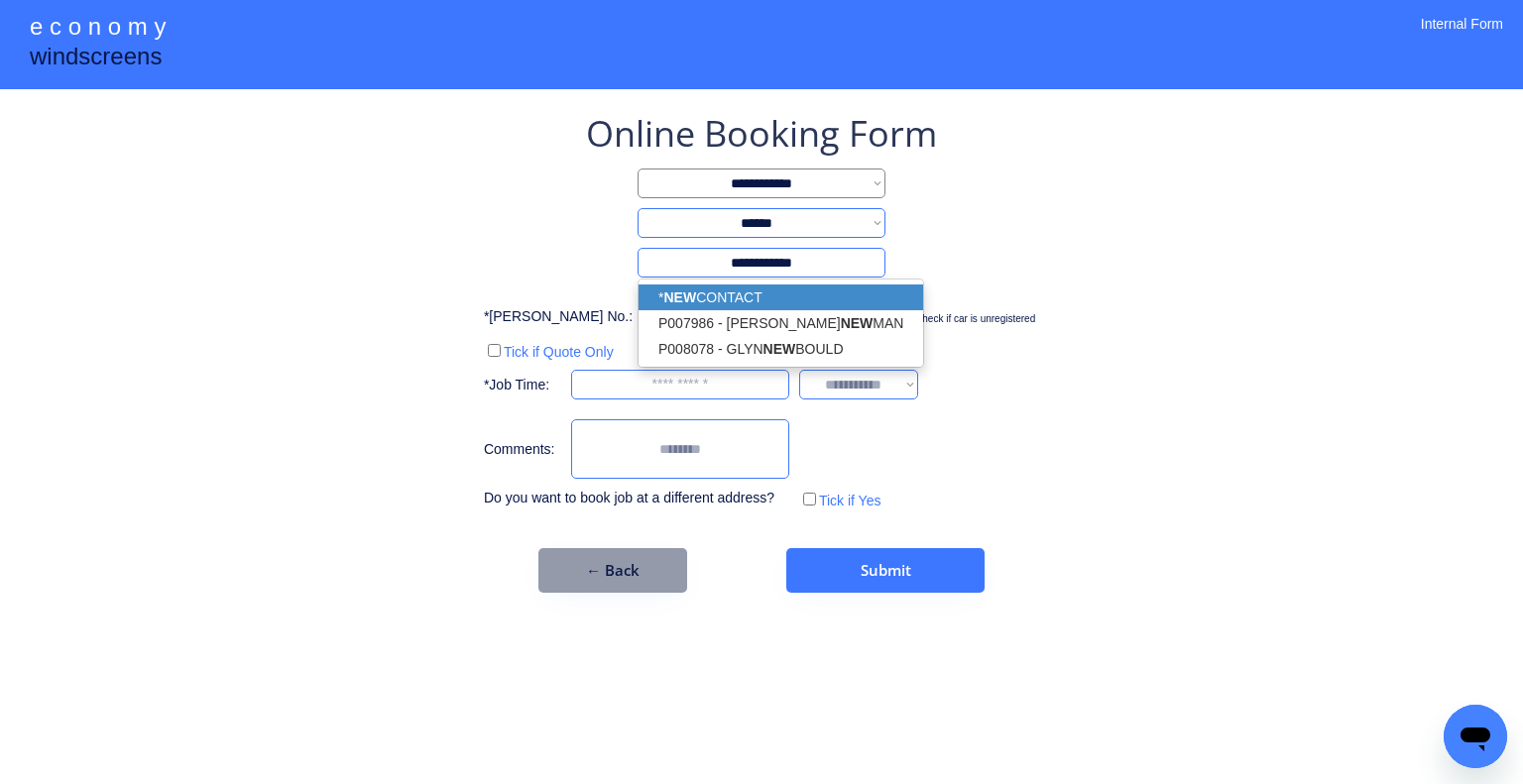 type on "**********" 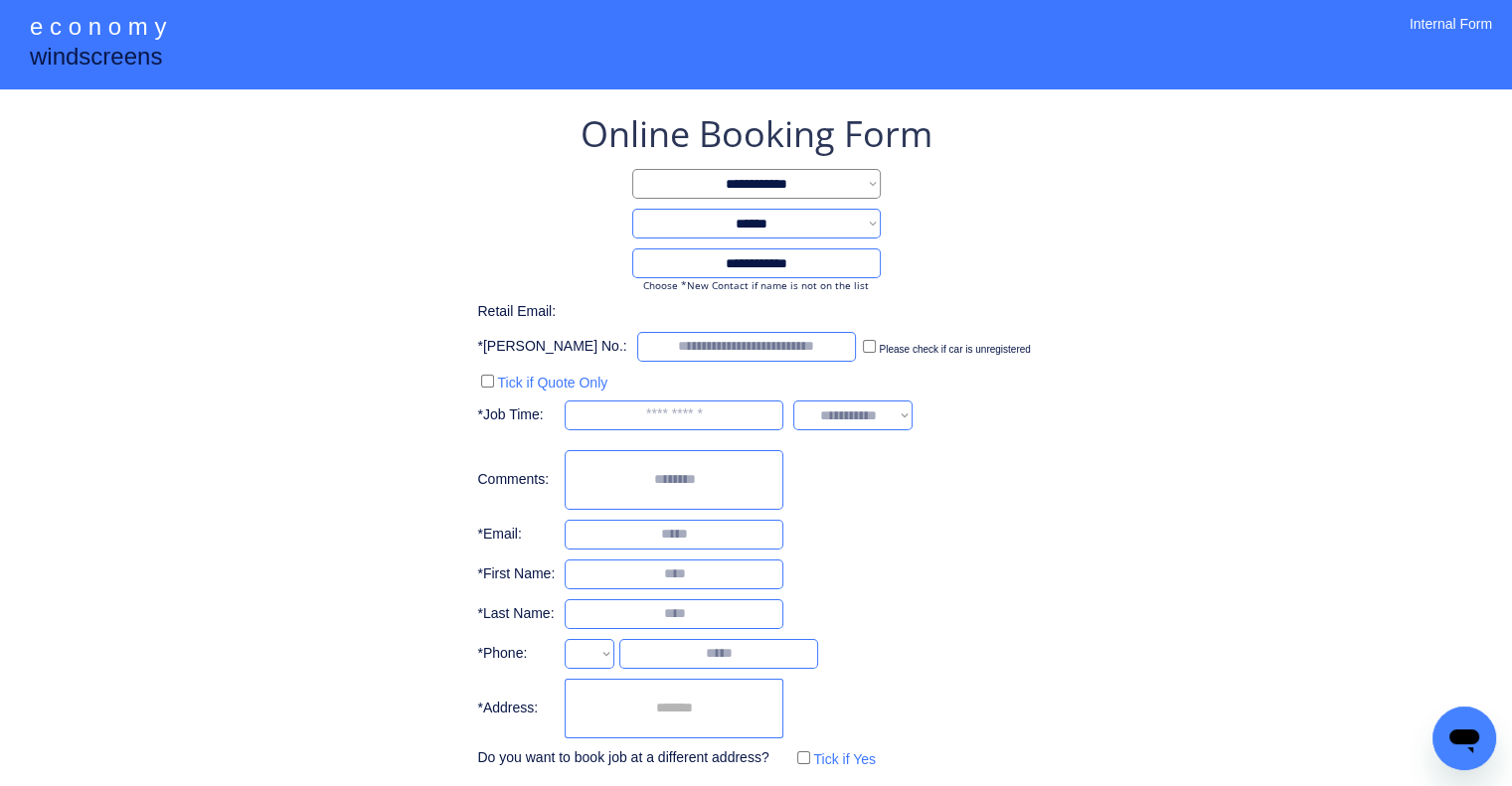 drag, startPoint x: 1135, startPoint y: 321, endPoint x: 858, endPoint y: 351, distance: 278.61981 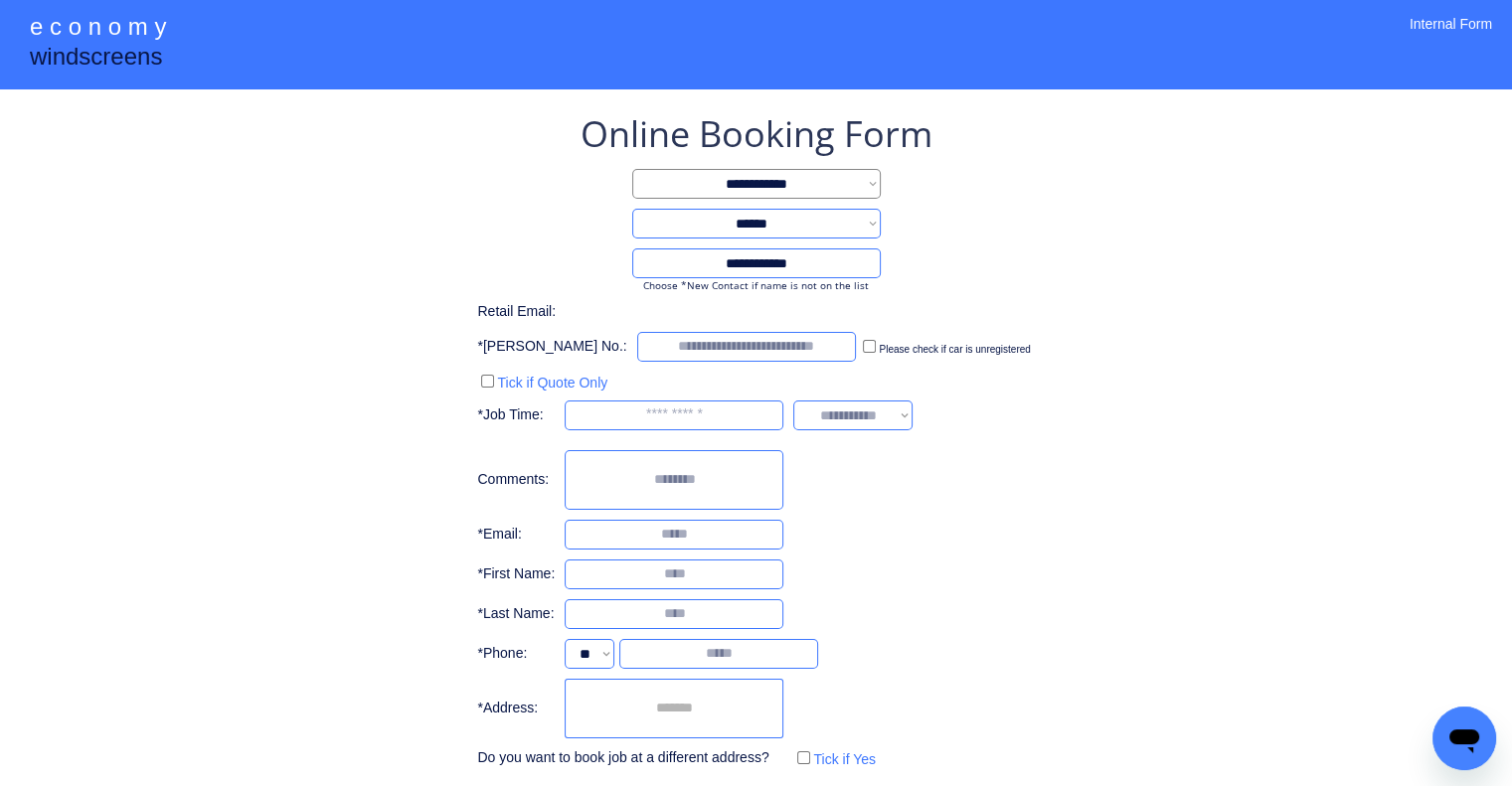 click on "**********" at bounding box center (756, 441) 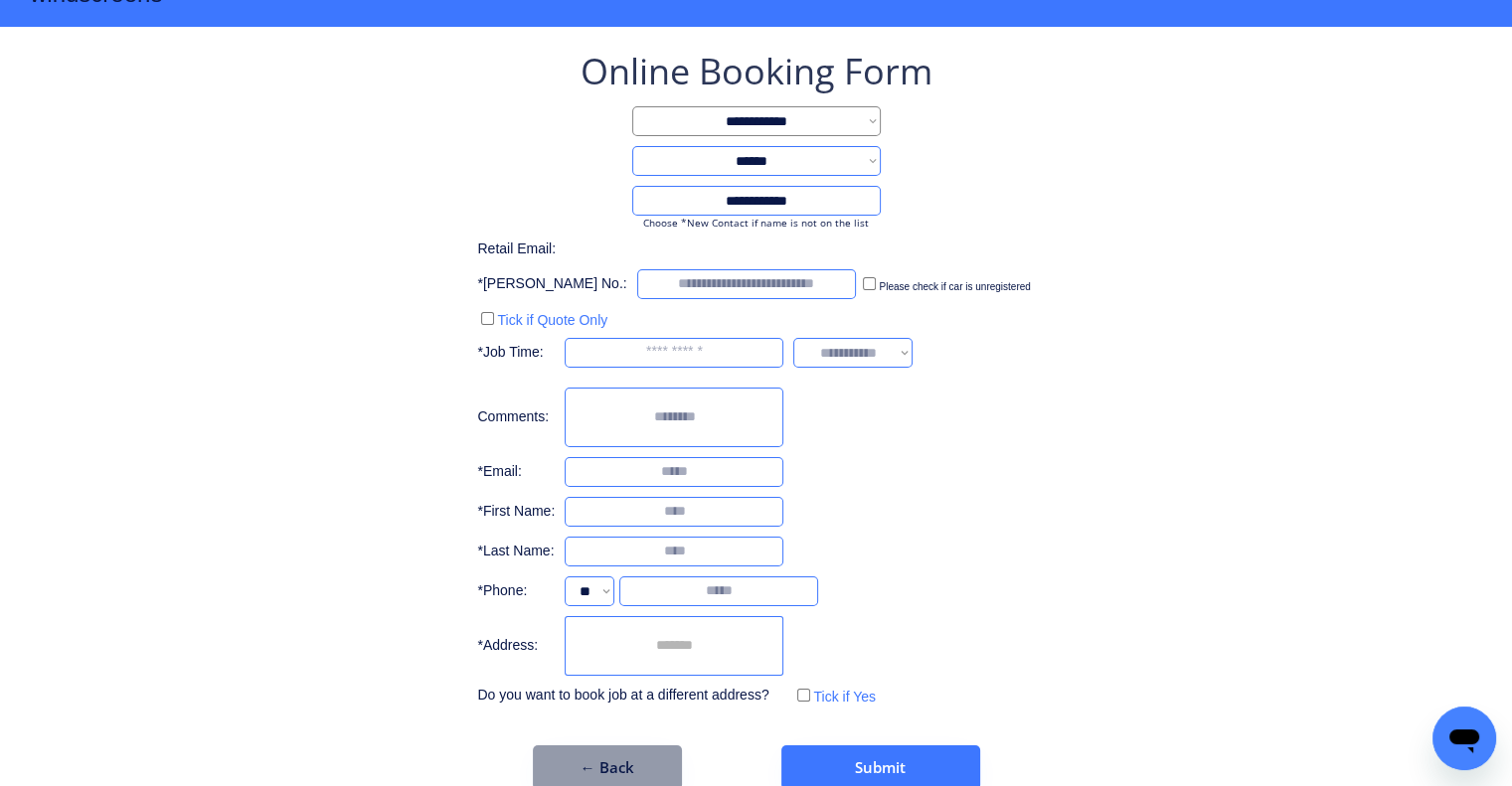scroll, scrollTop: 95, scrollLeft: 0, axis: vertical 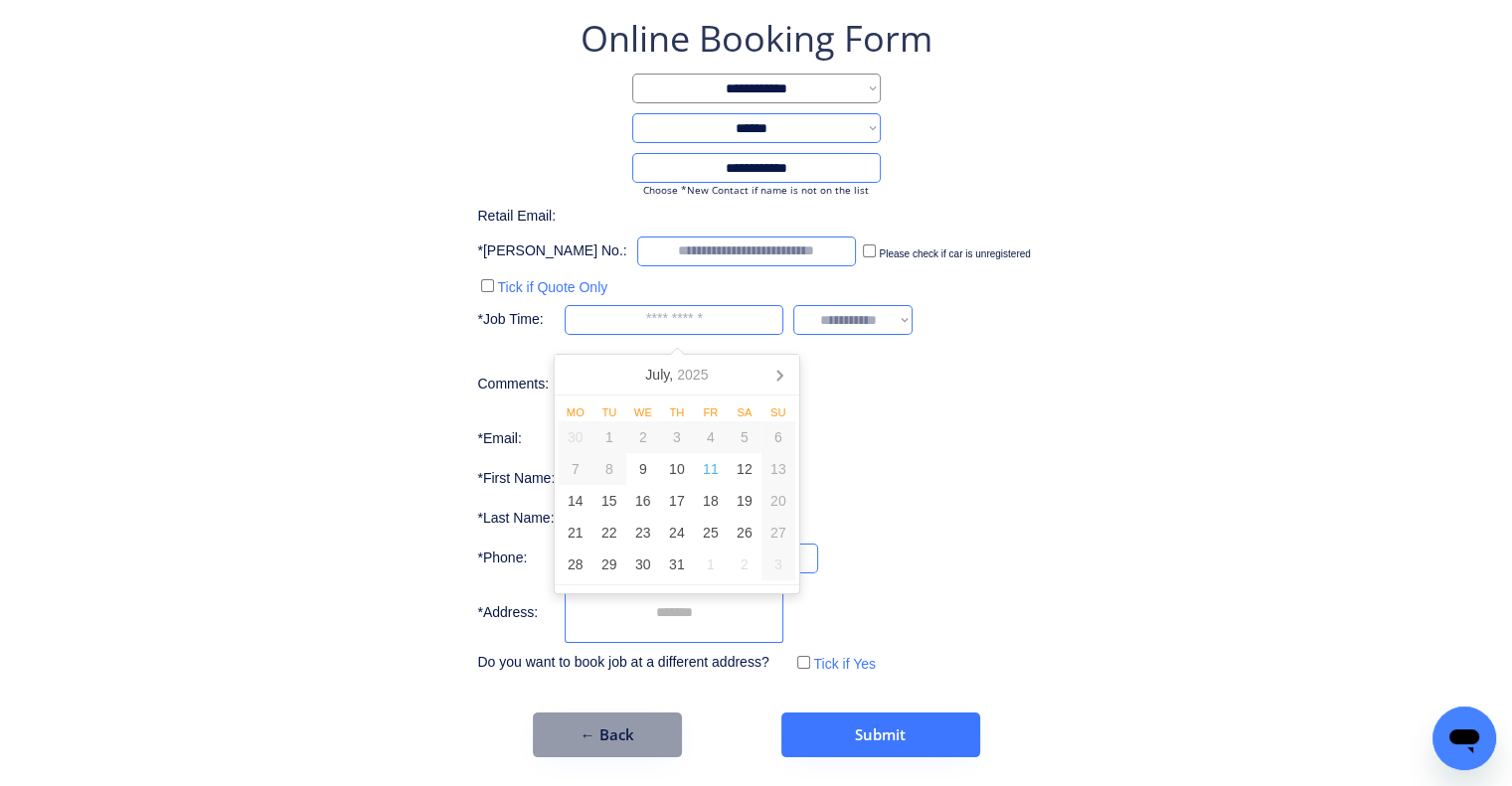 click at bounding box center [674, 320] 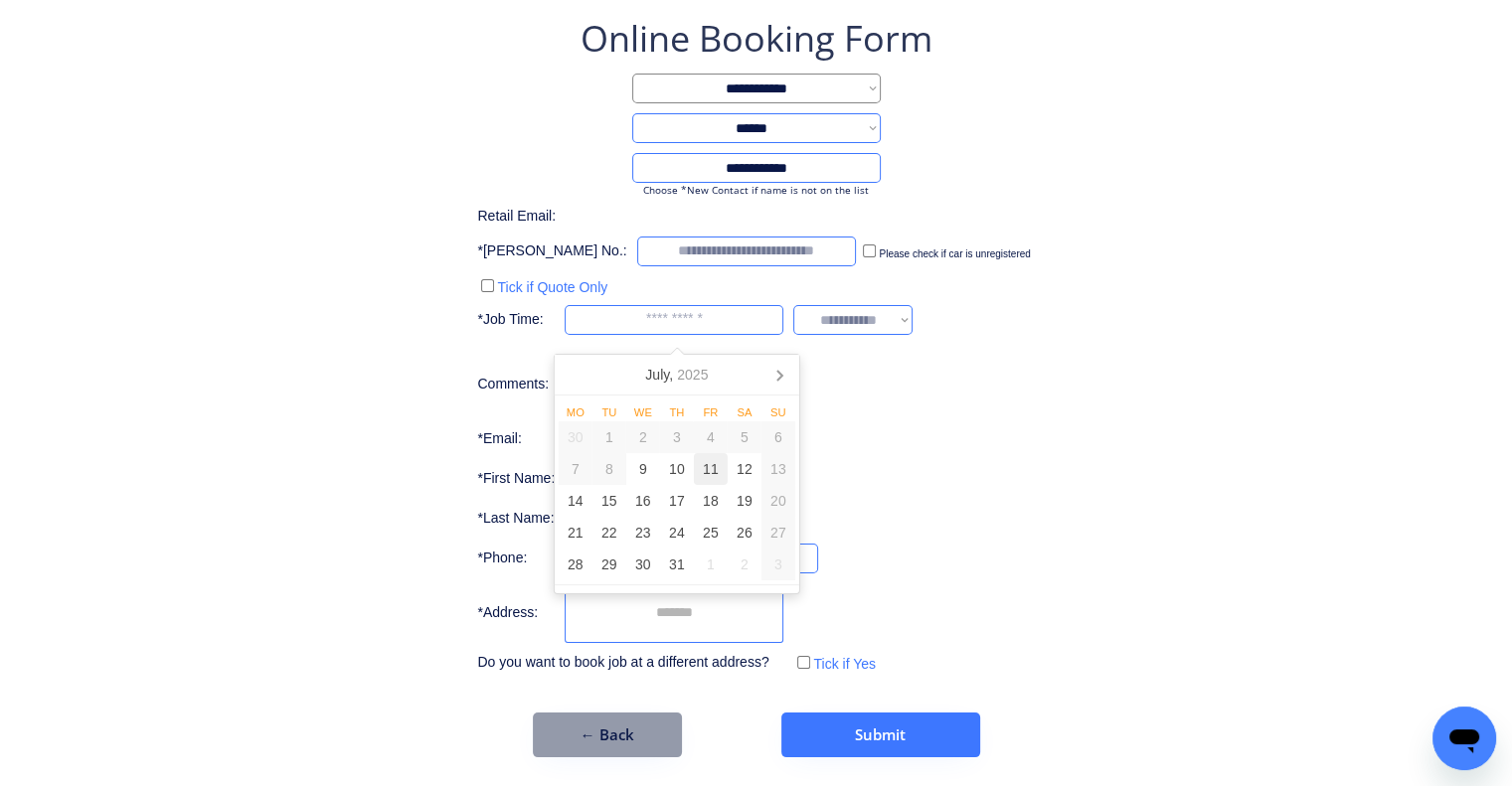 click on "11" at bounding box center [711, 469] 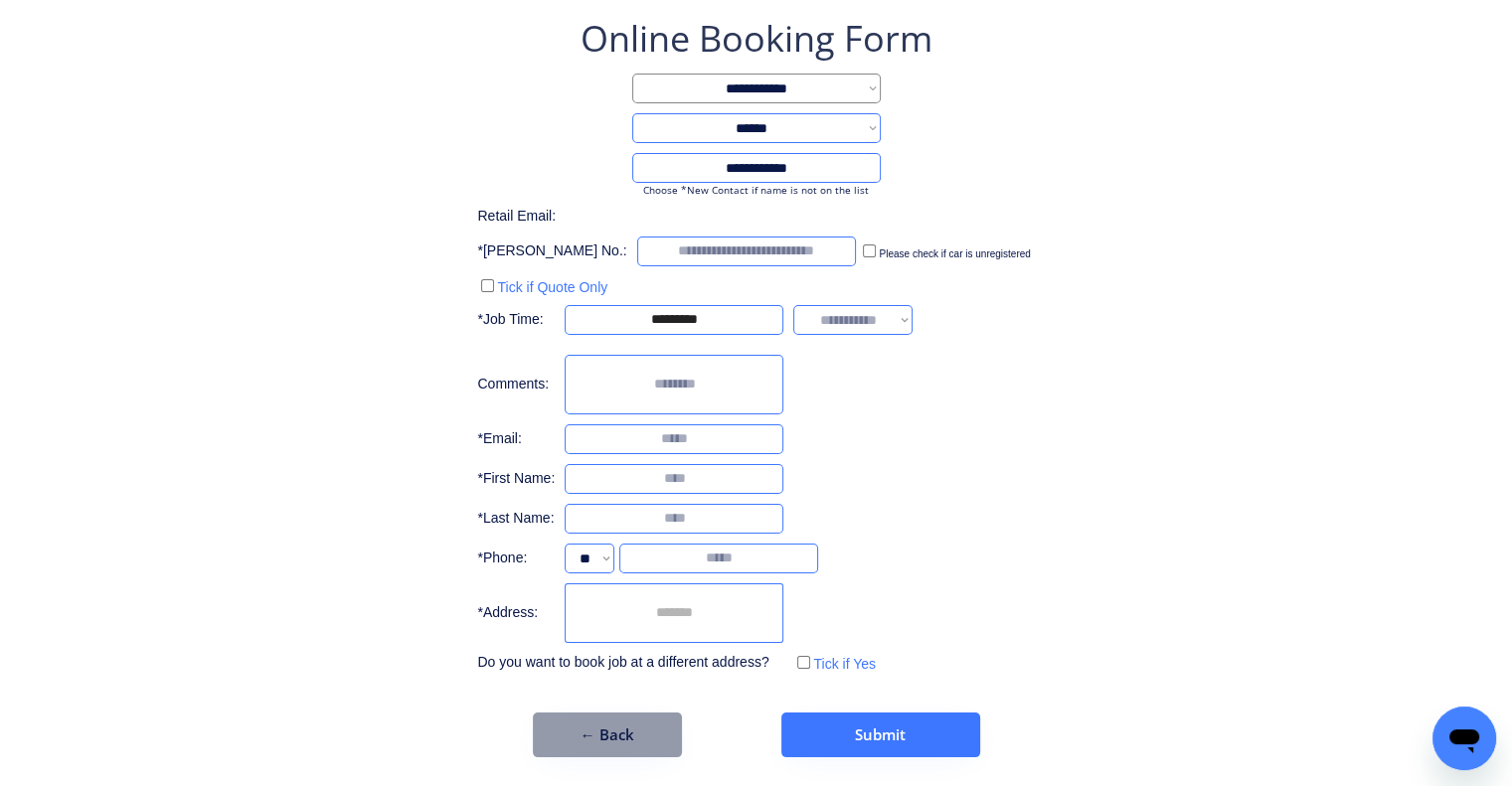 drag, startPoint x: 1205, startPoint y: 340, endPoint x: 1149, endPoint y: 337, distance: 56.0803 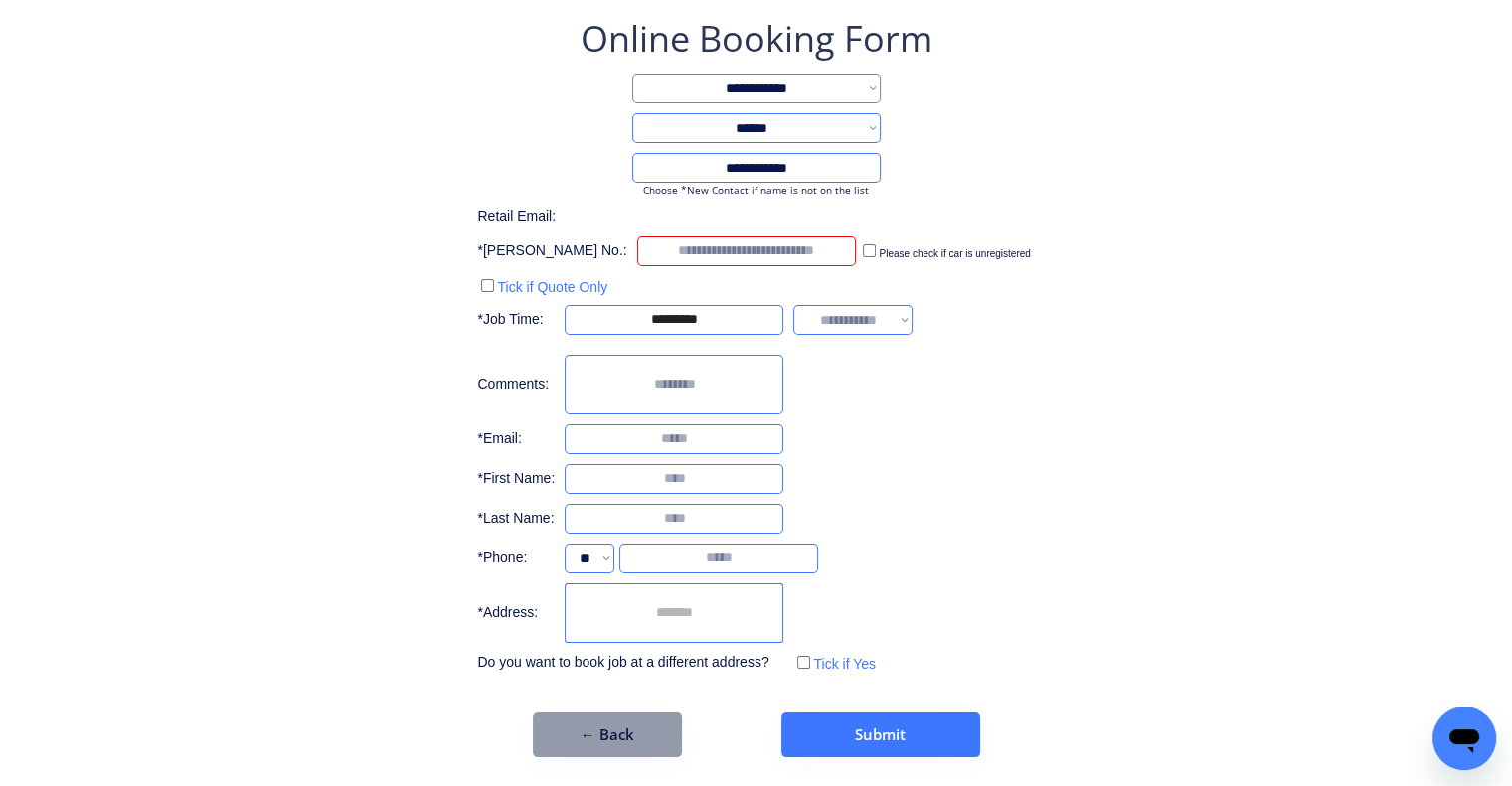 paste on "******" 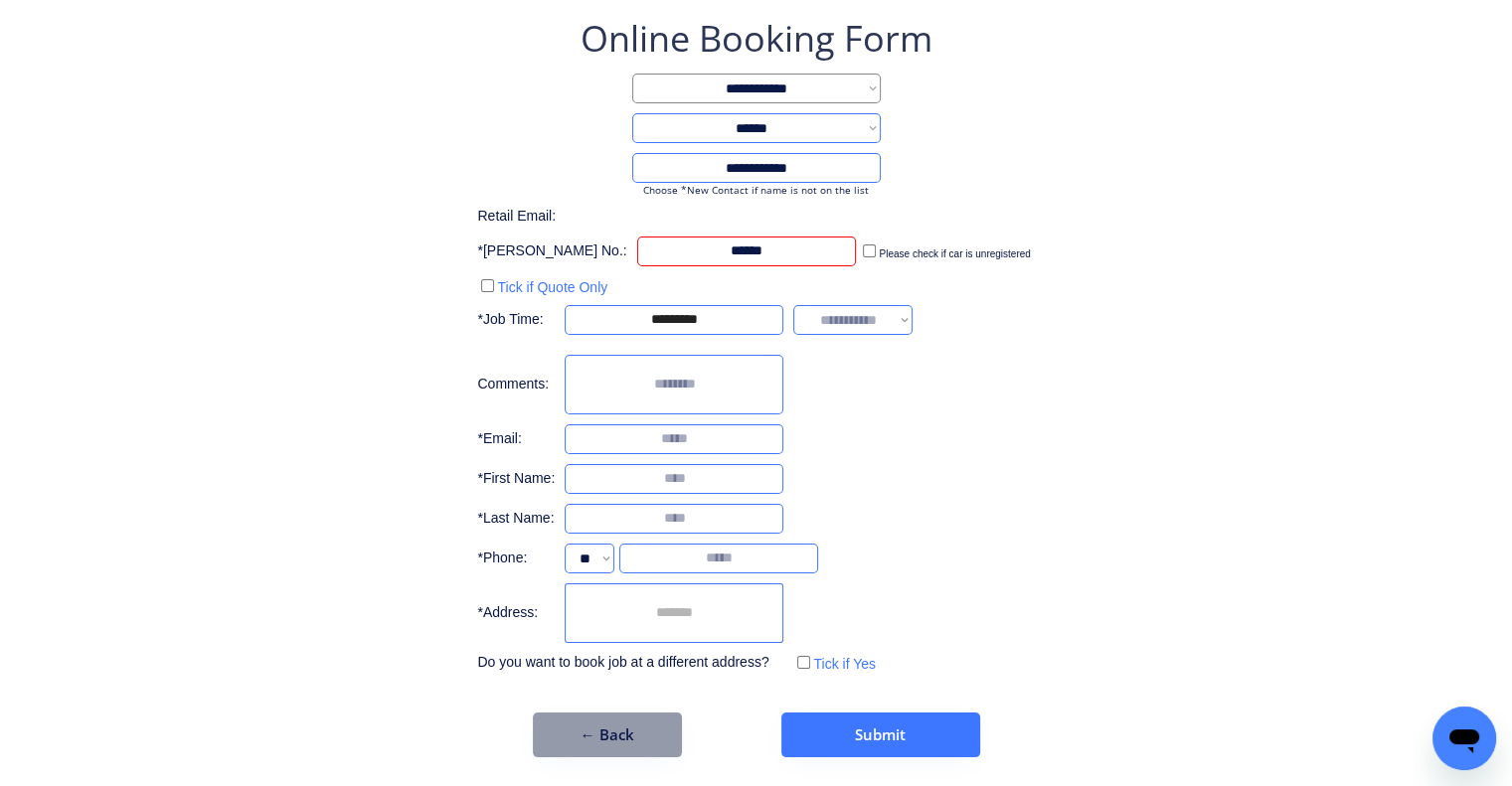 type on "******" 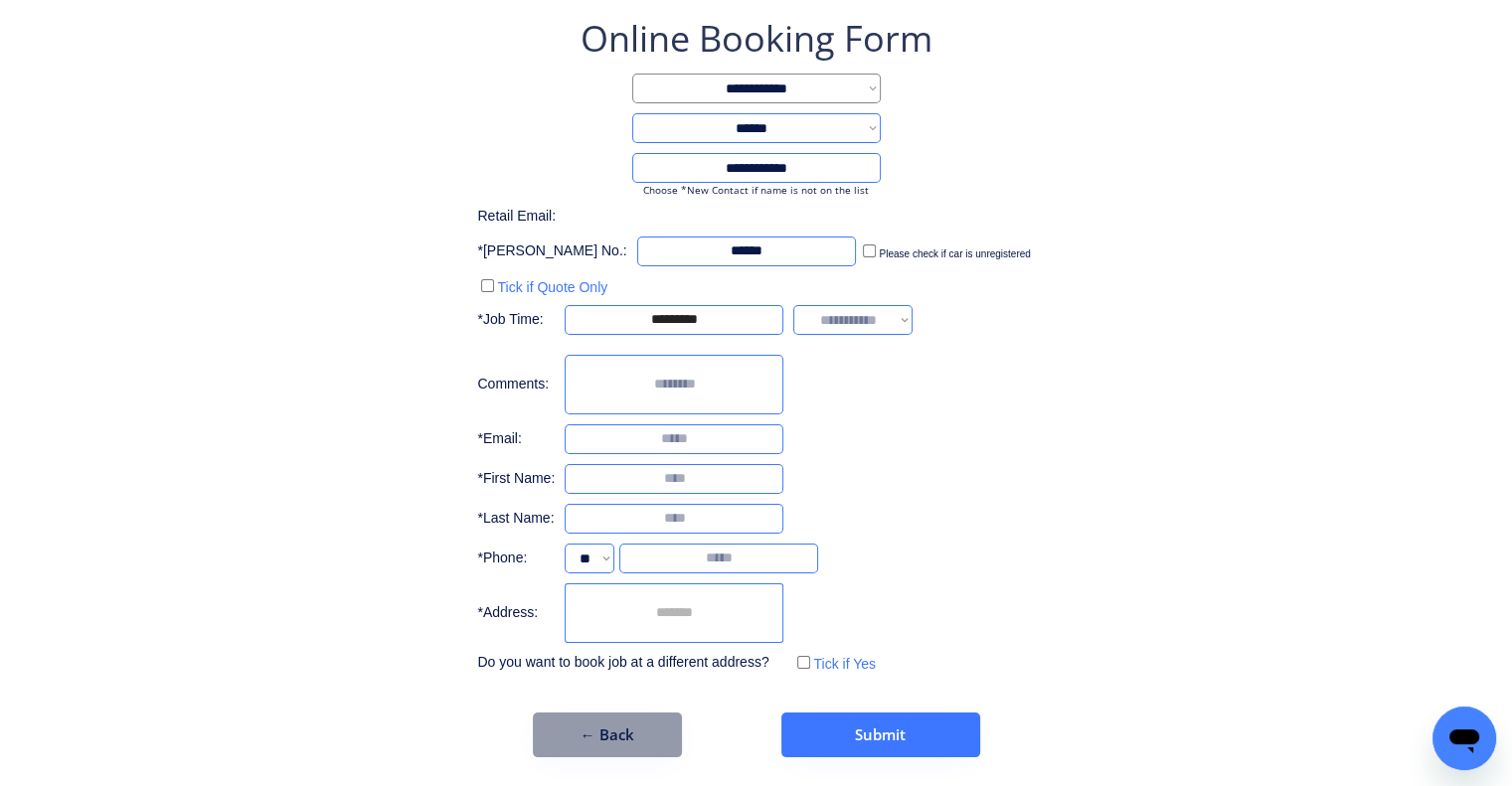 click on "**********" at bounding box center [756, 386] 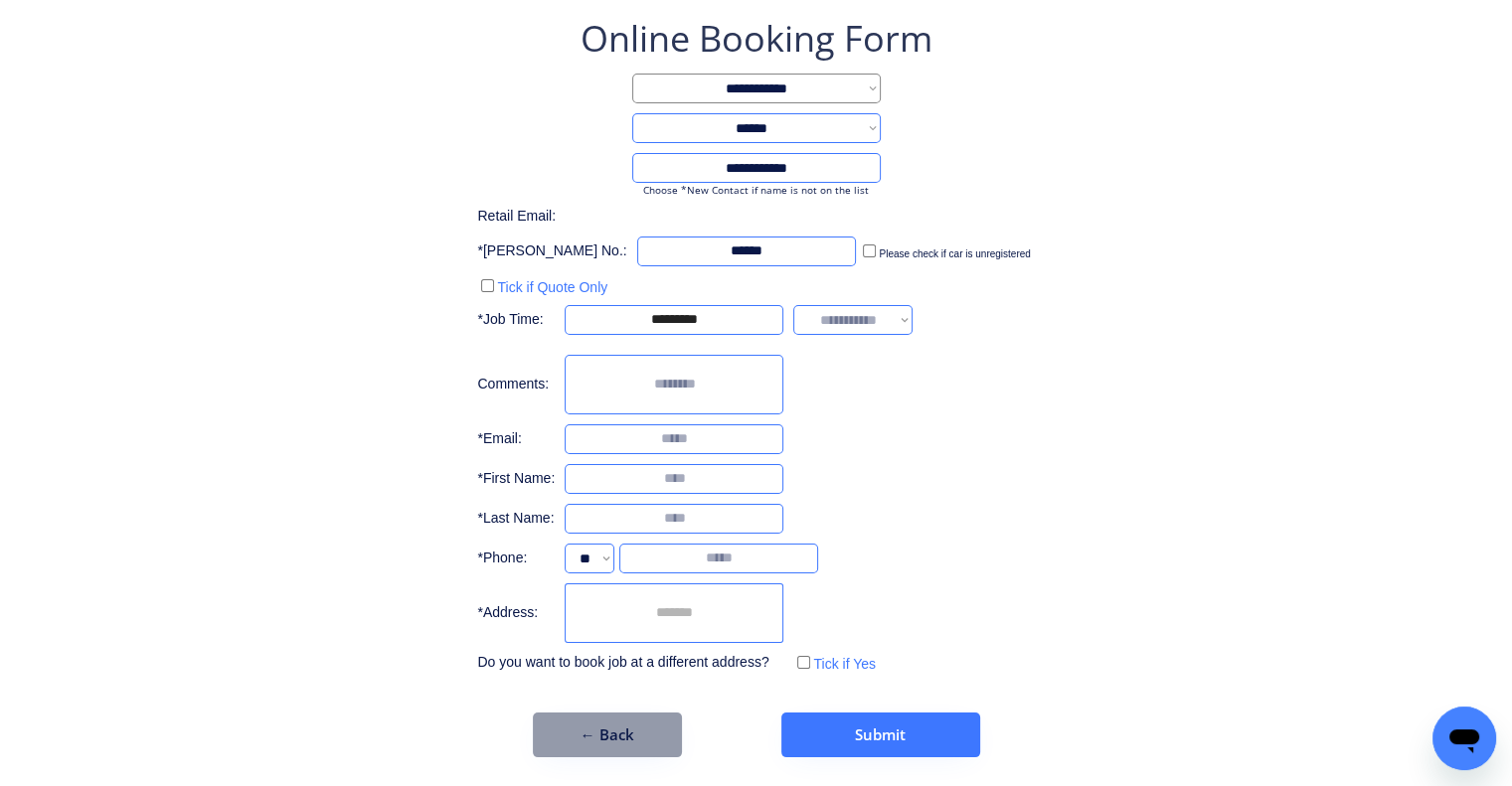 click on "**********" at bounding box center (853, 320) 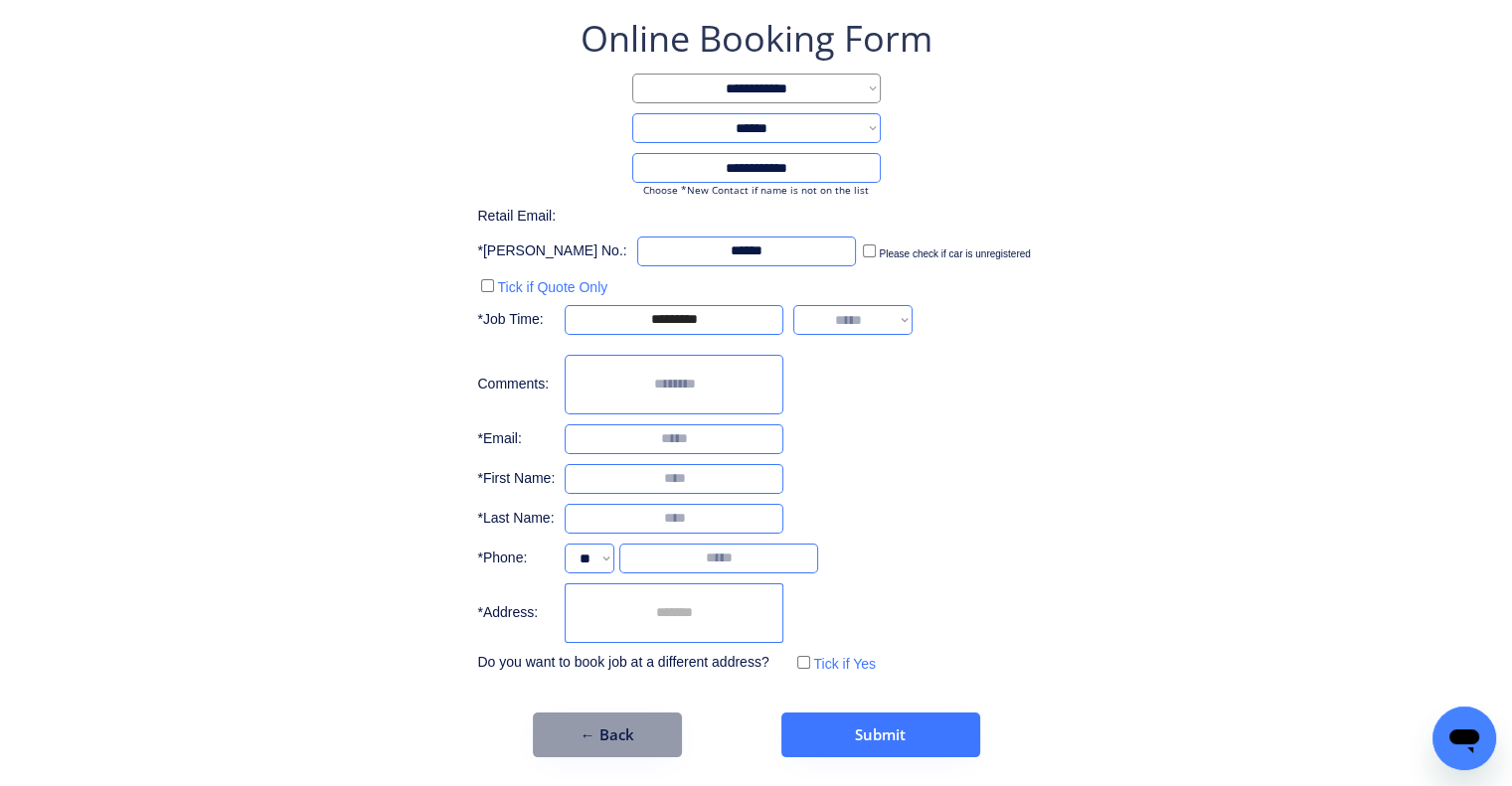 click on "**********" at bounding box center (853, 320) 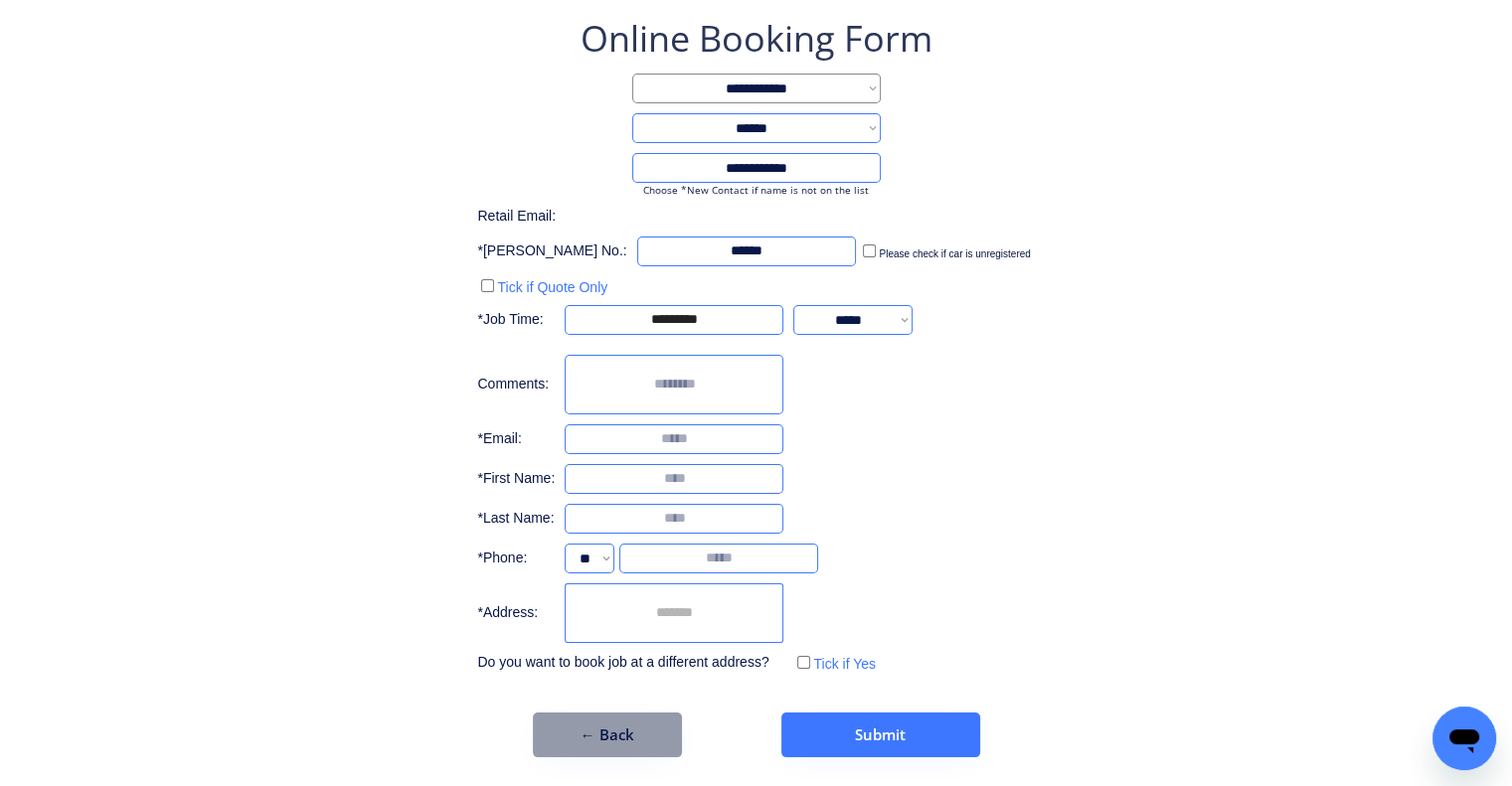 click on "**********" at bounding box center (756, 386) 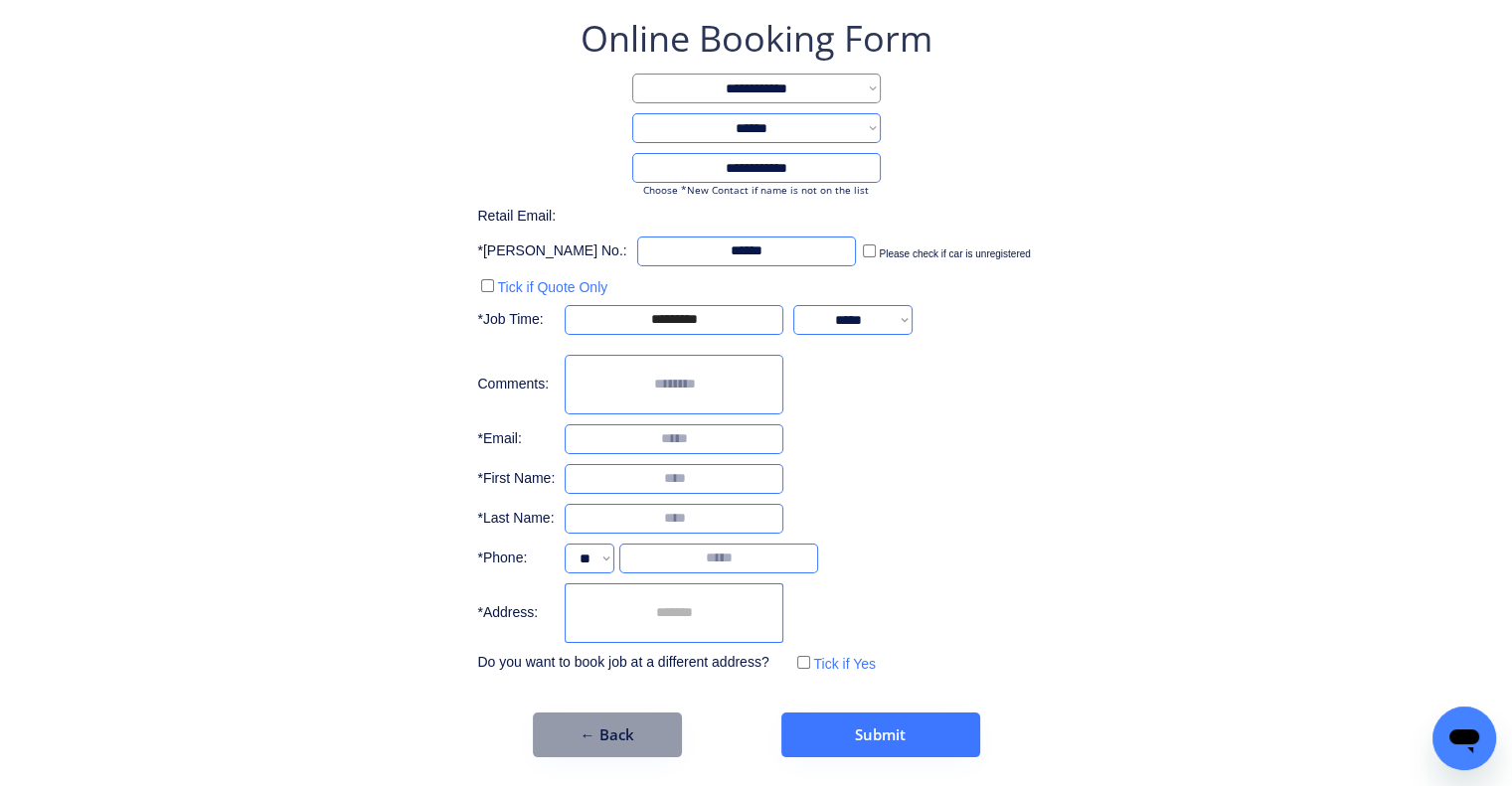 drag, startPoint x: 972, startPoint y: 498, endPoint x: 959, endPoint y: 488, distance: 16.40122 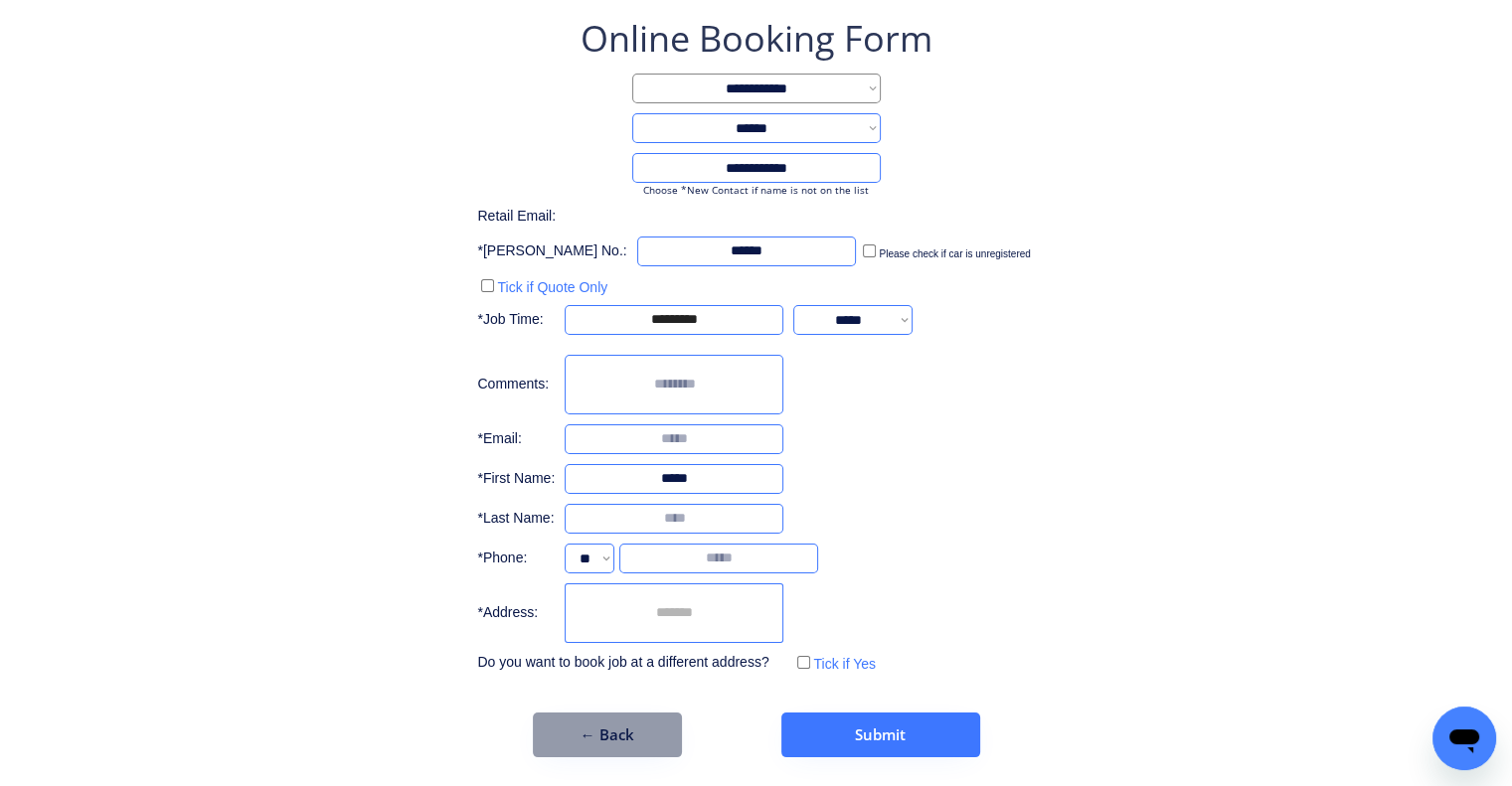 type on "*****" 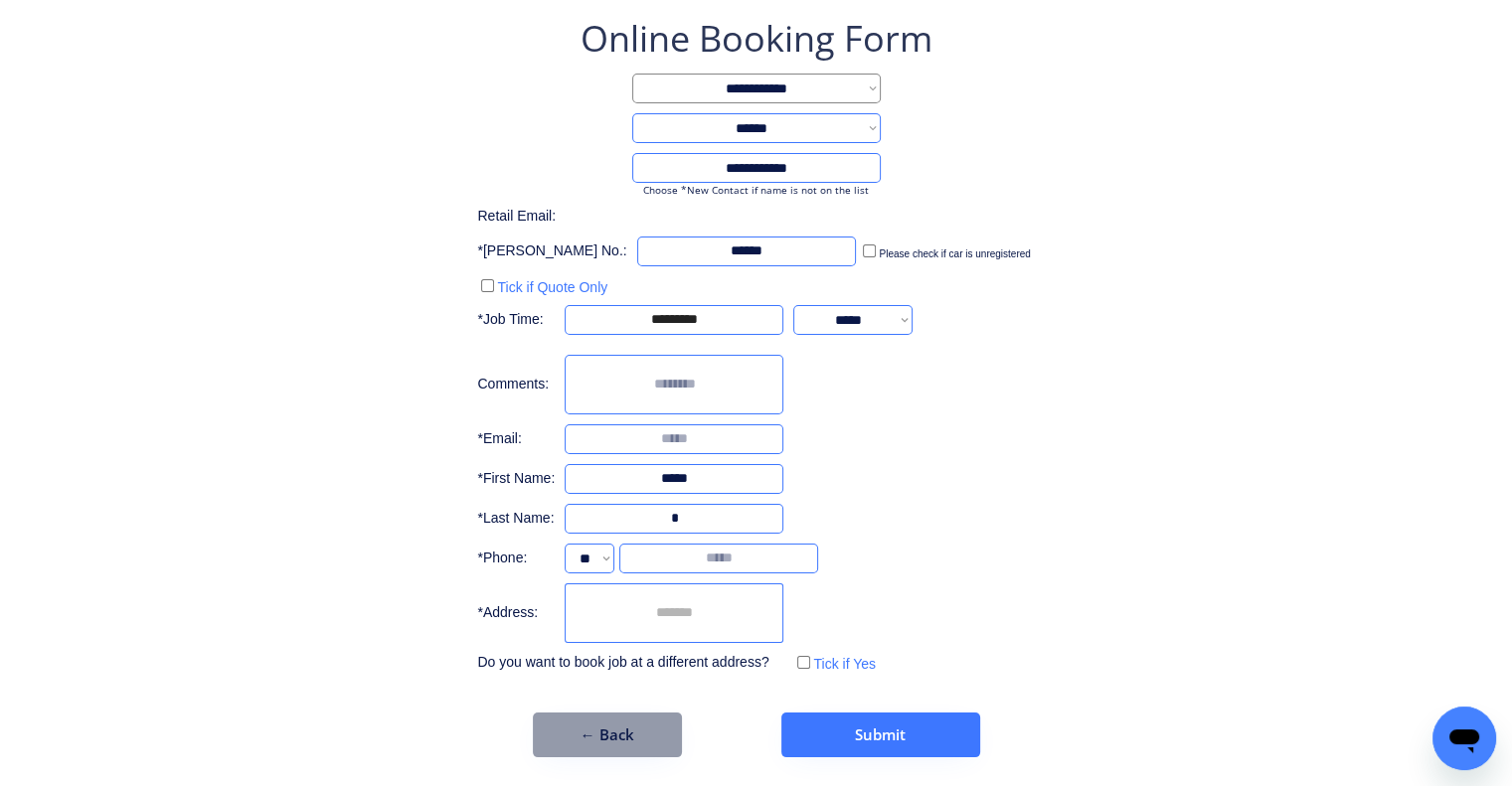 type on "*" 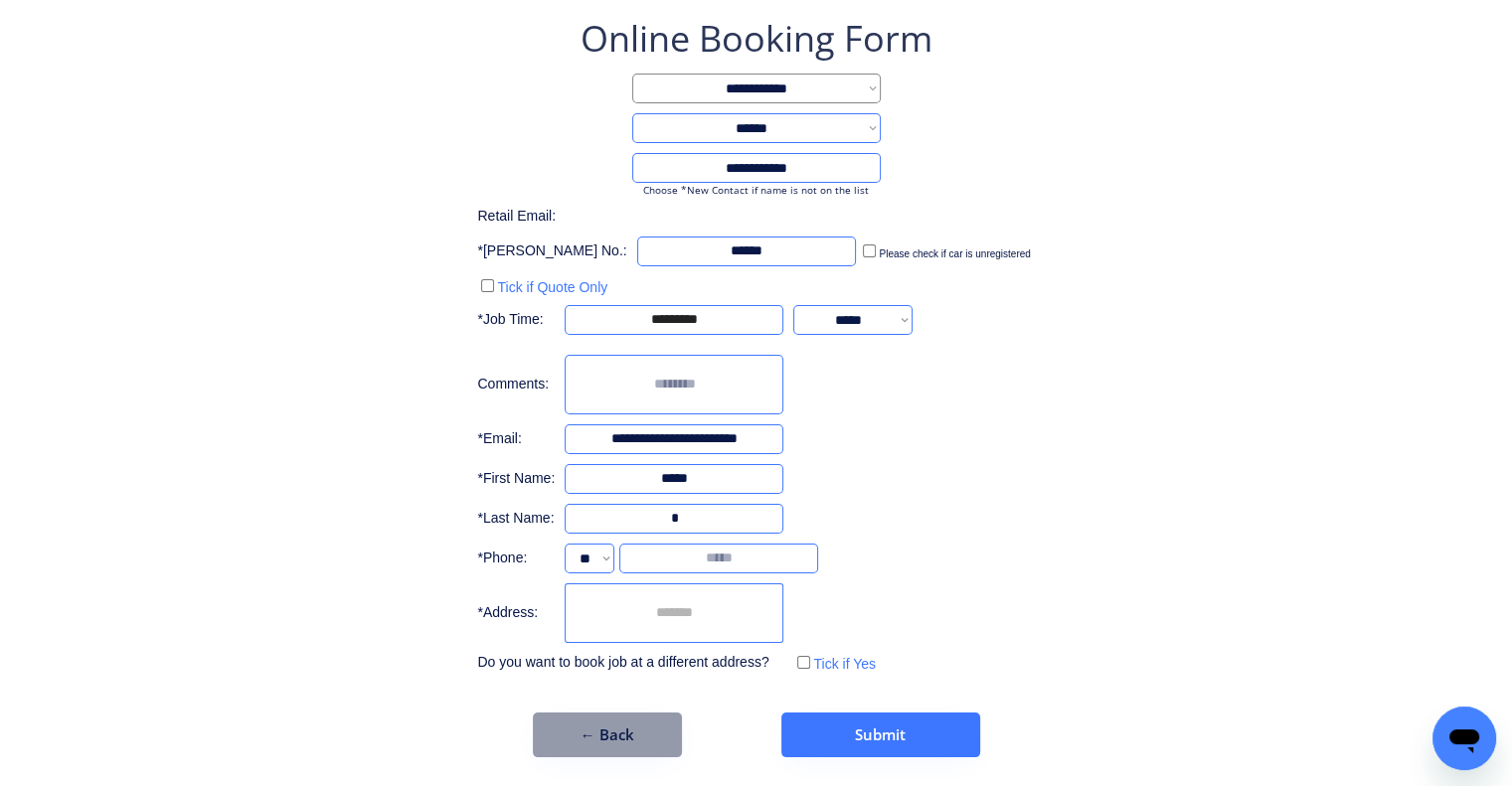 type on "**********" 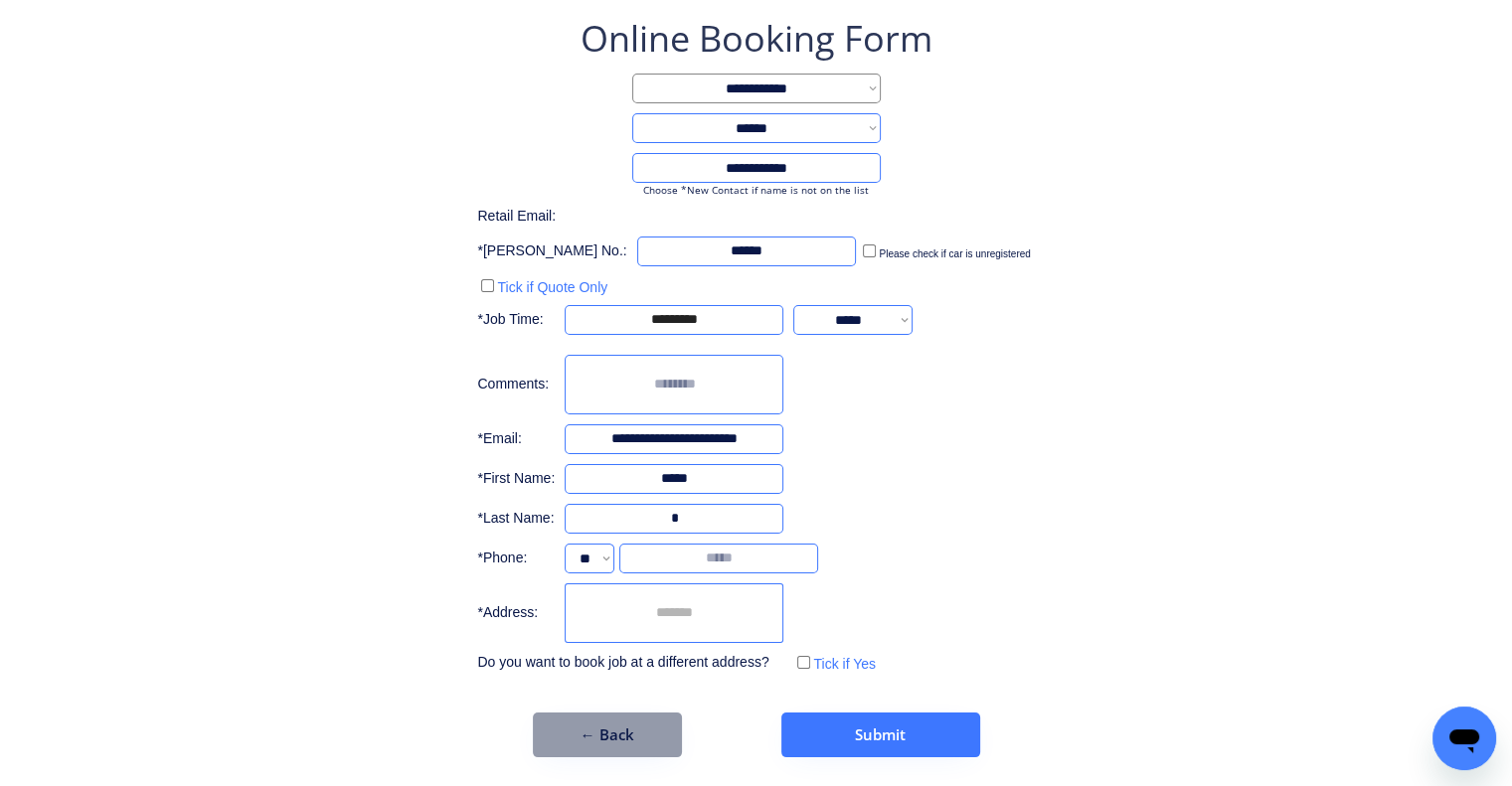 click on "**********" at bounding box center (756, 346) 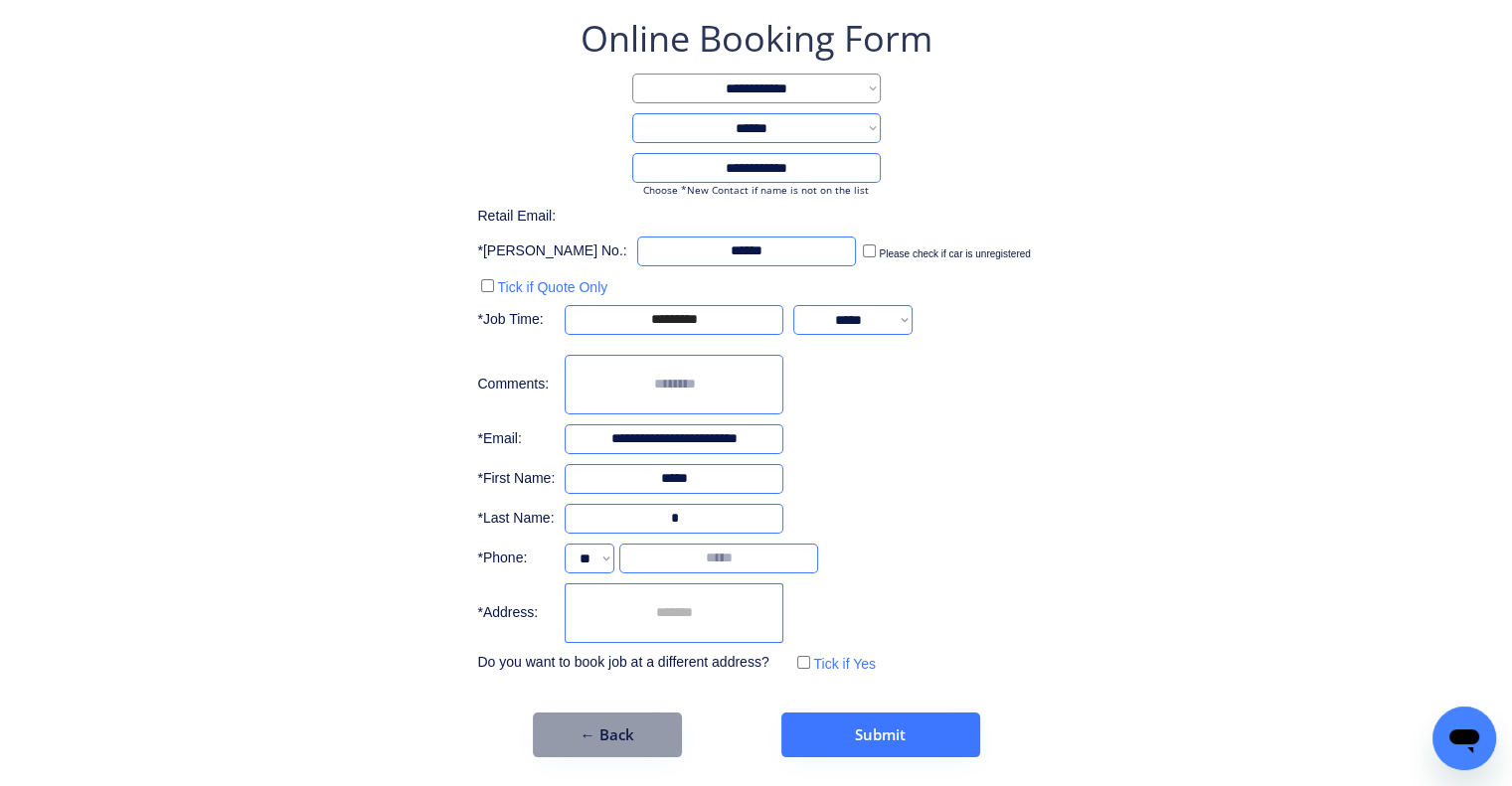 click at bounding box center [674, 613] 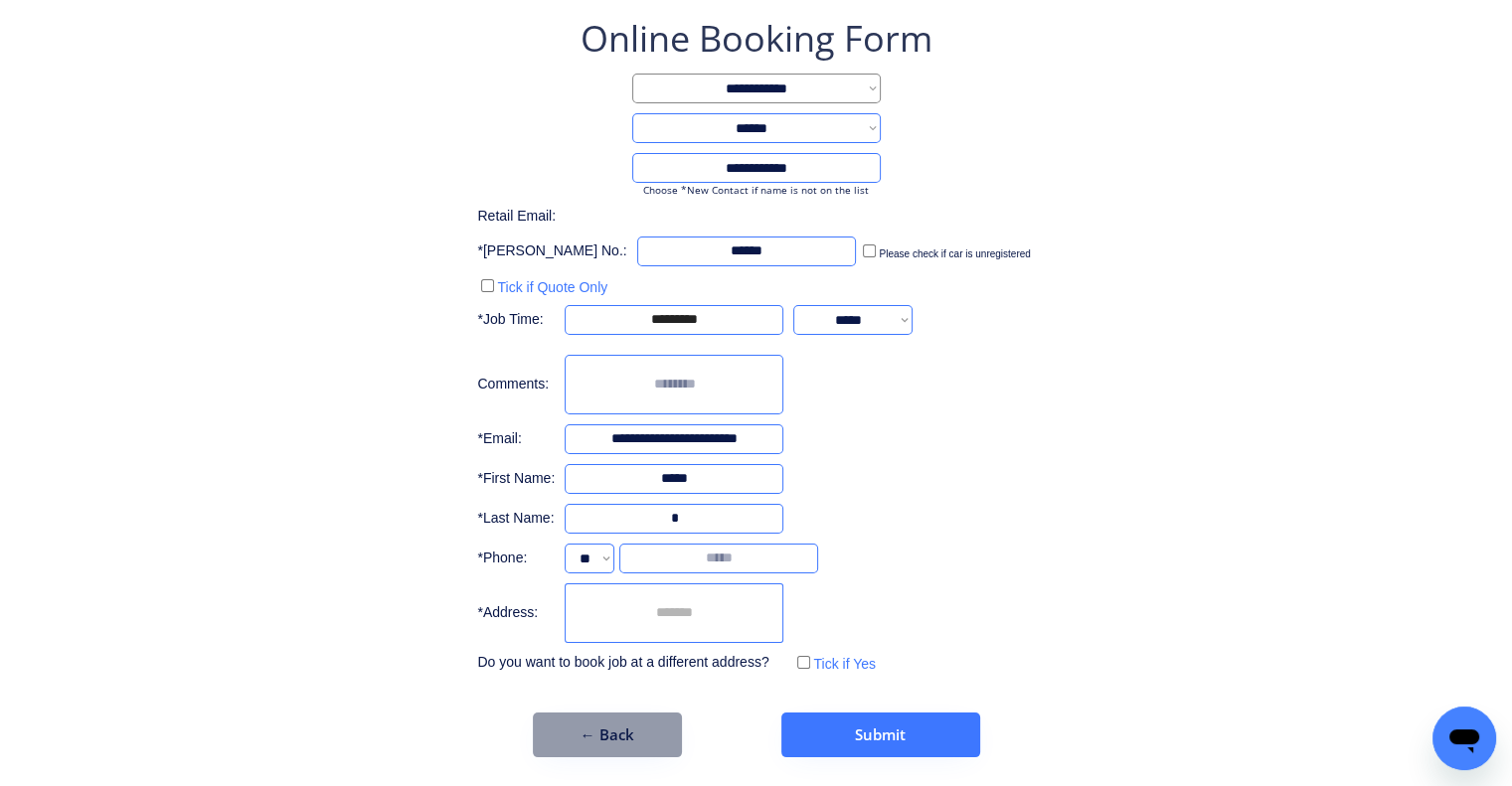click at bounding box center [674, 613] 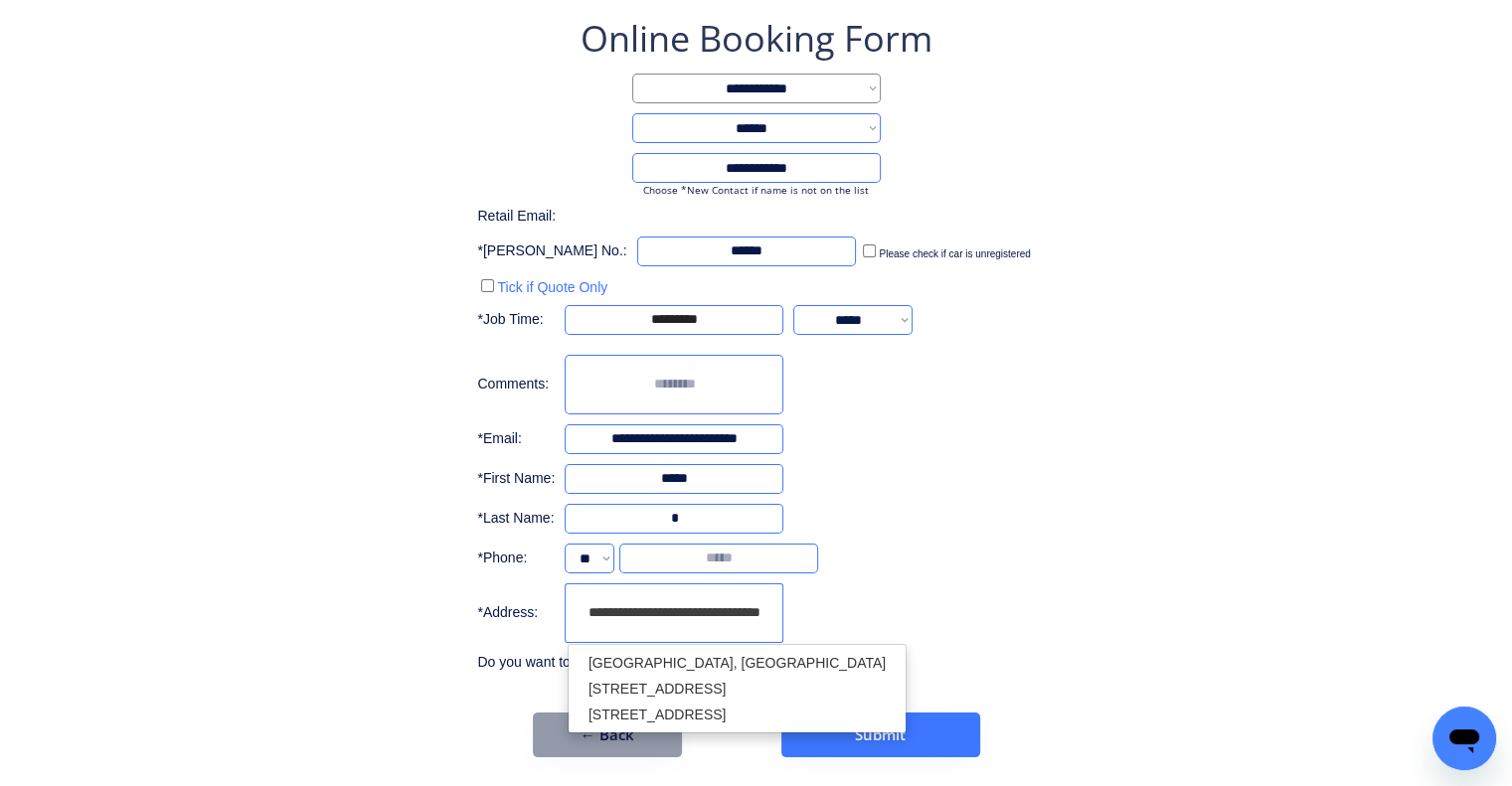 click on "**********" at bounding box center [674, 613] 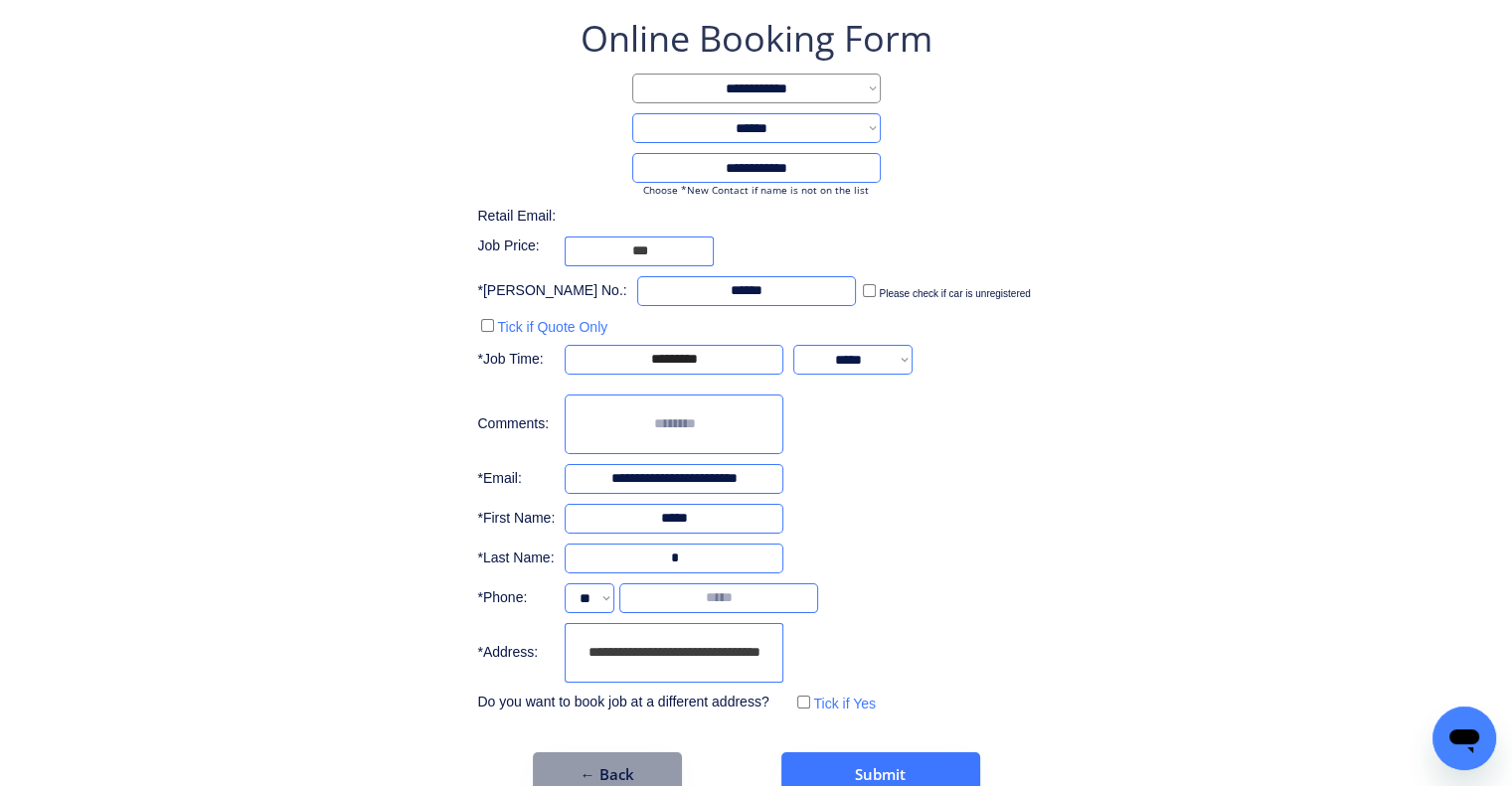 click on "**********" at bounding box center [756, 366] 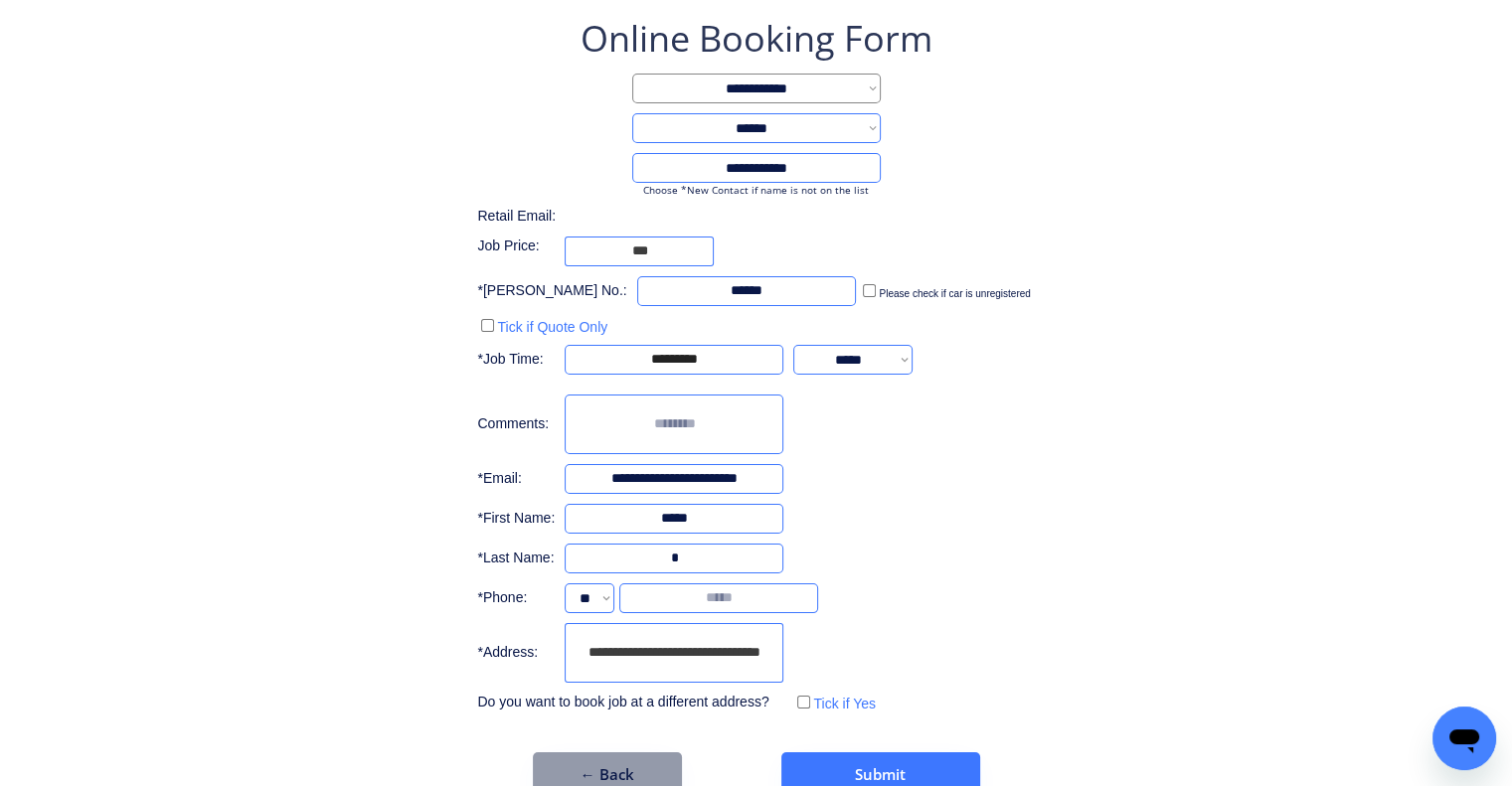 click on "**********" at bounding box center [756, 405] 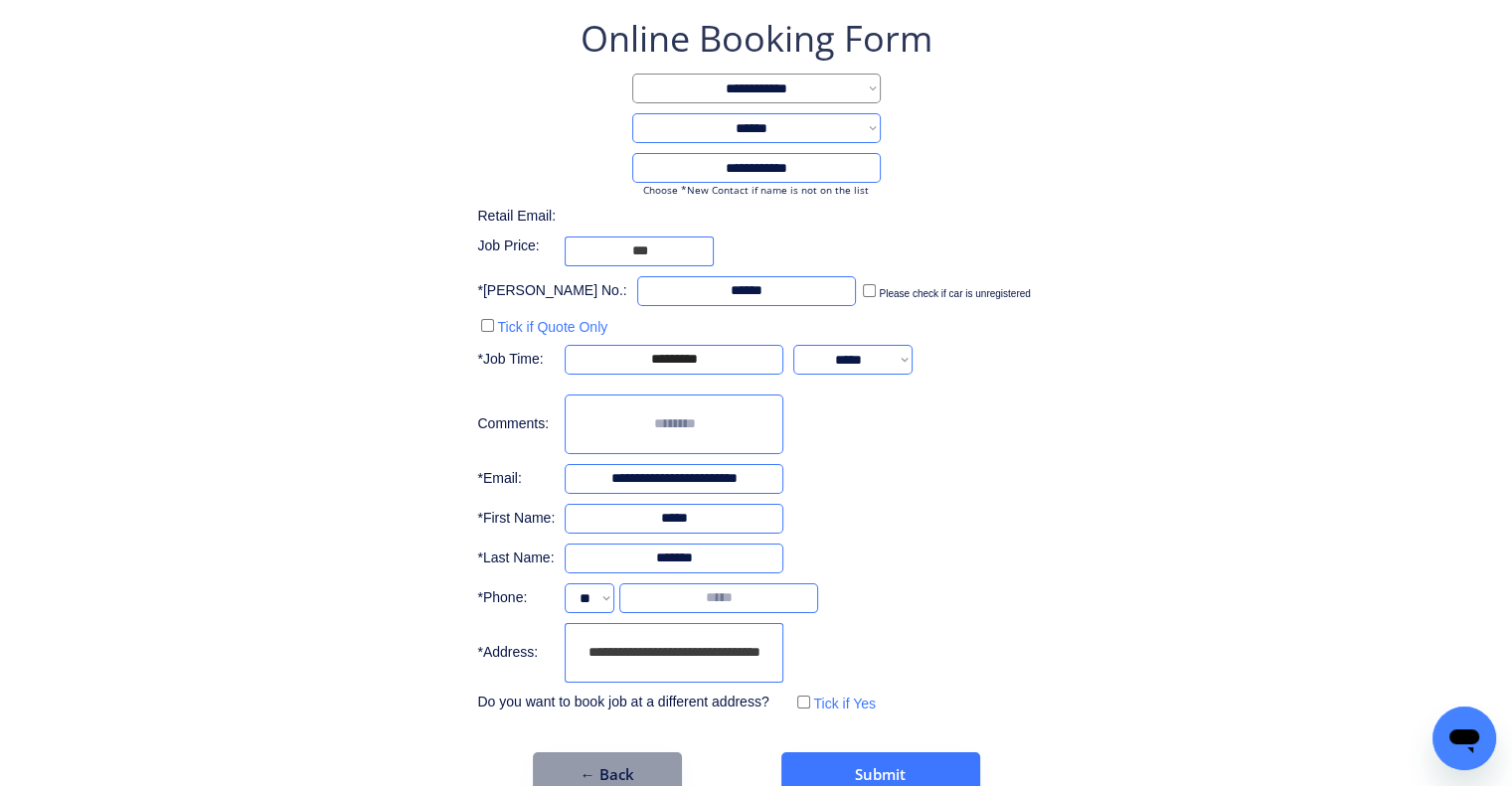 type on "*******" 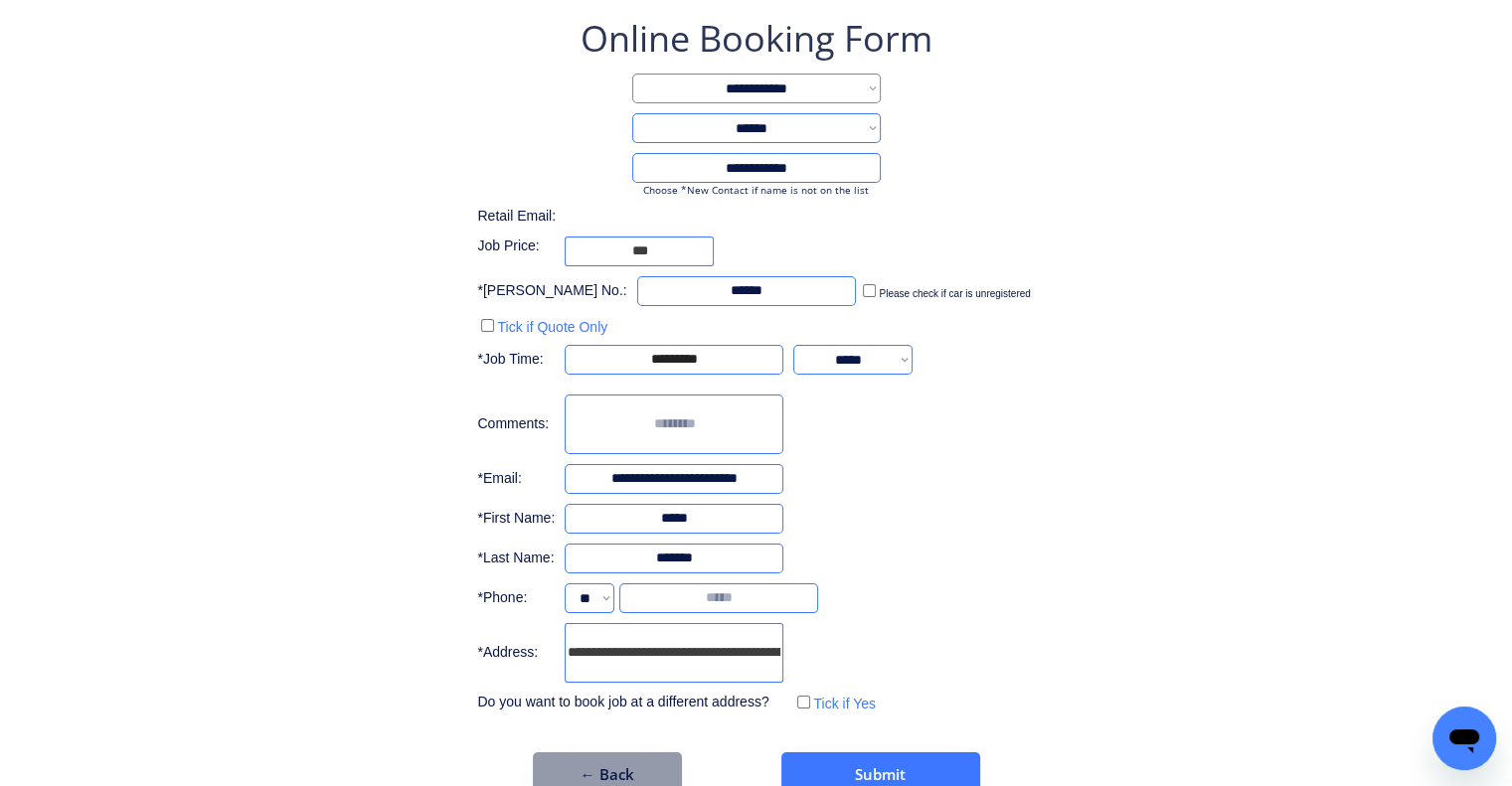 scroll, scrollTop: 0, scrollLeft: 171, axis: horizontal 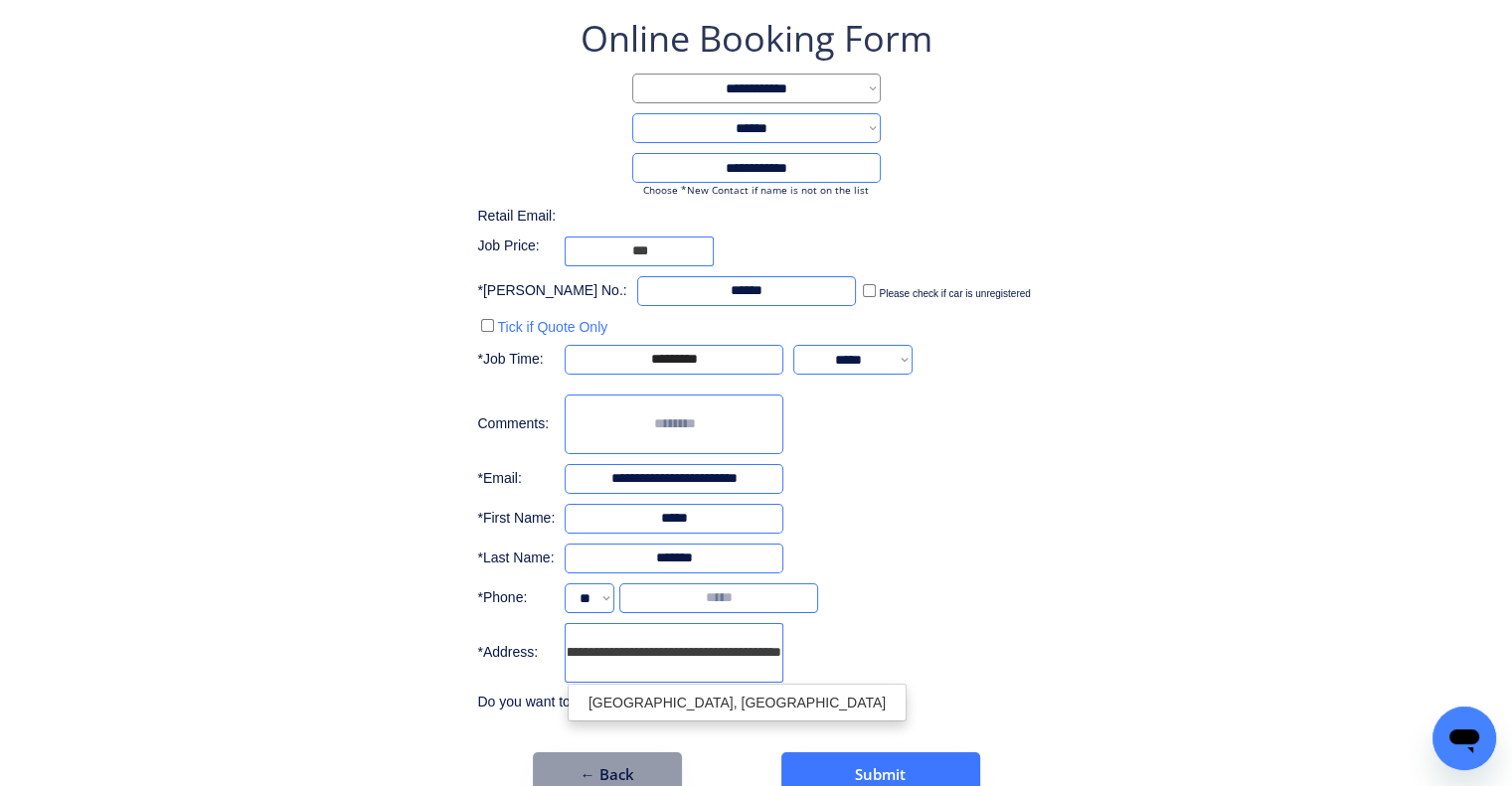 click on "**********" at bounding box center (674, 653) 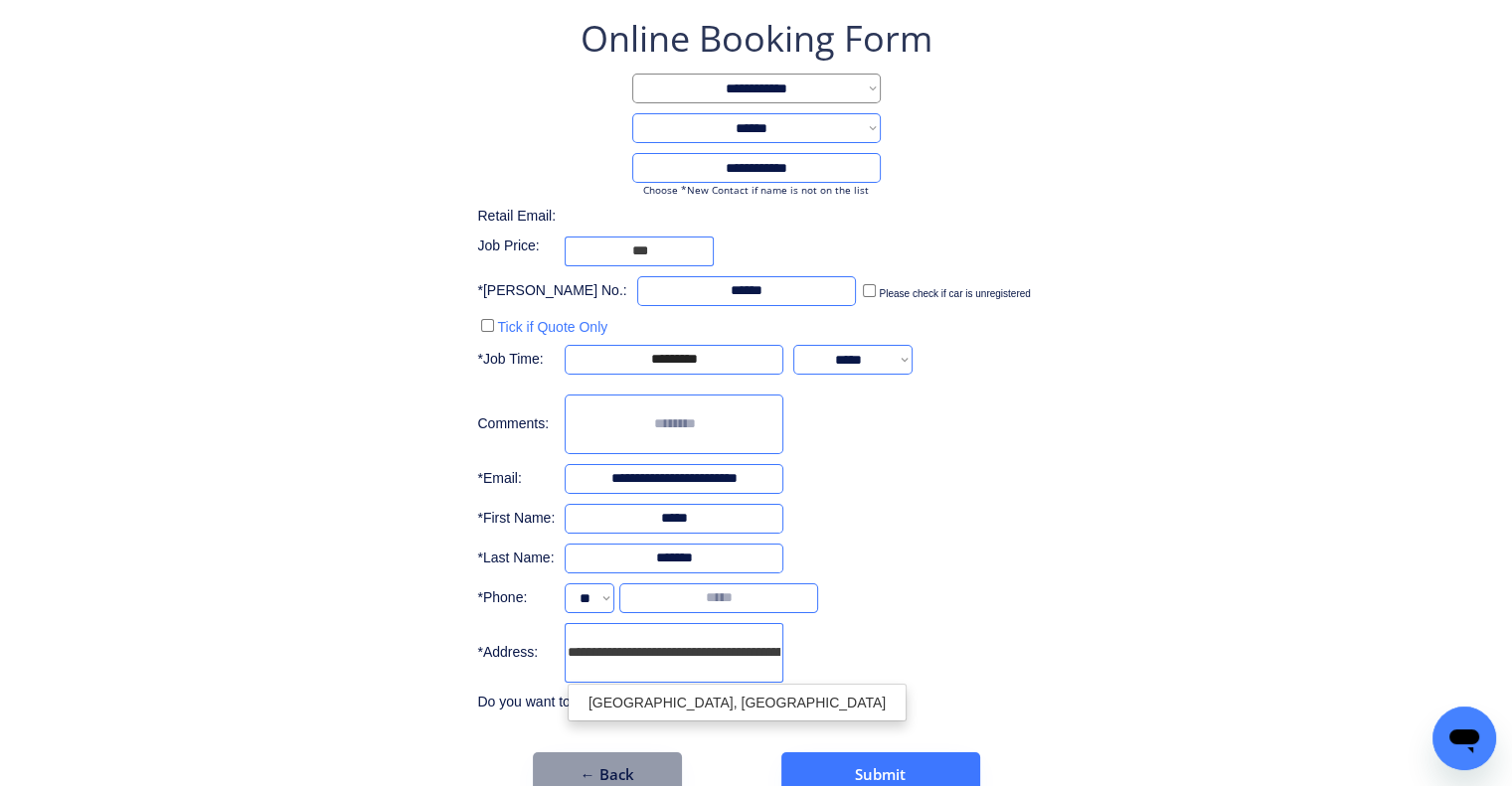 drag, startPoint x: 726, startPoint y: 662, endPoint x: 509, endPoint y: 645, distance: 217.66488 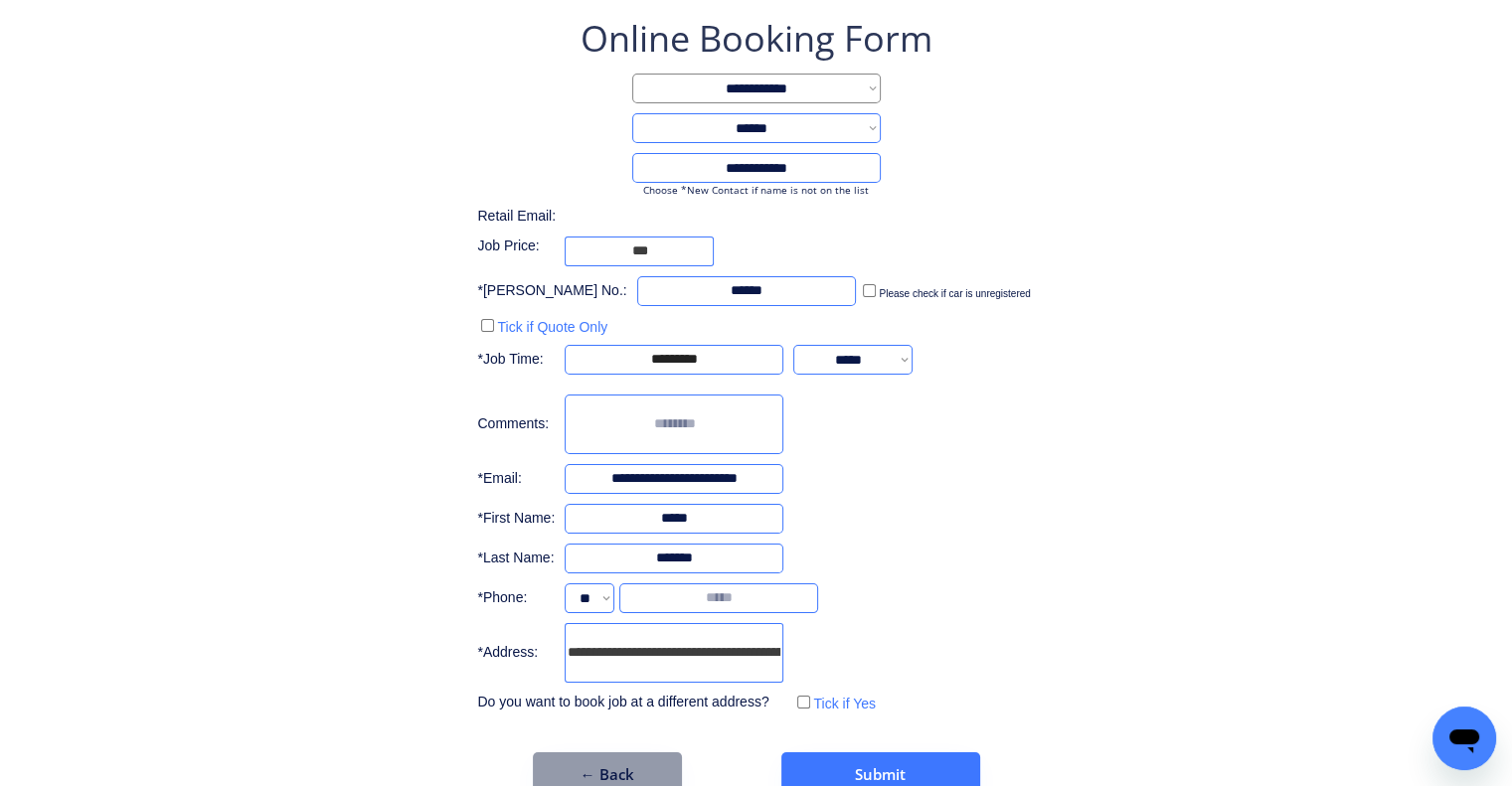 click on "**********" at bounding box center [756, 405] 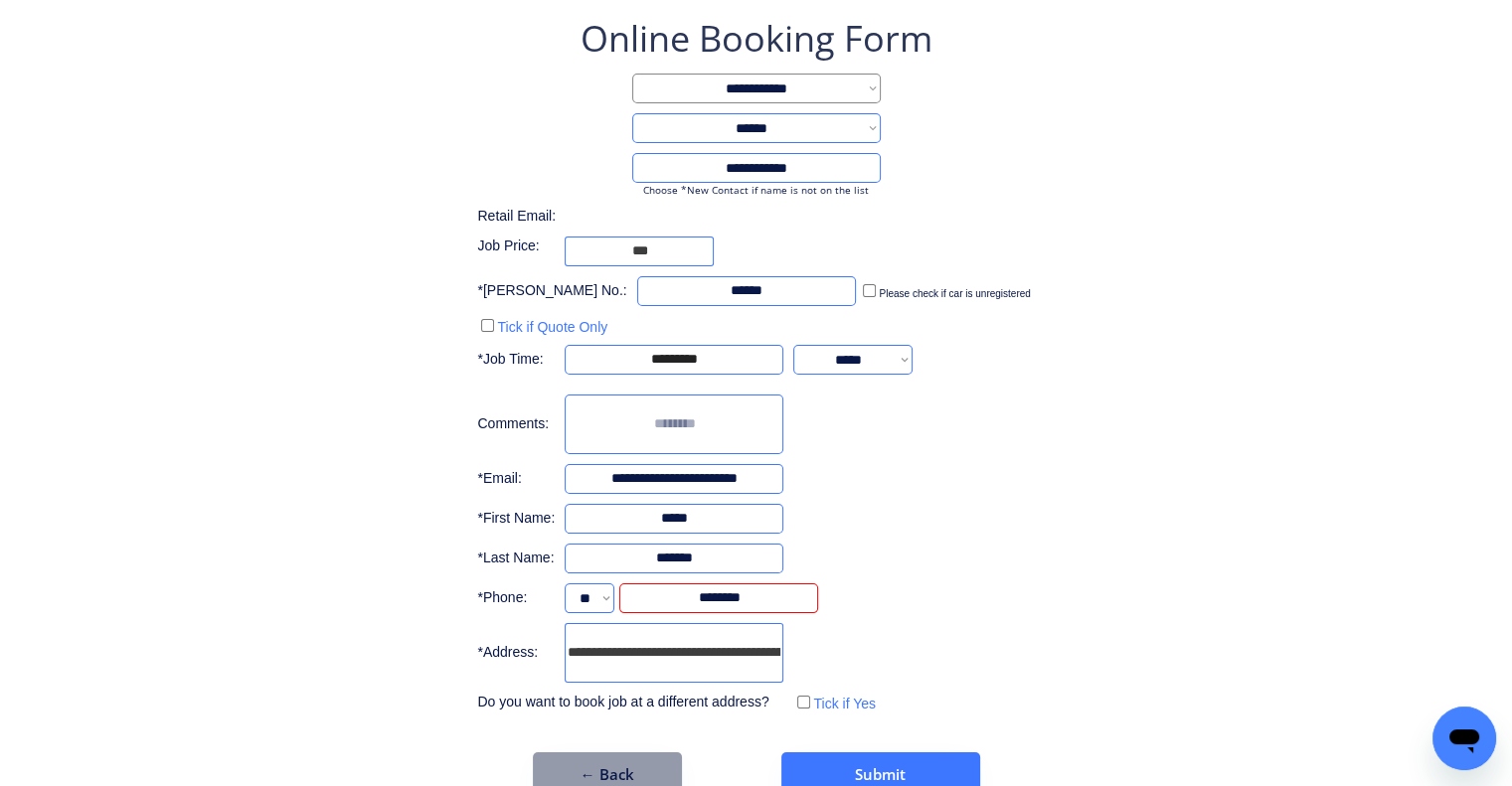 click on "**********" at bounding box center [756, 366] 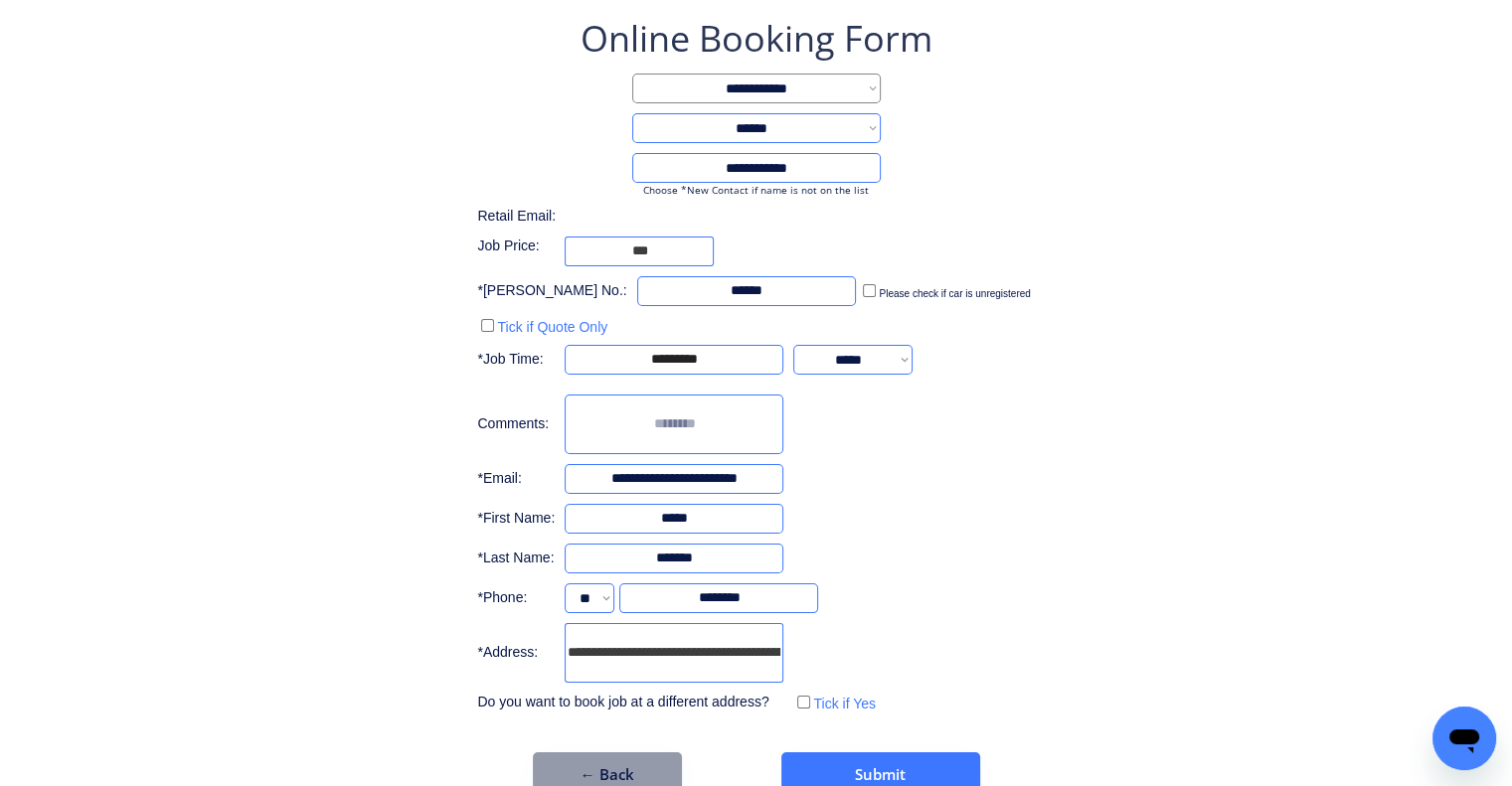 click on "**********" at bounding box center (756, 405) 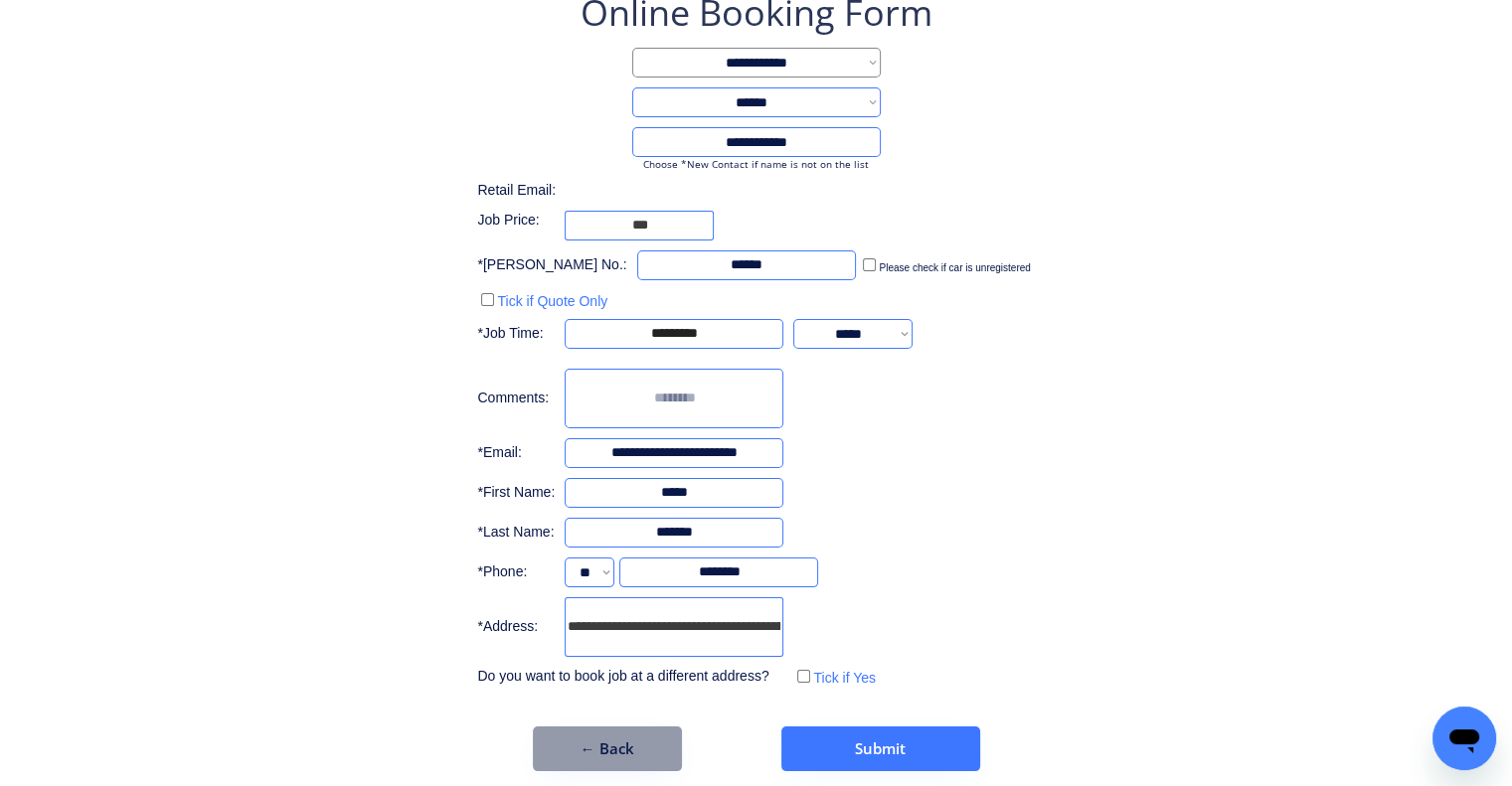 scroll, scrollTop: 135, scrollLeft: 0, axis: vertical 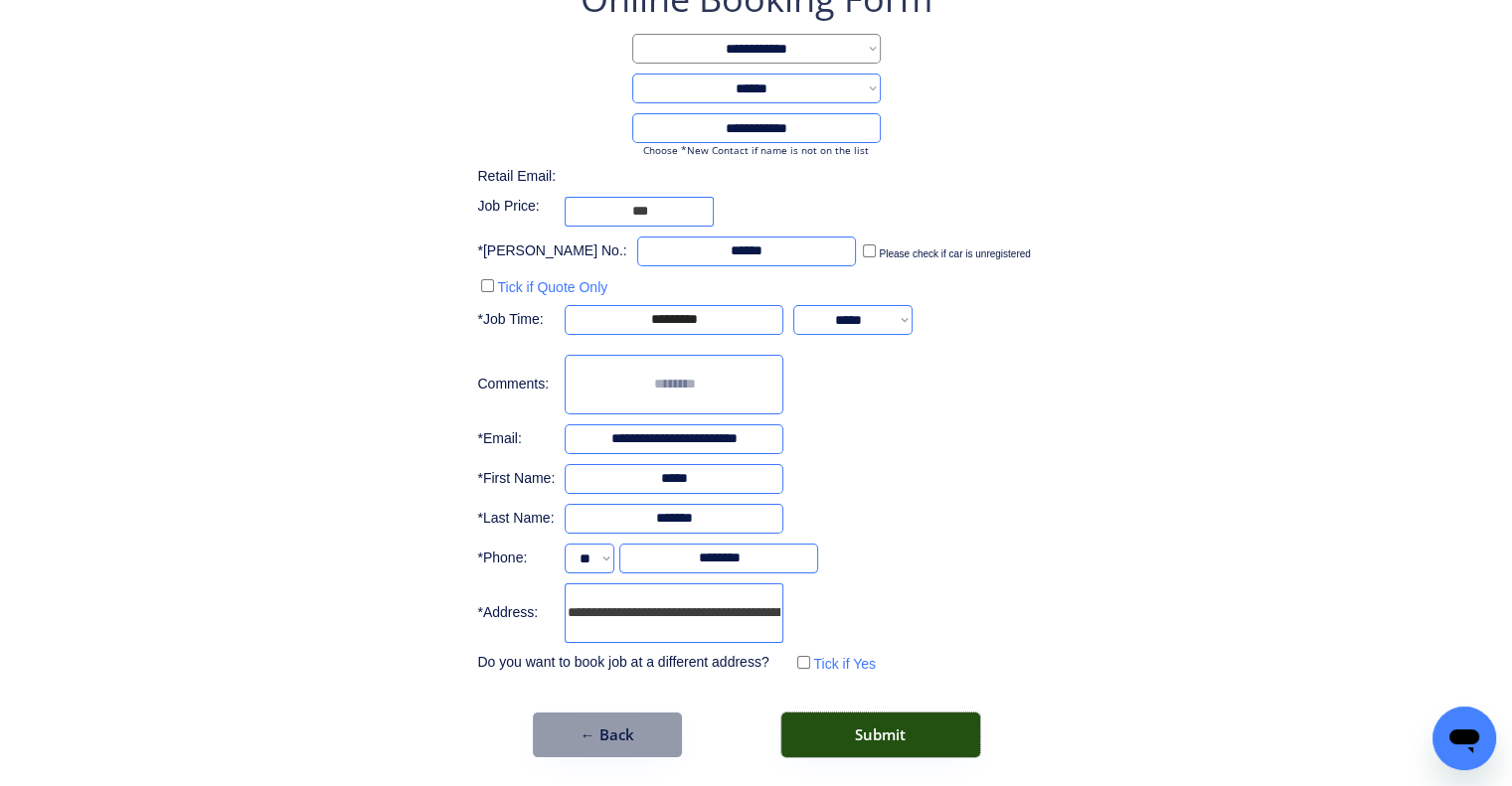 click on "Submit" at bounding box center (881, 734) 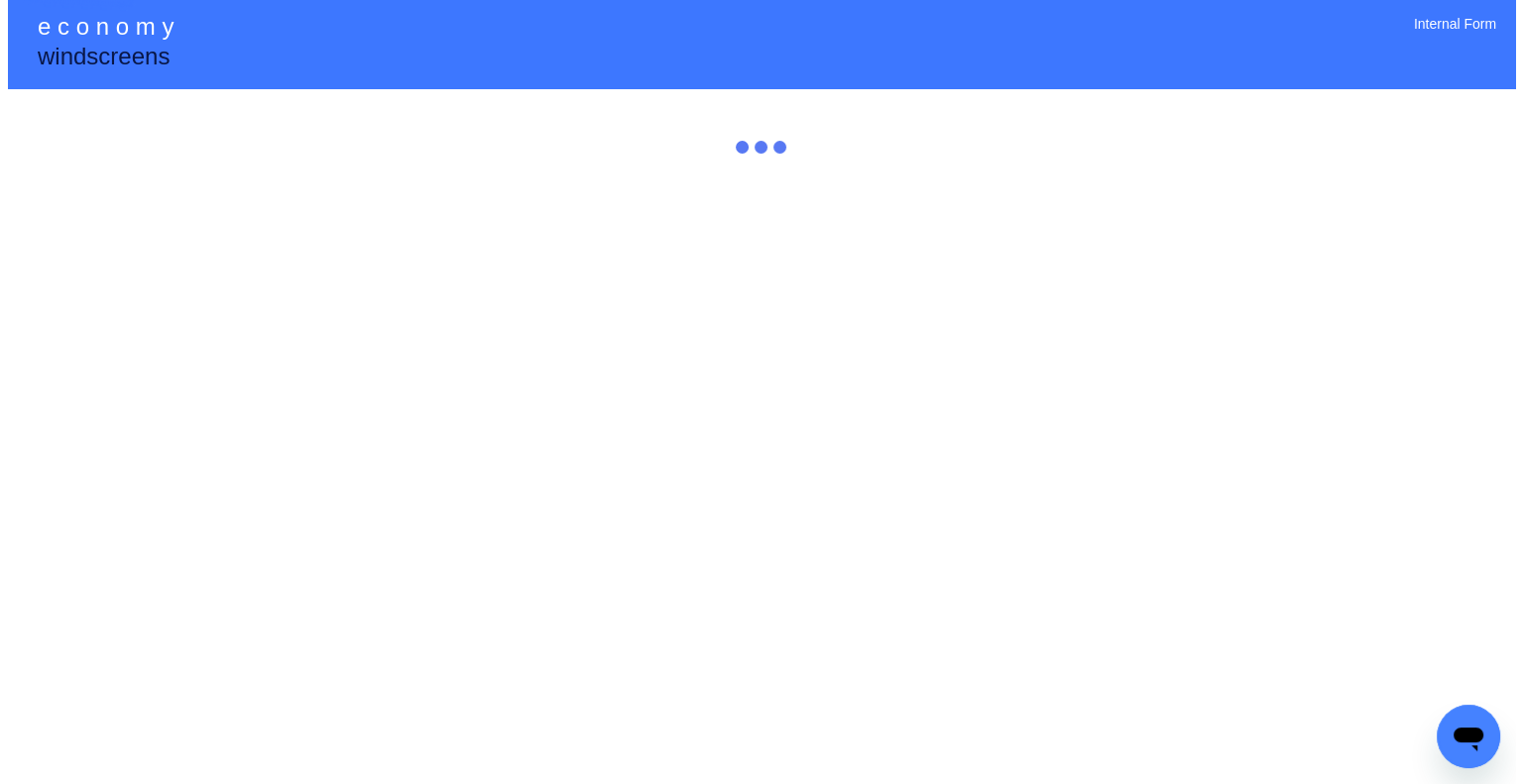 scroll, scrollTop: 0, scrollLeft: 0, axis: both 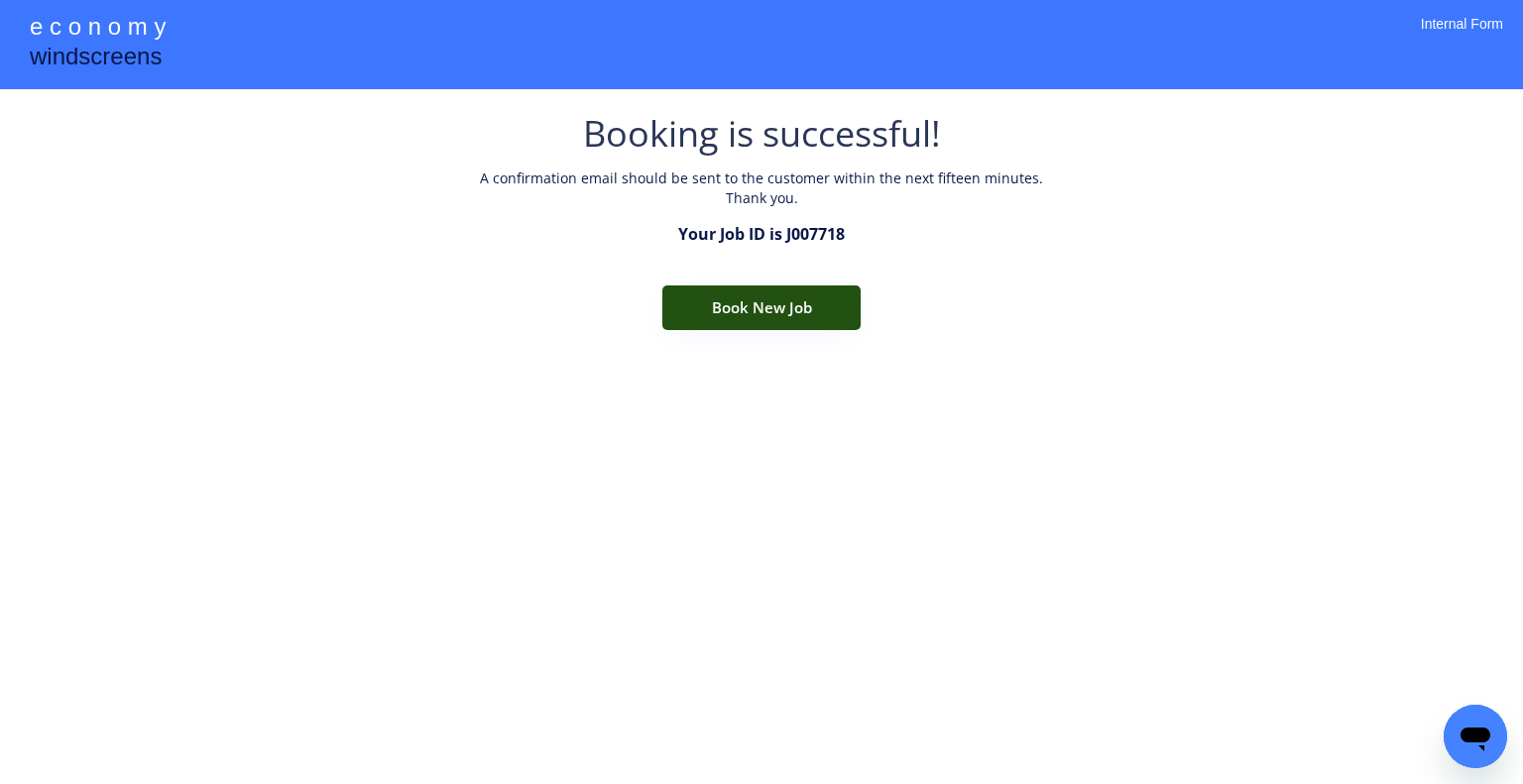click on "Book New Job" at bounding box center [762, 307] 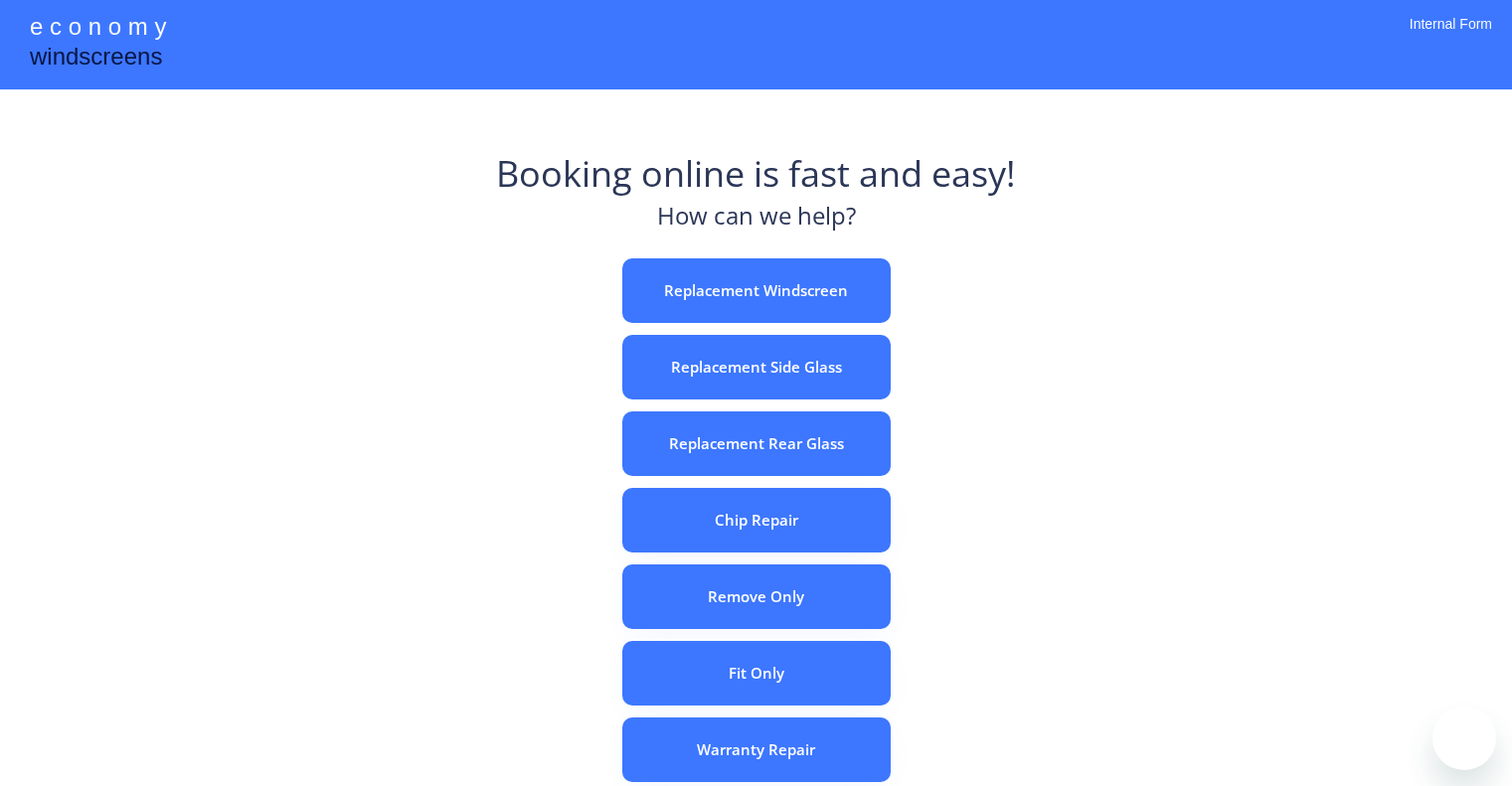 scroll, scrollTop: 0, scrollLeft: 0, axis: both 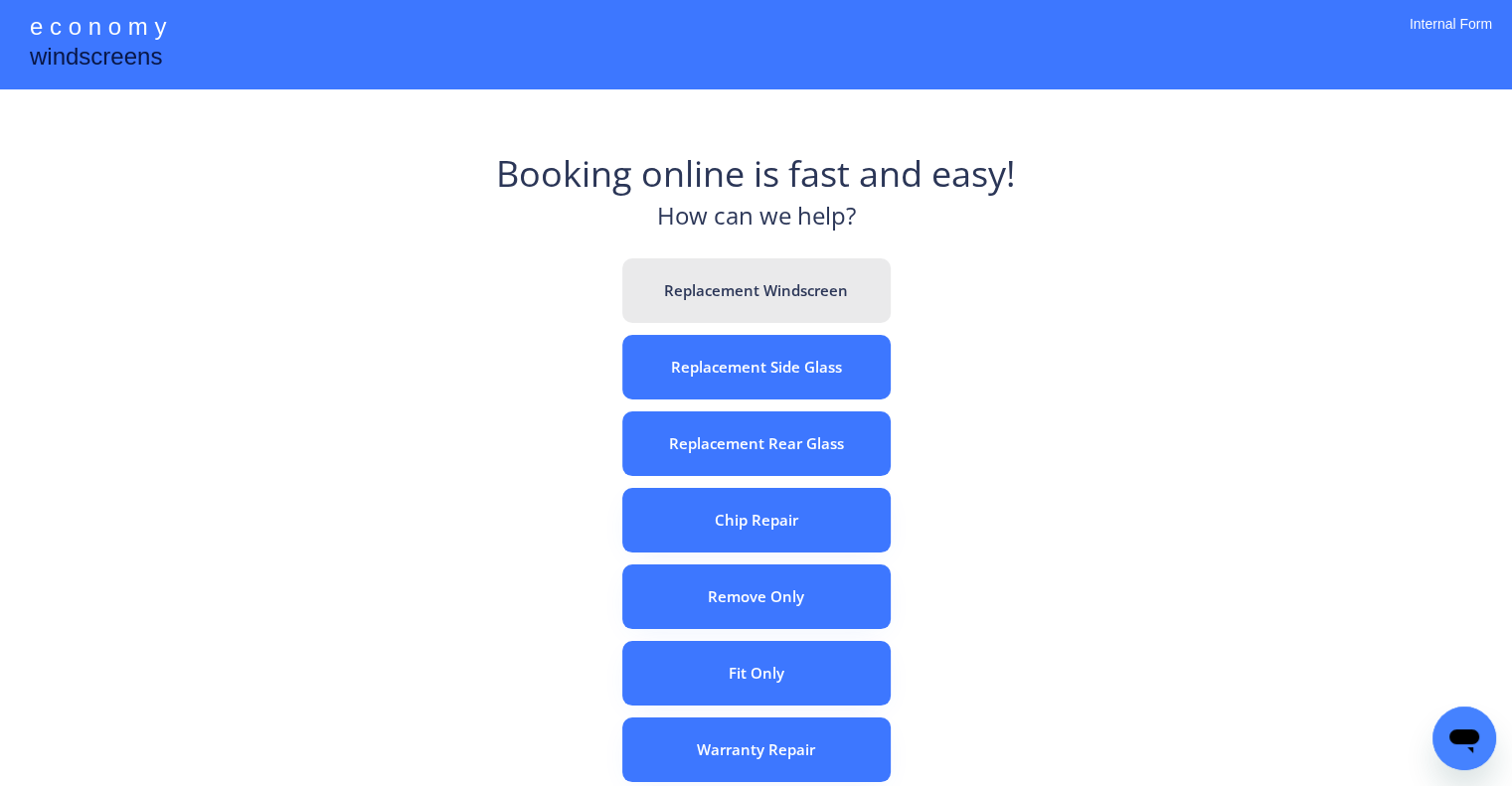 click on "Replacement Windscreen" at bounding box center [756, 290] 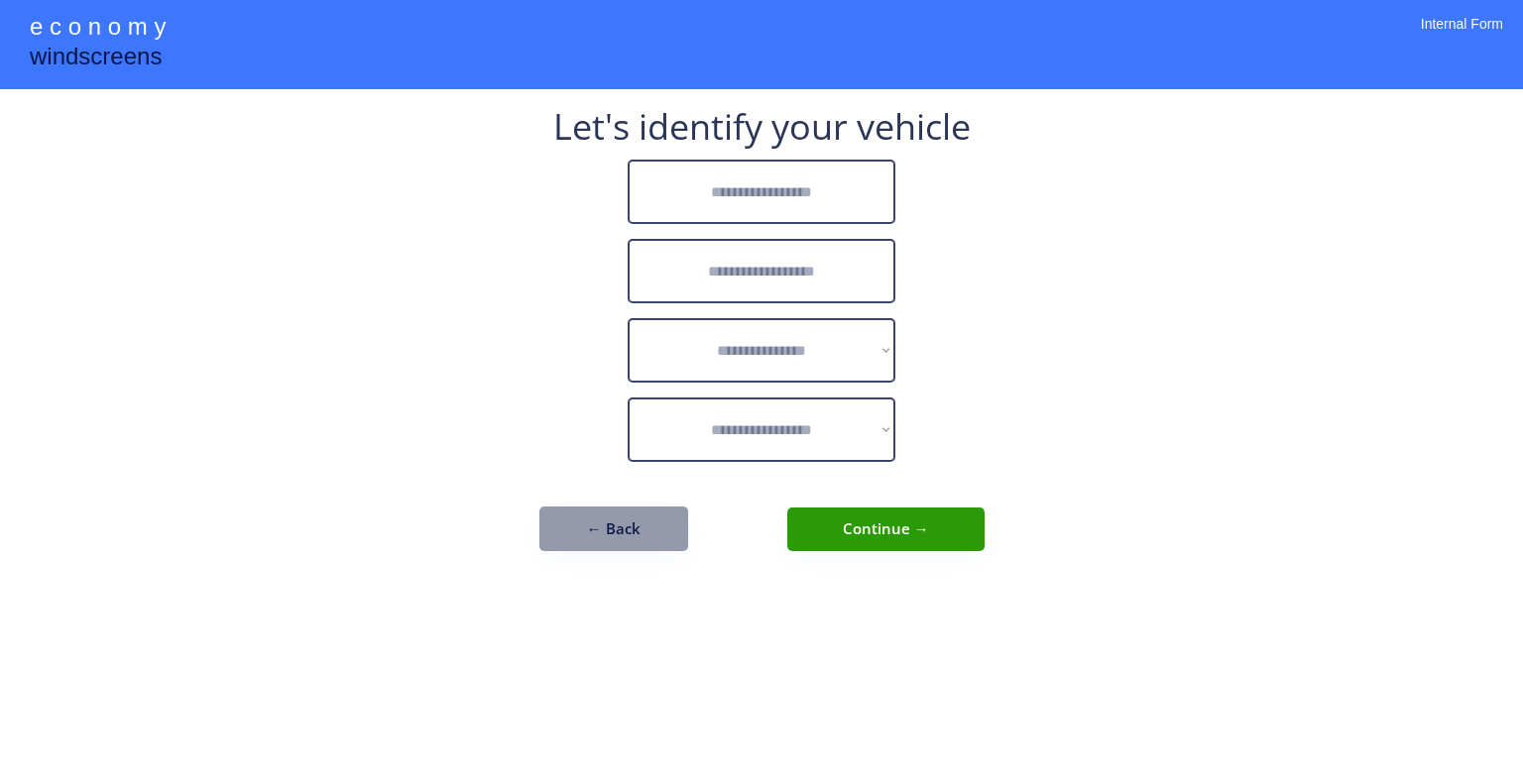 scroll, scrollTop: 0, scrollLeft: 0, axis: both 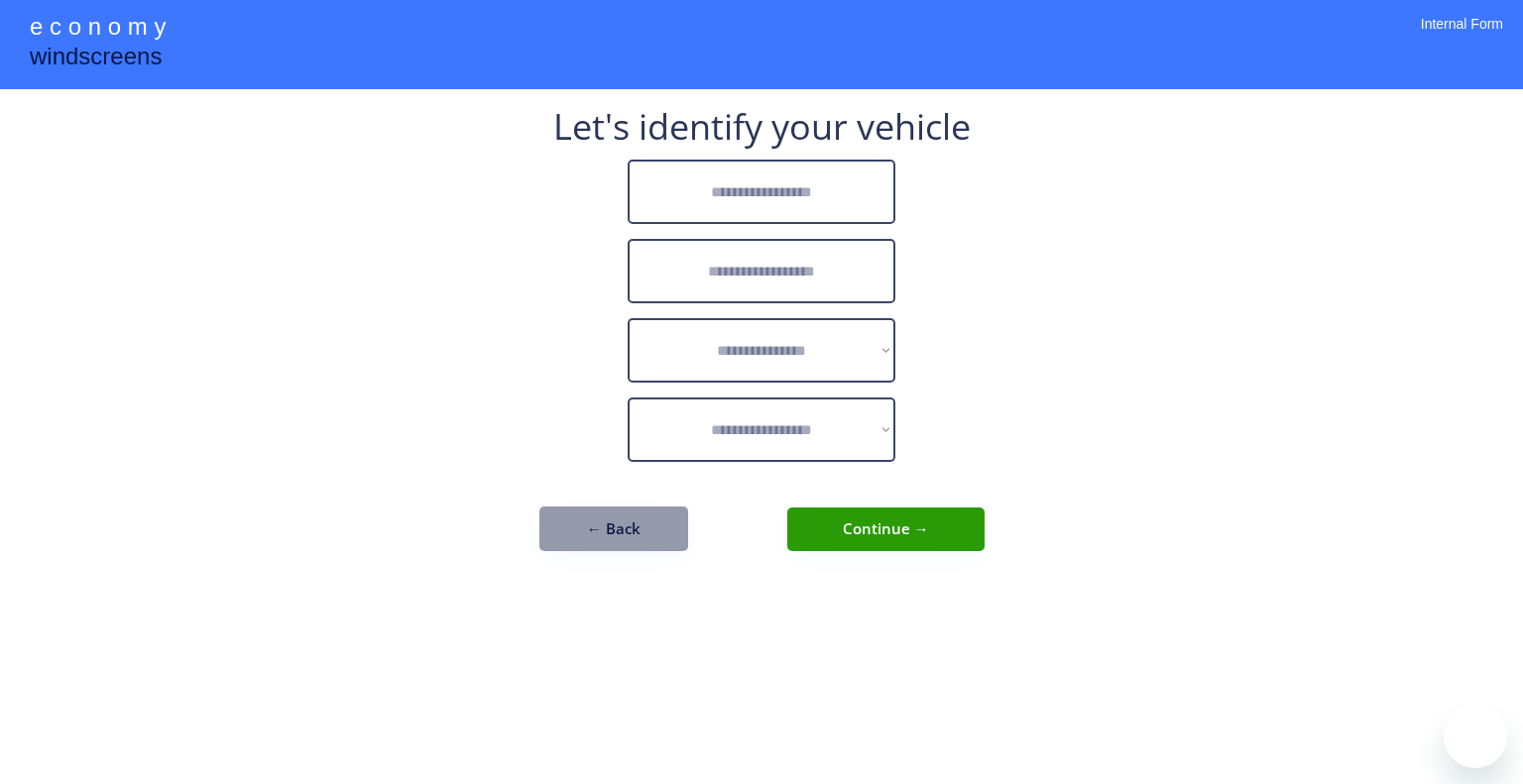 click at bounding box center (762, 191) 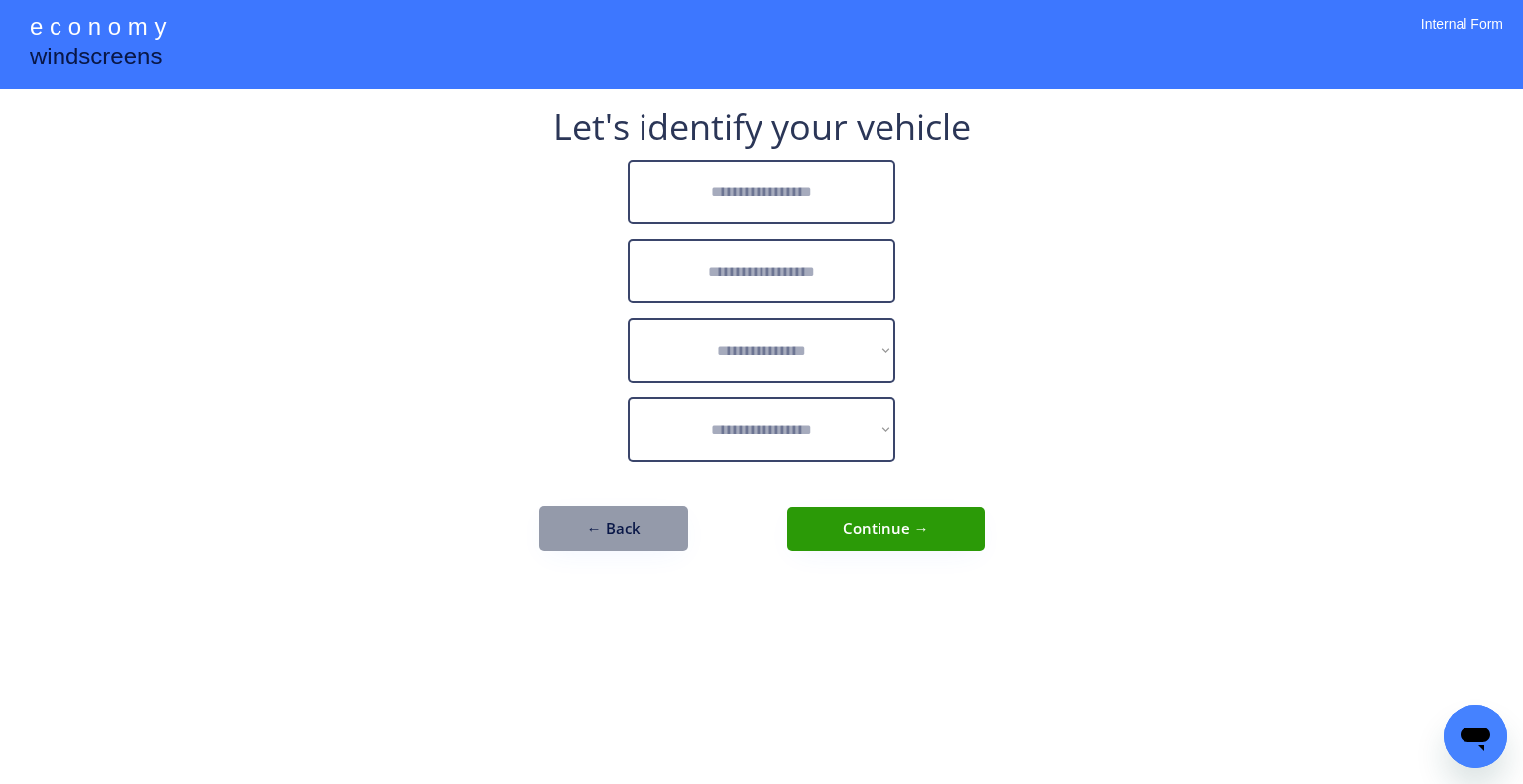 scroll, scrollTop: 0, scrollLeft: 0, axis: both 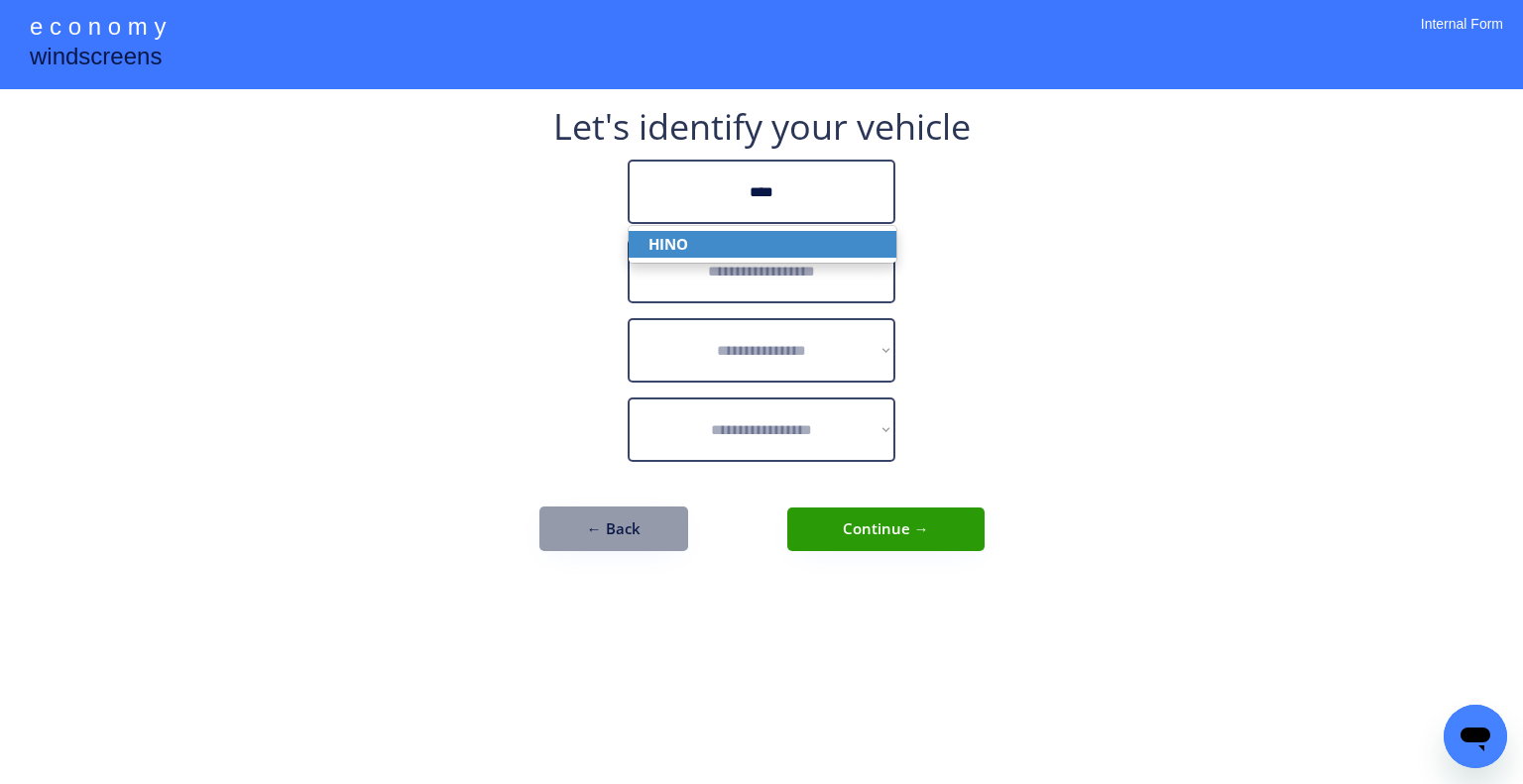 click on "HINO" at bounding box center [762, 244] 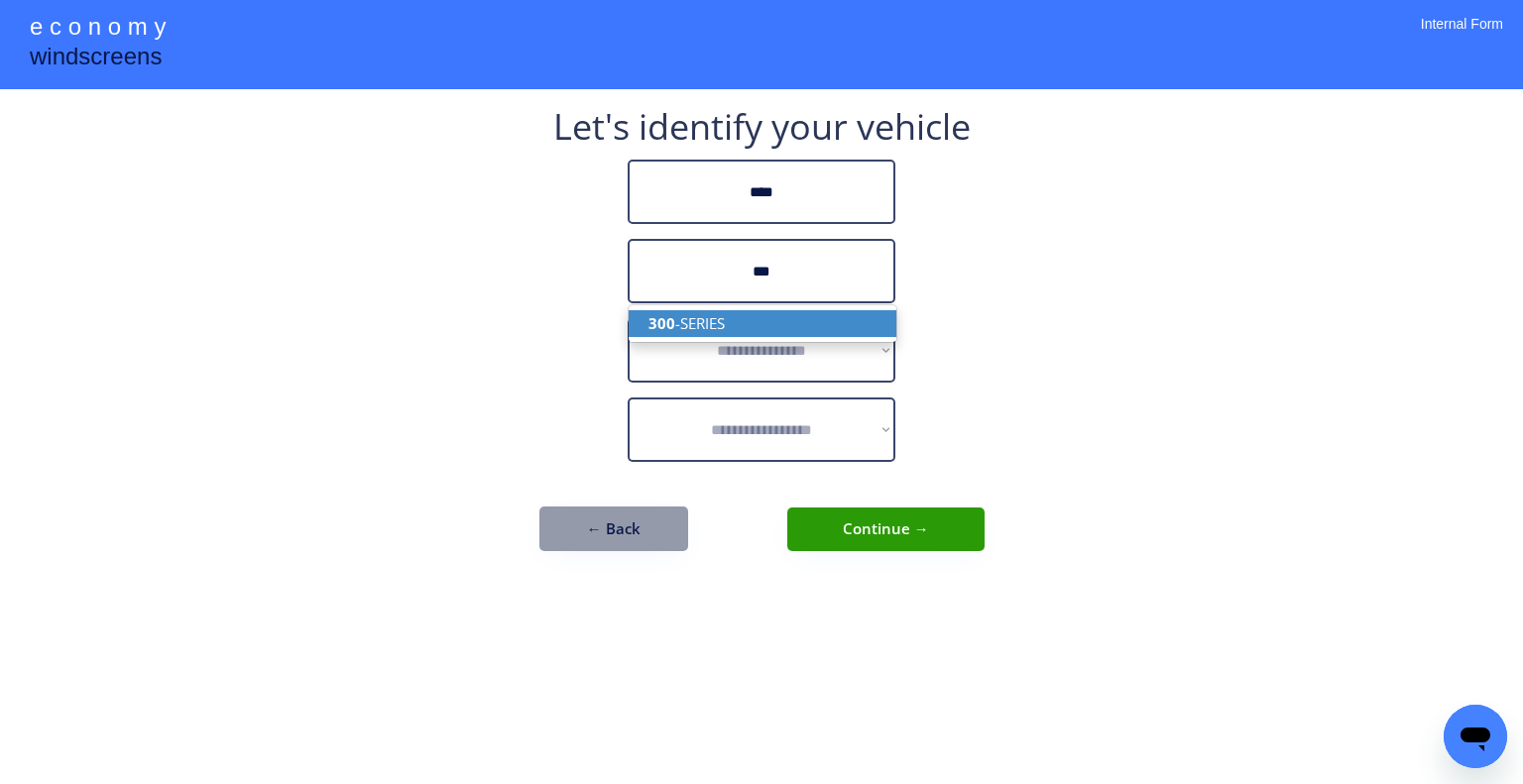 click on "300 -SERIES" at bounding box center [762, 323] 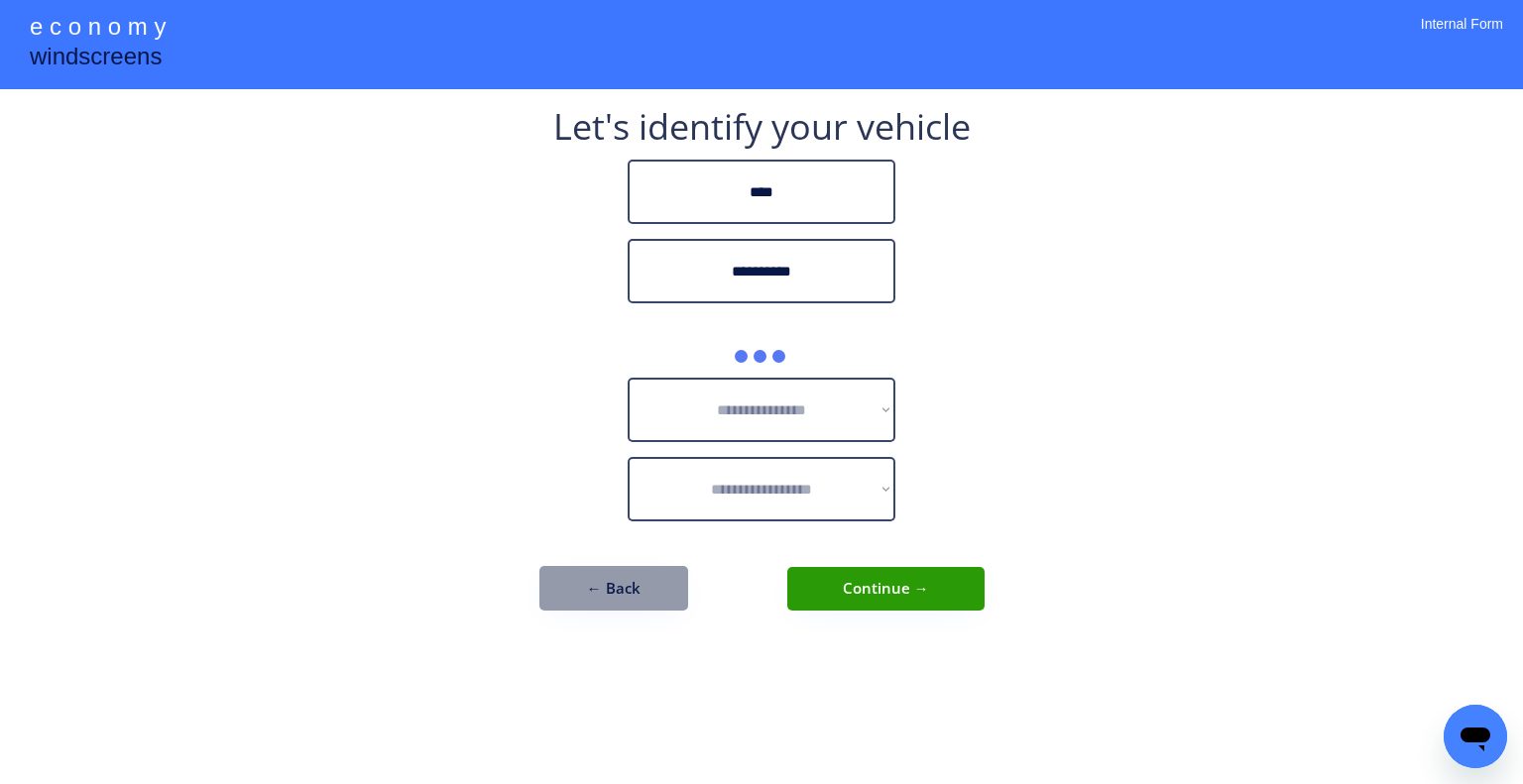 type on "**********" 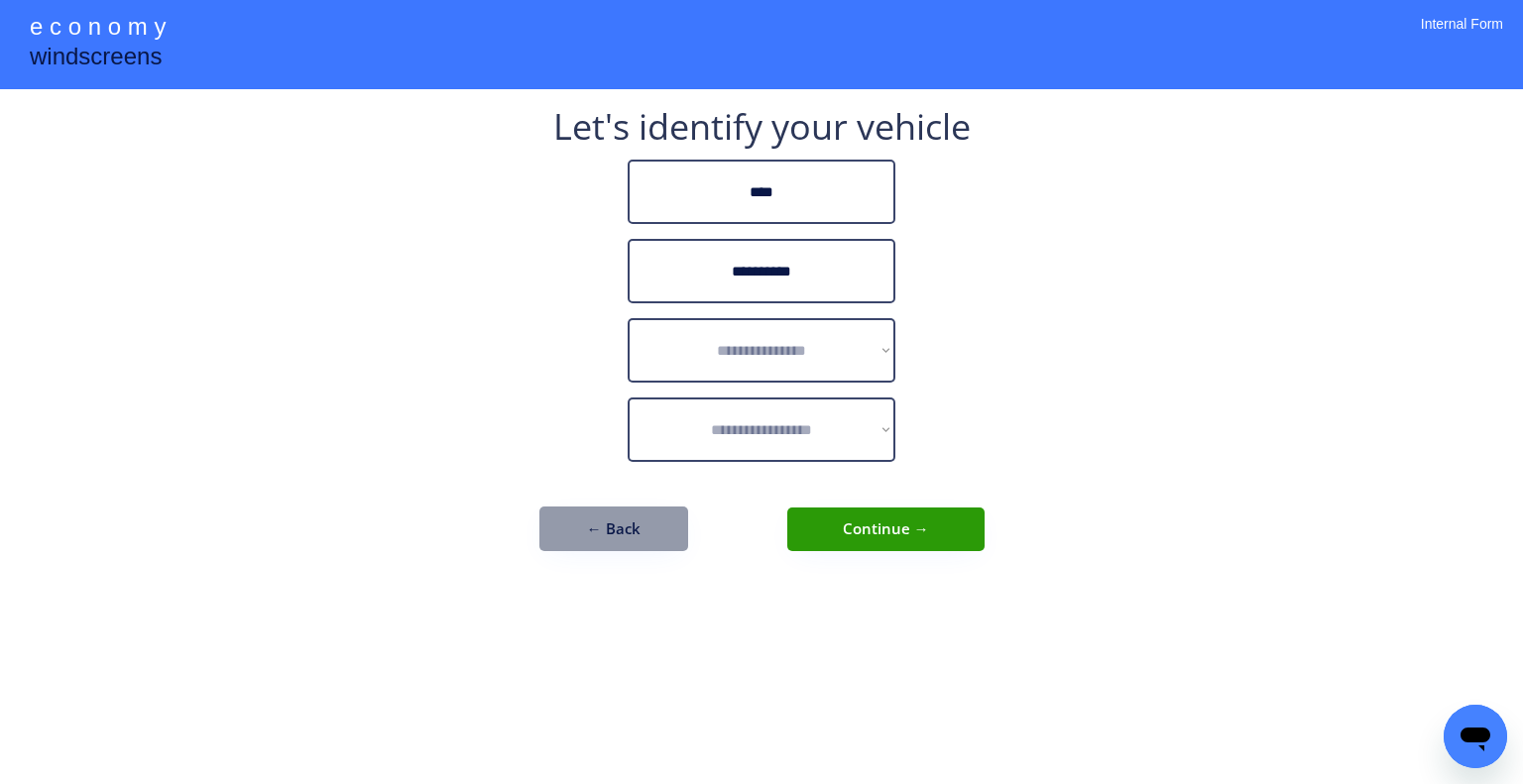 click on "**********" at bounding box center (762, 350) 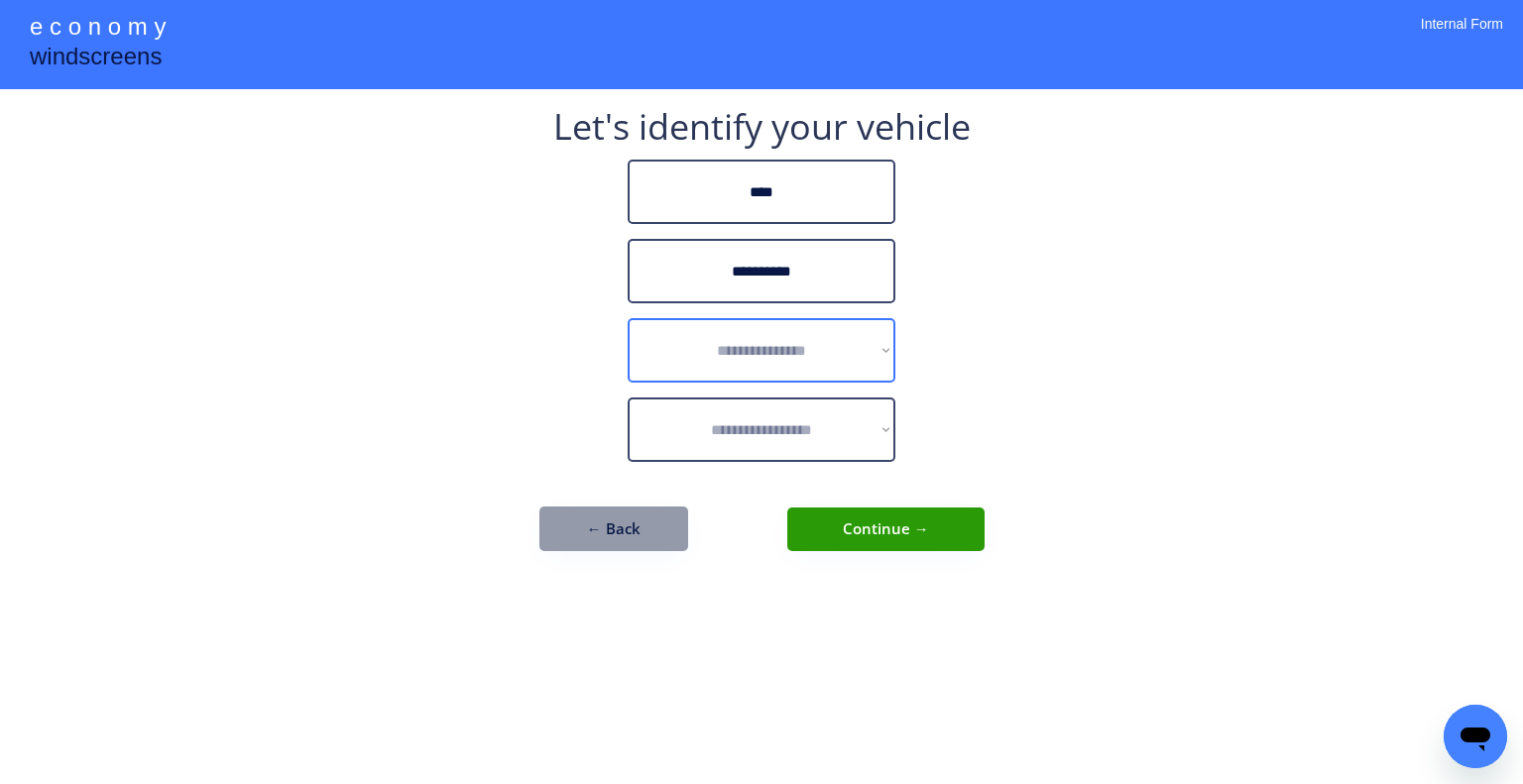 select on "******" 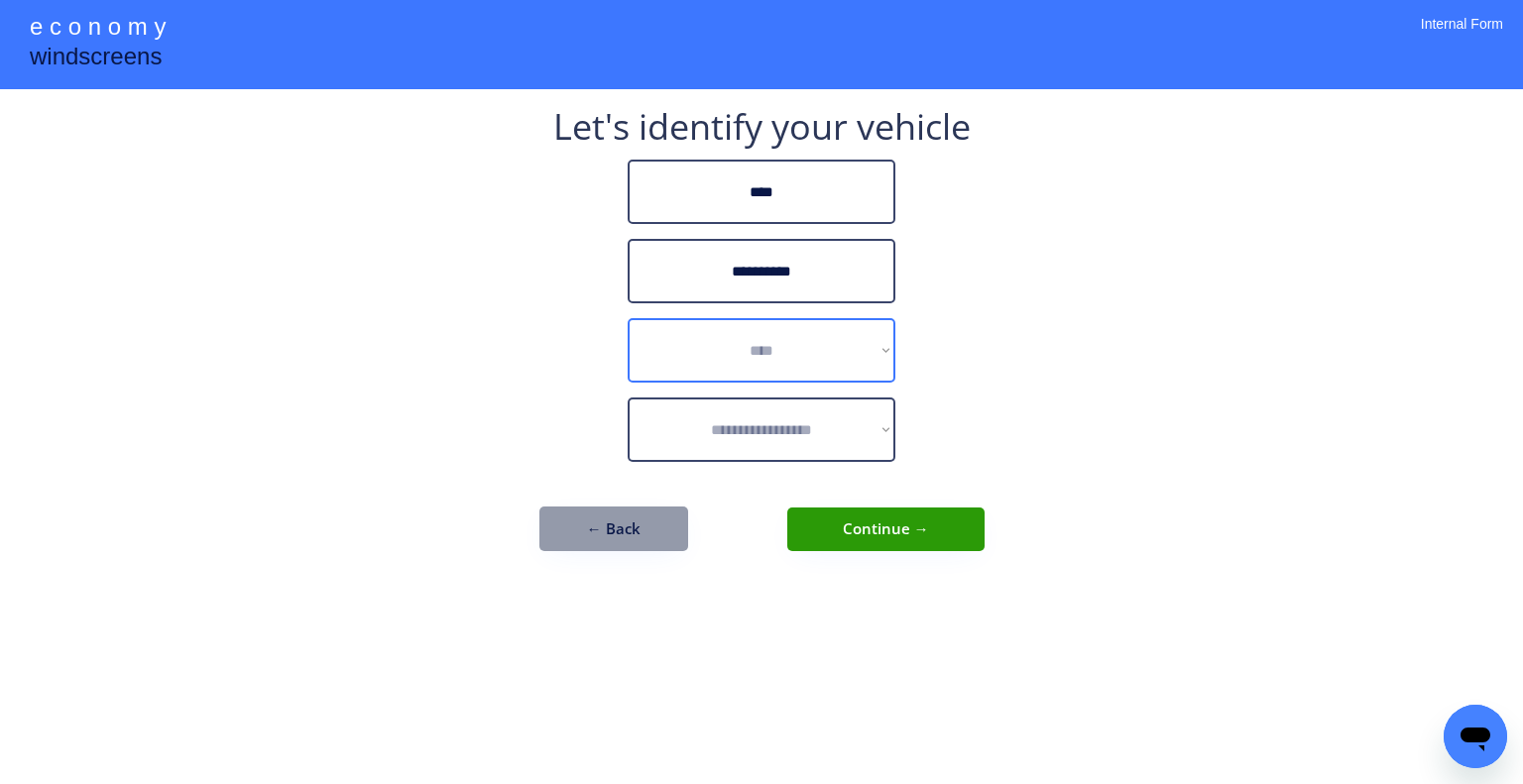 click on "**********" at bounding box center [762, 350] 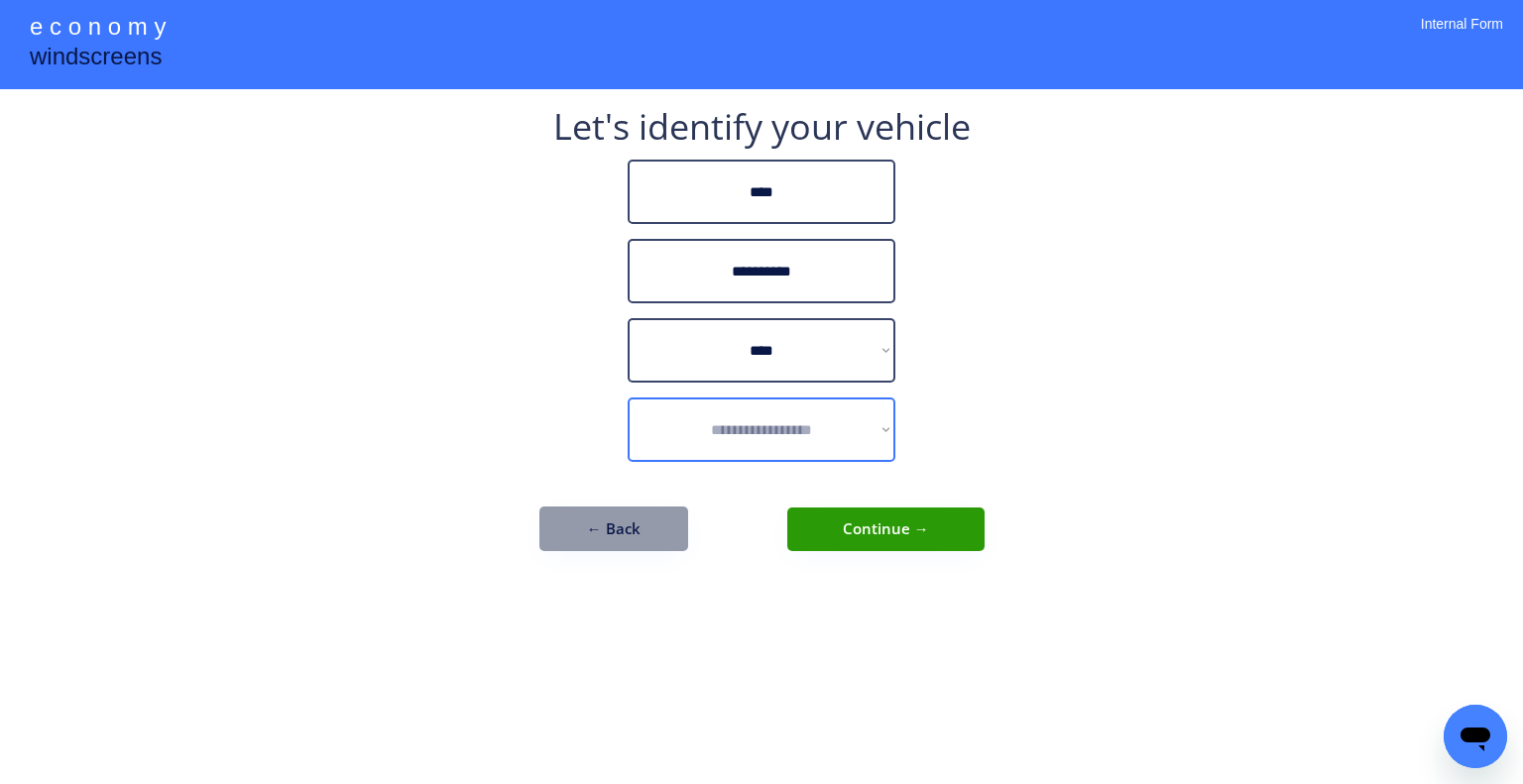 click on "**********" at bounding box center [762, 429] 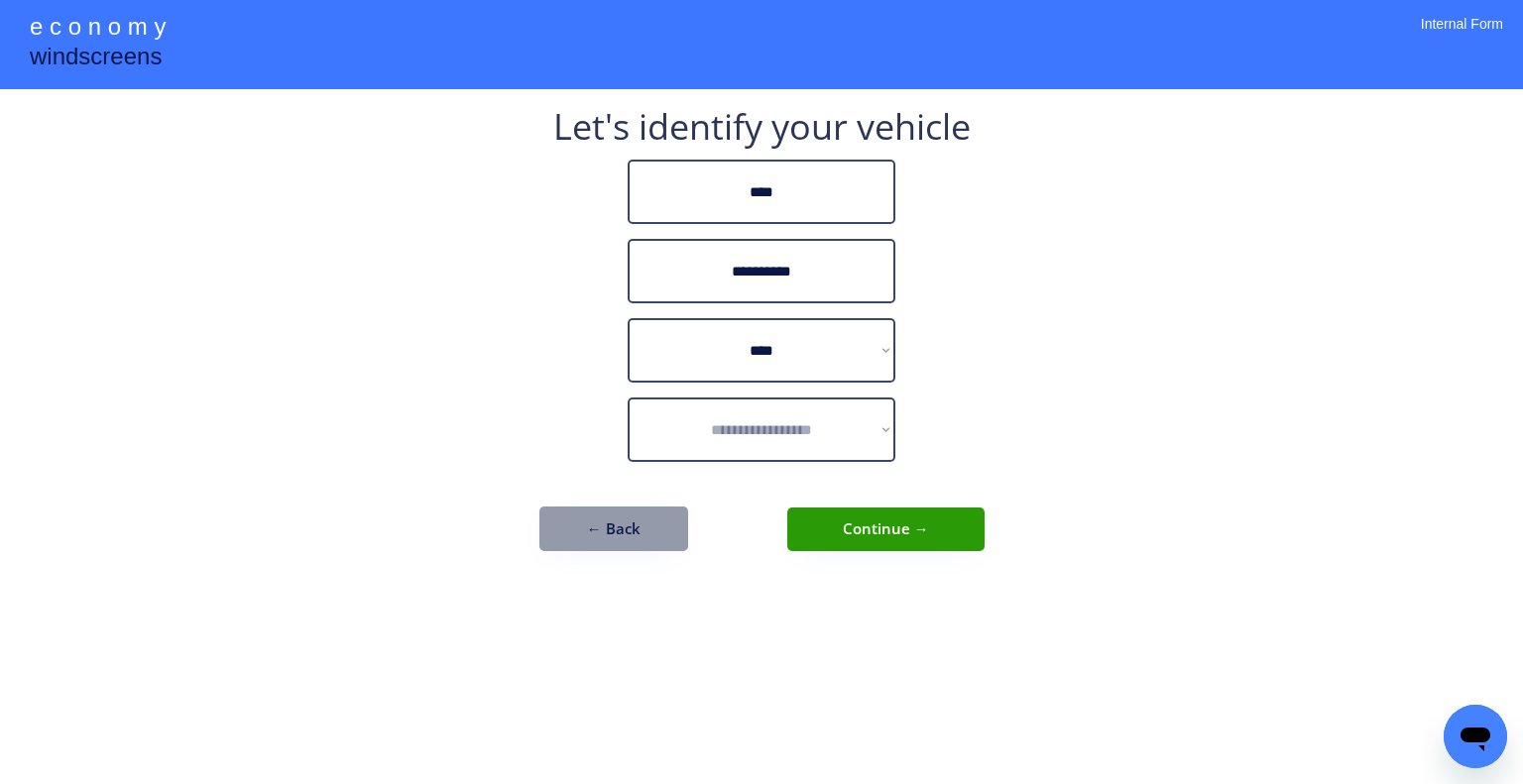 click on "**********" at bounding box center (762, 429) 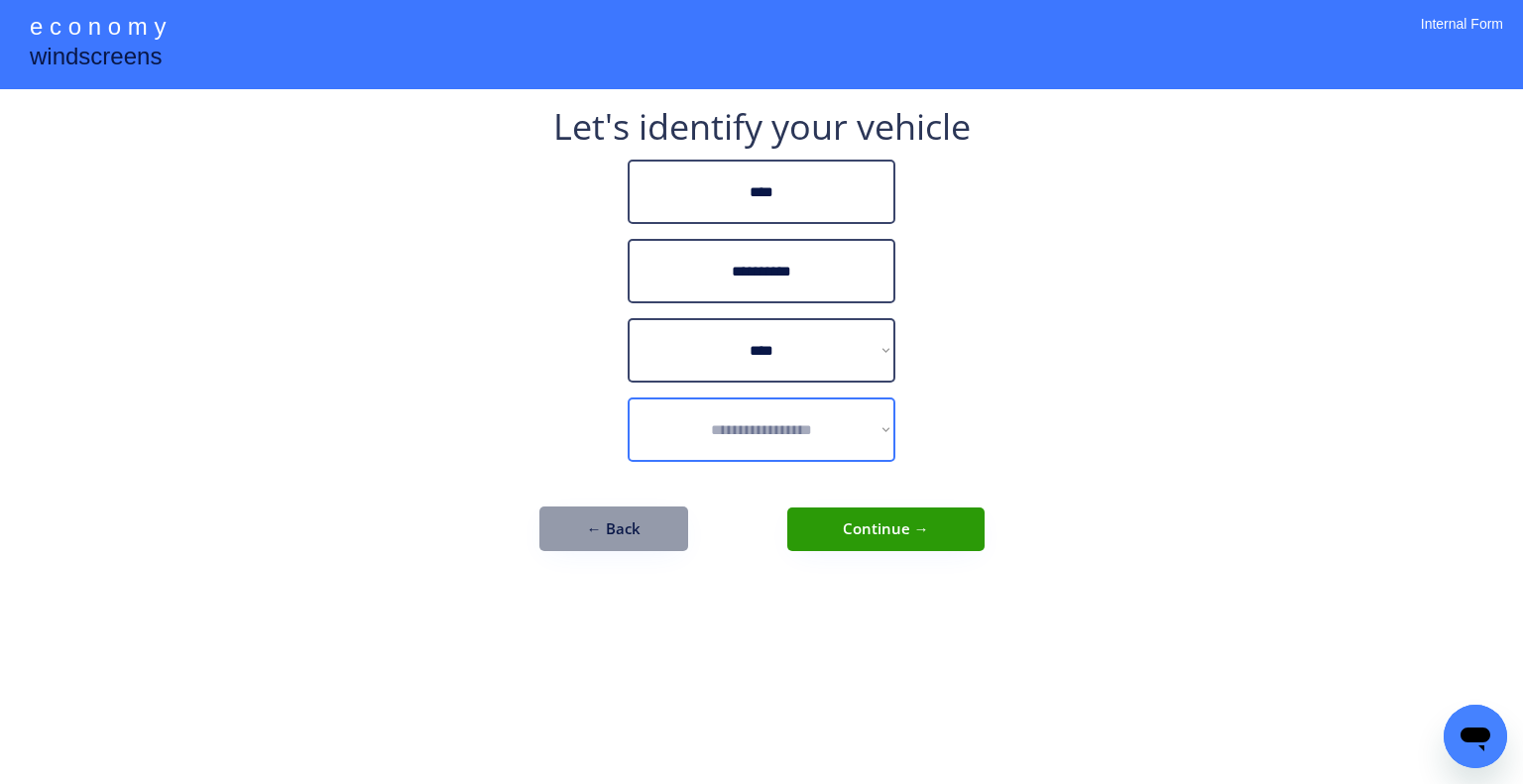 click on "**********" at bounding box center (762, 392) 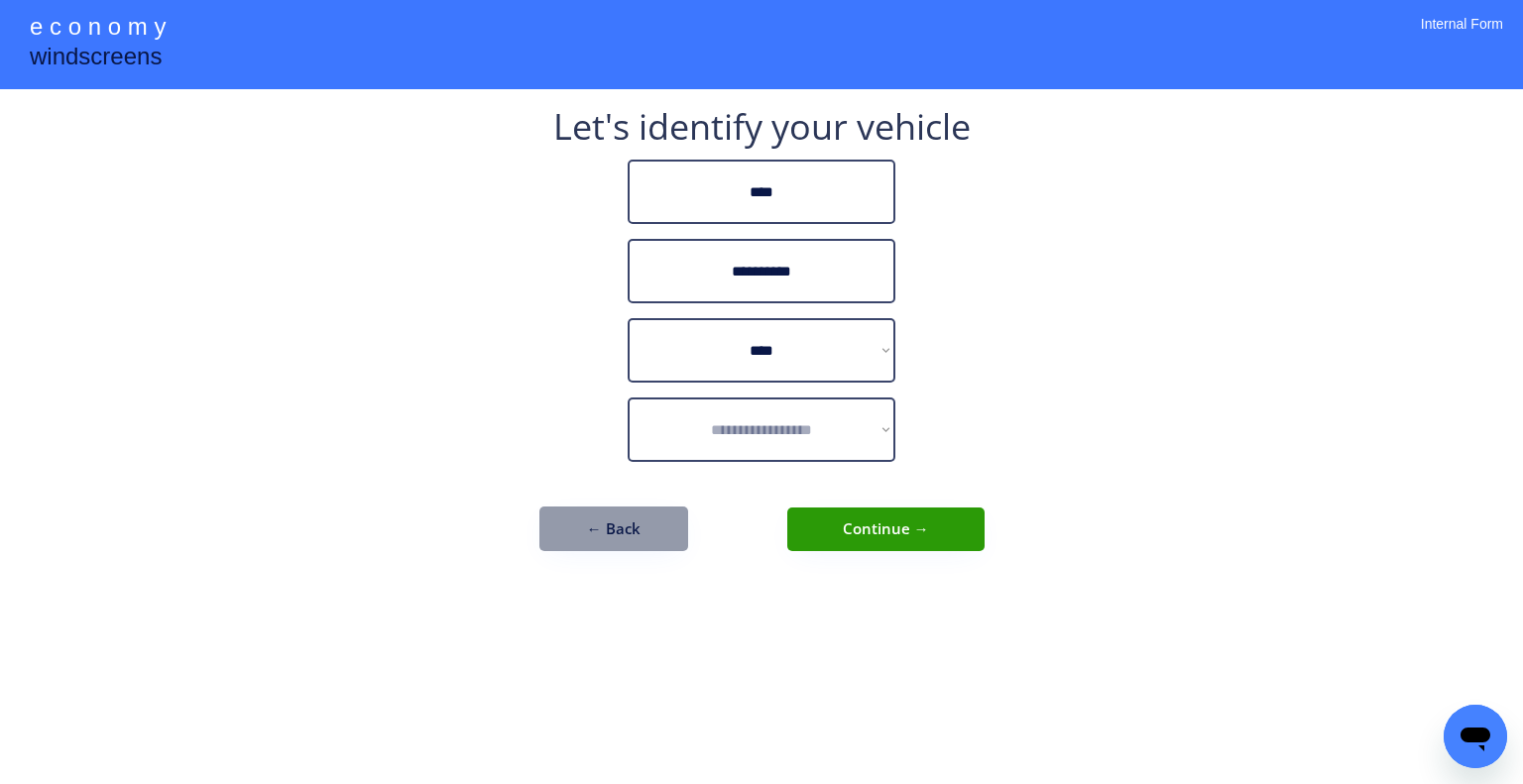 click on "**********" at bounding box center [762, 392] 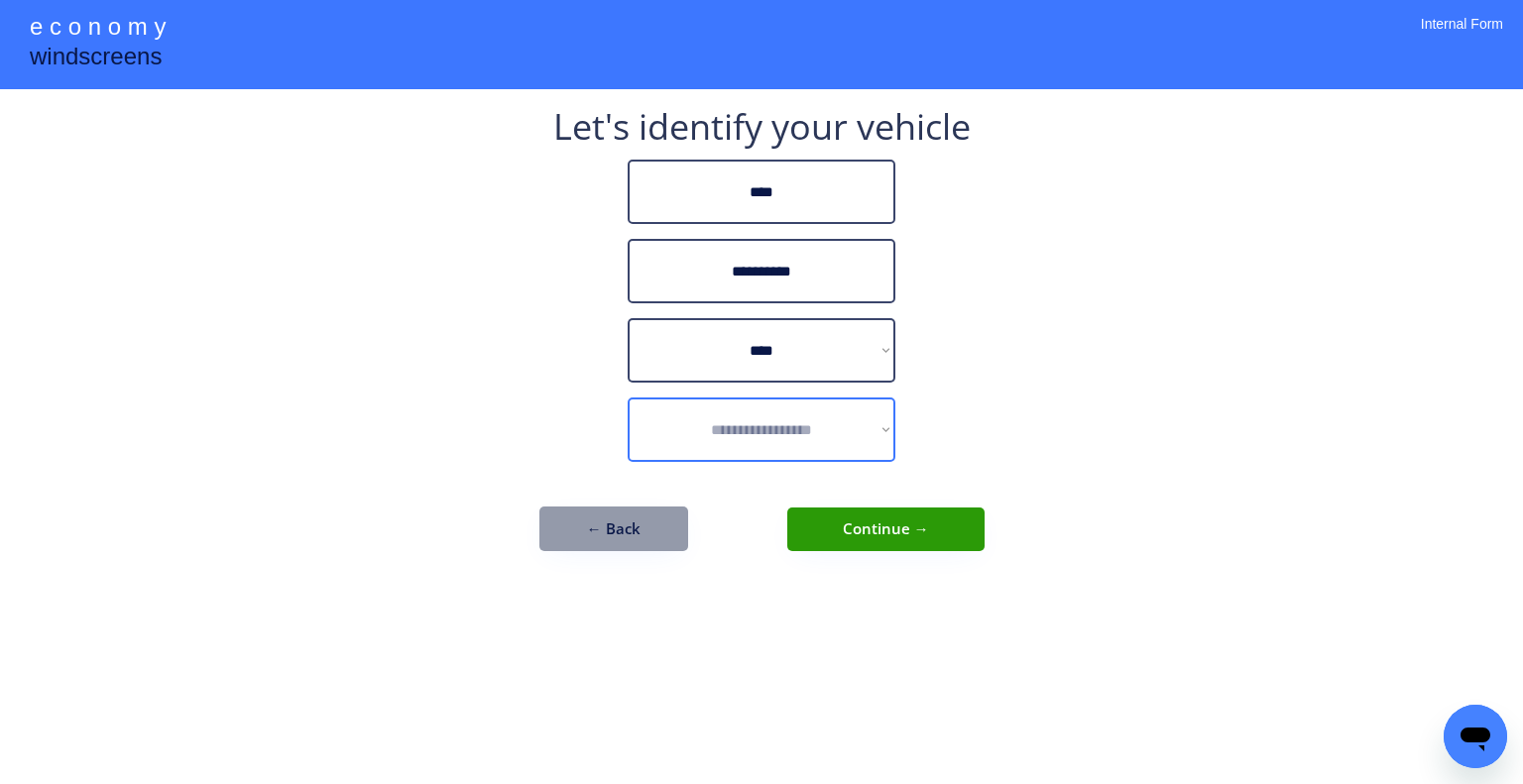 drag, startPoint x: 792, startPoint y: 428, endPoint x: 971, endPoint y: 480, distance: 186.40011 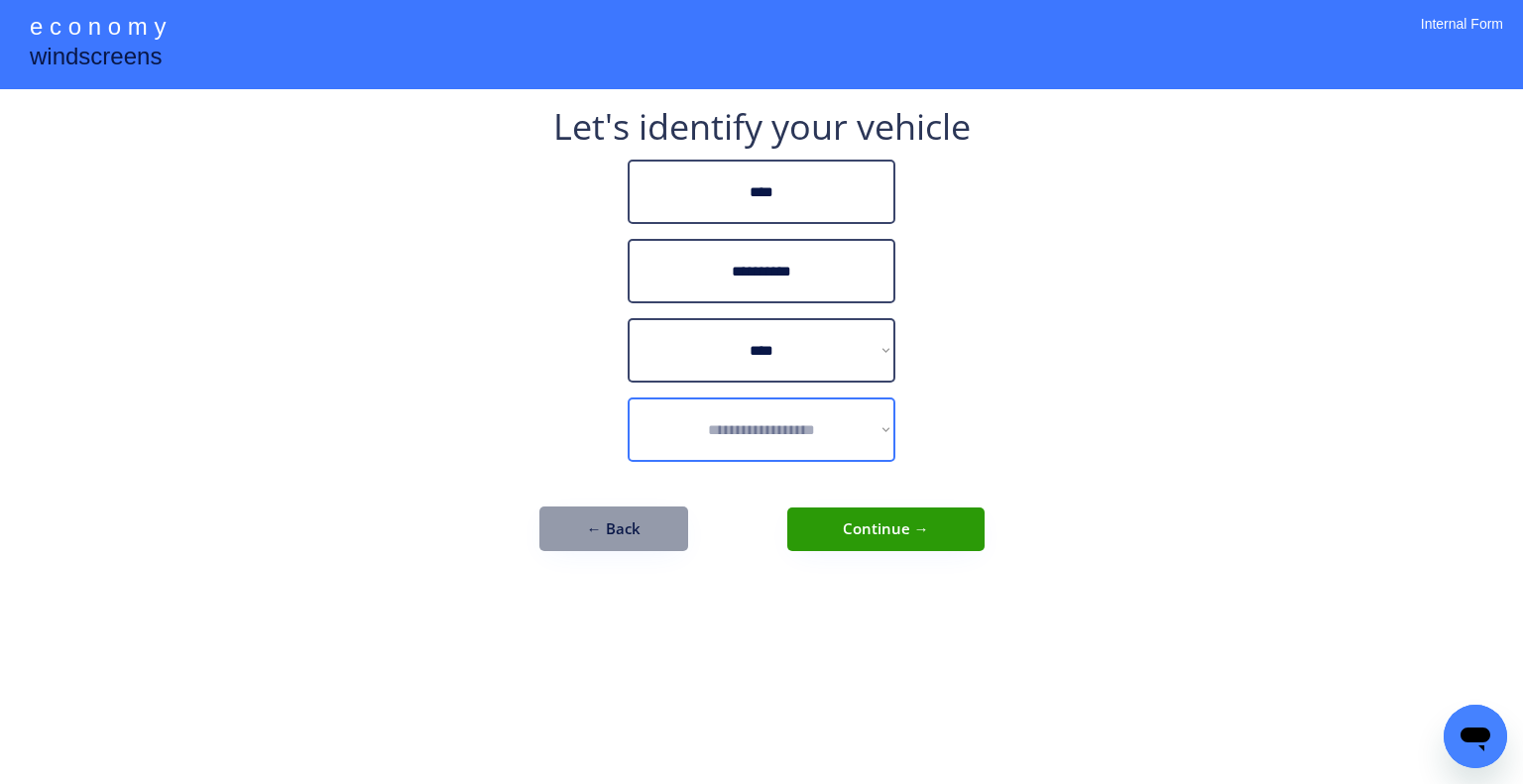 click on "**********" at bounding box center [762, 429] 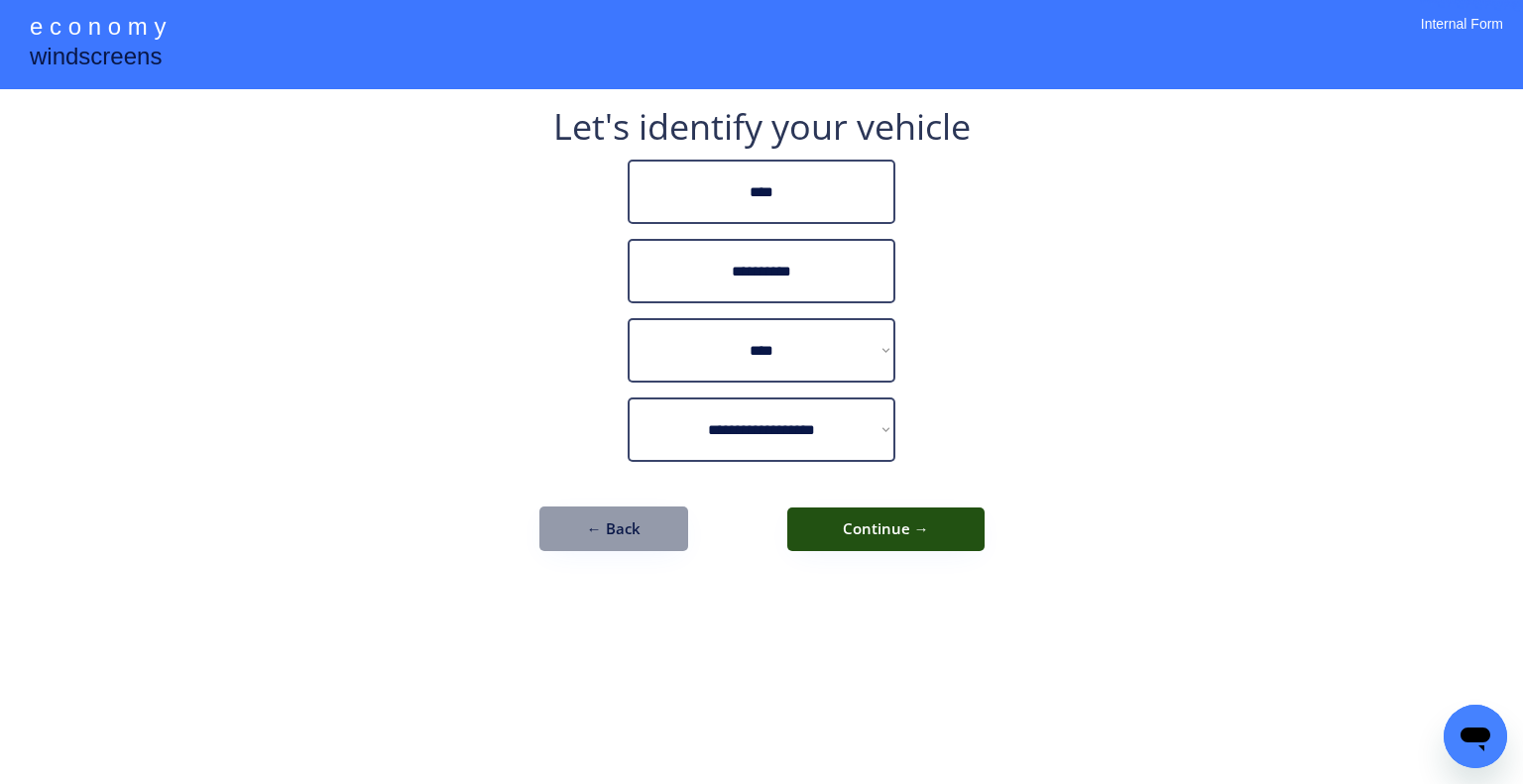 click on "Continue    →" at bounding box center (885, 529) 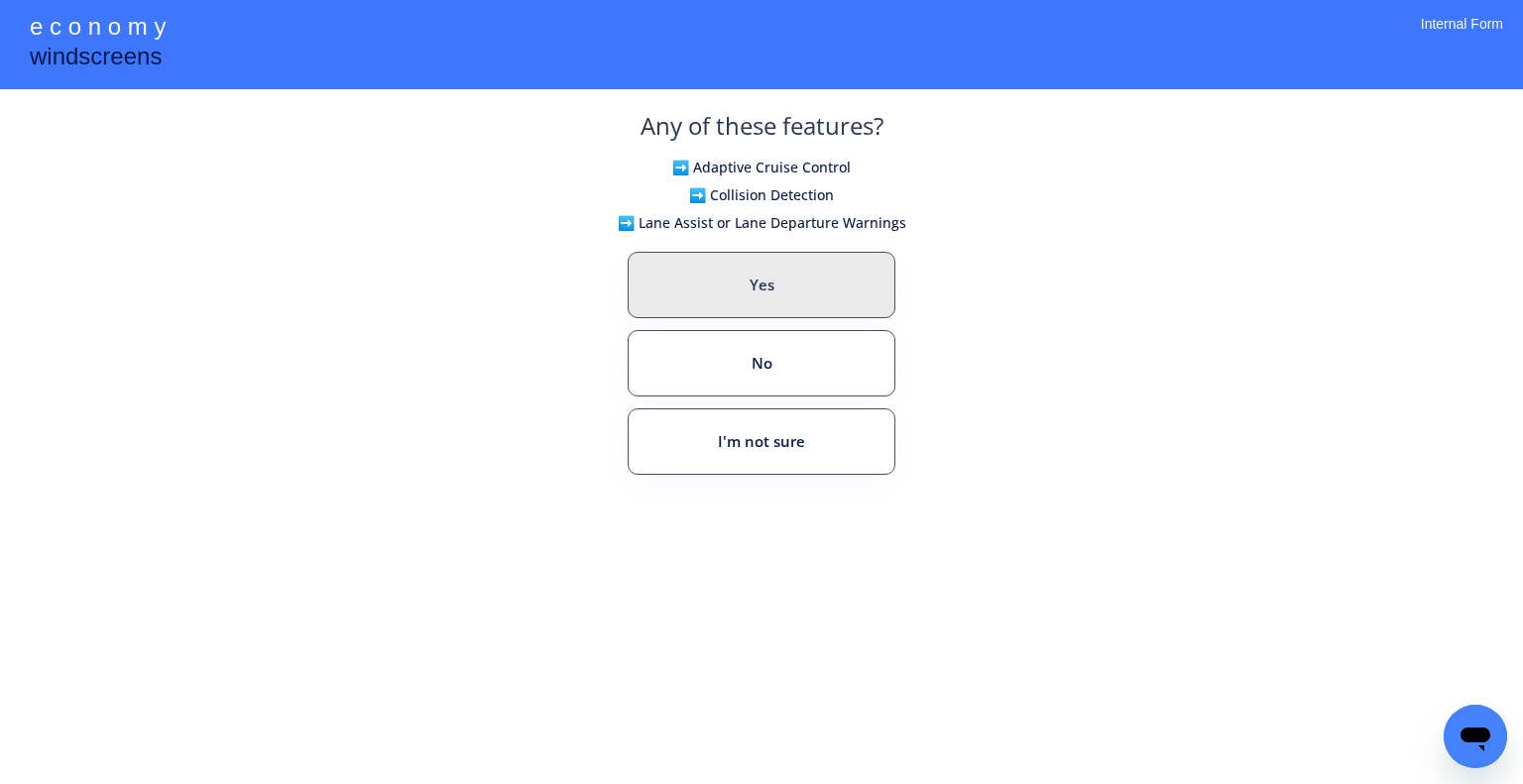 click on "Yes No I'm not sure" at bounding box center (762, 406) 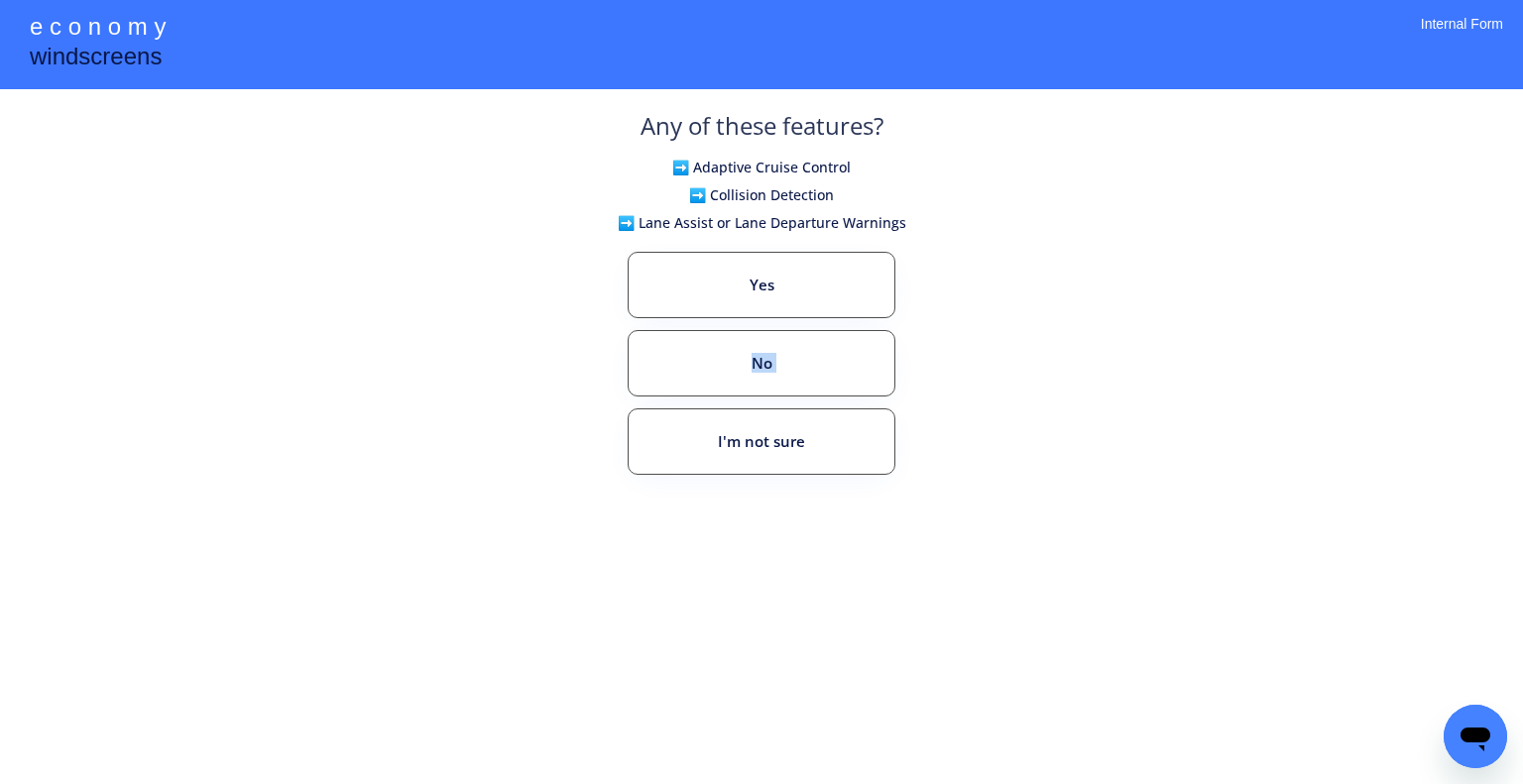 drag, startPoint x: 796, startPoint y: 328, endPoint x: 805, endPoint y: 280, distance: 48.836462 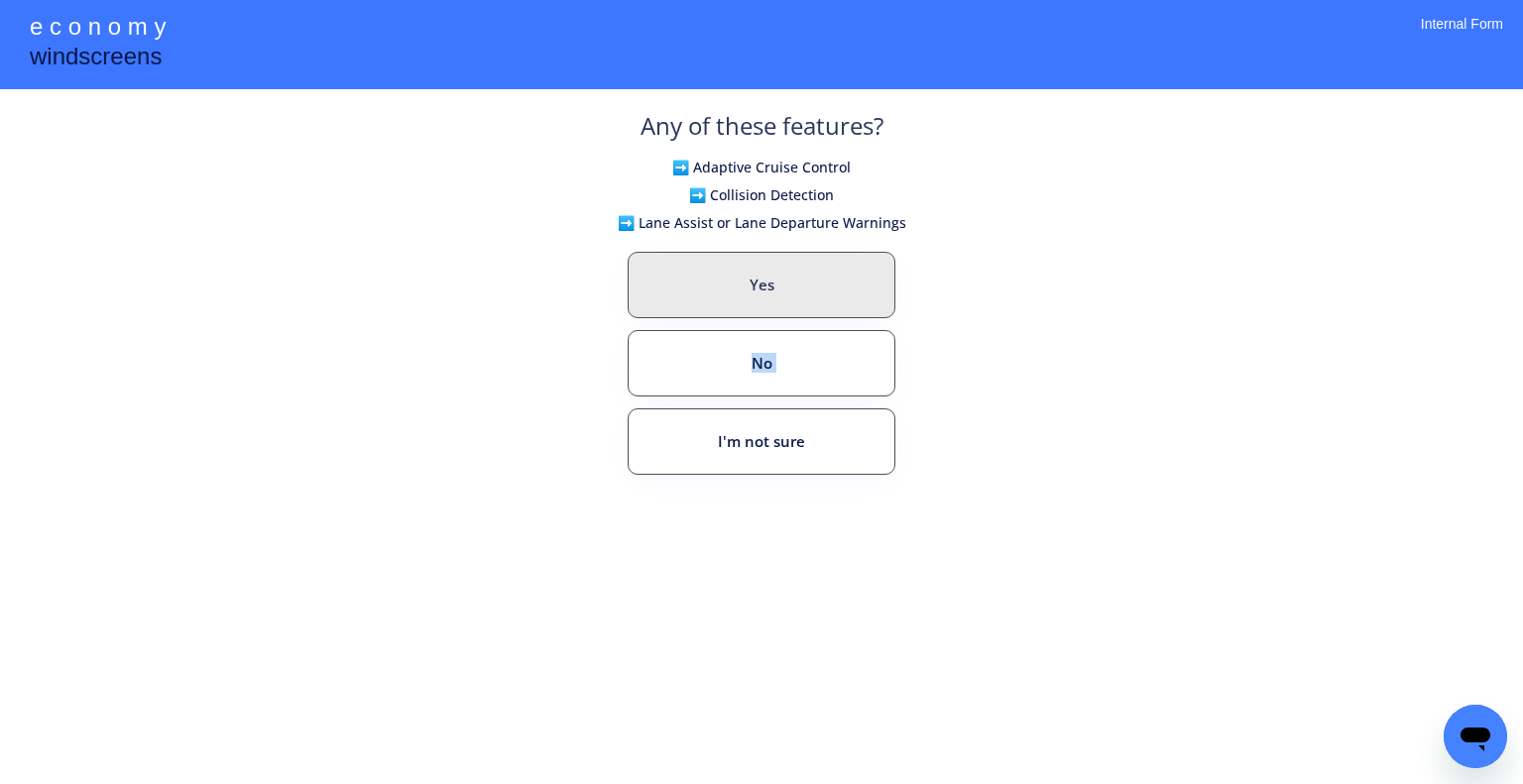 click on "Yes" at bounding box center [762, 284] 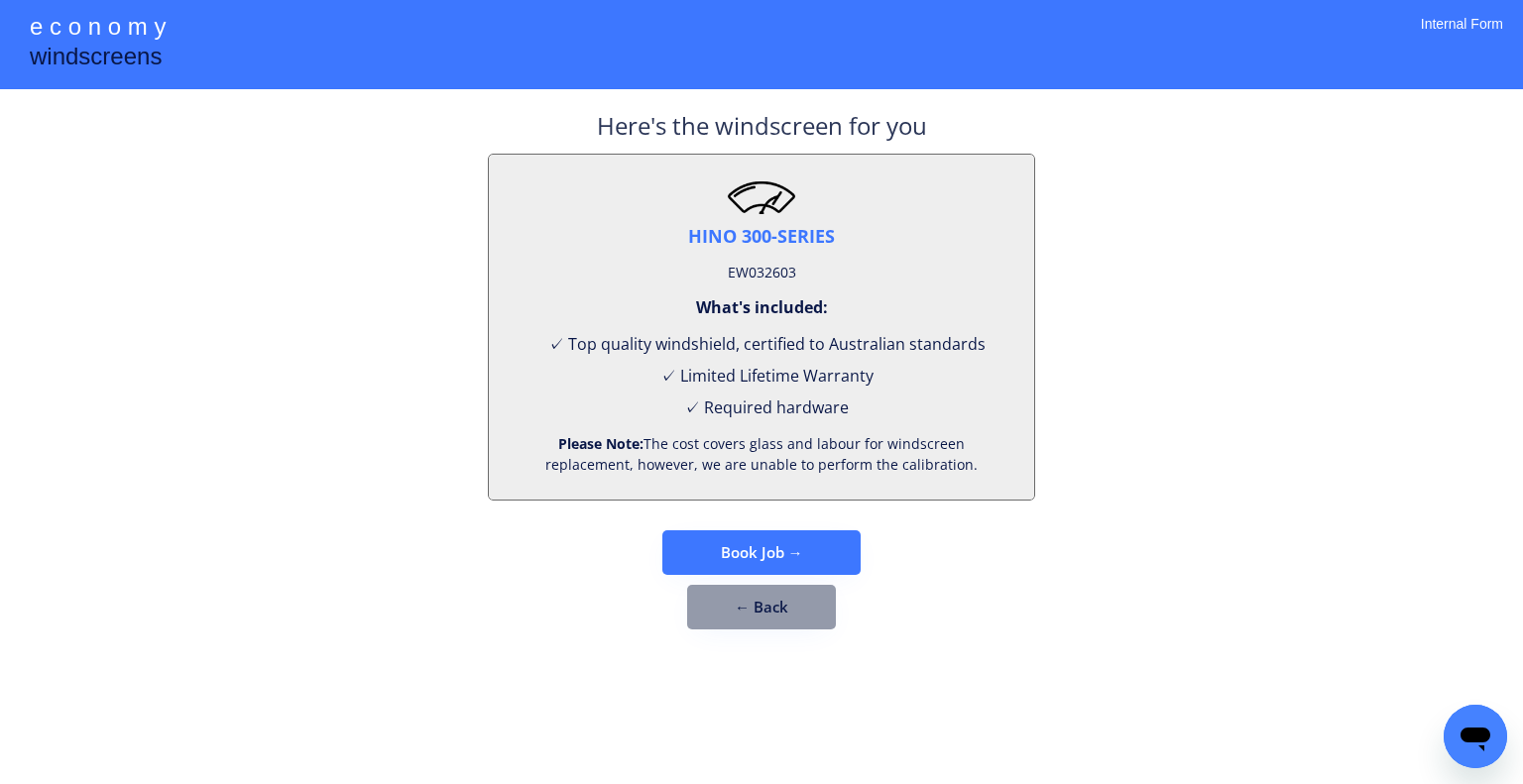 click on "EW032603" at bounding box center [762, 273] 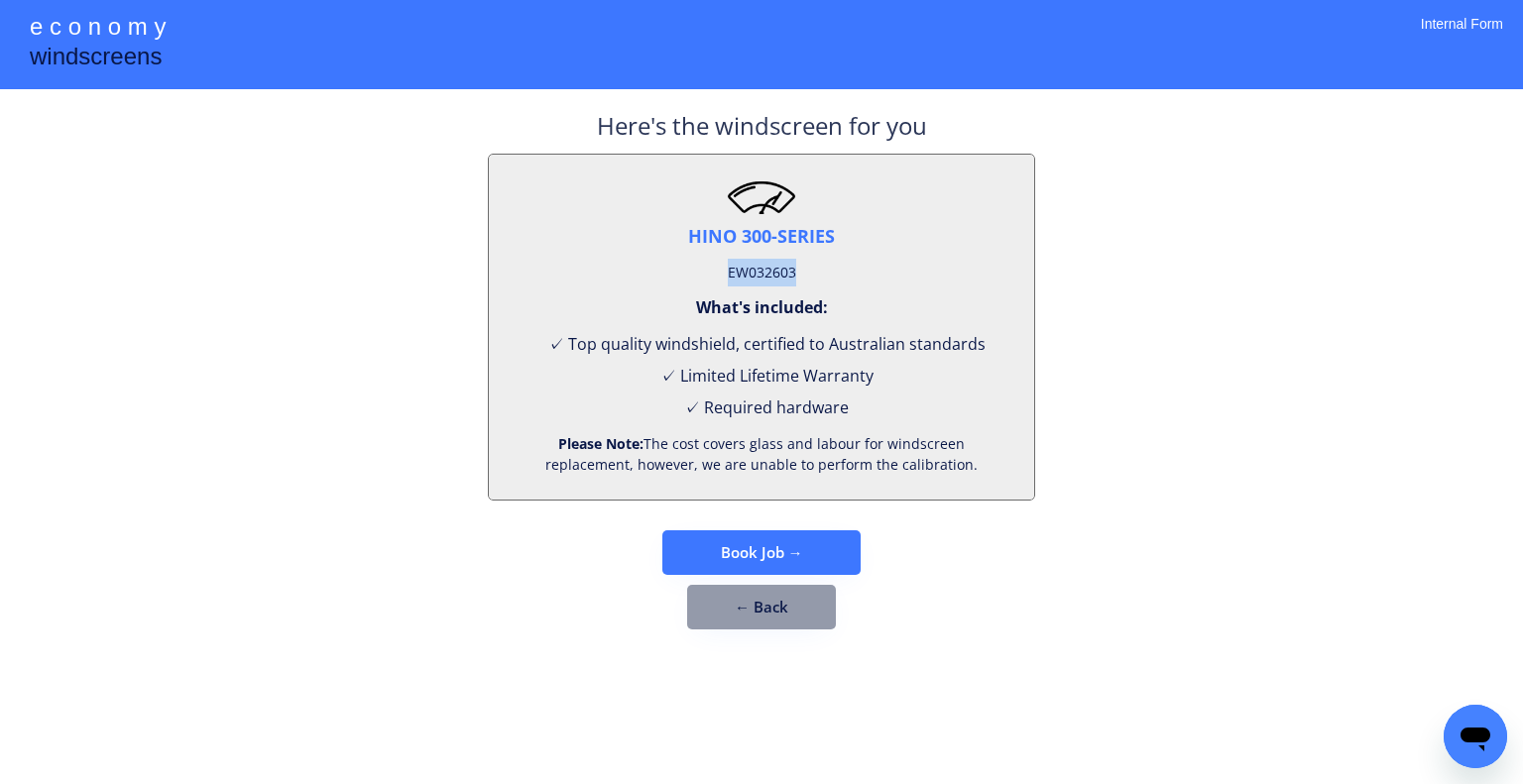 click on "EW032603" at bounding box center [762, 273] 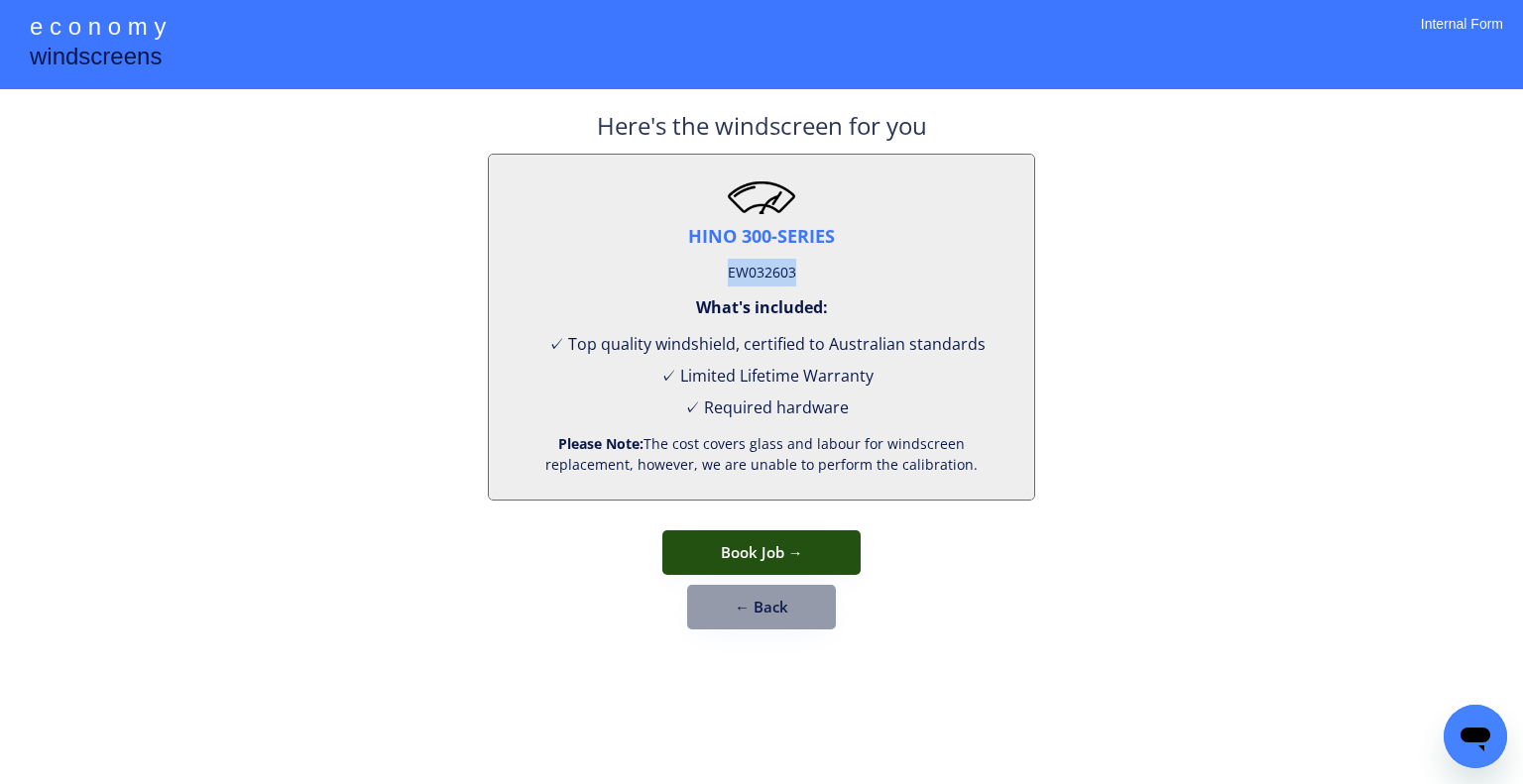 click on "Book Job    →" at bounding box center (762, 552) 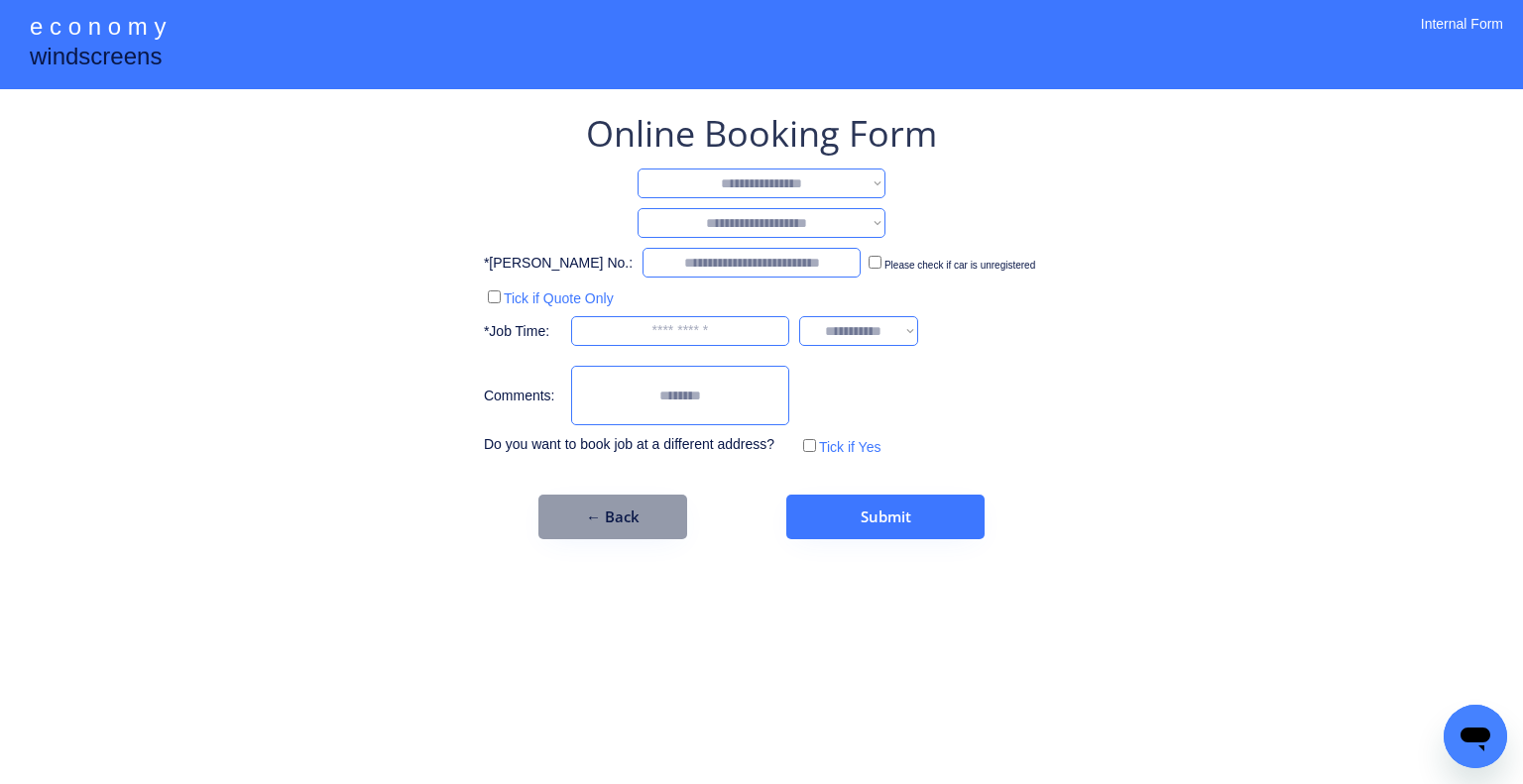 drag, startPoint x: 840, startPoint y: 173, endPoint x: 837, endPoint y: 190, distance: 17.262677 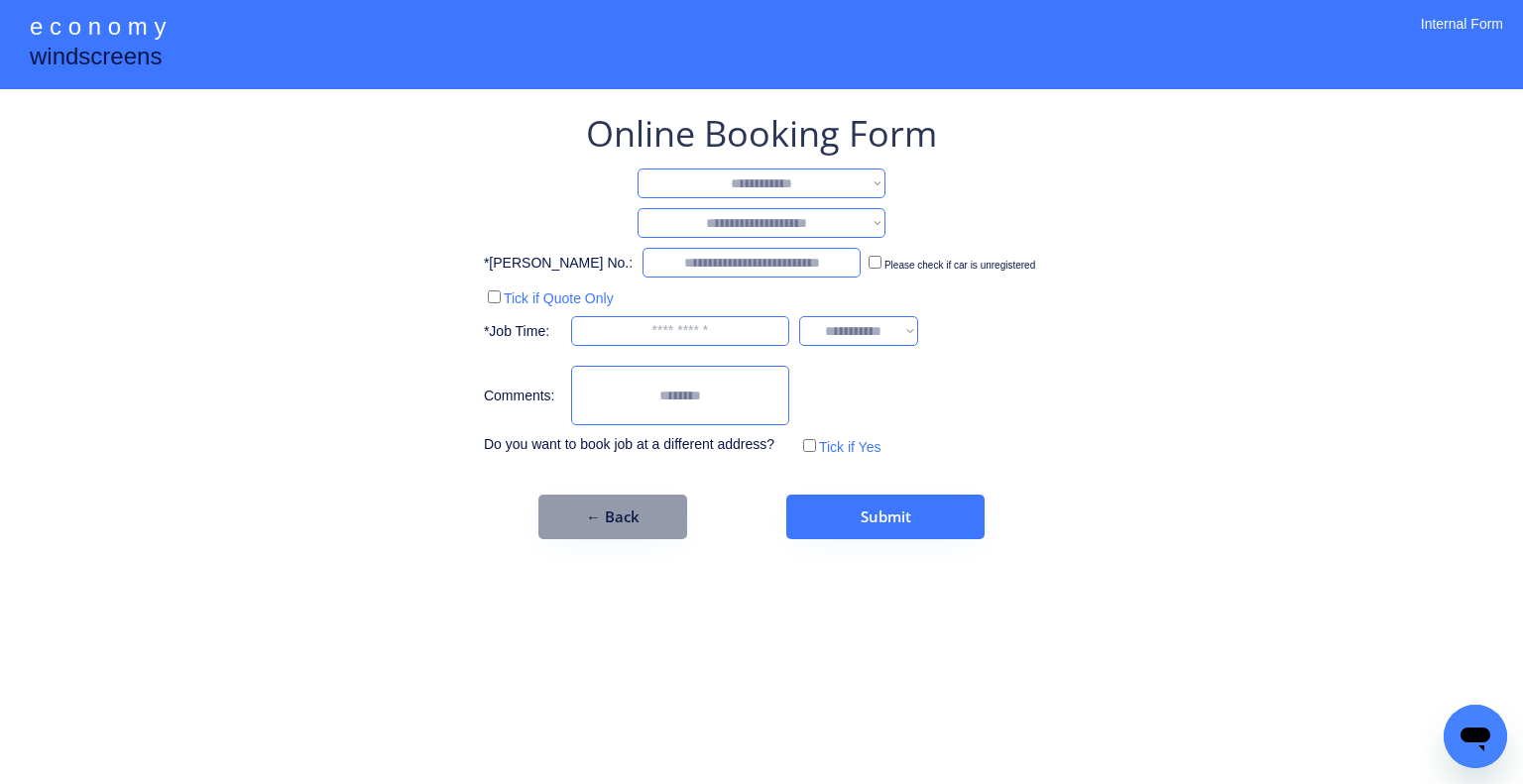 click on "**********" at bounding box center (762, 183) 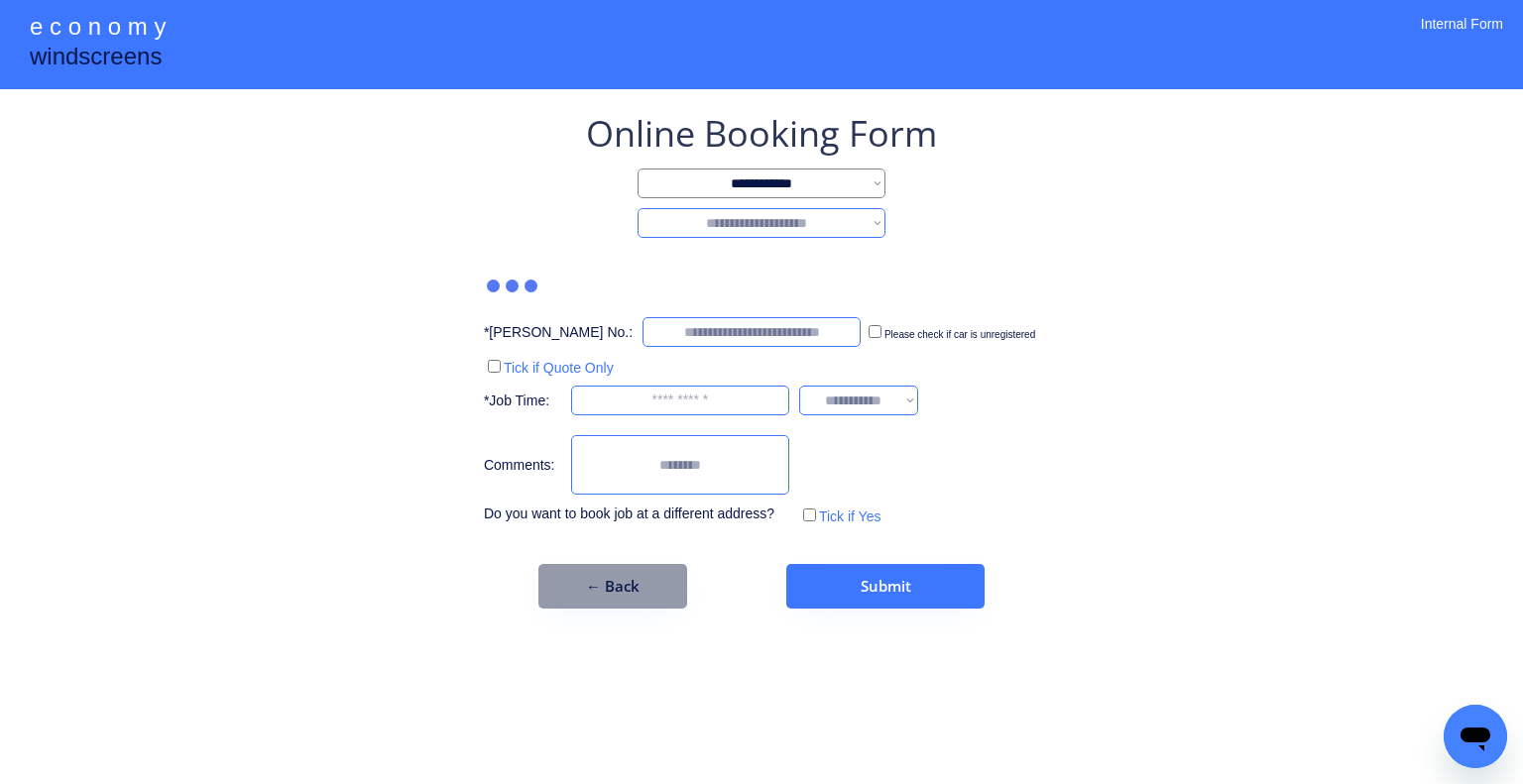 click on "**********" at bounding box center (762, 359) 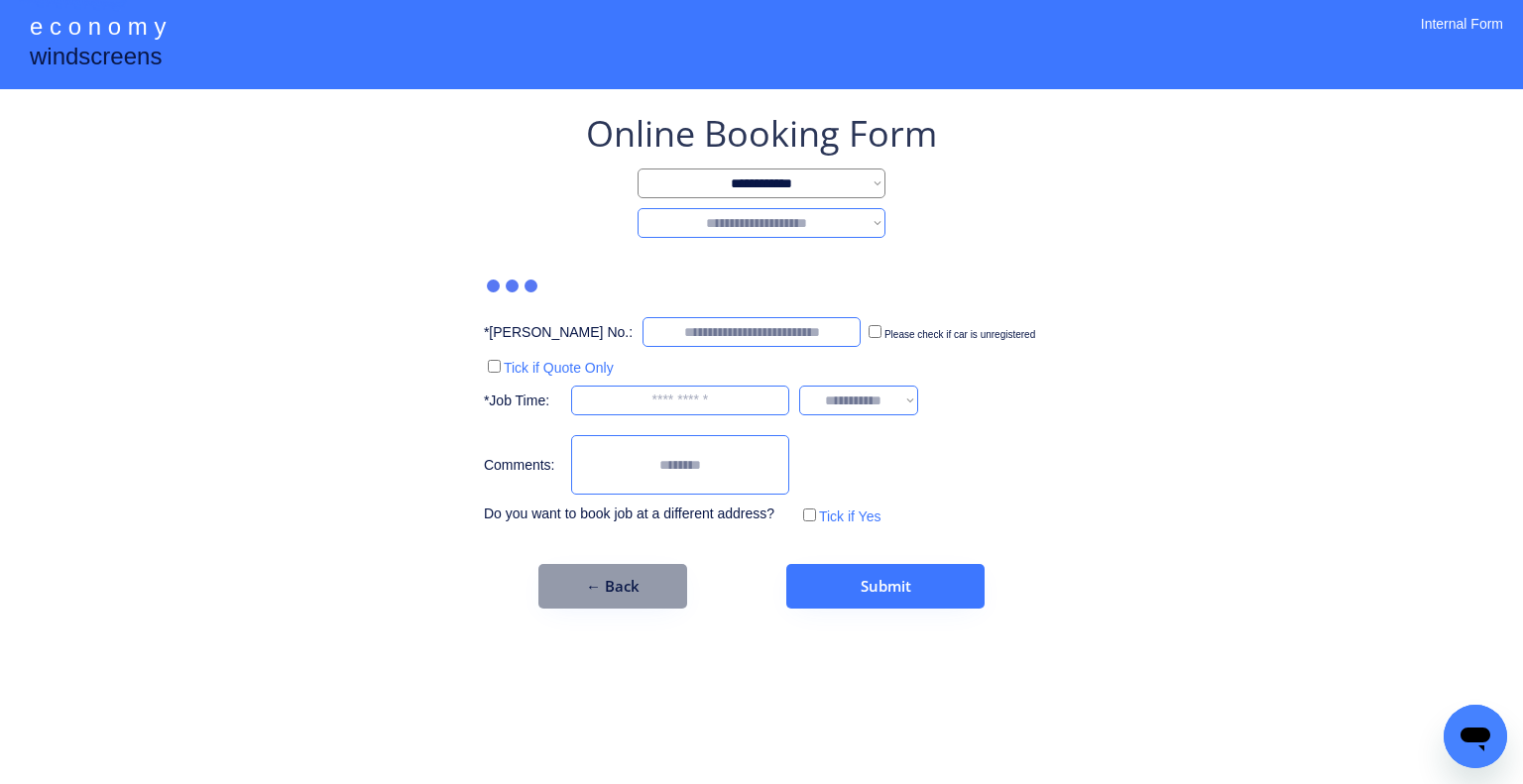 click on "**********" at bounding box center (762, 223) 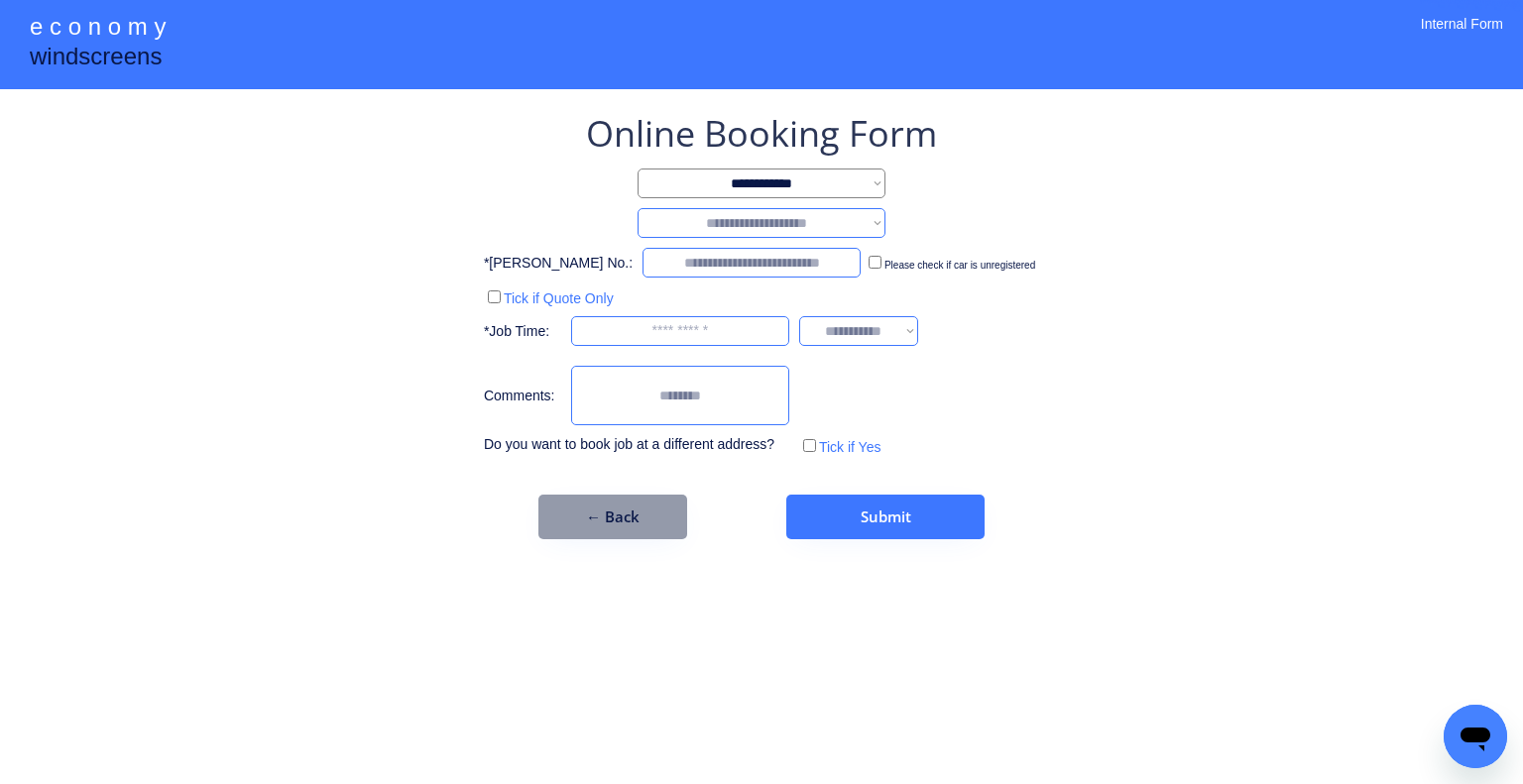 select on "********" 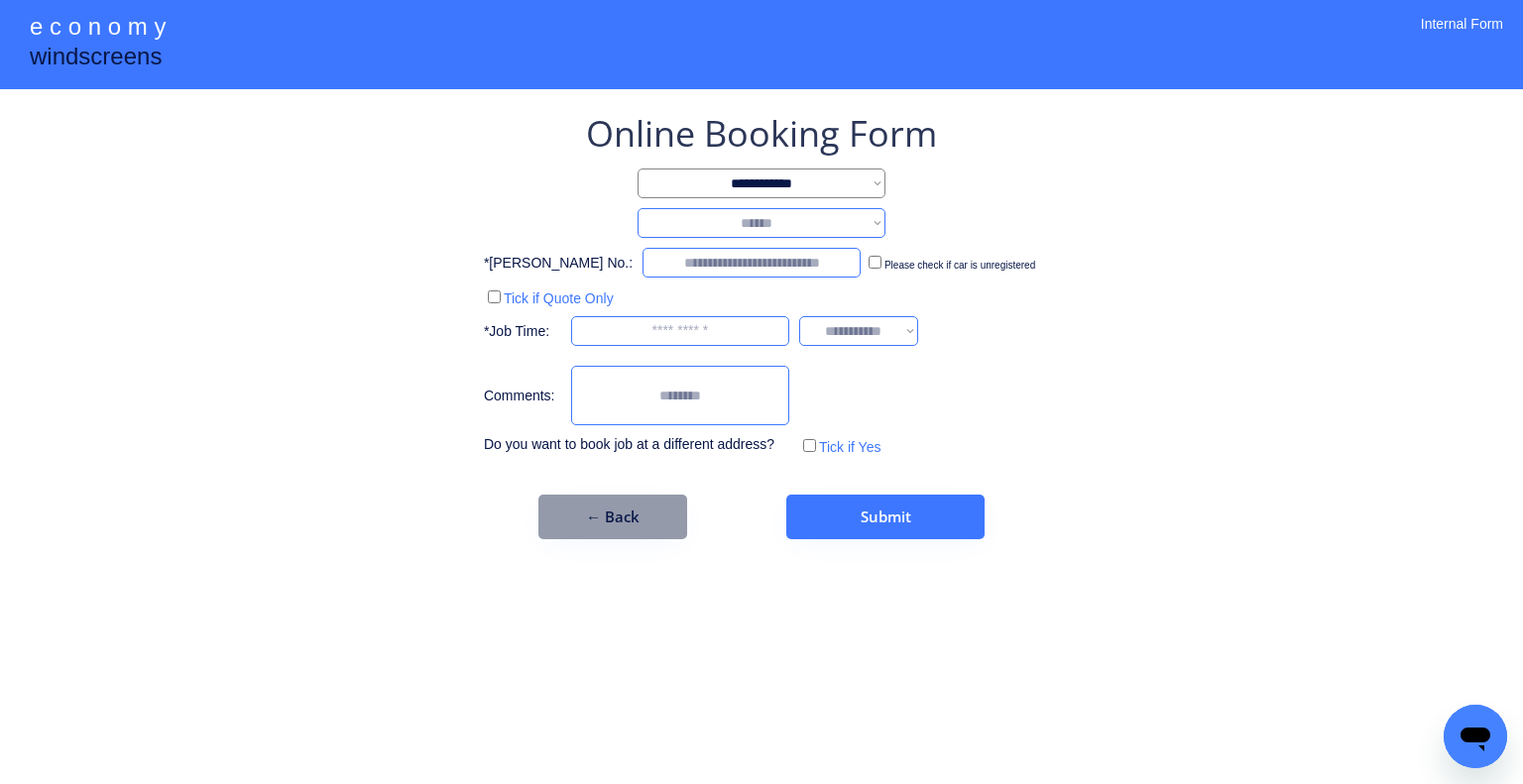 click on "**********" at bounding box center (762, 223) 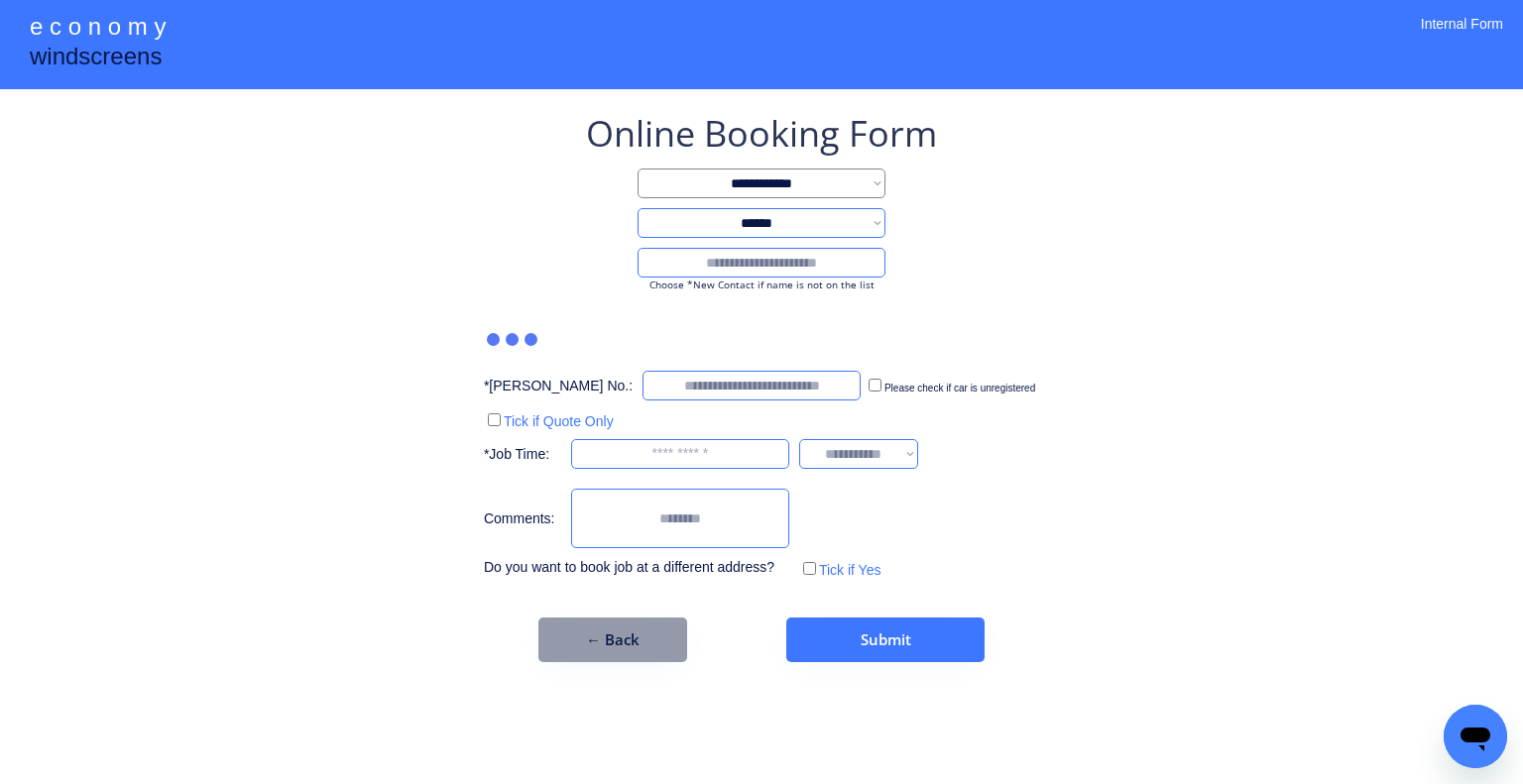 click at bounding box center (762, 263) 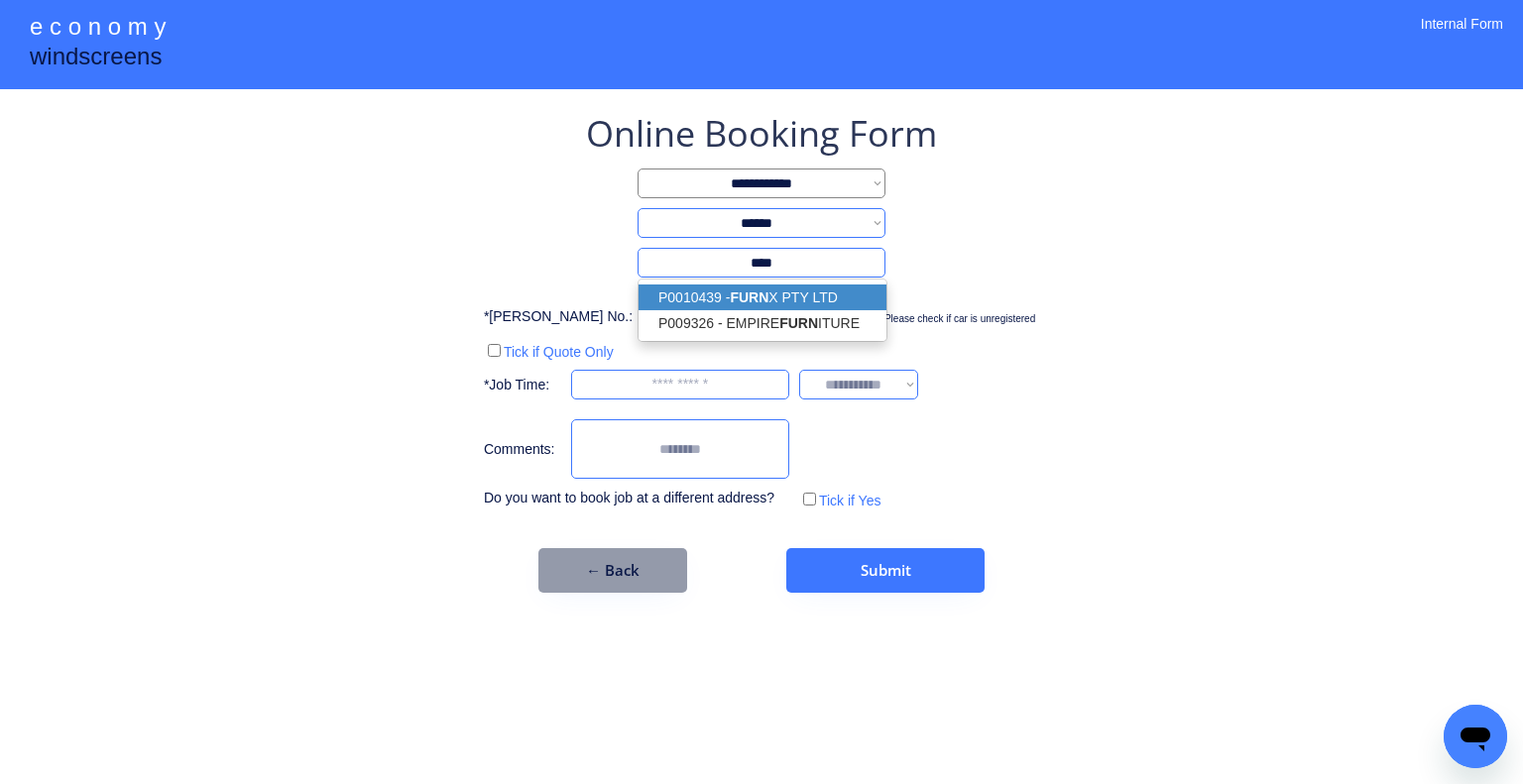 click on "P0010439 -  FURN X PTY LTD" at bounding box center (762, 297) 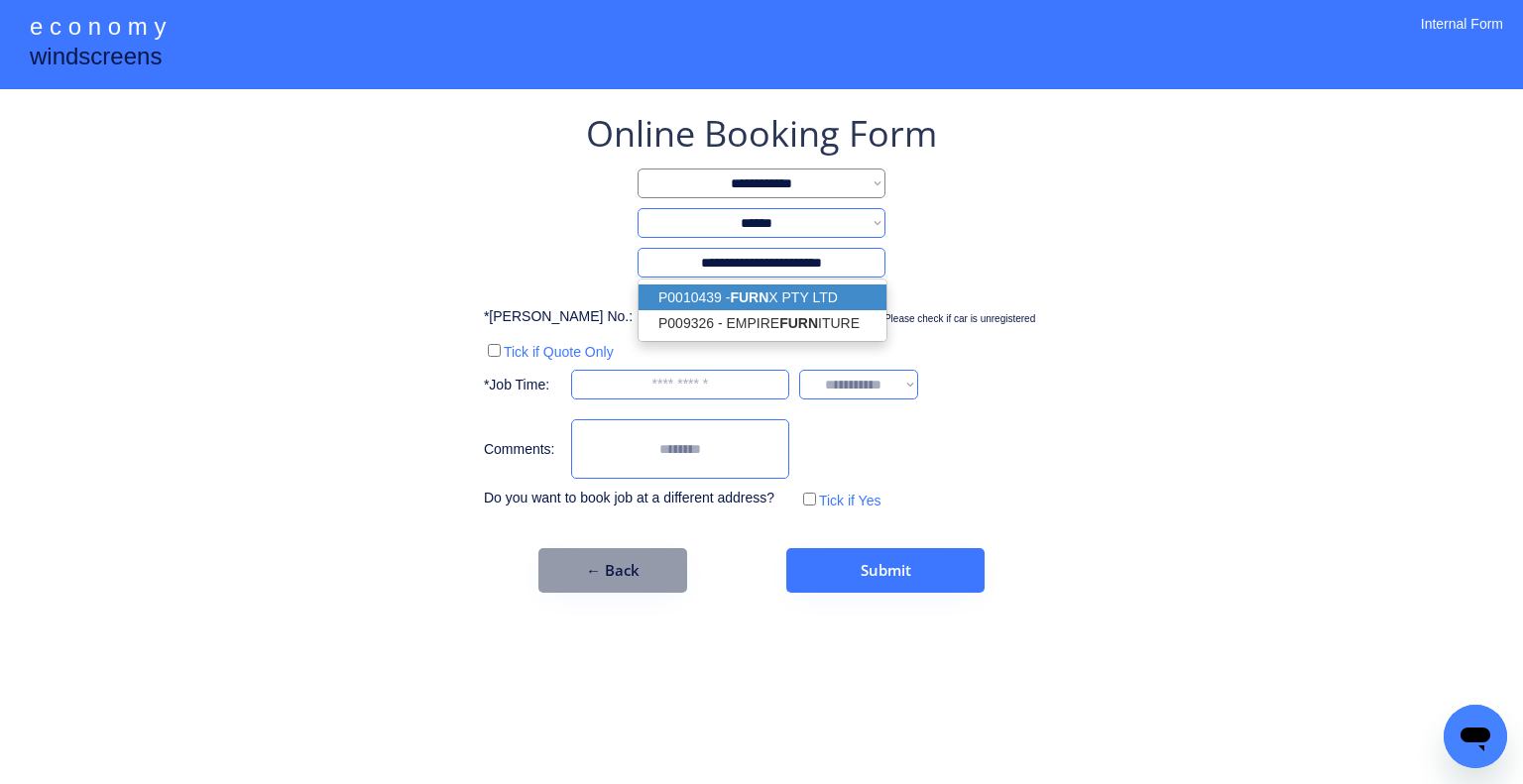 type on "**********" 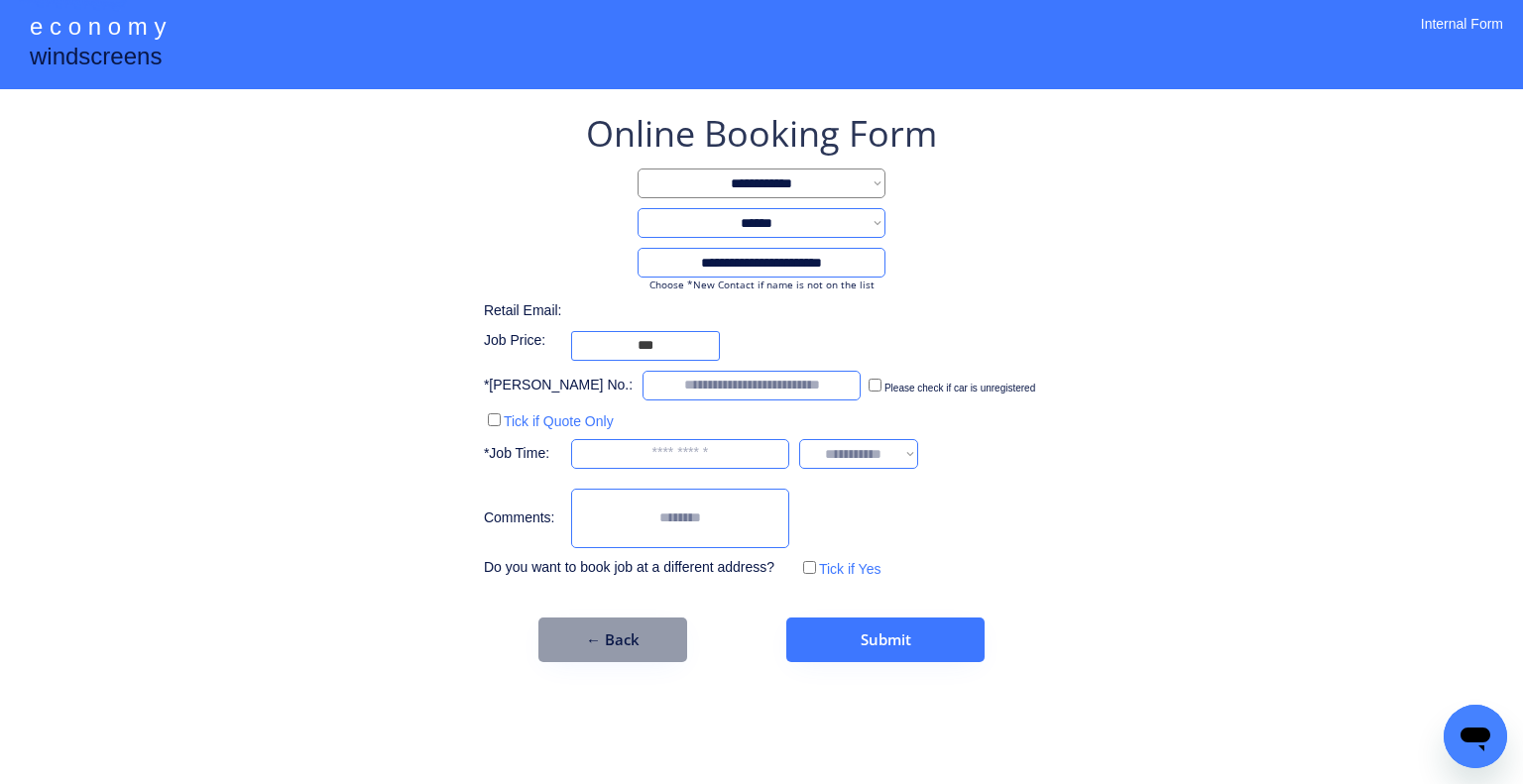 click on "**********" at bounding box center (762, 392) 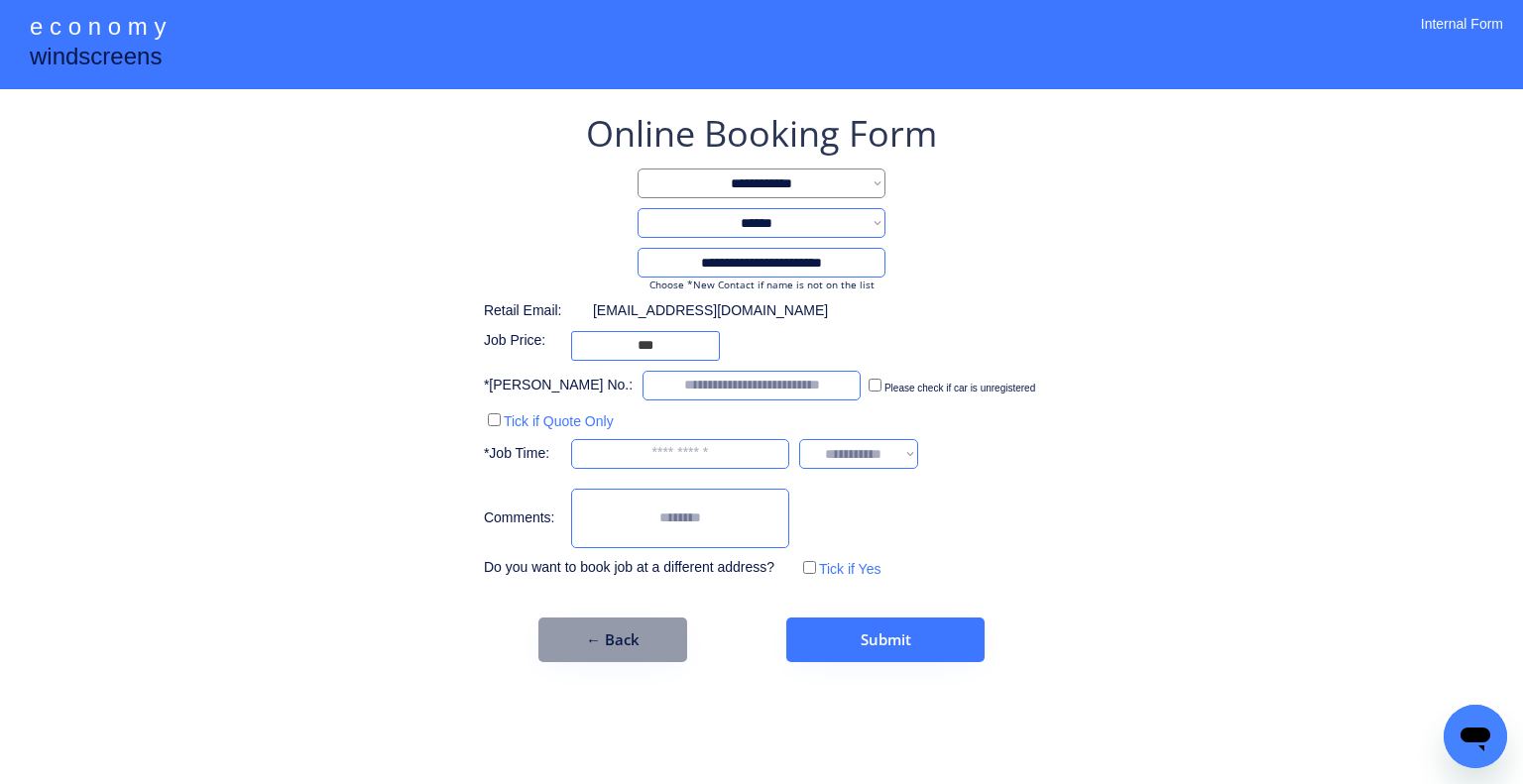 click at bounding box center [752, 386] 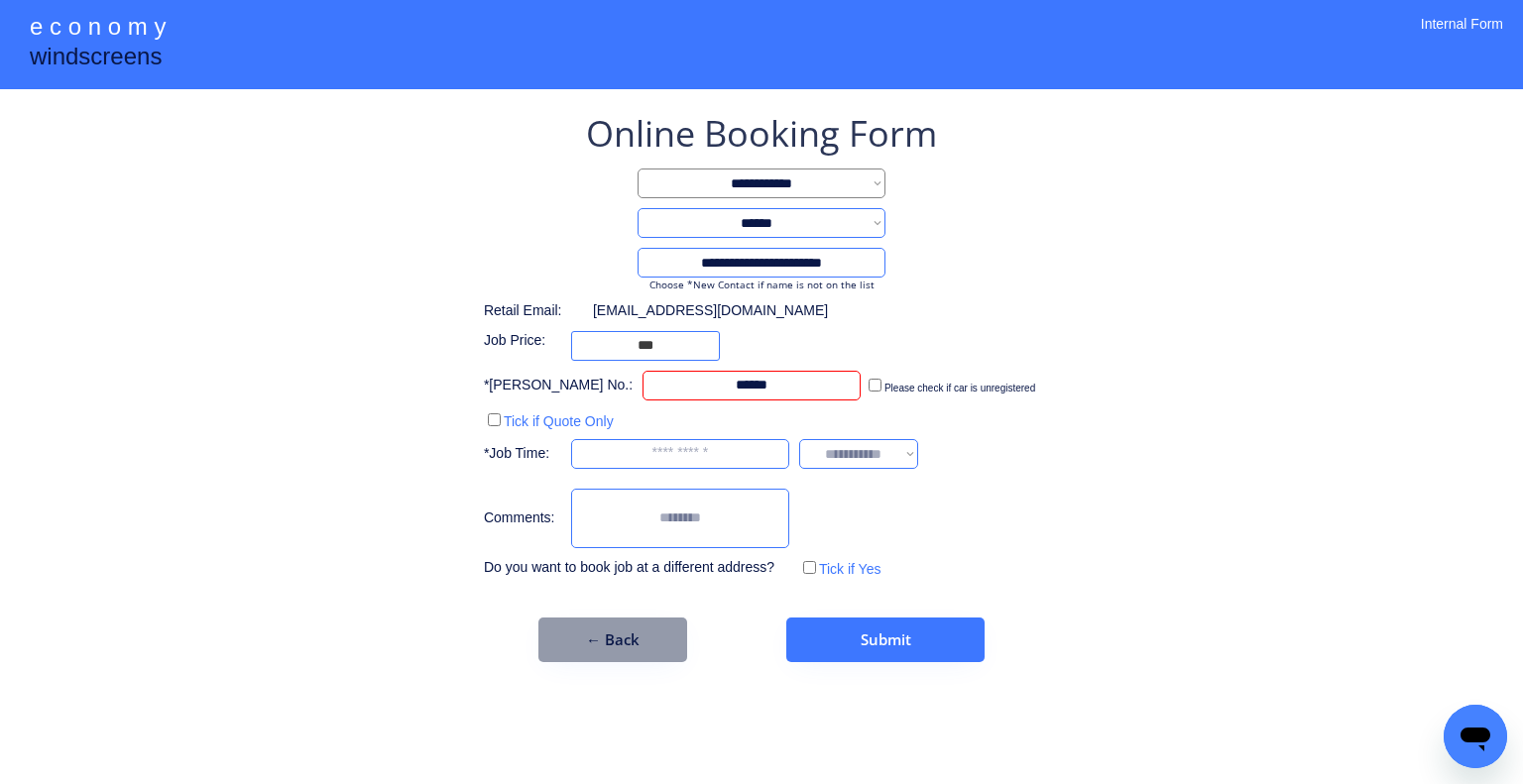 type on "******" 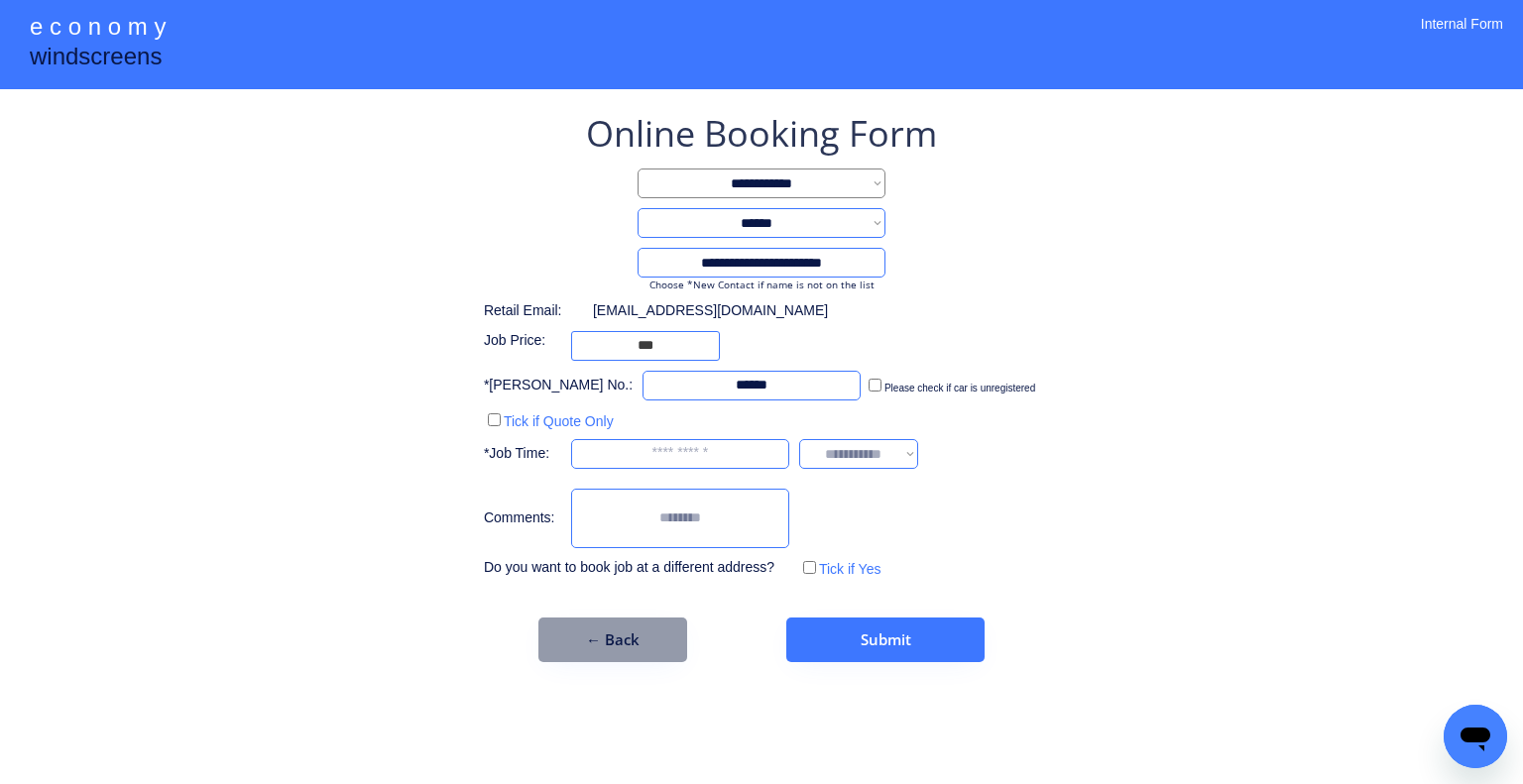 click on "**********" at bounding box center [762, 392] 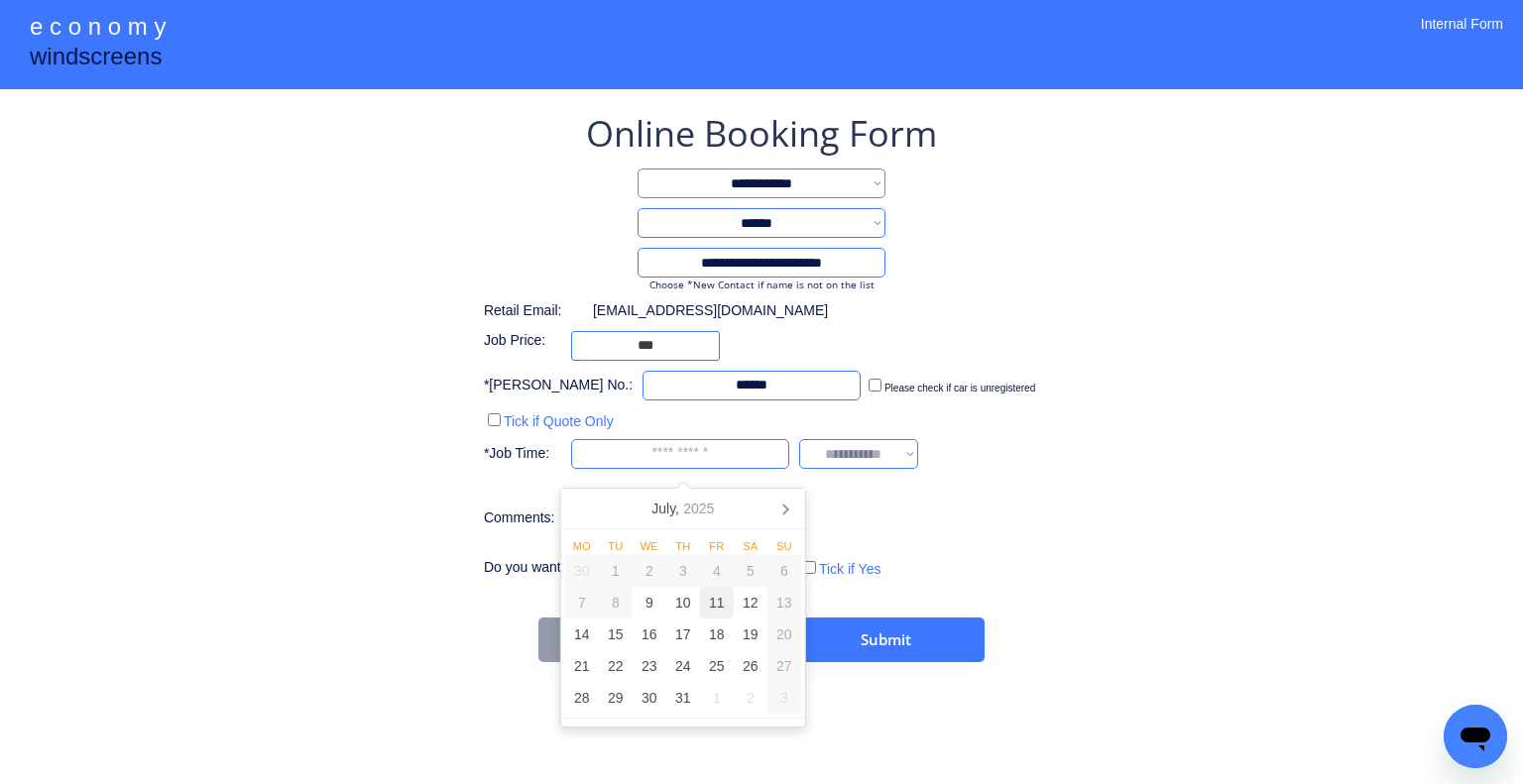 click on "11" at bounding box center [717, 603] 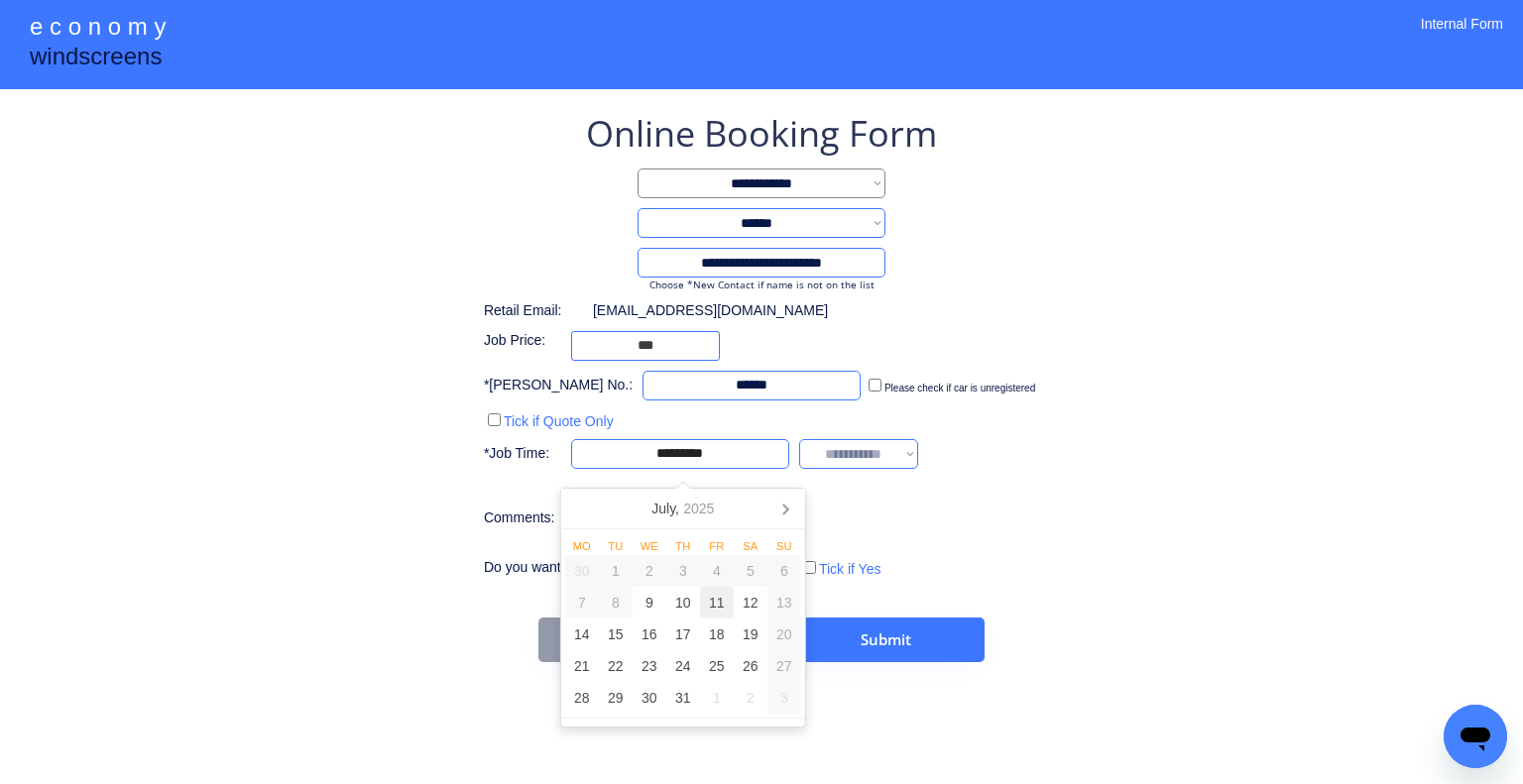 click on "**********" at bounding box center (762, 392) 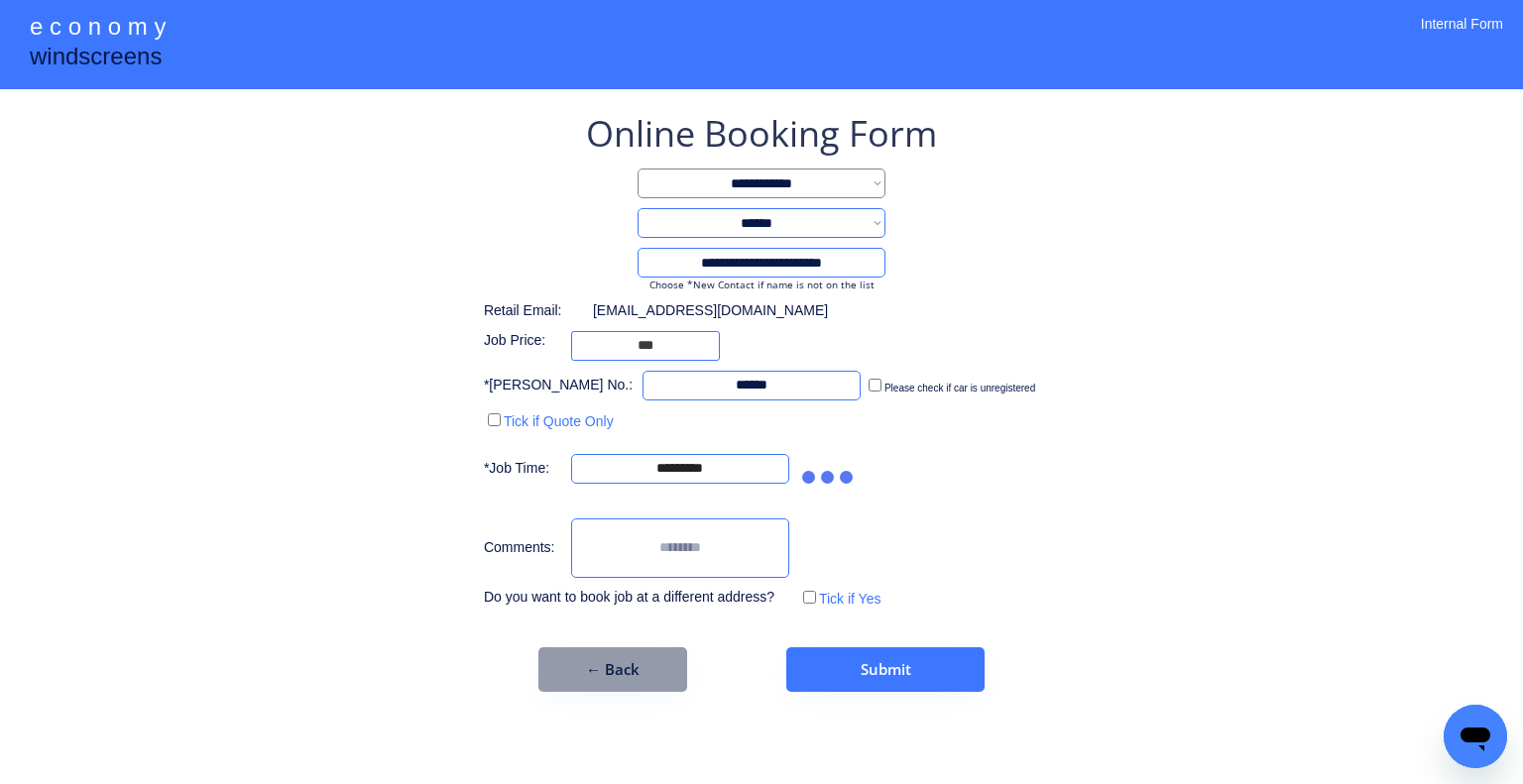 click on "**********" at bounding box center [762, 392] 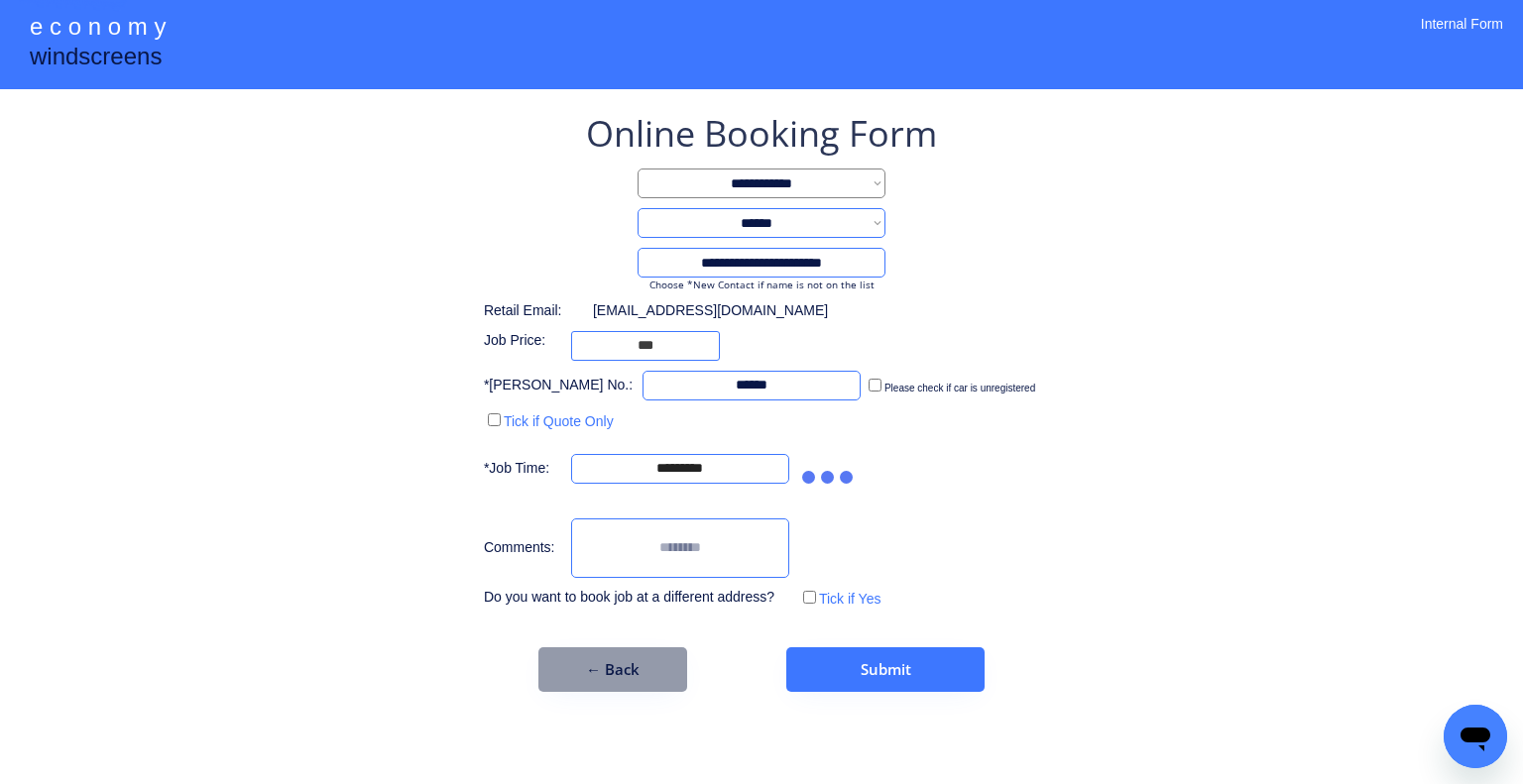 click on "**********" at bounding box center [762, 400] 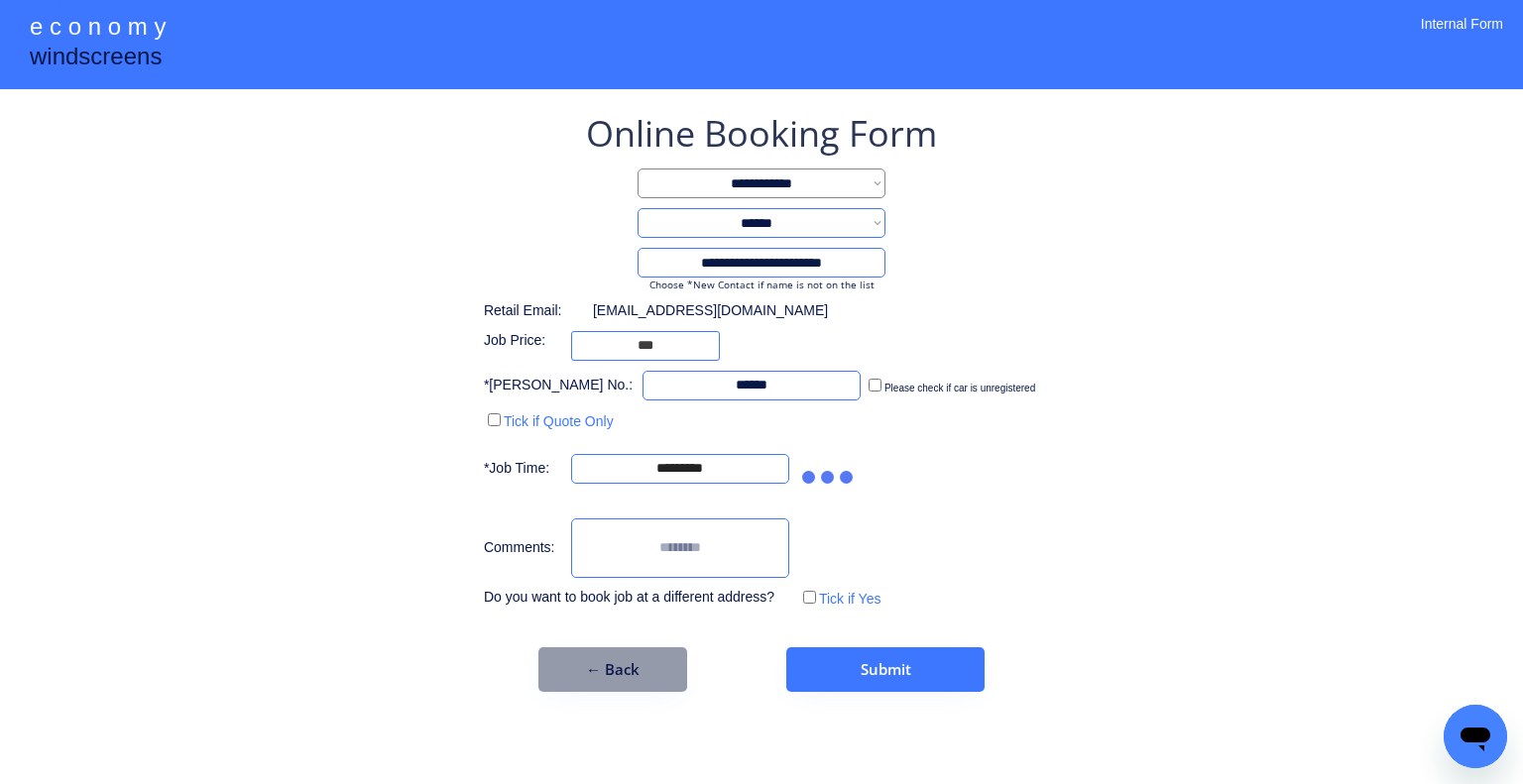 click on "**********" at bounding box center [671, 469] 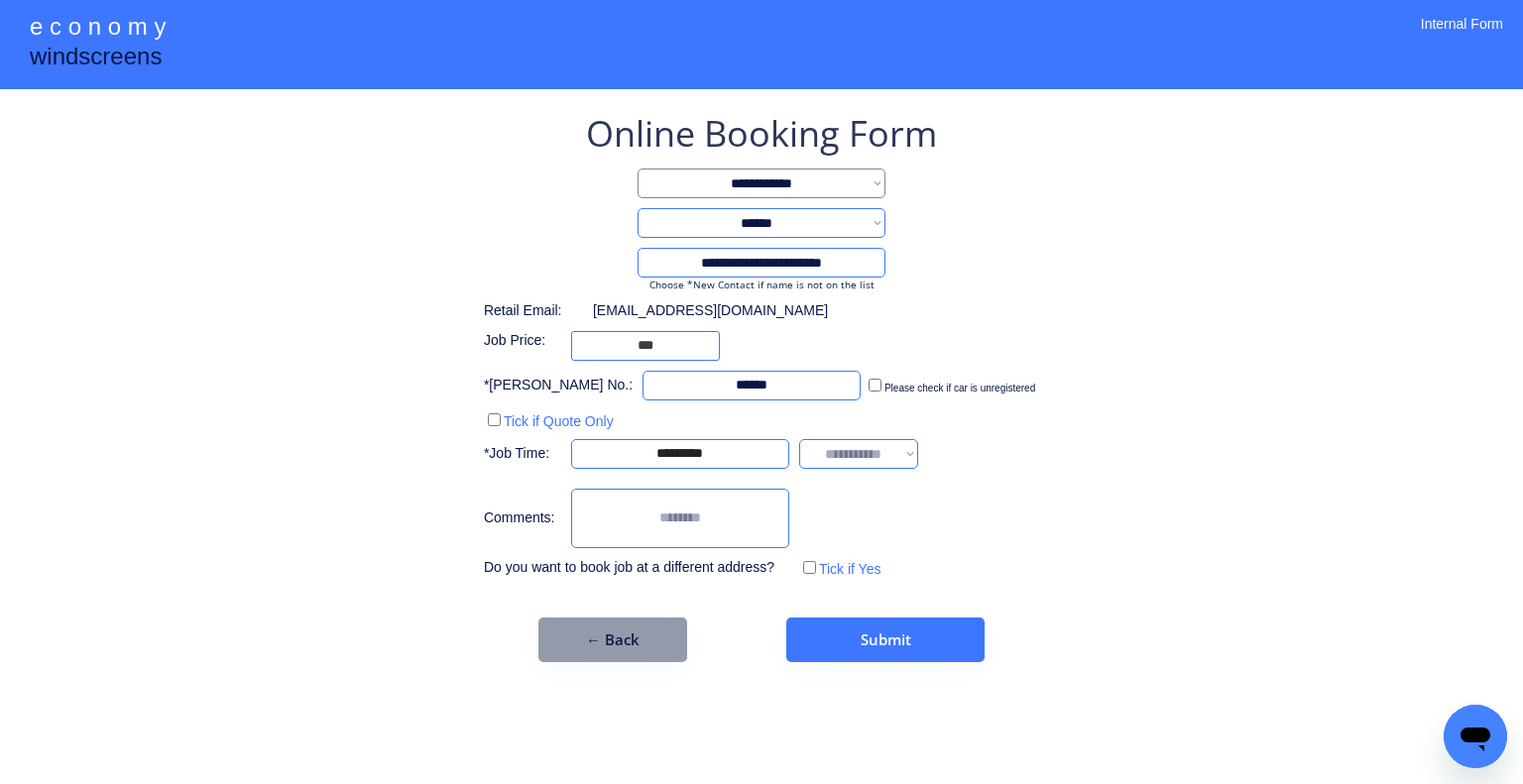 click on "**********" at bounding box center (859, 454) 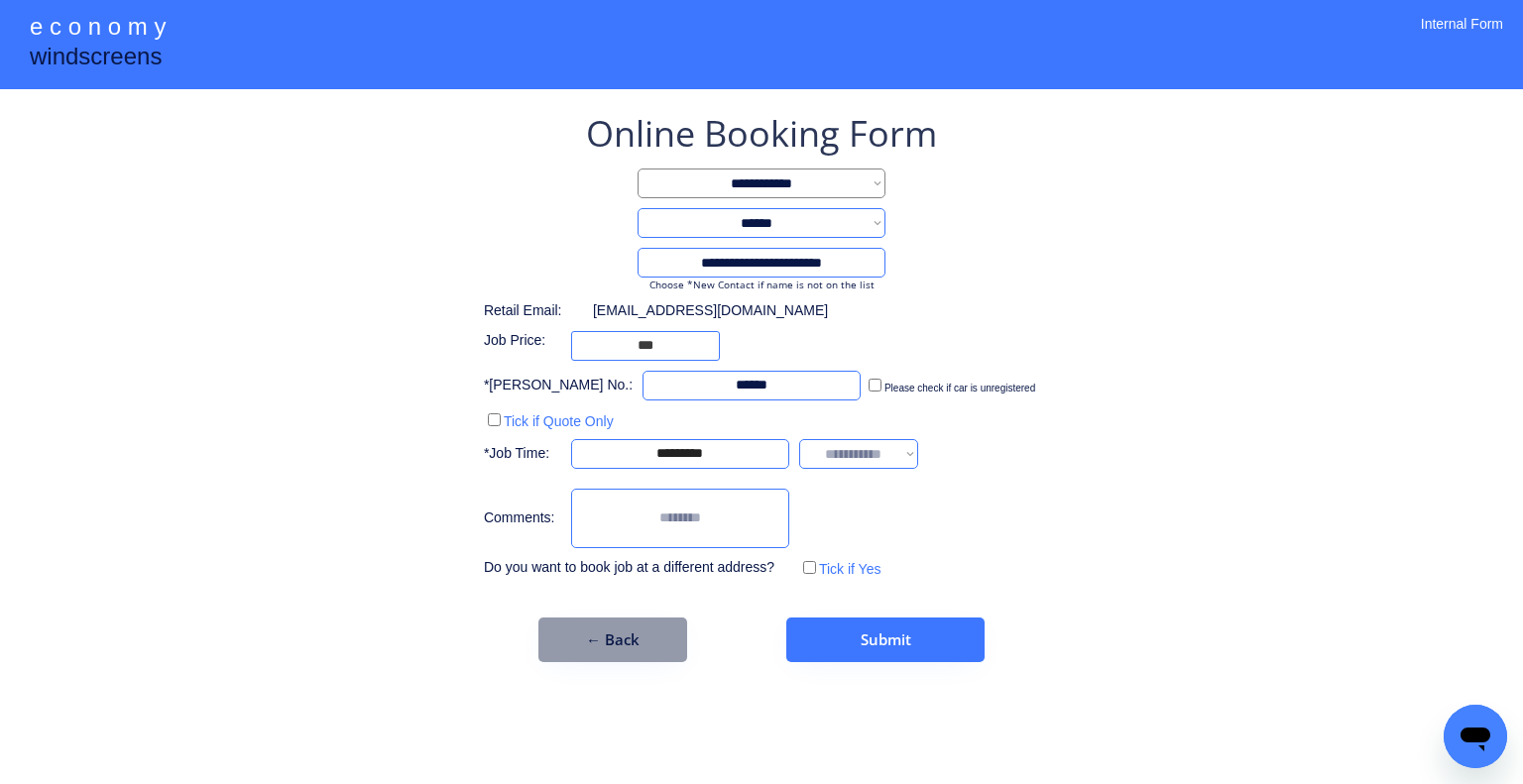 select on "*******" 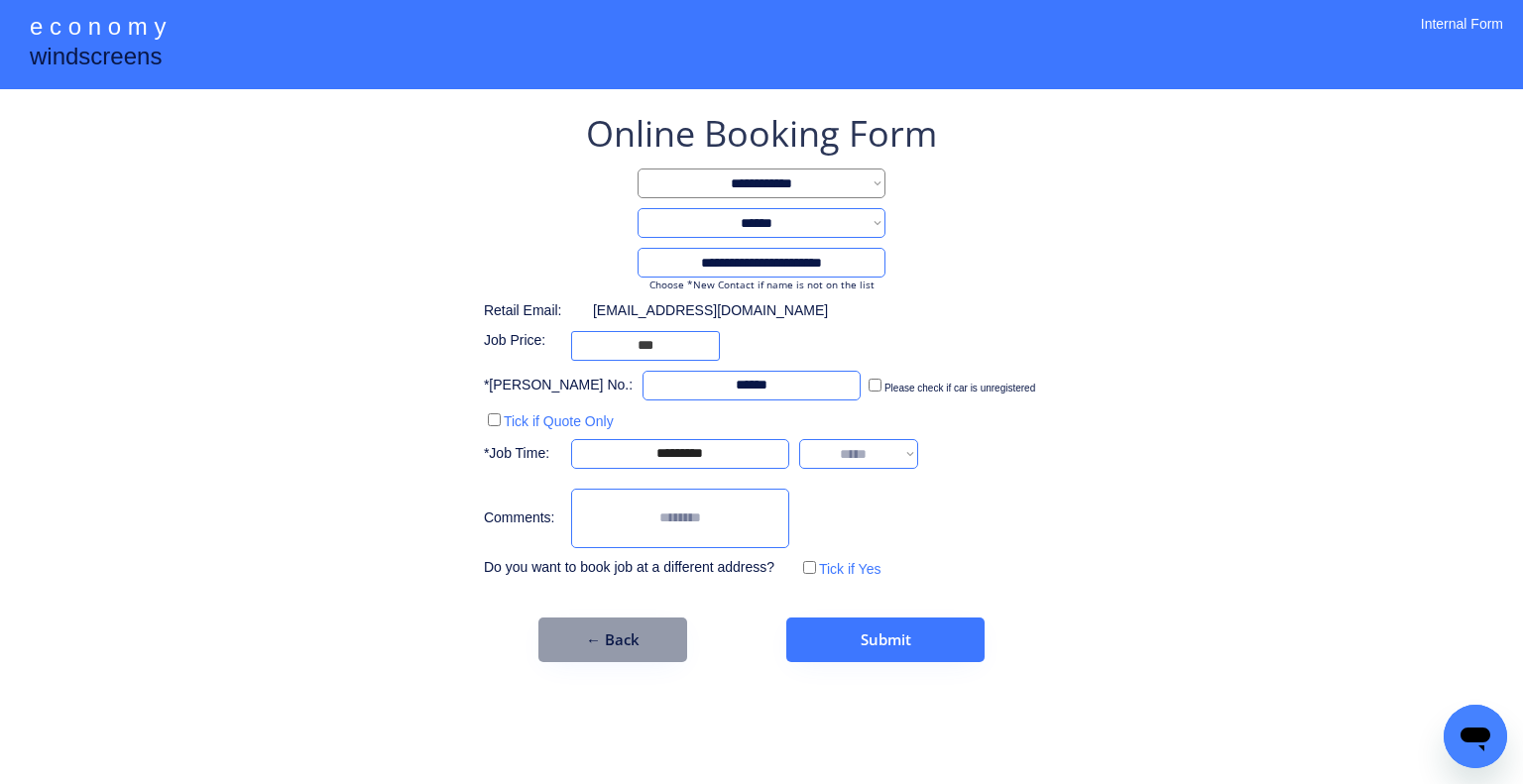 click on "**********" at bounding box center [859, 454] 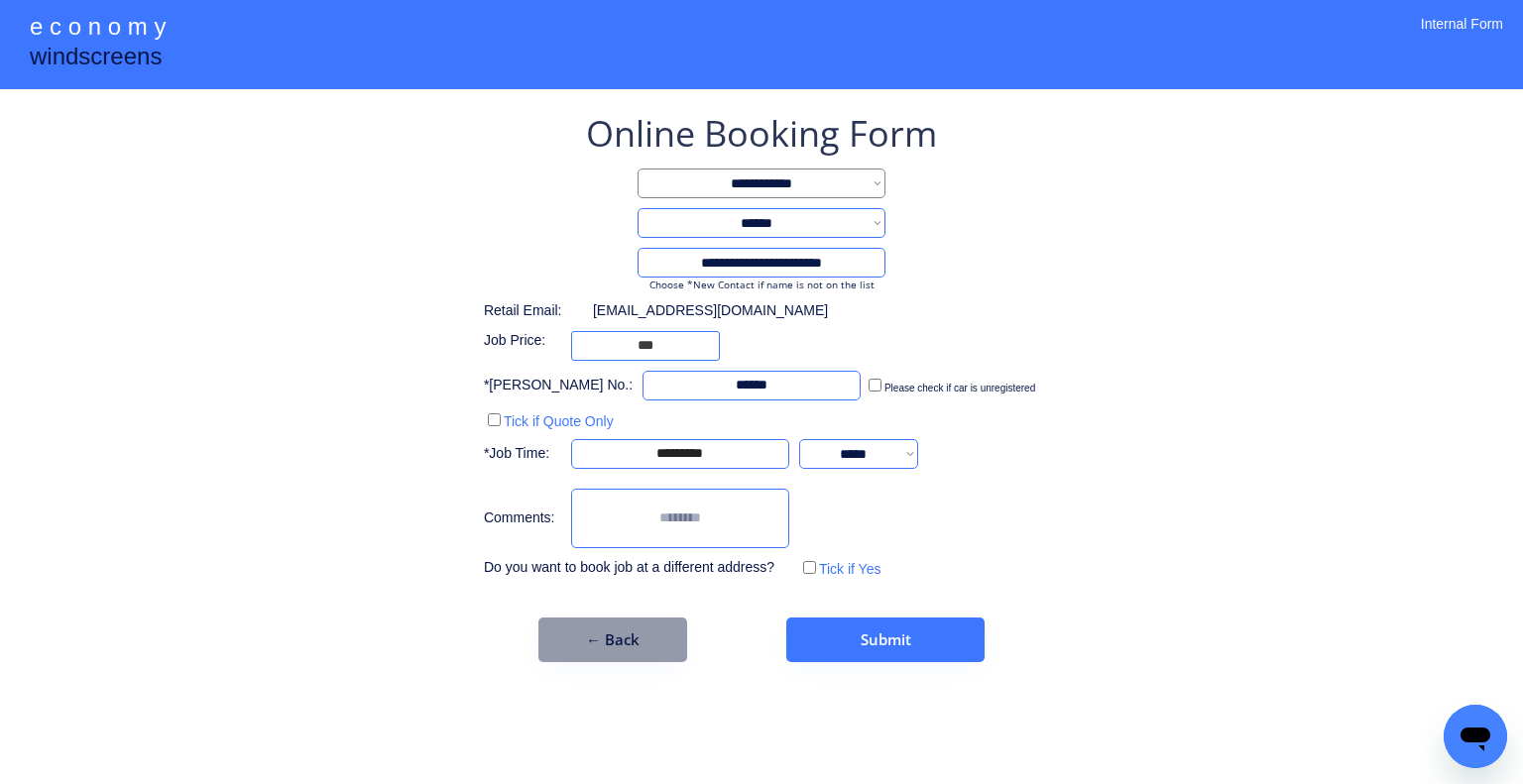 click on "**********" at bounding box center [762, 392] 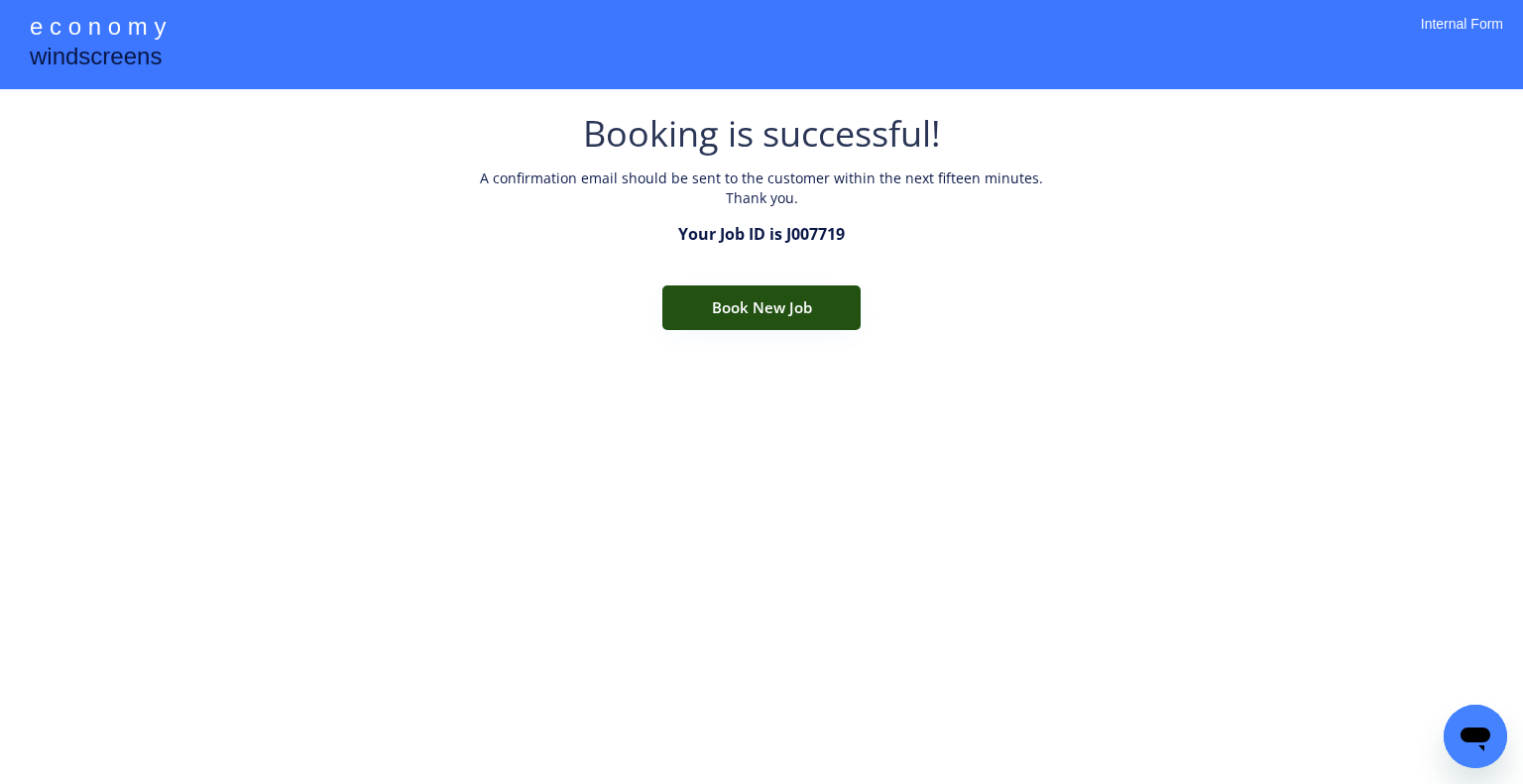 click on "Book New Job" at bounding box center [762, 307] 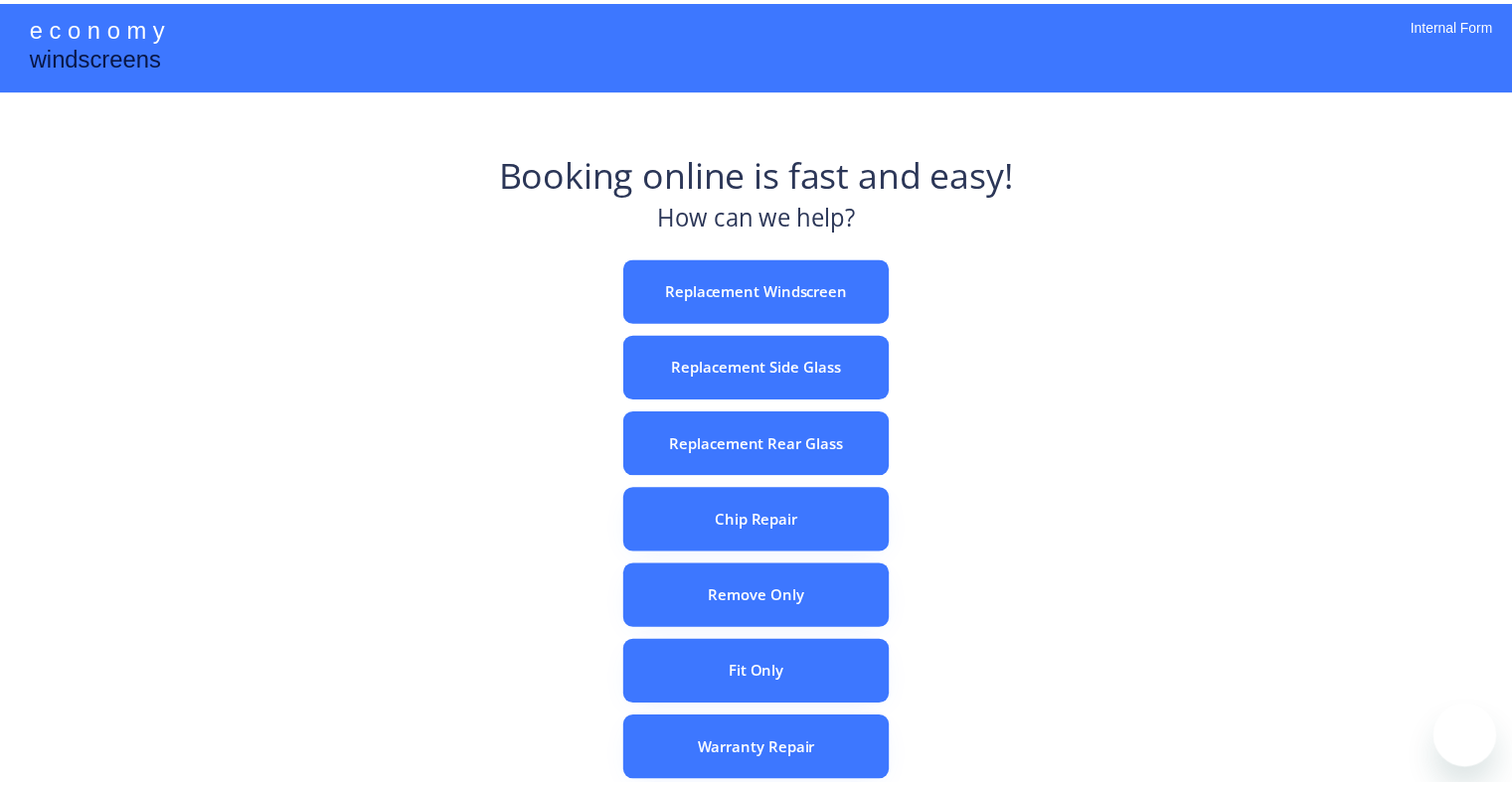 scroll, scrollTop: 0, scrollLeft: 0, axis: both 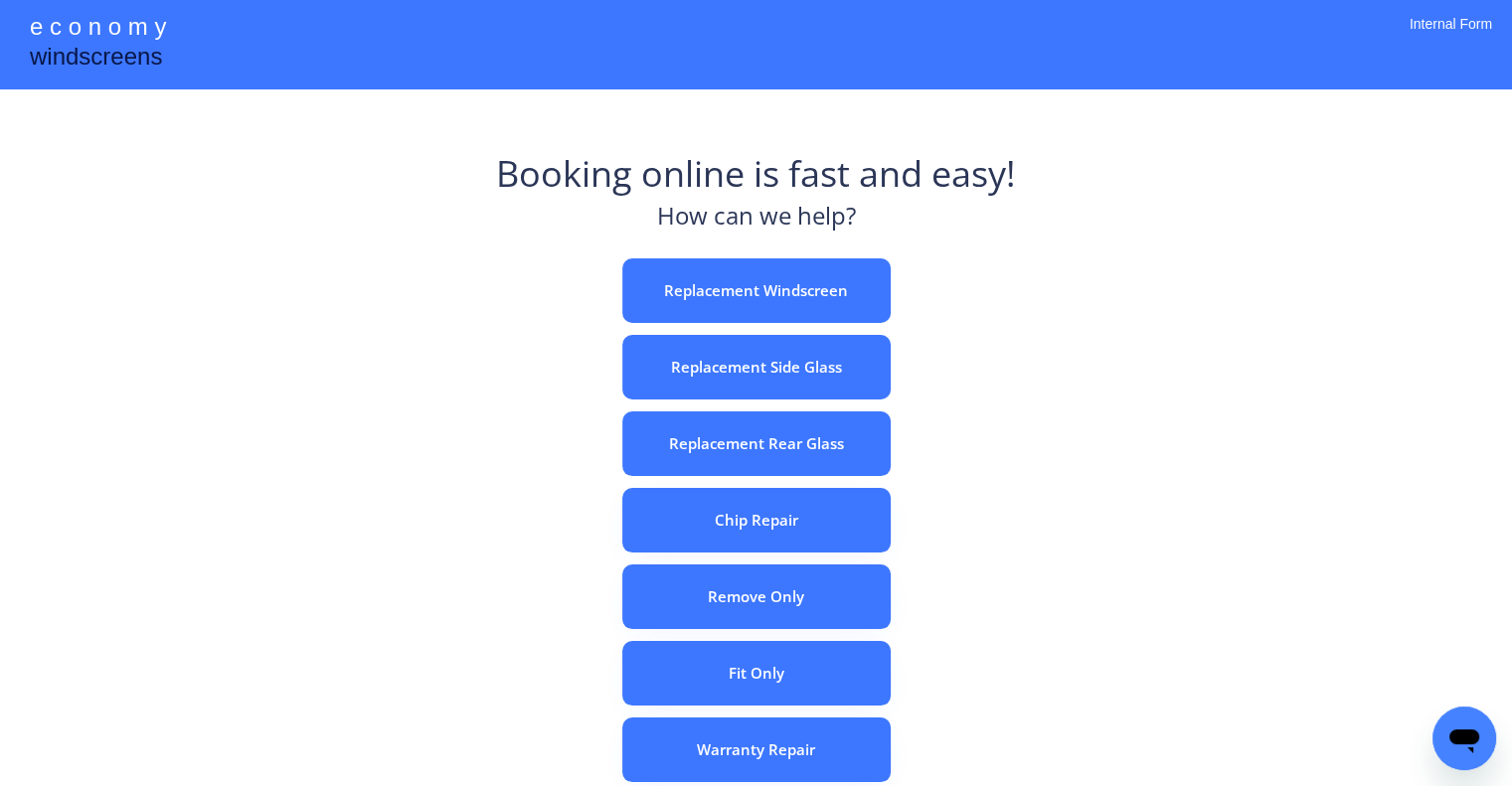 click on "e c o n o m y windscreens Booking online is fast and easy! How can we help? Replacement Windscreen Replacement Side Glass Replacement Rear Glass Chip Repair Remove Only Fit Only Warranty Repair ADAS Recalibration Only Rebook a Job Confirm Quotes Manual Booking Internal Form" at bounding box center [756, 553] 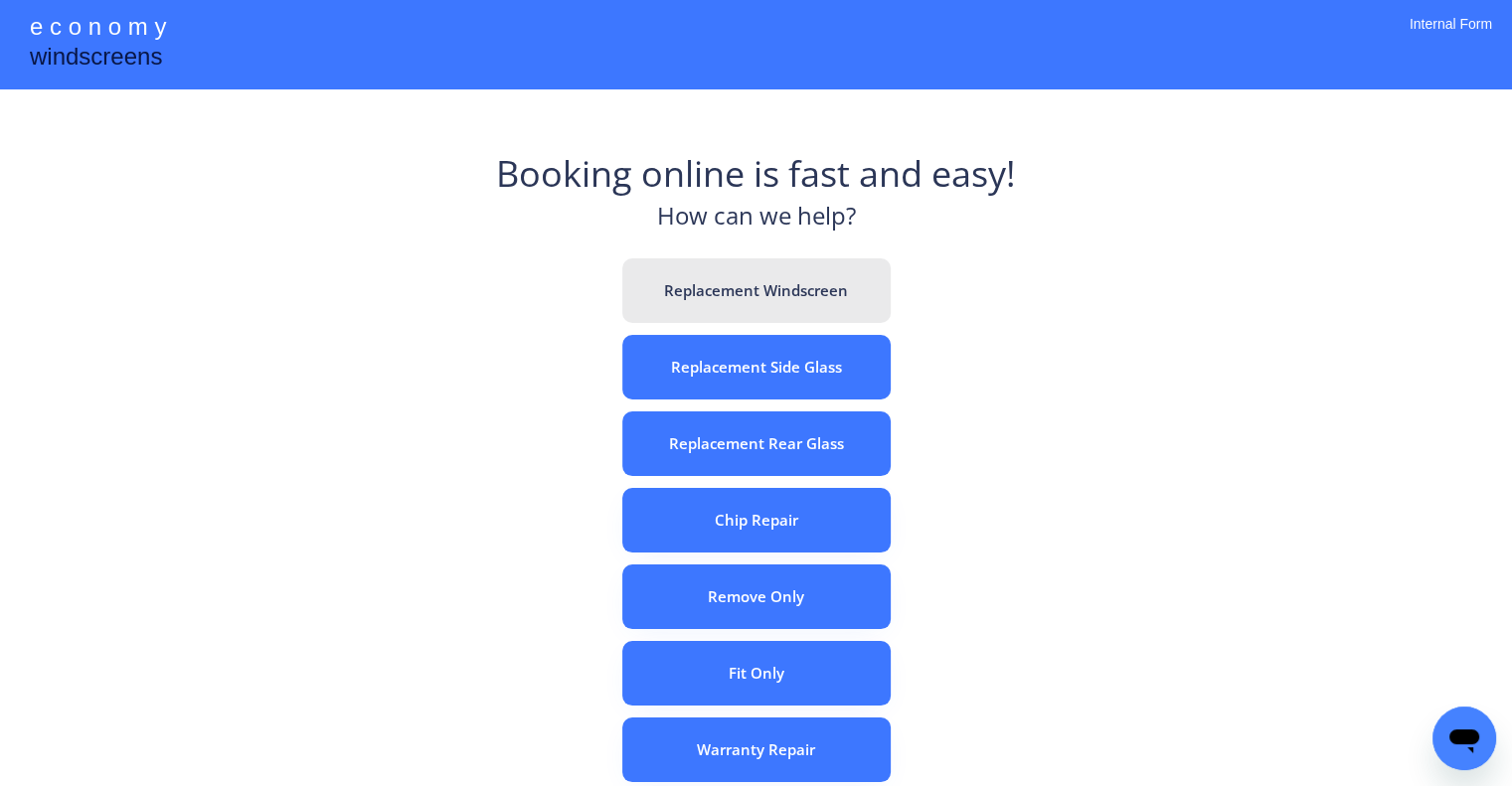 click on "Replacement Windscreen" at bounding box center (756, 290) 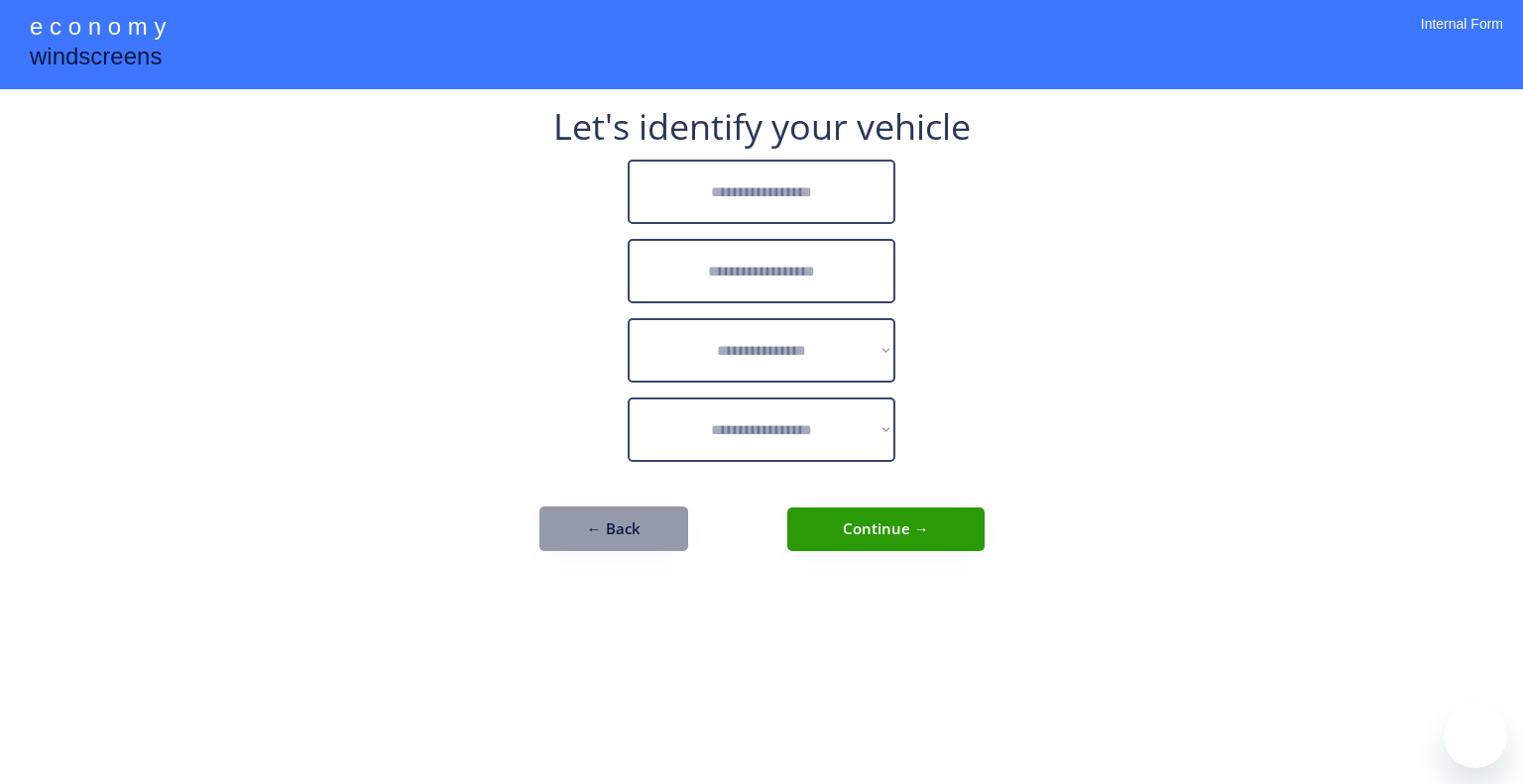 scroll, scrollTop: 0, scrollLeft: 0, axis: both 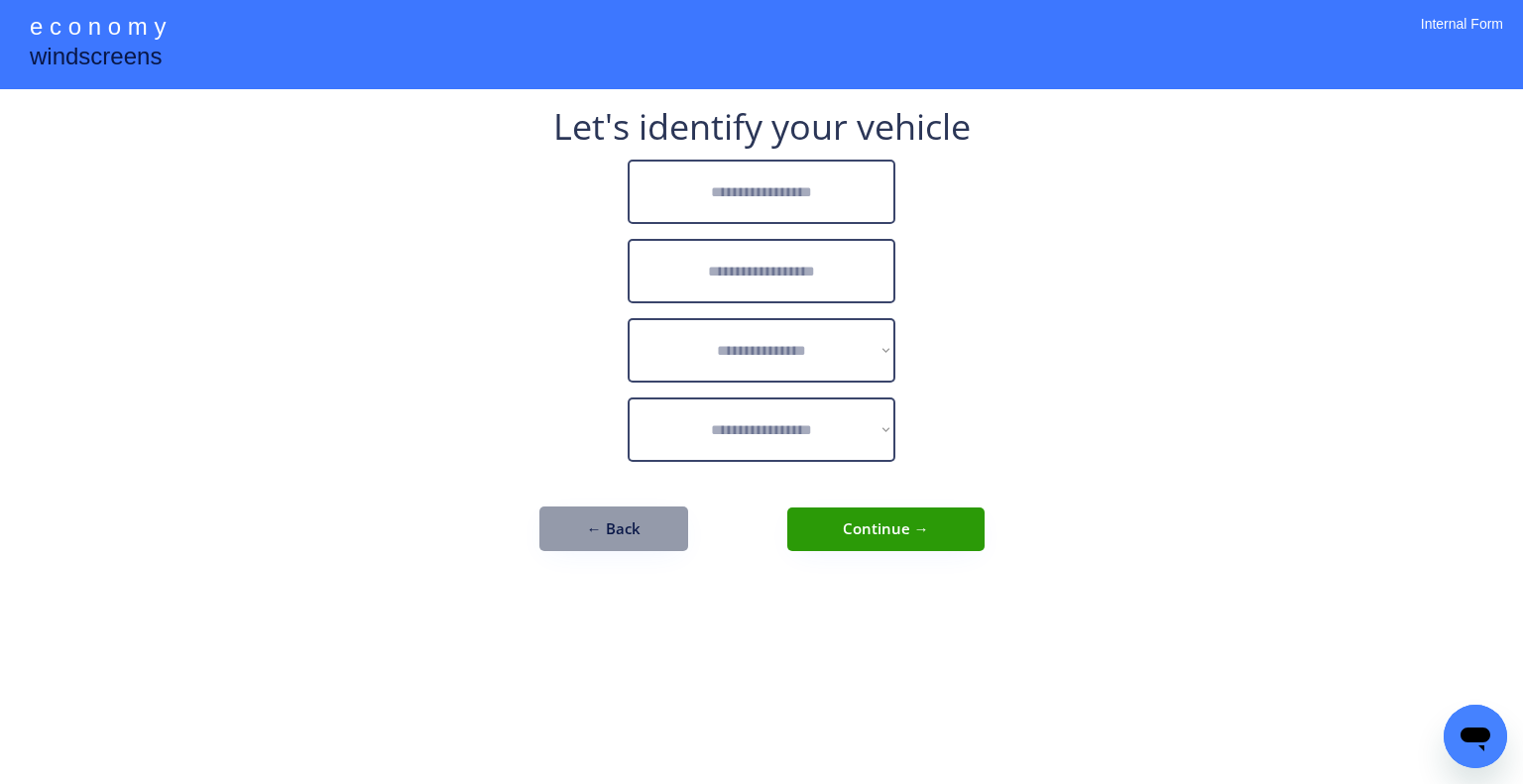 click on "**********" at bounding box center [762, 340] 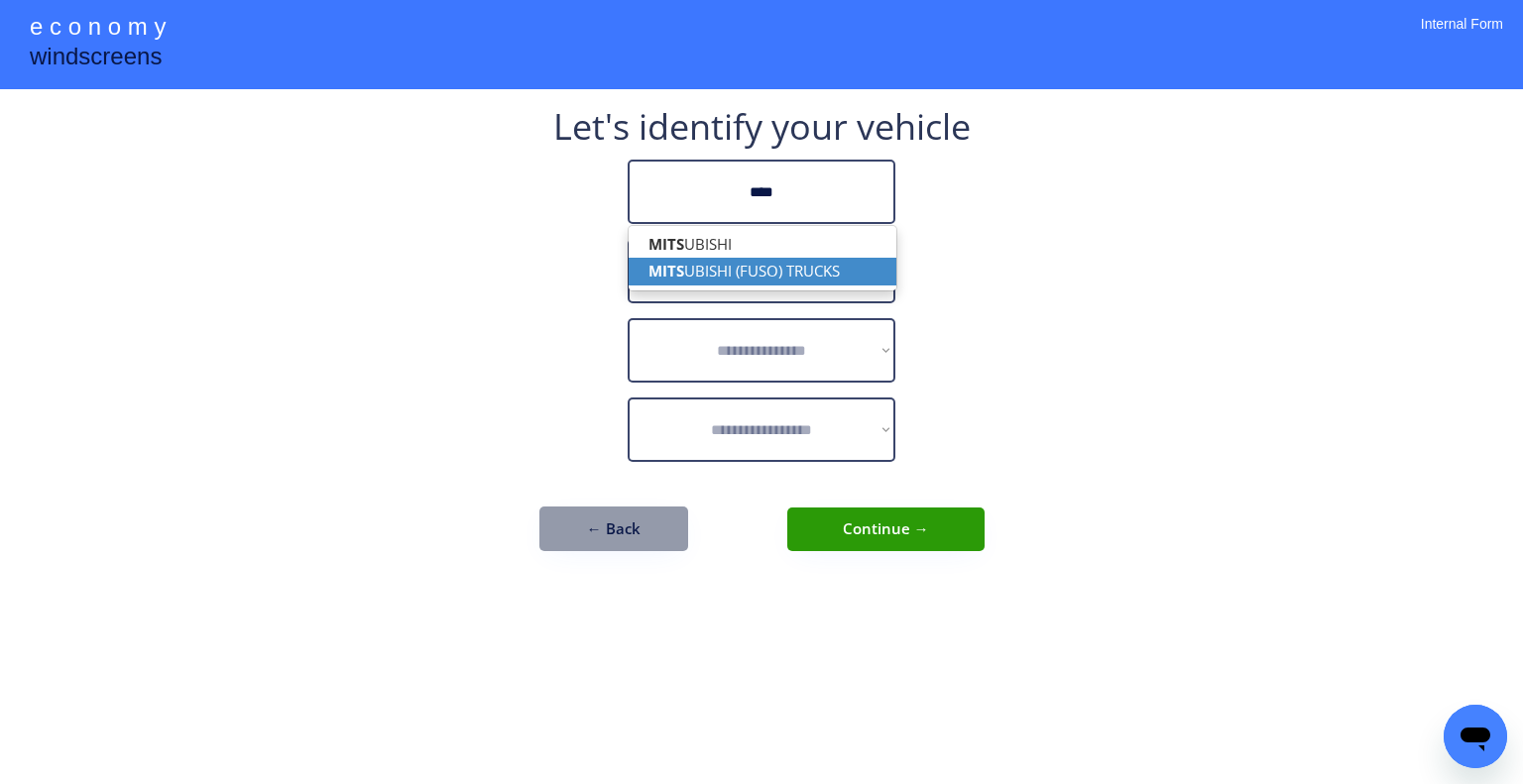 drag, startPoint x: 808, startPoint y: 261, endPoint x: 784, endPoint y: 178, distance: 86.40023 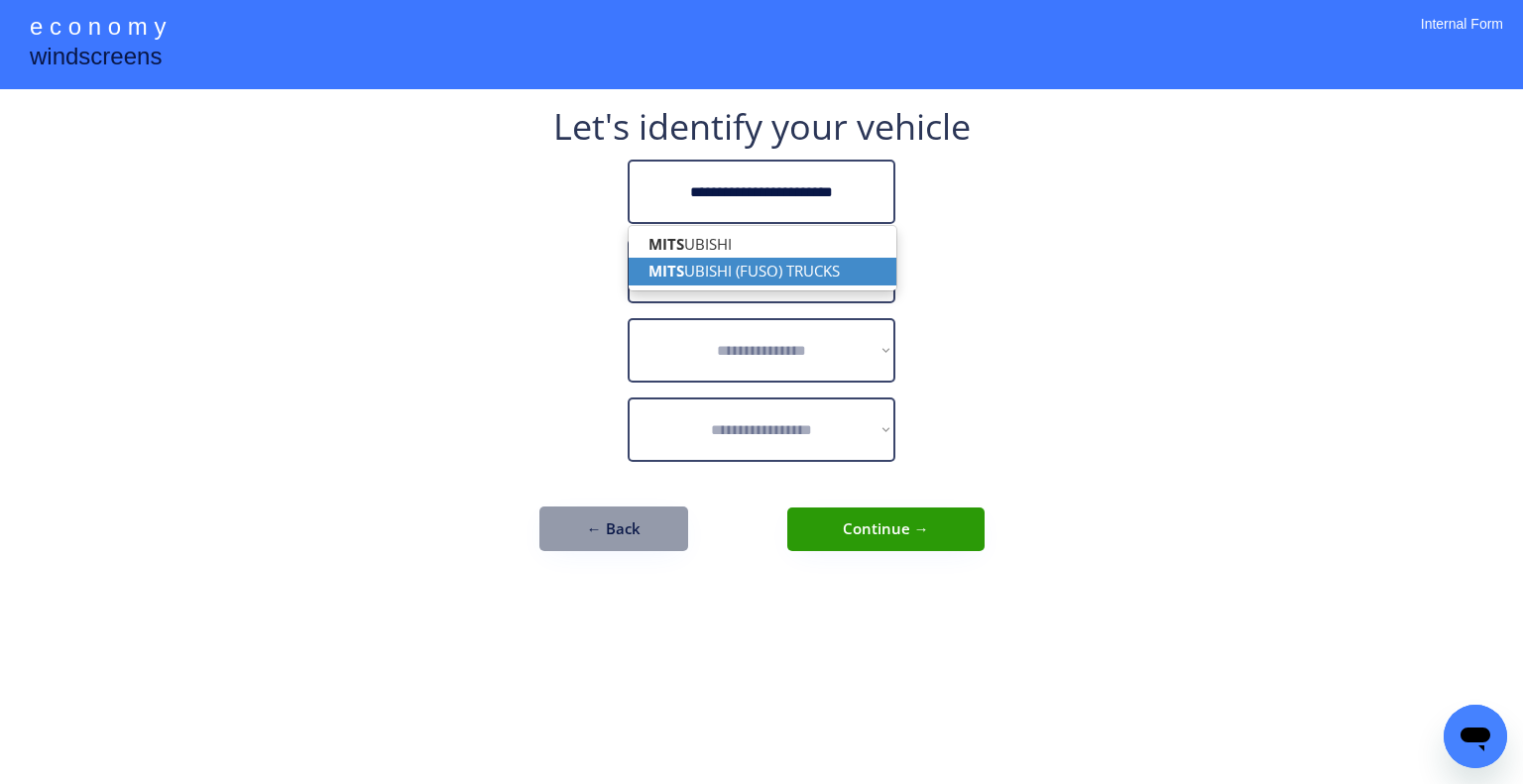 type on "**********" 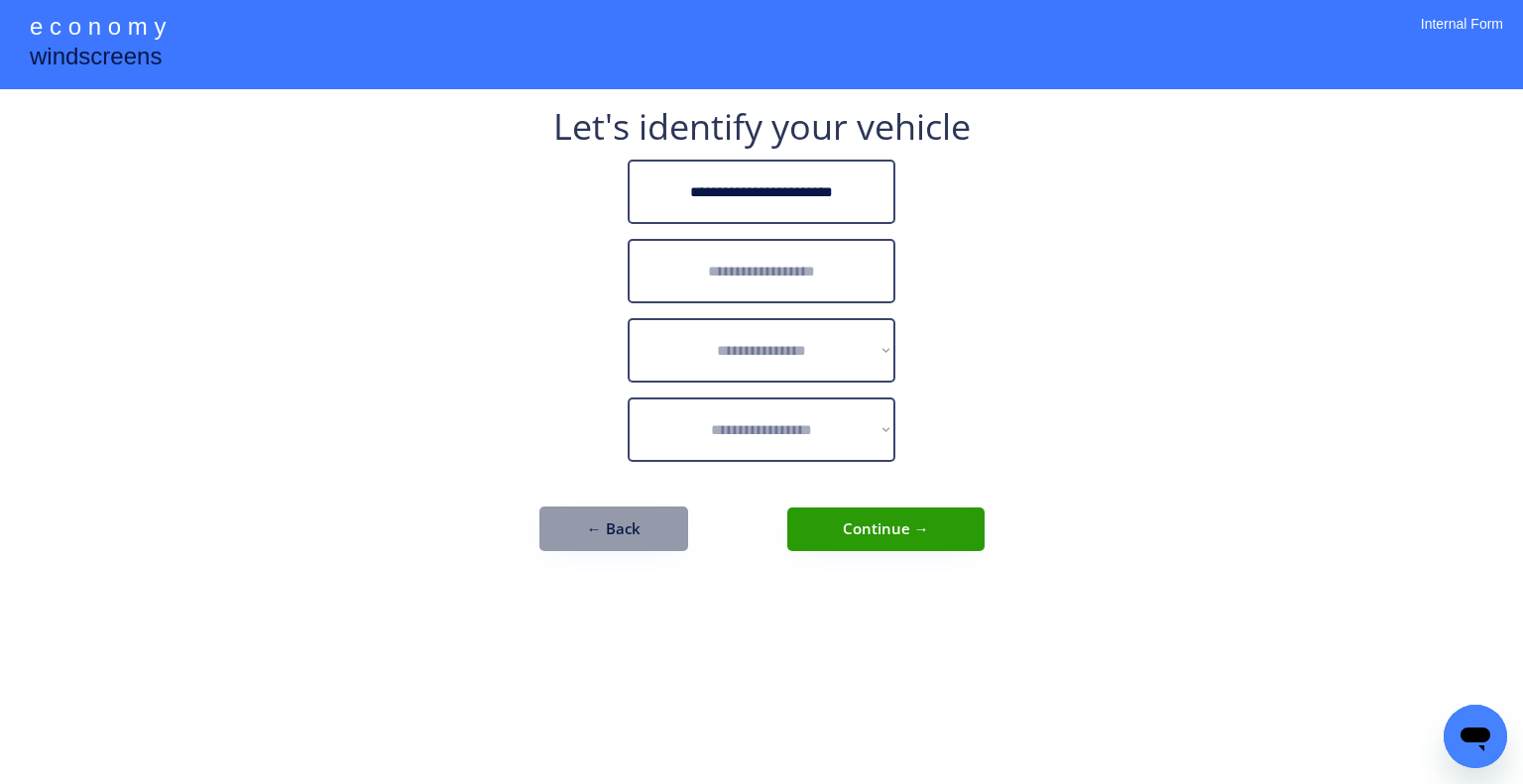 click at bounding box center [762, 271] 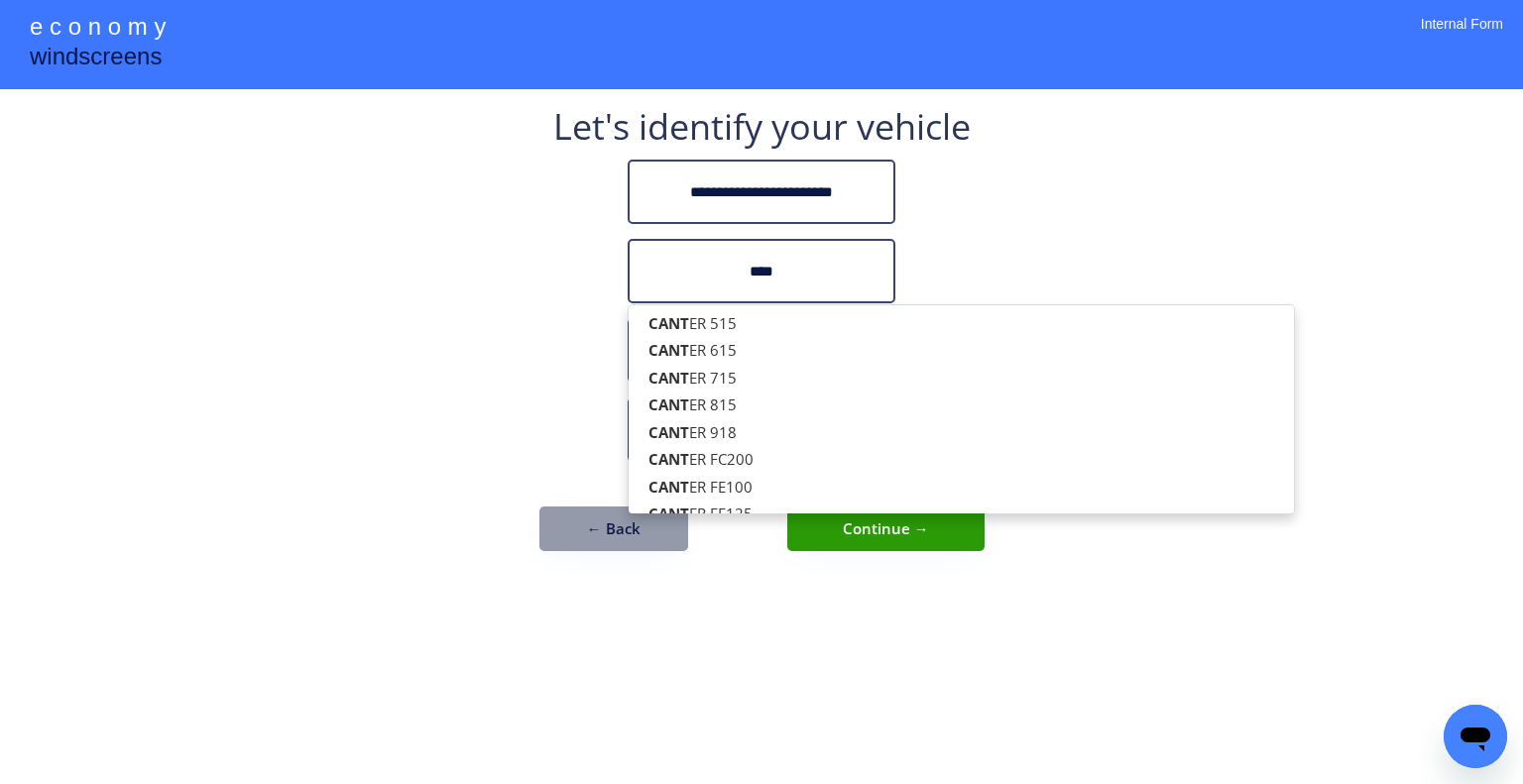 type on "****" 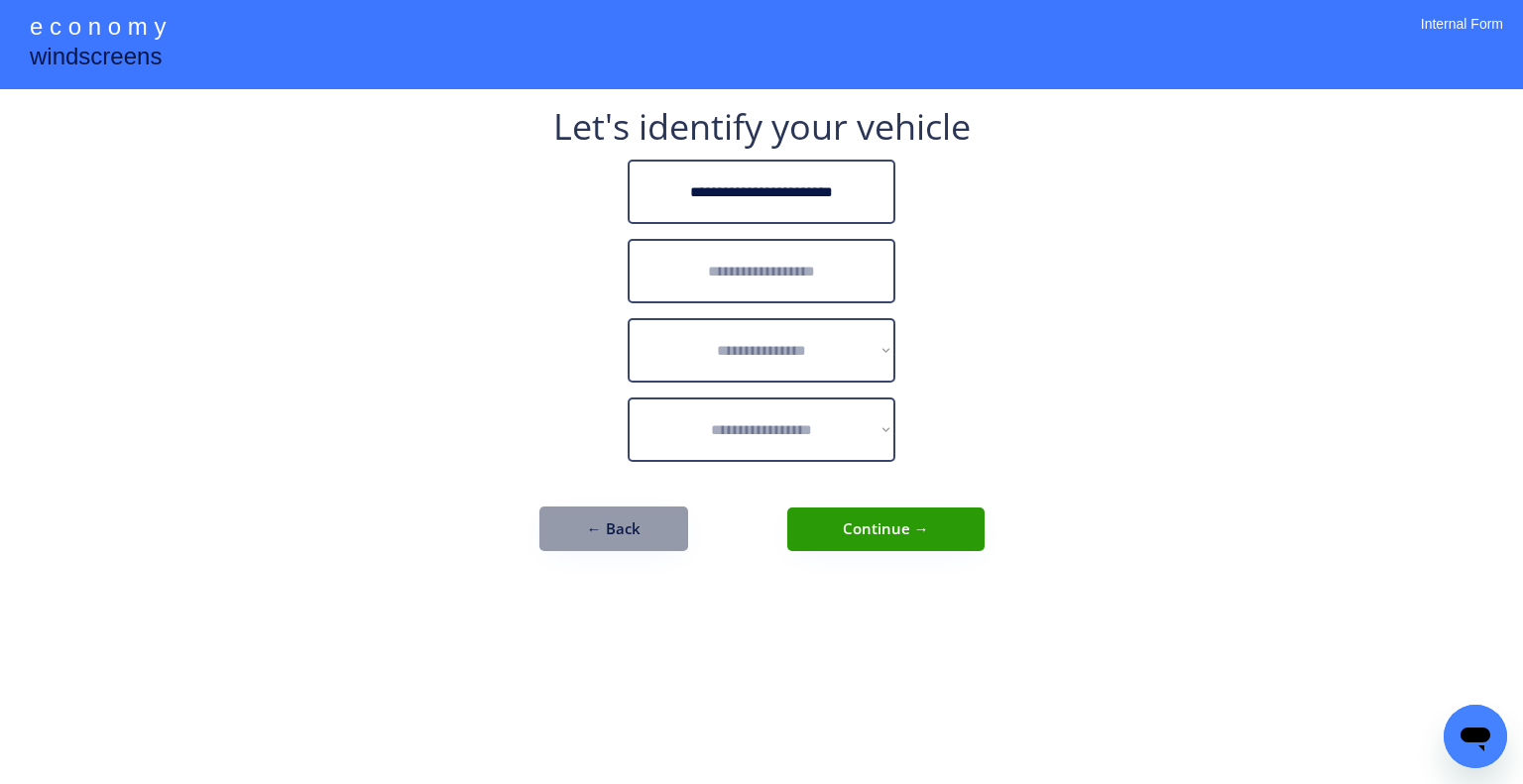 paste on "*****" 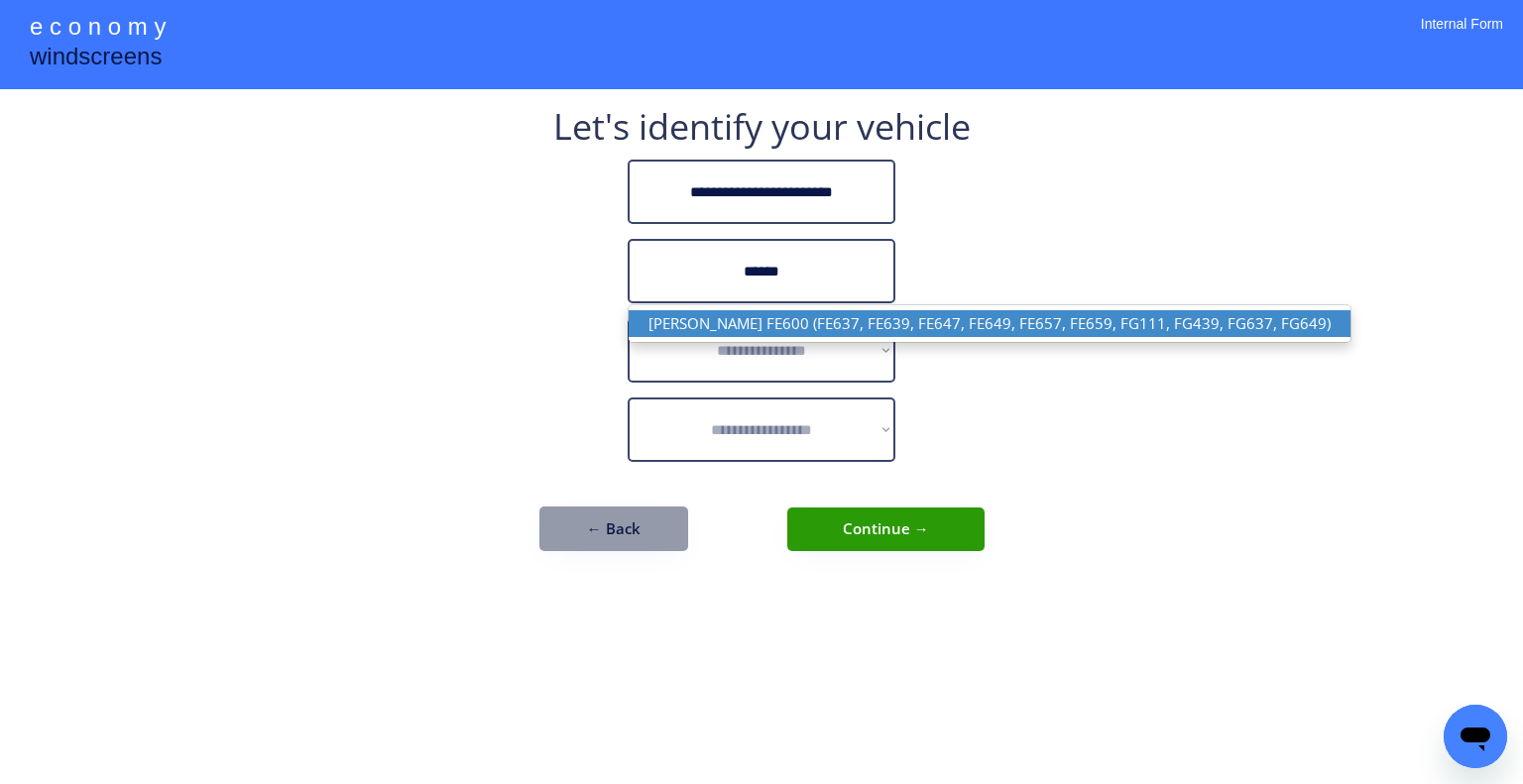 click on "[PERSON_NAME] FE600 (FE637, FE639, FE647, FE649, FE657, FE659, FG111, FG439, FG637, FG649)" at bounding box center [990, 323] 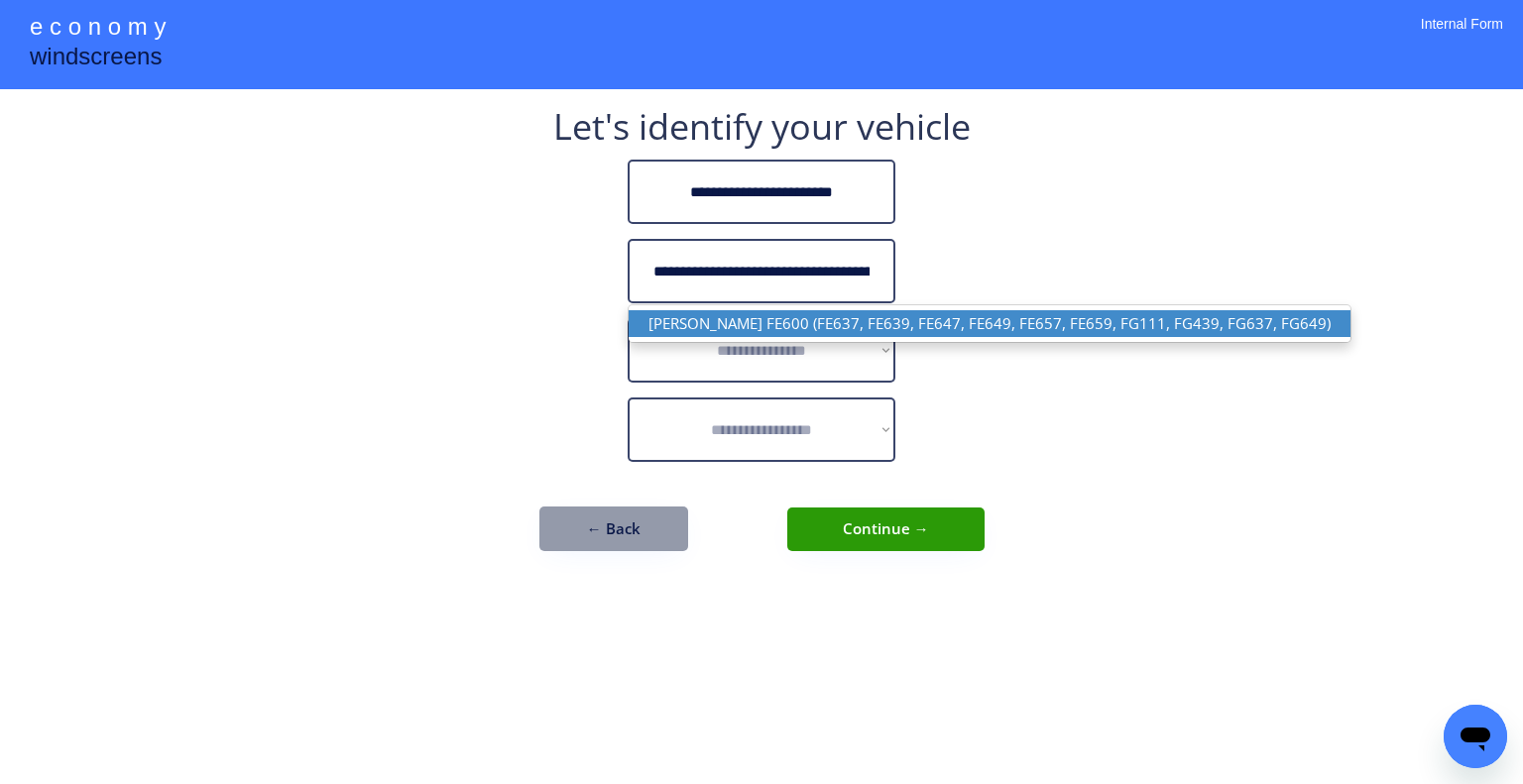 type on "**********" 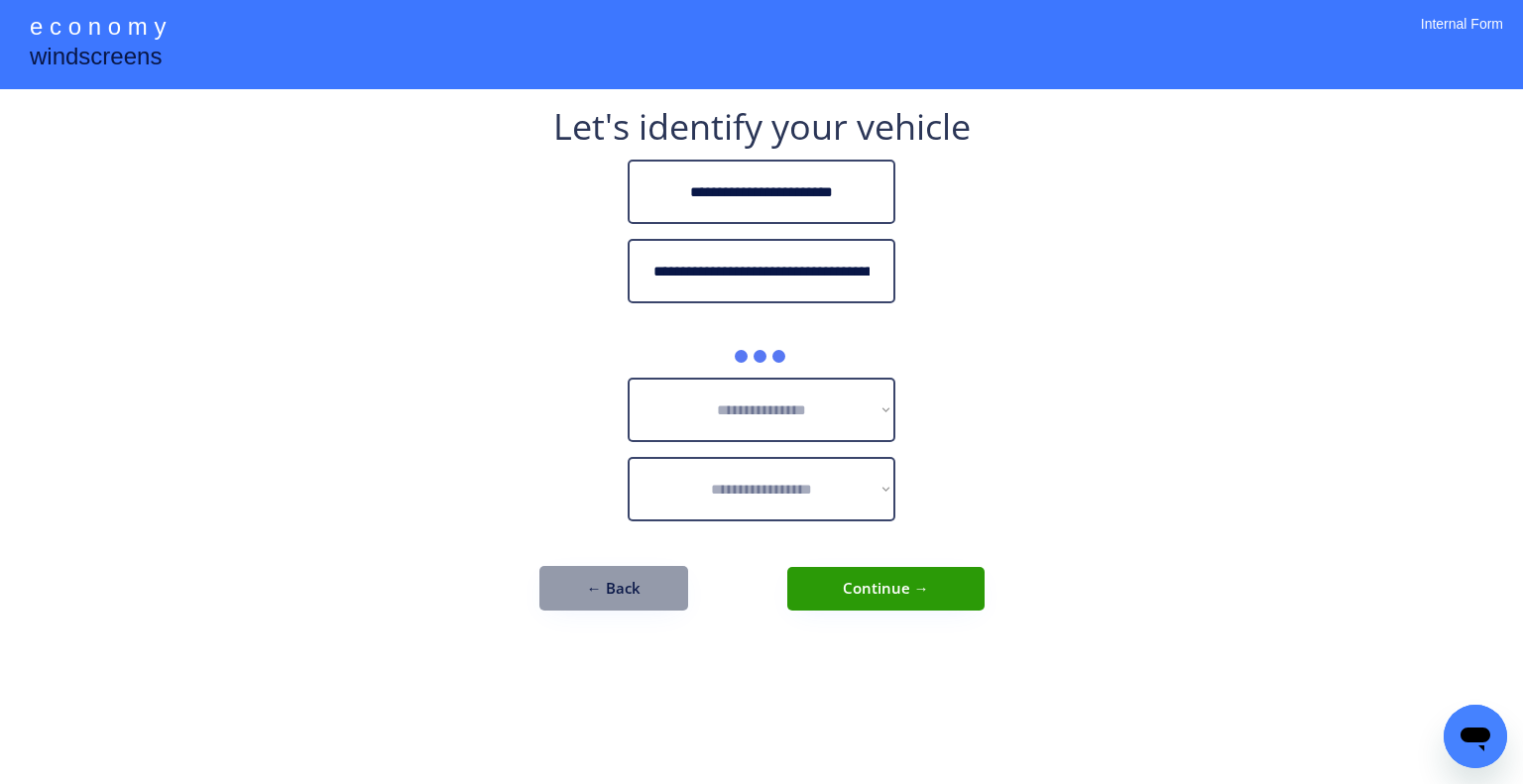 click on "**********" at bounding box center [762, 370] 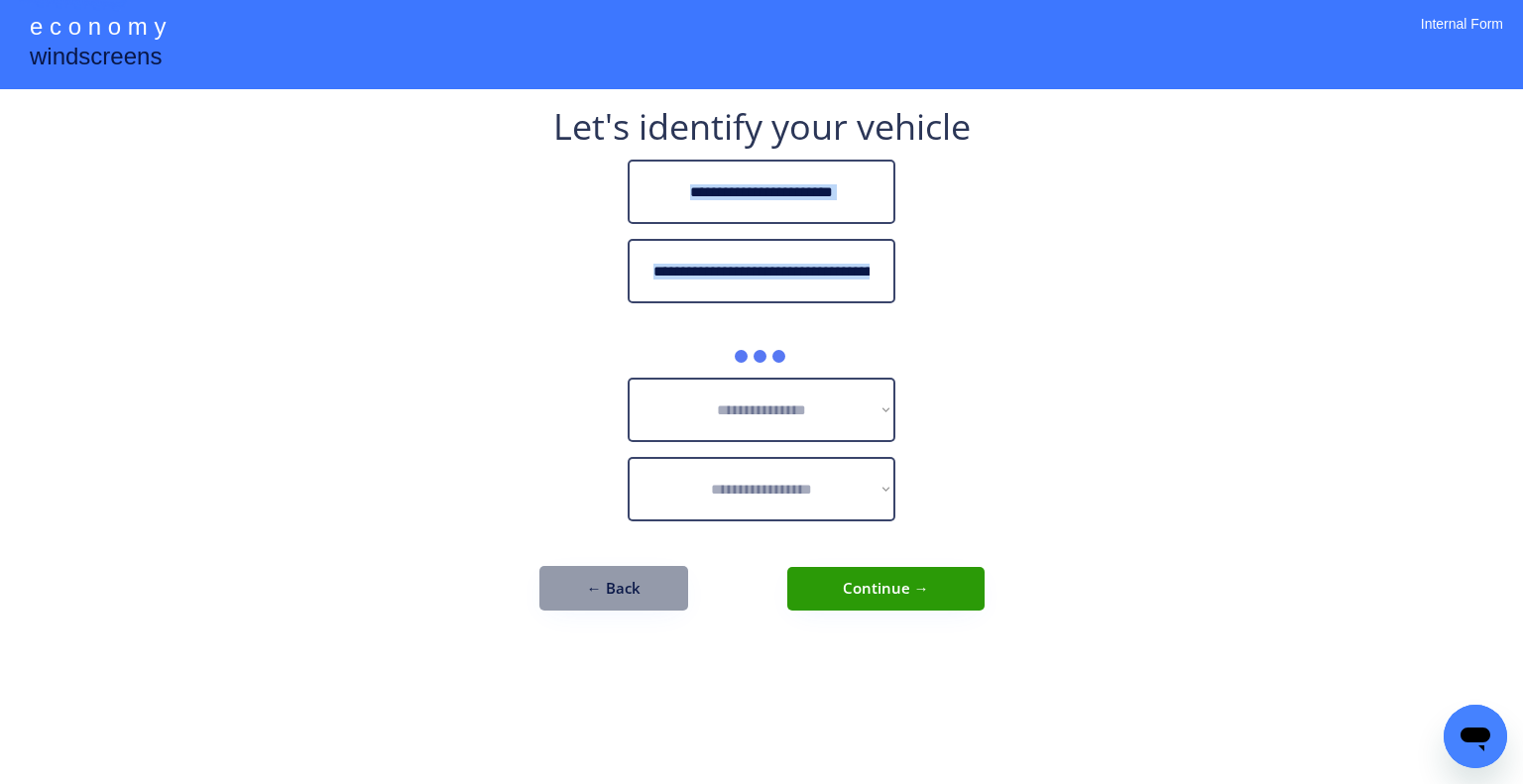 click on "**********" at bounding box center (762, 370) 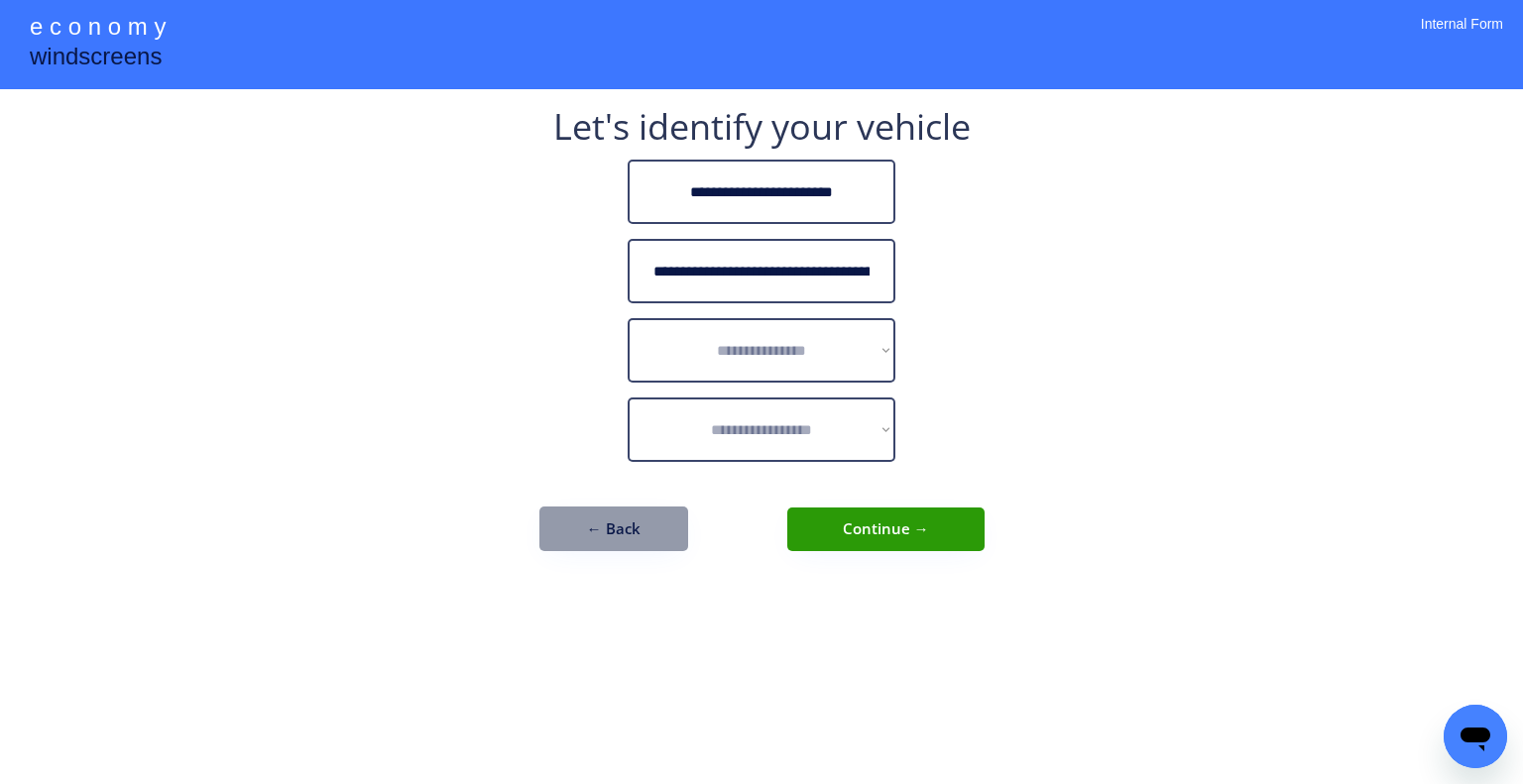 drag, startPoint x: 1330, startPoint y: 503, endPoint x: 912, endPoint y: 358, distance: 442.43531 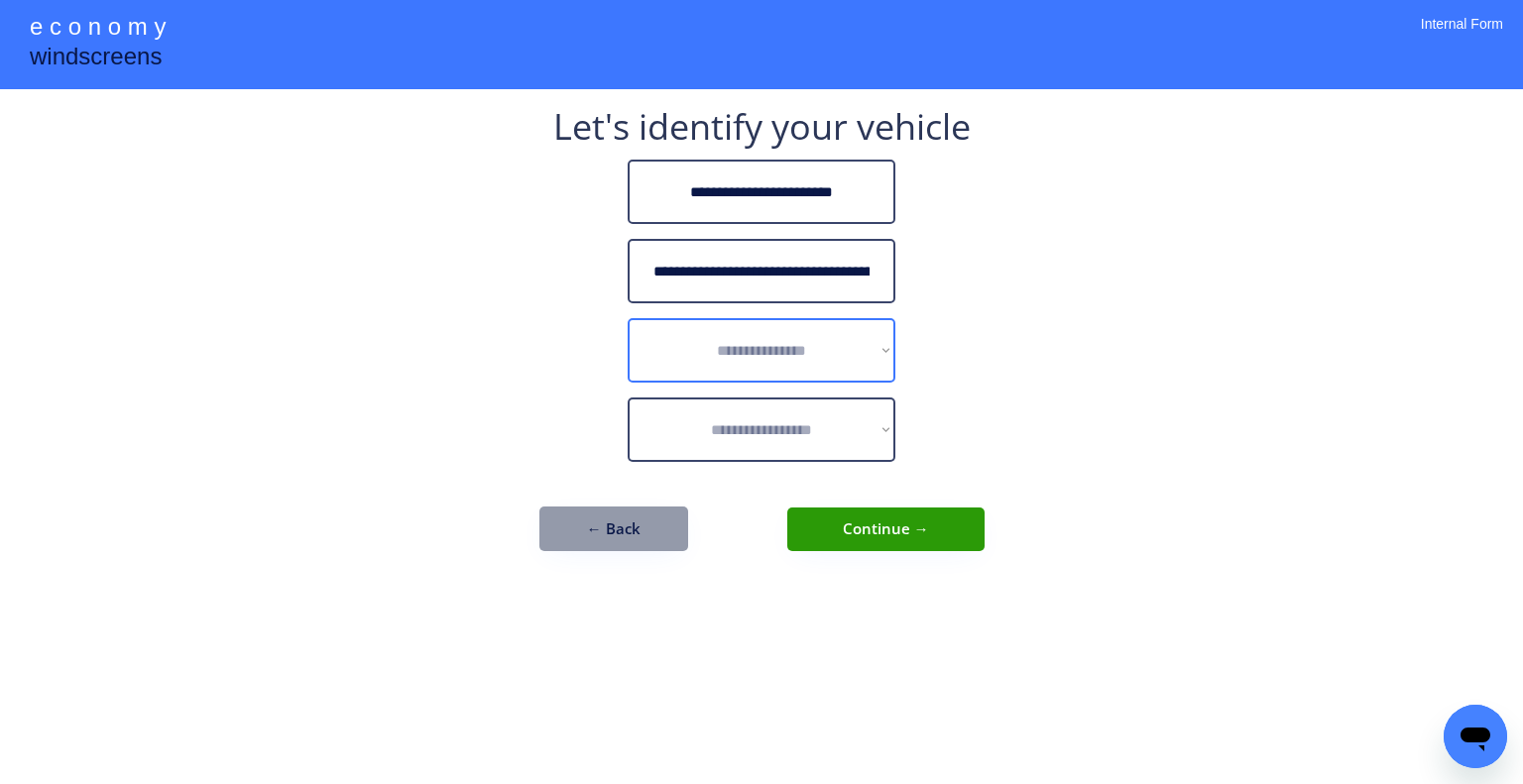 select on "******" 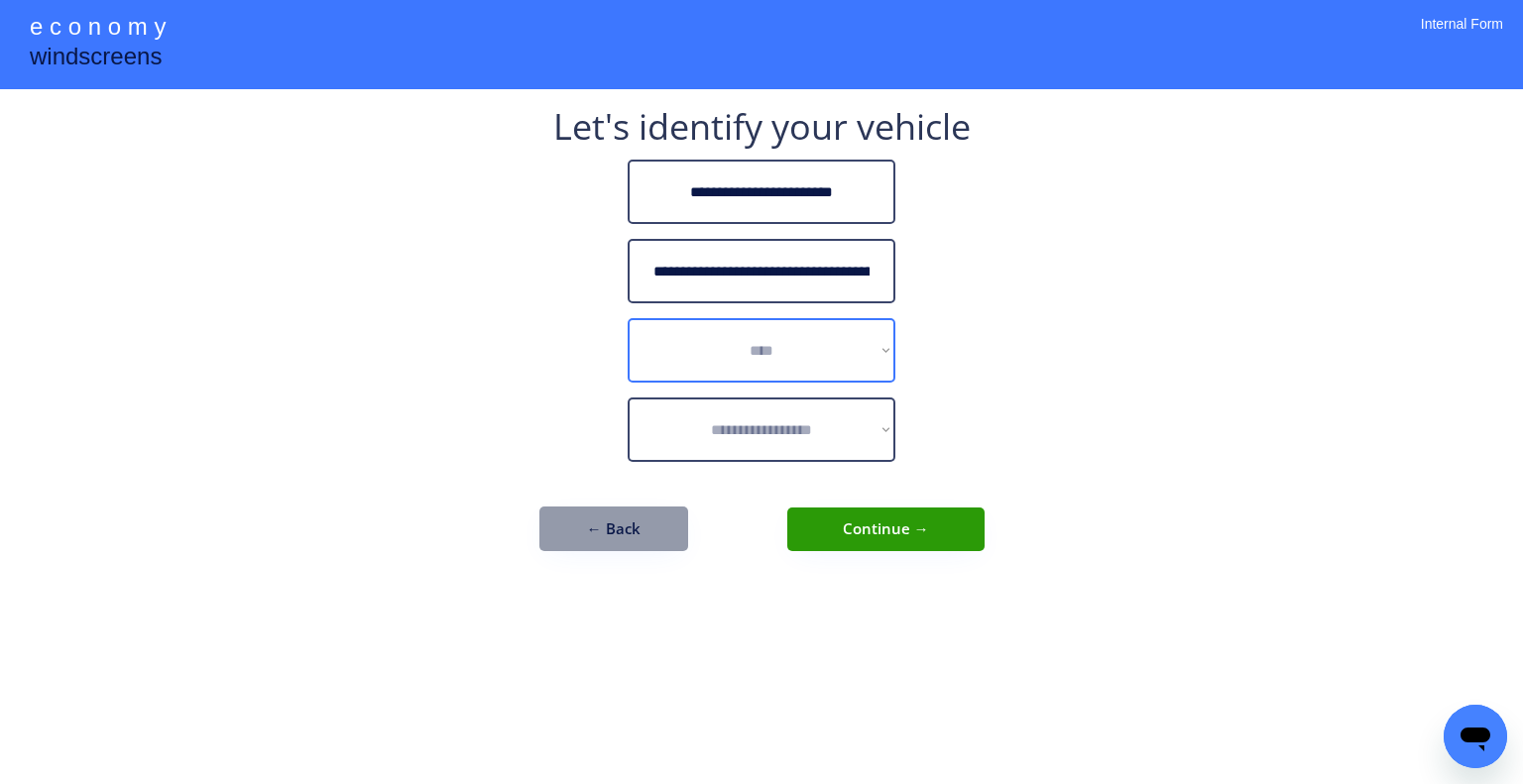 click on "**********" at bounding box center [762, 350] 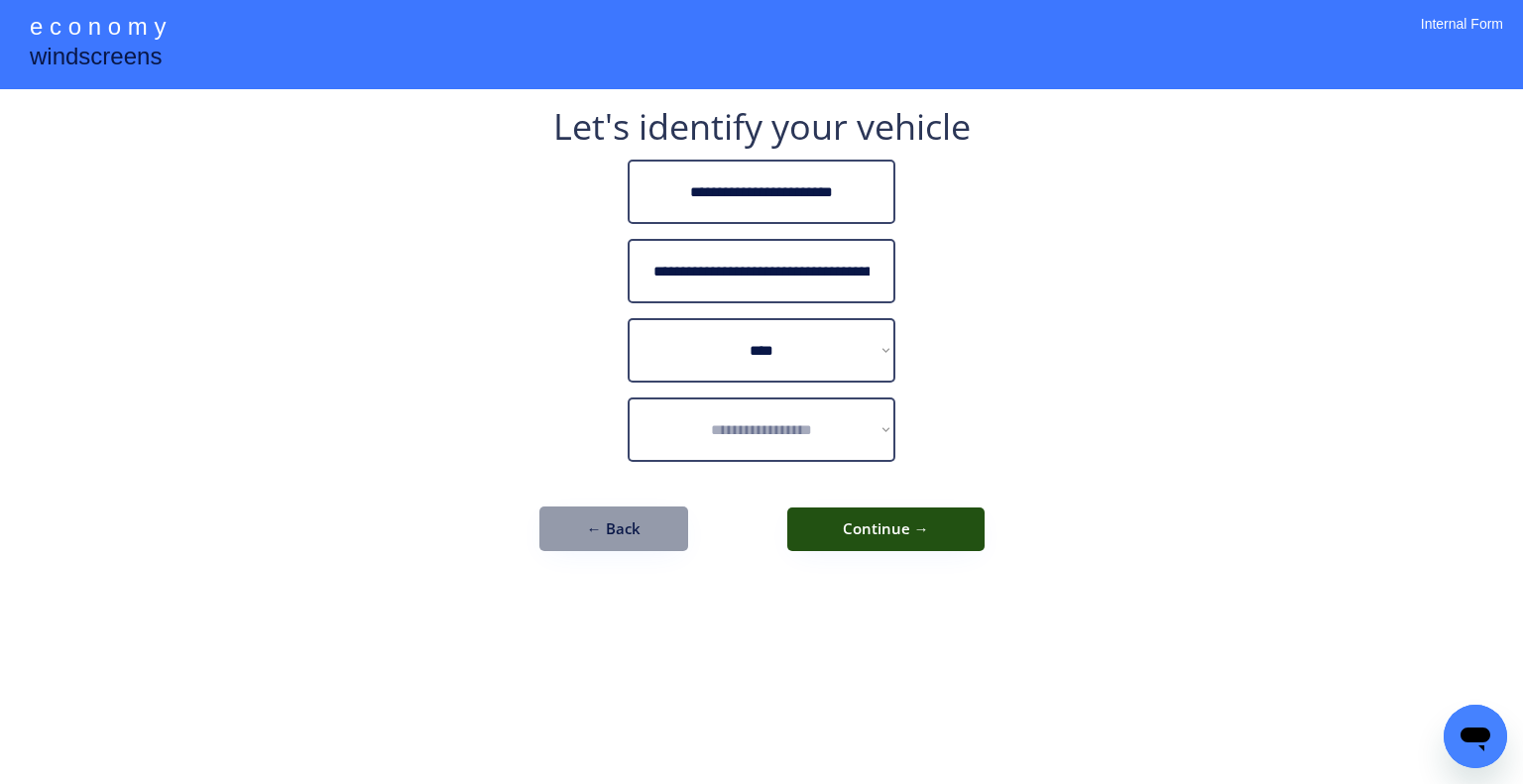 click on "**********" at bounding box center [762, 392] 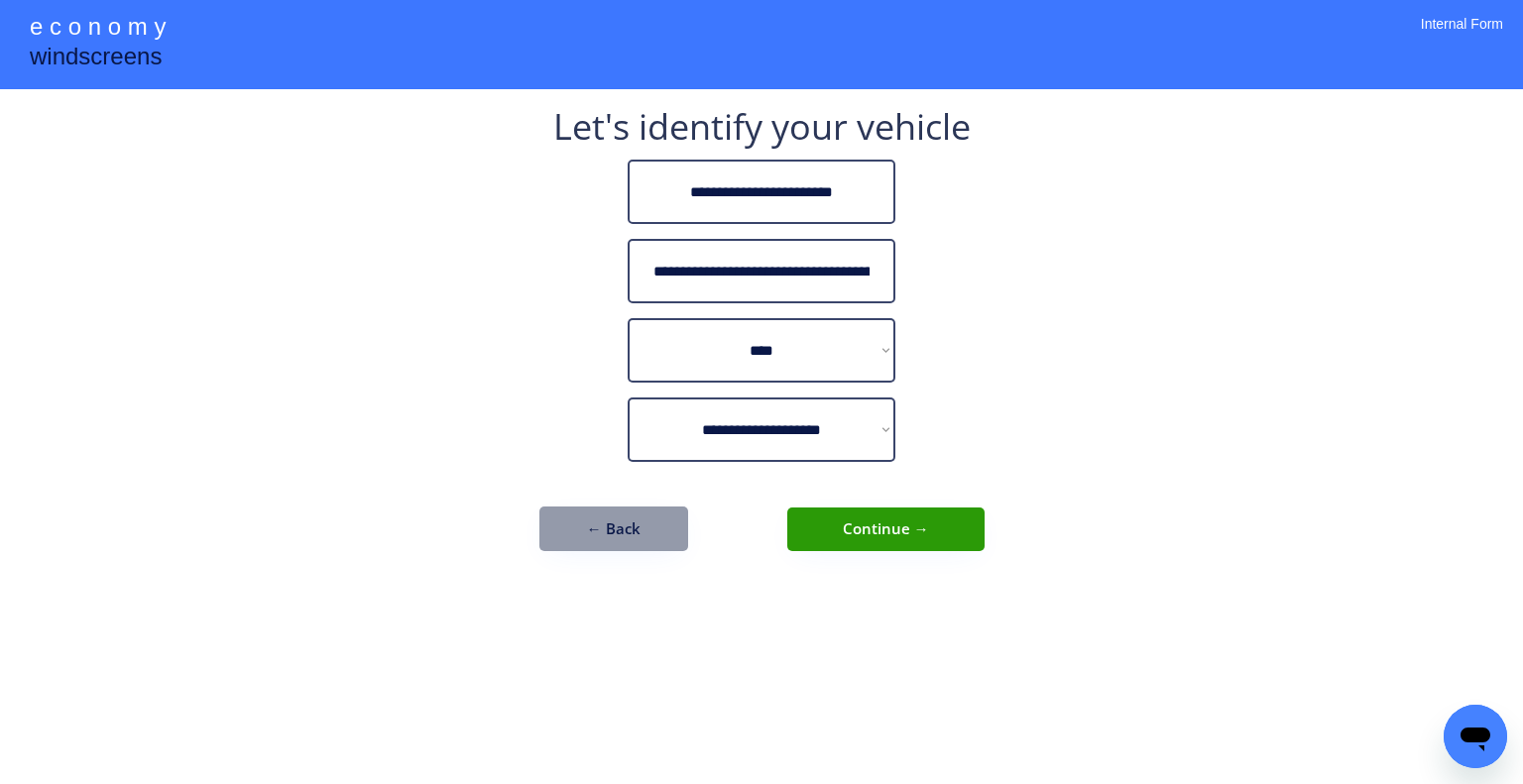 drag, startPoint x: 917, startPoint y: 521, endPoint x: 952, endPoint y: 522, distance: 35.014283 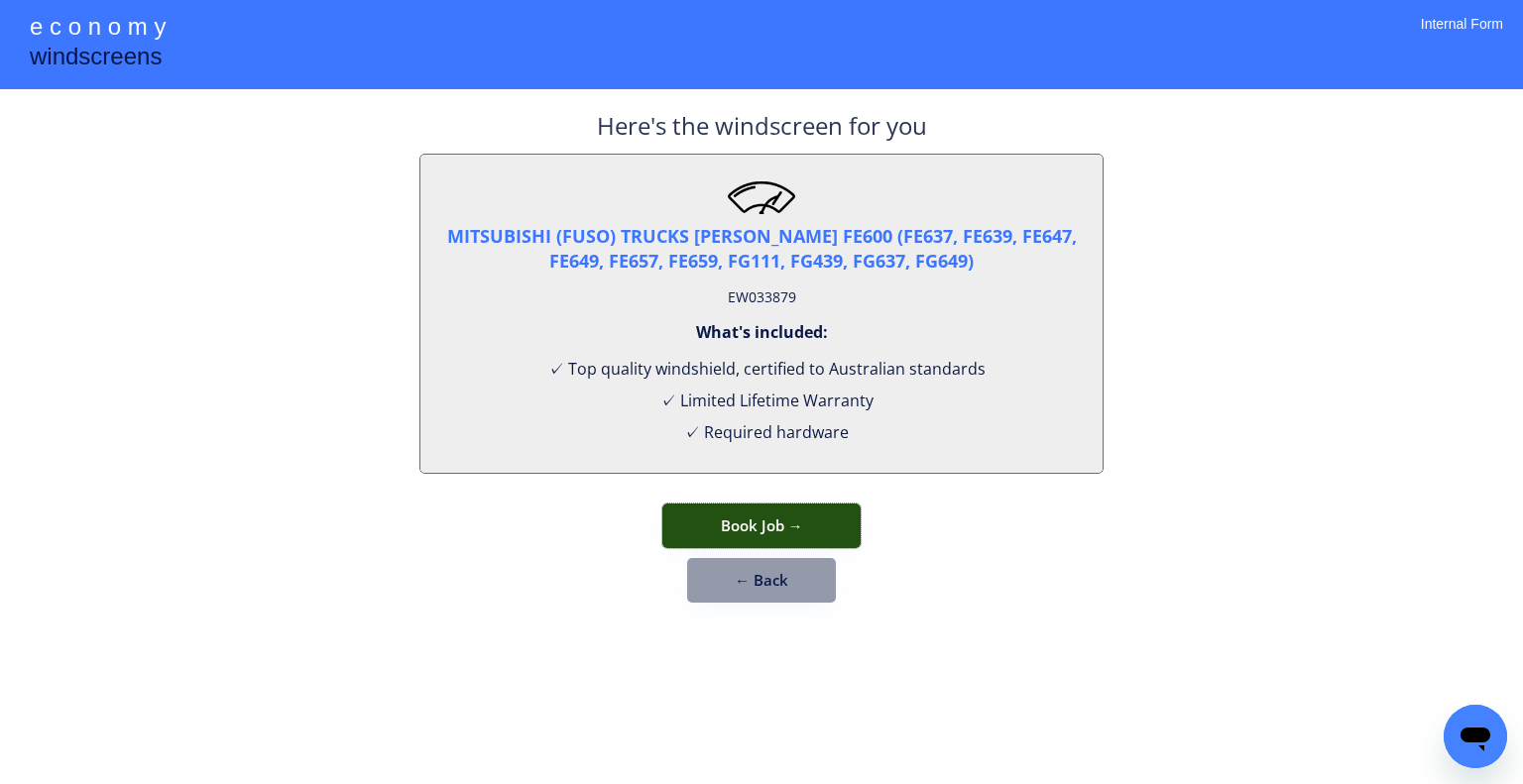 click on "Book Job    →" at bounding box center (762, 525) 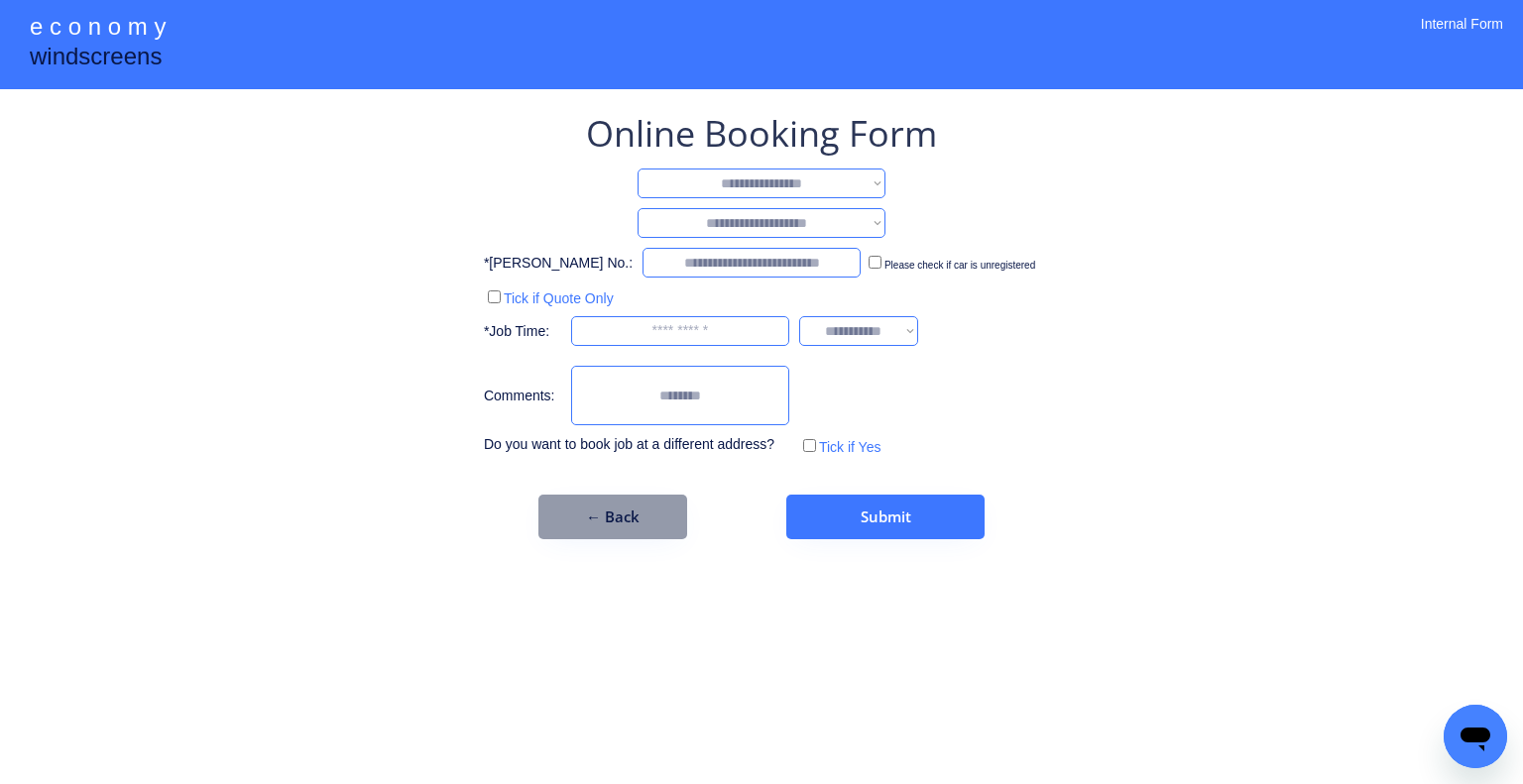 click on "**********" at bounding box center (762, 324) 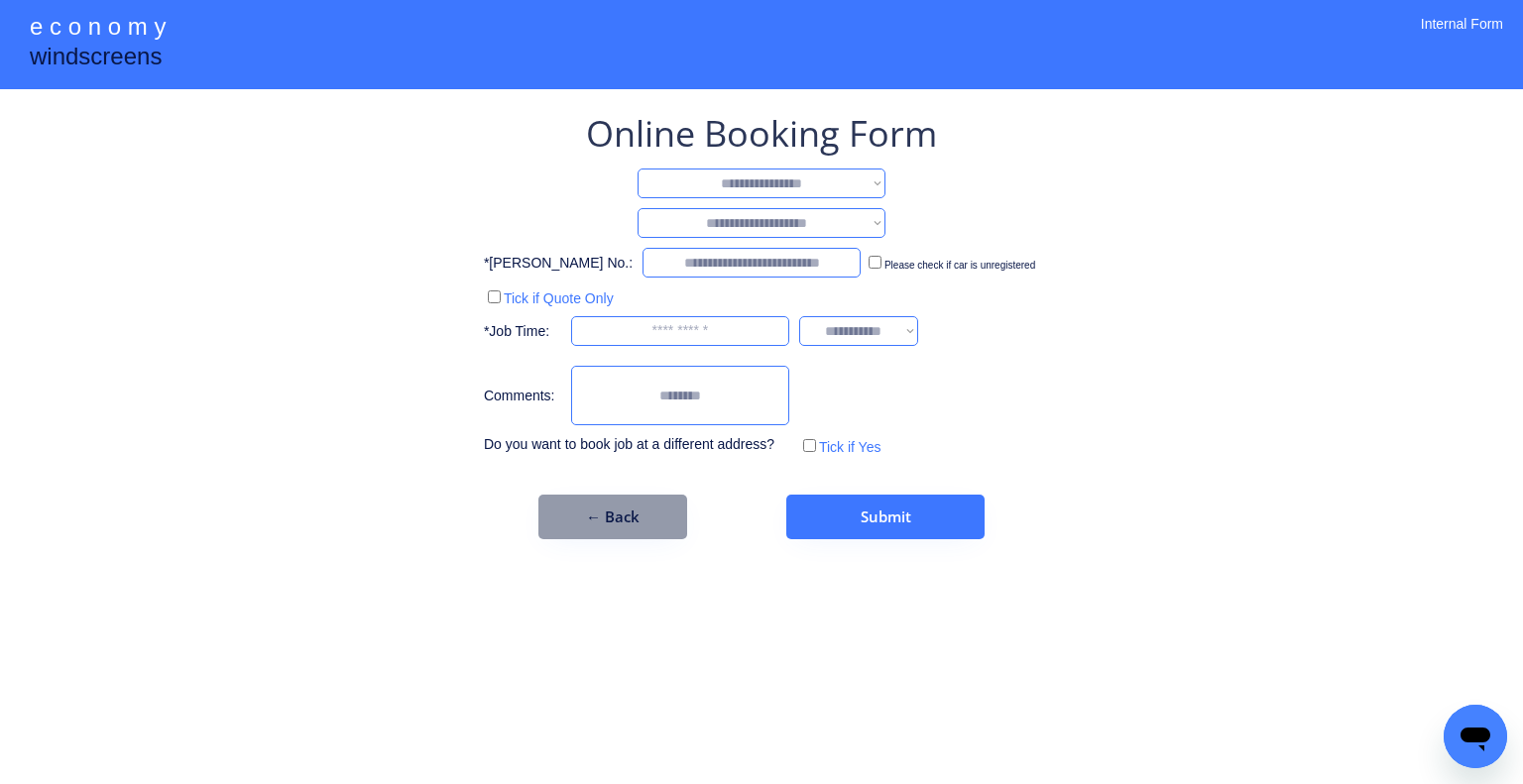 click on "**********" at bounding box center (762, 183) 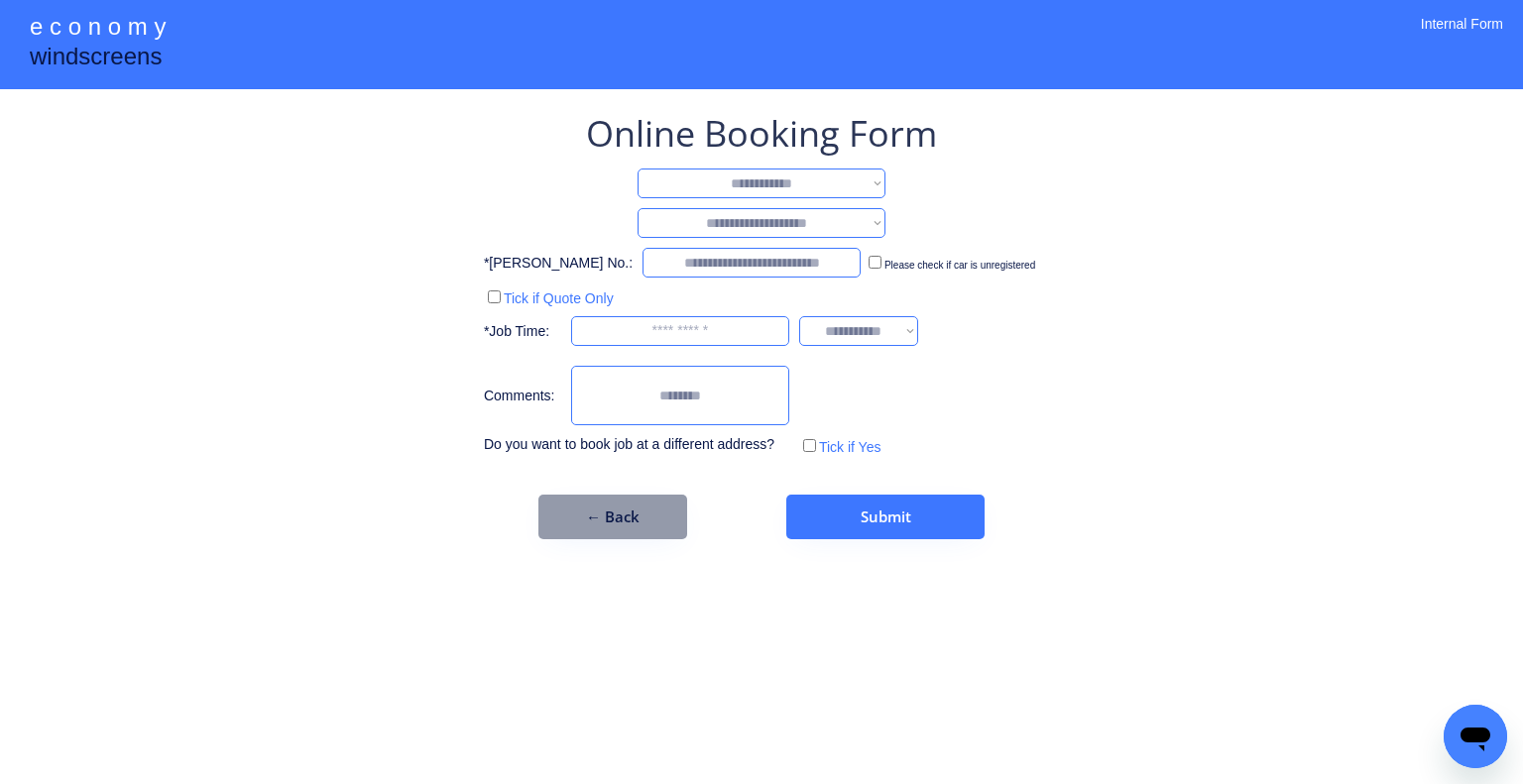 click on "**********" at bounding box center (762, 183) 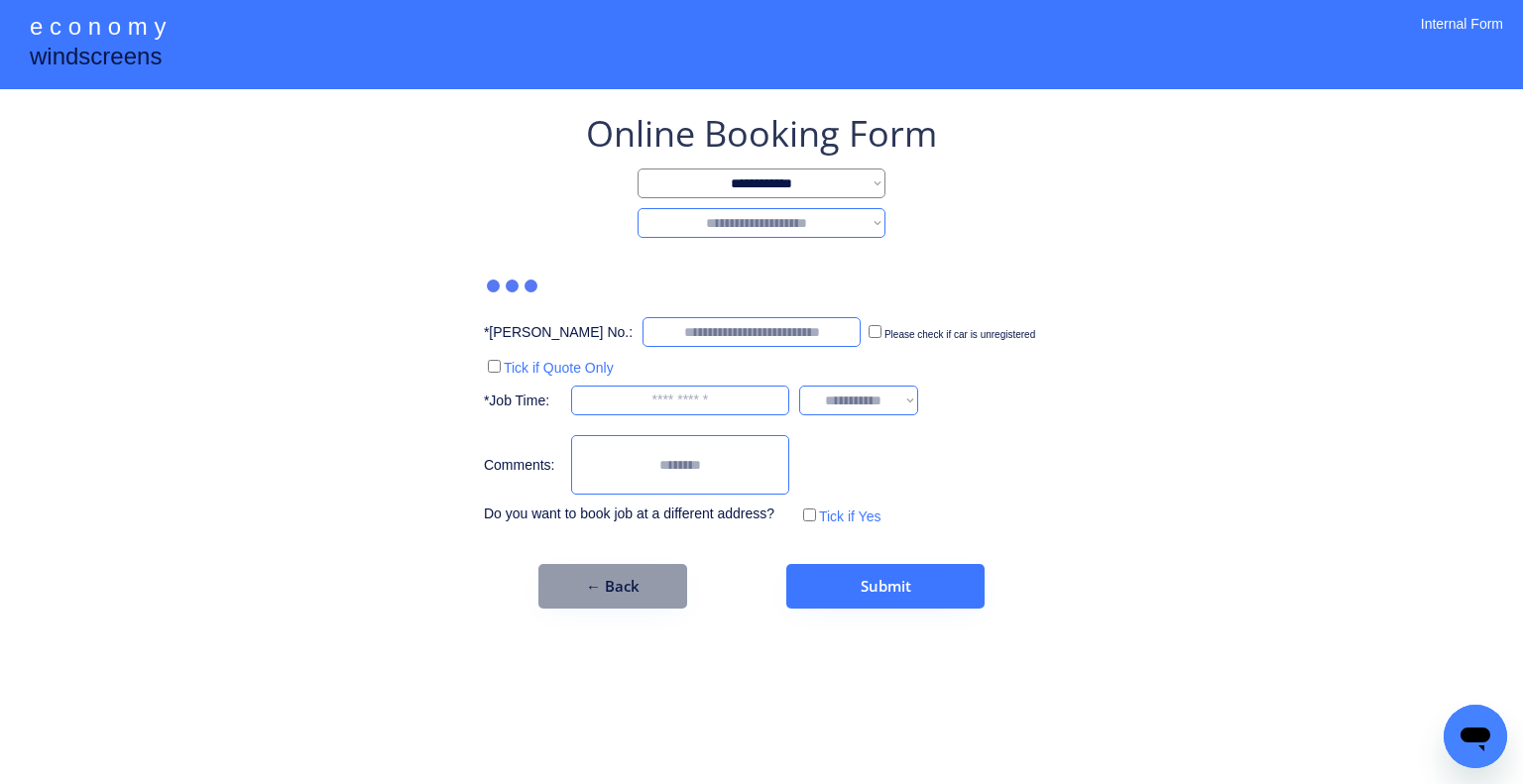 click on "**********" at bounding box center [762, 223] 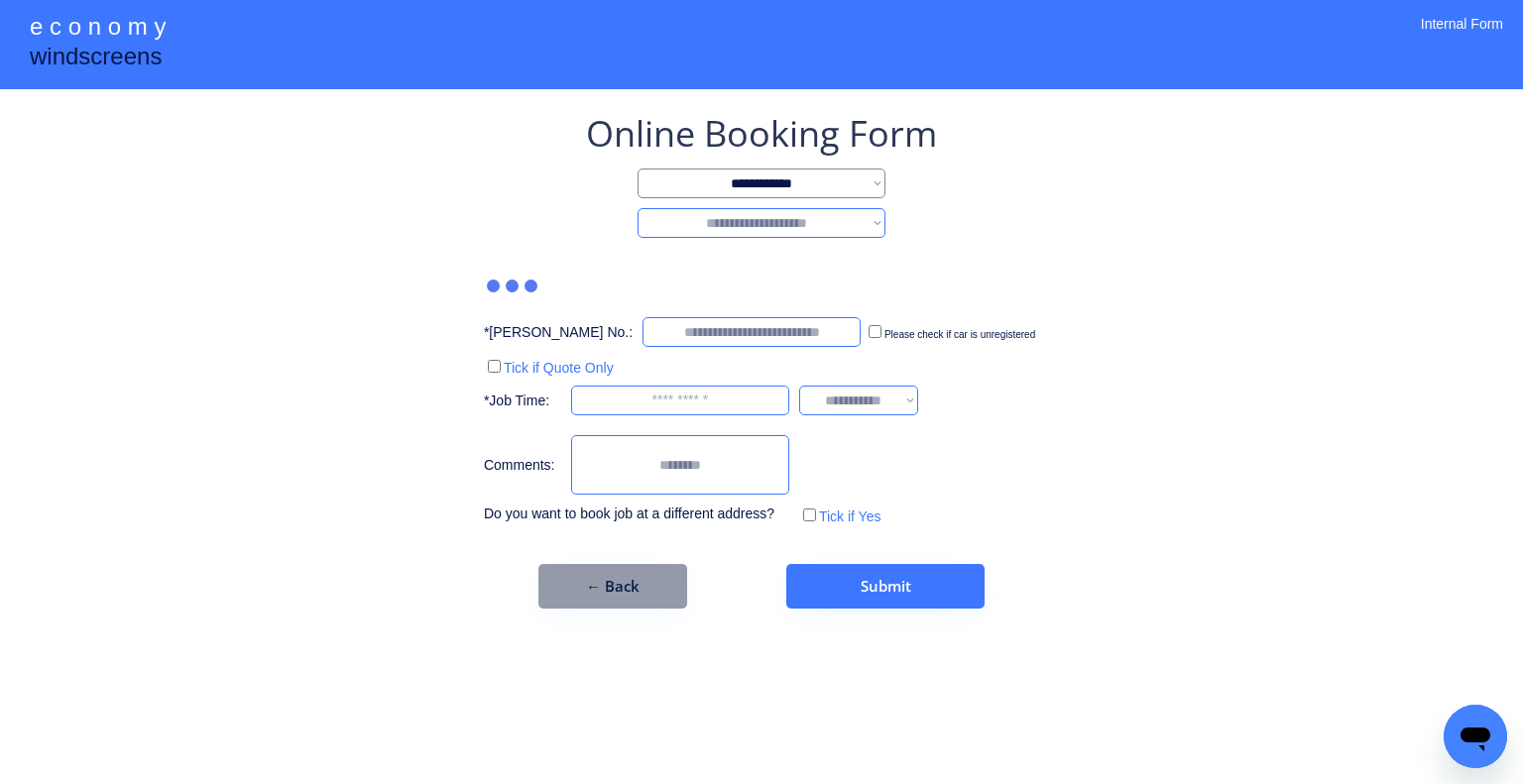 select on "********" 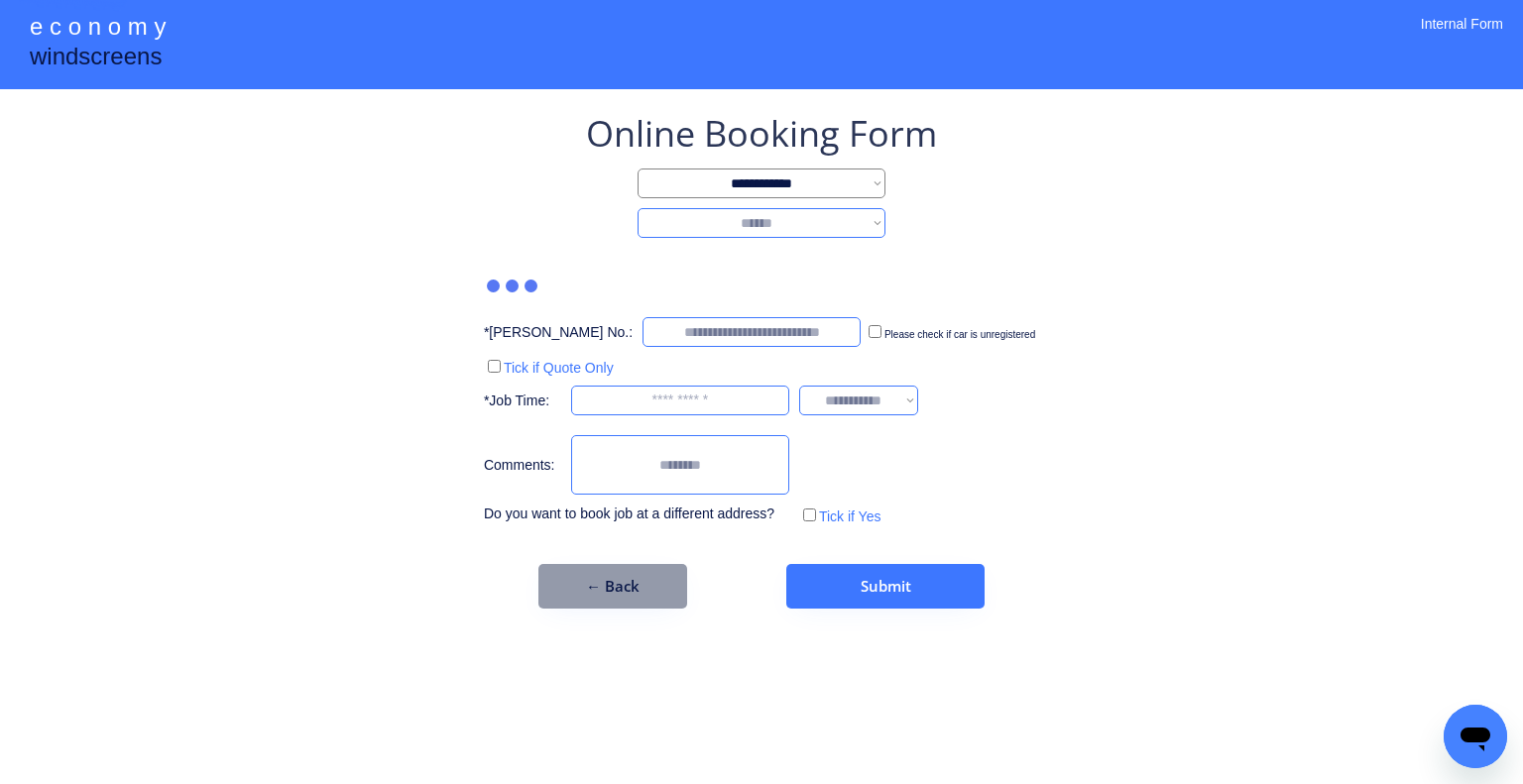 click on "**********" at bounding box center [762, 223] 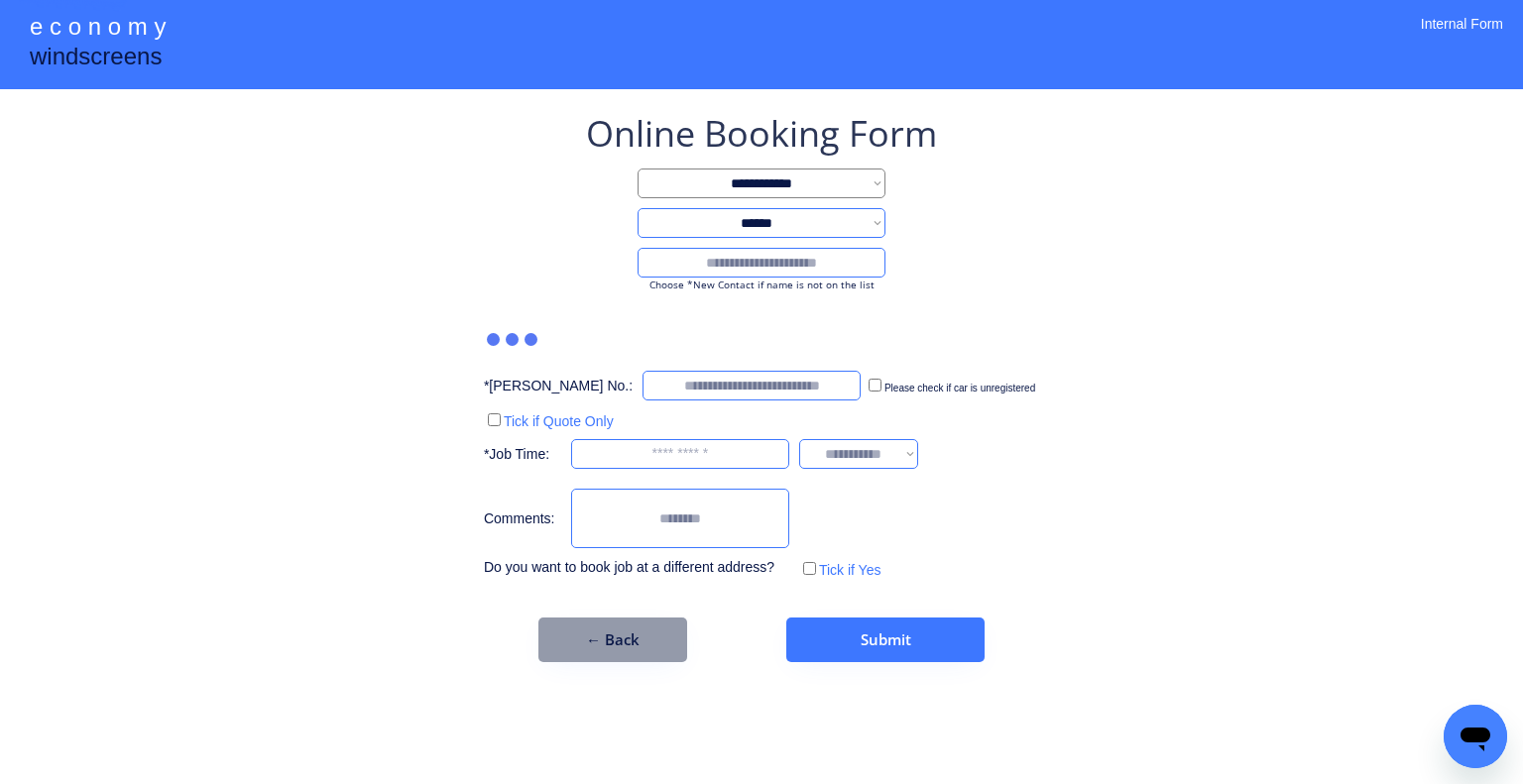 click at bounding box center (762, 263) 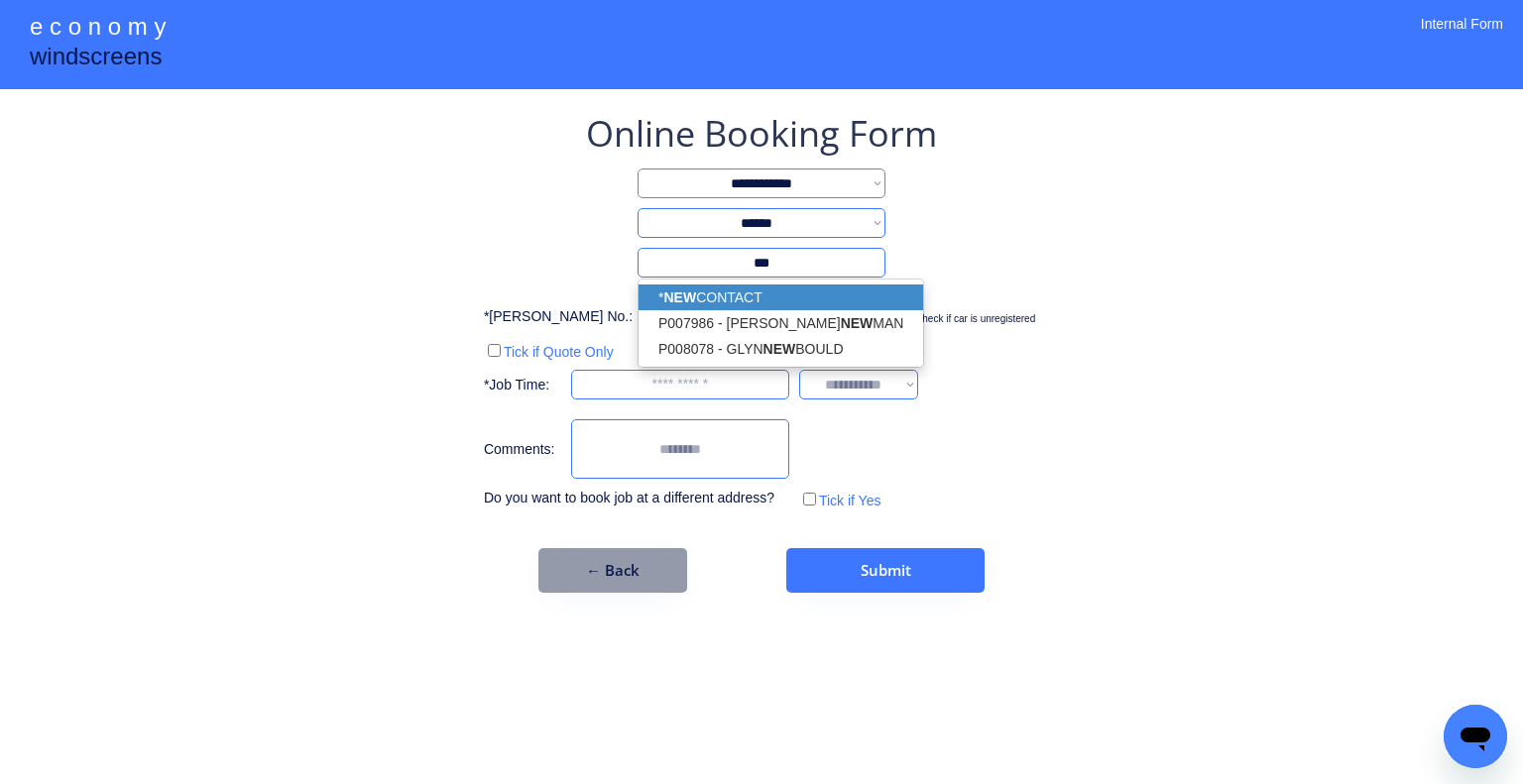 drag, startPoint x: 803, startPoint y: 288, endPoint x: 1446, endPoint y: 345, distance: 645.52149 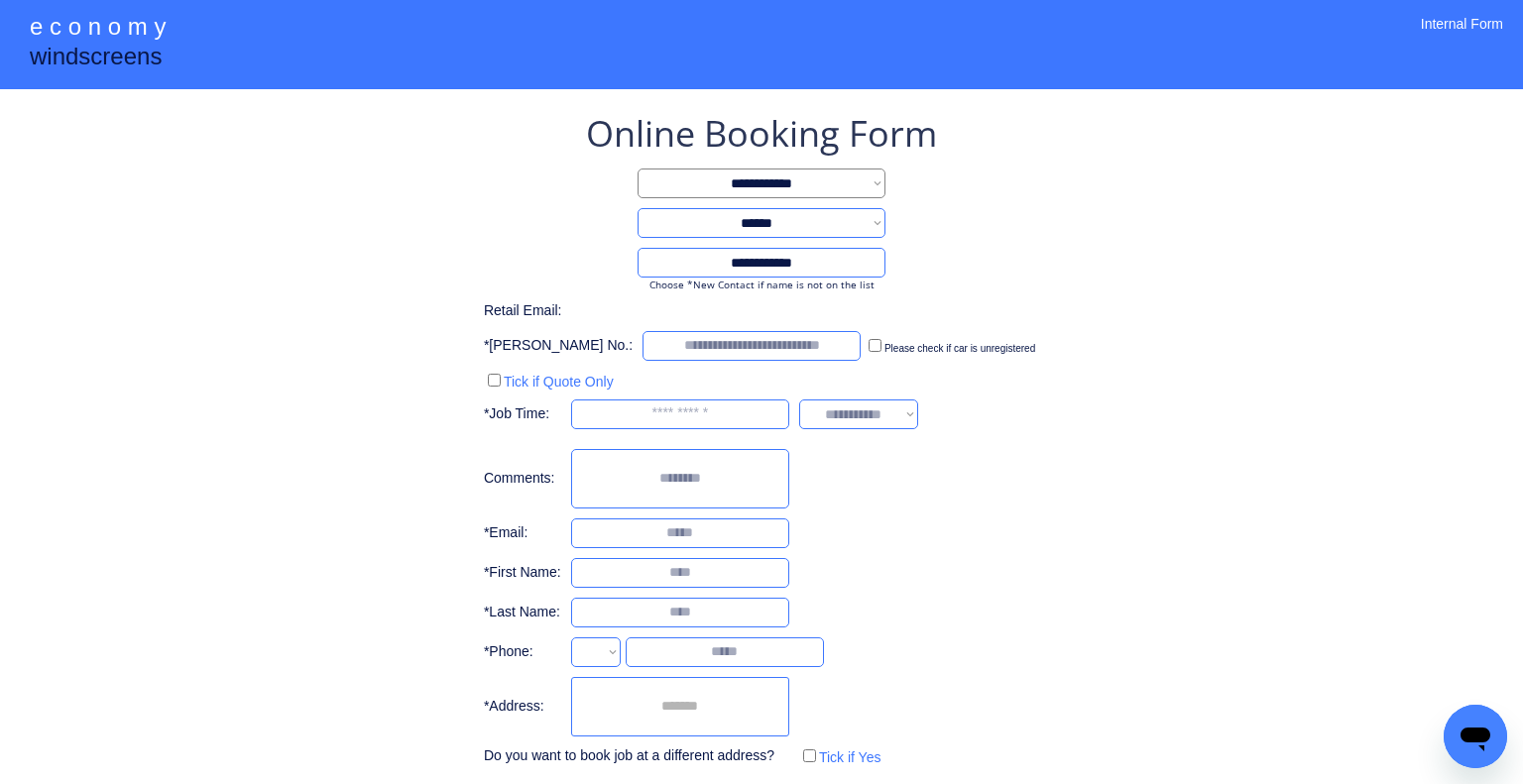 type on "**********" 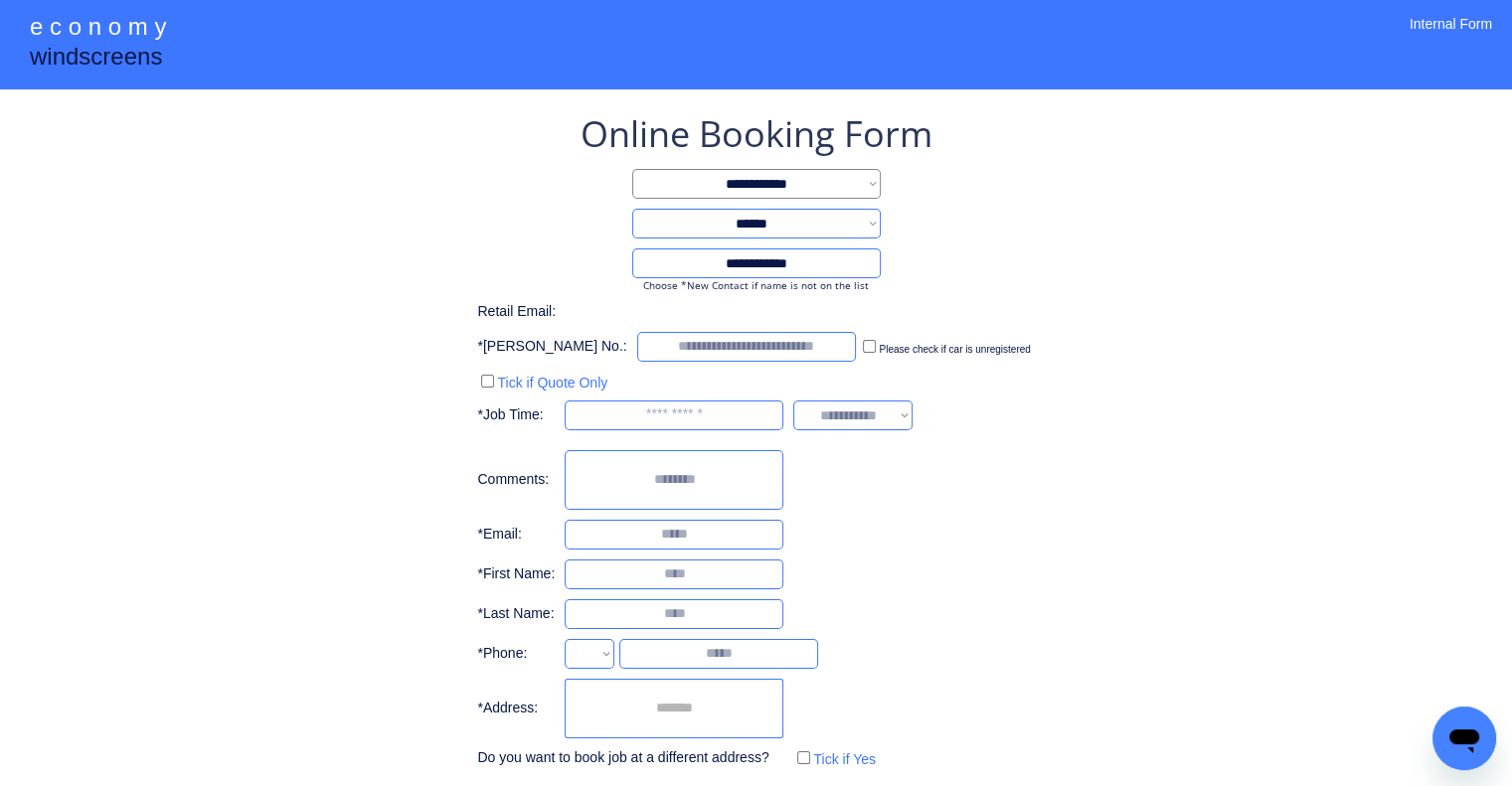 drag, startPoint x: 1451, startPoint y: 345, endPoint x: 870, endPoint y: 395, distance: 583.1475 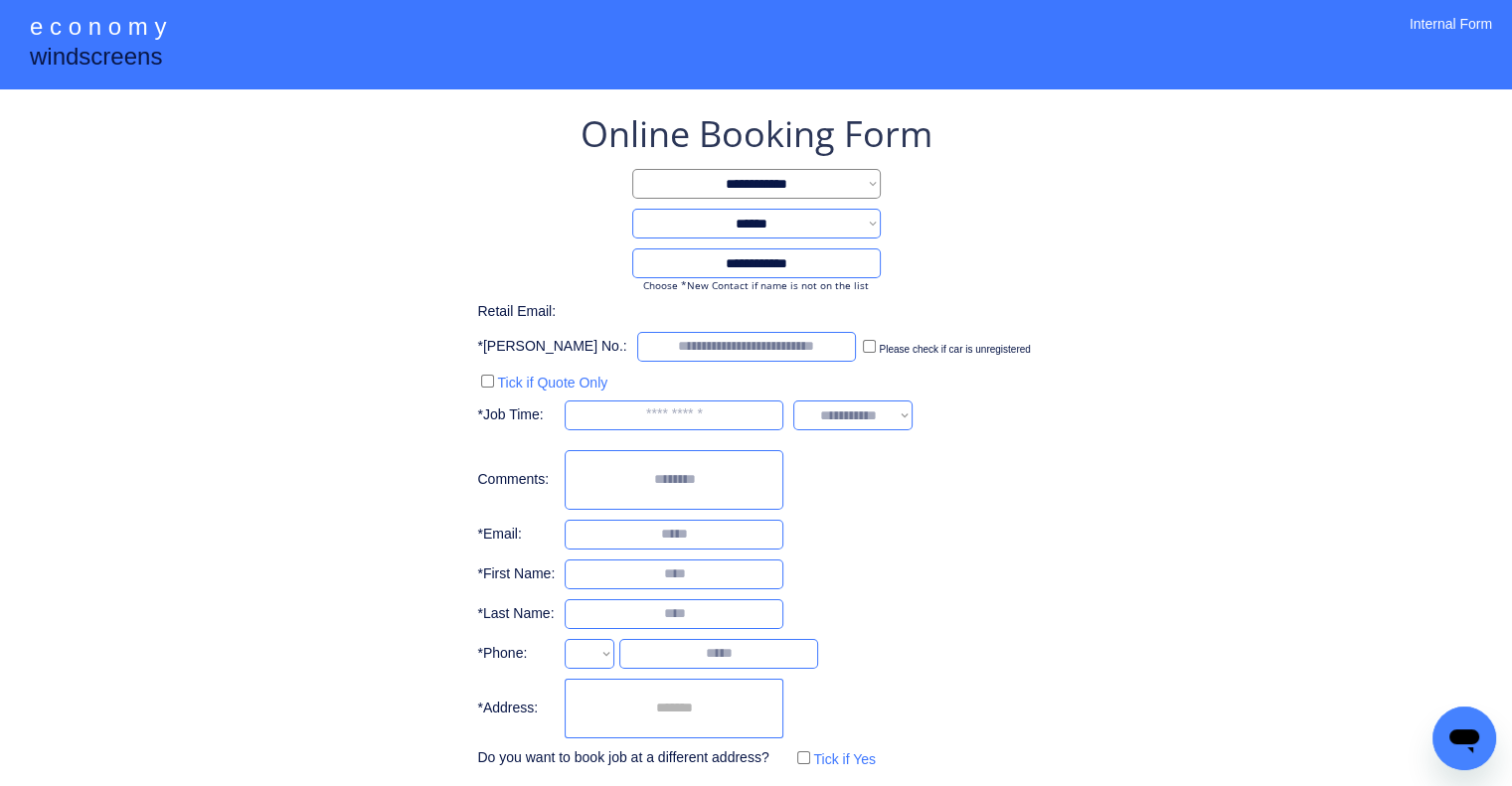 select on "**********" 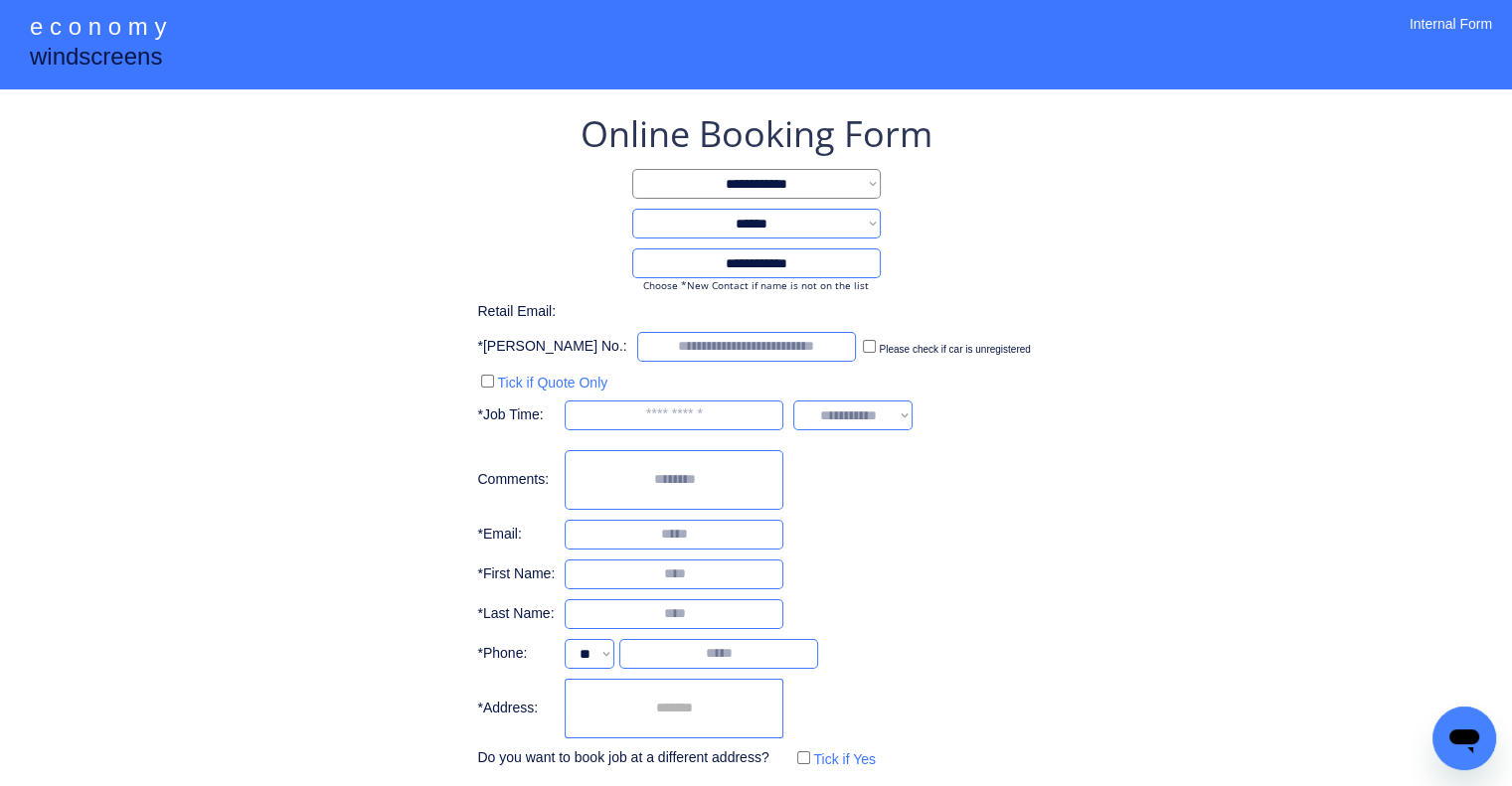 click at bounding box center (674, 535) 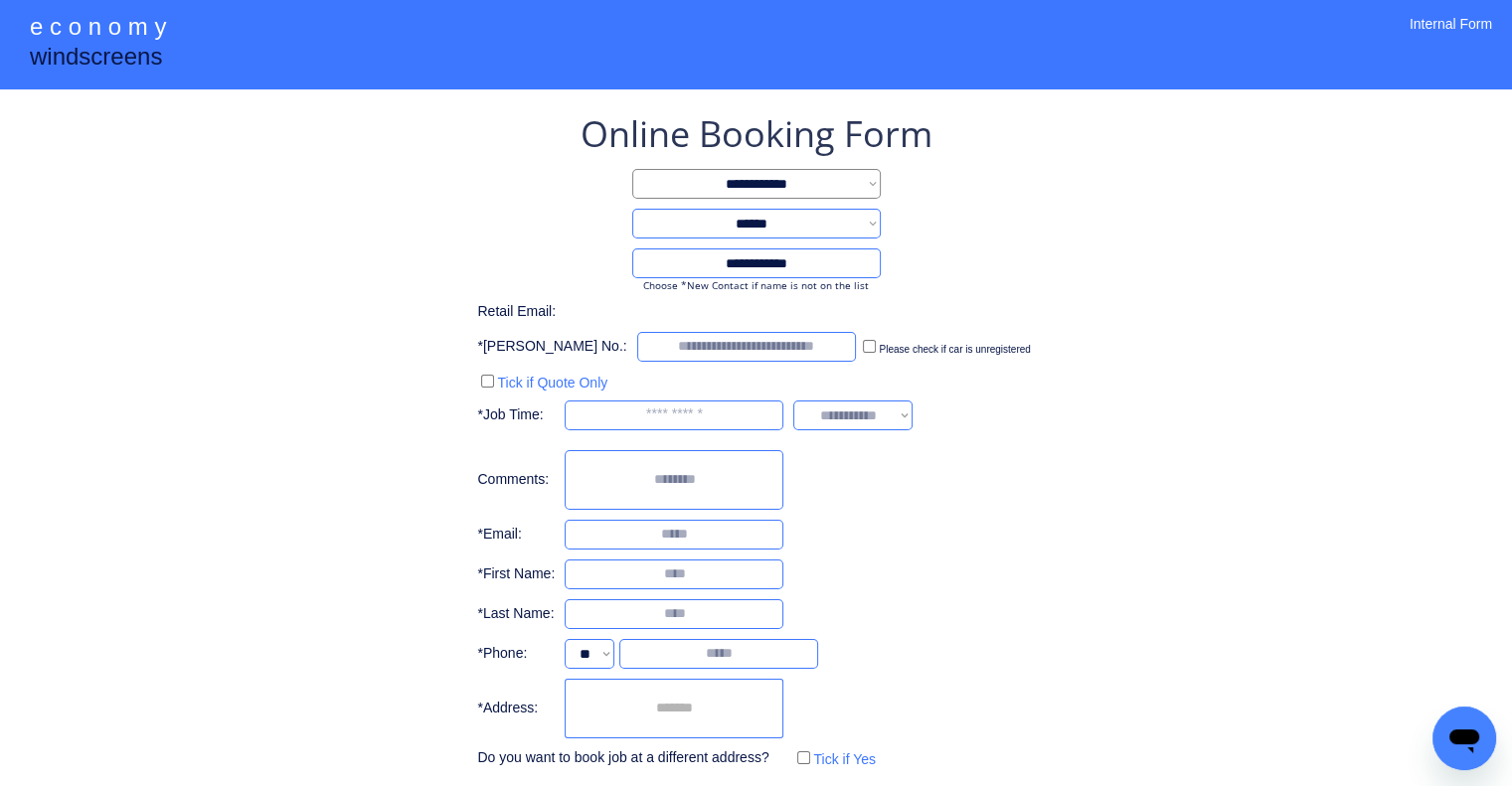 paste on "******" 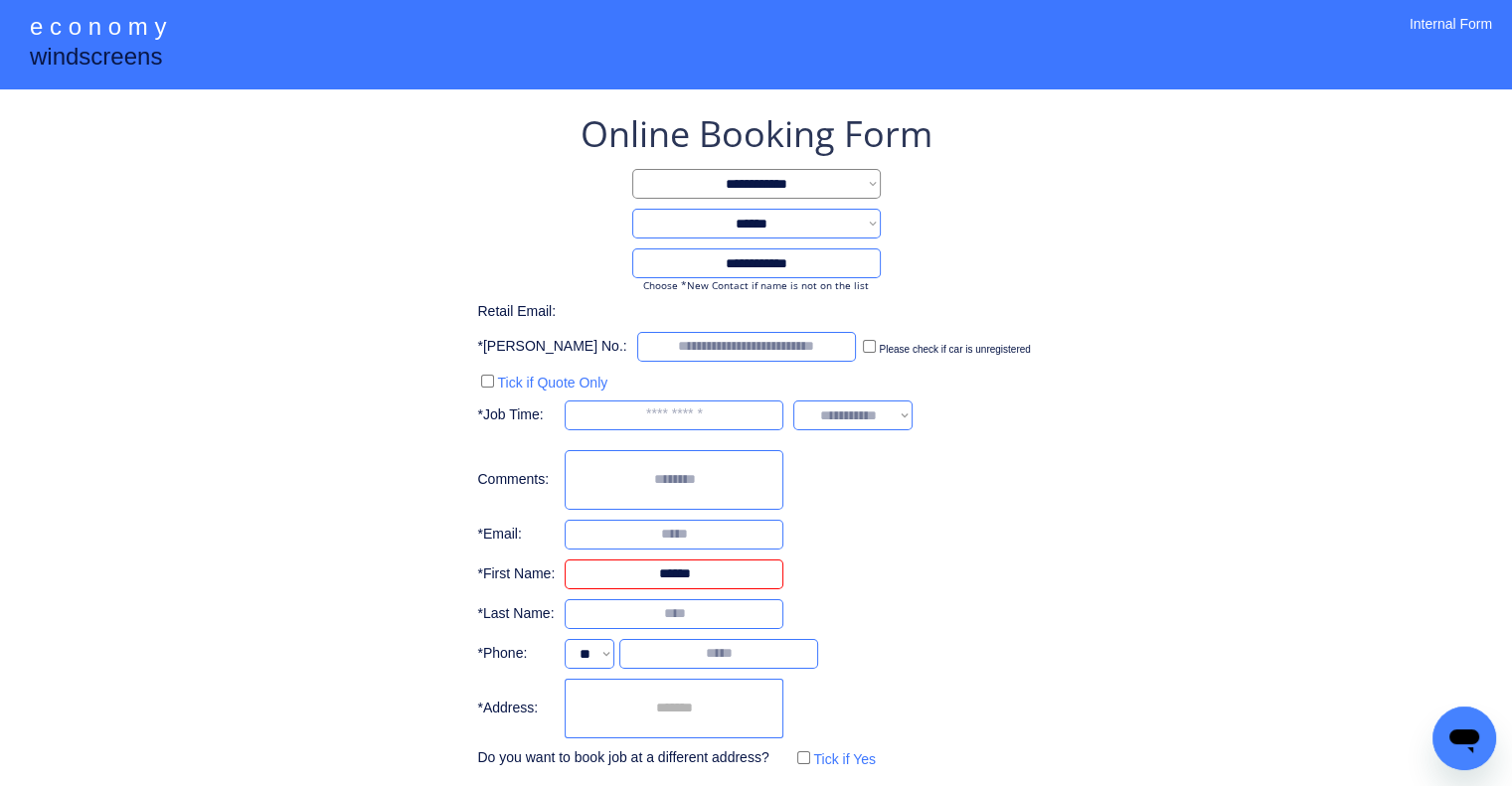 type on "******" 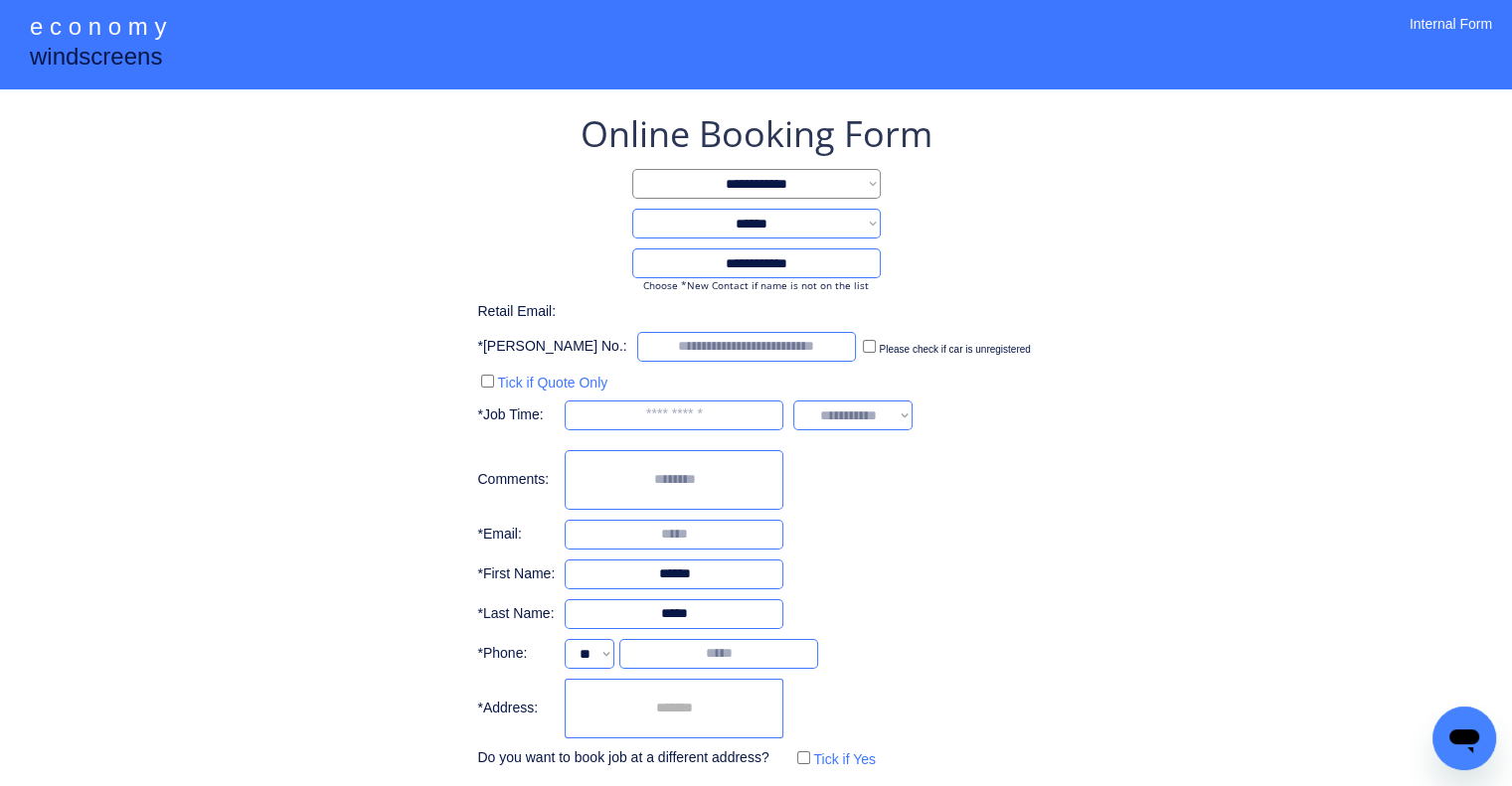 type on "*****" 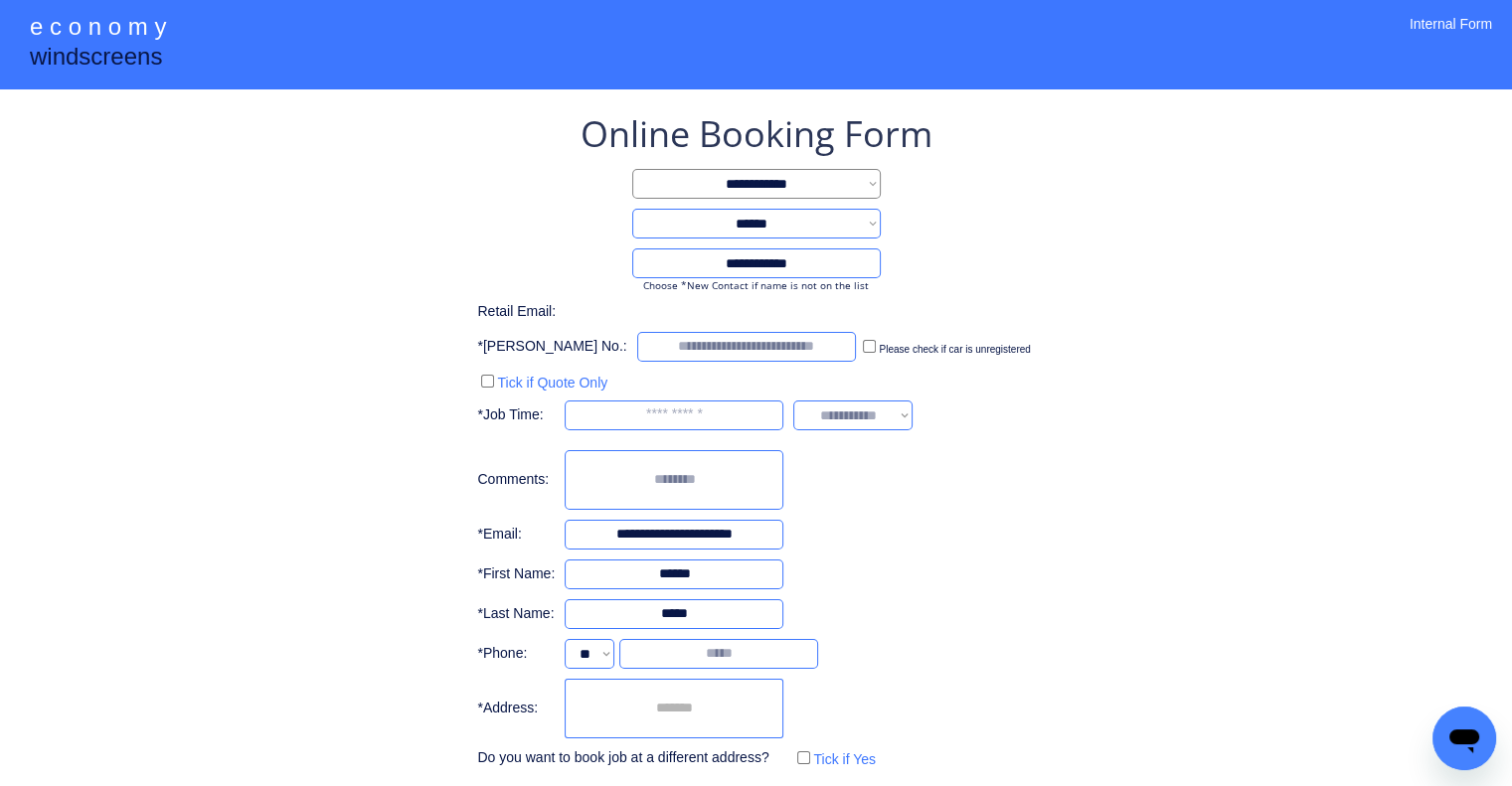 type on "**********" 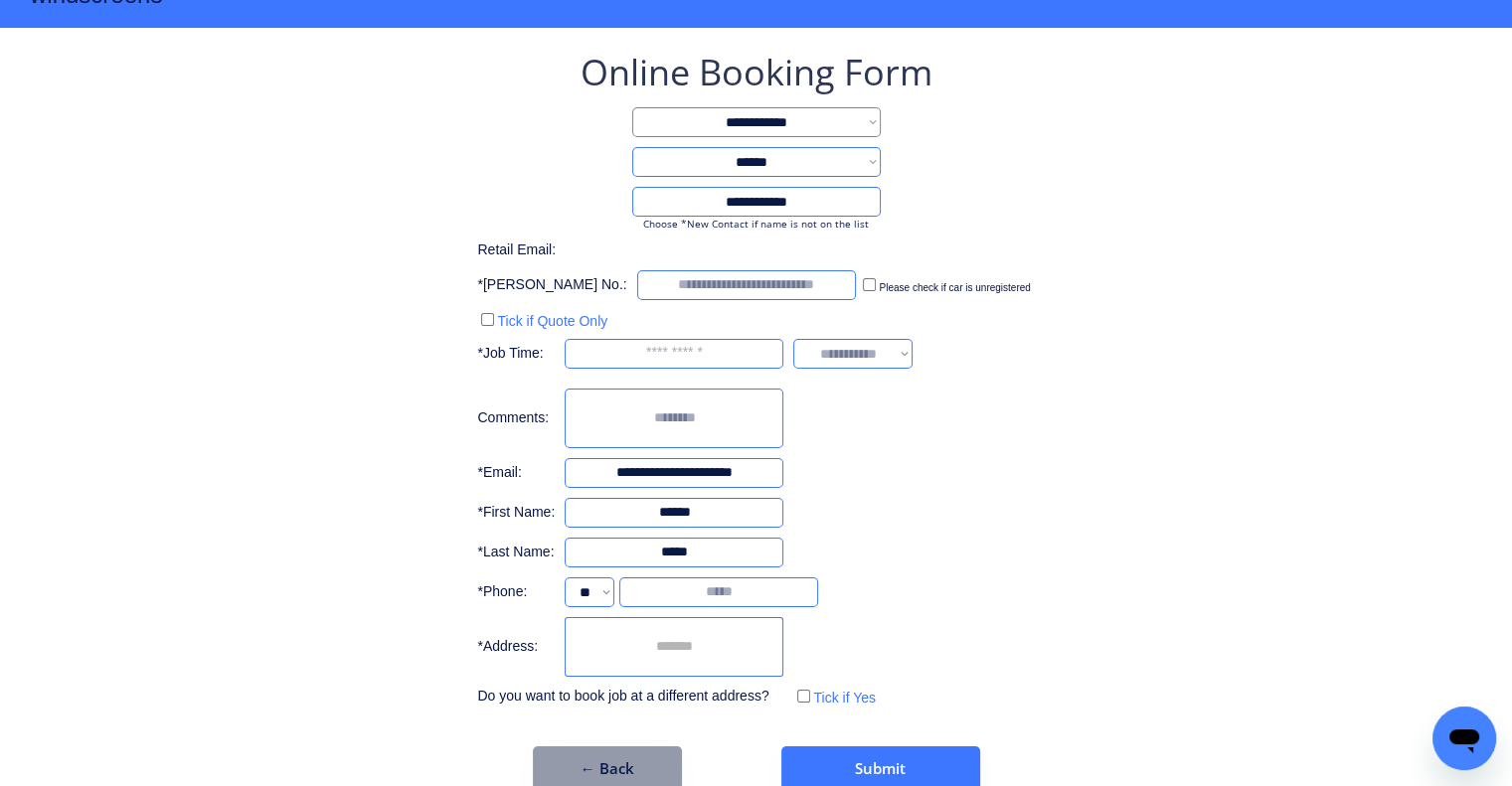 scroll, scrollTop: 95, scrollLeft: 0, axis: vertical 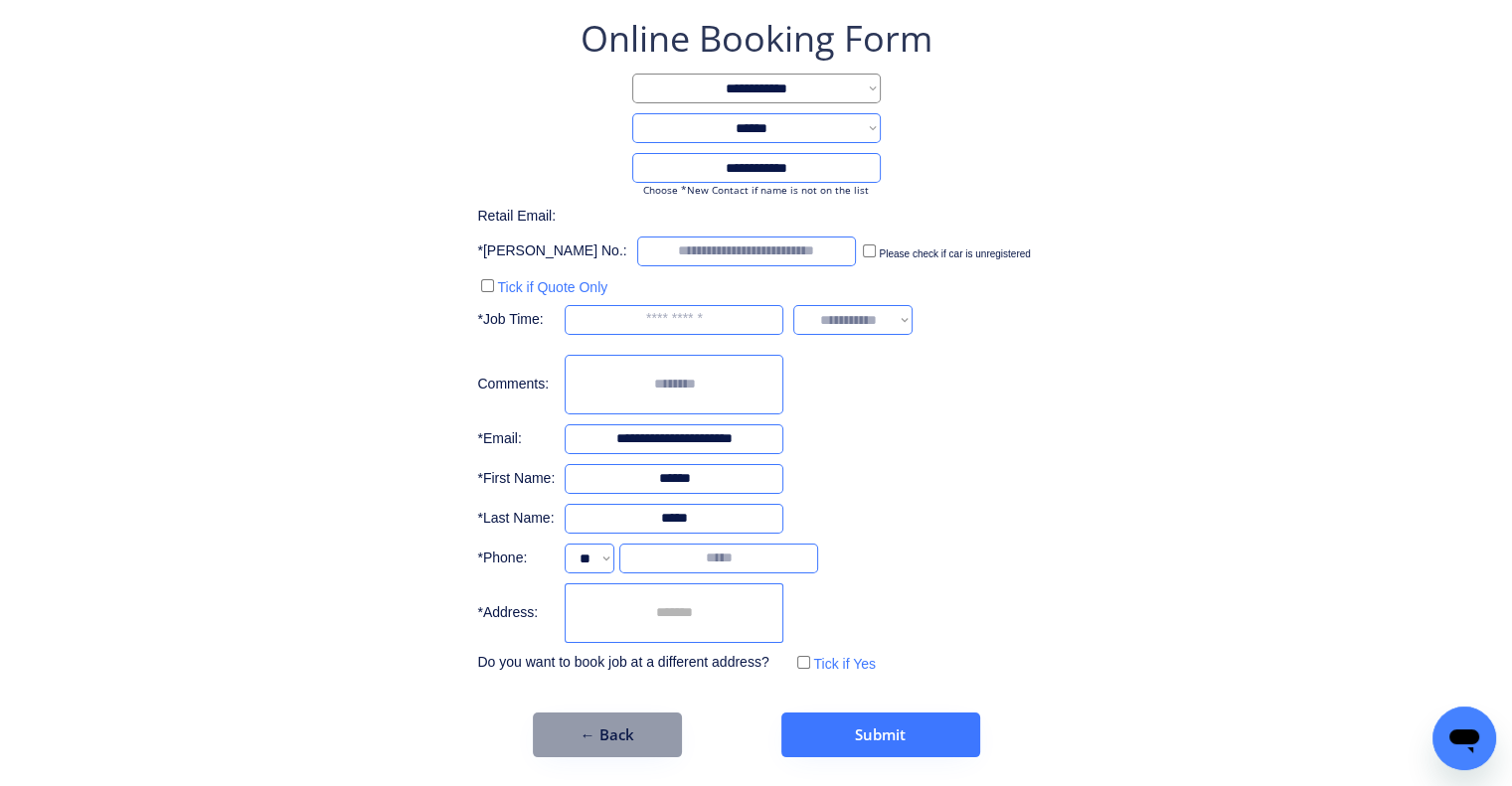 click at bounding box center [674, 320] 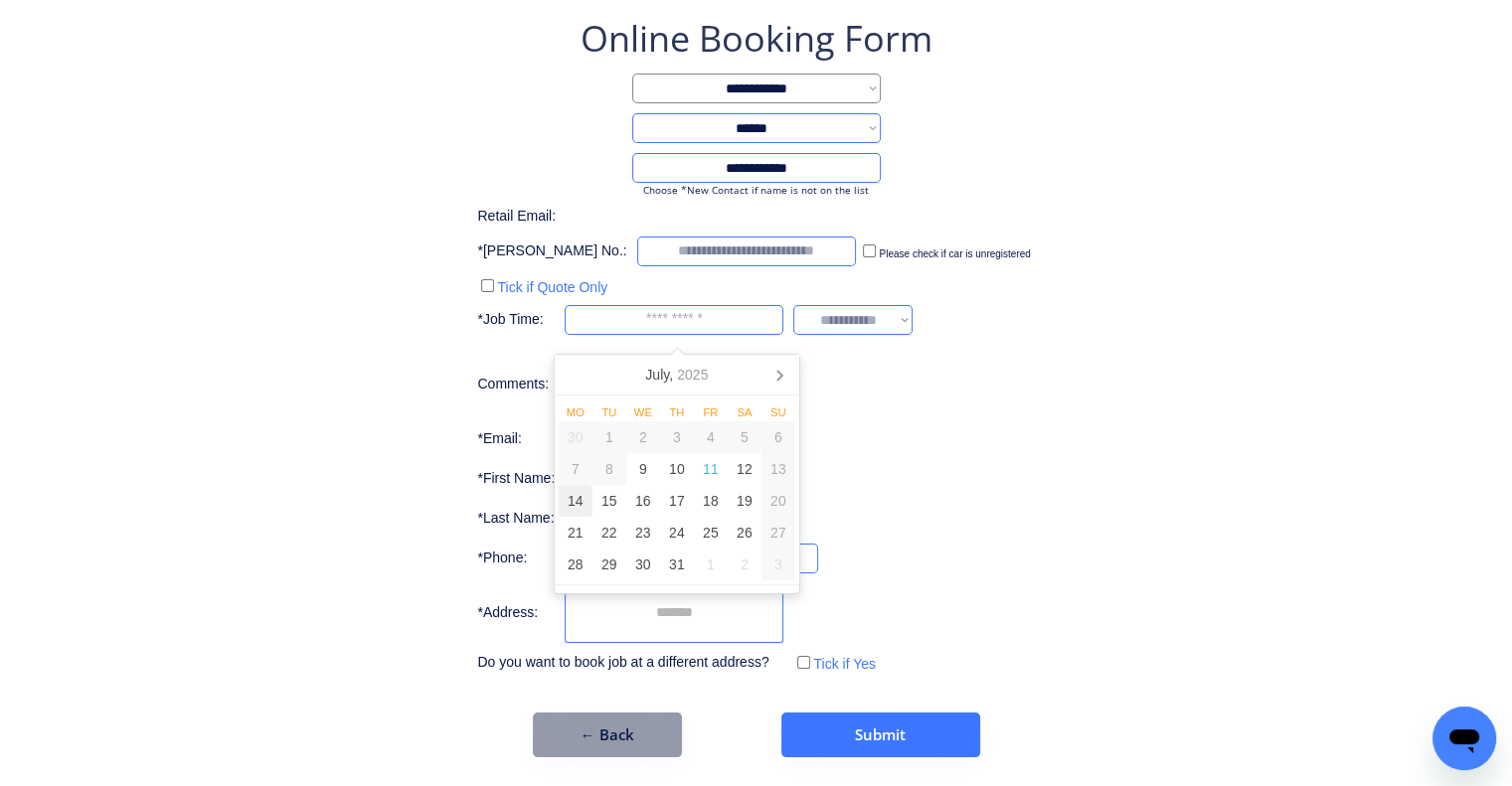 click on "14" at bounding box center (576, 501) 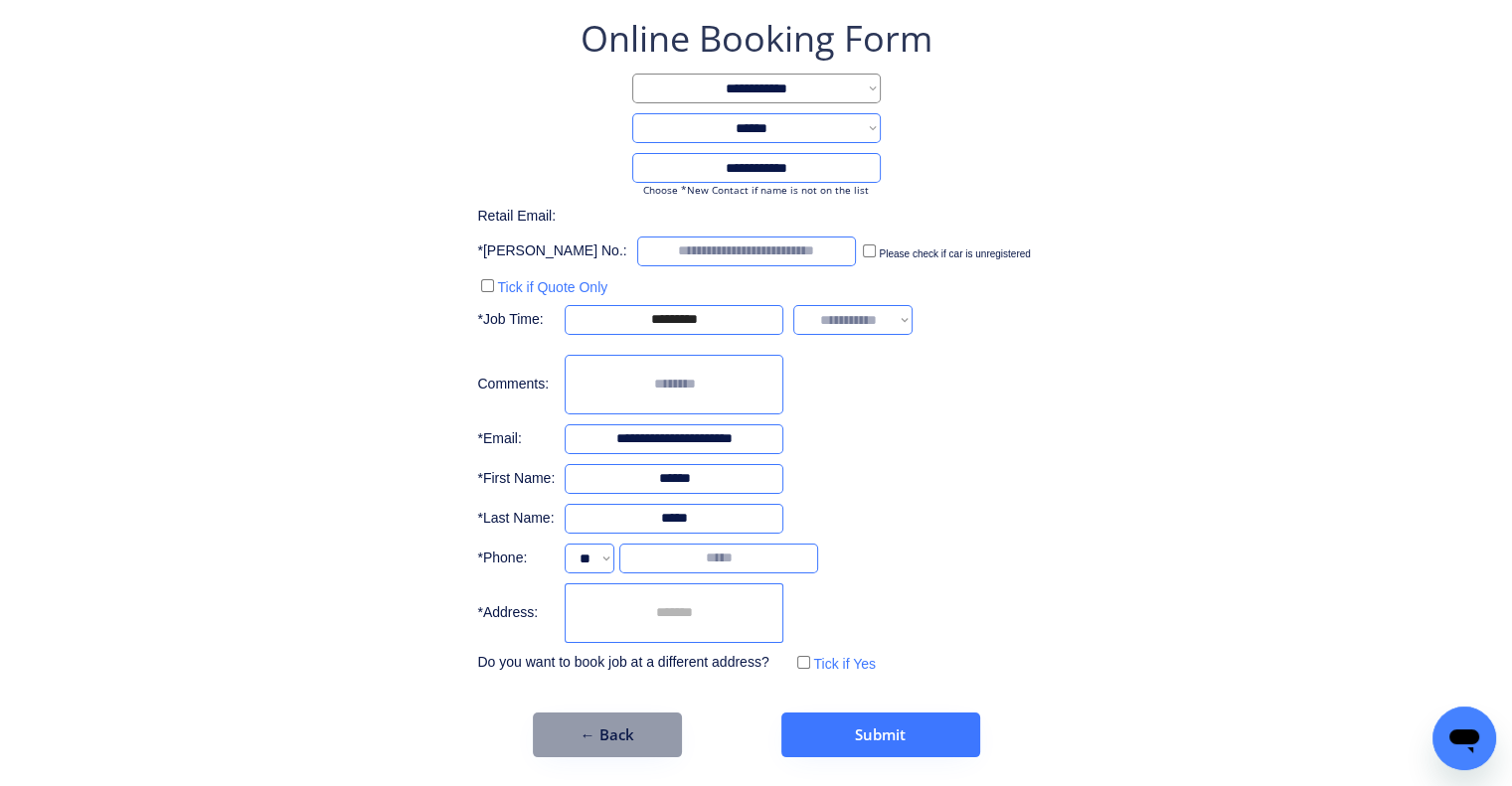click on "**********" at bounding box center (756, 346) 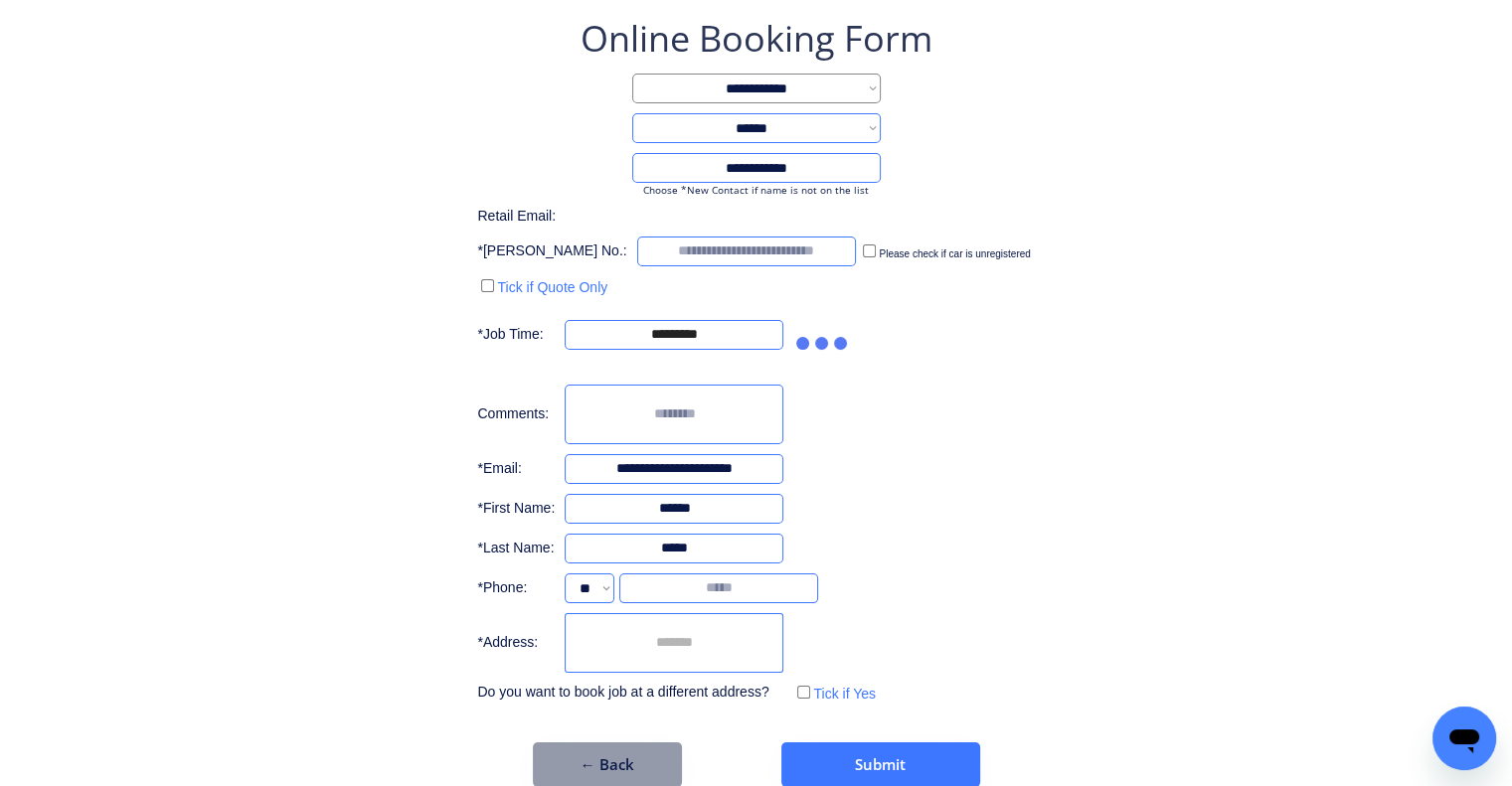 click on "**********" at bounding box center (756, 400) 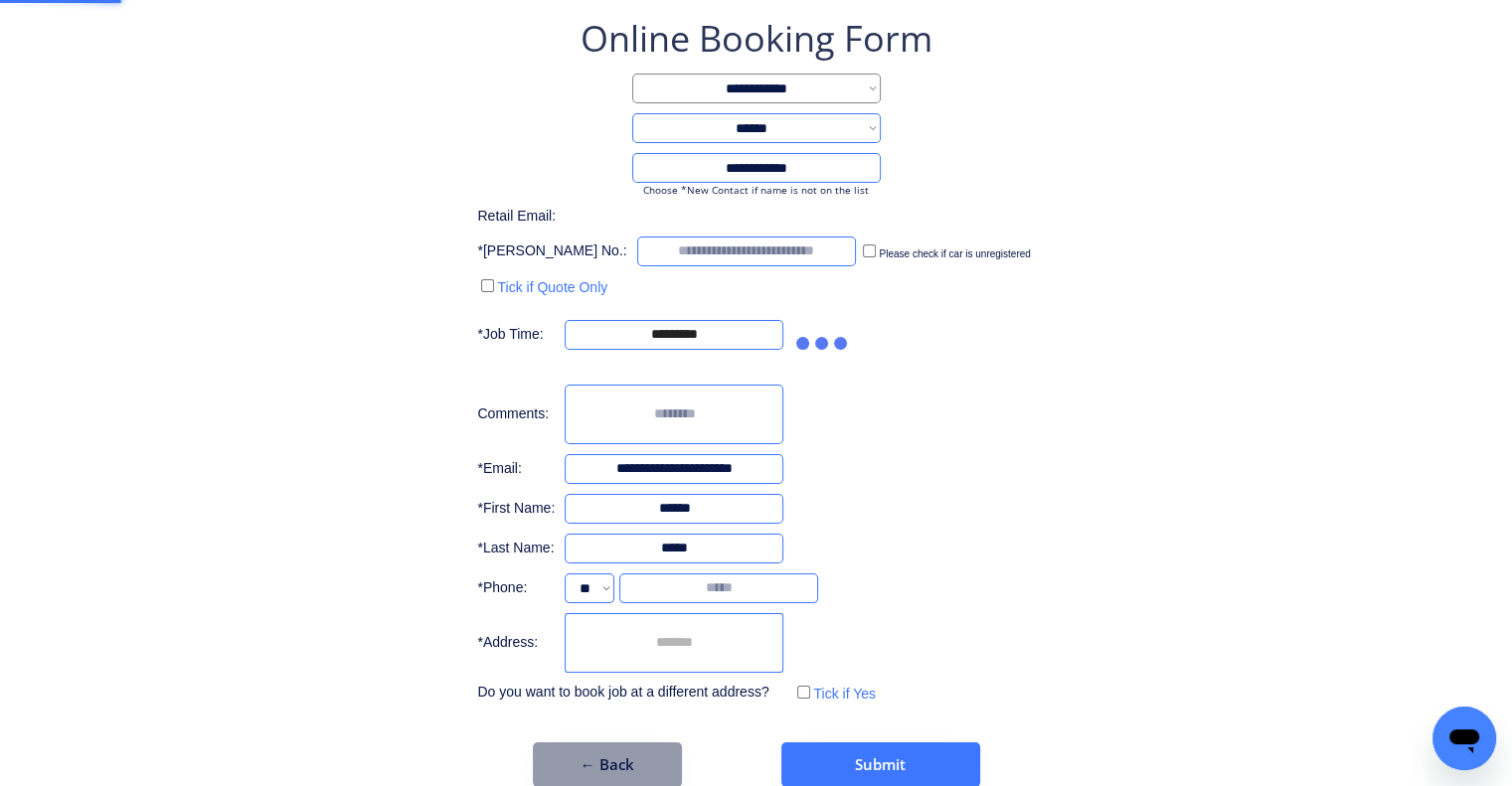 click on "**********" at bounding box center [756, 361] 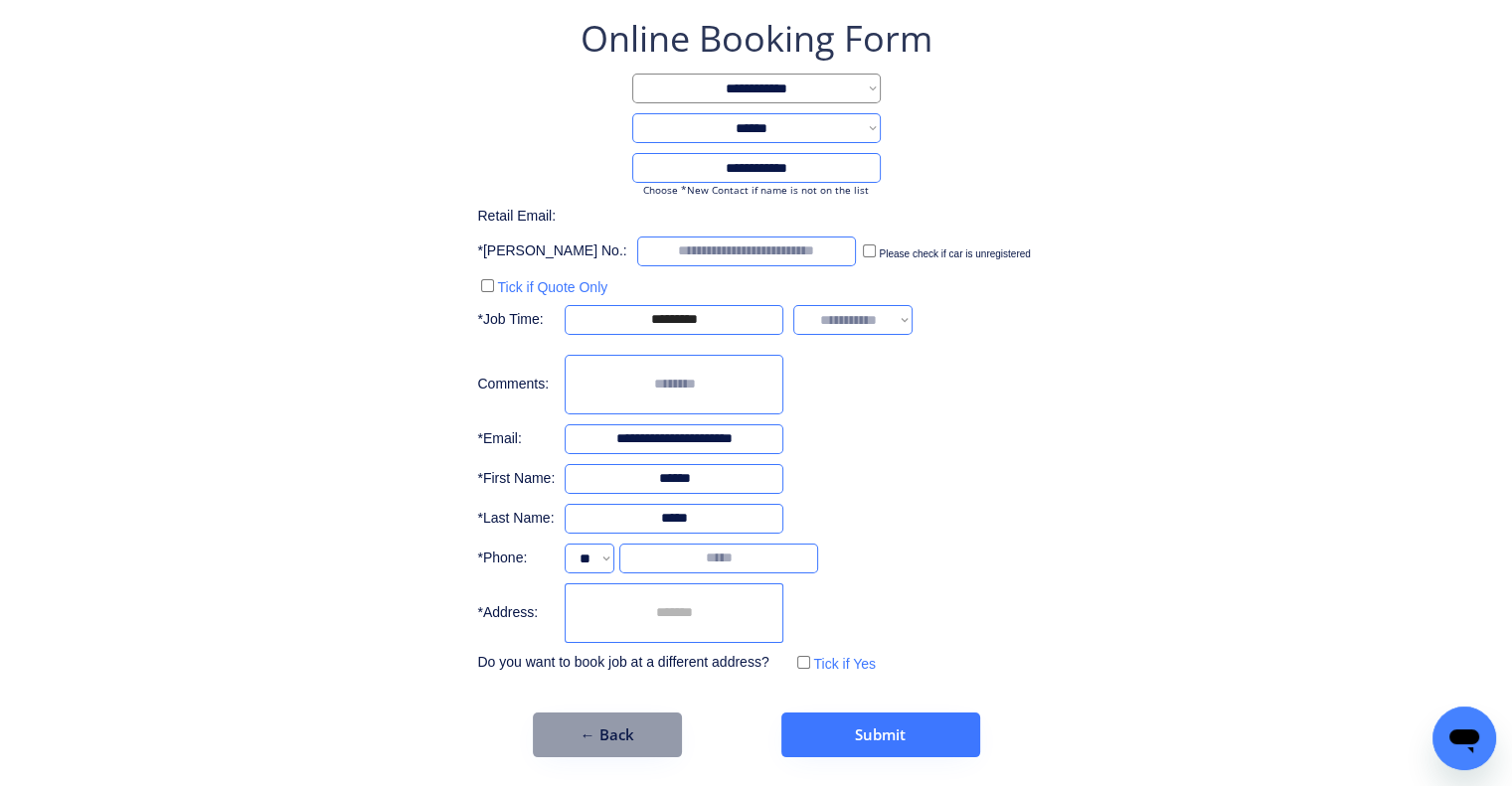 click on "**********" at bounding box center (853, 320) 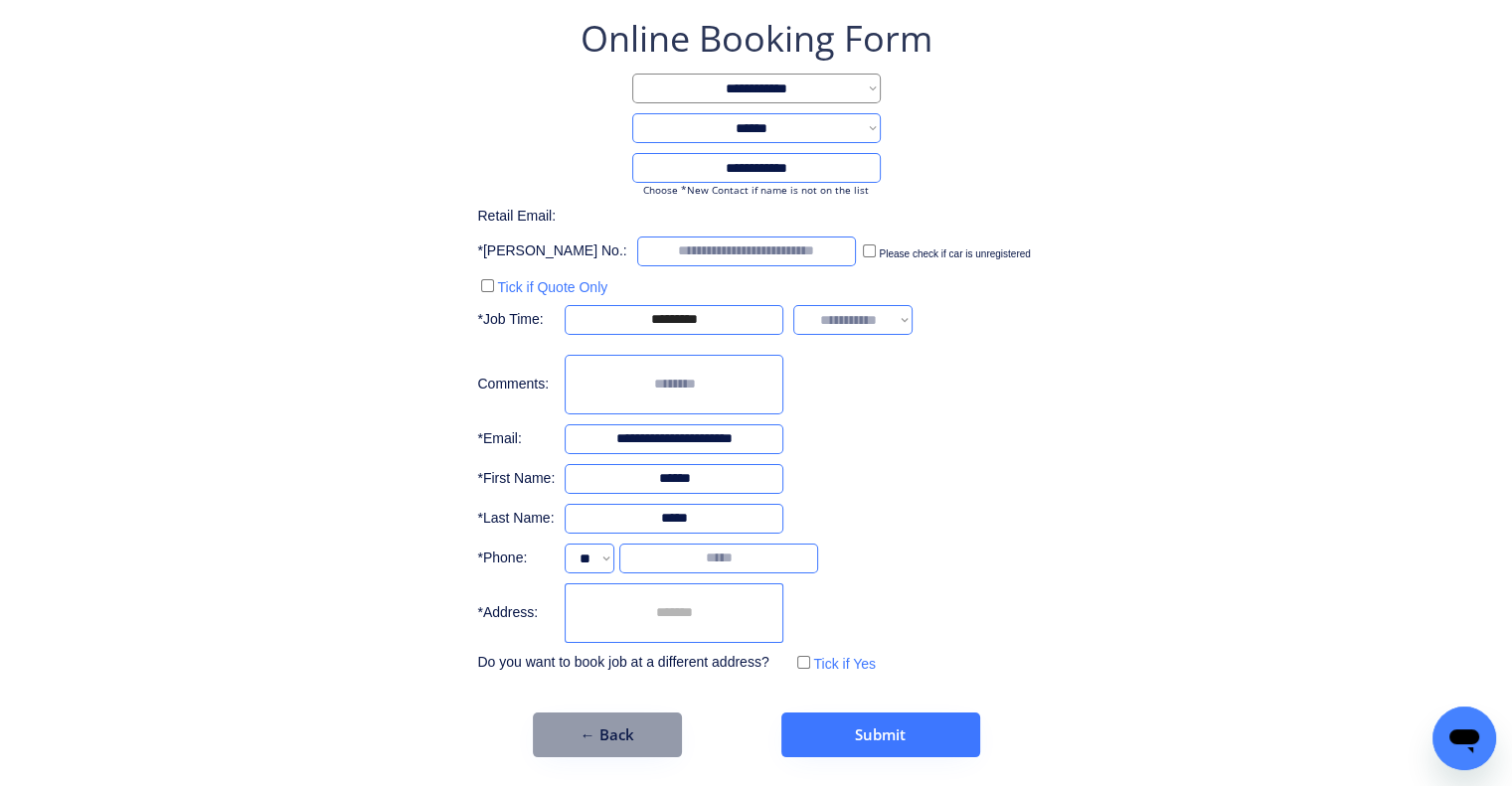 click at bounding box center [719, 558] 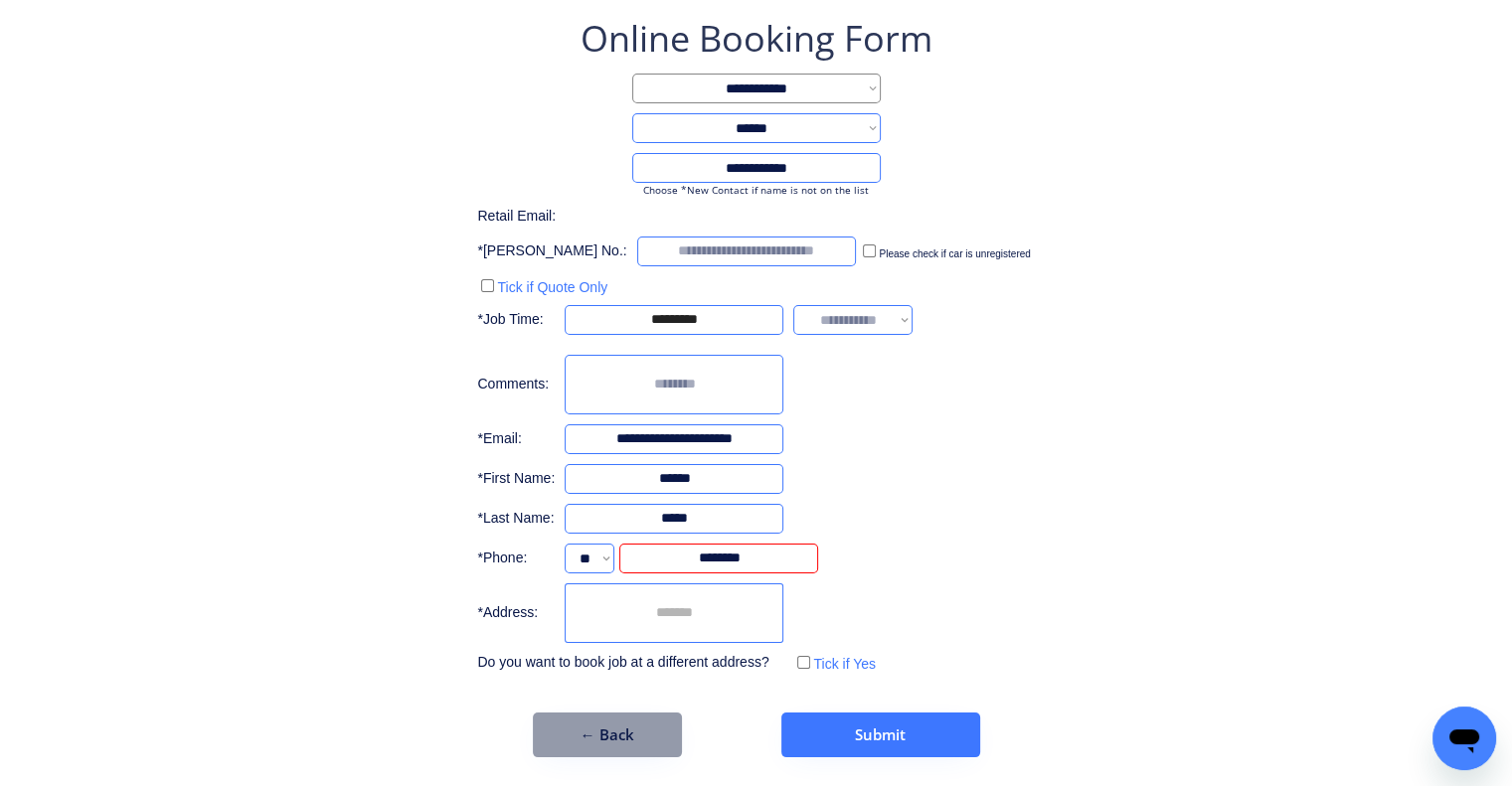 drag, startPoint x: 954, startPoint y: 453, endPoint x: 799, endPoint y: 110, distance: 376.39607 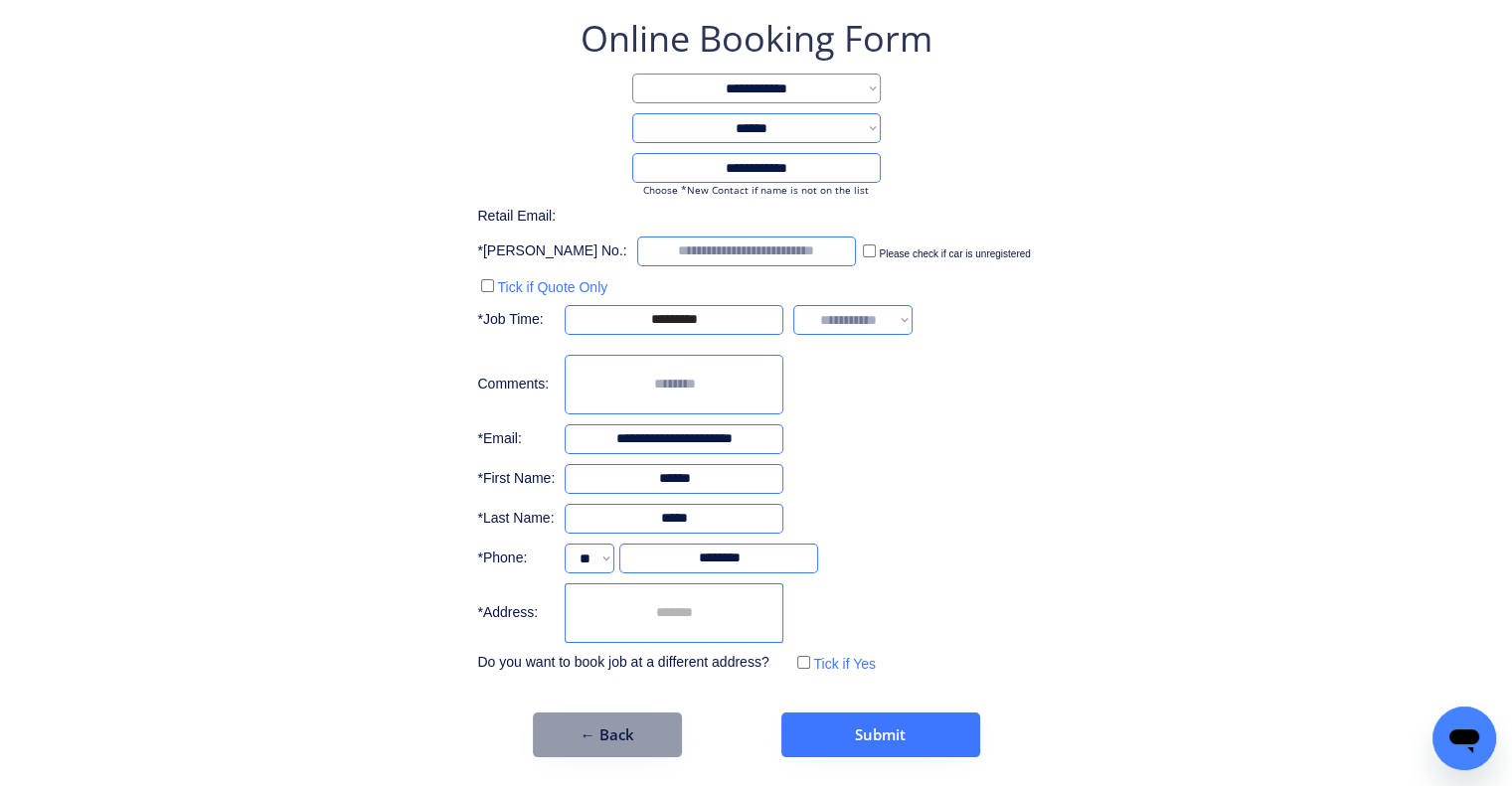 click on "**********" at bounding box center [756, 386] 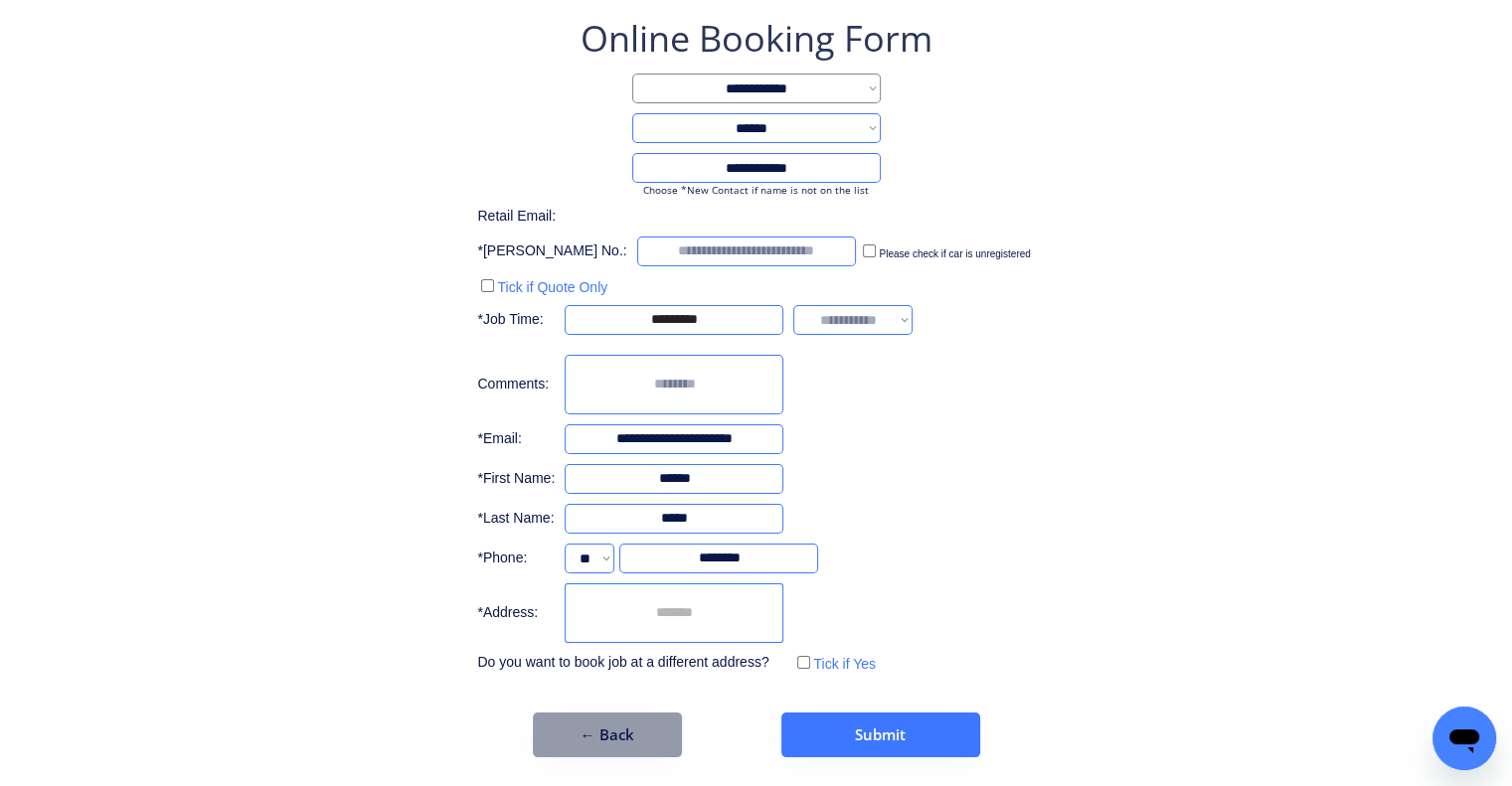 click on "**********" at bounding box center [853, 320] 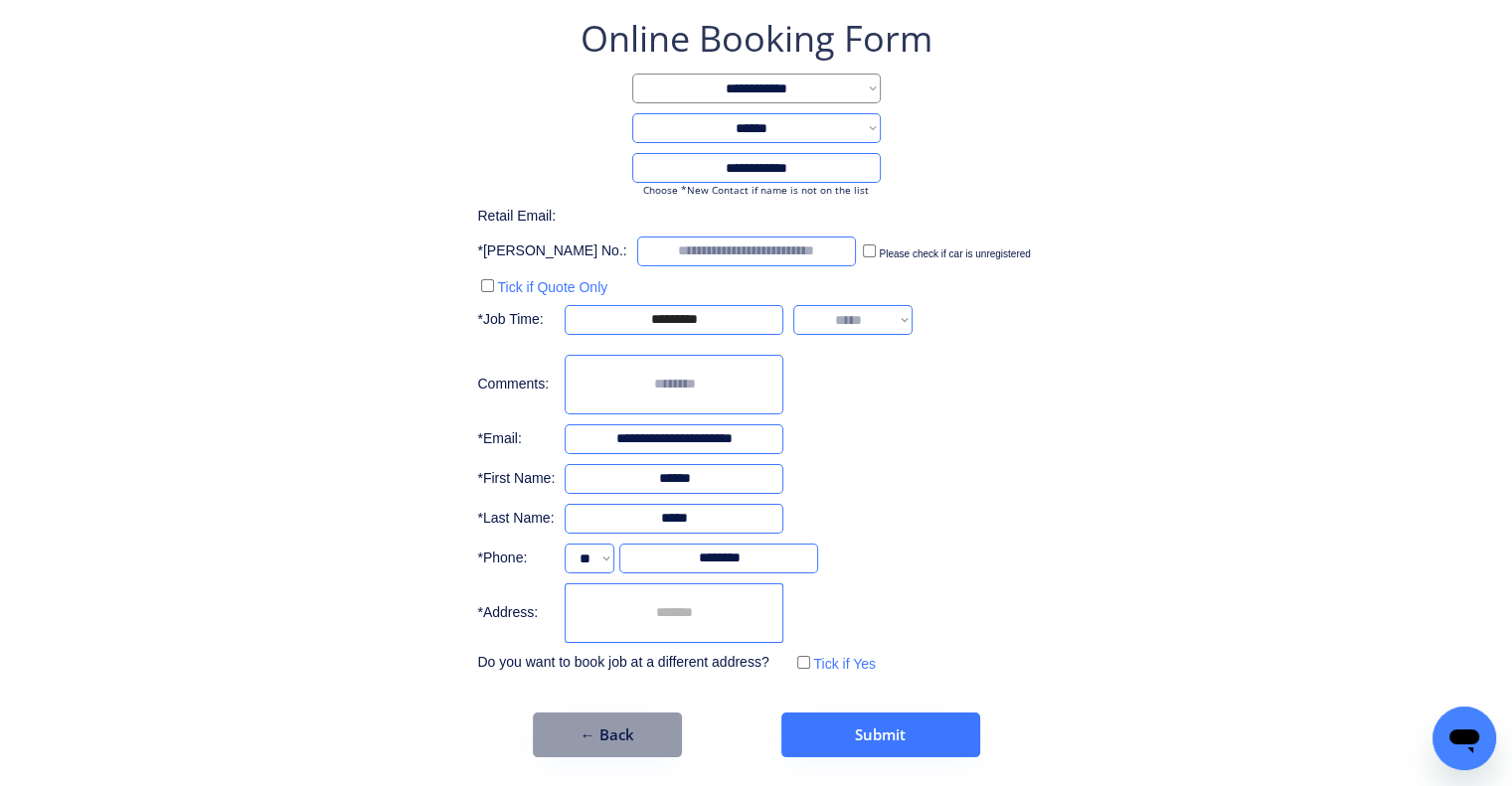 click on "**********" at bounding box center [853, 320] 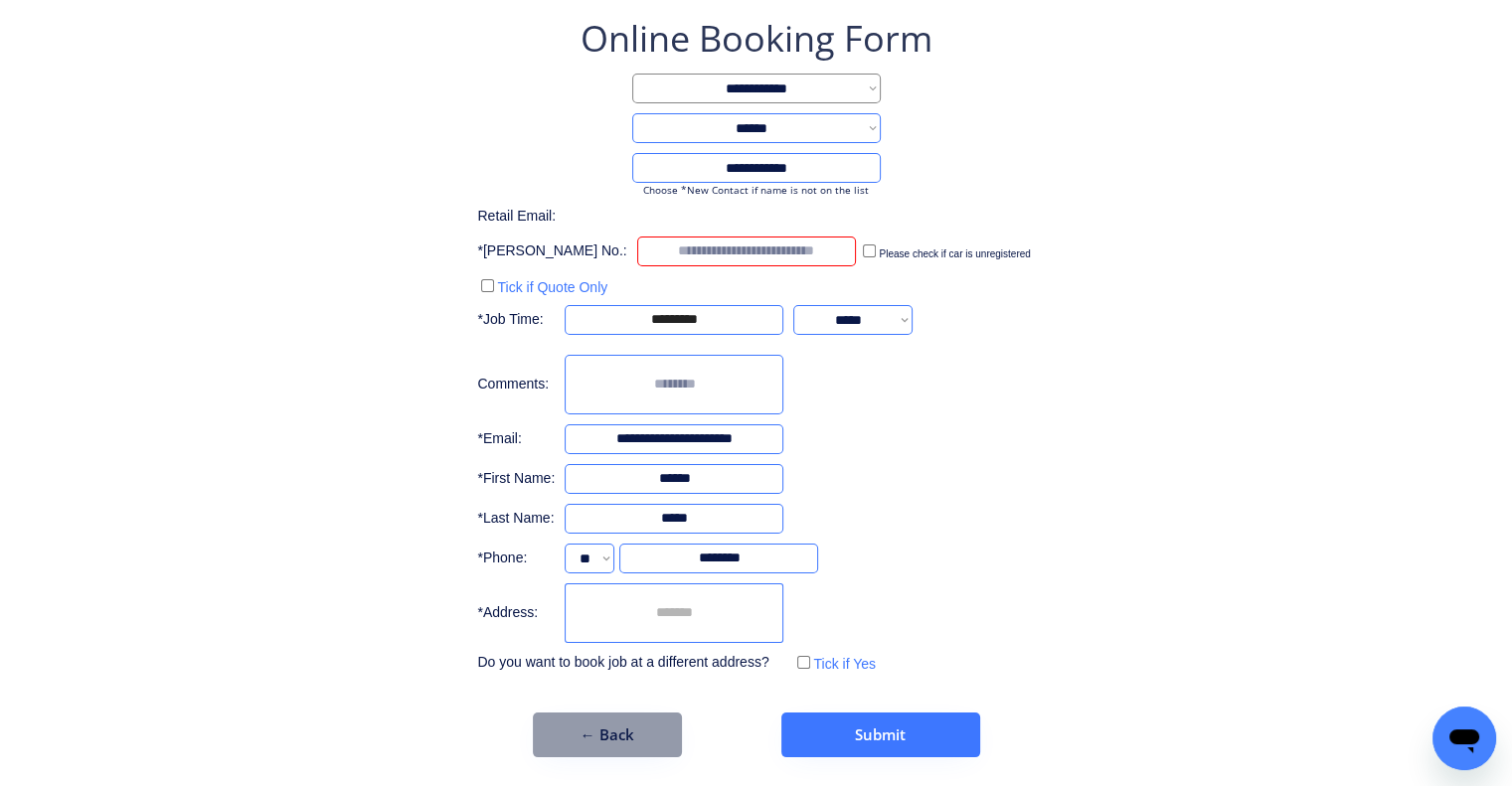click at bounding box center (747, 251) 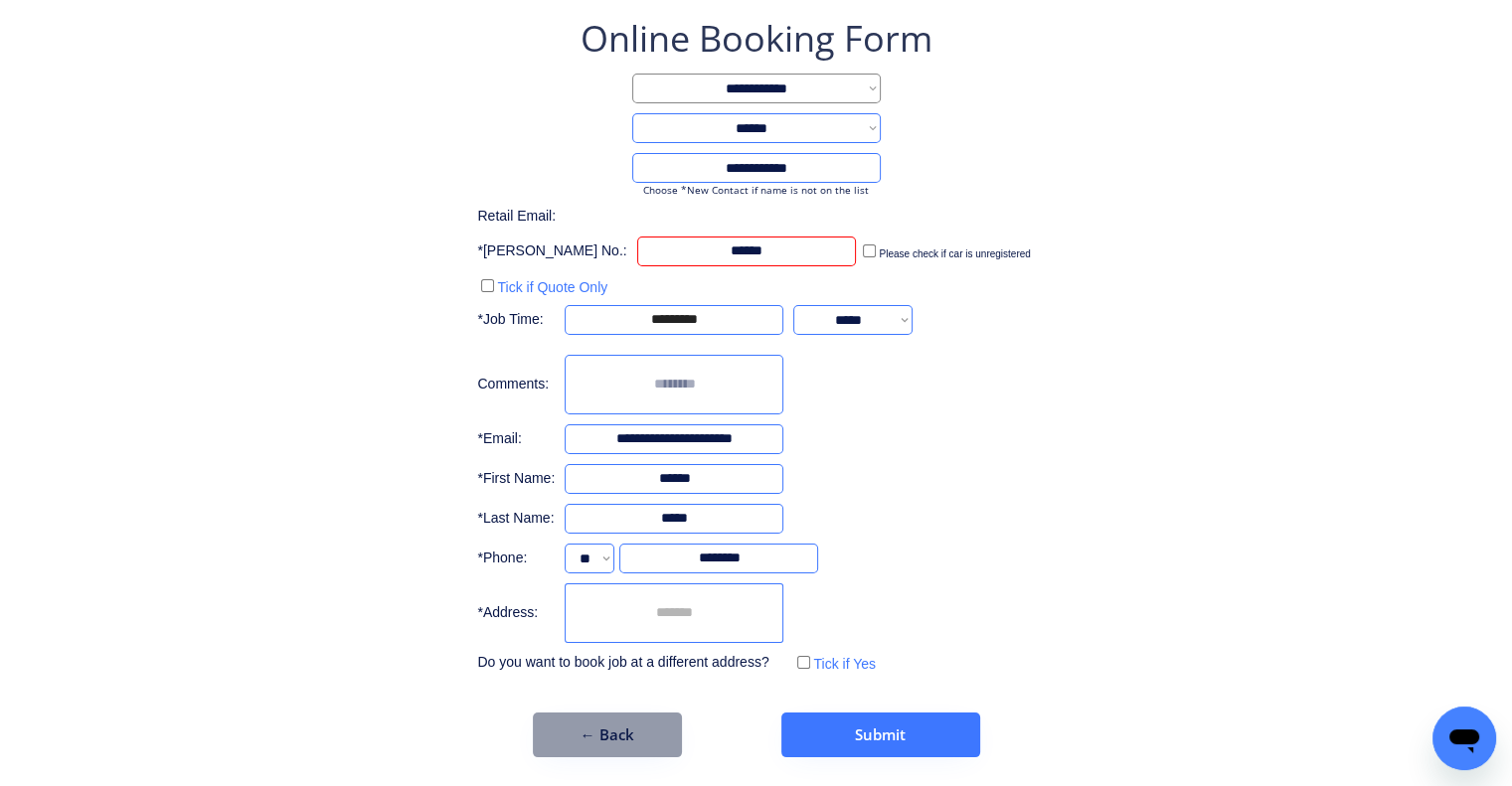 type on "******" 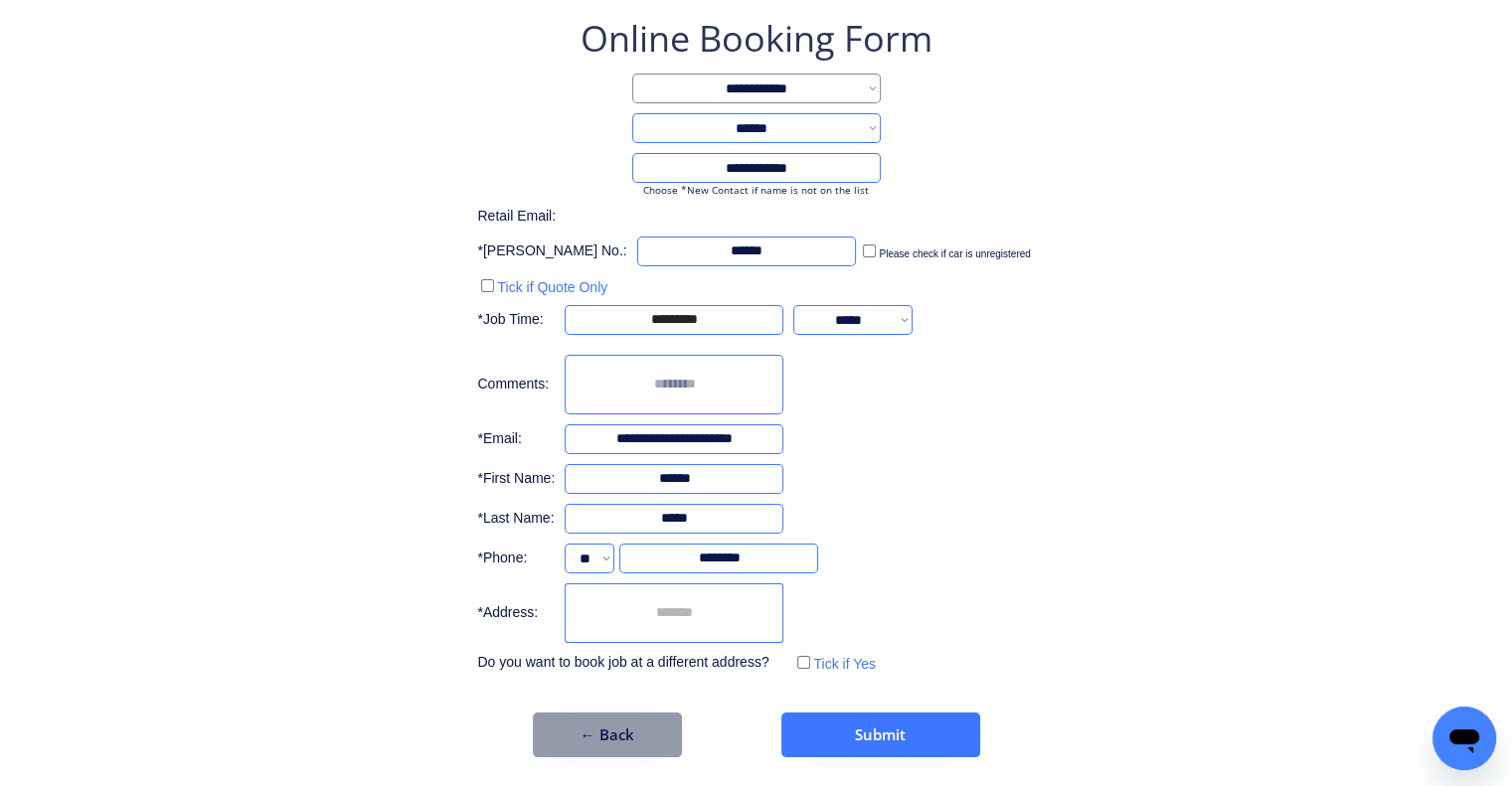 click on "**********" at bounding box center [756, 346] 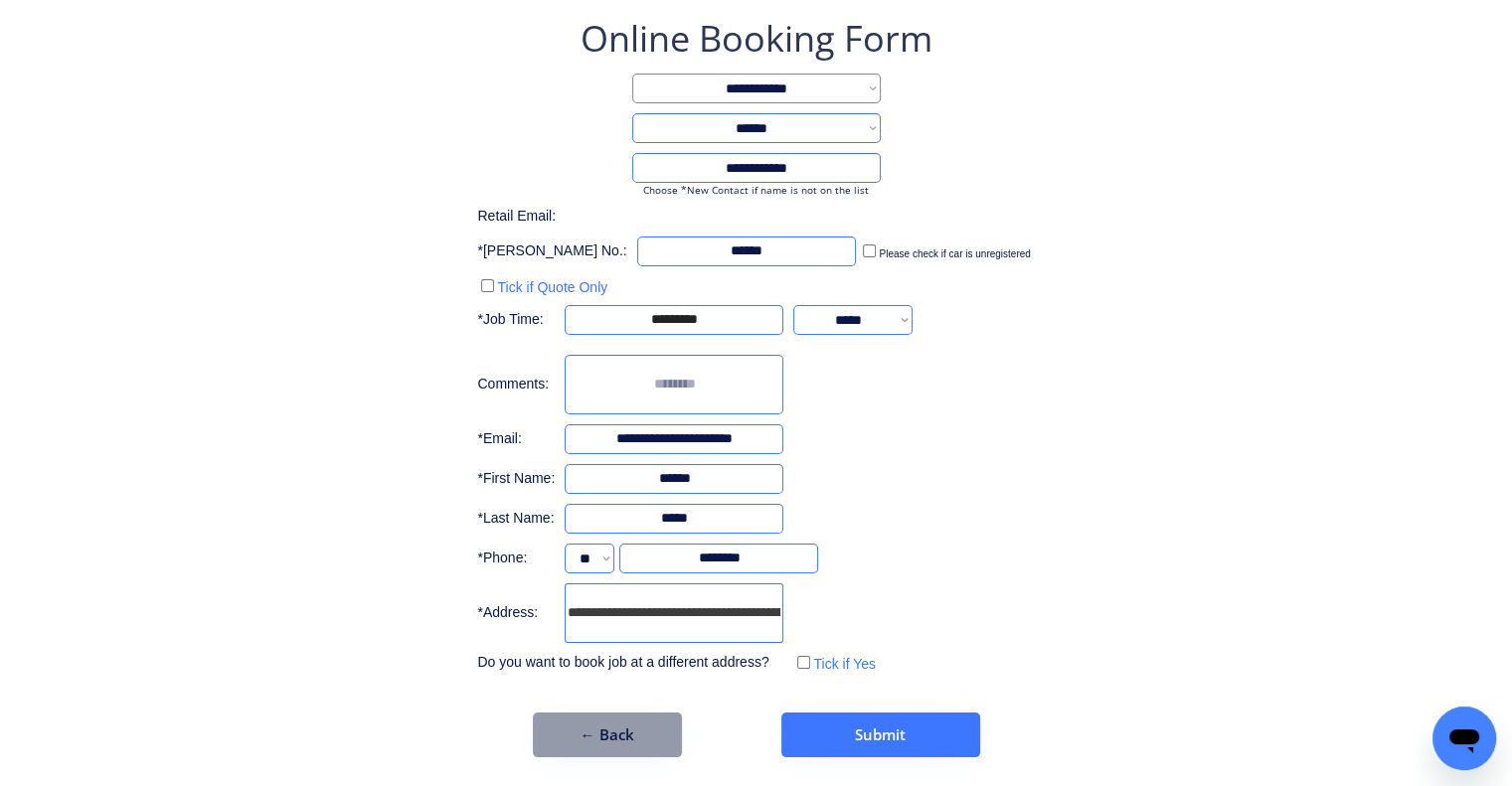 scroll, scrollTop: 0, scrollLeft: 107, axis: horizontal 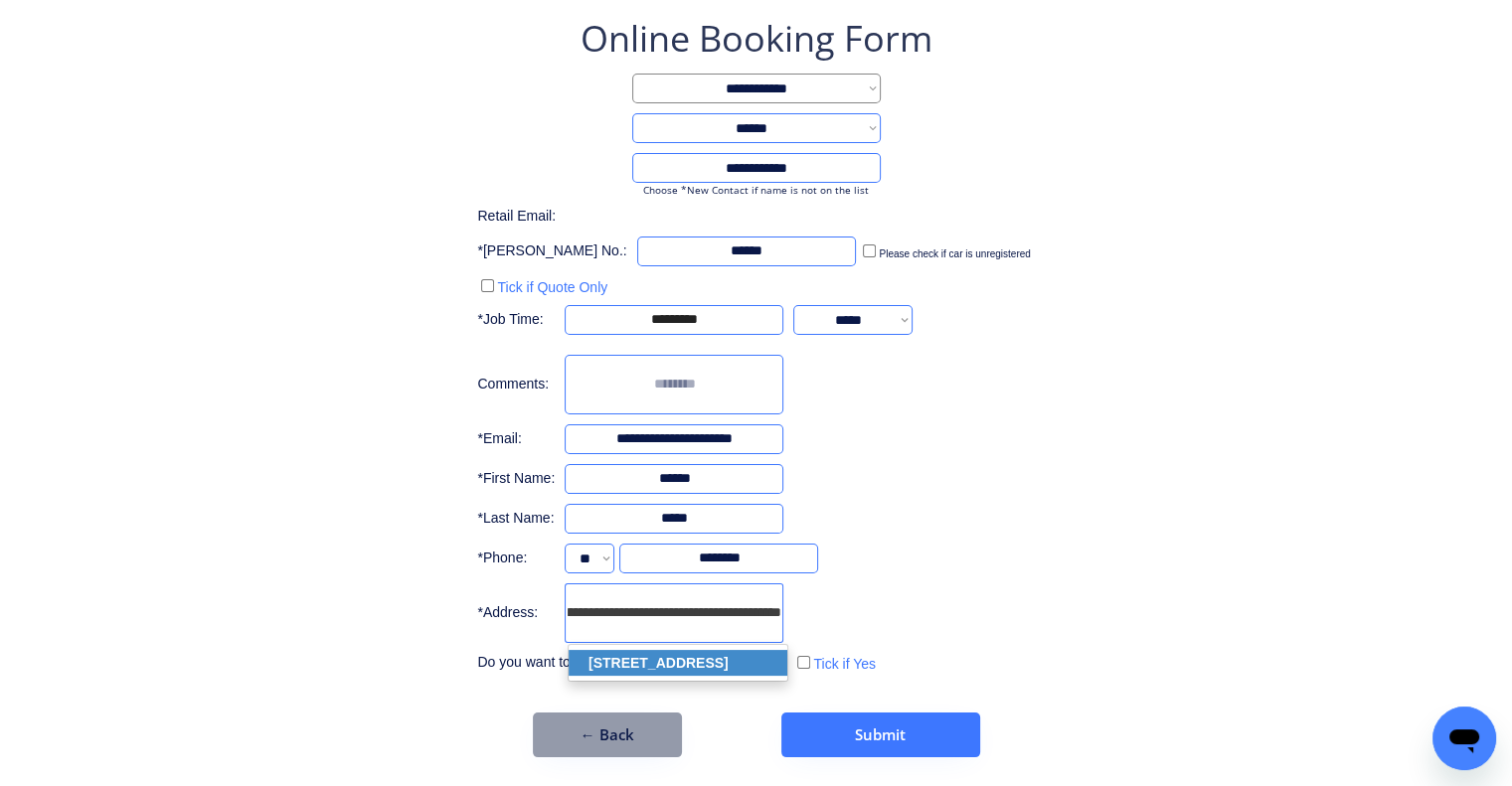 click on "44 Barrenjoey Dr, Ormeau Hills QLD 4208, Australia" 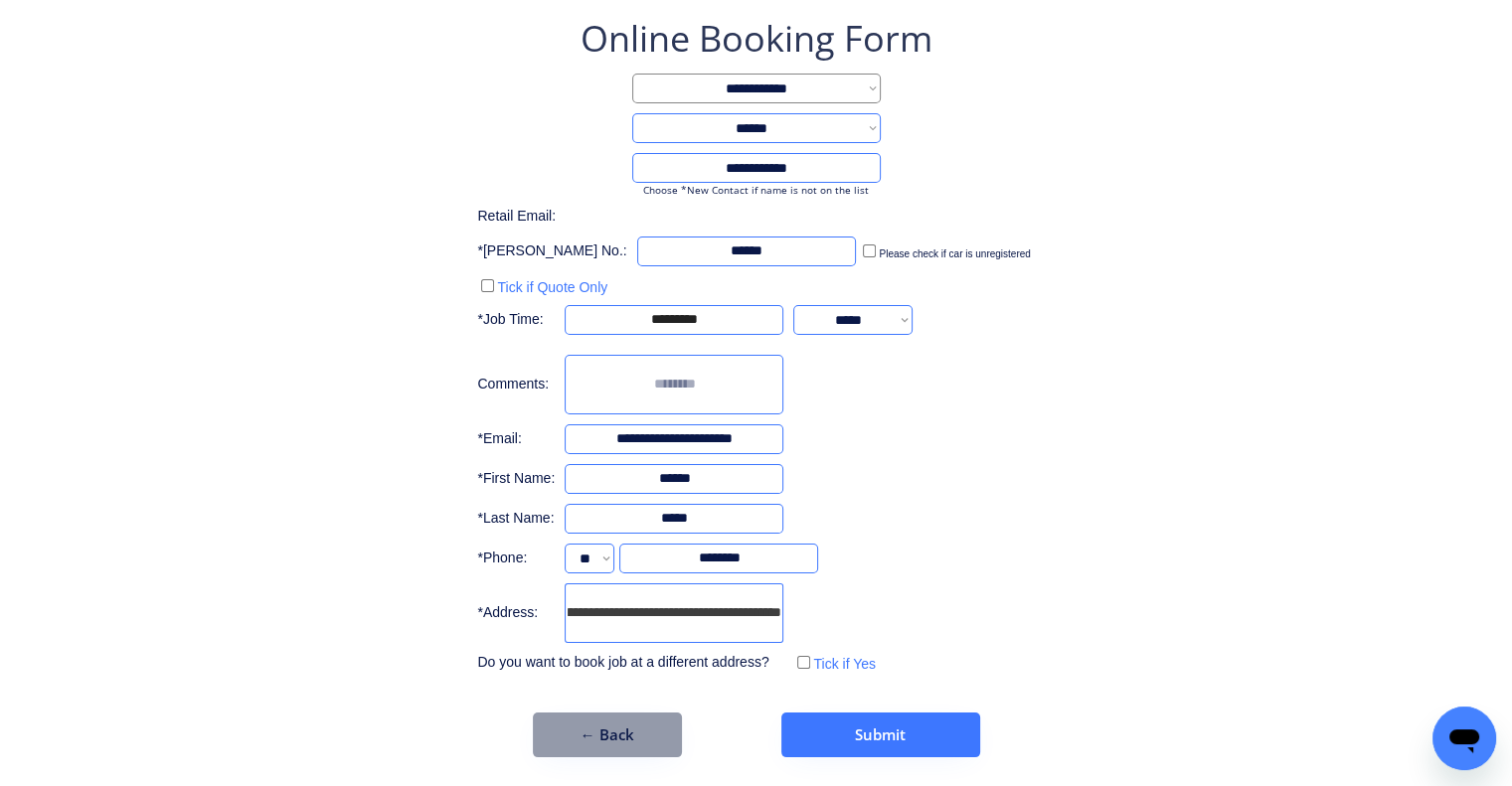 type on "**********" 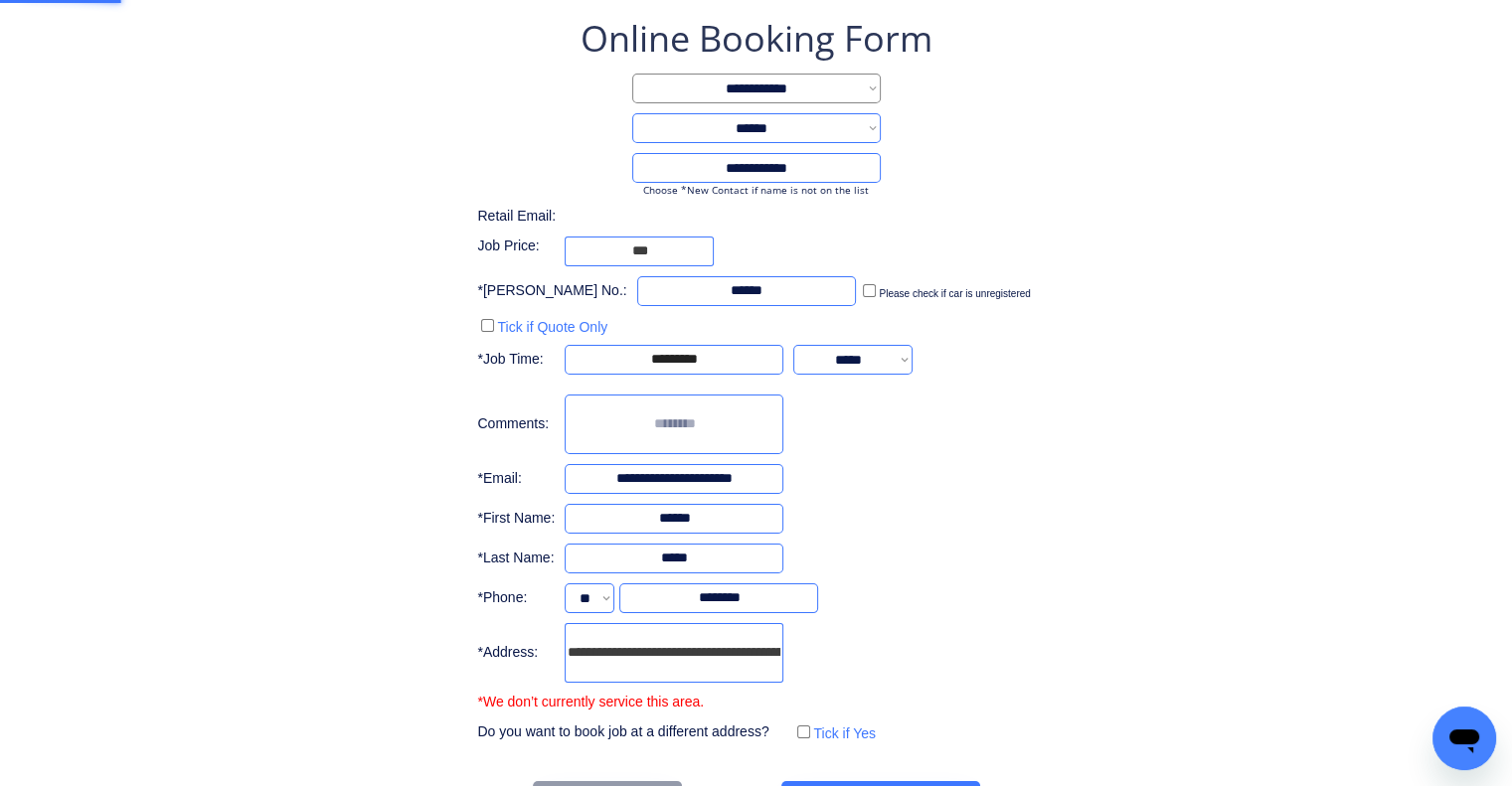 type 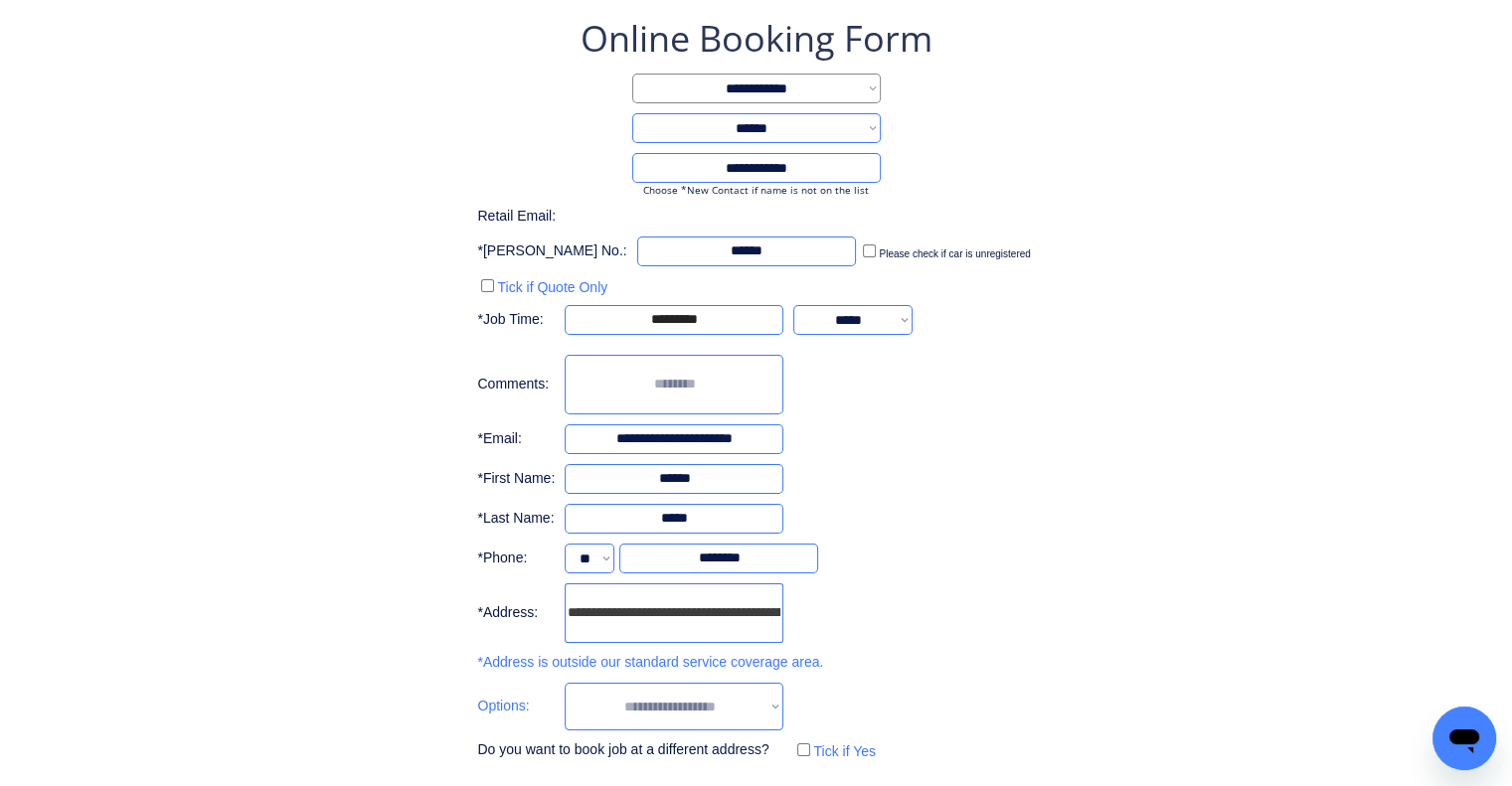 click on "**********" at bounding box center [756, 428] 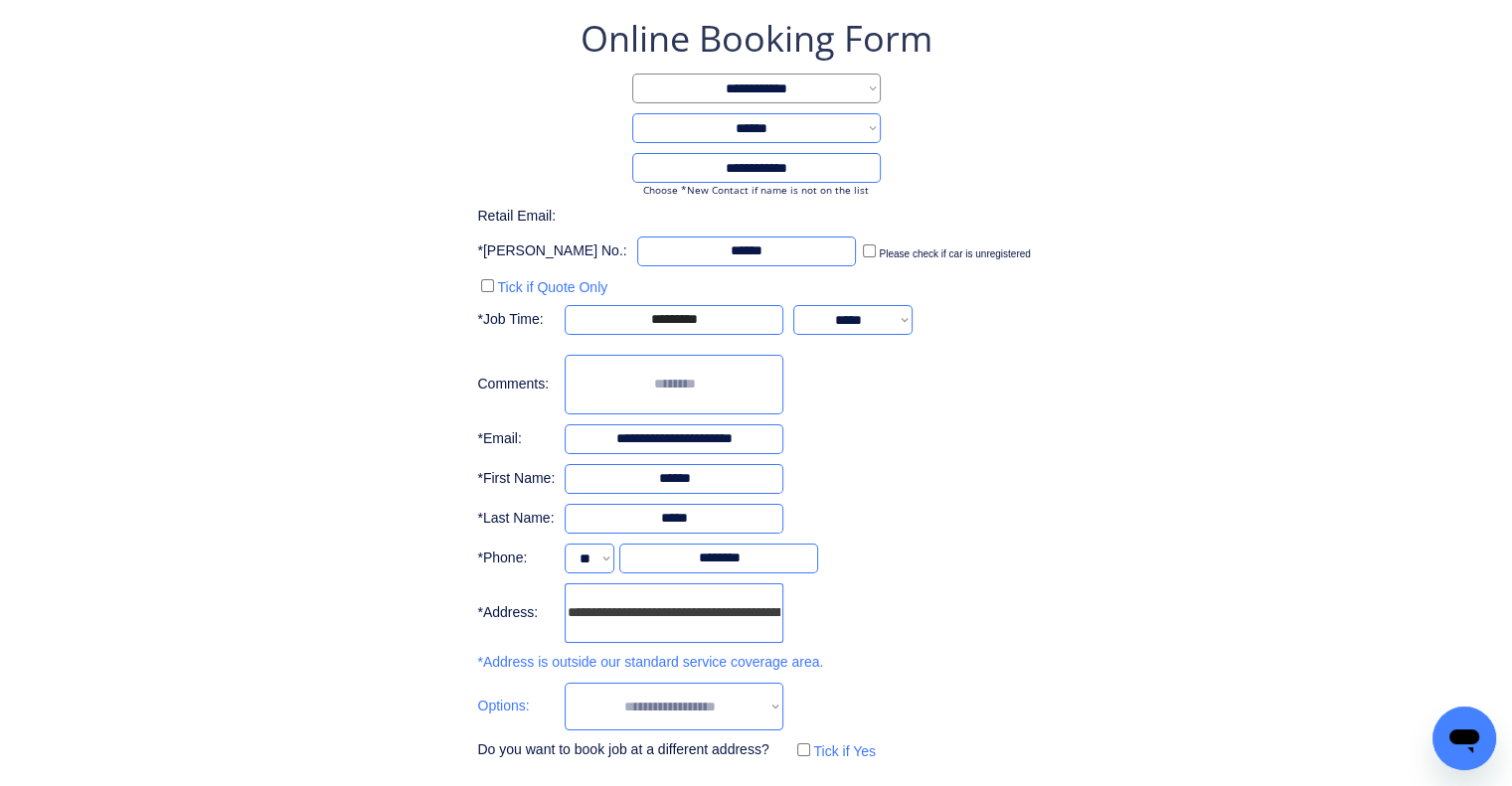 click on "**********" at bounding box center (674, 707) 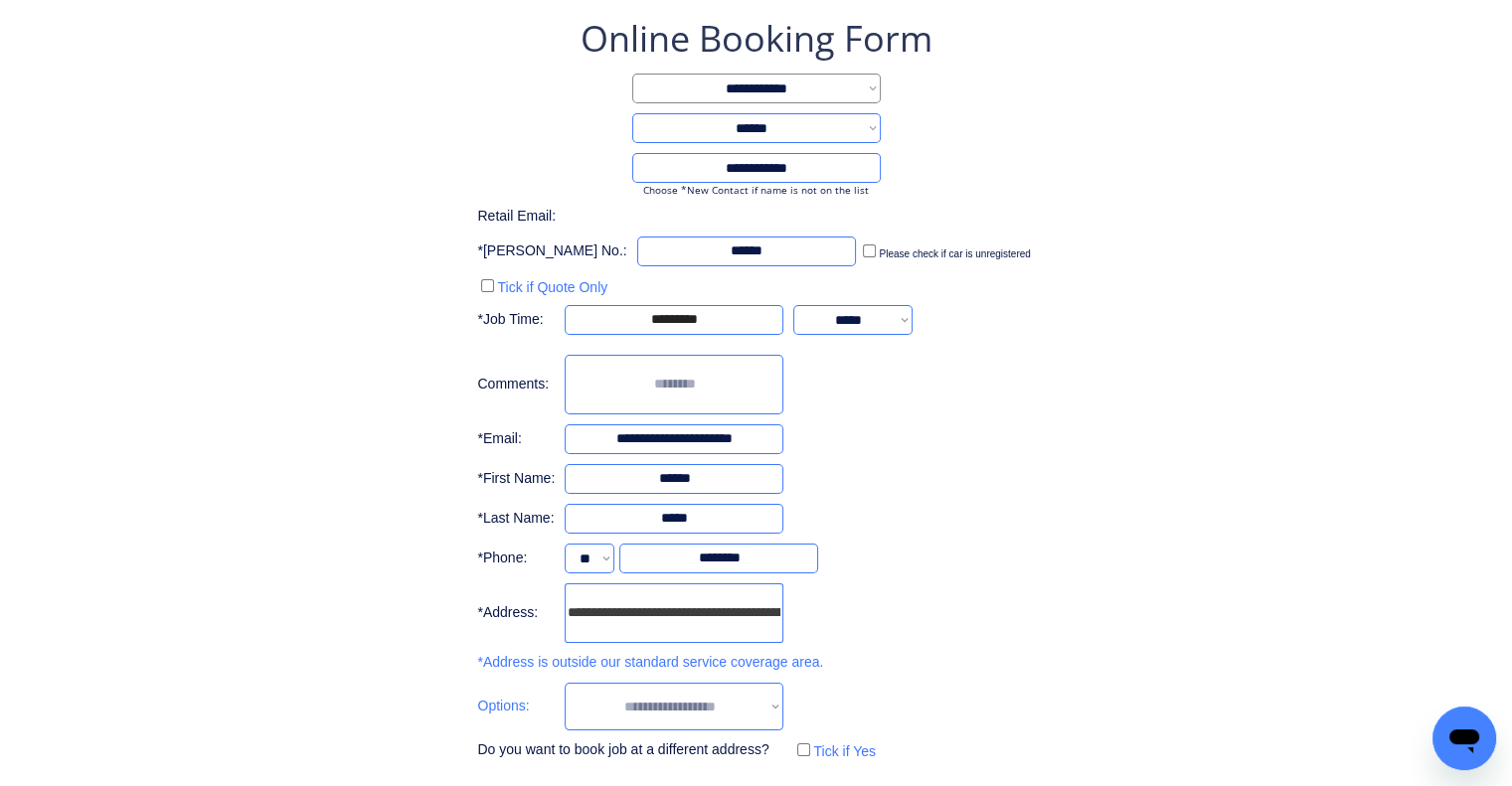 select on "**********" 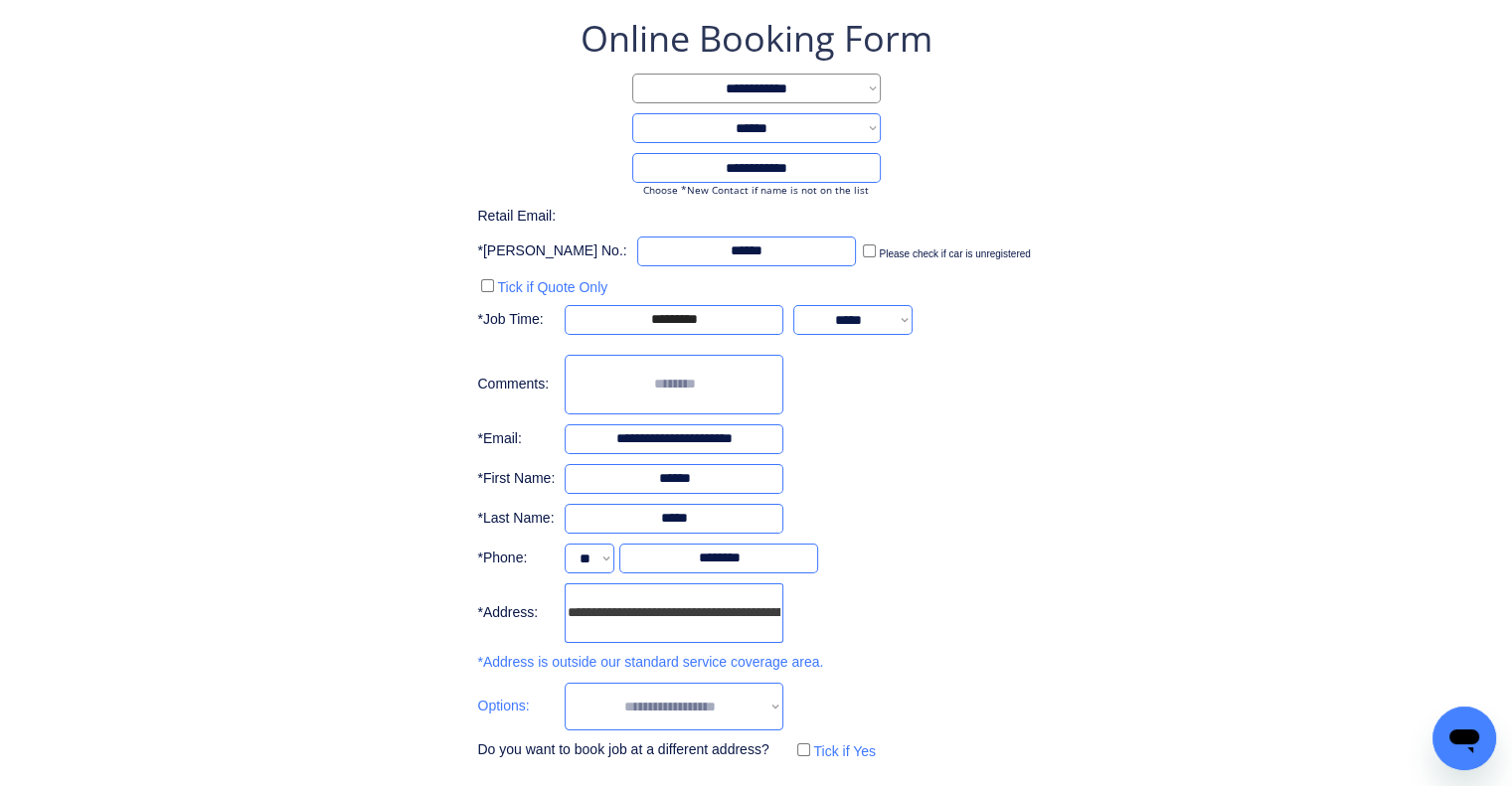 click on "**********" at bounding box center [674, 707] 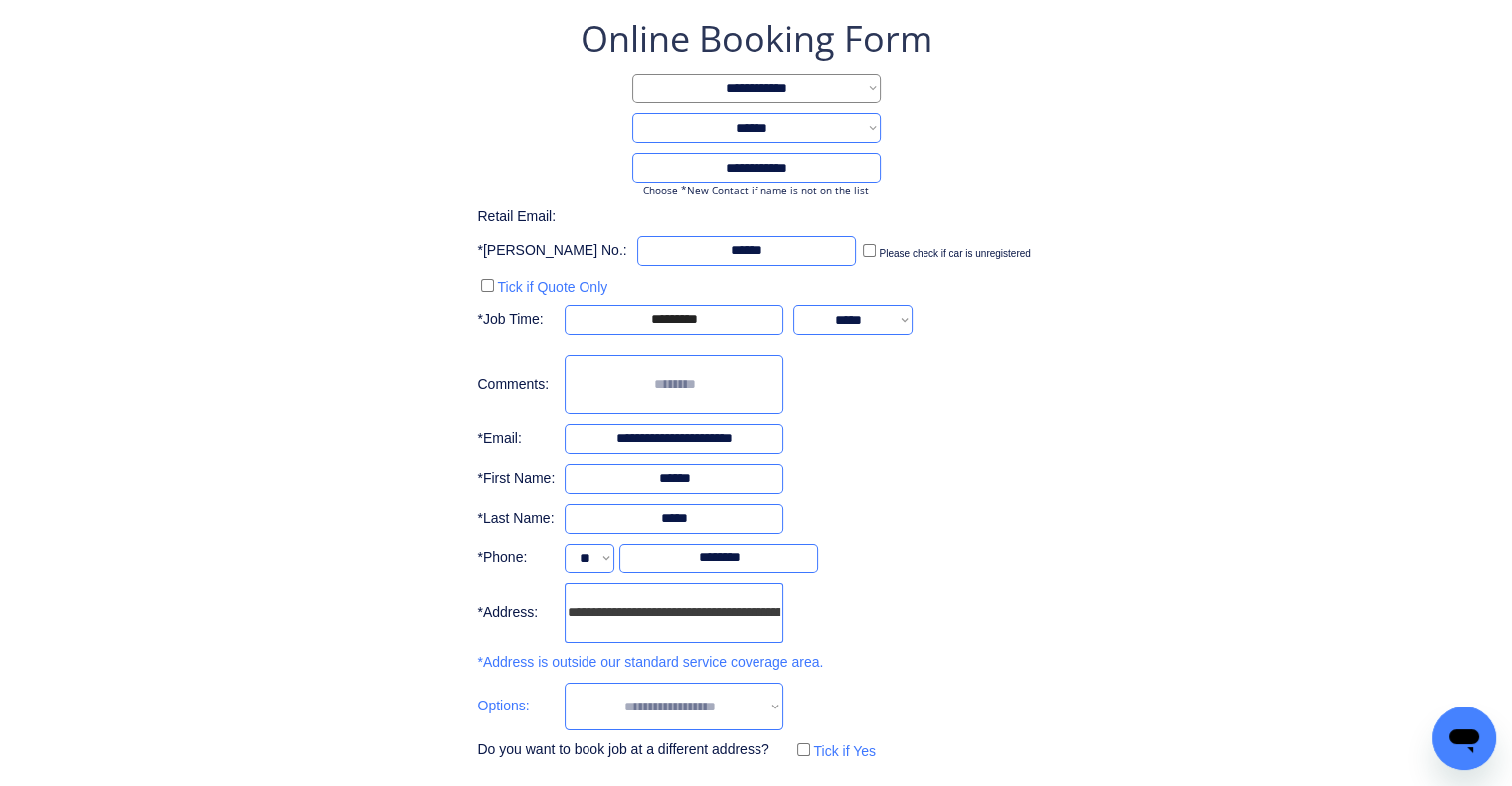 type on "***" 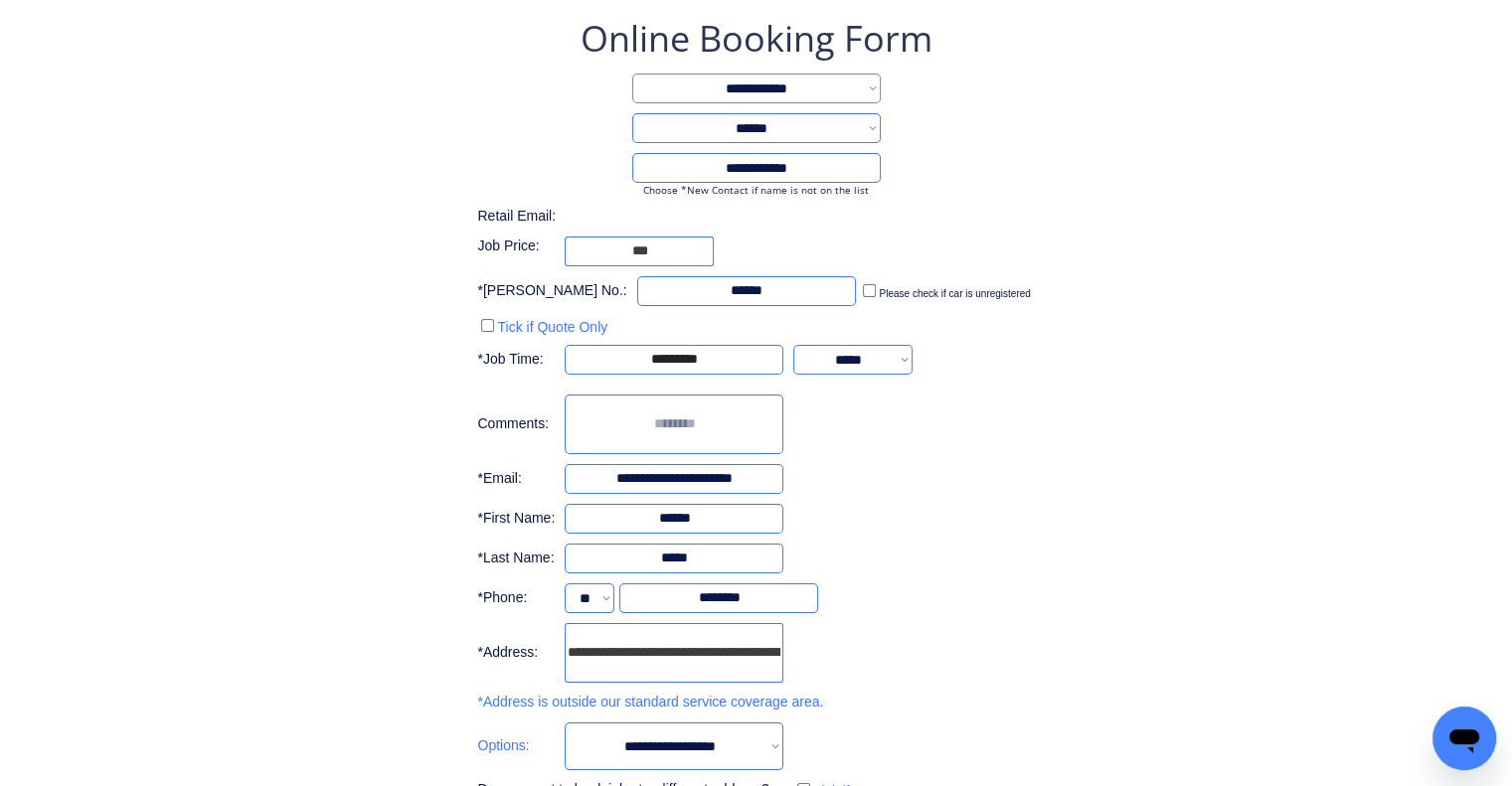 click on "**********" at bounding box center (756, 448) 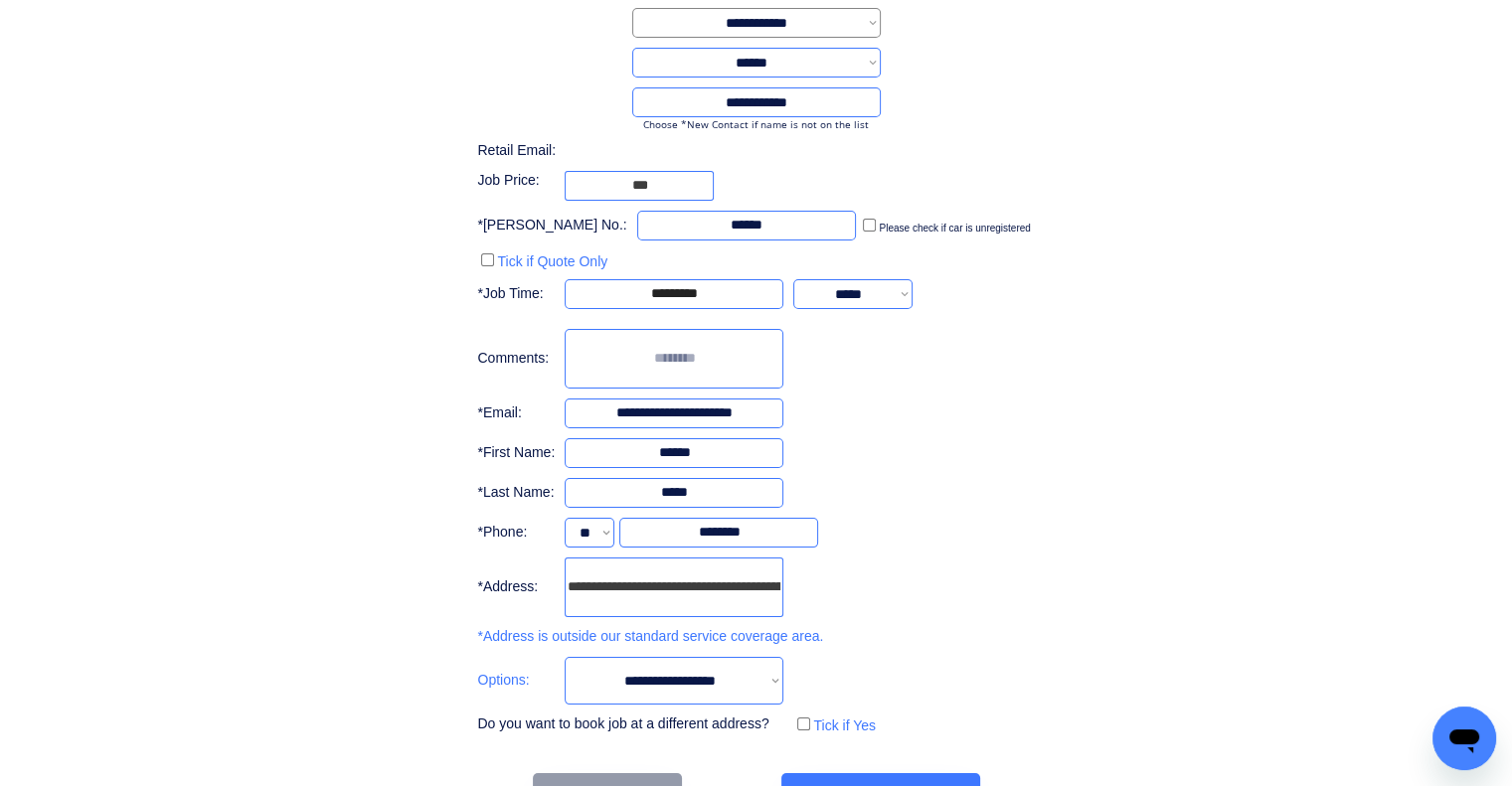 scroll, scrollTop: 223, scrollLeft: 0, axis: vertical 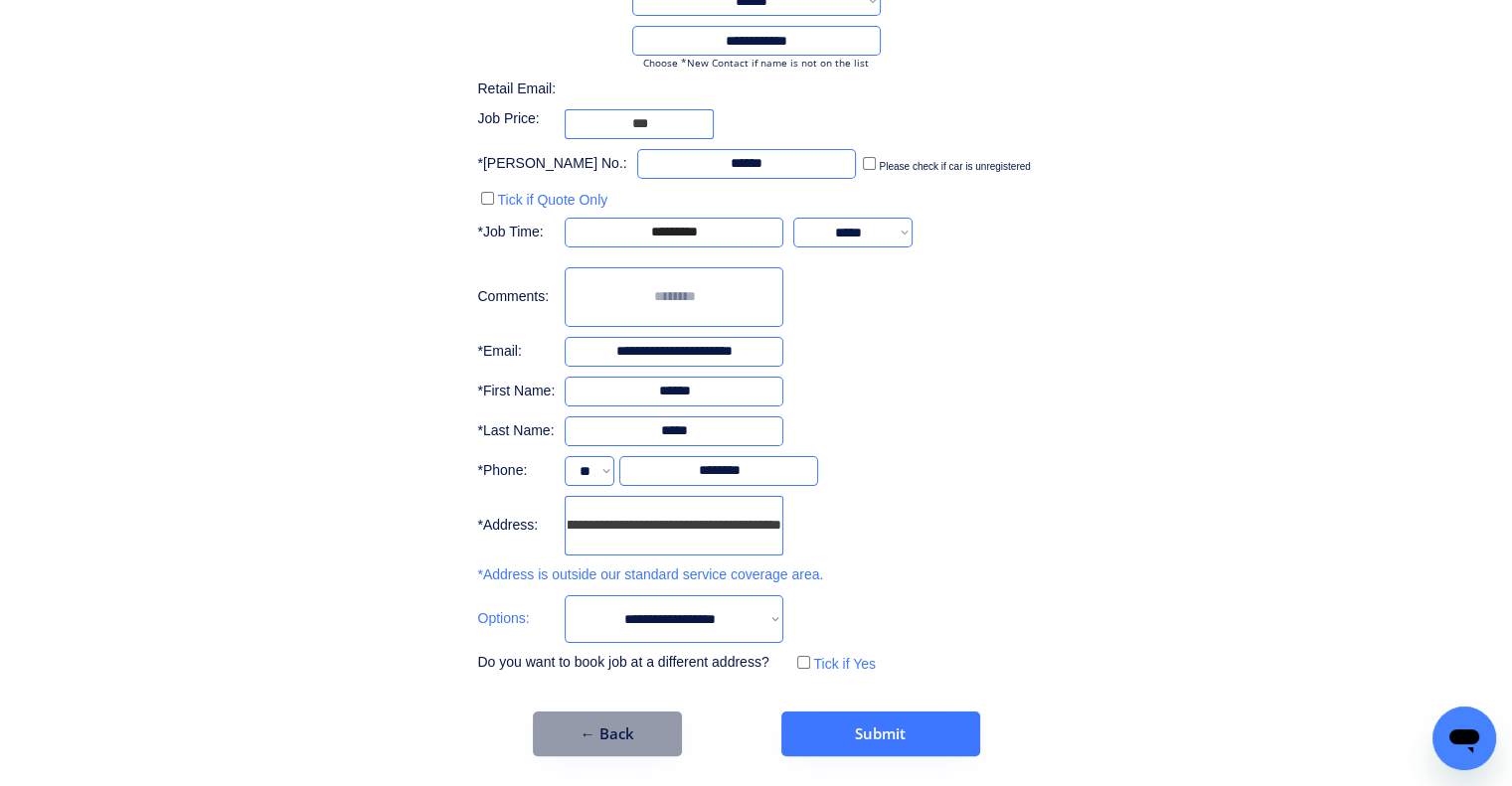 drag, startPoint x: 709, startPoint y: 540, endPoint x: 841, endPoint y: 537, distance: 132.03409 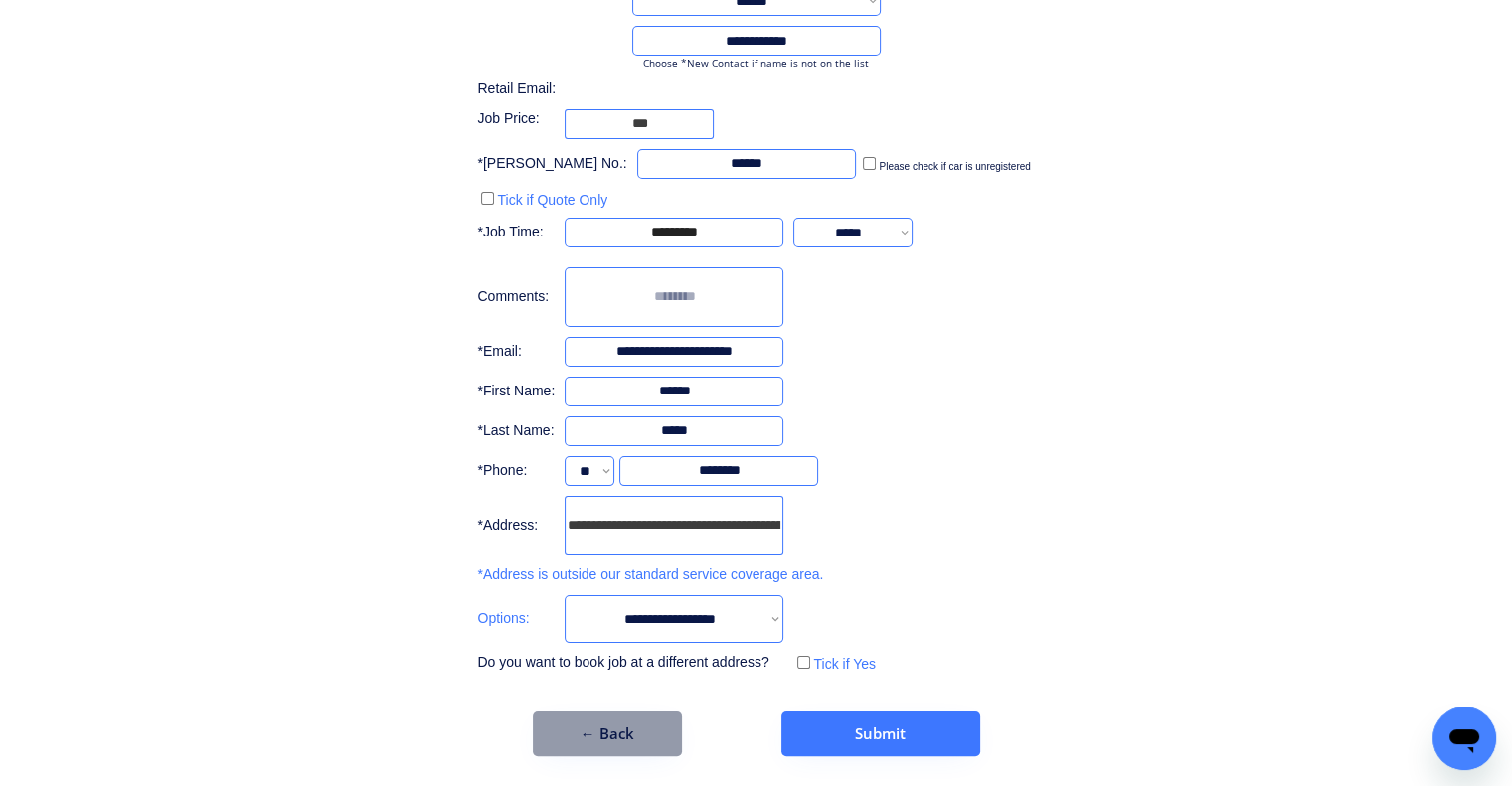 click on "**********" at bounding box center [756, 321] 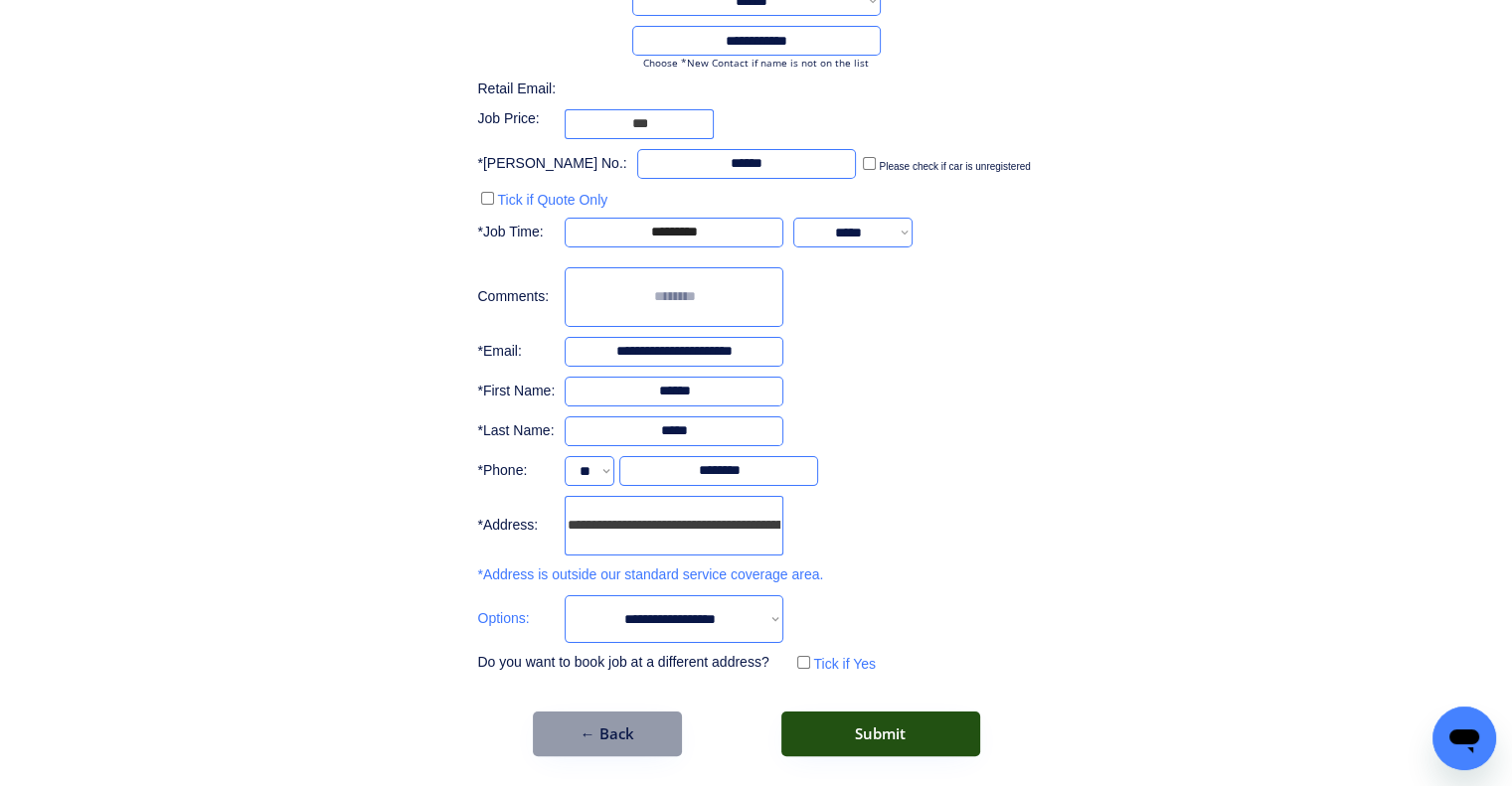 click on "Submit" at bounding box center (881, 733) 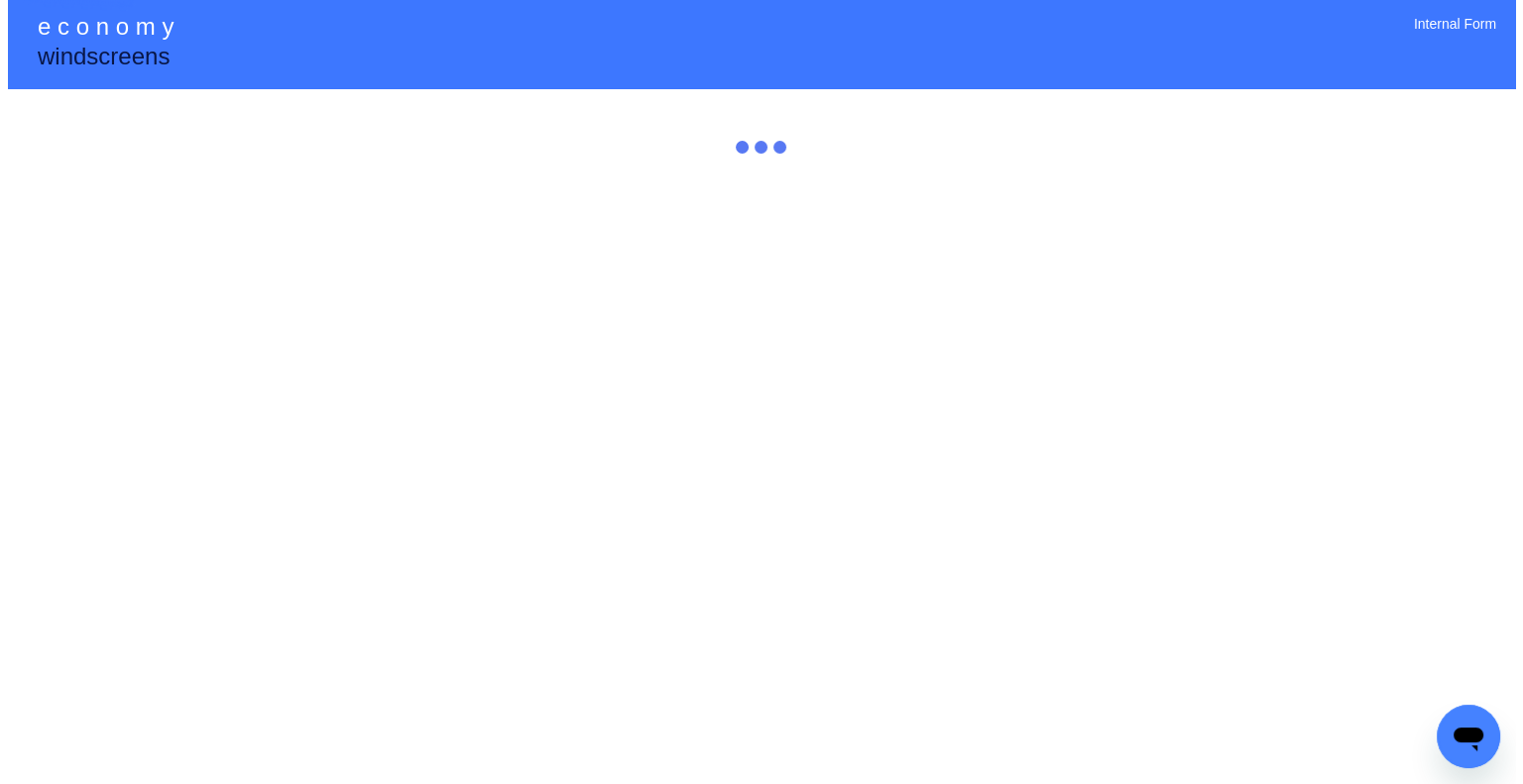 scroll, scrollTop: 0, scrollLeft: 0, axis: both 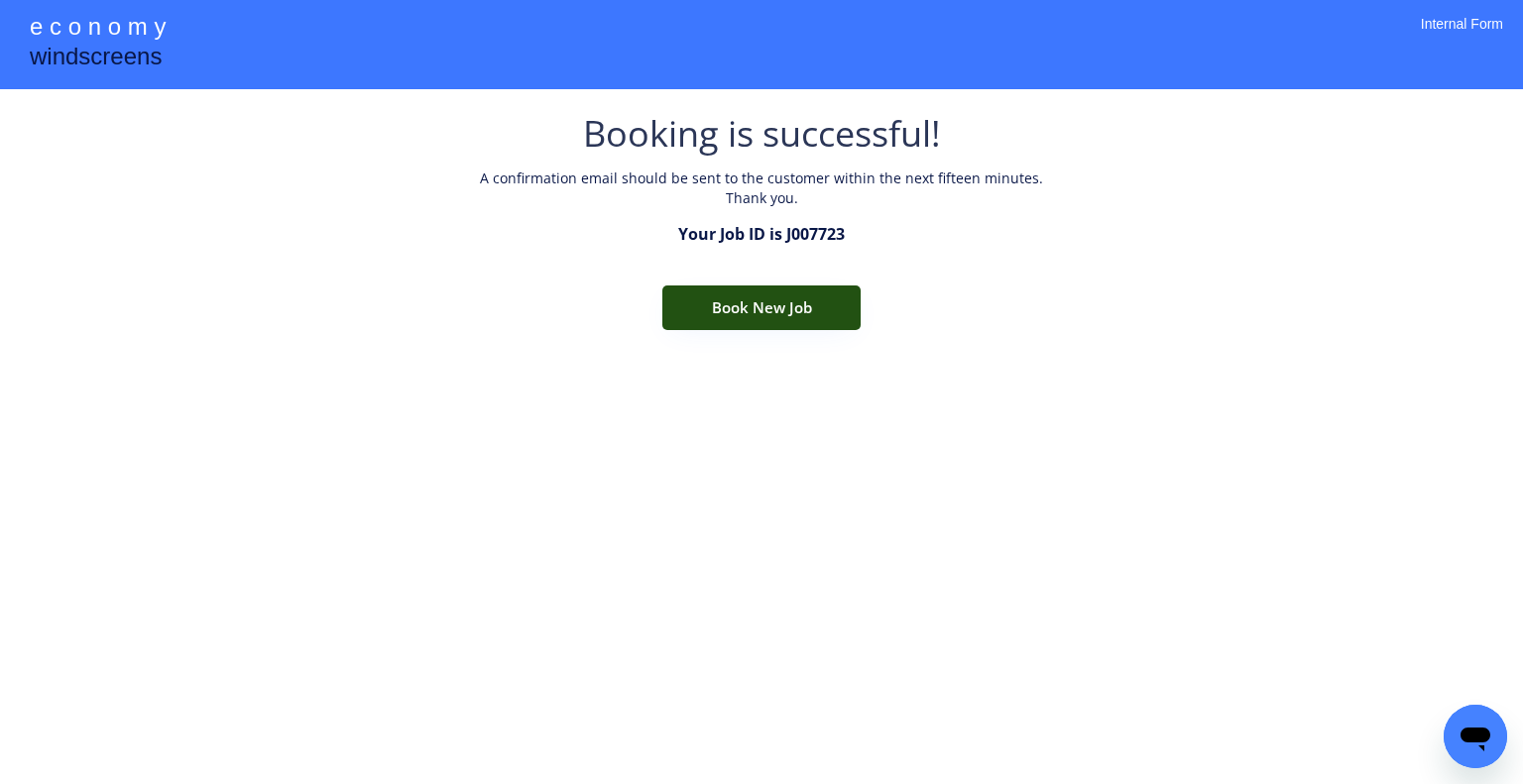 click on "Book New Job" at bounding box center (762, 307) 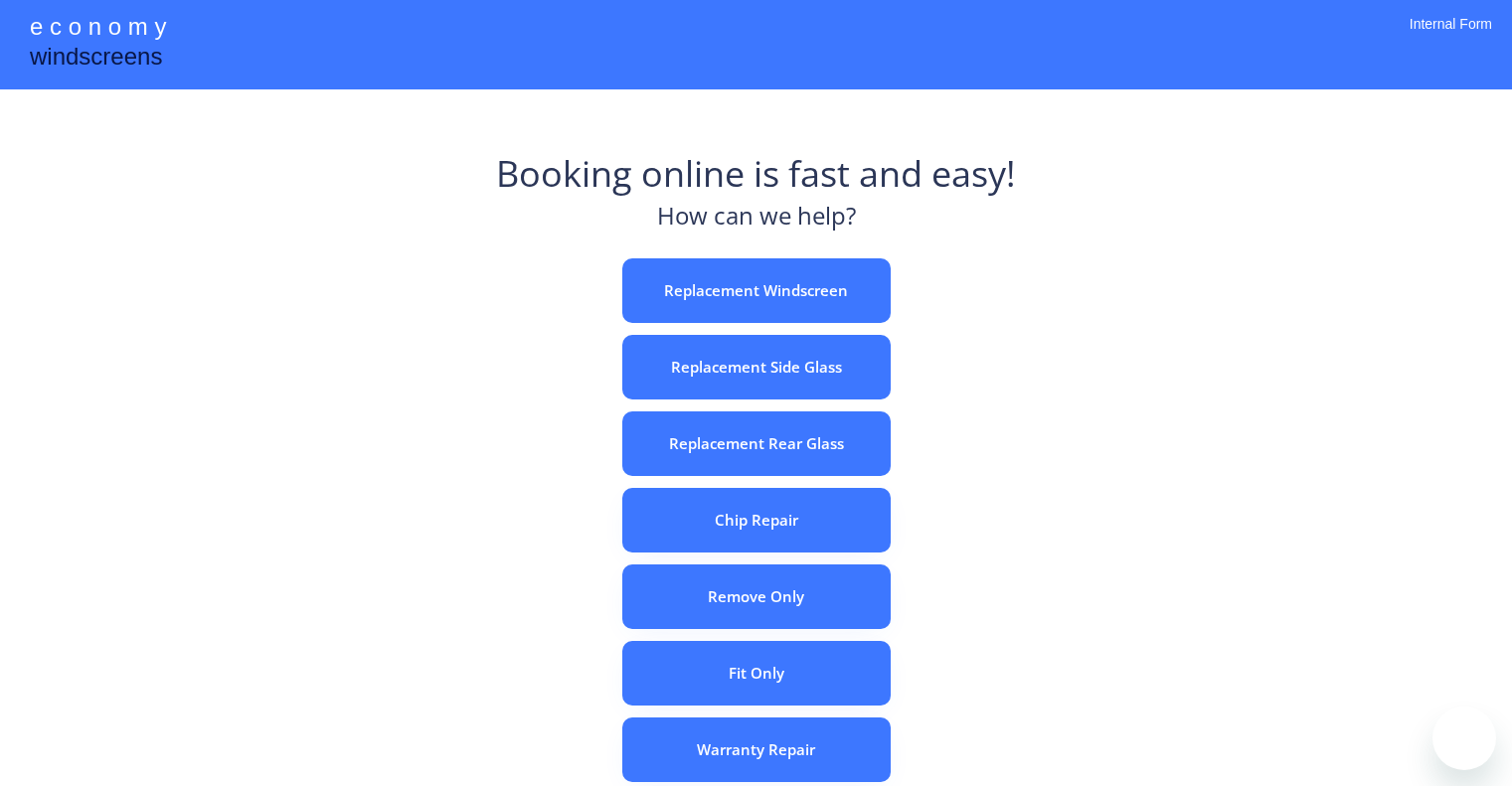 scroll, scrollTop: 0, scrollLeft: 0, axis: both 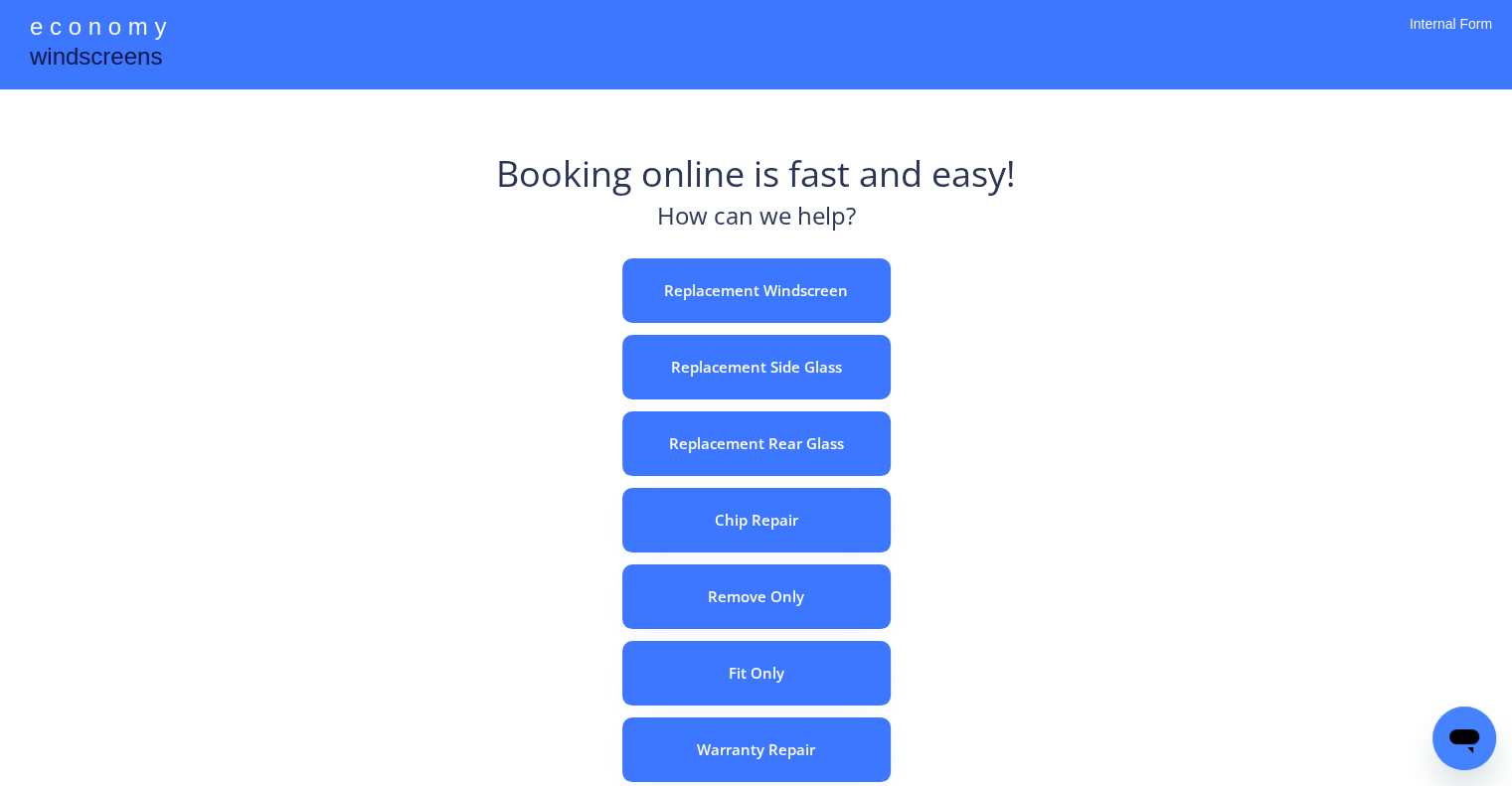 click on "Booking online is fast and easy! How can we help? Replacement Windscreen Replacement Side Glass Replacement Rear Glass Chip Repair Remove Only Fit Only Warranty Repair ADAS Recalibration Only Rebook a Job Confirm Quotes Manual Booking" at bounding box center (756, 618) 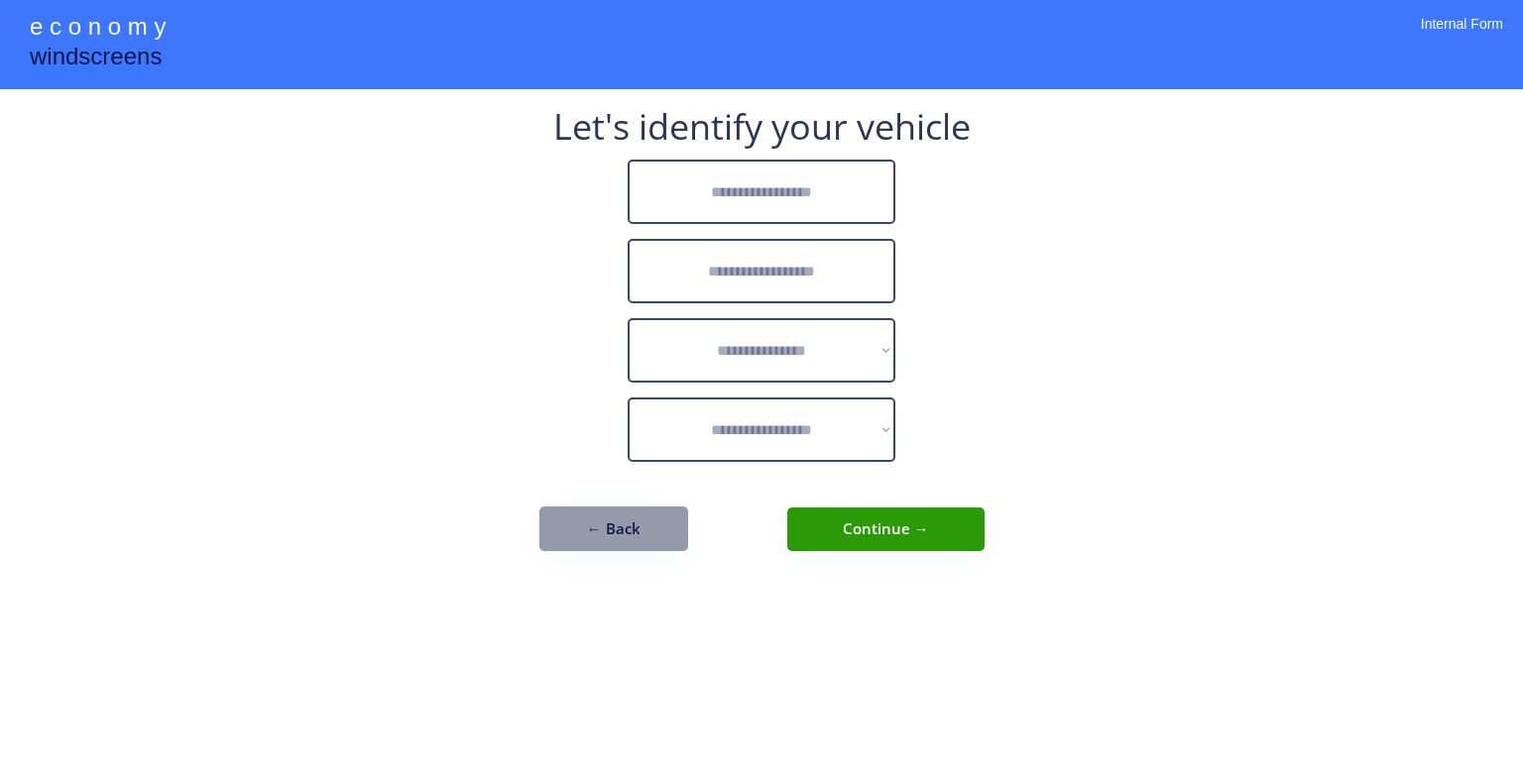 scroll, scrollTop: 0, scrollLeft: 0, axis: both 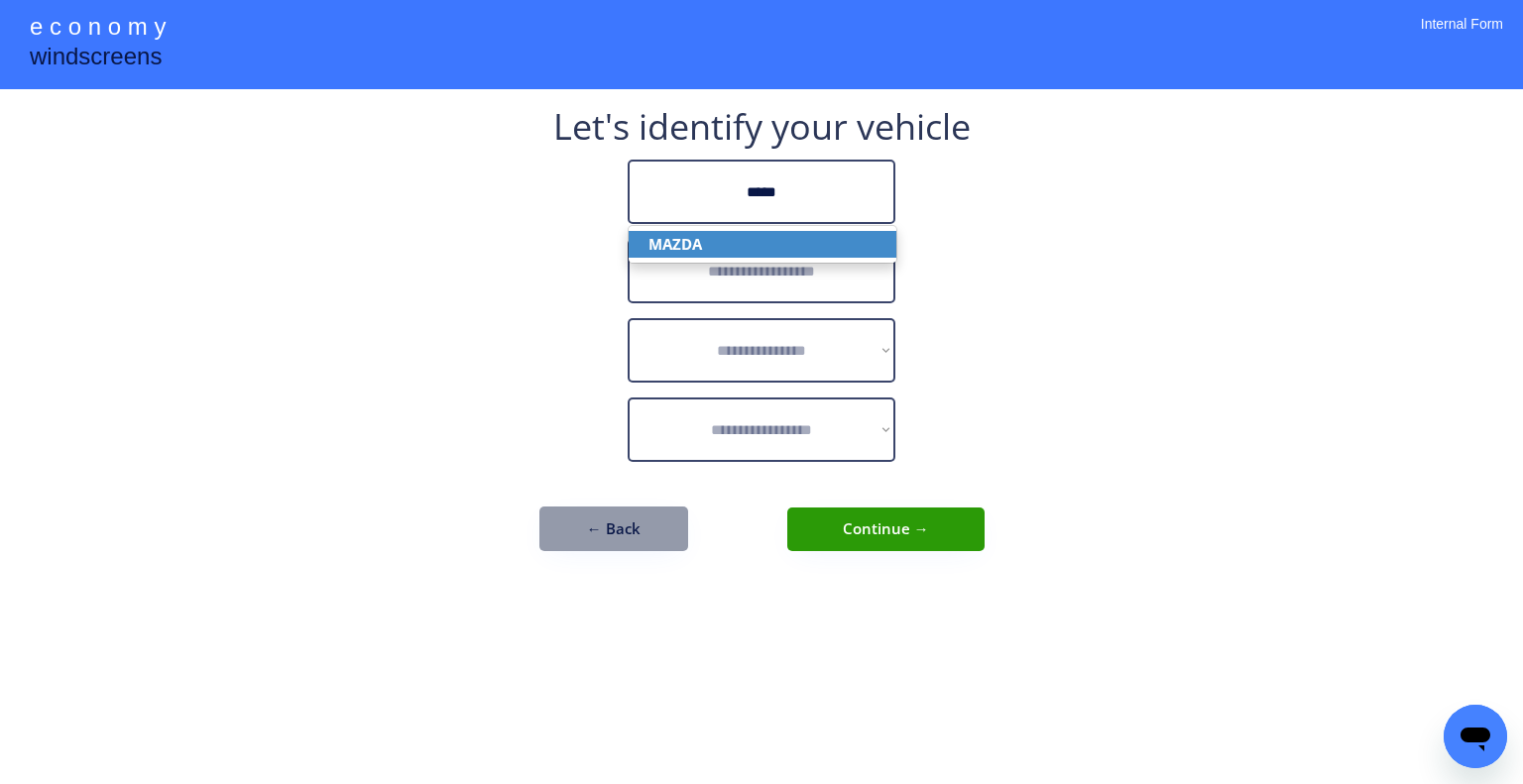 click on "MAZDA" at bounding box center [762, 244] 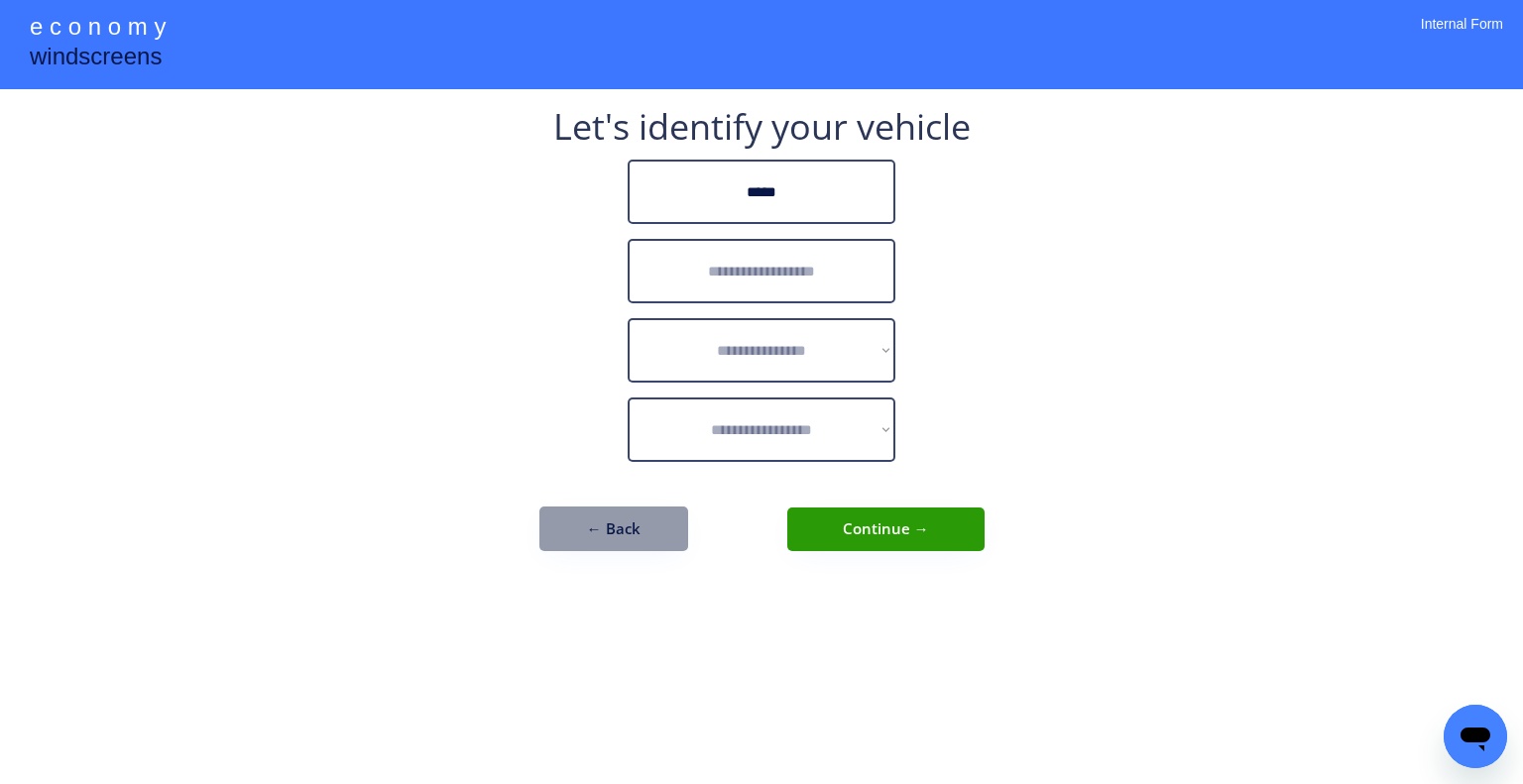 click at bounding box center [762, 271] 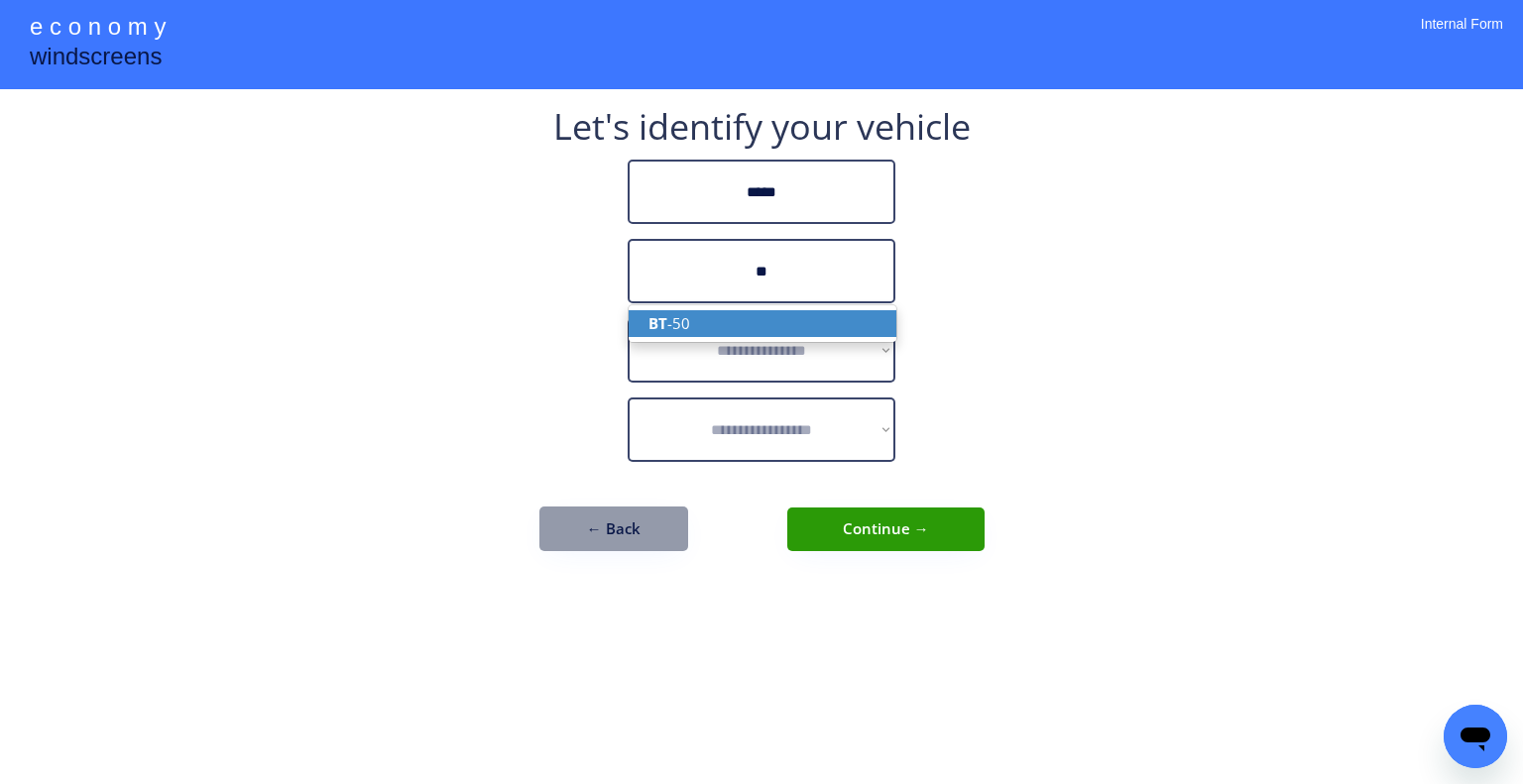 click on "BT -50" at bounding box center [762, 323] 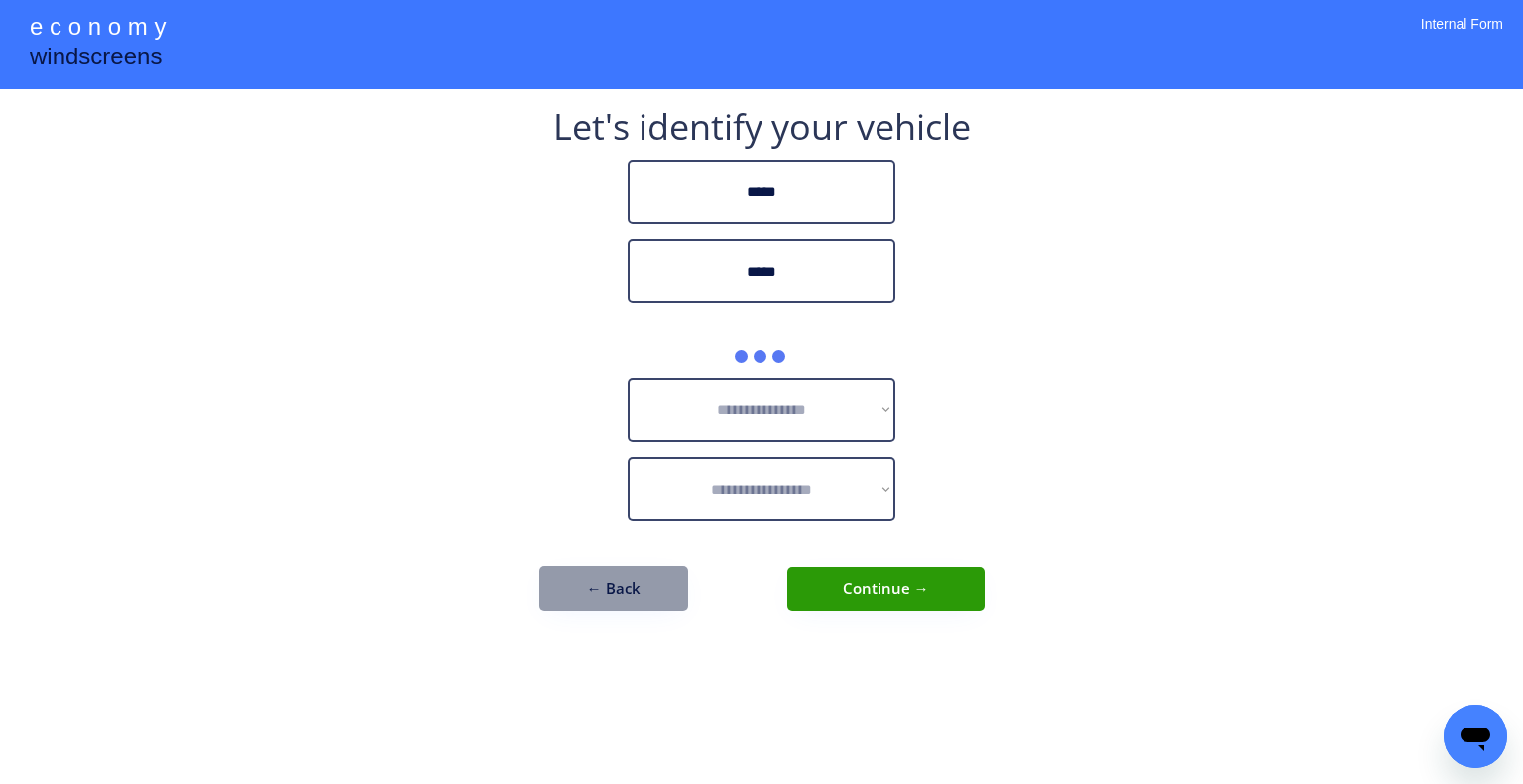 type on "*****" 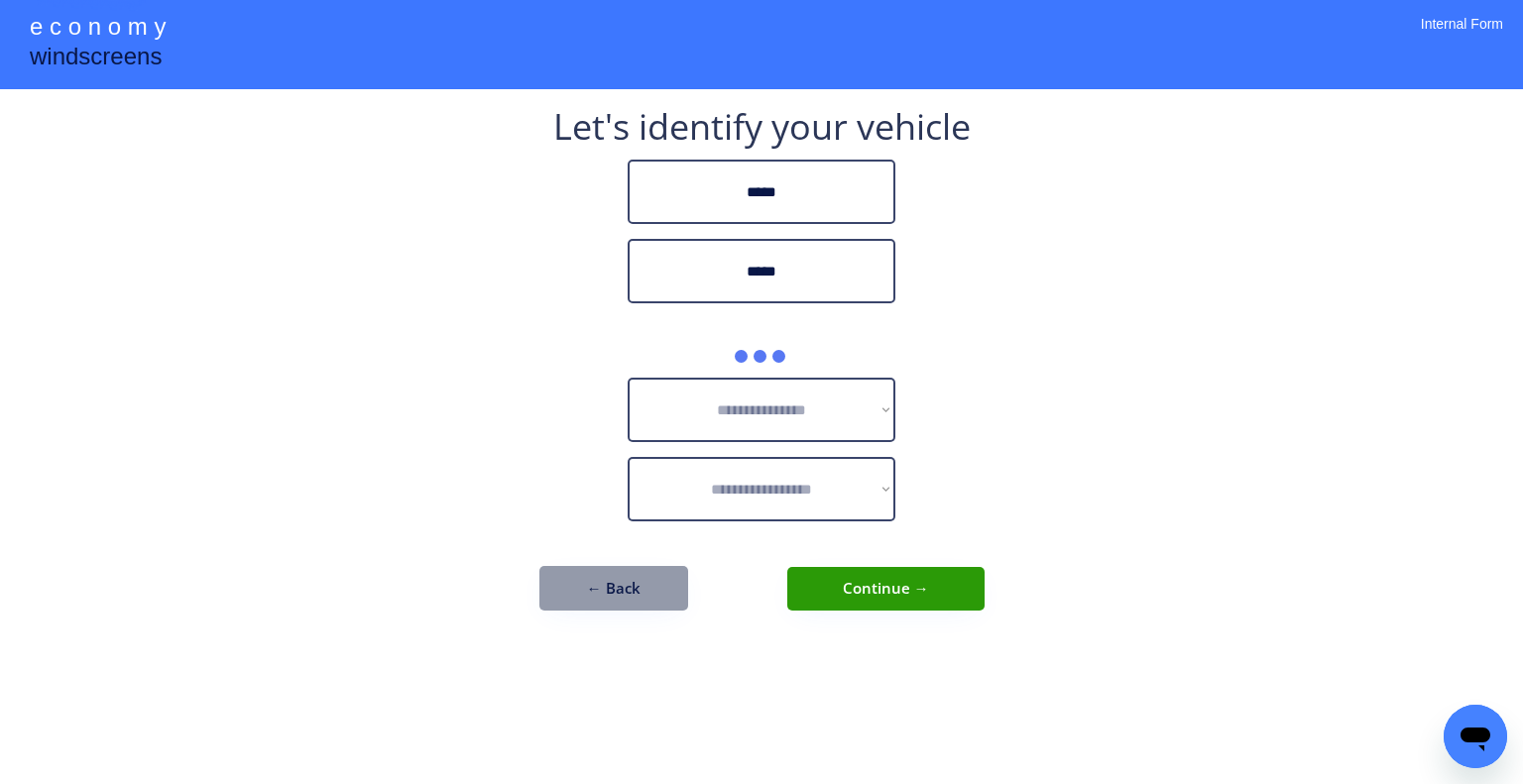 click on "**********" at bounding box center (762, 392) 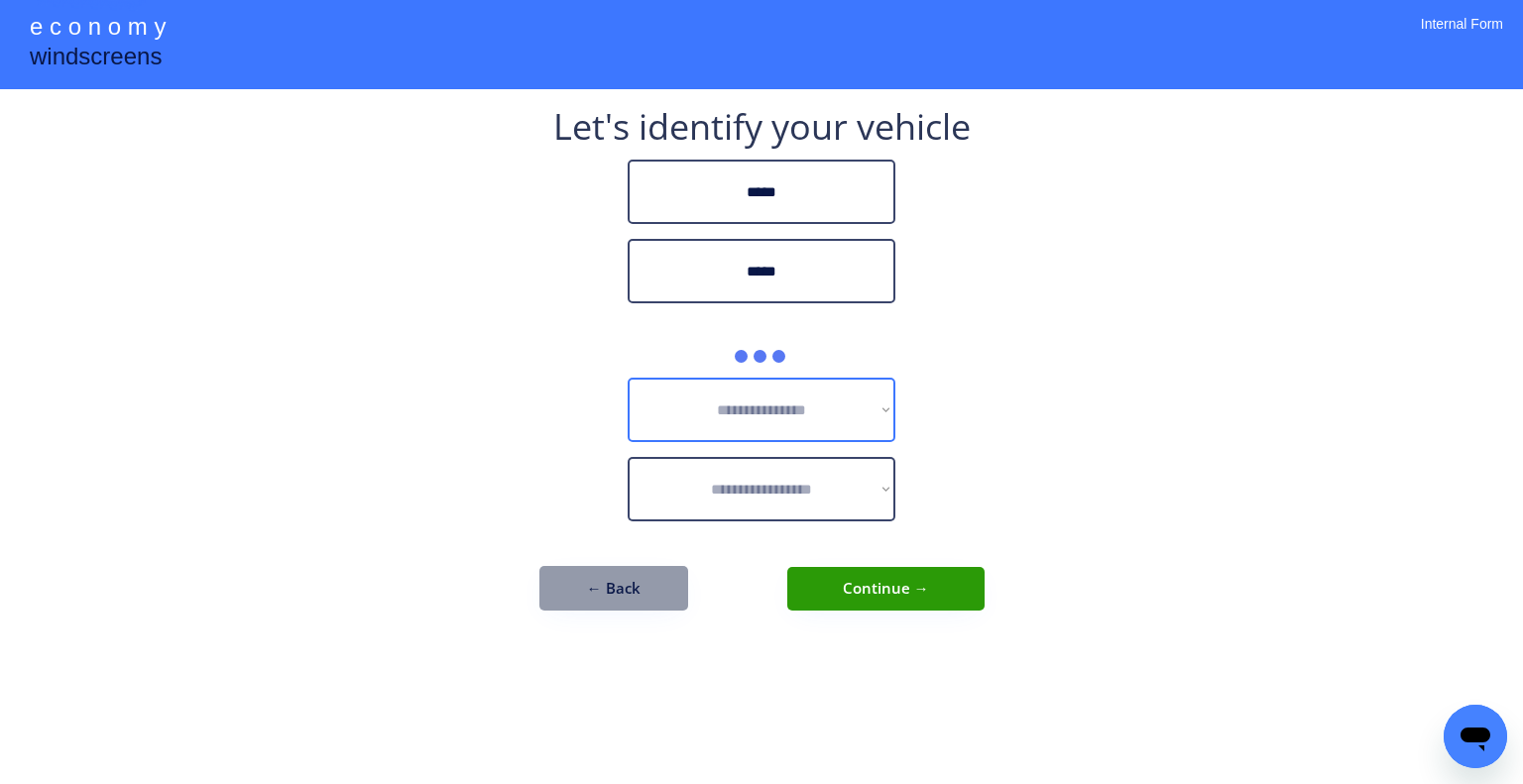 drag, startPoint x: 826, startPoint y: 386, endPoint x: 1104, endPoint y: 380, distance: 278.06474 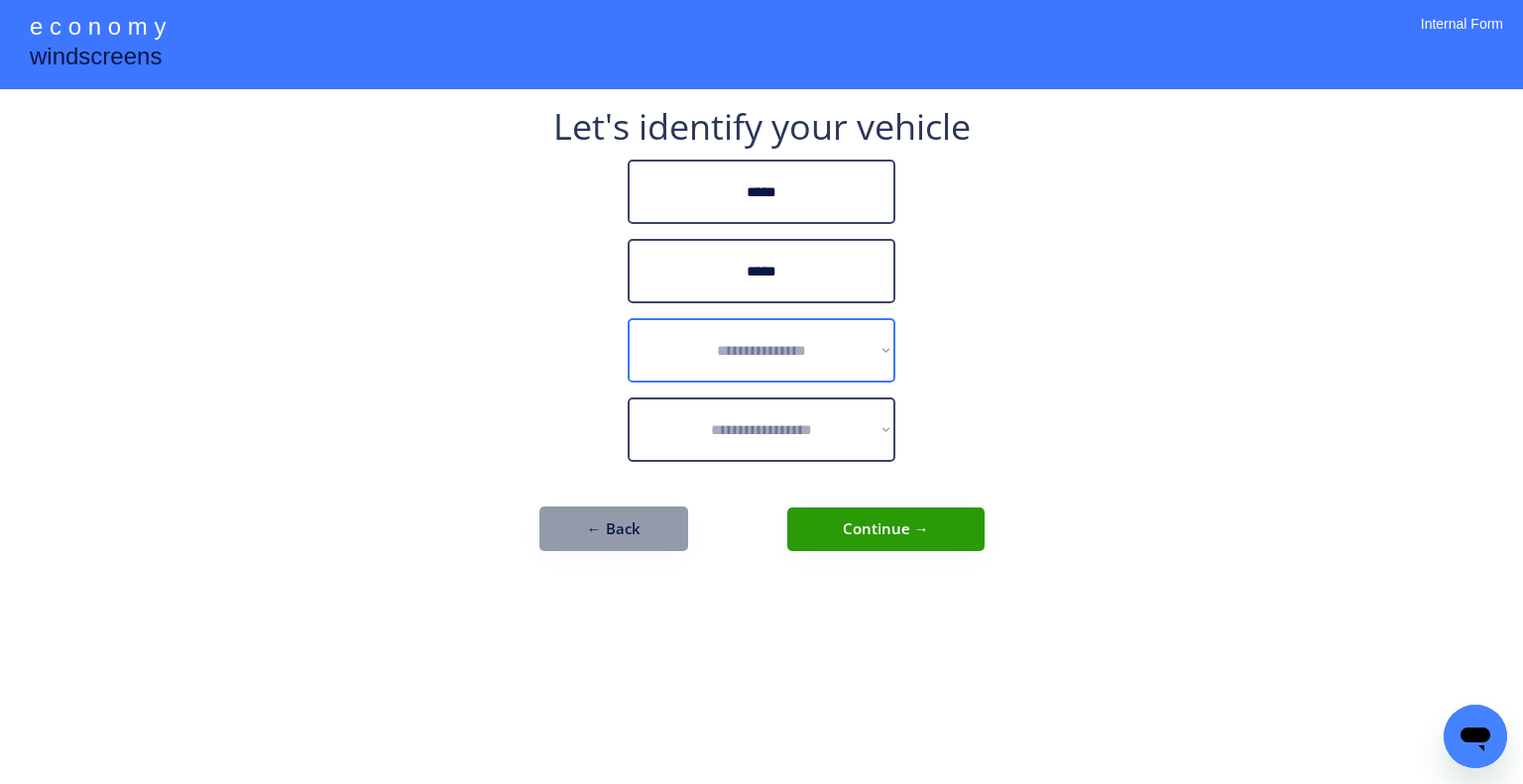 click on "**********" at bounding box center (762, 350) 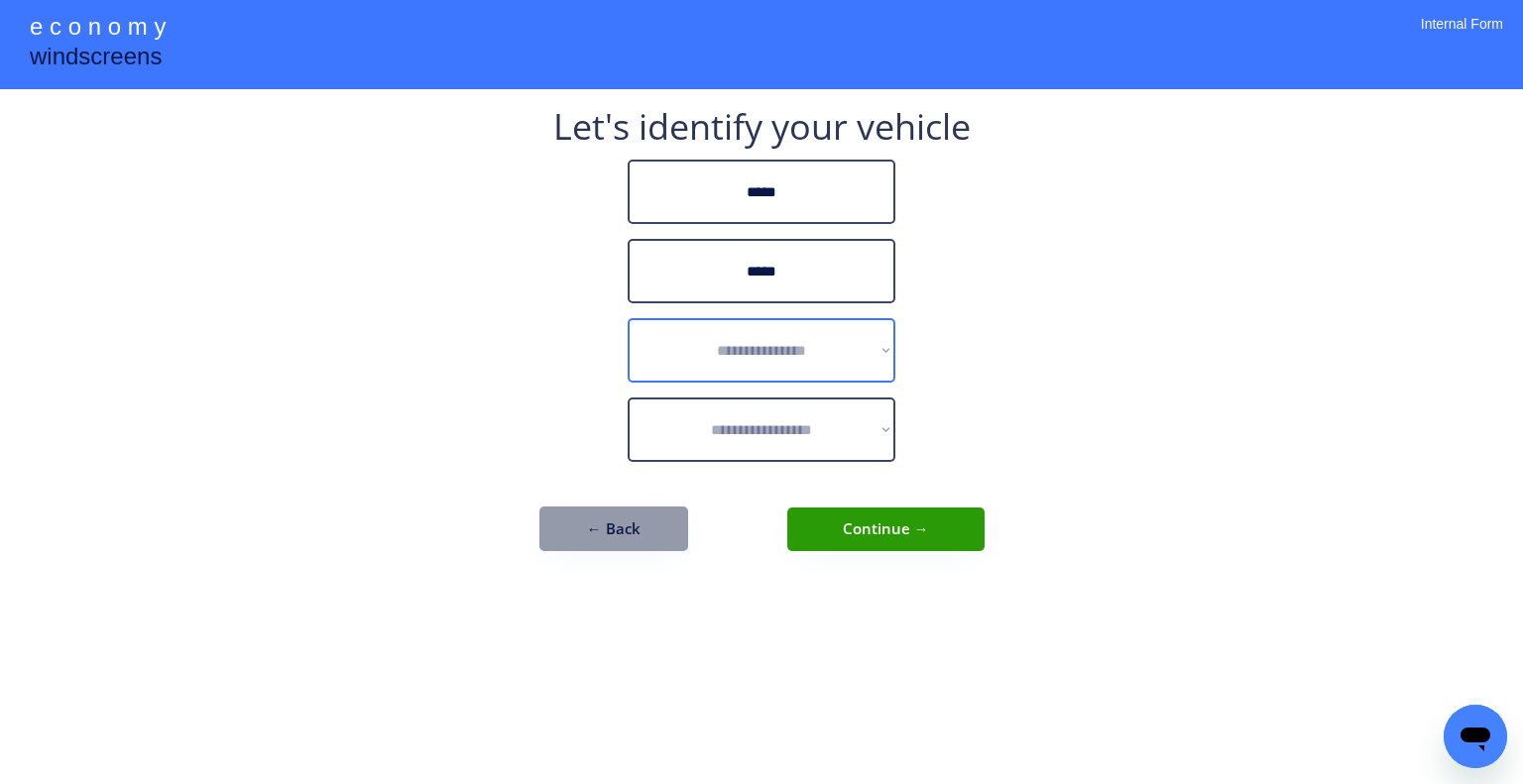 click on "**********" at bounding box center (762, 392) 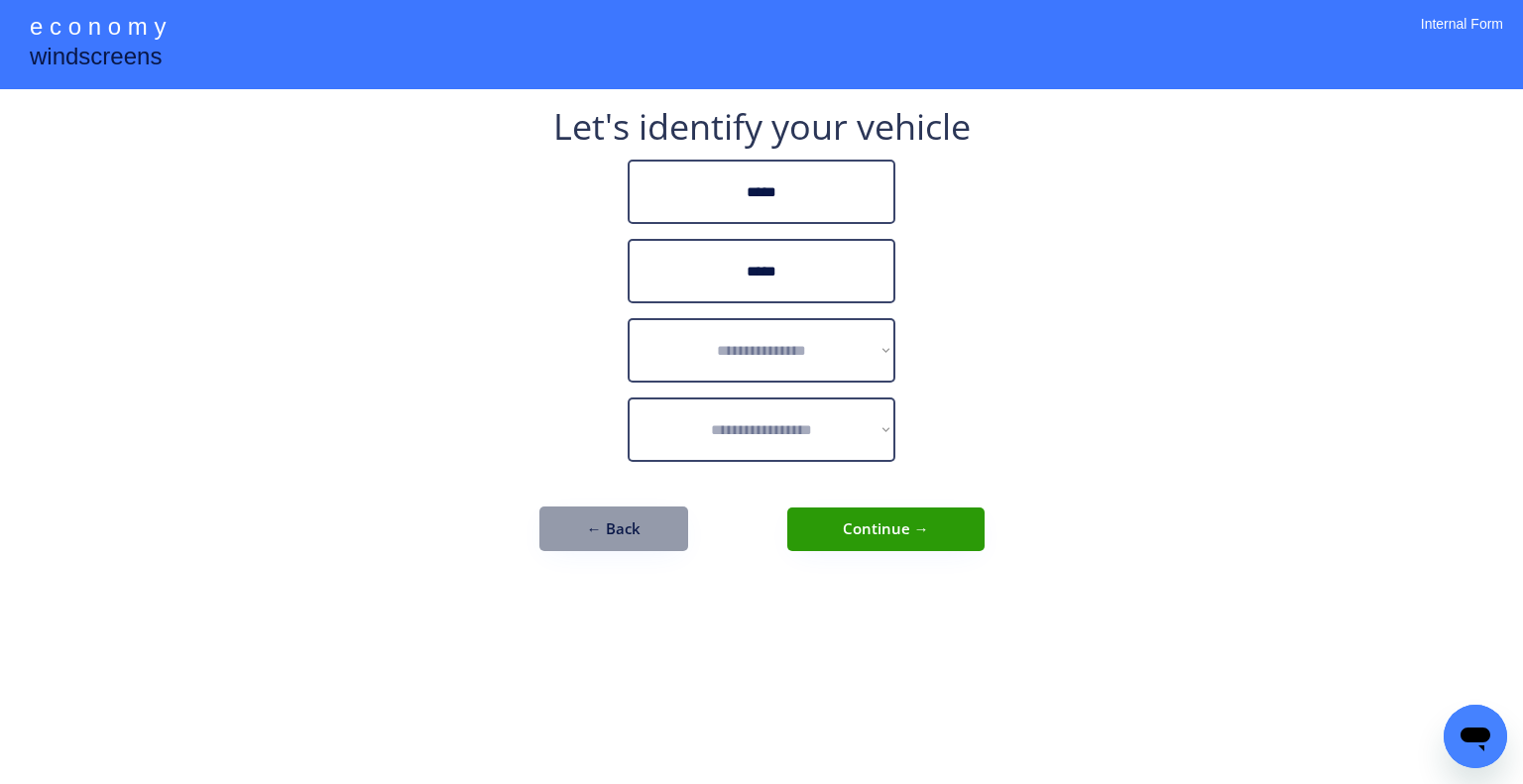 click on "**********" at bounding box center [762, 392] 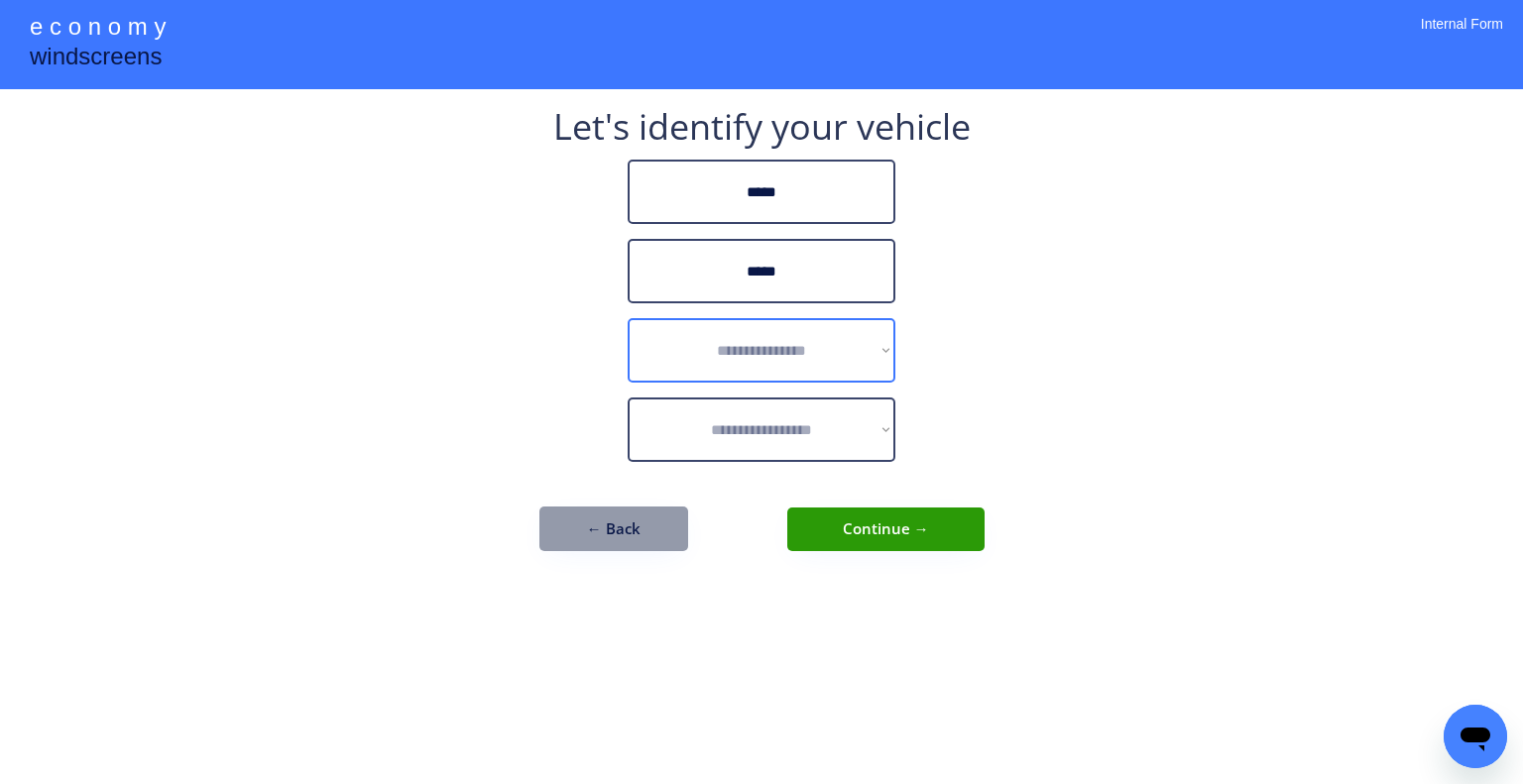 select on "******" 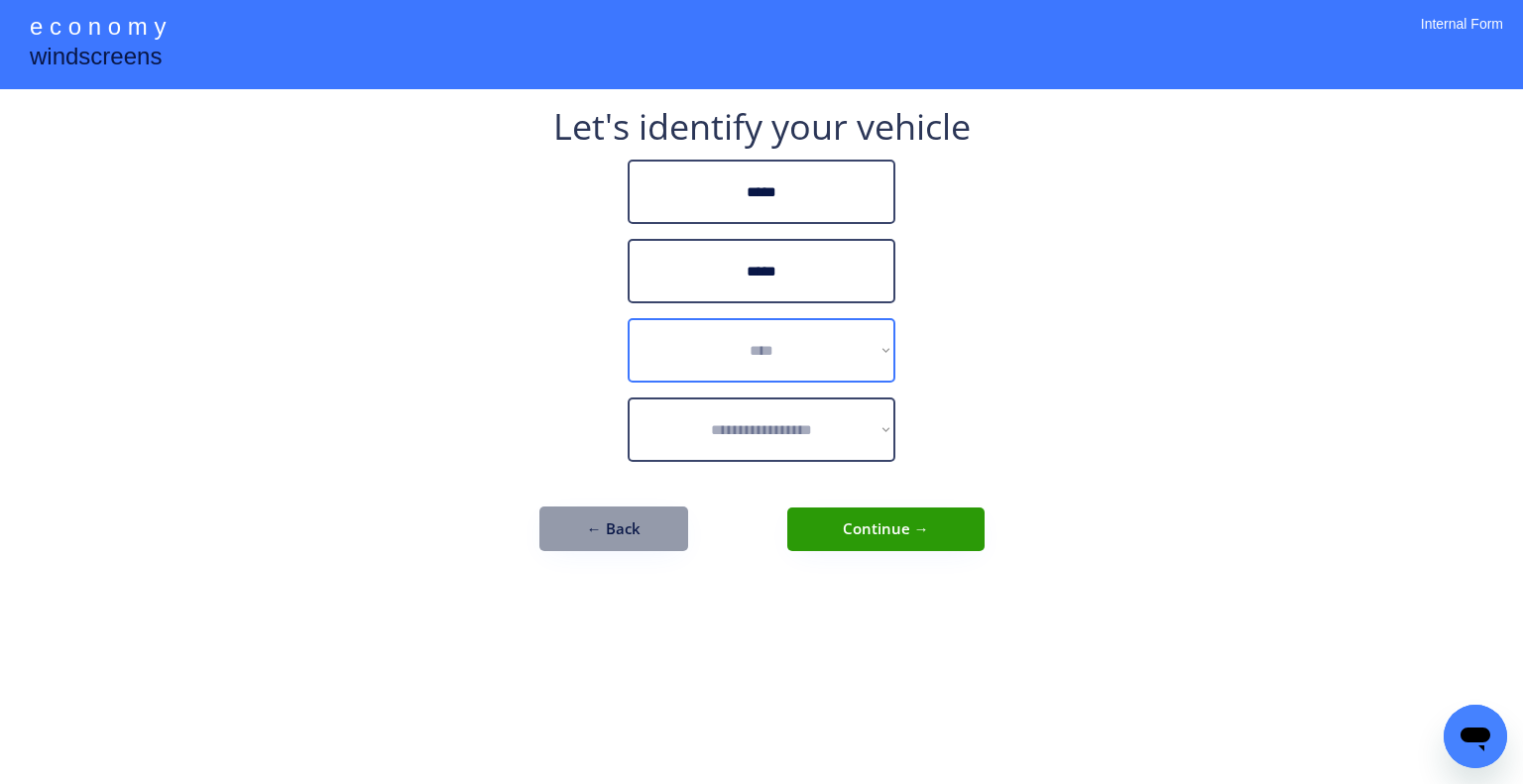 click on "**********" at bounding box center (762, 350) 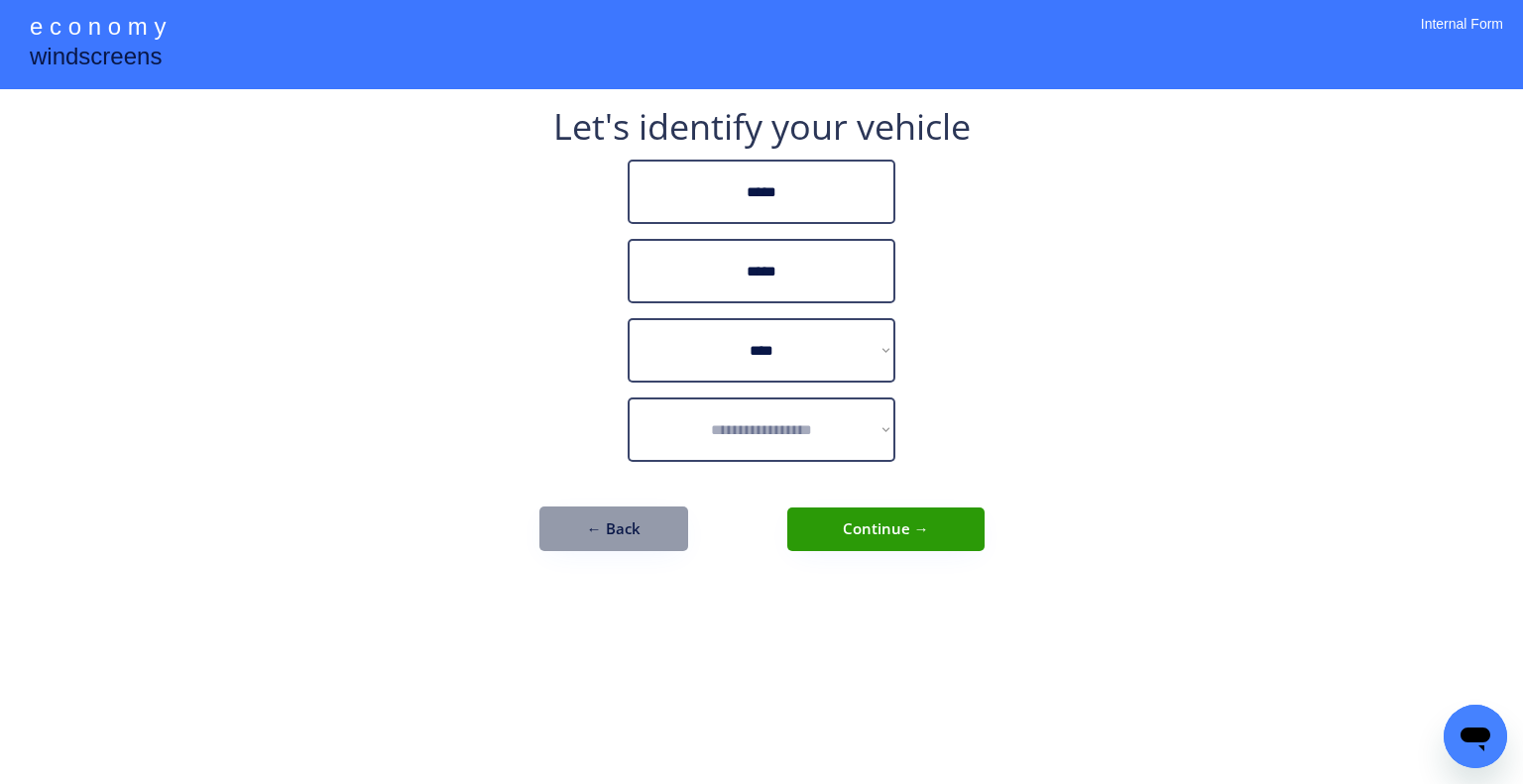 click on "**********" at bounding box center (762, 392) 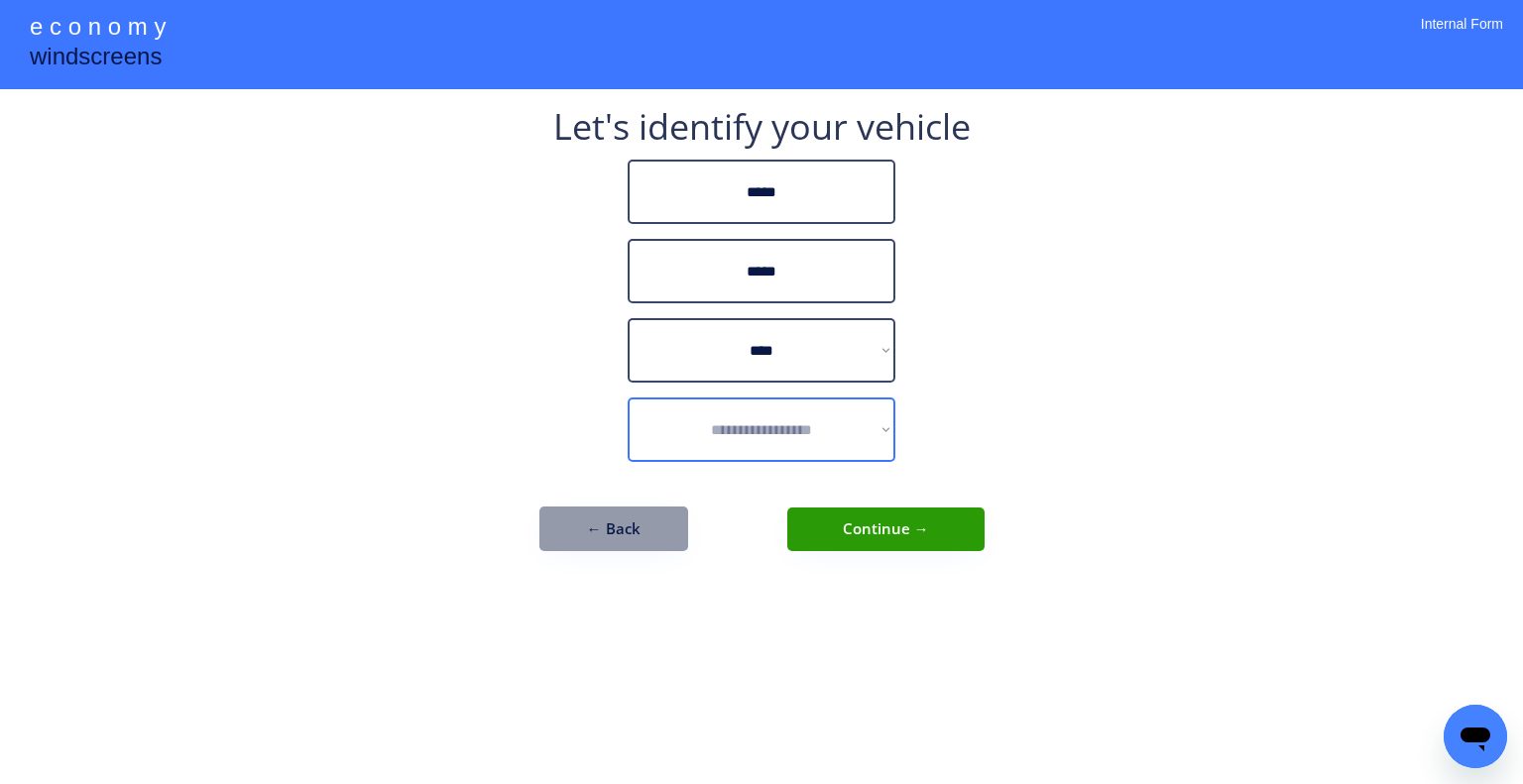 click on "**********" at bounding box center [762, 429] 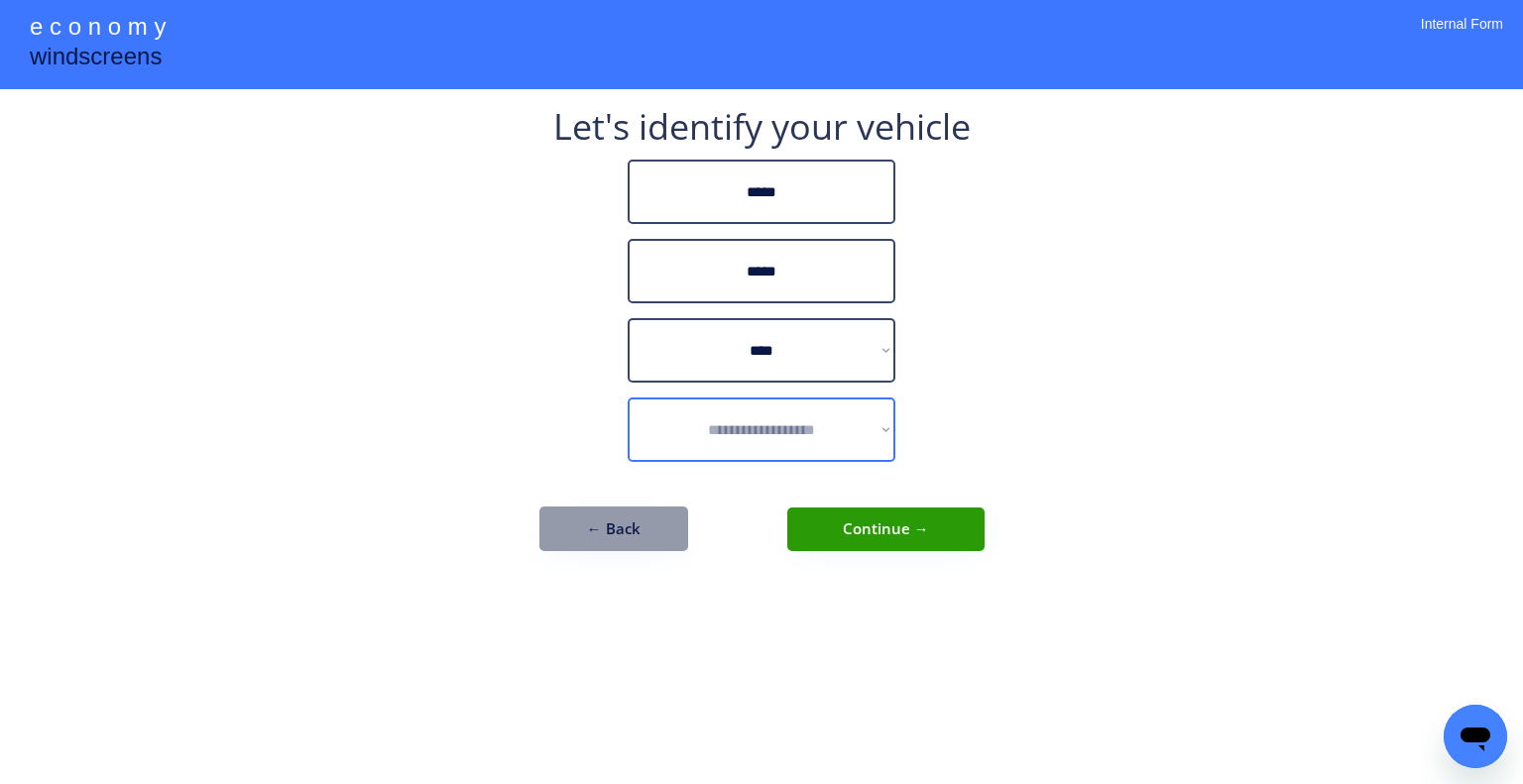 click on "**********" at bounding box center (762, 429) 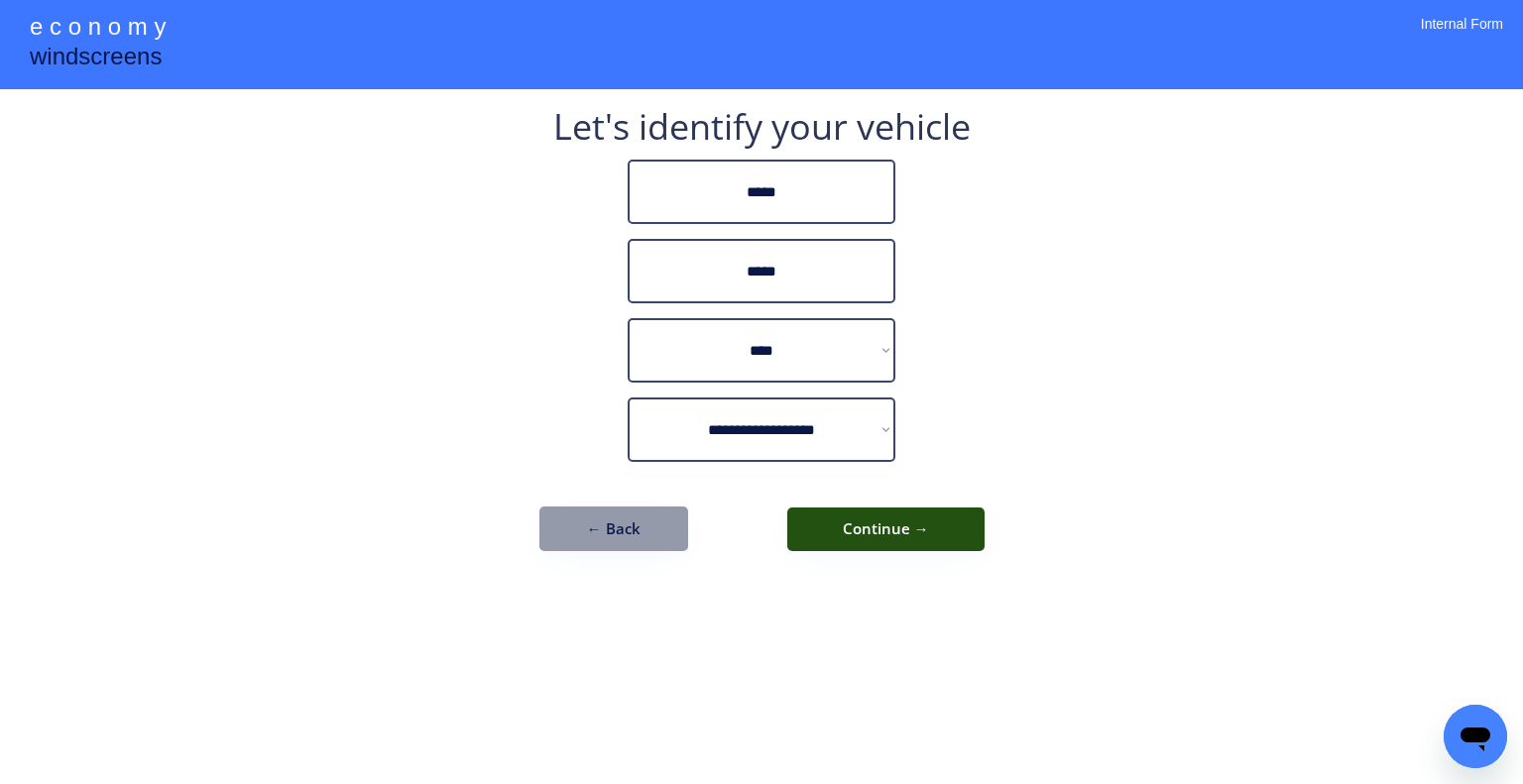 click on "Continue    →" at bounding box center [885, 529] 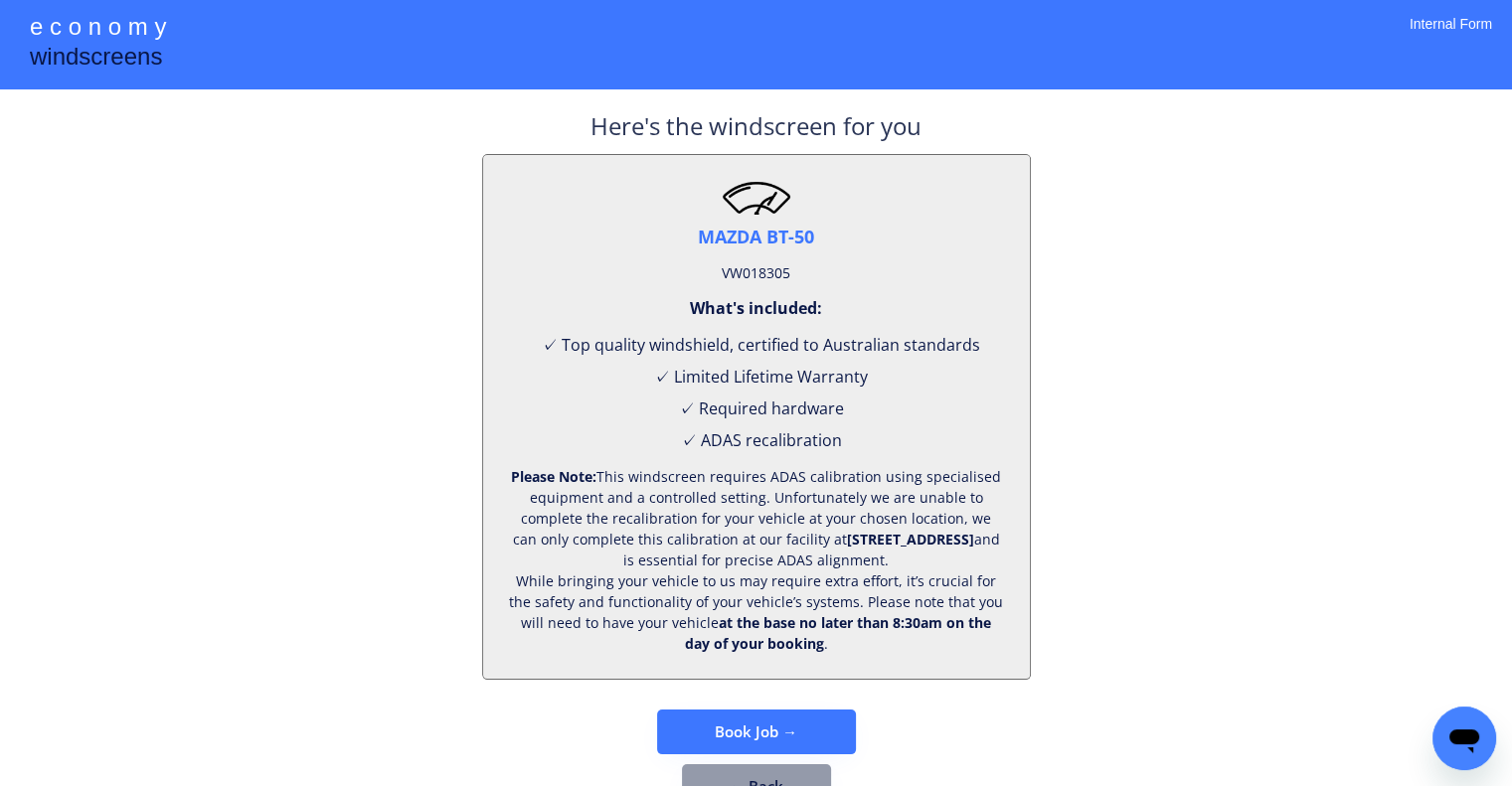 click on "VW018305" at bounding box center [756, 273] 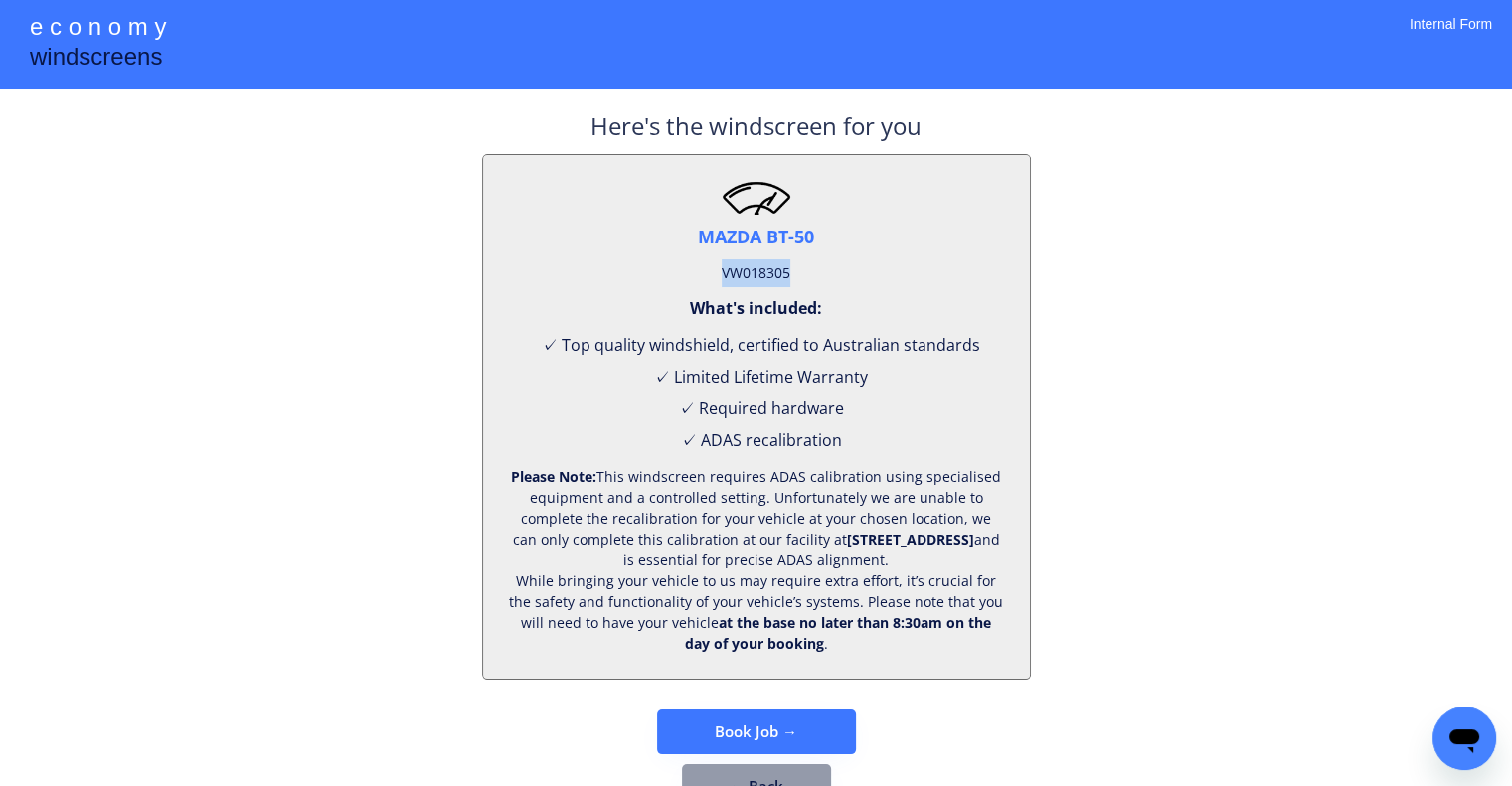 click on "VW018305" at bounding box center [756, 273] 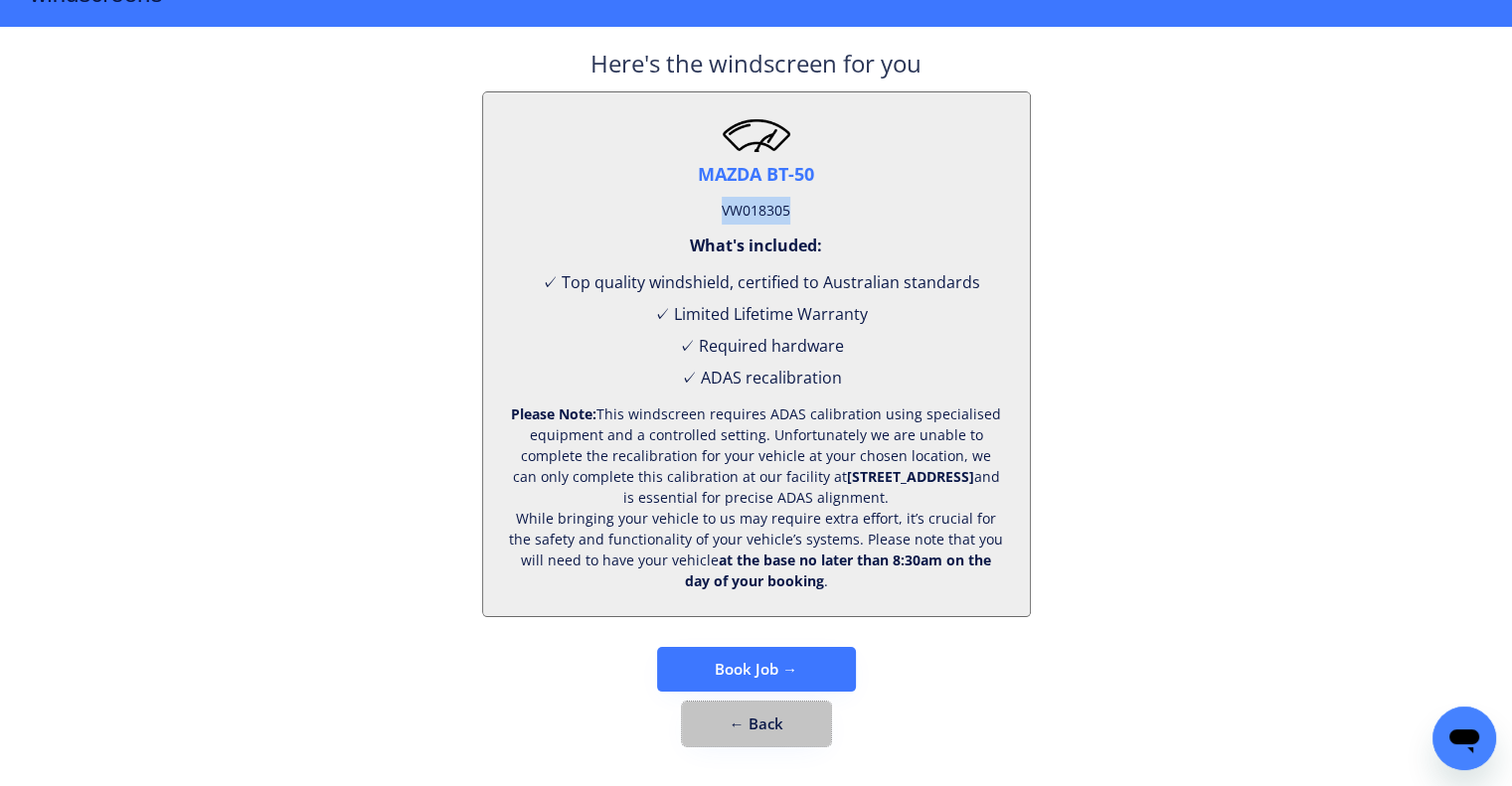 click on "←   Back" at bounding box center [756, 723] 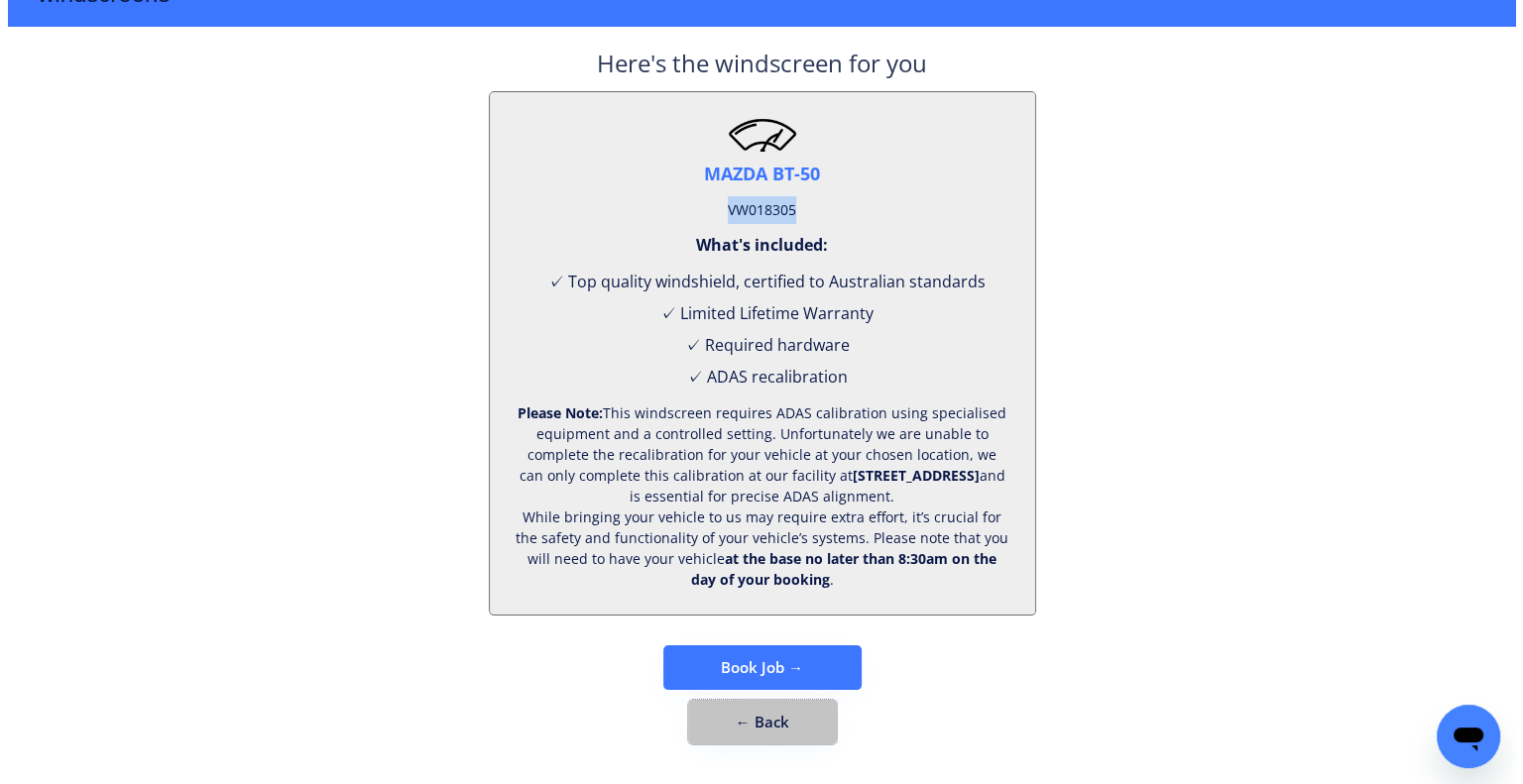 scroll, scrollTop: 0, scrollLeft: 0, axis: both 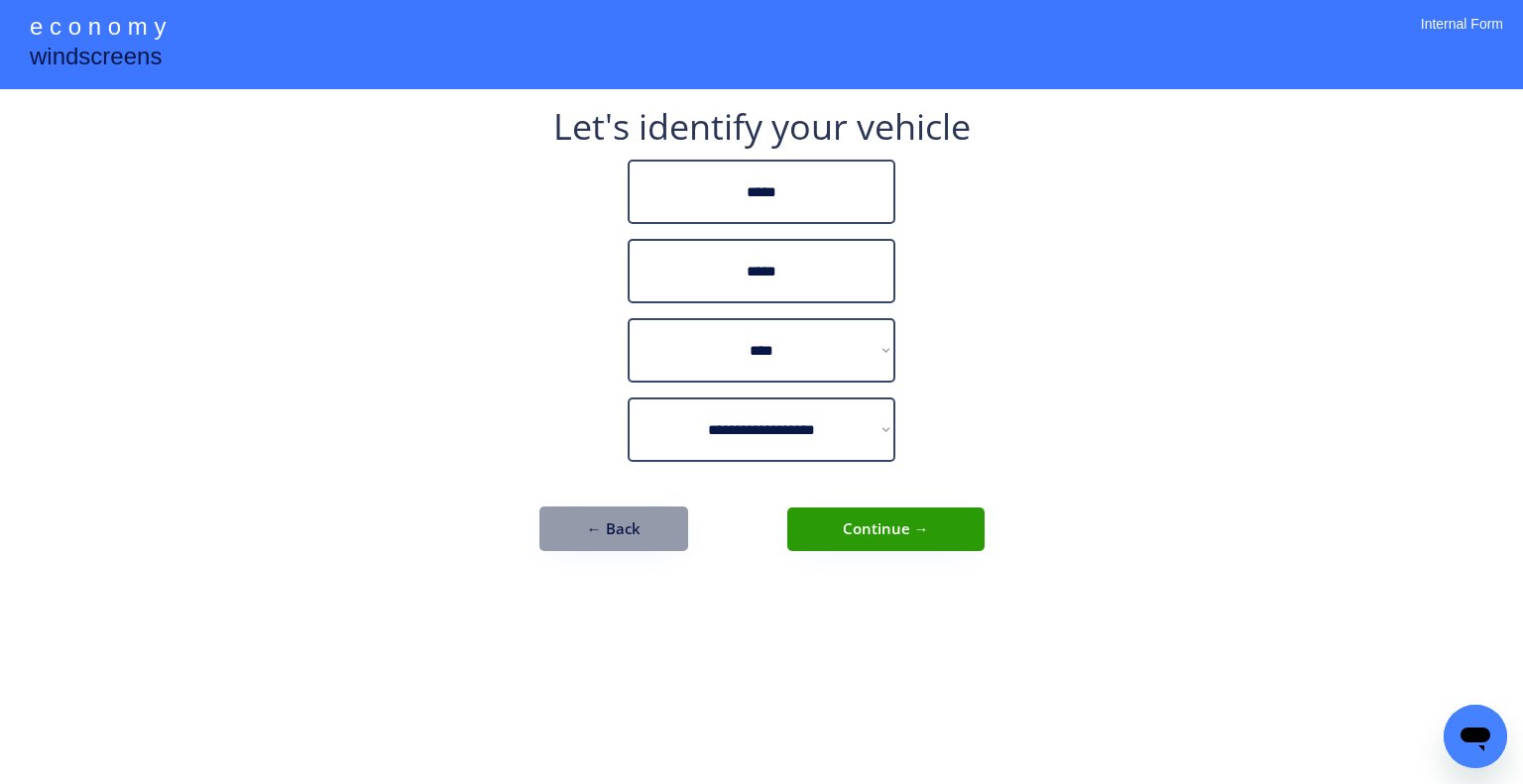 click on "**********" at bounding box center (762, 340) 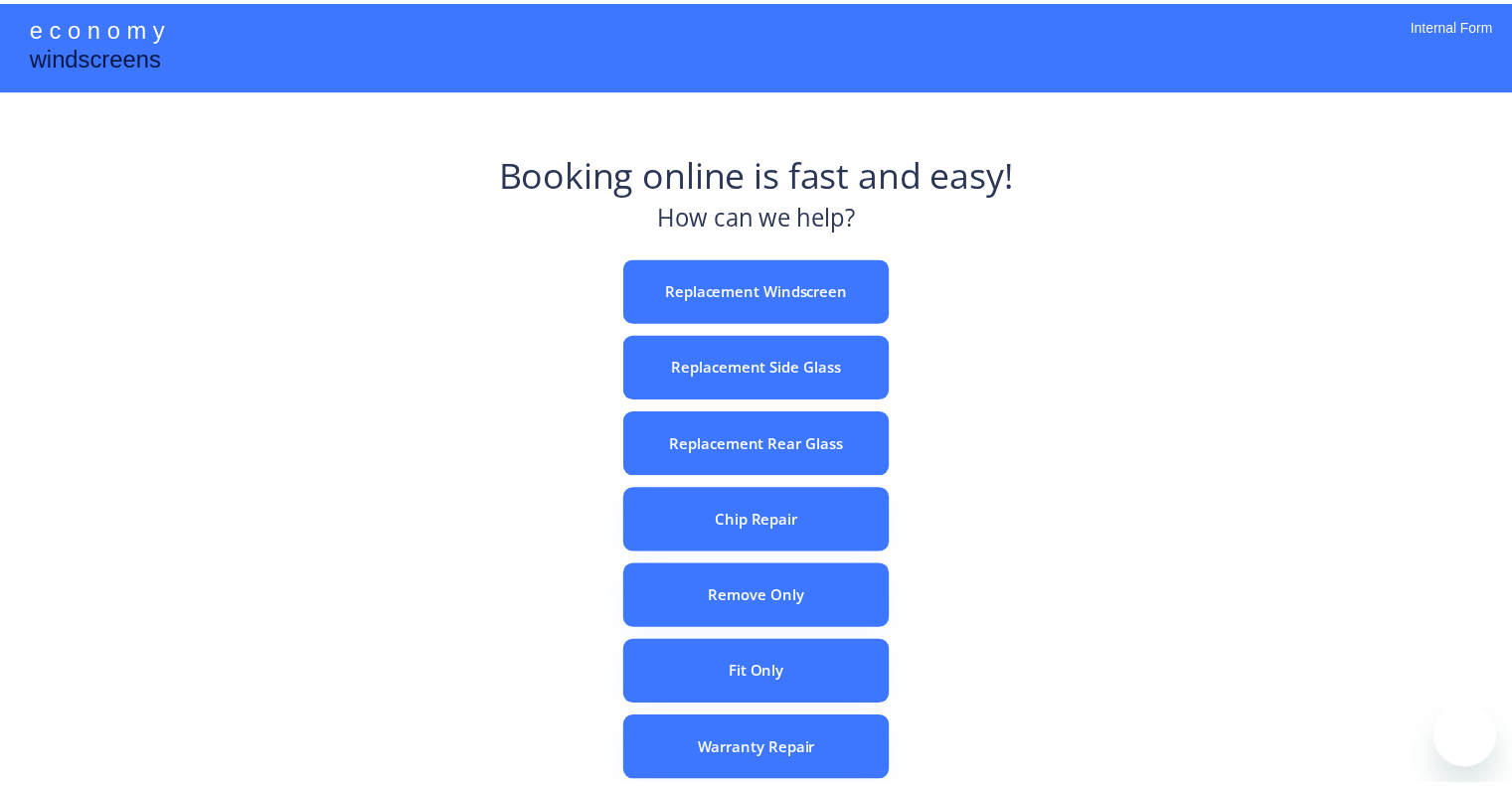 scroll, scrollTop: 0, scrollLeft: 0, axis: both 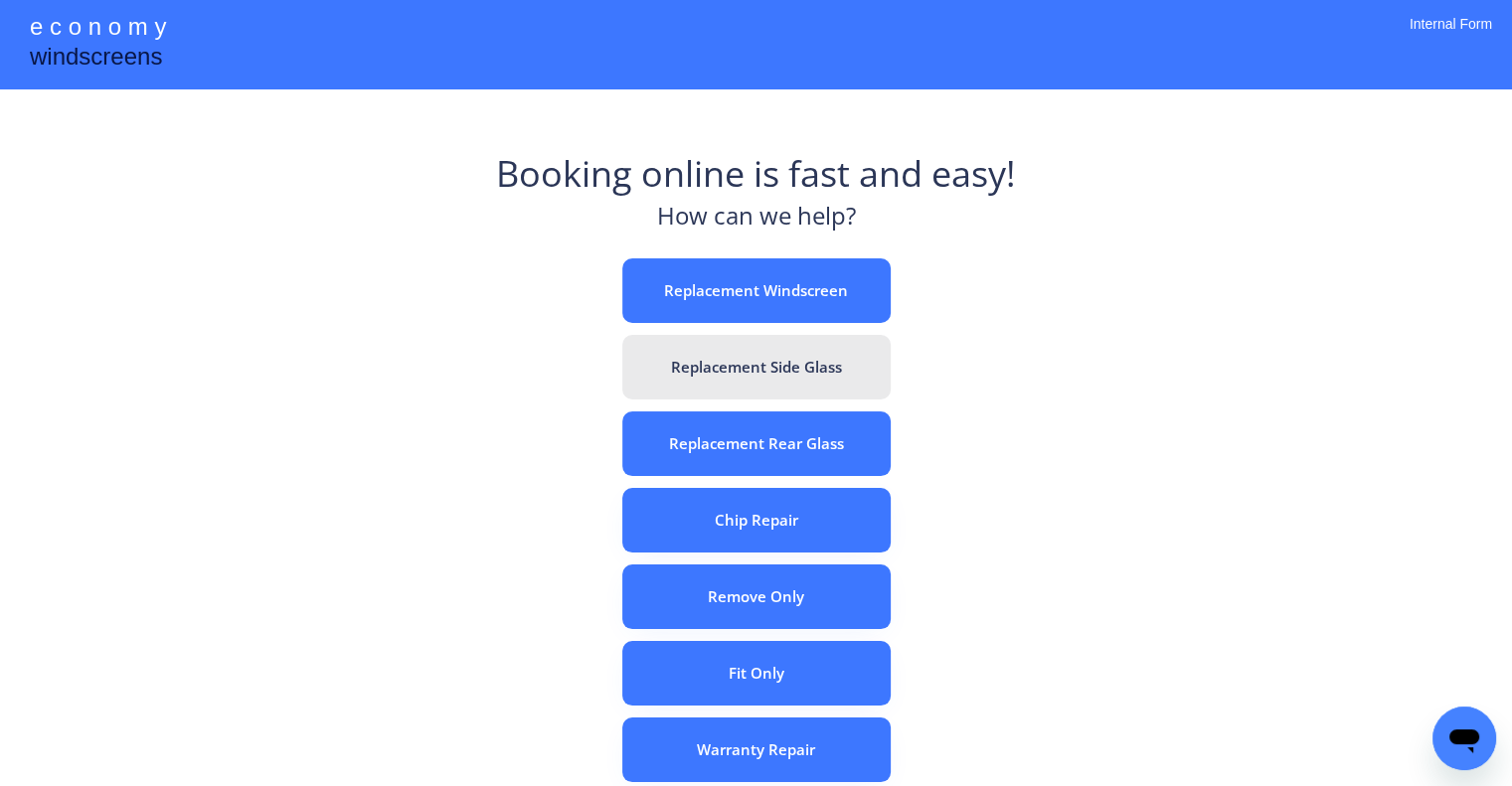 click on "Replacement Windscreen" at bounding box center (756, 290) 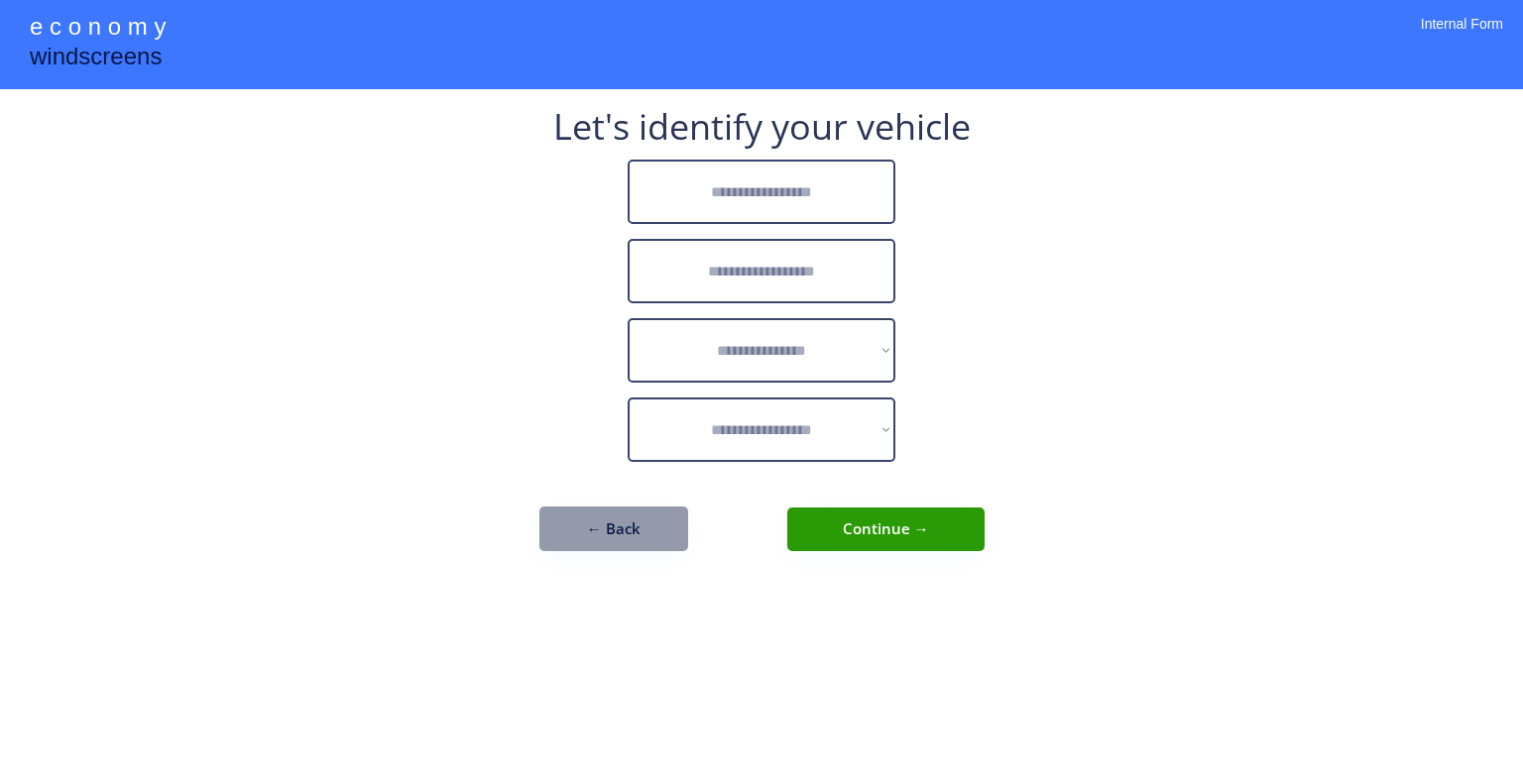 scroll, scrollTop: 0, scrollLeft: 0, axis: both 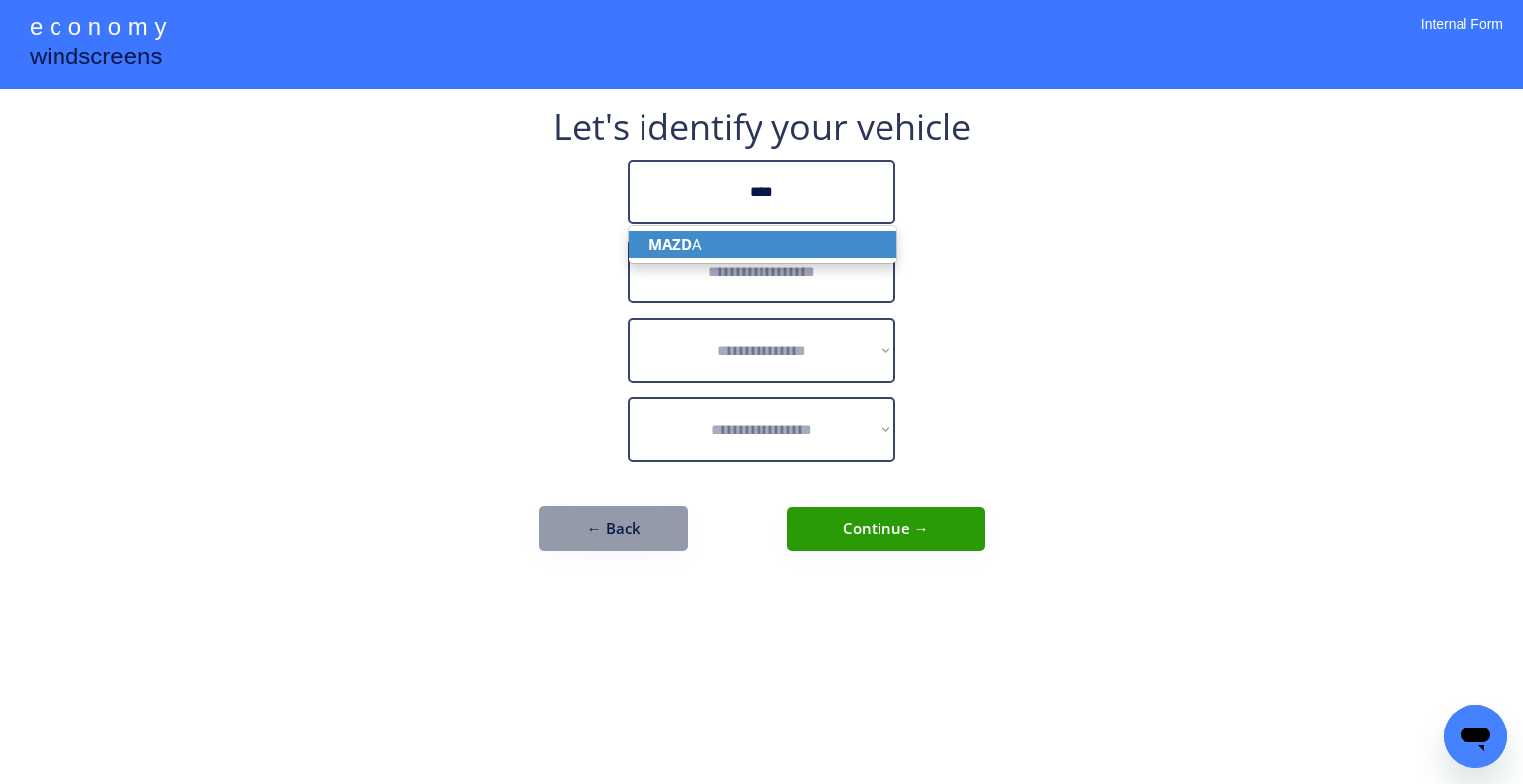 click on "MAZD A" at bounding box center (762, 244) 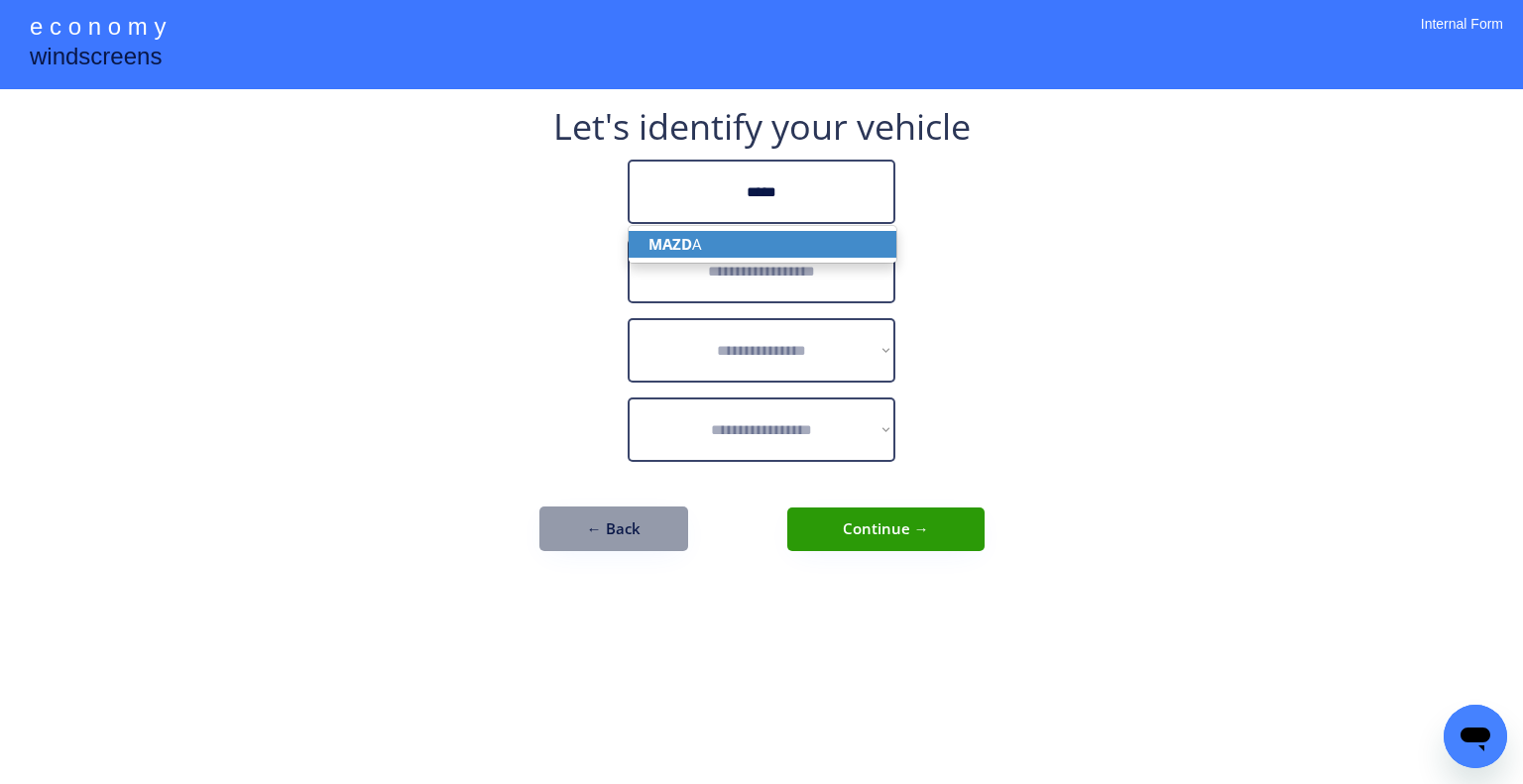 type on "*****" 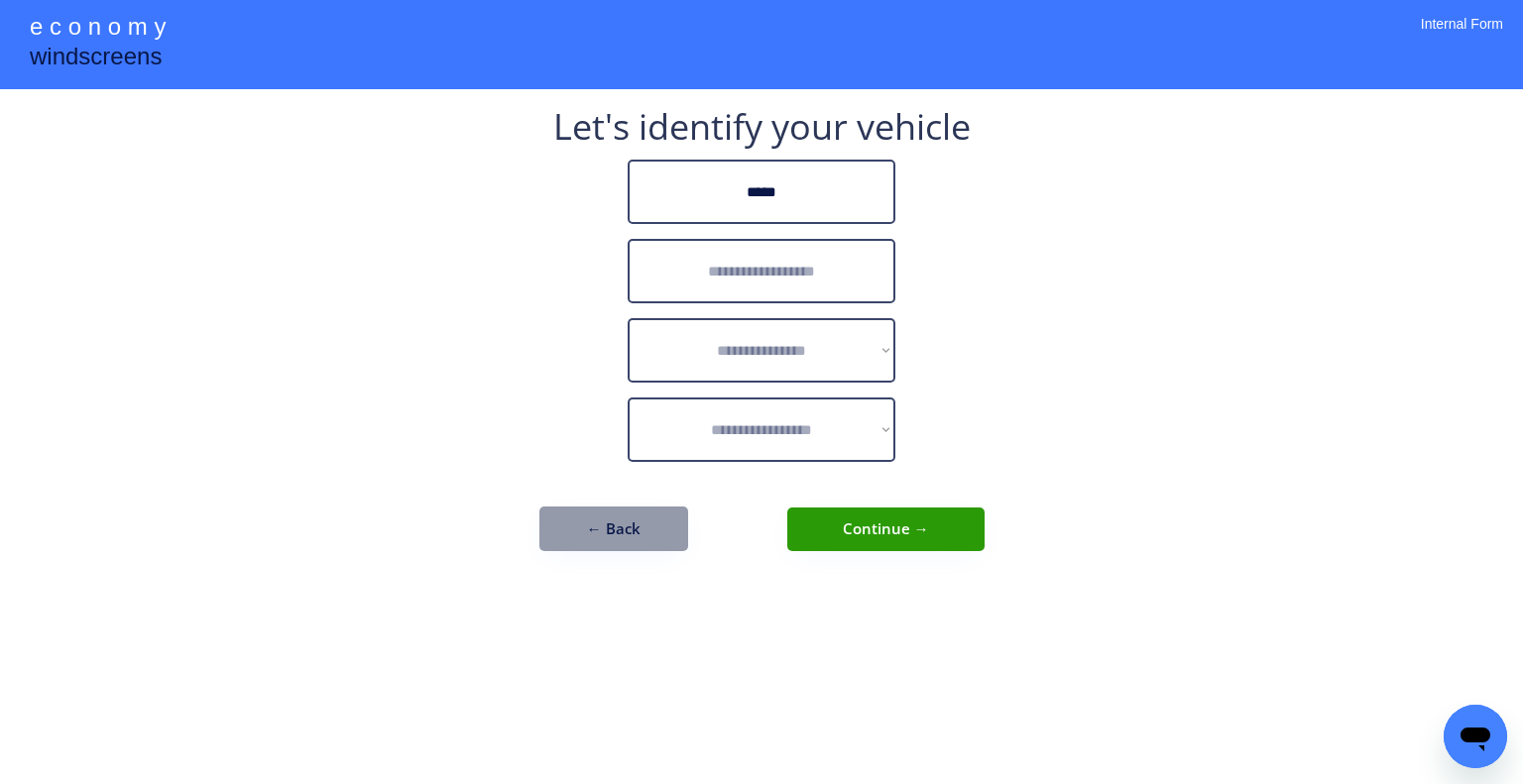 click at bounding box center [762, 271] 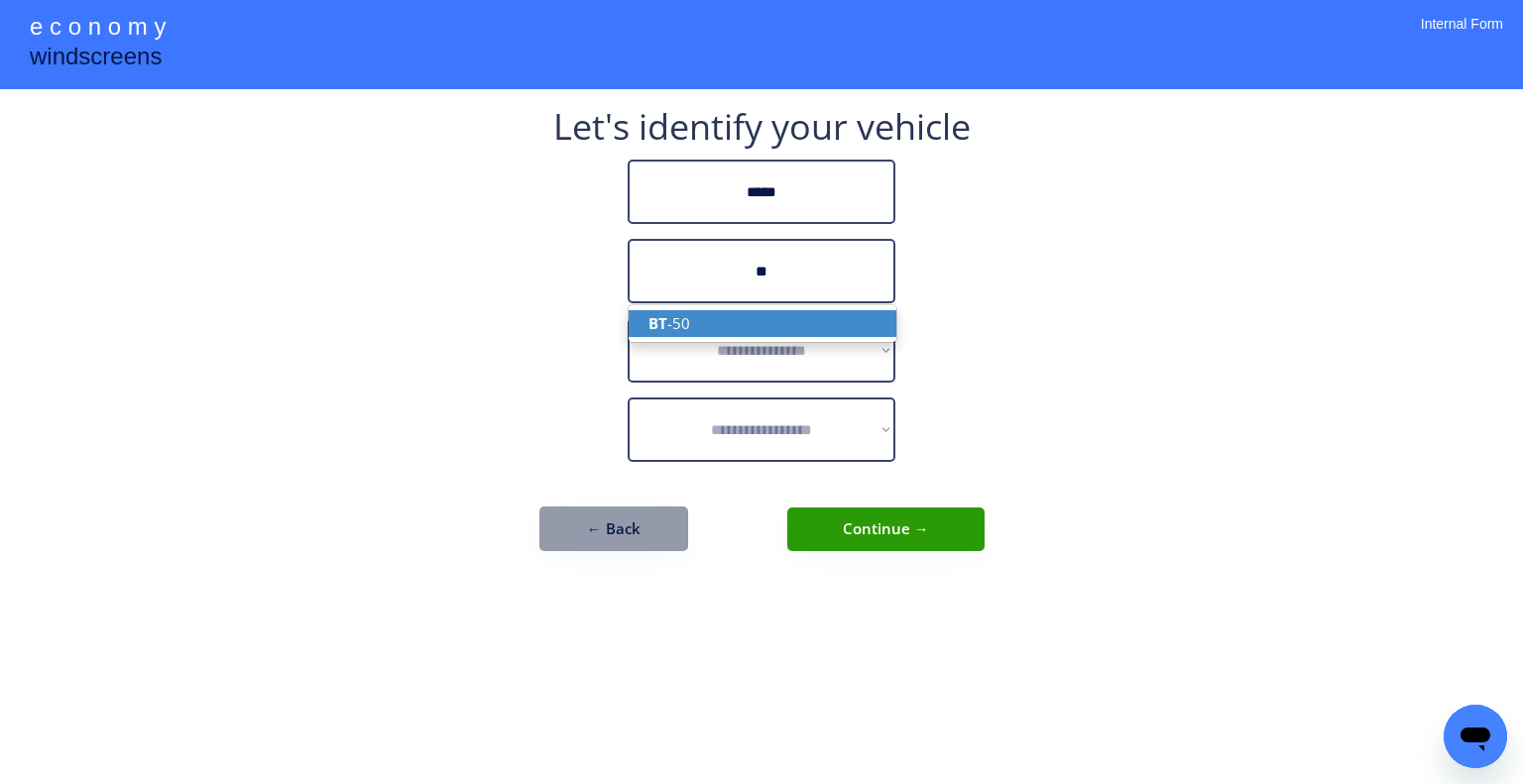 click on "BT -50" at bounding box center (762, 323) 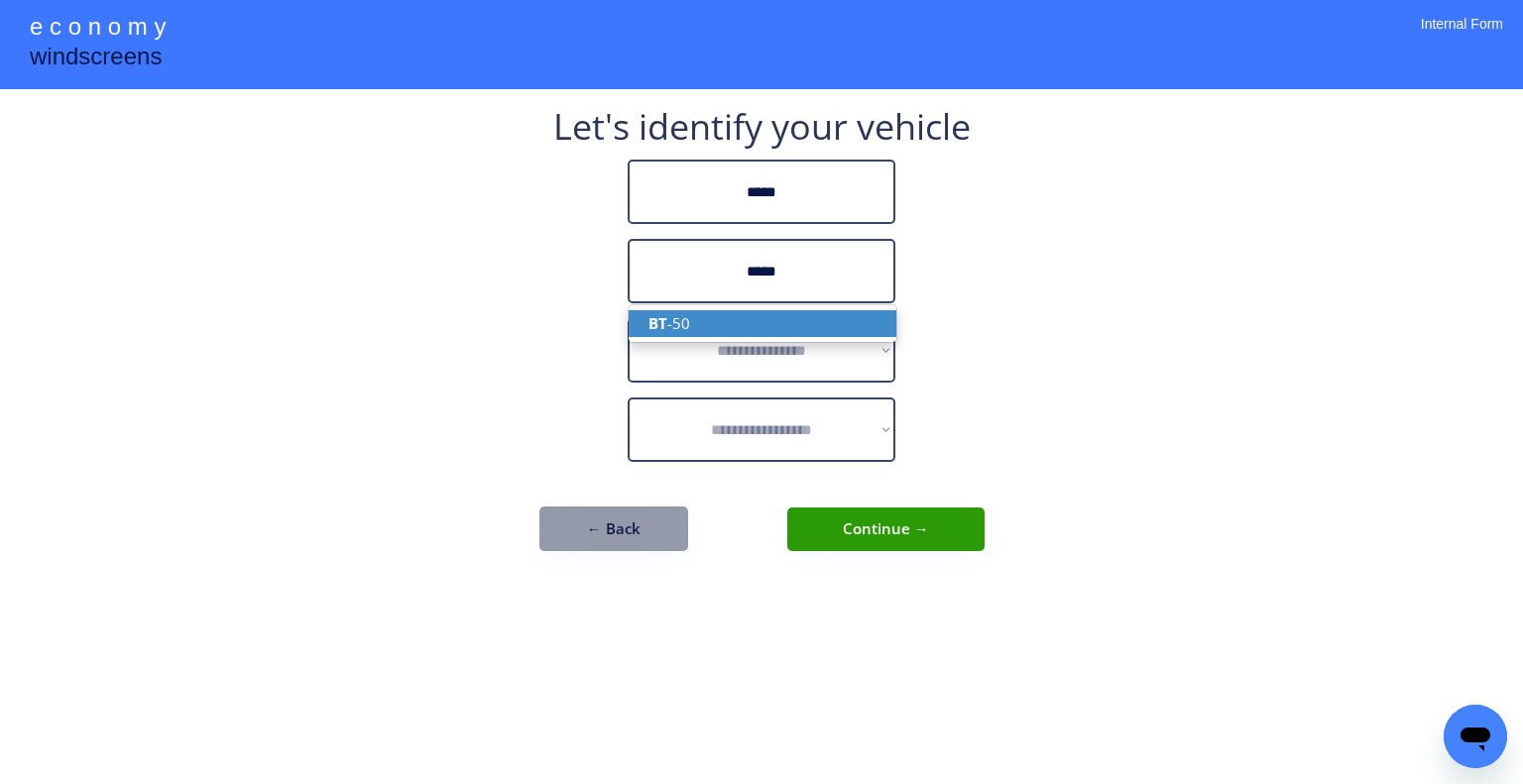 type on "*****" 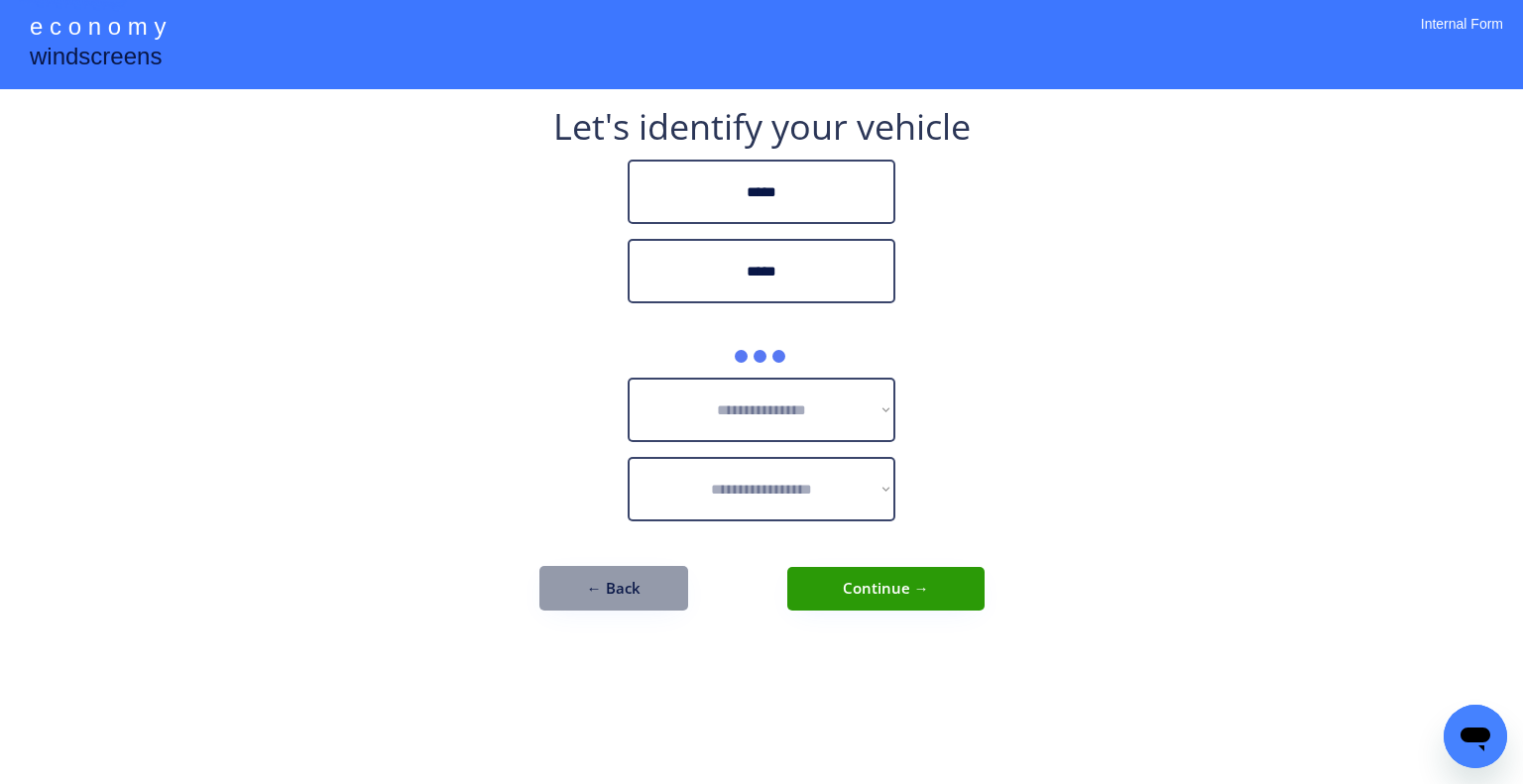 drag, startPoint x: 1281, startPoint y: 244, endPoint x: 937, endPoint y: 8, distance: 417.17143 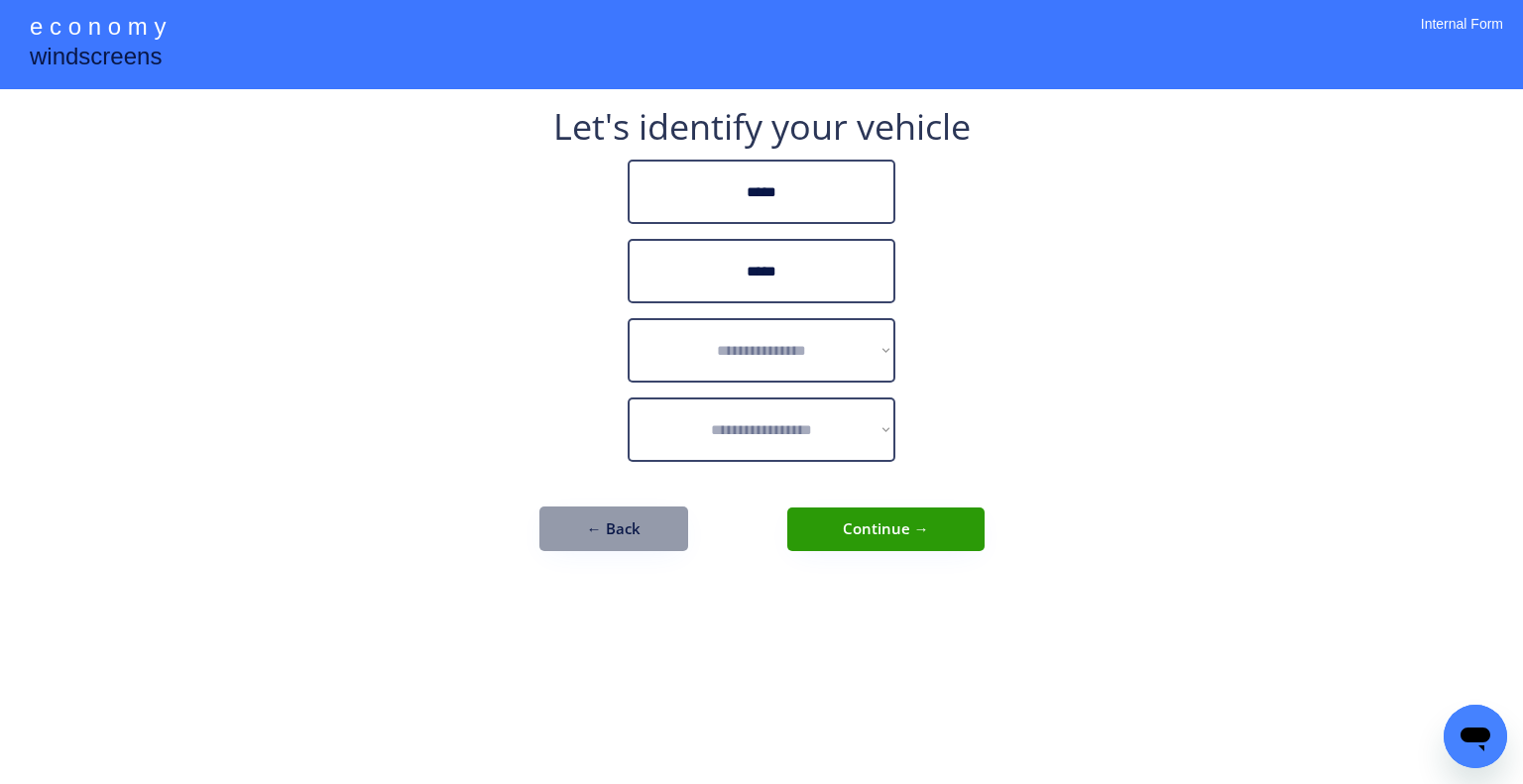 click on "**********" at bounding box center [762, 392] 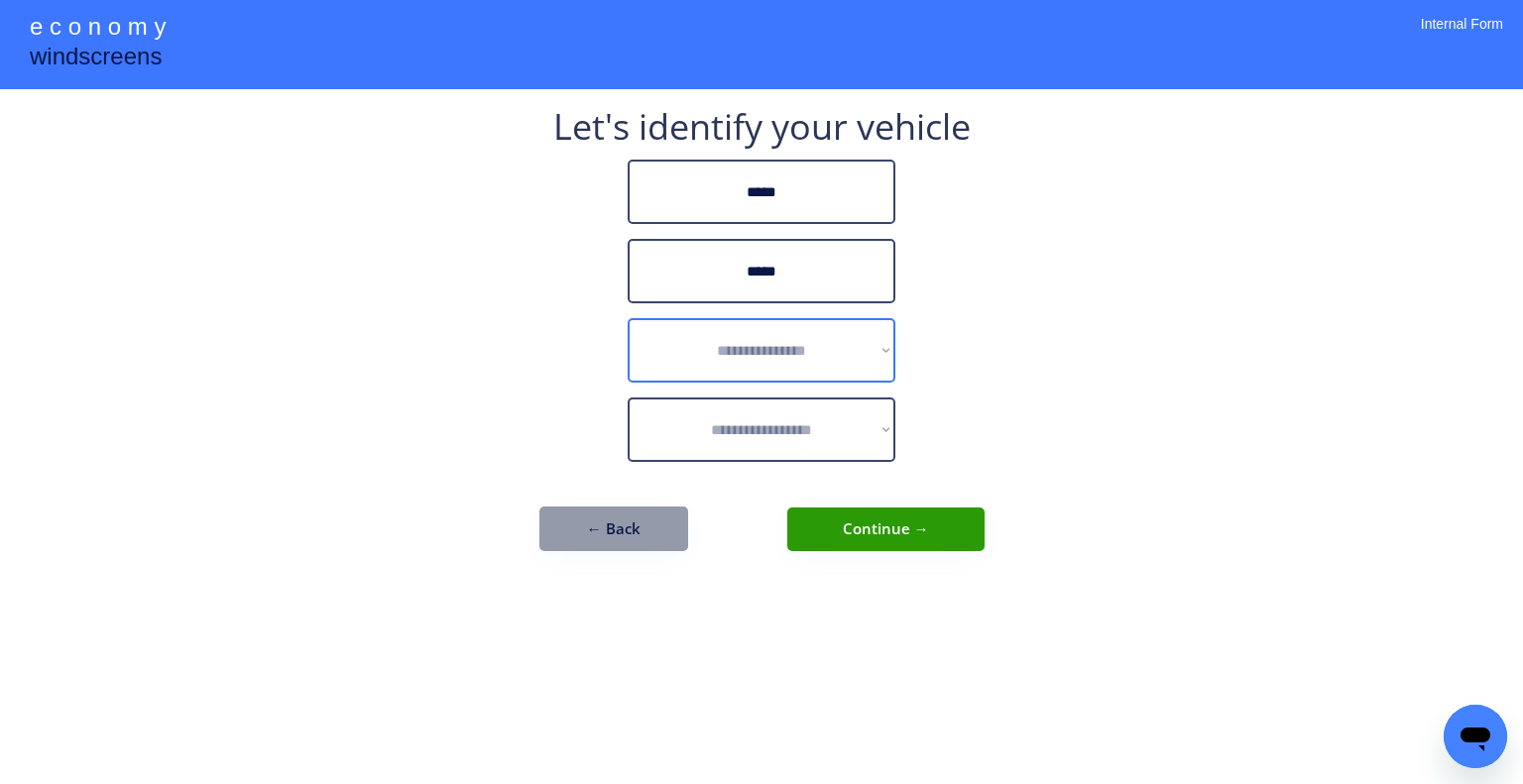 drag, startPoint x: 753, startPoint y: 343, endPoint x: 893, endPoint y: 352, distance: 140.28899 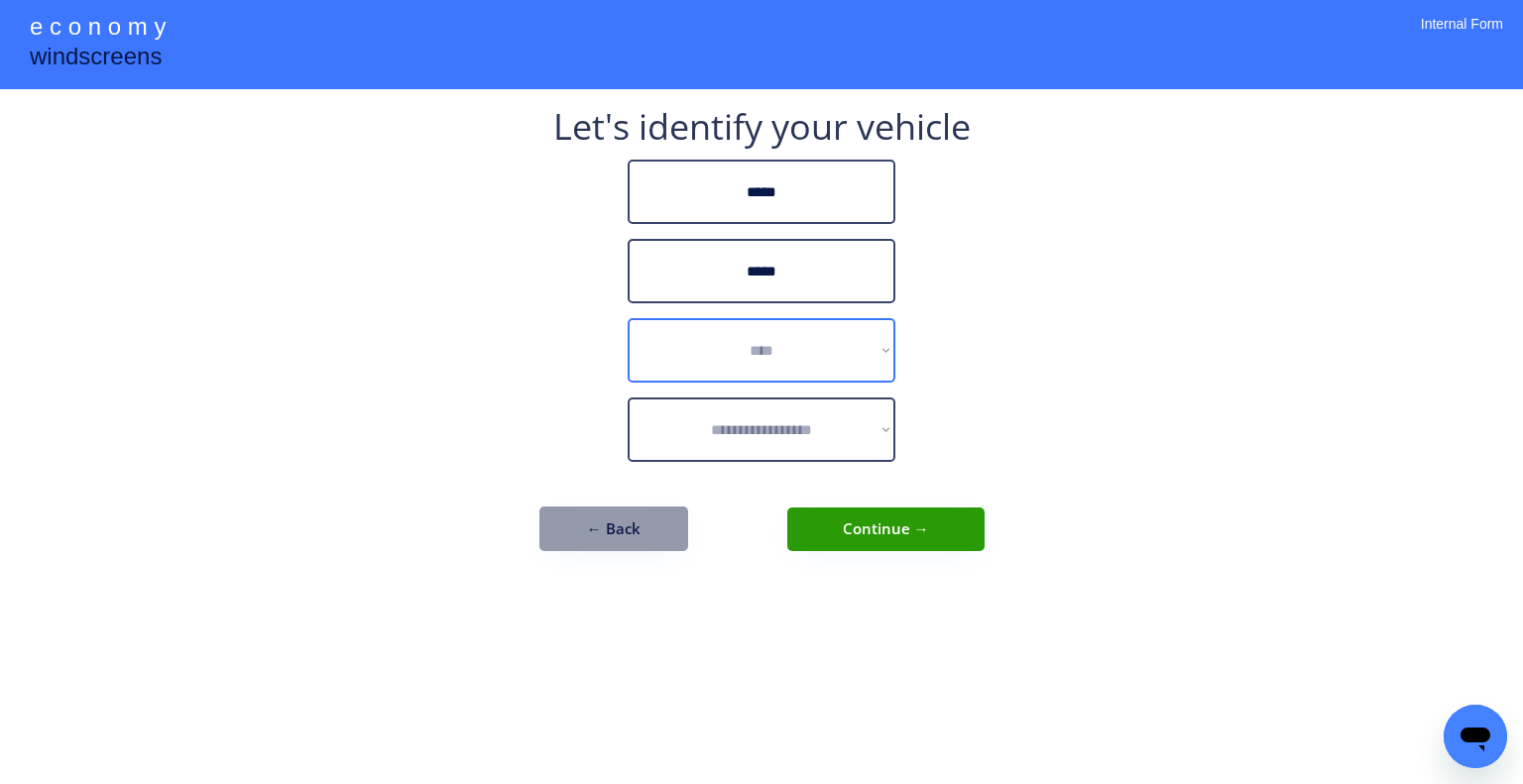 click on "**********" at bounding box center (762, 350) 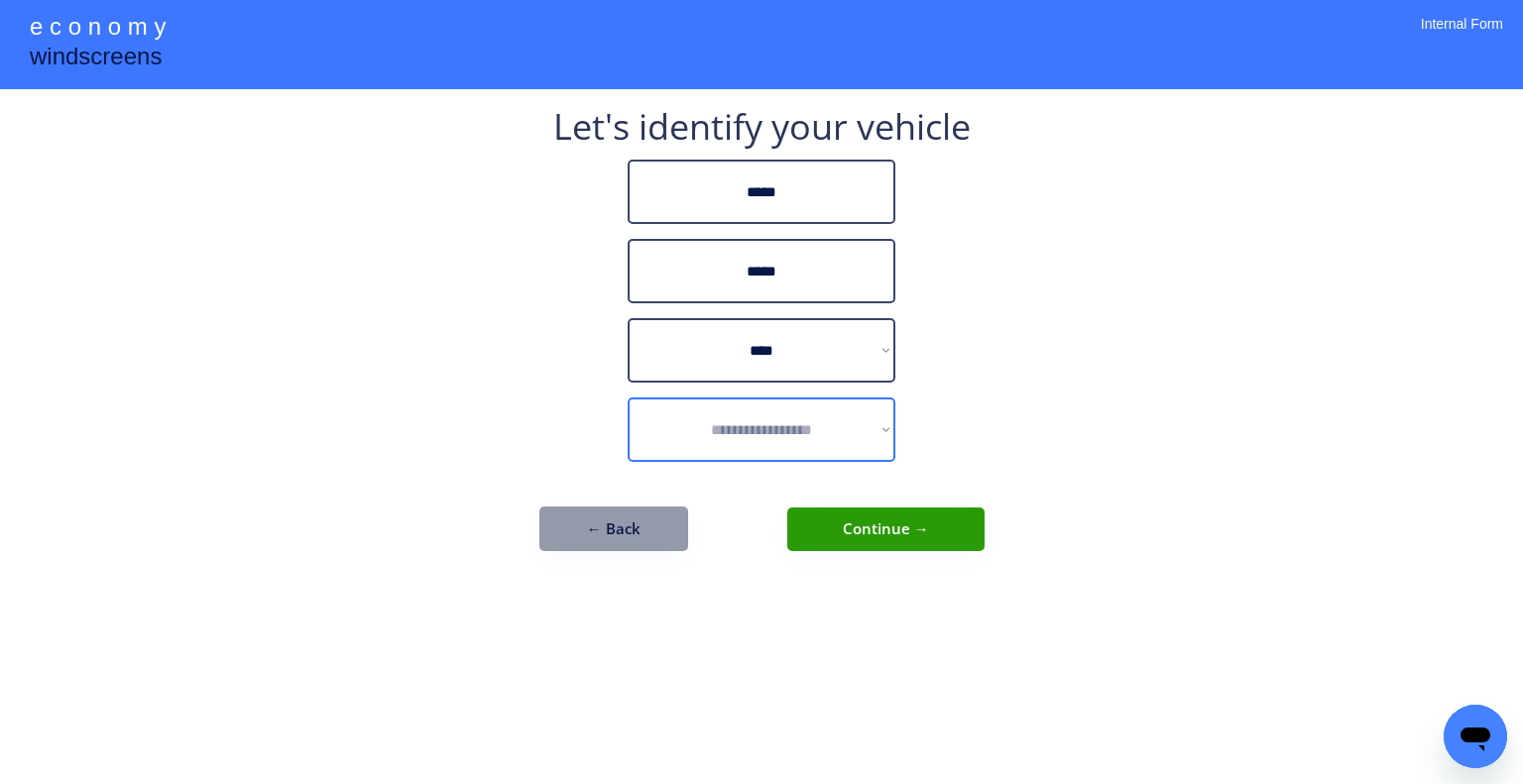 click on "**********" at bounding box center (762, 429) 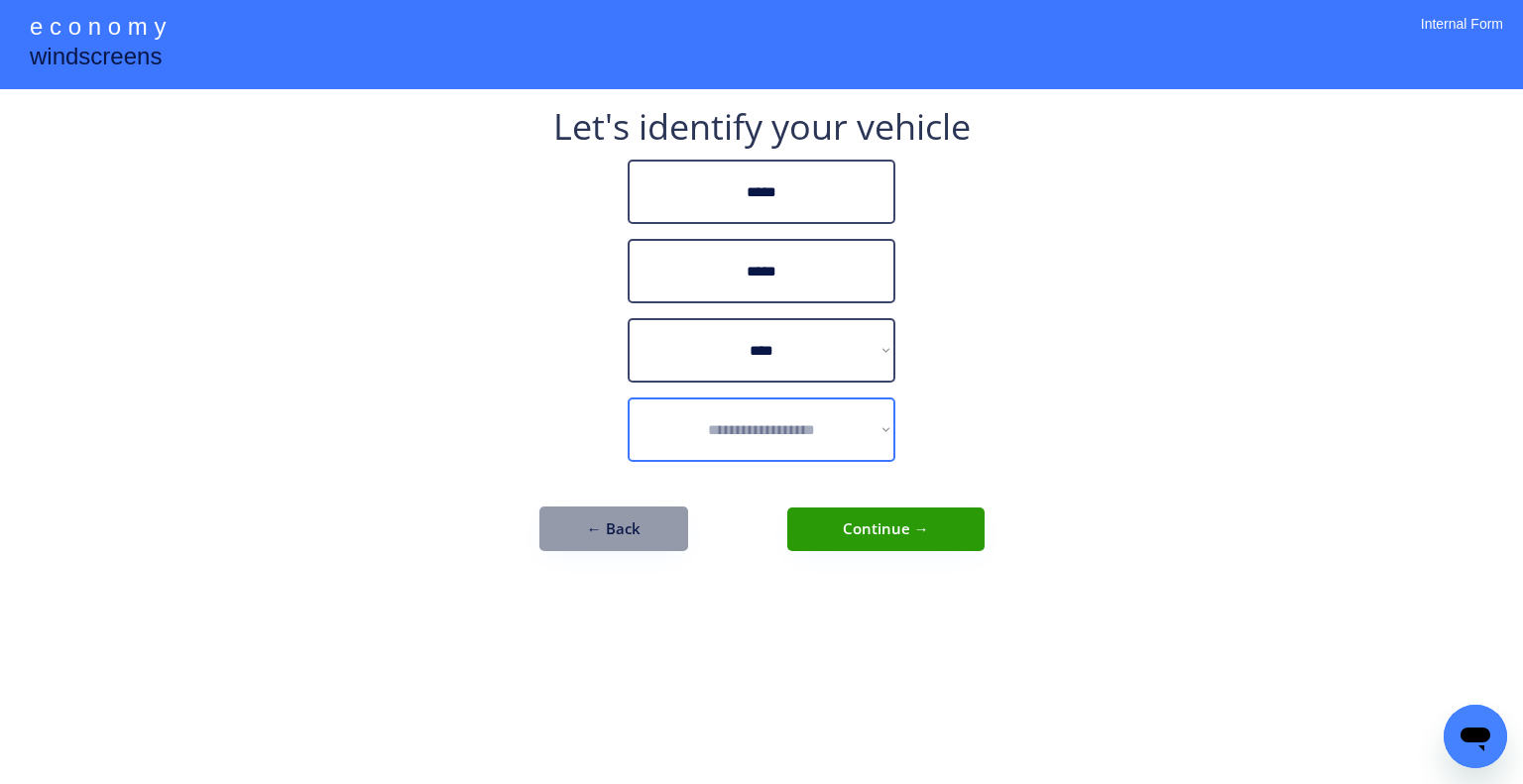 click on "**********" at bounding box center (762, 429) 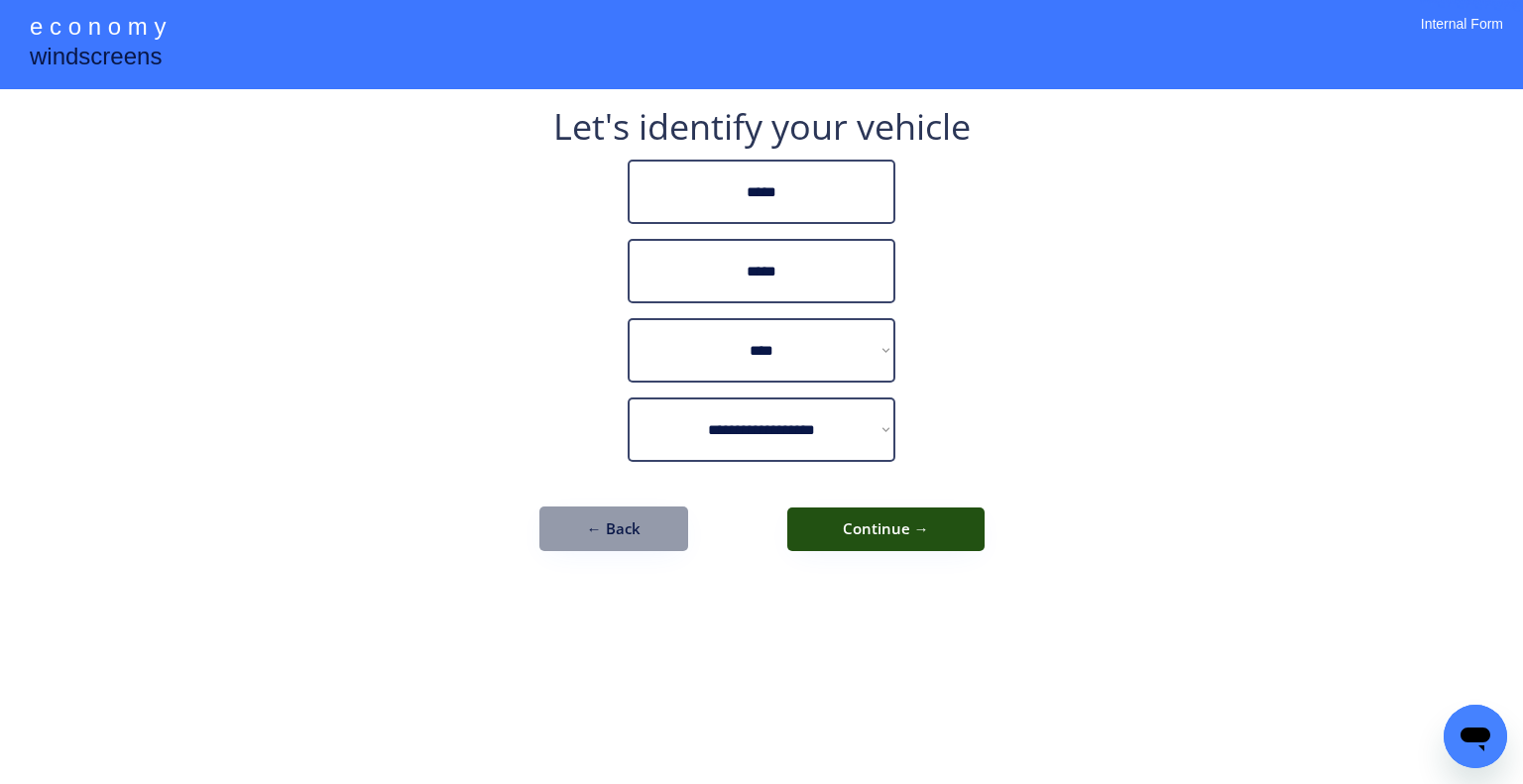 drag, startPoint x: 929, startPoint y: 530, endPoint x: 1218, endPoint y: 622, distance: 303.2903 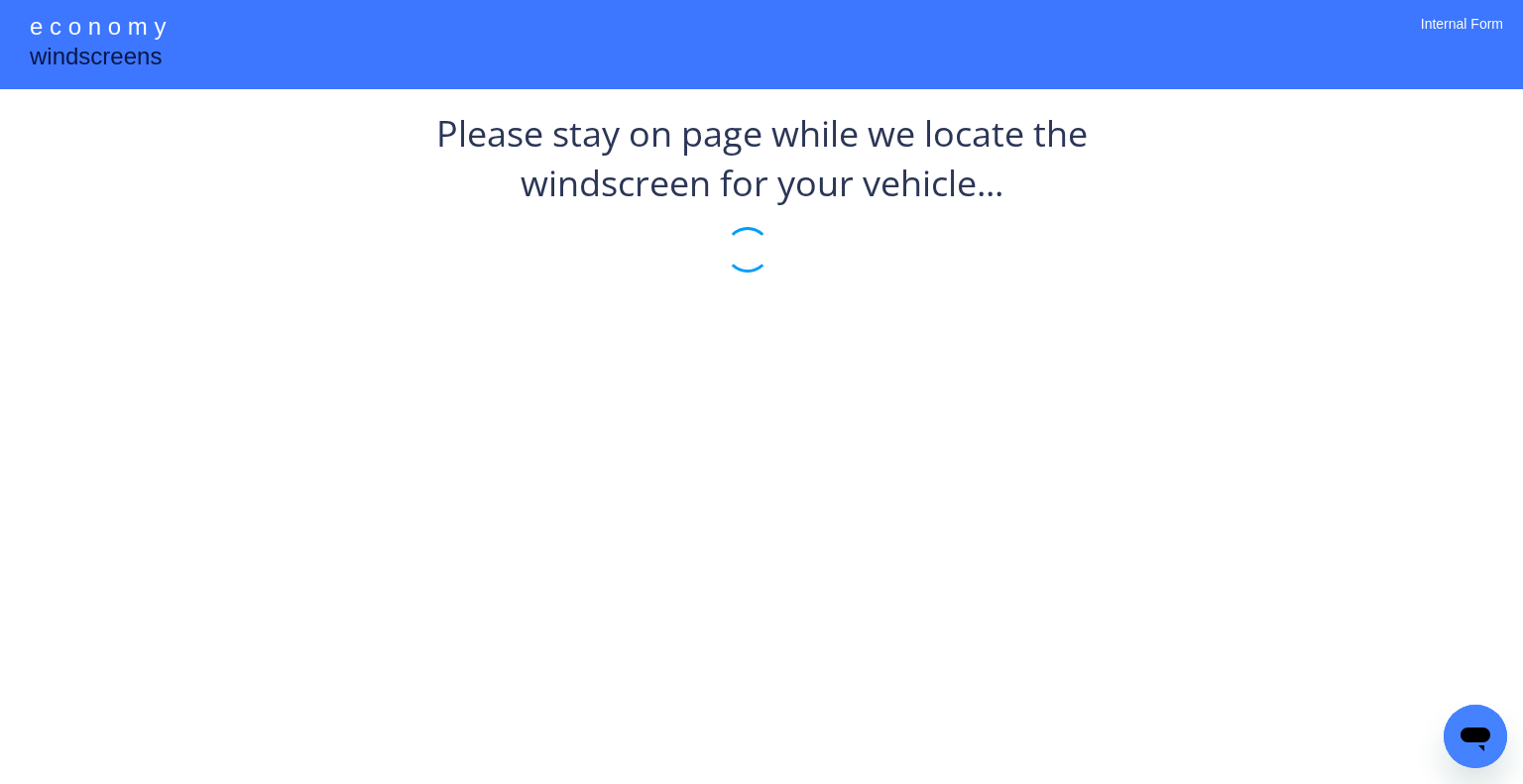 click on "**********" at bounding box center [762, 392] 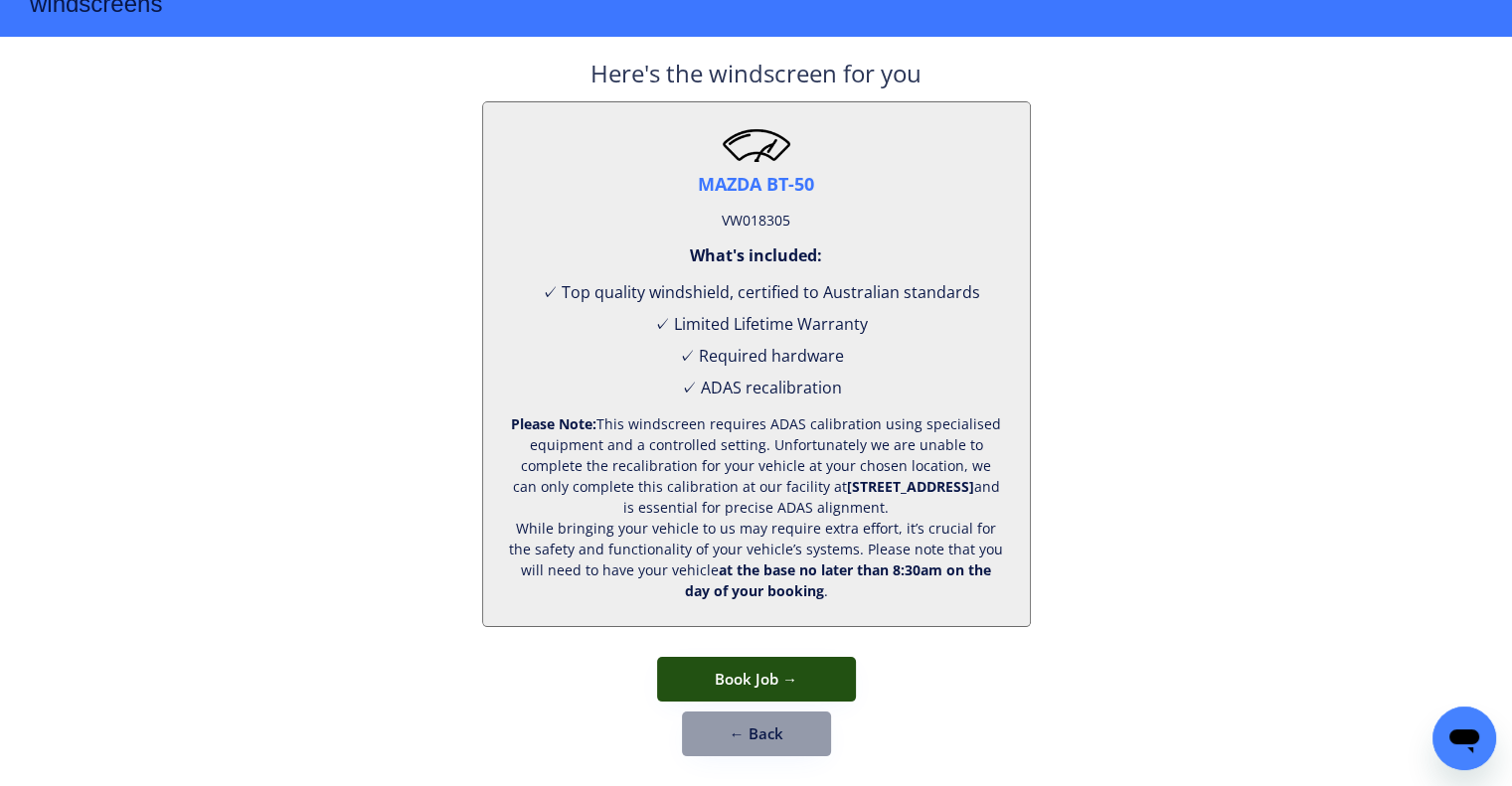 scroll, scrollTop: 82, scrollLeft: 0, axis: vertical 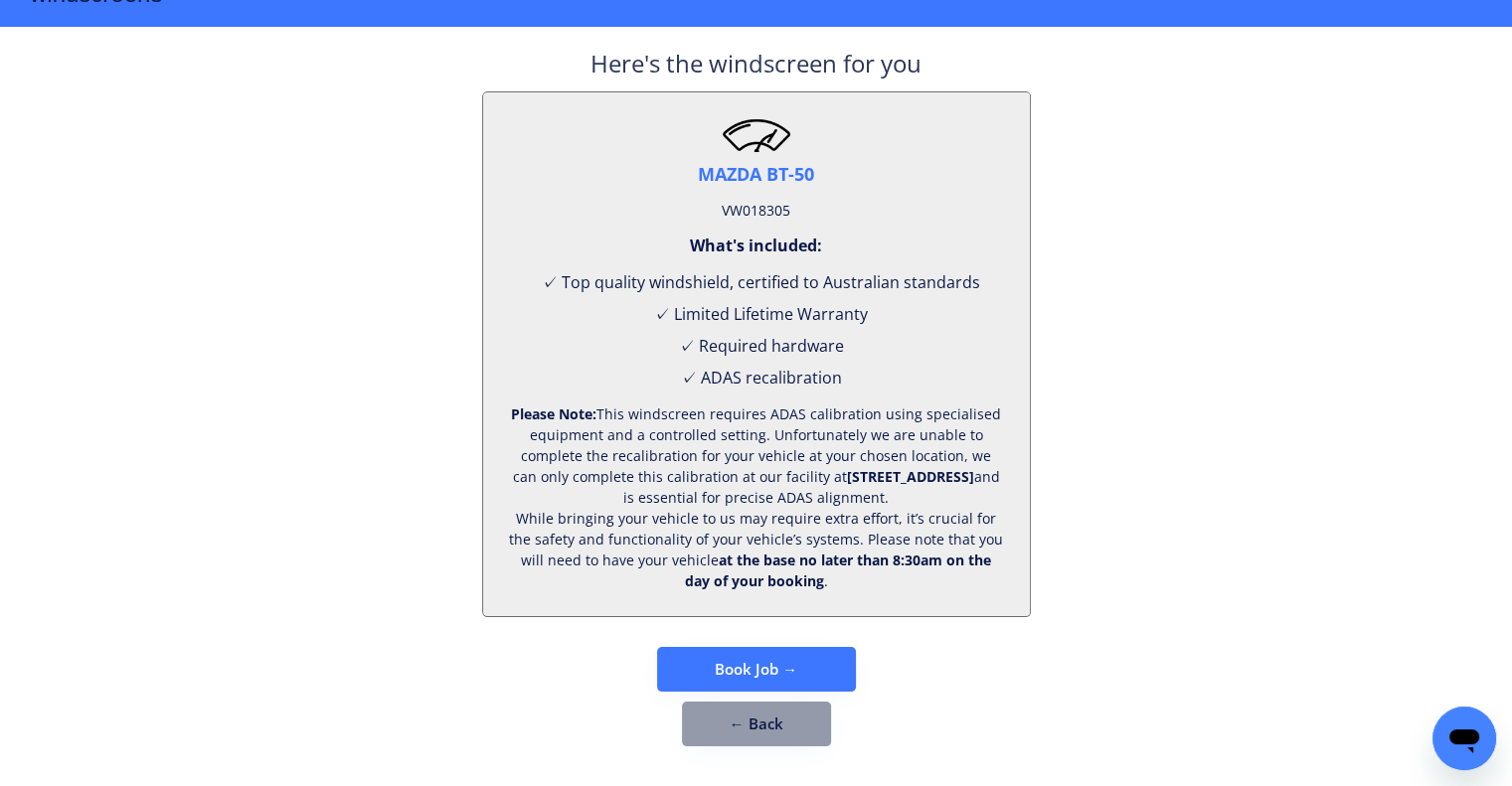 click on "VW018305" at bounding box center (756, 211) 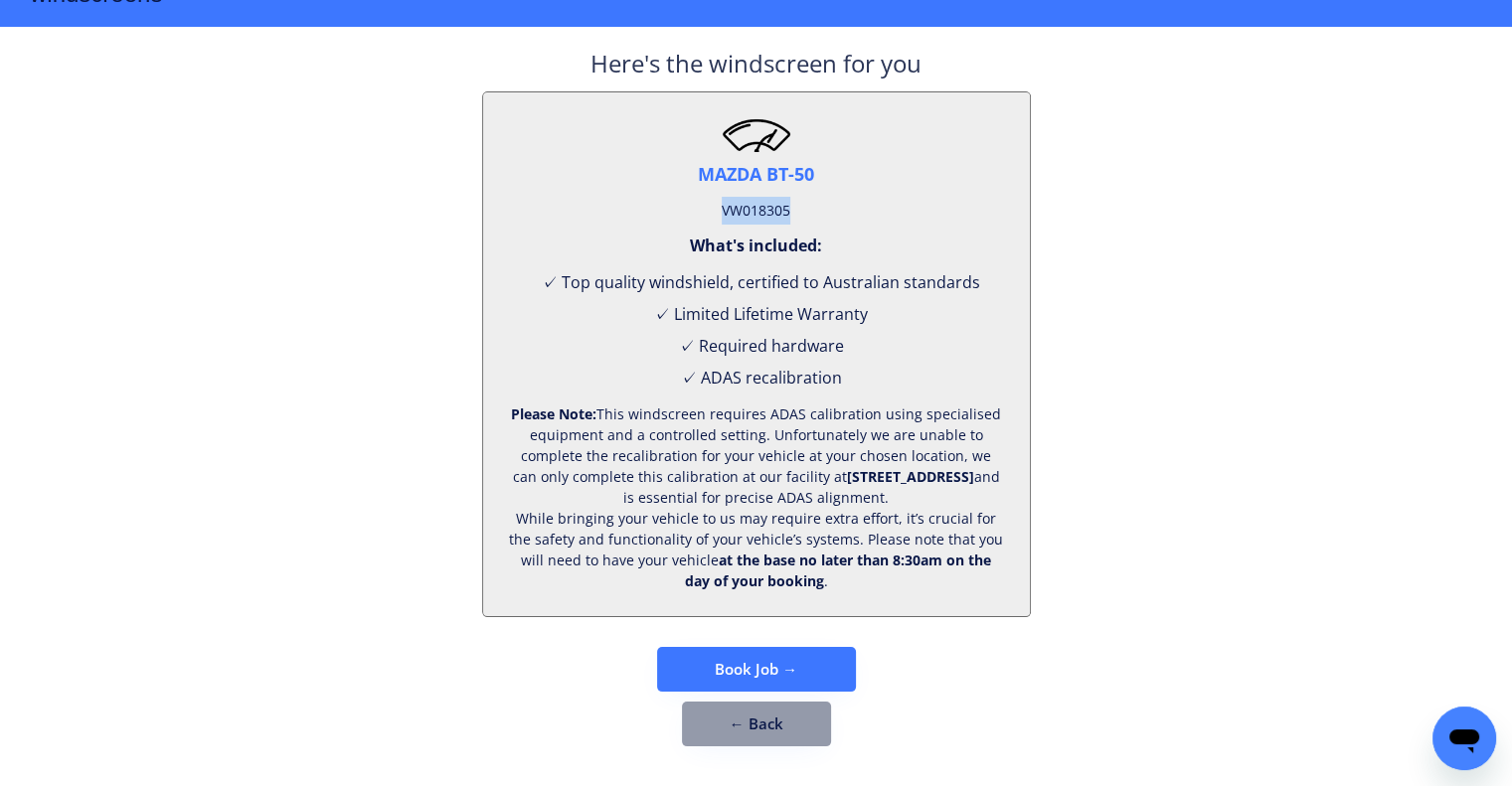 click on "VW018305" at bounding box center [756, 211] 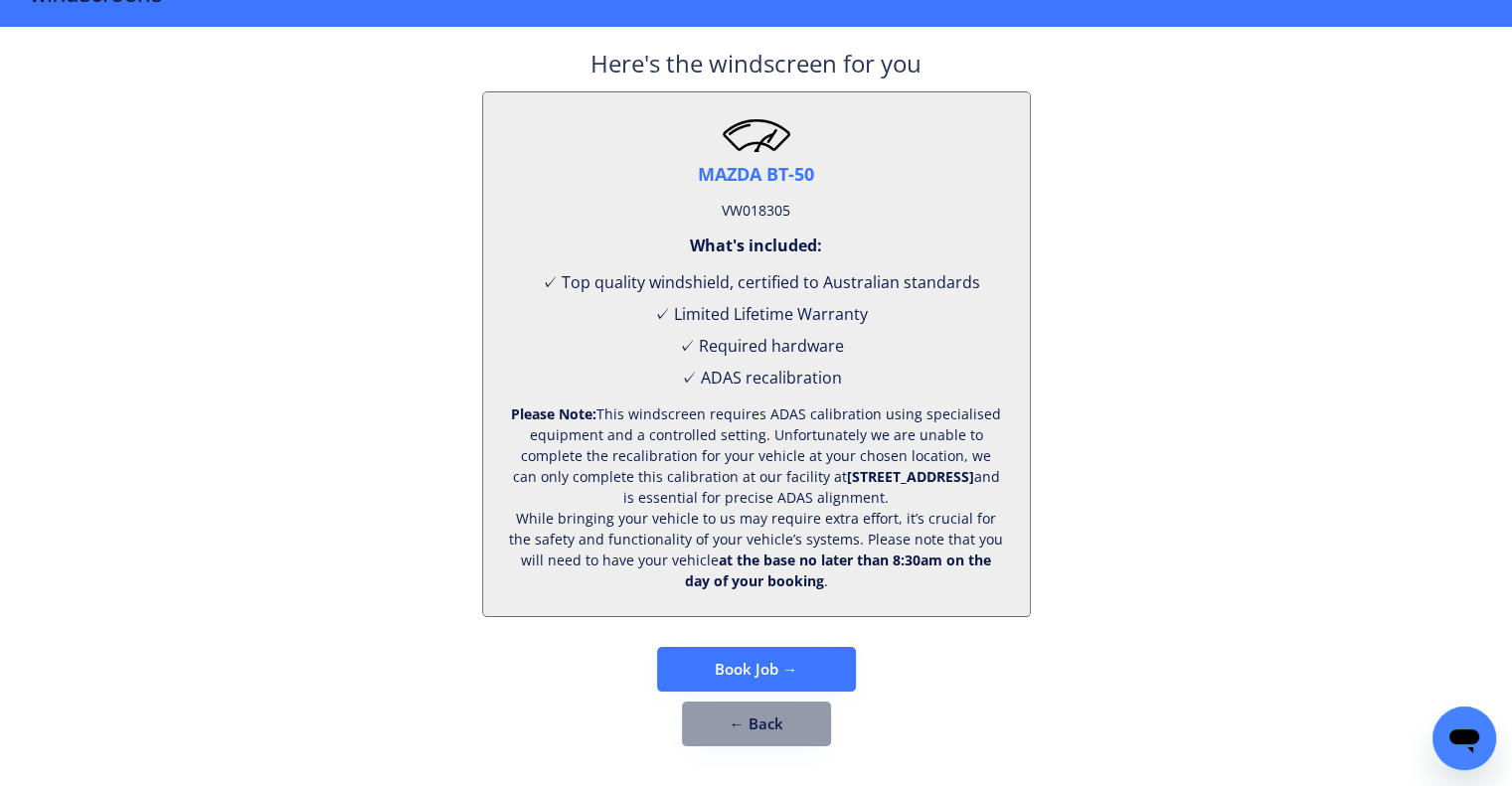 drag, startPoint x: 1201, startPoint y: 218, endPoint x: 1113, endPoint y: 31, distance: 206.67124 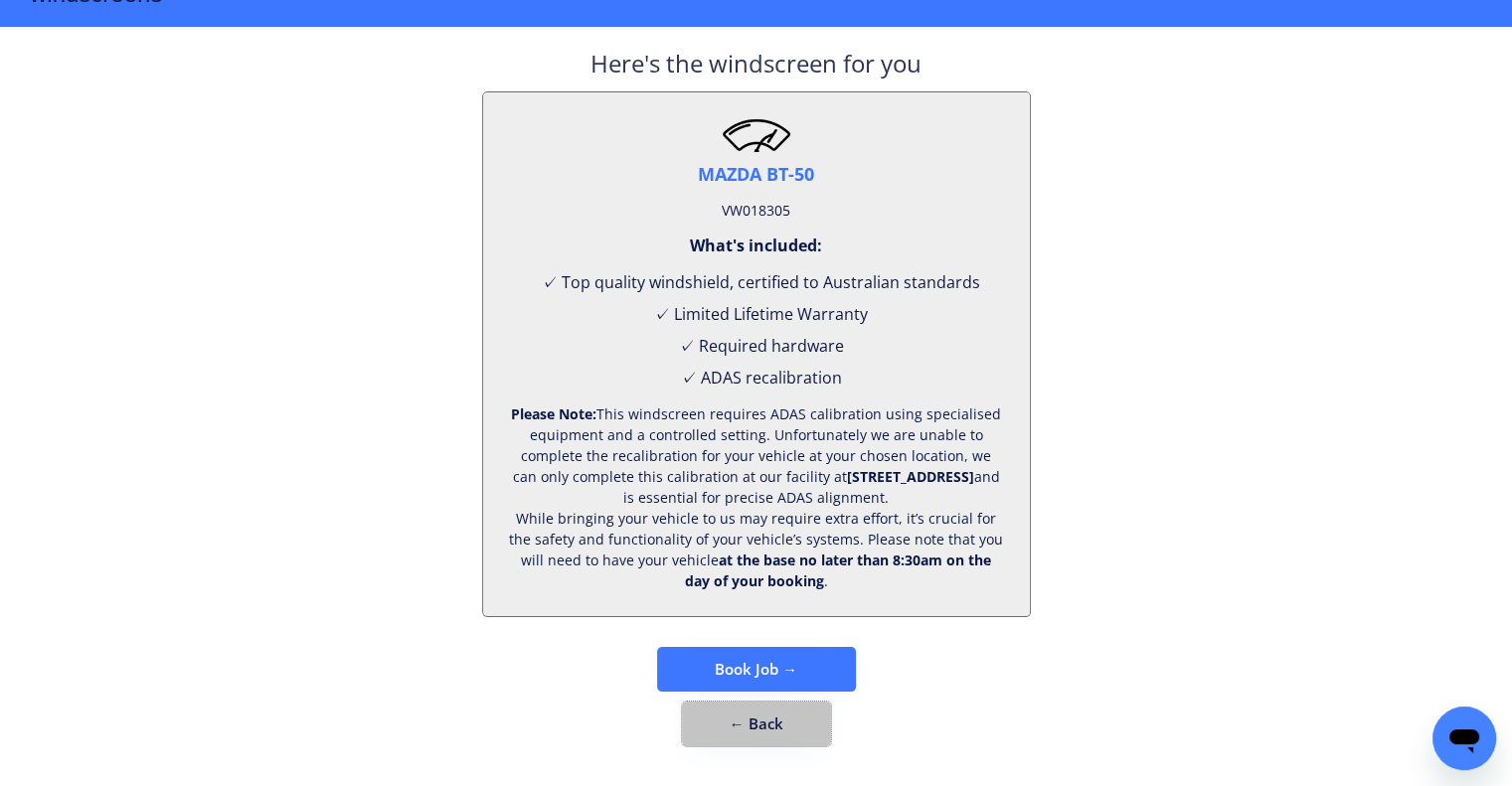drag, startPoint x: 818, startPoint y: 721, endPoint x: 843, endPoint y: 720, distance: 25.019992 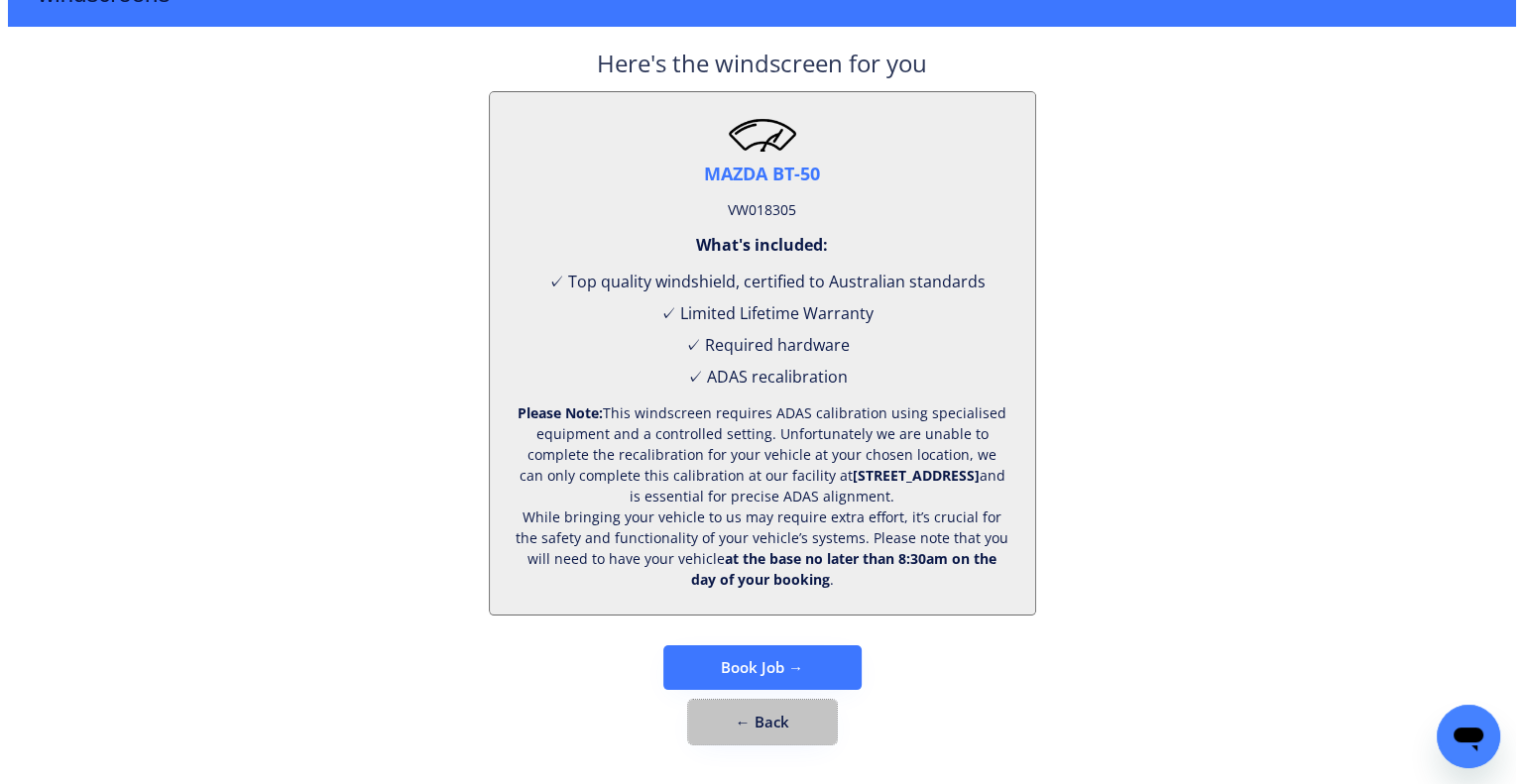 scroll, scrollTop: 0, scrollLeft: 0, axis: both 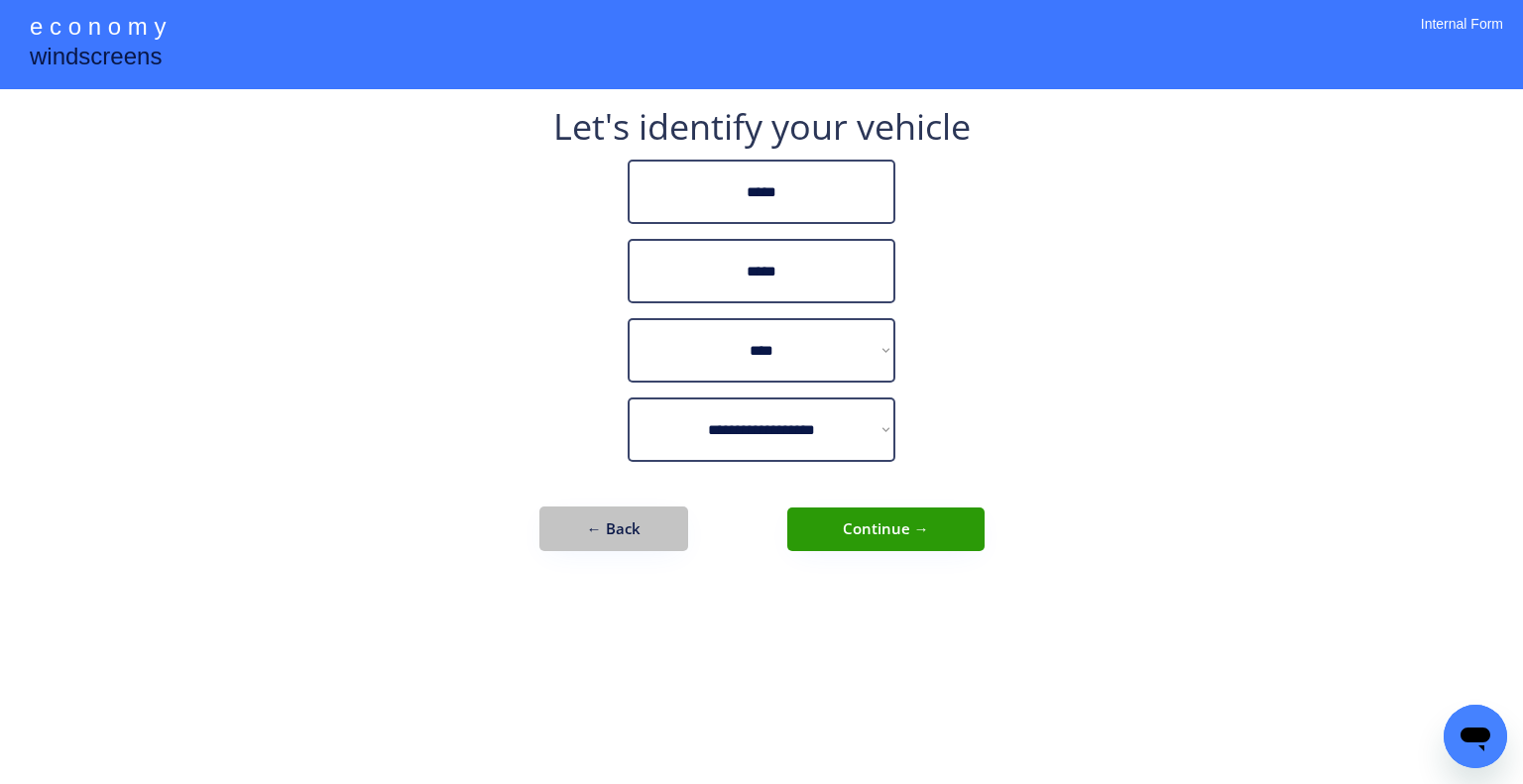 click on "←   Back" at bounding box center (614, 528) 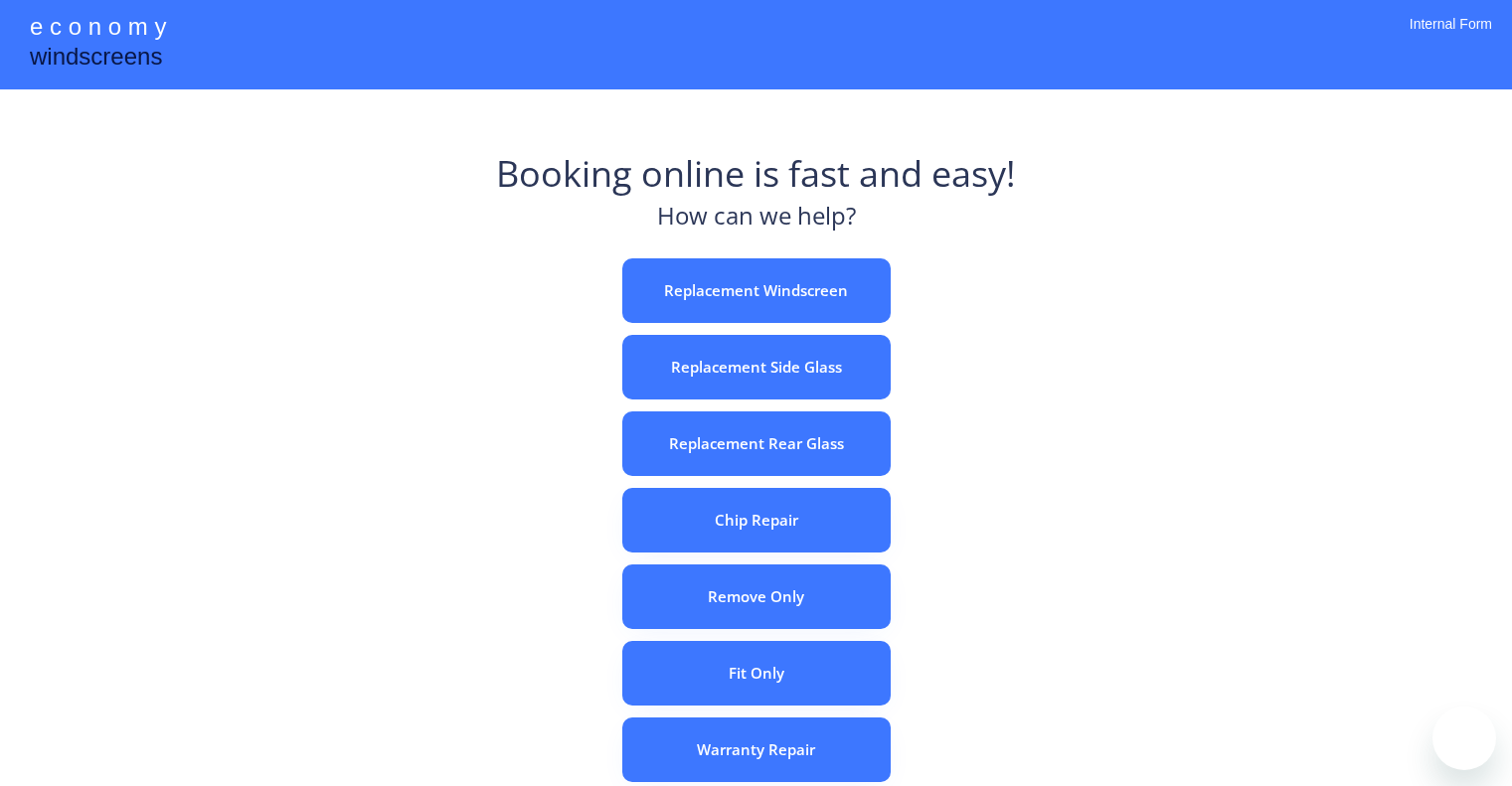 scroll, scrollTop: 0, scrollLeft: 0, axis: both 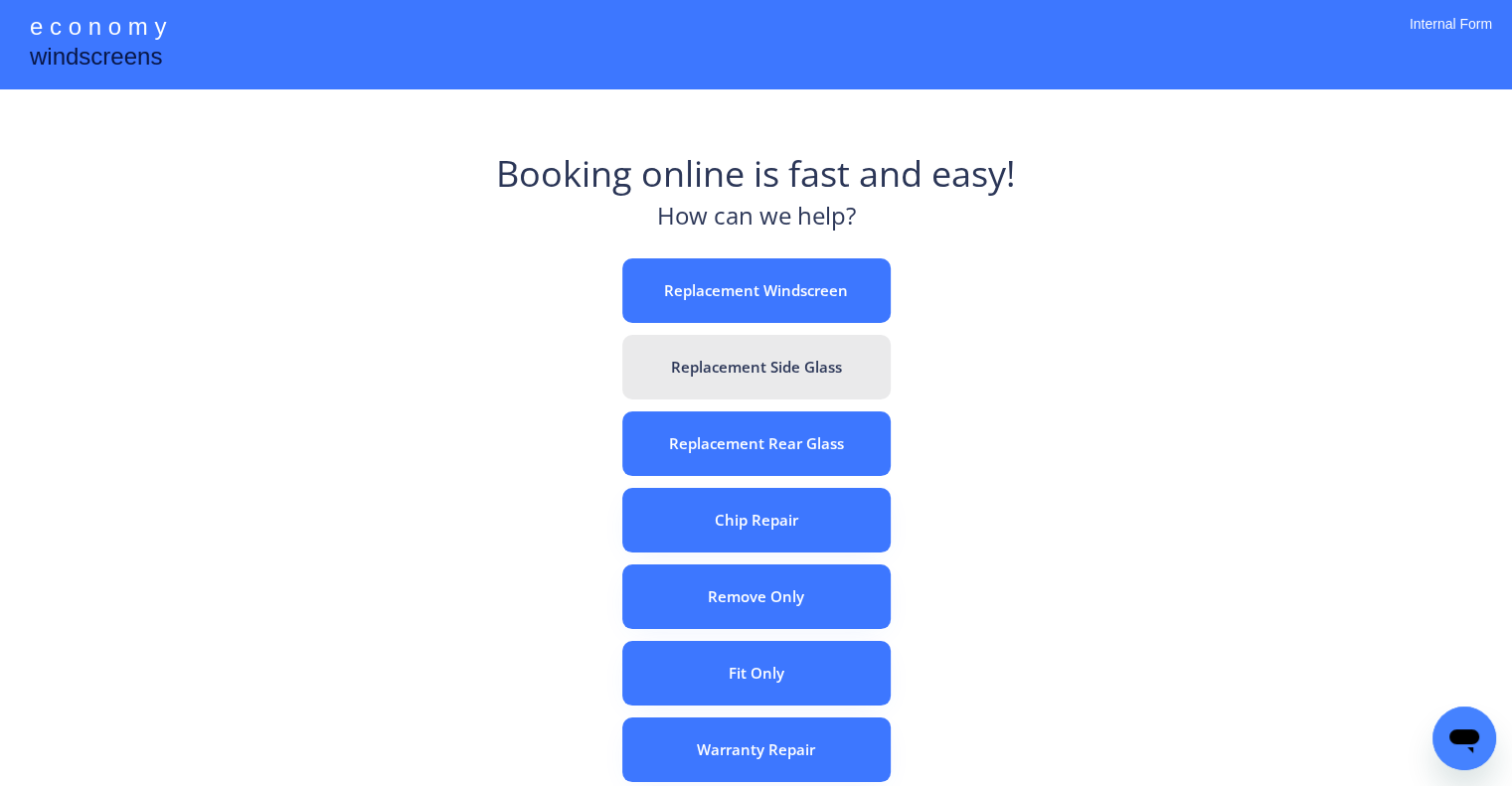 click on "Replacement Windscreen" at bounding box center [756, 290] 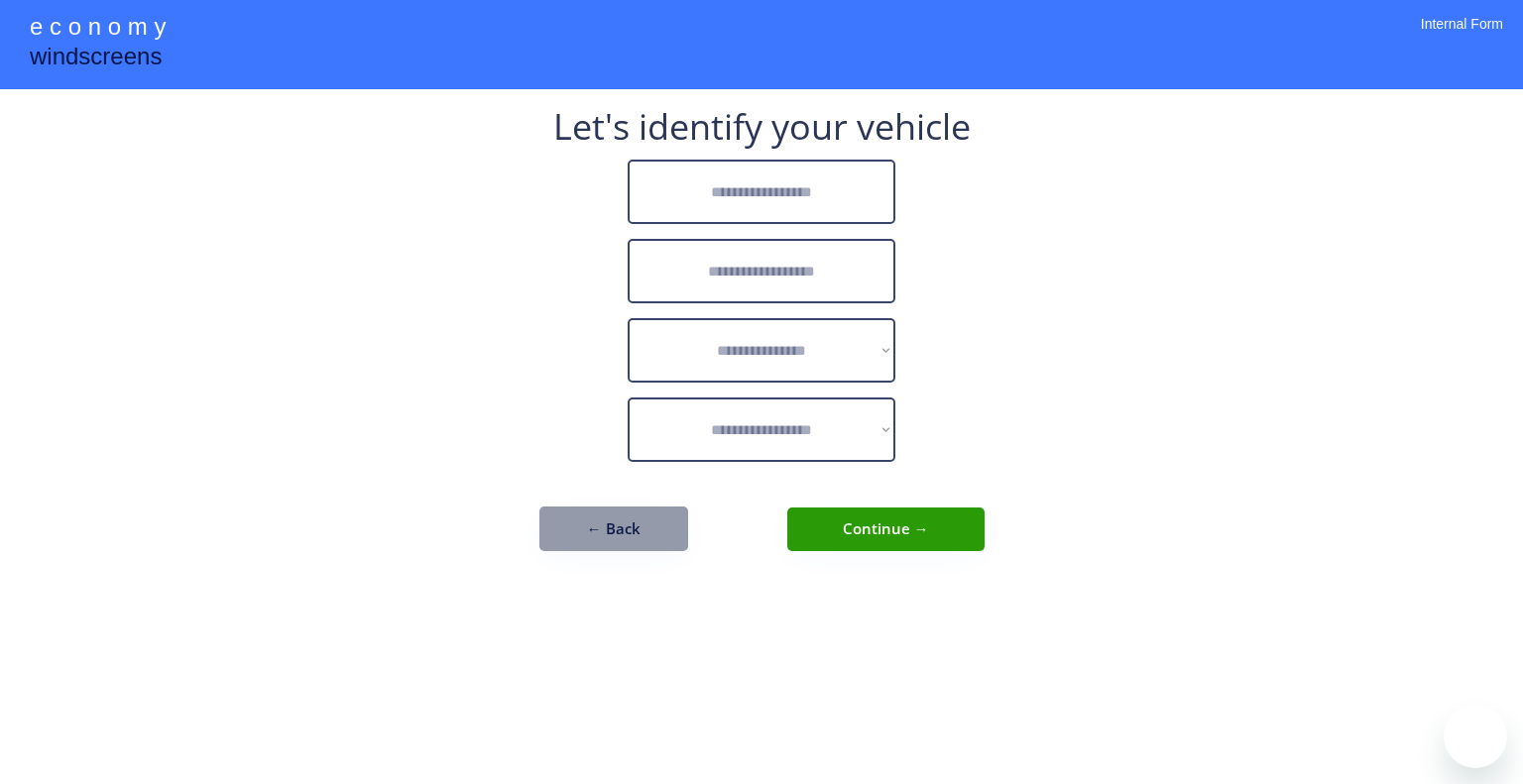 scroll, scrollTop: 0, scrollLeft: 0, axis: both 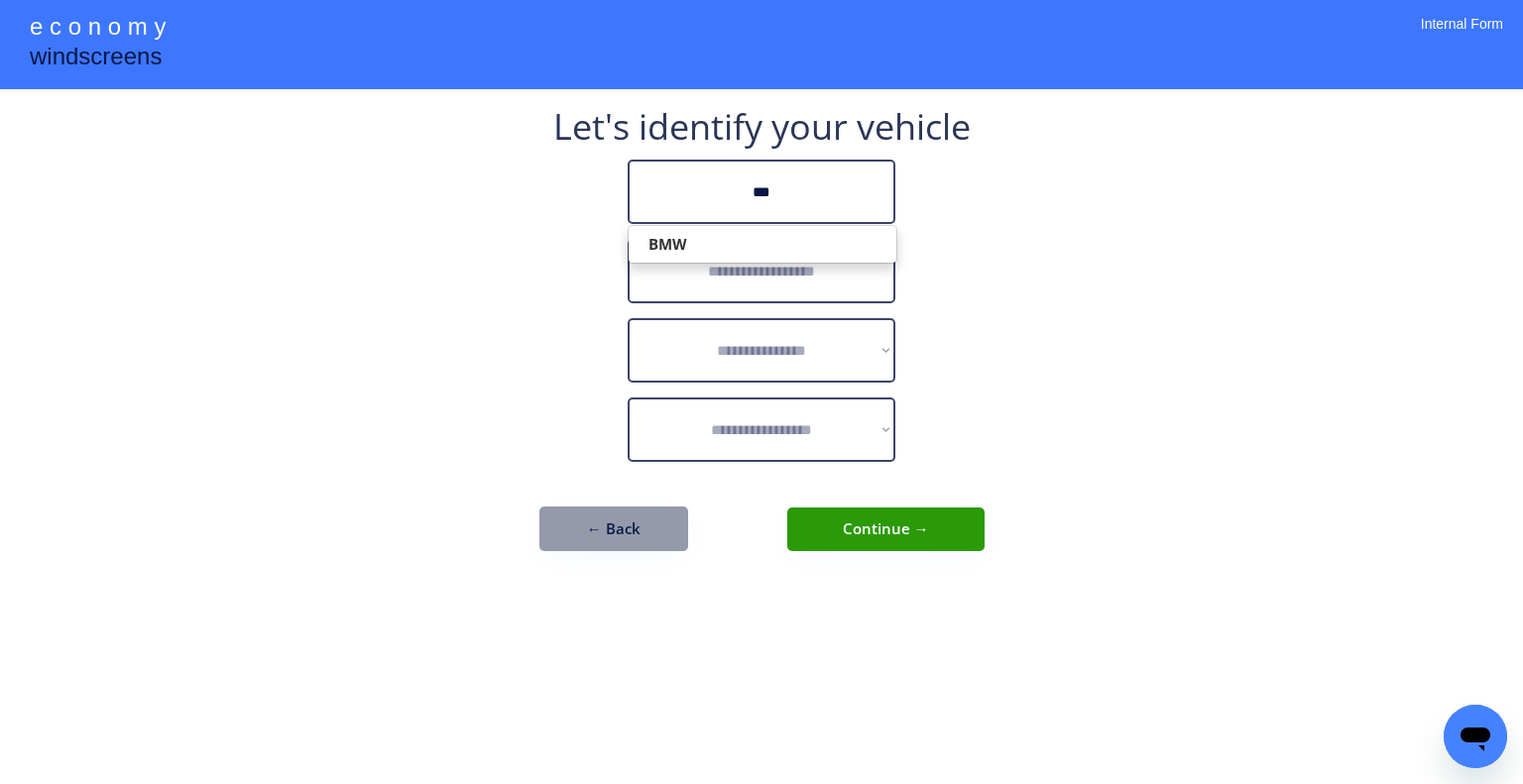 click on "BMW" at bounding box center (762, 244) 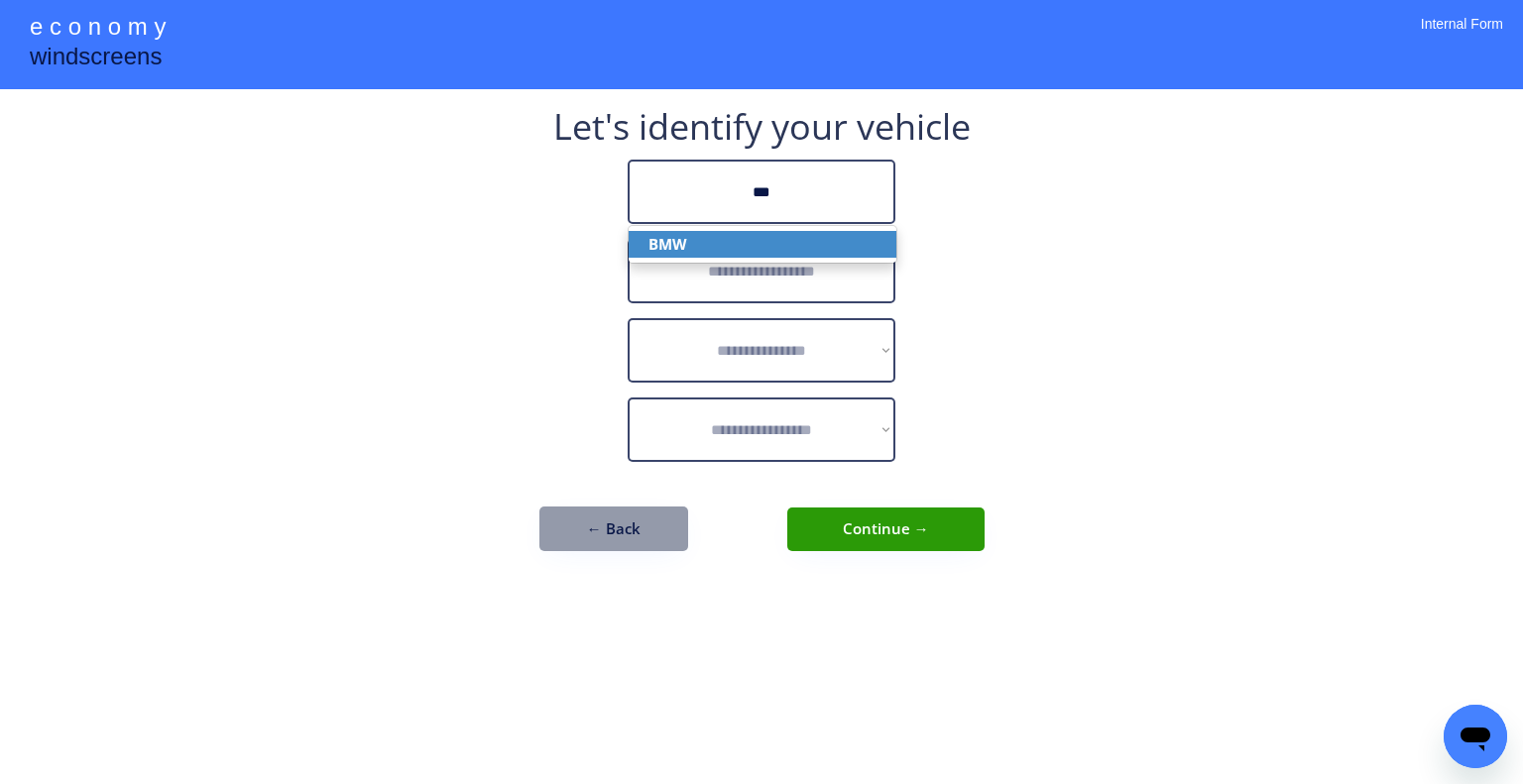 click on "BMW" at bounding box center (762, 244) 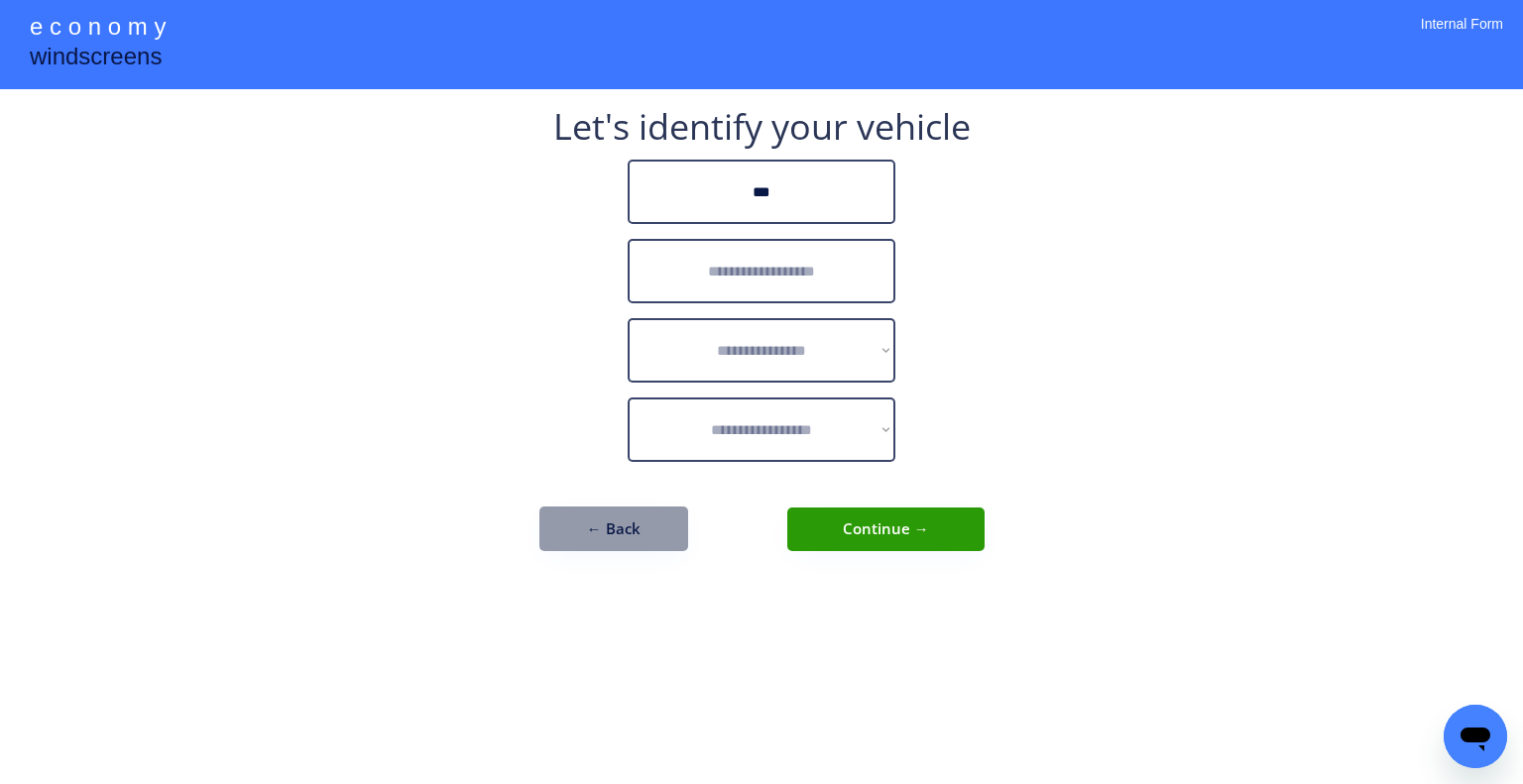 click at bounding box center [762, 271] 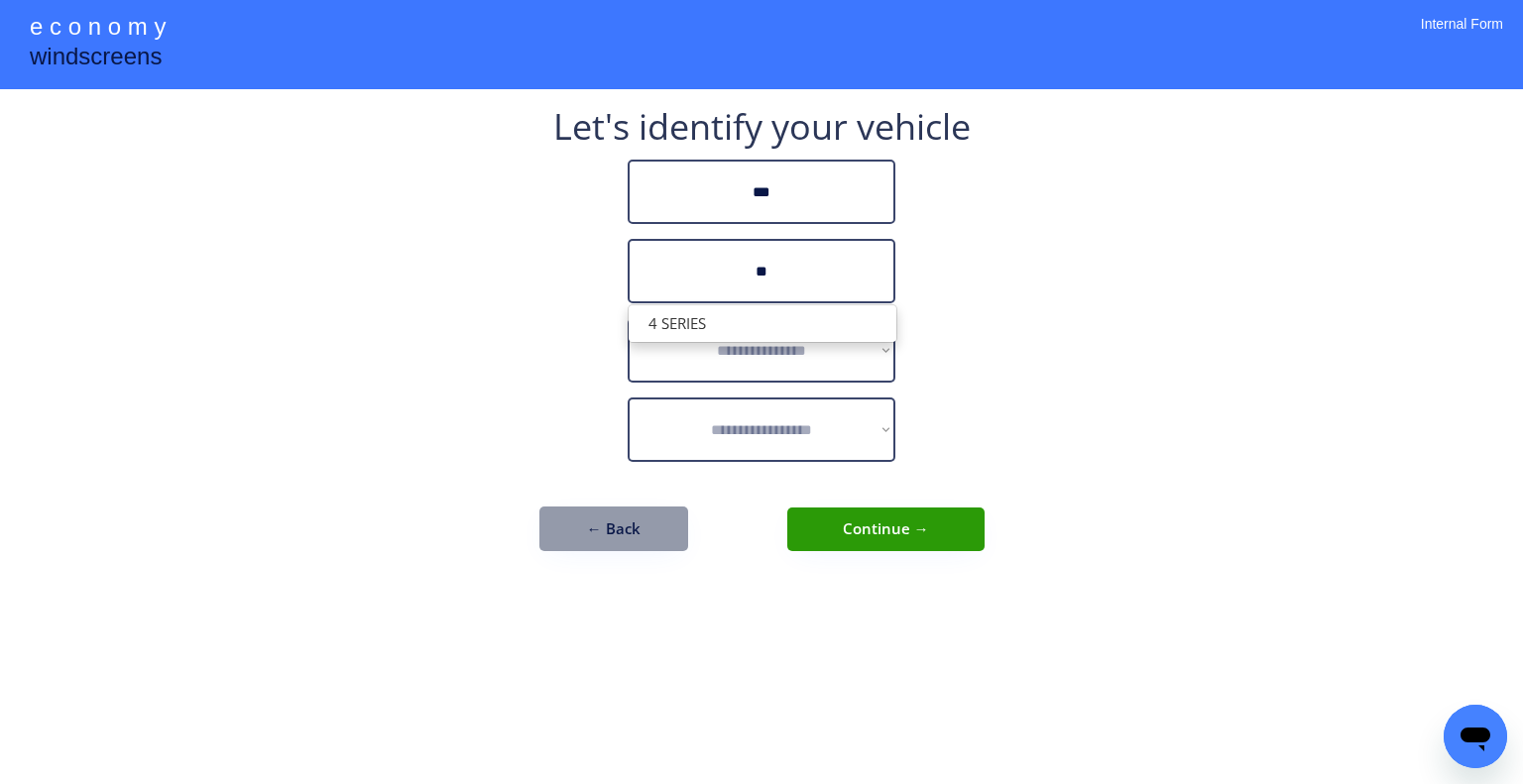 type on "*" 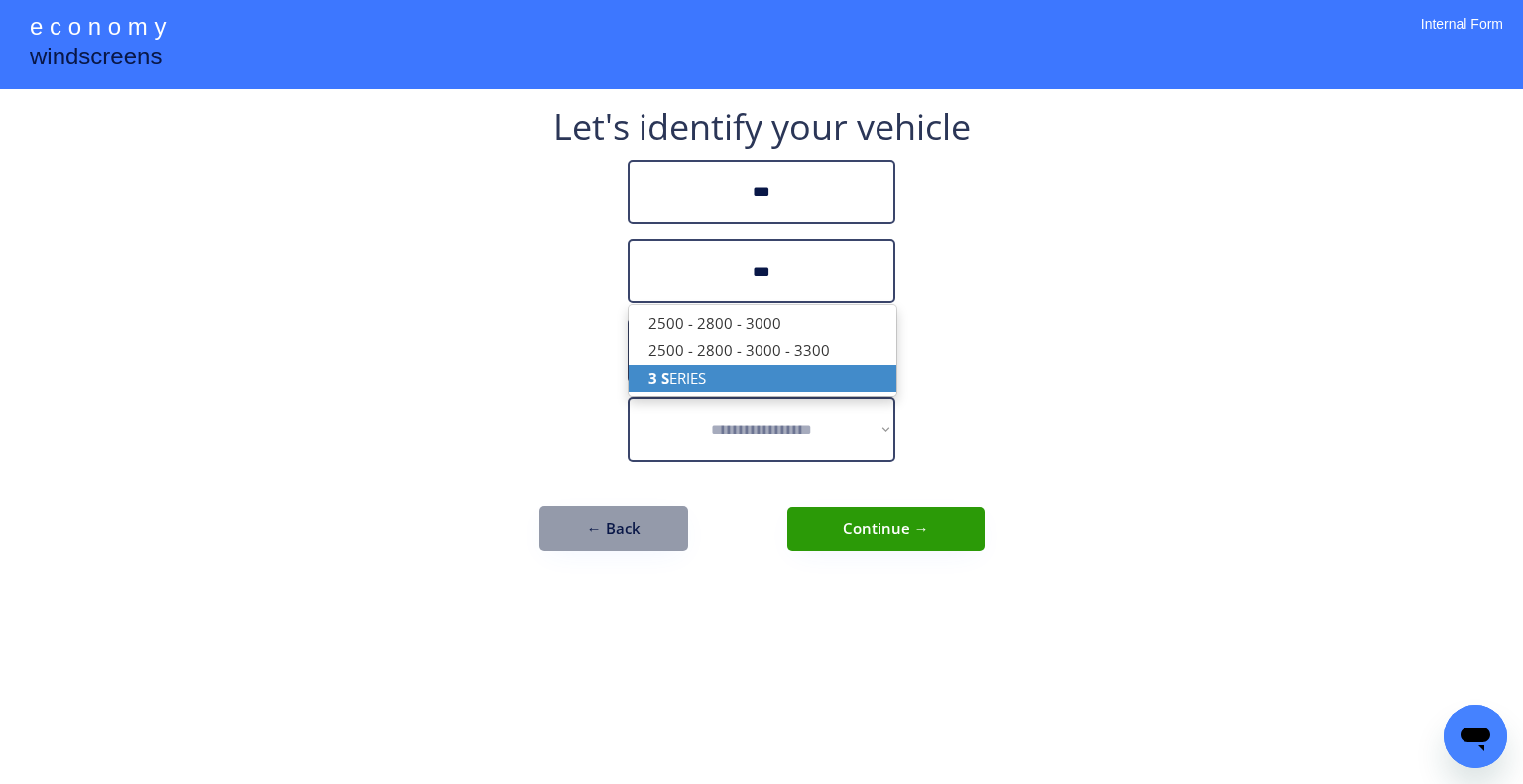 click on "3 S ERIES" at bounding box center (762, 378) 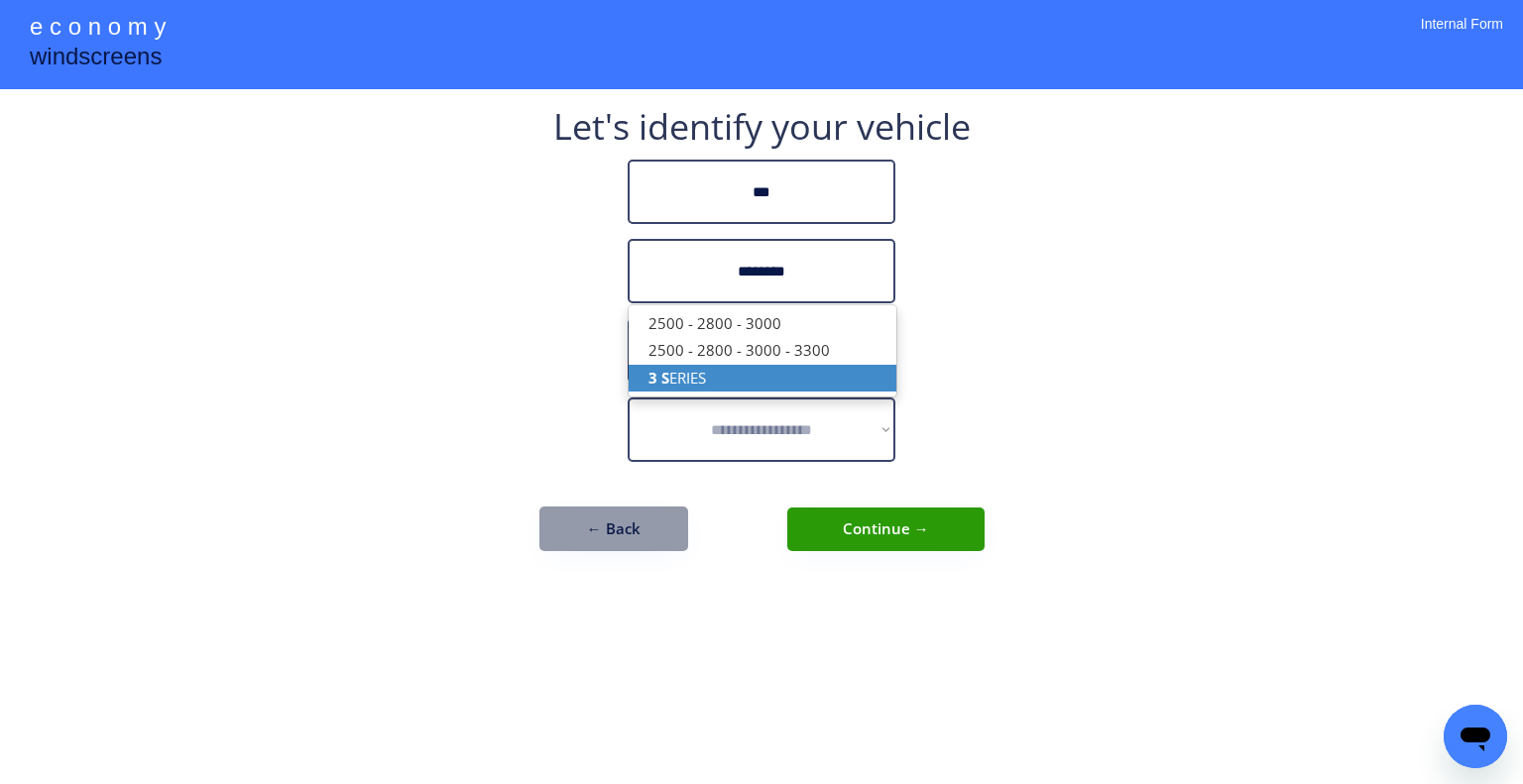 type on "********" 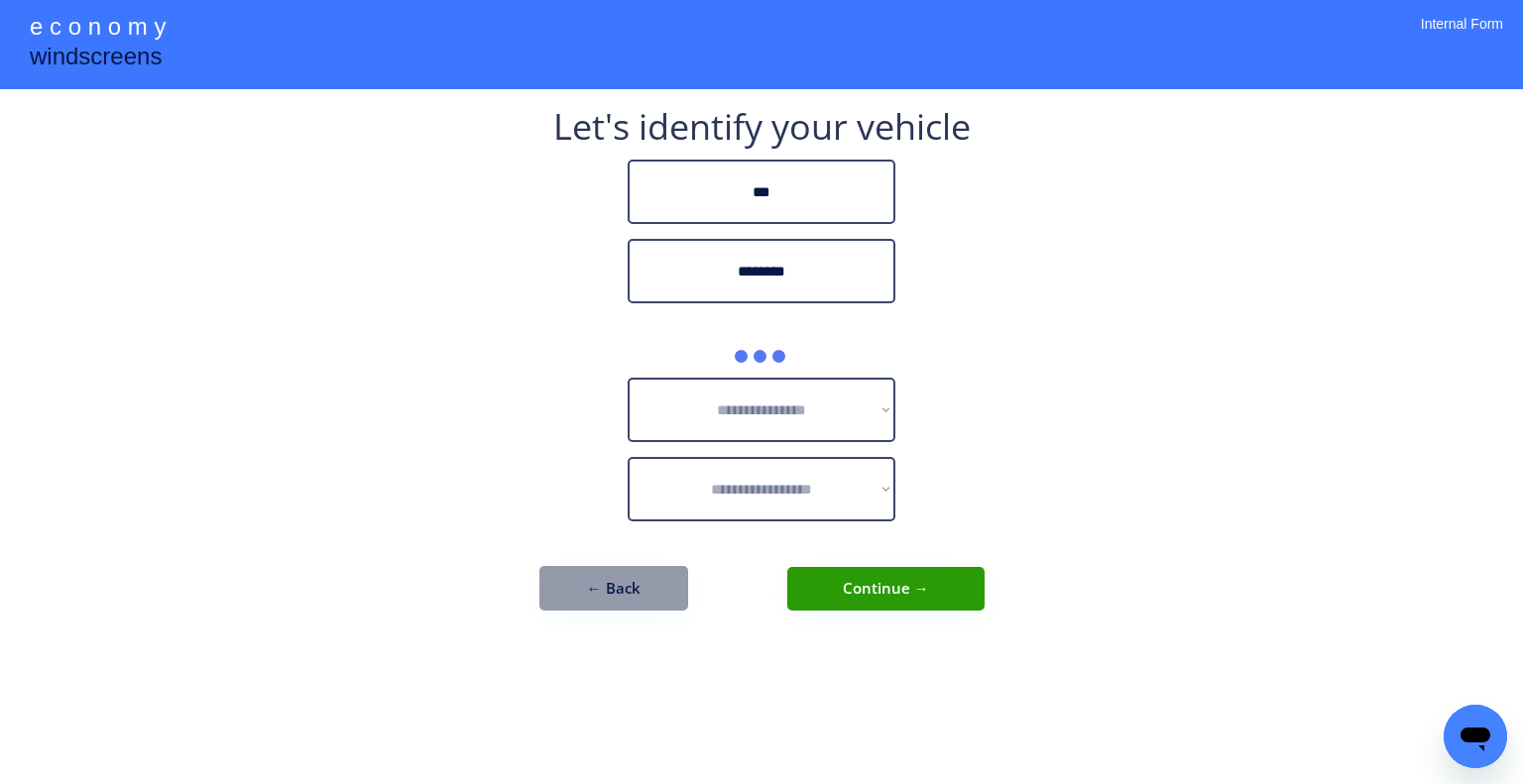 click on "**********" at bounding box center (762, 392) 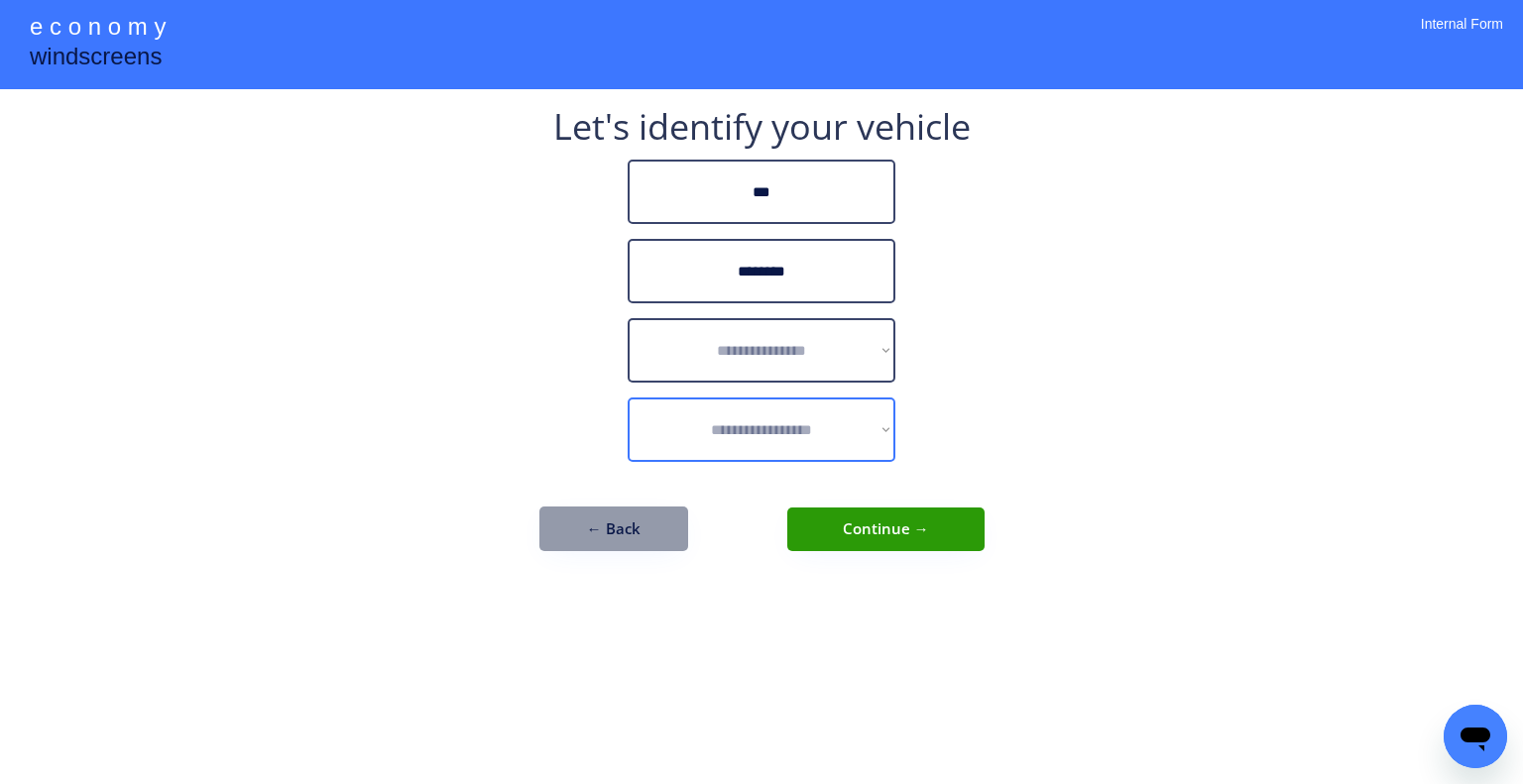 click on "**********" at bounding box center [762, 350] 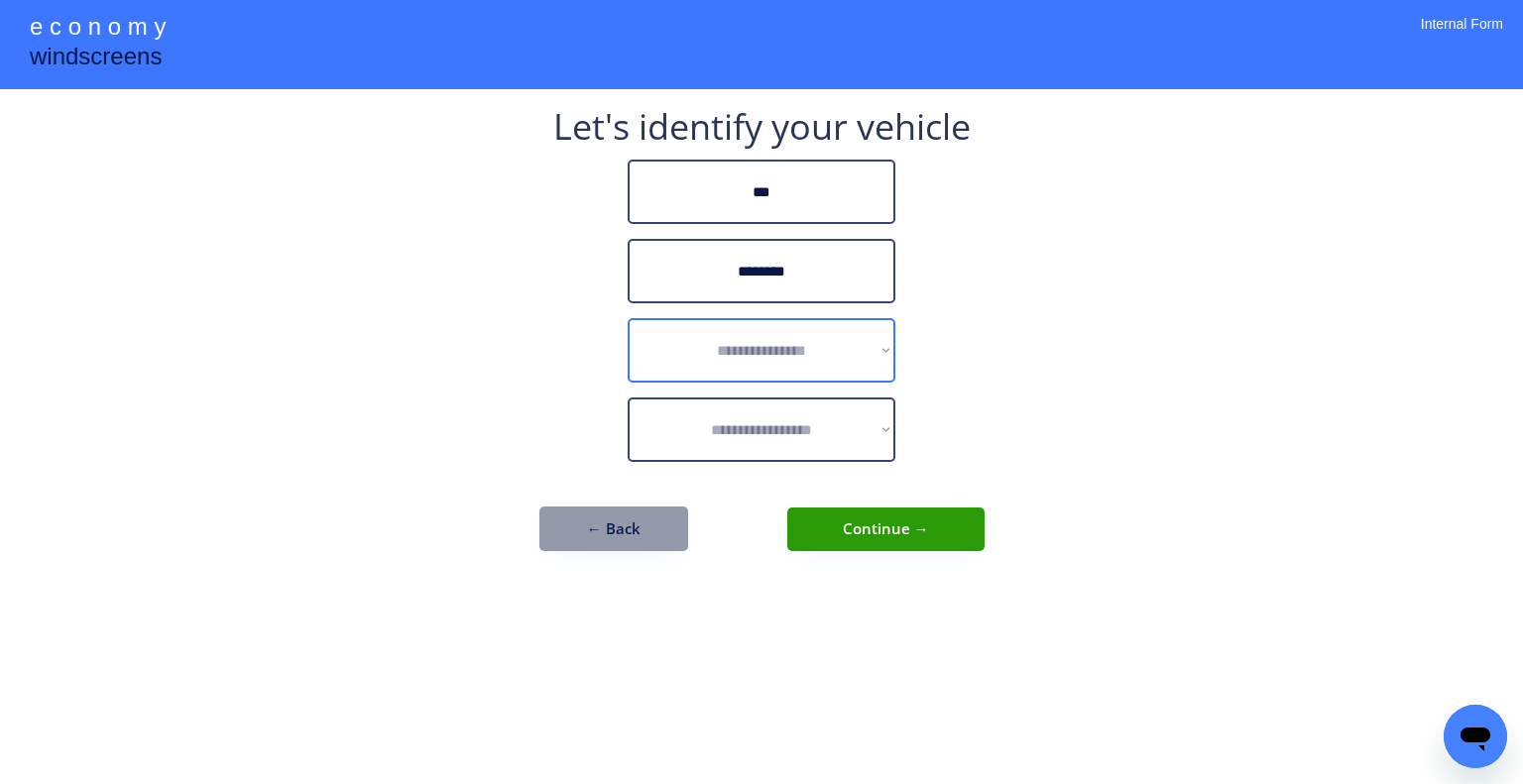 select on "******" 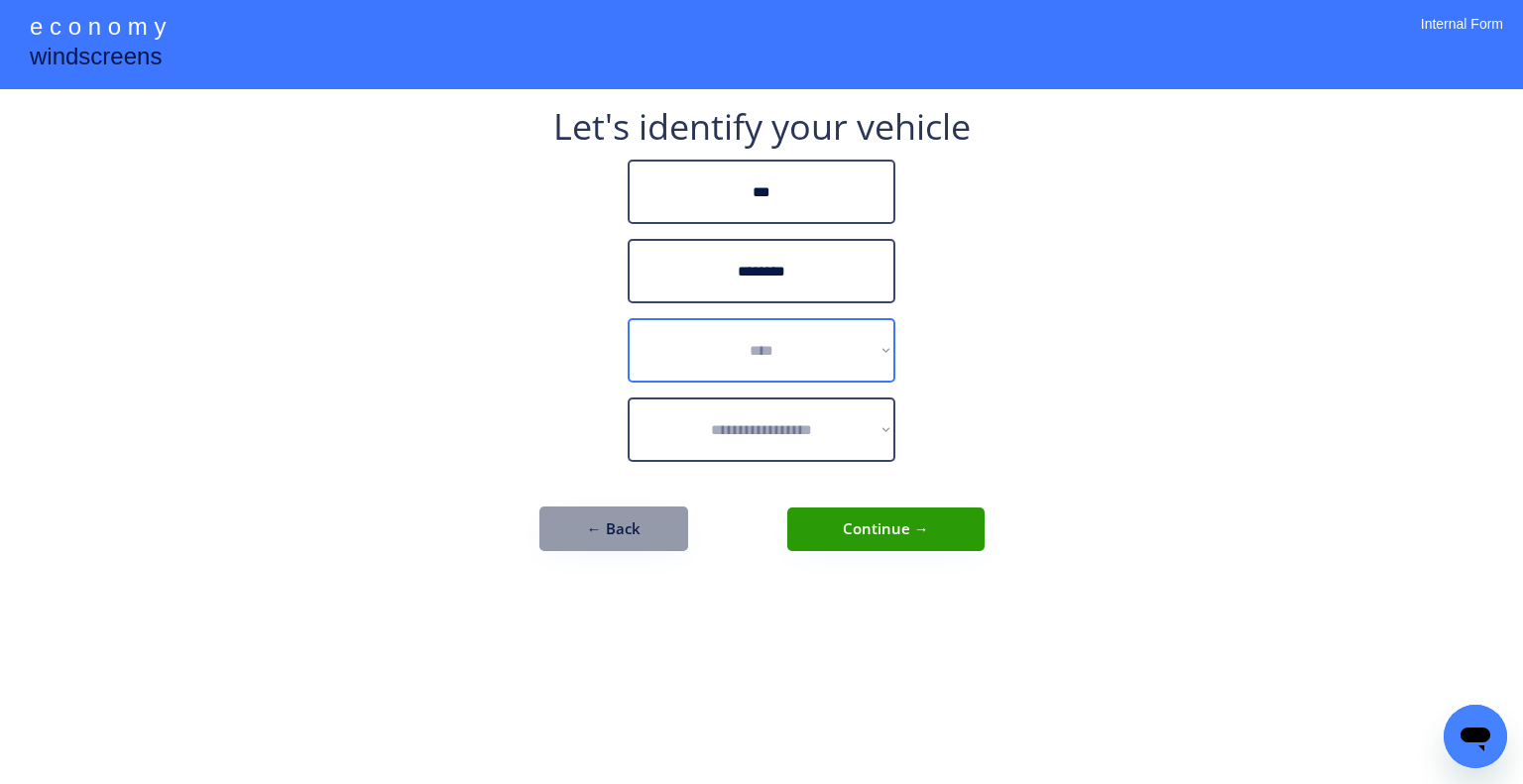 click on "**********" at bounding box center (762, 350) 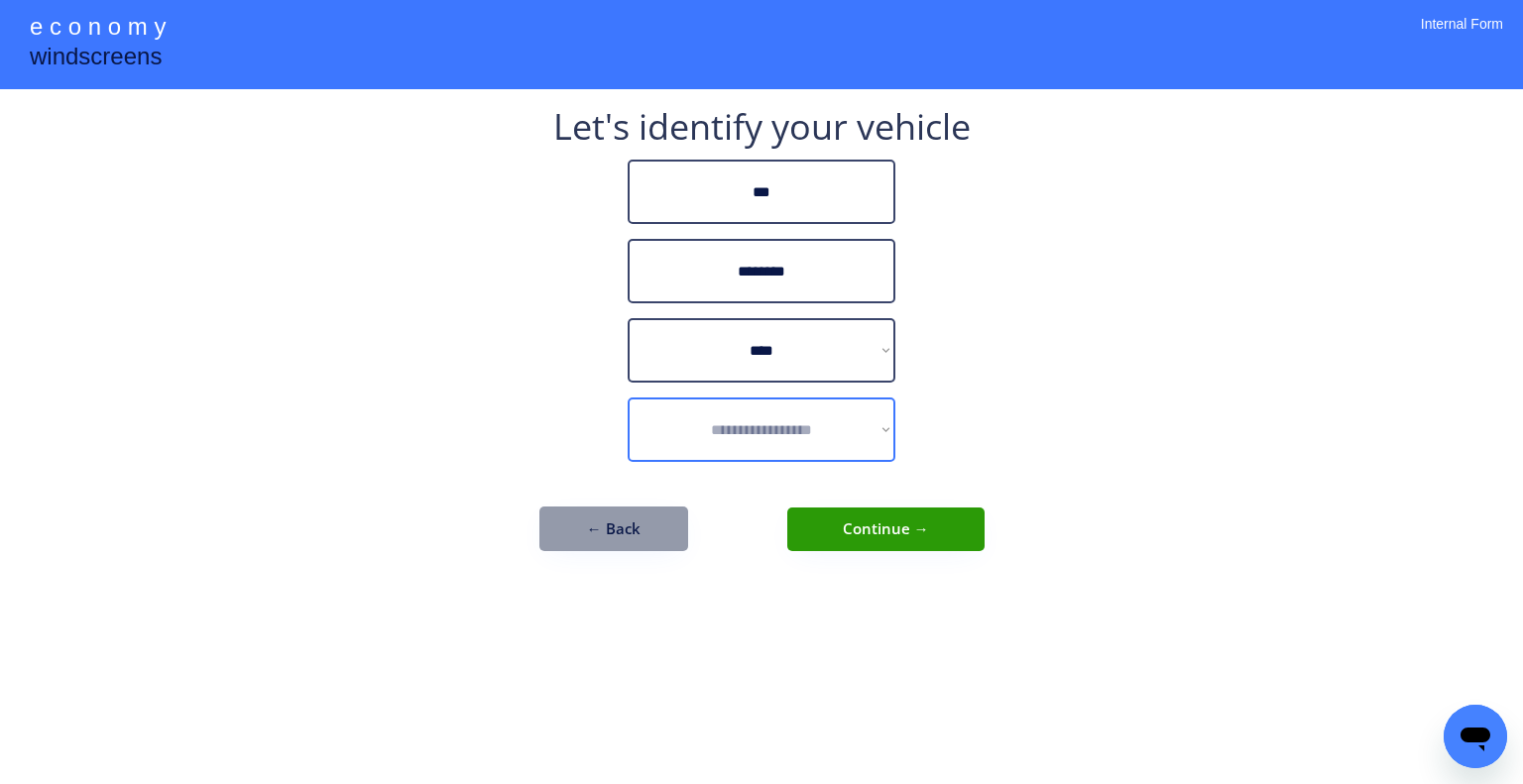 drag, startPoint x: 970, startPoint y: 416, endPoint x: 788, endPoint y: 423, distance: 182.13457 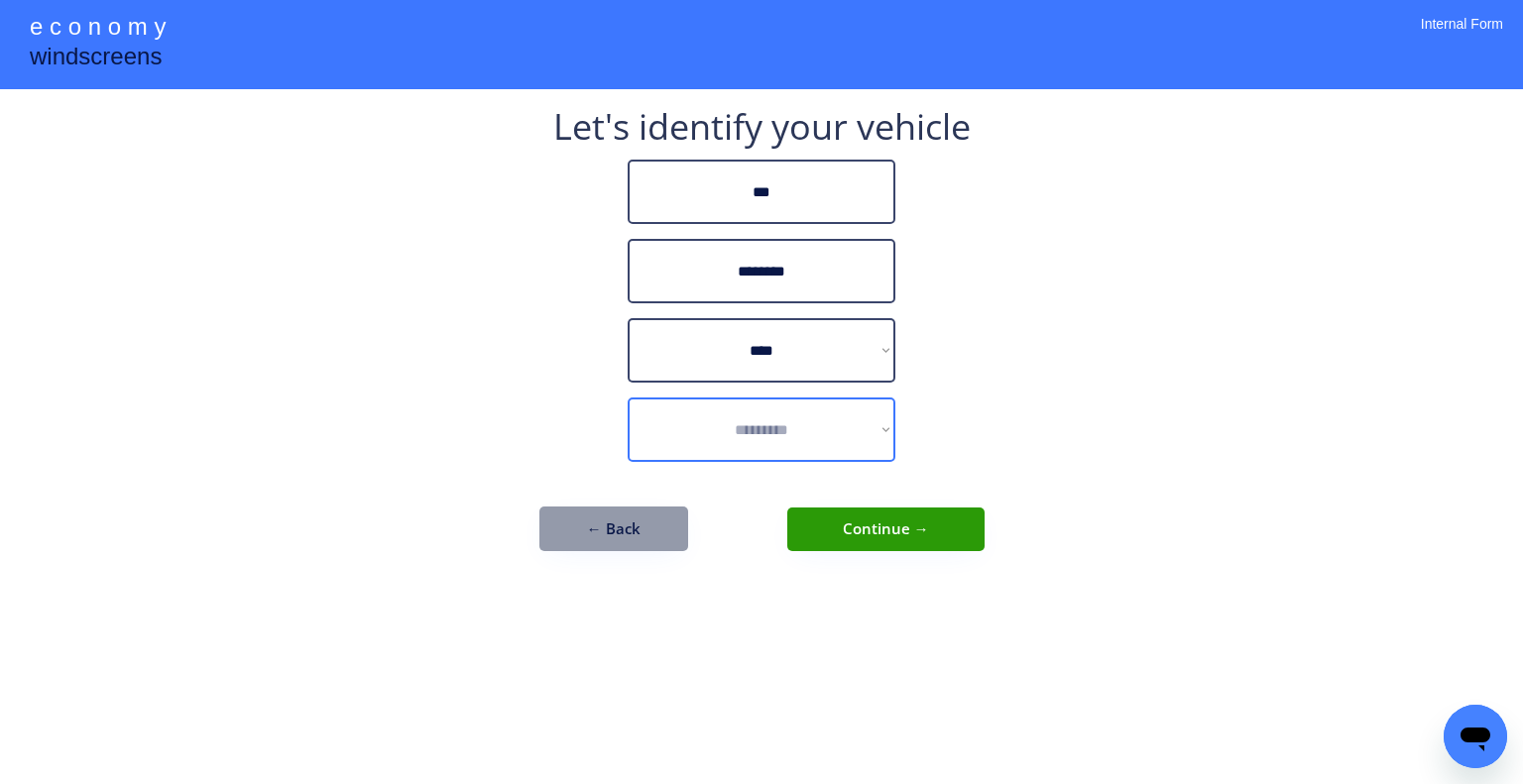 click on "**********" at bounding box center [762, 429] 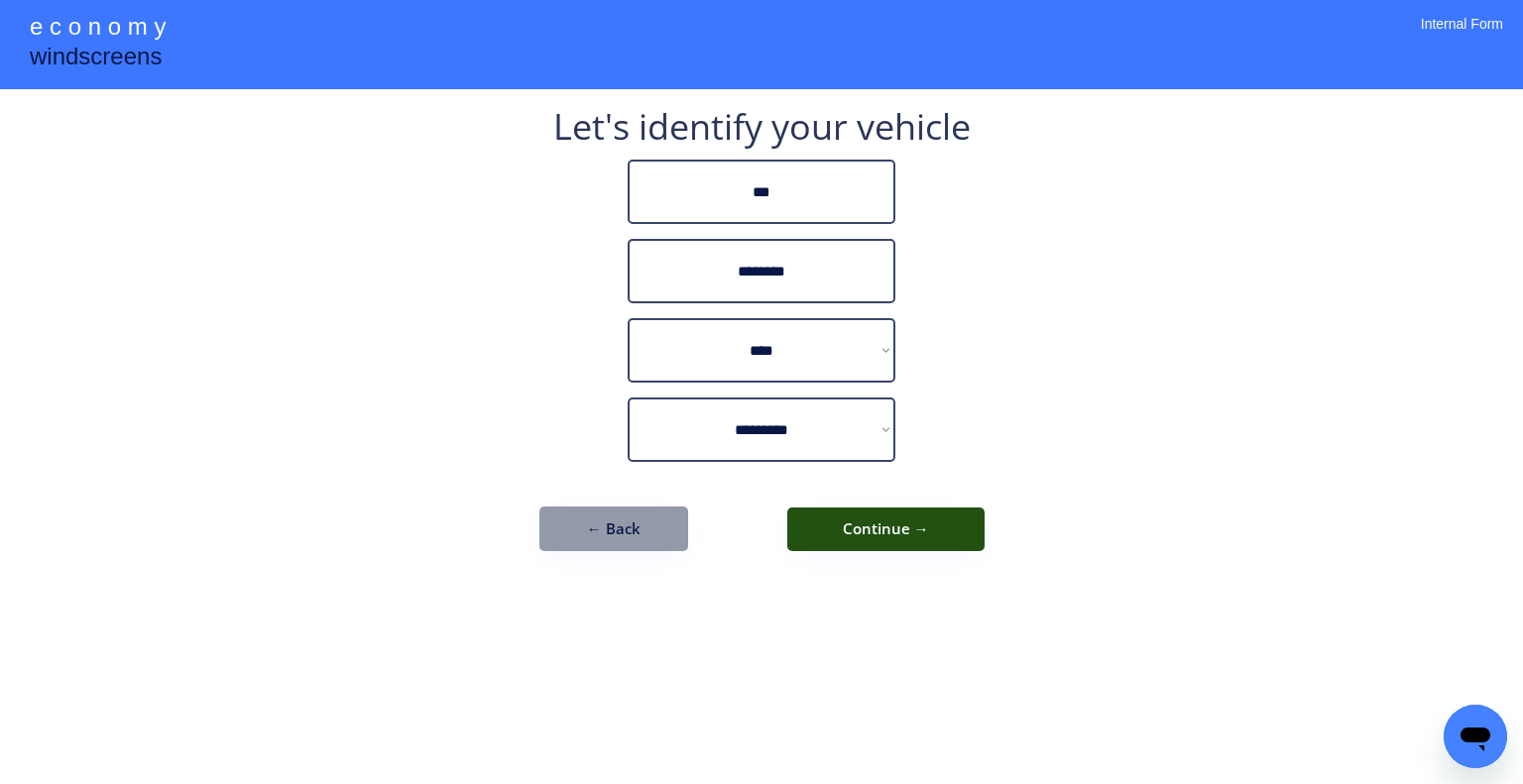 click on "Continue    →" at bounding box center [885, 529] 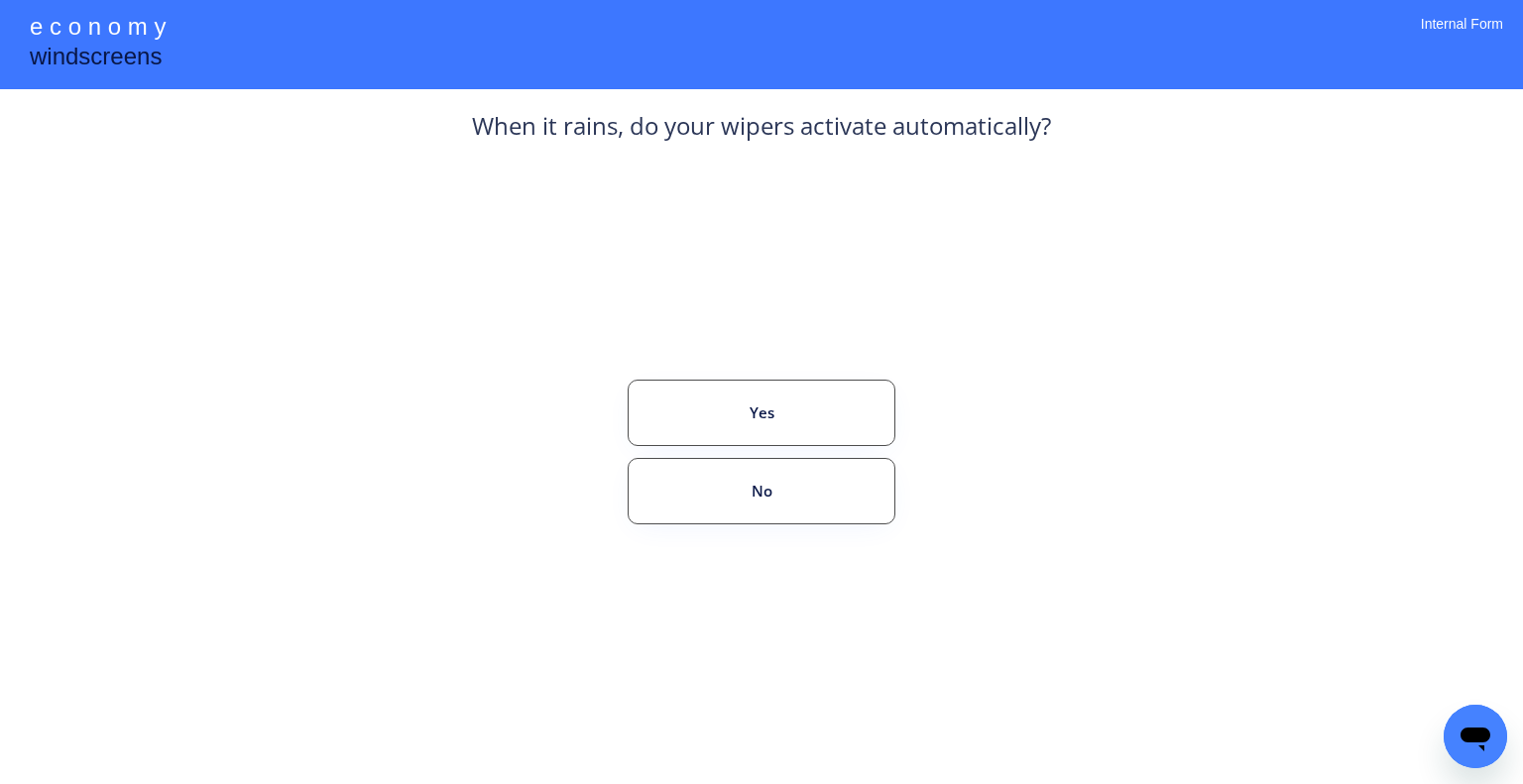 drag, startPoint x: 1303, startPoint y: 373, endPoint x: 1268, endPoint y: 371, distance: 35.057096 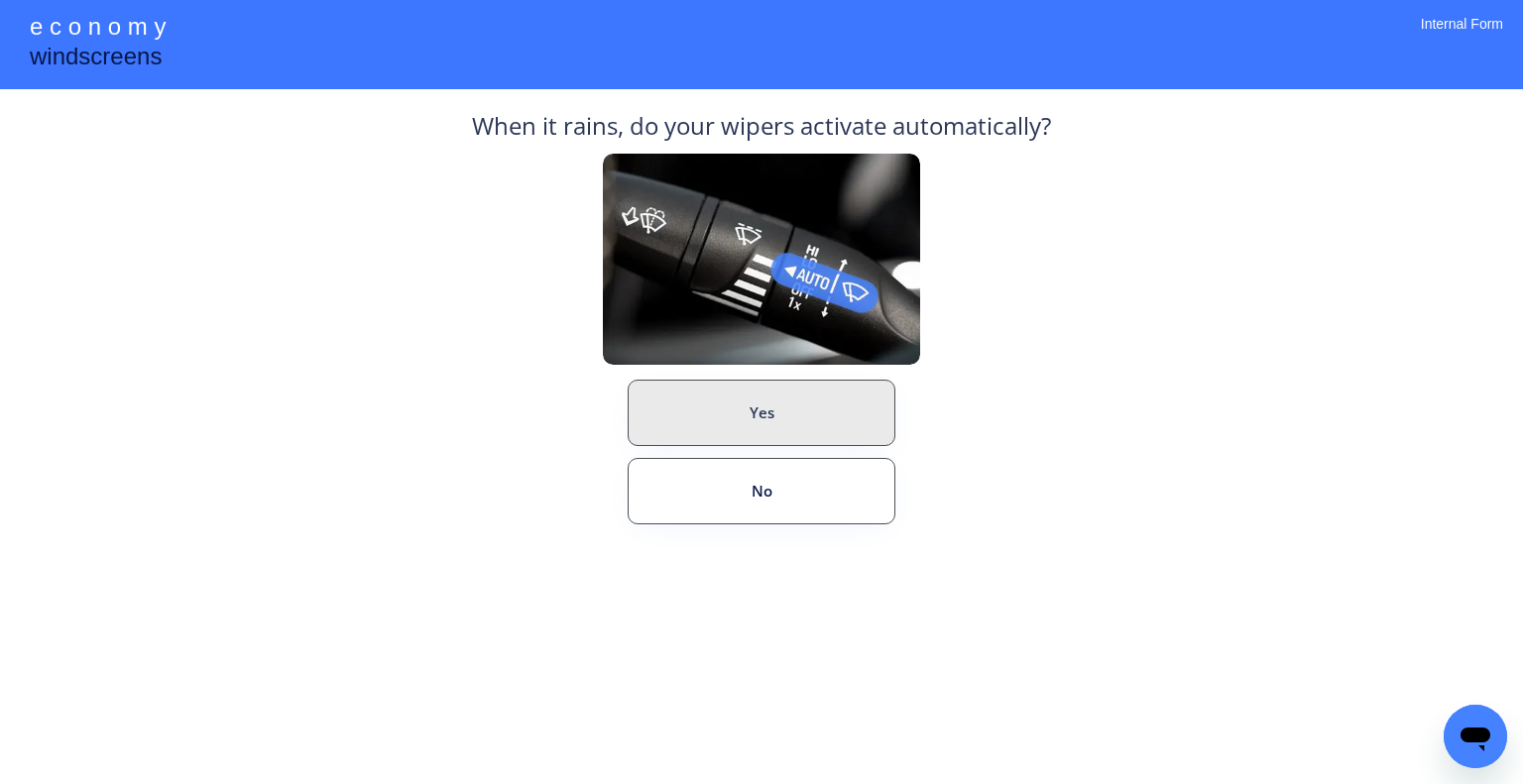 click on "Yes" at bounding box center (762, 412) 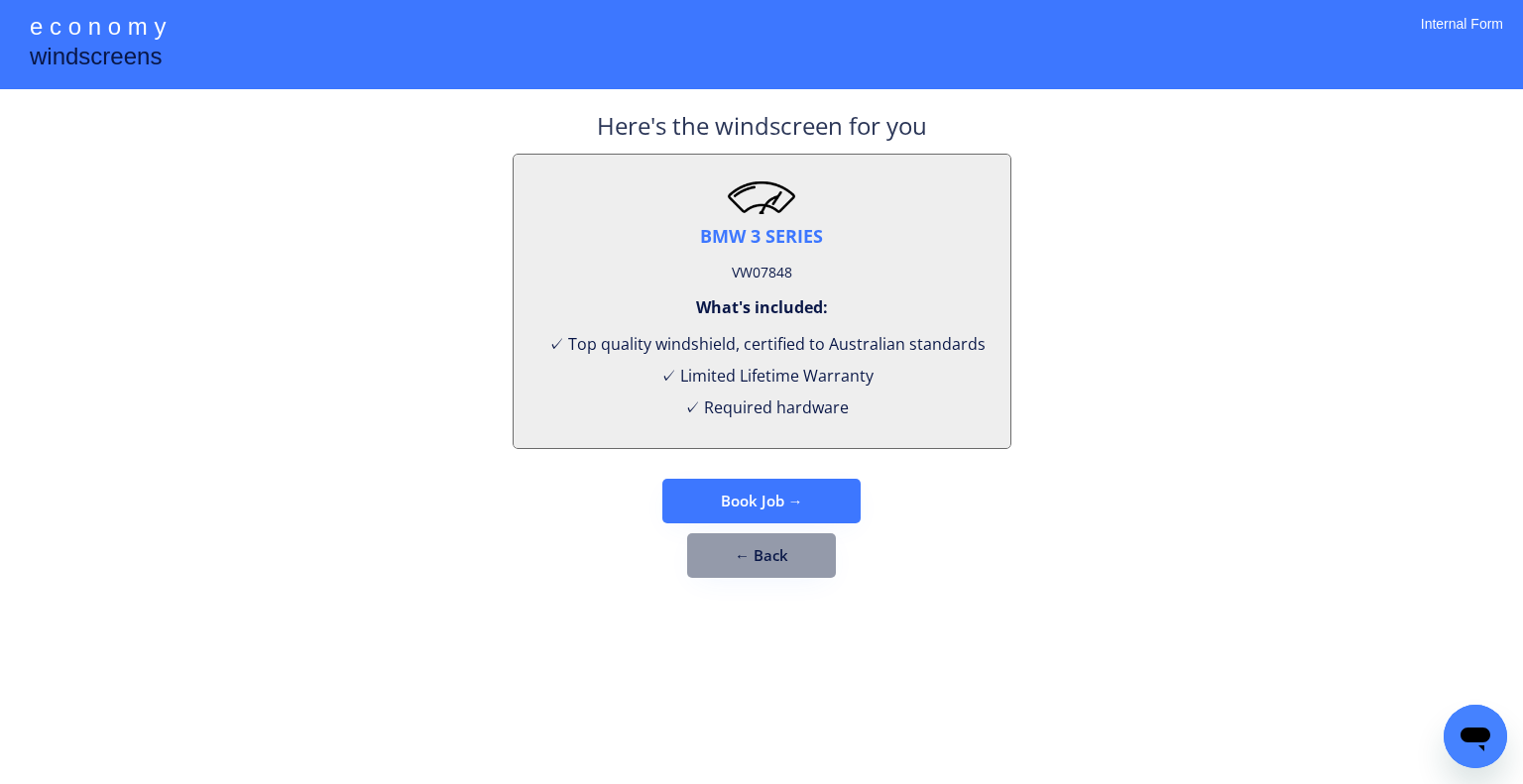 click on "Book Job    →" at bounding box center [762, 501] 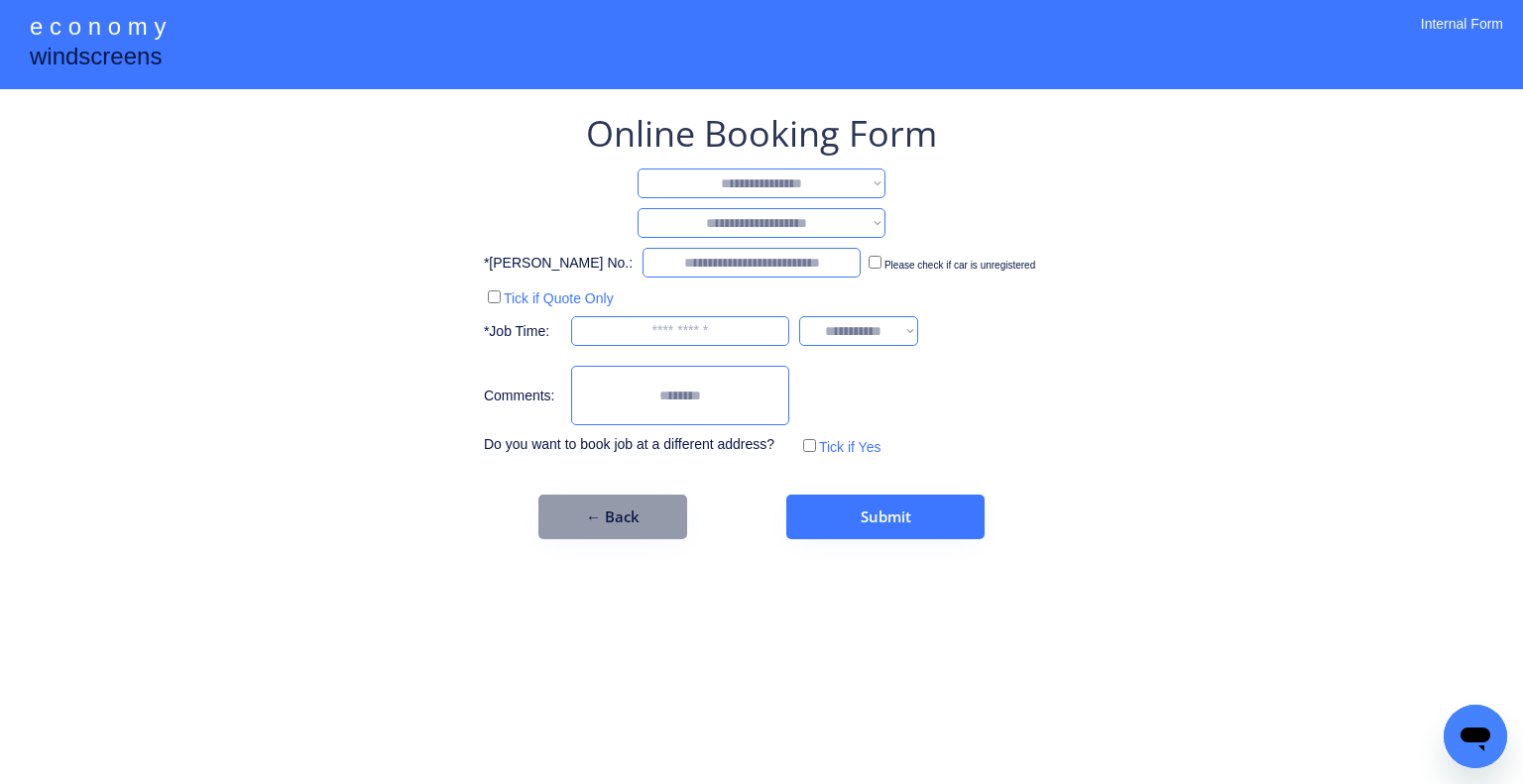click on "Online Booking Form" at bounding box center [762, 134] 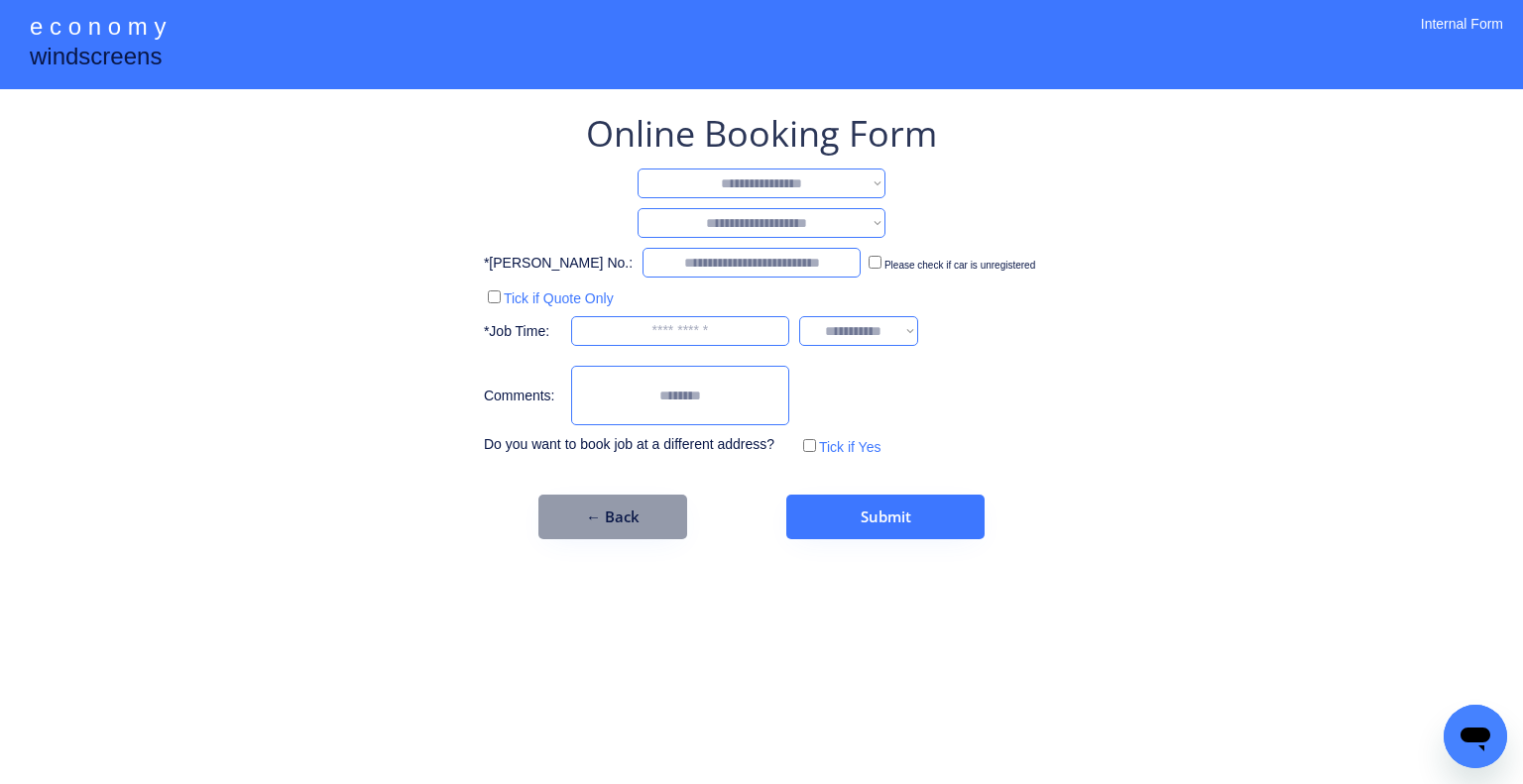 click on "**********" at bounding box center (762, 183) 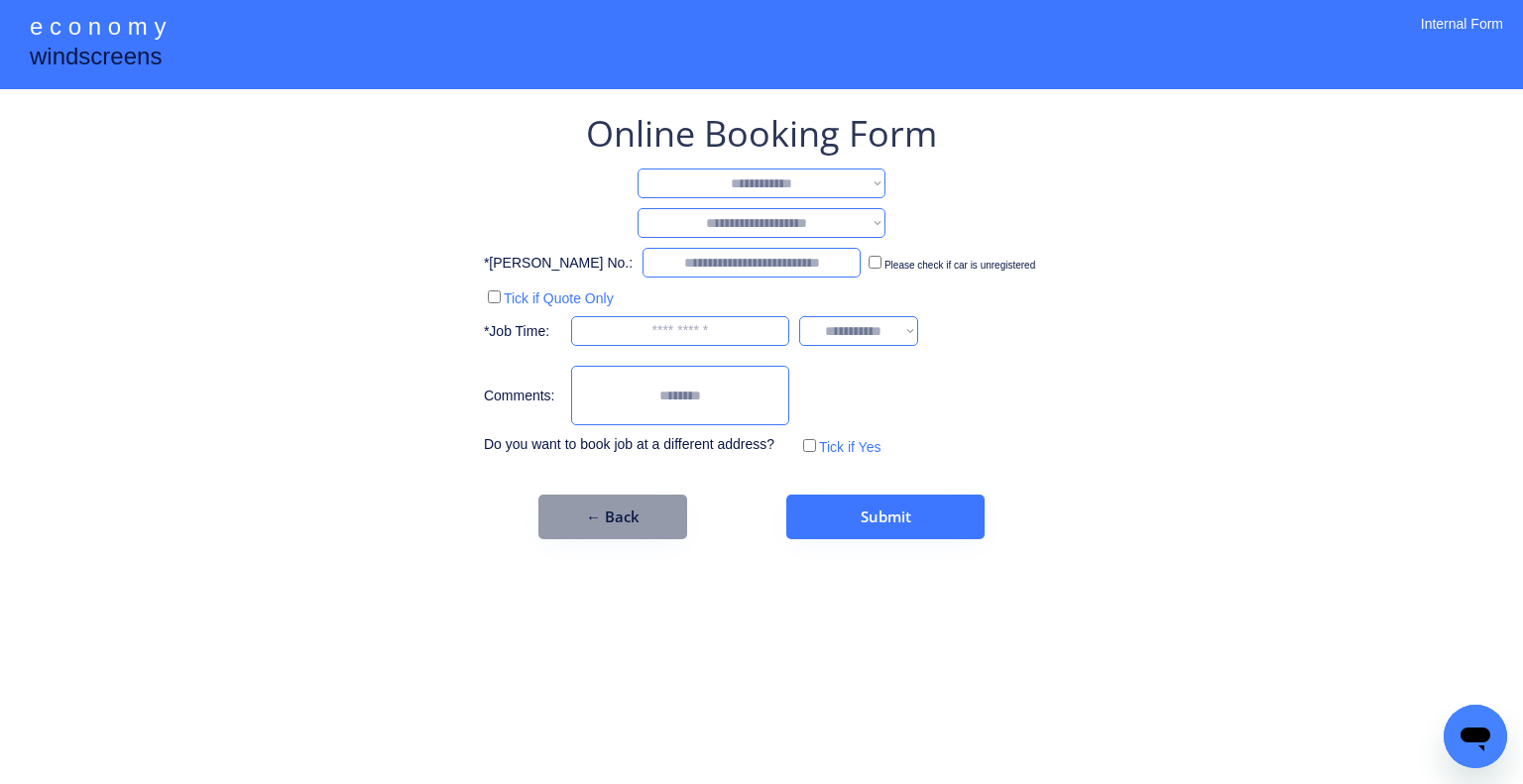 click on "**********" at bounding box center [762, 183] 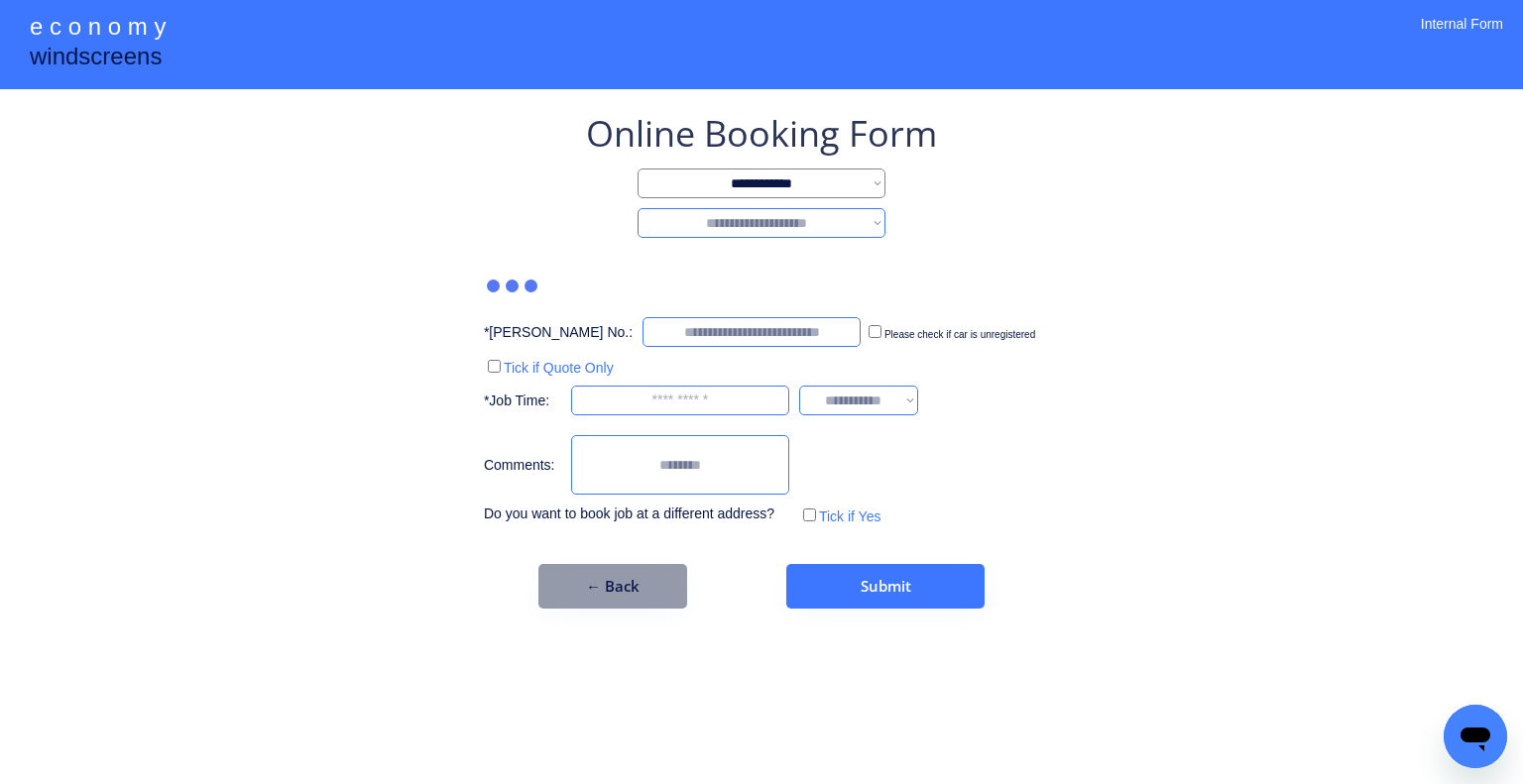 click on "**********" at bounding box center (762, 223) 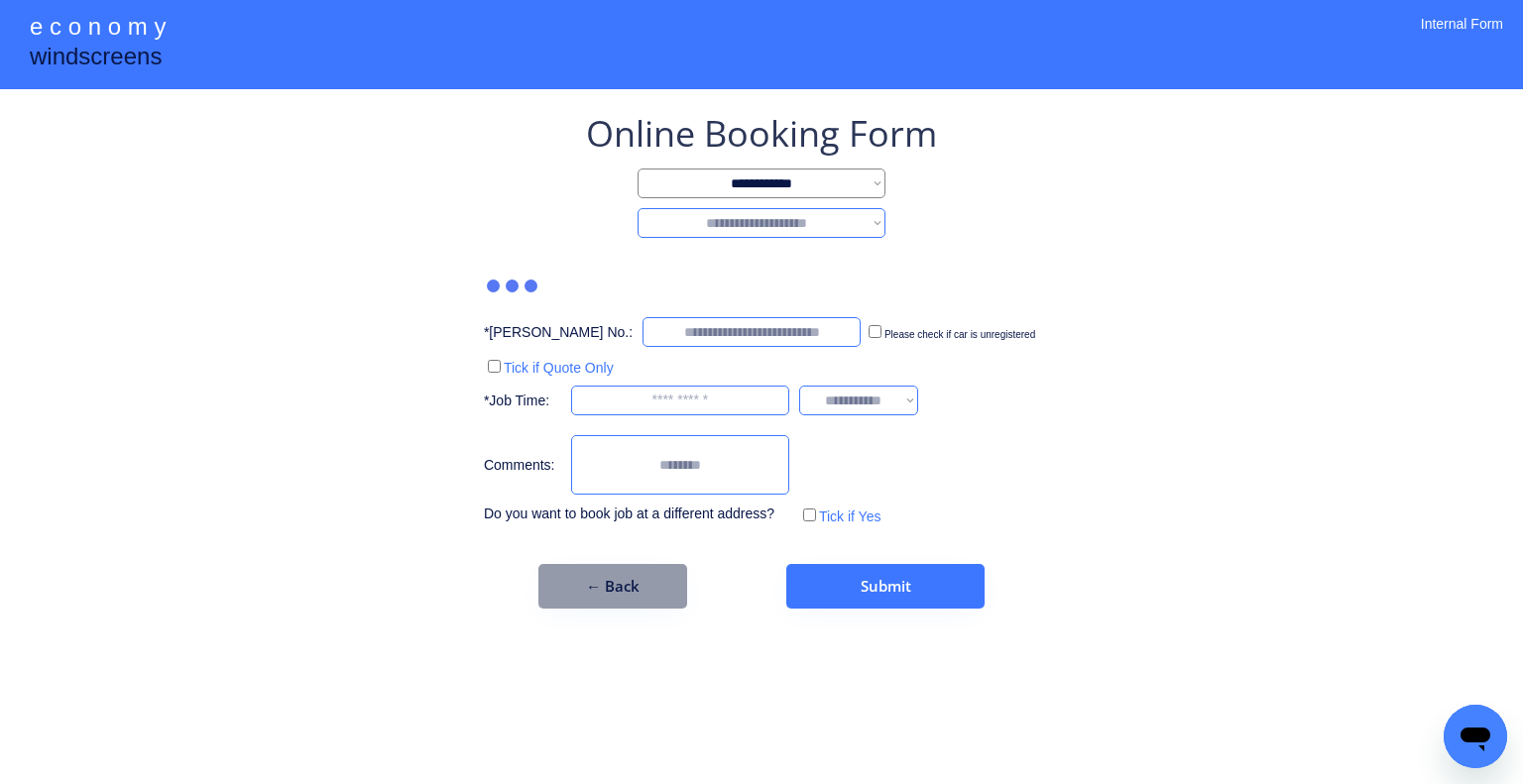 select on "*******" 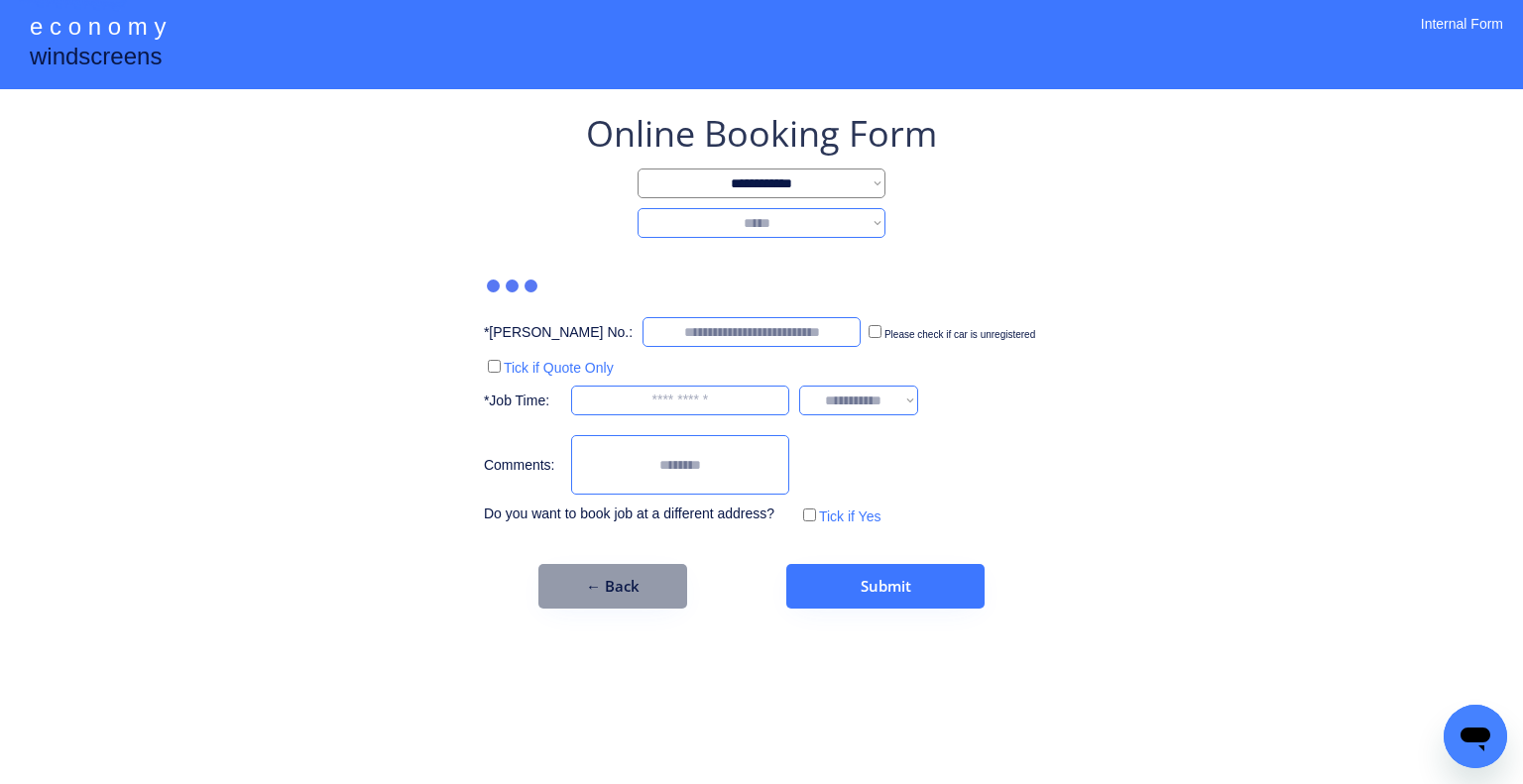 click on "**********" at bounding box center [762, 223] 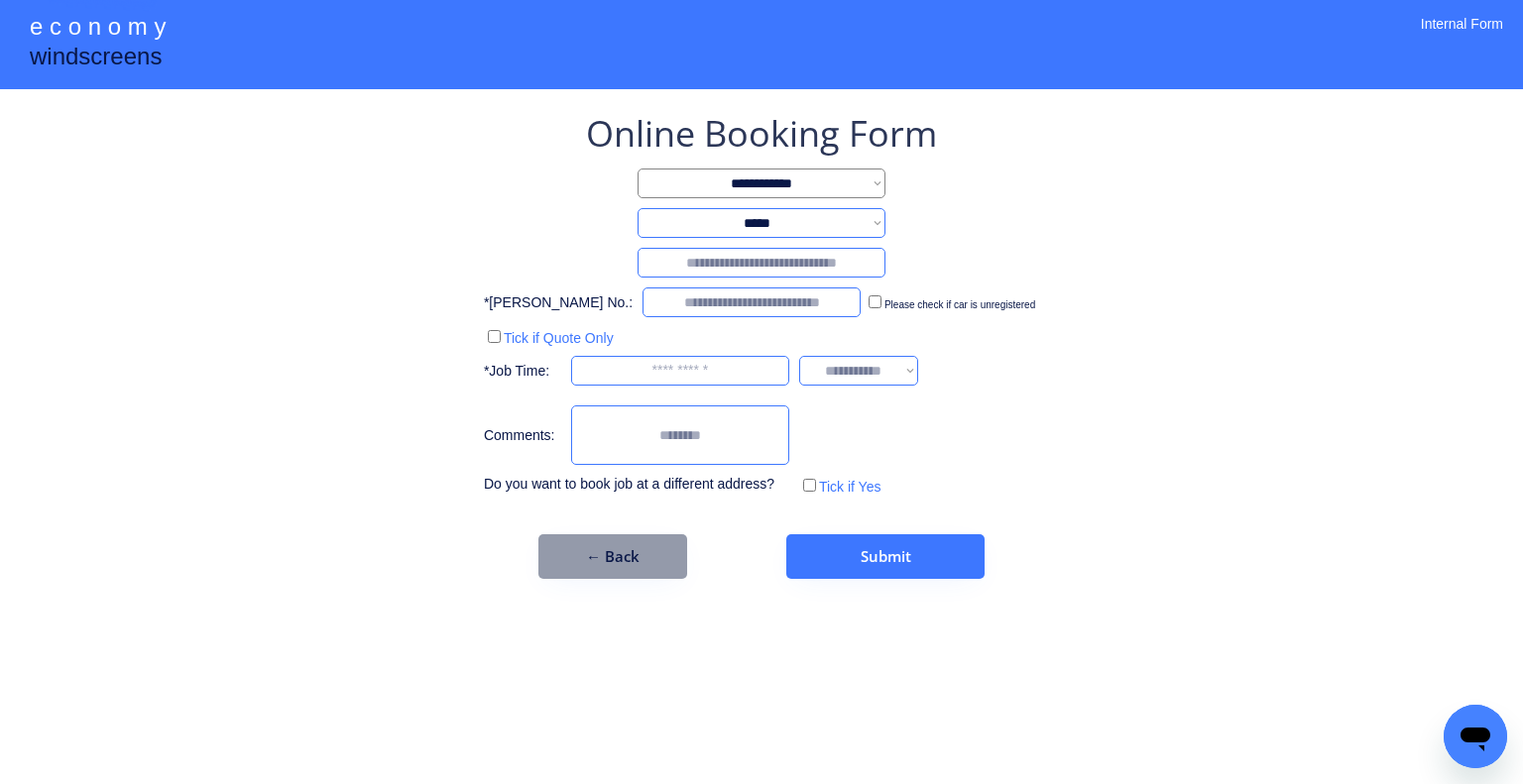 click on "**********" at bounding box center (762, 344) 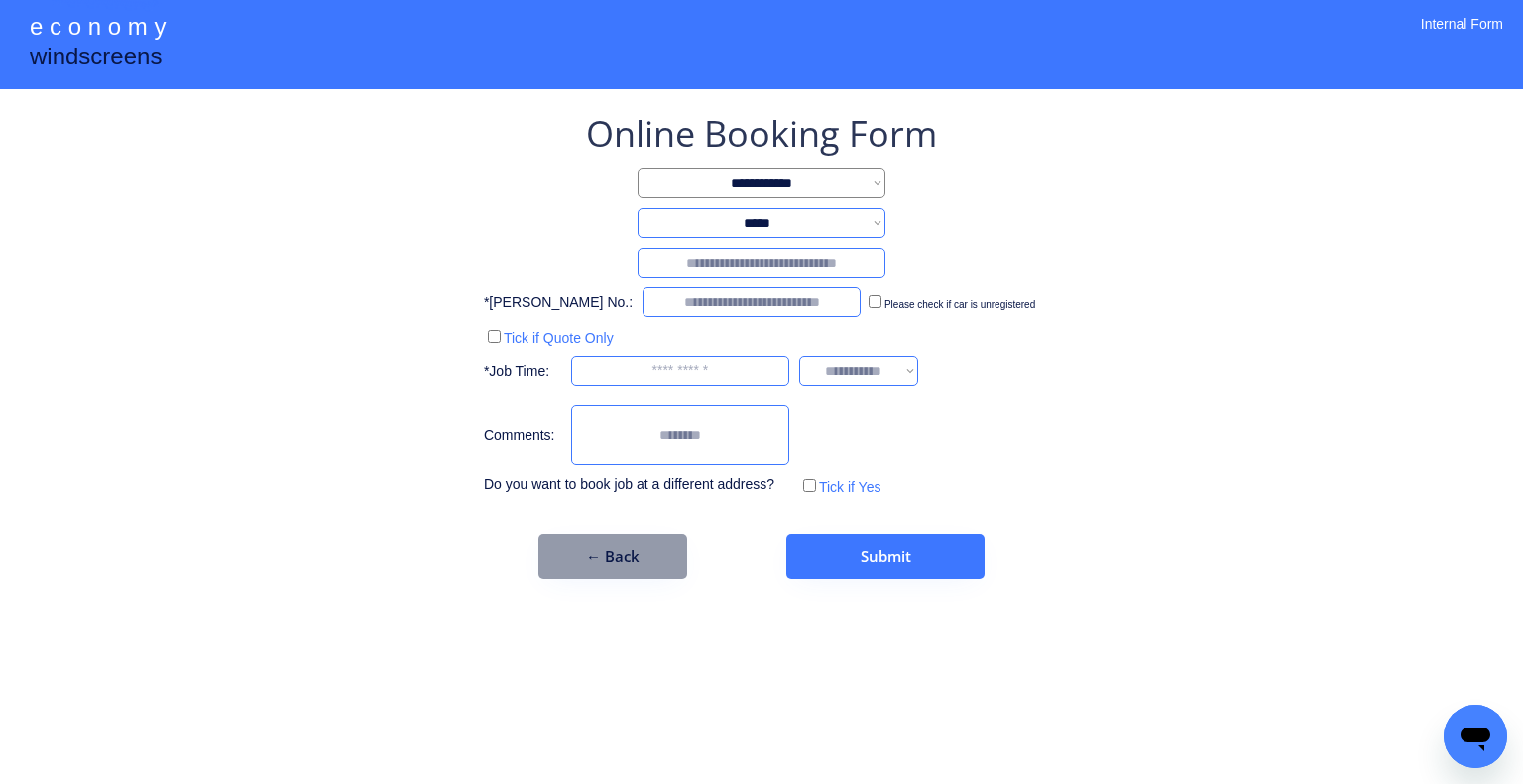 type on "*" 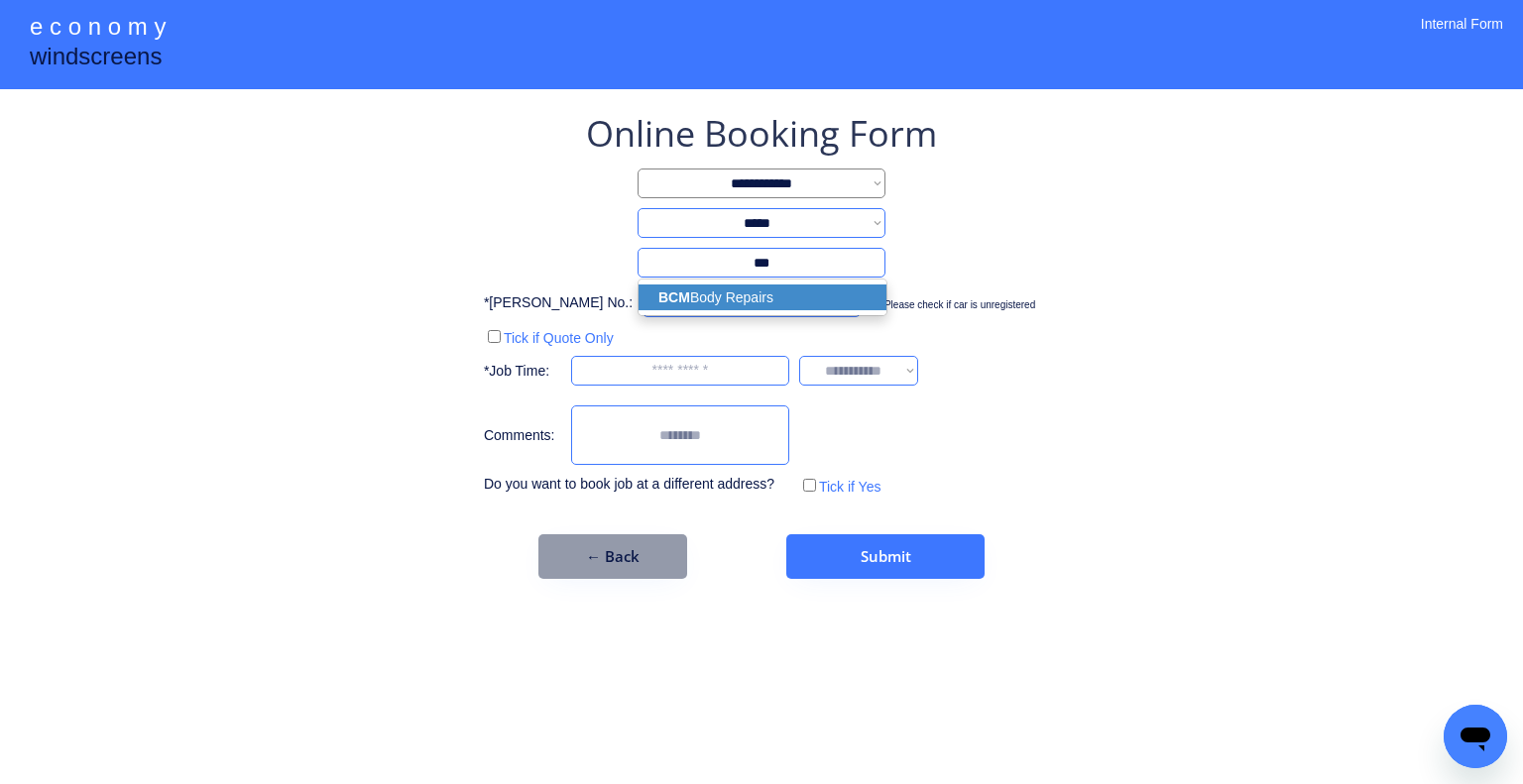 click on "BCM  Body Repairs" at bounding box center (762, 297) 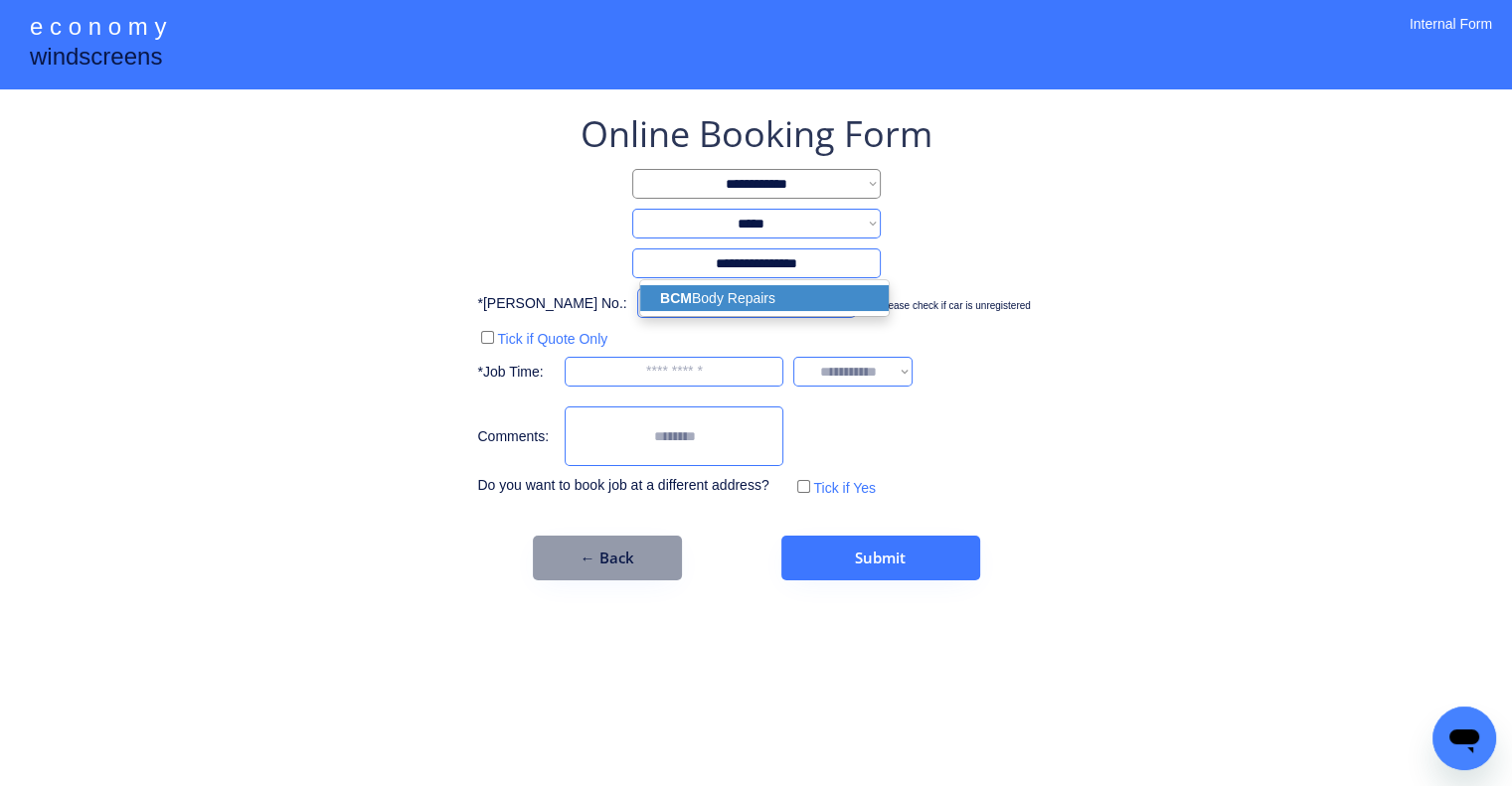 click on "**********" at bounding box center (756, 393) 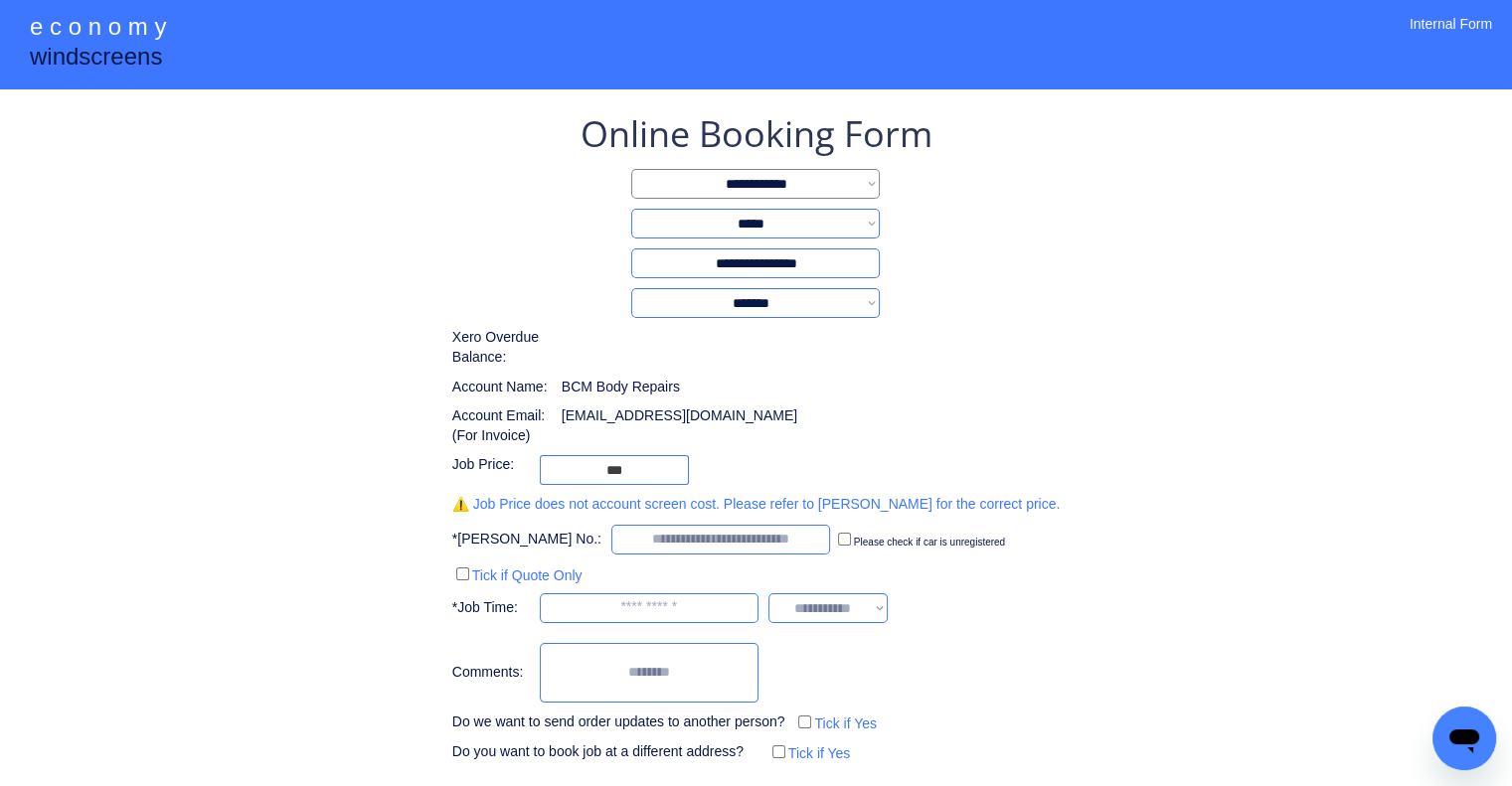 click on "**********" at bounding box center [756, 437] 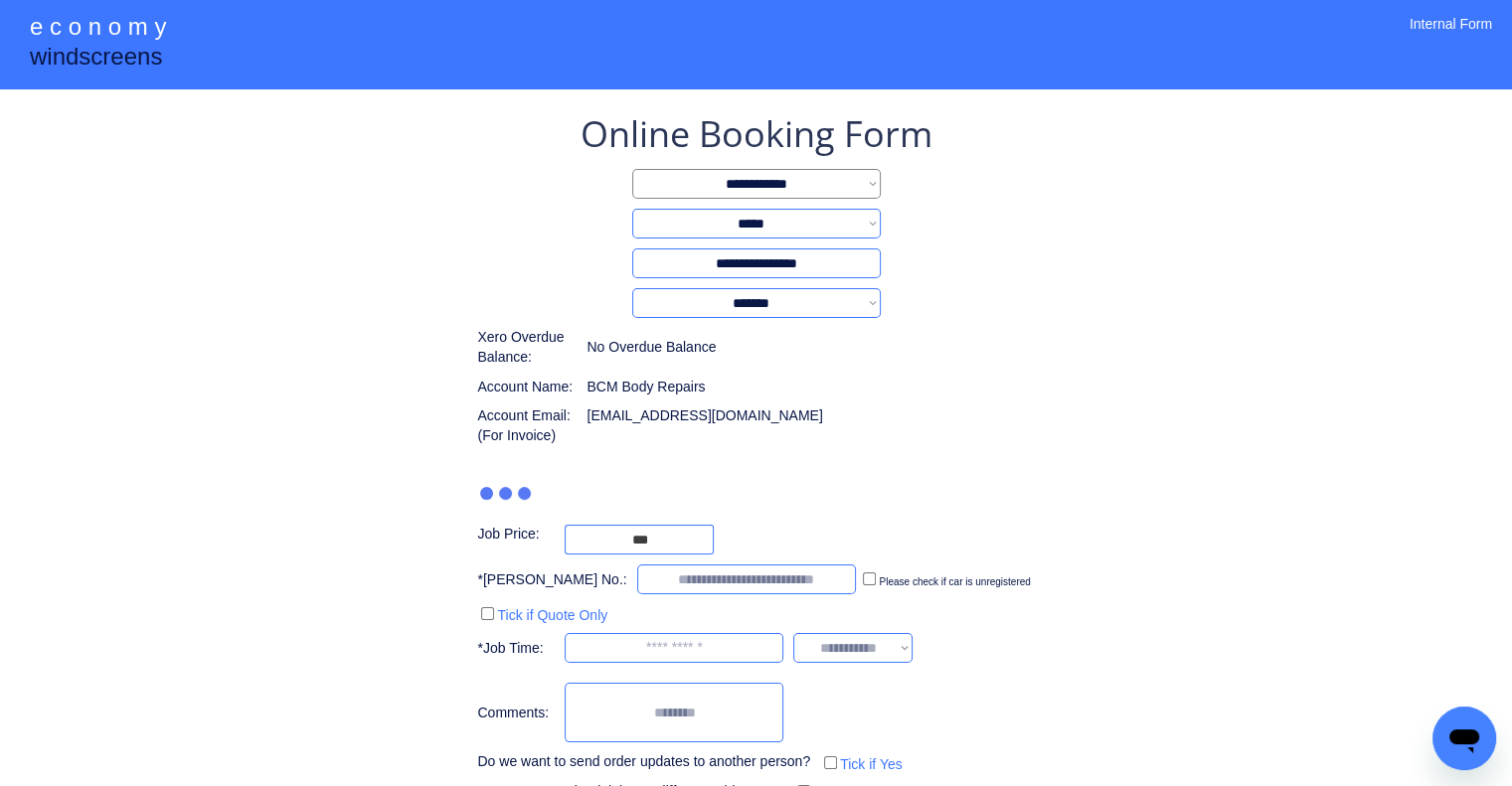 type on "***" 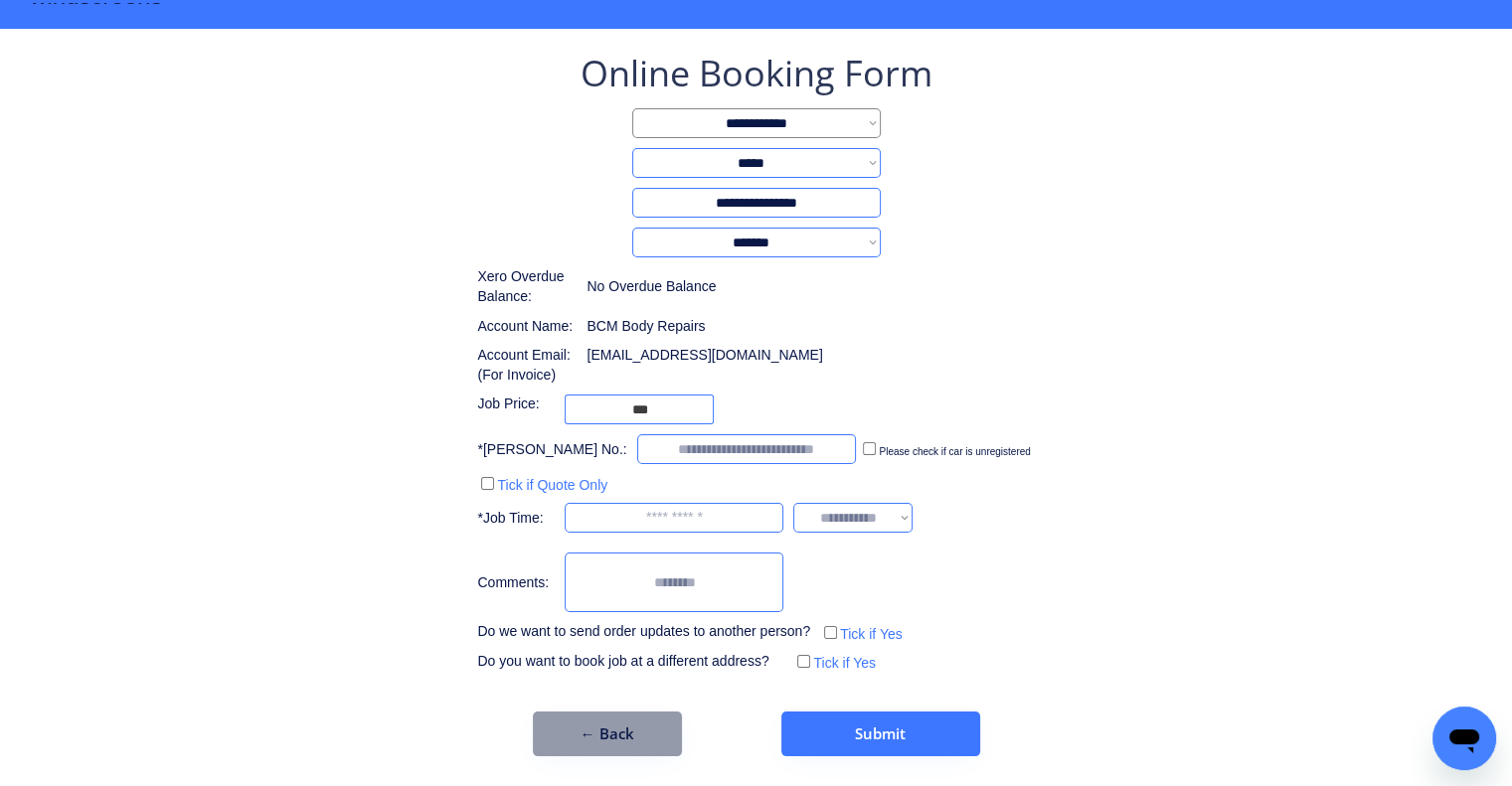 scroll, scrollTop: 60, scrollLeft: 0, axis: vertical 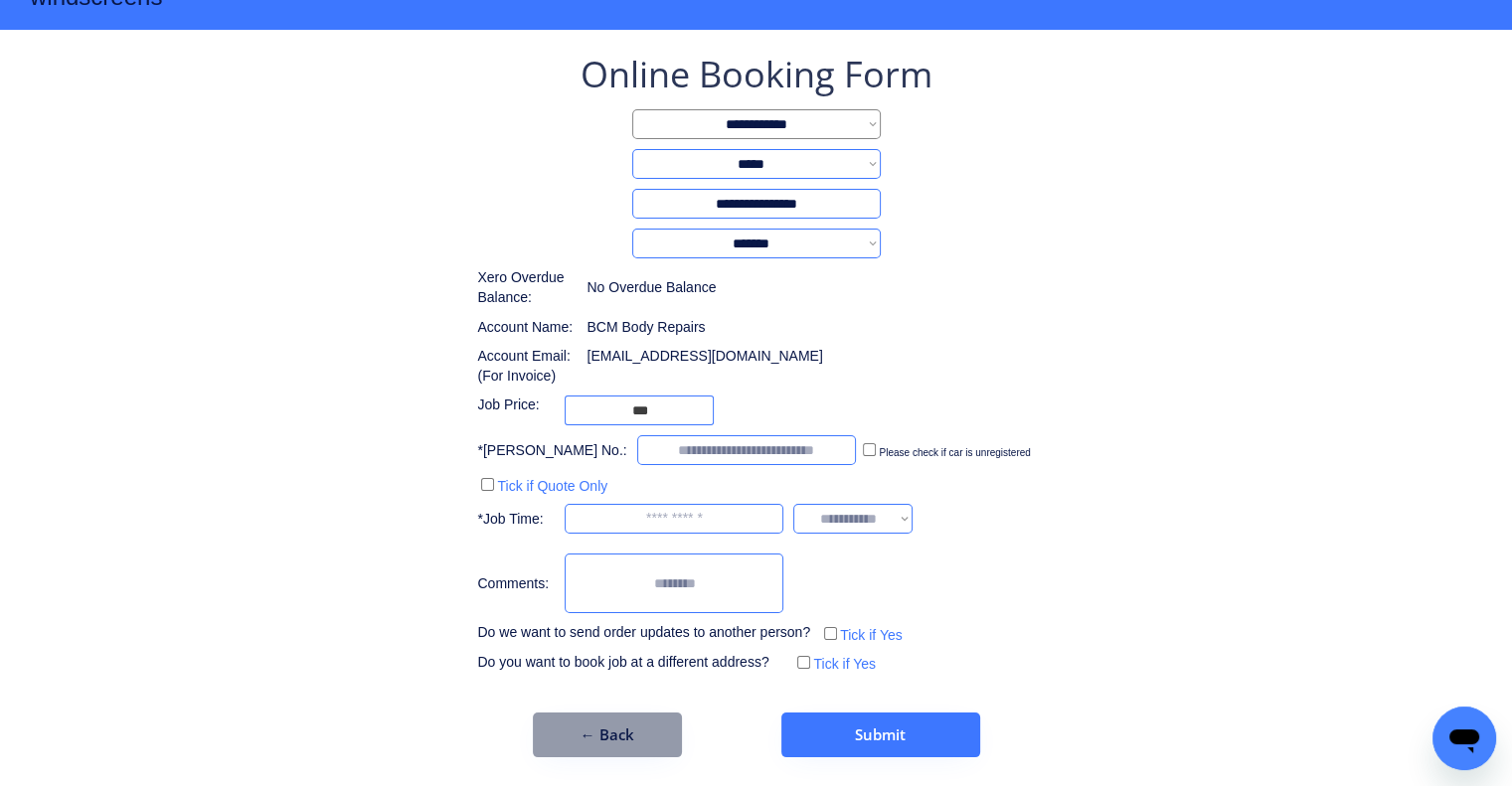 click on "**********" at bounding box center [756, 364] 